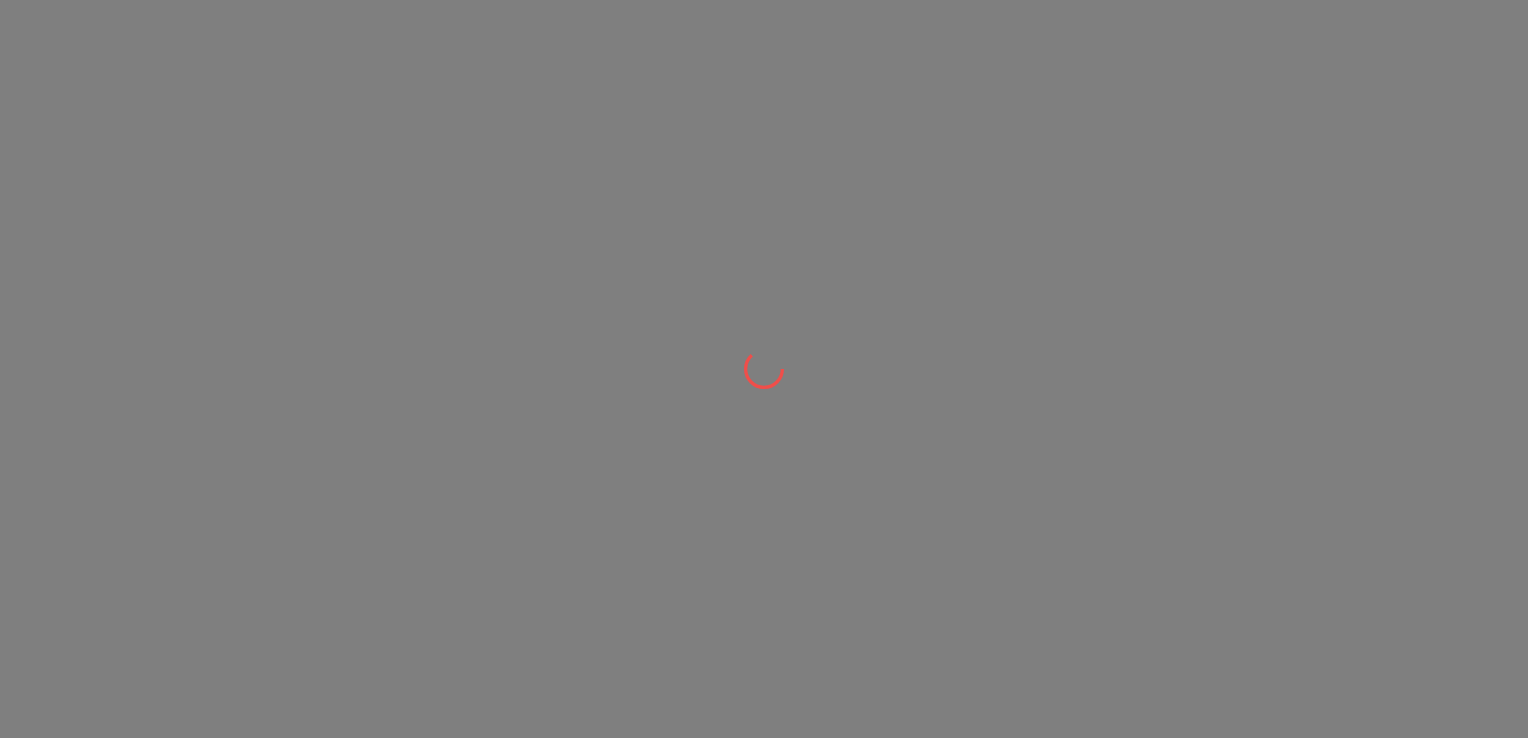 scroll, scrollTop: 0, scrollLeft: 0, axis: both 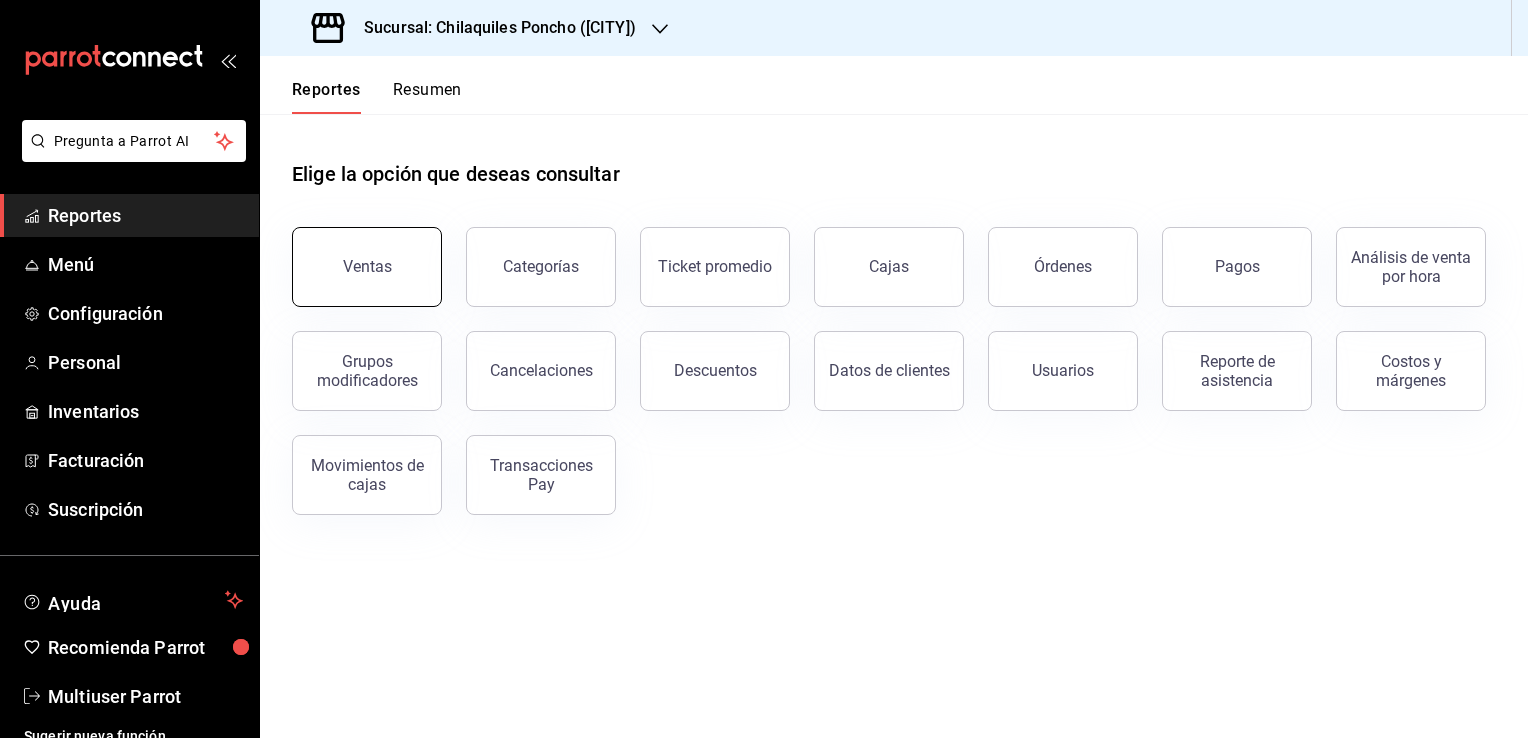 click on "Ventas" at bounding box center [367, 267] 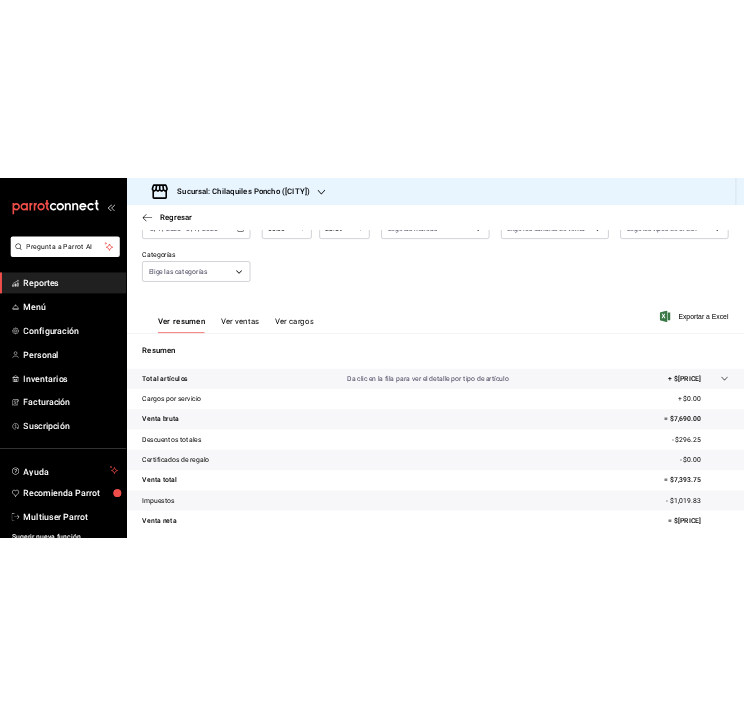 scroll, scrollTop: 220, scrollLeft: 0, axis: vertical 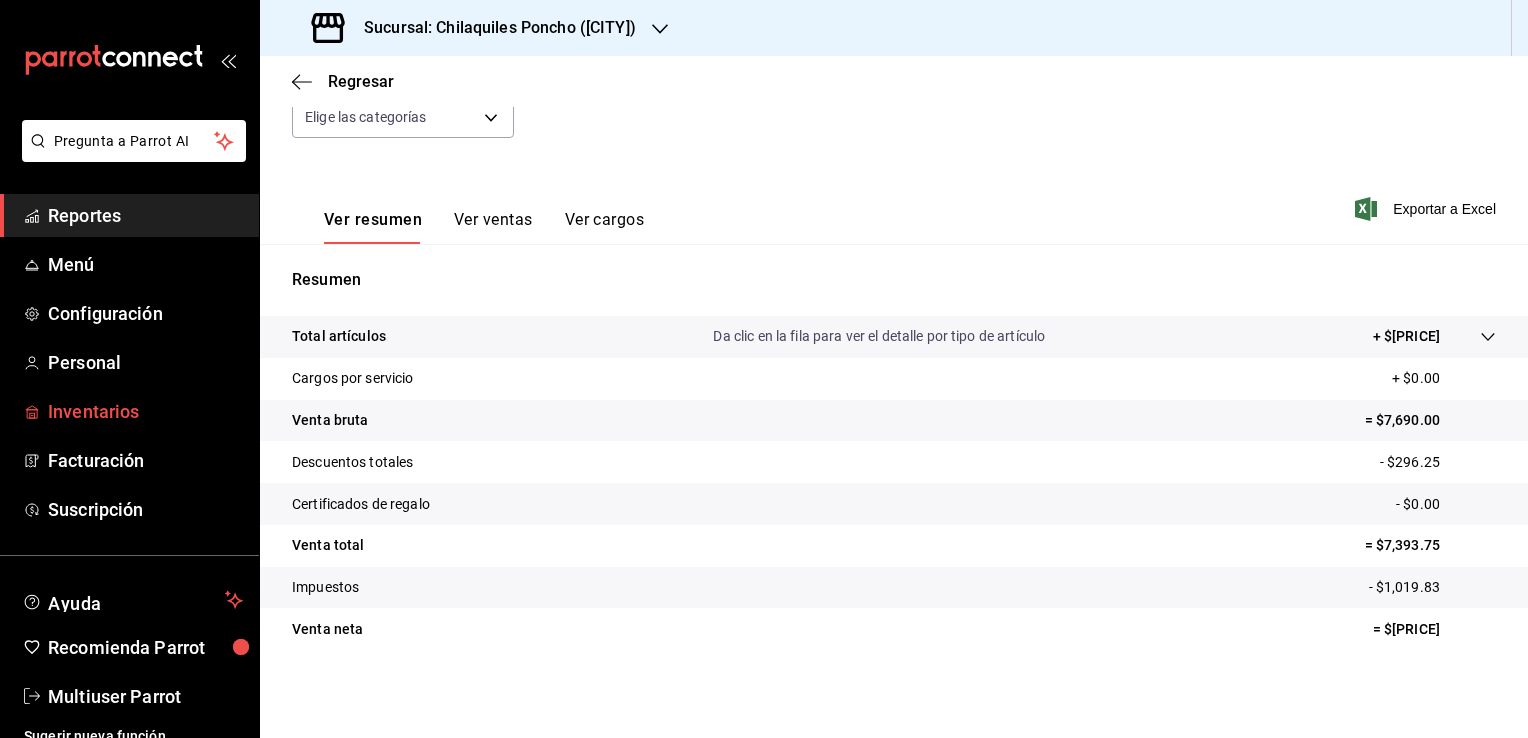 click on "Inventarios" at bounding box center [145, 411] 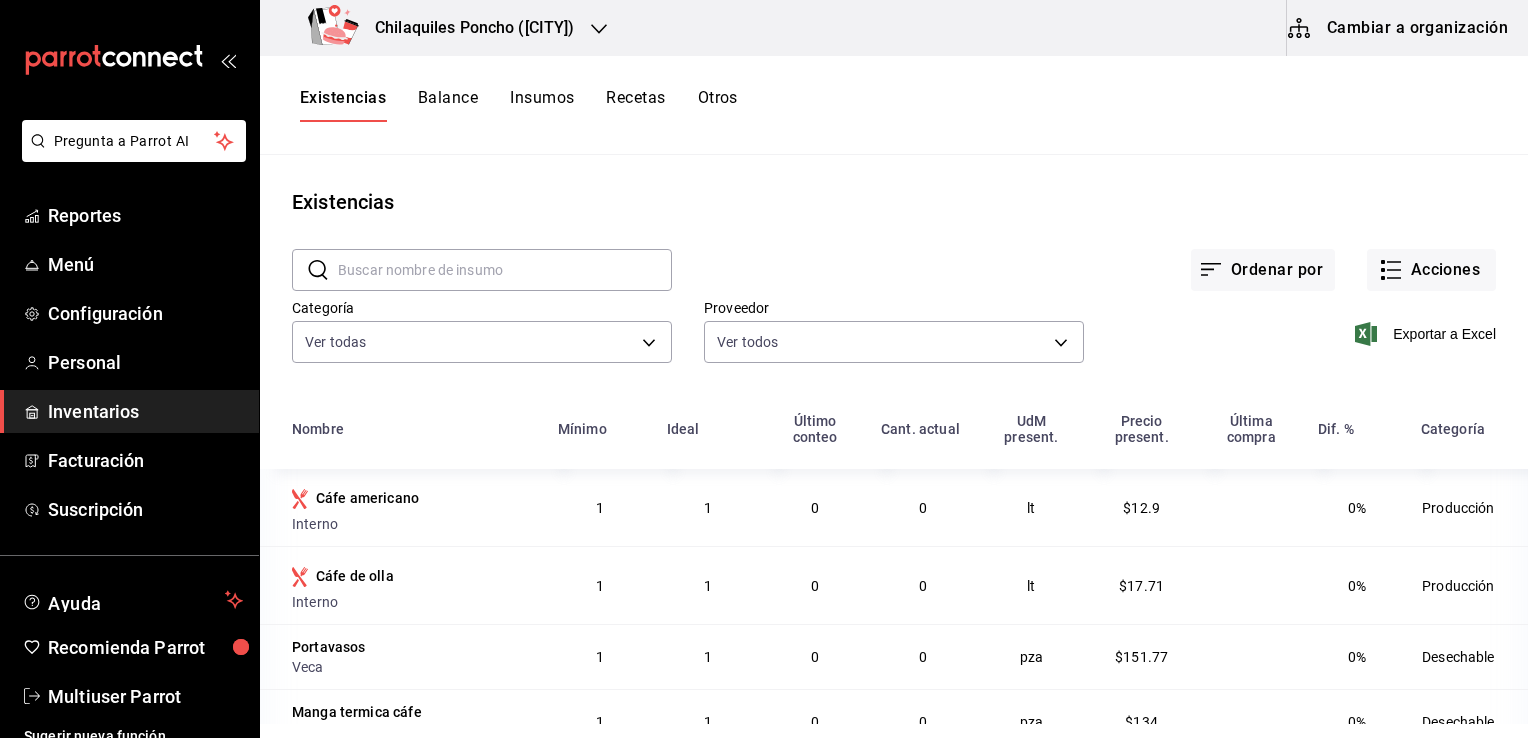 click on "Recetas" at bounding box center [635, 105] 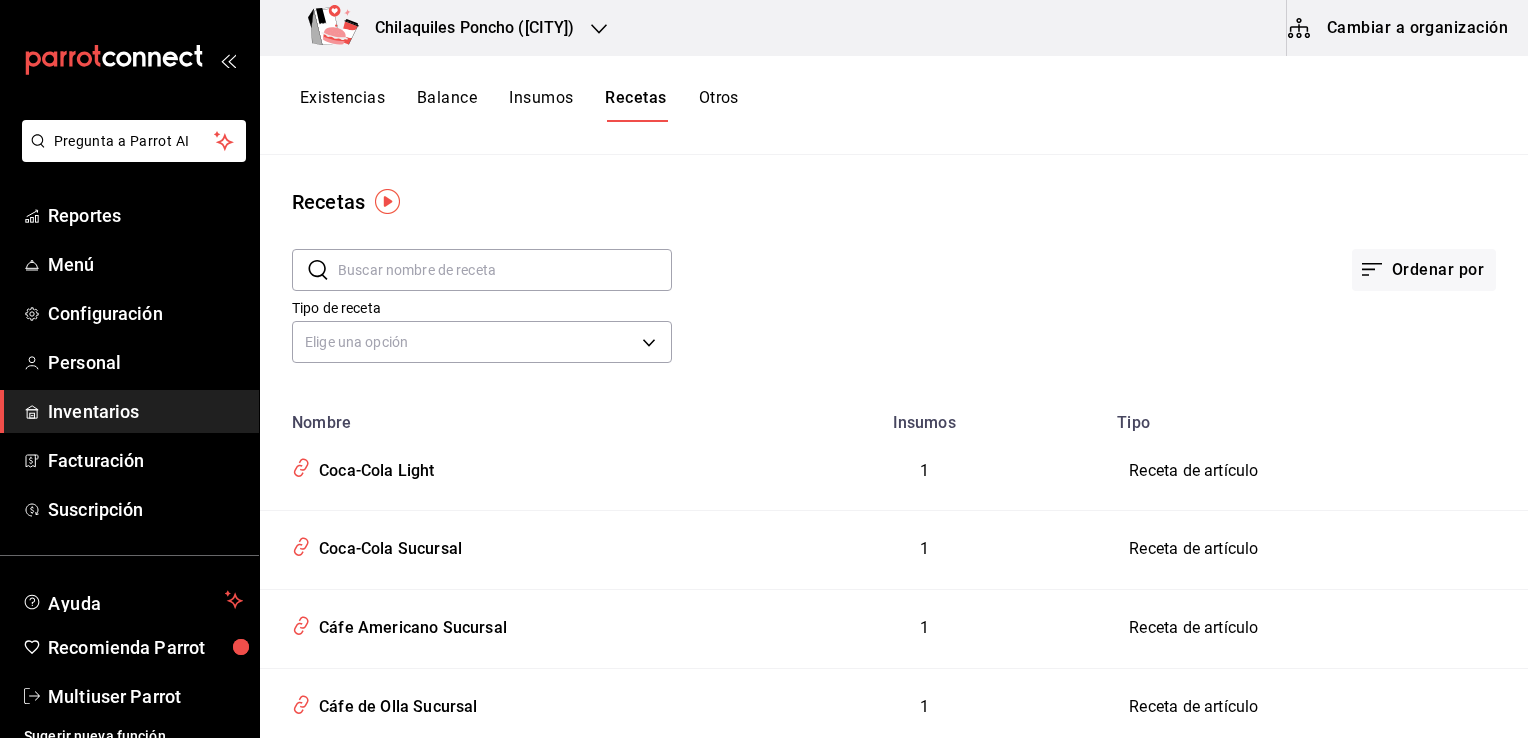 click on "Insumos" at bounding box center (541, 105) 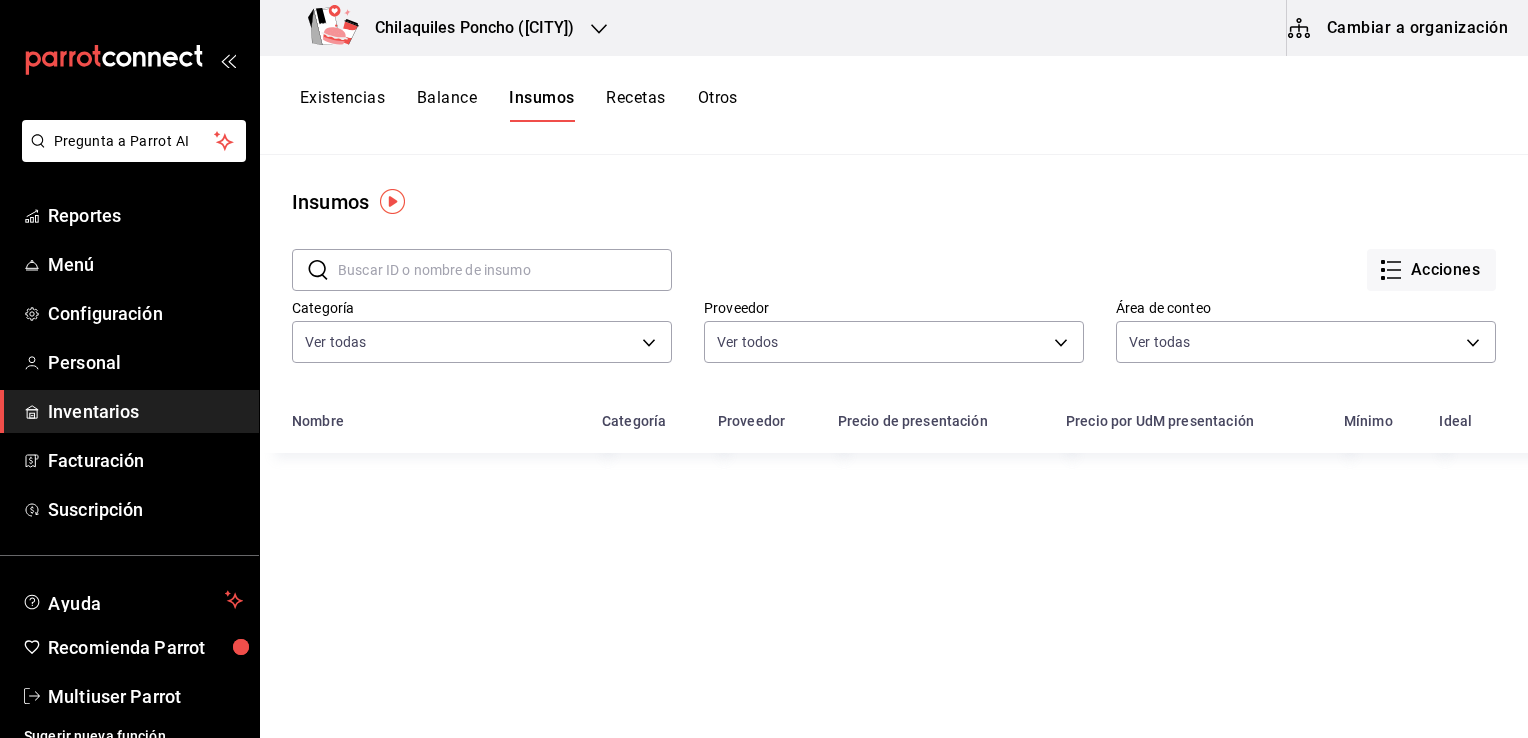 click on "Balance" at bounding box center (447, 105) 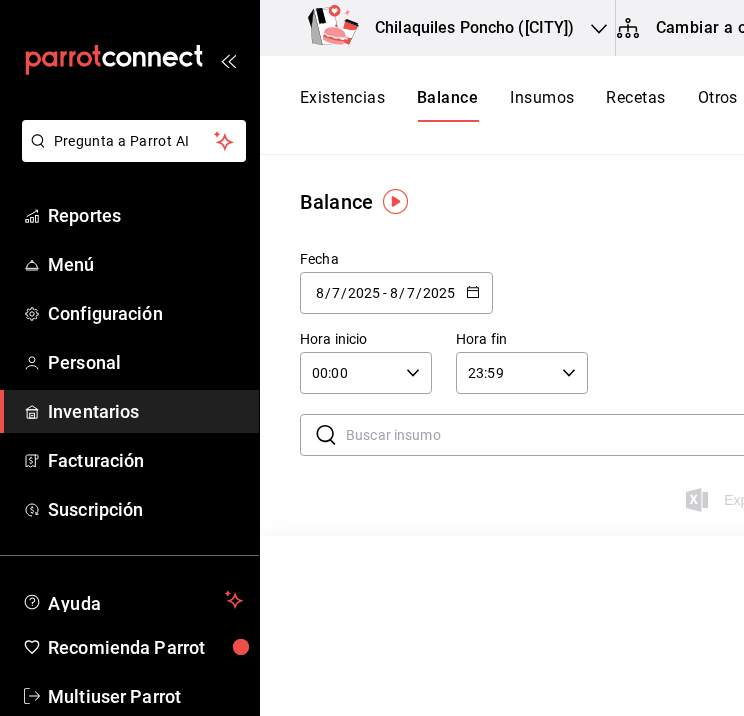 scroll, scrollTop: 0, scrollLeft: 0, axis: both 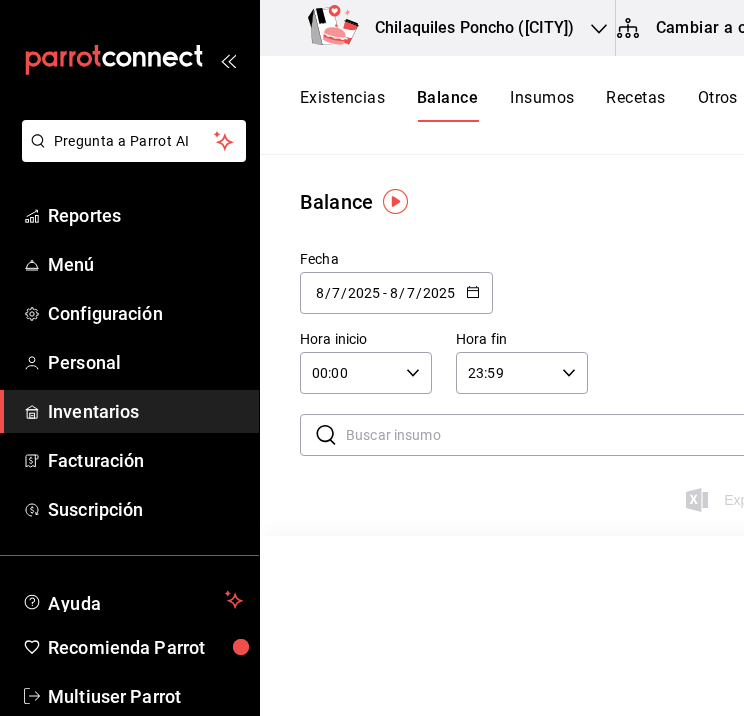 click on "Cambiar a organización" at bounding box center [728, 28] 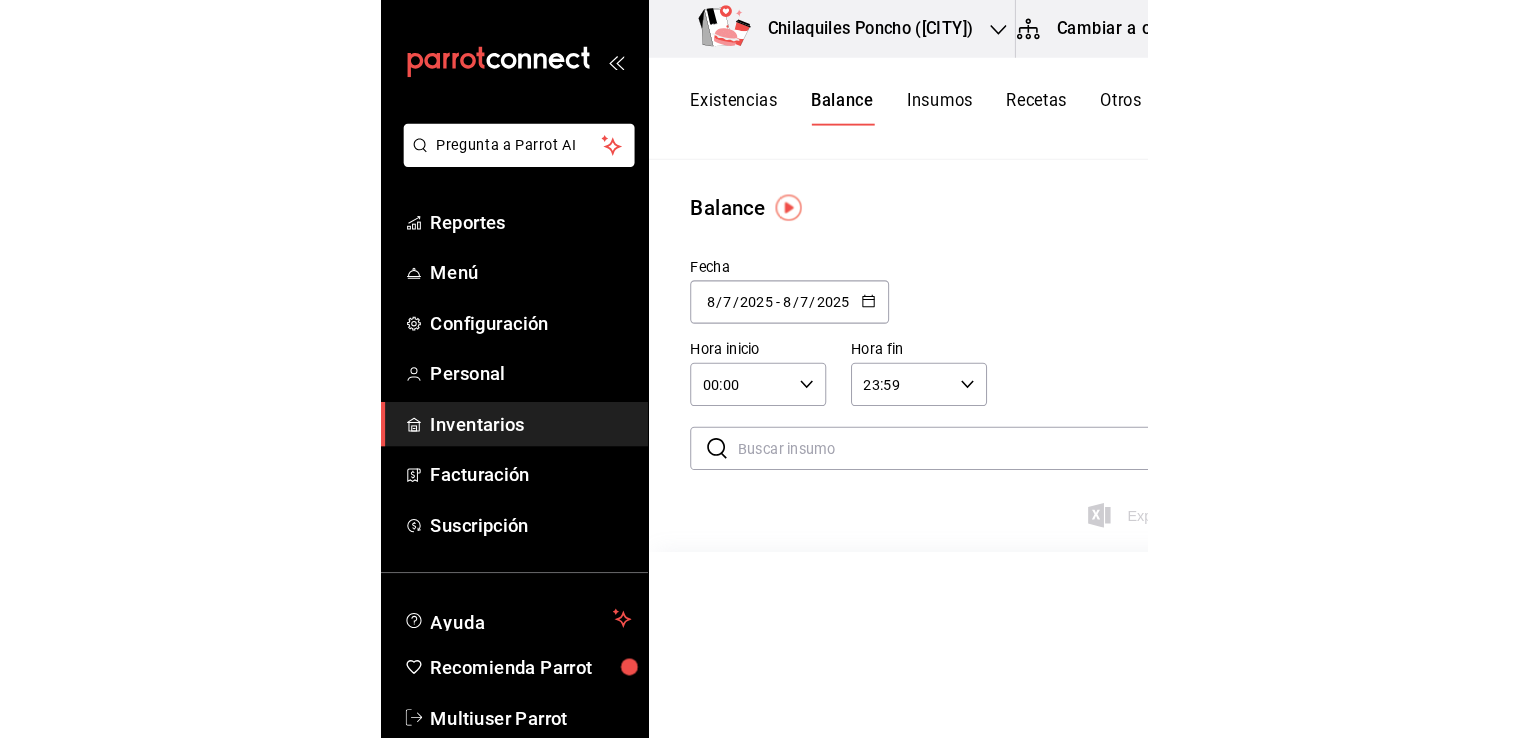 scroll, scrollTop: 0, scrollLeft: 0, axis: both 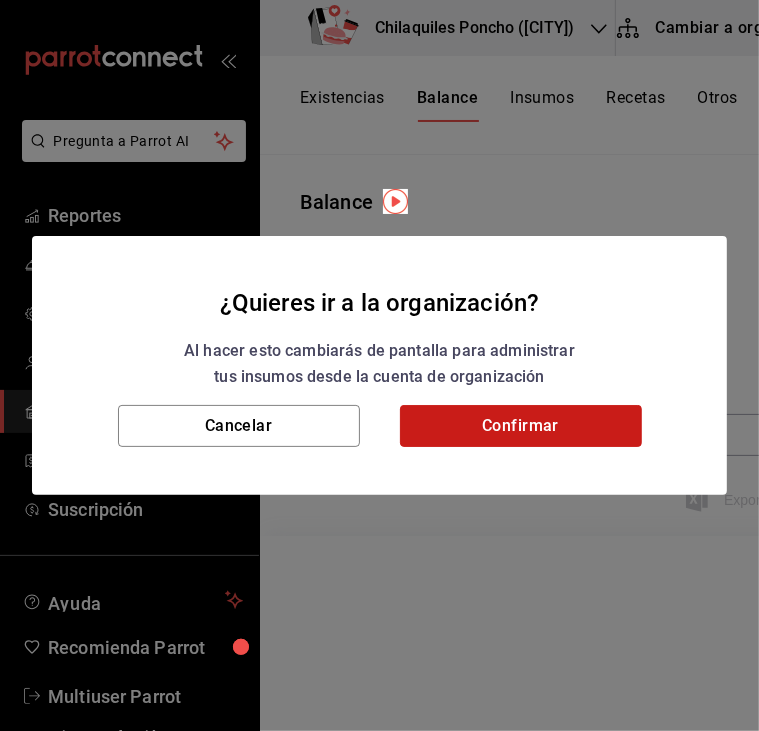 click on "Confirmar" at bounding box center (521, 426) 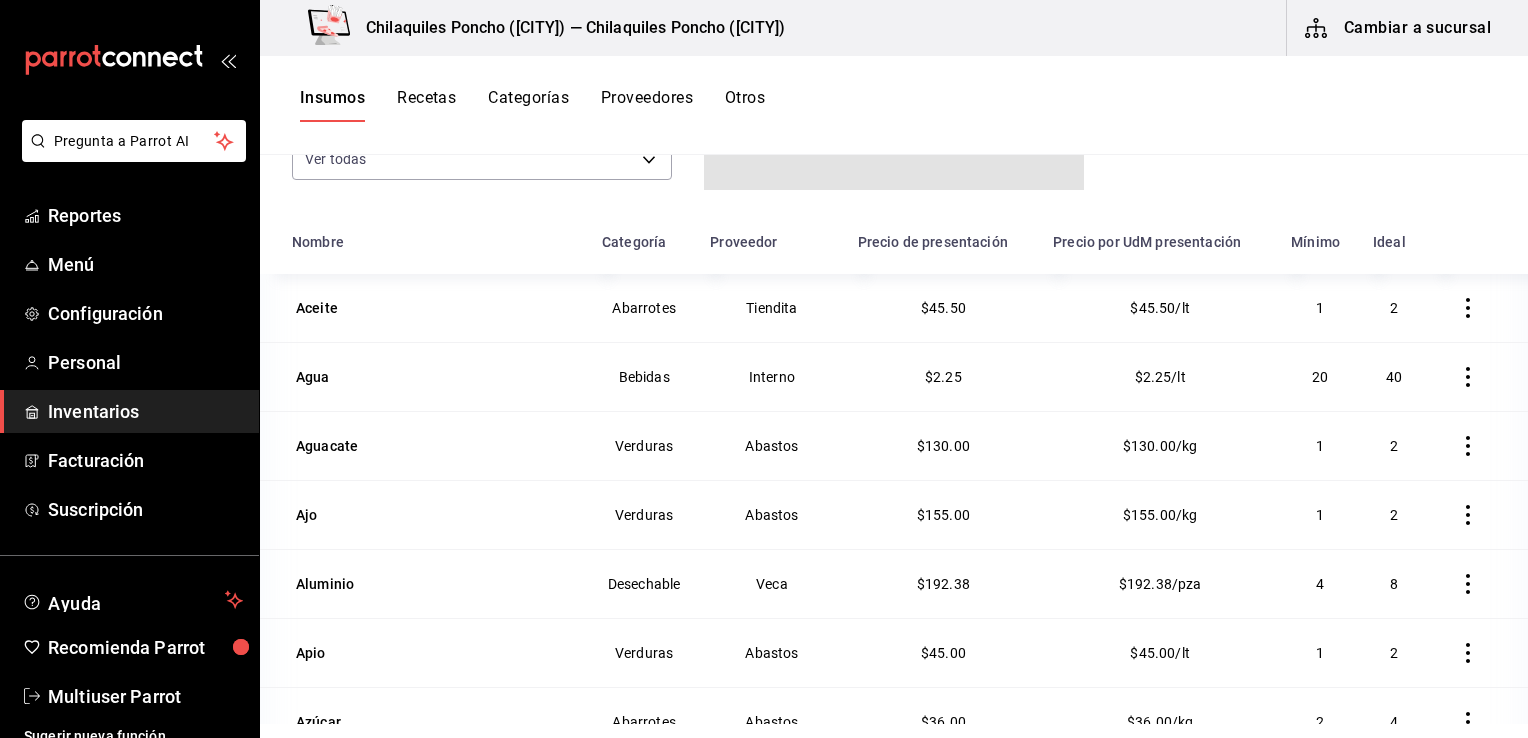 scroll, scrollTop: 0, scrollLeft: 0, axis: both 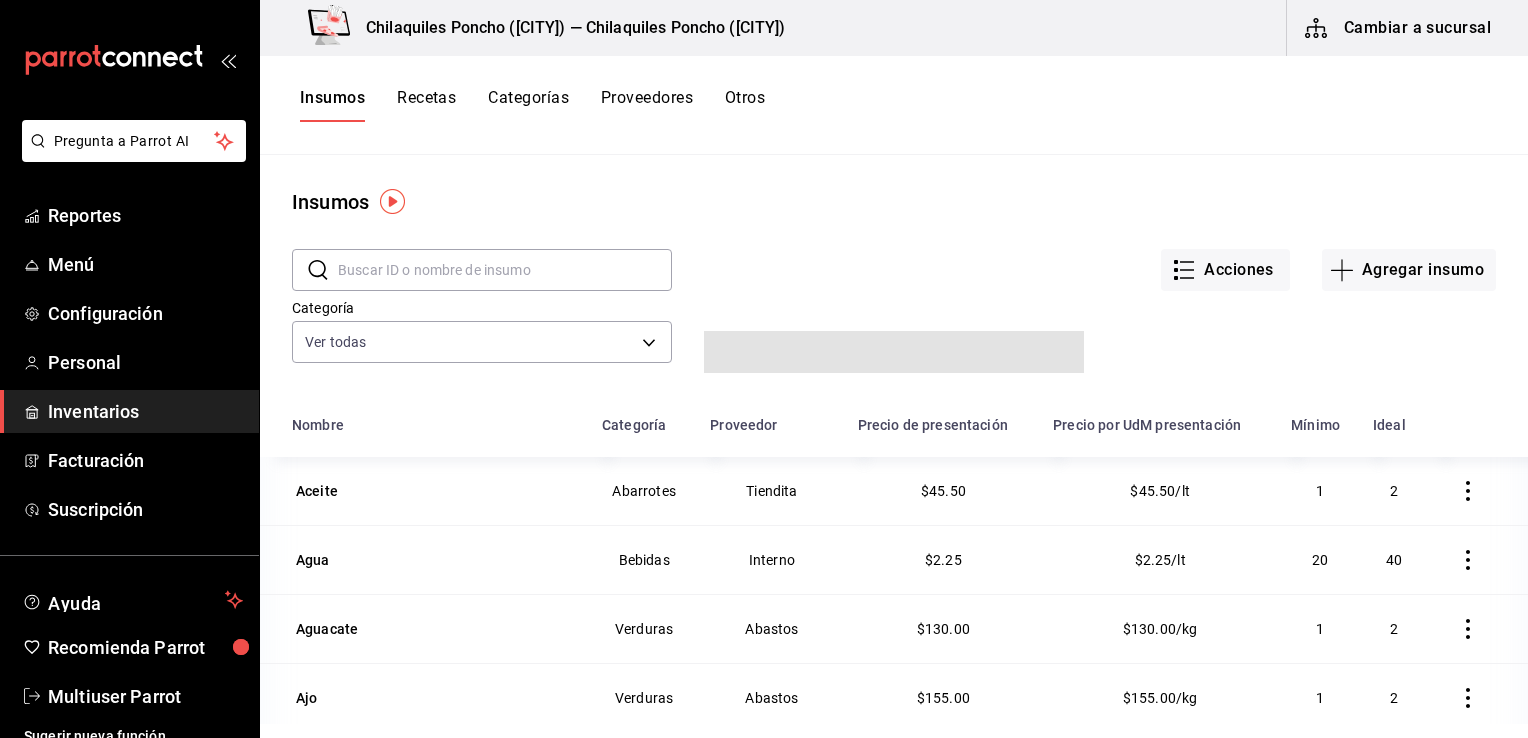 click on "Recetas" at bounding box center (426, 105) 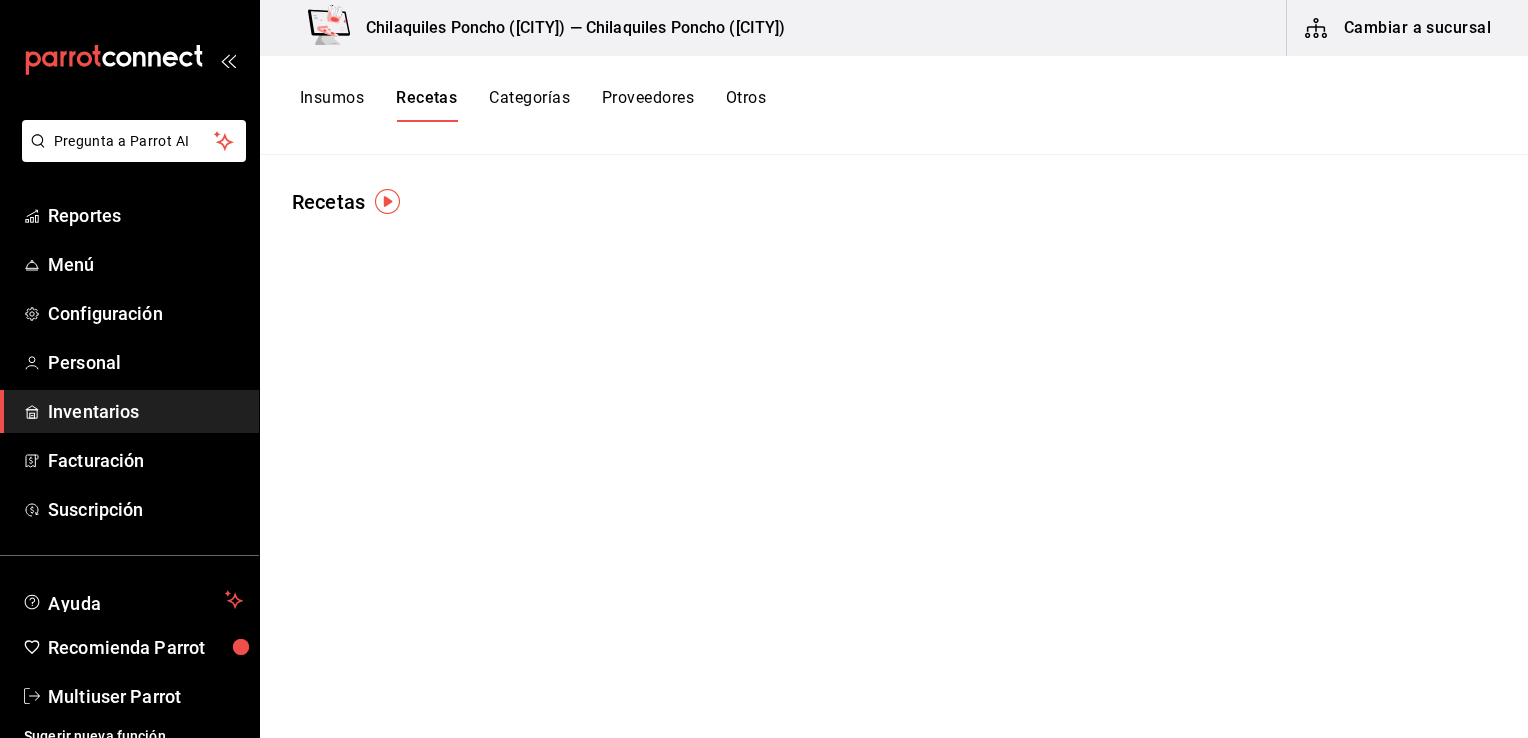 click on "Insumos Recetas Categorías Proveedores Otros" at bounding box center [894, 105] 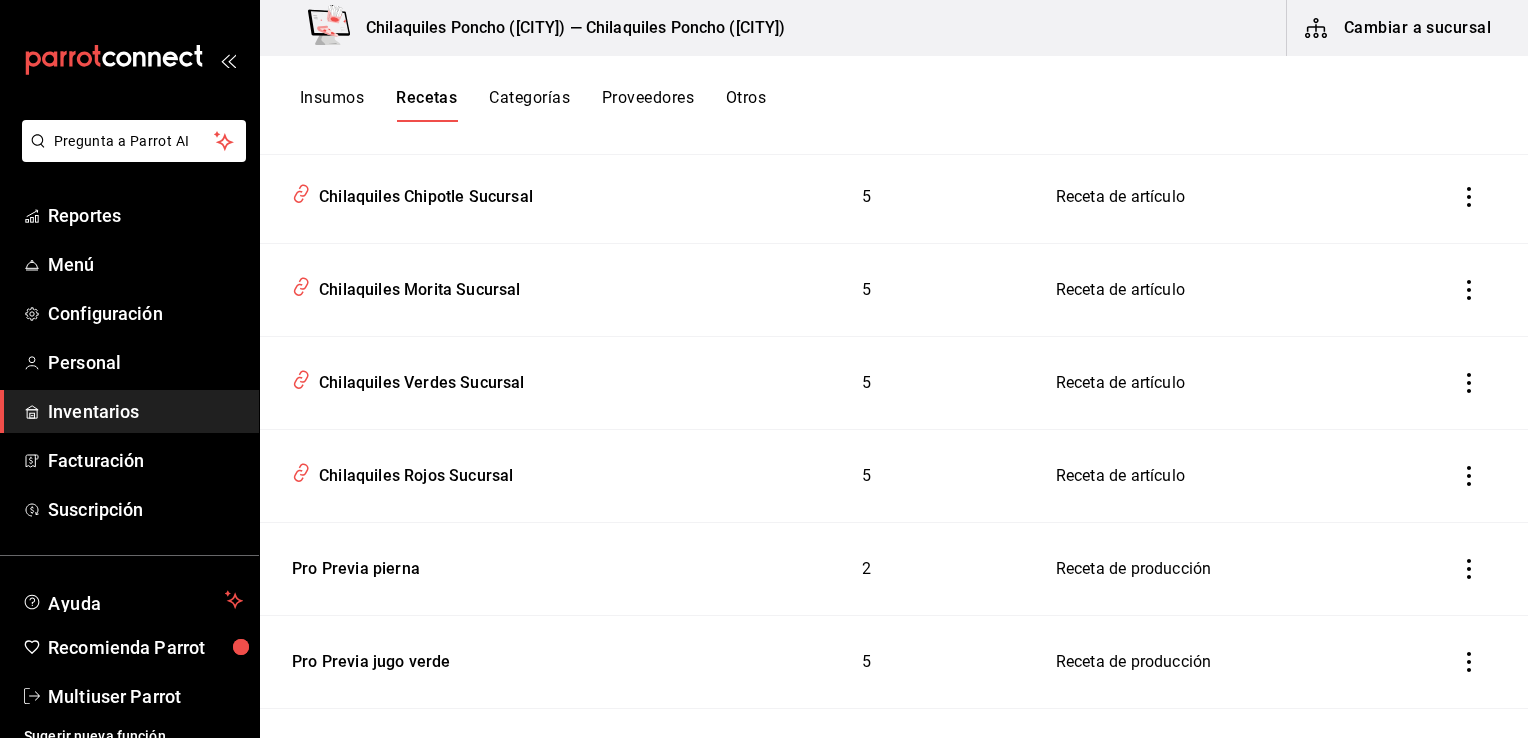 scroll, scrollTop: 6658, scrollLeft: 0, axis: vertical 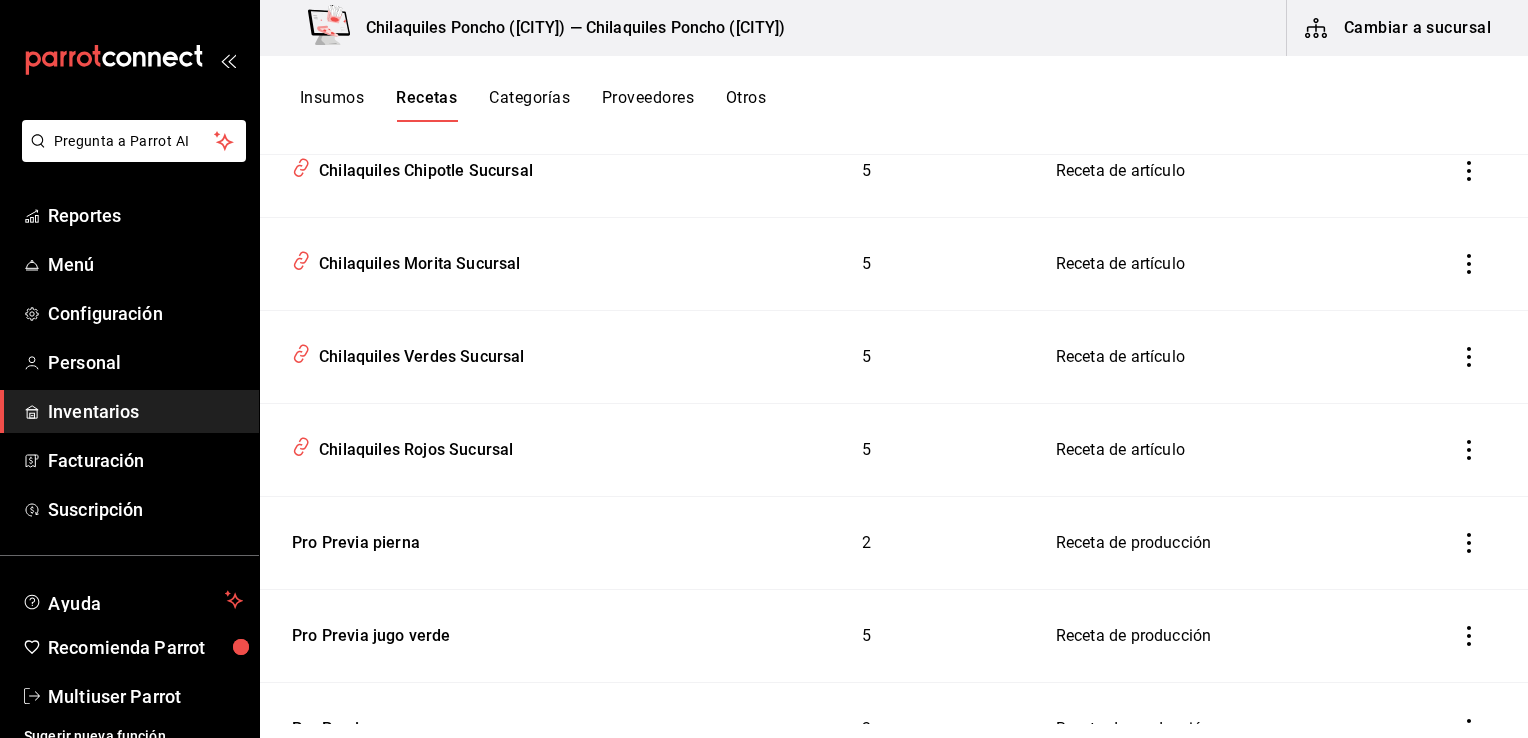 click 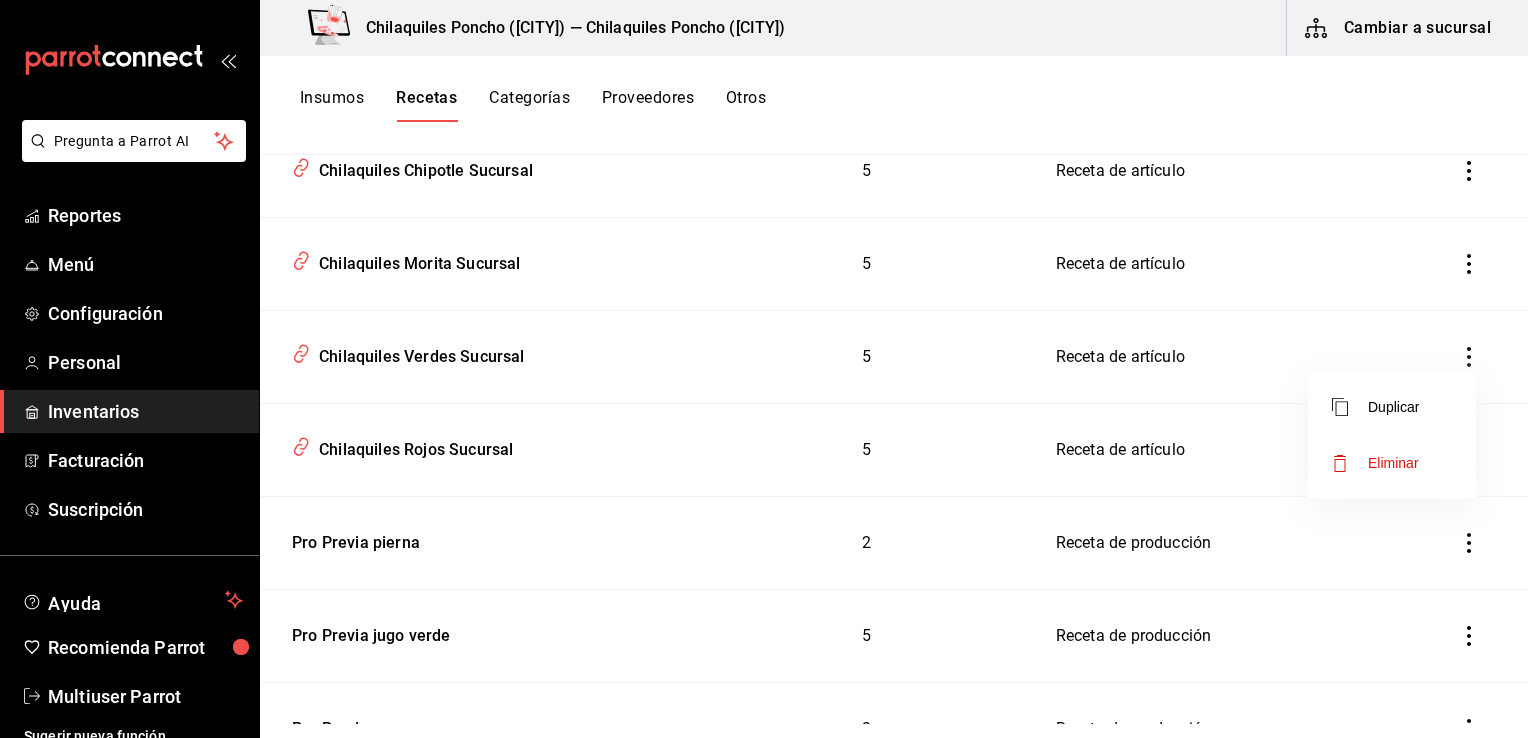 click on "Duplicar" at bounding box center (1392, 407) 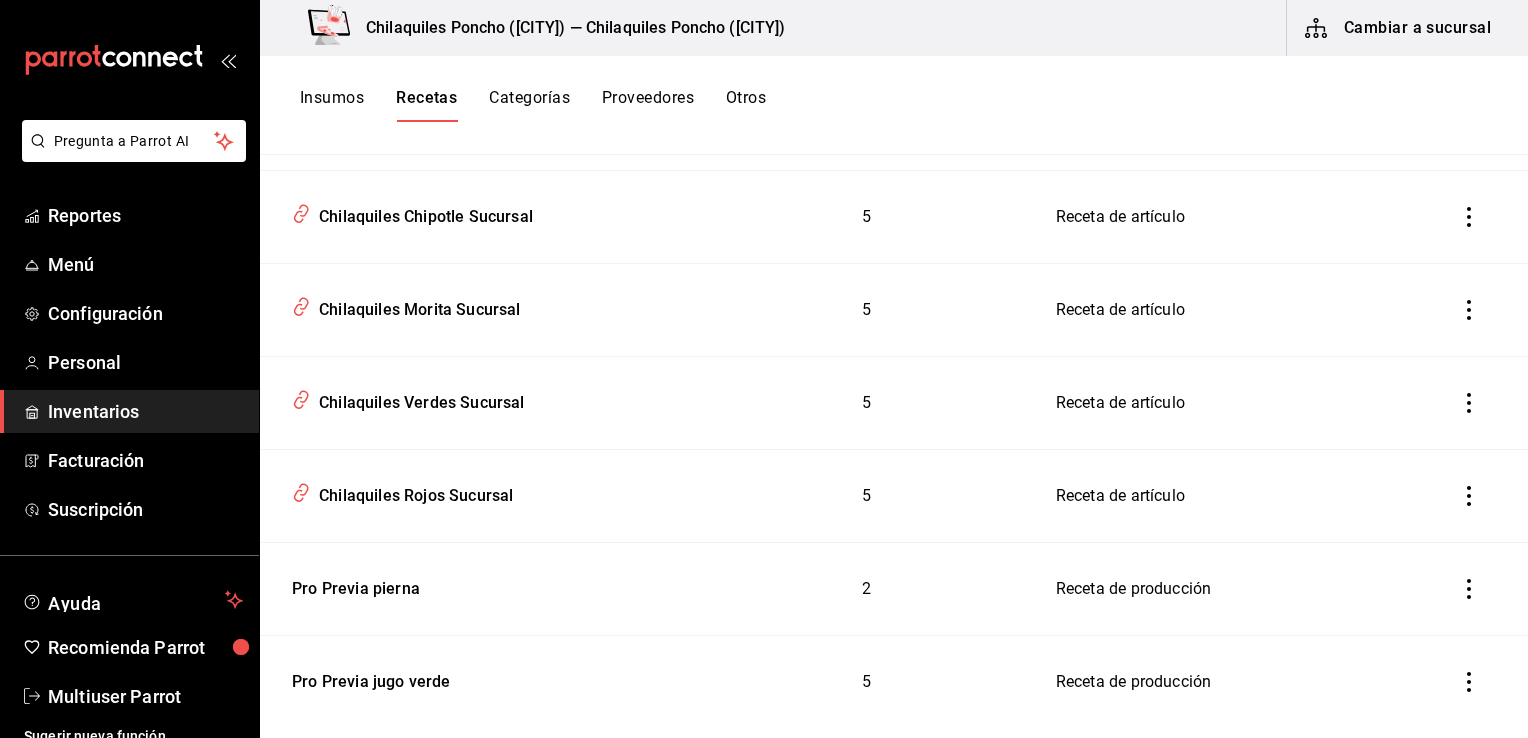 scroll, scrollTop: 0, scrollLeft: 0, axis: both 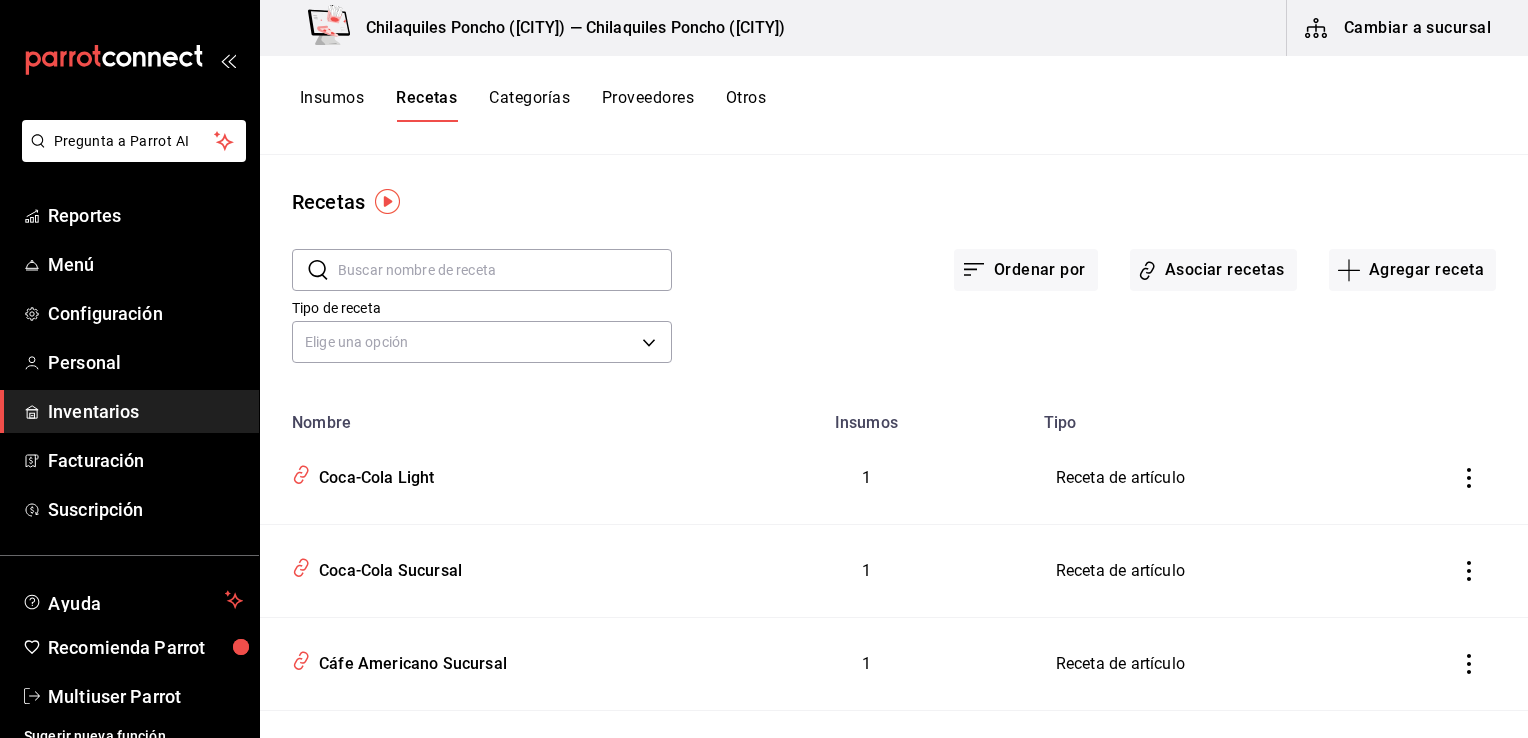 click at bounding box center (505, 270) 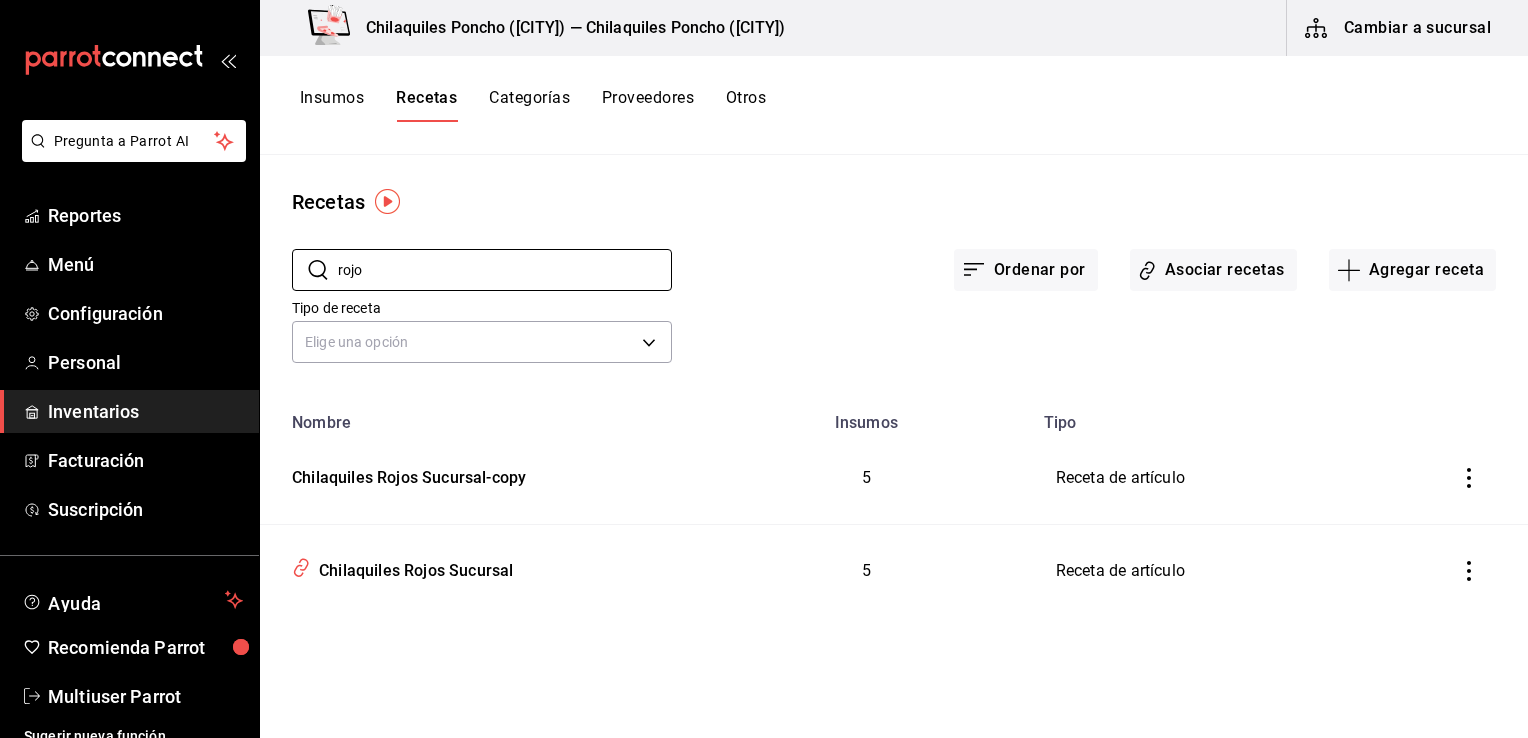 type on "rojo" 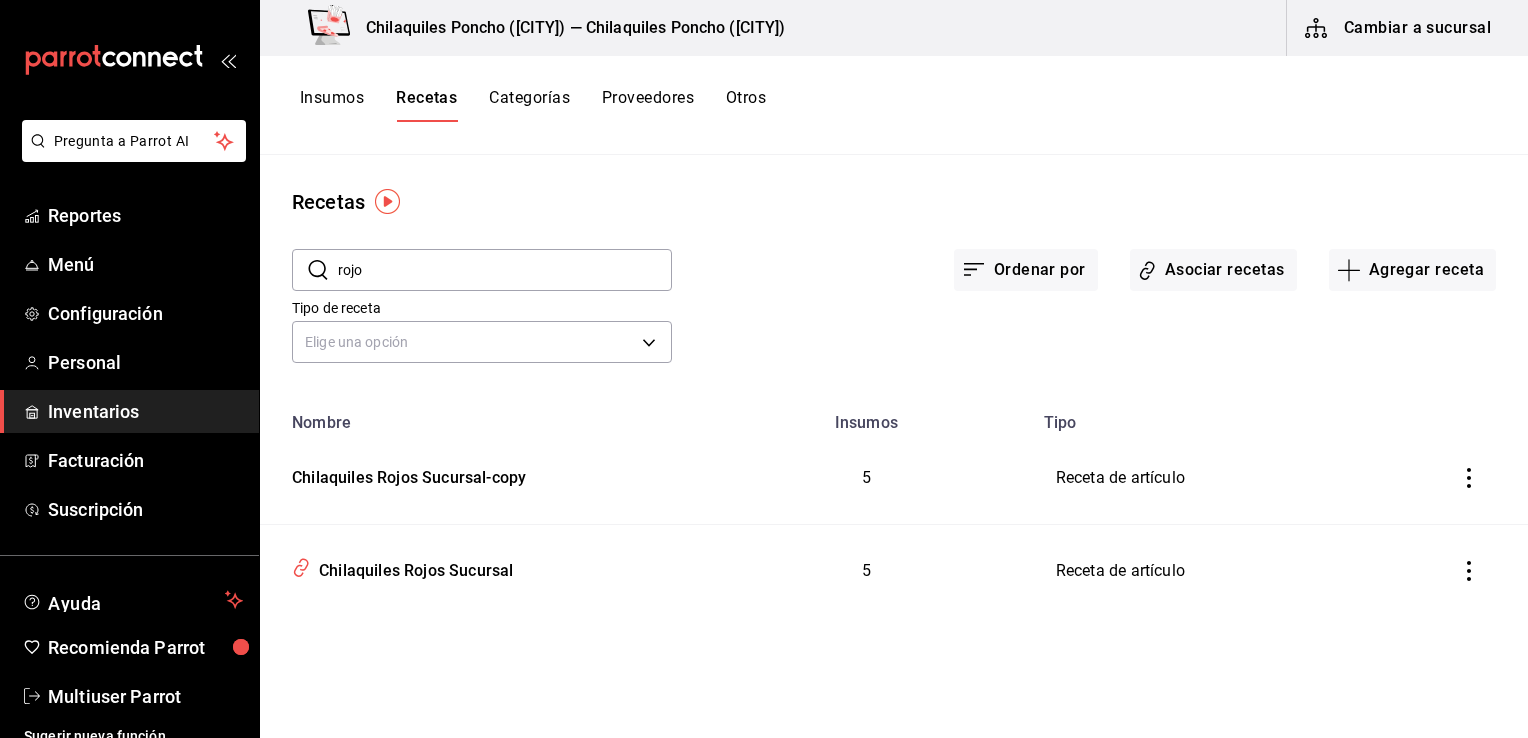 click at bounding box center (1469, 478) 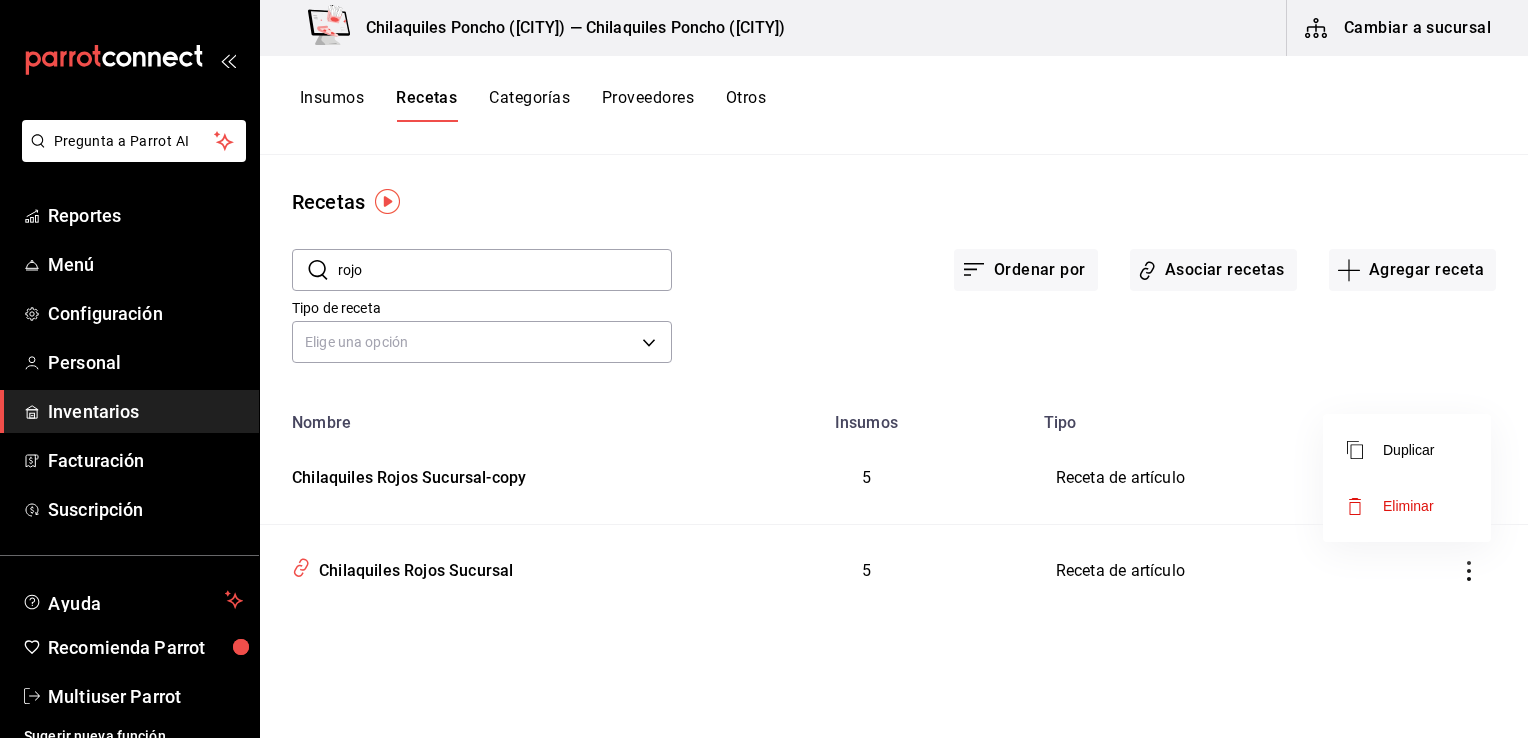 click at bounding box center (764, 369) 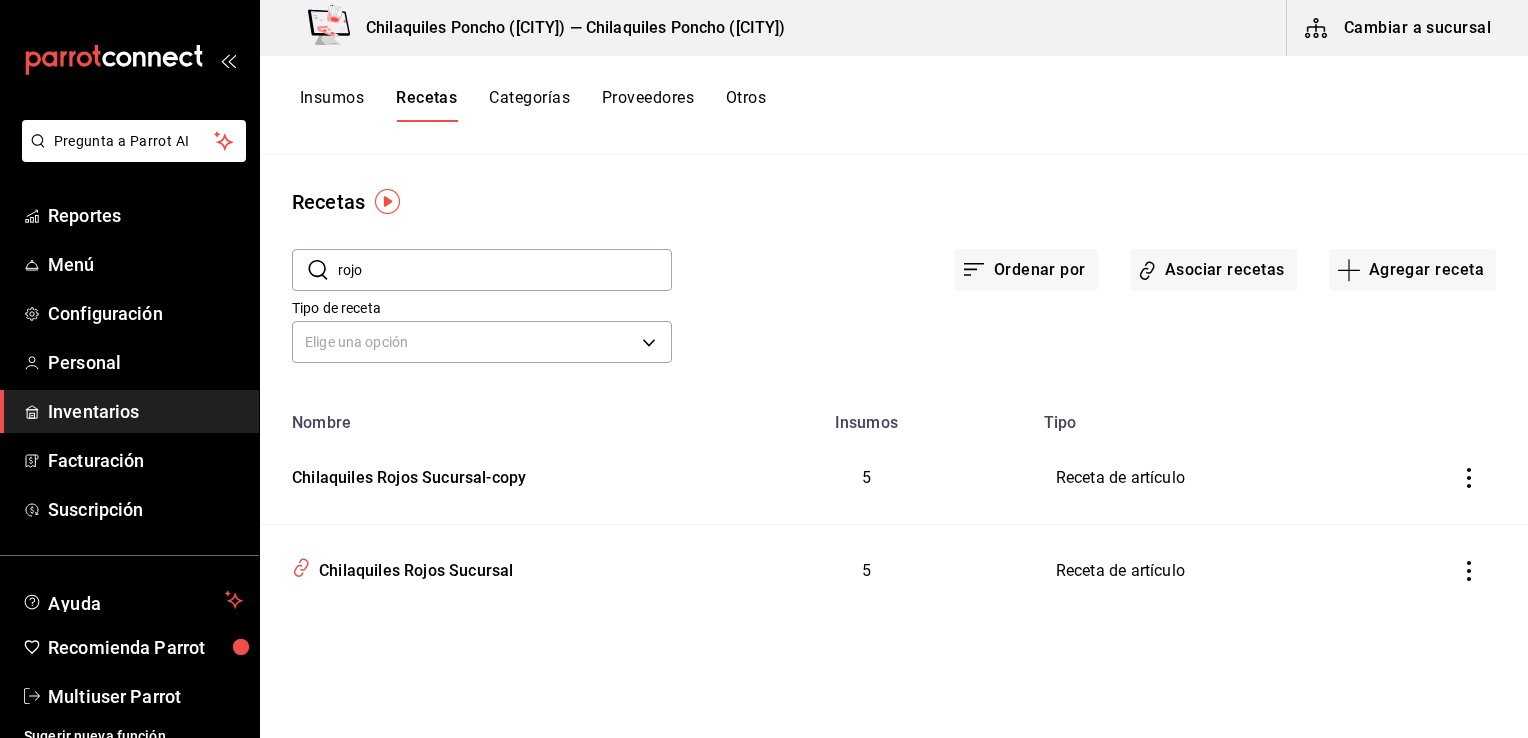 click 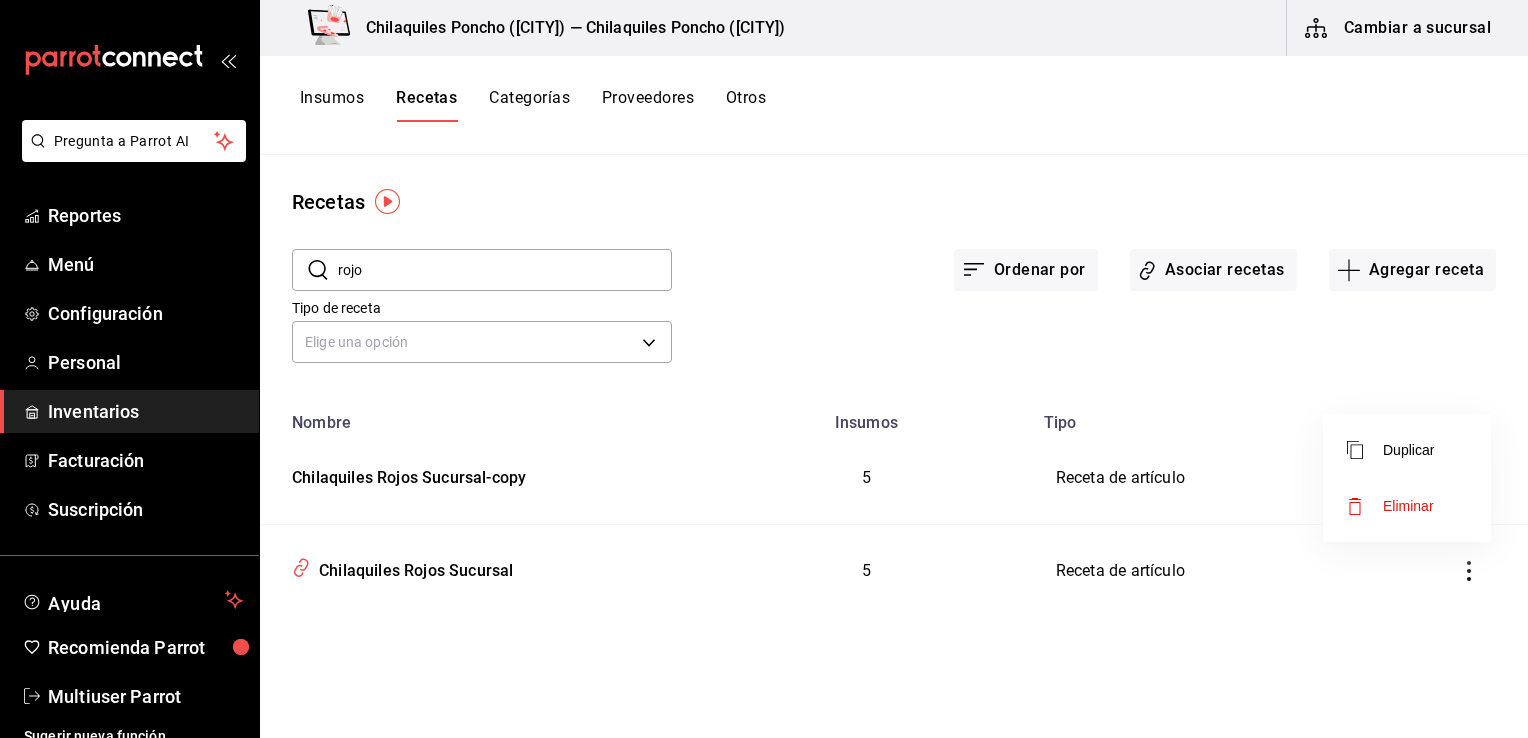 click at bounding box center (764, 369) 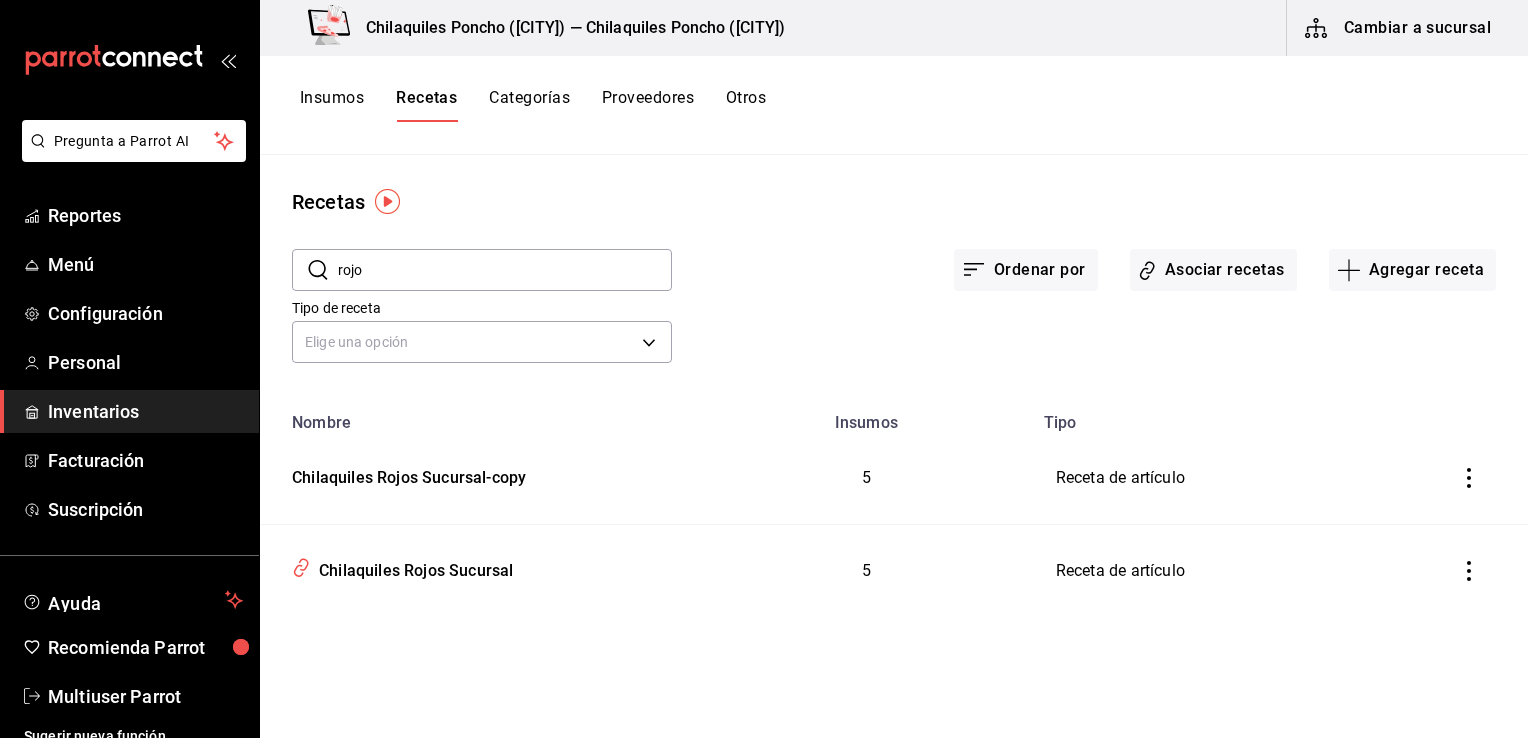 click on "Duplicar Eliminar" at bounding box center (764, 369) 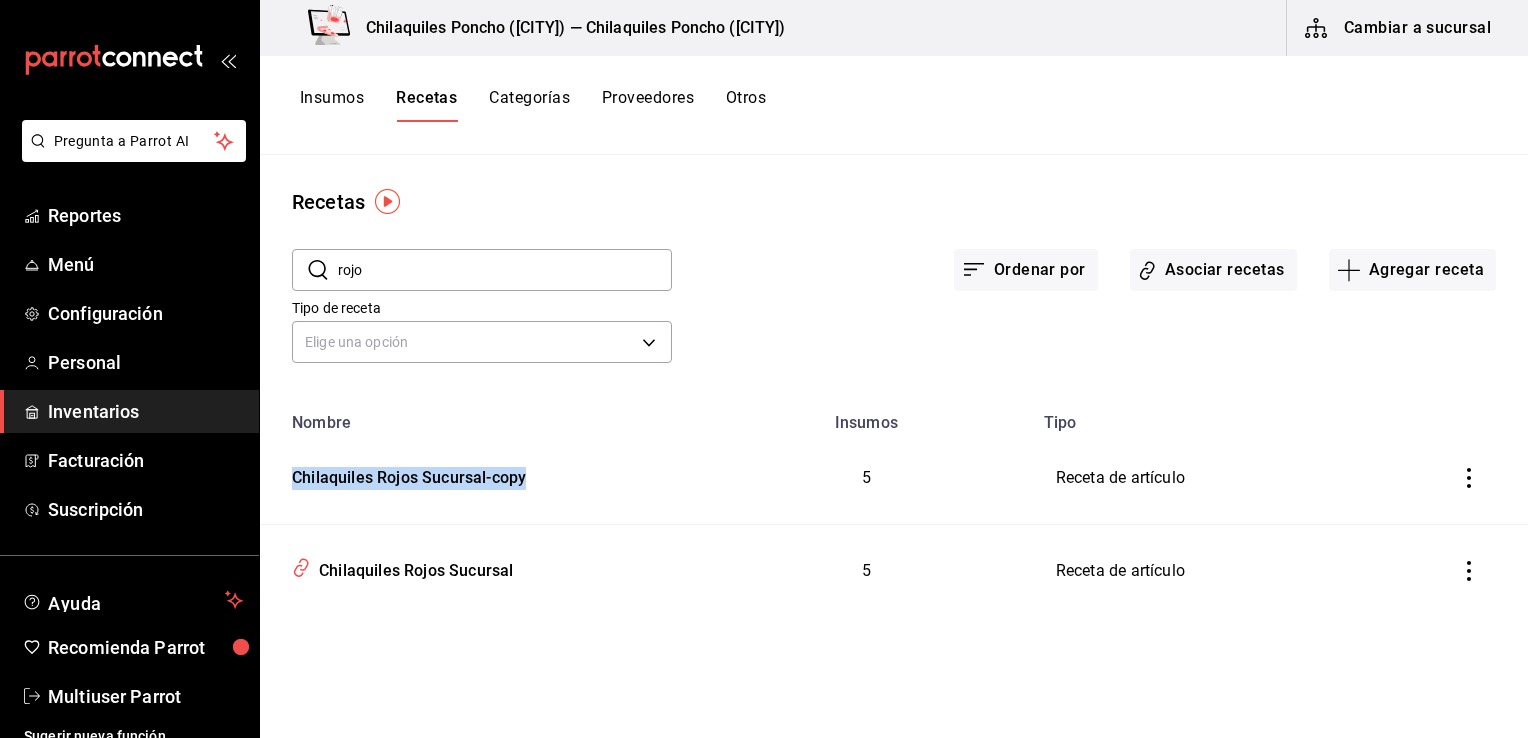 click on "Chilaquiles Rojos Sucursal-copy" at bounding box center (405, 474) 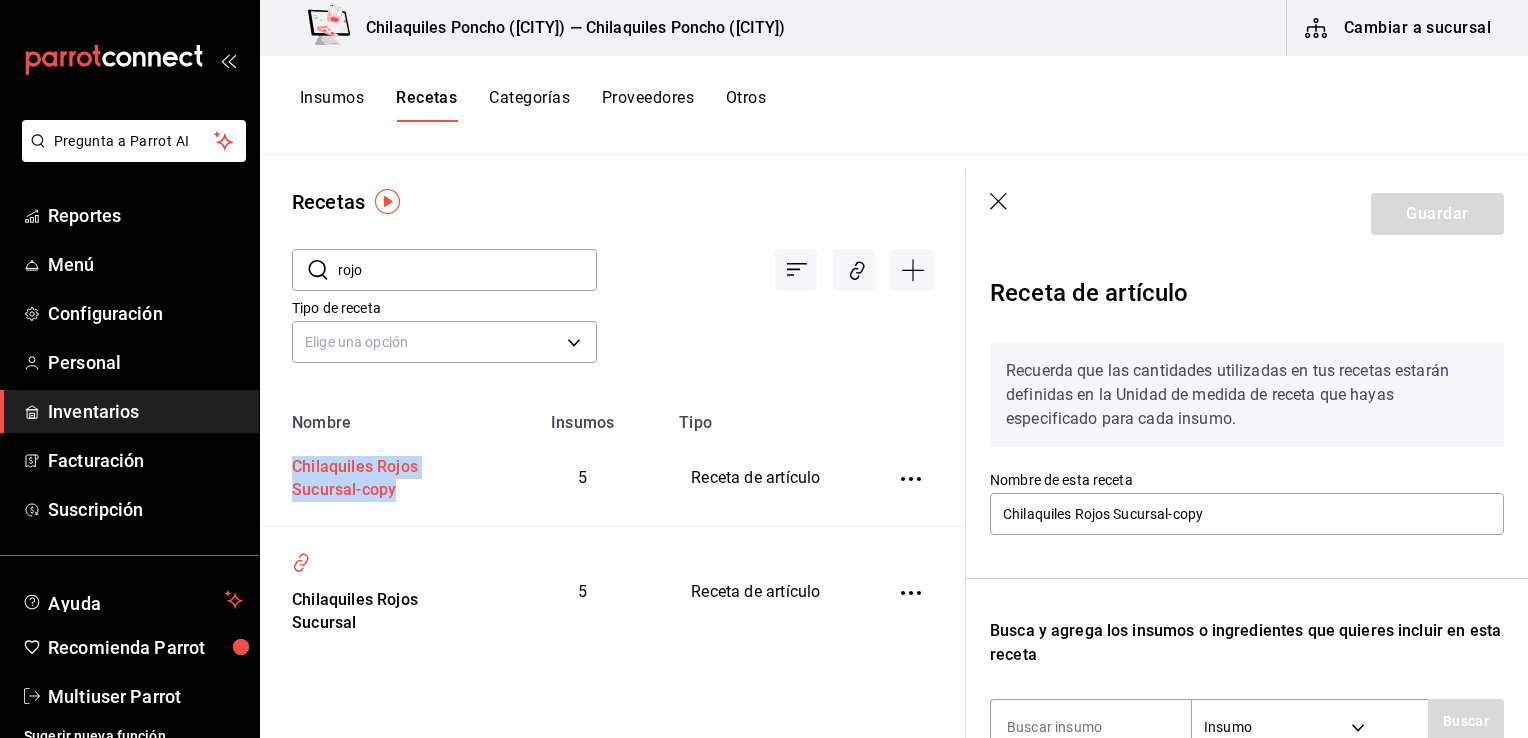 click on "Chilaquiles Rojos Sucursal-copy" at bounding box center [379, 475] 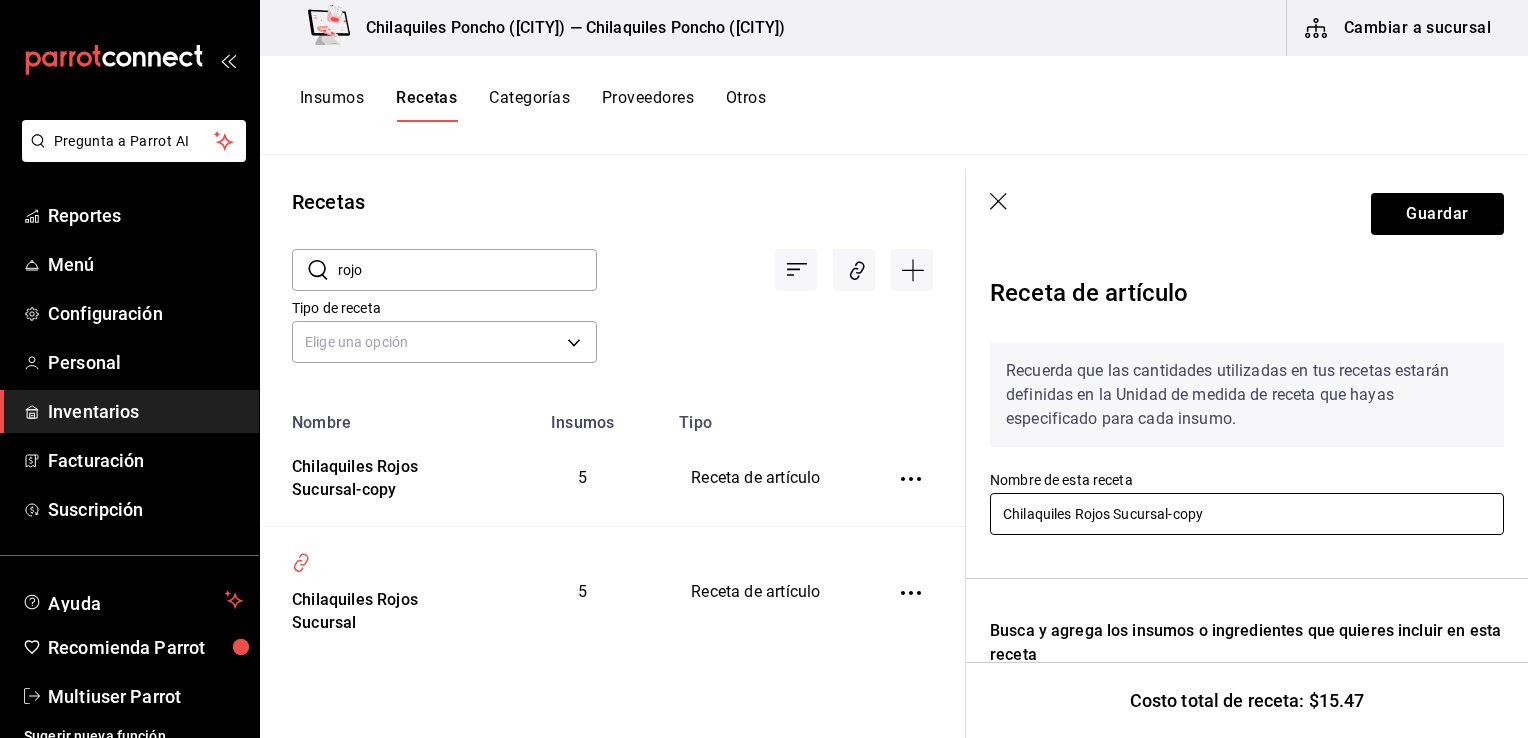 click on "Chilaquiles Rojos Sucursal-copy" at bounding box center (1247, 514) 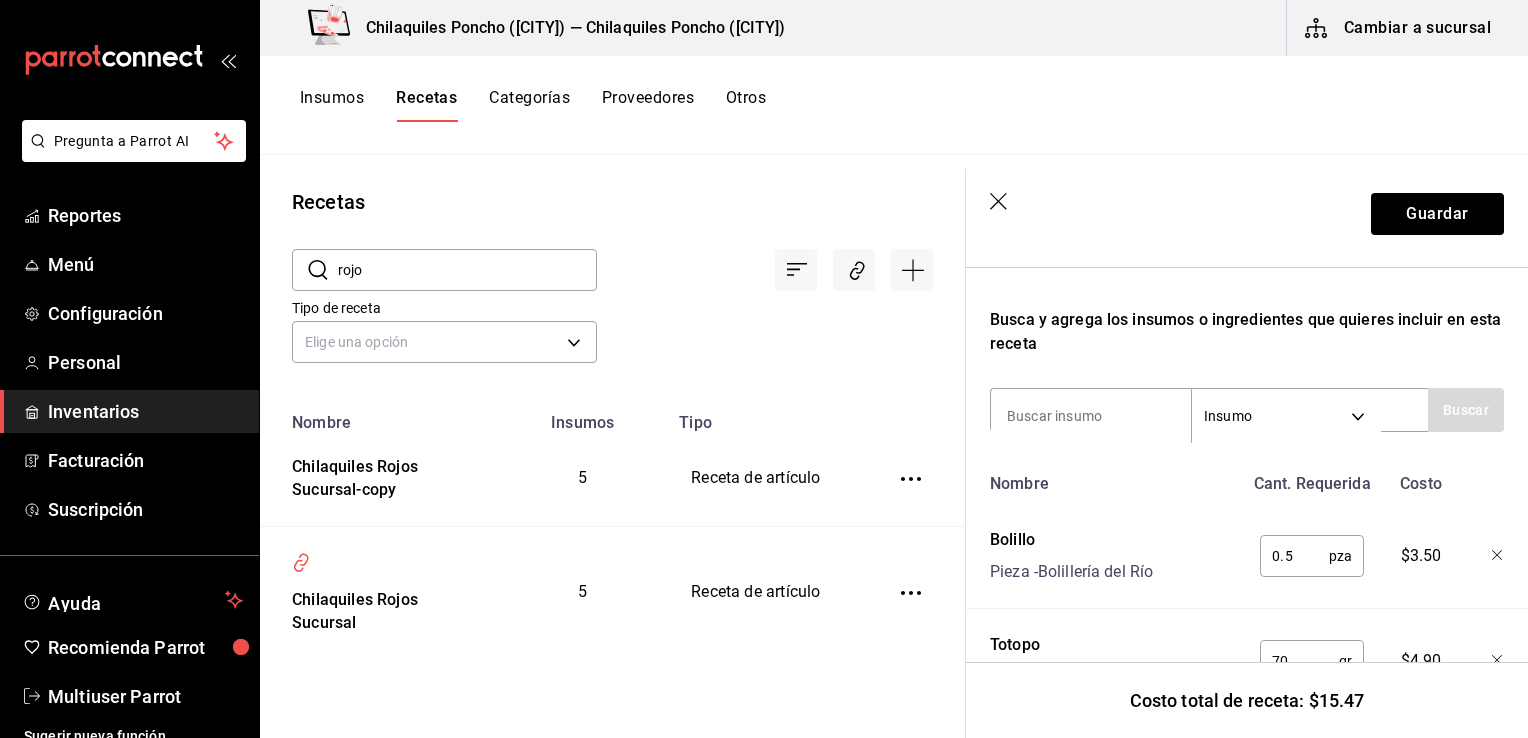 scroll, scrollTop: 293, scrollLeft: 0, axis: vertical 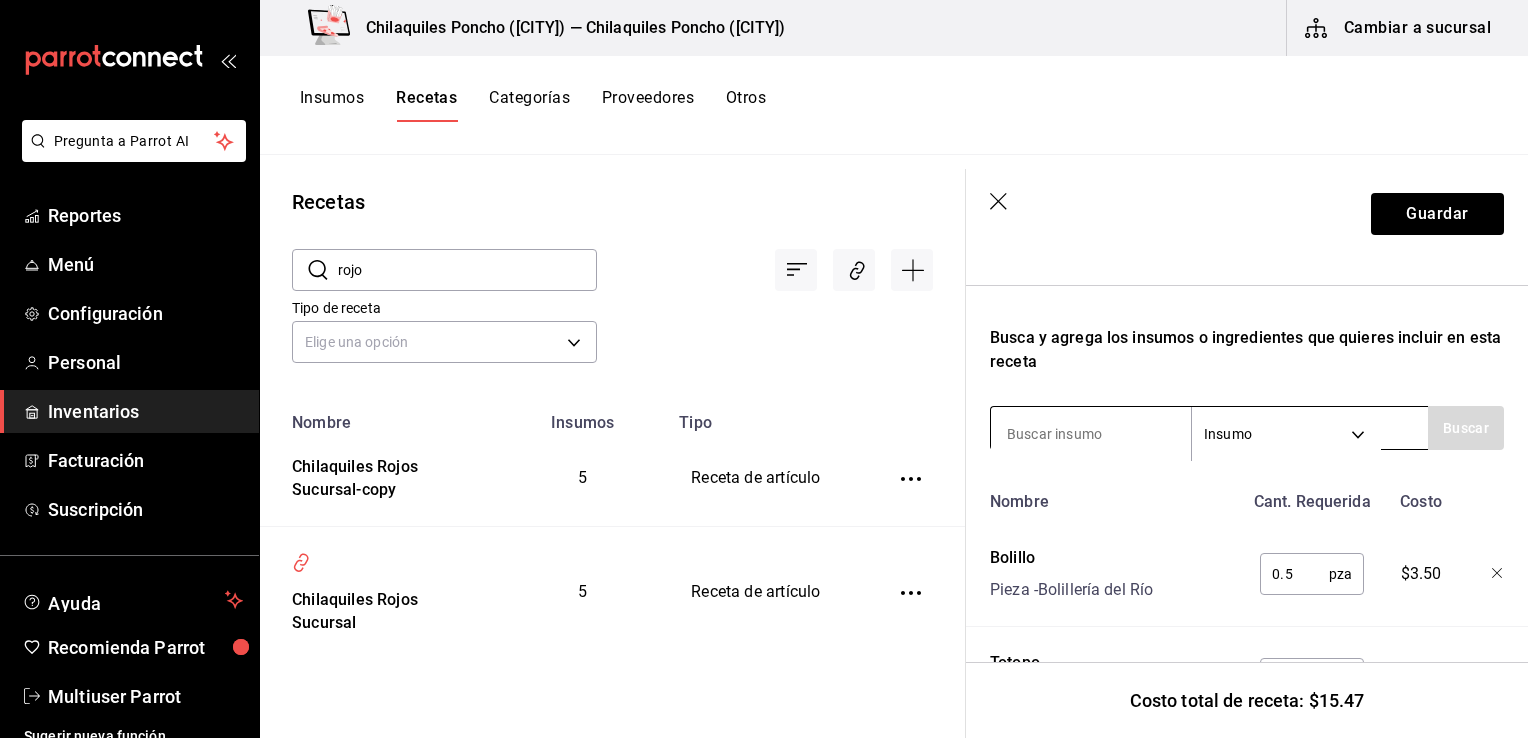 type on "Chilaquiles Rojos Delivery" 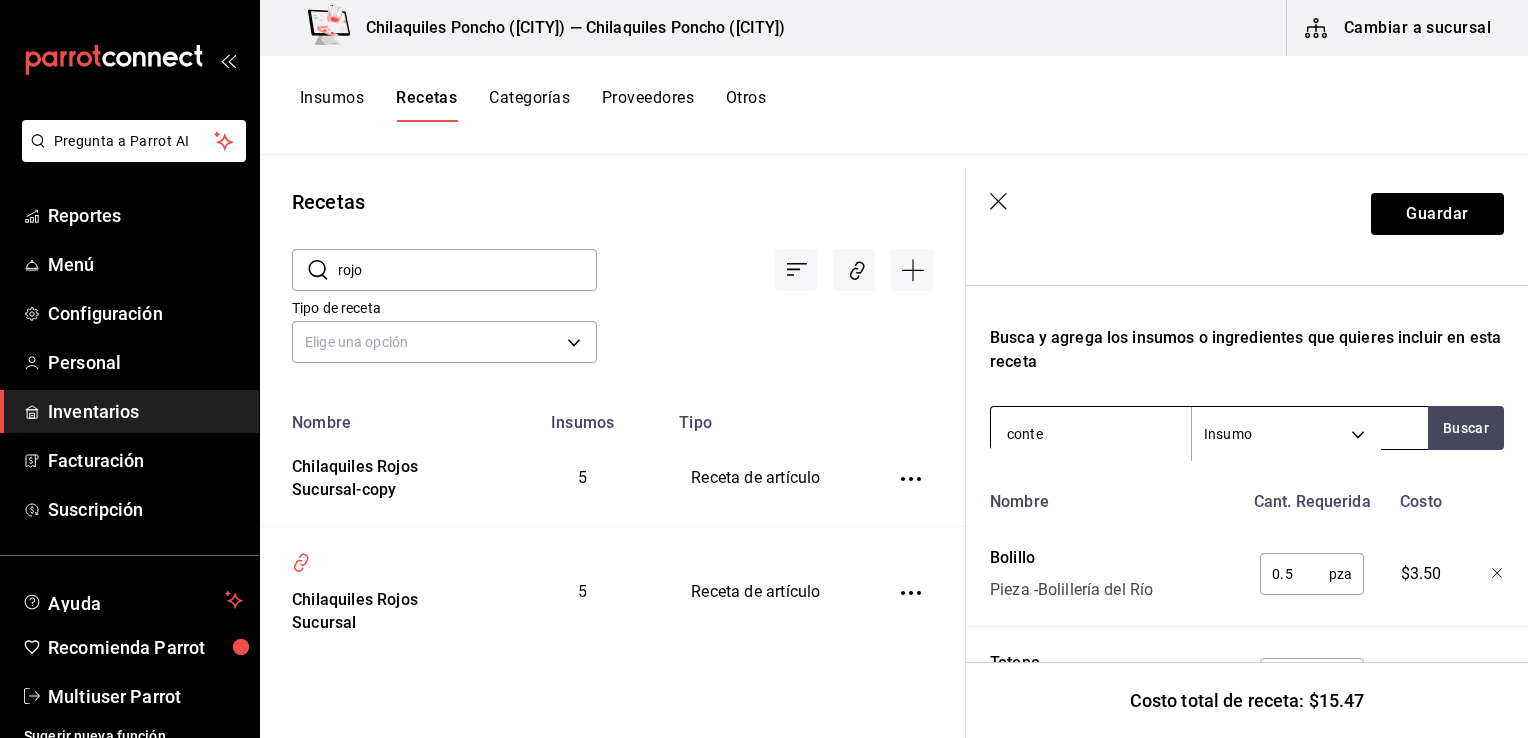 type on "conten" 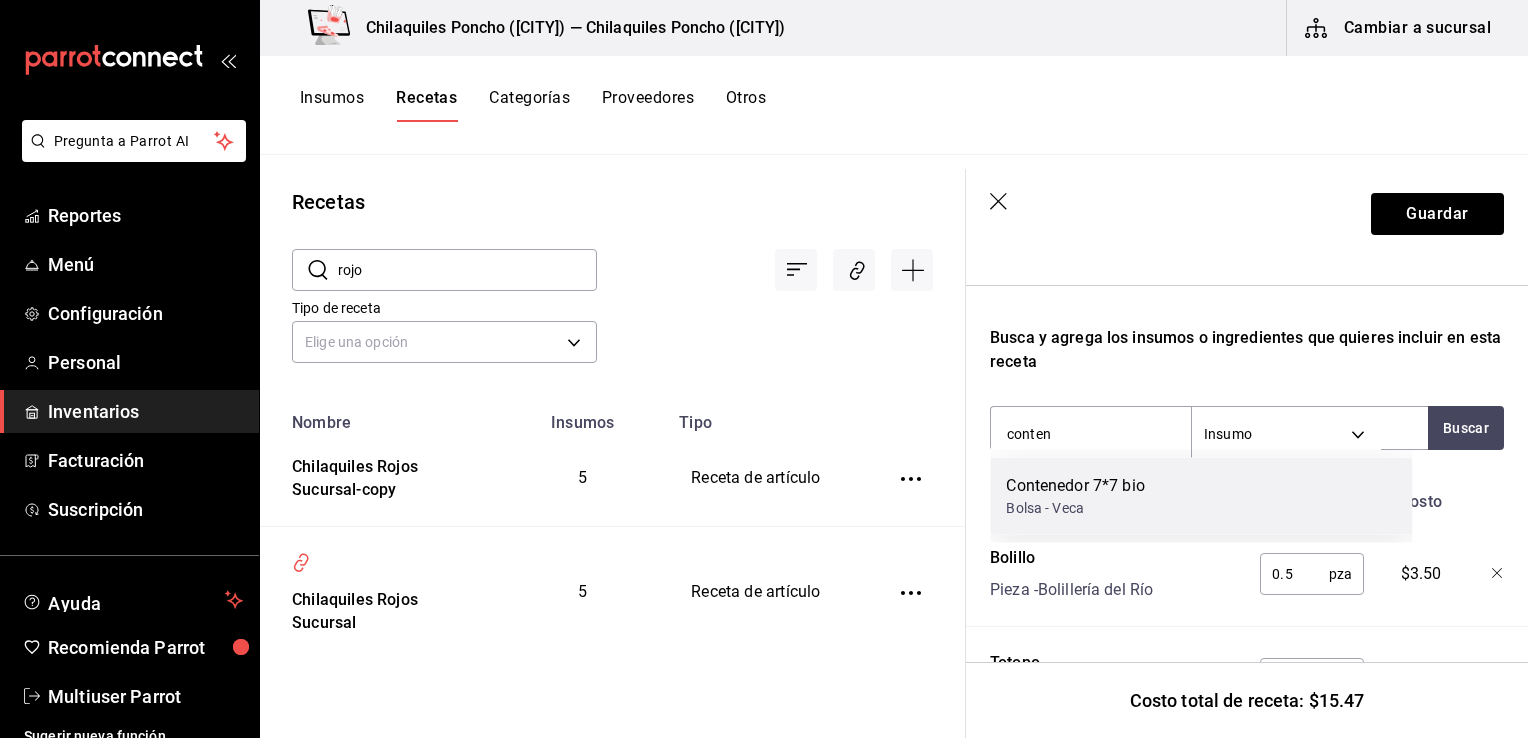 click on "Contenedor 7*7 bio" at bounding box center (1075, 486) 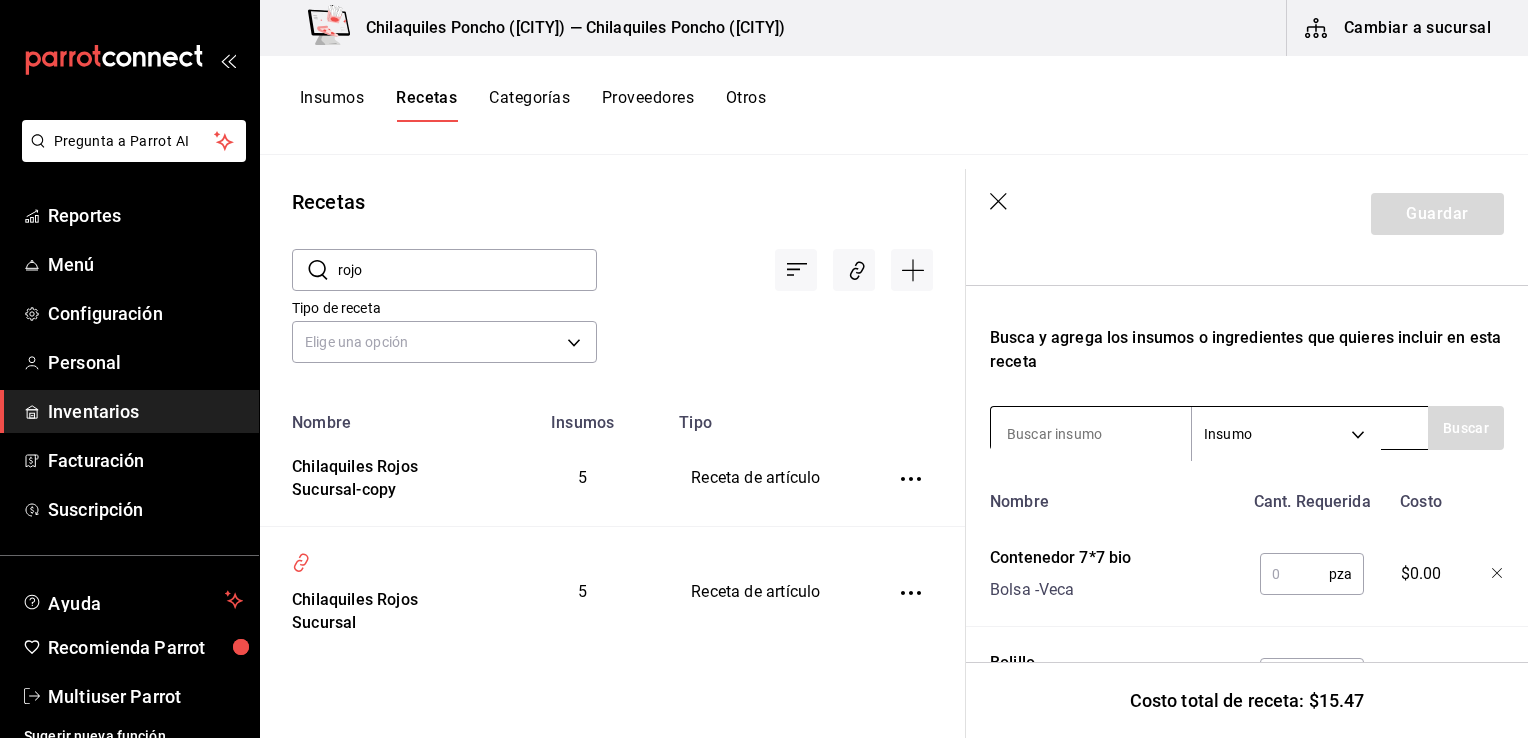 click at bounding box center [1091, 434] 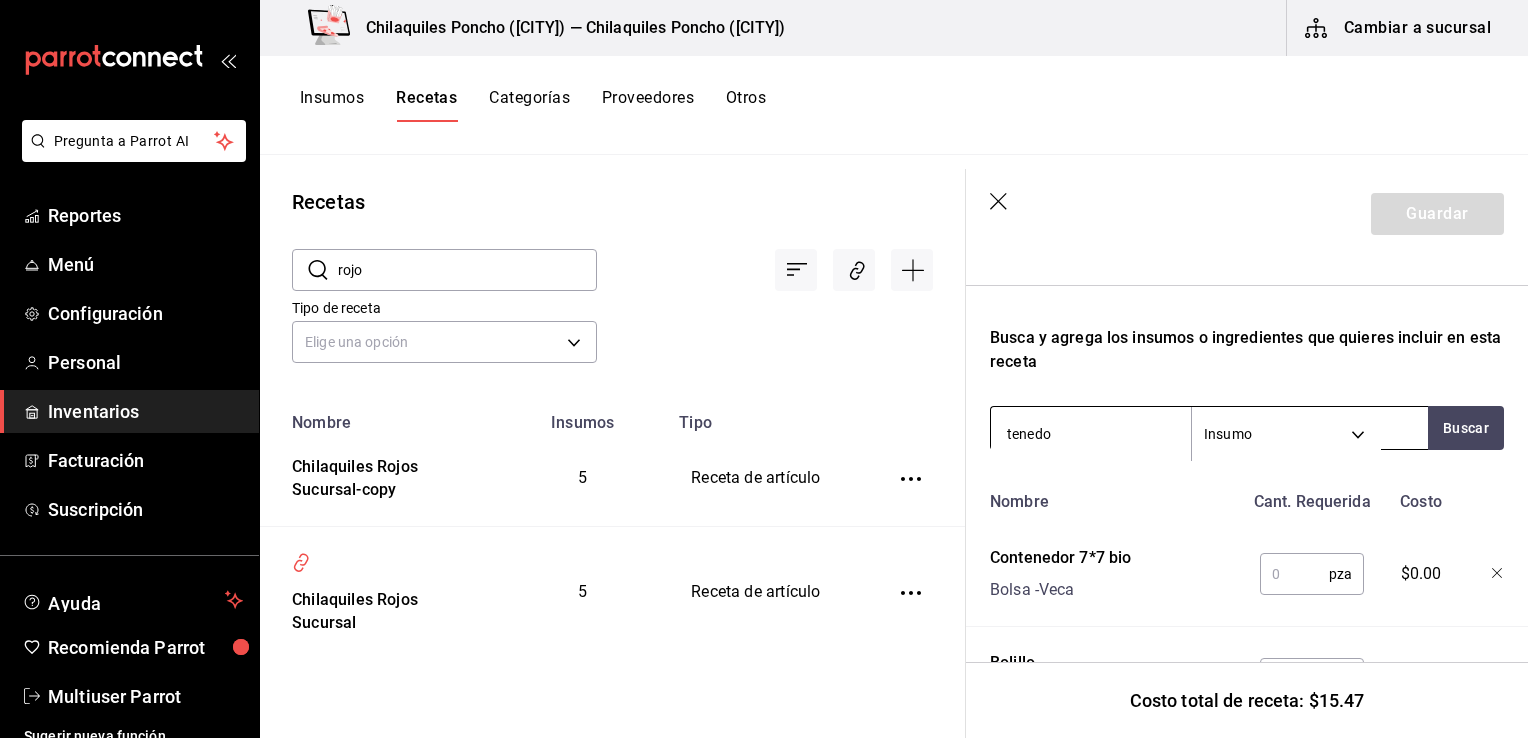 type on "tenedor" 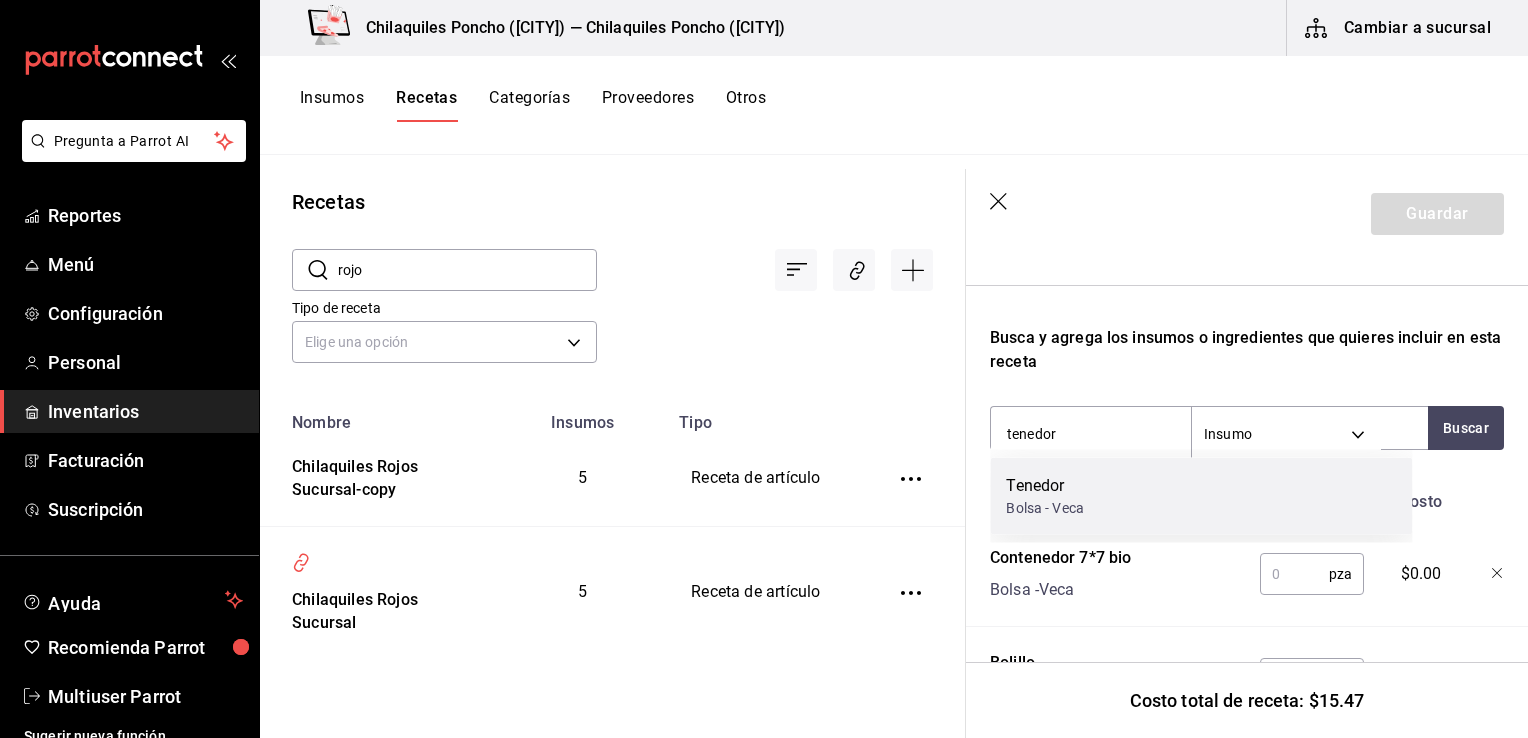 click on "Tenedor Bolsa - Veca" at bounding box center [1201, 496] 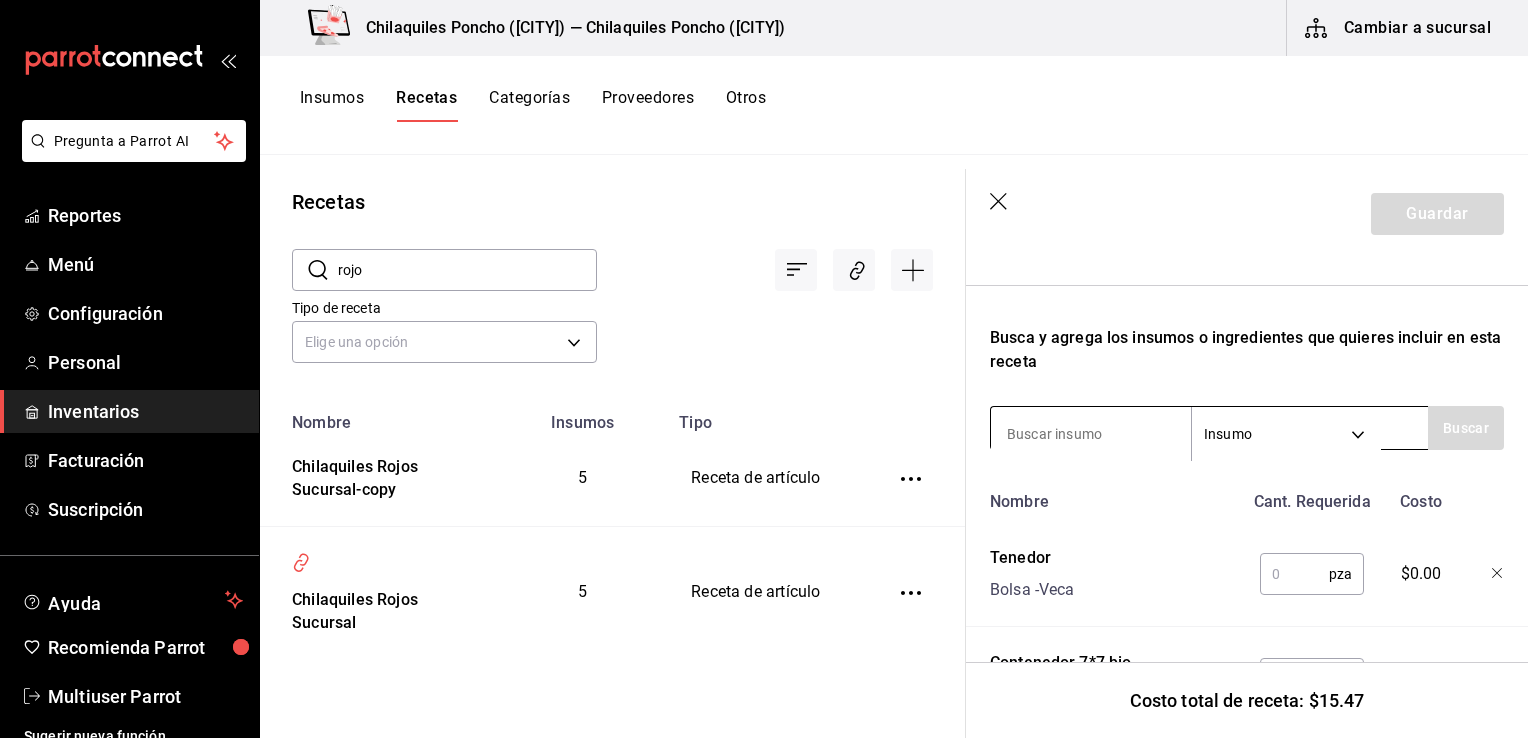 click at bounding box center (1091, 434) 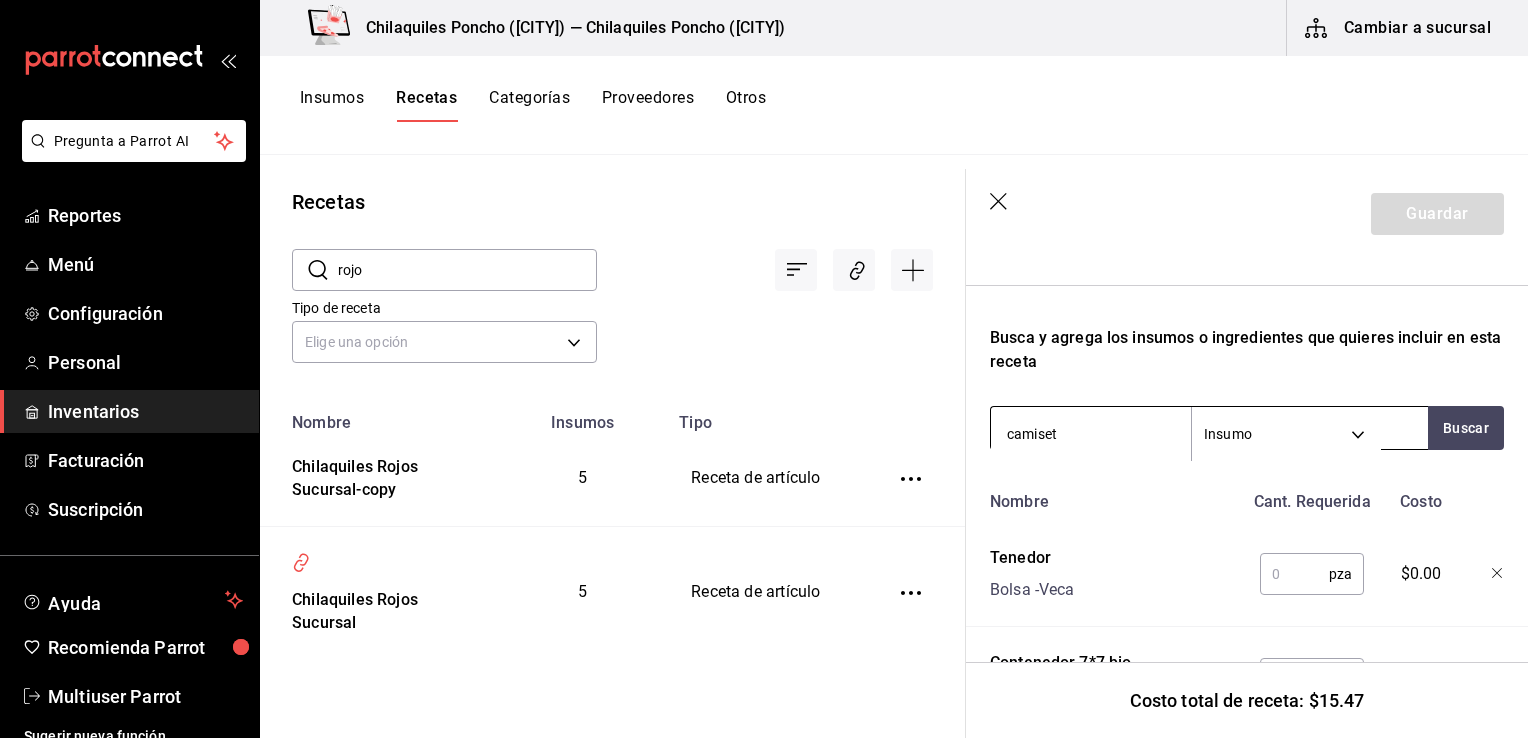 type on "camiseta" 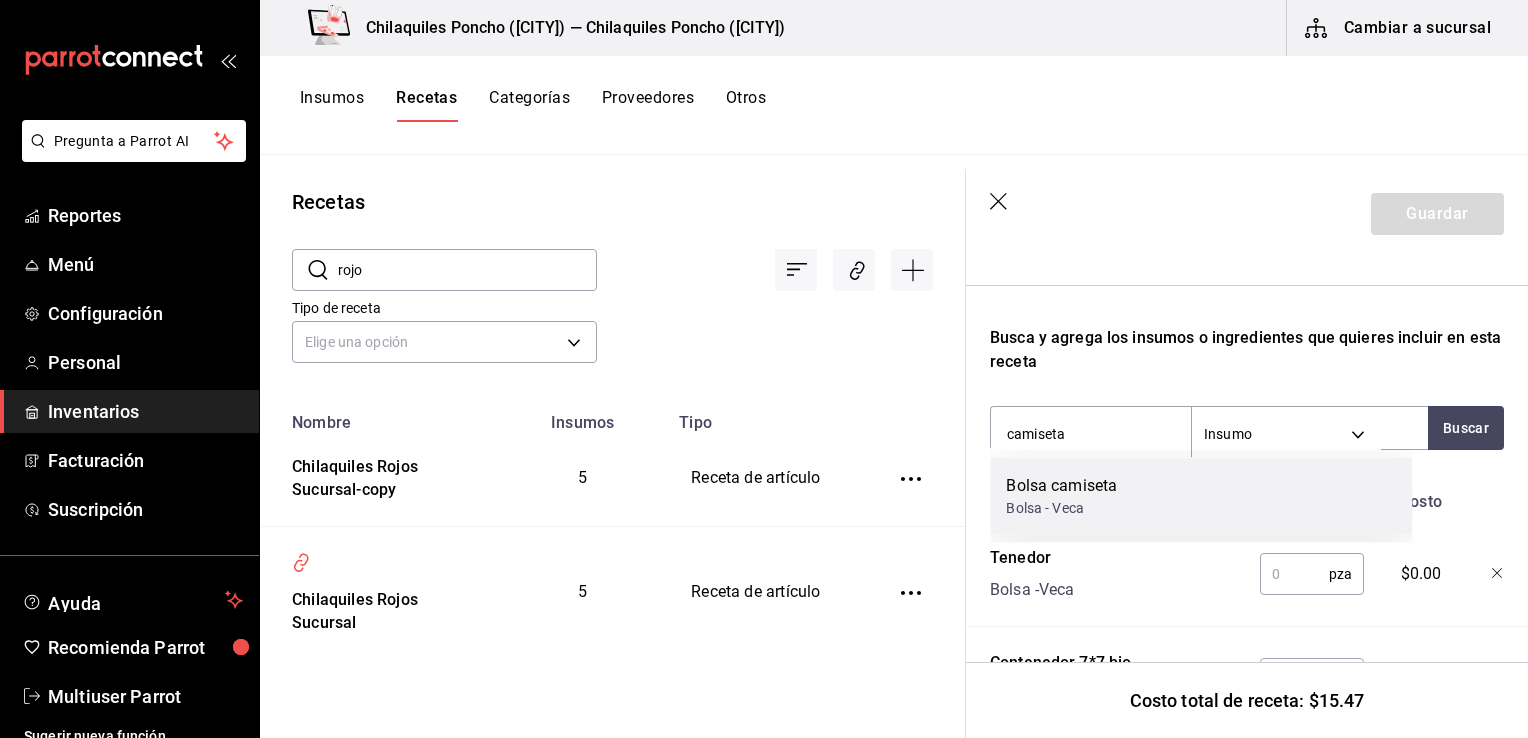 click on "Bolsa camiseta" at bounding box center [1061, 486] 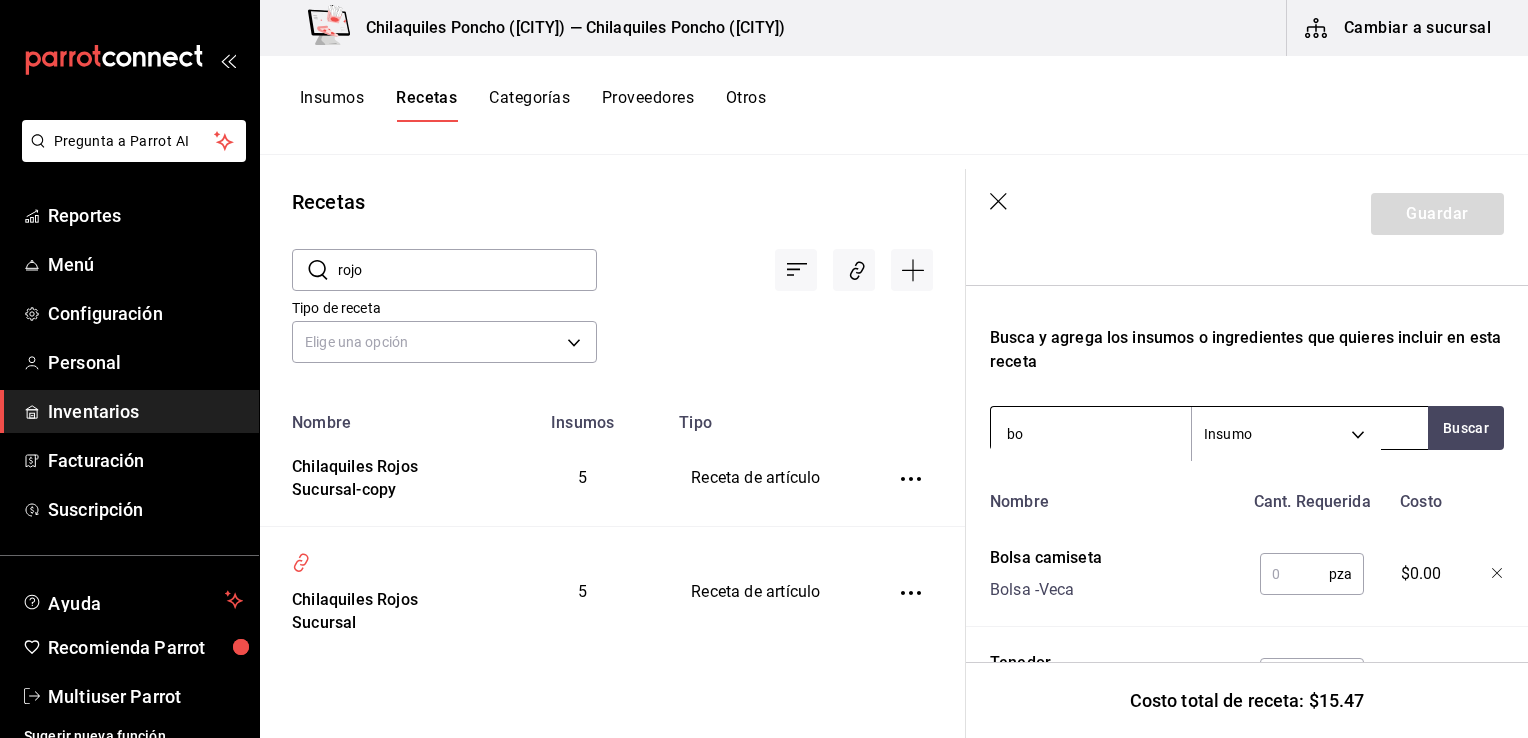 type on "b" 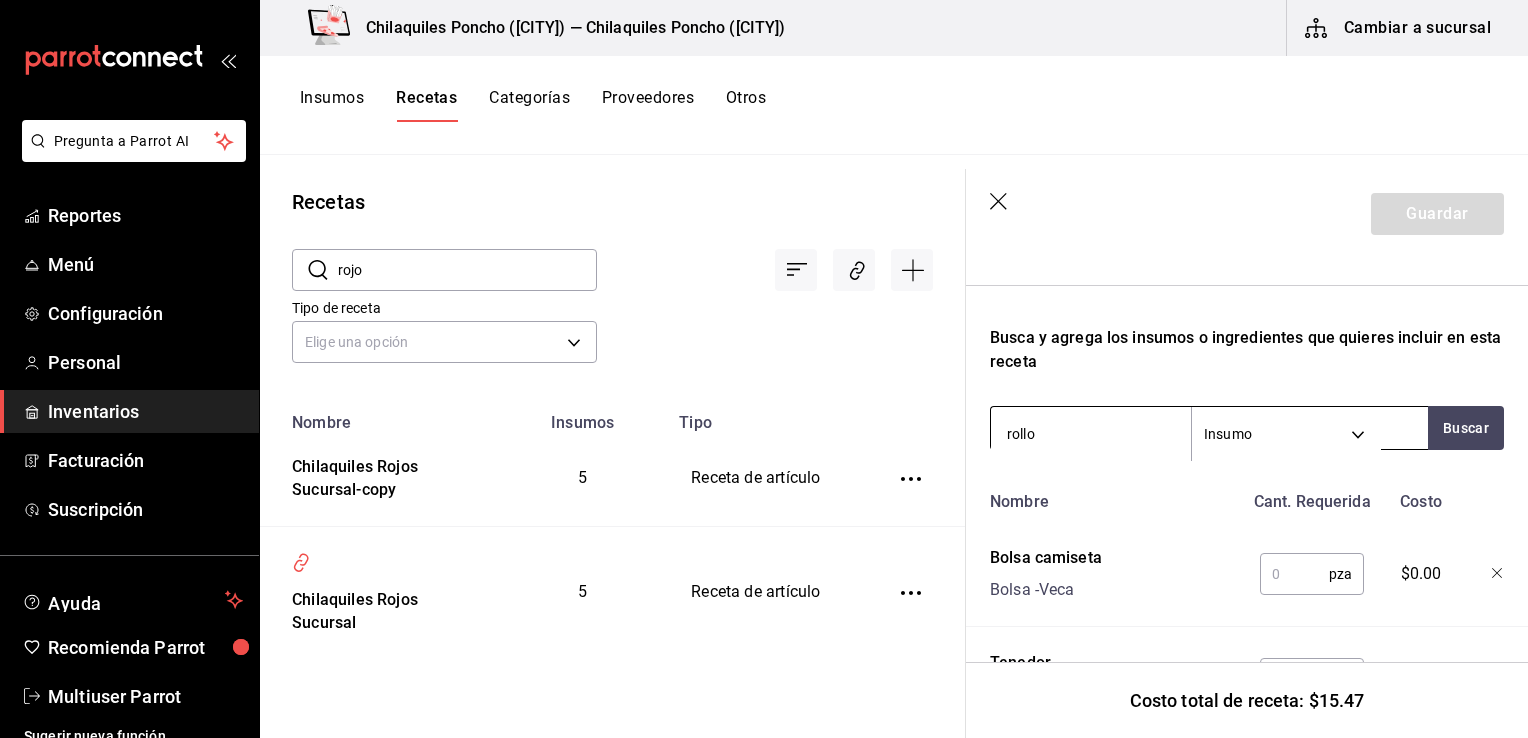 type on "rollo" 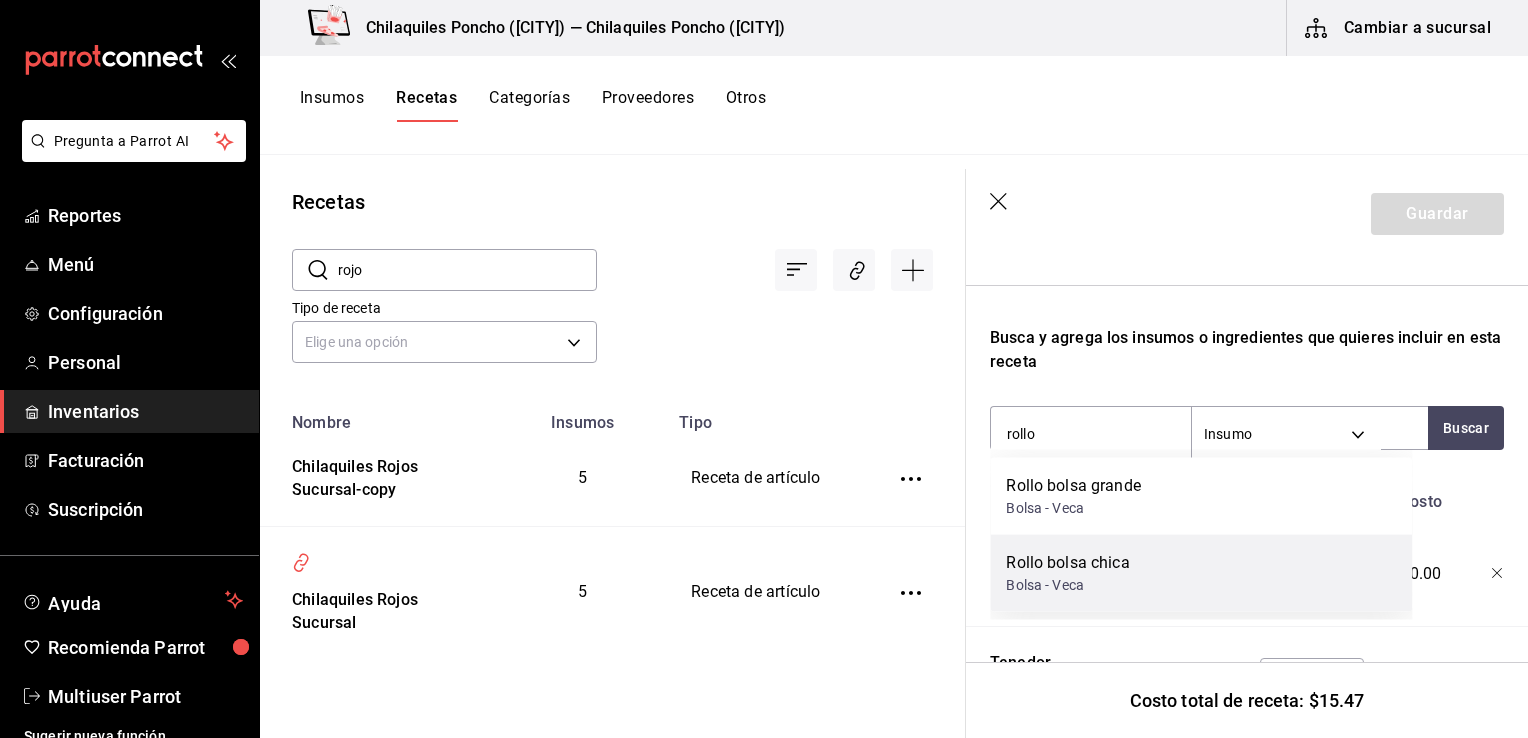 click on "Rollo bolsa chica" at bounding box center [1067, 563] 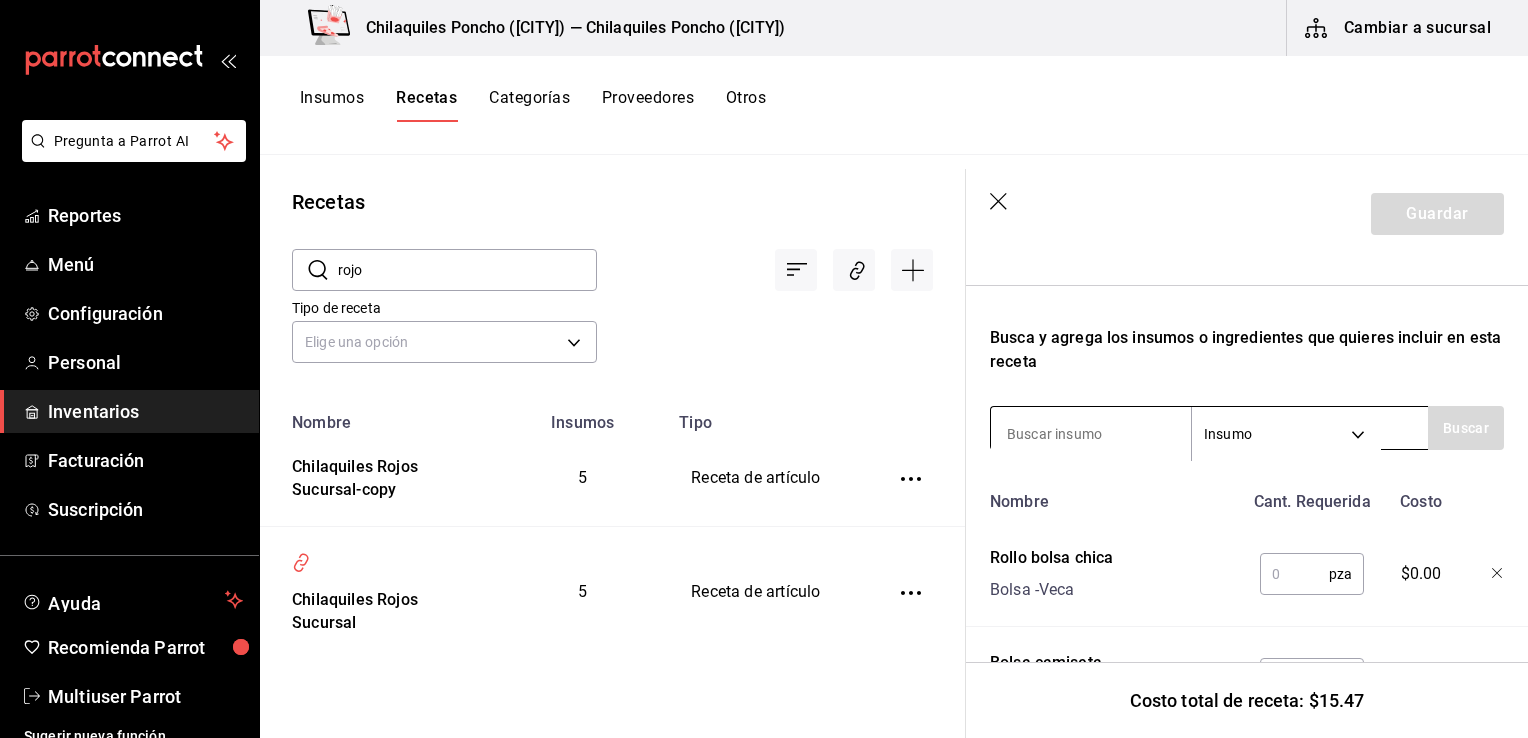 click at bounding box center (1091, 434) 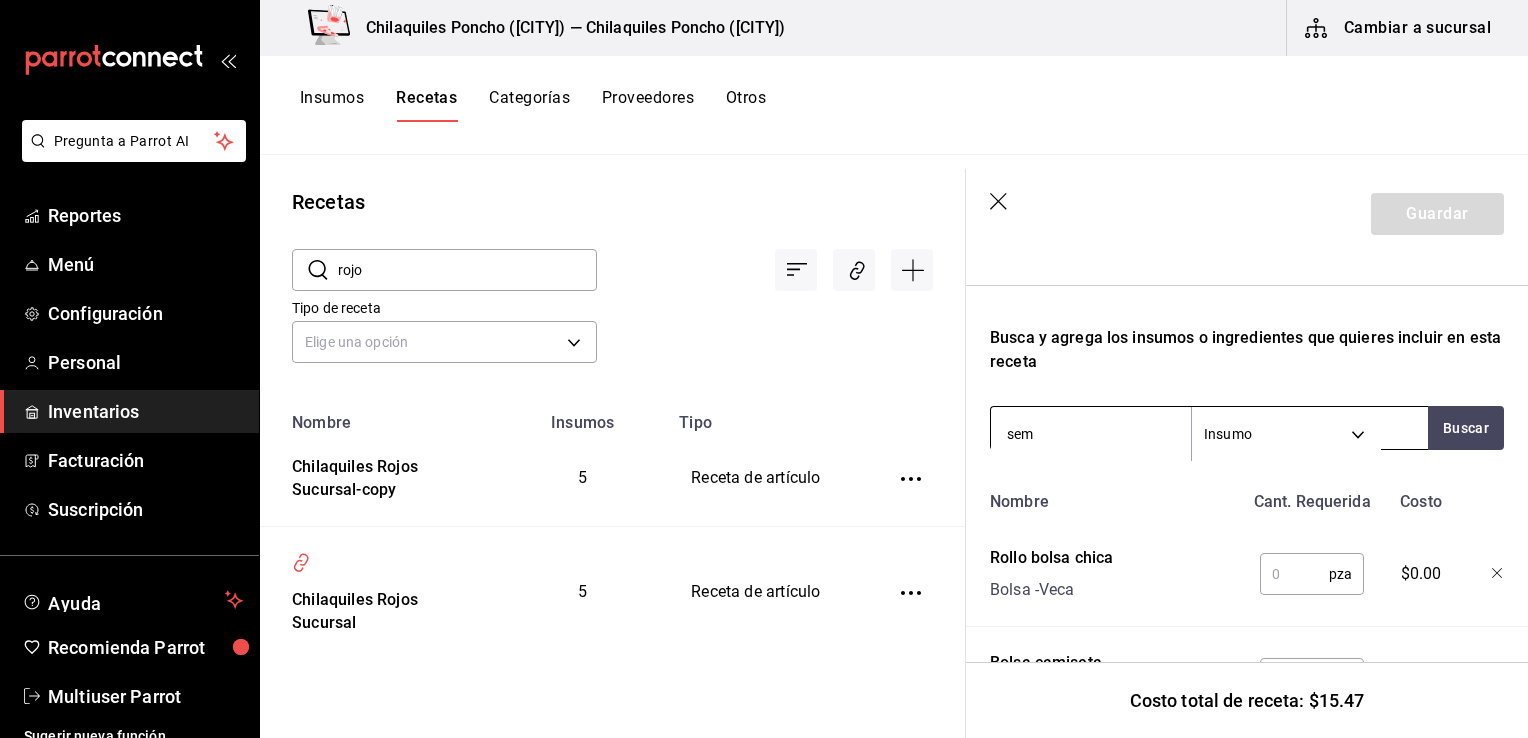 type on "semi" 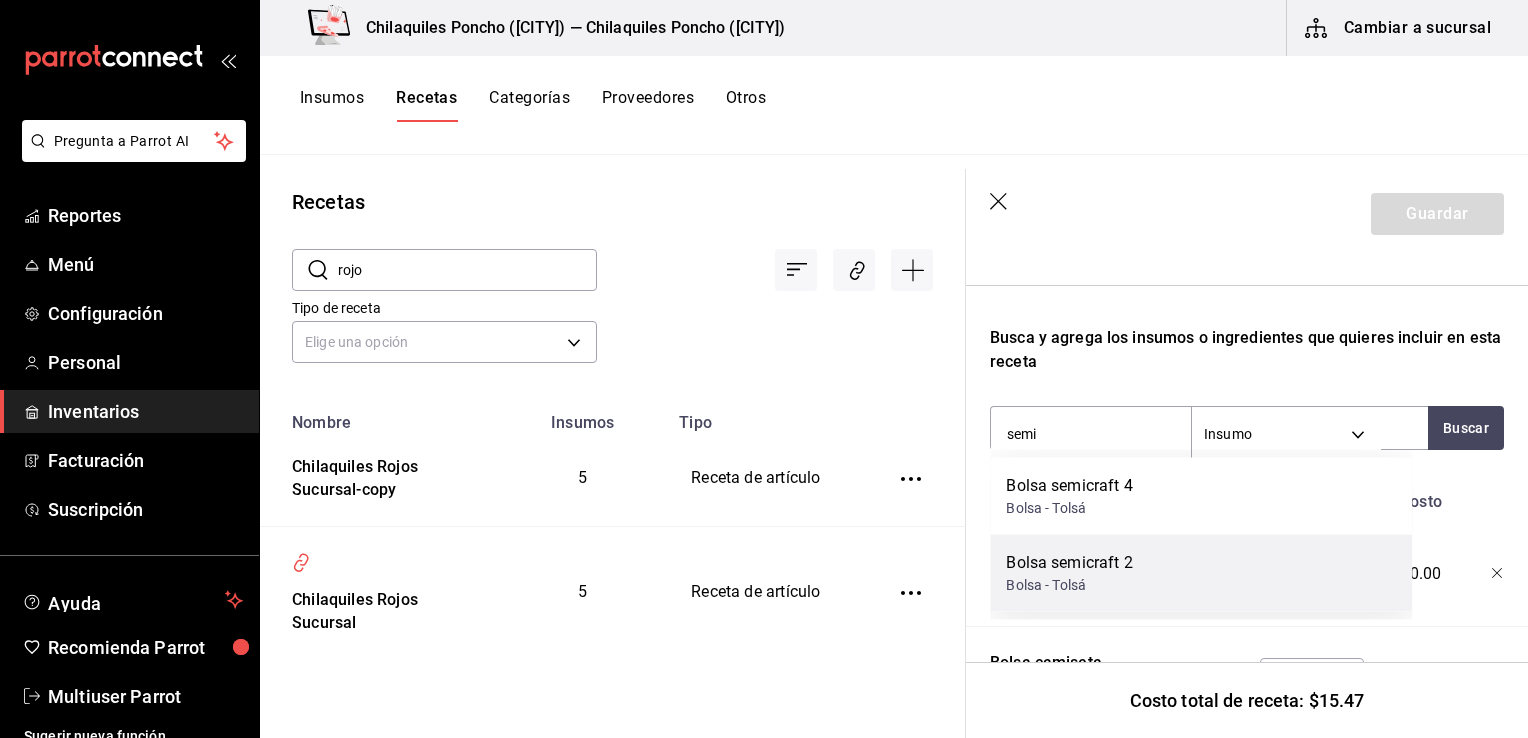 click on "Bolsa semicraft 2" at bounding box center [1069, 563] 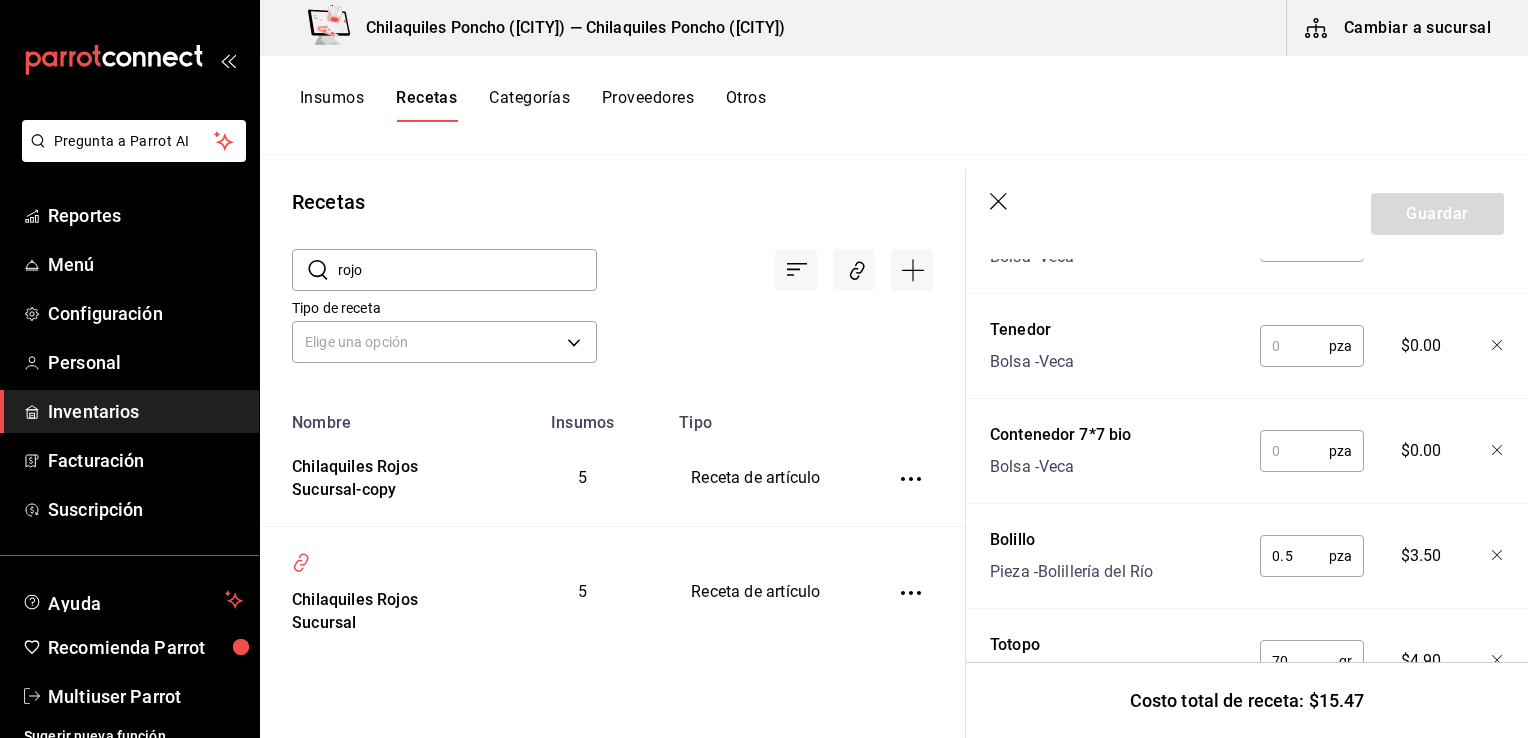 scroll, scrollTop: 865, scrollLeft: 0, axis: vertical 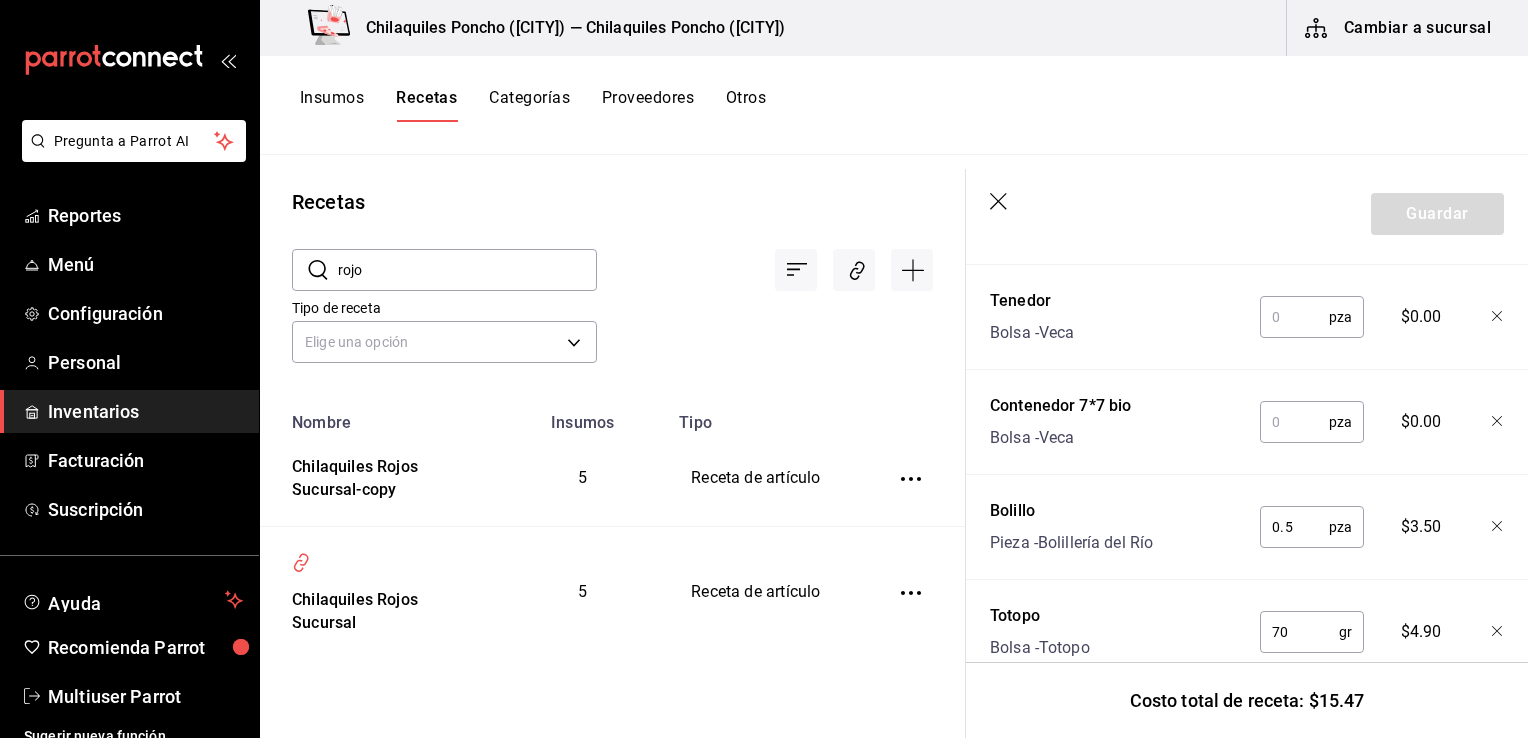click at bounding box center (1294, 422) 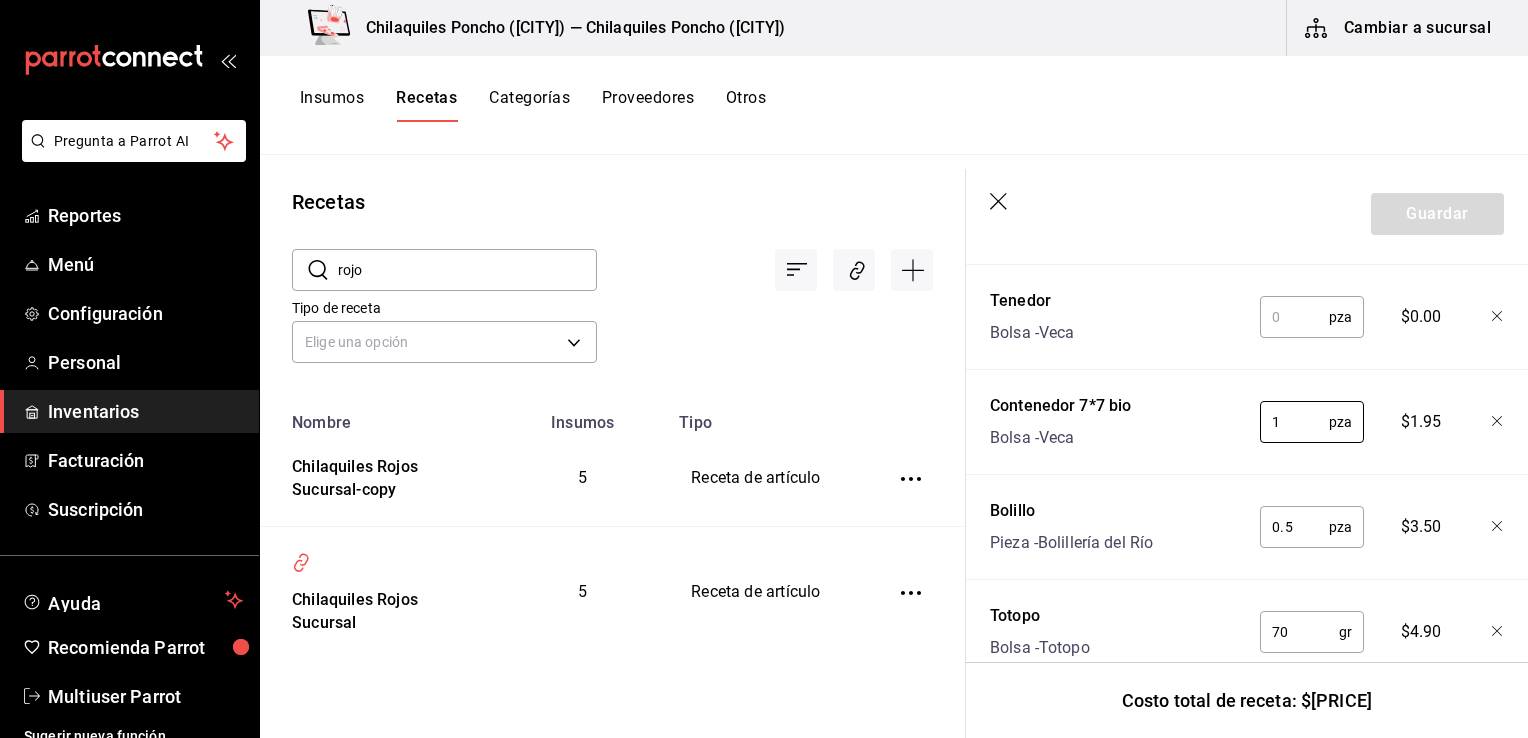 type on "1" 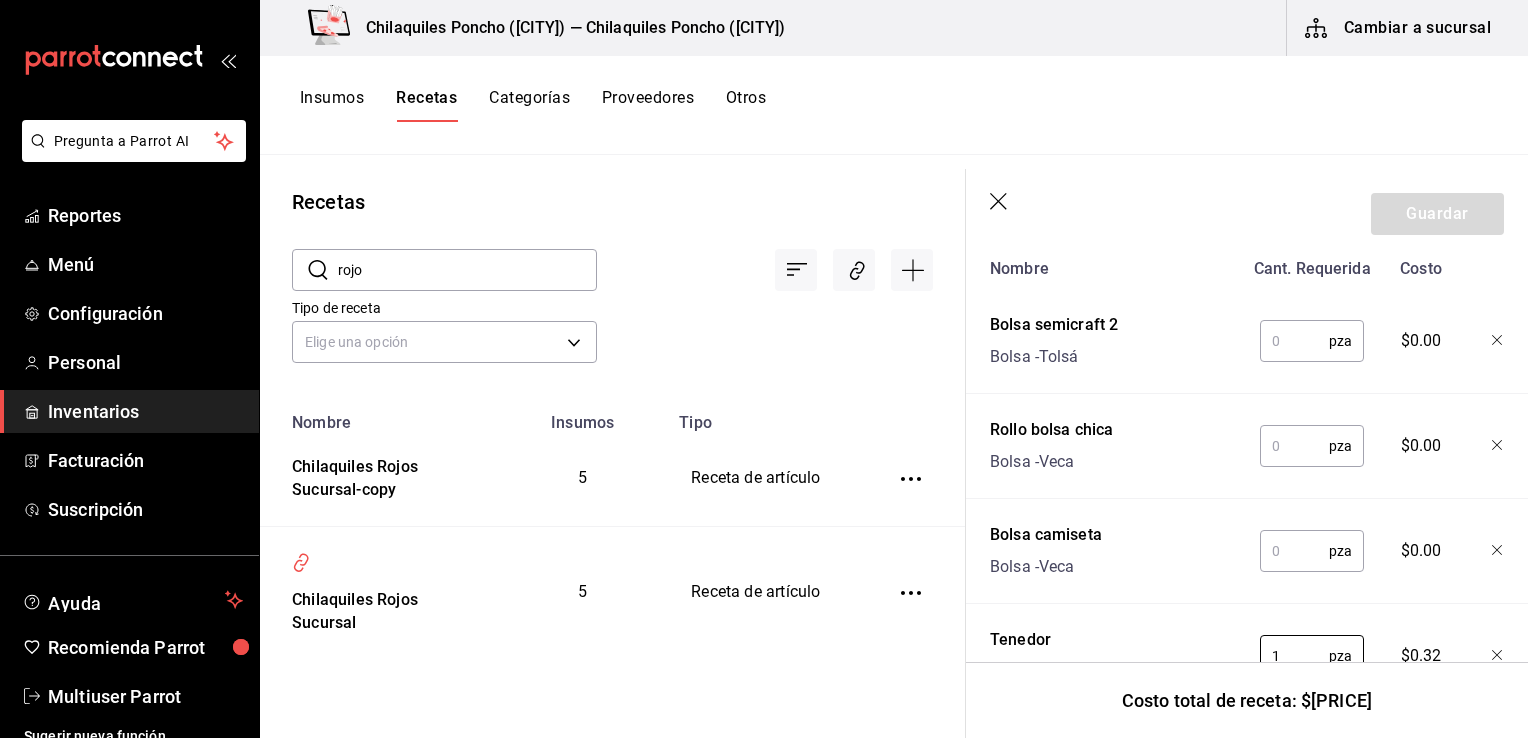 scroll, scrollTop: 500, scrollLeft: 0, axis: vertical 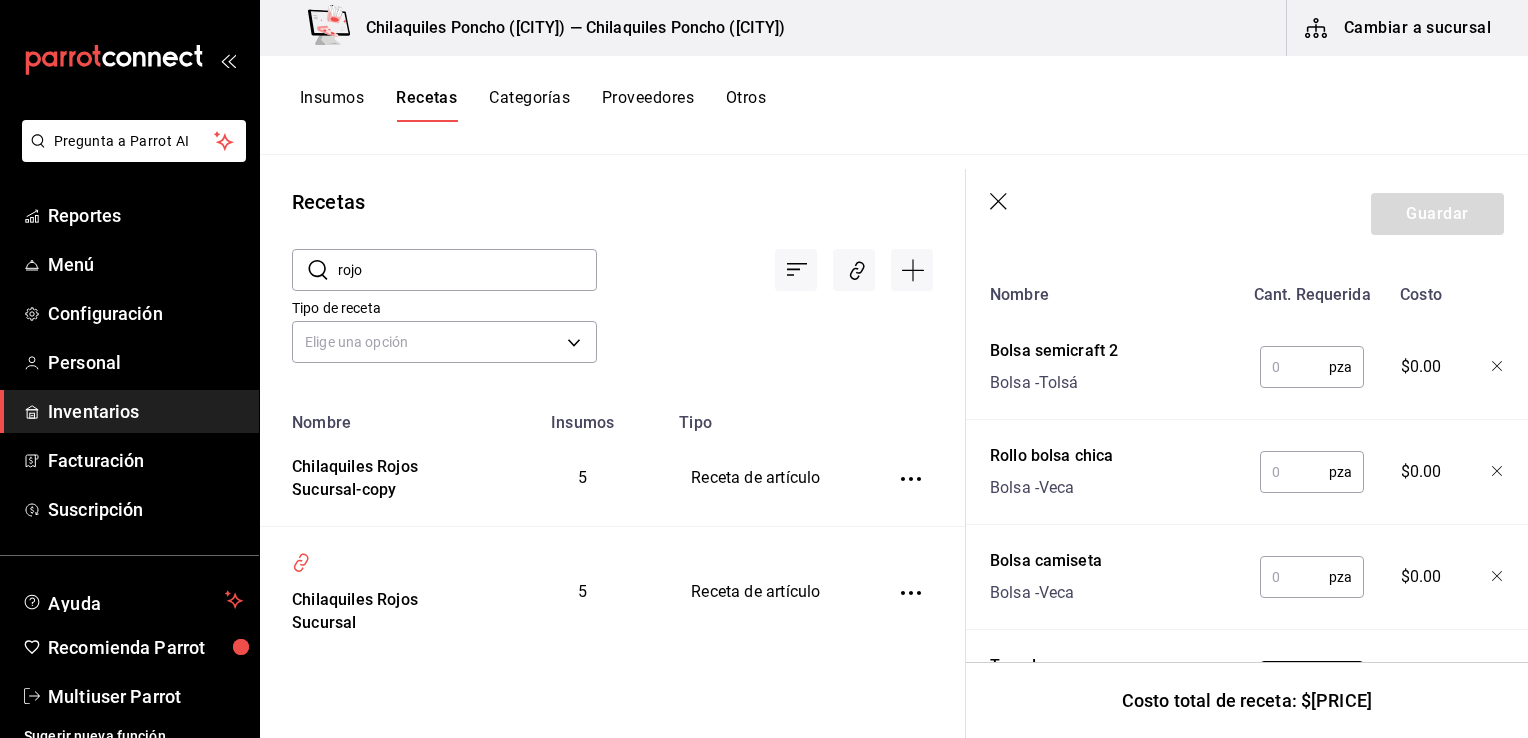 type on "1" 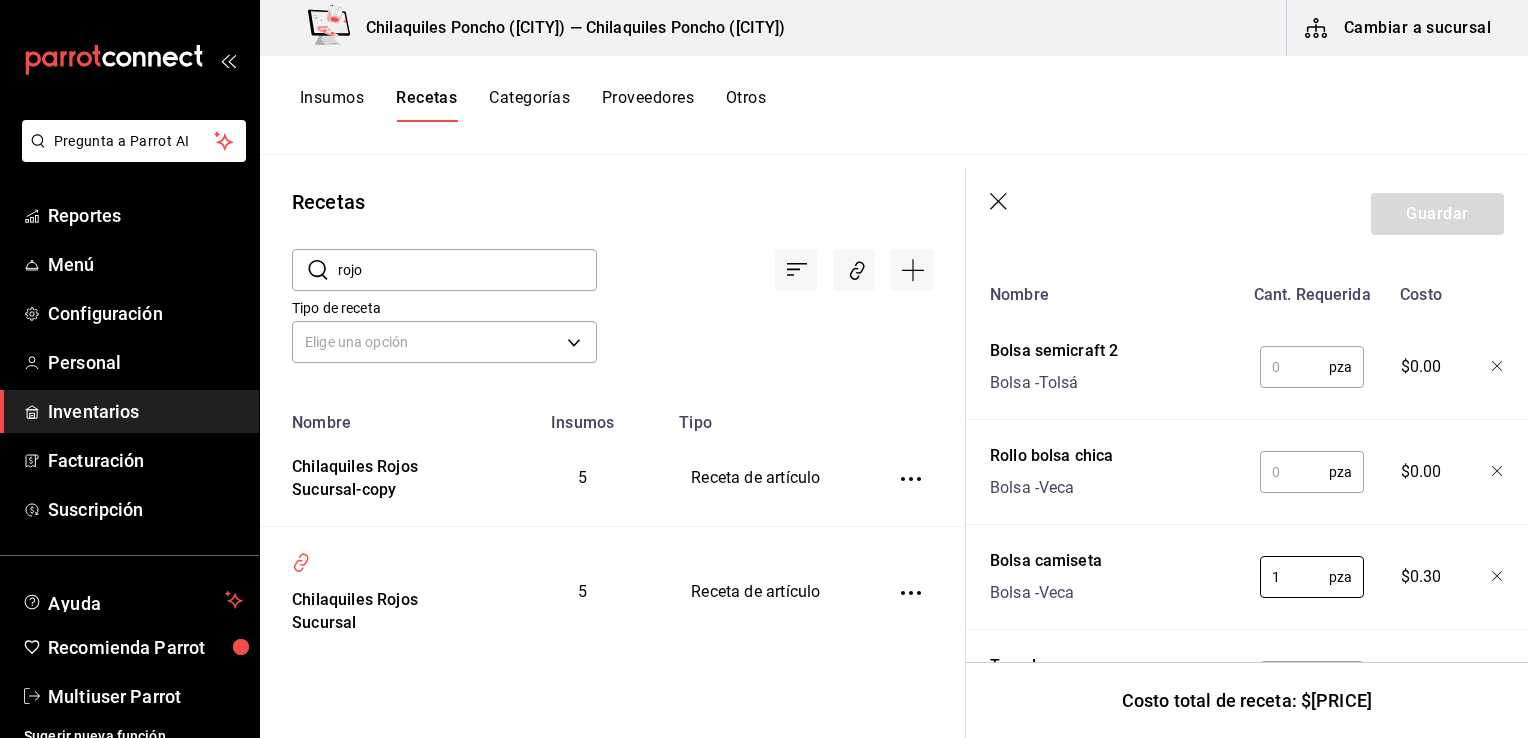 type on "1" 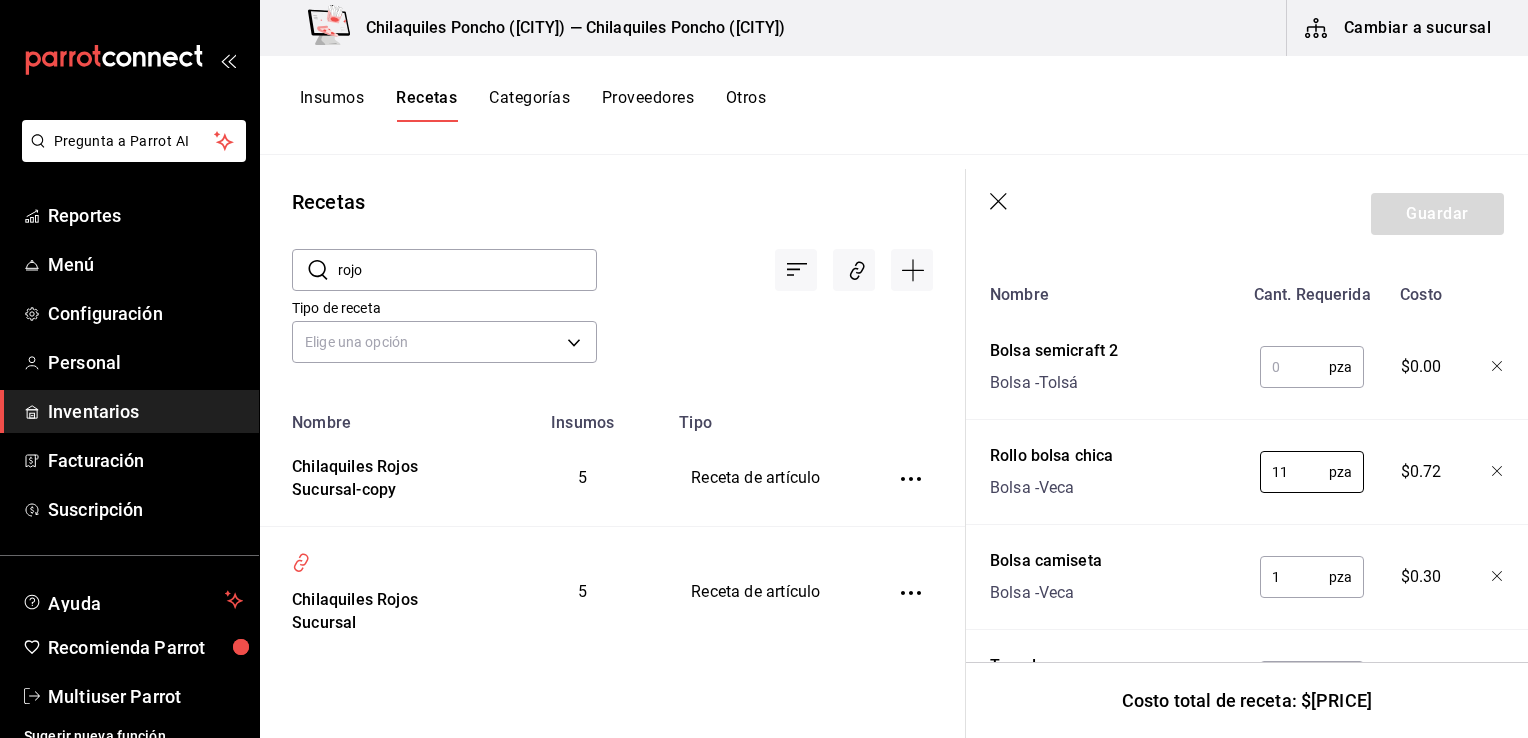 click at bounding box center [1294, 367] 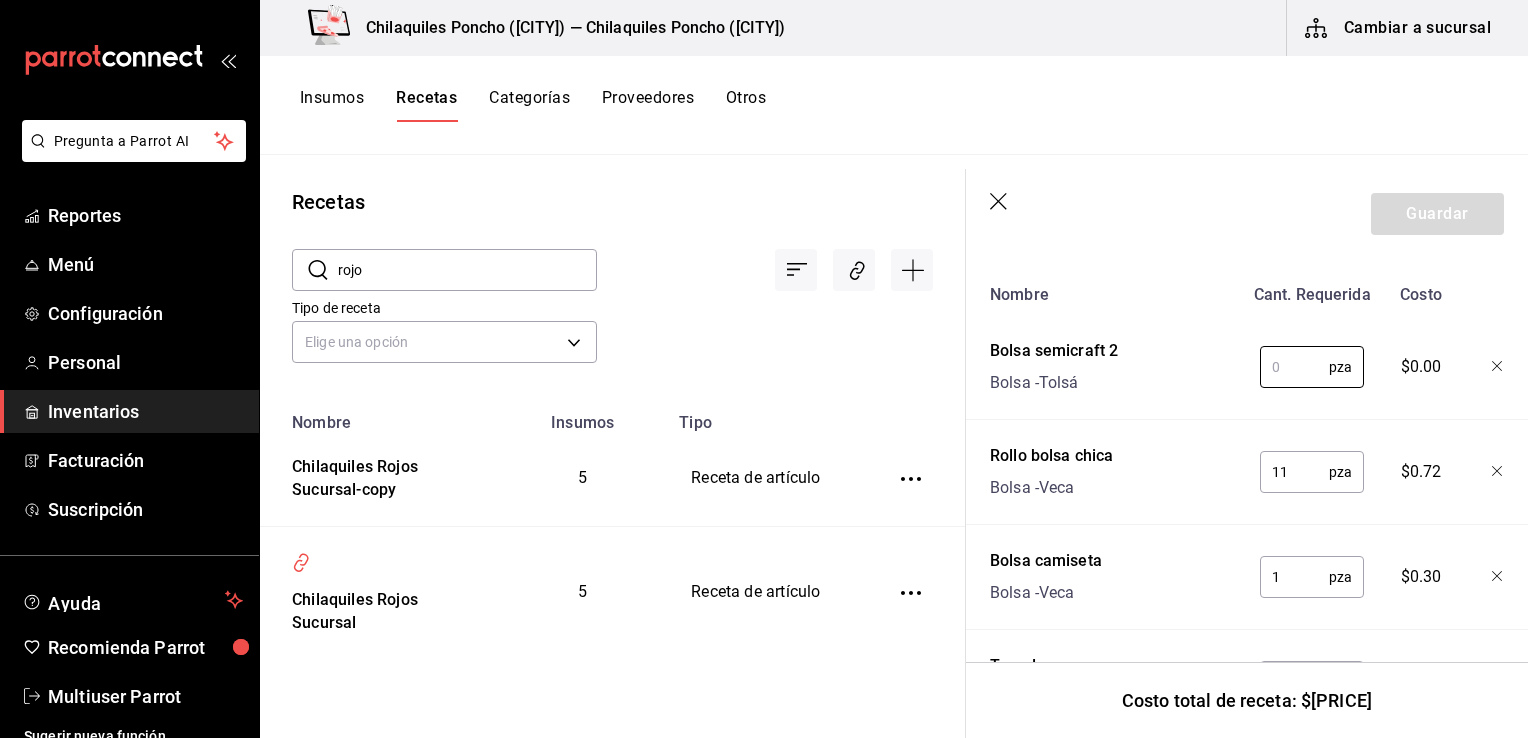 click on "11 pza ​" at bounding box center [1308, 468] 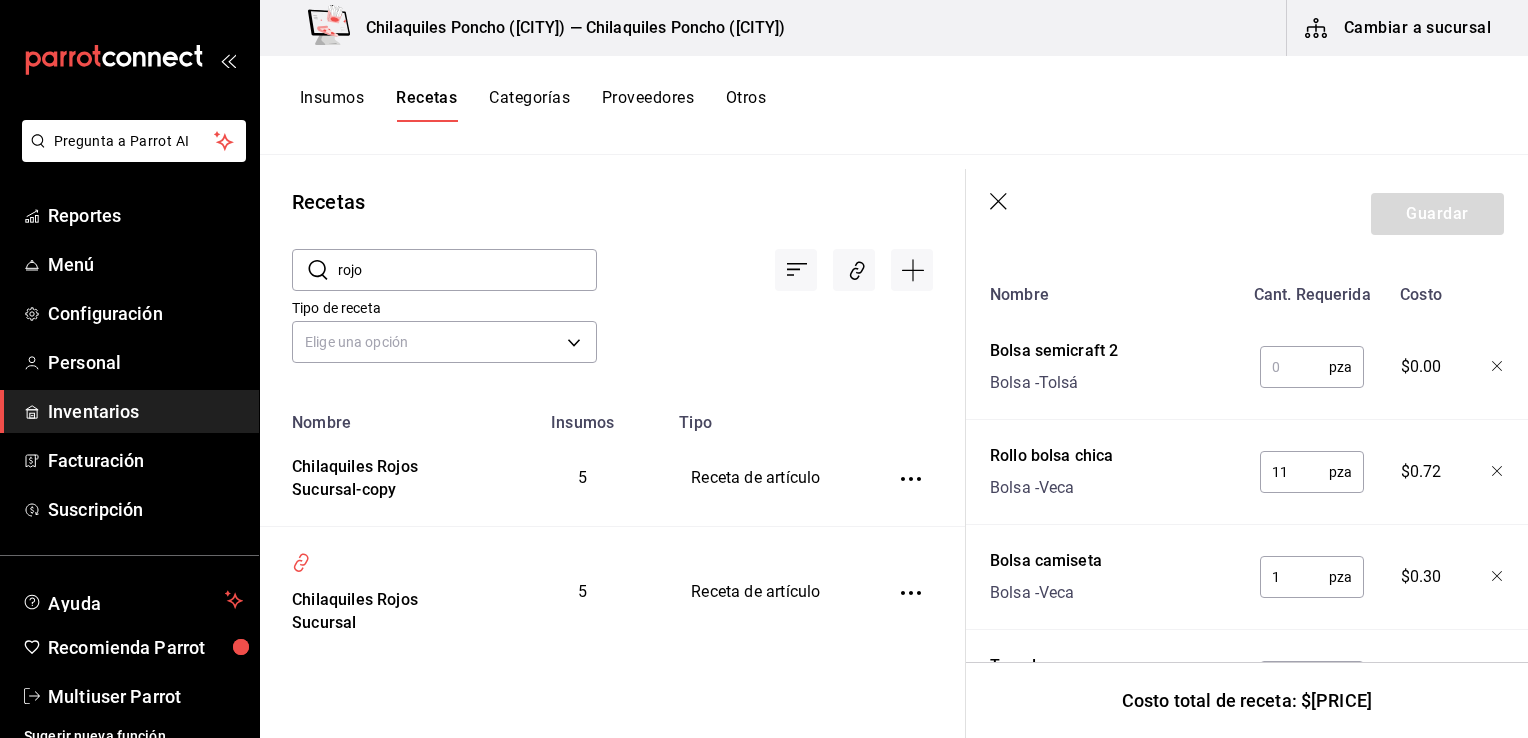 click on "11" at bounding box center [1294, 472] 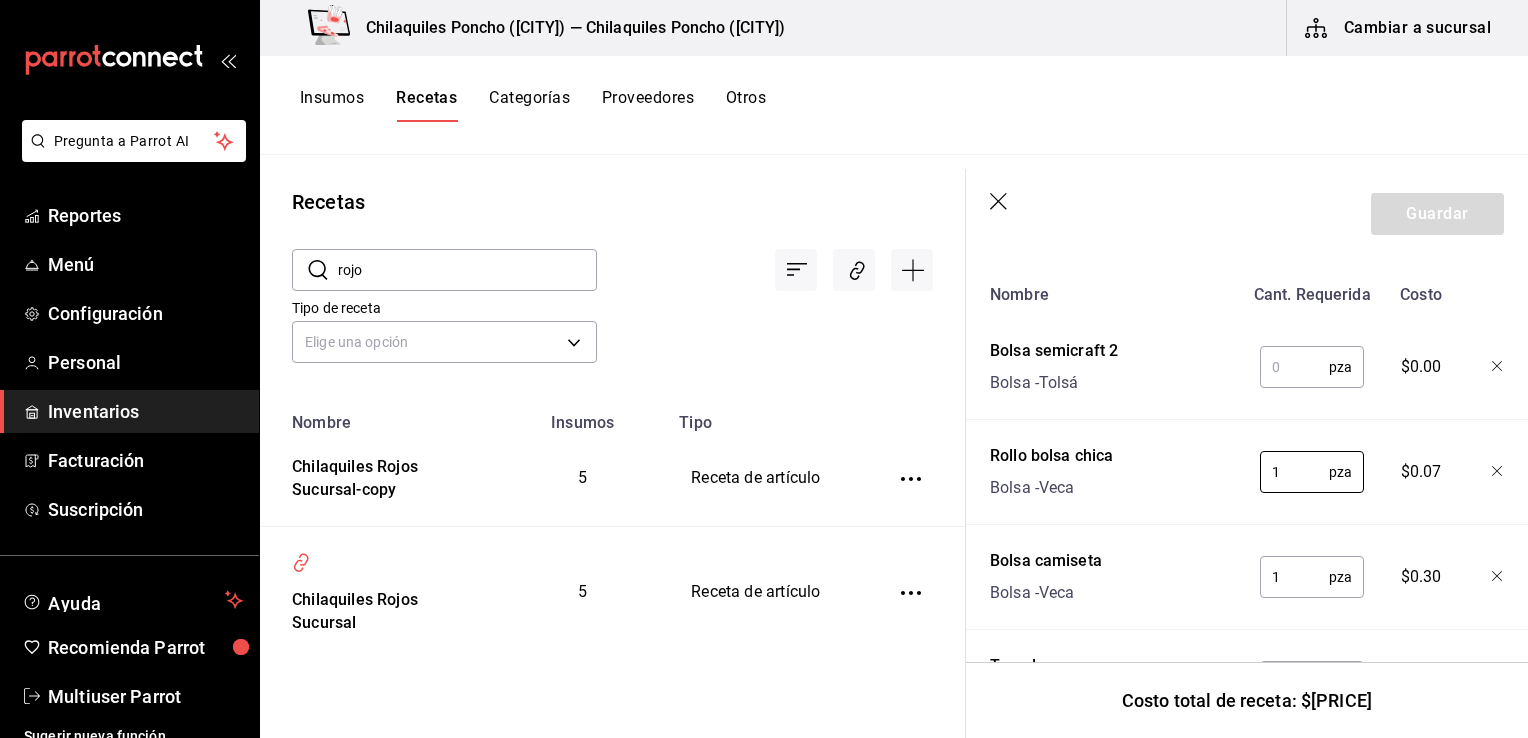type on "1" 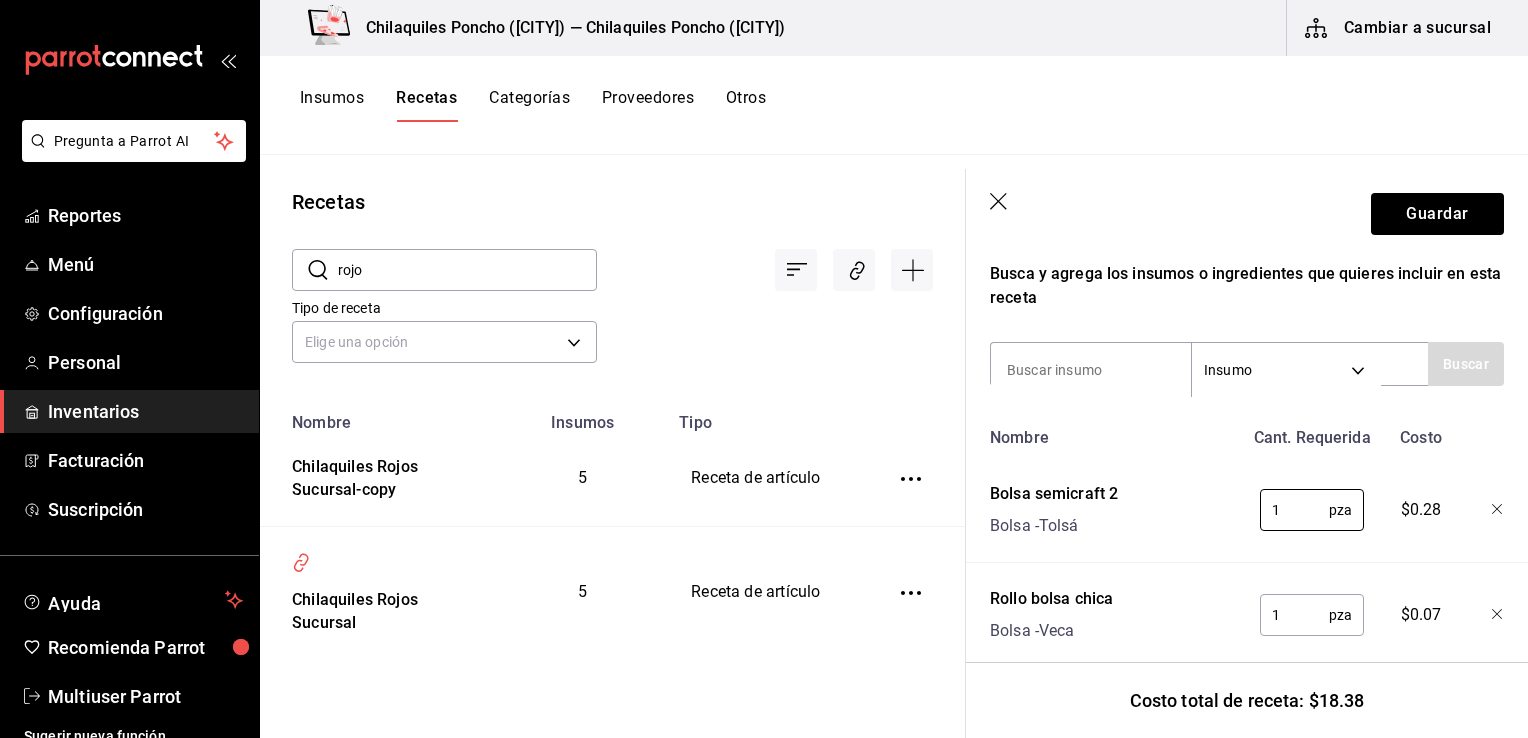 scroll, scrollTop: 315, scrollLeft: 0, axis: vertical 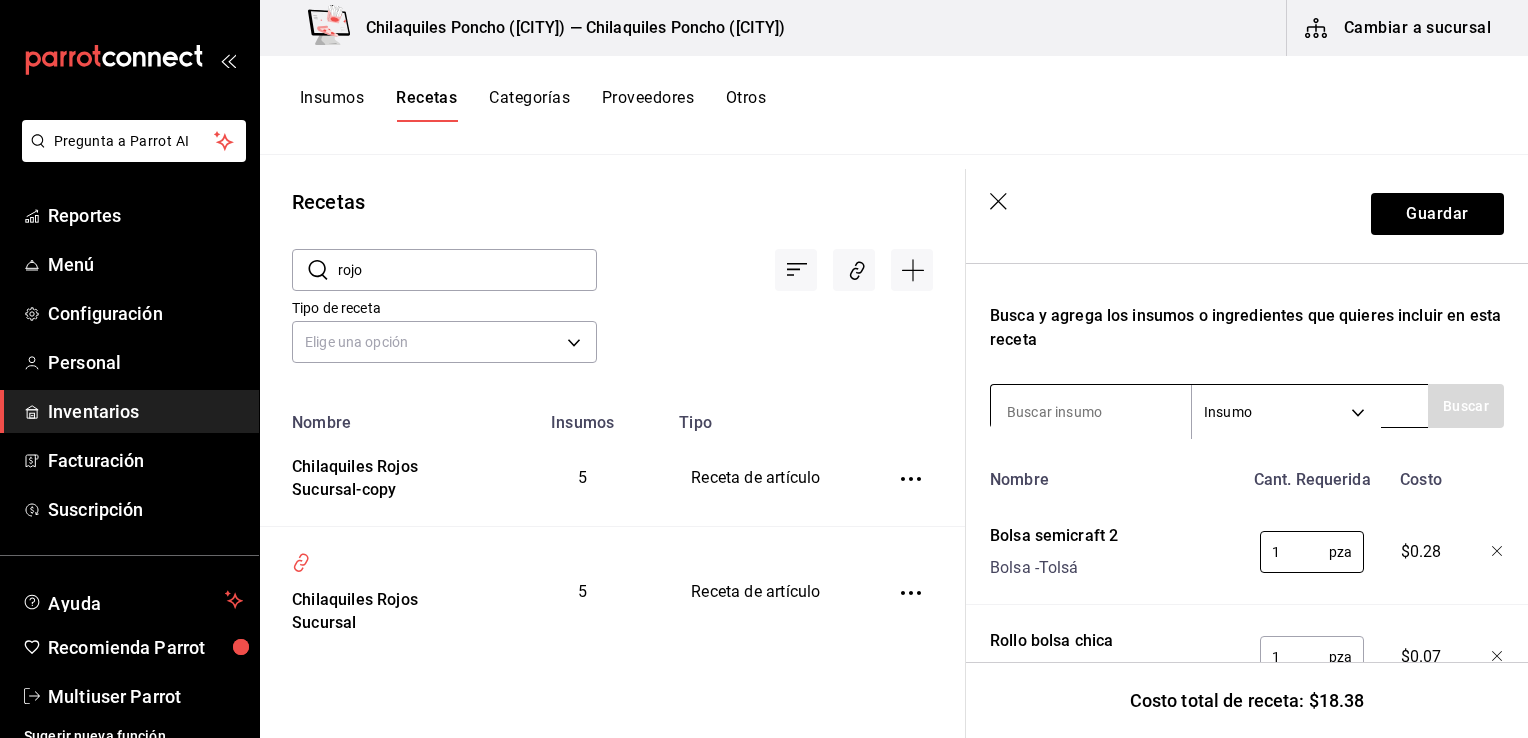 type on "1" 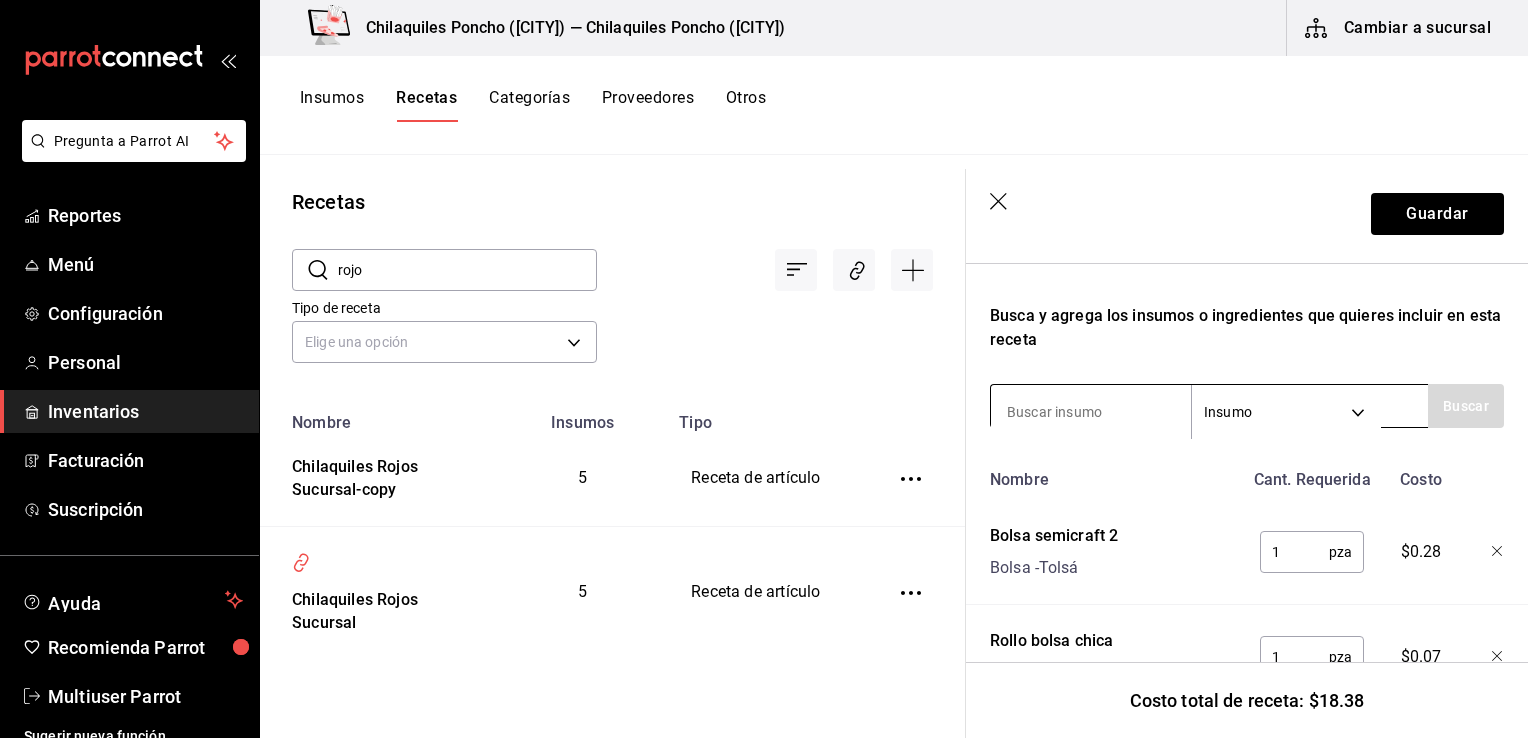 click at bounding box center [1091, 412] 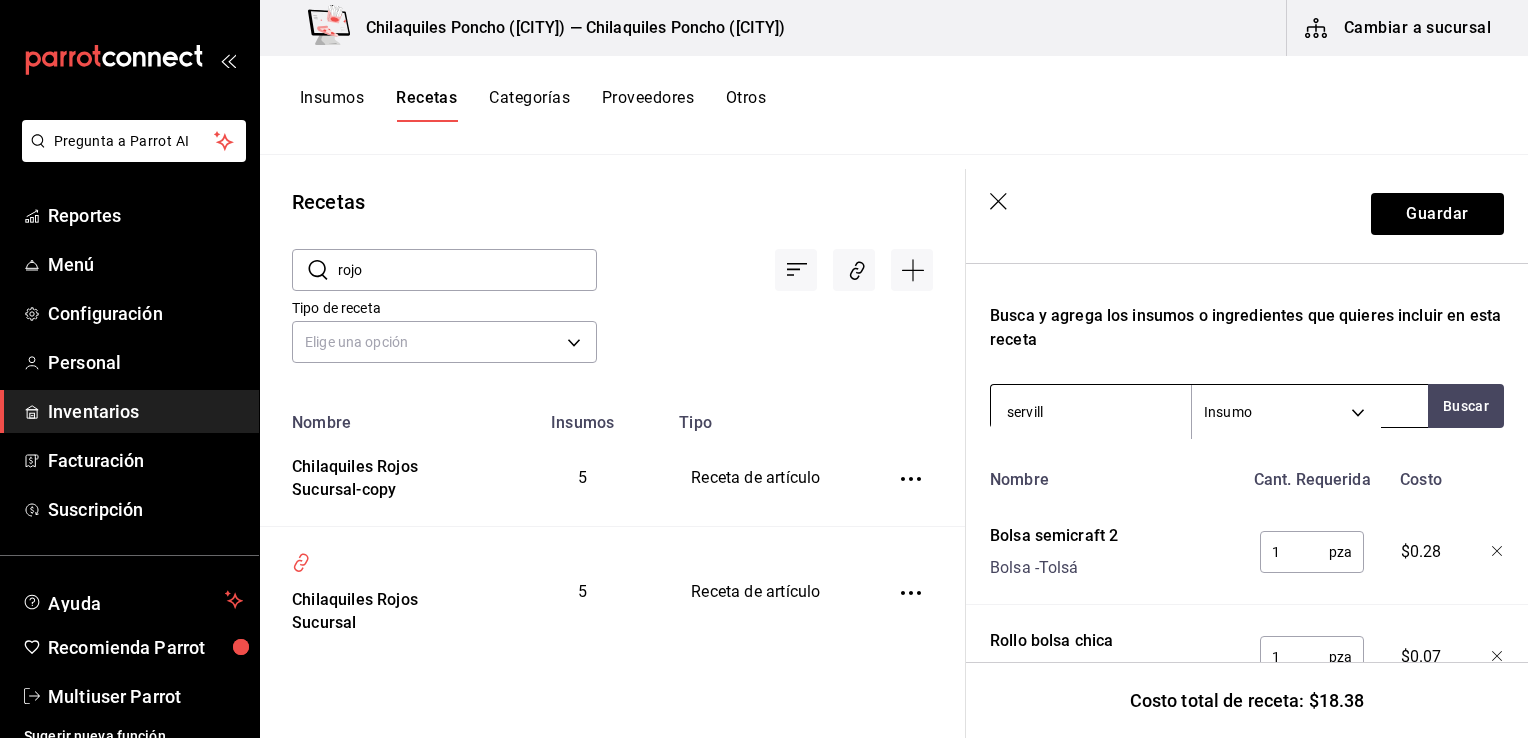 type on "serville" 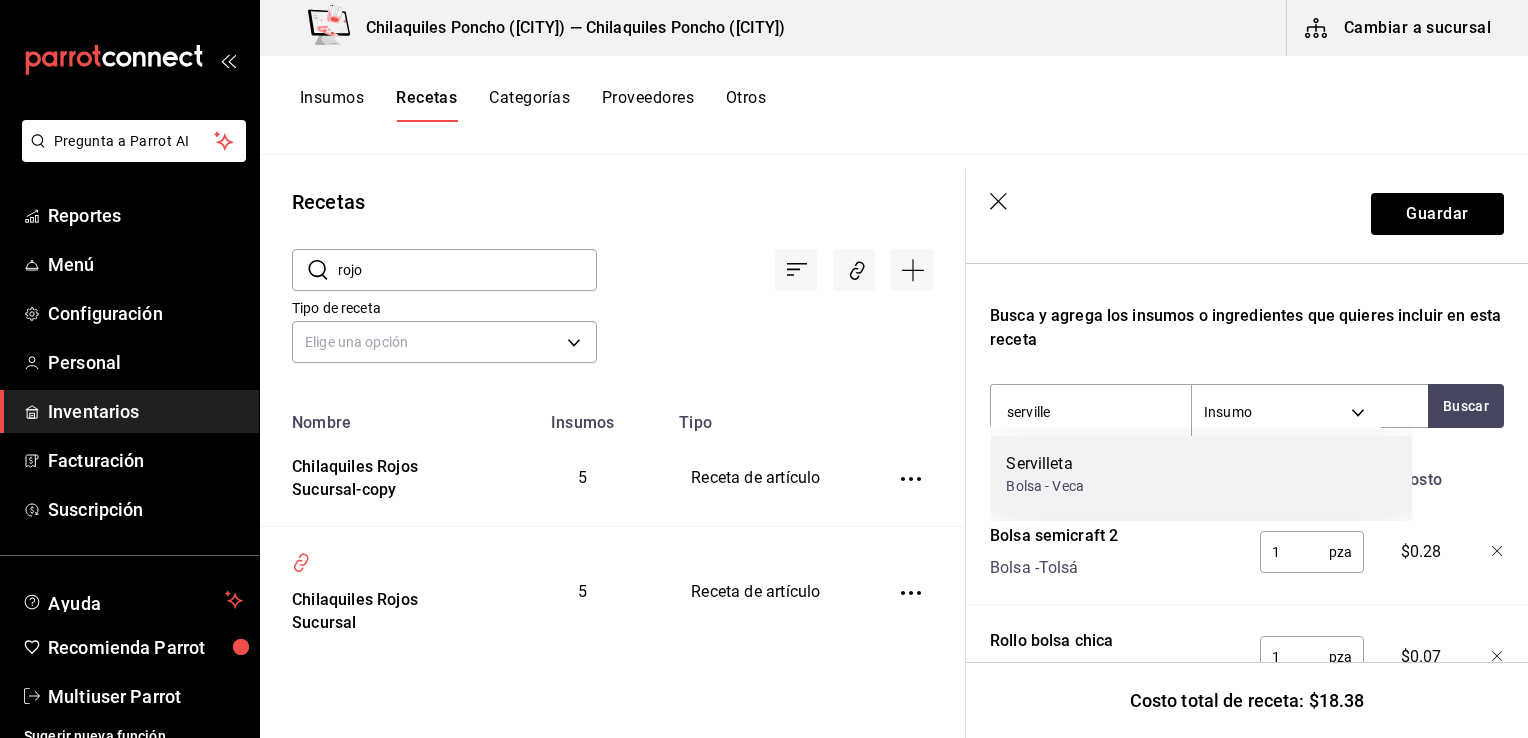 click on "Servilleta Bolsa - Veca" at bounding box center [1201, 474] 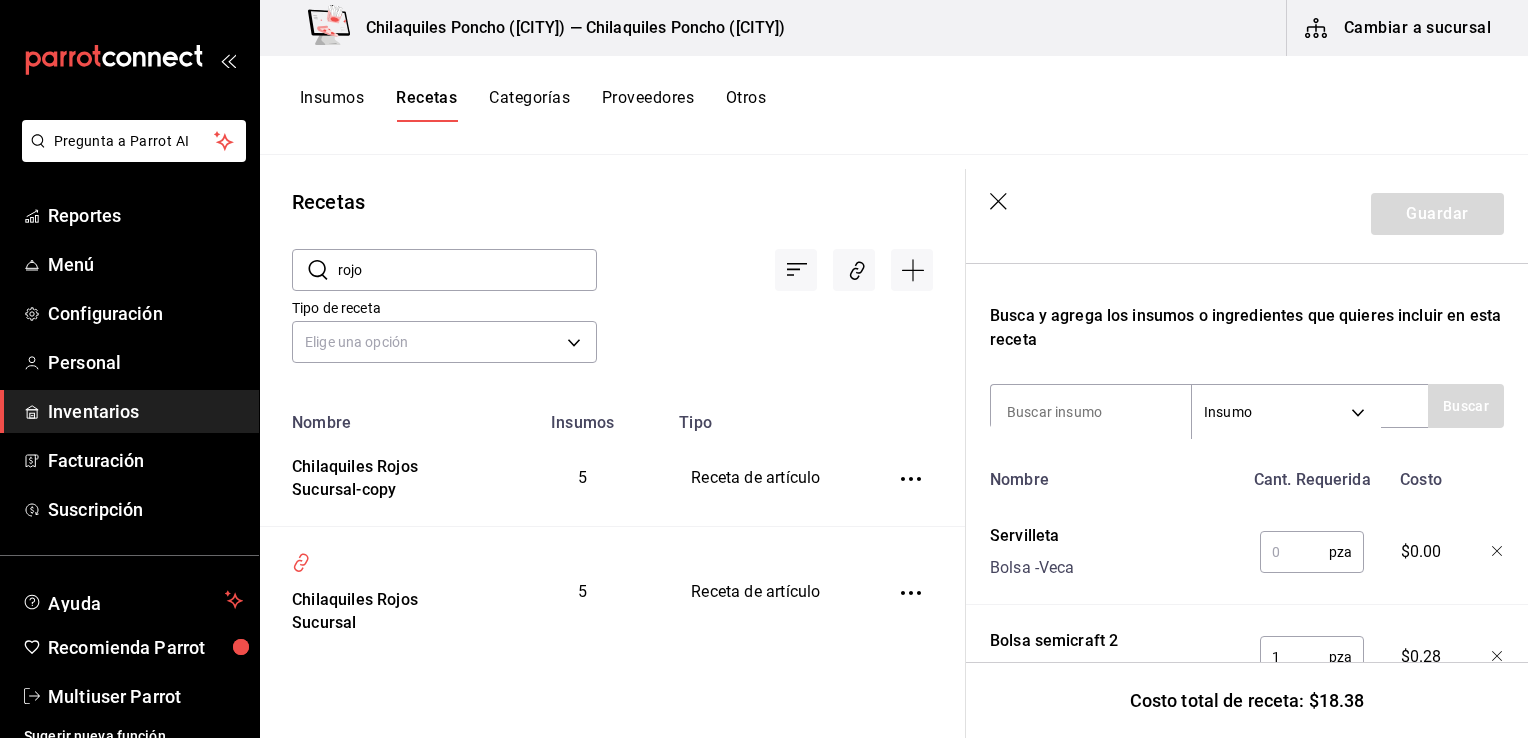 click at bounding box center (1294, 552) 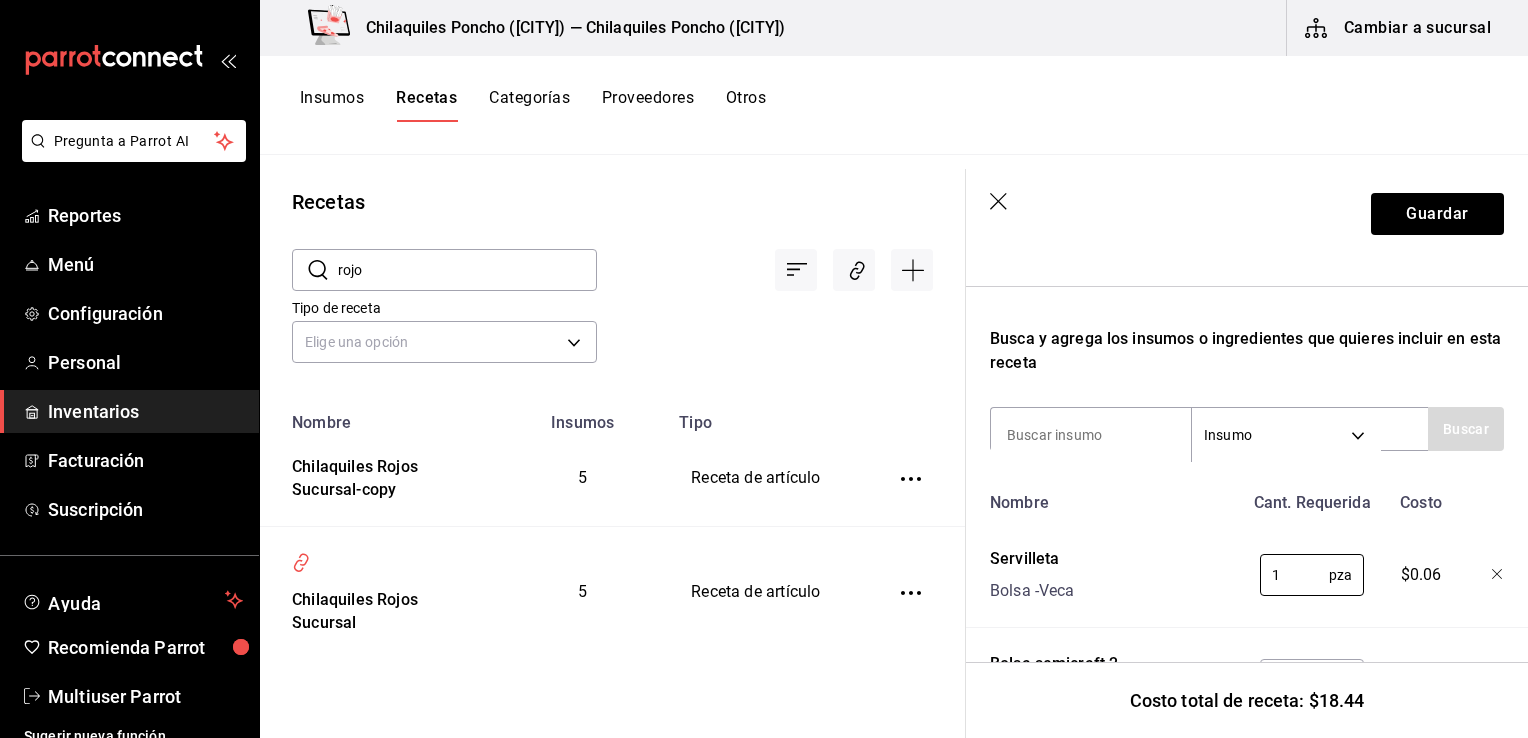 scroll, scrollTop: 290, scrollLeft: 0, axis: vertical 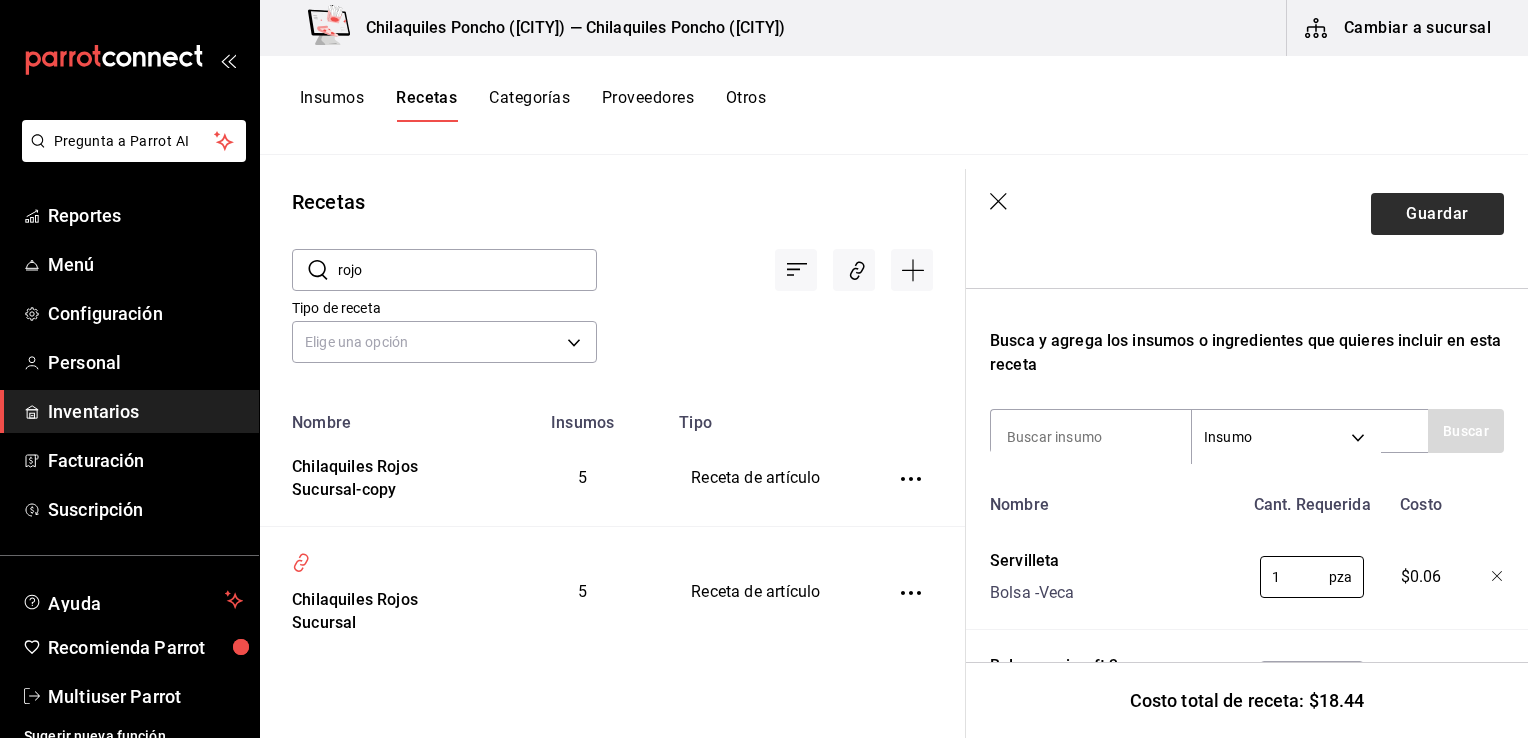 type on "1" 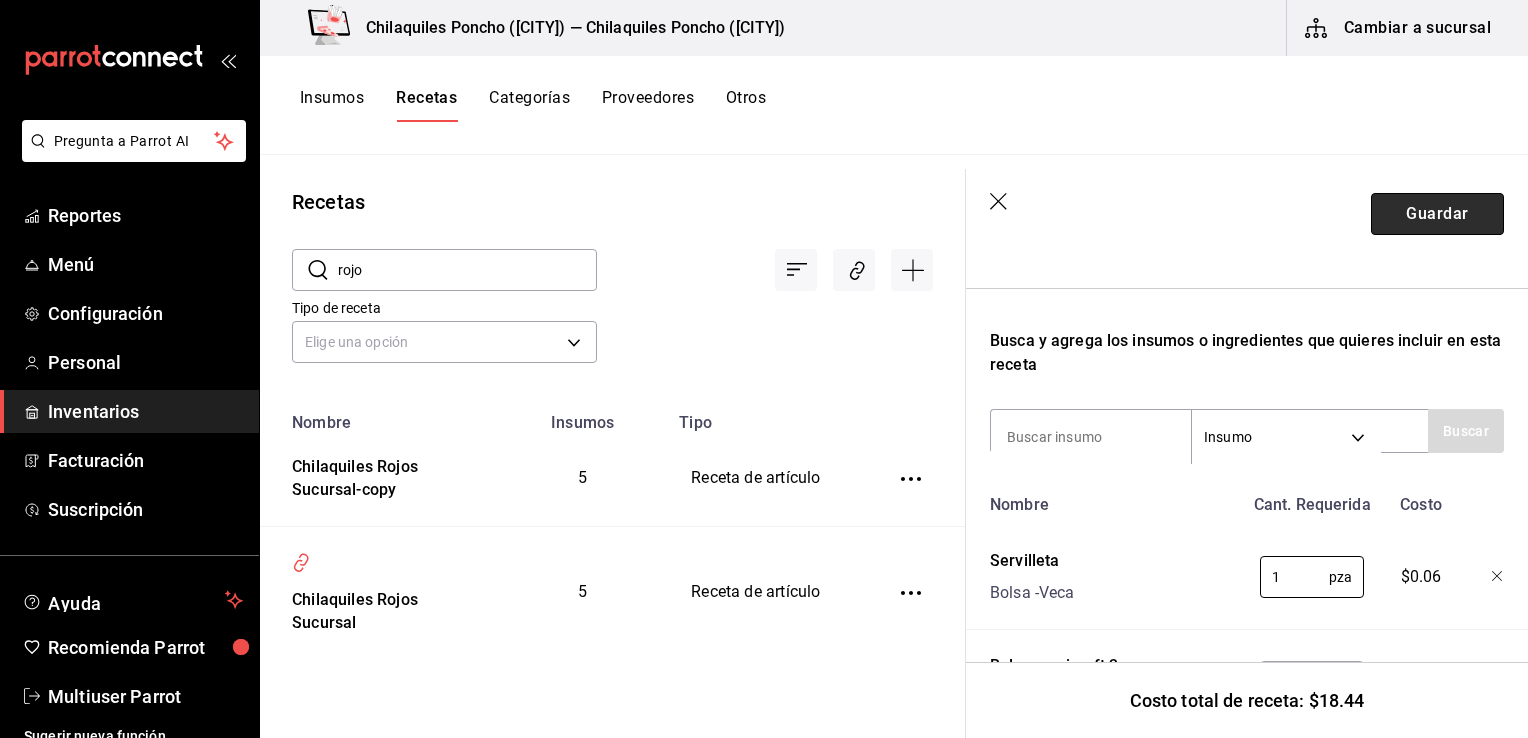 click on "Guardar" at bounding box center [1437, 214] 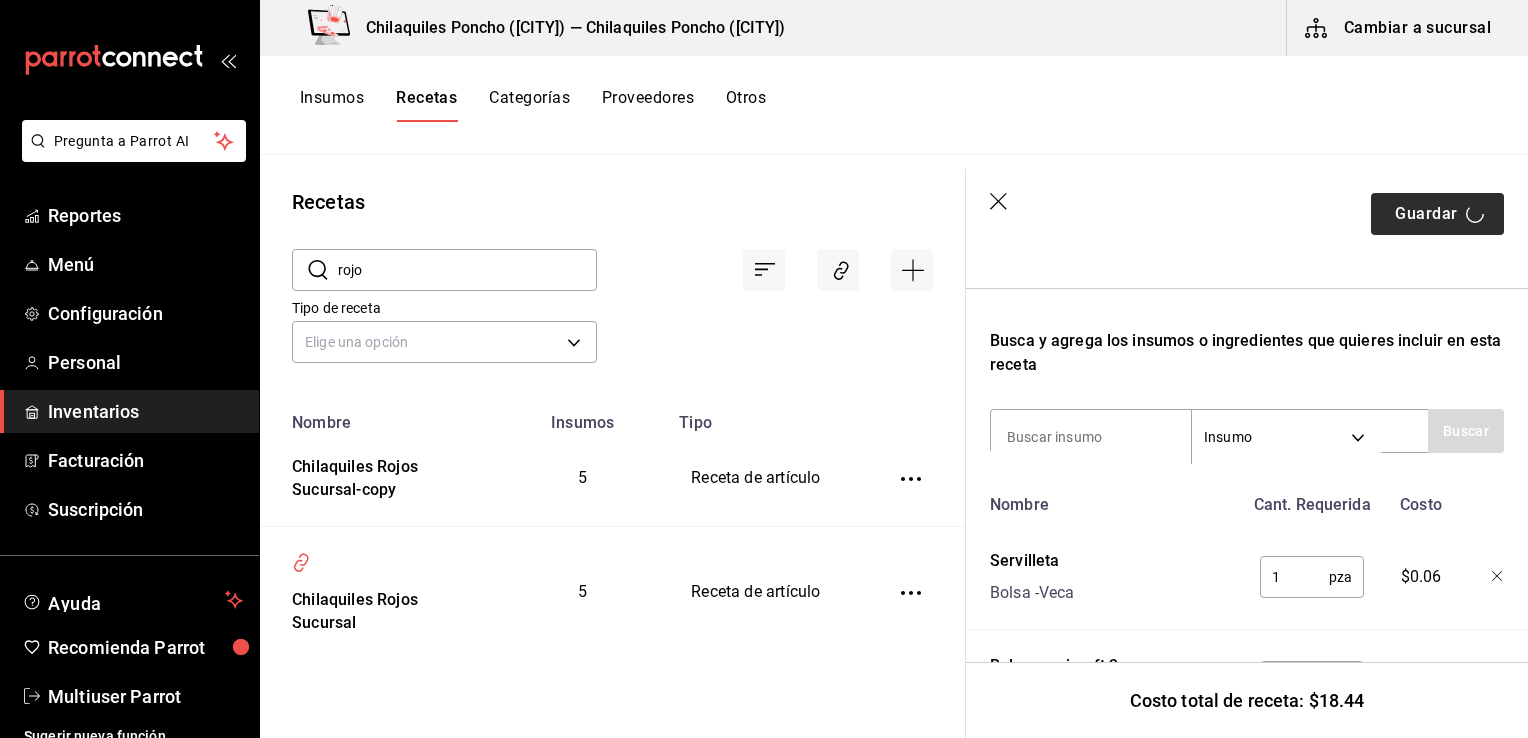 scroll, scrollTop: 0, scrollLeft: 0, axis: both 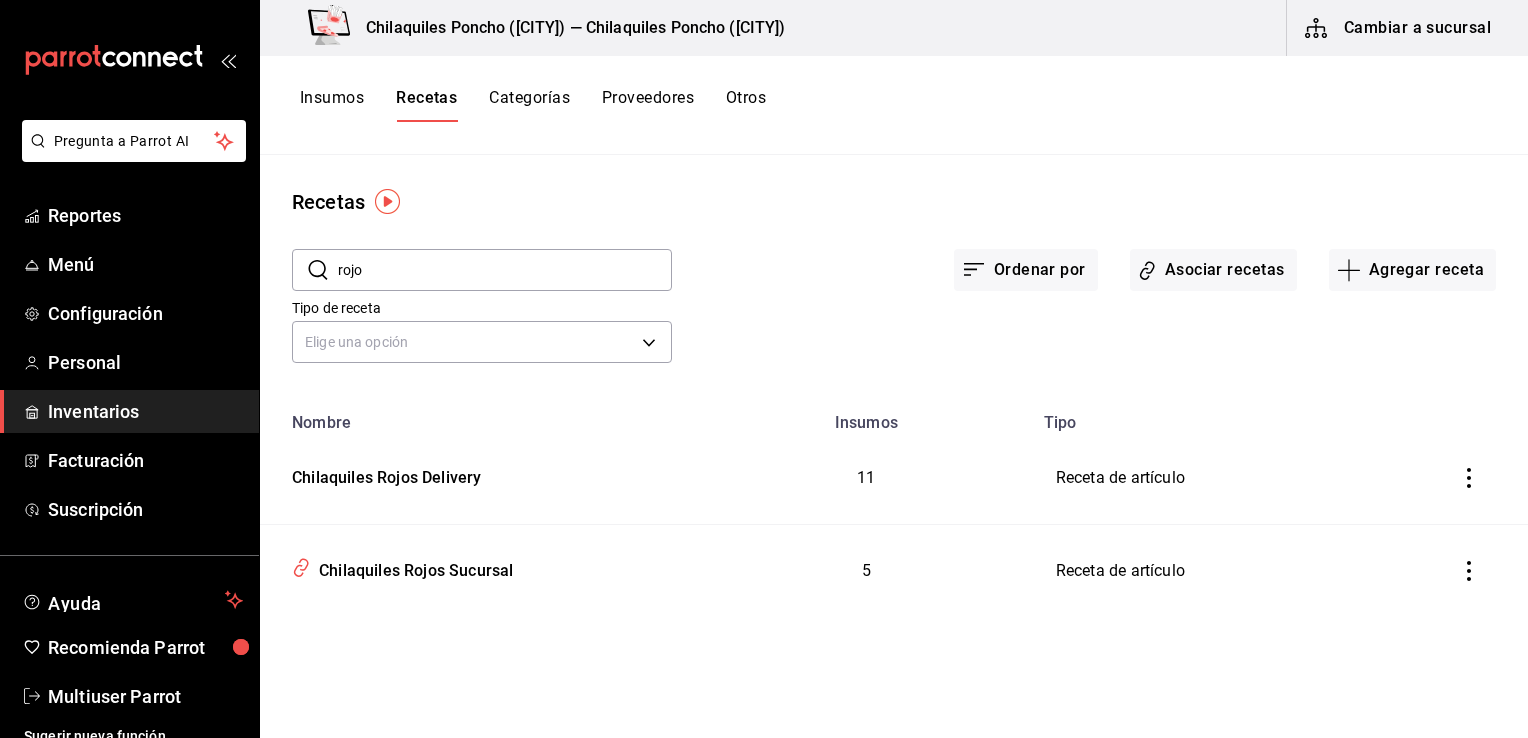 click on "rojo" at bounding box center (505, 270) 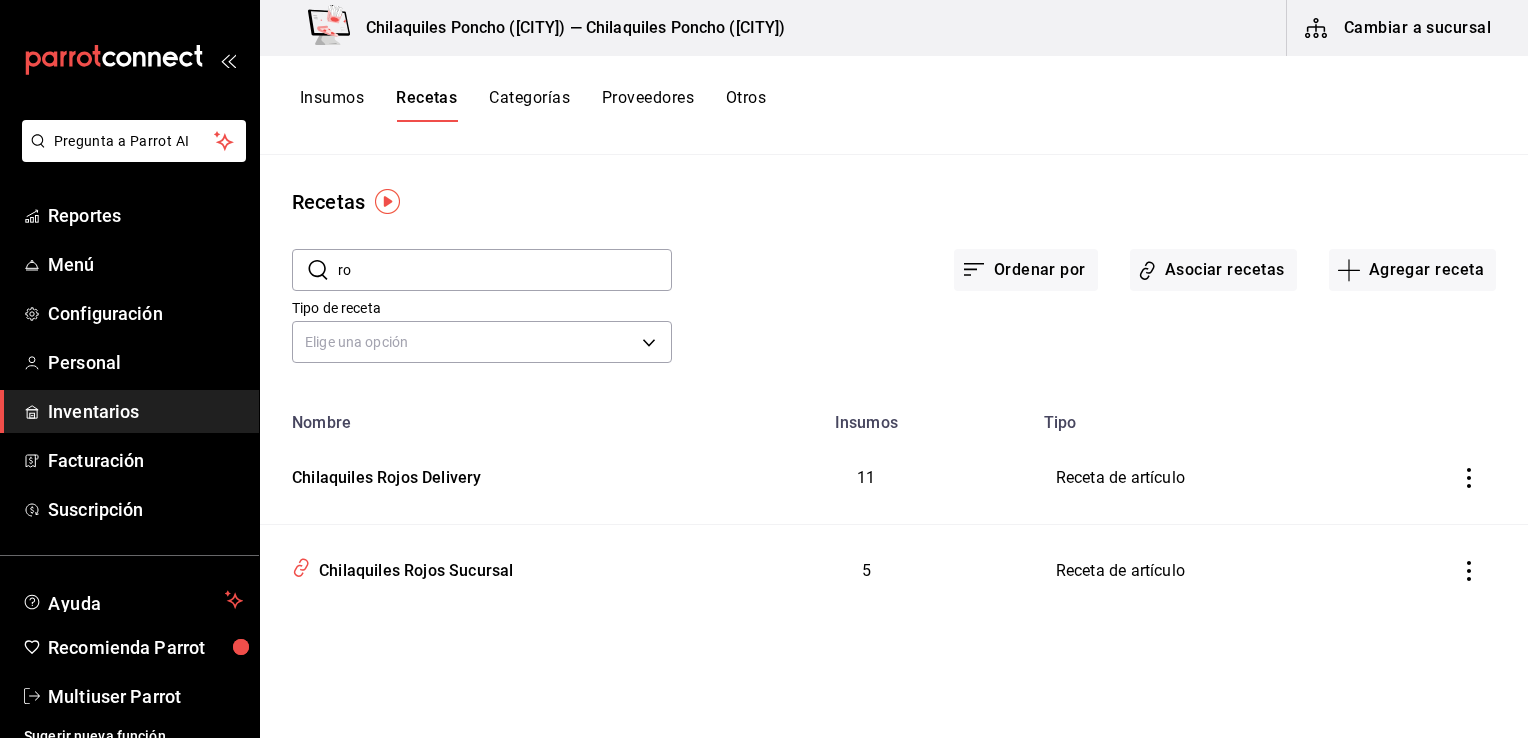 type on "r" 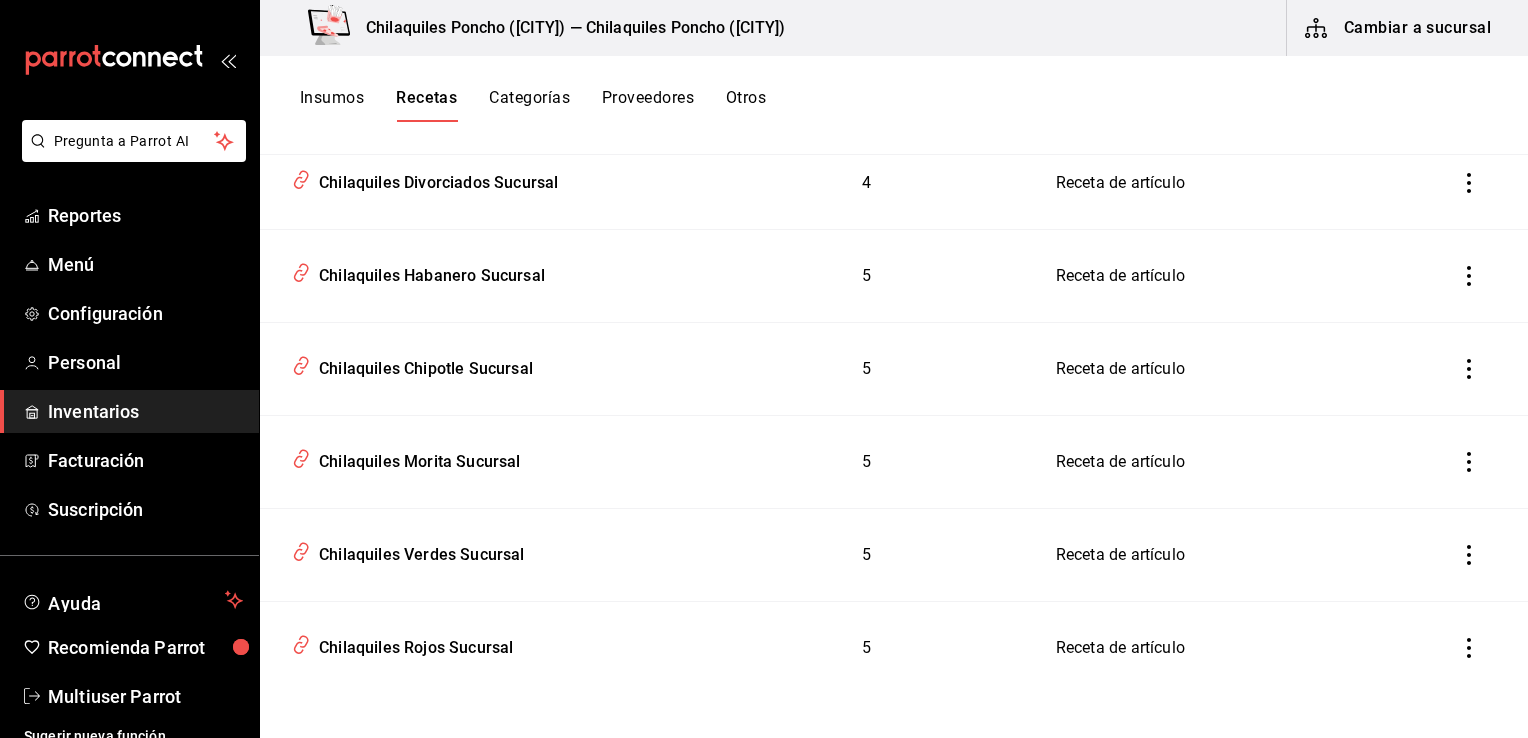 scroll, scrollTop: 675, scrollLeft: 0, axis: vertical 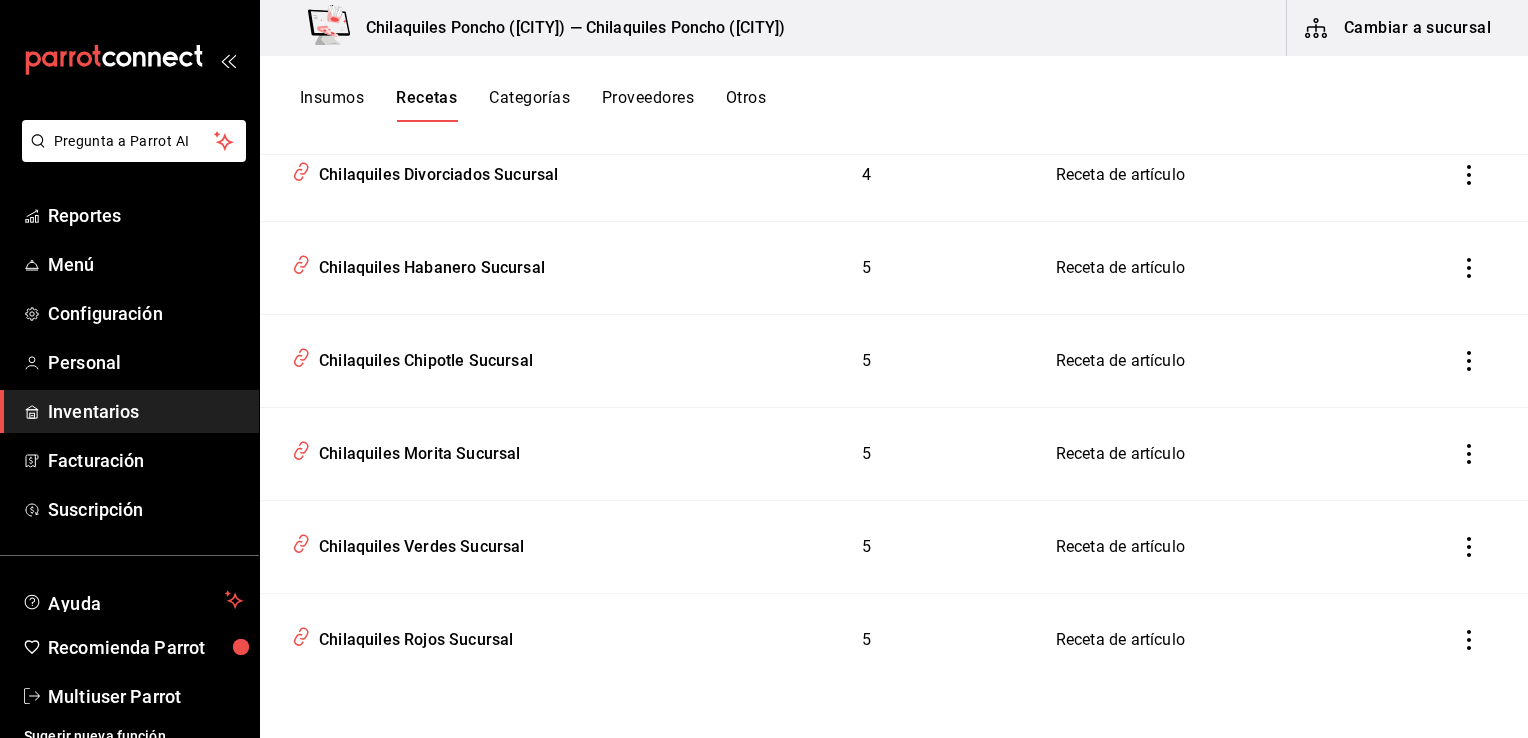 click at bounding box center [1469, 547] 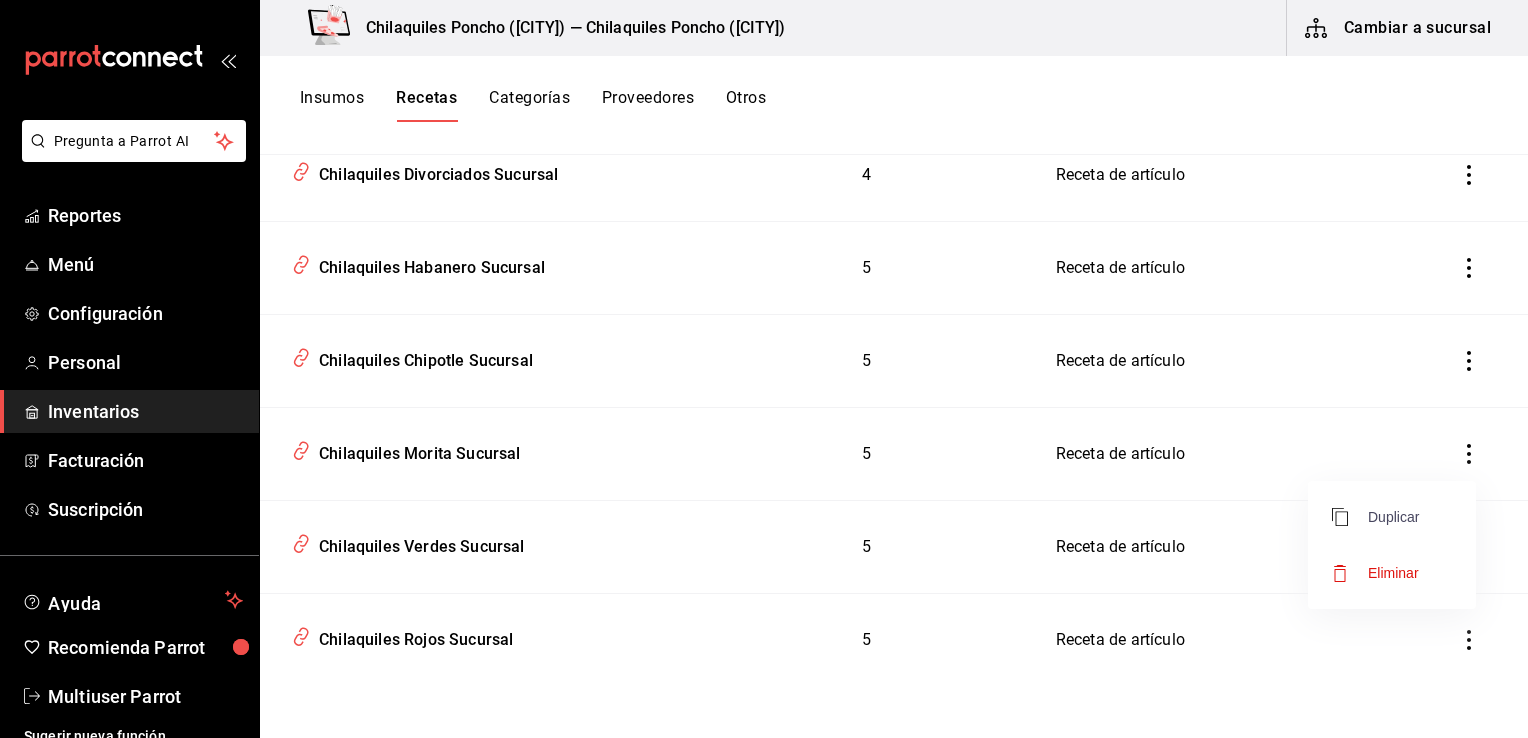 click on "Duplicar" at bounding box center (1375, 517) 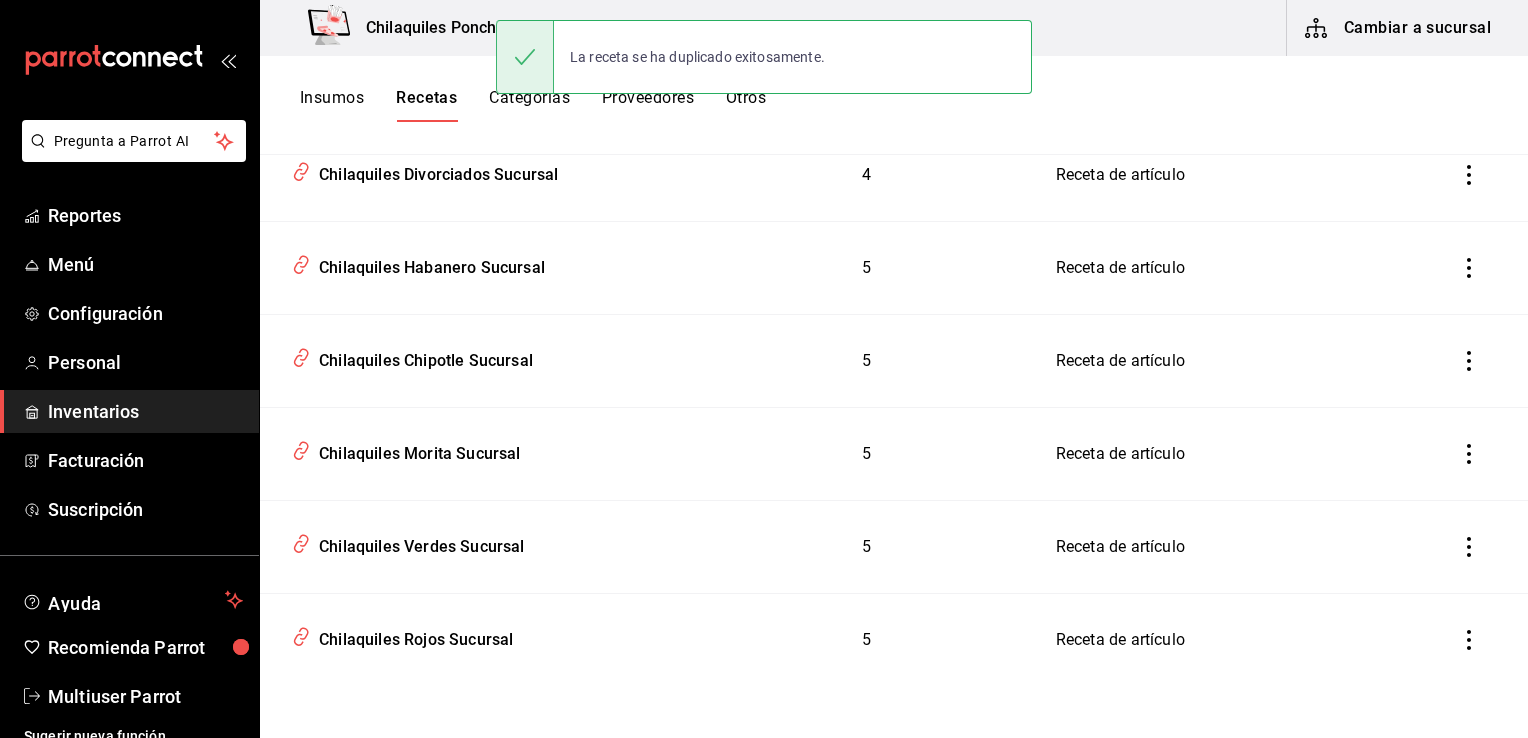 click 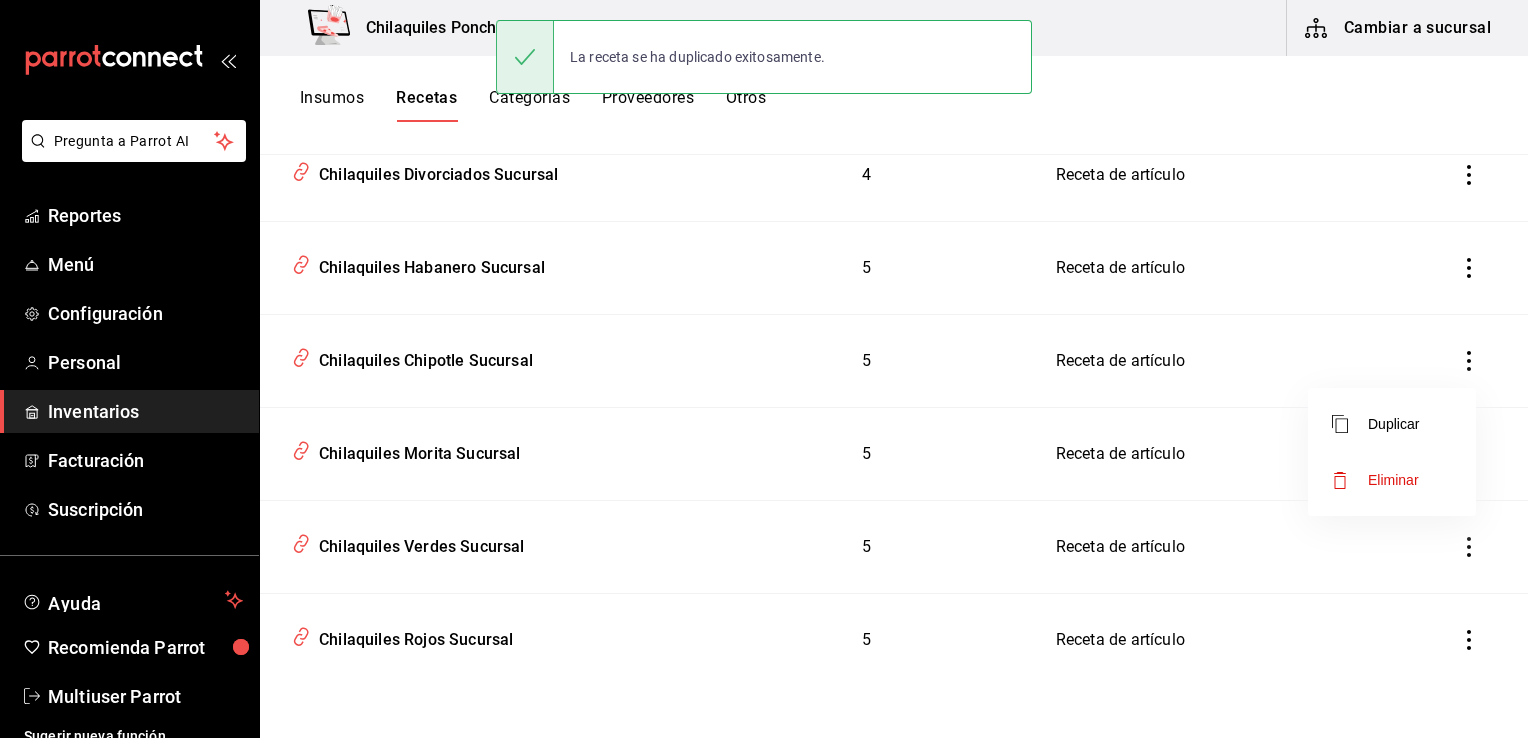 click on "Duplicar" at bounding box center [1392, 424] 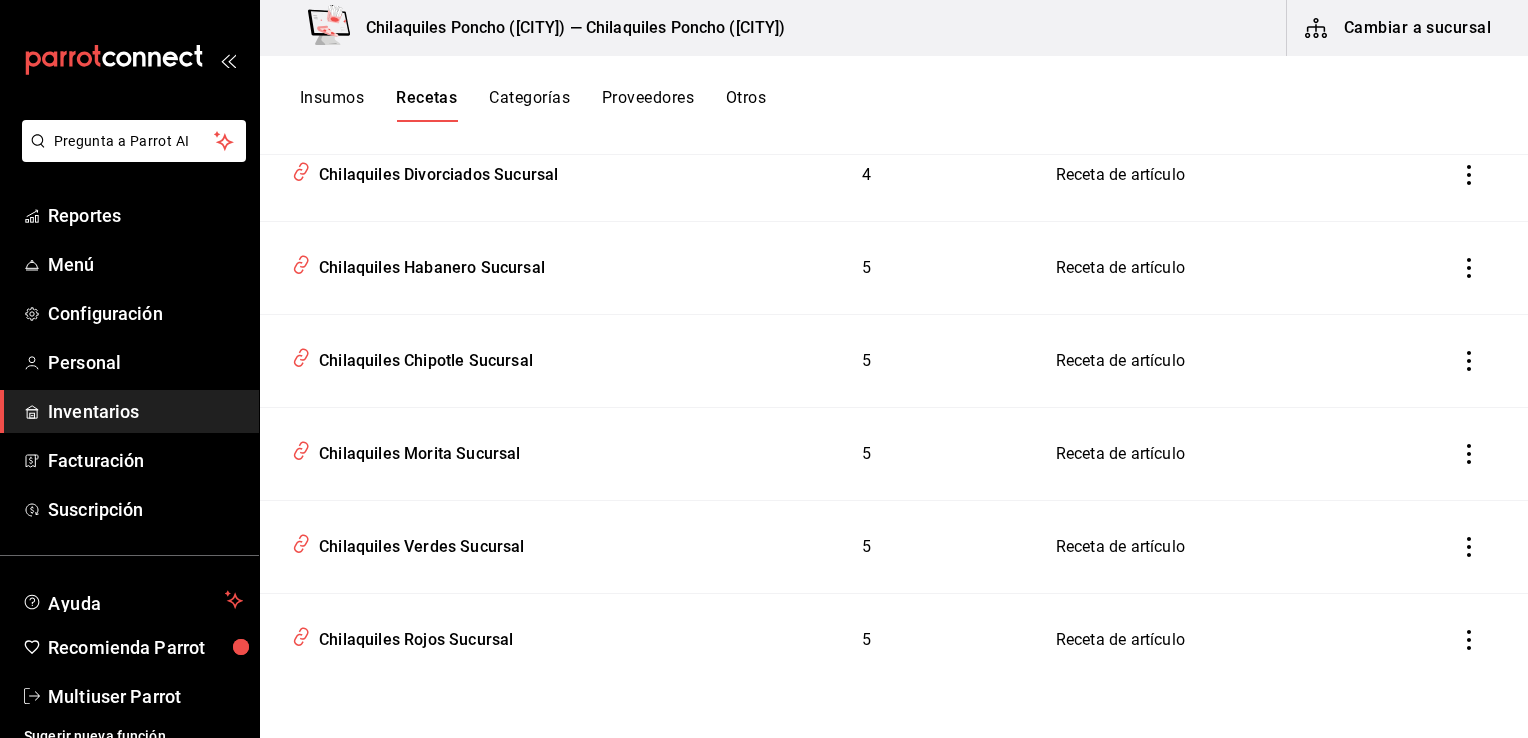 click 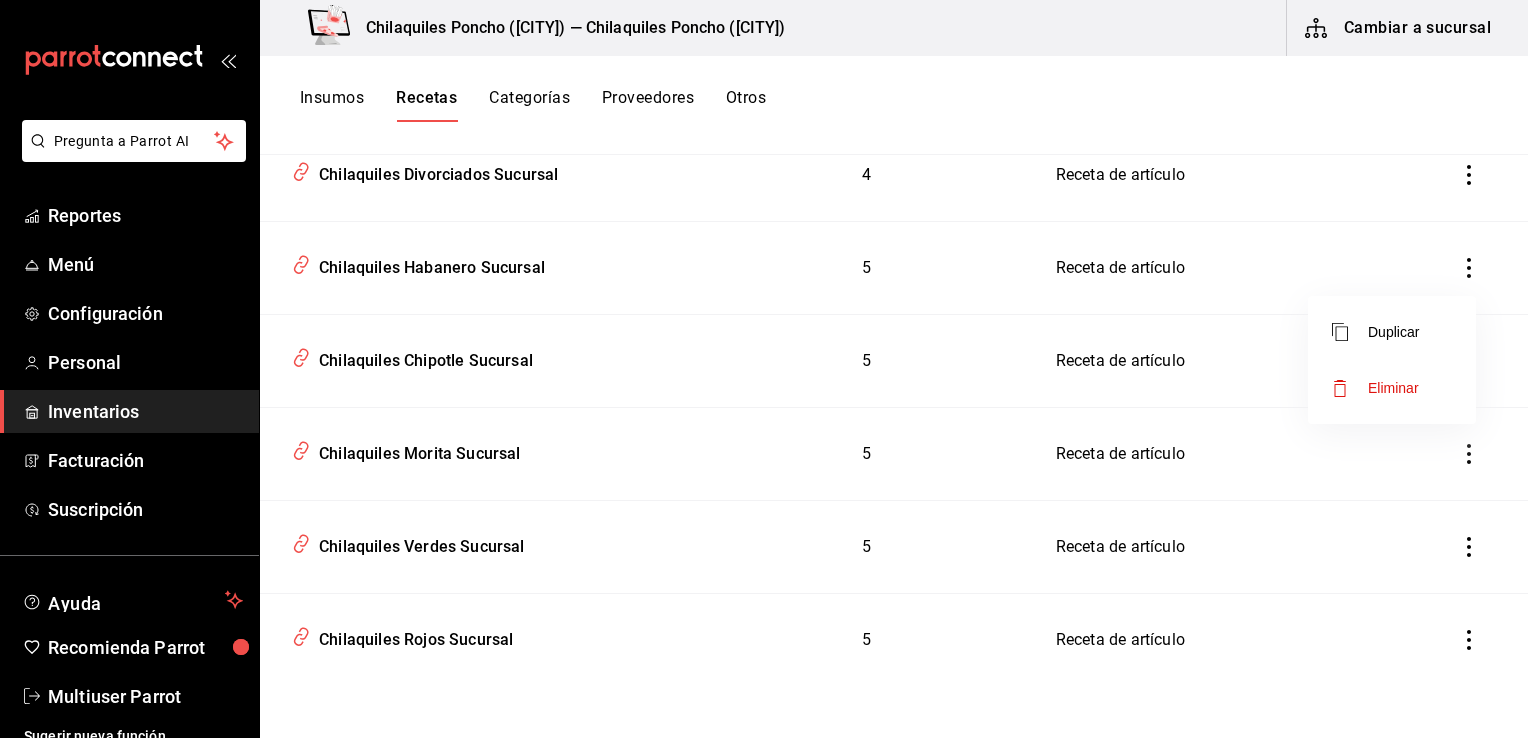 click on "Duplicar" at bounding box center (1392, 332) 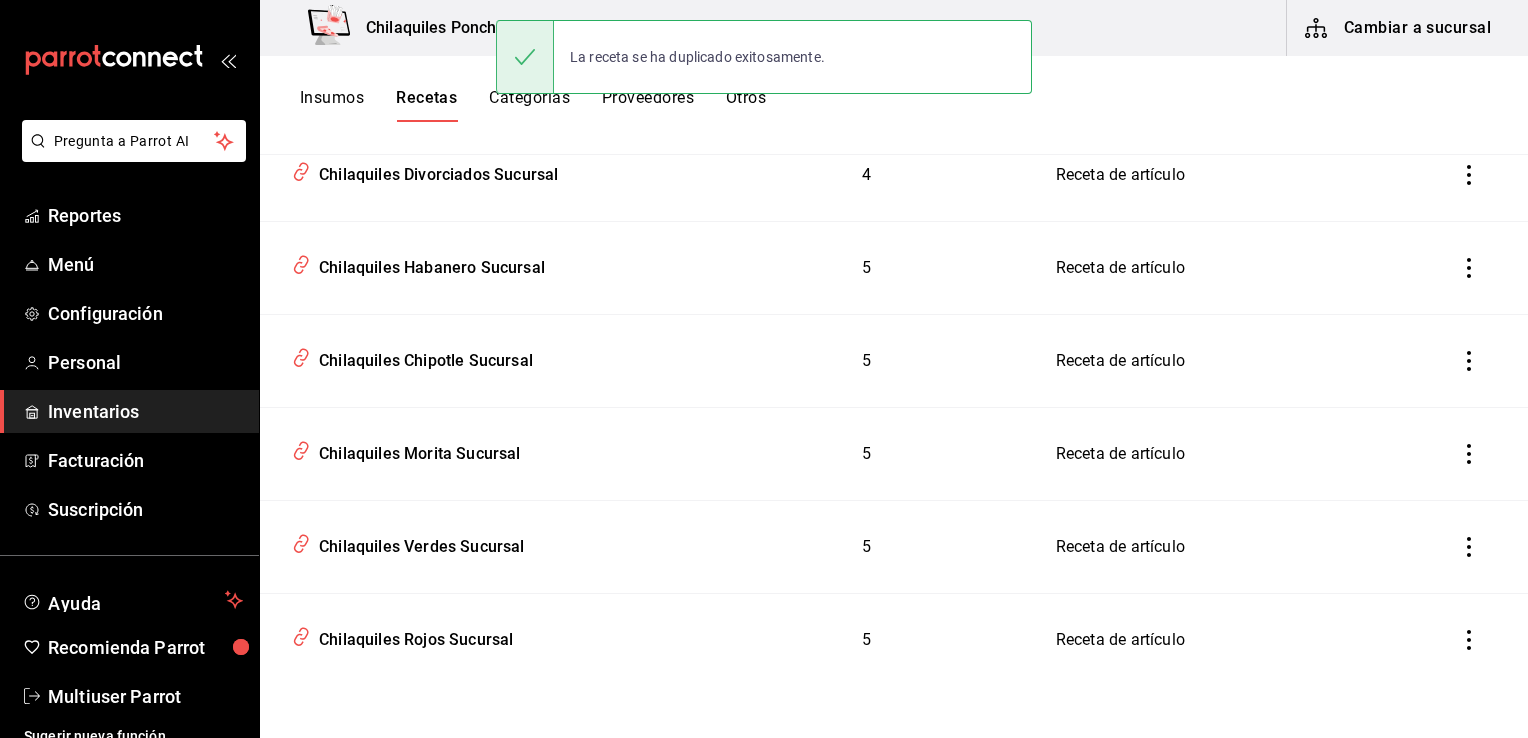click at bounding box center (1469, 268) 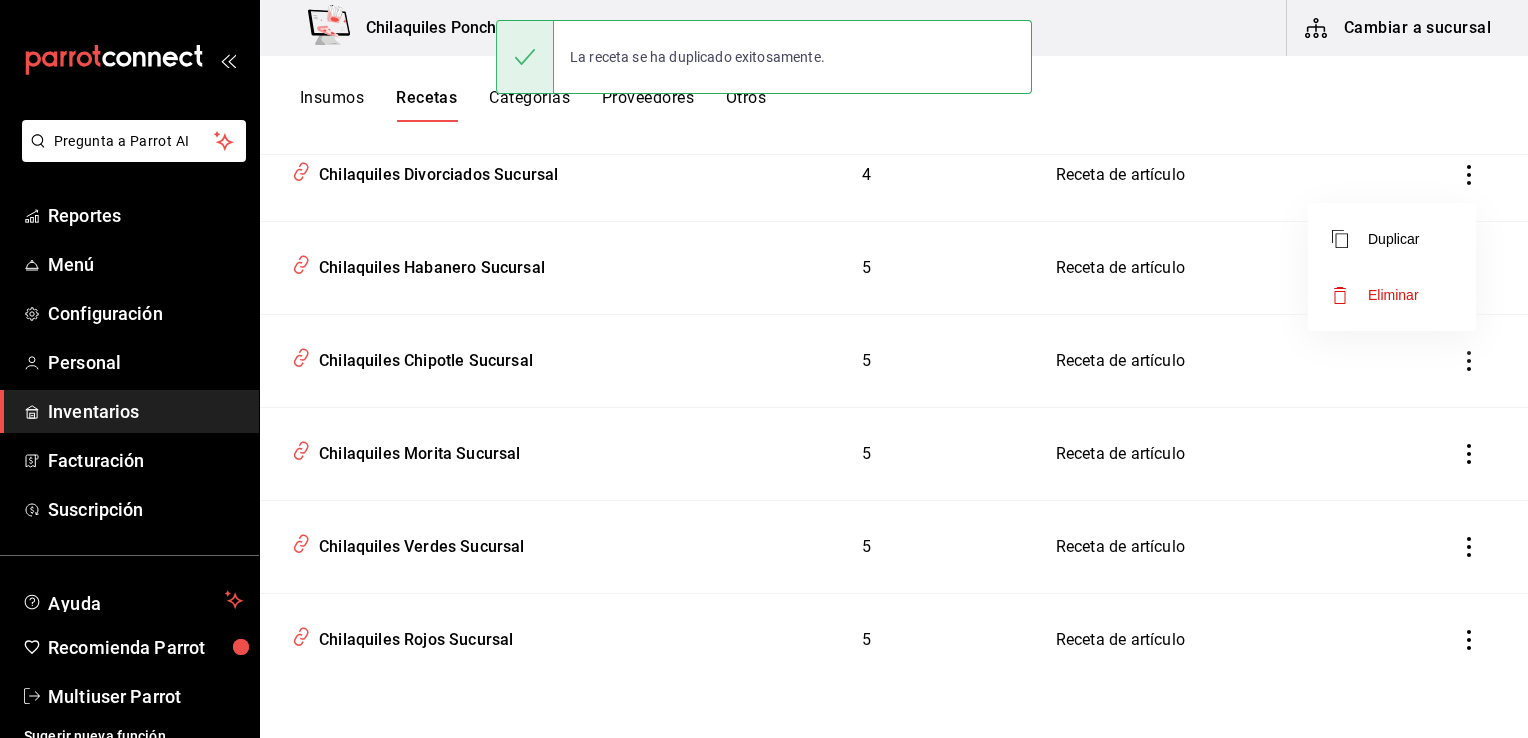 click on "Duplicar" at bounding box center [1392, 239] 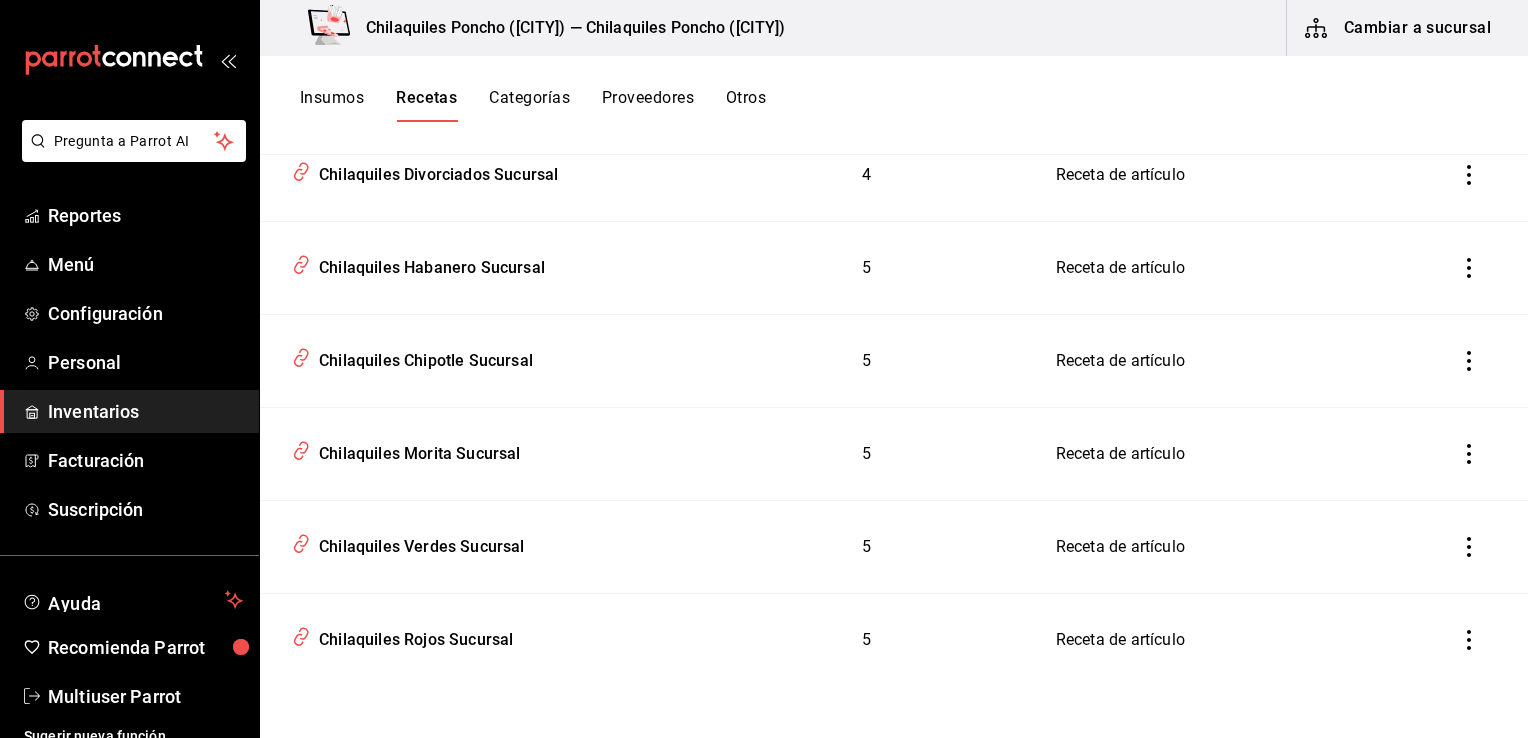 click 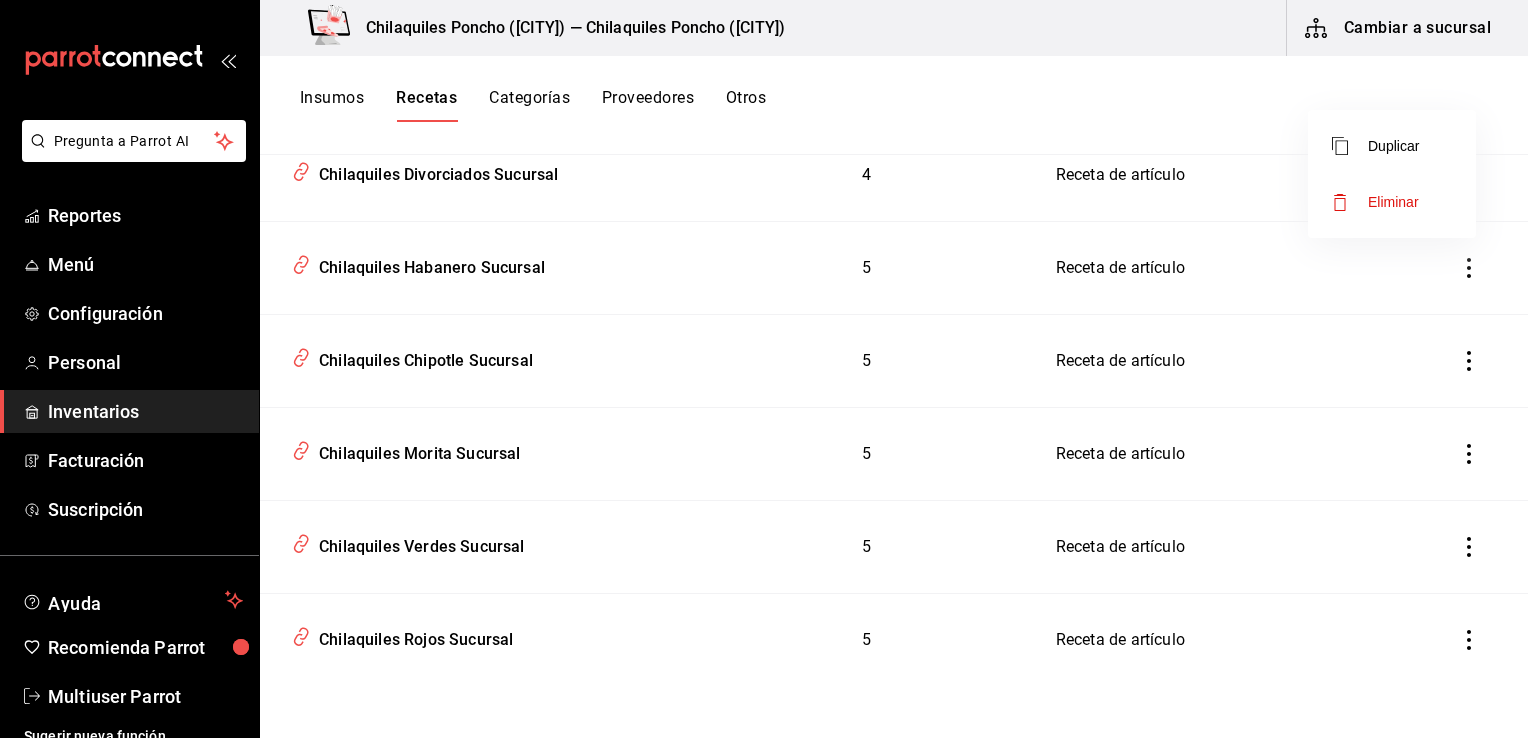 click on "Duplicar" at bounding box center [1392, 146] 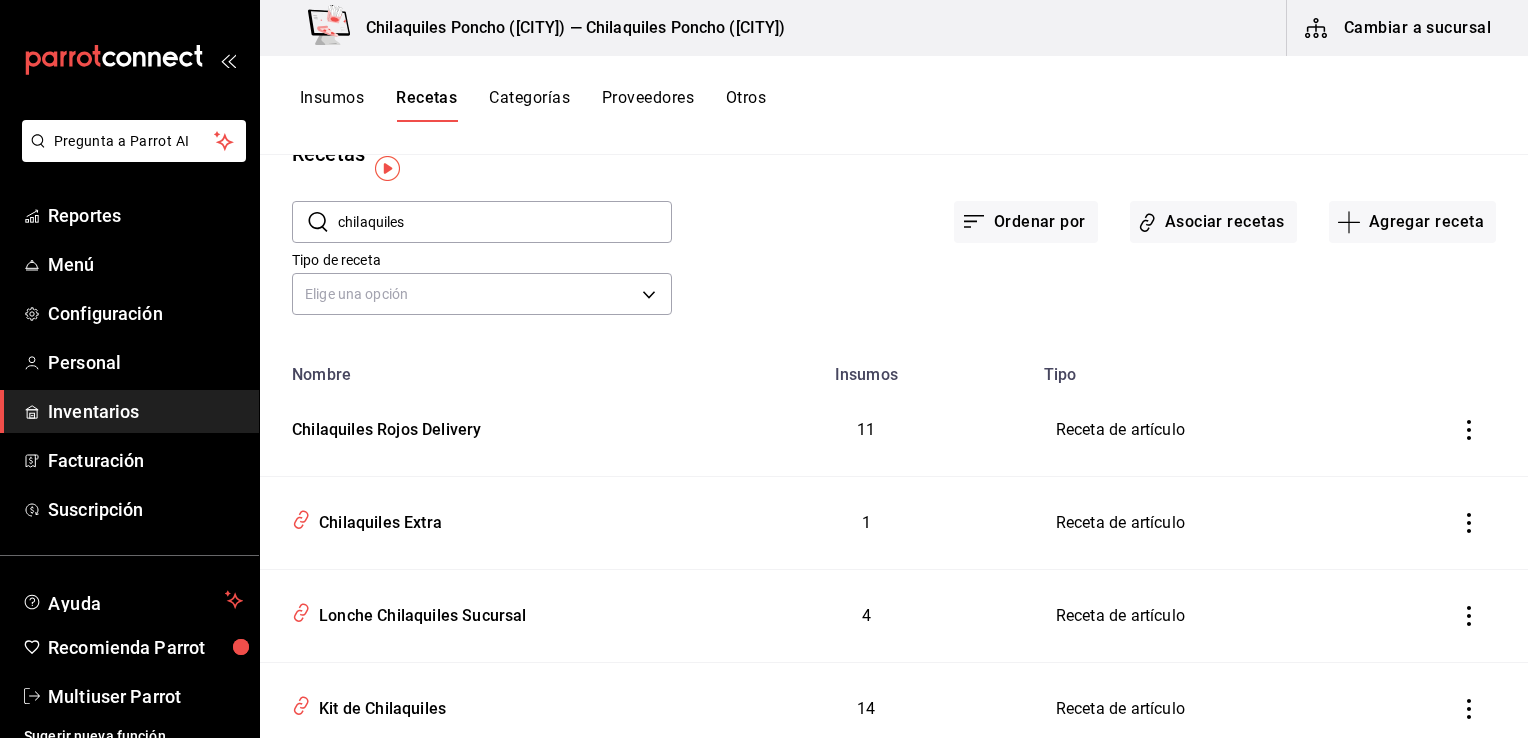scroll, scrollTop: 0, scrollLeft: 0, axis: both 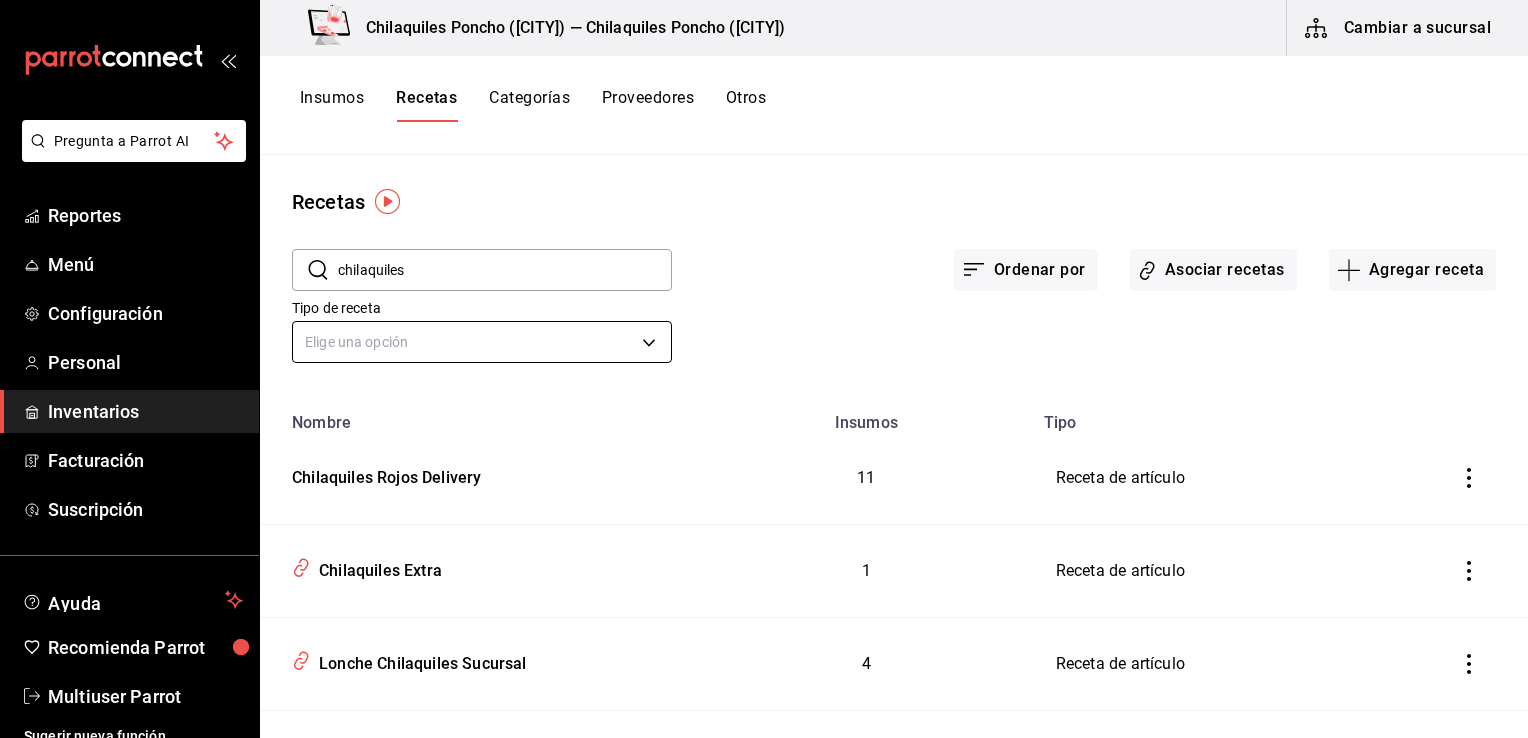 click on "Pregunta a Parrot AI Reportes   Menú   Configuración   Personal   Inventarios   Facturación   Suscripción   Ayuda Recomienda Parrot   Multiuser Parrot   Sugerir nueva función   Chilaquiles Poncho (JAL) — Chilaquiles Poncho (Chapalita) Cambiar a sucursal Insumos Recetas Categorías Proveedores Otros Recetas ​ chilaquiles ​ Ordenar por Asociar recetas Agregar receta Tipo de receta Elige una opción default Nombre Insumos Tipo Chilaquiles Rojos Delivery 11 Receta de artículo Chilaquiles Extra 1 Receta de artículo Lonche Chilaquiles Sucursal 4 Receta de artículo Kit de Chilaquiles 14 Receta de artículo Chilaquiles Divorciados Sucursal 4 Receta de artículo Chilaquiles Habanero Sucursal 5 Receta de artículo Chilaquiles Chipotle Sucursal 5 Receta de artículo Chilaquiles Morita Sucursal 5 Receta de artículo Chilaquiles Verdes Sucursal 5 Receta de artículo Chilaquiles Rojos Sucursal 5 Receta de artículo Guardar GANA 1 MES GRATIS EN TU SUSCRIPCIÓN AQUÍ Ver video tutorial Ir a video Reportes" at bounding box center [764, 362] 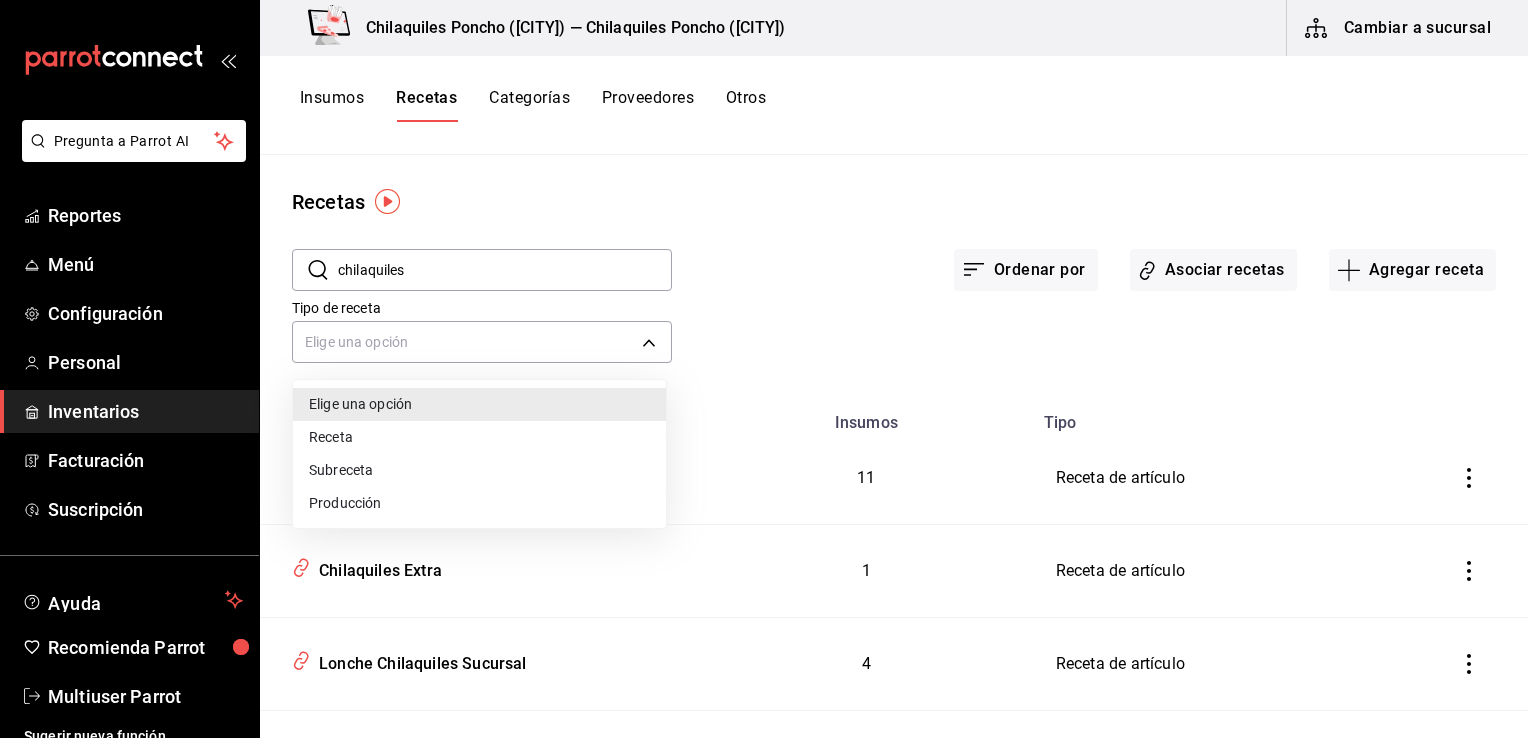 click at bounding box center [764, 369] 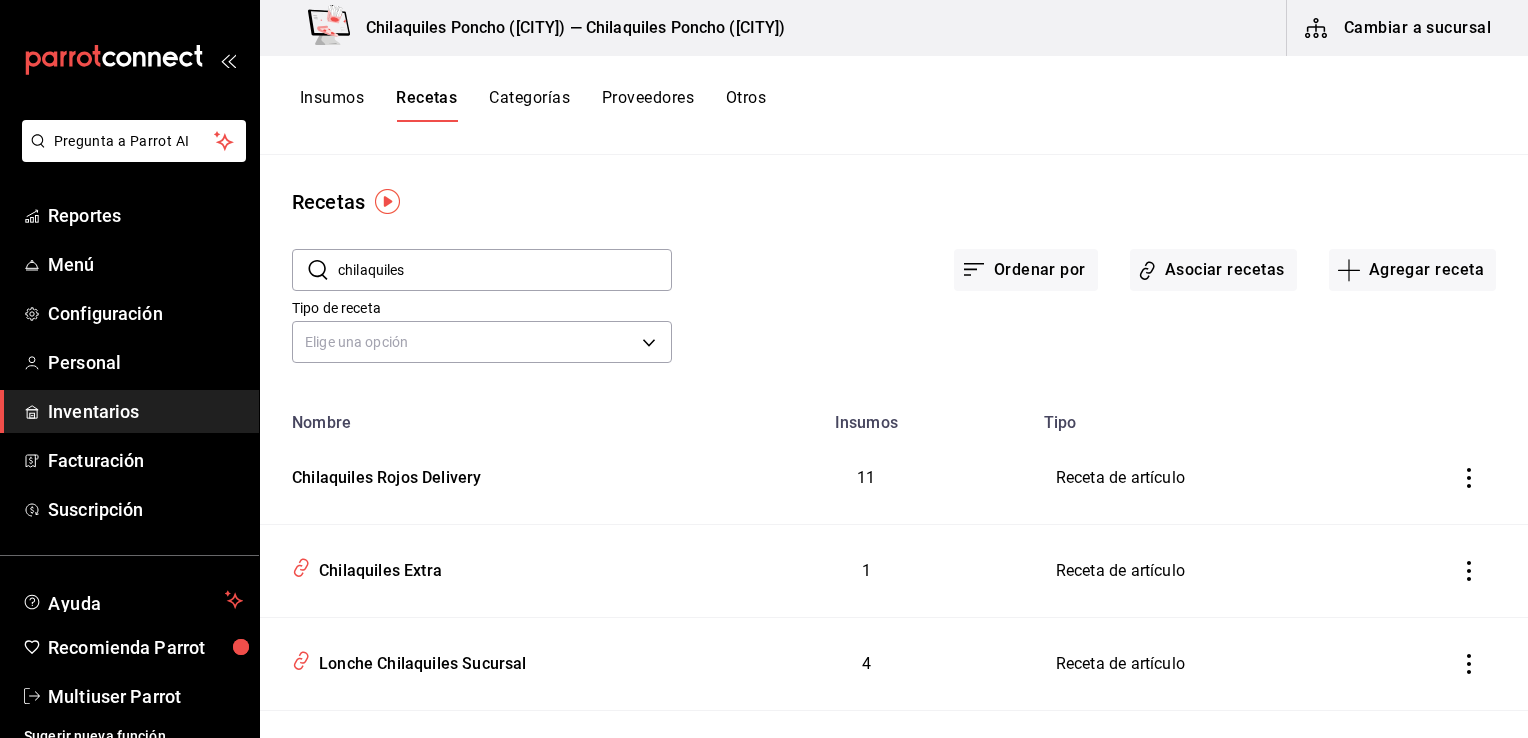 click on "chilaquiles" at bounding box center (505, 270) 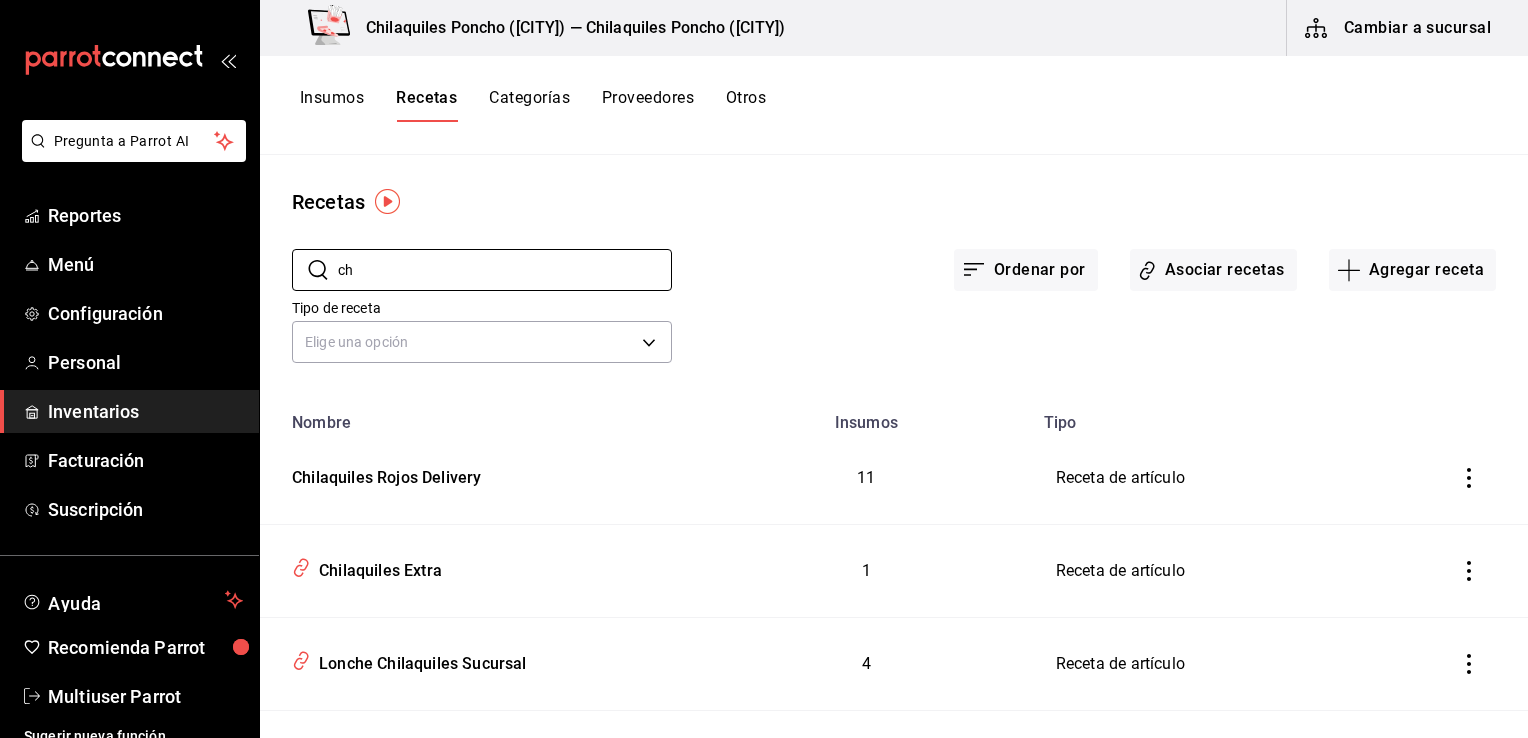 type on "c" 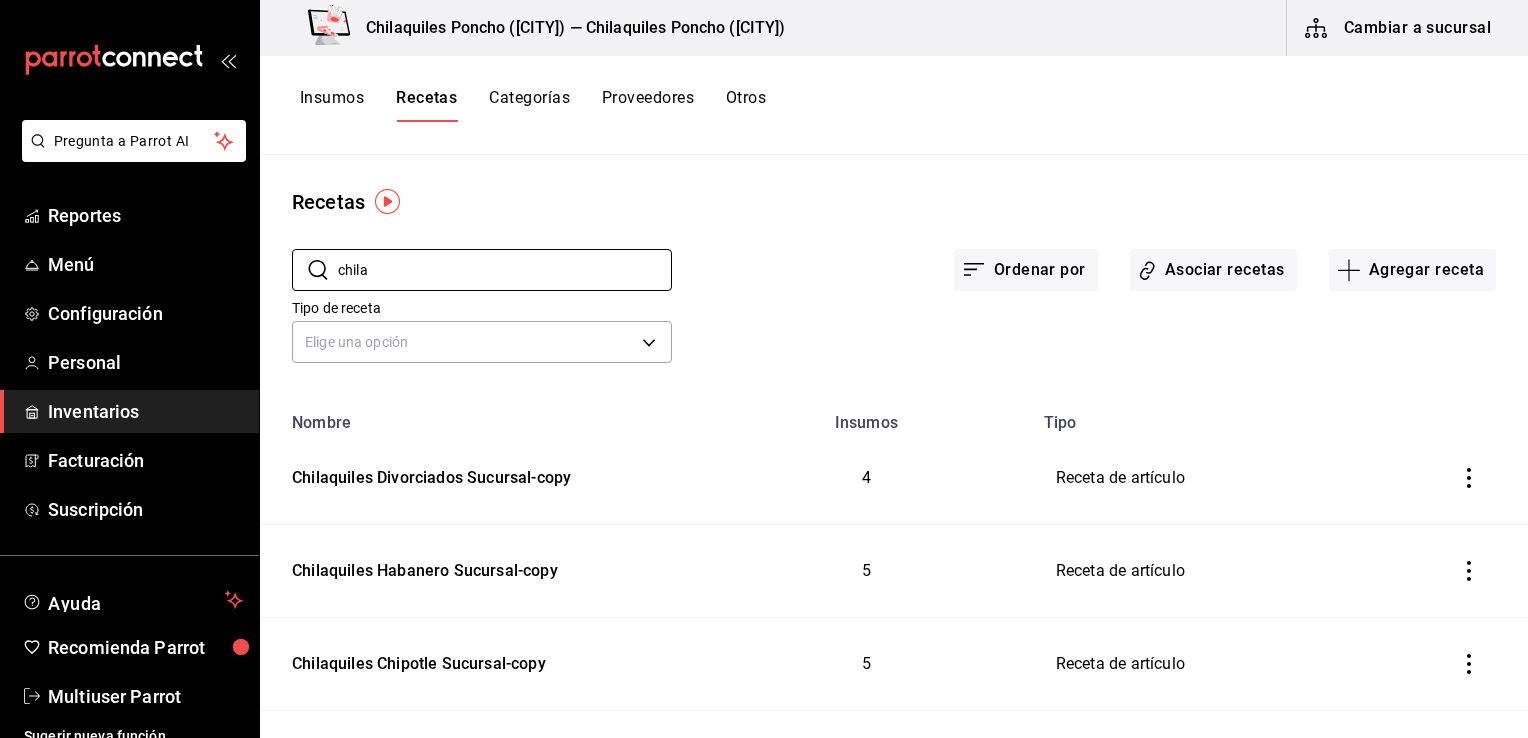 type on "chilaquiles" 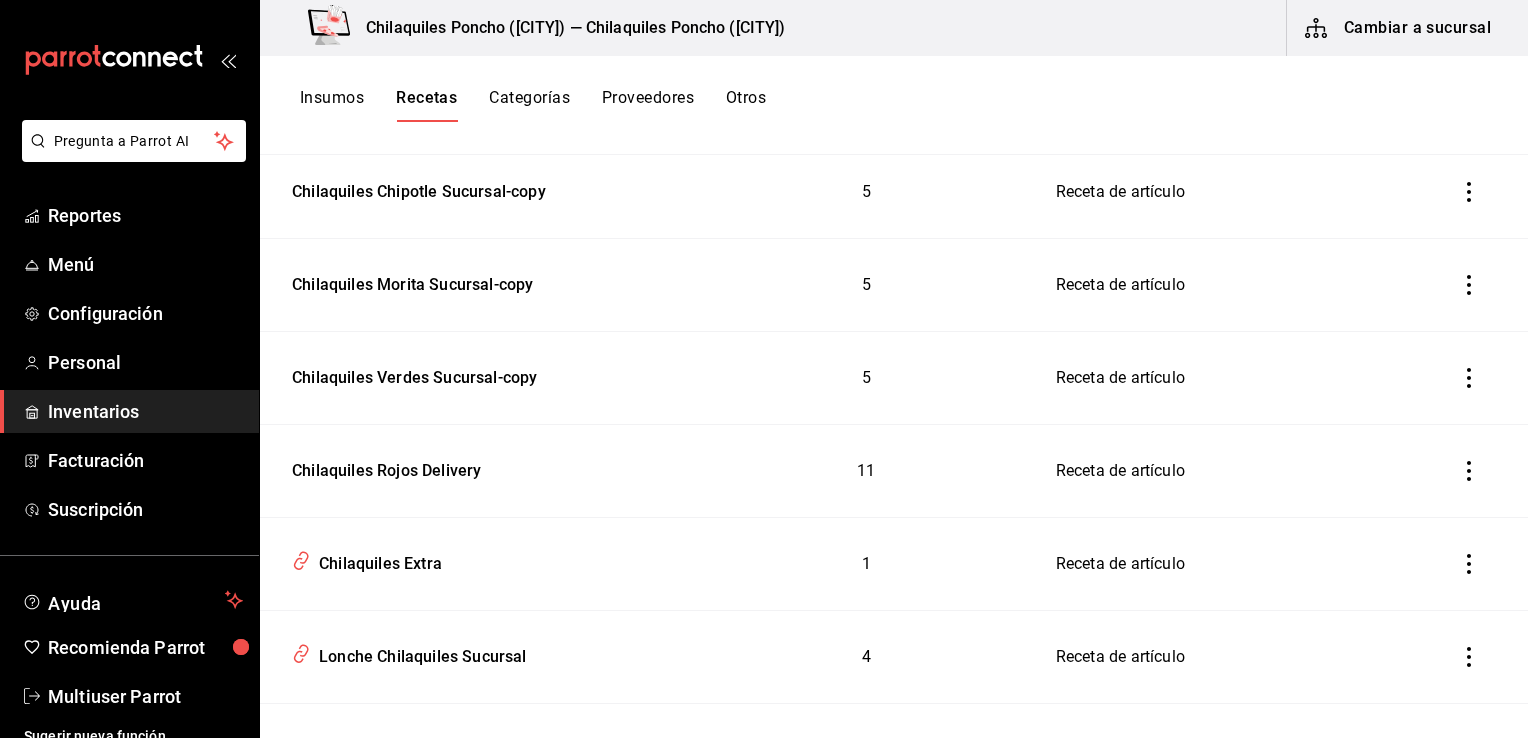 scroll, scrollTop: 472, scrollLeft: 0, axis: vertical 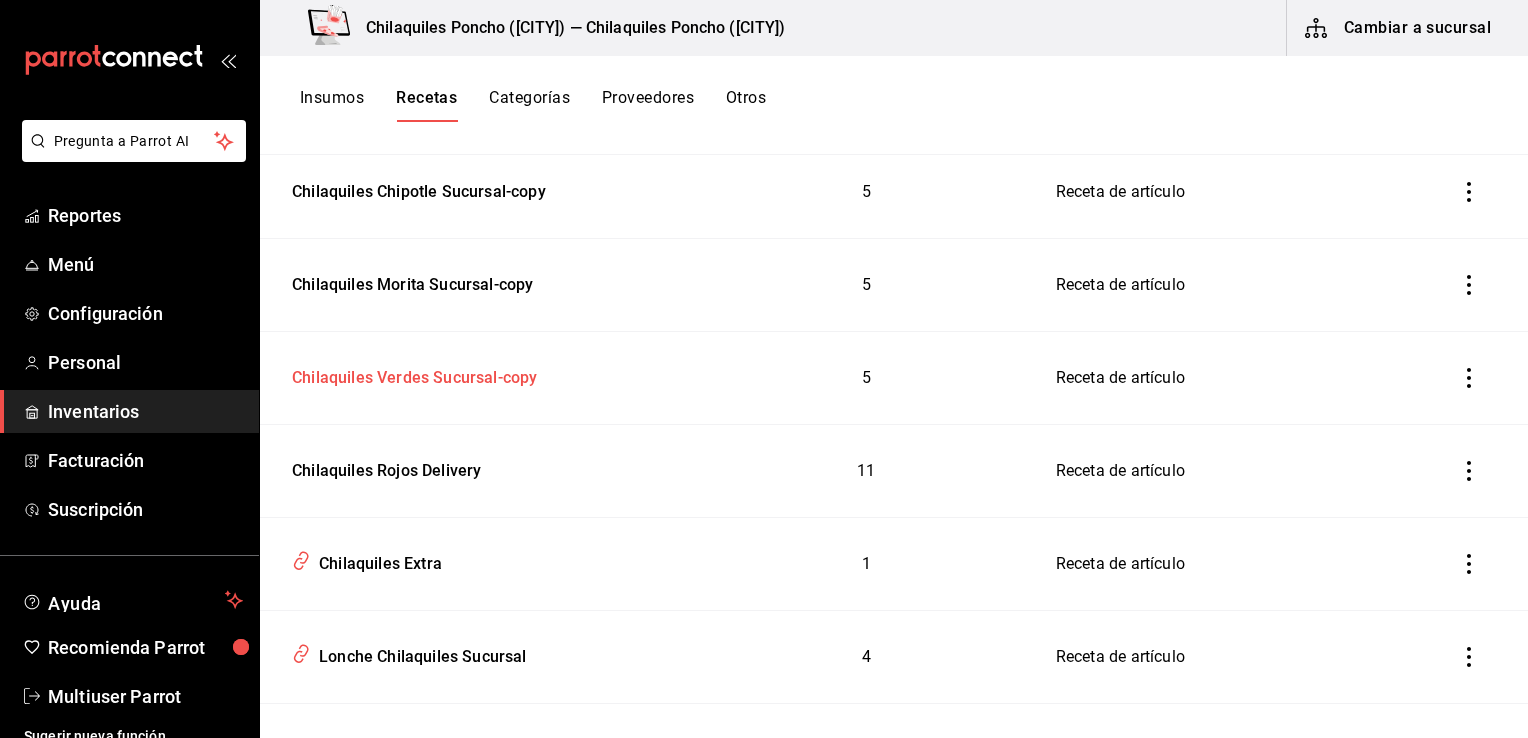 click on "Chilaquiles Verdes Sucursal-copy" at bounding box center (410, 374) 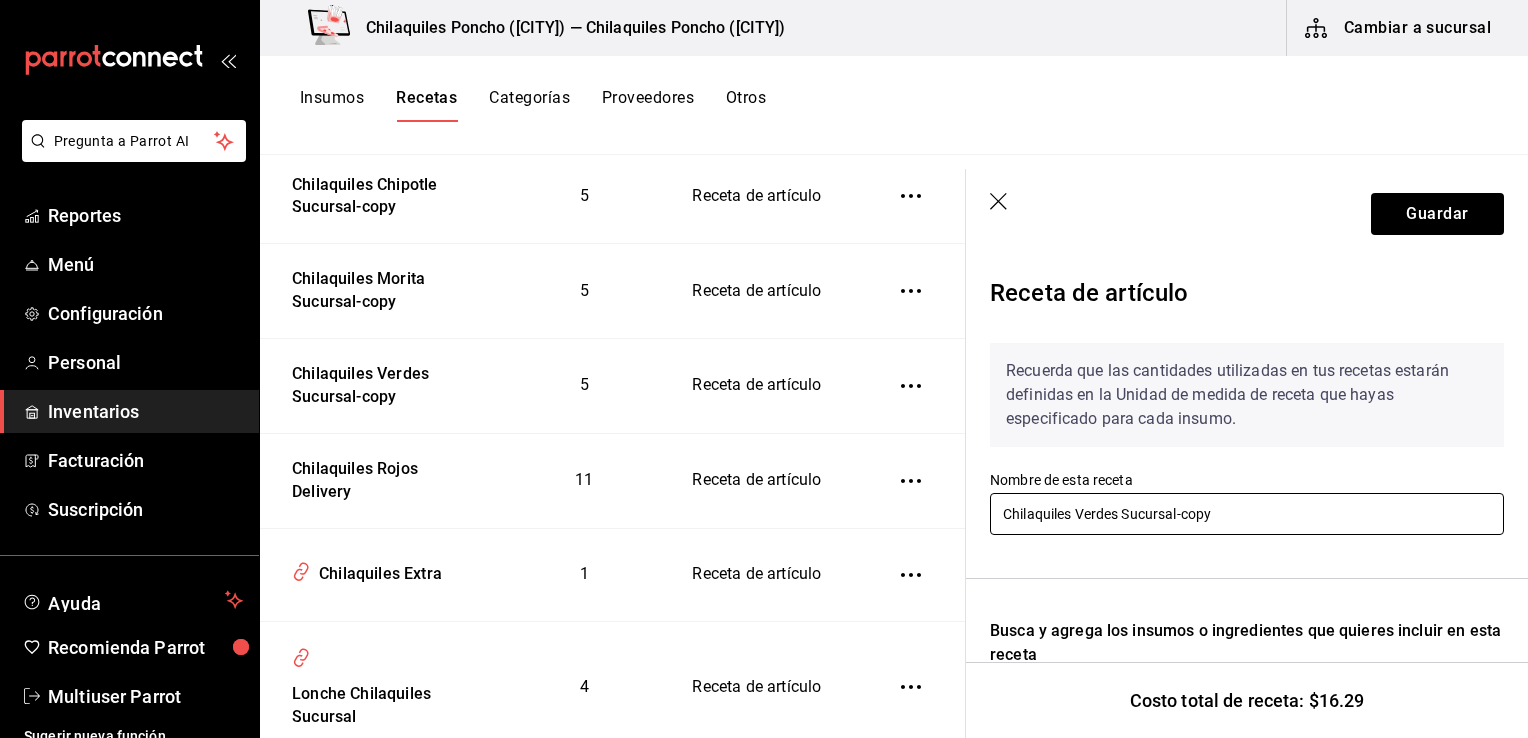click on "Chilaquiles Verdes Sucursal-copy" at bounding box center [1247, 514] 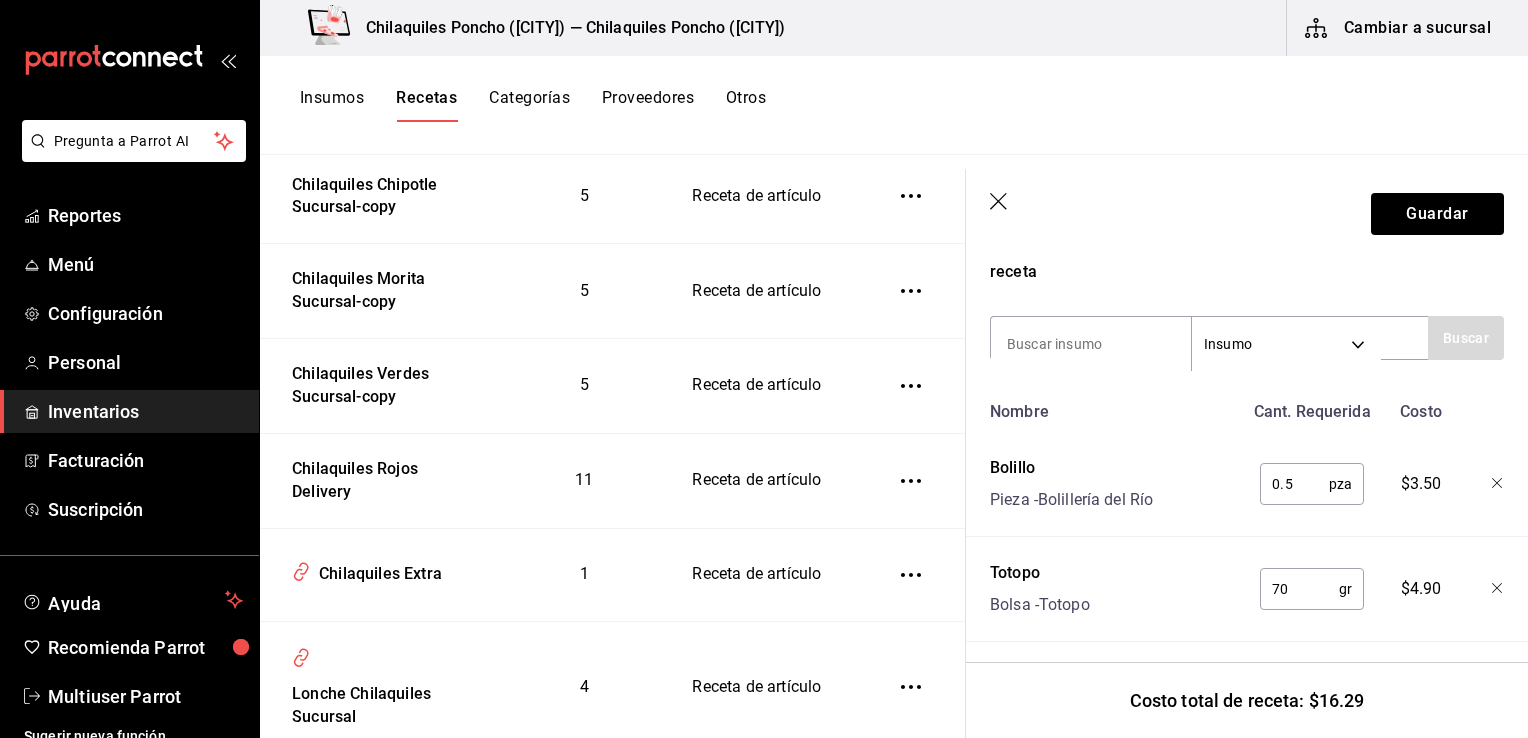 scroll, scrollTop: 384, scrollLeft: 0, axis: vertical 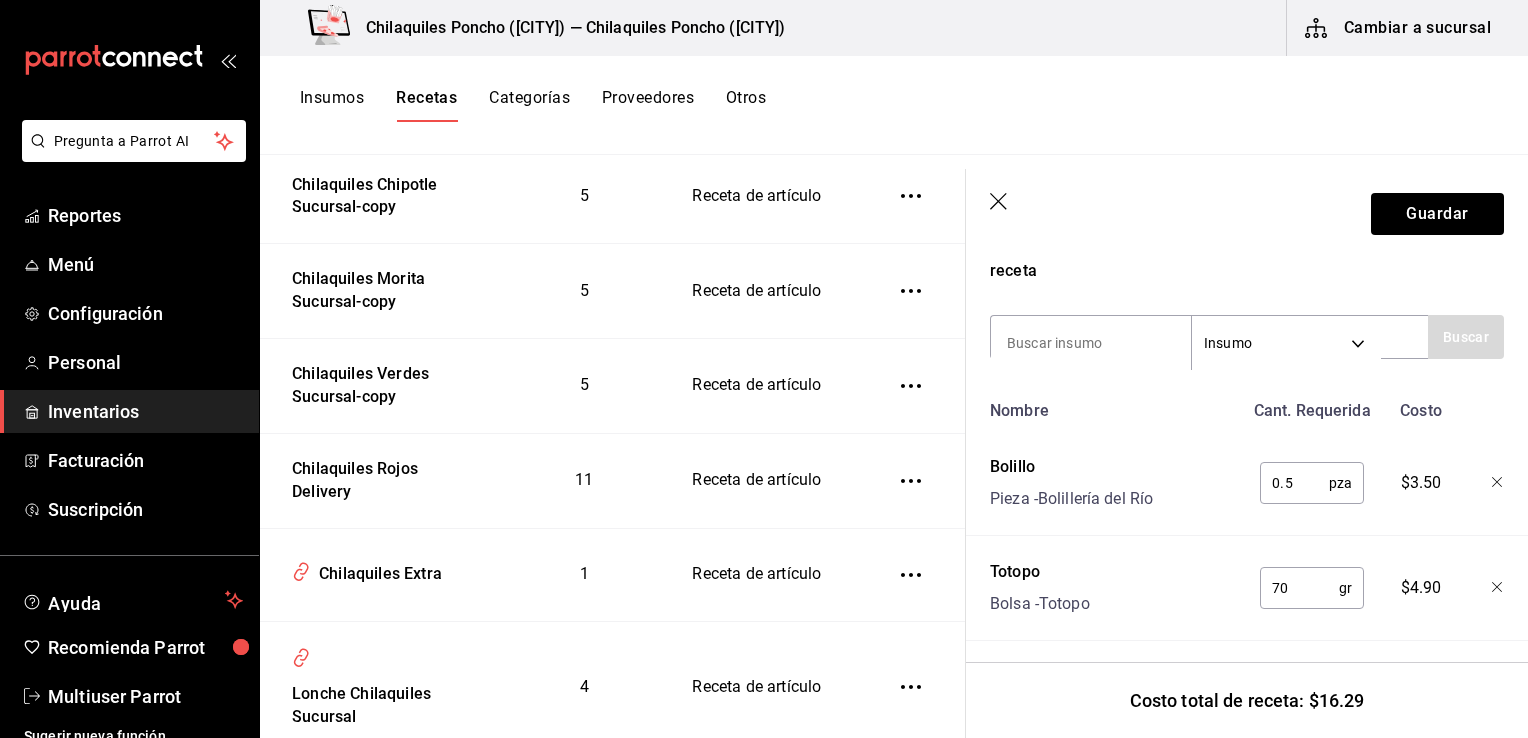 type on "Chilaquiles Verdes Delivery" 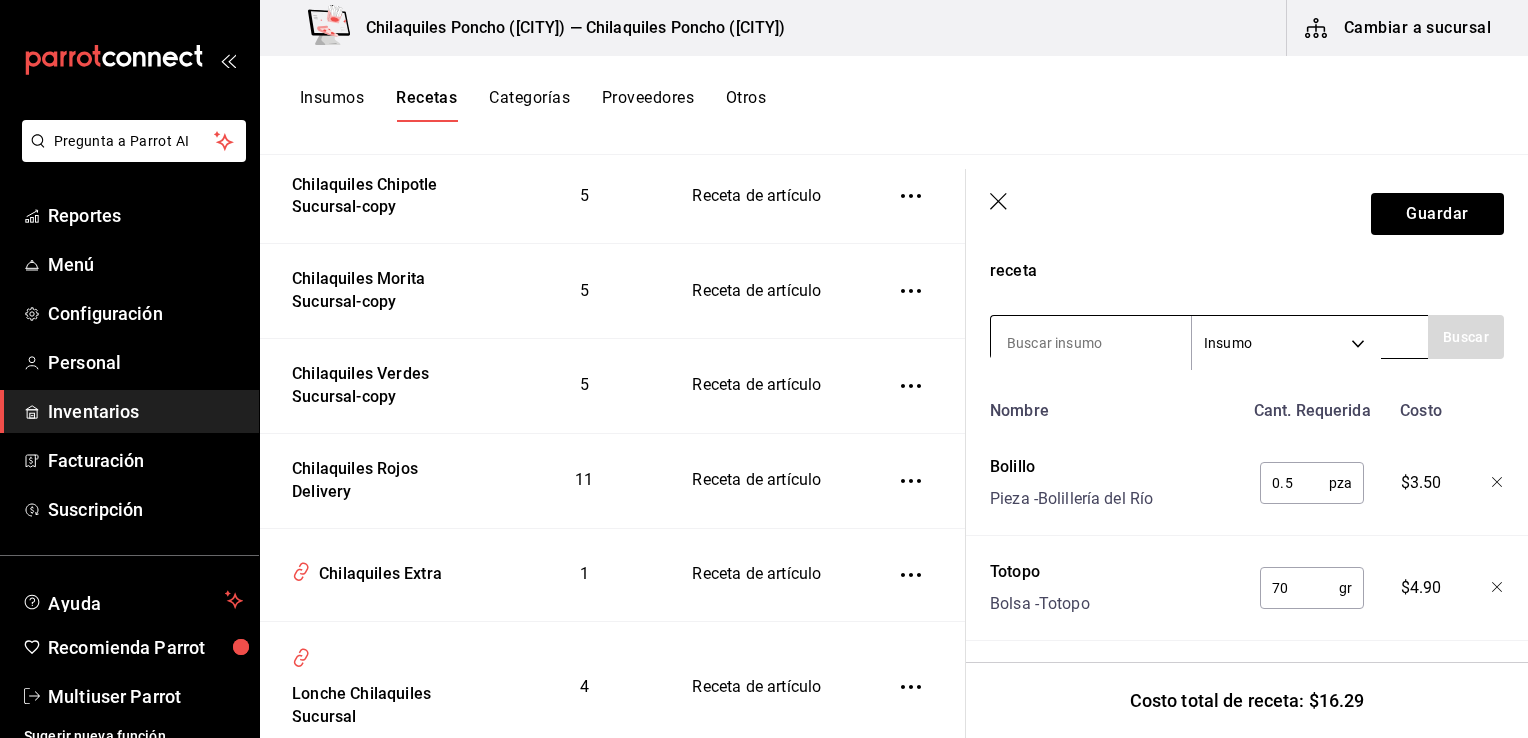 click at bounding box center (1091, 343) 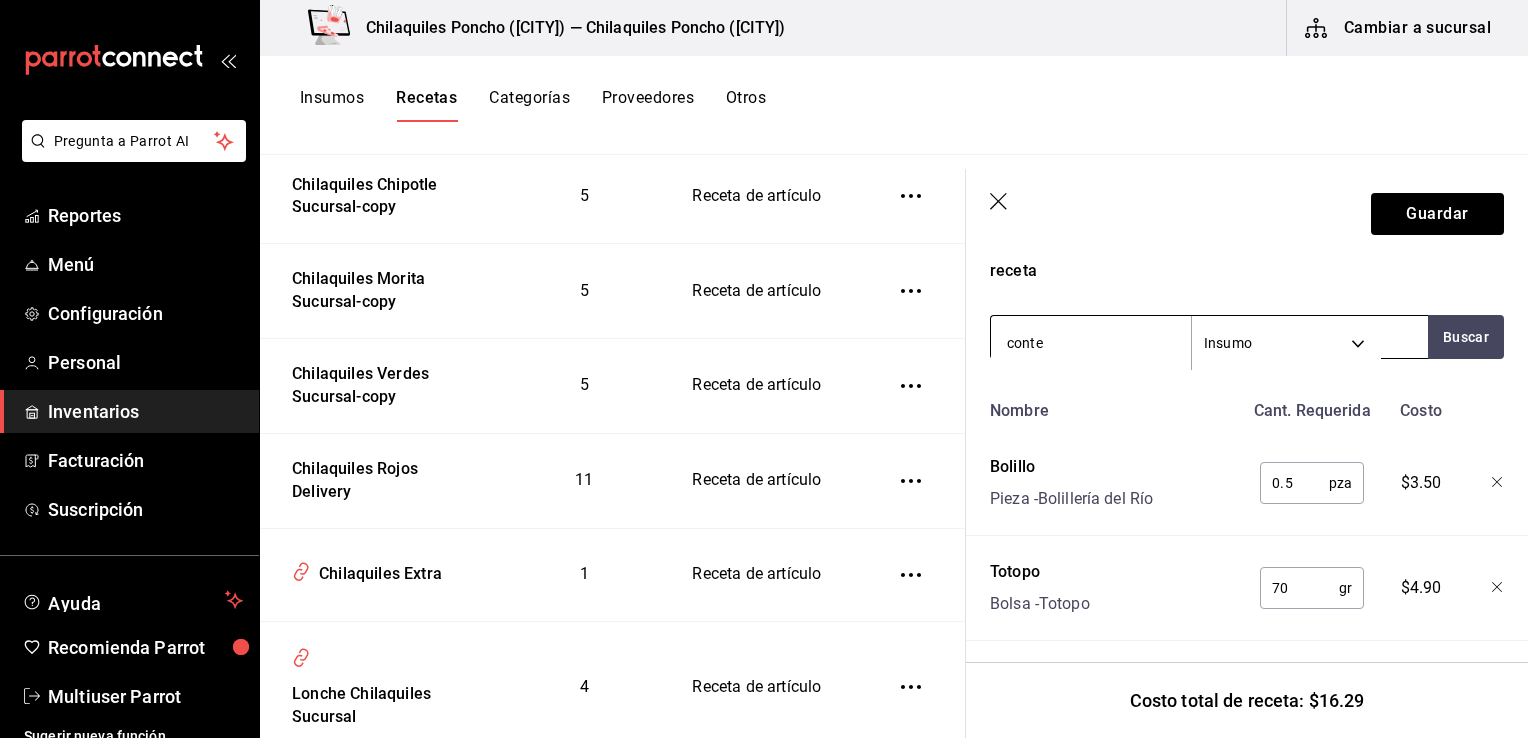 type on "conten" 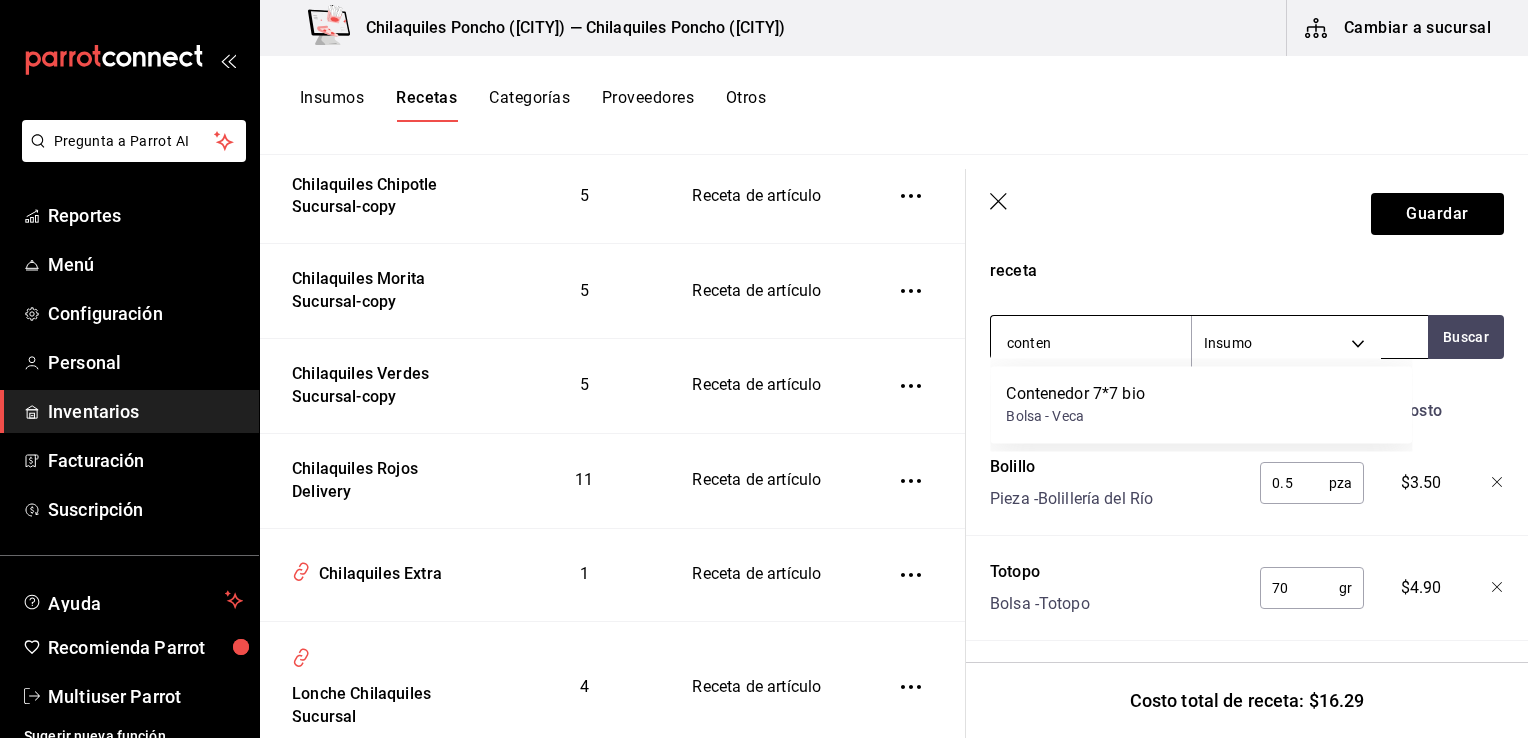 click on "Bolsa - Veca" at bounding box center (1075, 416) 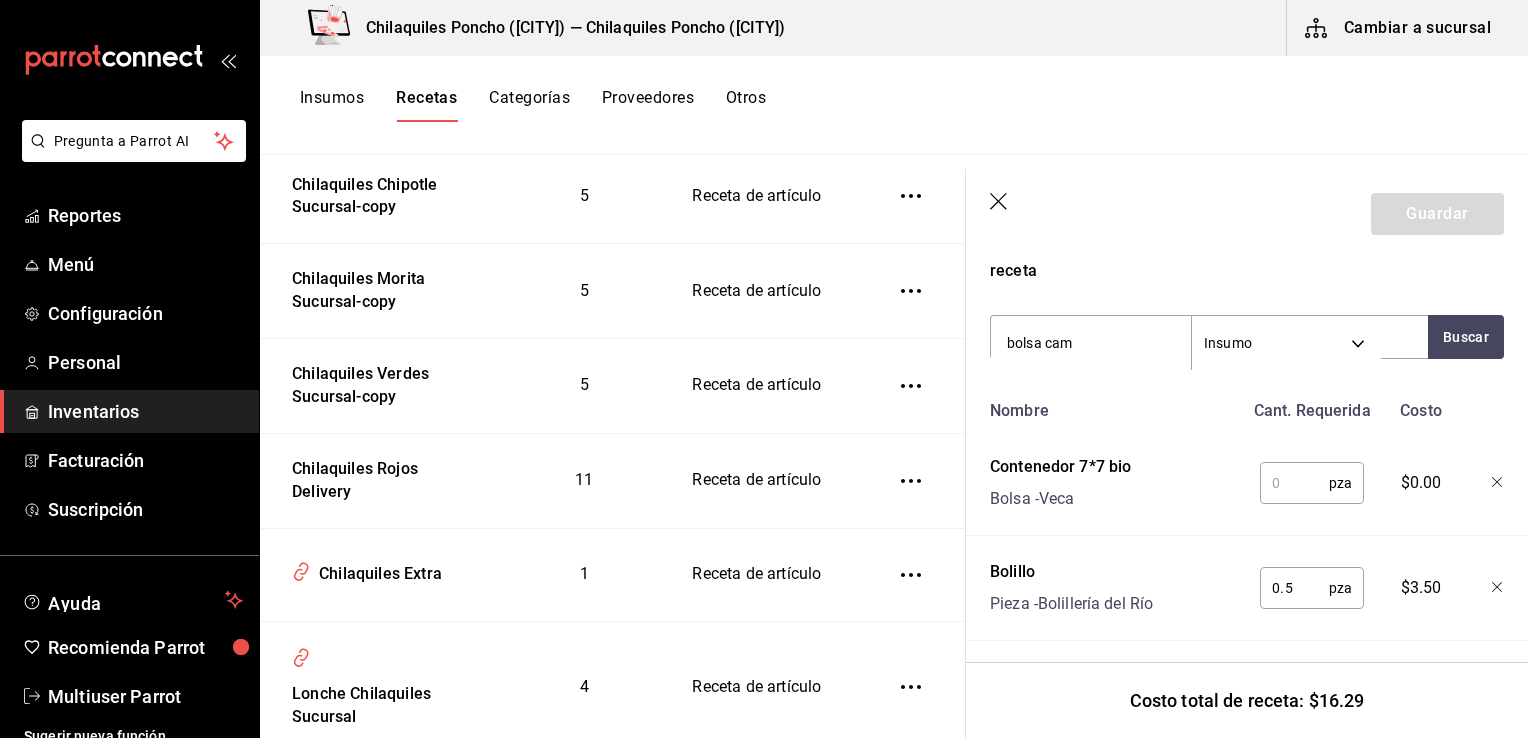 type on "bolsa cami" 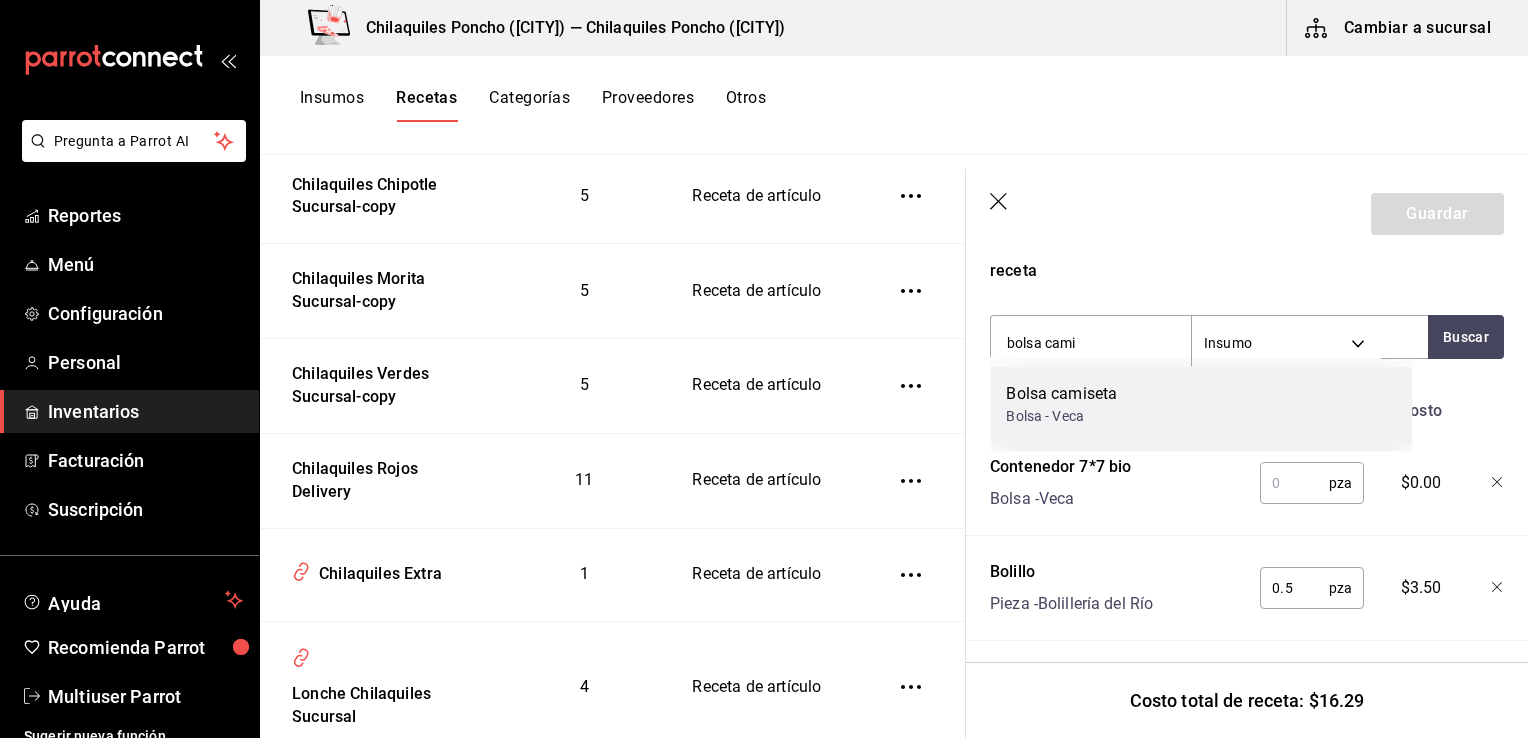 click on "Bolsa camiseta Bolsa - Veca" at bounding box center (1201, 404) 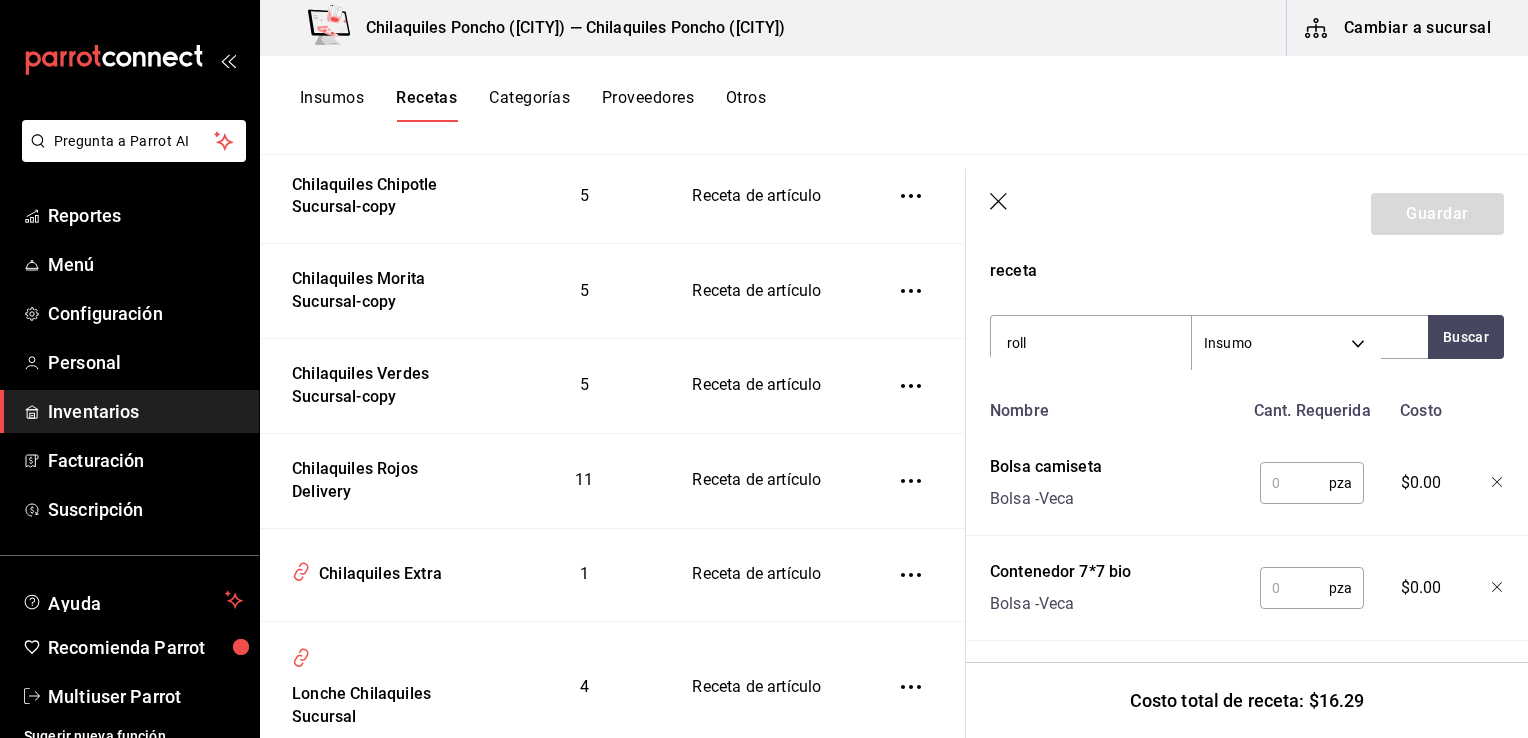 type on "rollo" 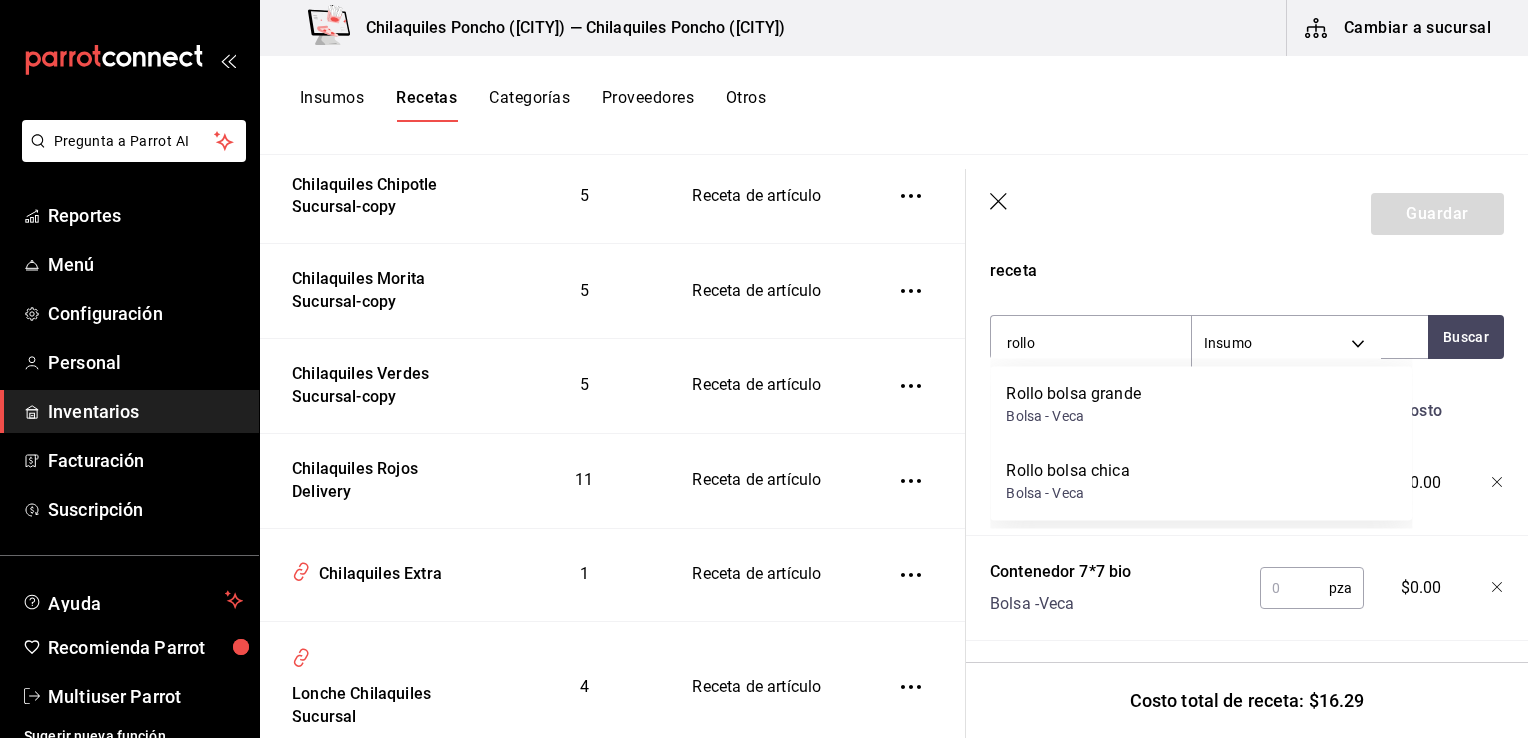 click on "Rollo bolsa chica" at bounding box center (1067, 471) 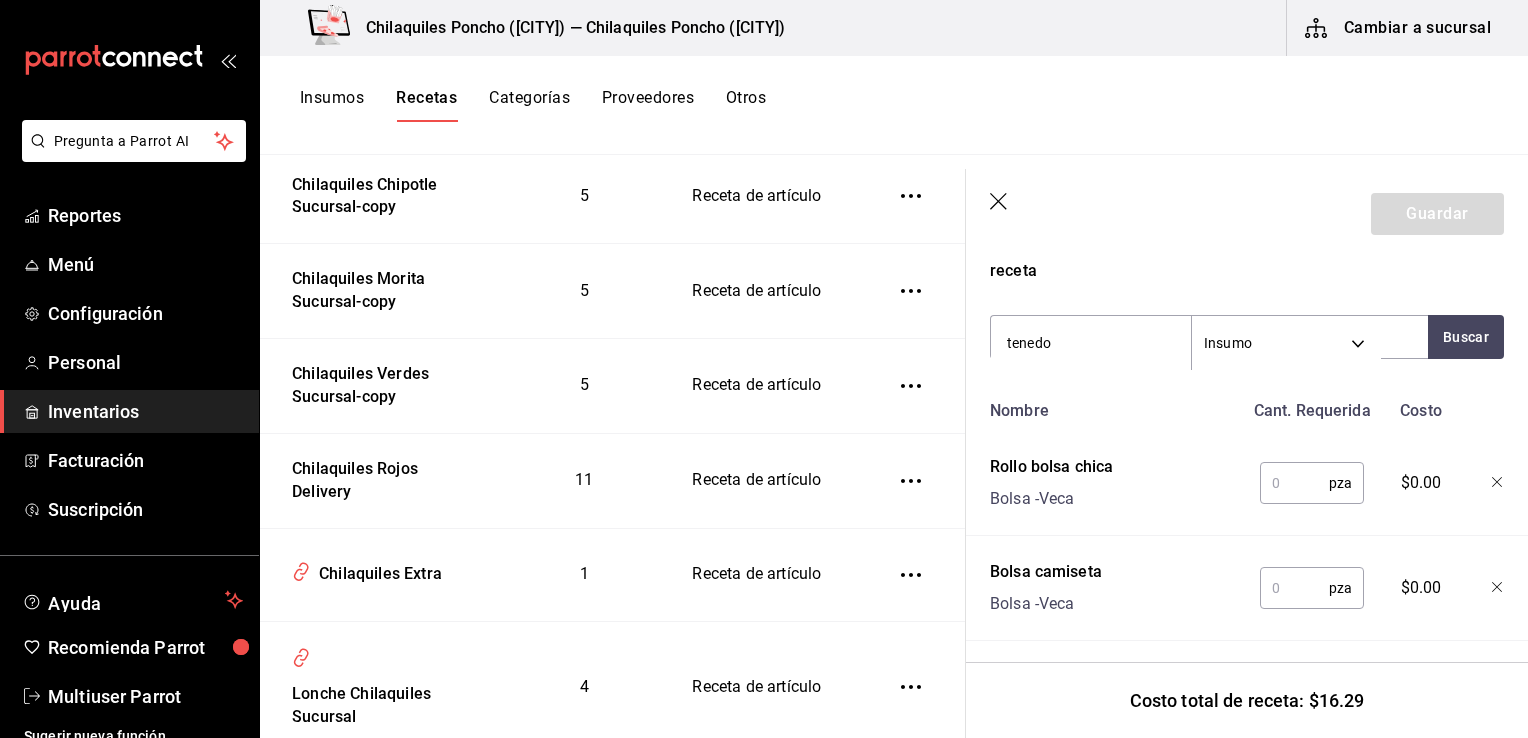 type on "tenedor" 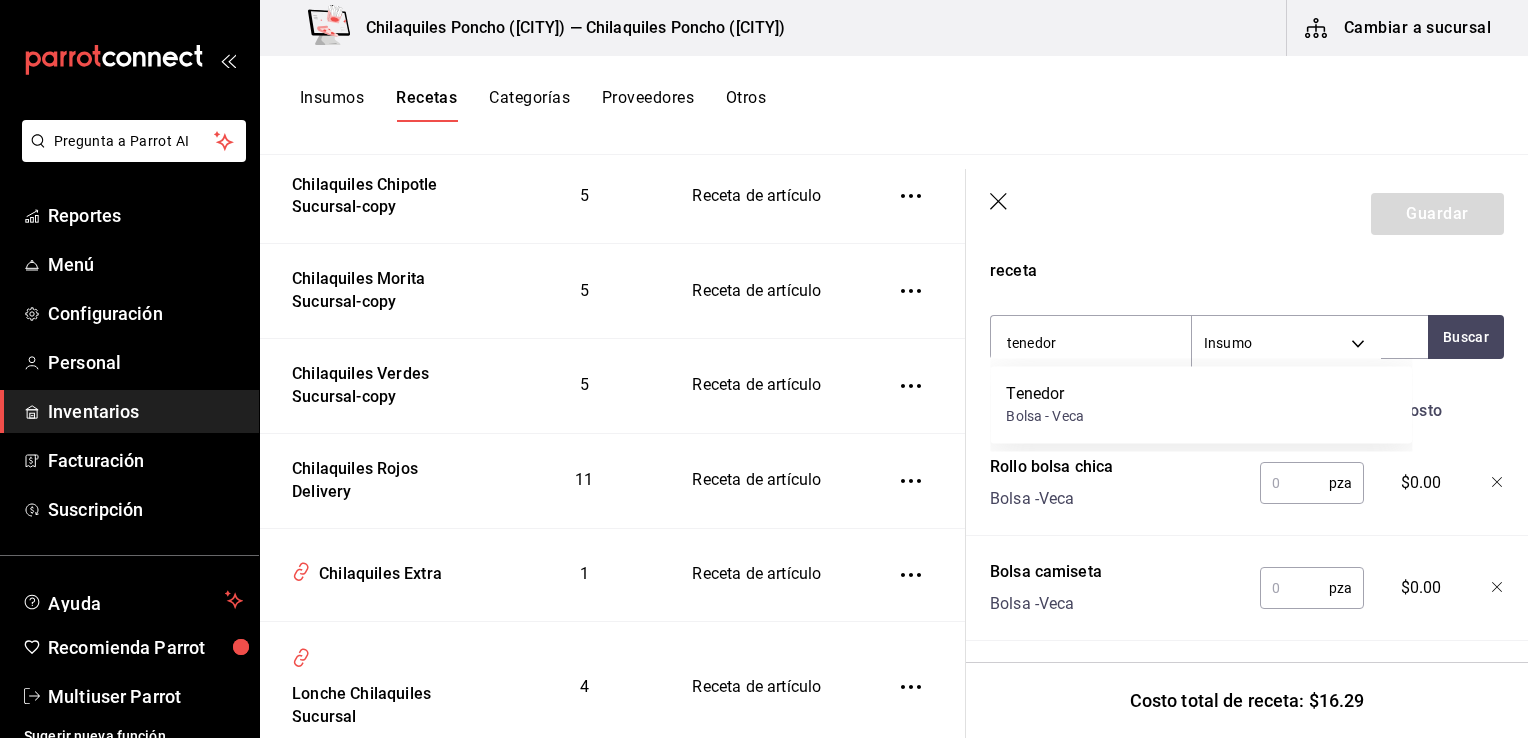 click on "Tenedor Bolsa - Veca" at bounding box center [1201, 404] 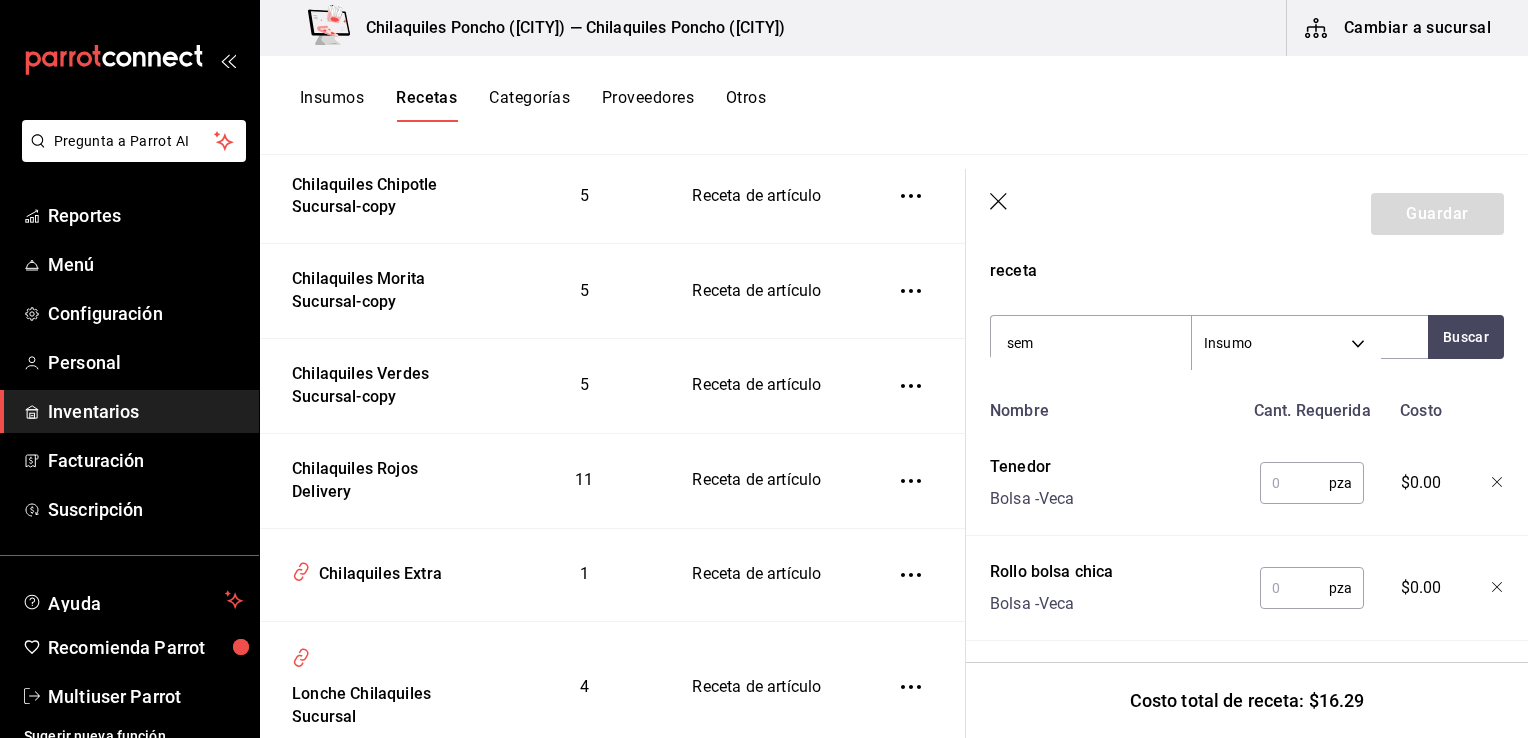 type on "semi" 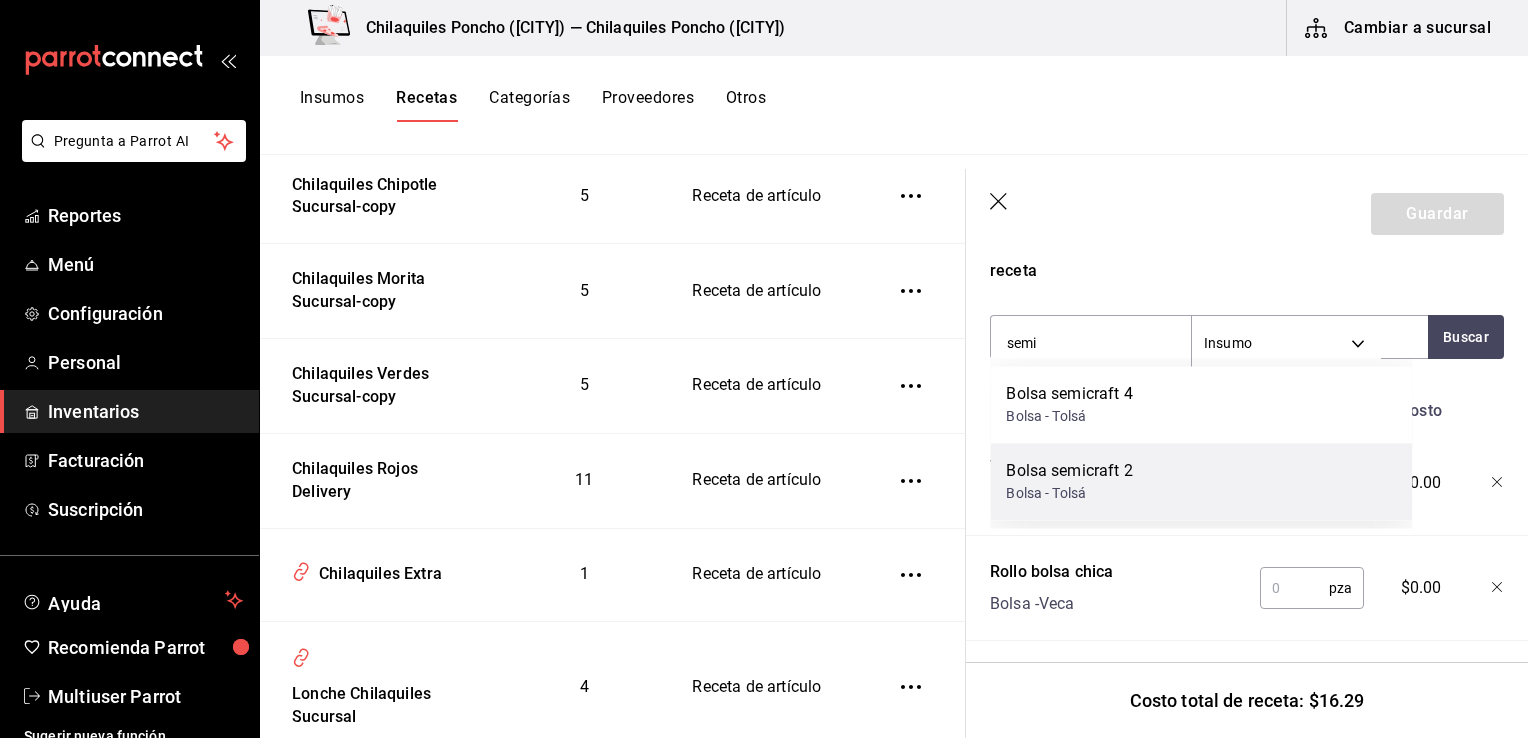 click on "Bolsa - Tolsá" at bounding box center (1069, 493) 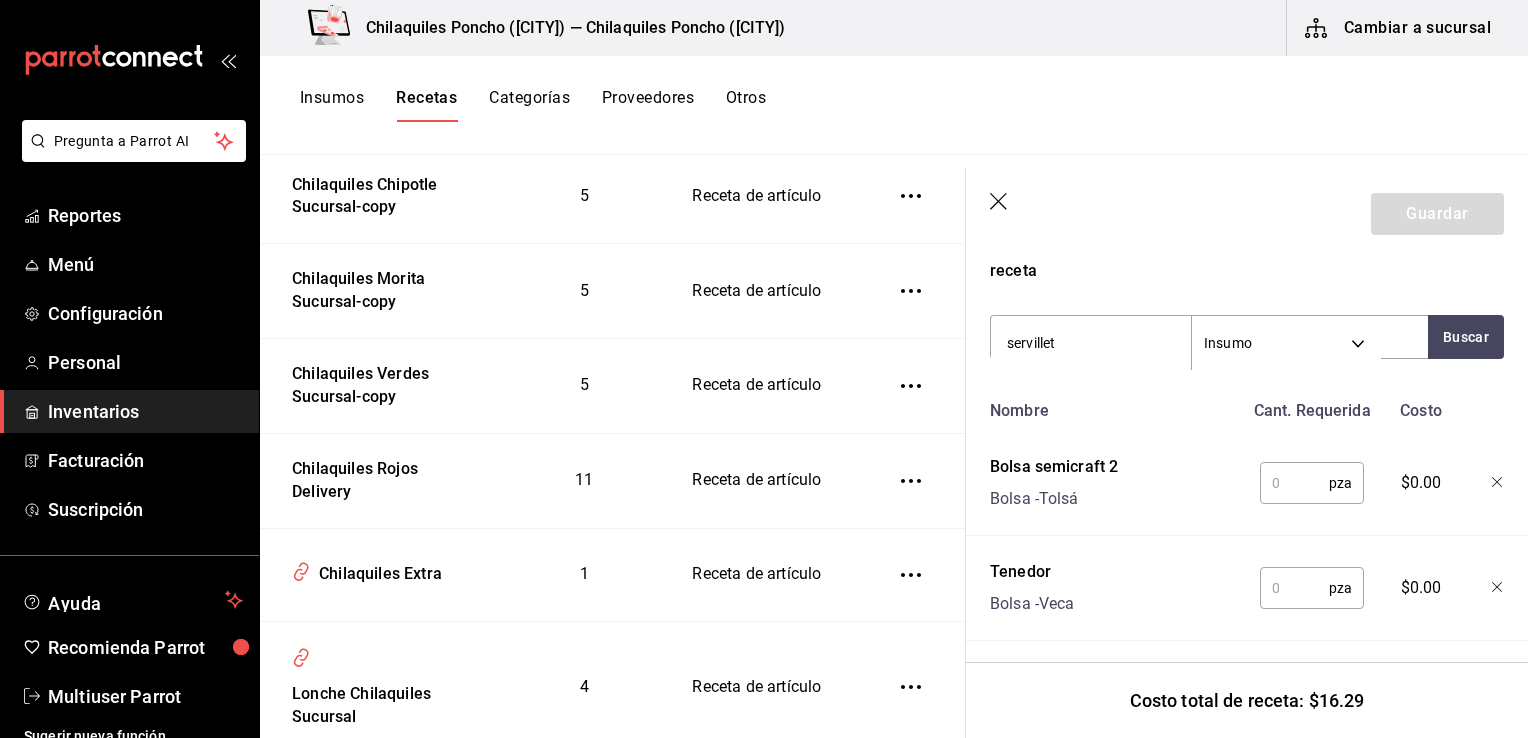 type on "servilleta" 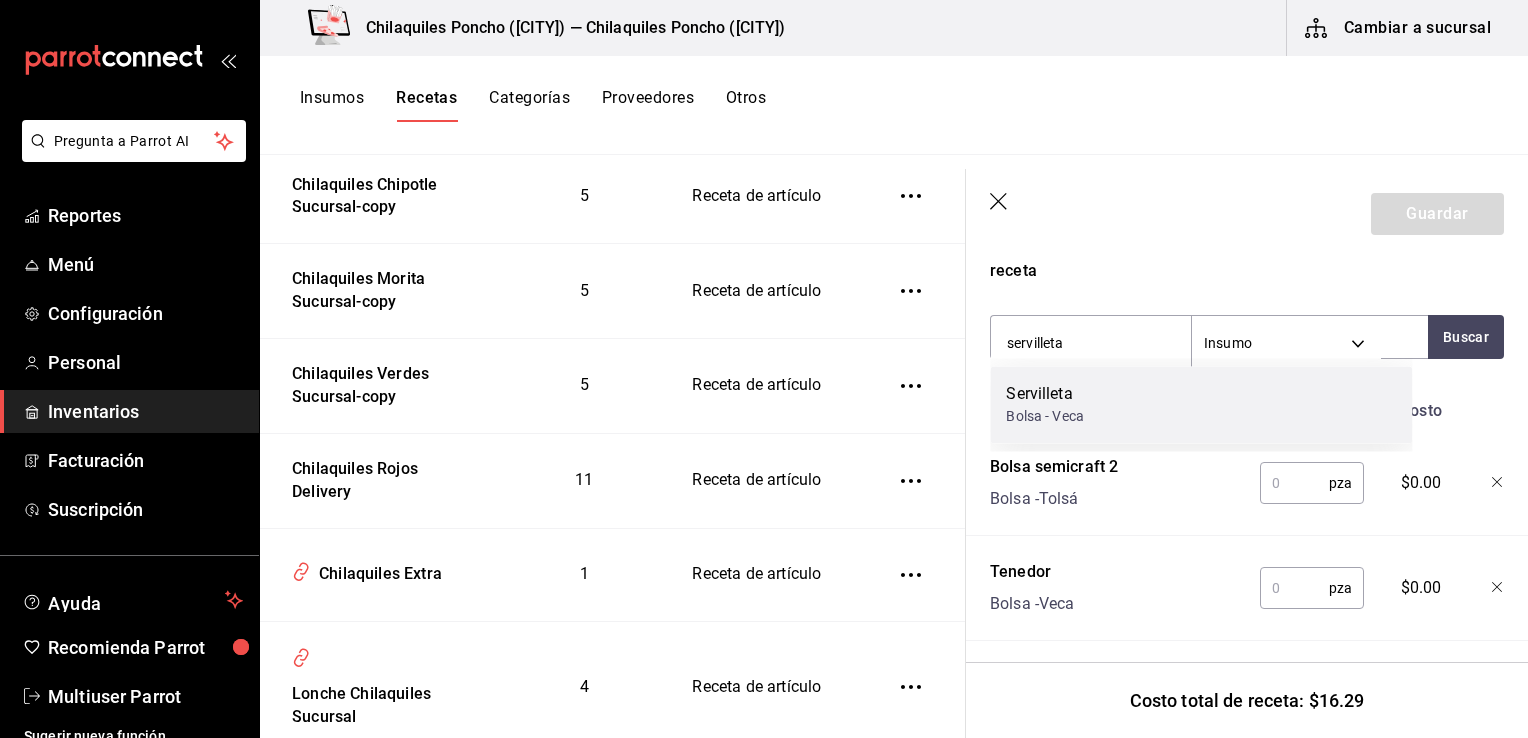 click on "Servilleta Bolsa - Veca" at bounding box center [1201, 404] 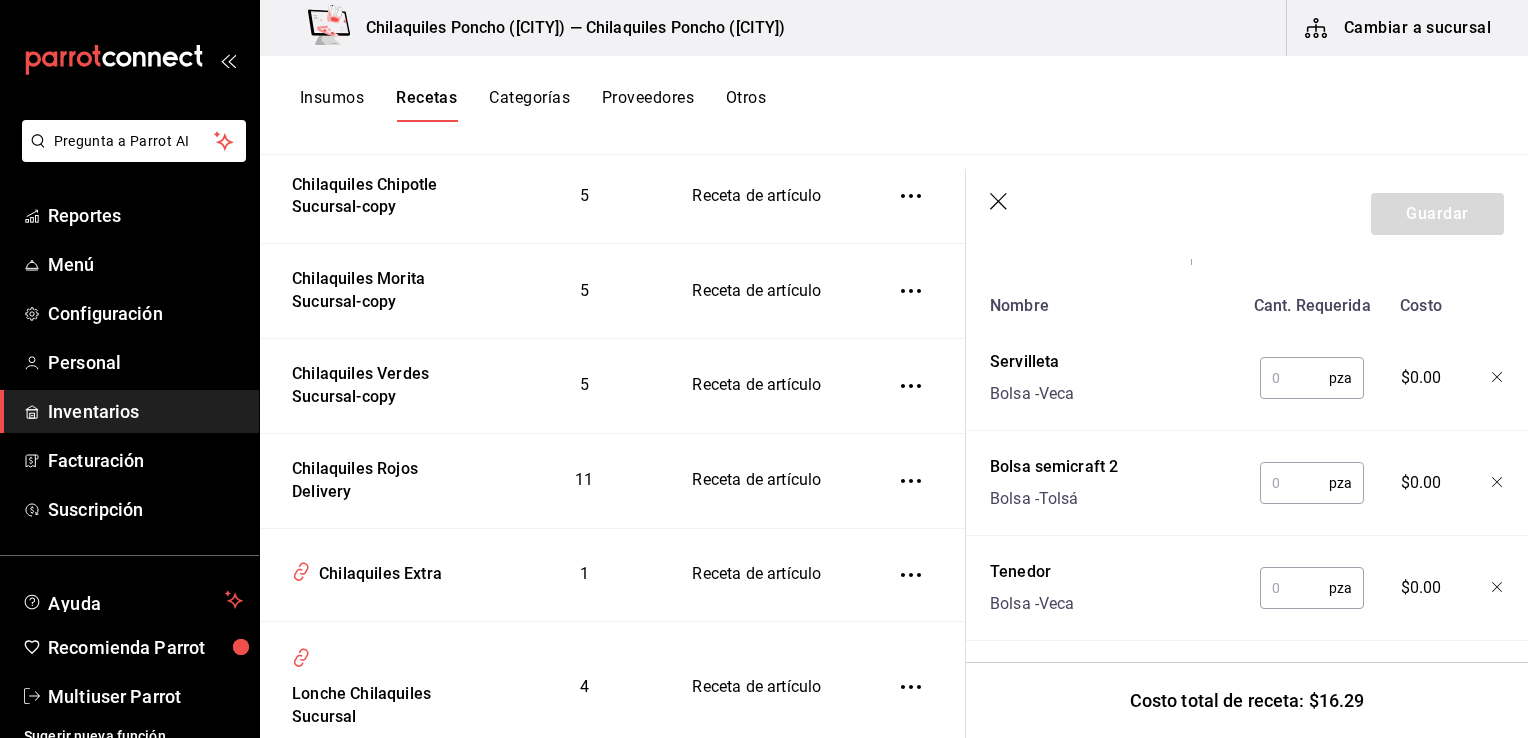 scroll, scrollTop: 511, scrollLeft: 0, axis: vertical 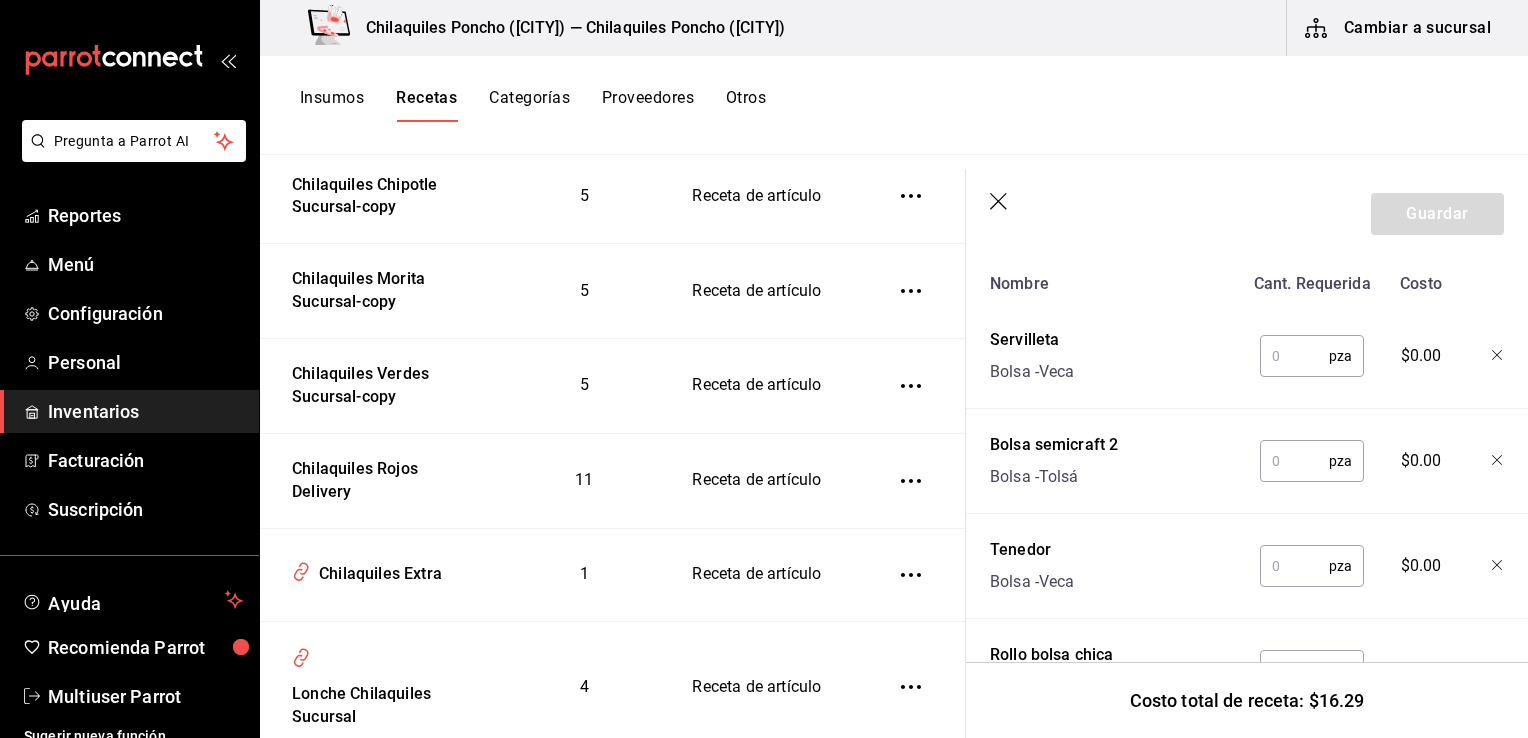 click at bounding box center [1294, 356] 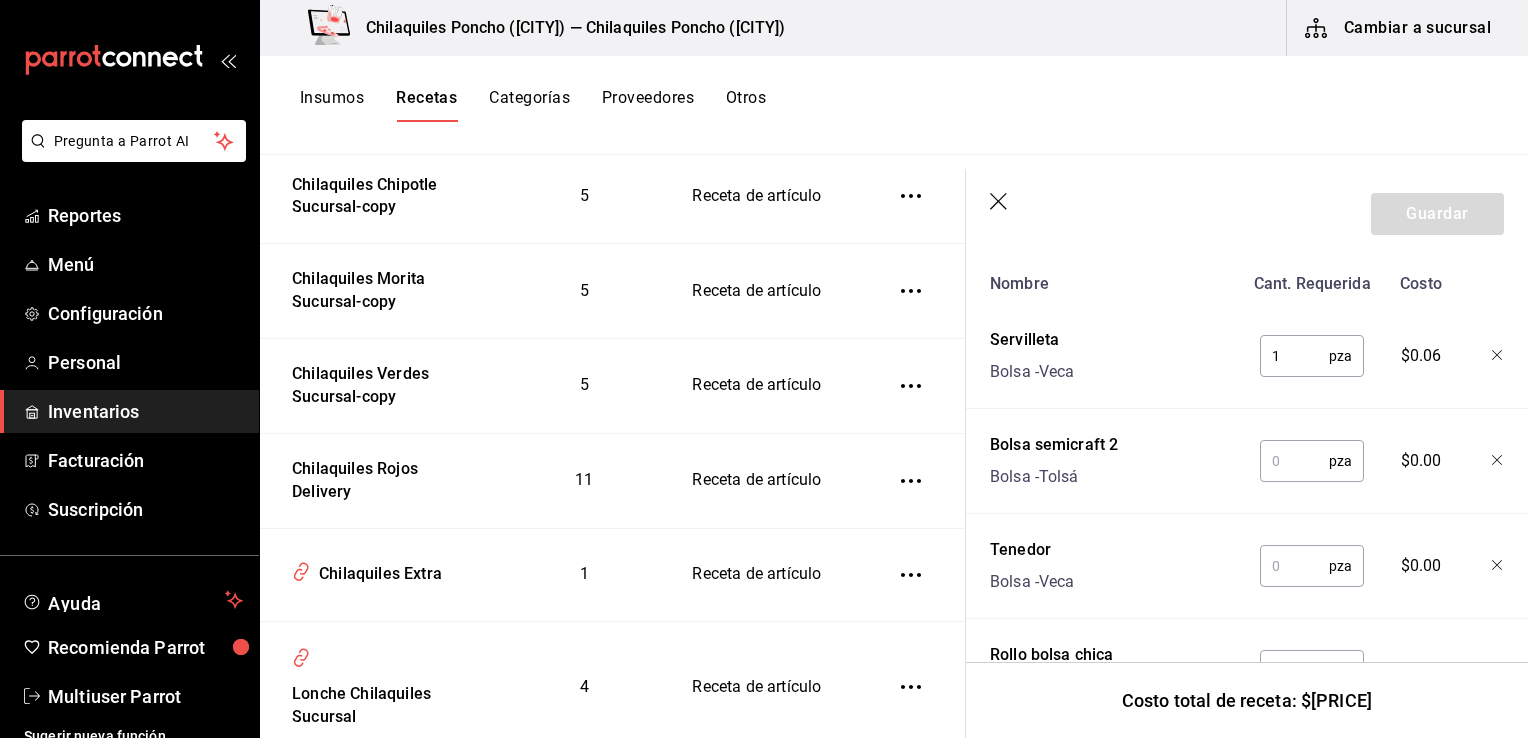 type on "1" 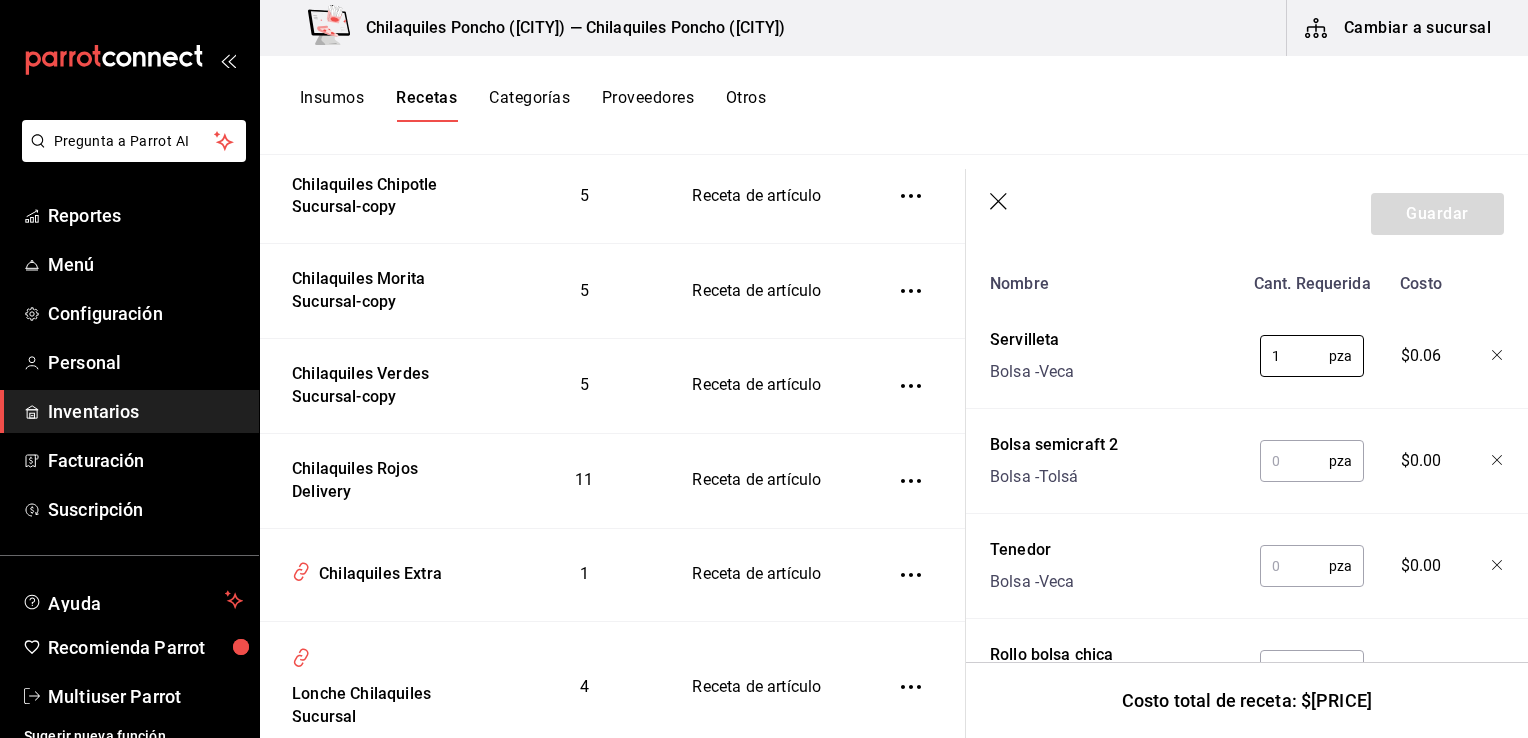 click at bounding box center (1294, 461) 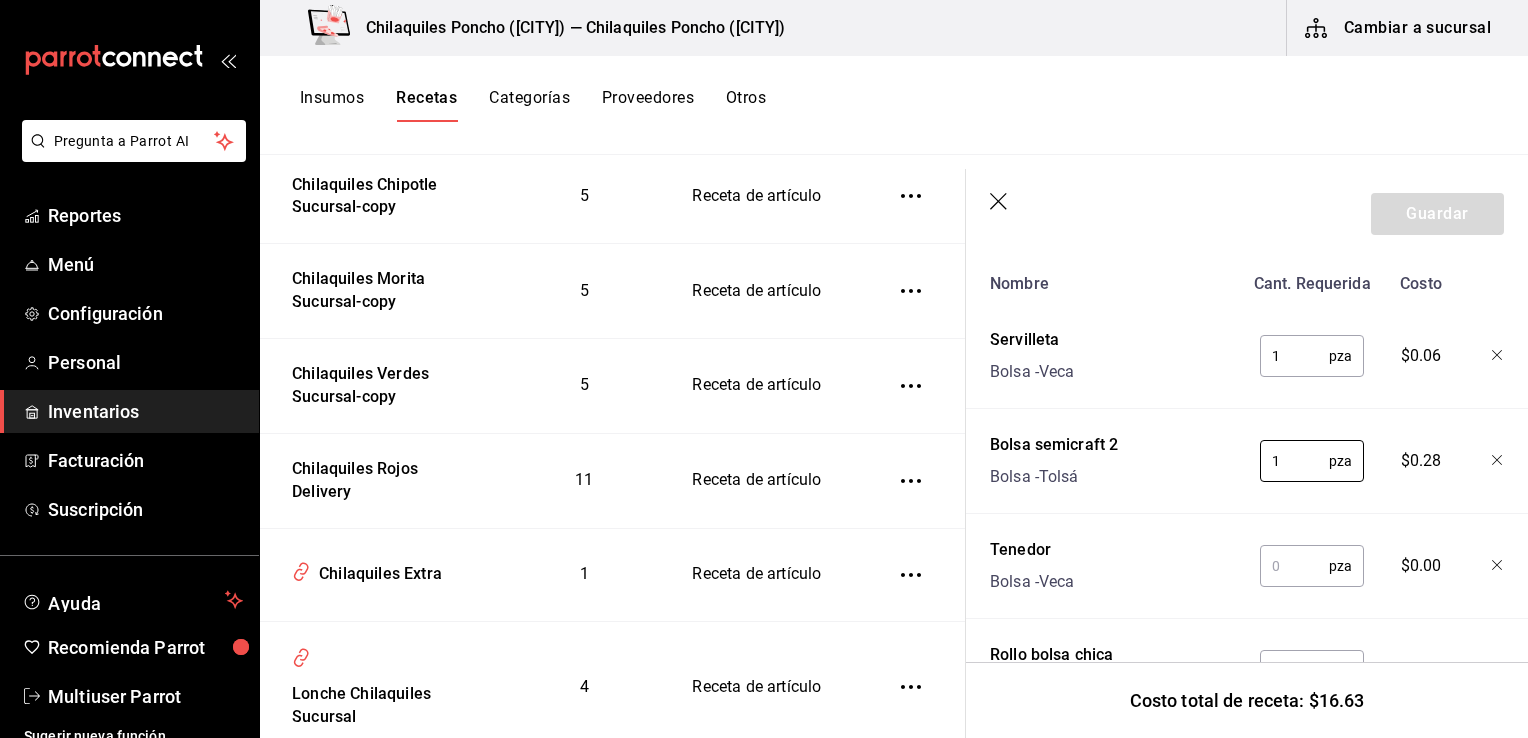 type on "1" 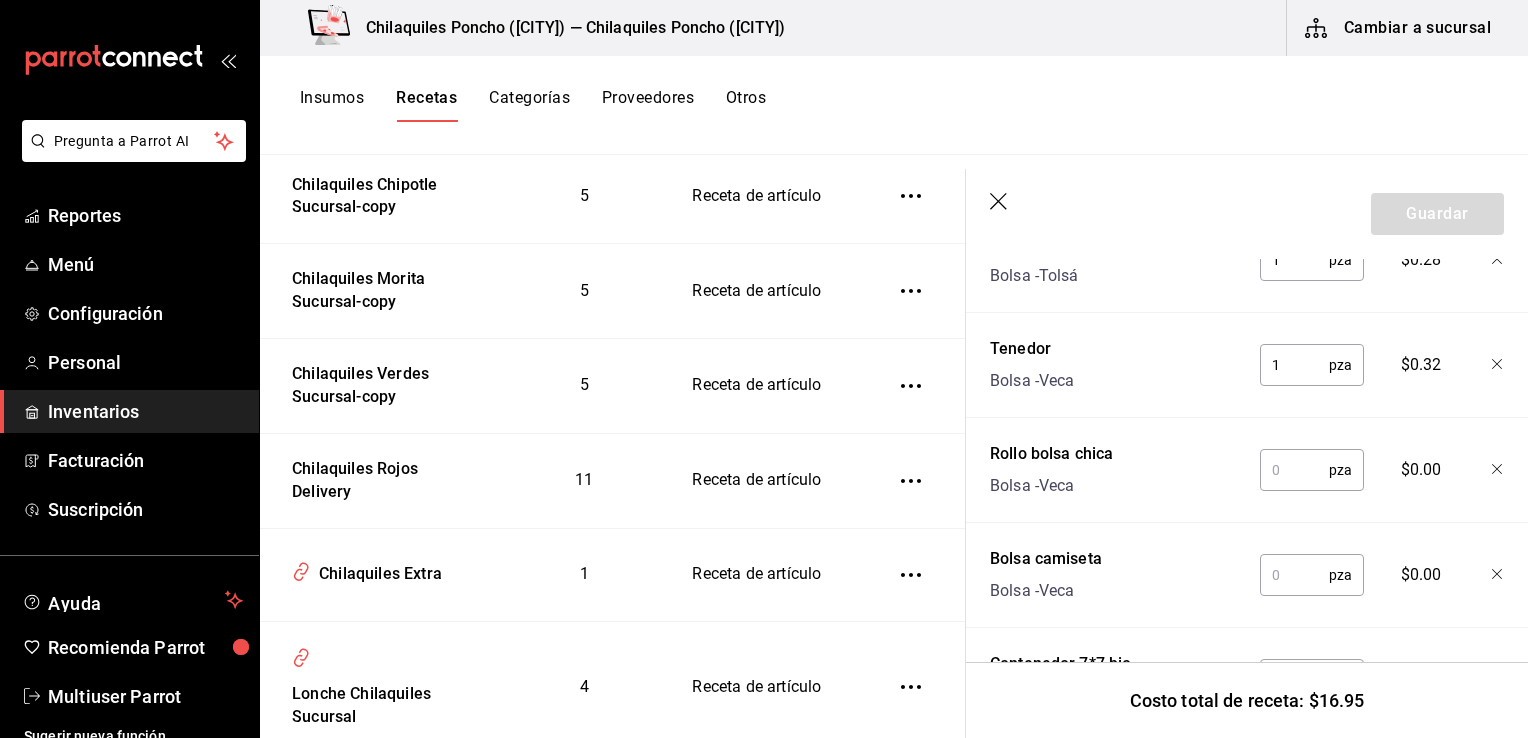 scroll, scrollTop: 713, scrollLeft: 0, axis: vertical 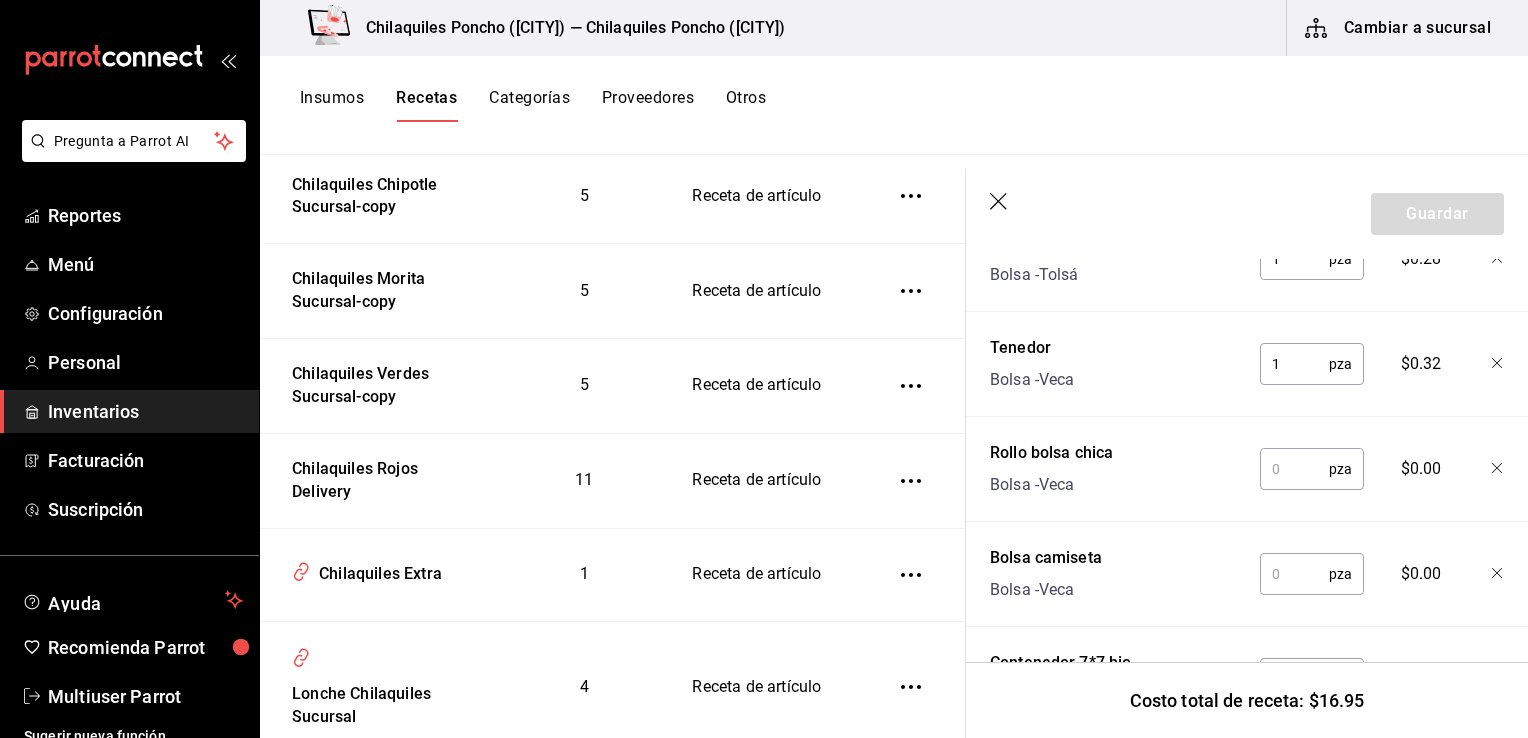 type on "1" 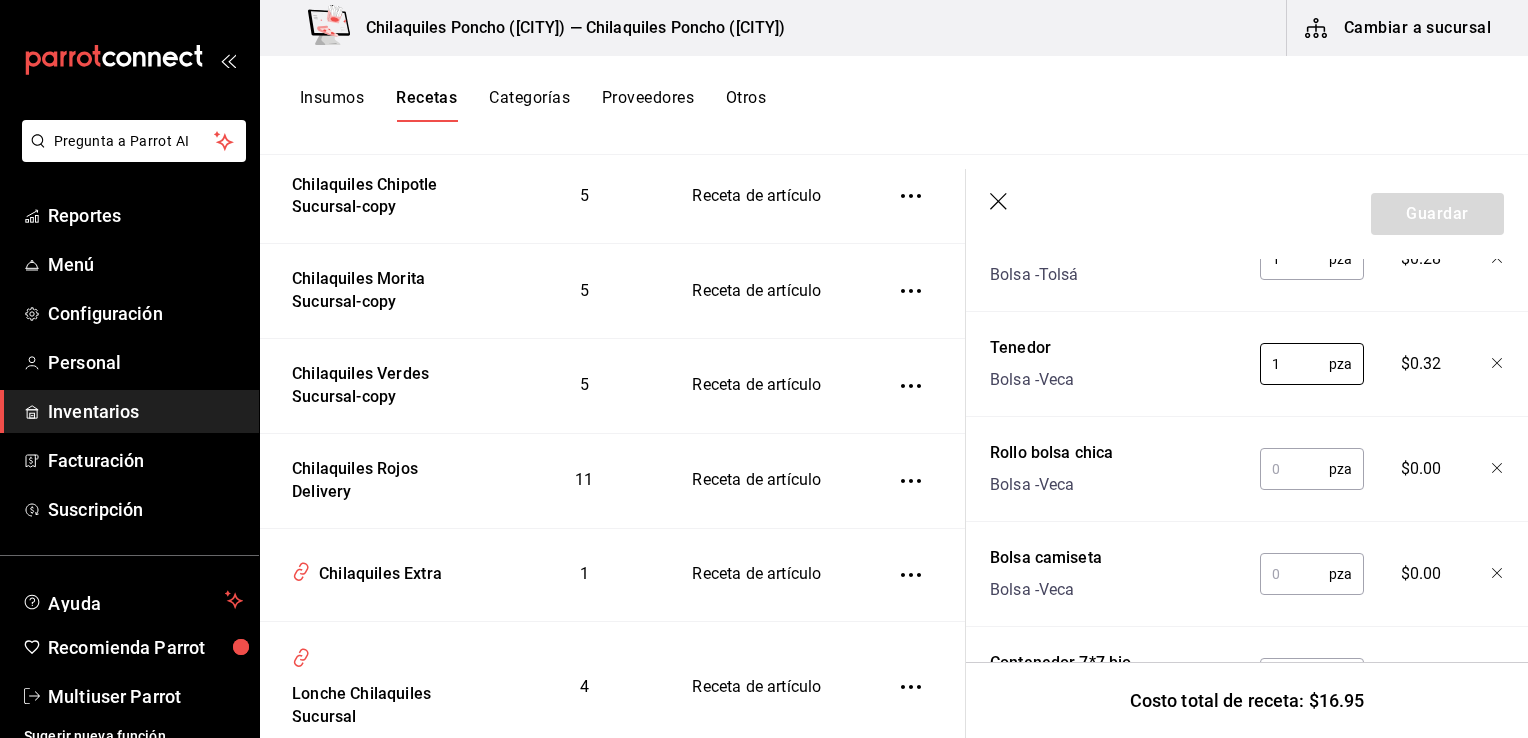 click at bounding box center (1294, 469) 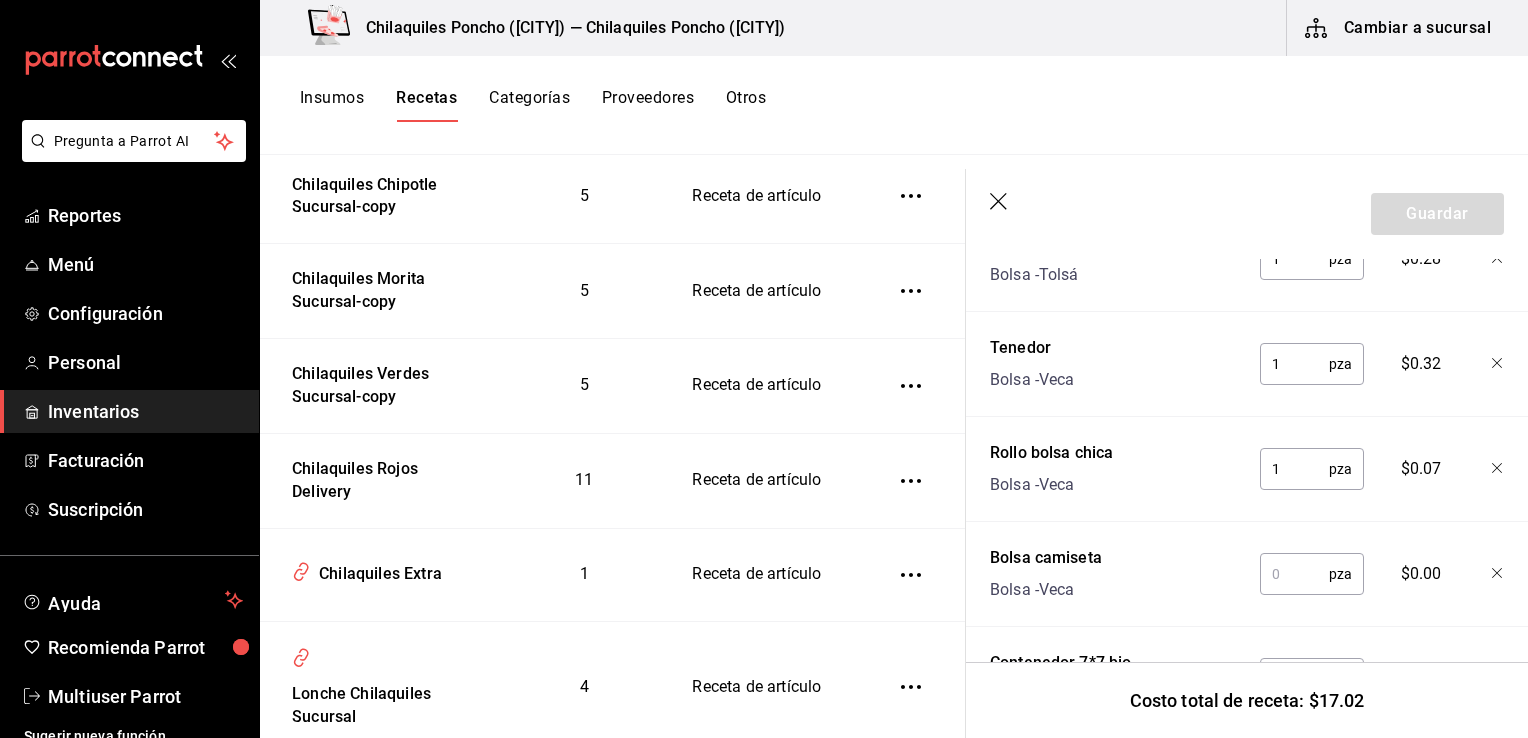 type on "1" 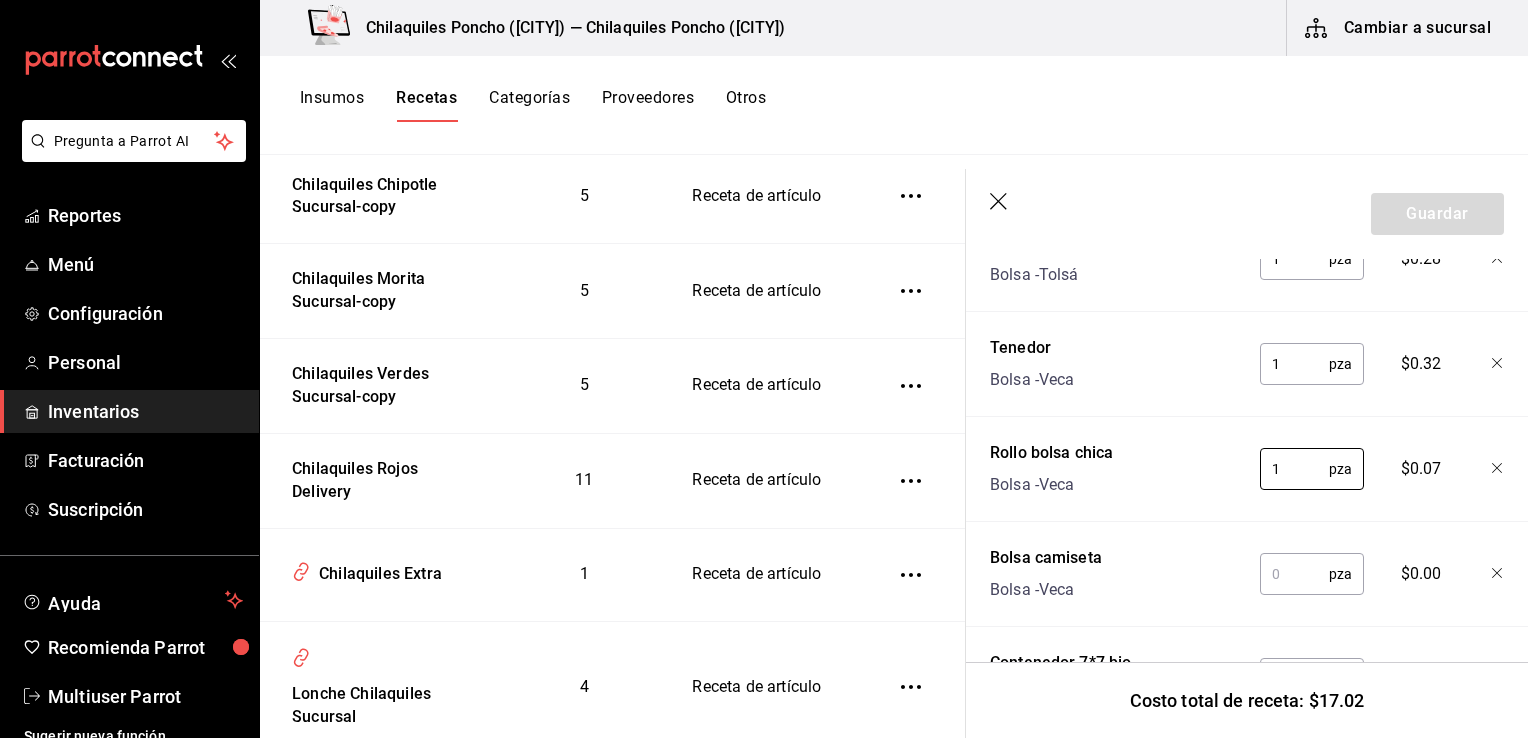 click at bounding box center [1294, 574] 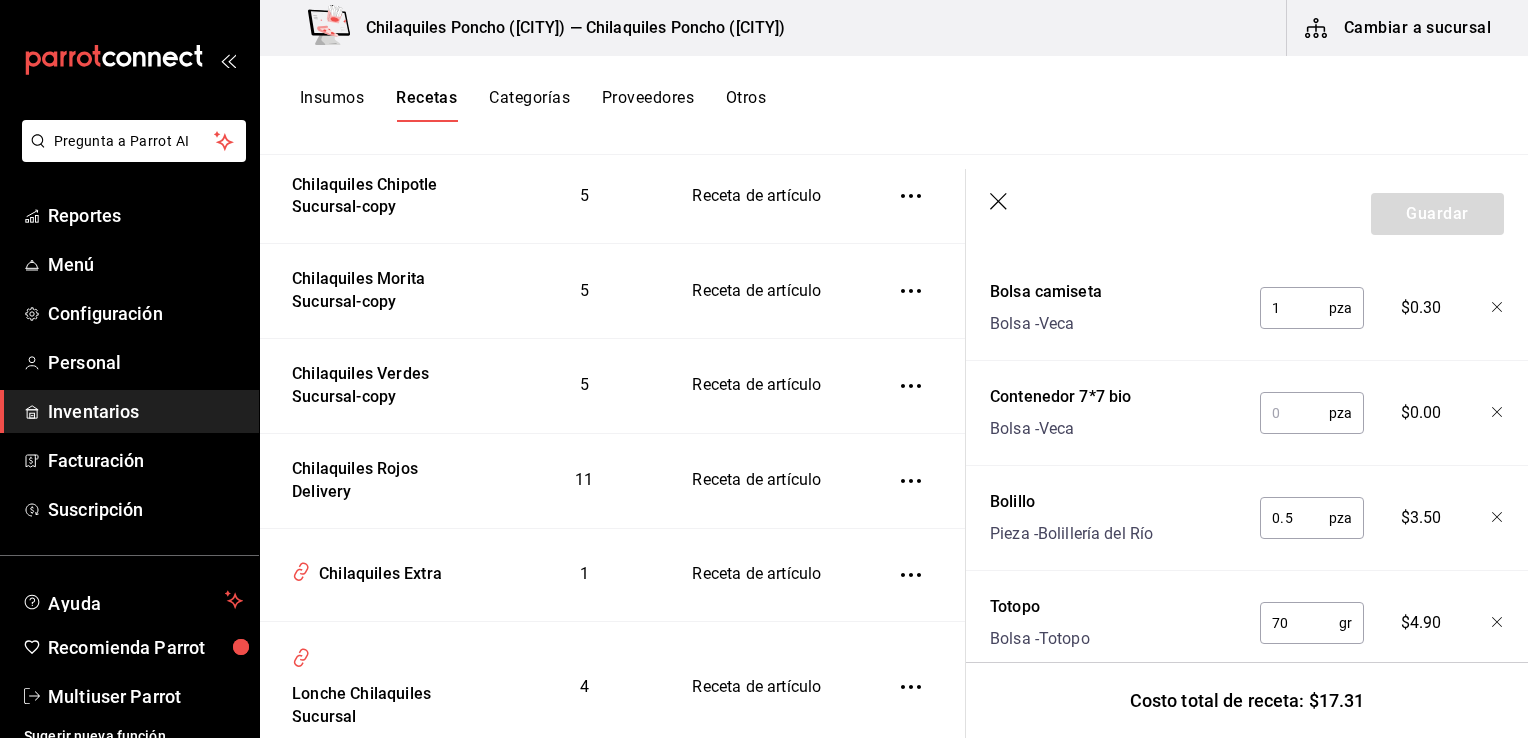 scroll, scrollTop: 981, scrollLeft: 0, axis: vertical 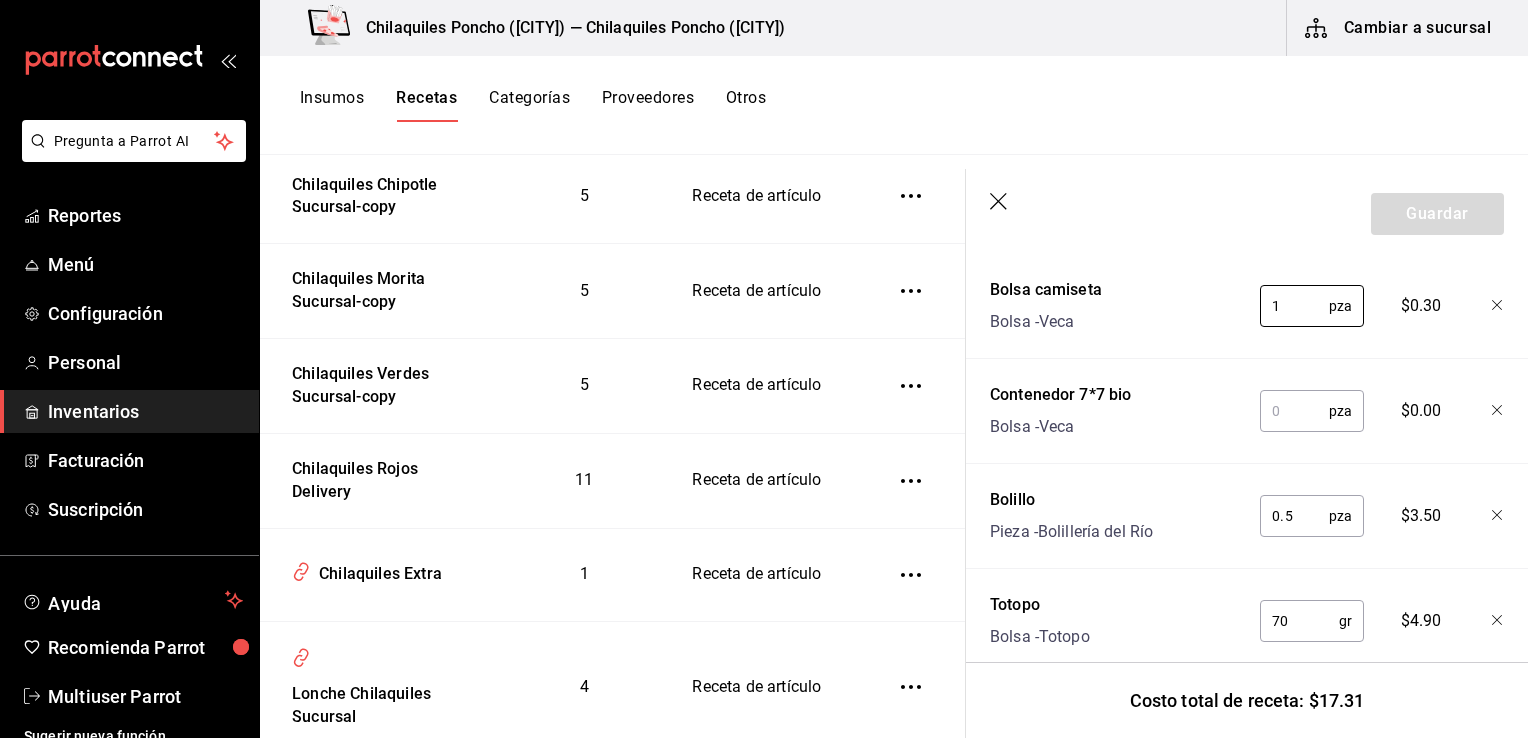type on "1" 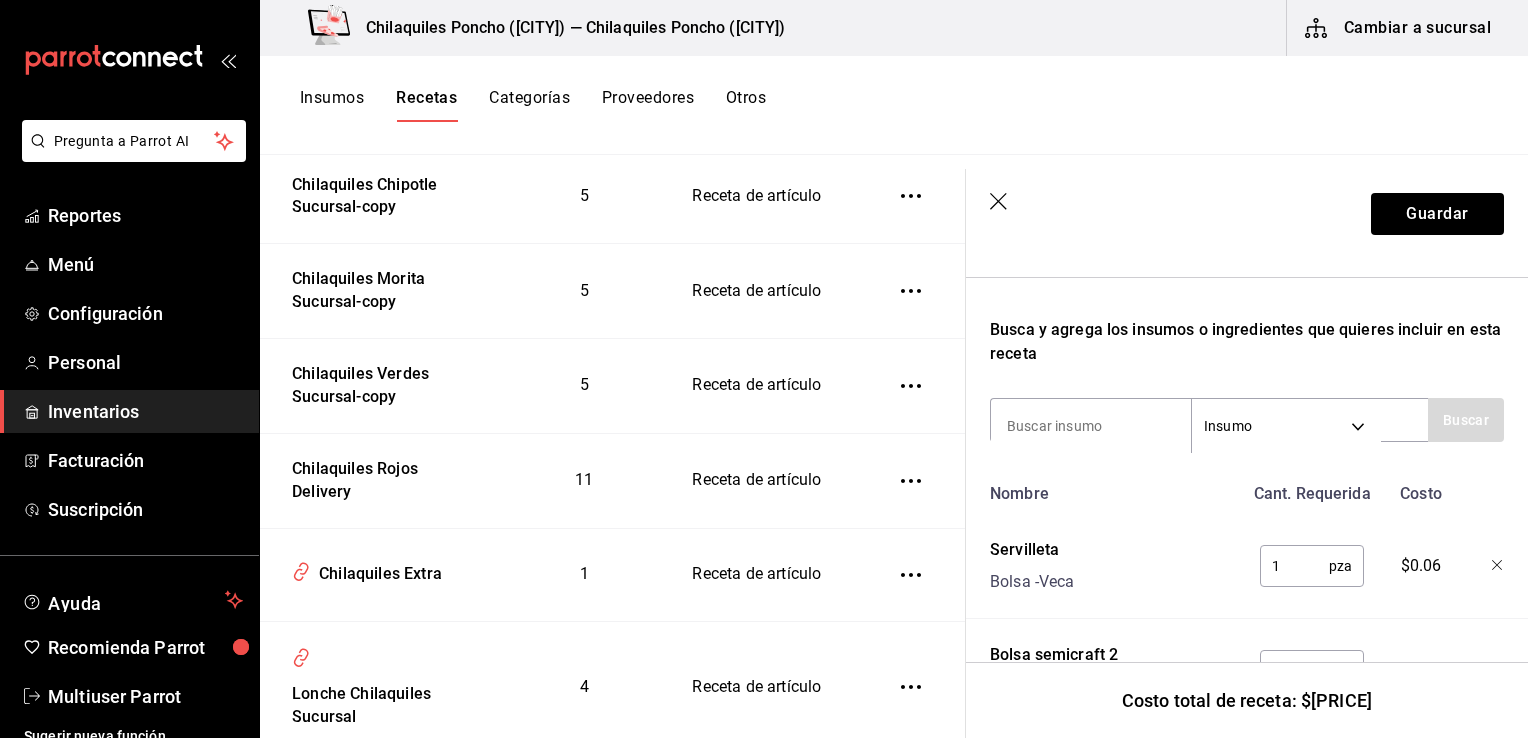 scroll, scrollTop: 286, scrollLeft: 0, axis: vertical 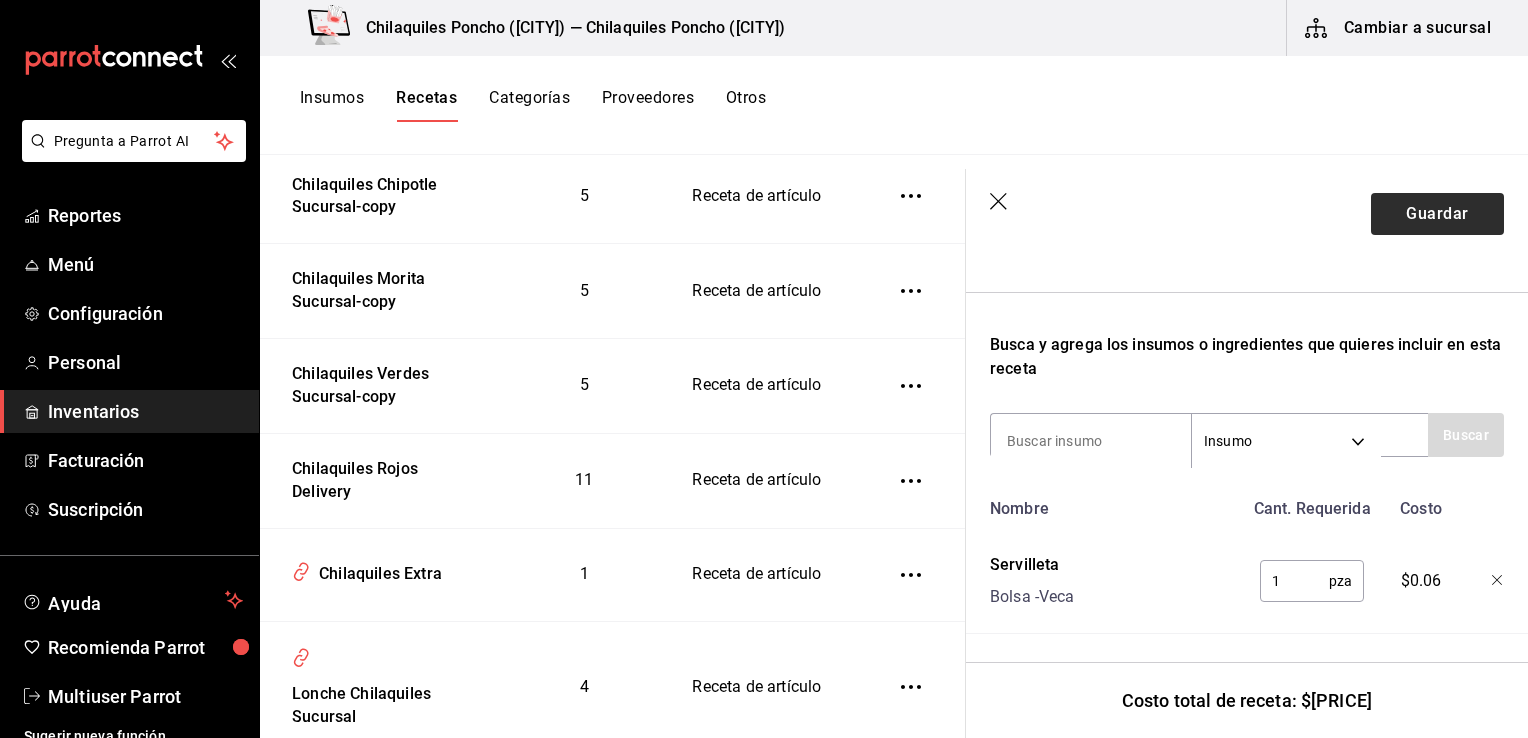 type on "1" 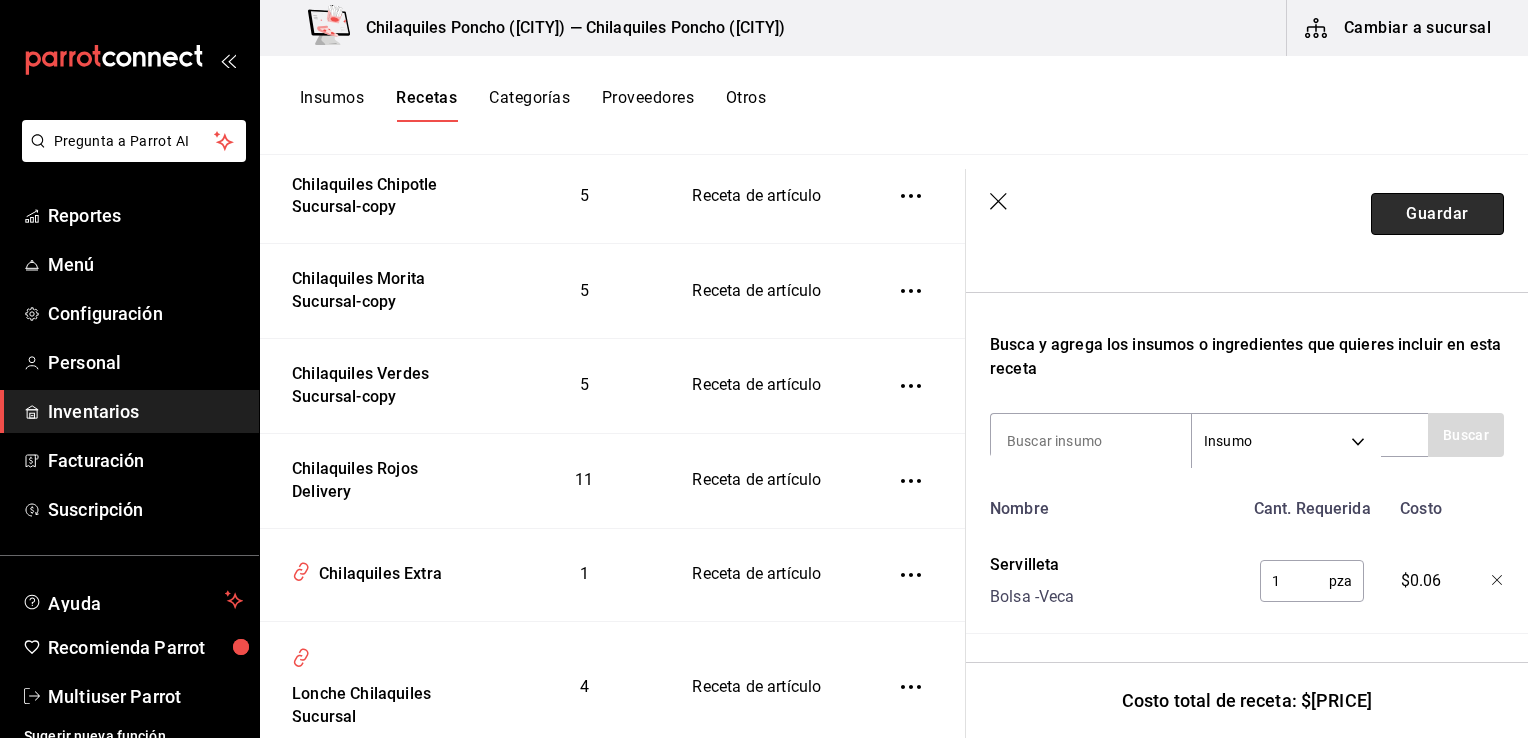 click on "Guardar" at bounding box center [1437, 214] 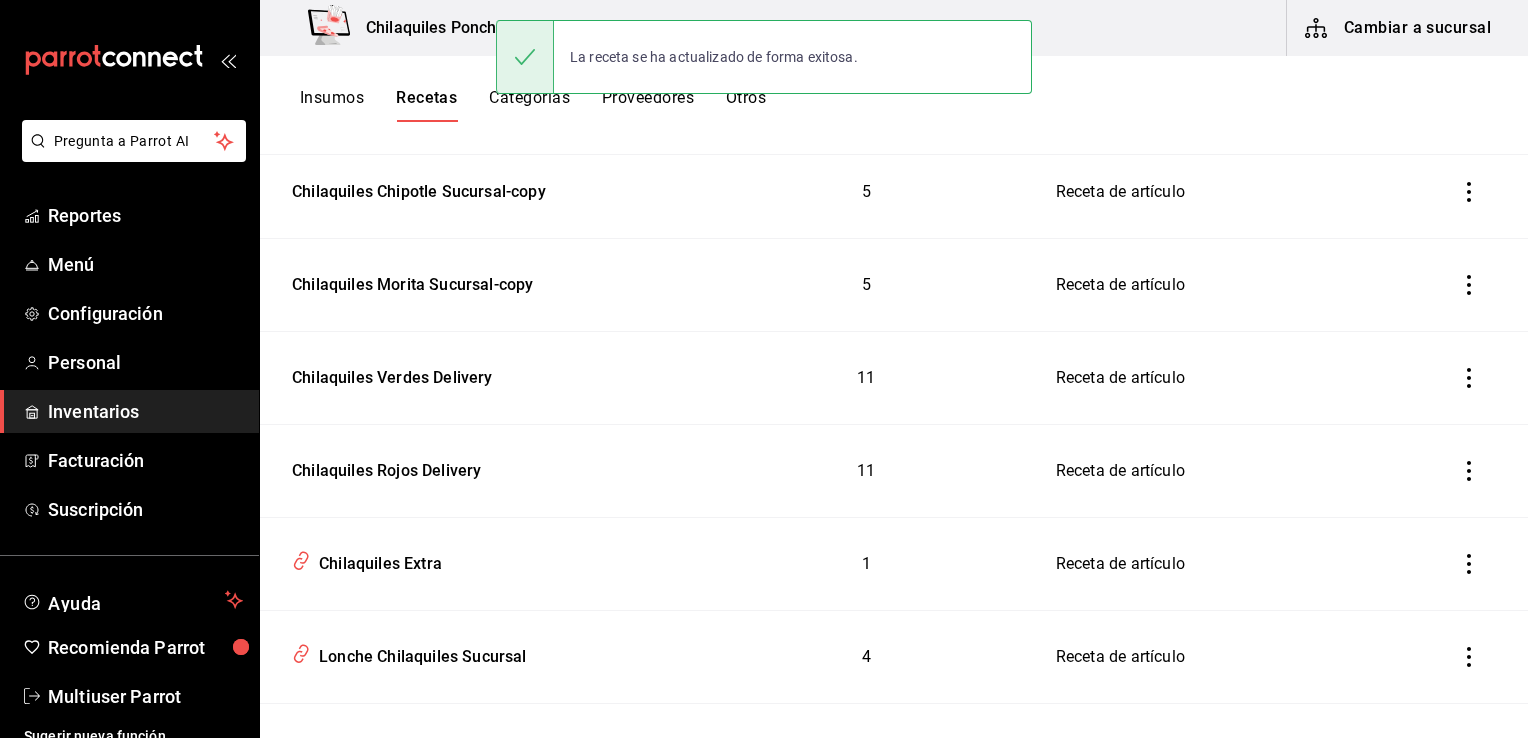 scroll, scrollTop: 0, scrollLeft: 0, axis: both 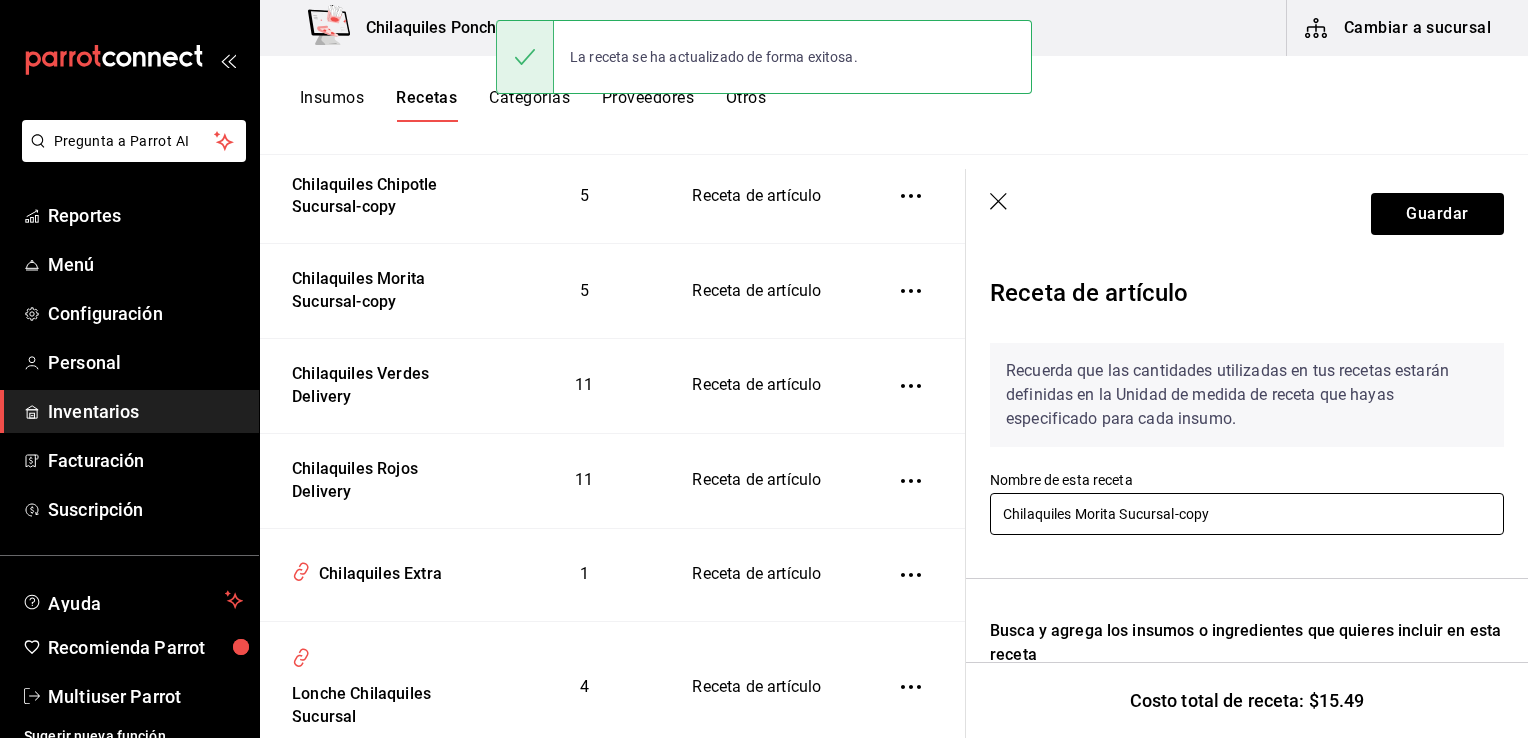click on "Chilaquiles Morita Sucursal-copy" at bounding box center [1247, 514] 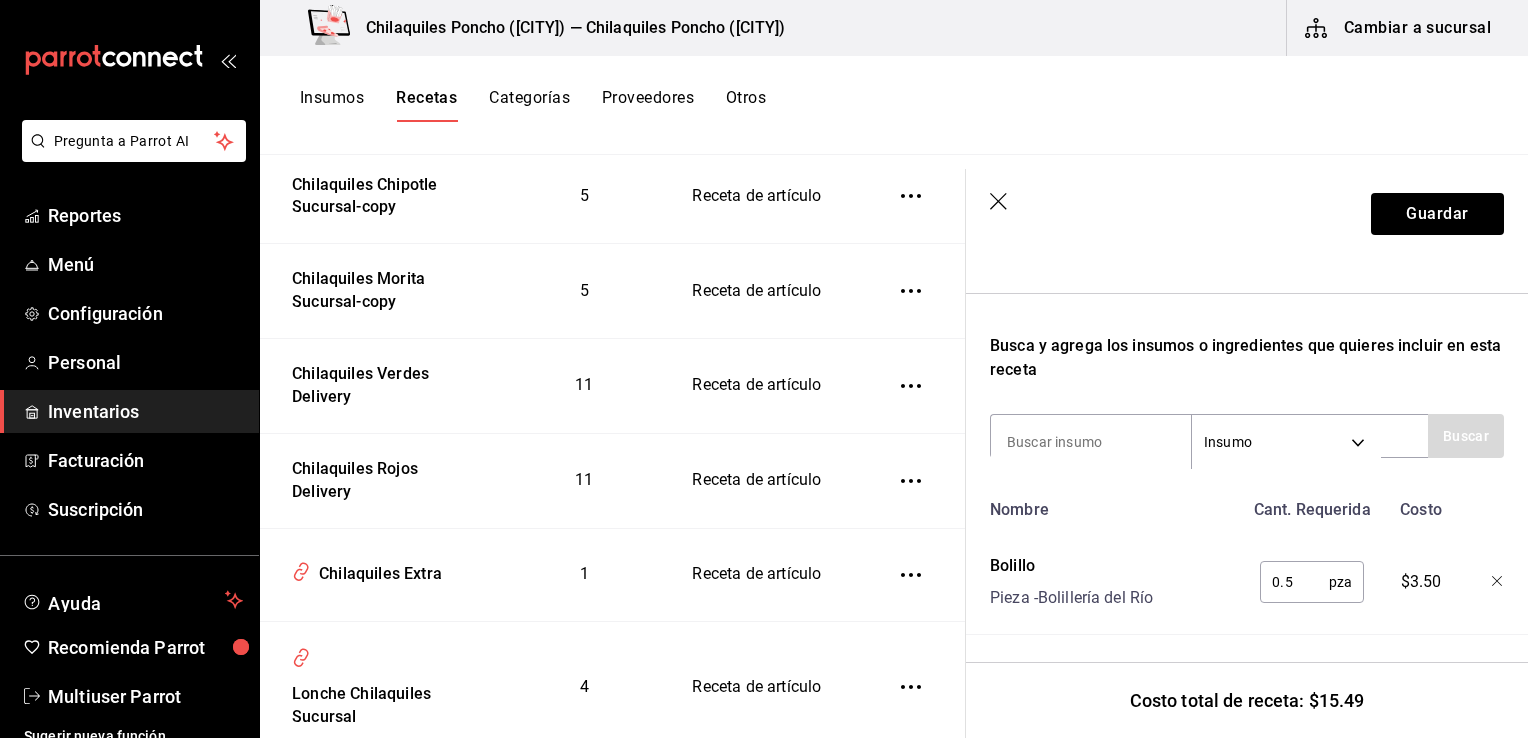 scroll, scrollTop: 286, scrollLeft: 0, axis: vertical 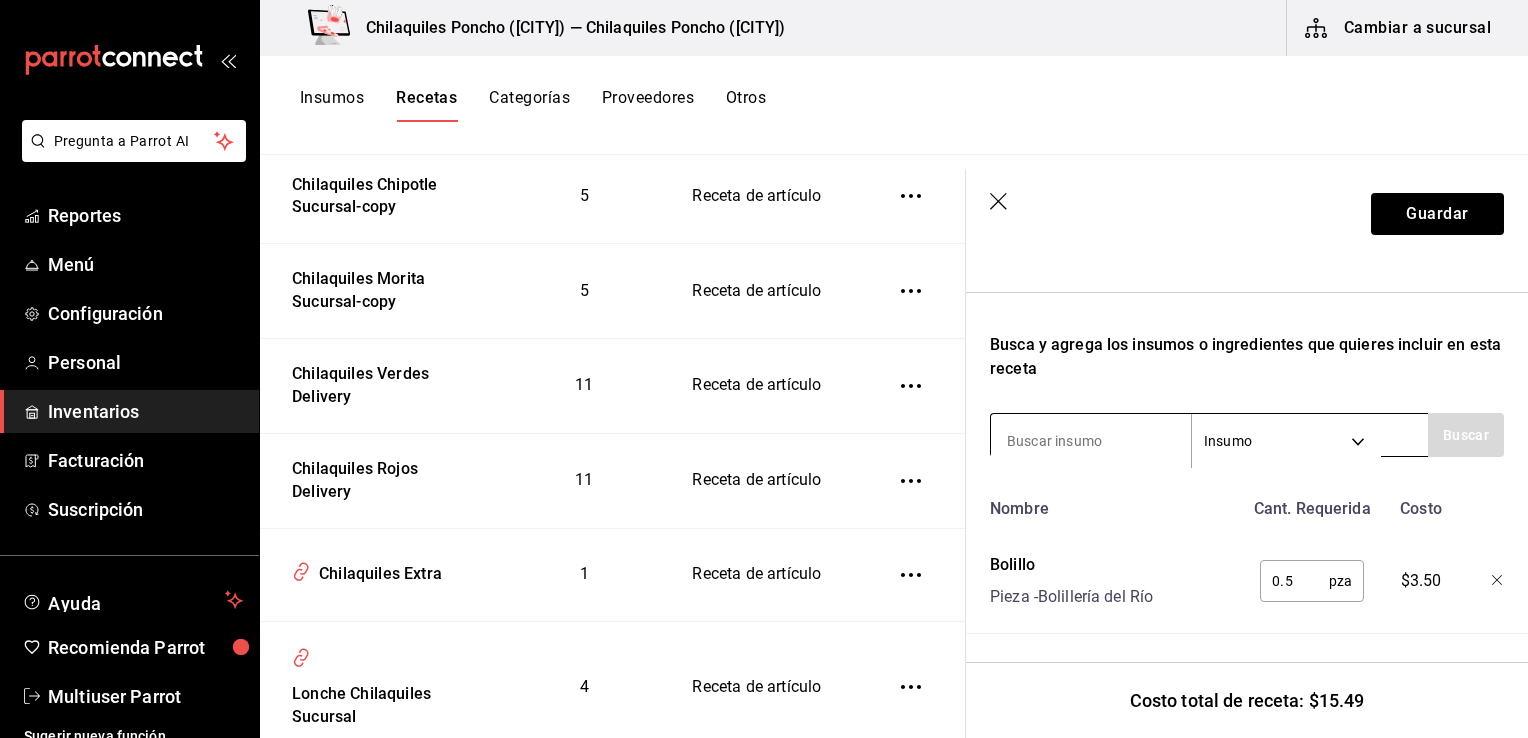 type on "Chilaquiles Morita Delivery" 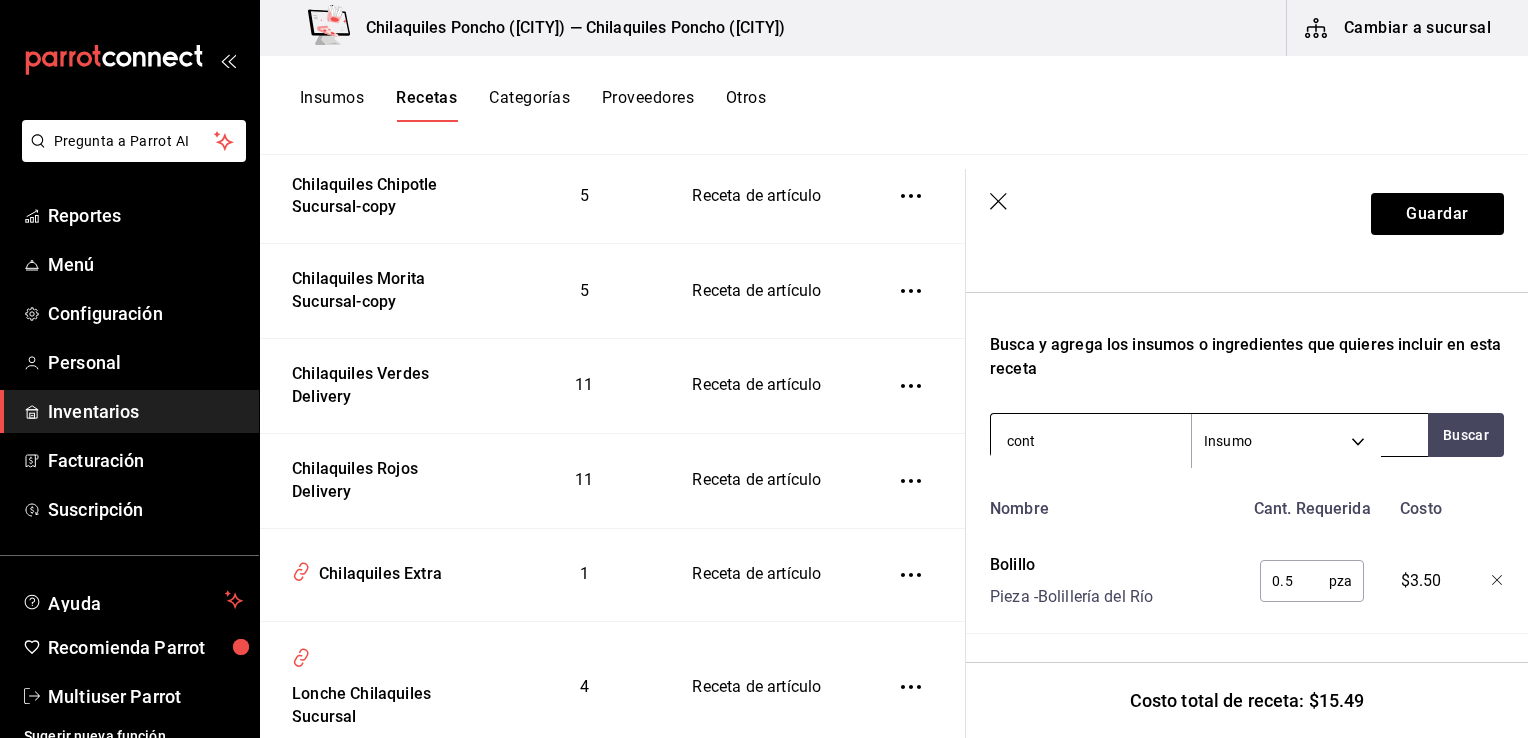 type on "conte" 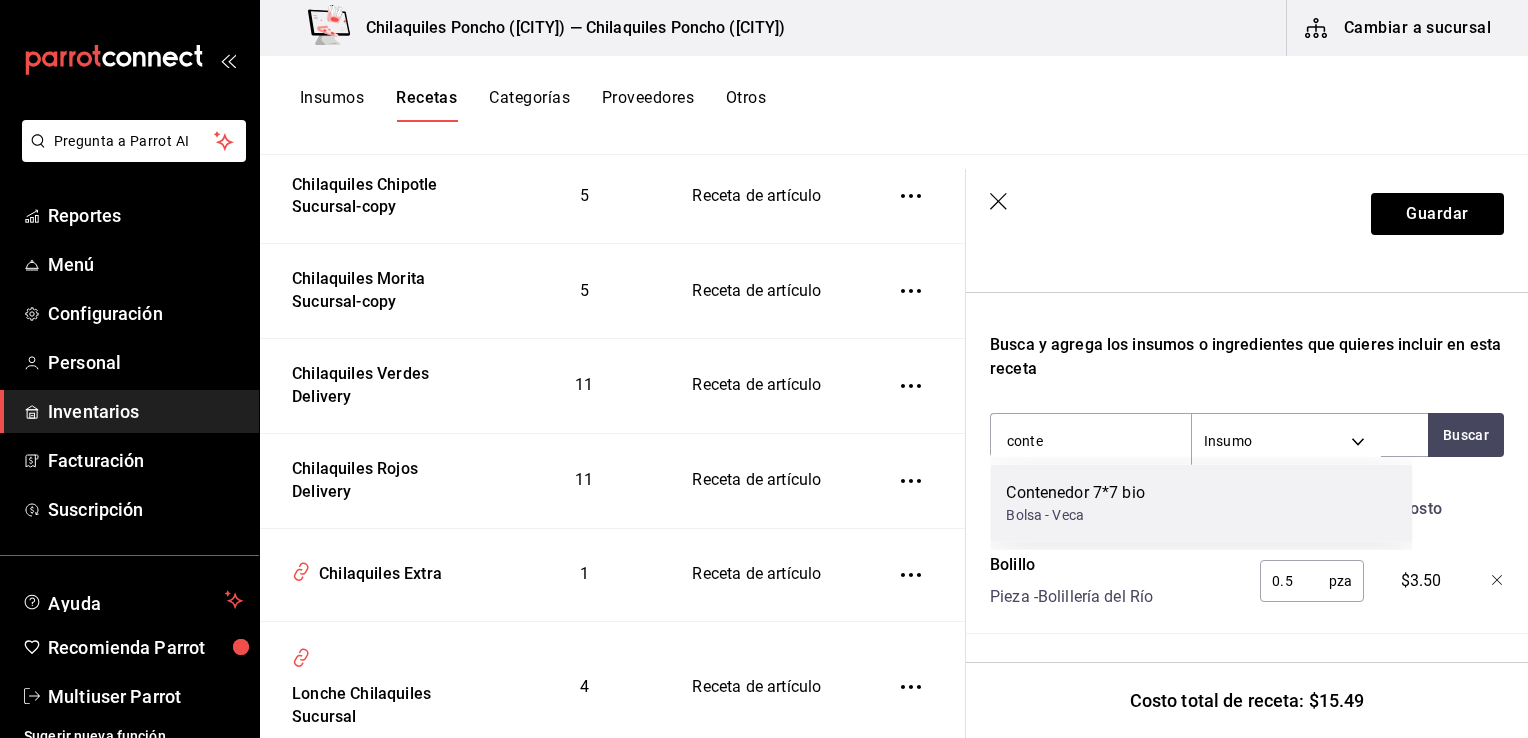 click on "Contenedor 7*7 bio" at bounding box center (1075, 493) 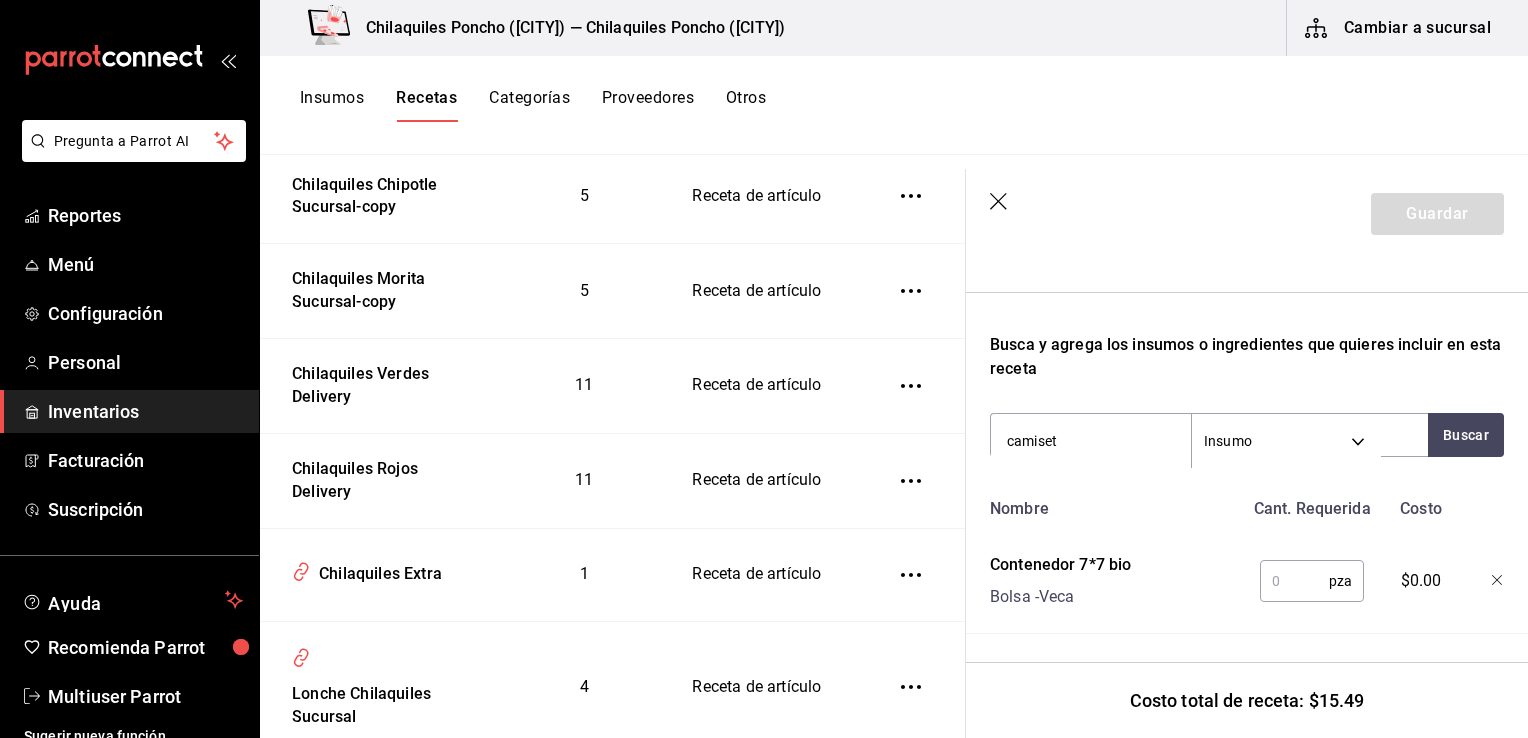 type on "camiseta" 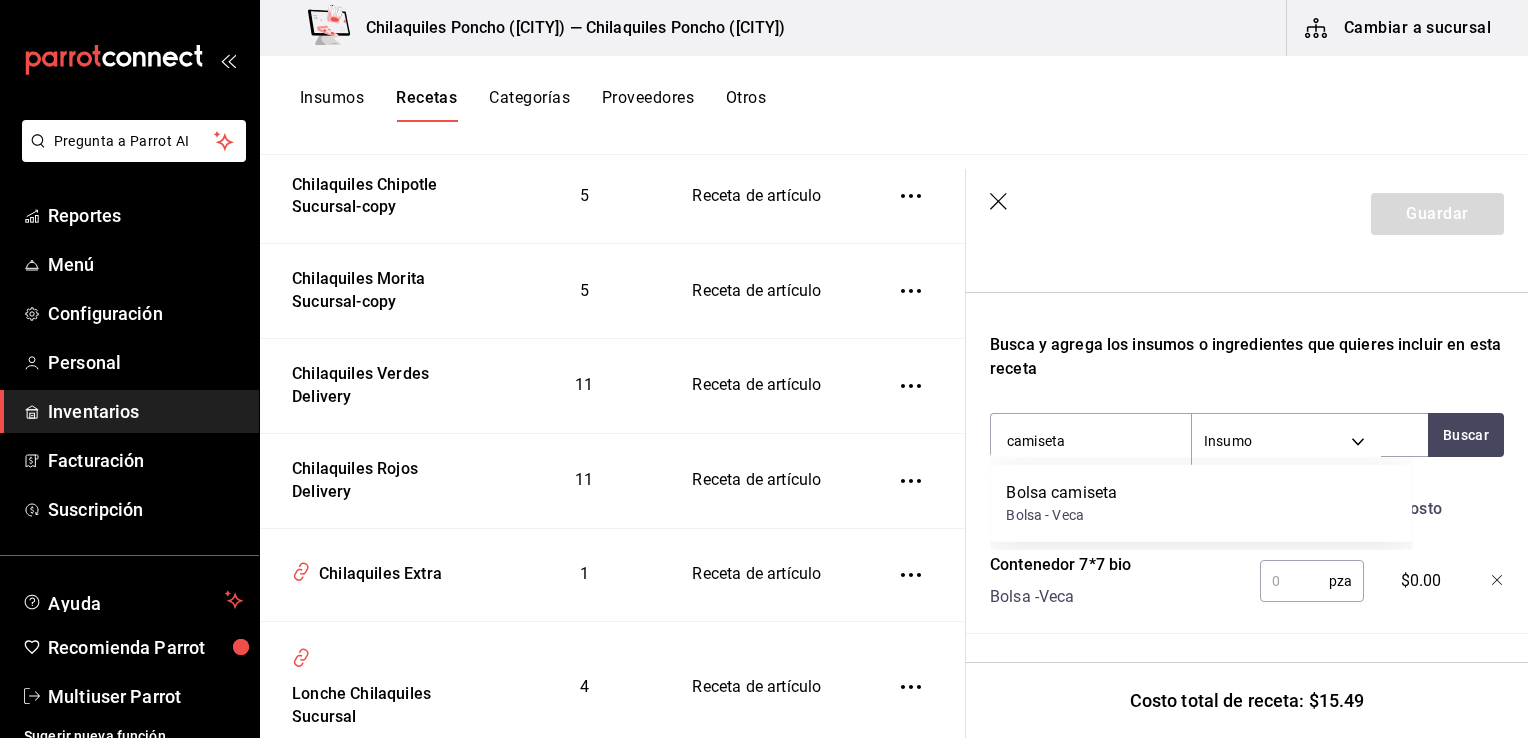 click on "Bolsa camiseta Bolsa - Veca" at bounding box center (1201, 503) 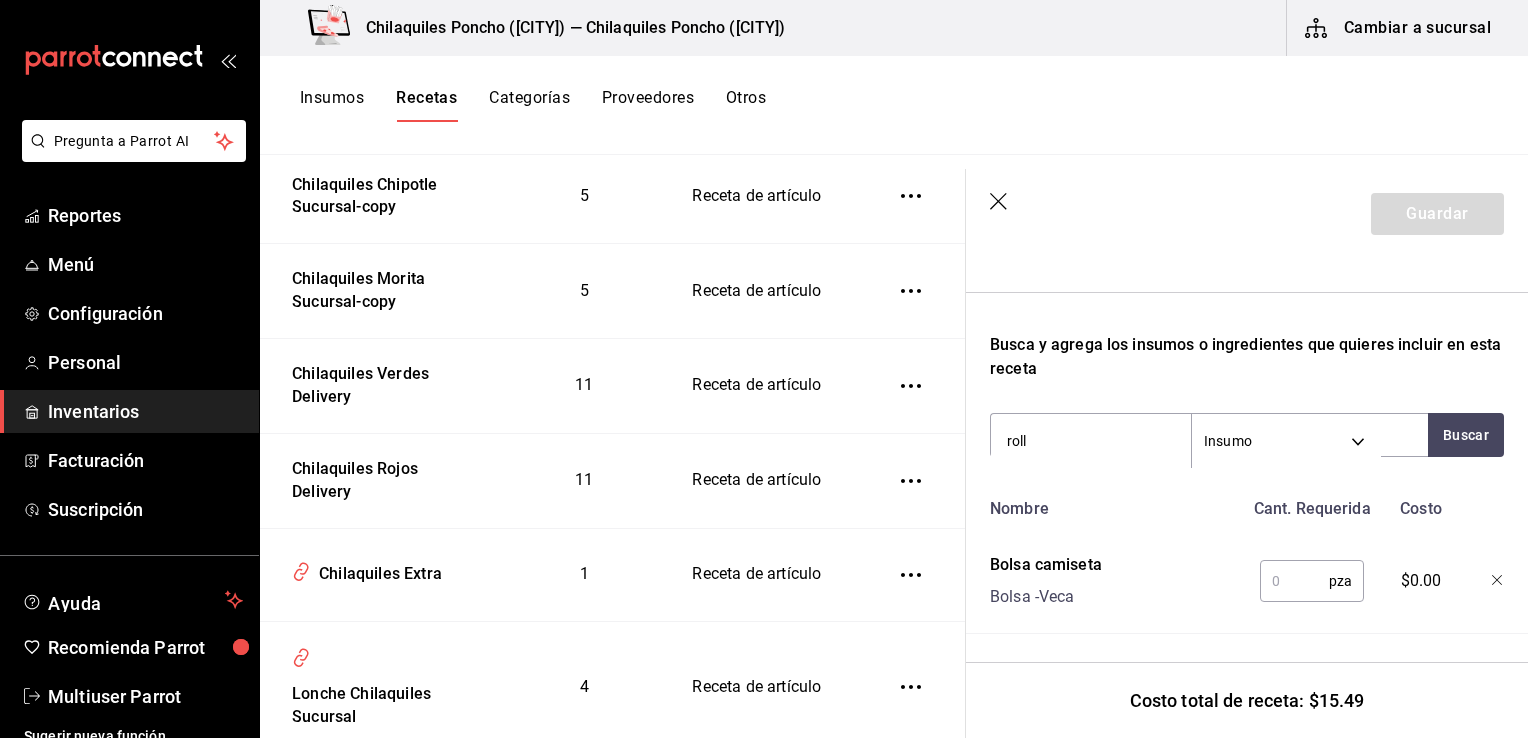 type on "rollo" 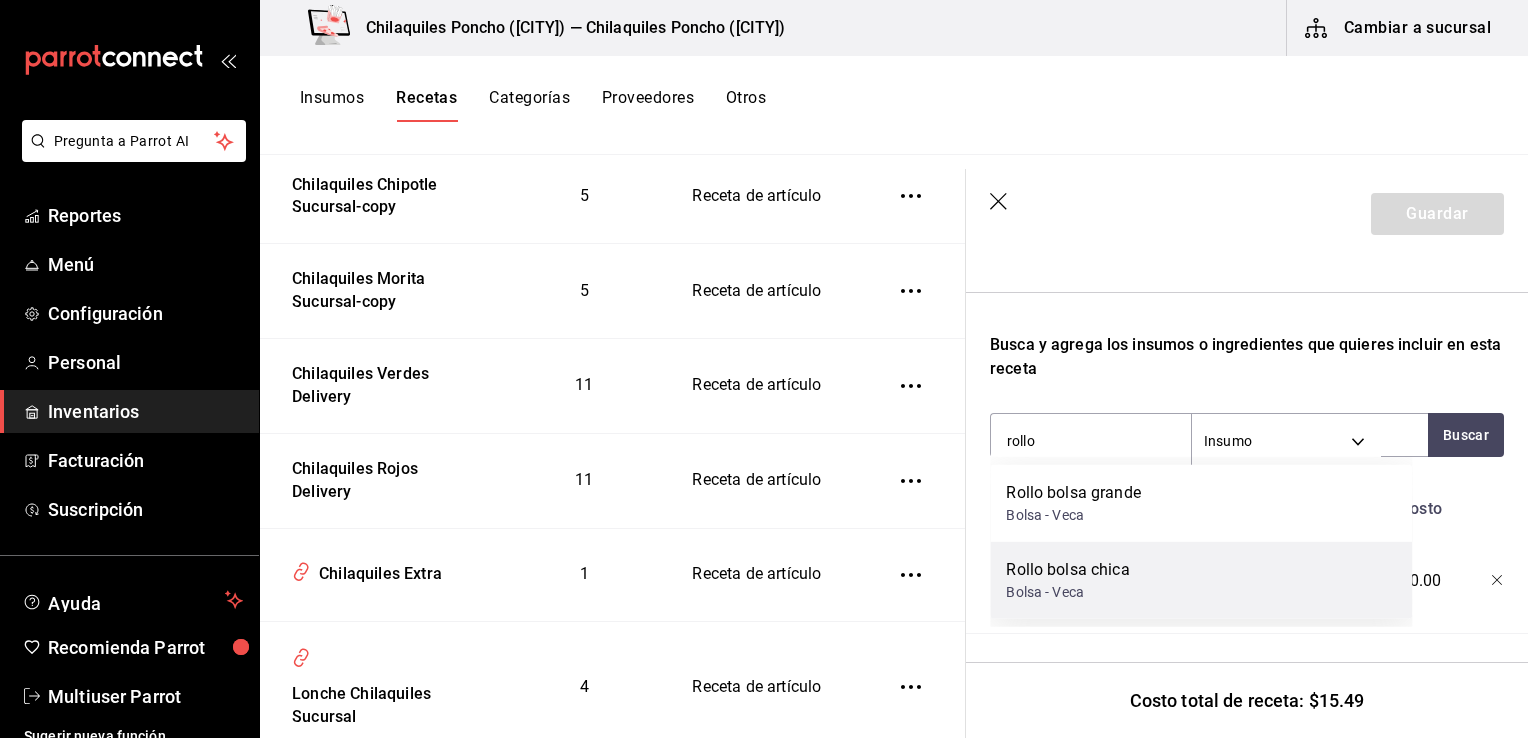 click on "Bolsa - Veca" at bounding box center (1067, 592) 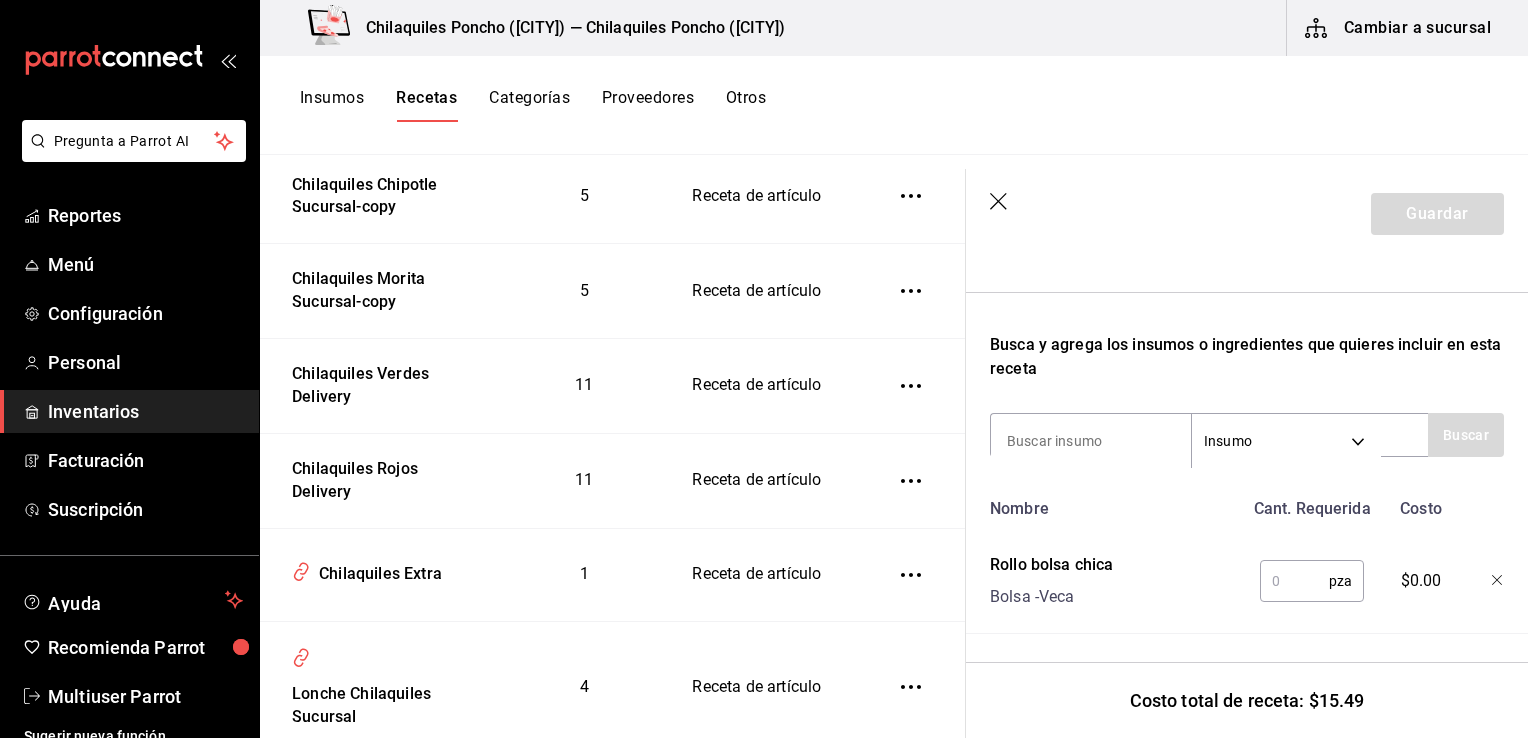 click at bounding box center [1091, 441] 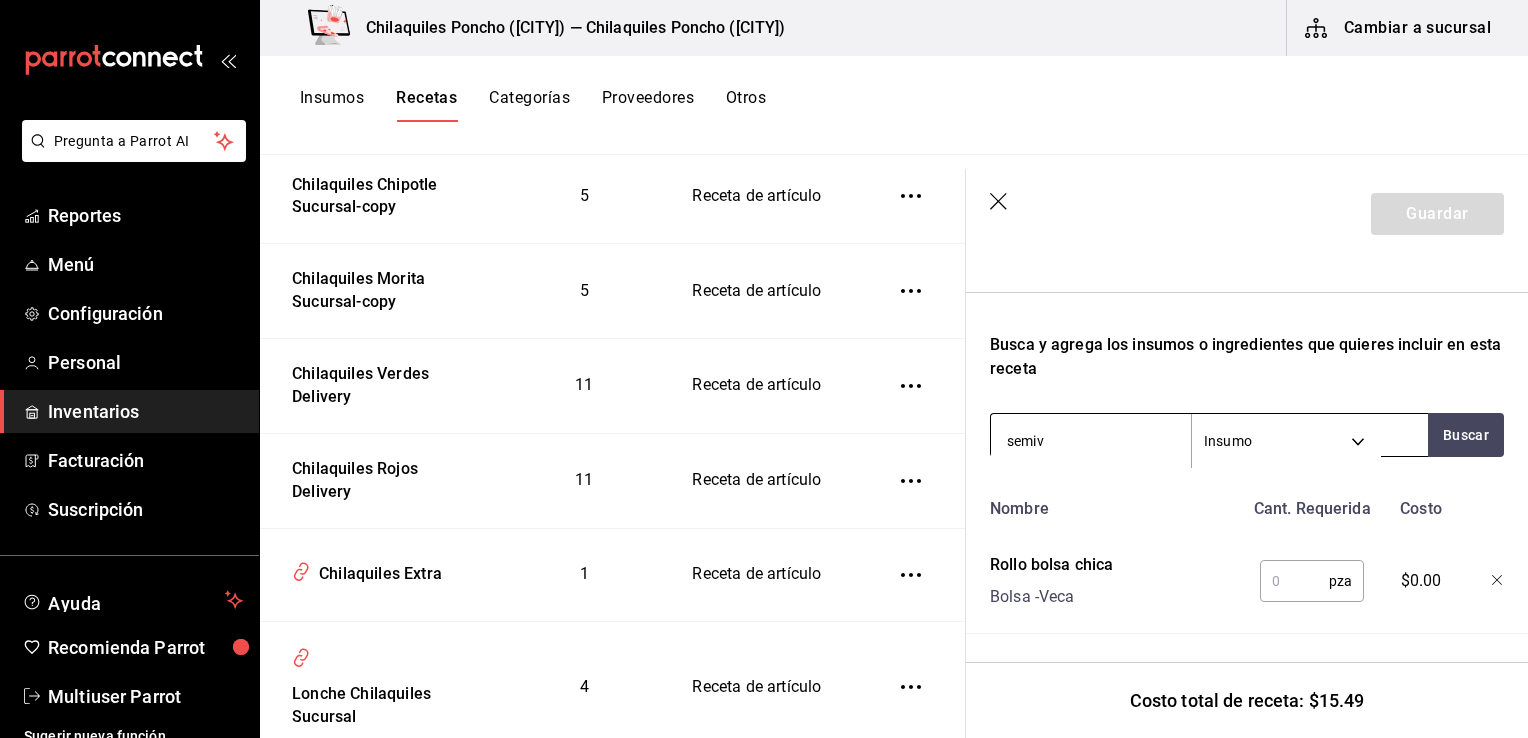 type on "semi" 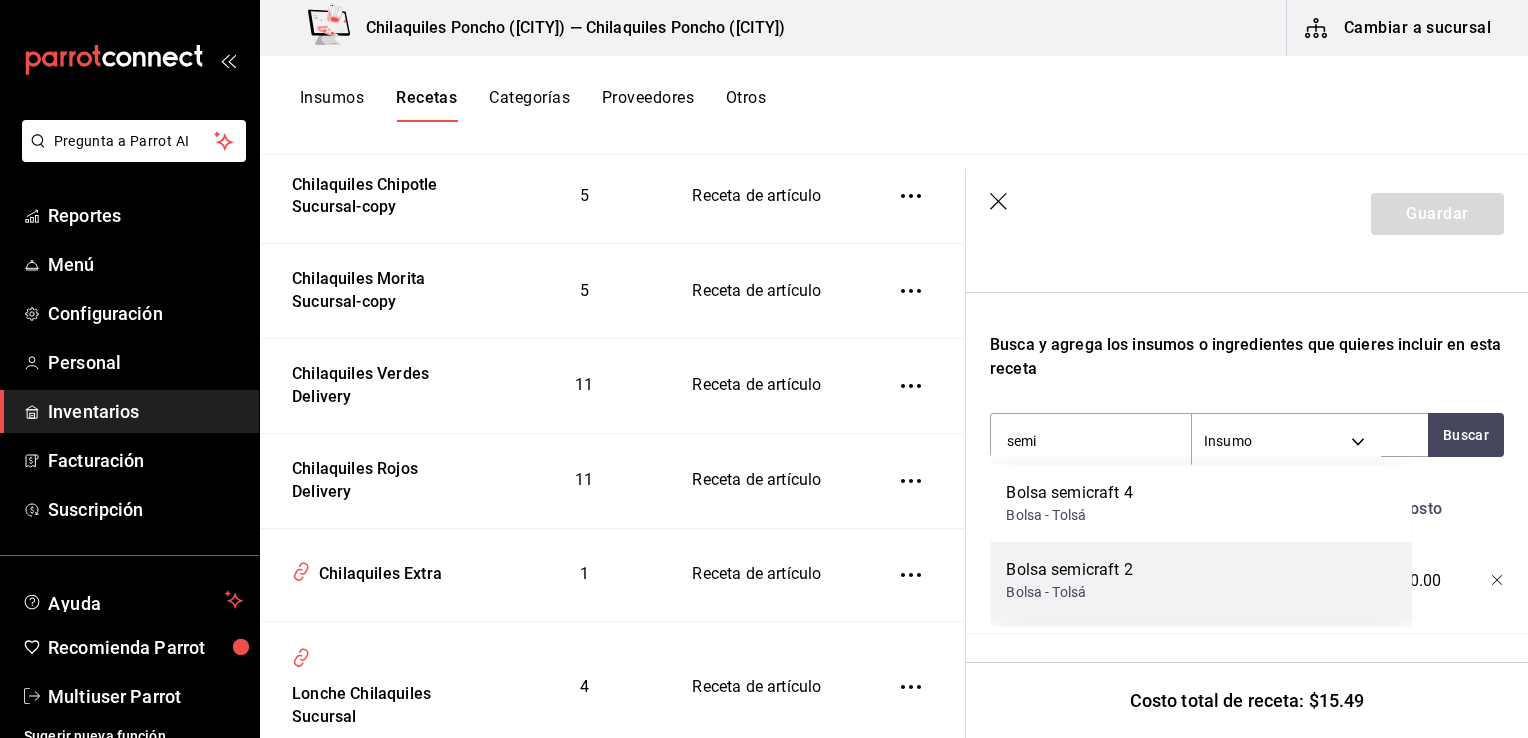 click on "Bolsa - Tolsá" at bounding box center [1069, 592] 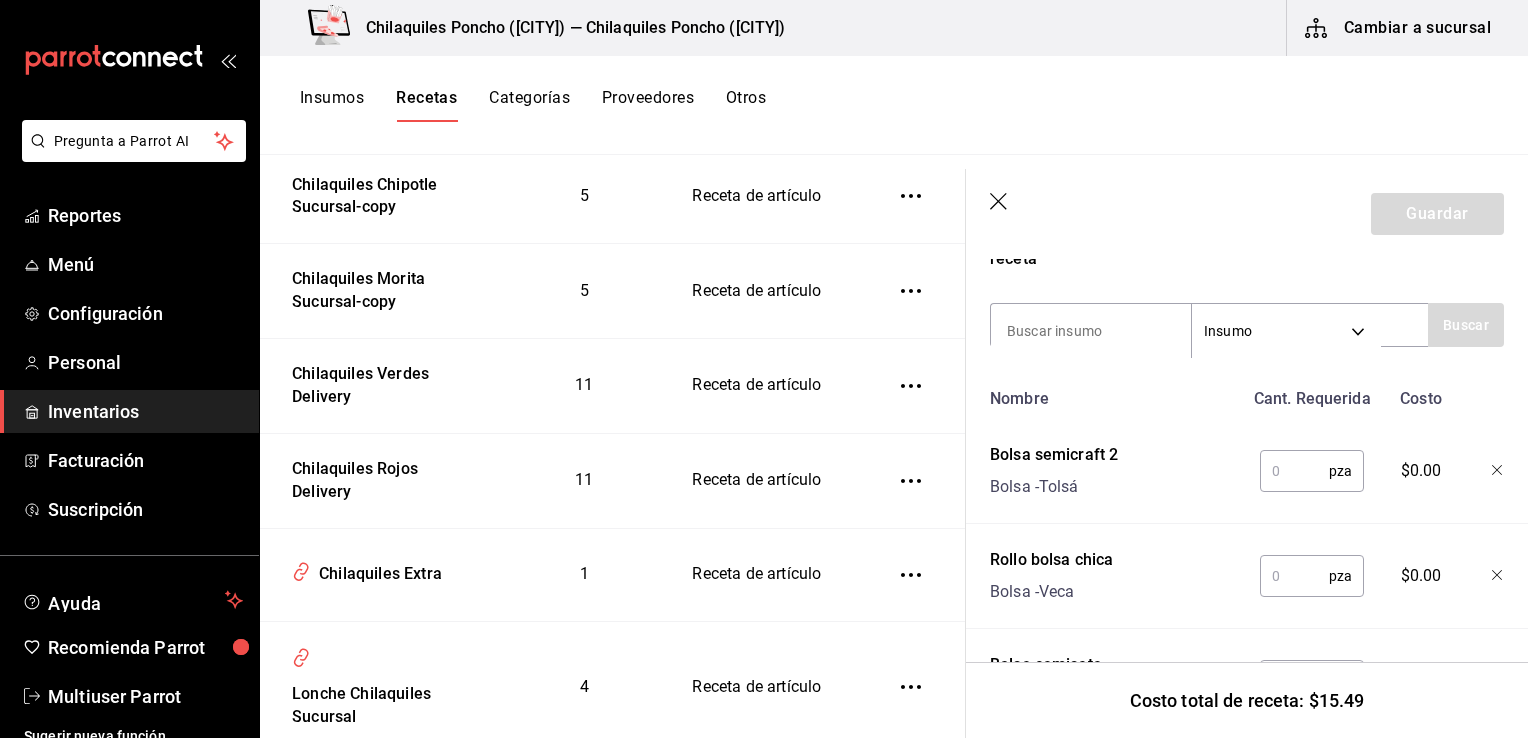 scroll, scrollTop: 348, scrollLeft: 0, axis: vertical 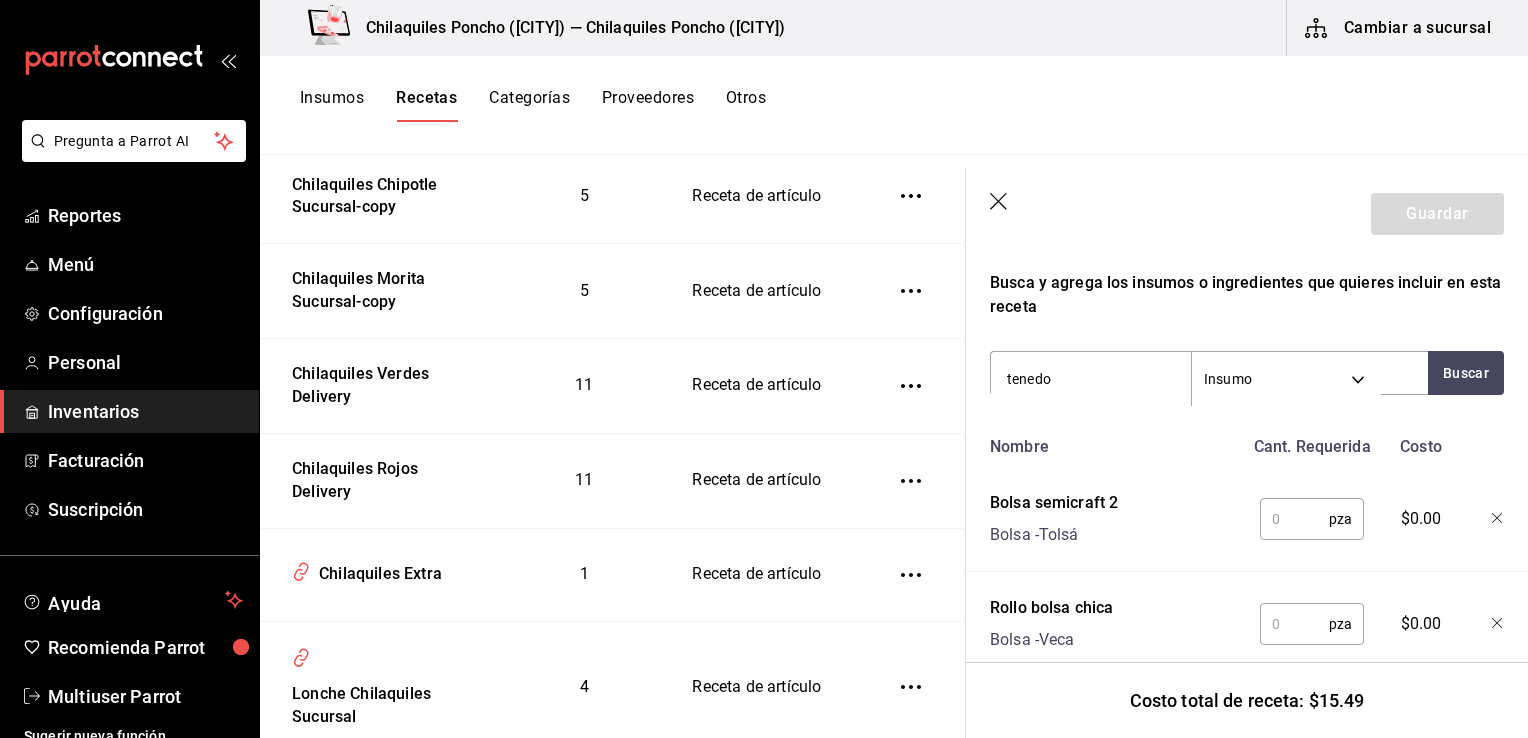 type on "tenedor" 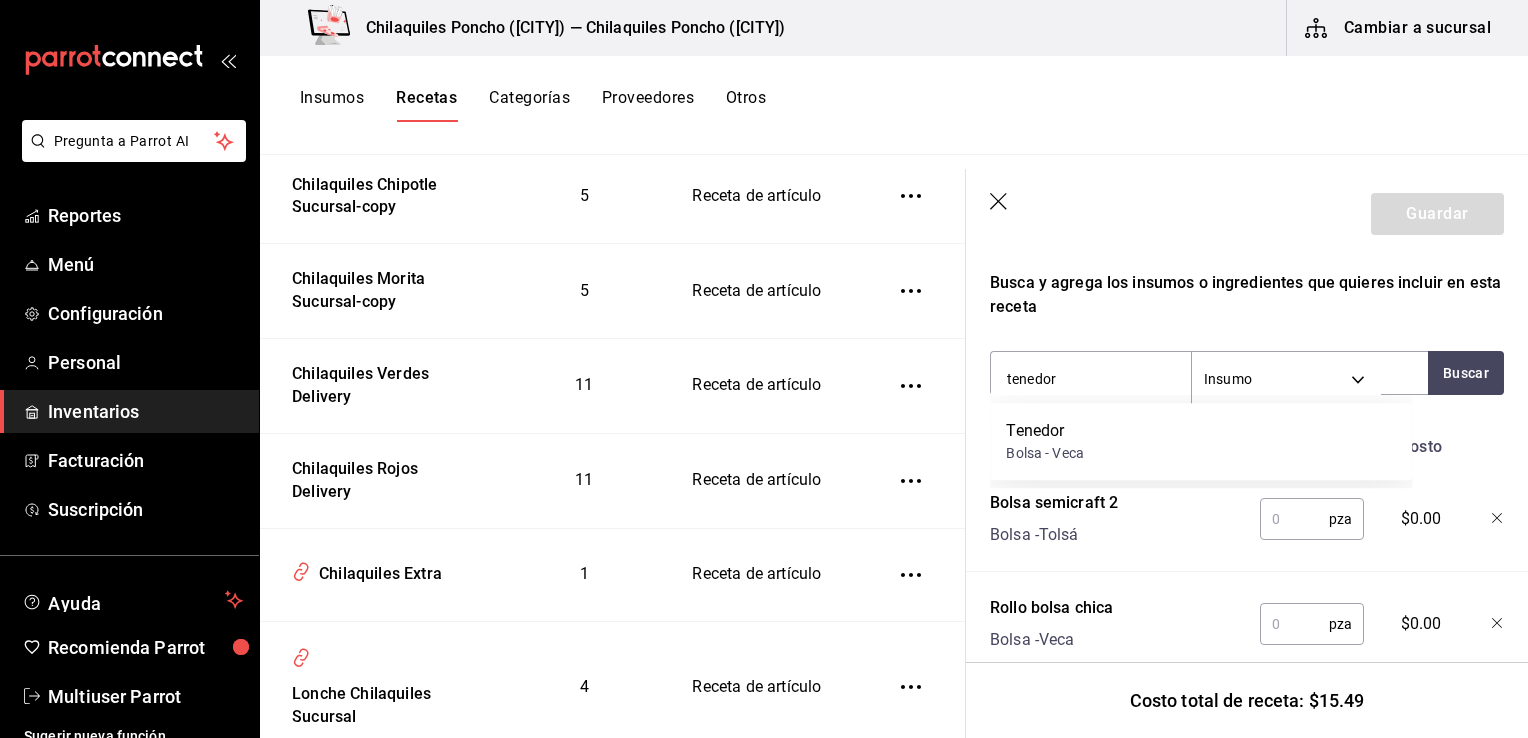 click on "Tenedor Bolsa - Veca" at bounding box center [1201, 441] 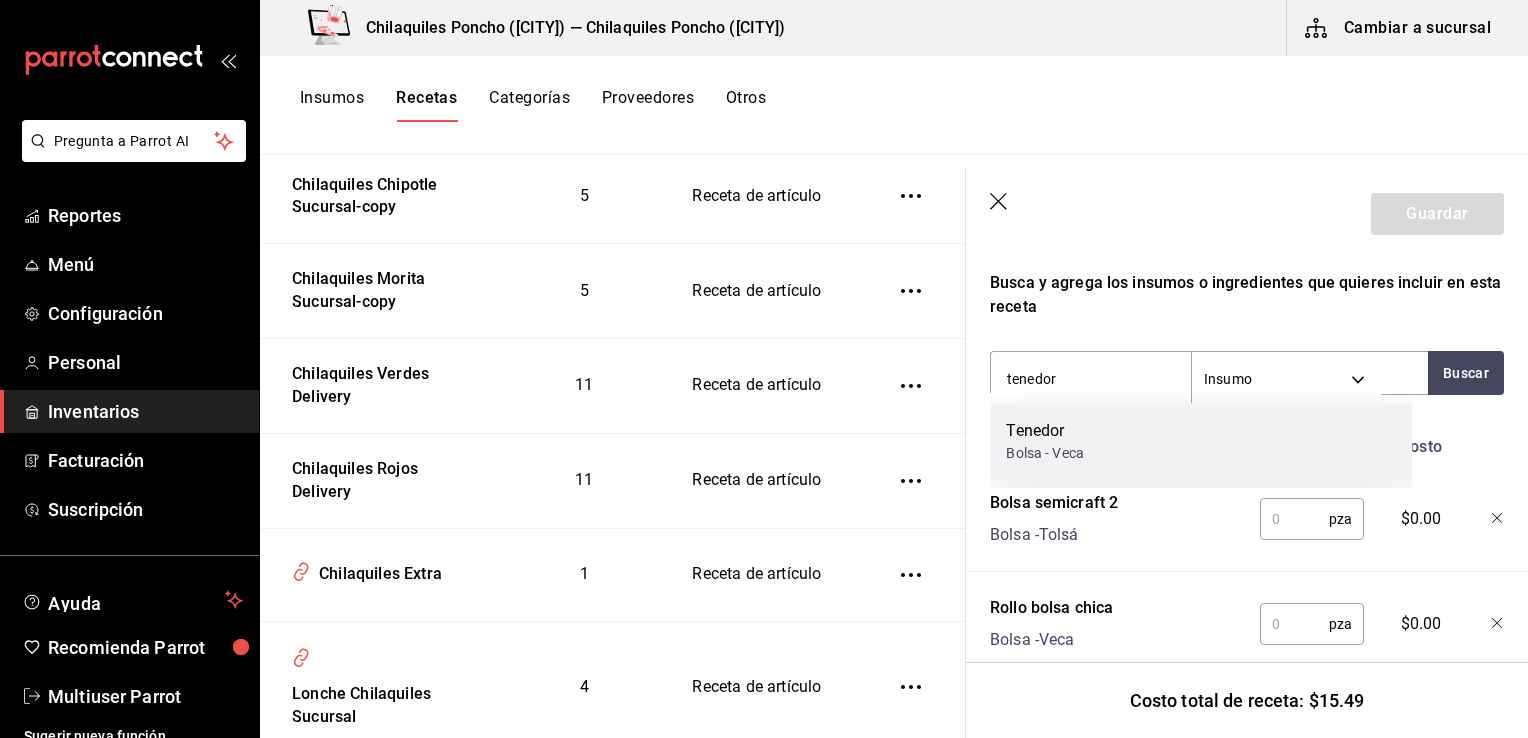 type 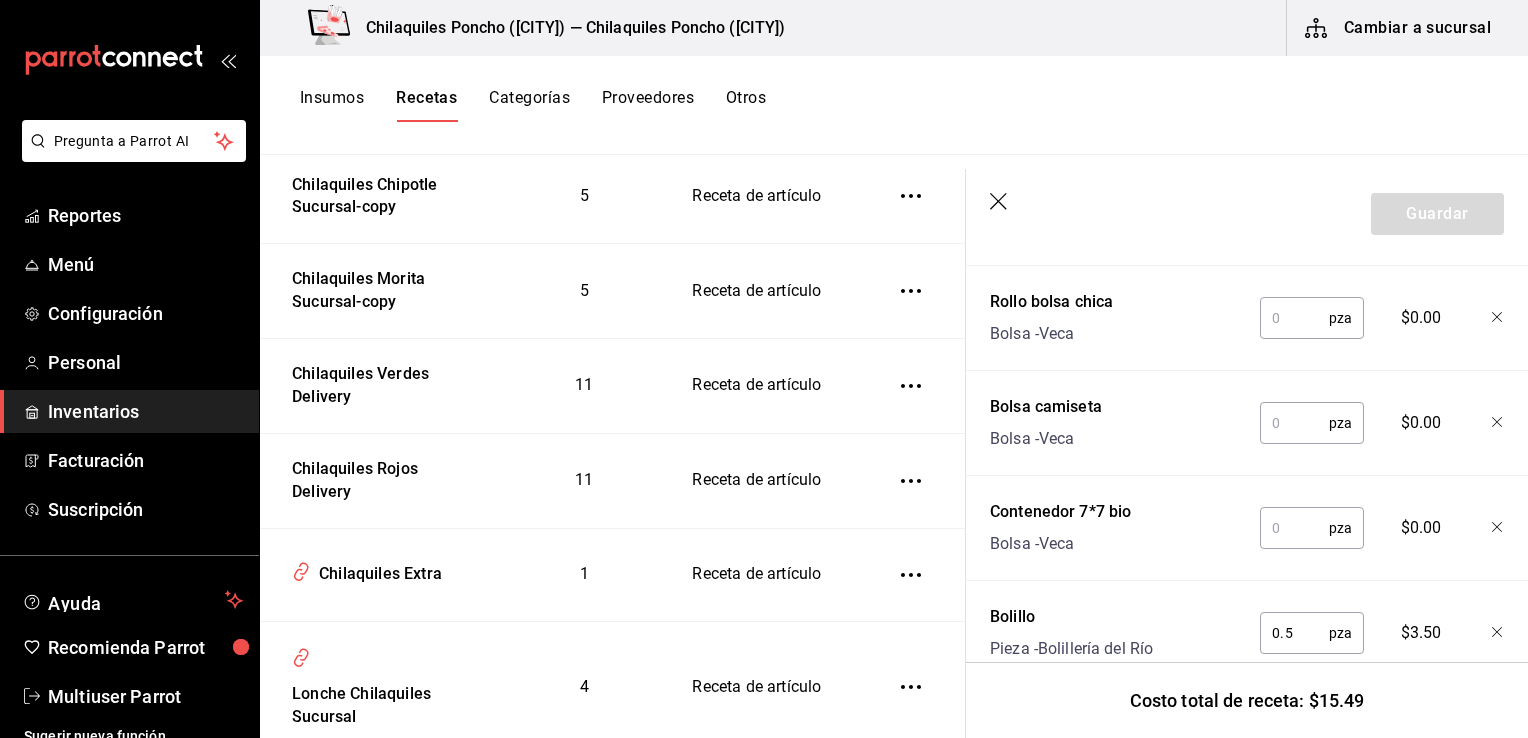 scroll, scrollTop: 780, scrollLeft: 0, axis: vertical 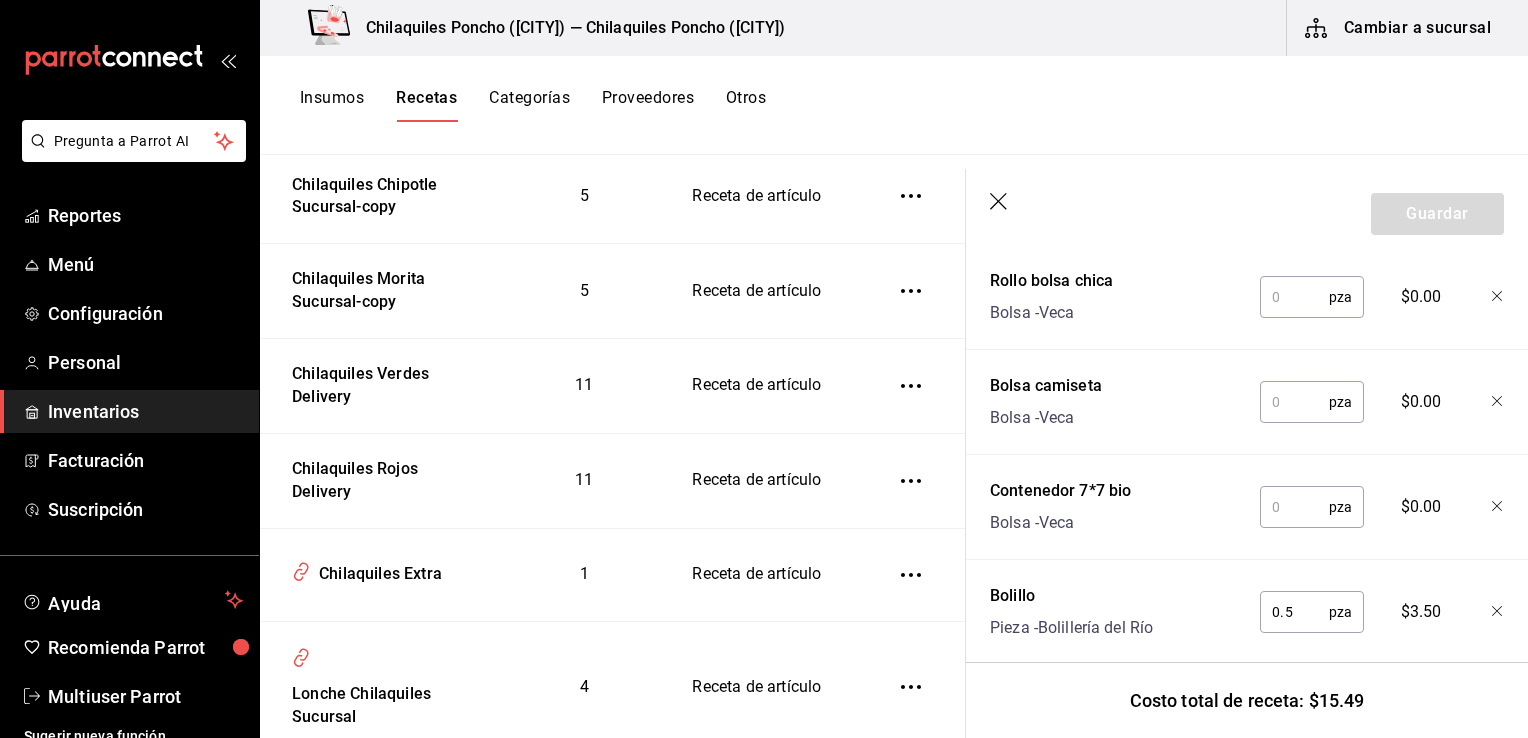 click at bounding box center [1294, 507] 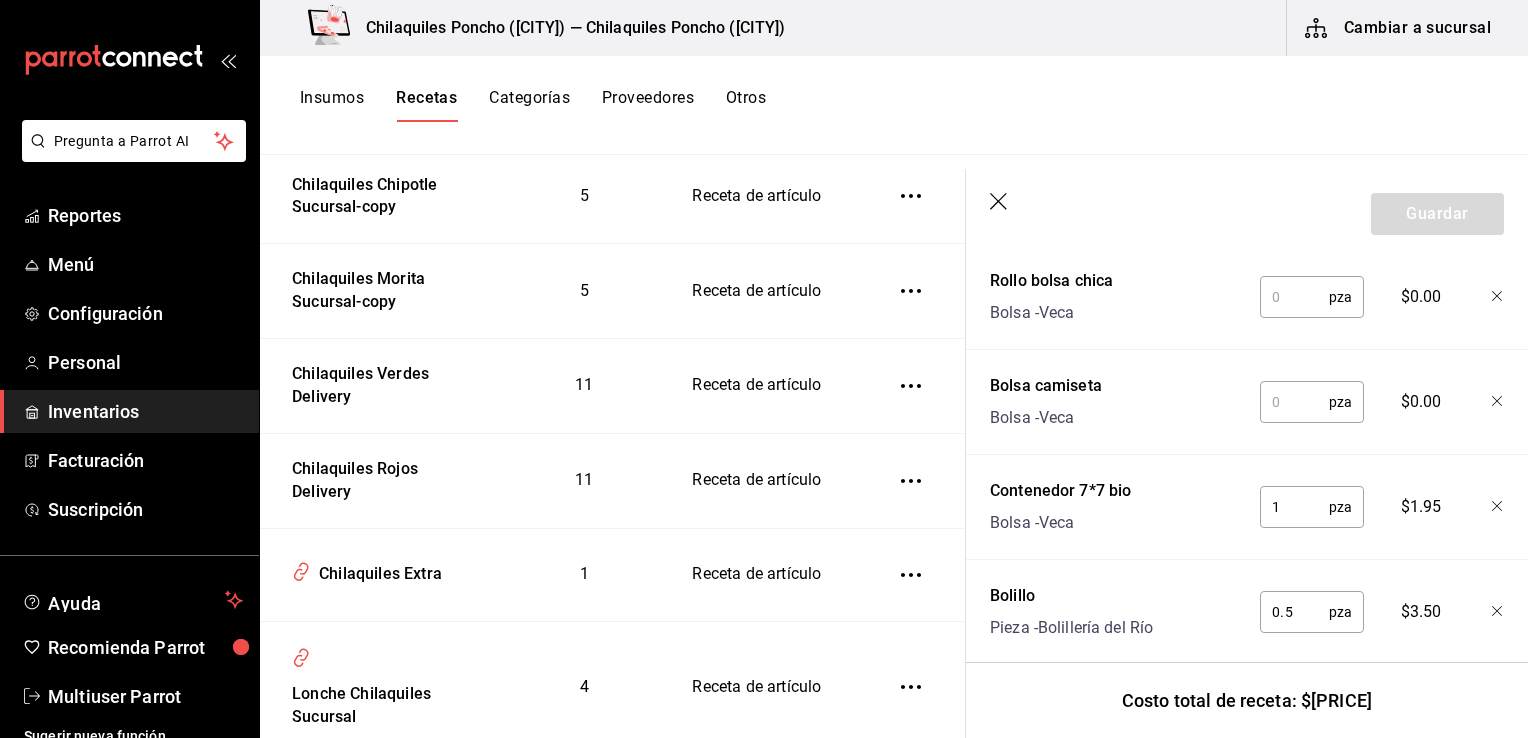 type on "1" 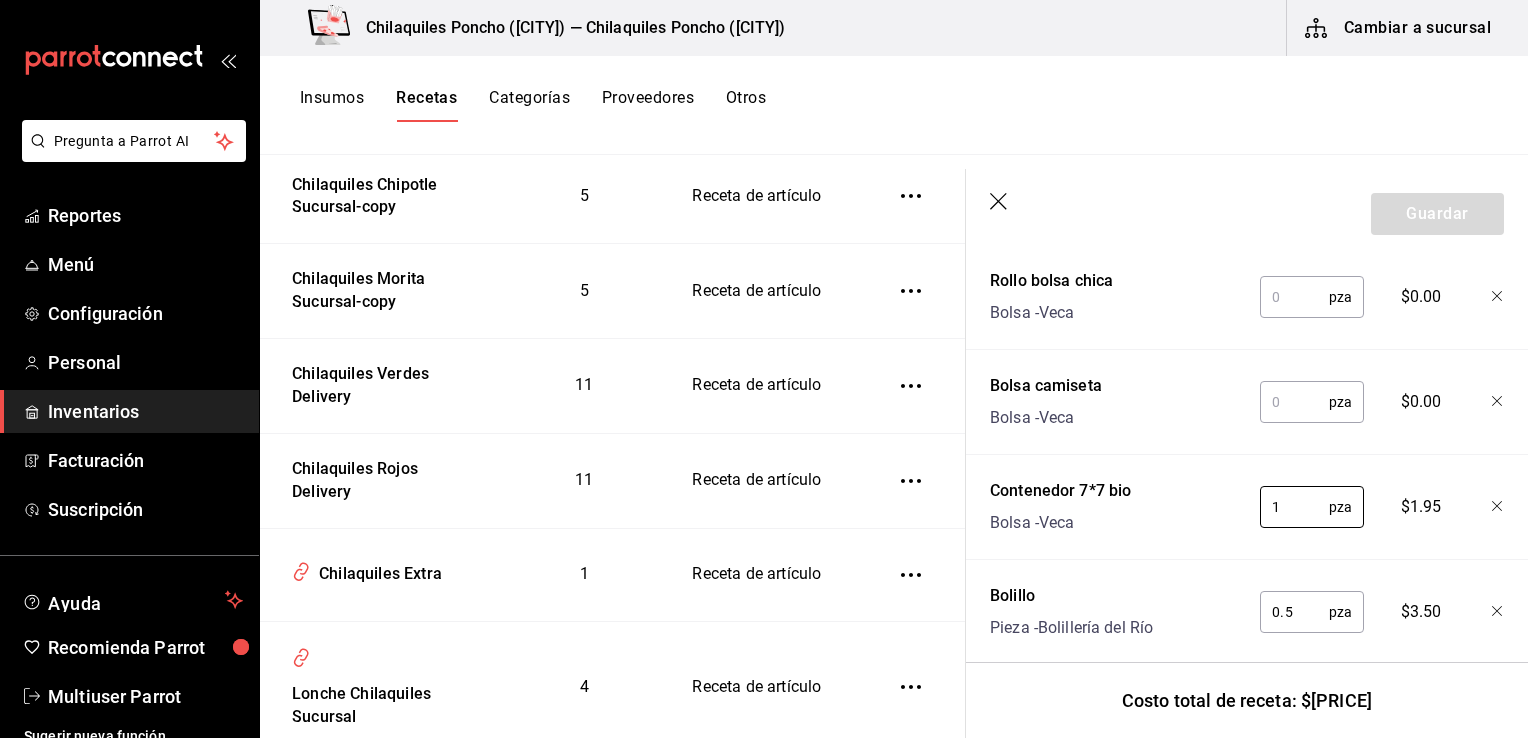 click at bounding box center (1294, 402) 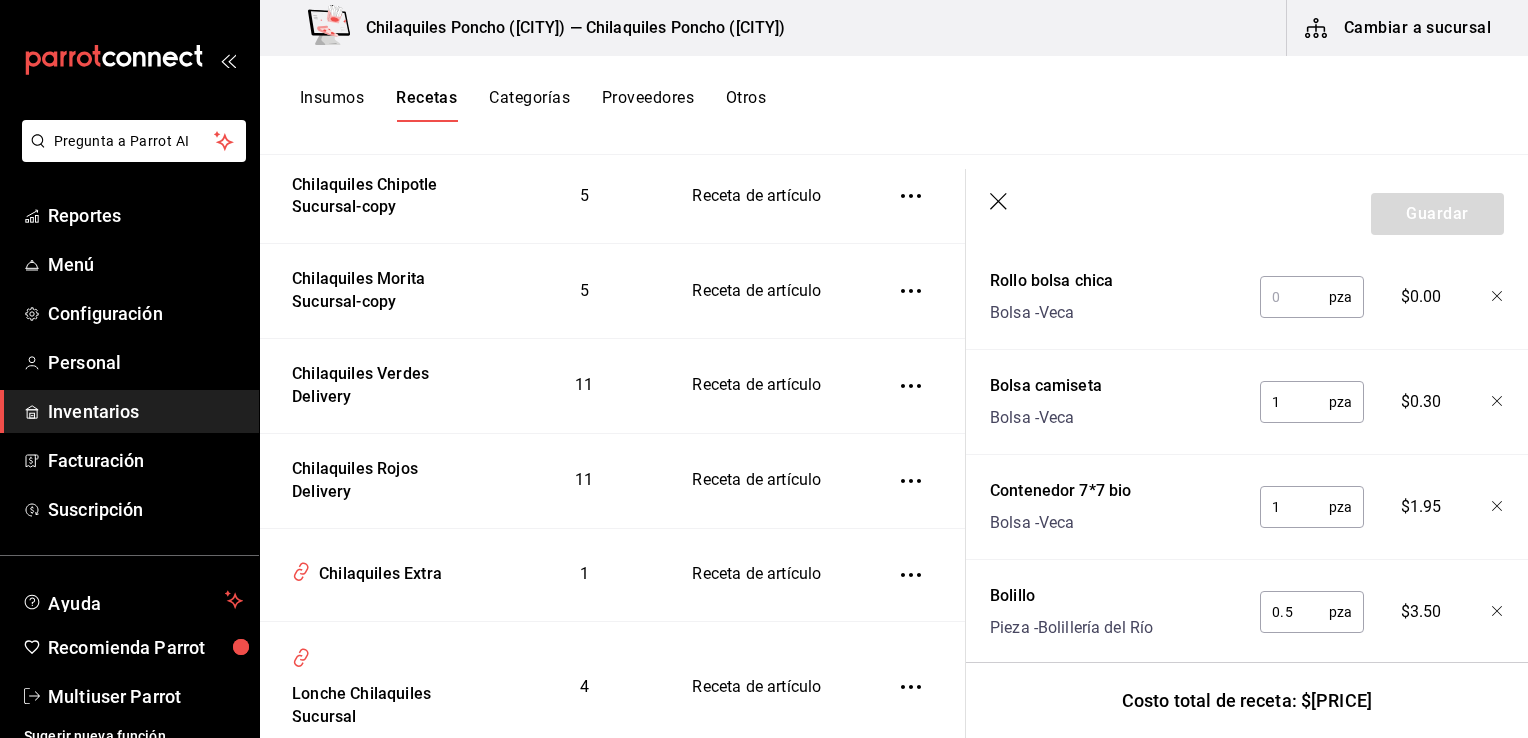 type on "1" 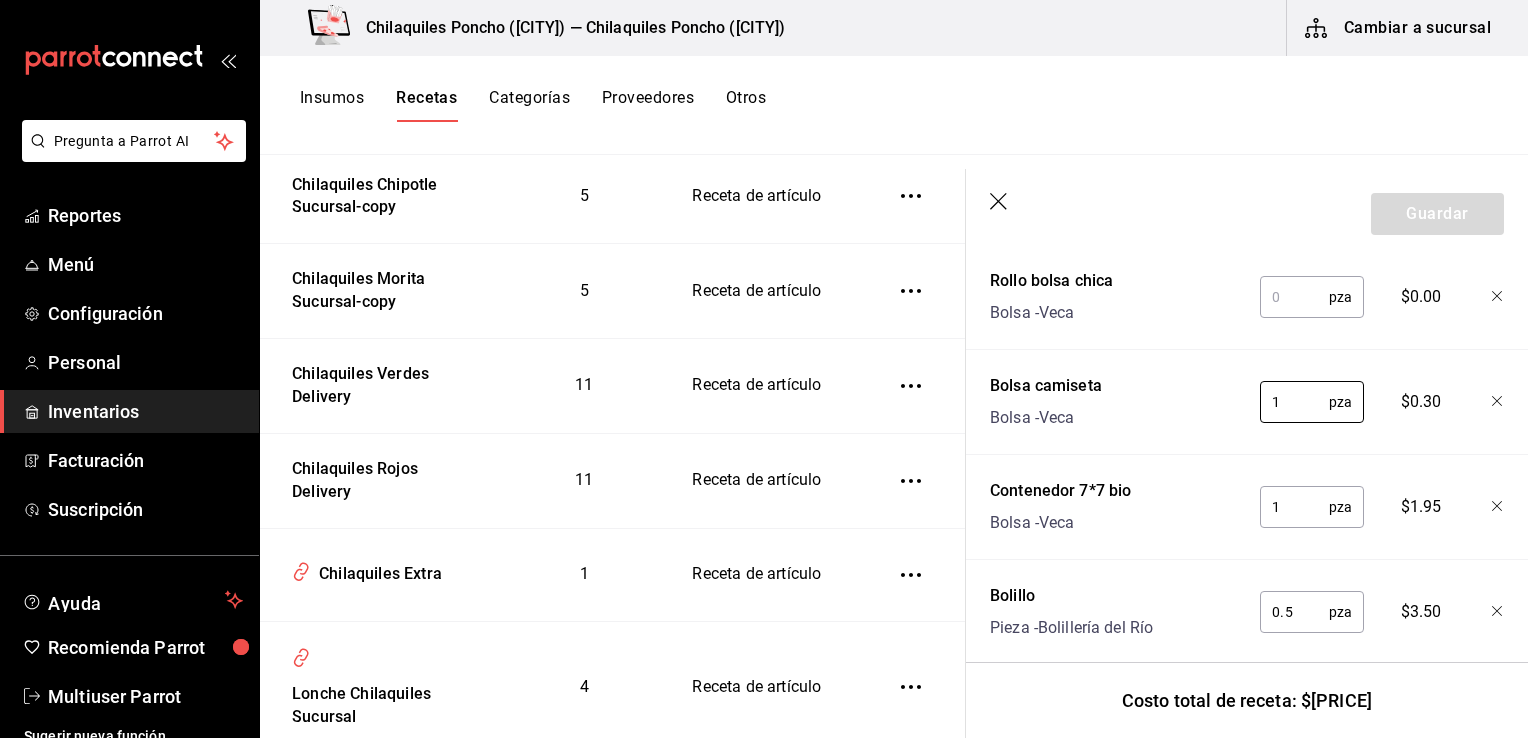click at bounding box center [1294, 297] 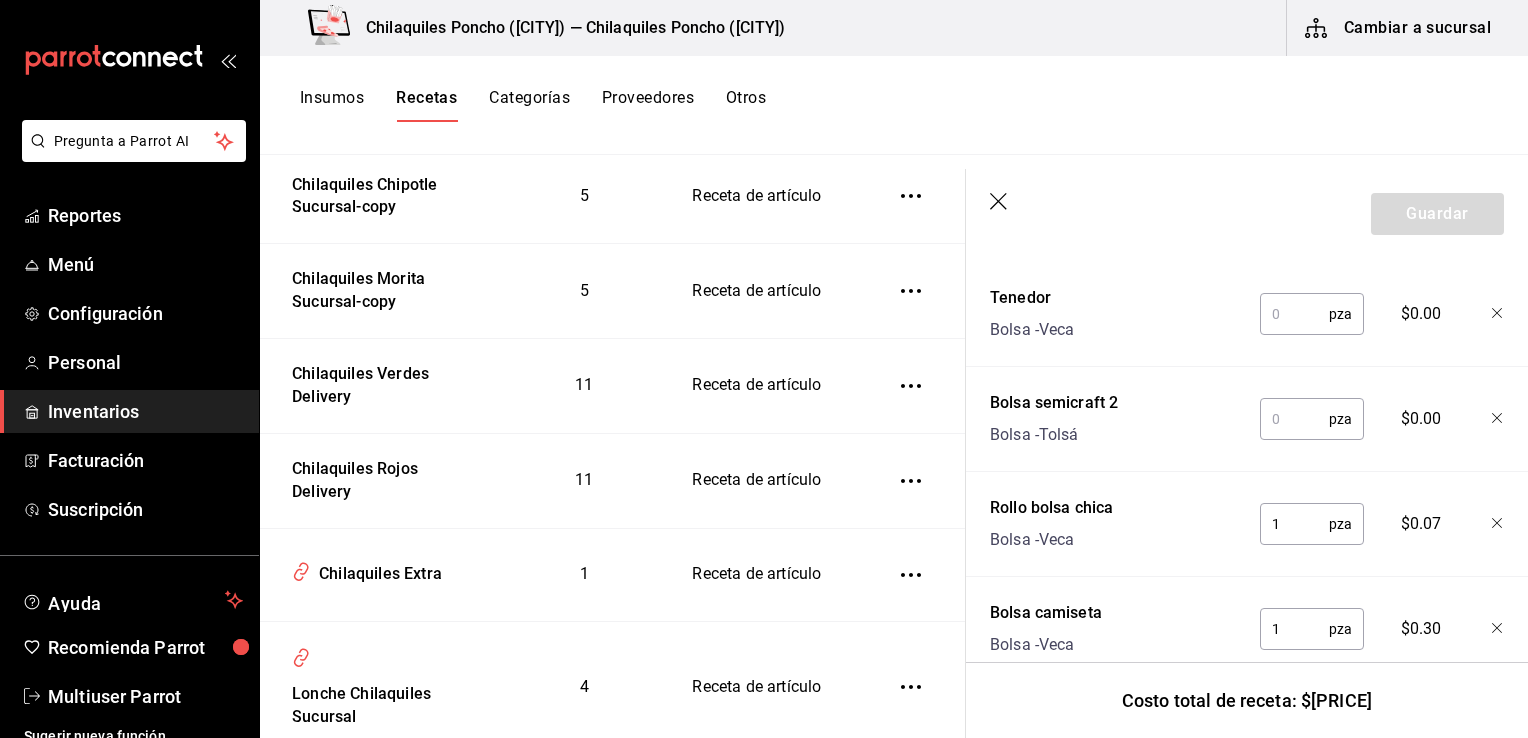 scroll, scrollTop: 549, scrollLeft: 0, axis: vertical 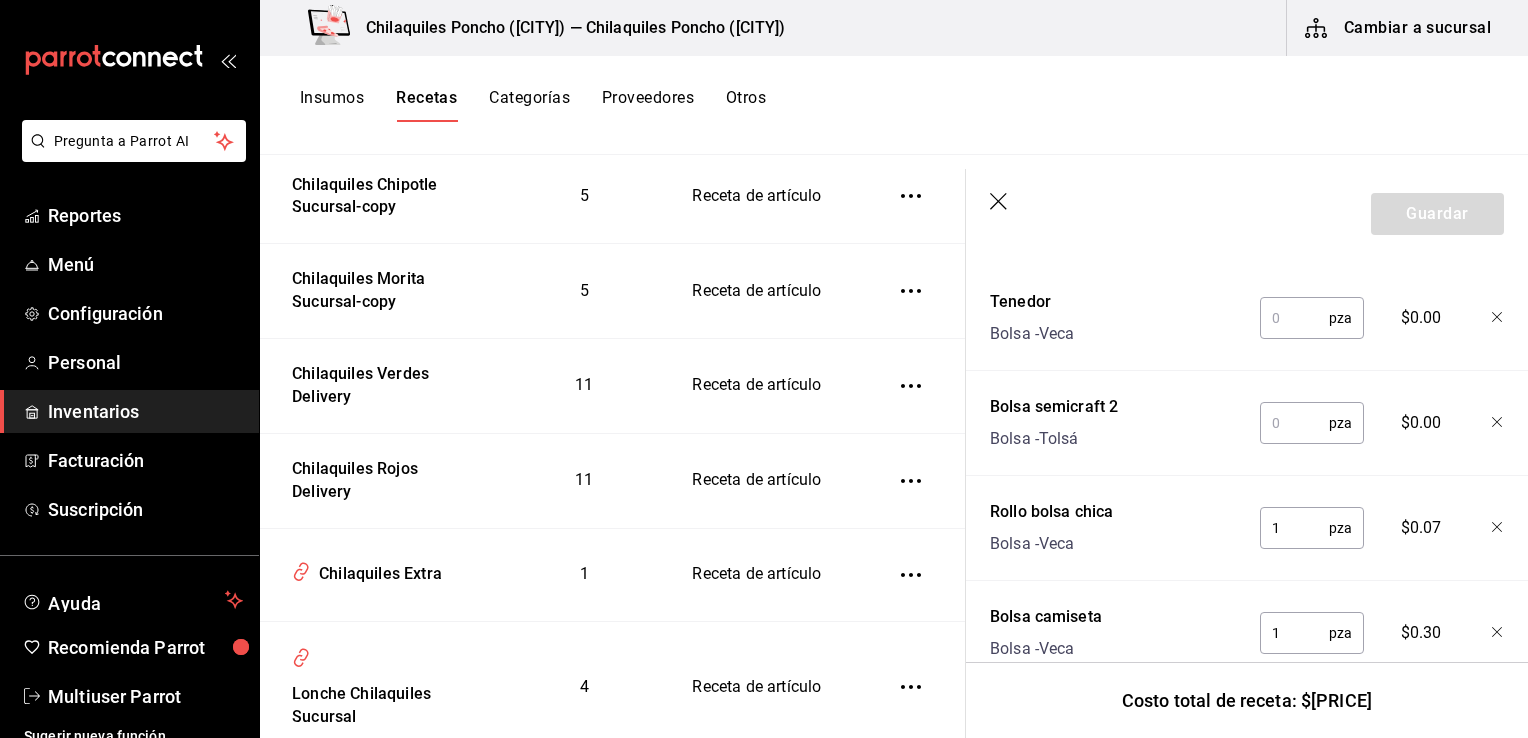 type on "1" 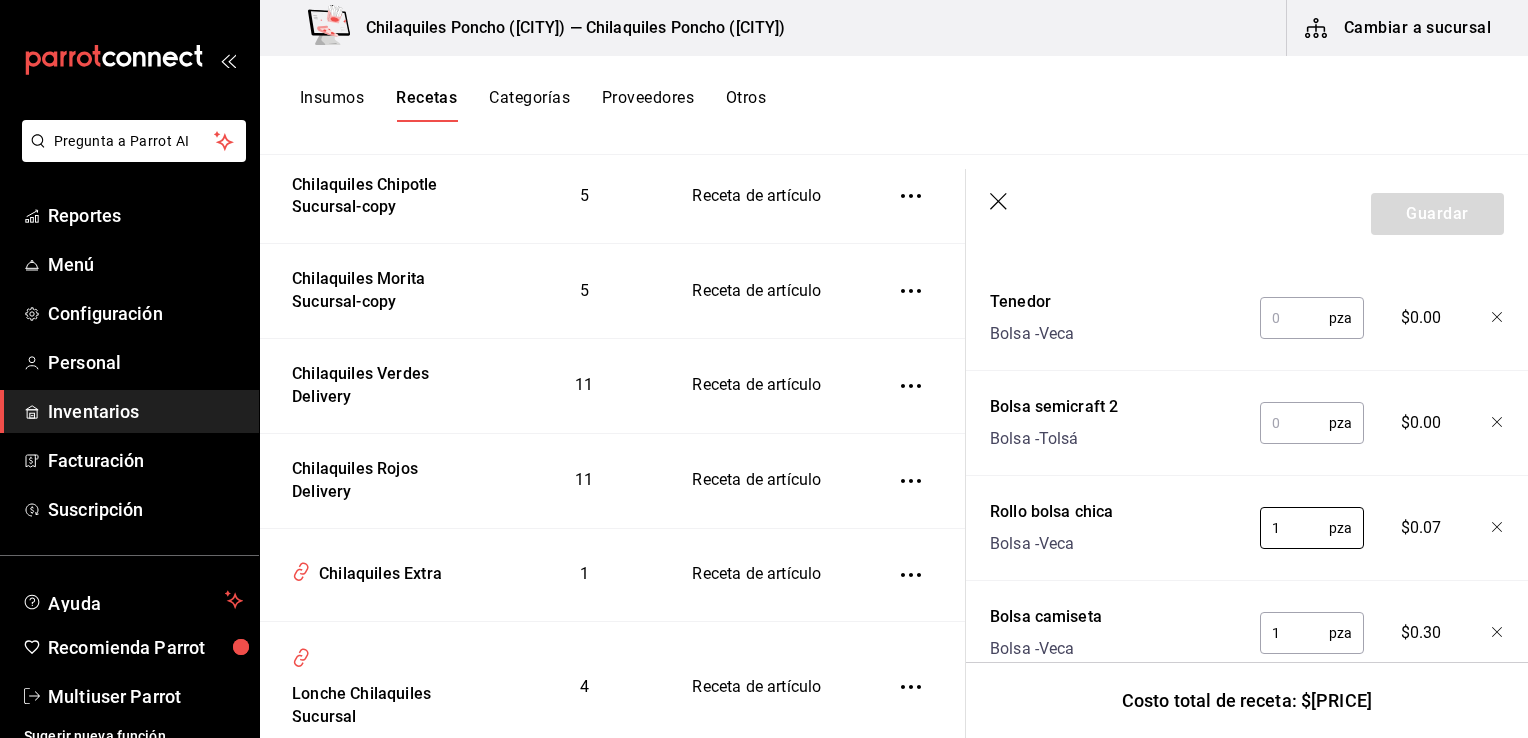 click at bounding box center (1294, 423) 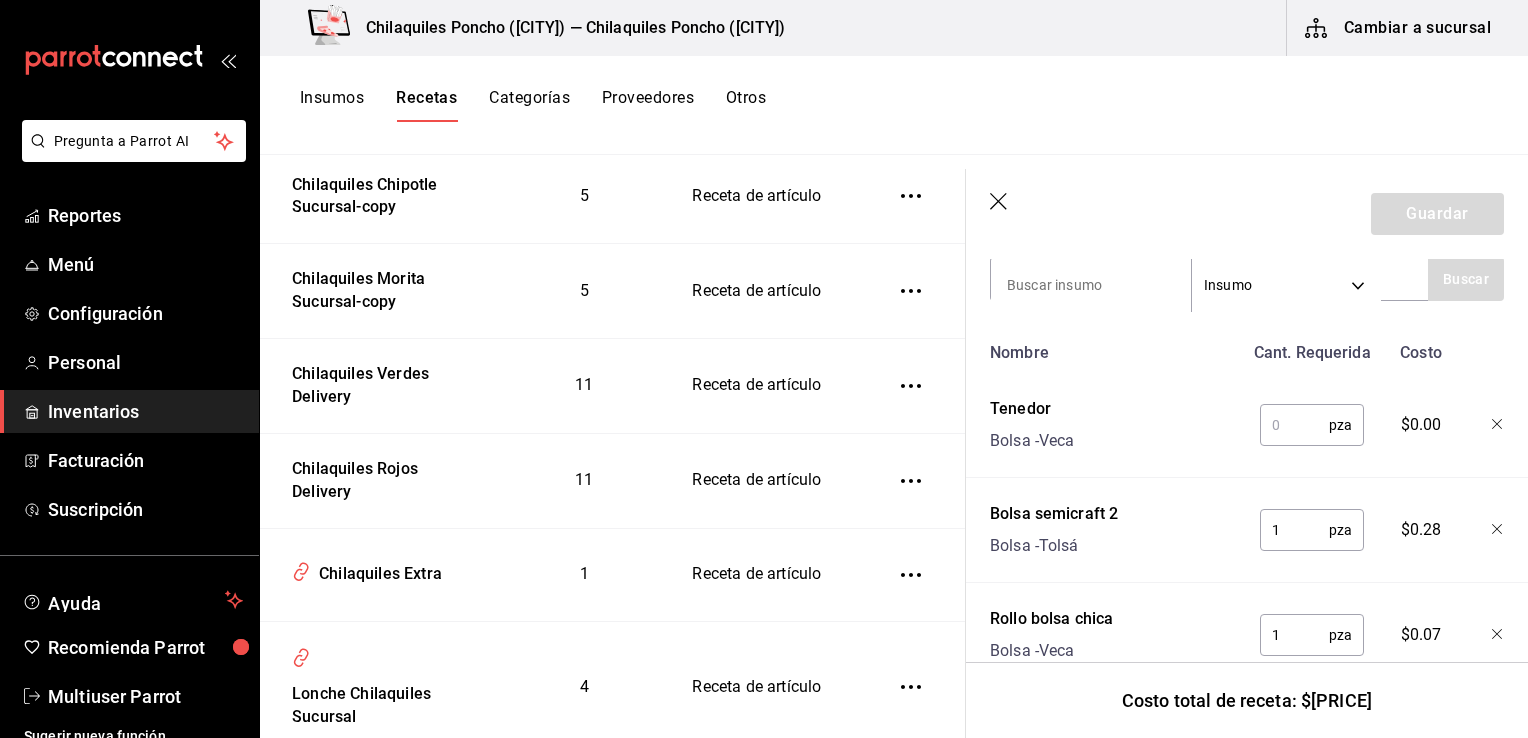 scroll, scrollTop: 426, scrollLeft: 0, axis: vertical 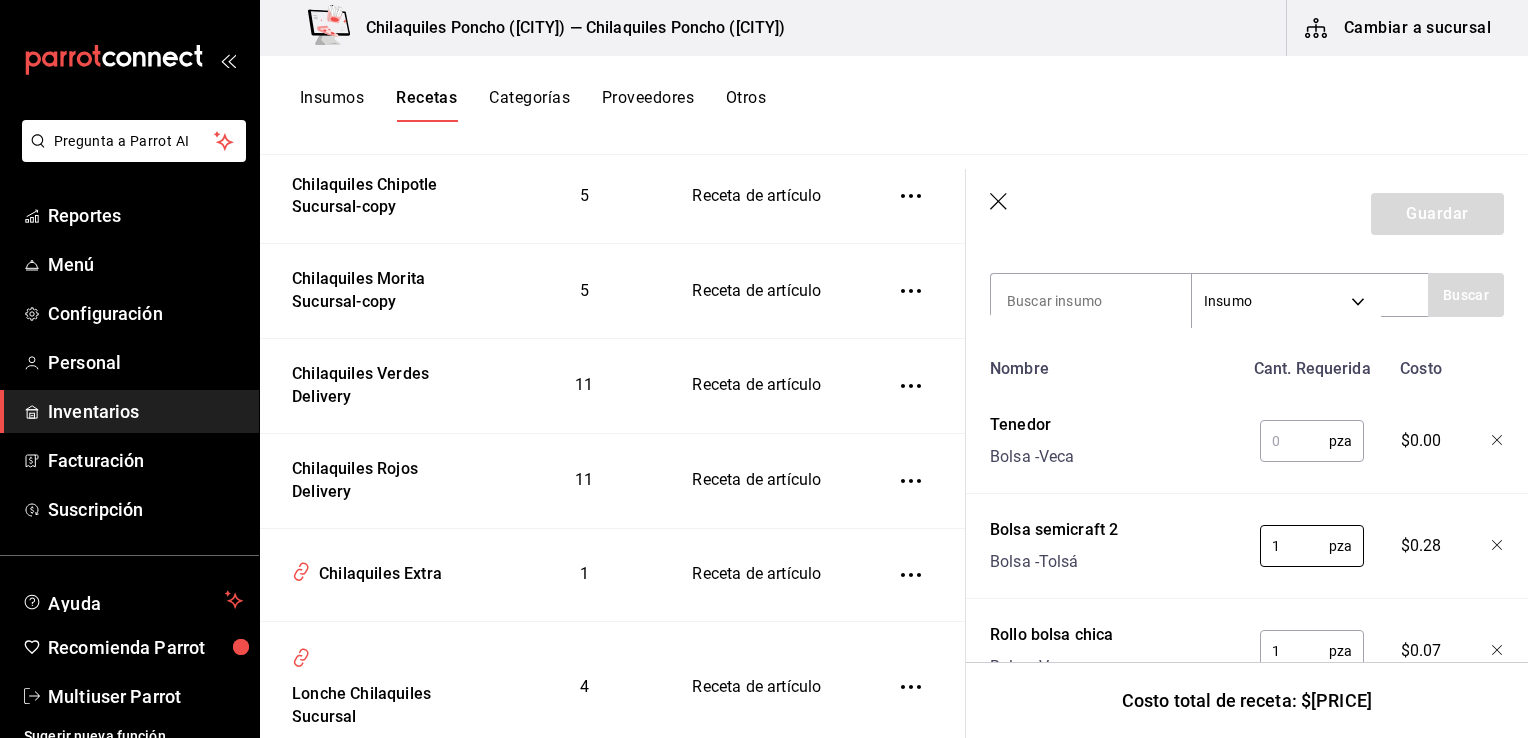 type on "1" 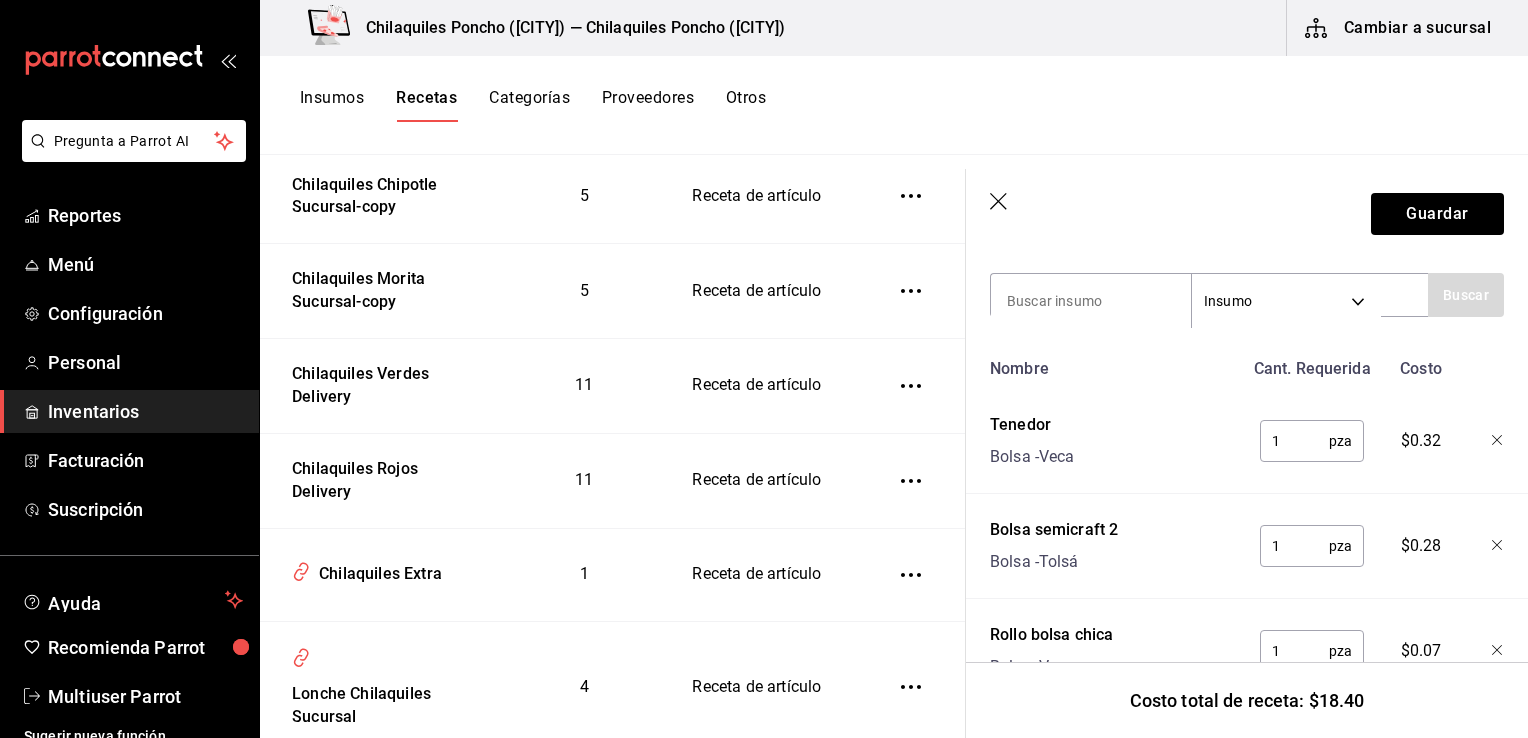 type on "1" 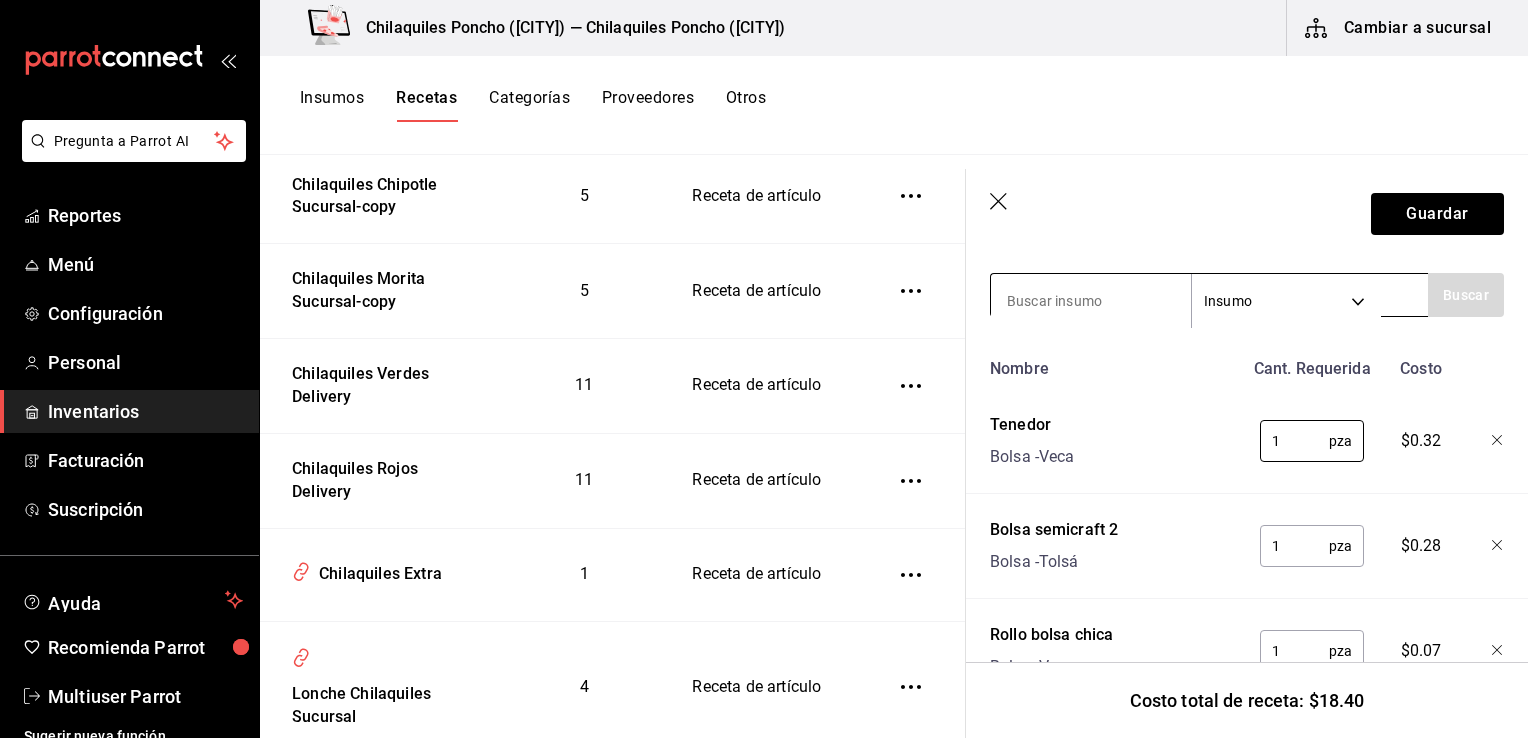 click at bounding box center (1091, 301) 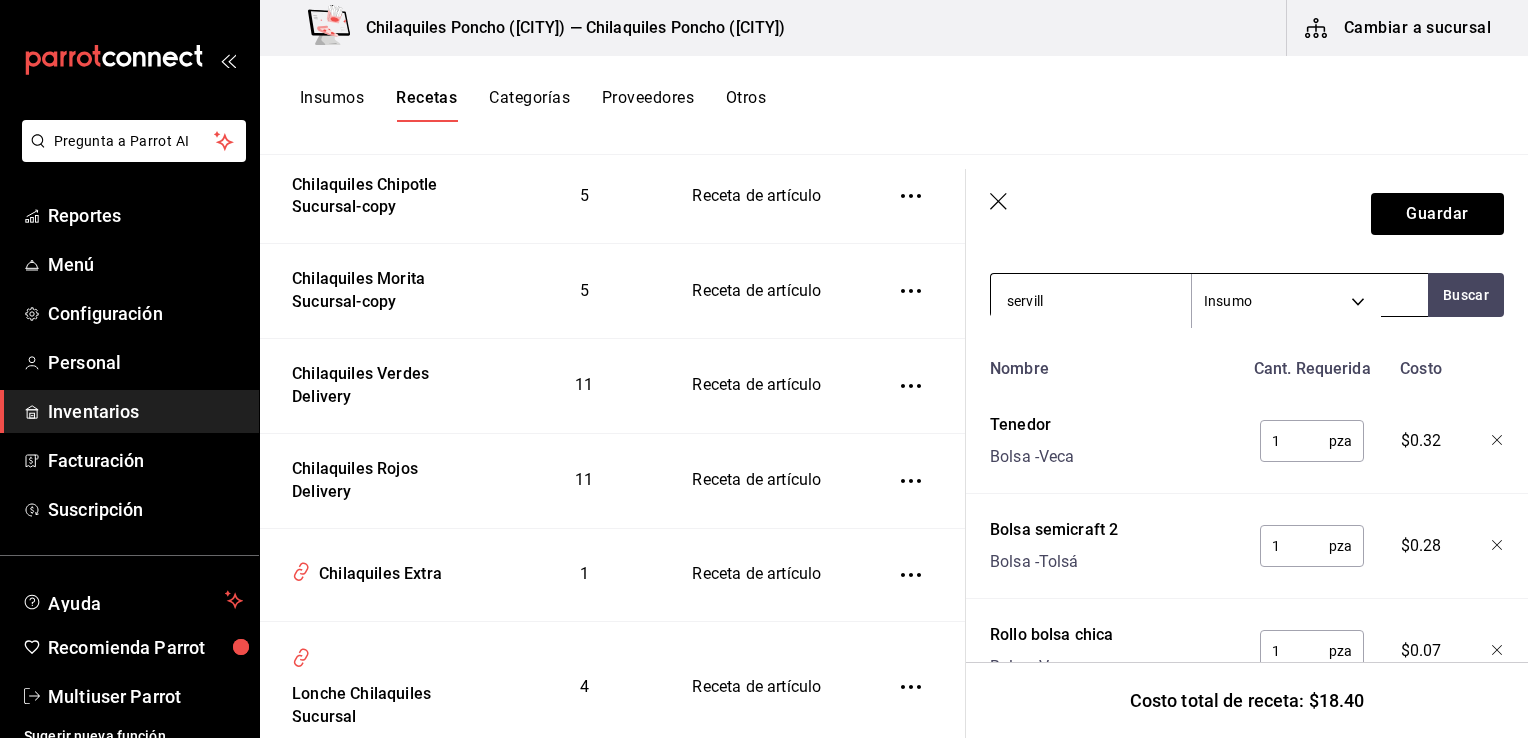 type on "serville" 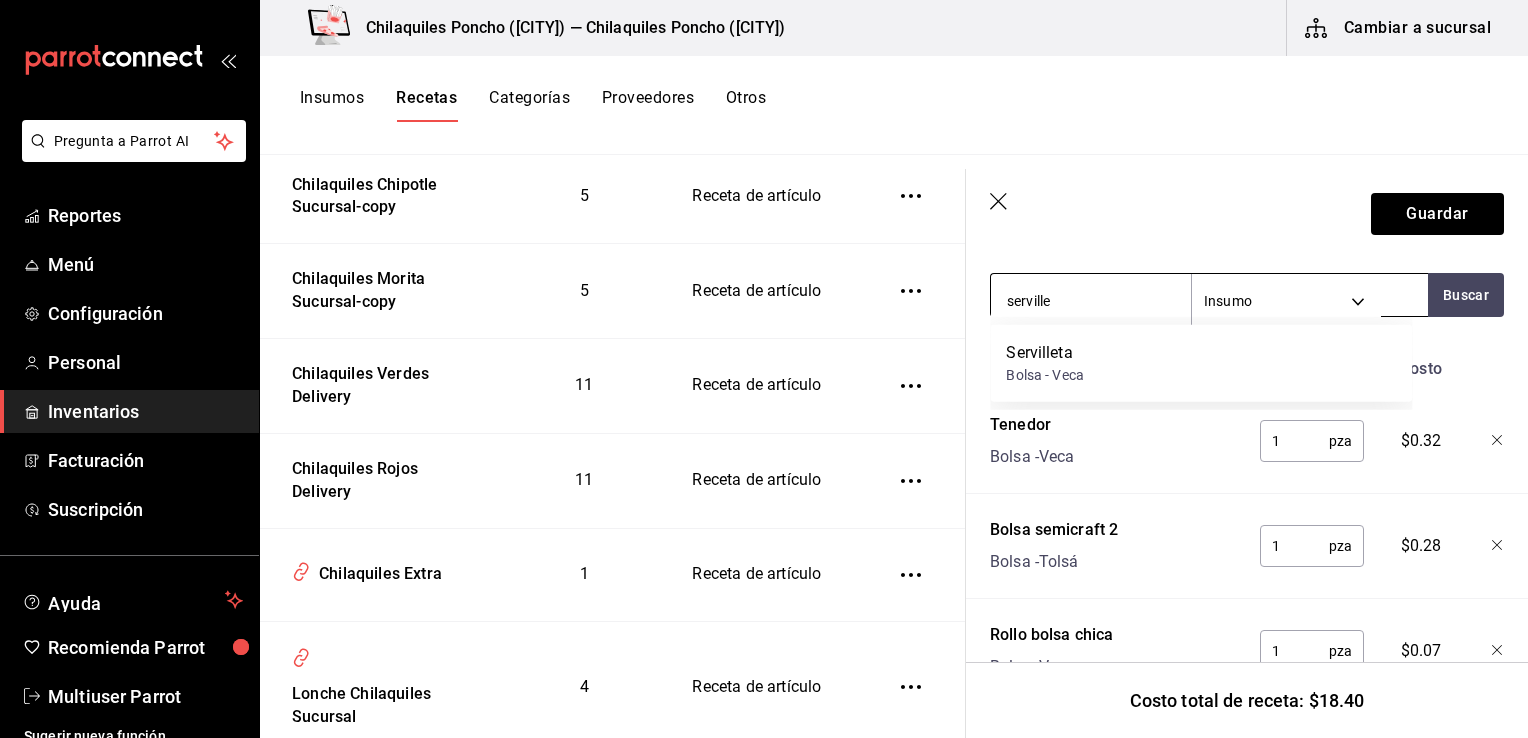 click on "Bolsa - Veca" at bounding box center (1045, 375) 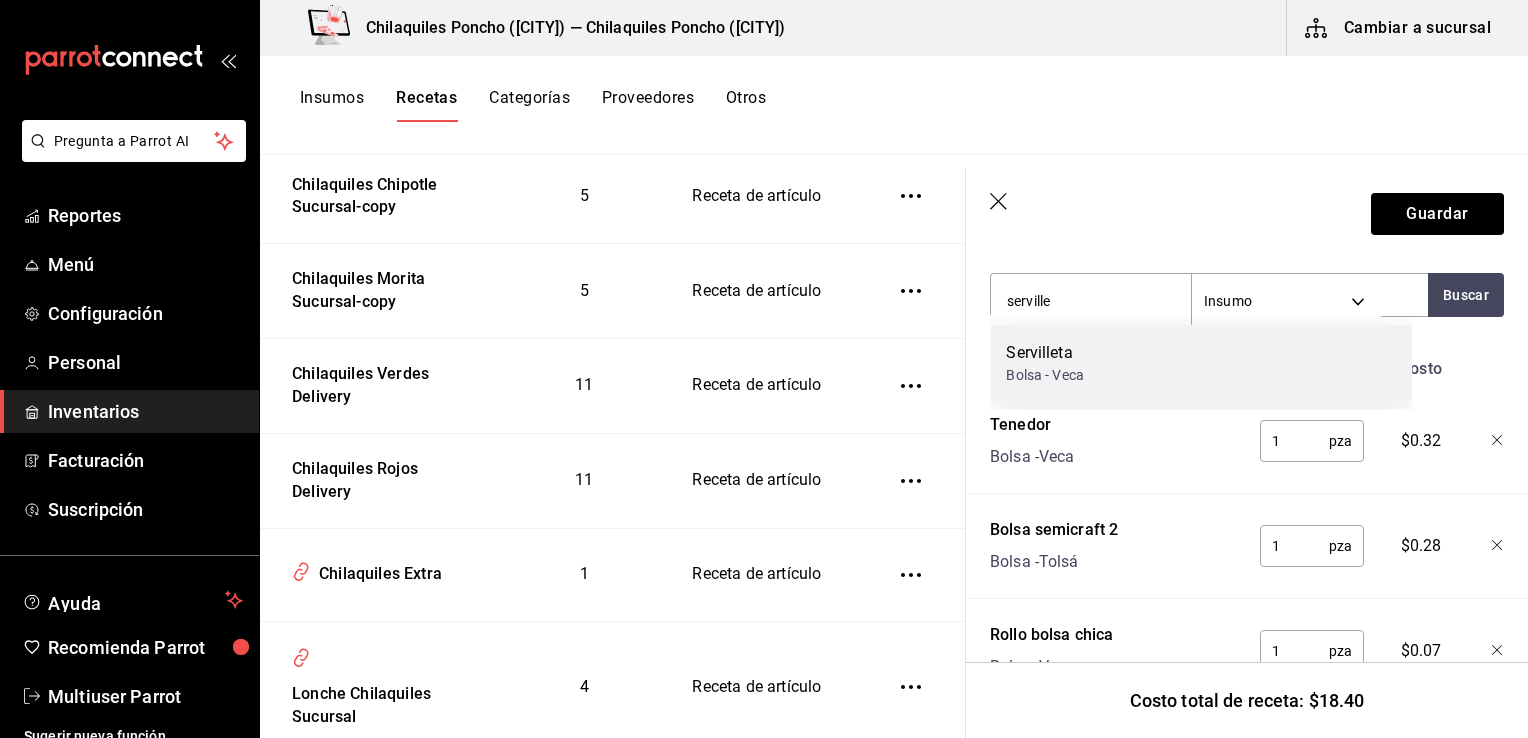 type 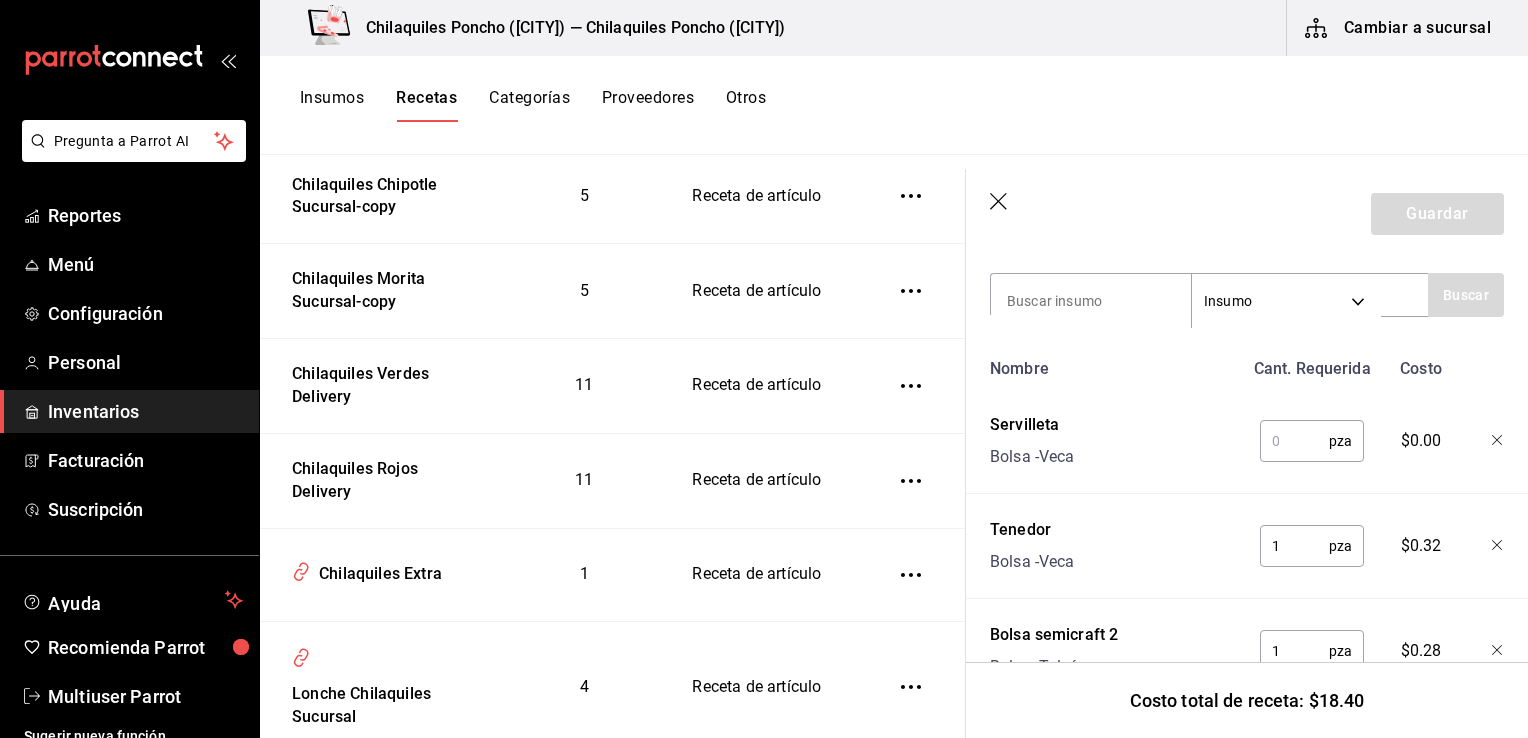 click at bounding box center [1294, 441] 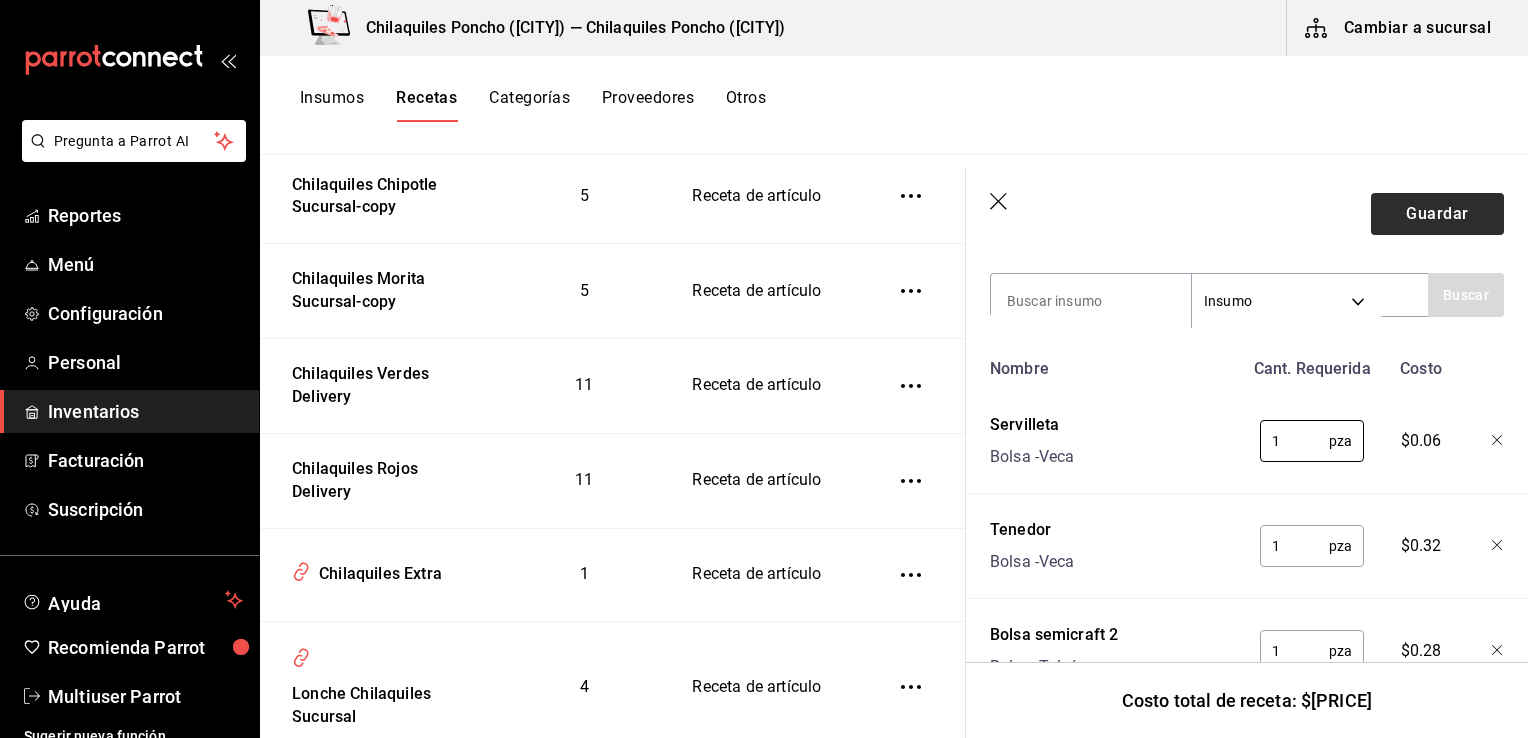 type on "1" 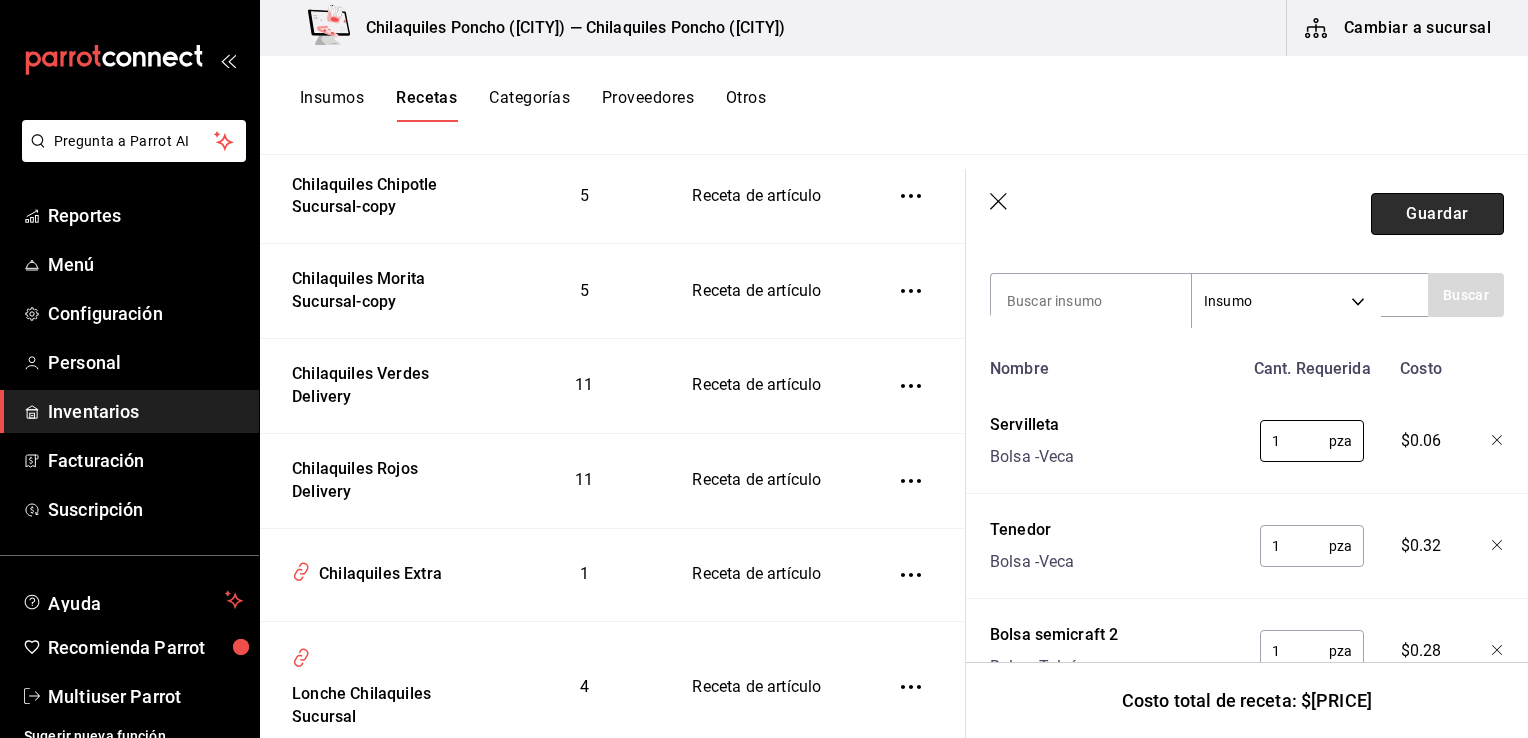 click on "Guardar" at bounding box center [1437, 214] 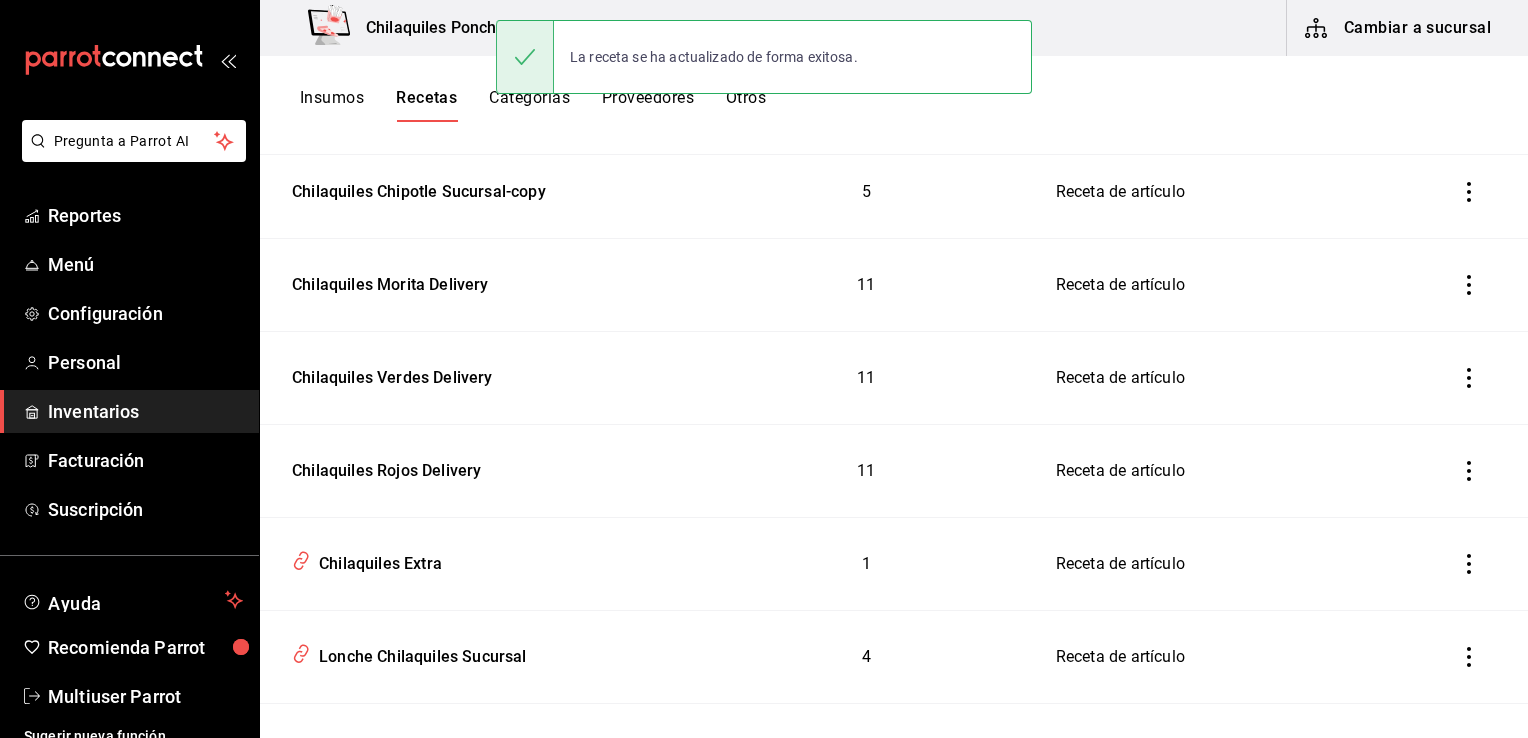 scroll, scrollTop: 0, scrollLeft: 0, axis: both 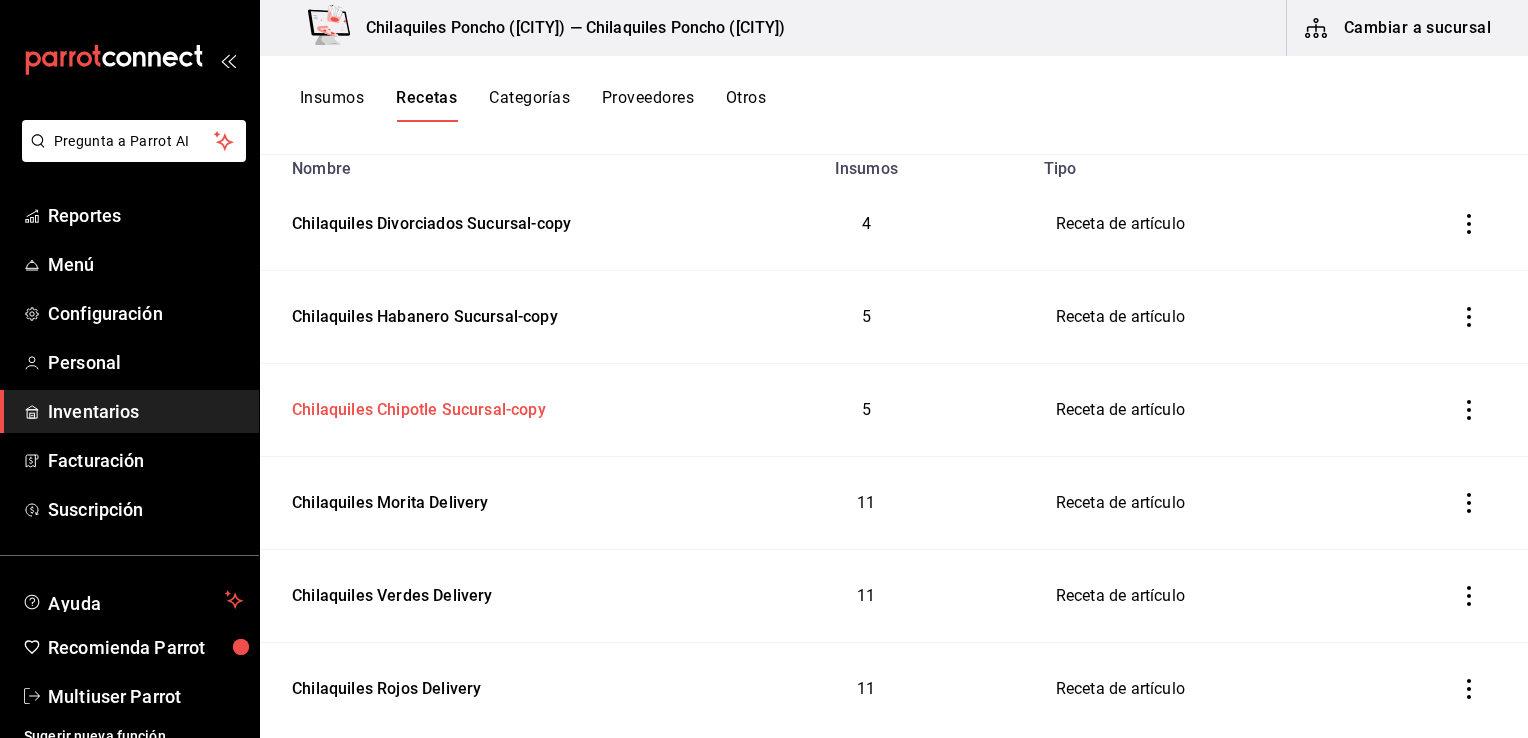 click on "Chilaquiles Chipotle Sucursal-copy" at bounding box center [415, 406] 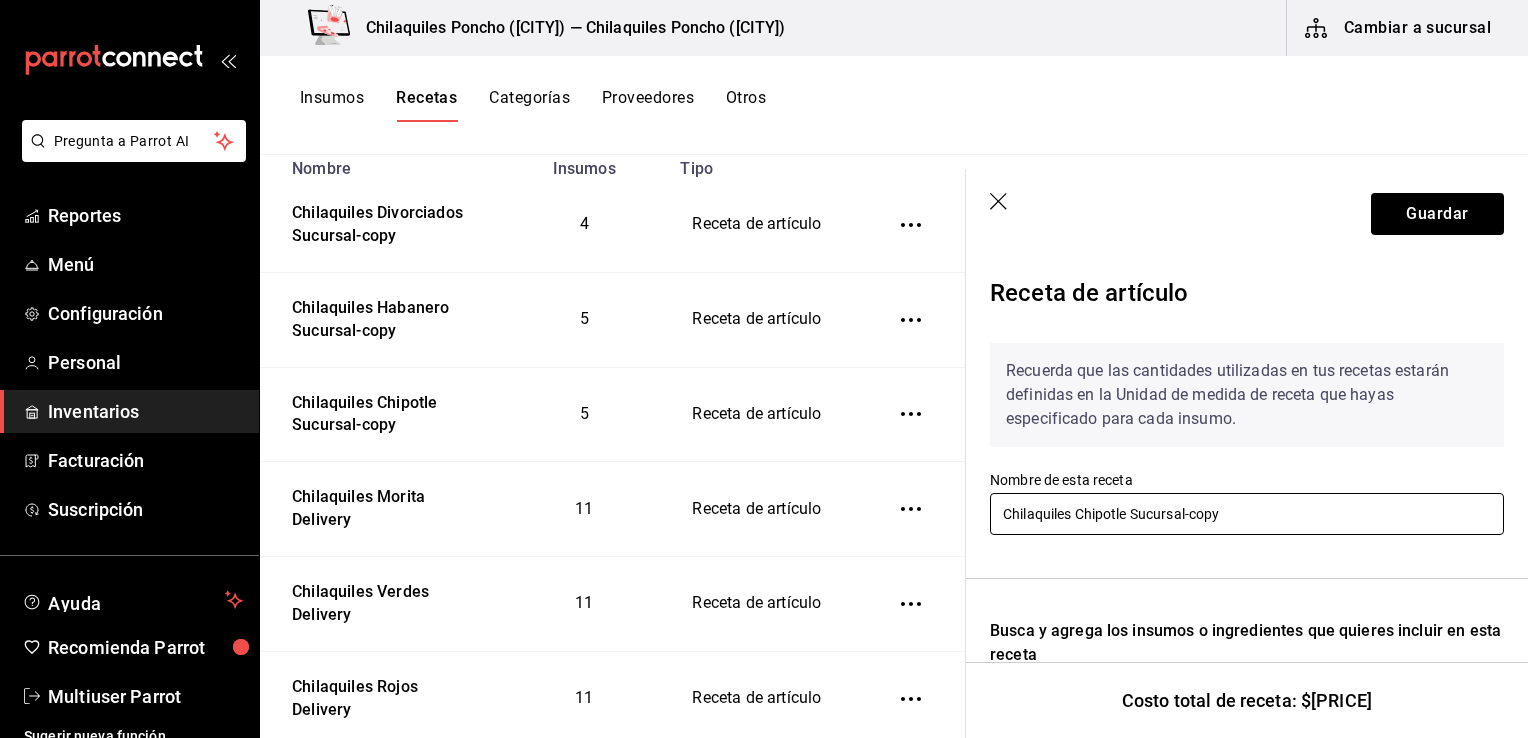 click on "Chilaquiles Chipotle Sucursal-copy" at bounding box center (1247, 514) 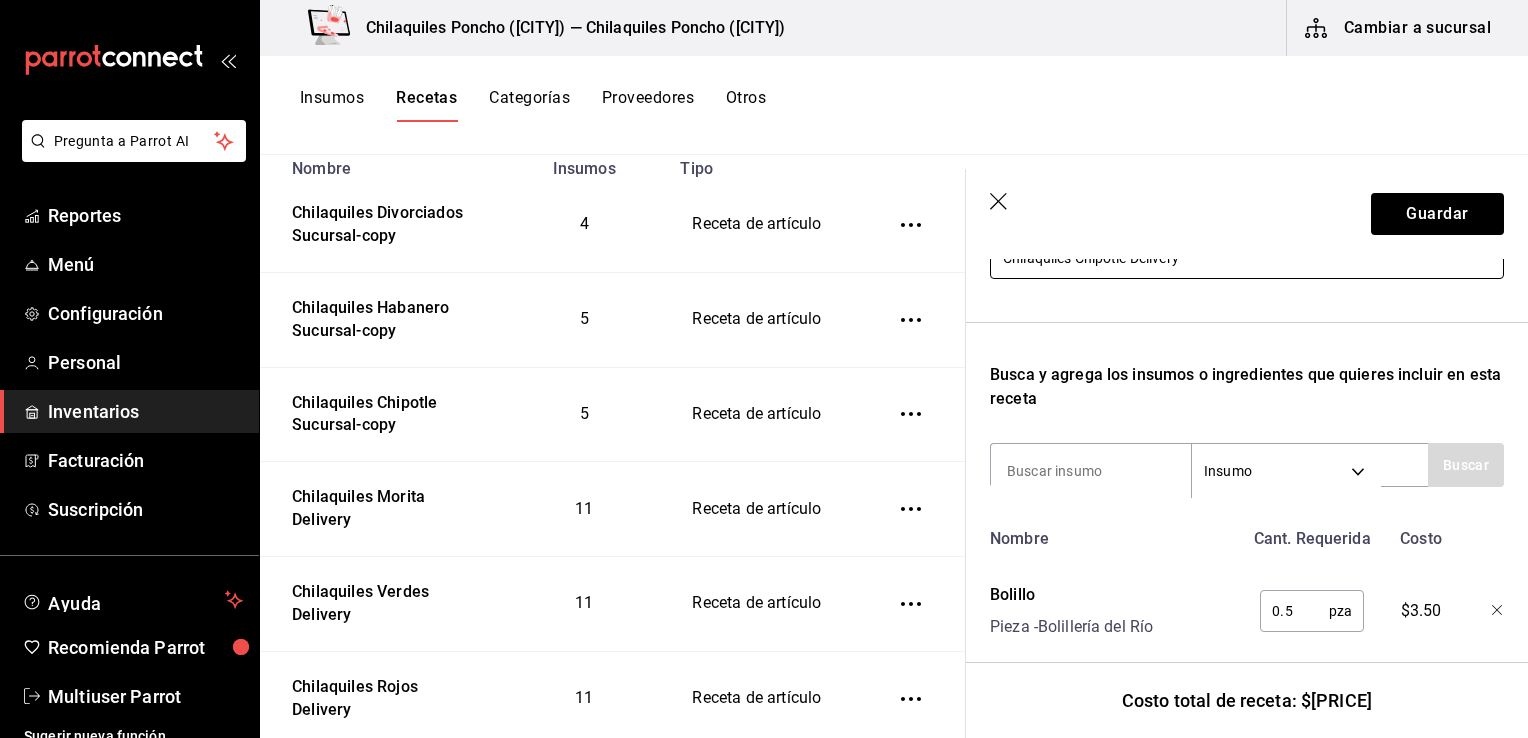 scroll, scrollTop: 256, scrollLeft: 0, axis: vertical 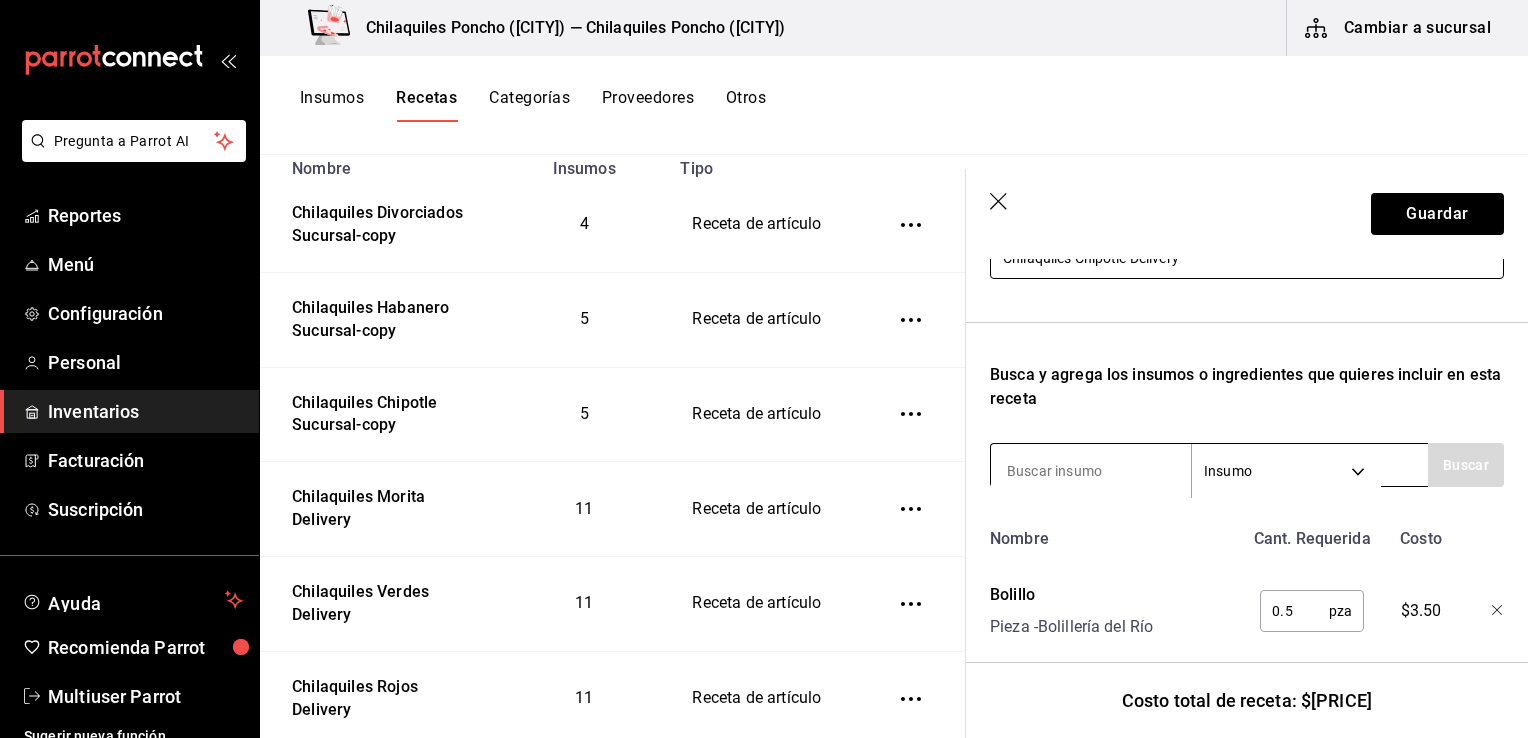 type on "Chilaquiles Chipotle Delivery" 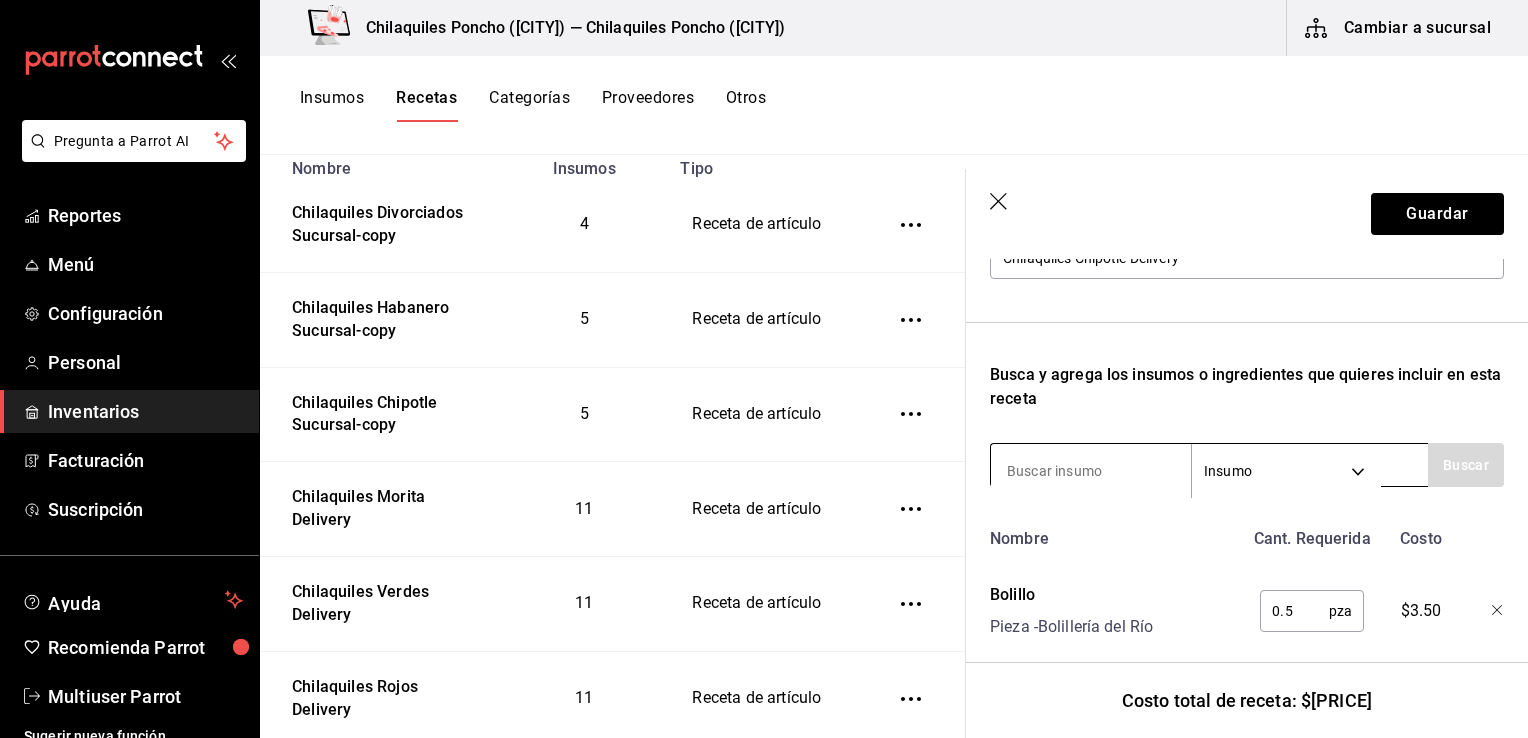 click at bounding box center (1091, 471) 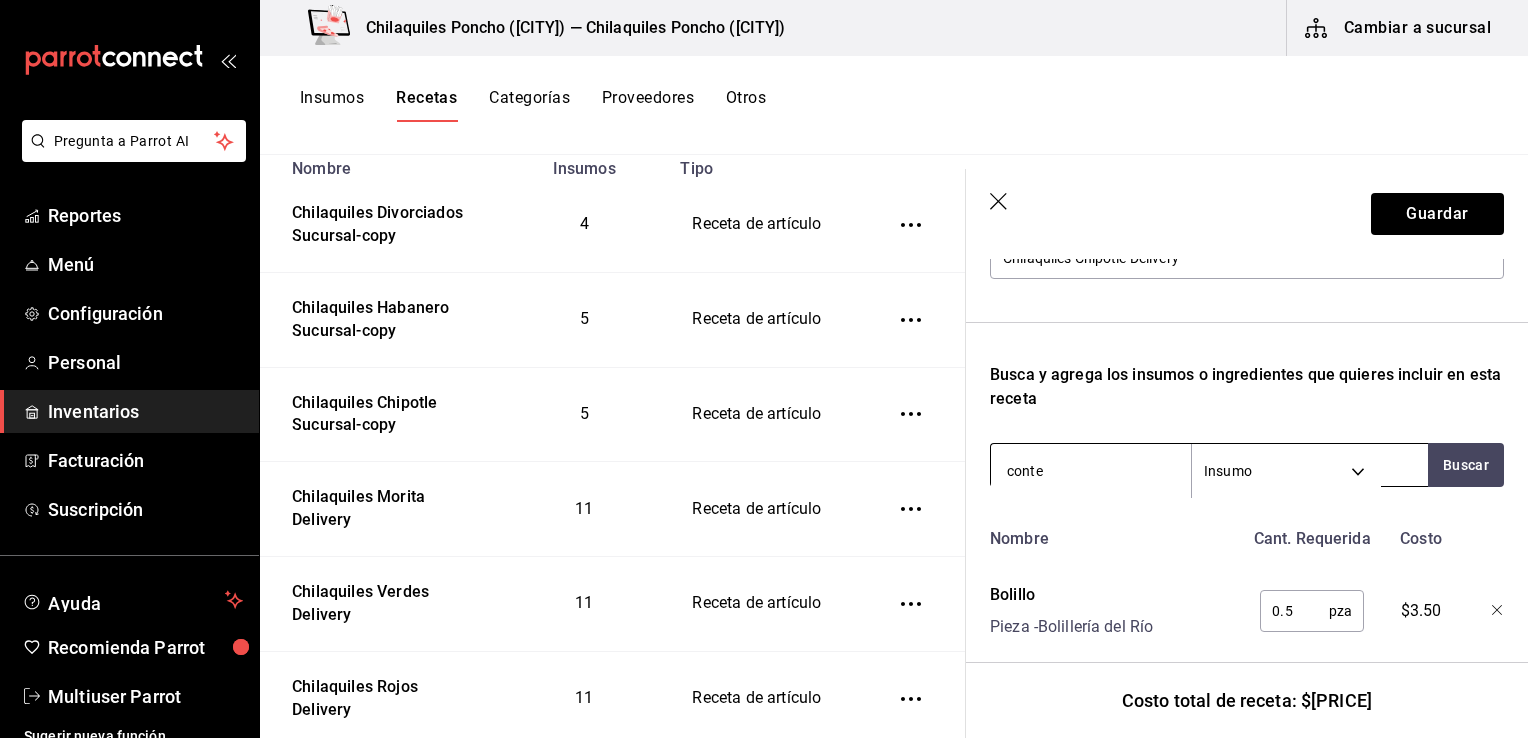 type on "conten" 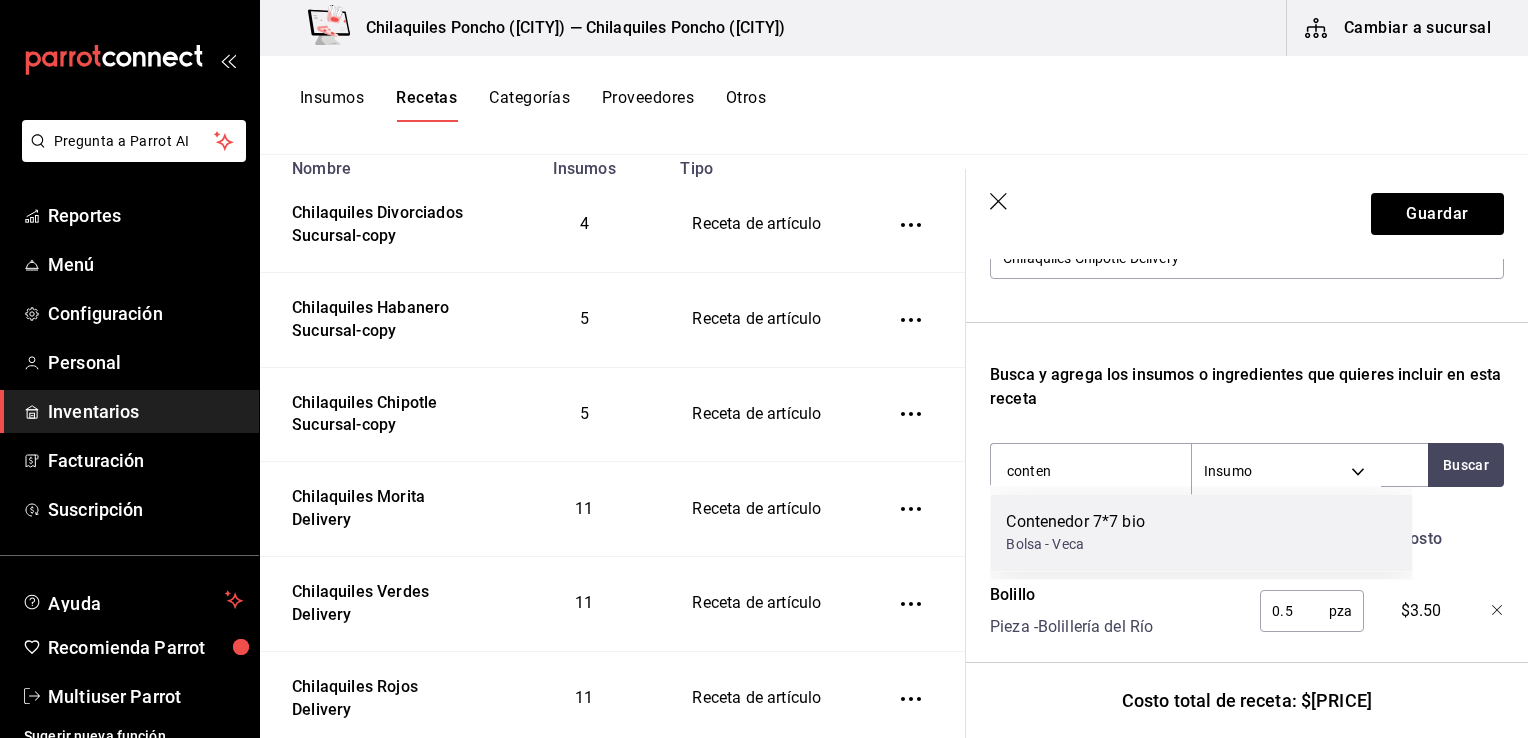 click on "Bolsa - Veca" at bounding box center (1075, 544) 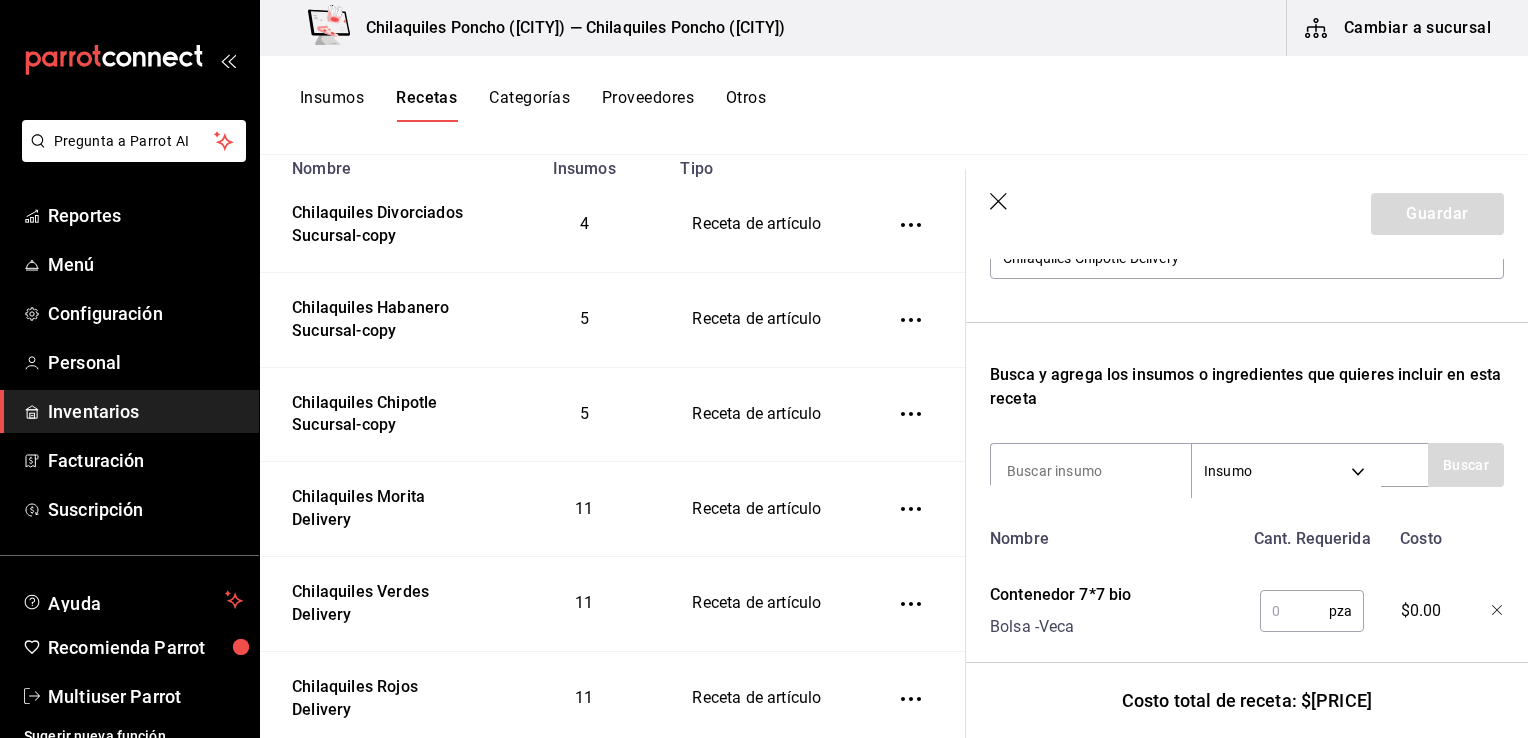 click at bounding box center (1091, 471) 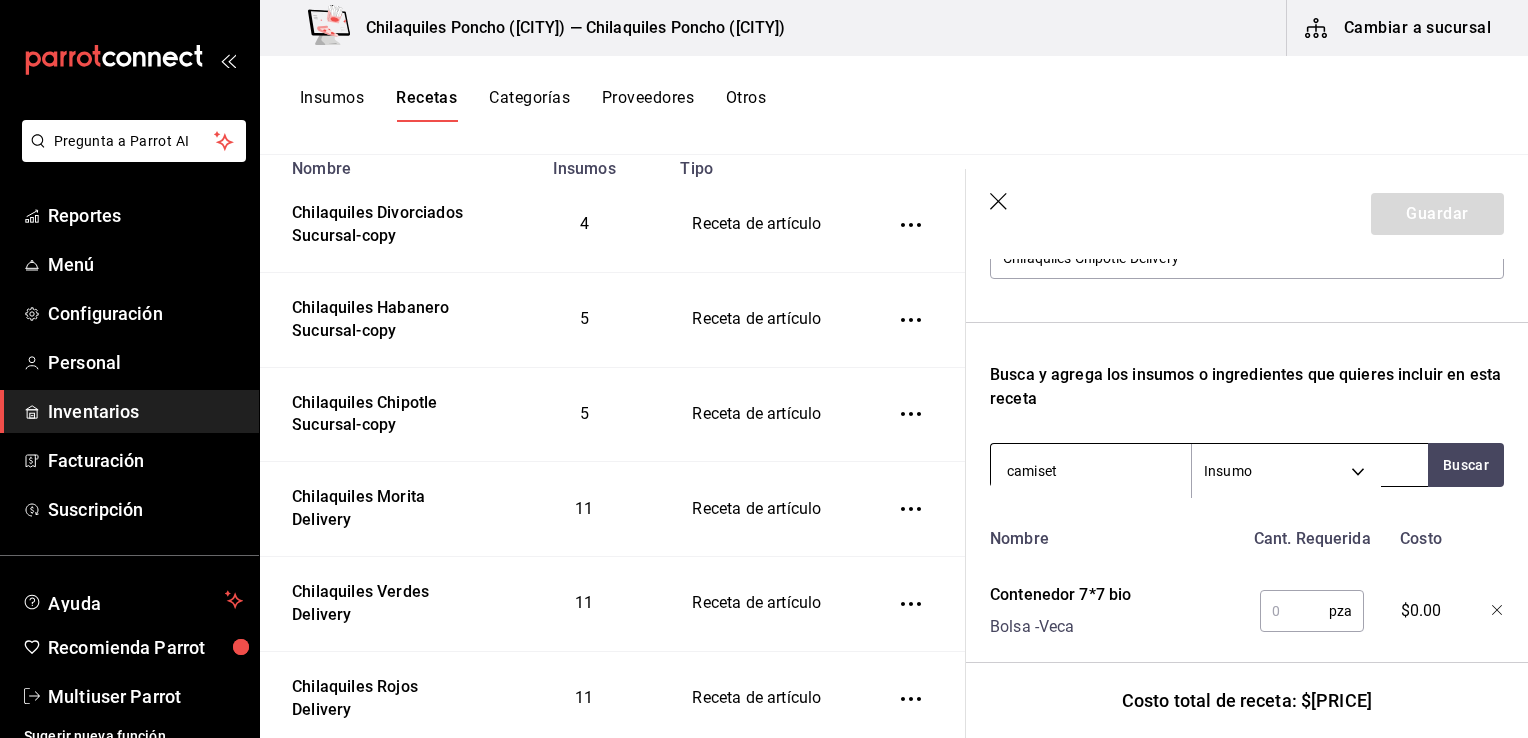 type on "camiseta" 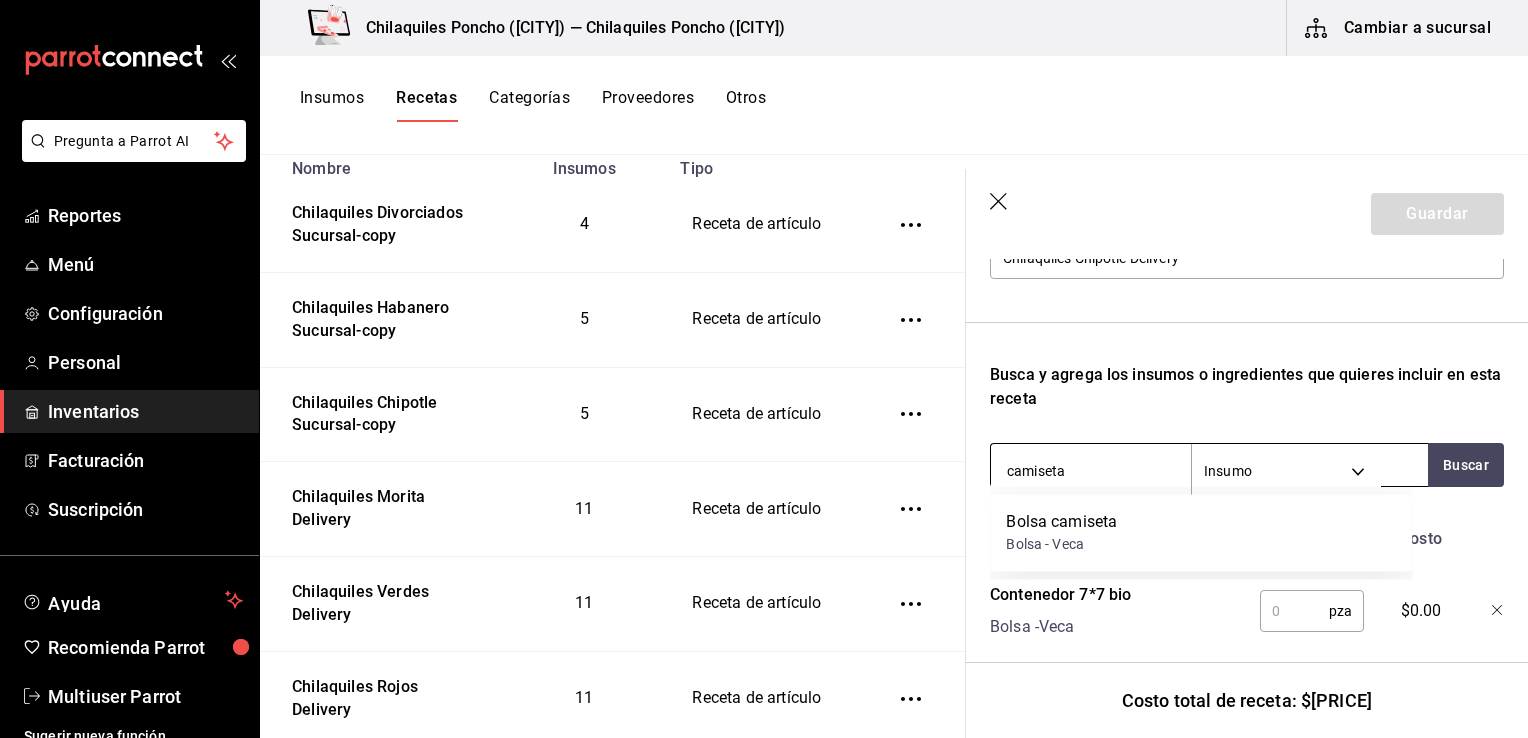 click on "Bolsa camiseta" at bounding box center (1061, 522) 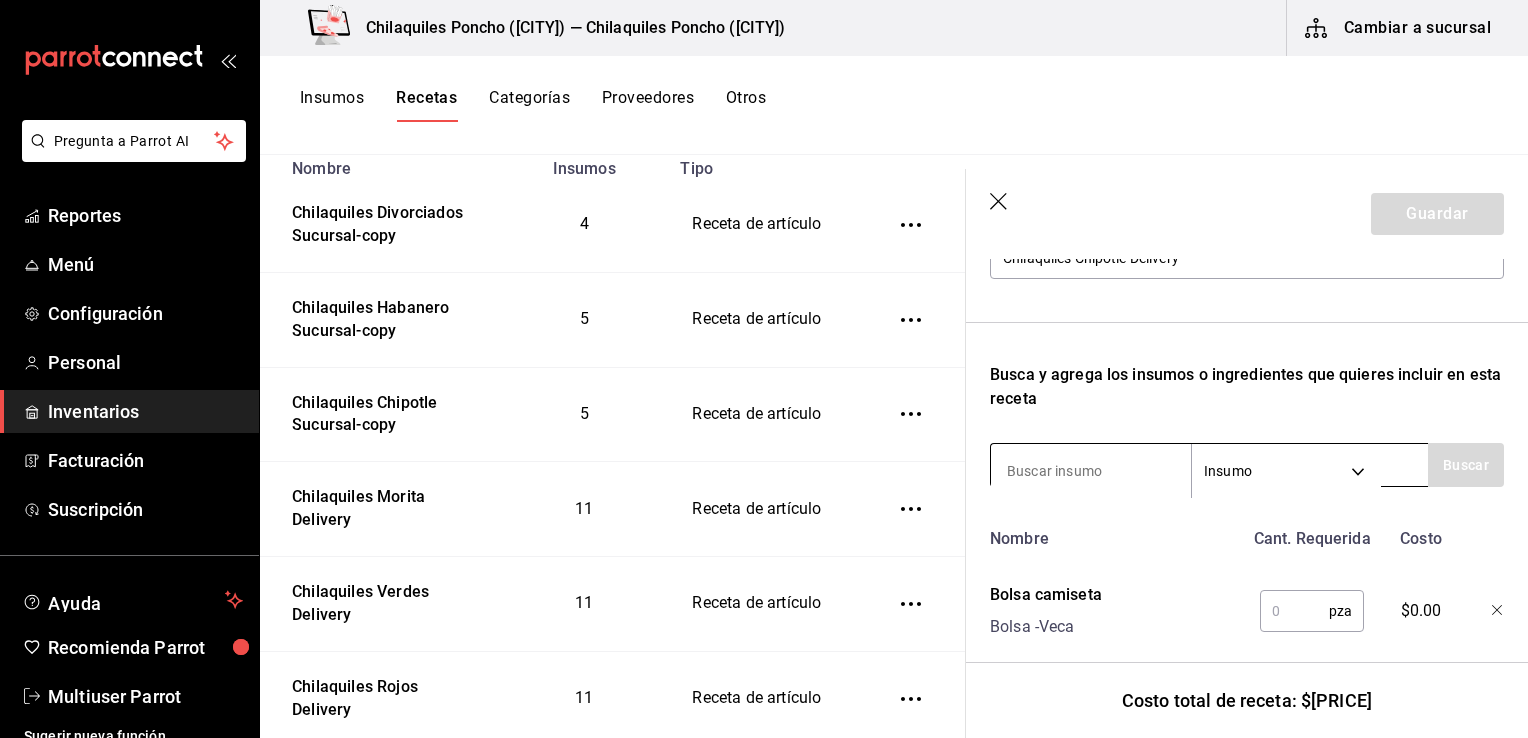 click at bounding box center [1091, 471] 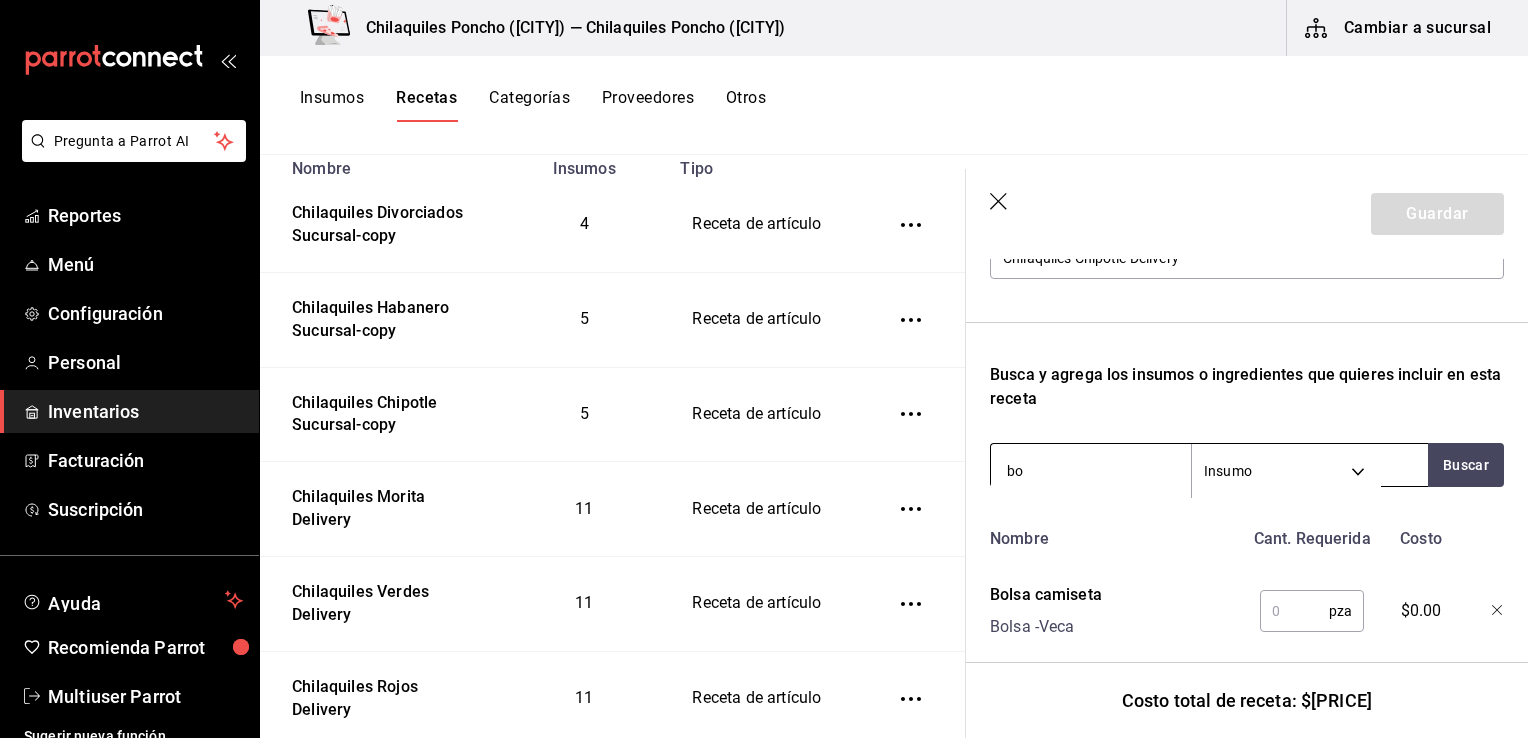 type on "b" 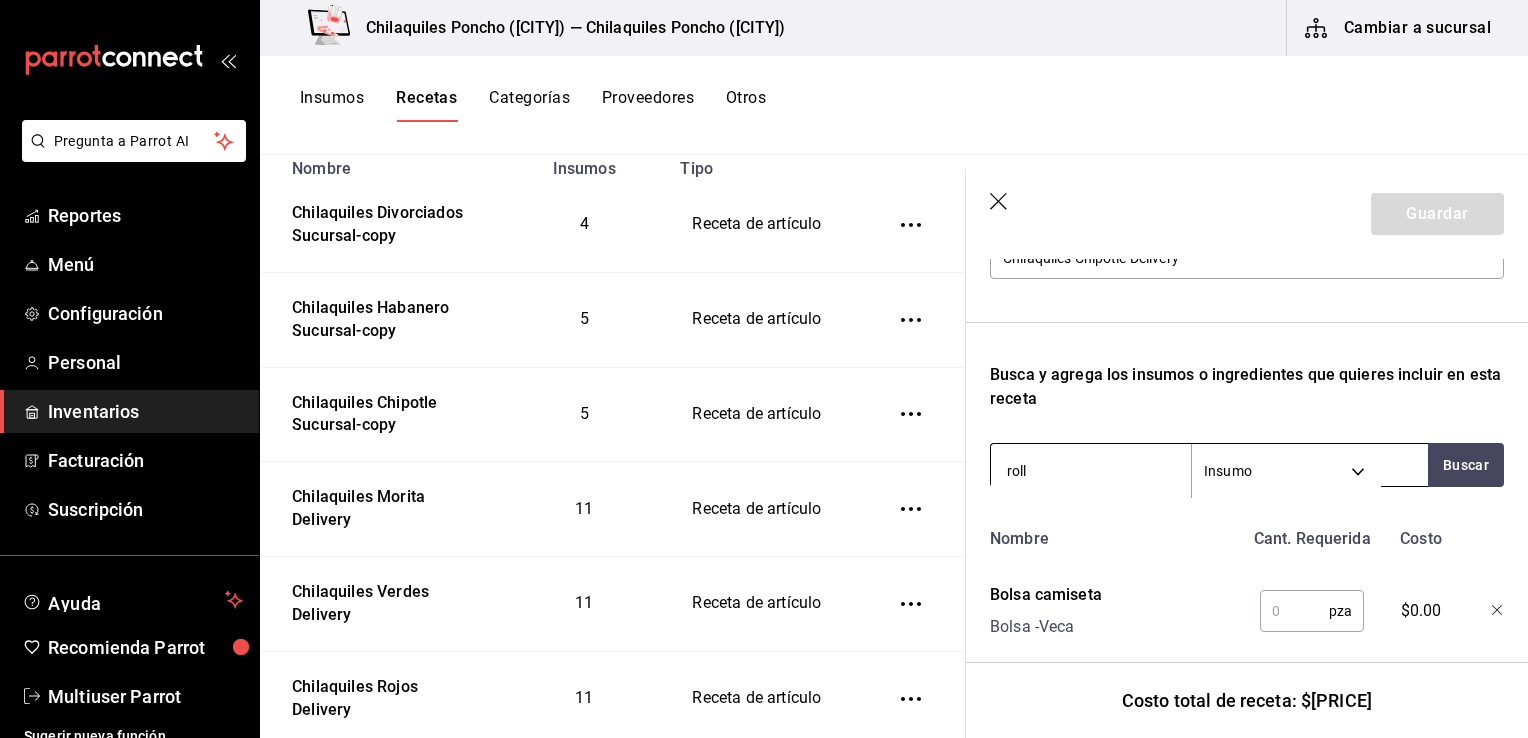 type on "rollo" 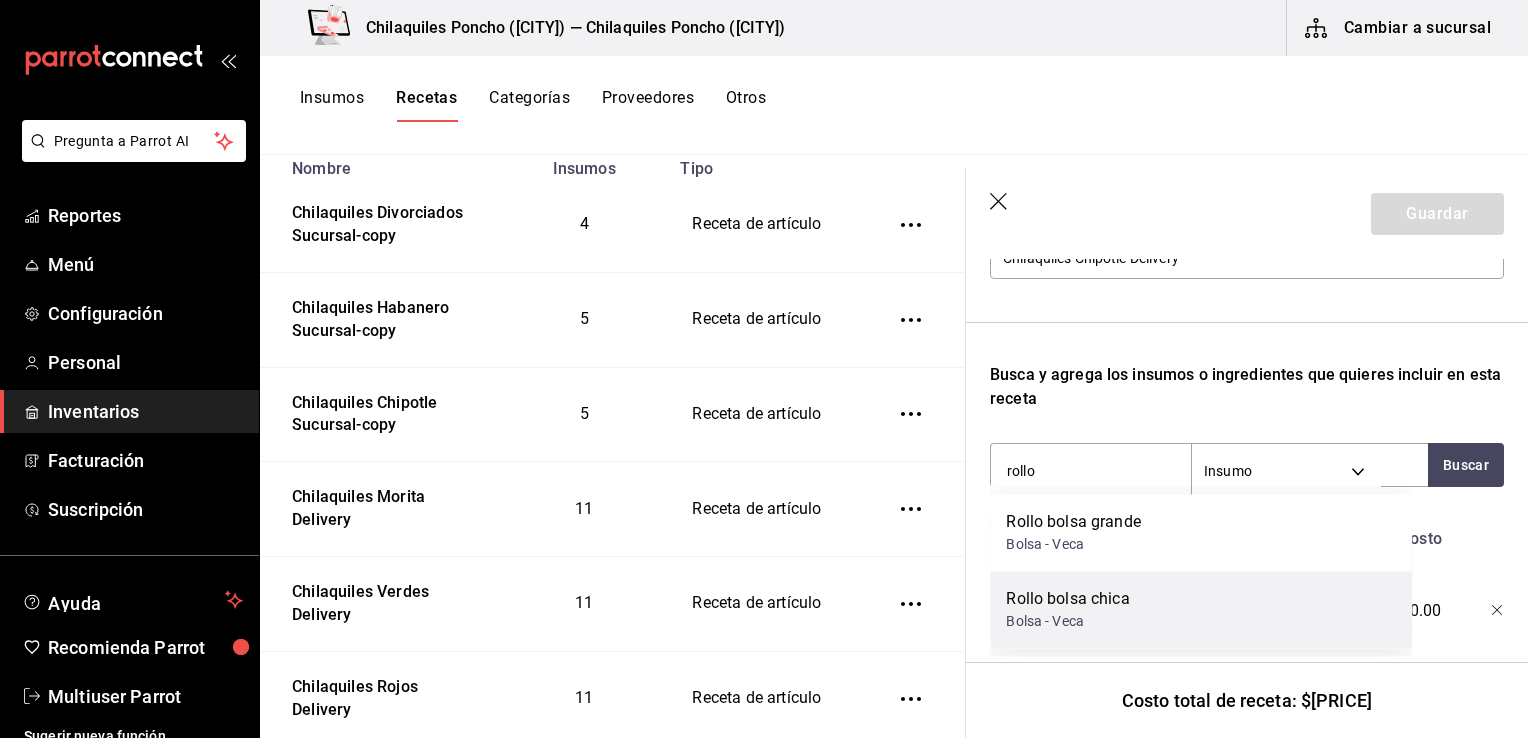click on "Bolsa - Veca" at bounding box center (1067, 621) 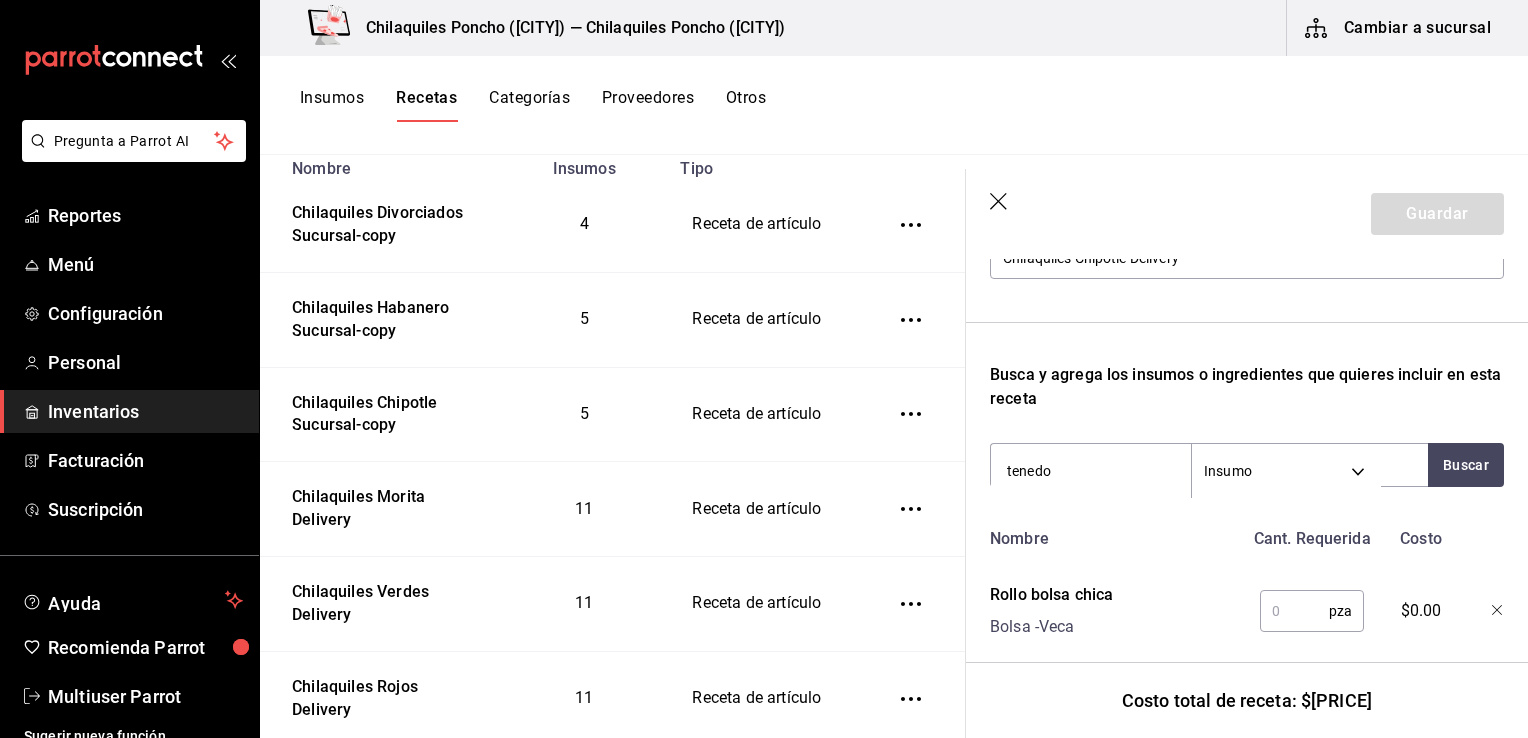 type on "tenedor" 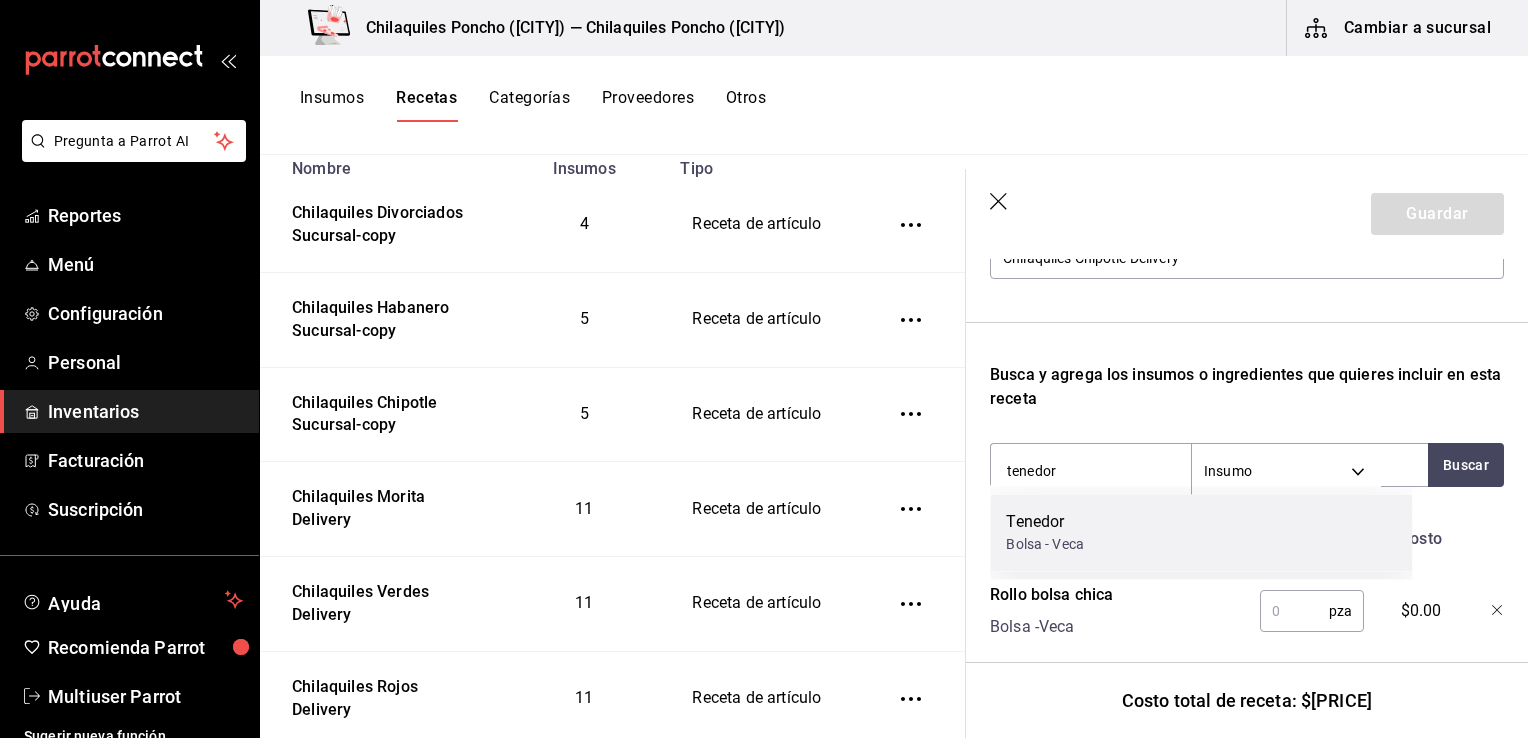 click on "Tenedor Bolsa - Veca" at bounding box center [1201, 532] 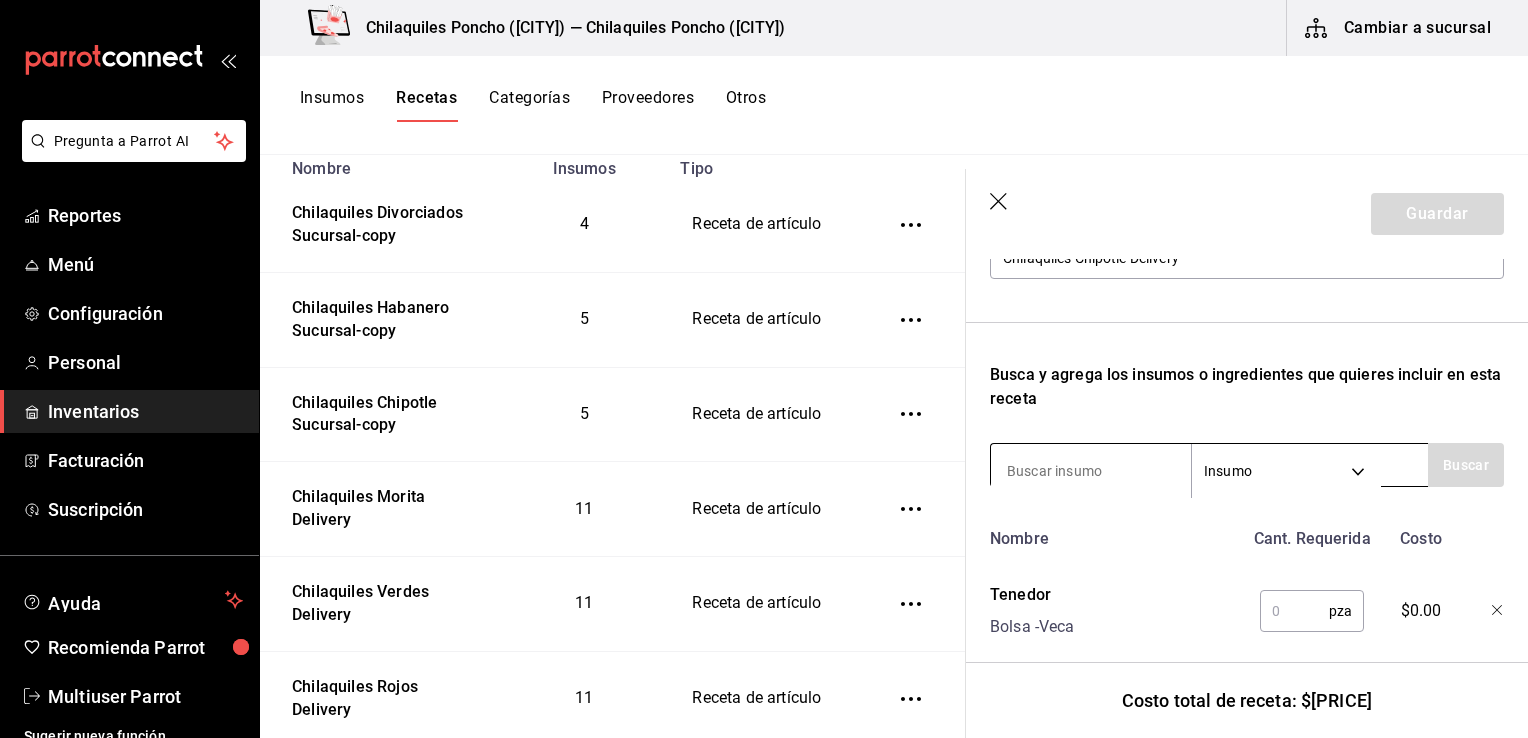click at bounding box center (1091, 471) 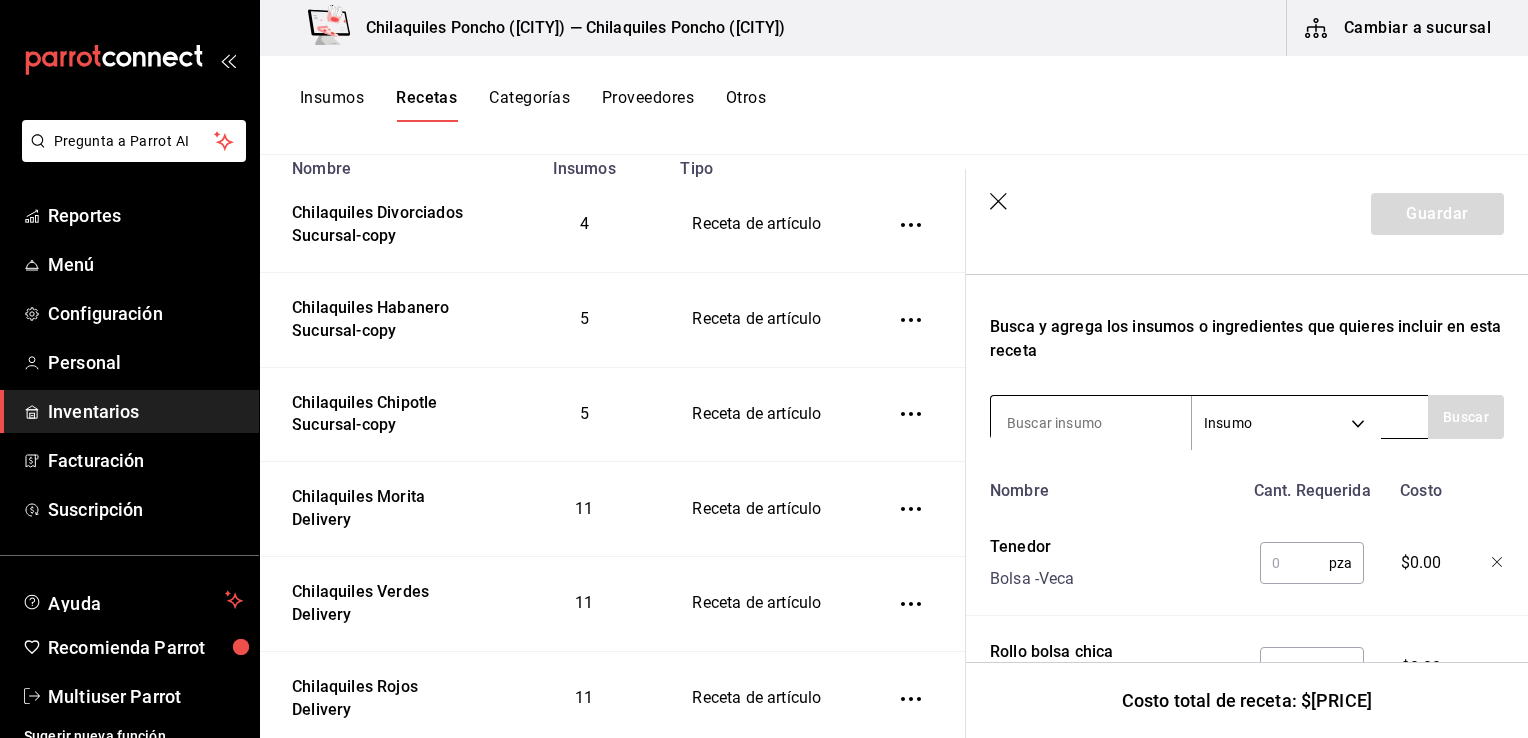 scroll, scrollTop: 301, scrollLeft: 0, axis: vertical 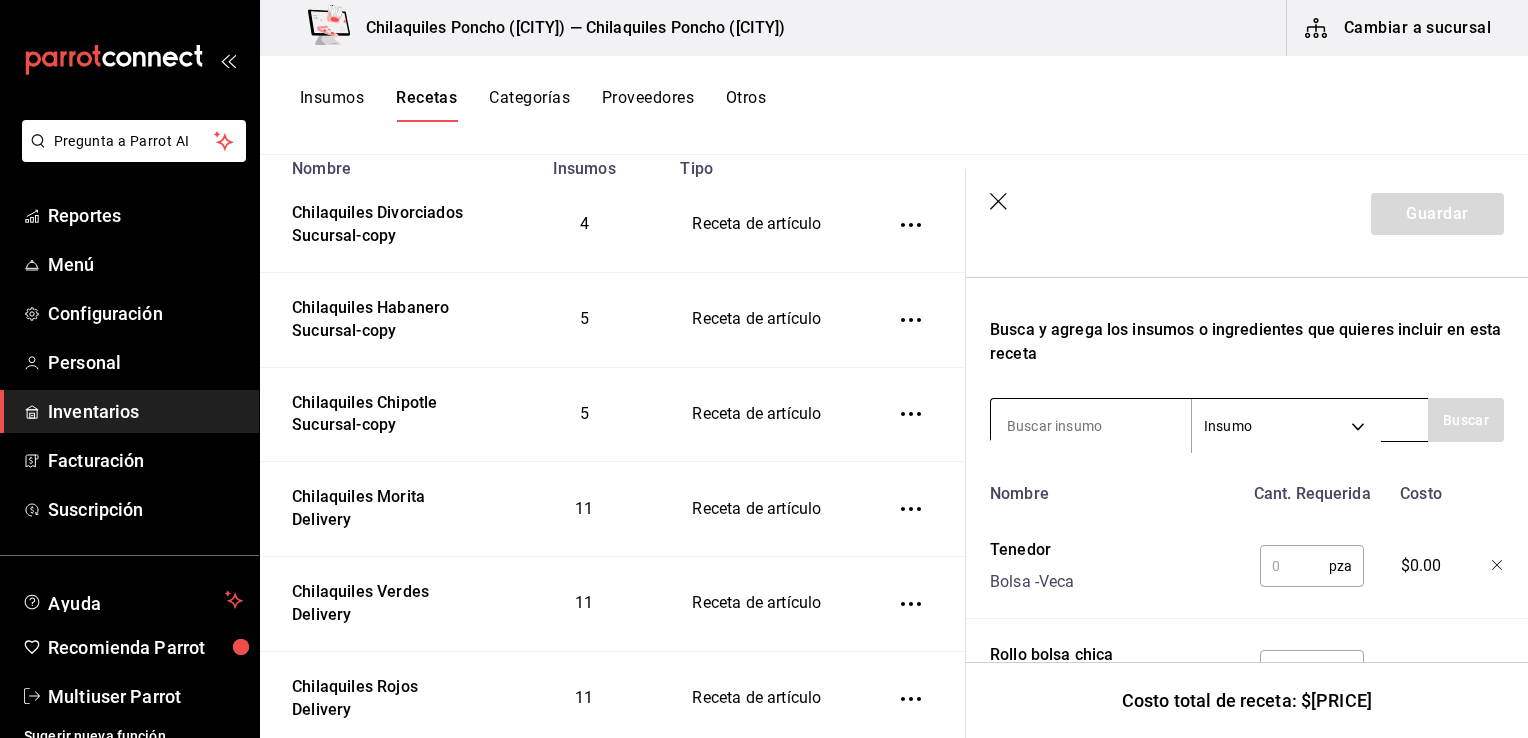 click at bounding box center [1091, 426] 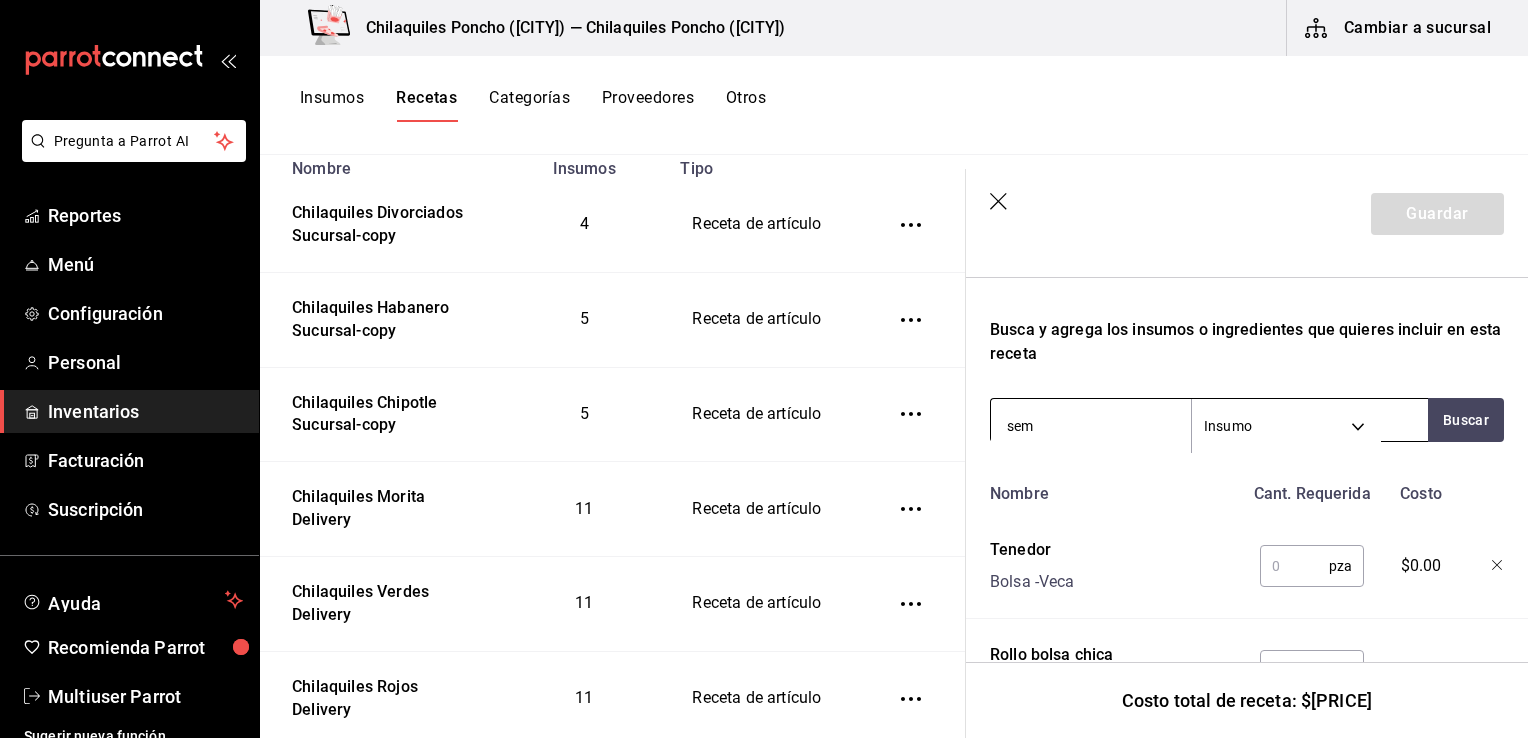type on "semi" 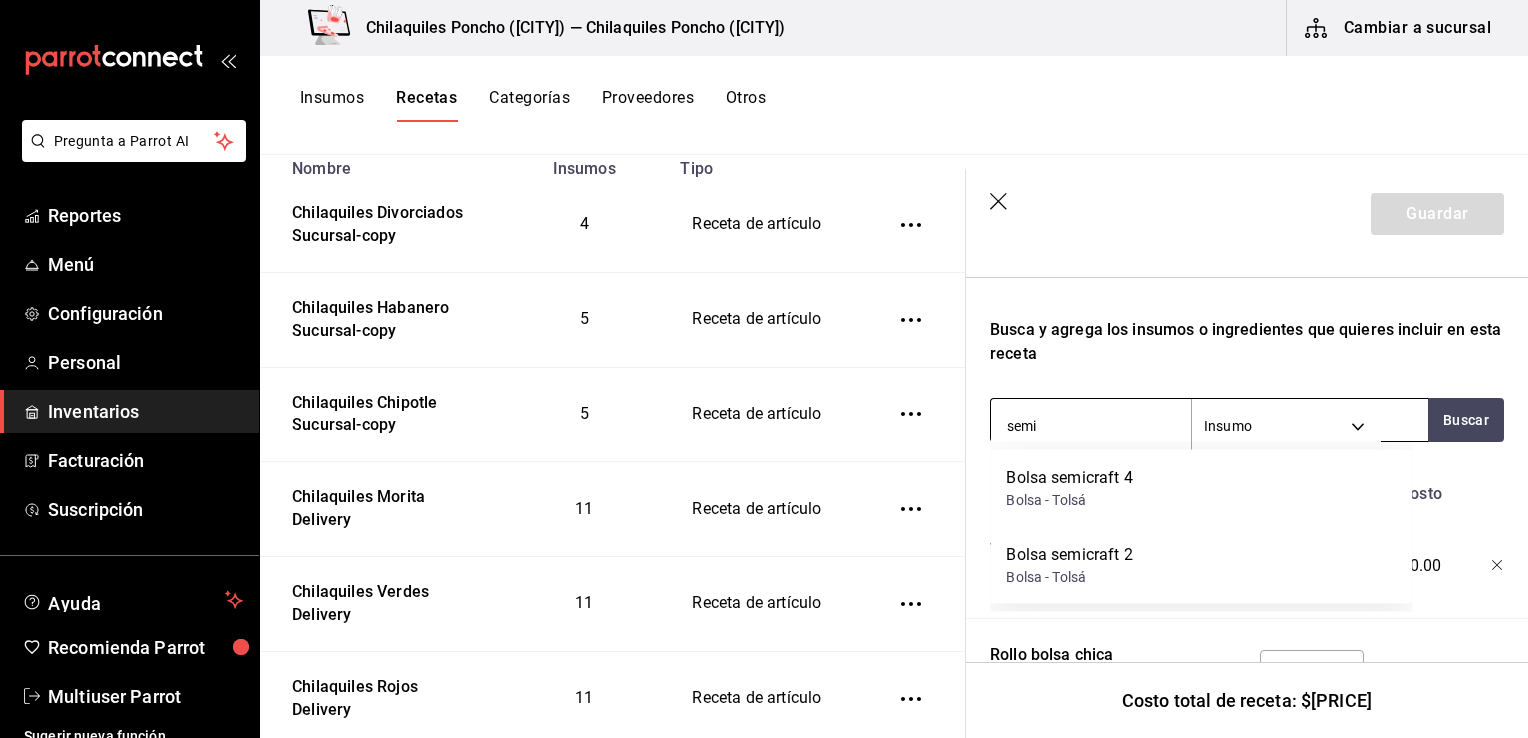 click on "Bolsa semicraft 2" at bounding box center (1069, 555) 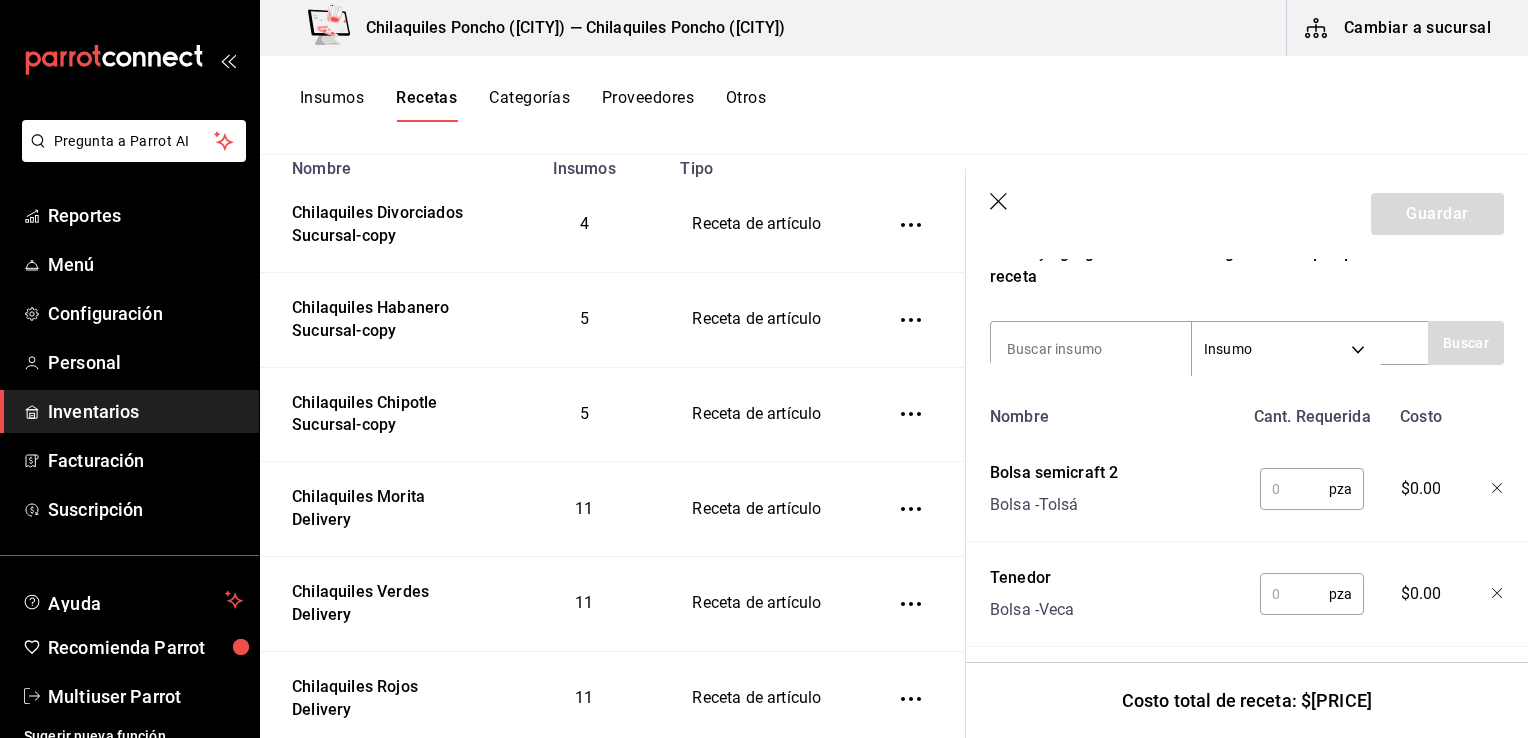 scroll, scrollTop: 333, scrollLeft: 0, axis: vertical 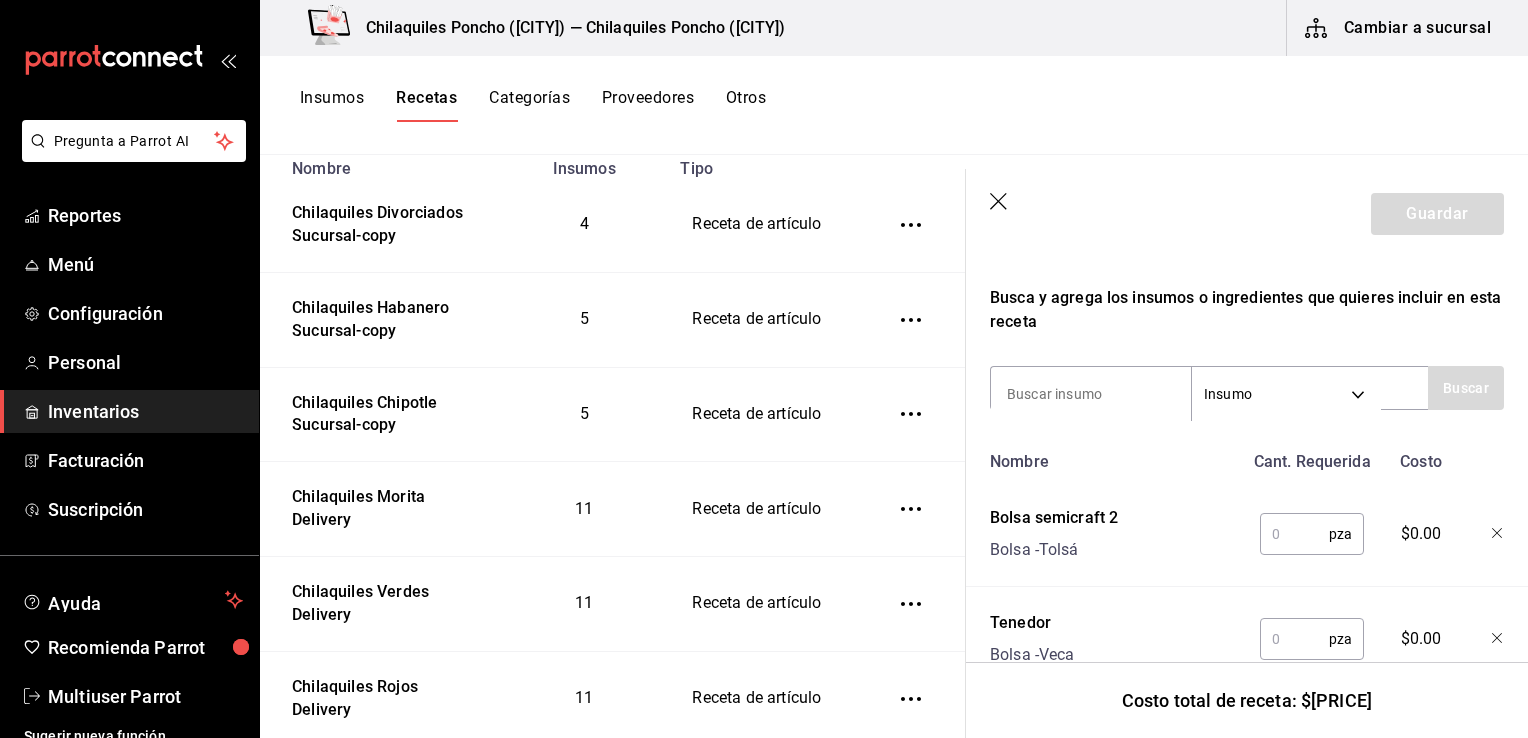 click at bounding box center (1091, 394) 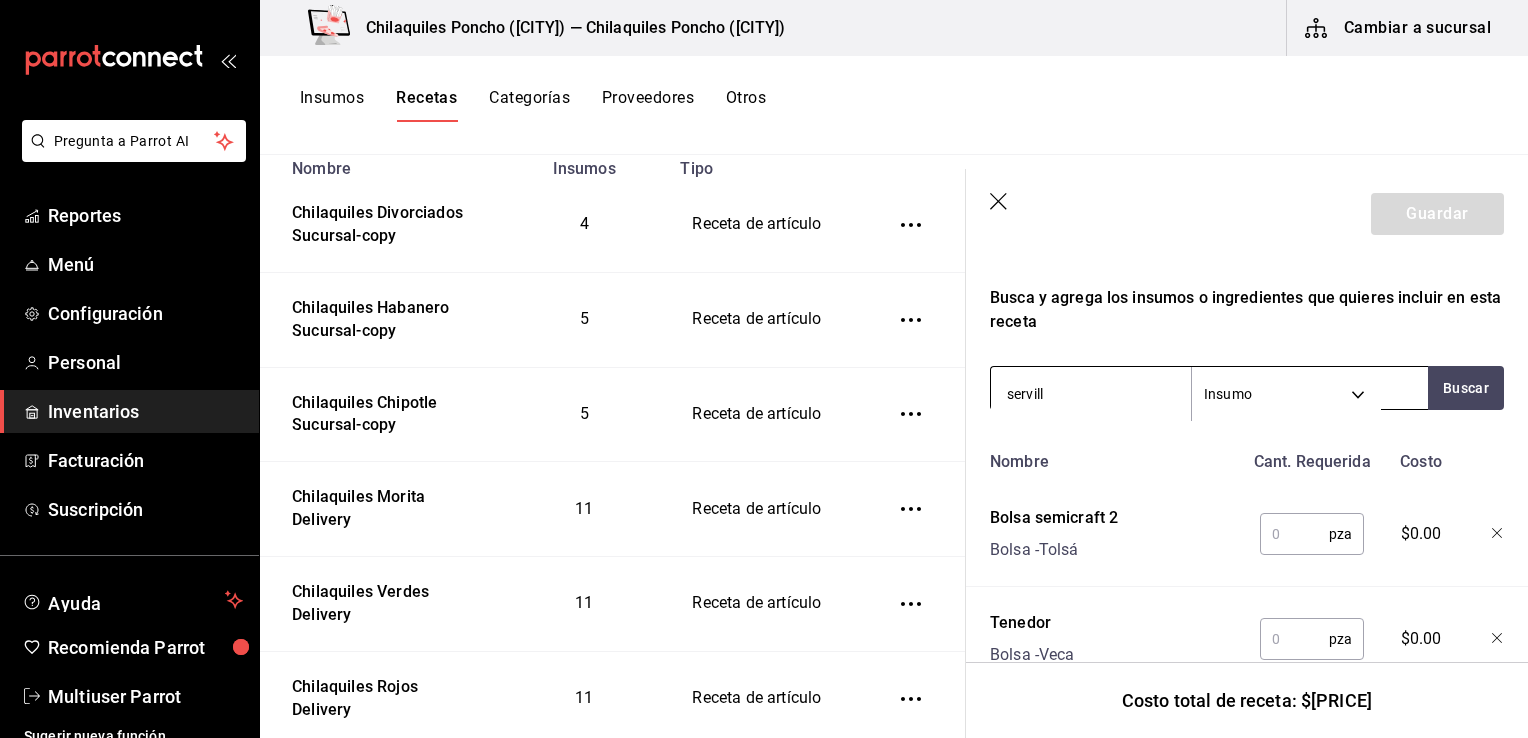 type on "serville" 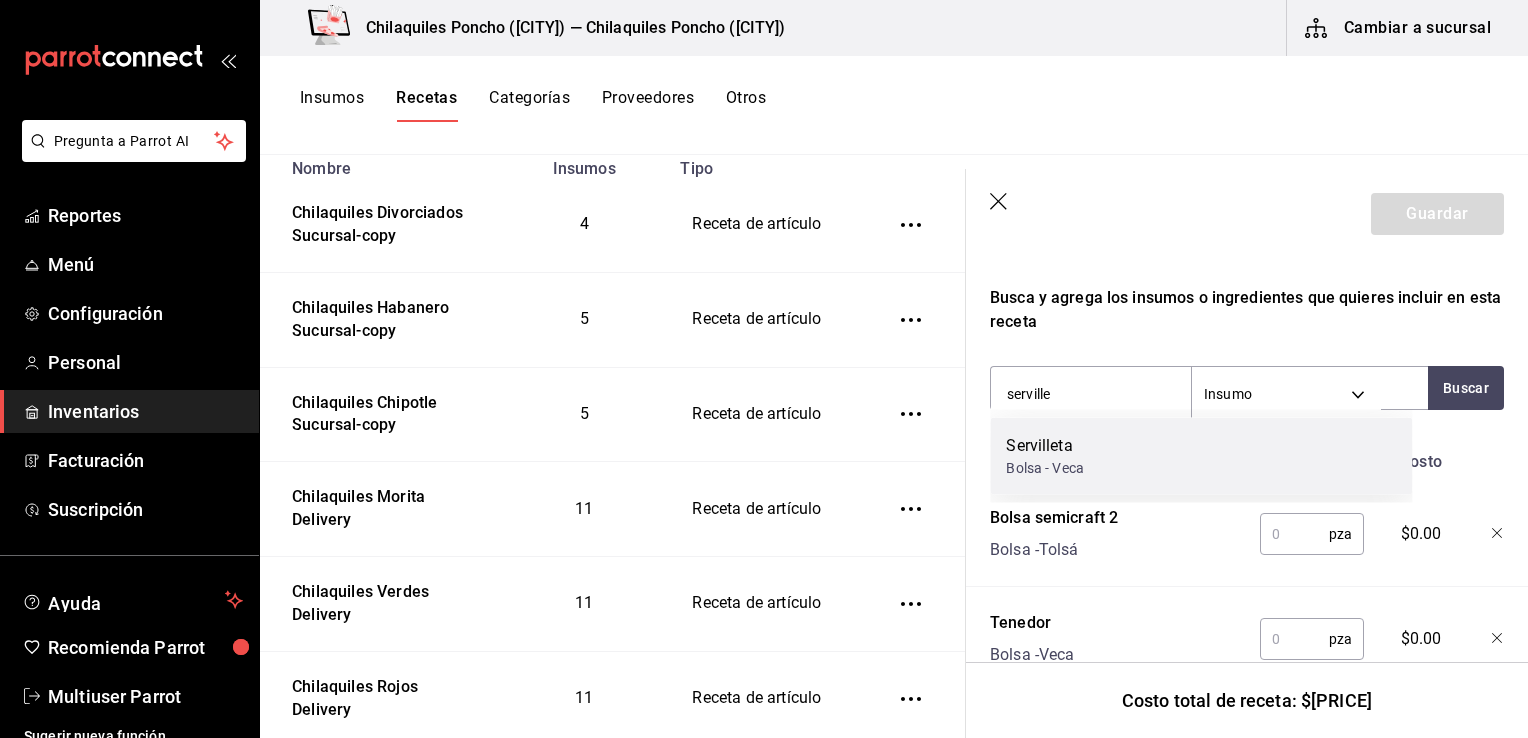 click on "Servilleta Bolsa - Veca" at bounding box center [1201, 456] 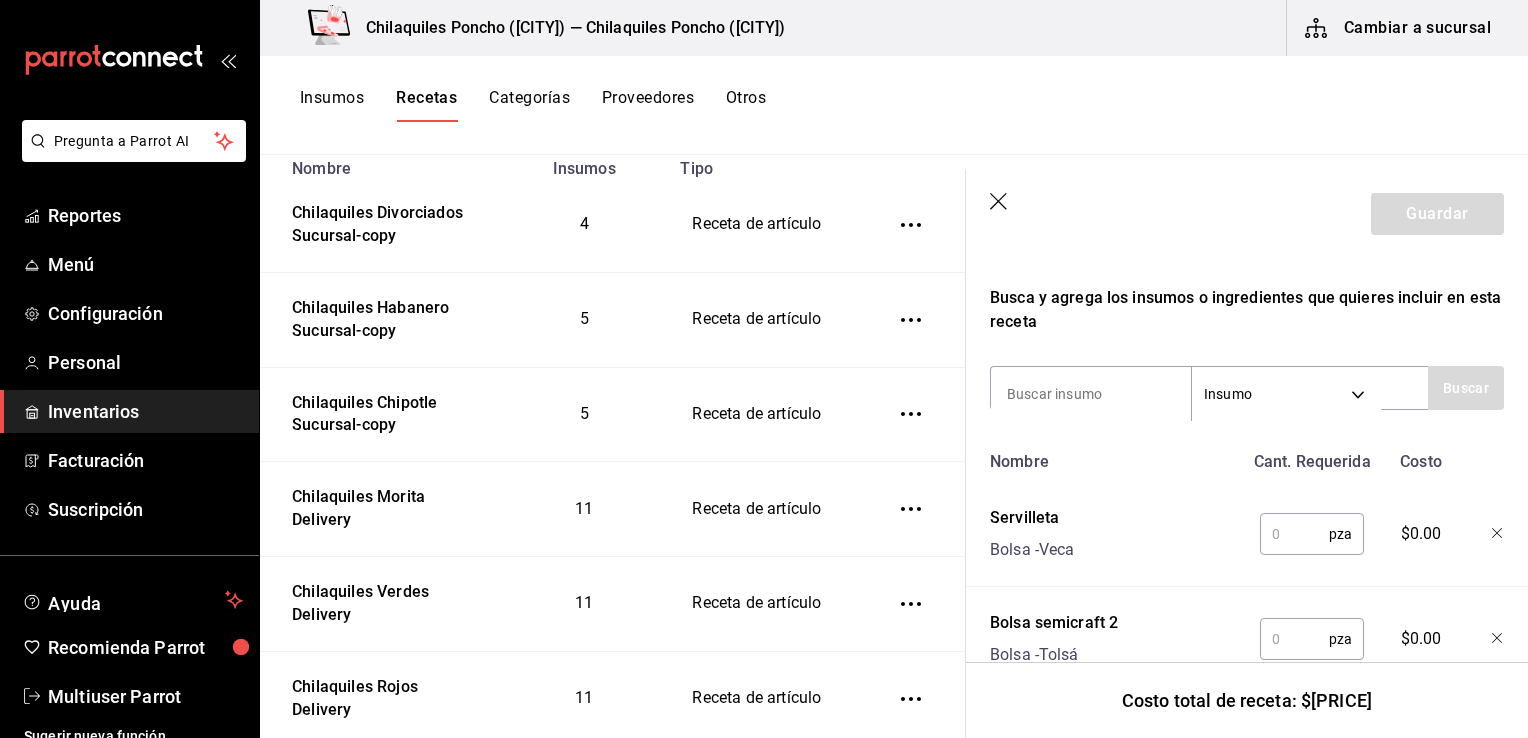 click at bounding box center (1294, 534) 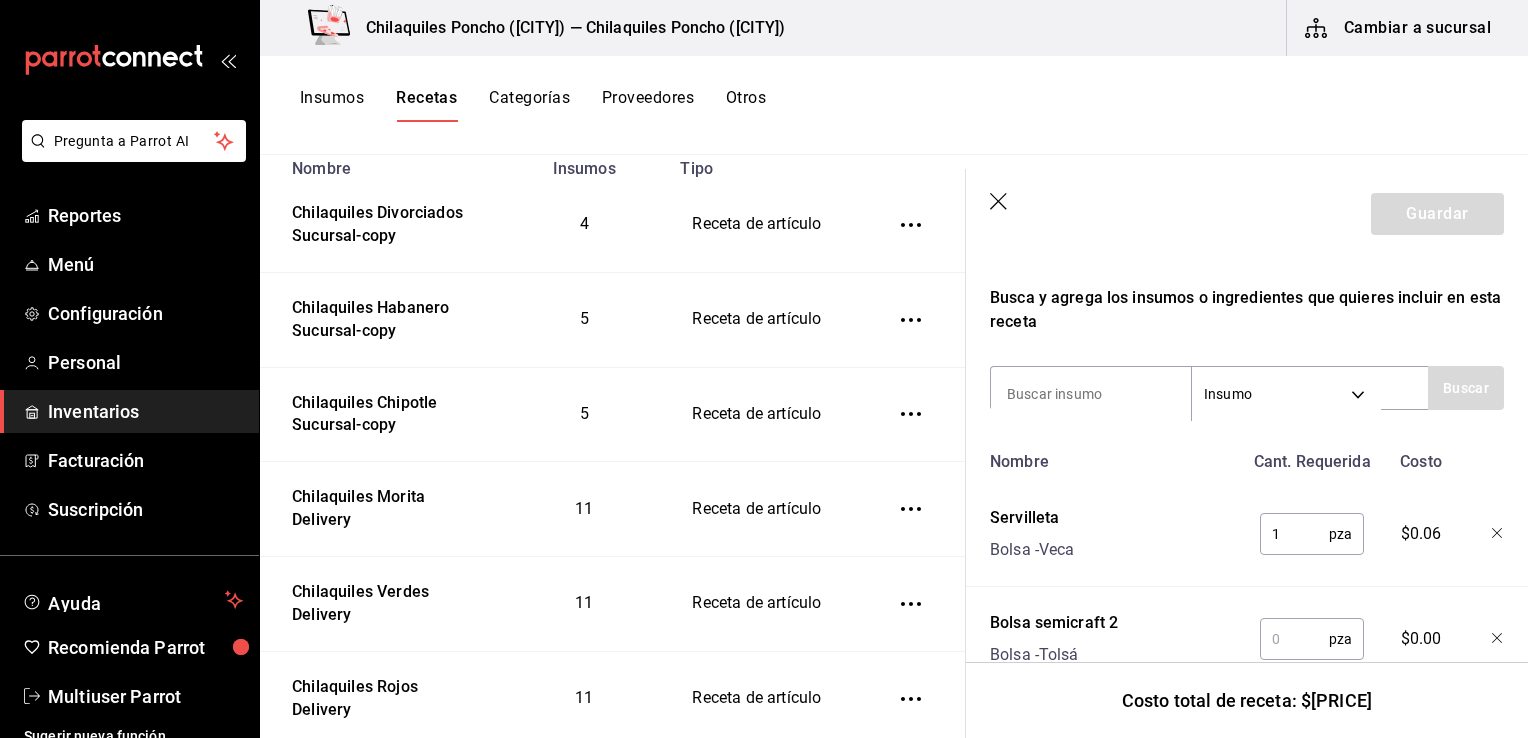 type on "1" 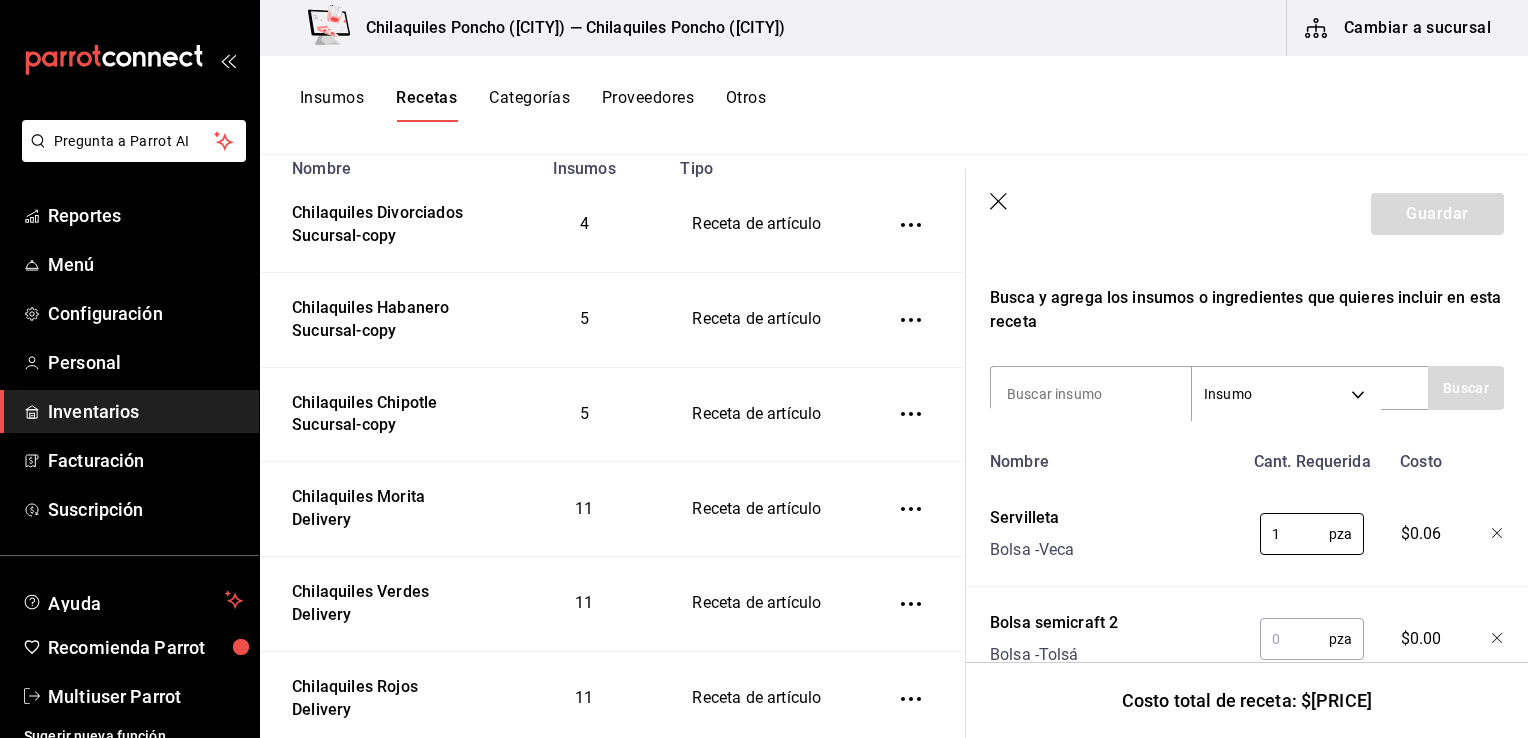 click at bounding box center [1294, 639] 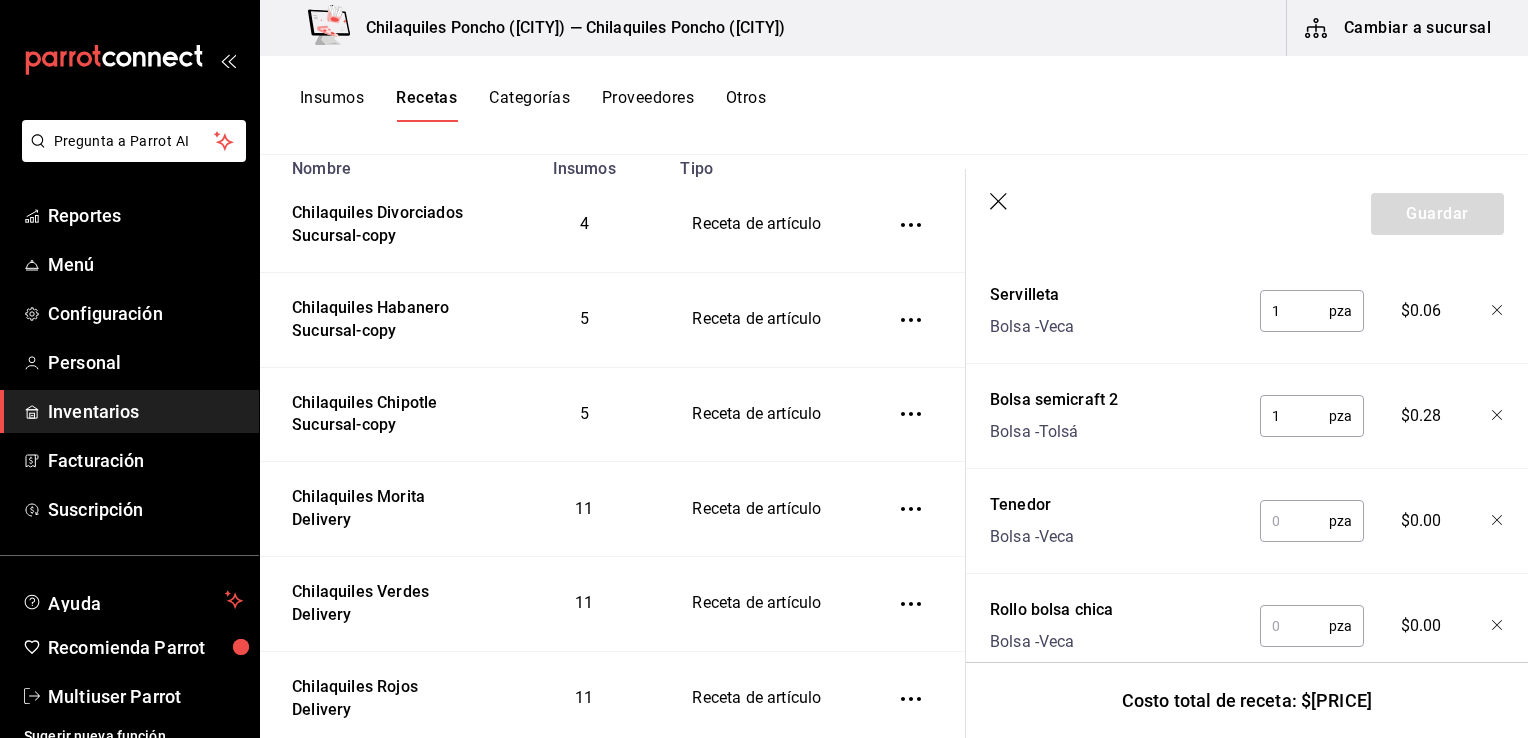 scroll, scrollTop: 584, scrollLeft: 0, axis: vertical 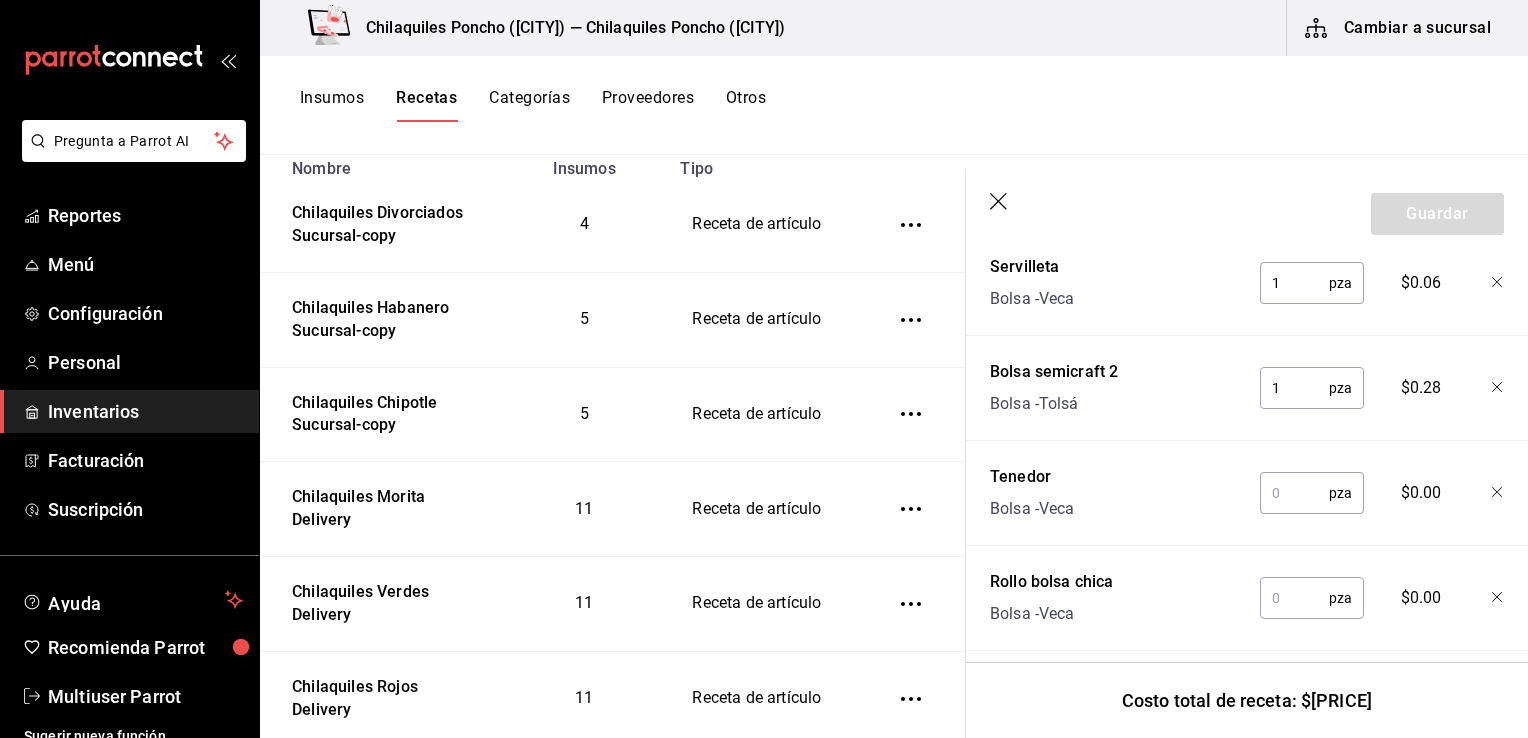 type on "1" 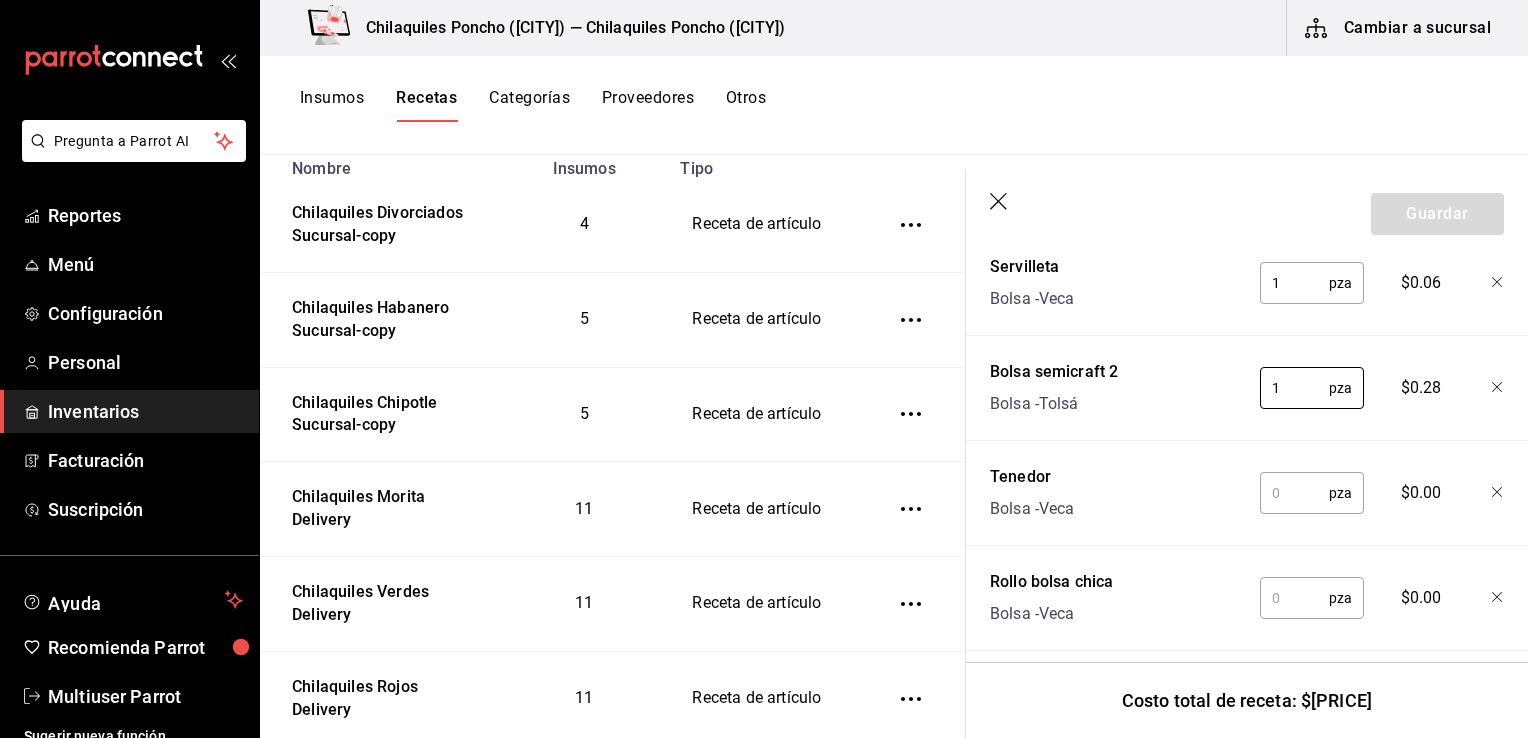 click at bounding box center (1294, 493) 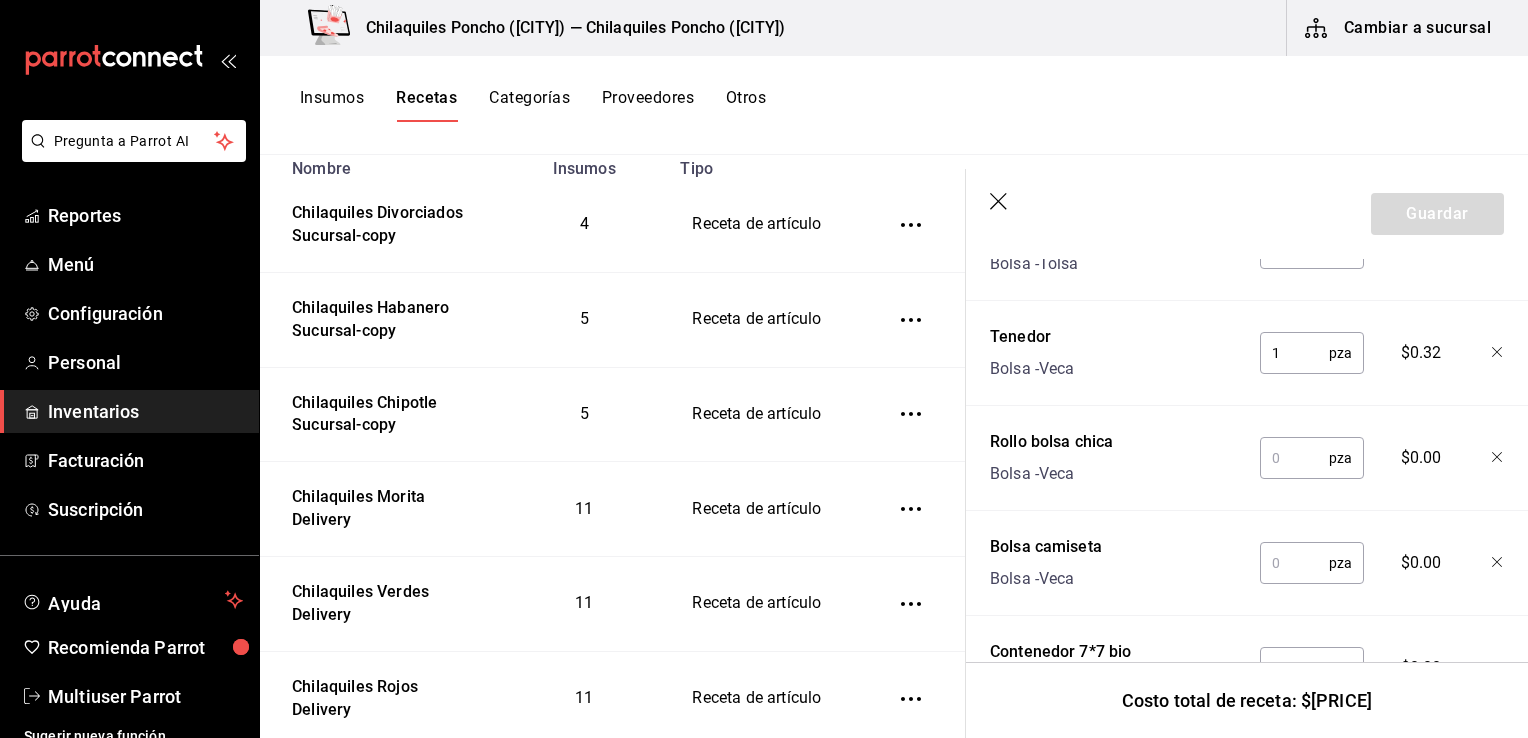 scroll, scrollTop: 730, scrollLeft: 0, axis: vertical 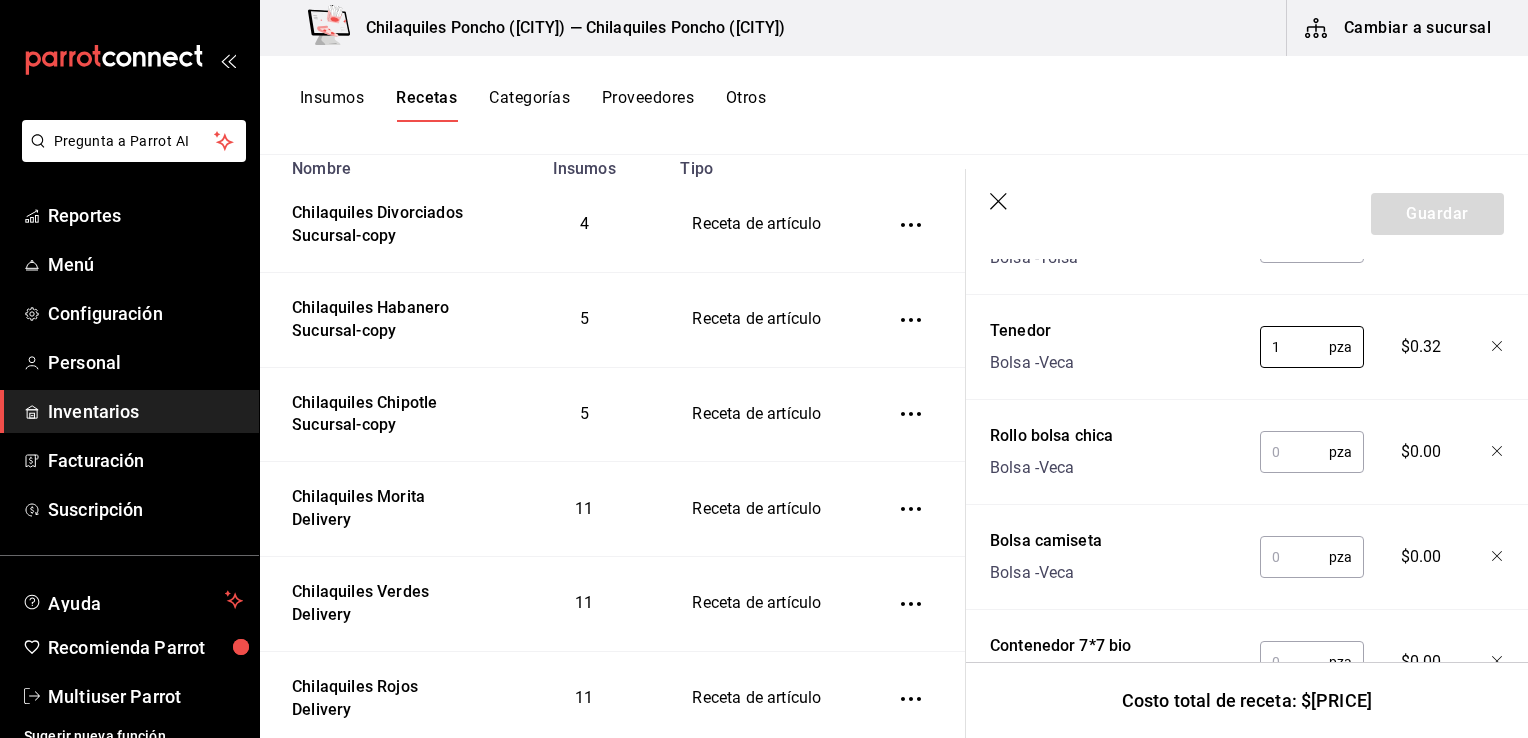 type on "1" 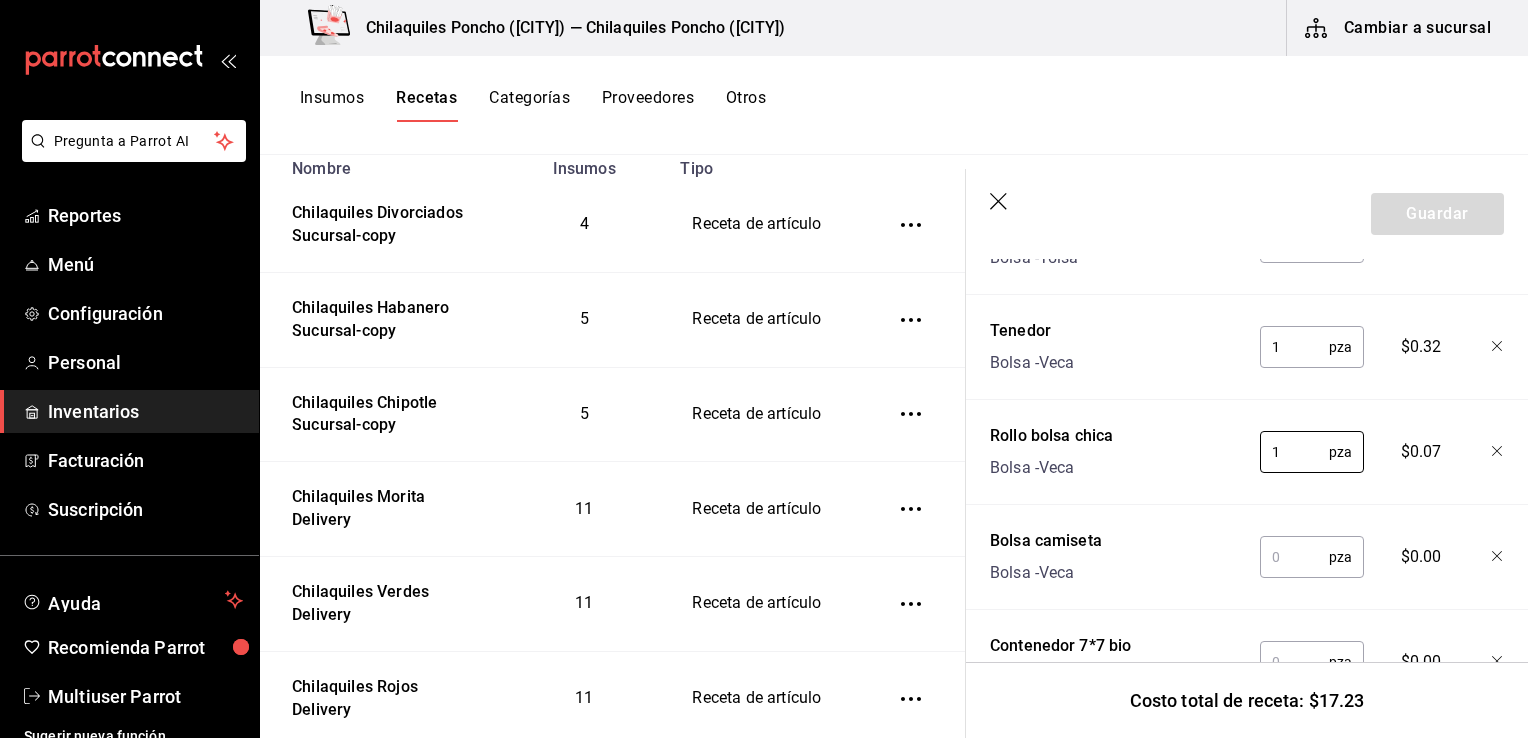 type on "1" 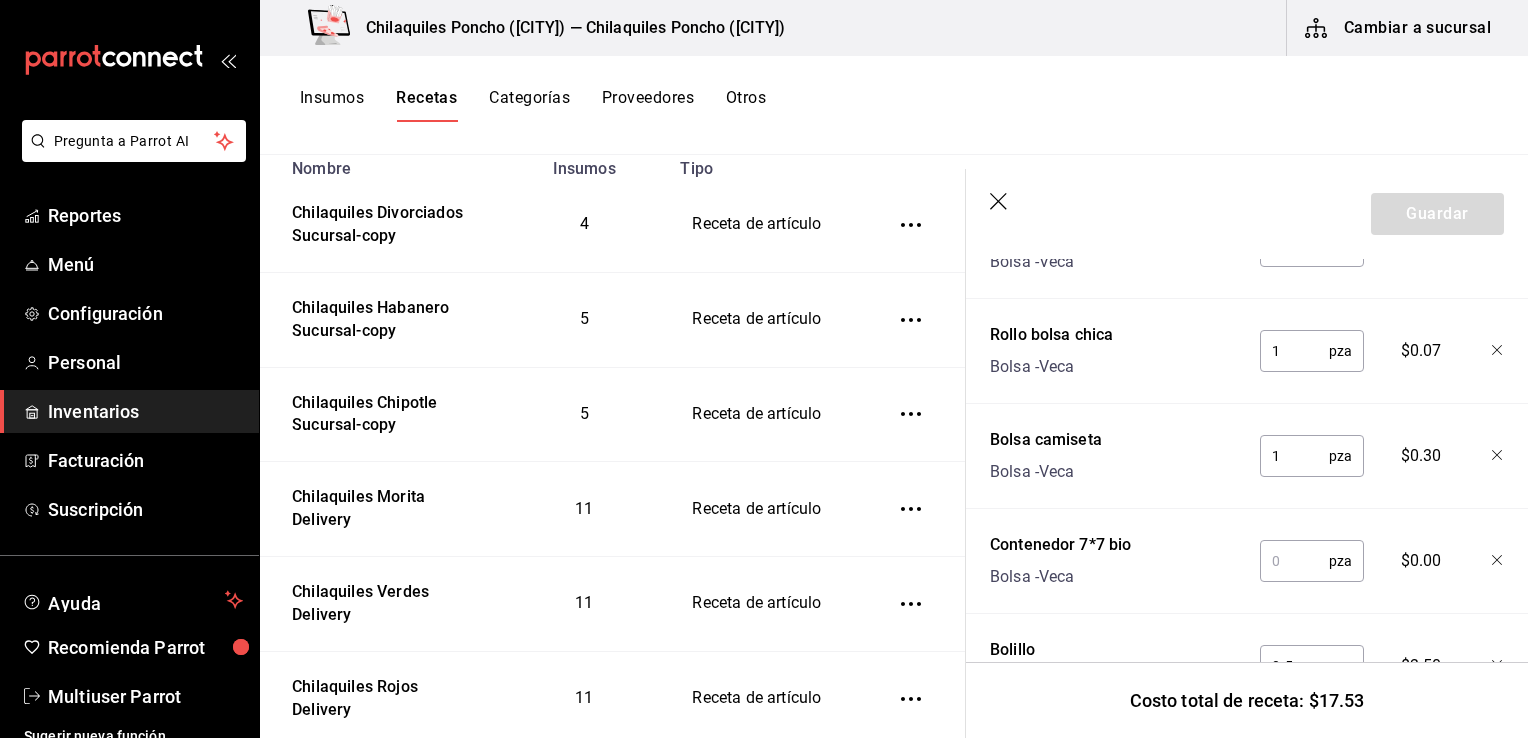 scroll, scrollTop: 896, scrollLeft: 0, axis: vertical 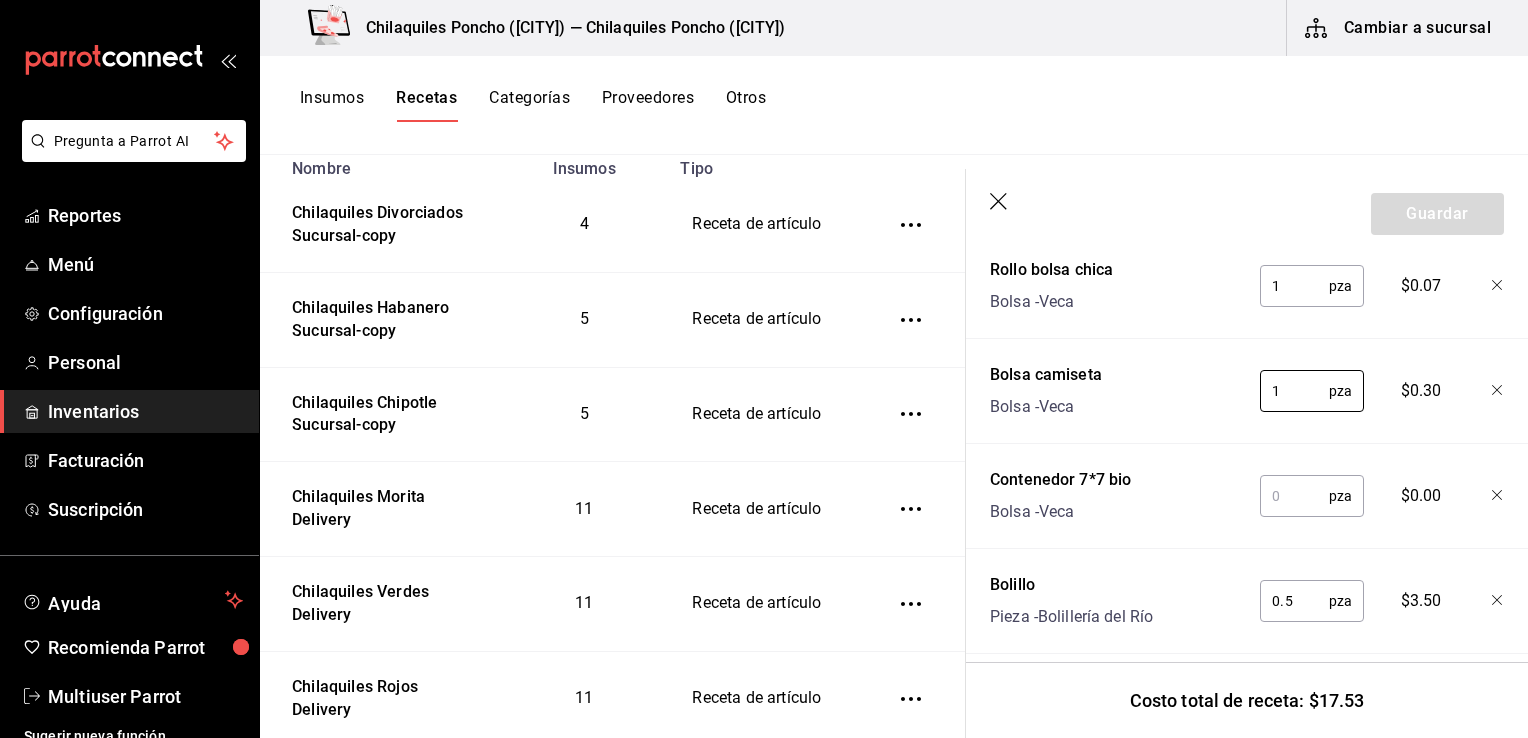type on "1" 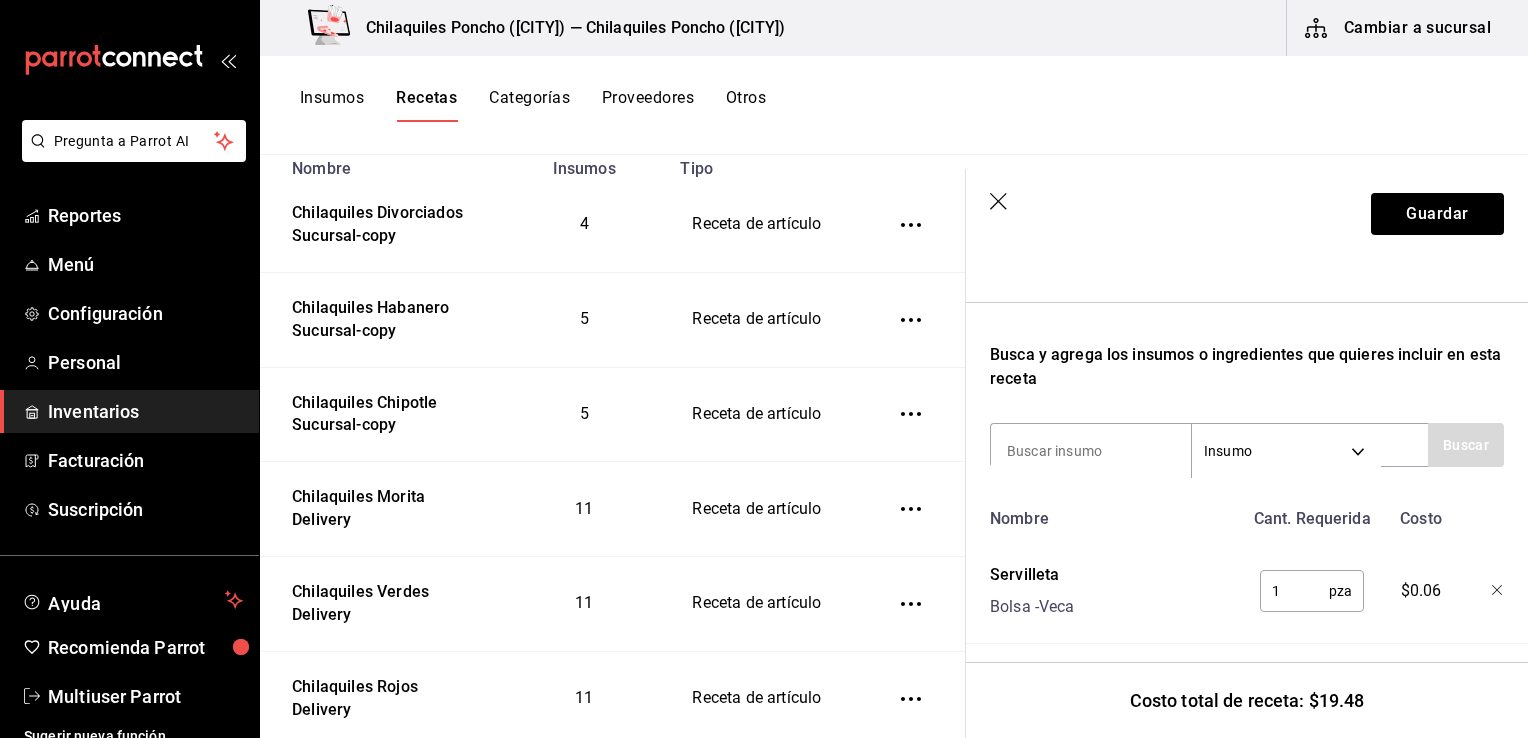 scroll, scrollTop: 269, scrollLeft: 0, axis: vertical 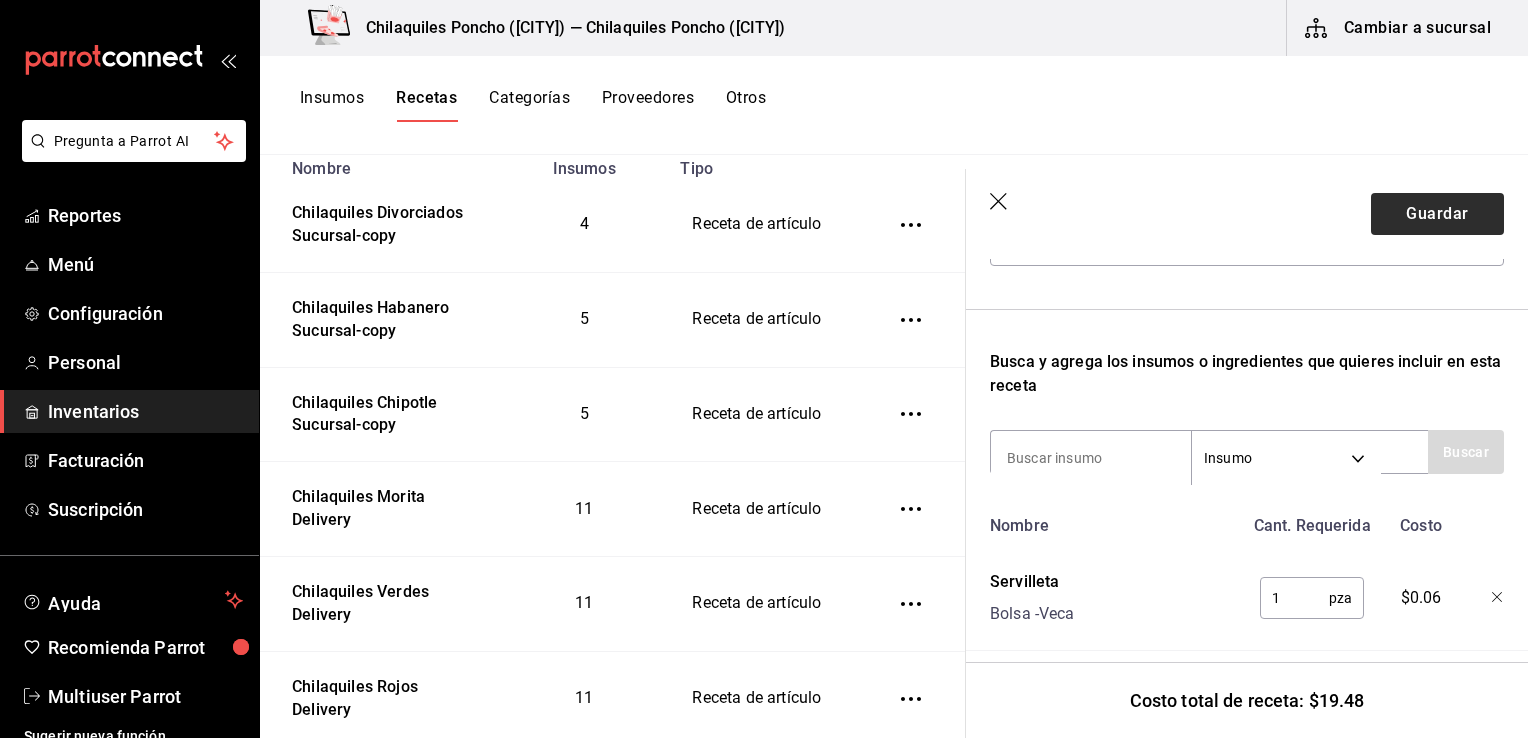 type on "1" 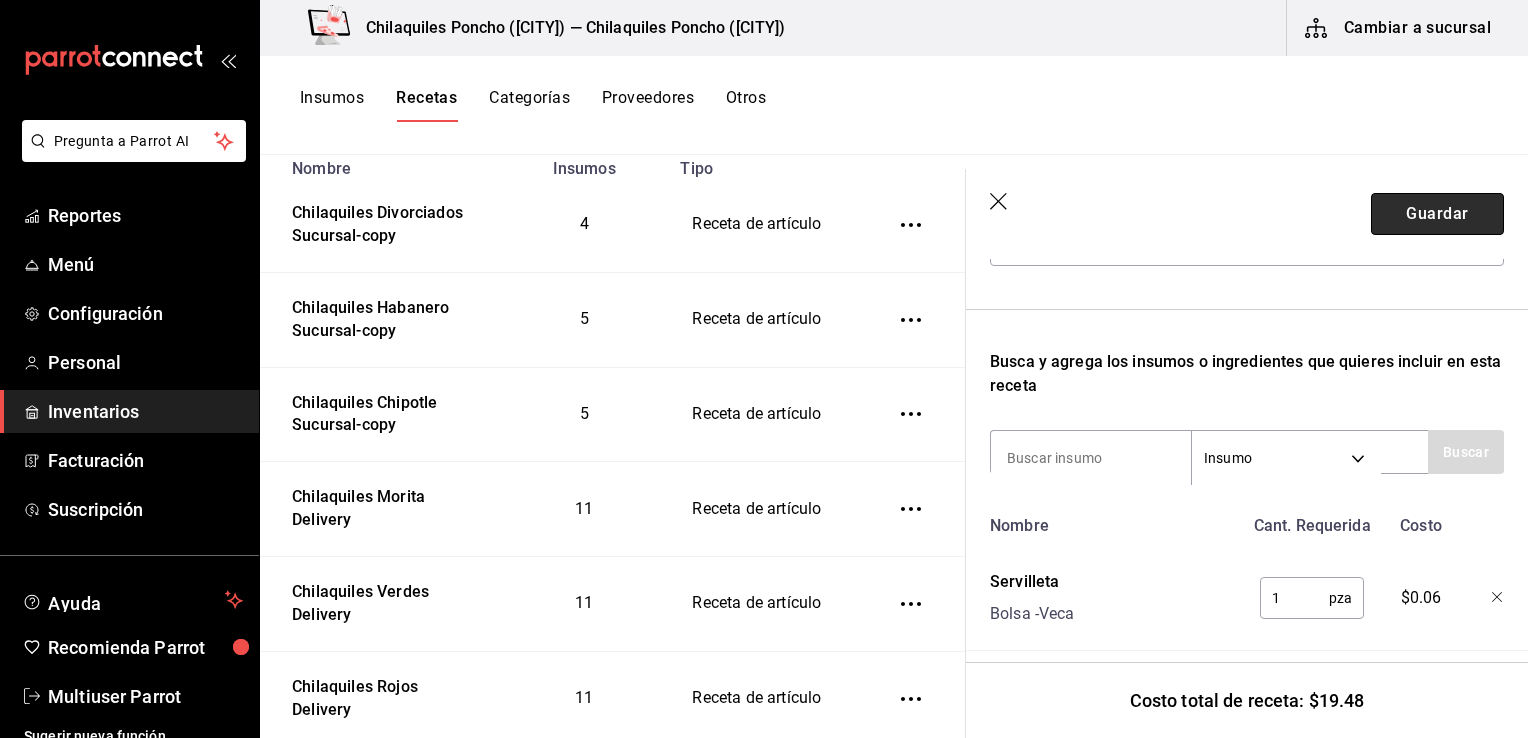 click on "Guardar" at bounding box center (1437, 214) 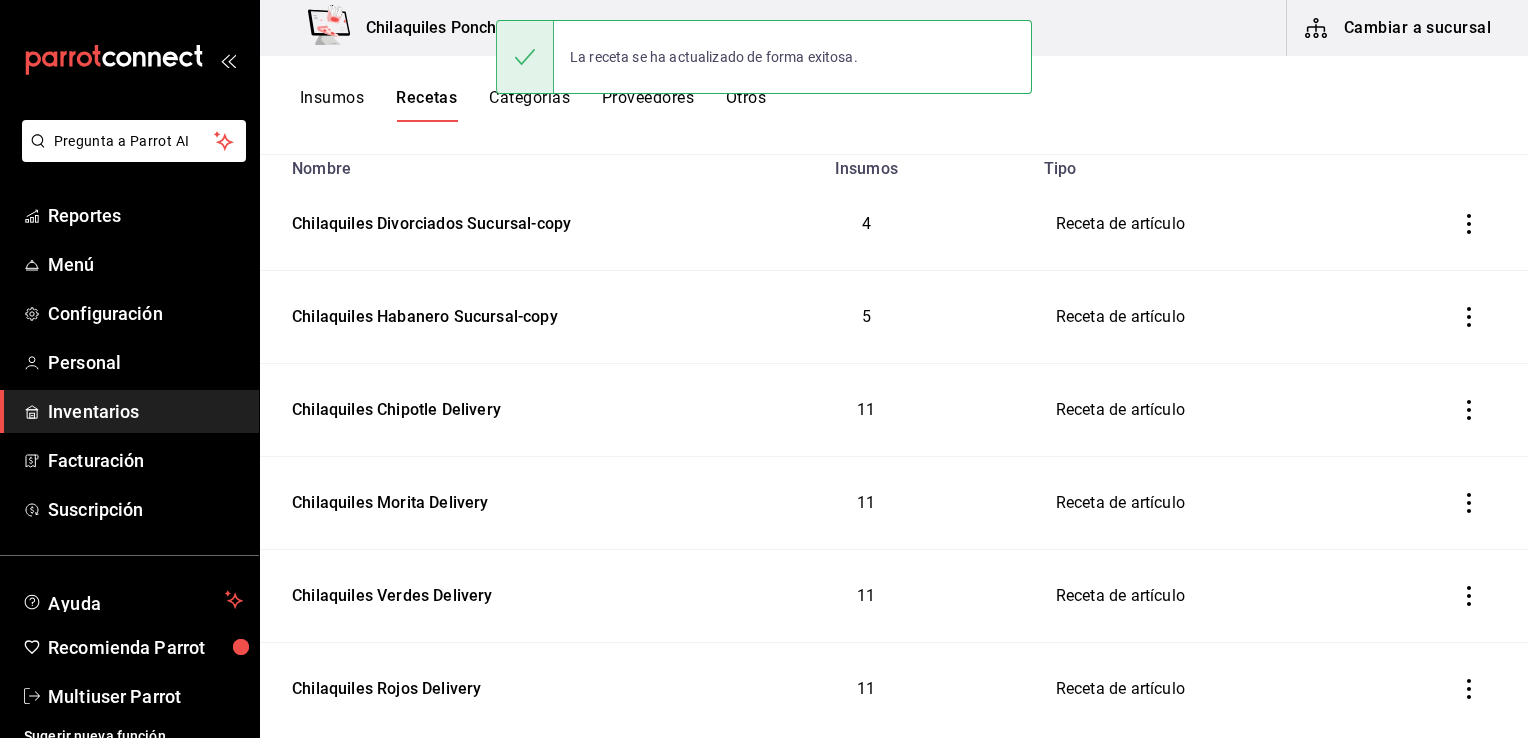 scroll, scrollTop: 0, scrollLeft: 0, axis: both 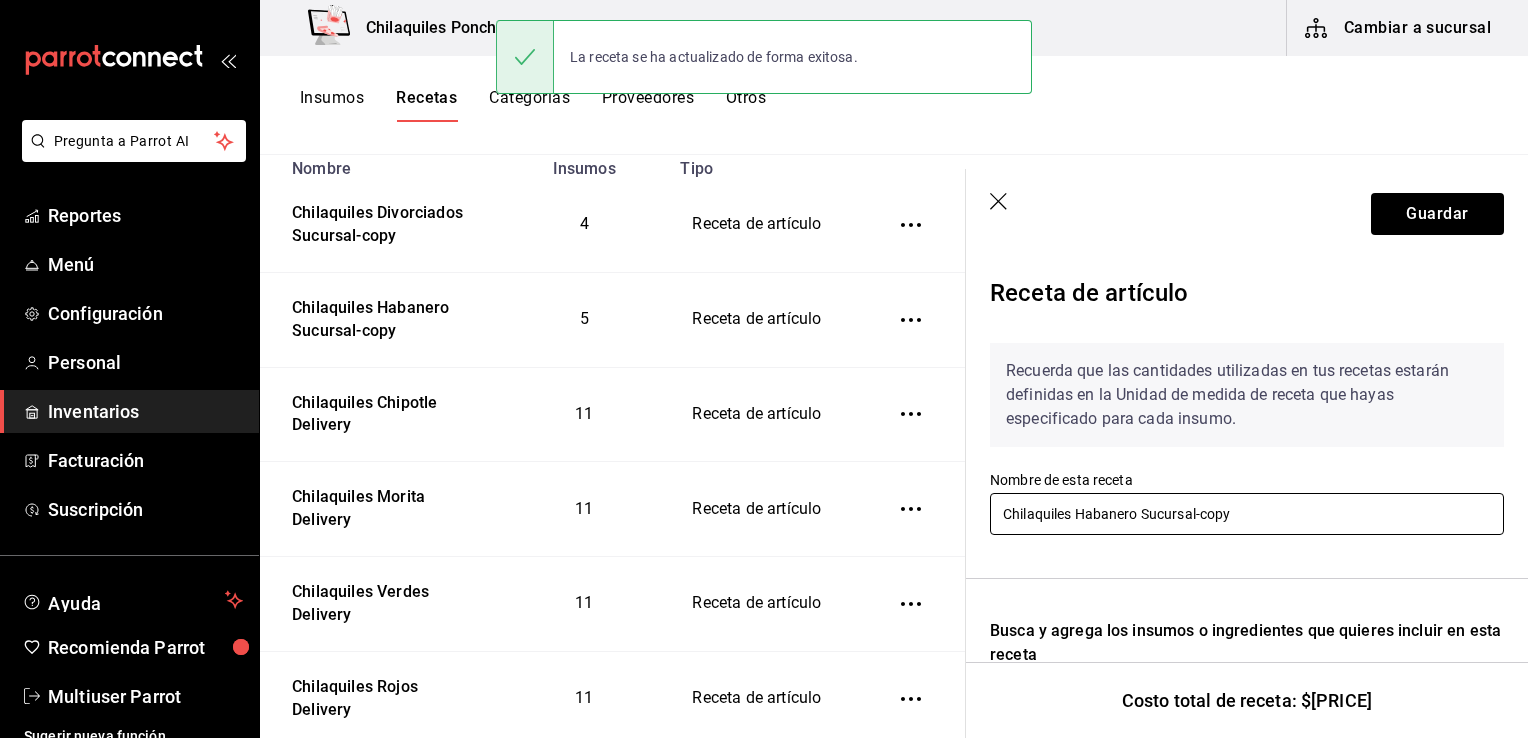 click on "Chilaquiles Habanero Sucursal-copy" at bounding box center [1247, 514] 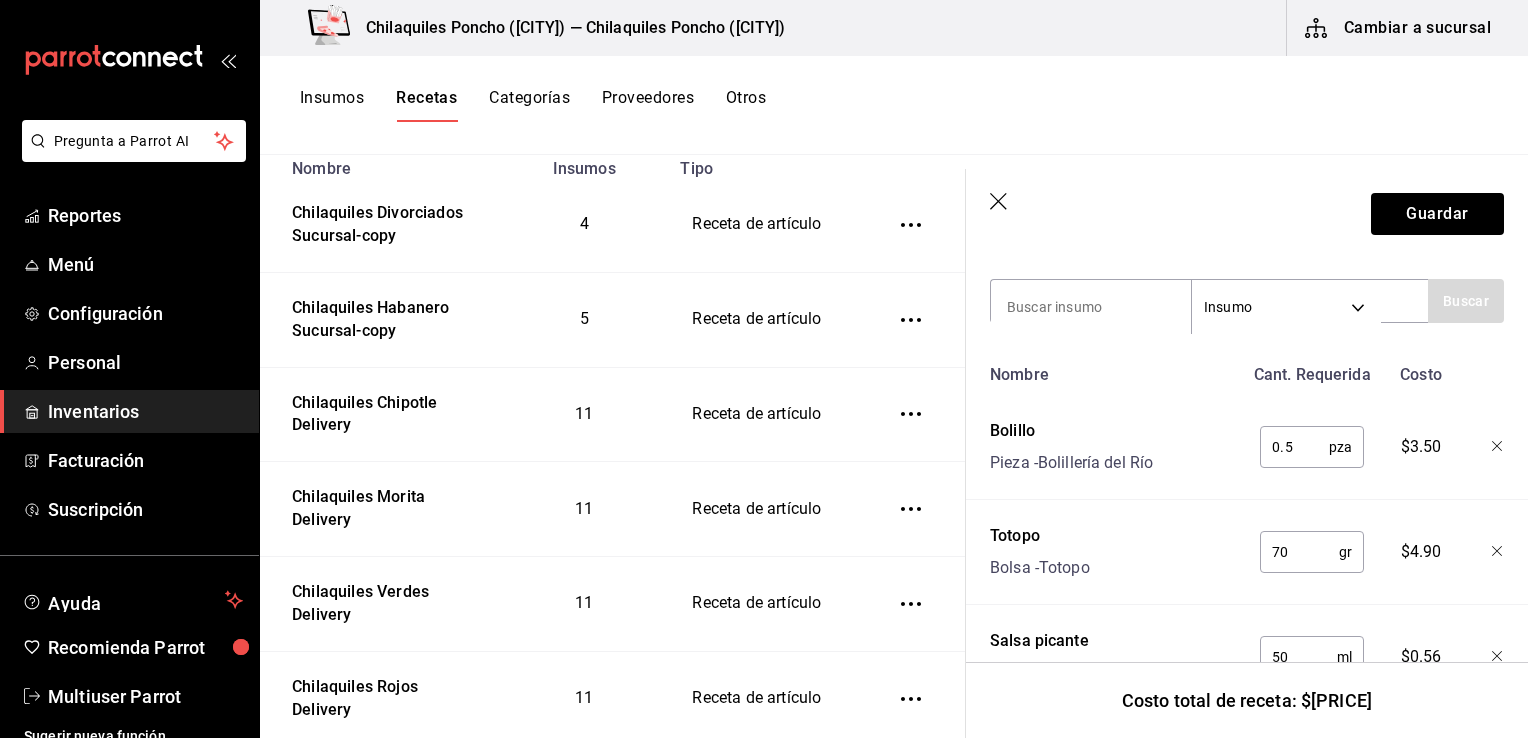 scroll, scrollTop: 422, scrollLeft: 0, axis: vertical 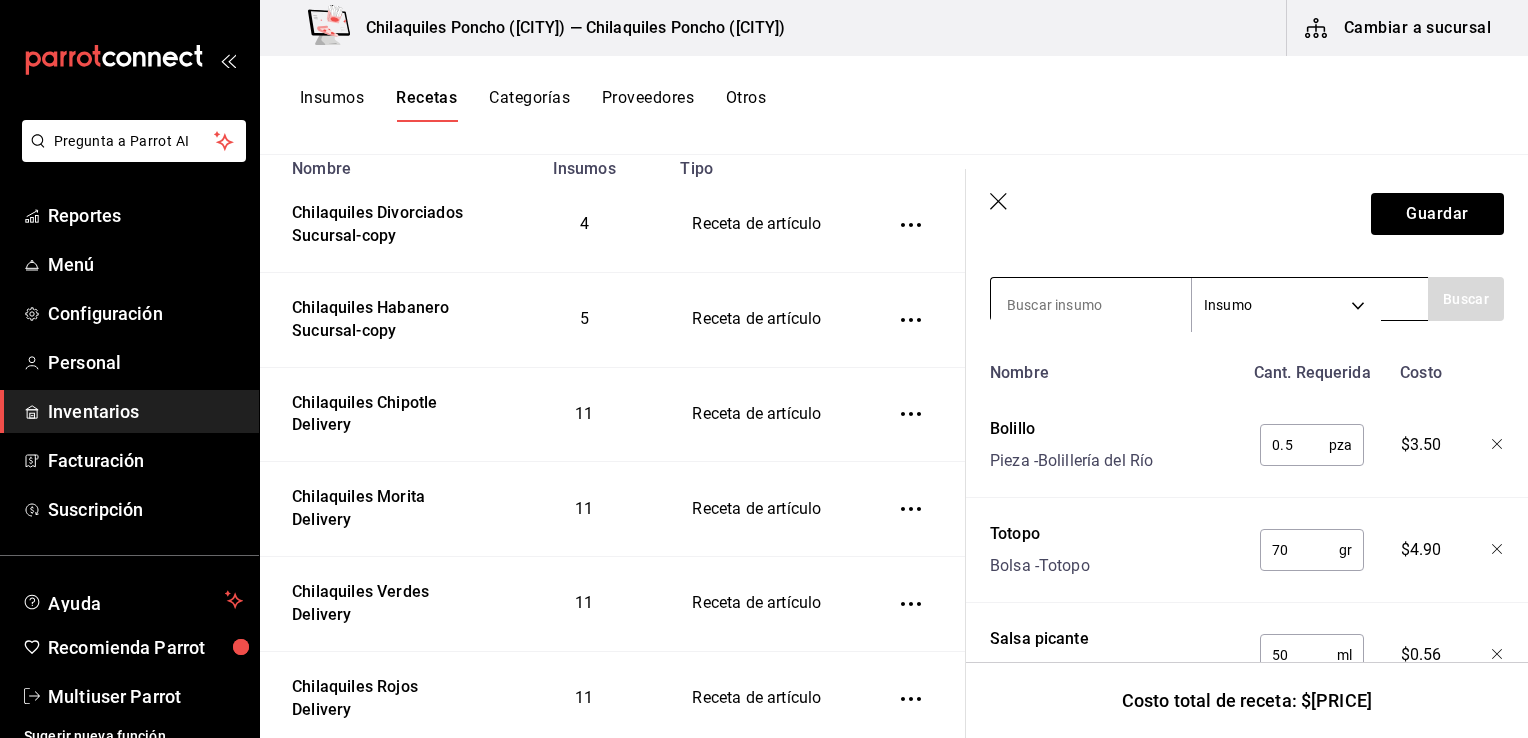 type on "Chilaquiles Habanero Delivery" 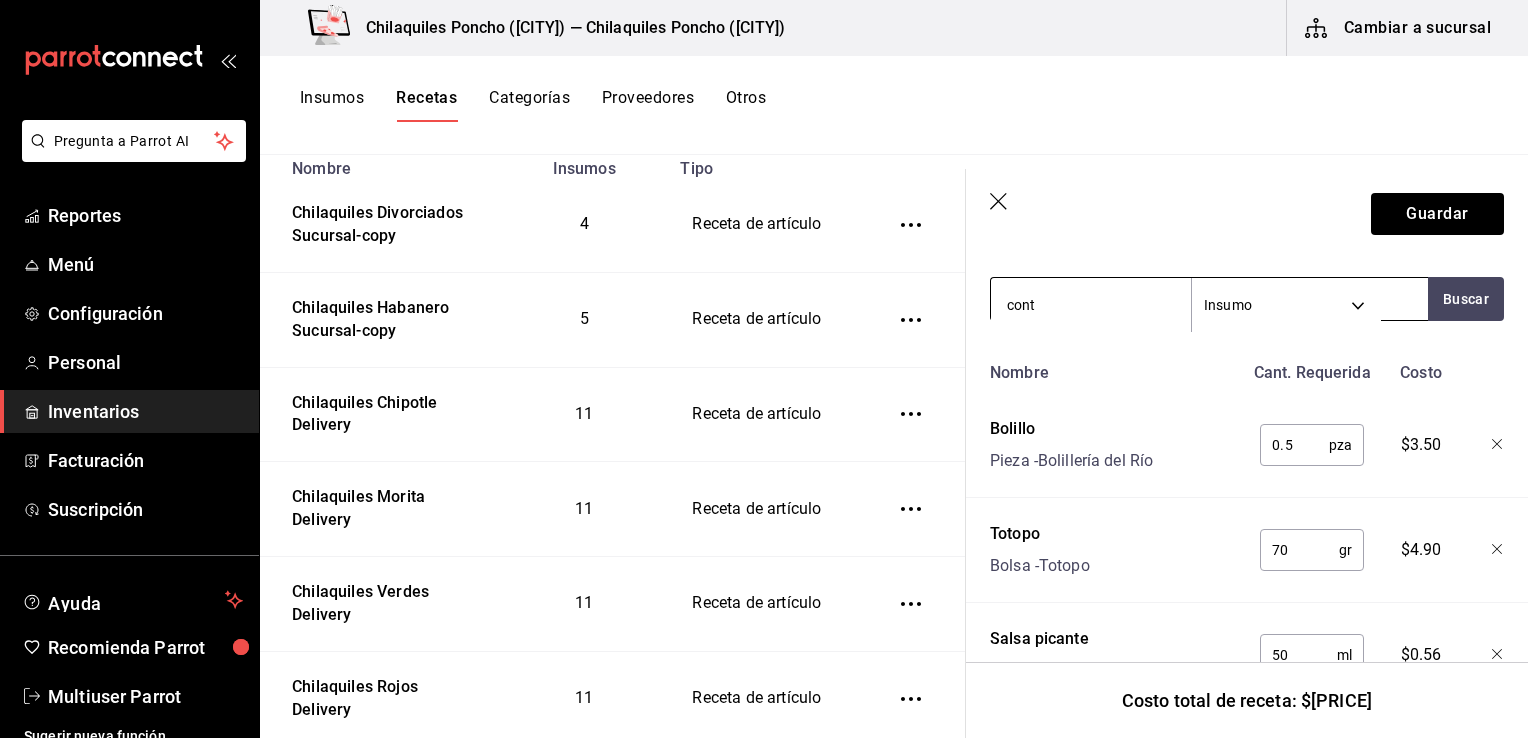 type on "conte" 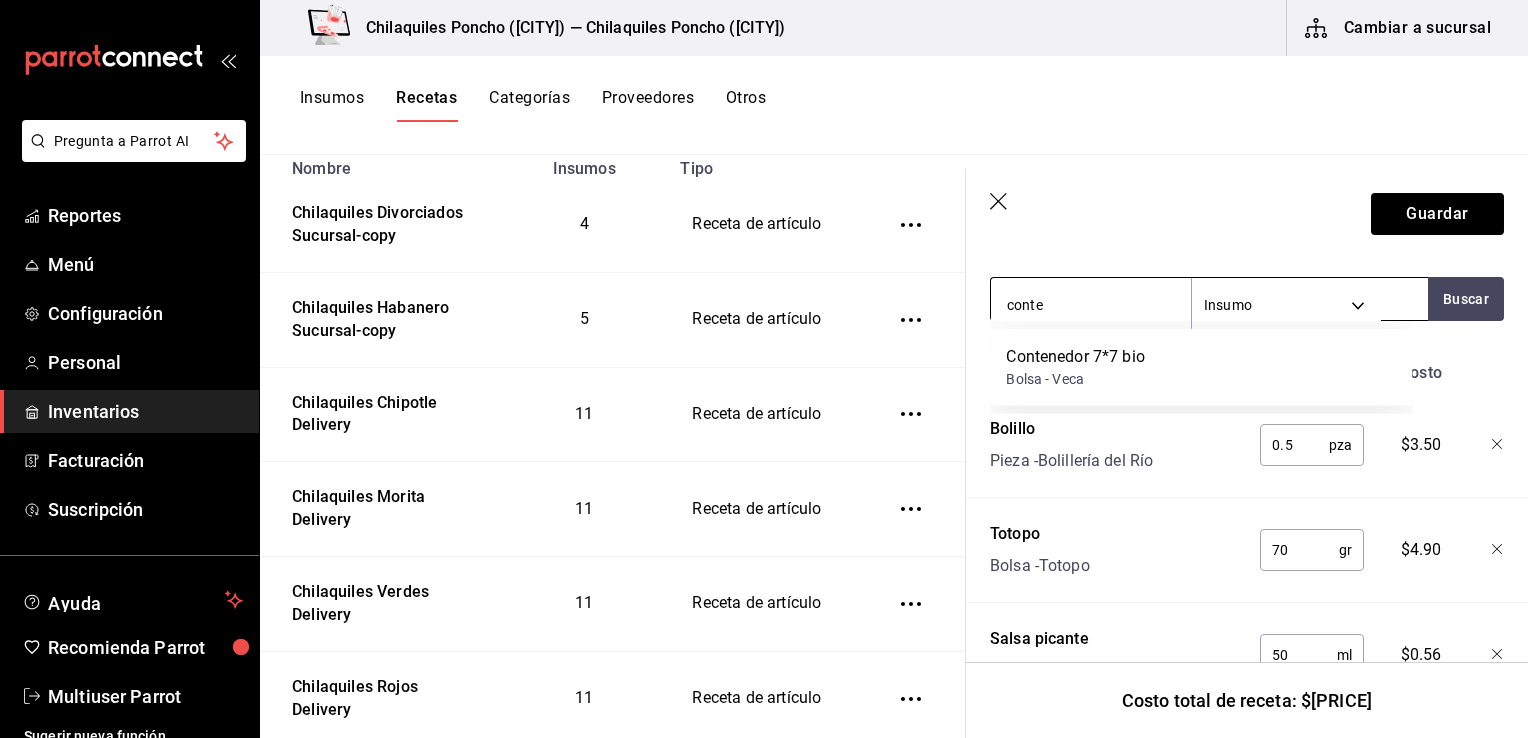 click on "Bolsa - Veca" at bounding box center (1075, 379) 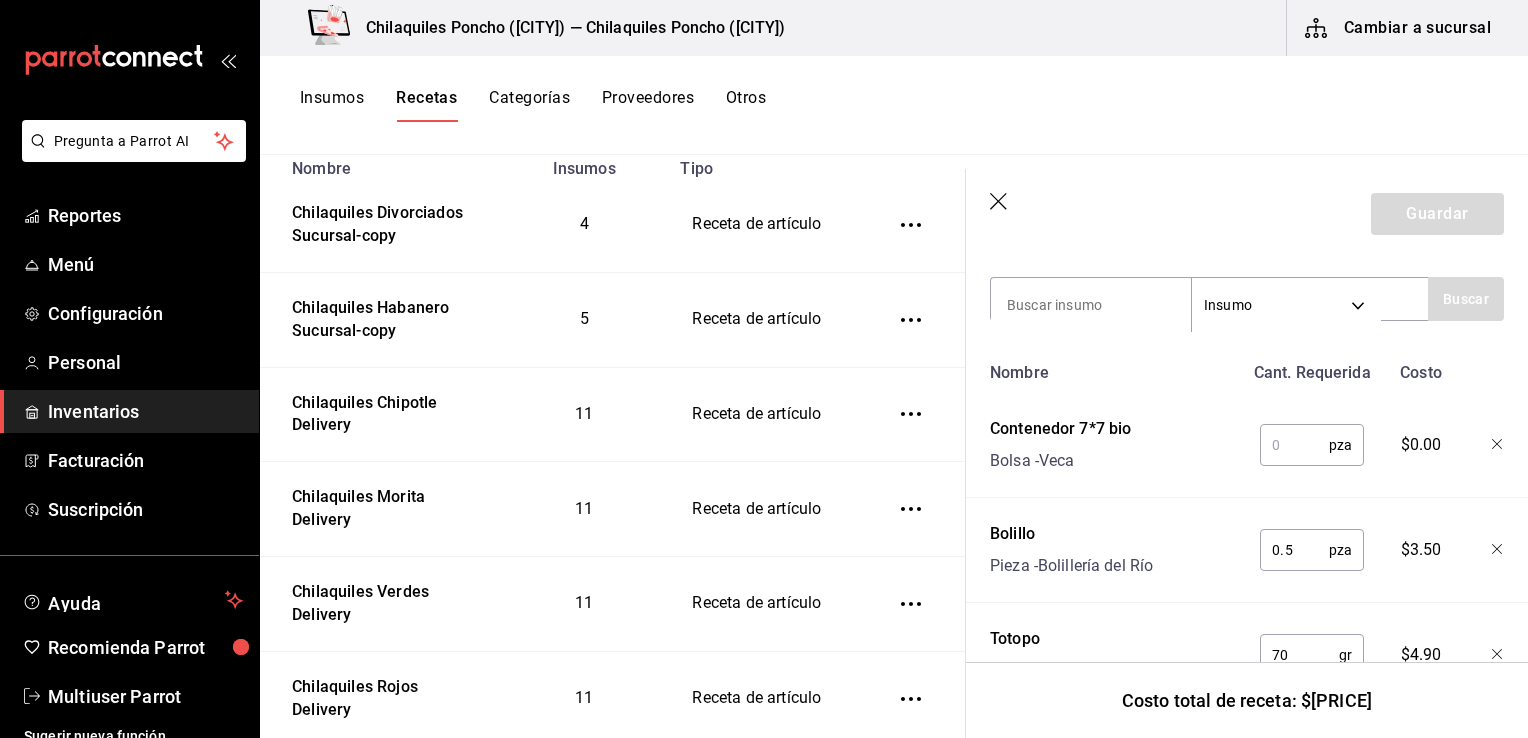 click at bounding box center (1091, 305) 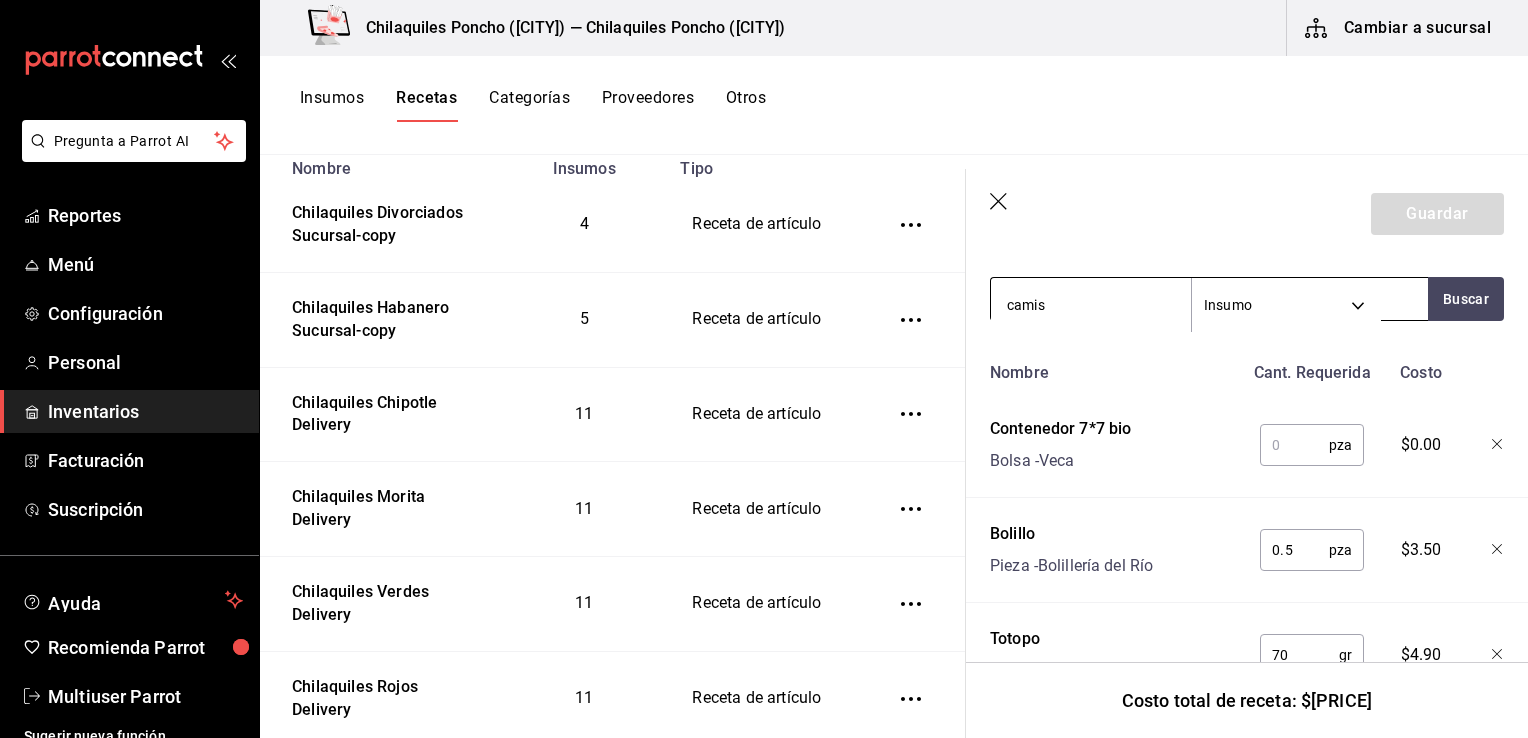 type on "camise" 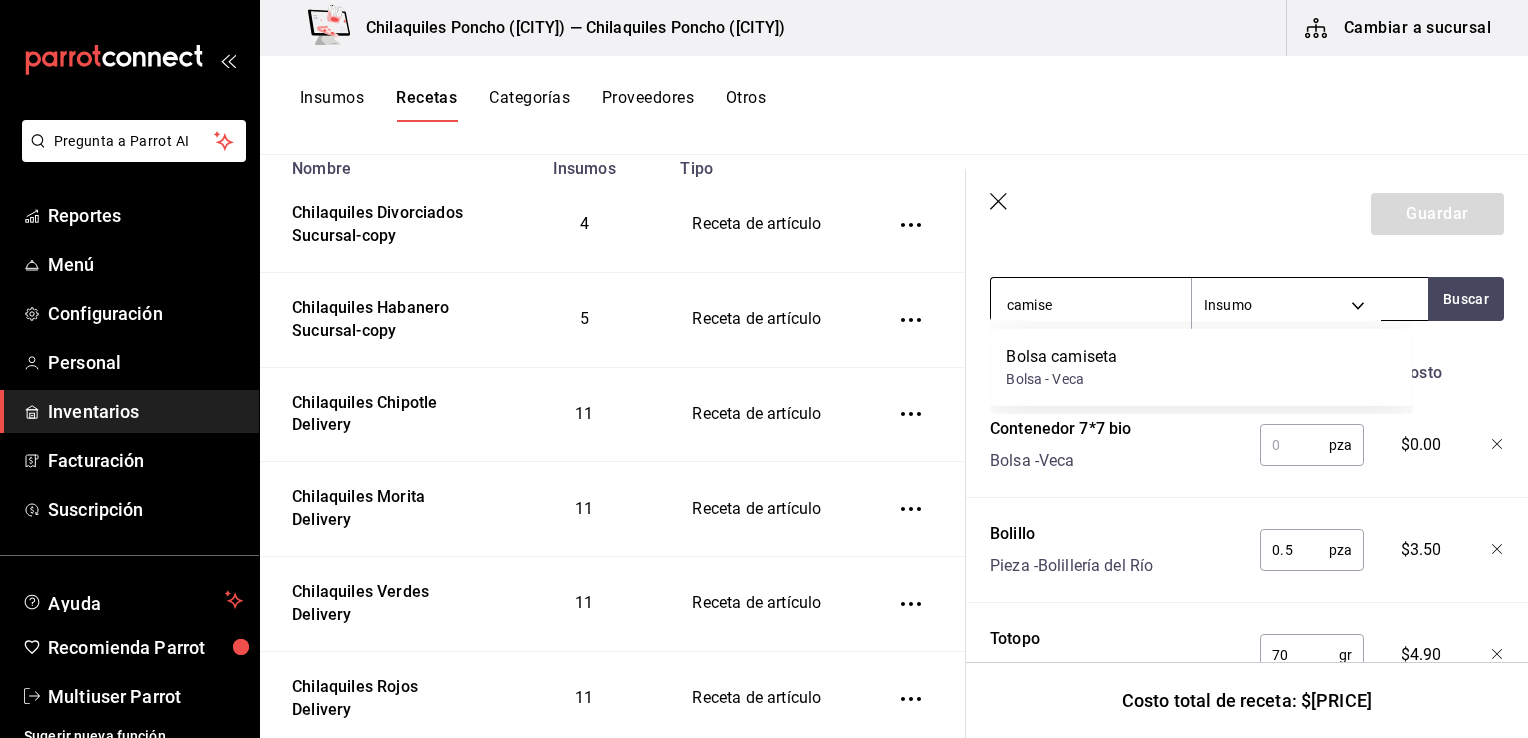 click on "Bolsa camiseta Bolsa - Veca" at bounding box center [1201, 367] 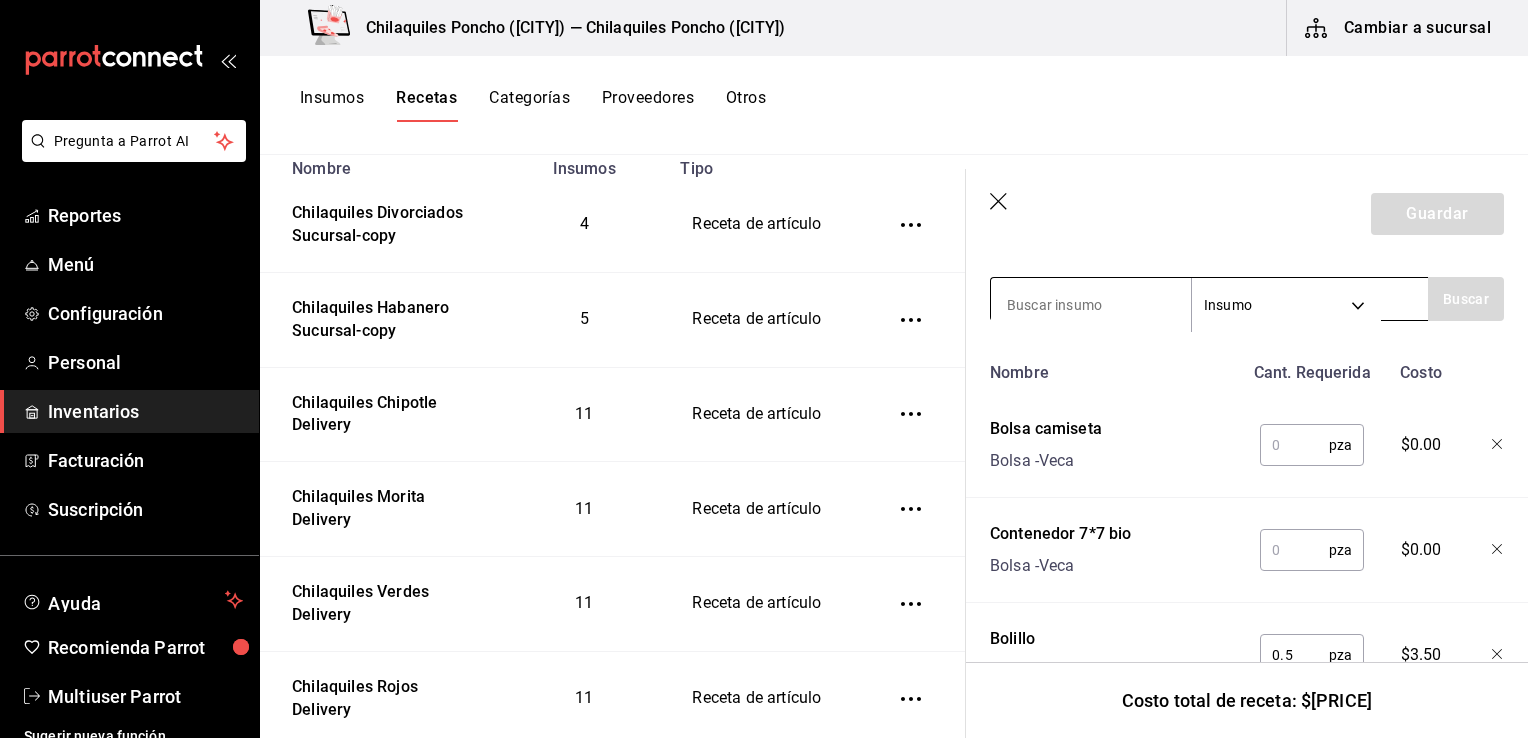 click at bounding box center [1091, 305] 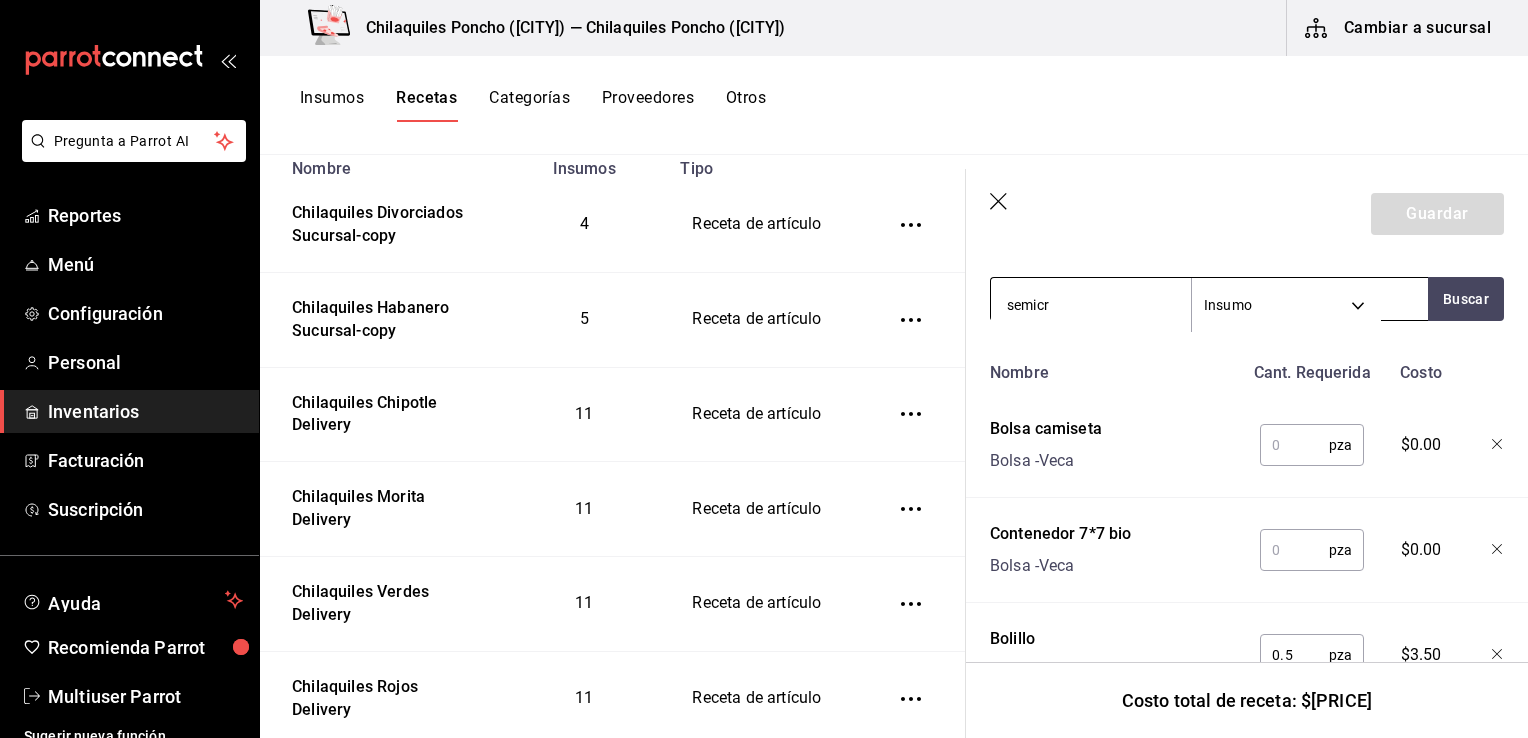 type on "semicra" 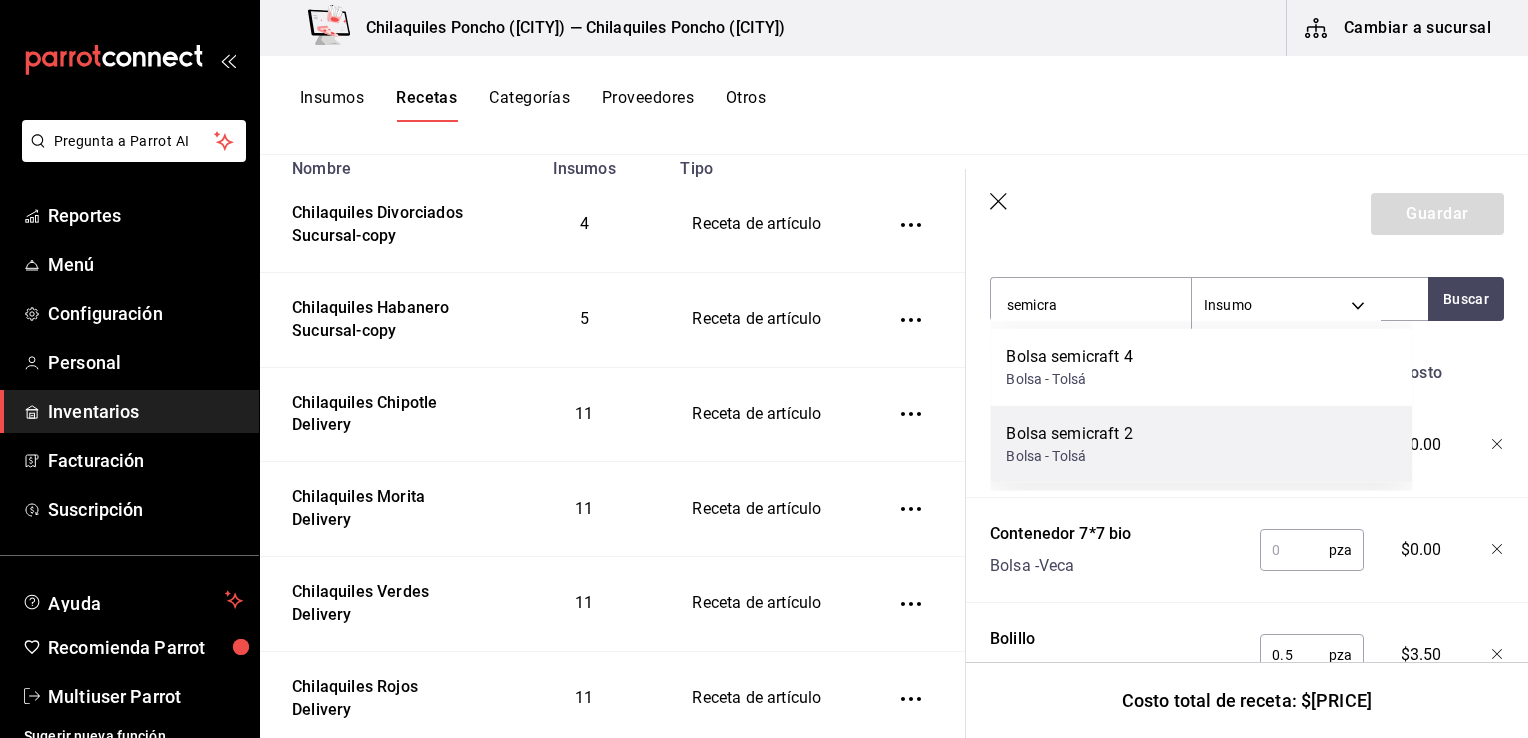click on "Bolsa semicraft 2 Bolsa - Tolsá" at bounding box center (1201, 444) 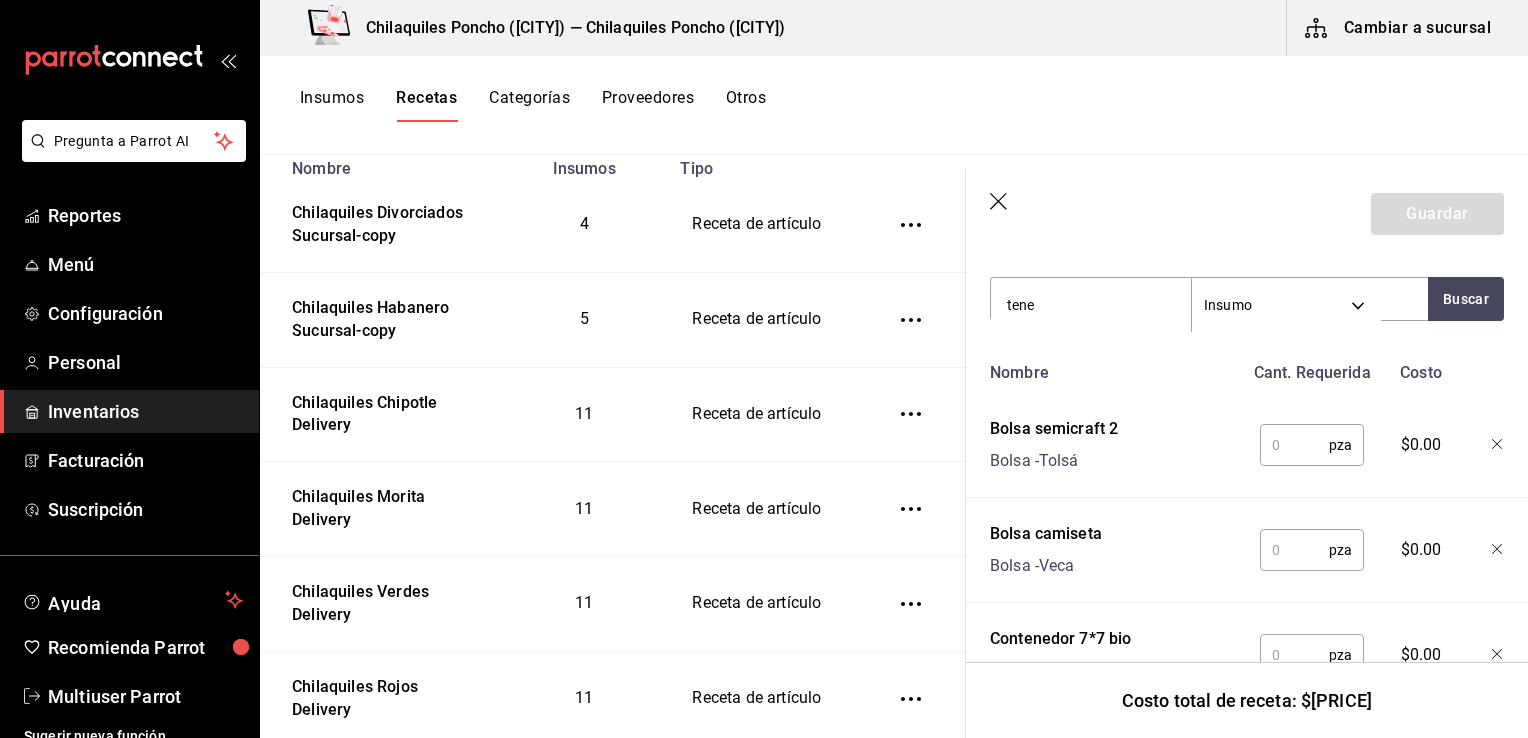 type on "tened" 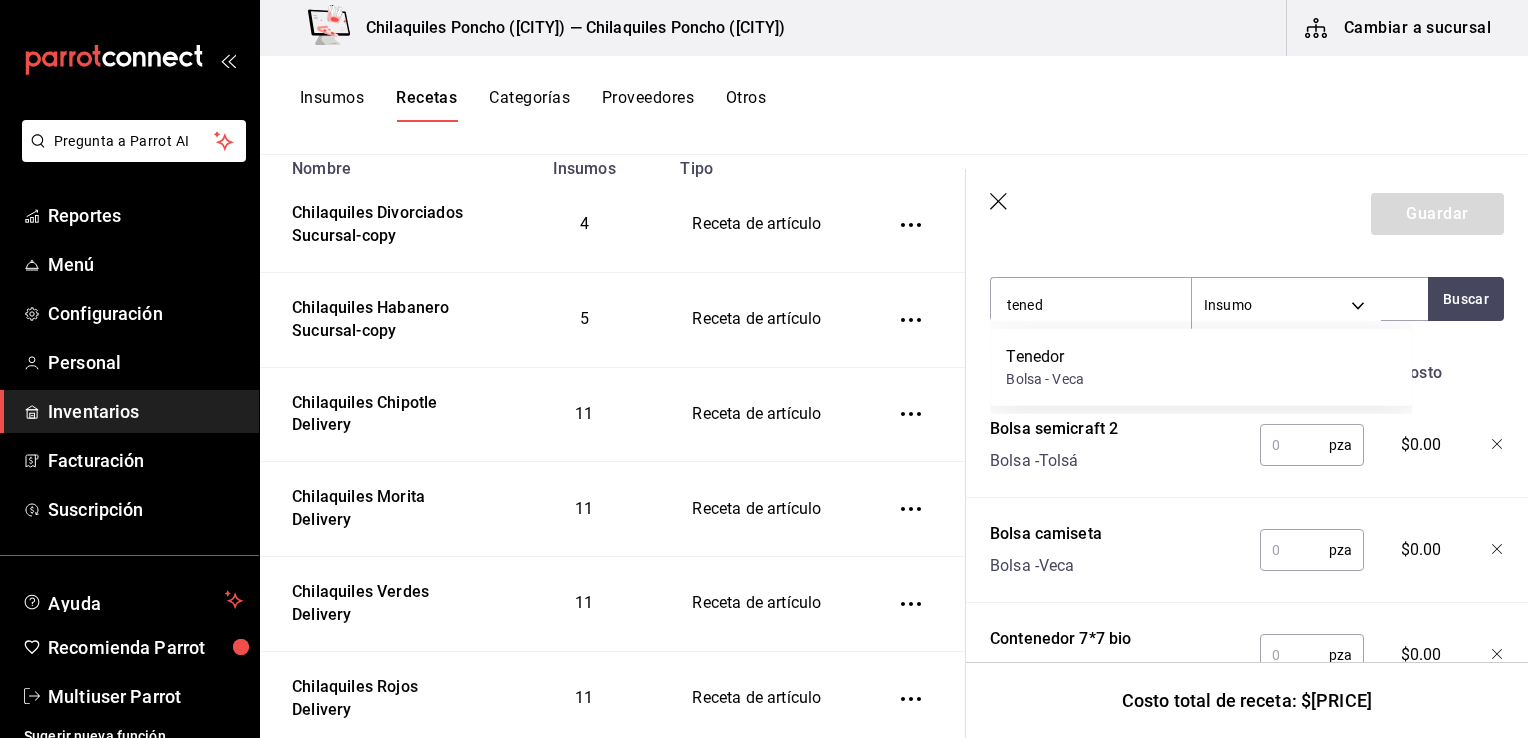 click on "Tenedor Bolsa - Veca" at bounding box center (1201, 367) 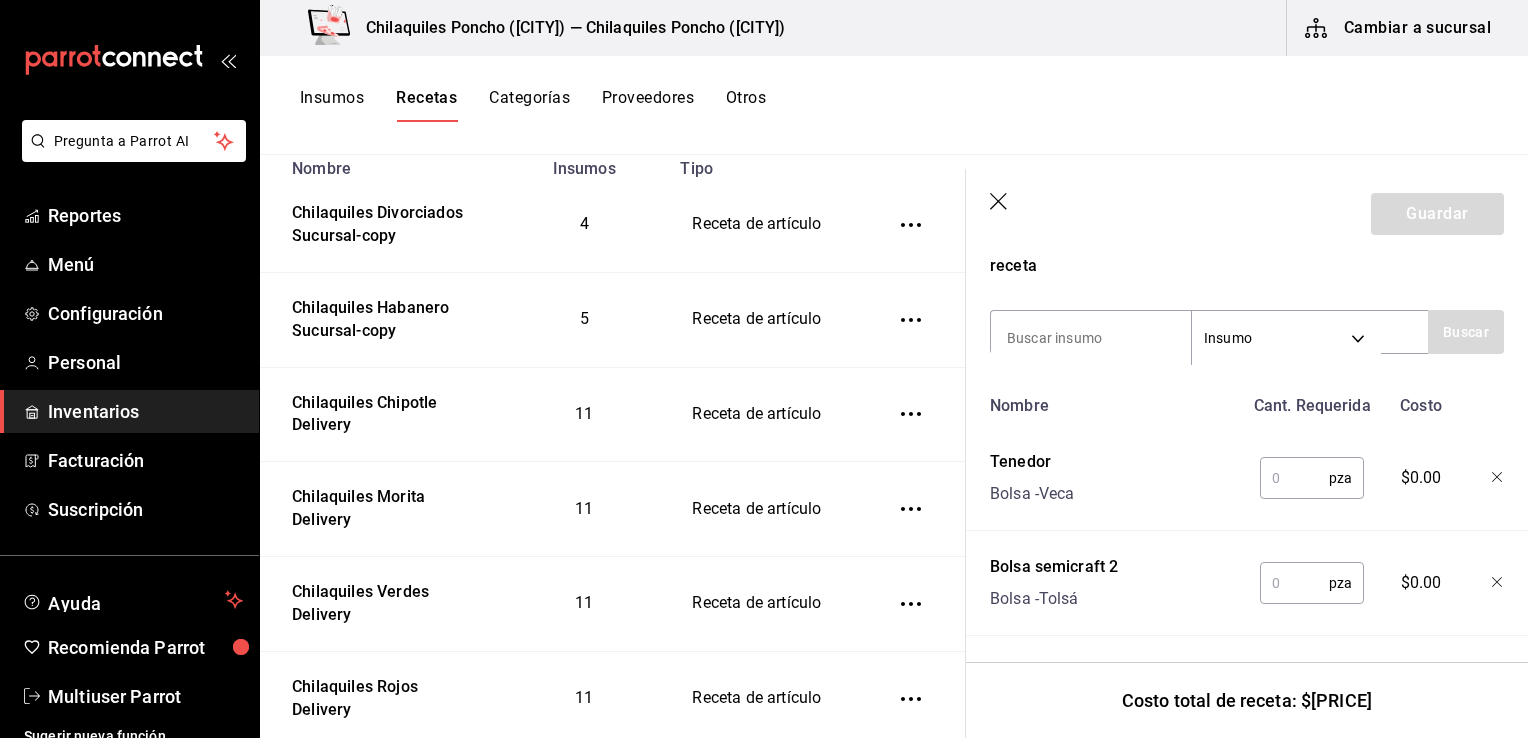 scroll, scrollTop: 332, scrollLeft: 0, axis: vertical 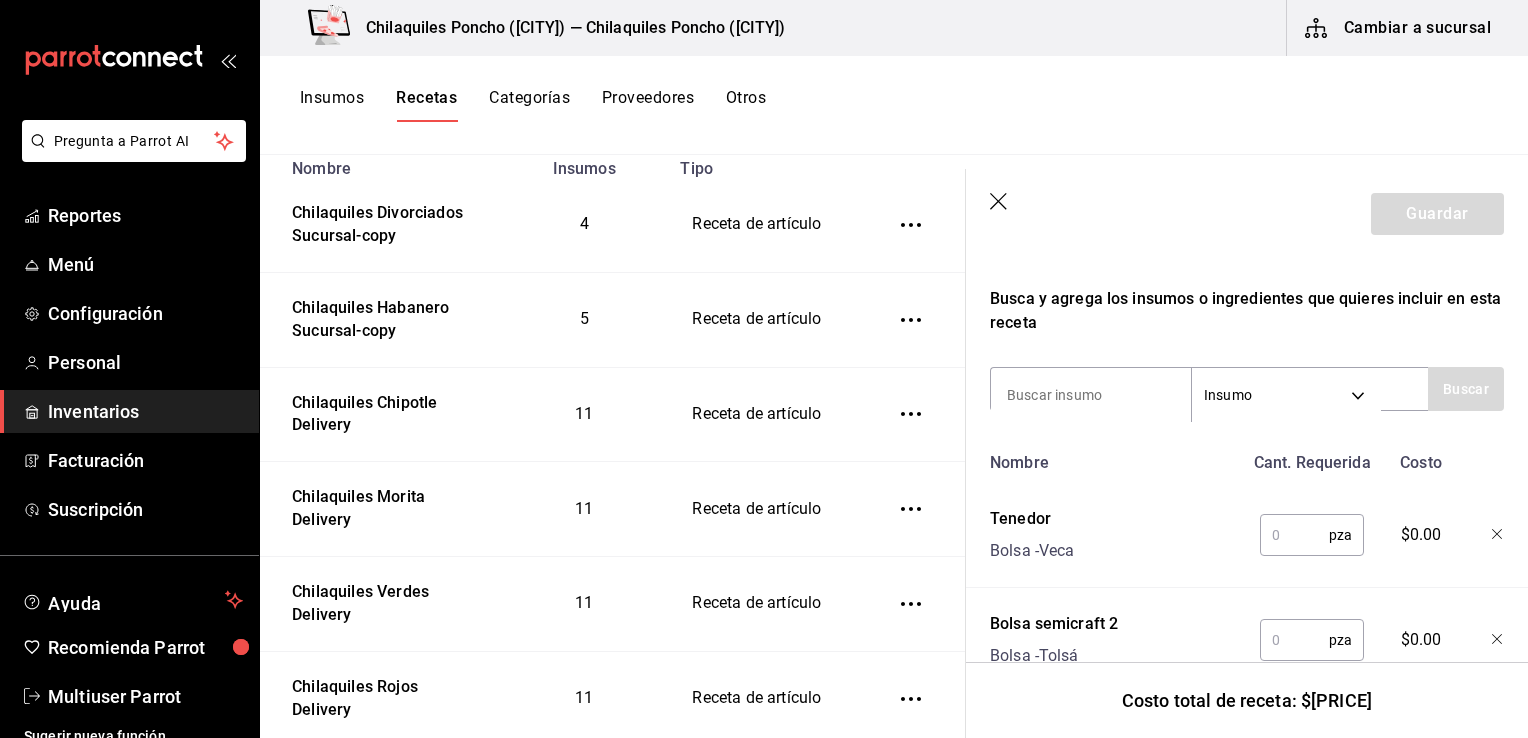 click at bounding box center (1091, 395) 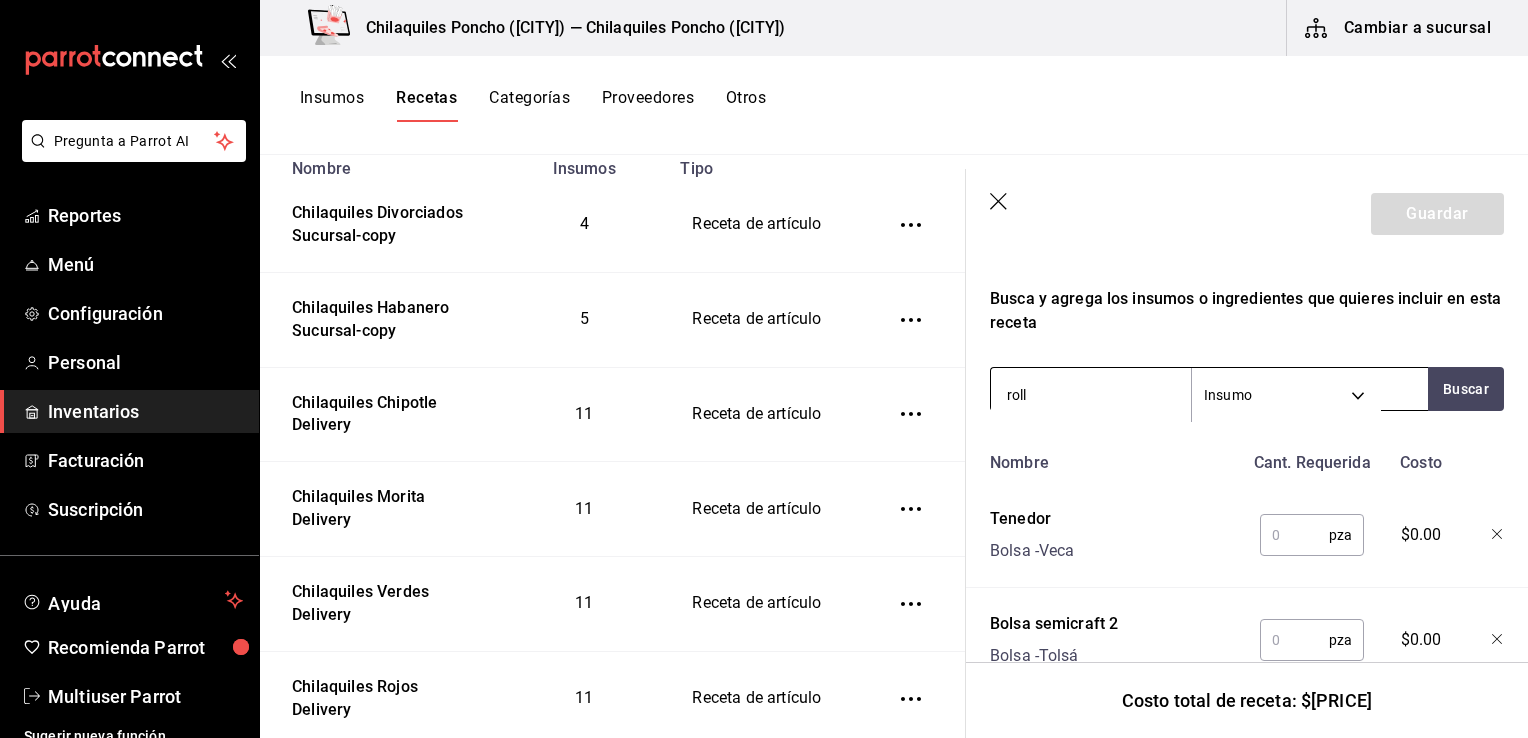 type on "rollo" 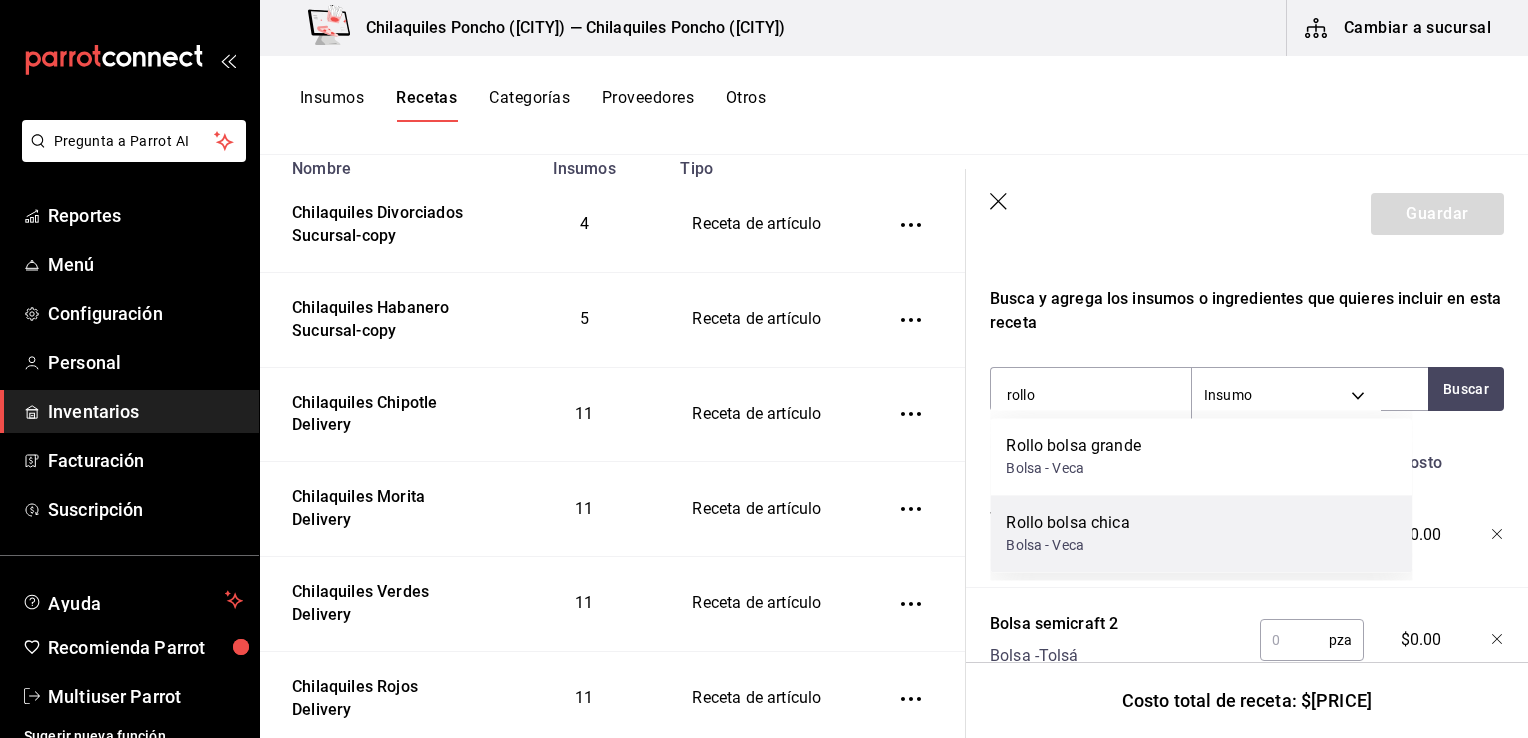 click on "Rollo bolsa chica Bolsa - Veca" at bounding box center [1201, 533] 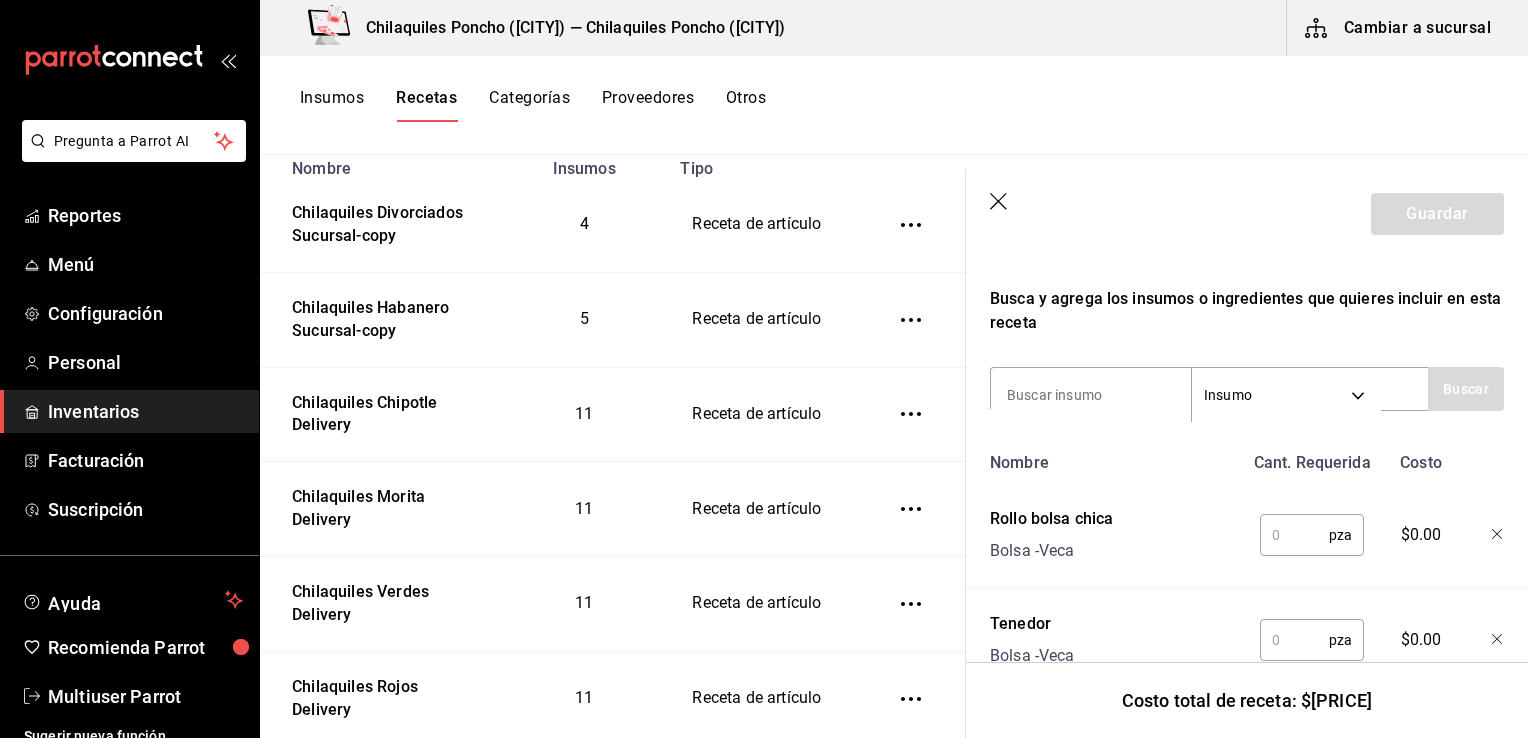 click at bounding box center [1294, 535] 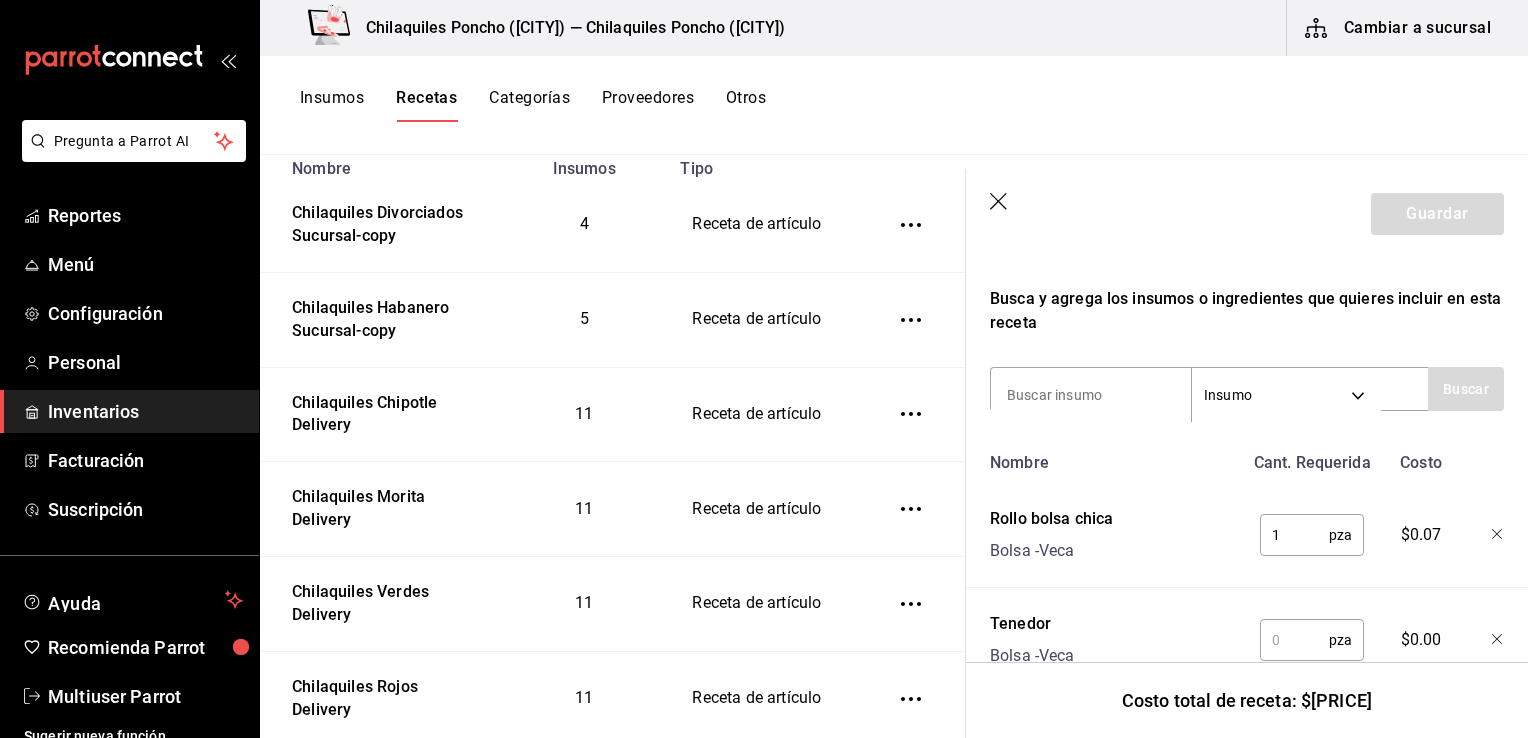 type on "1" 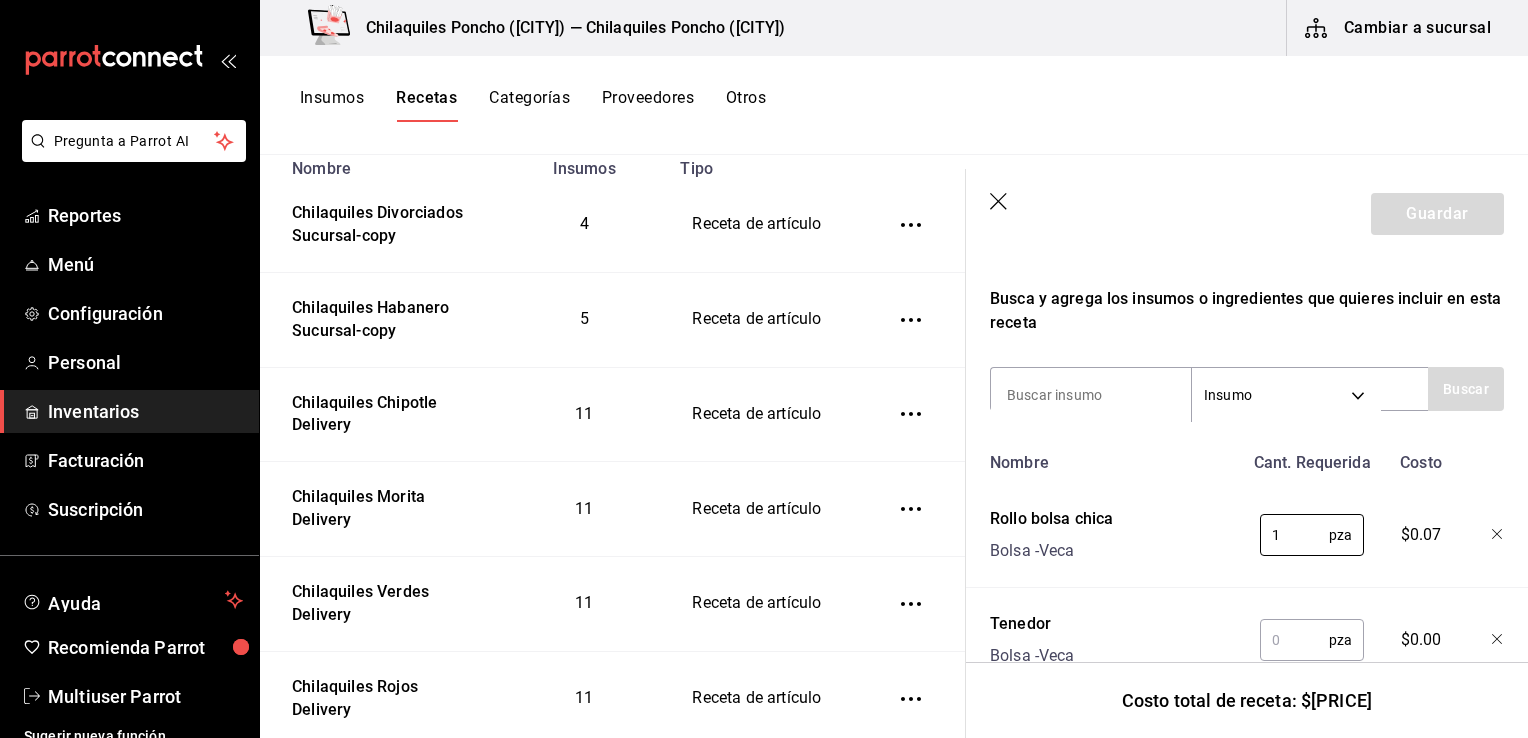 click at bounding box center (1294, 640) 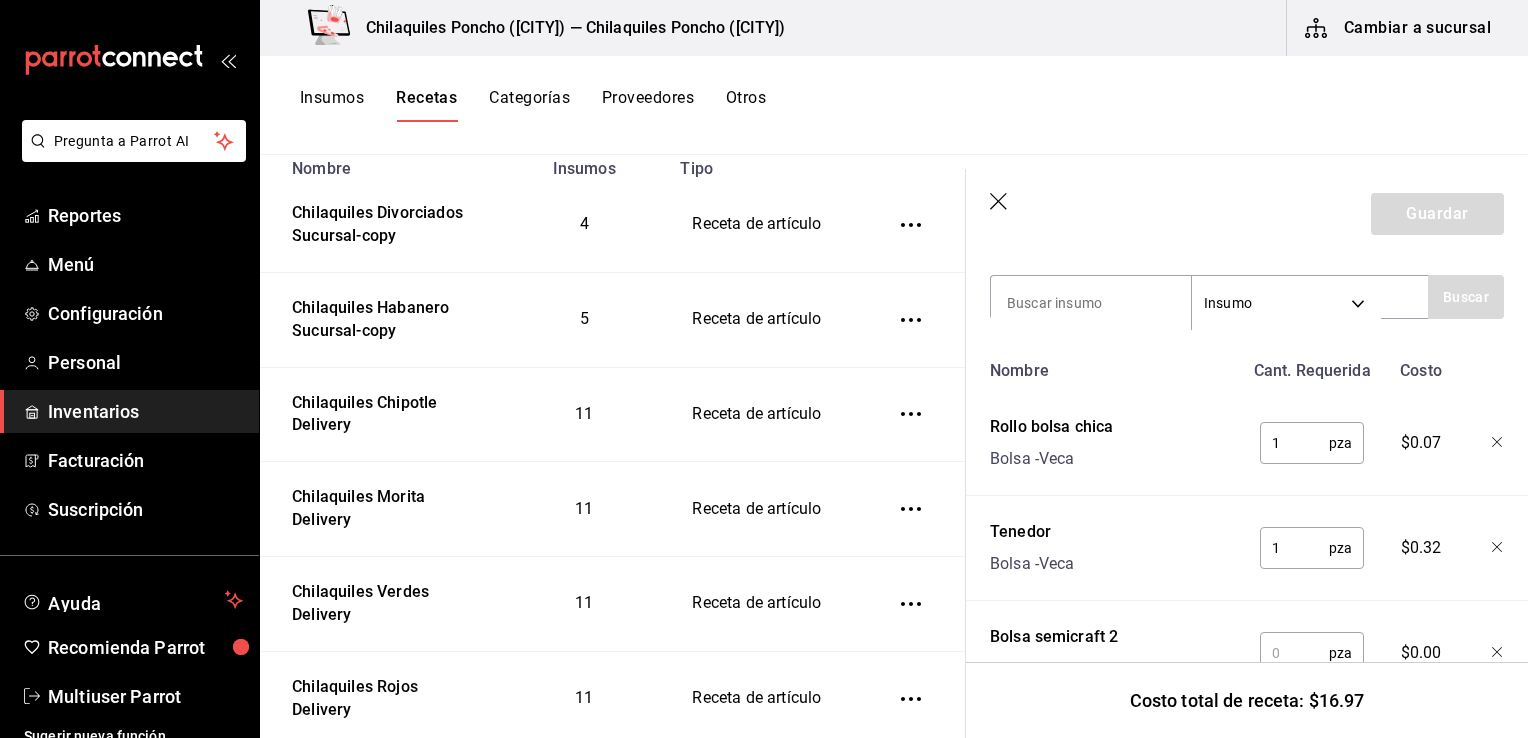scroll, scrollTop: 495, scrollLeft: 0, axis: vertical 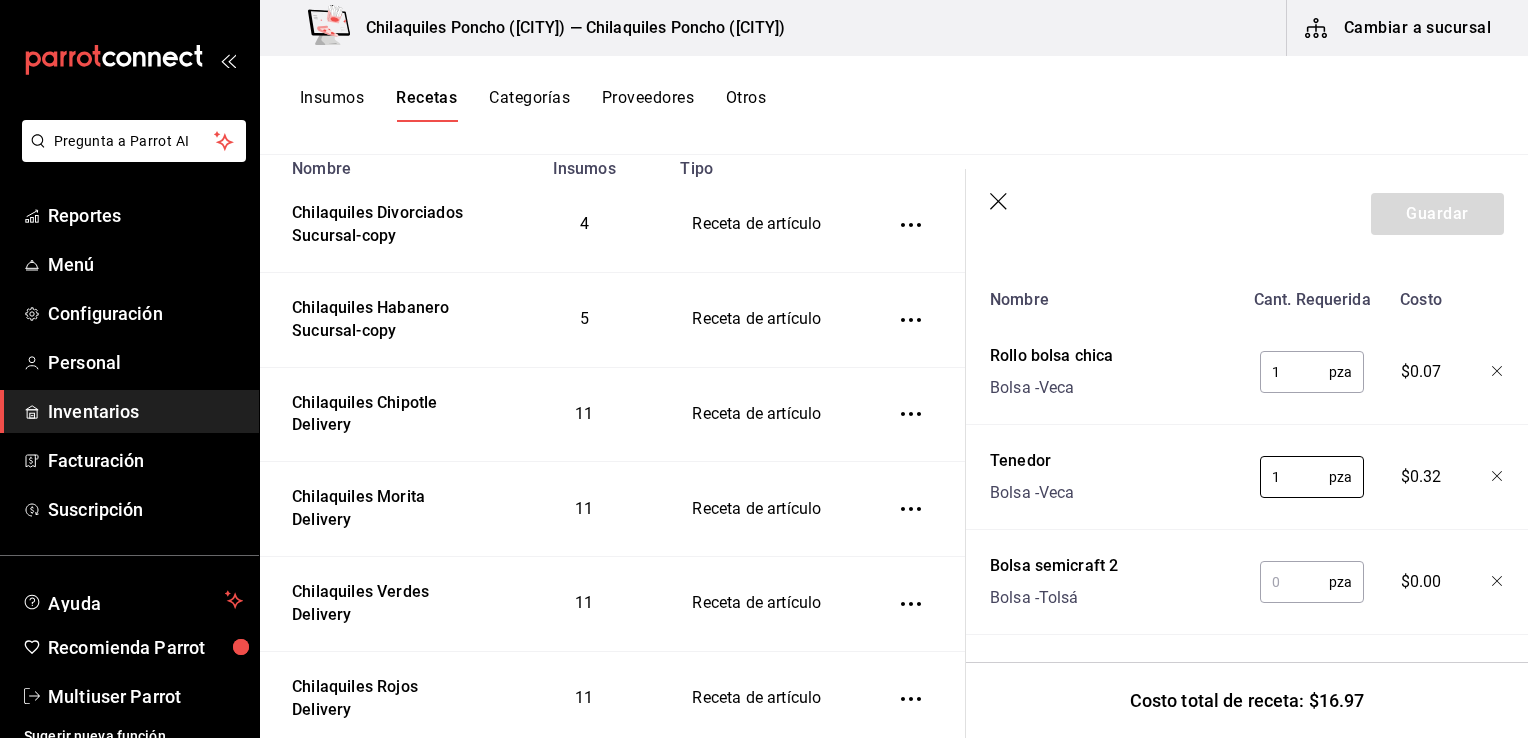 type on "1" 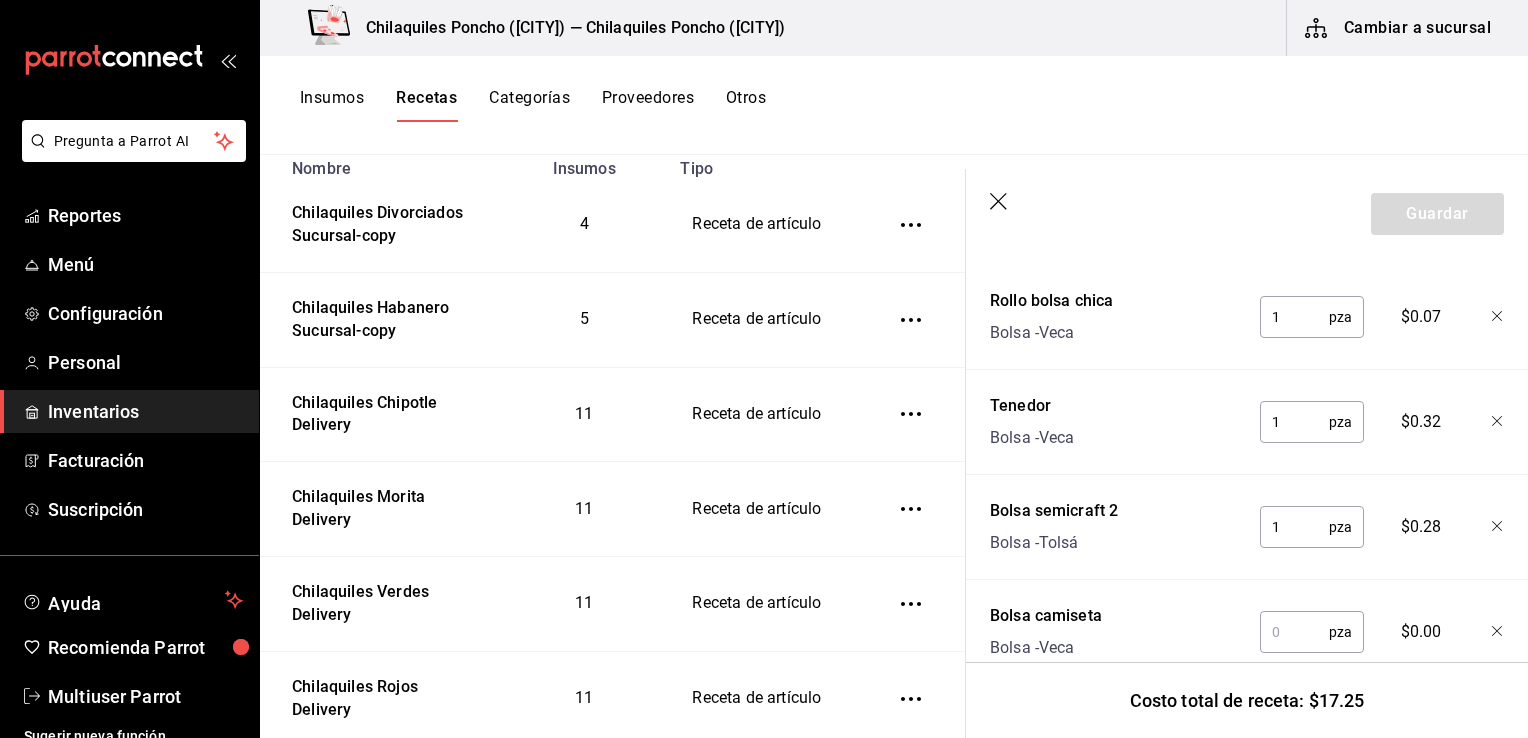 scroll, scrollTop: 585, scrollLeft: 0, axis: vertical 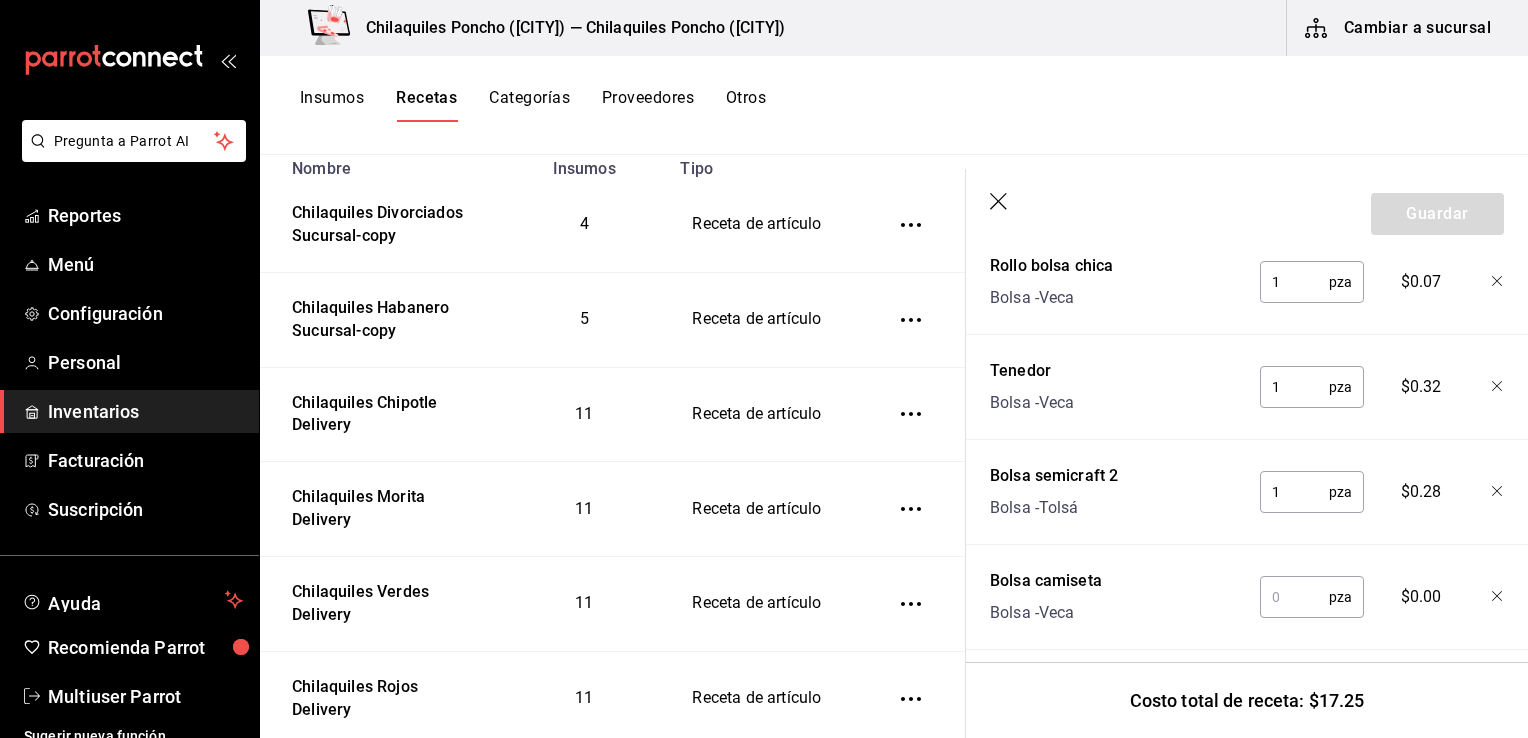 type on "1" 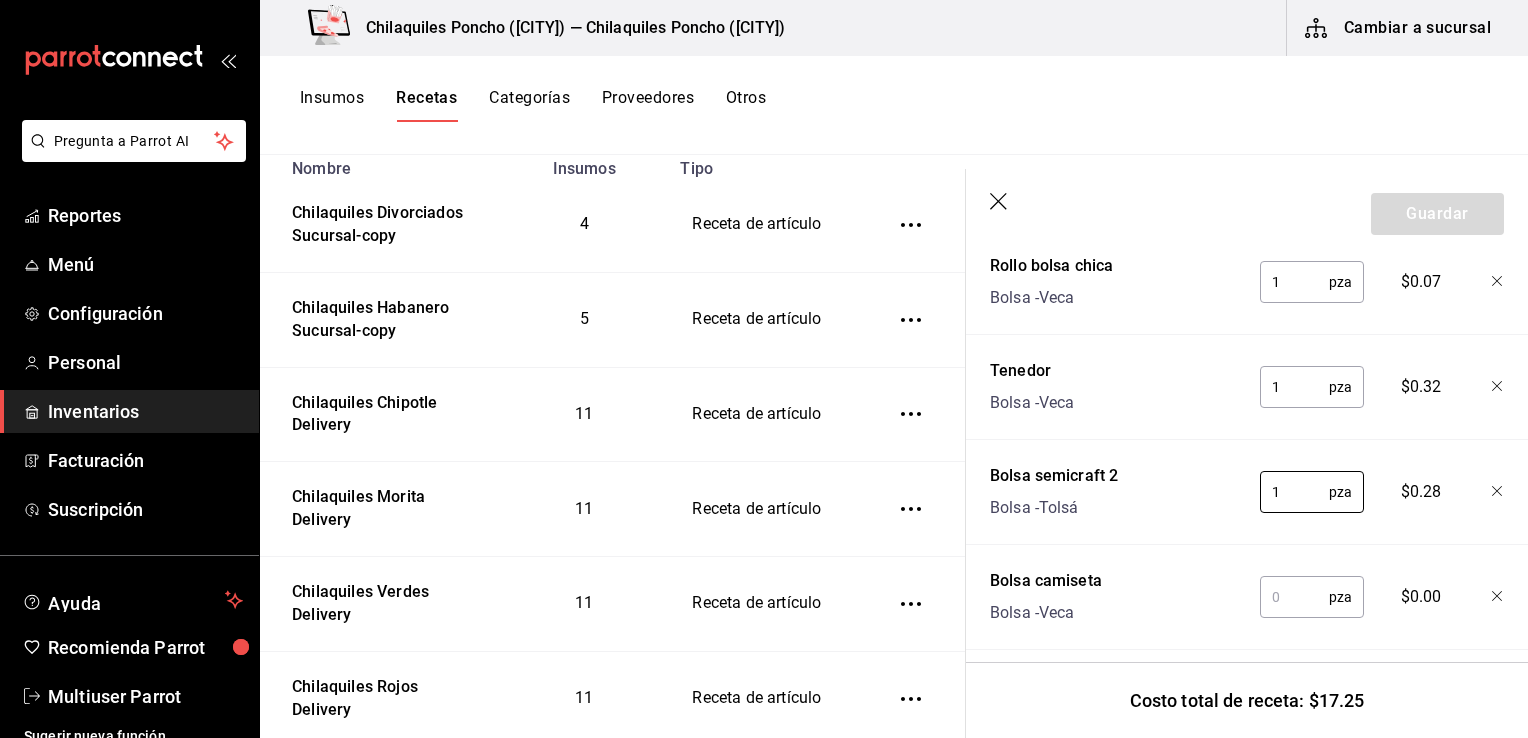 click at bounding box center [1294, 597] 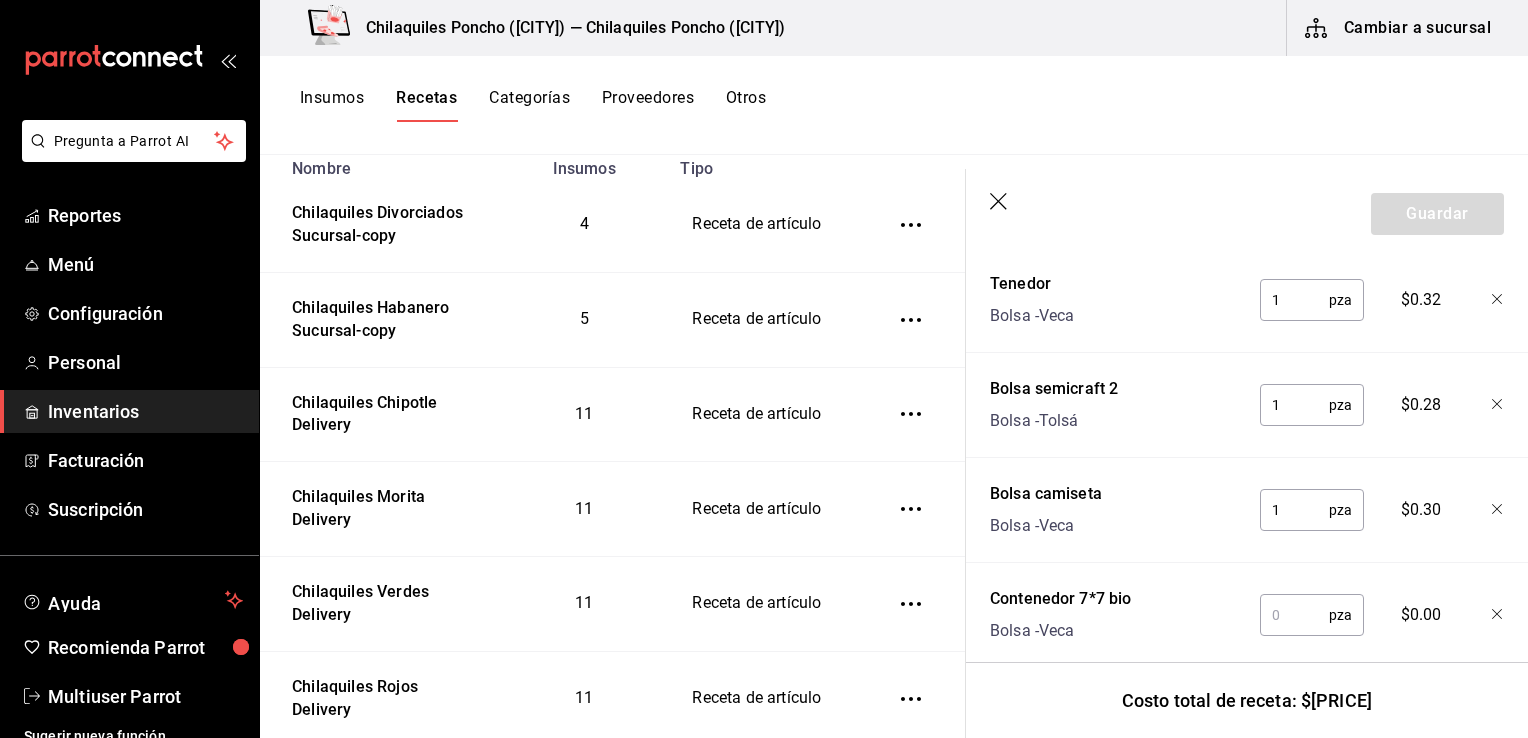 scroll, scrollTop: 725, scrollLeft: 0, axis: vertical 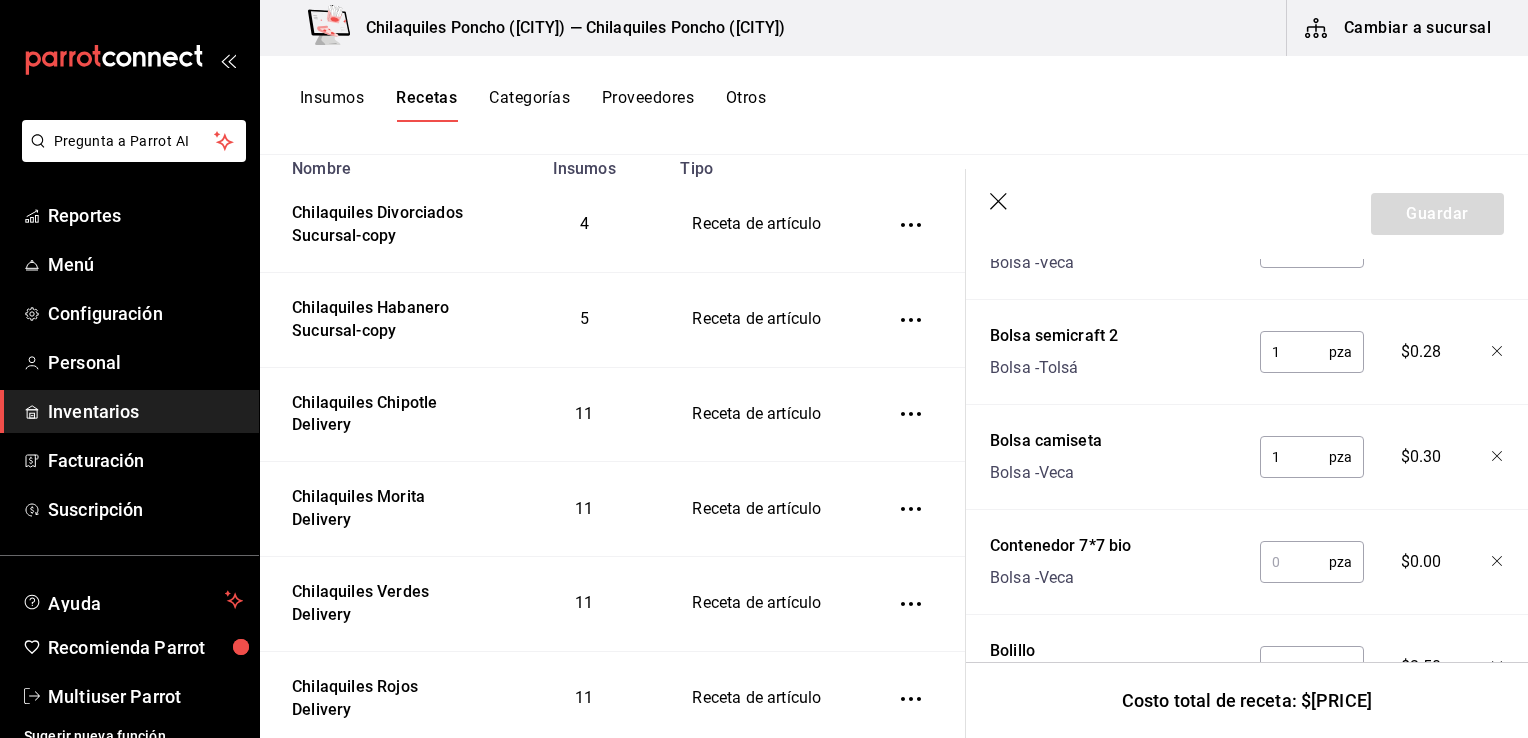 type on "1" 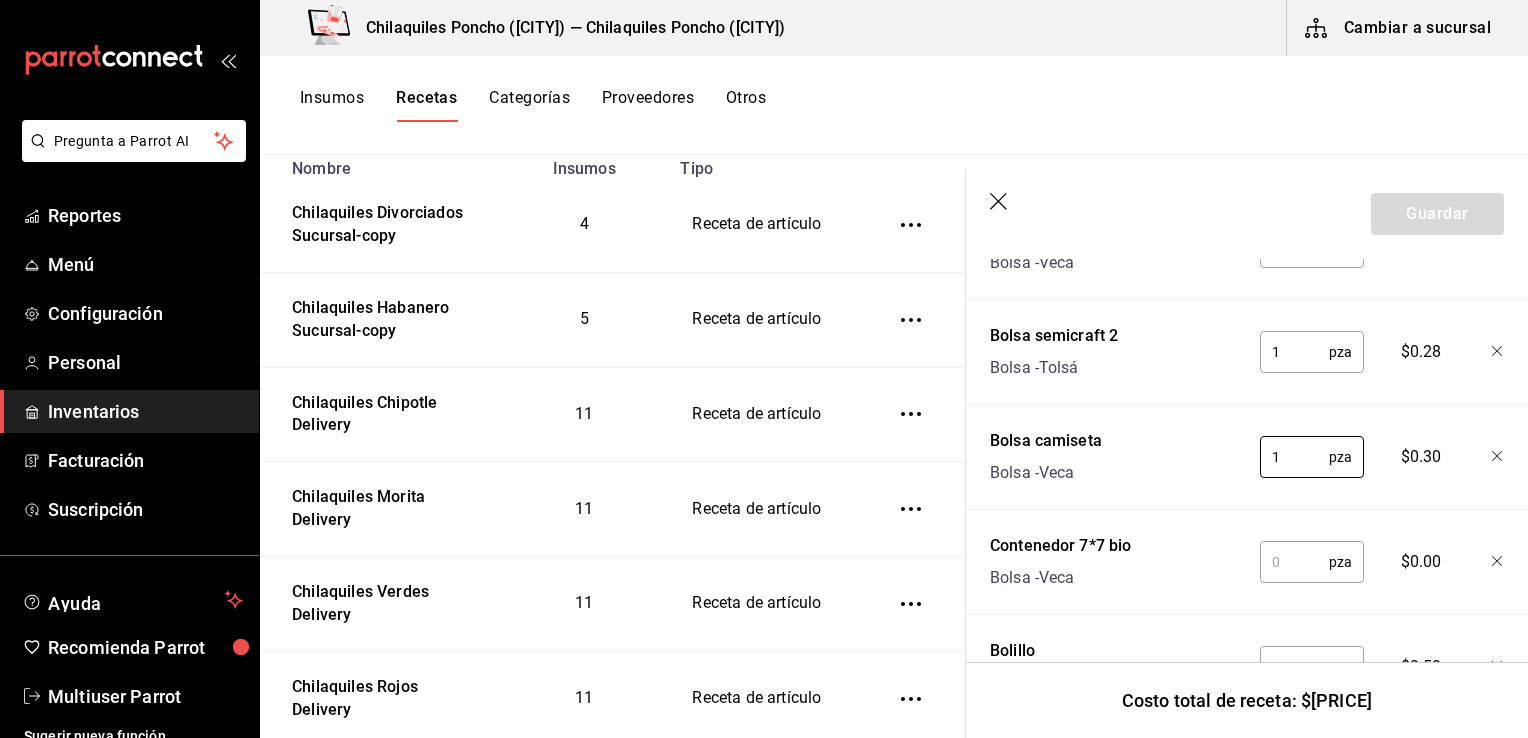 click at bounding box center [1294, 562] 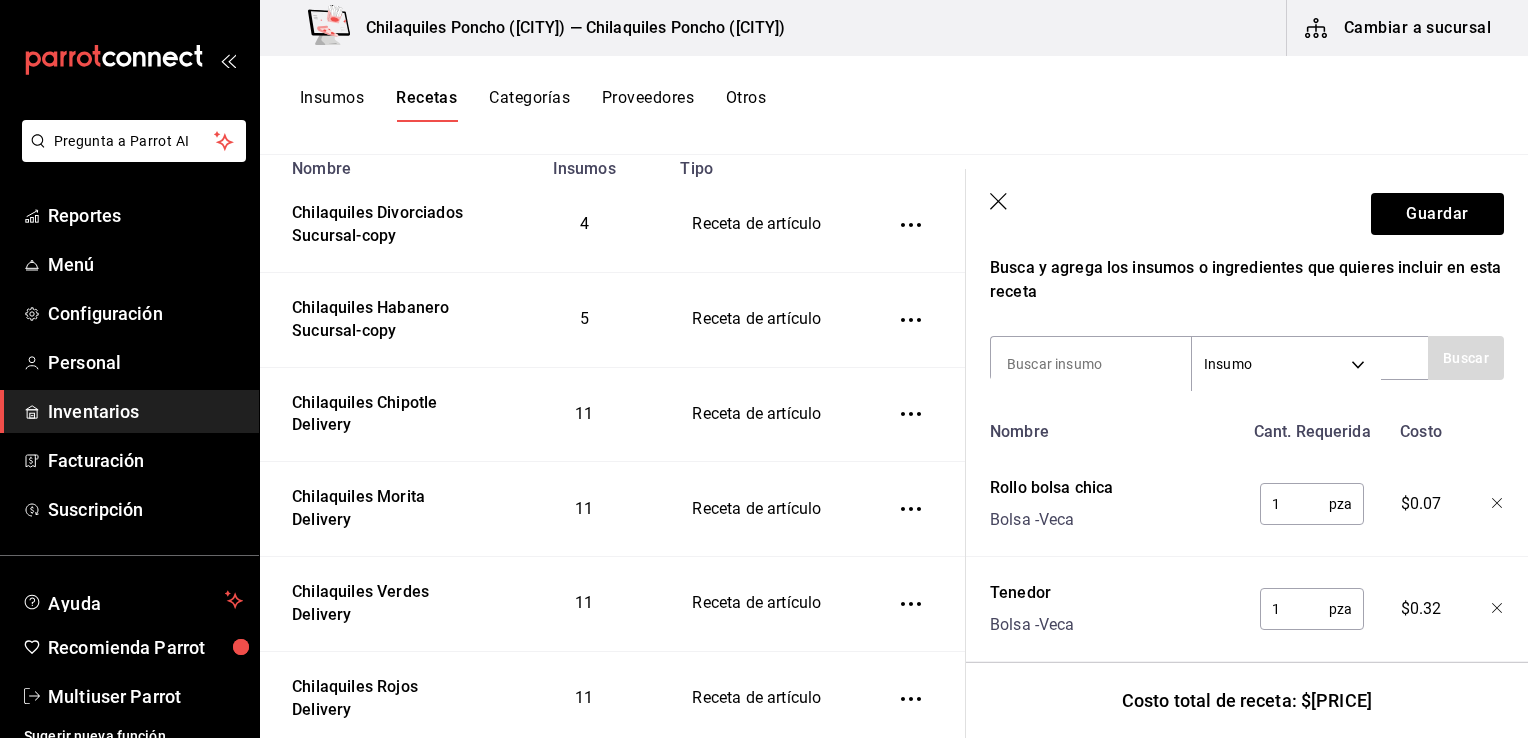 scroll, scrollTop: 362, scrollLeft: 0, axis: vertical 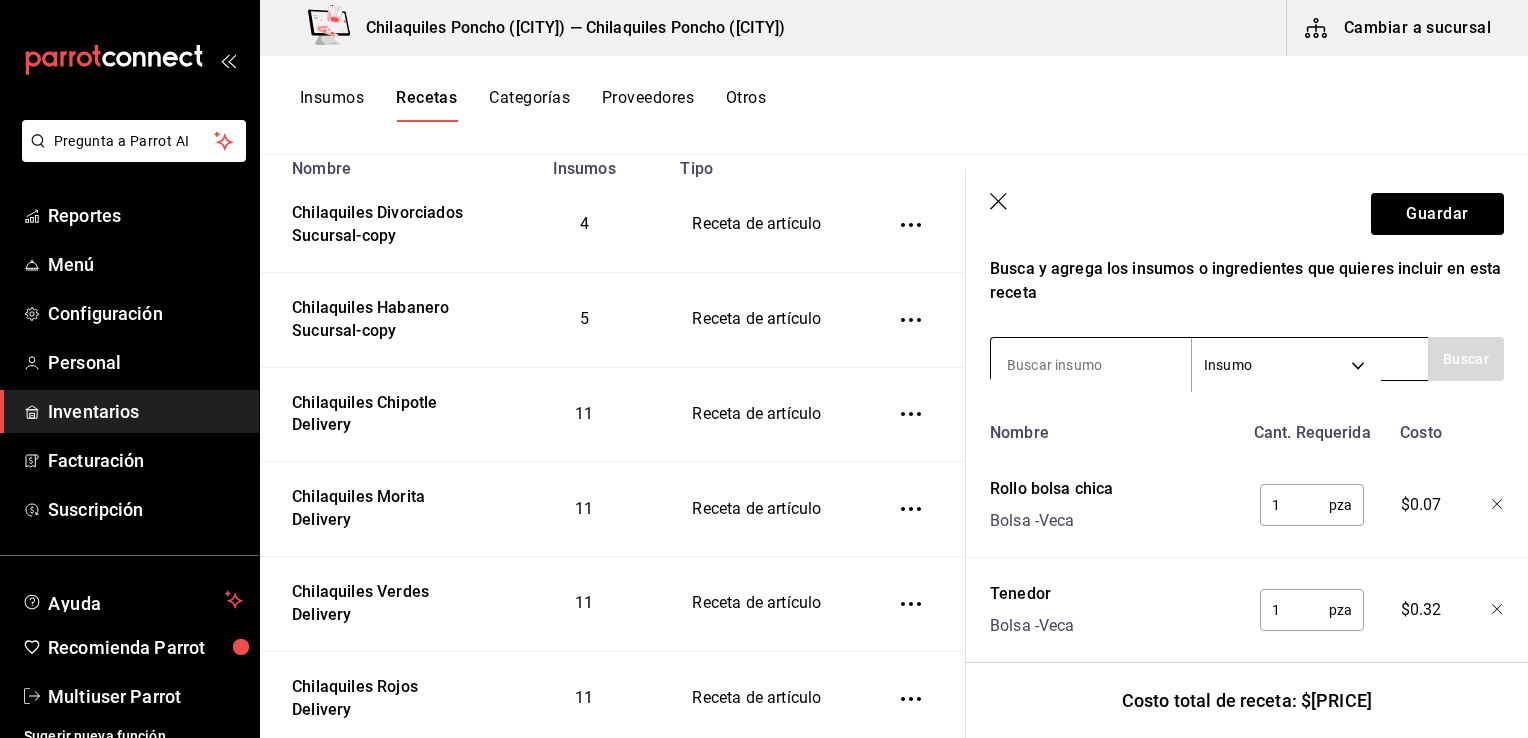 type on "1" 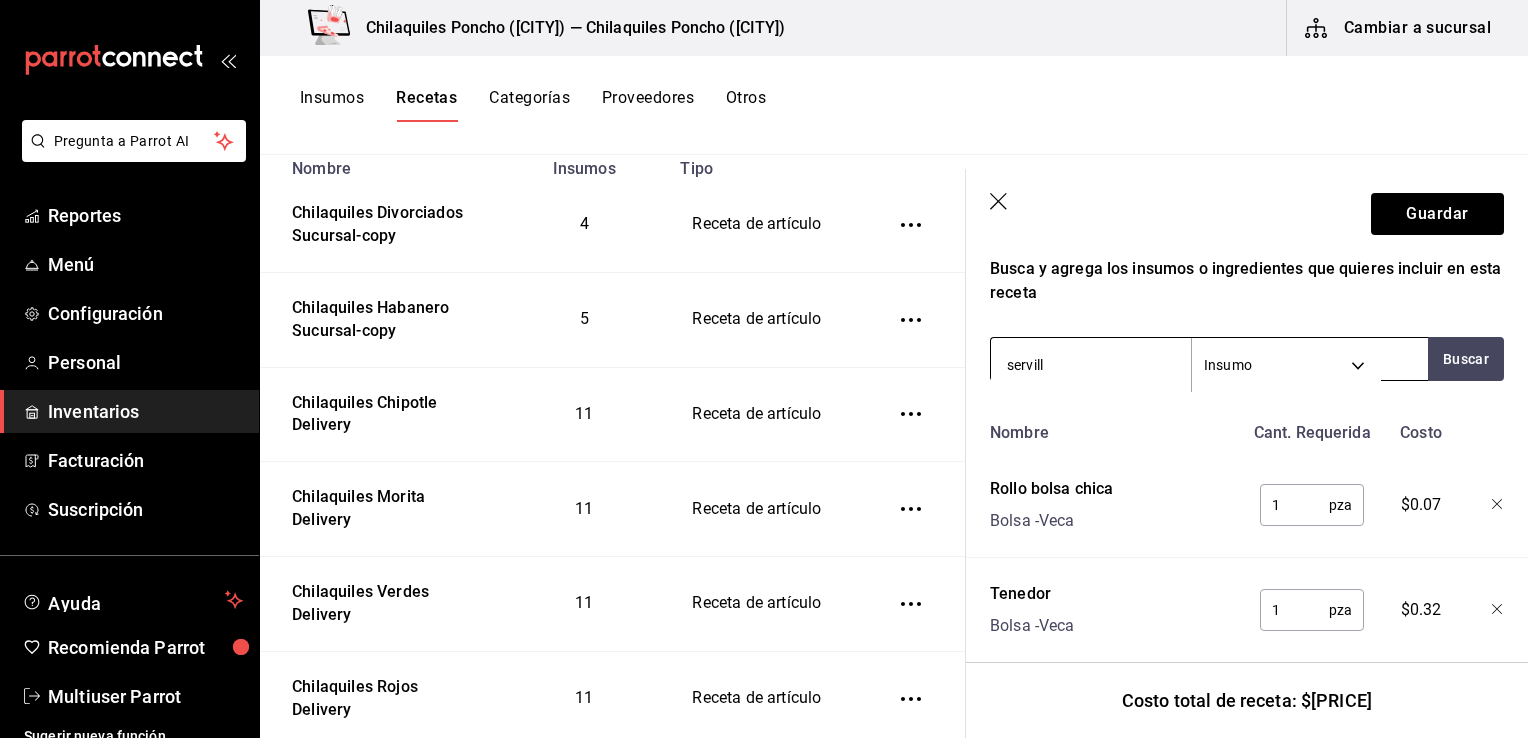 type on "serville" 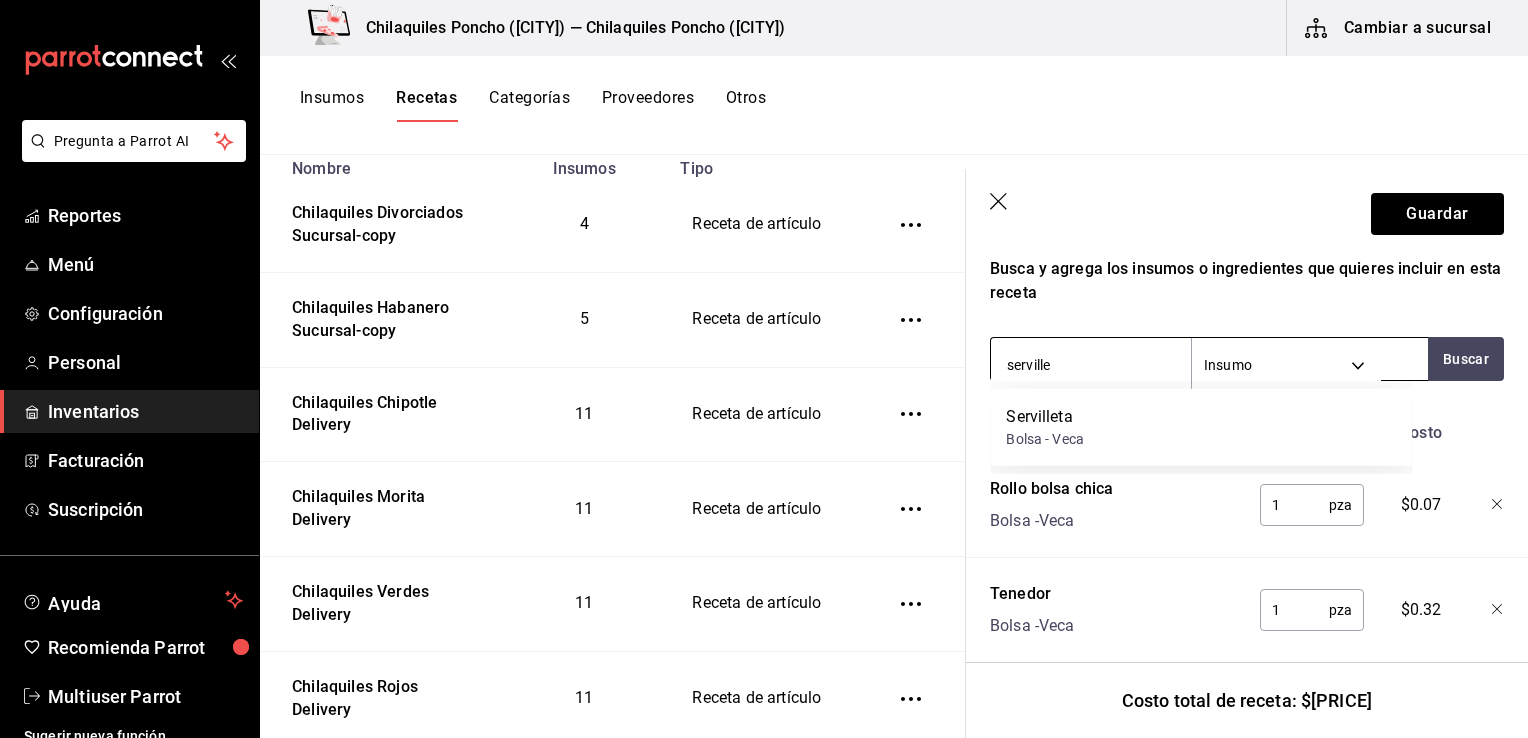 click on "Servilleta Bolsa - Veca" at bounding box center [1201, 427] 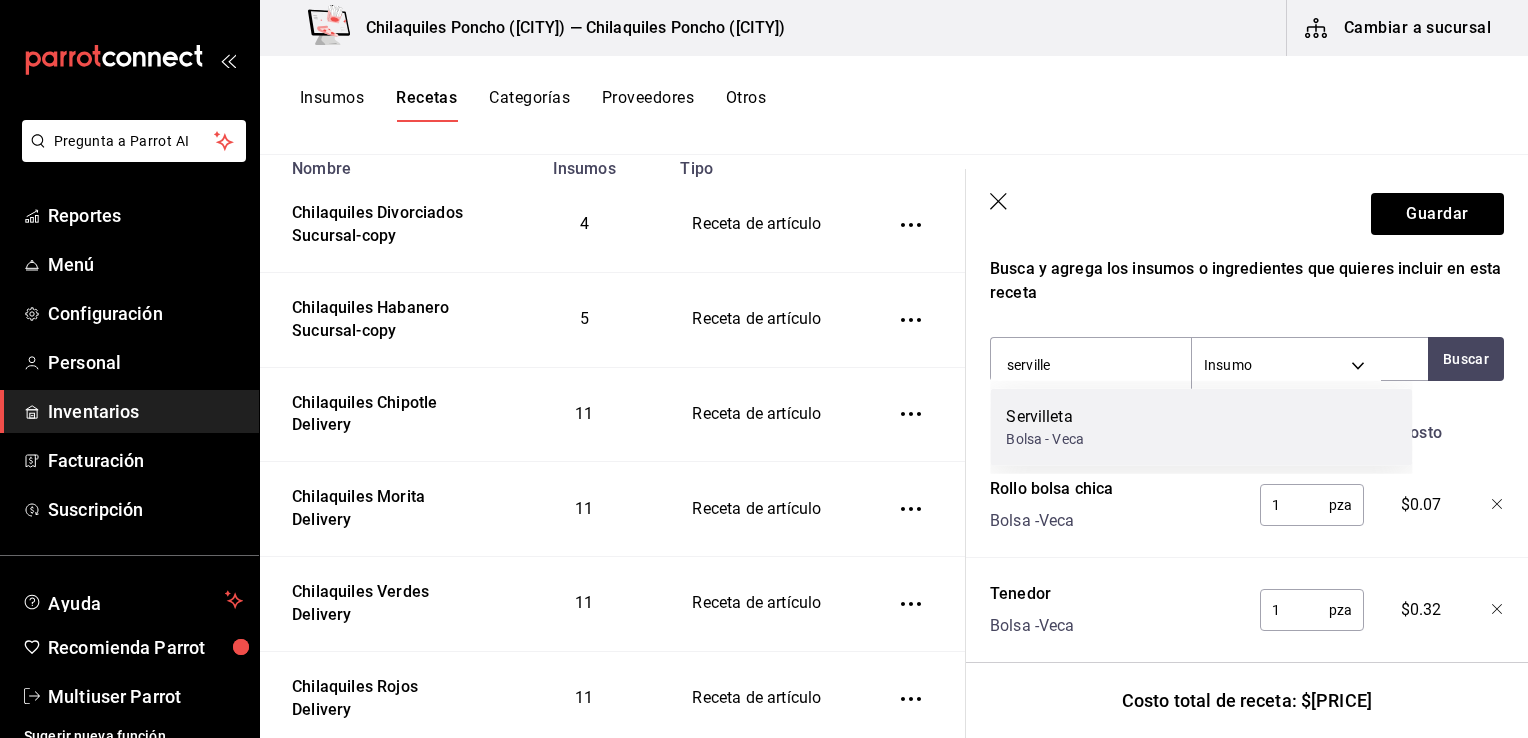 type 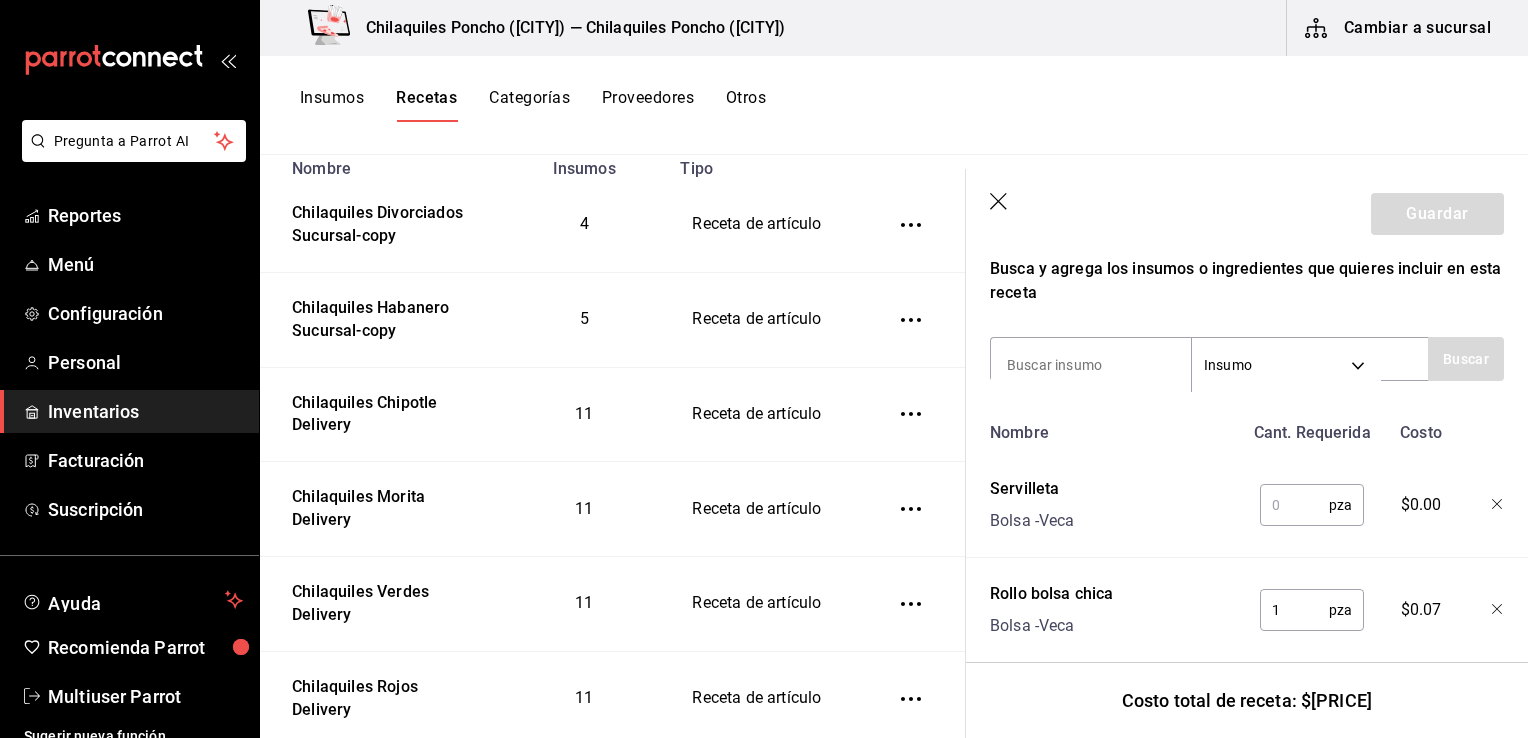 click at bounding box center (1294, 505) 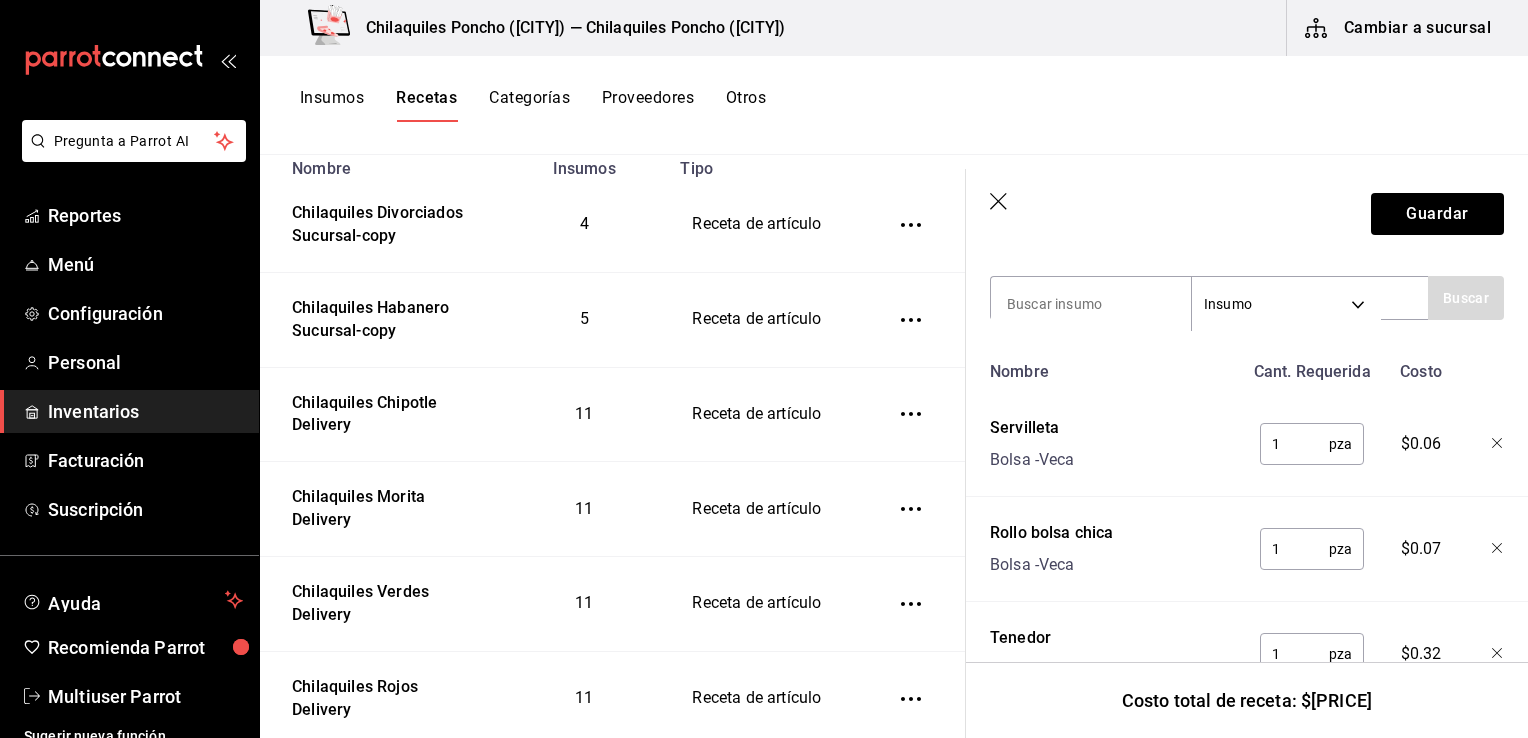 scroll, scrollTop: 422, scrollLeft: 0, axis: vertical 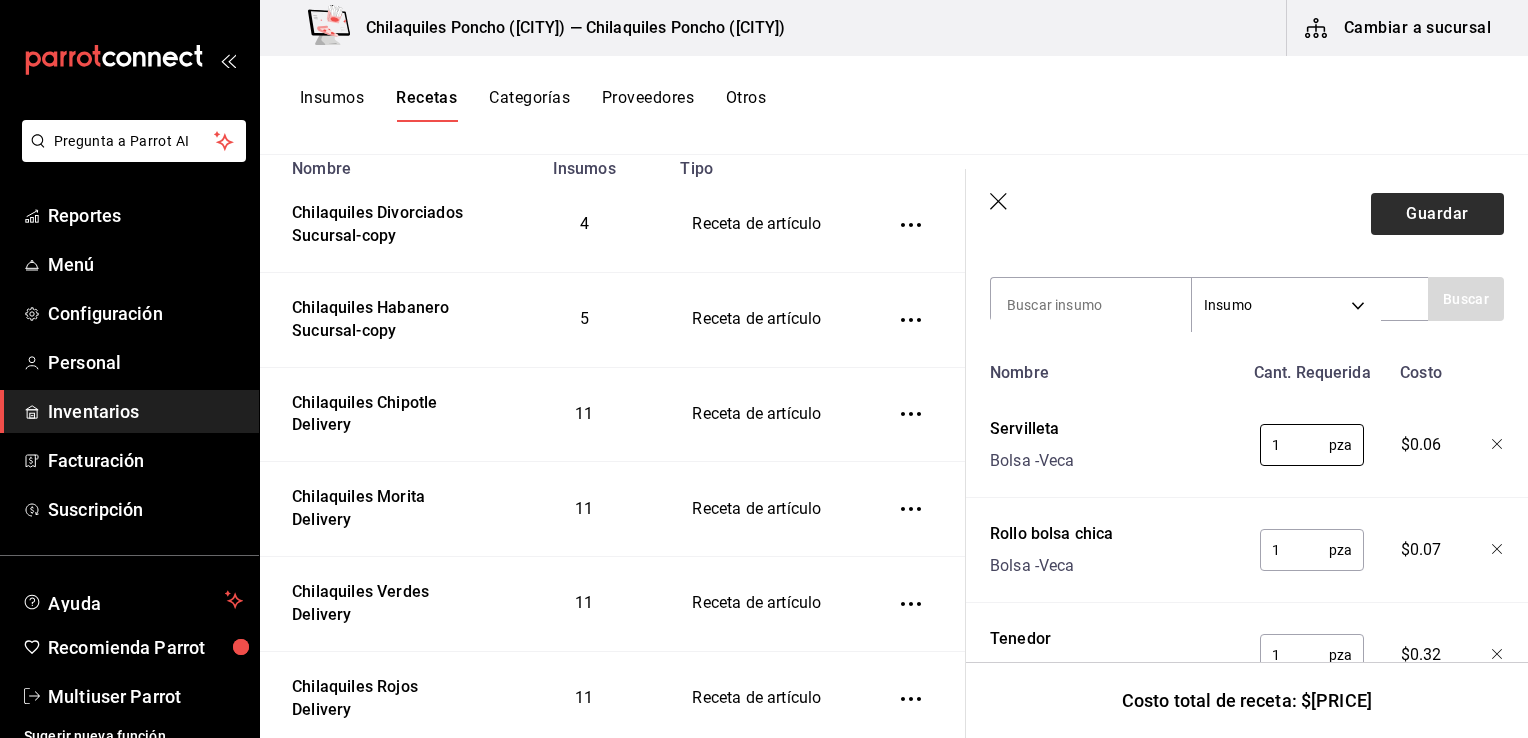 type on "1" 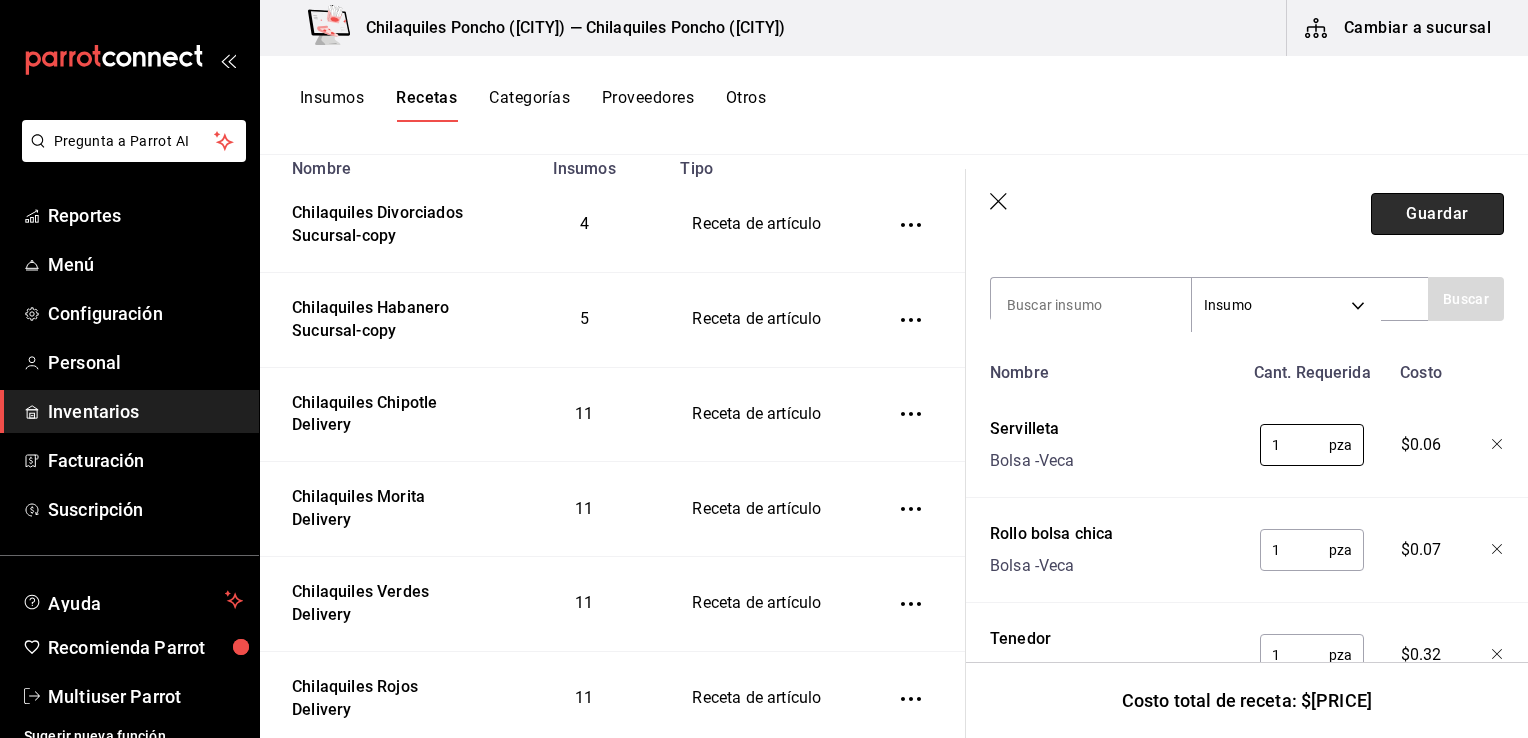 click on "Guardar" at bounding box center [1437, 214] 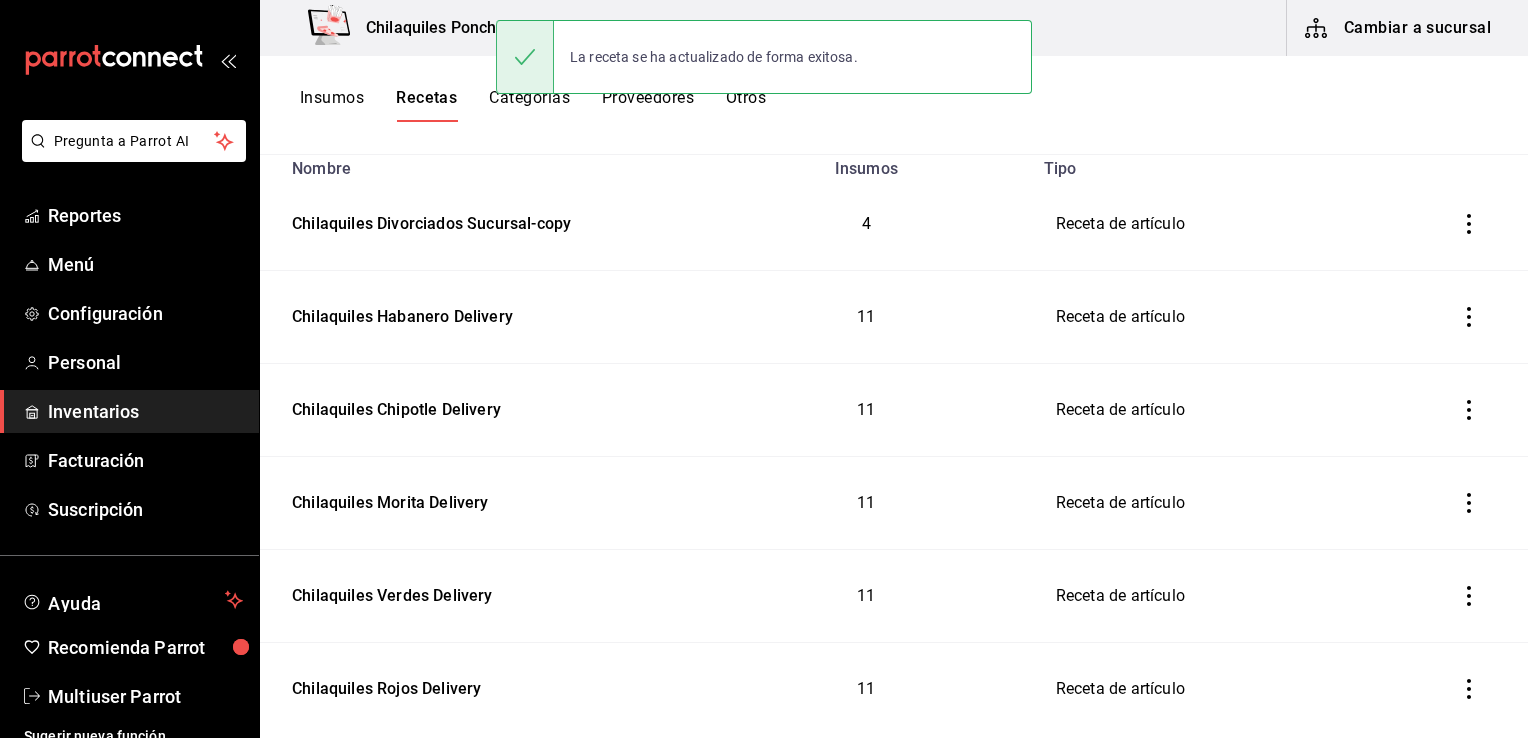 scroll, scrollTop: 0, scrollLeft: 0, axis: both 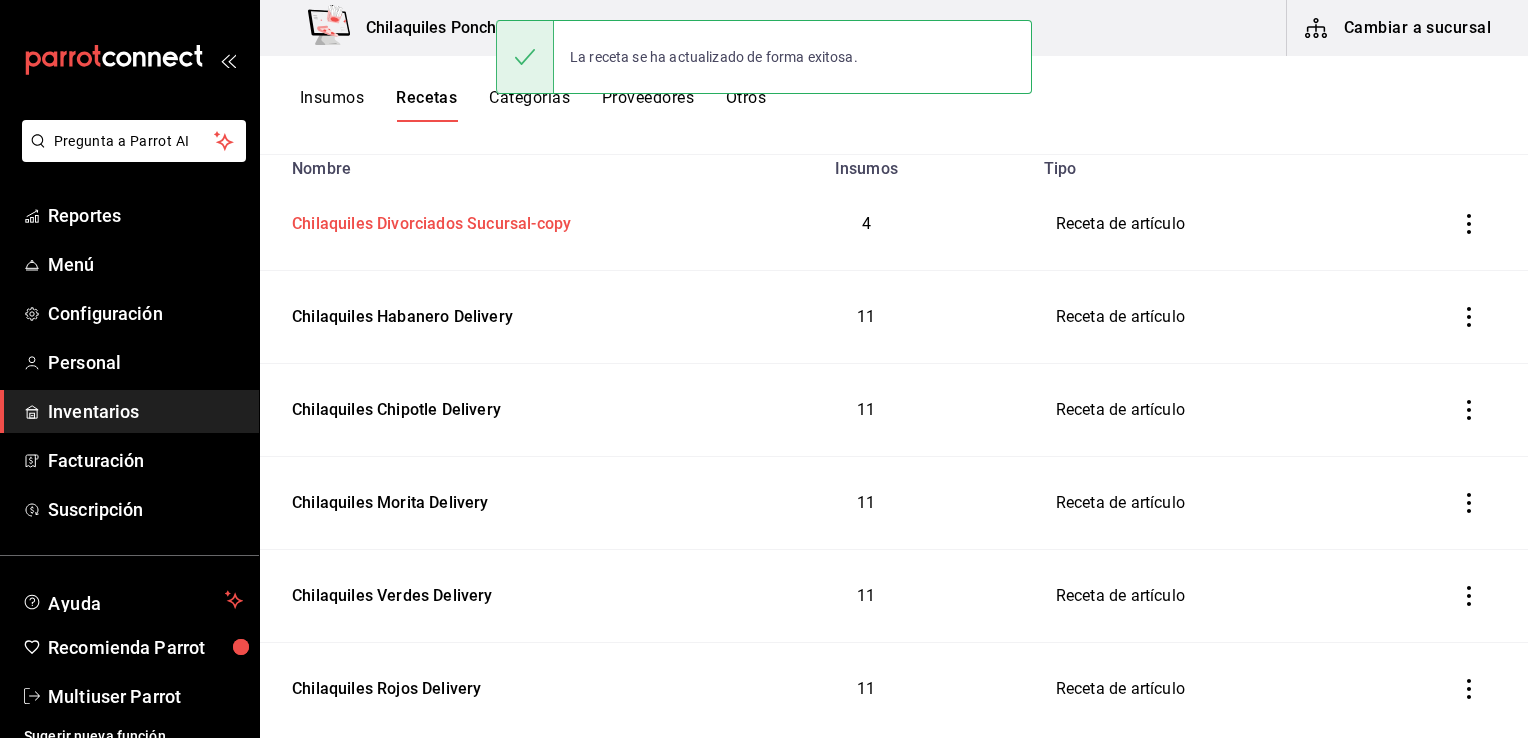 click on "Chilaquiles Divorciados Sucursal-copy" at bounding box center (427, 220) 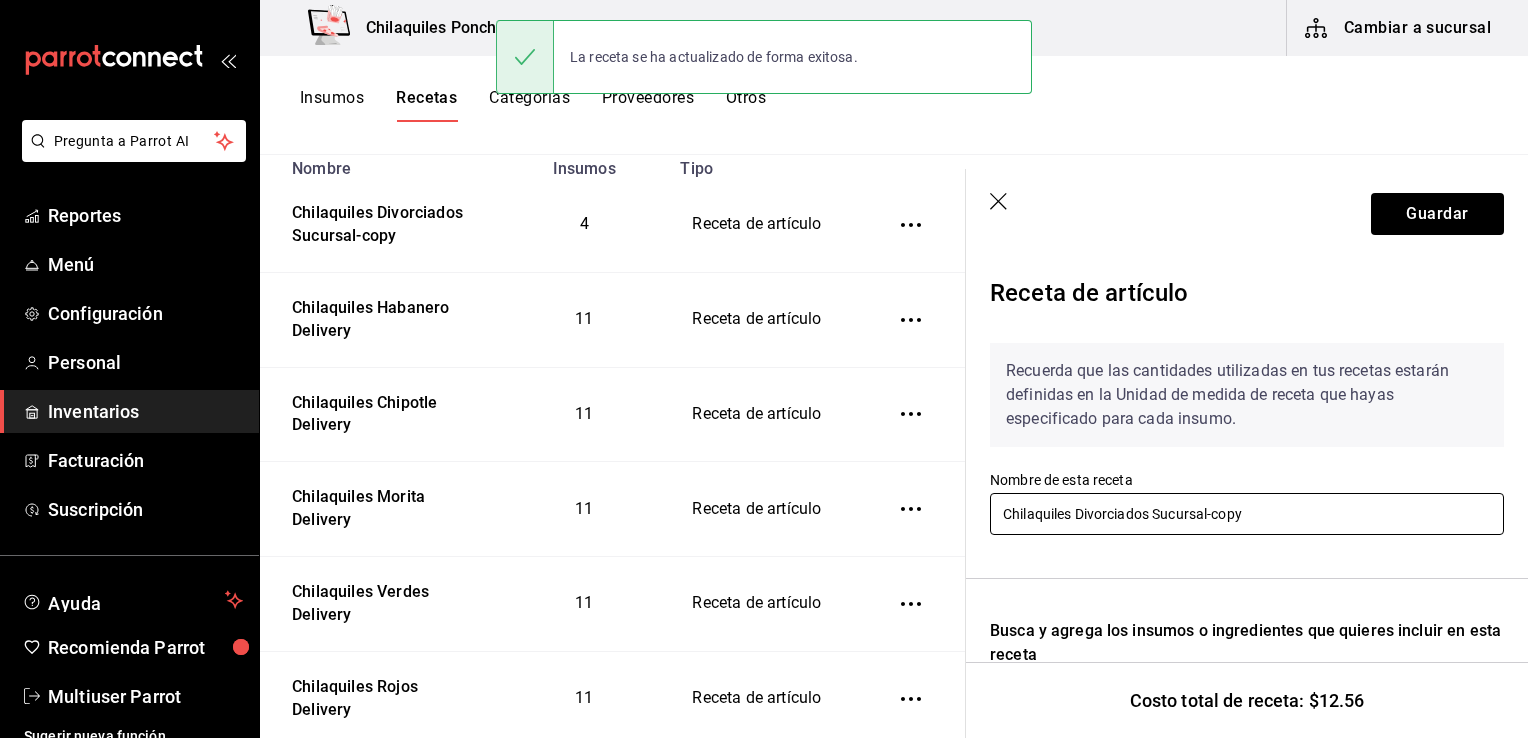 click on "Chilaquiles Divorciados Sucursal-copy" at bounding box center [1247, 514] 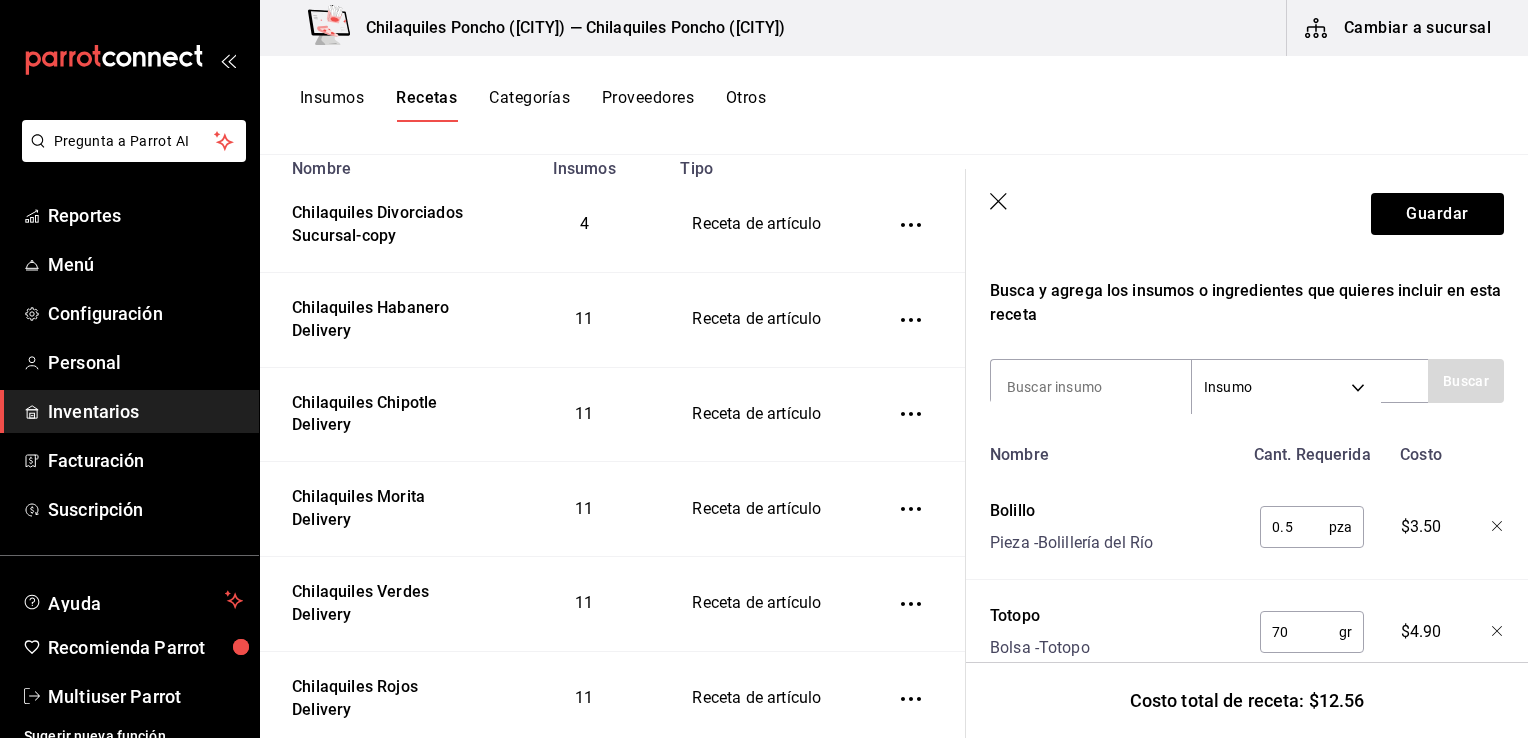 scroll, scrollTop: 343, scrollLeft: 0, axis: vertical 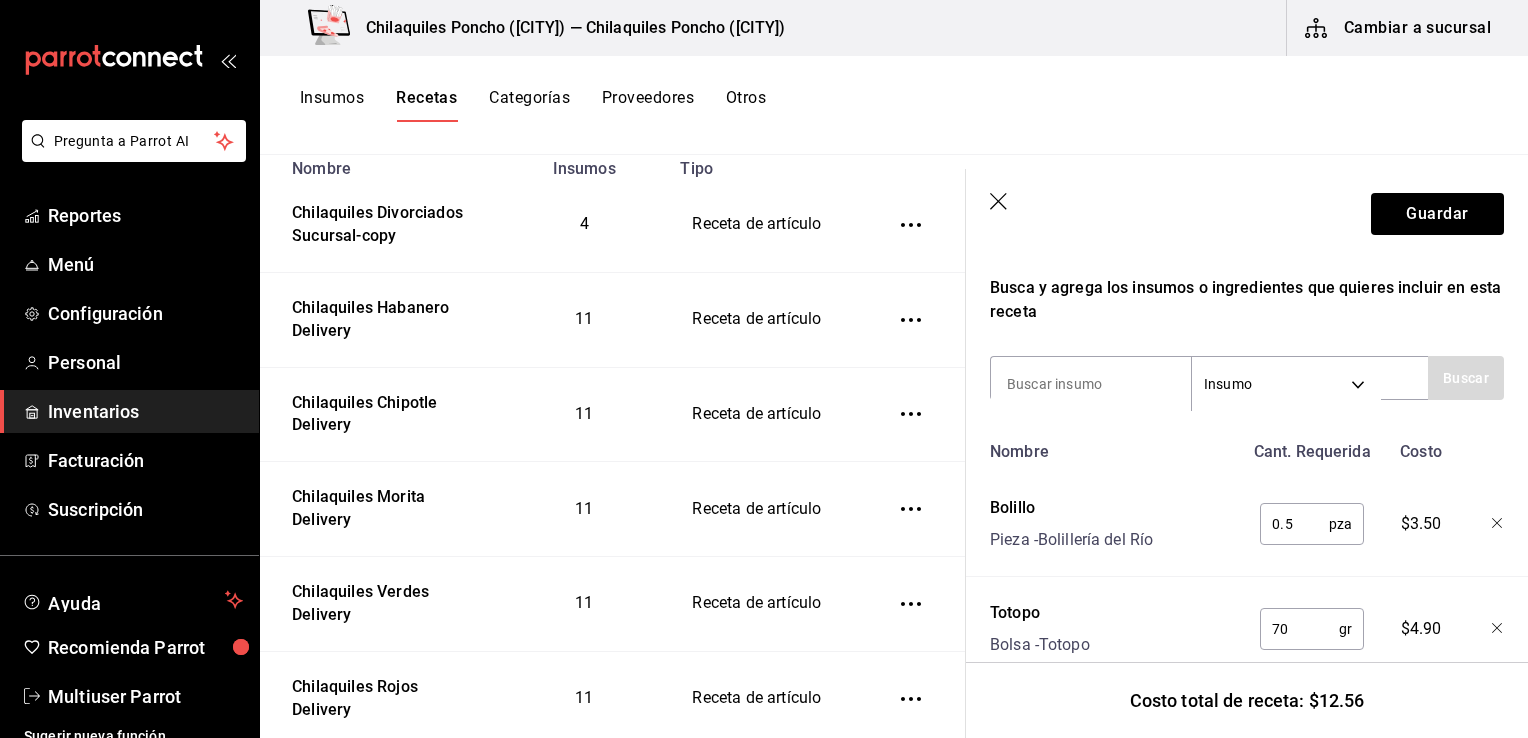 type on "Chilaquiles Divorciados Delivery" 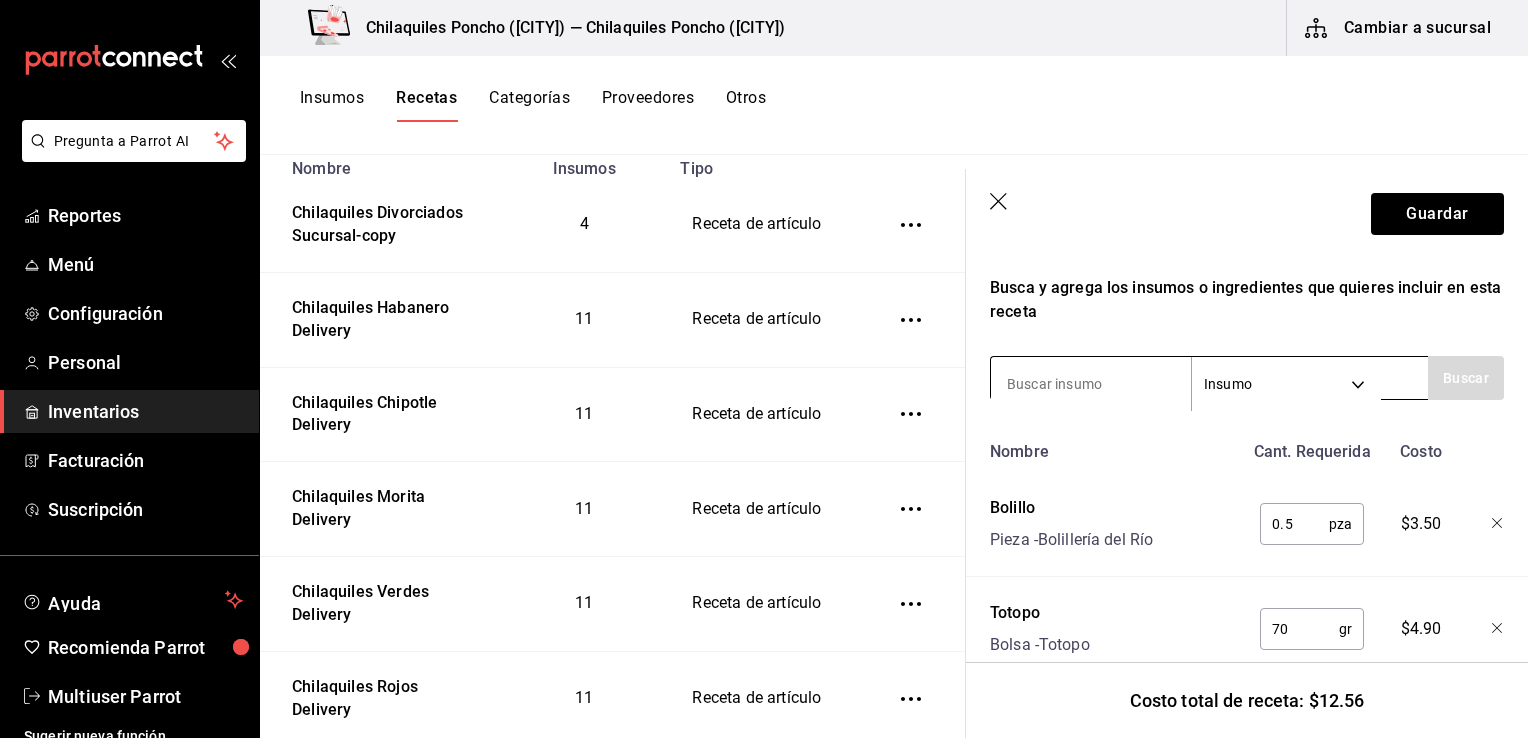 click at bounding box center [1091, 384] 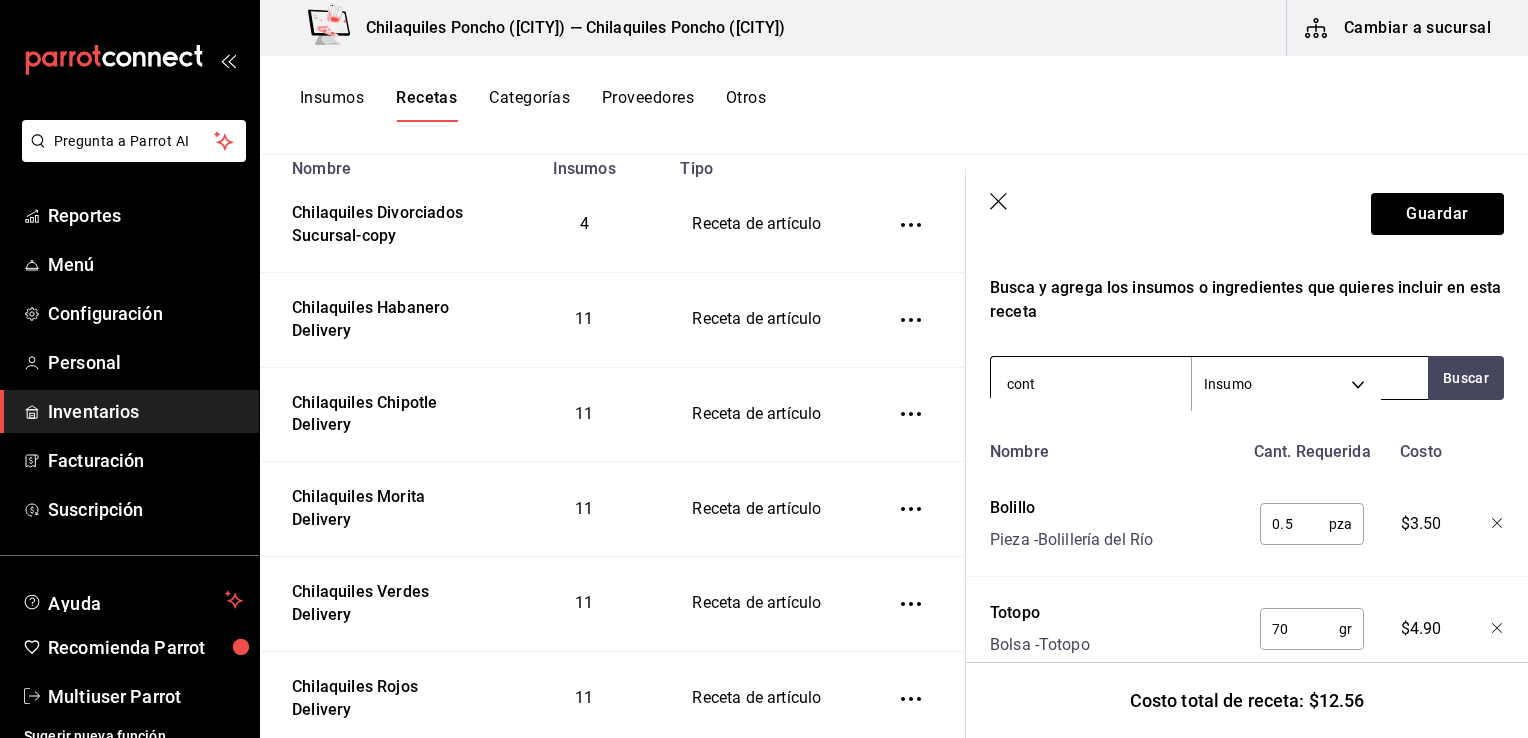 type on "conte" 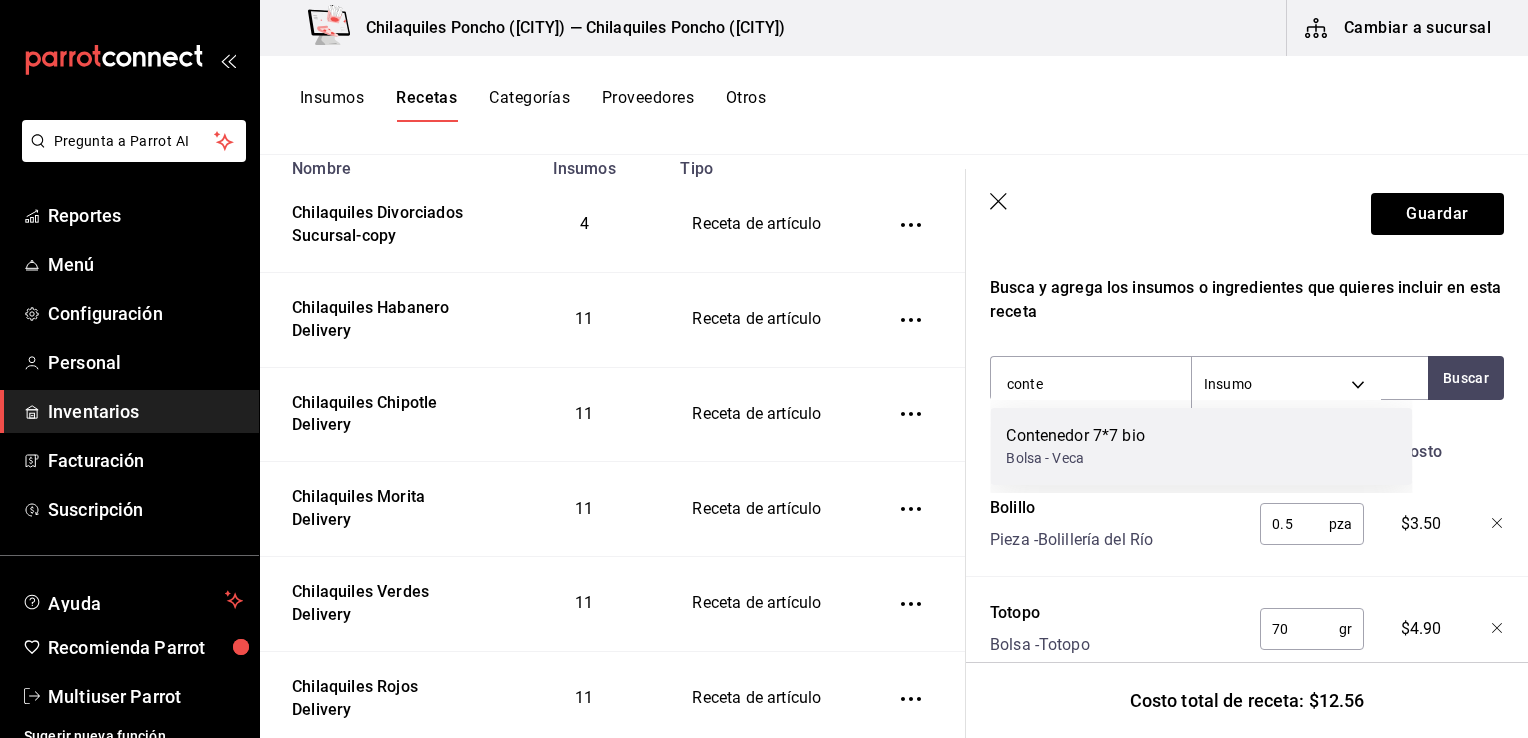 click on "Contenedor 7*7 bio Bolsa - Veca" at bounding box center (1201, 446) 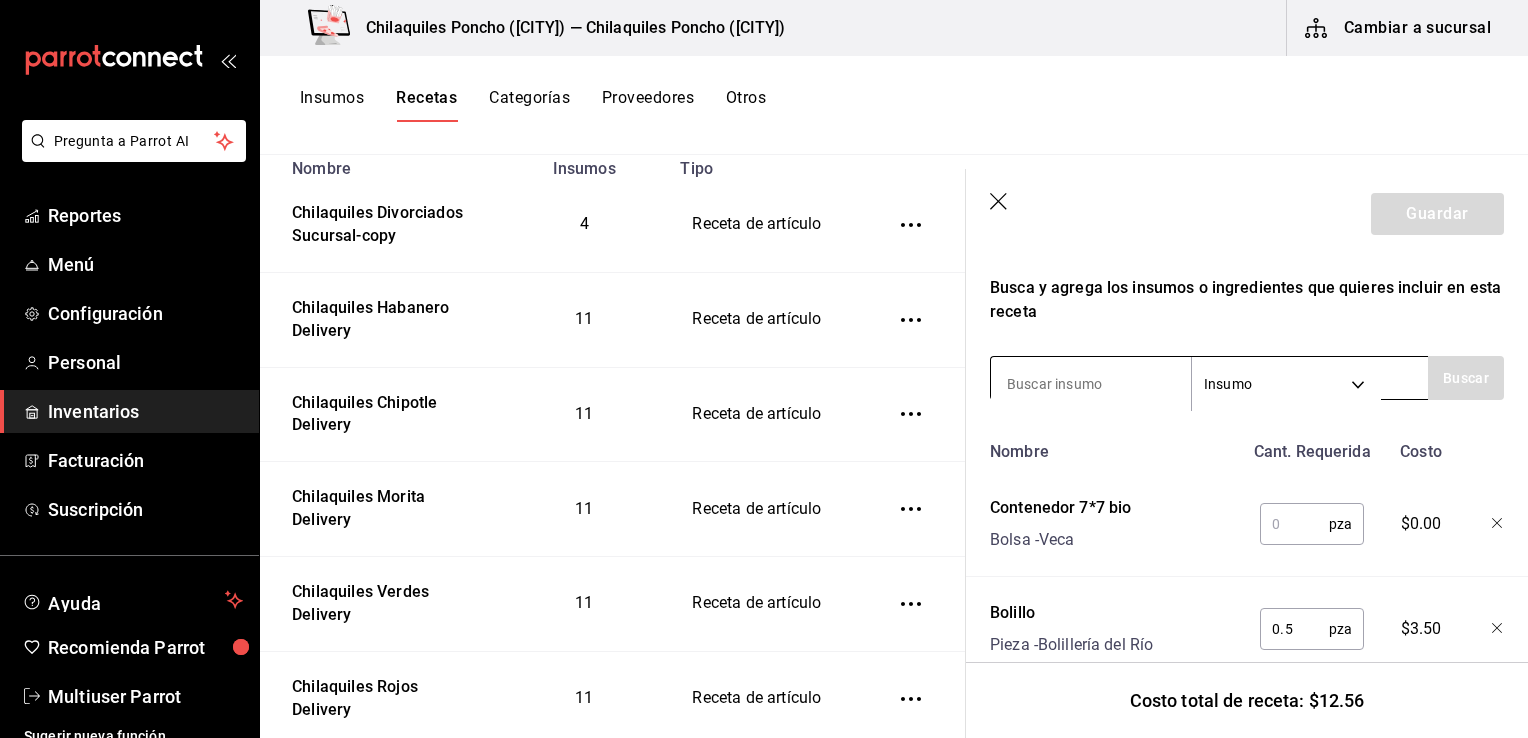 click at bounding box center (1091, 384) 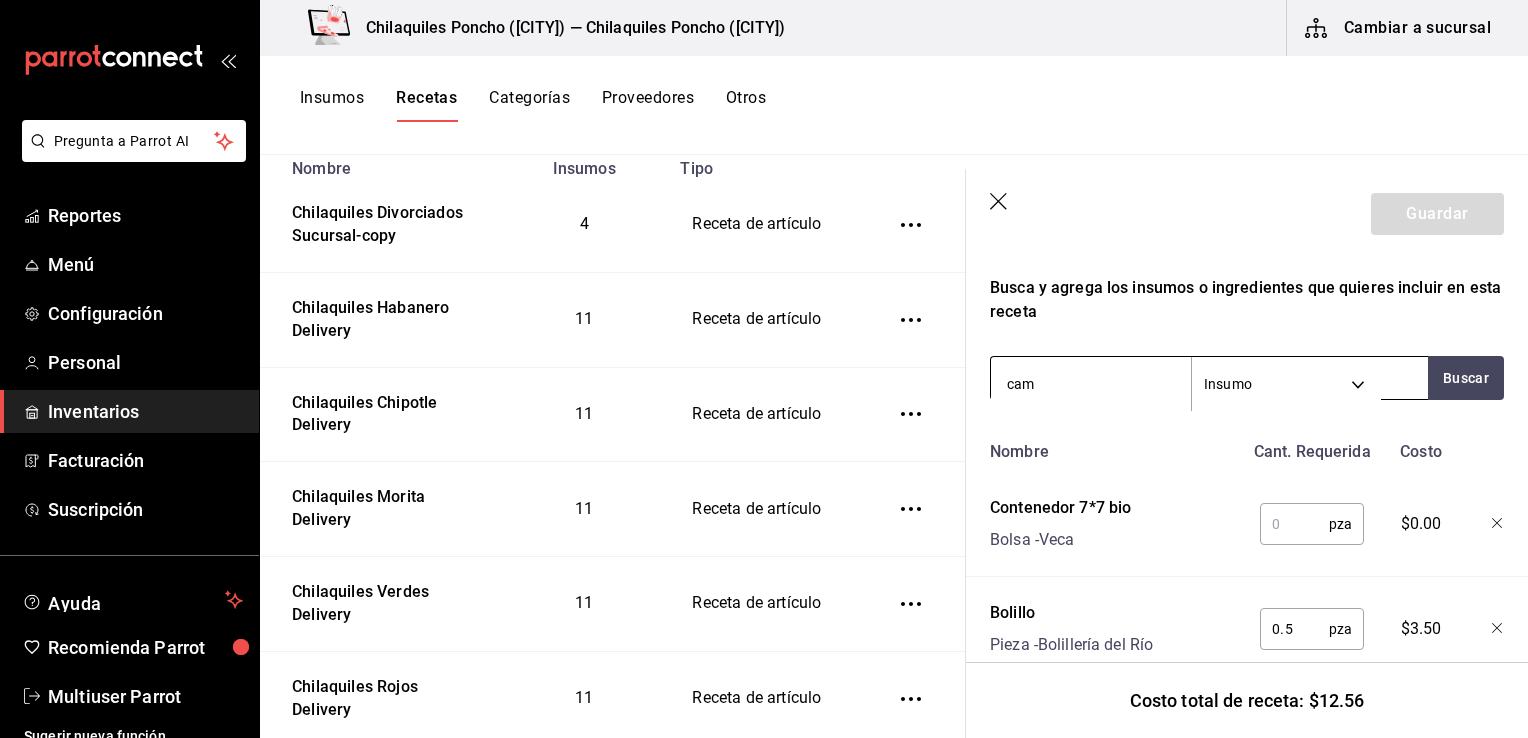 type on "cami" 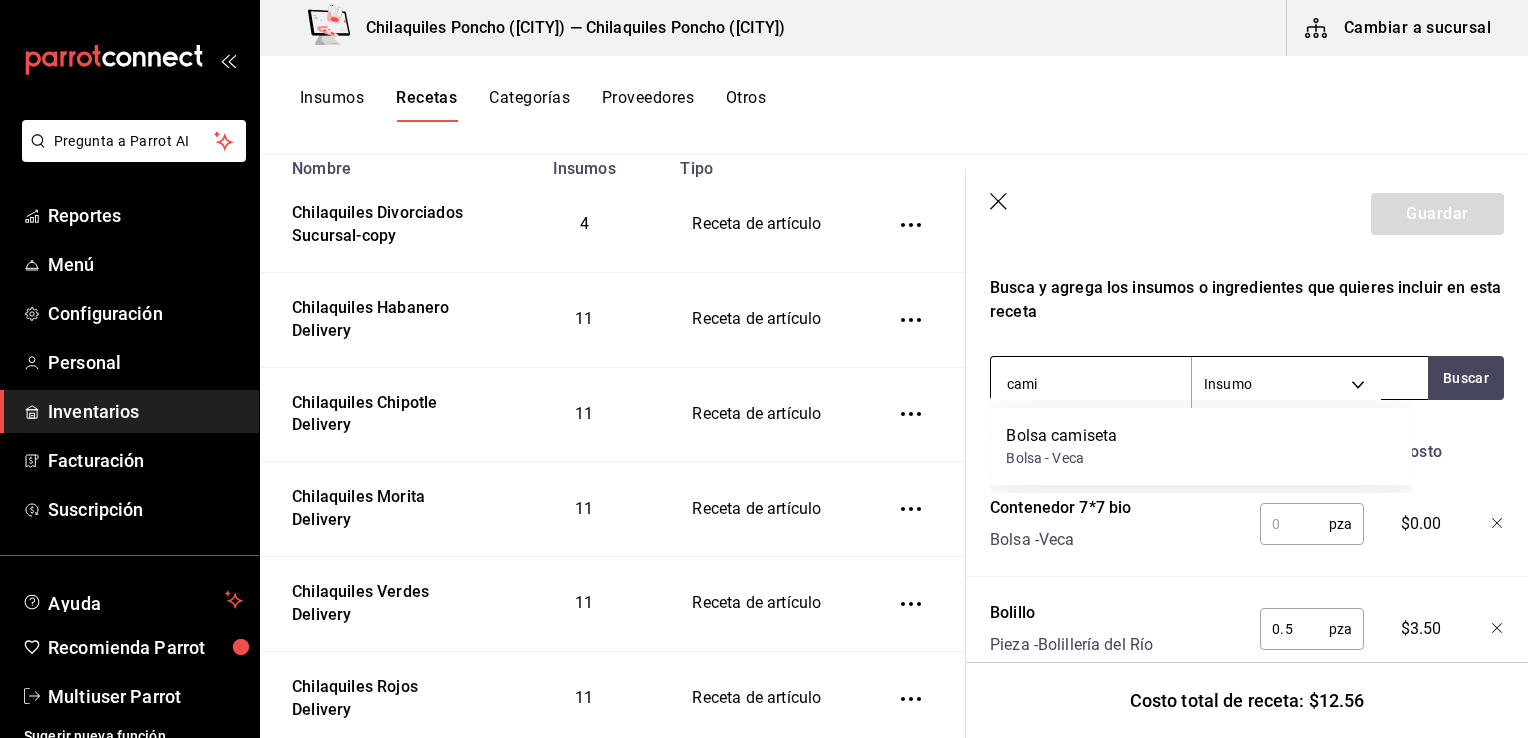 click on "Bolsa camiseta Bolsa - Veca" at bounding box center [1201, 446] 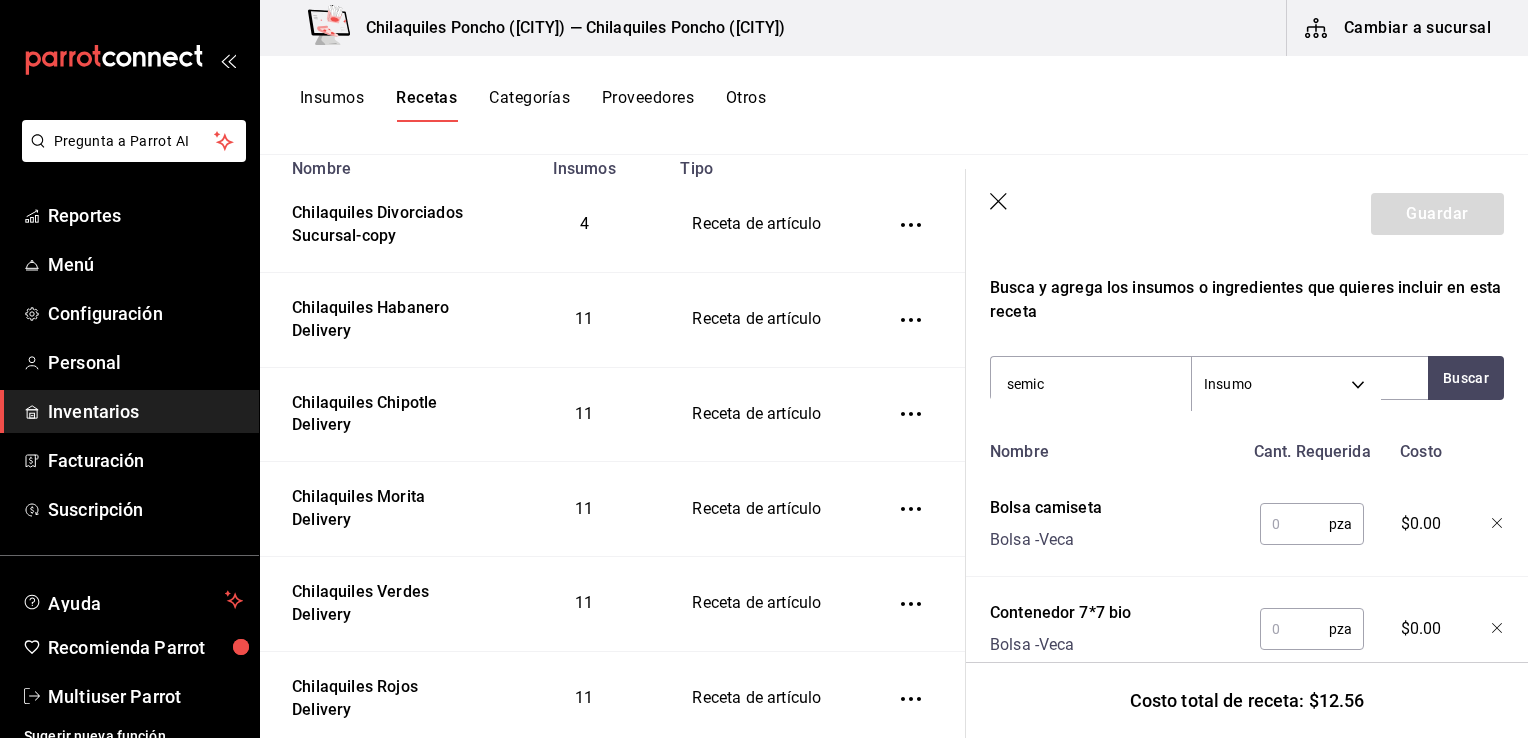 type on "semicr" 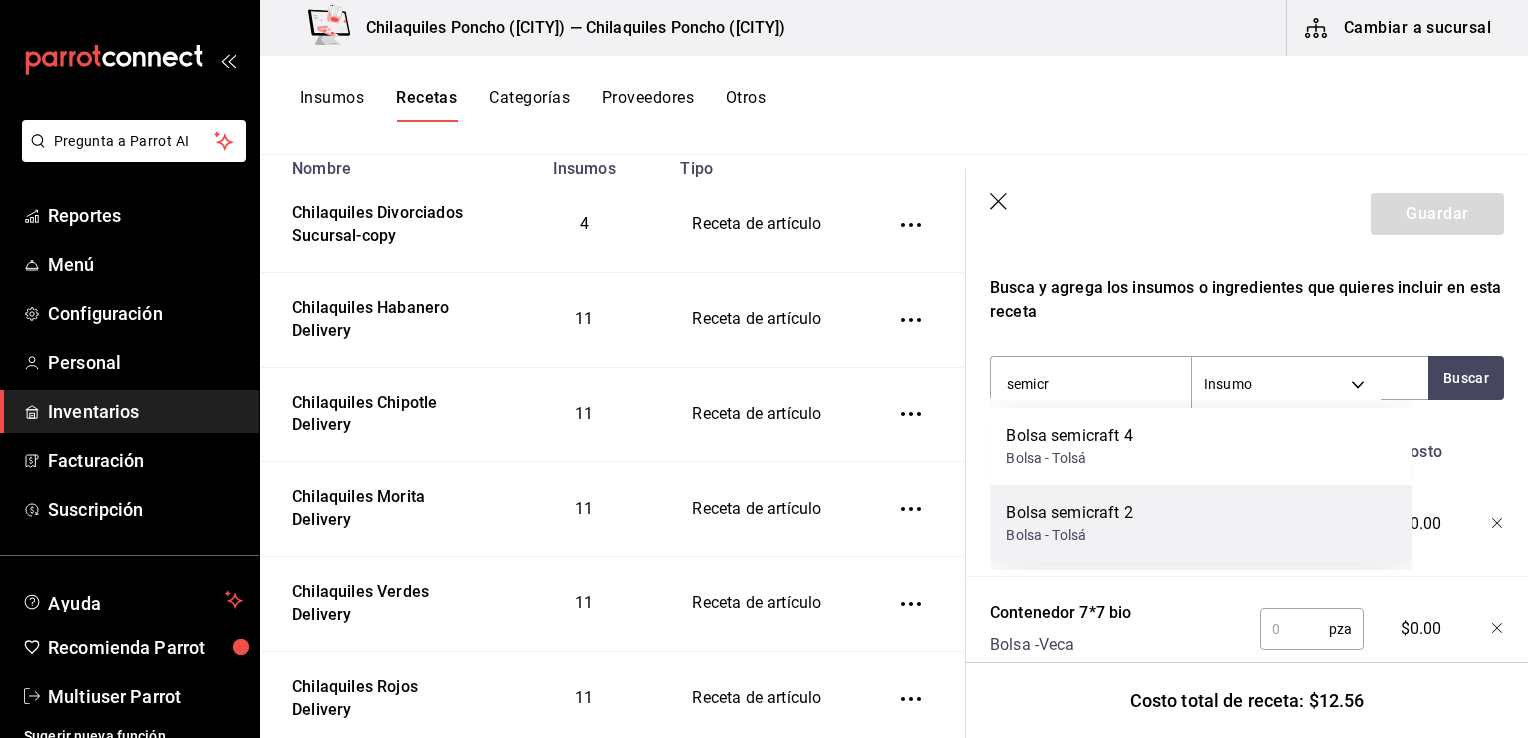 click on "Bolsa semicraft 2 Bolsa - Tolsá" at bounding box center [1201, 523] 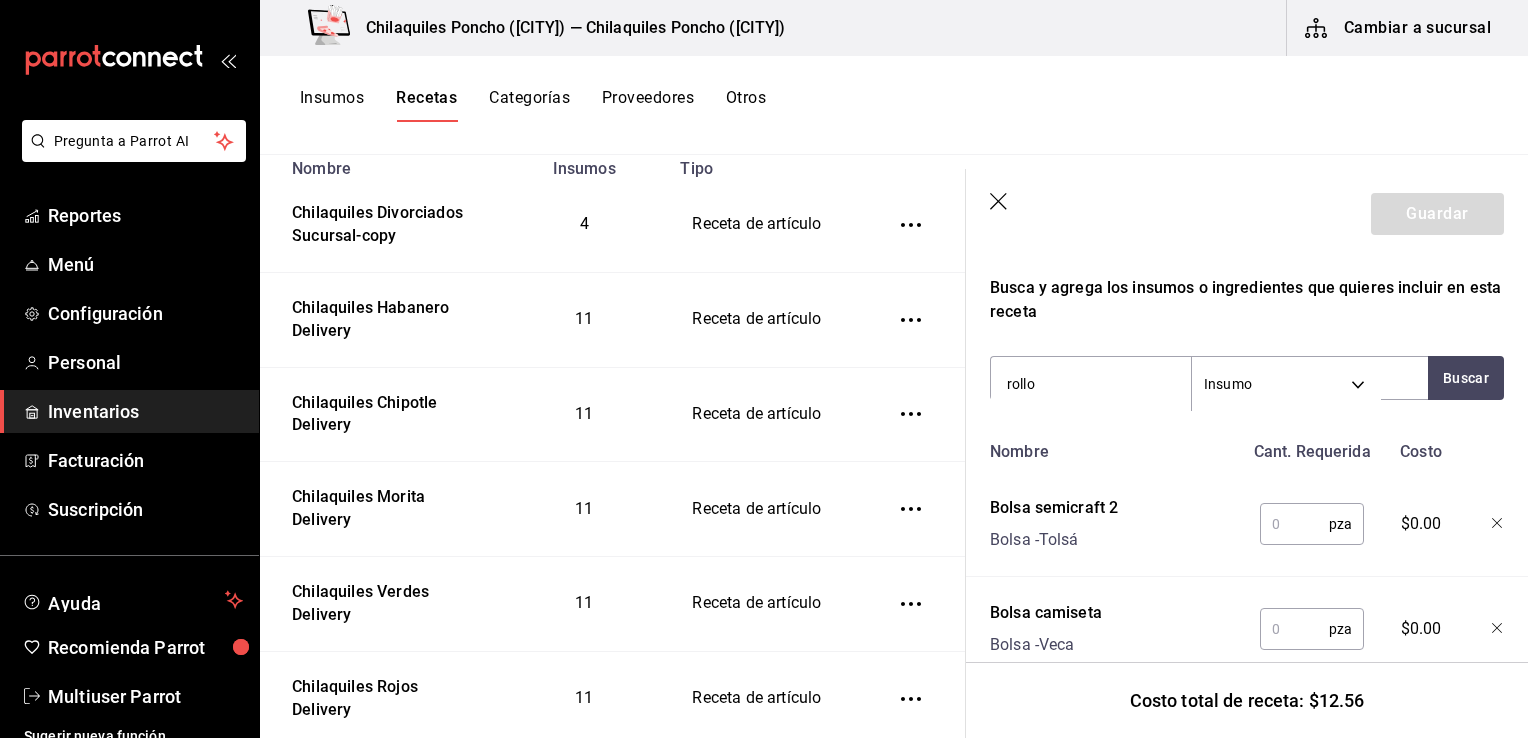 type on "rollo" 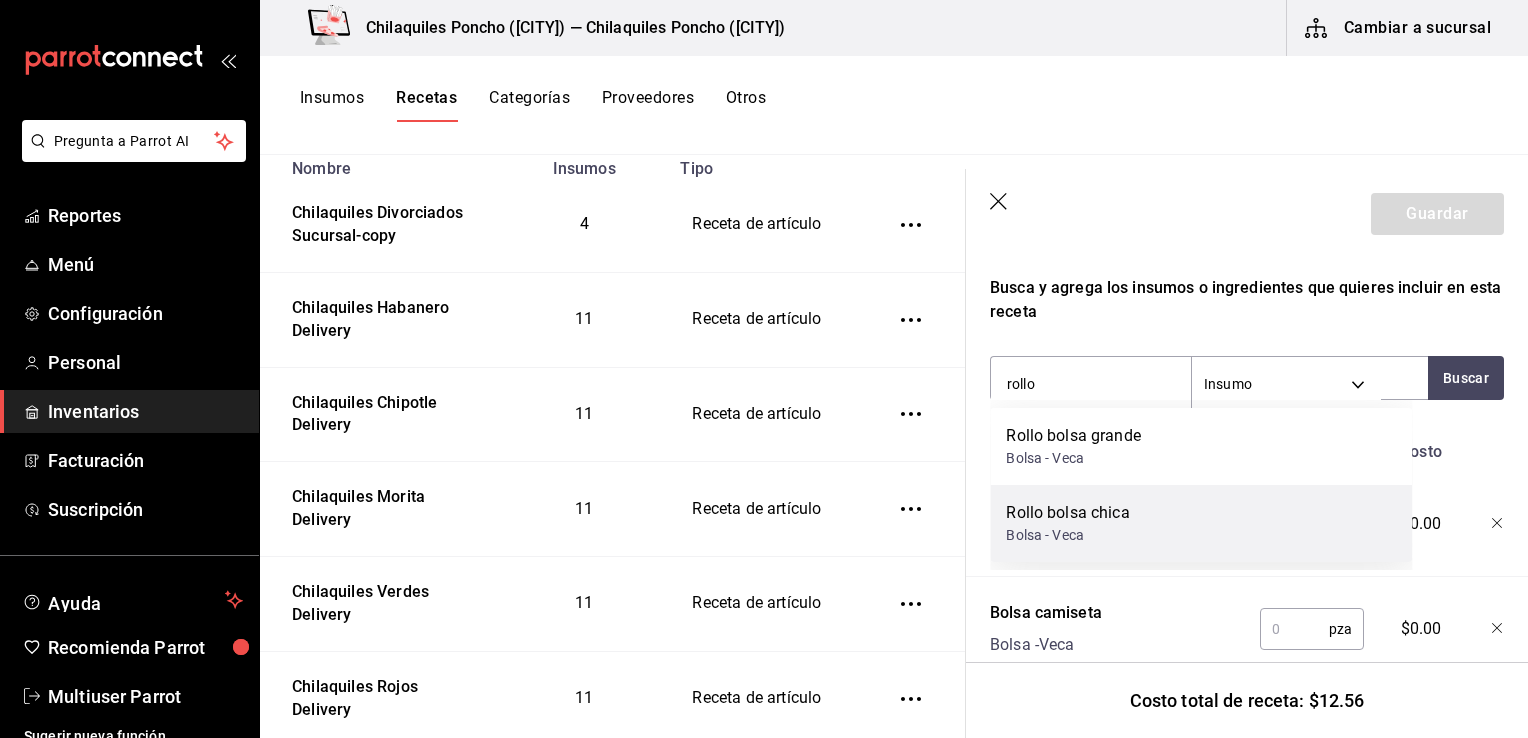 click on "Bolsa - Veca" at bounding box center (1067, 535) 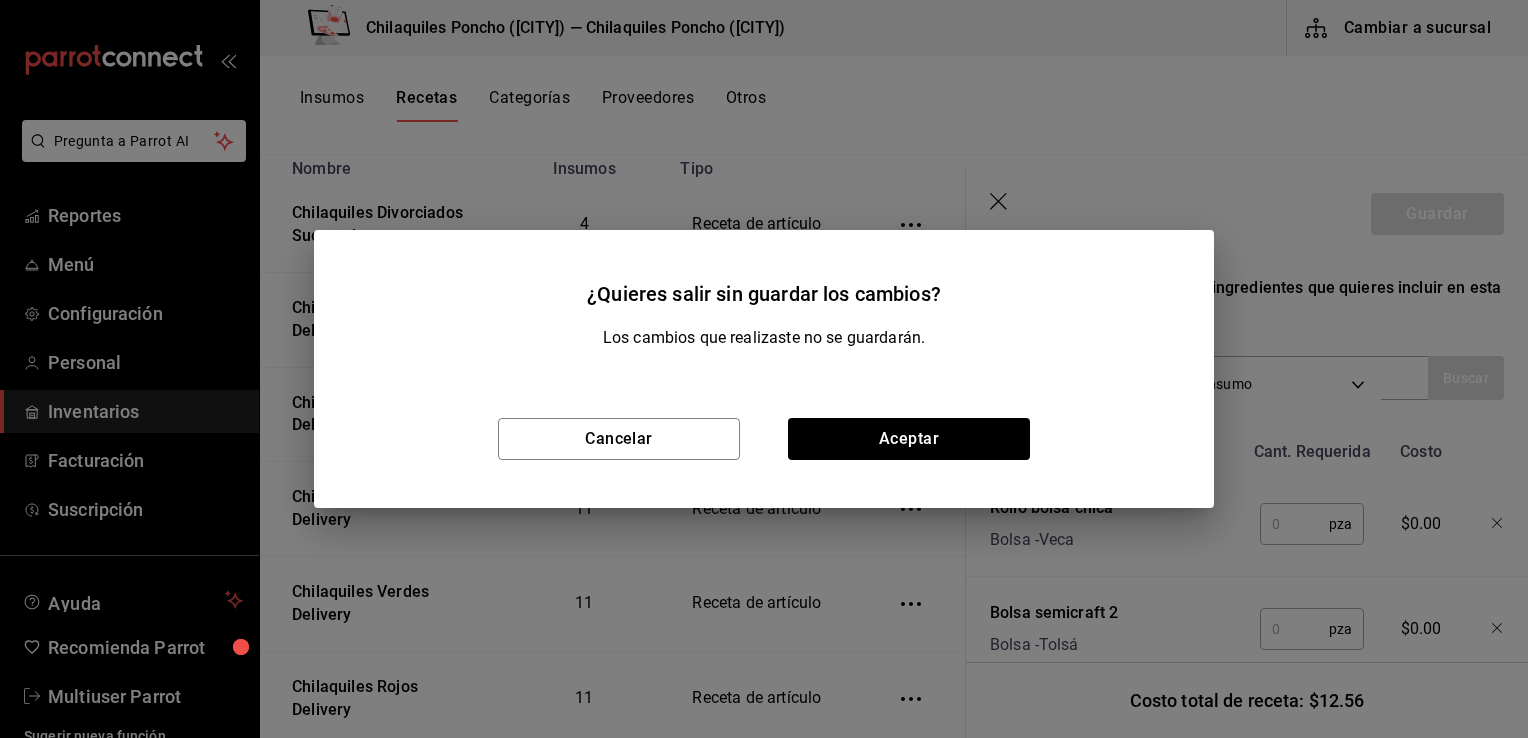 click on "Cancelar" at bounding box center [619, 439] 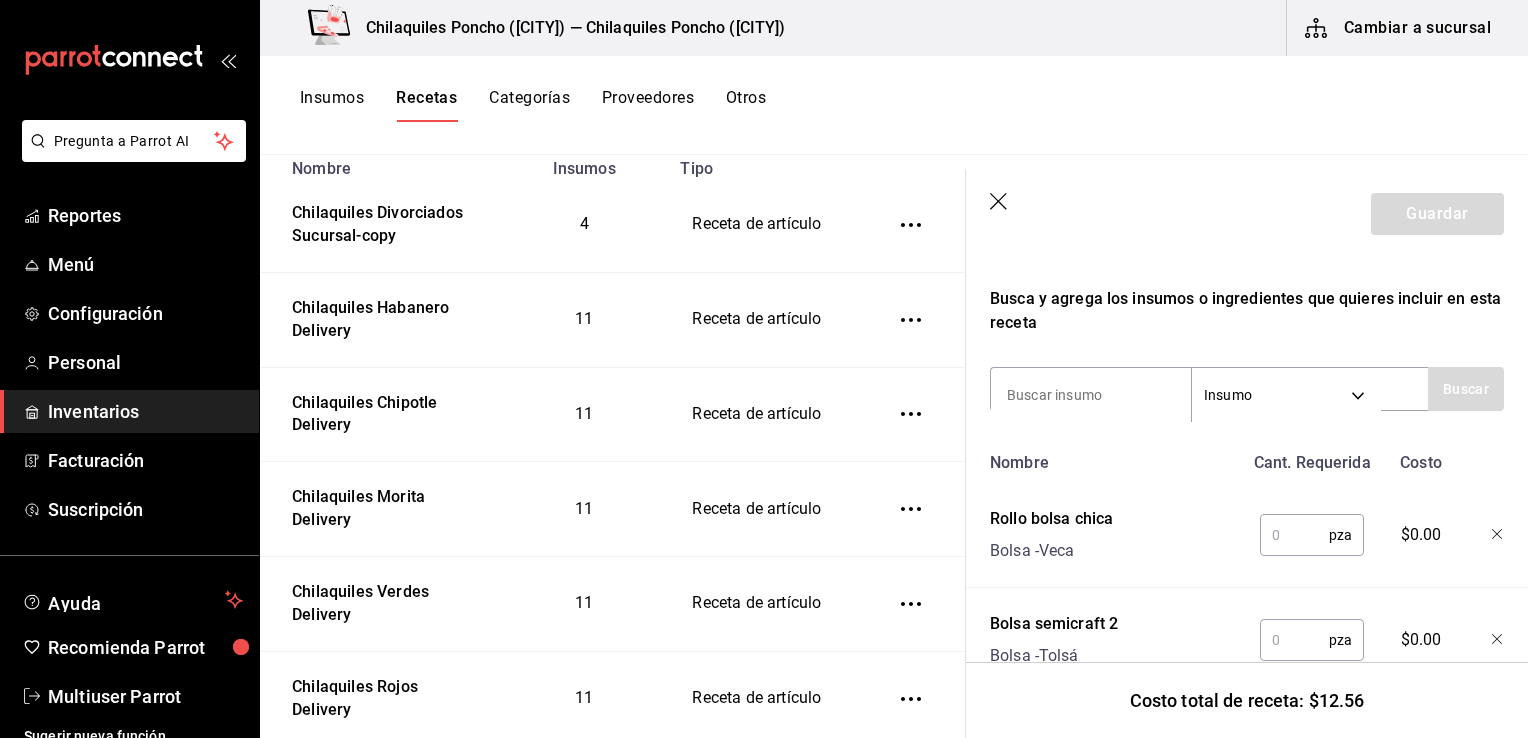 scroll, scrollTop: 332, scrollLeft: 0, axis: vertical 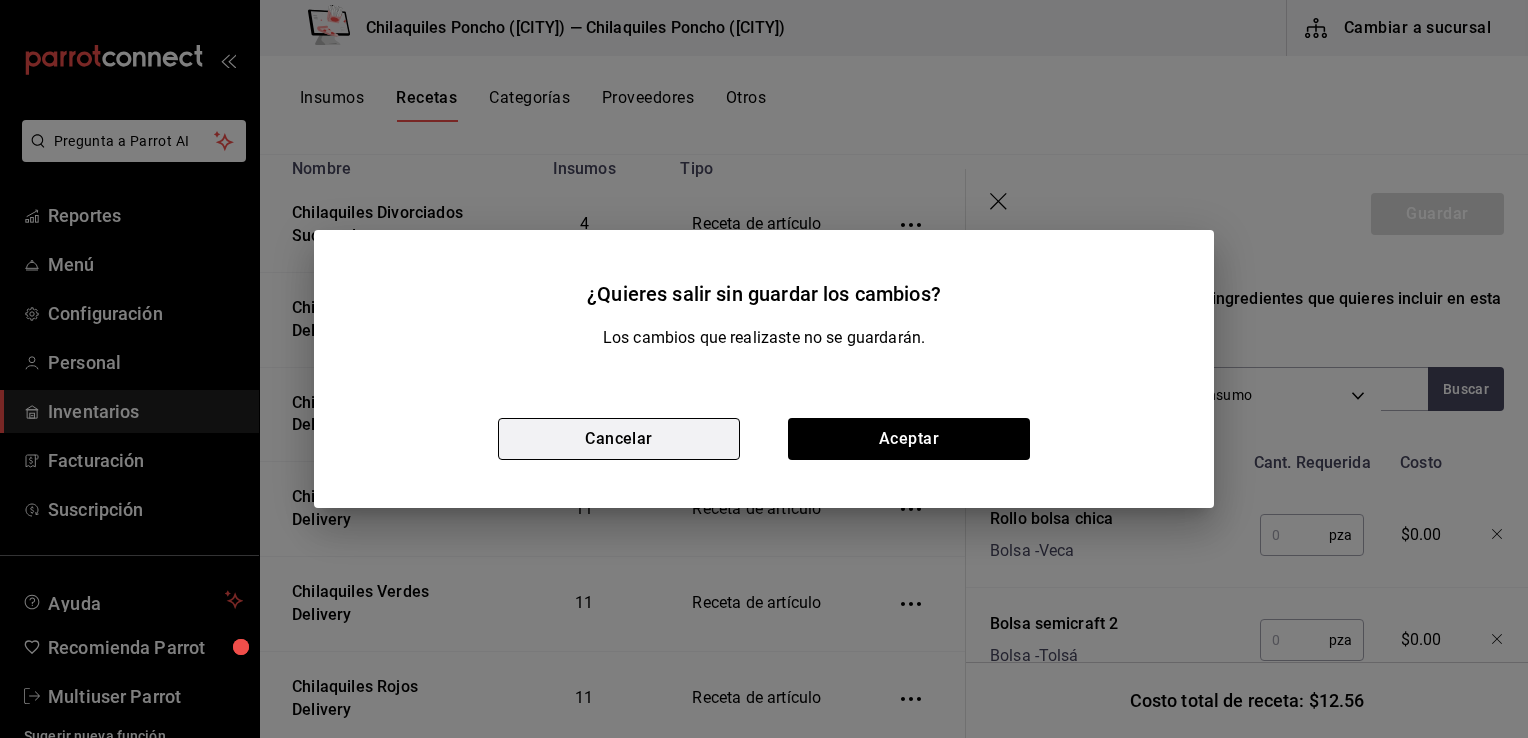 click on "Cancelar" at bounding box center (619, 439) 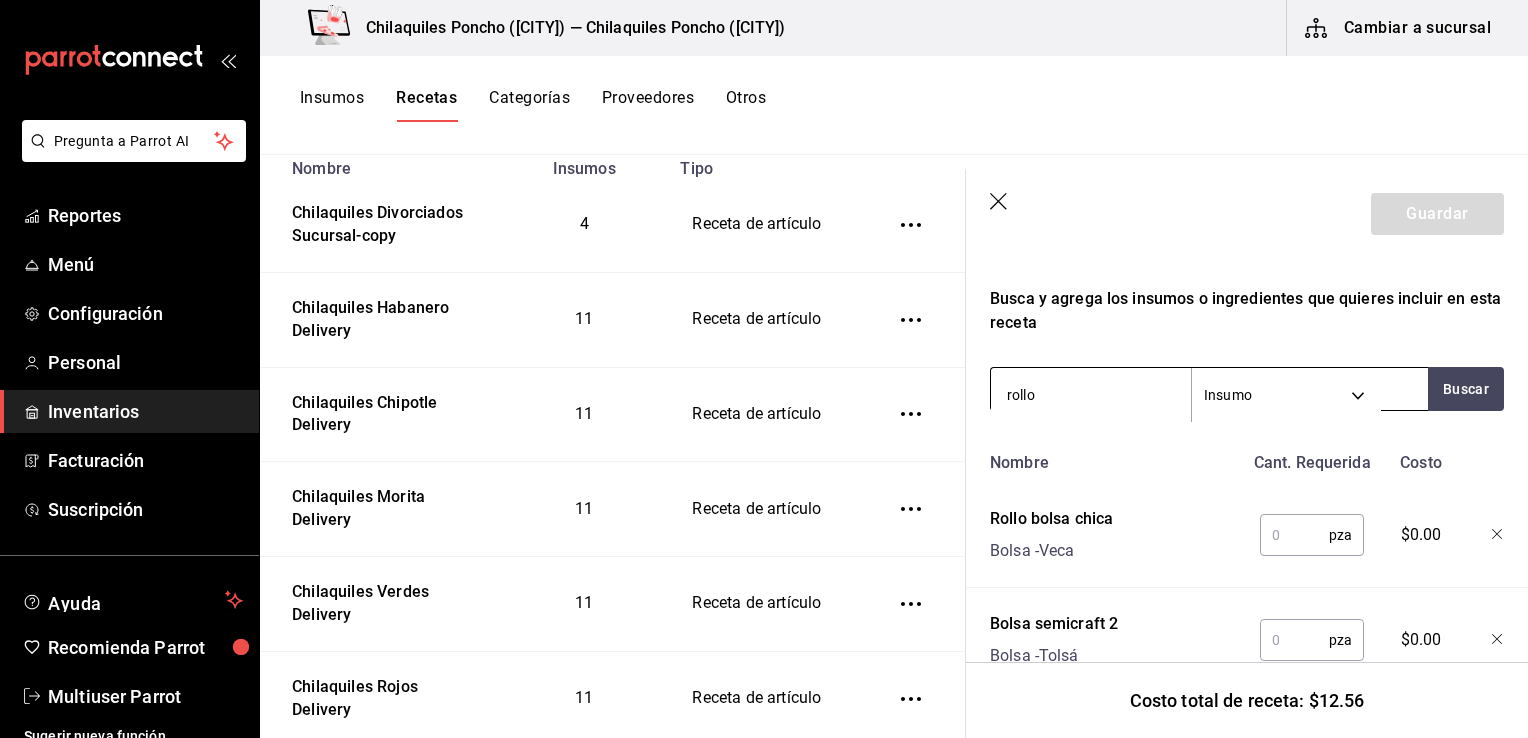 click on "rollo" at bounding box center (1091, 395) 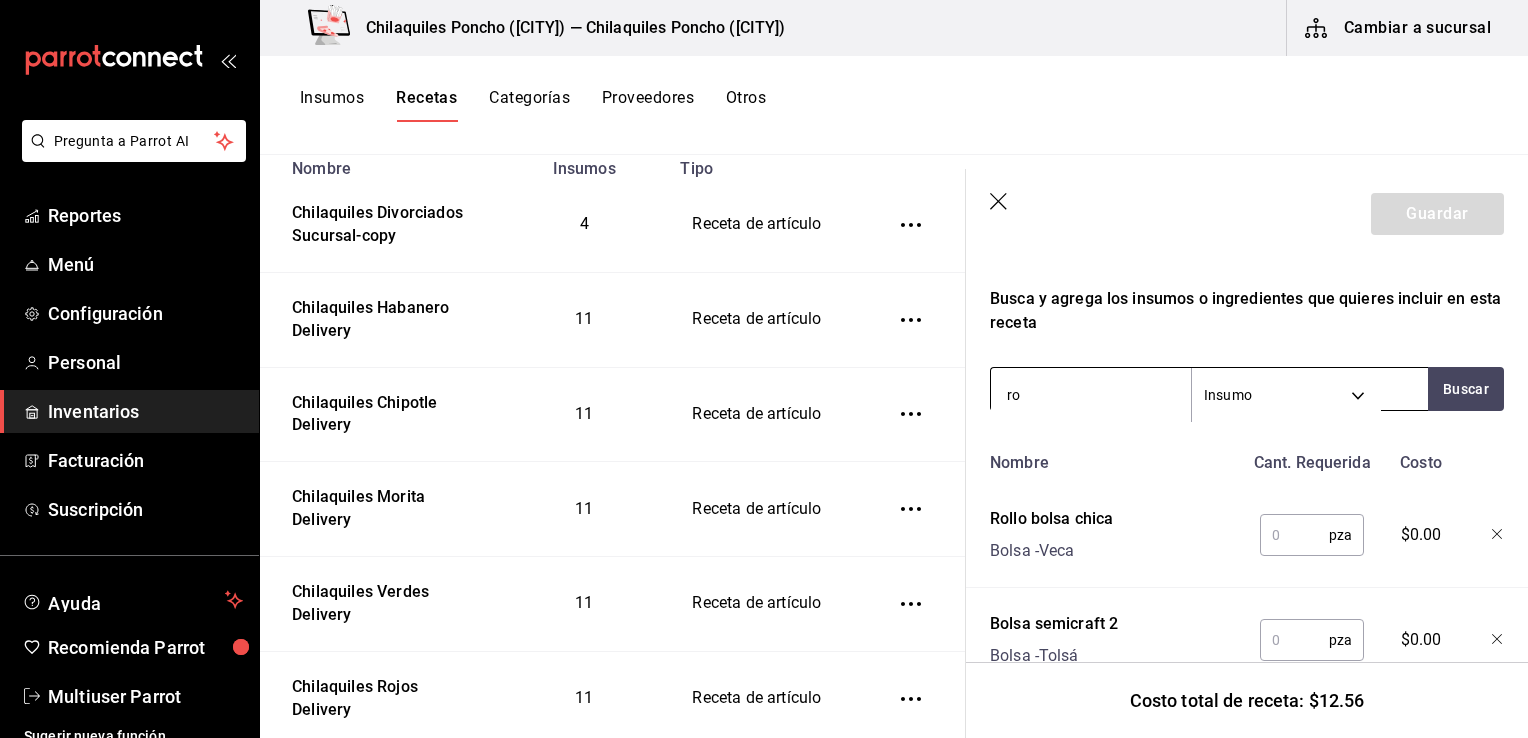 type on "r" 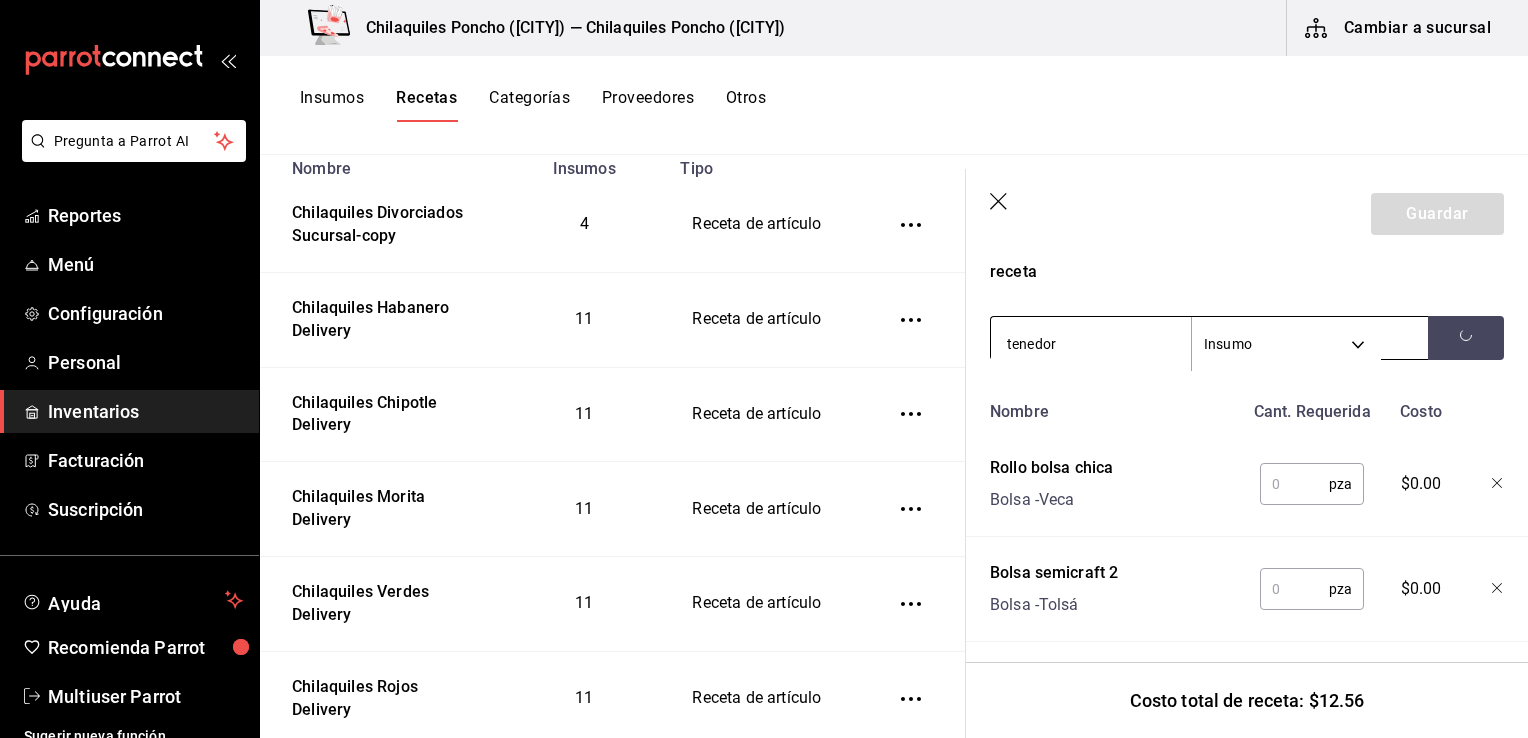 scroll, scrollTop: 345, scrollLeft: 0, axis: vertical 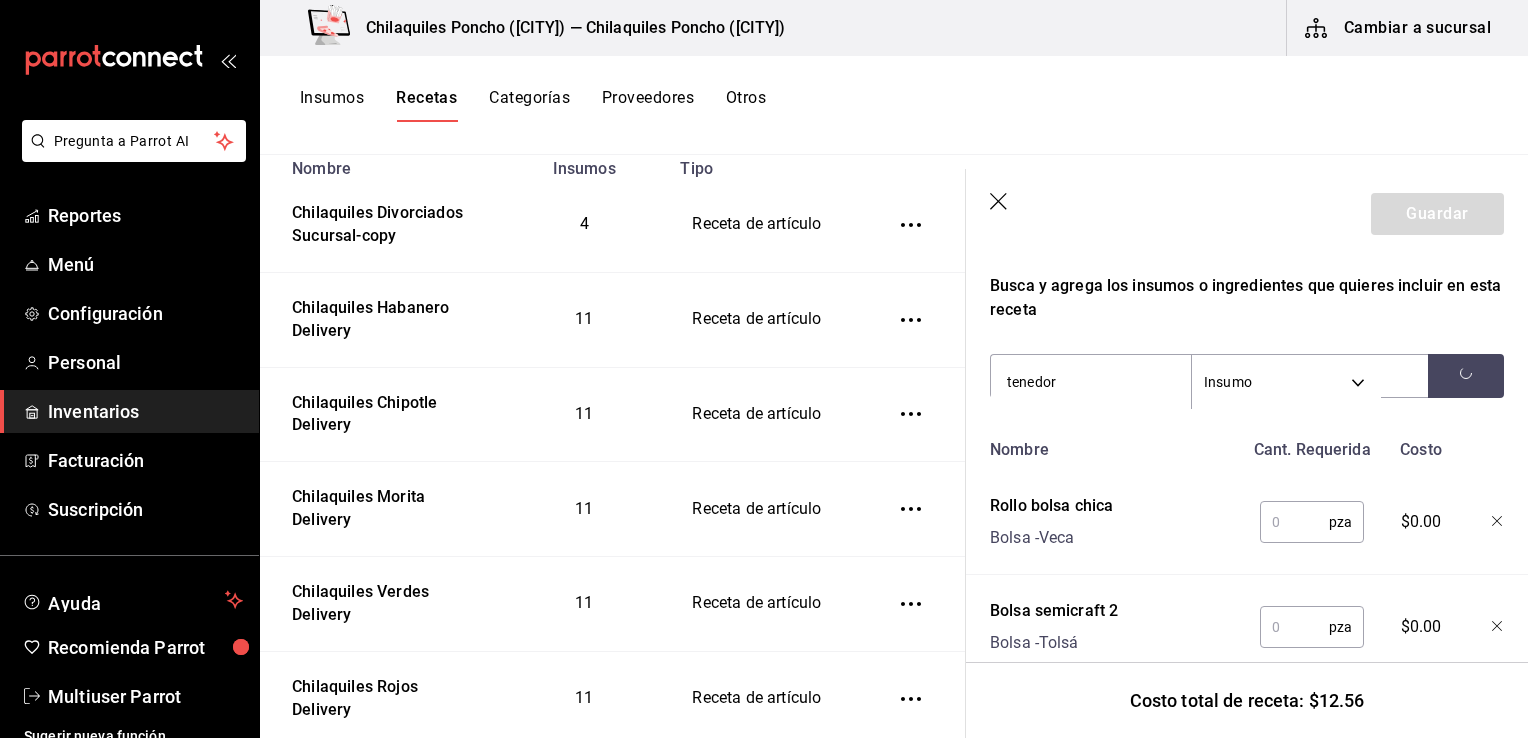 type on "tenedor" 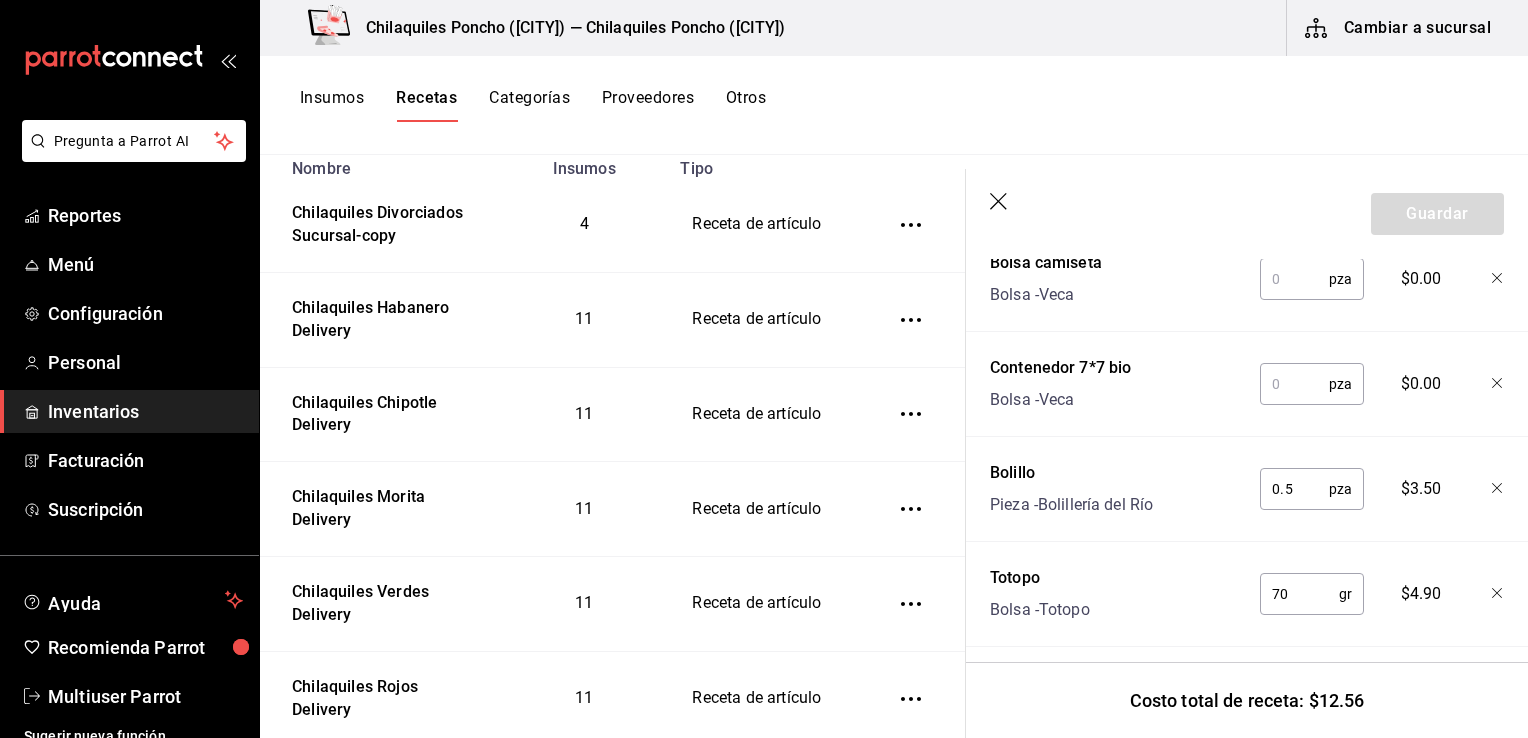 scroll, scrollTop: 660, scrollLeft: 0, axis: vertical 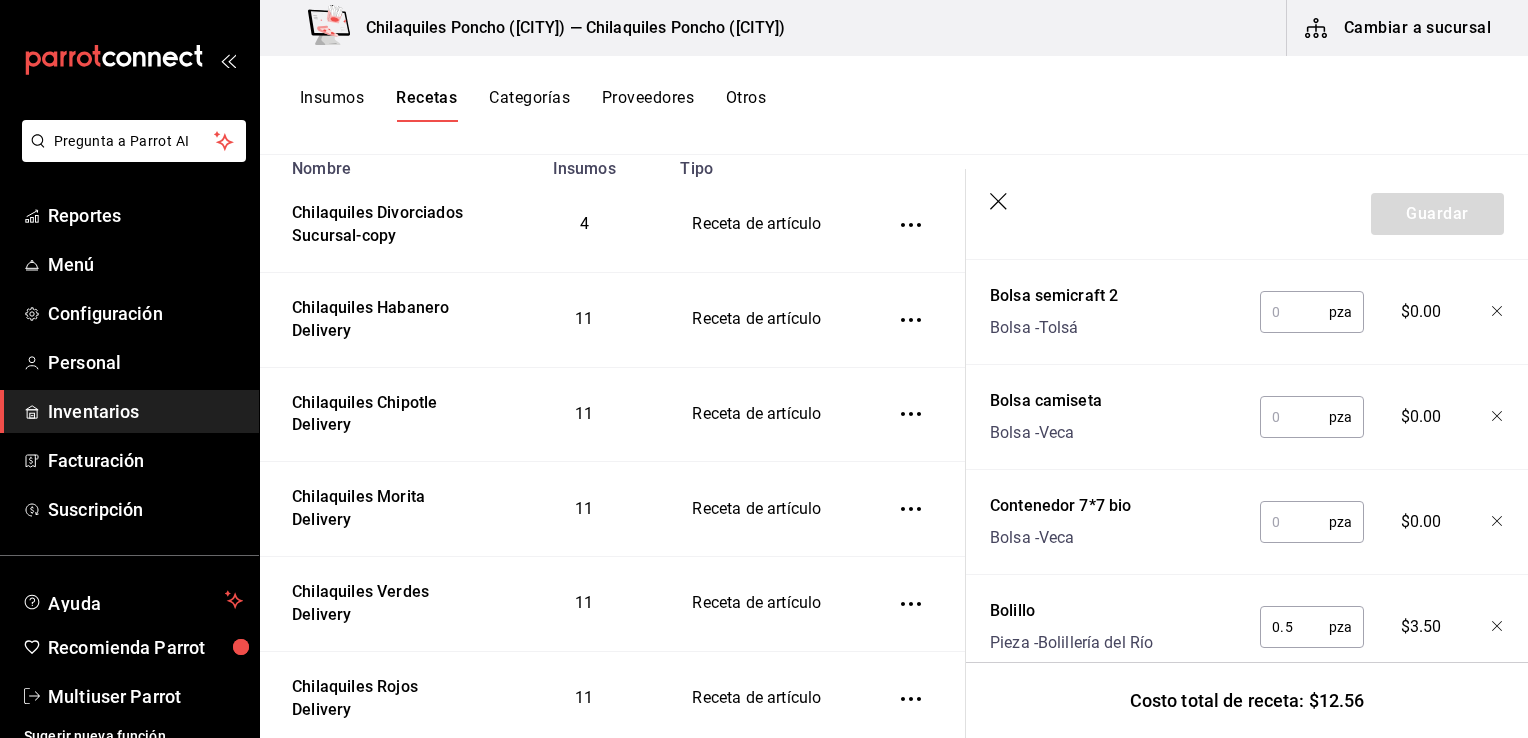 click at bounding box center [1294, 522] 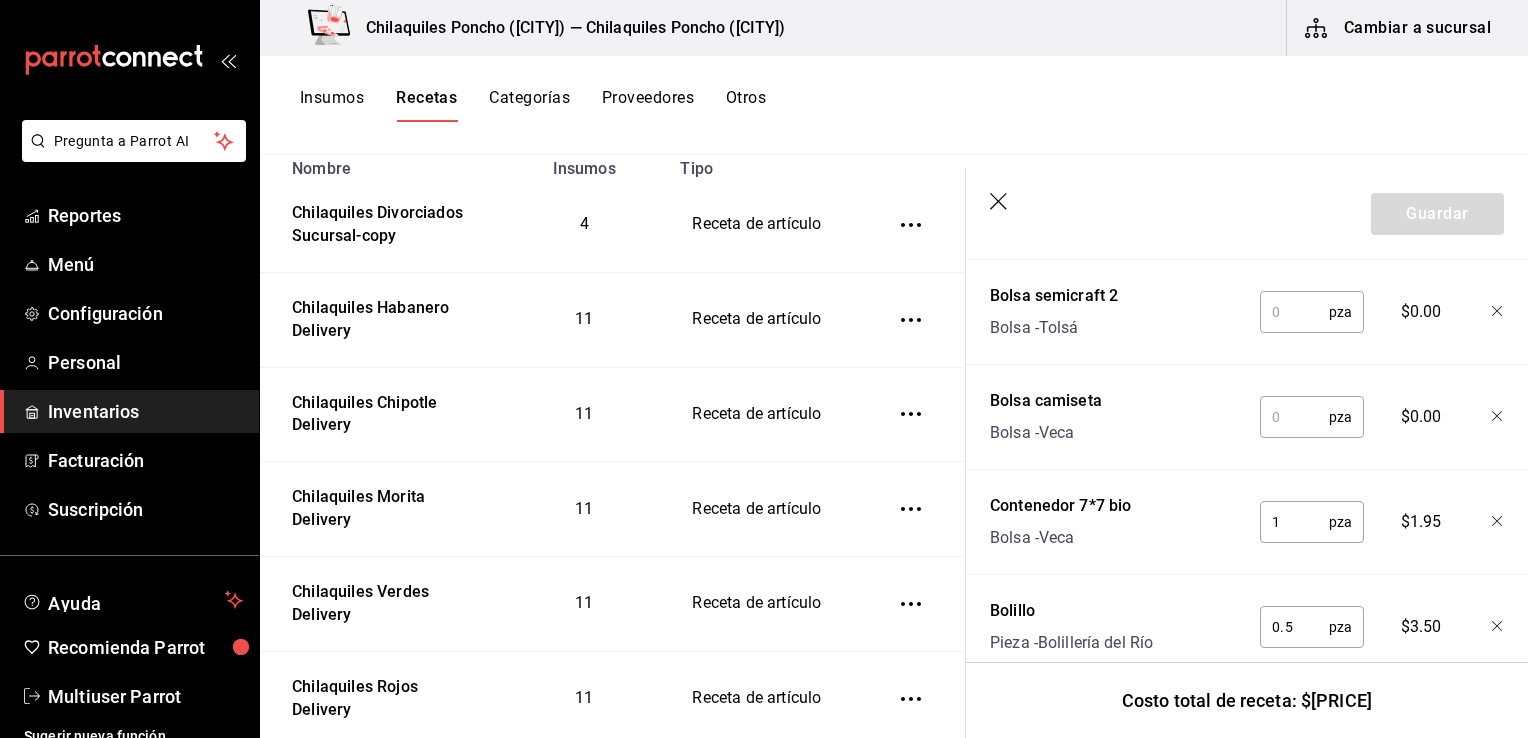 type on "1" 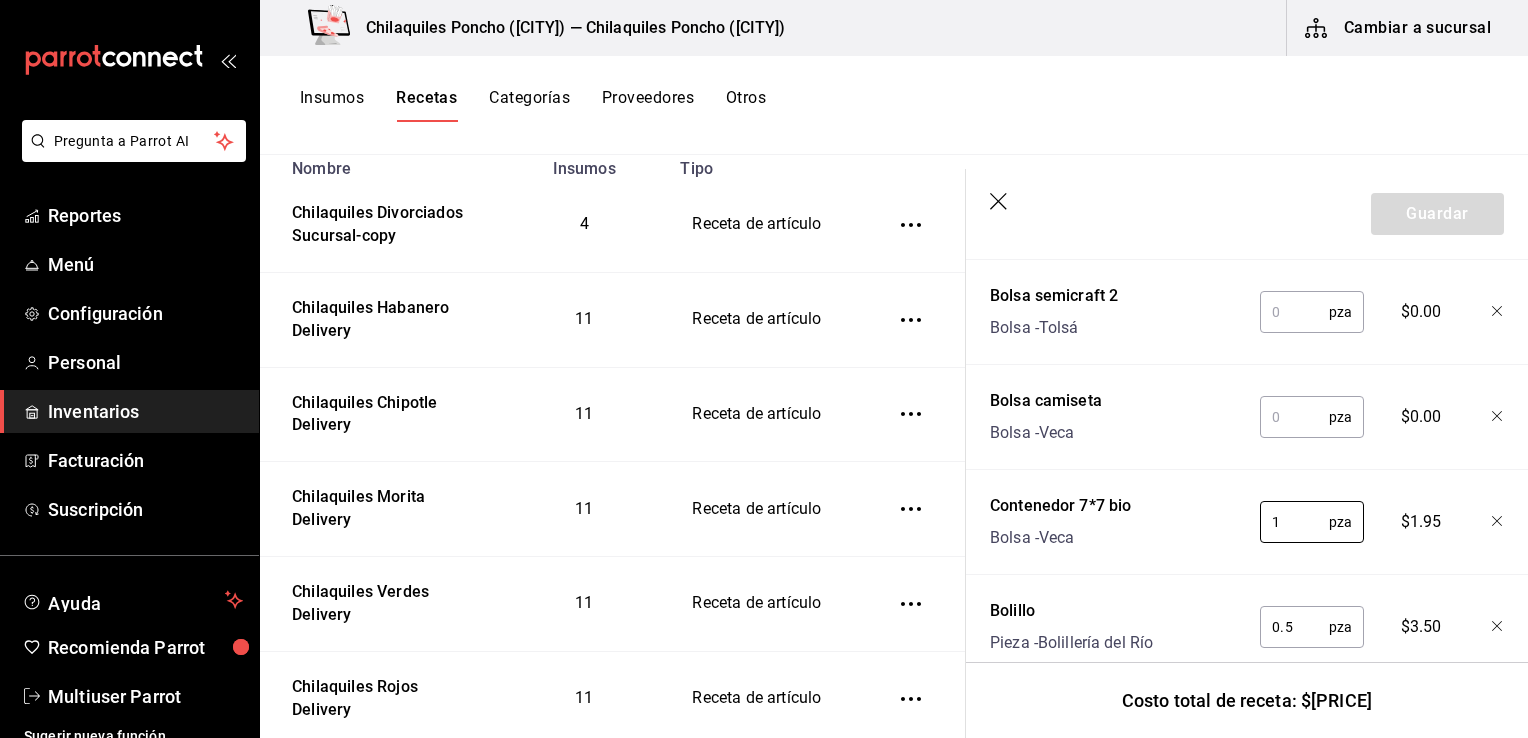 click at bounding box center [1294, 417] 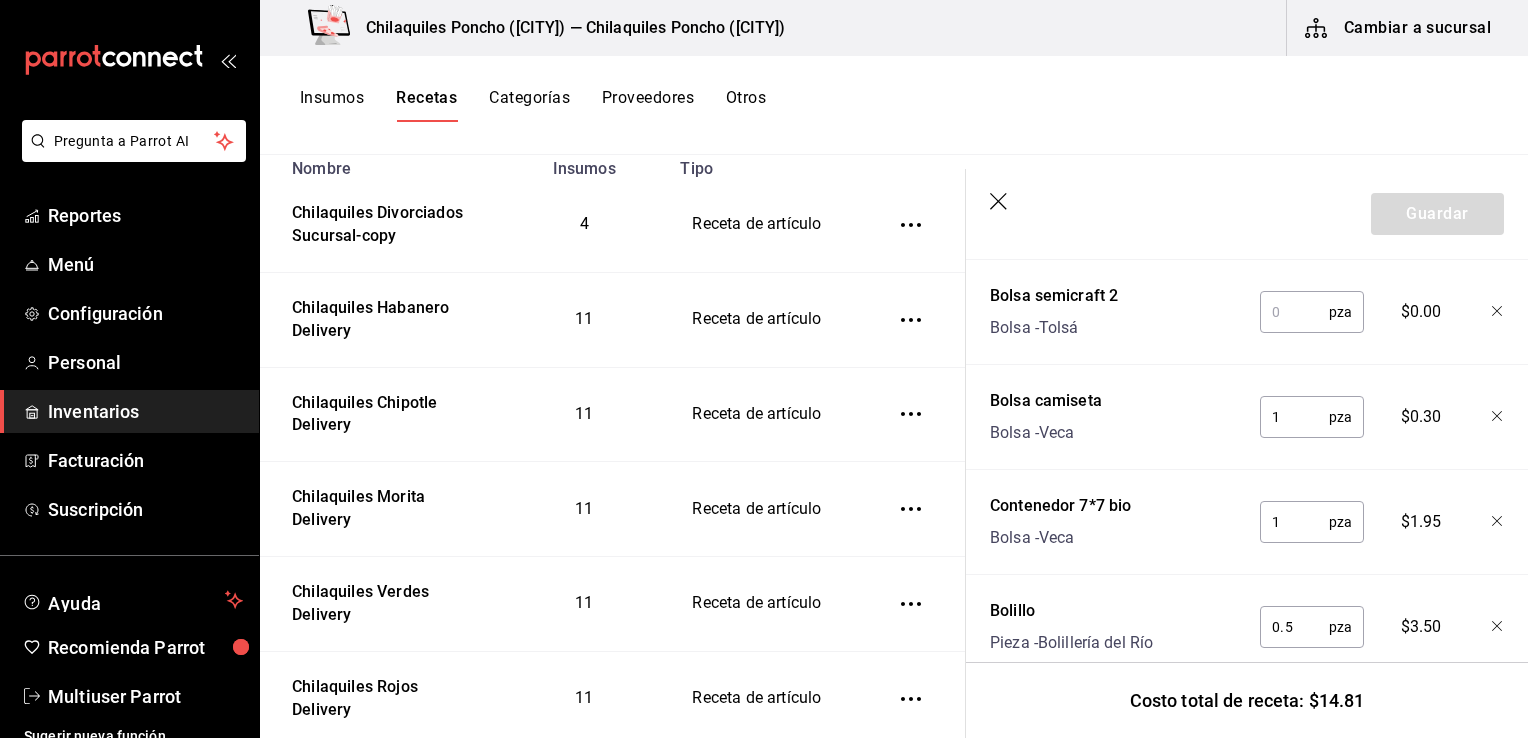 type on "1" 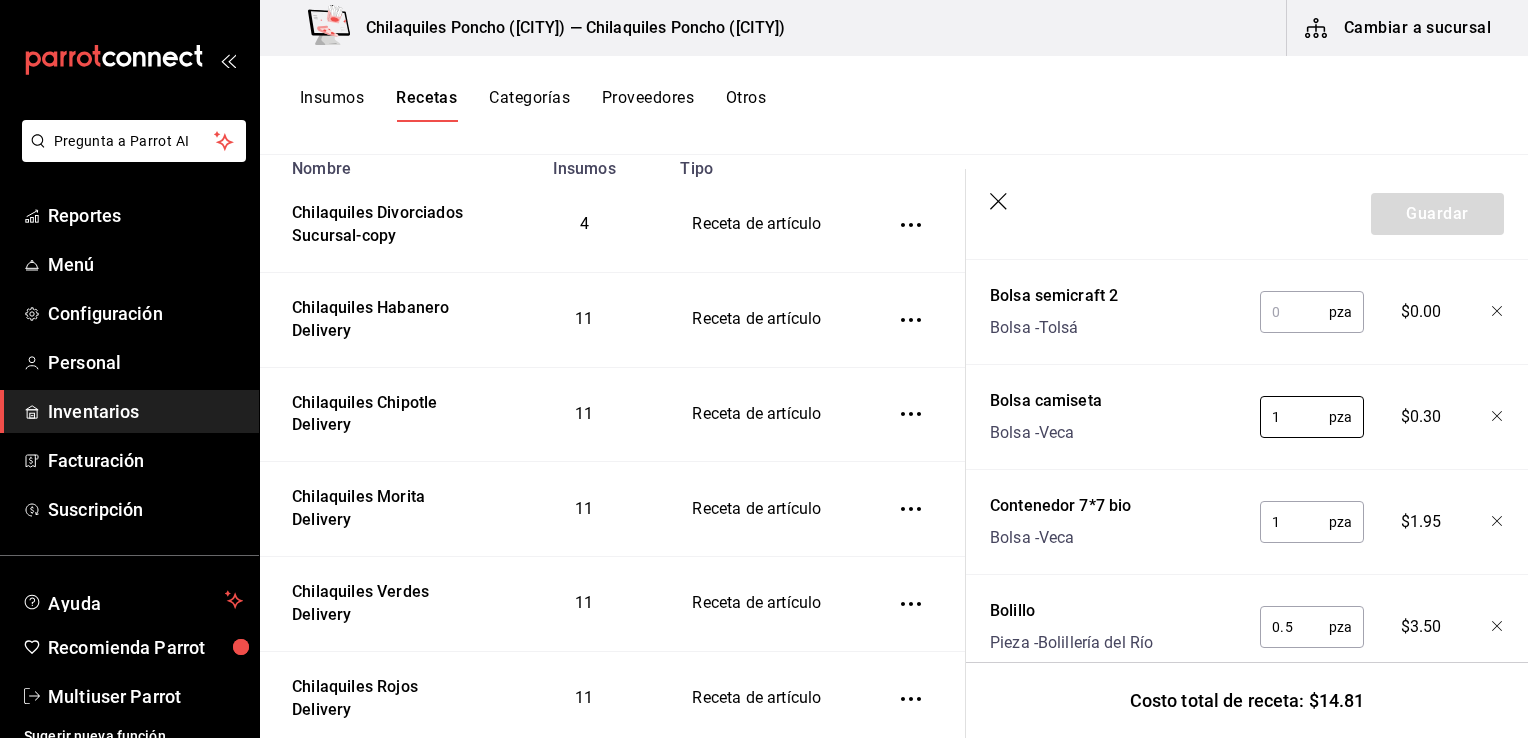 click at bounding box center [1294, 312] 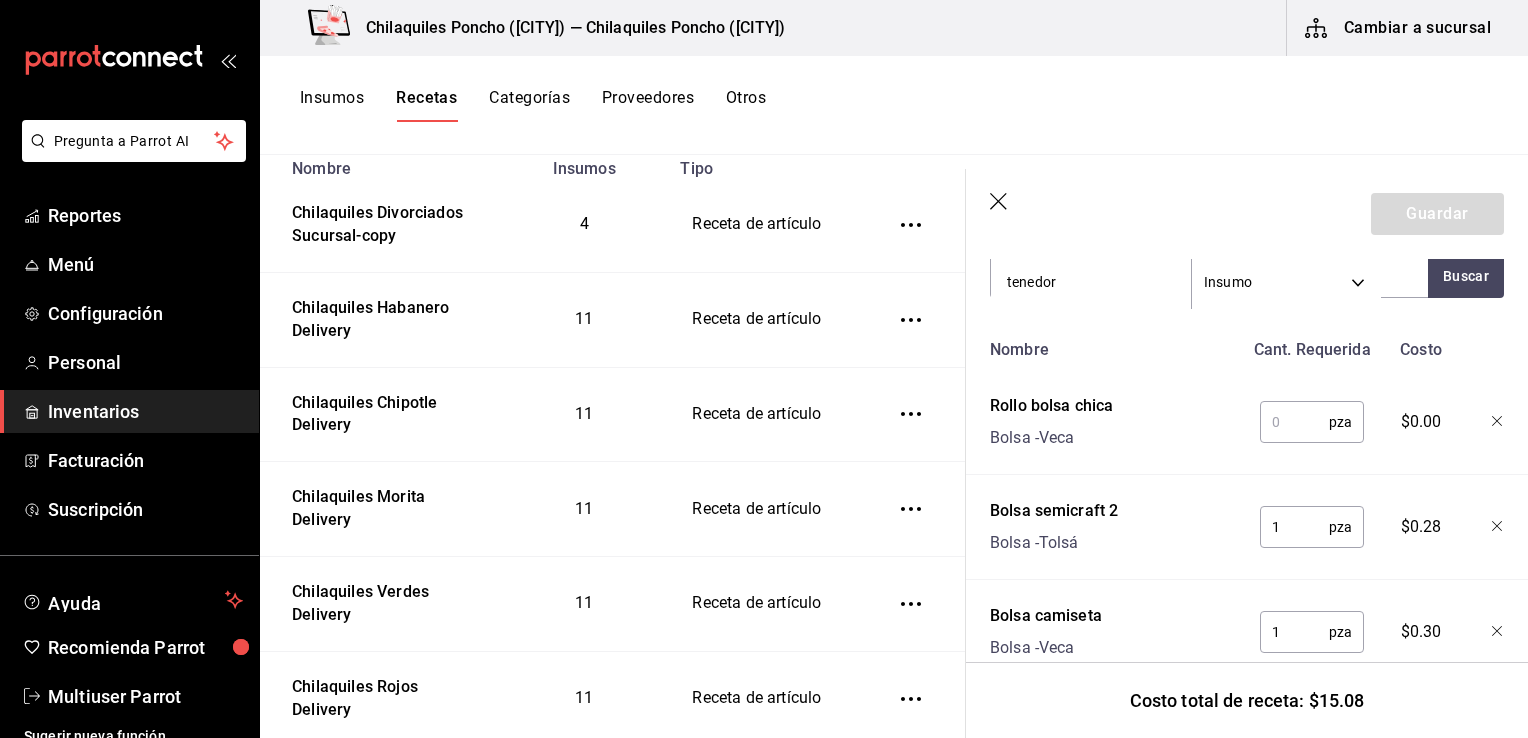 scroll, scrollTop: 427, scrollLeft: 0, axis: vertical 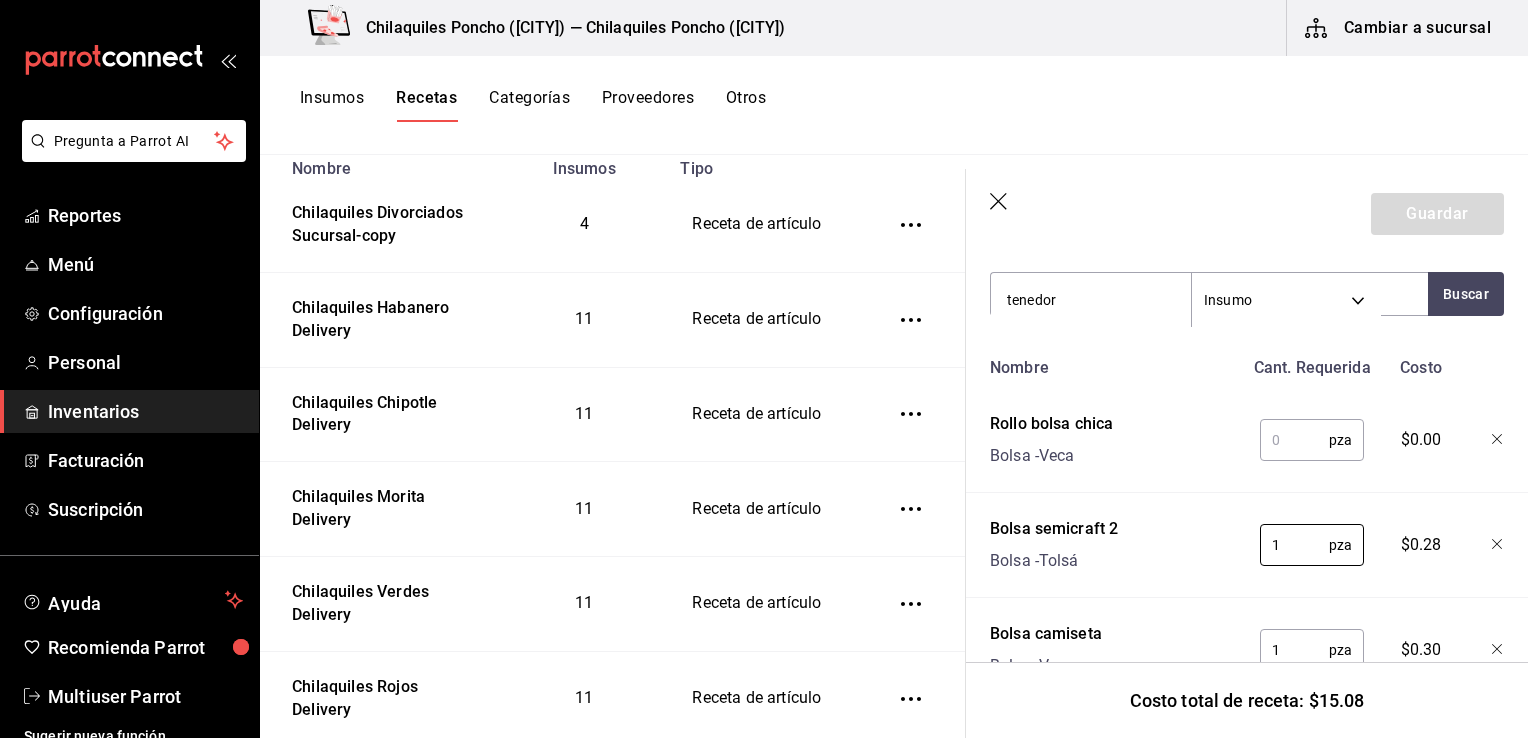 type on "1" 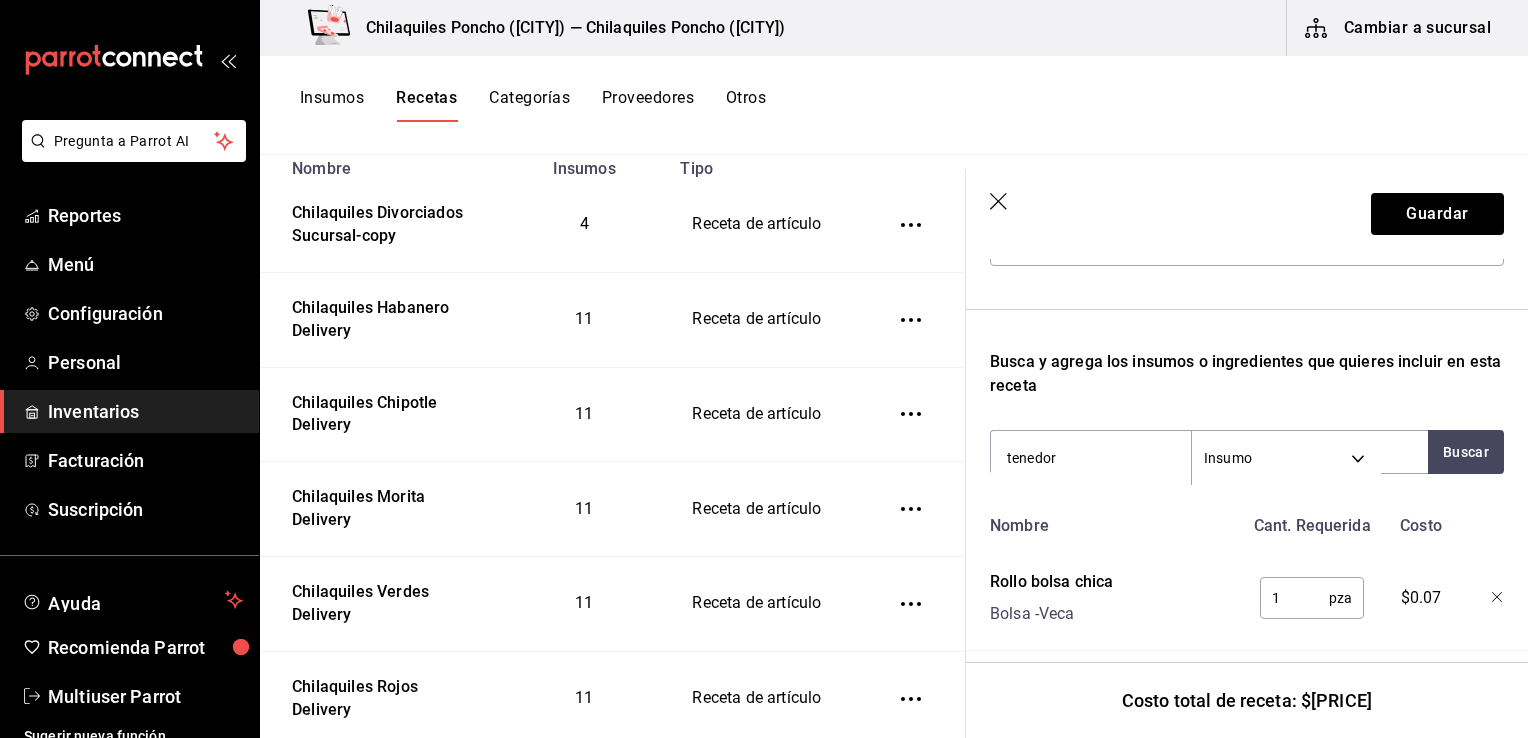 scroll, scrollTop: 264, scrollLeft: 0, axis: vertical 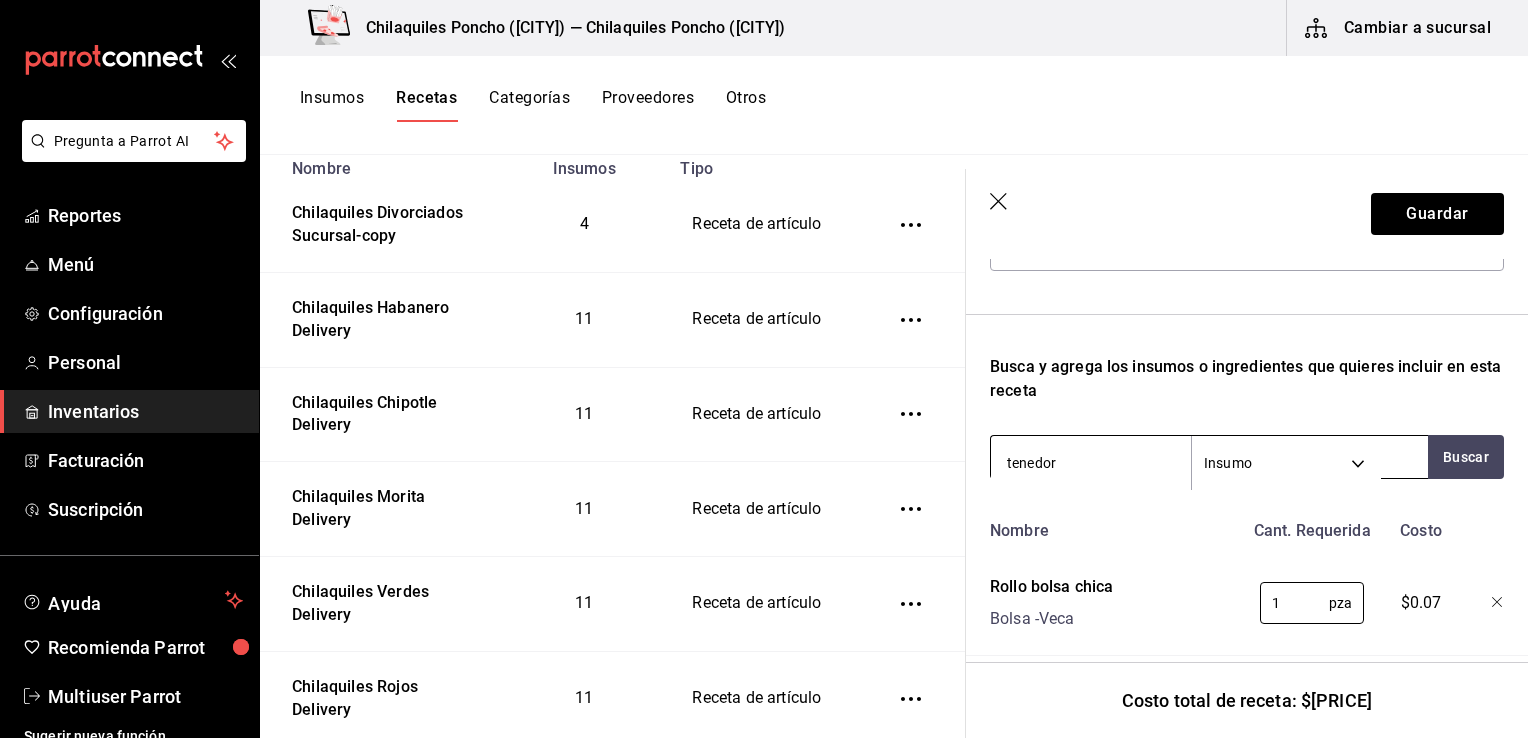 type on "1" 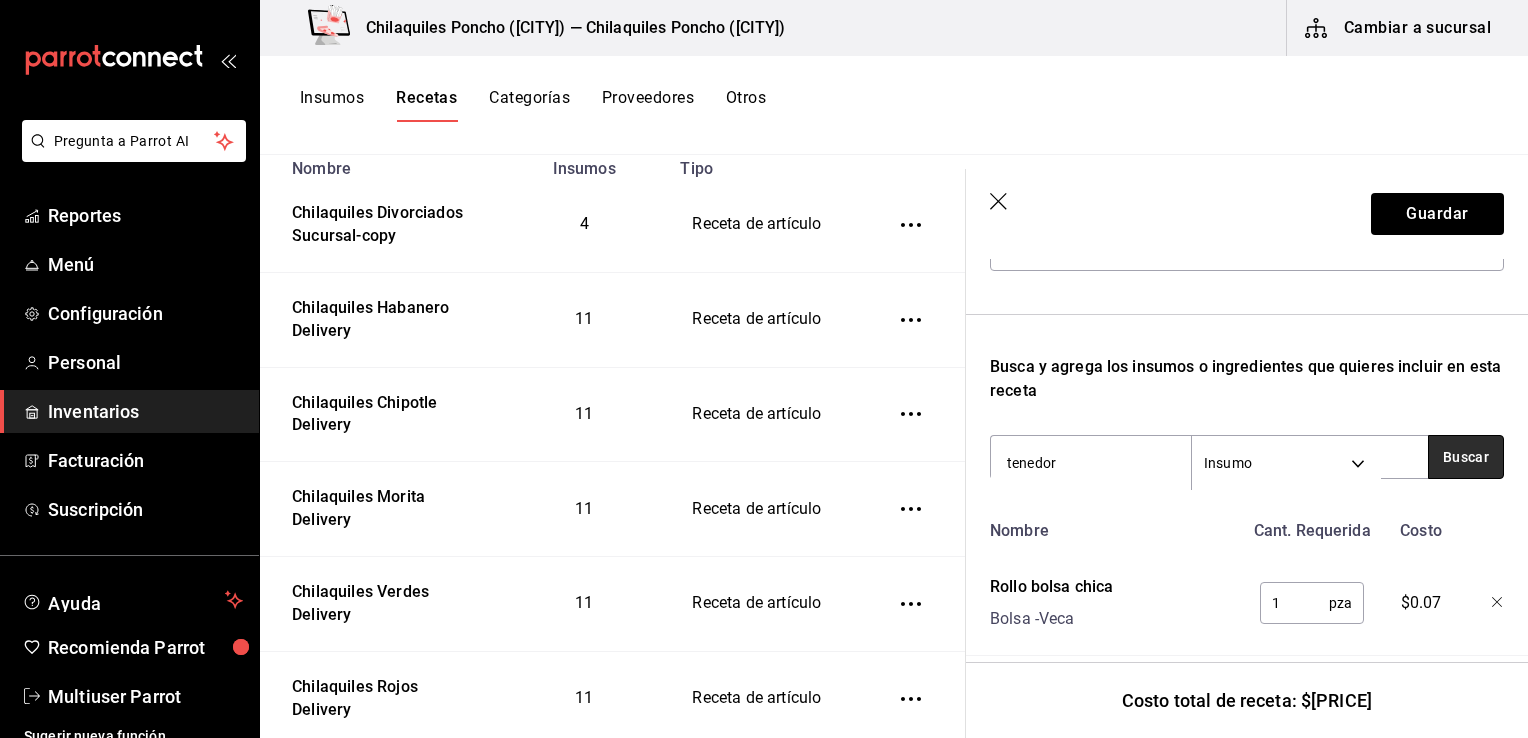click on "Buscar" at bounding box center (1466, 457) 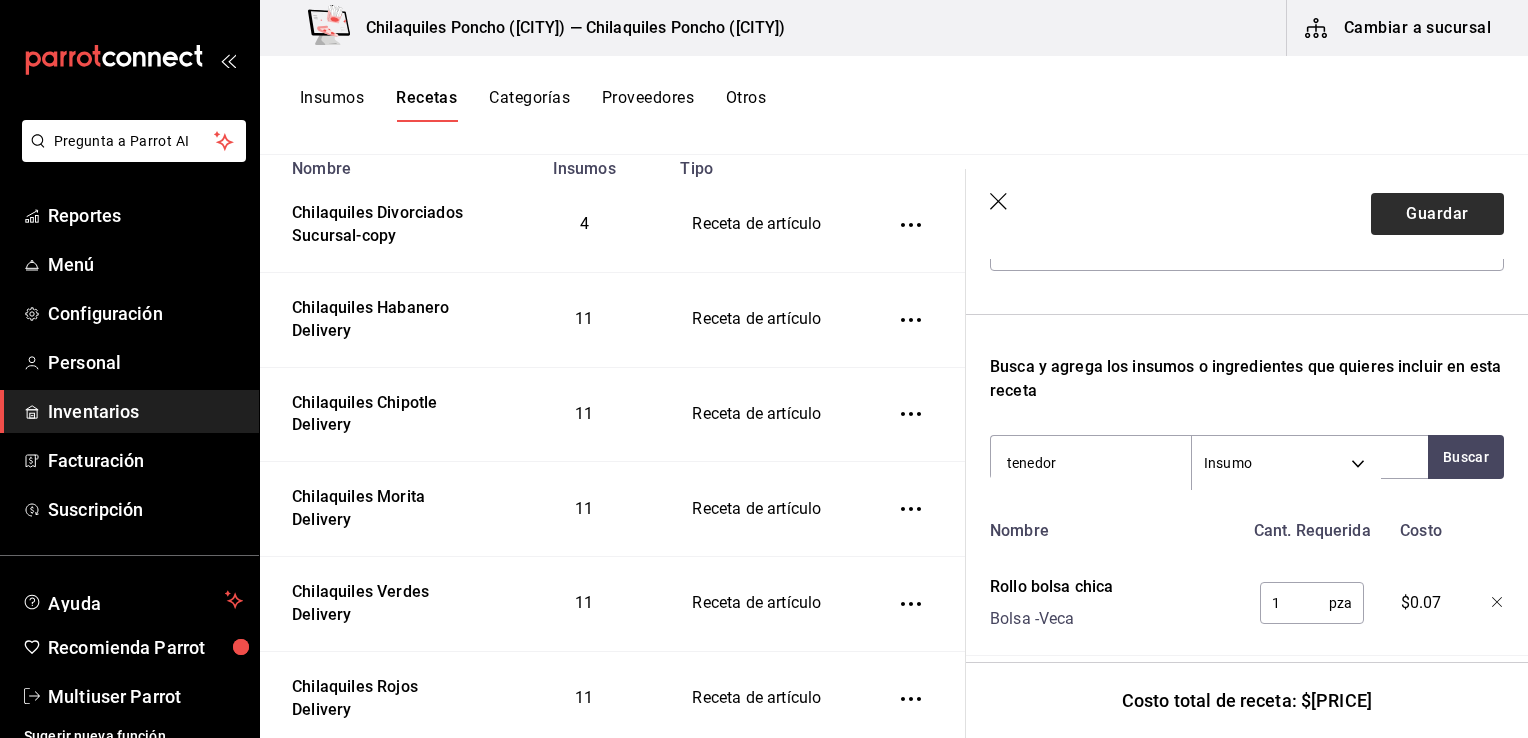 click on "Guardar" at bounding box center [1437, 214] 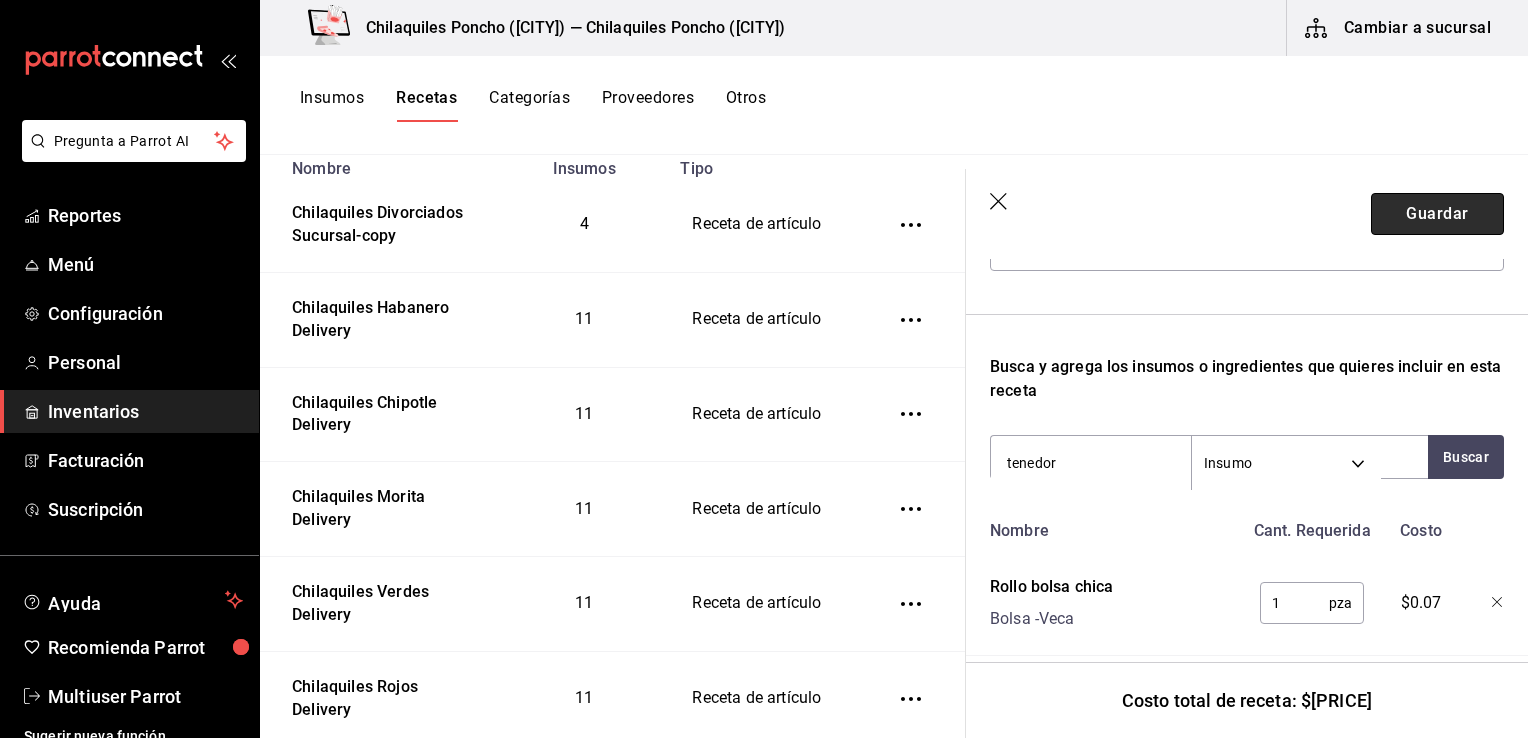 click 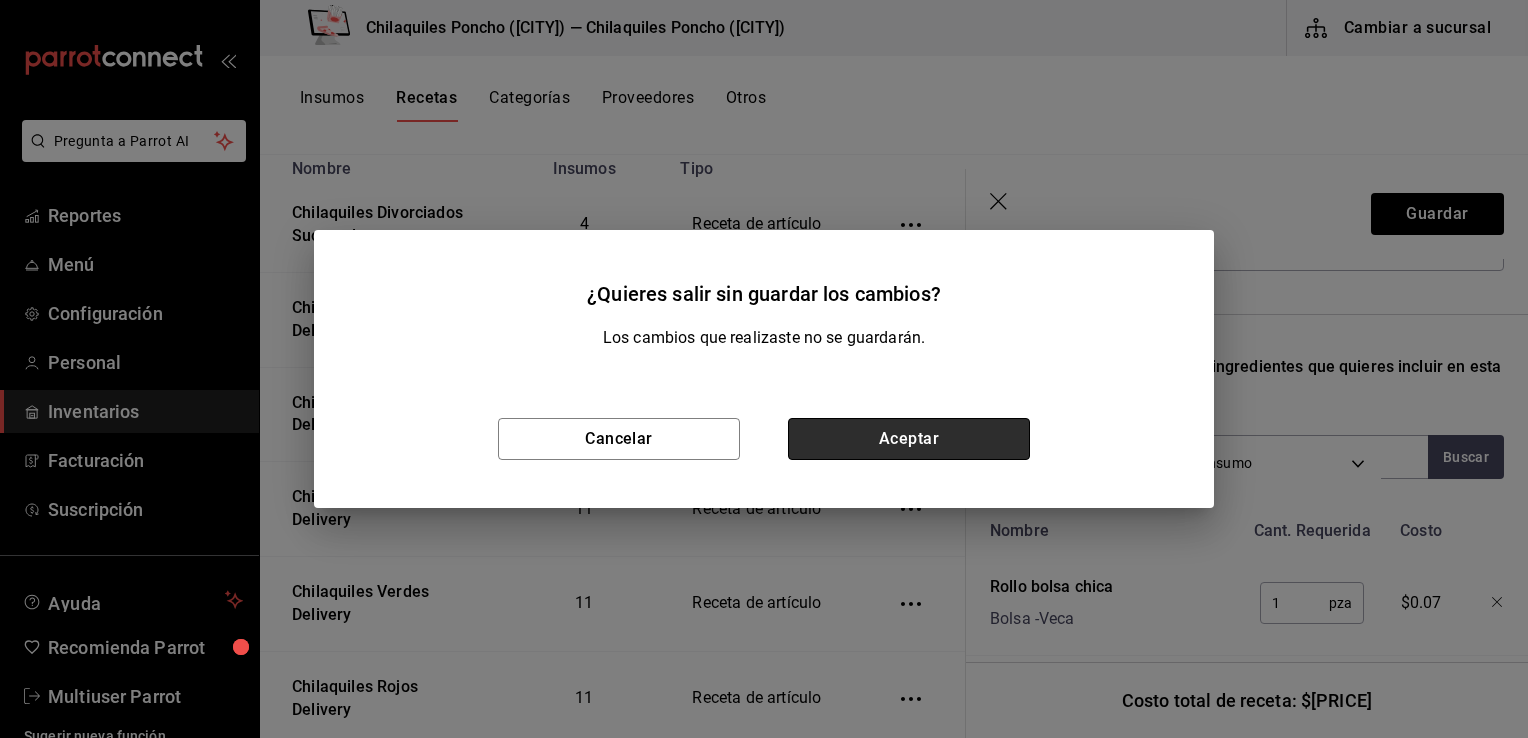 click on "Aceptar" at bounding box center (909, 439) 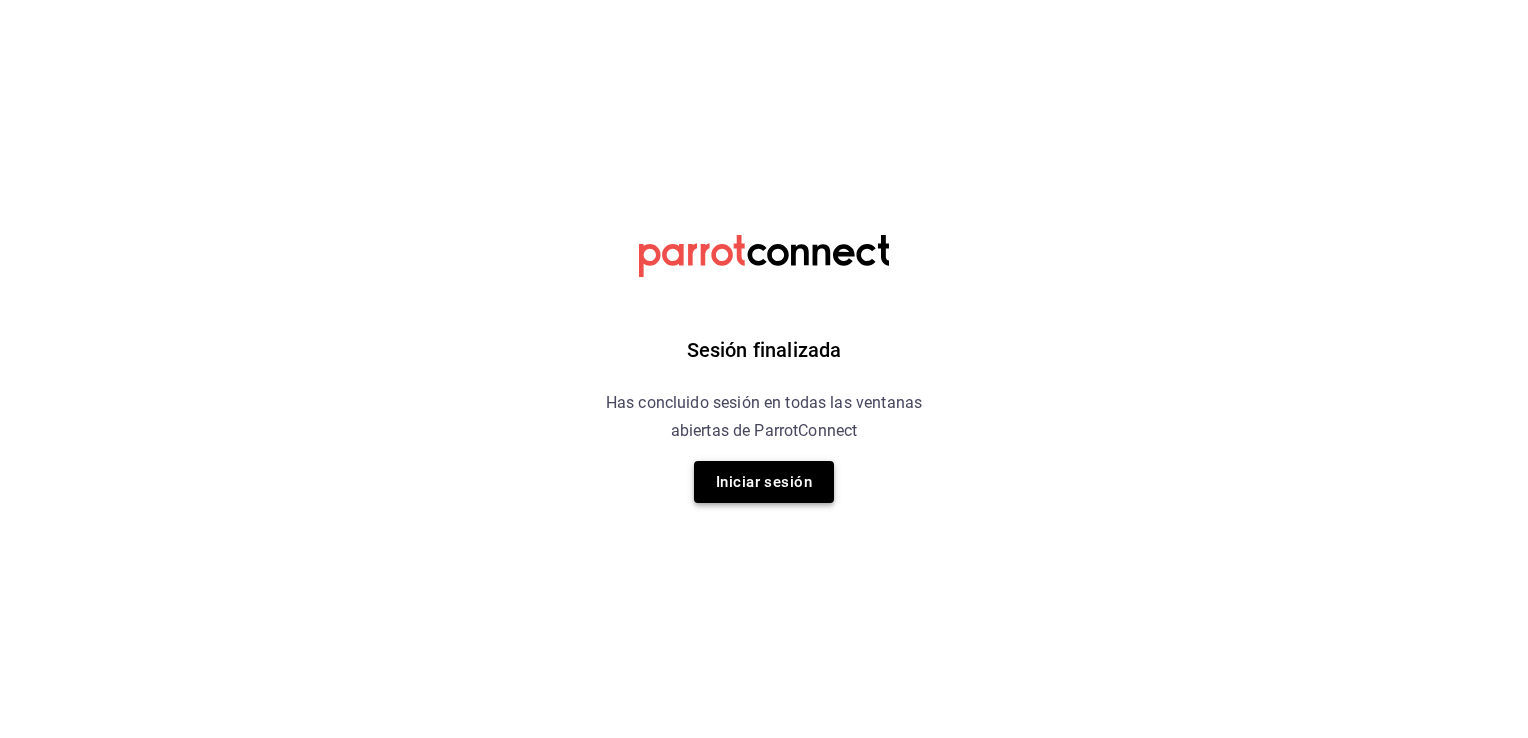 click on "Iniciar sesión" at bounding box center (764, 482) 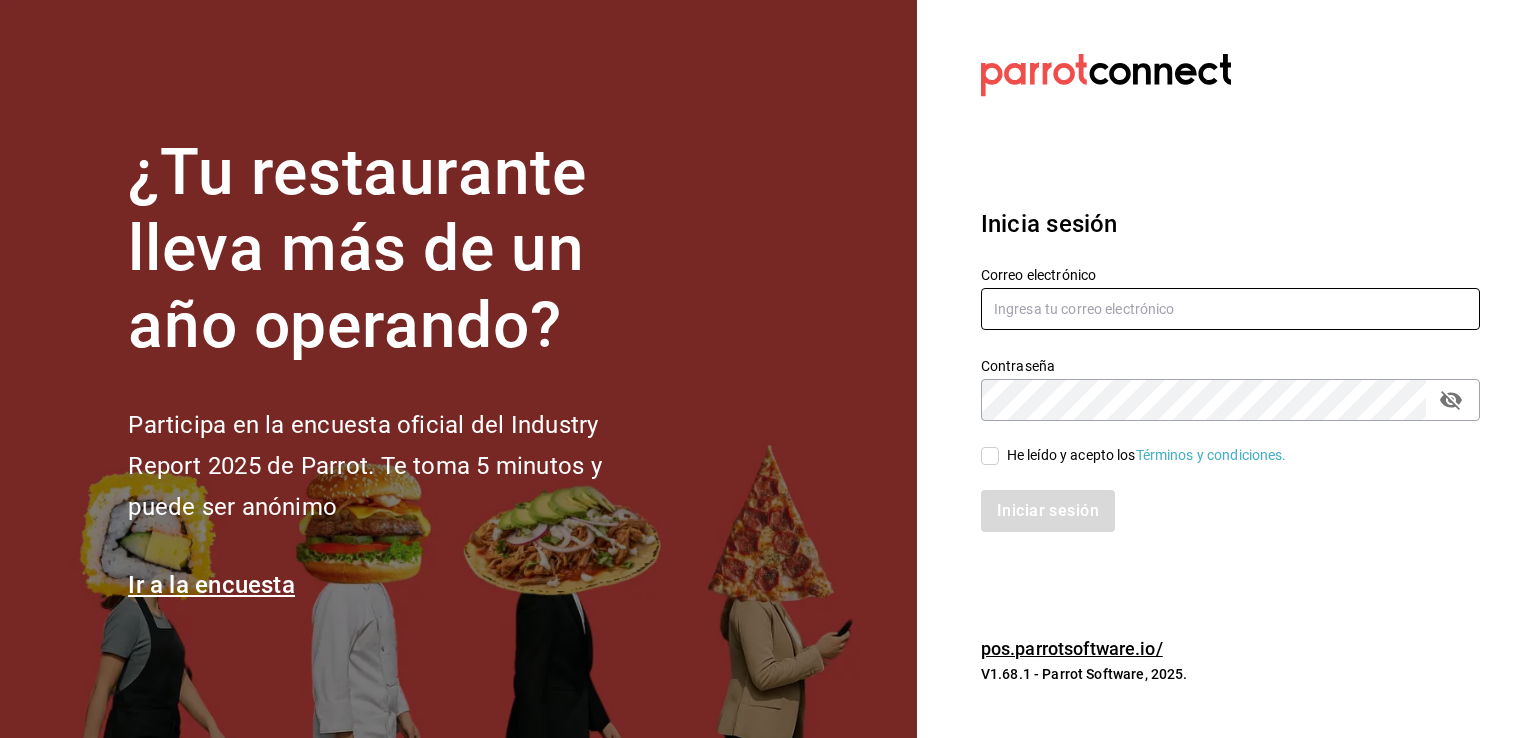 type on "multiuser@chilaquilesponcho.com" 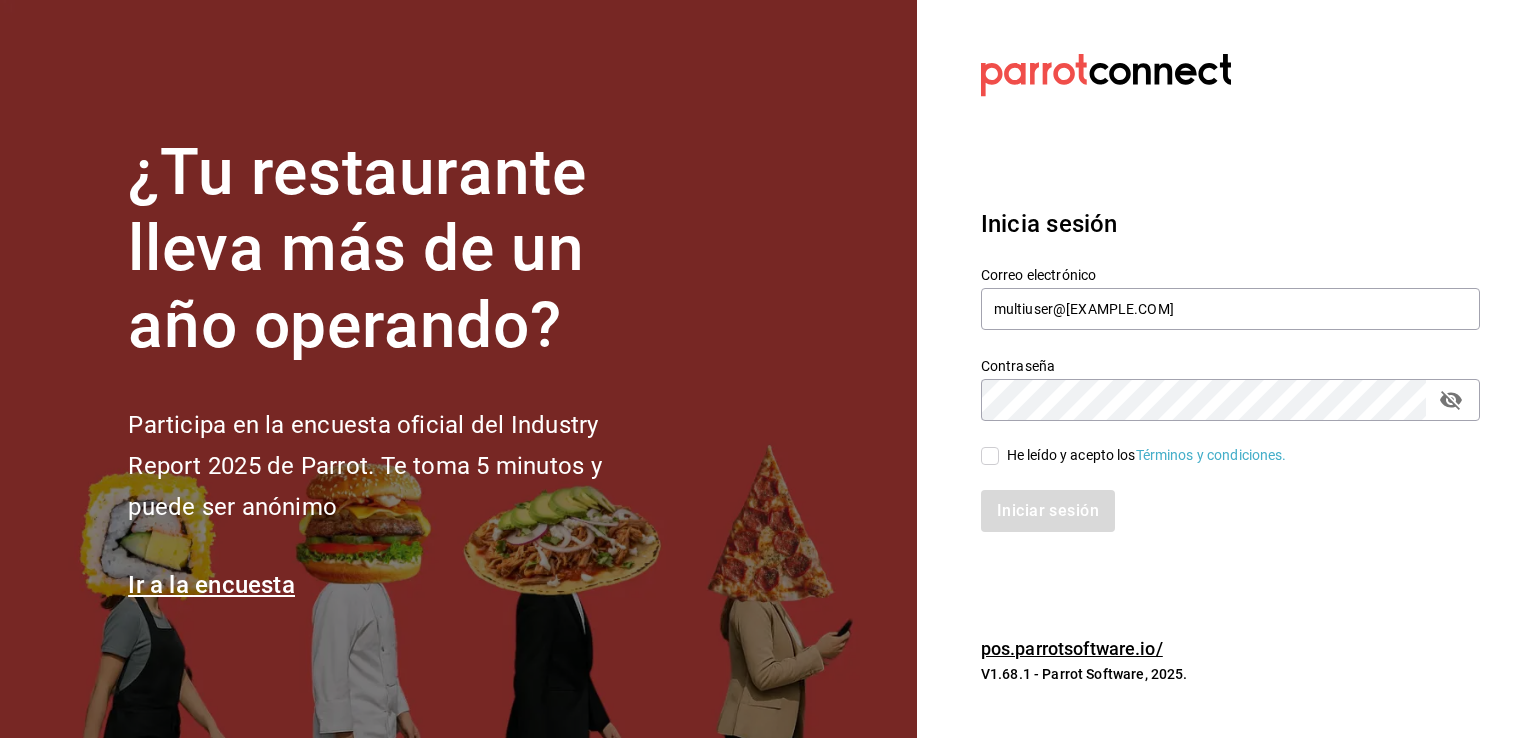 click on "He leído y acepto los  Términos y condiciones." at bounding box center [990, 456] 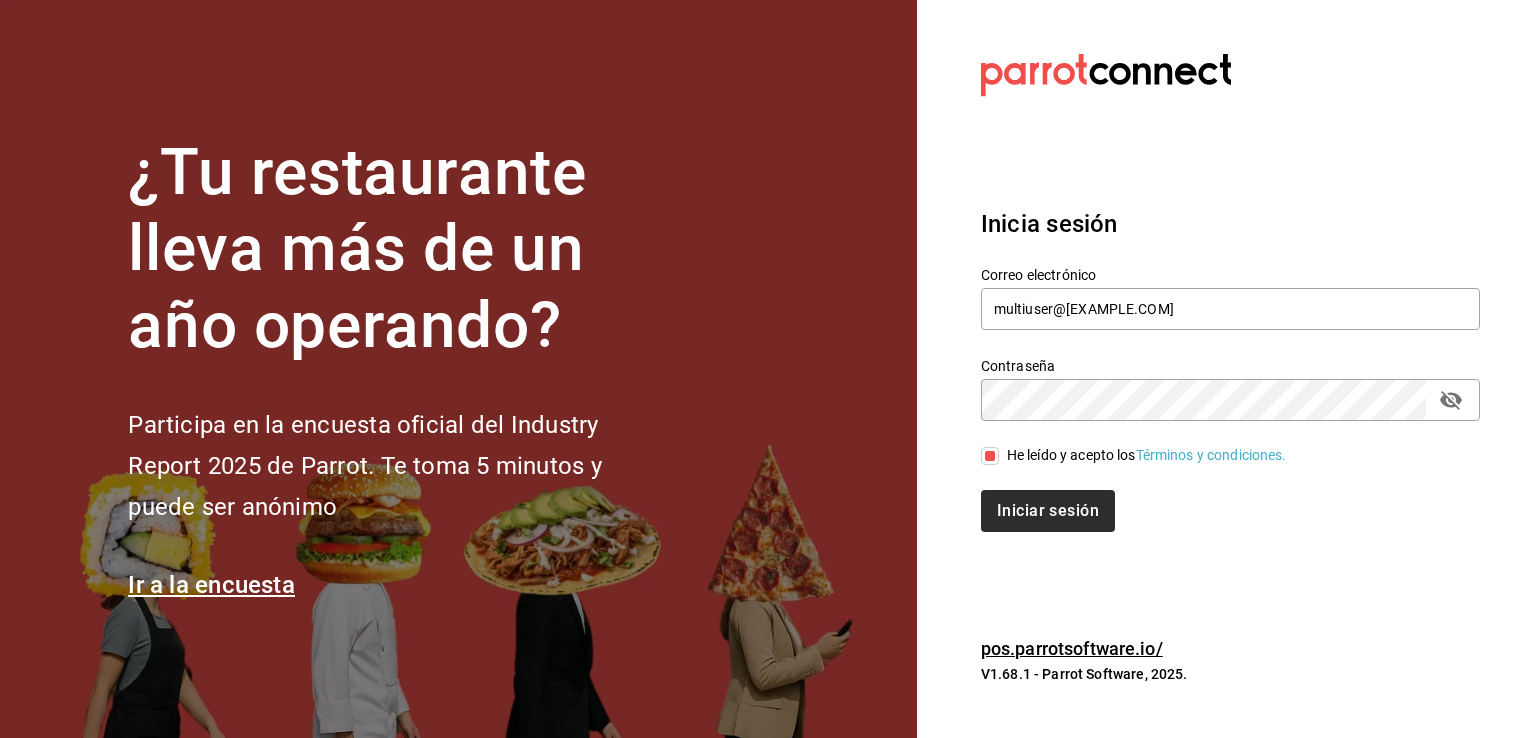 click on "Iniciar sesión" at bounding box center [1048, 511] 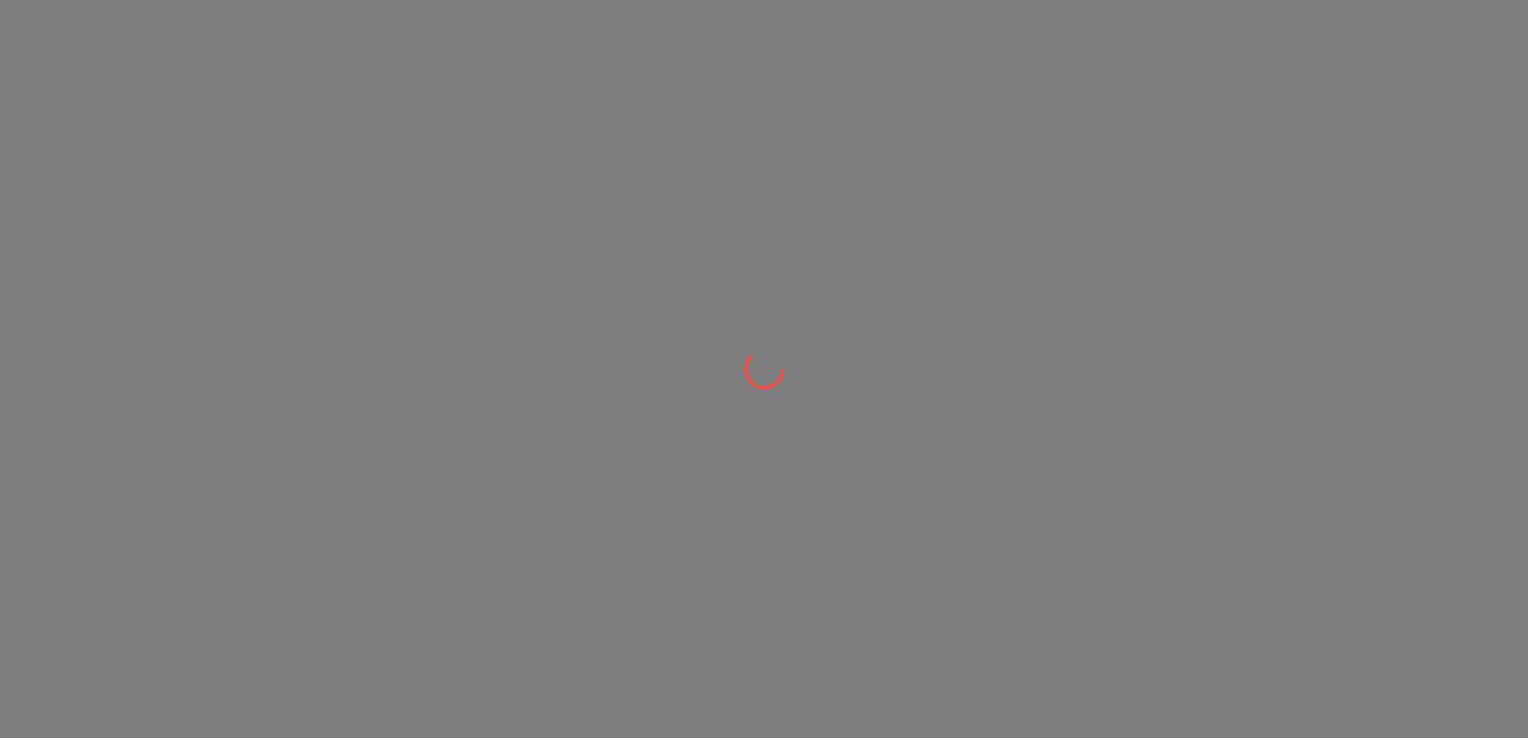 scroll, scrollTop: 0, scrollLeft: 0, axis: both 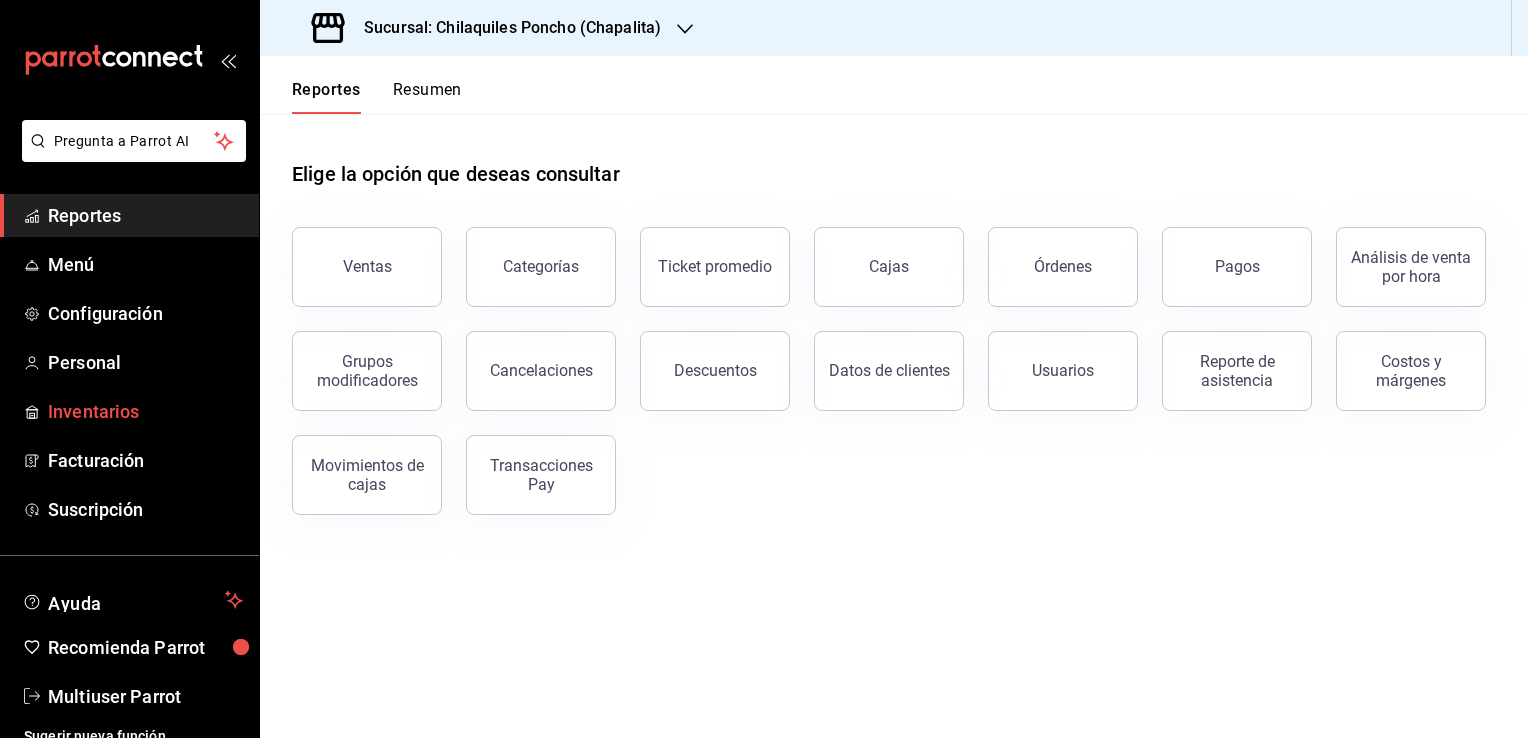 click on "Inventarios" at bounding box center [145, 411] 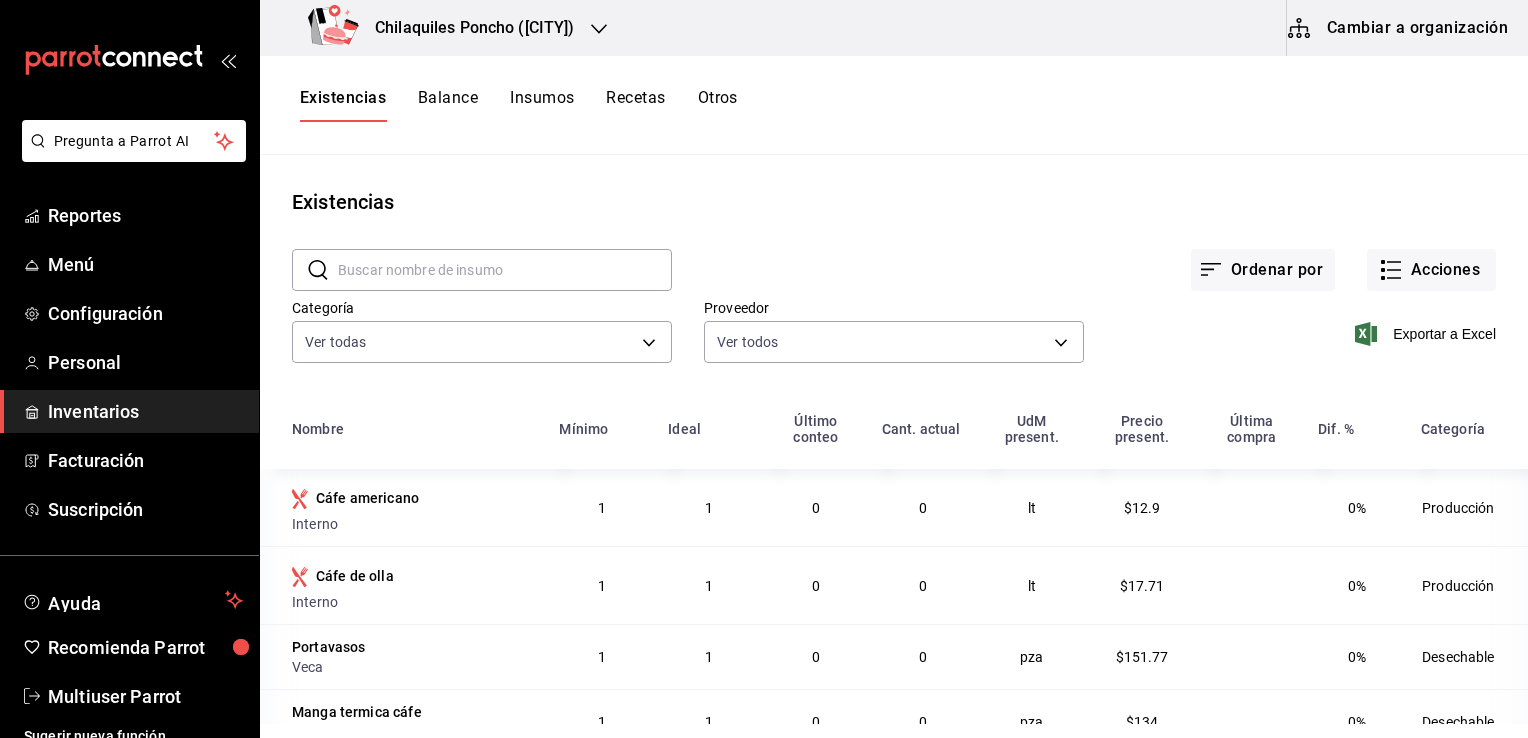 click on "Recetas" at bounding box center [635, 105] 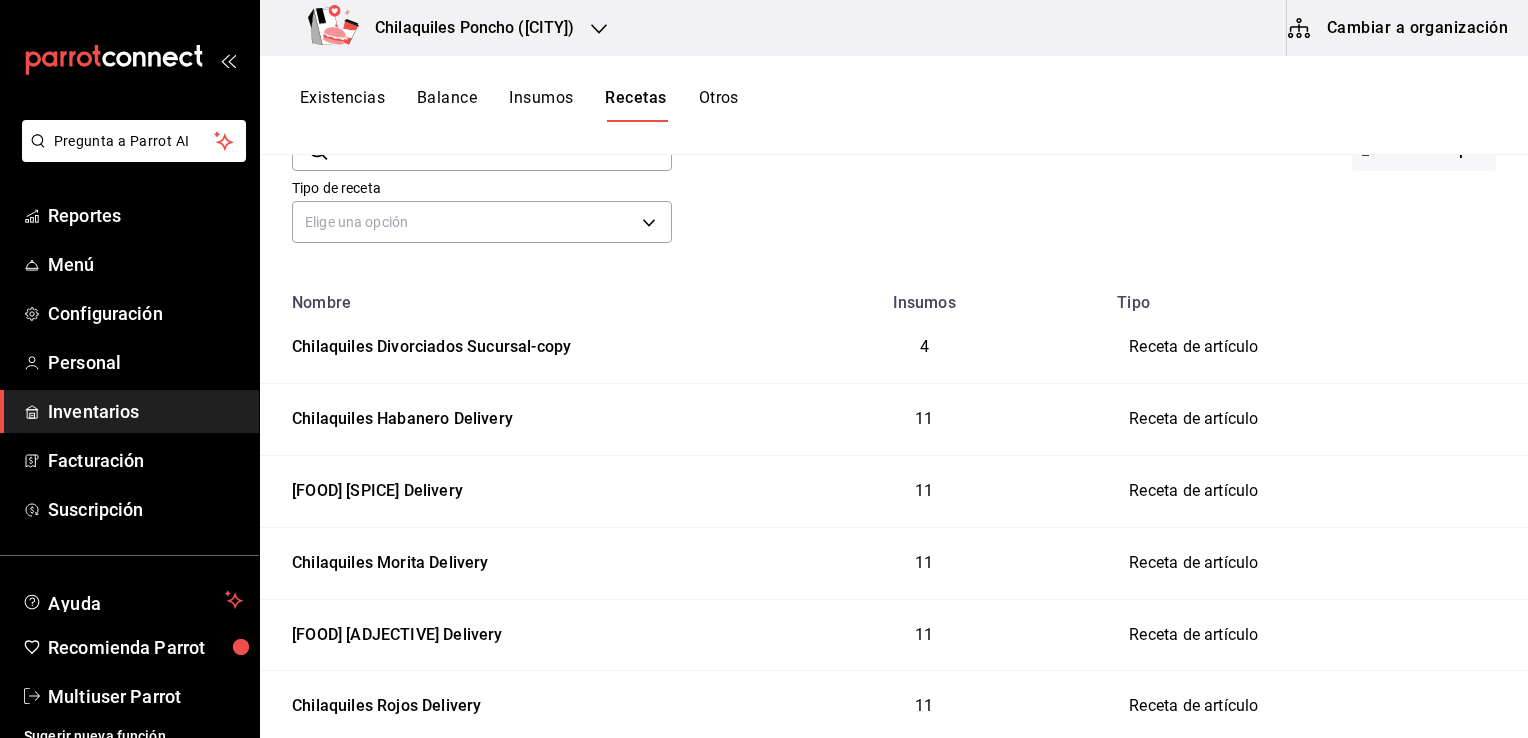 scroll, scrollTop: 121, scrollLeft: 0, axis: vertical 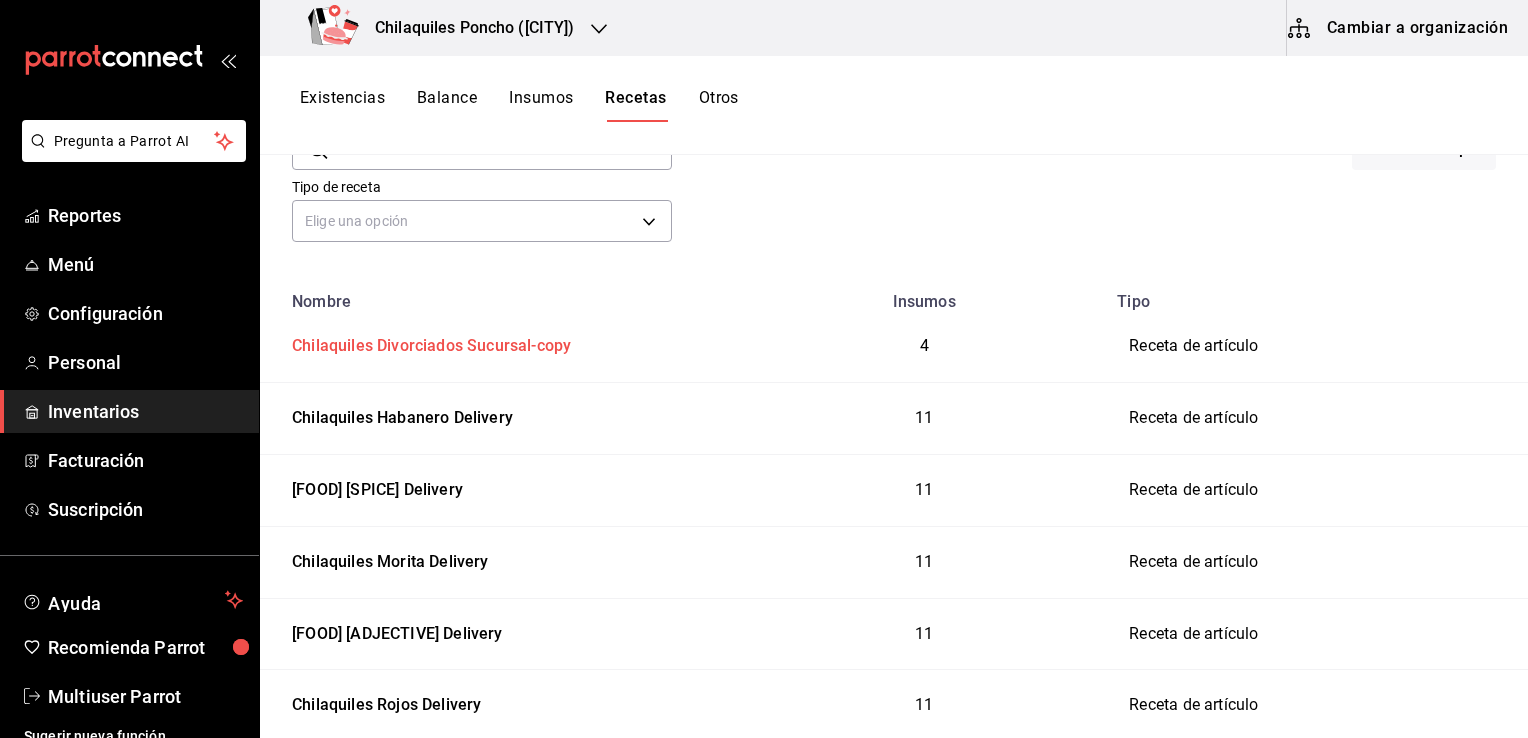 click on "Chilaquiles Divorciados Sucursal-copy" at bounding box center (427, 342) 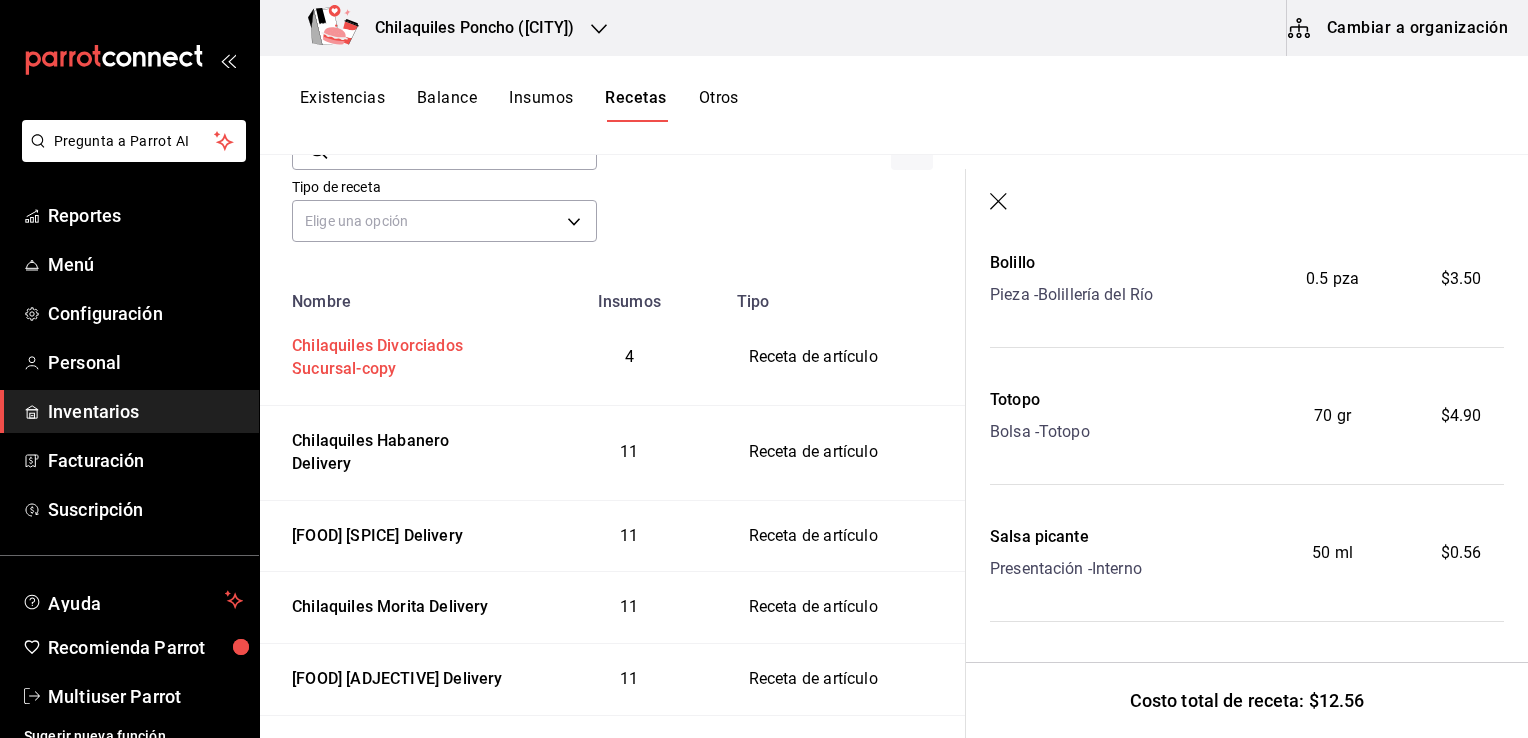 scroll, scrollTop: 206, scrollLeft: 0, axis: vertical 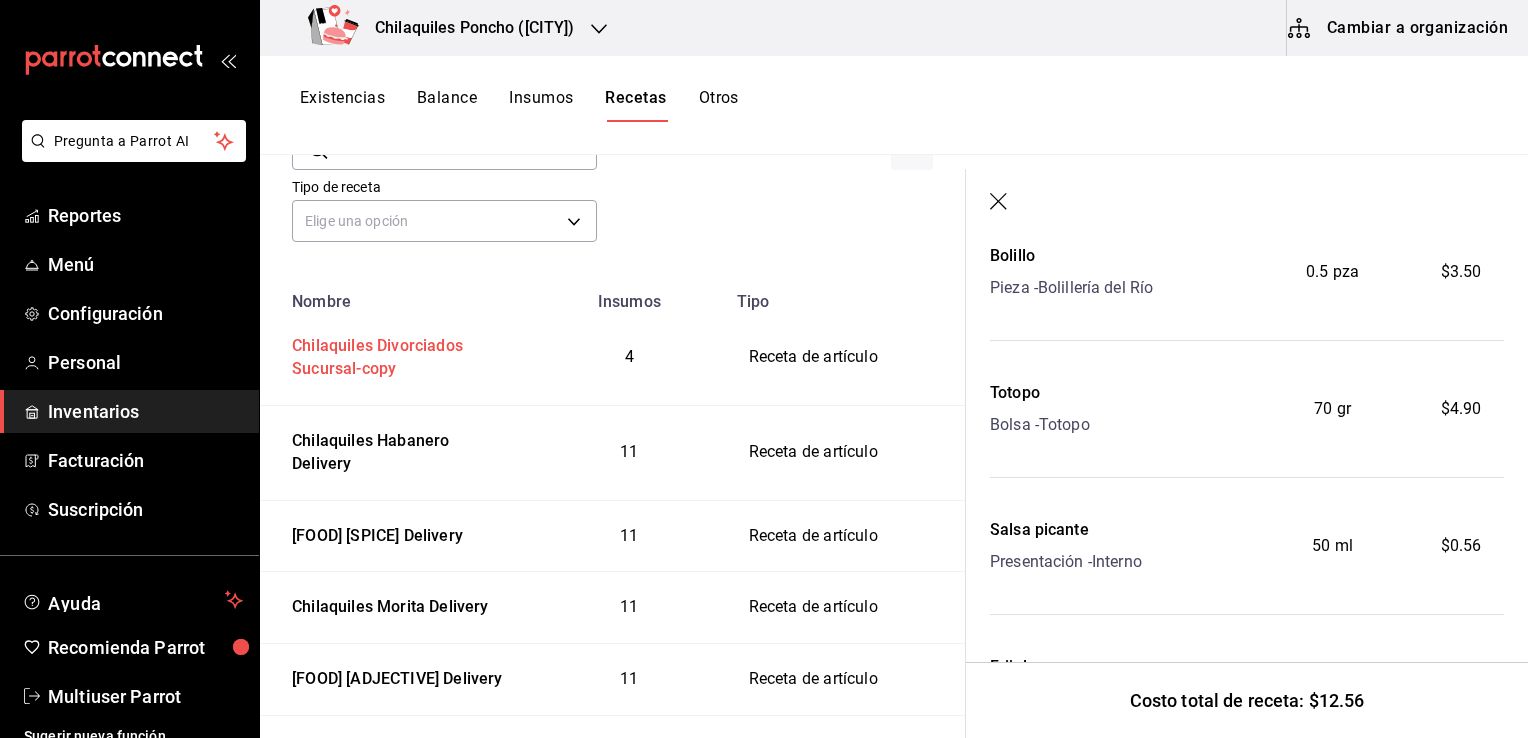 click on "Chilaquiles Divorciados Sucursal-copy" at bounding box center [397, 354] 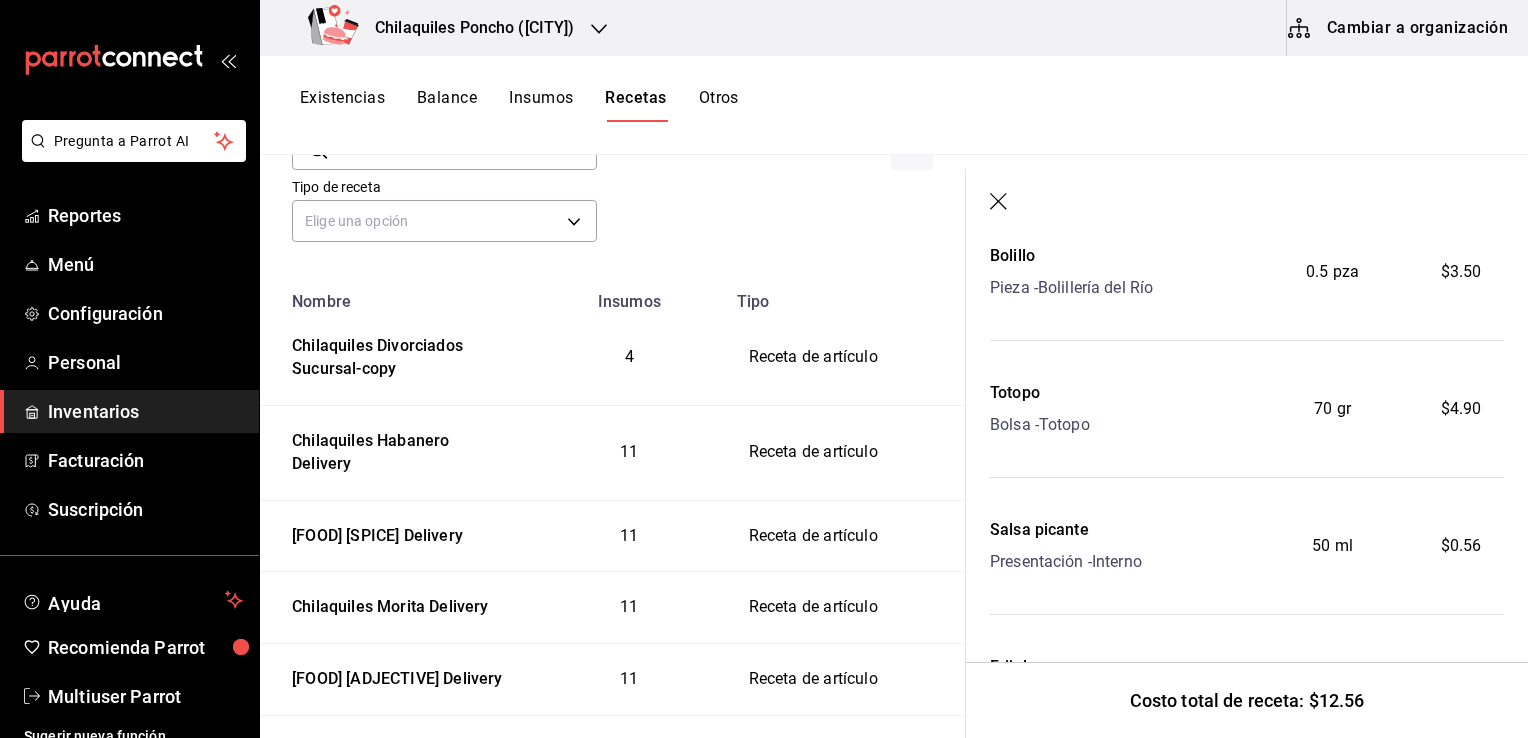 click 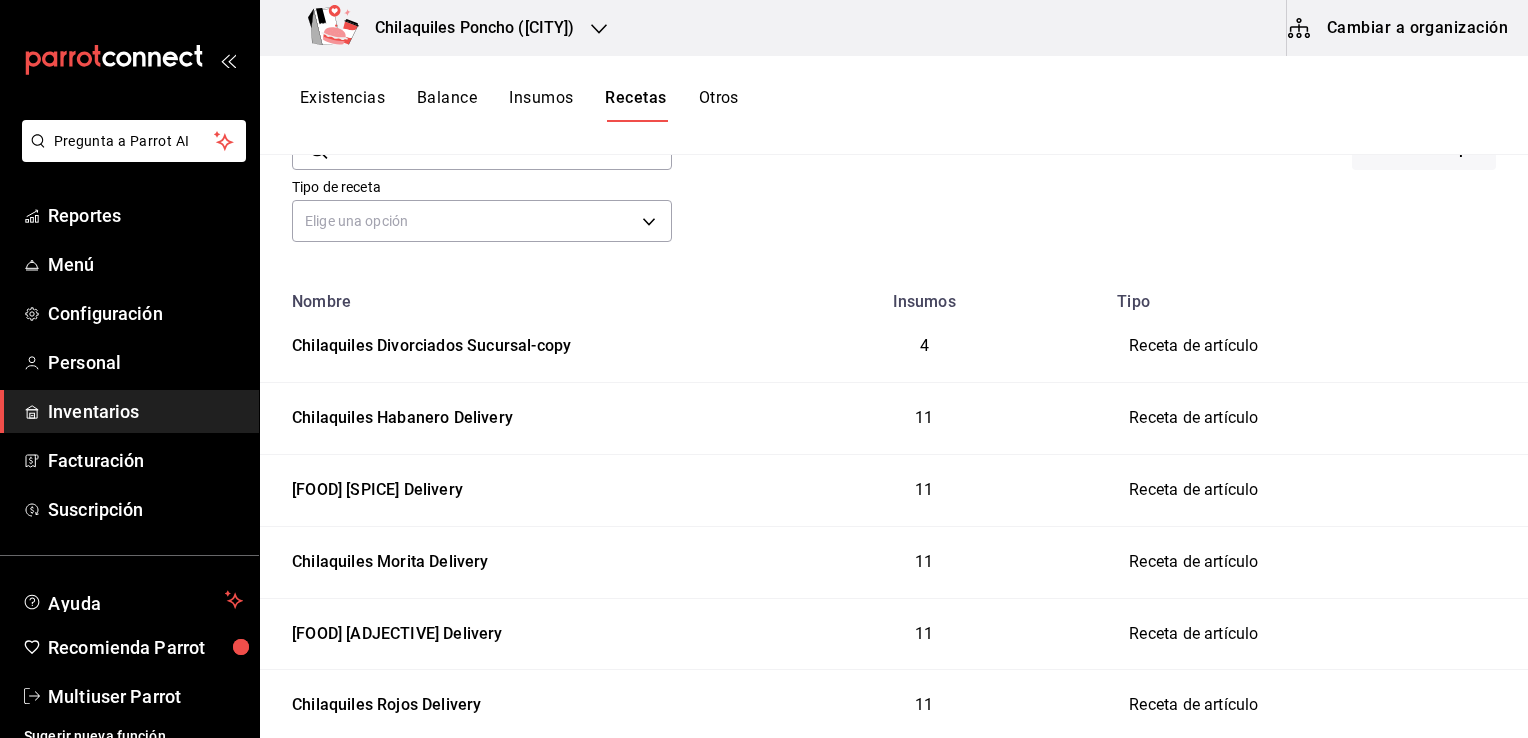 scroll, scrollTop: 0, scrollLeft: 0, axis: both 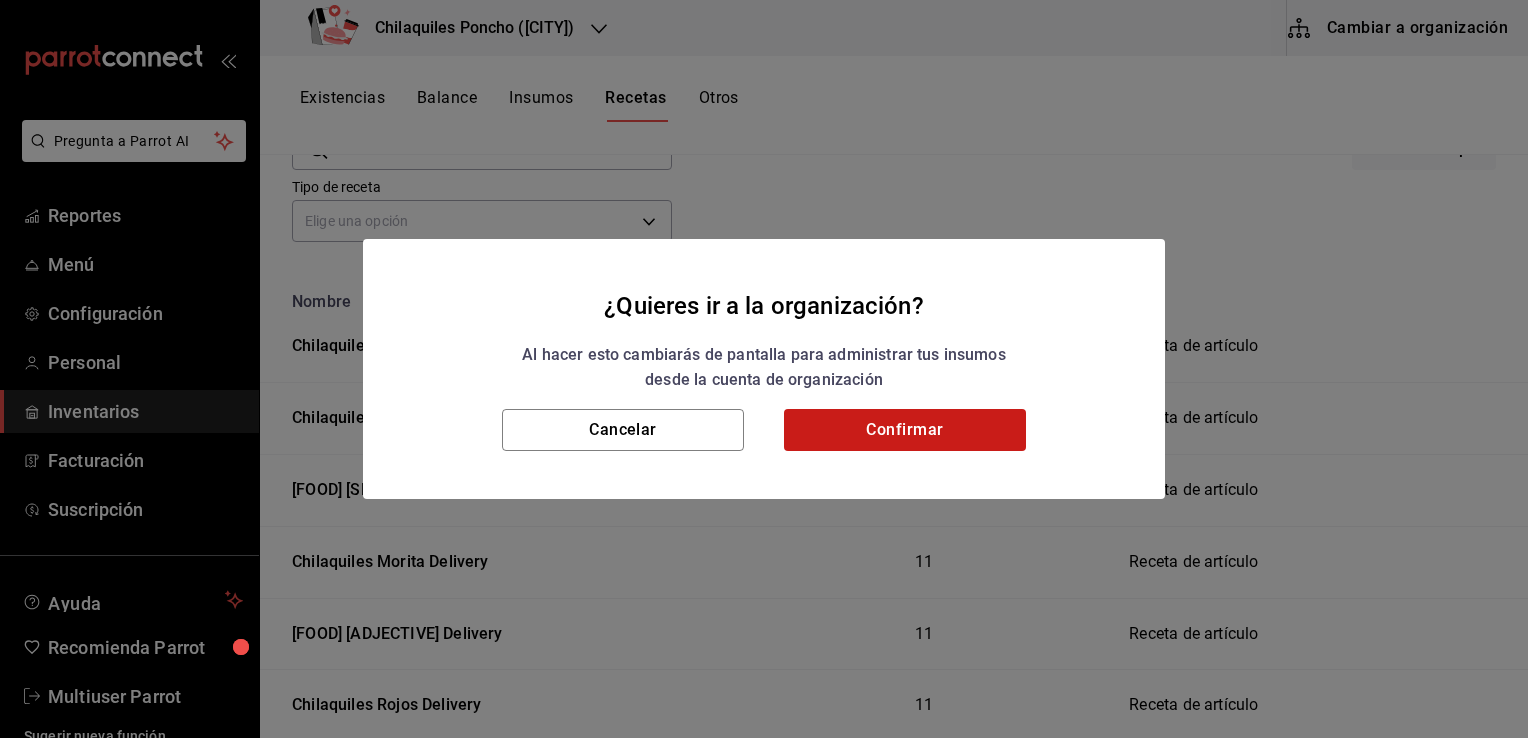 click on "Confirmar" at bounding box center (905, 430) 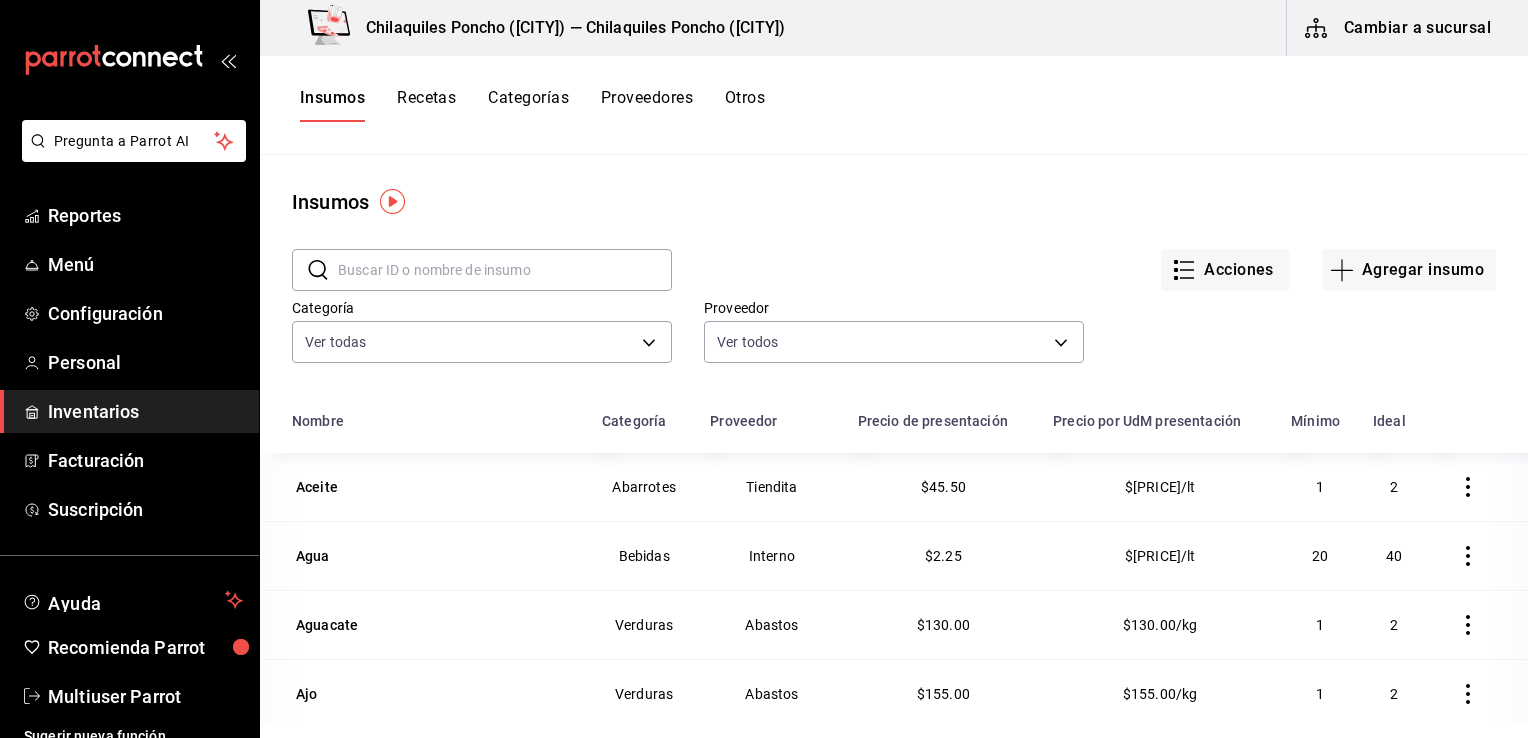 click on "Recetas" at bounding box center [426, 105] 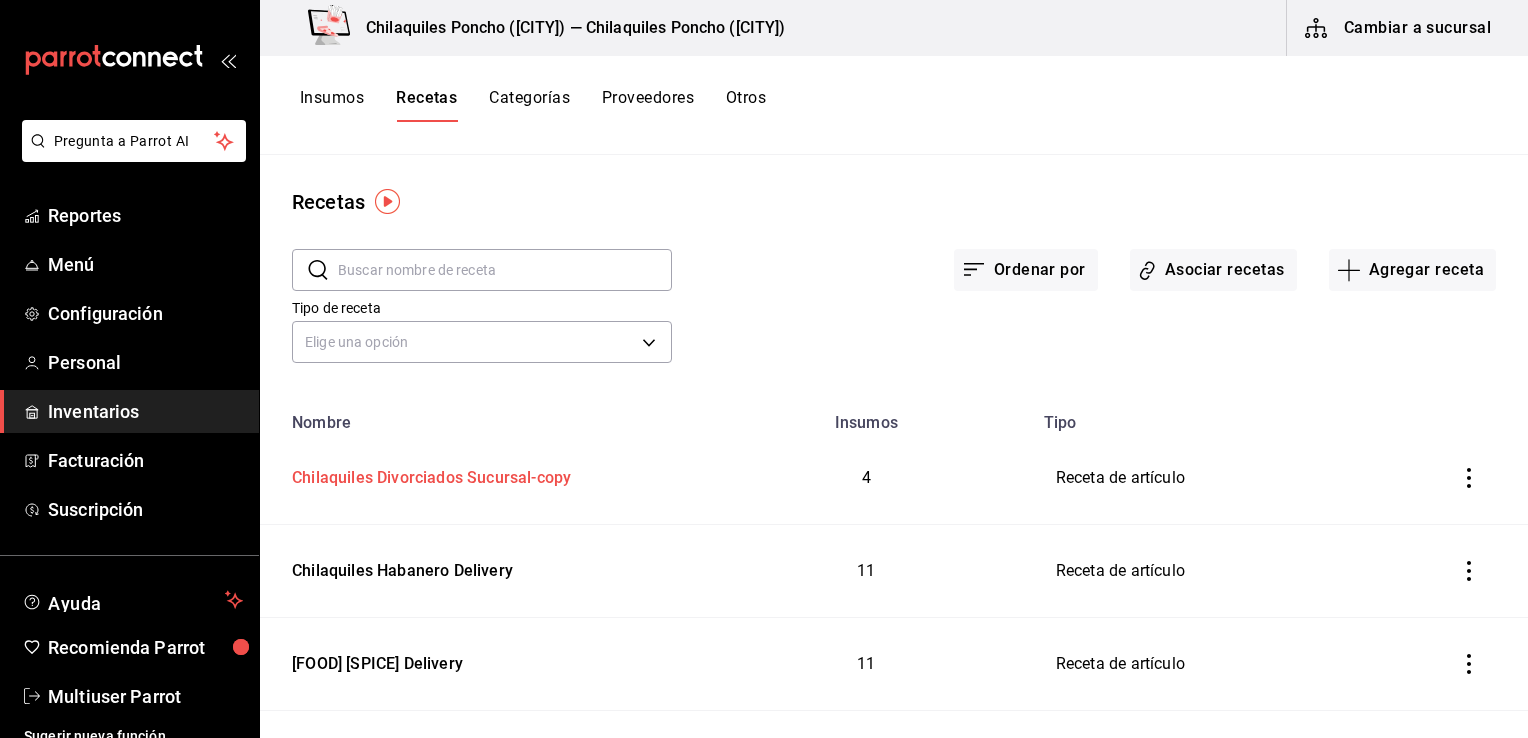 click on "Chilaquiles Divorciados Sucursal-copy" at bounding box center [427, 474] 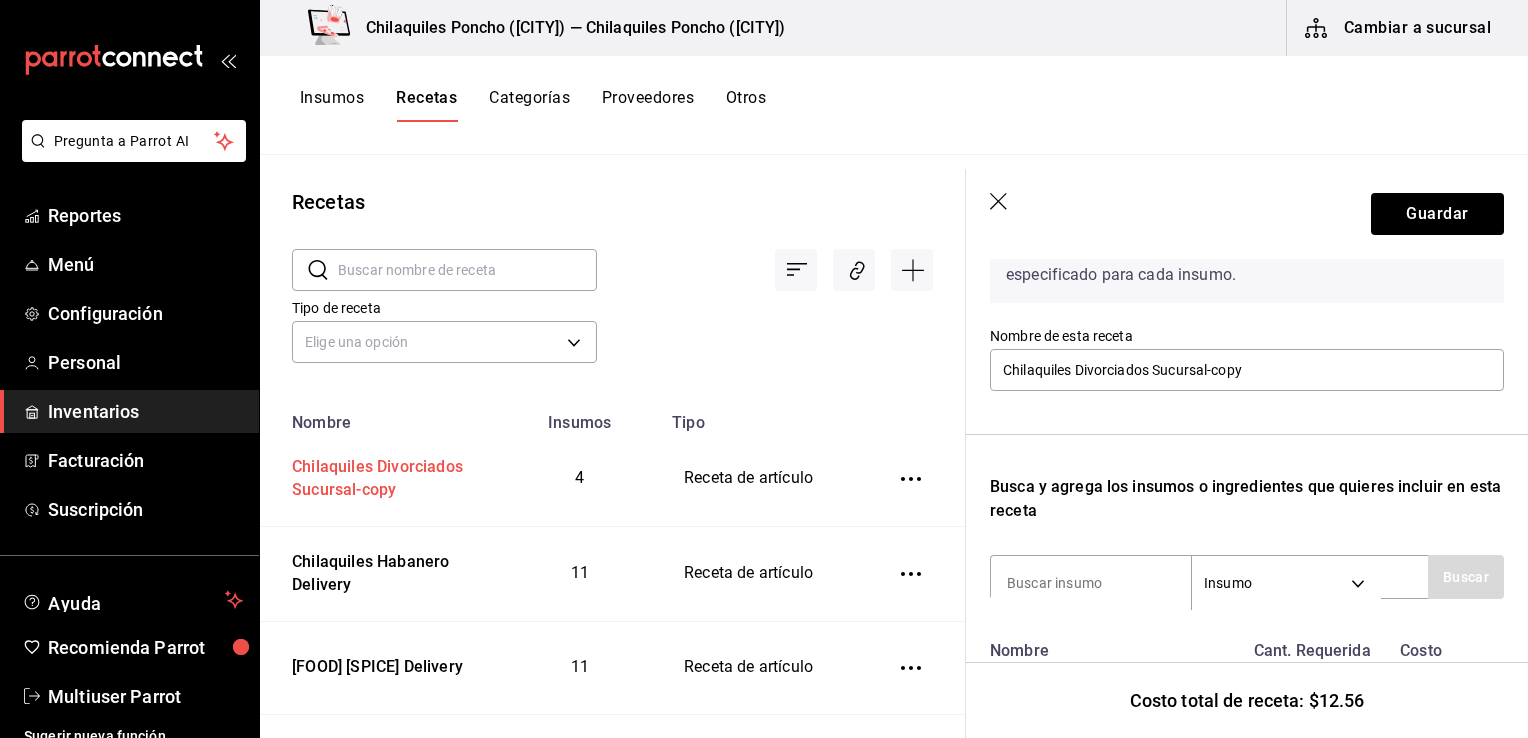 scroll, scrollTop: 126, scrollLeft: 0, axis: vertical 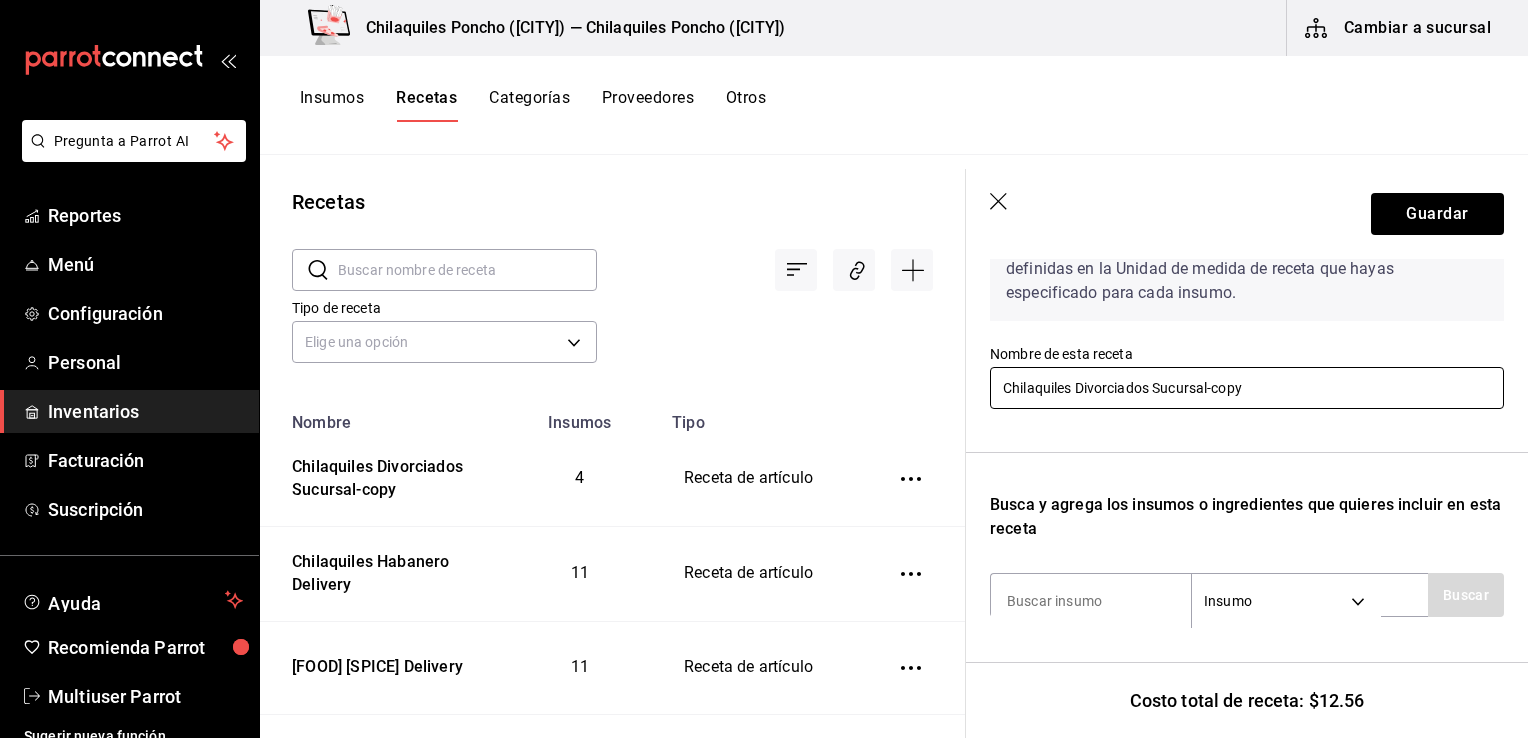 click on "Chilaquiles Divorciados Sucursal-copy" at bounding box center [1247, 388] 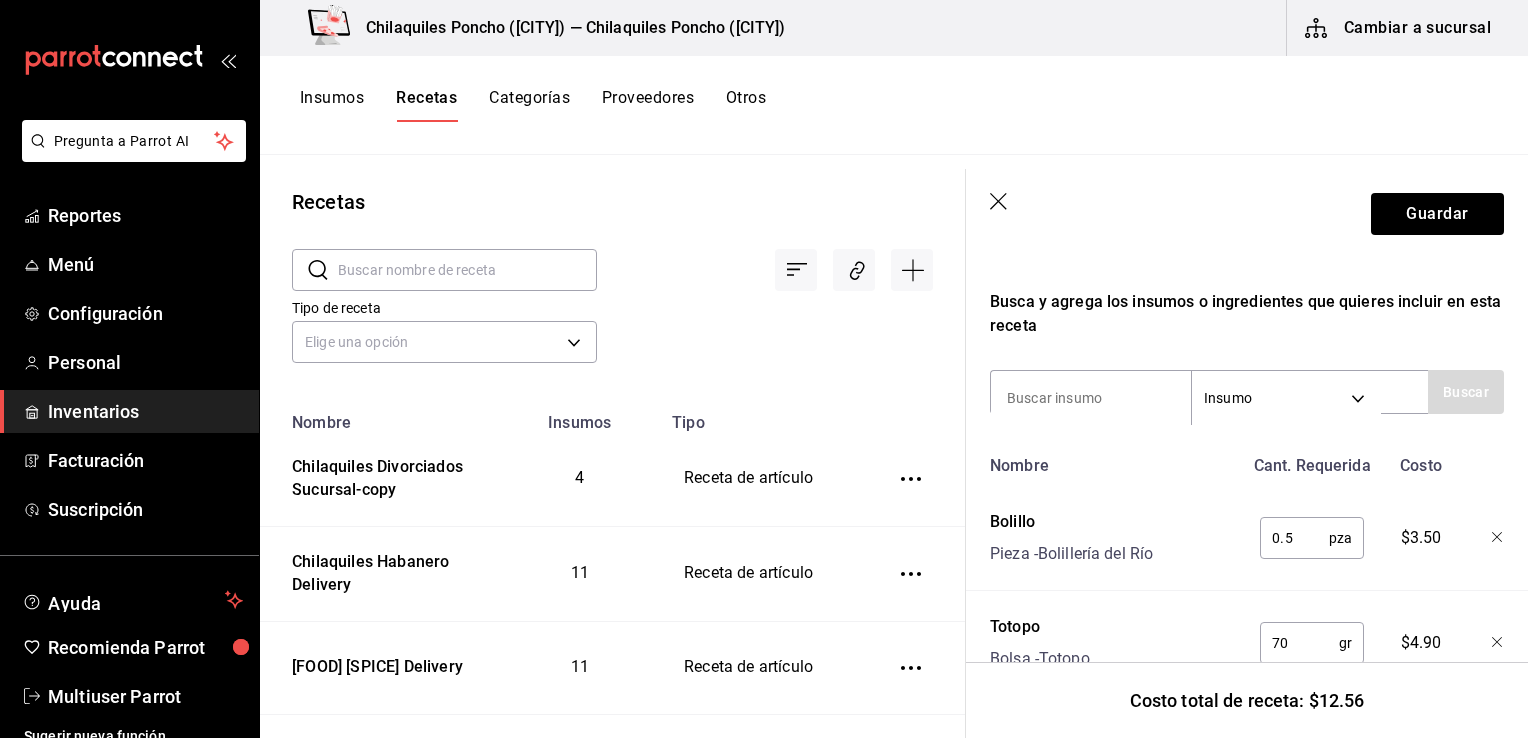 scroll, scrollTop: 332, scrollLeft: 0, axis: vertical 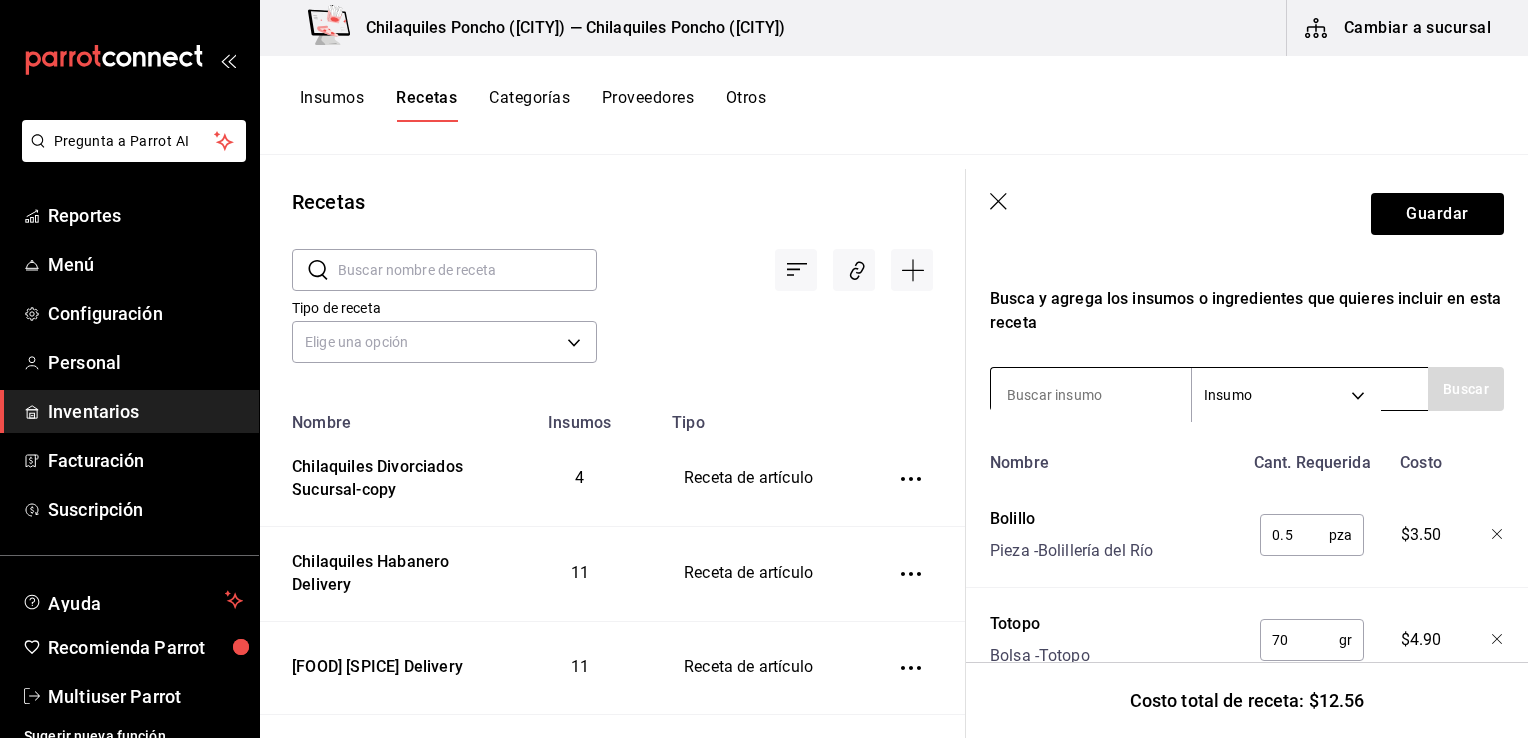 type on "Chilaquiles Divorciados Delivery" 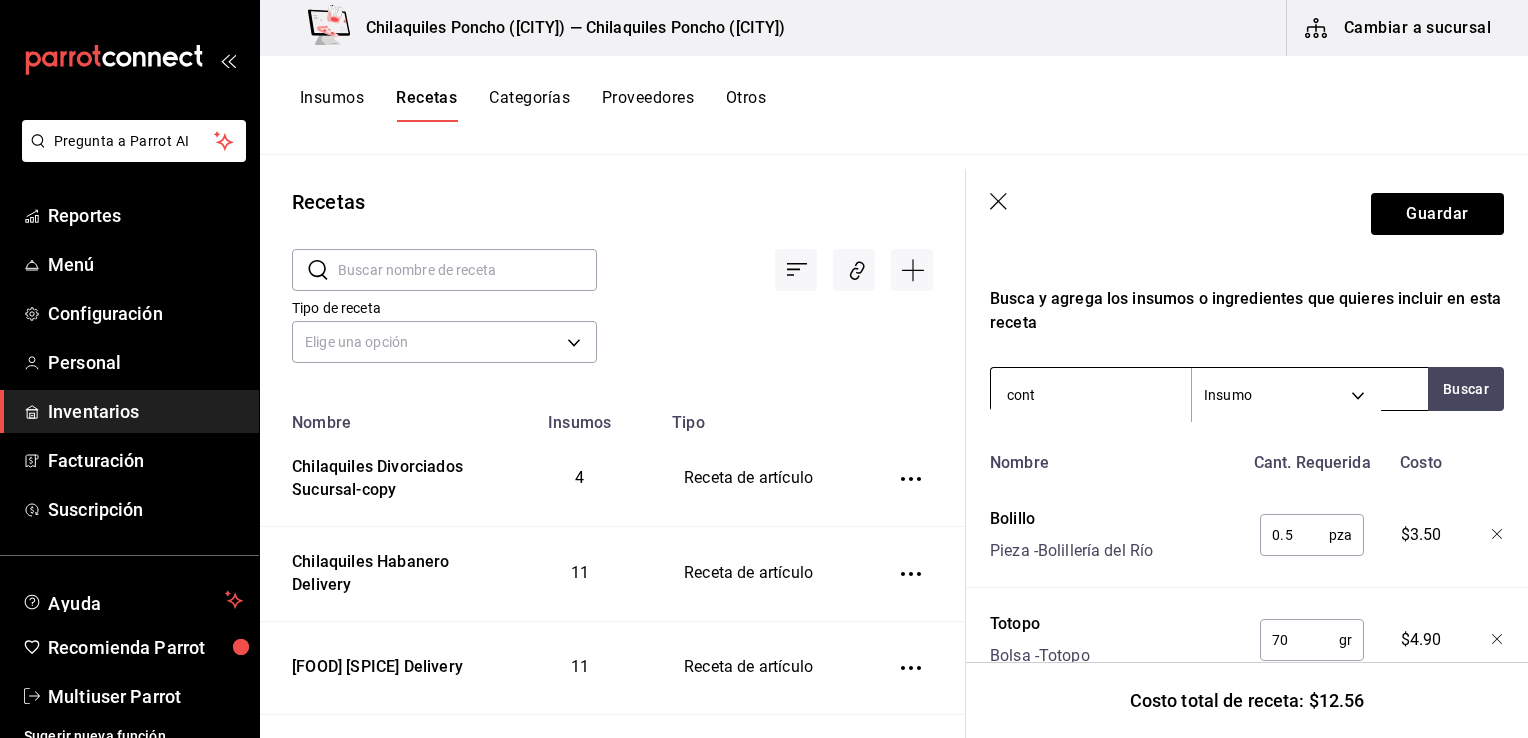 type on "conte" 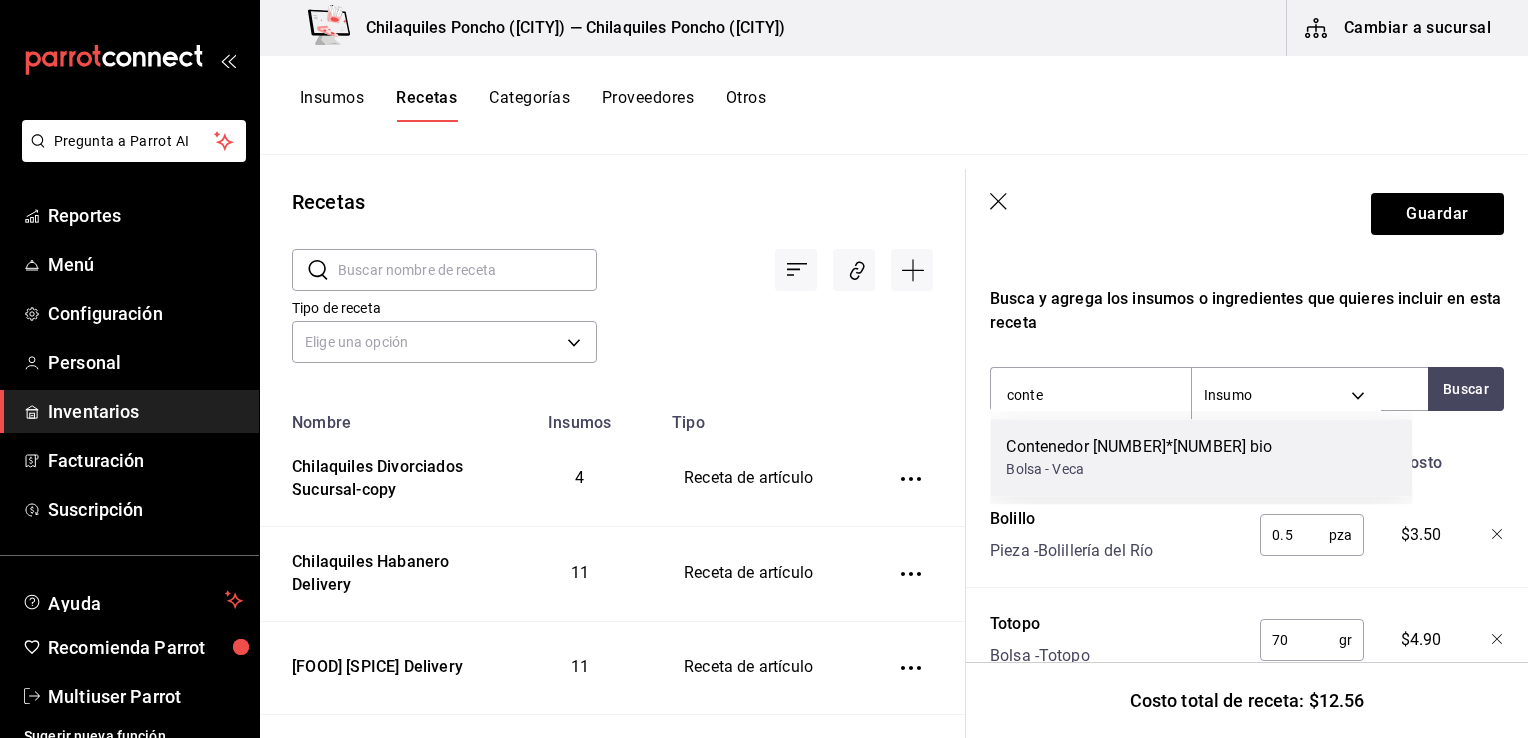 click on "Contenedor [NUMBER]*[NUMBER] bio Bolsa - Veca" at bounding box center [1201, 457] 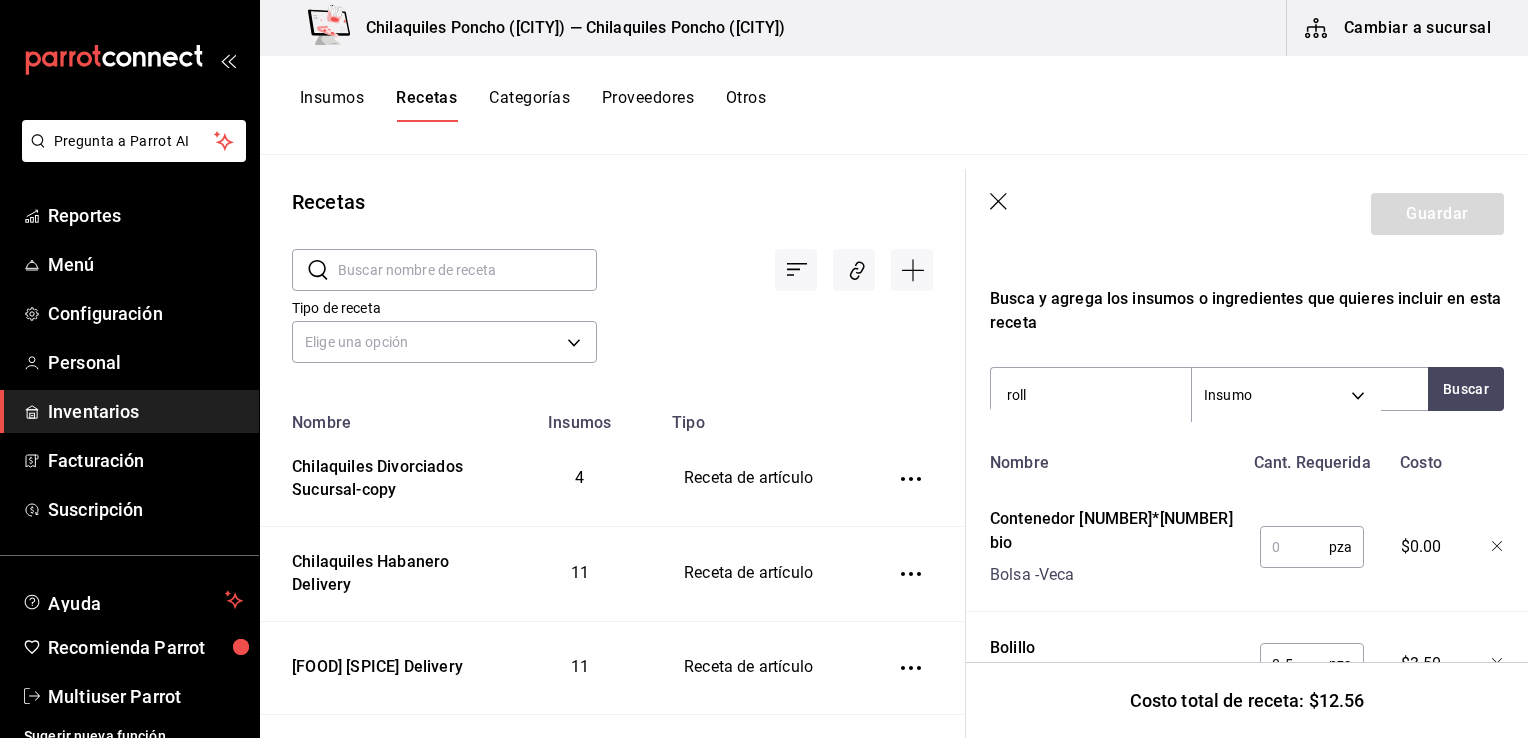 type on "rollo" 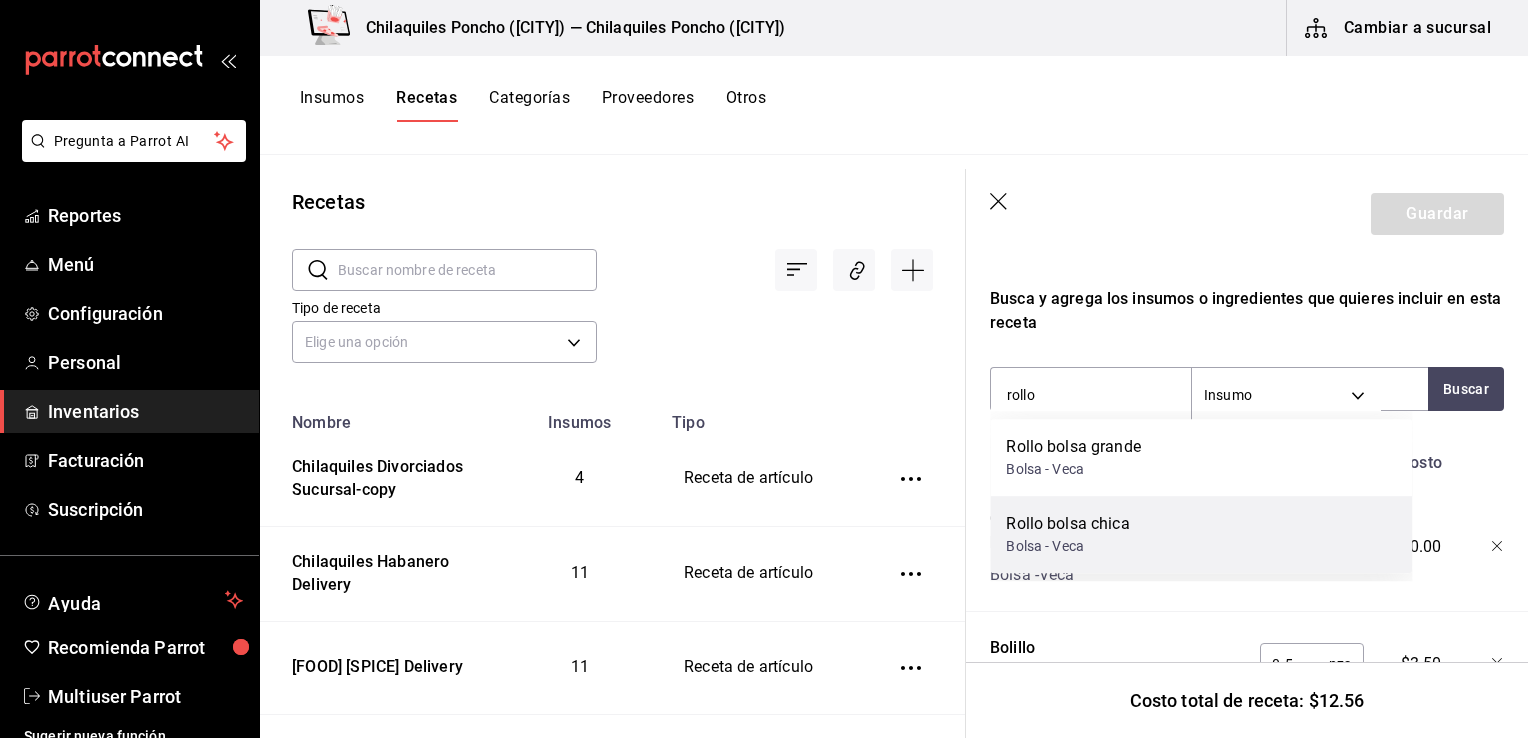 click on "Rollo bolsa chica" at bounding box center (1067, 524) 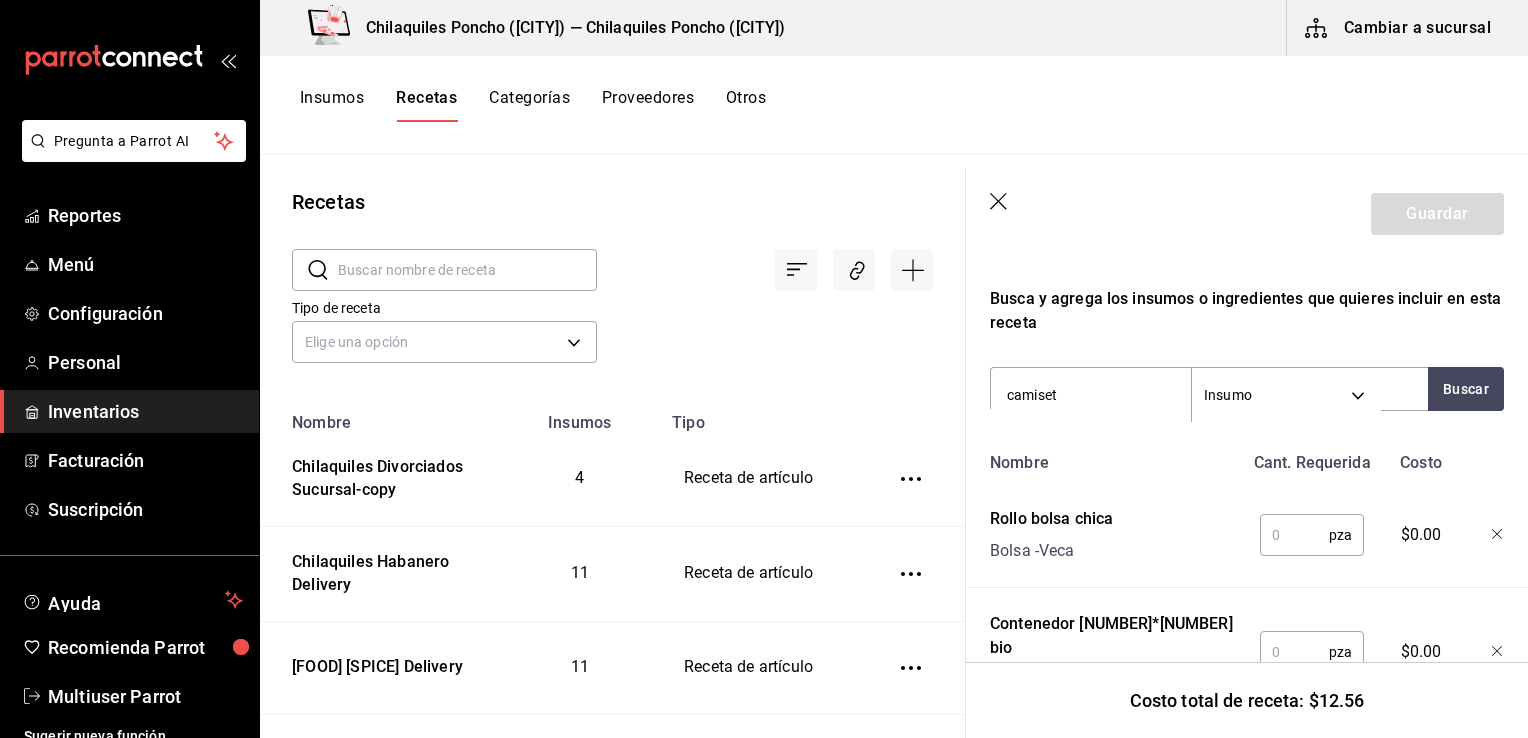 type on "camiseta" 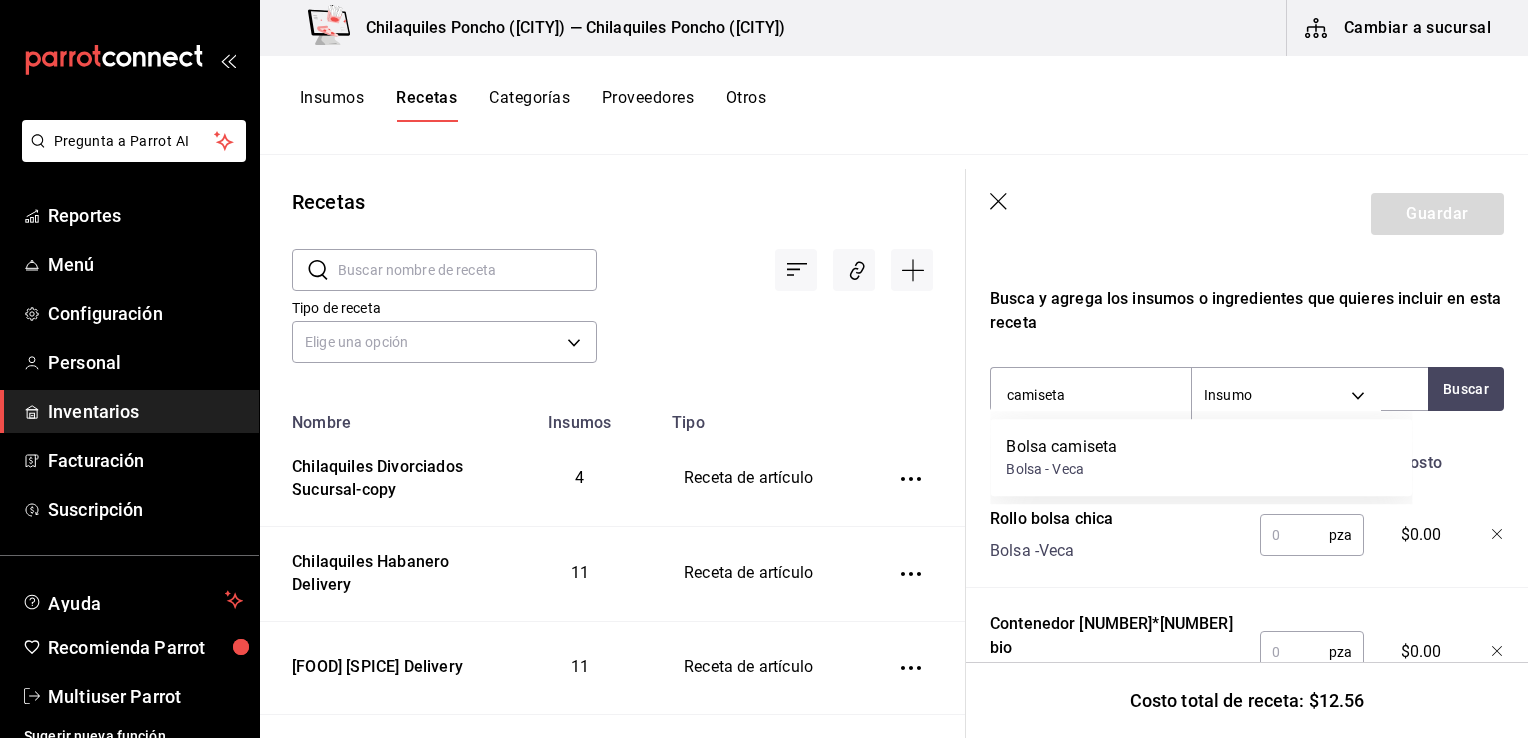 click on "Bolsa - Veca" at bounding box center (1061, 469) 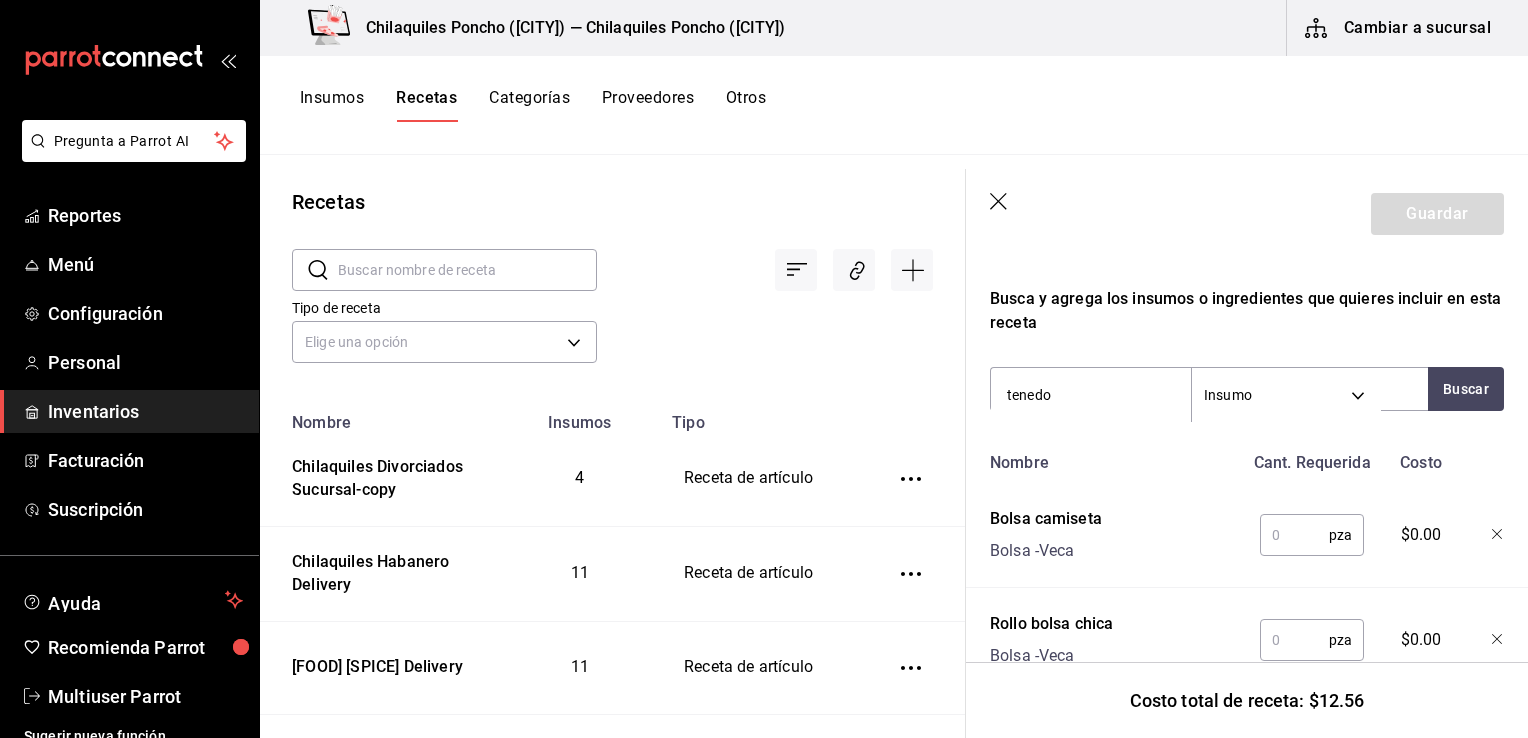 type on "tenedor" 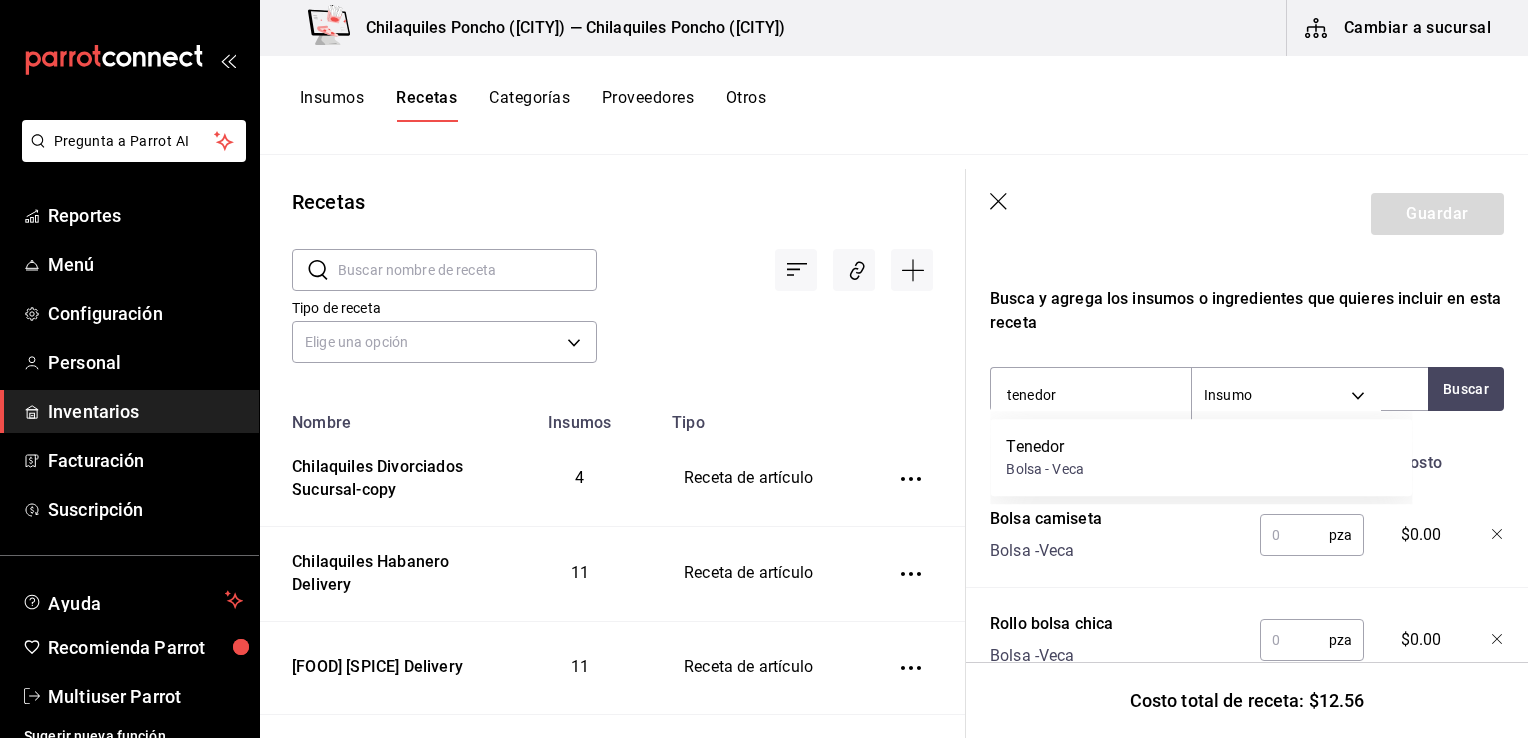 click on "Bolsa - Veca" at bounding box center [1045, 469] 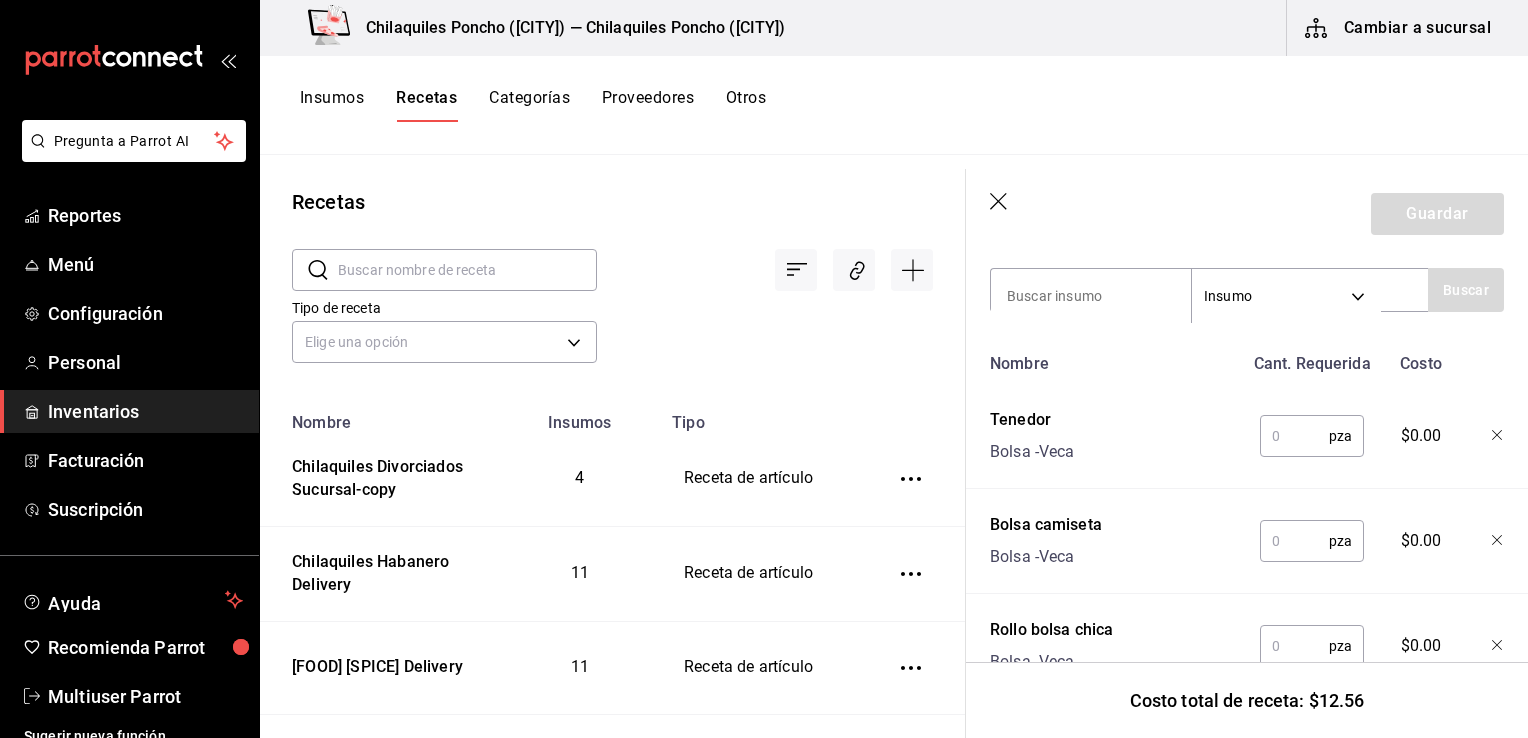 scroll, scrollTop: 404, scrollLeft: 0, axis: vertical 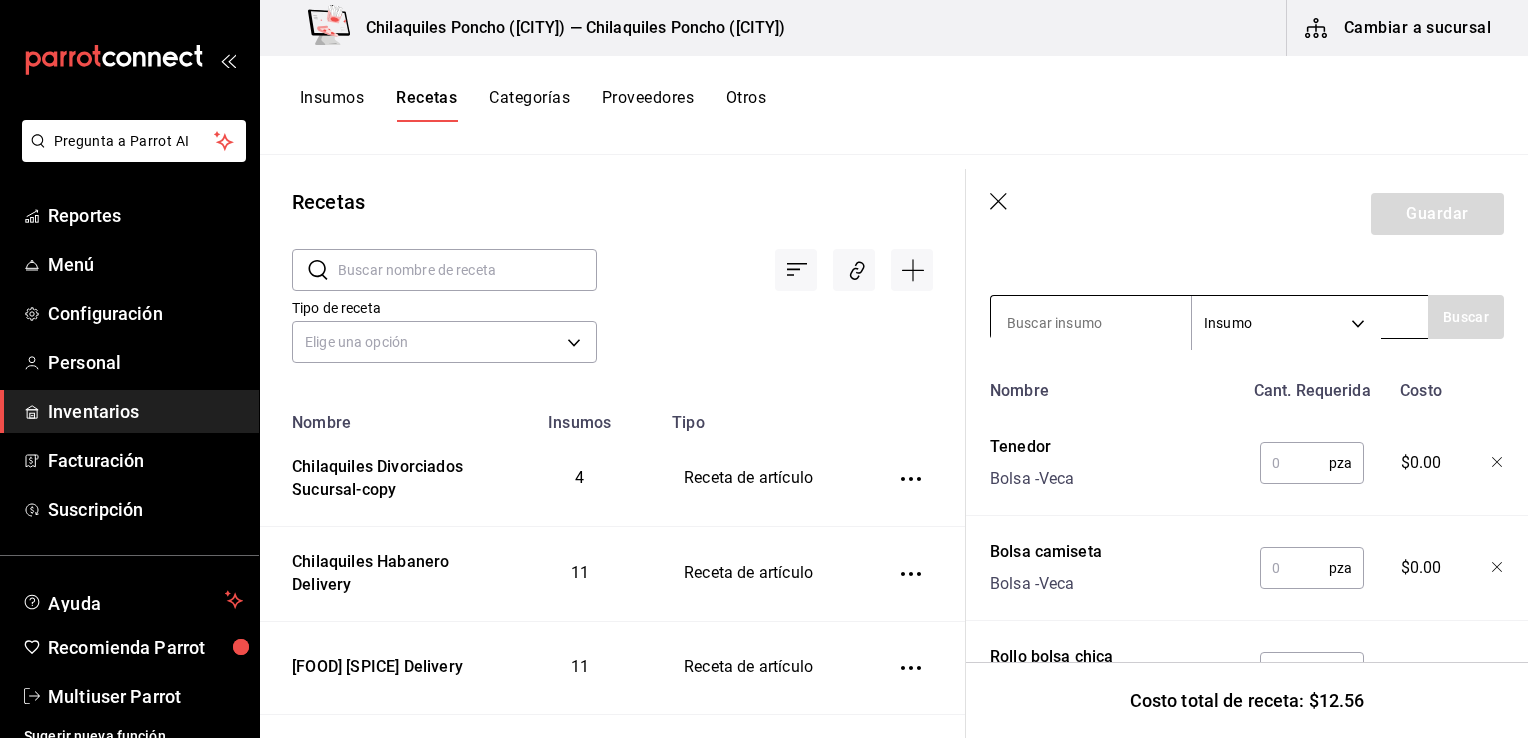 click at bounding box center [1091, 323] 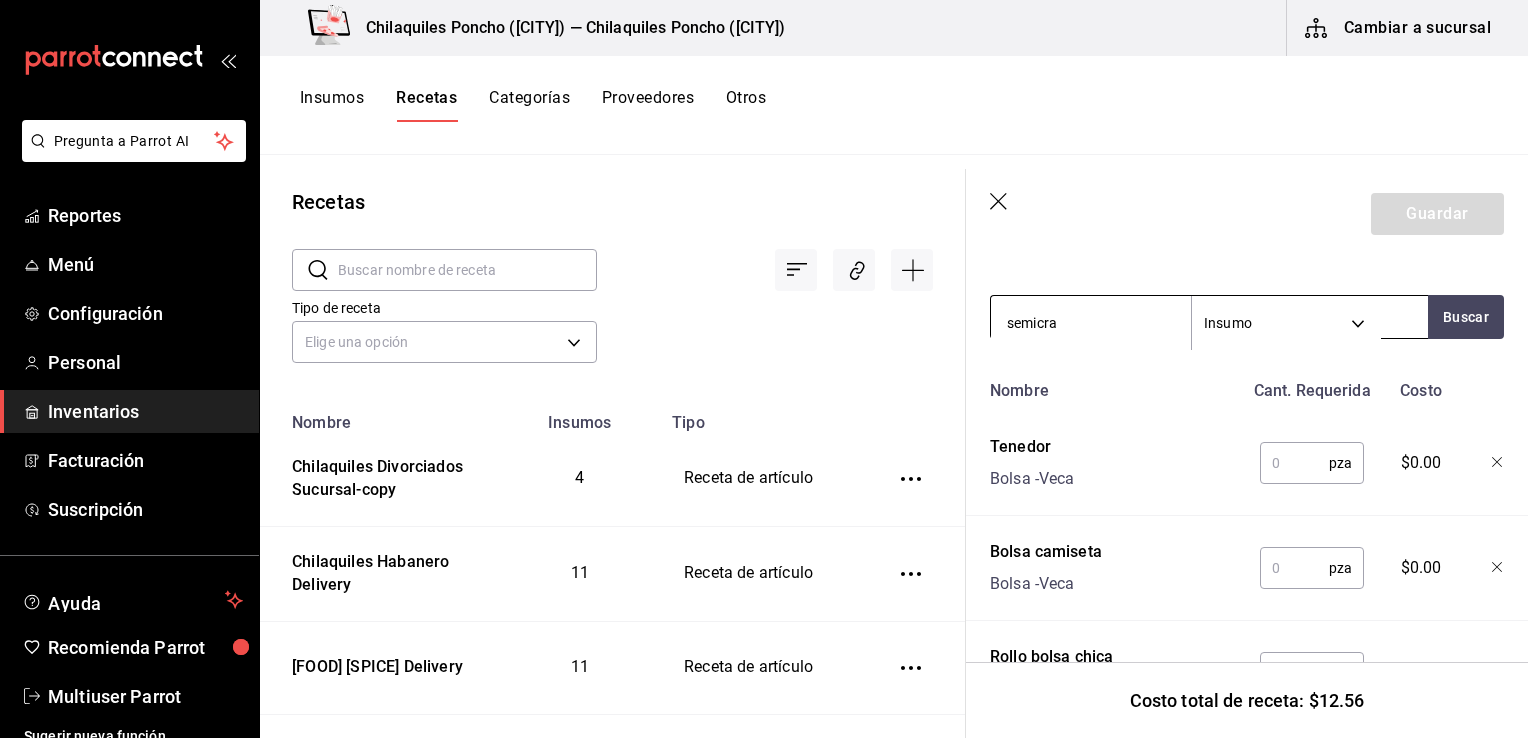 type on "semicraf" 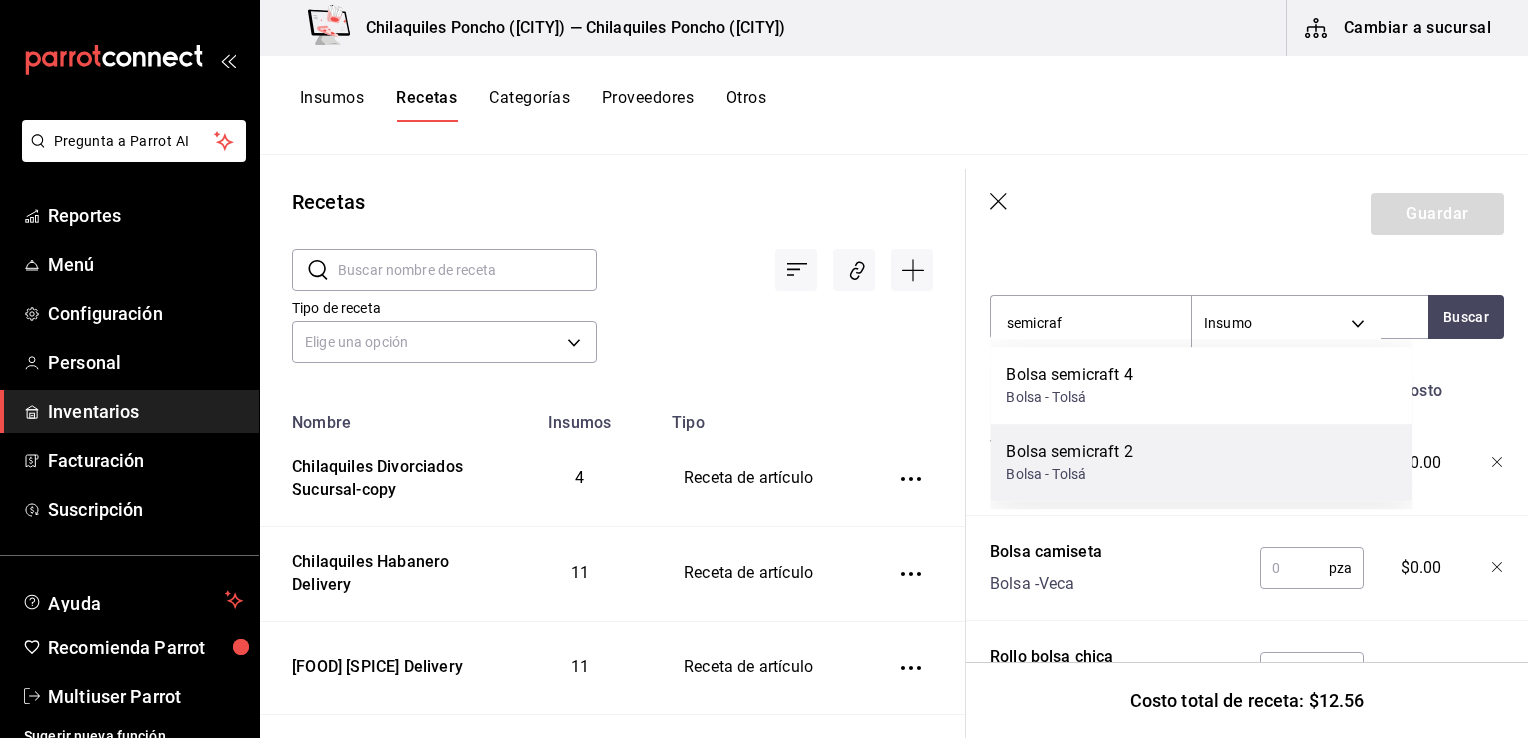 click on "Bolsa semicraft 2" at bounding box center [1069, 452] 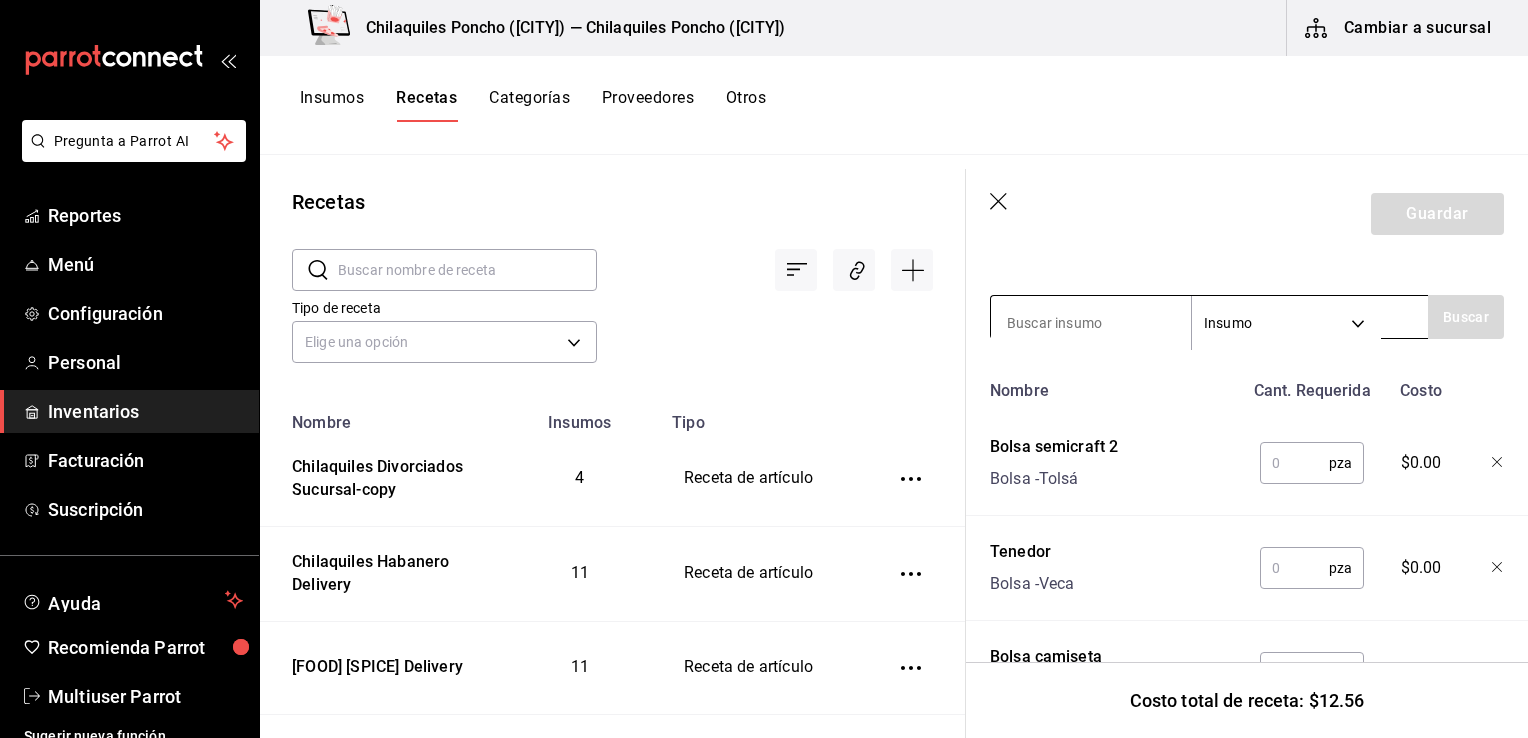 click at bounding box center [1091, 323] 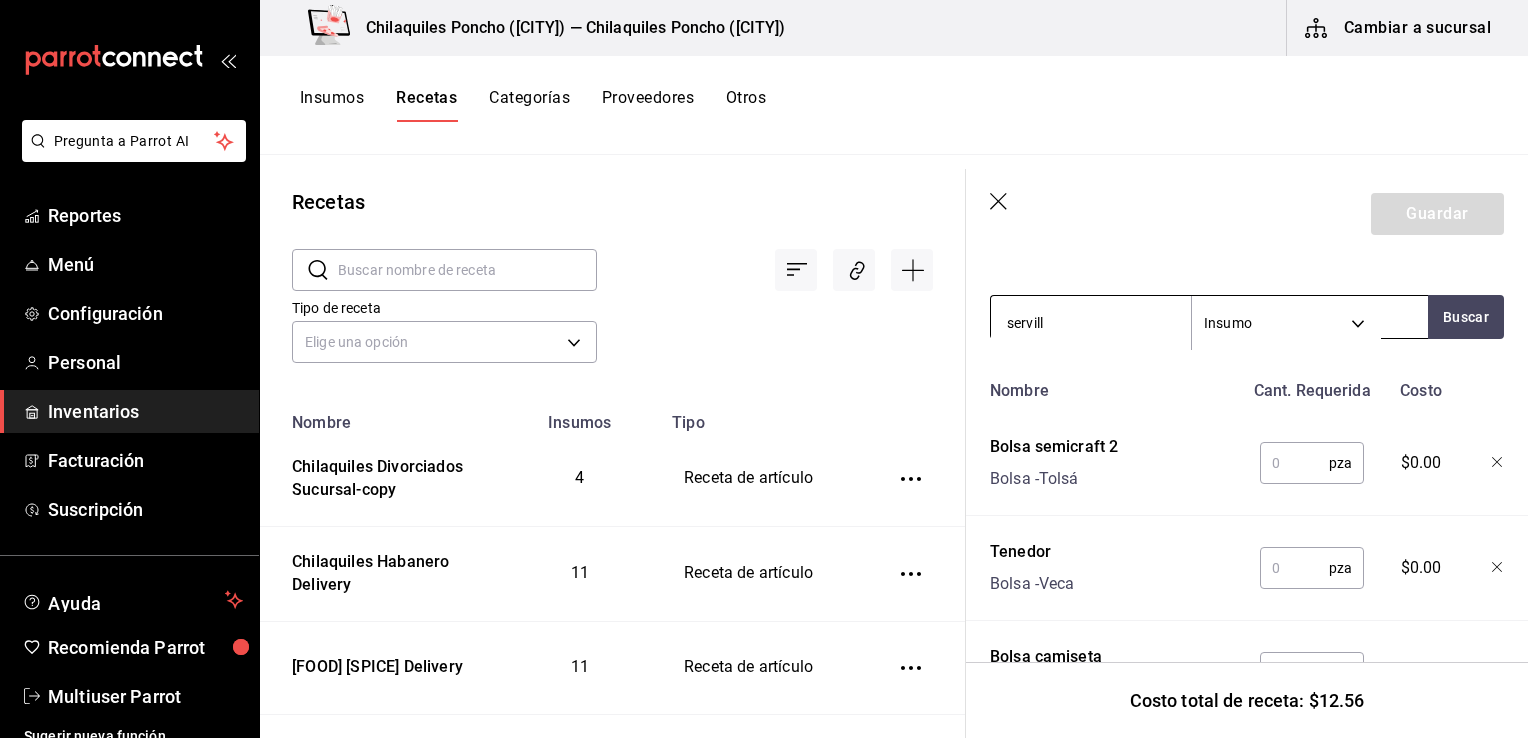 type on "servilleta" 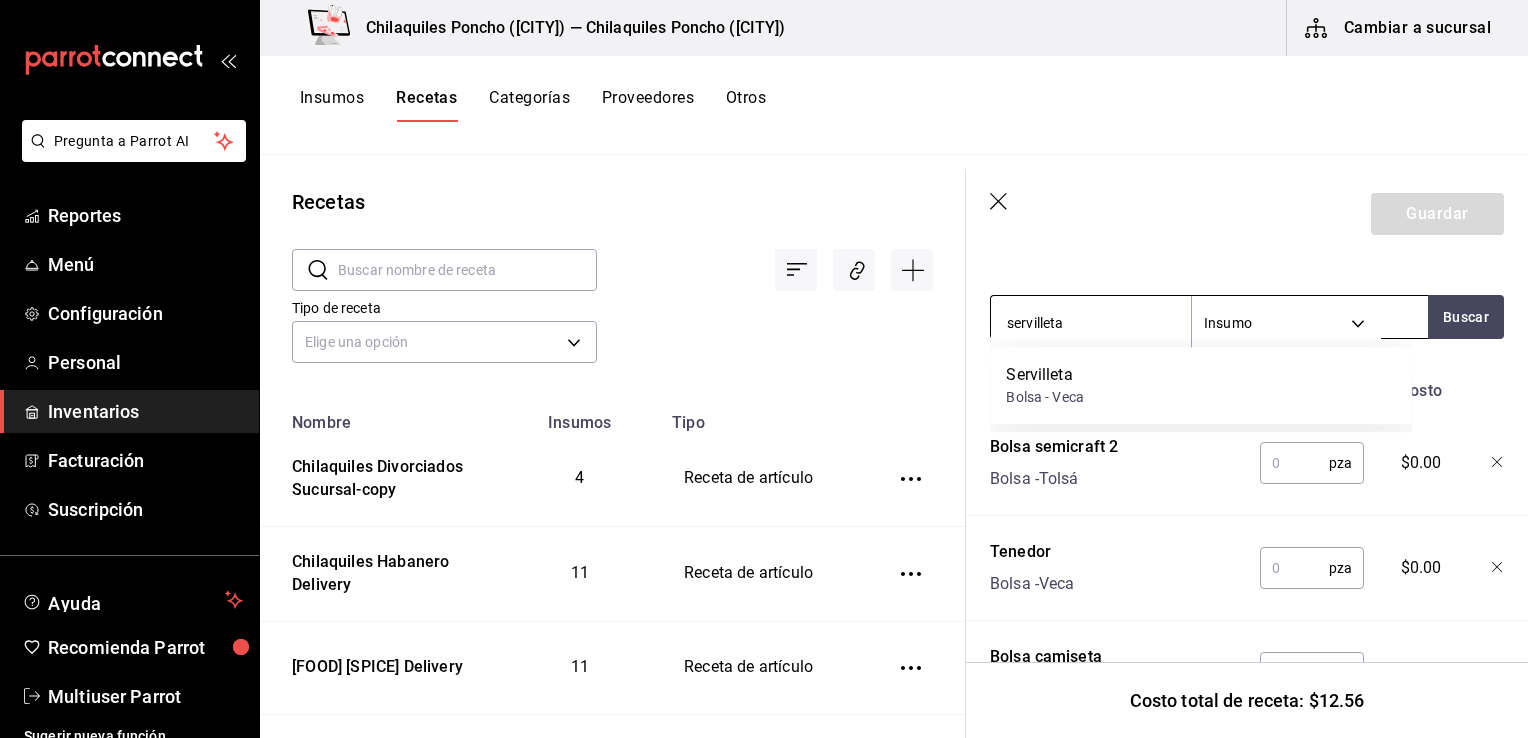 click on "Servilleta Bolsa - Veca" at bounding box center (1201, 385) 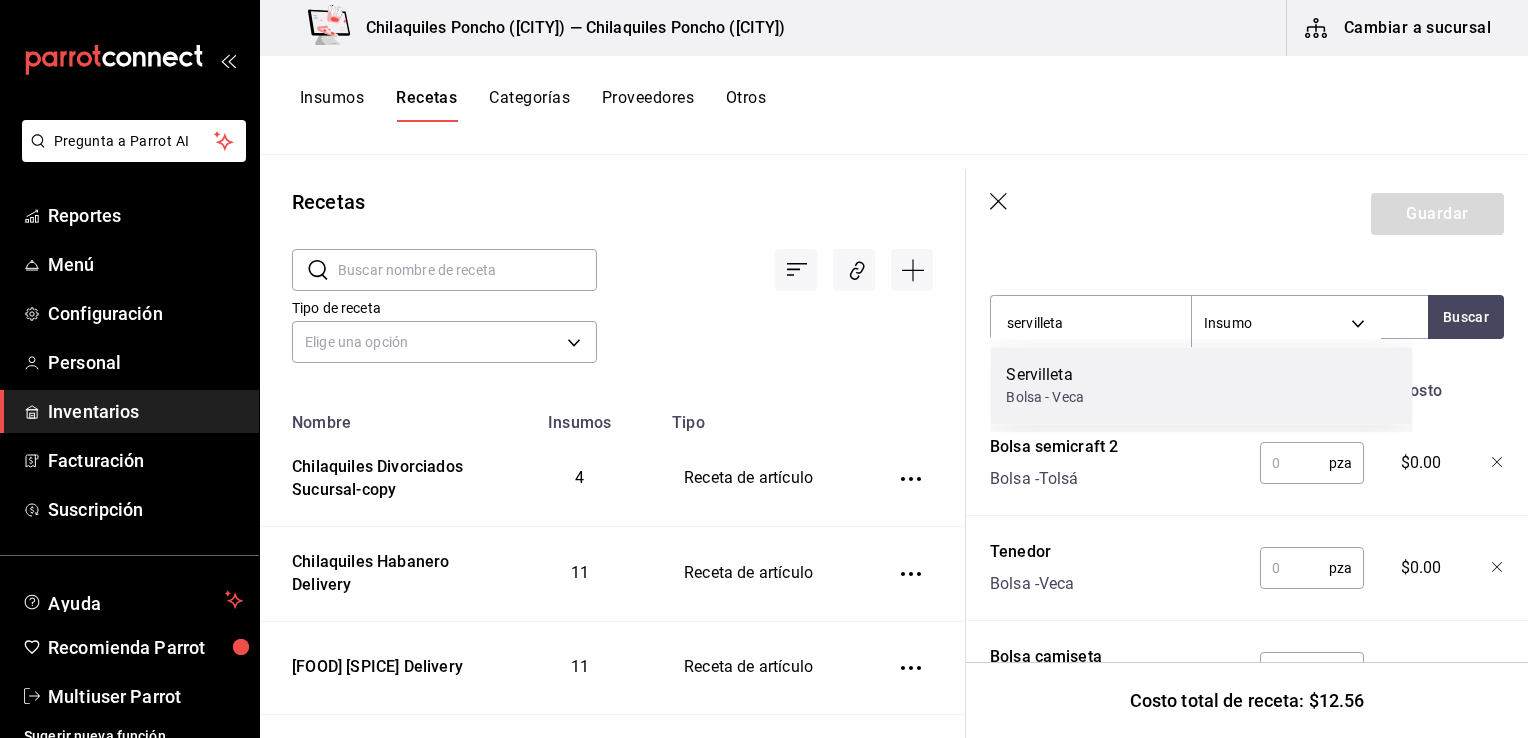 type 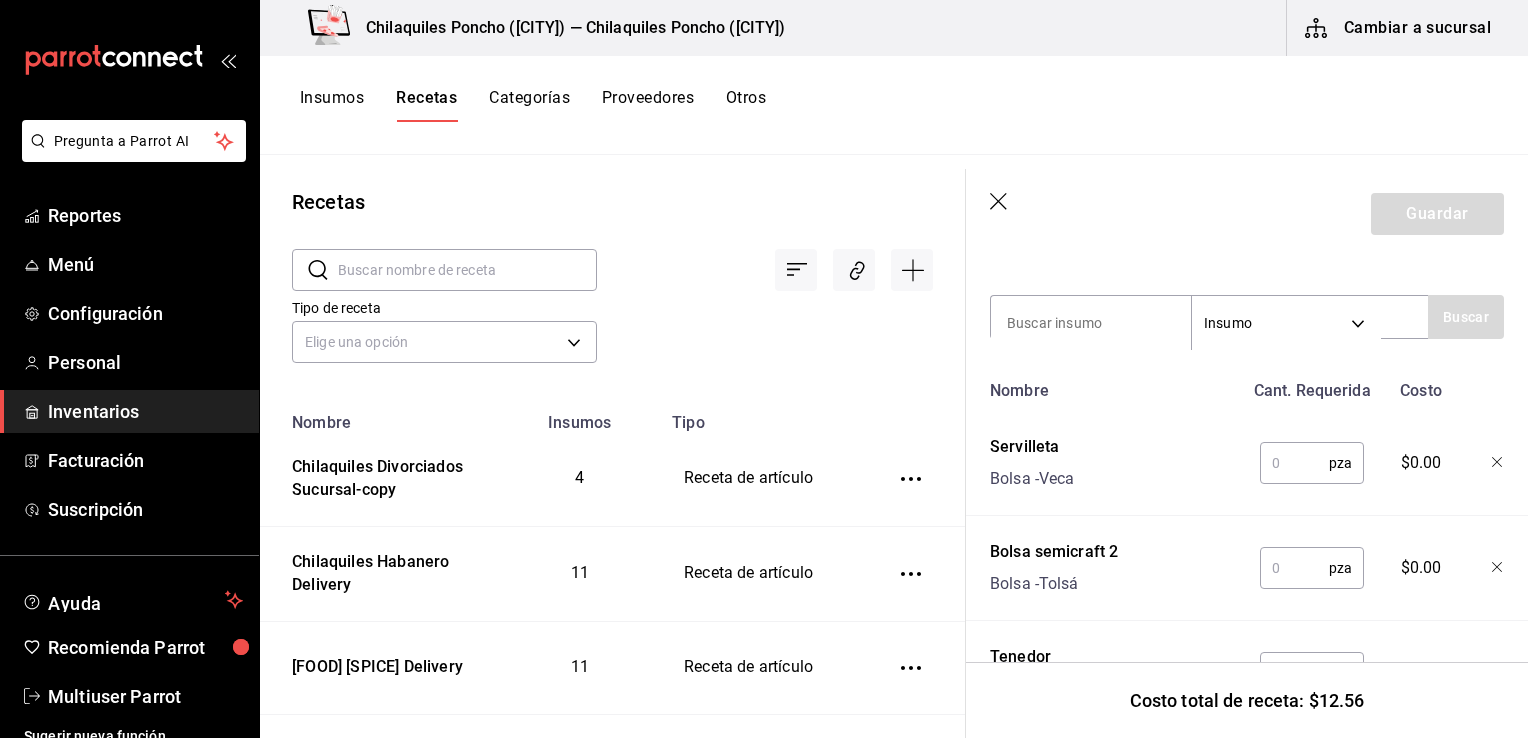 click at bounding box center [1294, 463] 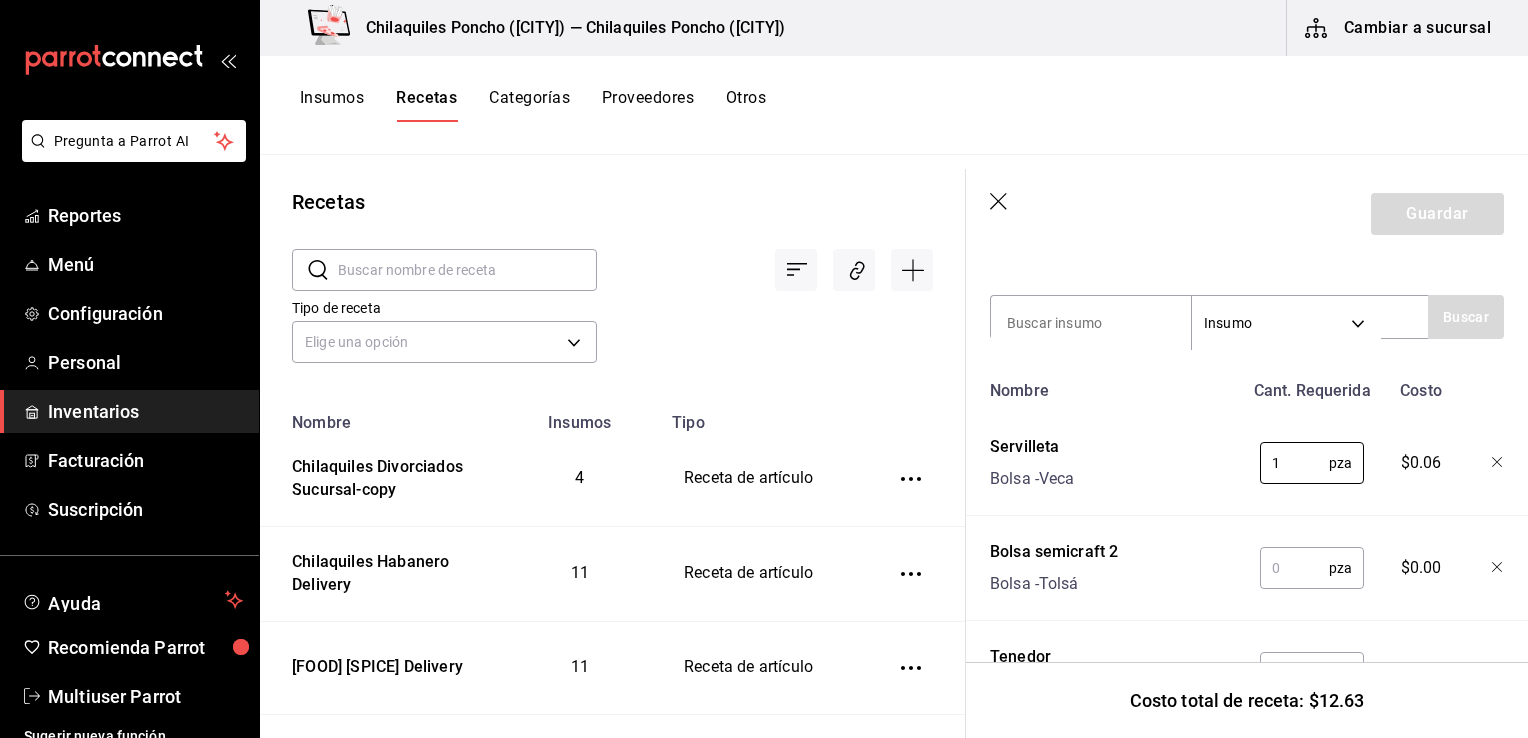 type on "1" 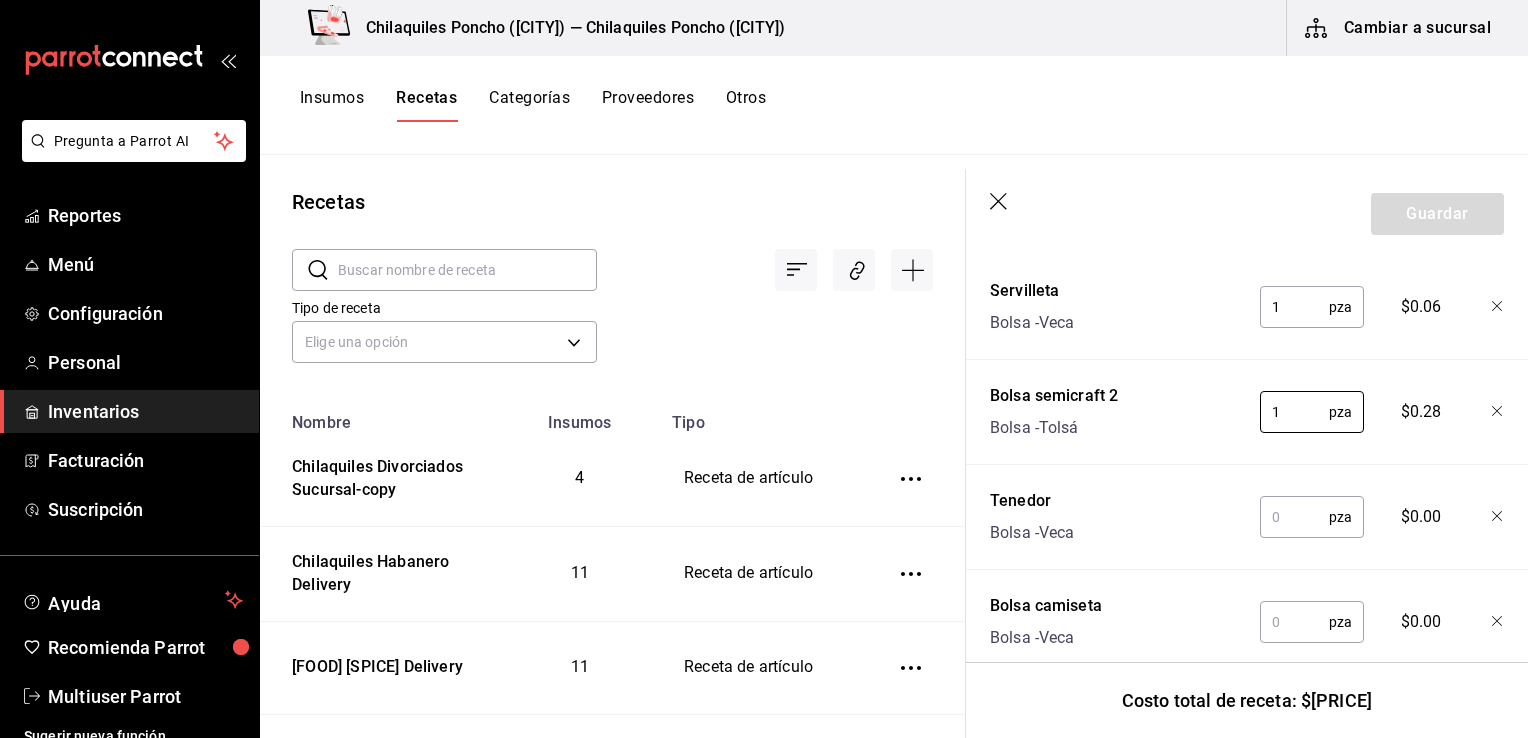 type on "1" 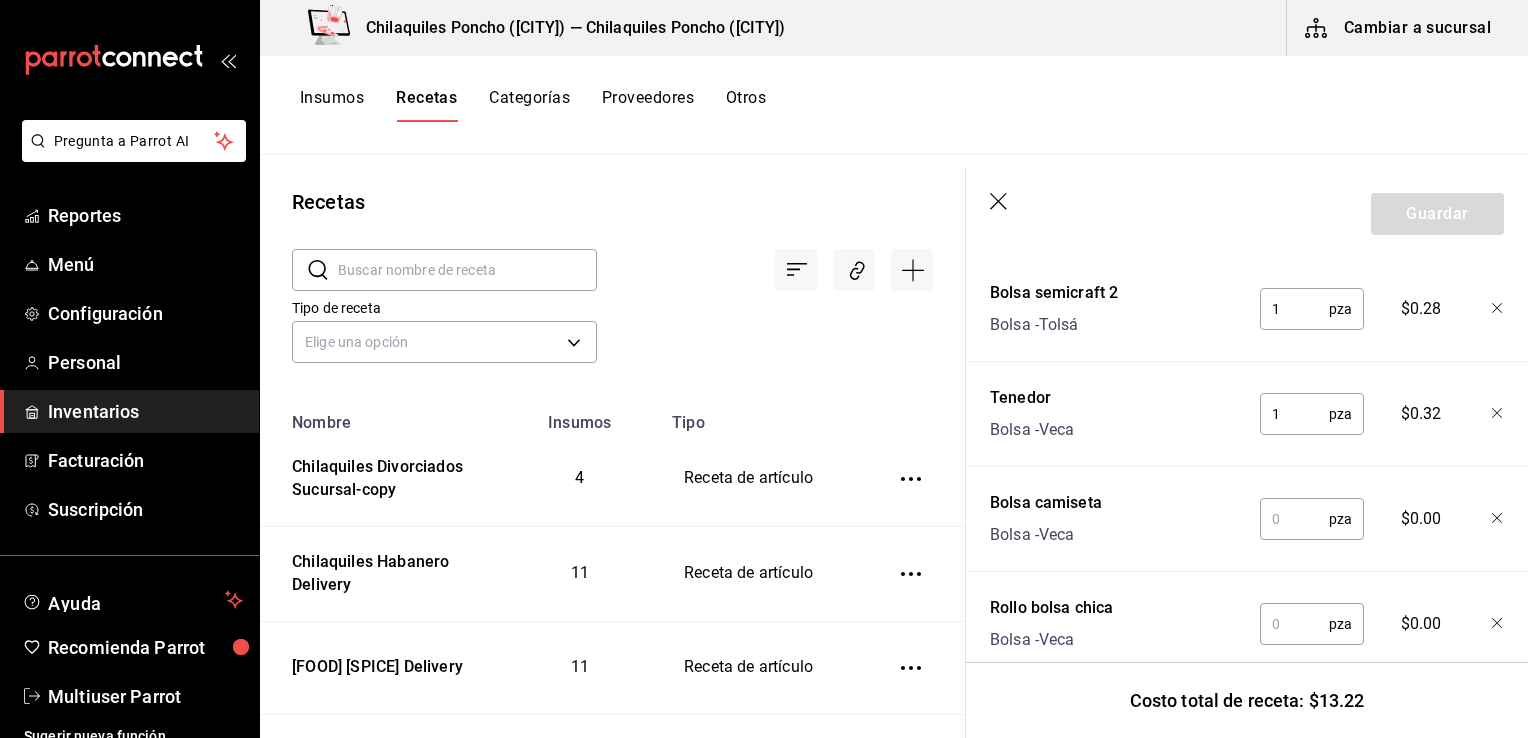 scroll, scrollTop: 694, scrollLeft: 0, axis: vertical 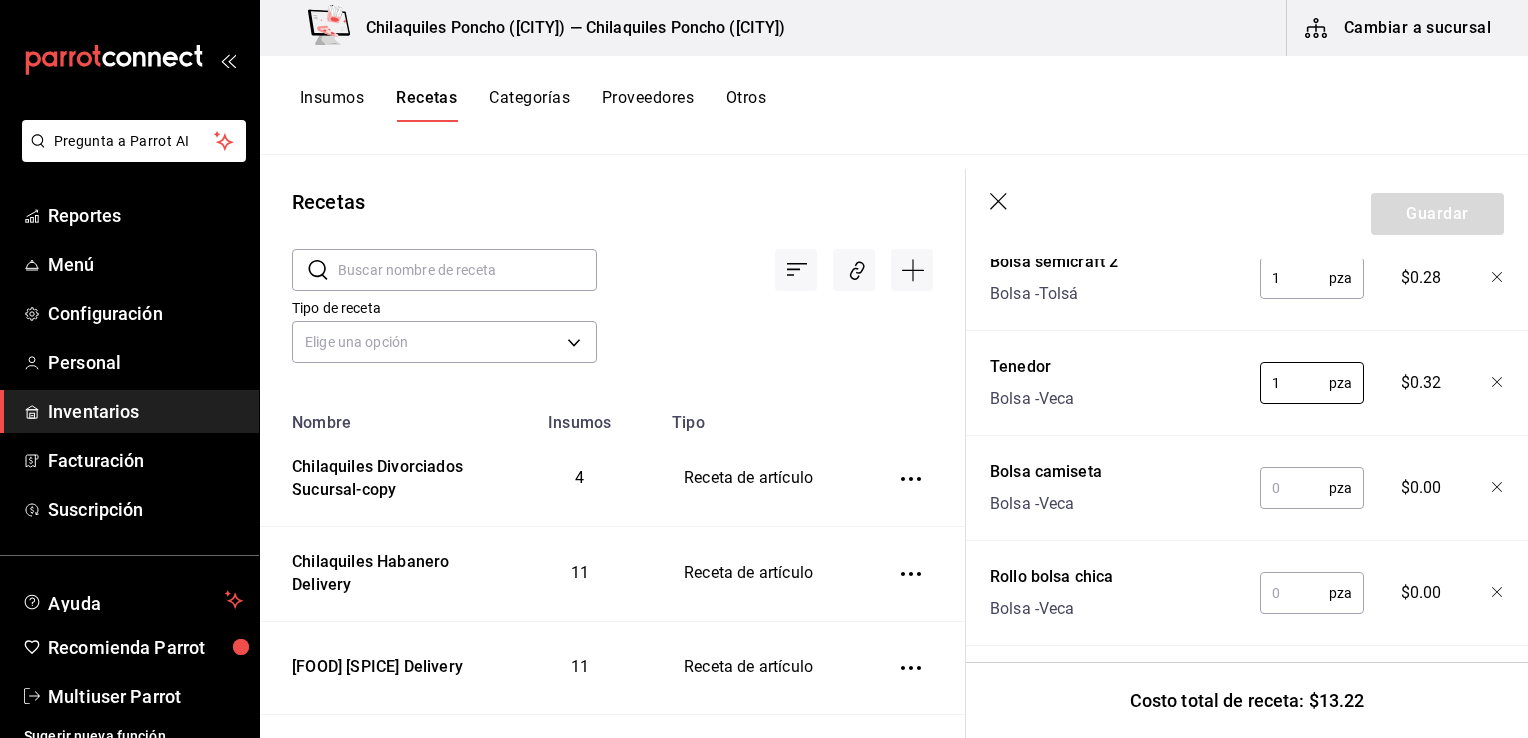 type on "1" 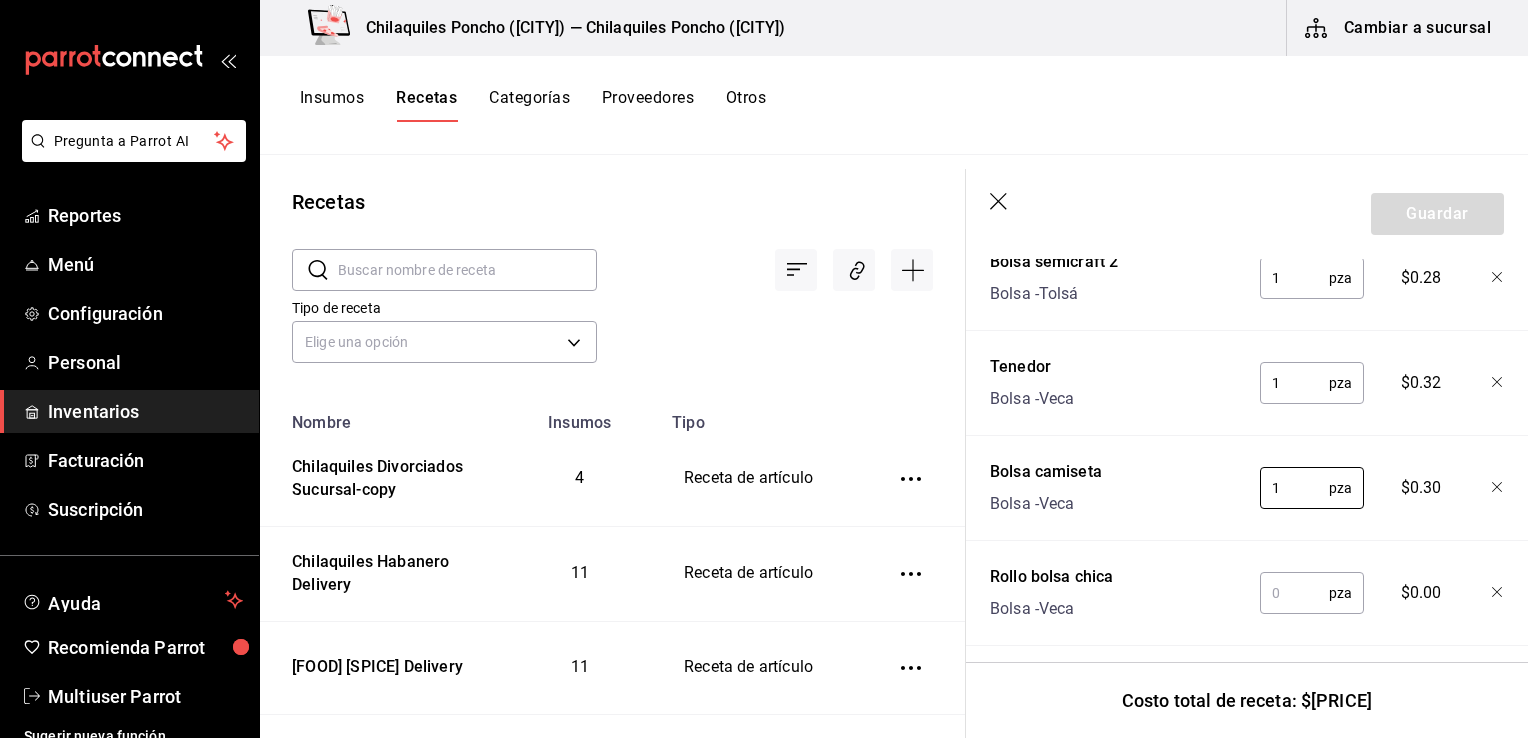 type on "1" 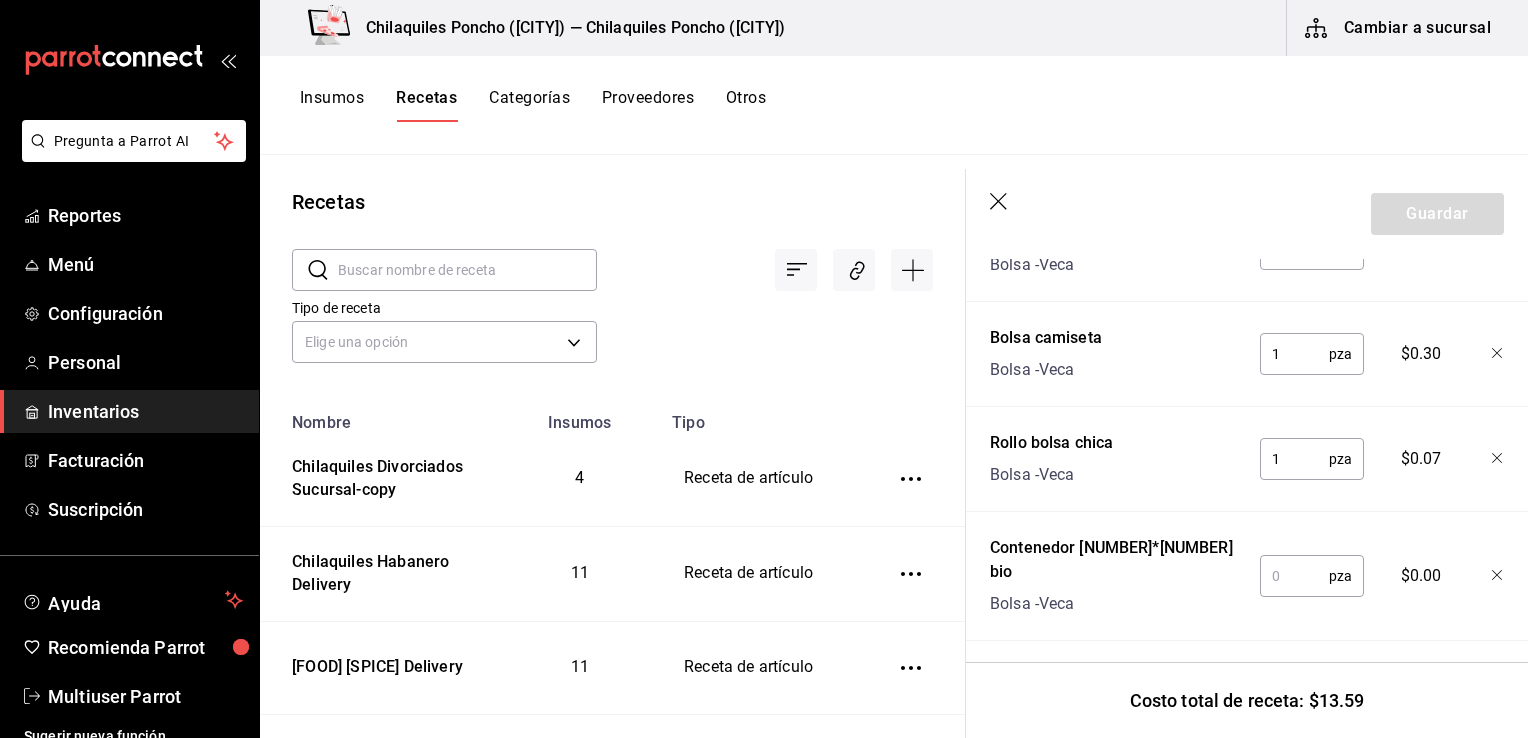 type on "1" 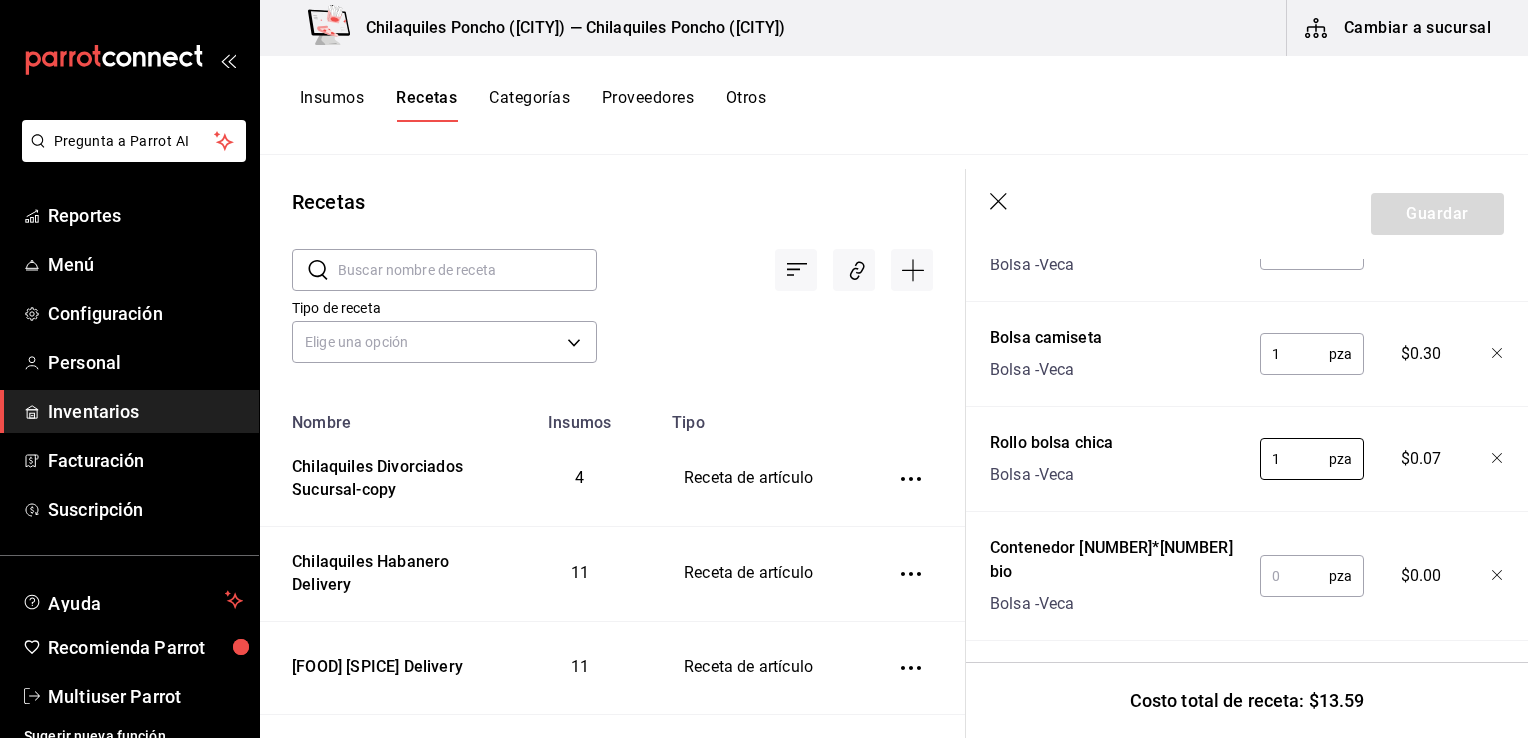 click at bounding box center [1294, 576] 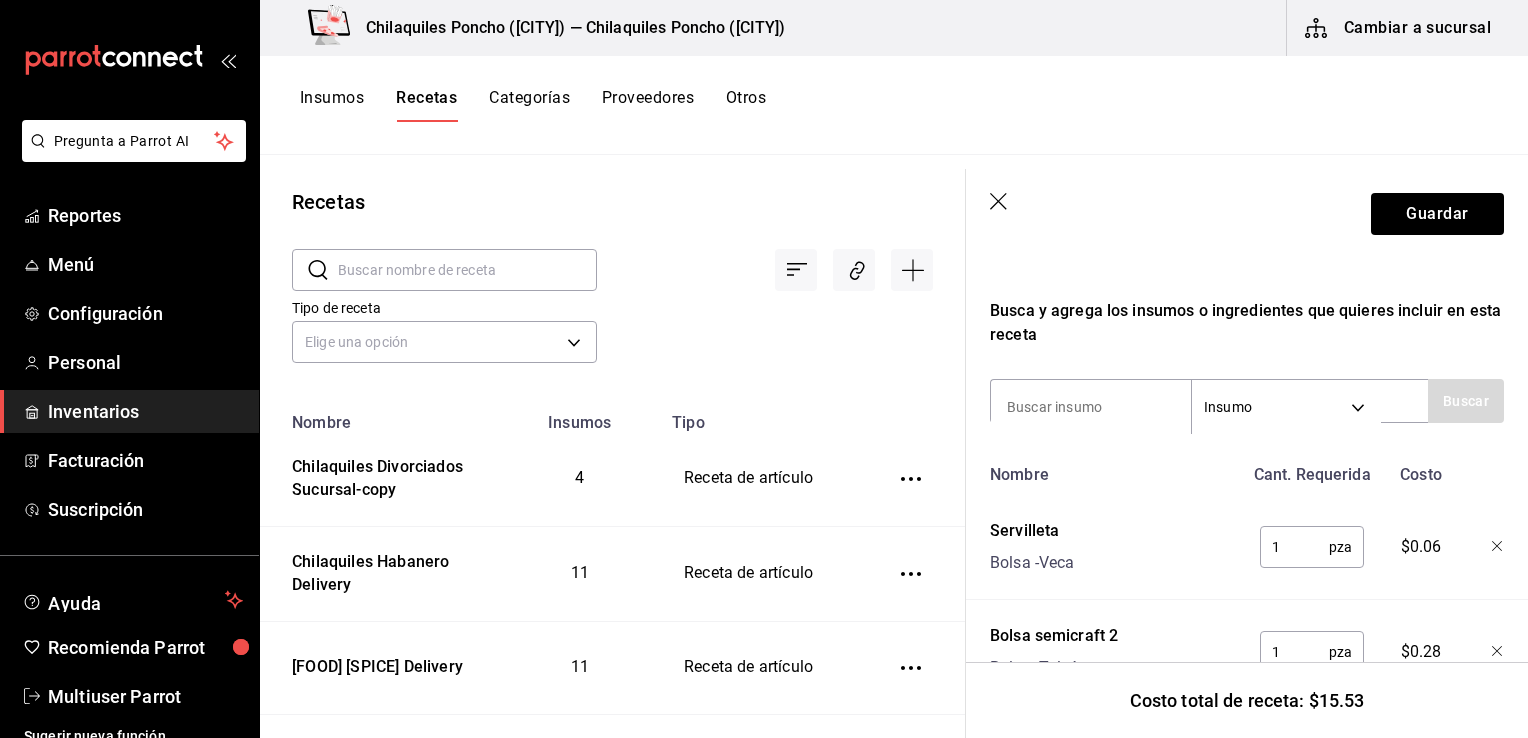 scroll, scrollTop: 281, scrollLeft: 0, axis: vertical 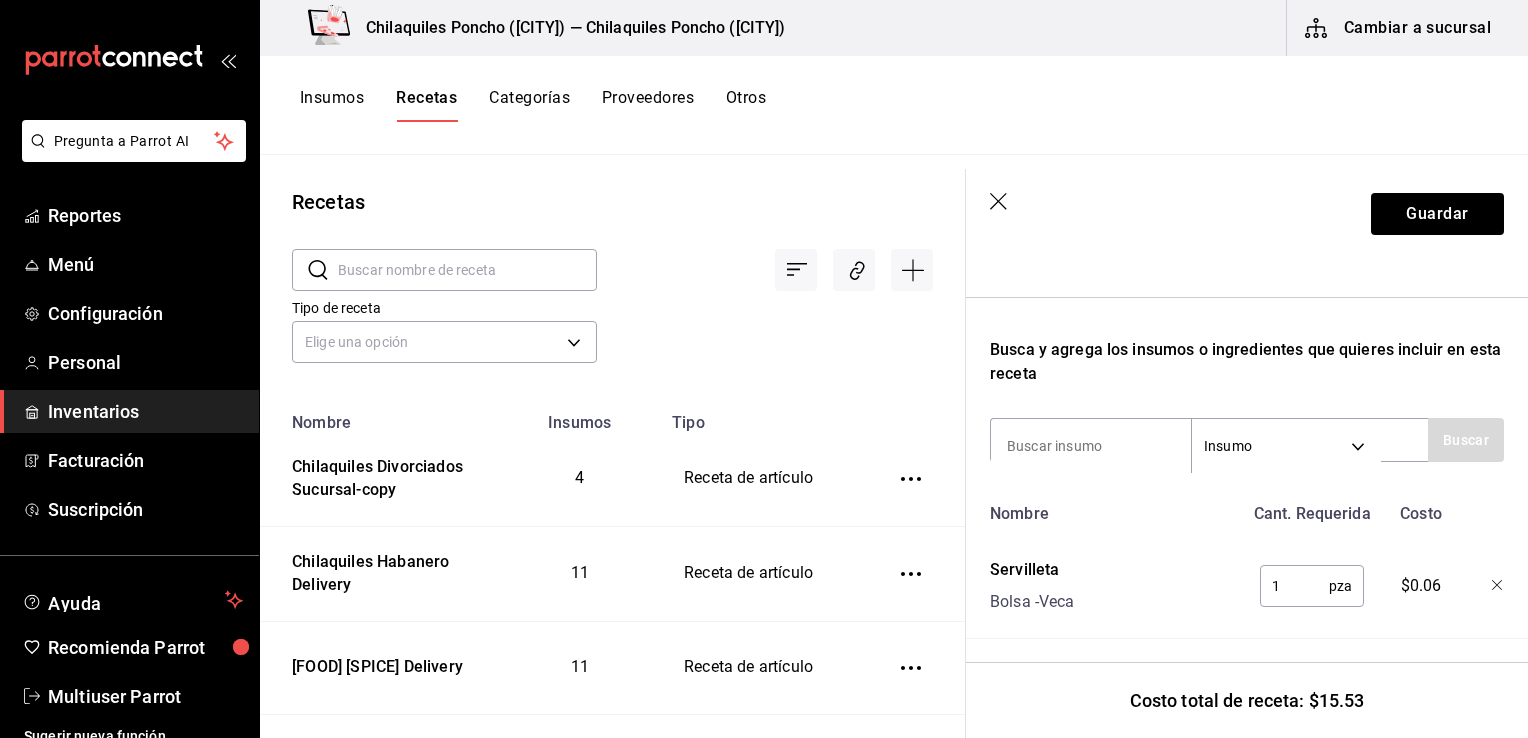 type on "1" 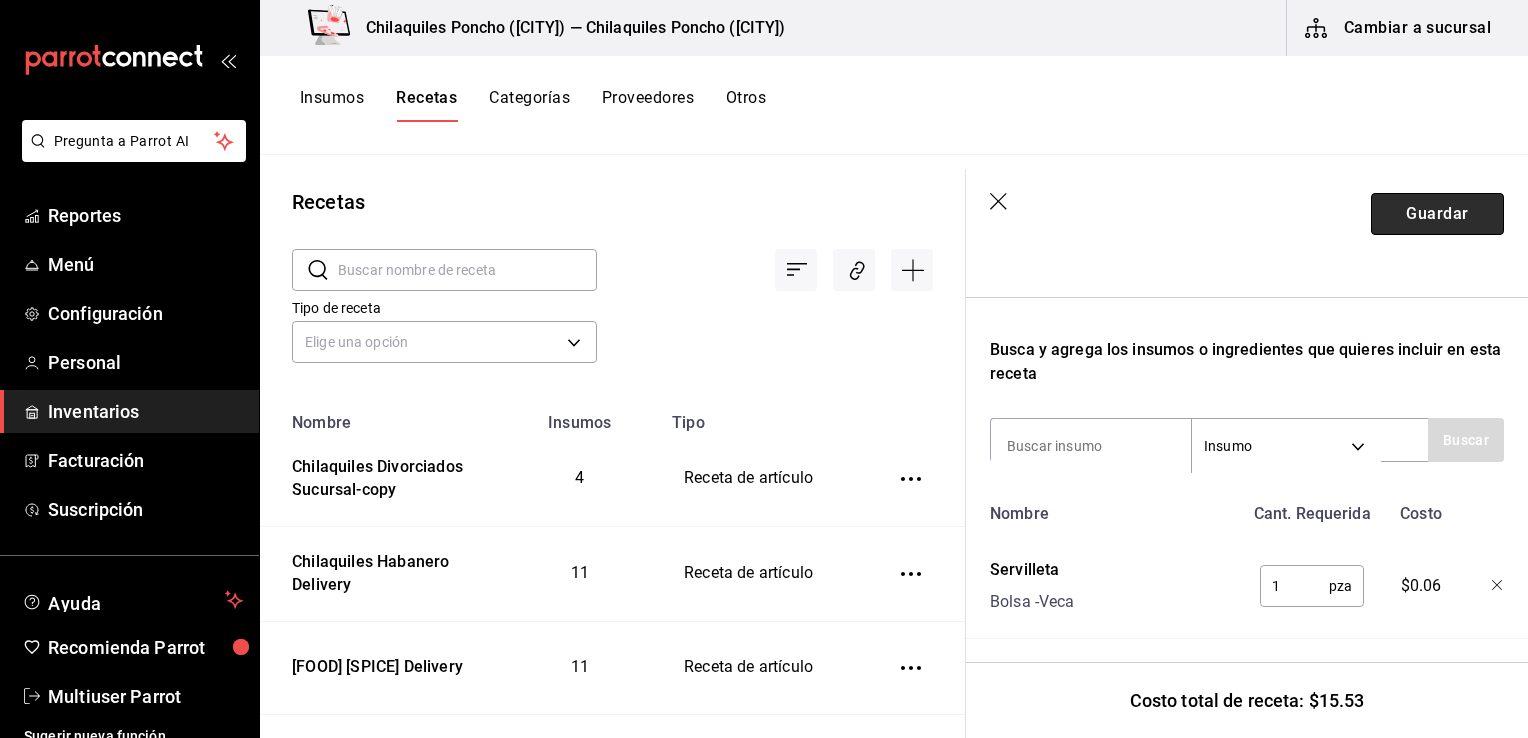 click on "Guardar" at bounding box center [1437, 214] 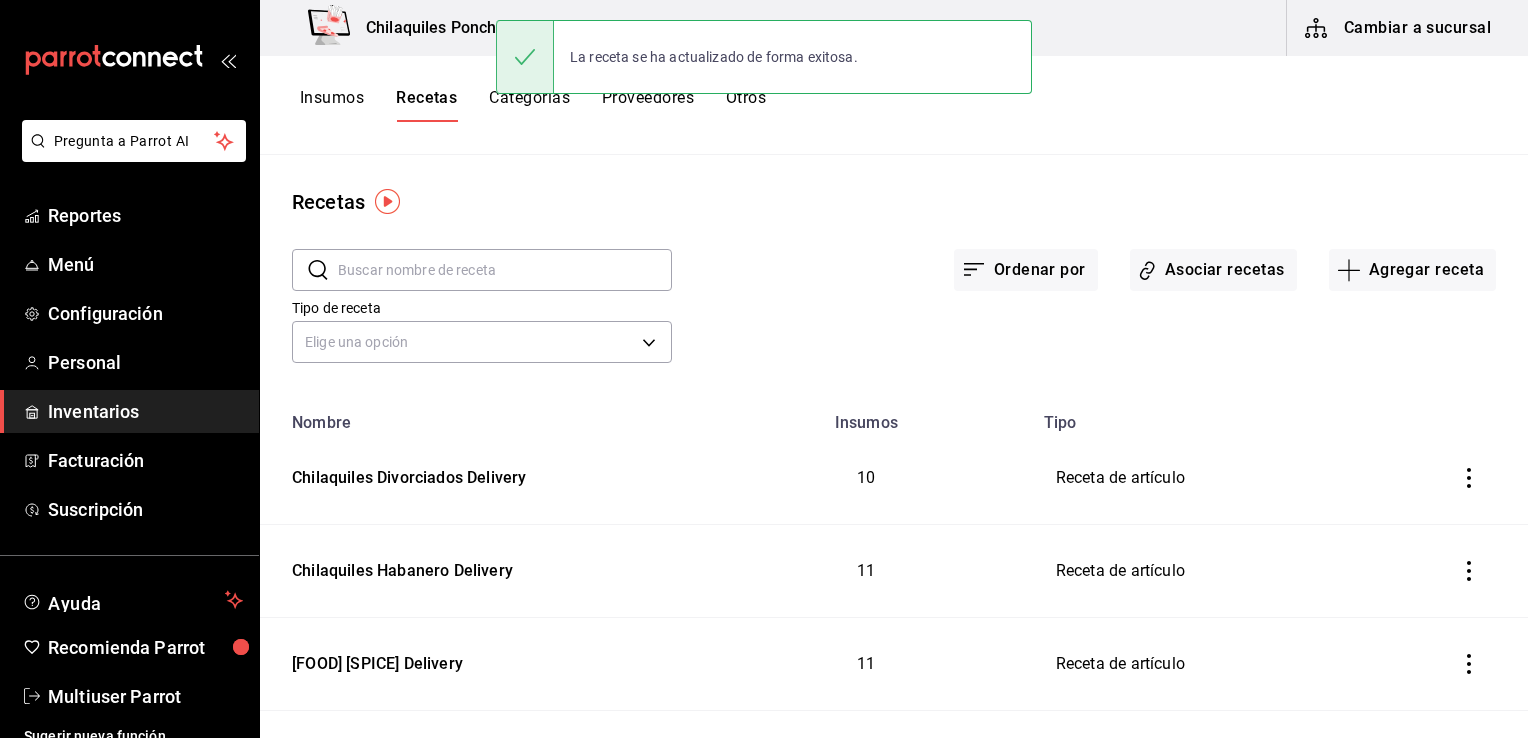 scroll, scrollTop: 0, scrollLeft: 0, axis: both 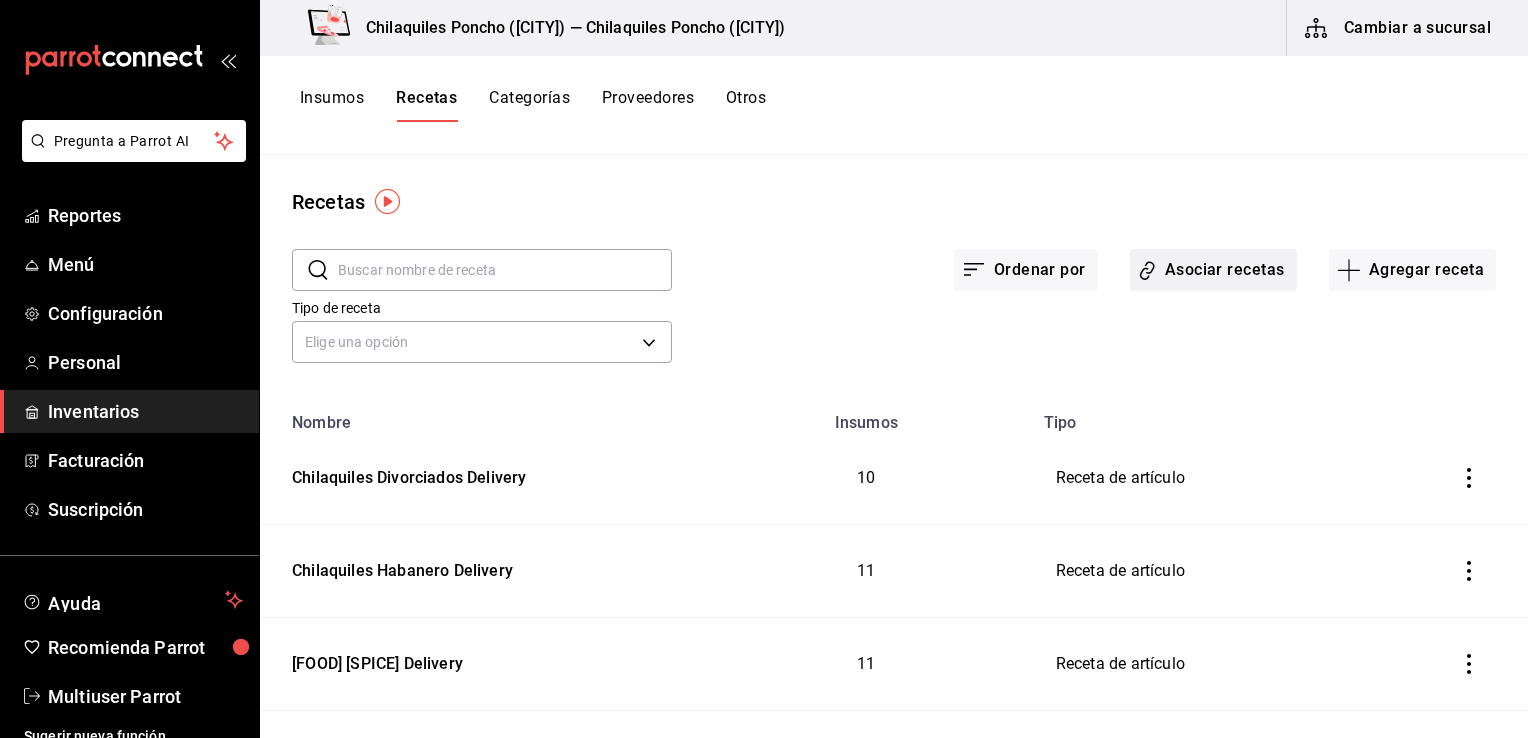 click on "Asociar recetas" at bounding box center (1213, 270) 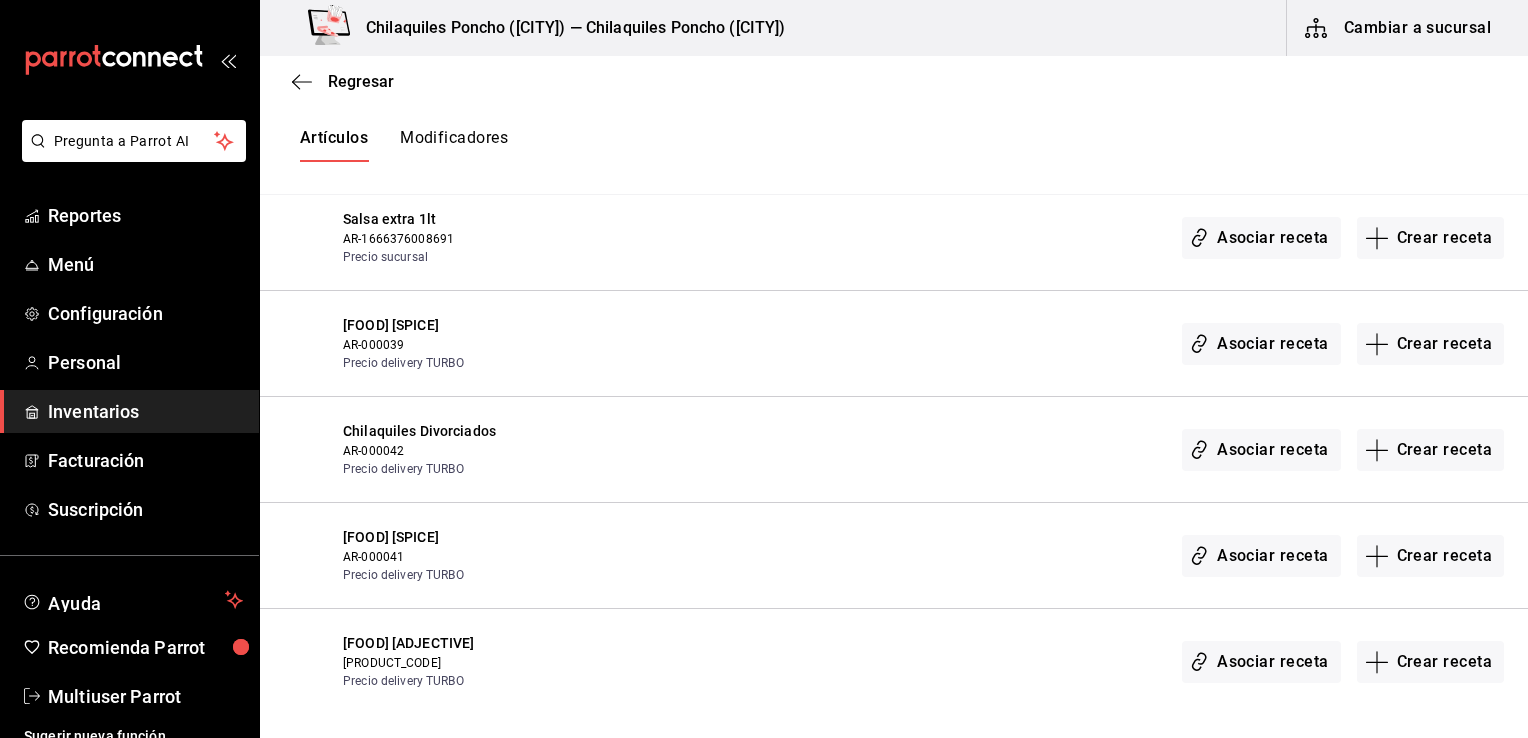scroll, scrollTop: 2781, scrollLeft: 0, axis: vertical 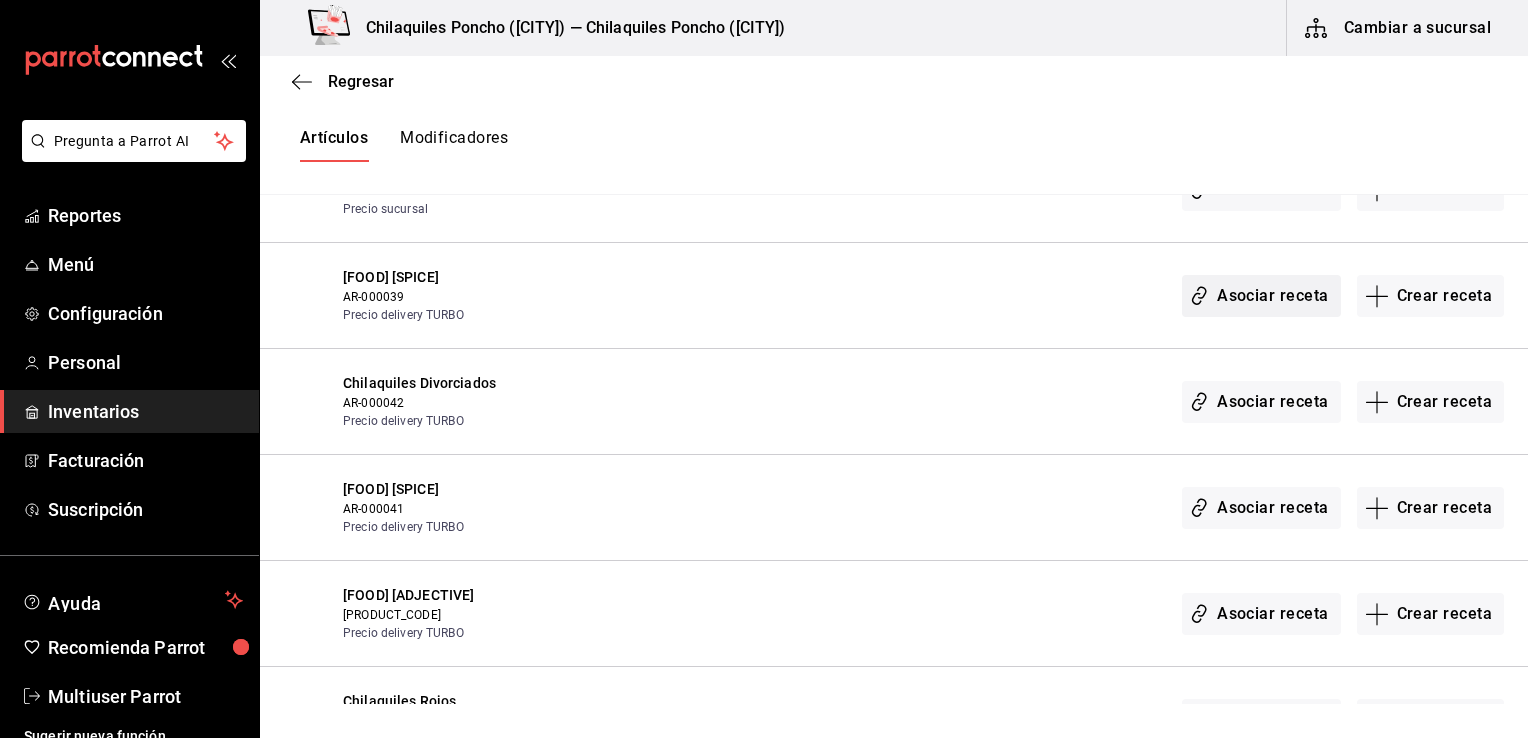 click on "Asociar receta" at bounding box center [1261, 296] 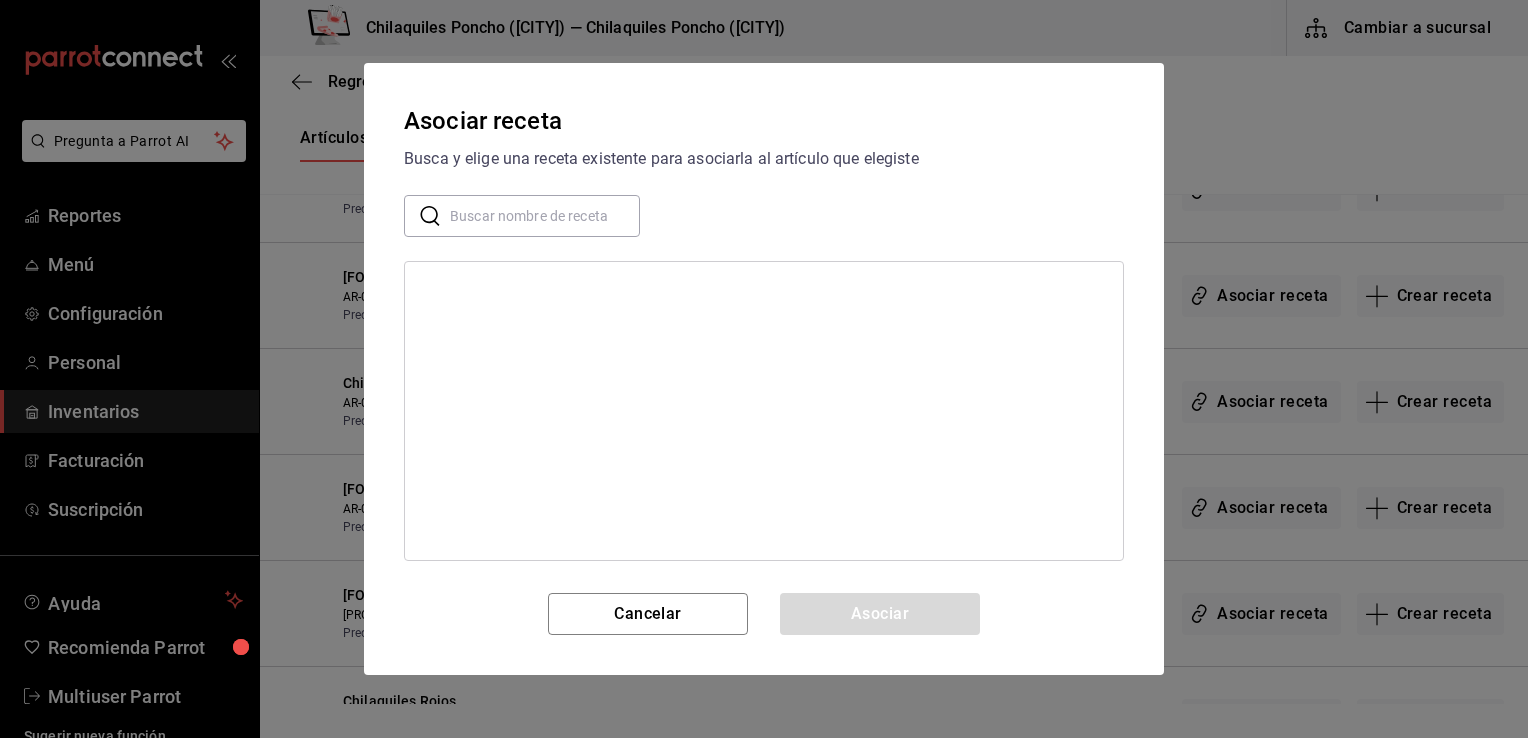 click at bounding box center [545, 216] 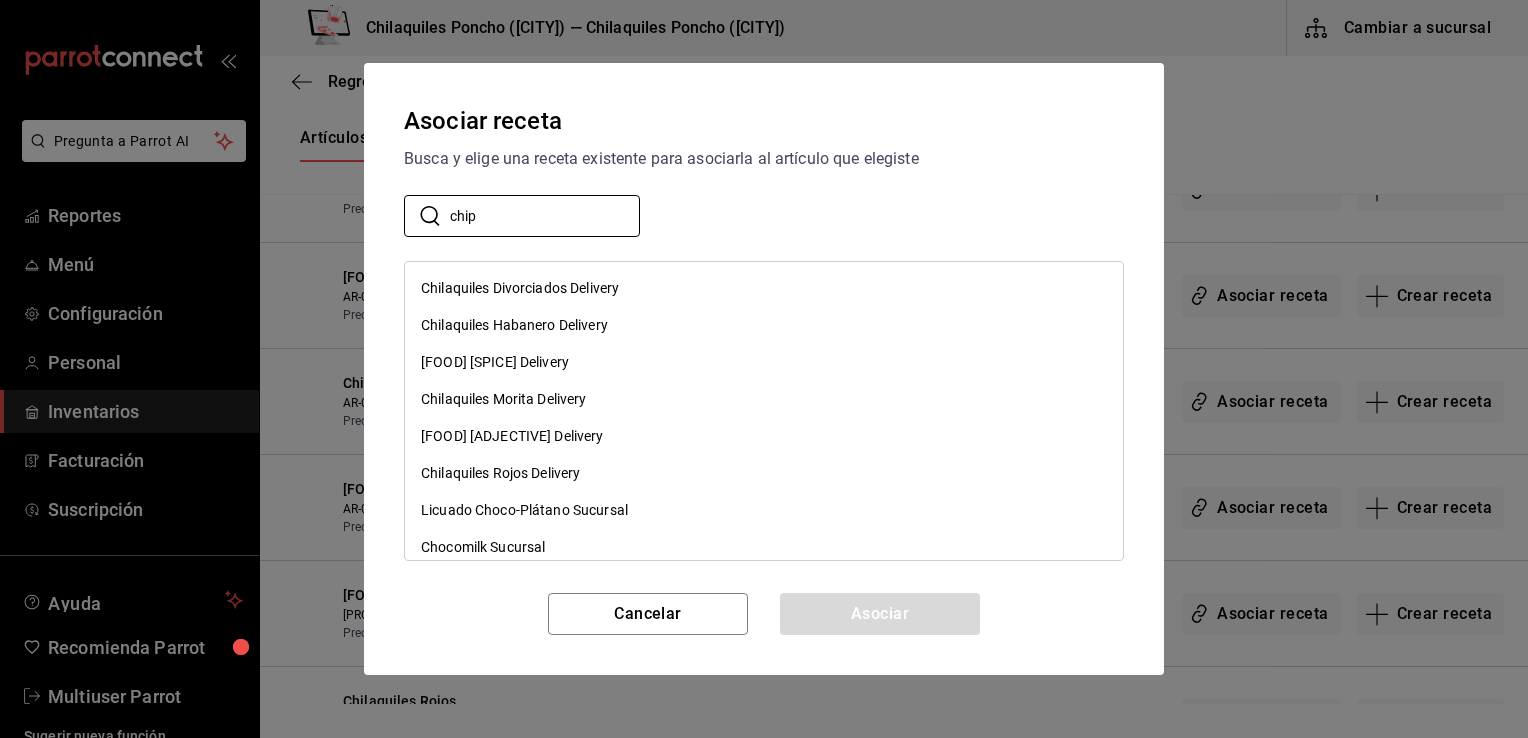 type on "chip" 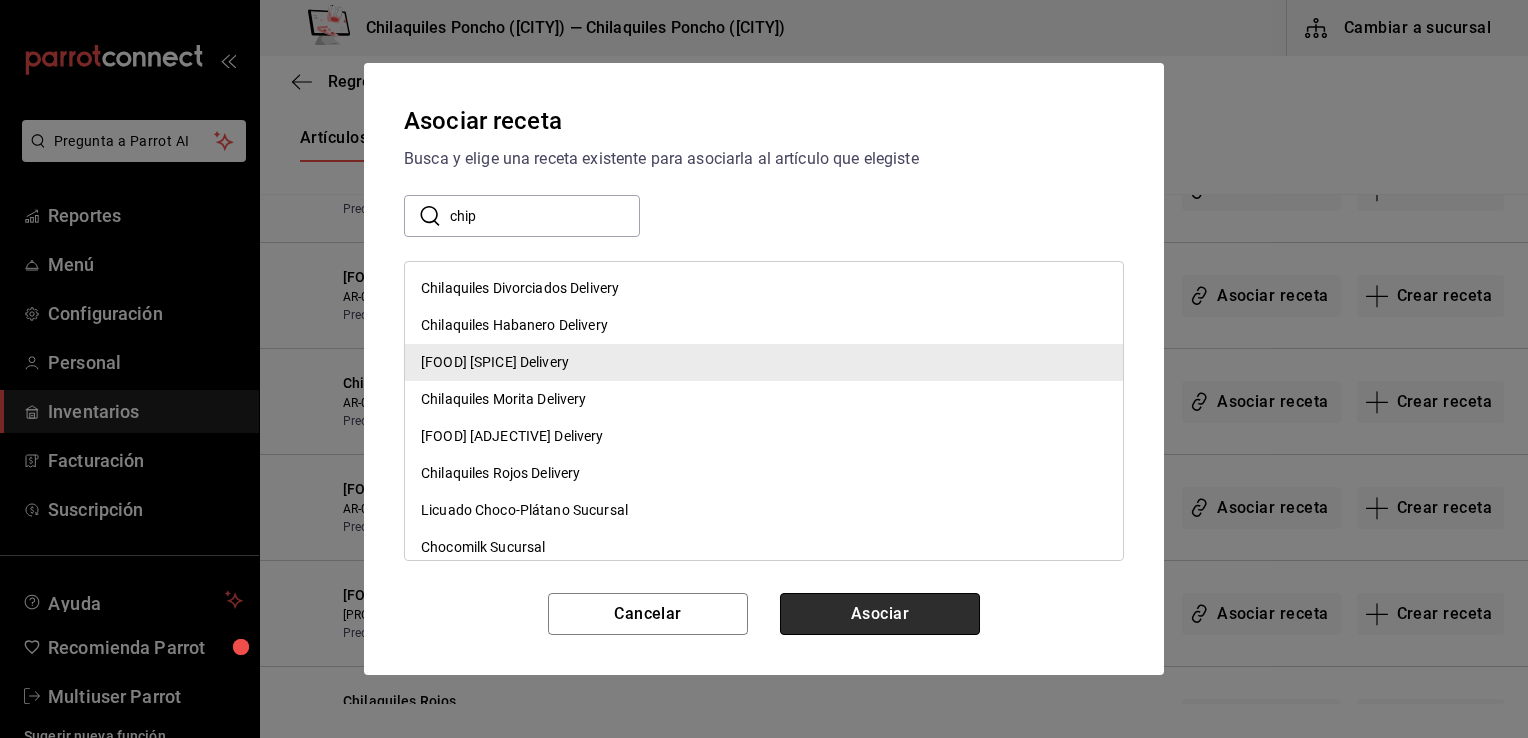click on "Asociar" at bounding box center [880, 614] 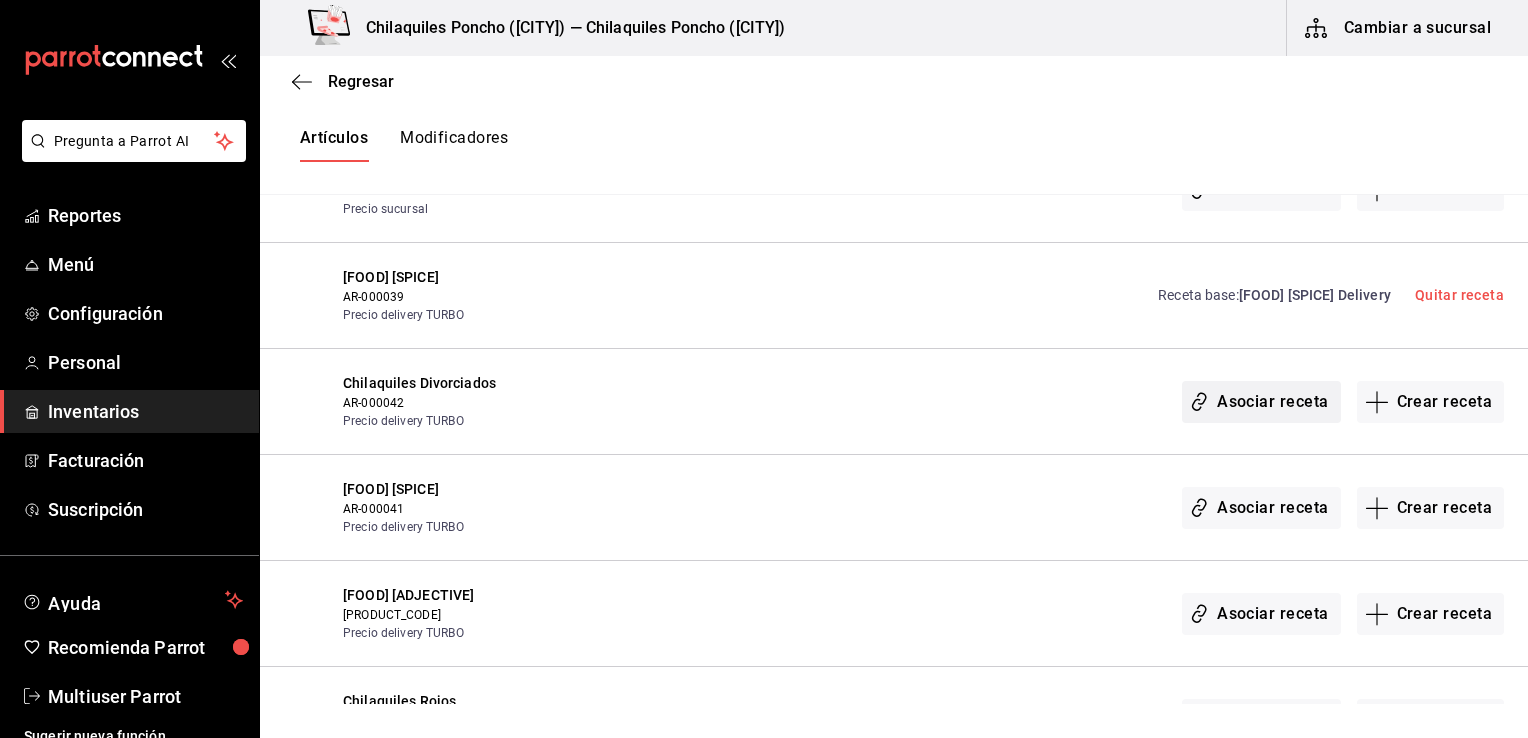 click on "Asociar receta" at bounding box center (1261, 402) 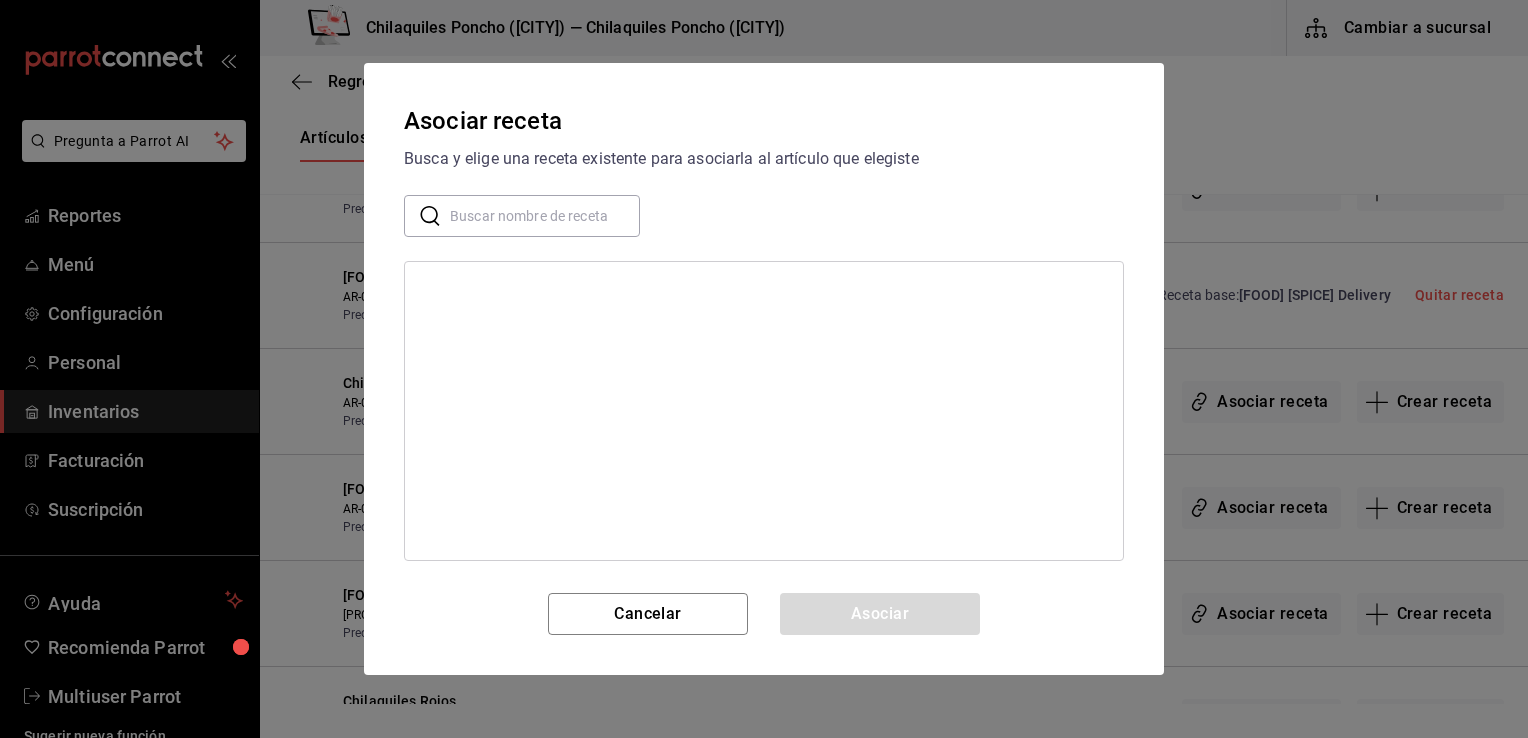 click at bounding box center (545, 216) 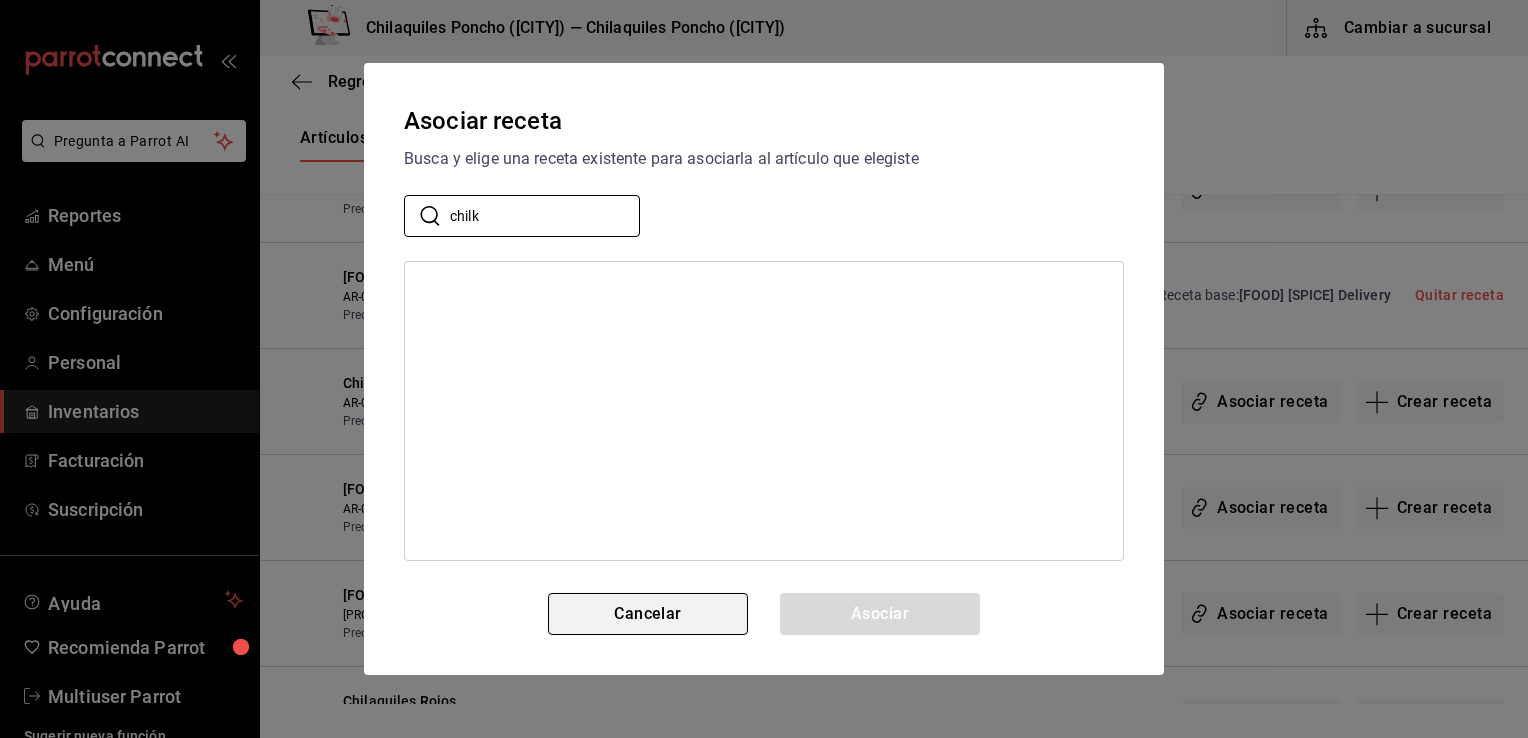 type on "chilk" 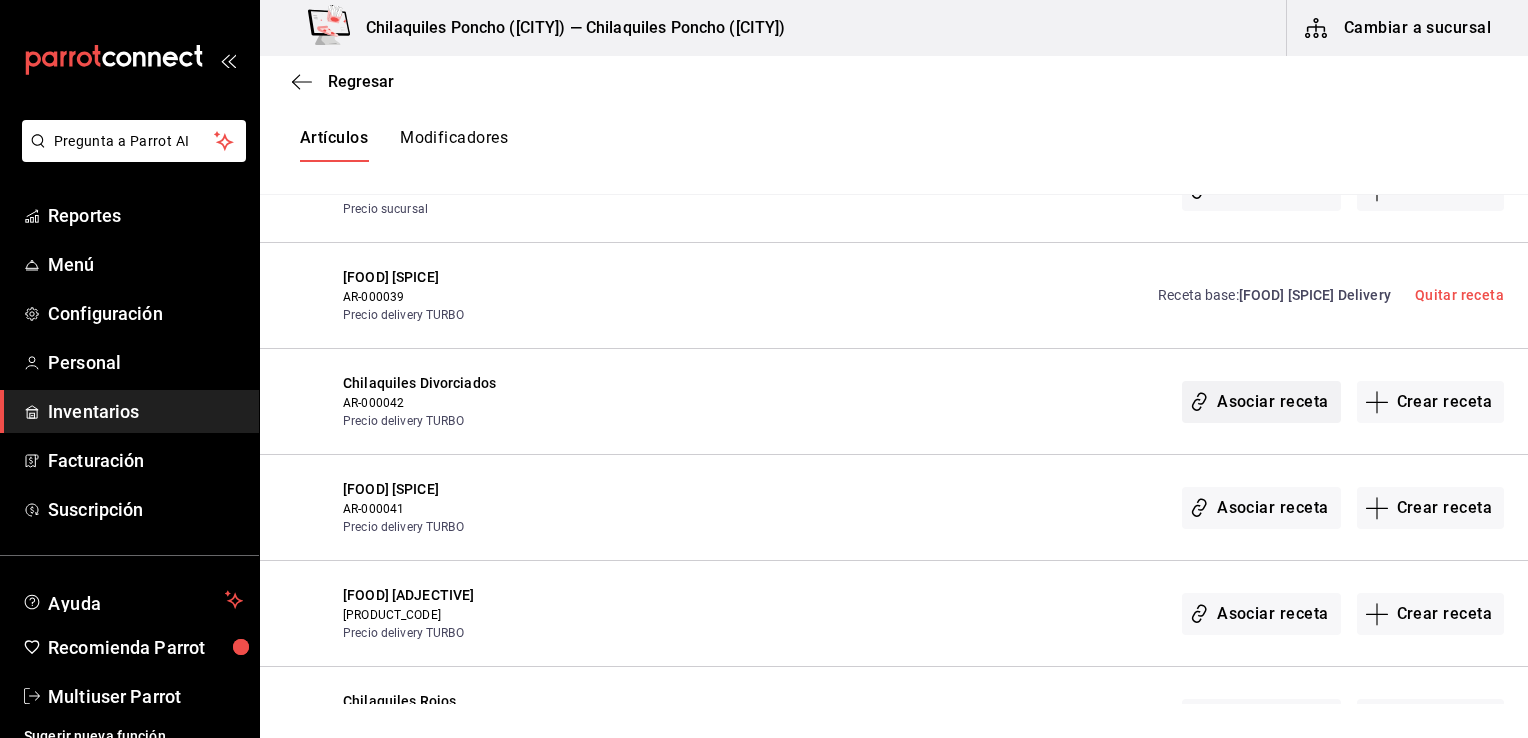 click on "Asociar receta" at bounding box center (1261, 402) 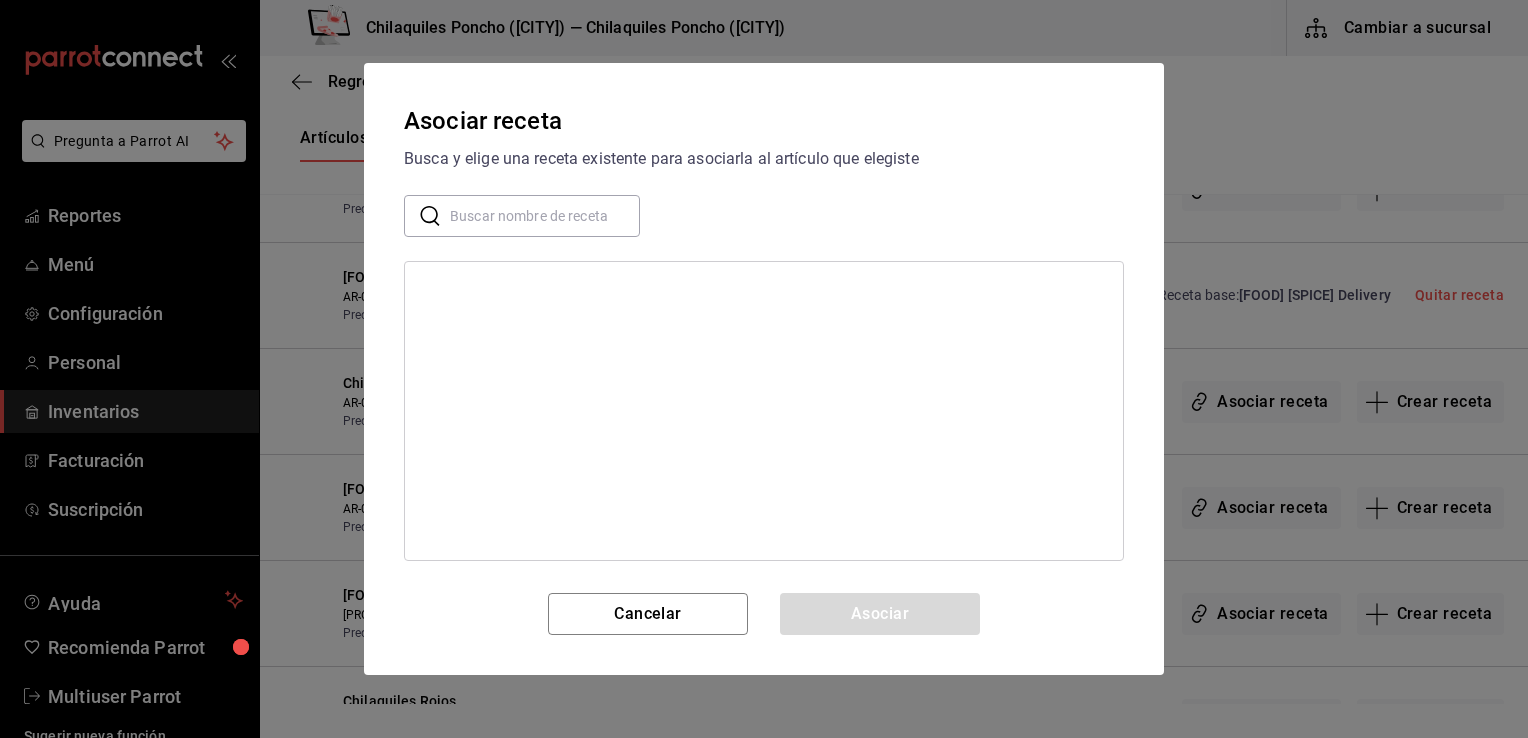 click at bounding box center [545, 216] 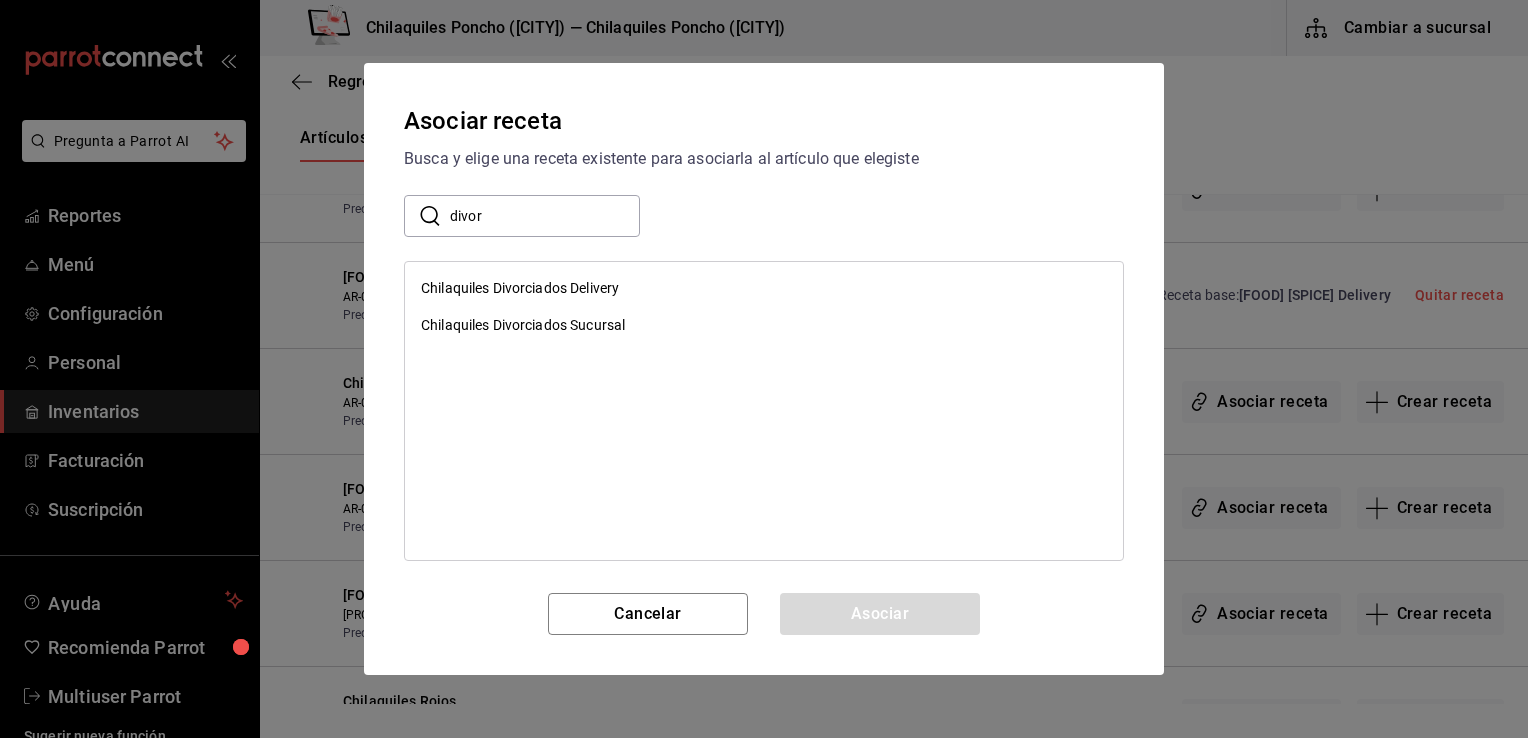 type on "divor" 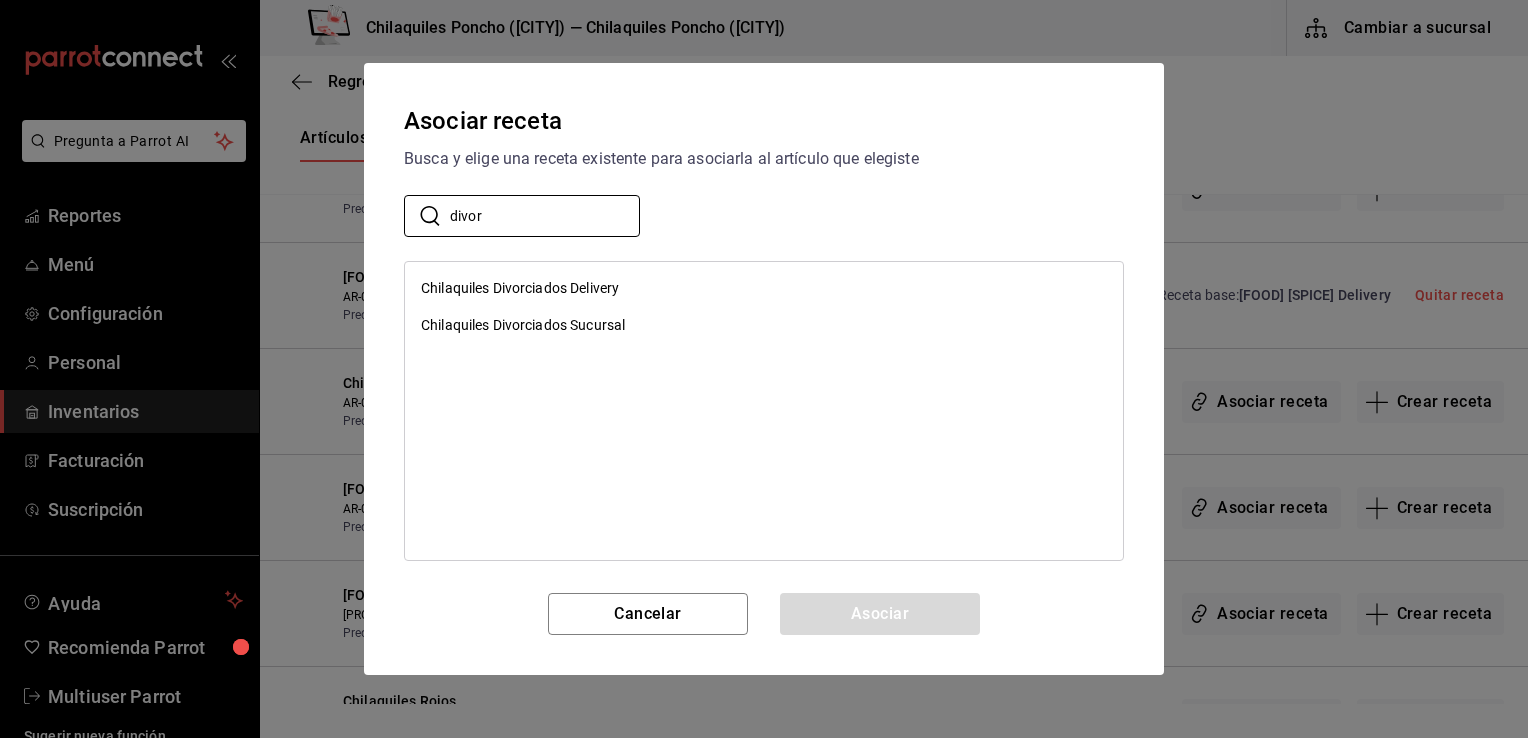 click on "Chilaquiles Divorciados Delivery" at bounding box center (764, 288) 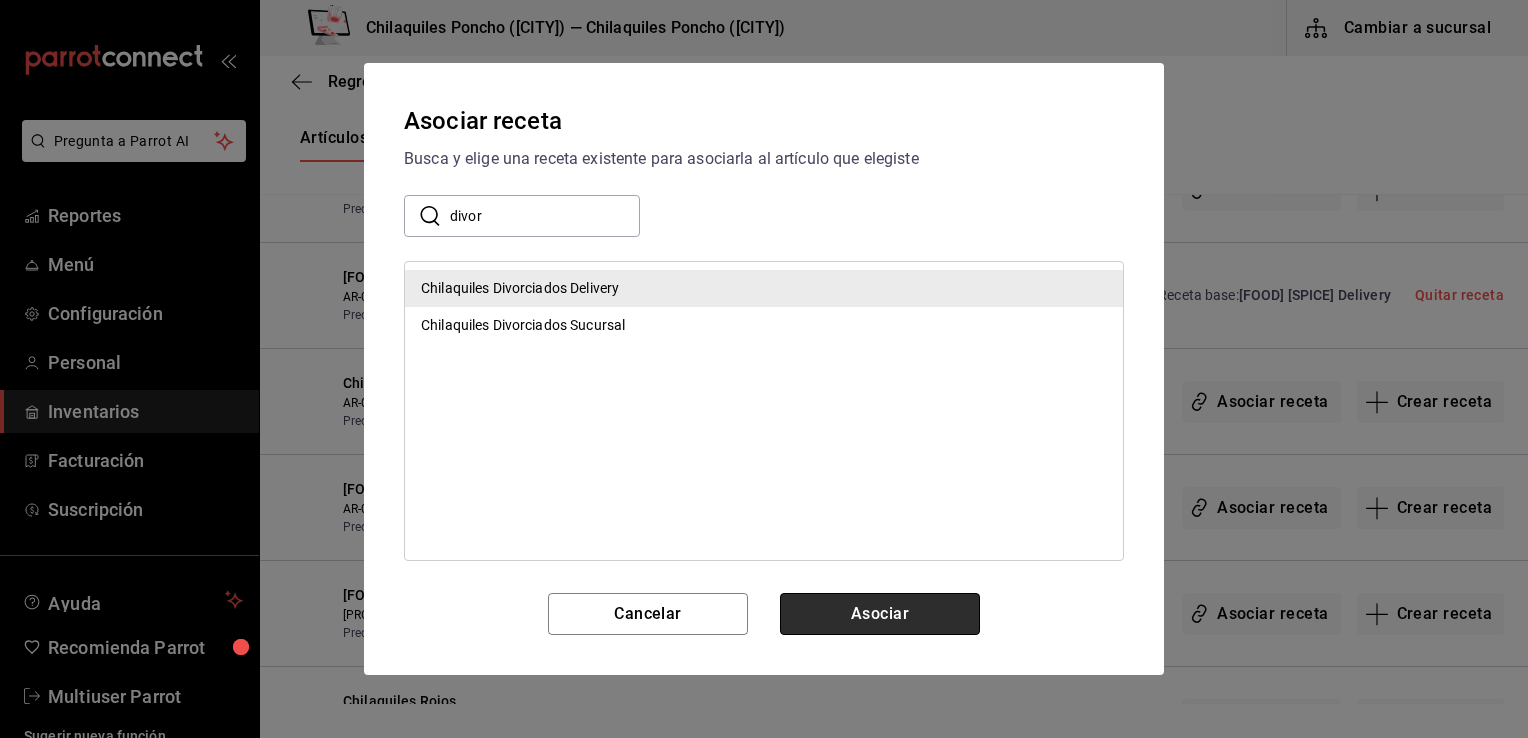 click on "Asociar" at bounding box center (880, 614) 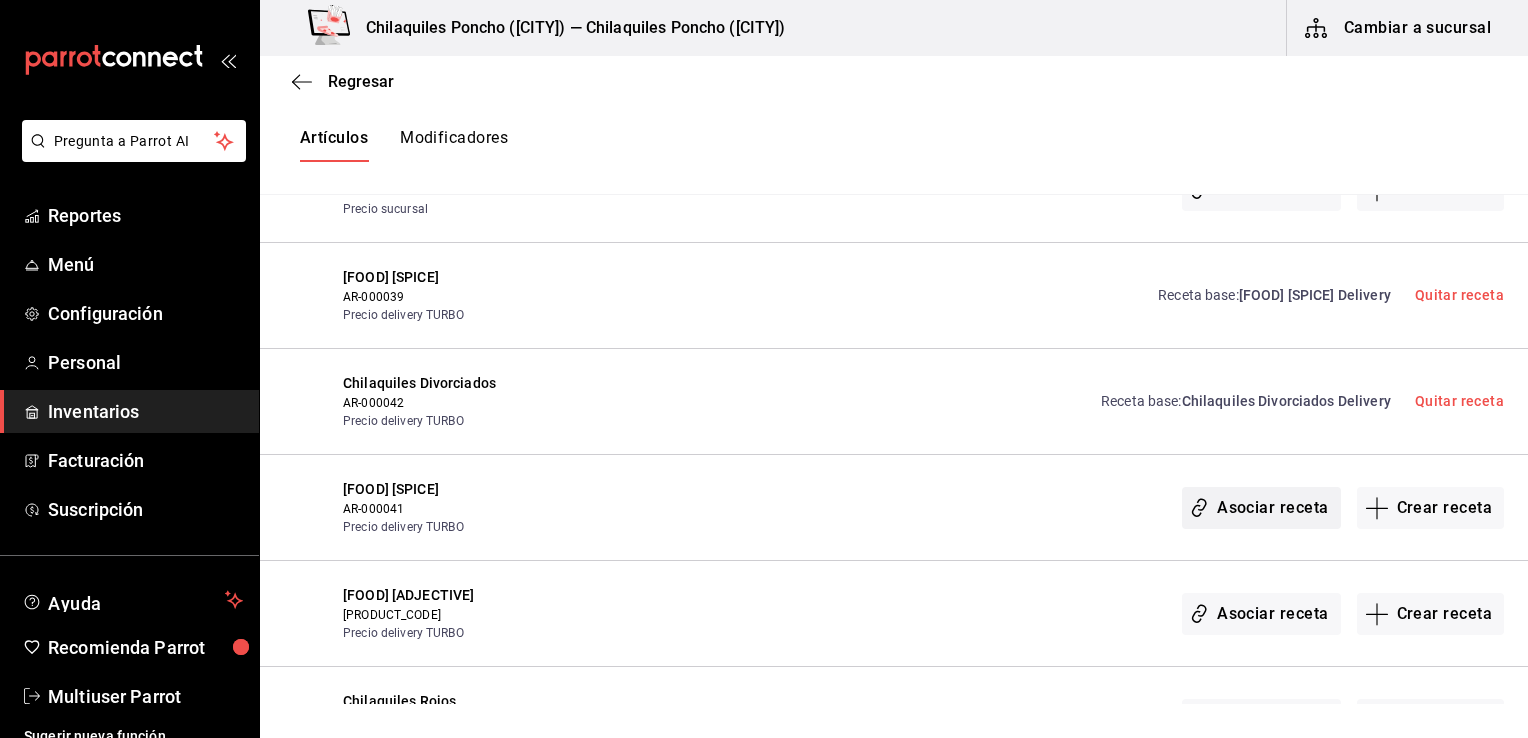 click on "Asociar receta" at bounding box center [1261, 508] 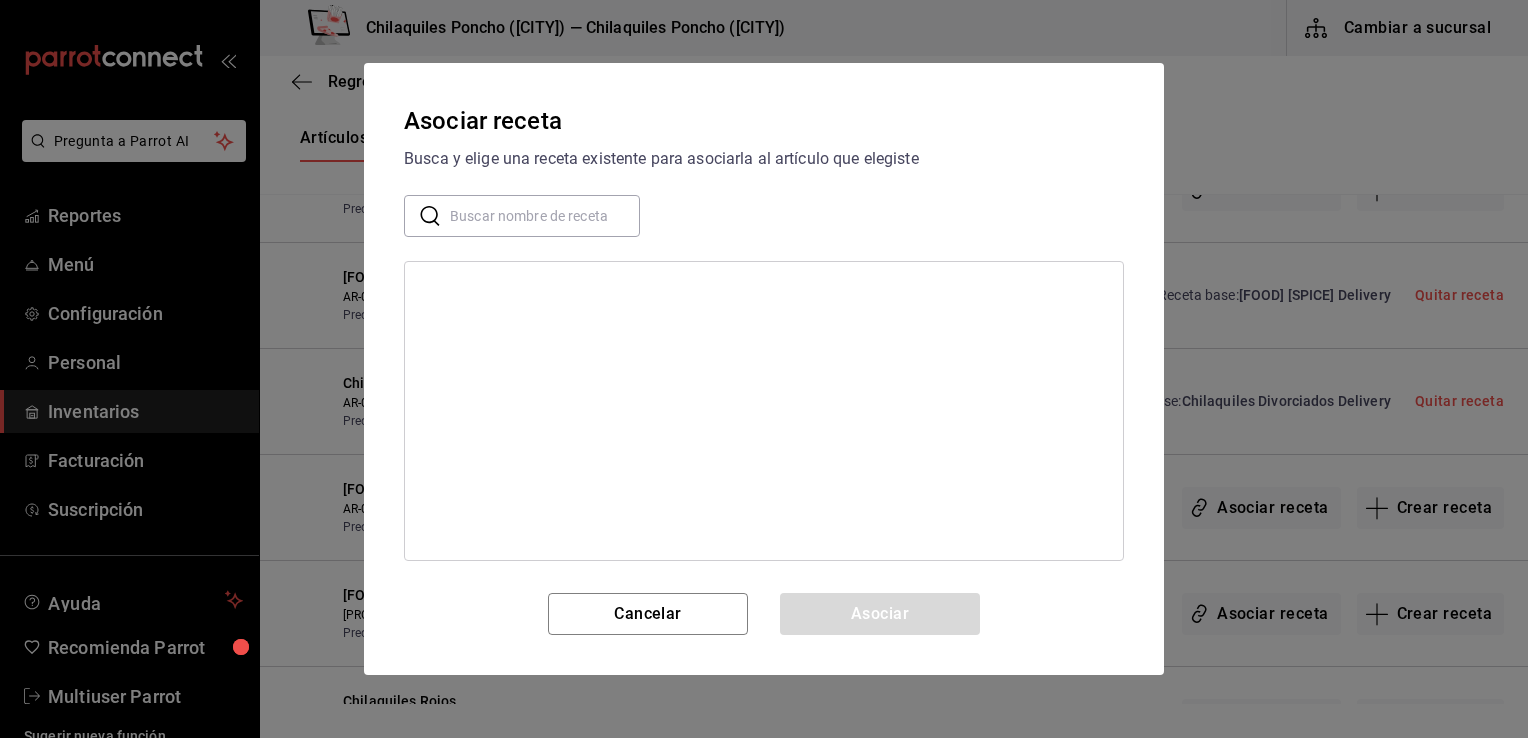 click at bounding box center [545, 216] 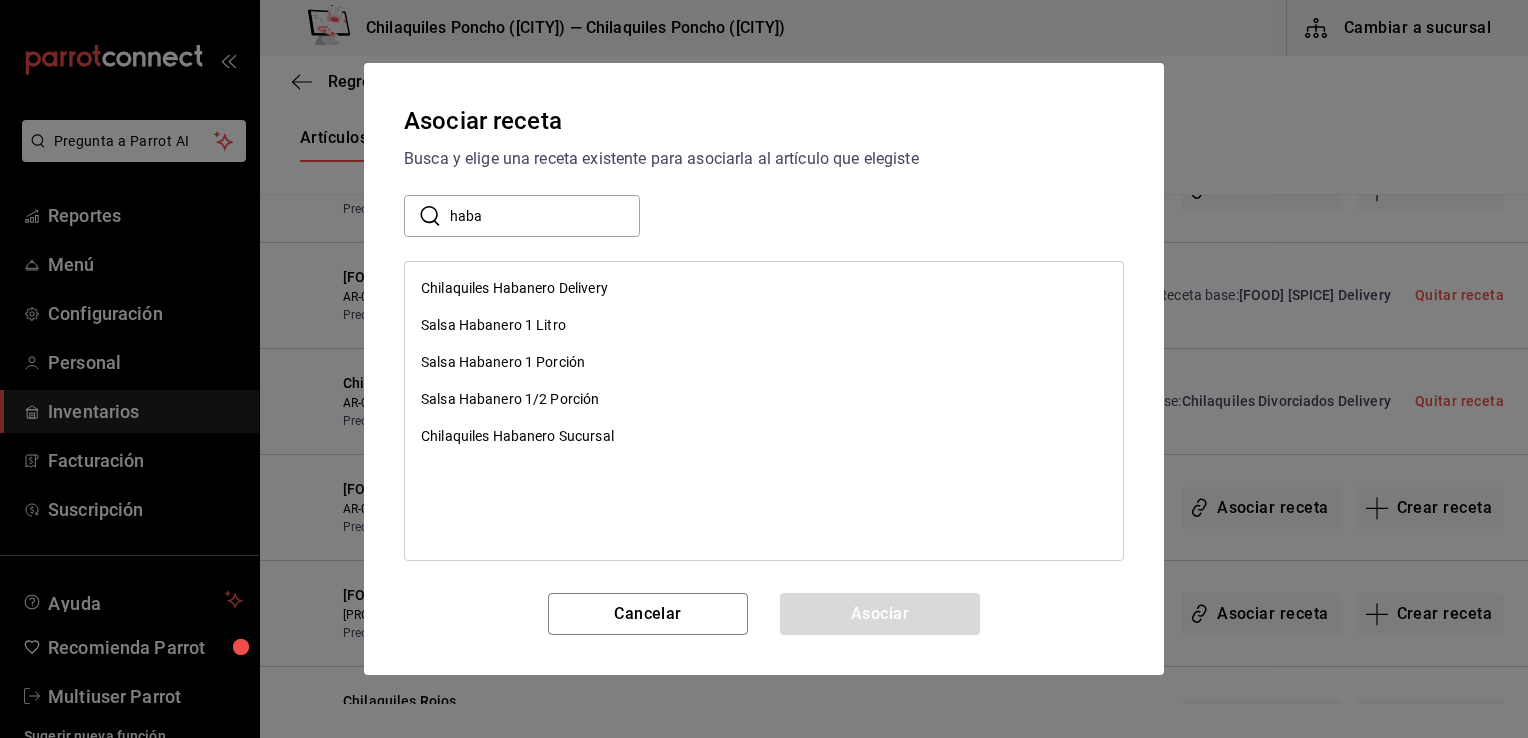 type on "haba" 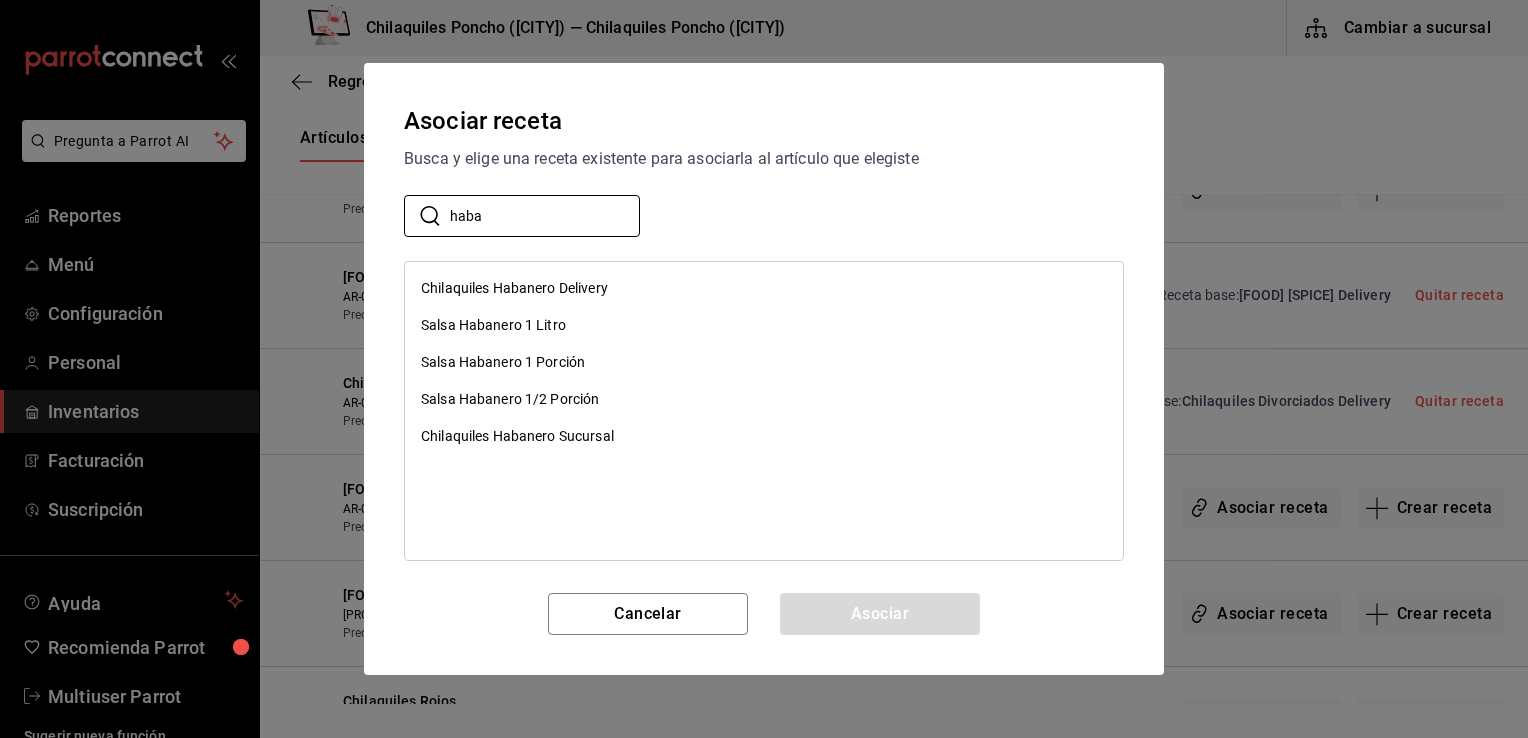 click on "Chilaquiles Habanero Delivery" at bounding box center [514, 288] 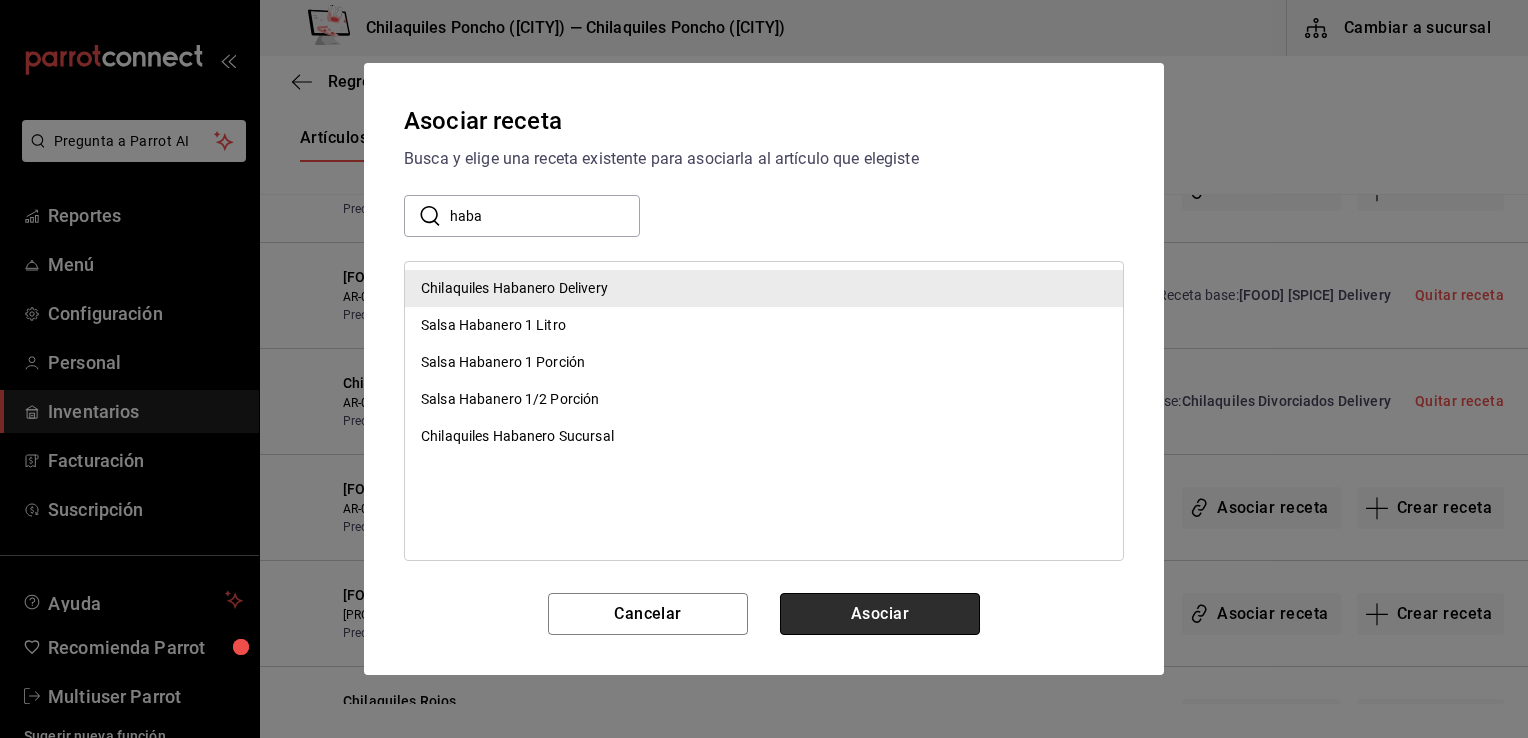 click on "Asociar" at bounding box center [880, 614] 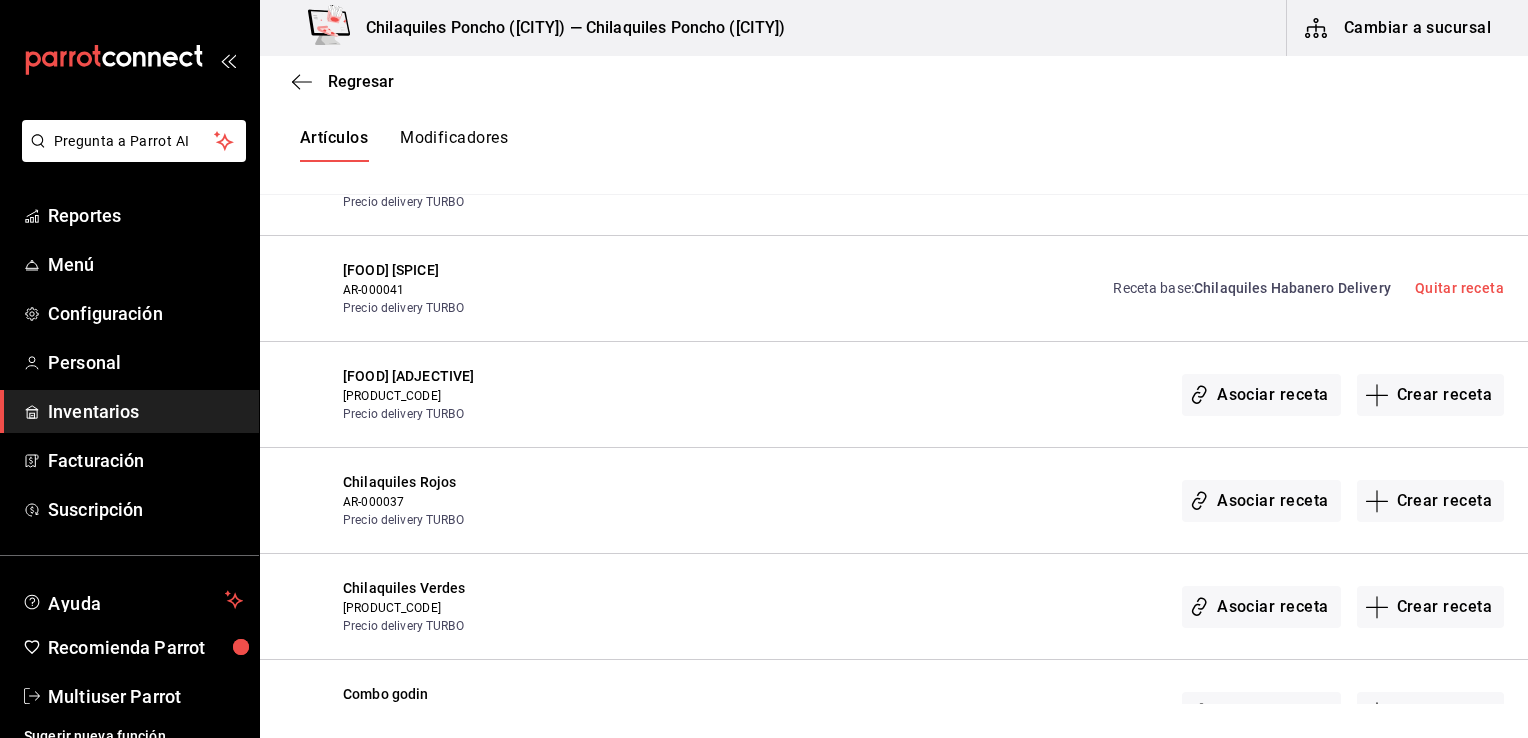 scroll, scrollTop: 3000, scrollLeft: 0, axis: vertical 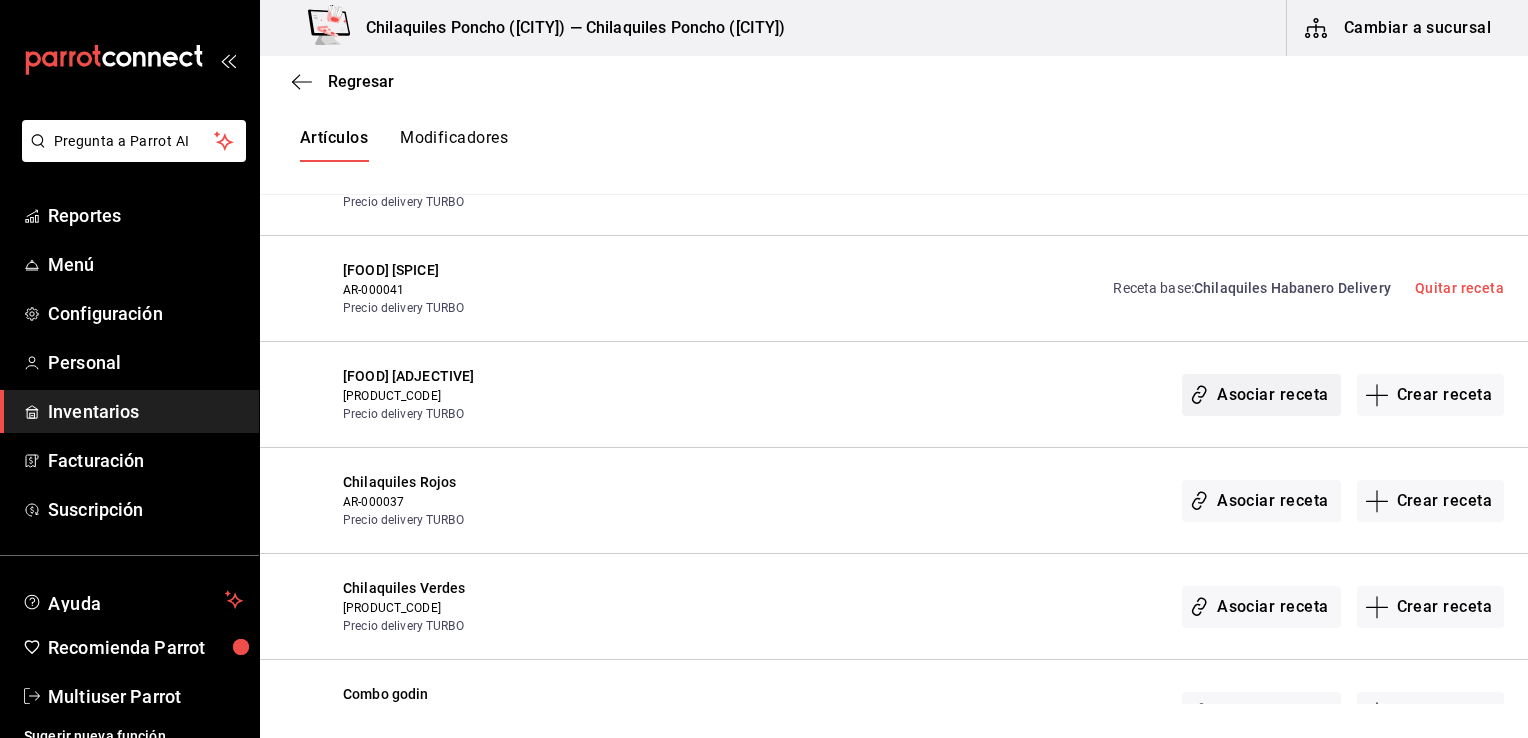 click on "Asociar receta" at bounding box center (1261, 395) 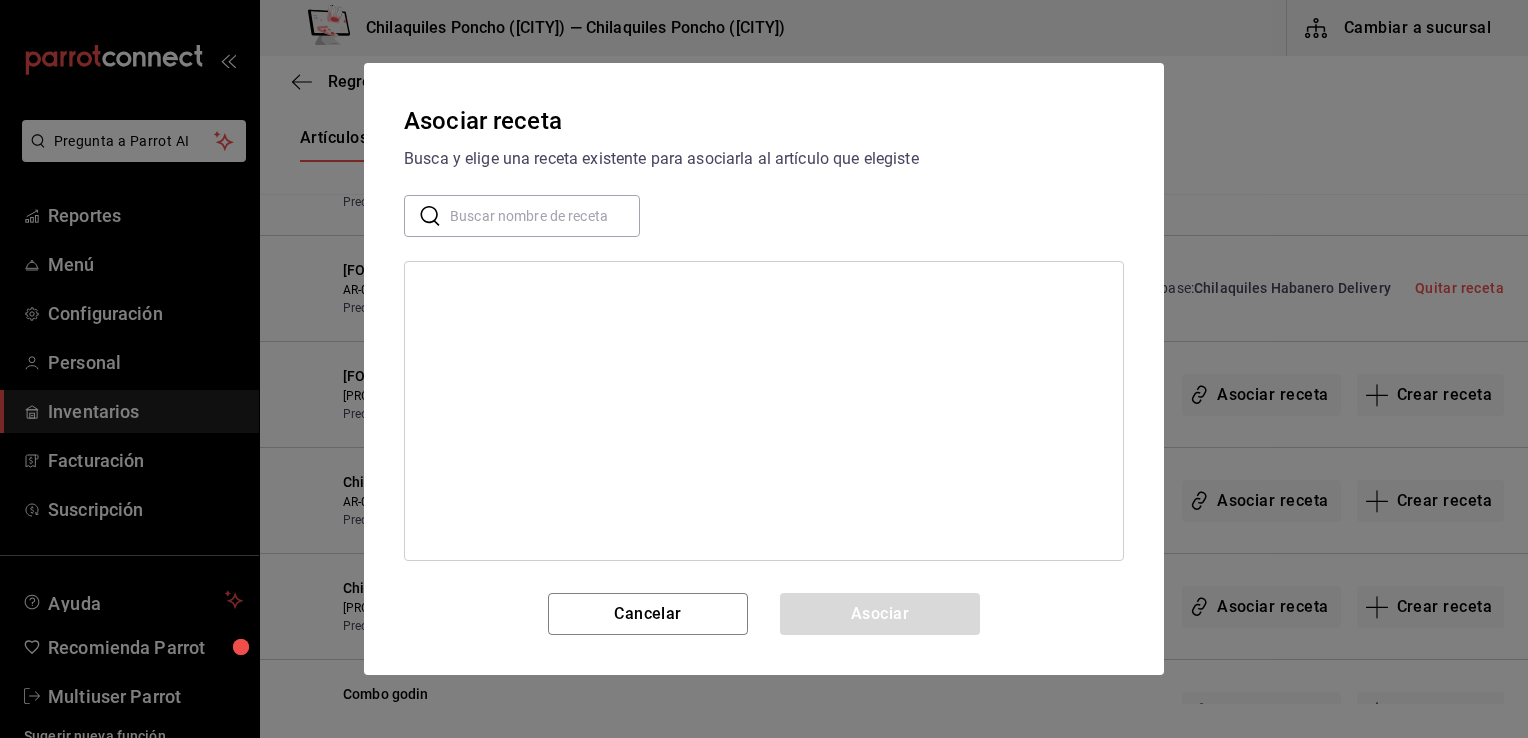 click at bounding box center (545, 216) 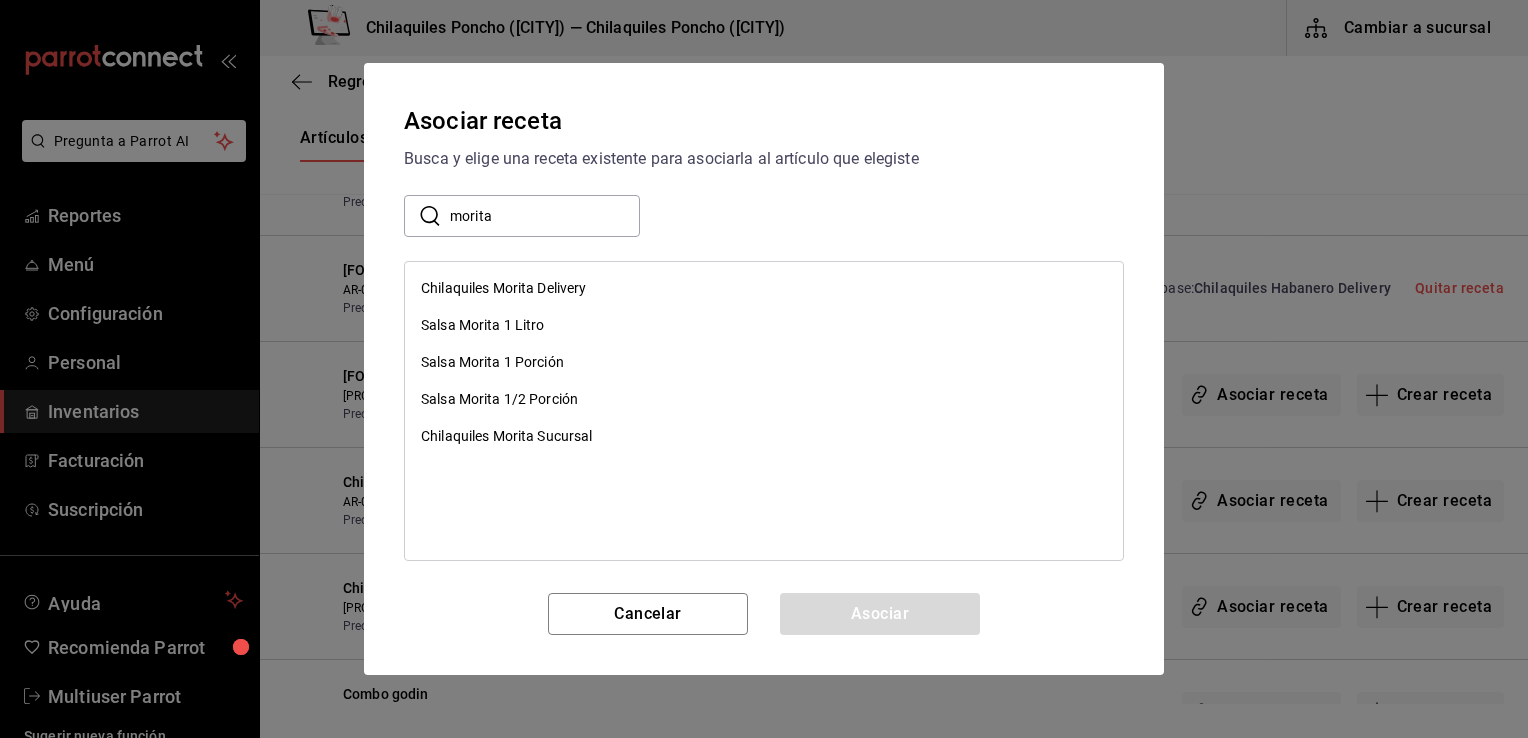 type on "morita" 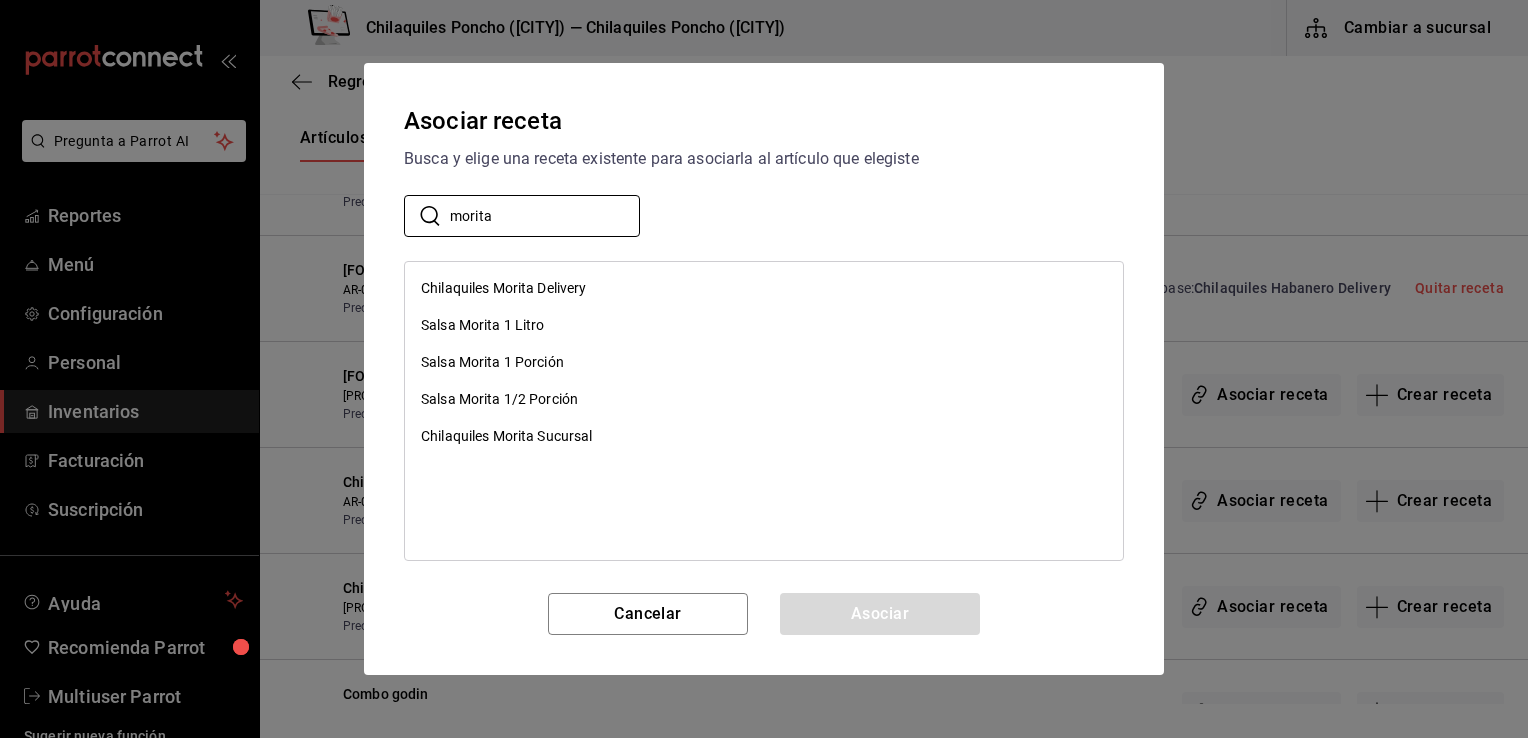 click on "Chilaquiles Morita Delivery" at bounding box center [504, 288] 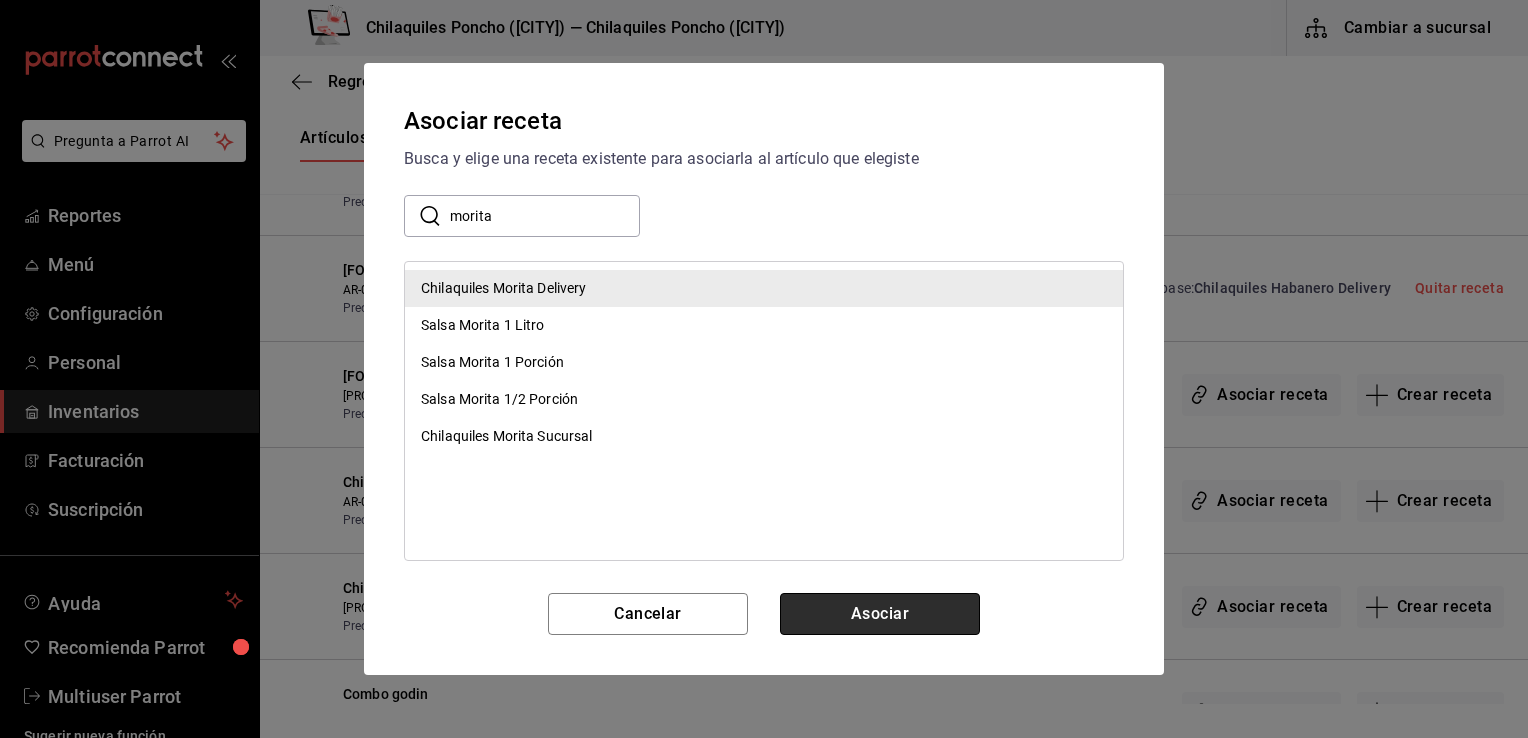 click on "Asociar" at bounding box center [880, 614] 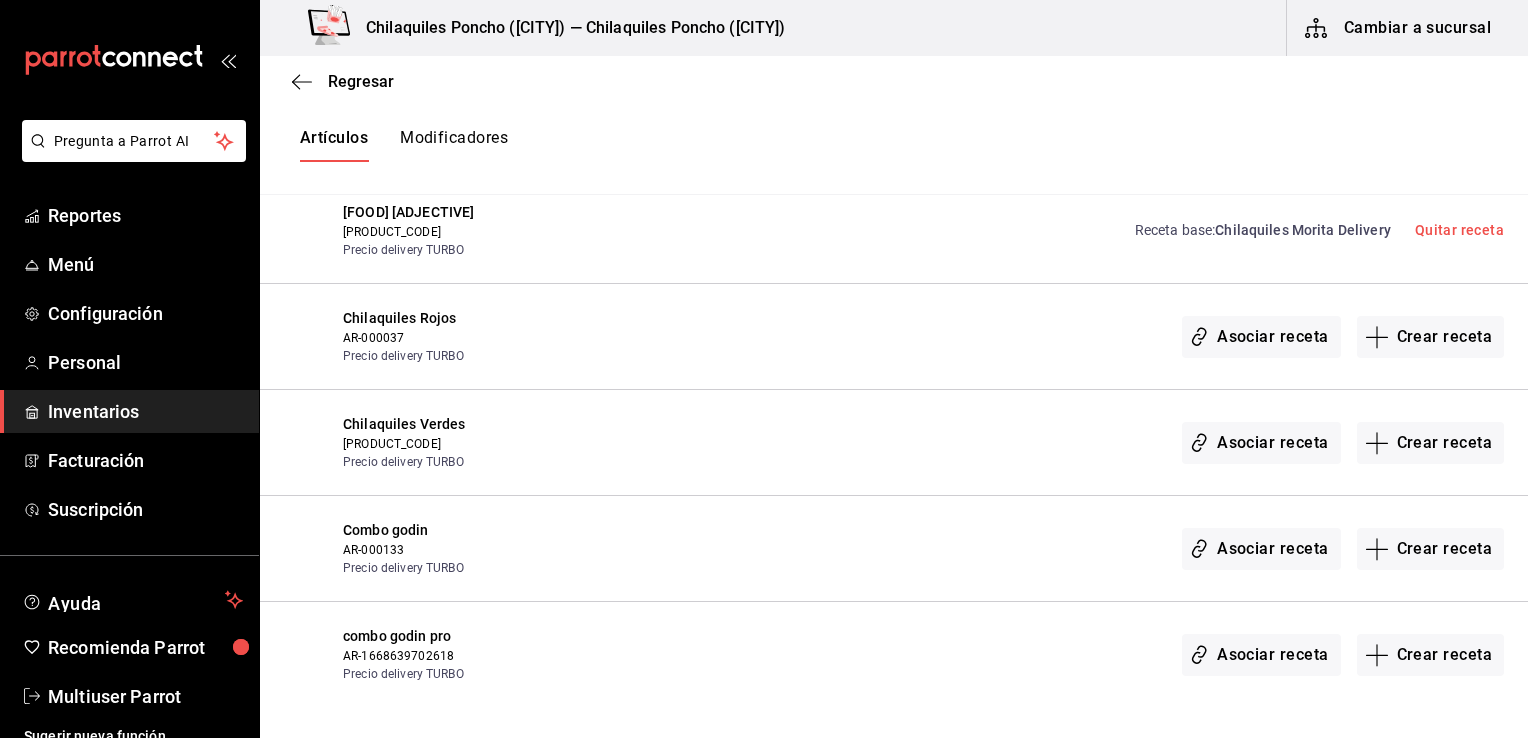 scroll, scrollTop: 3162, scrollLeft: 0, axis: vertical 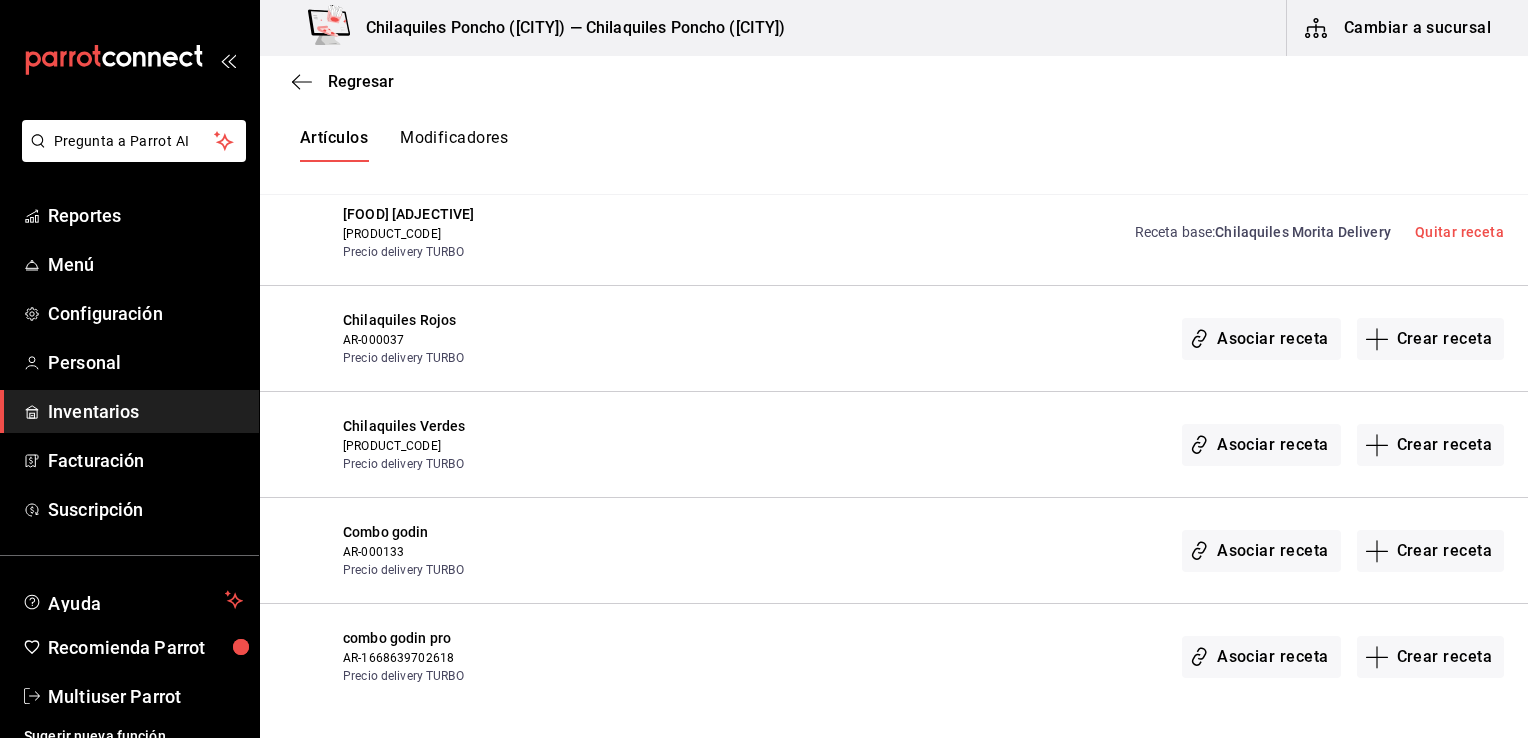 click on "Asociar receta" at bounding box center (1261, 339) 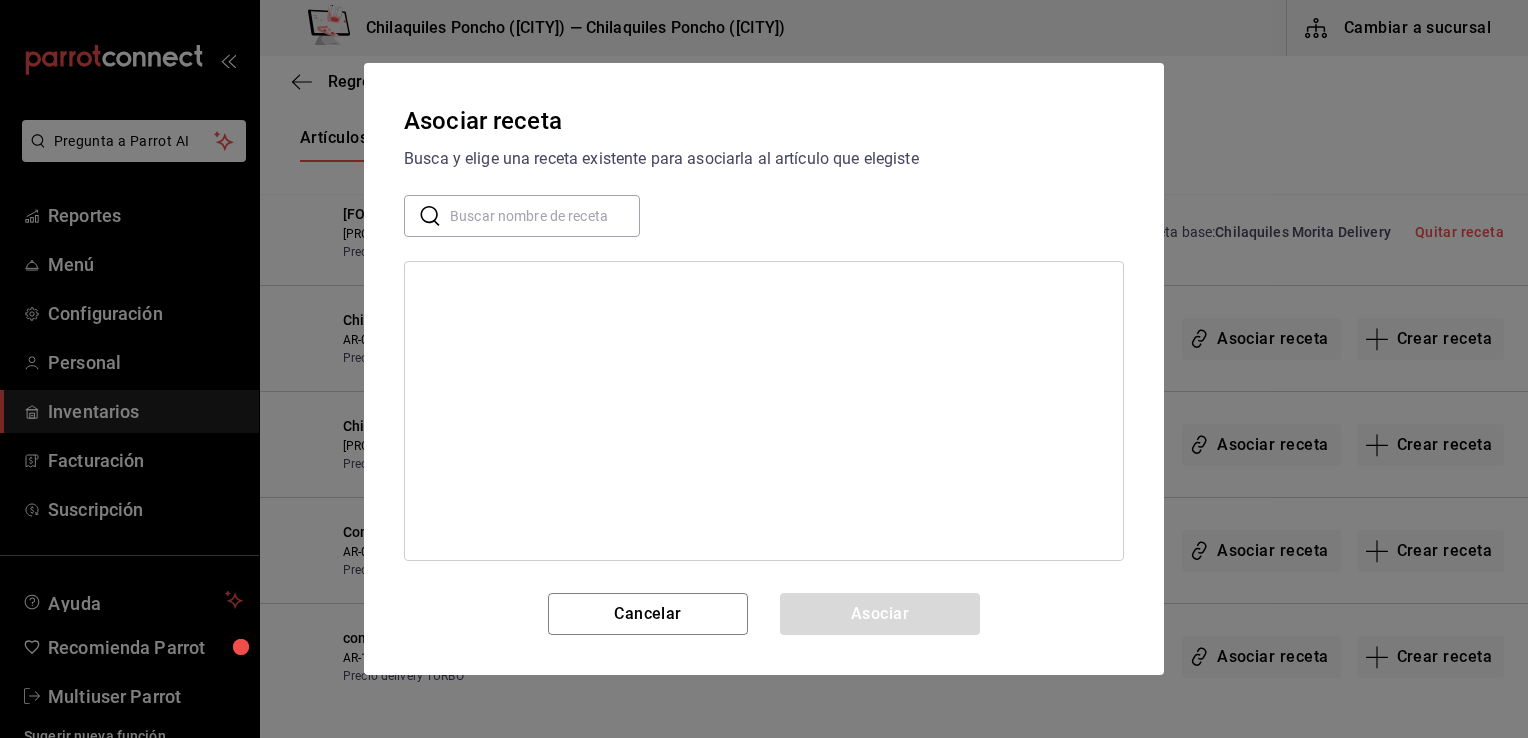 click at bounding box center [545, 216] 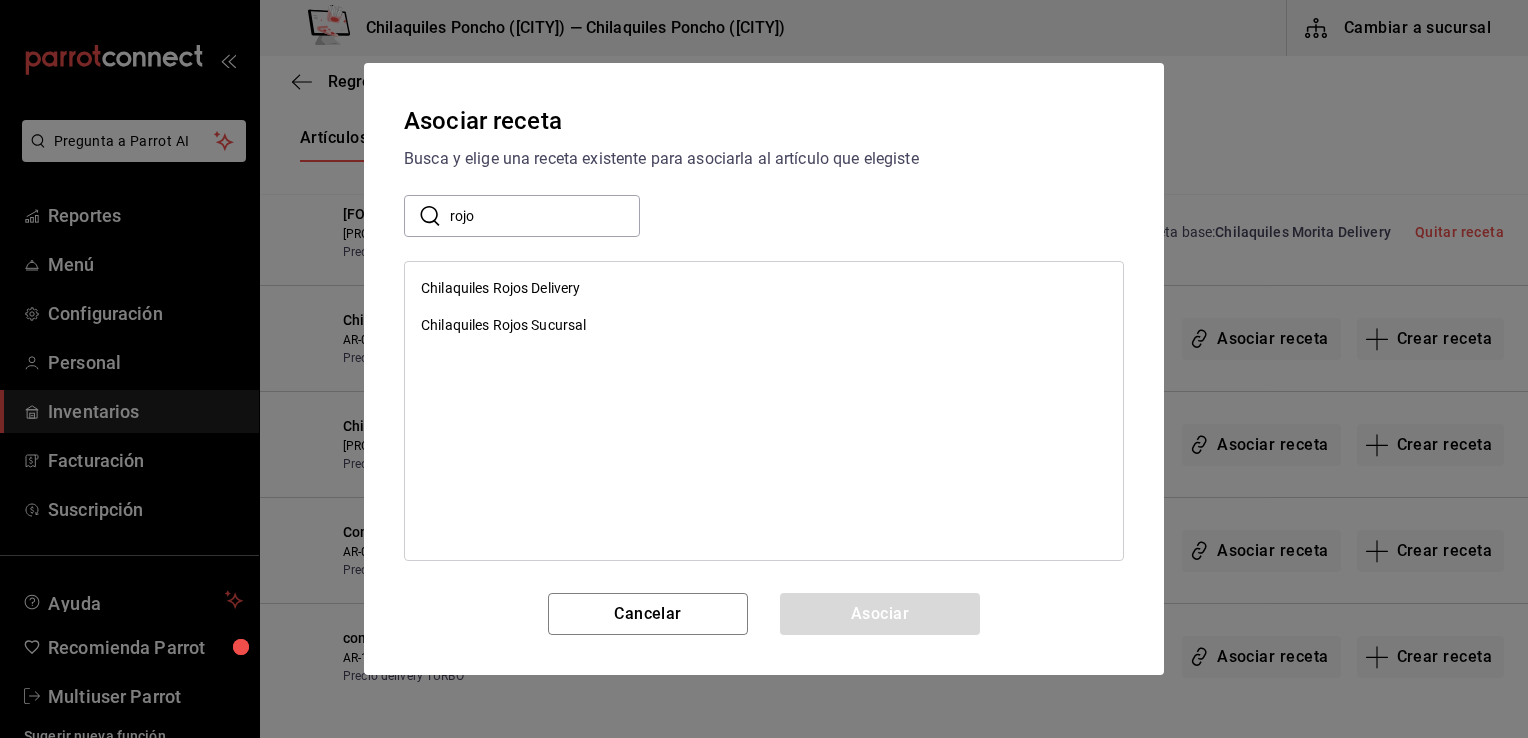type on "rojo" 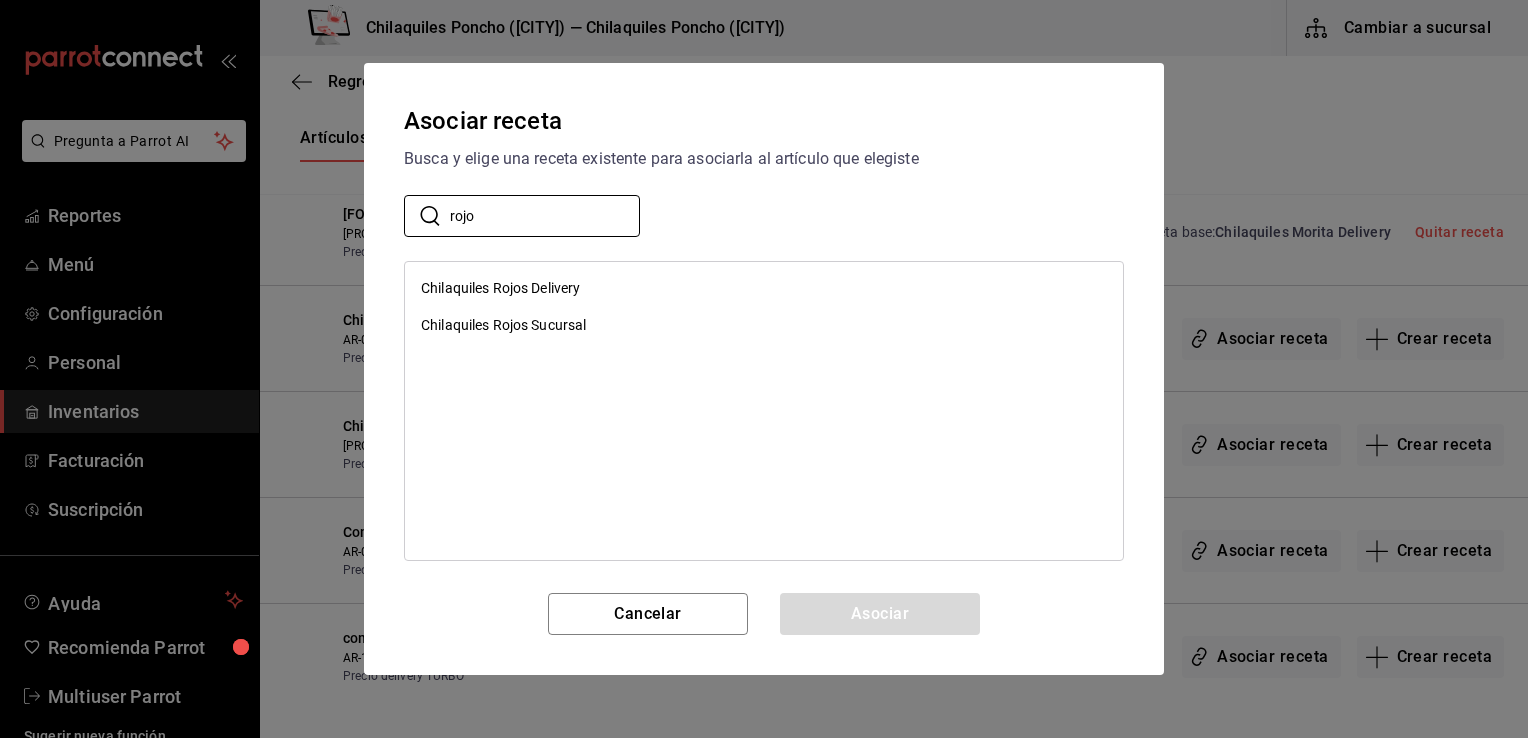 click on "Chilaquiles Rojos Sucursal" at bounding box center [503, 325] 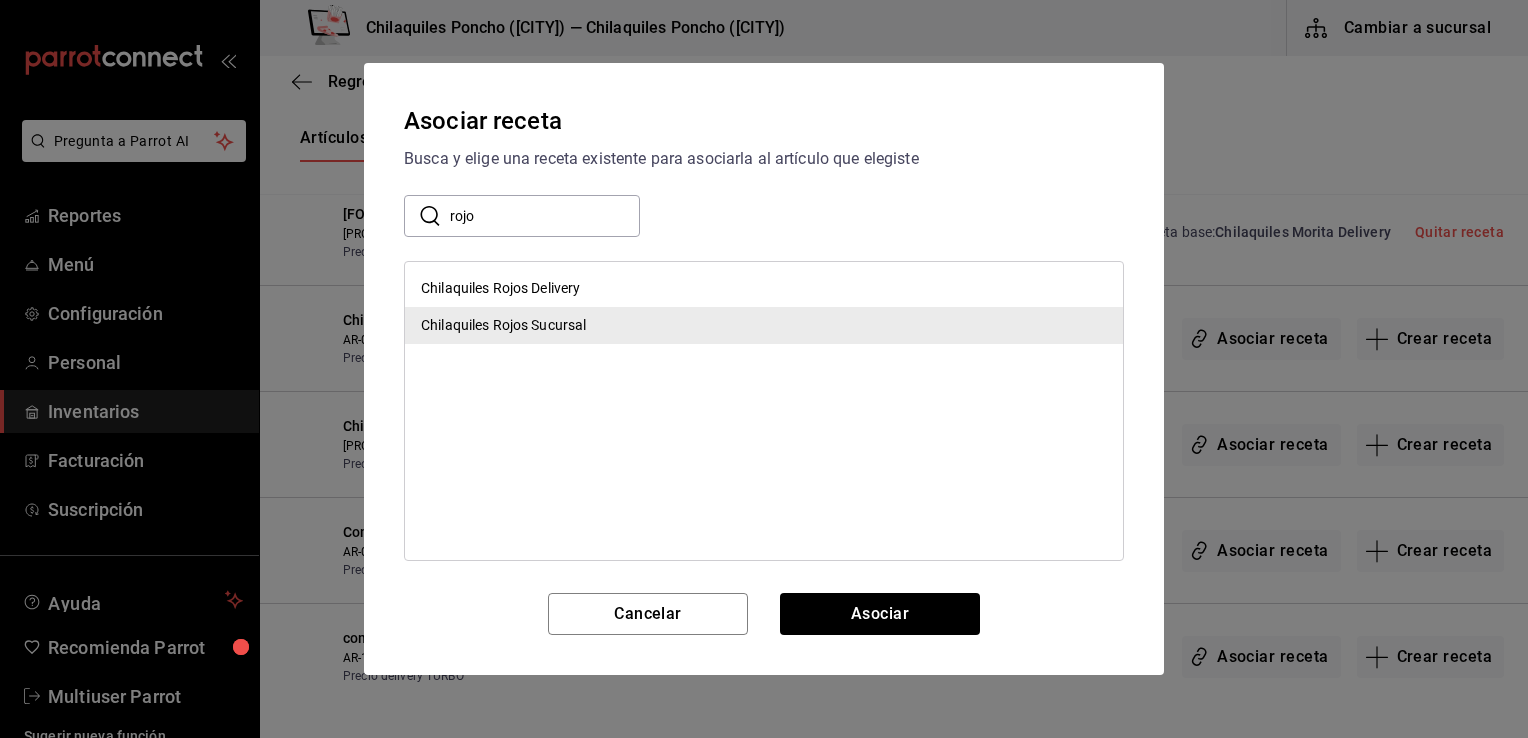 click on "Chilaquiles Rojos Delivery" at bounding box center [500, 288] 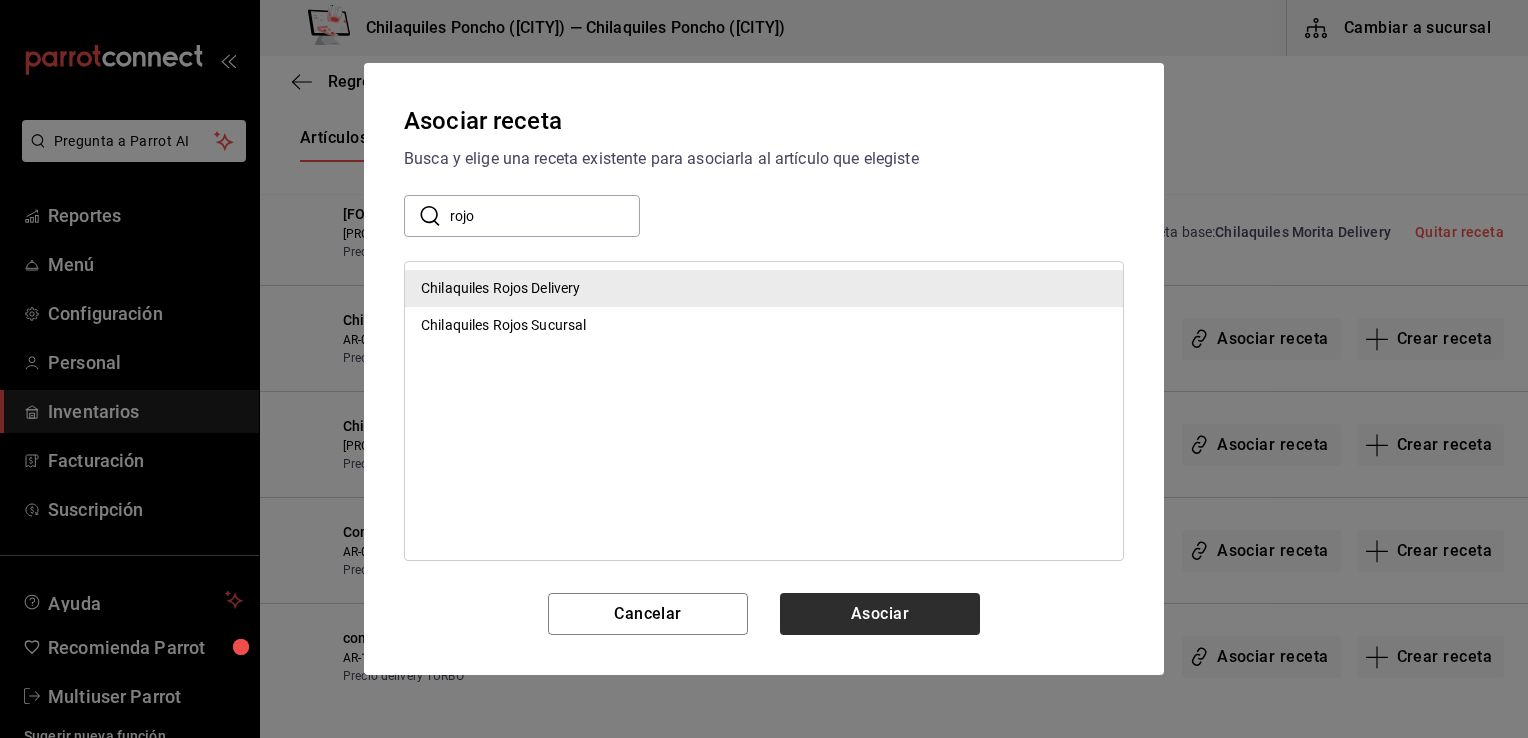 click on "Asociar" at bounding box center (880, 614) 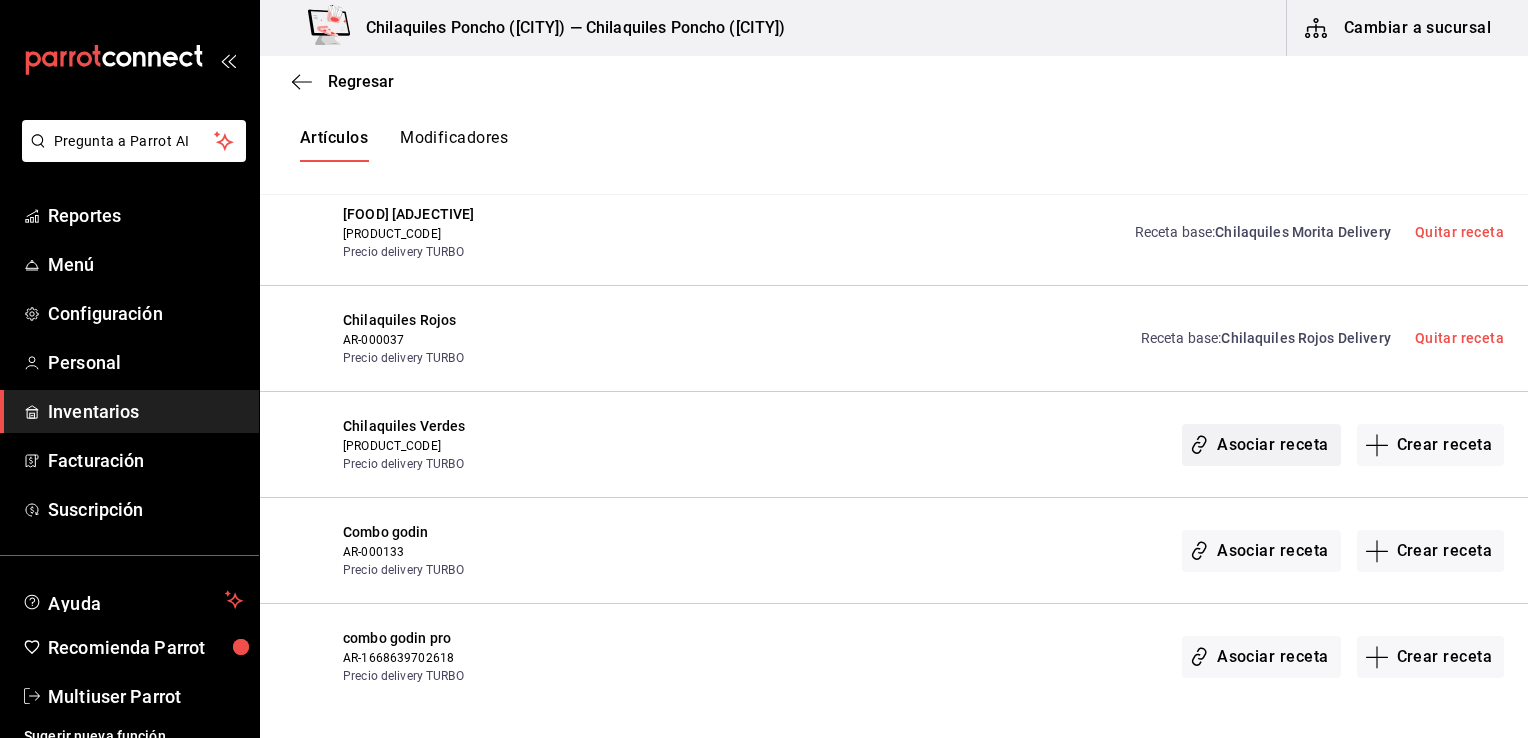 click on "Asociar receta" at bounding box center [1261, 445] 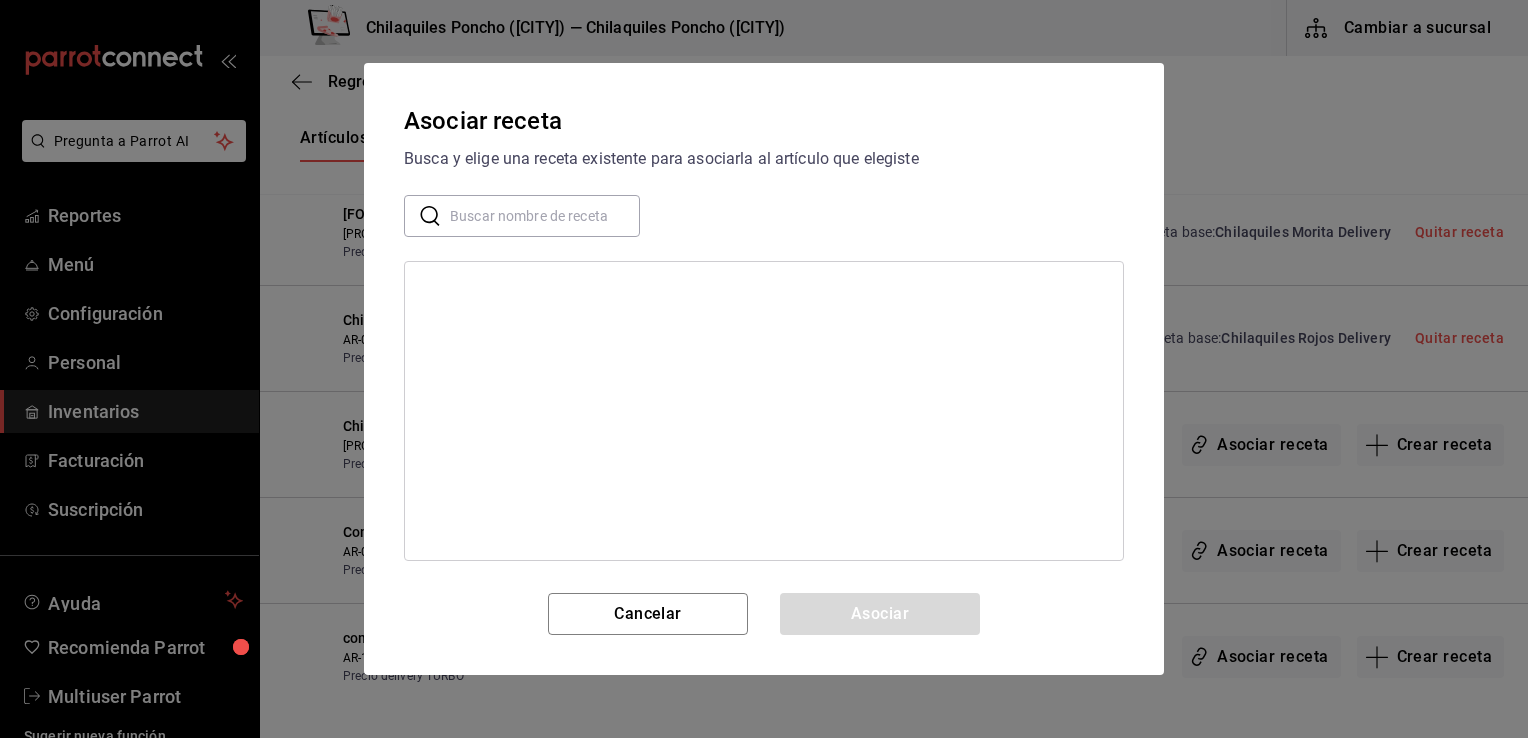 click at bounding box center [545, 216] 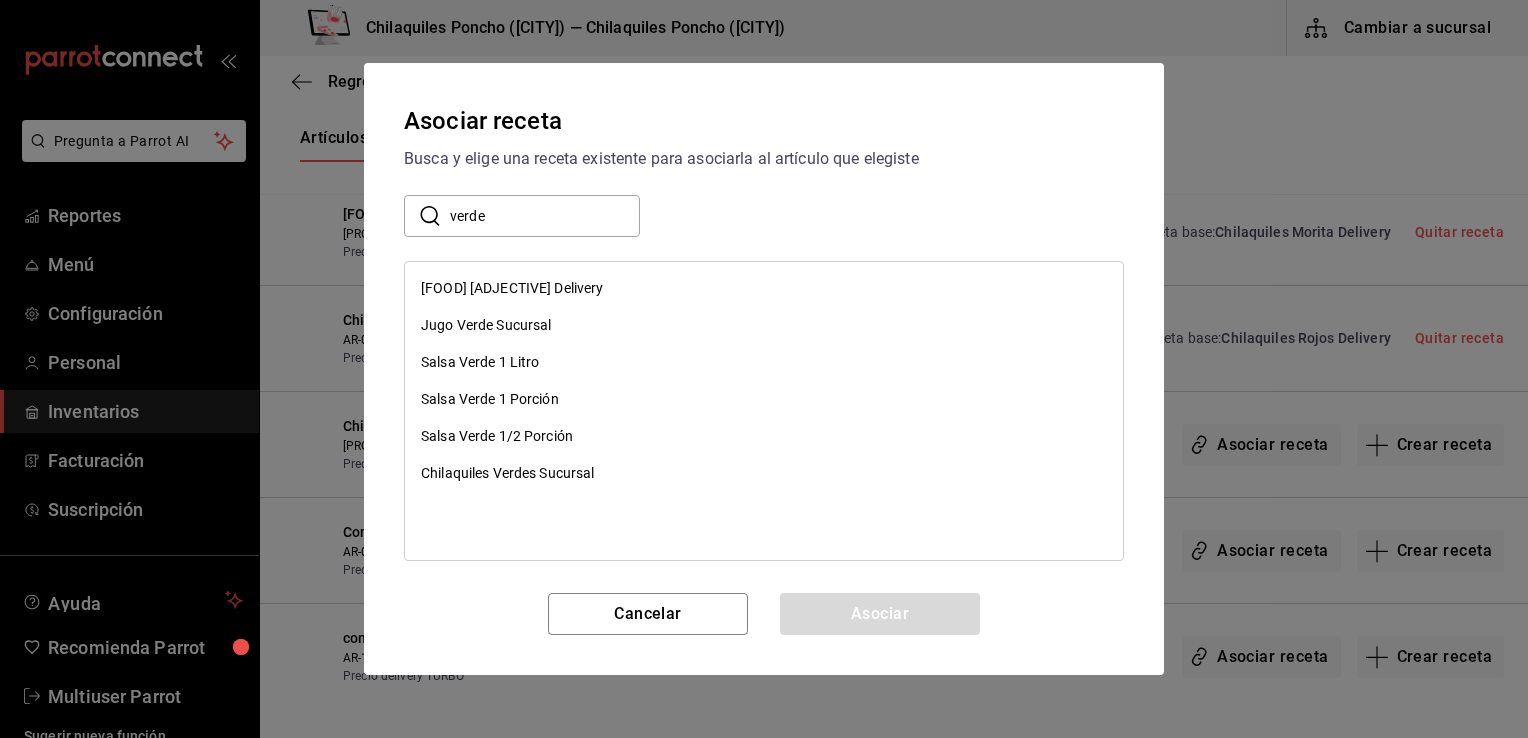 type on "verde" 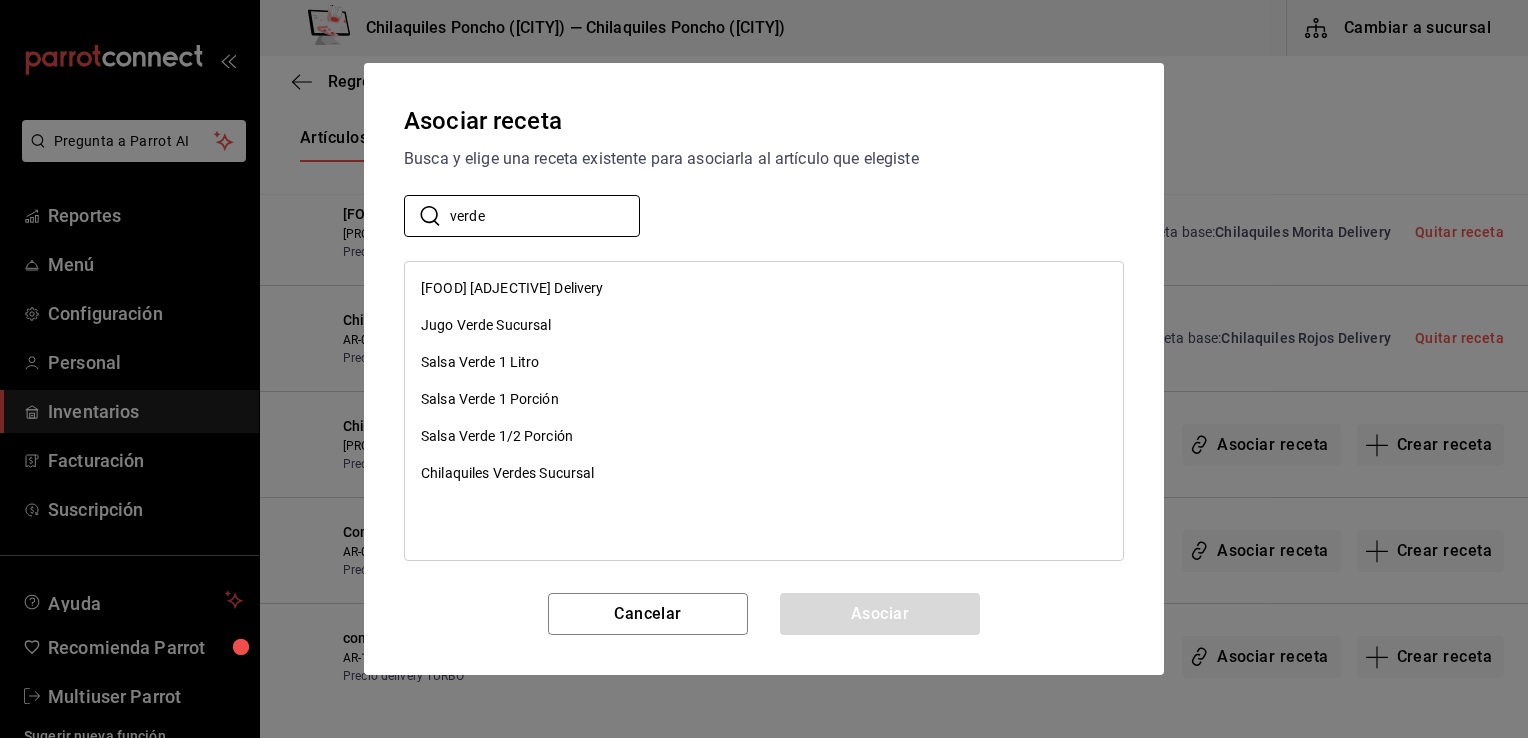 click on "[FOOD] [ADJECTIVE] Delivery" at bounding box center [764, 288] 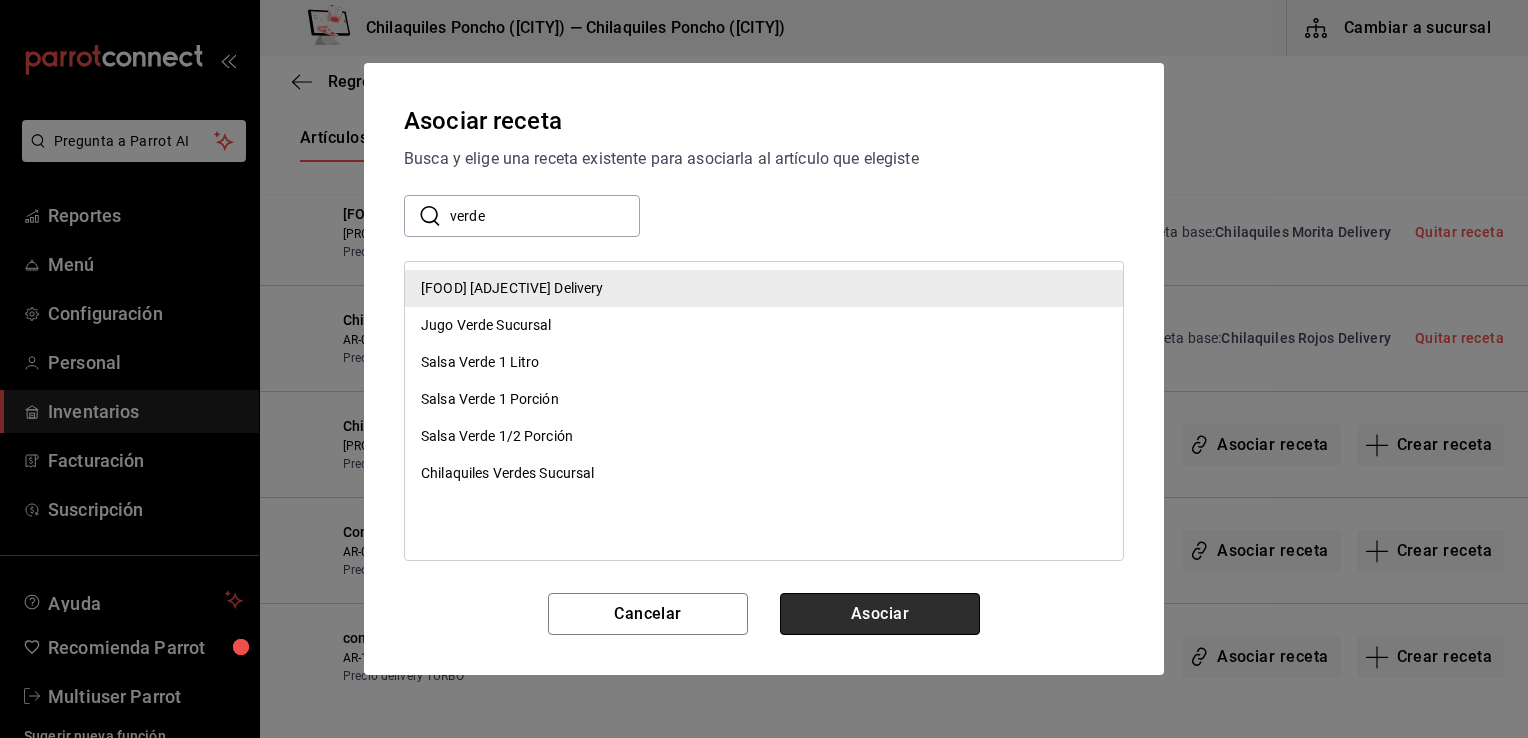 click on "Asociar" at bounding box center (880, 614) 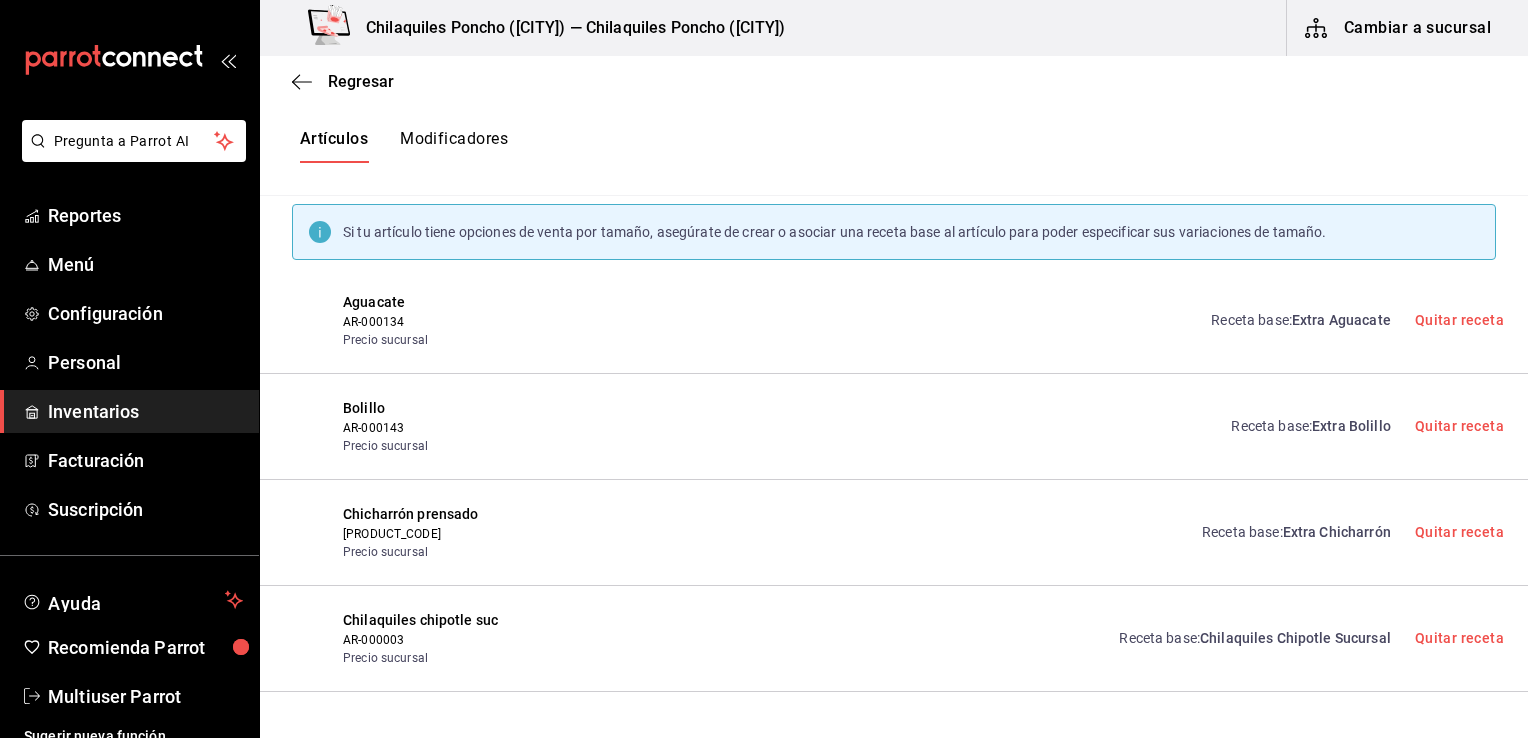 scroll, scrollTop: 0, scrollLeft: 0, axis: both 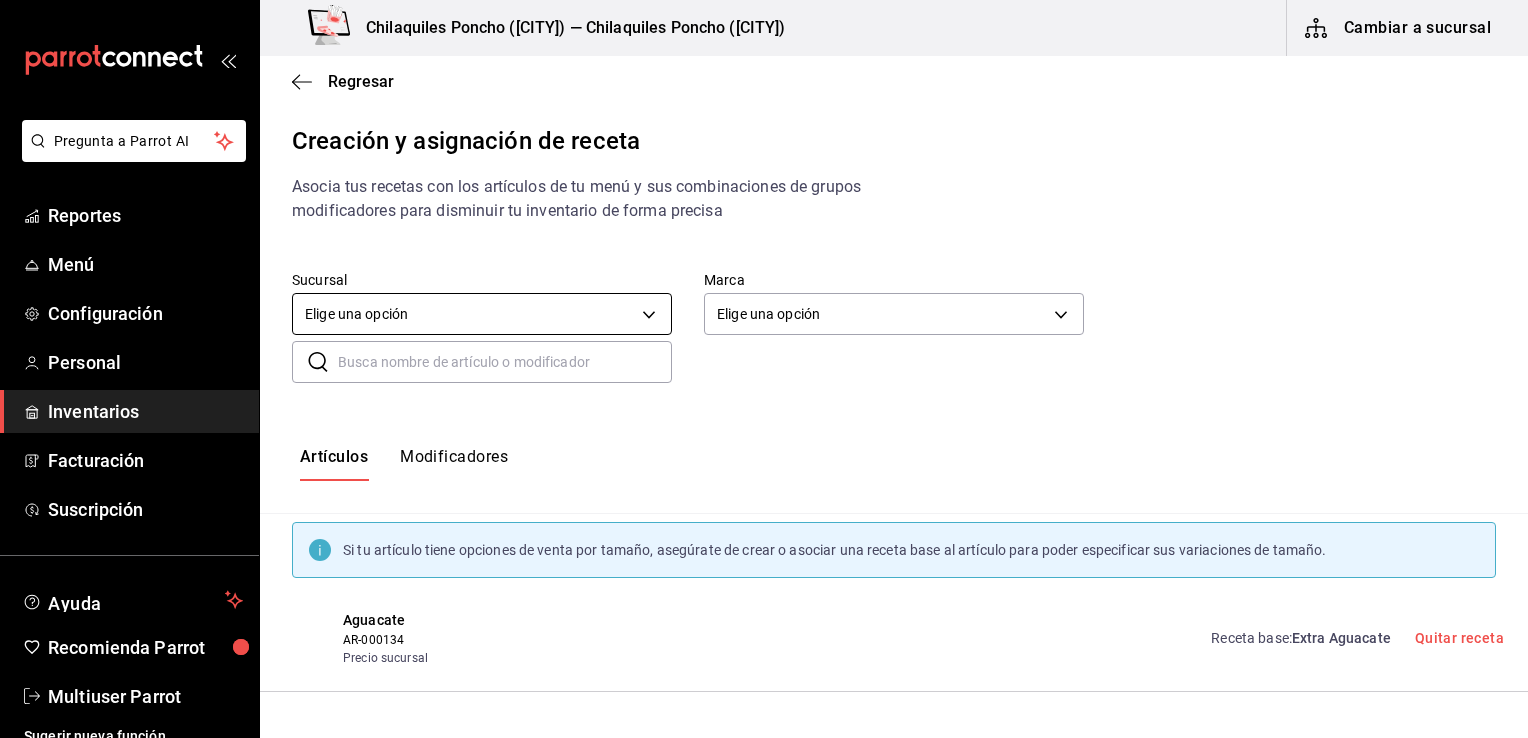 click on "Pregunta a Parrot AI Reportes   Menú   Configuración   Personal   Inventarios   Facturación   Suscripción   Ayuda Recomienda Parrot   Multiuser Parrot   Sugerir nueva función   Chilaquiles Poncho ([CITY]) — Chilaquiles Poncho ([CITY]) Cambiar a sucursal Regresar Creación y asignación de receta Asocia tus recetas con los artículos de tu menú y sus combinaciones de grupos modificadores para disminuir tu inventario de forma precisa Sucursal Elige una opción default Marca Elige una opción default ​ ​ Artículos Modificadores Si tu artículo tiene opciones de venta por tamaño, asegúrate de crear o asociar una receta base al artículo para poder especificar sus variaciones de tamaño. Aguacate AR-000134 Precio sucursal Receta base :  Extra Aguacate Quitar receta Bolillo AR-000143 Precio sucursal Receta base :  Extra Bolillo Quitar receta Chicharrón prensado AR-000141 Precio sucursal Receta base :  Extra Chicharrón Quitar receta Chilaquiles chipotle suc AR-000003 Precio sucursal Receta base :" at bounding box center (764, 352) 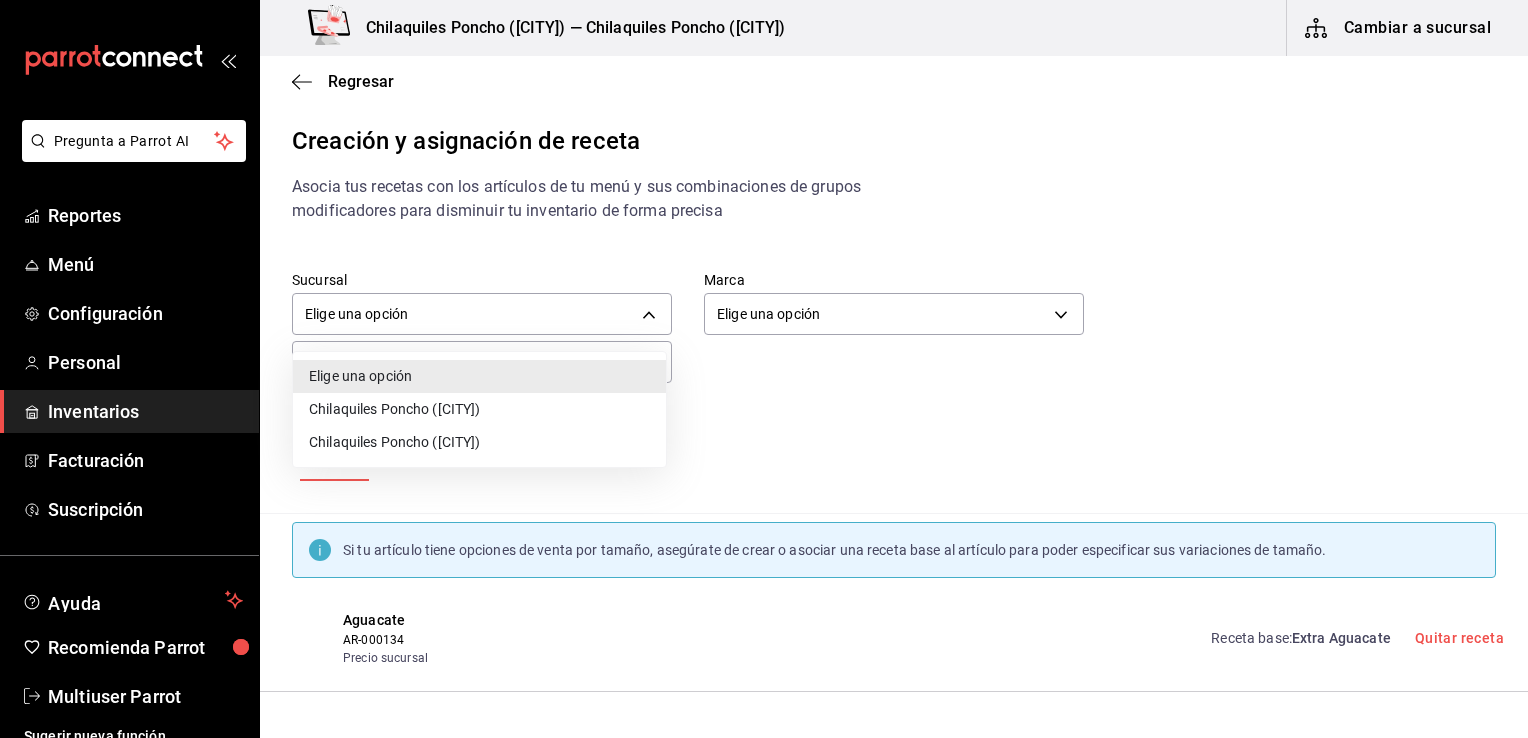 click on "Chilaquiles Poncho ([CITY])" at bounding box center [479, 409] 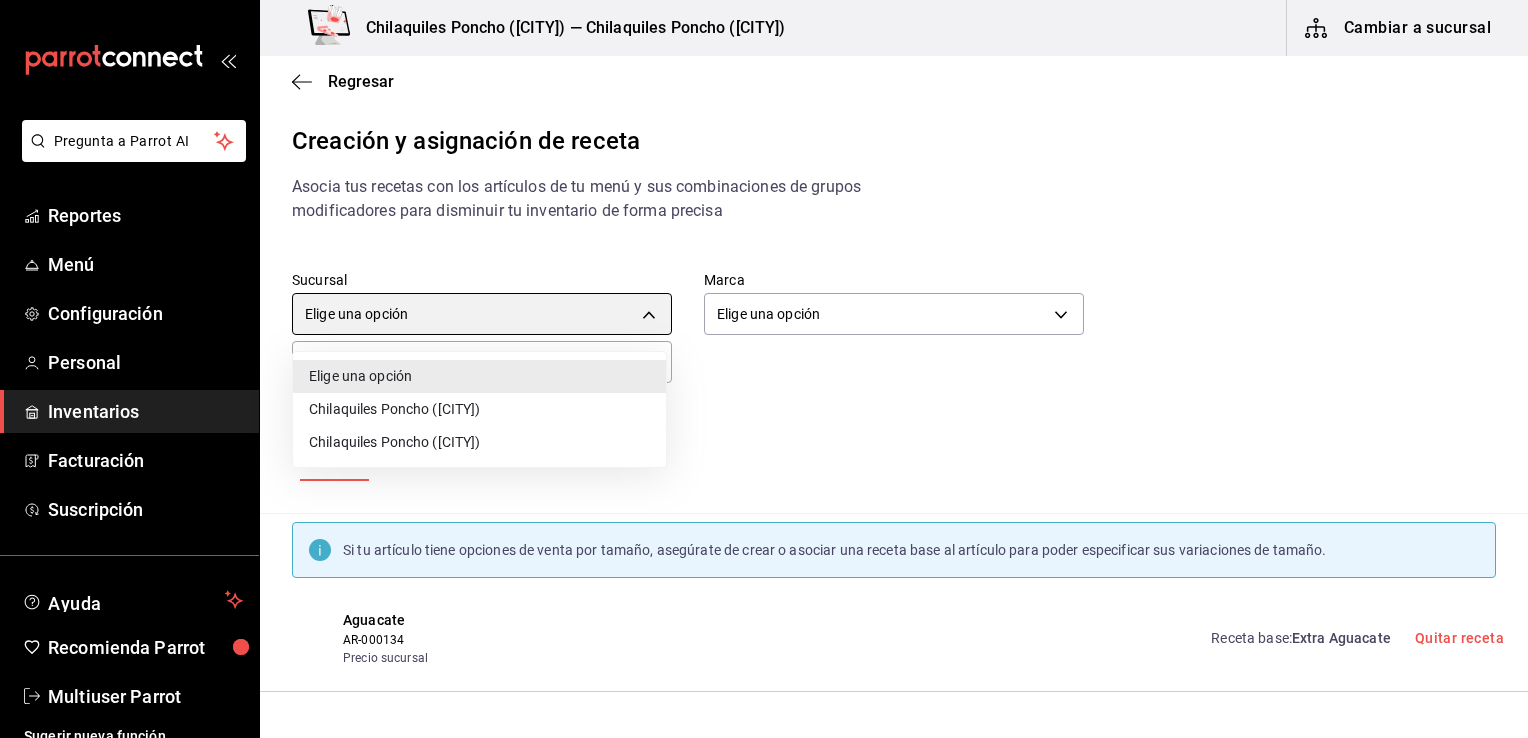 type on "1df14085-c053-4aad-8de6-2cf87344b7e4" 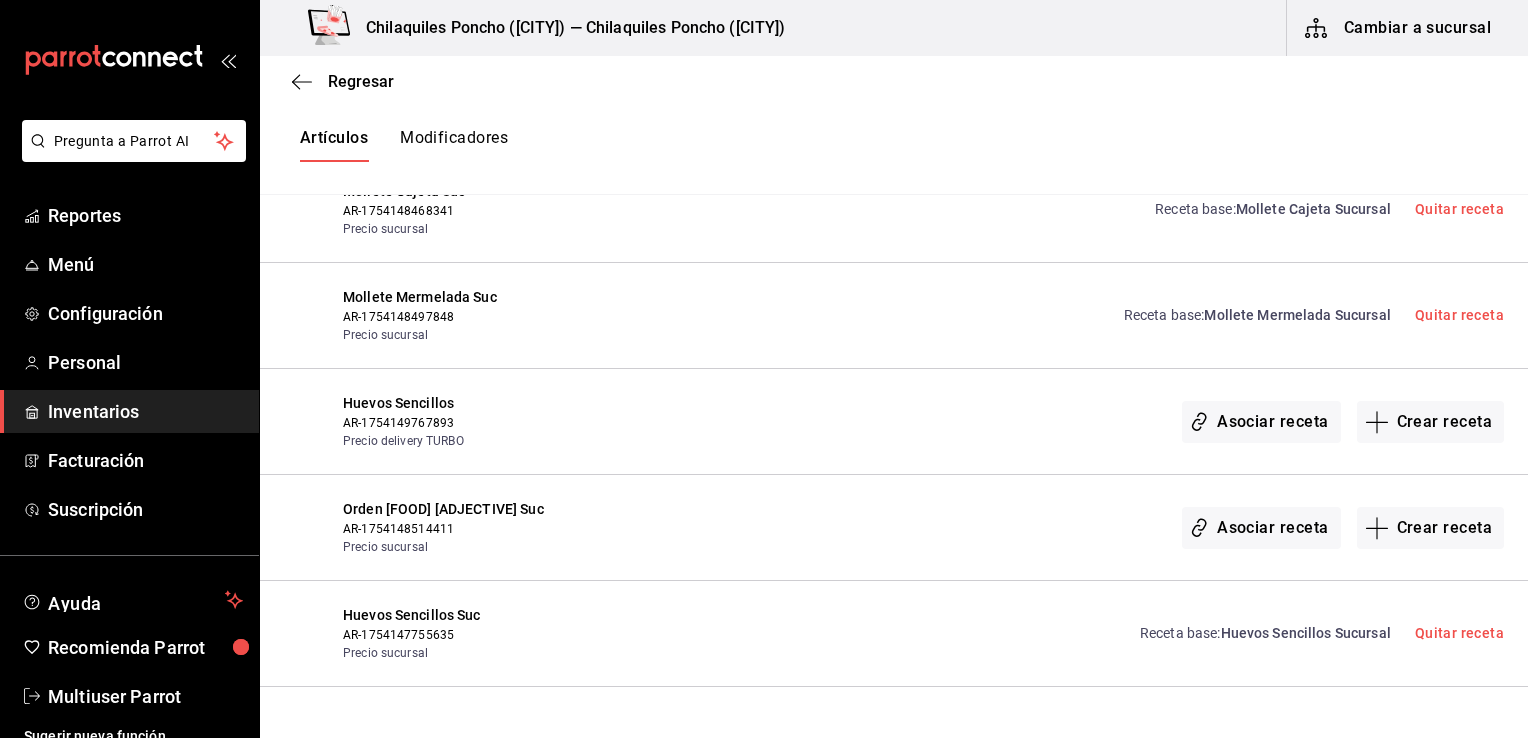 scroll, scrollTop: 6260, scrollLeft: 0, axis: vertical 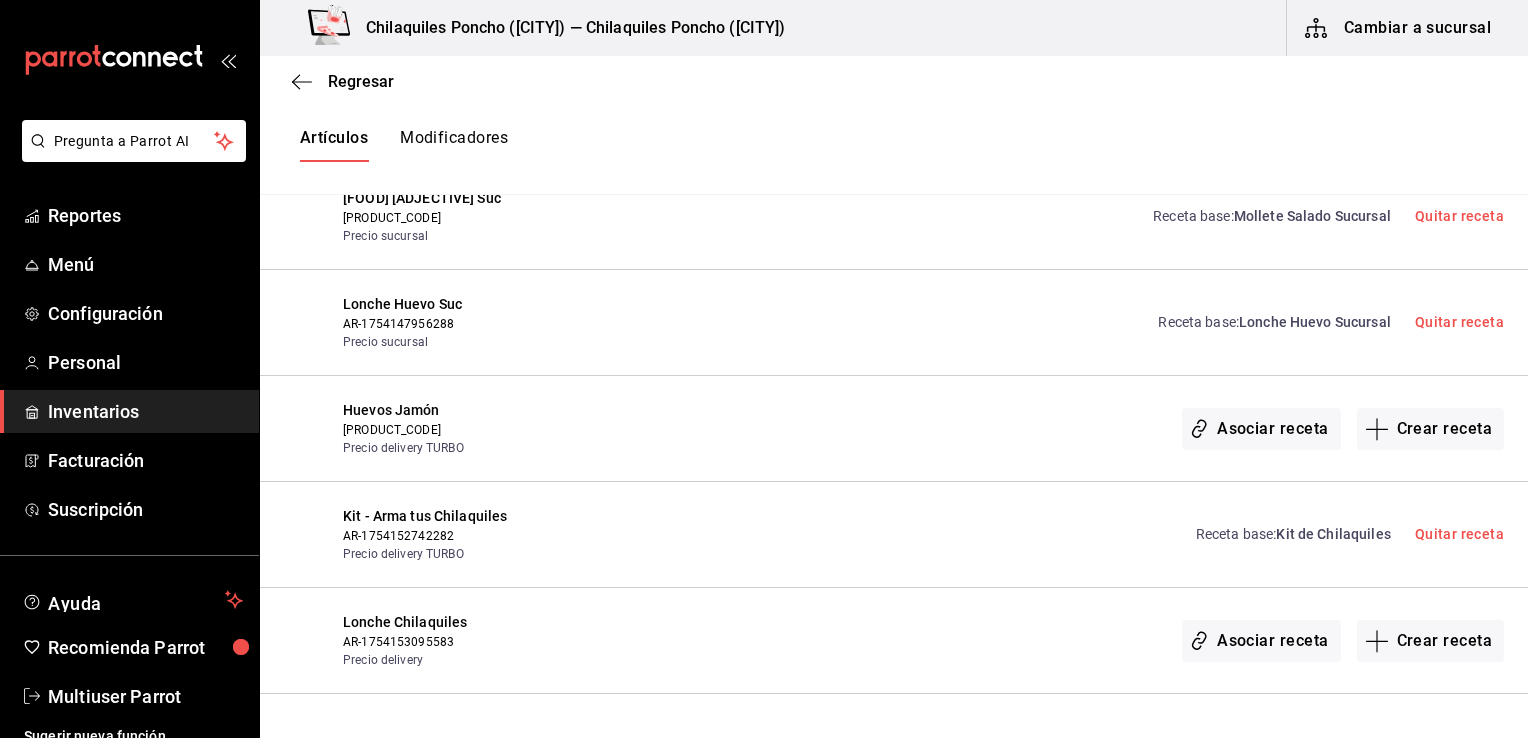 click on "Receta base :  Kit de Chilaquiles Quitar receta" at bounding box center [1057, 534] 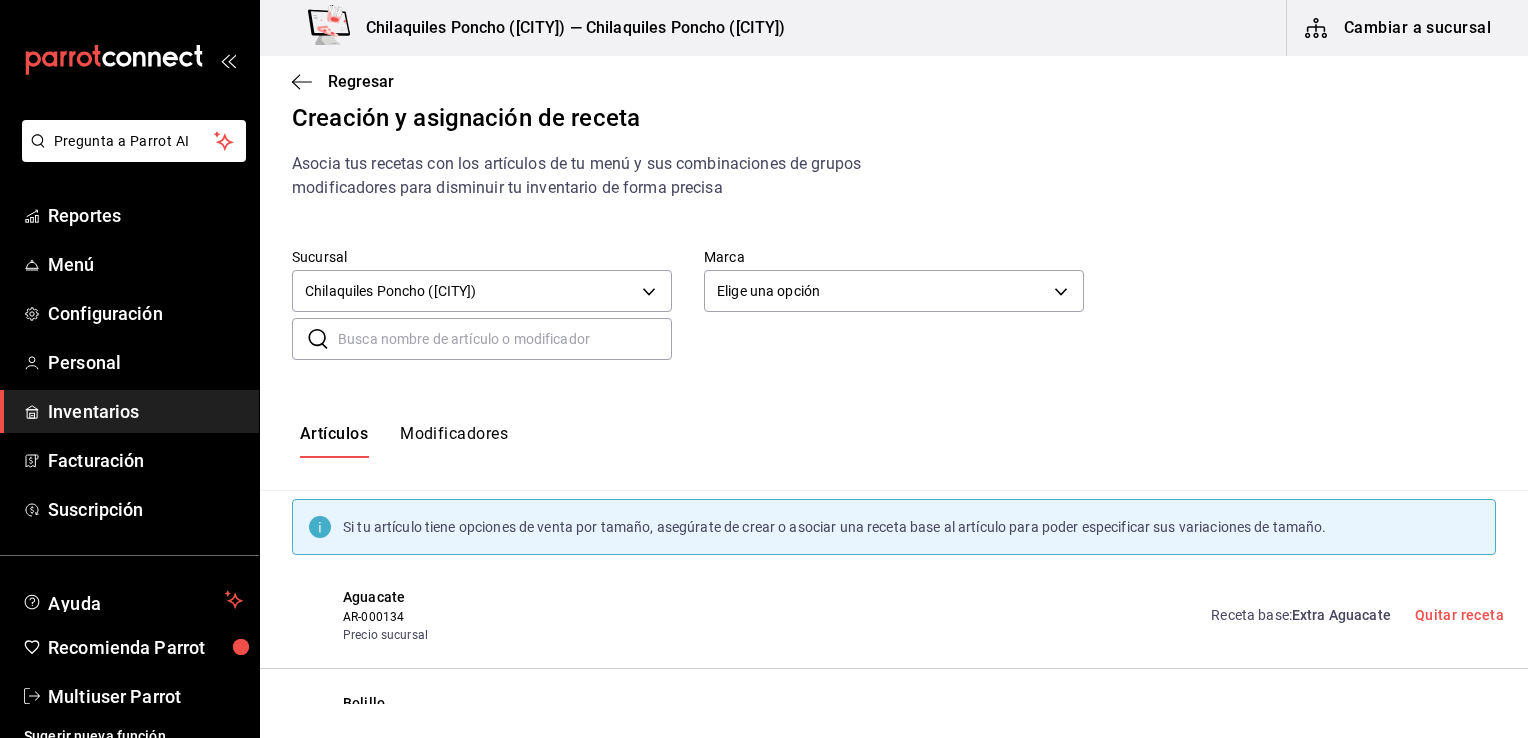 scroll, scrollTop: 0, scrollLeft: 0, axis: both 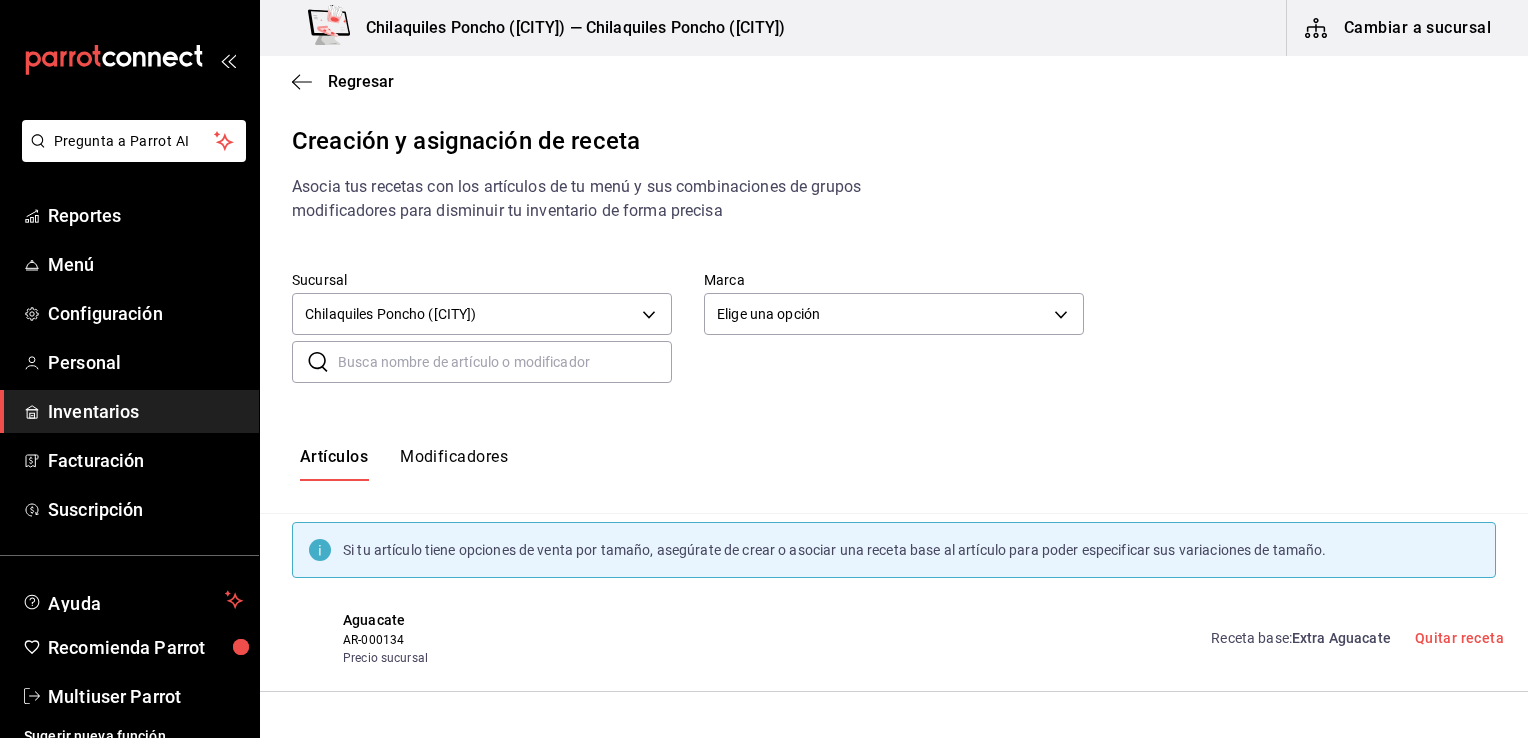 click at bounding box center [505, 362] 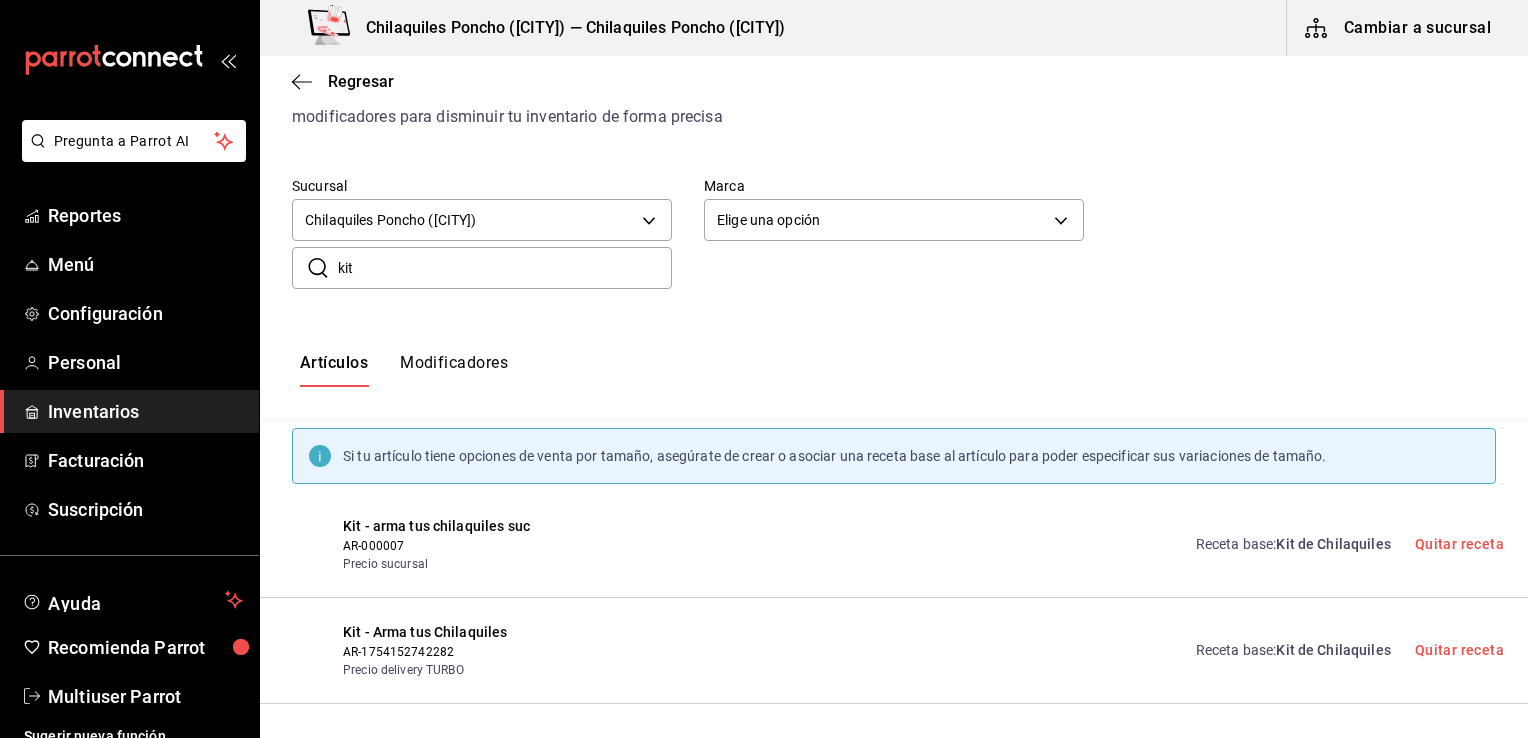 scroll, scrollTop: 92, scrollLeft: 0, axis: vertical 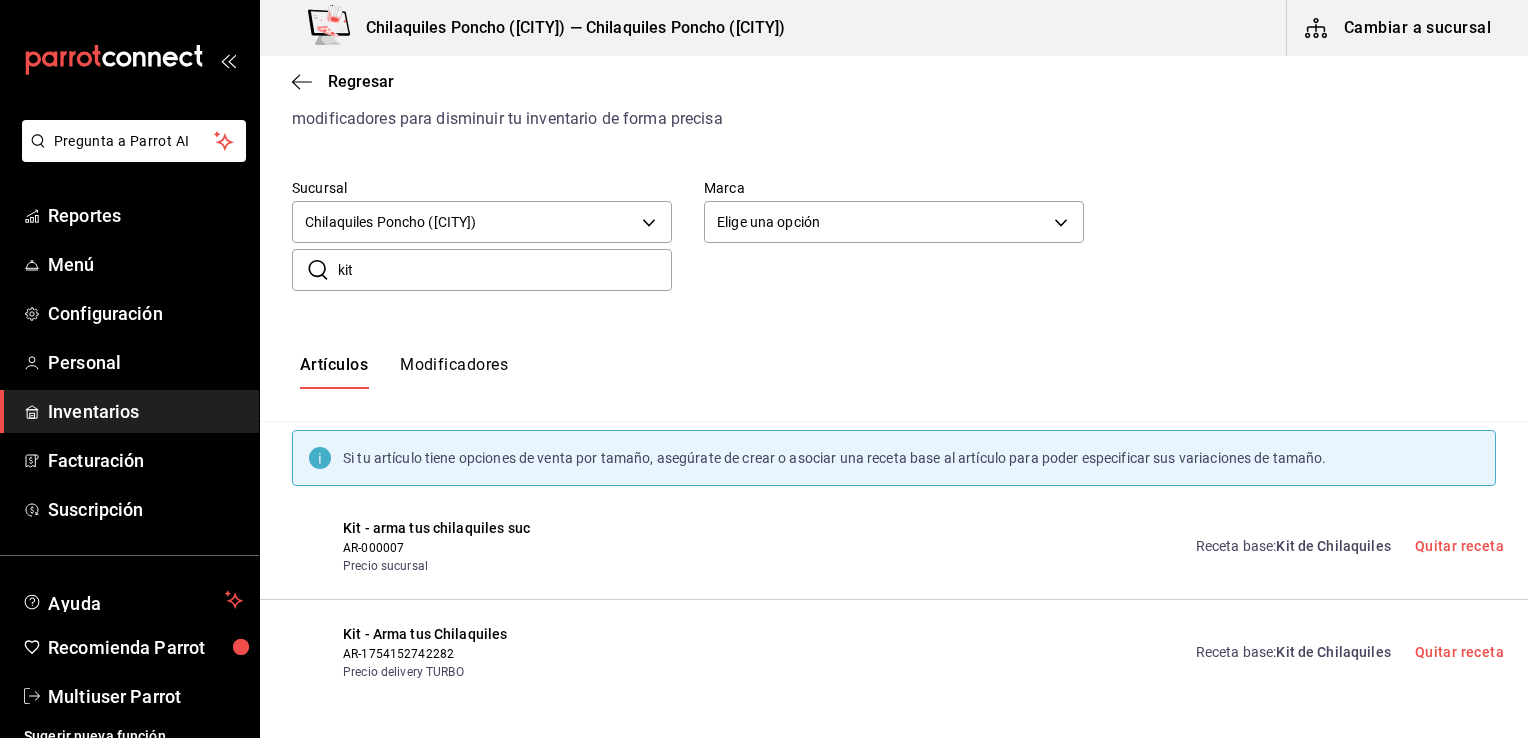 type on "kit" 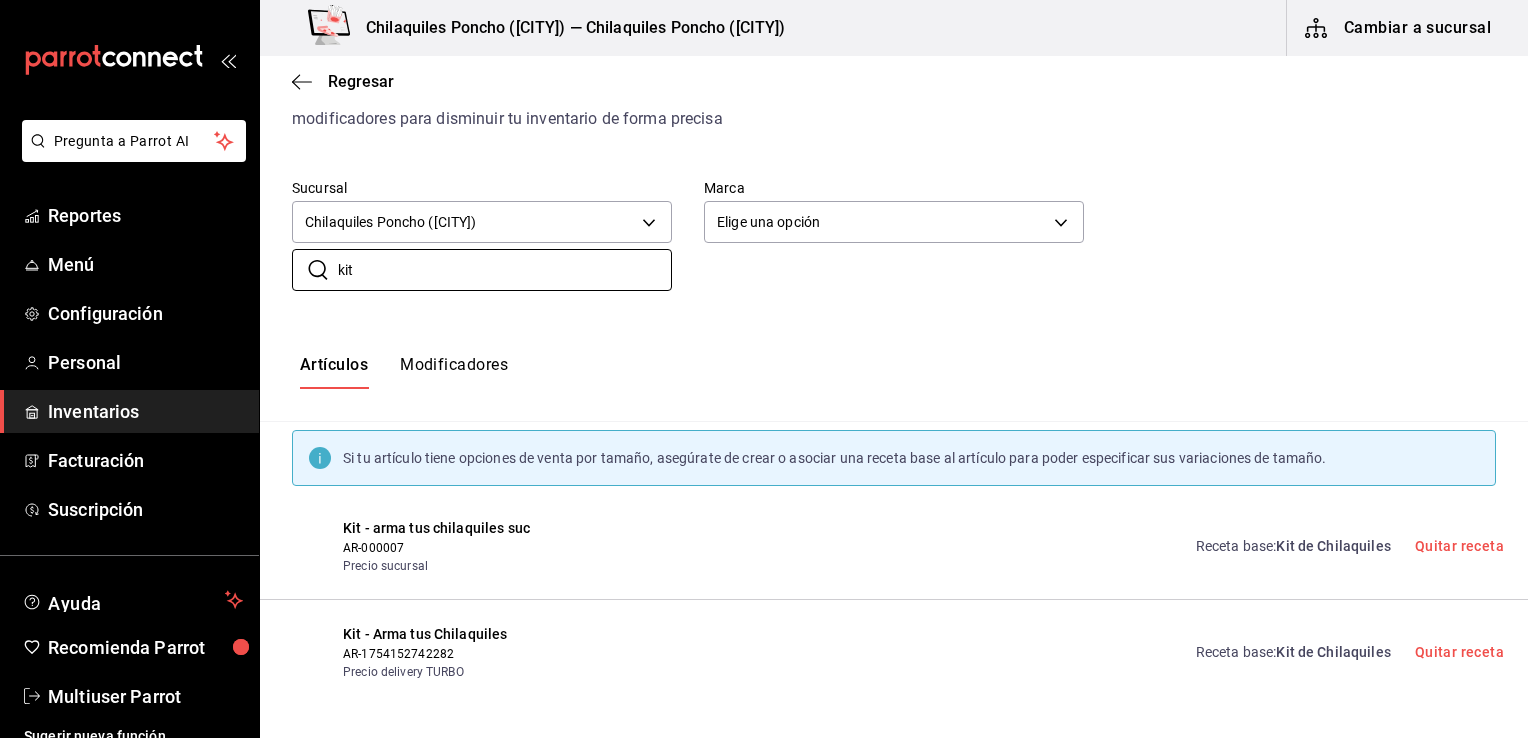 click on "Modificadores" at bounding box center [454, 372] 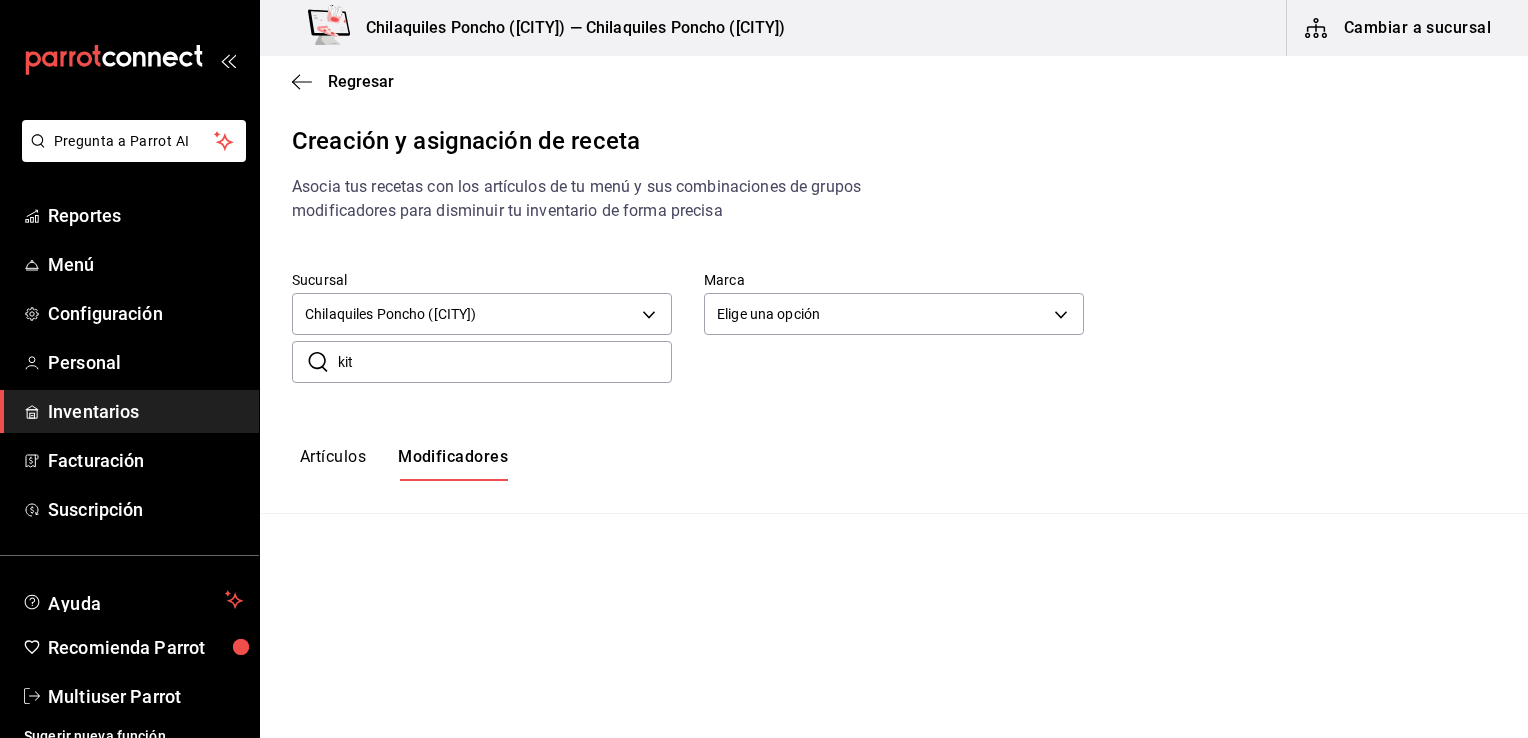 type on "default" 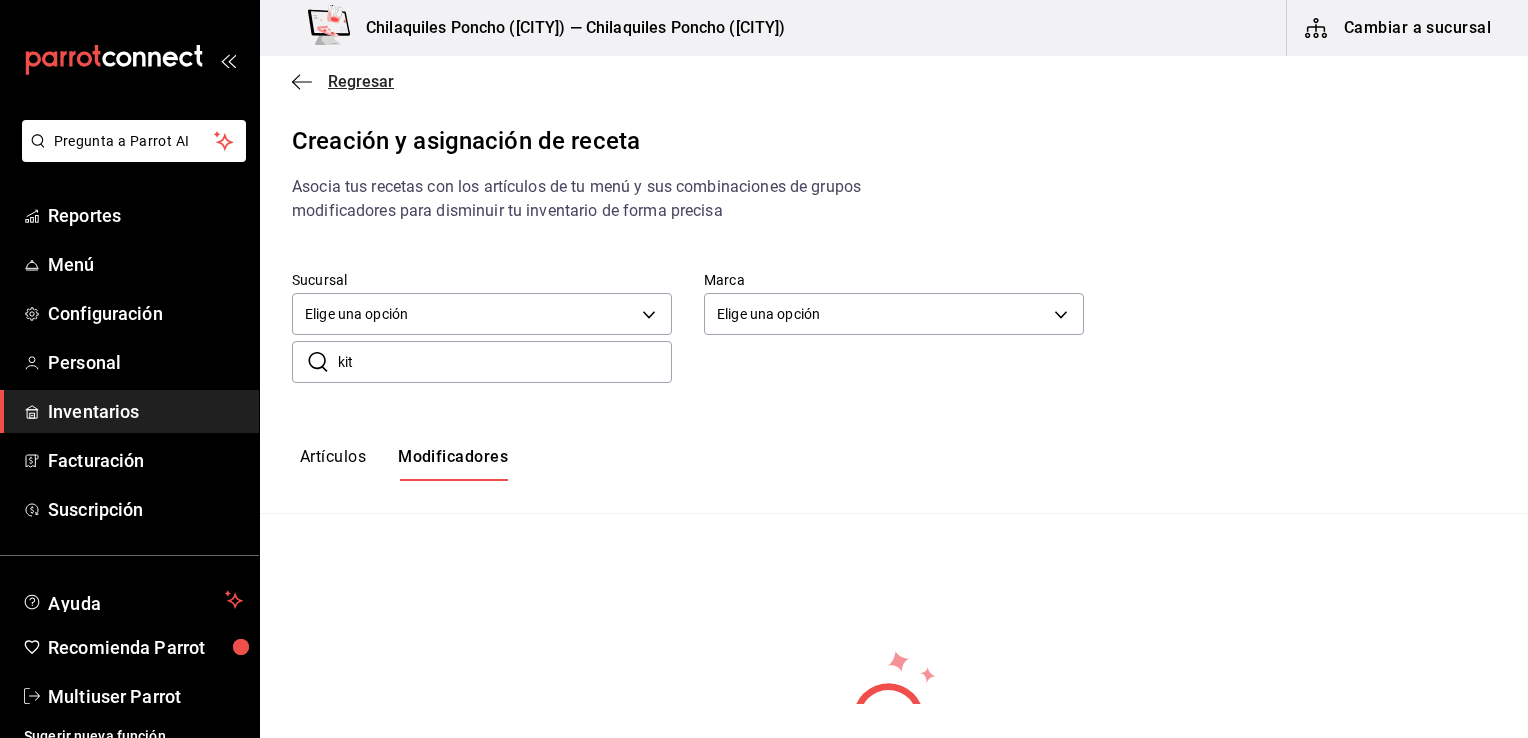 click on "Regresar" at bounding box center (361, 81) 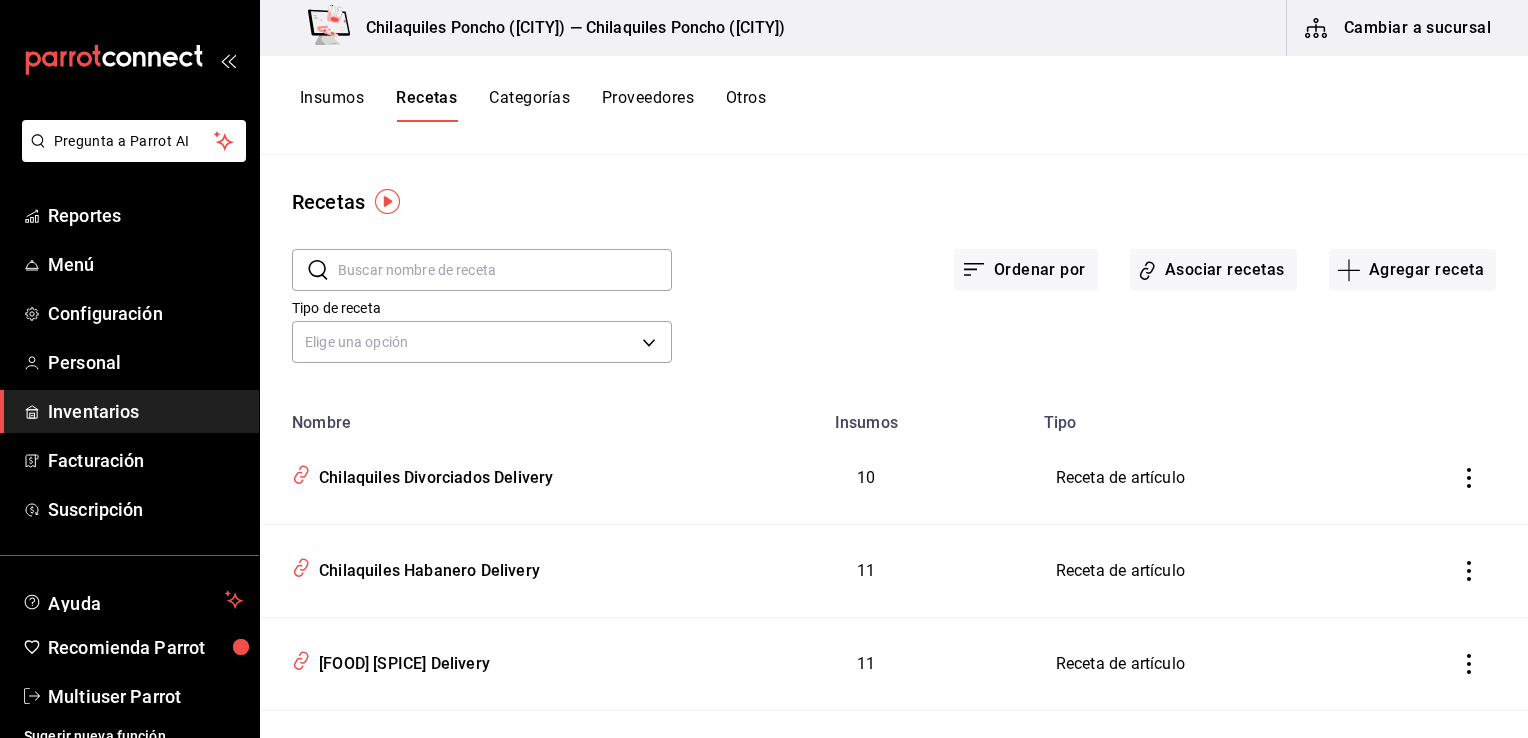 click at bounding box center [505, 270] 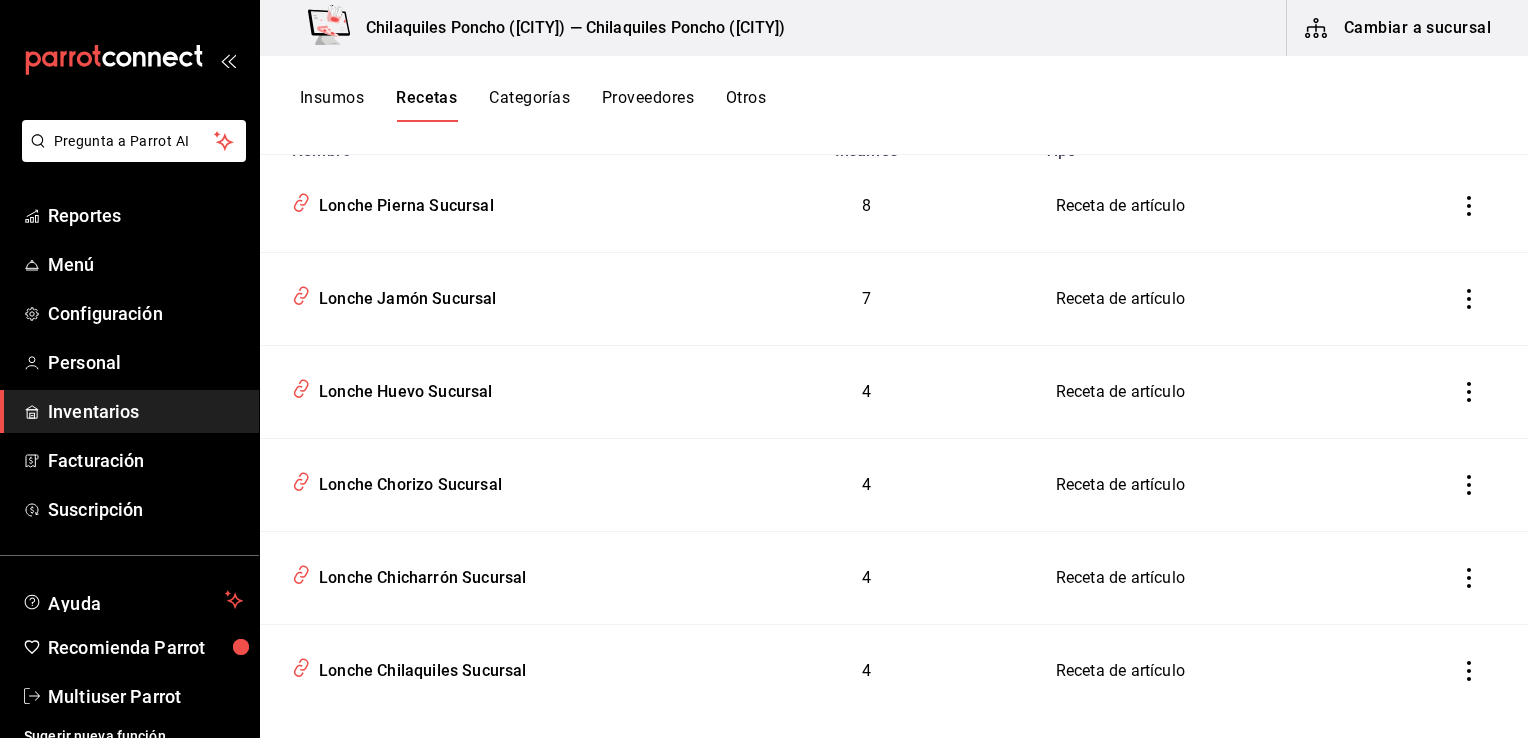 scroll, scrollTop: 304, scrollLeft: 0, axis: vertical 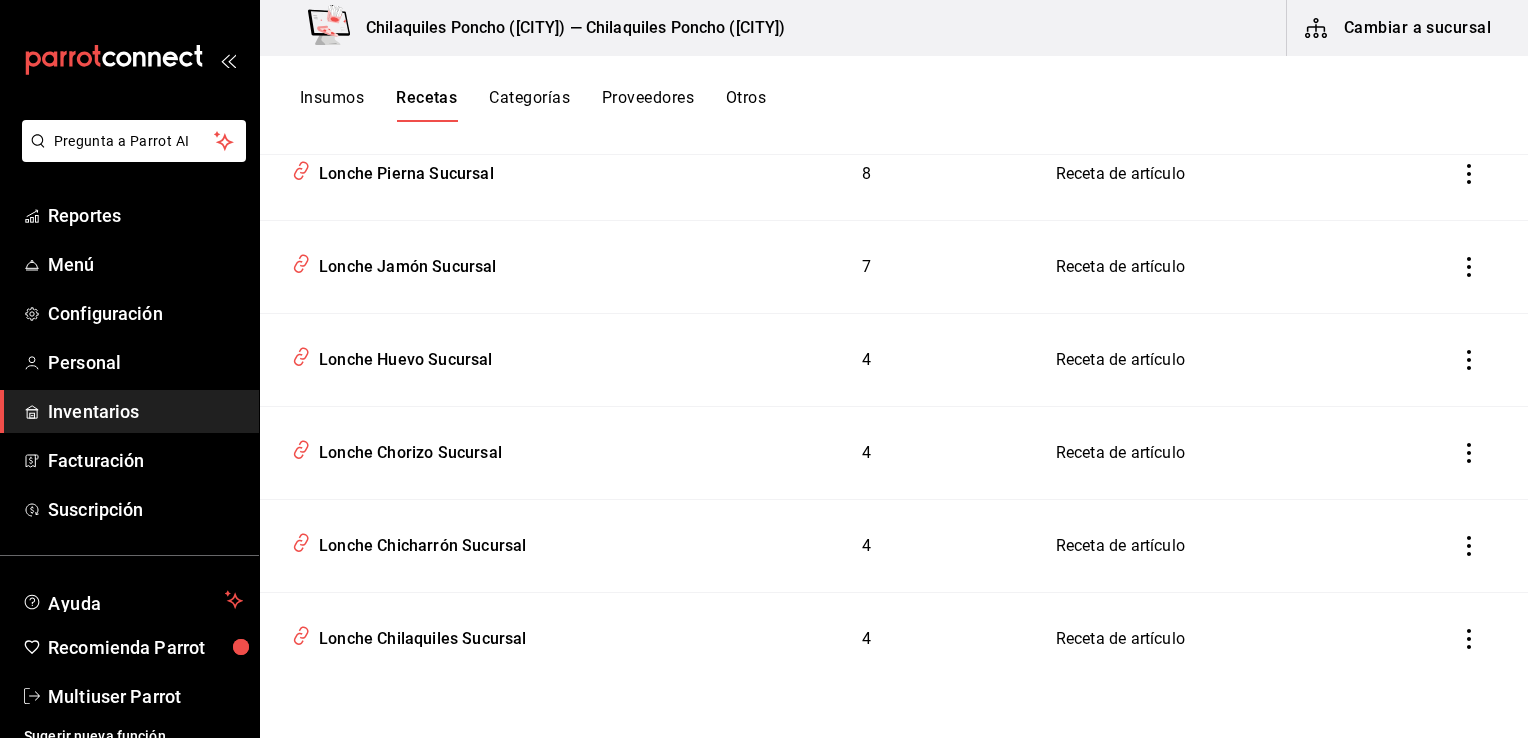 click at bounding box center (1469, 639) 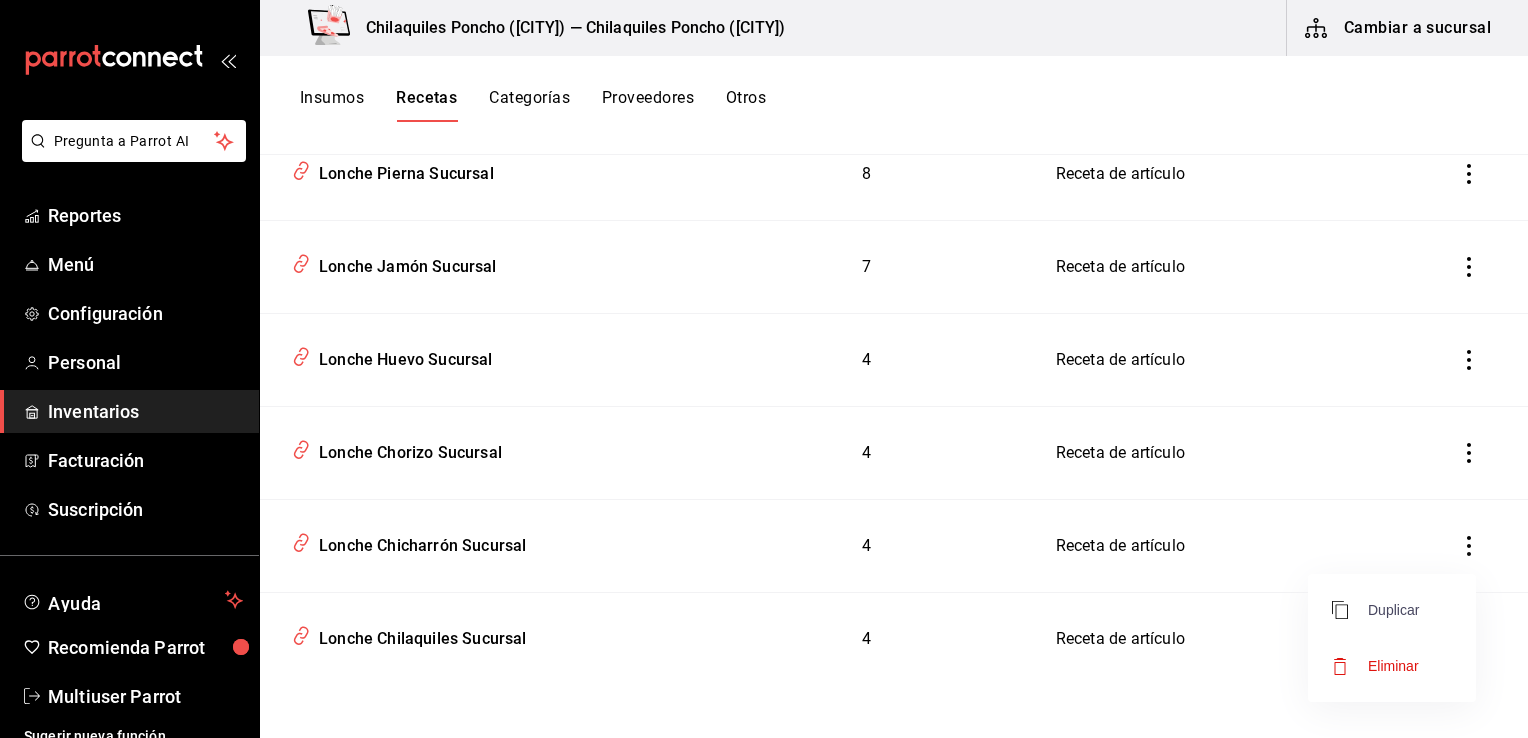 click on "Duplicar" at bounding box center (1375, 610) 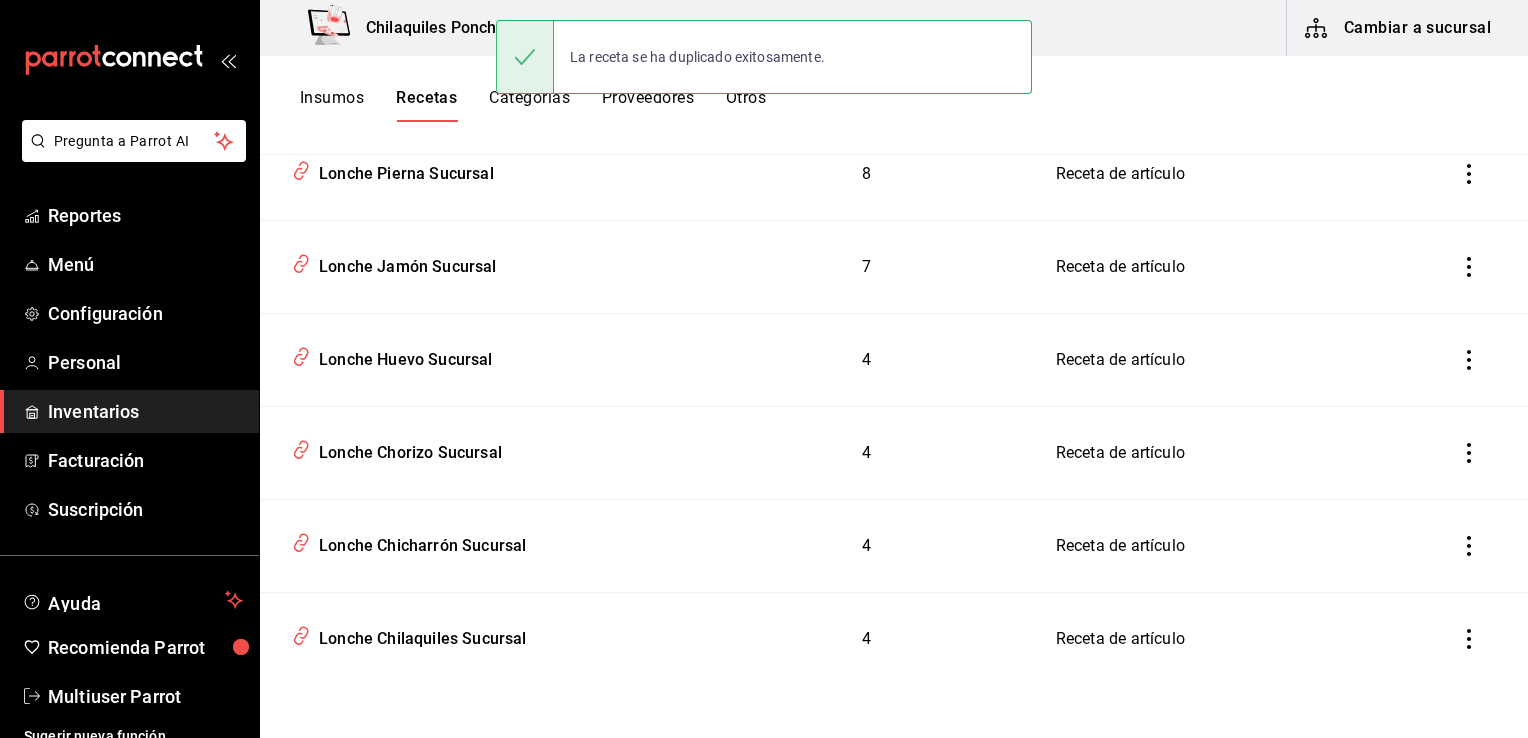 click 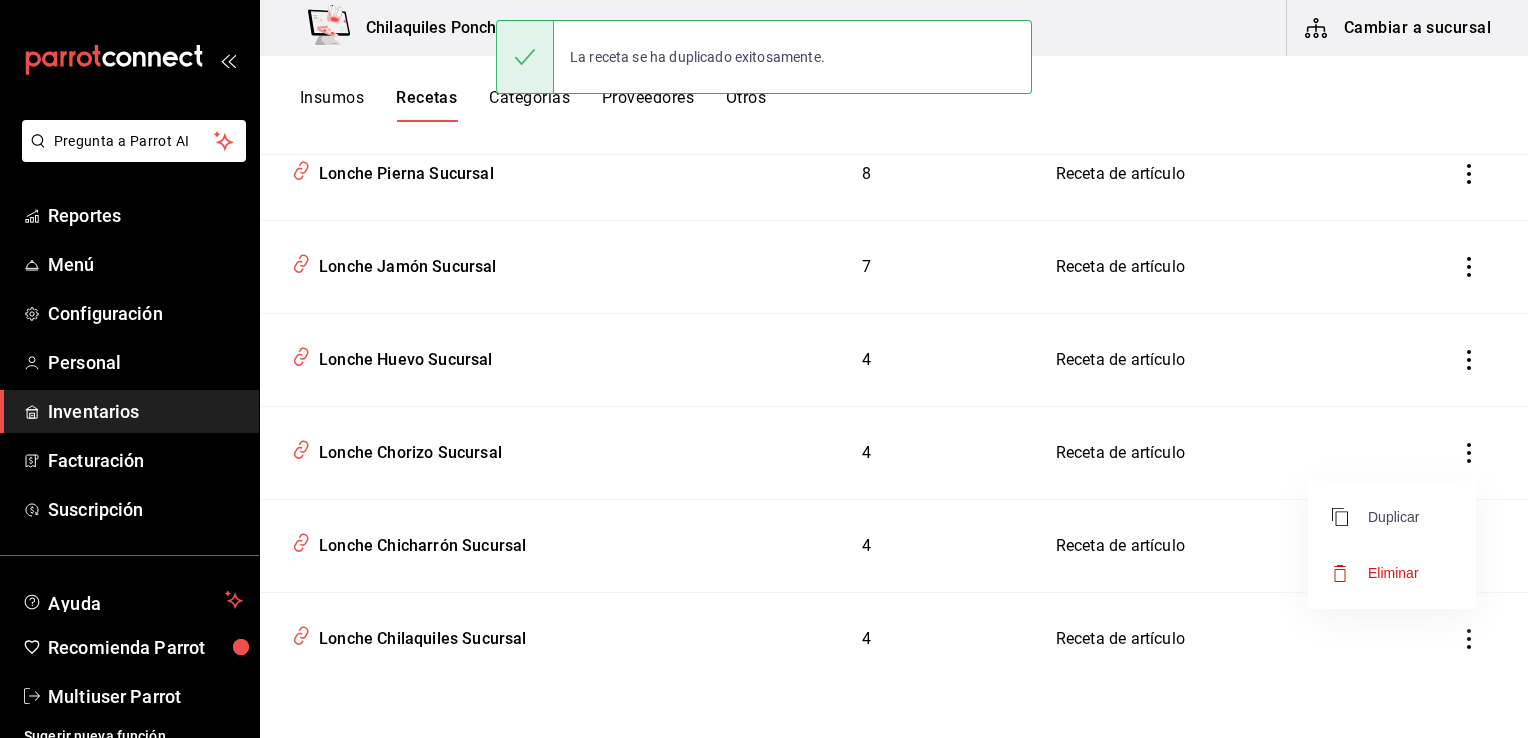 click on "Duplicar" at bounding box center [1375, 517] 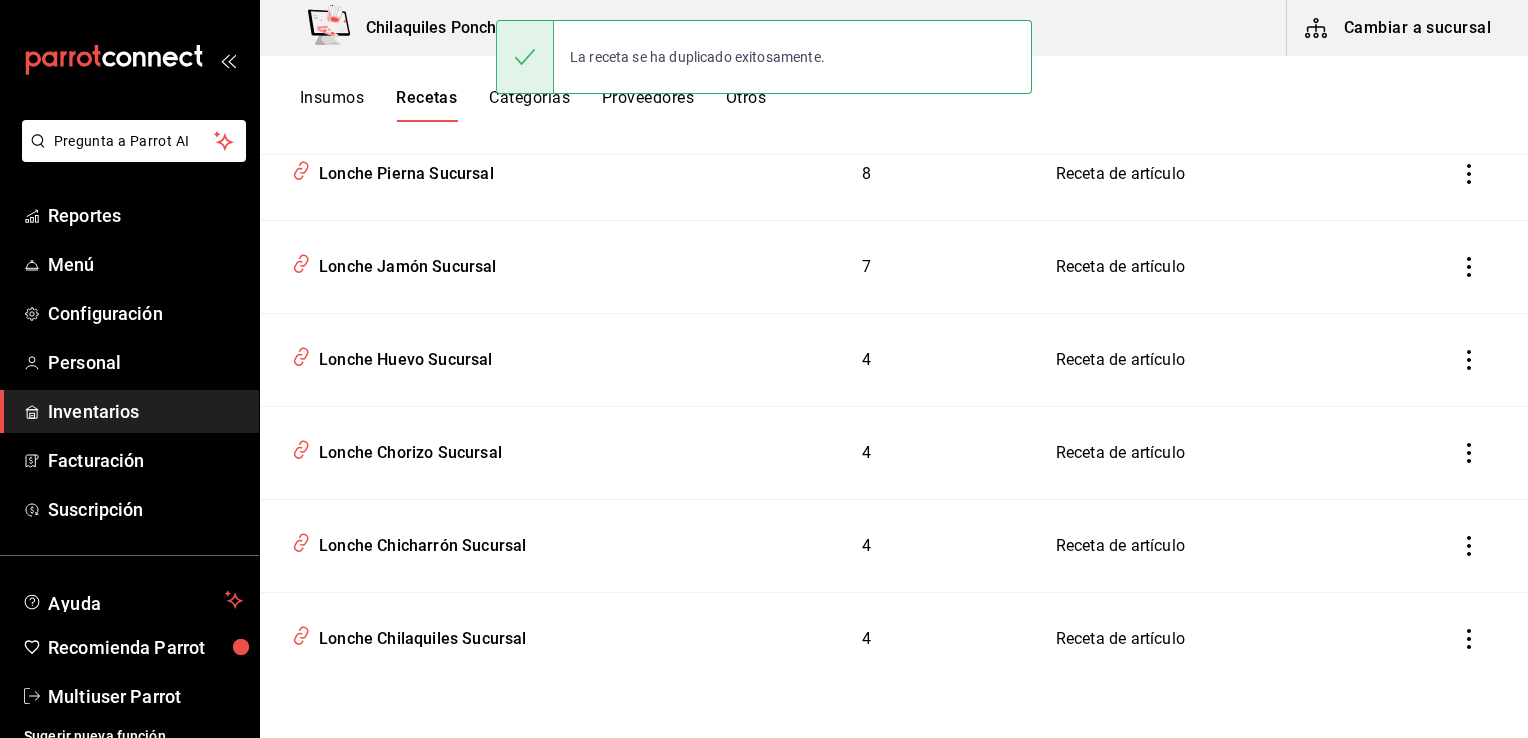 click 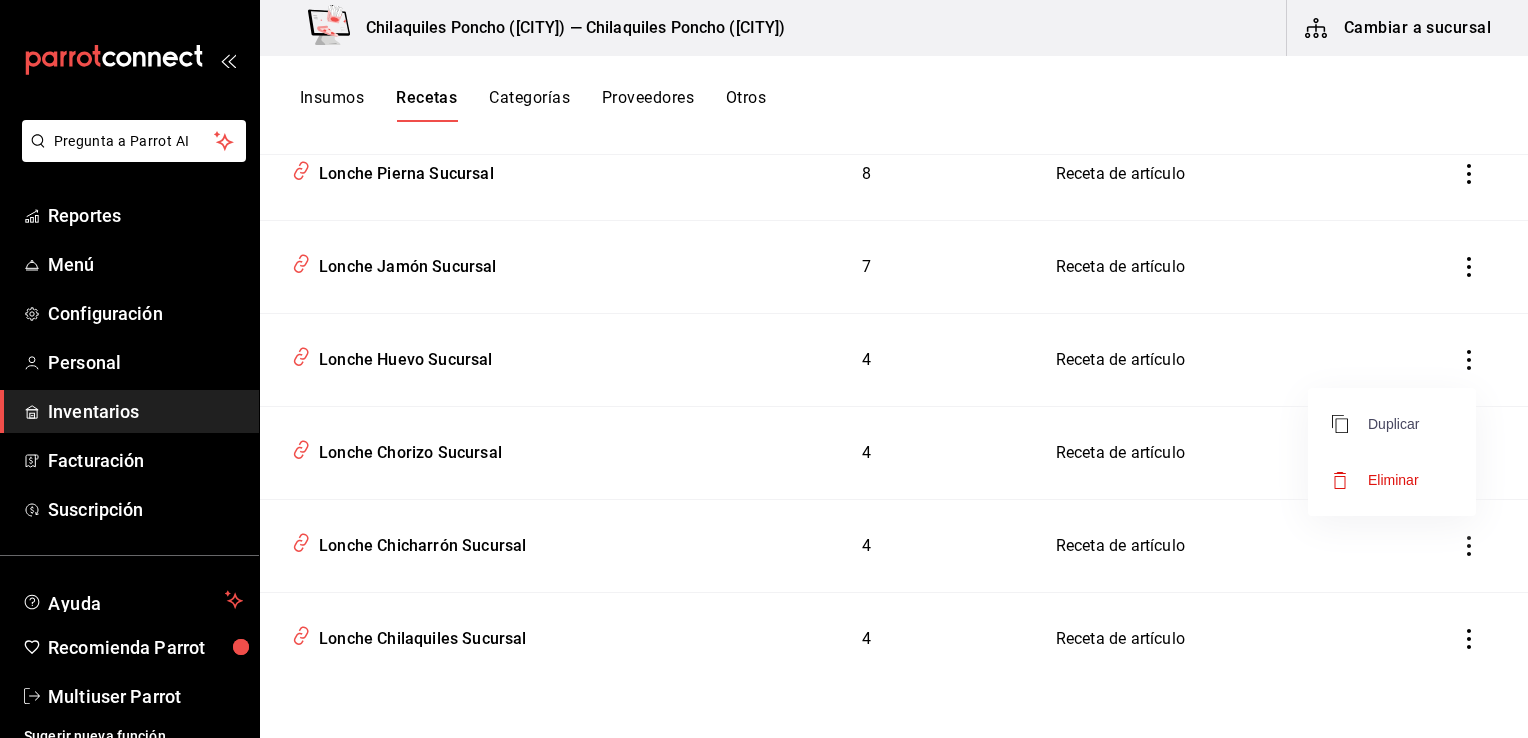 click on "Duplicar" at bounding box center (1375, 424) 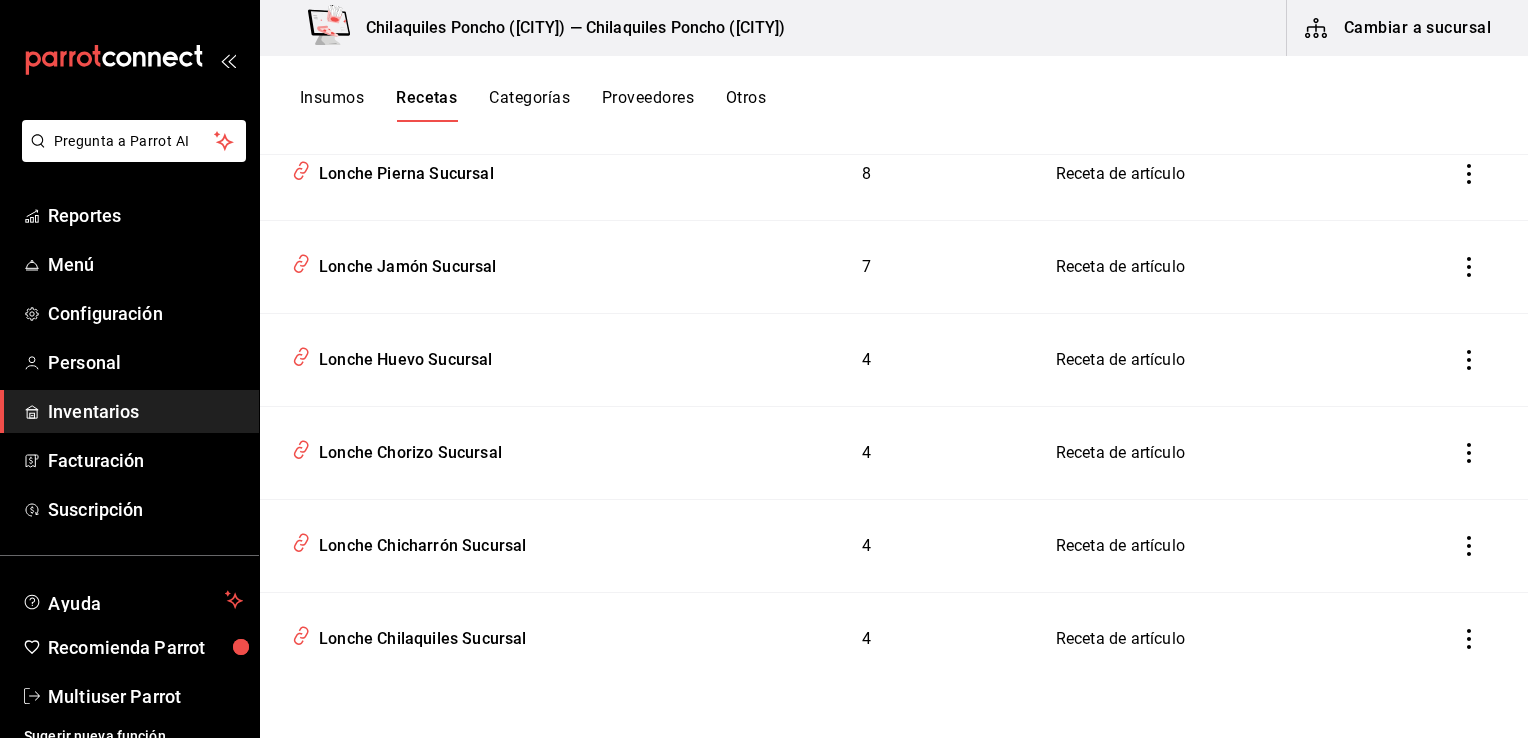 click 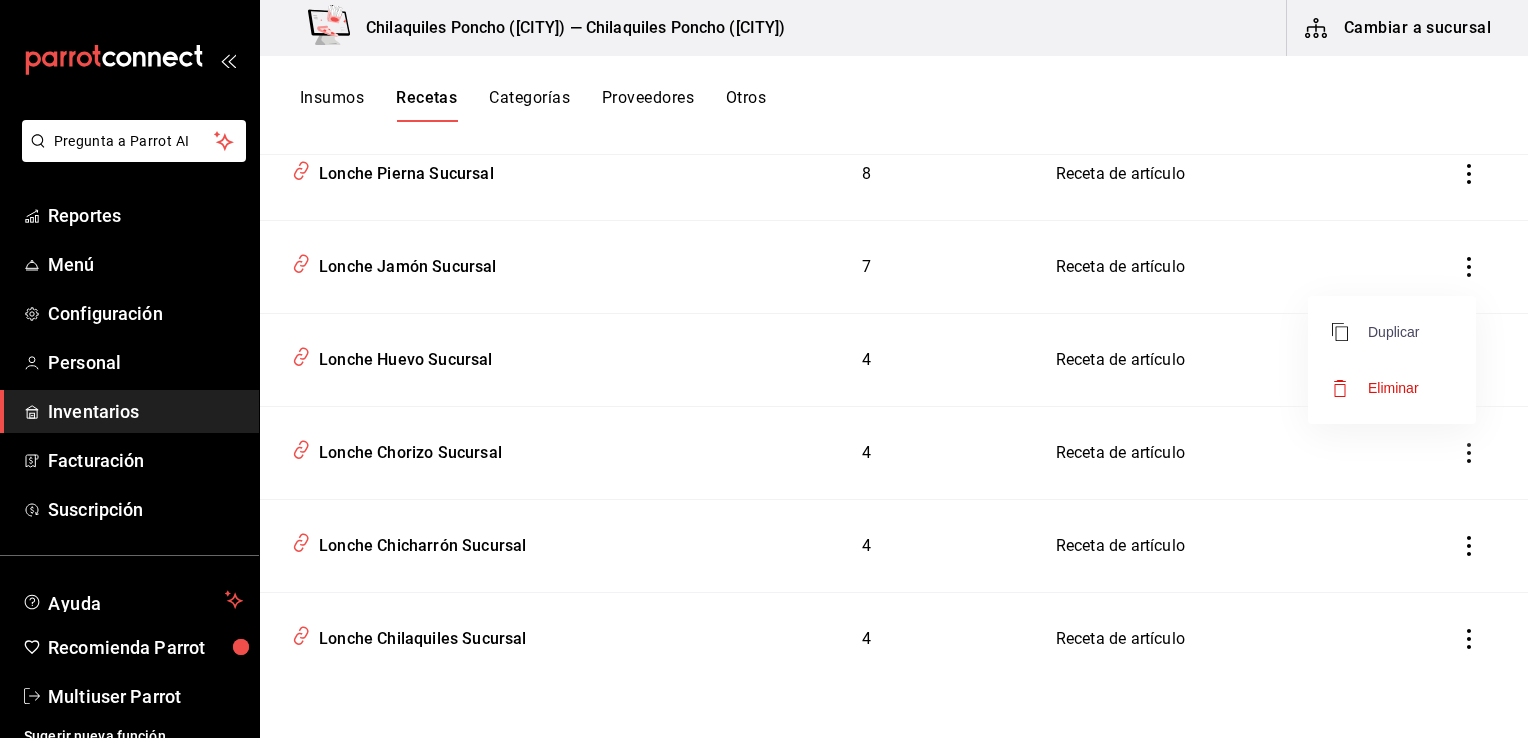 click on "Duplicar" at bounding box center [1375, 332] 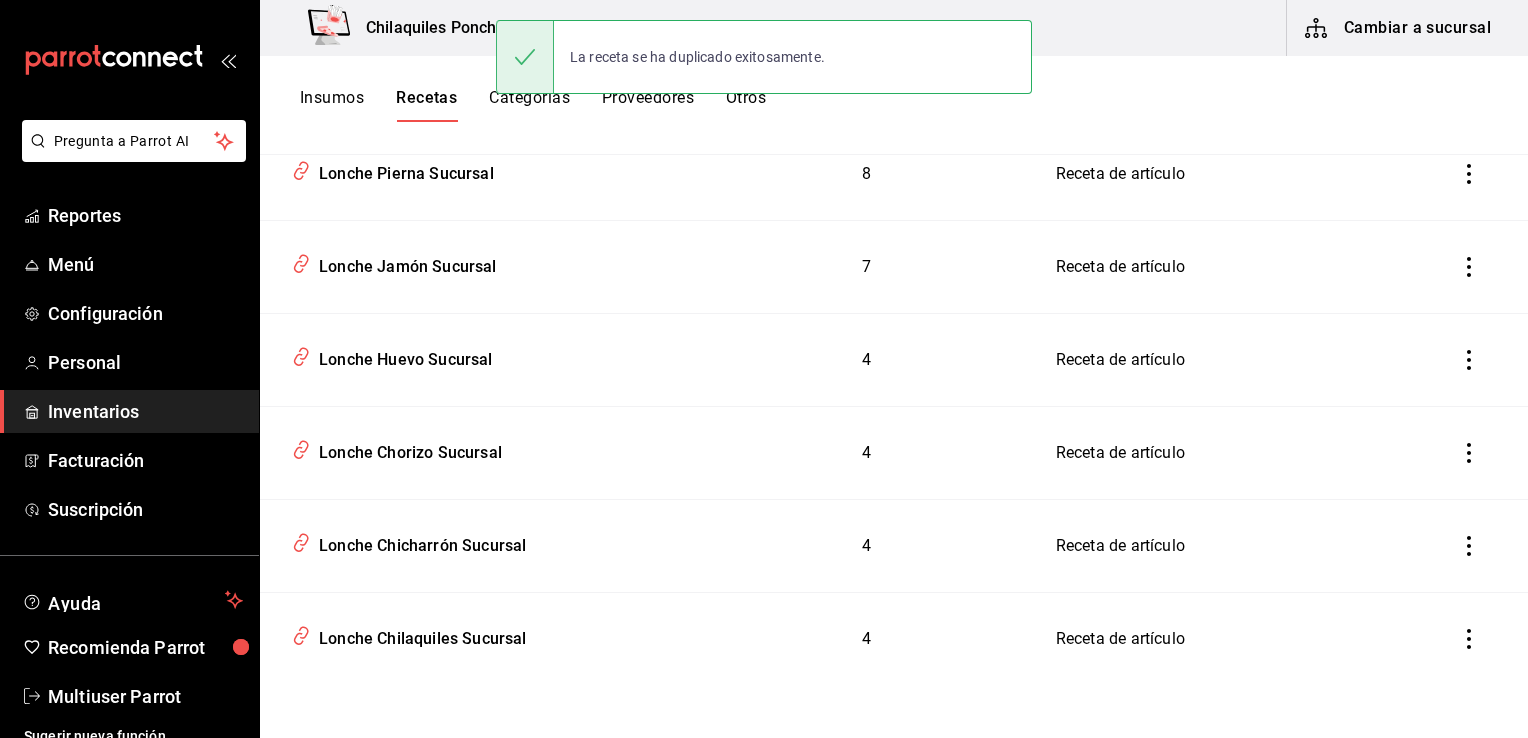 click 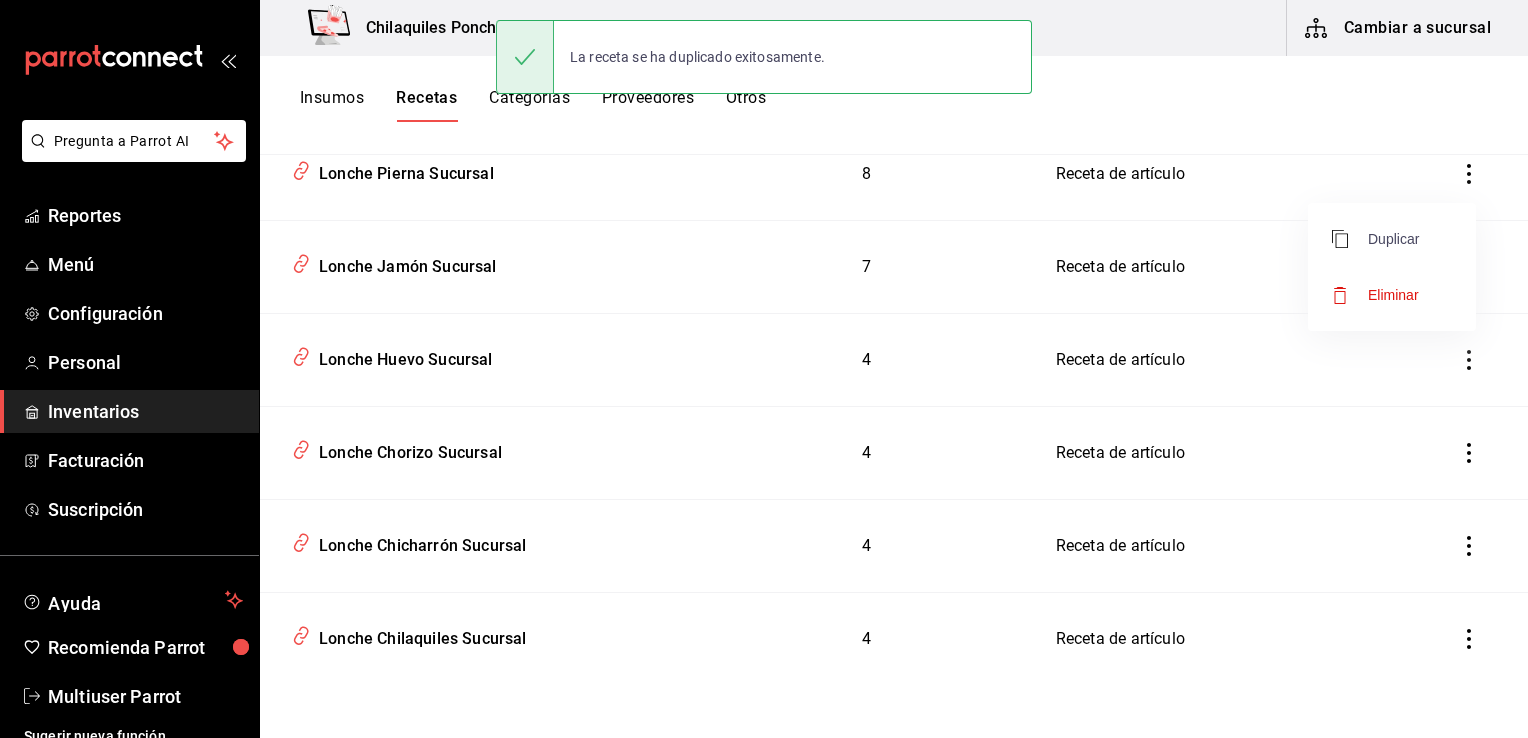 click on "Duplicar" at bounding box center [1375, 239] 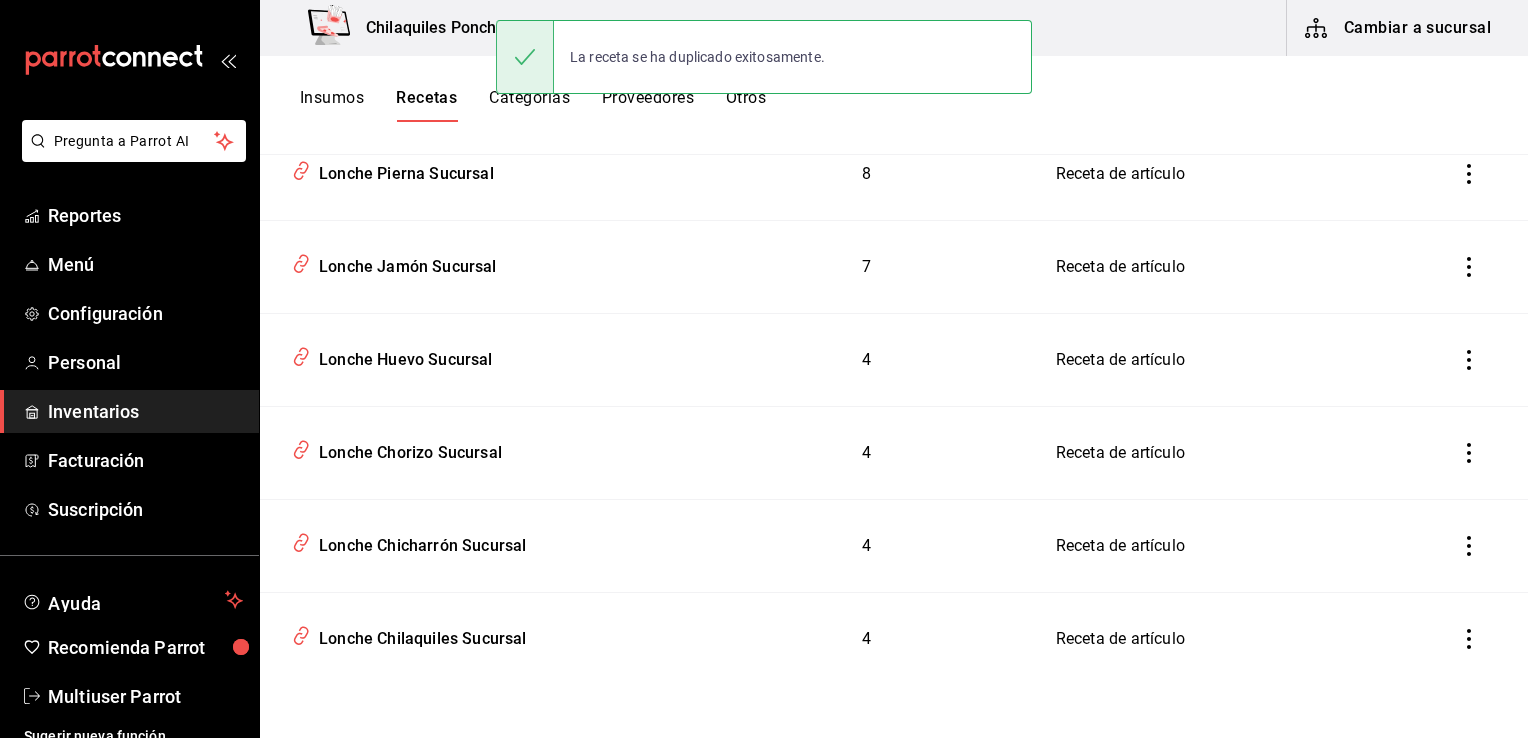 click 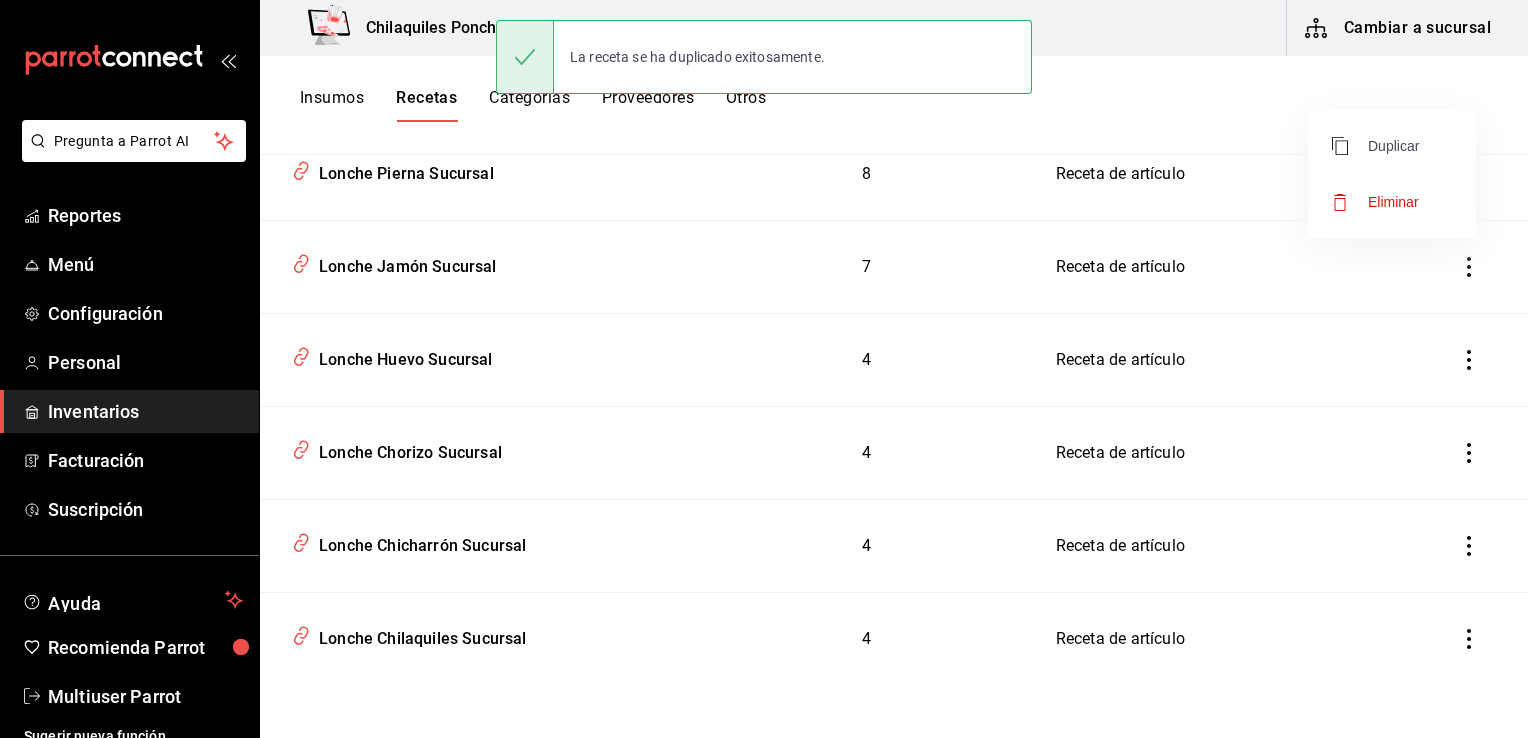 click on "Duplicar" at bounding box center (1375, 146) 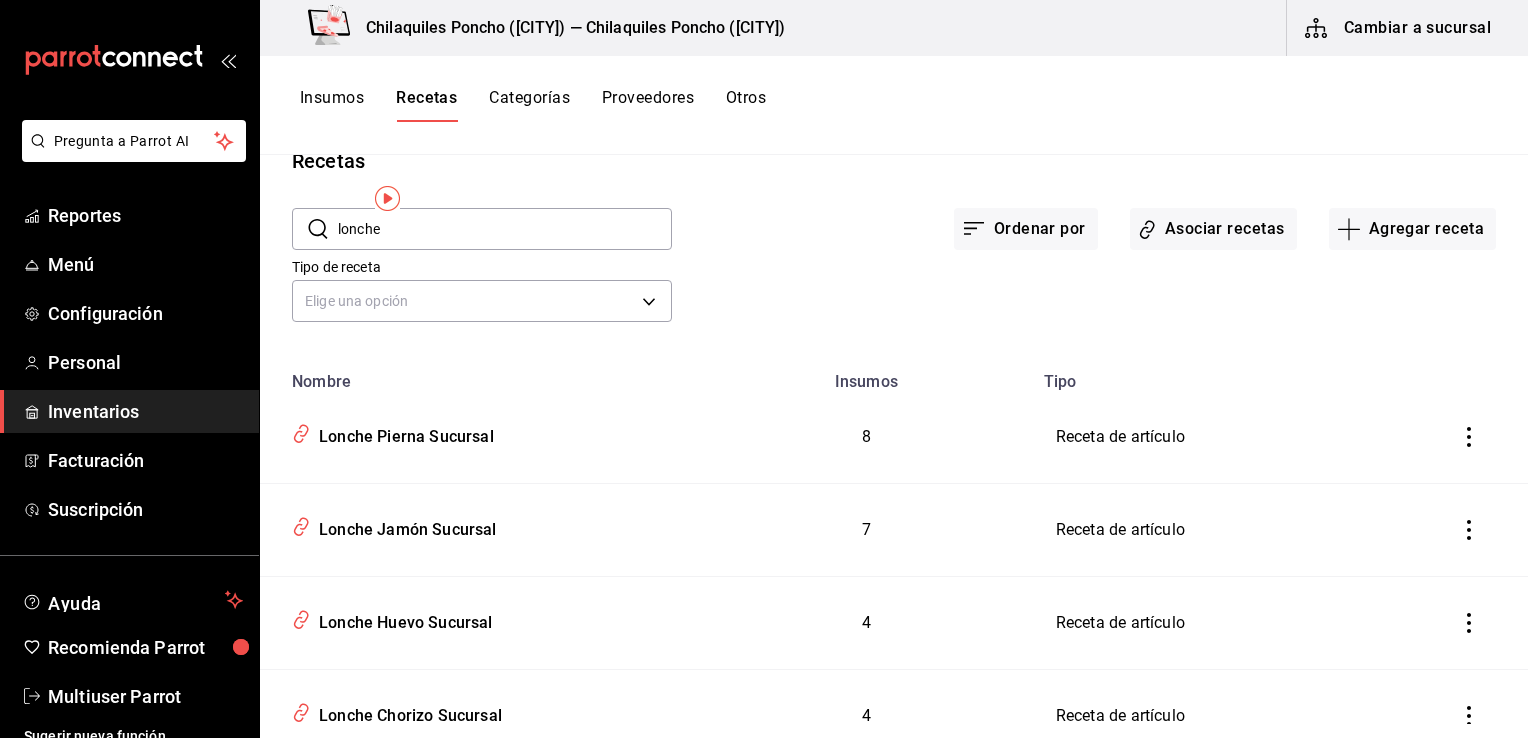 scroll, scrollTop: 0, scrollLeft: 0, axis: both 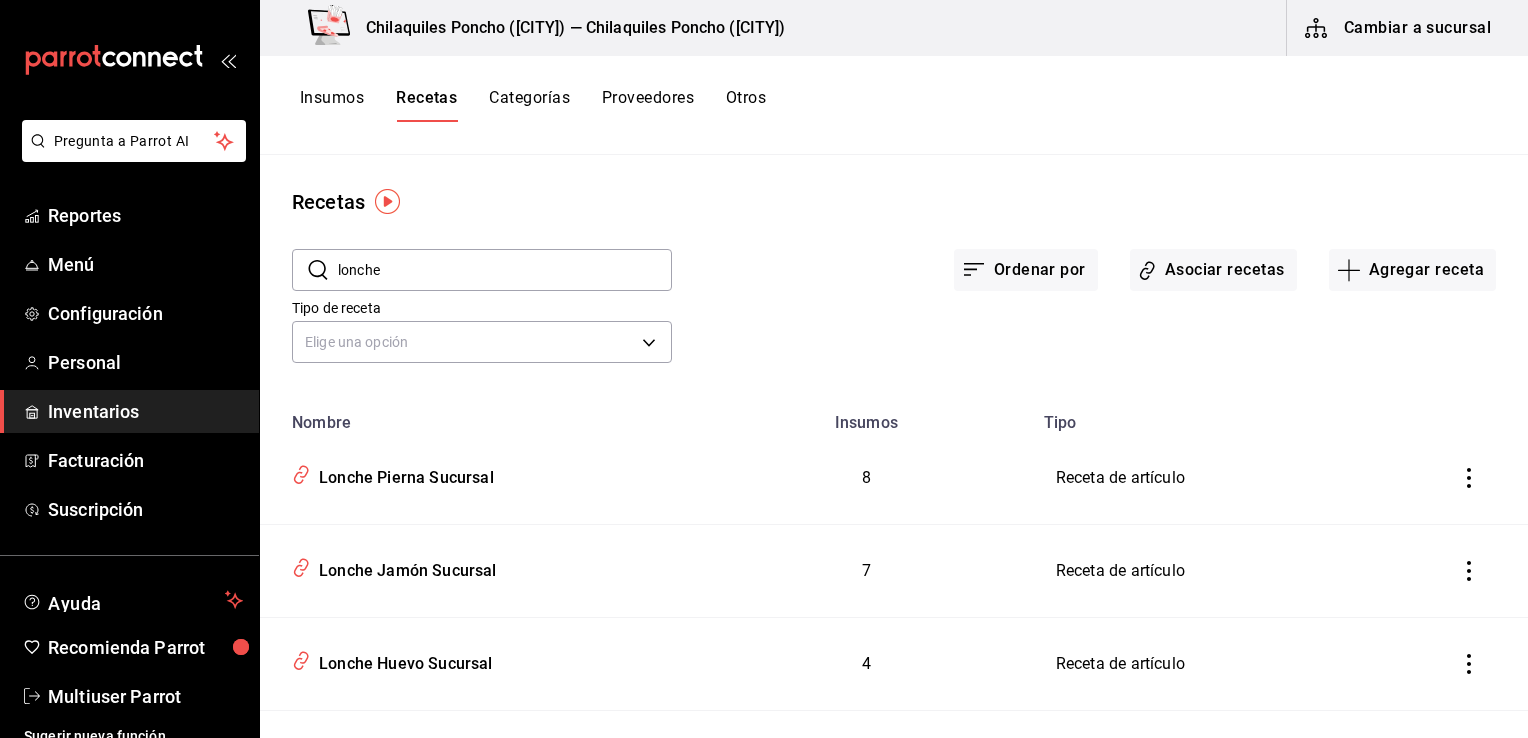 click on "lonche" at bounding box center (505, 270) 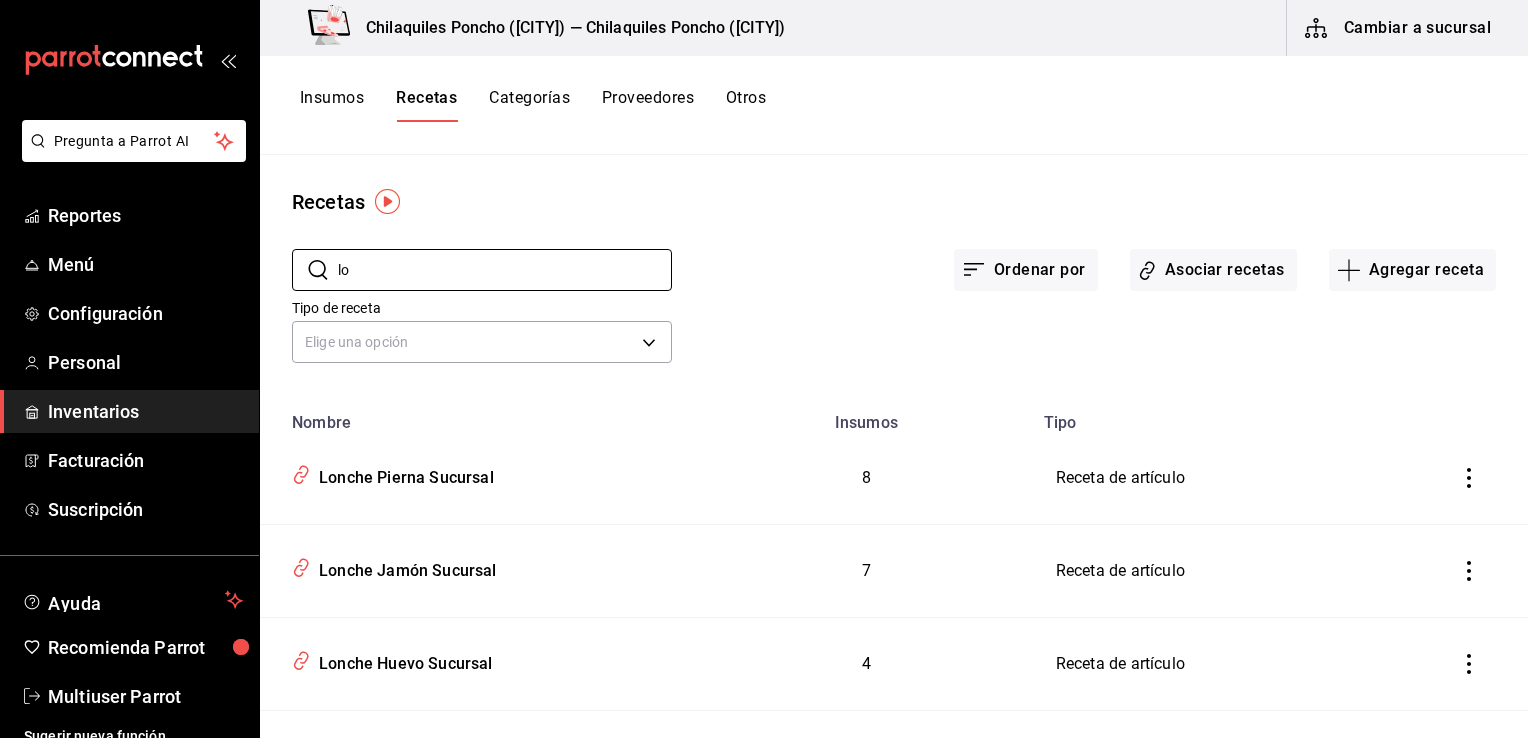 type on "l" 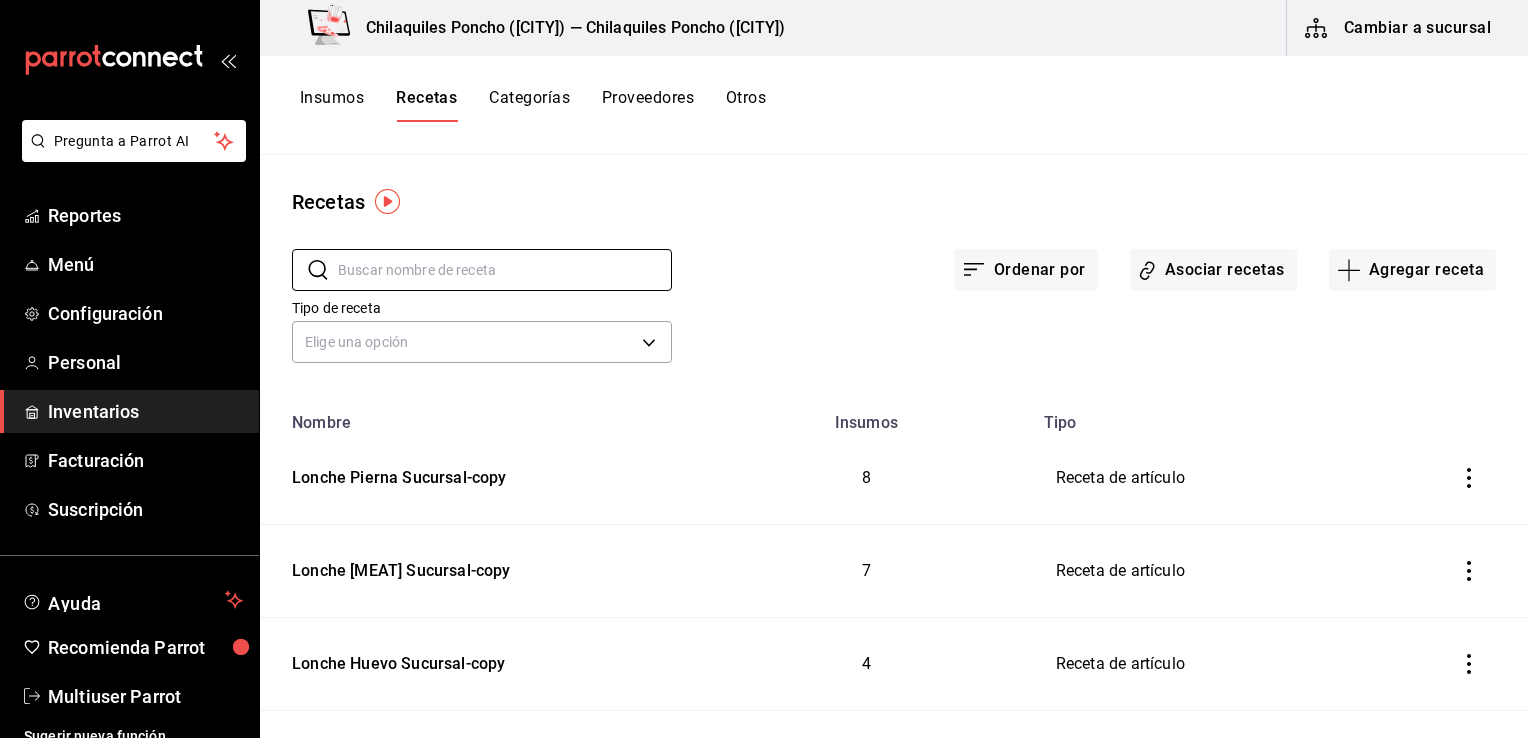 type 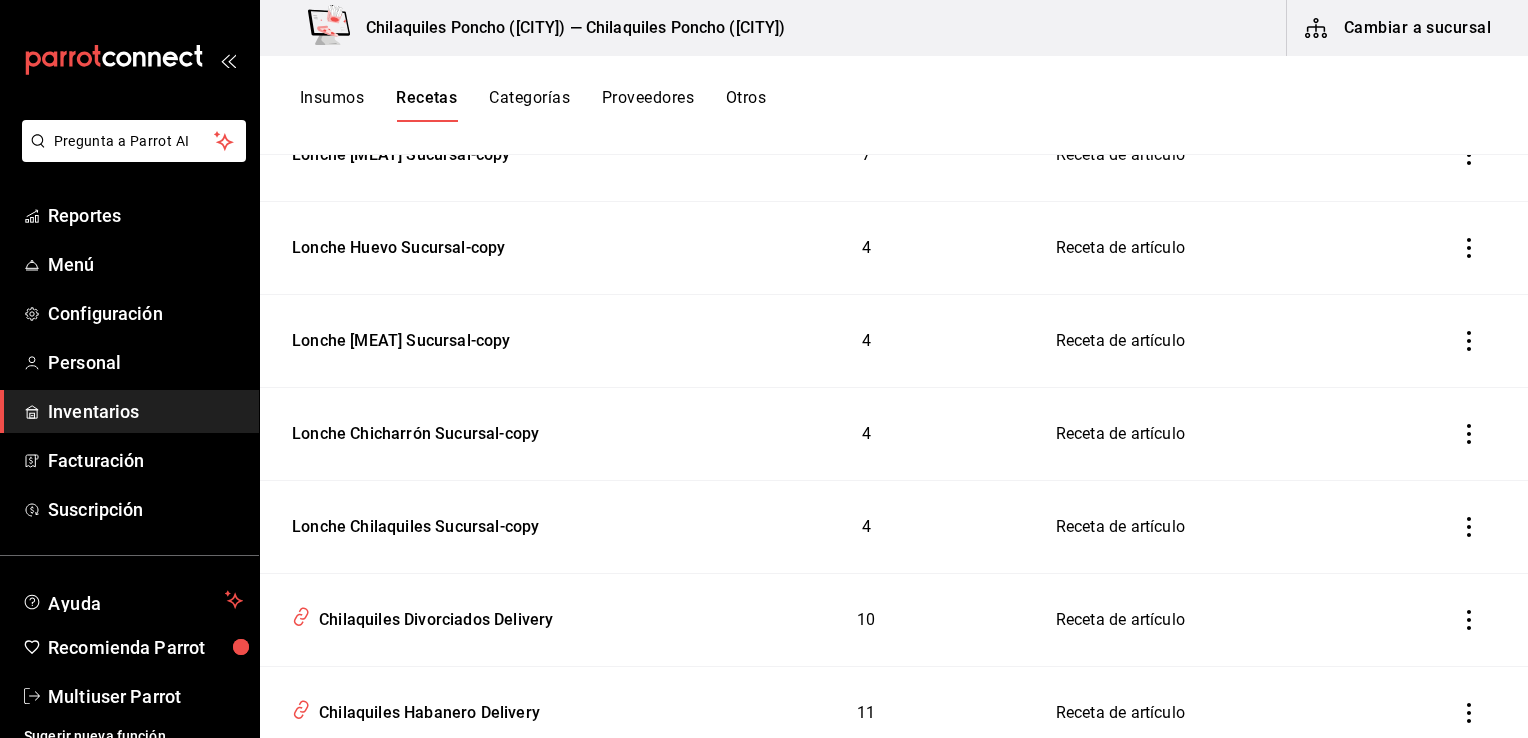 scroll, scrollTop: 386, scrollLeft: 0, axis: vertical 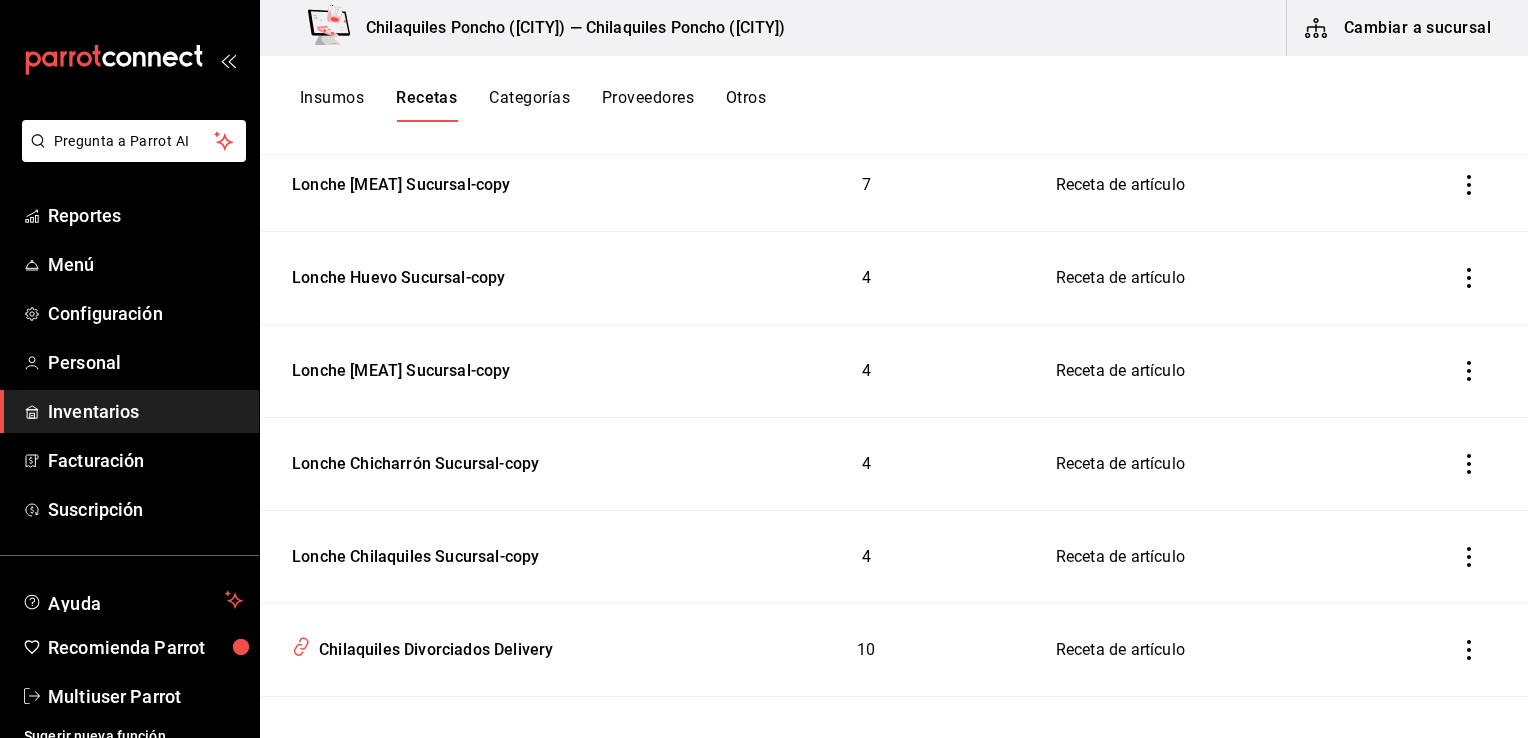 click at bounding box center [1469, 557] 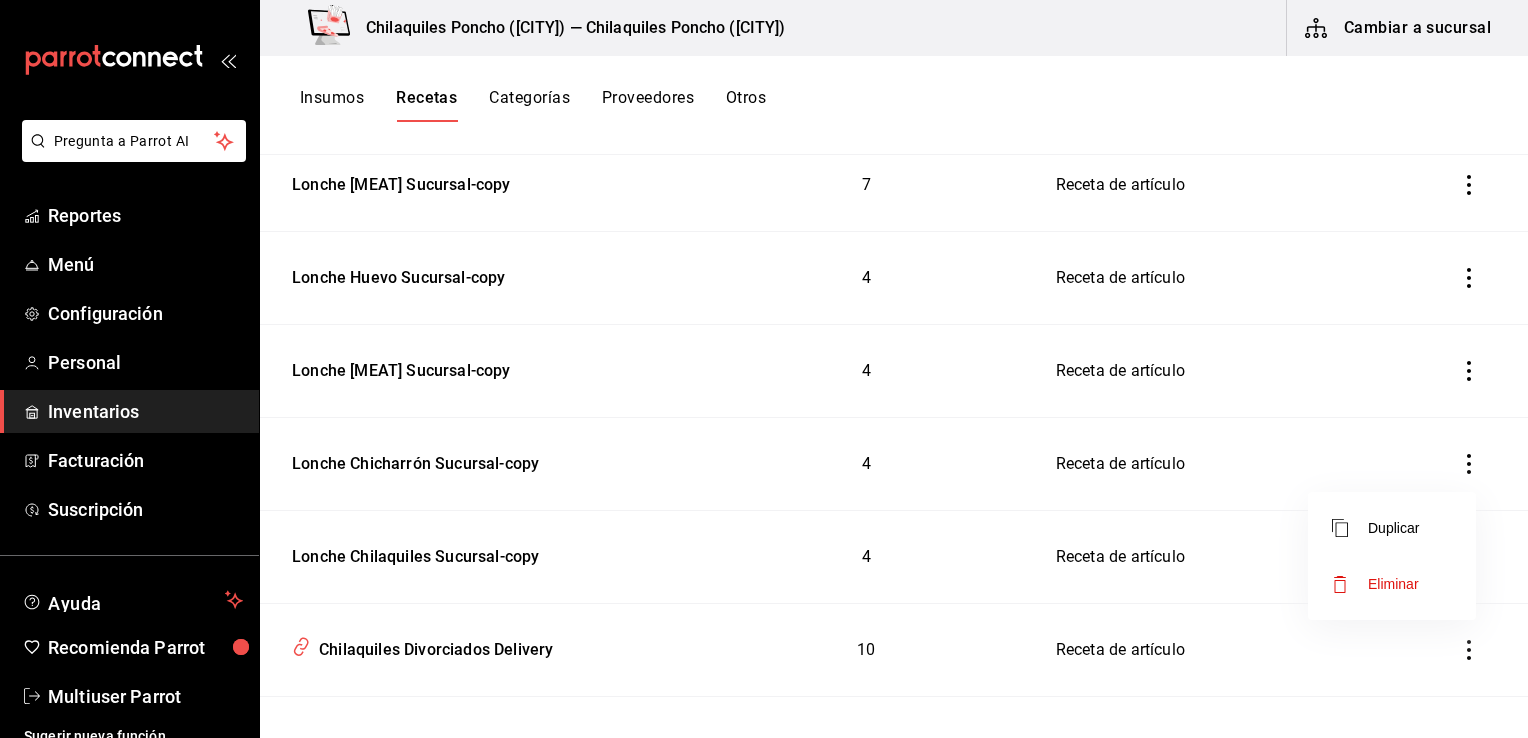 click at bounding box center [764, 369] 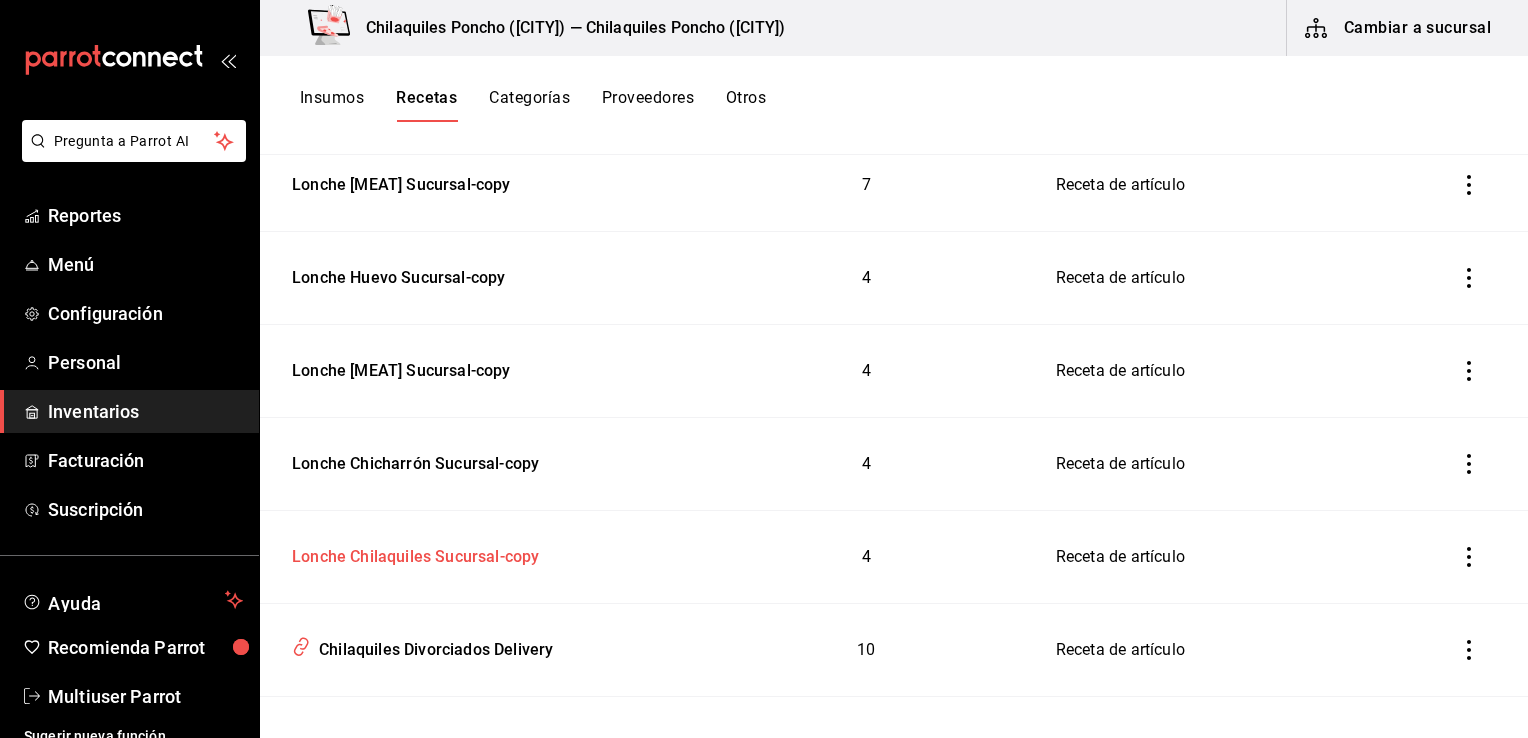 click on "Lonche Chilaquiles Sucursal-copy" at bounding box center (411, 553) 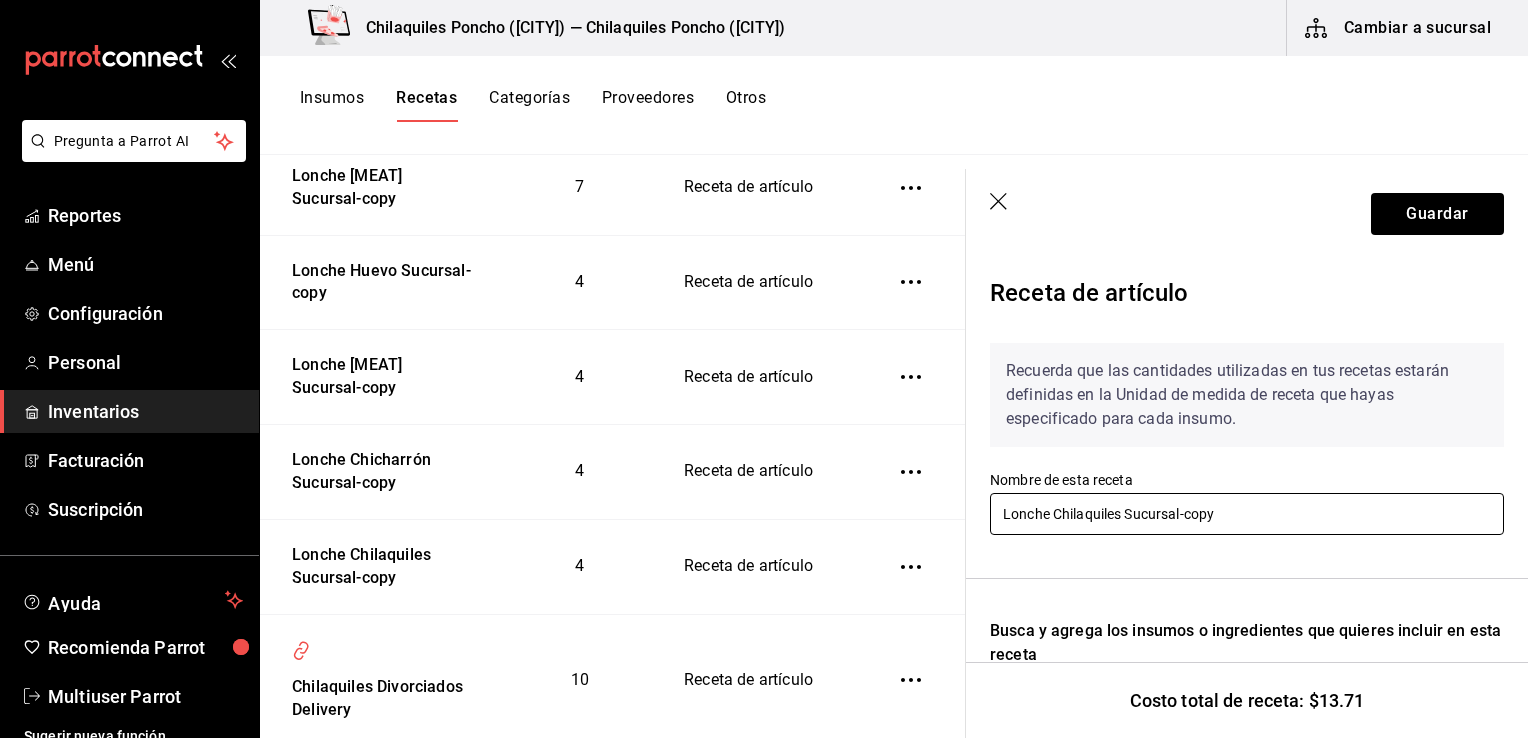 click on "Lonche Chilaquiles Sucursal-copy" at bounding box center [1247, 514] 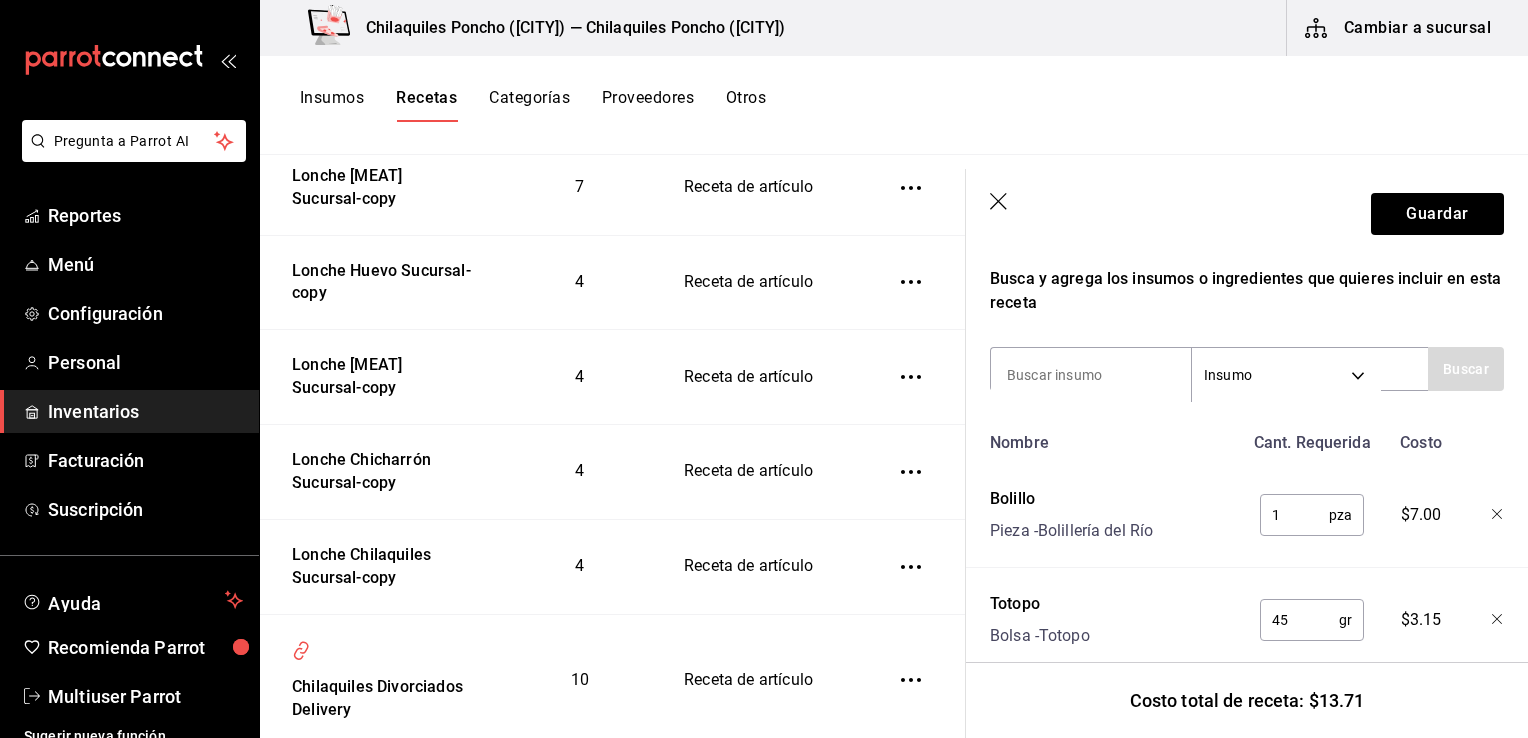 scroll, scrollTop: 356, scrollLeft: 0, axis: vertical 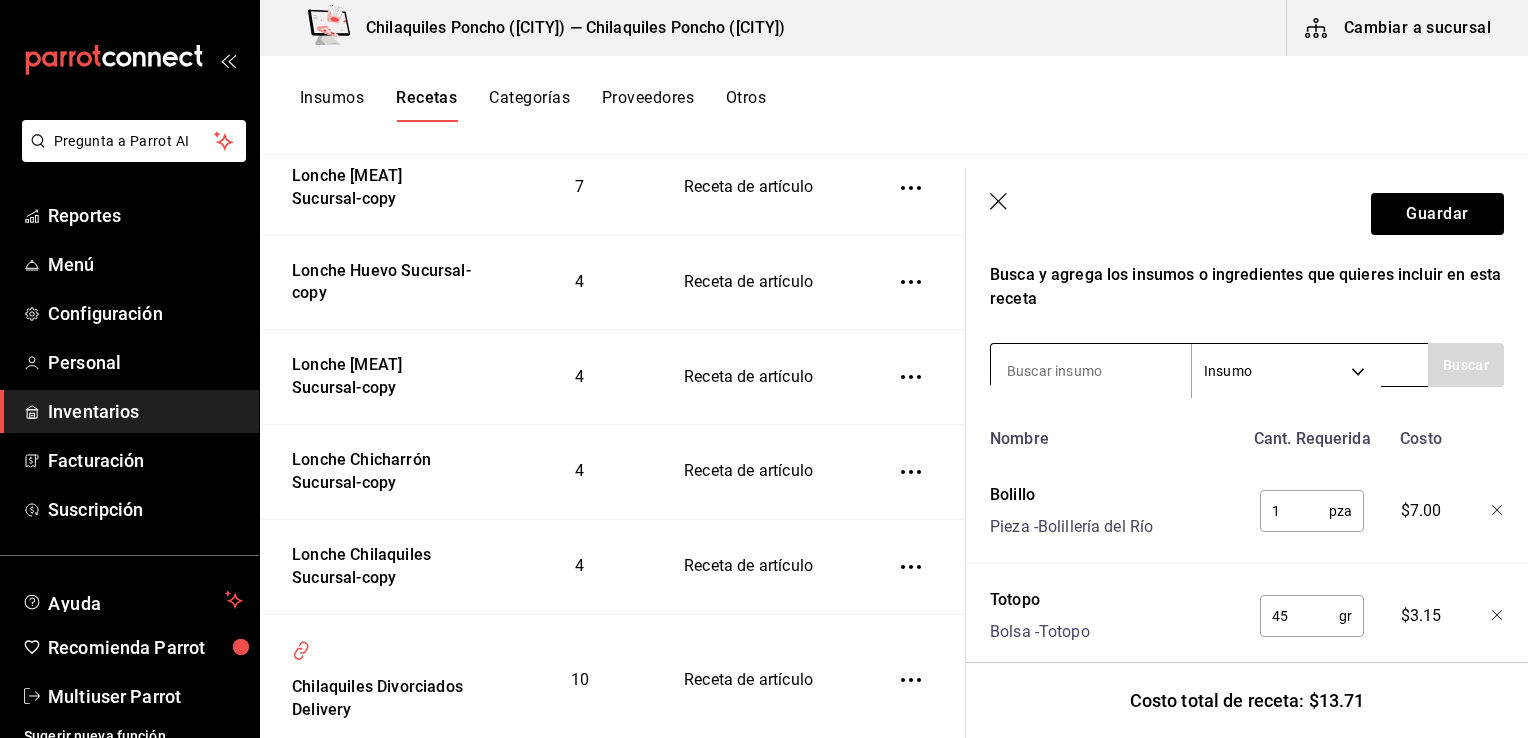 type on "Lonche [FOOD] Delivery" 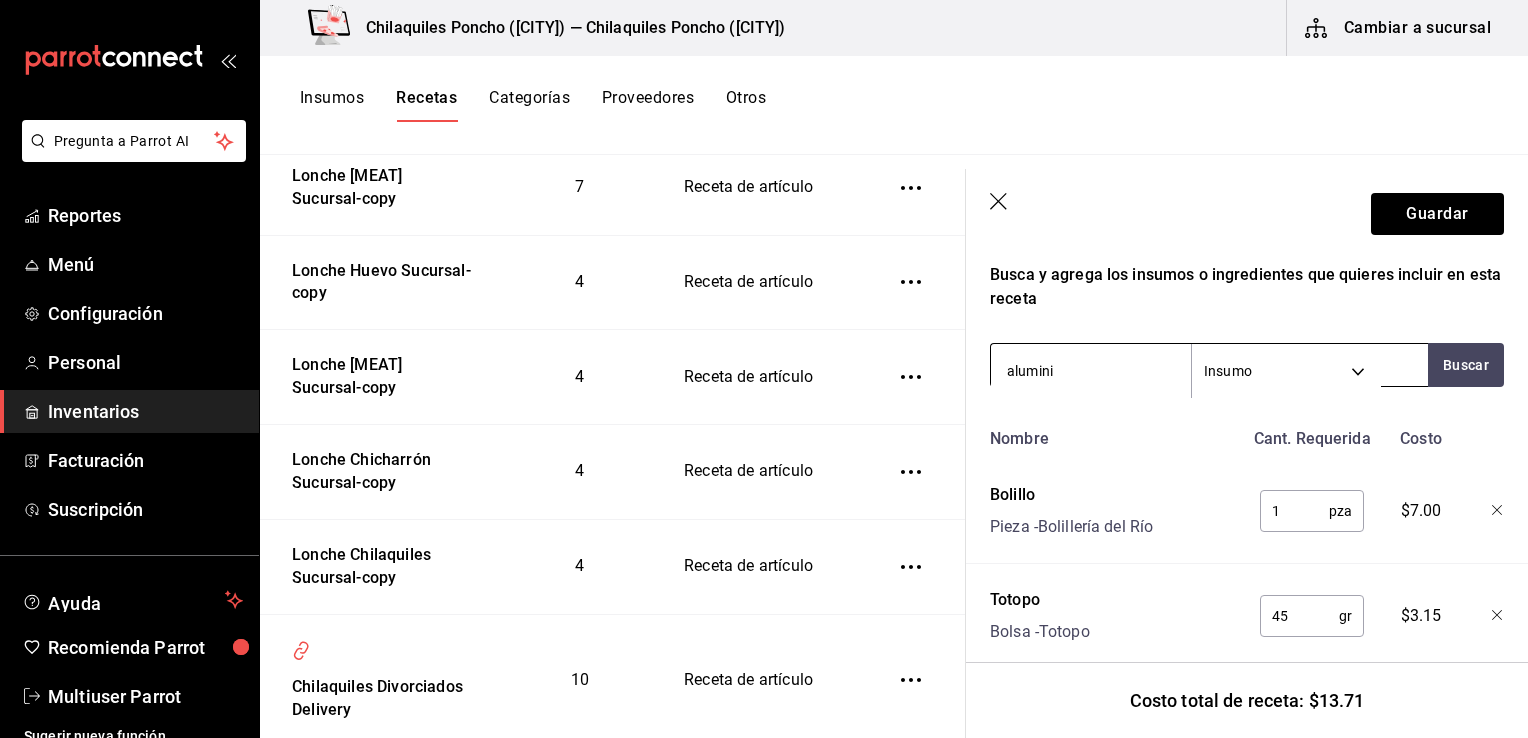 type on "aluminio" 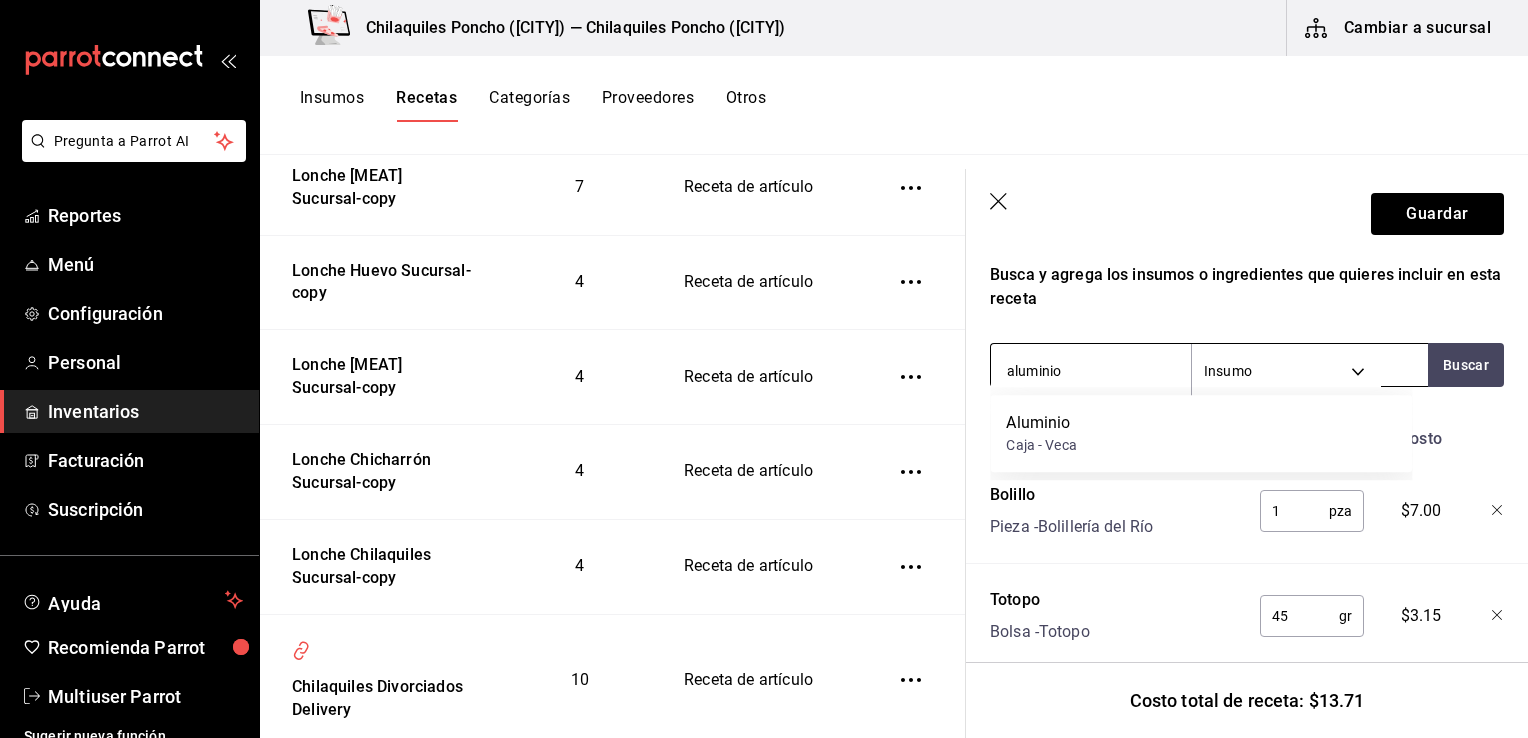 click on "Aluminio Caja - Veca" at bounding box center (1201, 433) 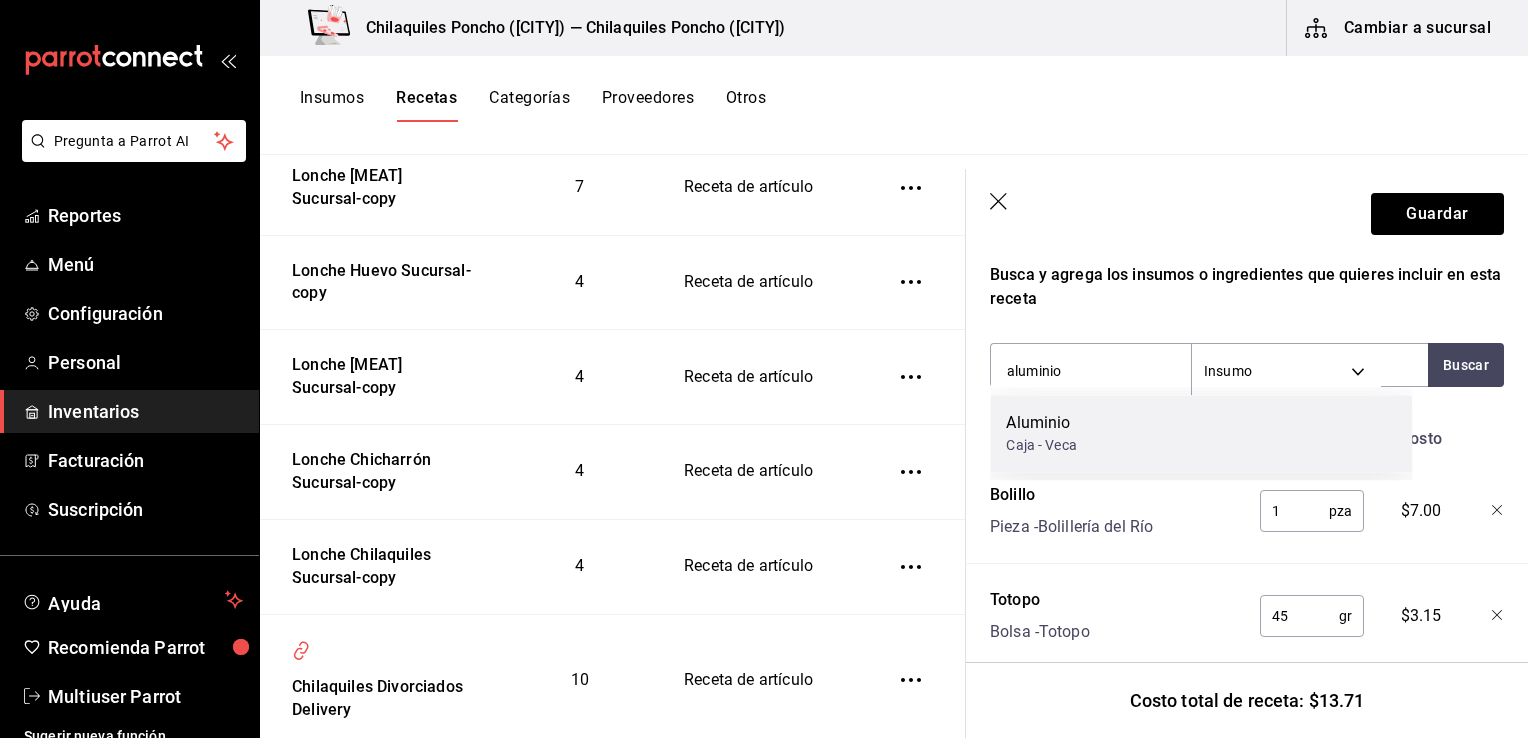 type 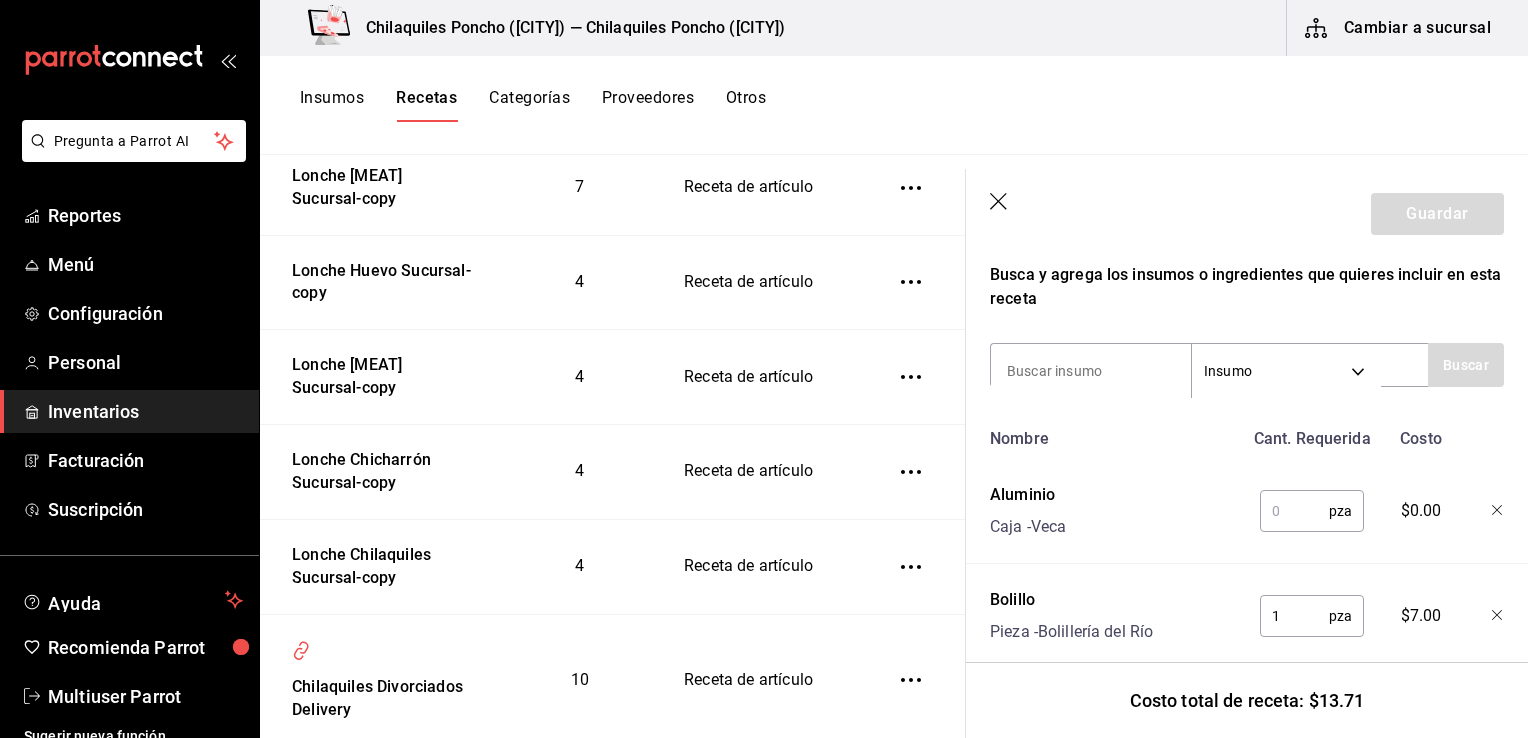 click at bounding box center [1294, 511] 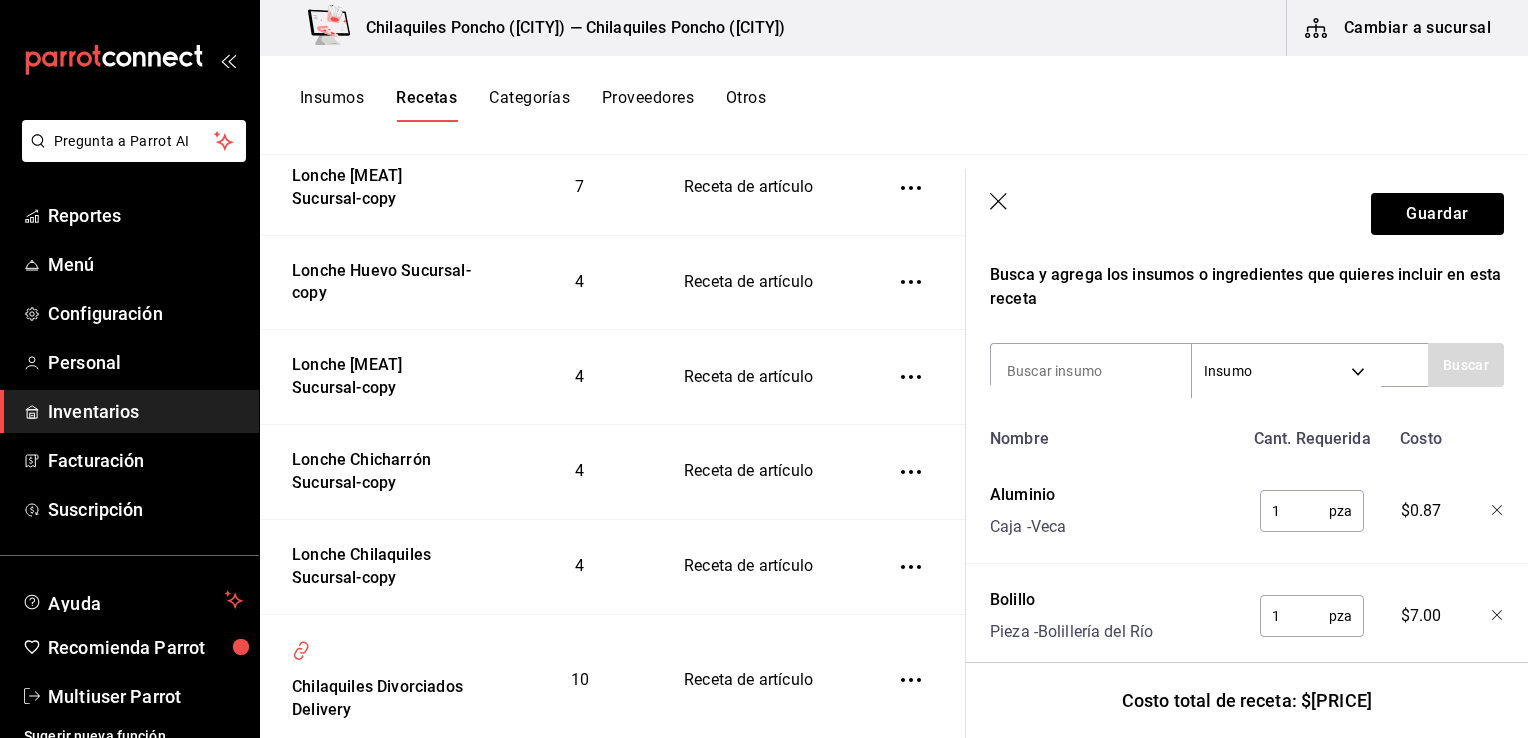 type on "1" 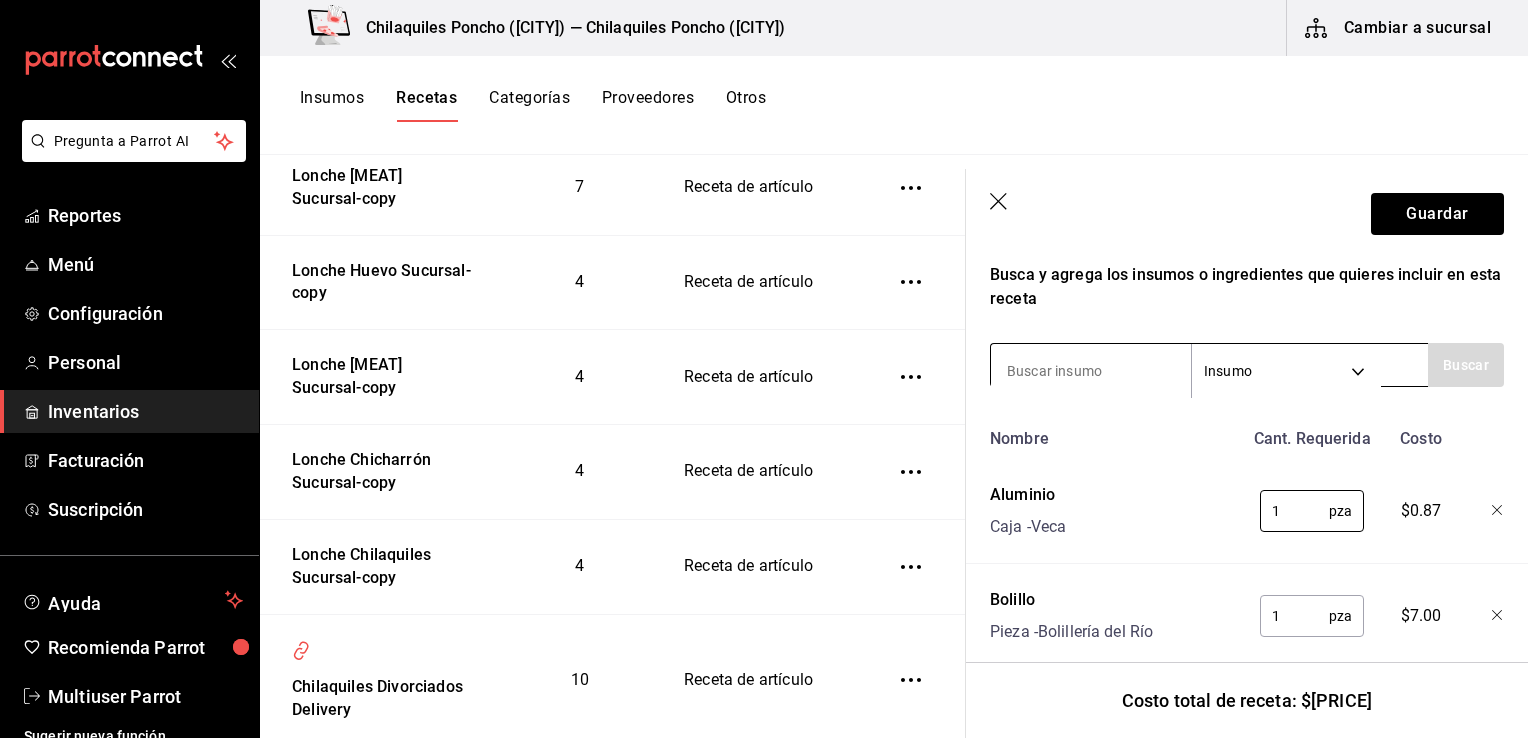 click at bounding box center (1091, 371) 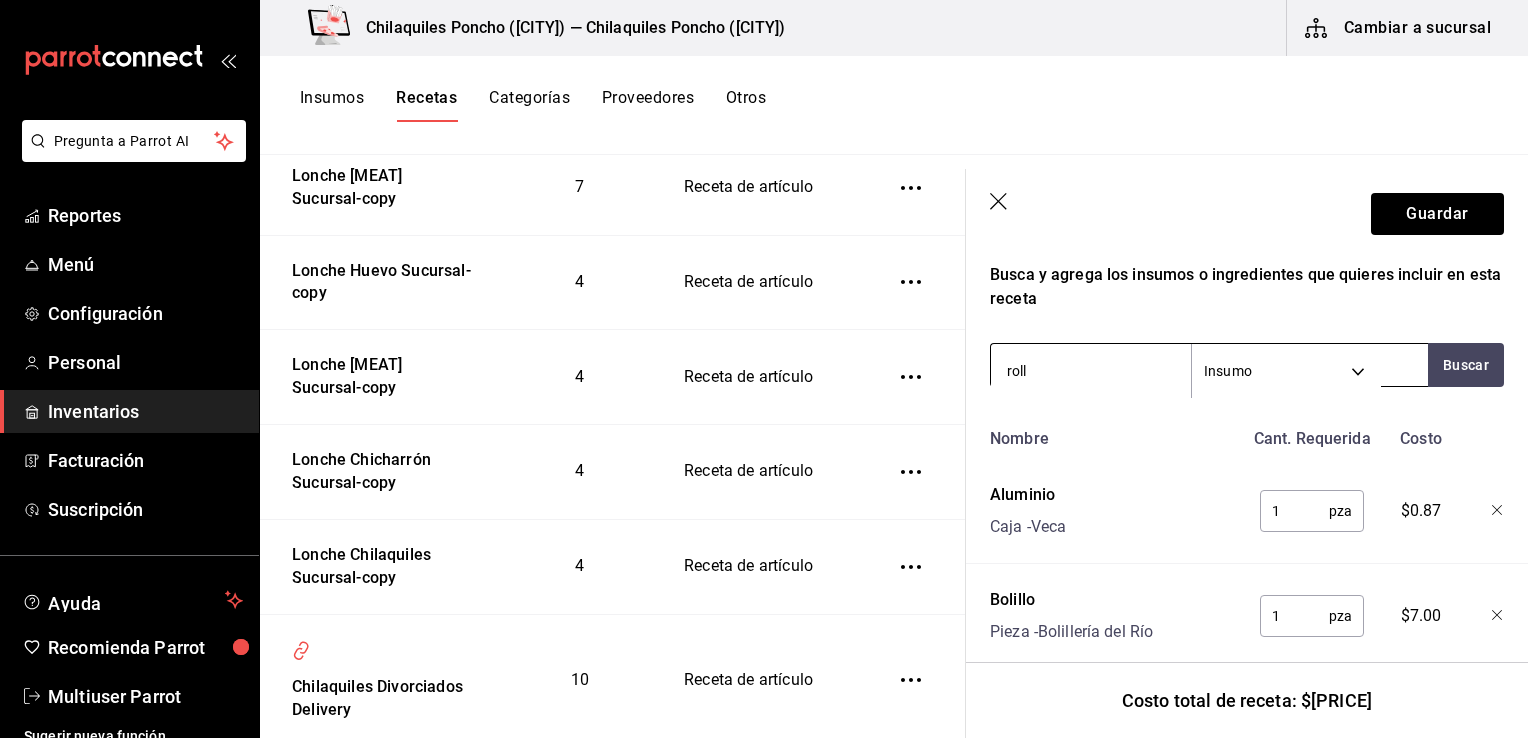 type on "rollo" 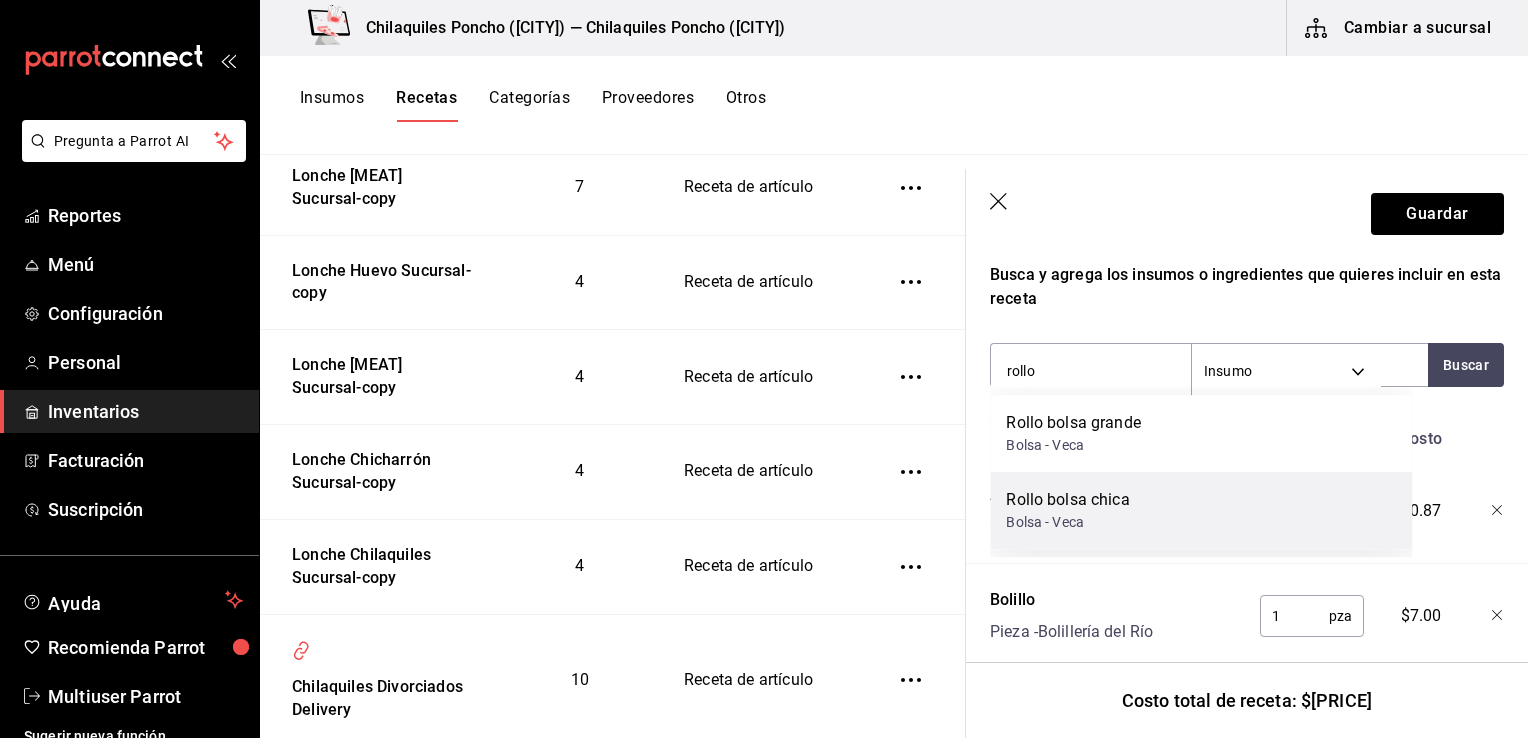click on "Rollo bolsa chica Bolsa - Veca" at bounding box center (1201, 510) 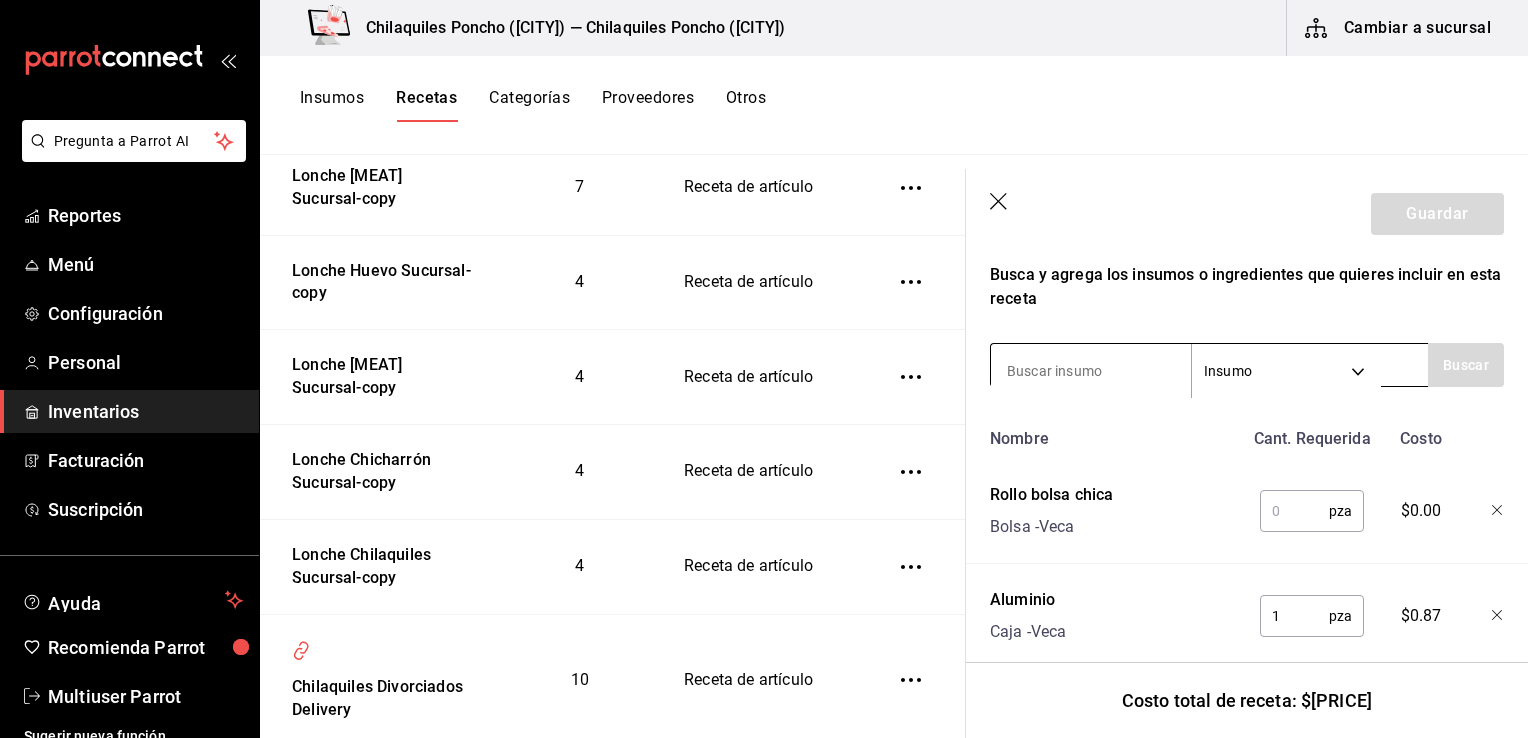 click at bounding box center [1091, 371] 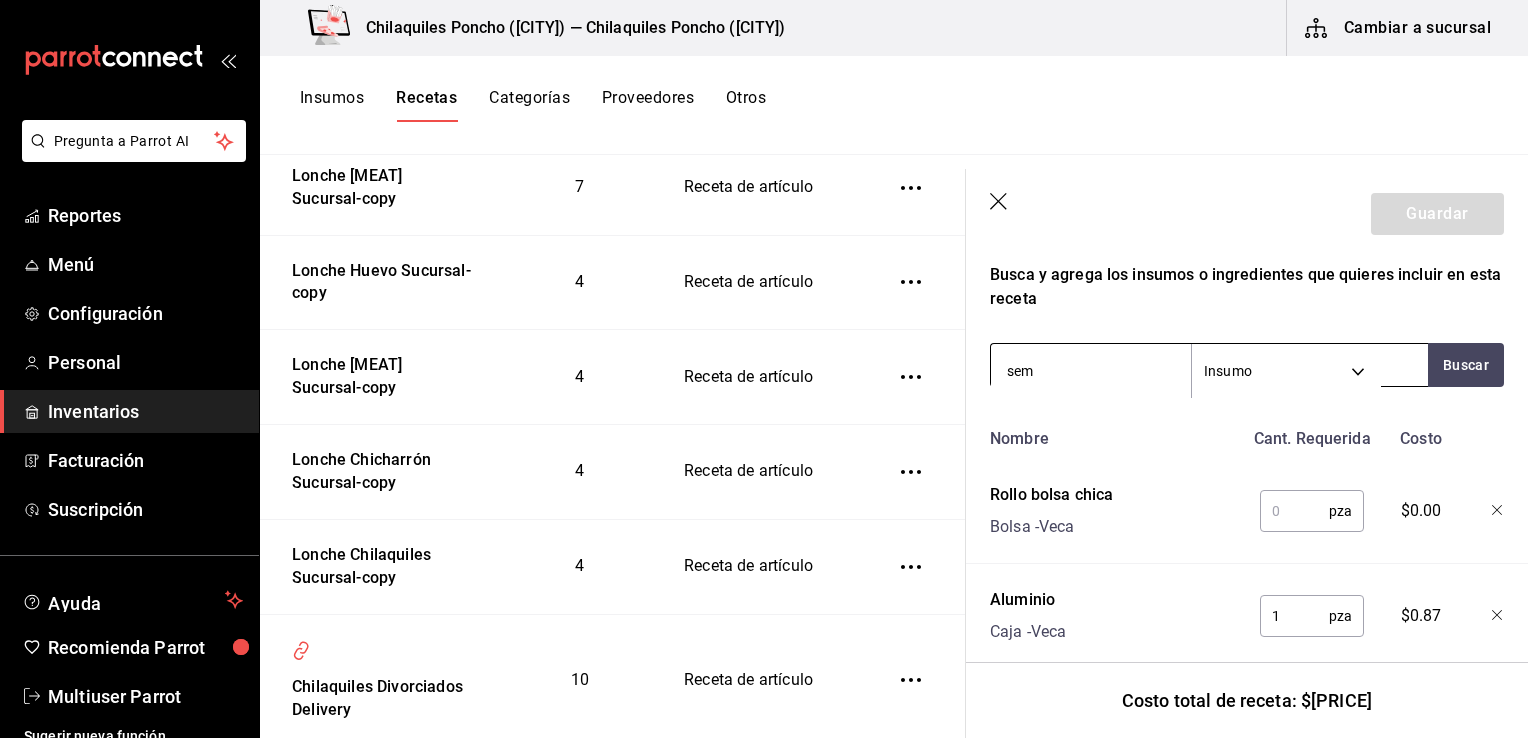type on "semi" 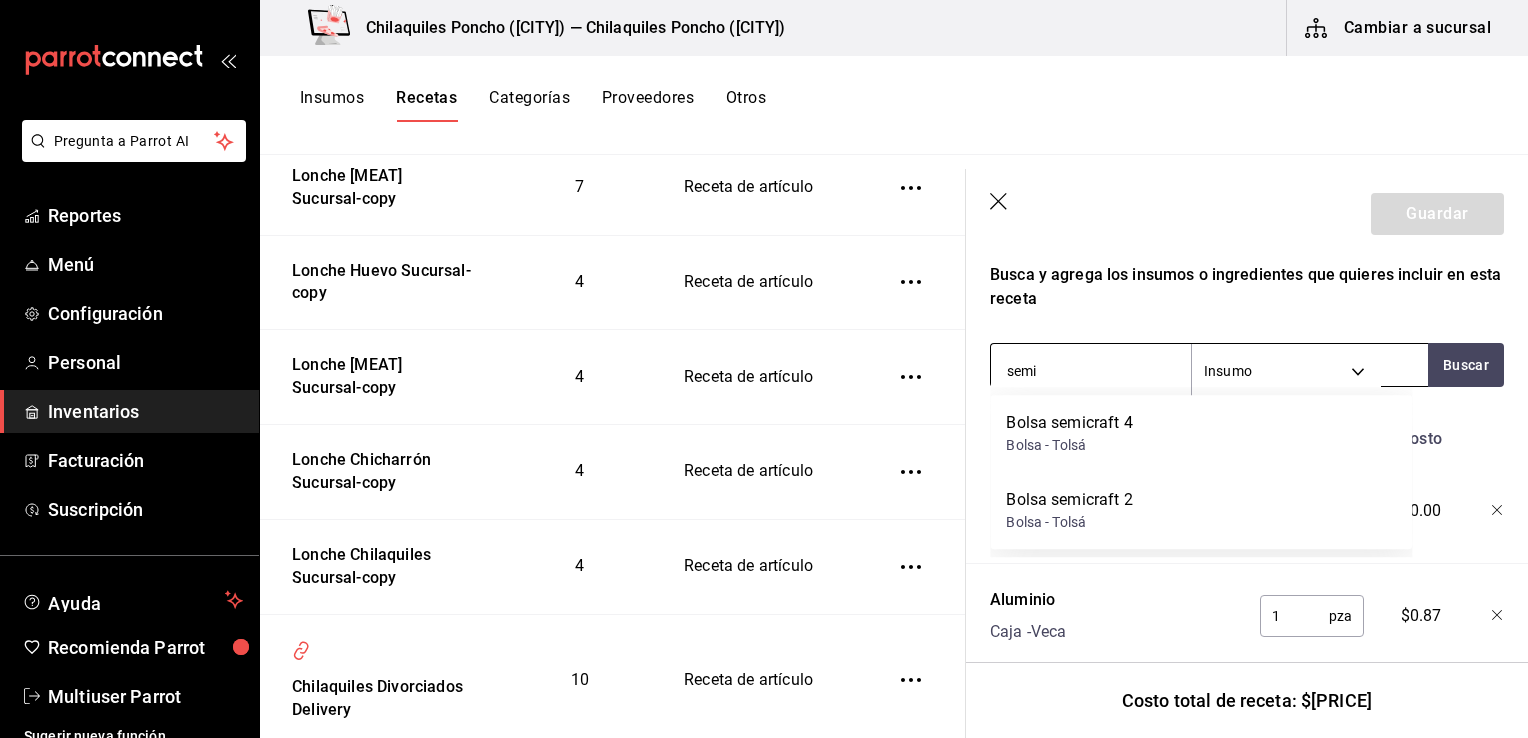 click on "Bolsa semicraft 4 Bolsa - Tolsá" at bounding box center (1201, 433) 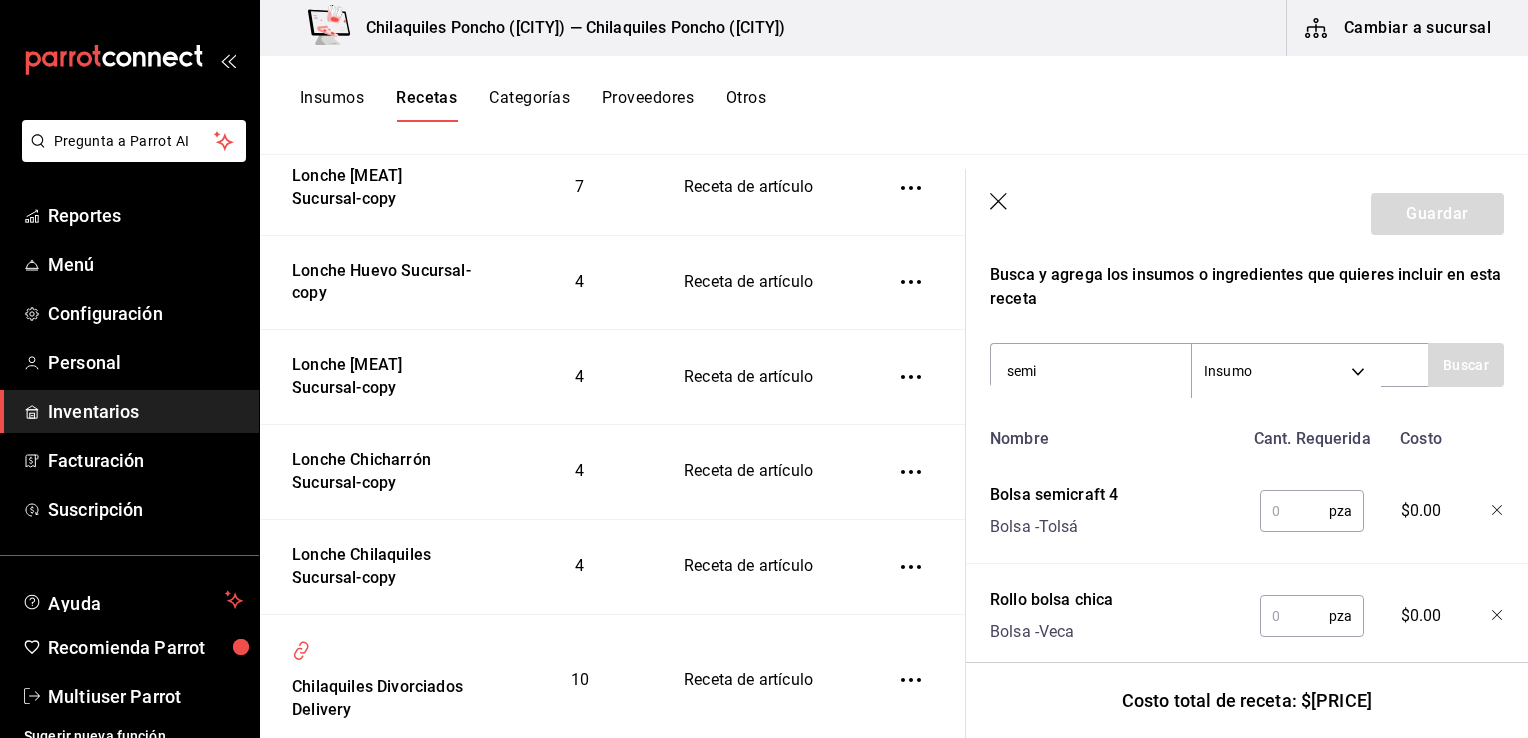 type 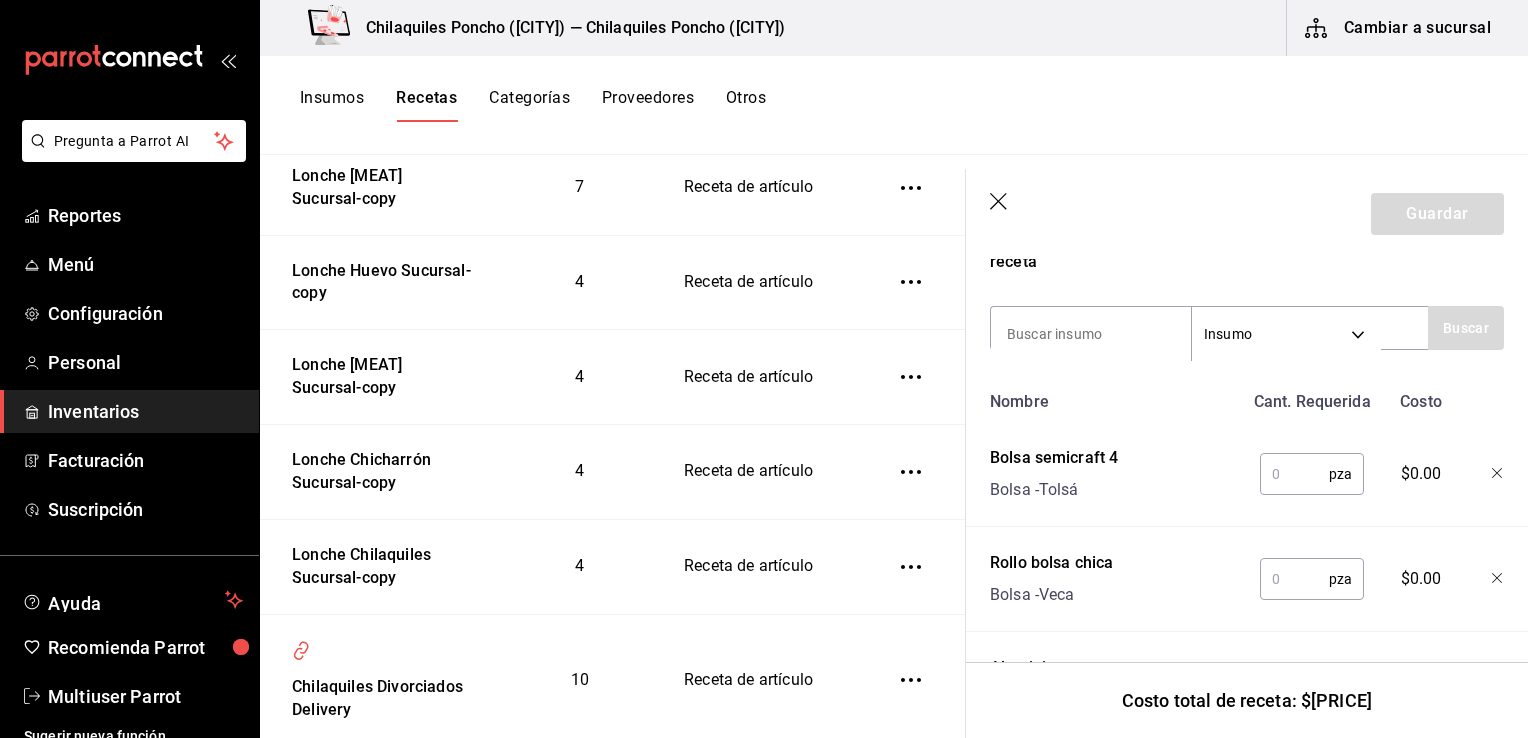scroll, scrollTop: 421, scrollLeft: 0, axis: vertical 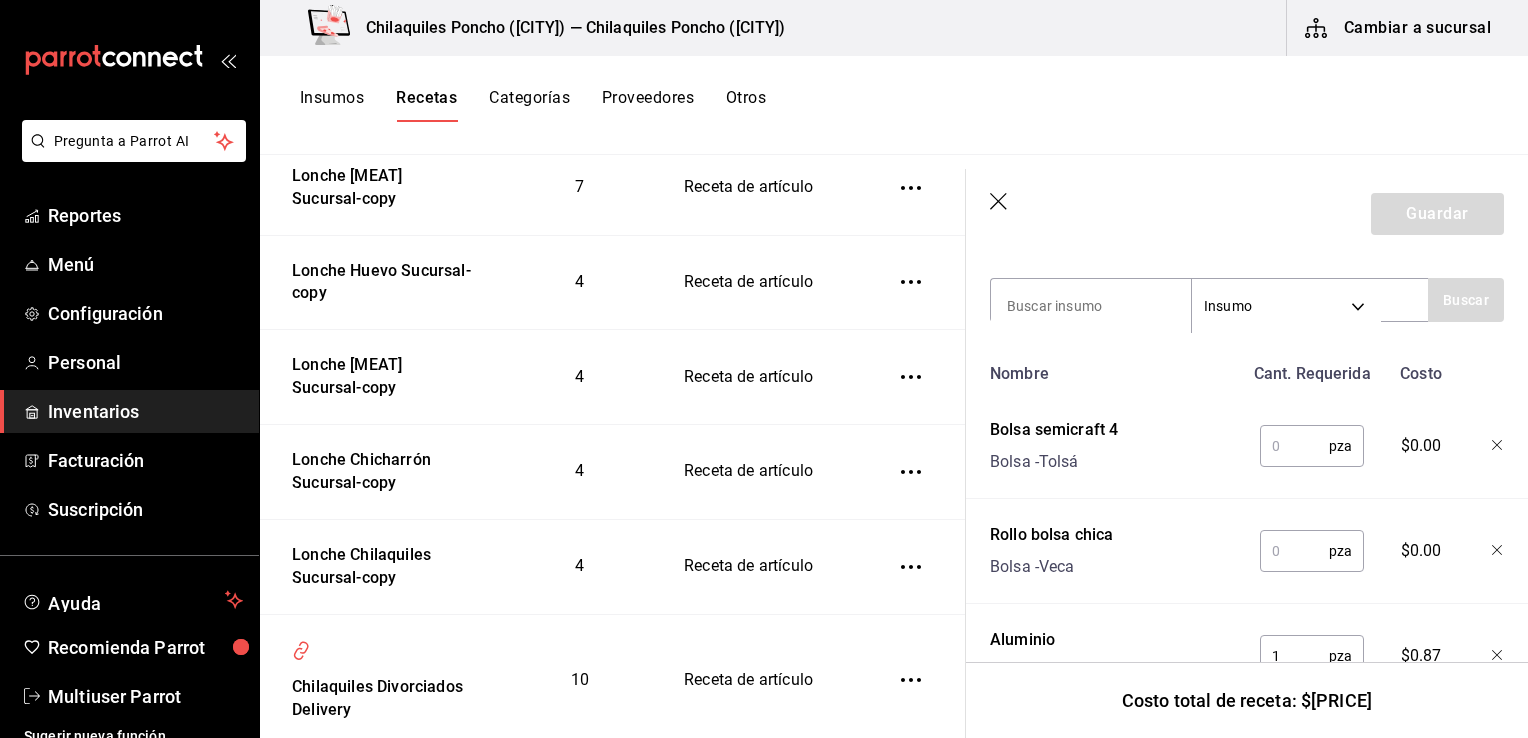 click at bounding box center (1294, 446) 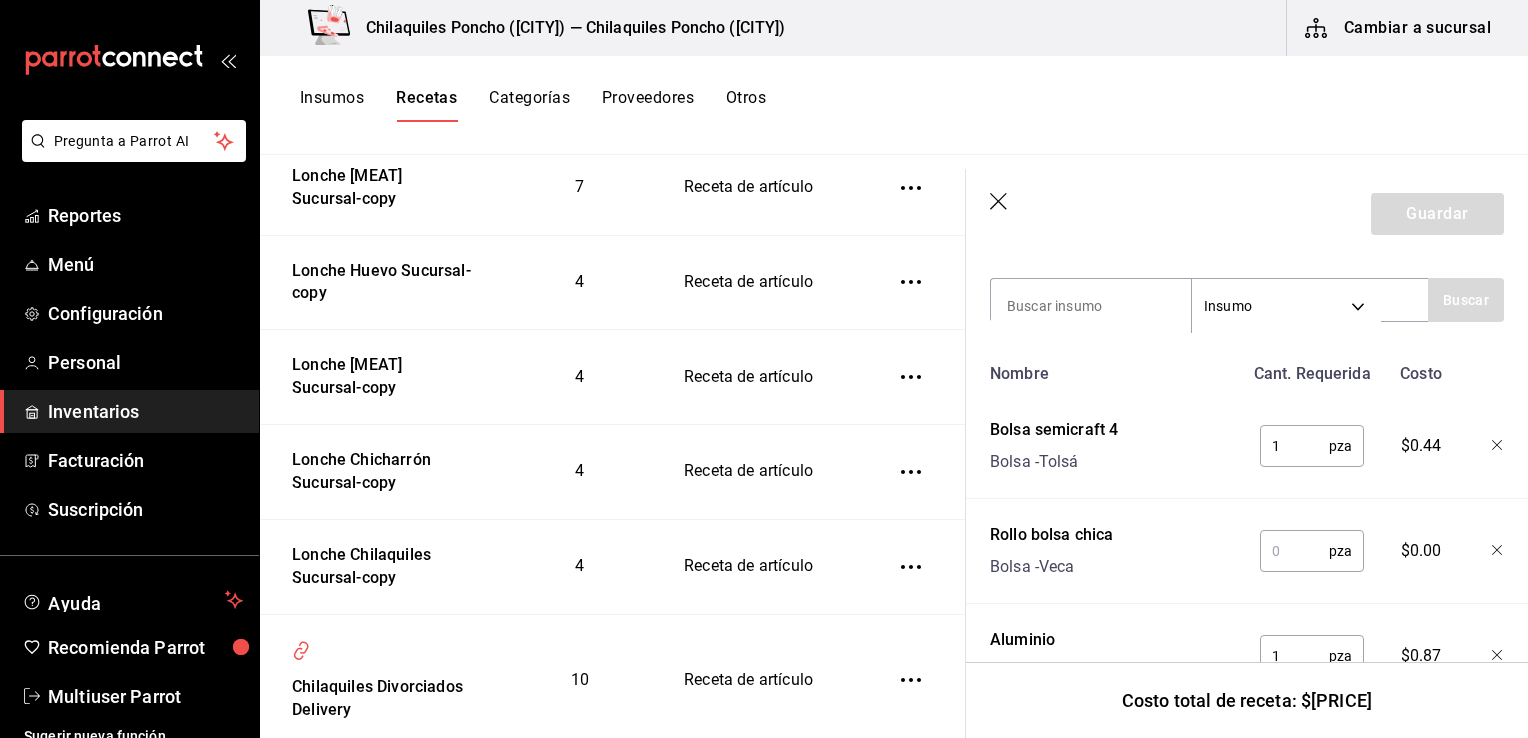 type on "1" 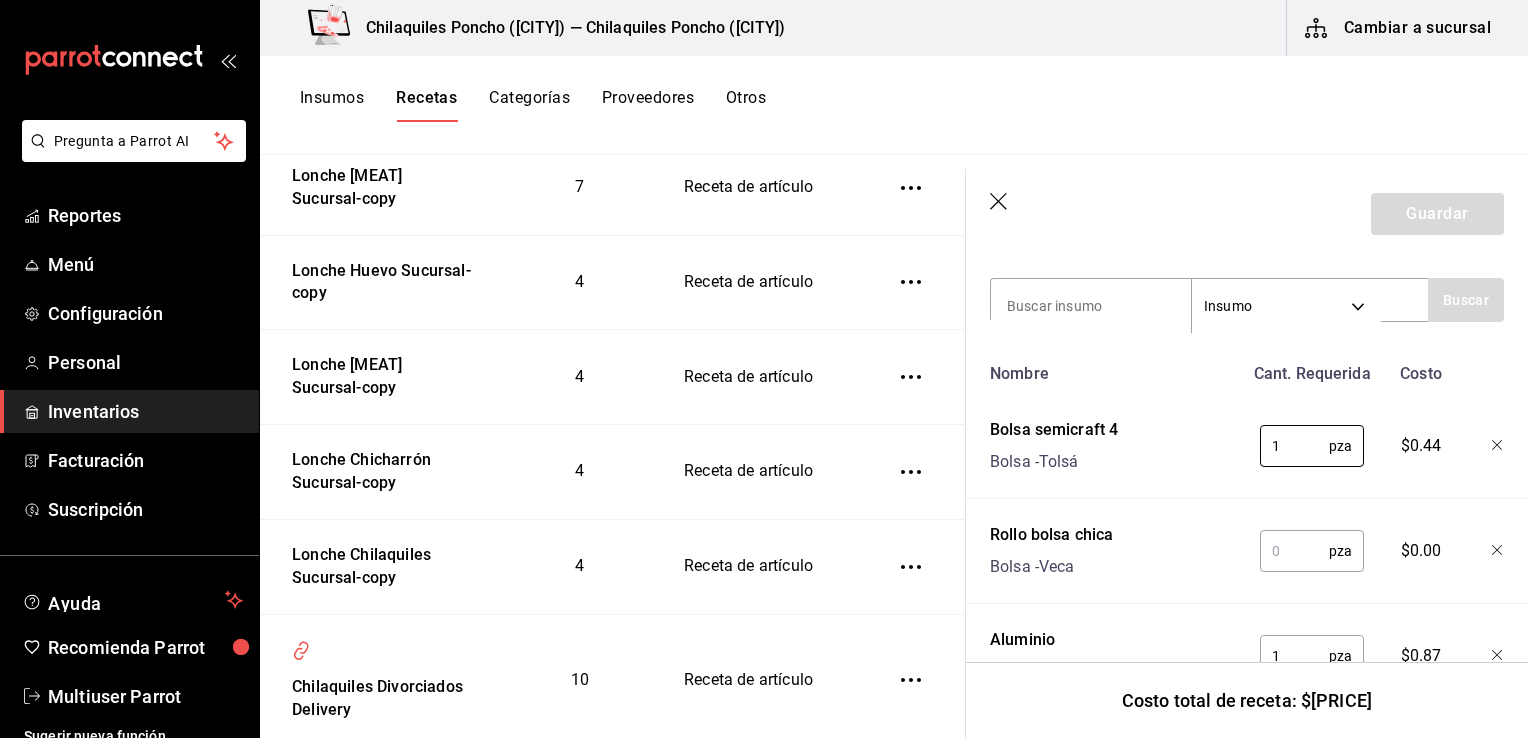 click at bounding box center [1294, 551] 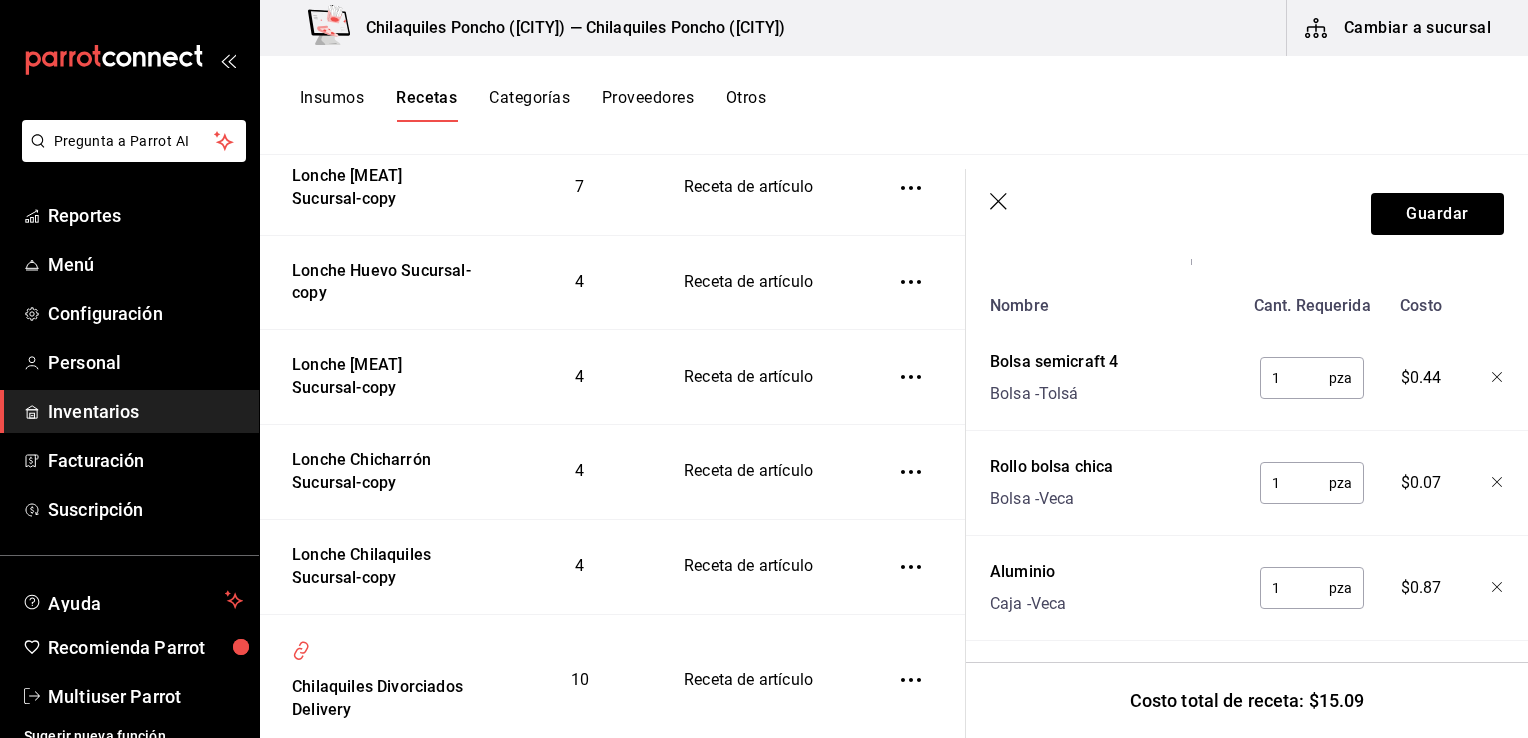 scroll, scrollTop: 540, scrollLeft: 0, axis: vertical 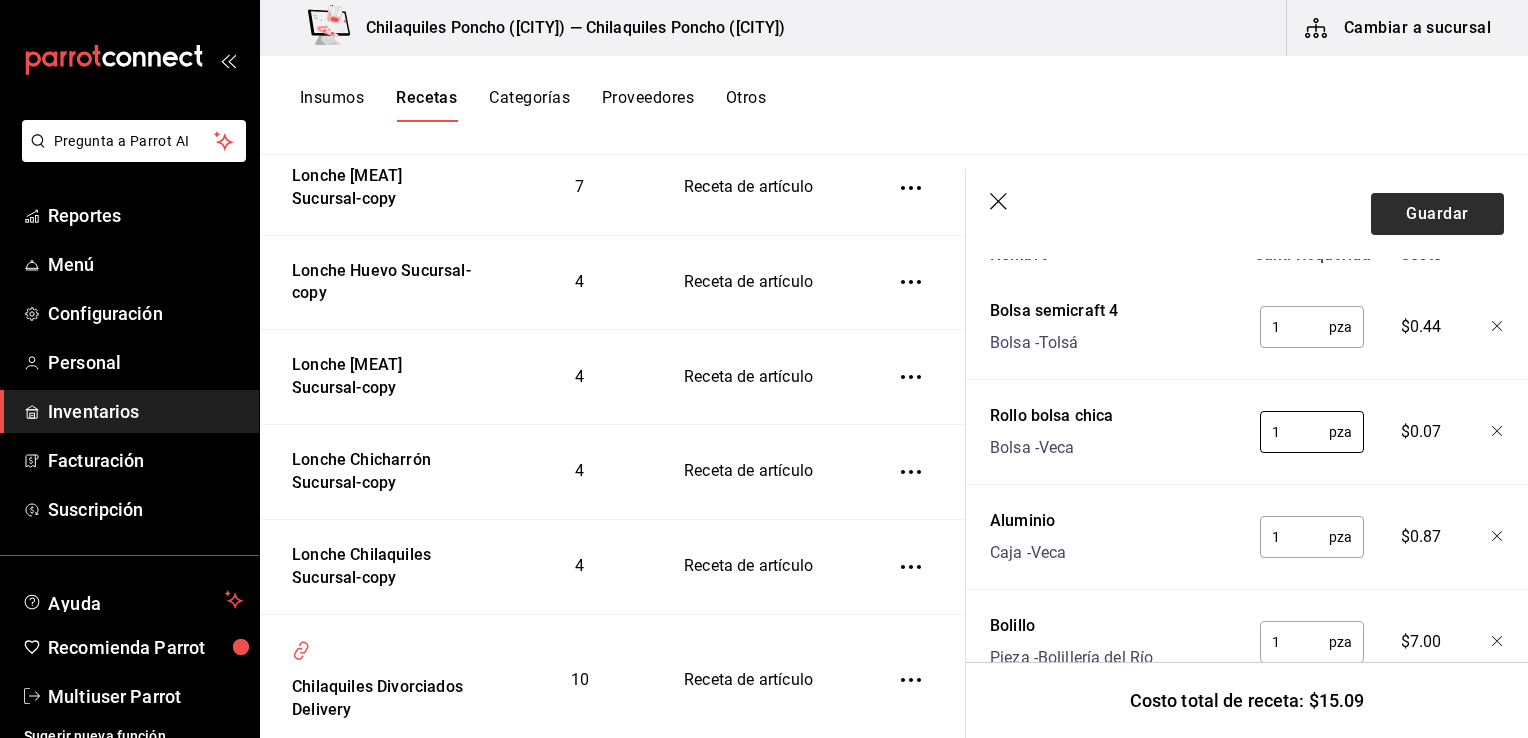 type on "1" 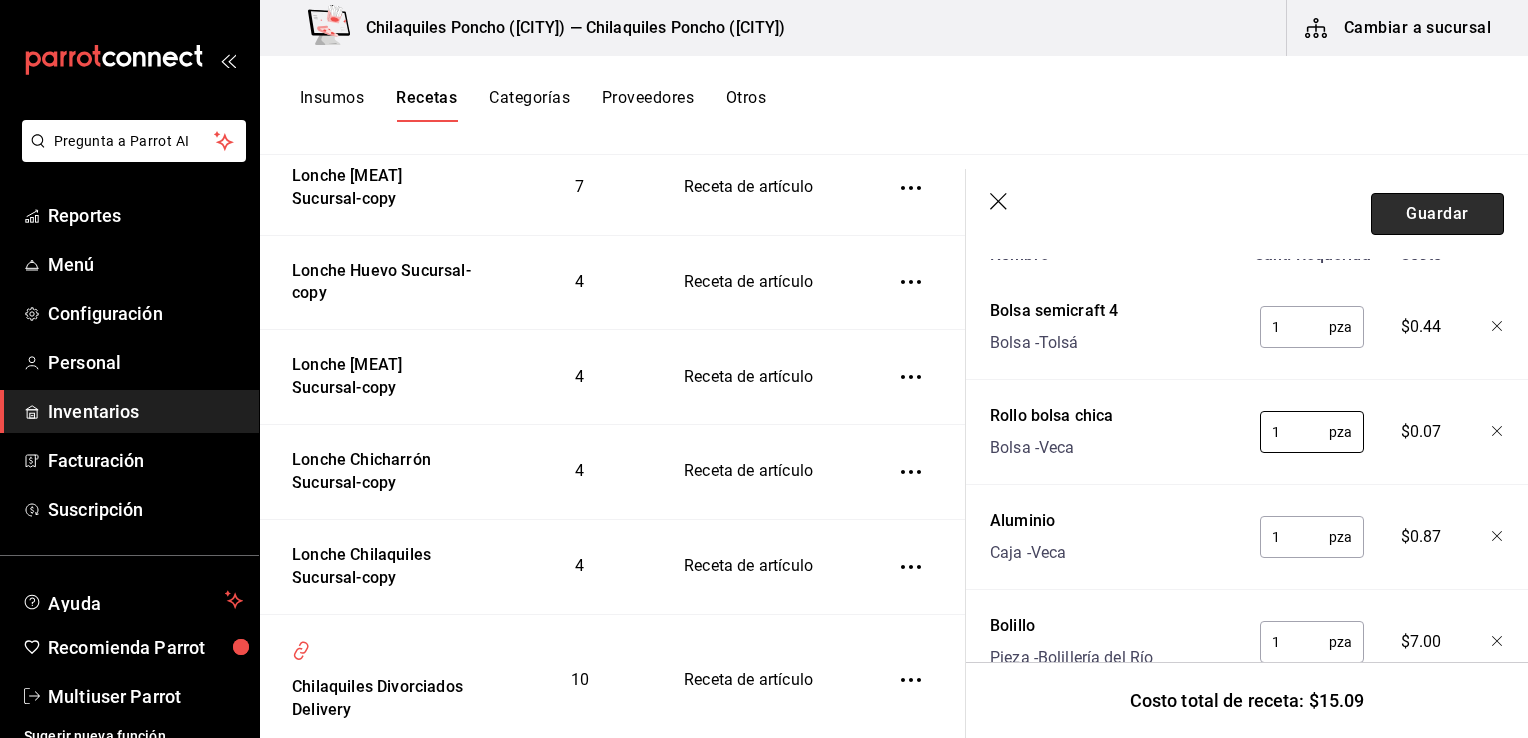 click on "Guardar" at bounding box center [1437, 214] 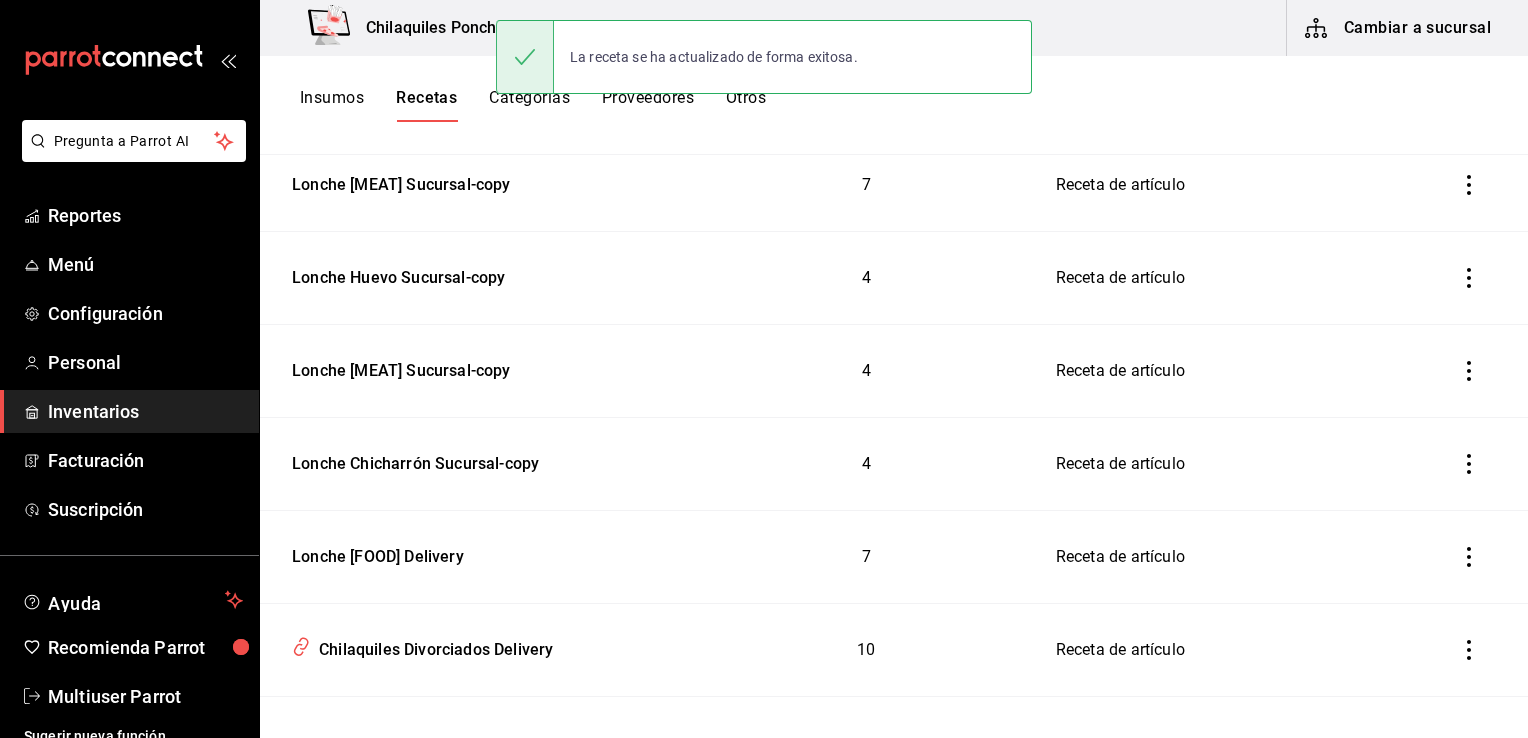 scroll, scrollTop: 0, scrollLeft: 0, axis: both 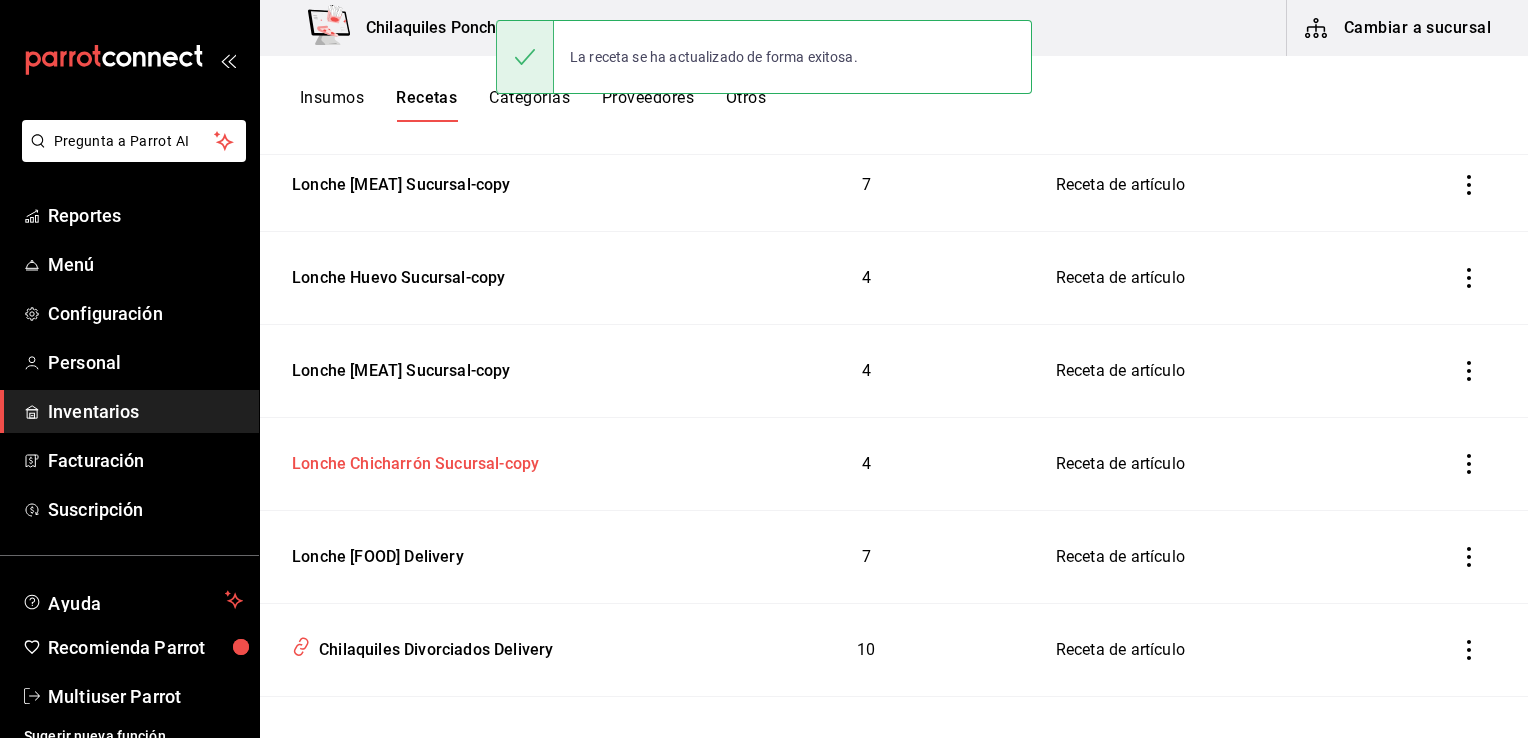 click on "Lonche Chicharrón Sucursal-copy" at bounding box center (411, 460) 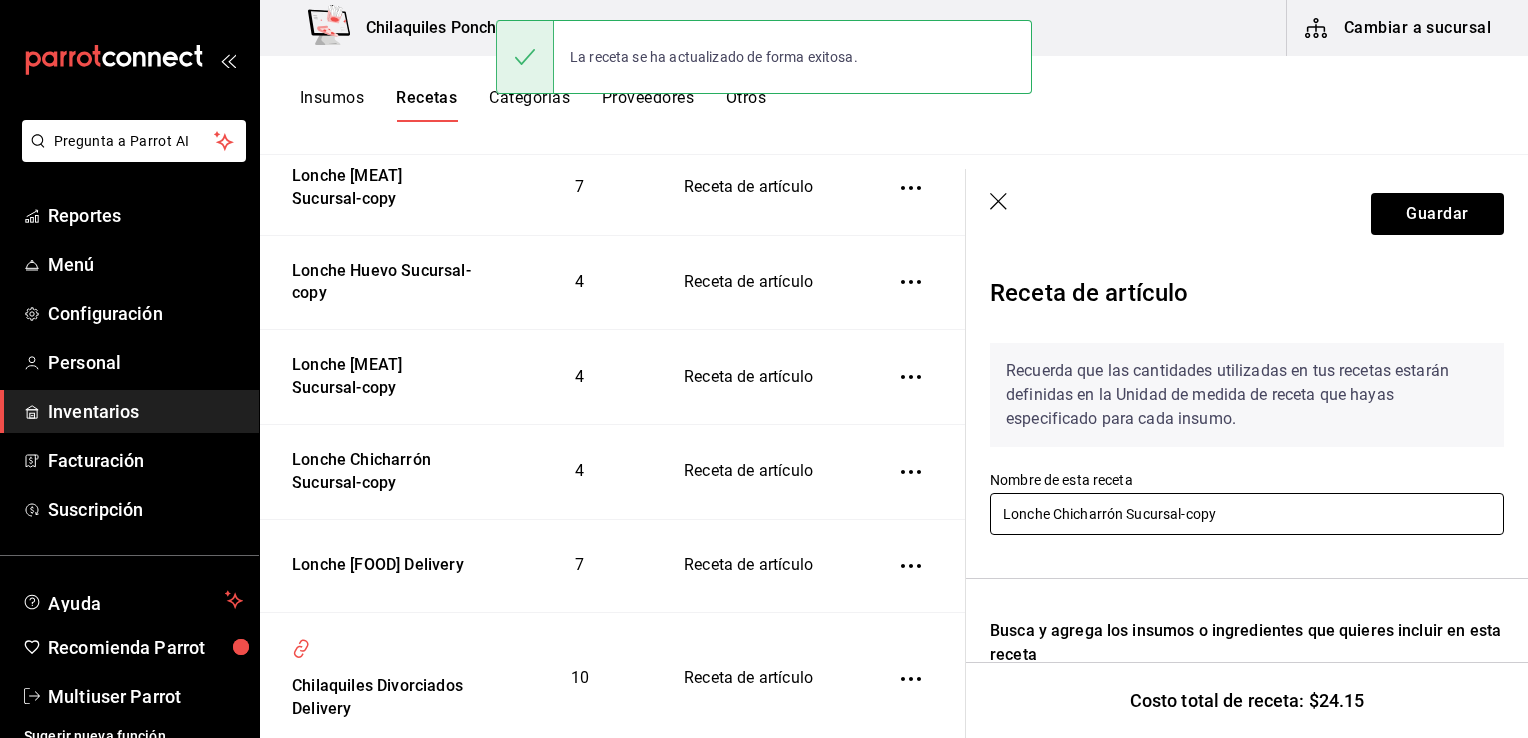 click on "Lonche Chicharrón Sucursal-copy" at bounding box center [1247, 514] 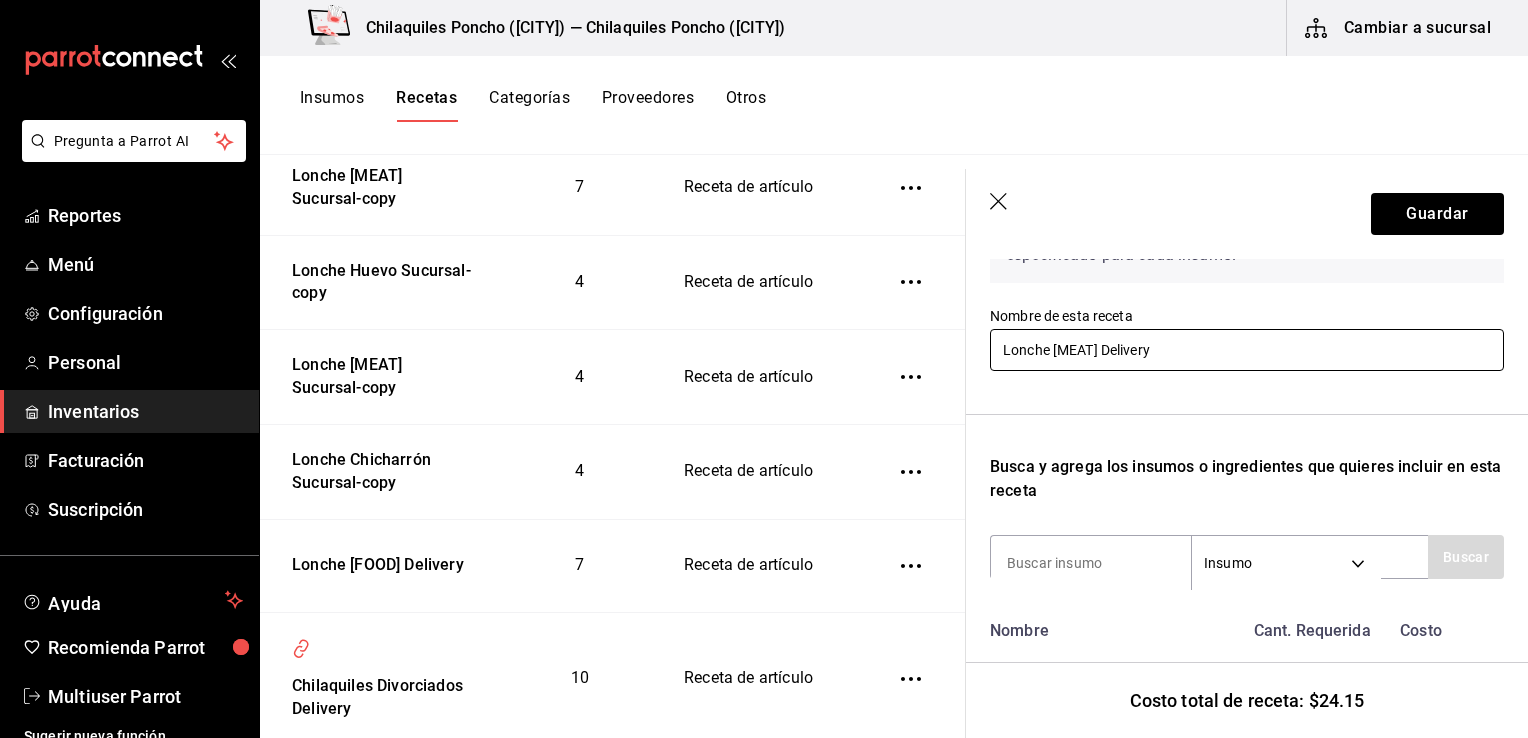 scroll, scrollTop: 270, scrollLeft: 0, axis: vertical 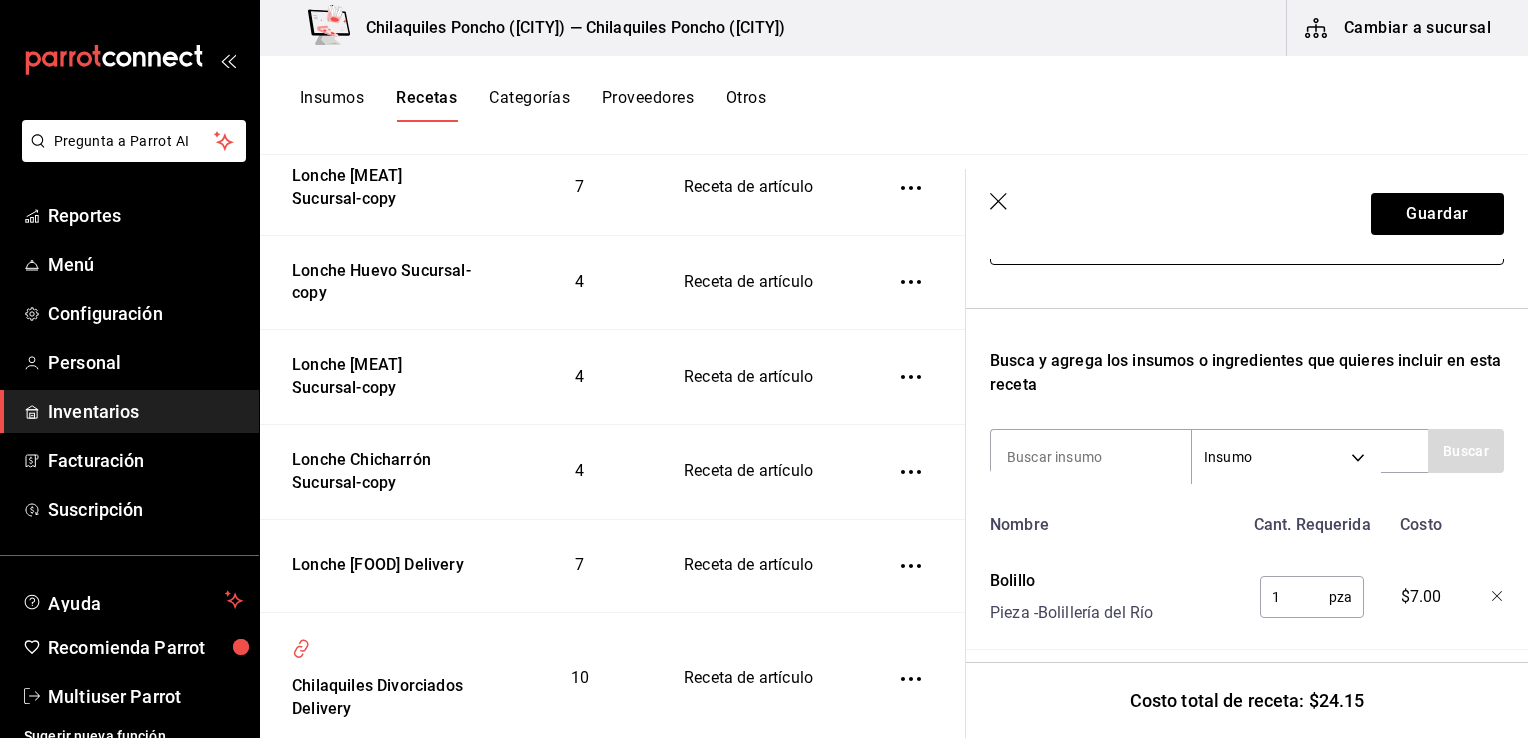 type on "Lonche [MEAT] Delivery" 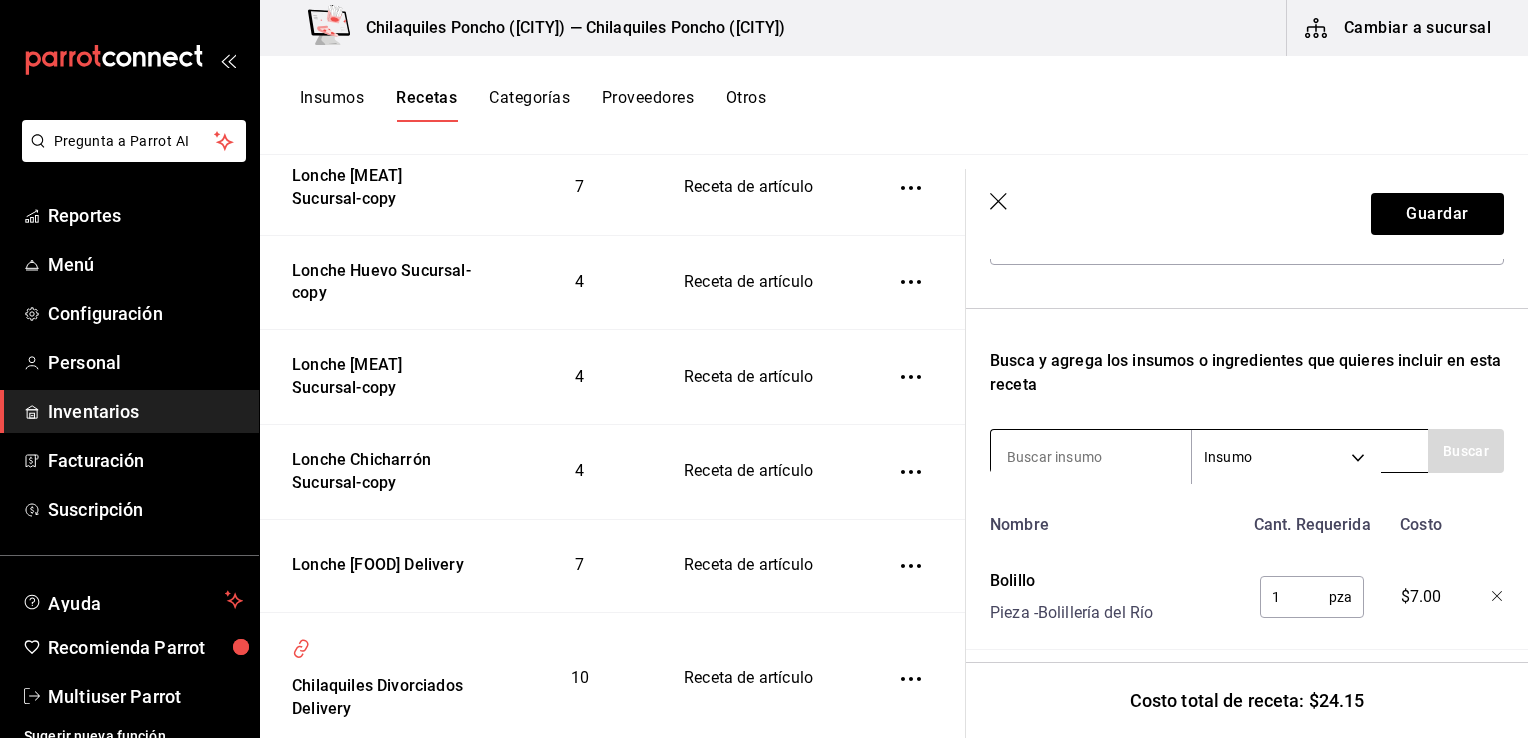 click at bounding box center [1091, 457] 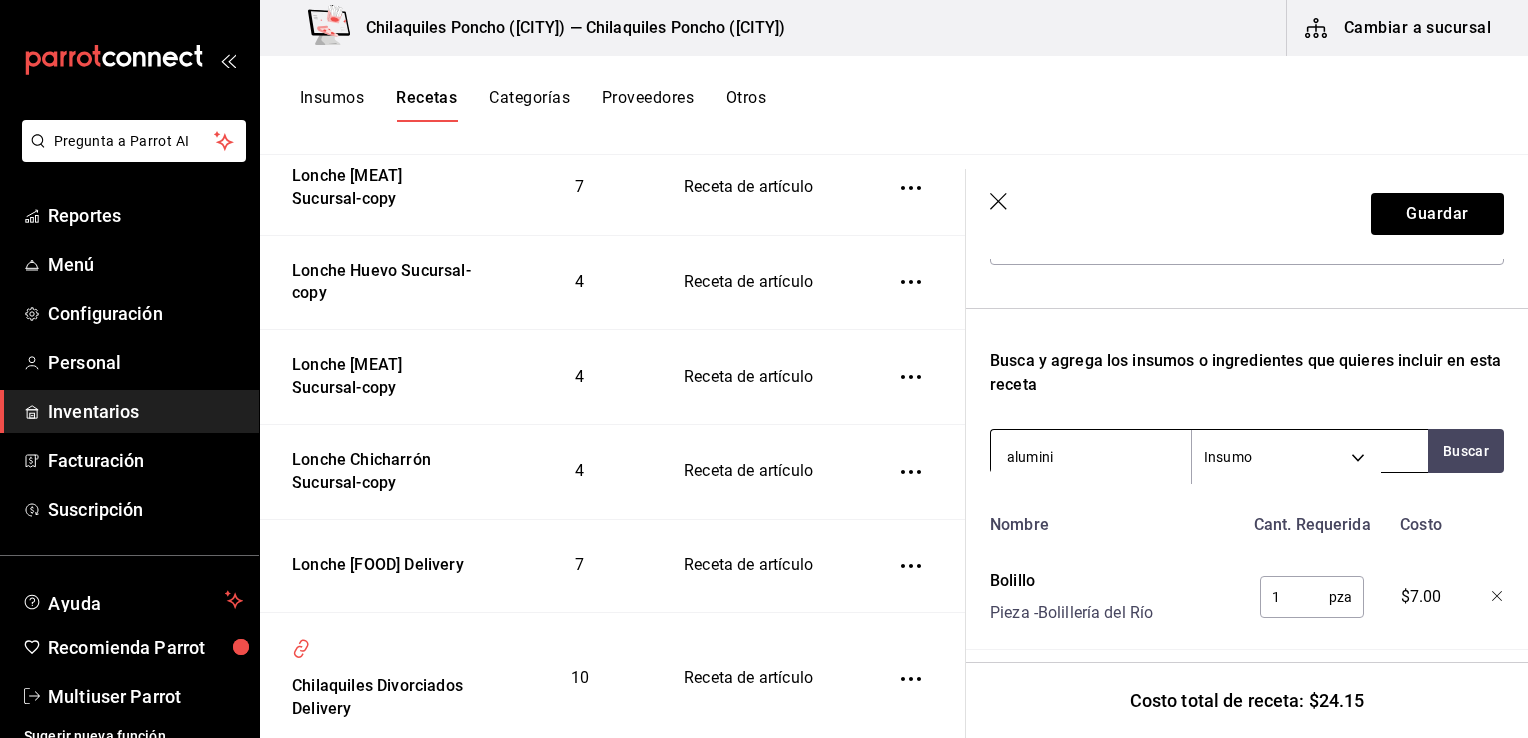 type on "aluminio" 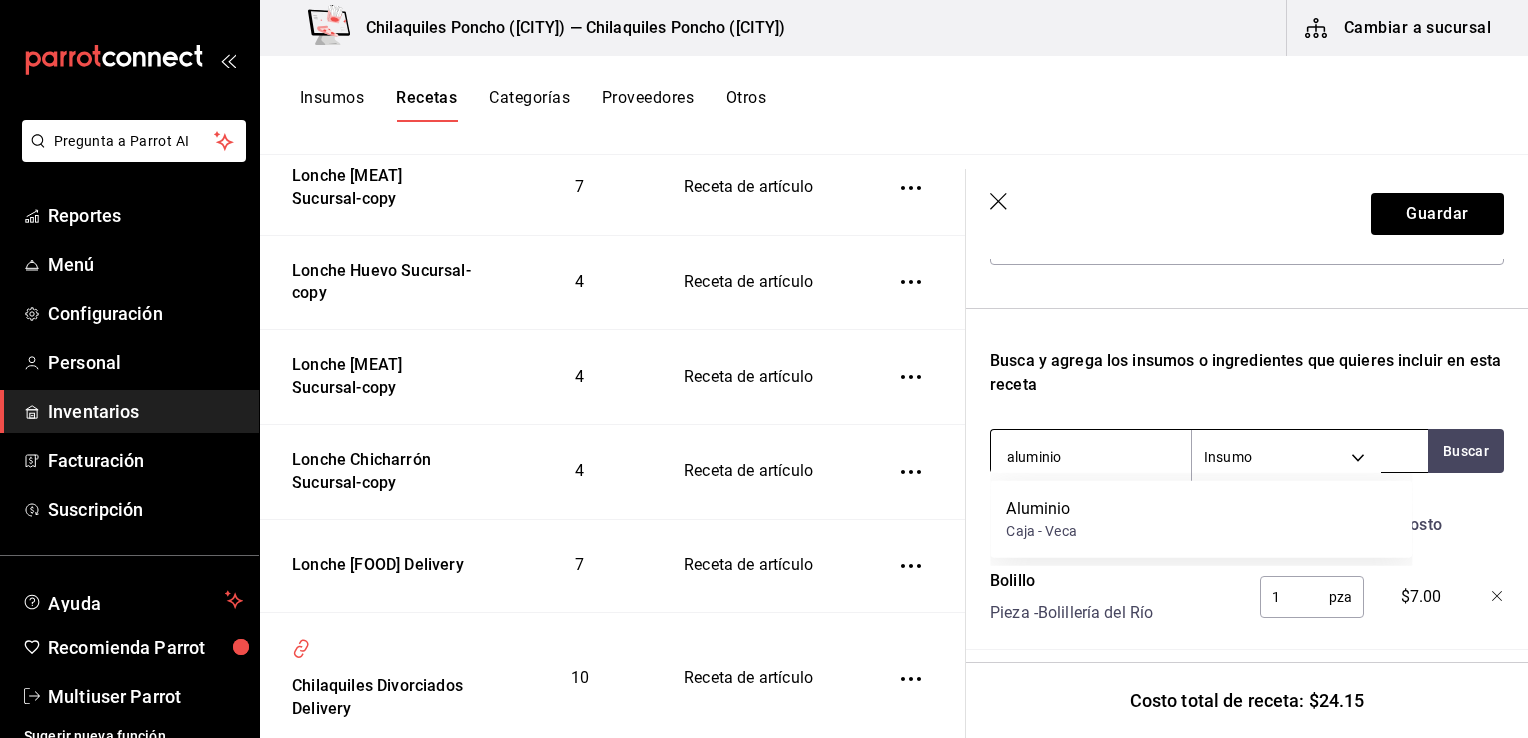 click on "Aluminio Caja - Veca" at bounding box center (1201, 519) 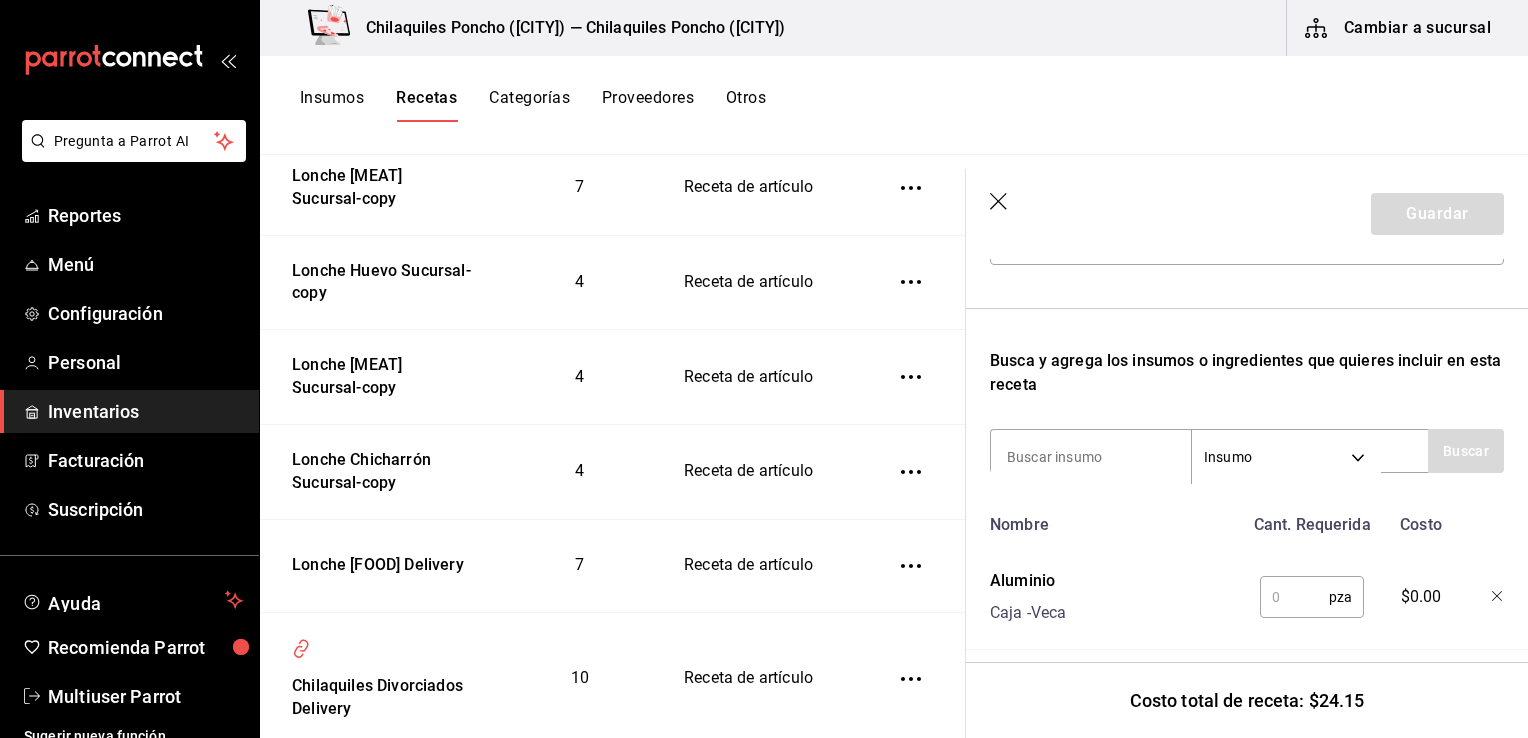 click at bounding box center (1091, 457) 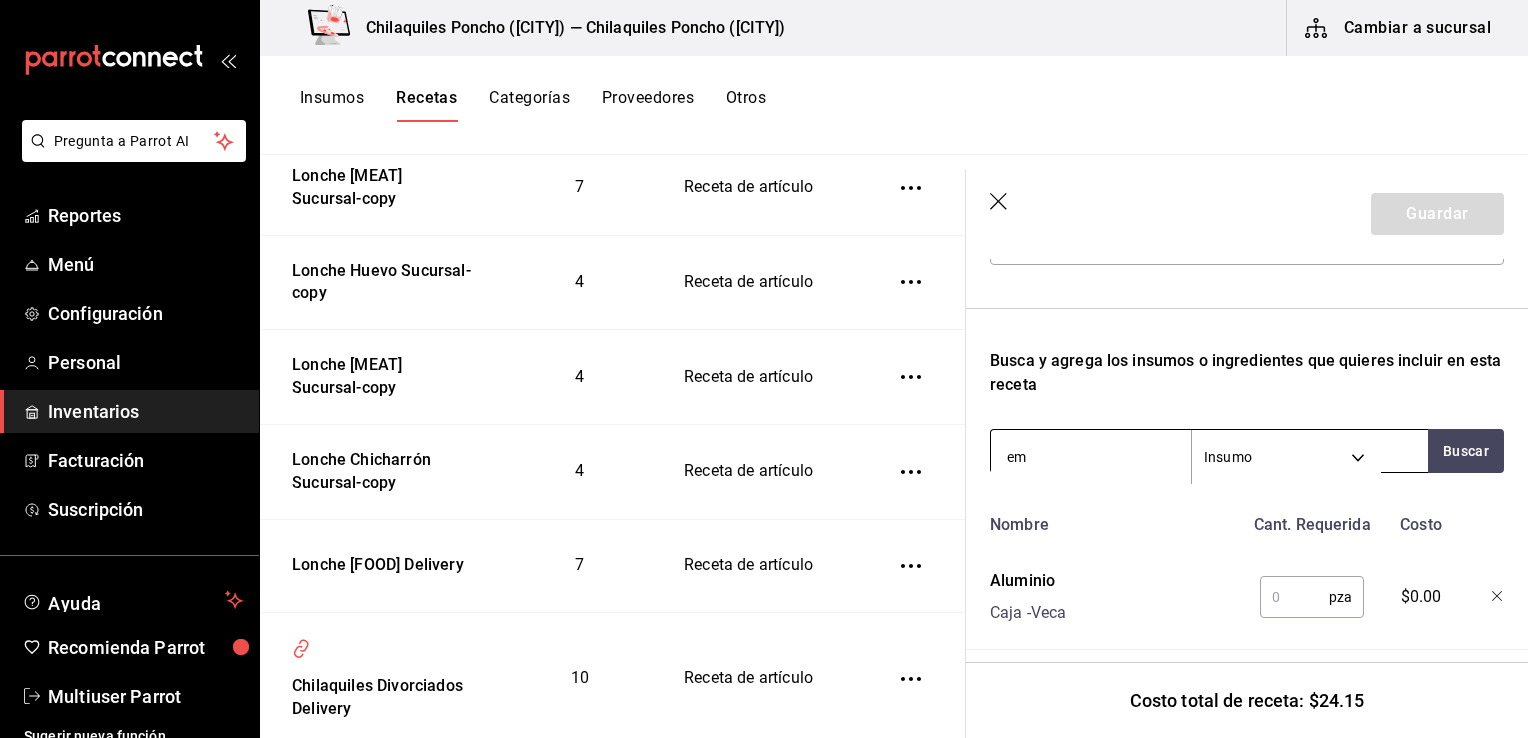 type on "e" 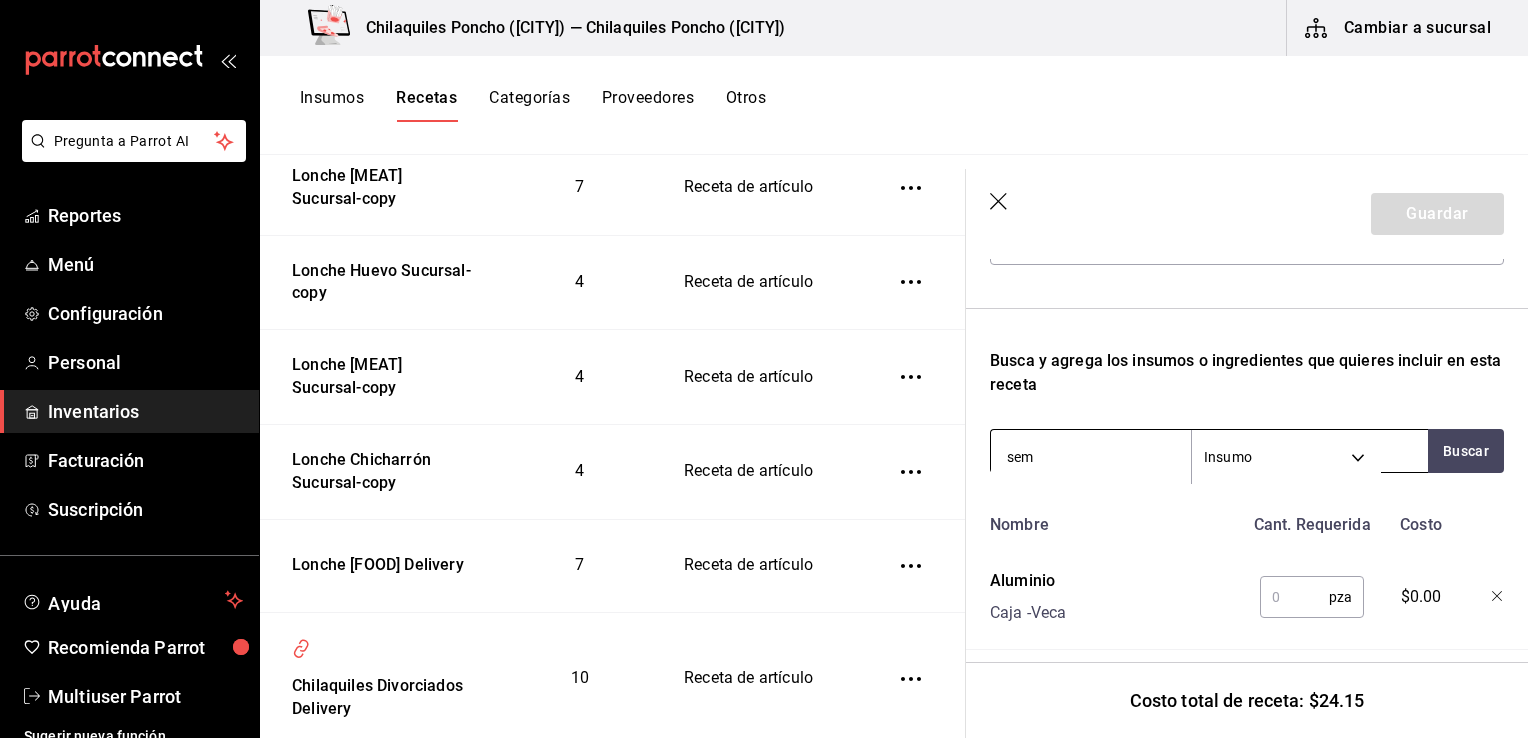 type on "semi" 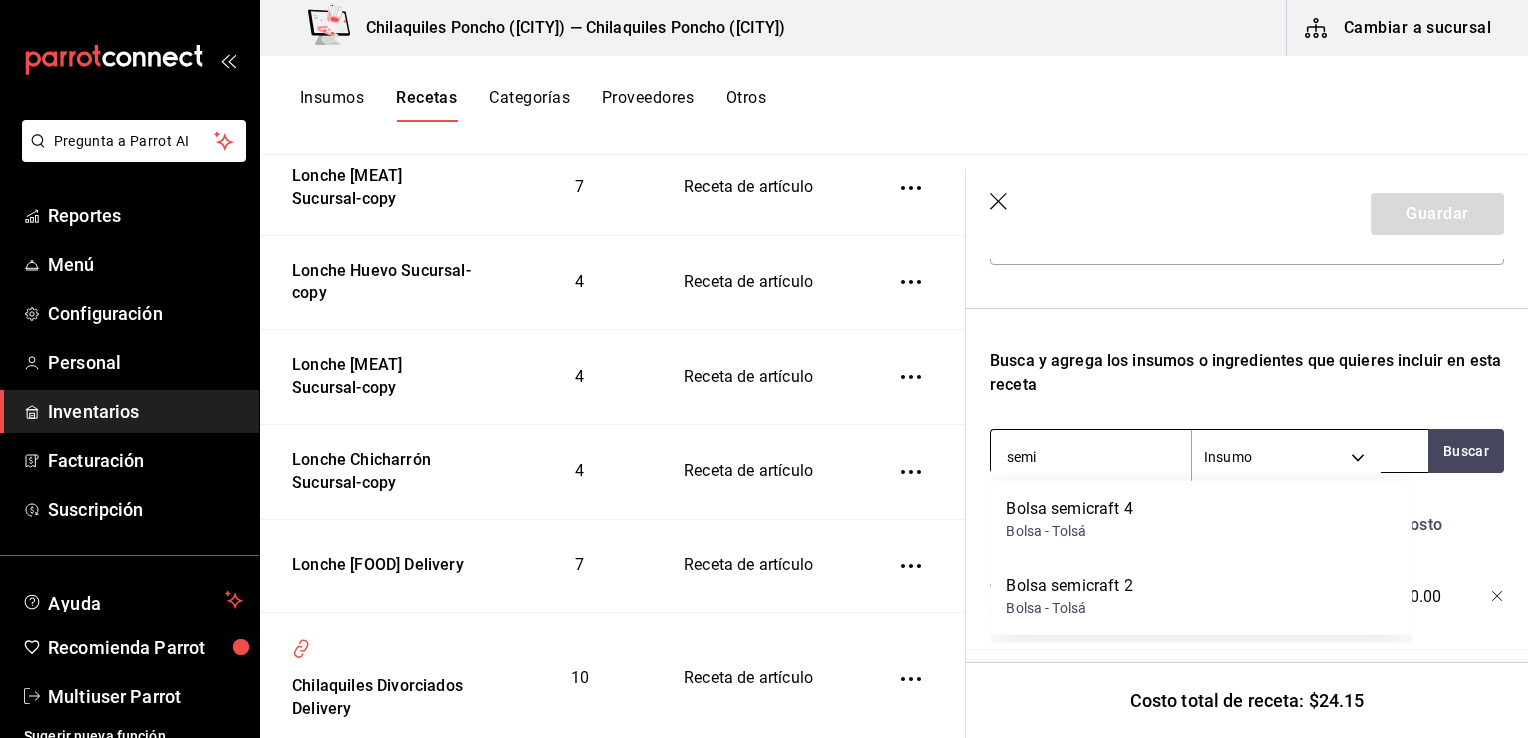 click on "Bolsa - Tolsá" at bounding box center [1069, 531] 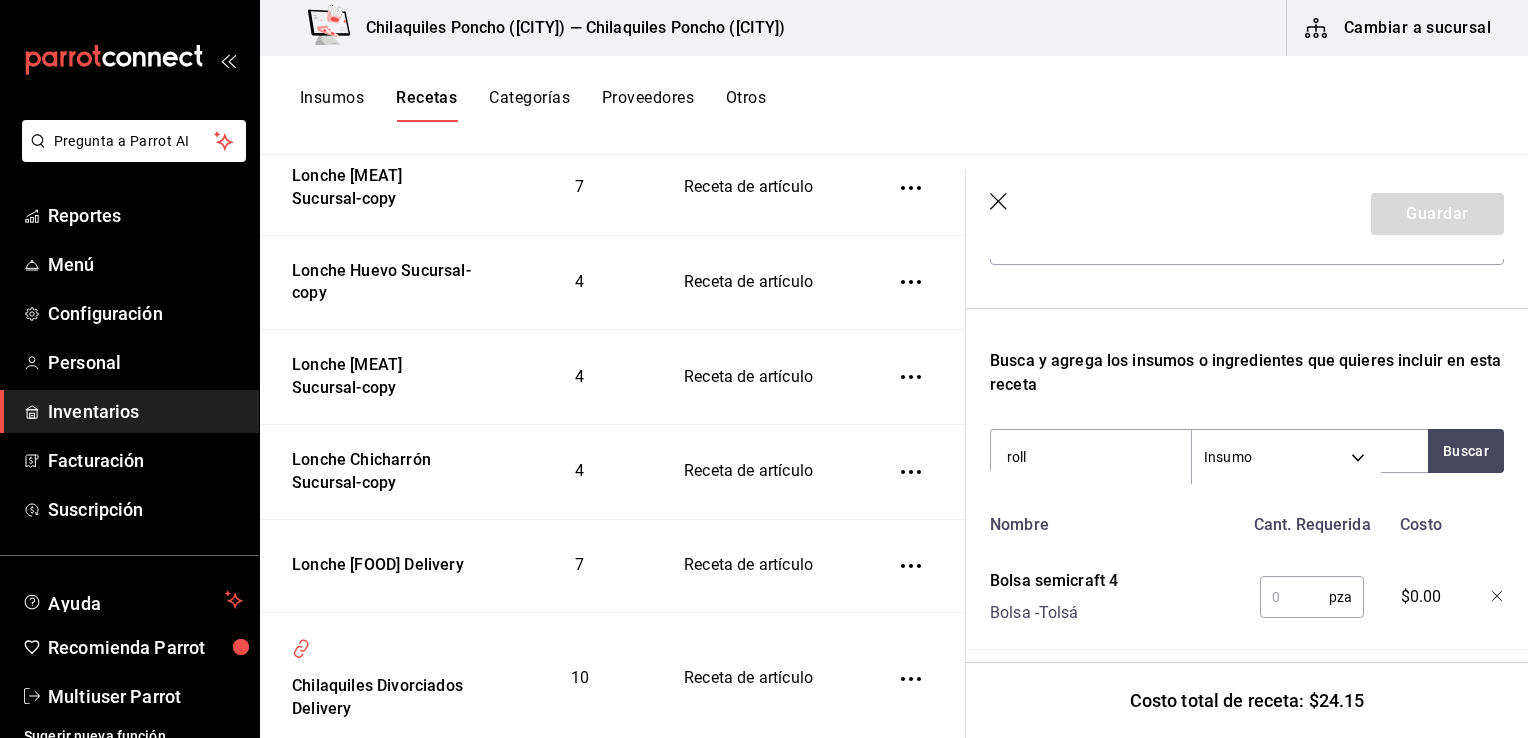type on "rollo" 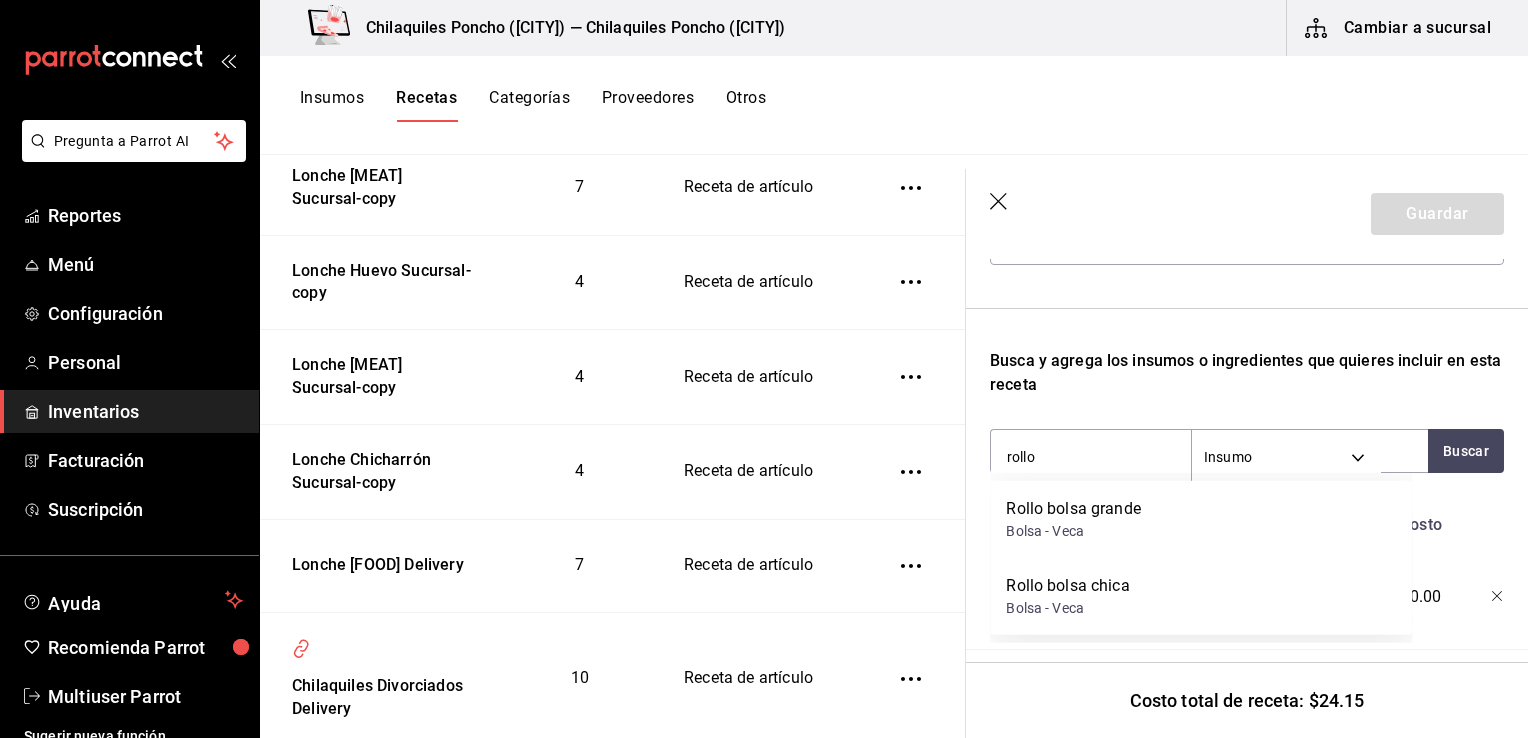 click on "Rollo bolsa chica" at bounding box center [1067, 586] 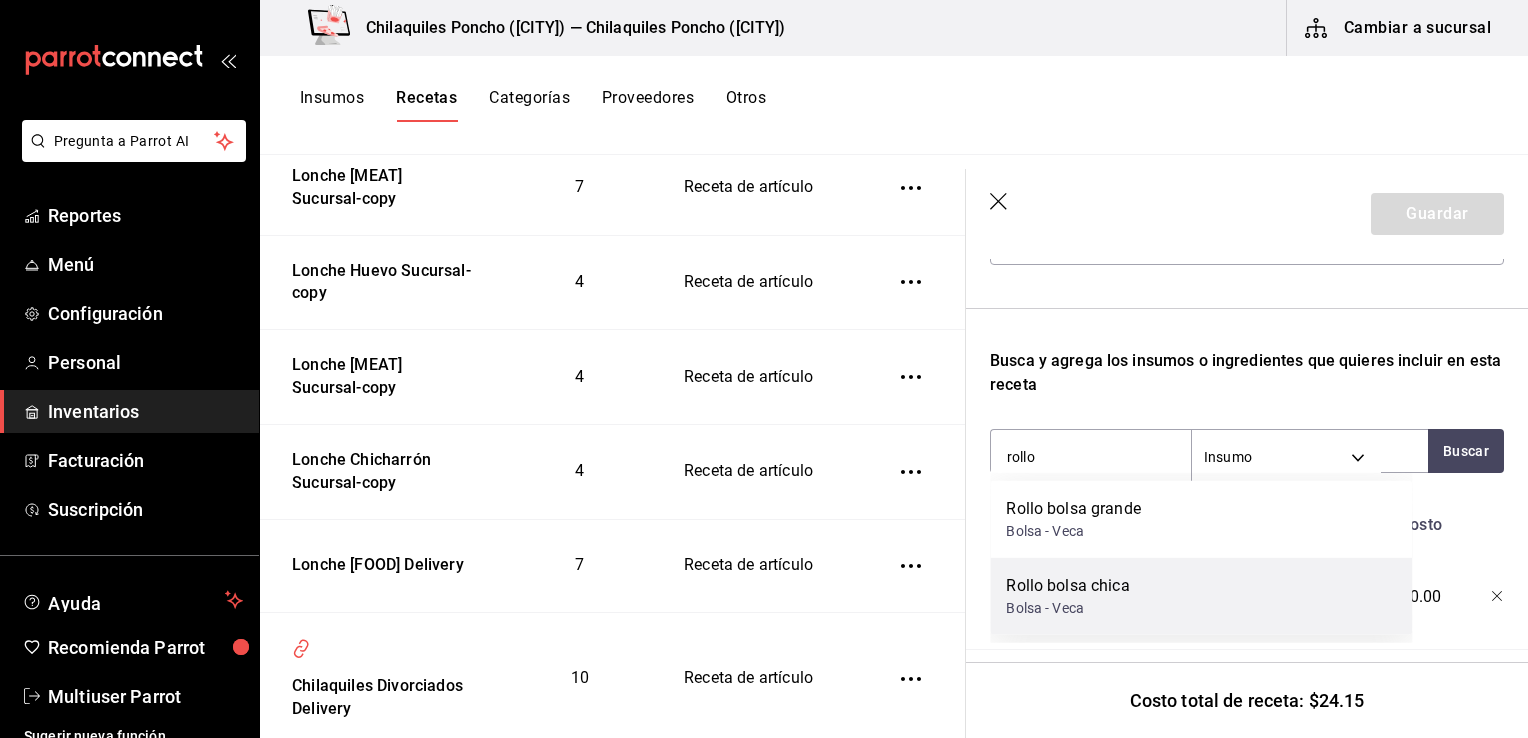 type 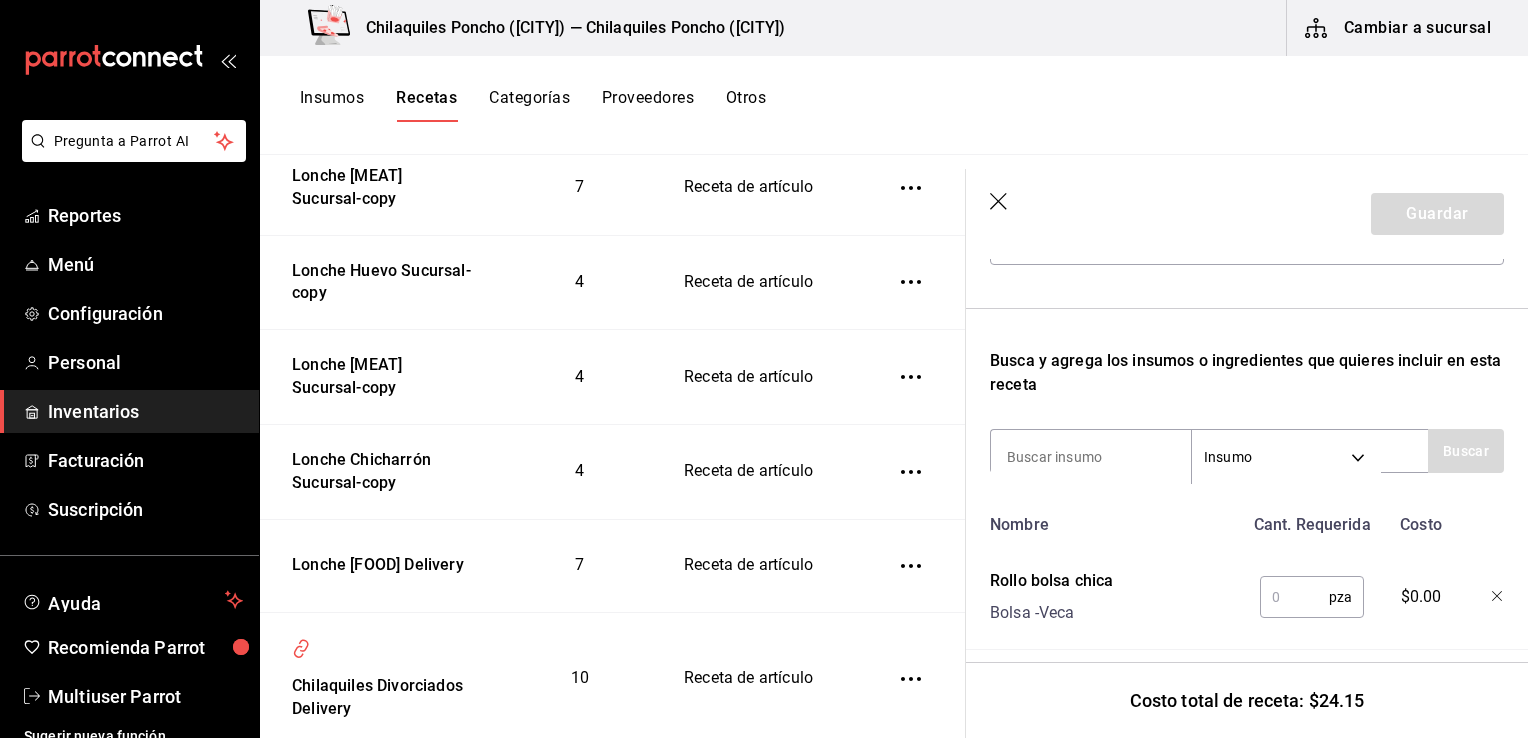 click at bounding box center (1294, 597) 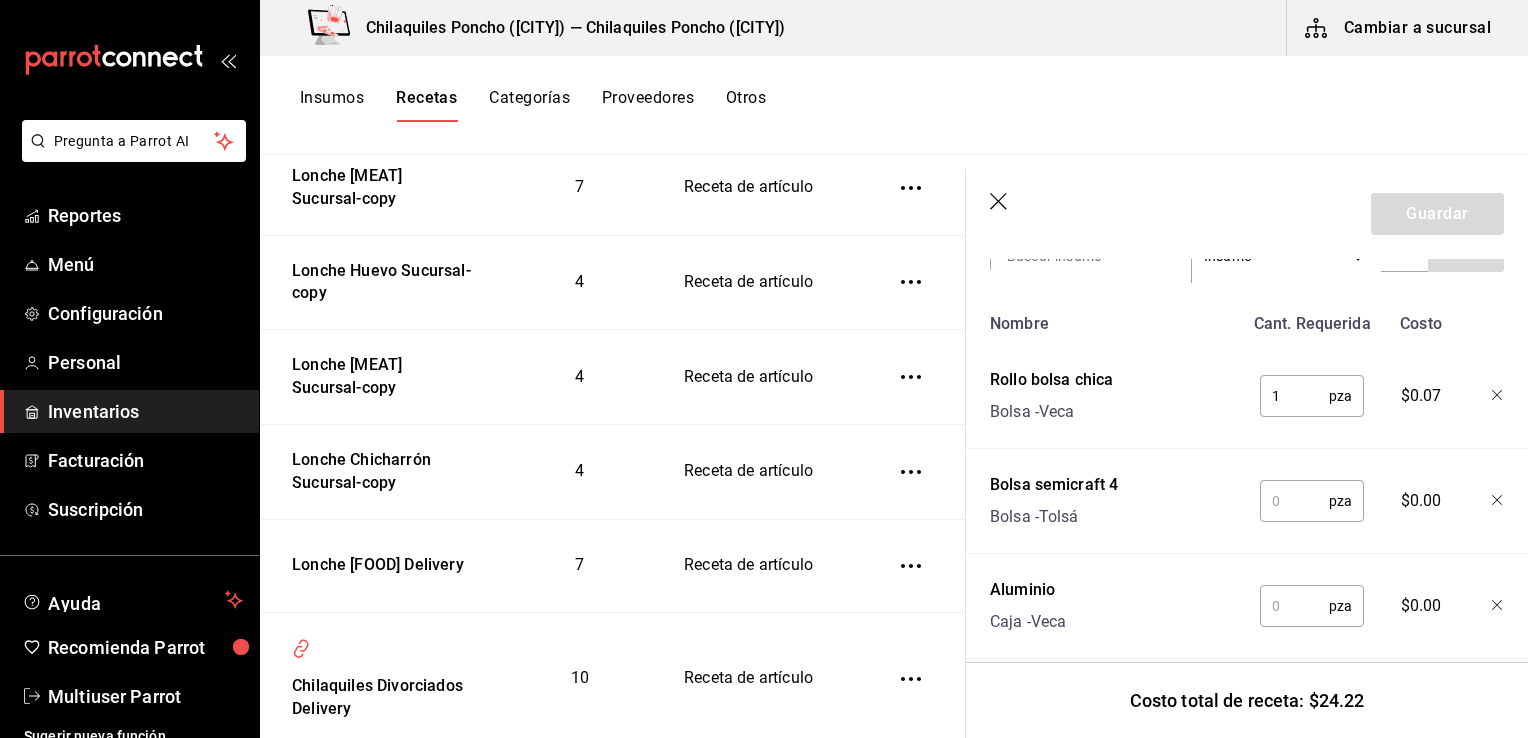 scroll, scrollTop: 473, scrollLeft: 0, axis: vertical 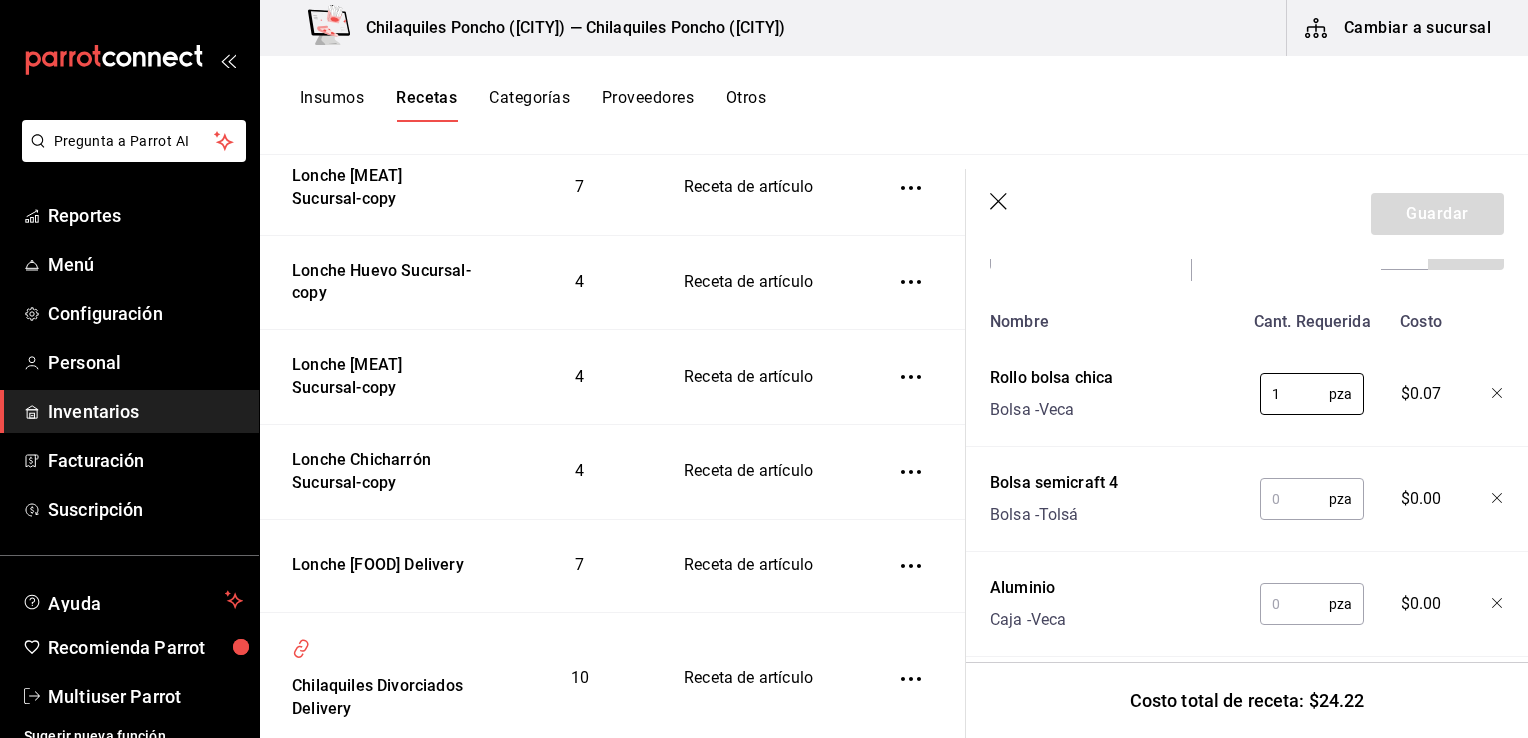 type on "1" 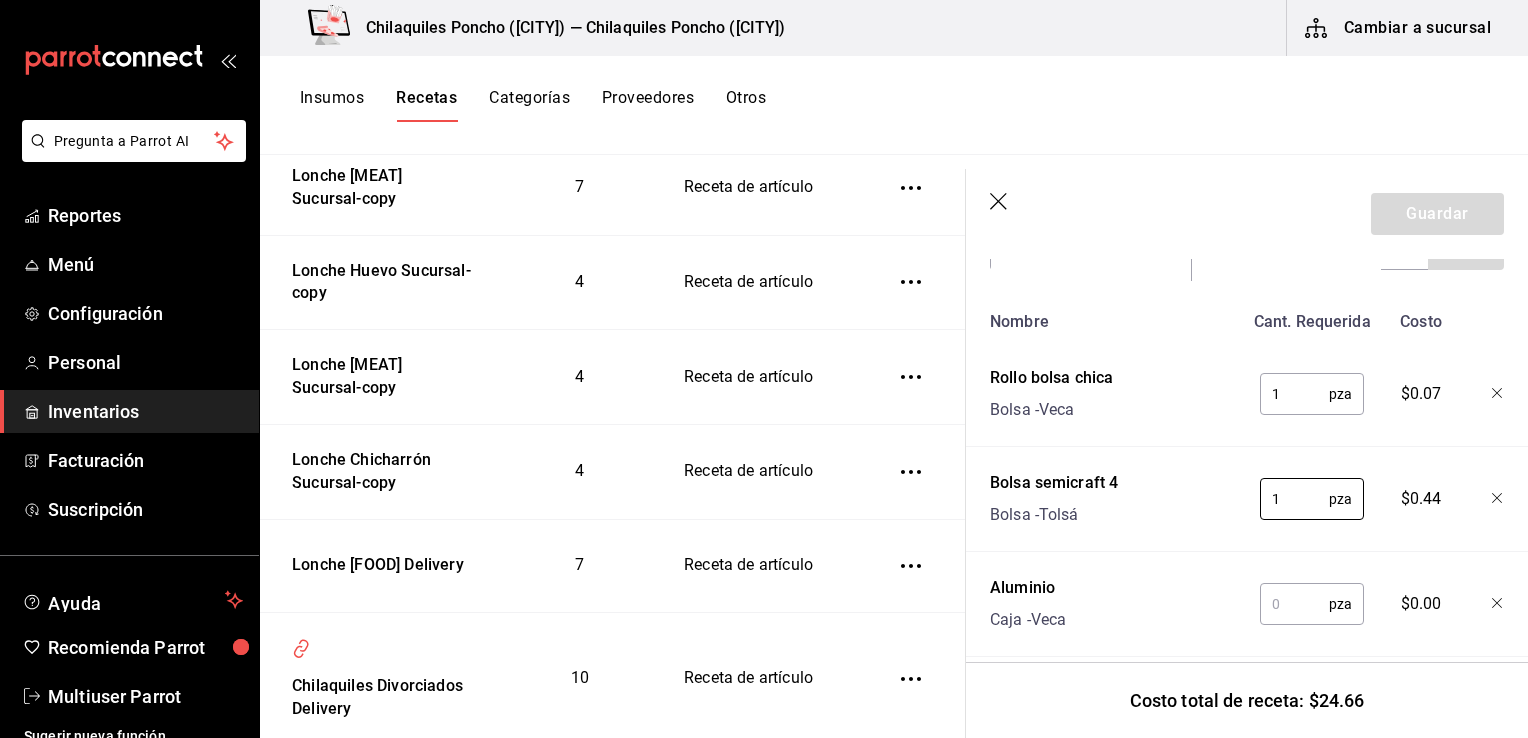 type on "1" 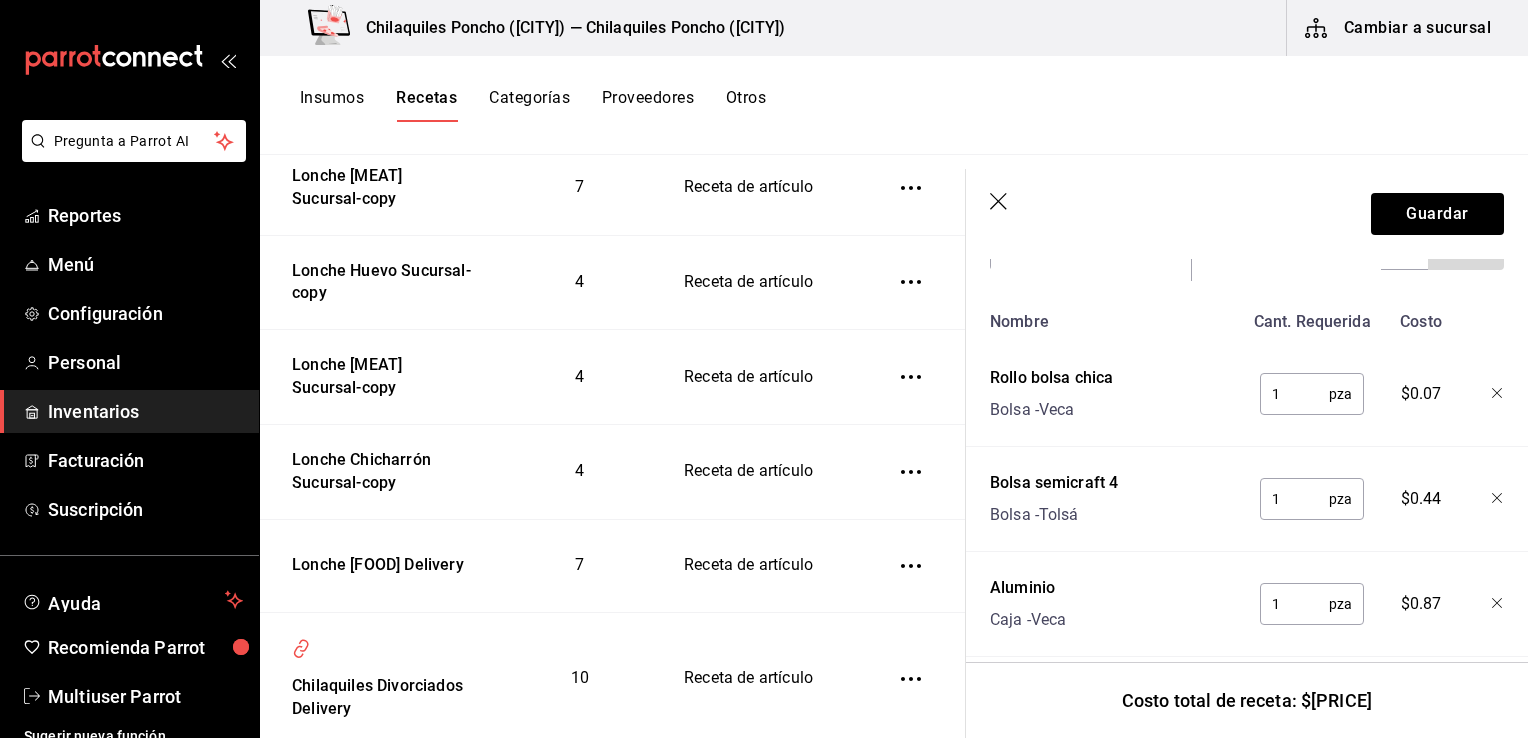type on "1" 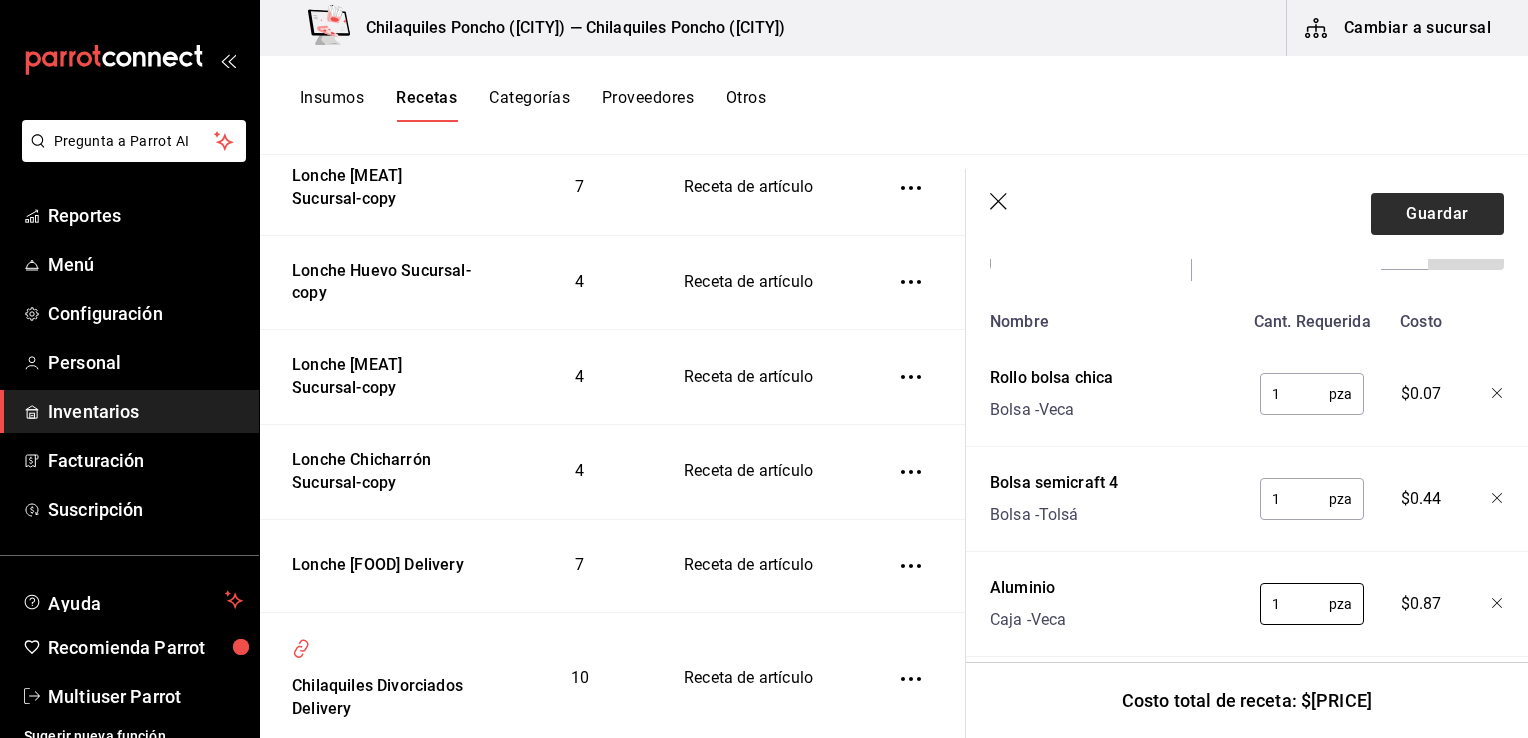 click on "Guardar" at bounding box center [1437, 214] 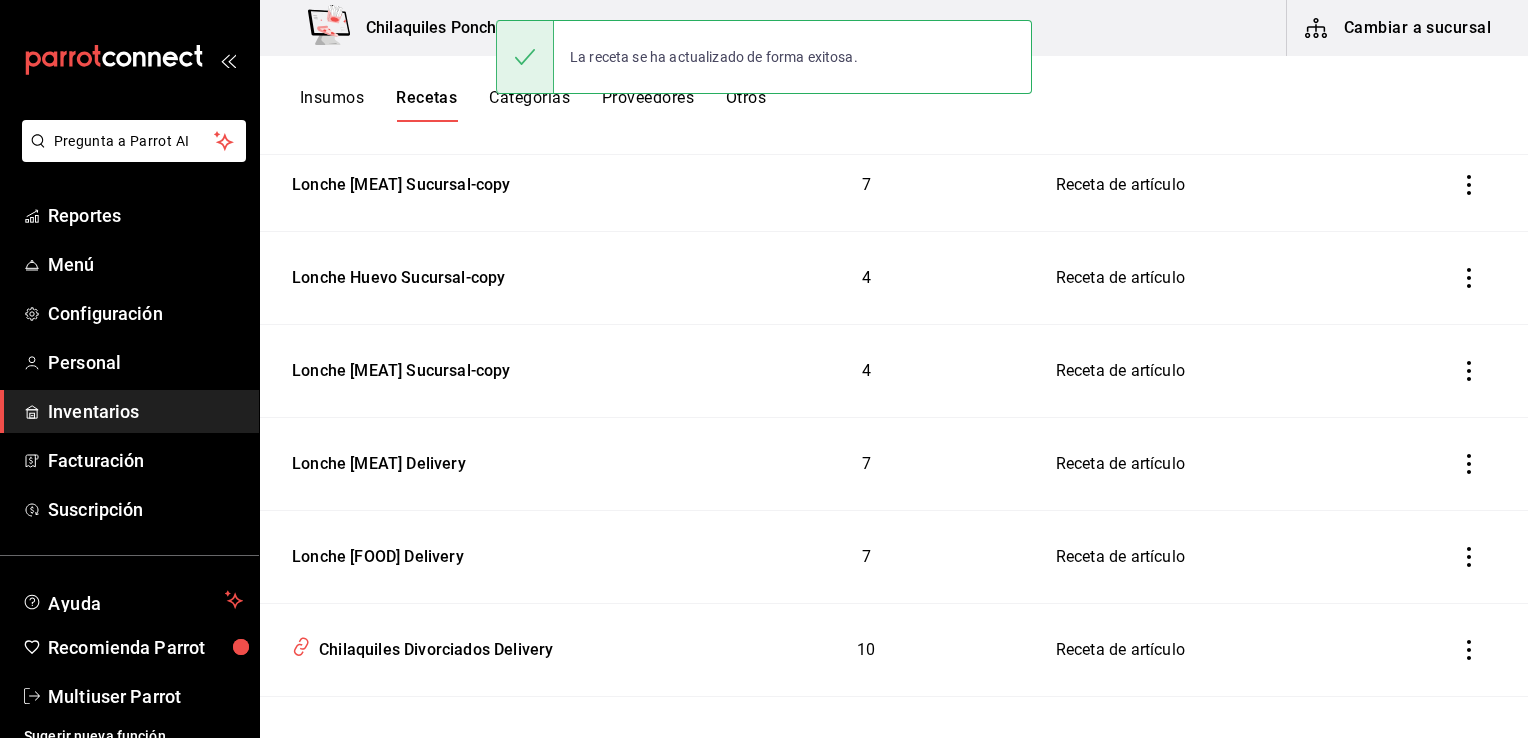 scroll, scrollTop: 0, scrollLeft: 0, axis: both 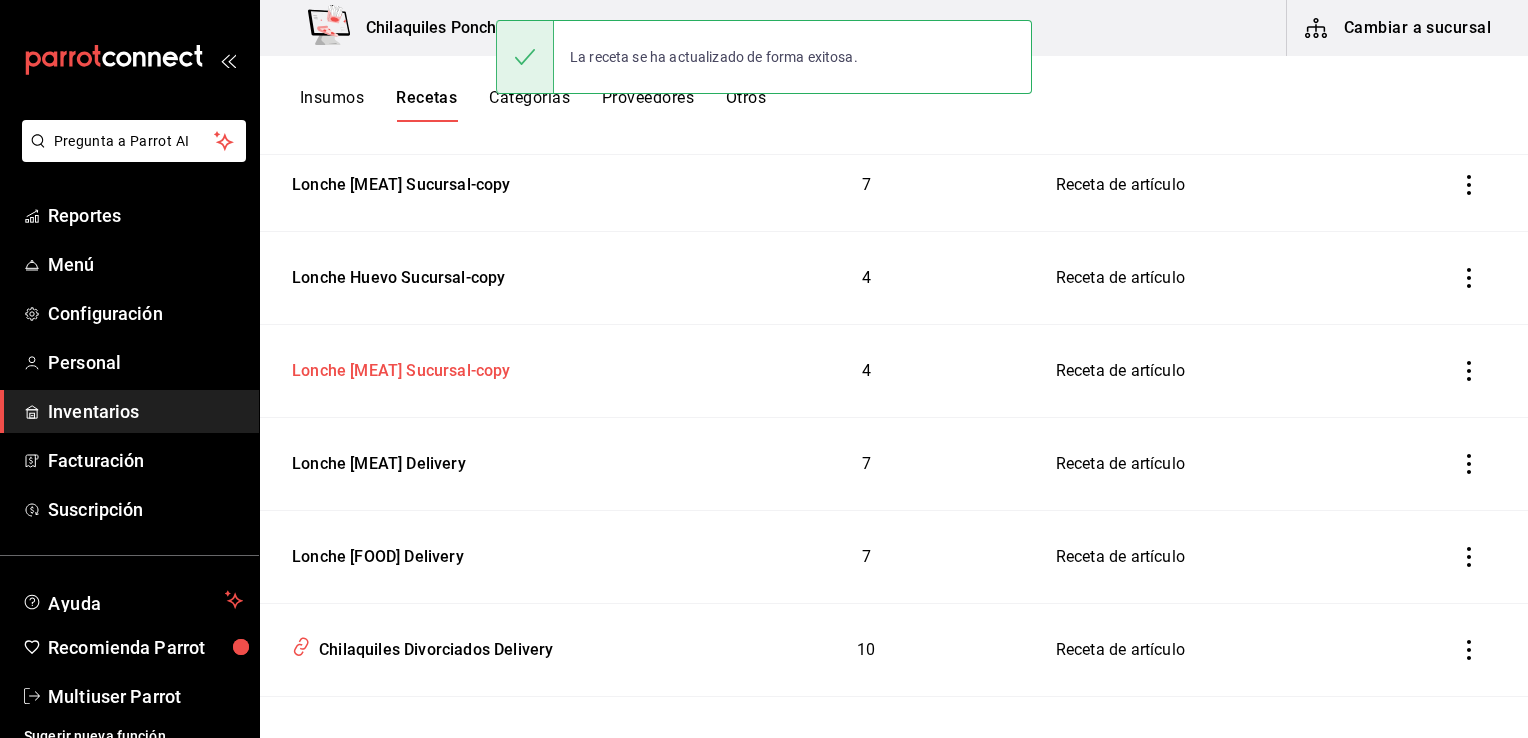 click on "Lonche [MEAT] Sucursal-copy" at bounding box center [397, 367] 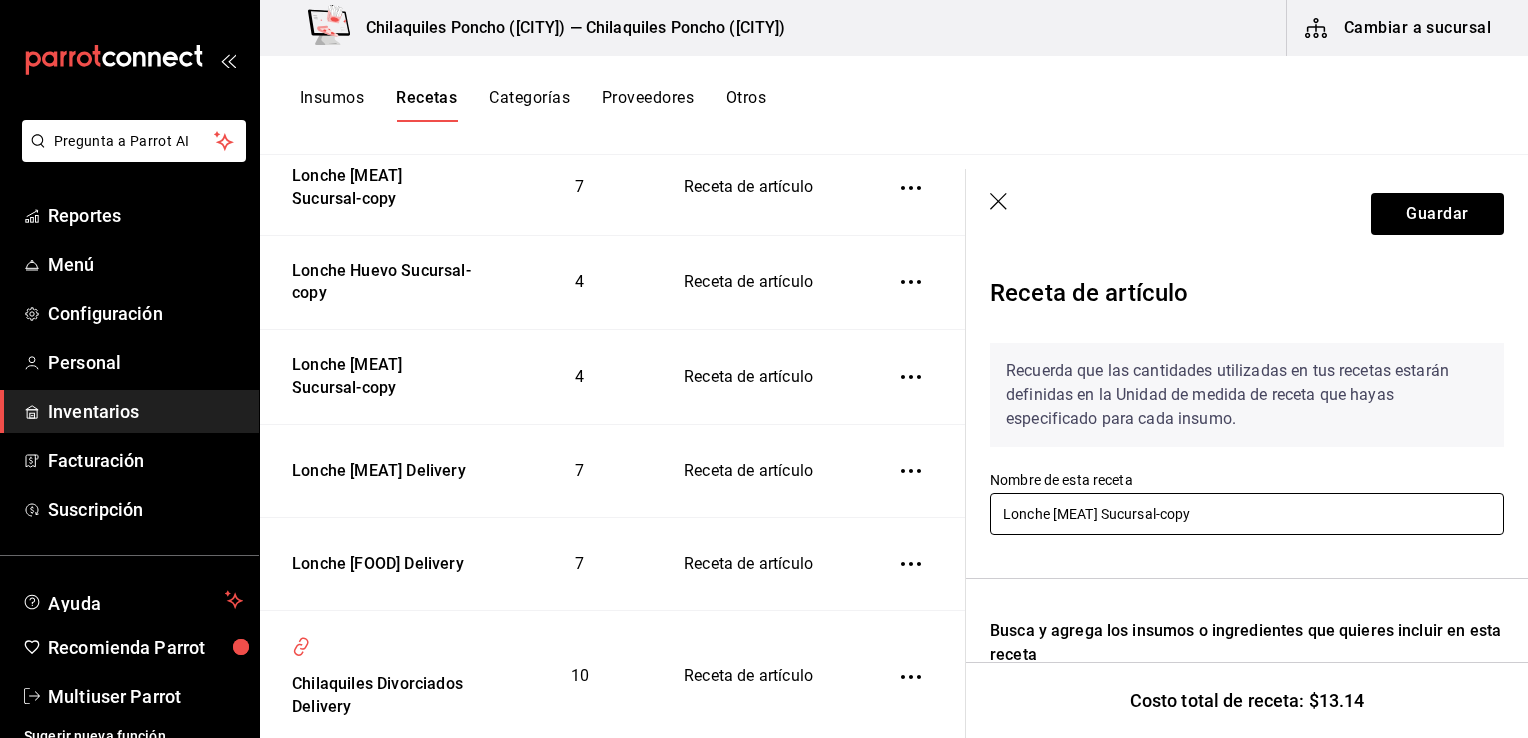 click on "Lonche [MEAT] Sucursal-copy" at bounding box center (1247, 514) 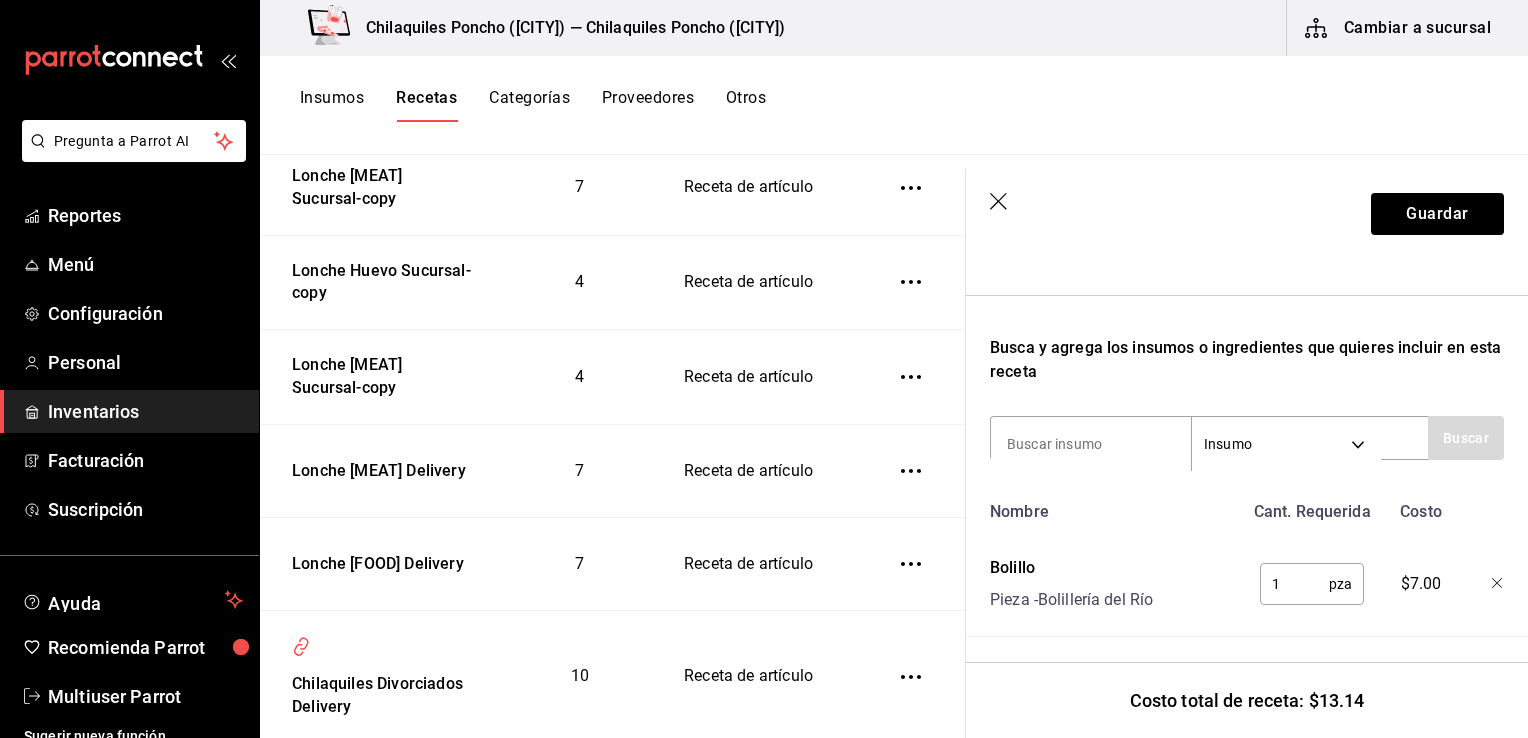 scroll, scrollTop: 285, scrollLeft: 0, axis: vertical 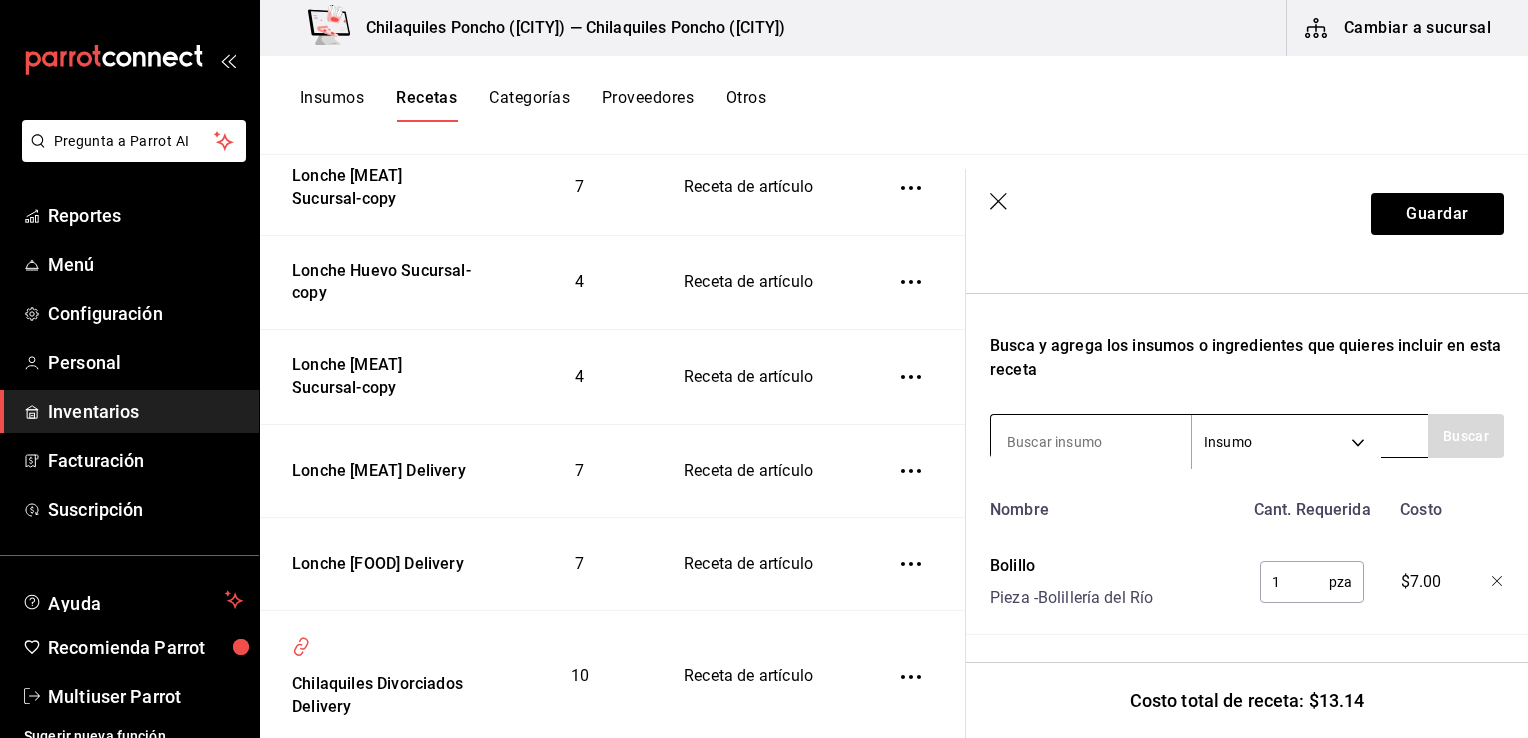 type on "Lonche [MEAT] Delivery" 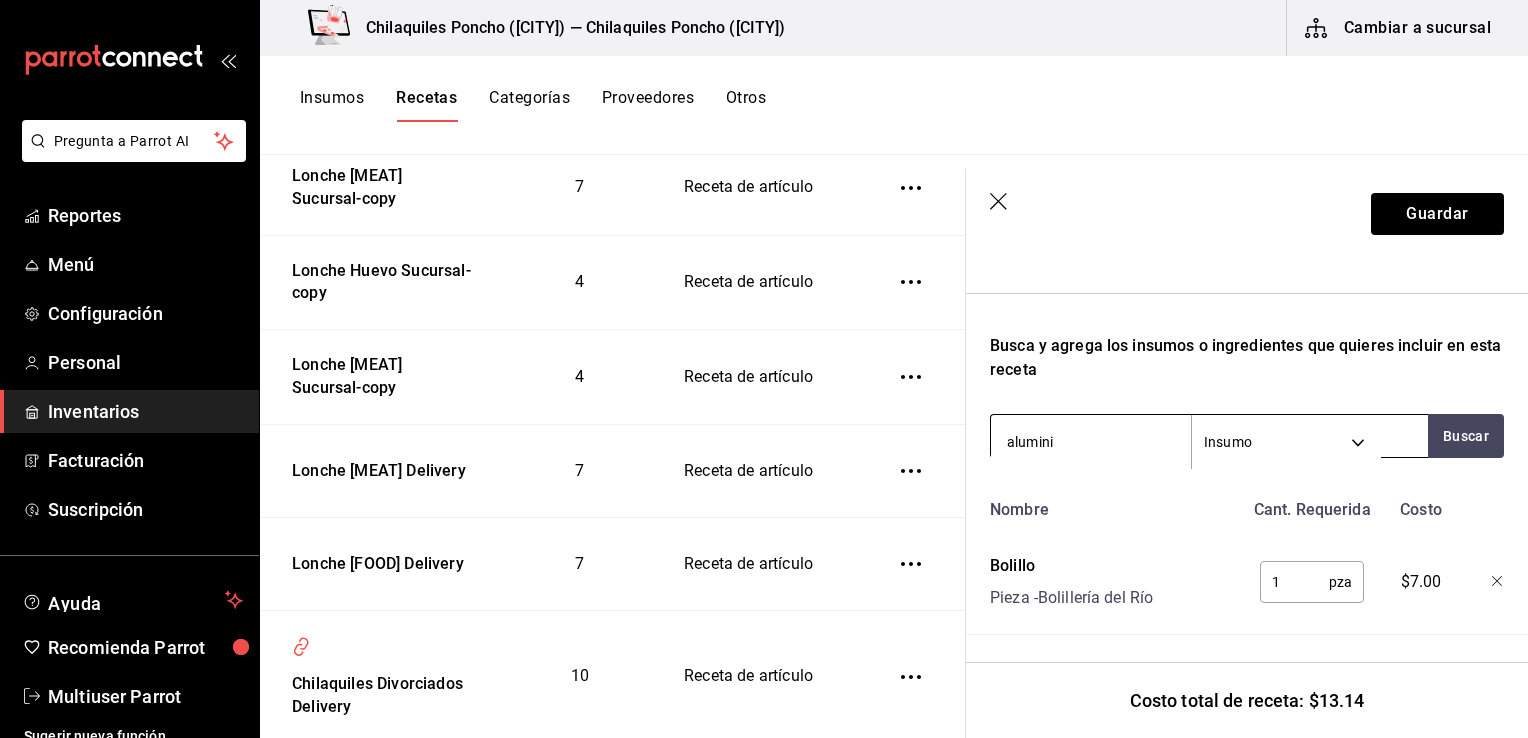 type on "aluminio" 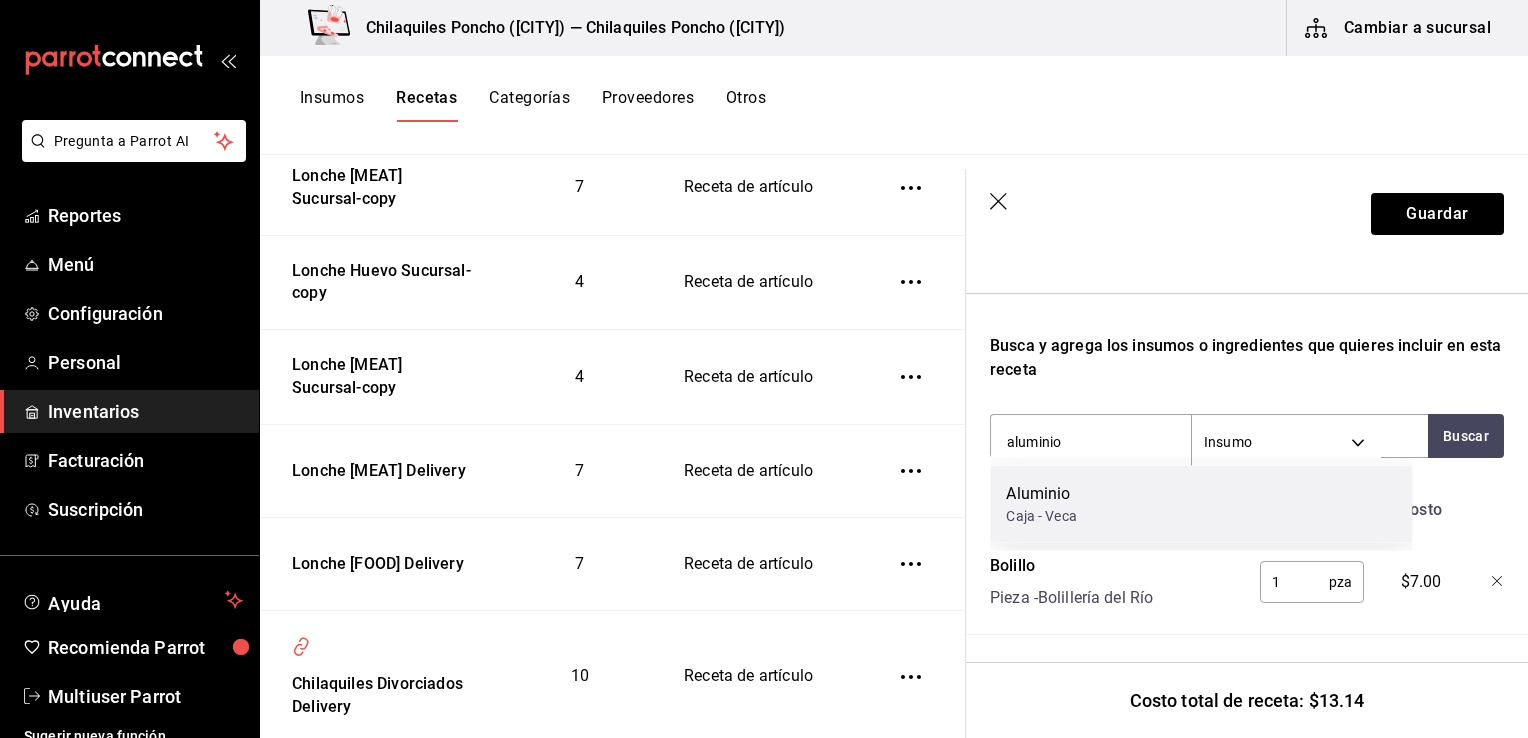 click on "Aluminio Caja - Veca" at bounding box center [1201, 504] 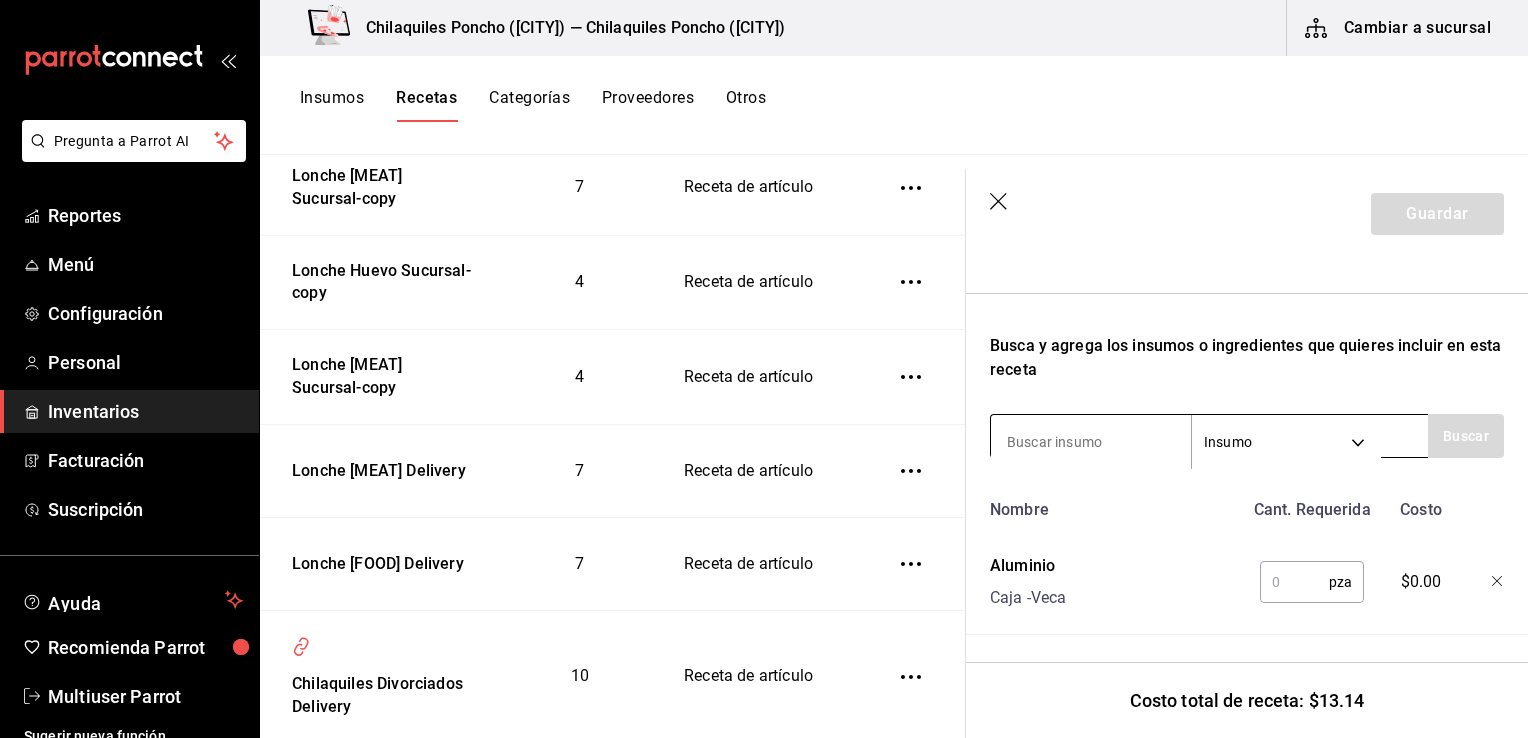 click at bounding box center [1091, 442] 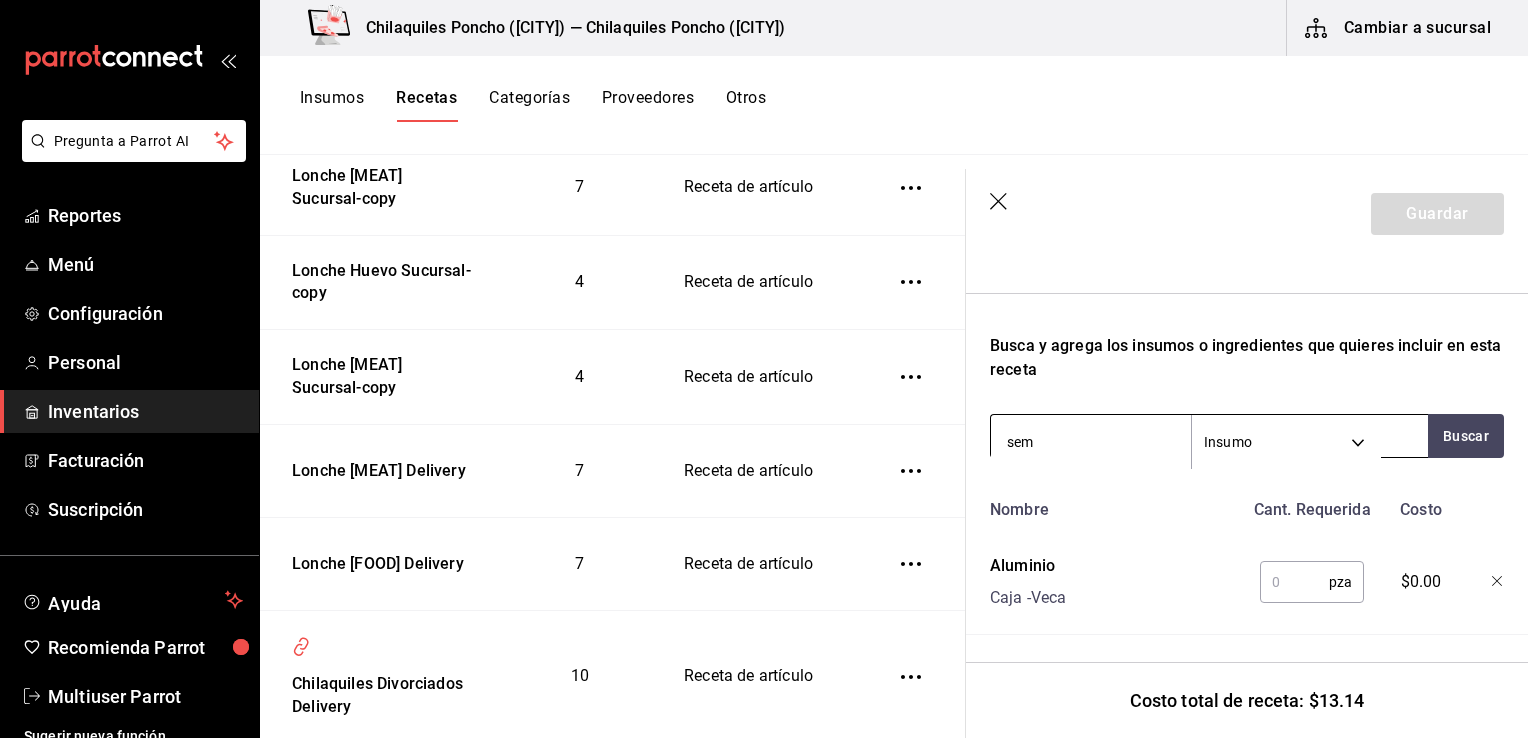 type on "semi" 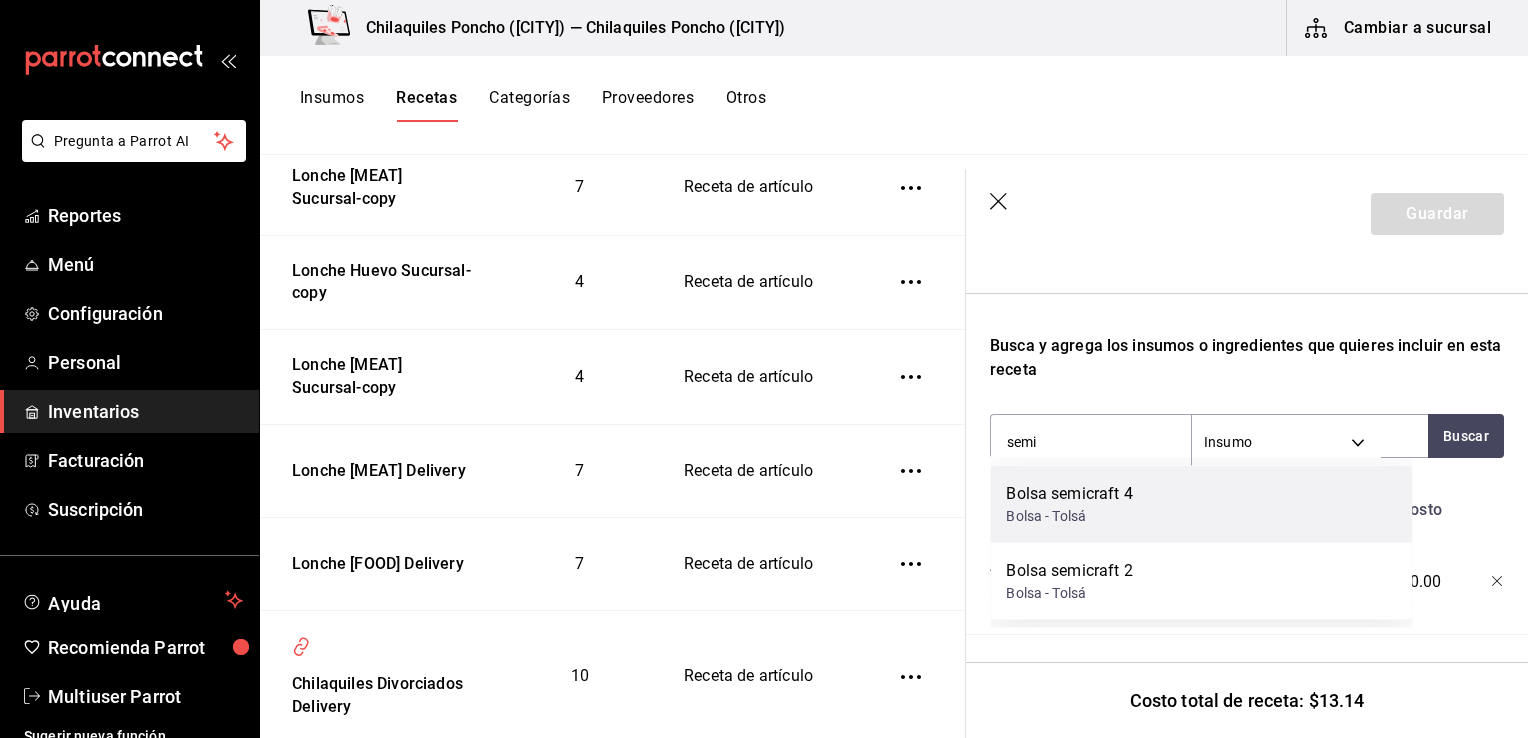 click on "Bolsa - Tolsá" at bounding box center (1069, 516) 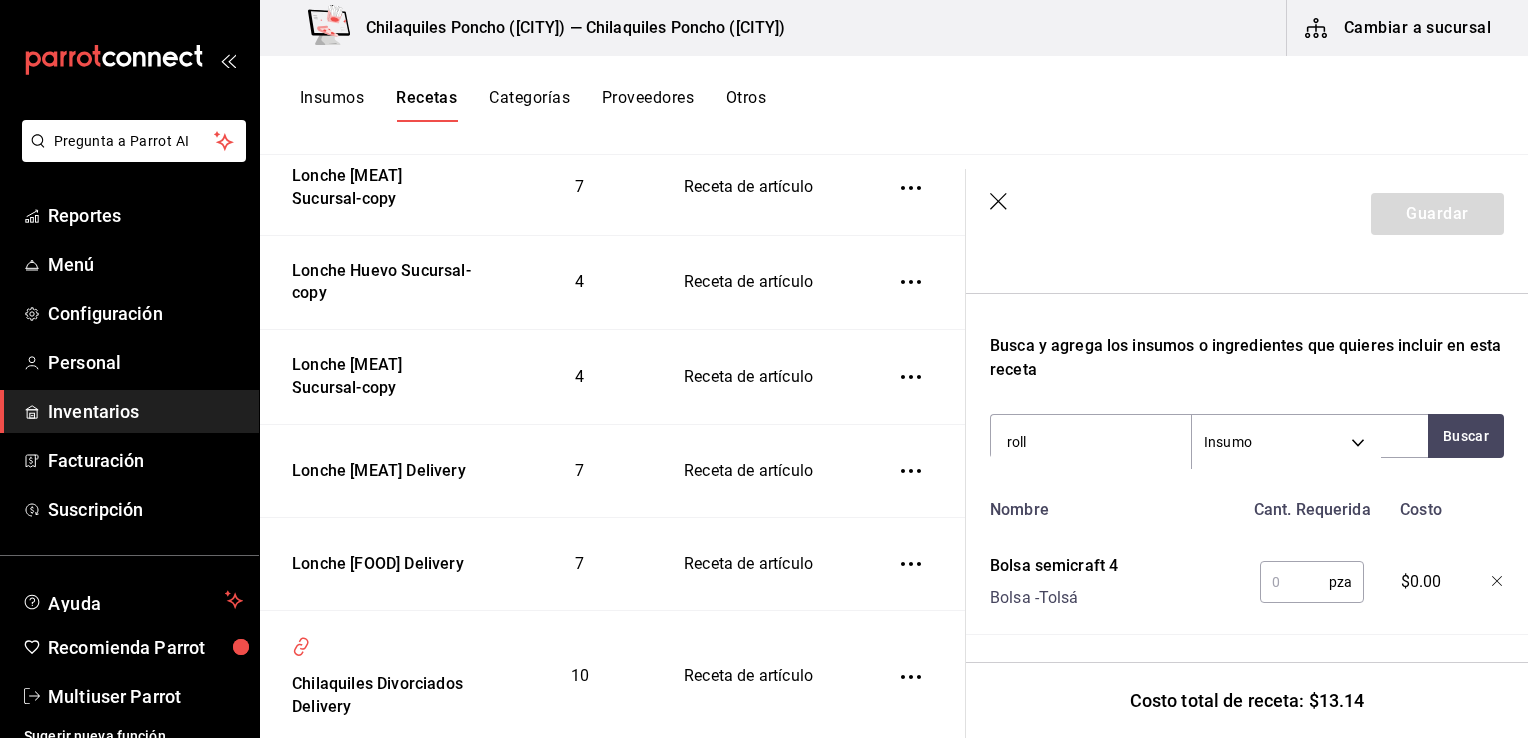 type on "rollo" 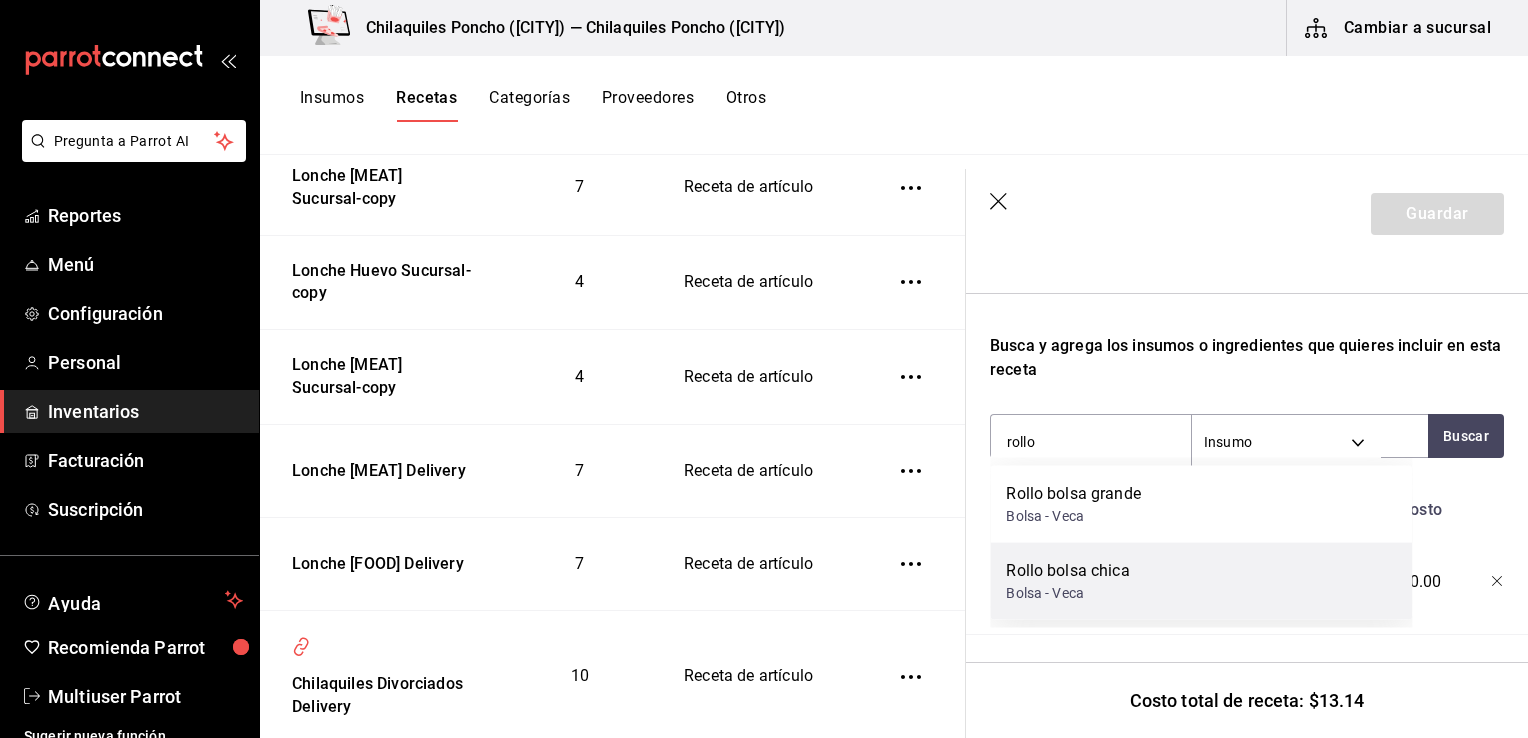 click on "Rollo bolsa chica" at bounding box center (1067, 571) 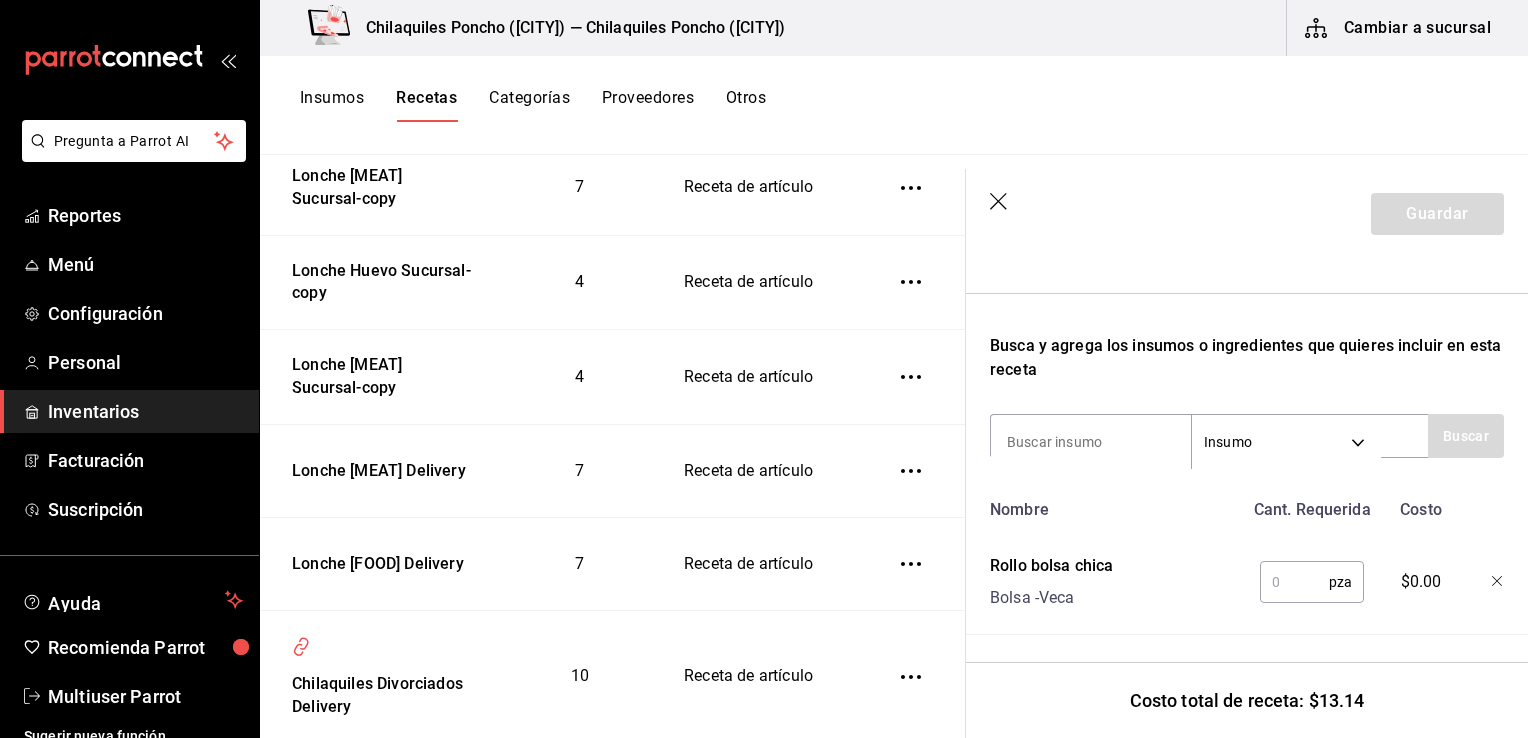 click at bounding box center [1294, 582] 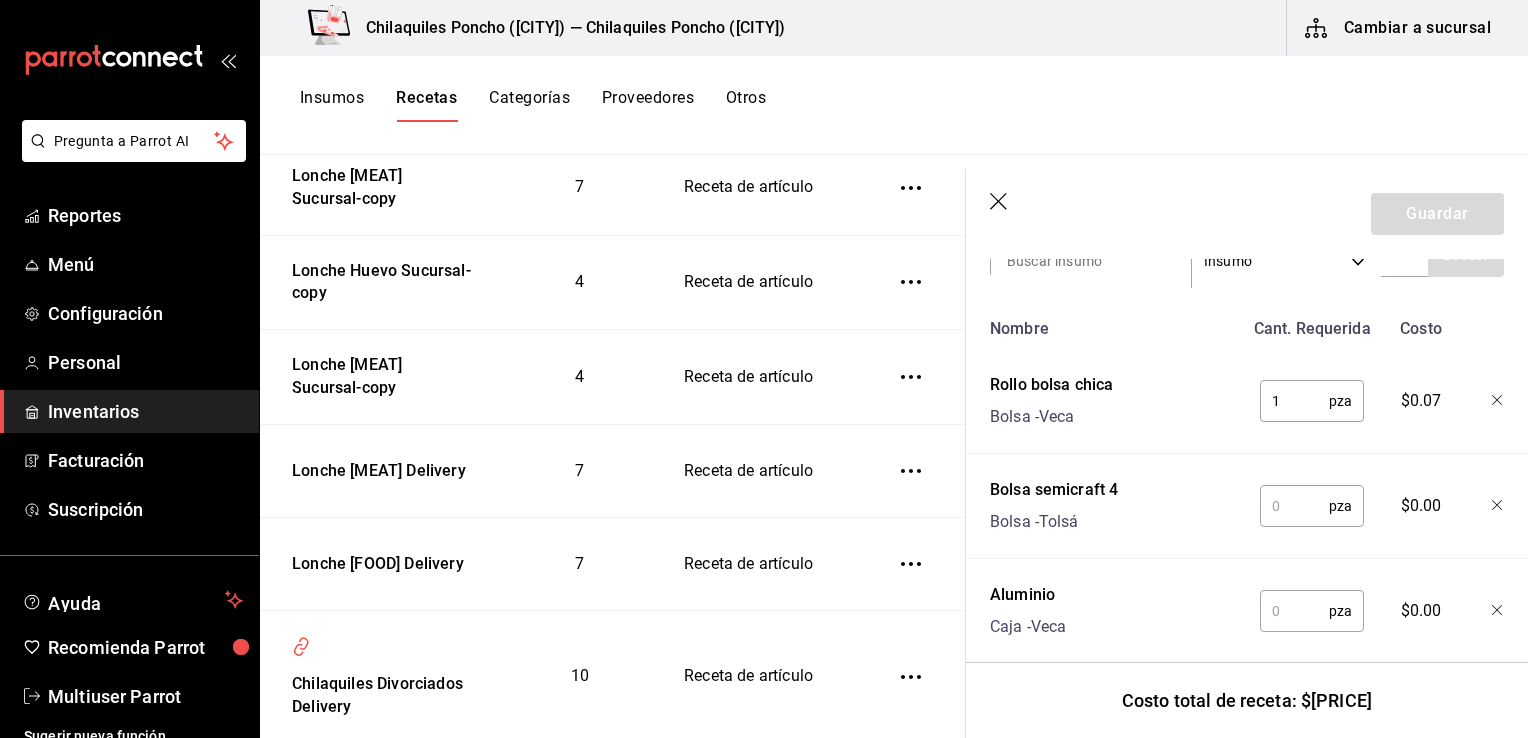 scroll, scrollTop: 467, scrollLeft: 0, axis: vertical 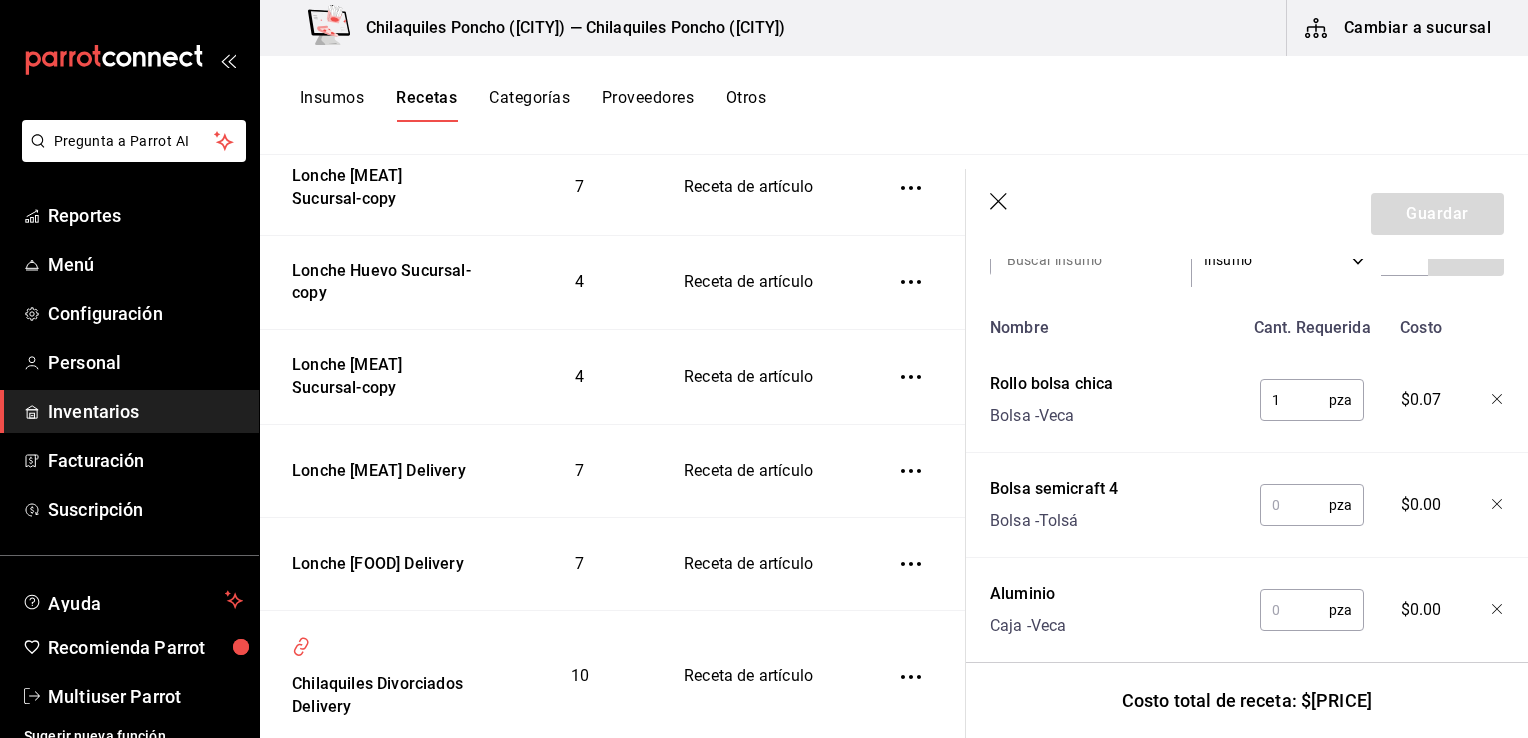 type on "1" 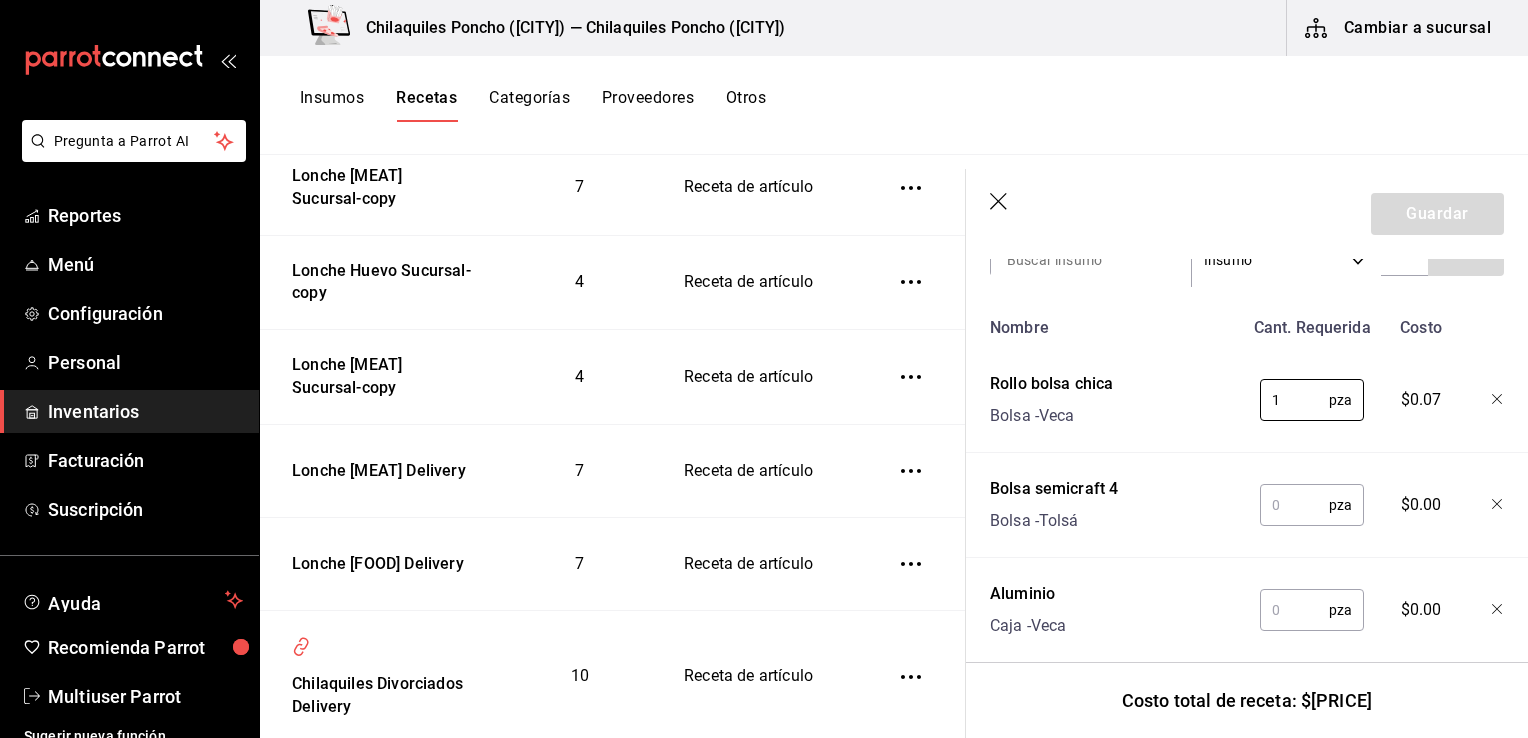 click at bounding box center (1294, 505) 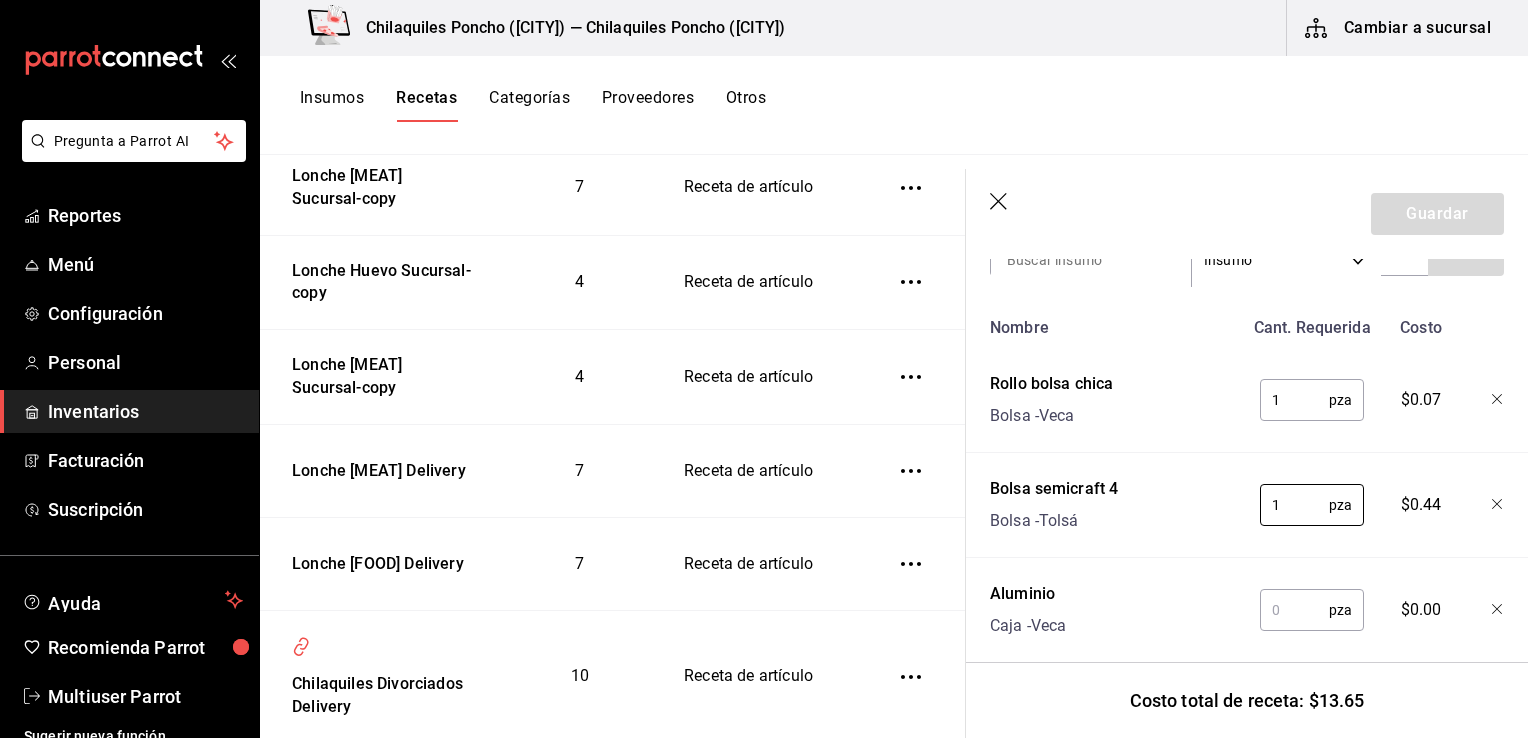 type on "1" 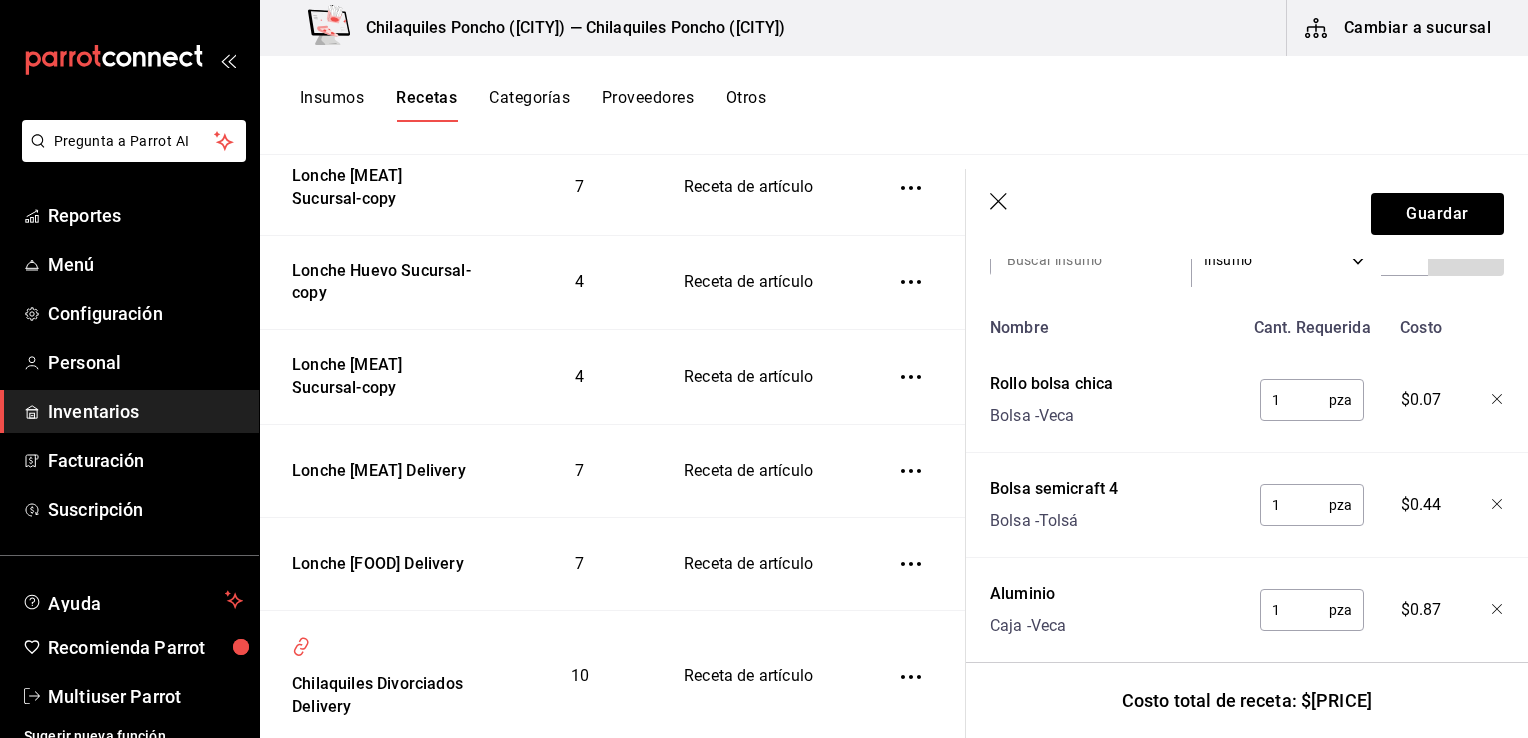 type on "1" 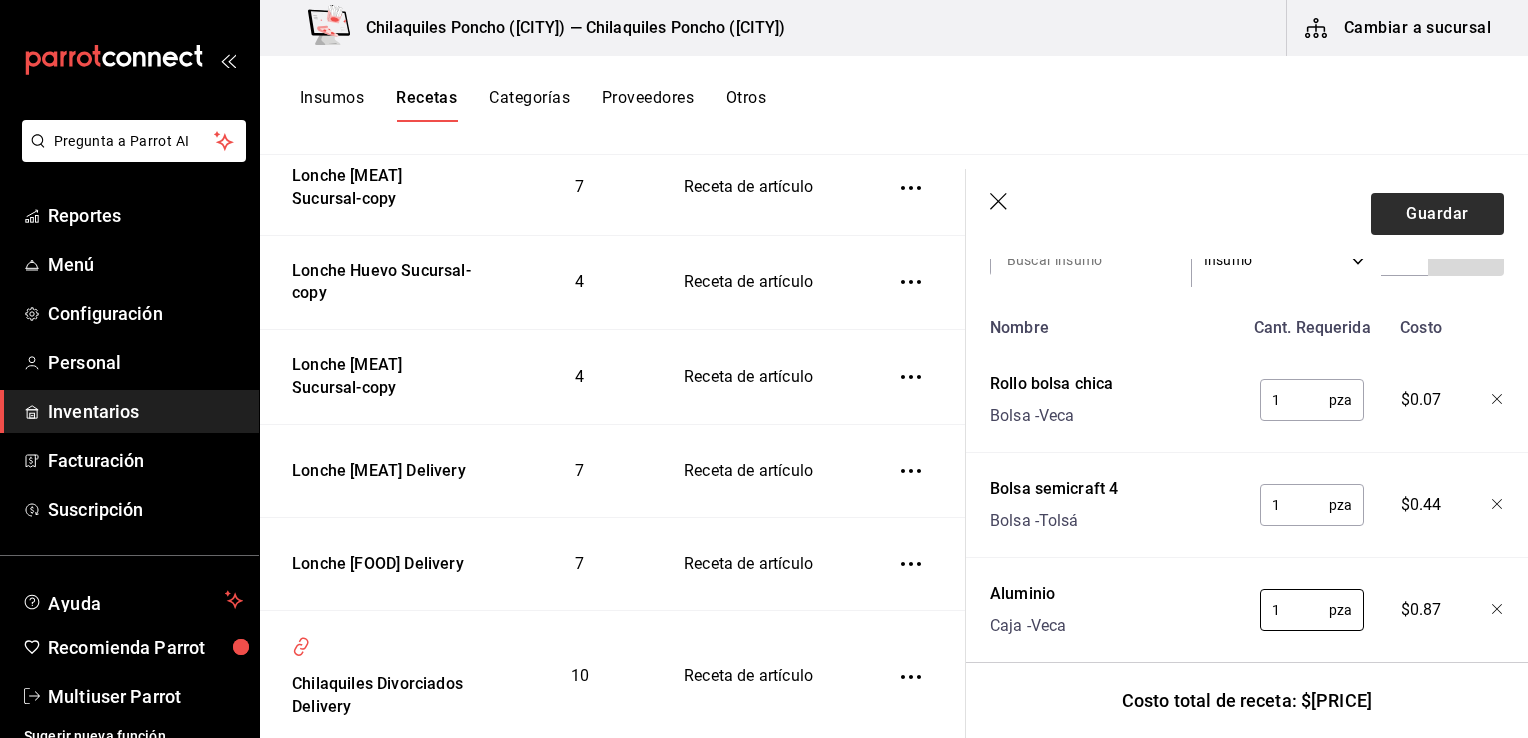 click on "Guardar" at bounding box center [1437, 214] 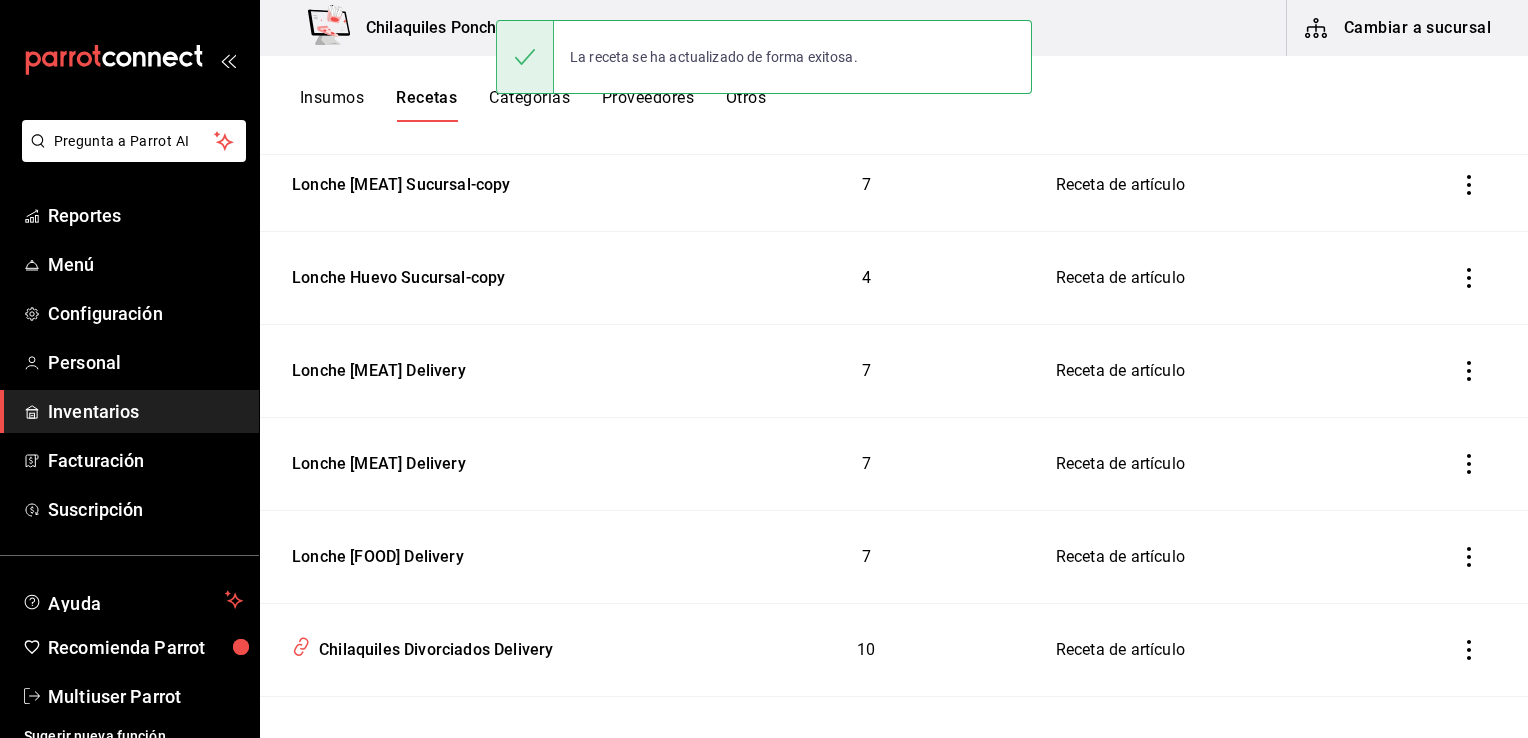 scroll, scrollTop: 0, scrollLeft: 0, axis: both 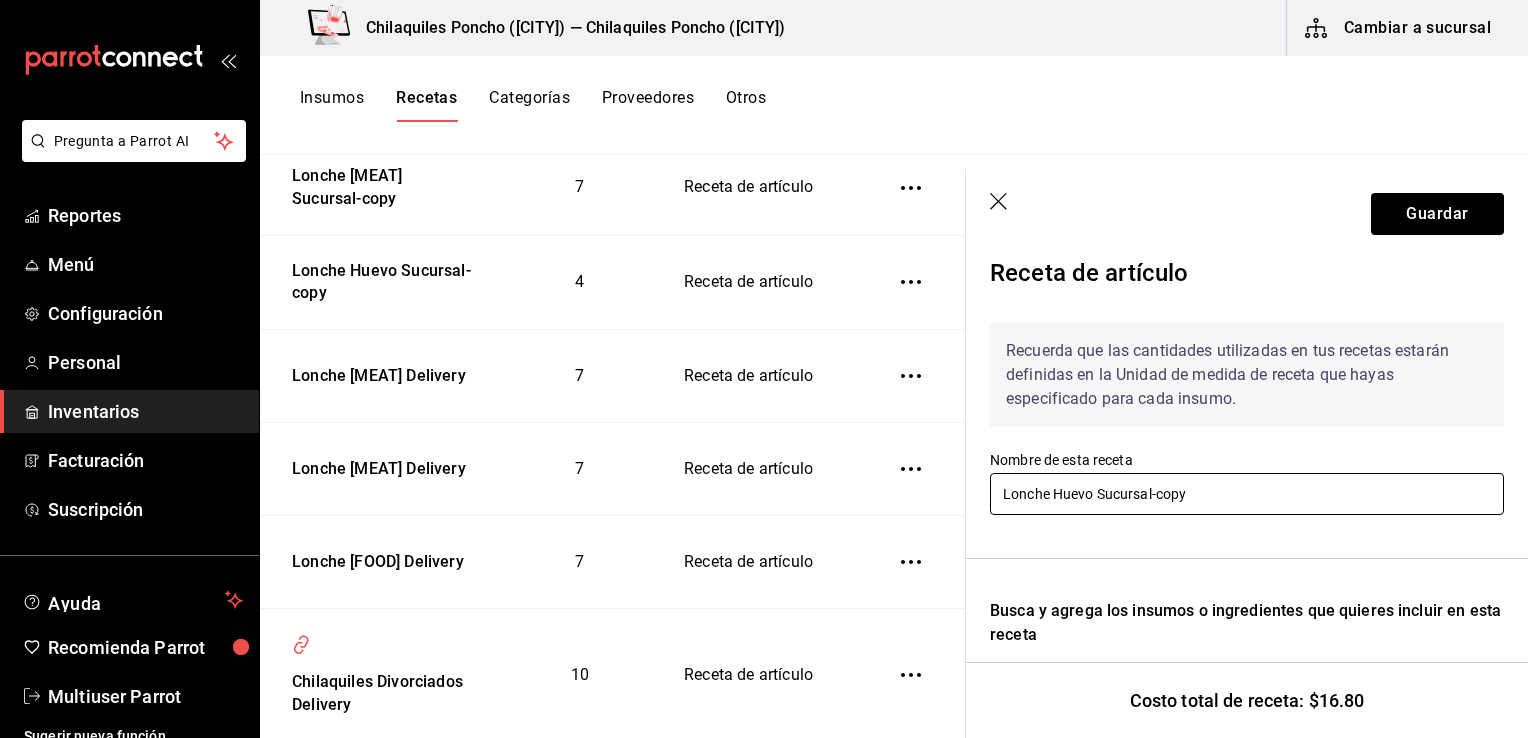 click on "Lonche Huevo Sucursal-copy" at bounding box center (1247, 494) 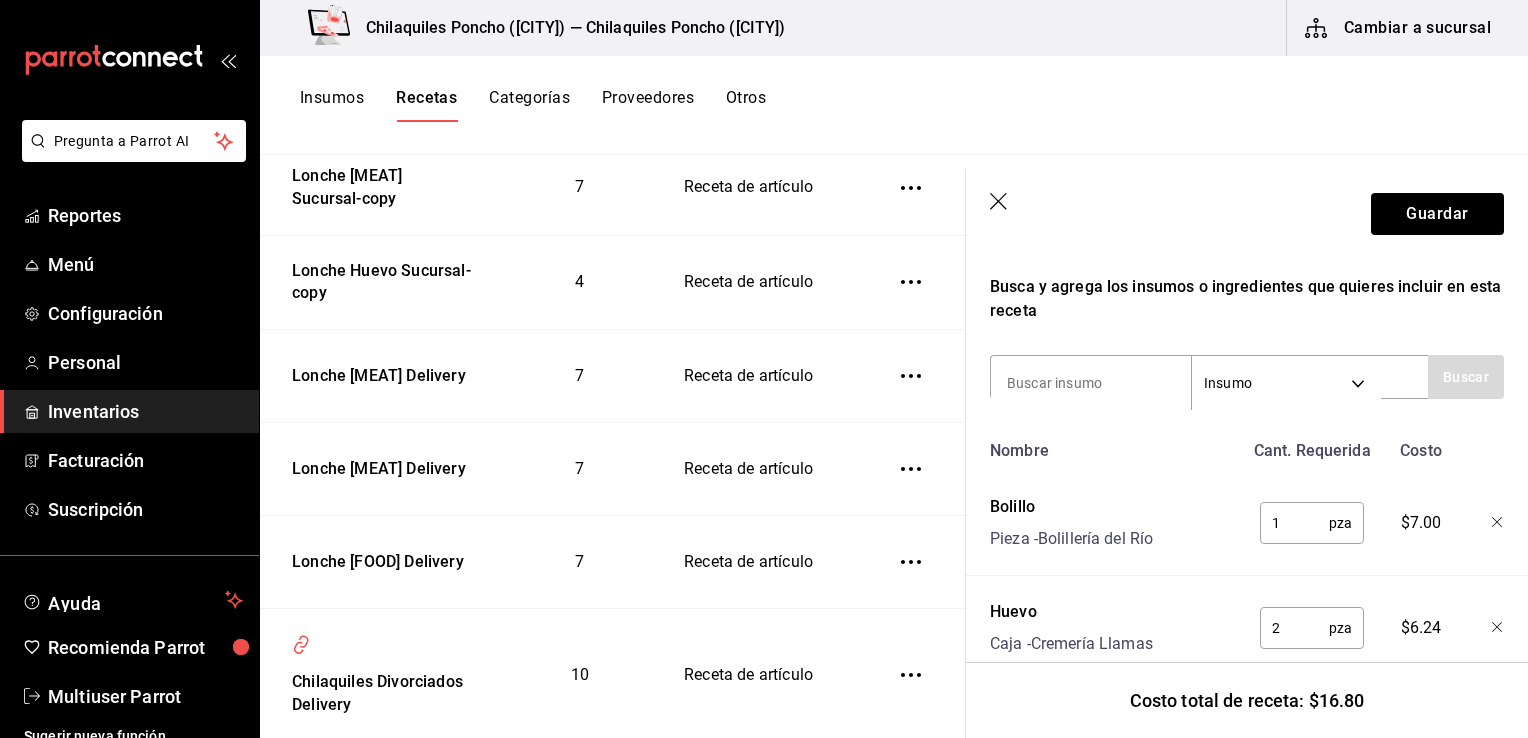 scroll, scrollTop: 341, scrollLeft: 0, axis: vertical 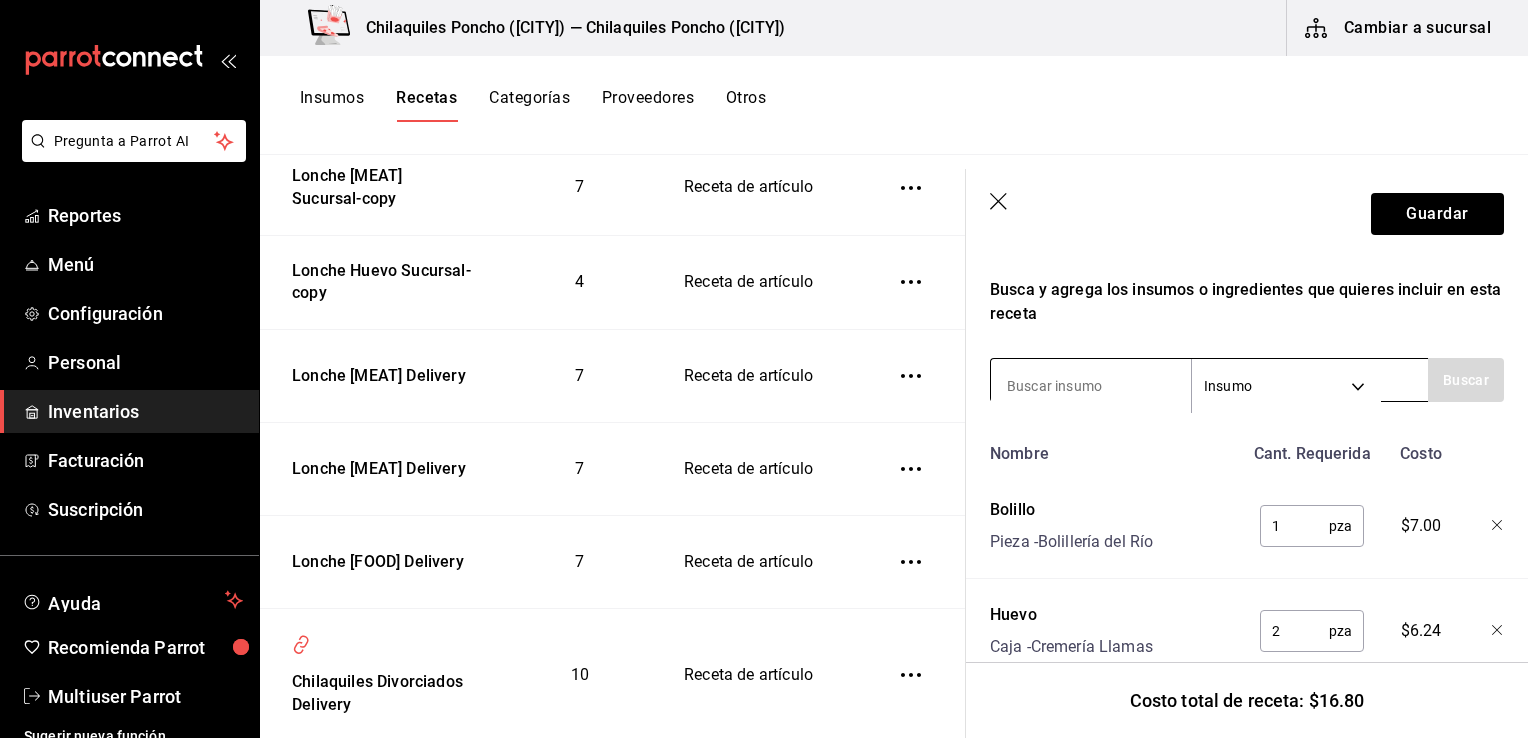 type on "Lonche Huevo Delivery" 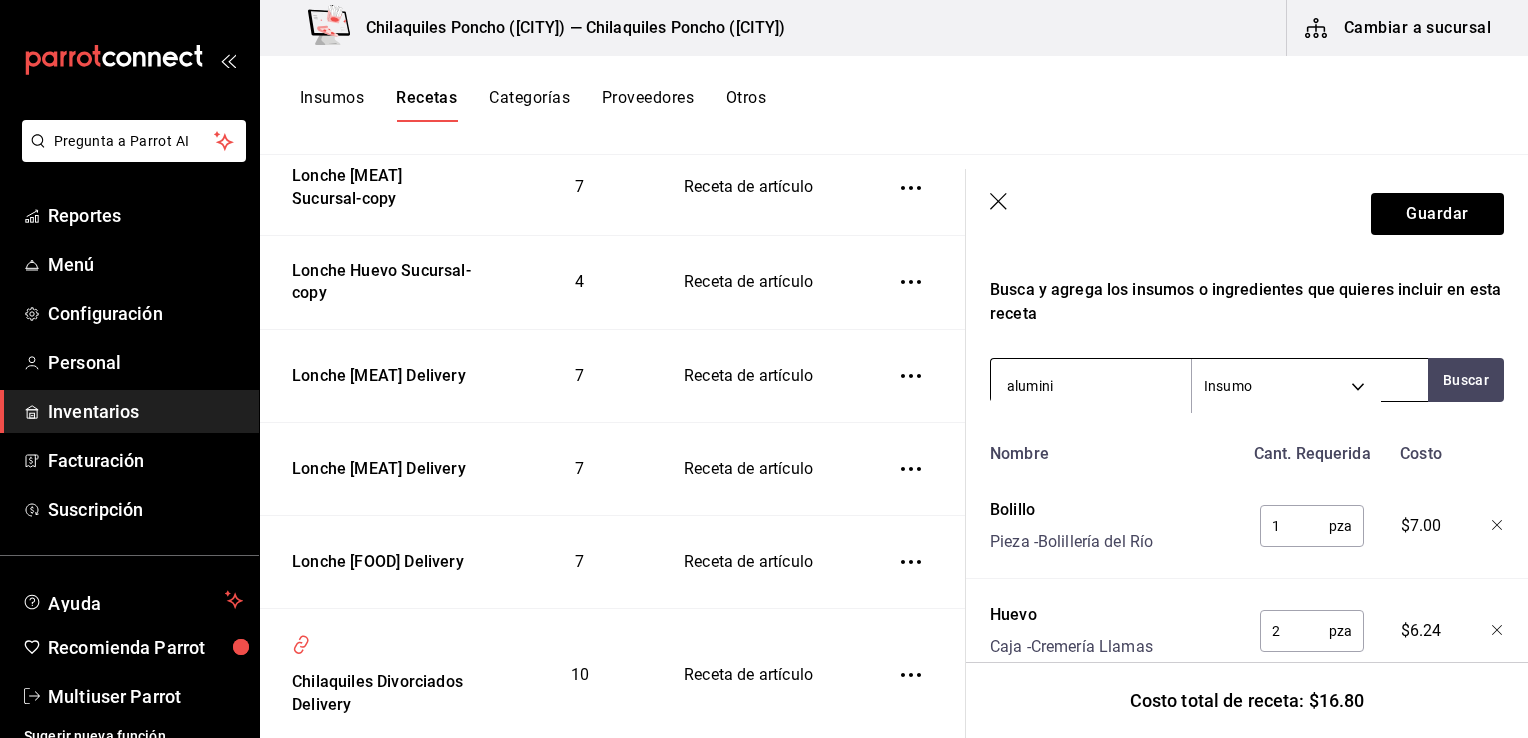 type on "aluminio" 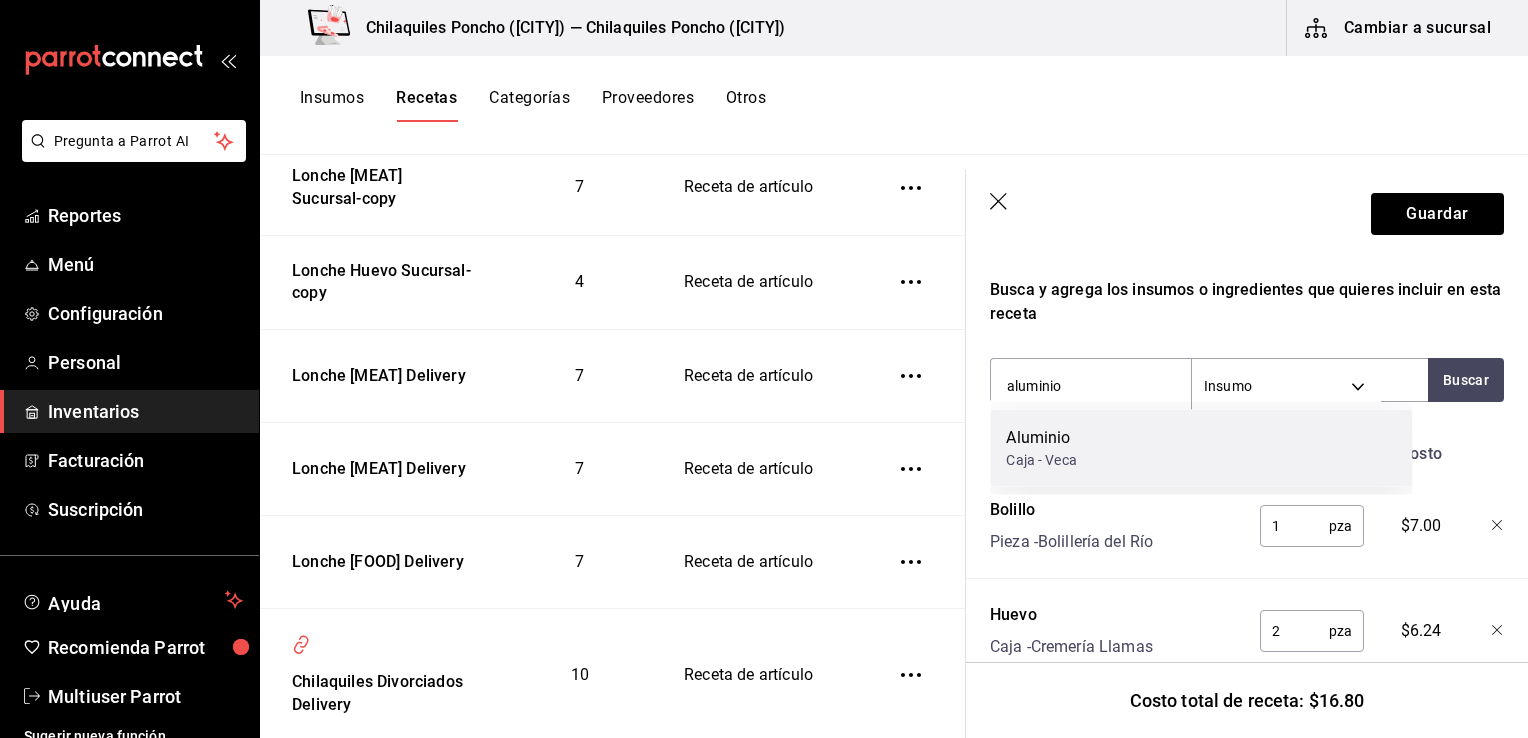 click on "Aluminio Caja - Veca" at bounding box center [1201, 448] 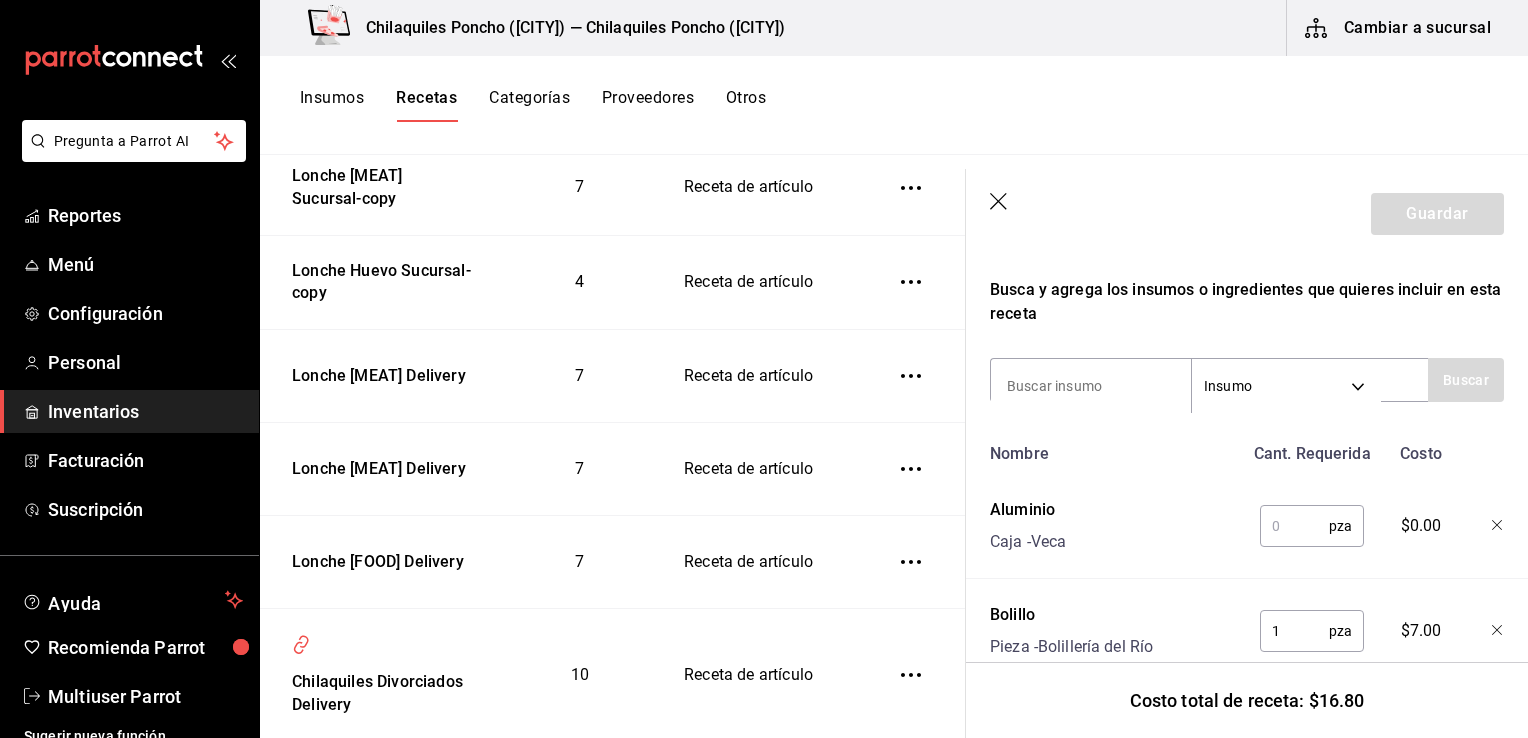click at bounding box center (1091, 386) 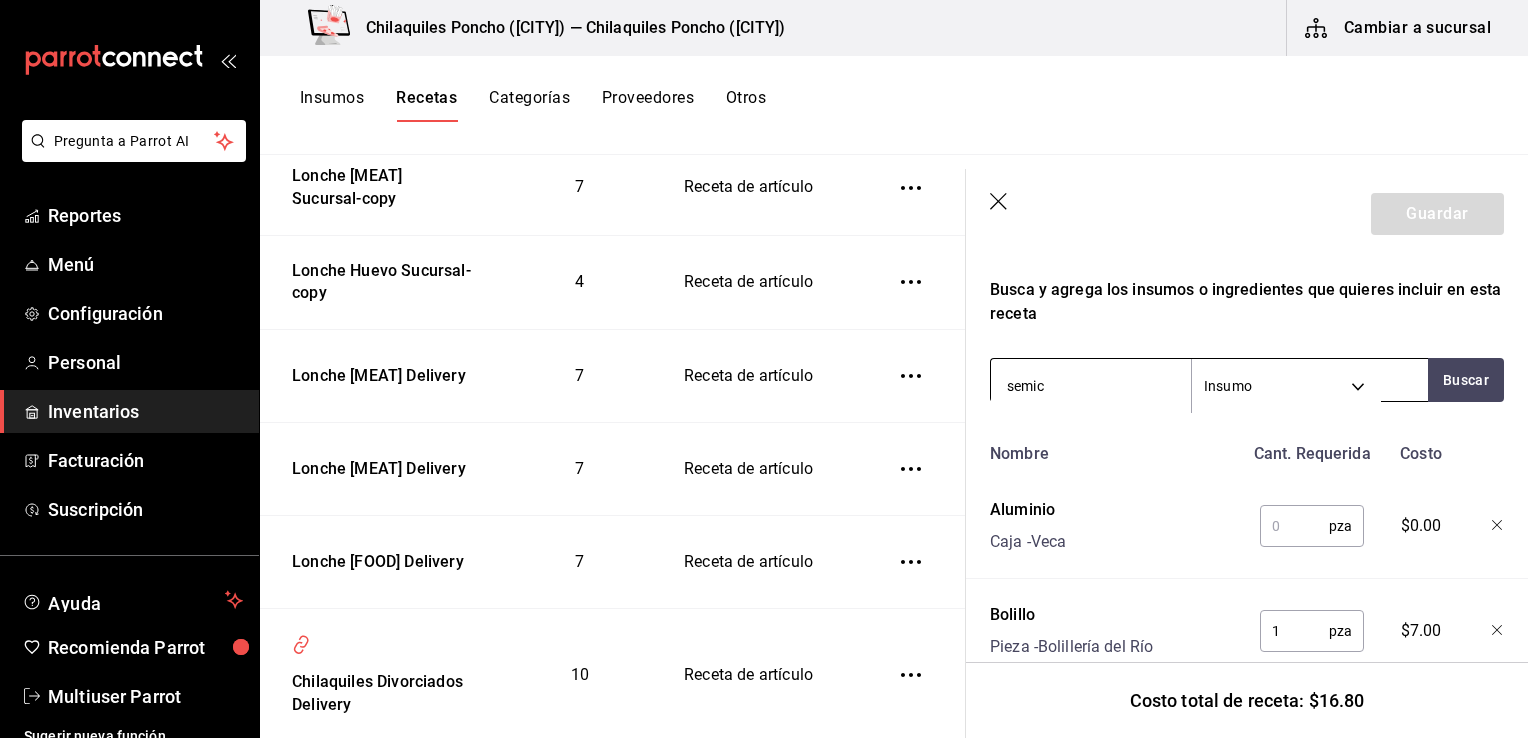 type on "semi" 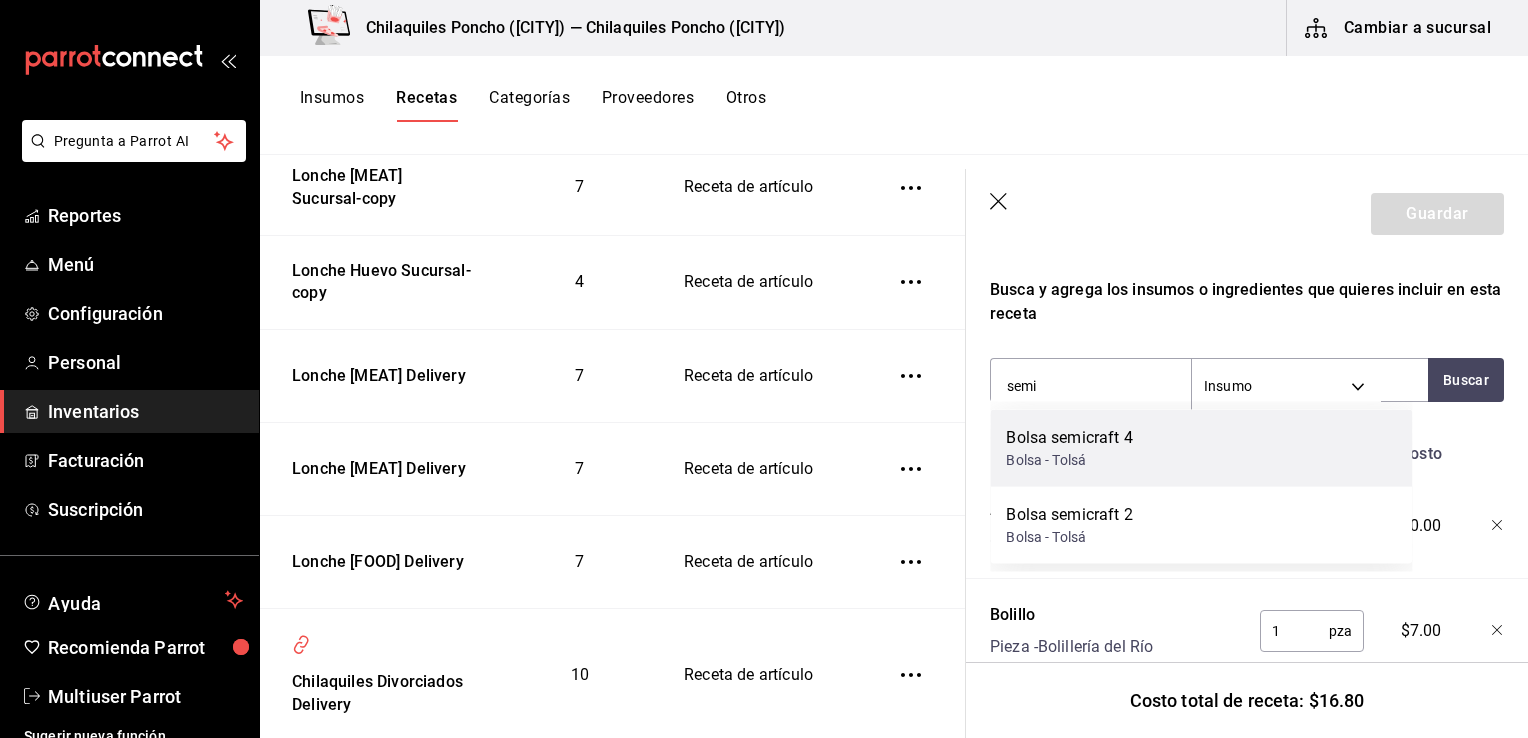 click on "Bolsa semicraft 4" at bounding box center (1069, 438) 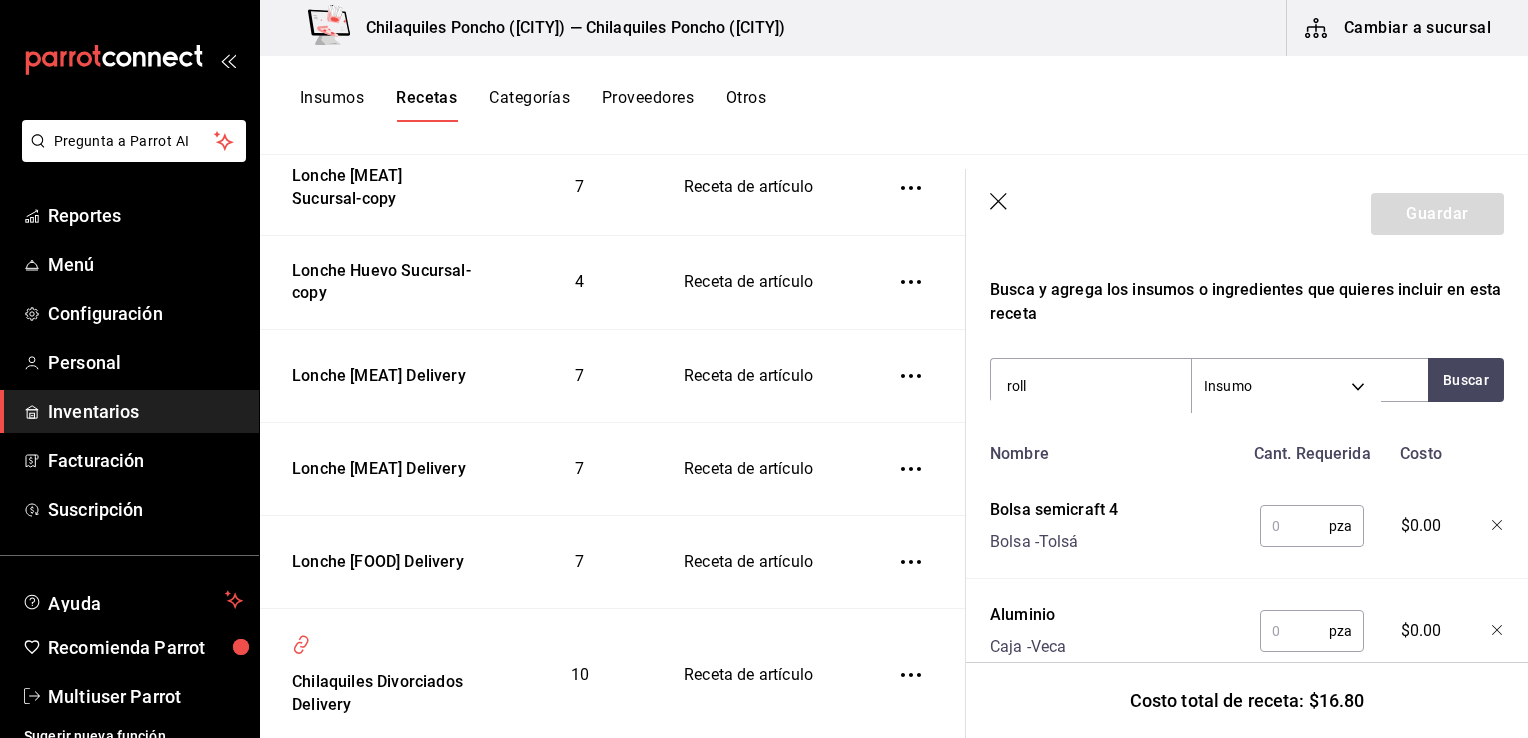 type on "rollo" 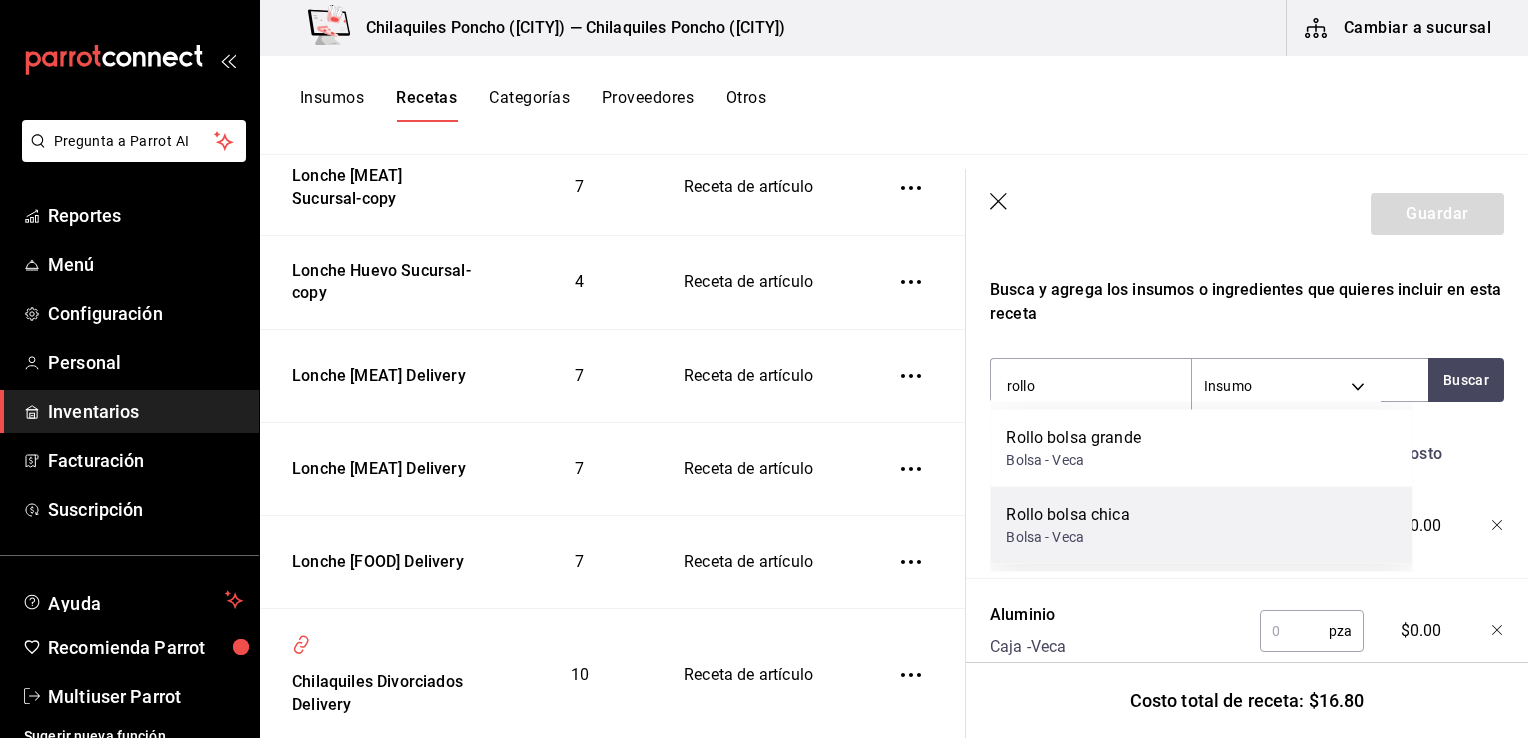 click on "Rollo bolsa chica" at bounding box center [1067, 515] 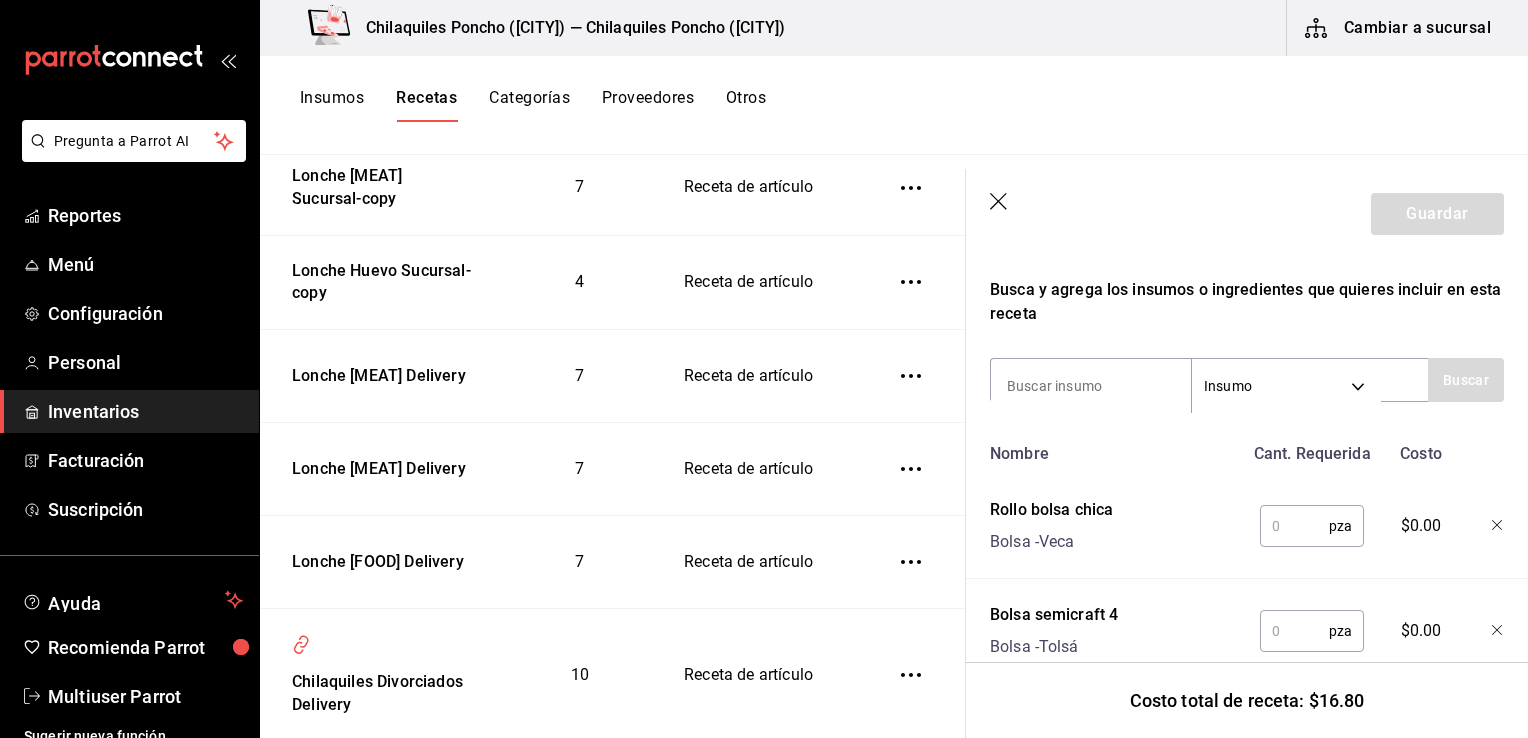 click at bounding box center (1294, 526) 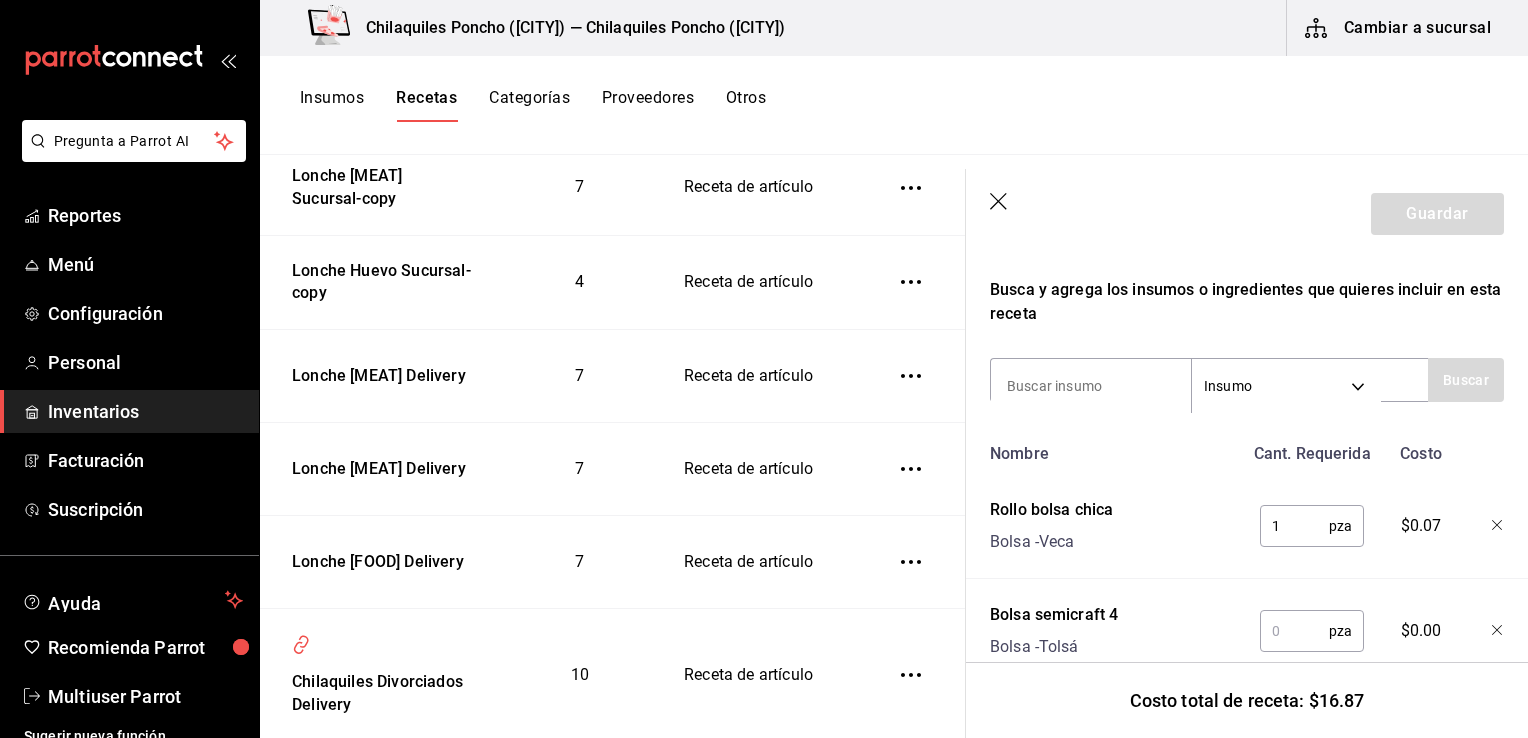 type on "1" 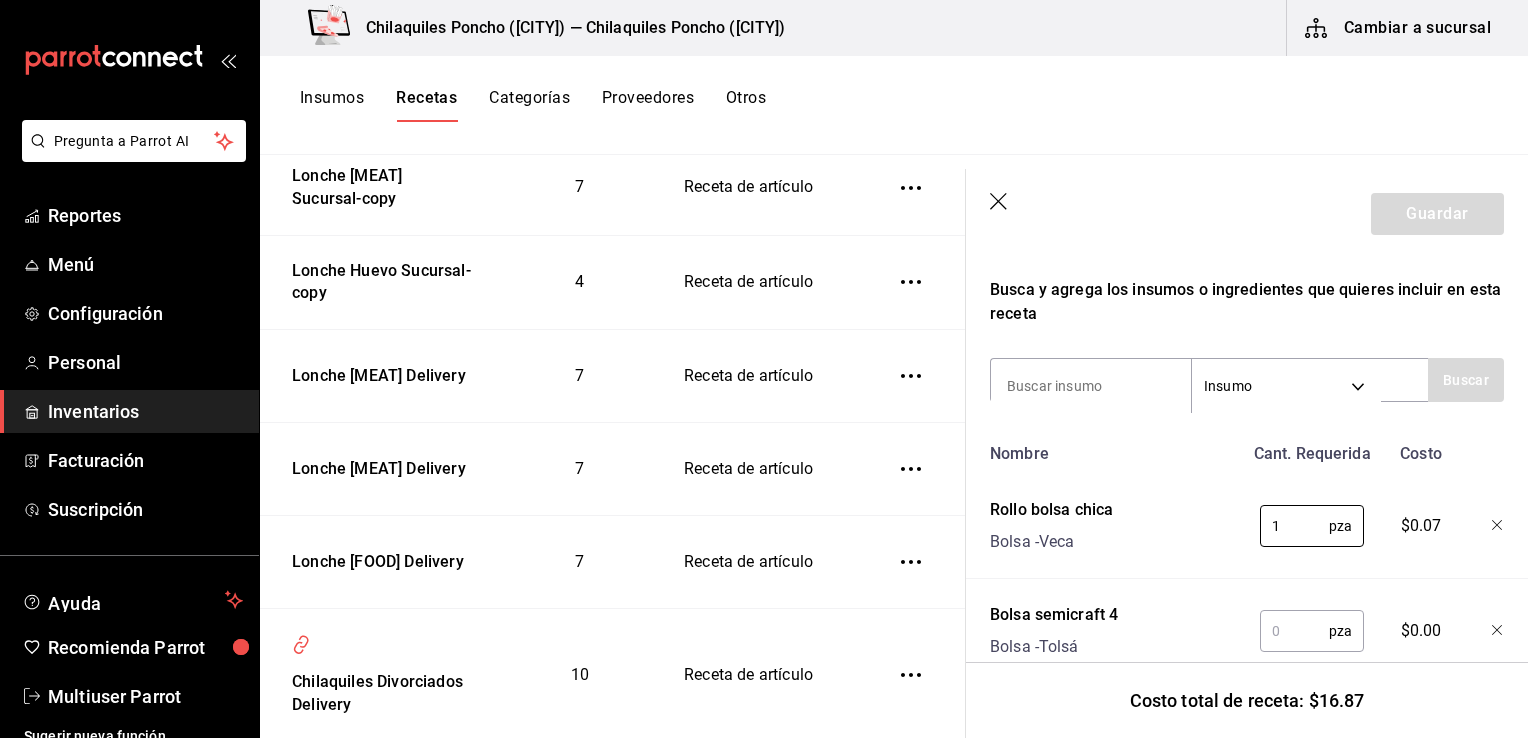 click at bounding box center [1294, 631] 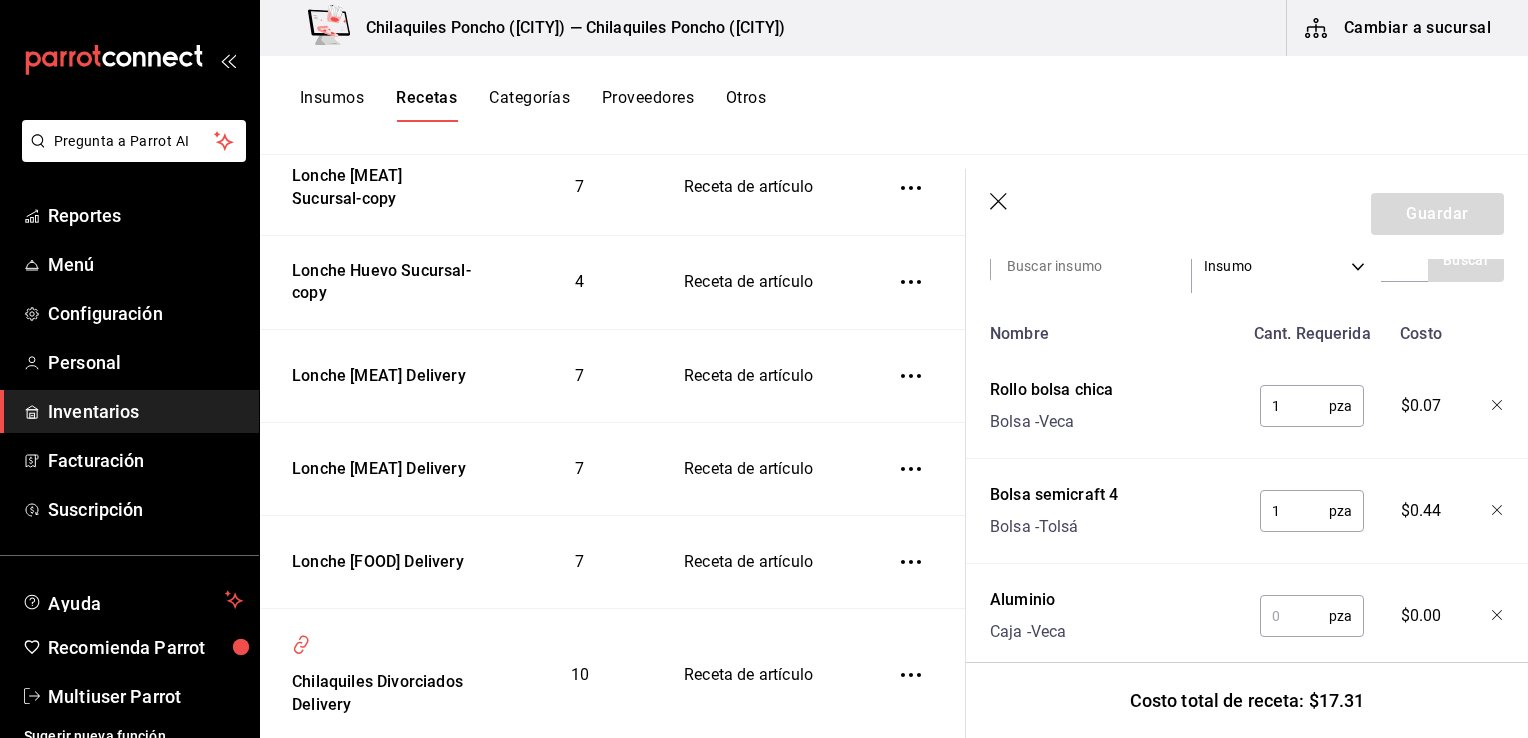 scroll, scrollTop: 548, scrollLeft: 0, axis: vertical 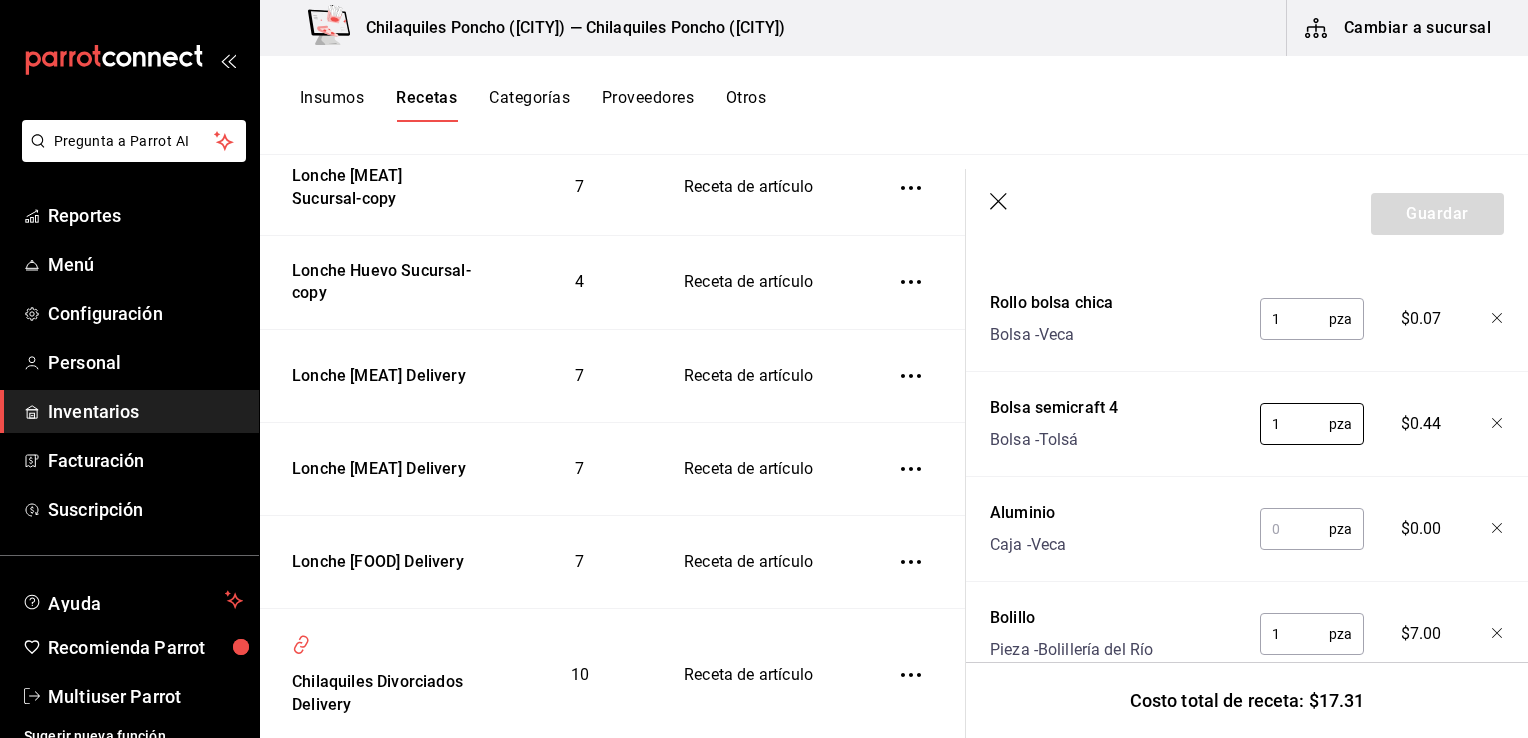 type on "1" 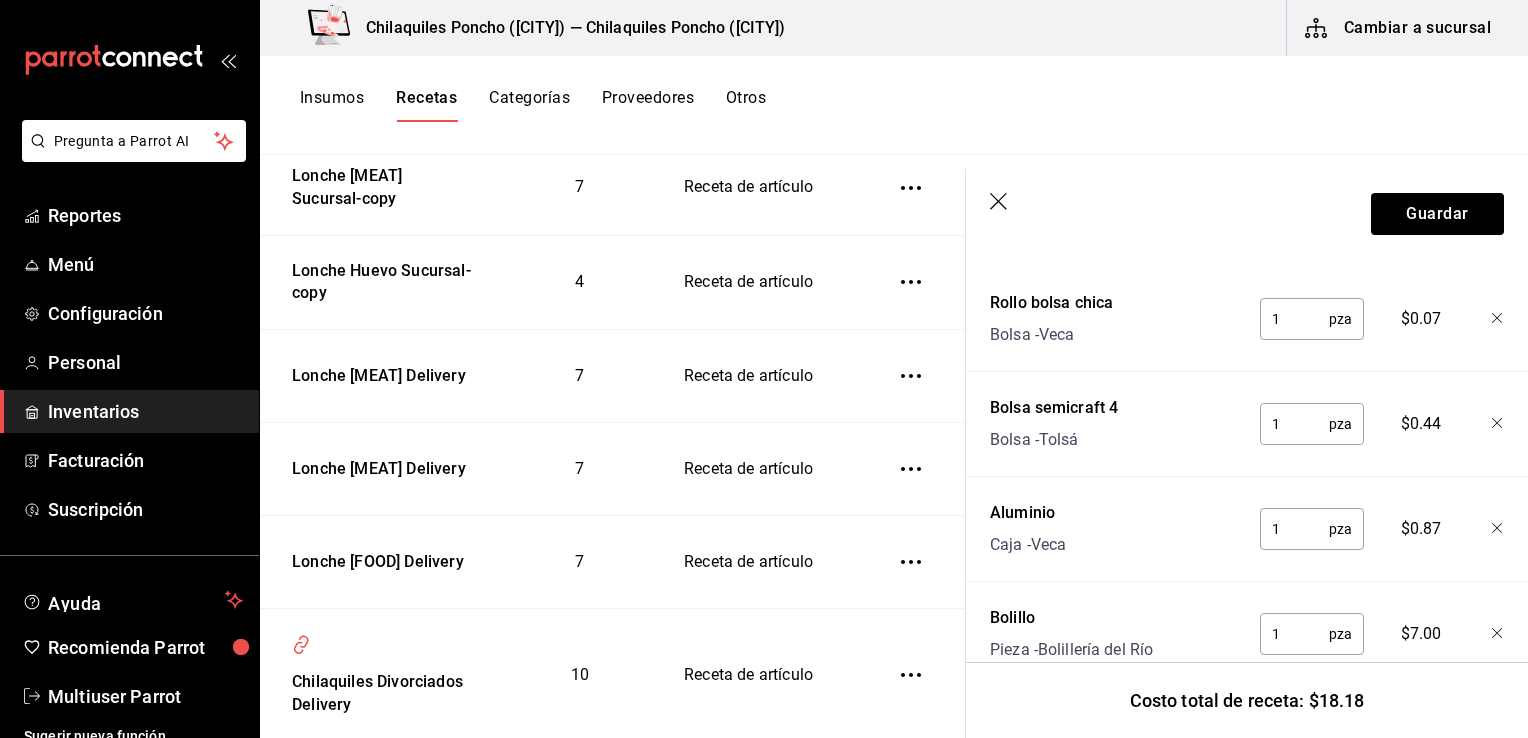 type on "1" 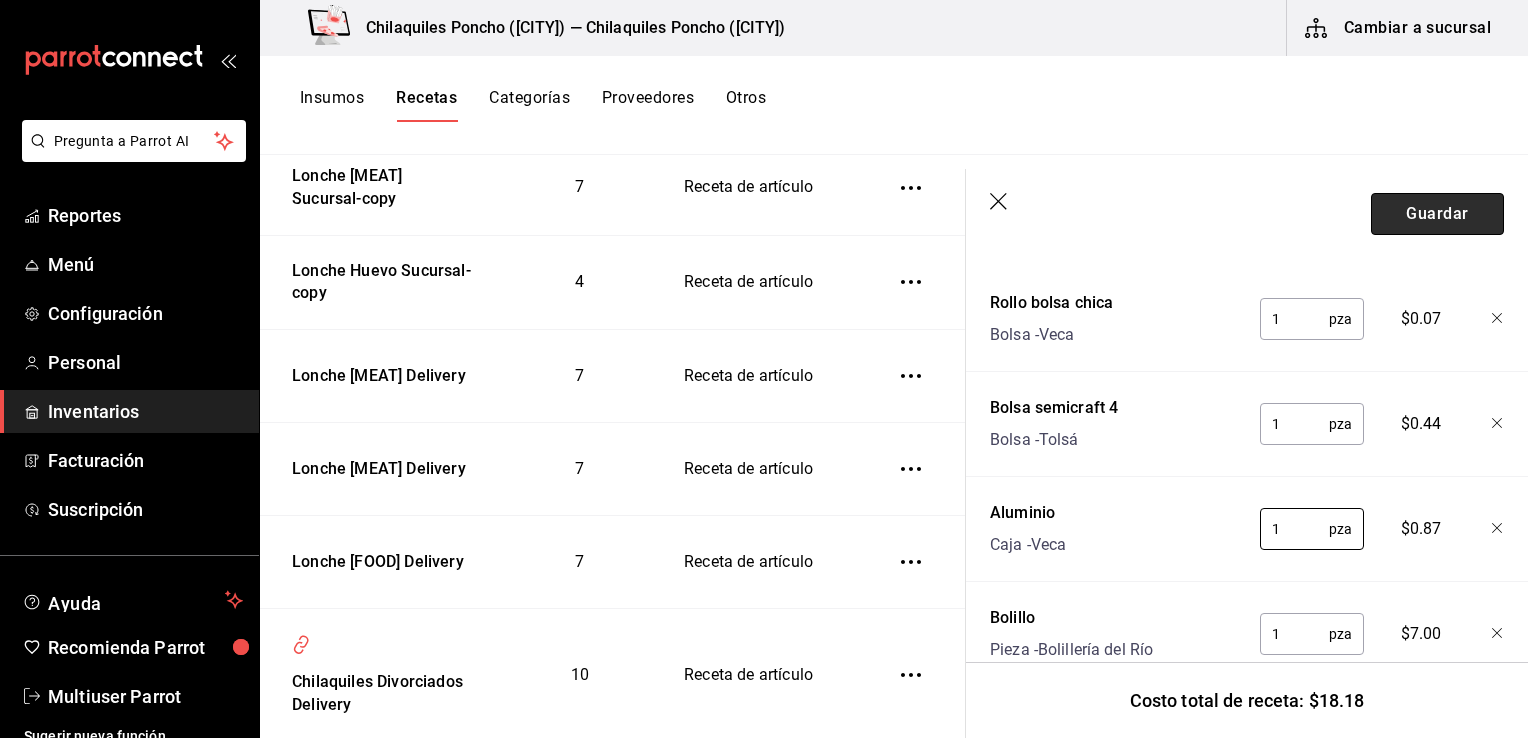 click on "Guardar" at bounding box center [1437, 214] 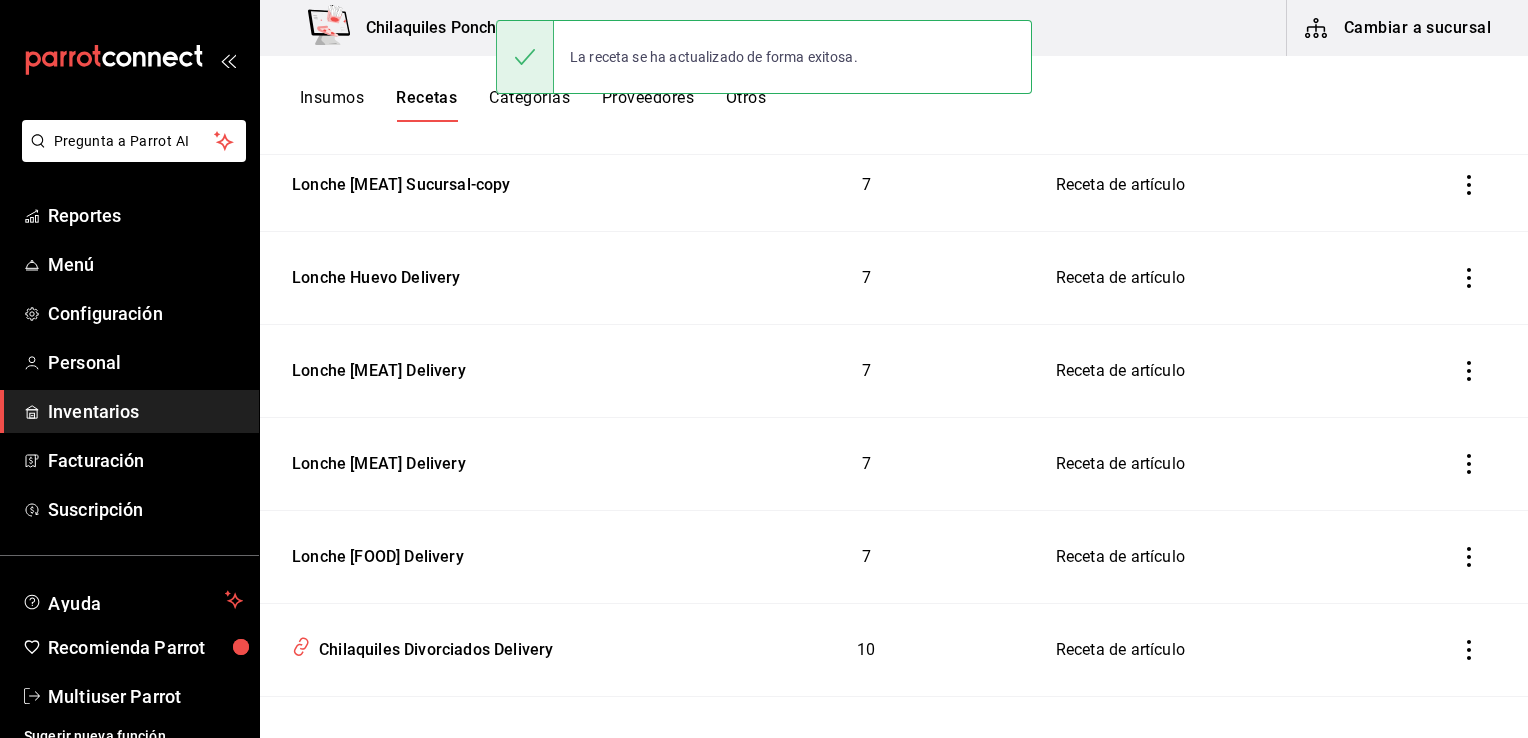 scroll, scrollTop: 0, scrollLeft: 0, axis: both 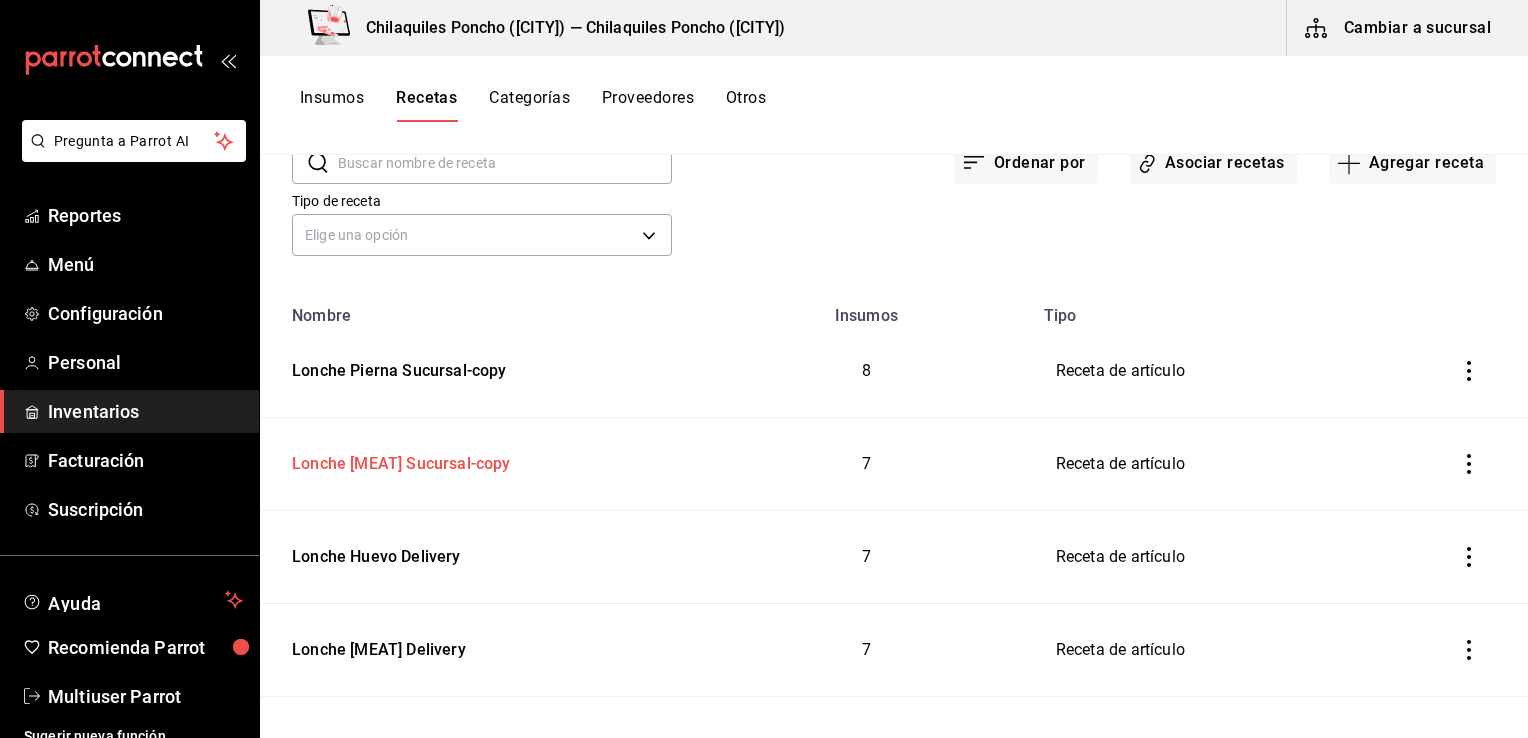 click on "Lonche Jamón Sucursal-copy" at bounding box center (397, 460) 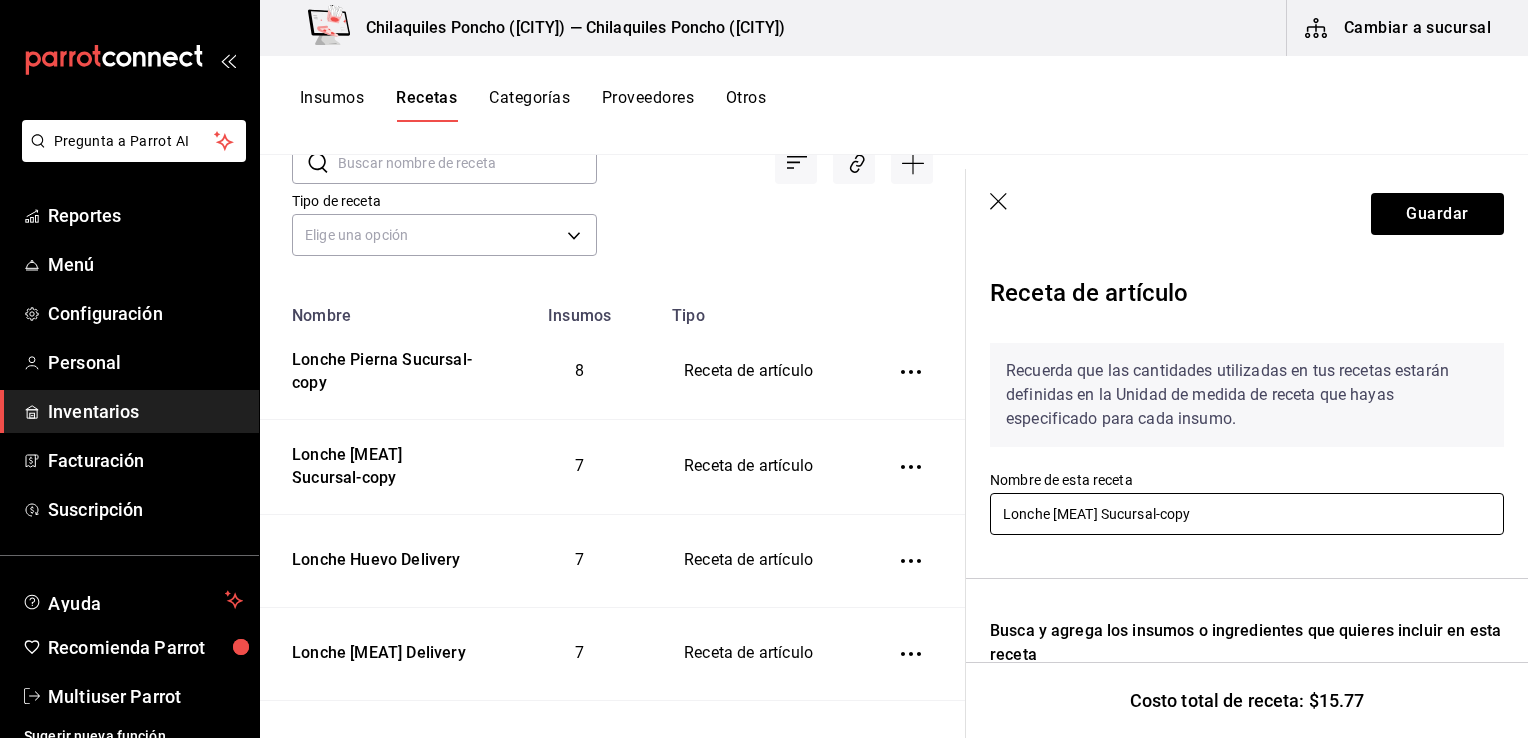 click on "Lonche Jamón Sucursal-copy" at bounding box center (1247, 514) 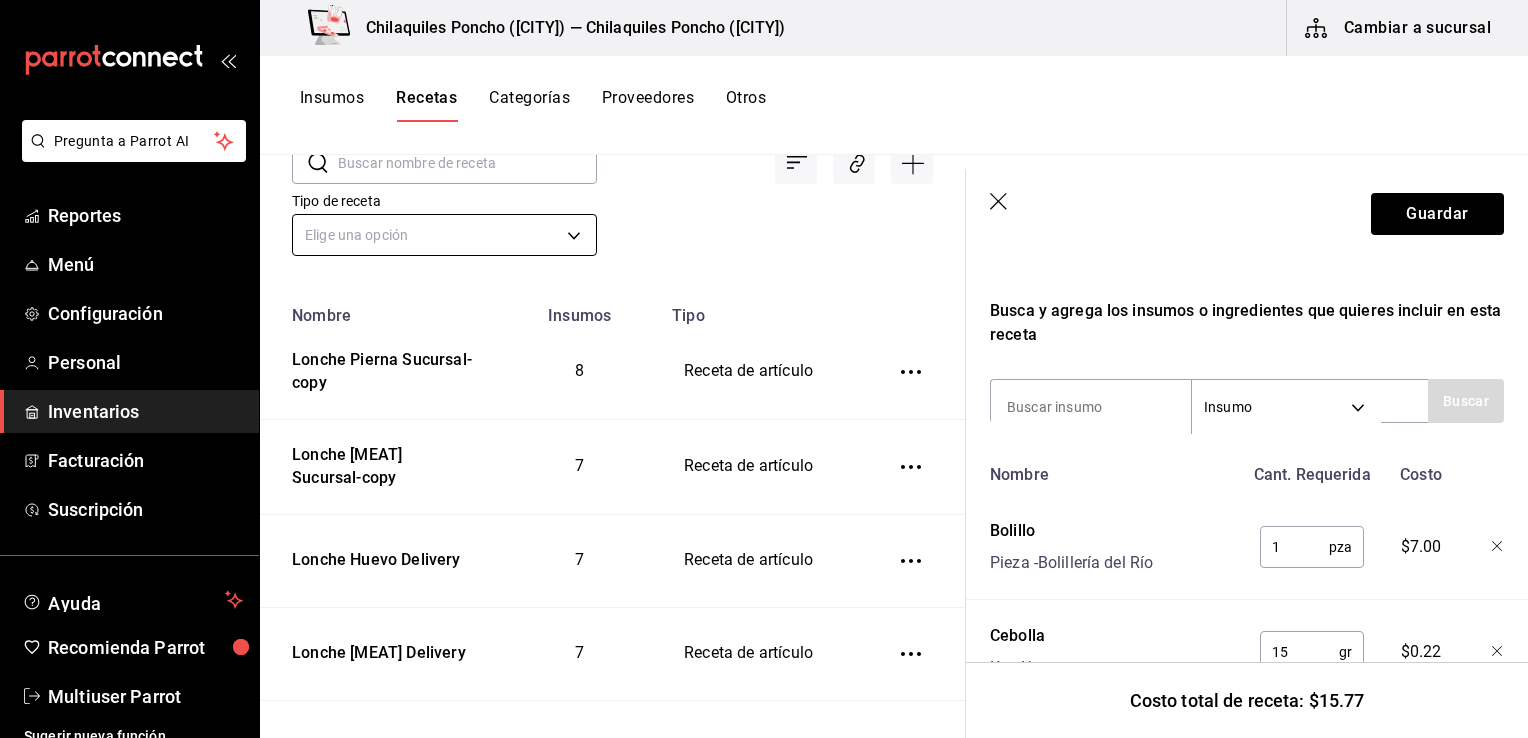 scroll, scrollTop: 320, scrollLeft: 0, axis: vertical 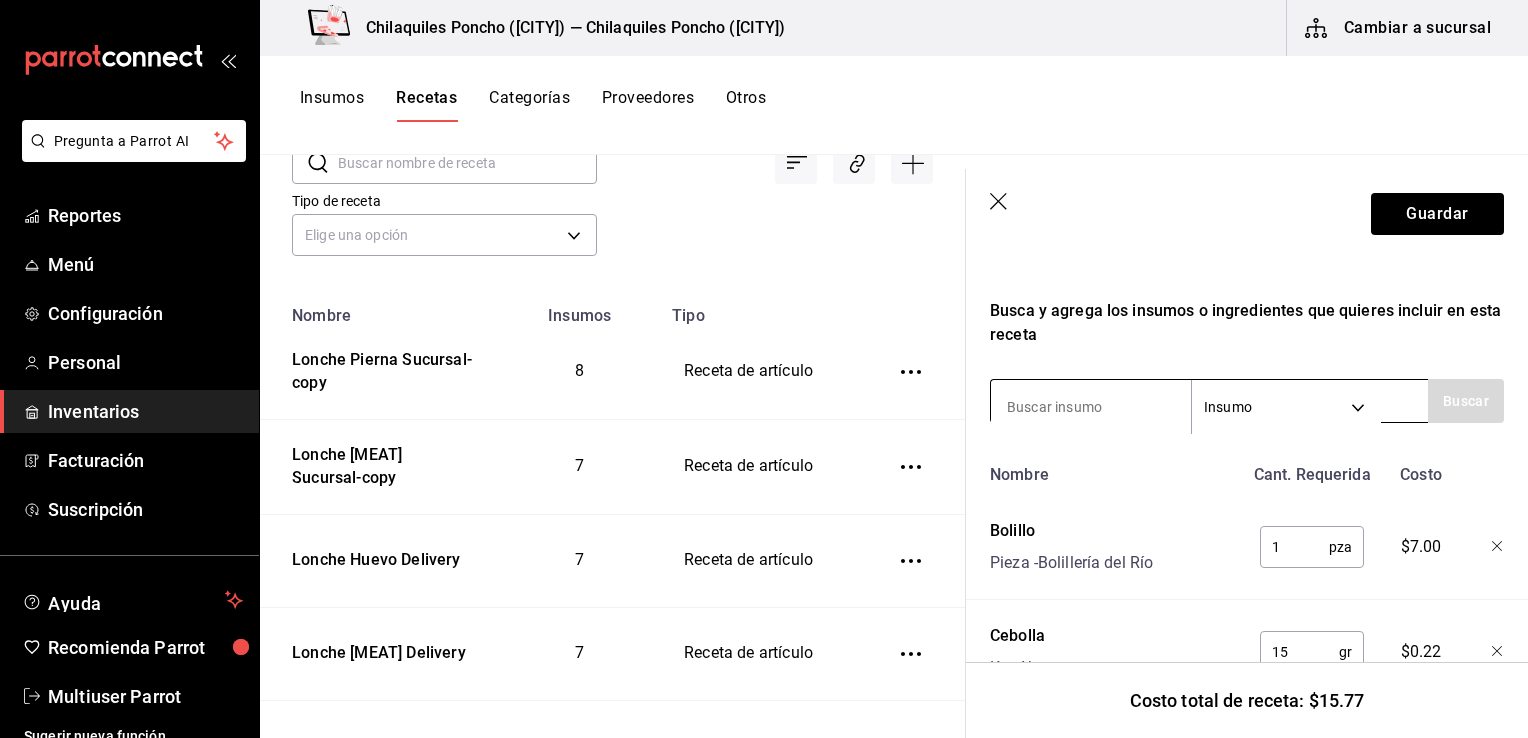 click at bounding box center (1091, 407) 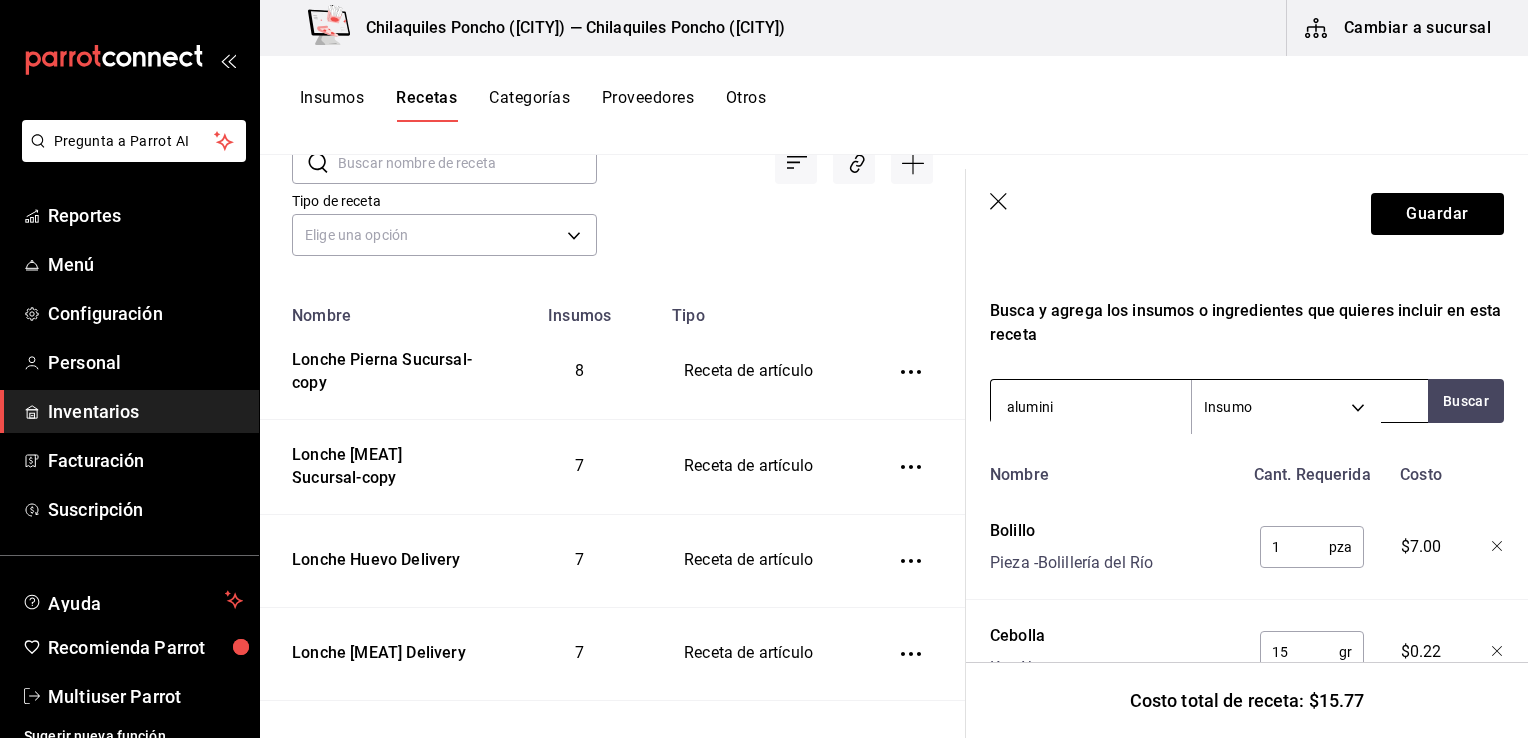 type on "aluminio" 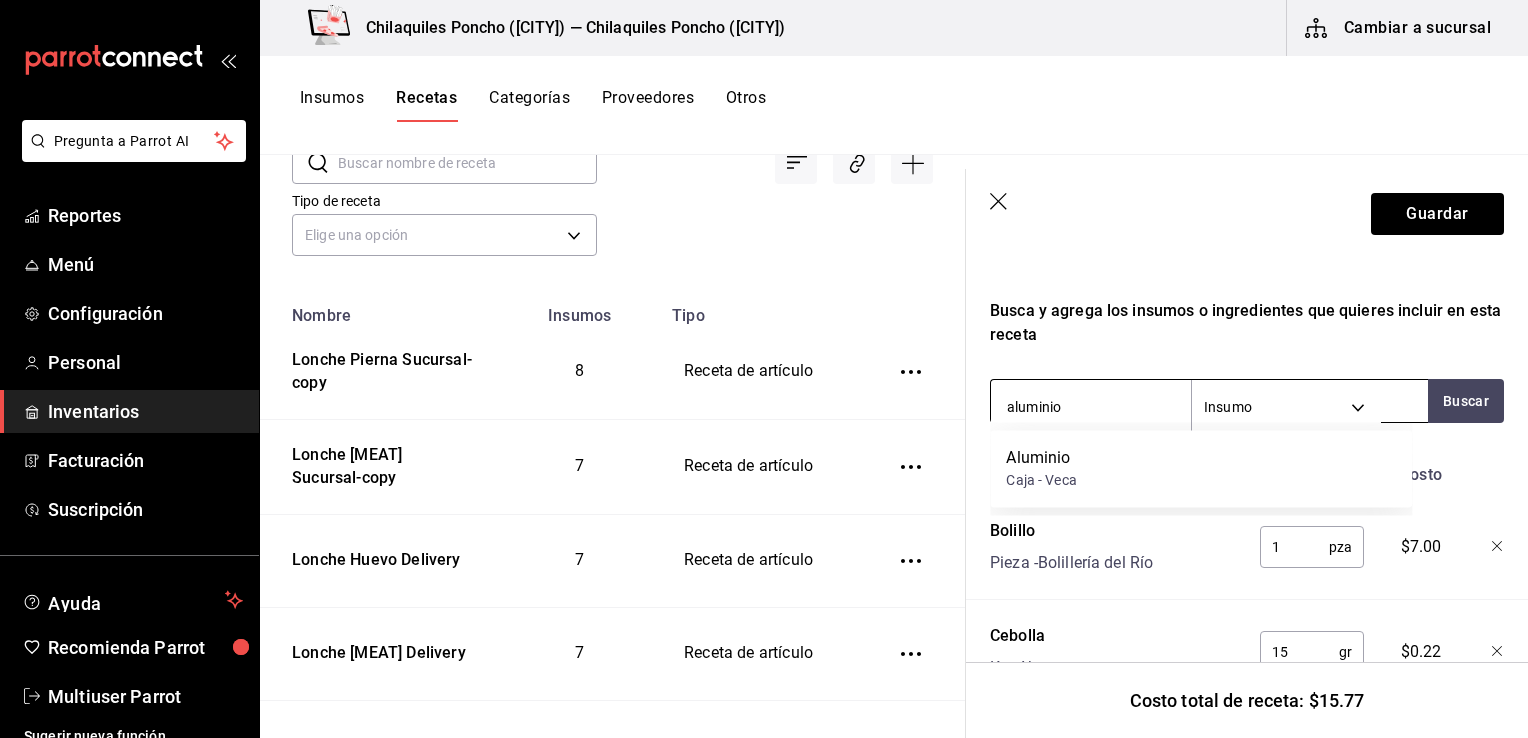 click on "Aluminio Caja - Veca" at bounding box center (1201, 468) 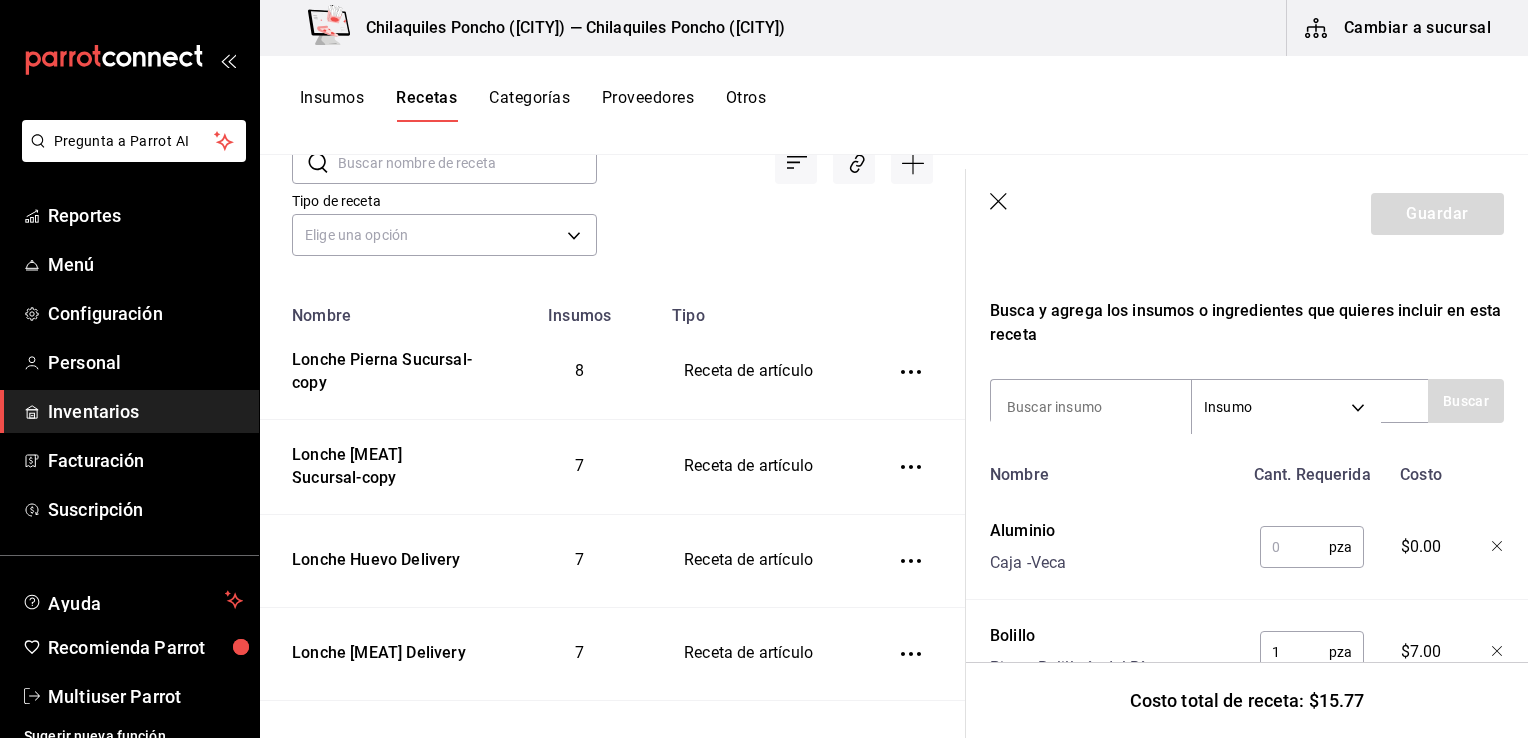 click at bounding box center (1091, 407) 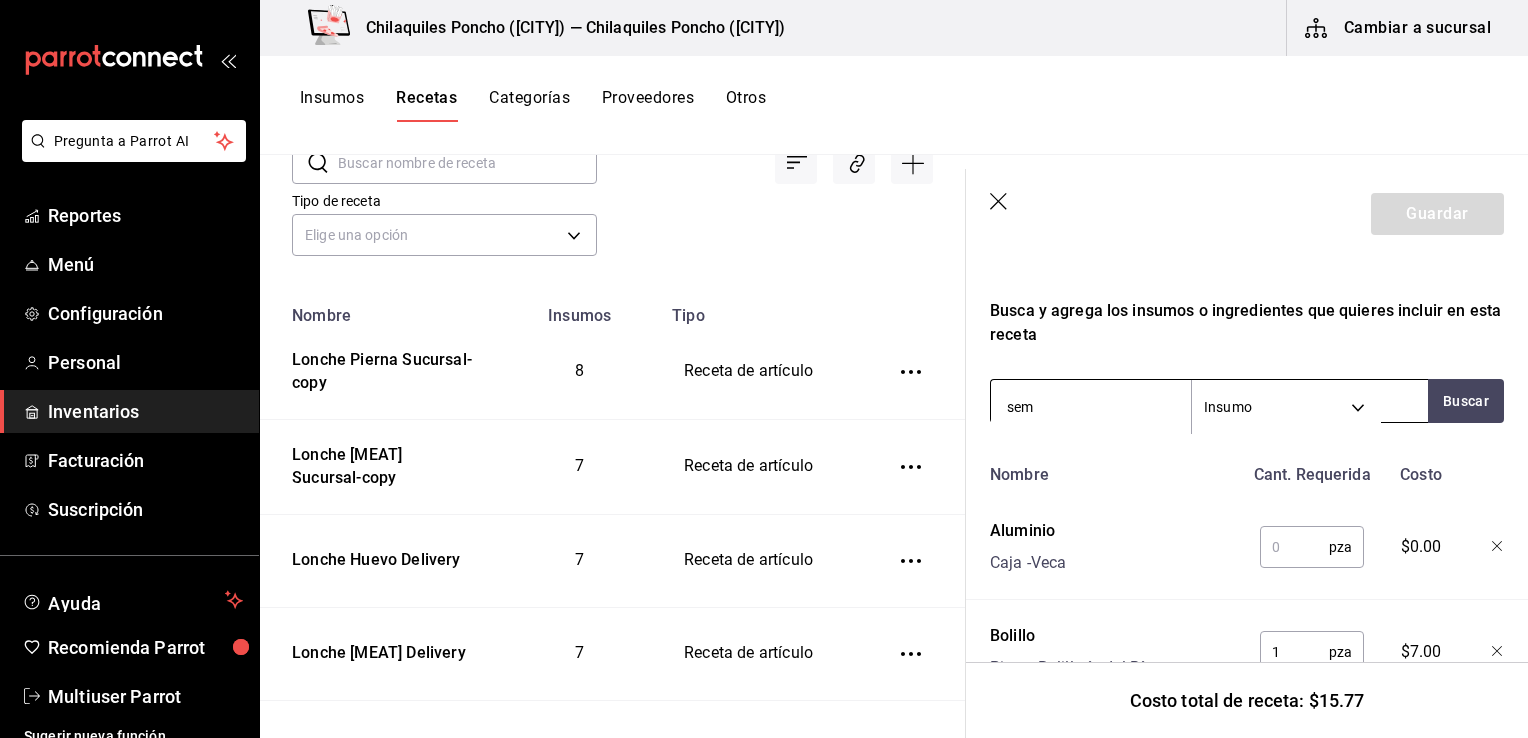 type on "semi" 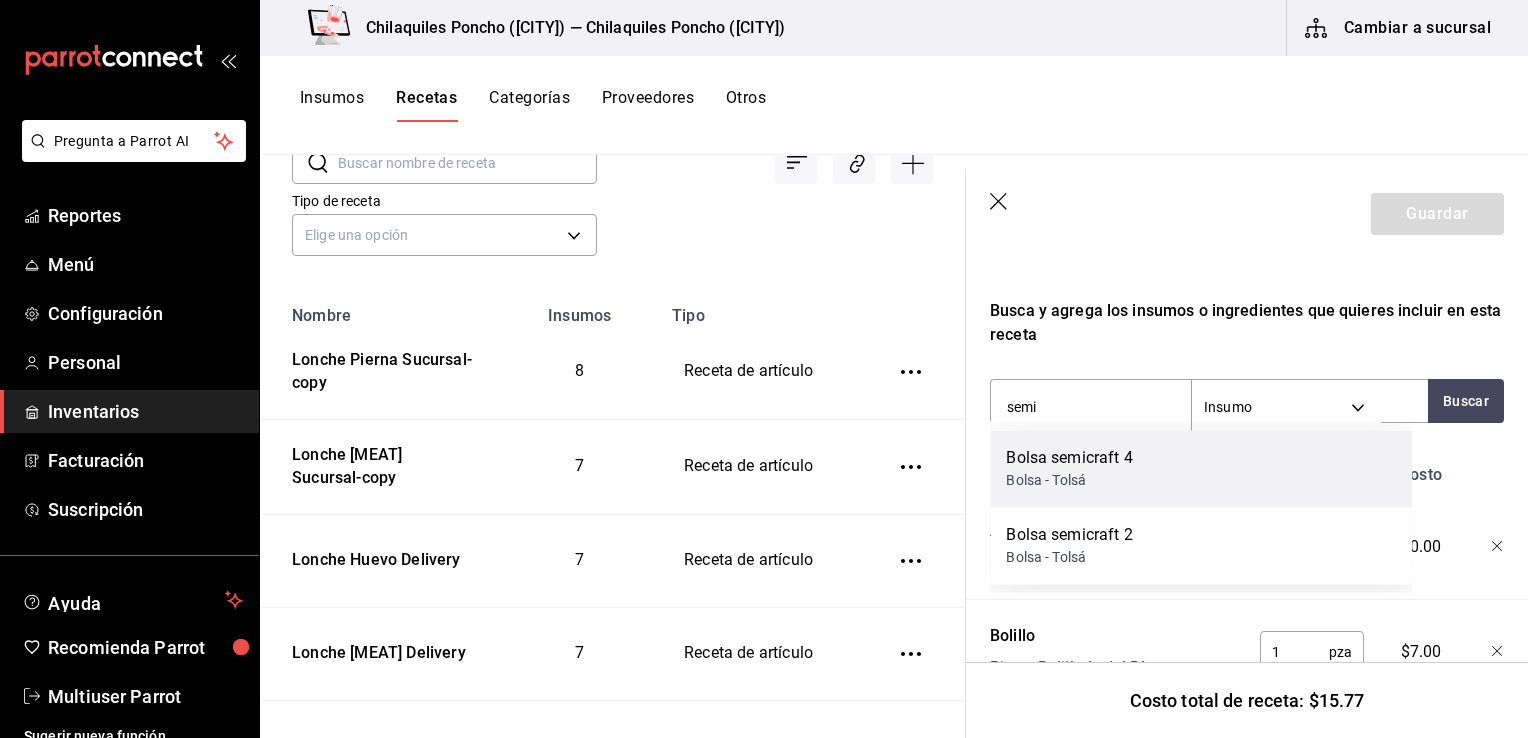 click on "Bolsa semicraft 4 Bolsa - Tolsá" at bounding box center [1201, 468] 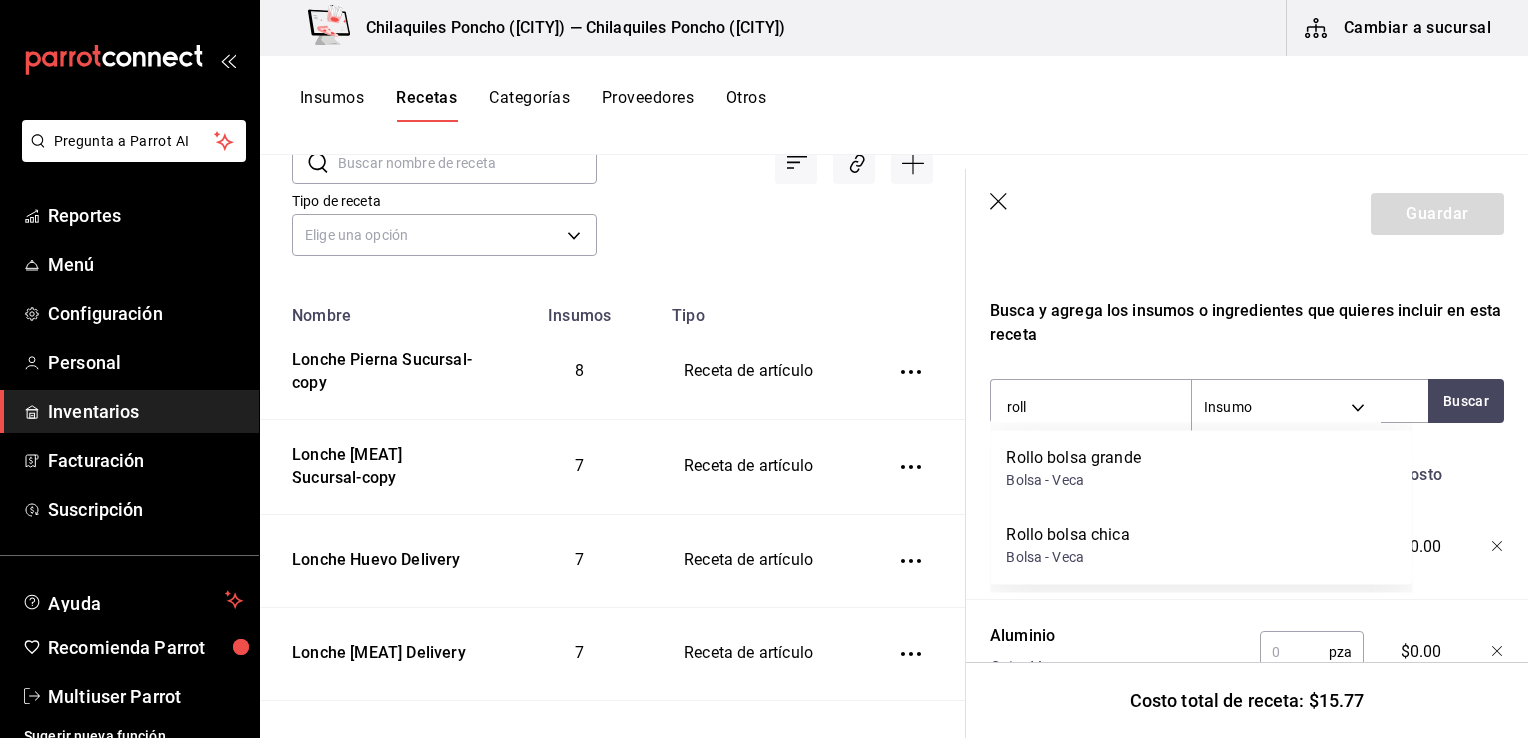 type on "rollo" 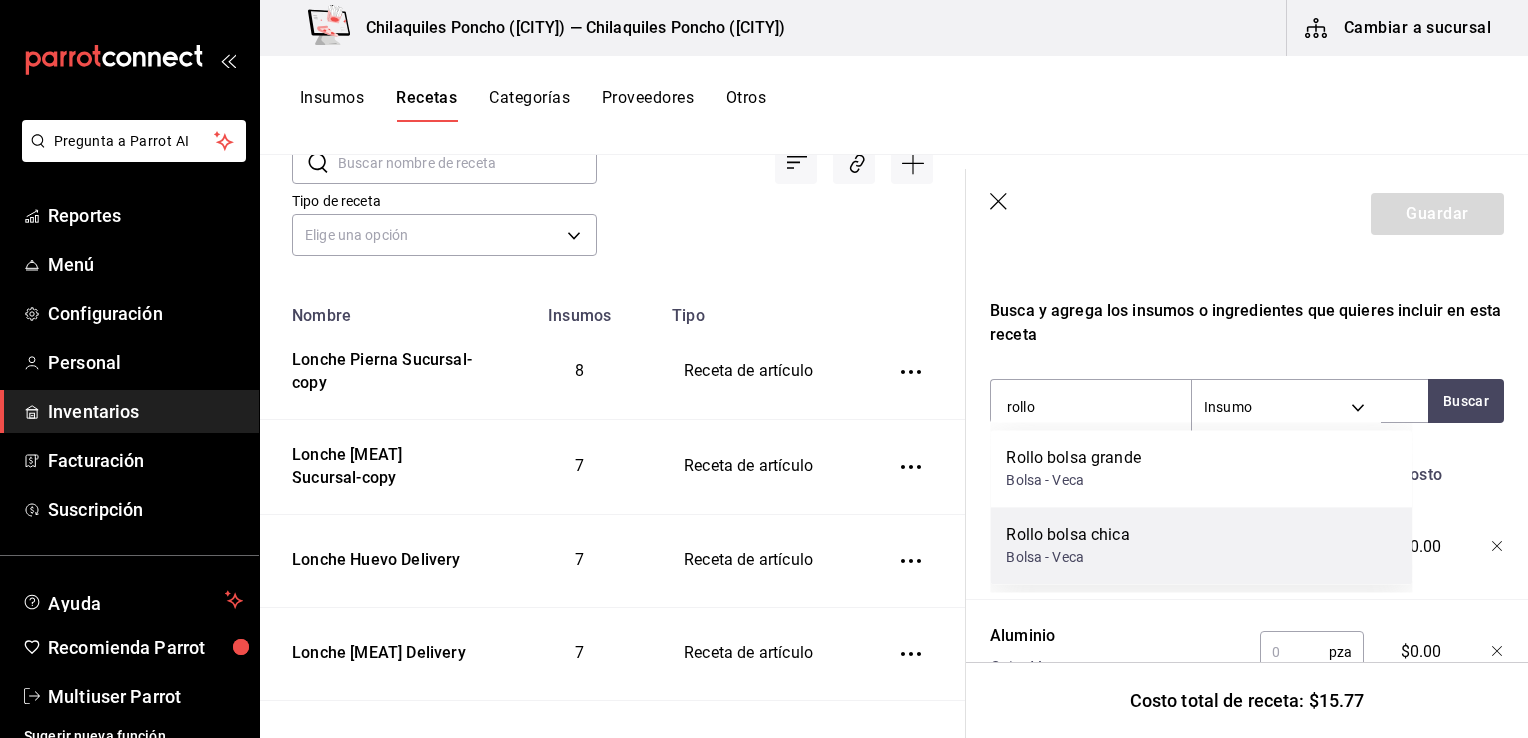 click on "Rollo bolsa chica Bolsa - Veca" at bounding box center [1201, 545] 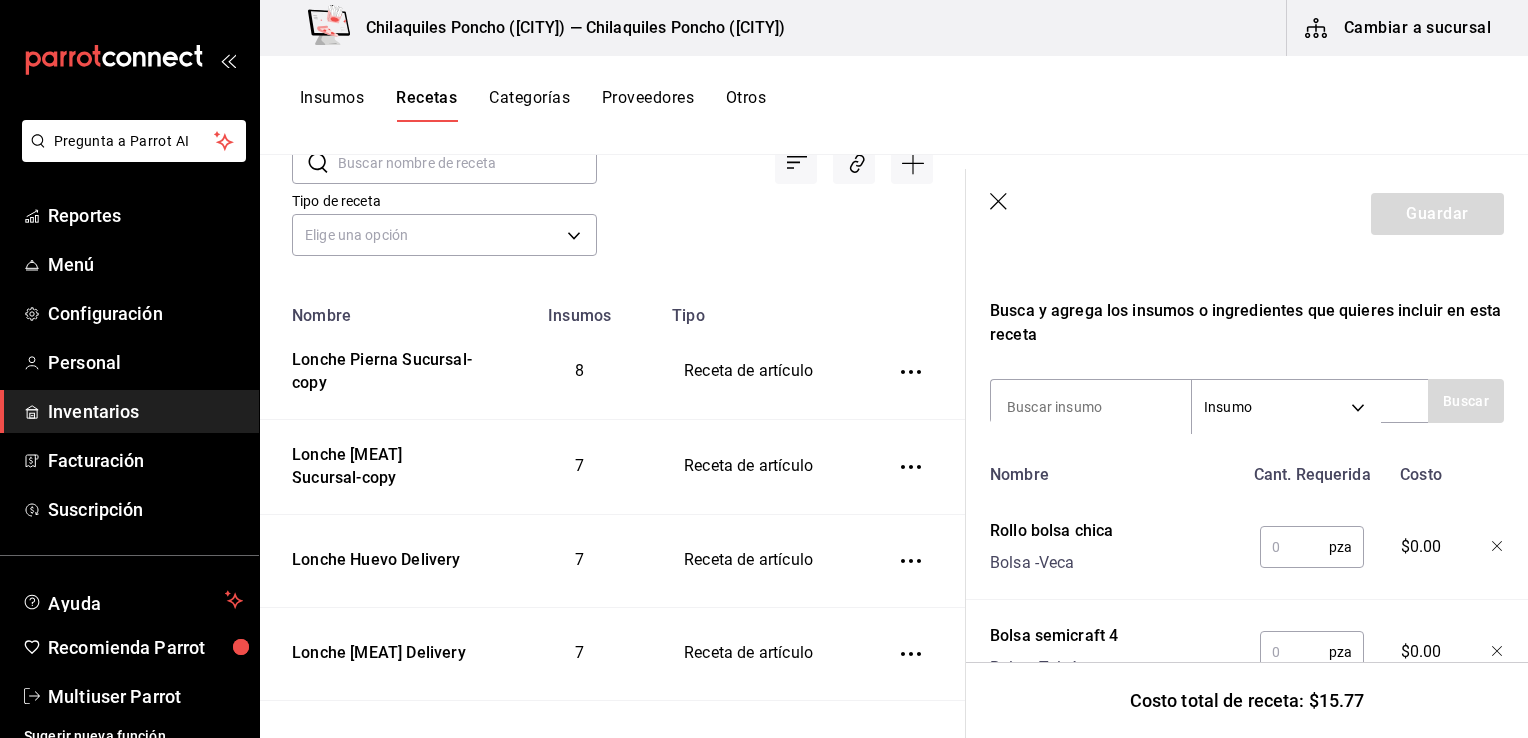 click at bounding box center (1294, 547) 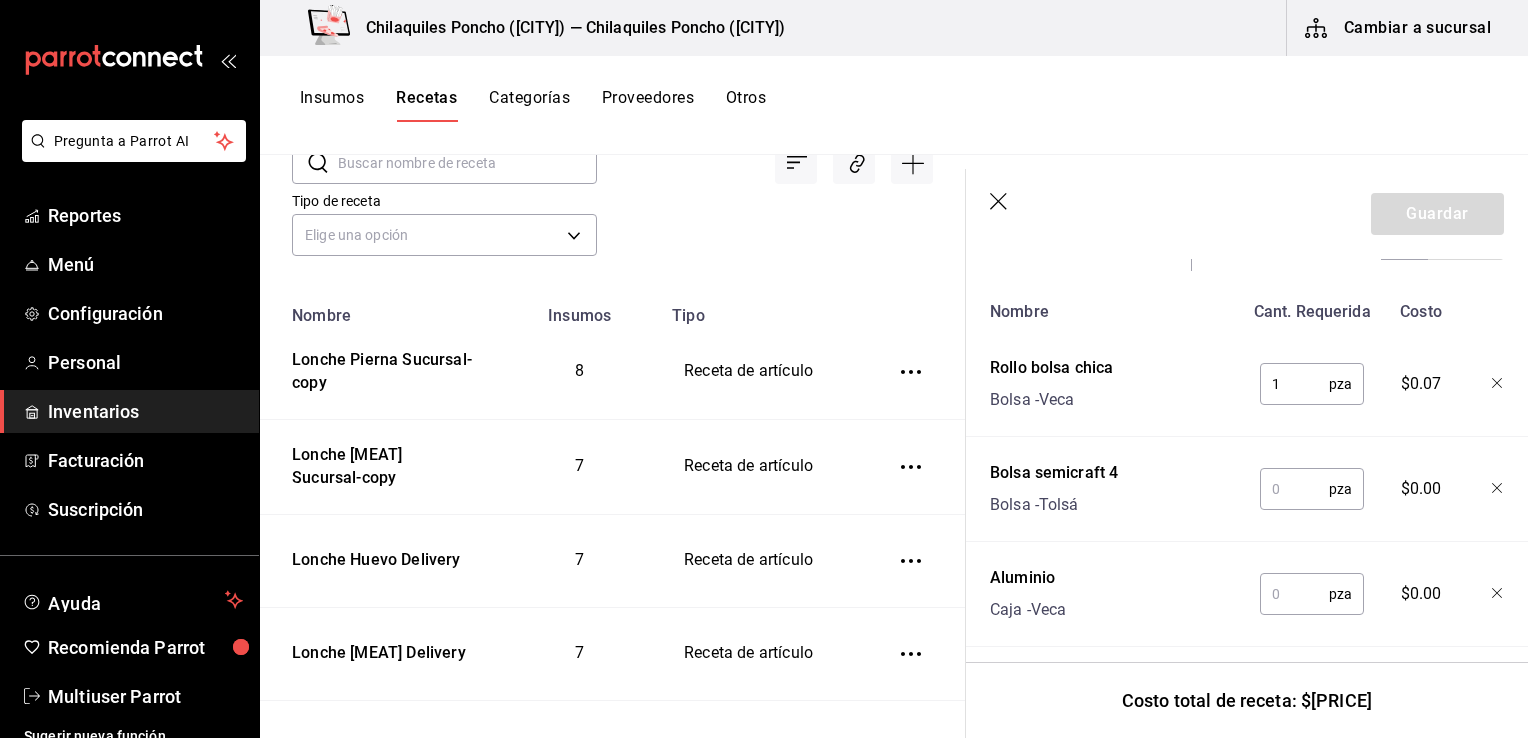 scroll, scrollTop: 483, scrollLeft: 0, axis: vertical 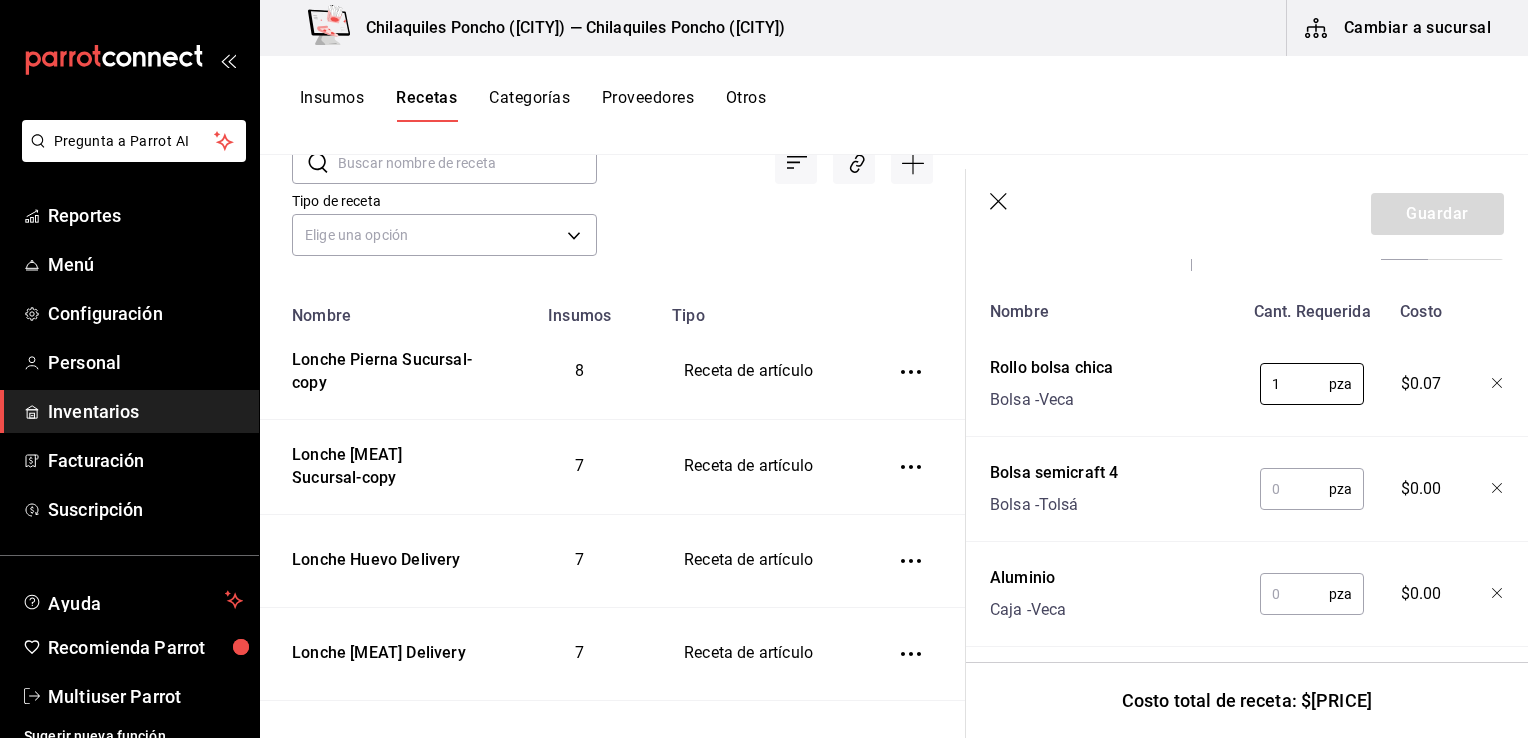 type on "1" 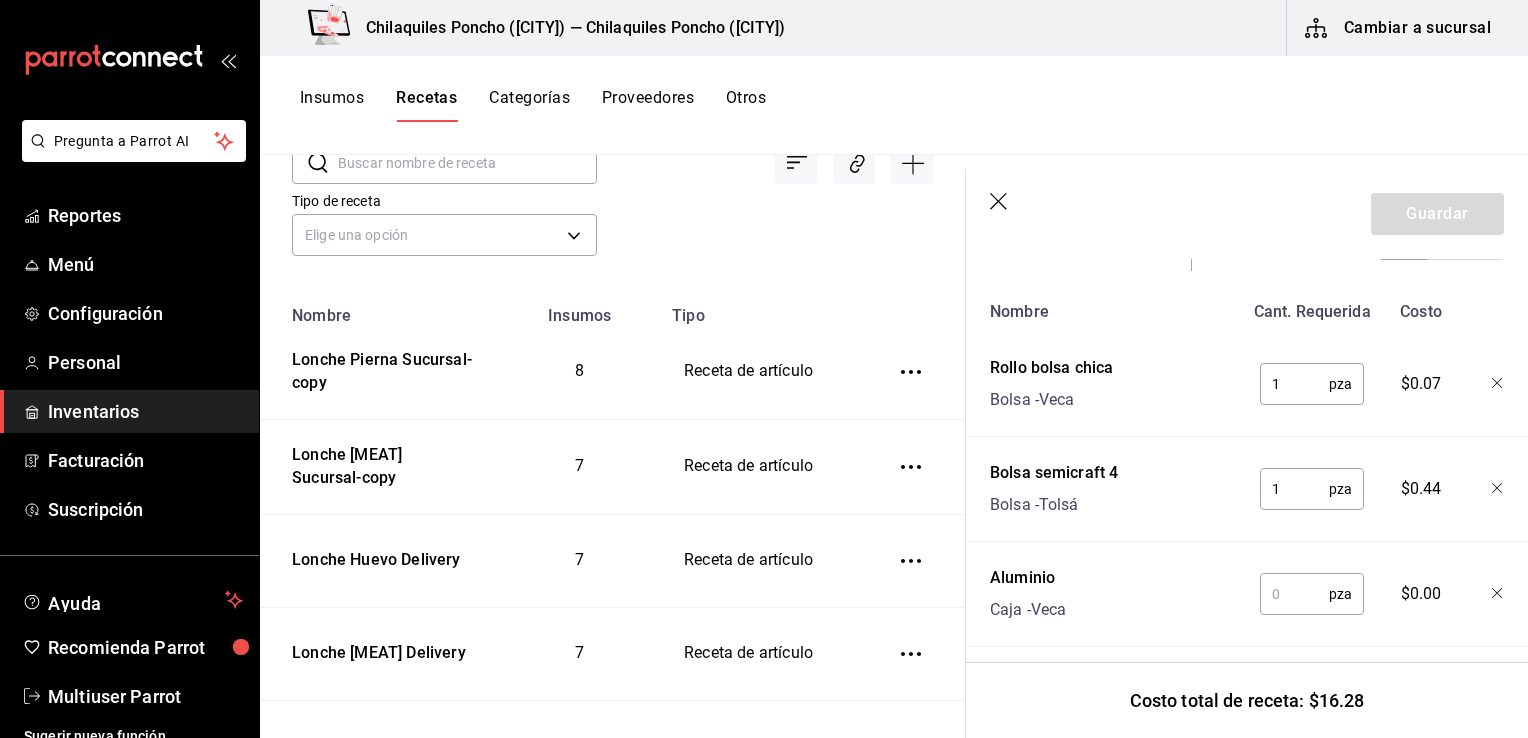 type on "1" 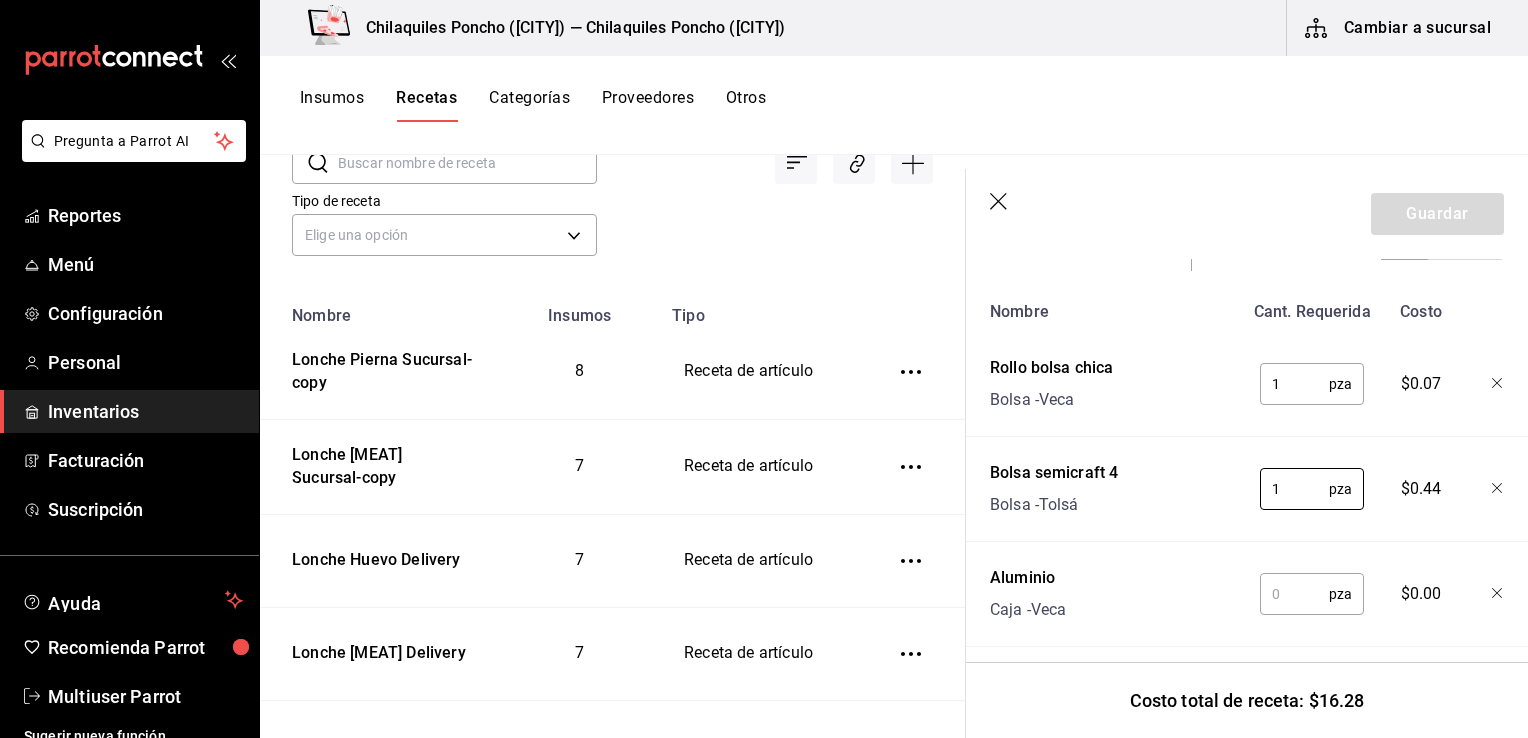 click at bounding box center [1294, 594] 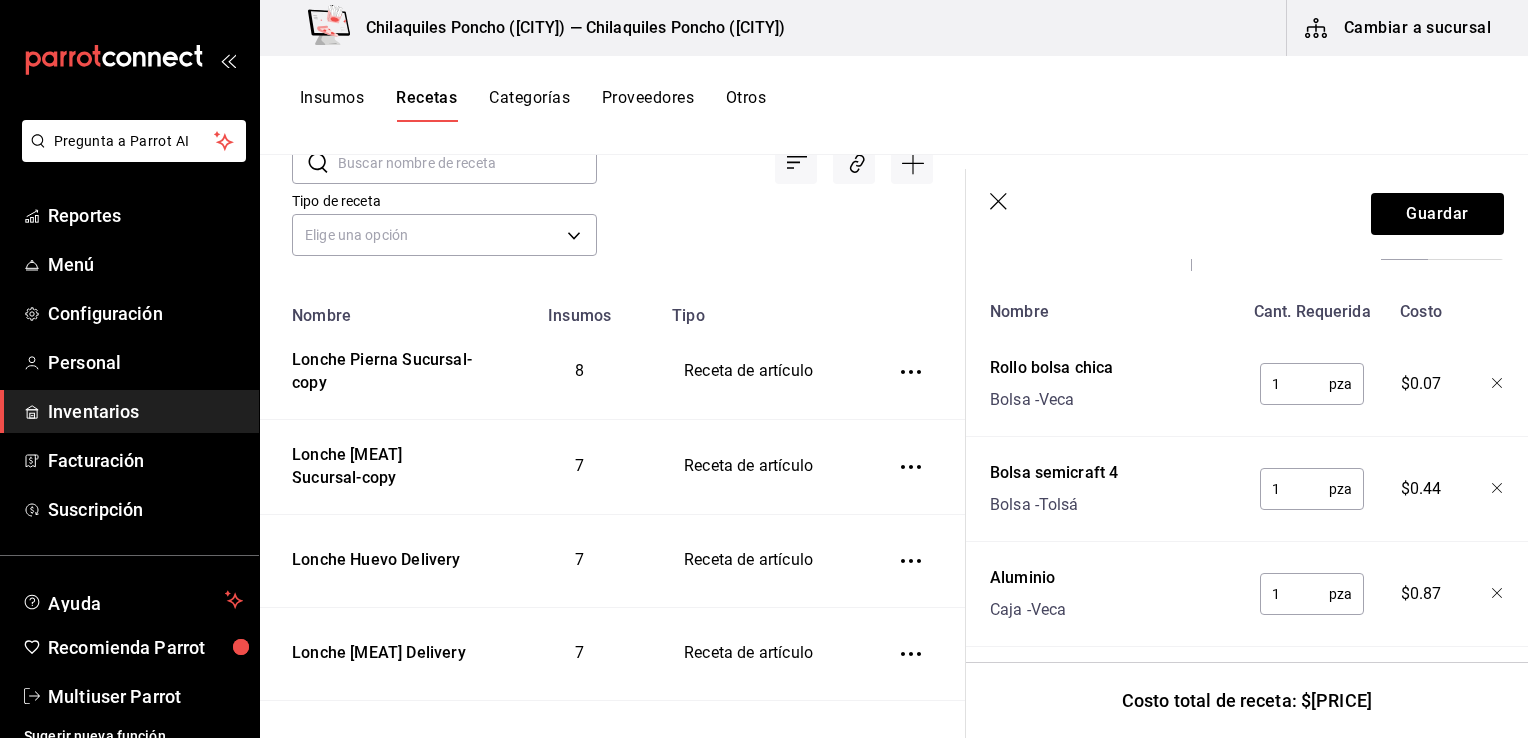 type on "1" 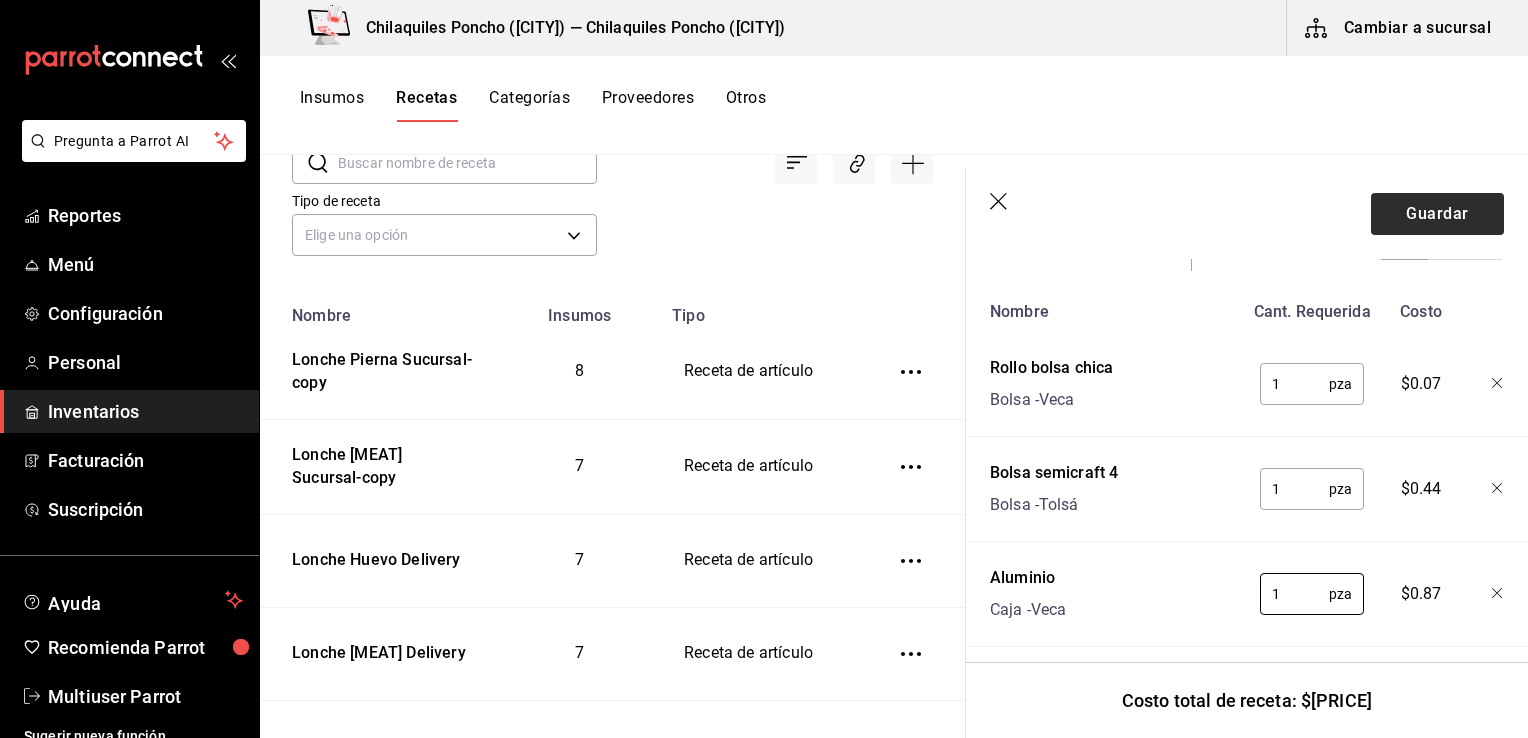 click on "Guardar" at bounding box center [1437, 214] 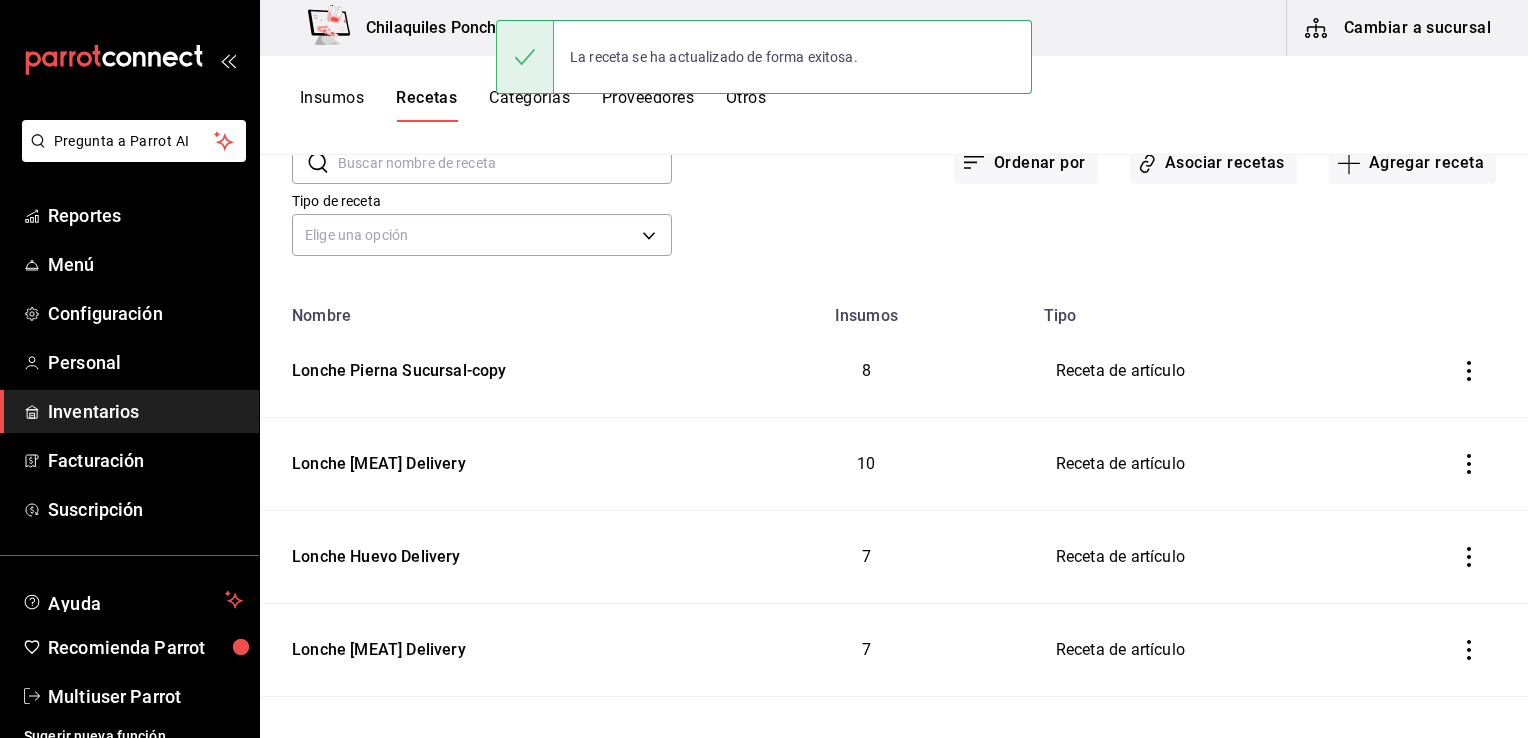 scroll, scrollTop: 0, scrollLeft: 0, axis: both 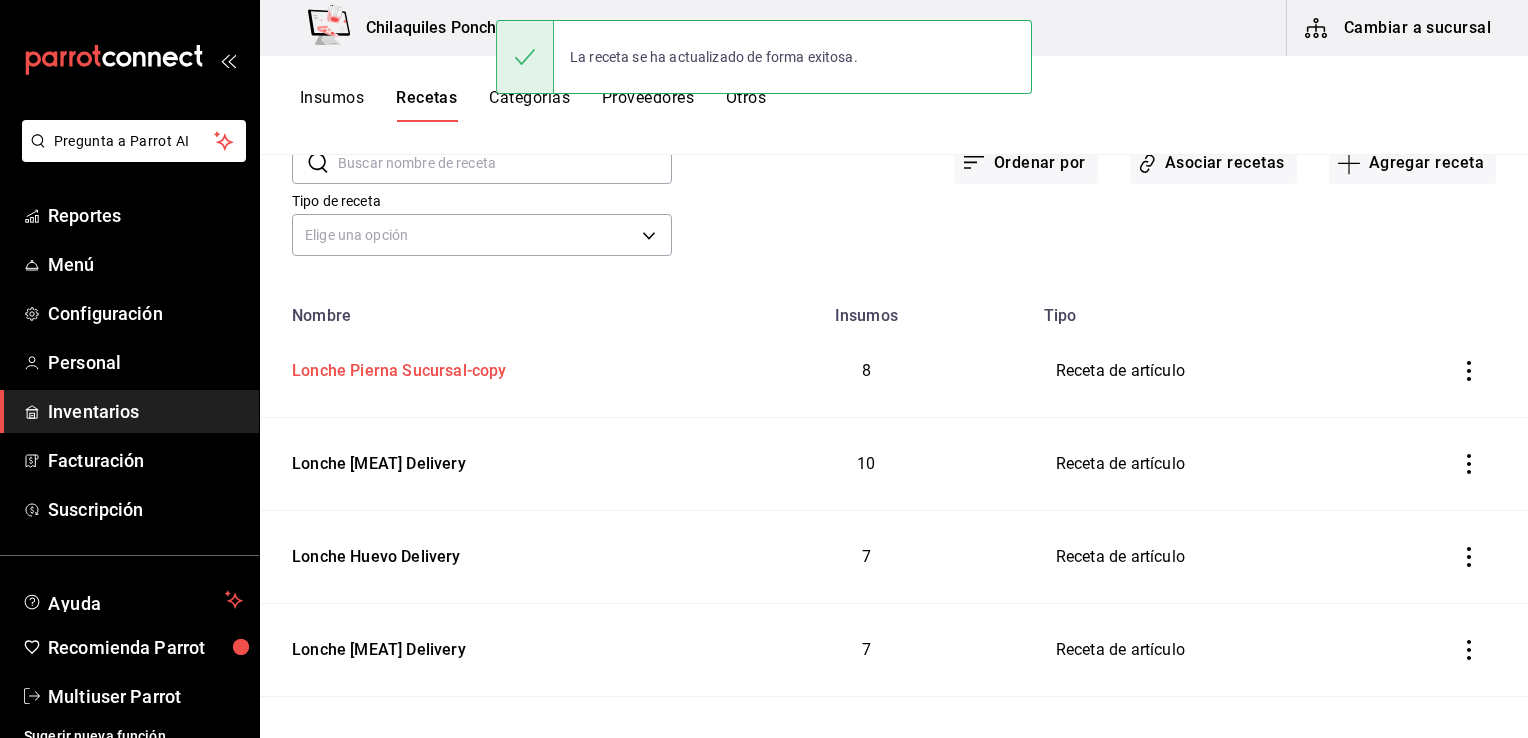 click on "Lonche Pierna Sucursal-copy" at bounding box center [395, 367] 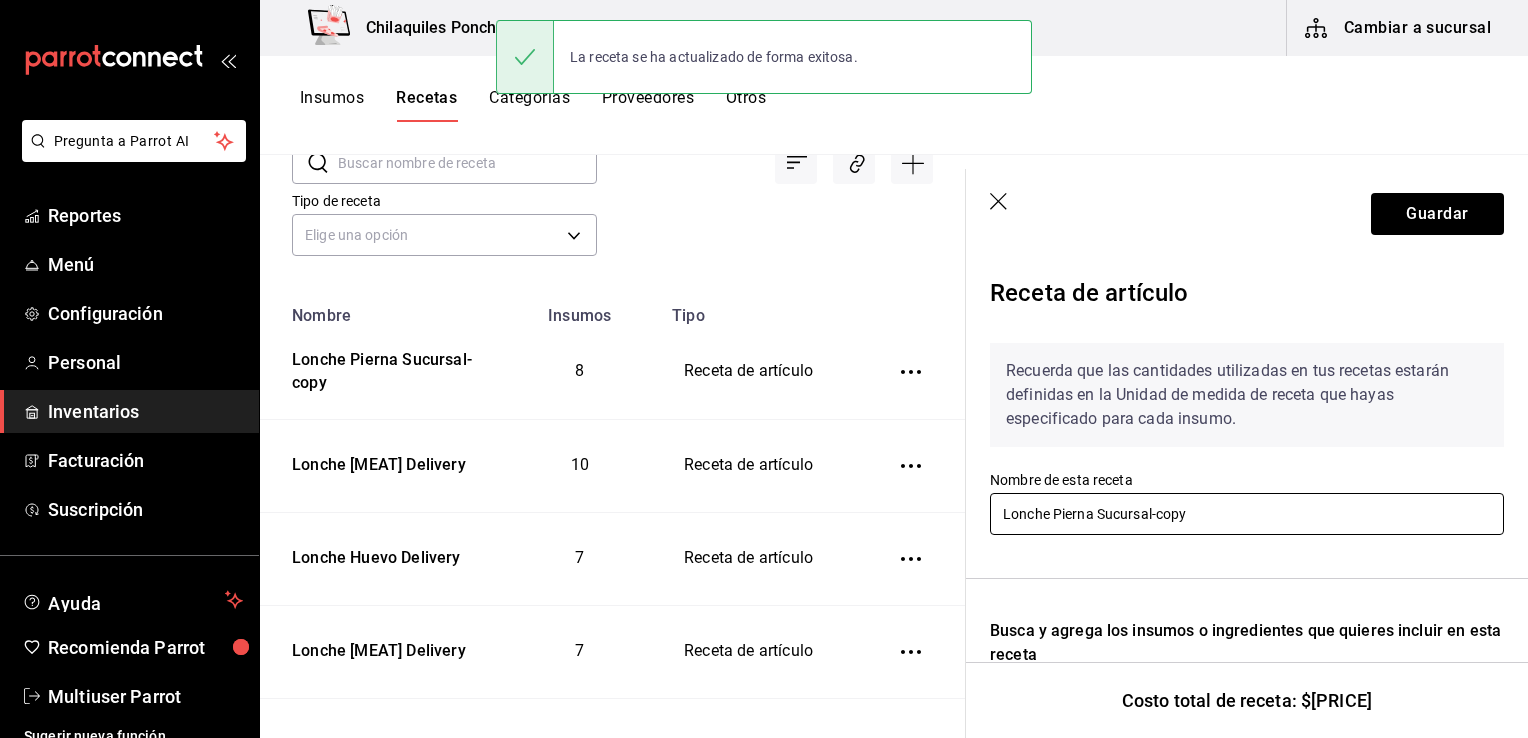 click on "Lonche Pierna Sucursal-copy" at bounding box center (1247, 514) 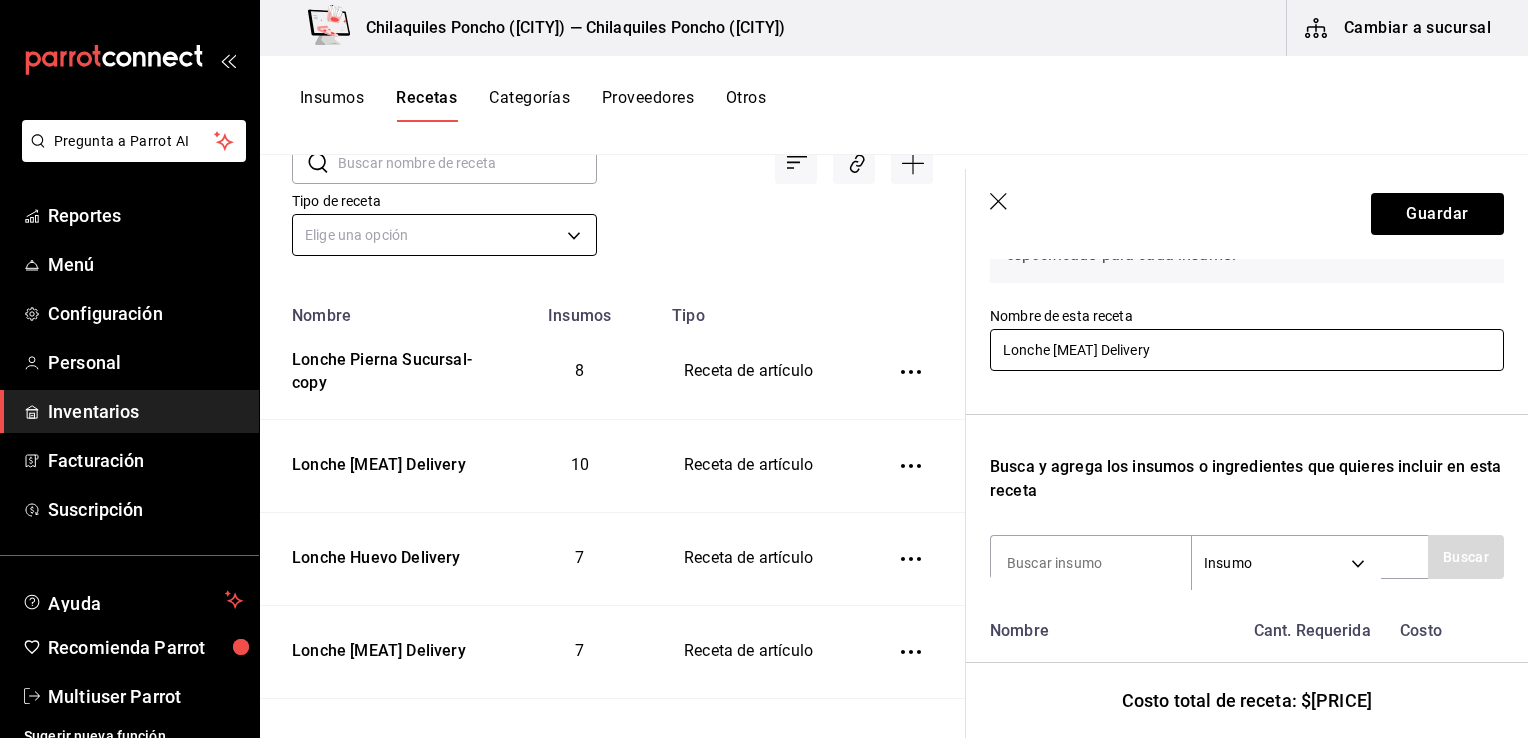 scroll, scrollTop: 261, scrollLeft: 0, axis: vertical 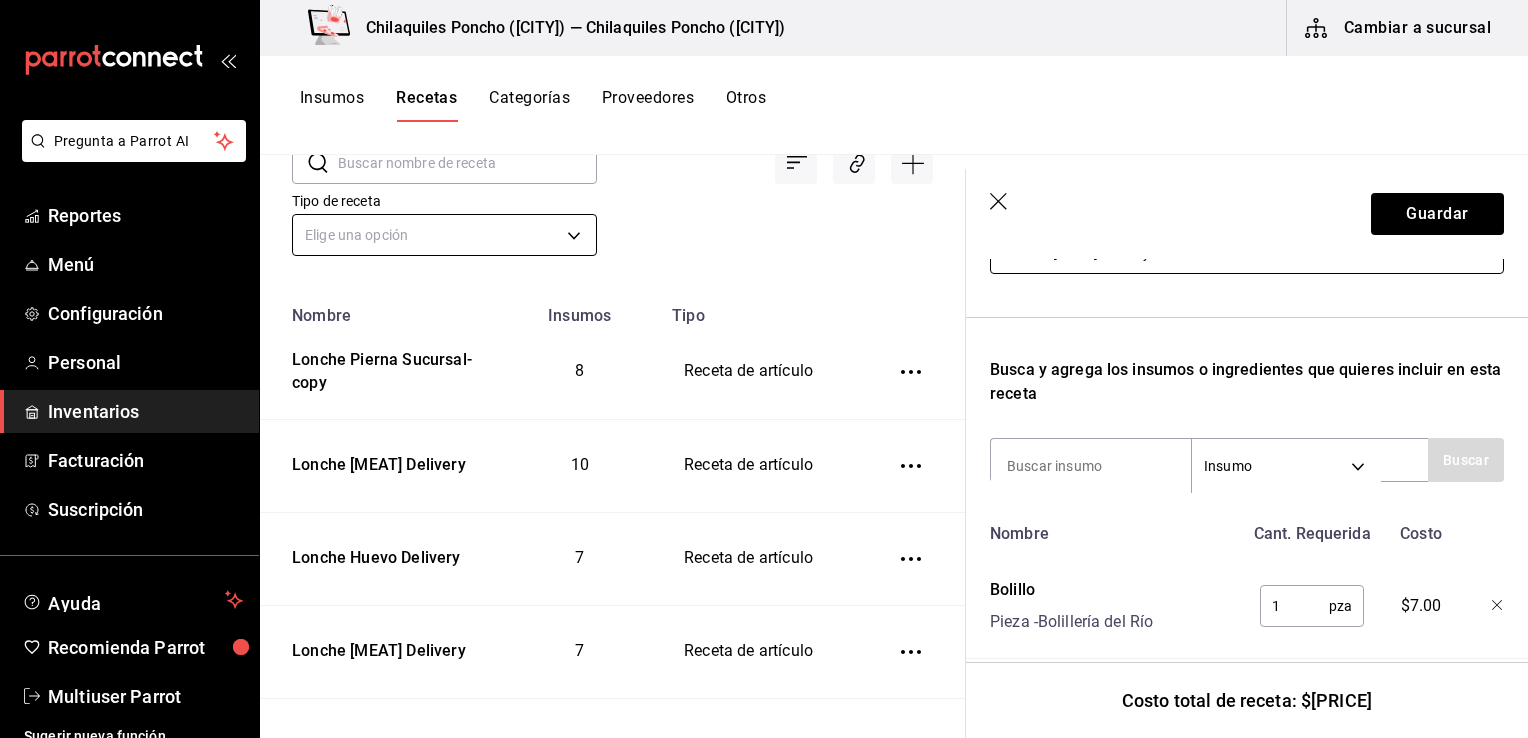 type on "Lonche Pierna Delivery" 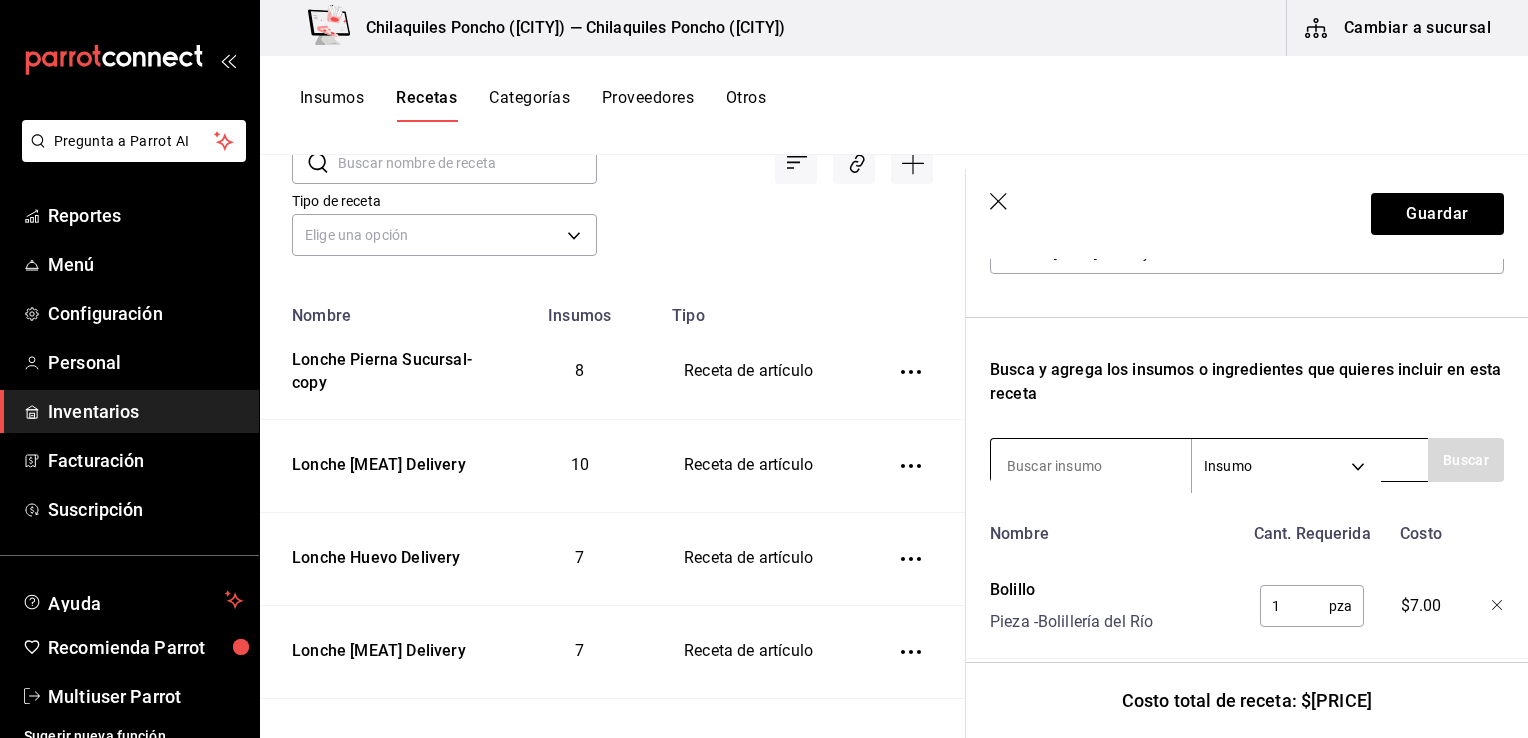 click at bounding box center (1091, 466) 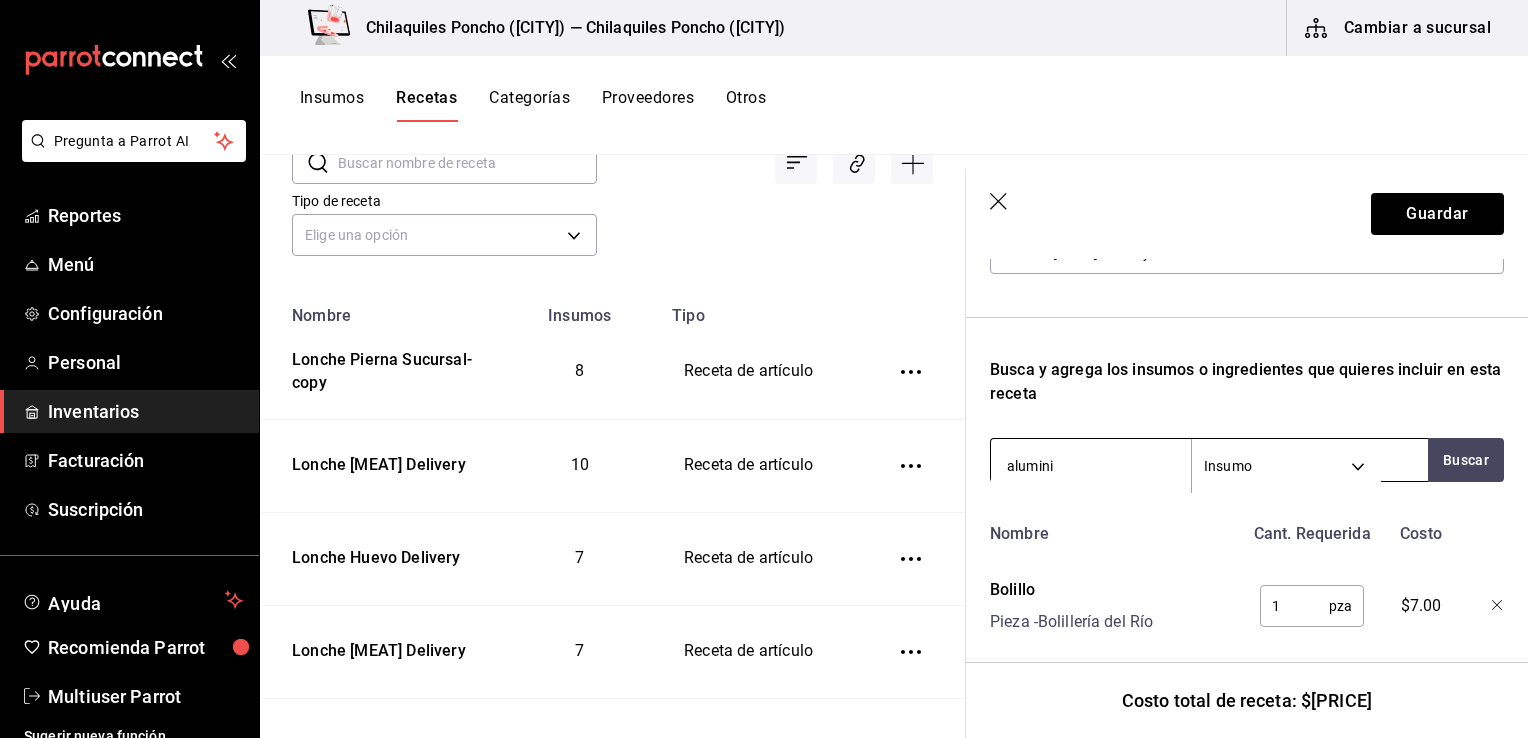 type on "aluminio" 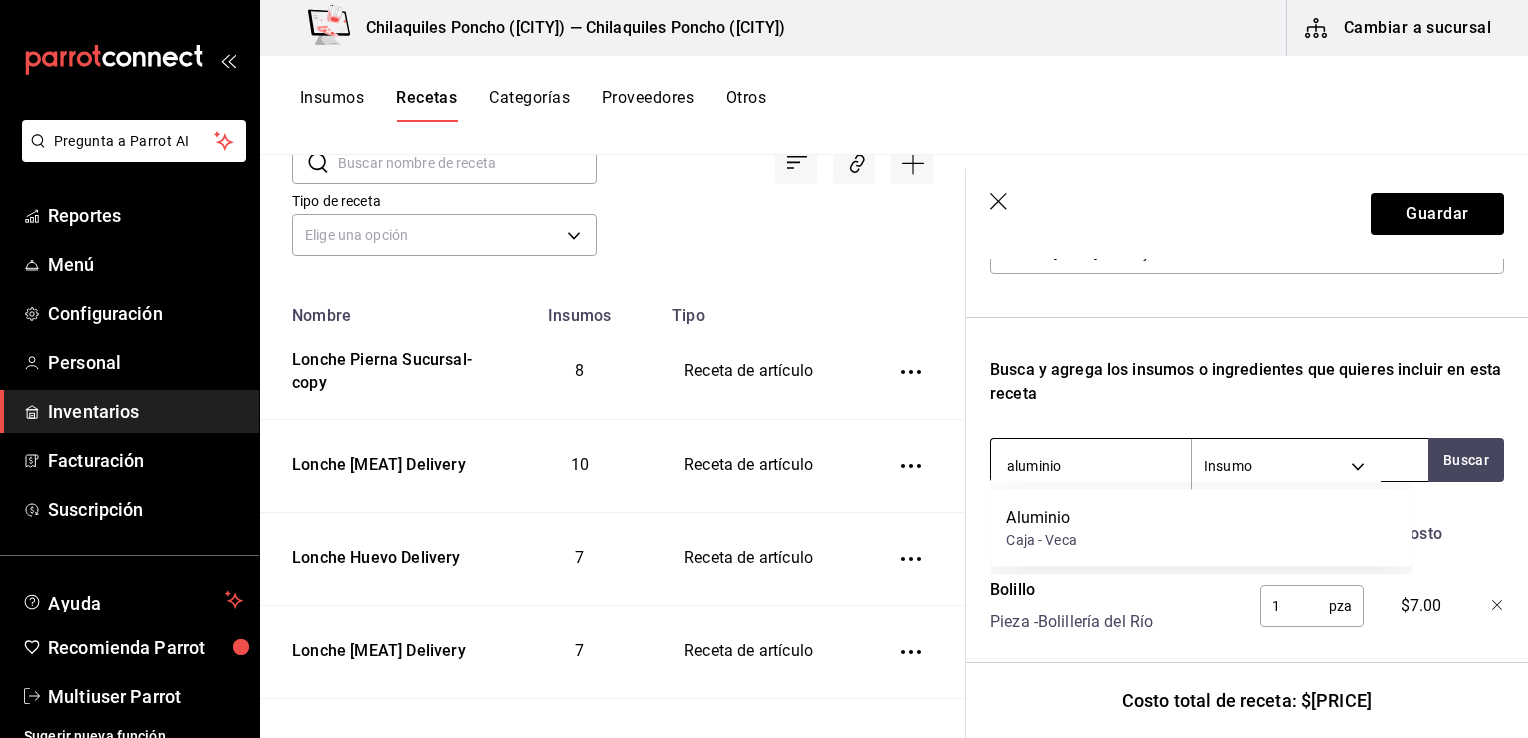 click on "Aluminio Caja - Veca" at bounding box center [1201, 528] 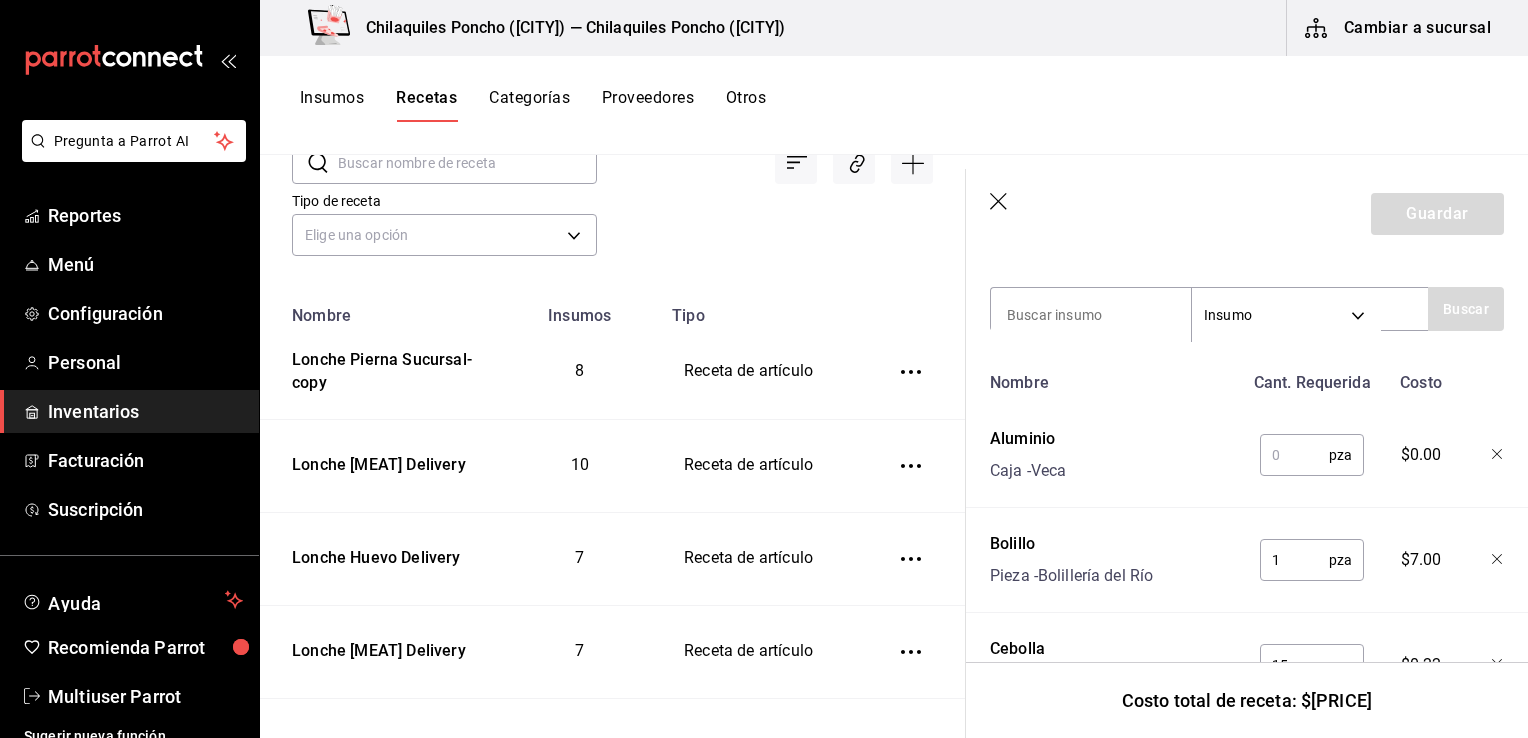 scroll, scrollTop: 413, scrollLeft: 0, axis: vertical 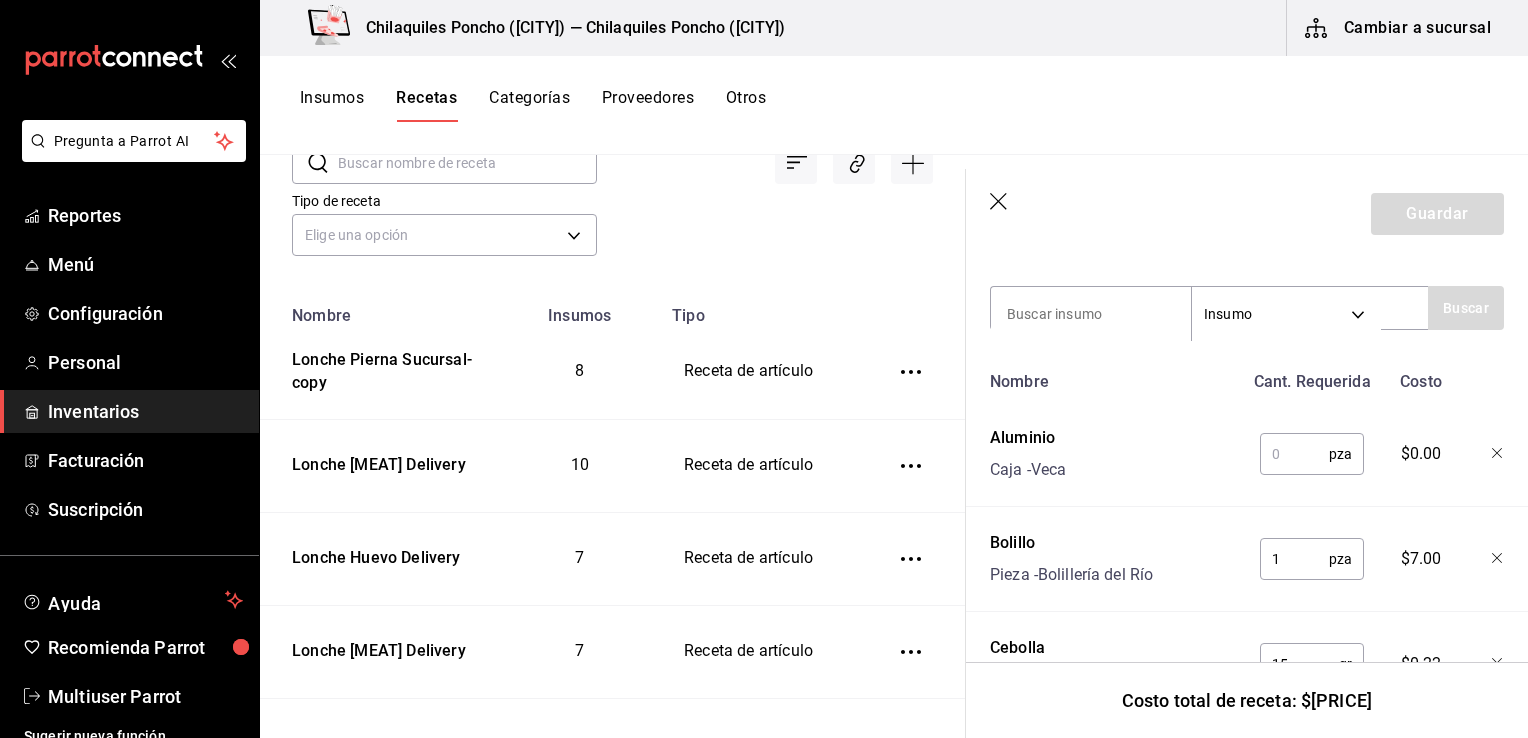 click at bounding box center (1091, 314) 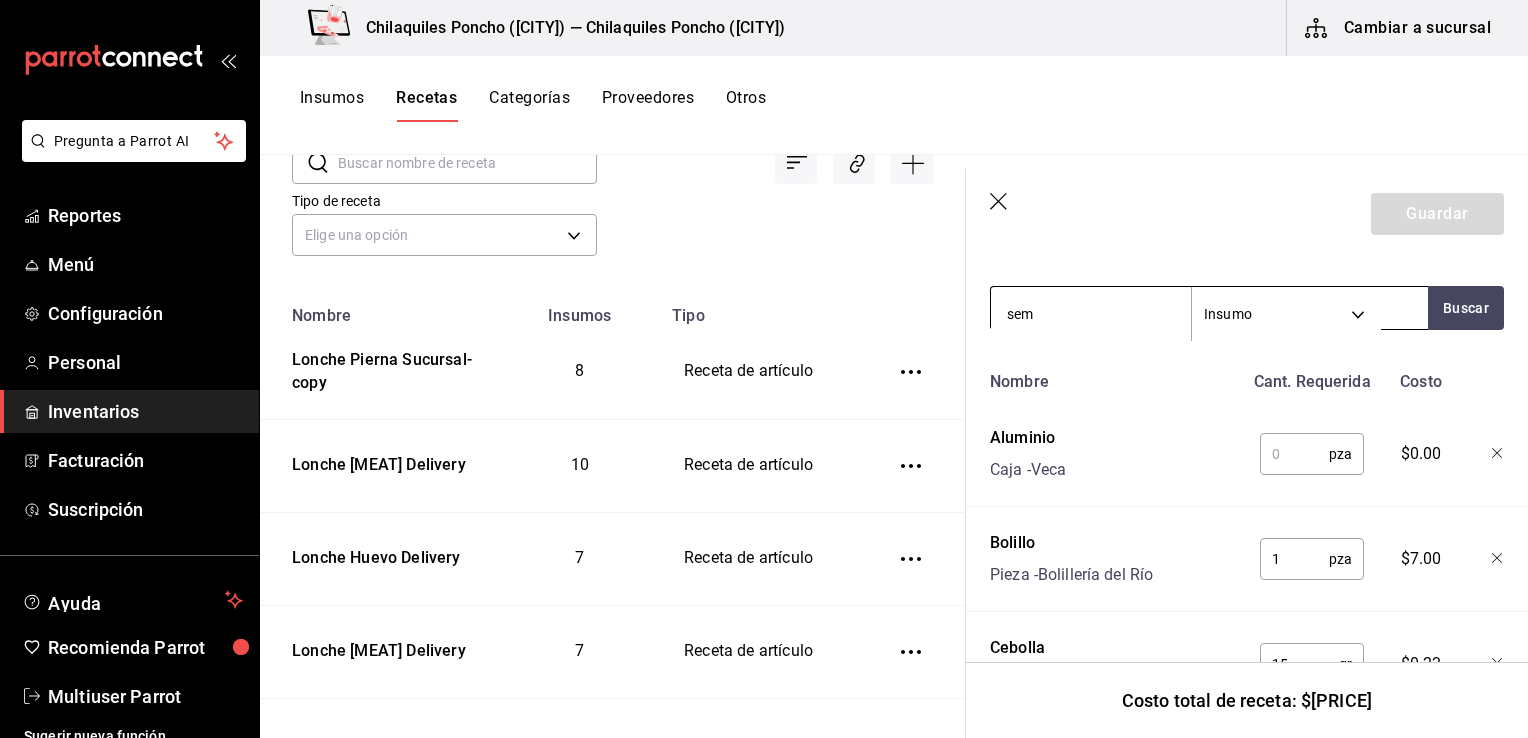 type on "semi" 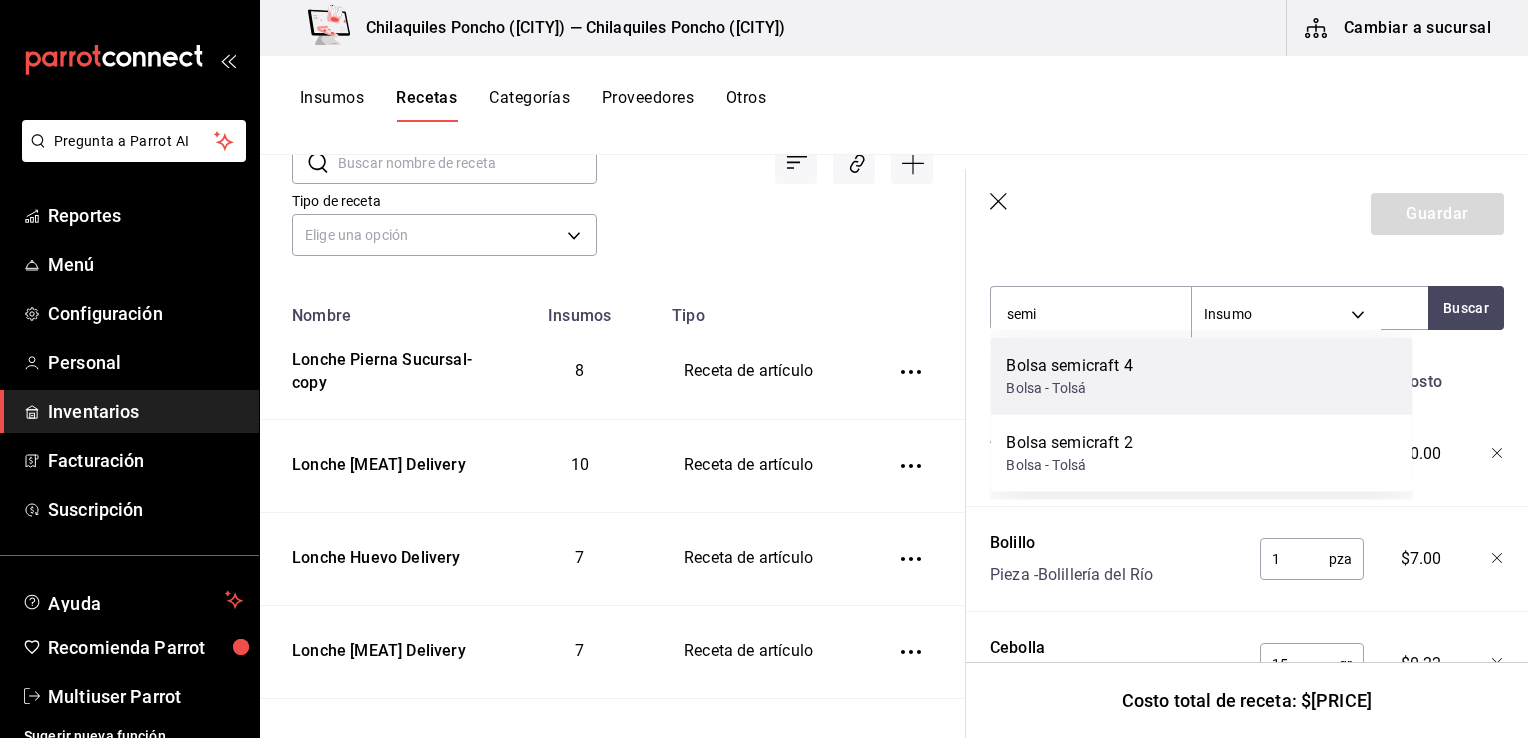 click on "Bolsa semicraft 4 Bolsa - Tolsá" at bounding box center [1201, 376] 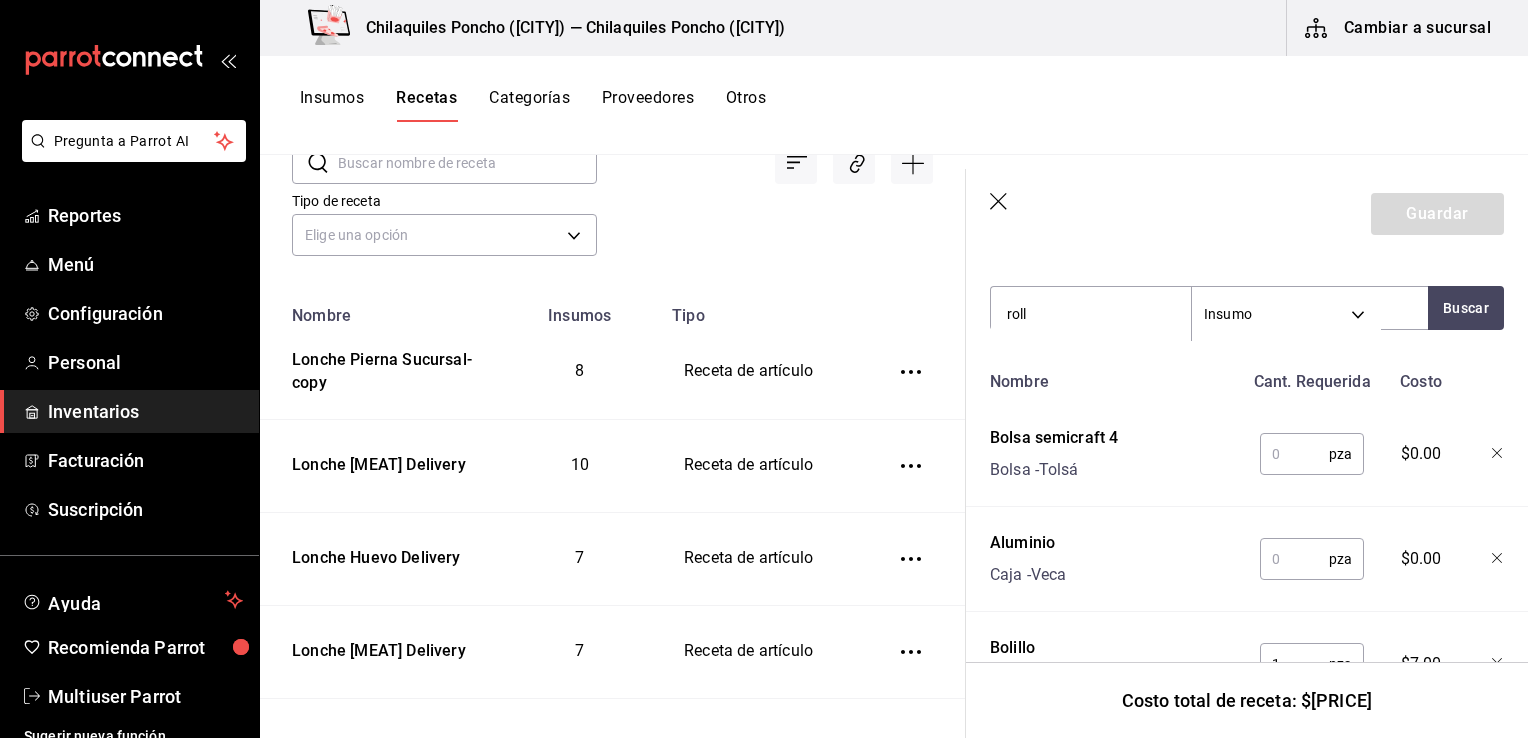 type on "rollo" 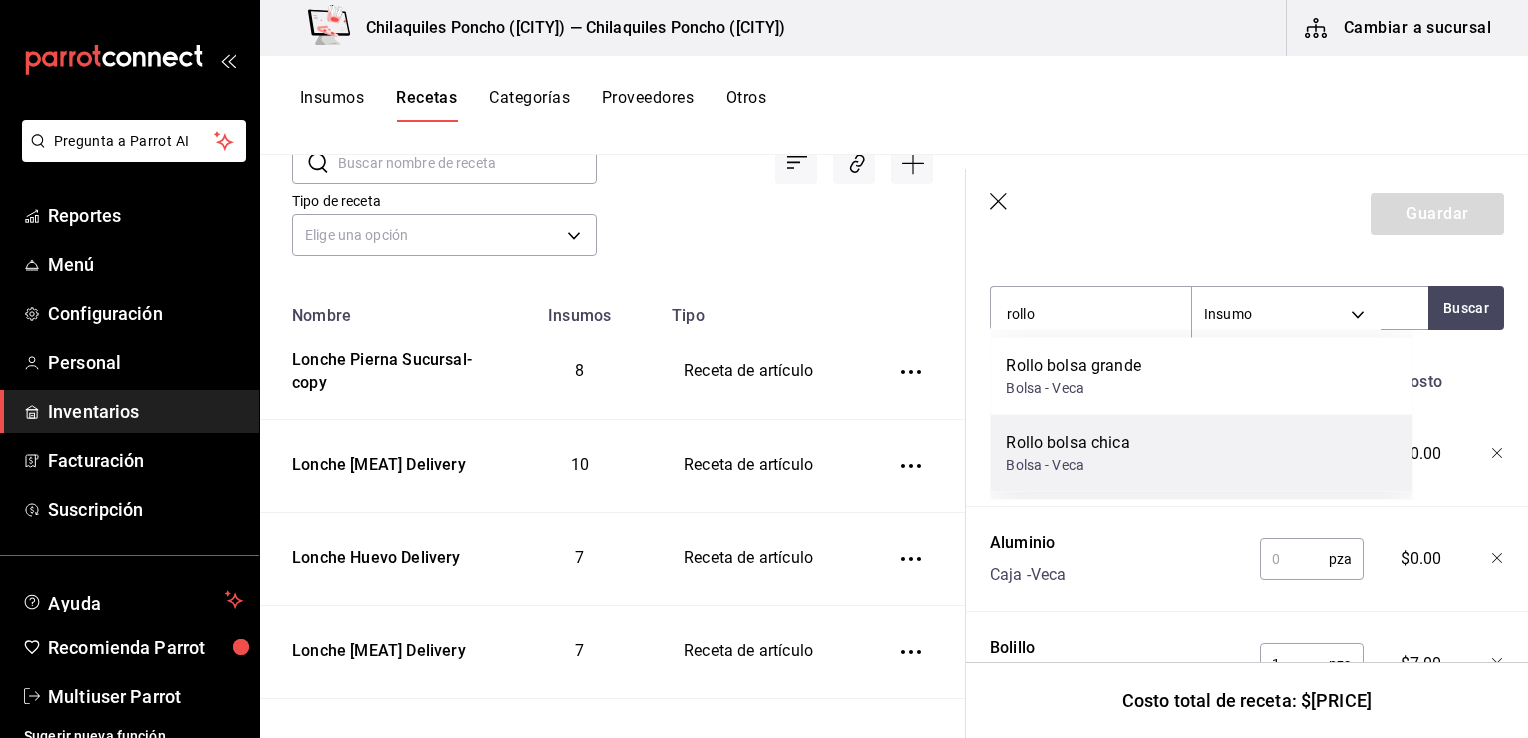 click on "Rollo bolsa chica Bolsa - Veca" at bounding box center (1201, 453) 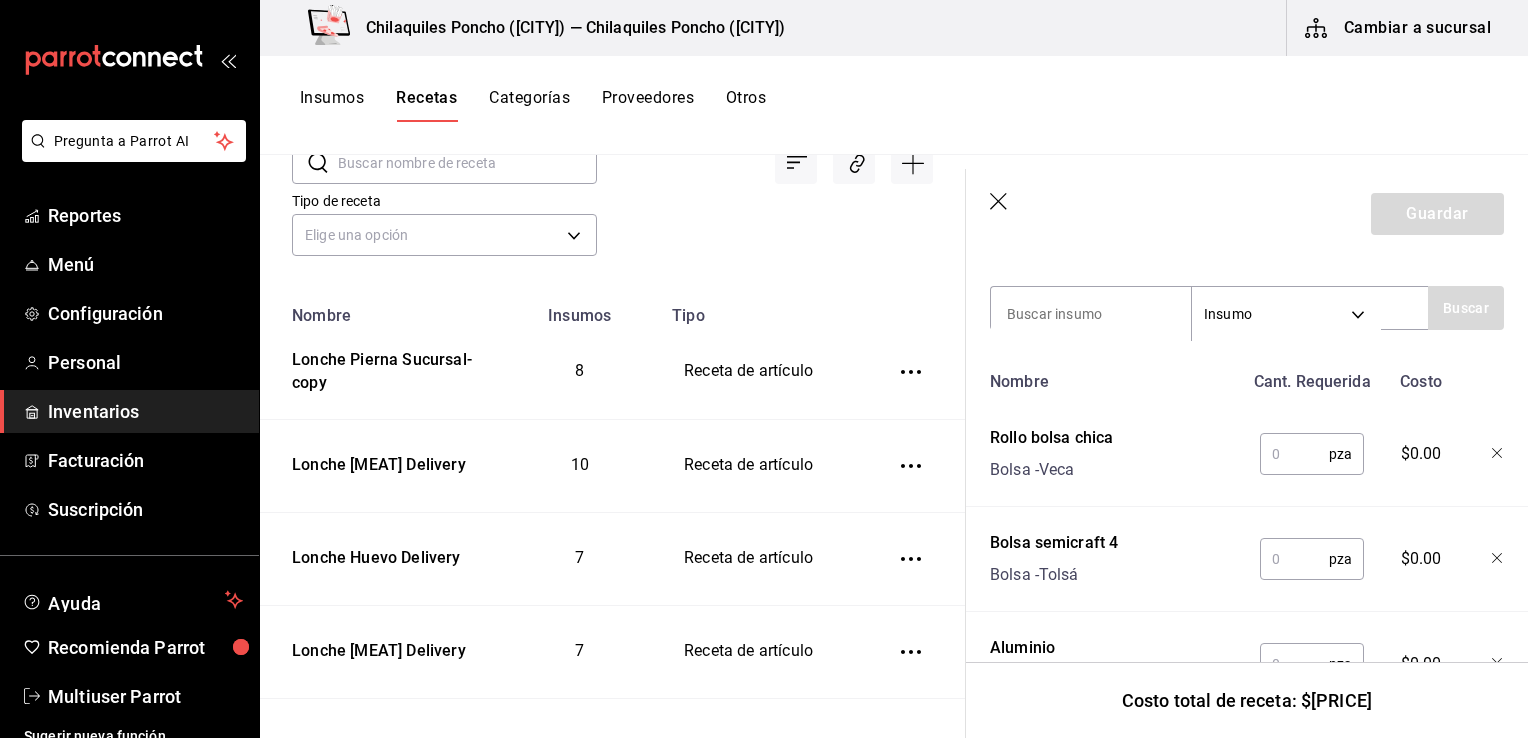 click at bounding box center (1294, 454) 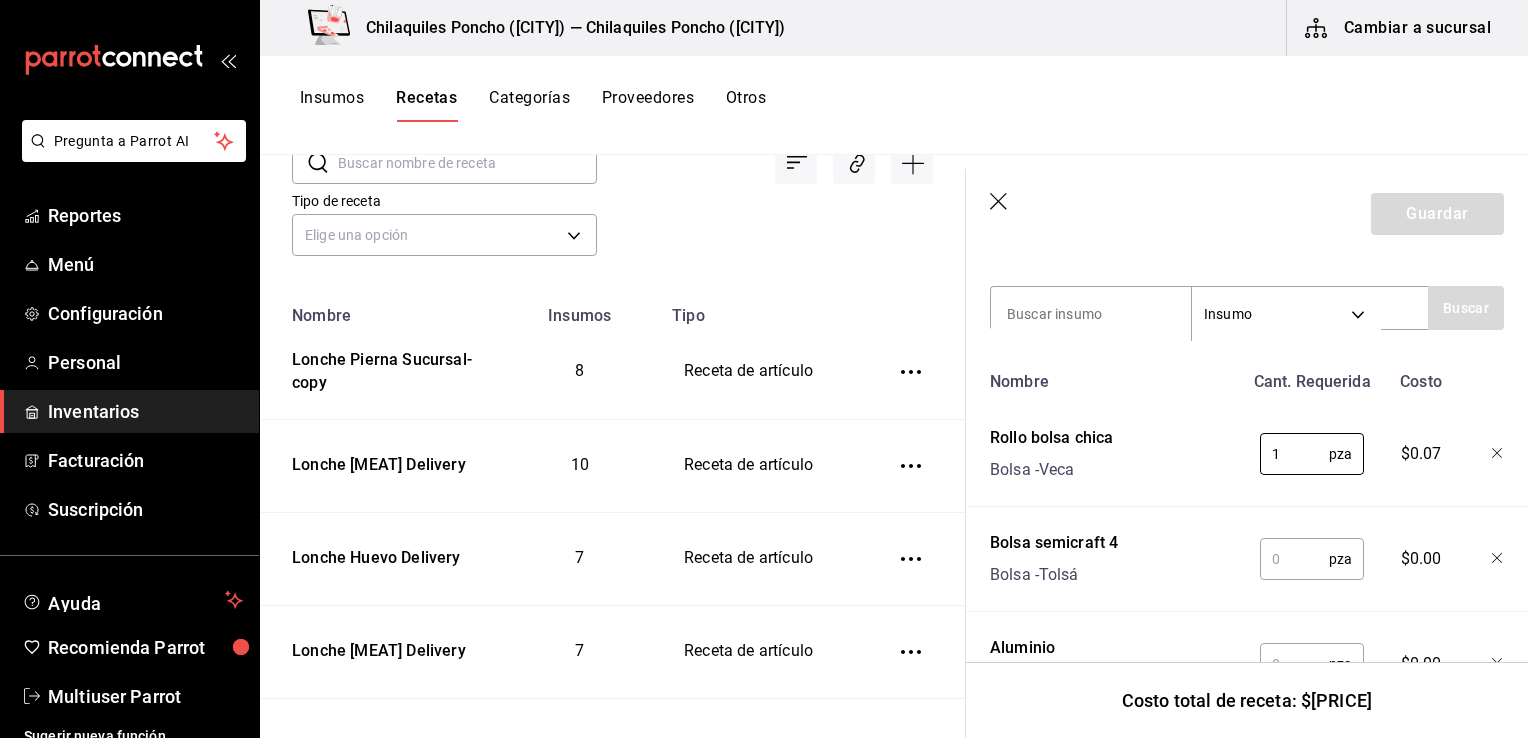 type on "1" 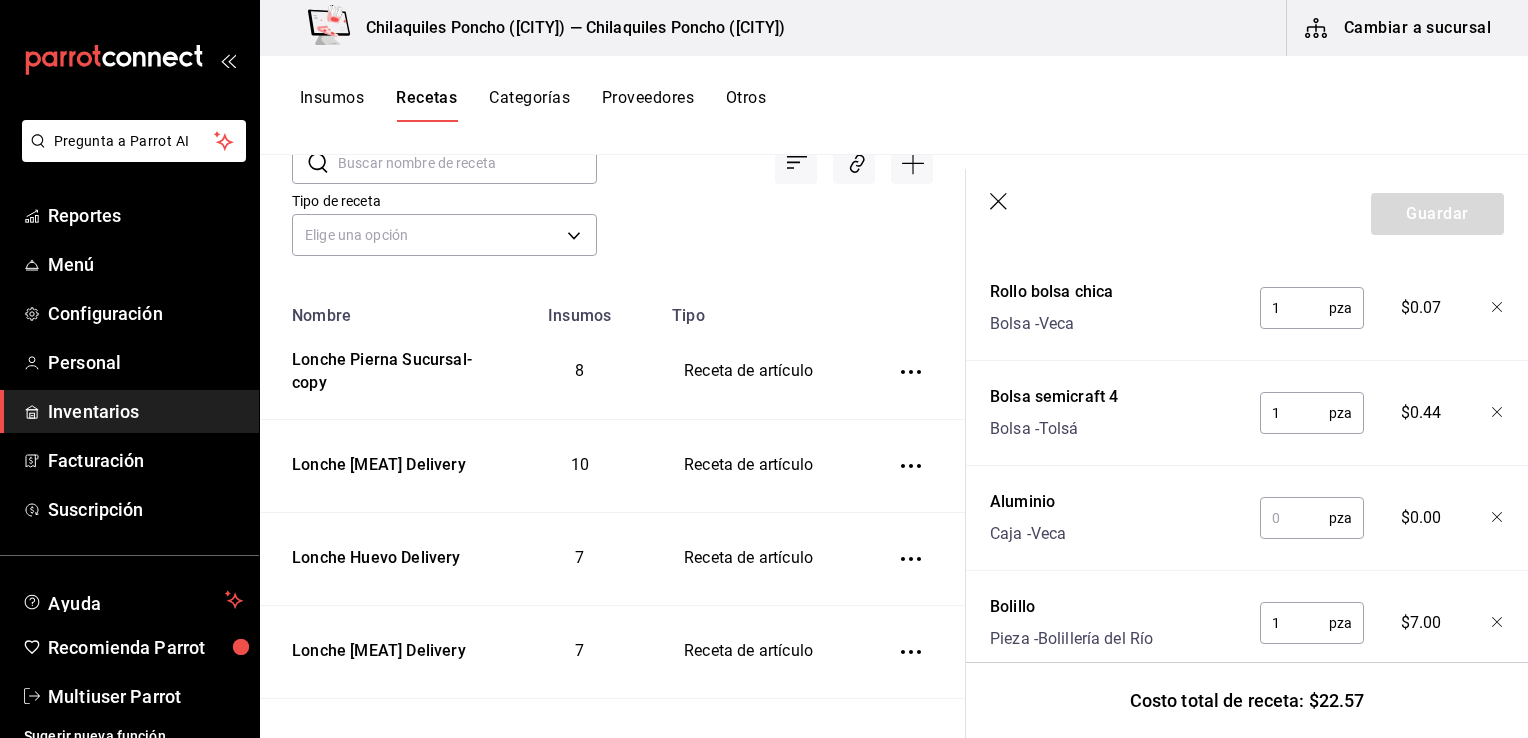 scroll, scrollTop: 565, scrollLeft: 0, axis: vertical 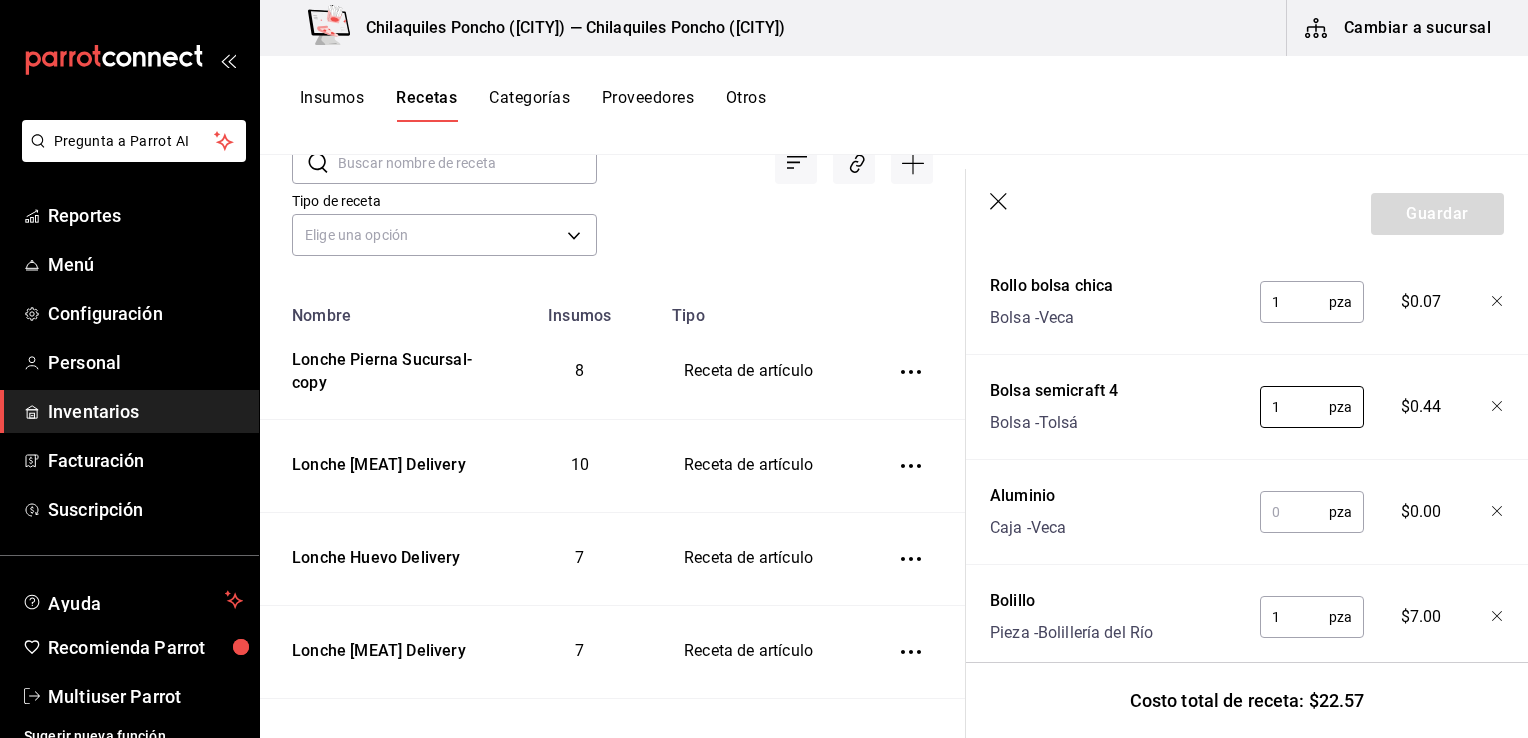type on "1" 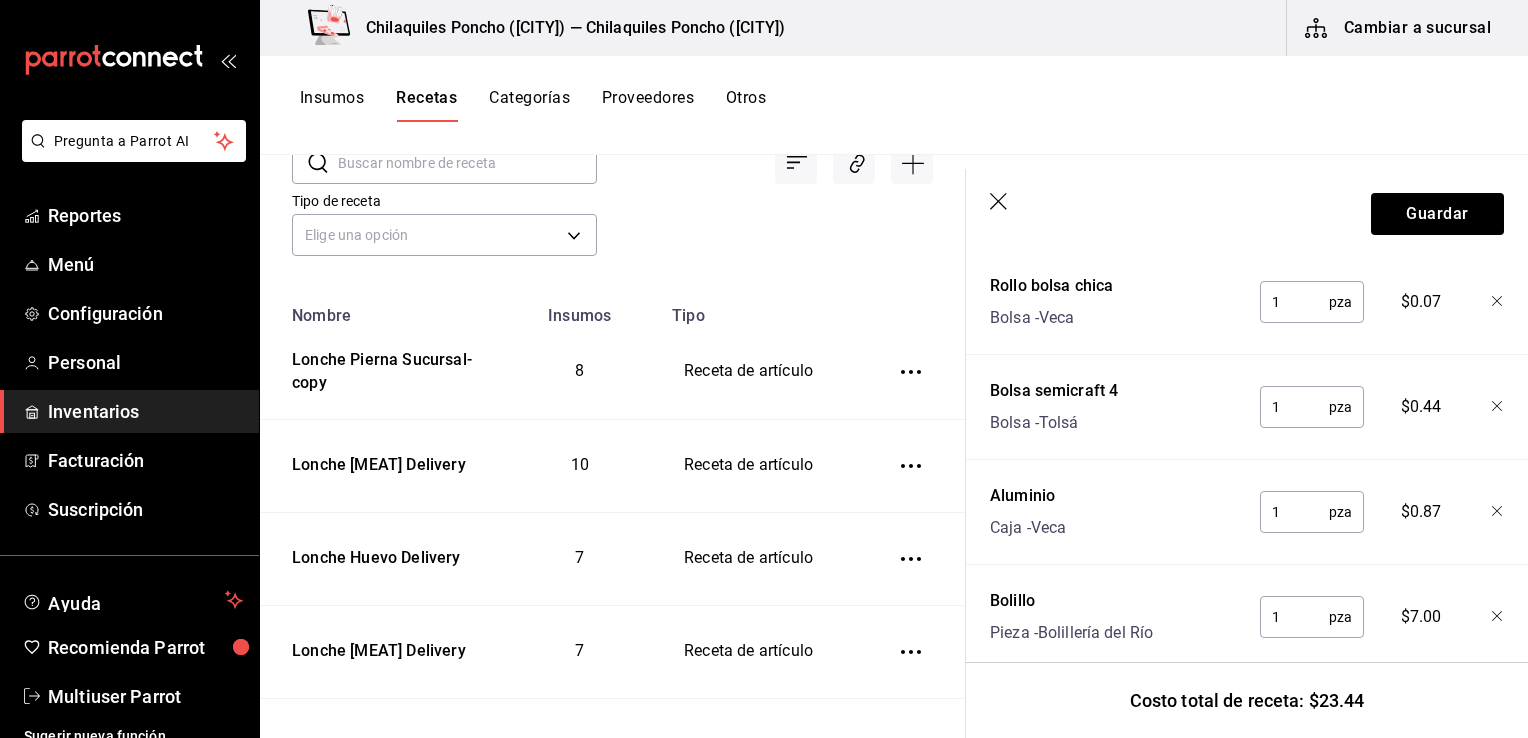 type on "1" 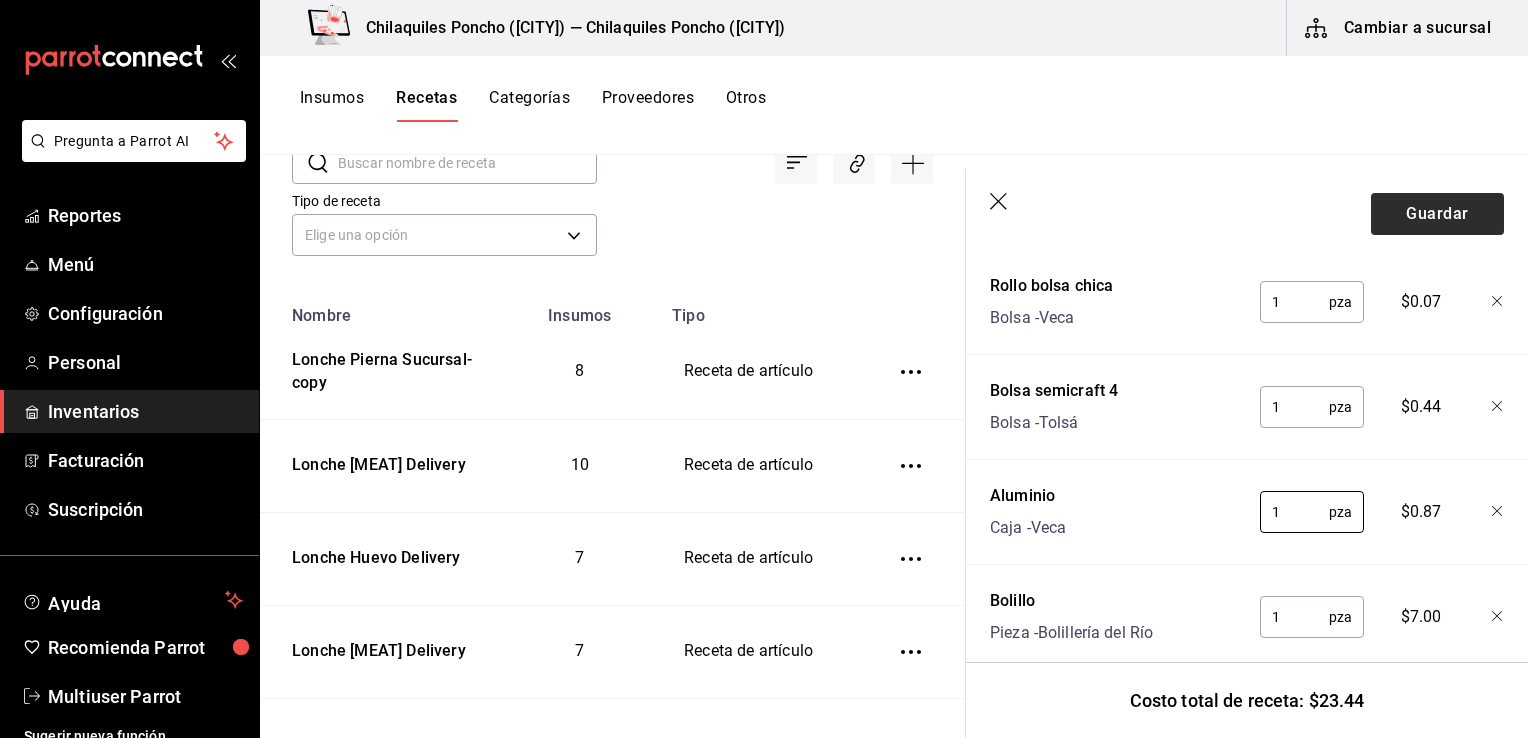 click on "Guardar" at bounding box center (1437, 214) 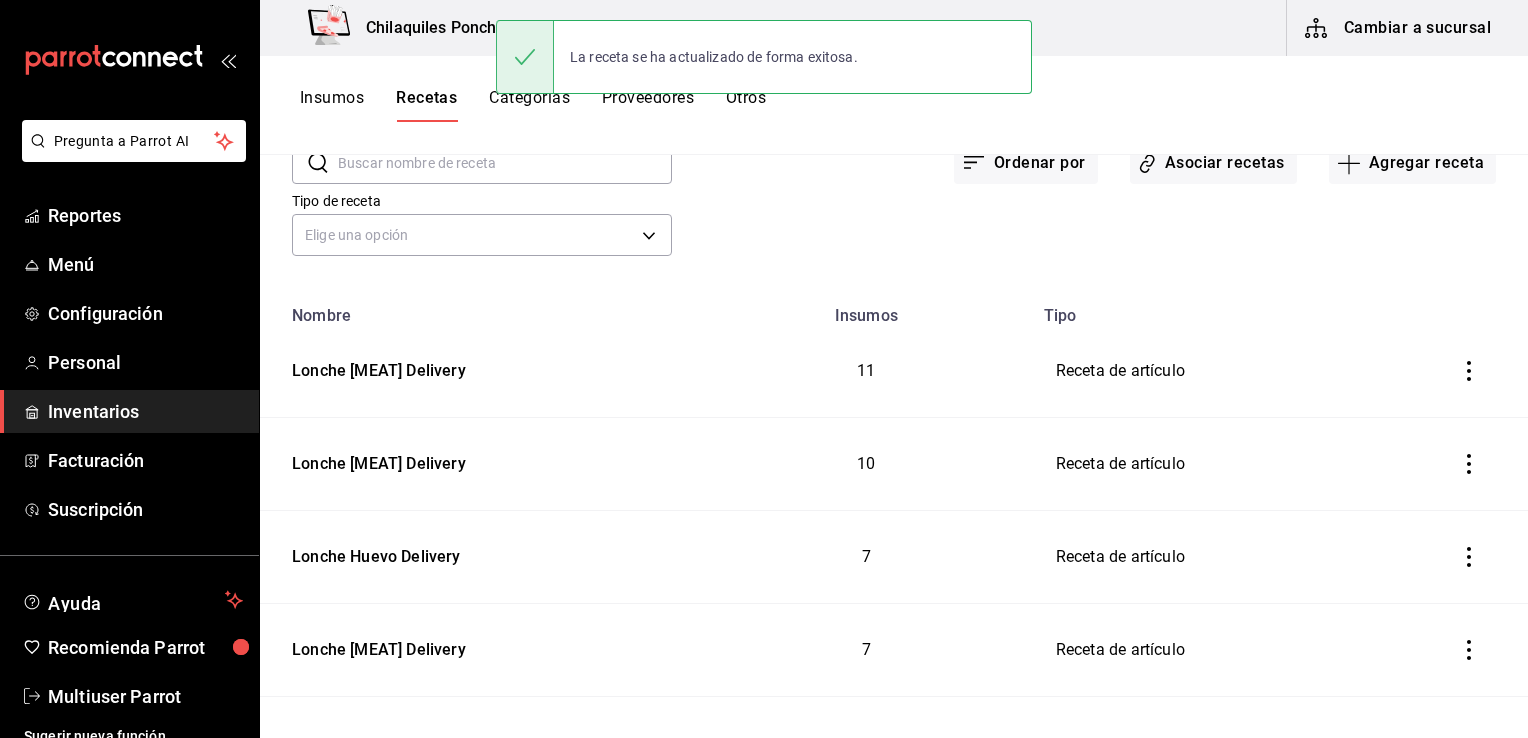 scroll, scrollTop: 0, scrollLeft: 0, axis: both 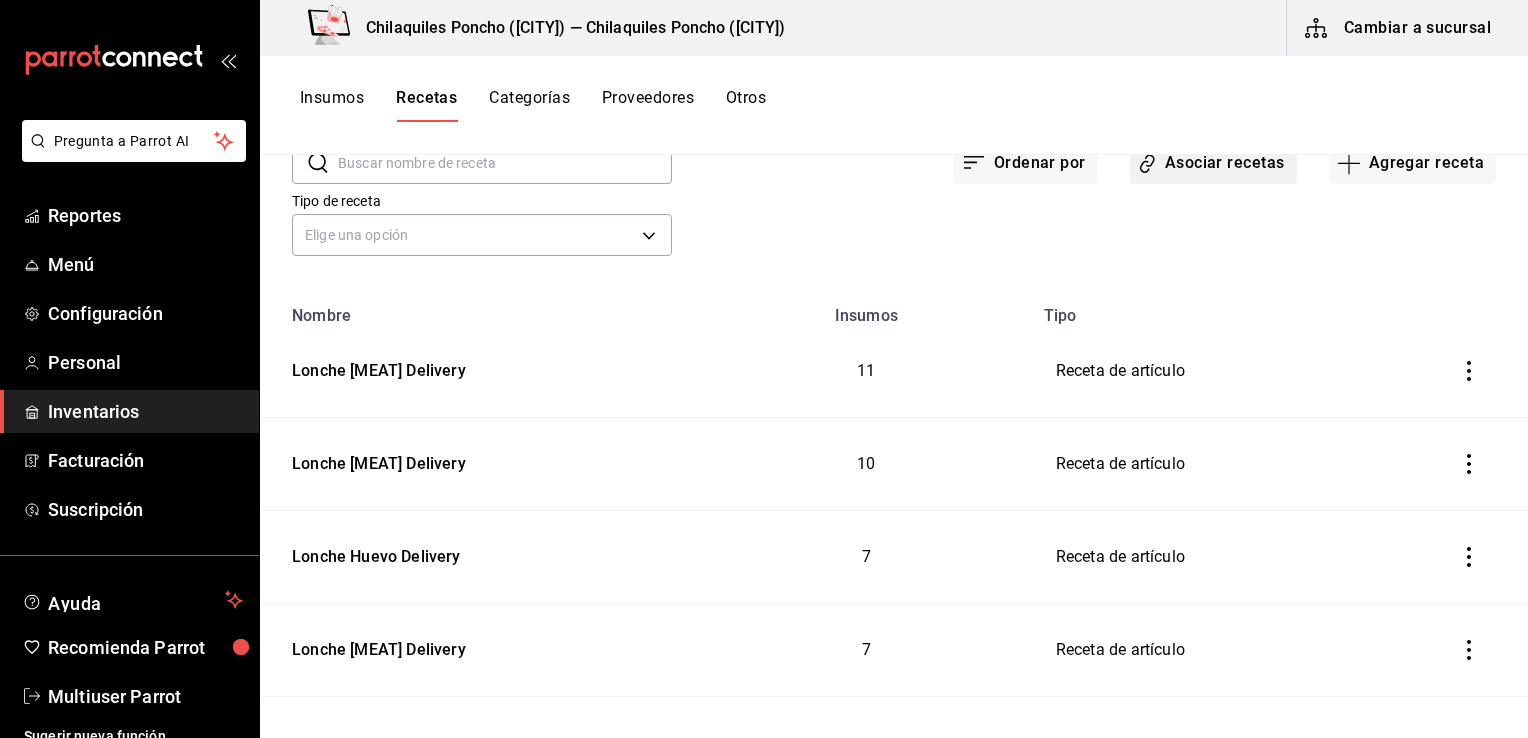 click on "Asociar recetas" at bounding box center [1213, 163] 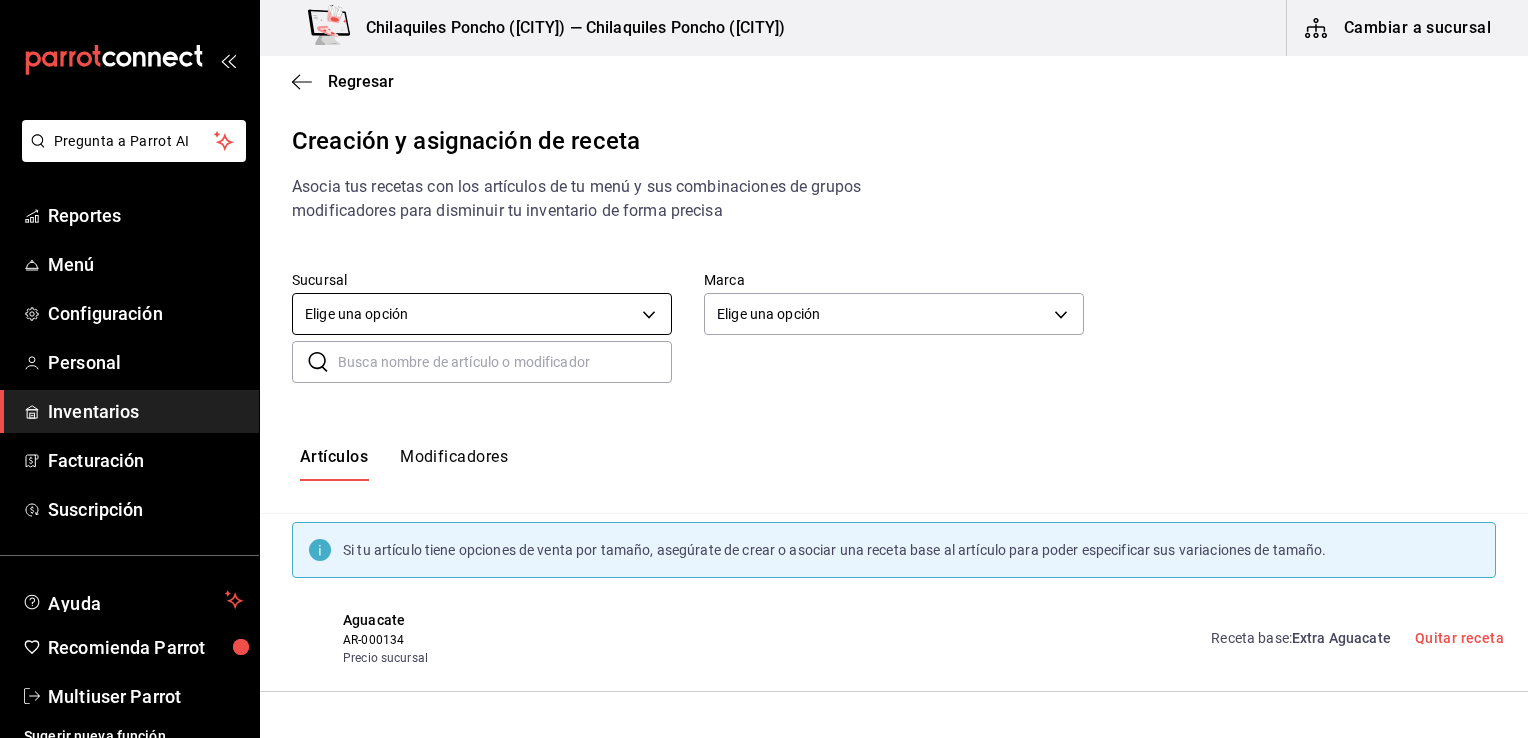 click on "Pregunta a Parrot AI Reportes   Menú   Configuración   Personal   Inventarios   Facturación   Suscripción   Ayuda Recomienda Parrot   Multiuser Parrot   Sugerir nueva función   Chilaquiles Poncho ([STATE]) — Chilaquiles Poncho ([NEIGHBORHOOD]) Cambiar a sucursal Regresar Creación y asignación de receta Asocia tus recetas con los artículos de tu menú y sus combinaciones de grupos modificadores para disminuir tu inventario de forma precisa Sucursal Elige una opción default Marca Elige una opción default ​ ​ Artículos Modificadores Si tu artículo tiene opciones de venta por tamaño, asegúrate de crear o asociar una receta base al artículo para poder especificar sus variaciones de tamaño. Aguacate AR-000134 Precio sucursal Receta base :  Extra Aguacate Quitar receta Bolillo AR-000143 Precio sucursal Receta base :  Extra Bolillo Quitar receta Chicharrón prensado AR-000141 Precio sucursal Receta base :  Extra Chicharrón Quitar receta Chilaquiles chipotle suc AR-000003 Precio sucursal Receta base :" at bounding box center (764, 352) 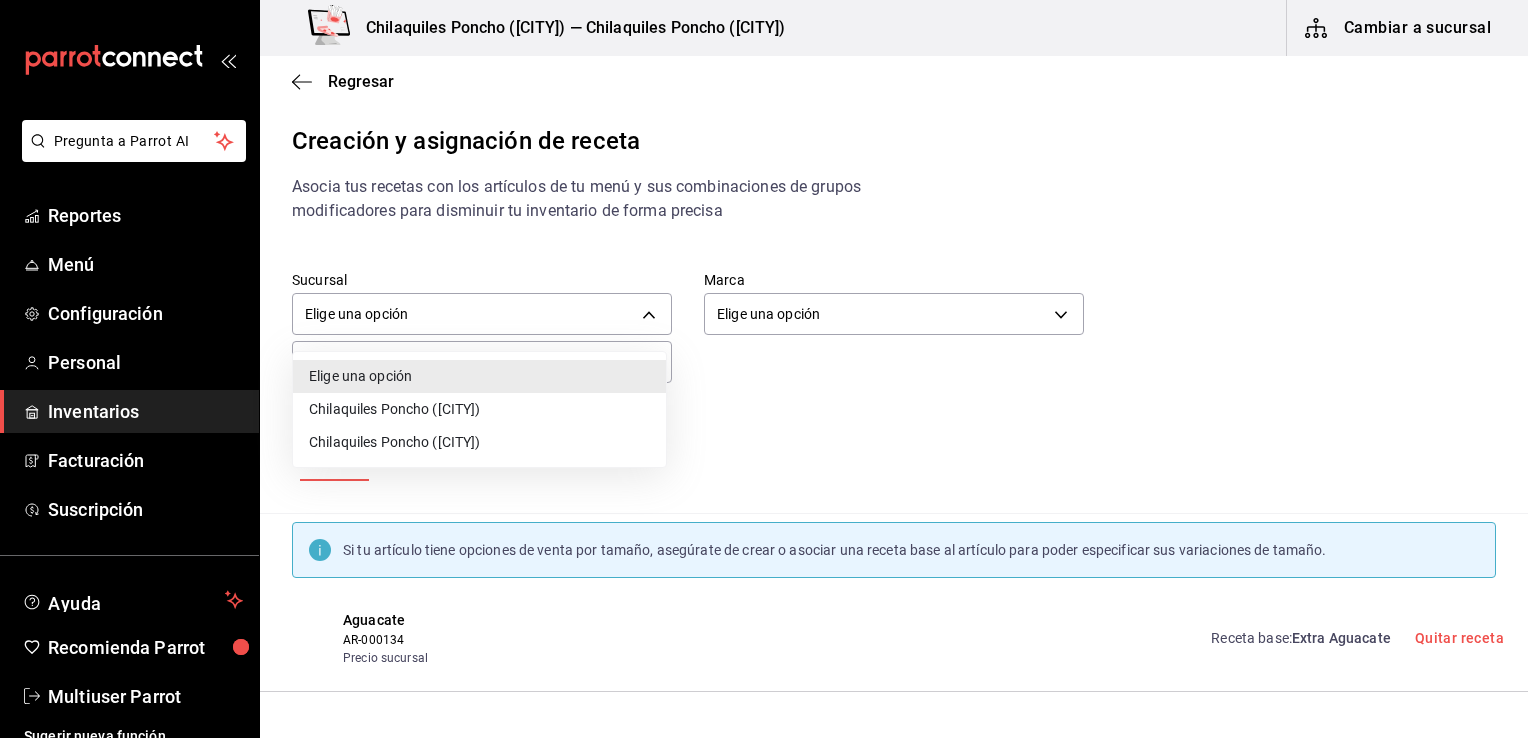 click on "Chilaquiles Poncho (Chapalita)" at bounding box center [479, 409] 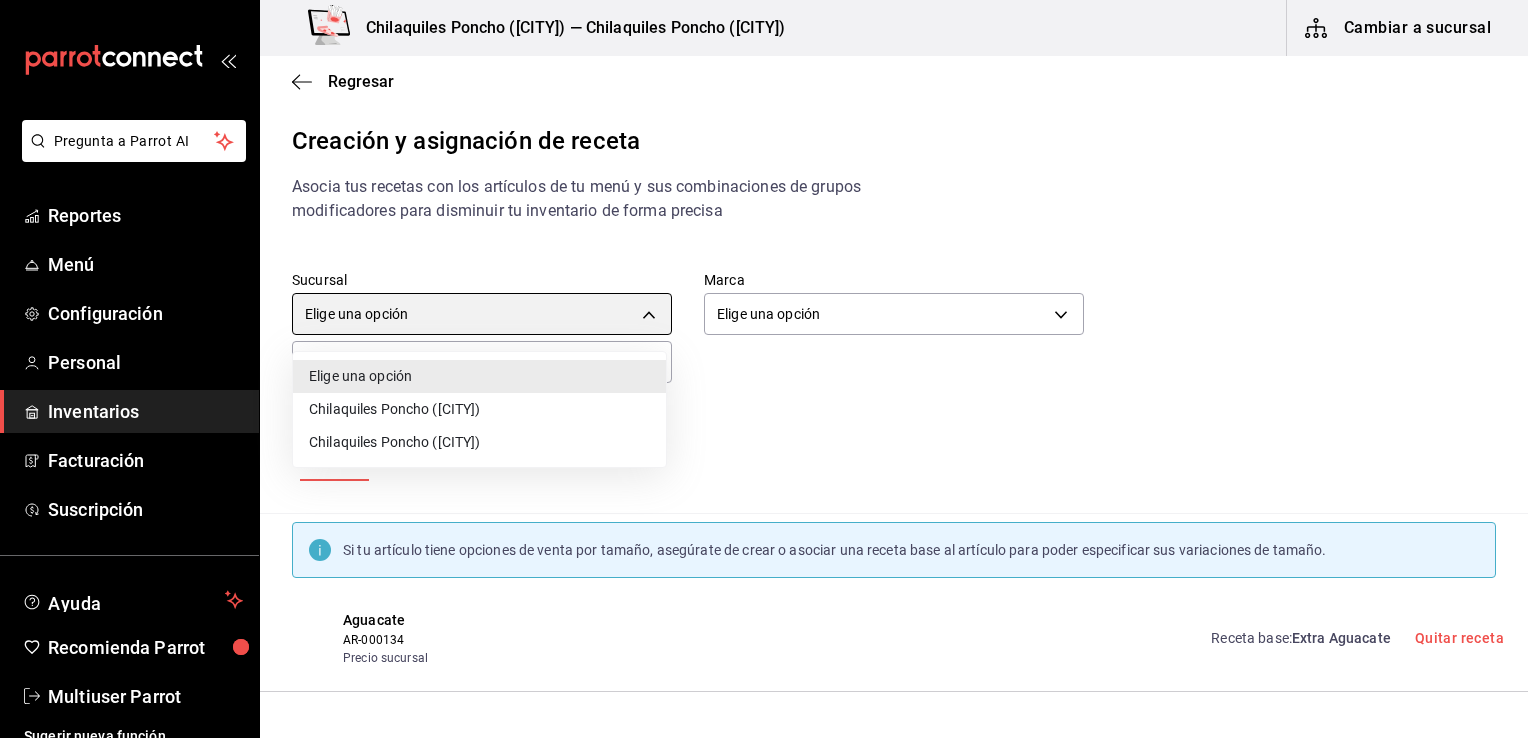 type on "1df14085-c053-4aad-8de6-2cf87344b7e4" 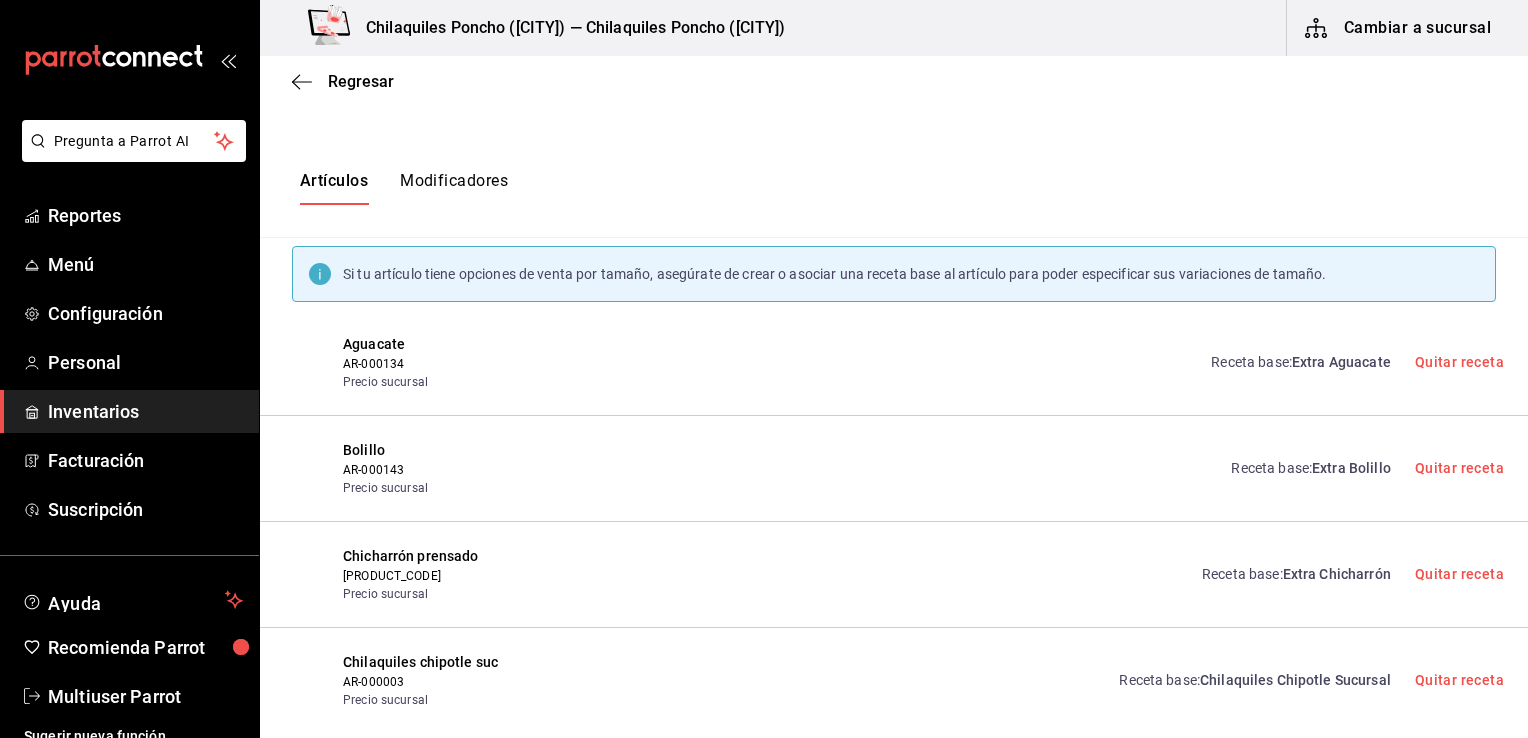scroll, scrollTop: 0, scrollLeft: 0, axis: both 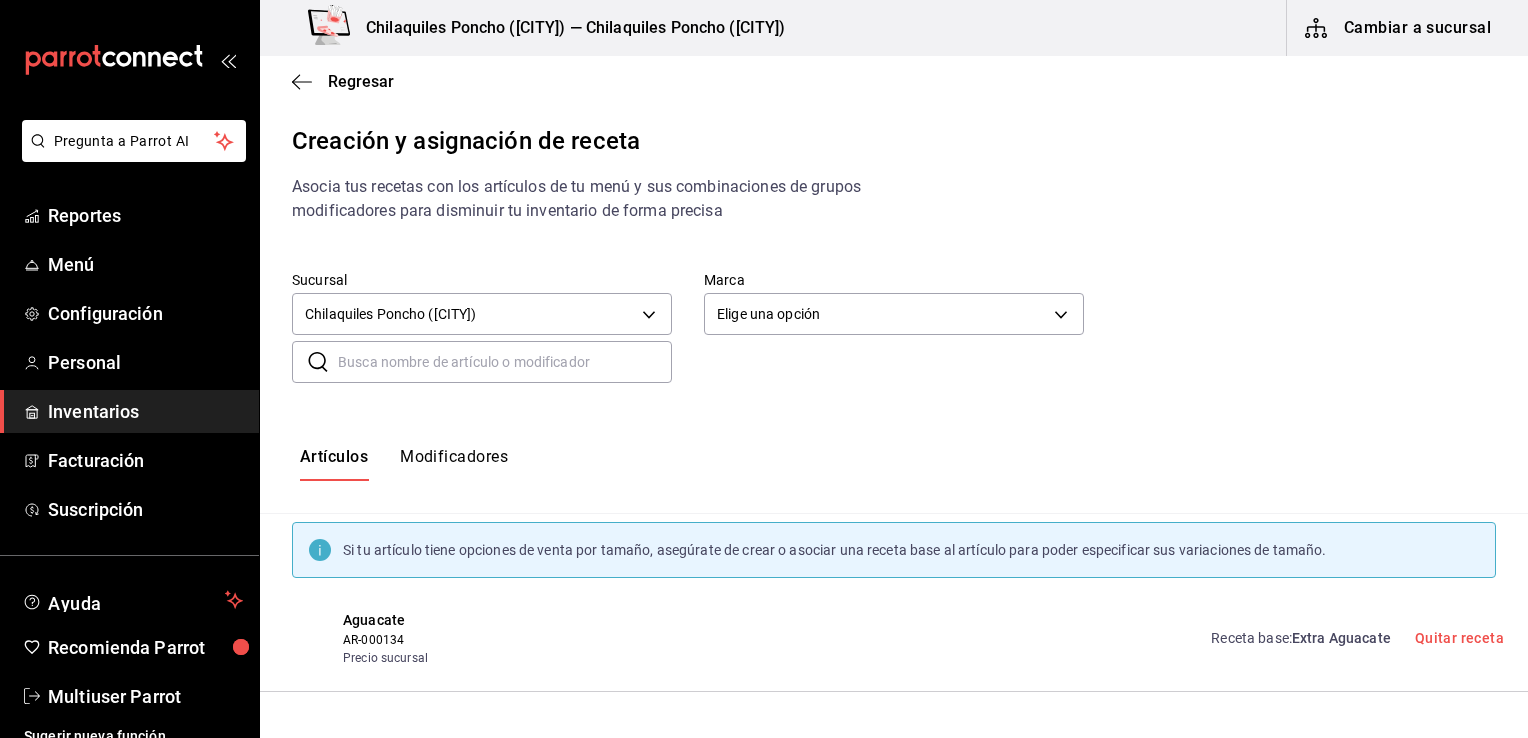 click at bounding box center (505, 362) 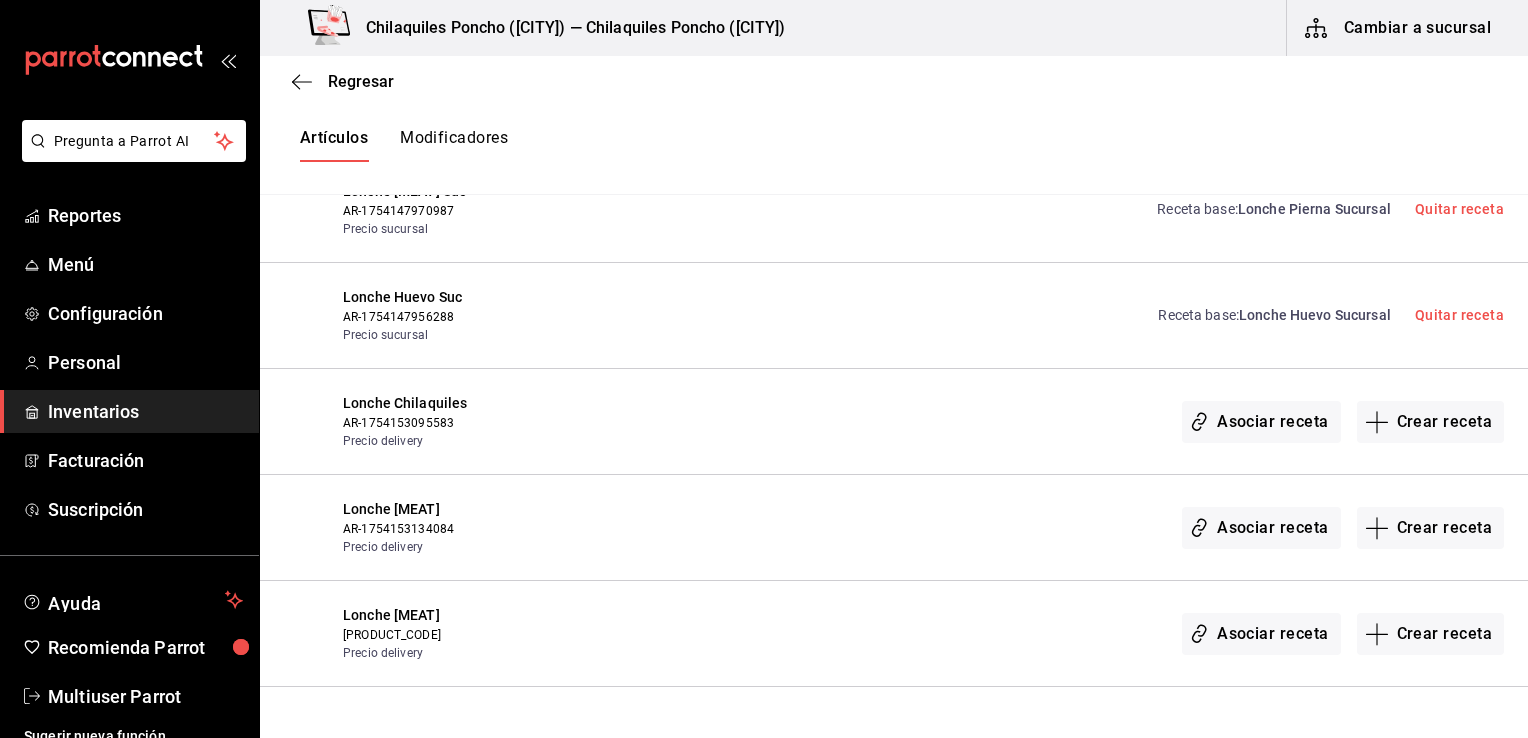 scroll, scrollTop: 746, scrollLeft: 0, axis: vertical 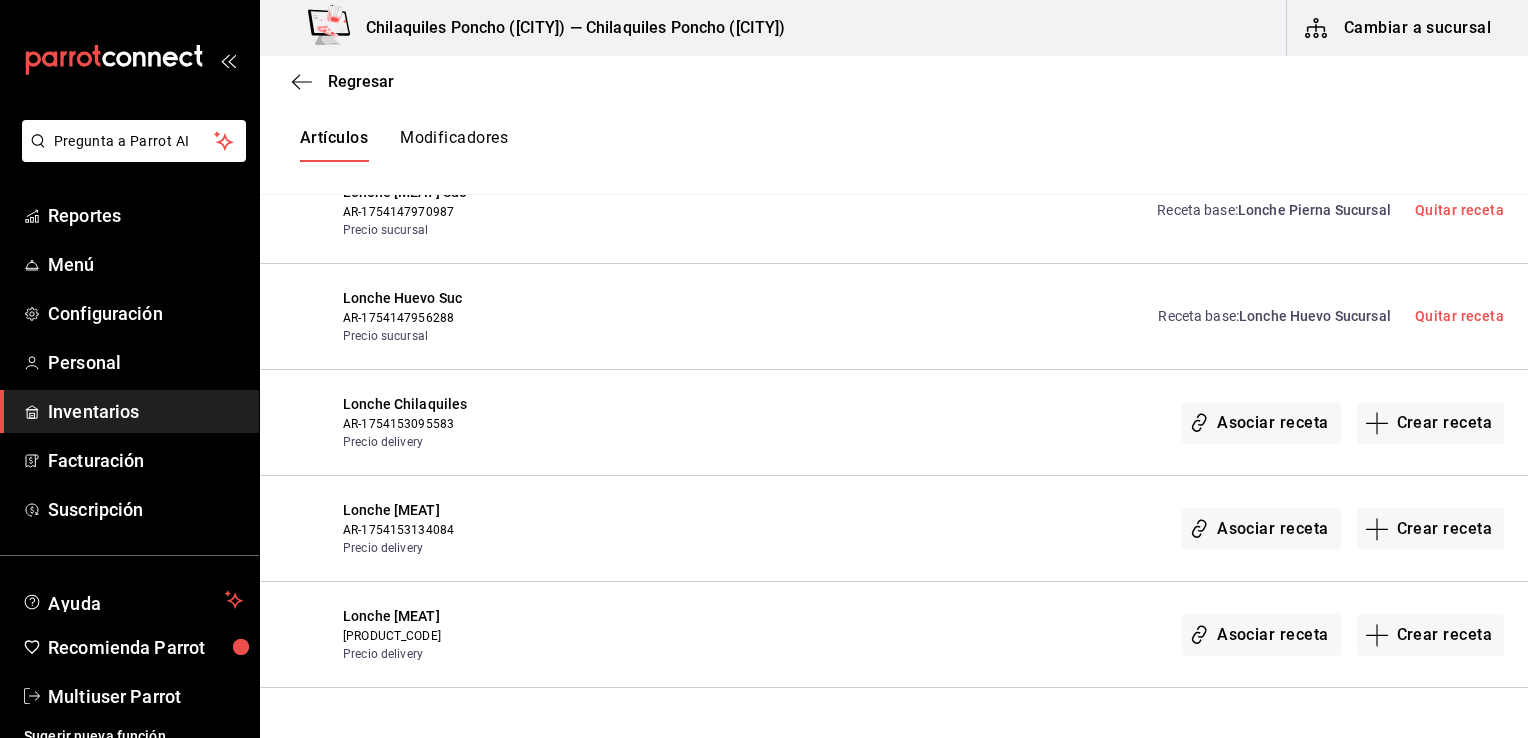 type on "lonche" 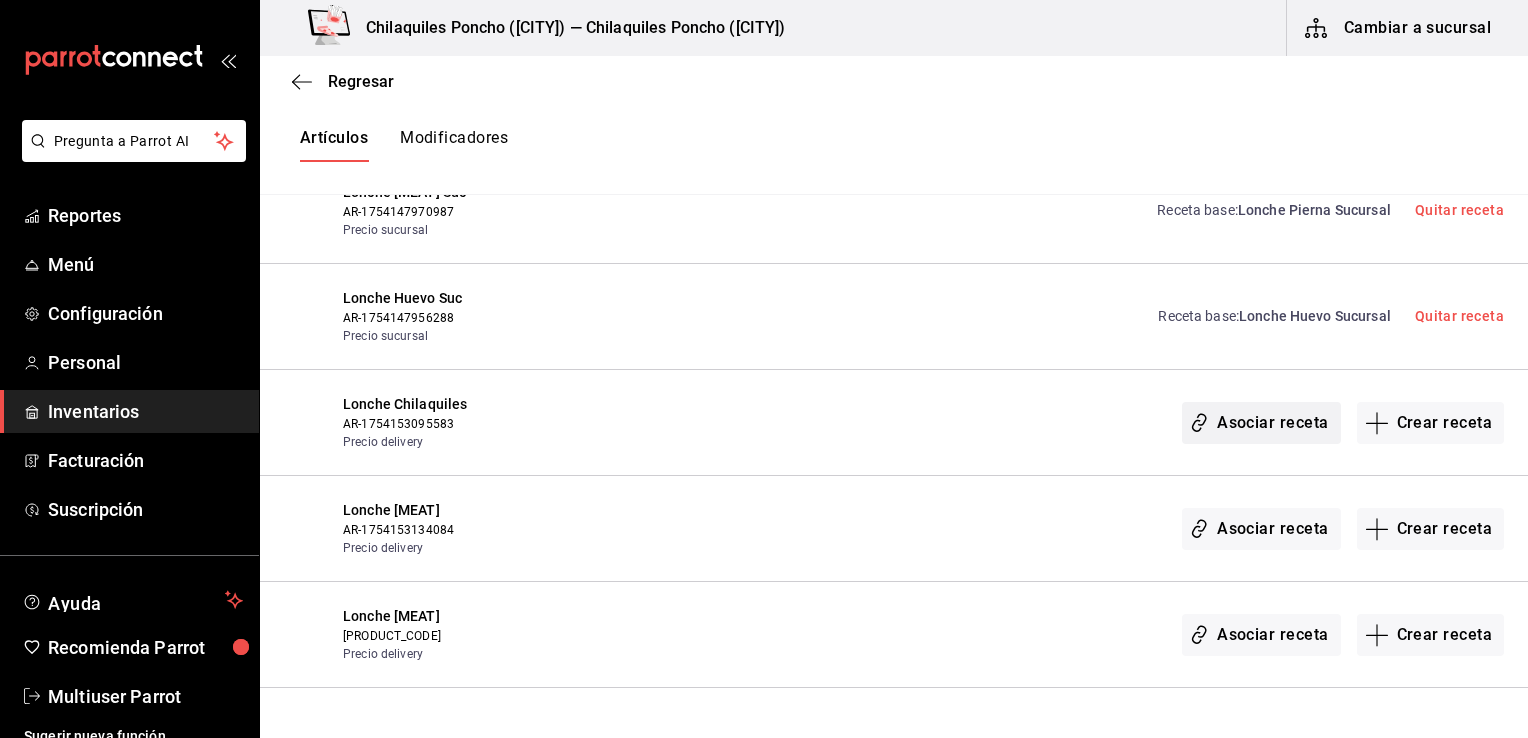 click on "Asociar receta" at bounding box center [1261, 423] 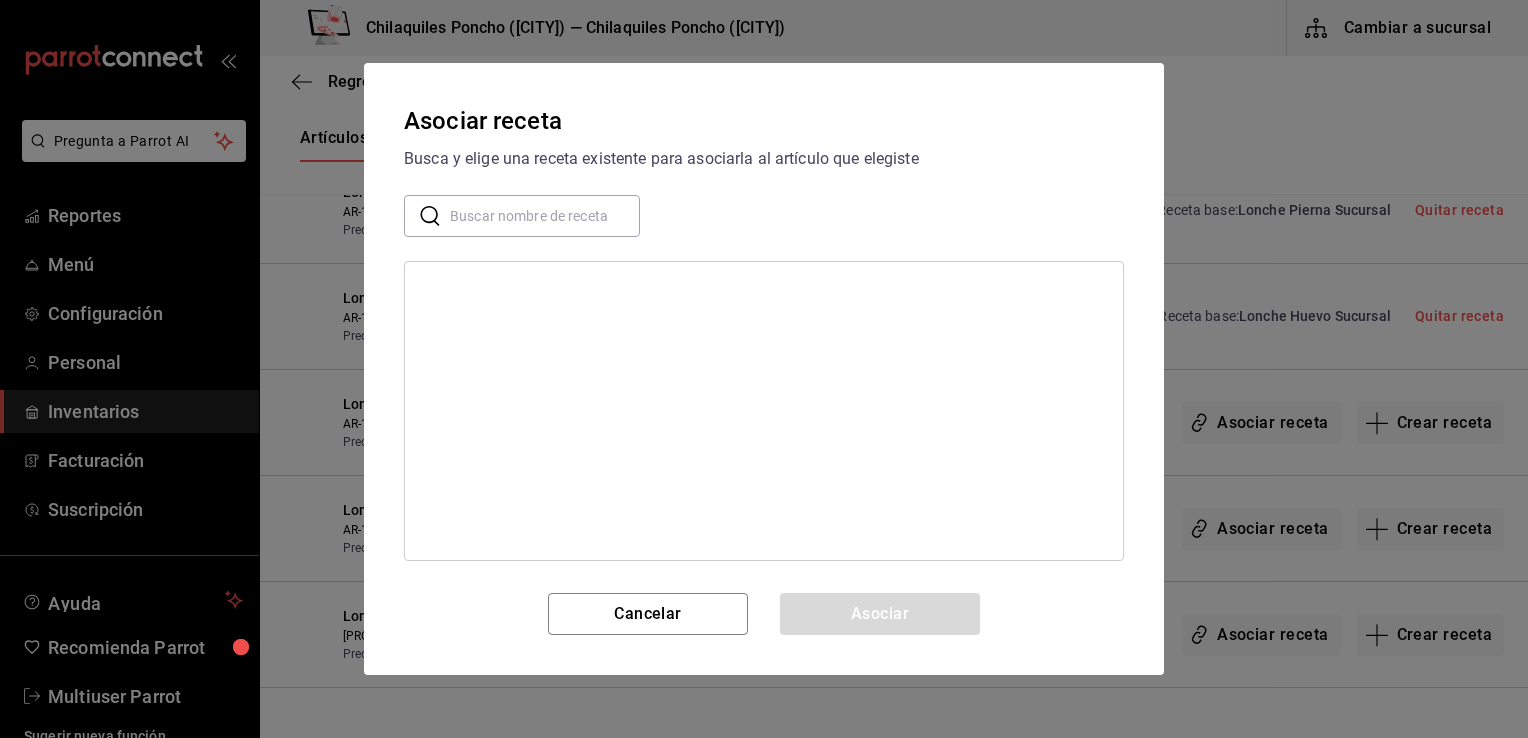 click at bounding box center [545, 216] 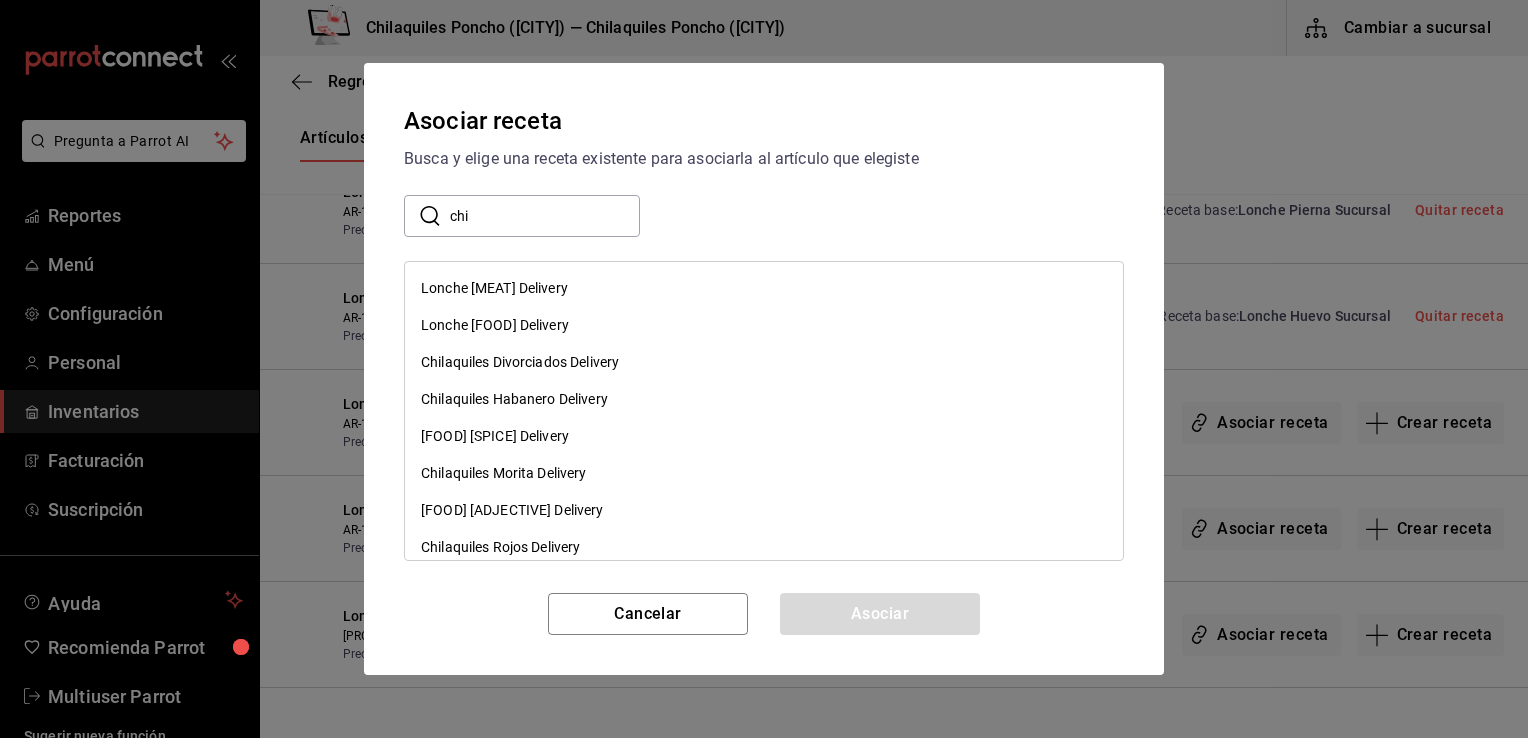 type on "chi" 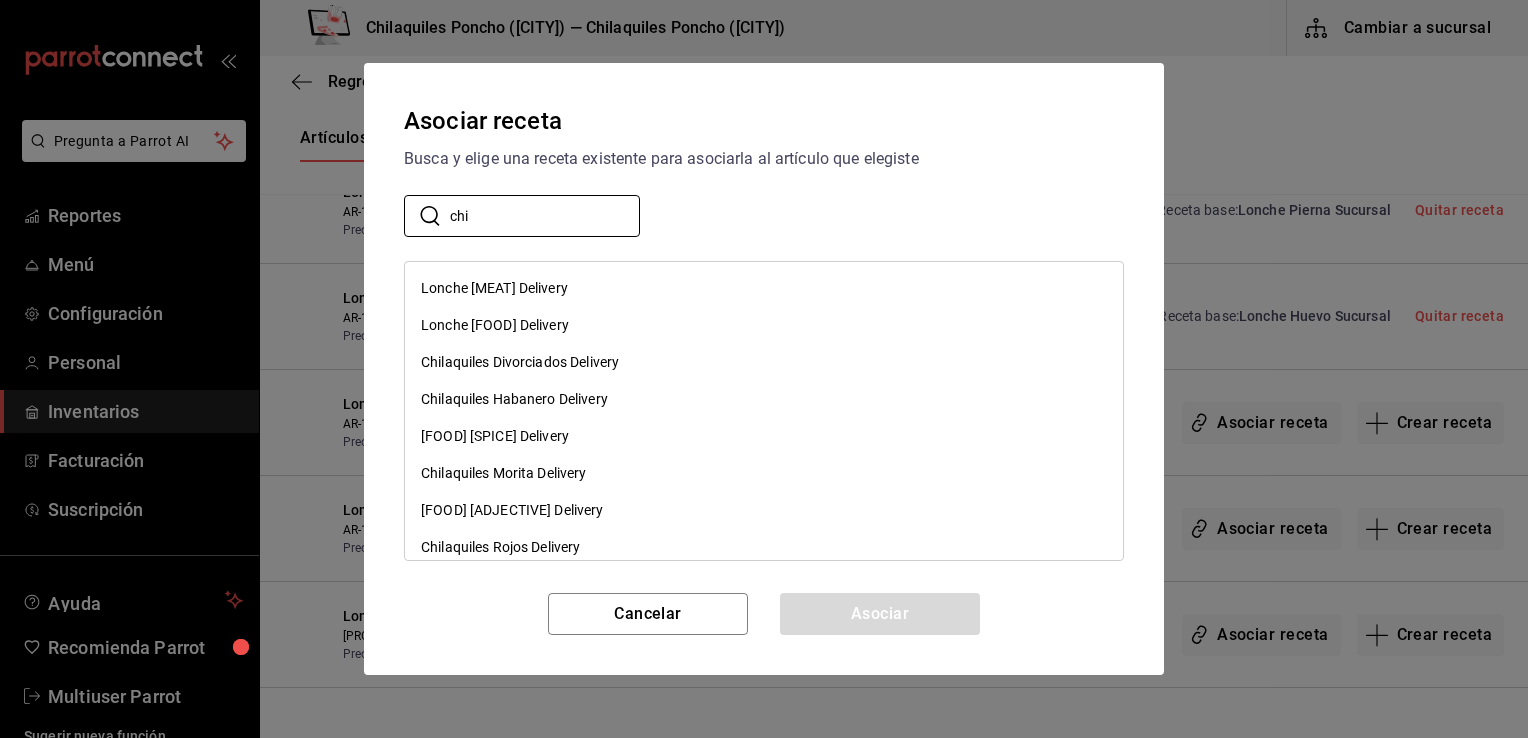click on "​ chi ​" at bounding box center (764, 216) 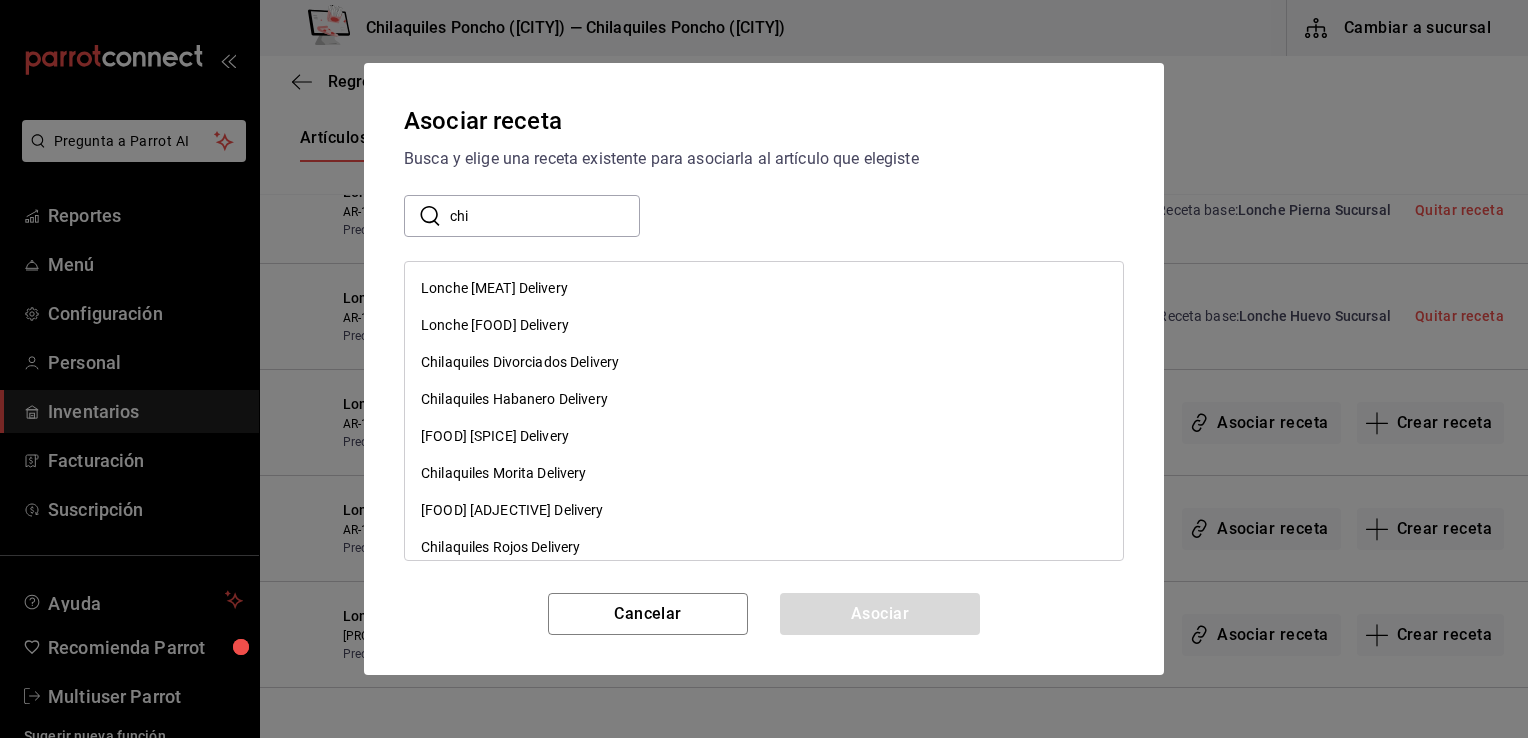 click on "Lonche Chilaquiles Delivery" at bounding box center (495, 325) 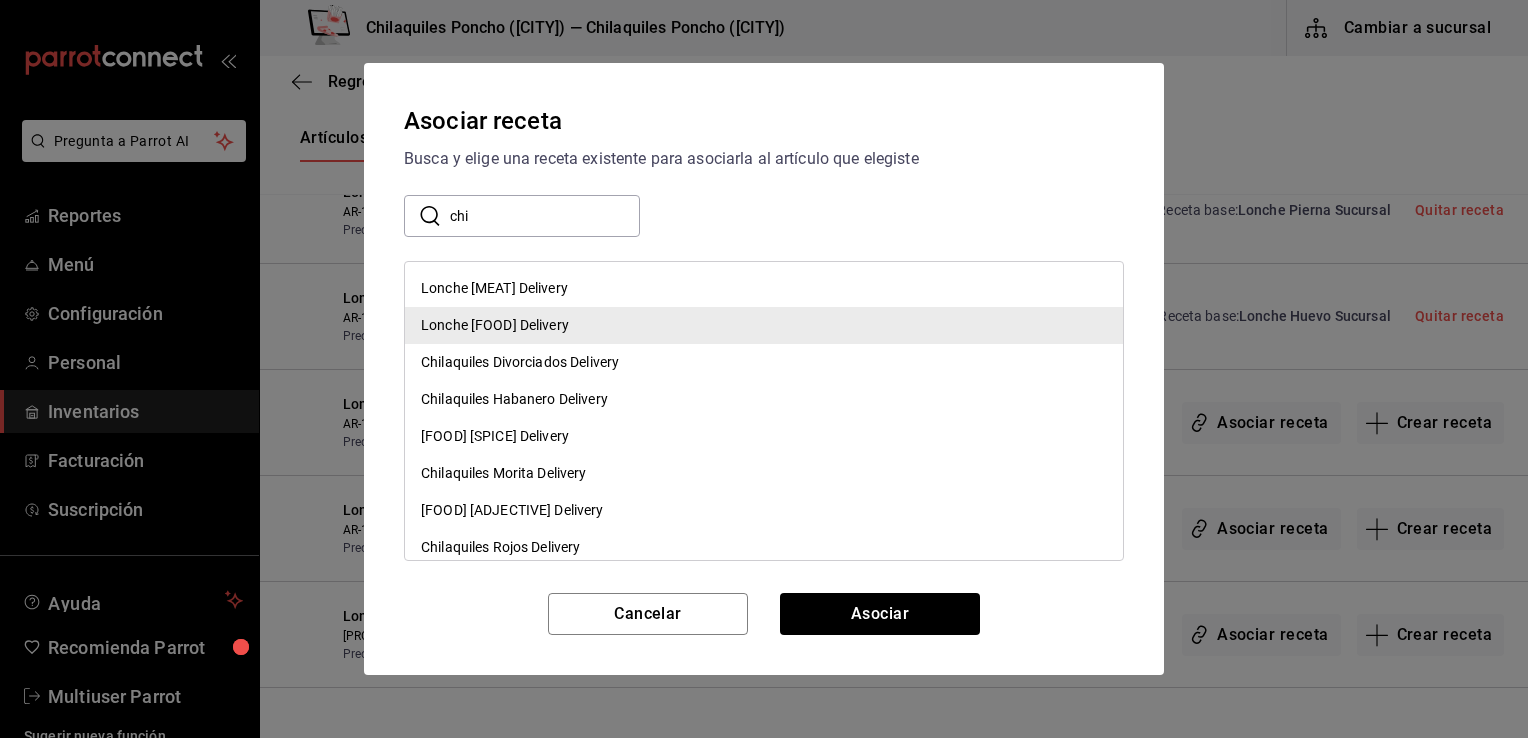 click on "Asociar" at bounding box center [880, 614] 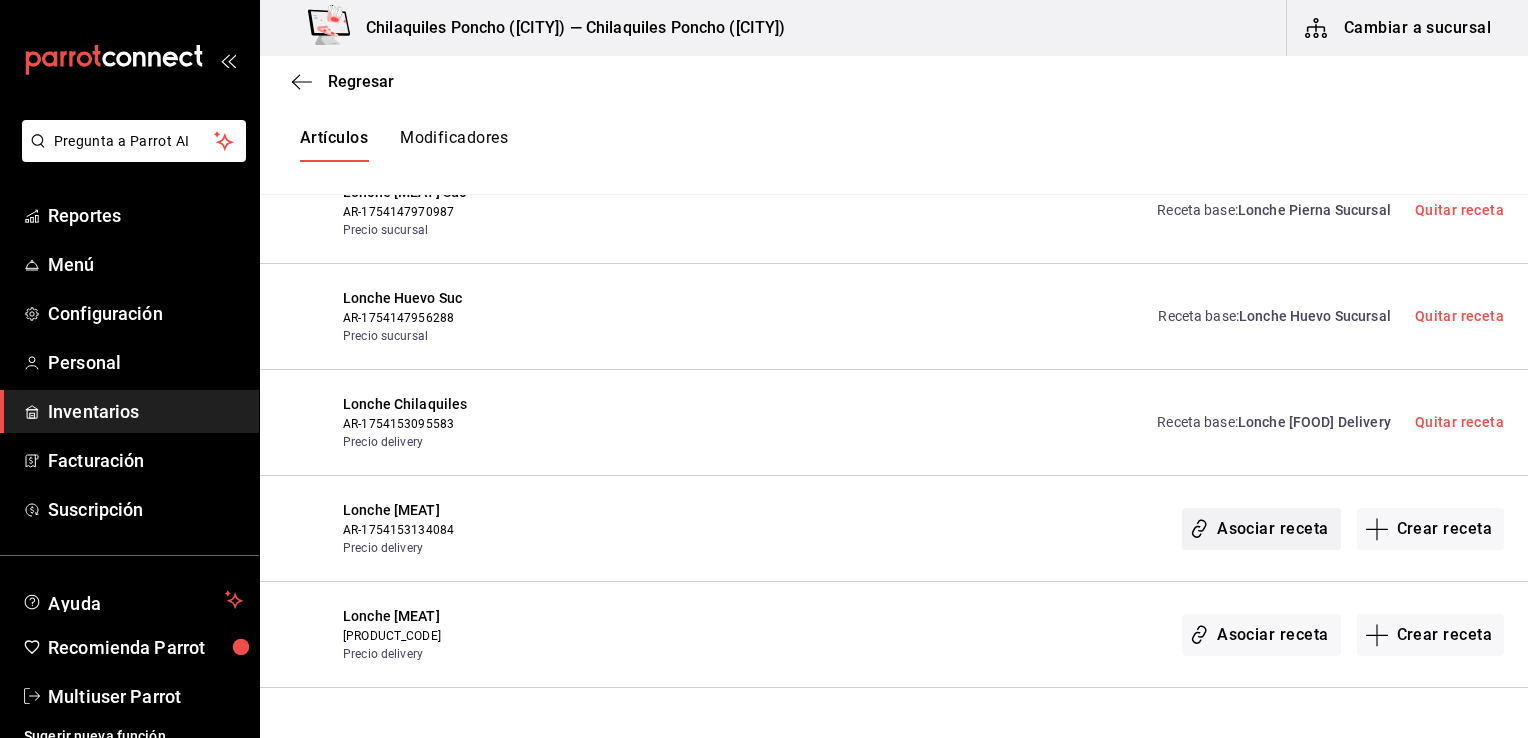 click on "Asociar receta" at bounding box center (1261, 529) 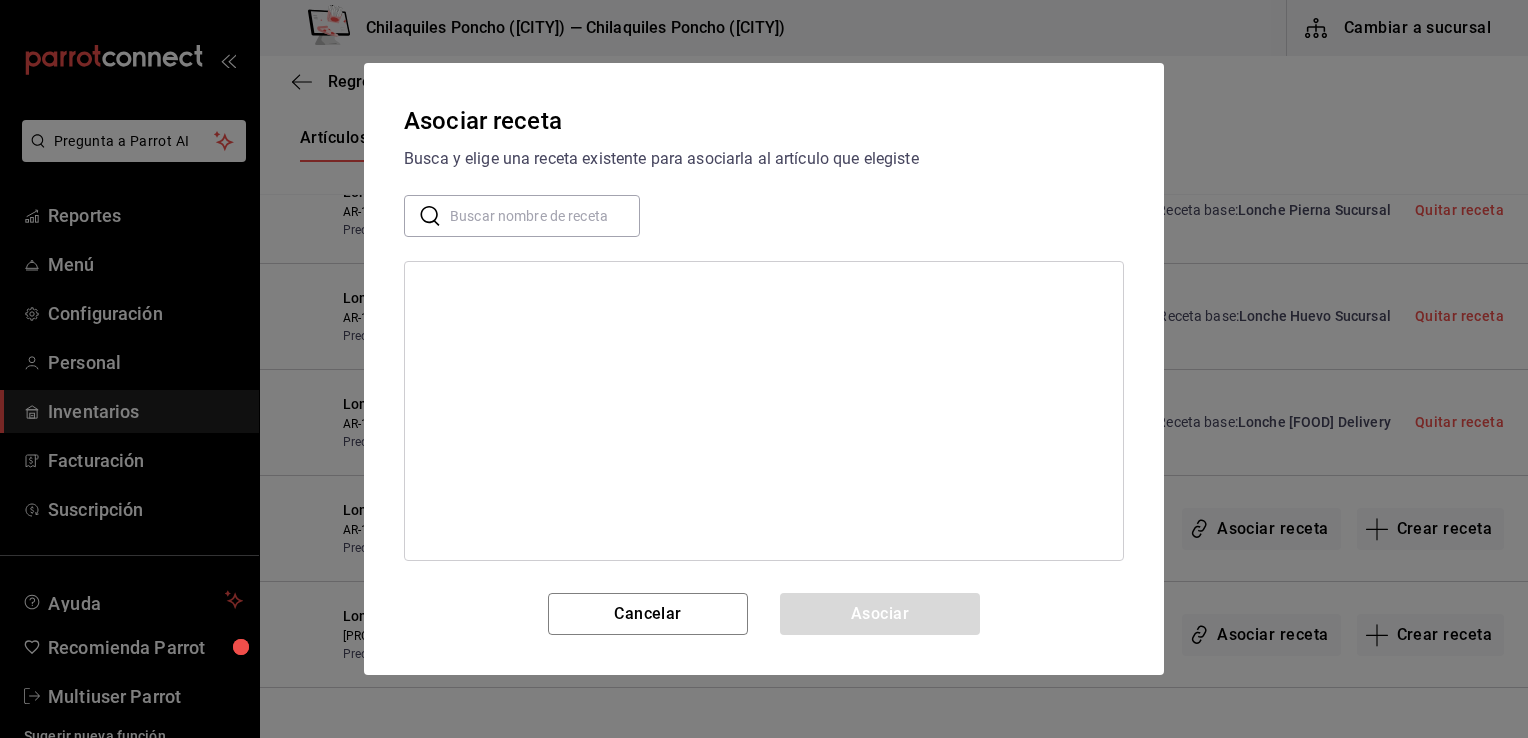 click at bounding box center (545, 216) 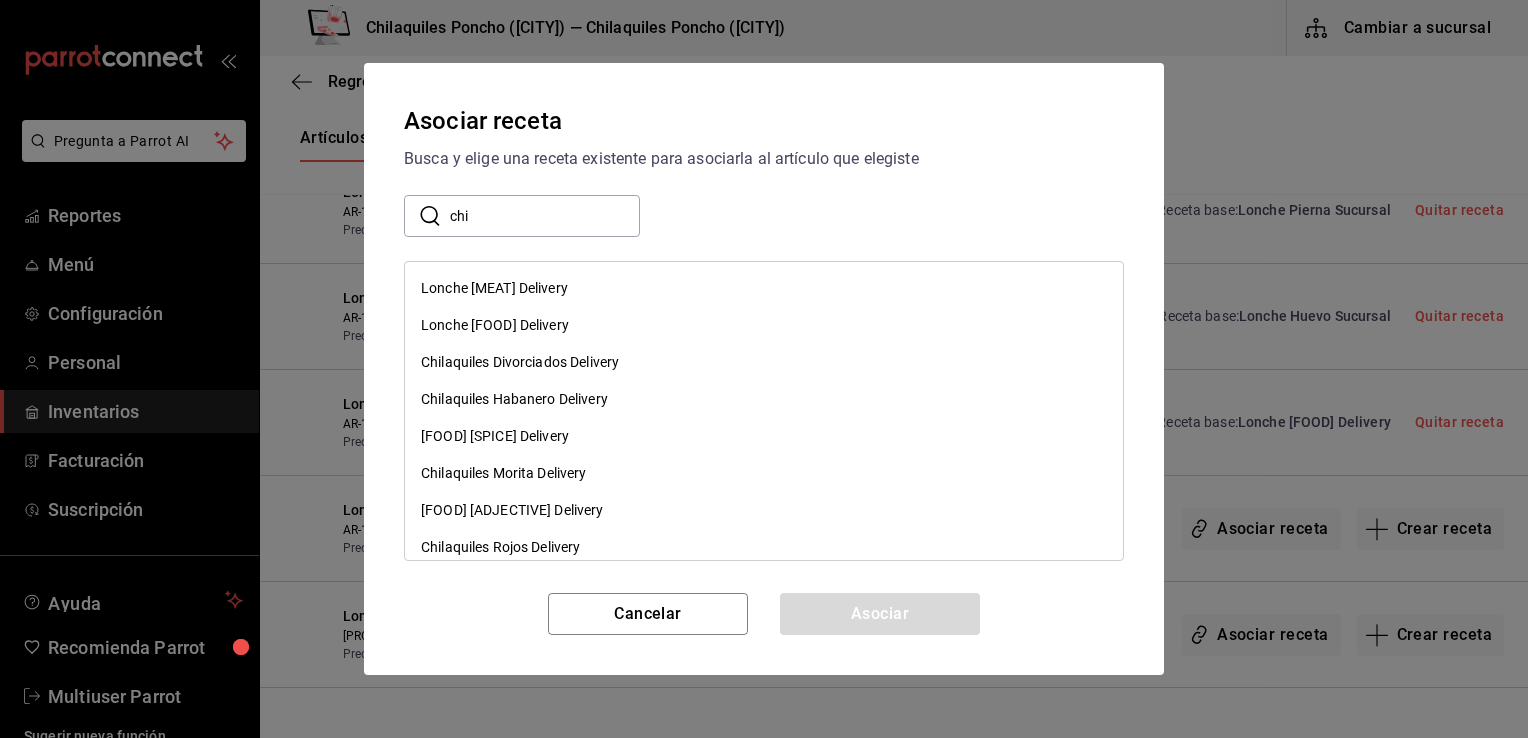 type on "chi" 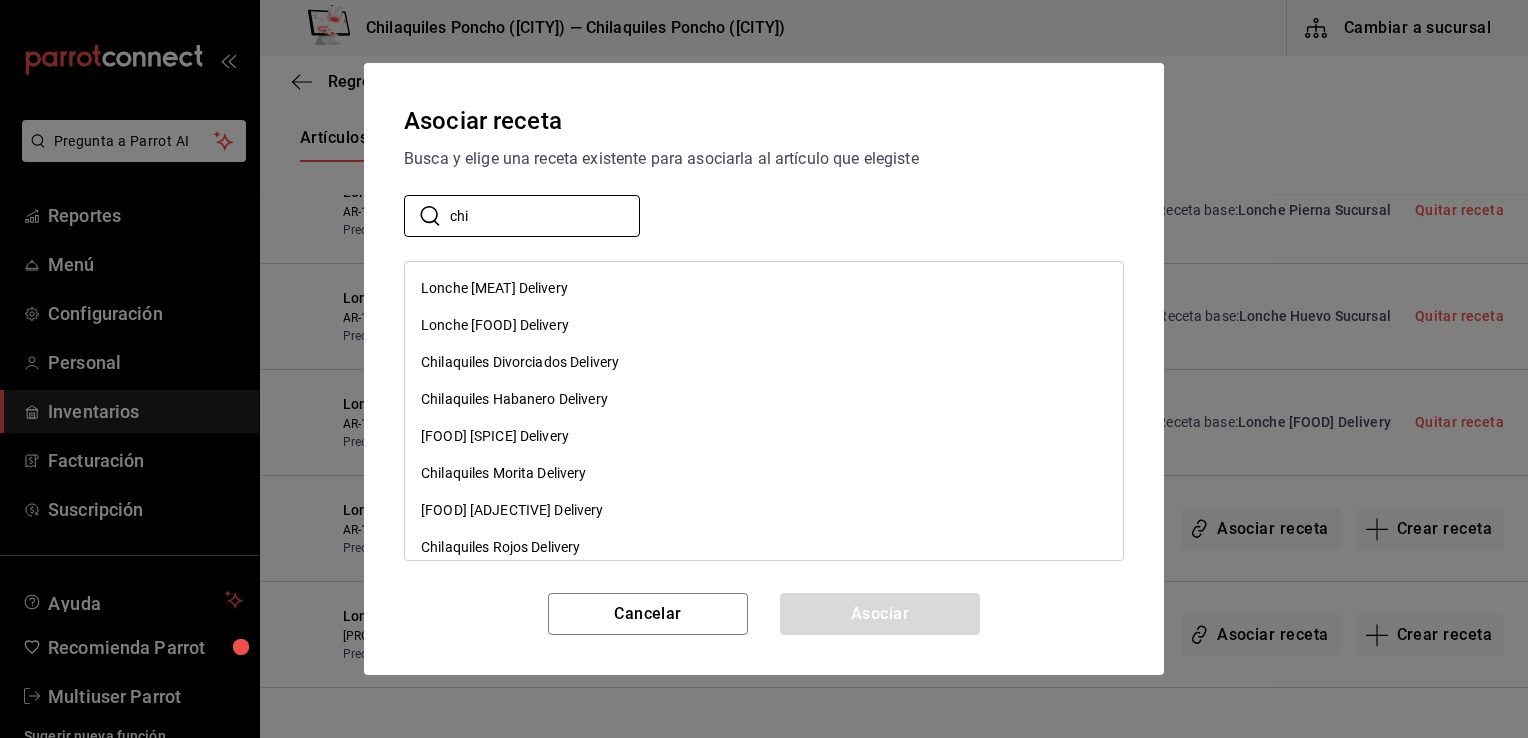 click on "Asociar receta Busca y elige una receta existente para asociarla al artículo que elegiste ​ chi ​ Lonche Chicharrón Delivery Lonche Chilaquiles Delivery Chilaquiles Divorciados Delivery Chilaquiles Habanero Delivery Chilaquiles Chipotle Delivery Chilaquiles Morita Delivery Chilaquiles Verdes Delivery Chilaquiles Rojos Delivery Chilaquiles Extra Salsa Chipotle 1 Litro Salsa Chipotle 1 Porción Salsa Chipotle 1/2 Porción Extra Chicharrón Lonche Chicharrón Sucursal Lonche Chilaquiles Sucursal Kit de Chilaquiles Chilaquiles Divorciados Sucursal Chilaquiles Habanero Sucursal Chilaquiles Chipotle Sucursal Chilaquiles Morita Sucursal Chilaquiles Verdes Sucursal Chilaquiles Rojos Sucursal Cancelar Asociar" at bounding box center (764, 369) 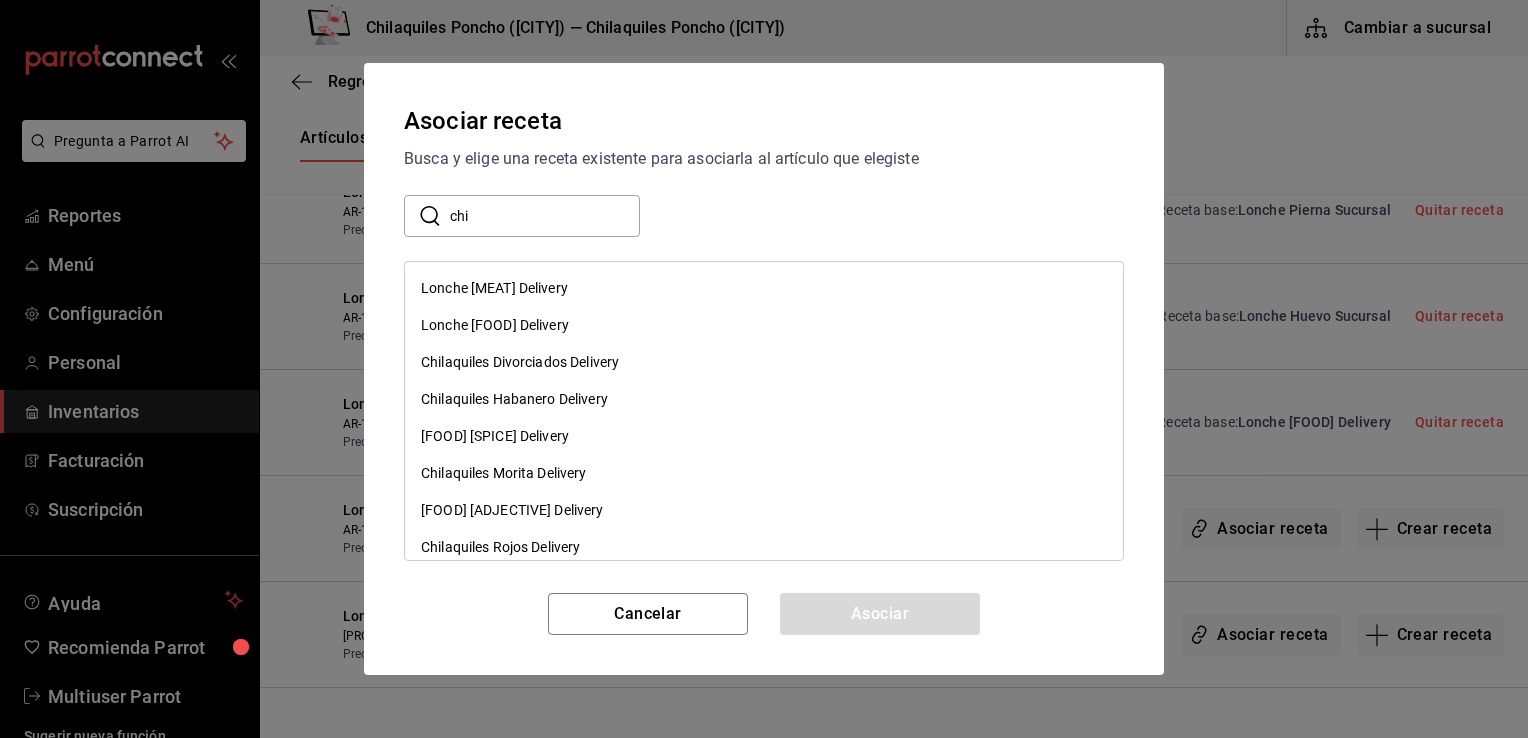 click on "Lonche Chicharrón Delivery" at bounding box center [764, 288] 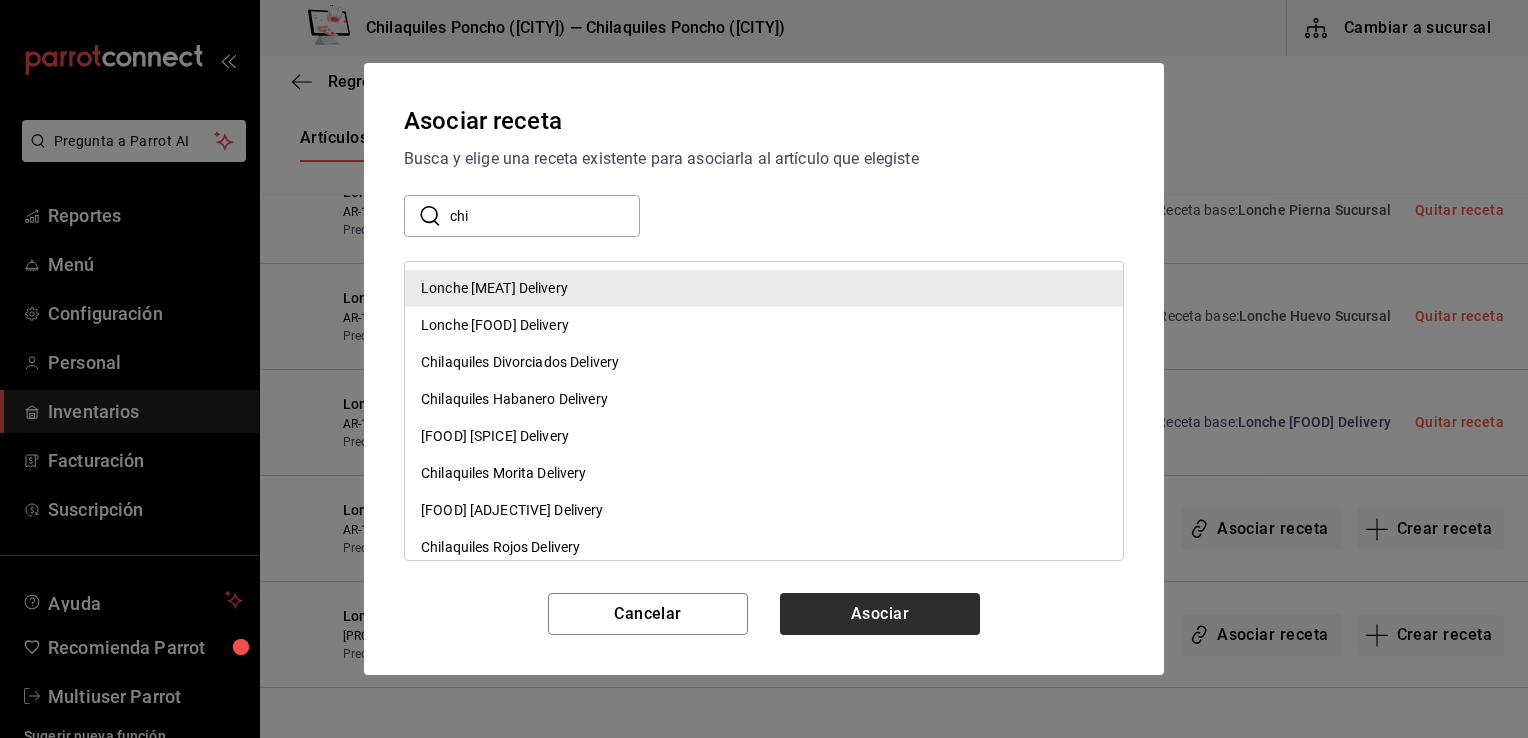 click on "Asociar" at bounding box center (880, 614) 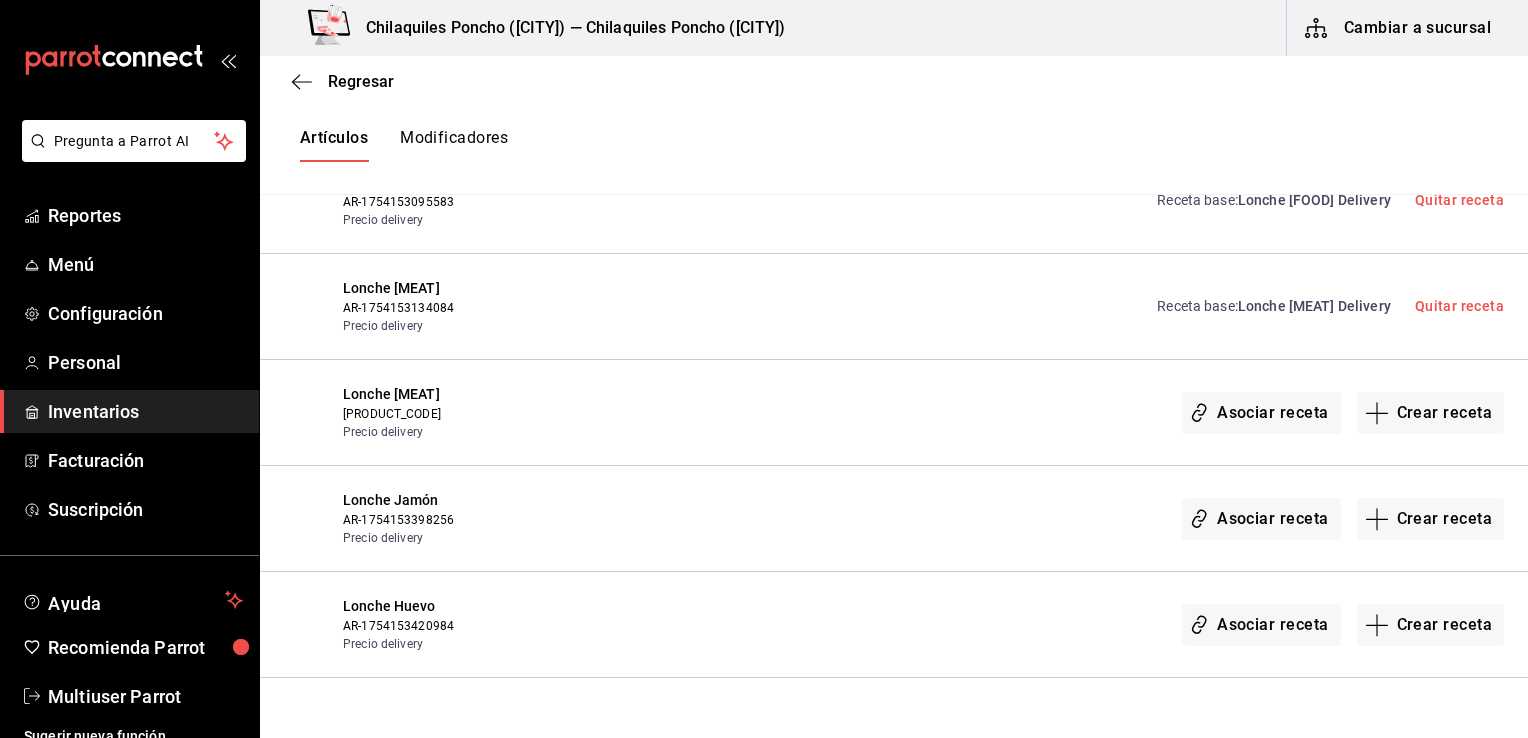 scroll, scrollTop: 973, scrollLeft: 0, axis: vertical 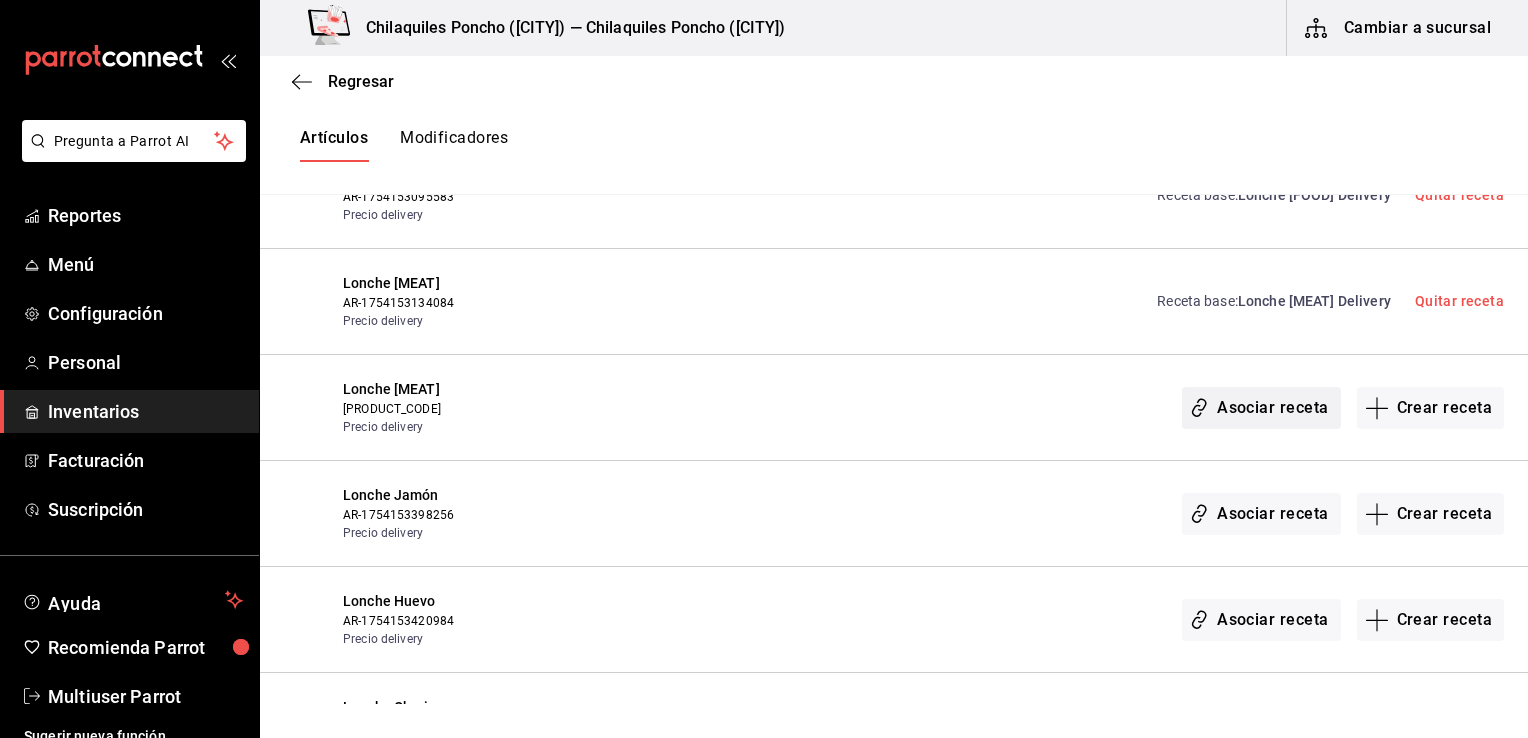 click on "Asociar receta" at bounding box center (1261, 408) 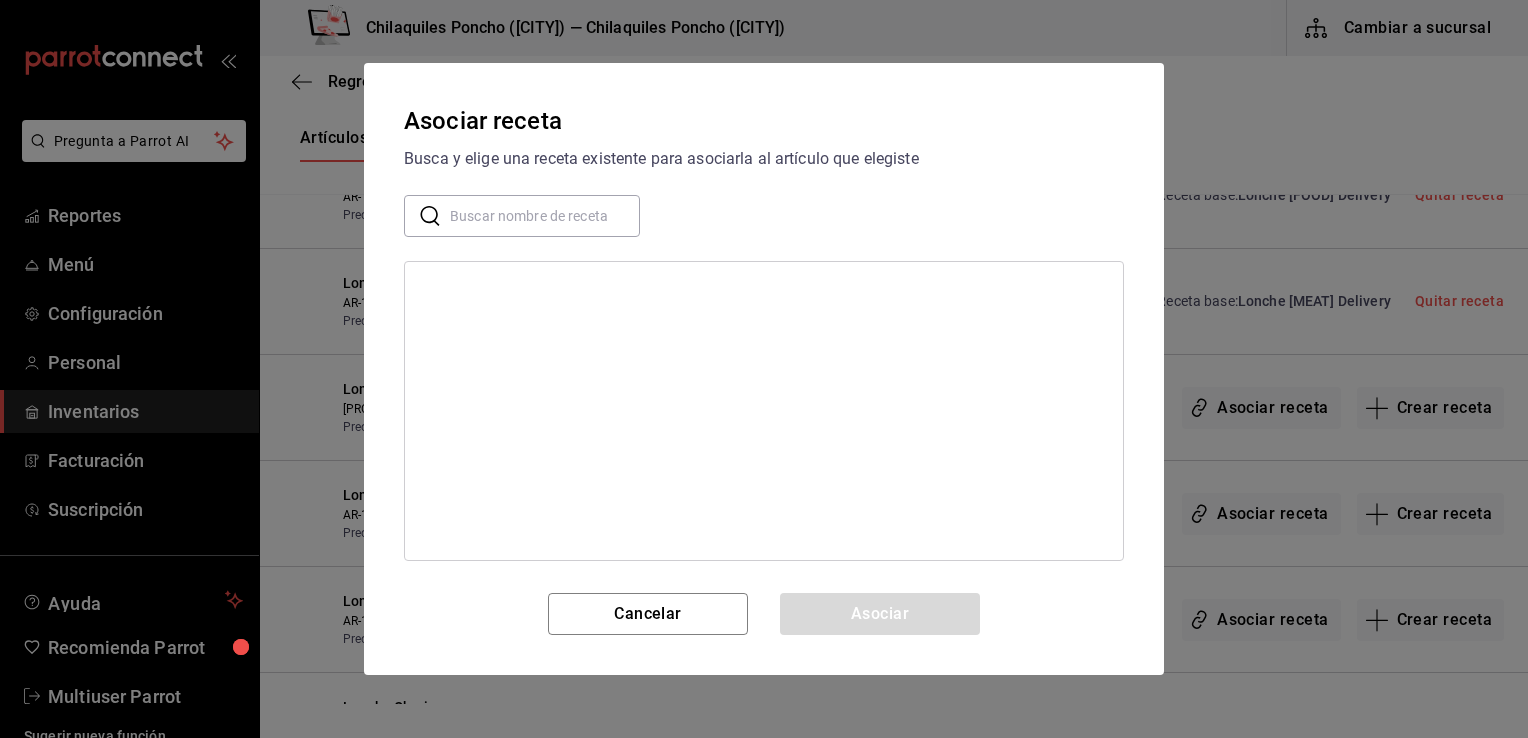 click at bounding box center [545, 216] 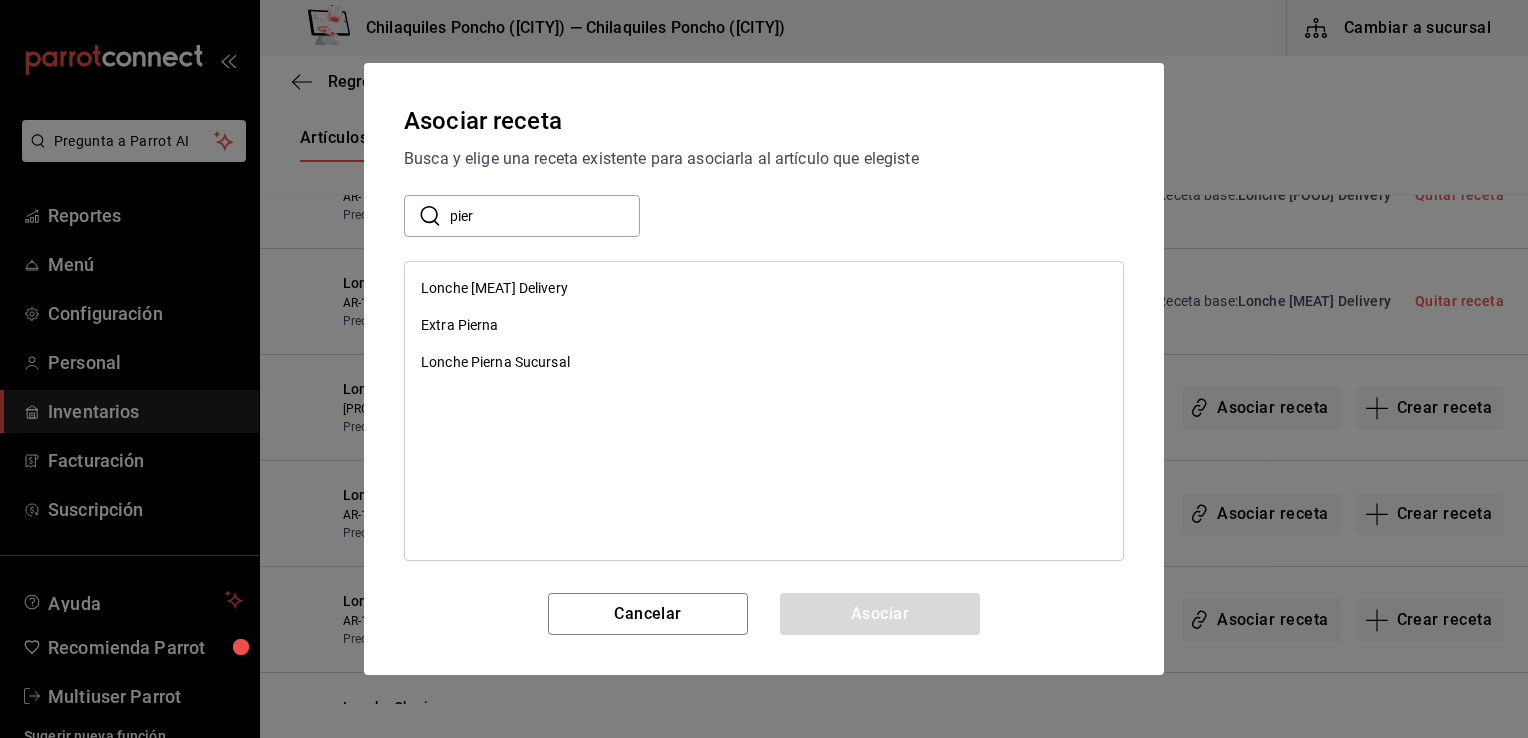type on "pier" 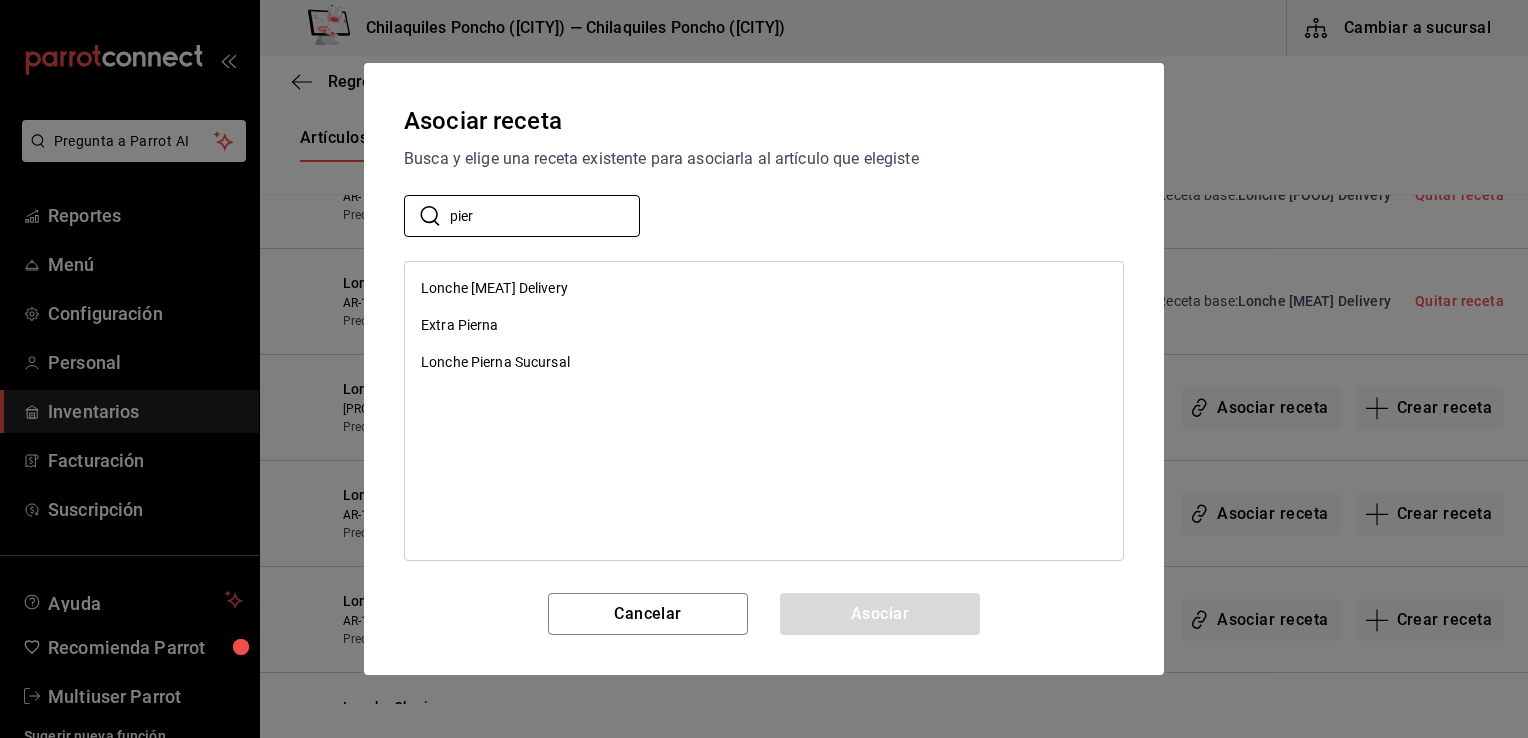 click on "​ pier ​" at bounding box center (764, 216) 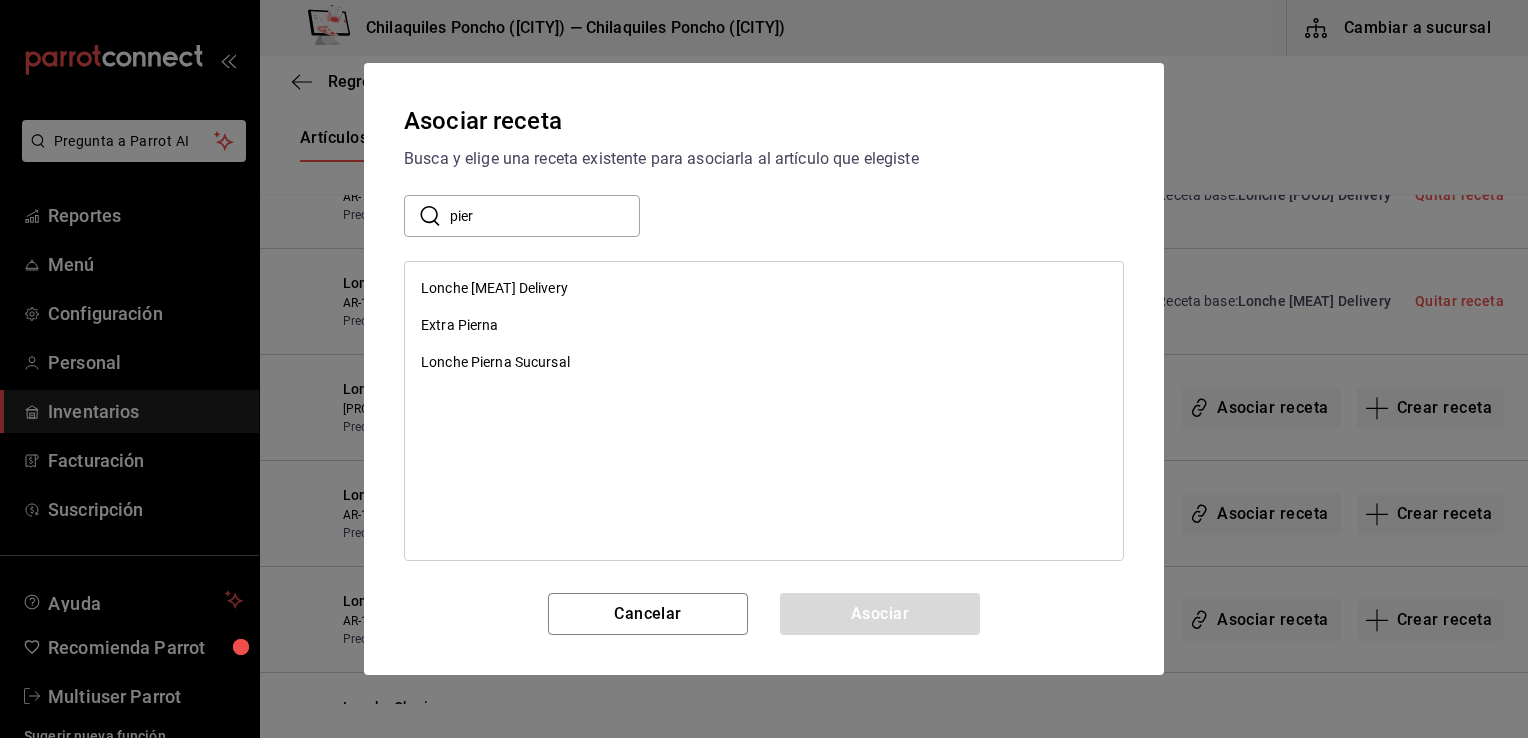 click on "Lonche Pierna Delivery" at bounding box center (494, 288) 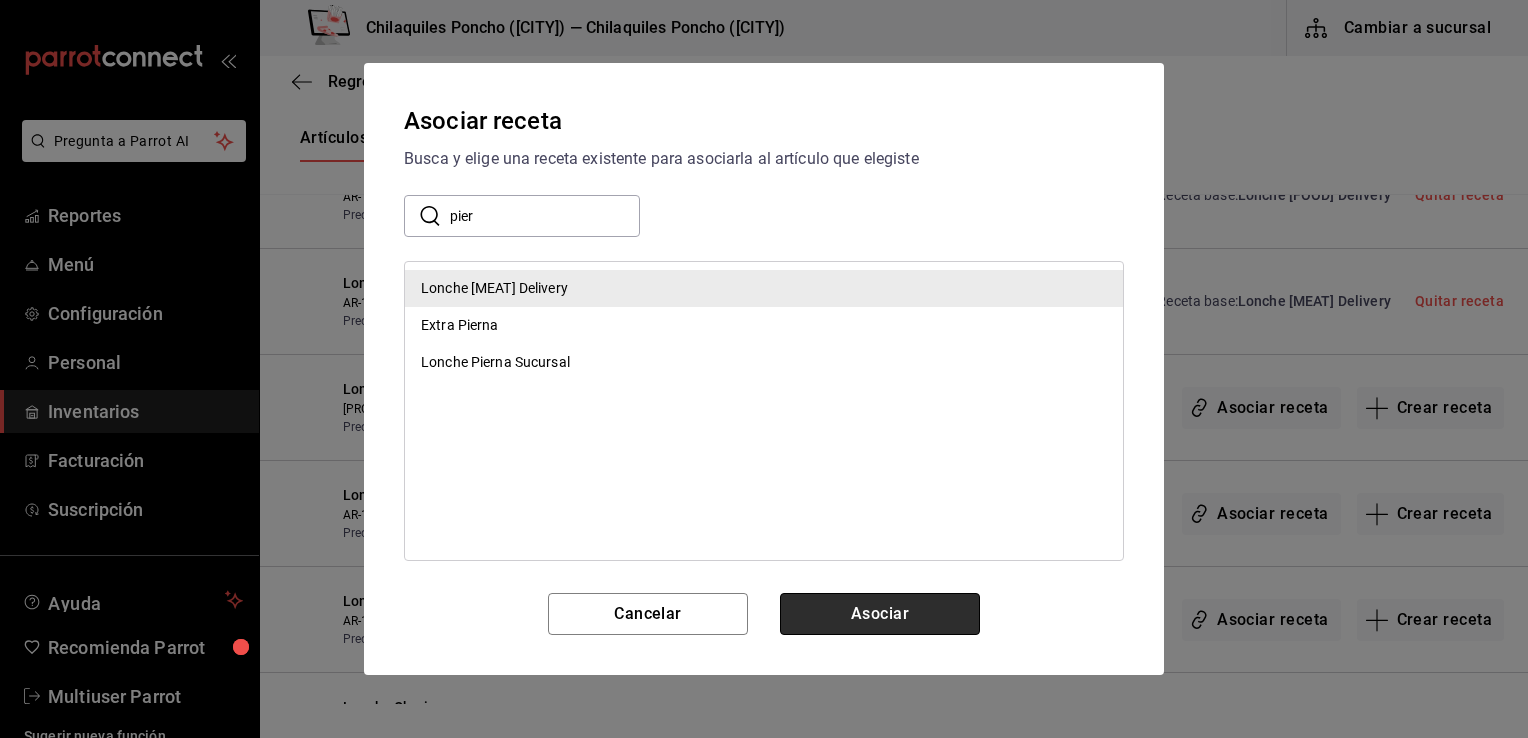 click on "Asociar" at bounding box center [880, 614] 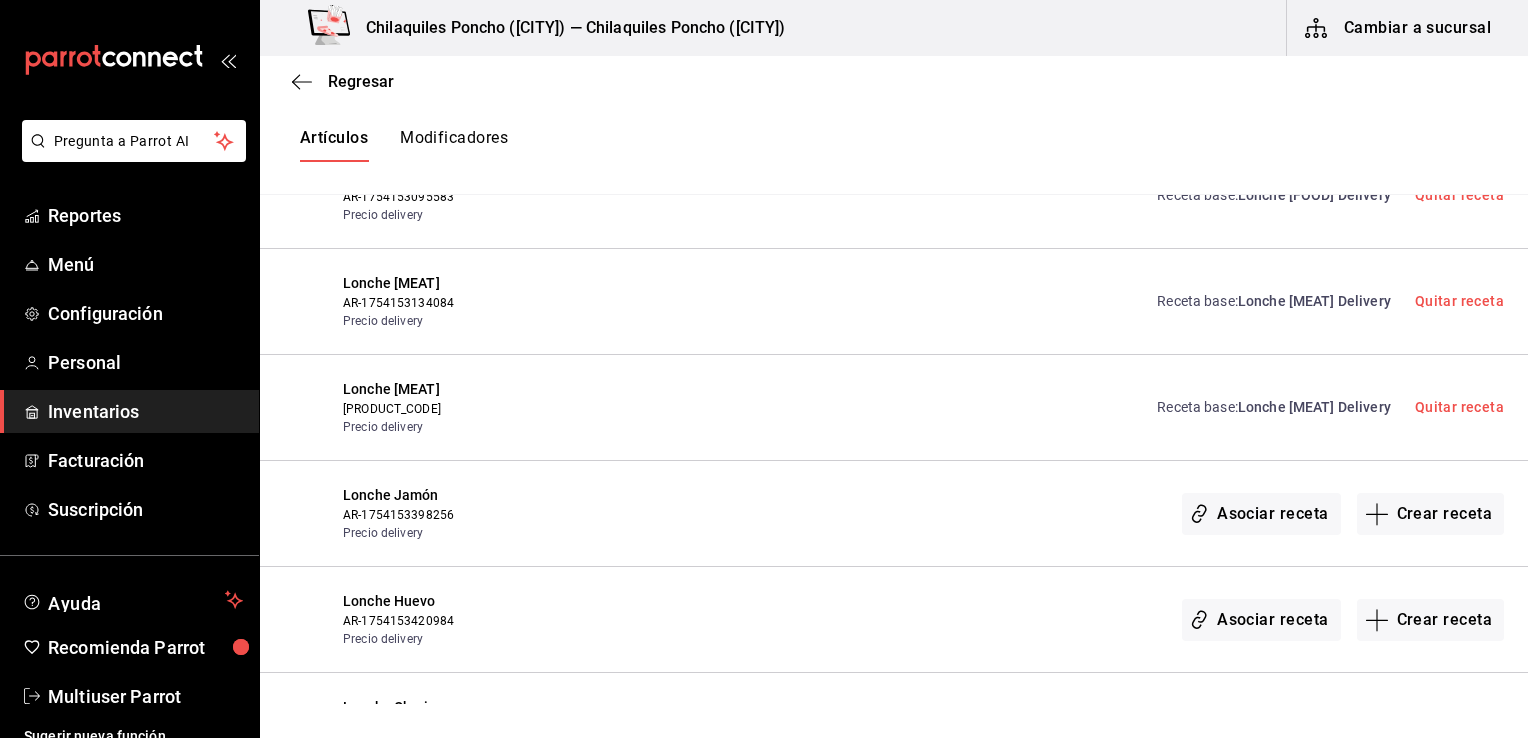 click on "Asociar receta" at bounding box center [1261, 514] 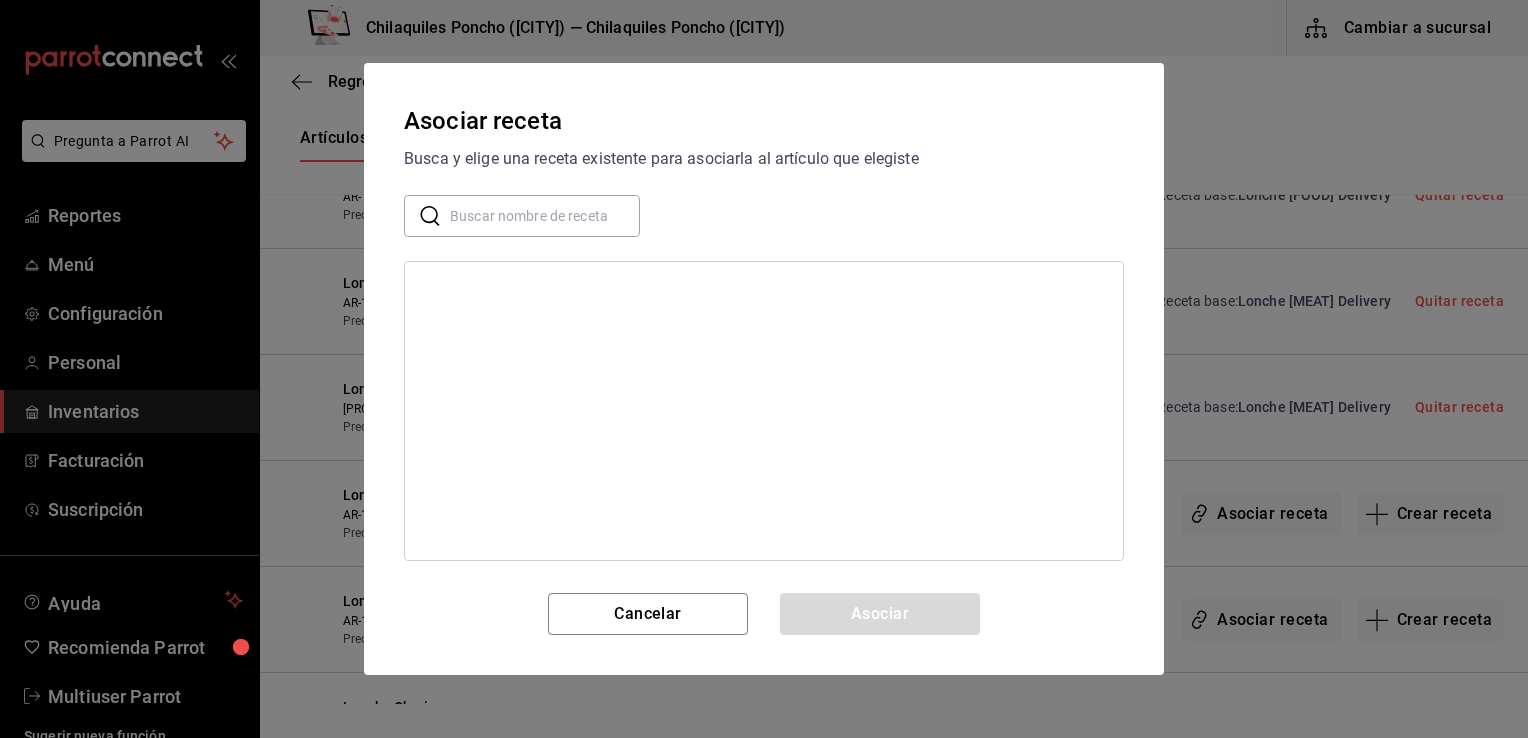 click at bounding box center (545, 216) 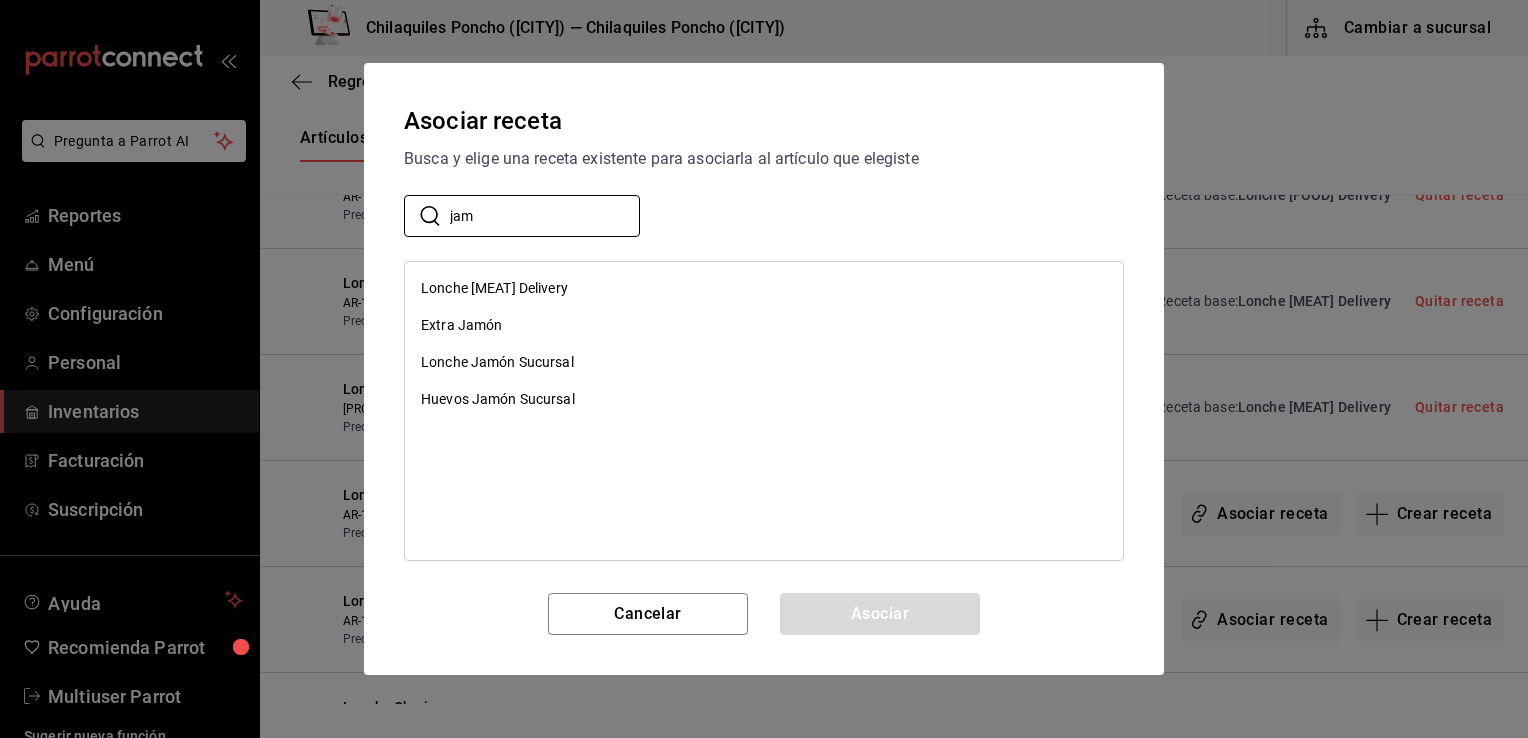 type on "jam" 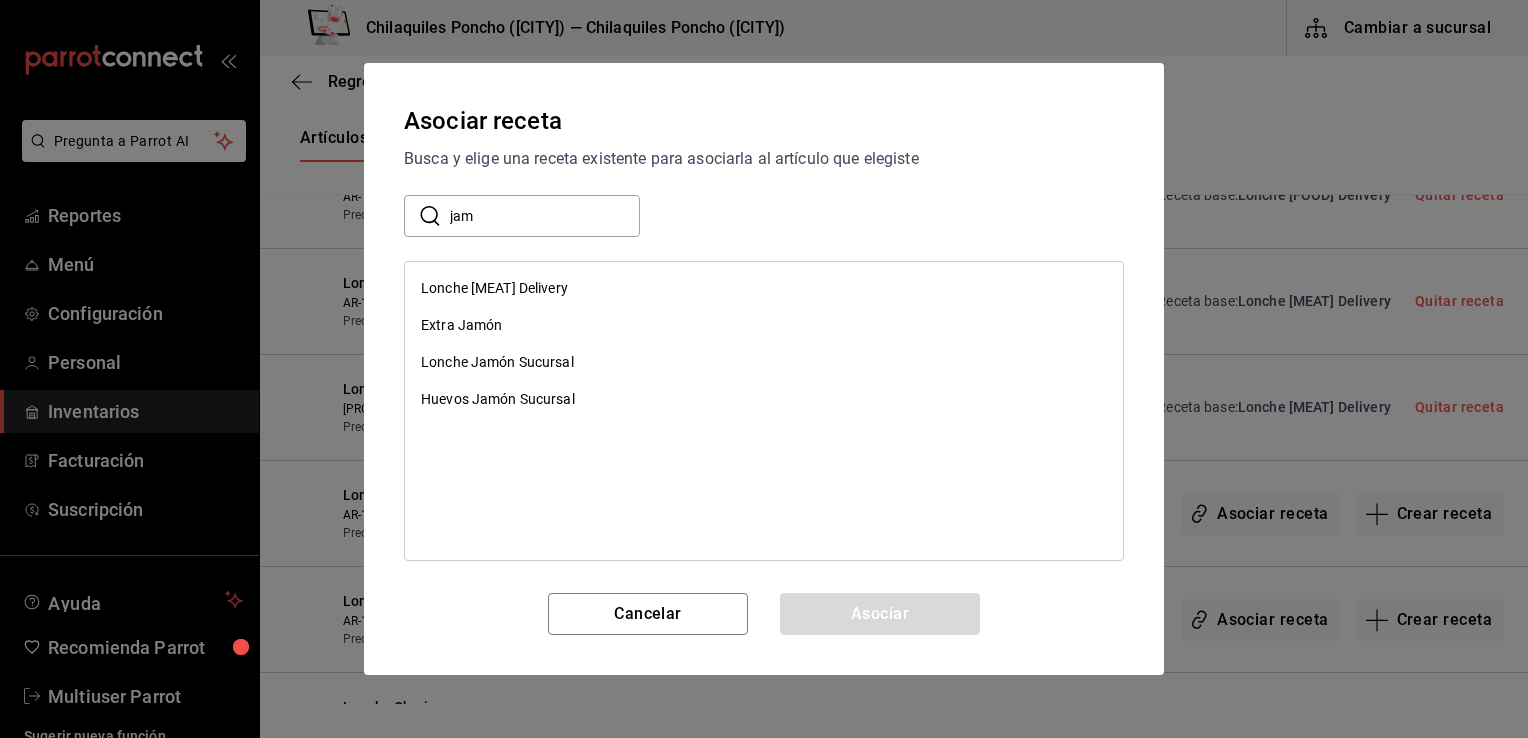 click on "Lonche Jamón Delivery" at bounding box center (494, 288) 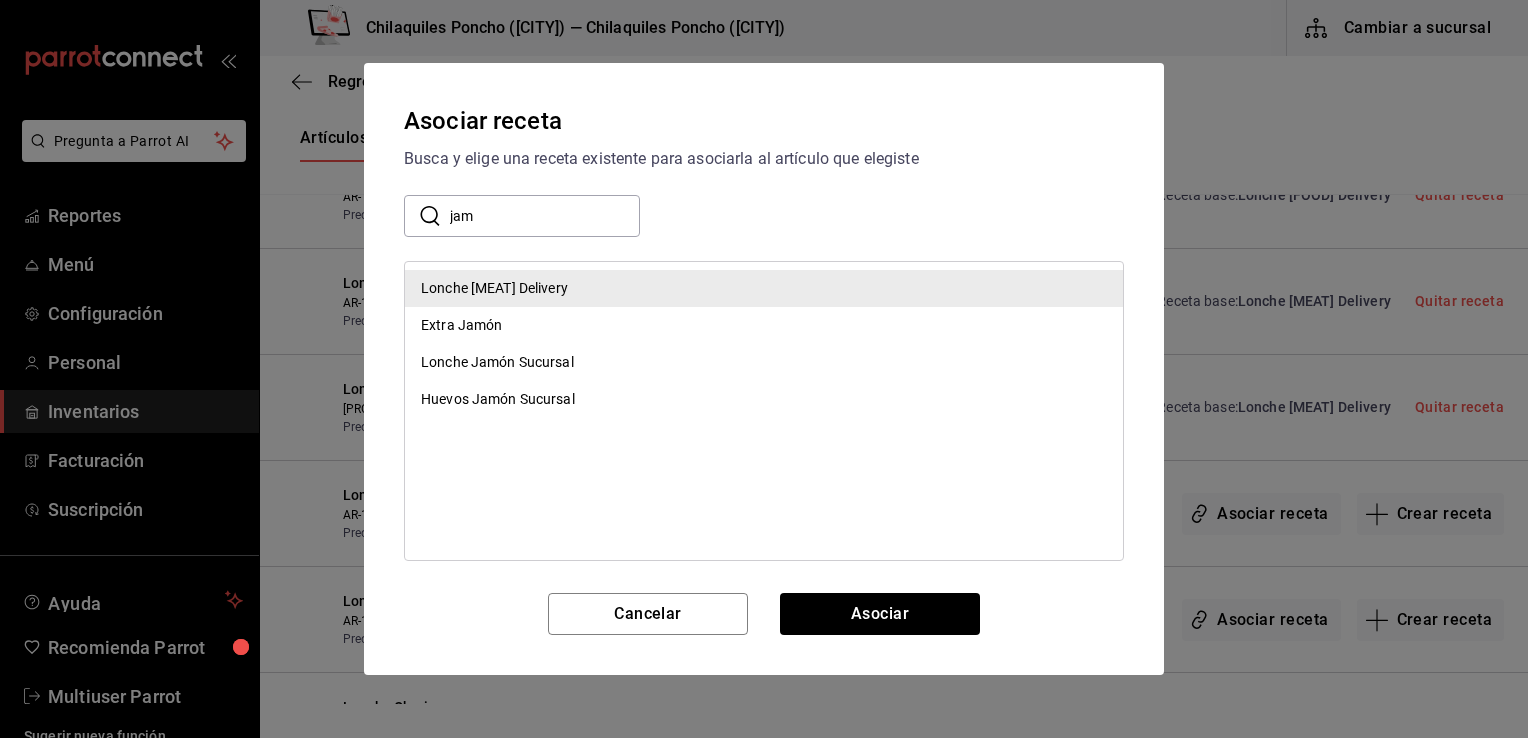 click on "Asociar" at bounding box center [880, 614] 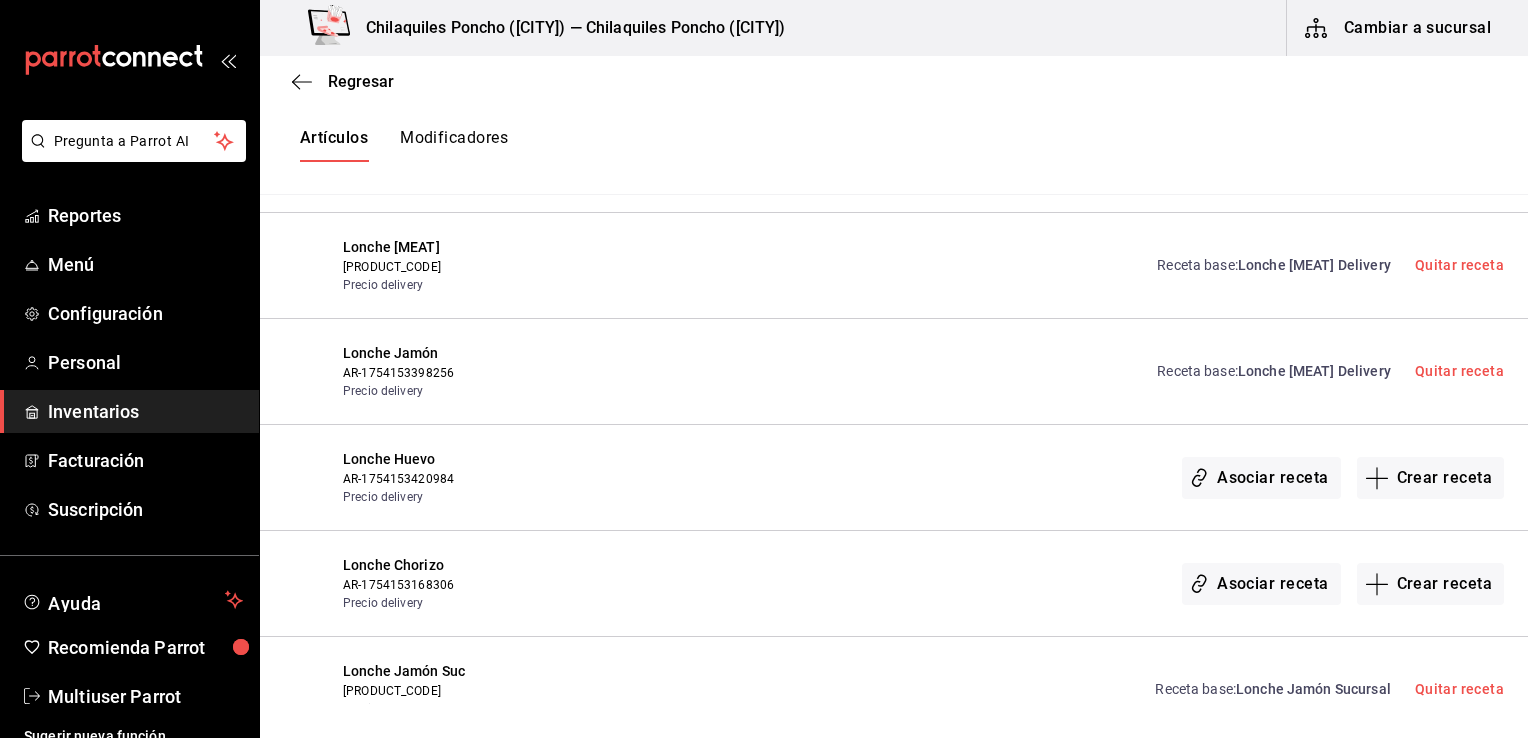 scroll, scrollTop: 1150, scrollLeft: 0, axis: vertical 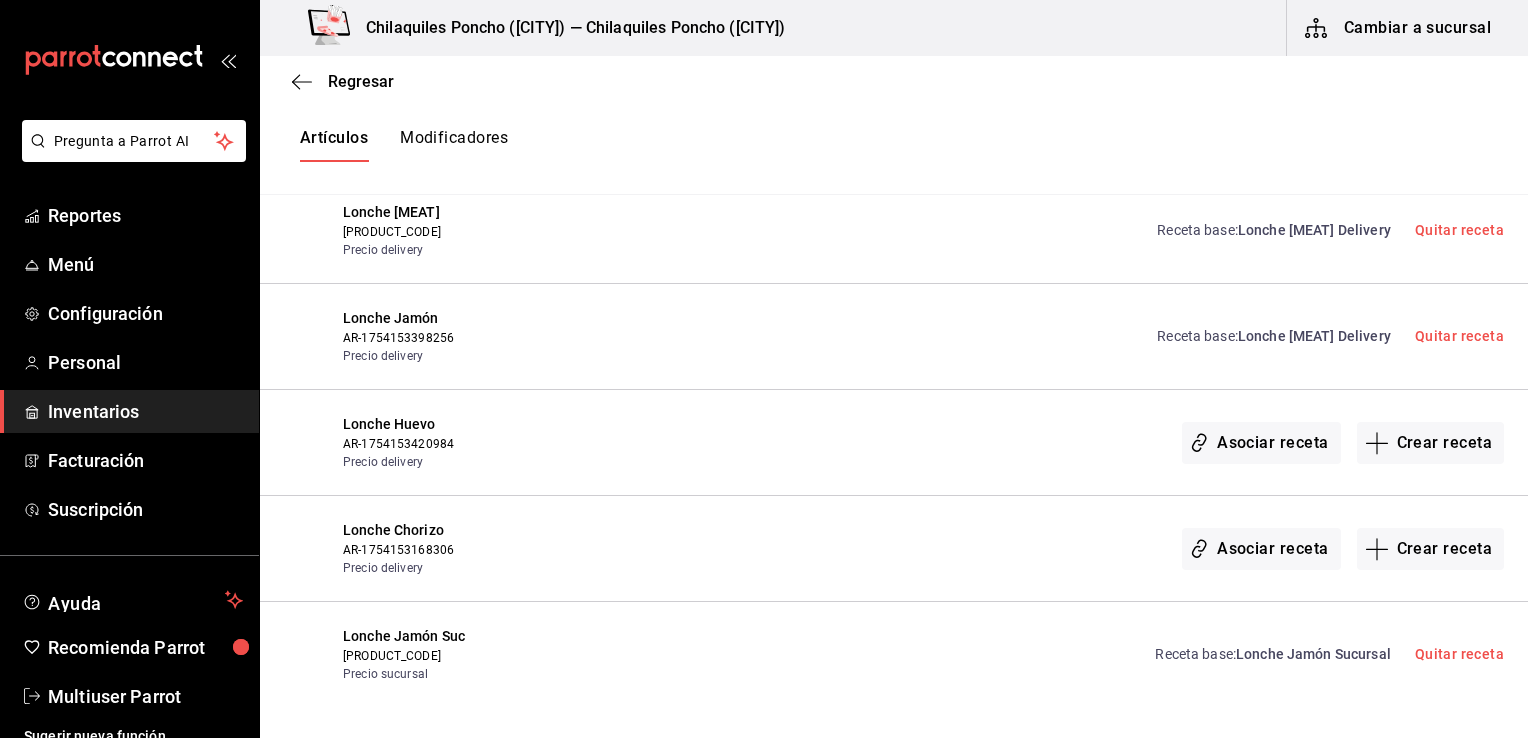 click on "Asociar receta" at bounding box center (1261, 443) 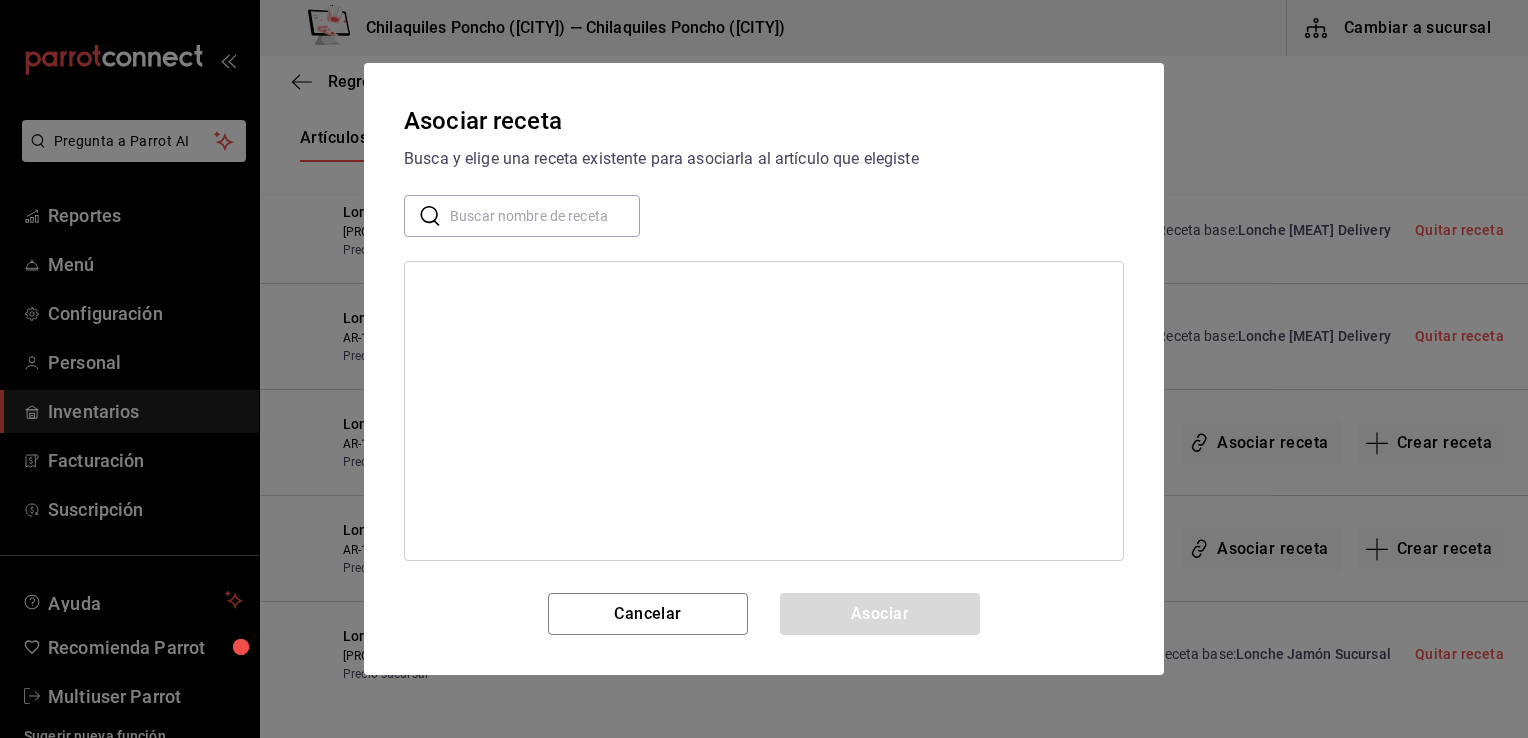 click at bounding box center [545, 216] 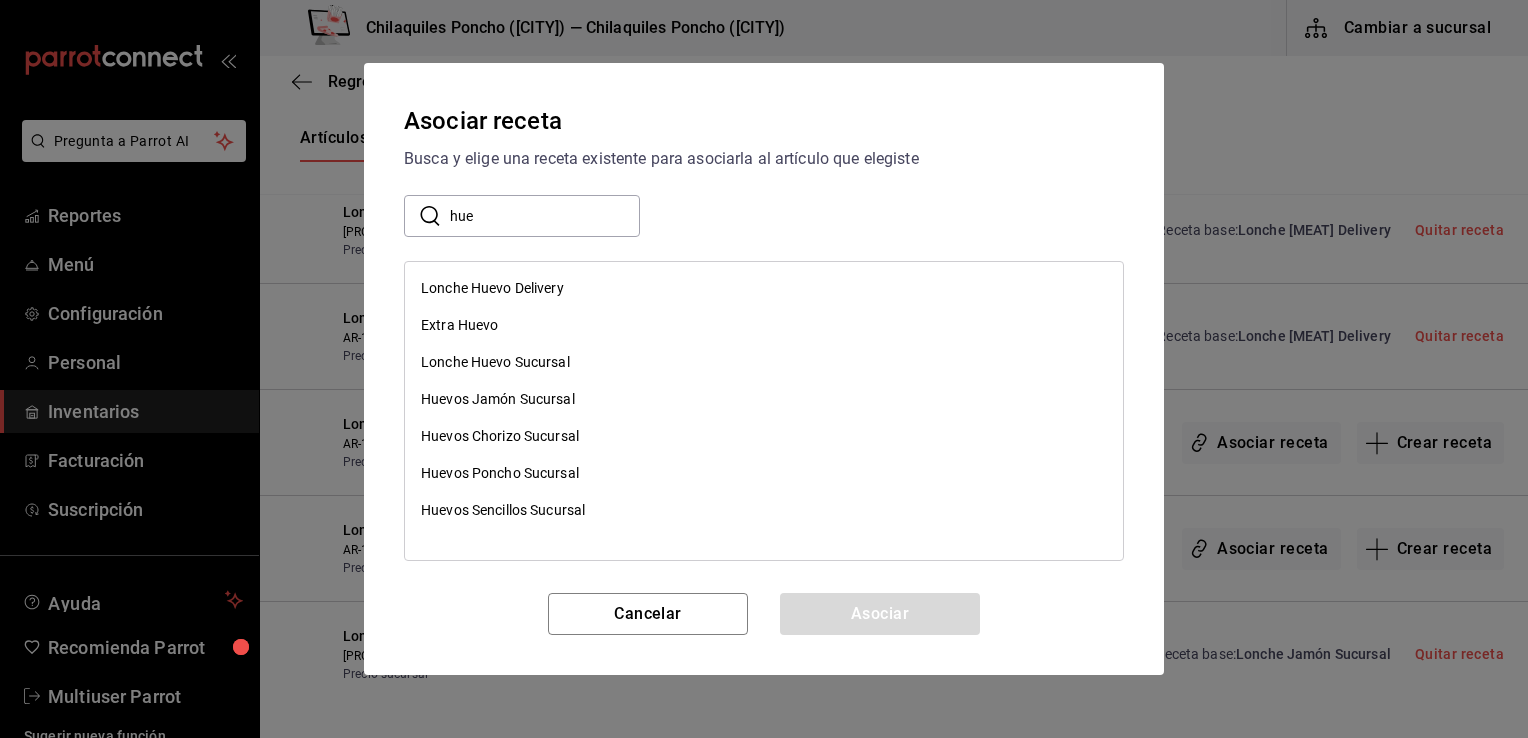 type on "hue" 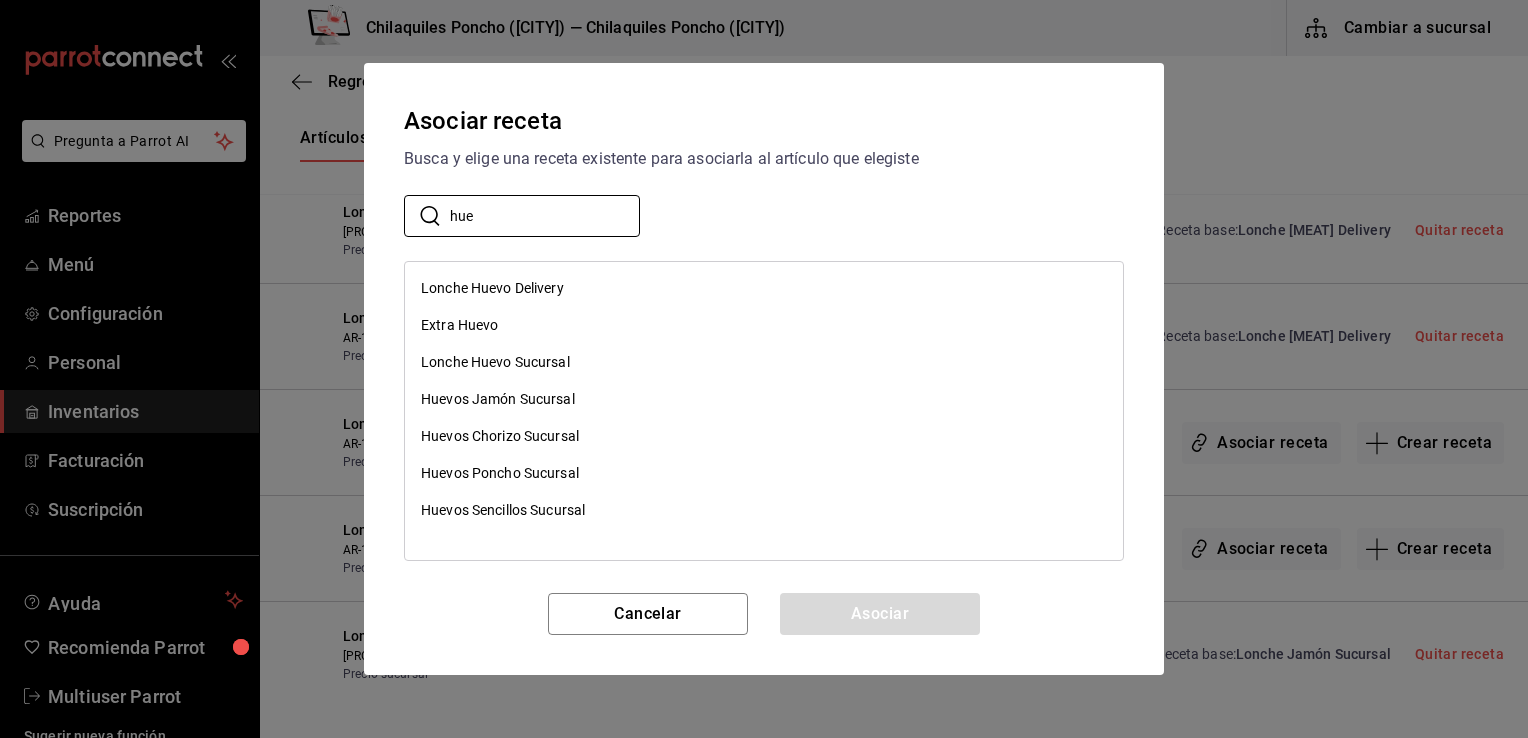 click on "​ hue ​" at bounding box center [764, 216] 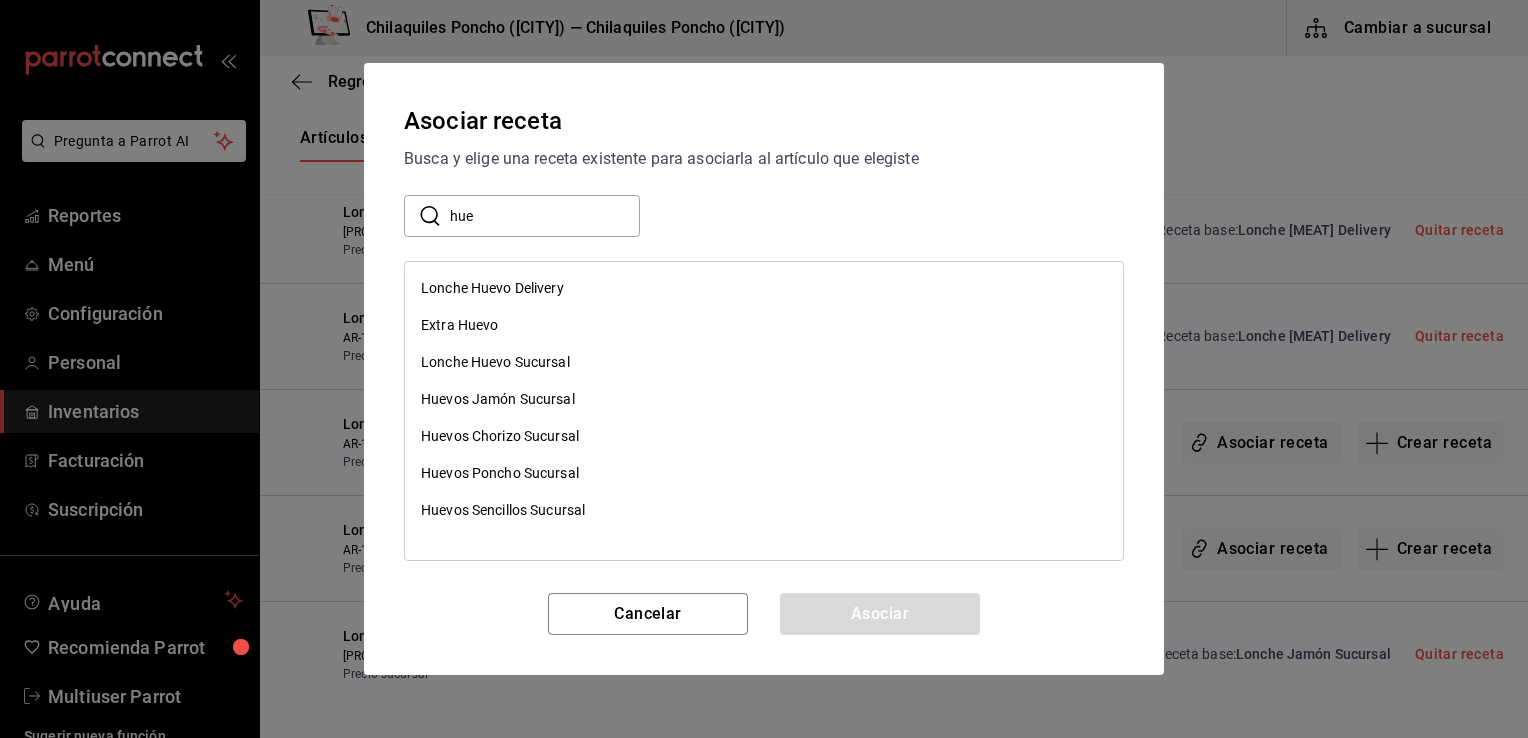 click on "Lonche Huevo Delivery" at bounding box center [492, 288] 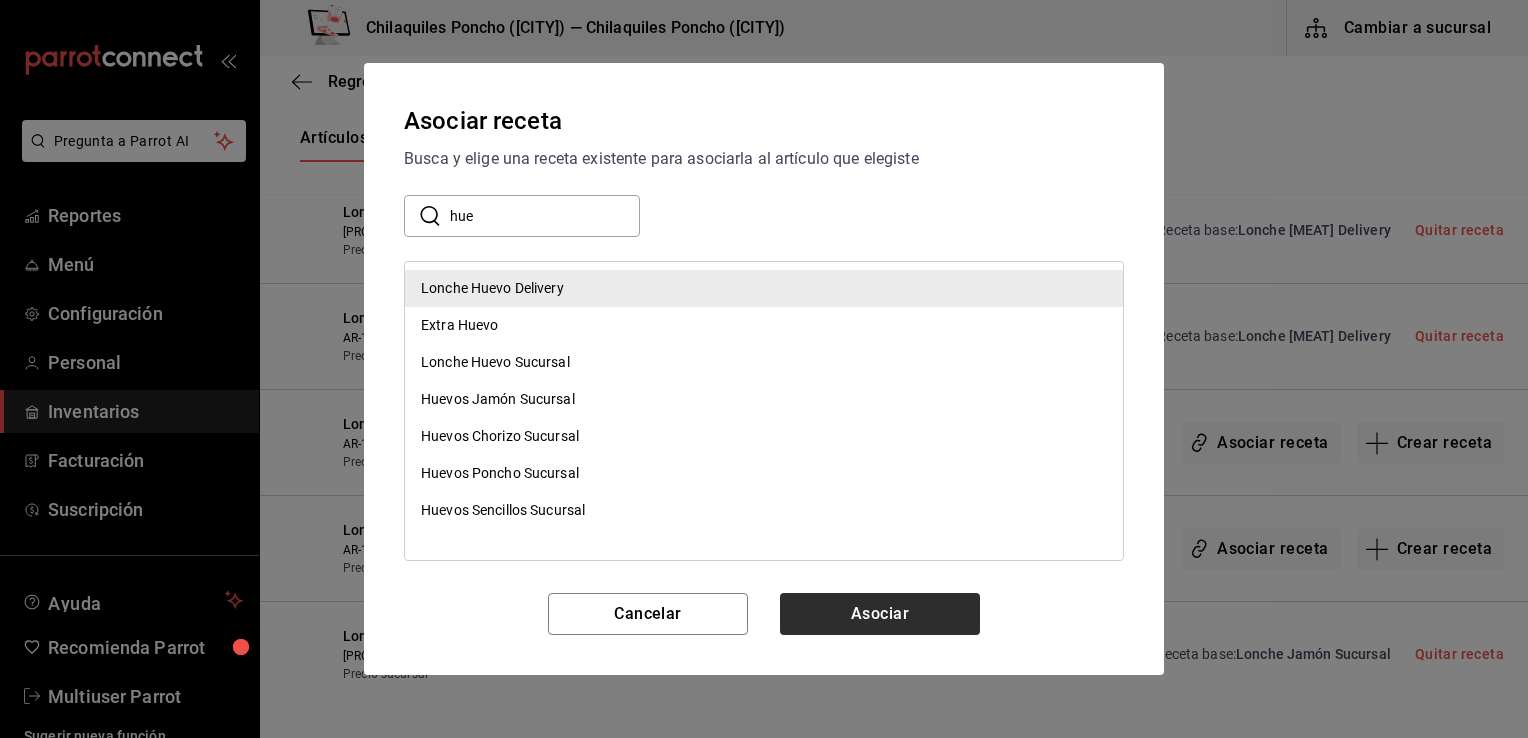 click on "Asociar" at bounding box center (880, 614) 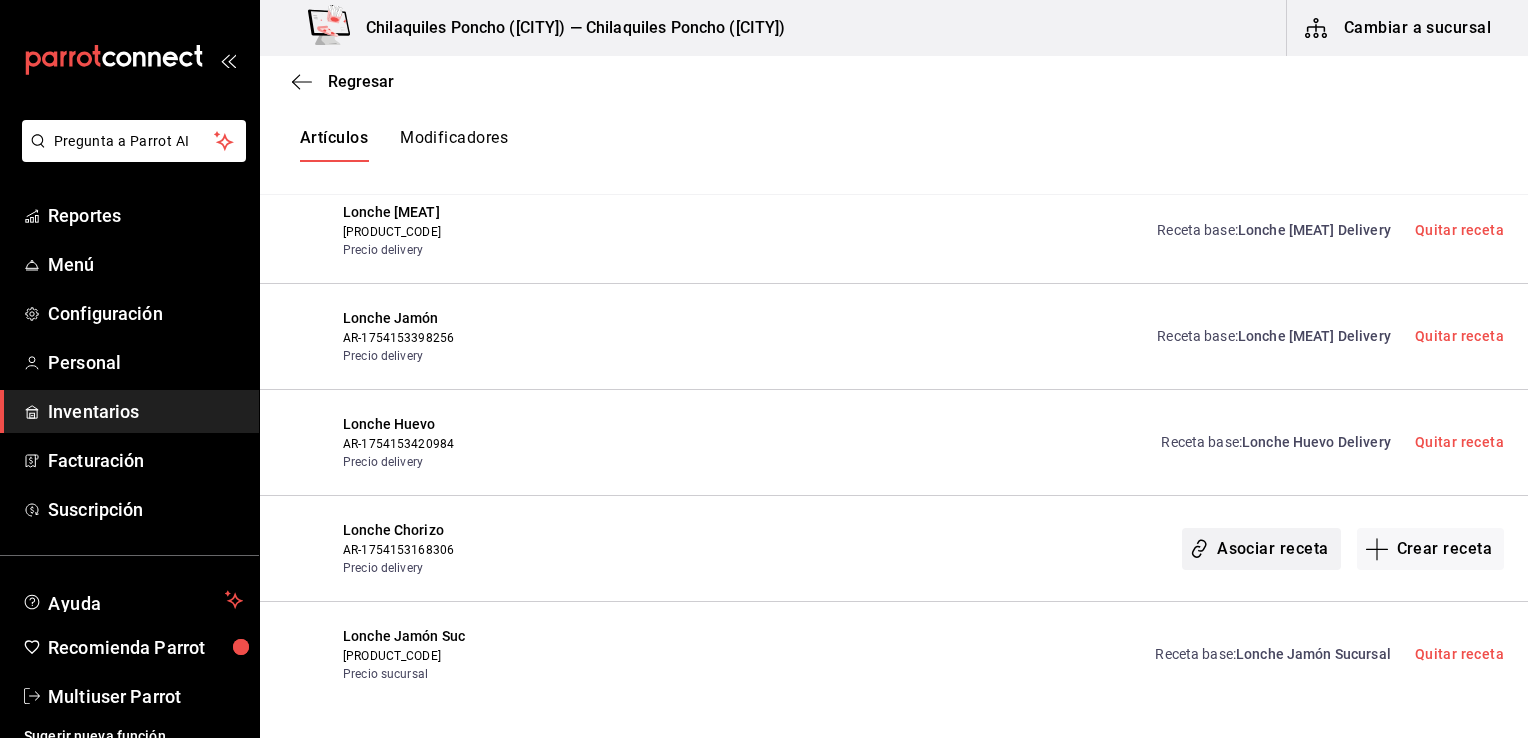 click on "Asociar receta" at bounding box center (1261, 549) 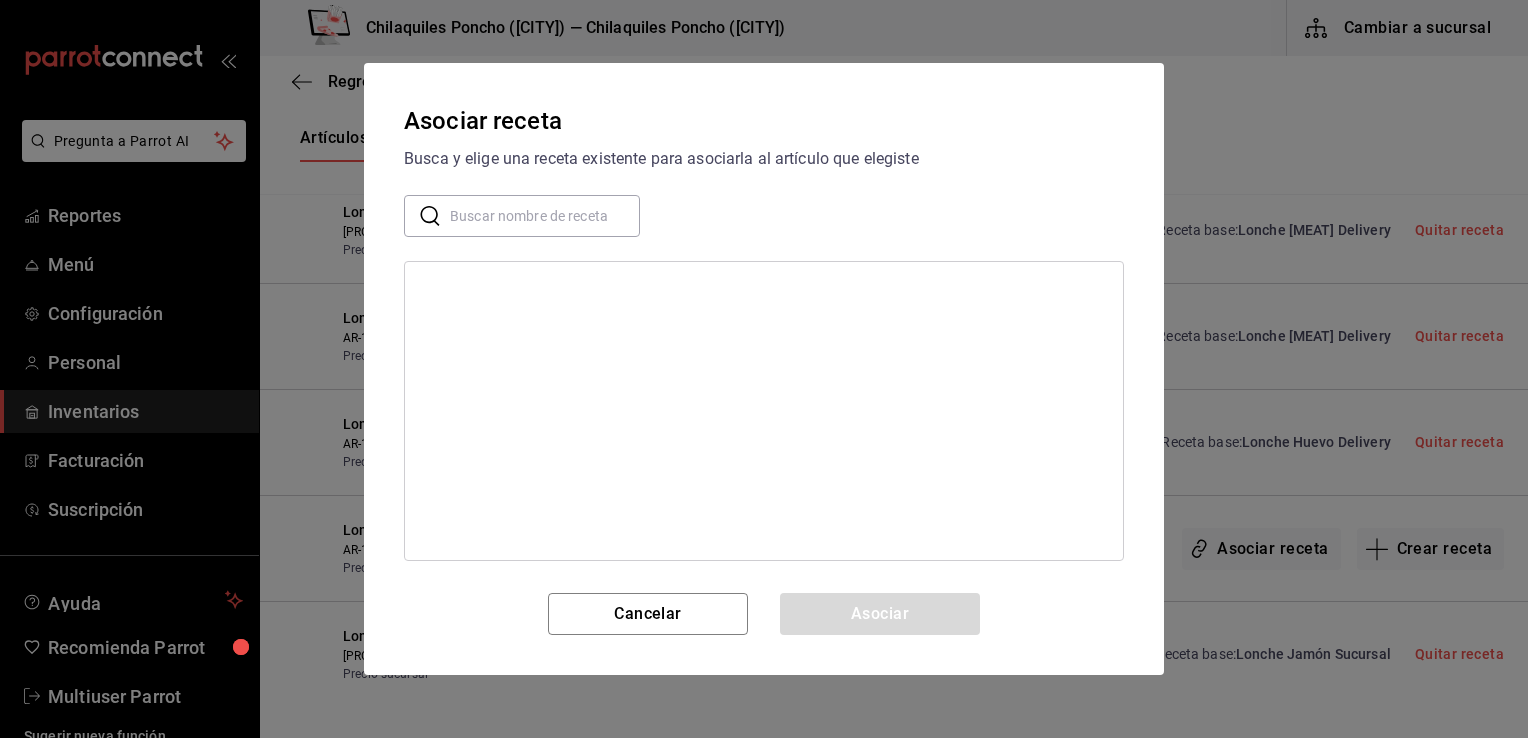 click at bounding box center [545, 216] 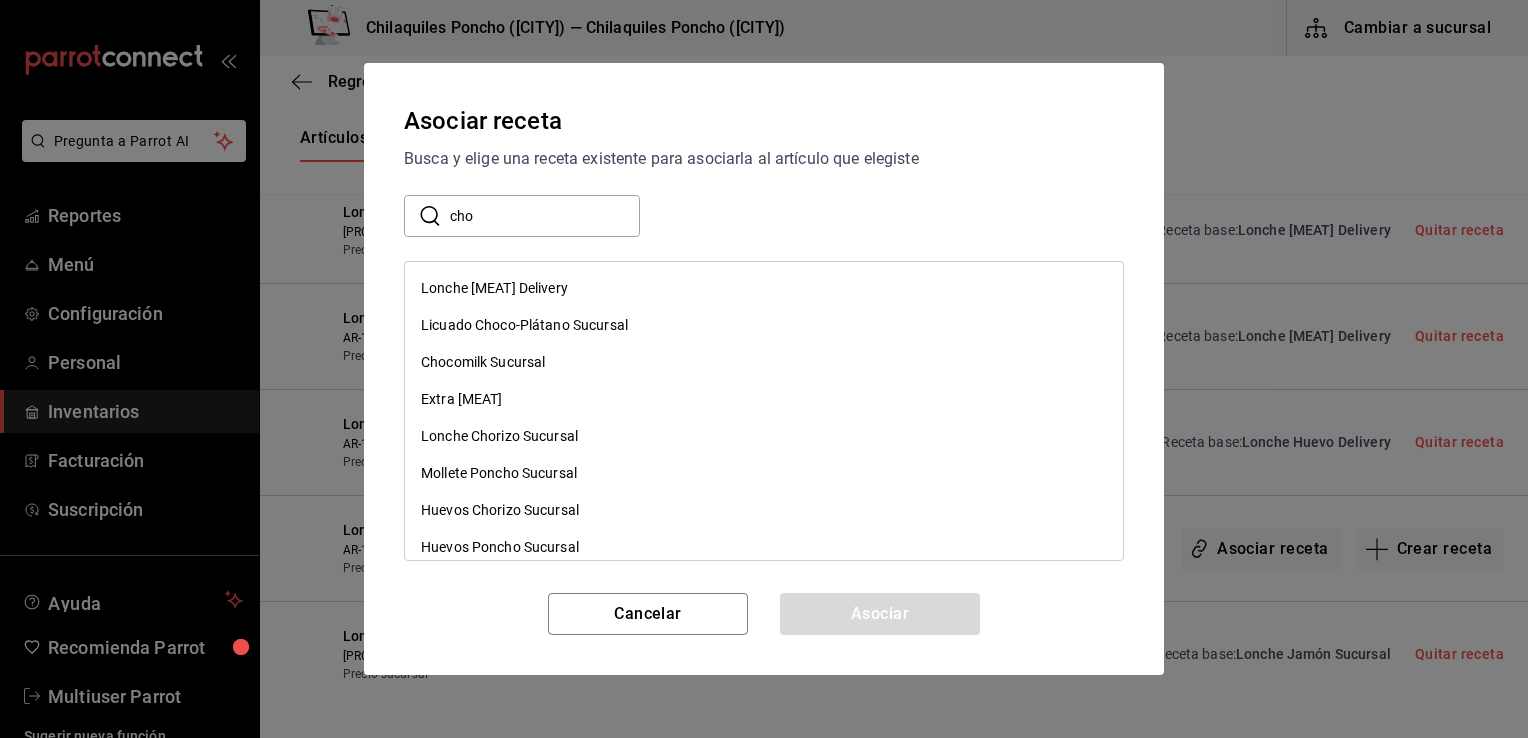 type on "cho" 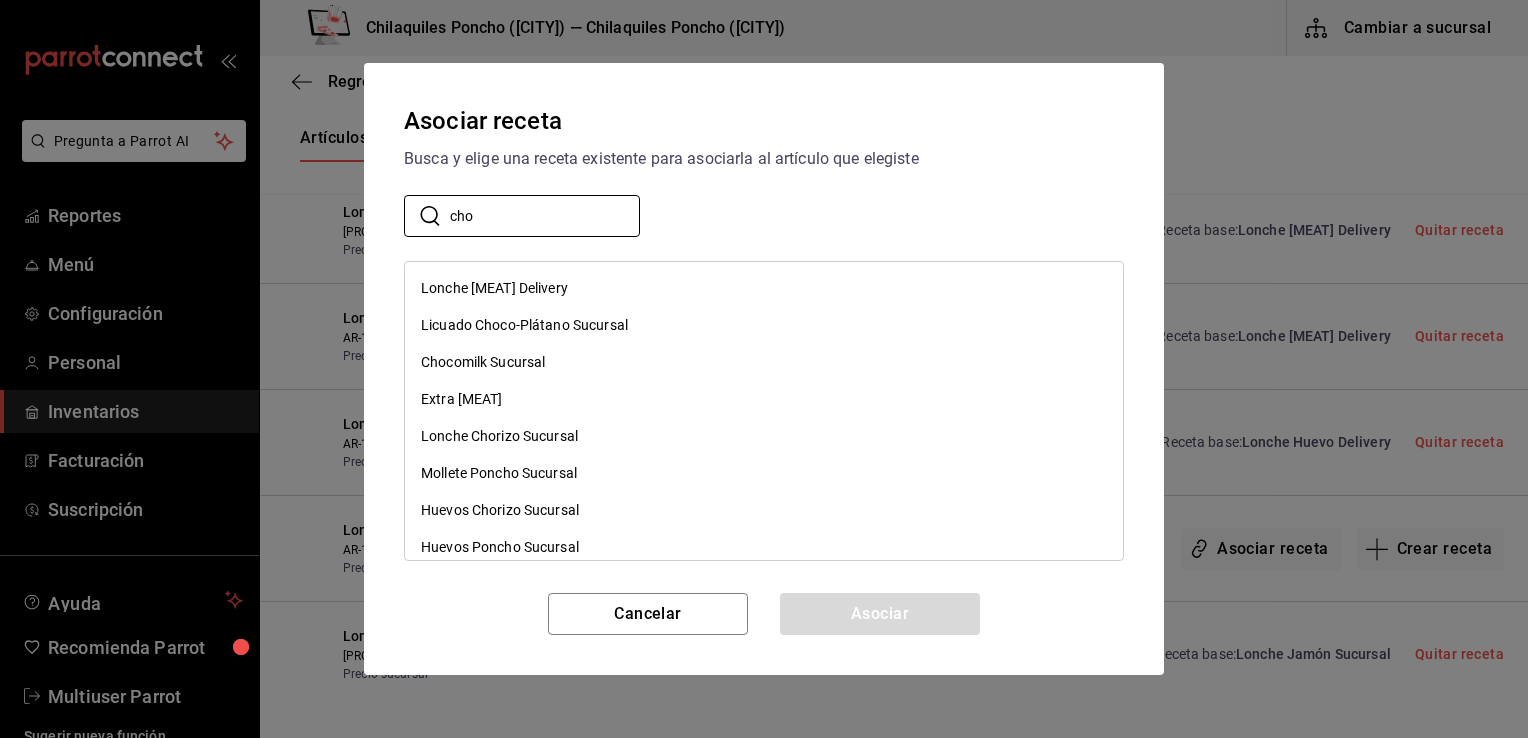 click on "​ cho ​" at bounding box center [764, 216] 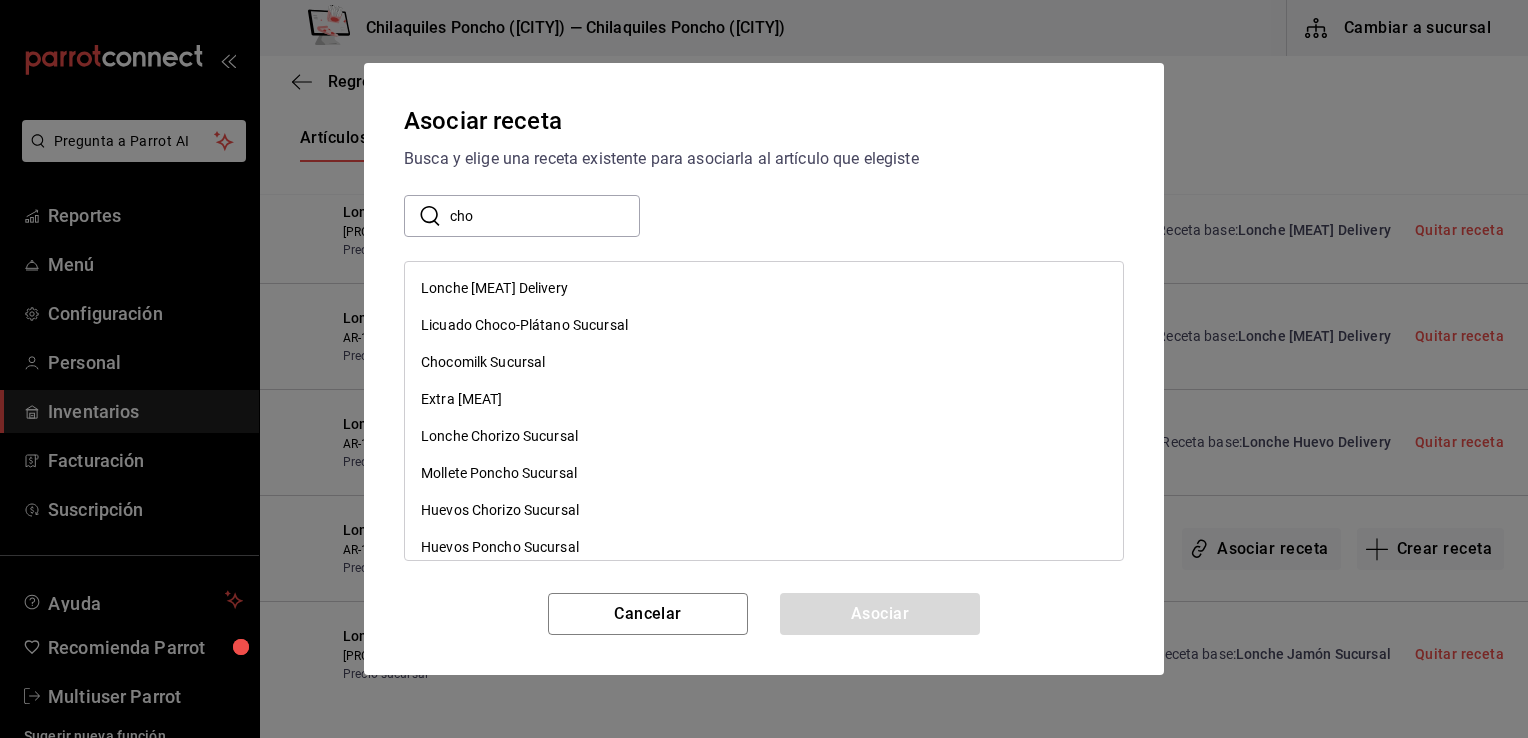 click on "Lonche Chorizo Delivery" at bounding box center [494, 288] 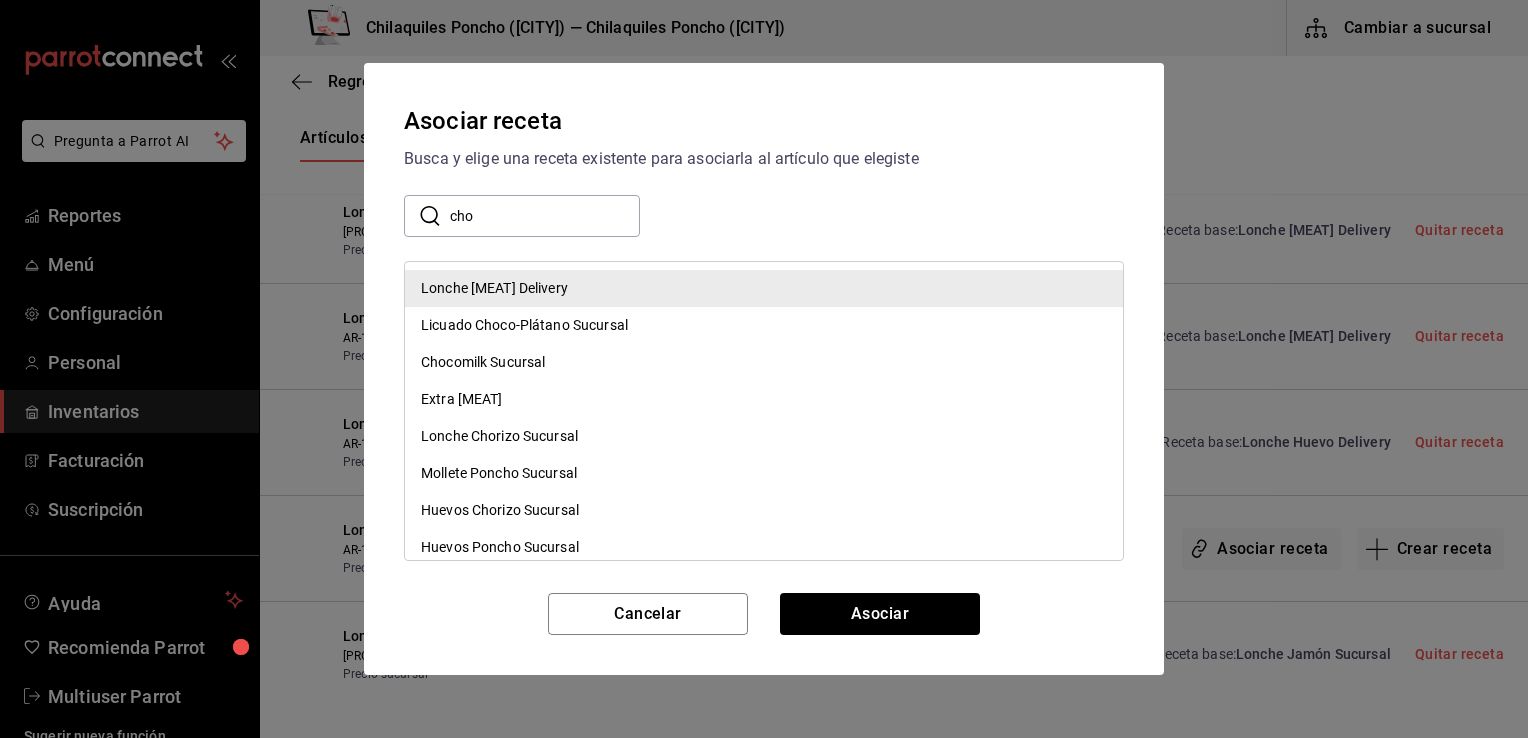 click on "Asociar" at bounding box center (880, 614) 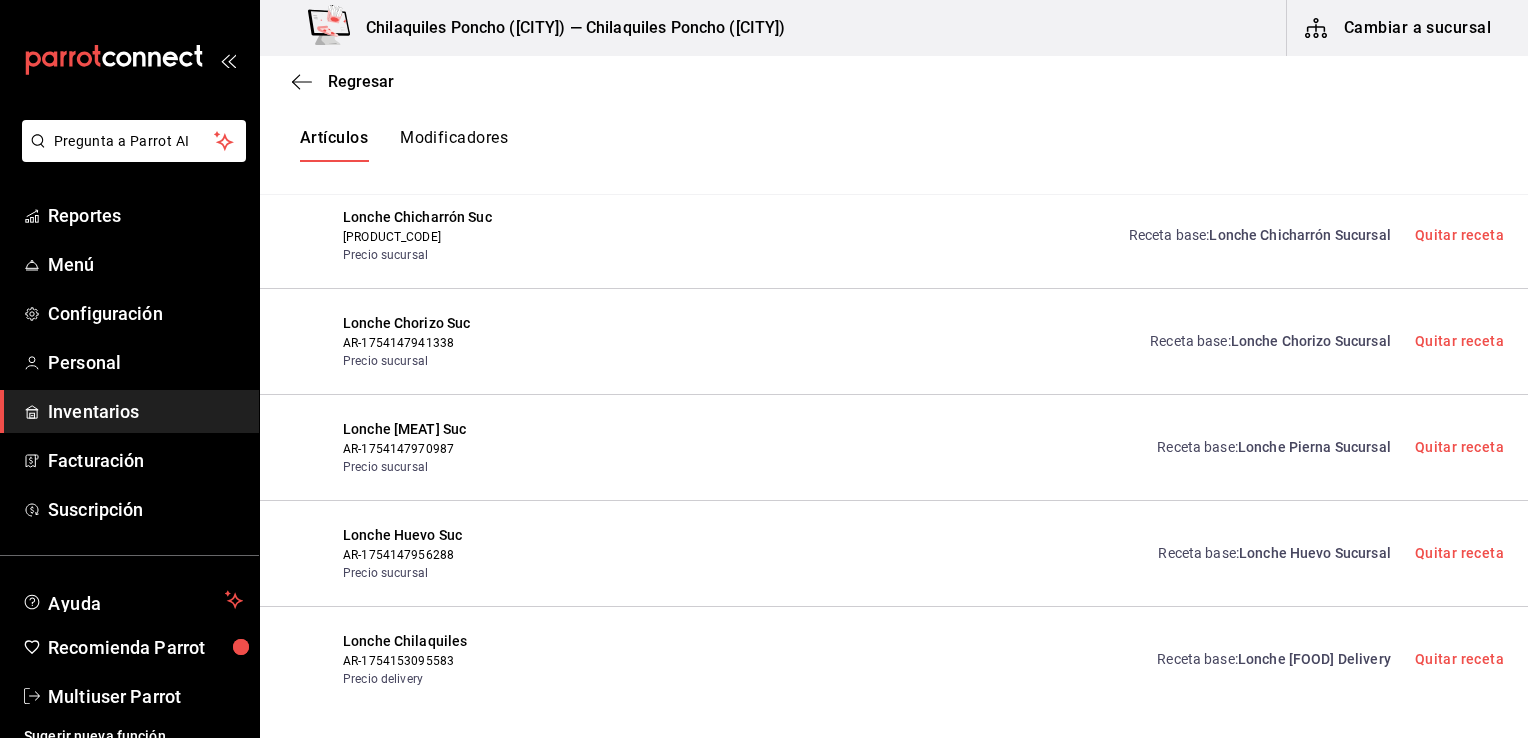 scroll, scrollTop: 0, scrollLeft: 0, axis: both 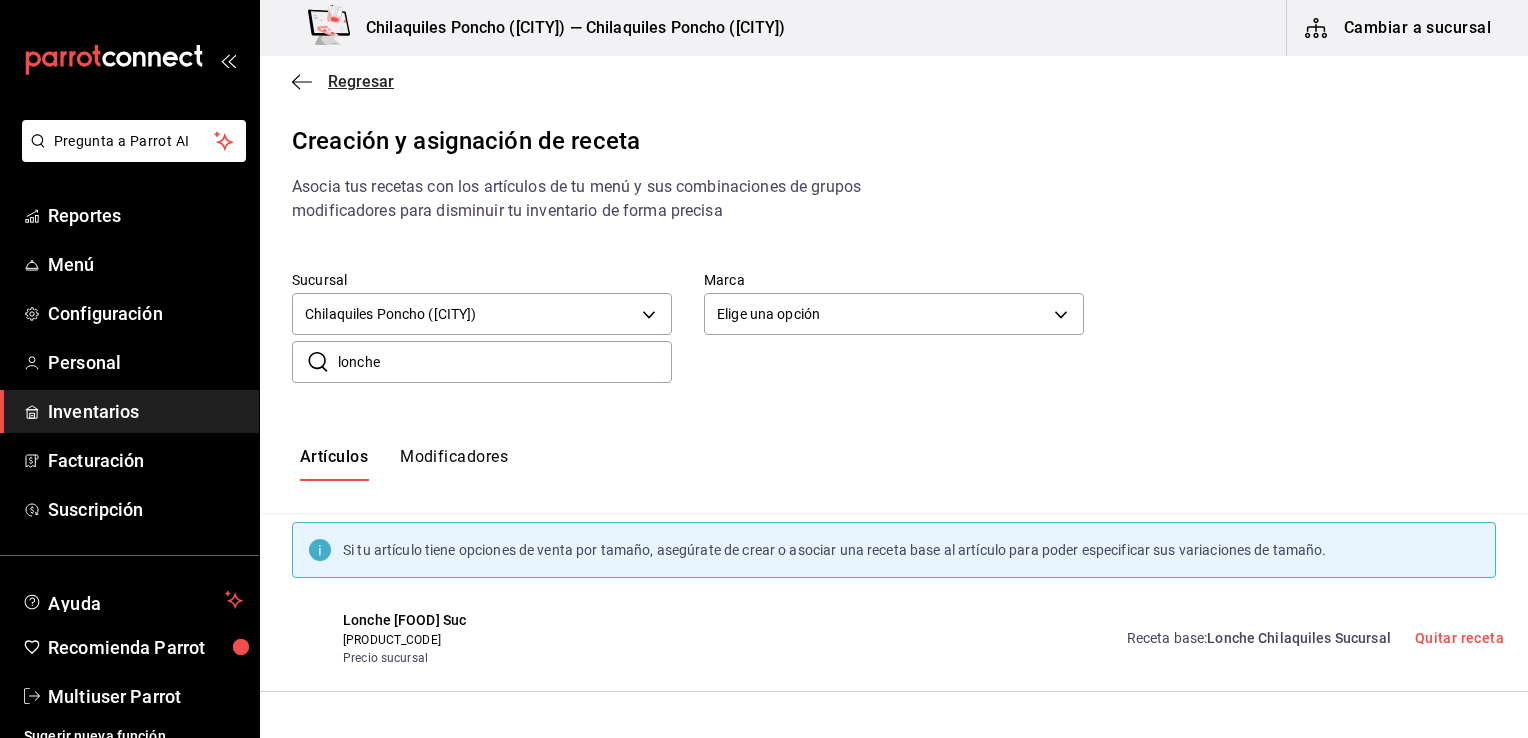 click on "Regresar" at bounding box center (361, 81) 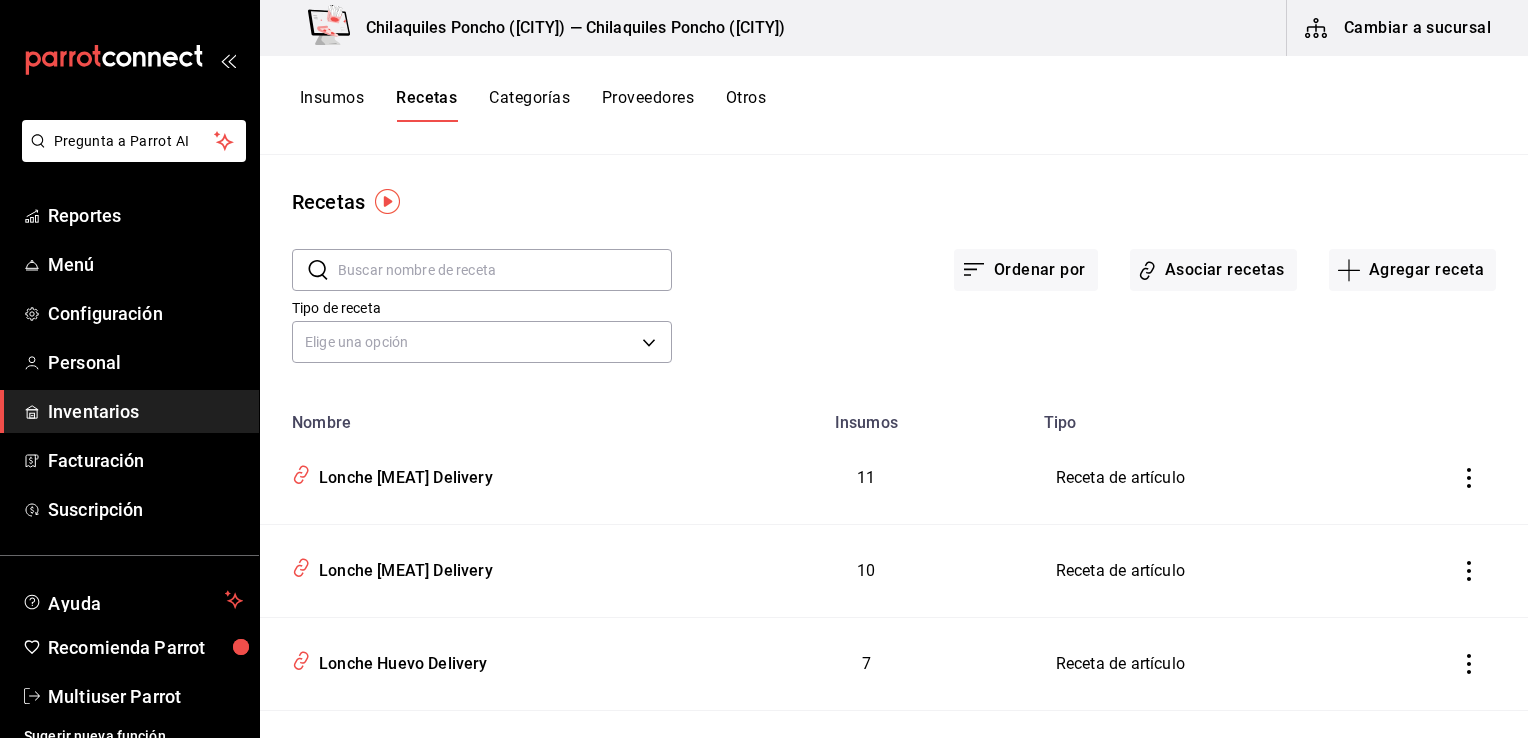 click at bounding box center (505, 270) 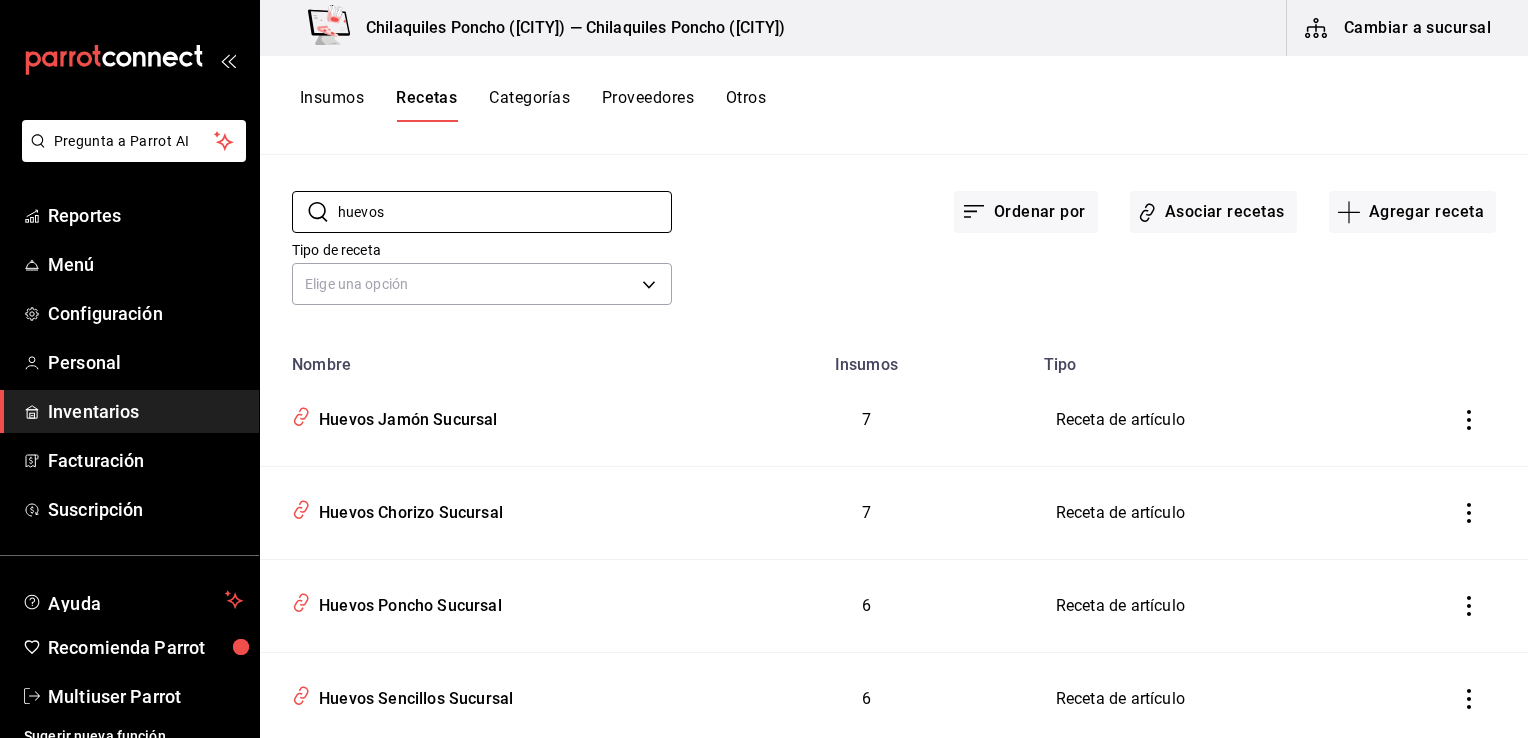 scroll, scrollTop: 118, scrollLeft: 0, axis: vertical 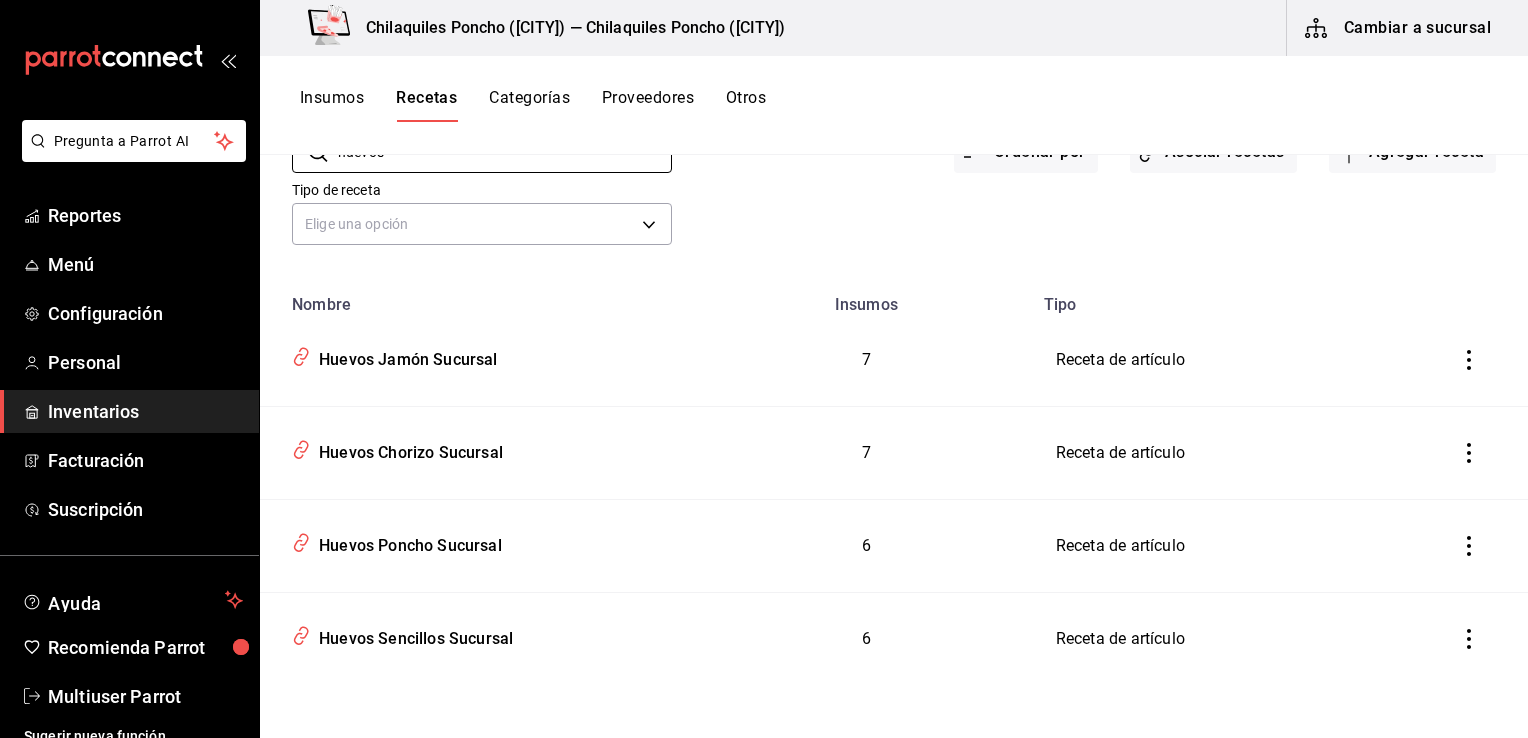click at bounding box center (1469, 639) 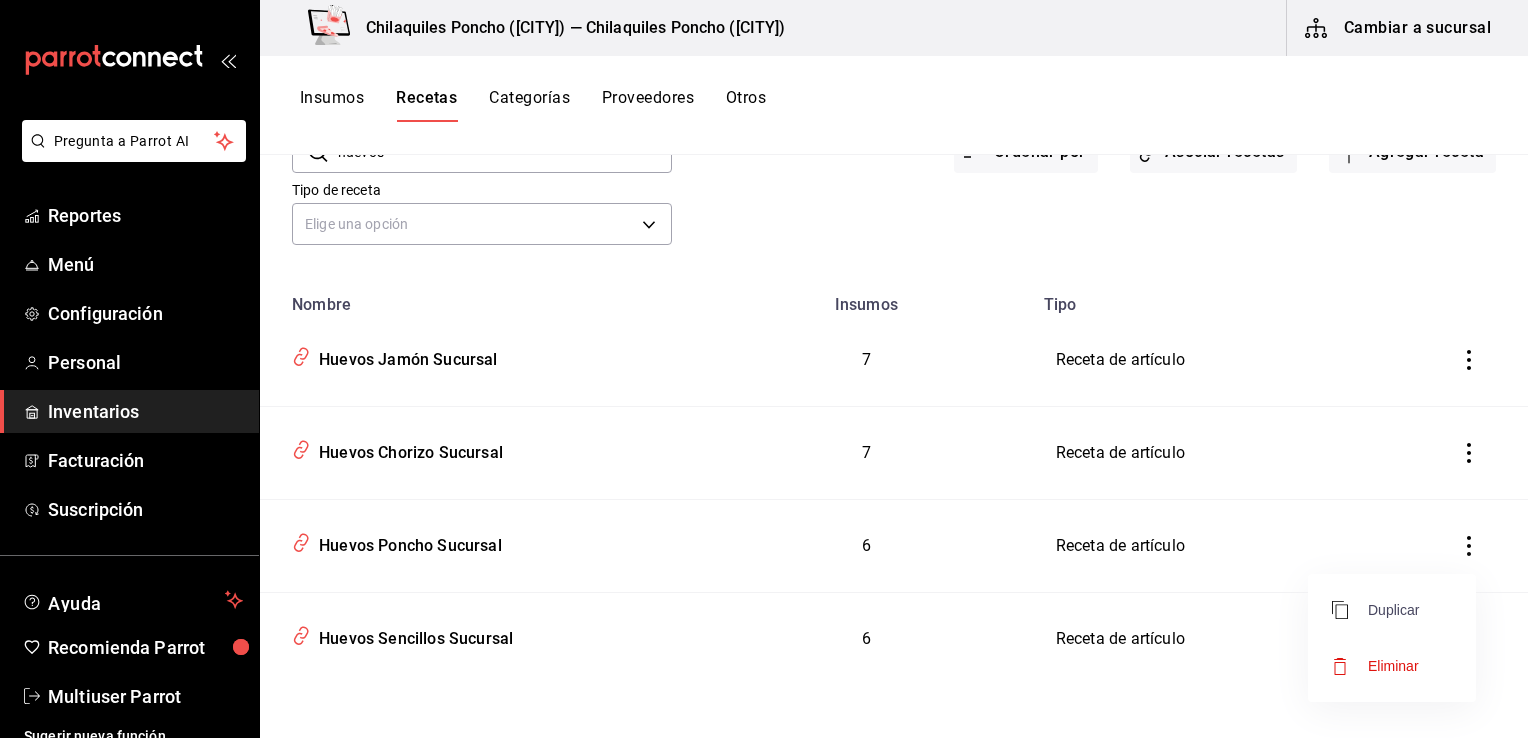 click on "Duplicar" at bounding box center [1375, 610] 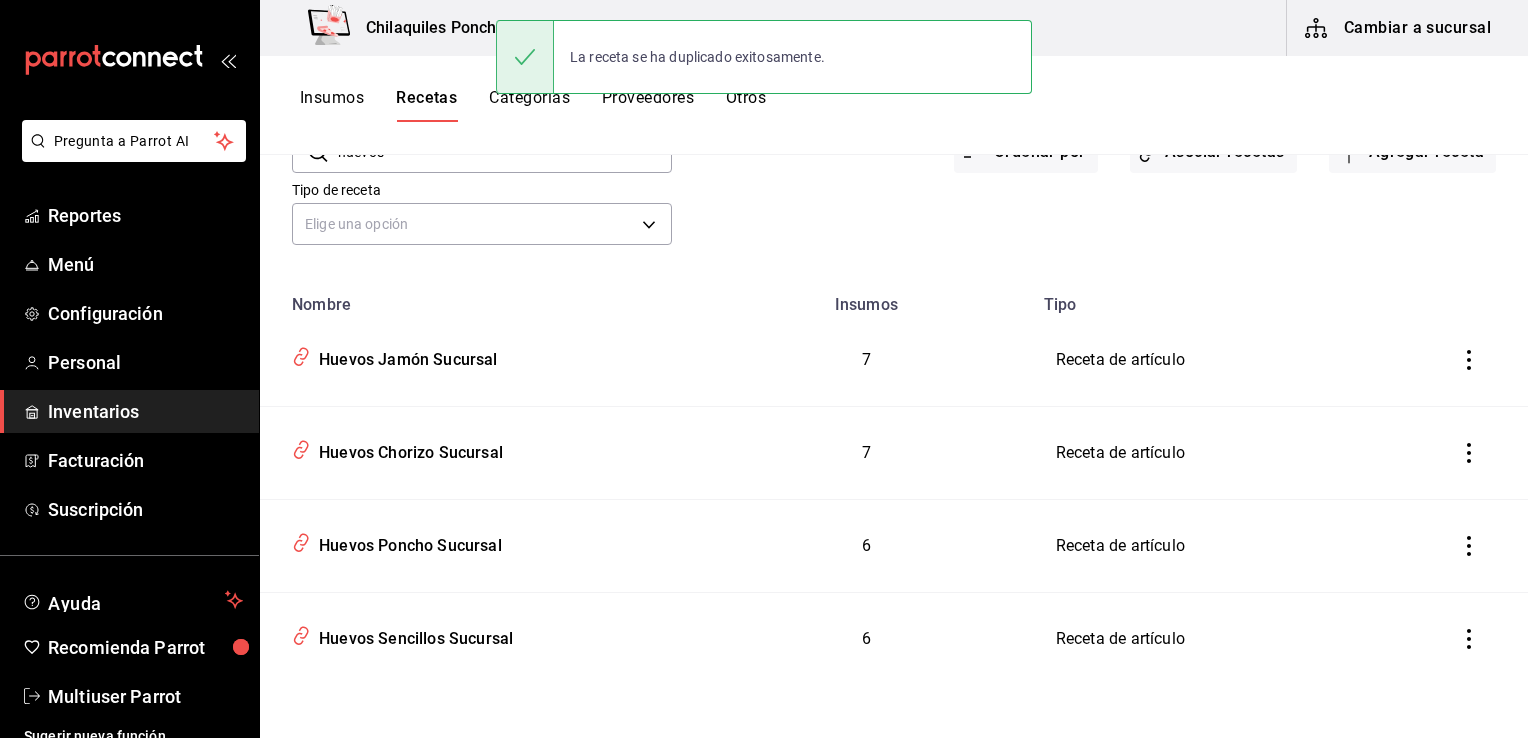 click 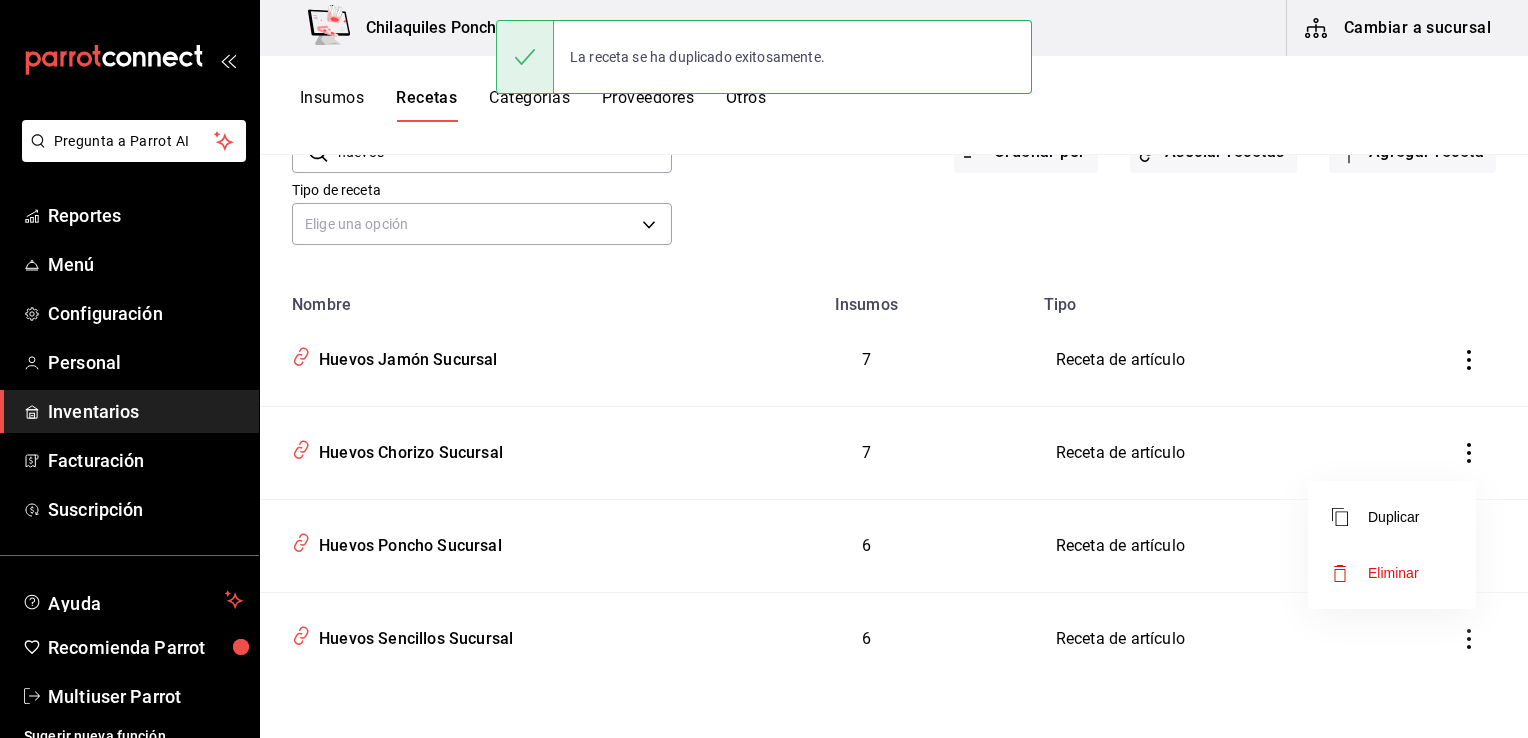 click on "Duplicar" at bounding box center [1375, 517] 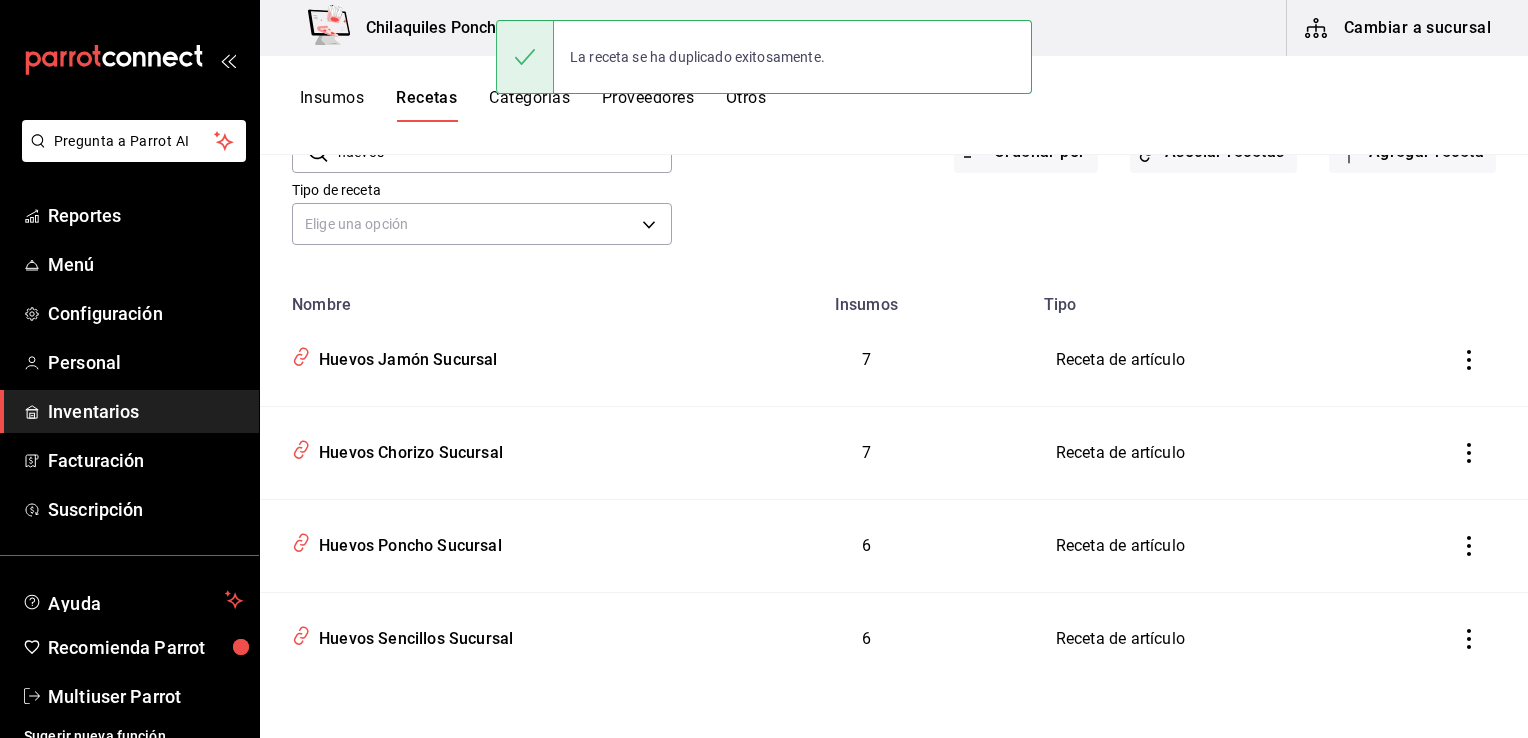 click at bounding box center [1469, 453] 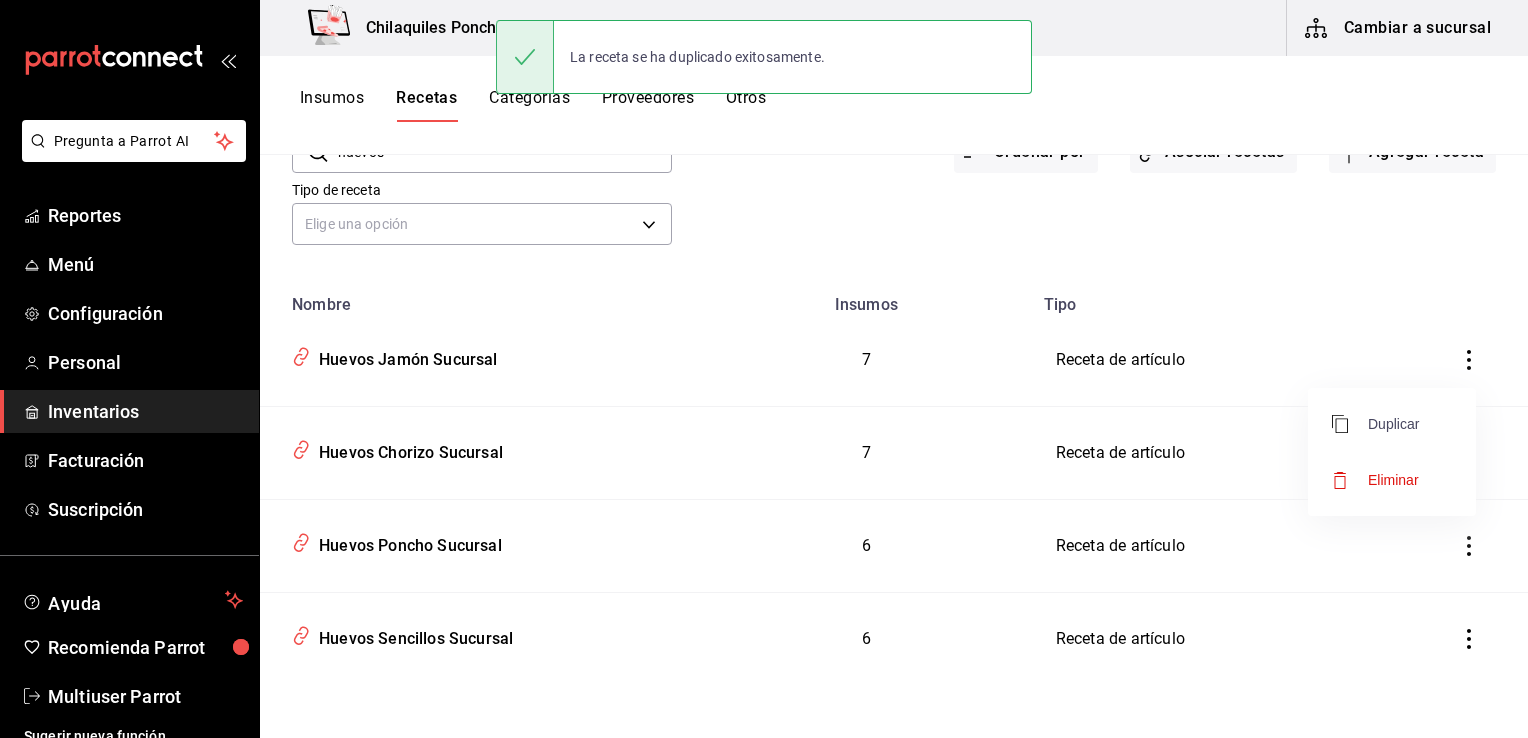 click on "Duplicar" at bounding box center (1375, 424) 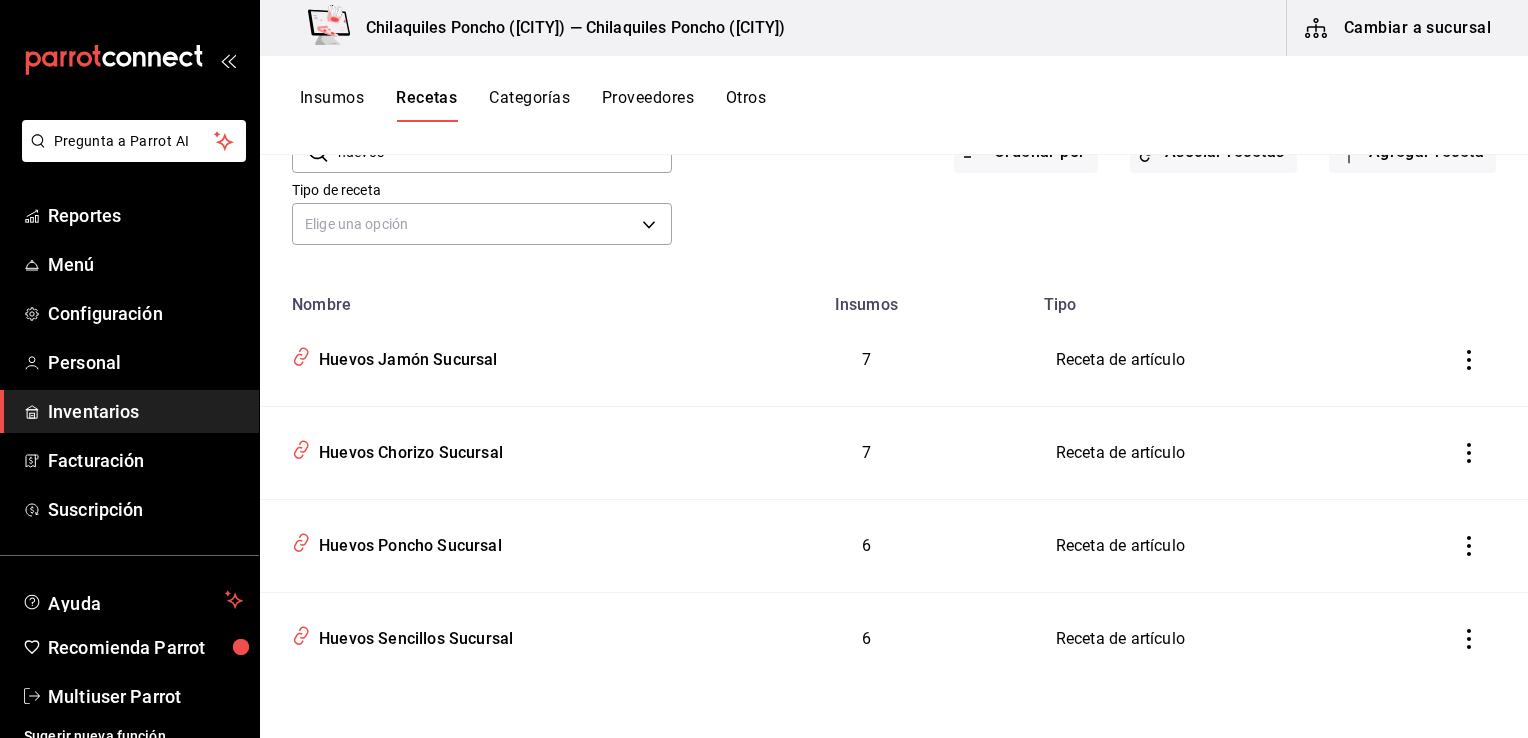click 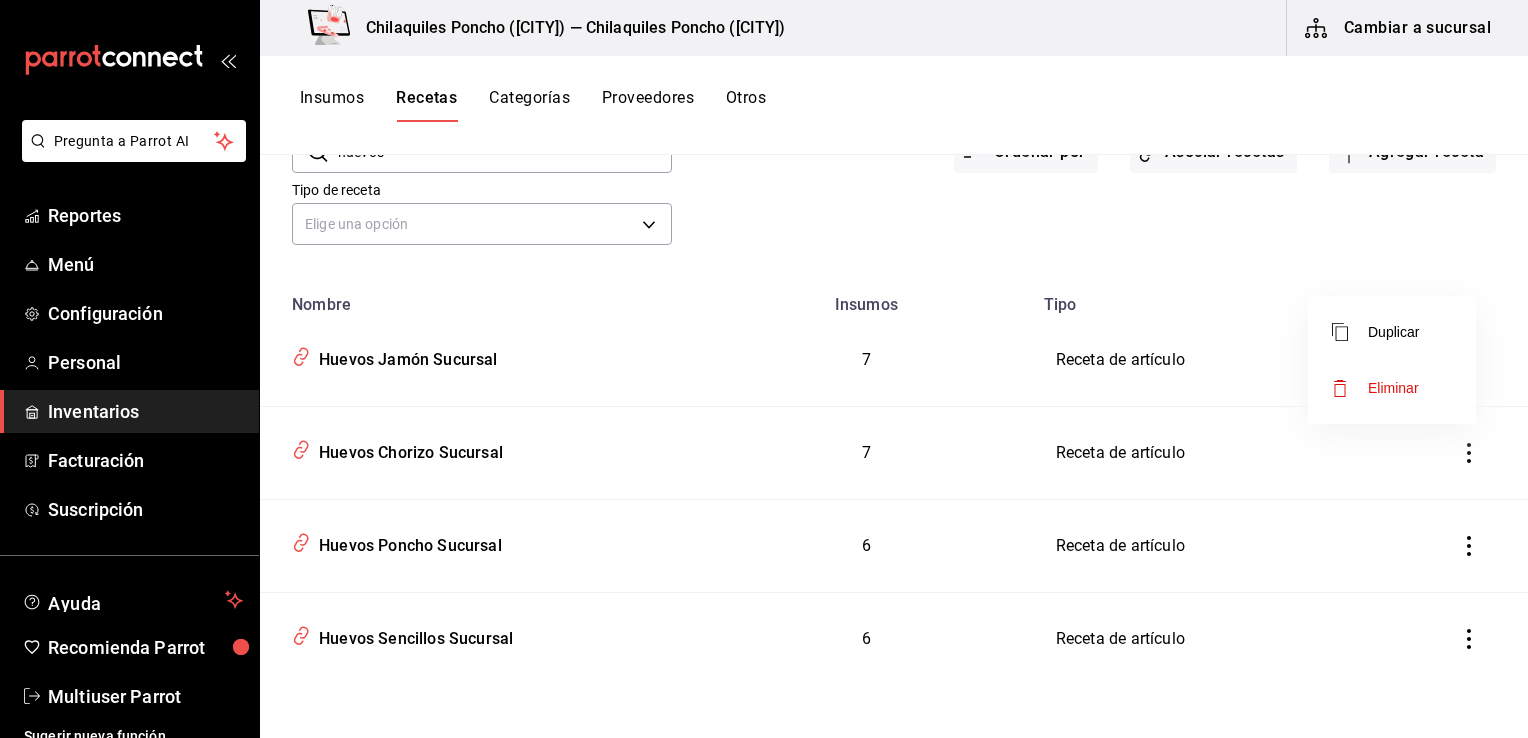 click on "Duplicar" at bounding box center (1375, 332) 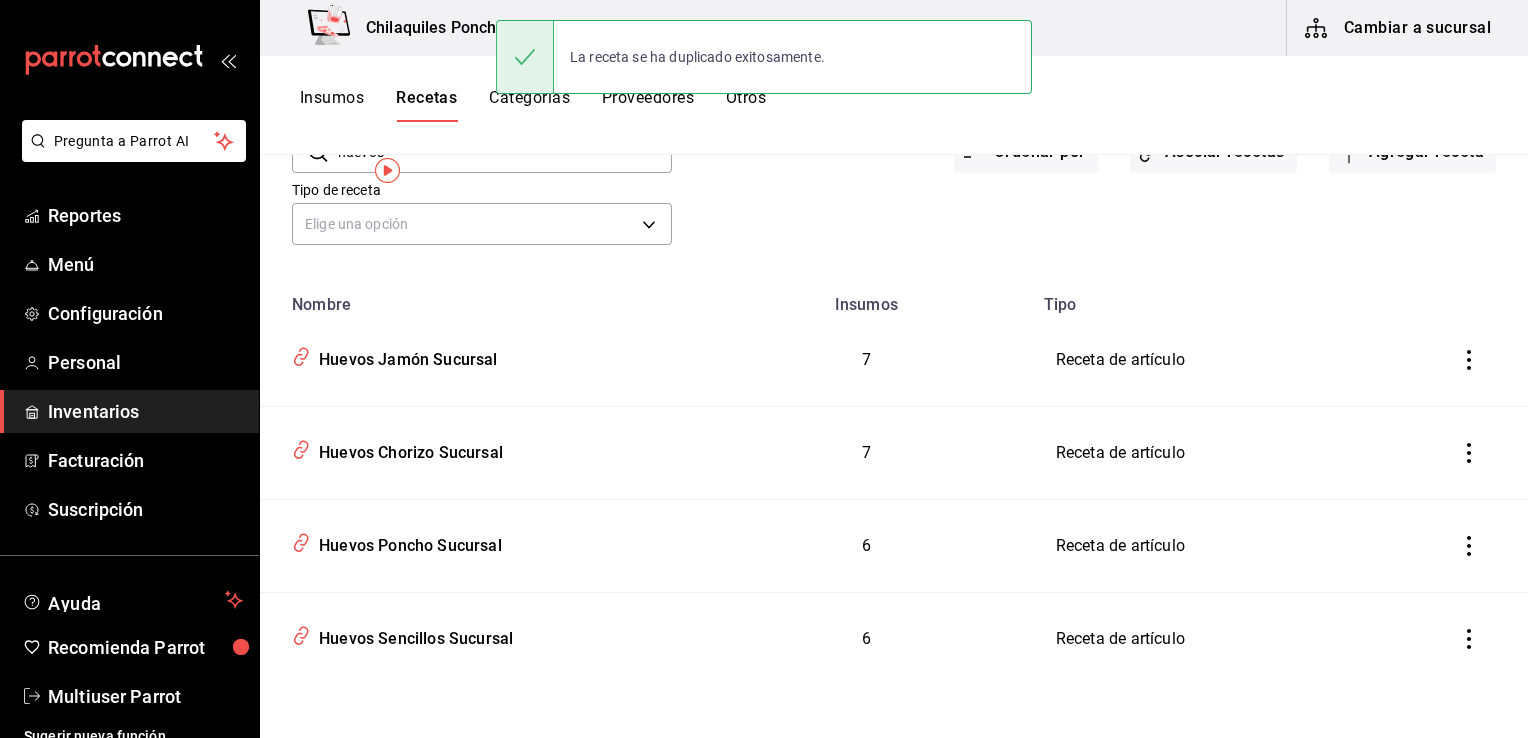 scroll, scrollTop: 0, scrollLeft: 0, axis: both 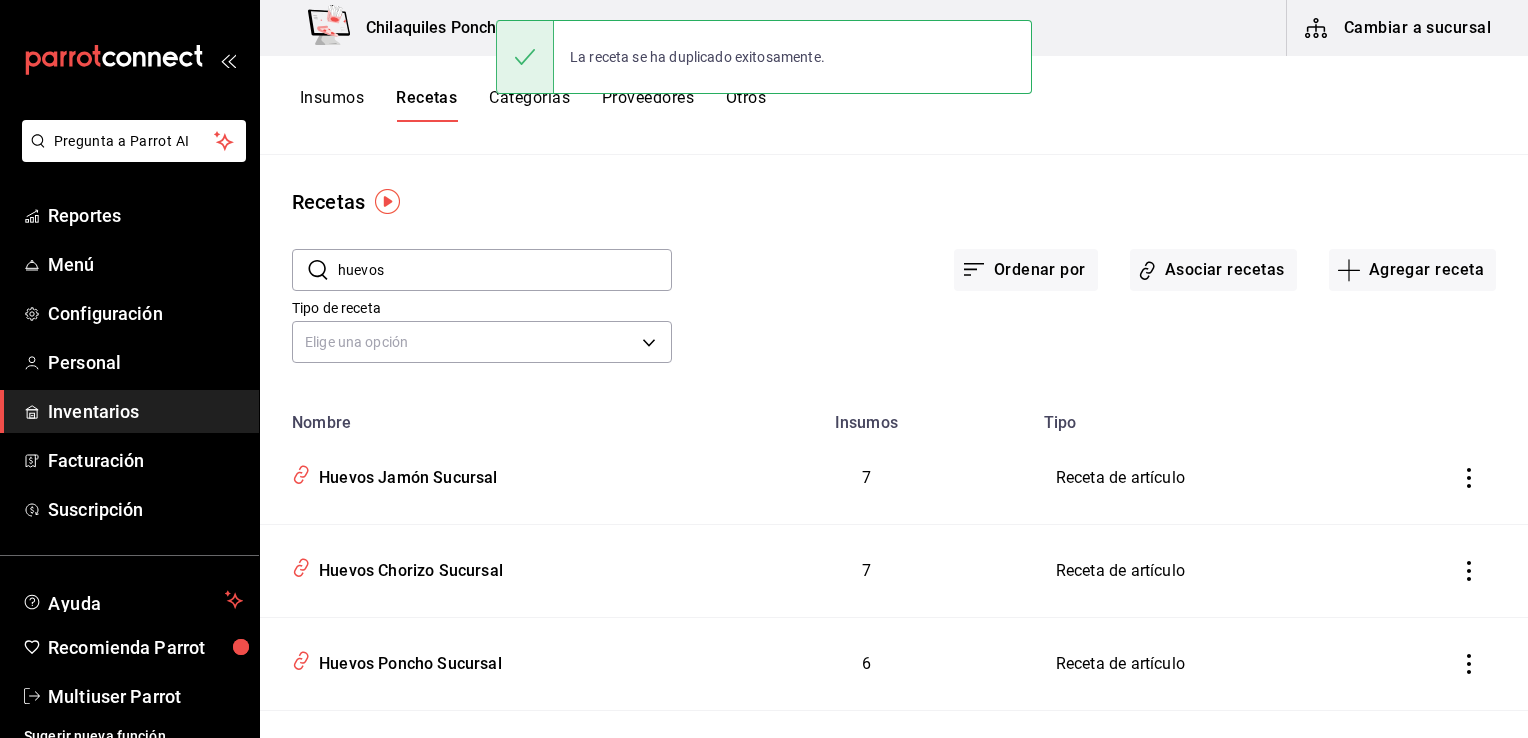 click on "huevos" at bounding box center (505, 270) 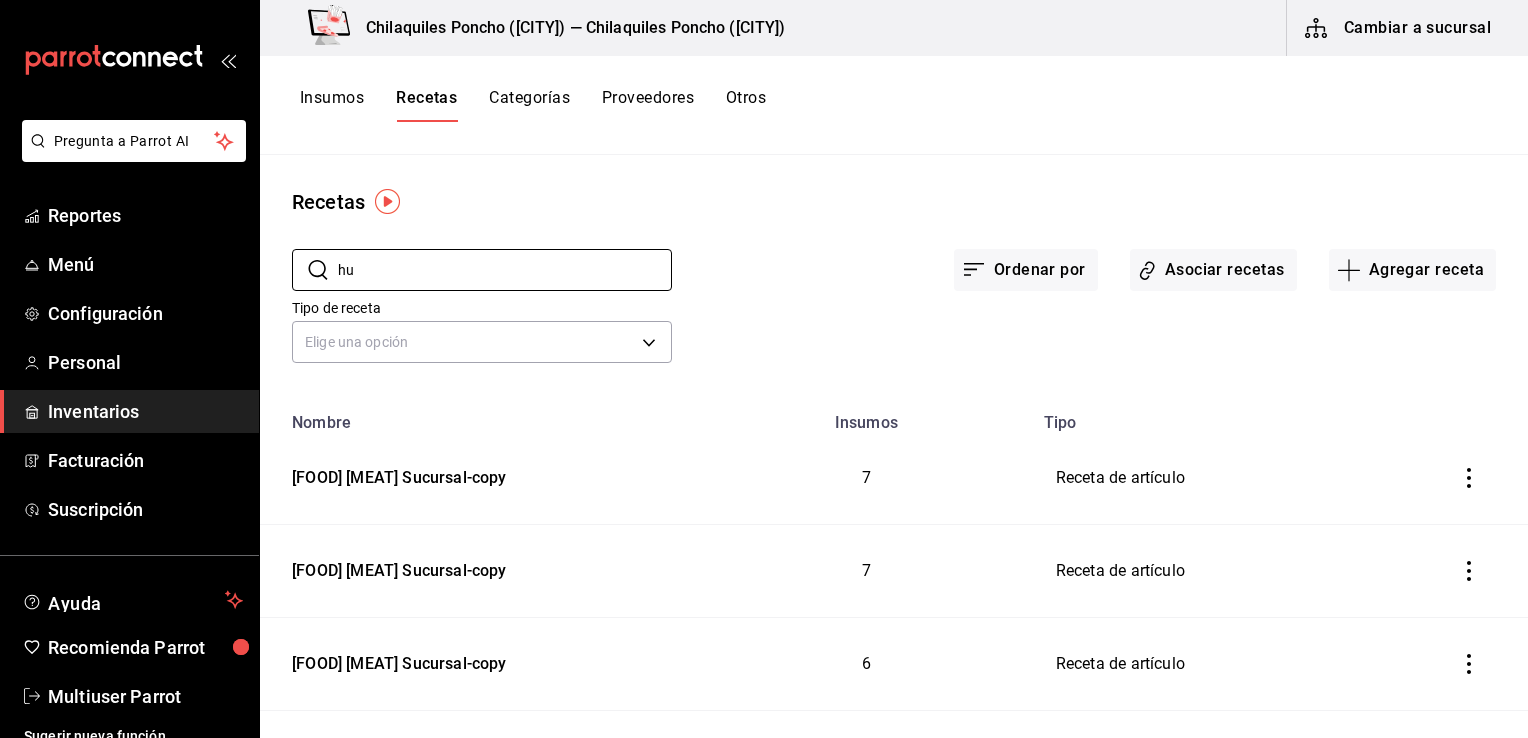 type on "h" 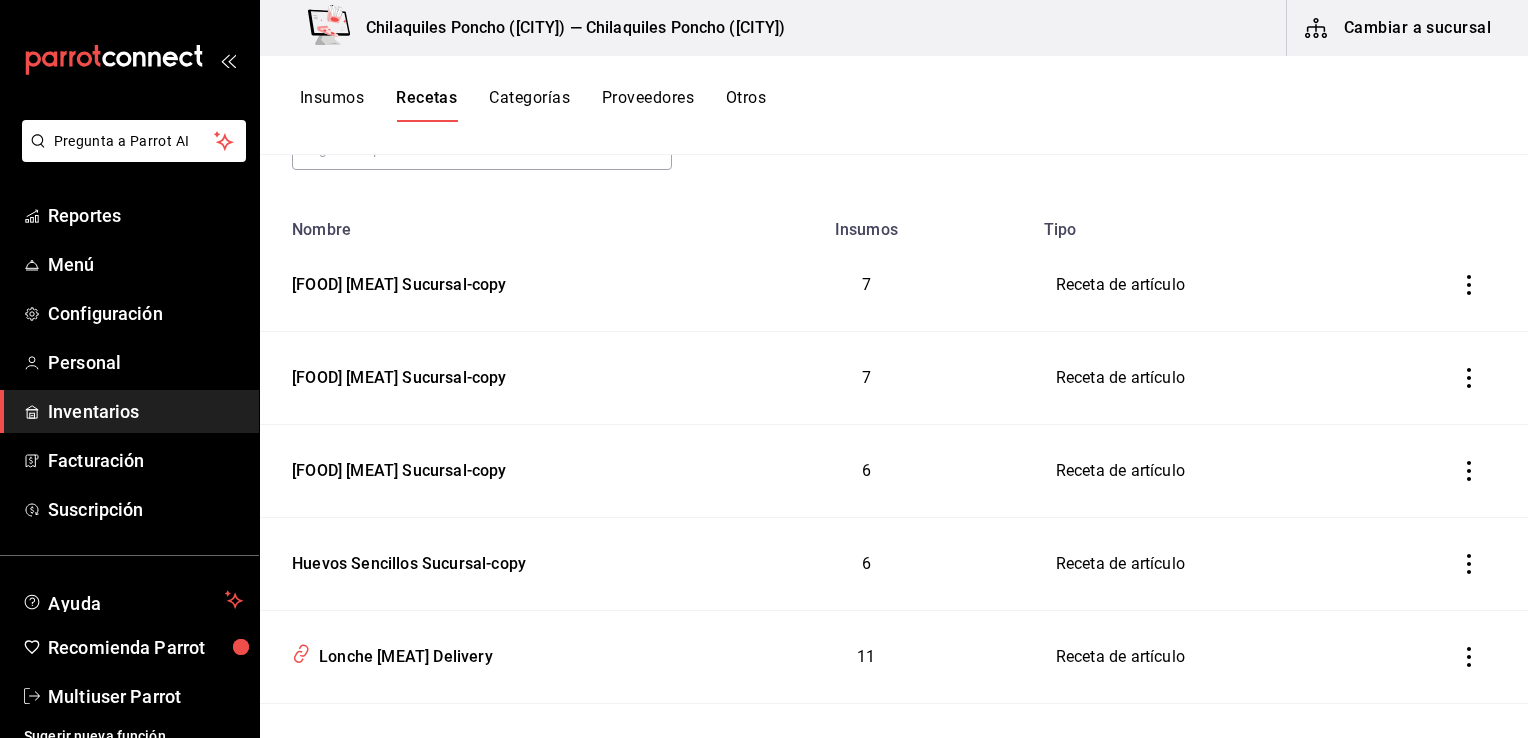 scroll, scrollTop: 195, scrollLeft: 0, axis: vertical 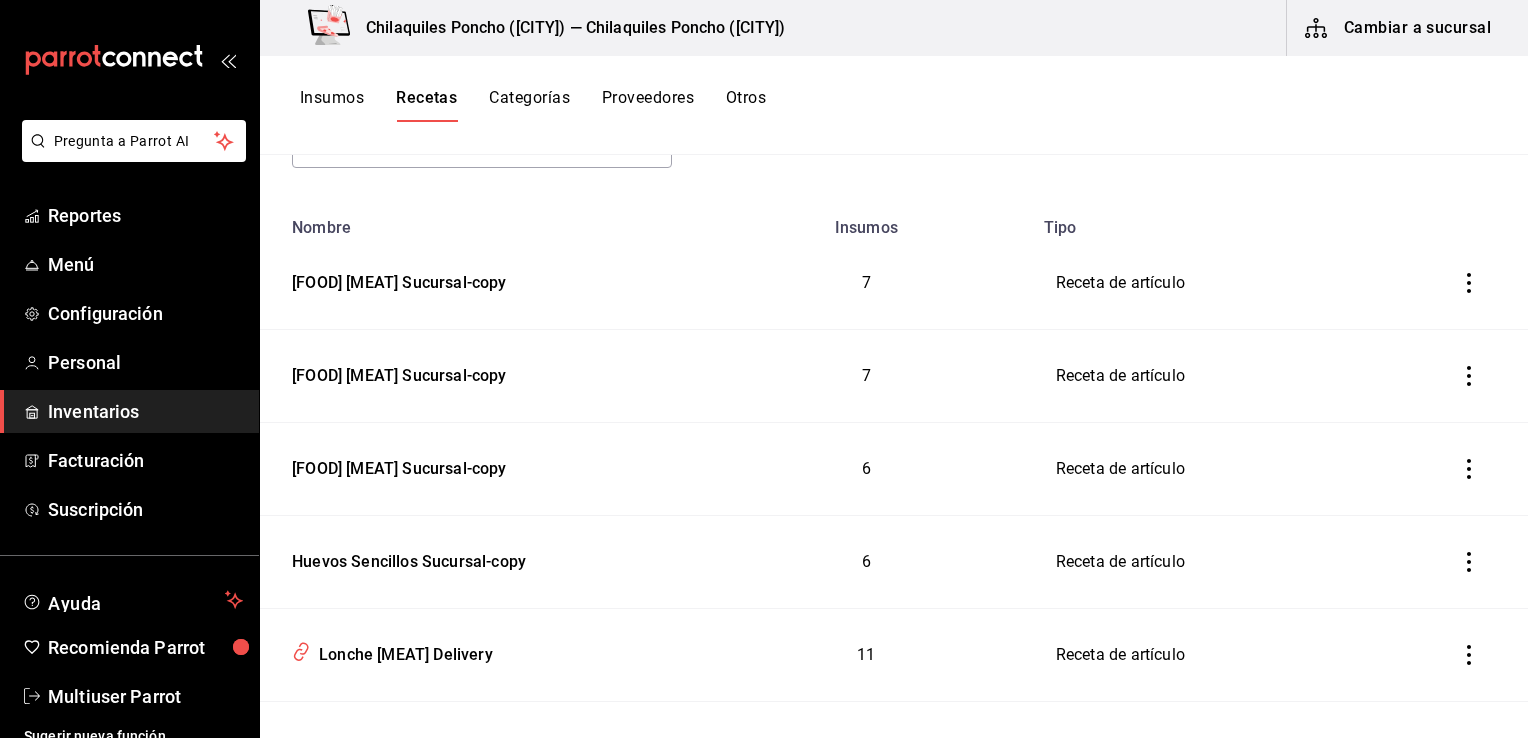 type 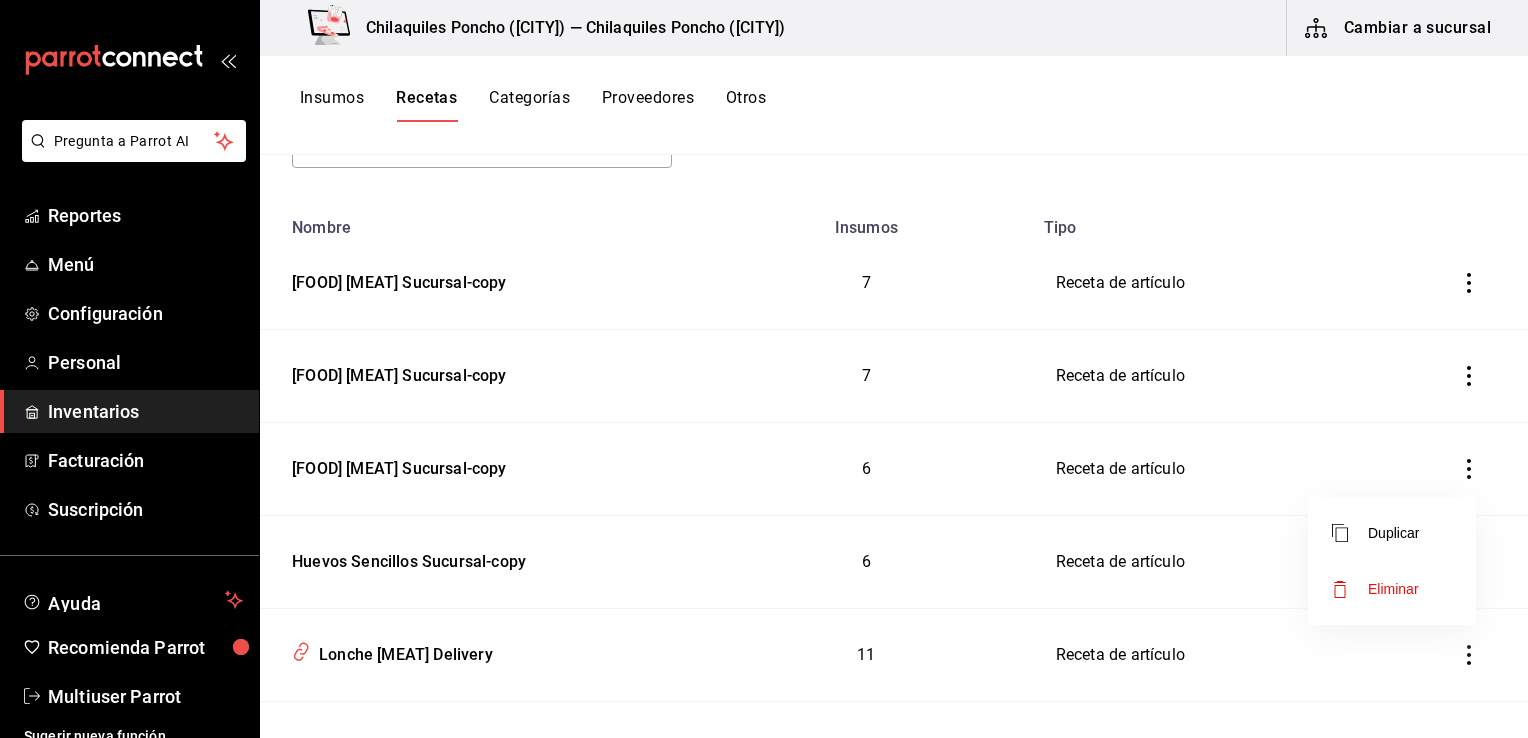 click at bounding box center (764, 369) 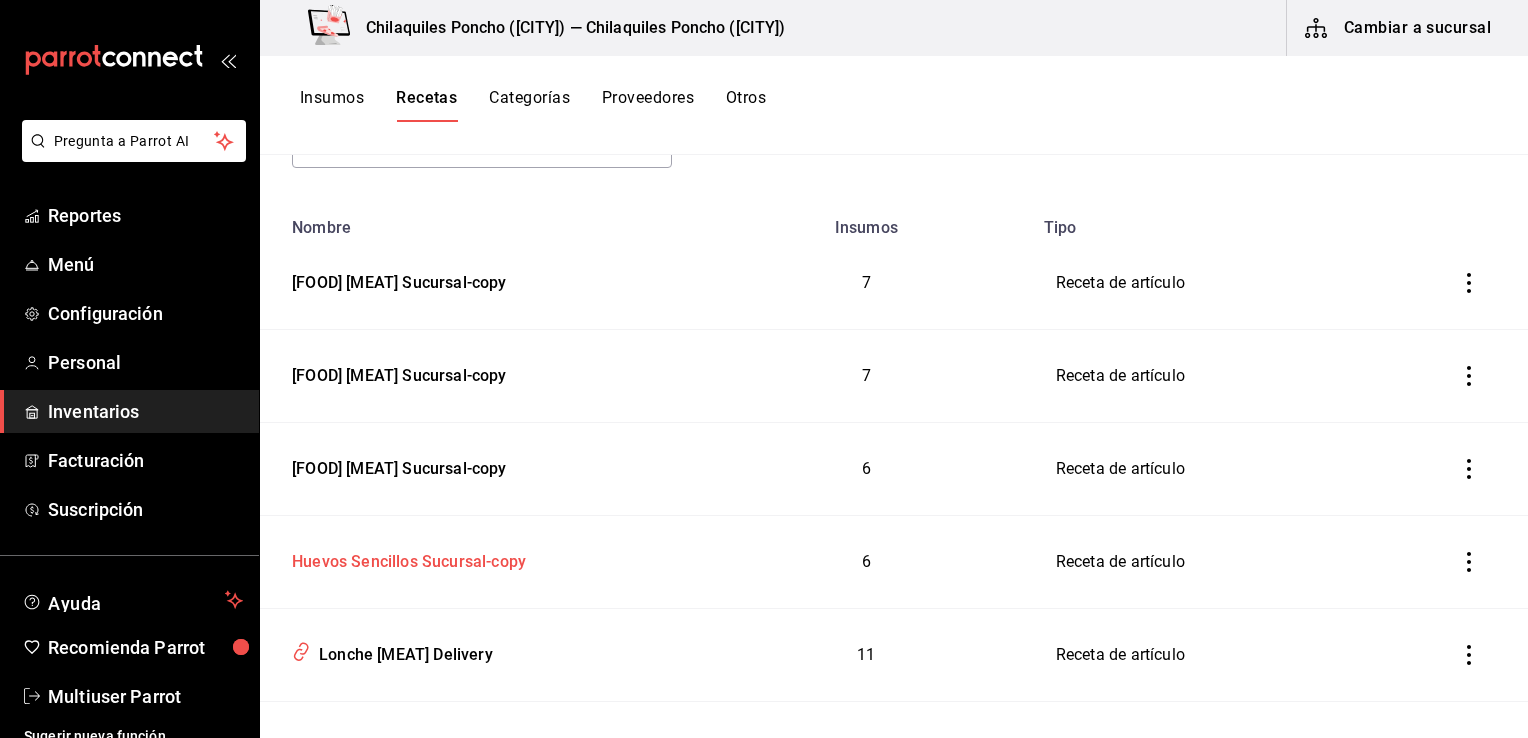 click on "Huevos Sencillos Sucursal-copy" at bounding box center (405, 558) 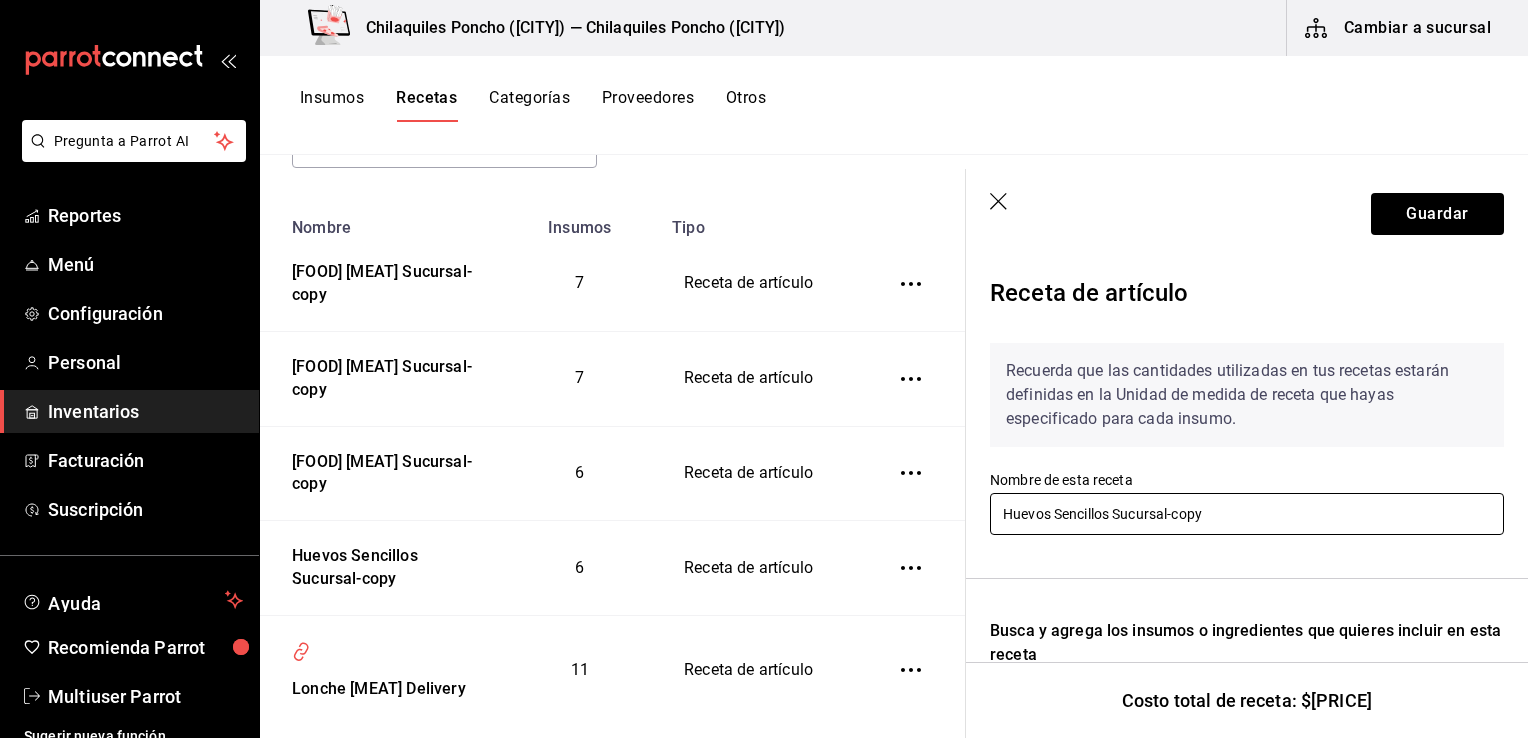 click on "Huevos Sencillos Sucursal-copy" at bounding box center [1247, 514] 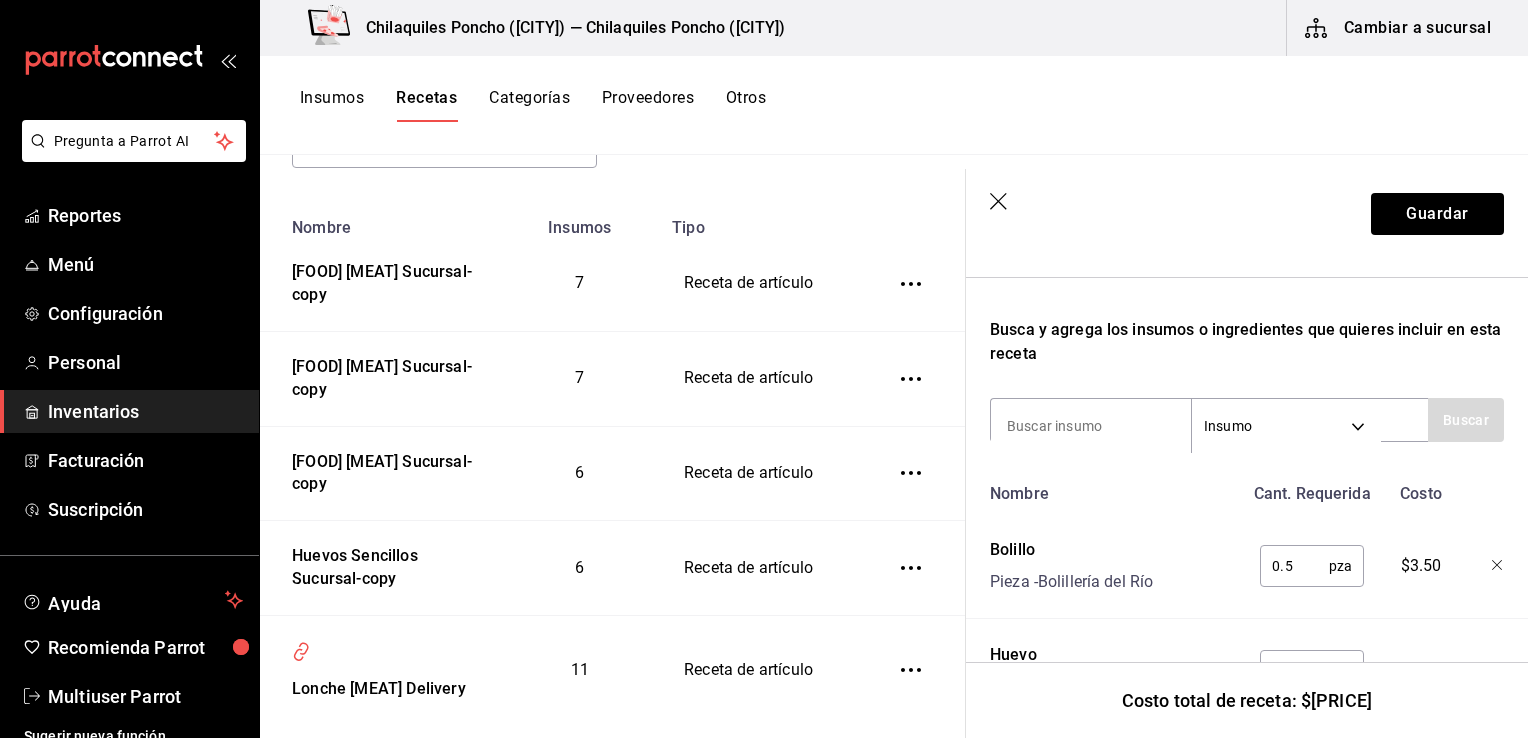 scroll, scrollTop: 302, scrollLeft: 0, axis: vertical 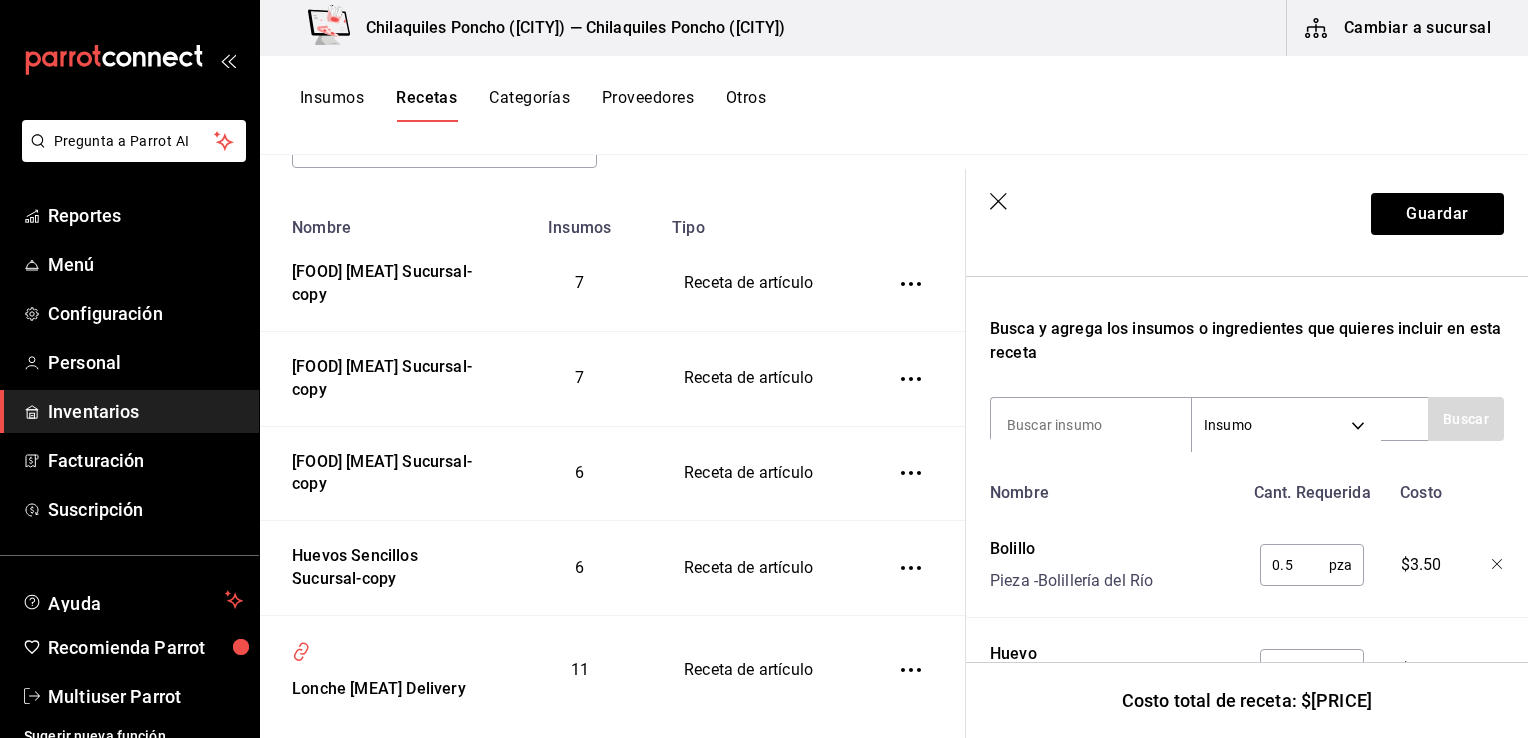 type on "Huevos Sencillos Delivery" 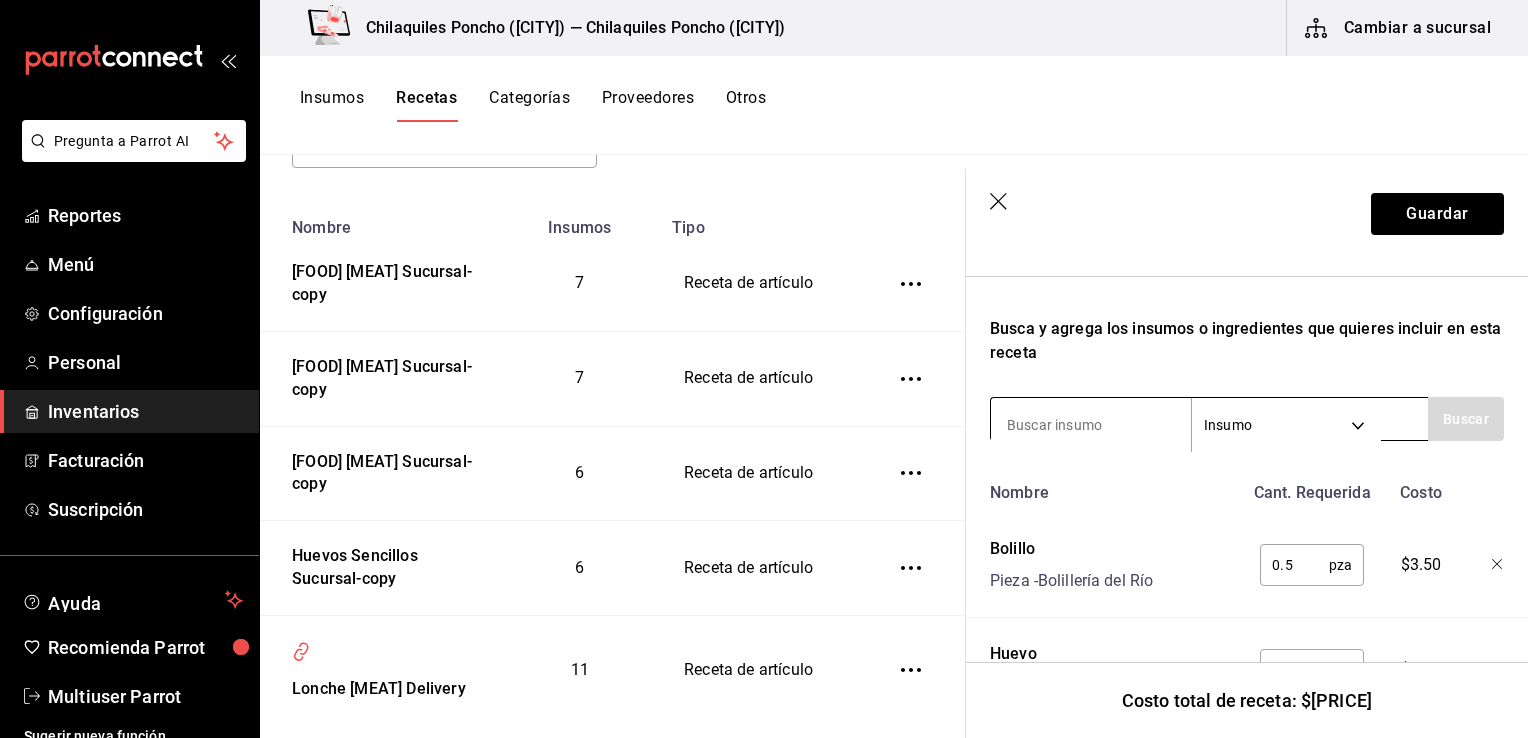 click at bounding box center [1091, 425] 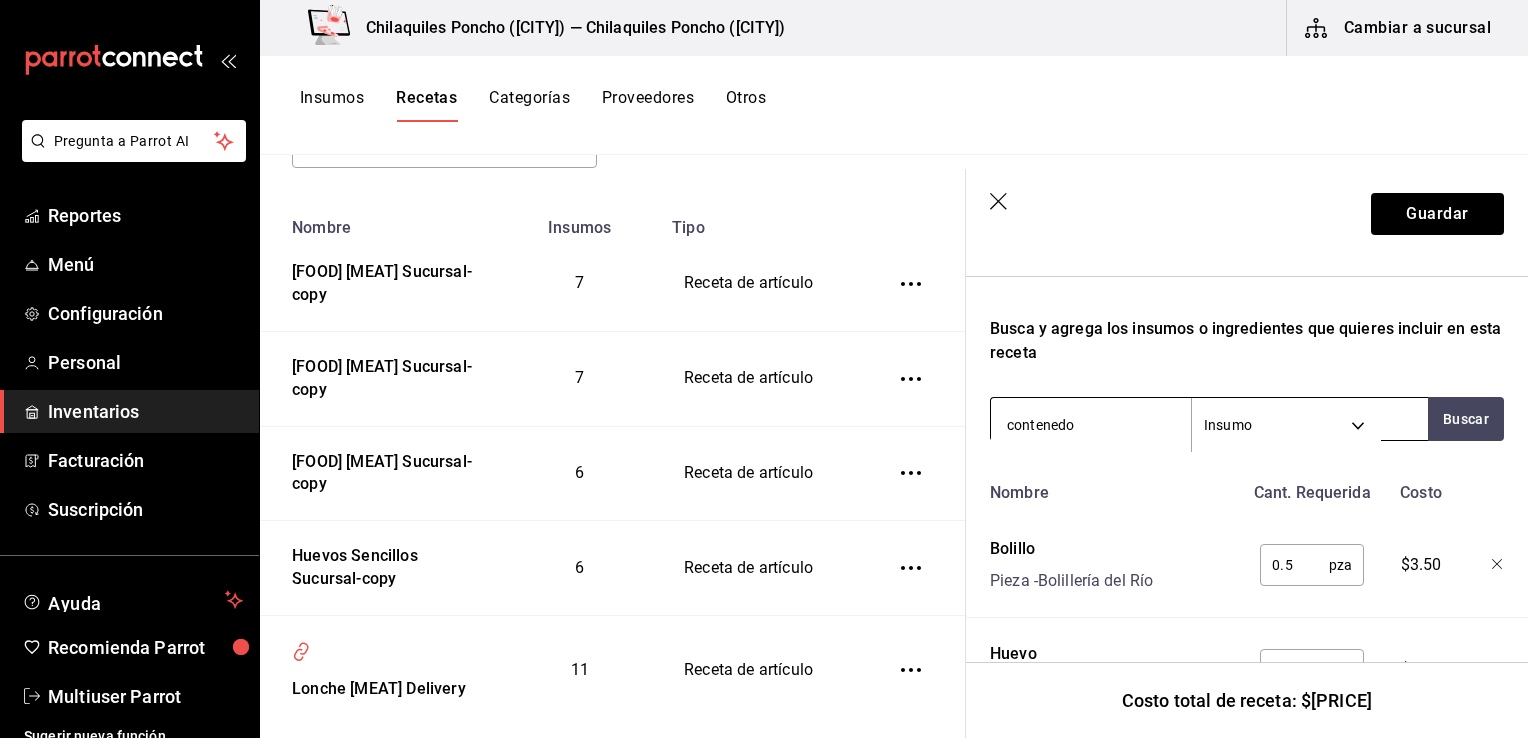 type on "contenedor" 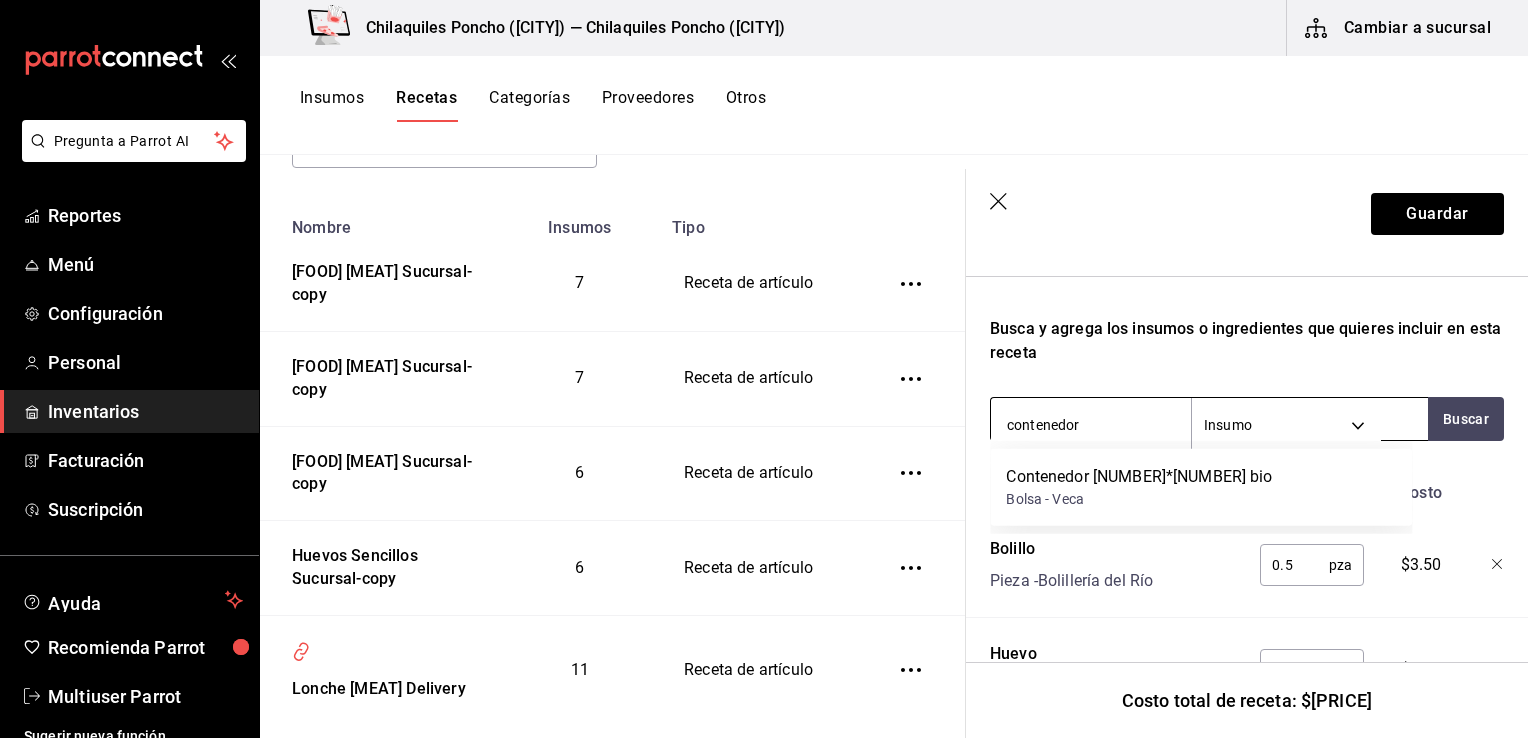 click on "Bolsa - Veca" at bounding box center [1139, 499] 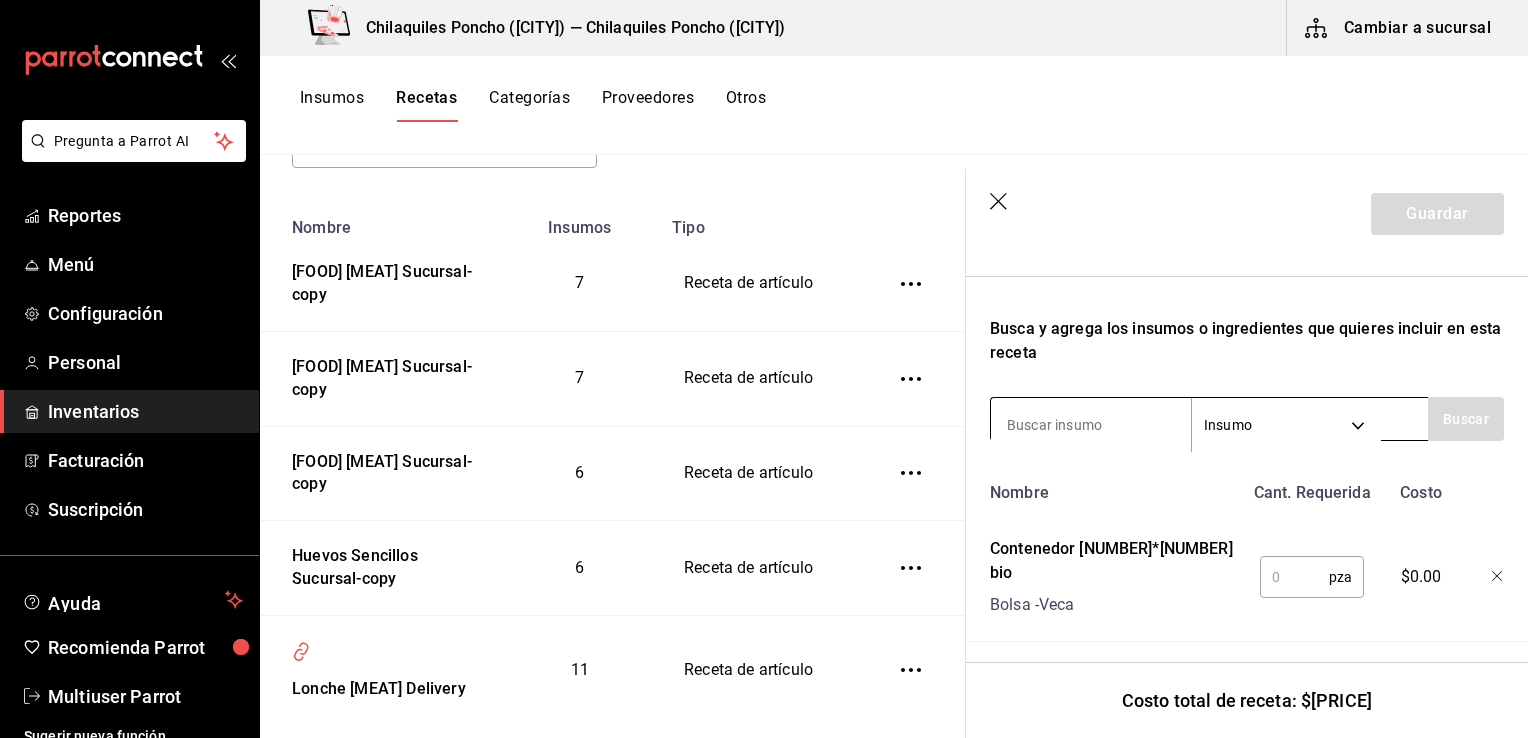 click at bounding box center [1091, 425] 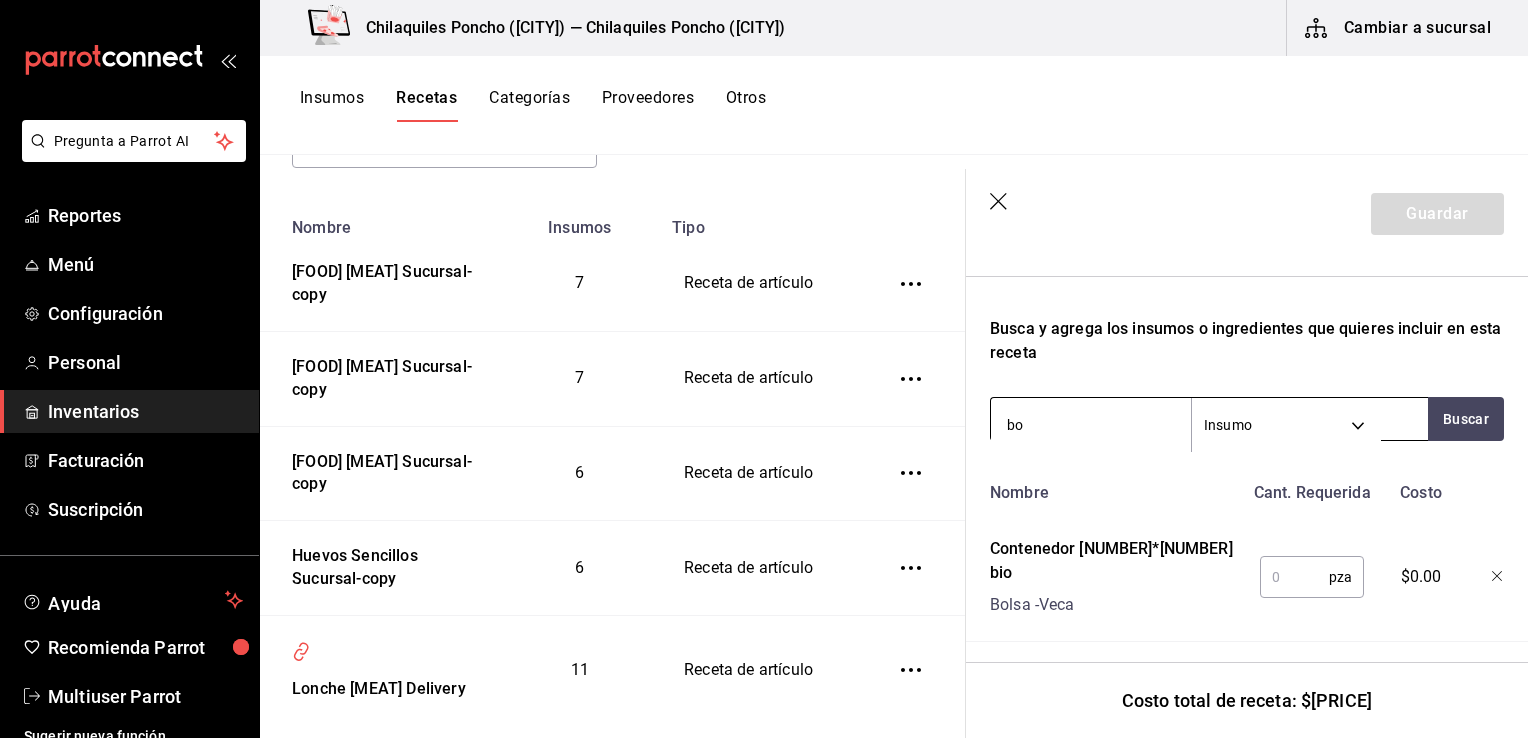 type on "b" 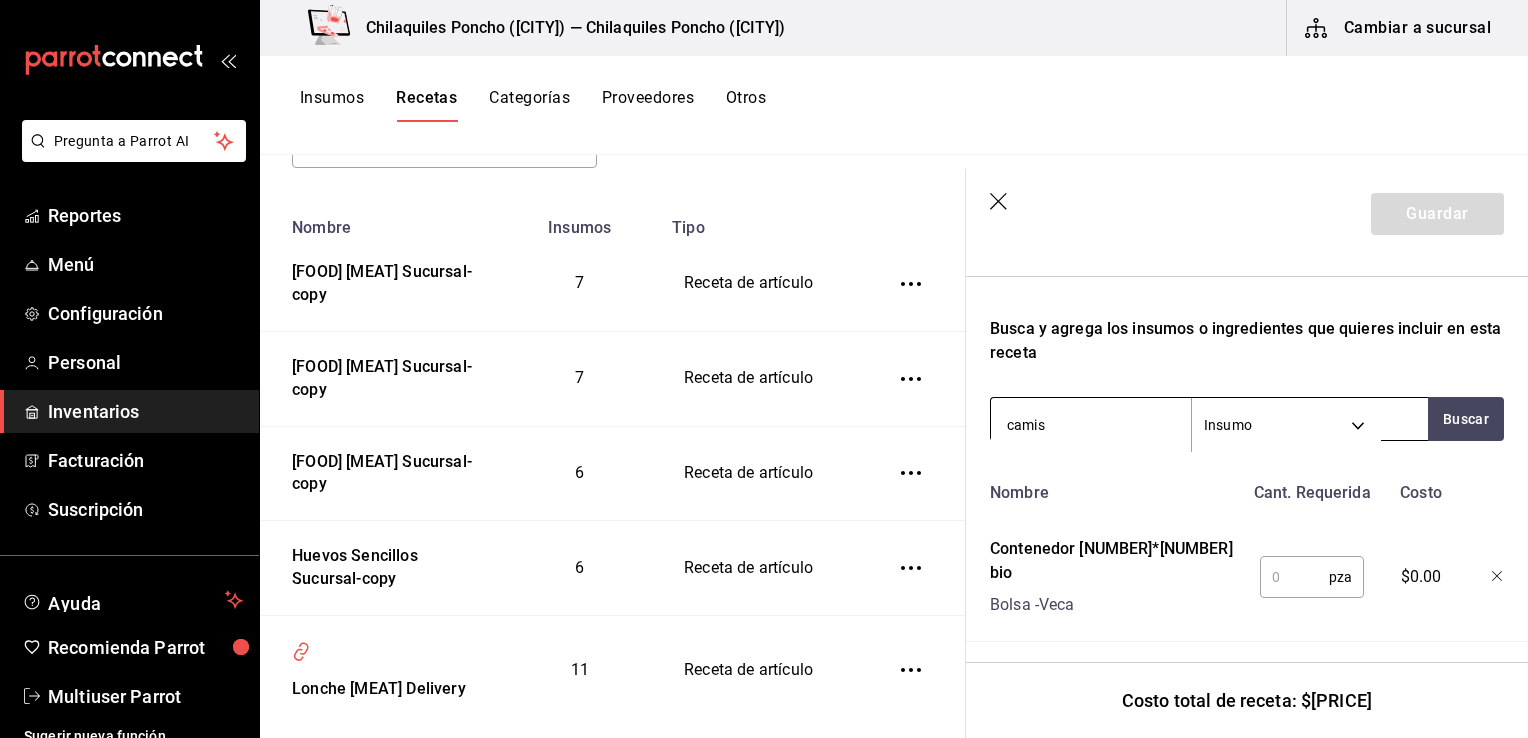 type on "camise" 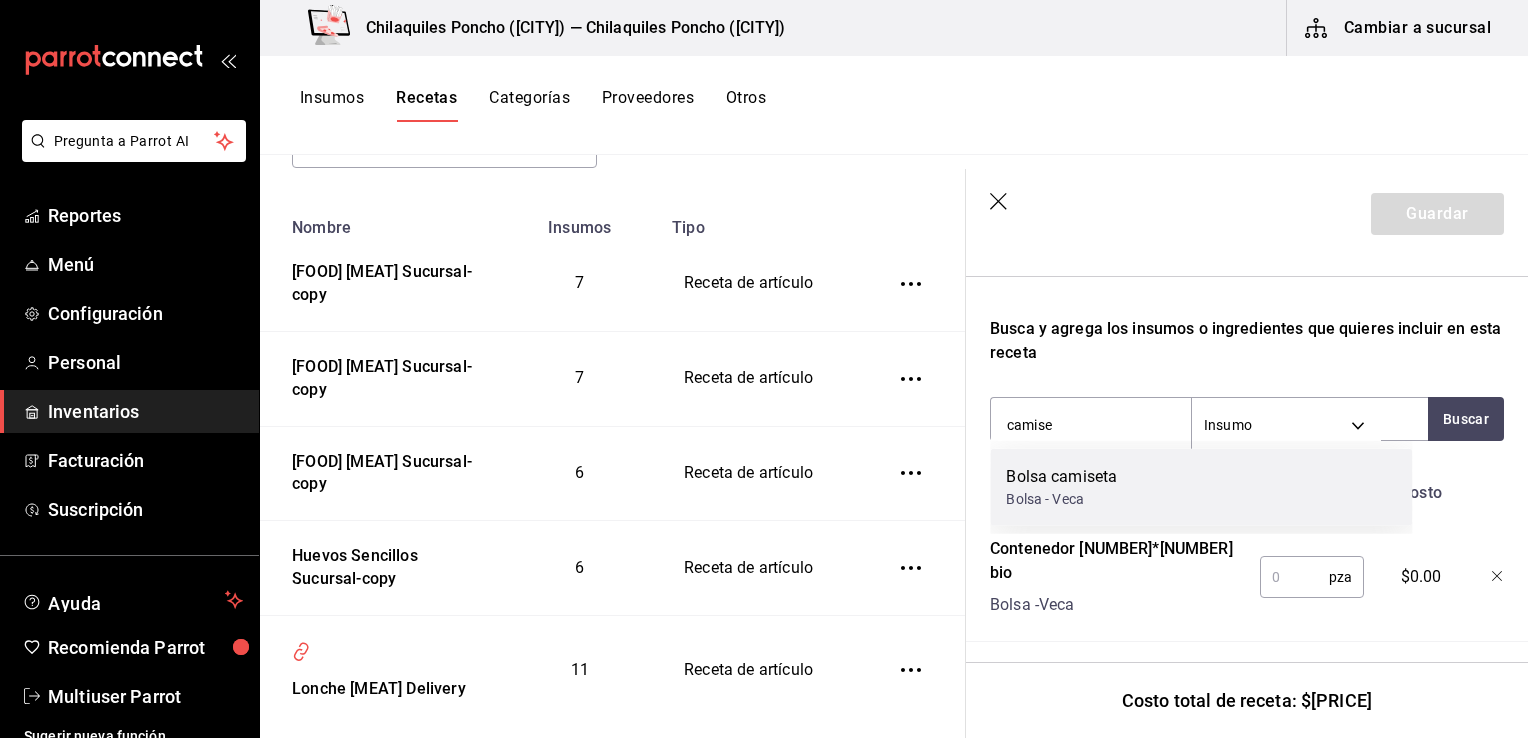 click on "Bolsa camiseta Bolsa - Veca" at bounding box center [1201, 487] 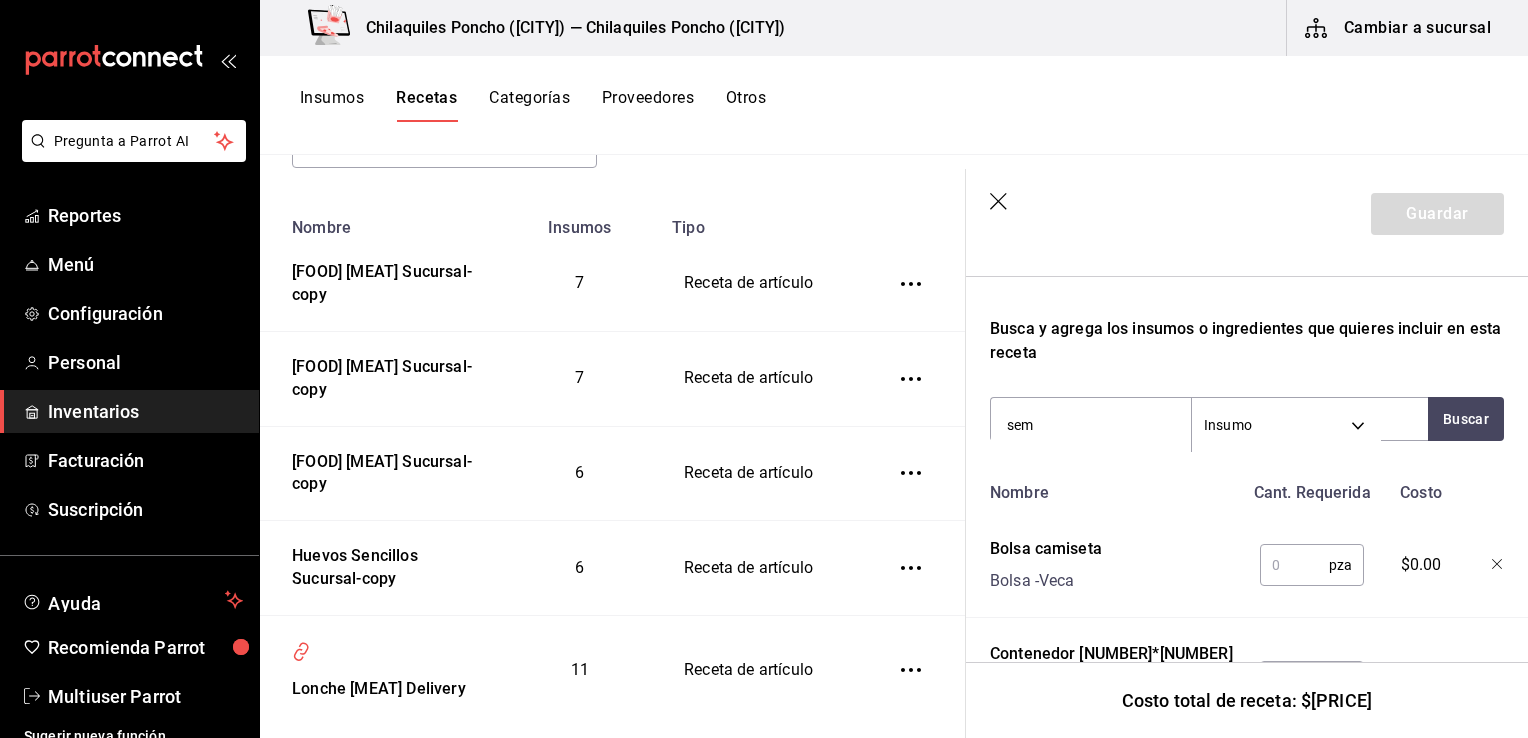 type on "semi" 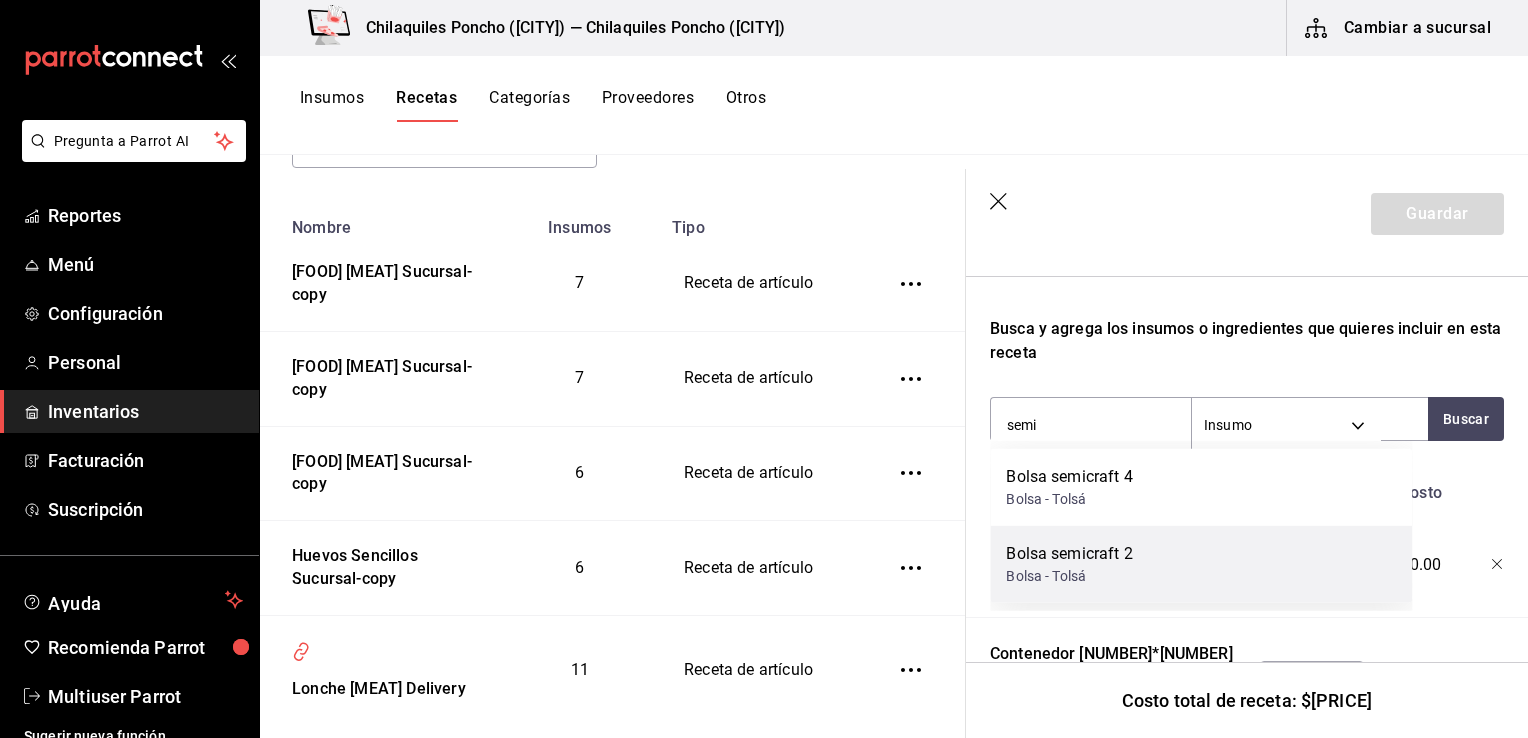 click on "Bolsa semicraft 2 Bolsa - Tolsá" at bounding box center (1201, 564) 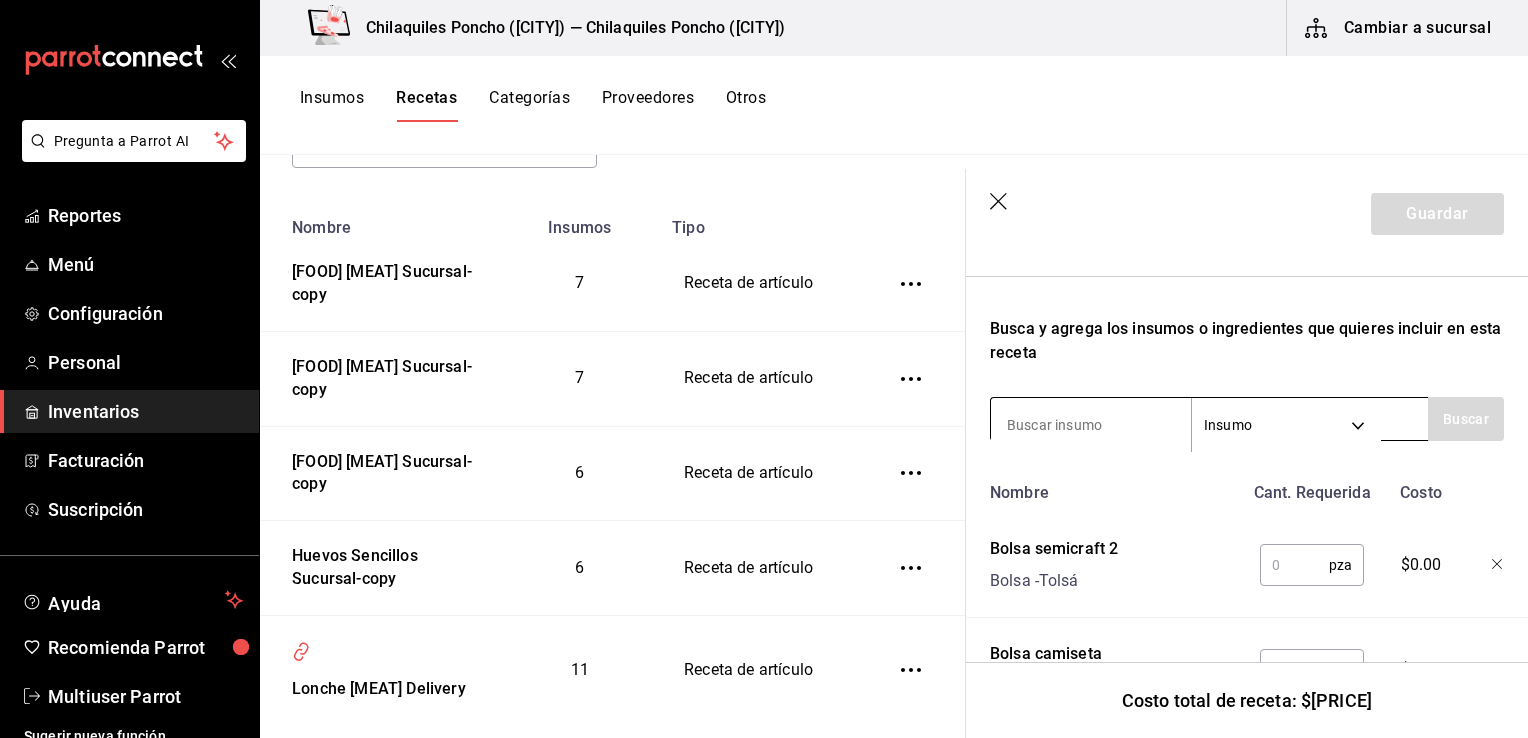 click at bounding box center [1091, 425] 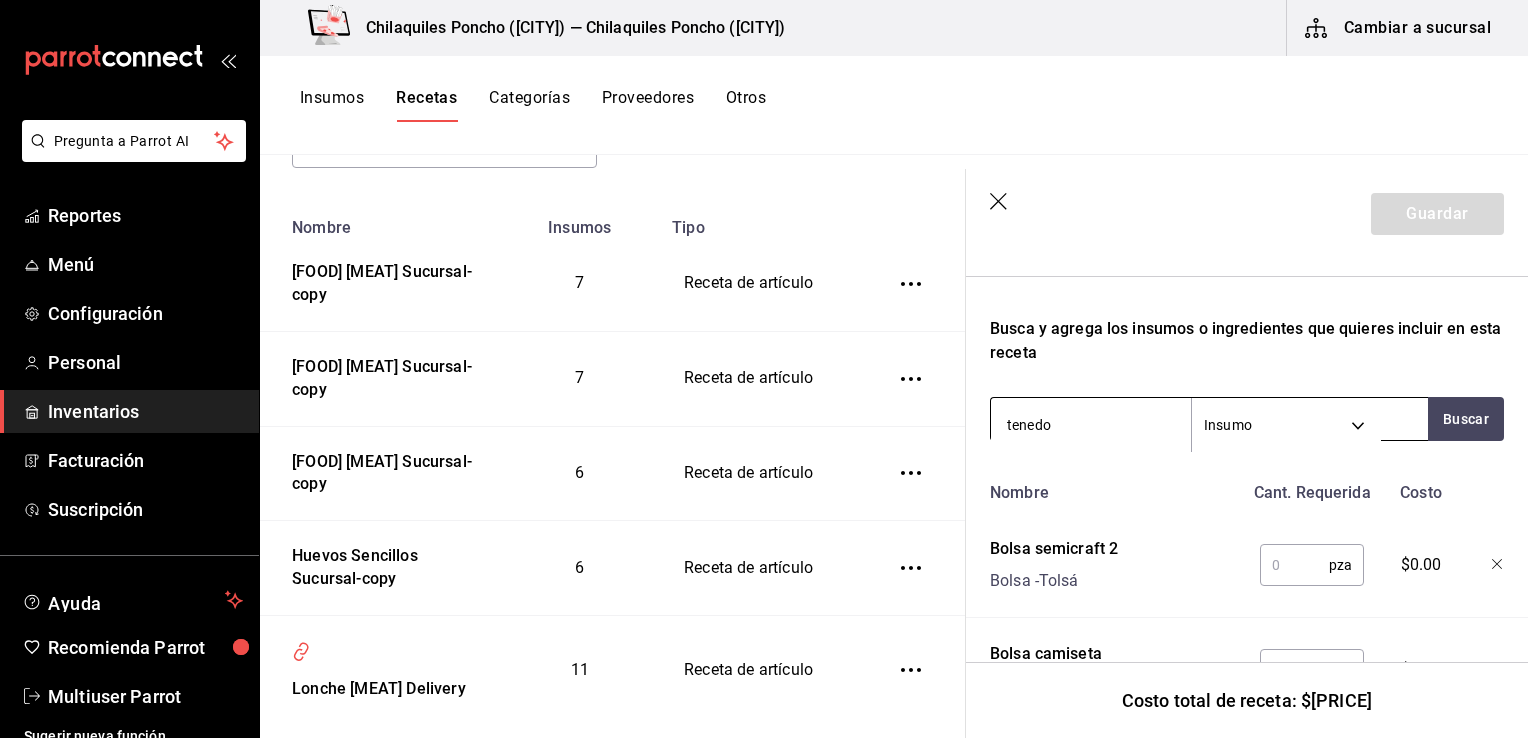 type on "tenedor" 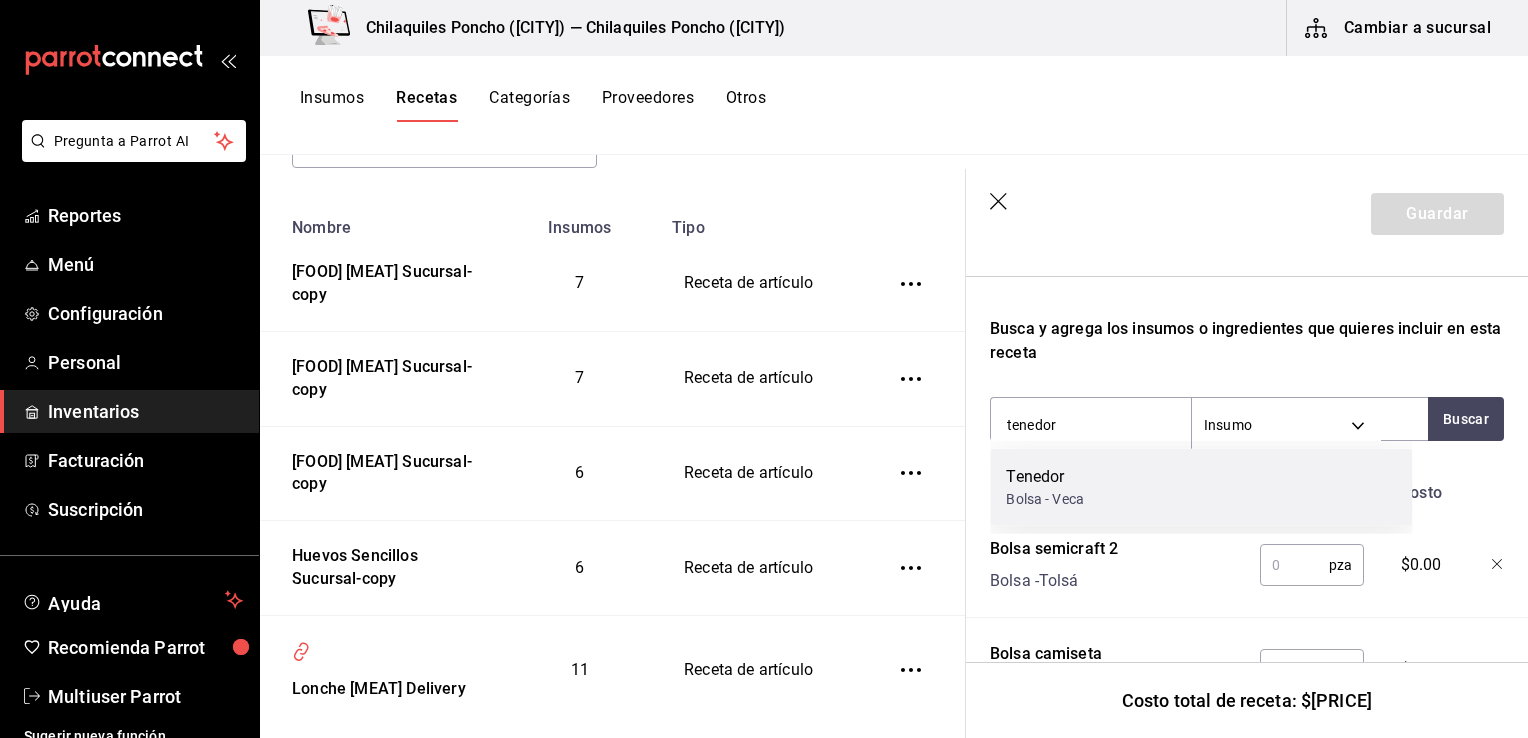 click on "Tenedor Bolsa - Veca" at bounding box center [1201, 487] 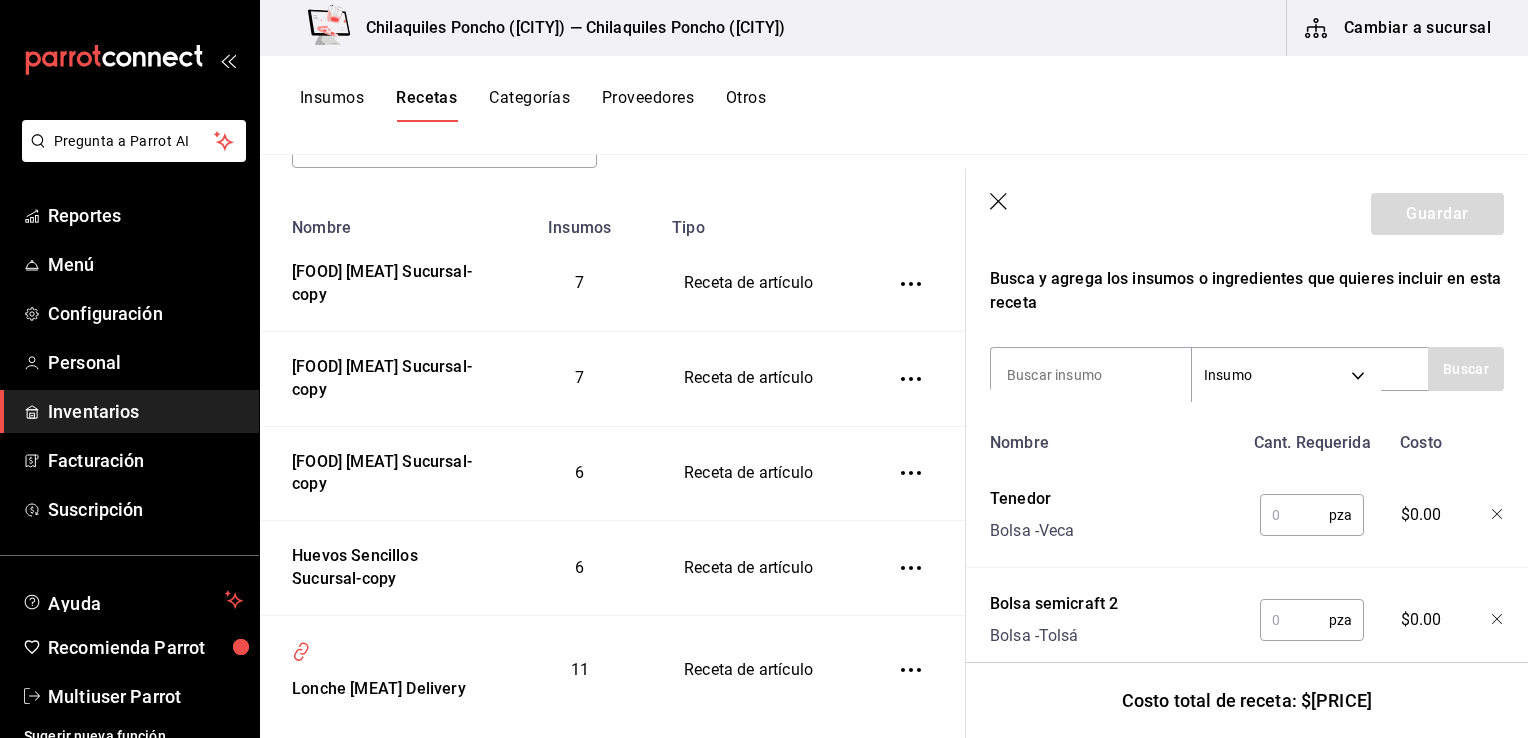 scroll, scrollTop: 341, scrollLeft: 0, axis: vertical 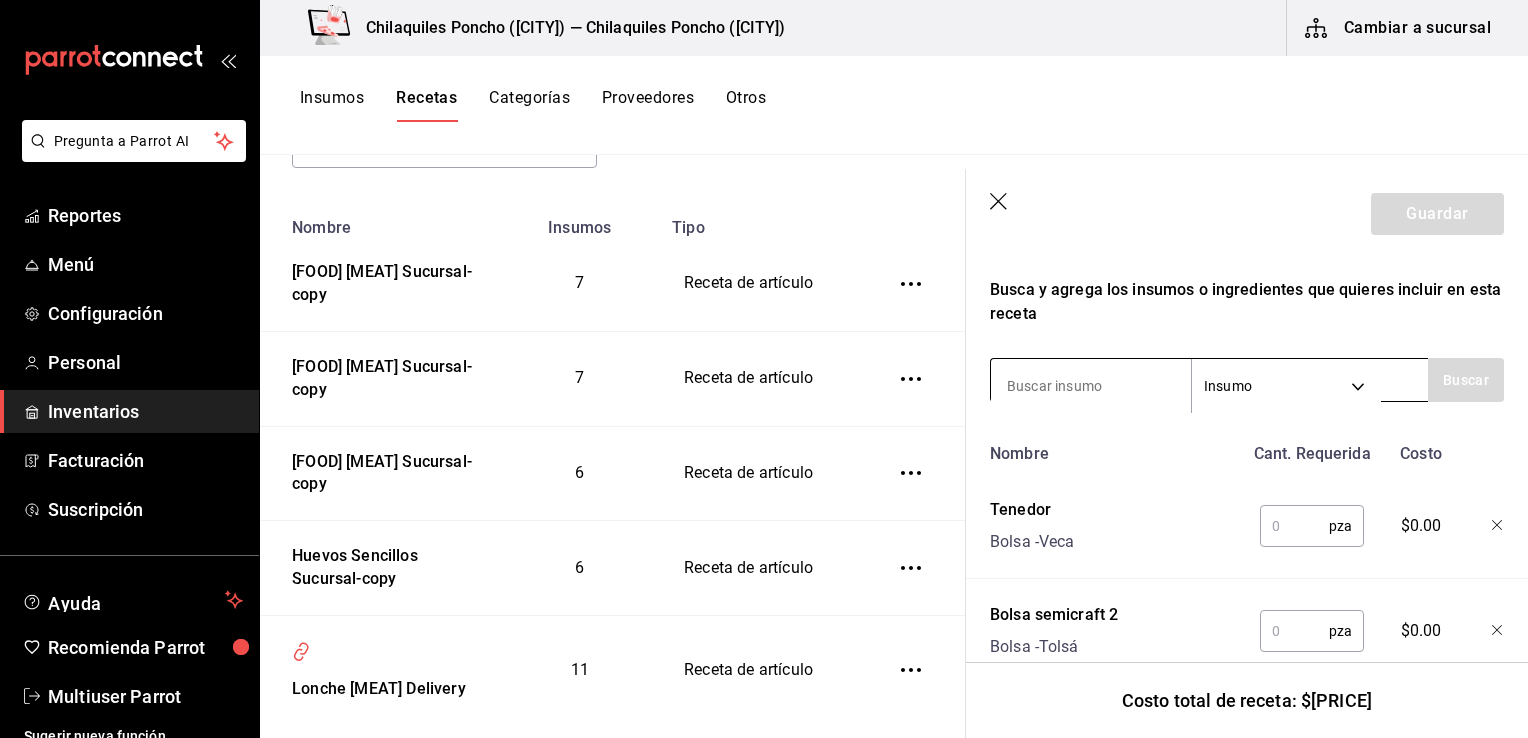 click at bounding box center (1091, 386) 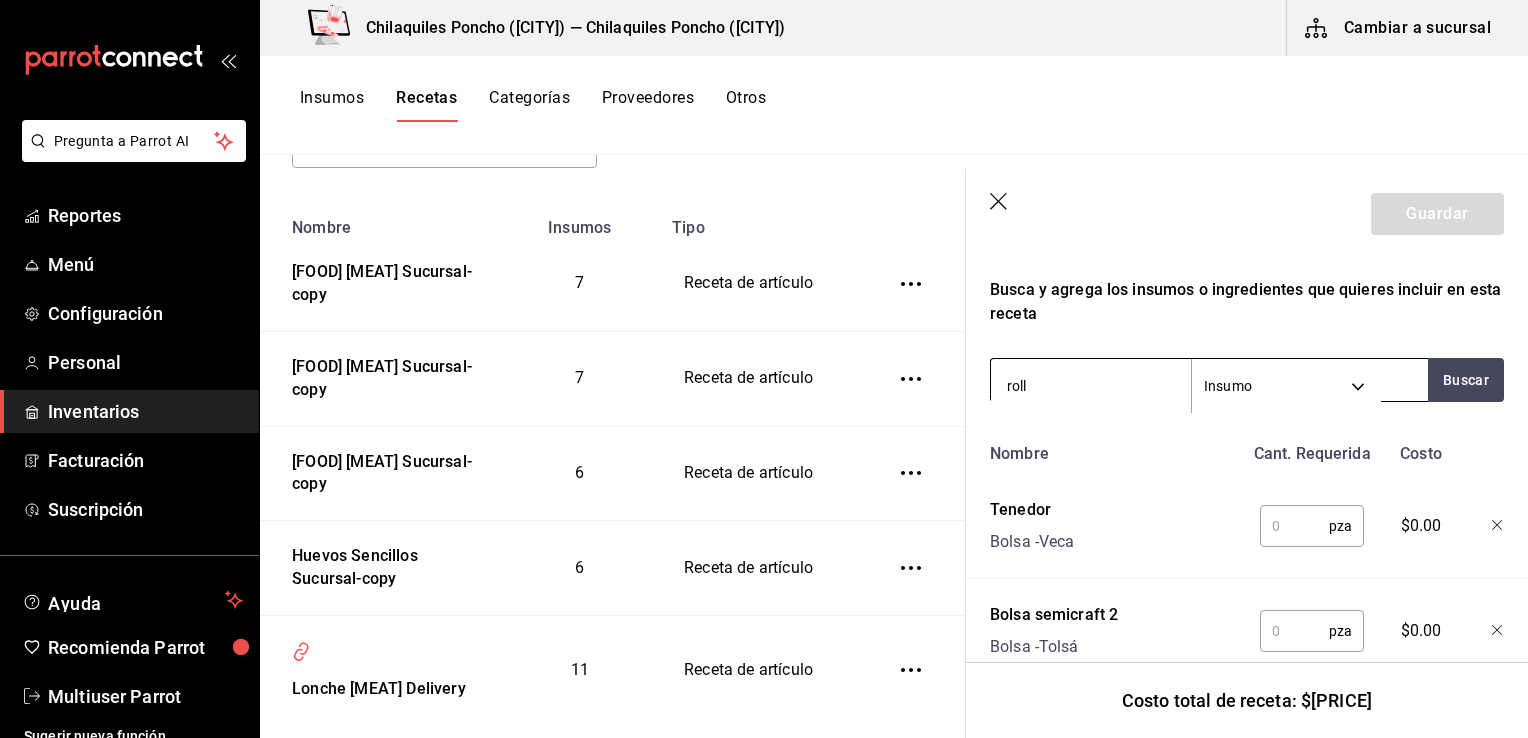 type on "rollo" 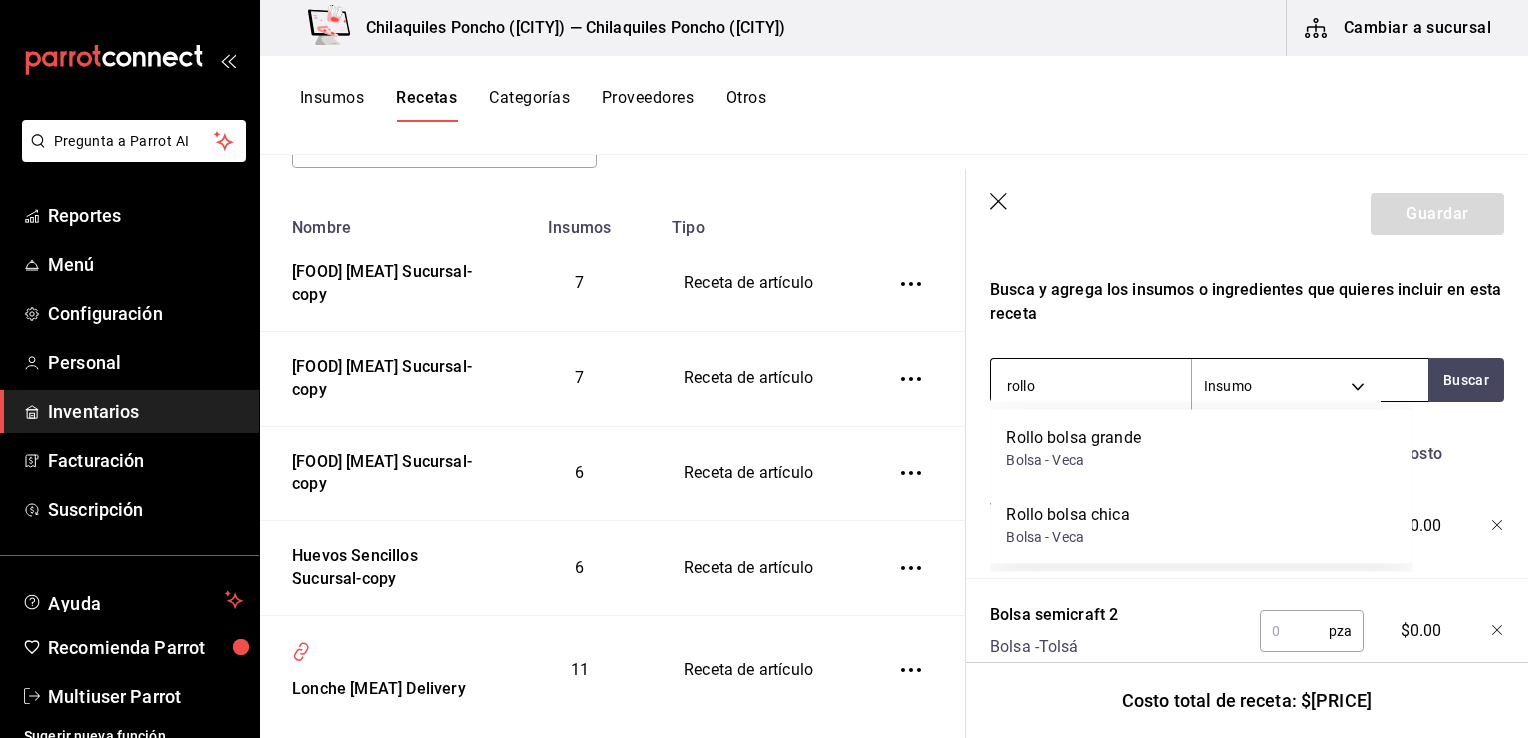 click on "Bolsa - Veca" at bounding box center [1067, 537] 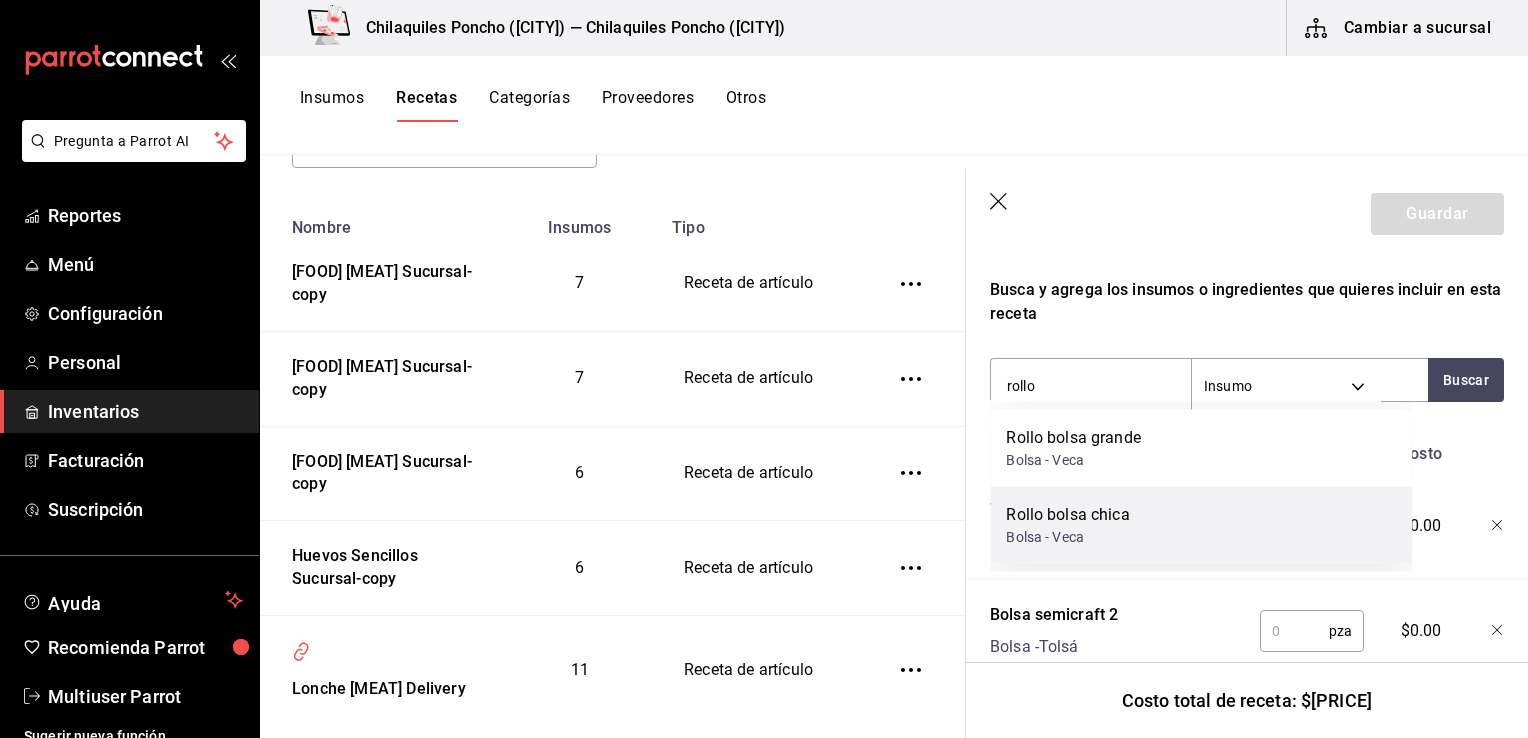type 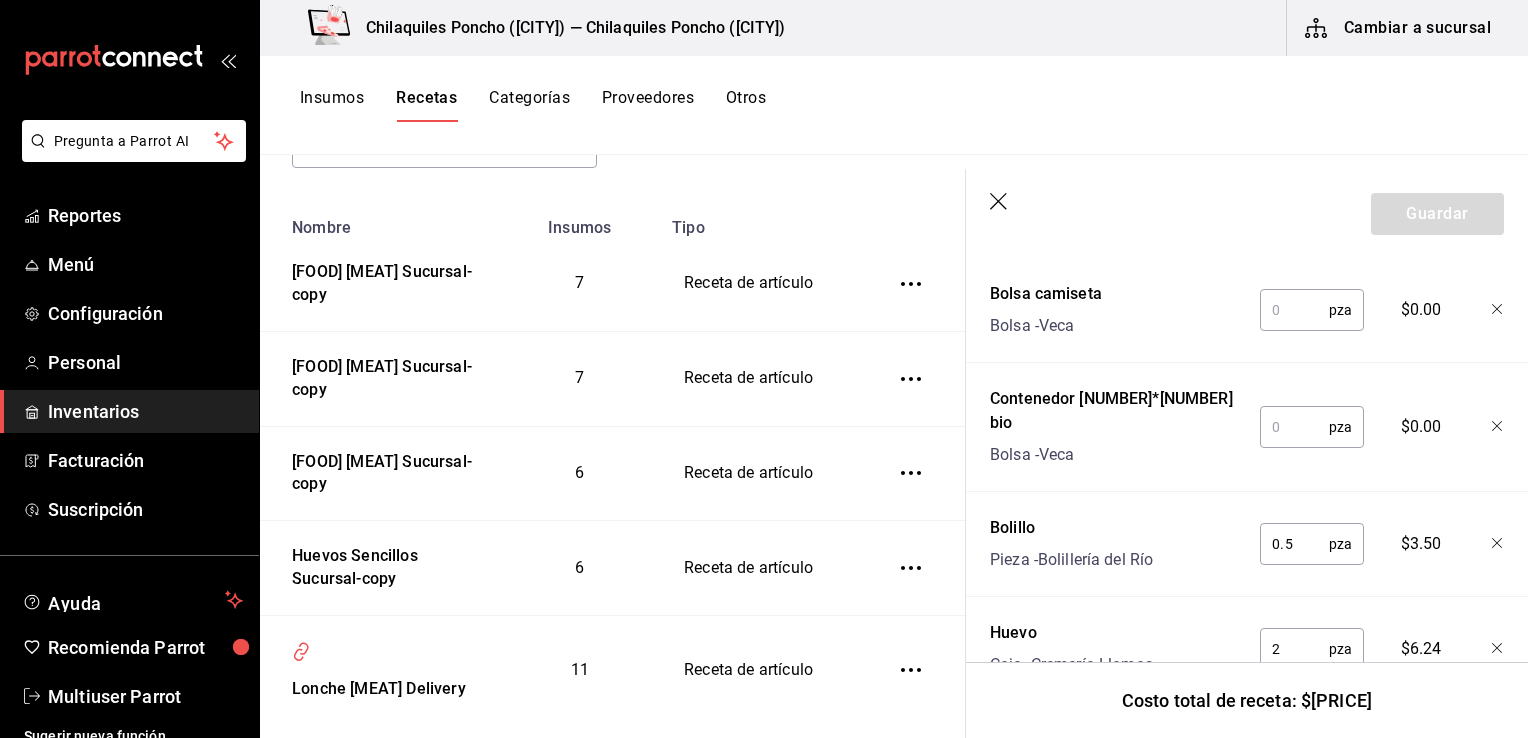 scroll, scrollTop: 851, scrollLeft: 0, axis: vertical 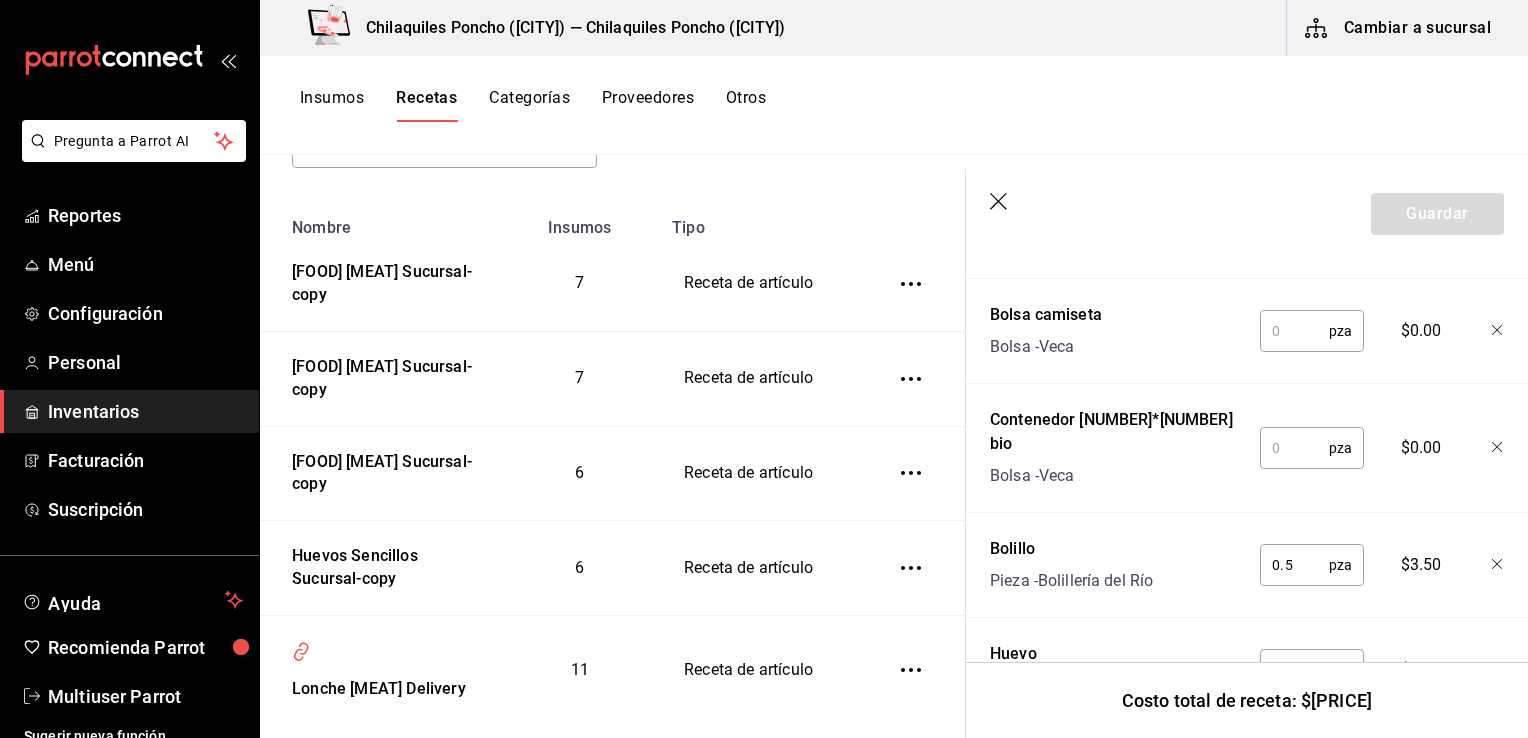 click at bounding box center [1294, 448] 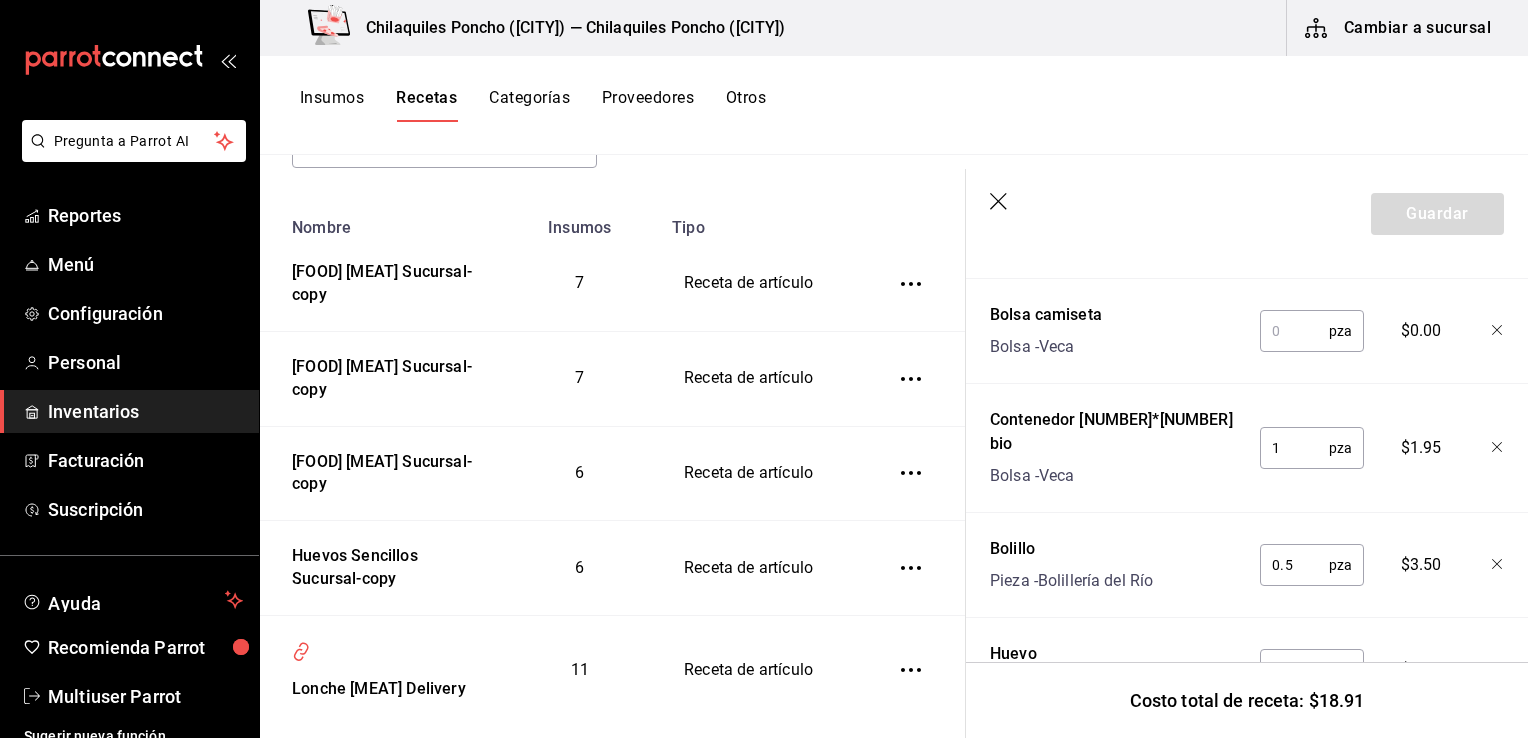 type on "1" 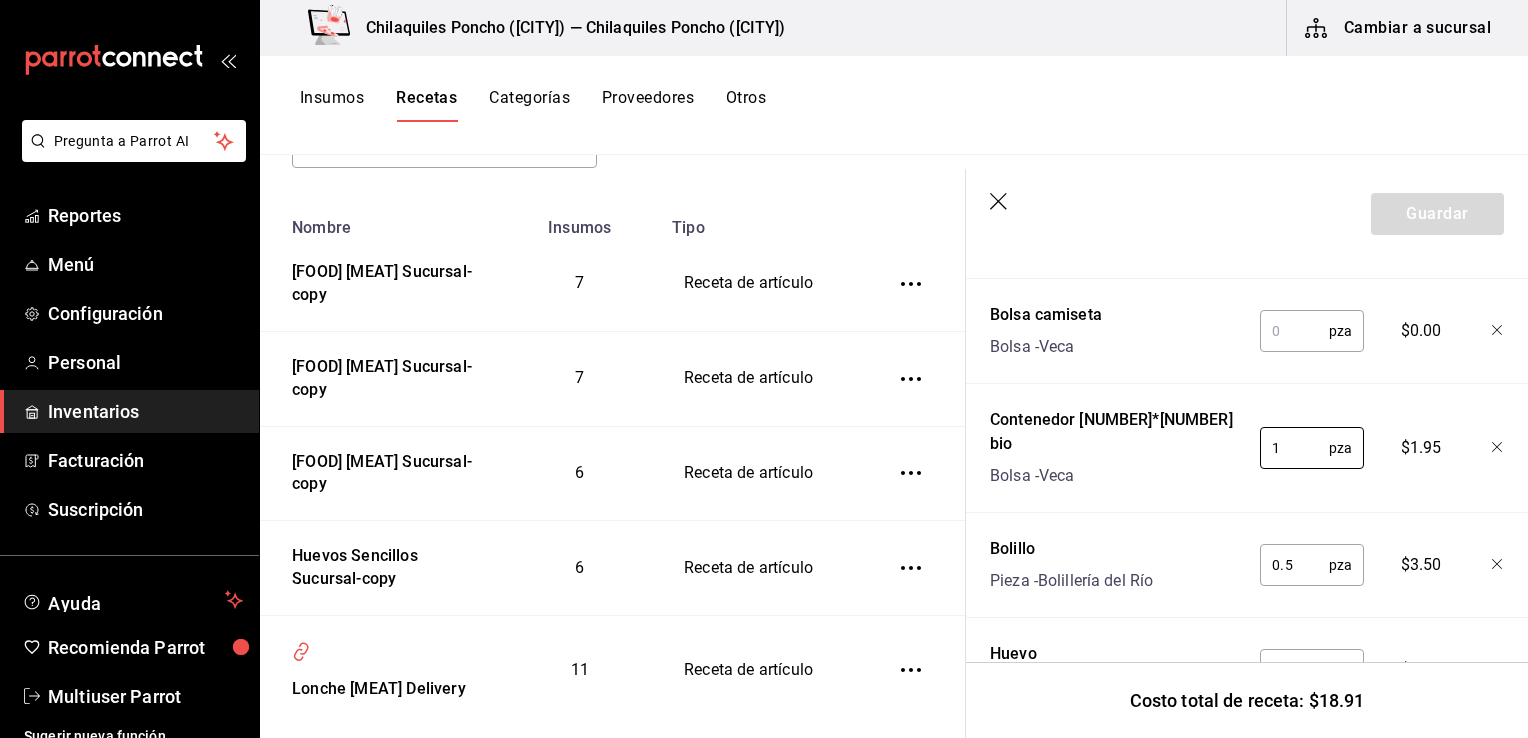 click at bounding box center (1294, 331) 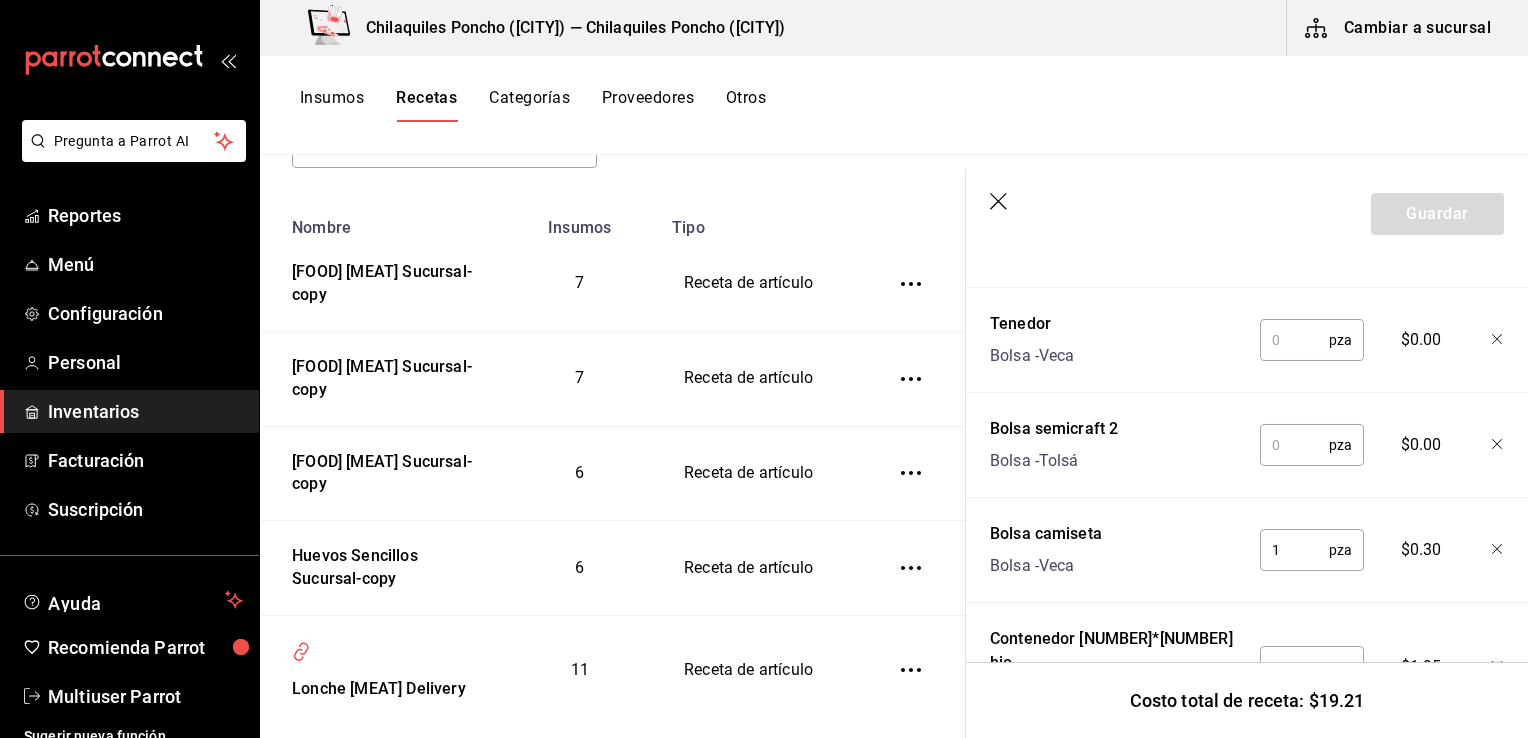 scroll, scrollTop: 632, scrollLeft: 0, axis: vertical 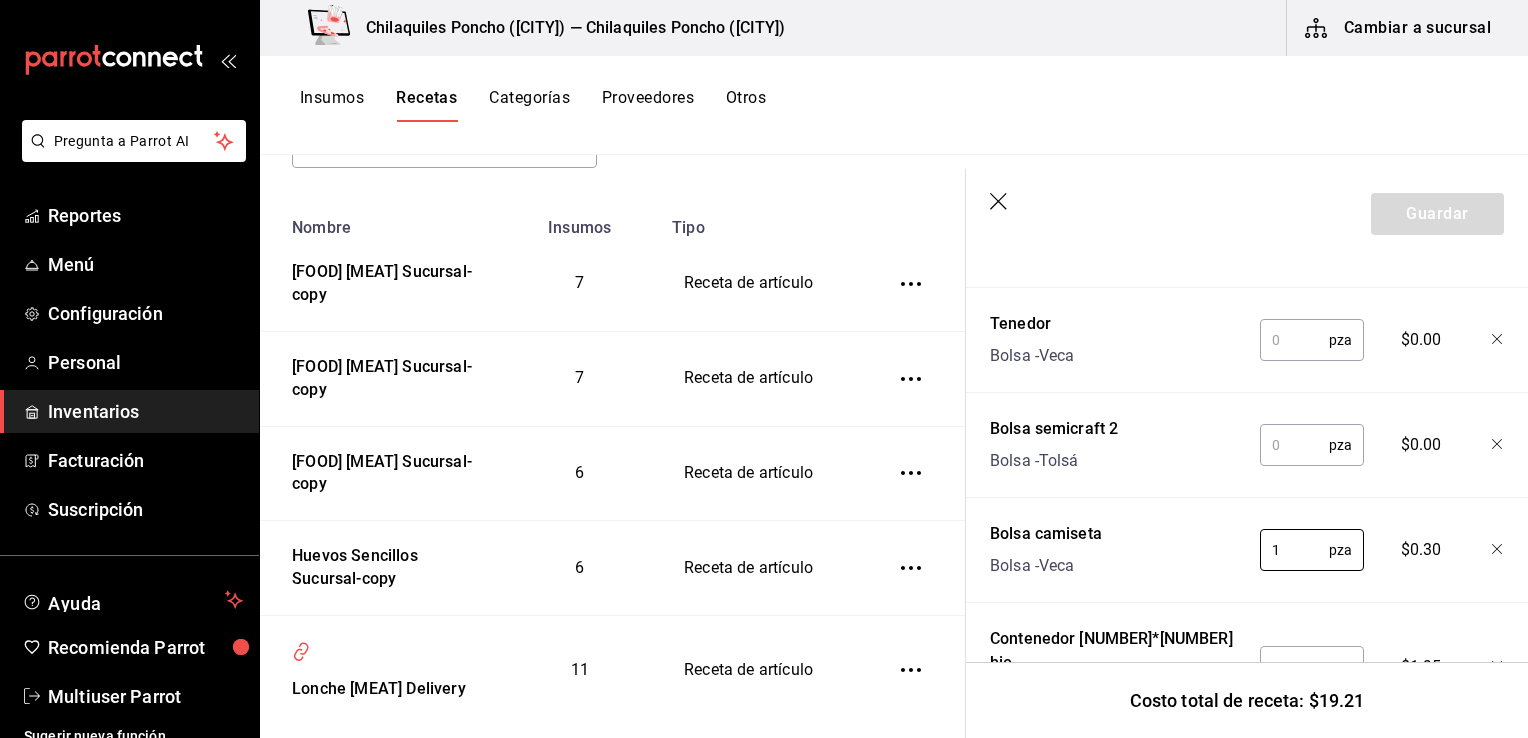 type on "1" 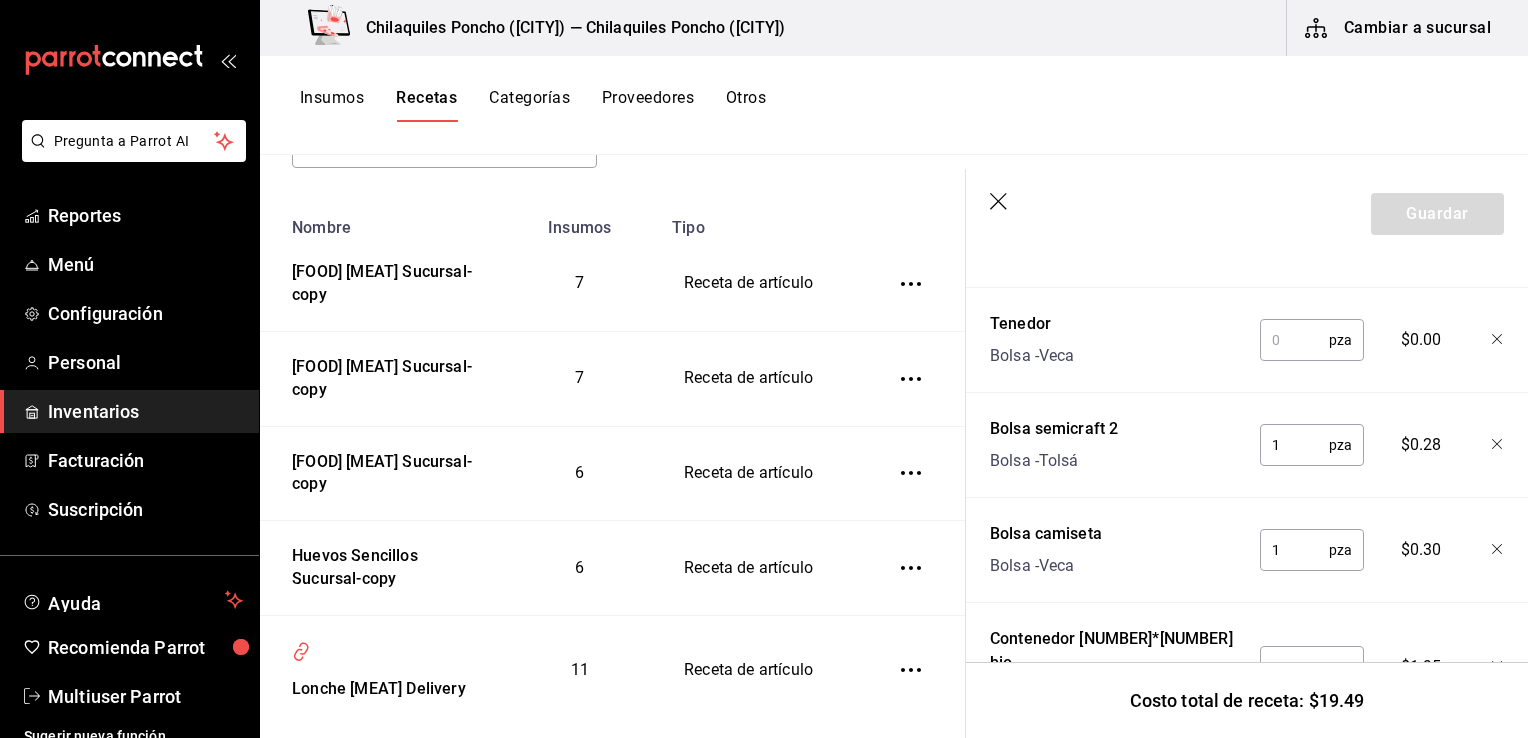 type on "1" 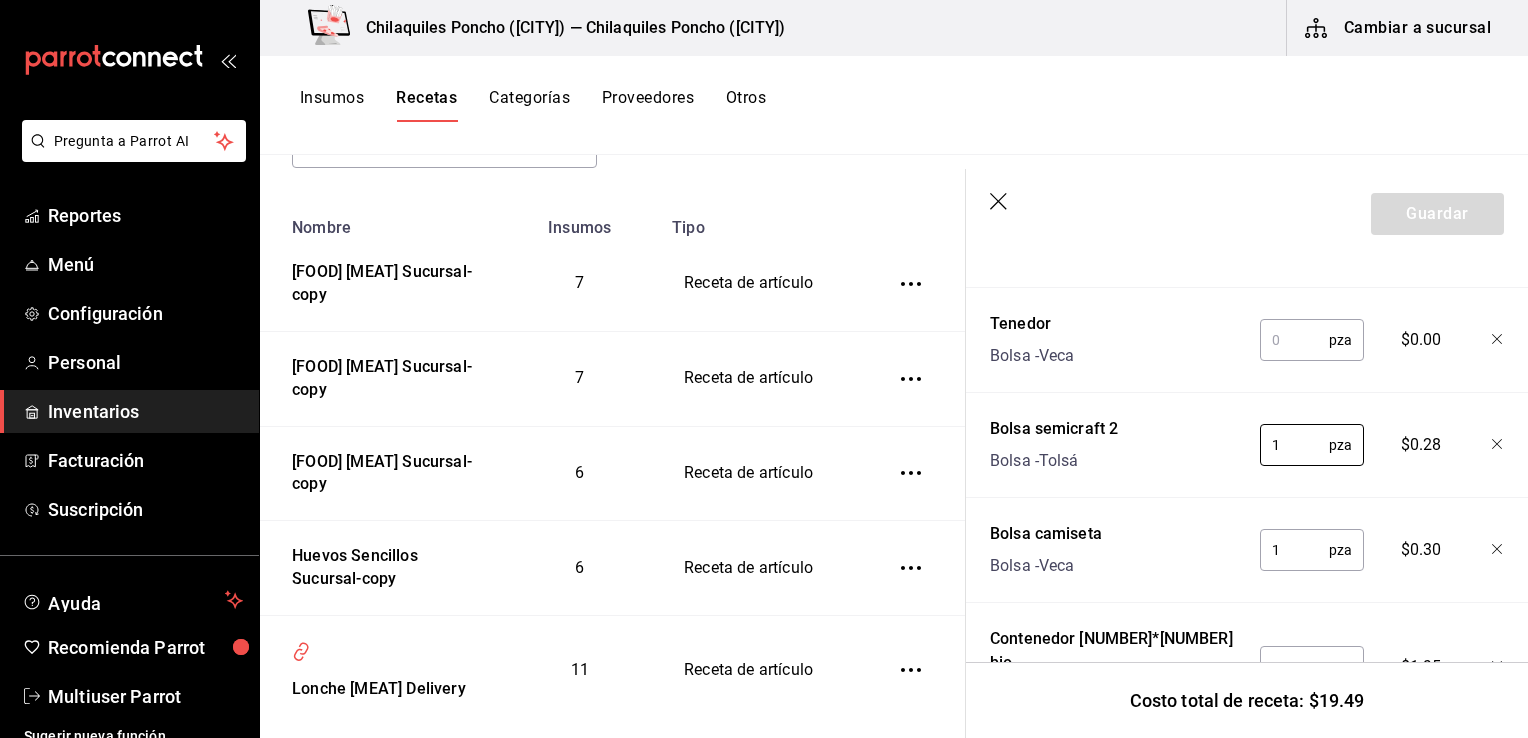 click at bounding box center [1294, 340] 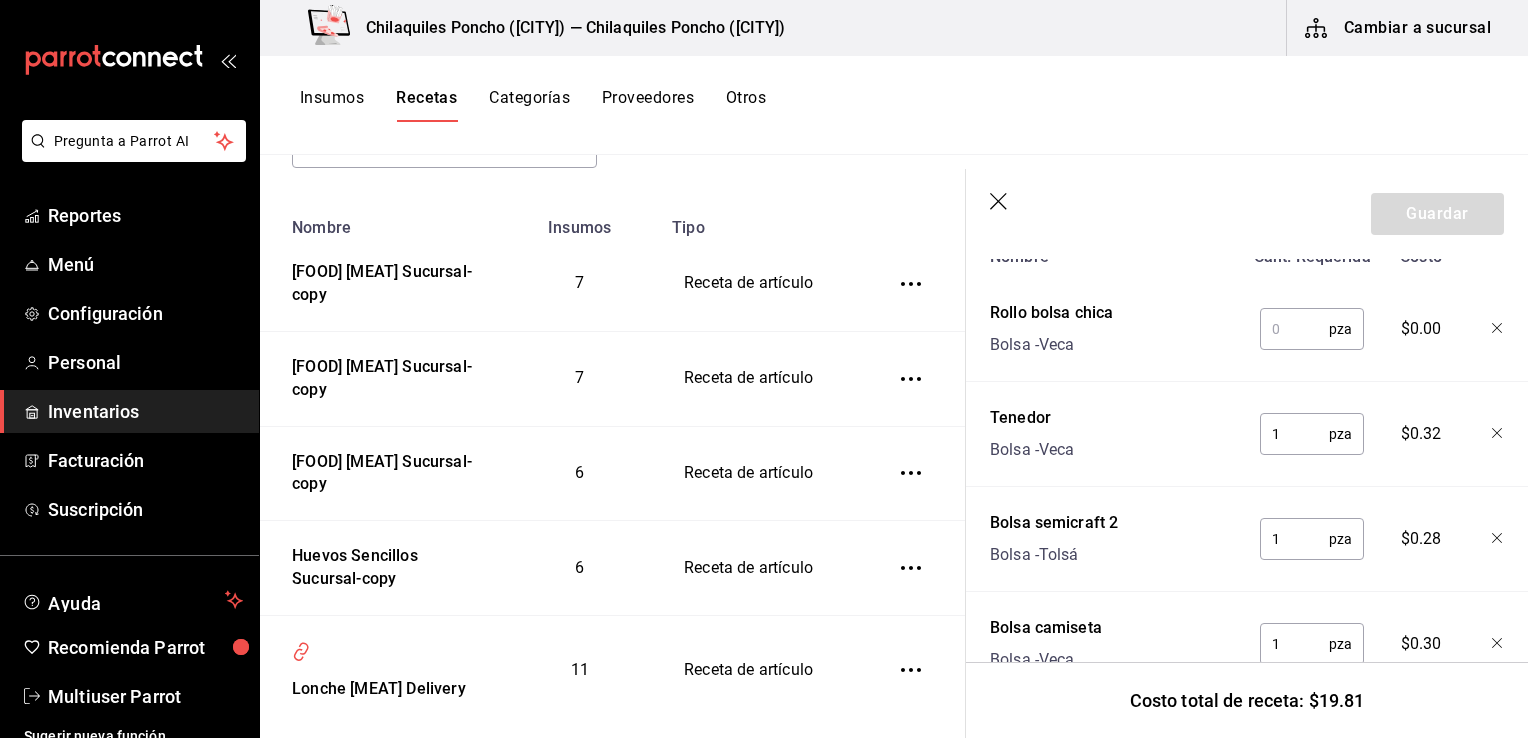 scroll, scrollTop: 461, scrollLeft: 0, axis: vertical 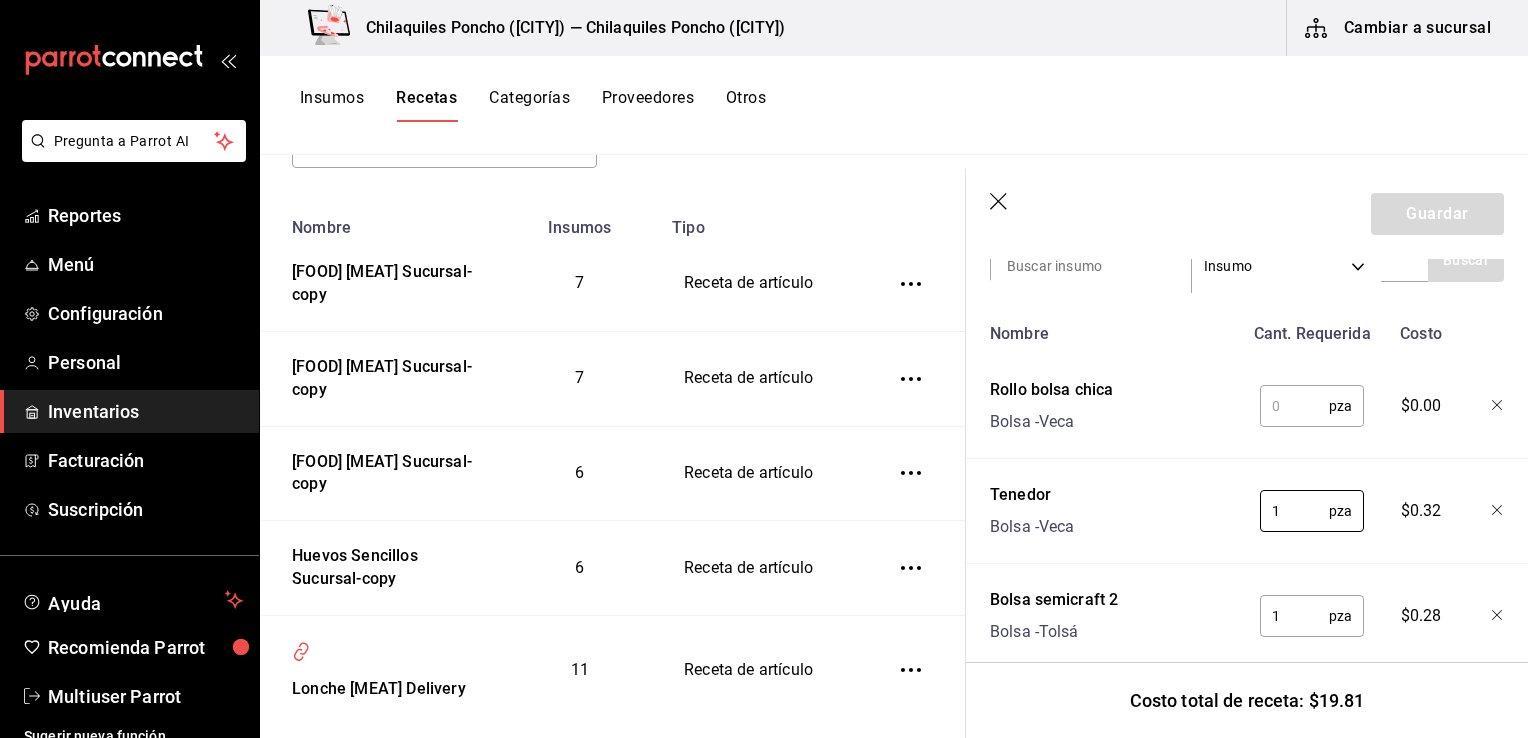 type on "1" 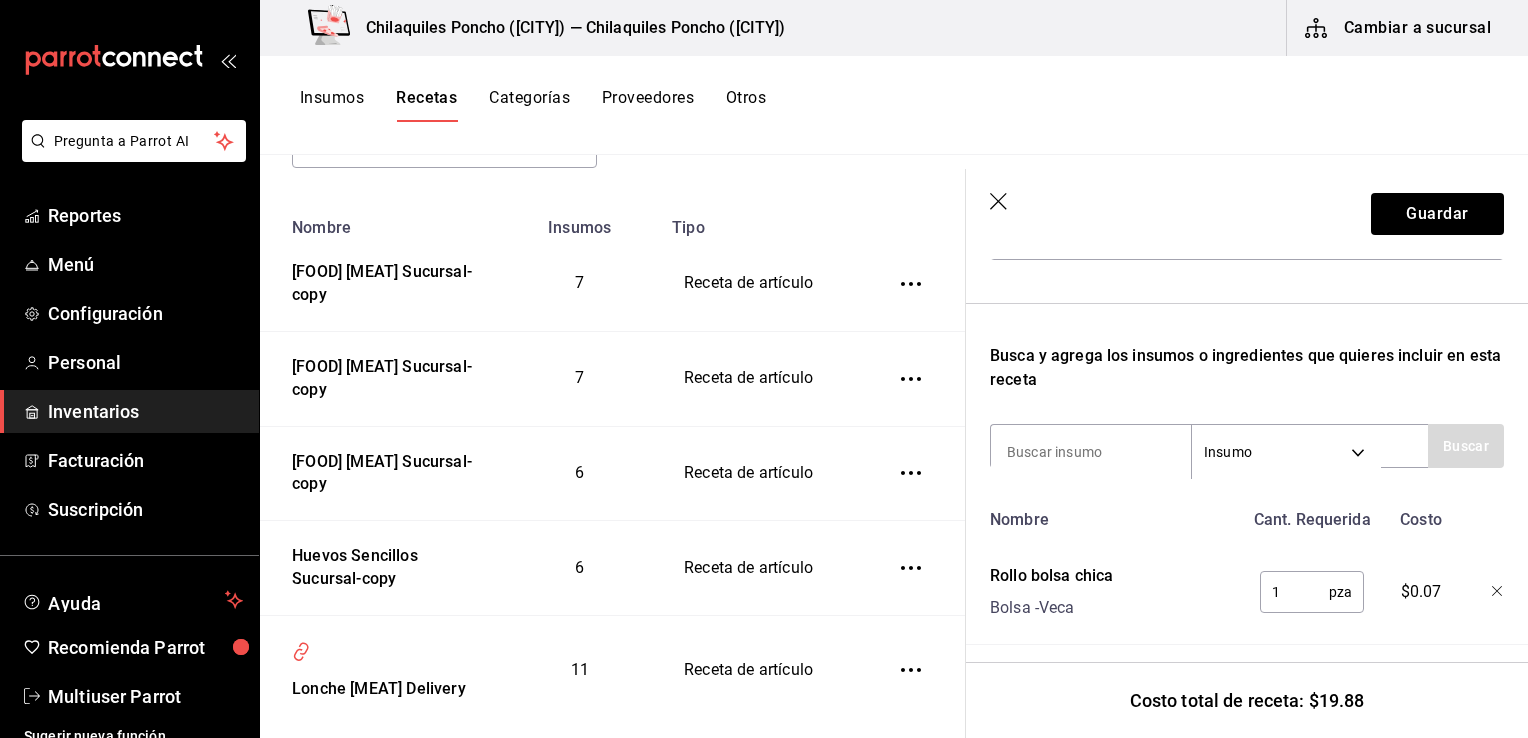 scroll, scrollTop: 274, scrollLeft: 0, axis: vertical 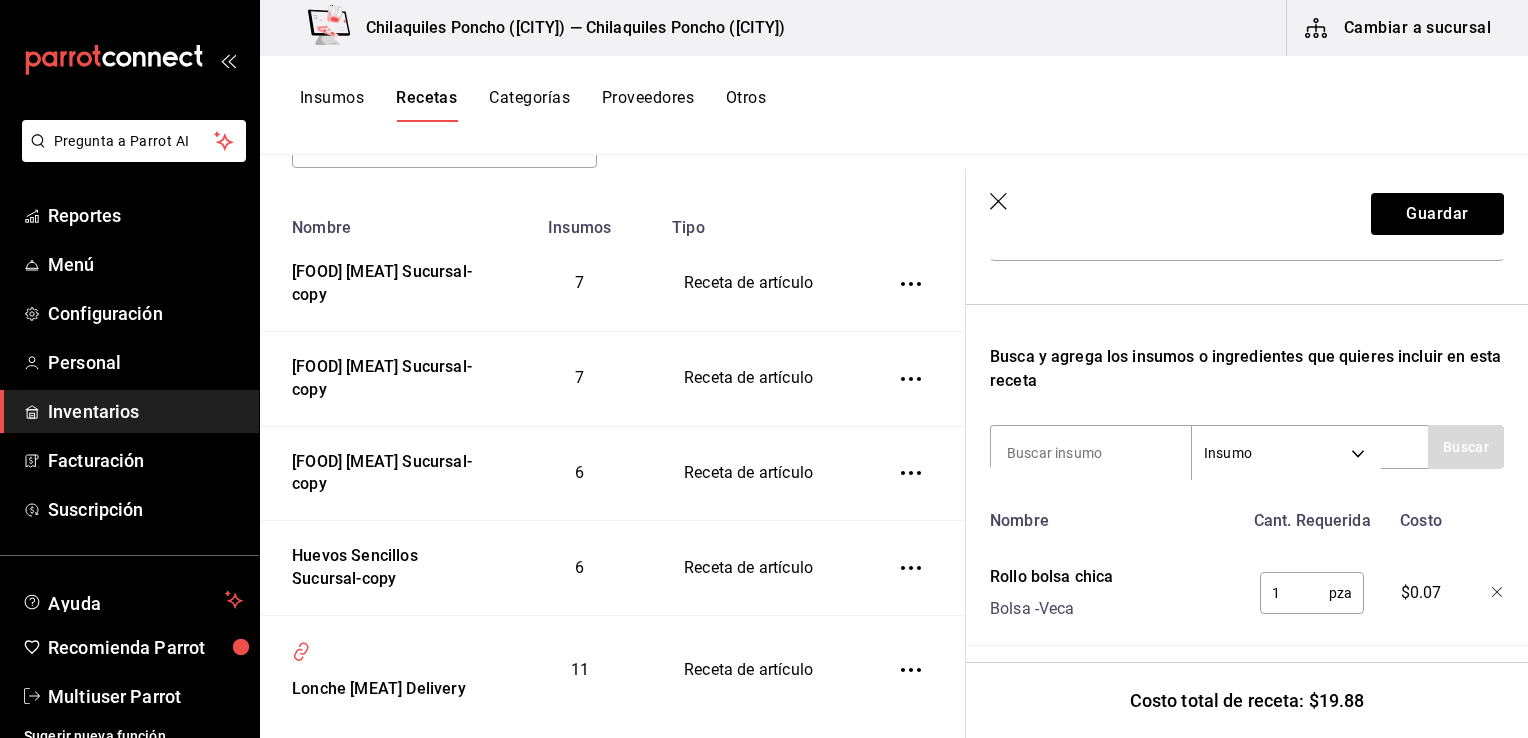 type on "1" 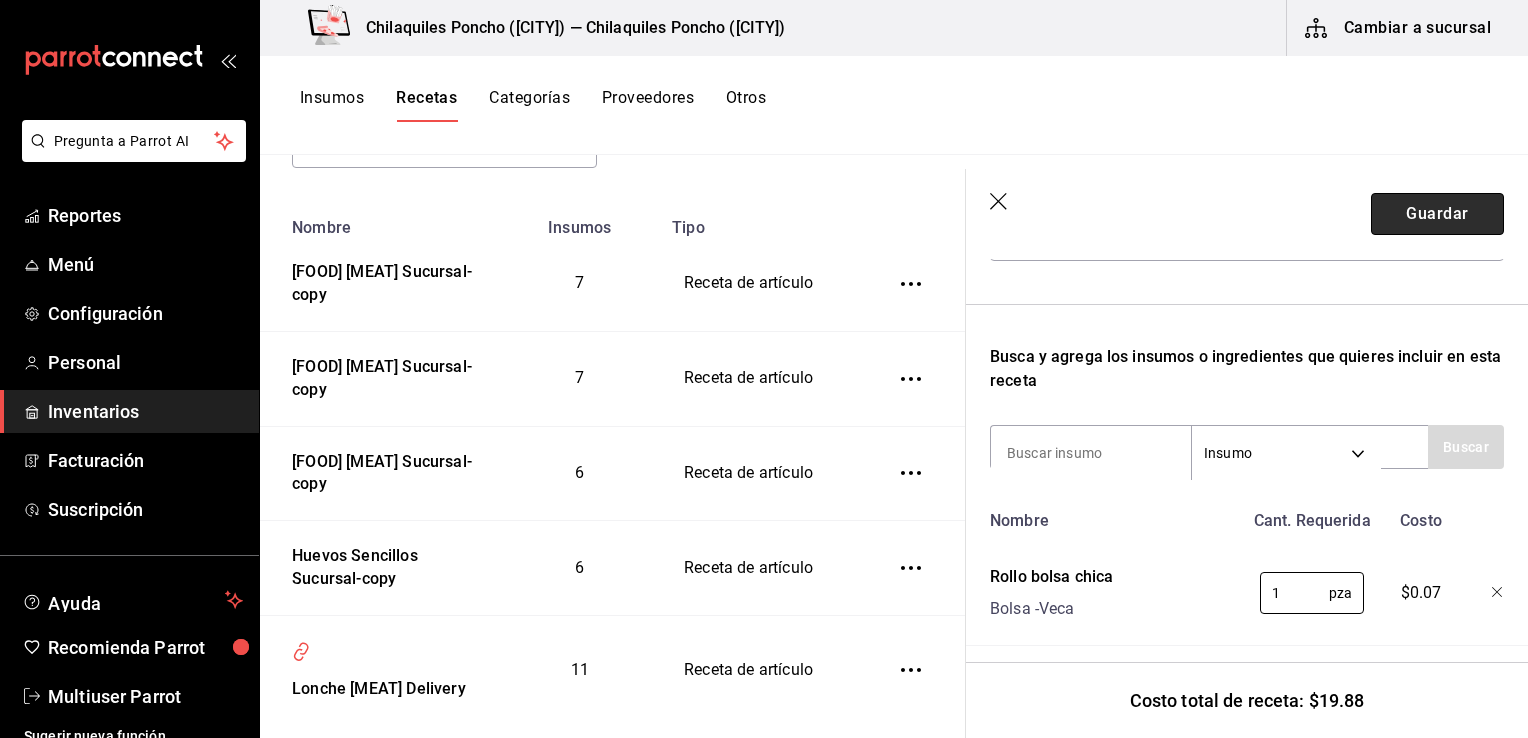 click on "Guardar" at bounding box center (1437, 214) 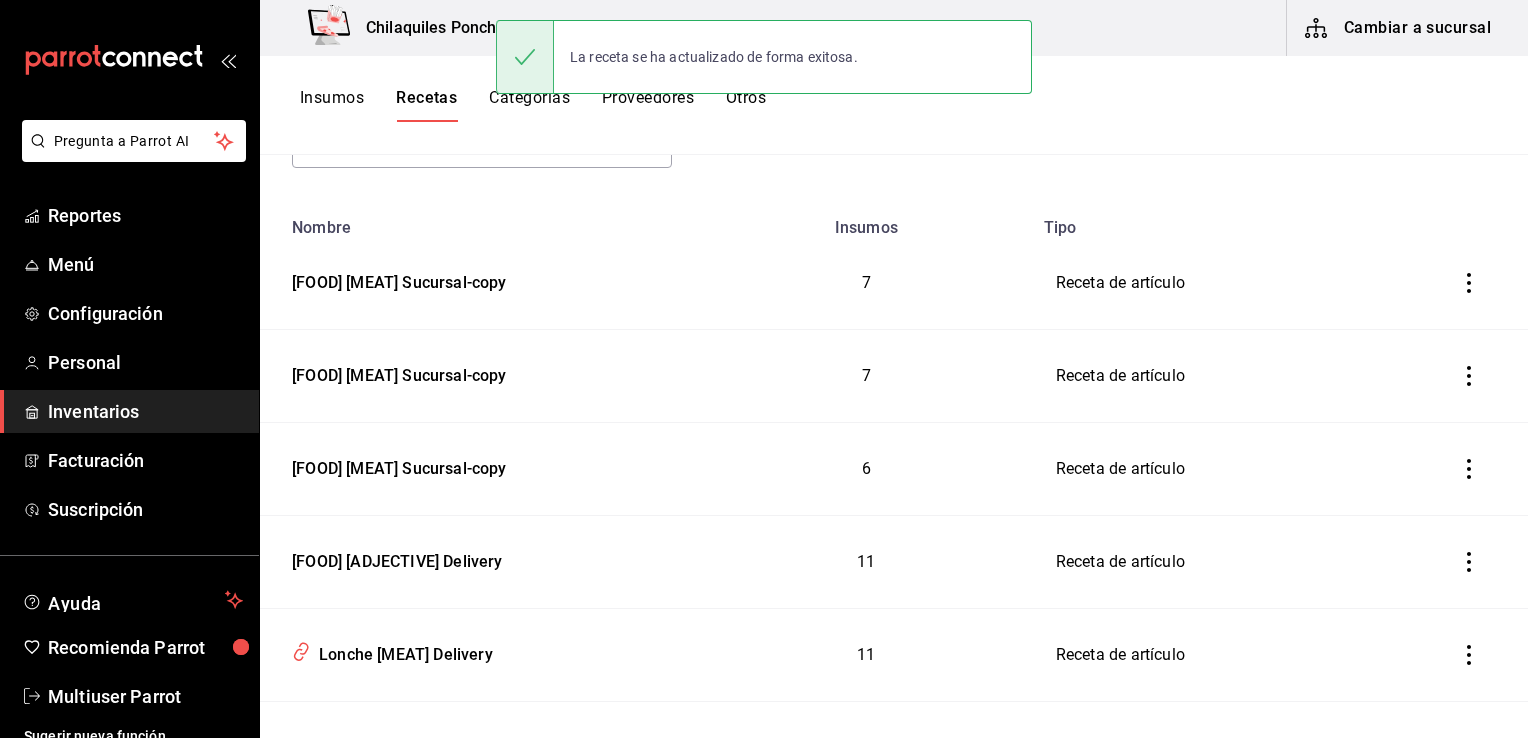 scroll, scrollTop: 0, scrollLeft: 0, axis: both 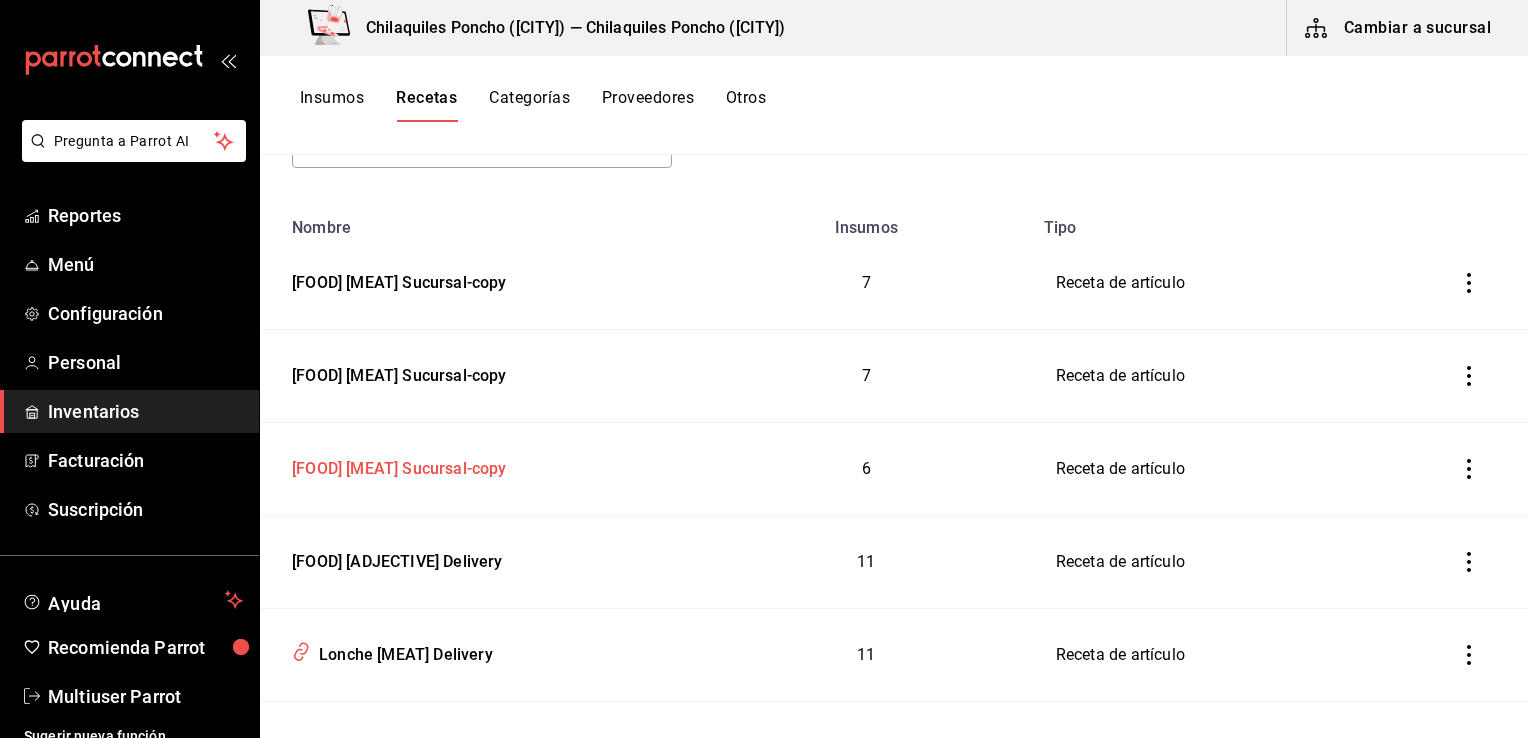 click on "Huevos Poncho Sucursal-copy" at bounding box center [480, 469] 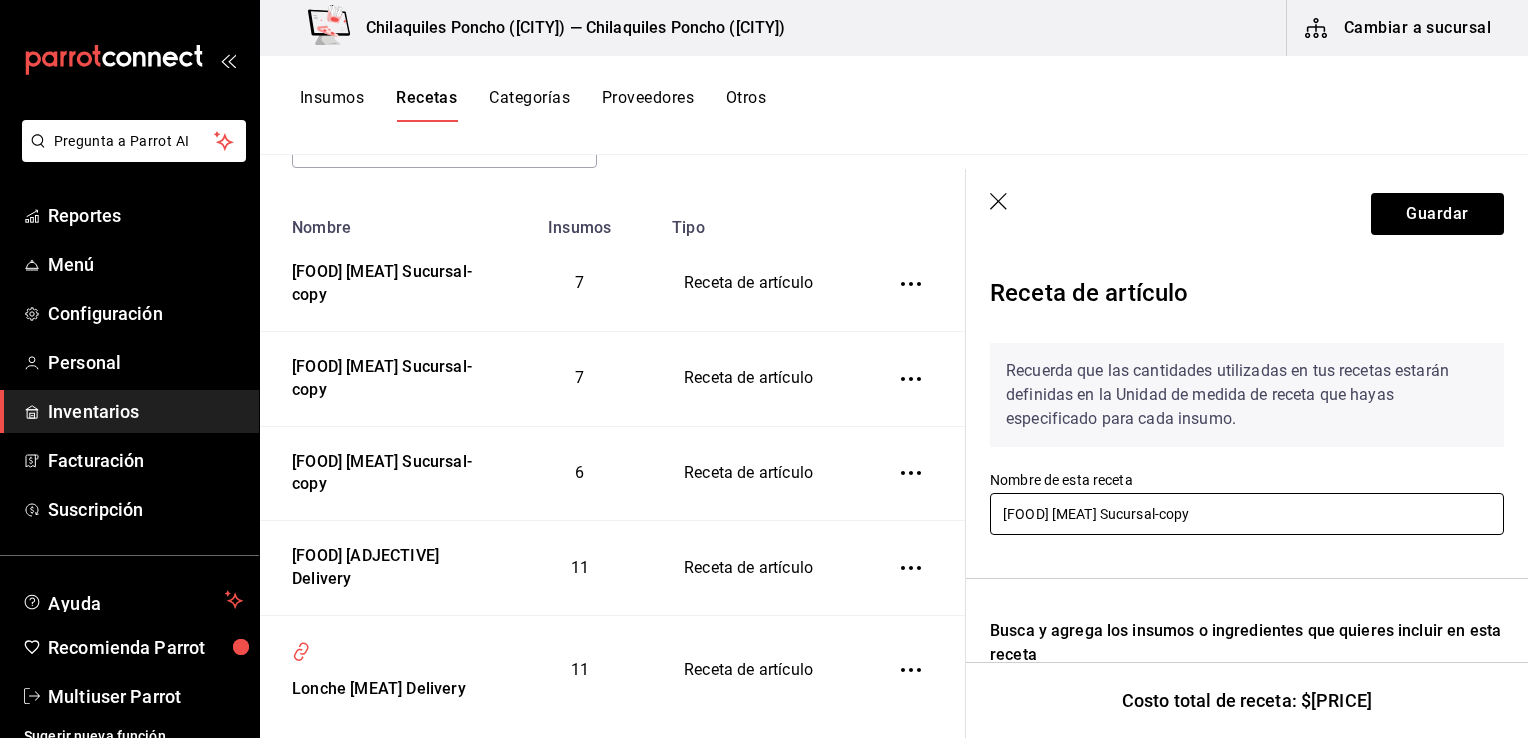 drag, startPoint x: 1221, startPoint y: 513, endPoint x: 1107, endPoint y: 526, distance: 114.73883 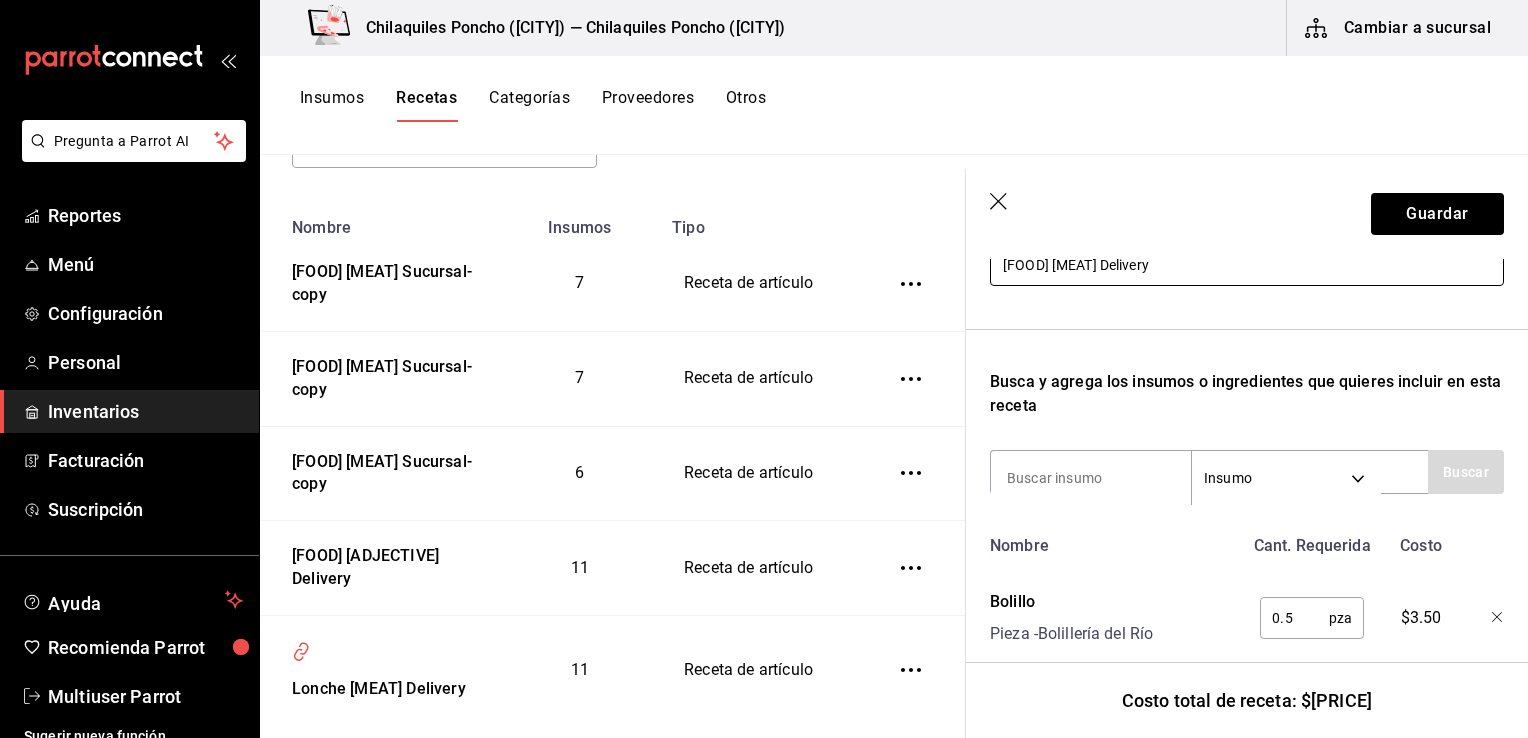 scroll, scrollTop: 260, scrollLeft: 0, axis: vertical 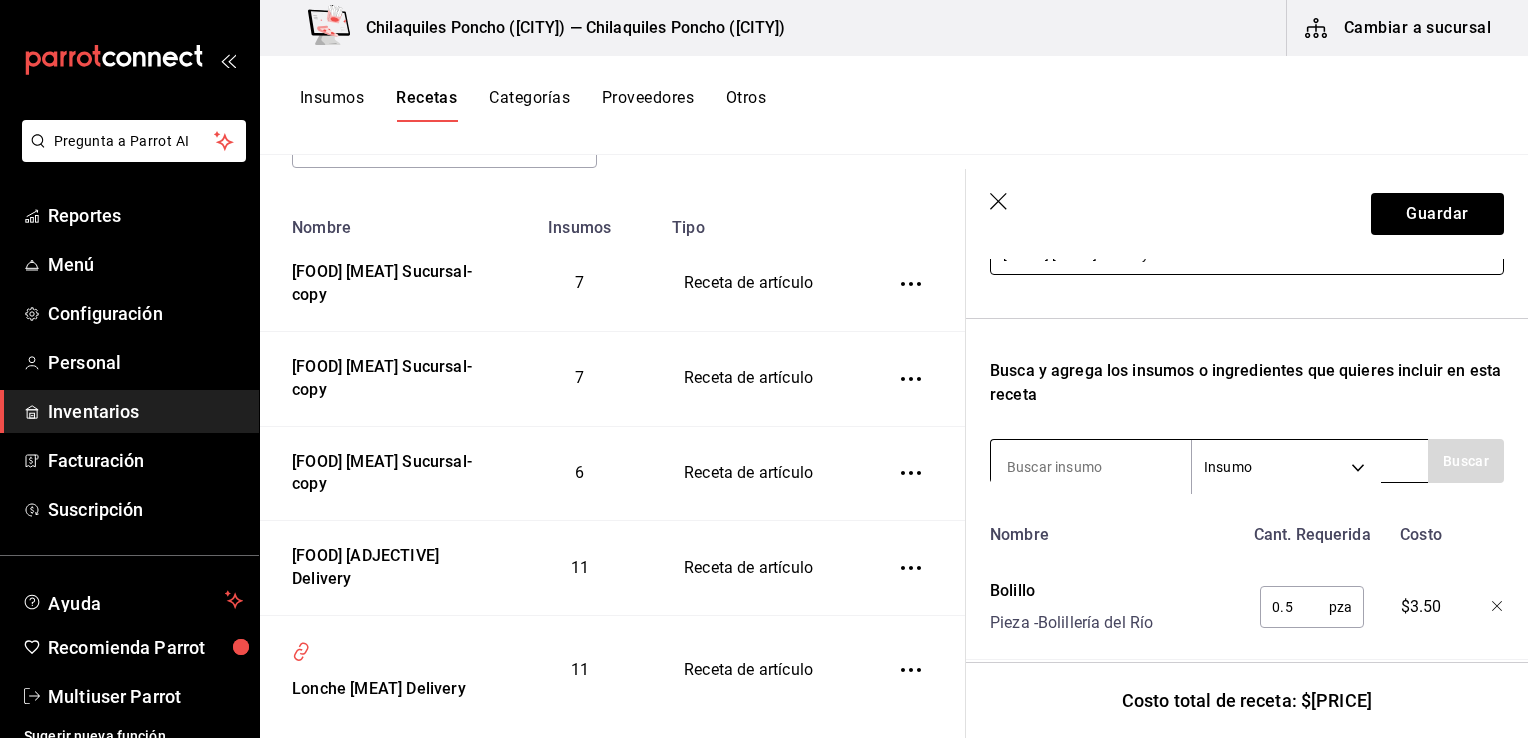 type on "Huevos Poncho Delivery" 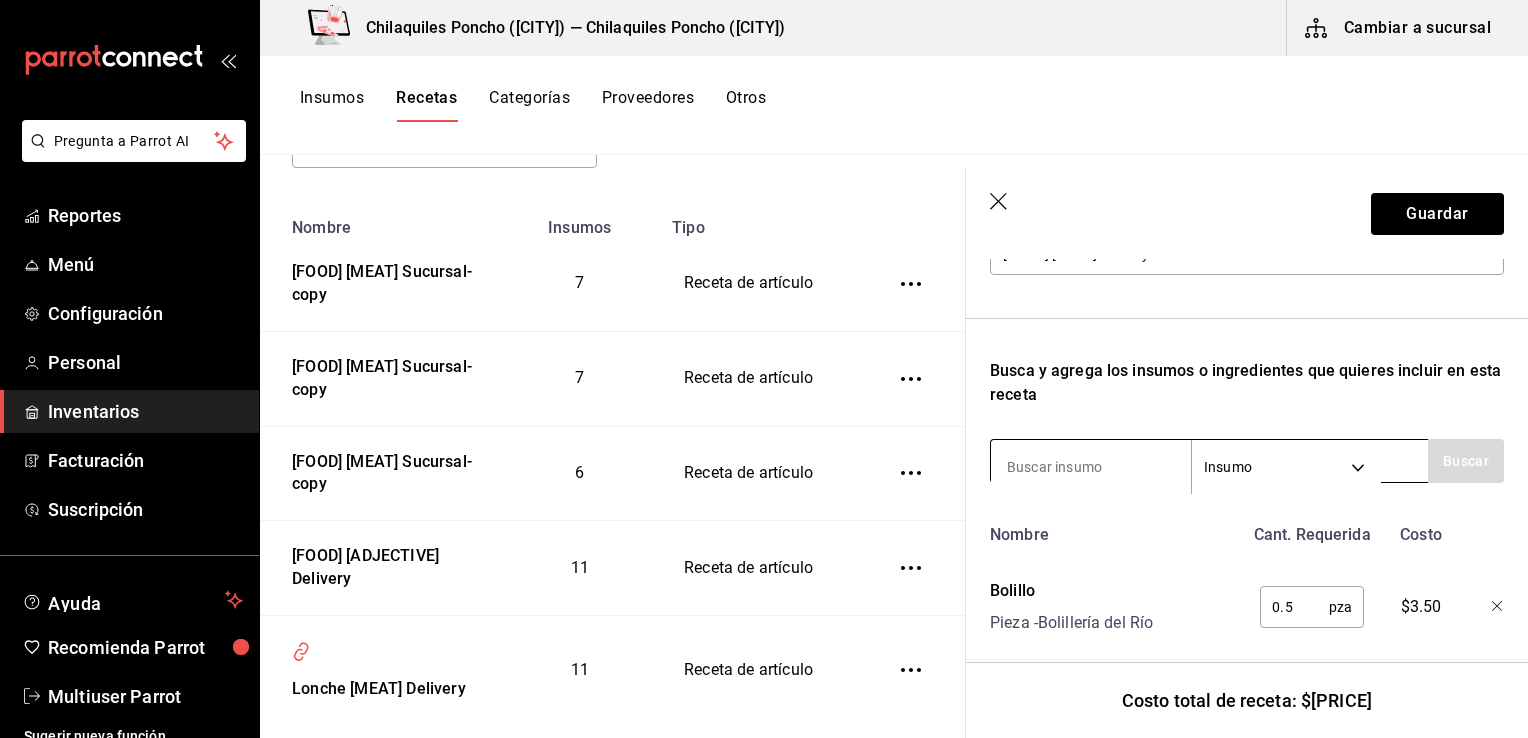 click at bounding box center [1091, 467] 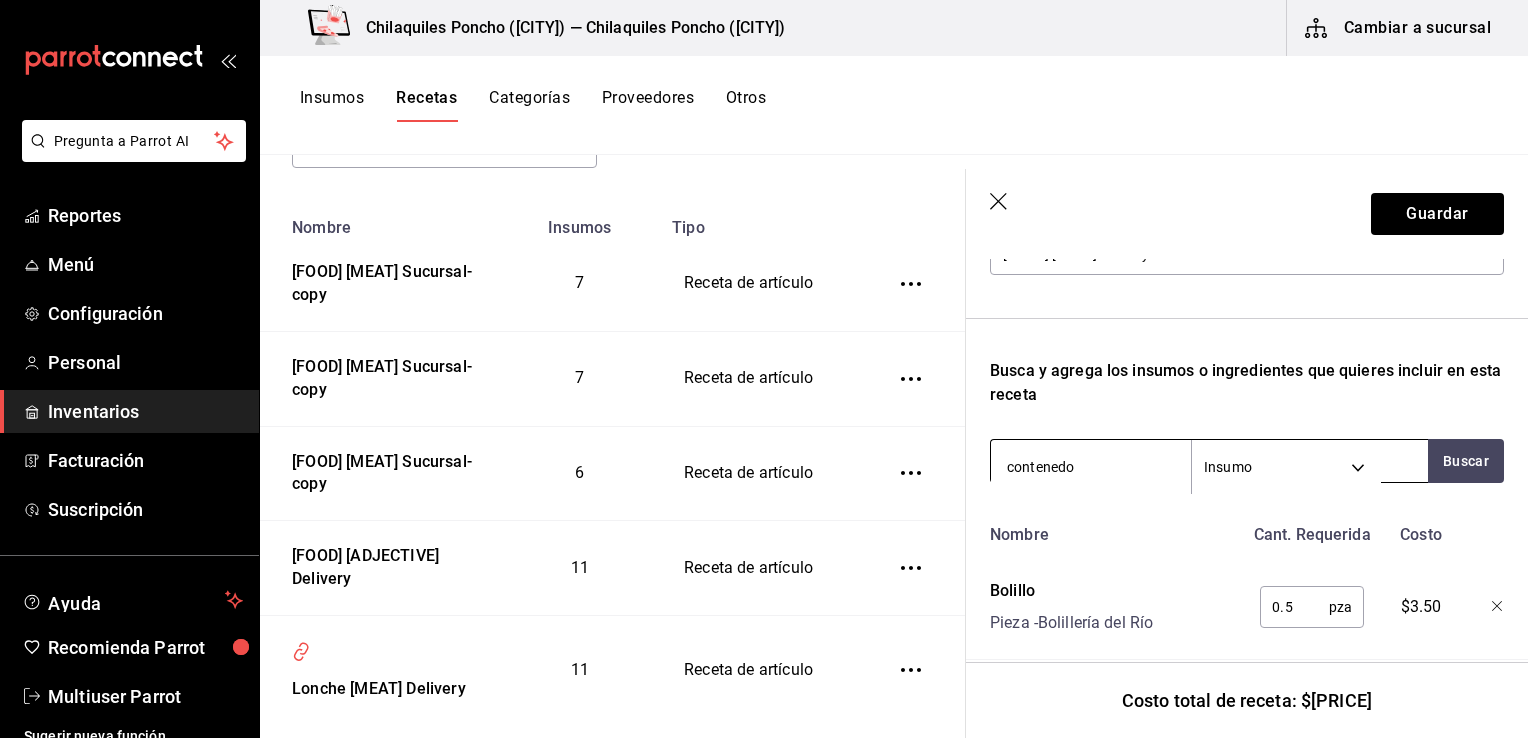 type on "contenedor" 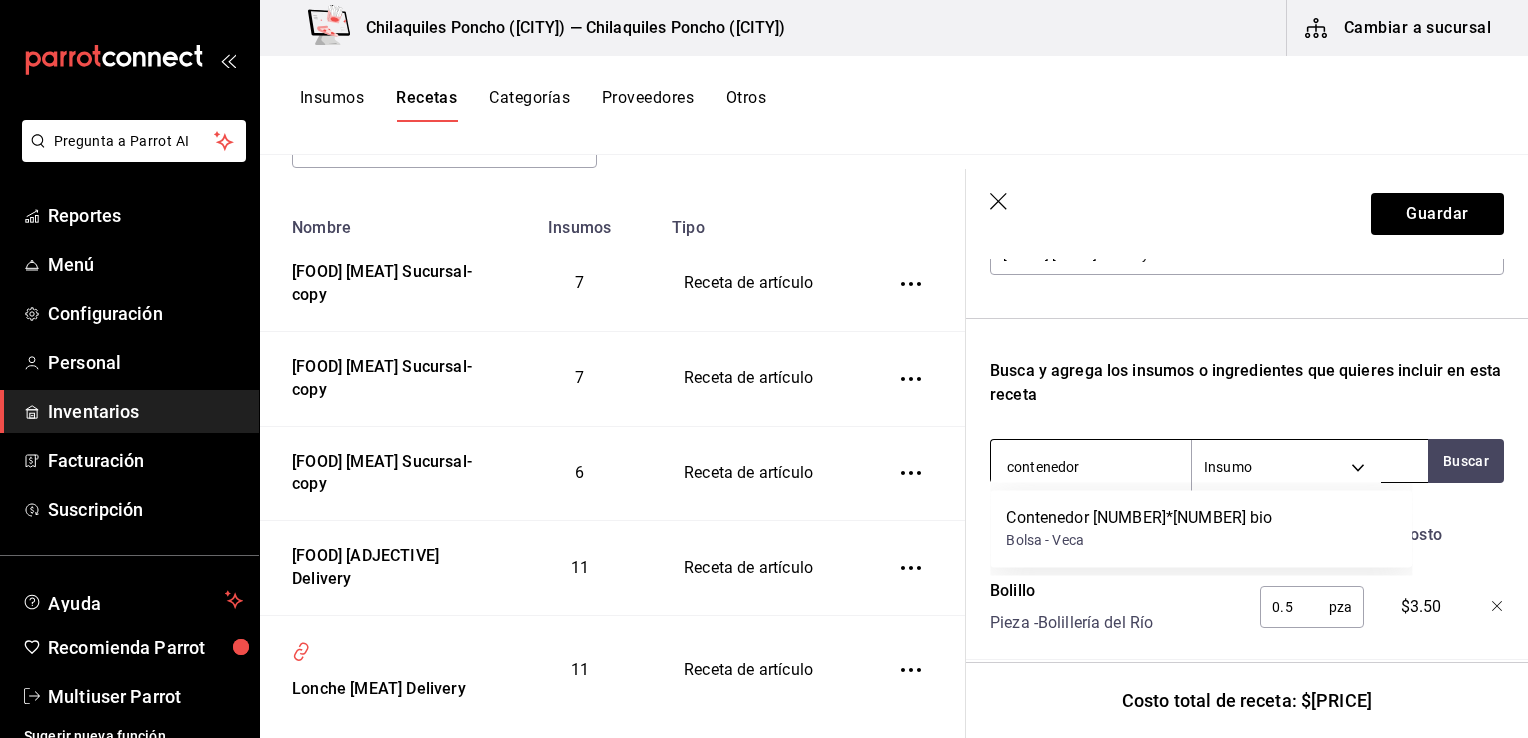 click on "Contenedor 7*7 bio" at bounding box center (1139, 518) 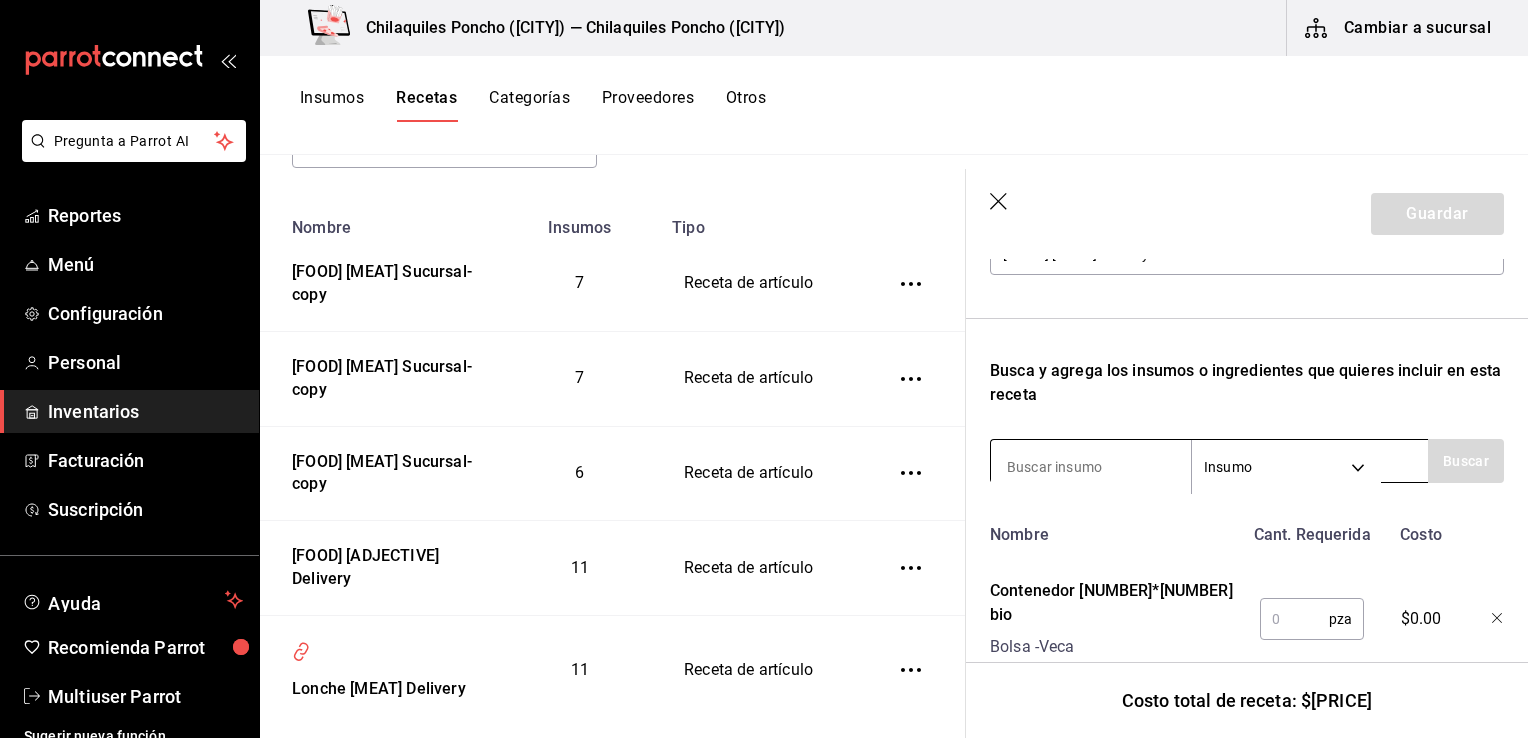 click at bounding box center (1091, 467) 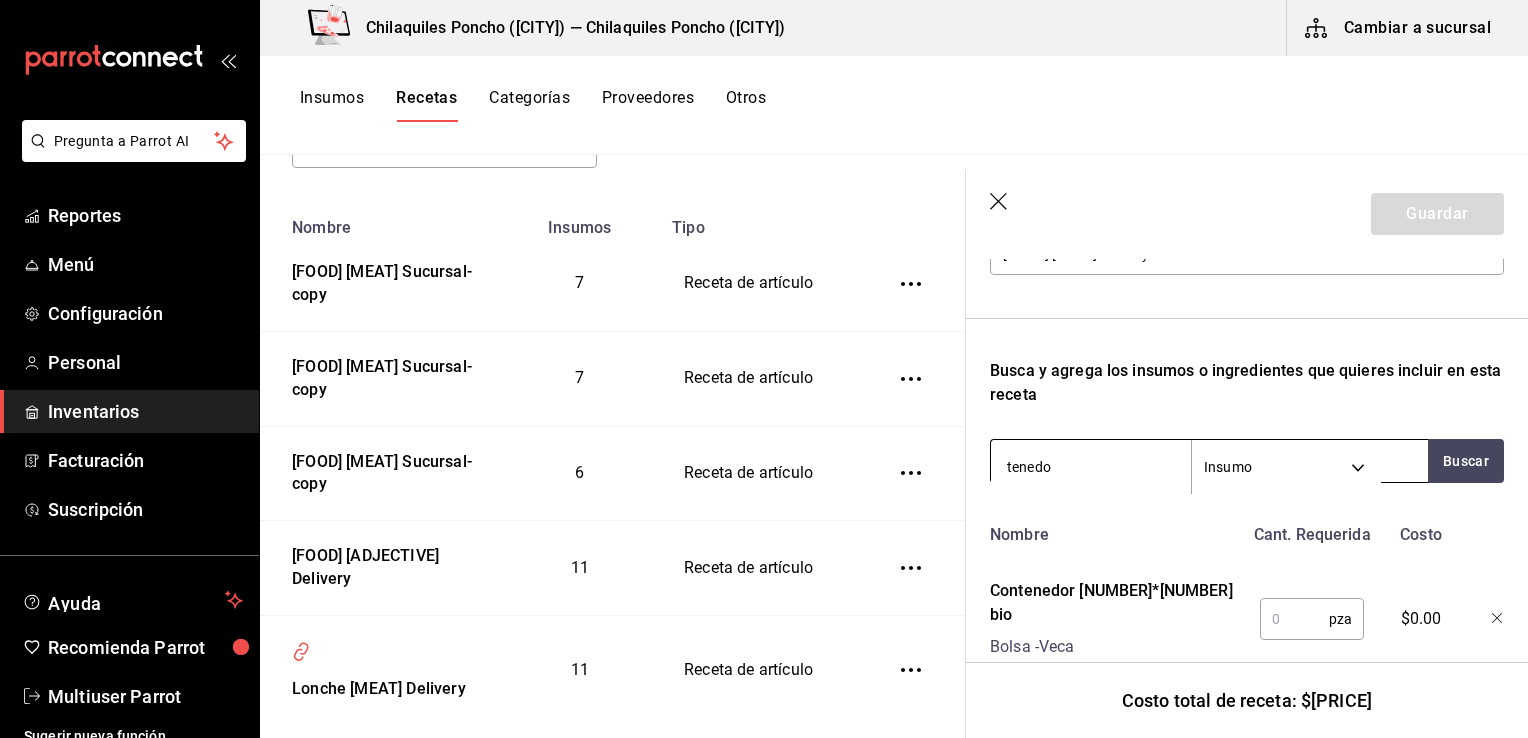 type on "tenedor" 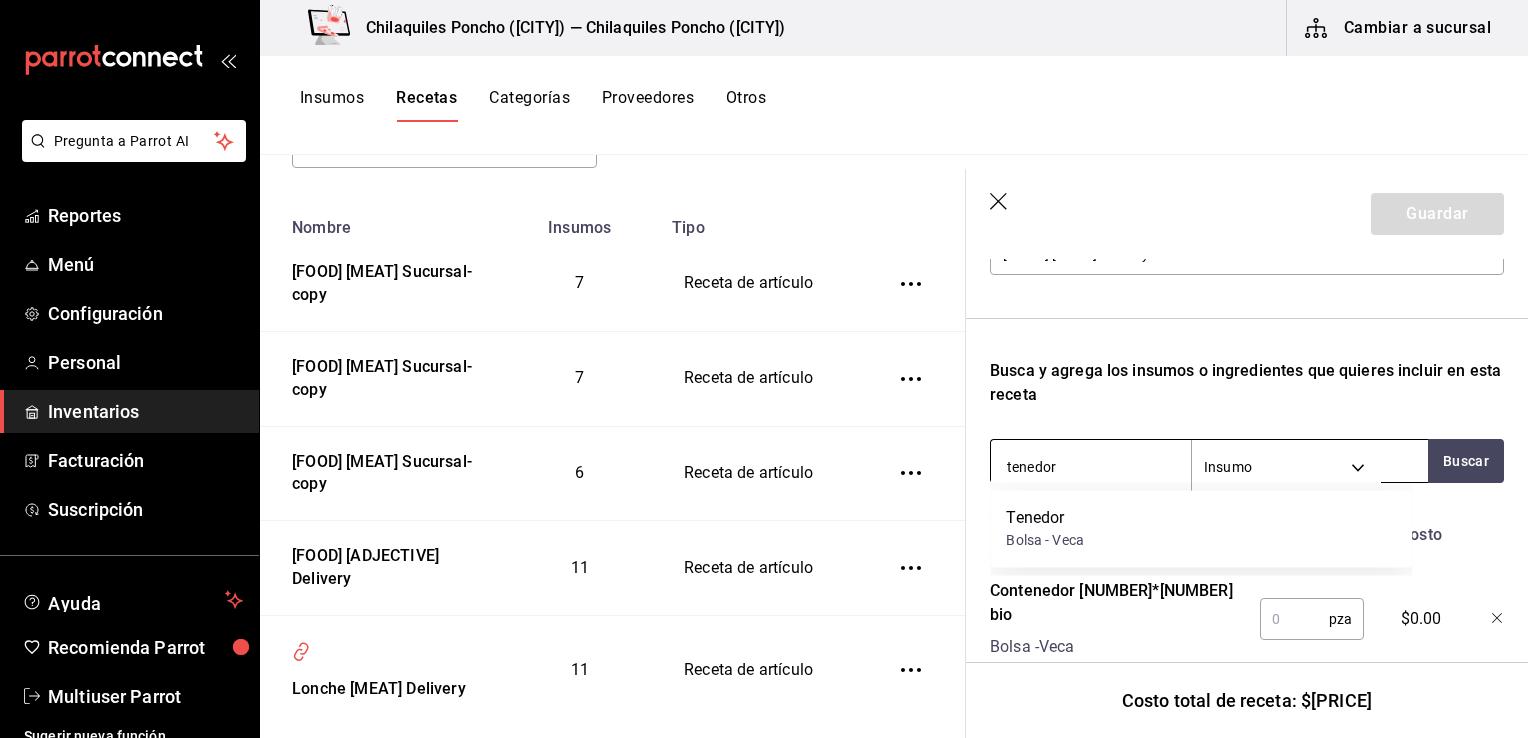 click on "Tenedor Bolsa - Veca" at bounding box center [1201, 528] 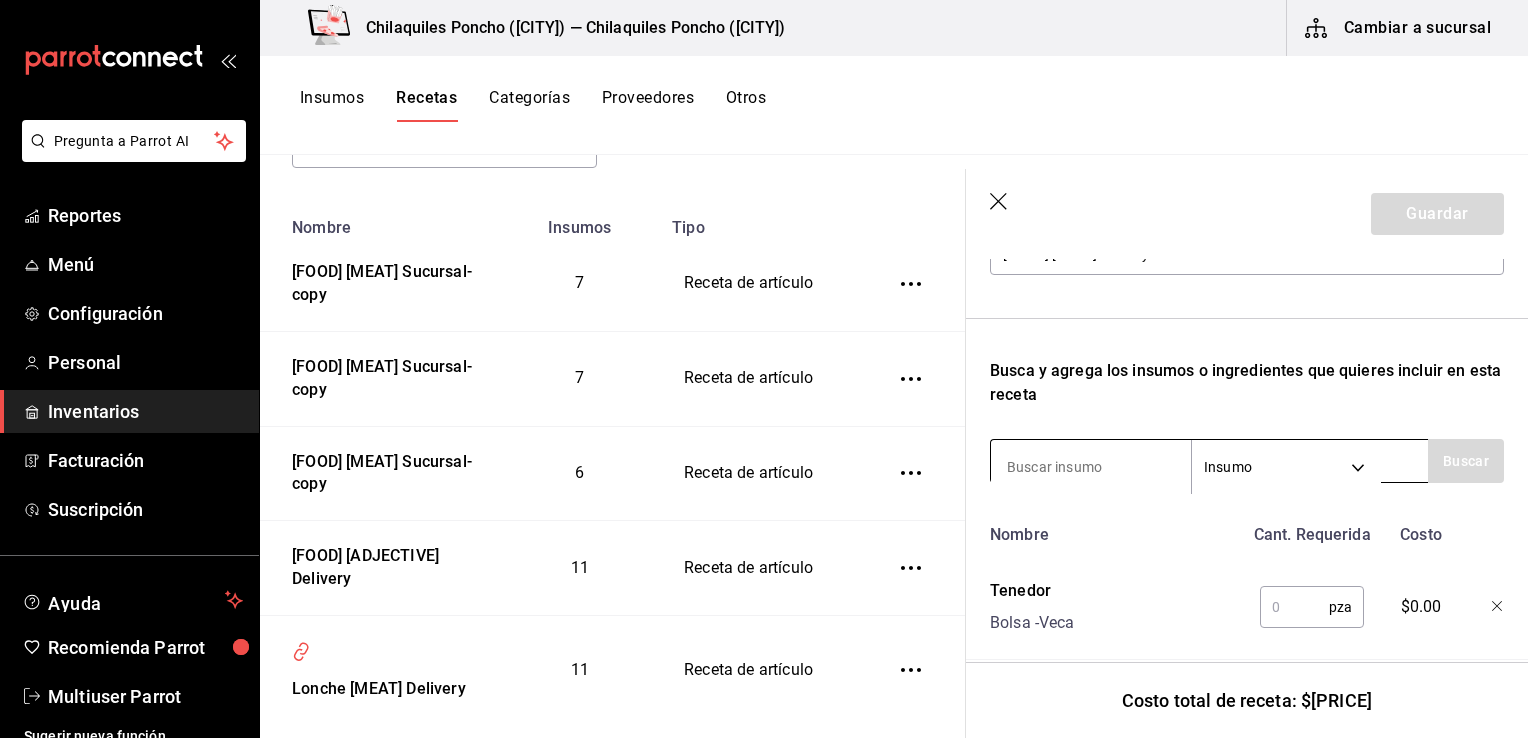 click at bounding box center [1091, 467] 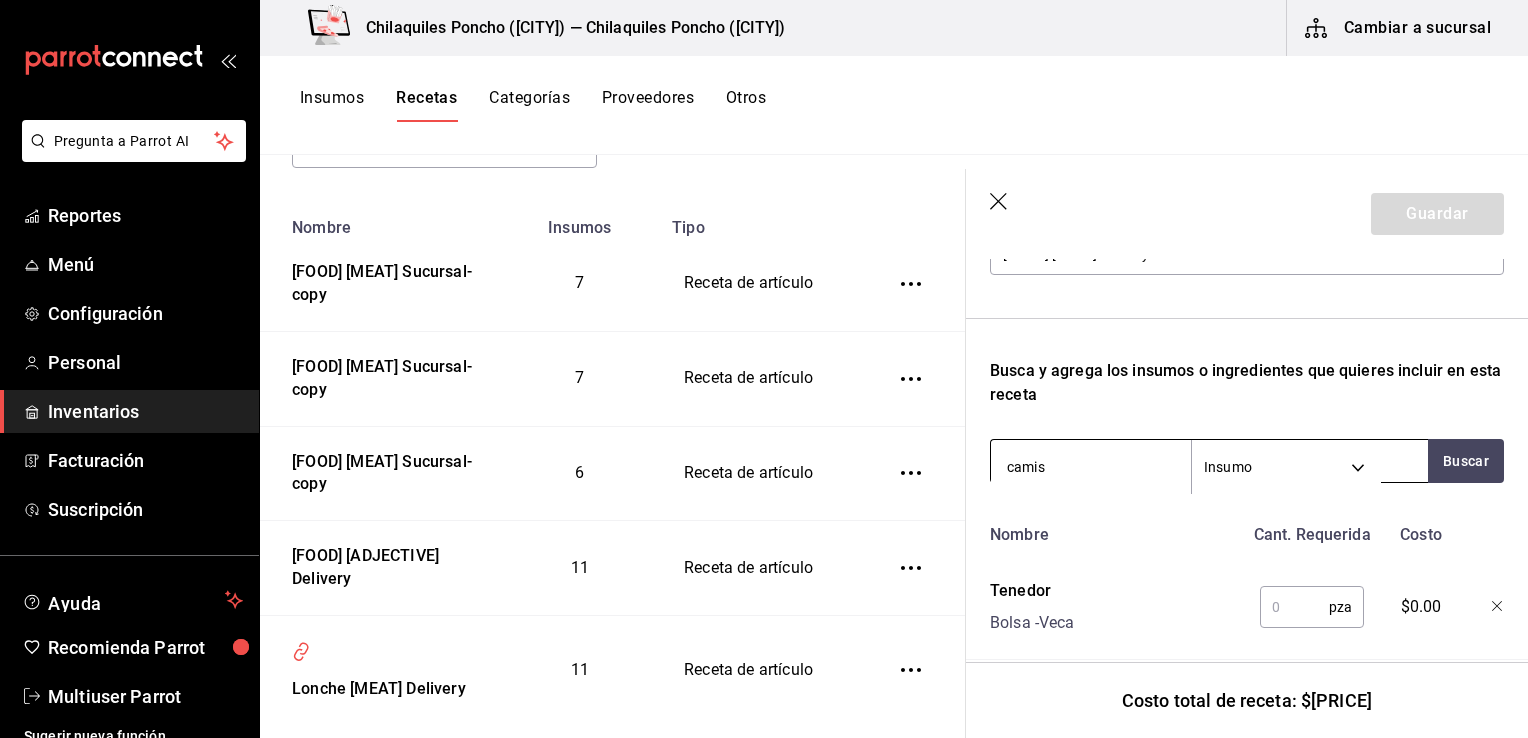 type on "camise" 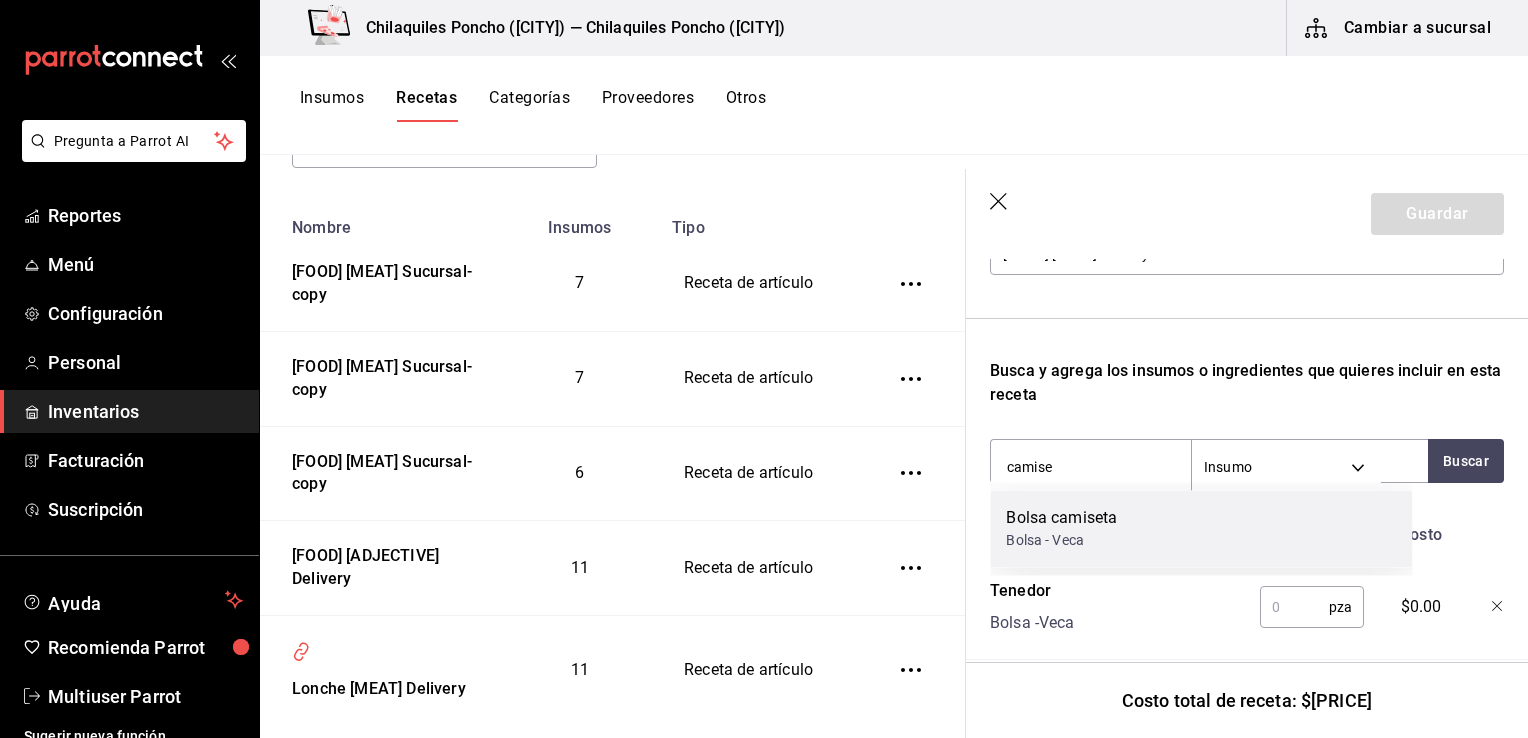 click on "Bolsa - Veca" at bounding box center [1061, 540] 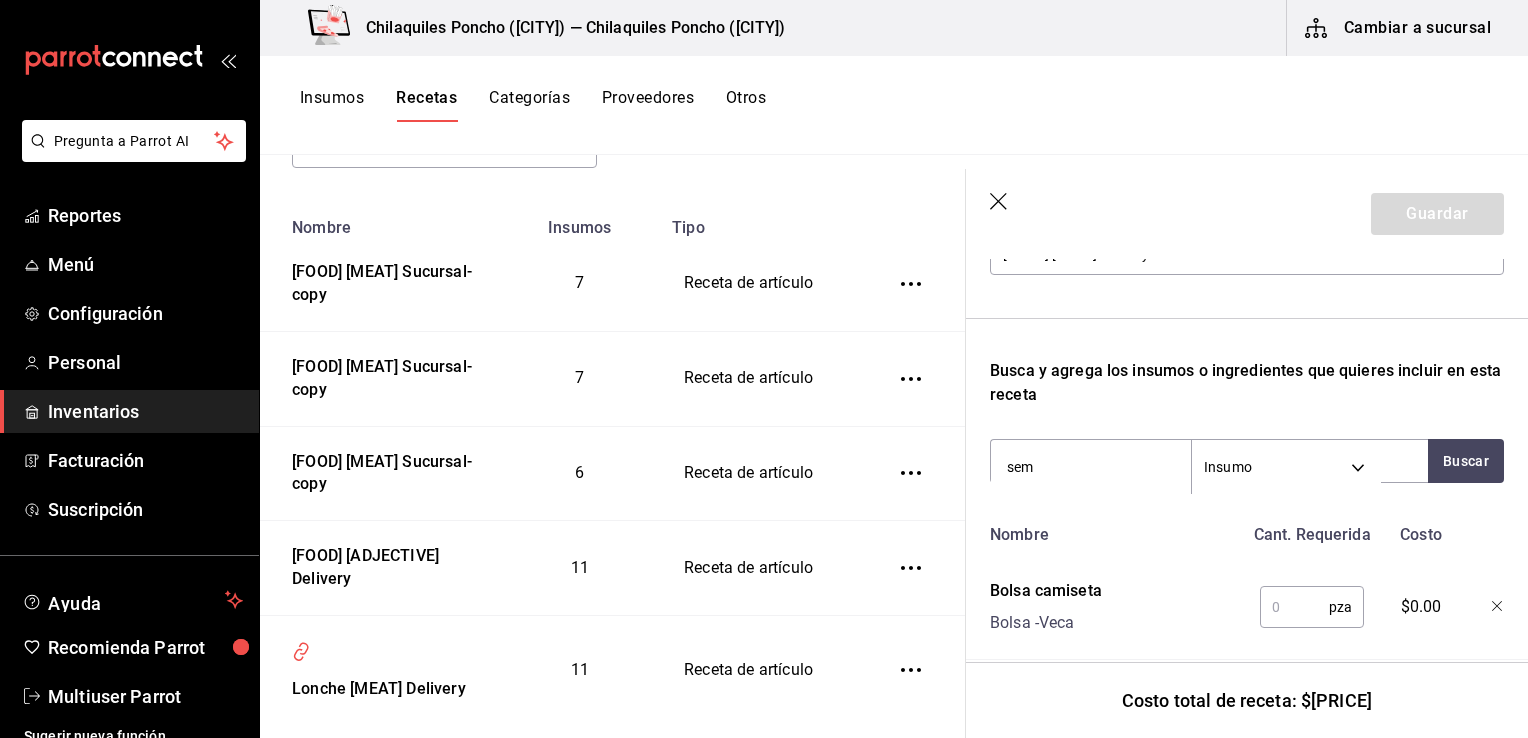 type on "semi" 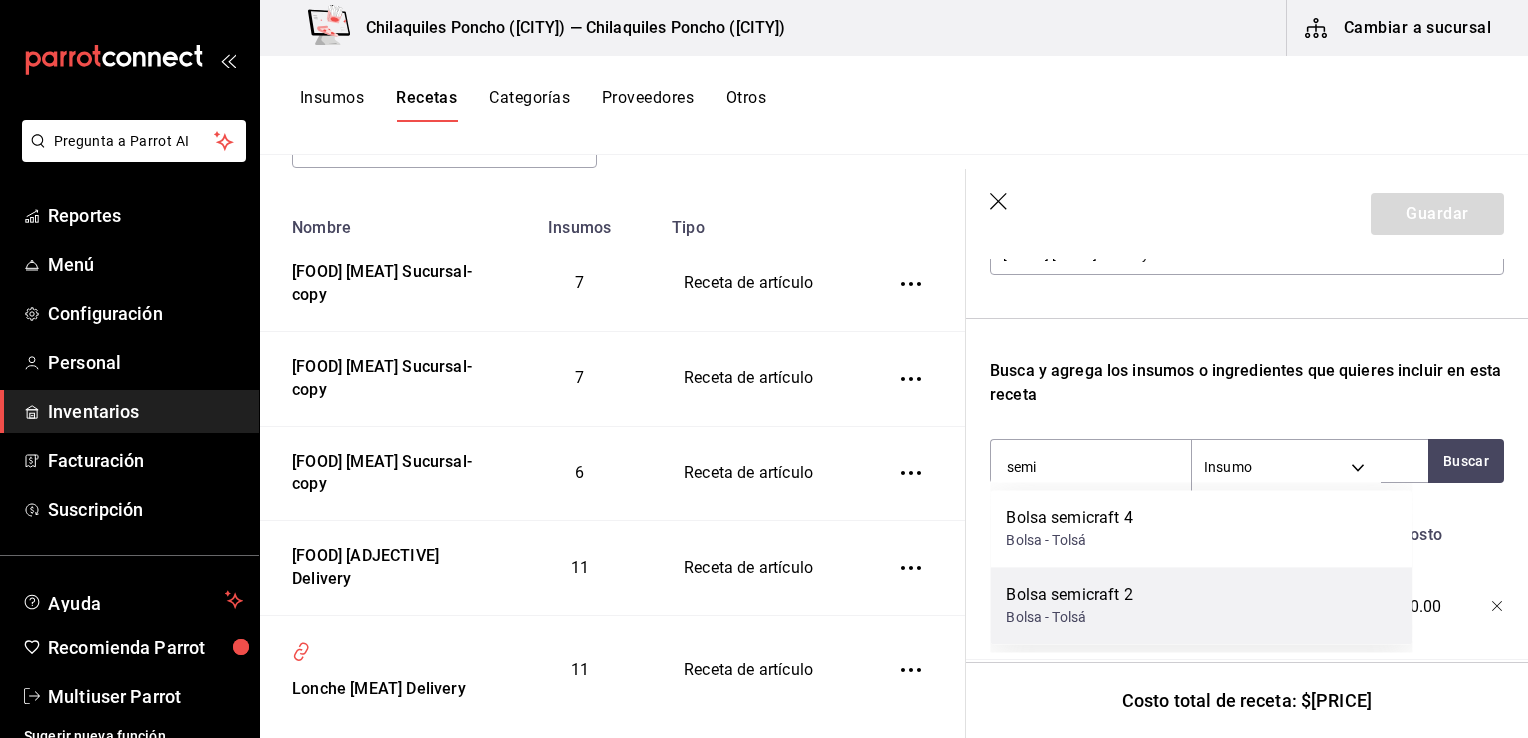 click on "Bolsa - Tolsá" at bounding box center (1069, 617) 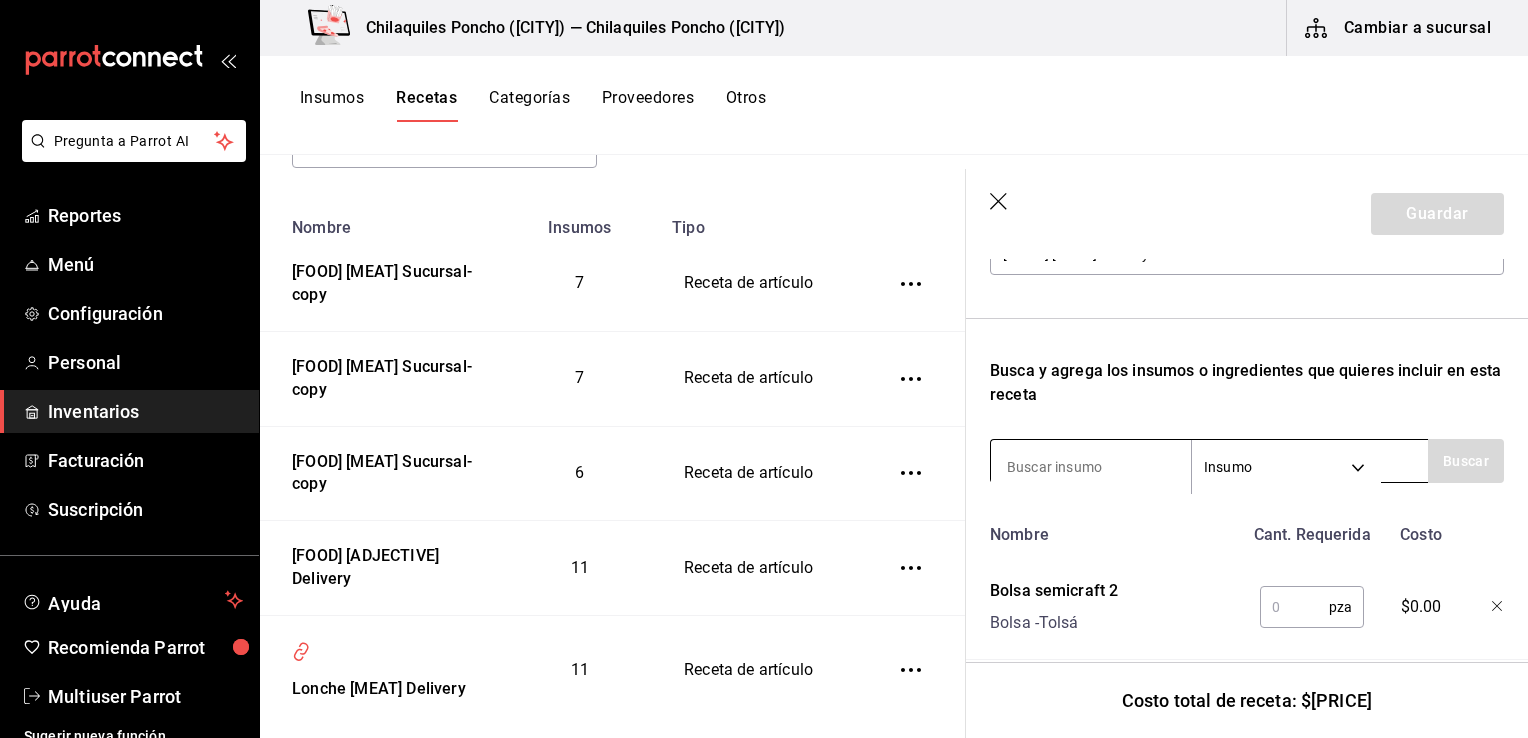 click at bounding box center (1091, 467) 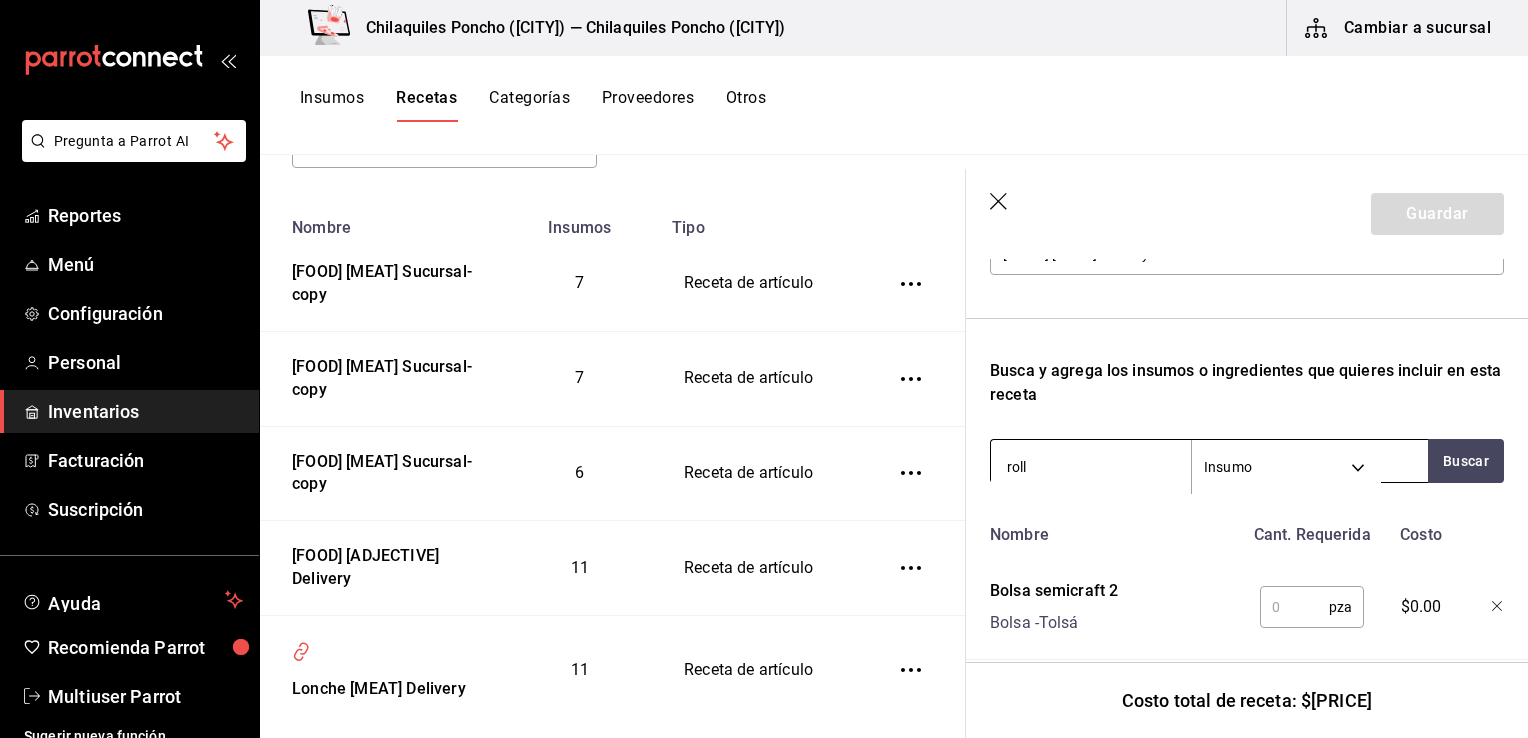 type on "rollo" 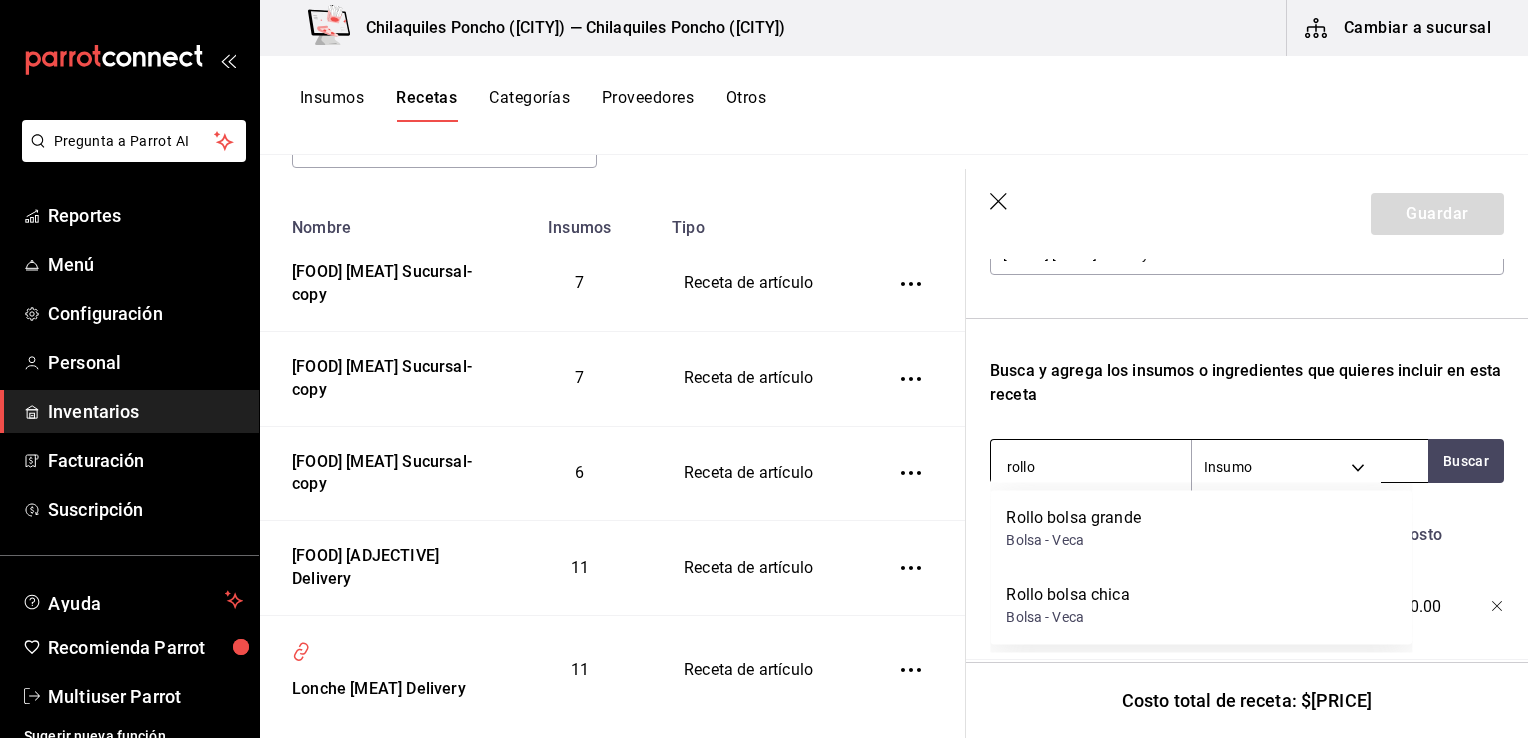 click on "Bolsa - Veca" at bounding box center [1067, 617] 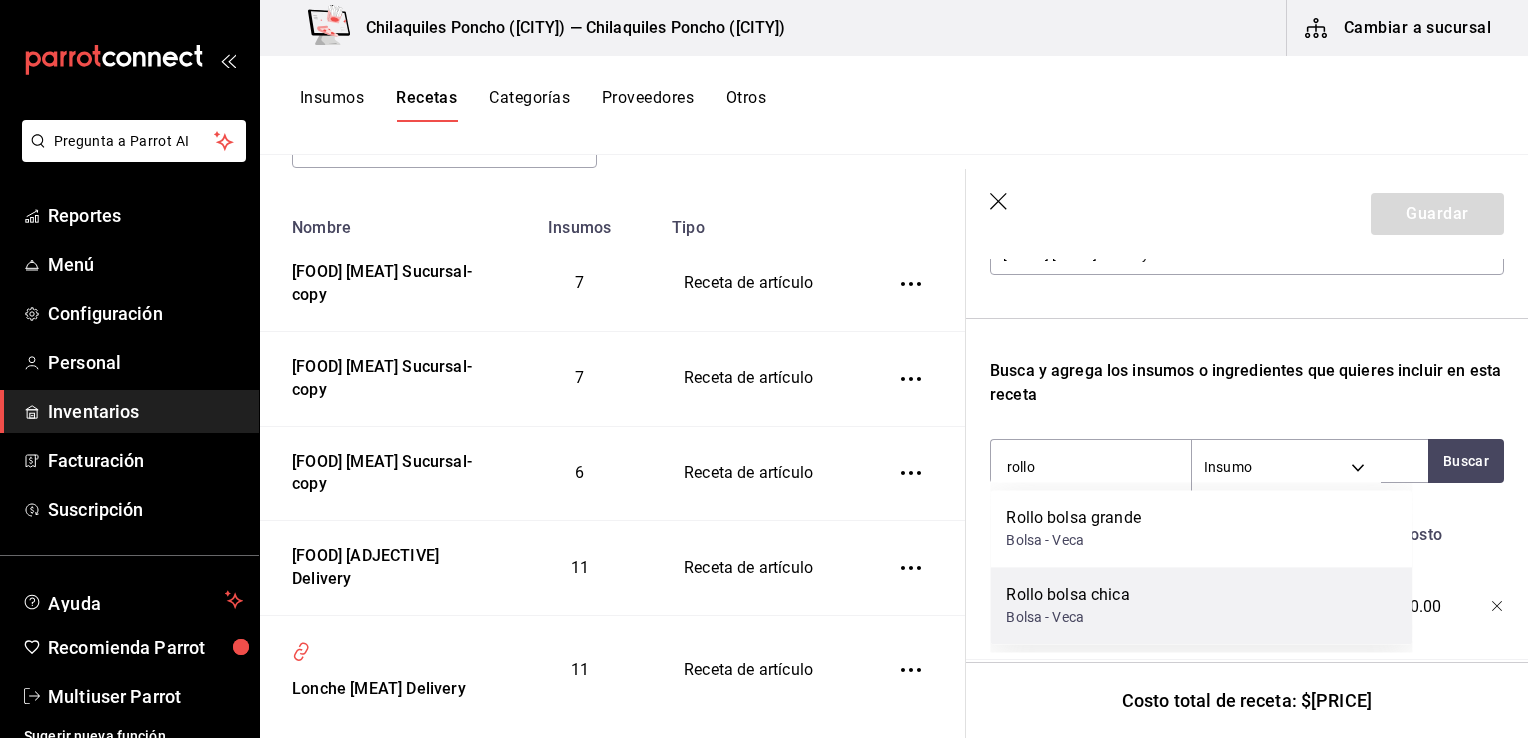 type 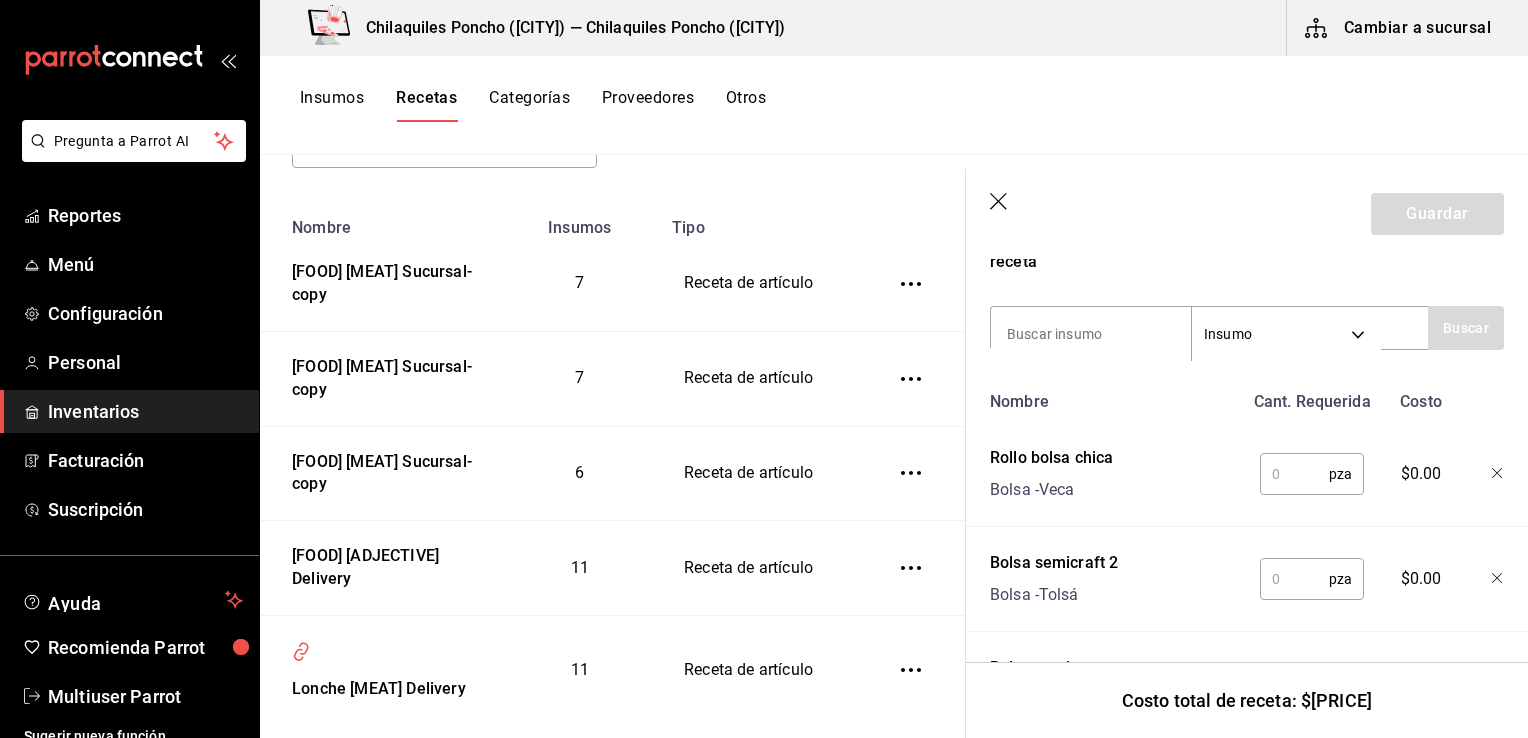 scroll, scrollTop: 394, scrollLeft: 0, axis: vertical 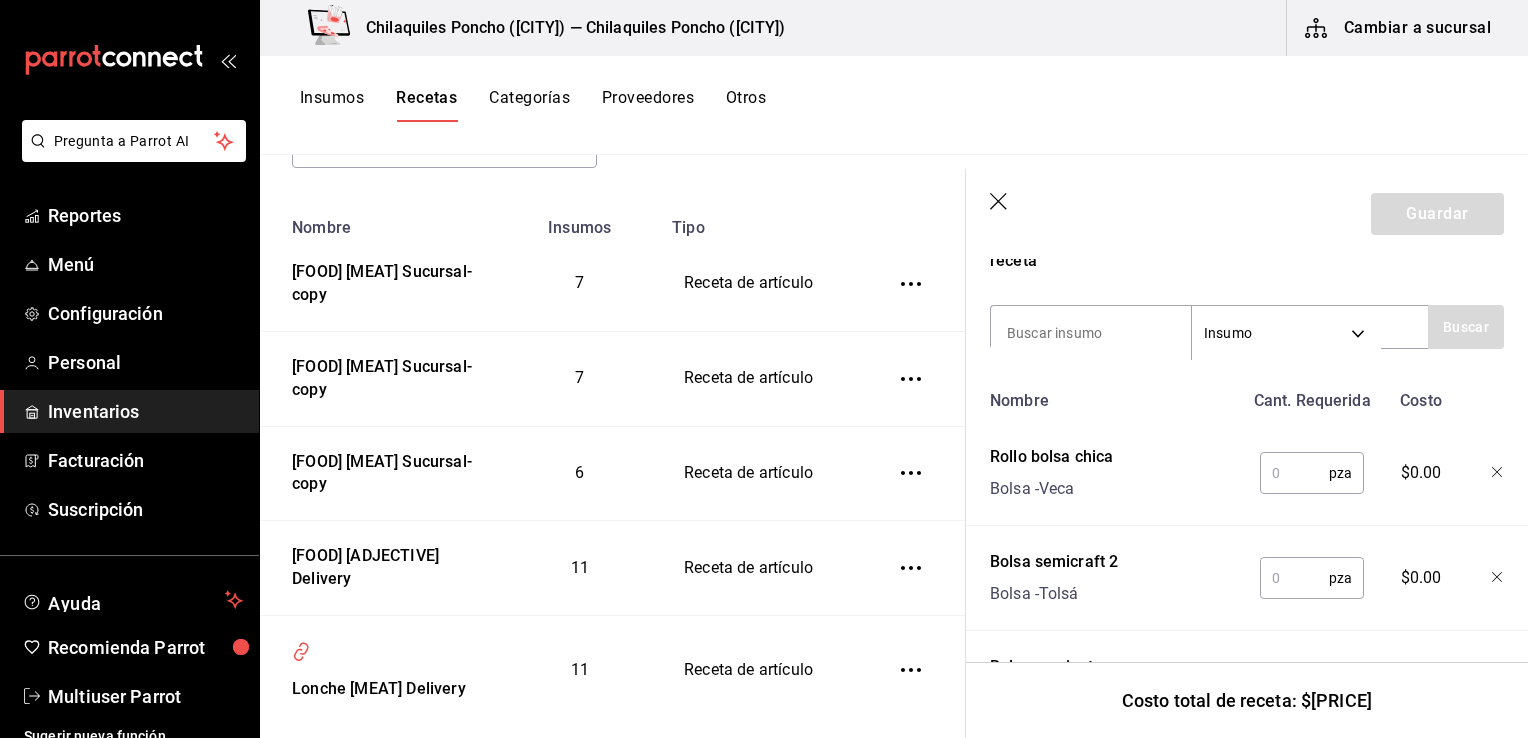 click at bounding box center (1294, 473) 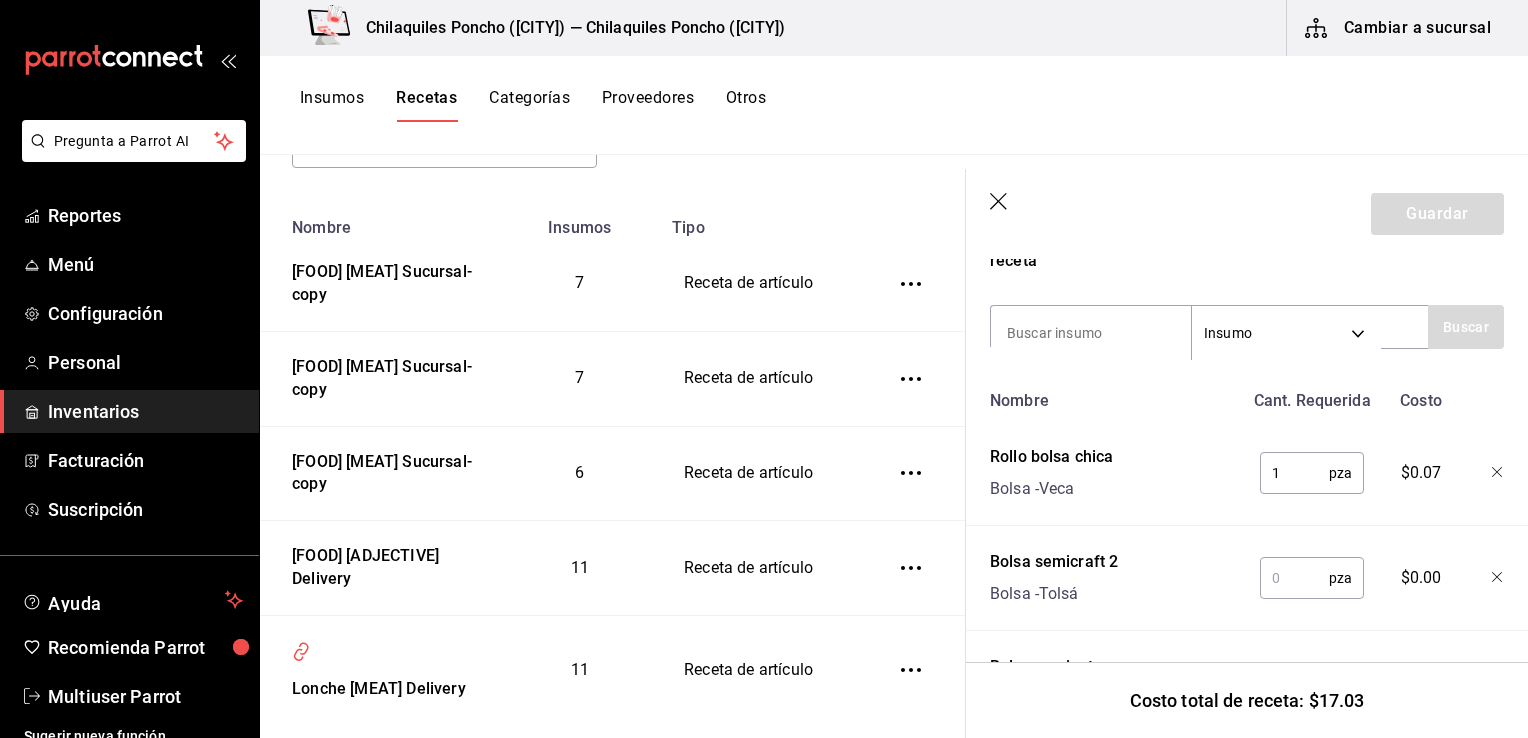 type on "1" 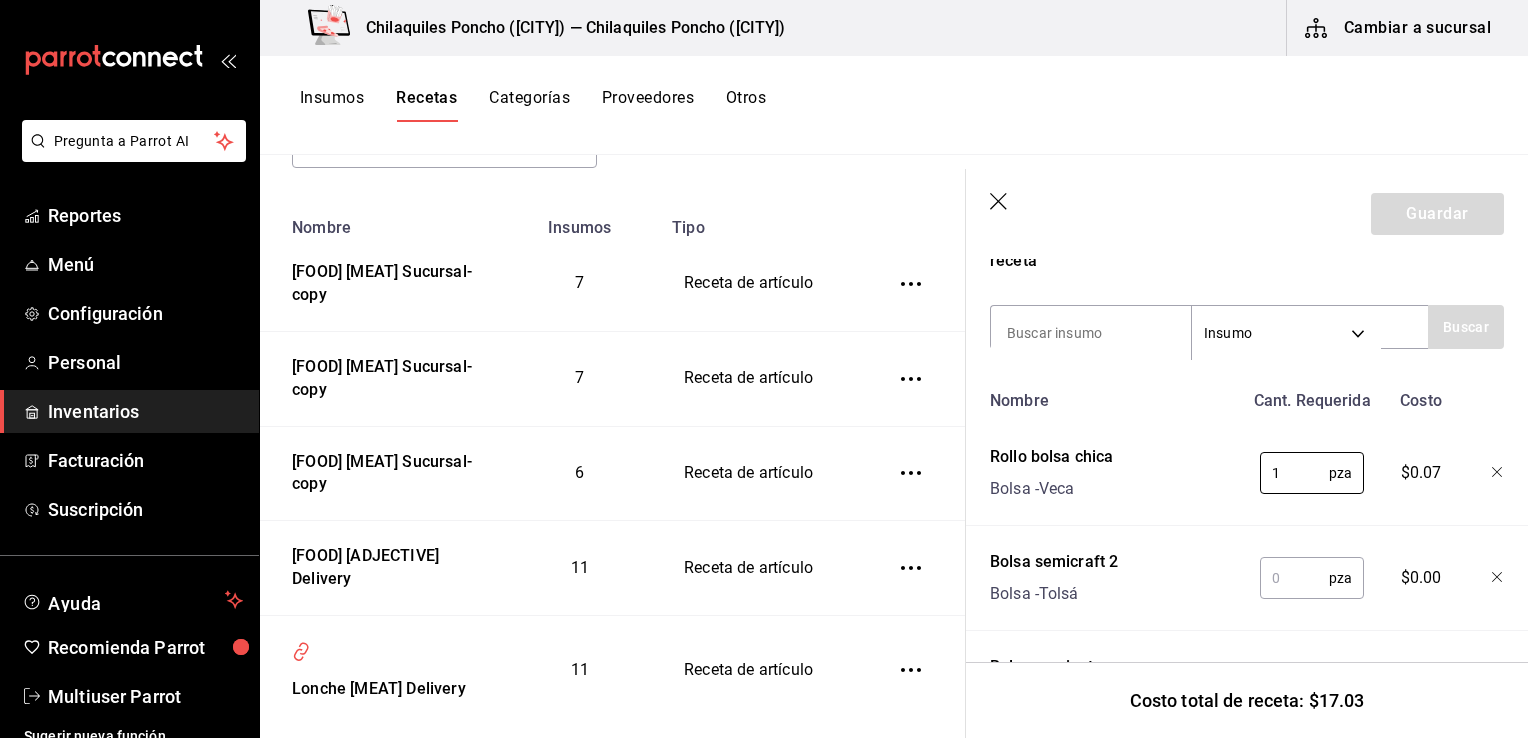 click at bounding box center [1294, 578] 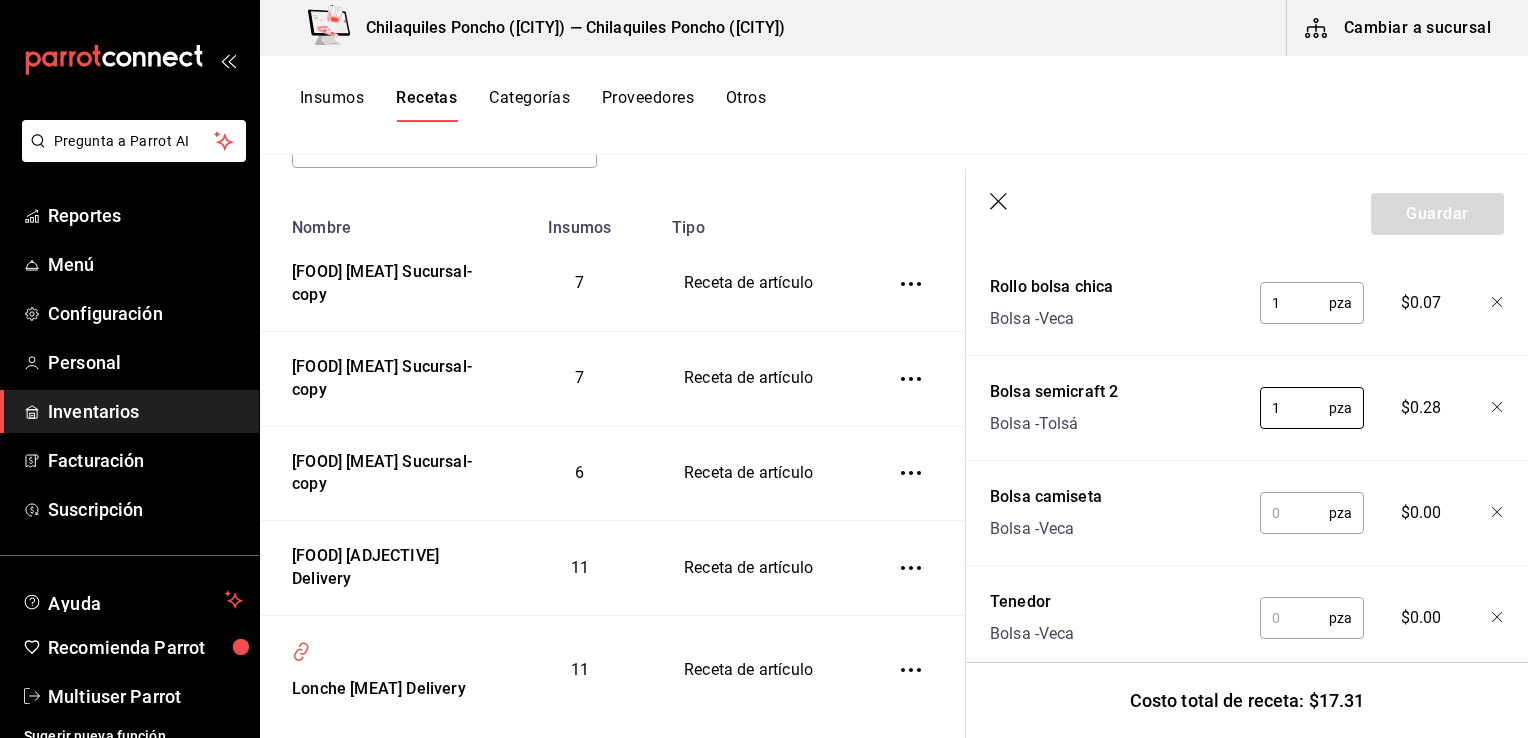 type on "1" 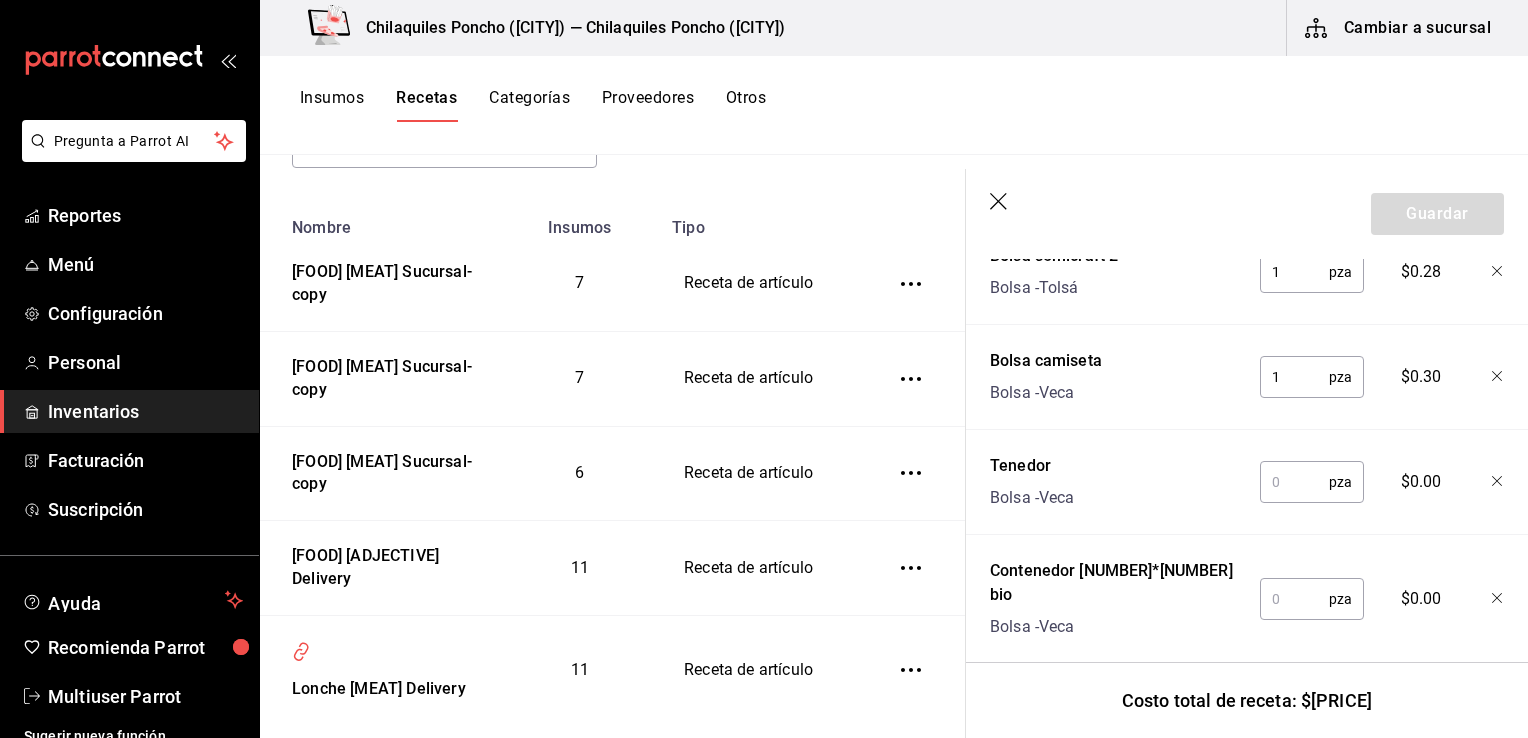 type on "1" 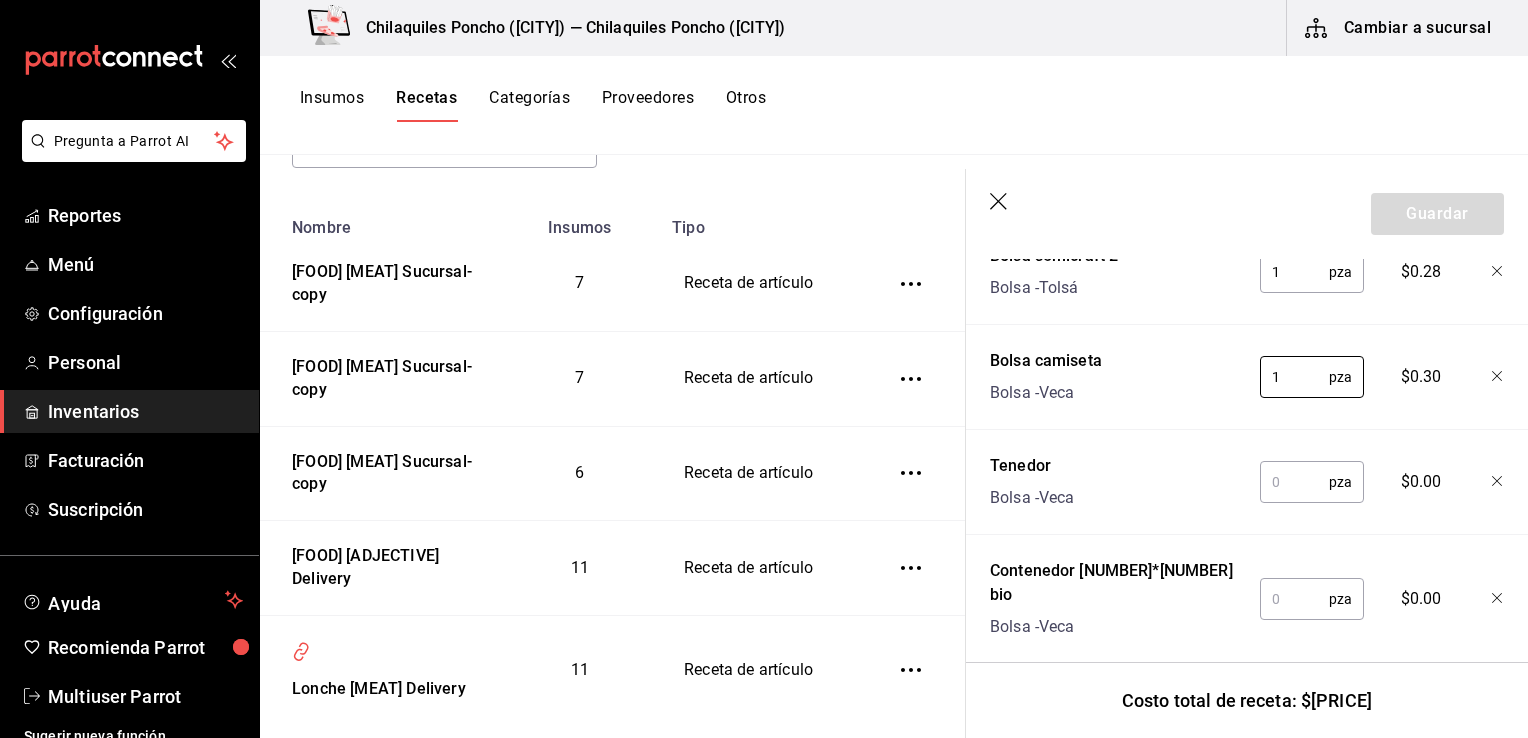 click at bounding box center (1294, 482) 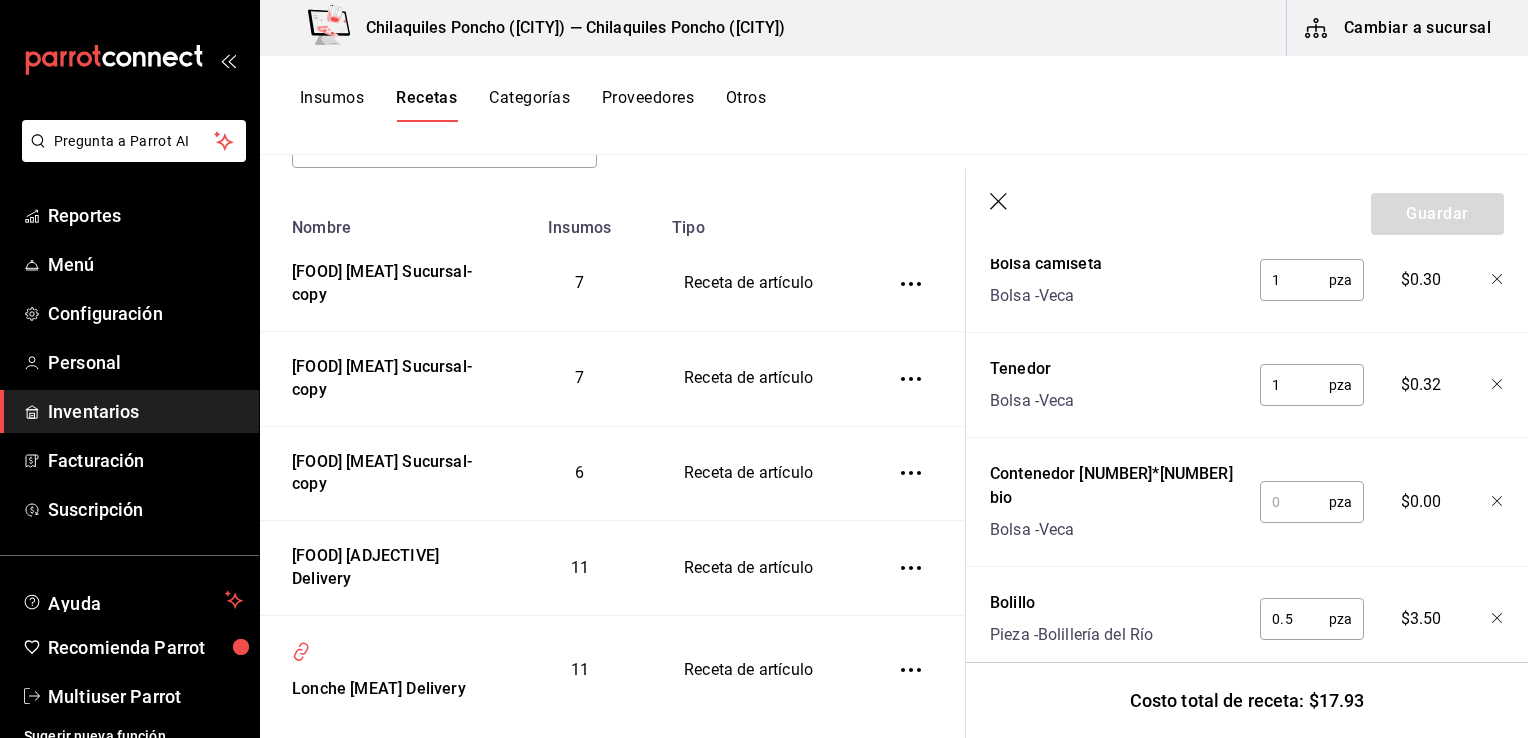 scroll, scrollTop: 836, scrollLeft: 0, axis: vertical 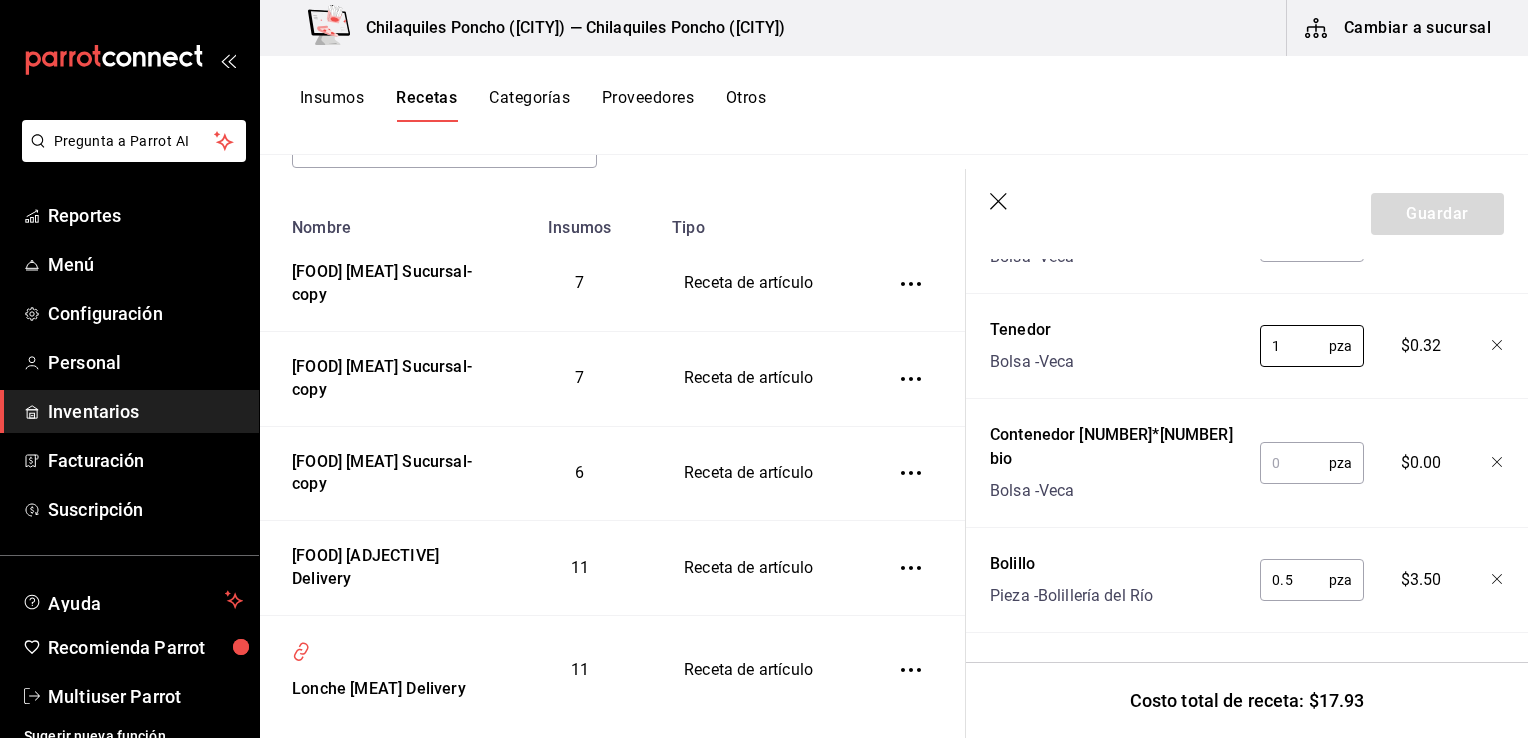 type on "1" 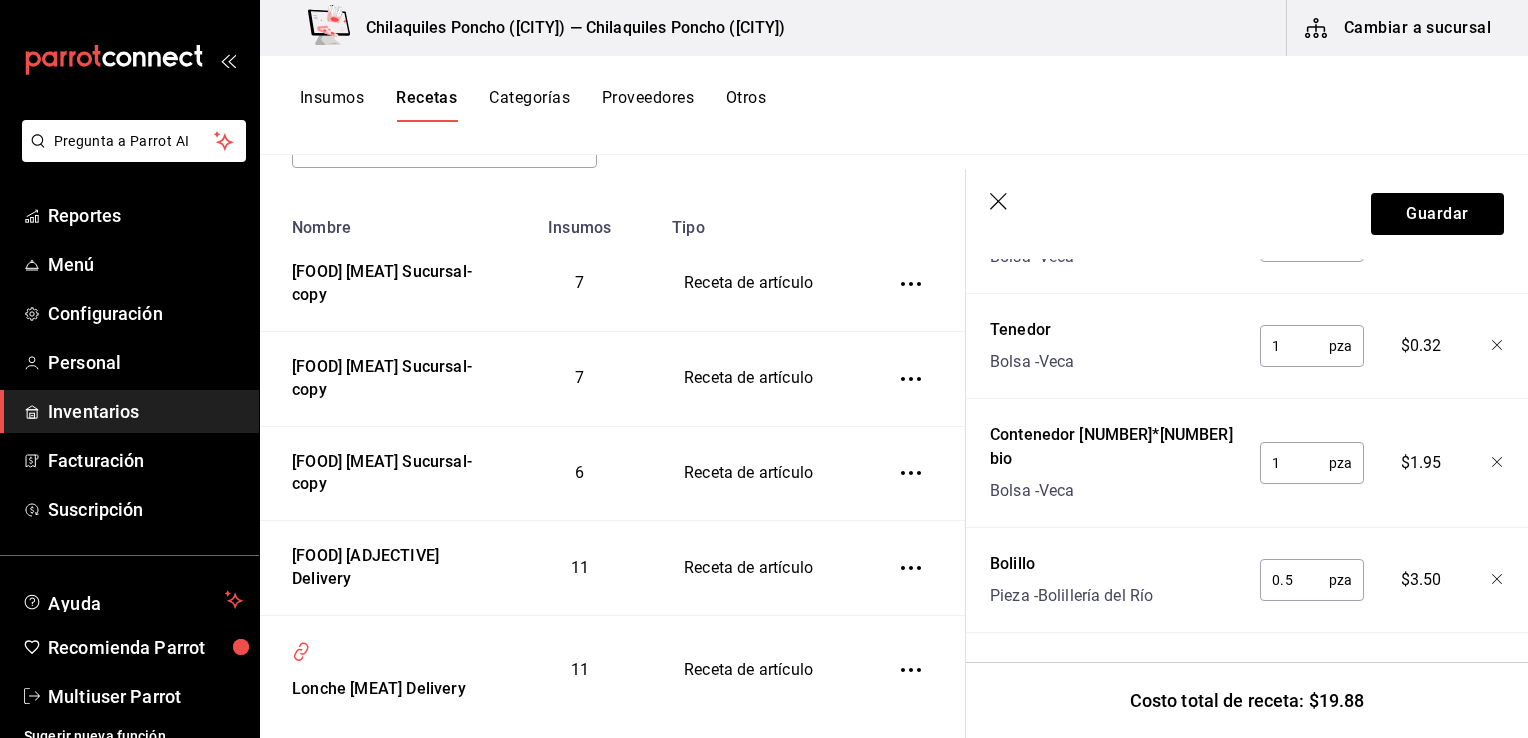 type on "1" 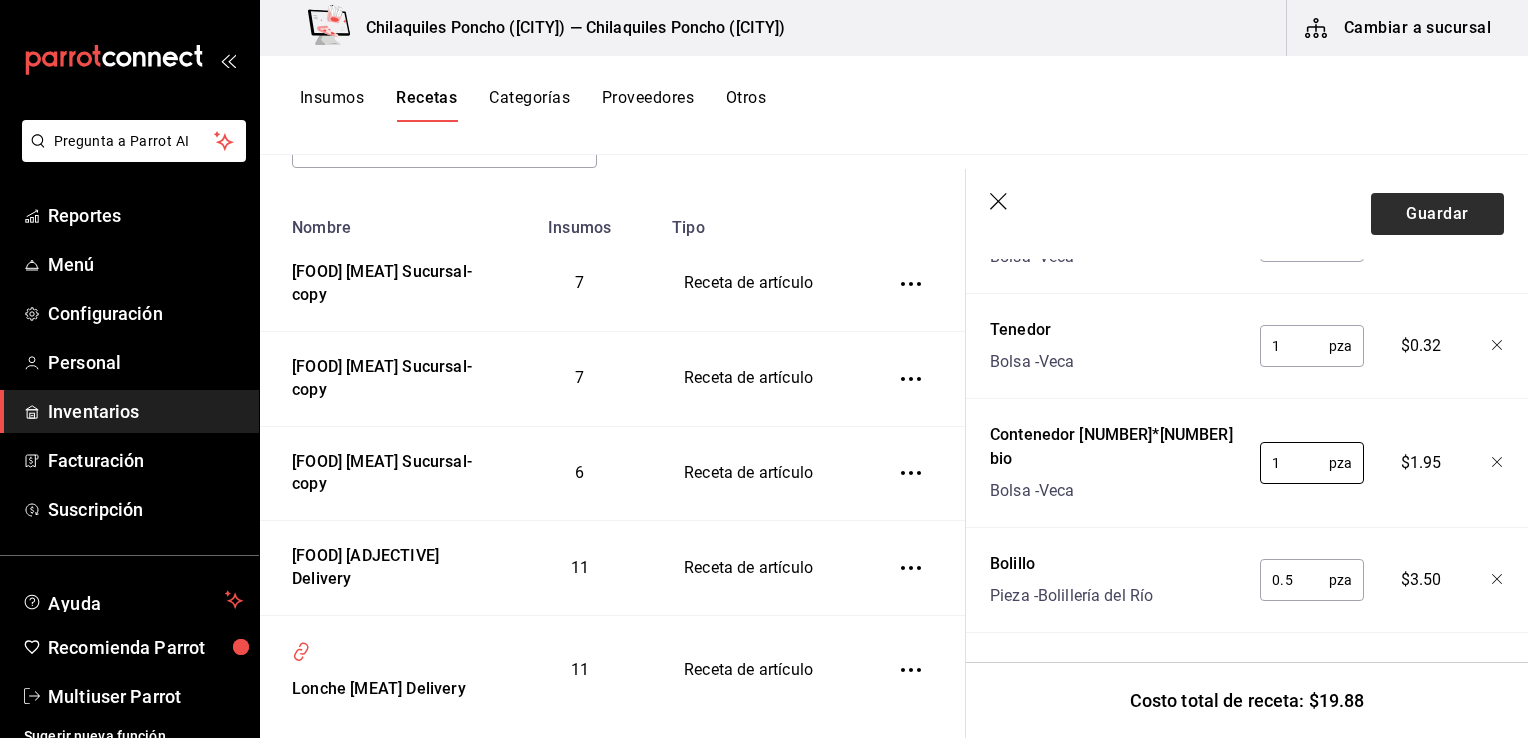 click on "Guardar" at bounding box center [1437, 214] 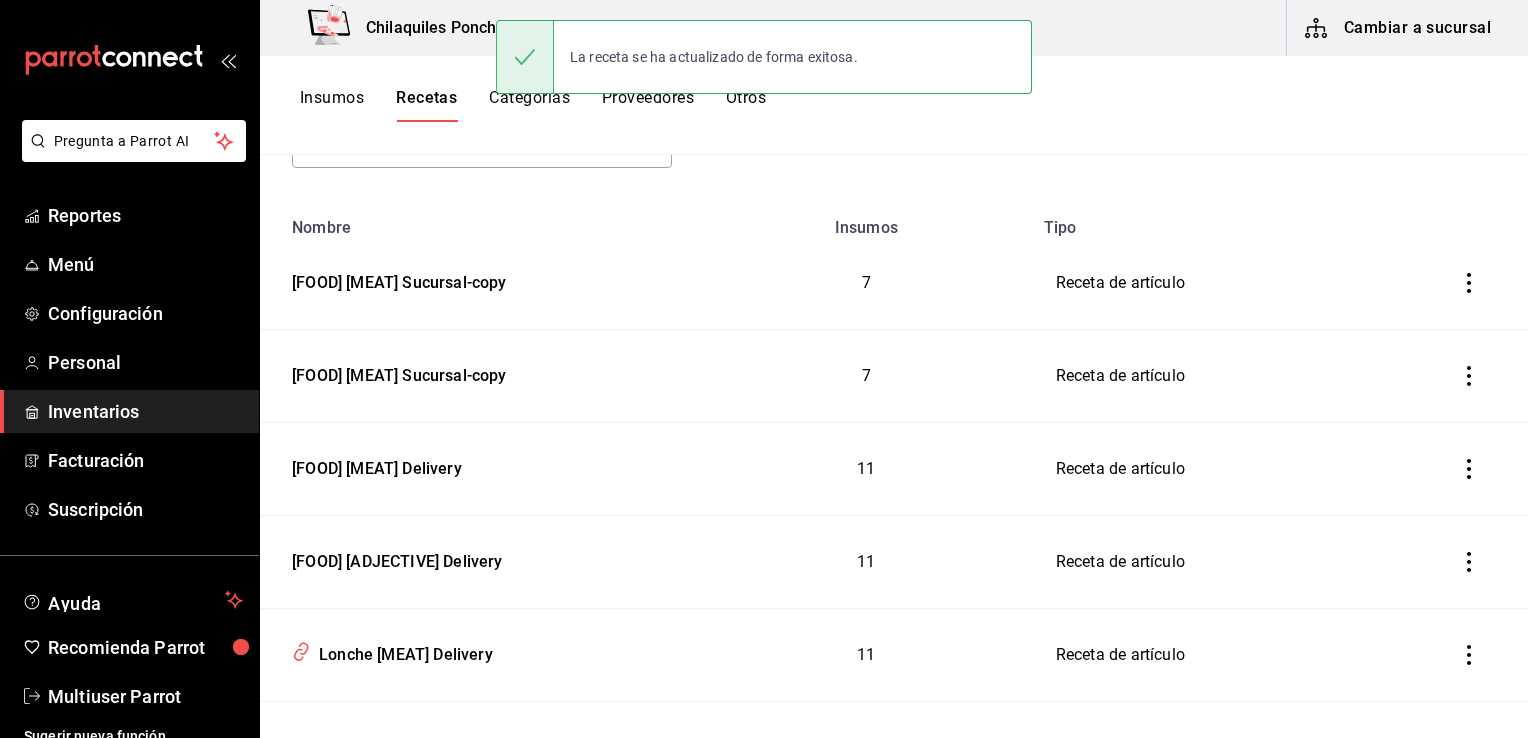 scroll, scrollTop: 0, scrollLeft: 0, axis: both 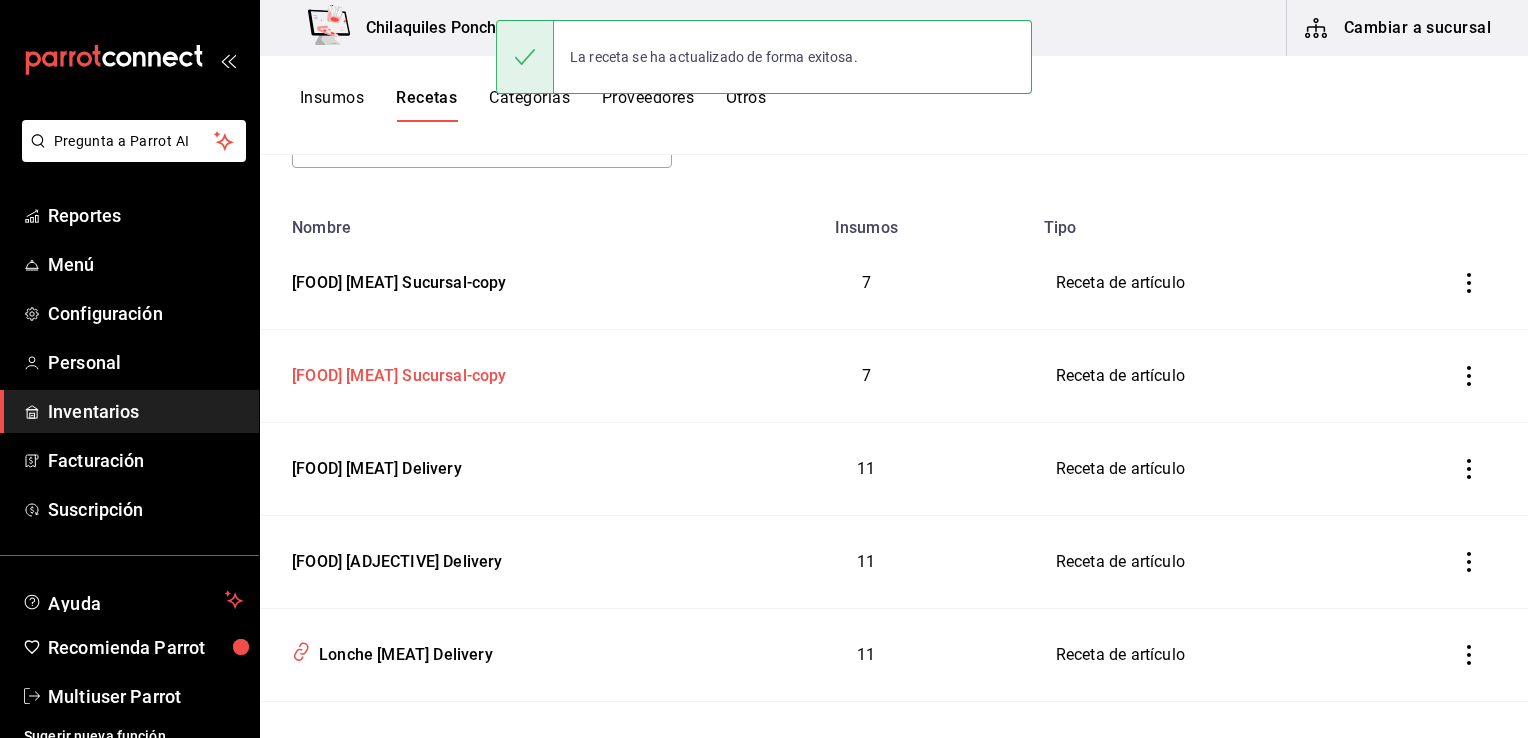 click on "Huevos Chorizo Sucursal-copy" at bounding box center (480, 376) 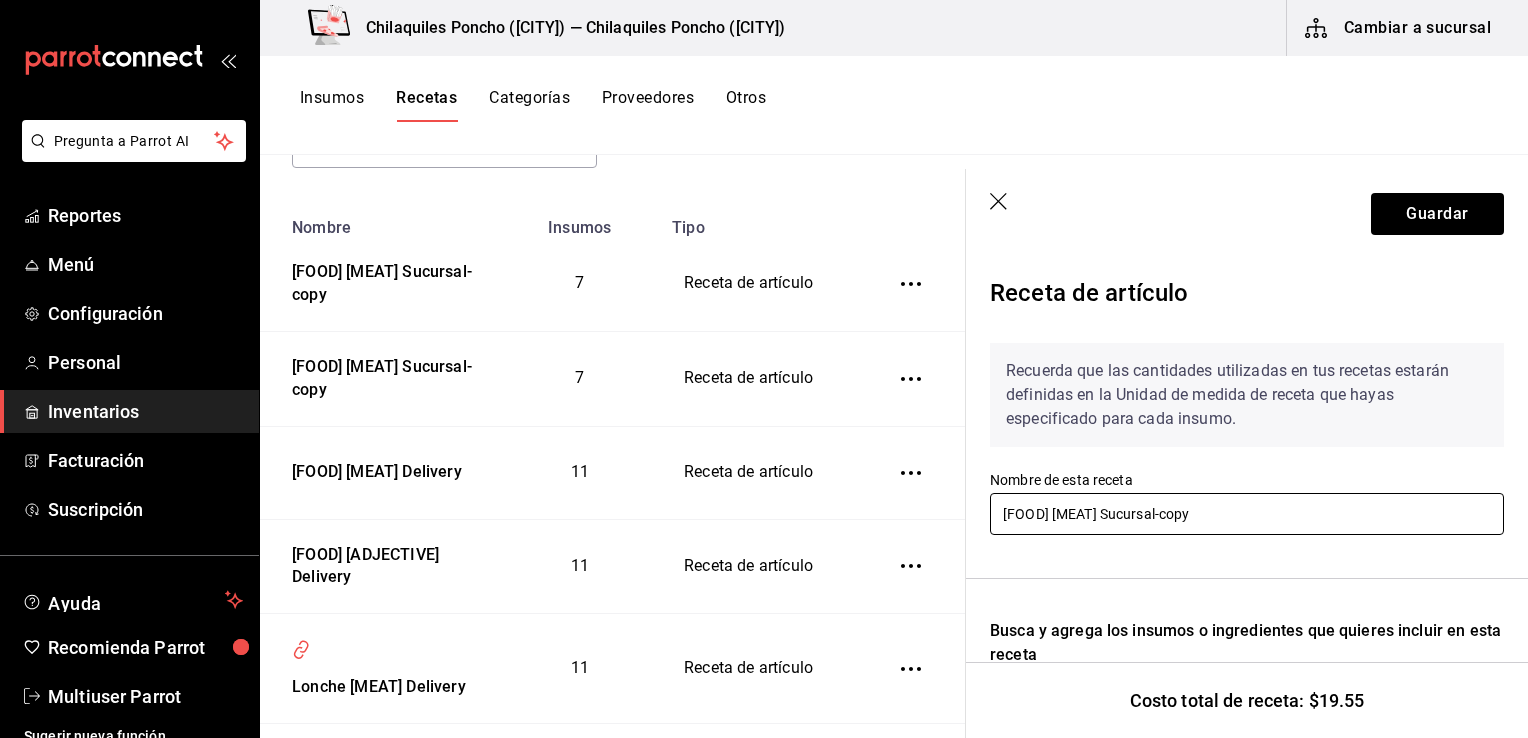 drag, startPoint x: 1221, startPoint y: 509, endPoint x: 1110, endPoint y: 514, distance: 111.11256 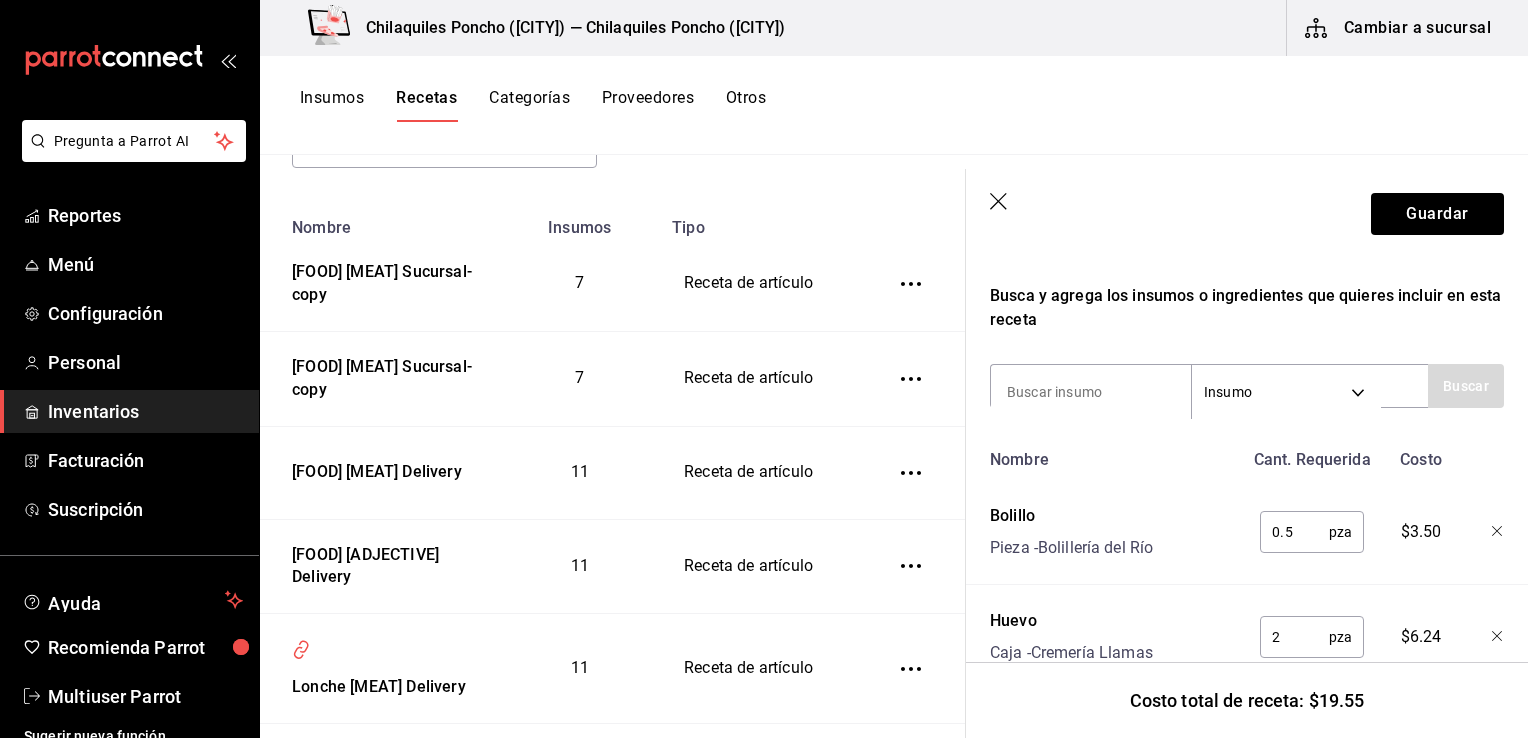 scroll, scrollTop: 344, scrollLeft: 0, axis: vertical 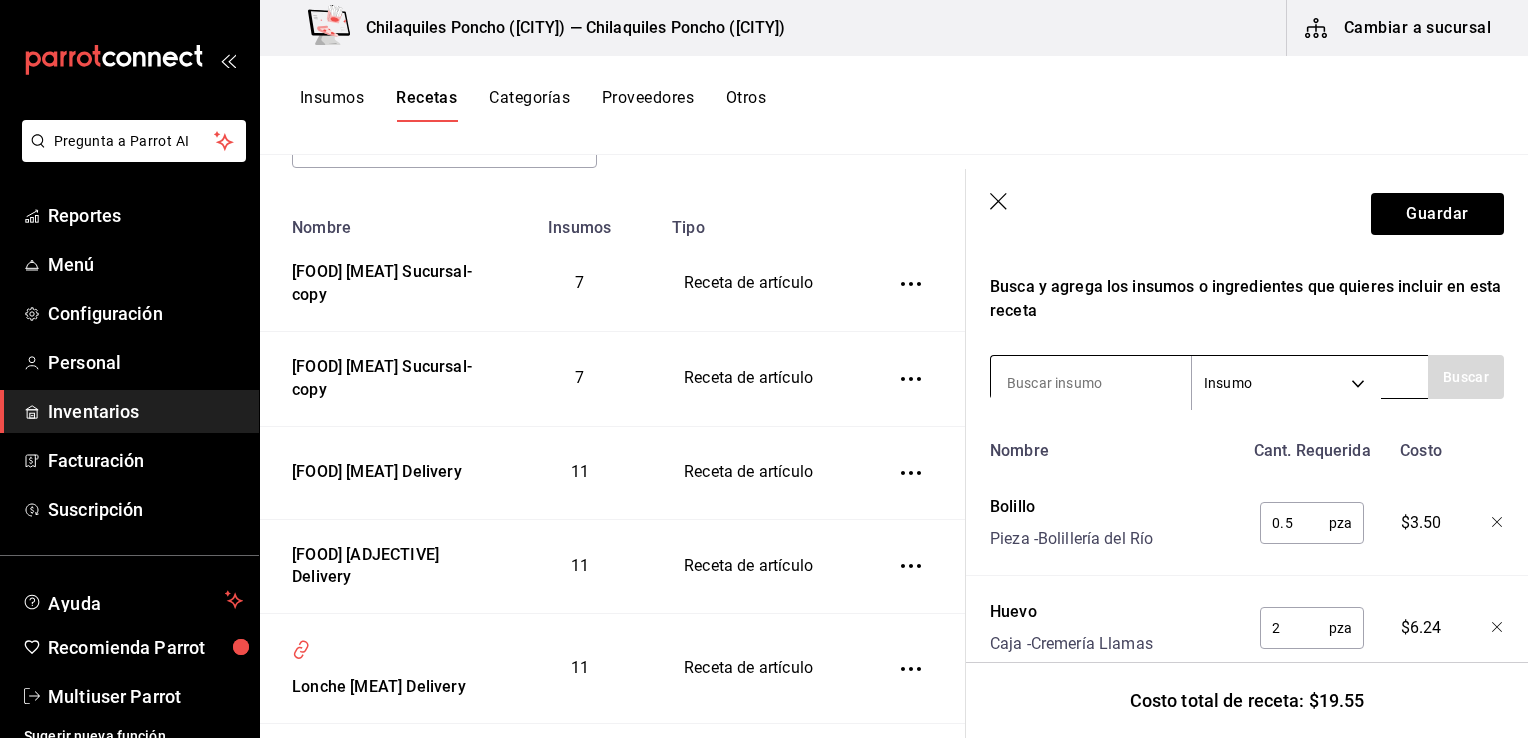 type on "Huevos Chorizo Delivery" 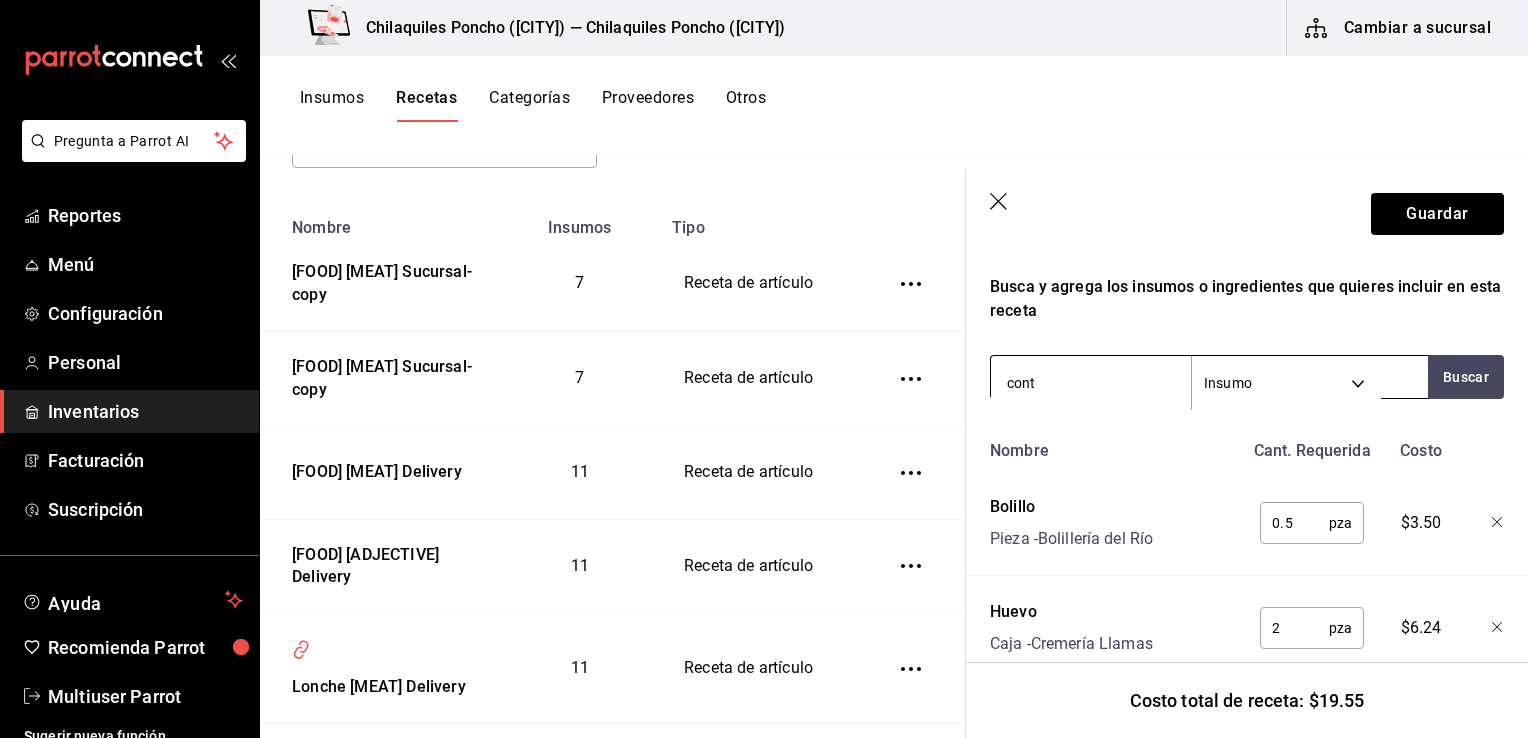 type on "conte" 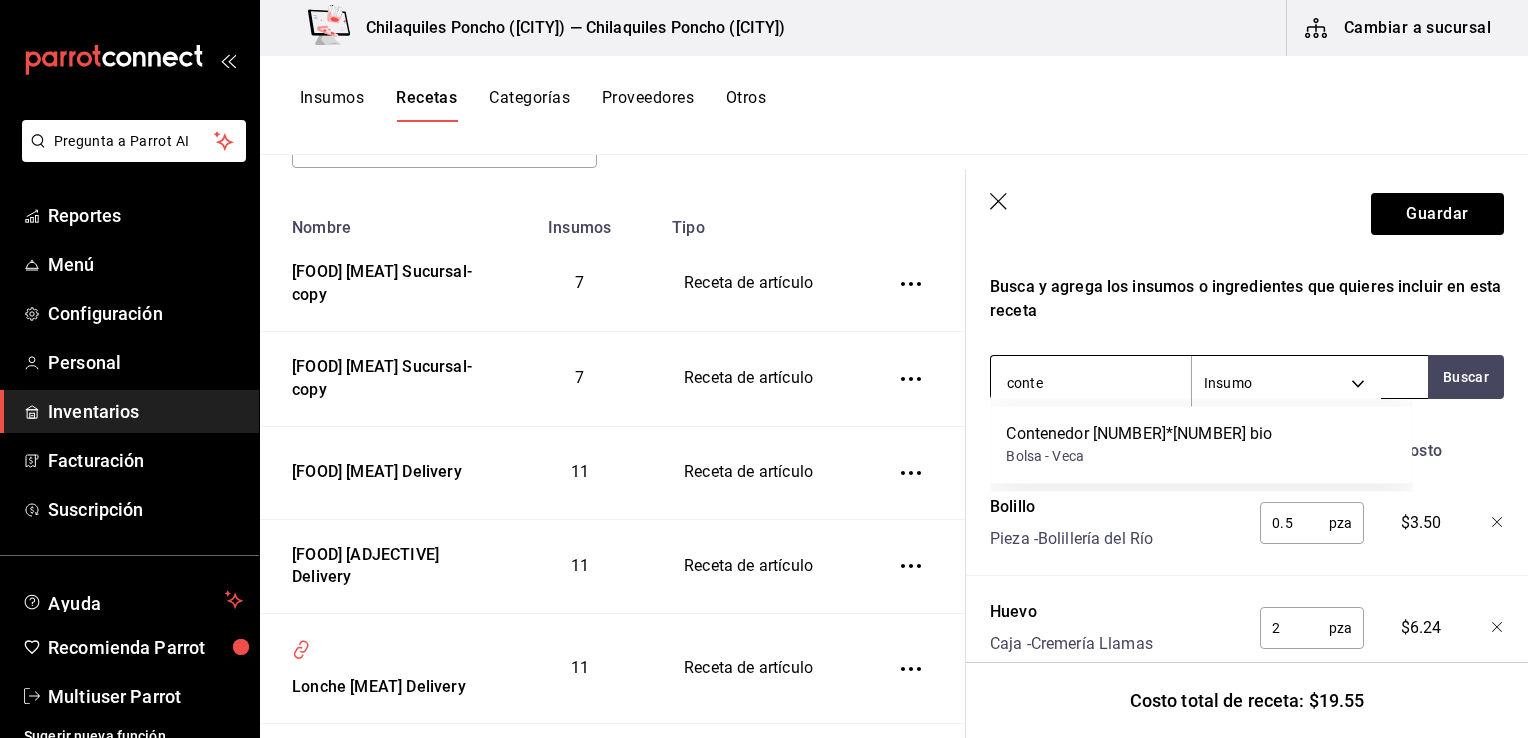 click on "Bolsa - Veca" at bounding box center [1139, 456] 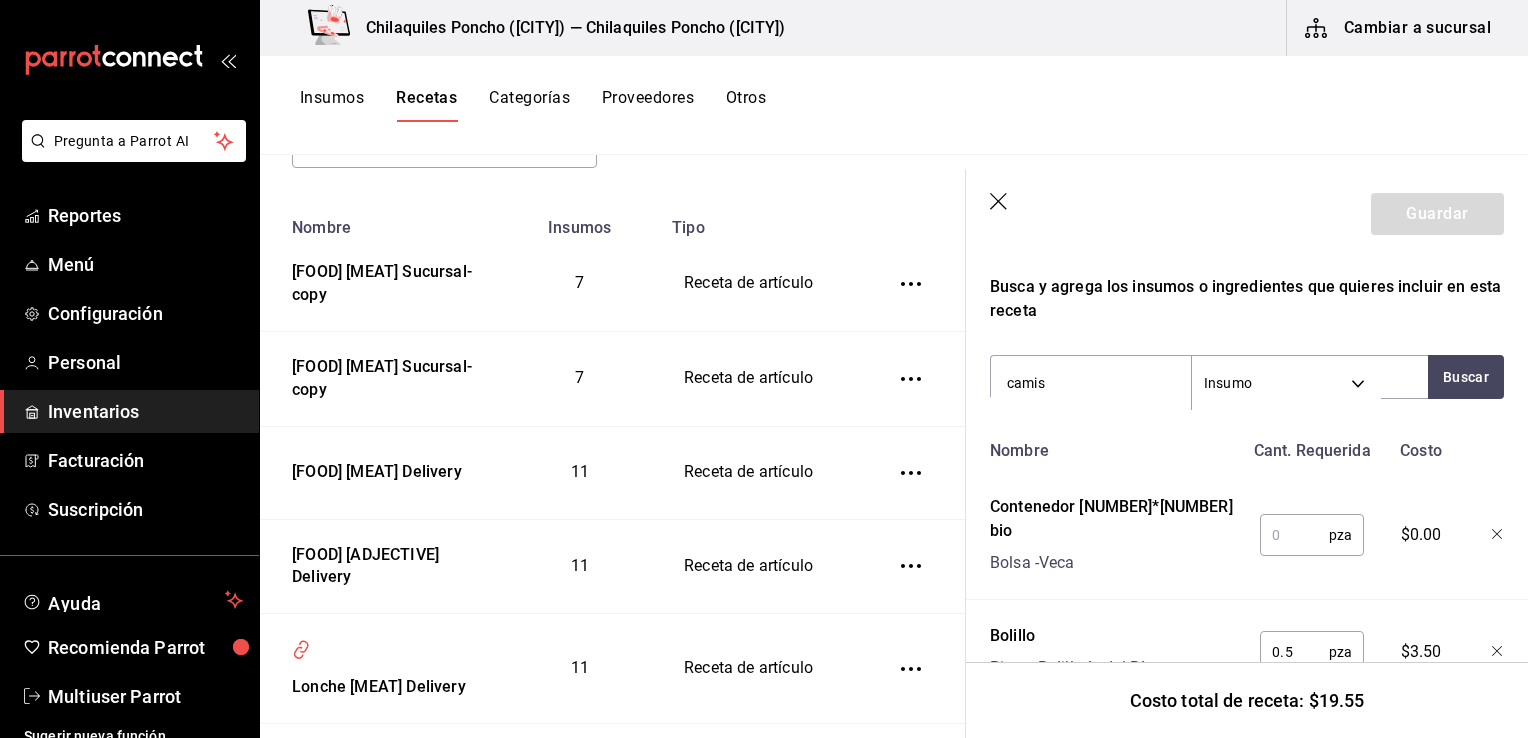 type on "camise" 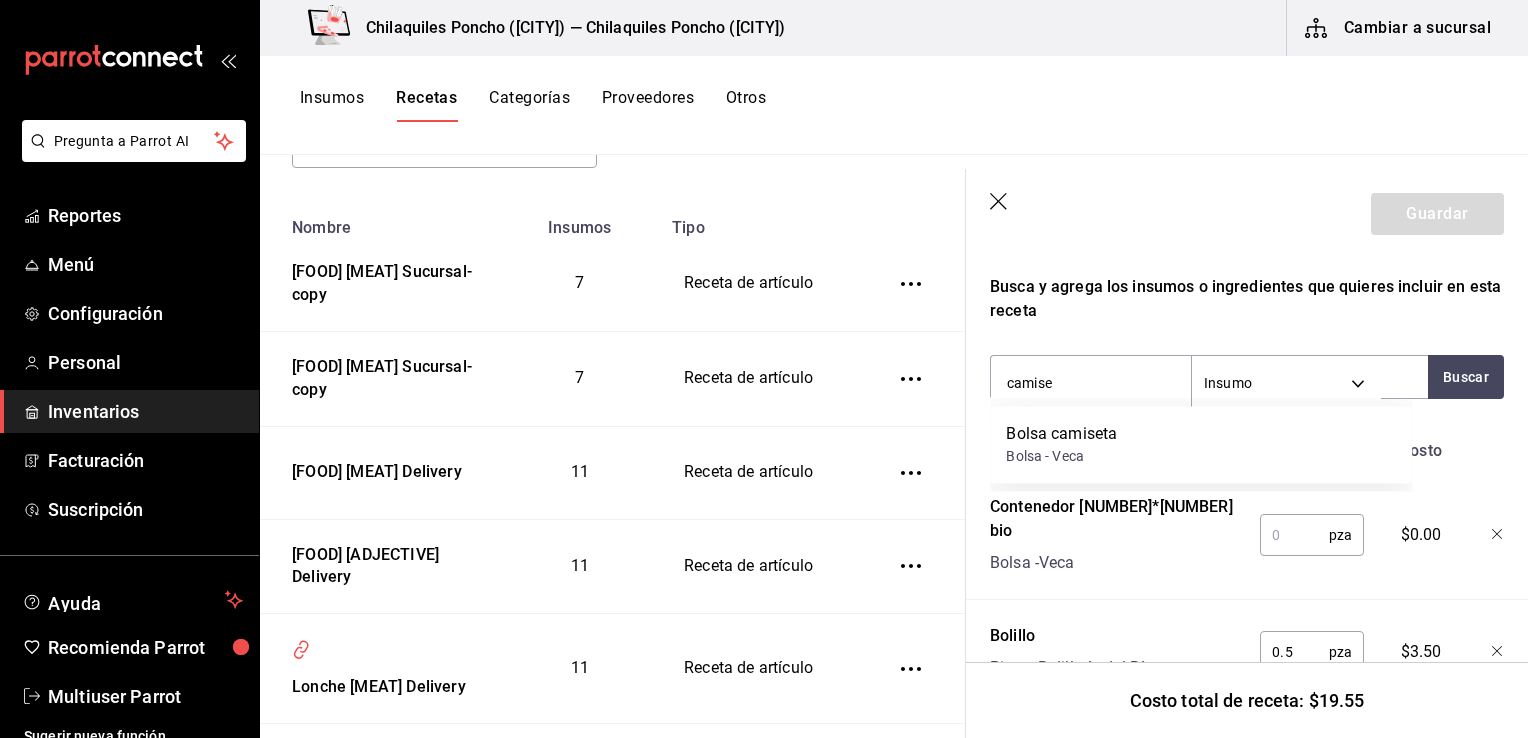 click on "Bolsa - Veca" at bounding box center [1061, 456] 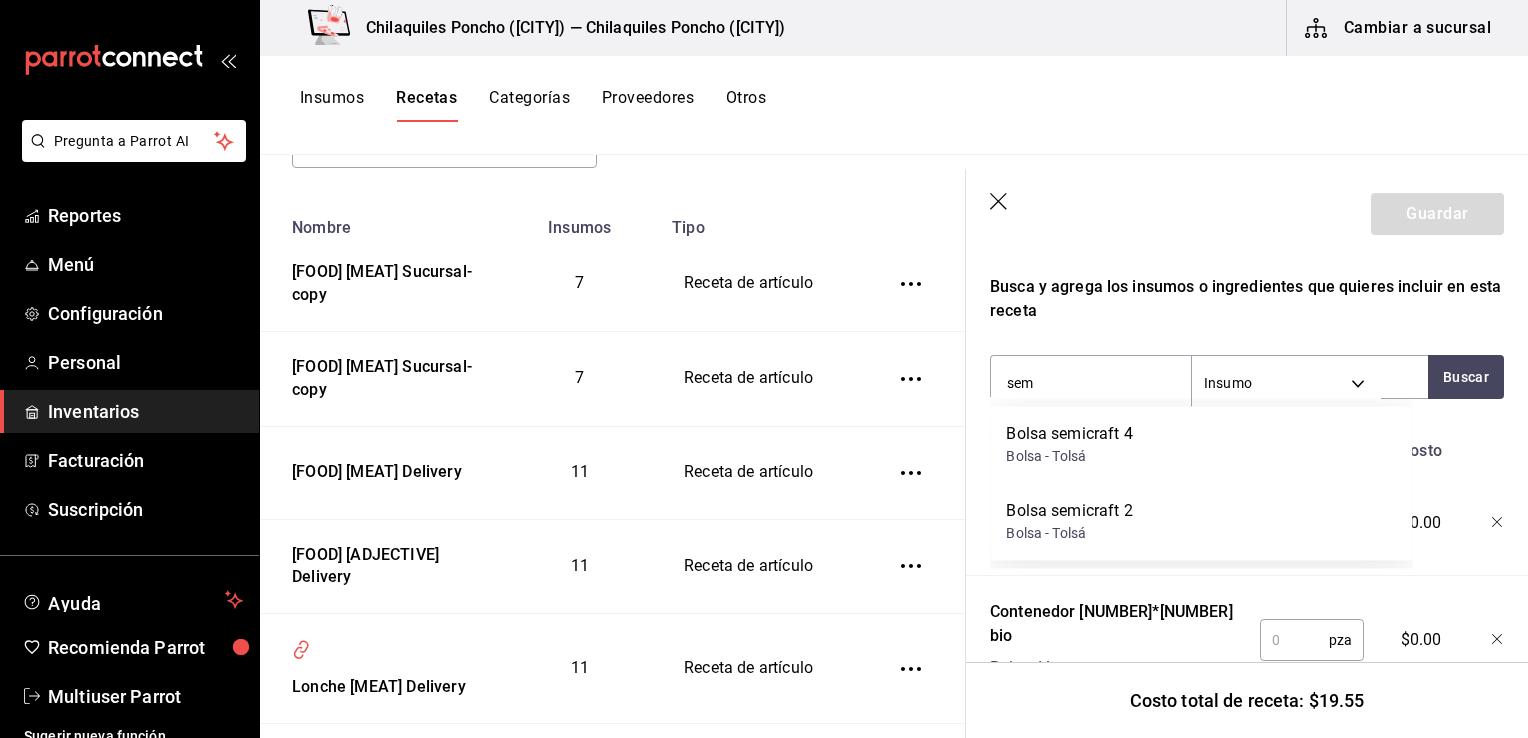type on "semi" 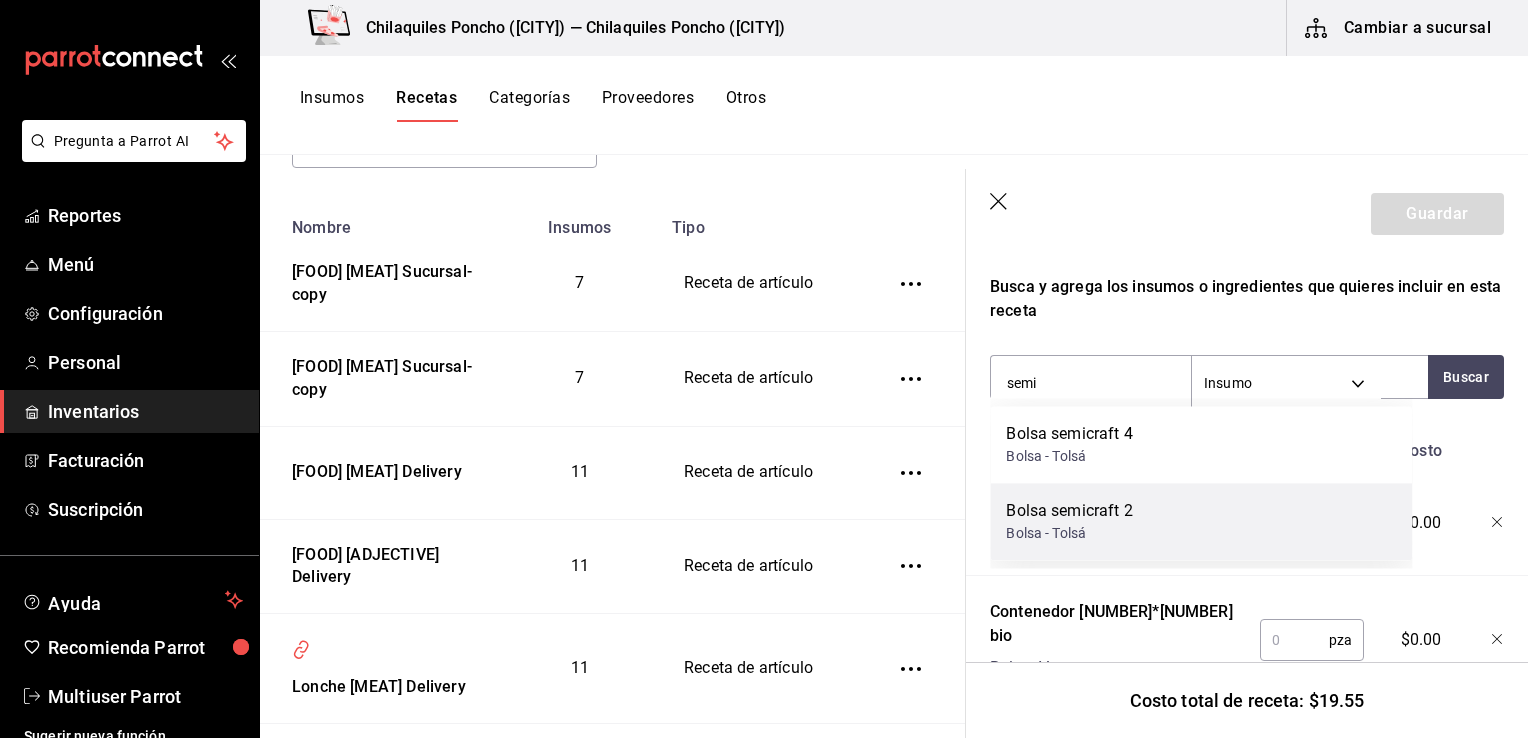 click on "Bolsa - Tolsá" at bounding box center [1069, 533] 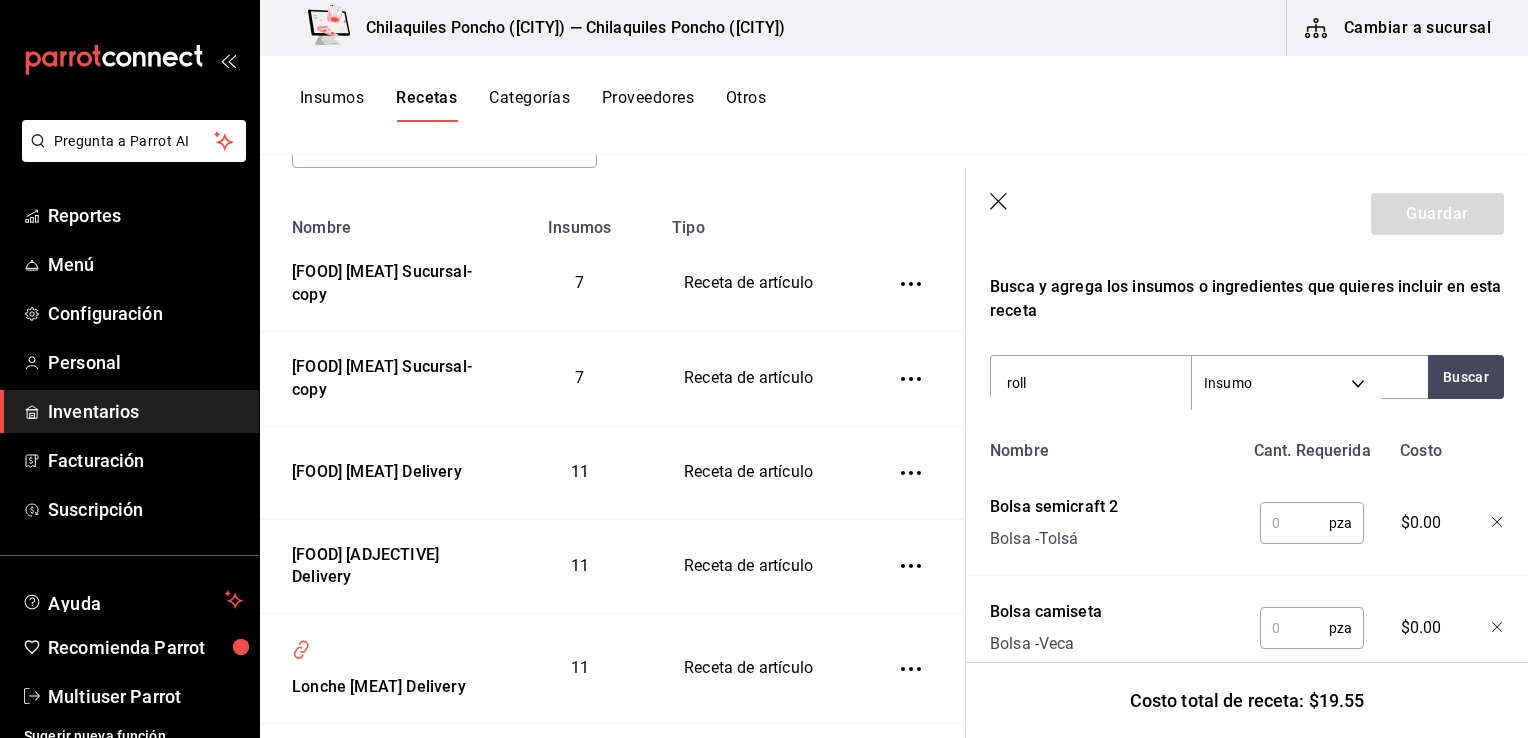 type on "rollo" 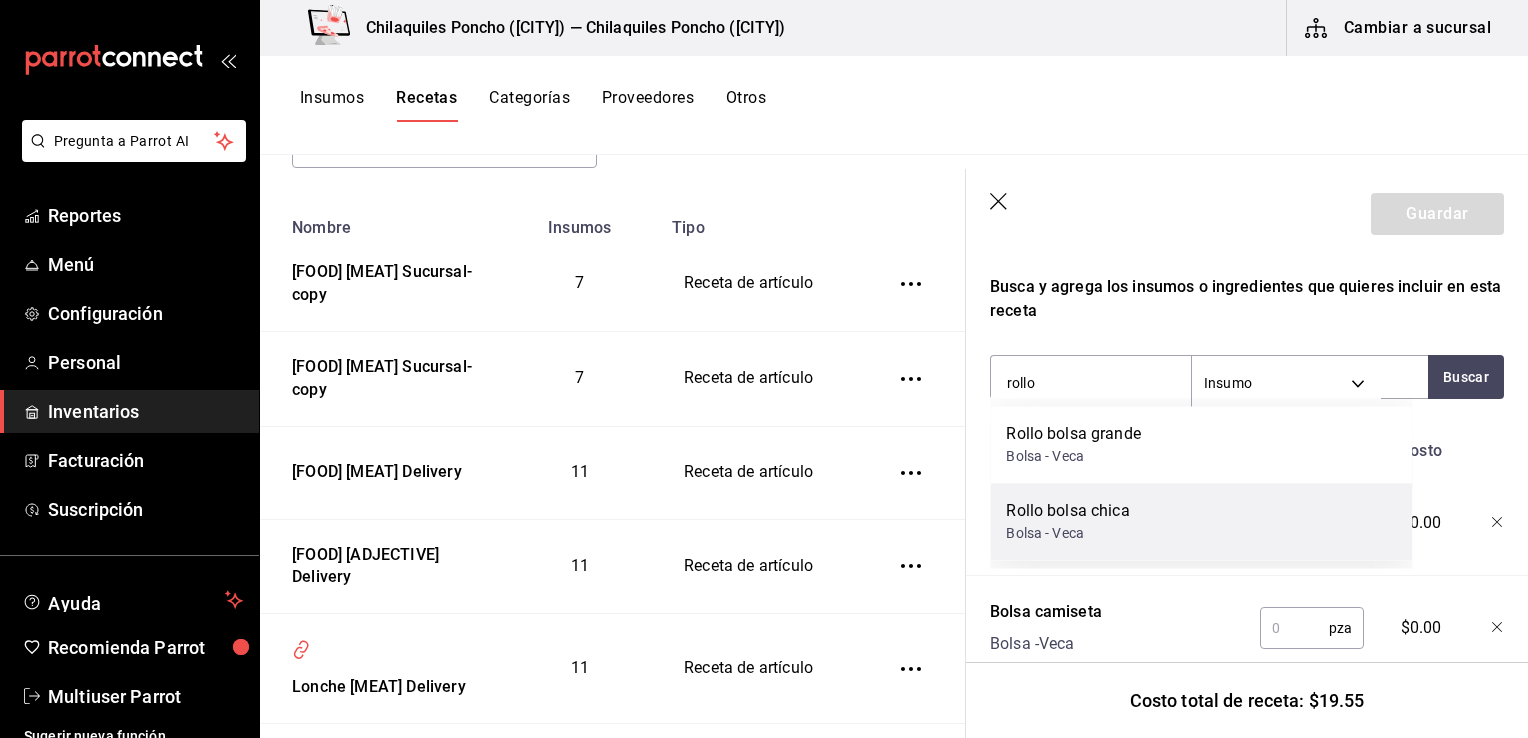 click on "Rollo bolsa chica Bolsa - Veca" at bounding box center [1201, 521] 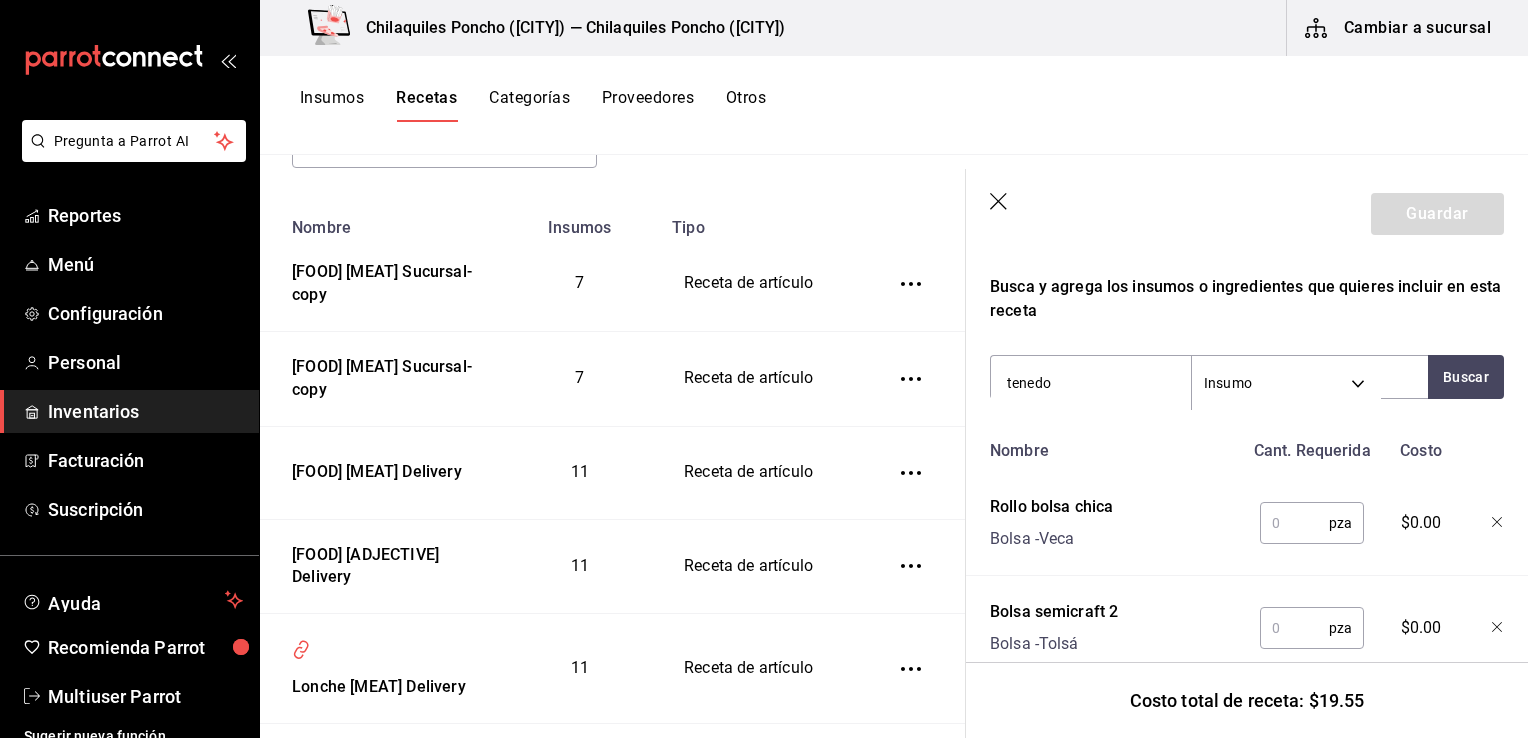 type on "tenedor" 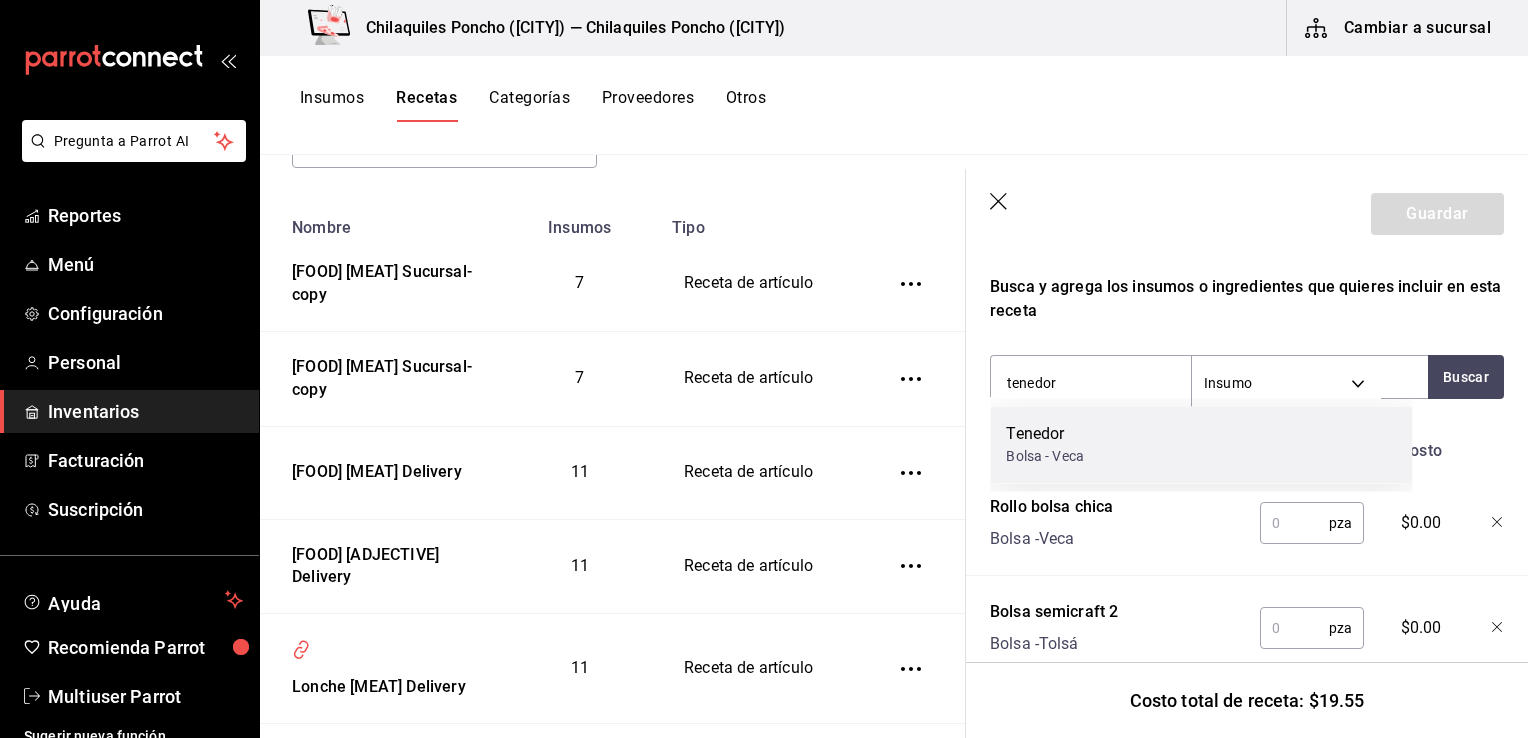 click on "Bolsa - Veca" at bounding box center [1045, 456] 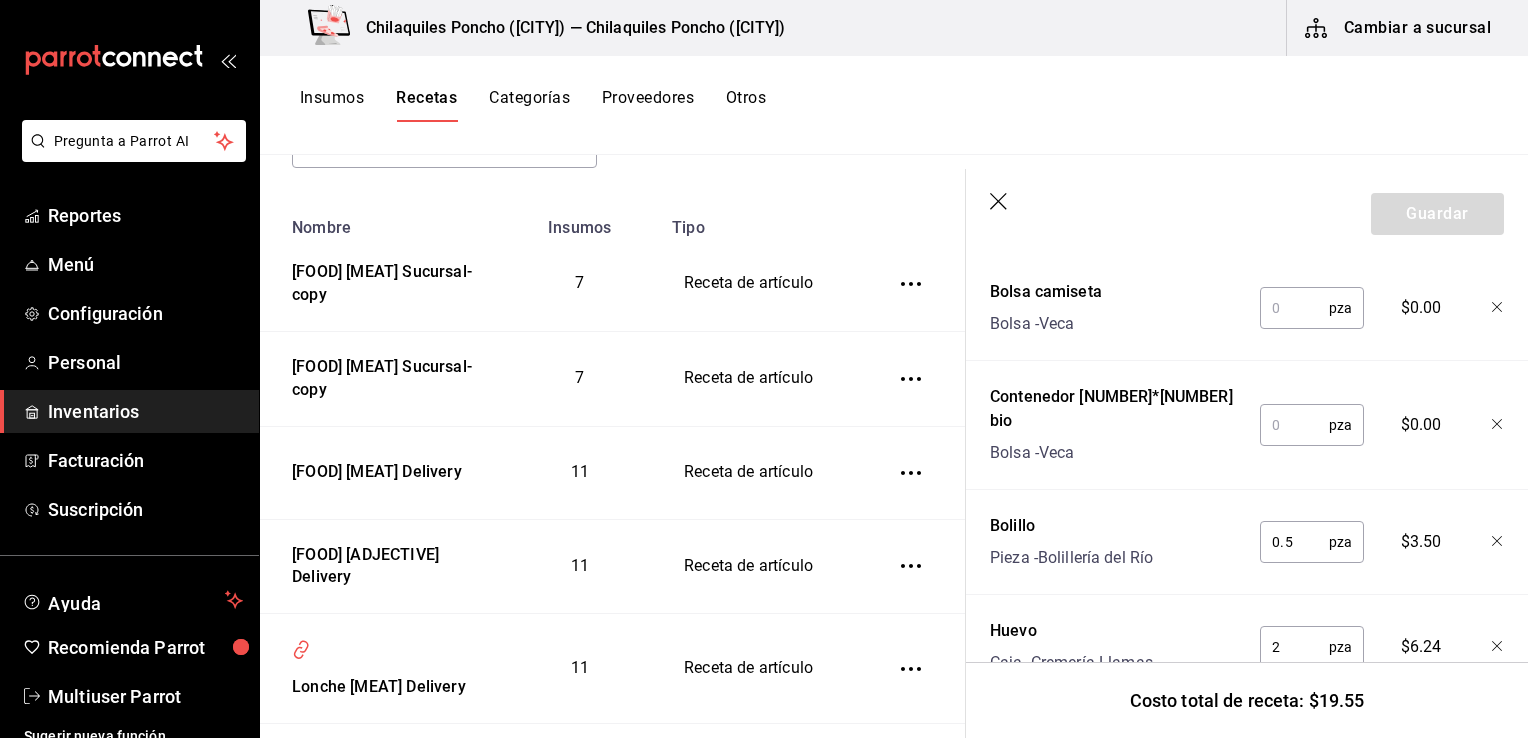 scroll, scrollTop: 879, scrollLeft: 0, axis: vertical 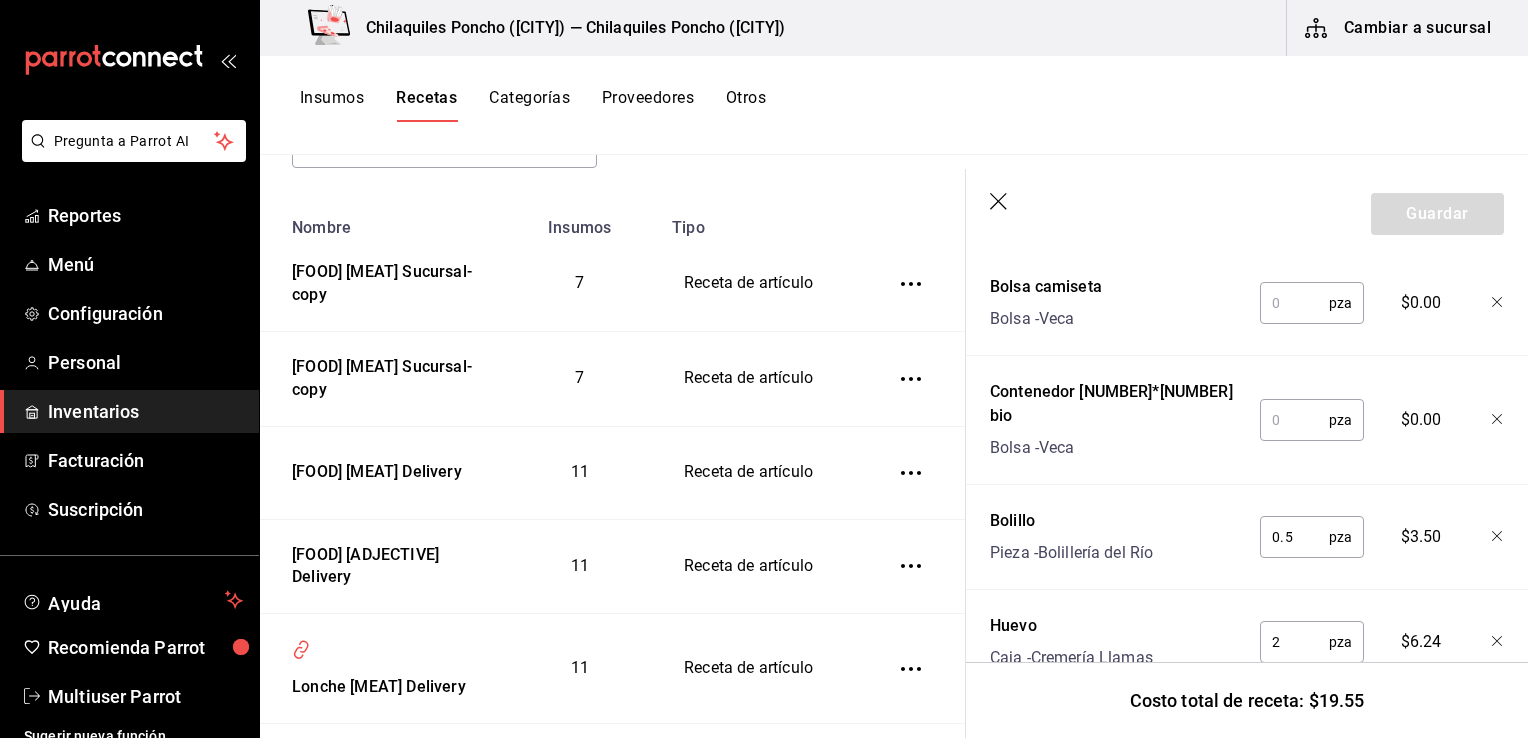click at bounding box center (1294, 420) 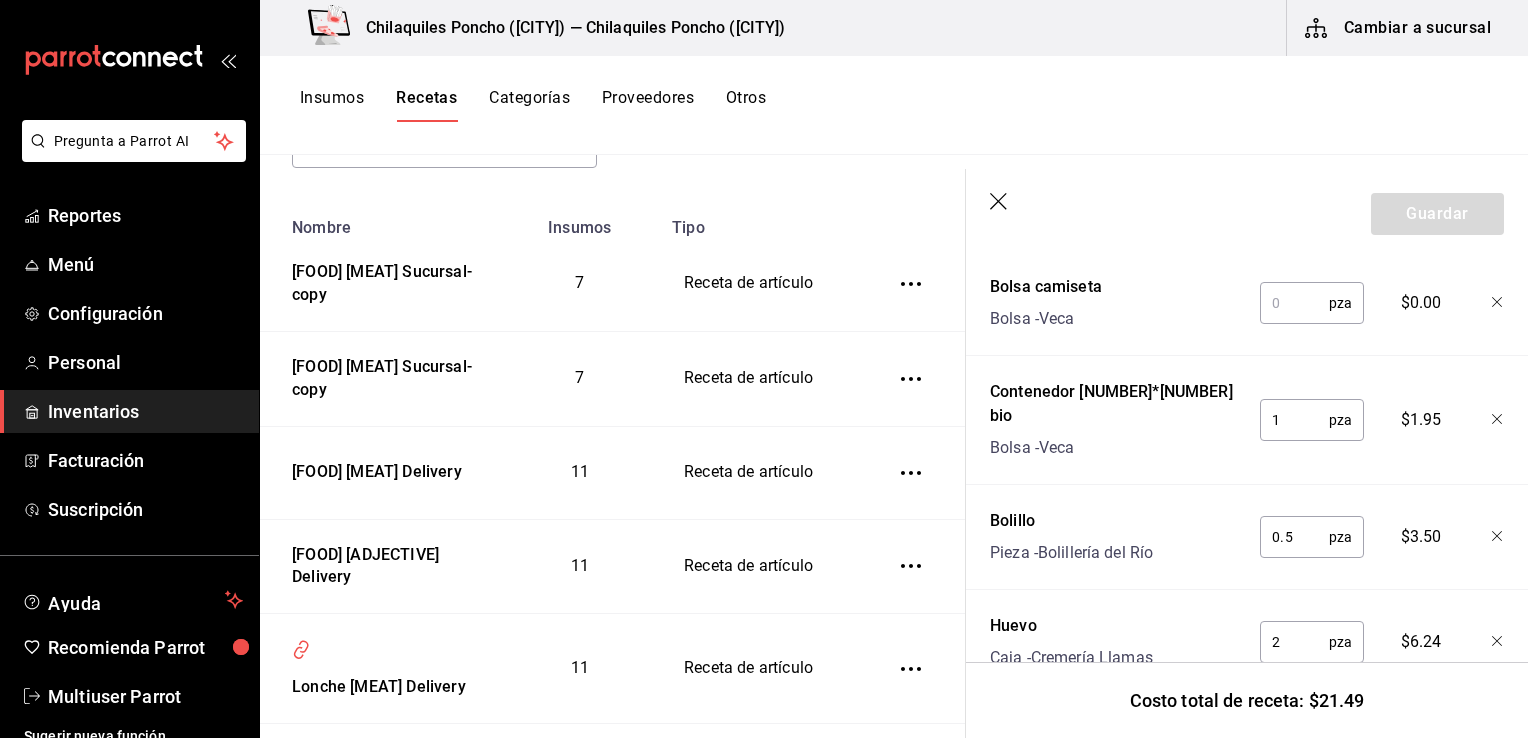 type on "1" 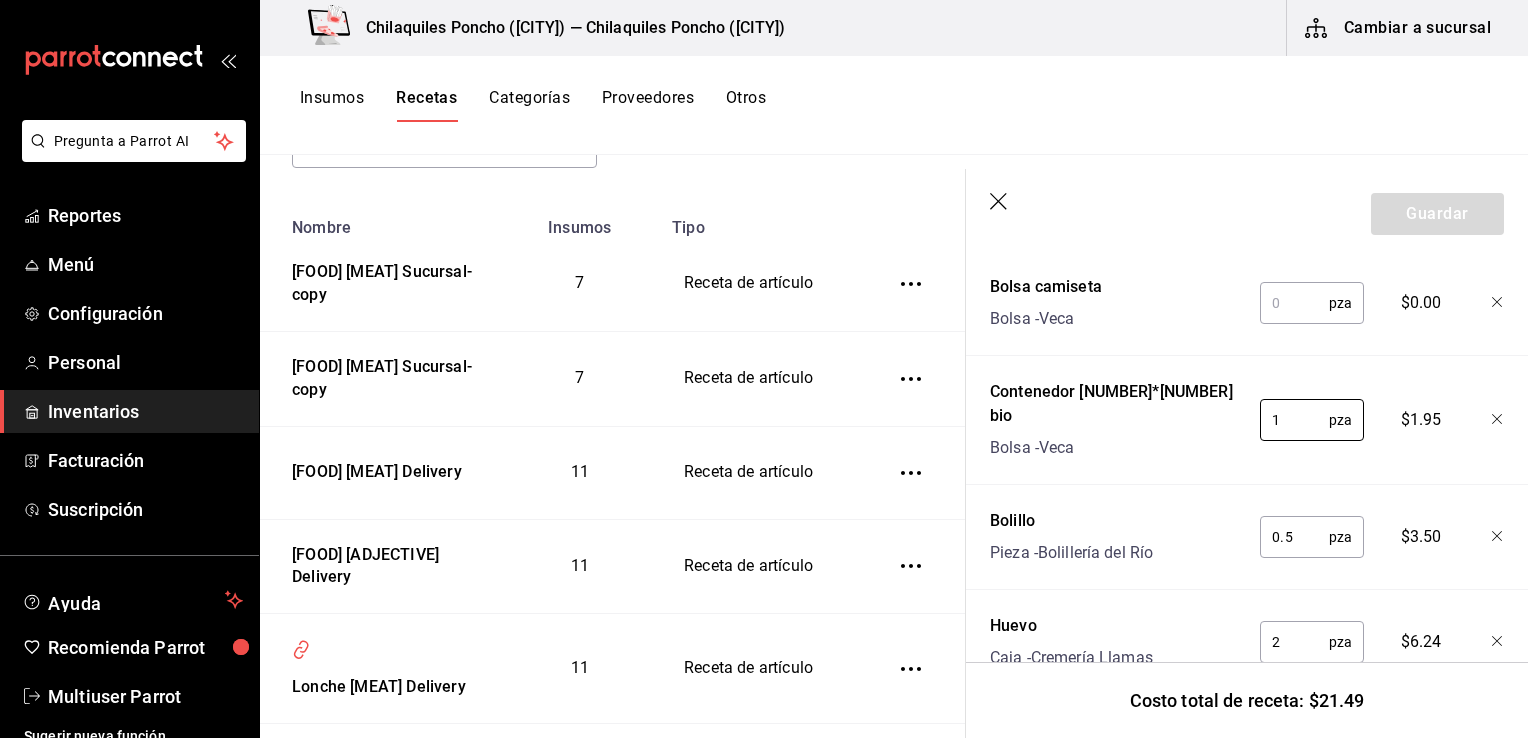 click at bounding box center [1294, 303] 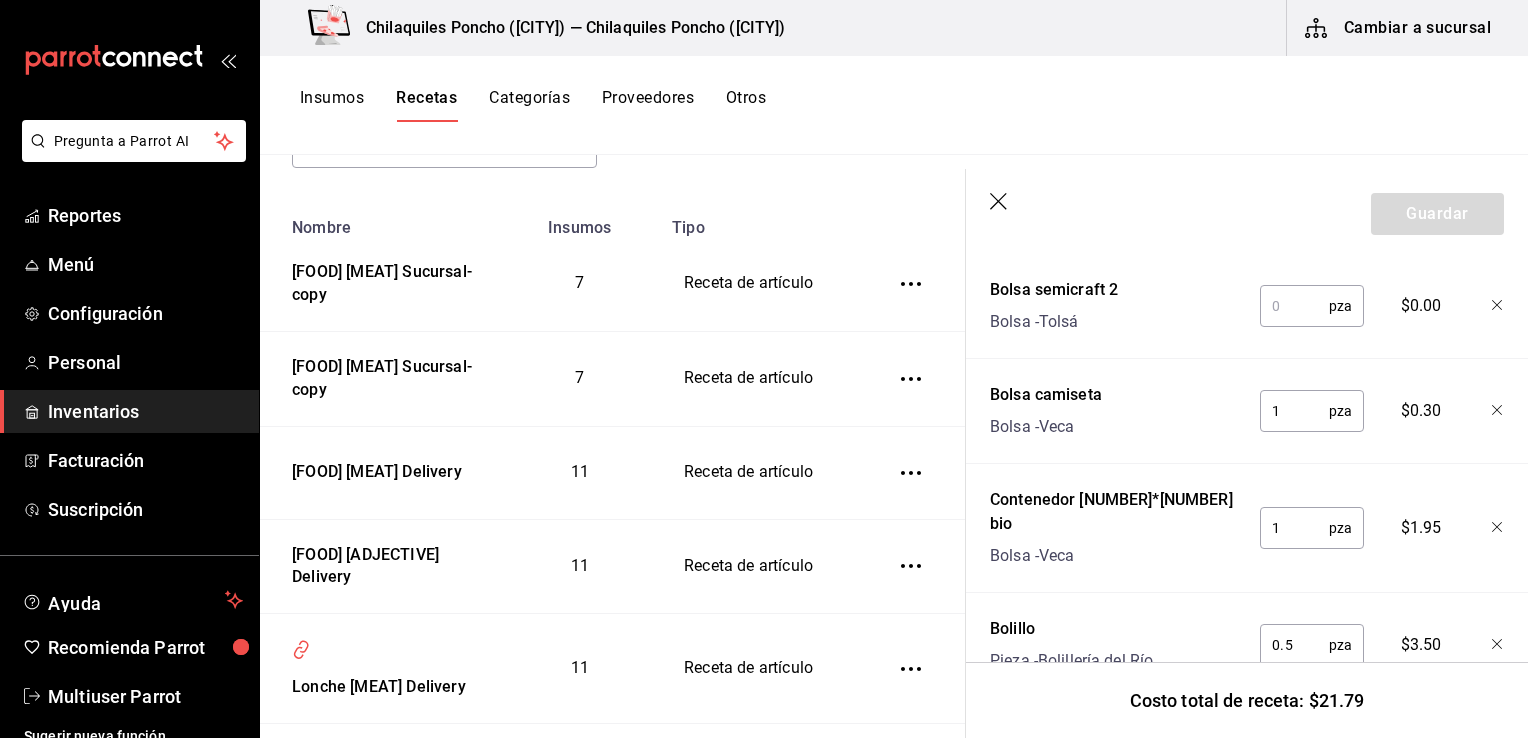 scroll, scrollTop: 653, scrollLeft: 0, axis: vertical 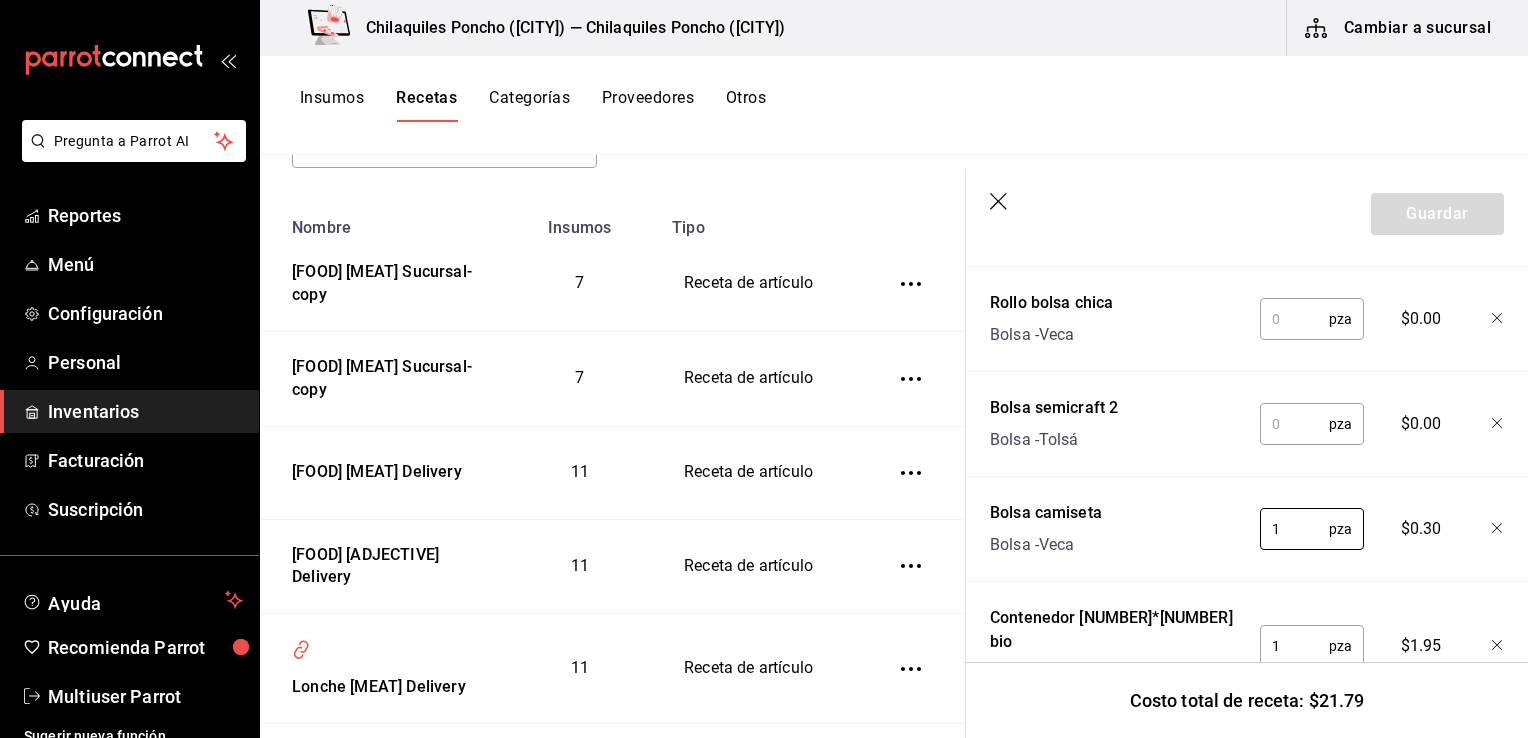 type on "1" 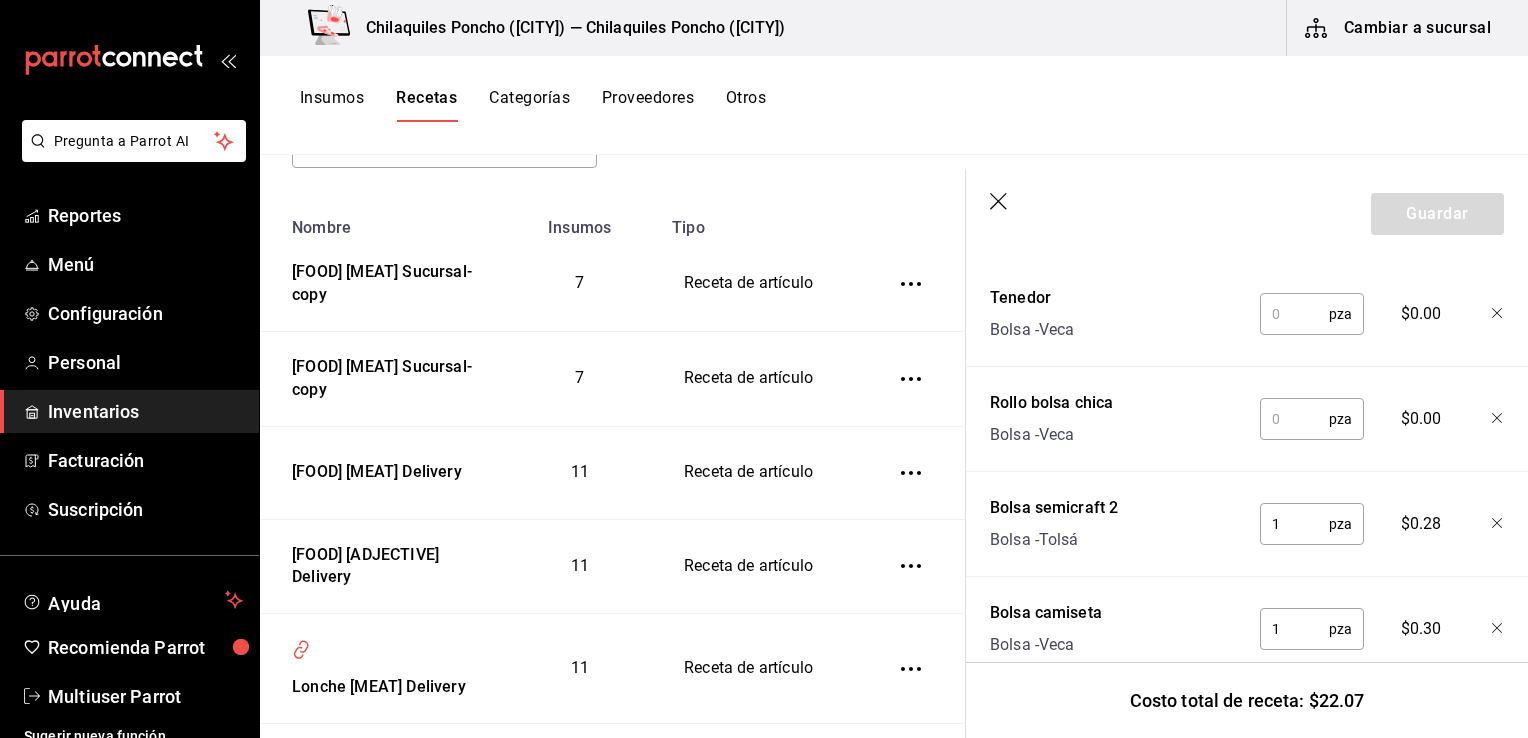 scroll, scrollTop: 516, scrollLeft: 0, axis: vertical 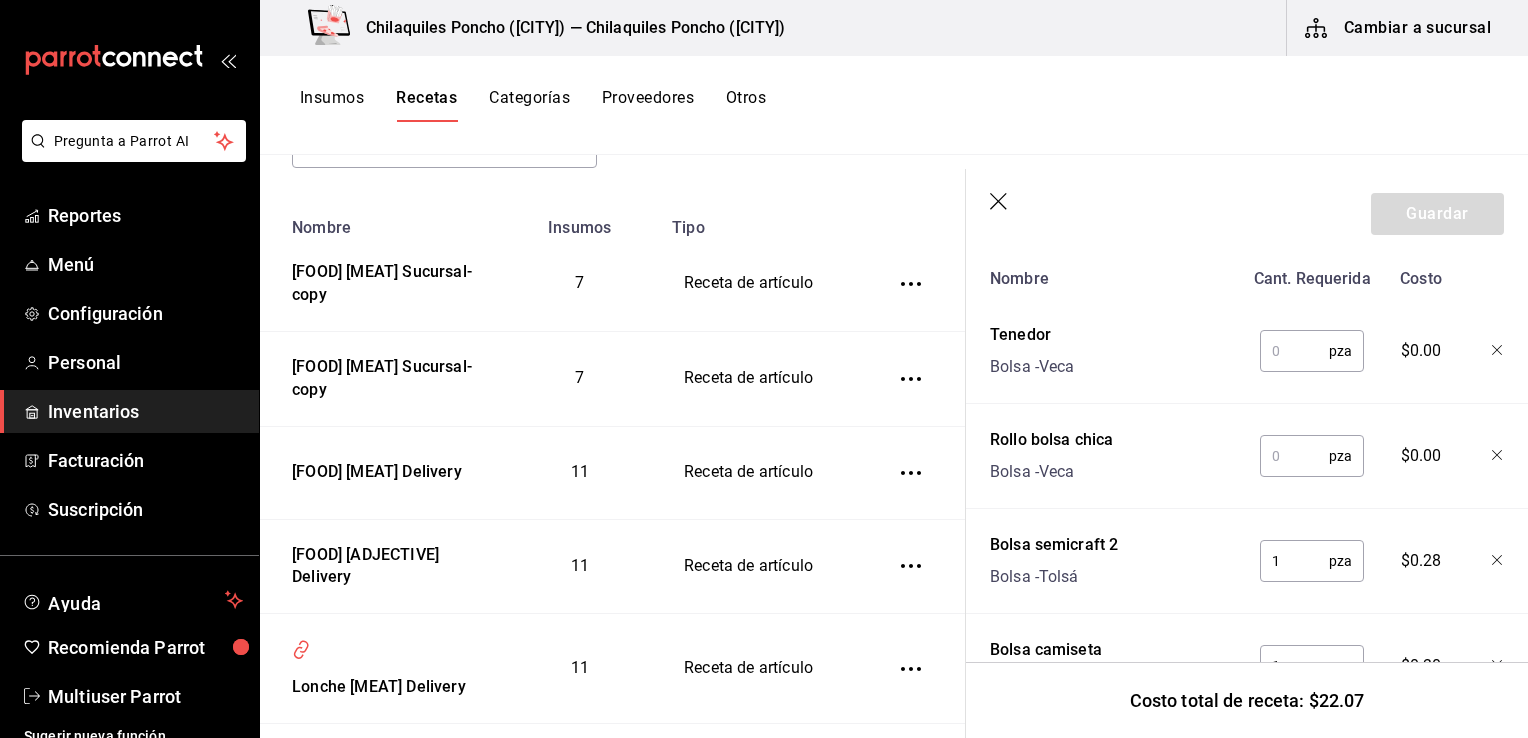 type on "1" 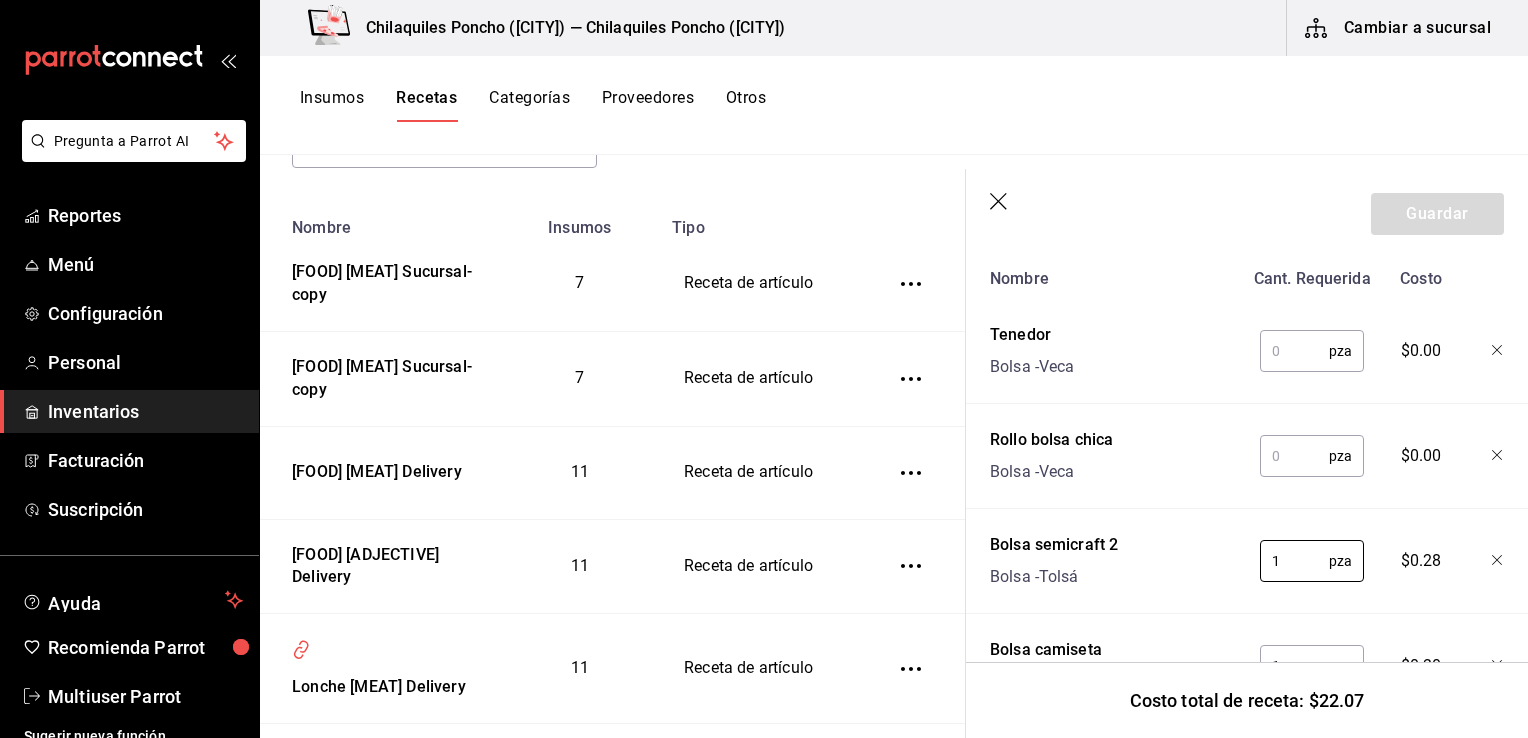 click at bounding box center (1294, 456) 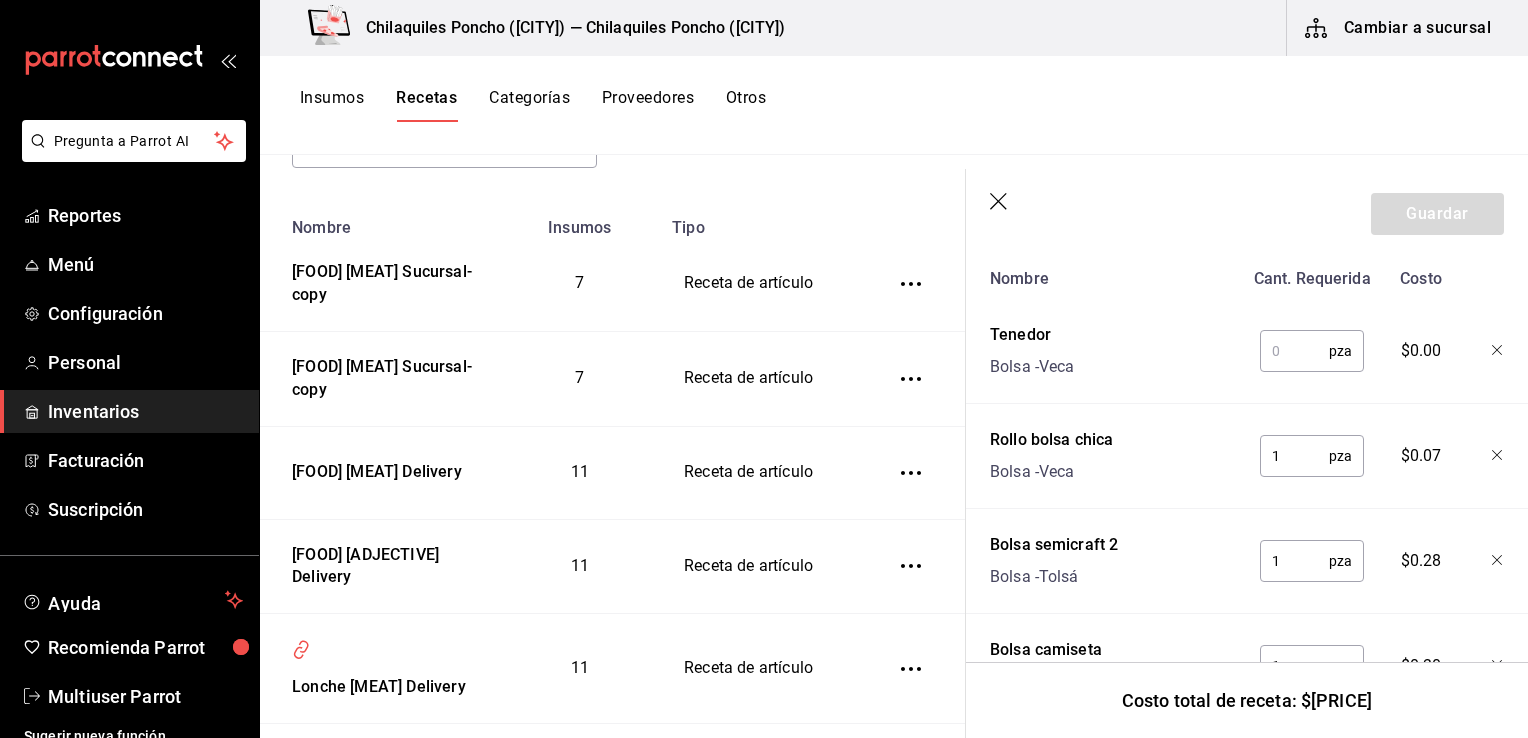 type on "1" 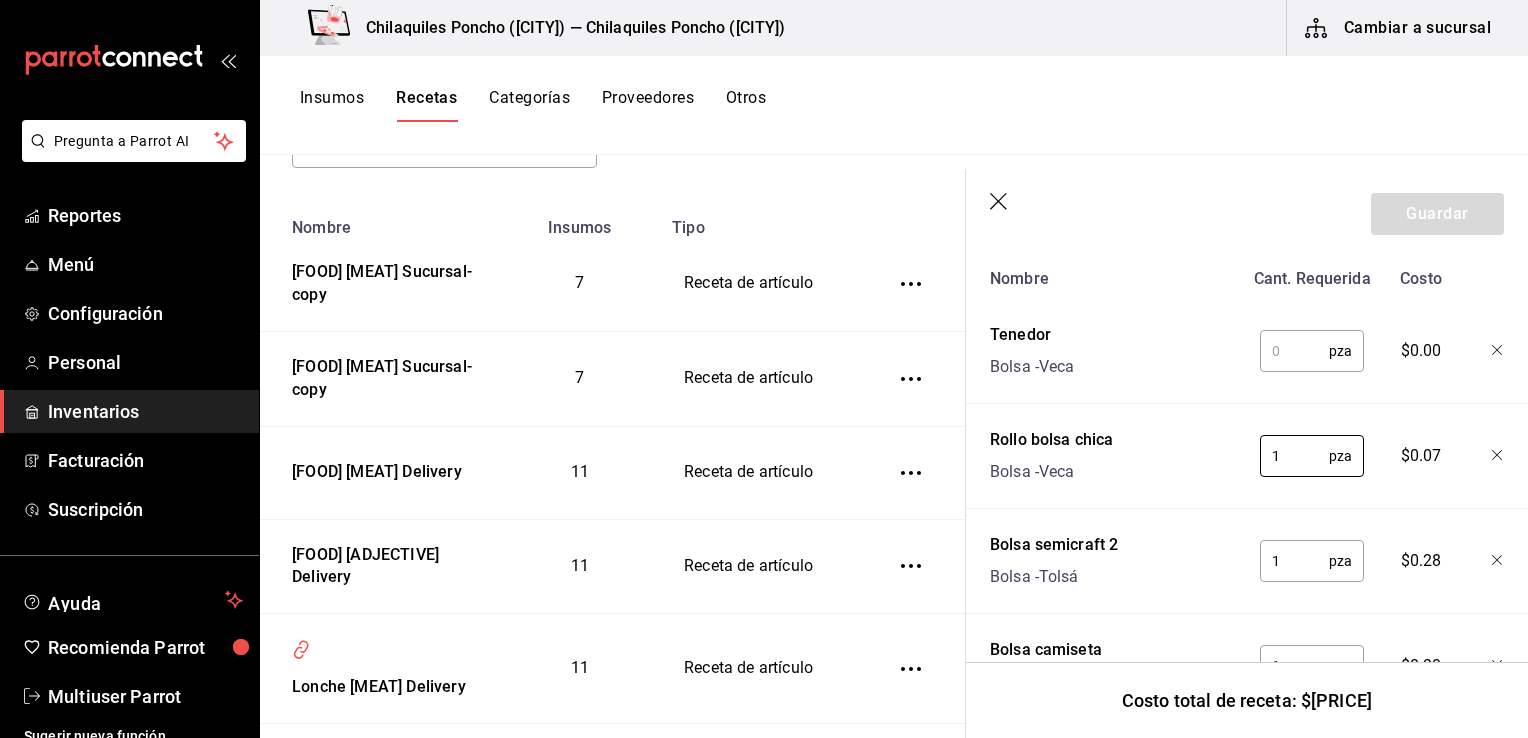 click at bounding box center [1294, 351] 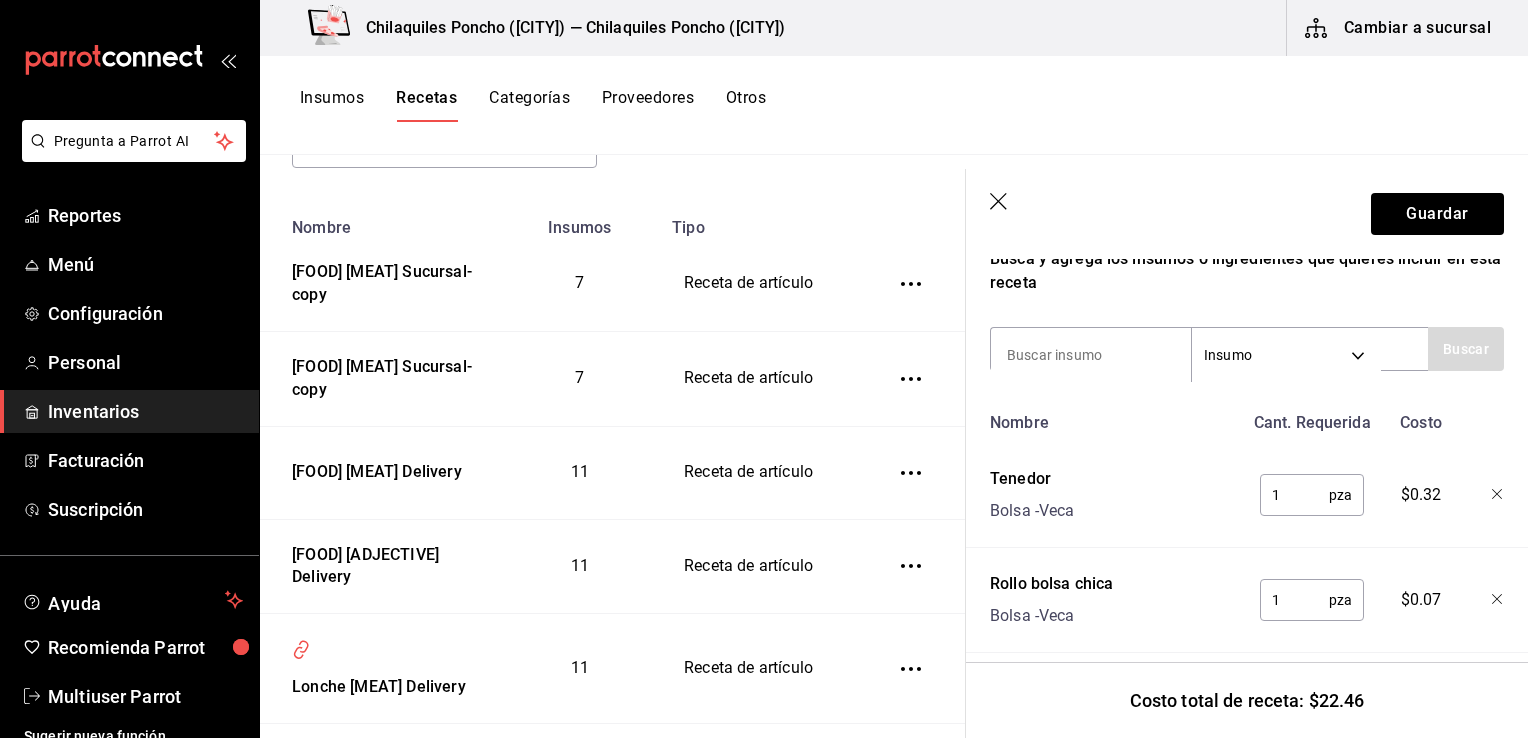 scroll, scrollTop: 318, scrollLeft: 0, axis: vertical 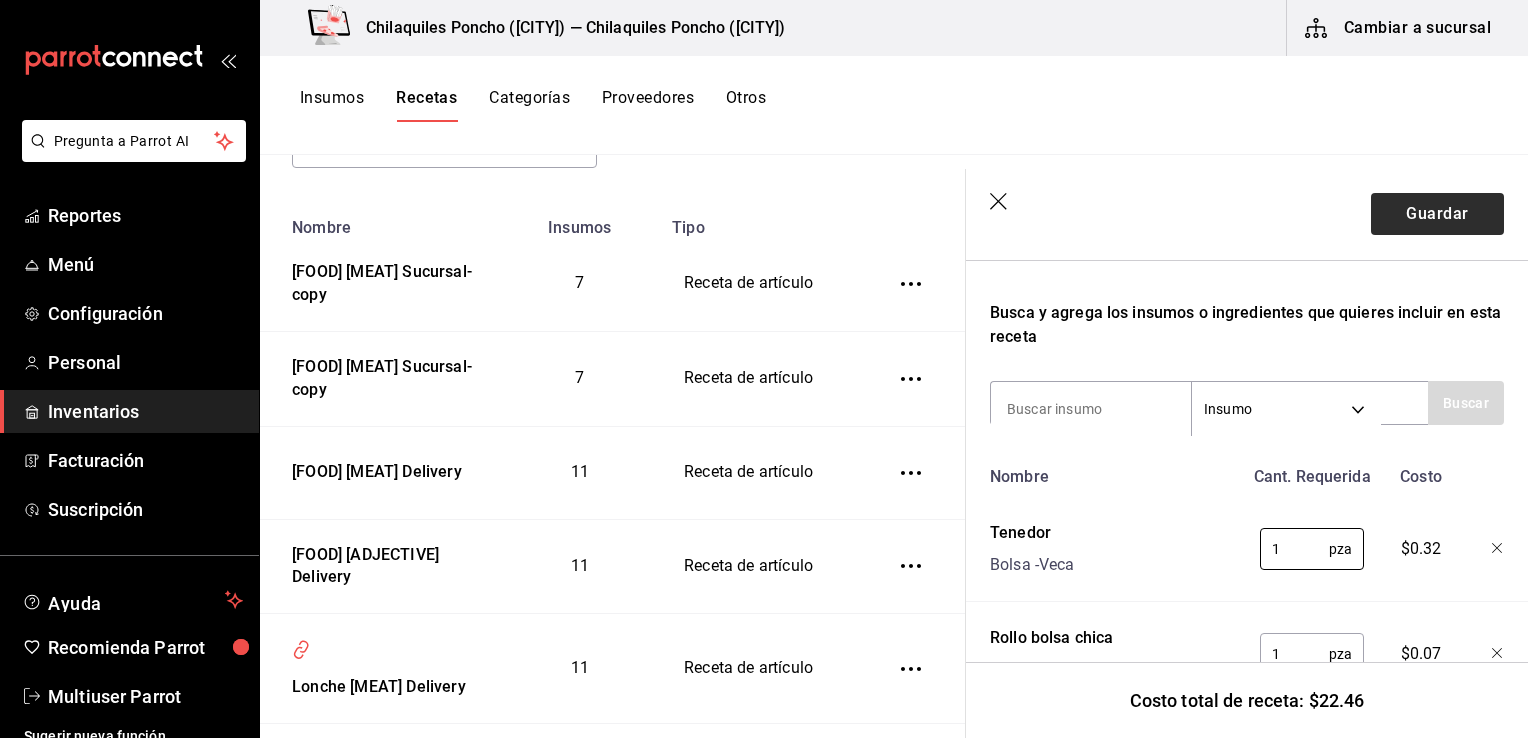 type on "1" 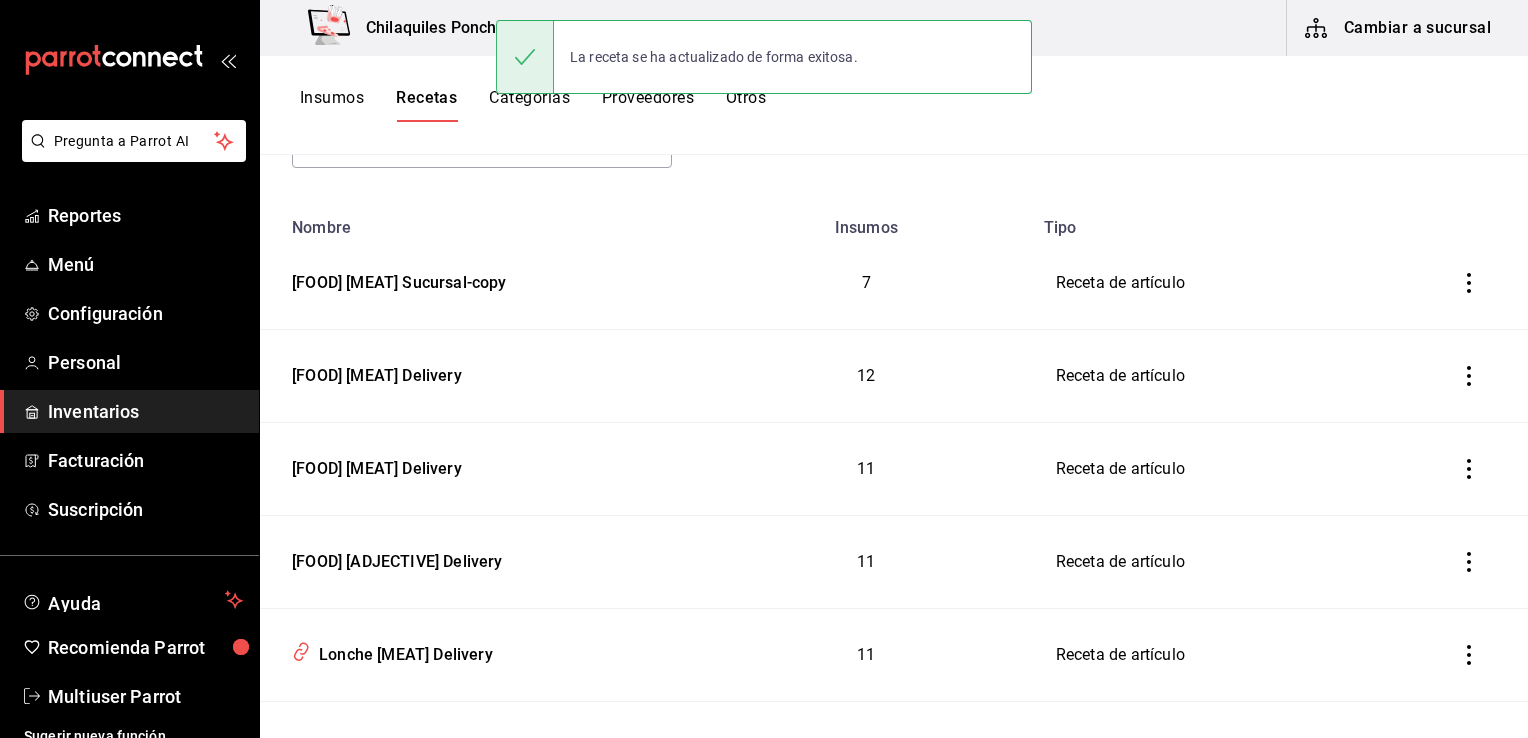 scroll, scrollTop: 0, scrollLeft: 0, axis: both 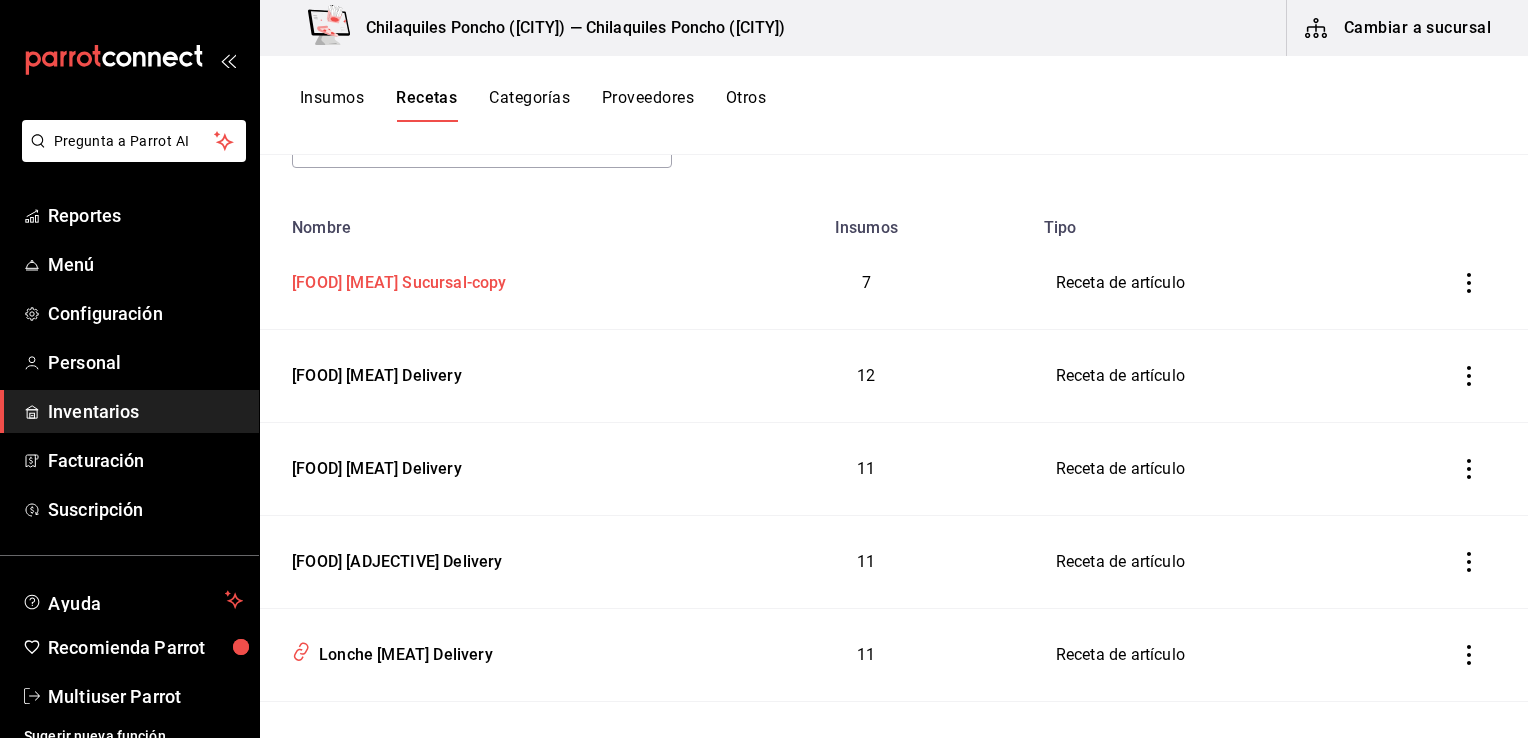 click on "Huevos Jamón Sucursal-copy" at bounding box center (395, 279) 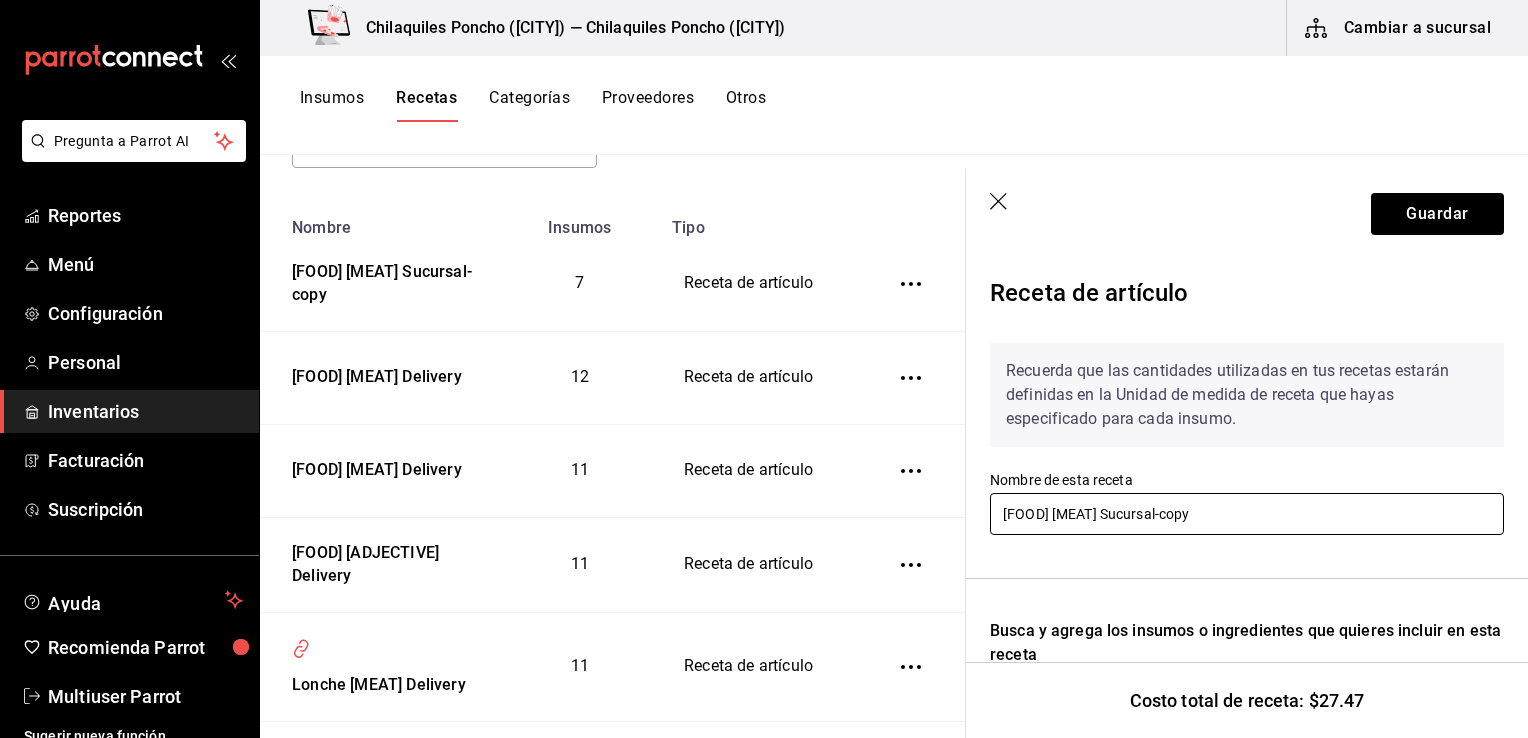drag, startPoint x: 1214, startPoint y: 516, endPoint x: 1101, endPoint y: 515, distance: 113.004425 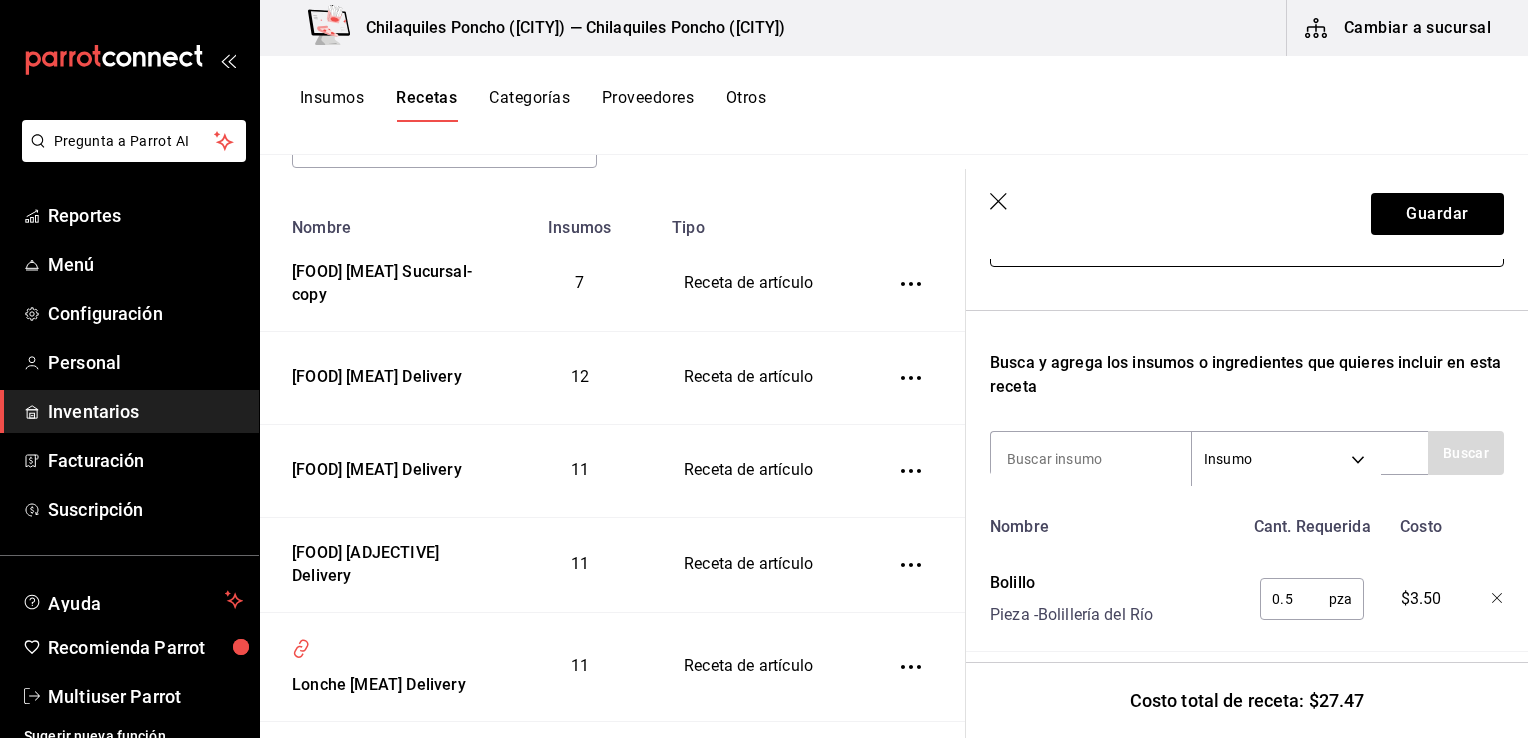 scroll, scrollTop: 268, scrollLeft: 0, axis: vertical 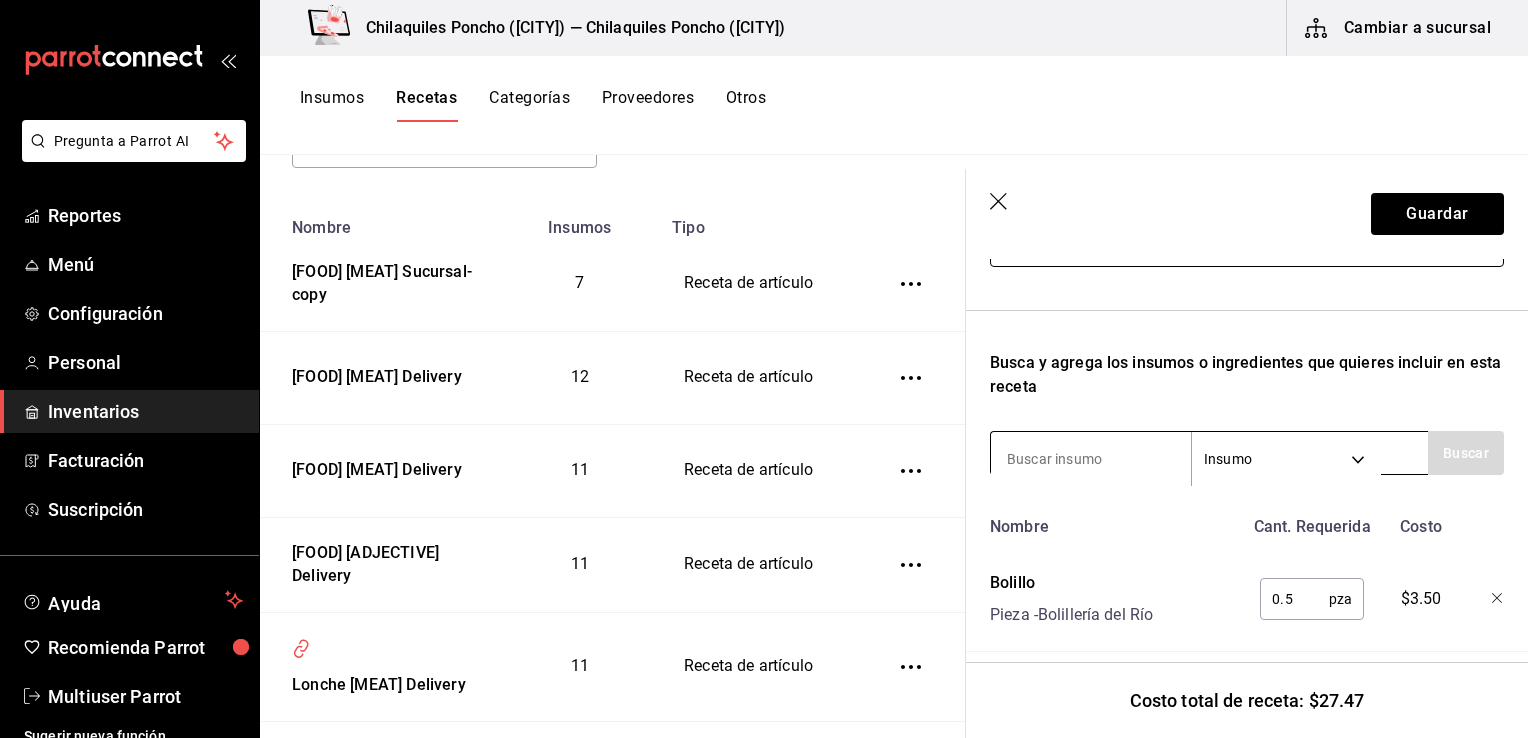 type on "Huevos Jamón Delivery" 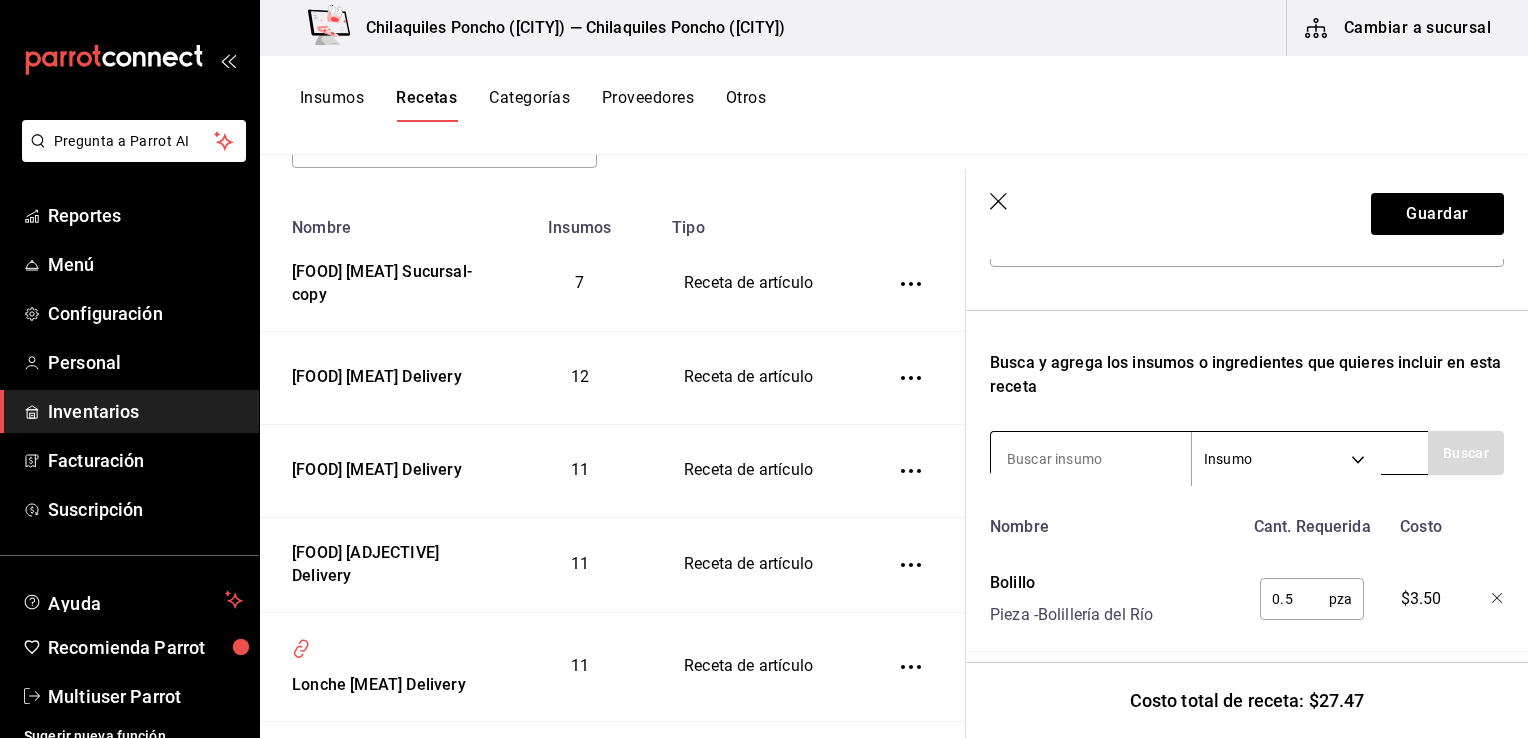 click at bounding box center [1091, 459] 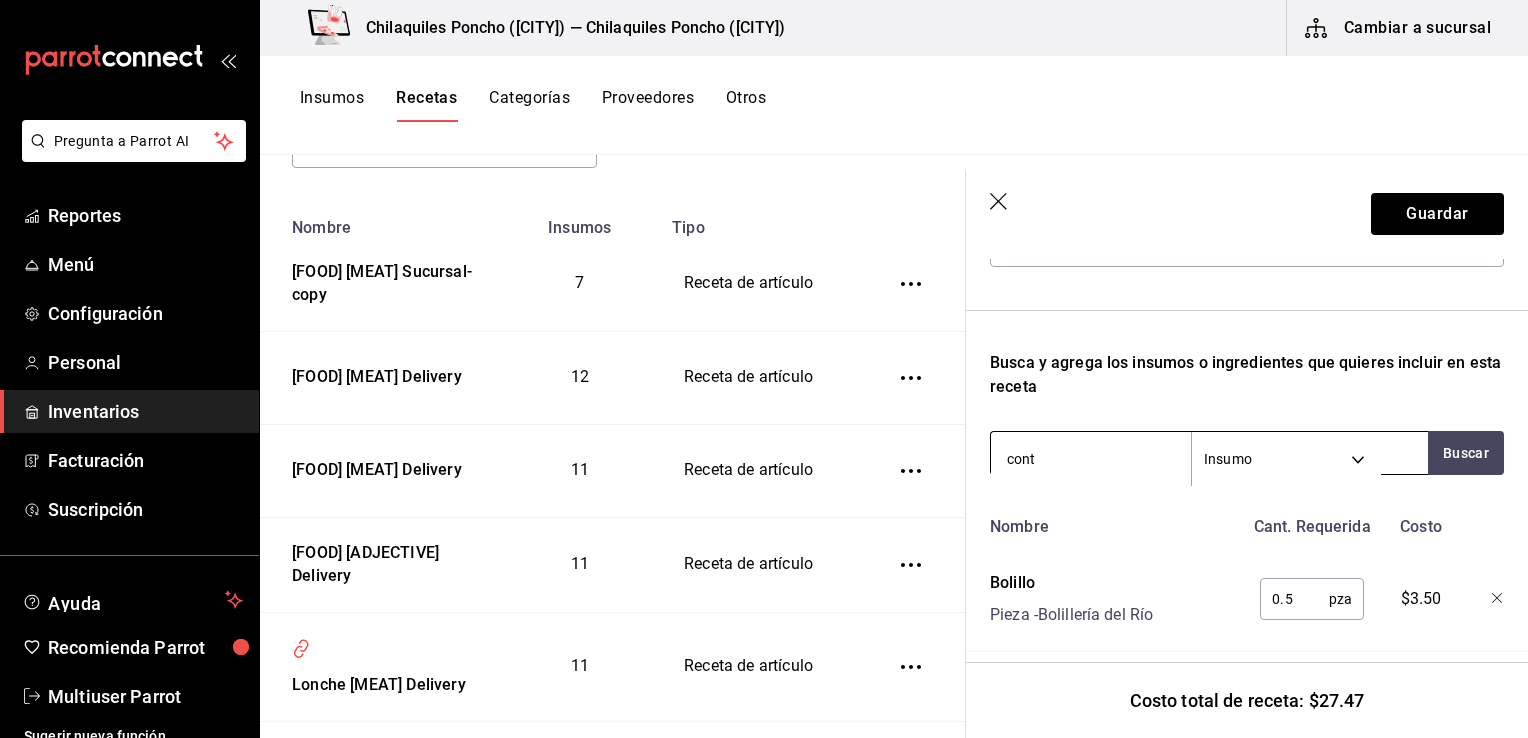 type on "conte" 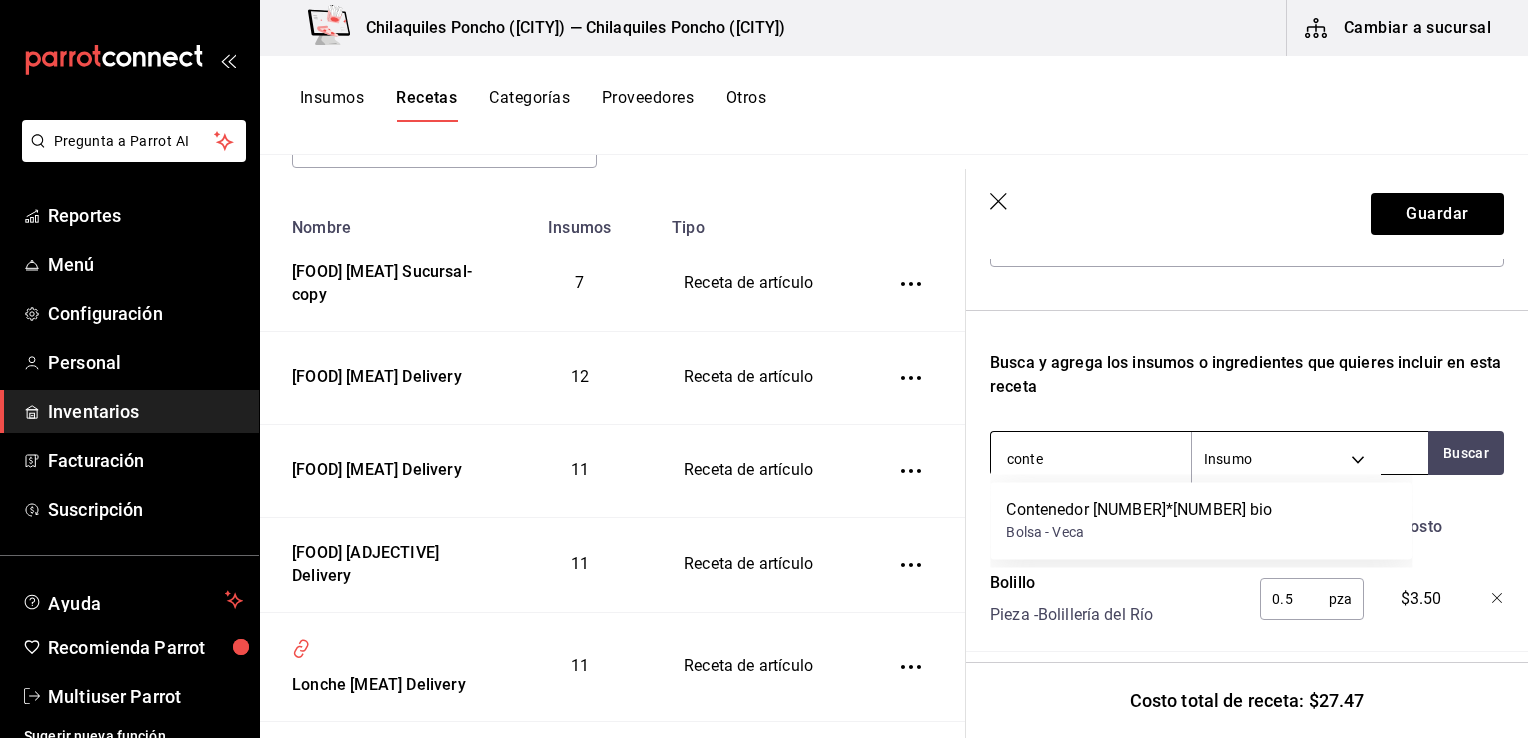 click on "Bolsa - Veca" at bounding box center [1139, 532] 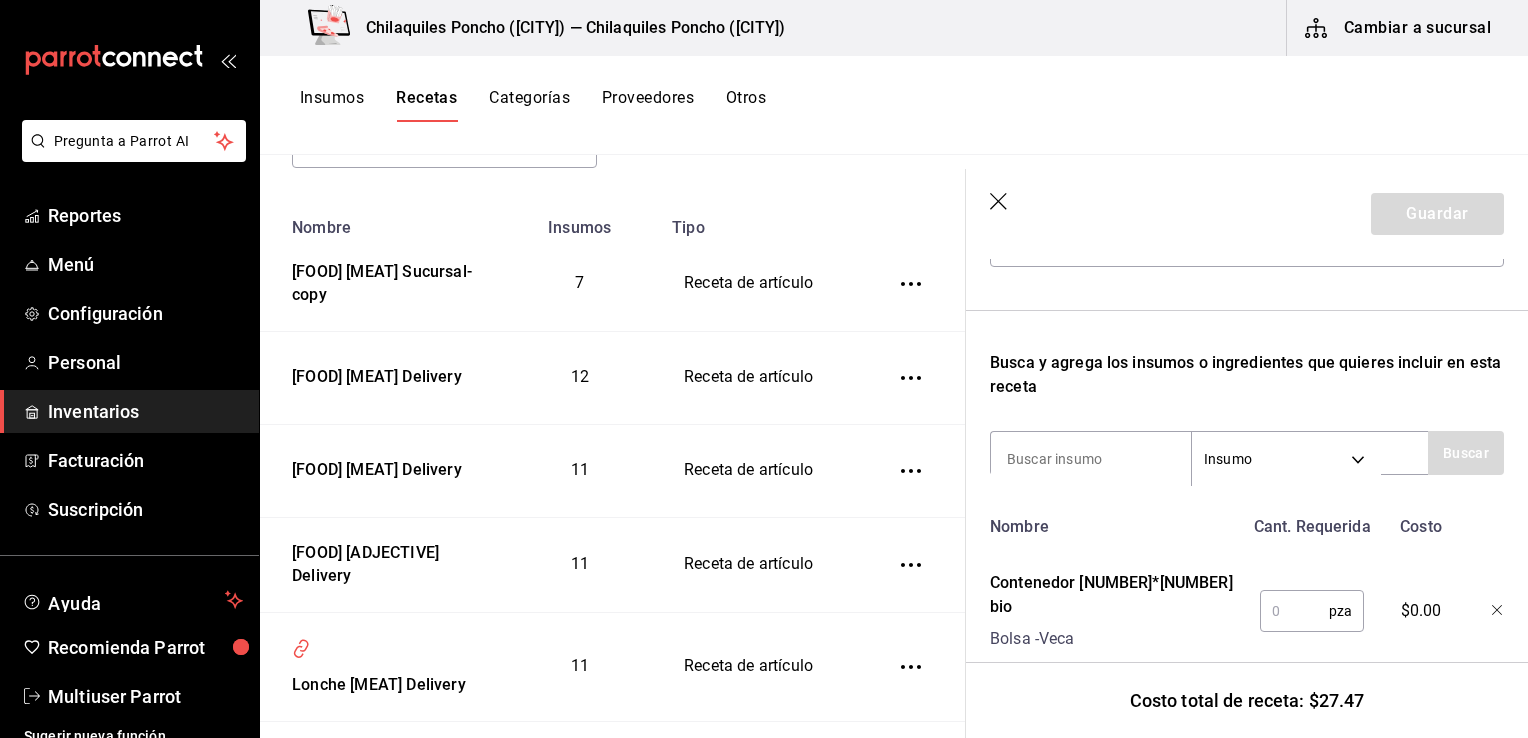 click at bounding box center [1091, 459] 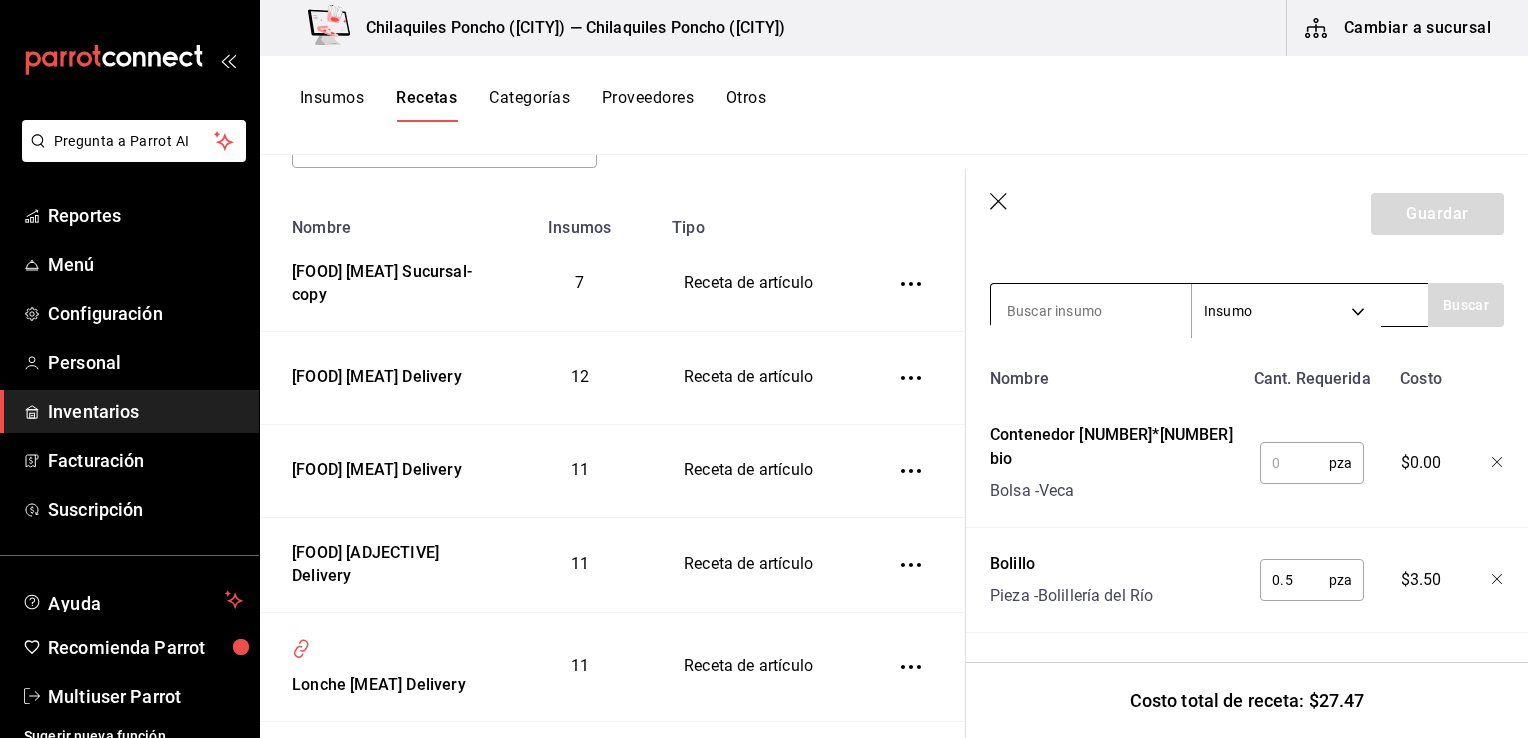 scroll, scrollTop: 413, scrollLeft: 0, axis: vertical 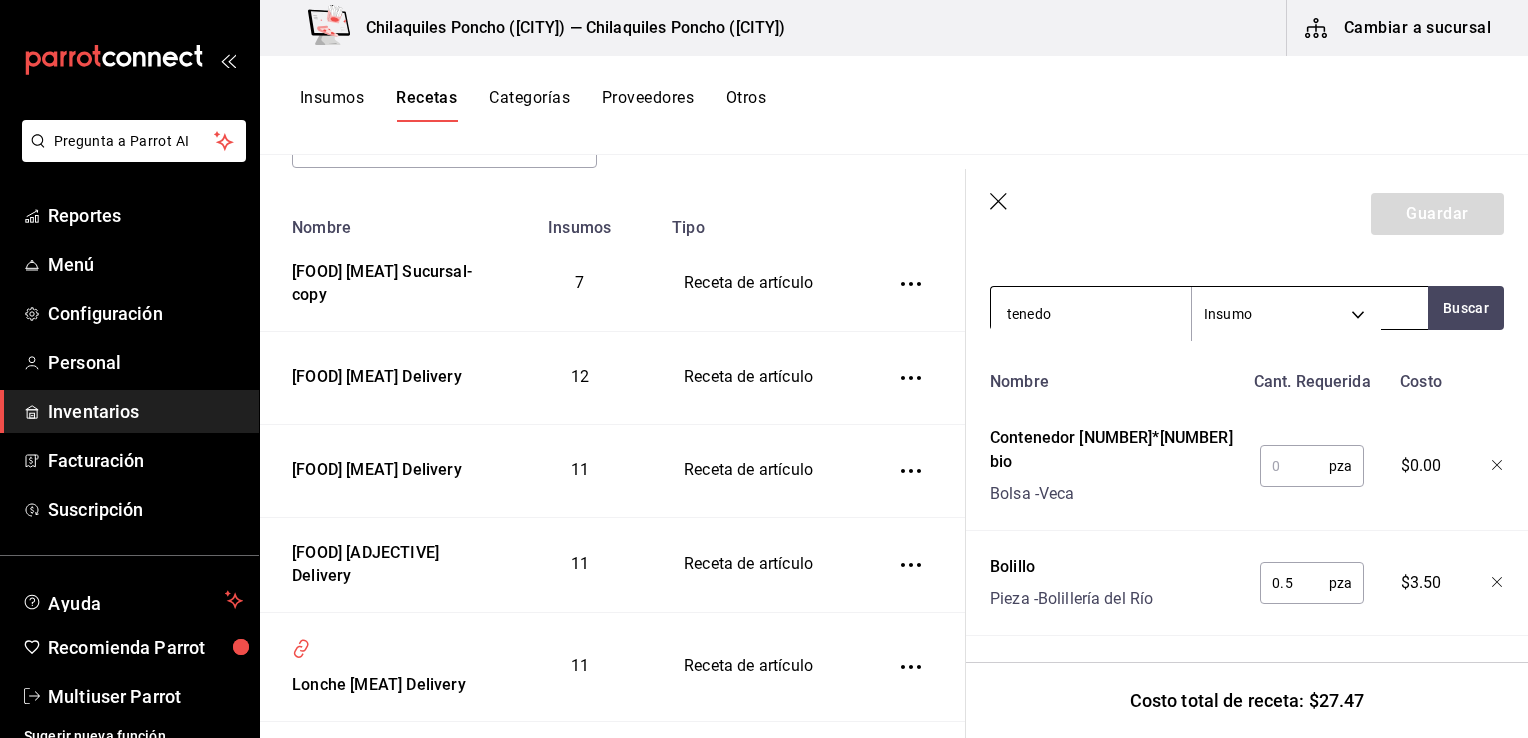 type on "tenedor" 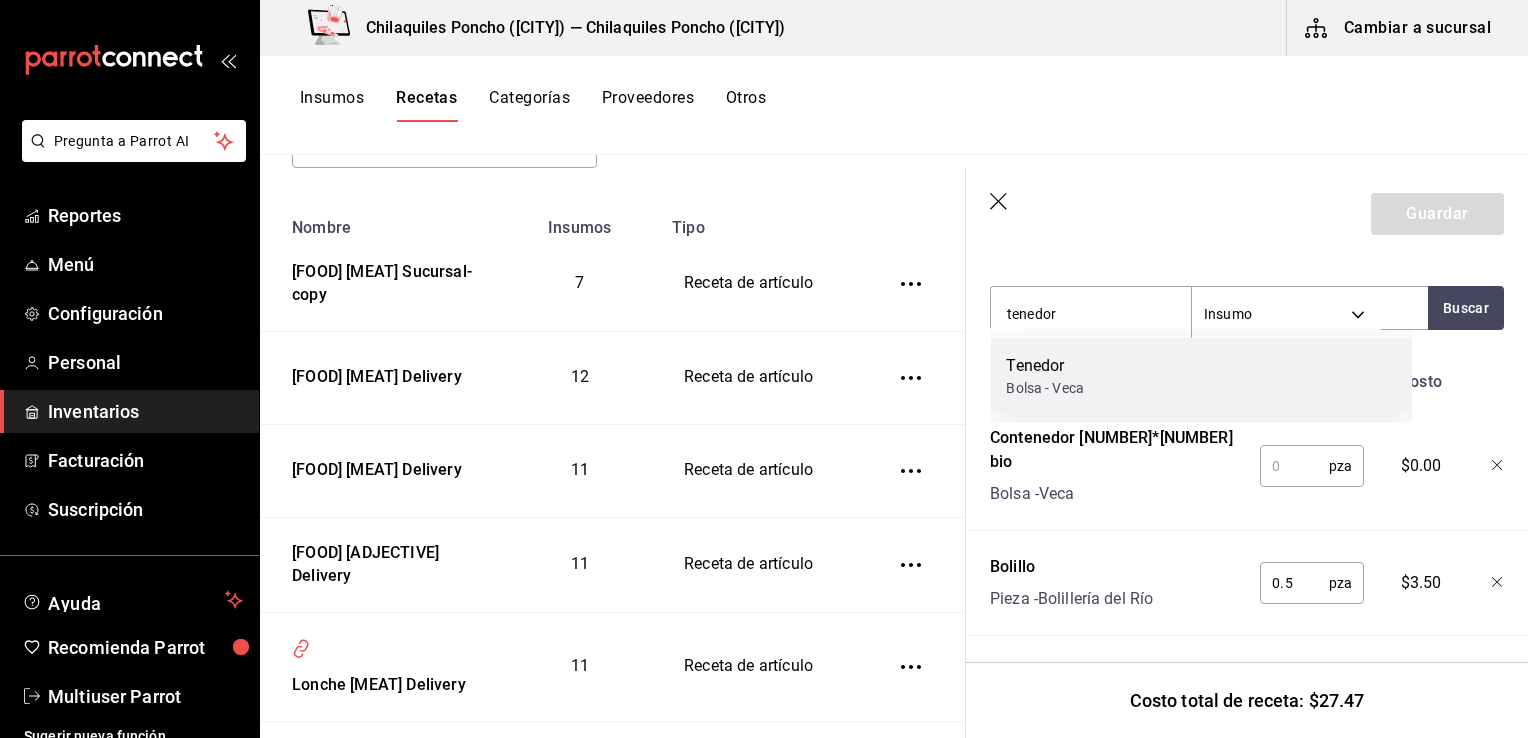 click on "Tenedor Bolsa - Veca" at bounding box center (1201, 376) 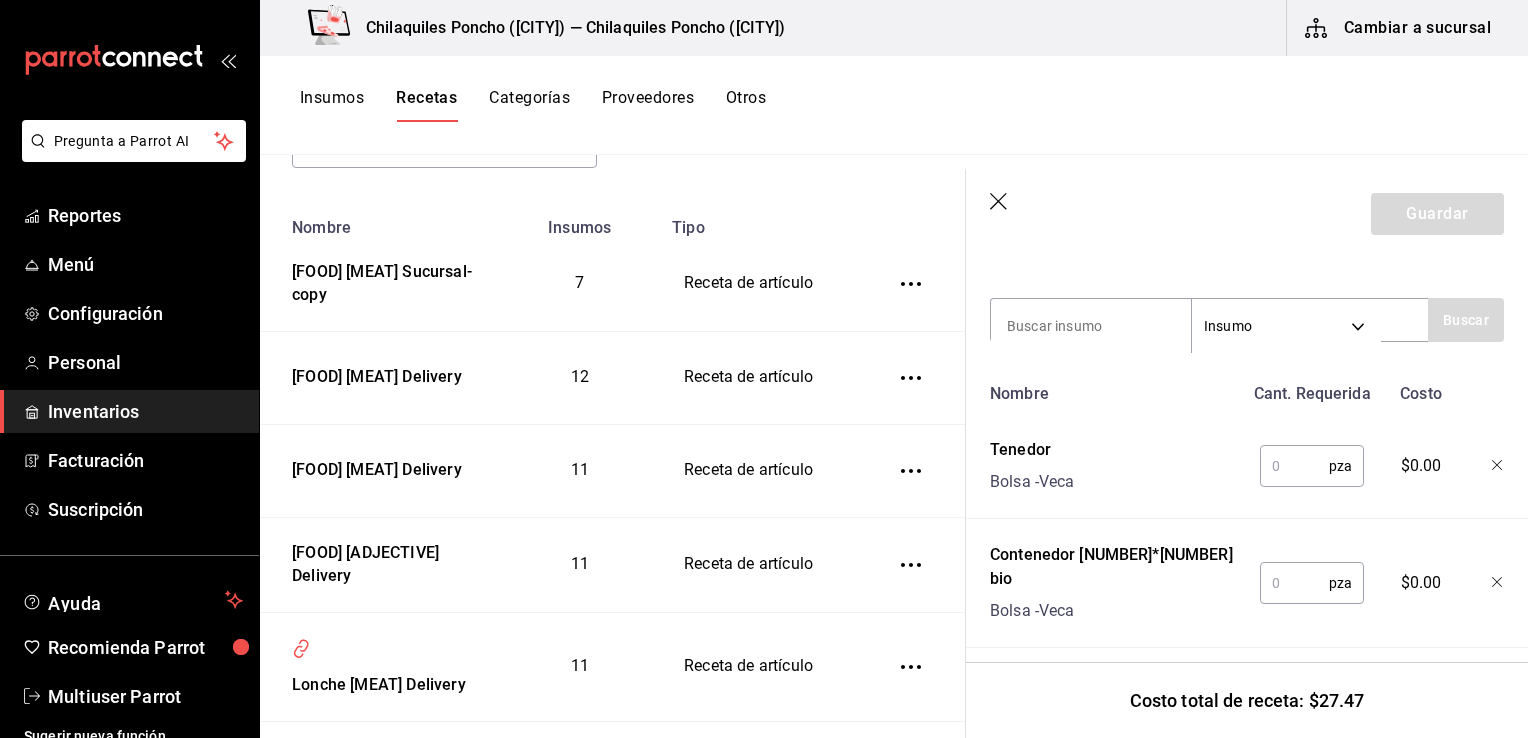 scroll, scrollTop: 404, scrollLeft: 0, axis: vertical 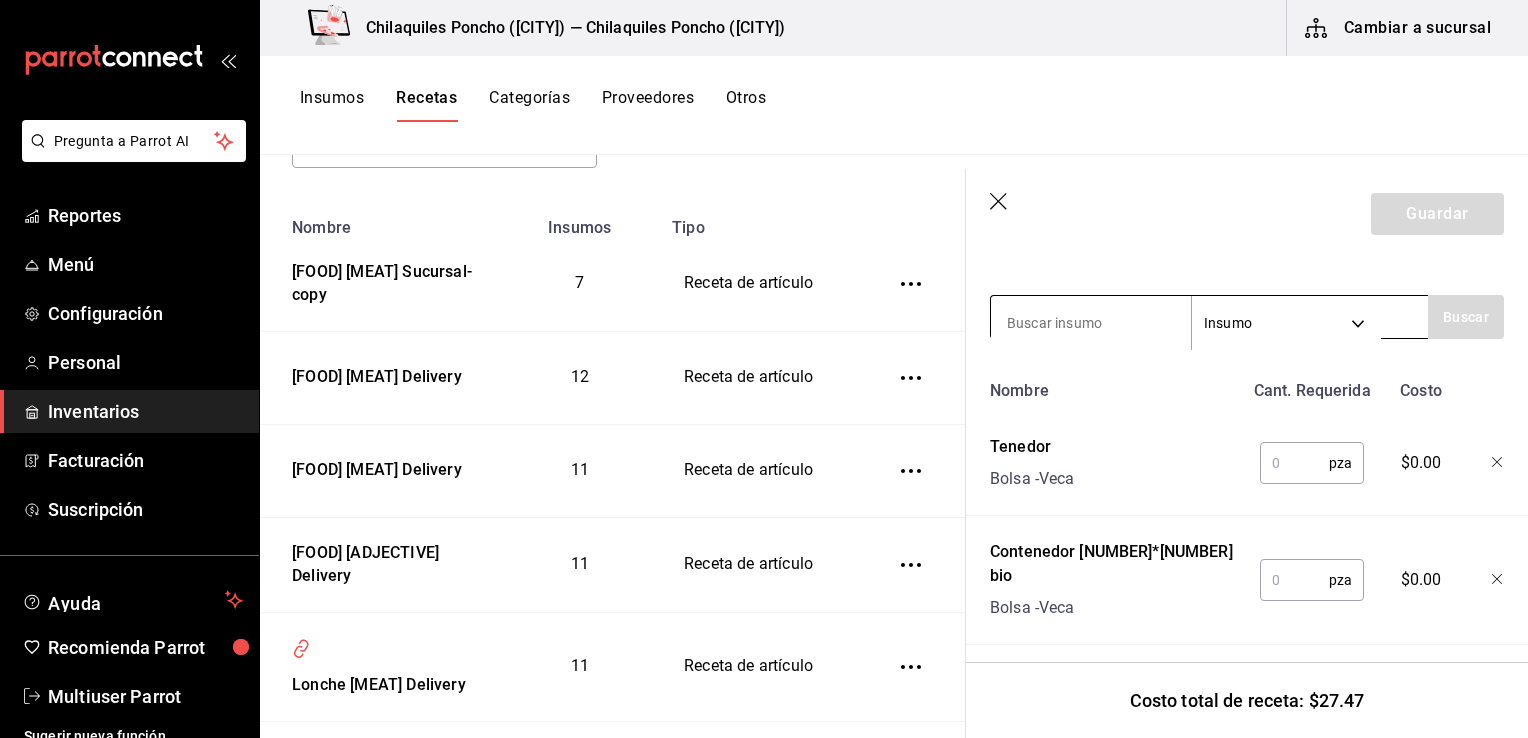 click at bounding box center (1091, 323) 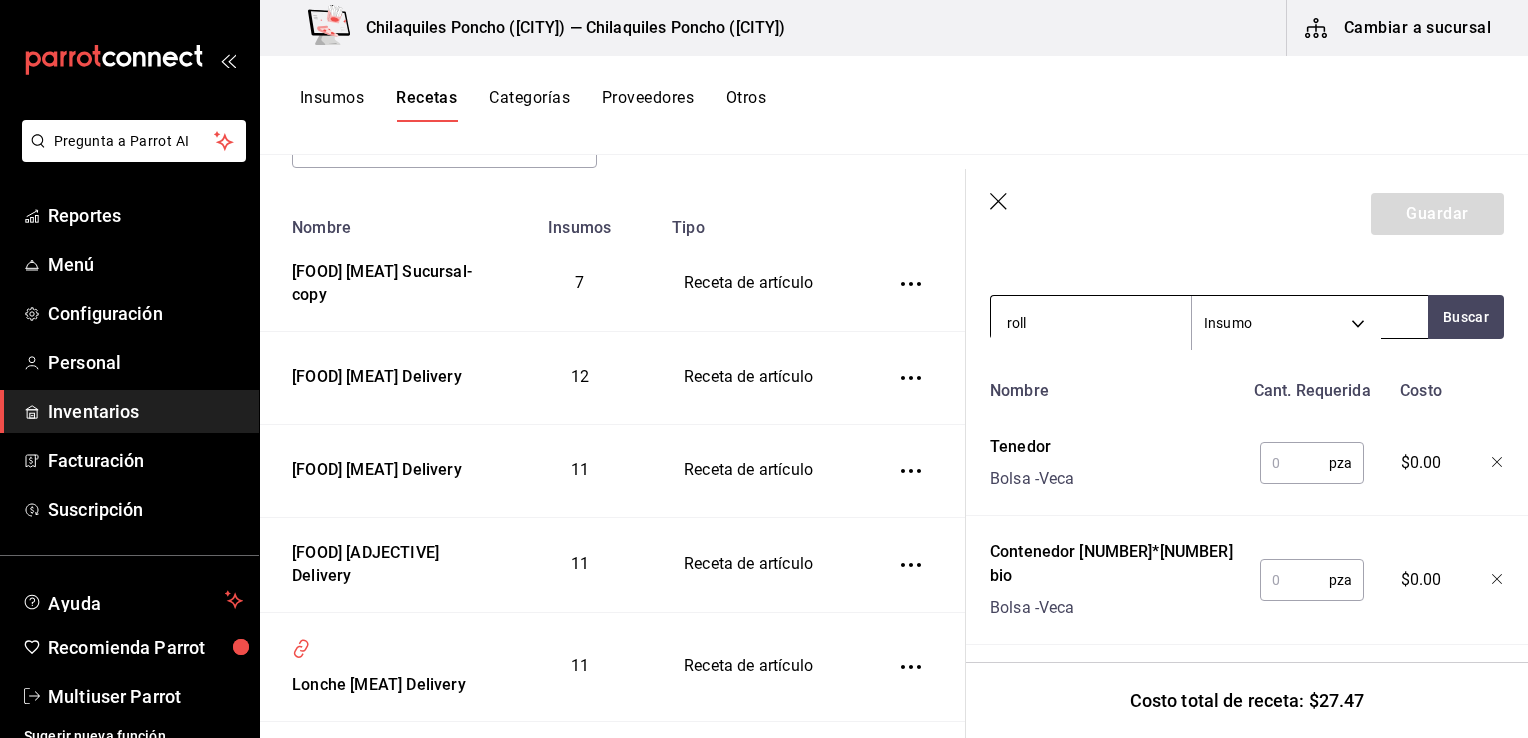 type on "rollo" 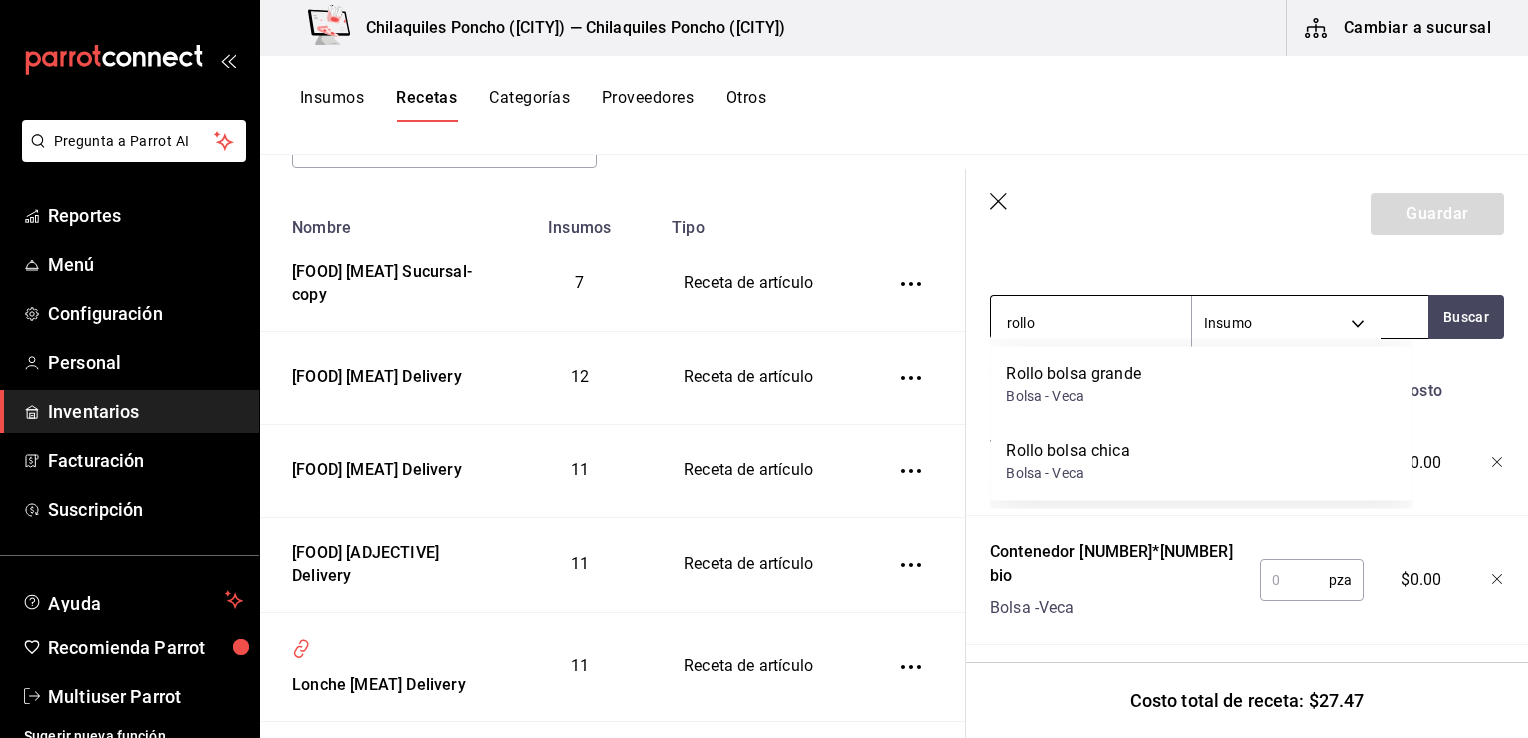click on "Rollo bolsa chica Bolsa - Veca" at bounding box center (1201, 461) 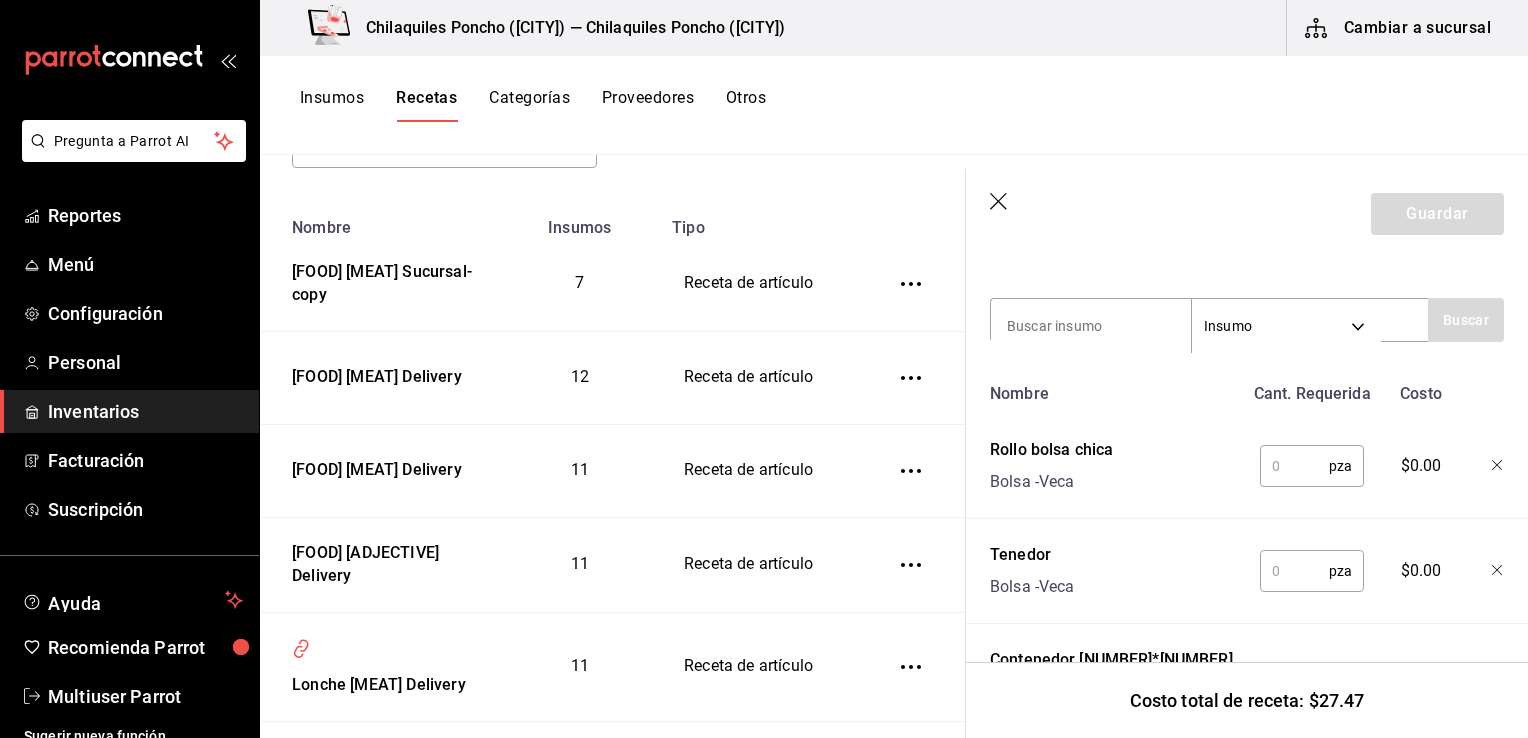 scroll, scrollTop: 401, scrollLeft: 0, axis: vertical 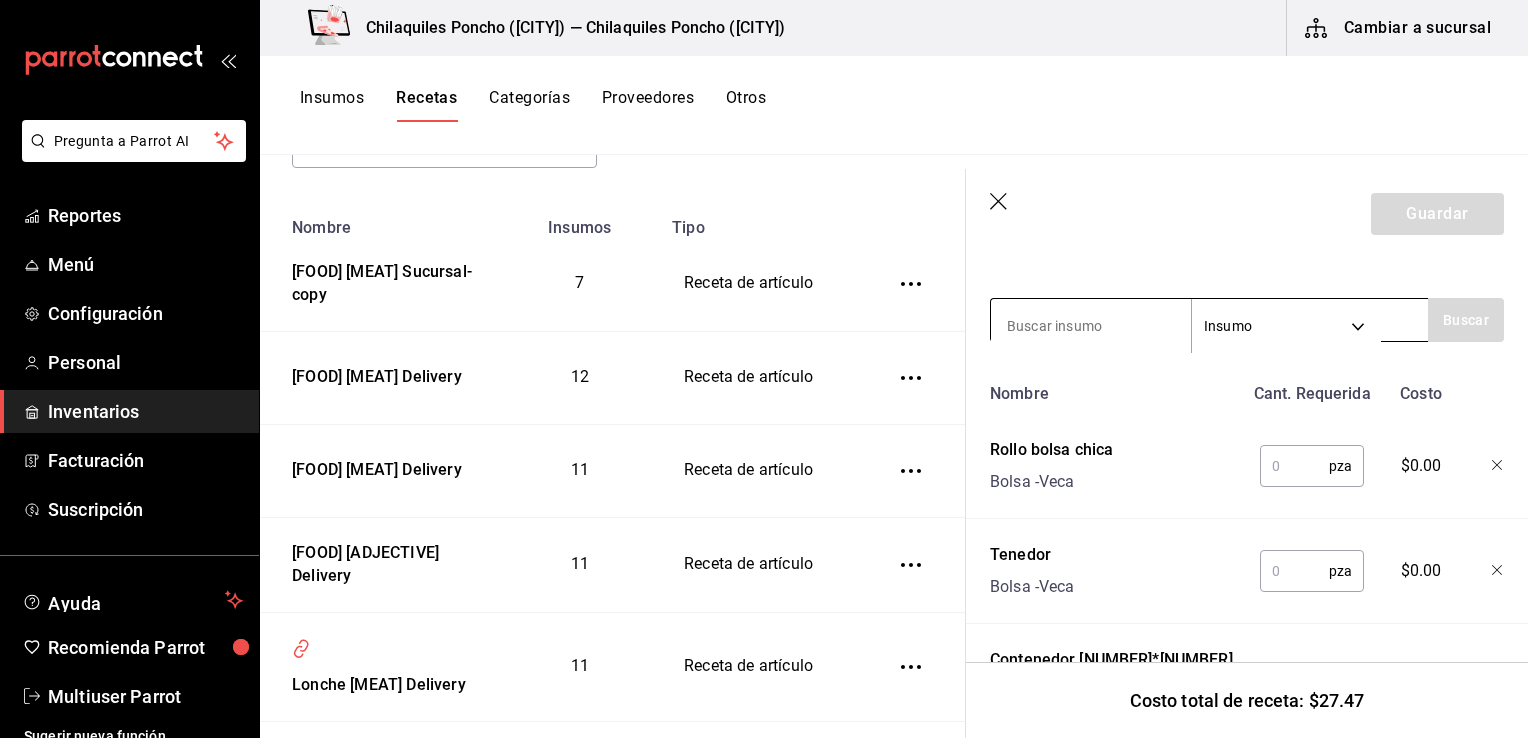 click at bounding box center (1091, 326) 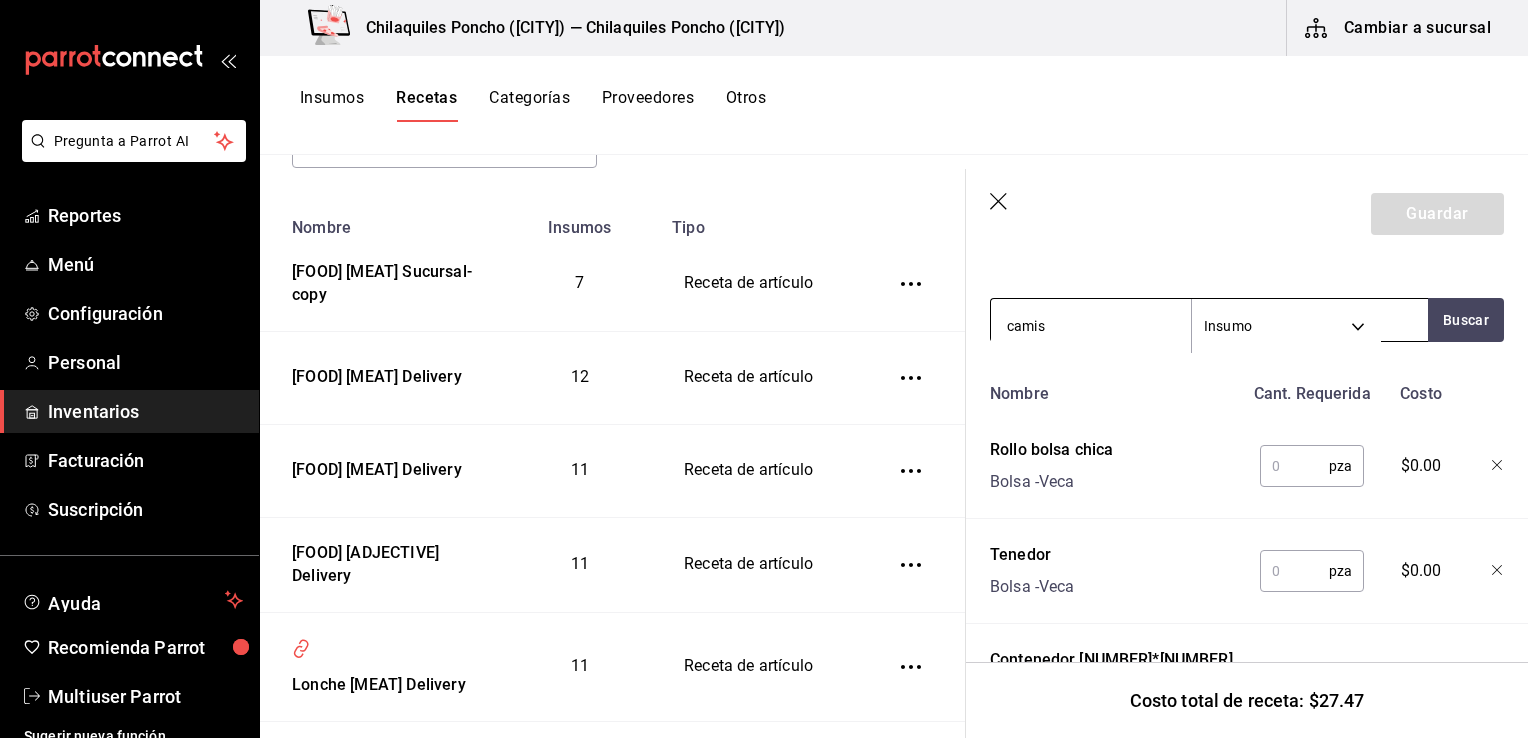 type on "camise" 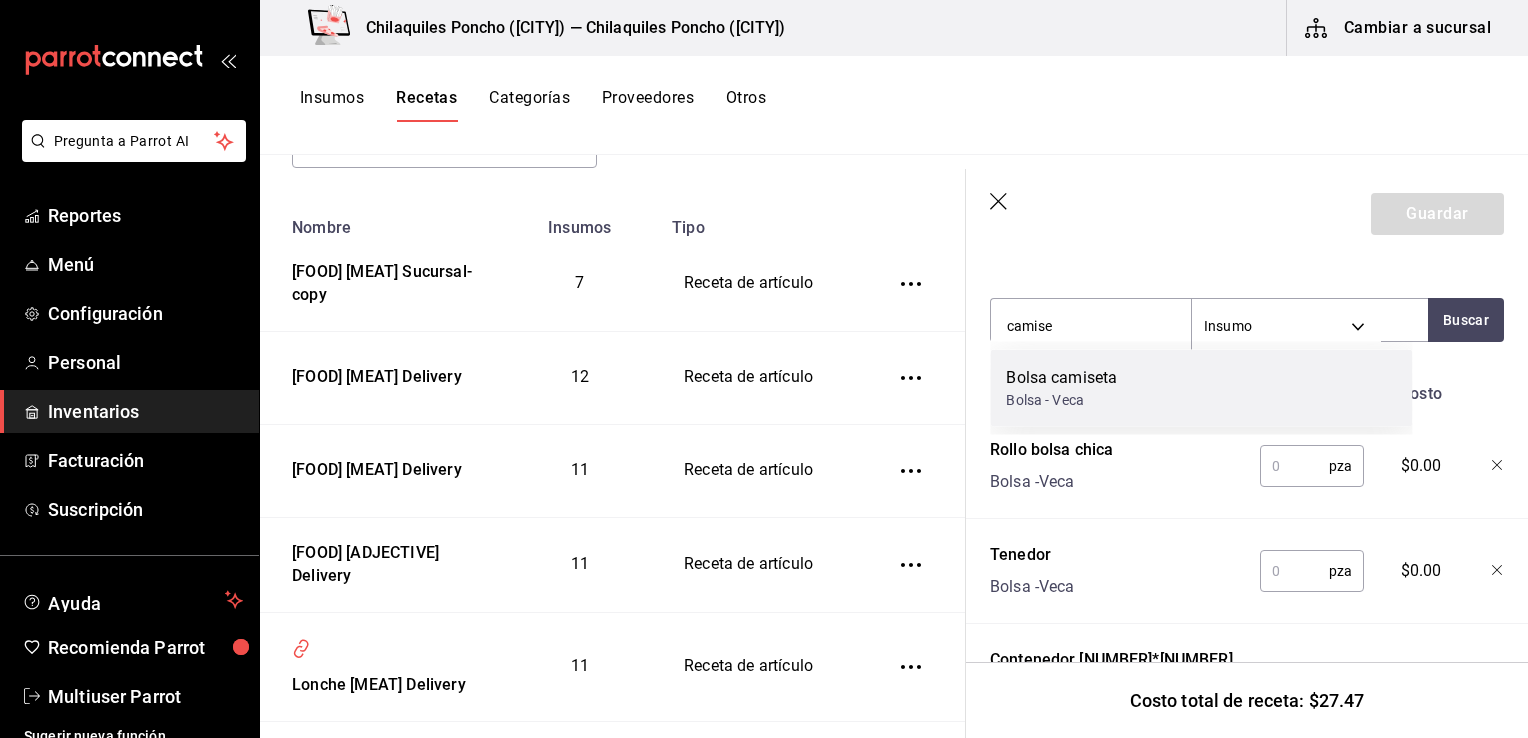 click on "Bolsa camiseta Bolsa - Veca" at bounding box center [1201, 388] 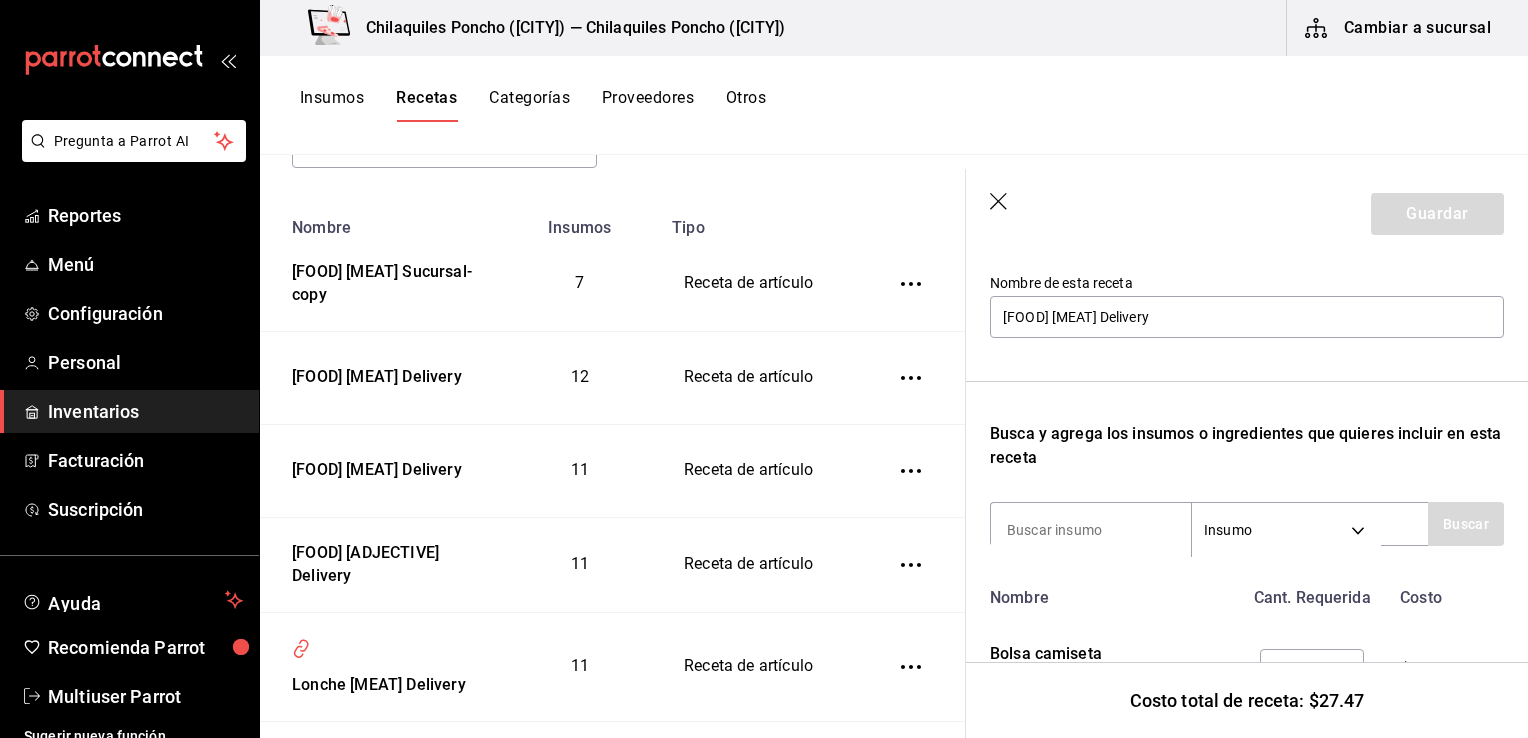 scroll, scrollTop: 296, scrollLeft: 0, axis: vertical 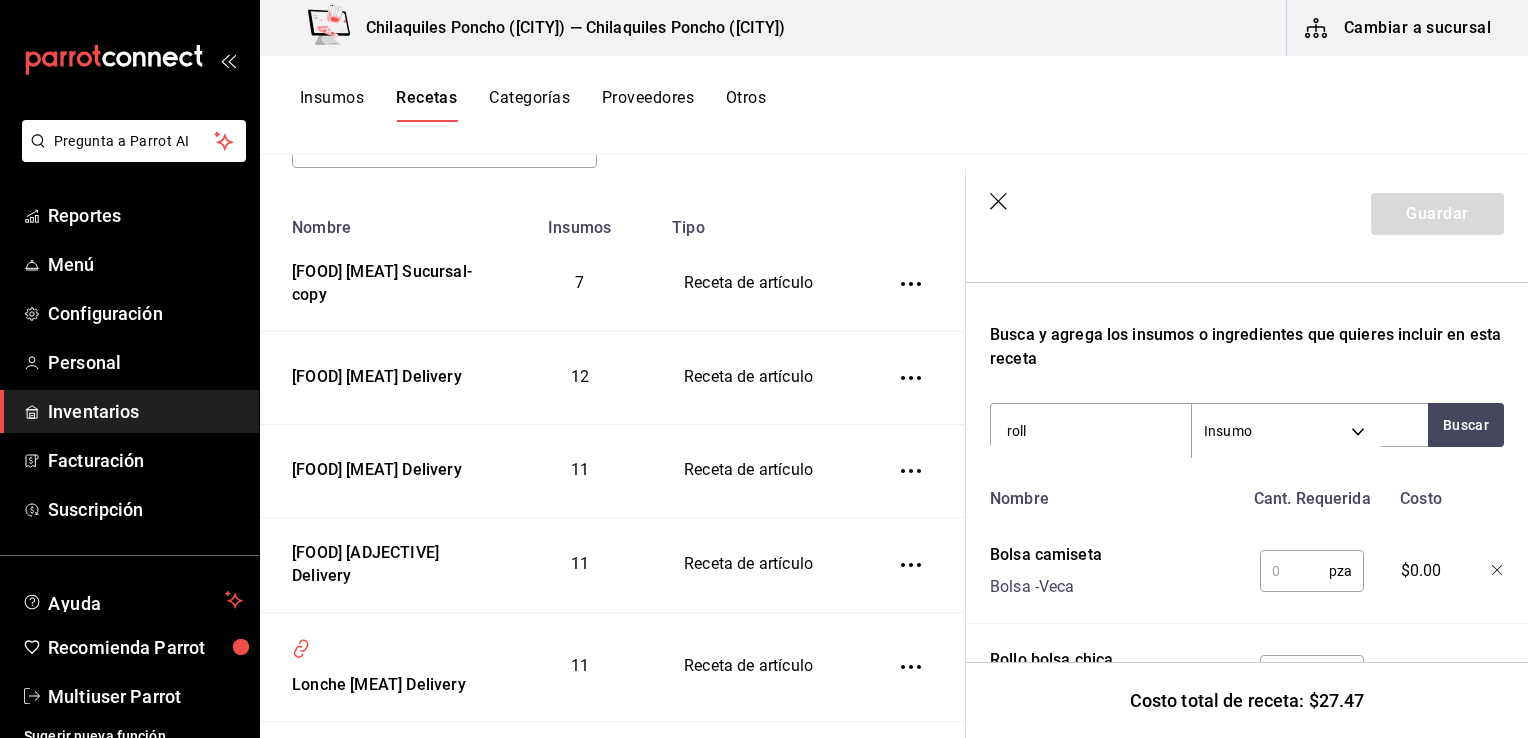 type on "rollo" 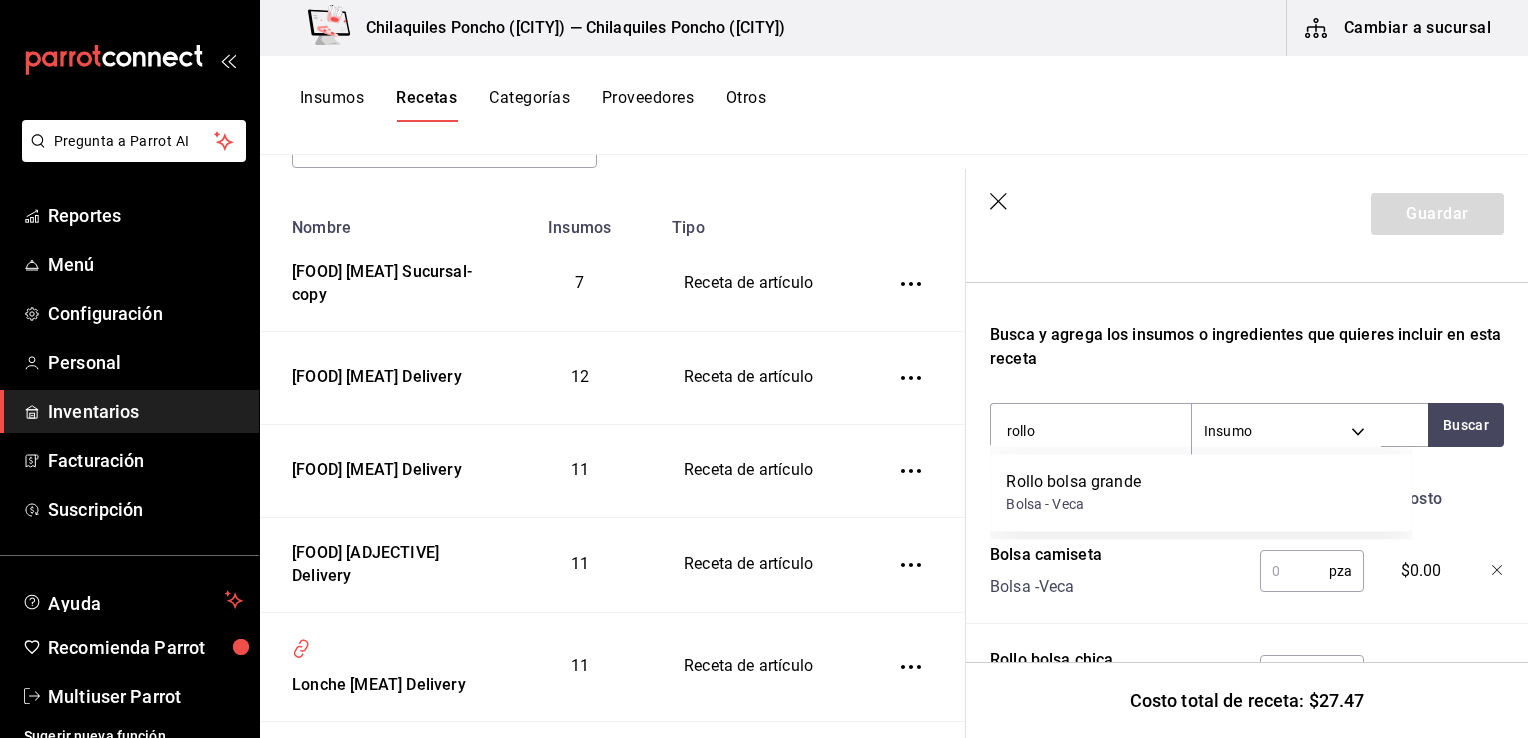 click on "Rollo bolsa grande Bolsa - Veca" at bounding box center [1201, 492] 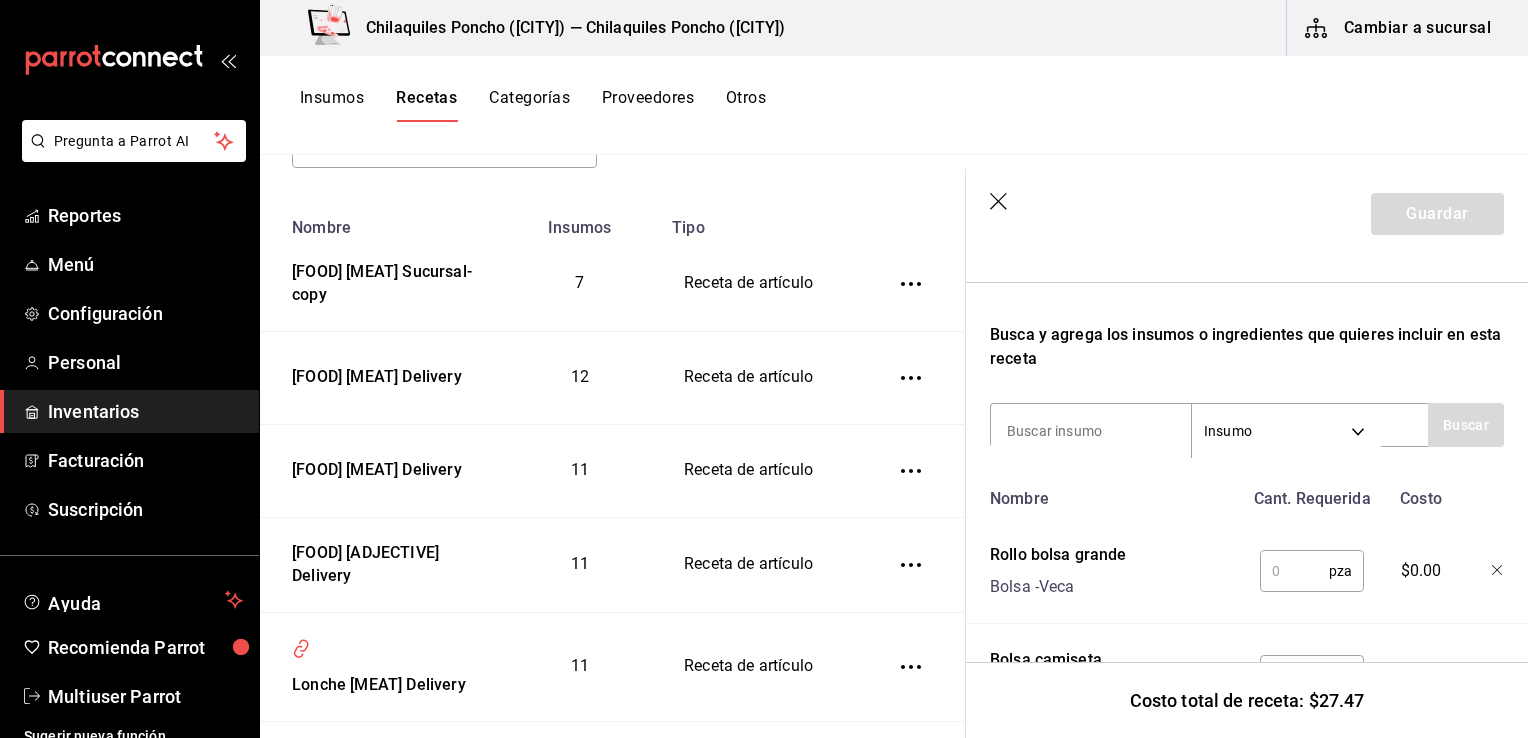 click at bounding box center [1483, 567] 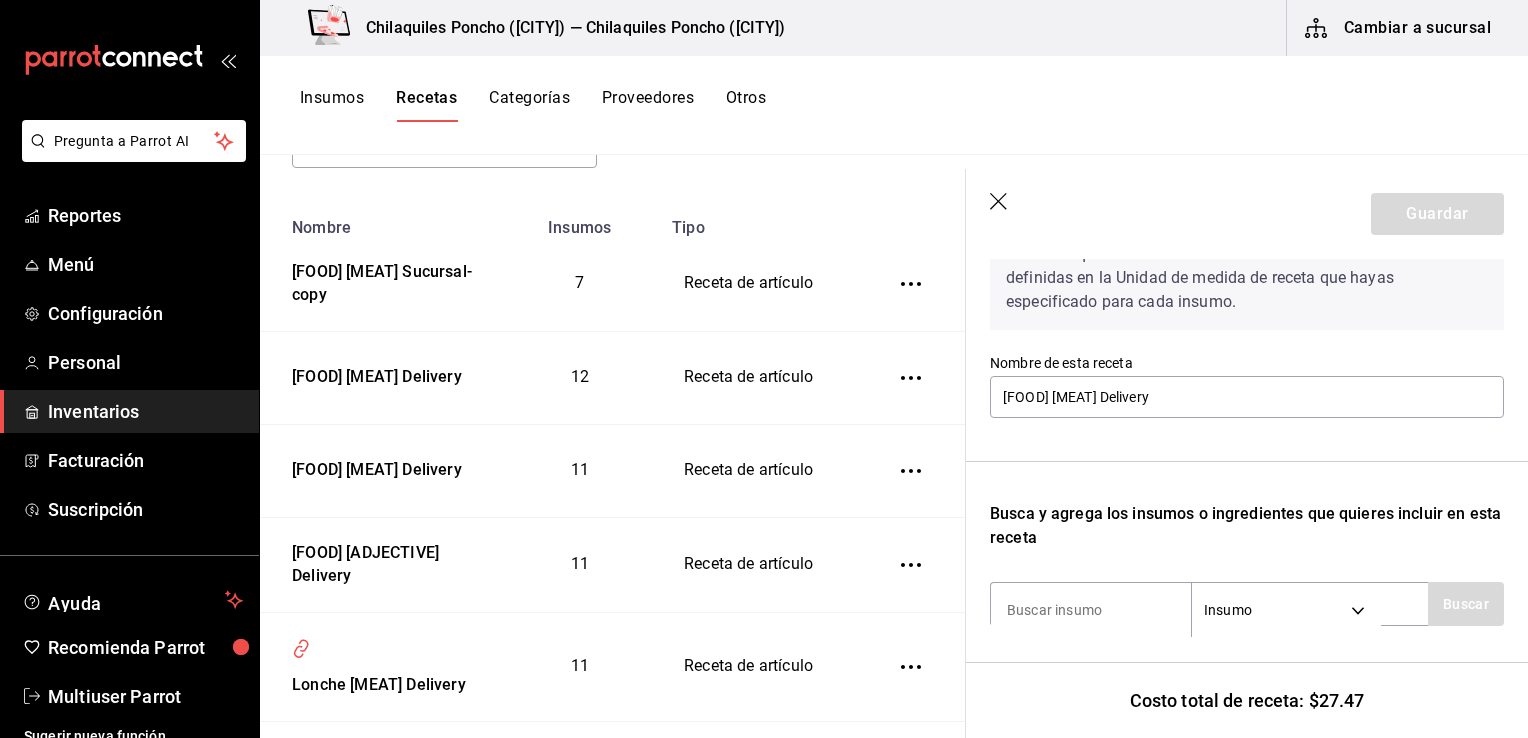 scroll, scrollTop: 258, scrollLeft: 0, axis: vertical 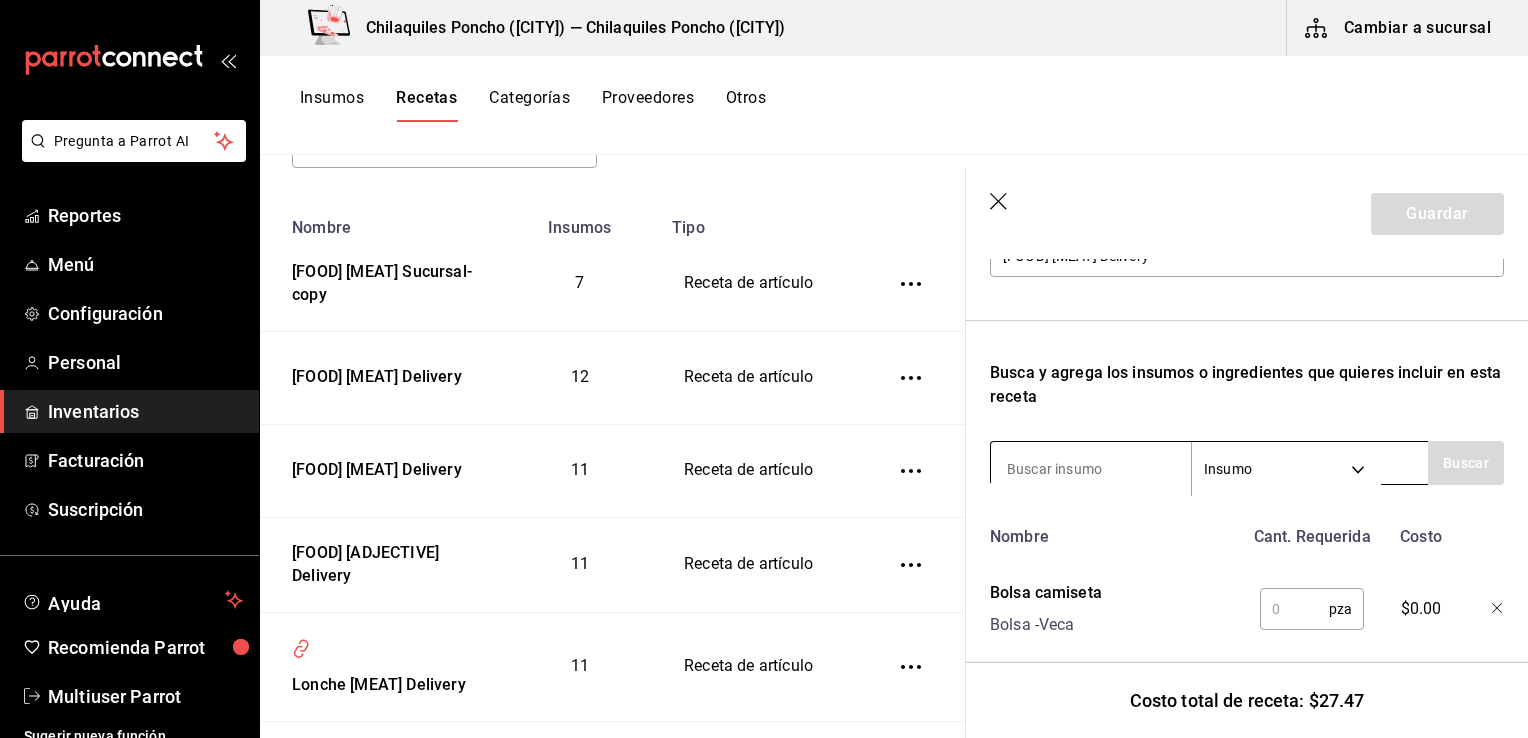 click at bounding box center (1091, 469) 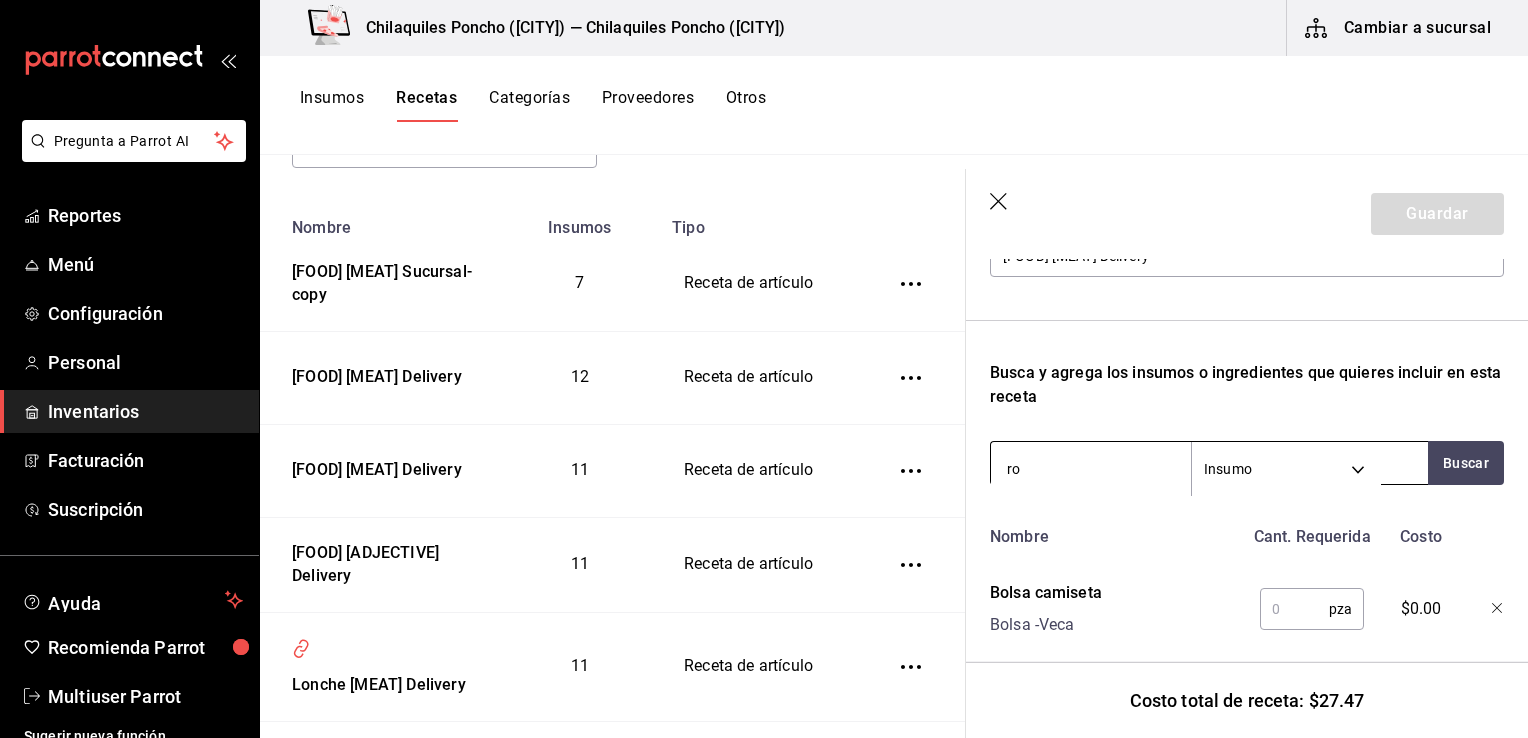 type on "r" 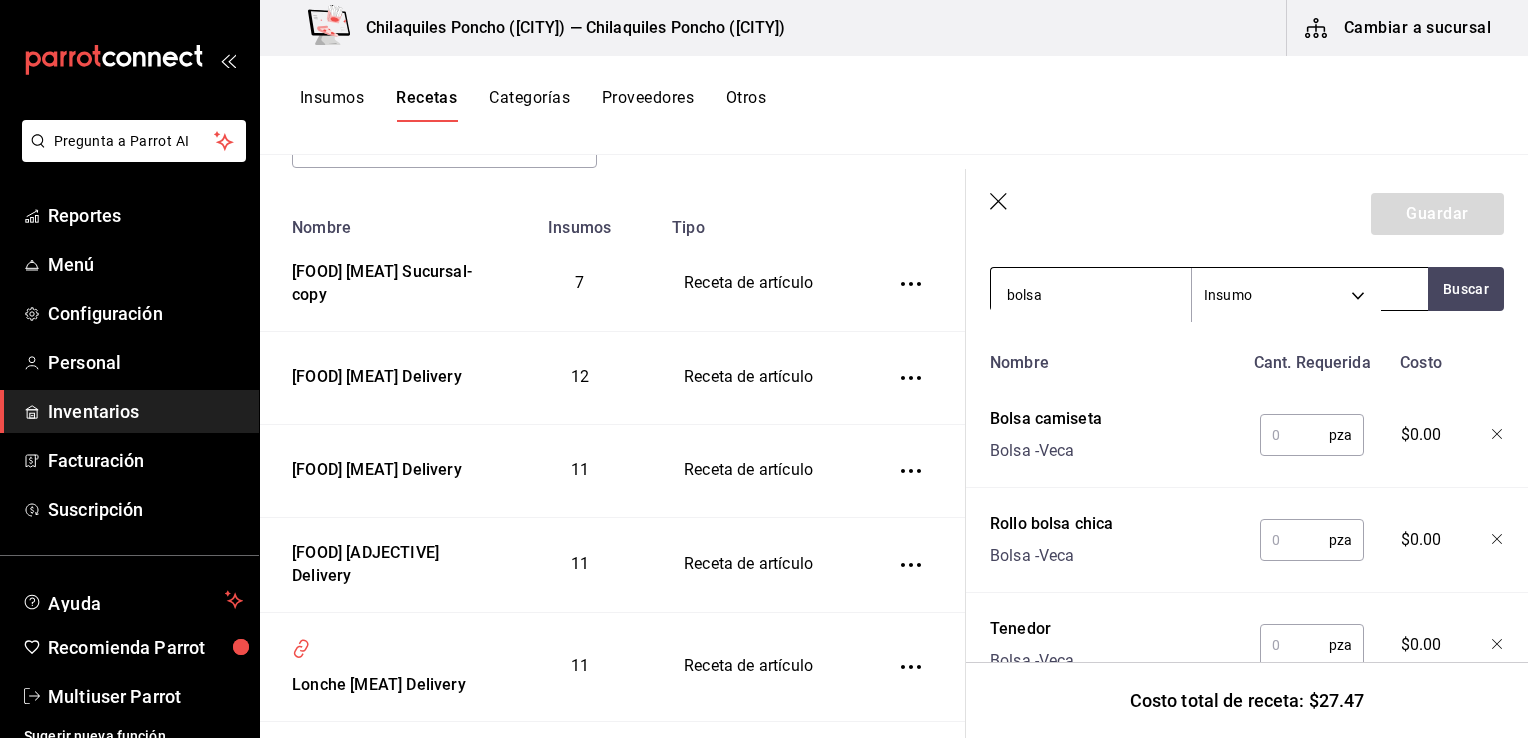 scroll, scrollTop: 421, scrollLeft: 0, axis: vertical 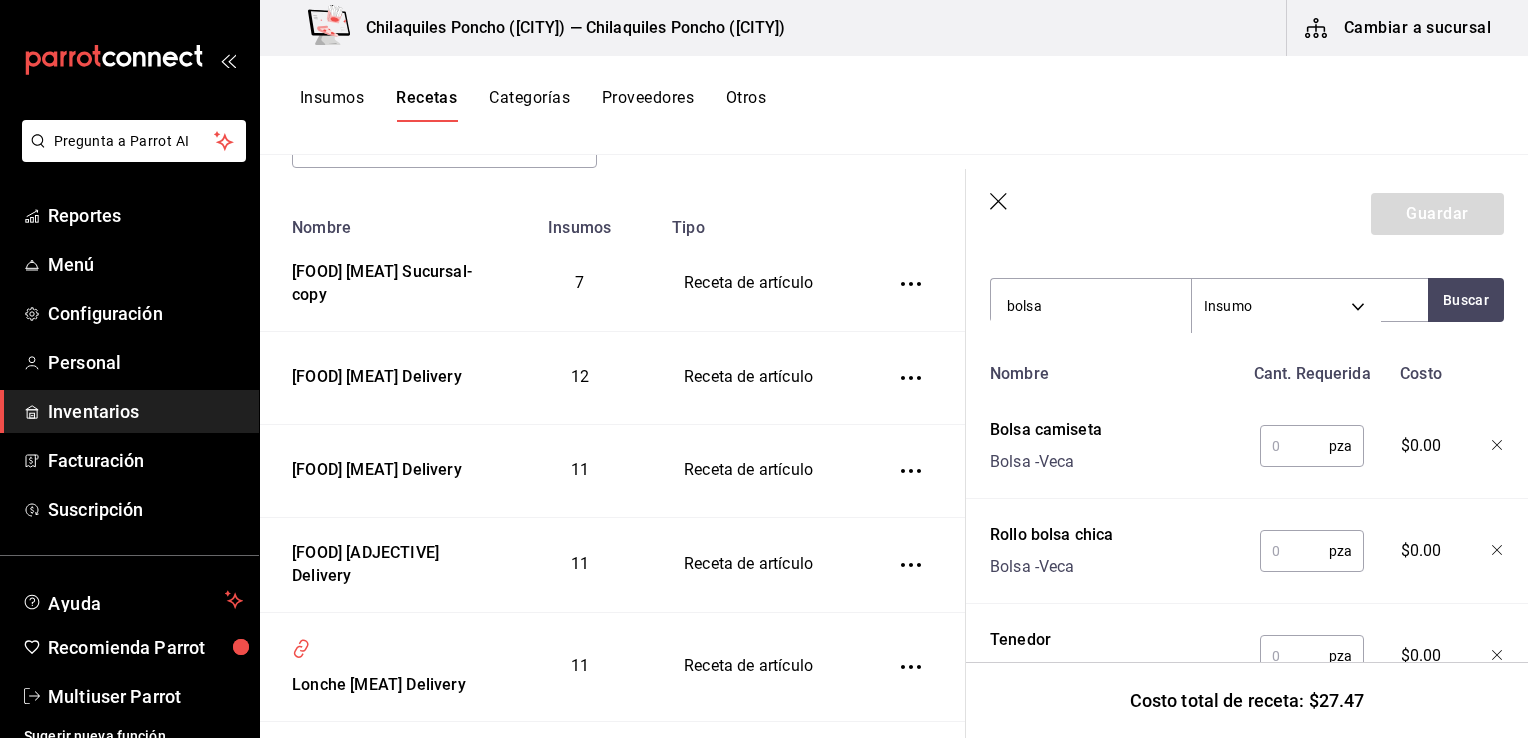 type on "bolsa" 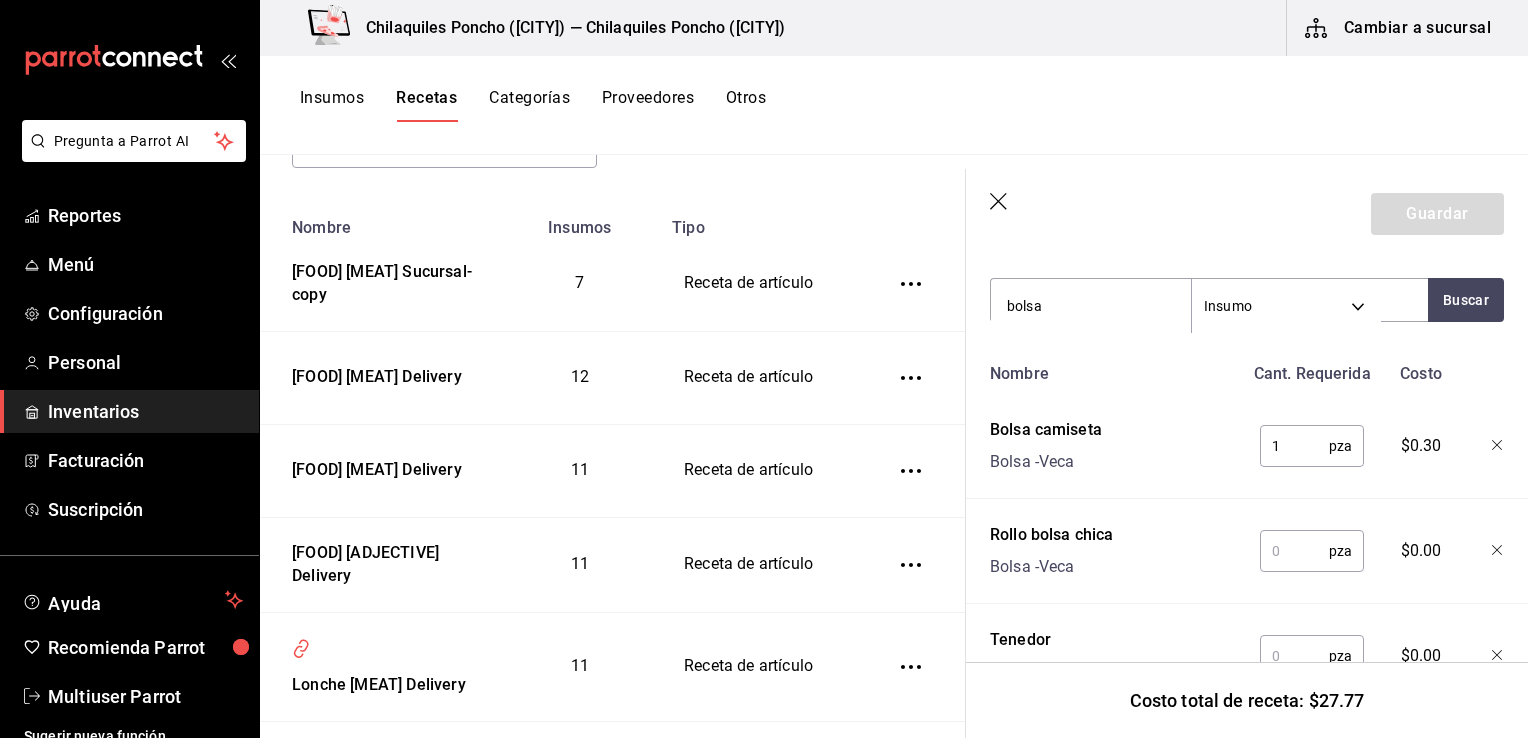 type on "1" 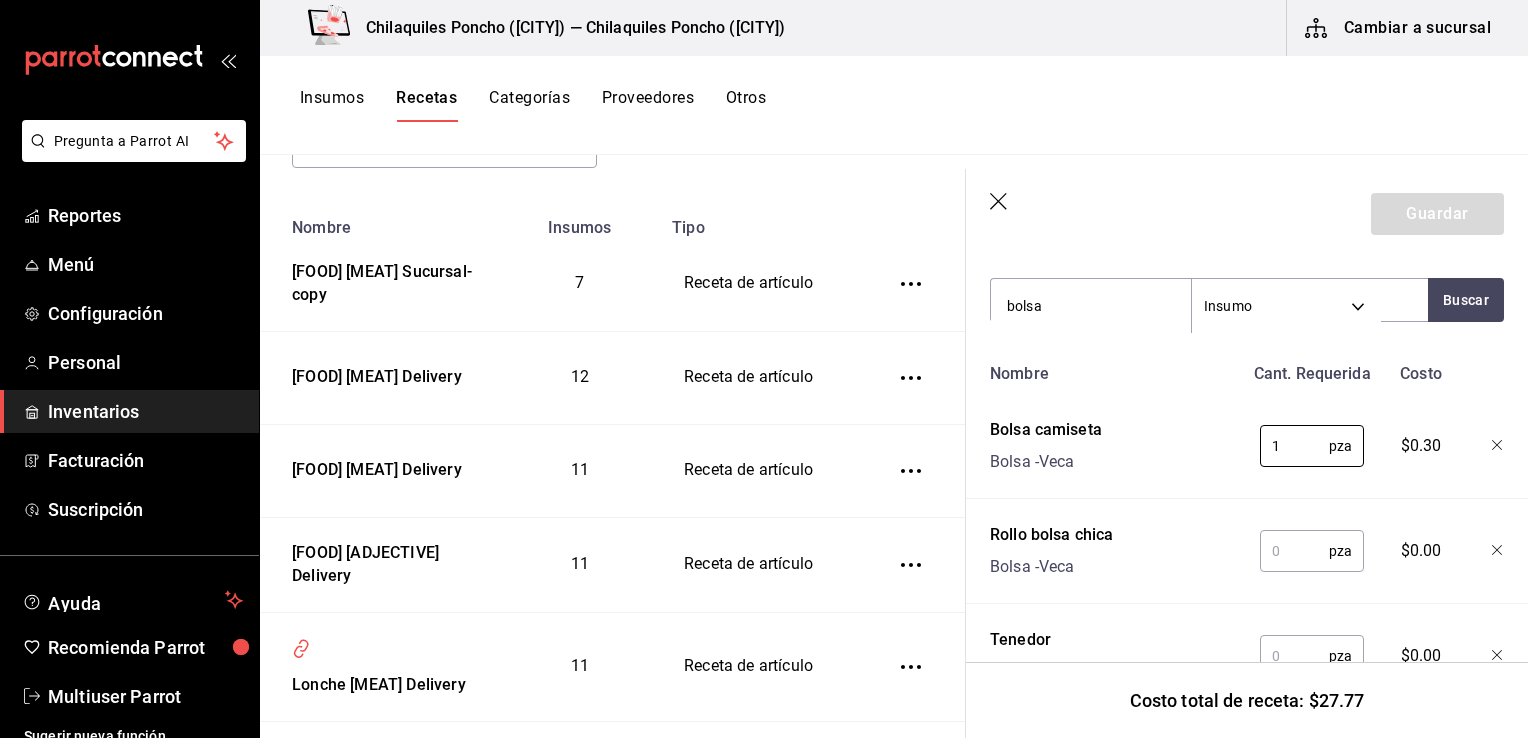 click at bounding box center [1294, 551] 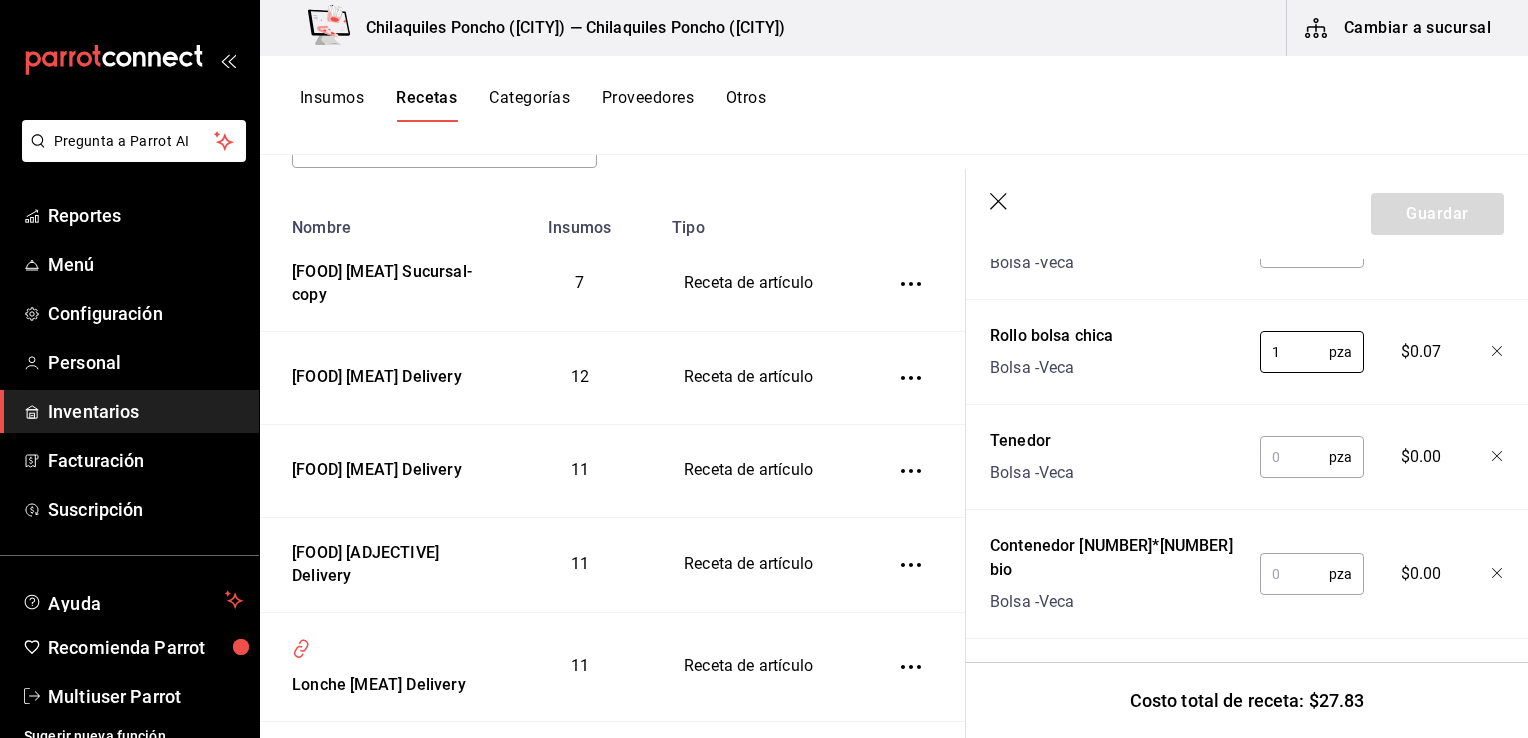 type on "1" 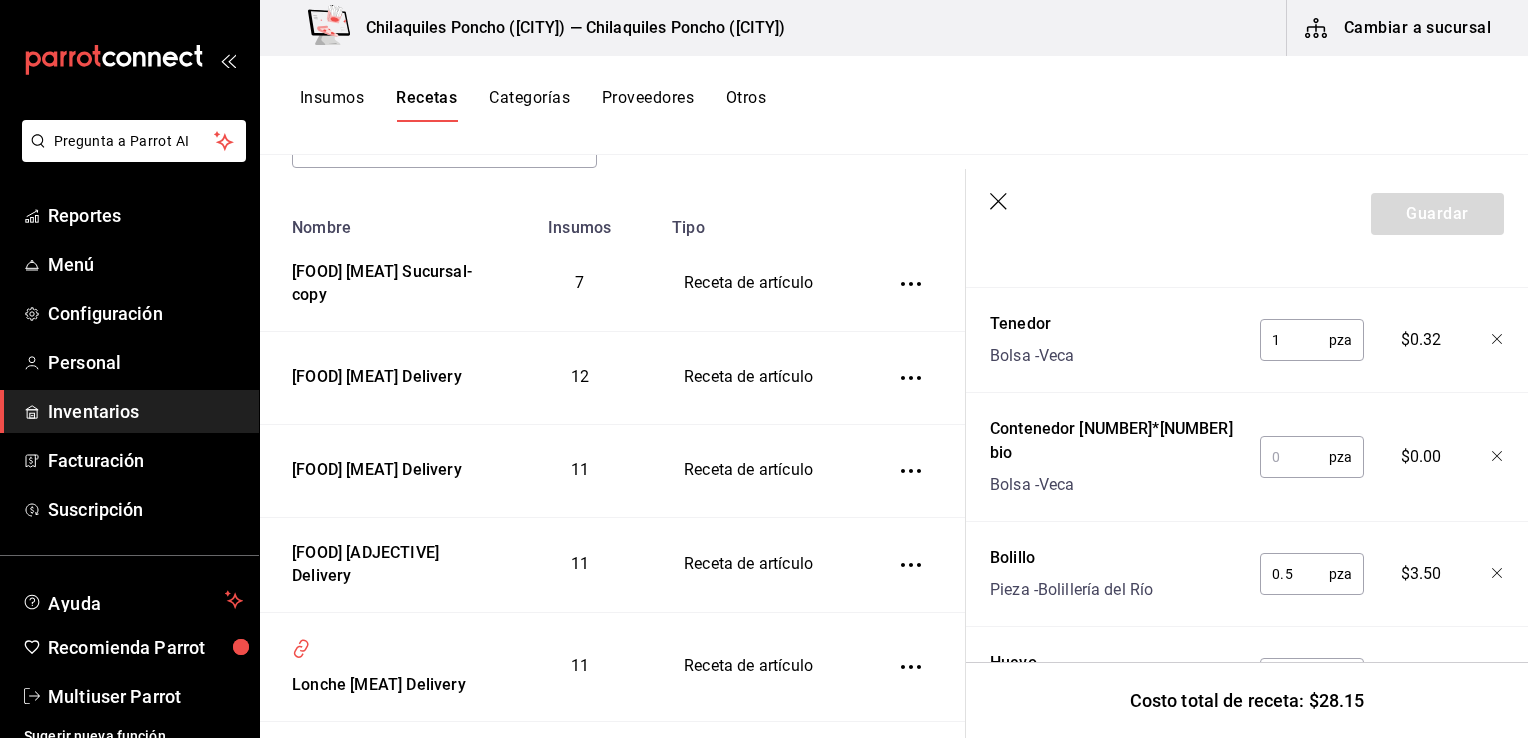 type on "1" 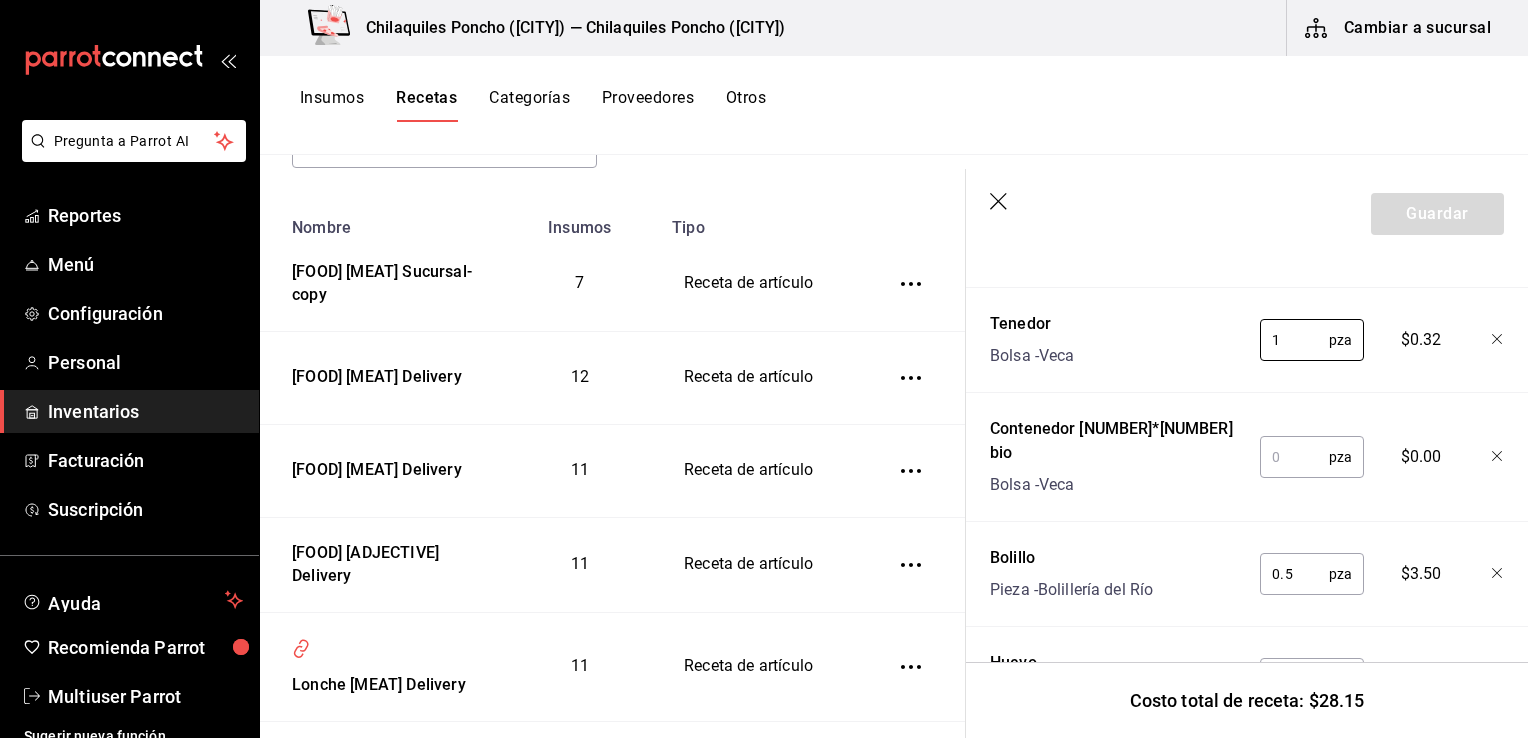 click at bounding box center (1294, 457) 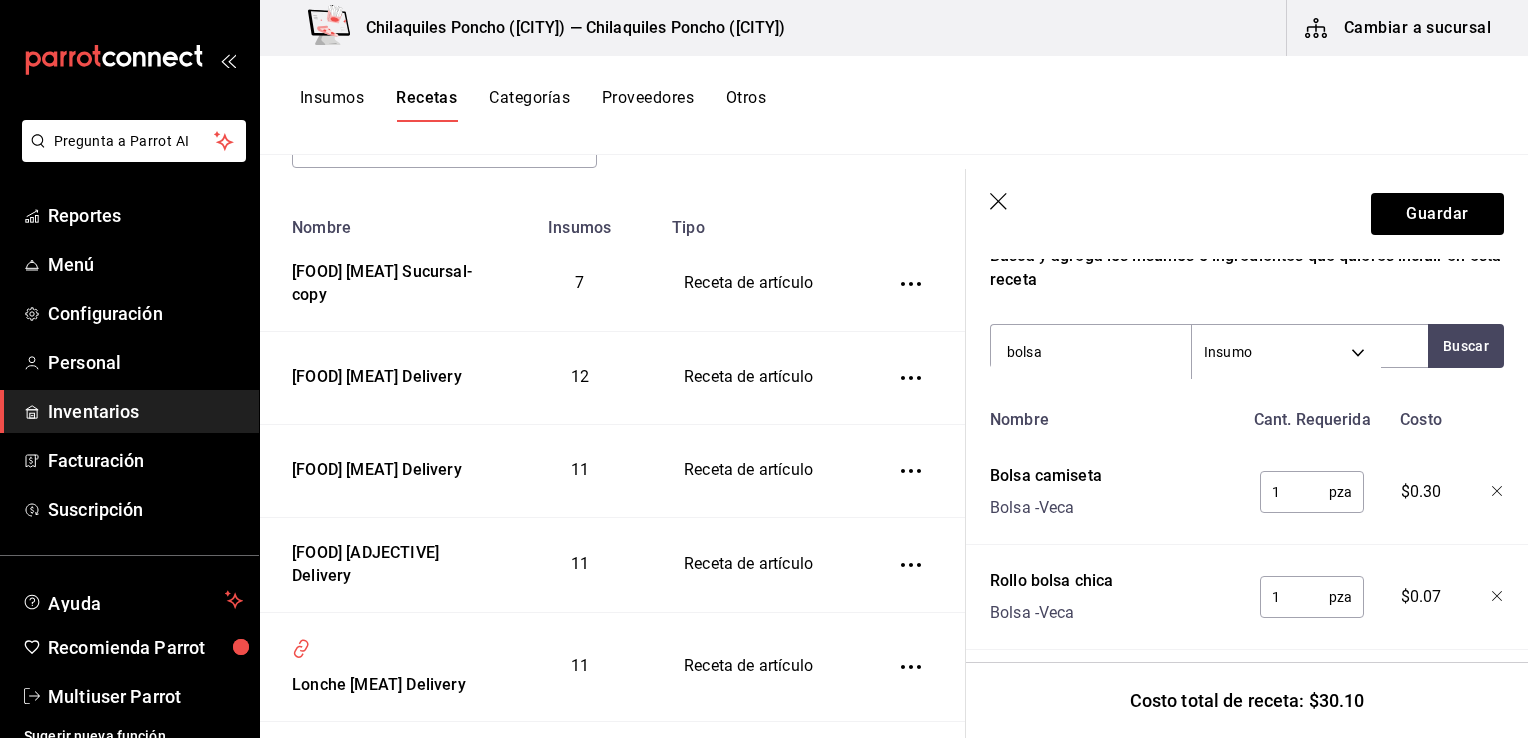 scroll, scrollTop: 371, scrollLeft: 0, axis: vertical 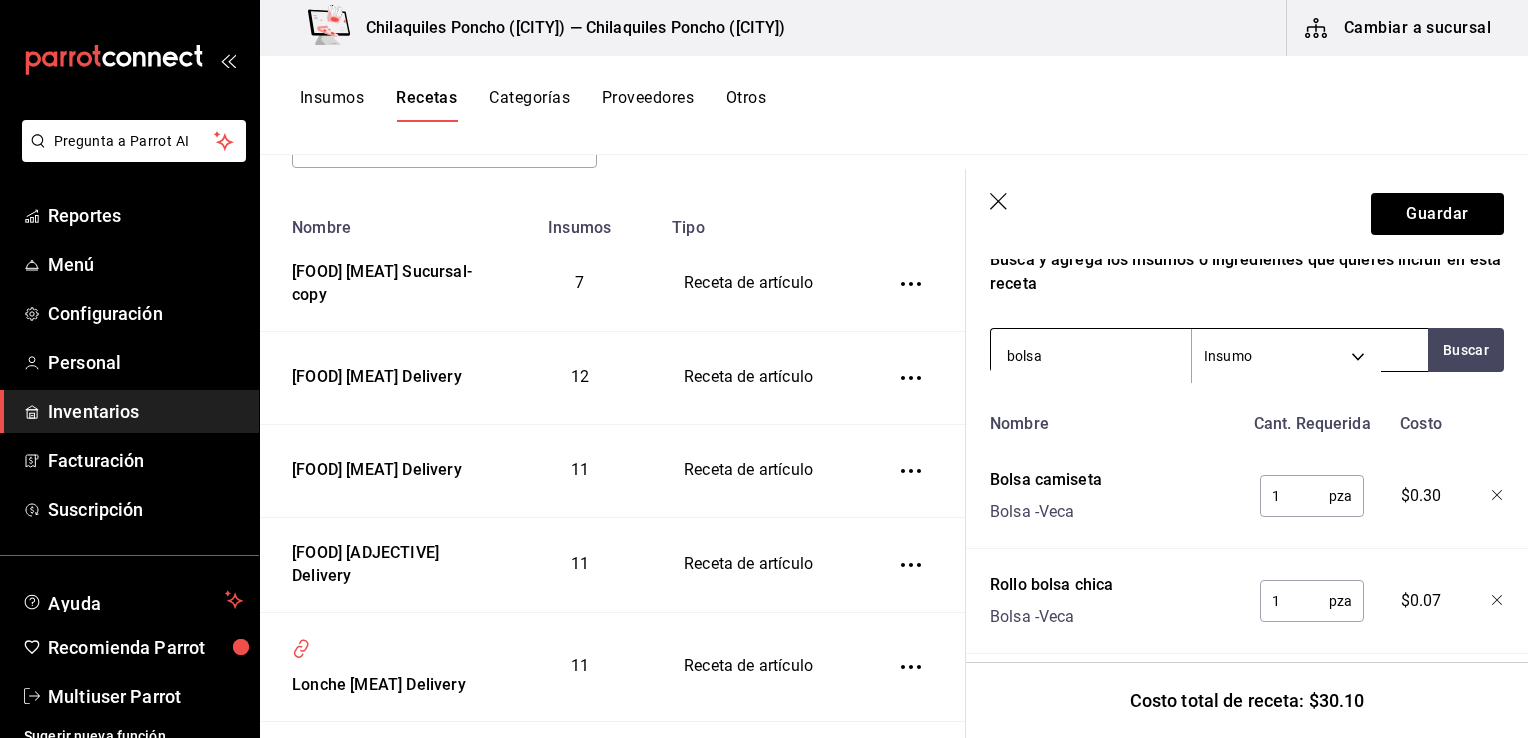 type on "1" 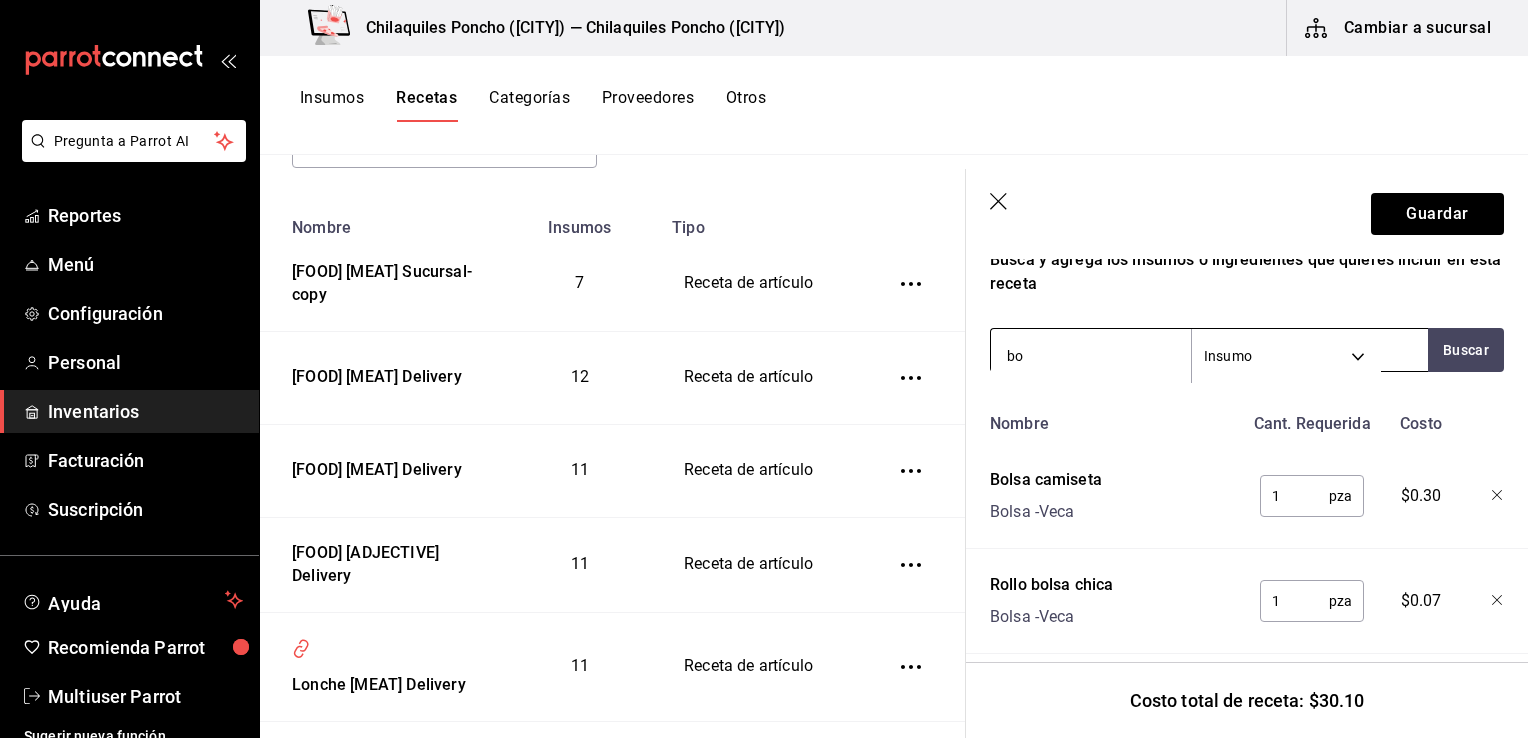type on "b" 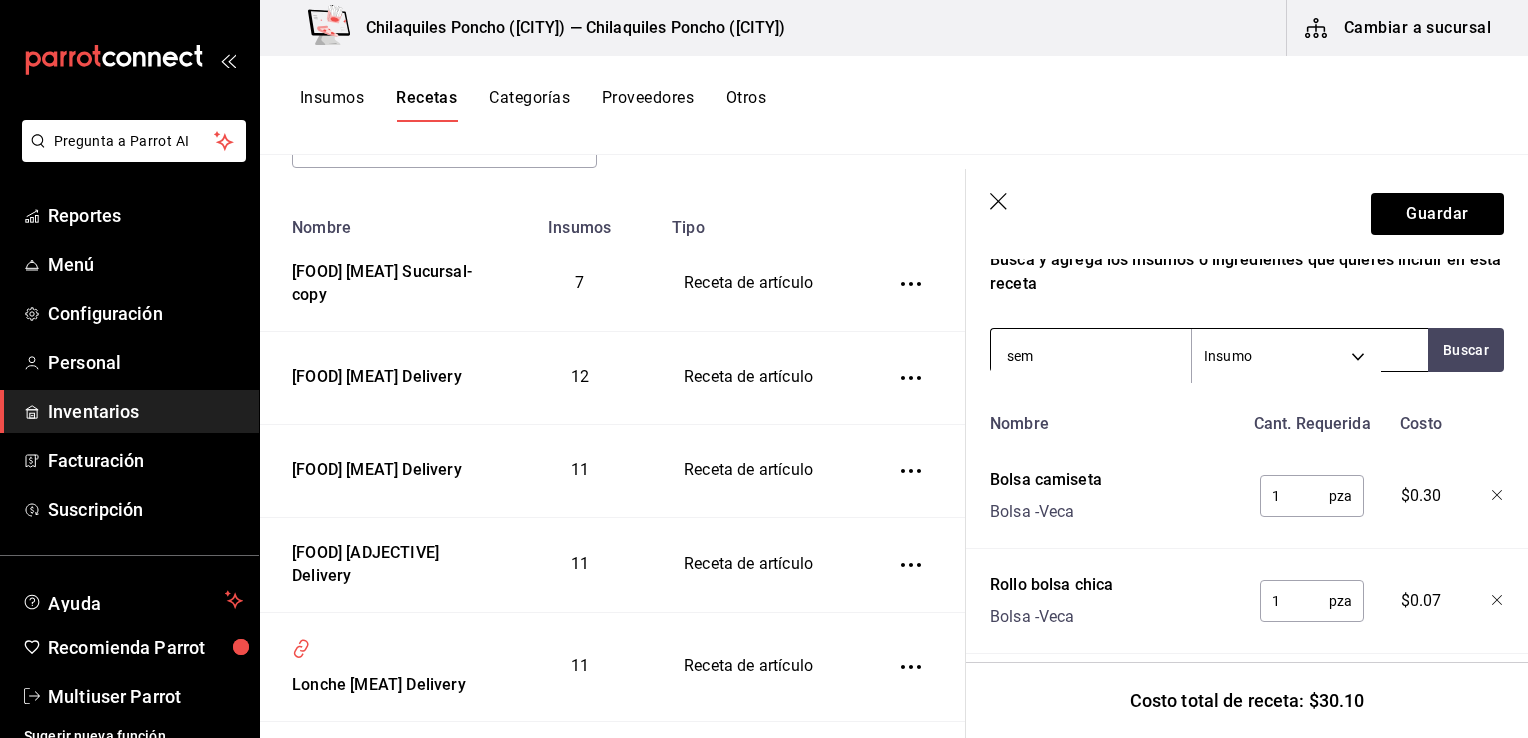 type on "semi" 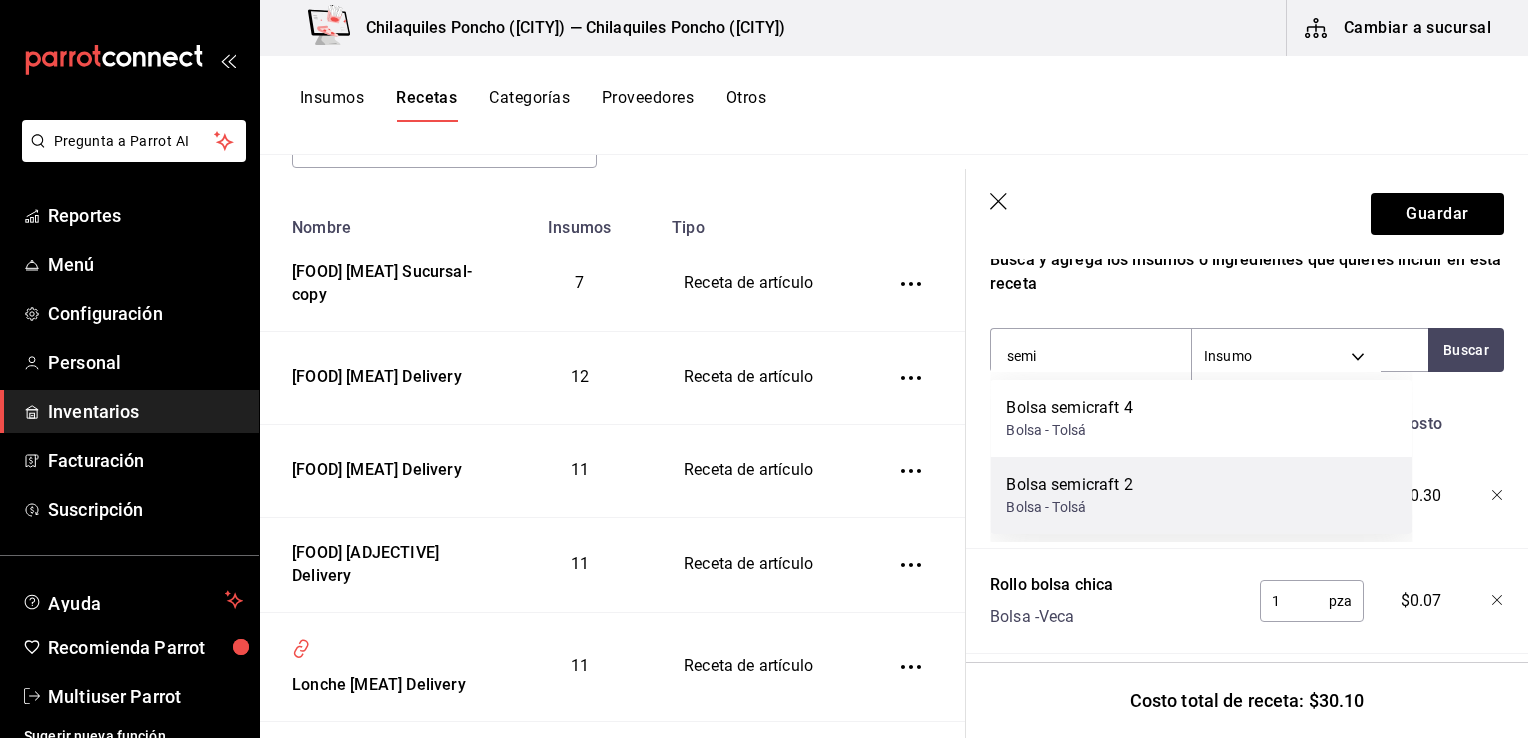 click on "Bolsa - Tolsá" at bounding box center [1069, 507] 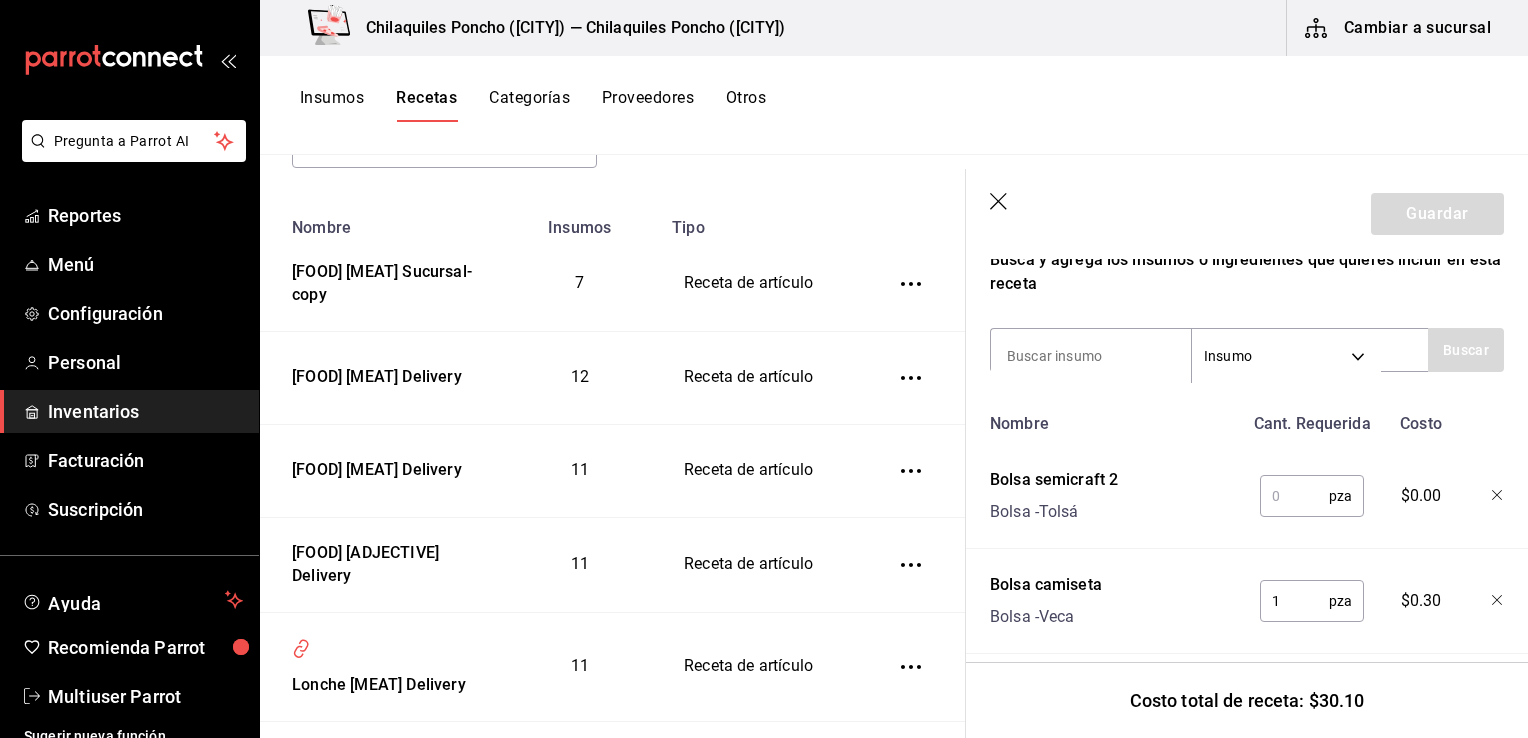 type 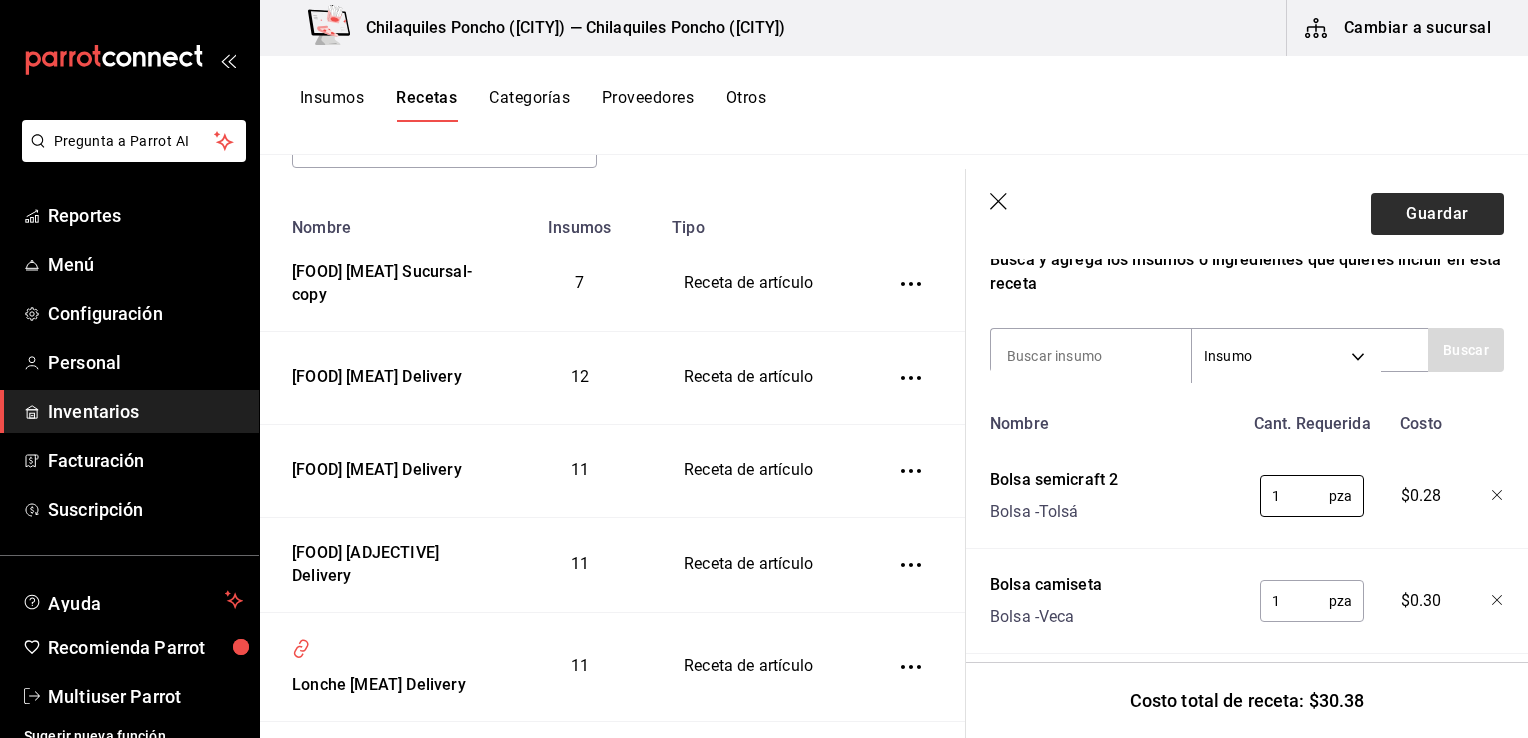 type on "1" 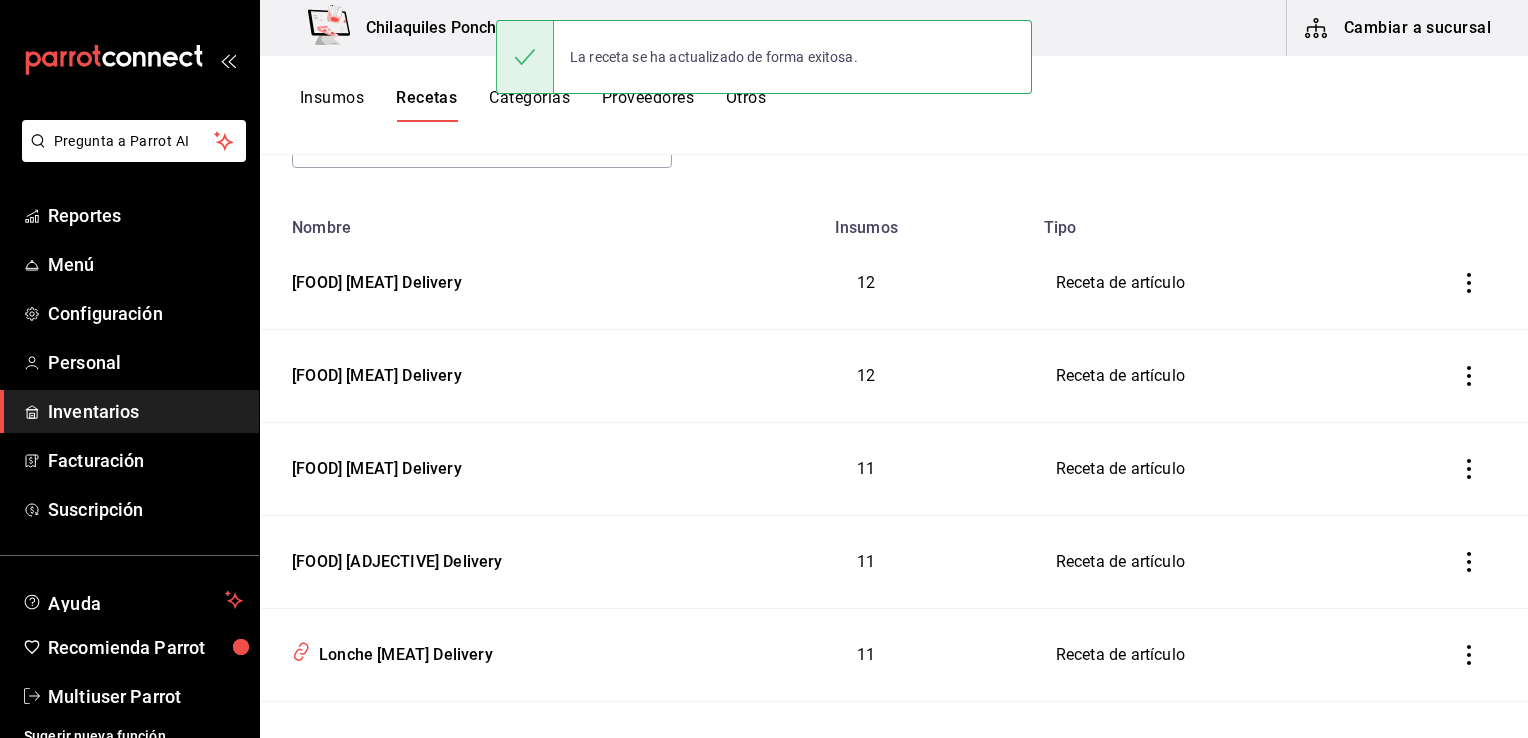 scroll, scrollTop: 0, scrollLeft: 0, axis: both 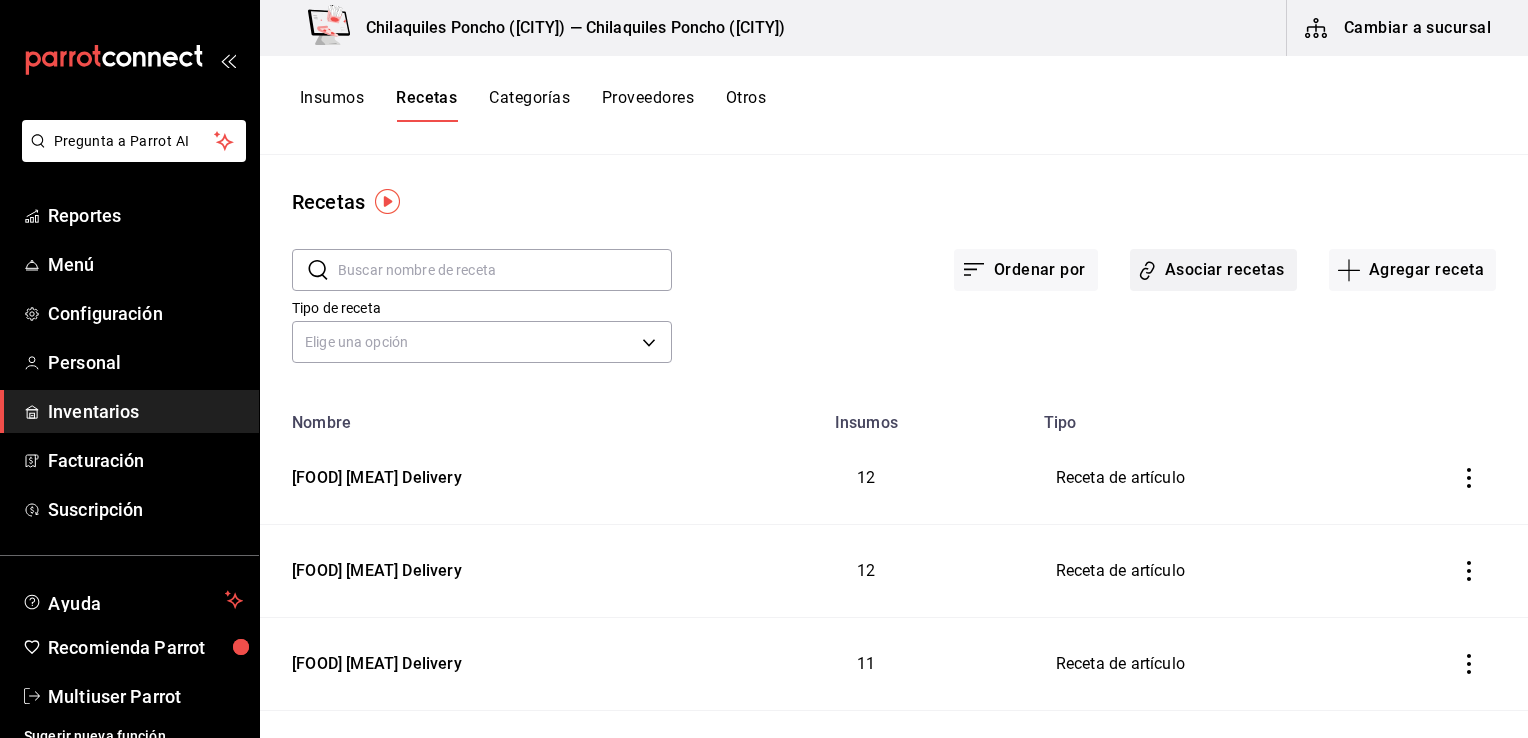 click on "Asociar recetas" at bounding box center [1213, 270] 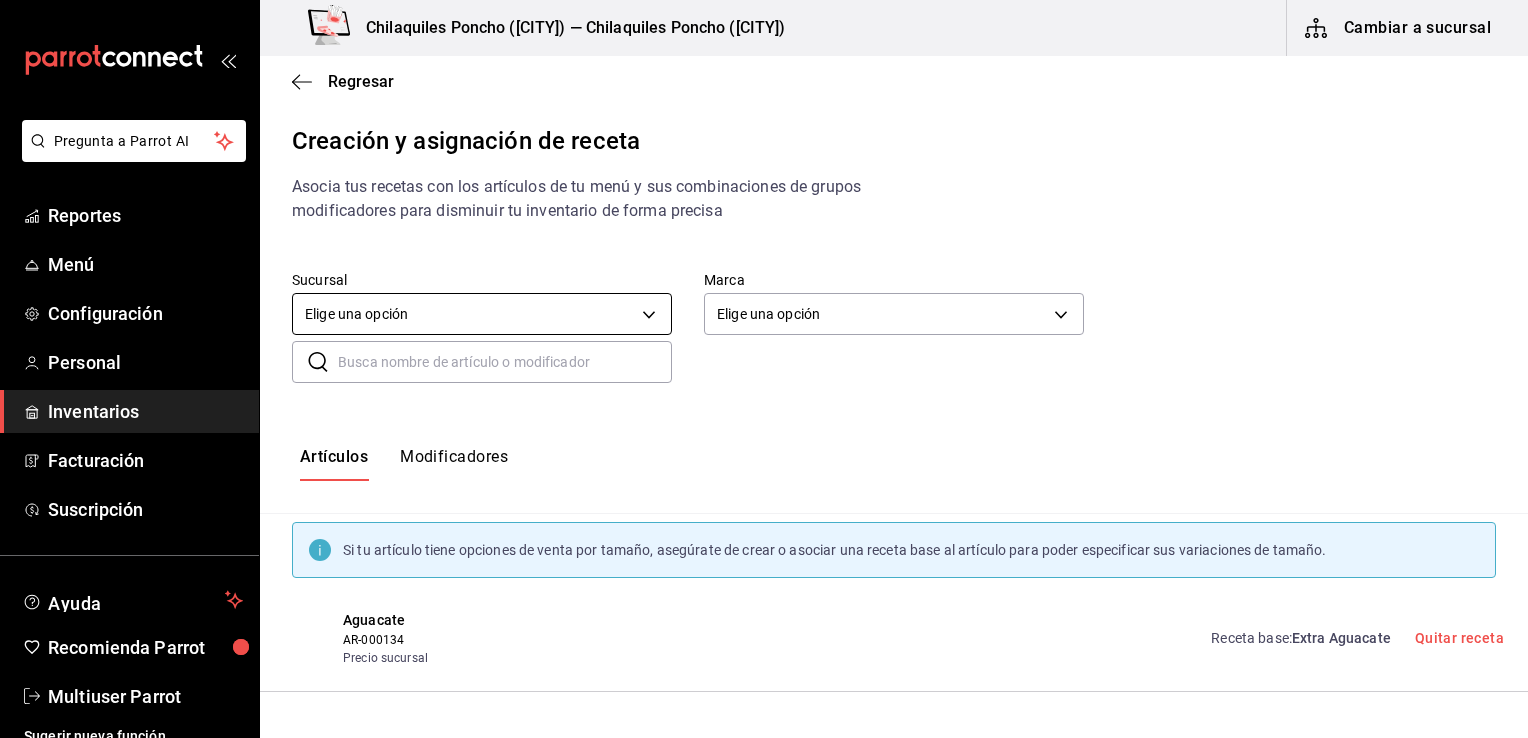 click on "Pregunta a Parrot AI Reportes   Menú   Configuración   Personal   Inventarios   Facturación   Suscripción   Ayuda Recomienda Parrot   Multiuser Parrot   Sugerir nueva función   Chilaquiles Poncho ([STATE]) — Chilaquiles Poncho ([NEIGHBORHOOD]) Cambiar a sucursal Regresar Creación y asignación de receta Asocia tus recetas con los artículos de tu menú y sus combinaciones de grupos modificadores para disminuir tu inventario de forma precisa Sucursal Elige una opción default Marca Elige una opción default ​ ​ Artículos Modificadores Si tu artículo tiene opciones de venta por tamaño, asegúrate de crear o asociar una receta base al artículo para poder especificar sus variaciones de tamaño. Aguacate AR-000134 Precio sucursal Receta base :  Extra Aguacate Quitar receta Bolillo AR-000143 Precio sucursal Receta base :  Extra Bolillo Quitar receta Chicharrón prensado AR-000141 Precio sucursal Receta base :  Extra Chicharrón Quitar receta Chilaquiles chipotle suc AR-000003 Precio sucursal Receta base :" at bounding box center [764, 352] 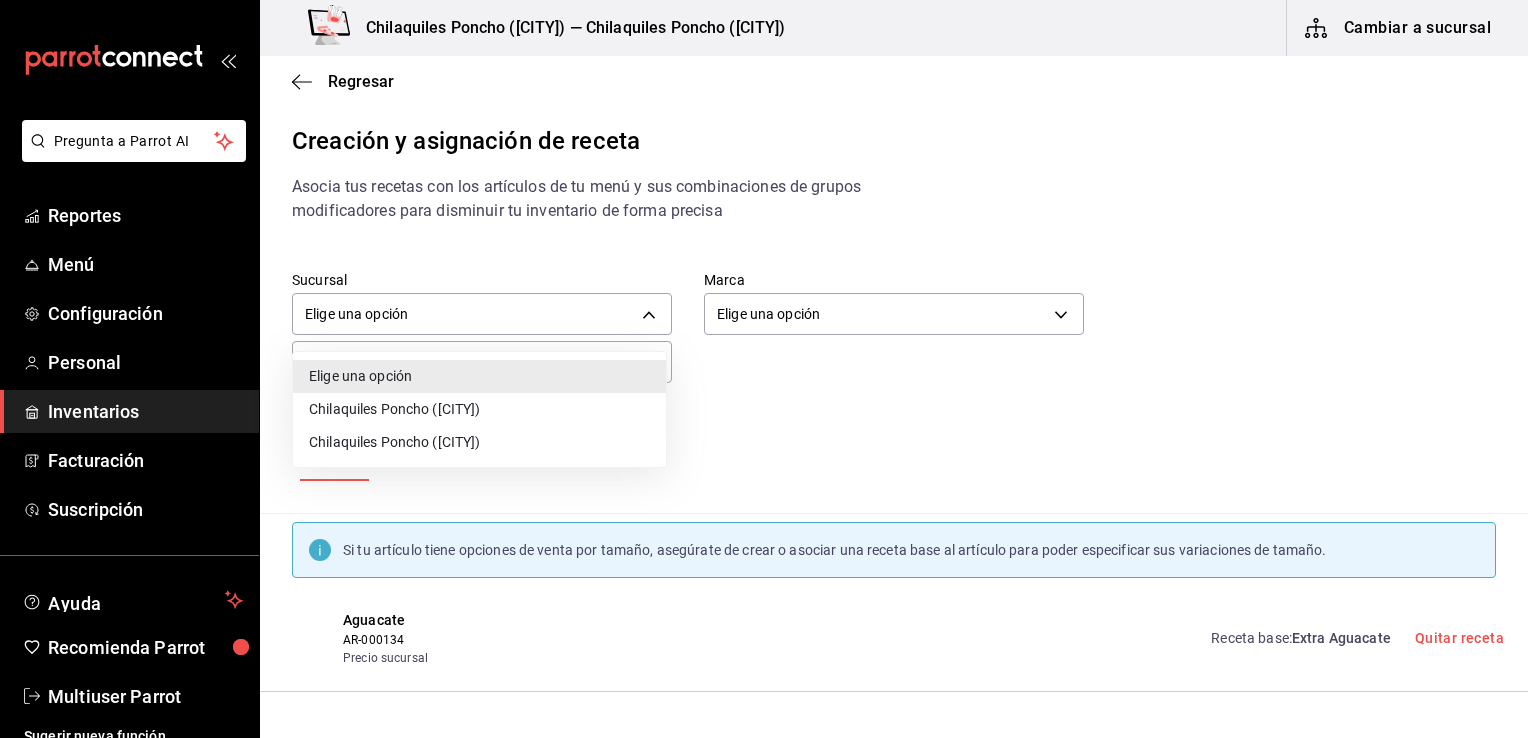 click on "Chilaquiles Poncho (Chapalita)" at bounding box center [479, 409] 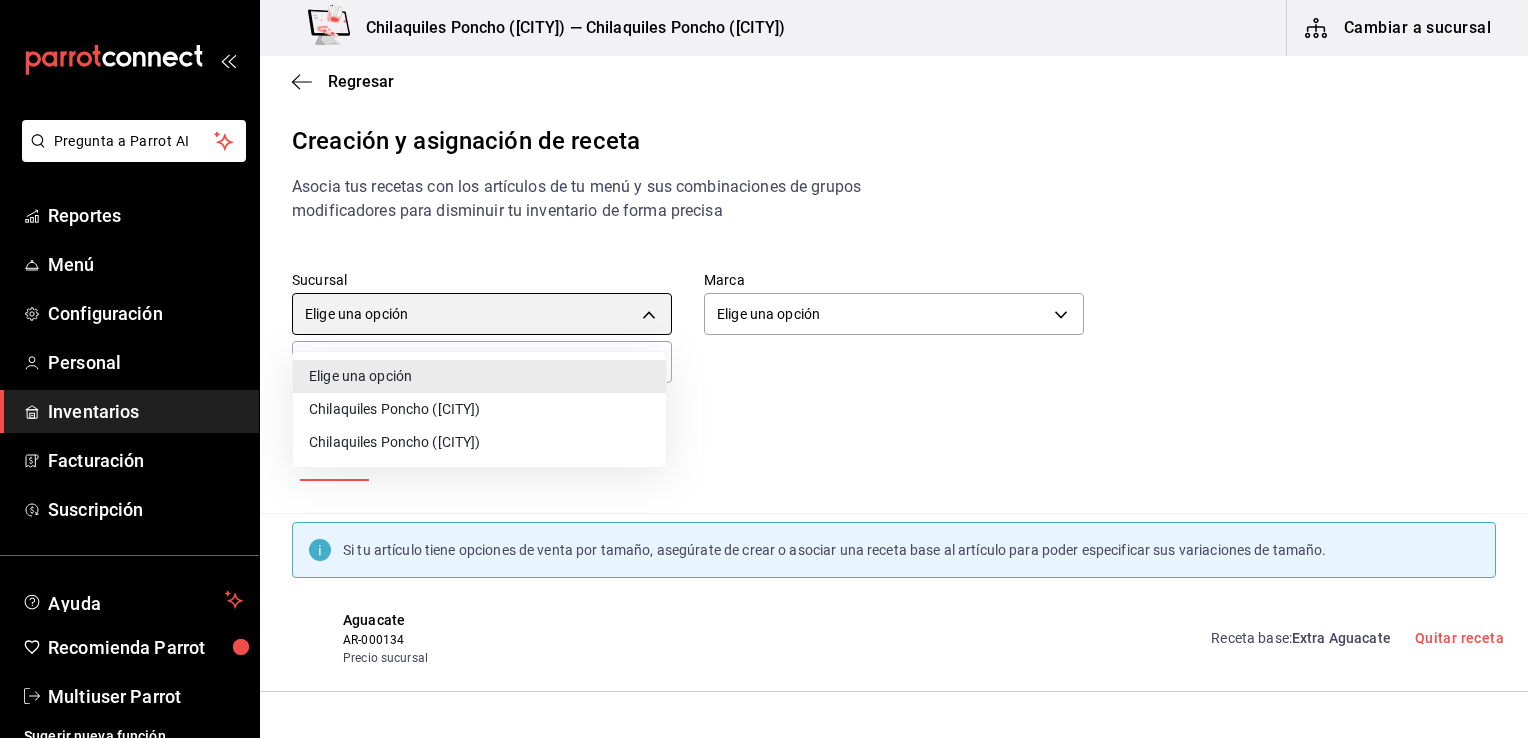 type on "1df14085-c053-4aad-8de6-2cf87344b7e4" 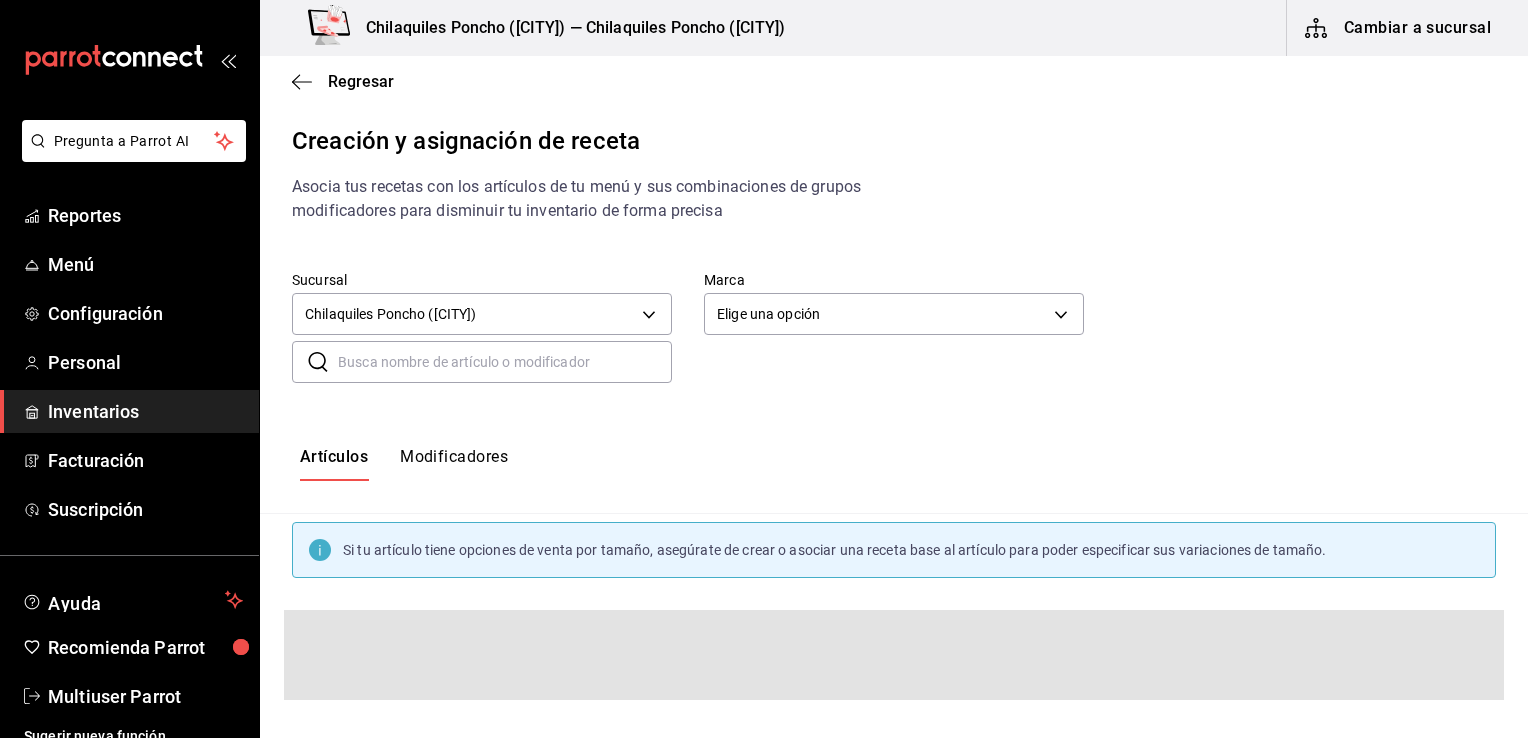 click at bounding box center (505, 362) 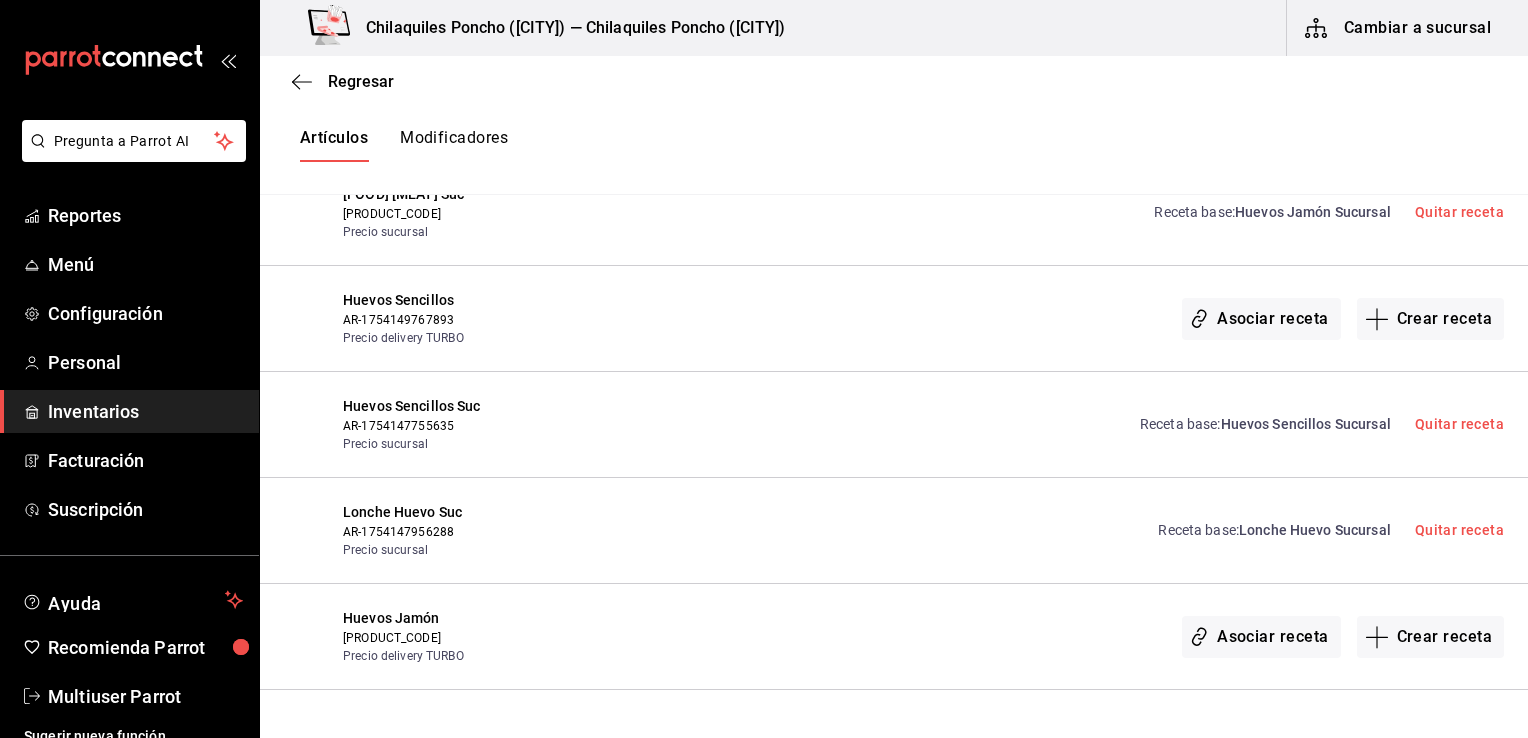 scroll, scrollTop: 852, scrollLeft: 0, axis: vertical 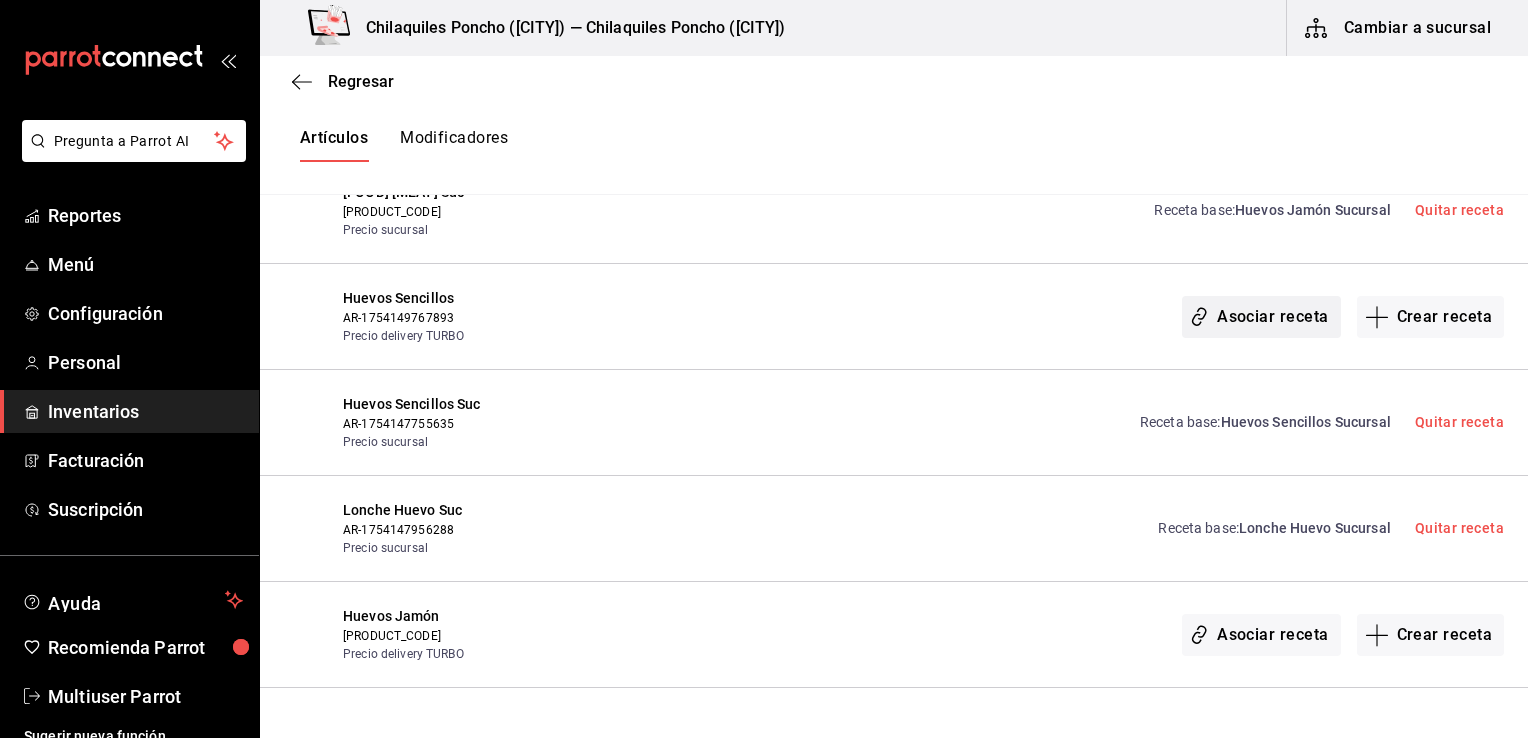 type on "huevo" 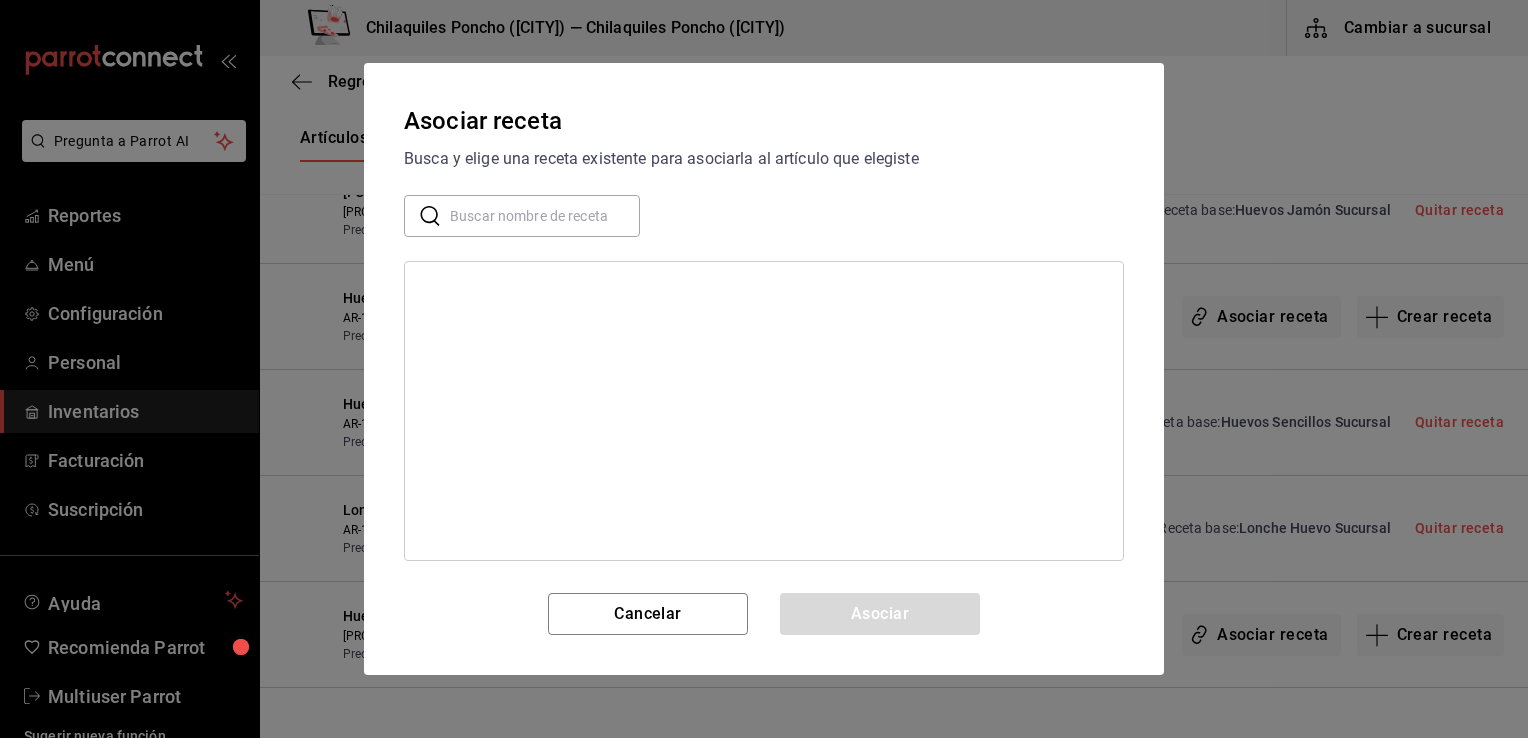 click at bounding box center [545, 216] 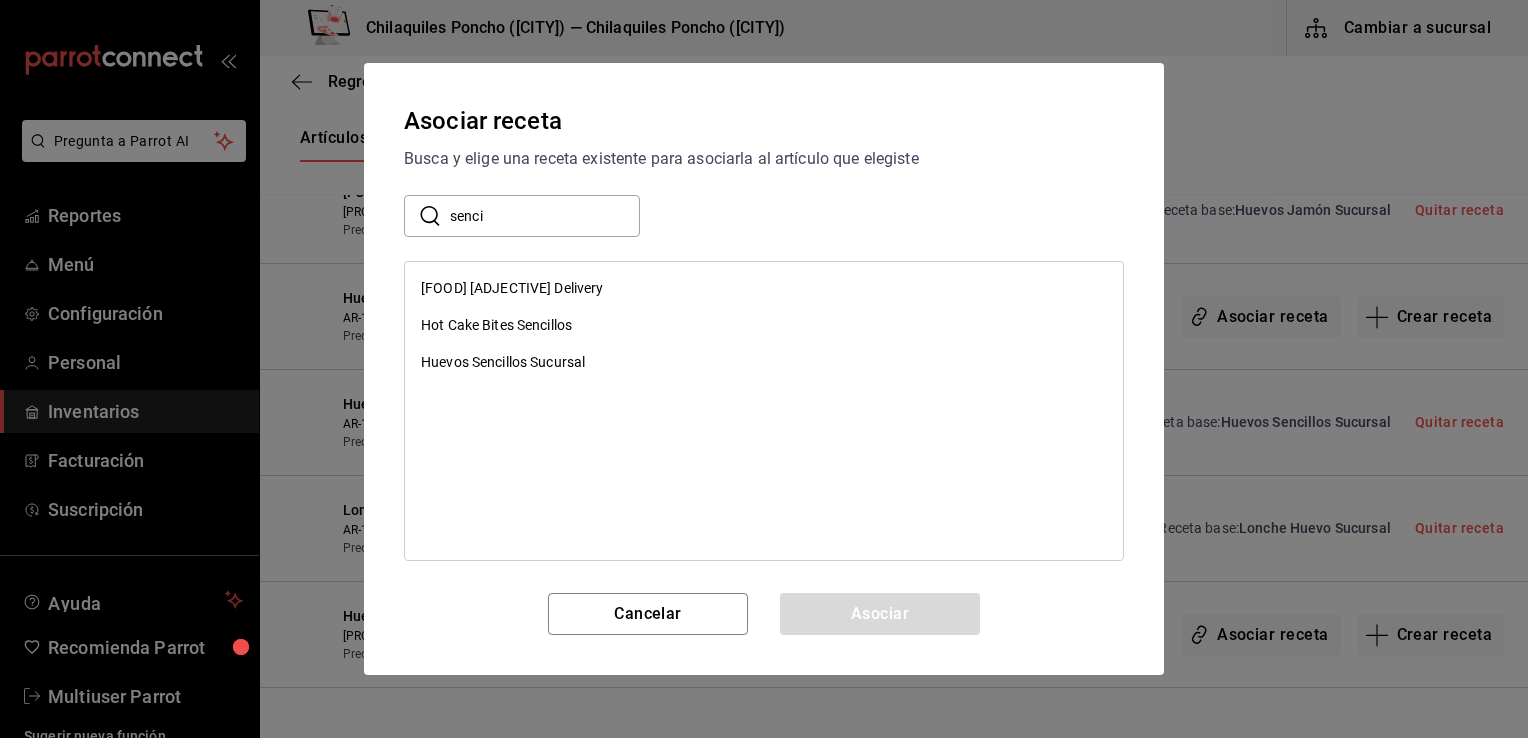 type on "senci" 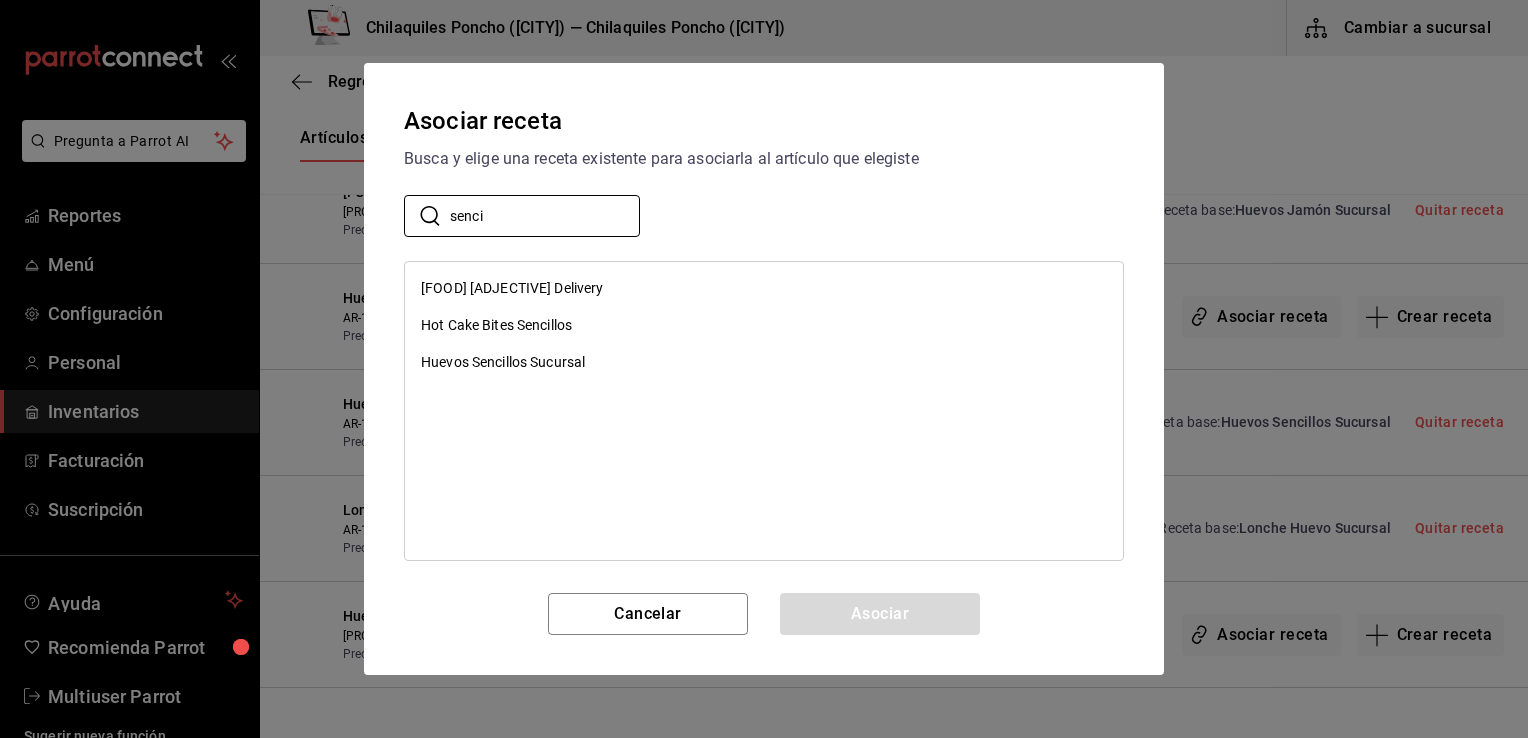 click on "Huevos Sencillos Delivery" at bounding box center (512, 288) 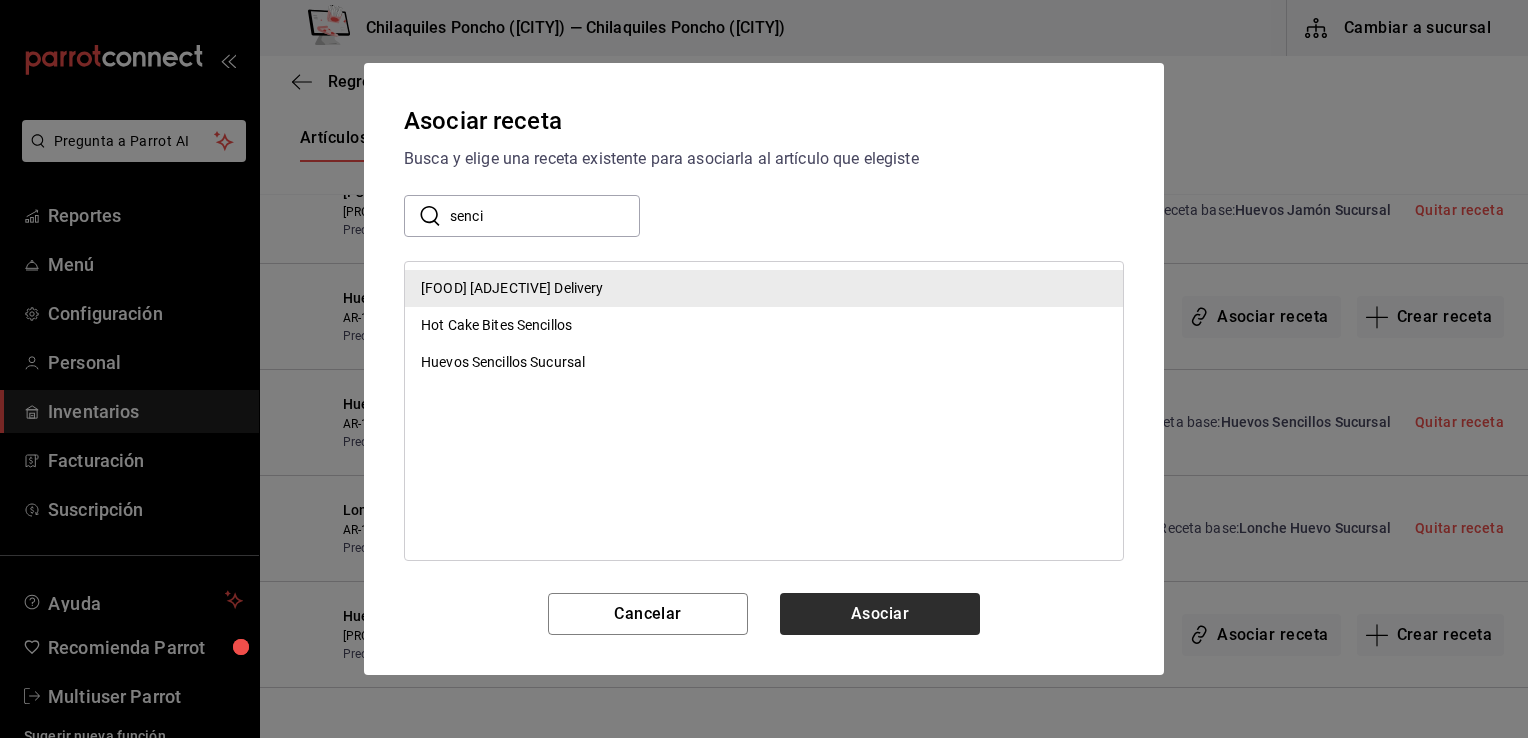 click on "Asociar" at bounding box center (880, 614) 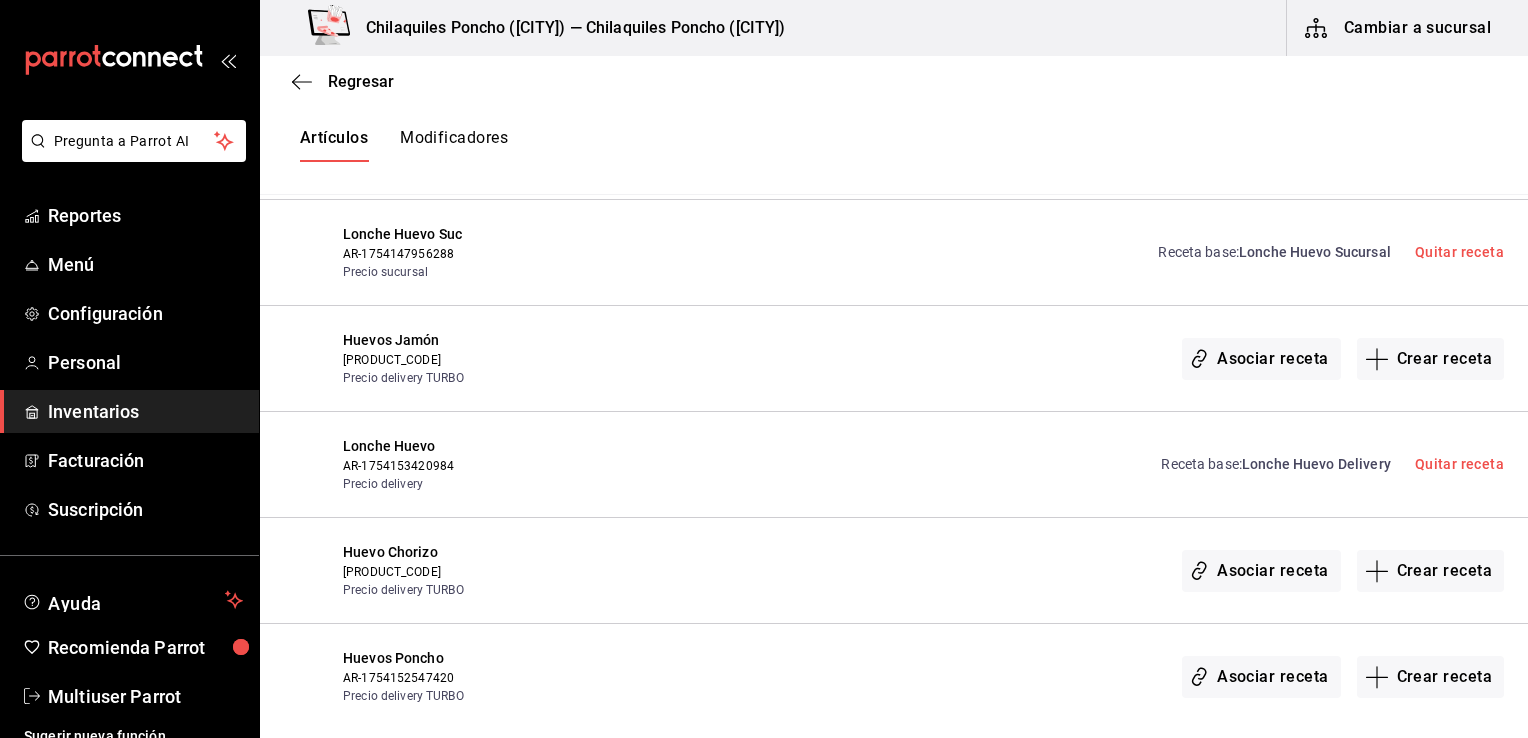 scroll, scrollTop: 1149, scrollLeft: 0, axis: vertical 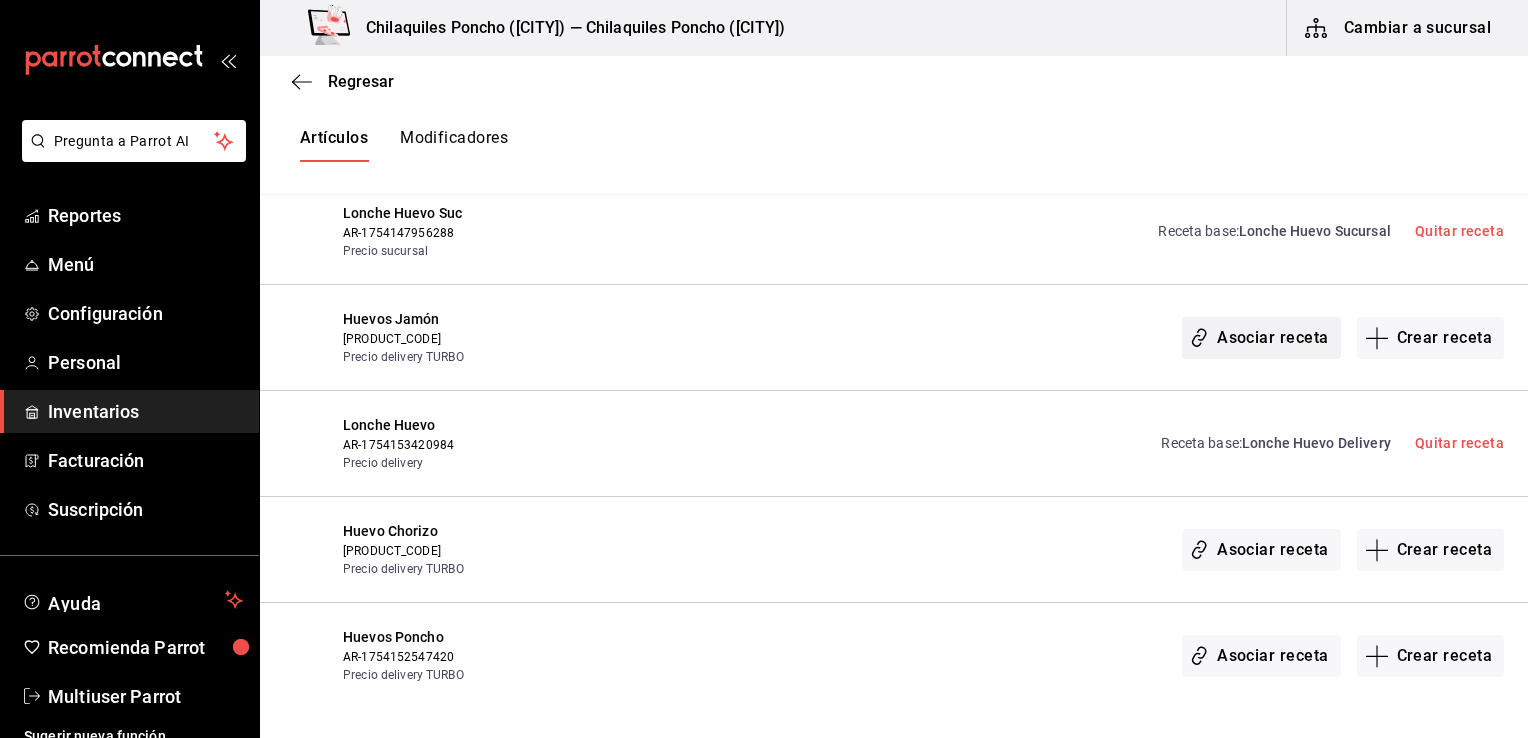 click on "Asociar receta" at bounding box center [1261, 338] 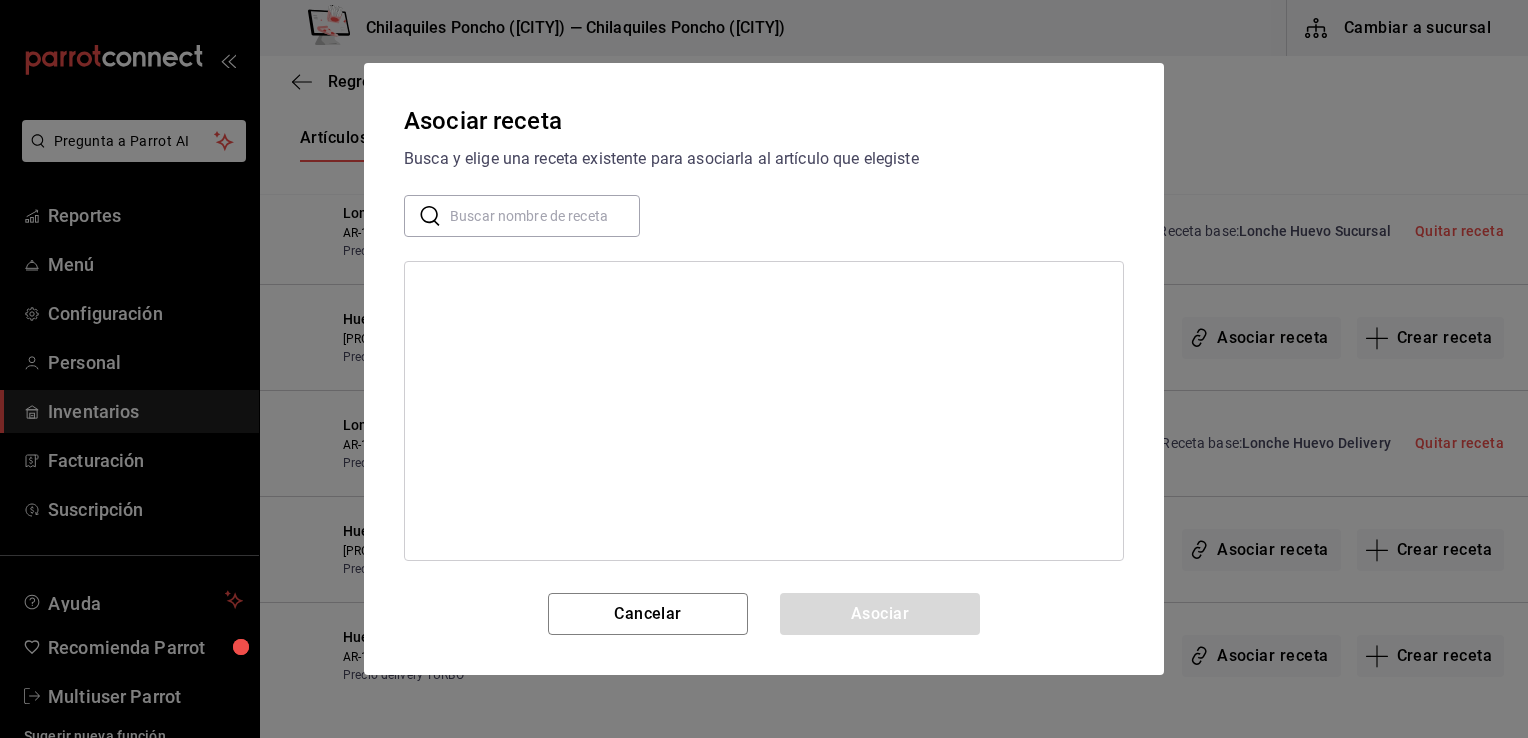click at bounding box center (545, 216) 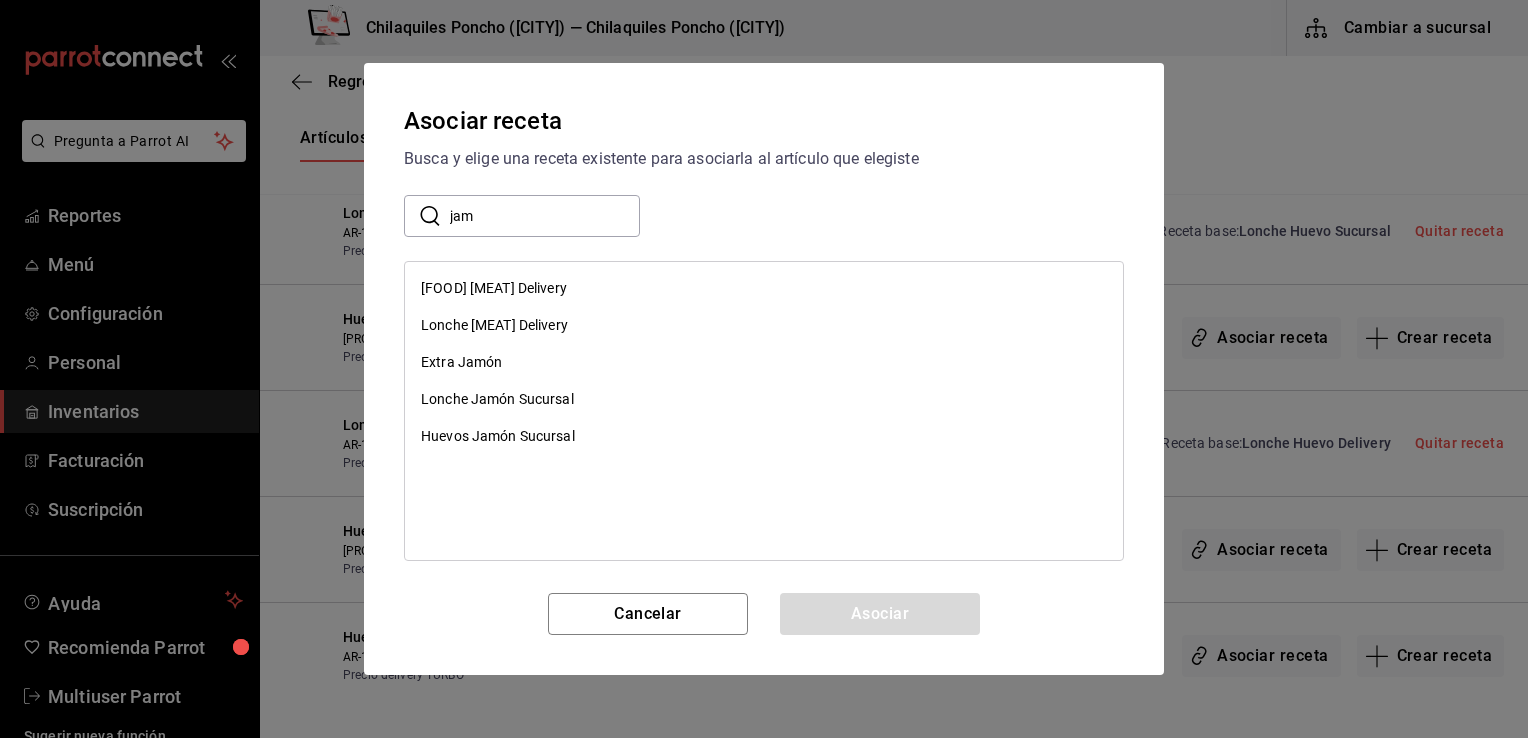 type on "jam" 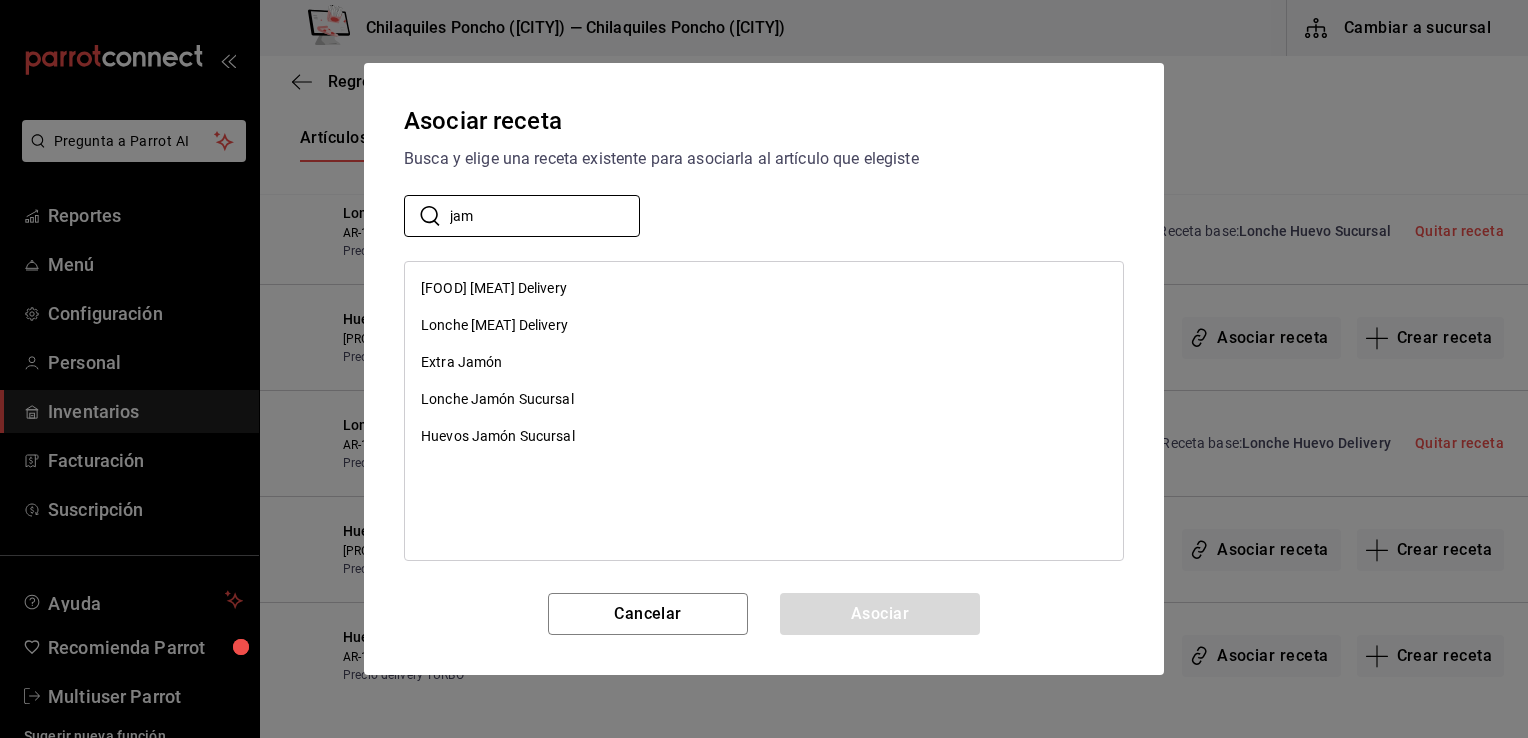 click on "​ jam ​" at bounding box center [764, 216] 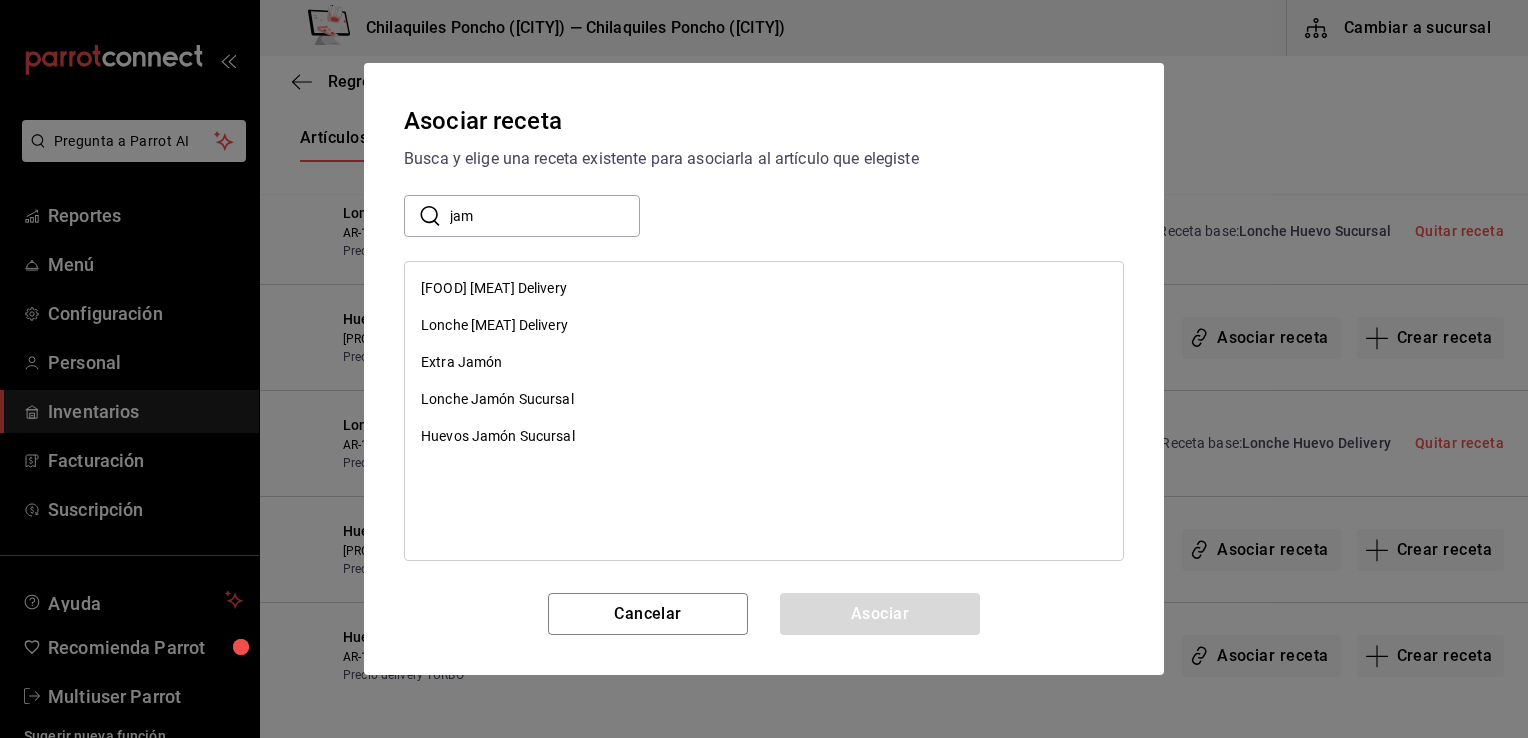 click on "Huevos Jamón Delivery" at bounding box center (494, 288) 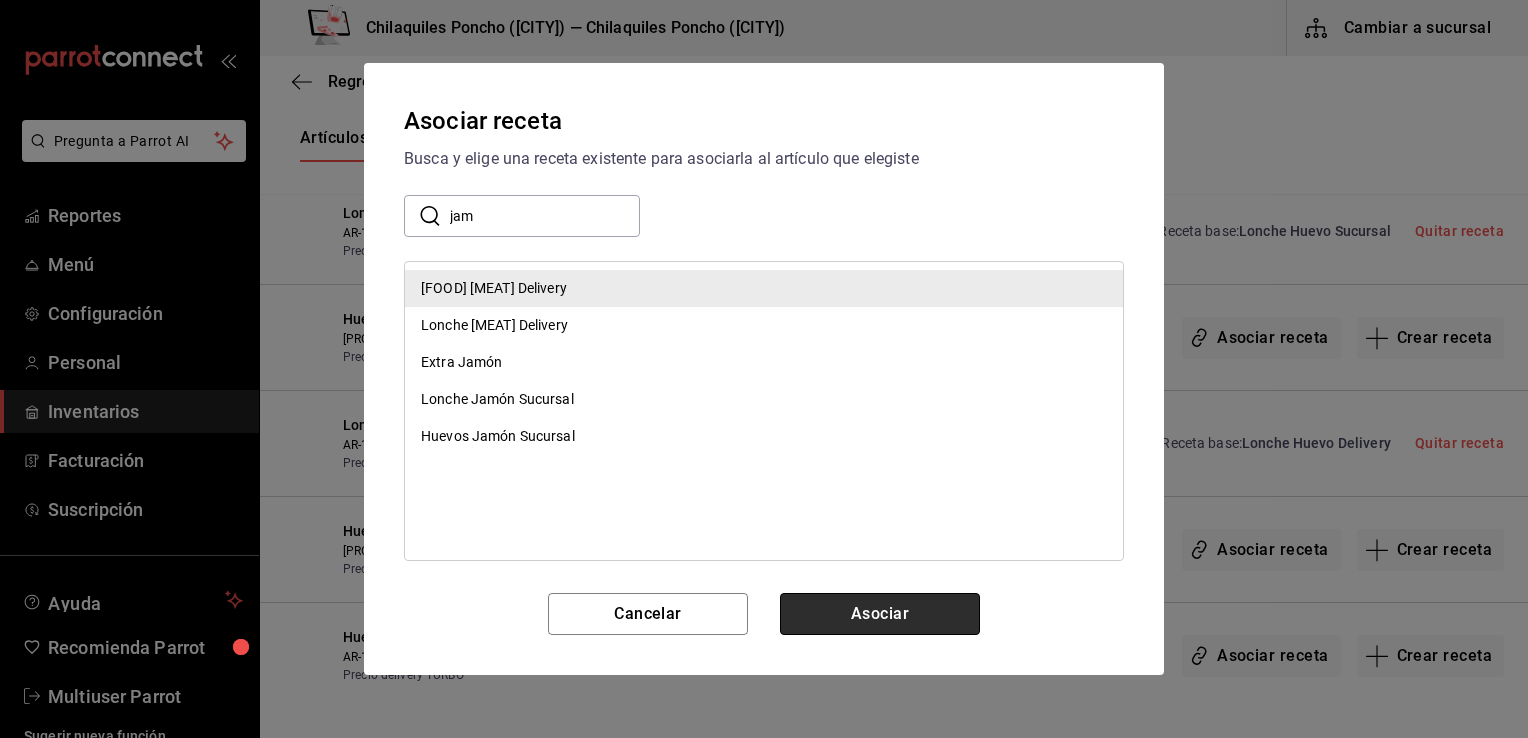 click on "Asociar" at bounding box center (880, 614) 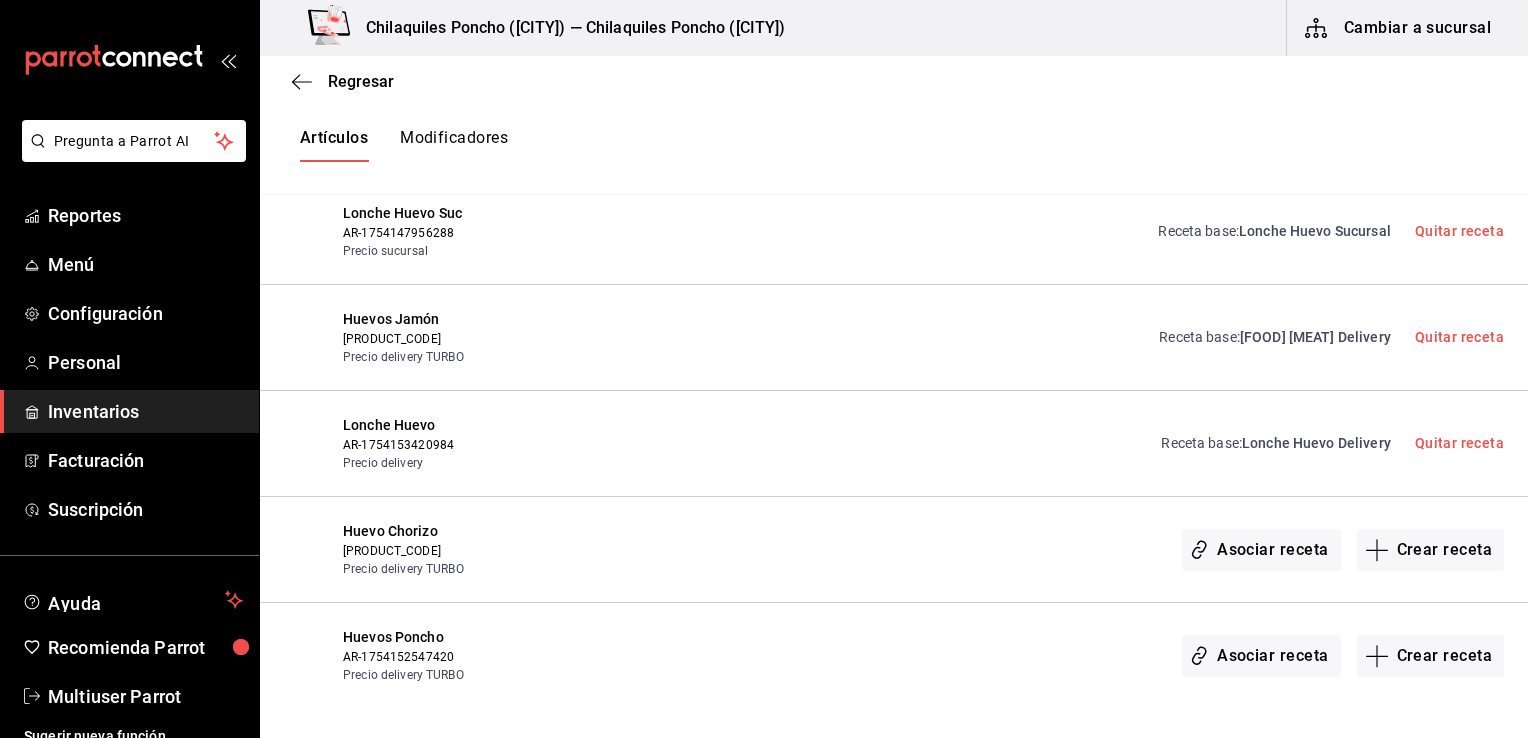 scroll, scrollTop: 1150, scrollLeft: 0, axis: vertical 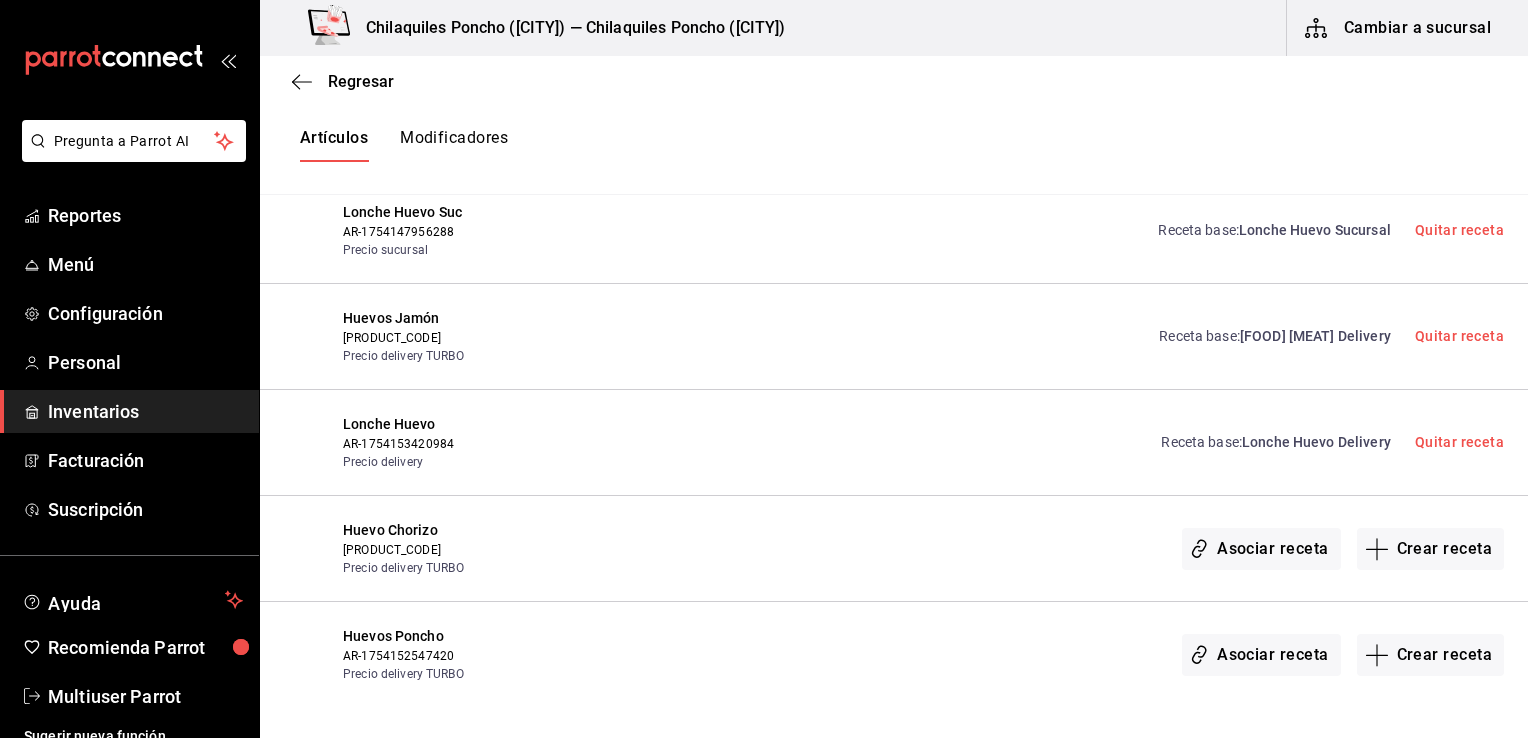 click on "Asociar receta" at bounding box center (1261, 549) 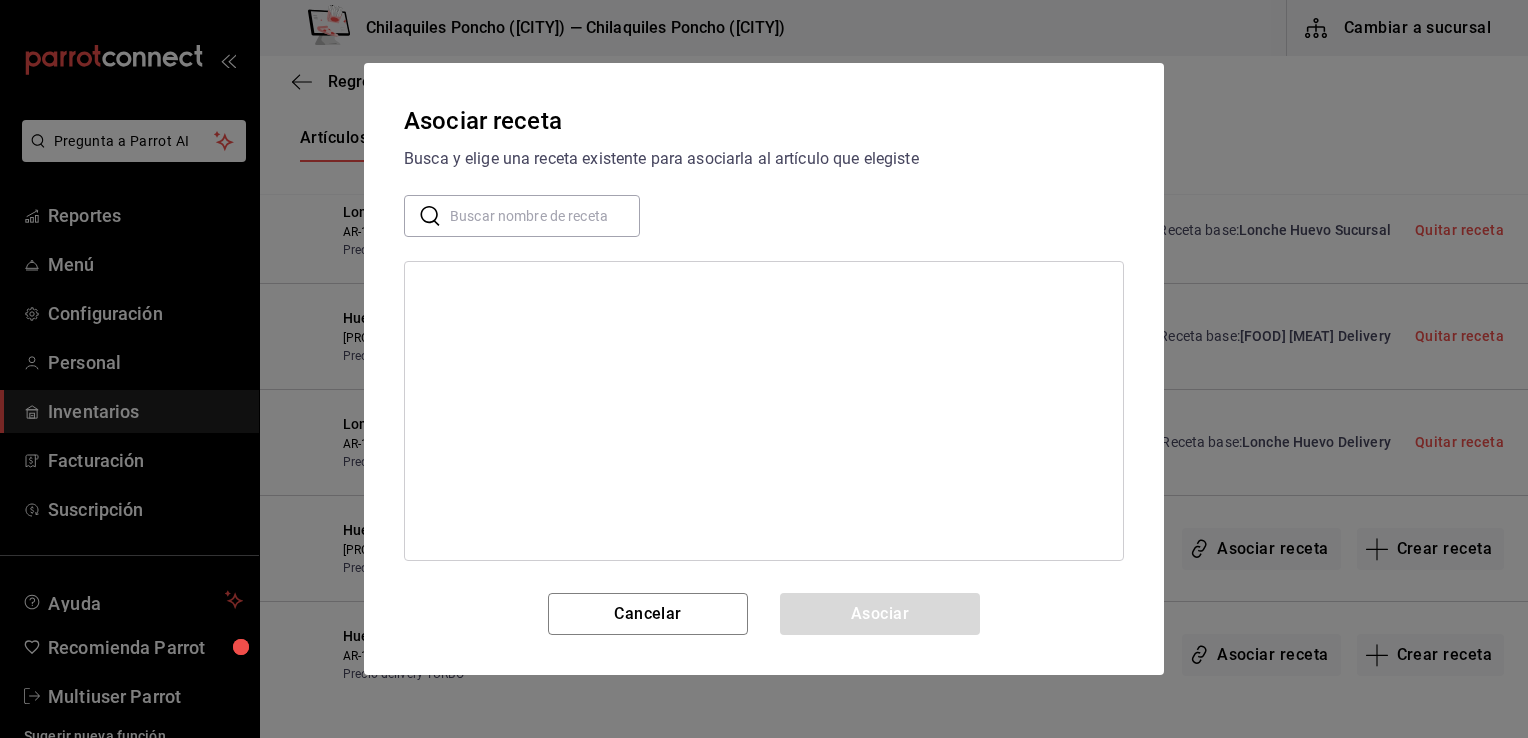 click at bounding box center (545, 216) 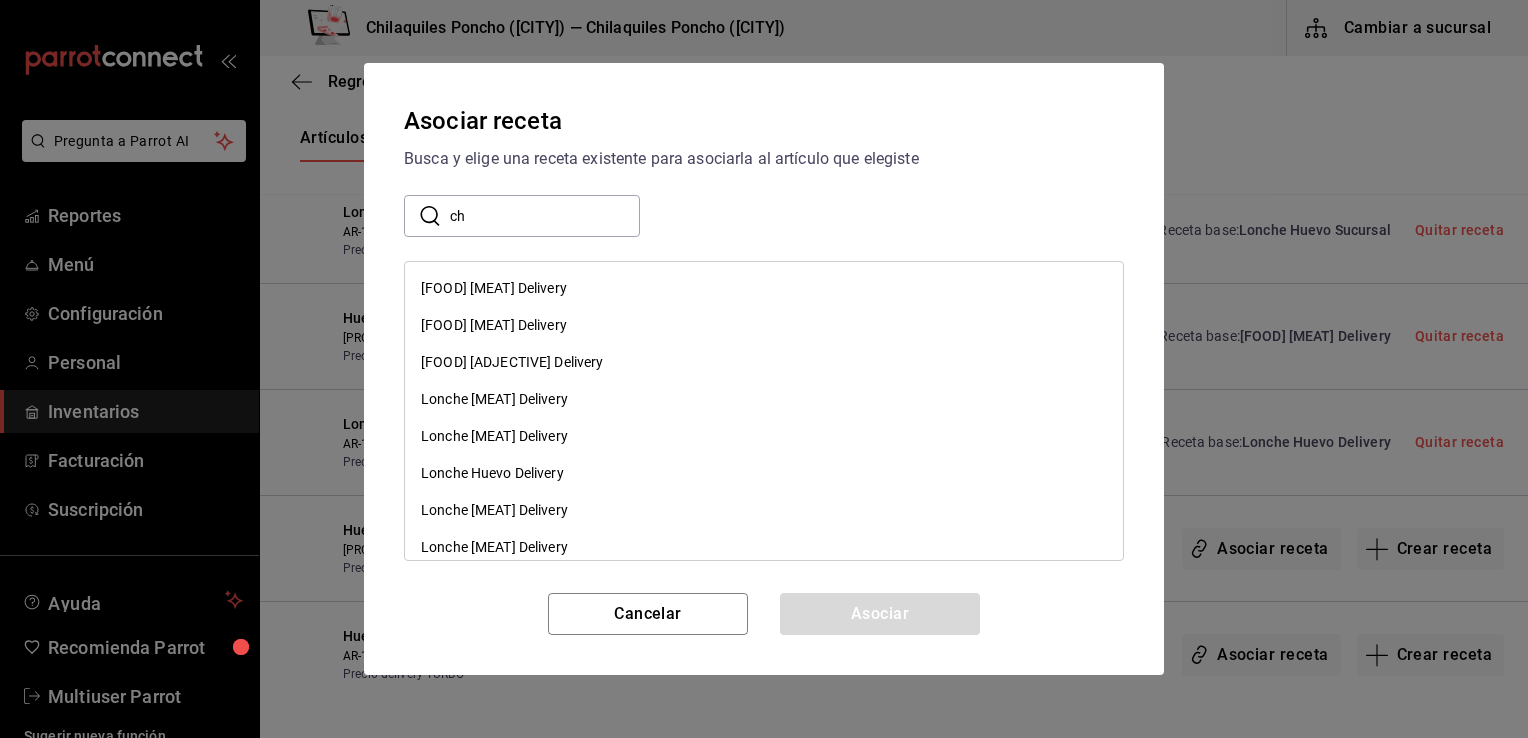 type on "ch" 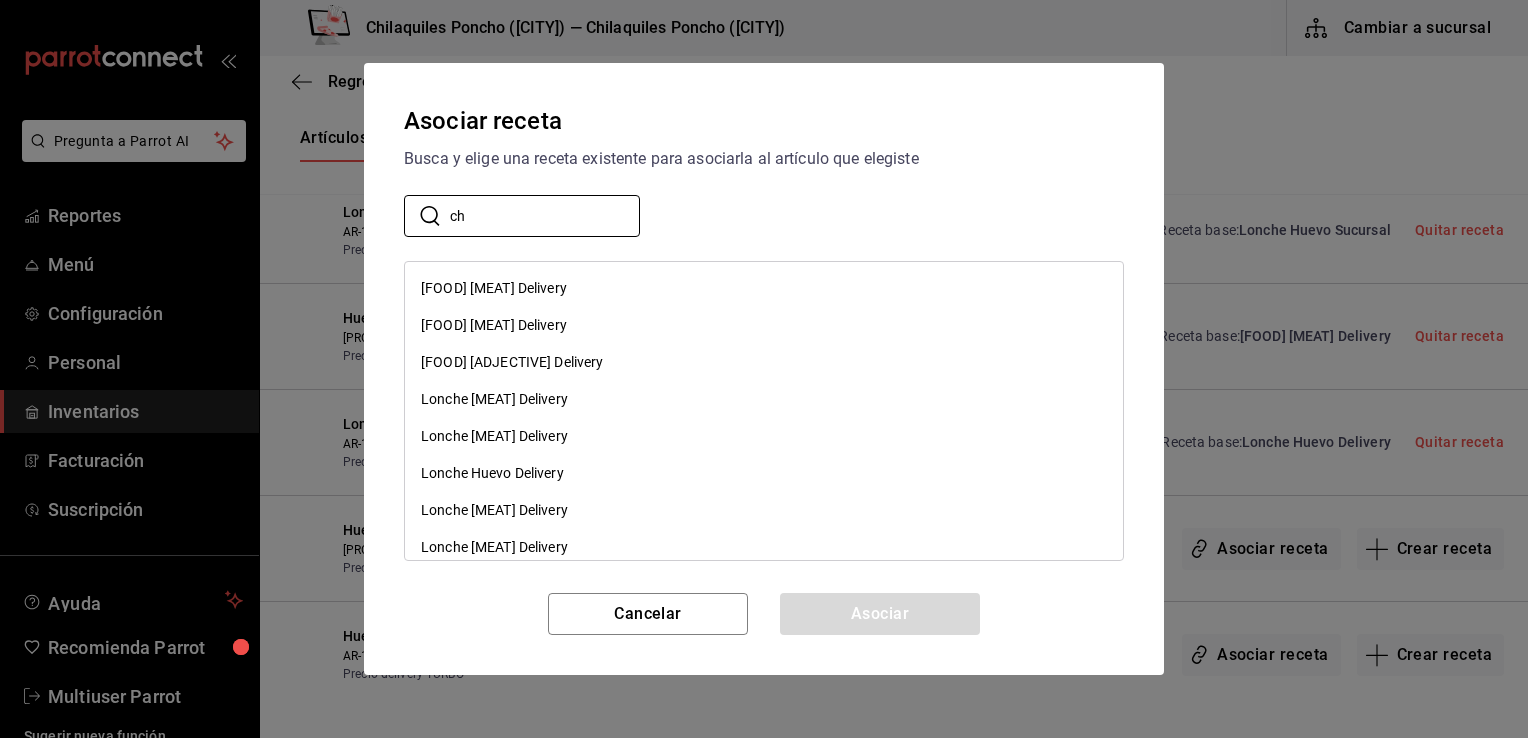 click on "​ ch ​" at bounding box center (764, 216) 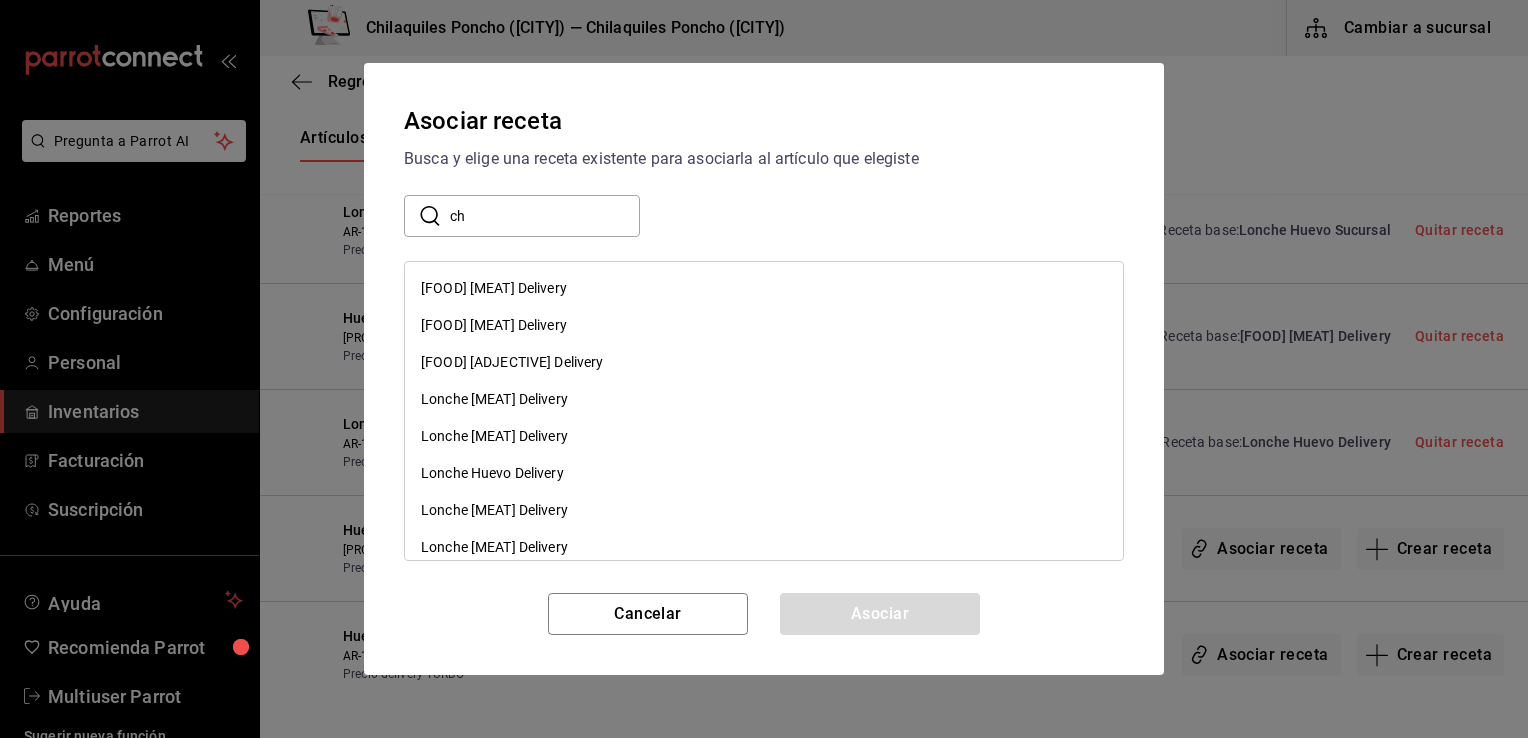 click on "Huevos Chorizo Delivery" at bounding box center [764, 288] 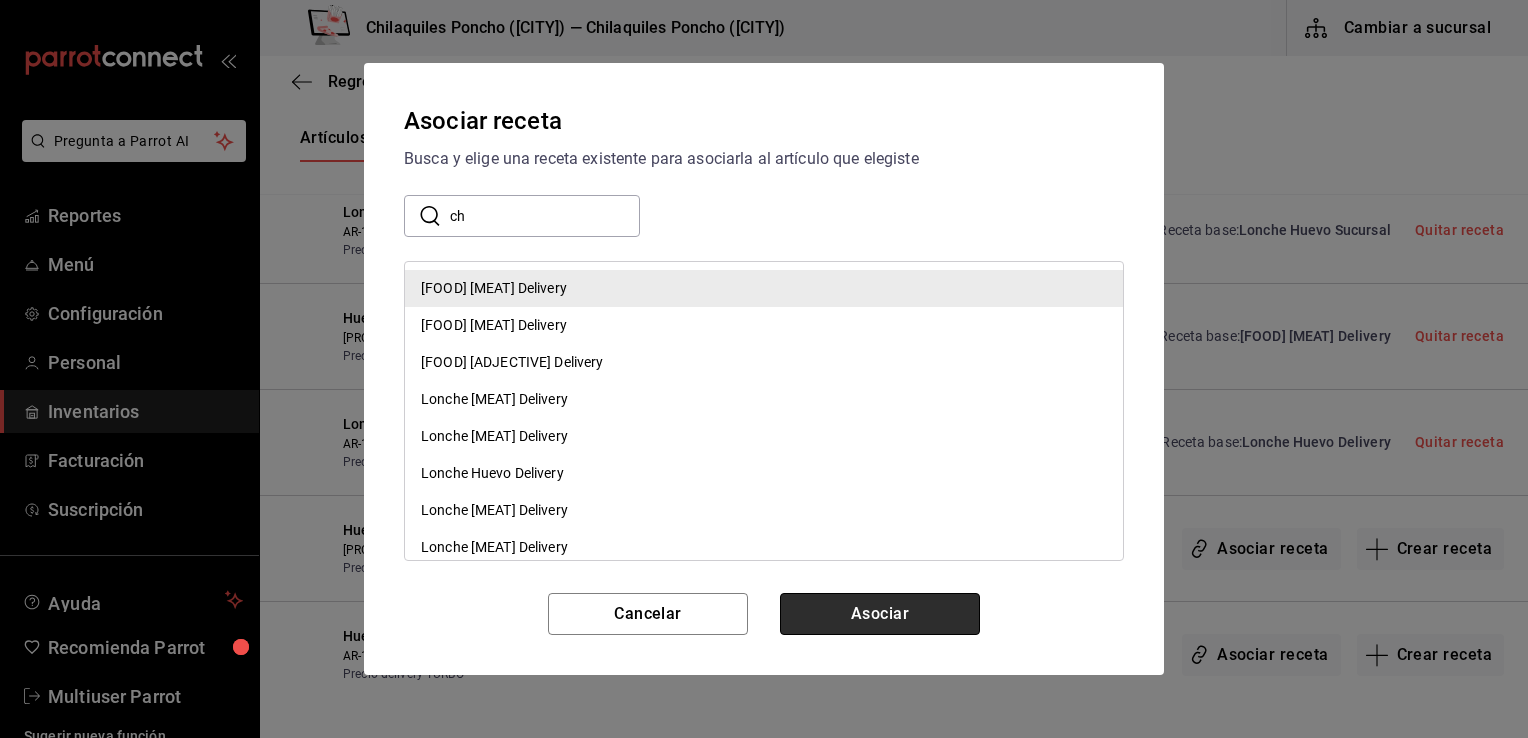 click on "Asociar" at bounding box center [880, 614] 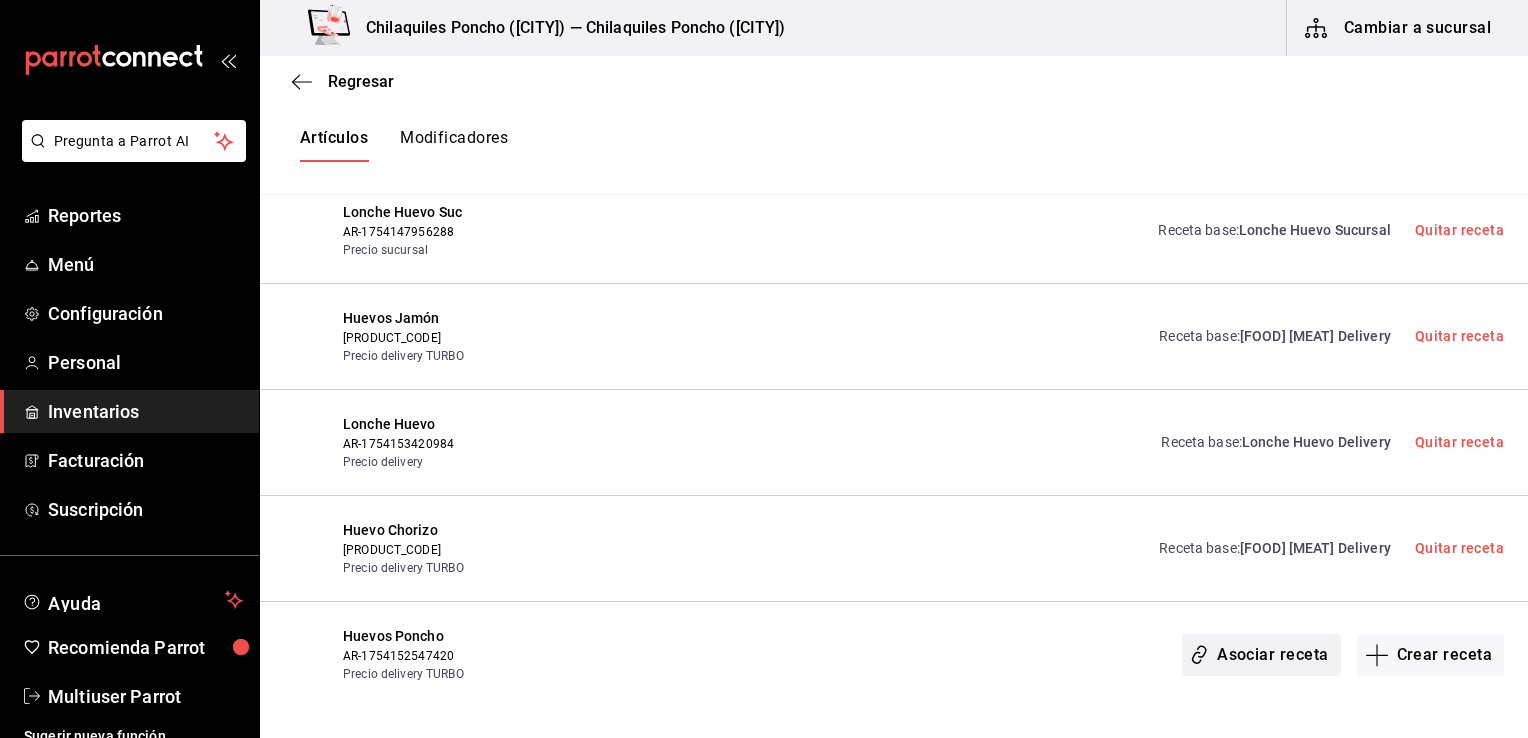 click on "Asociar receta" at bounding box center (1261, 655) 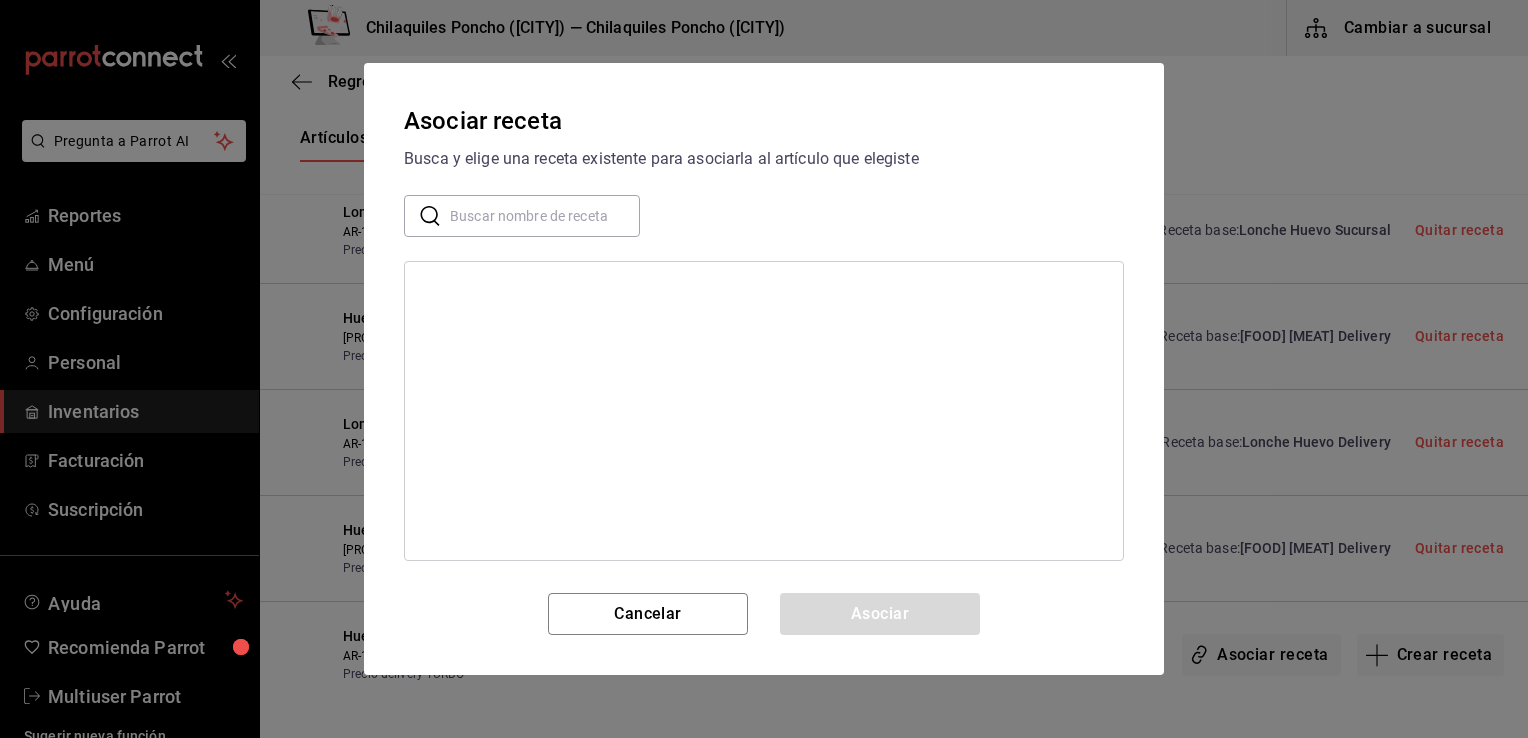 click at bounding box center (545, 216) 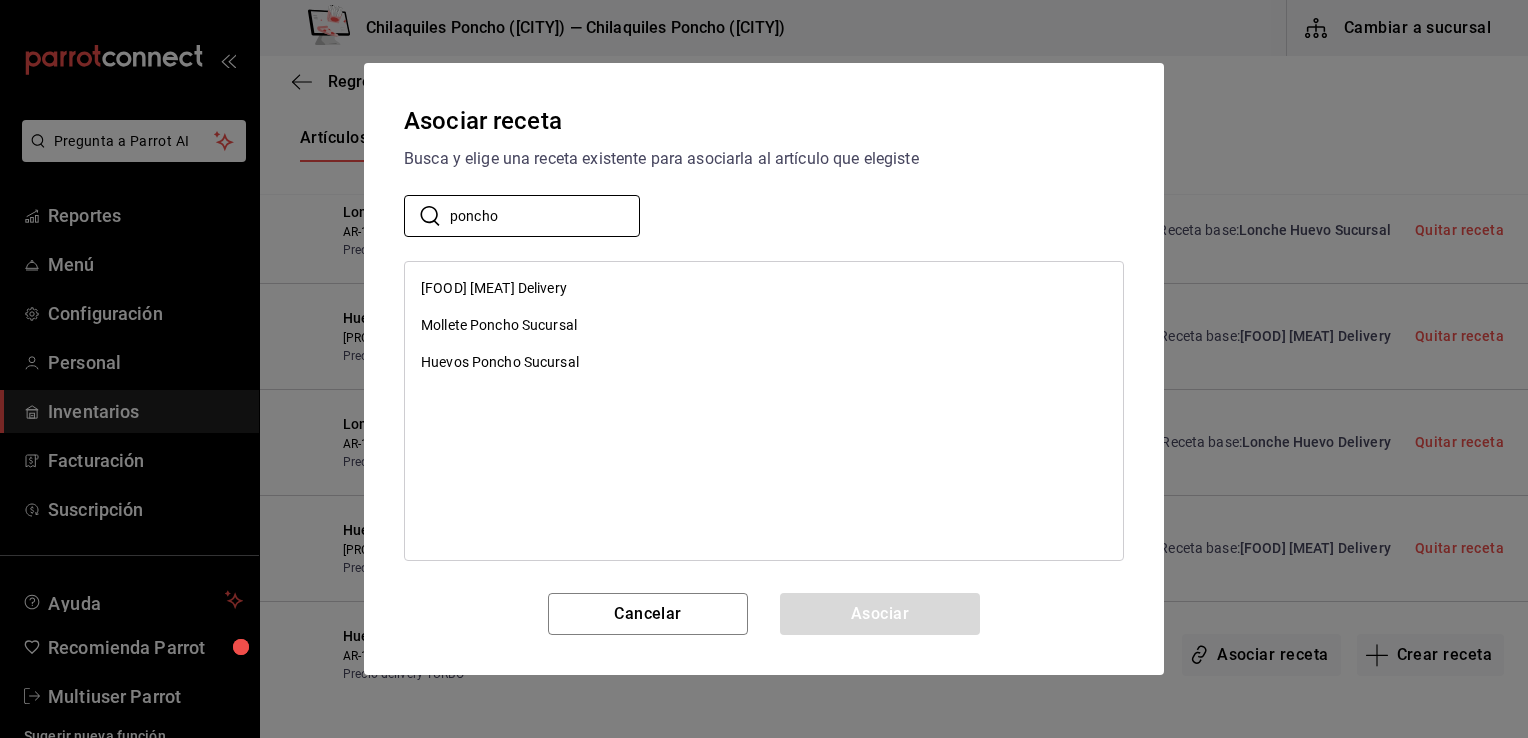 type on "poncho" 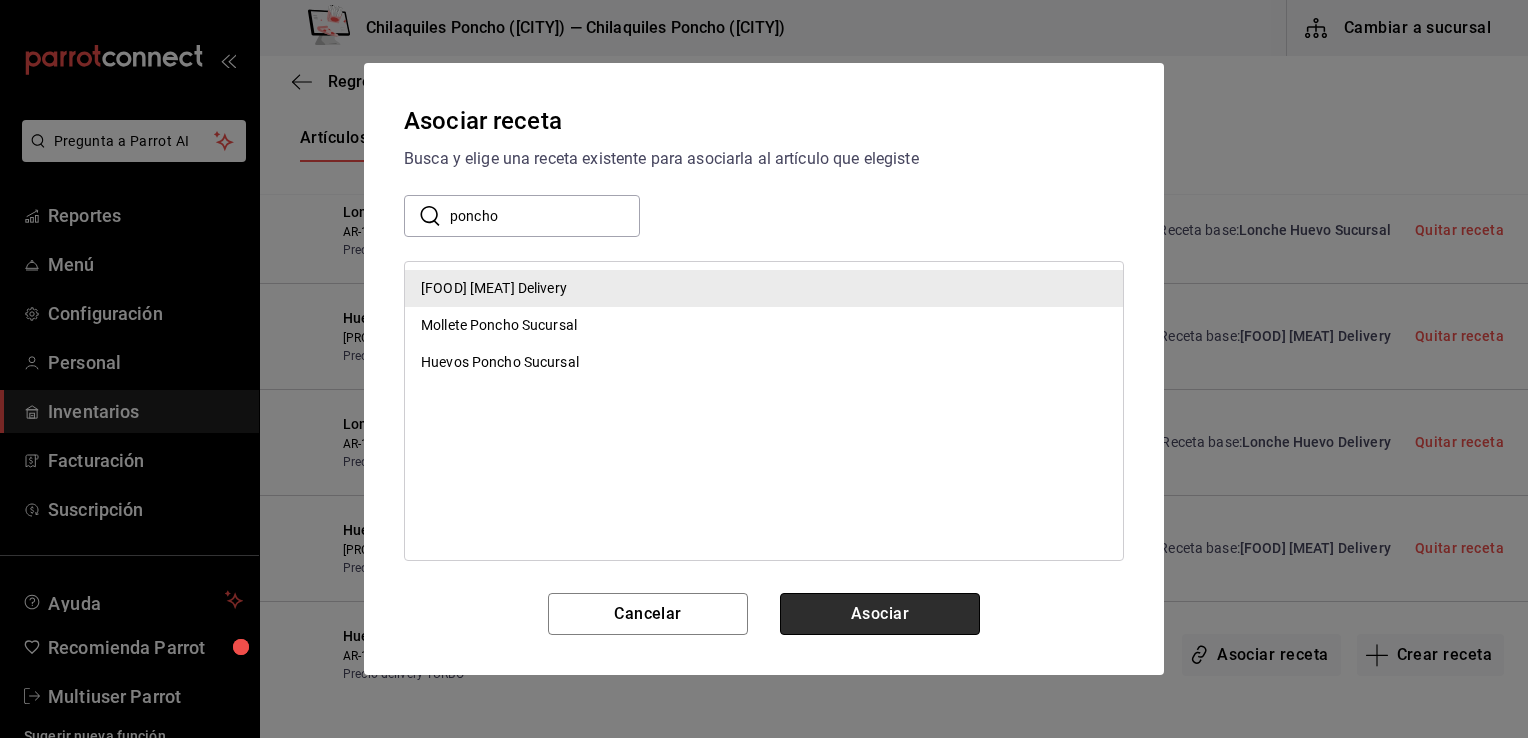 click on "Asociar" at bounding box center (880, 614) 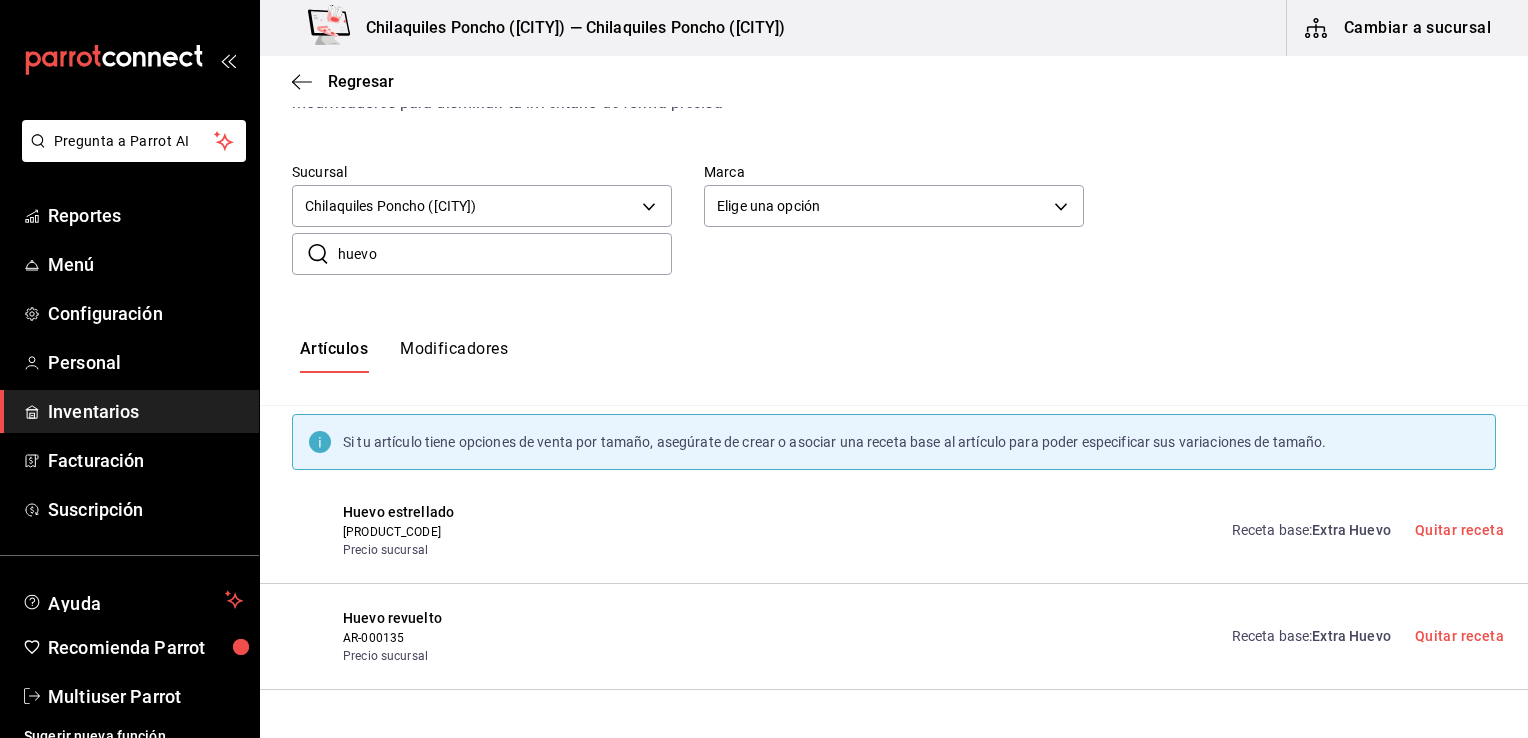 scroll, scrollTop: 0, scrollLeft: 0, axis: both 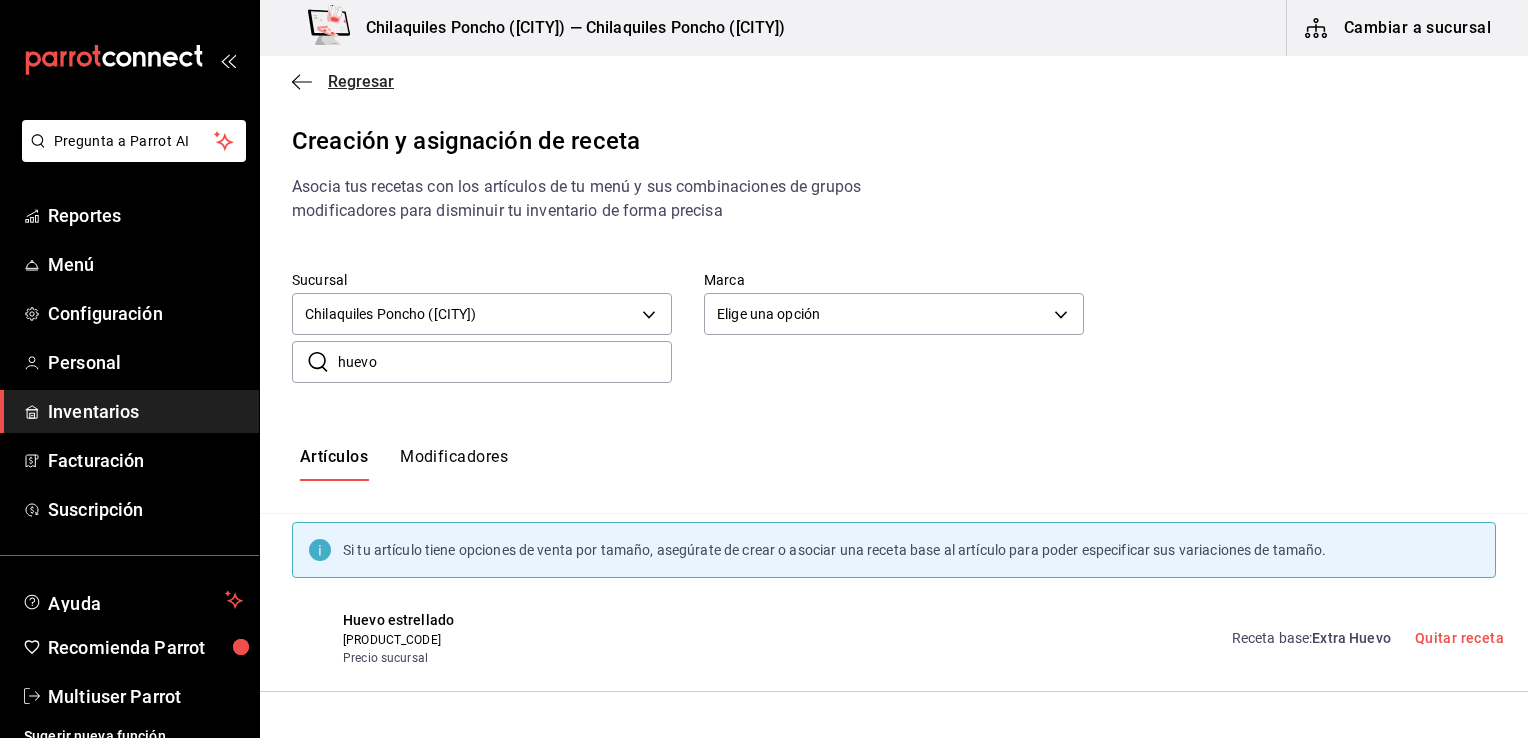 click on "Regresar" at bounding box center (361, 81) 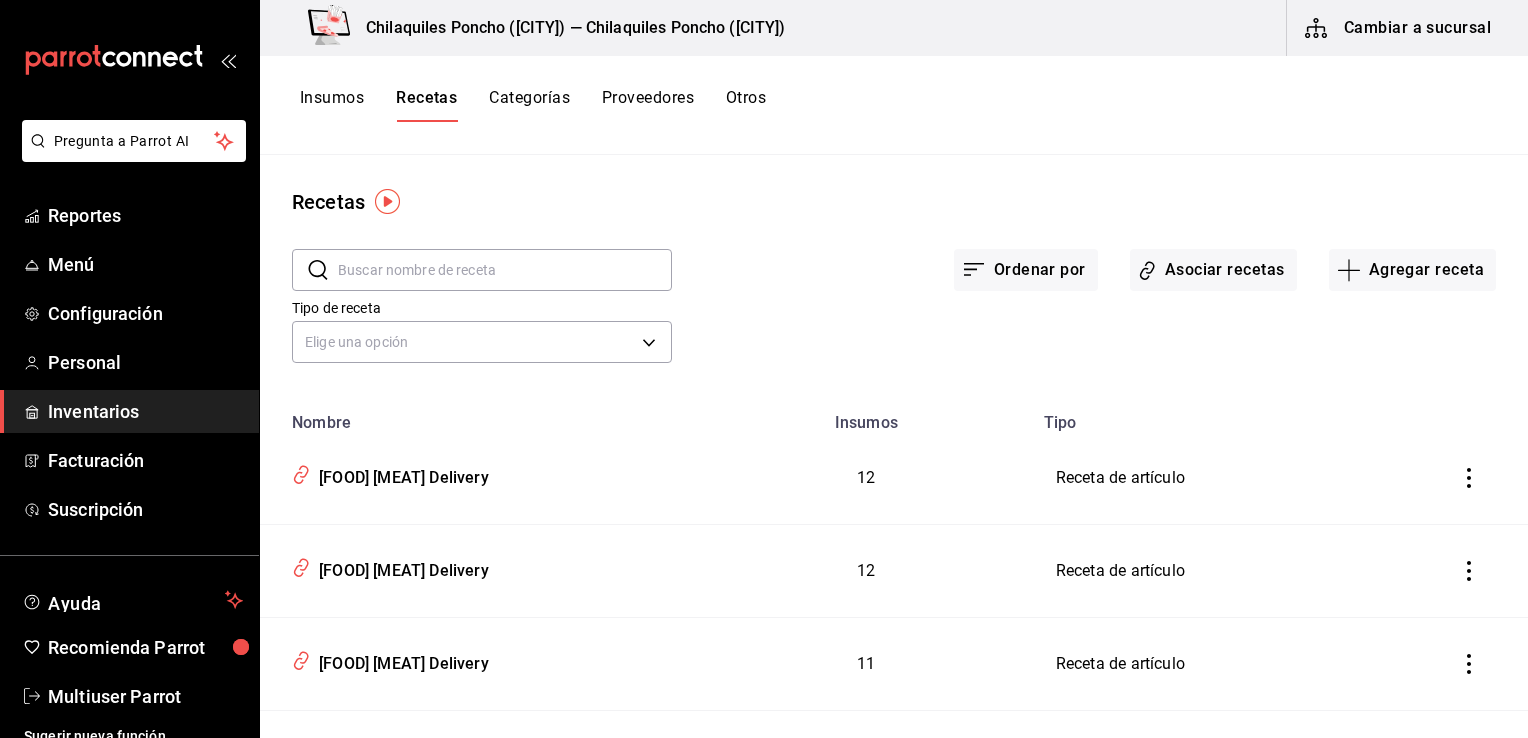 click on "Categorías" at bounding box center [529, 105] 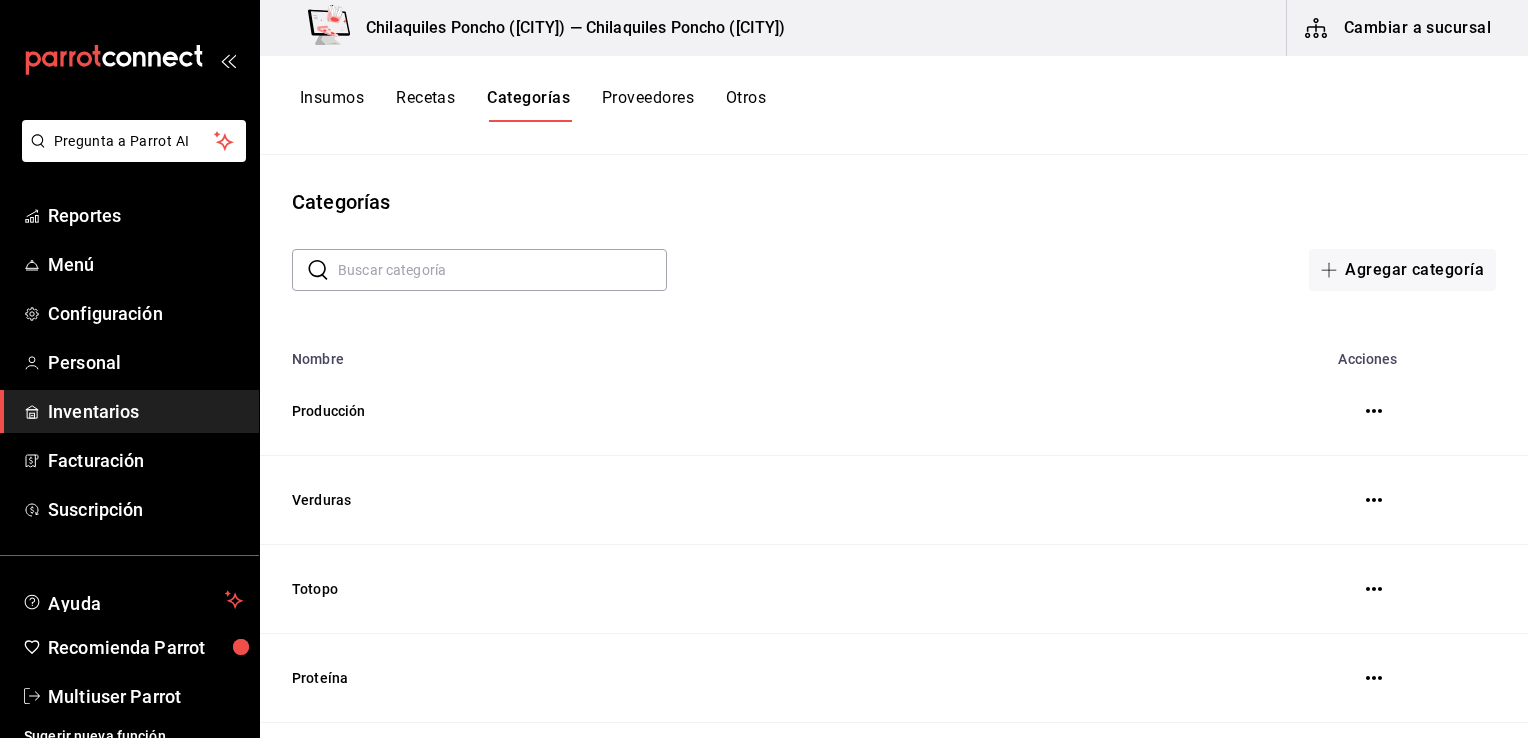 click on "Recetas" at bounding box center (425, 105) 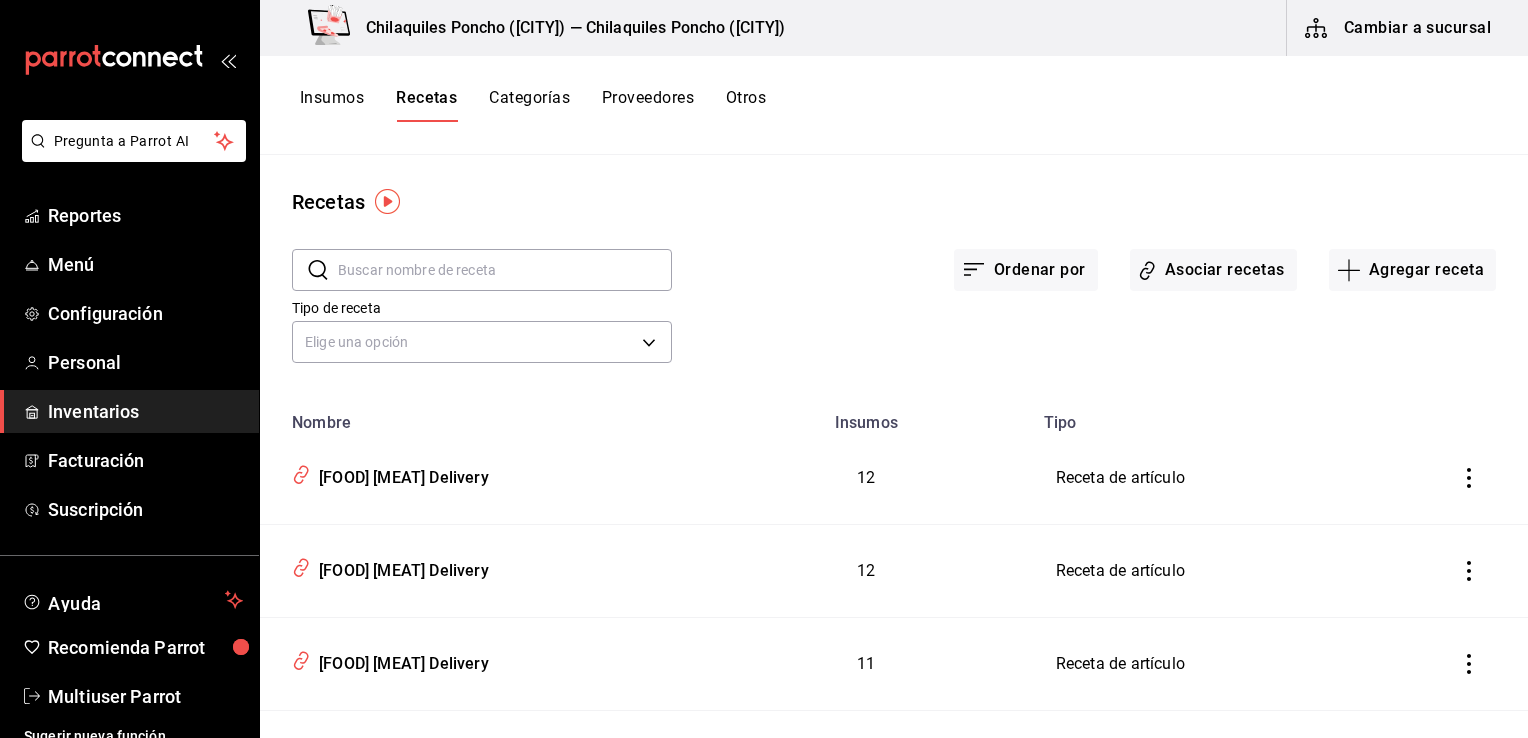 click at bounding box center (505, 270) 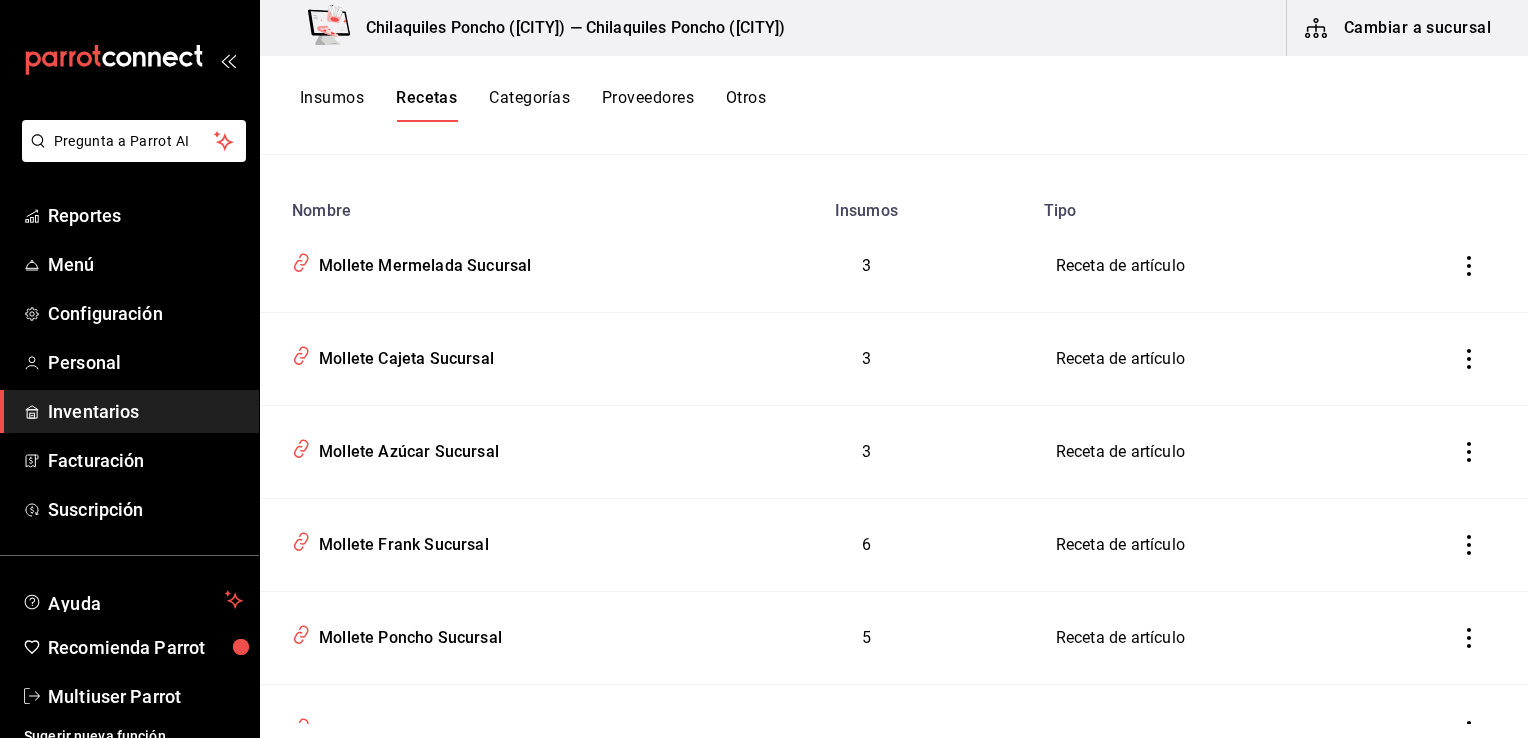 scroll, scrollTop: 304, scrollLeft: 0, axis: vertical 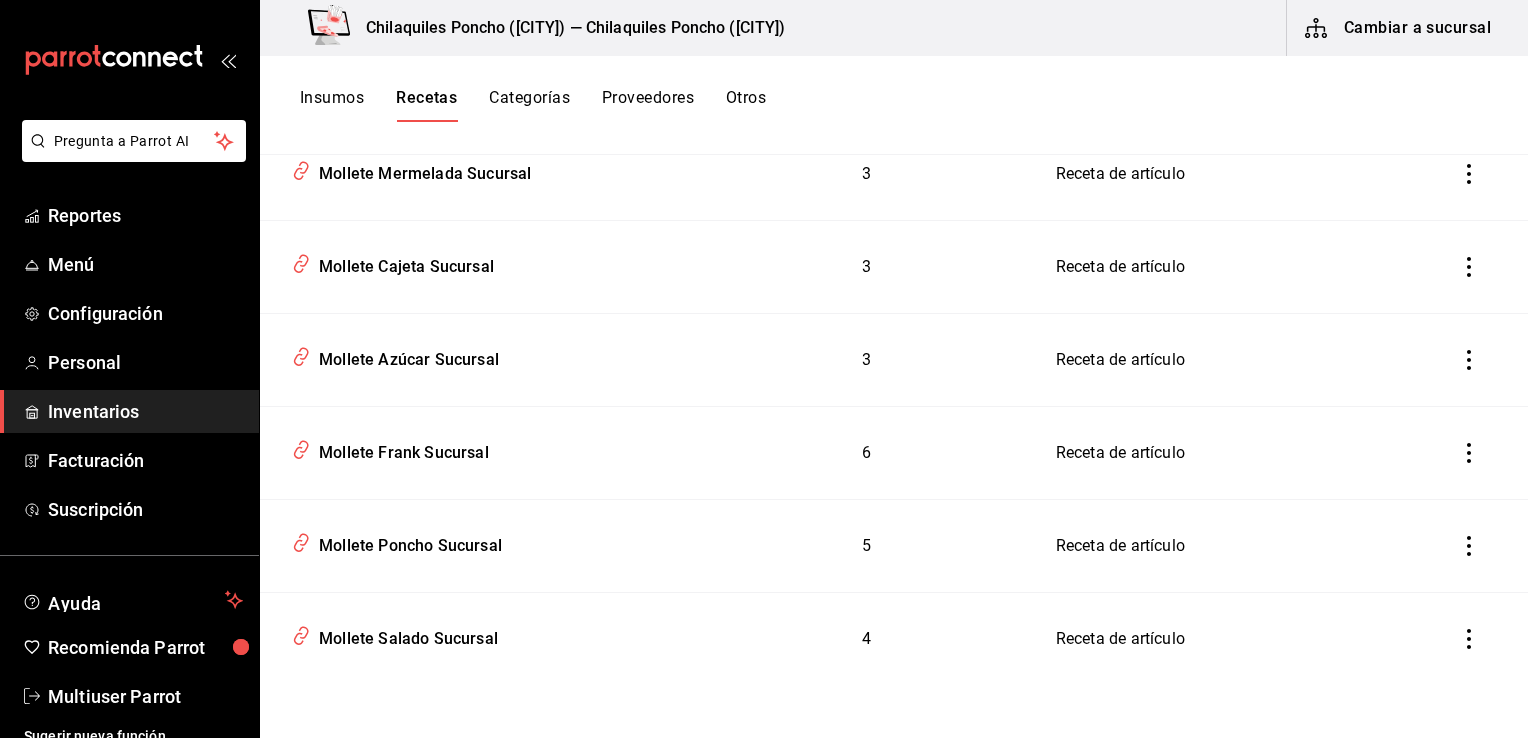click at bounding box center [1469, 639] 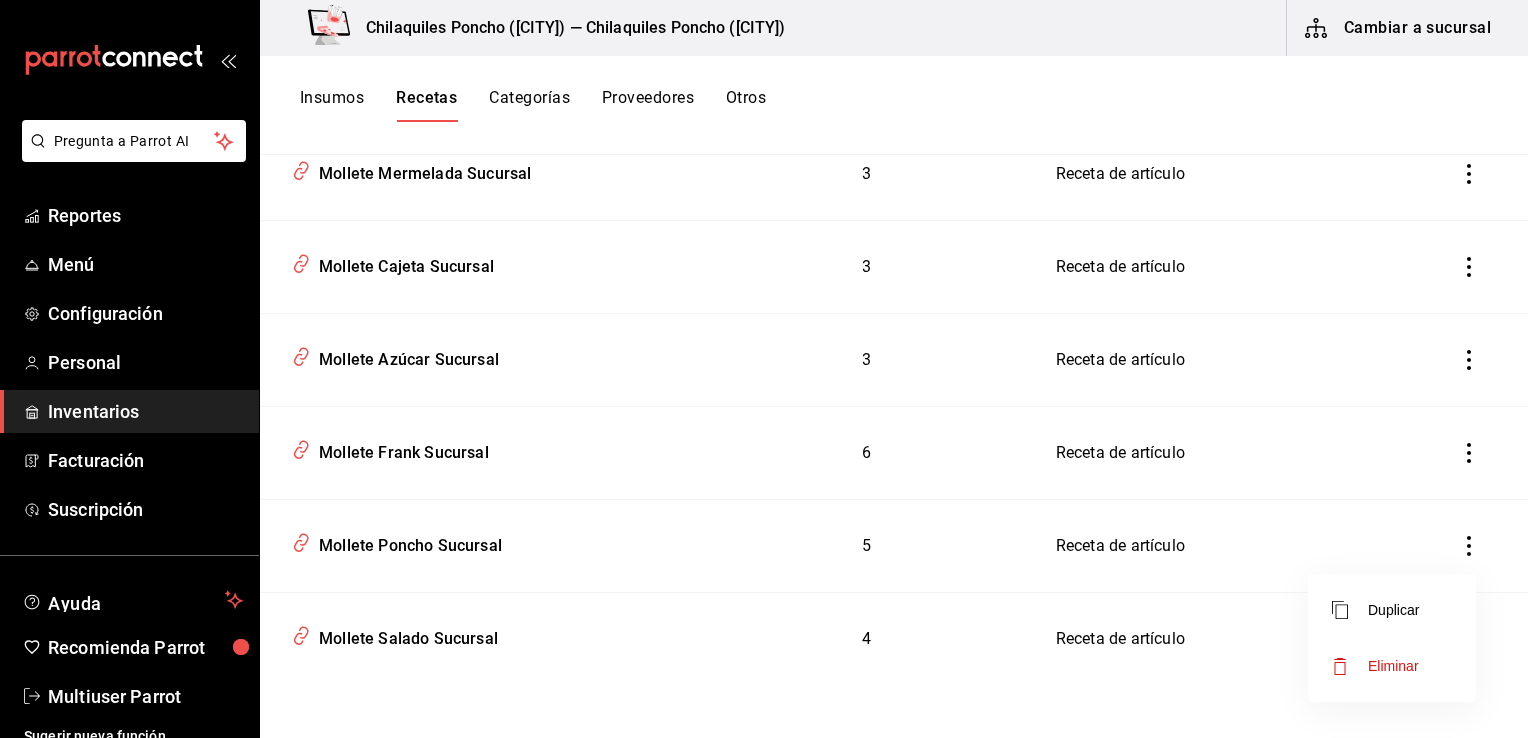 click on "Duplicar" at bounding box center [1392, 610] 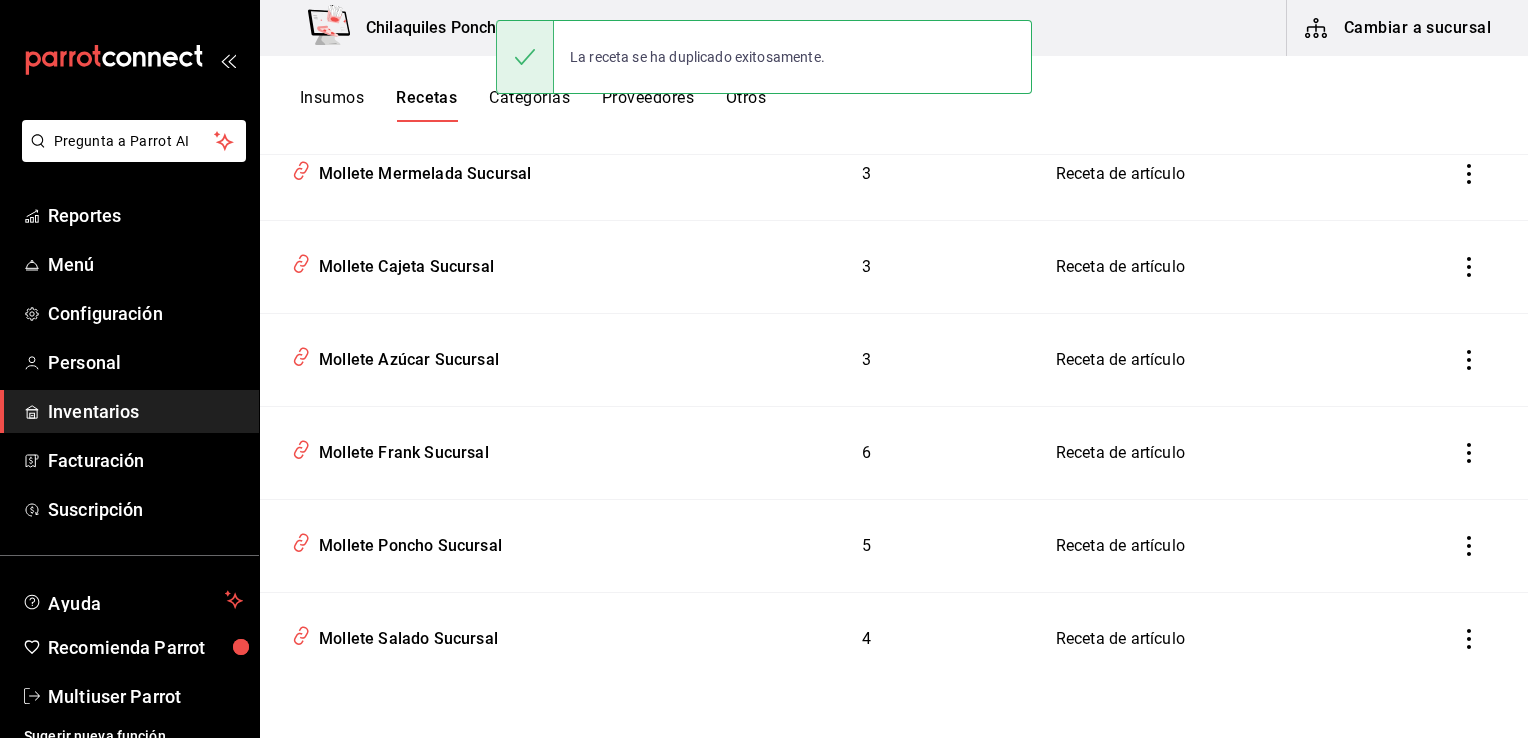 click at bounding box center [1469, 546] 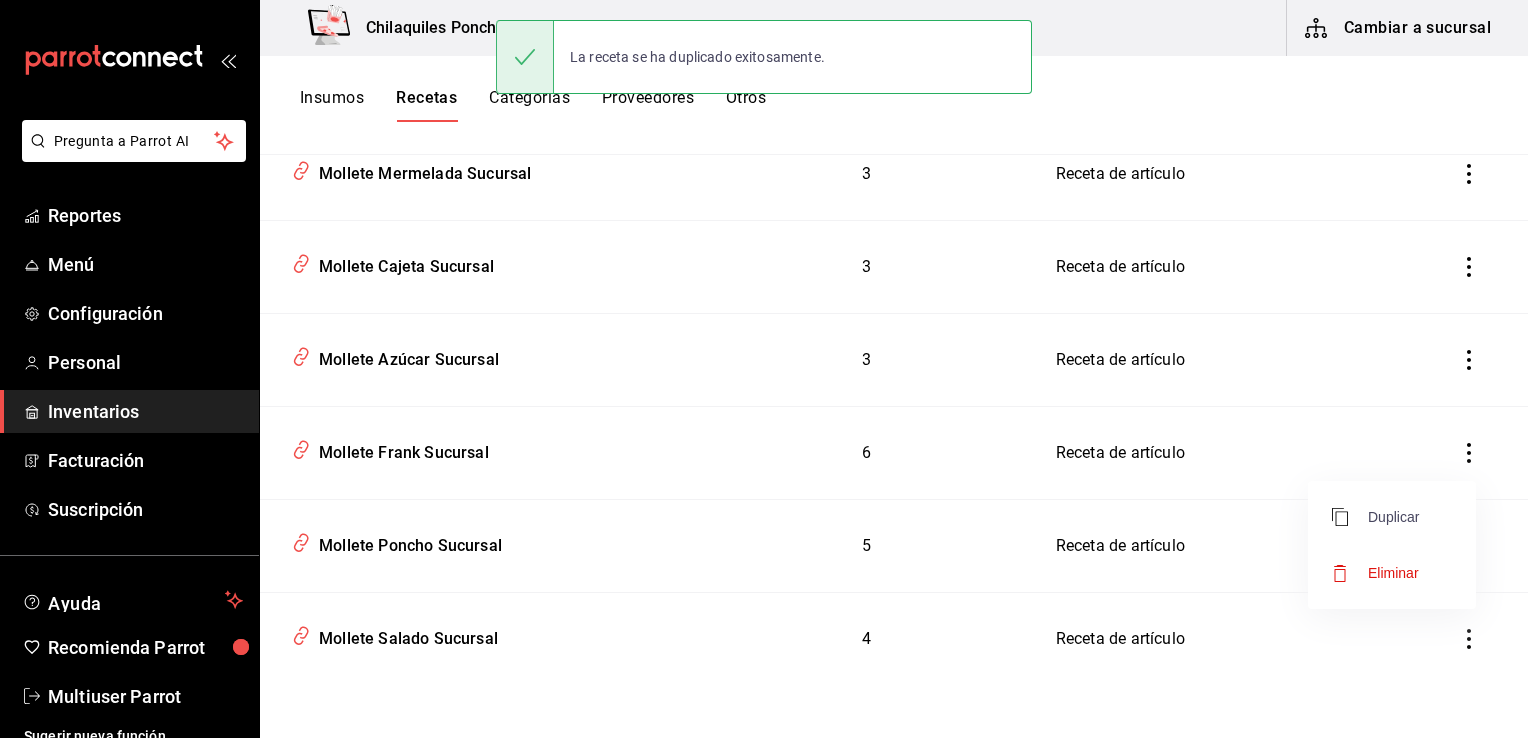 click on "Duplicar" at bounding box center [1375, 517] 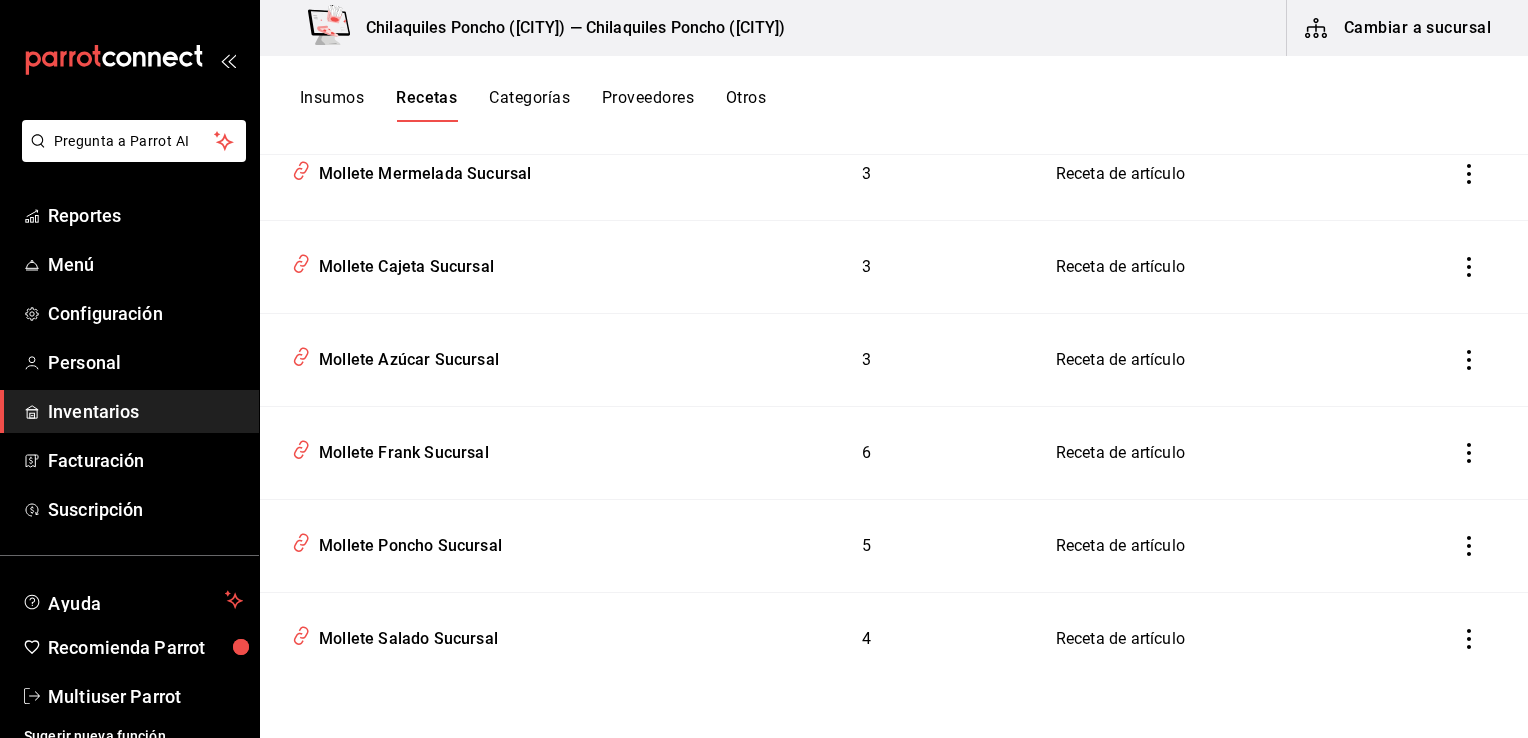 click 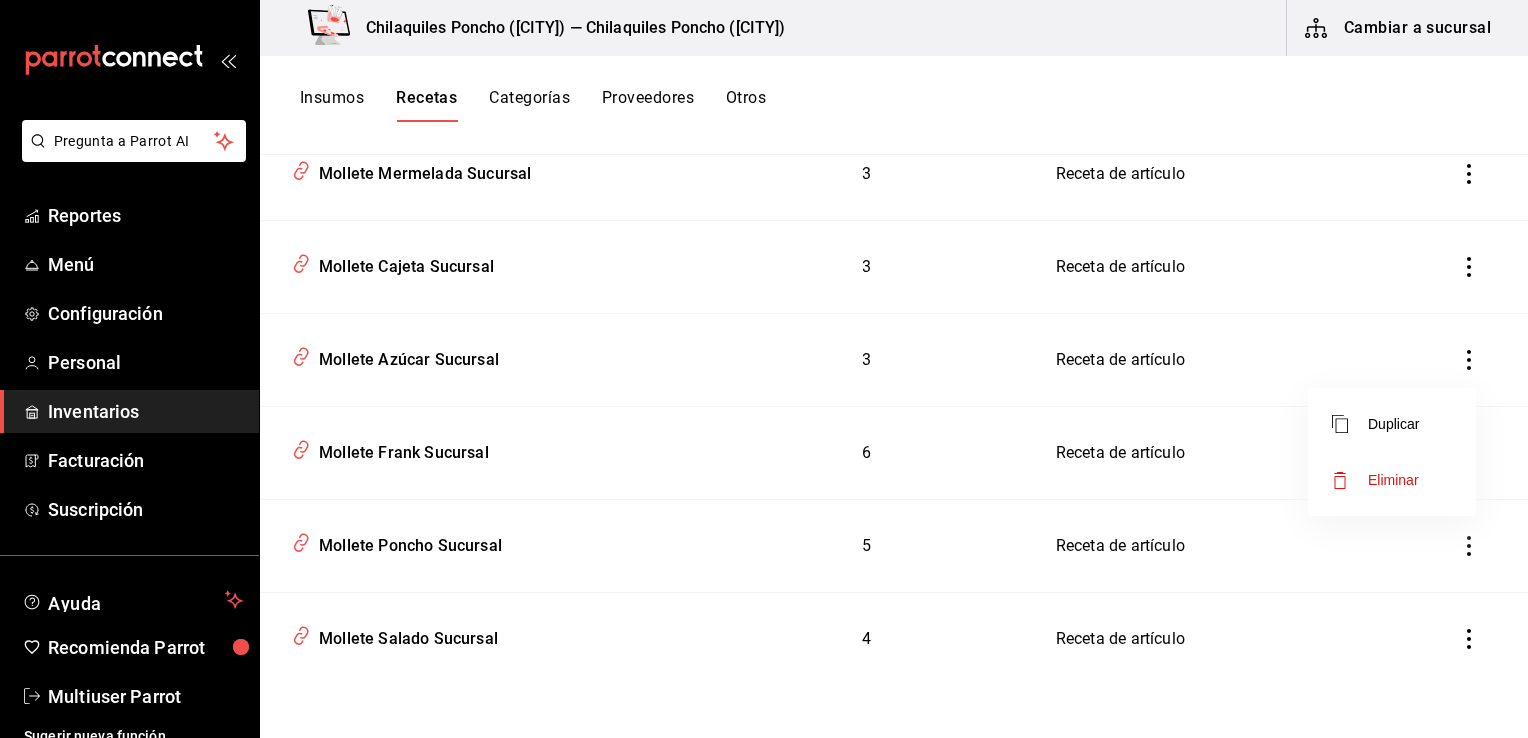 click on "Duplicar" at bounding box center (1392, 424) 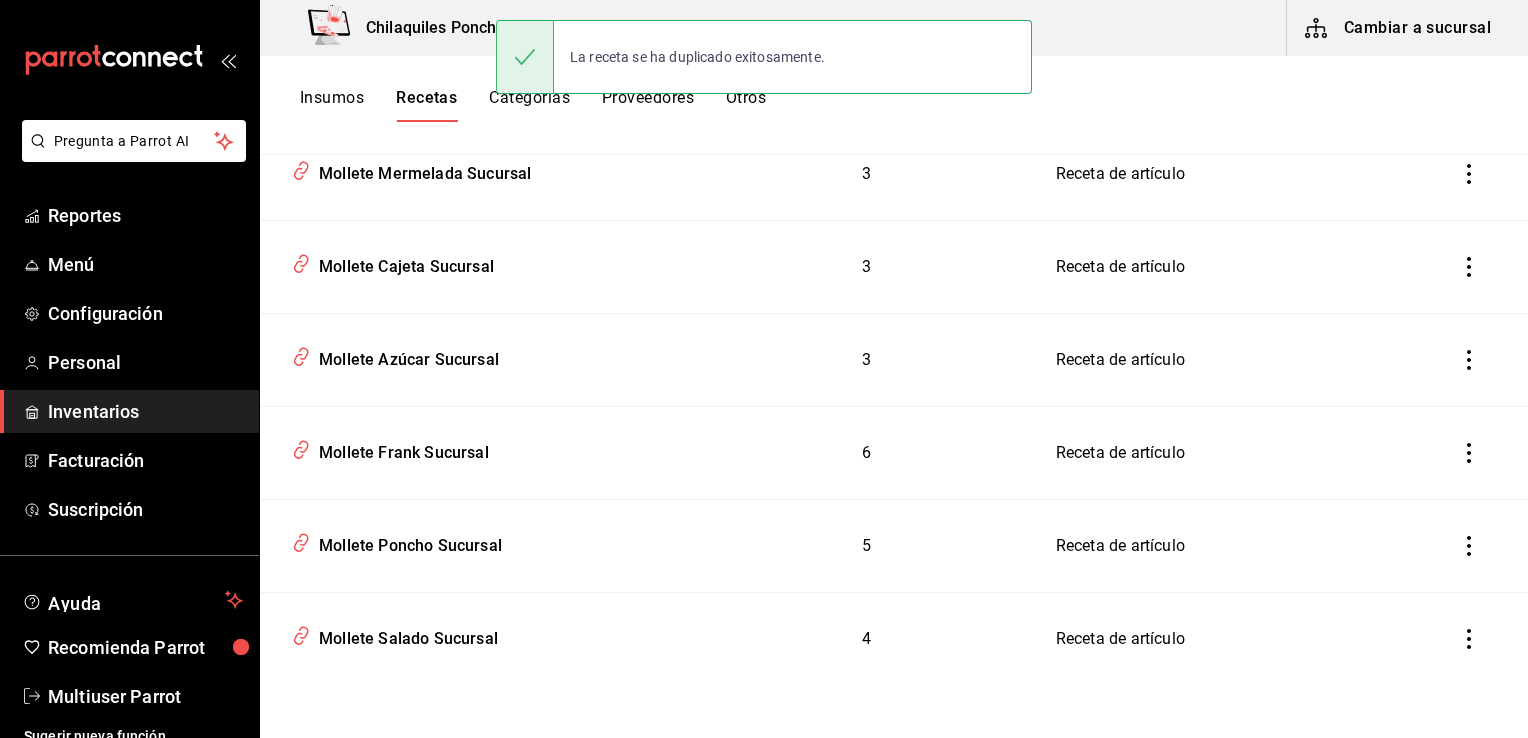 click 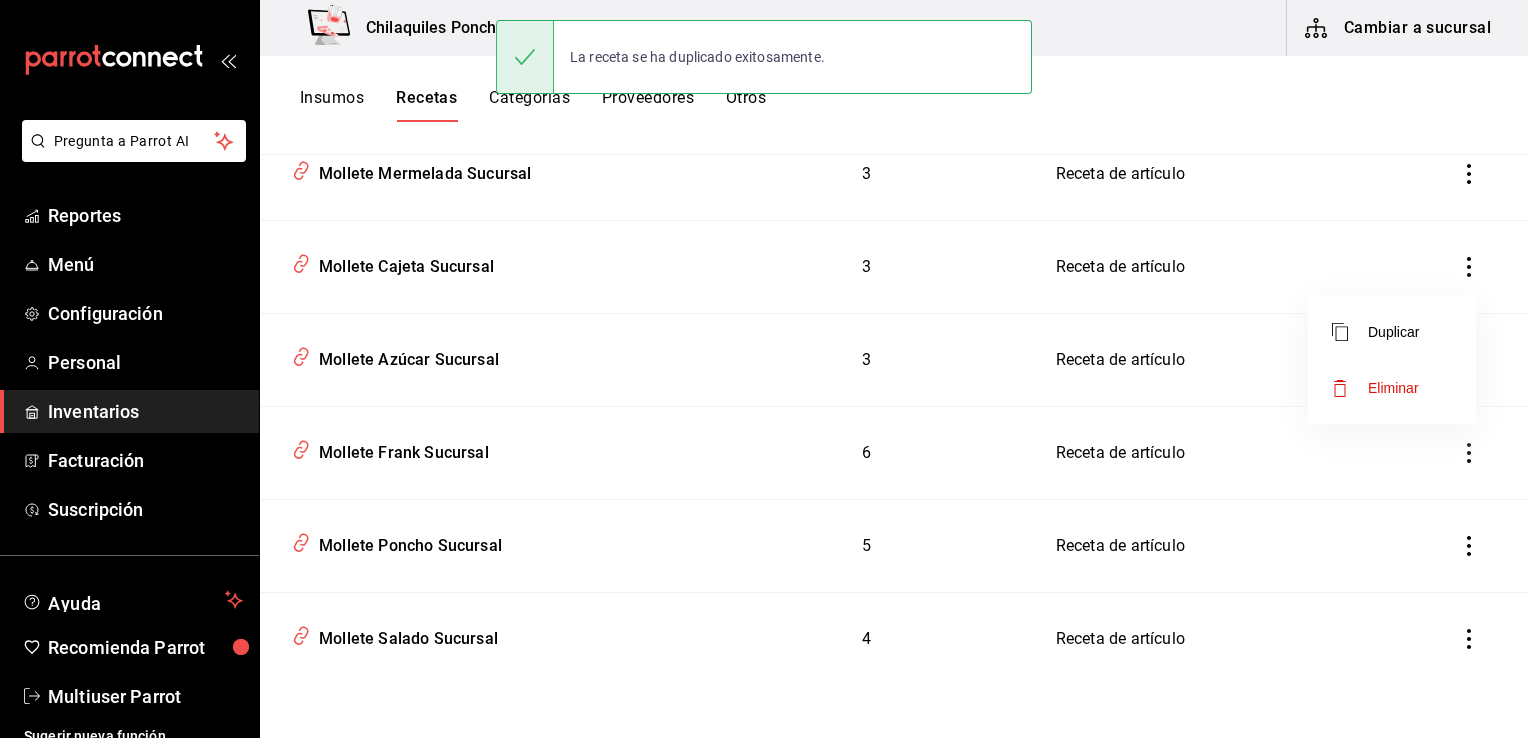 click on "Duplicar" at bounding box center (1392, 332) 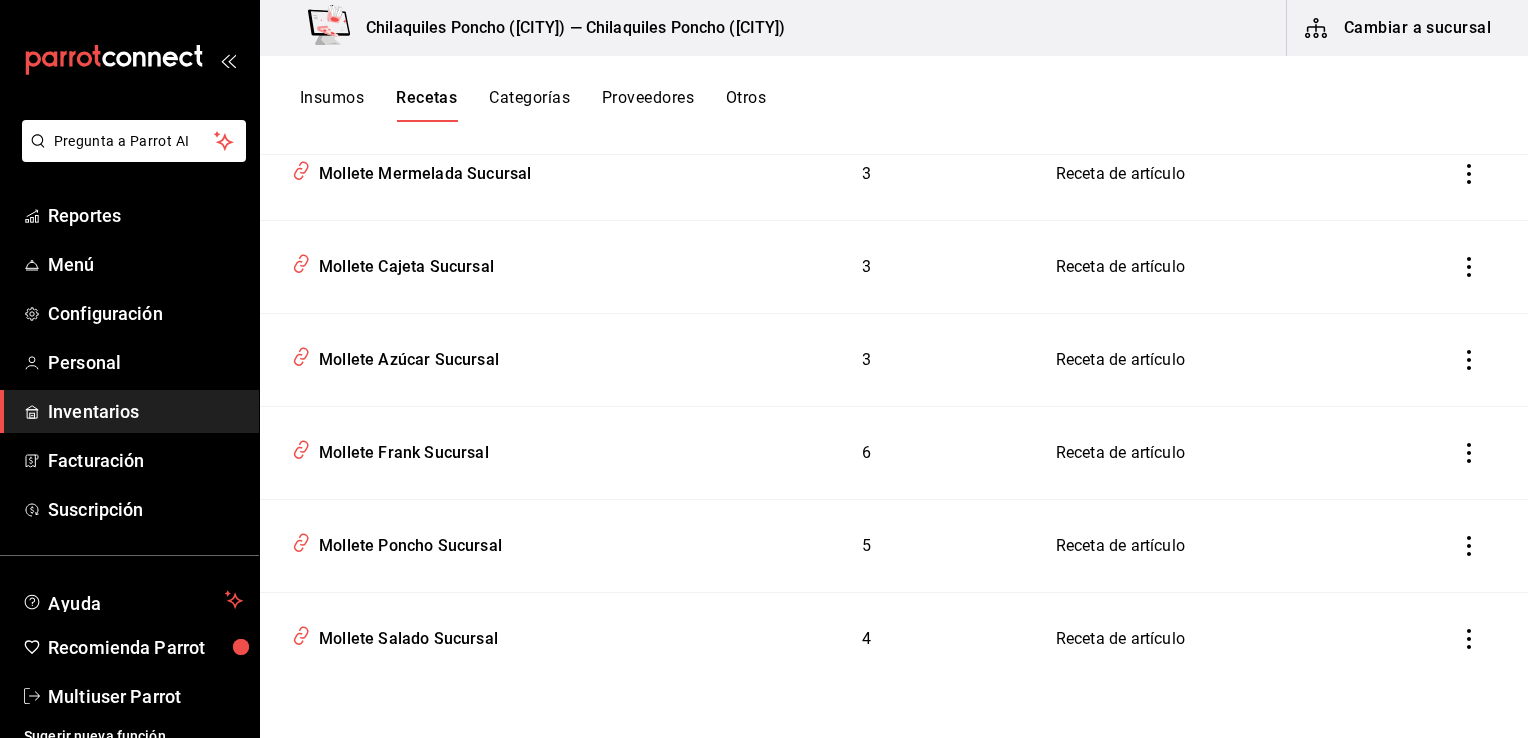 click 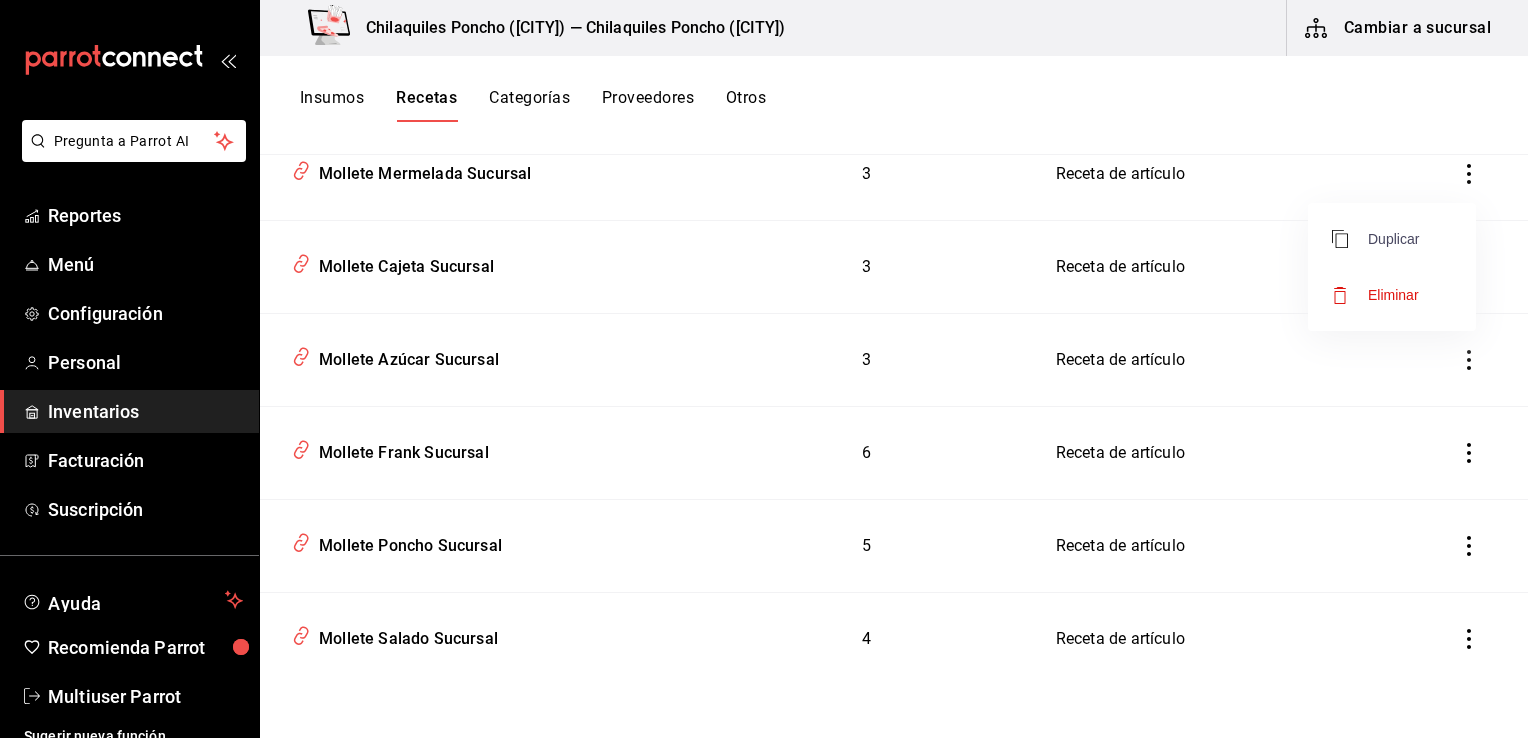 click on "Duplicar" at bounding box center (1375, 239) 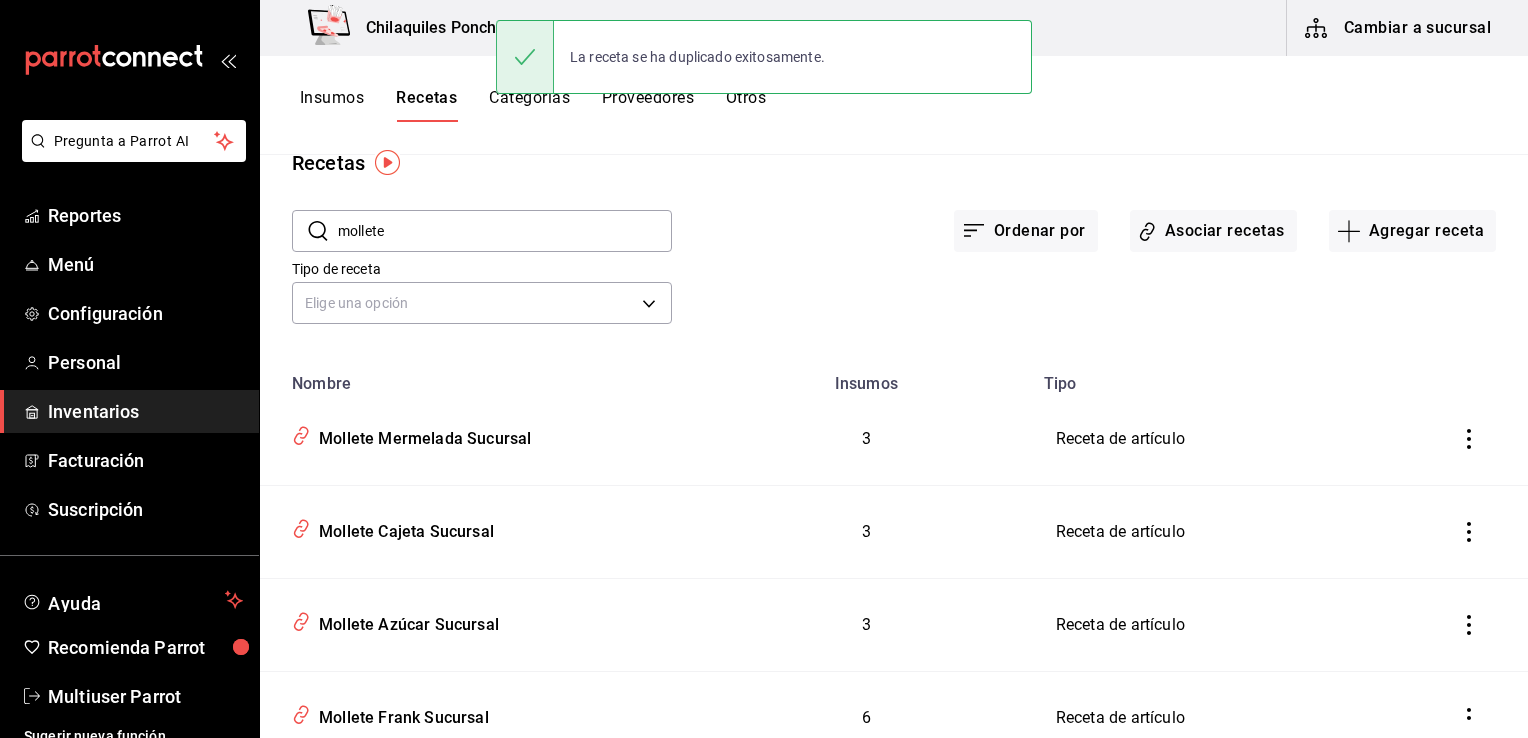 scroll, scrollTop: 22, scrollLeft: 0, axis: vertical 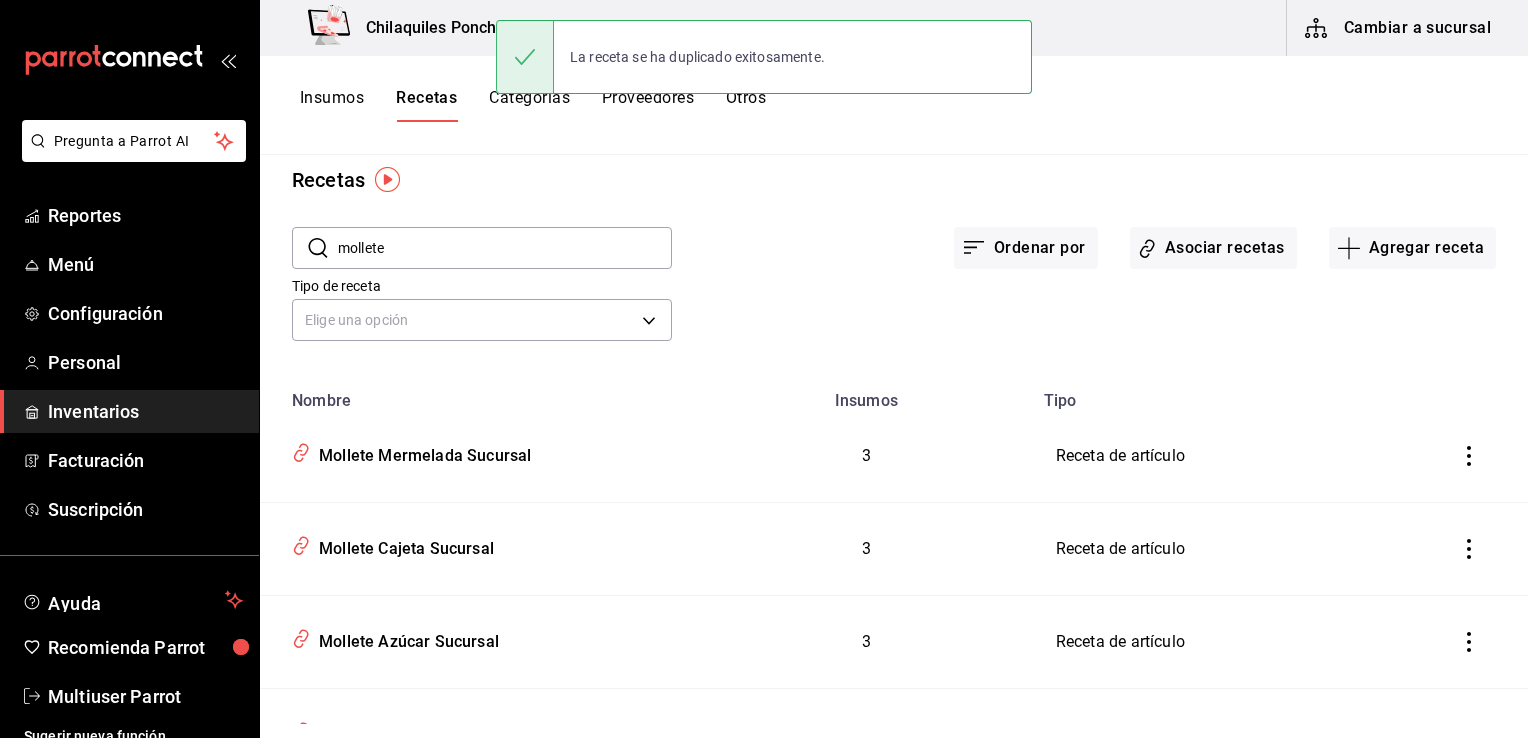 click 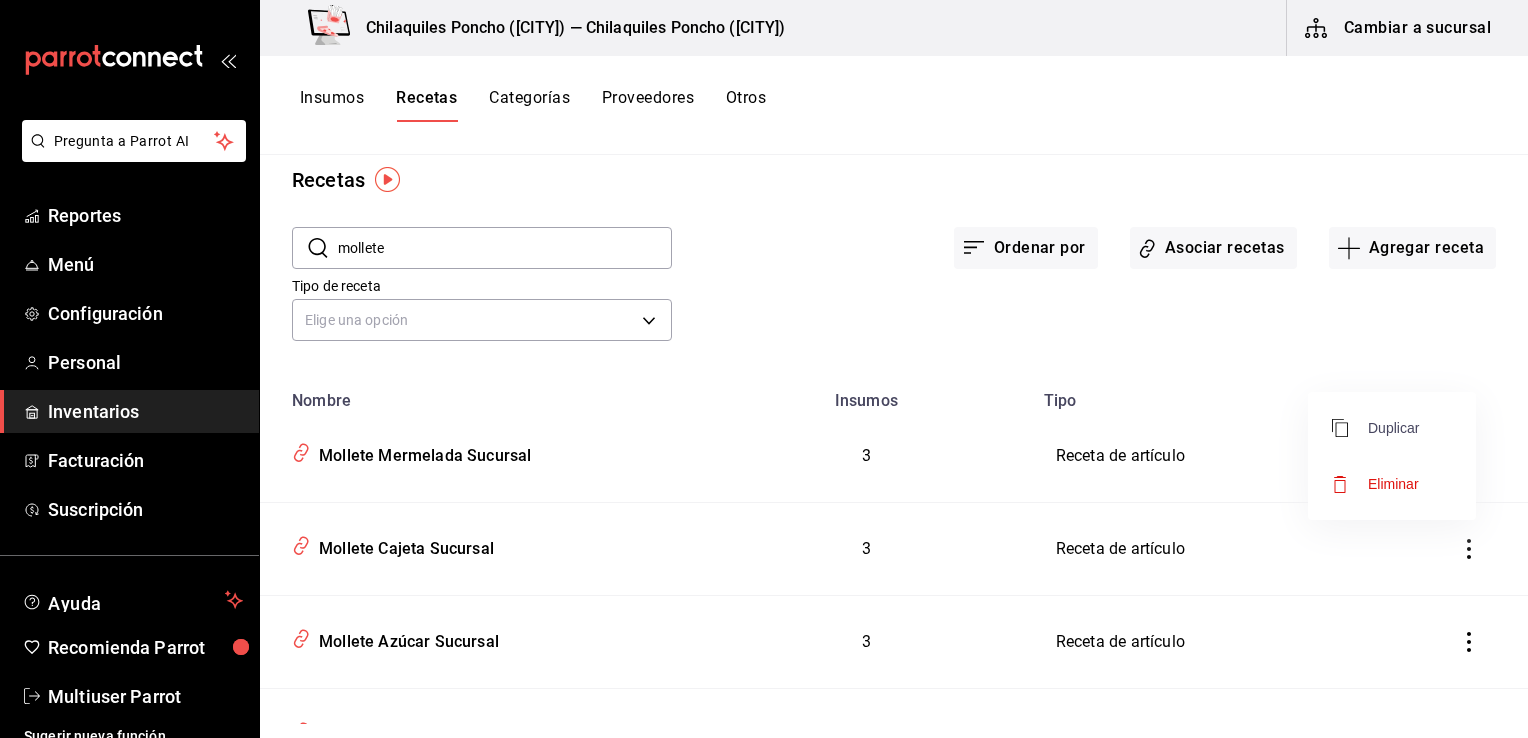 click on "Duplicar" at bounding box center [1375, 428] 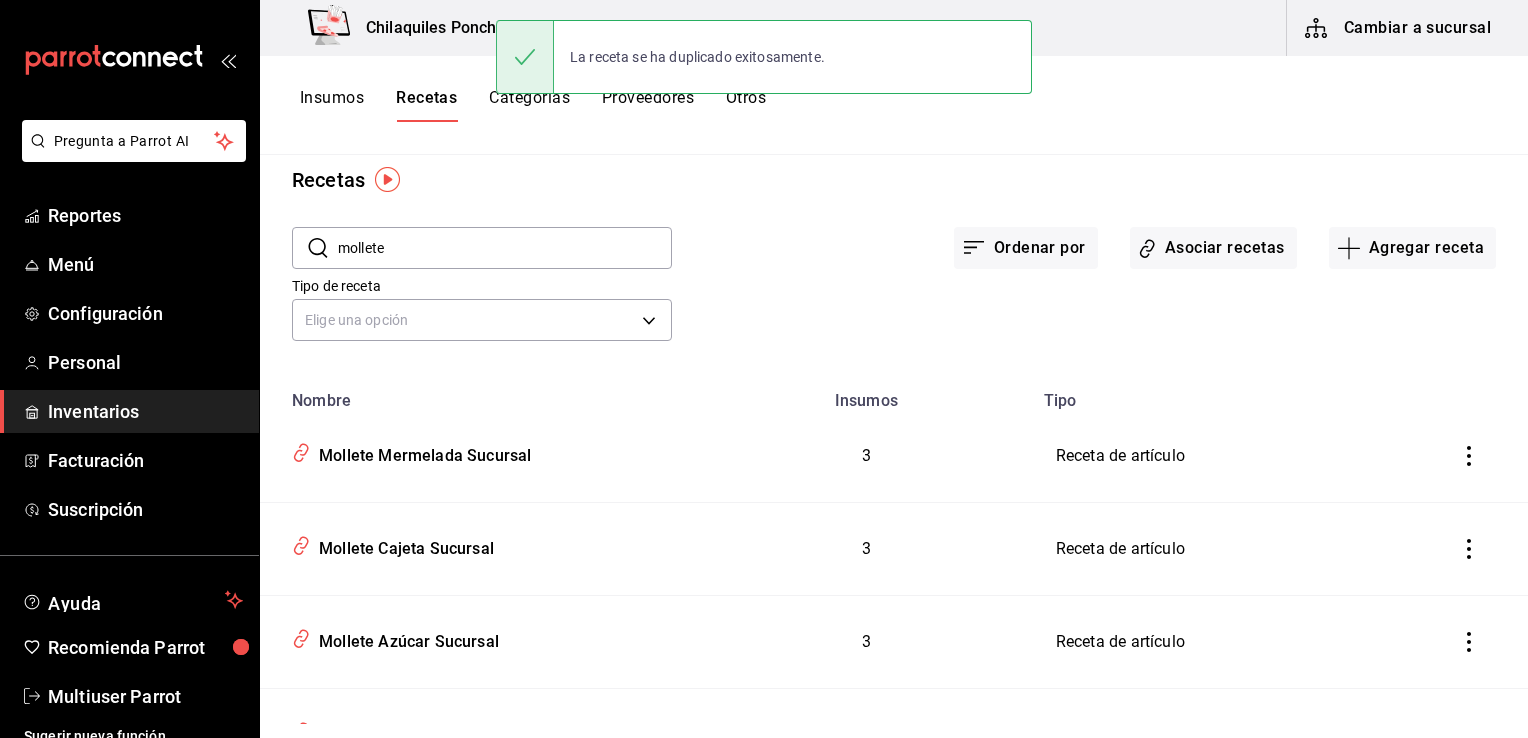 click on "mollete" at bounding box center (505, 248) 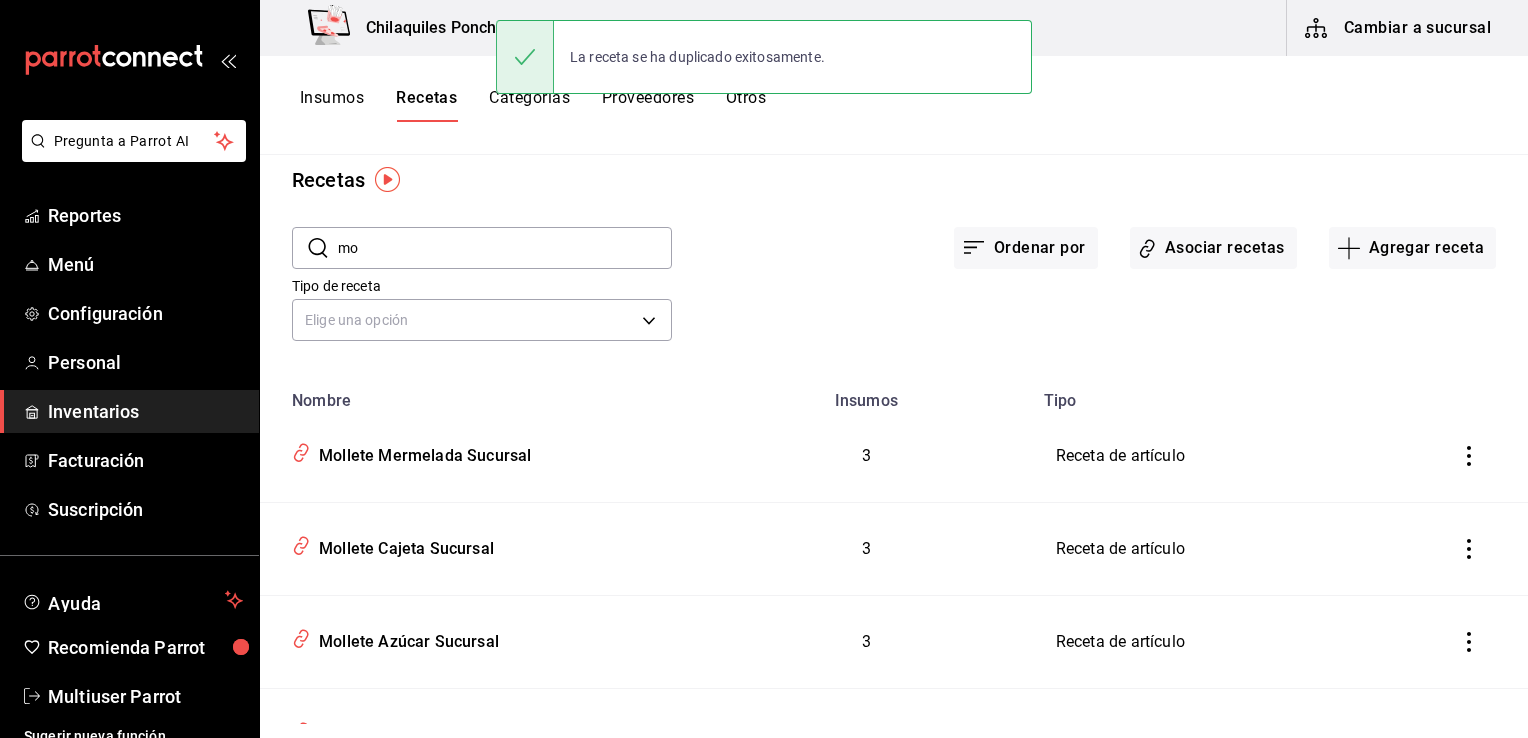 type on "m" 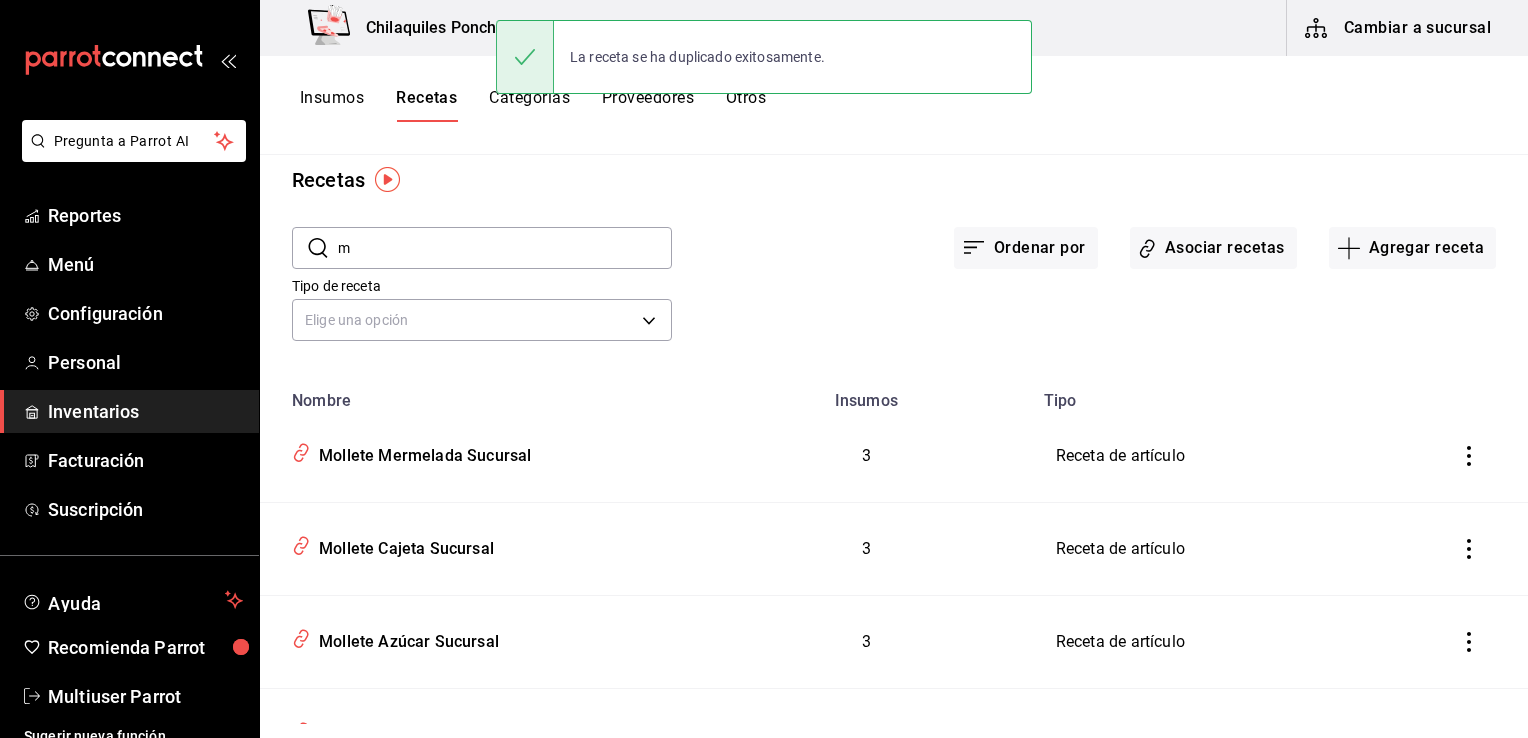 type 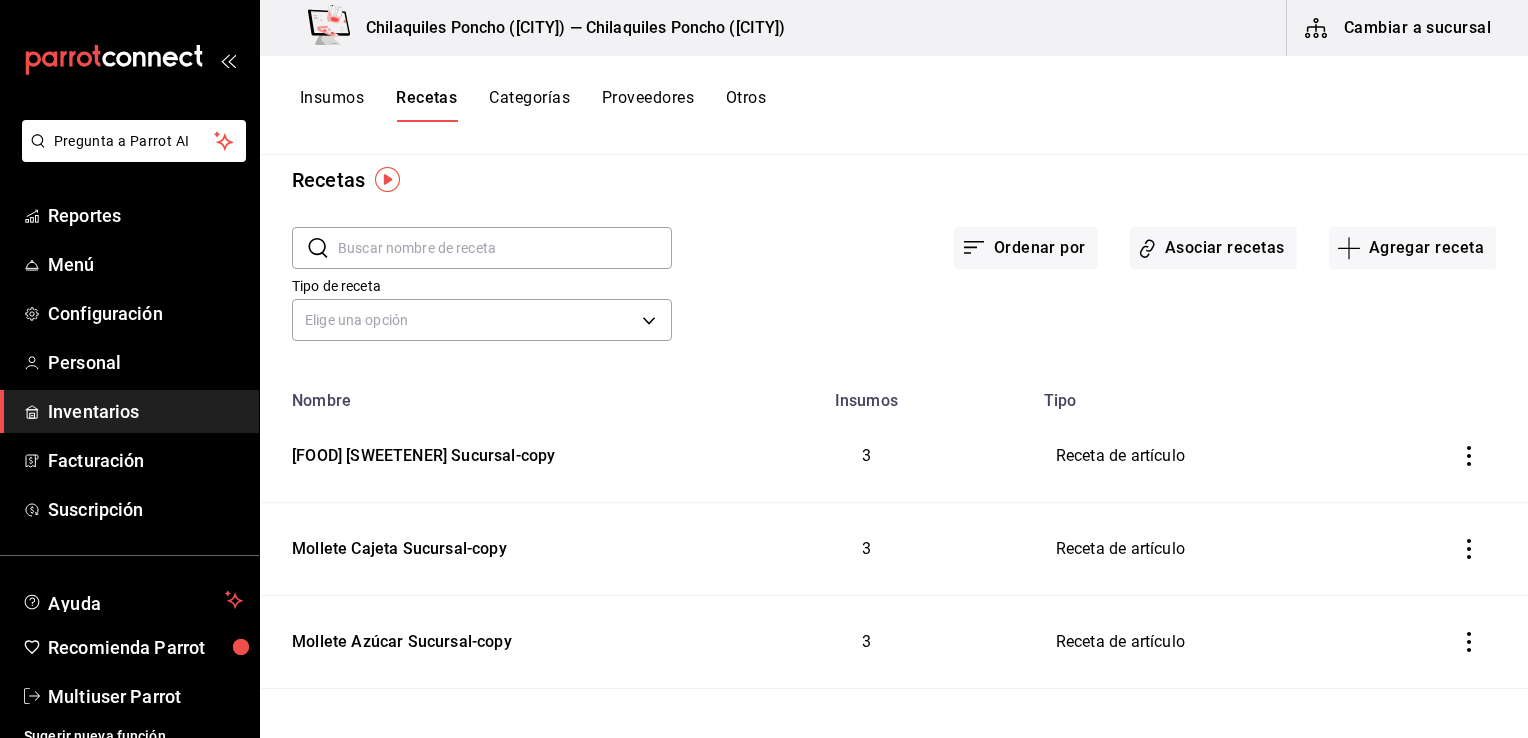 scroll, scrollTop: 249, scrollLeft: 0, axis: vertical 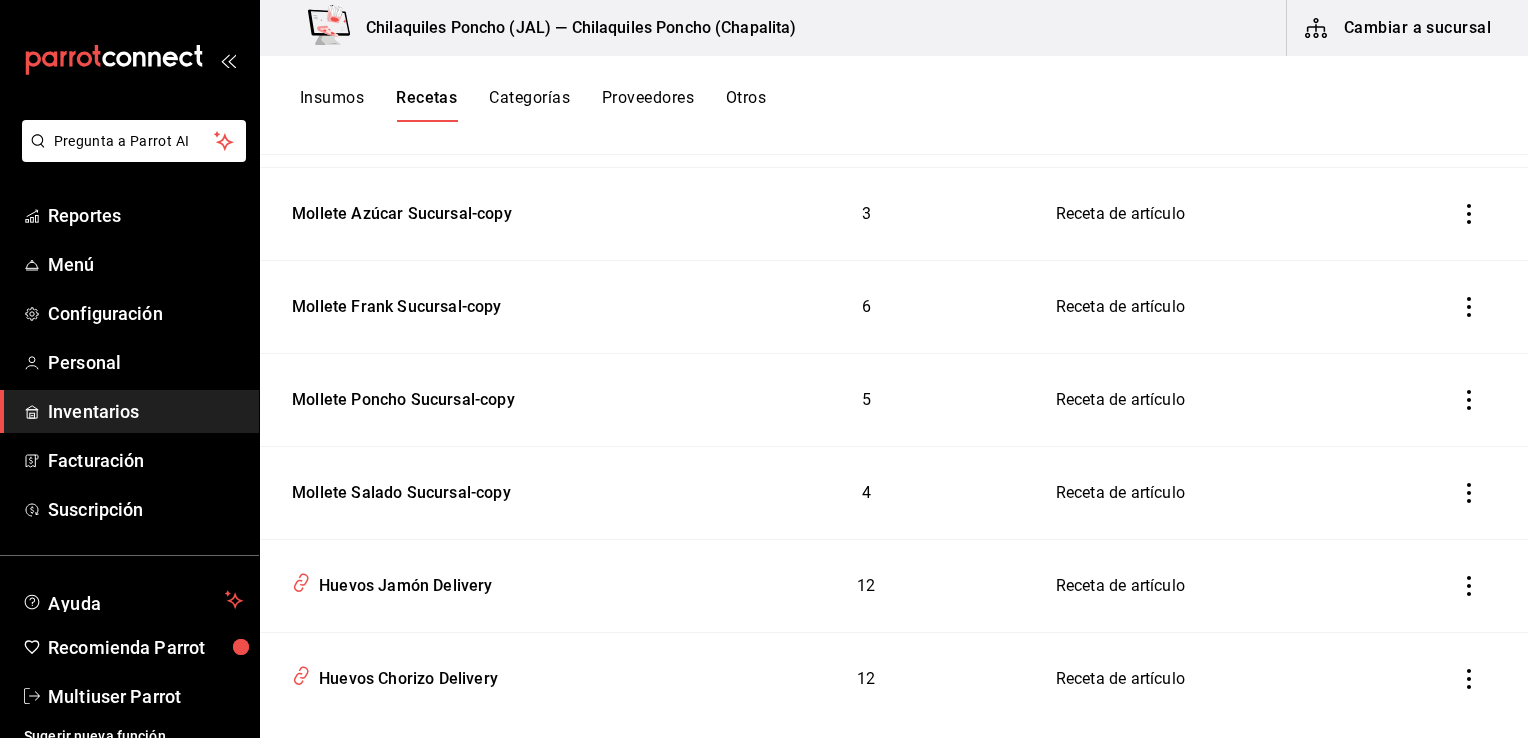 type 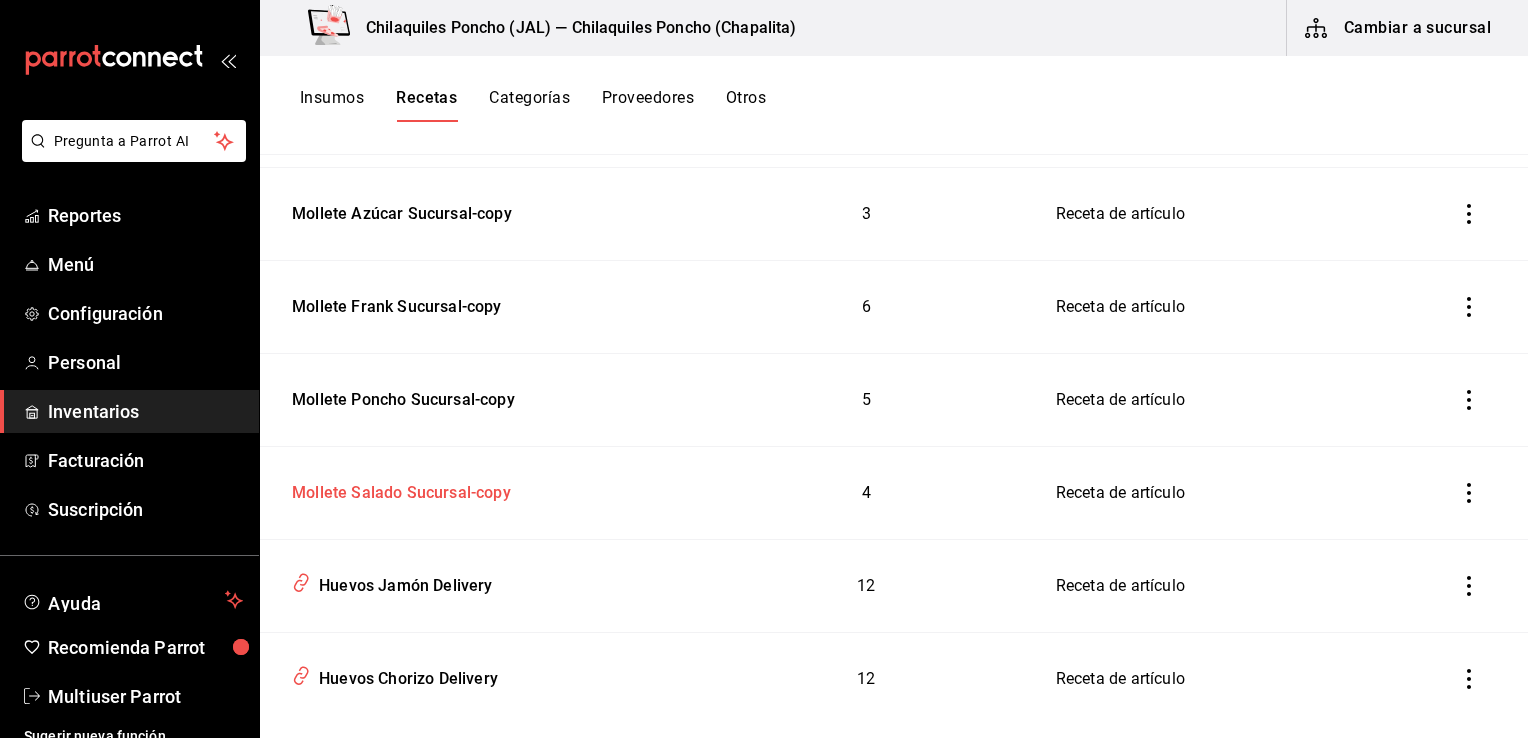 click on "Mollete Salado Sucursal-copy" at bounding box center (397, 489) 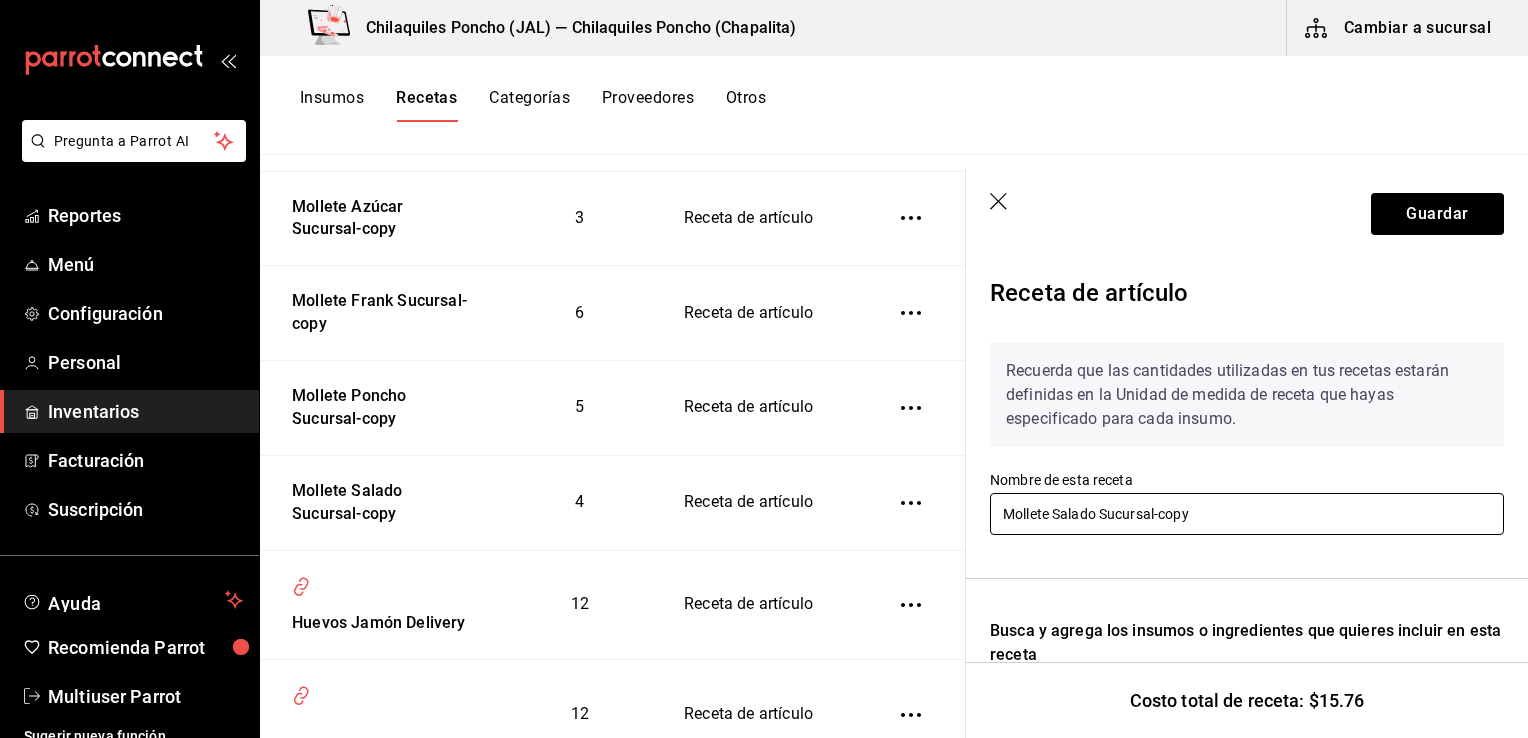 click on "Mollete Salado Sucursal-copy" at bounding box center [1247, 514] 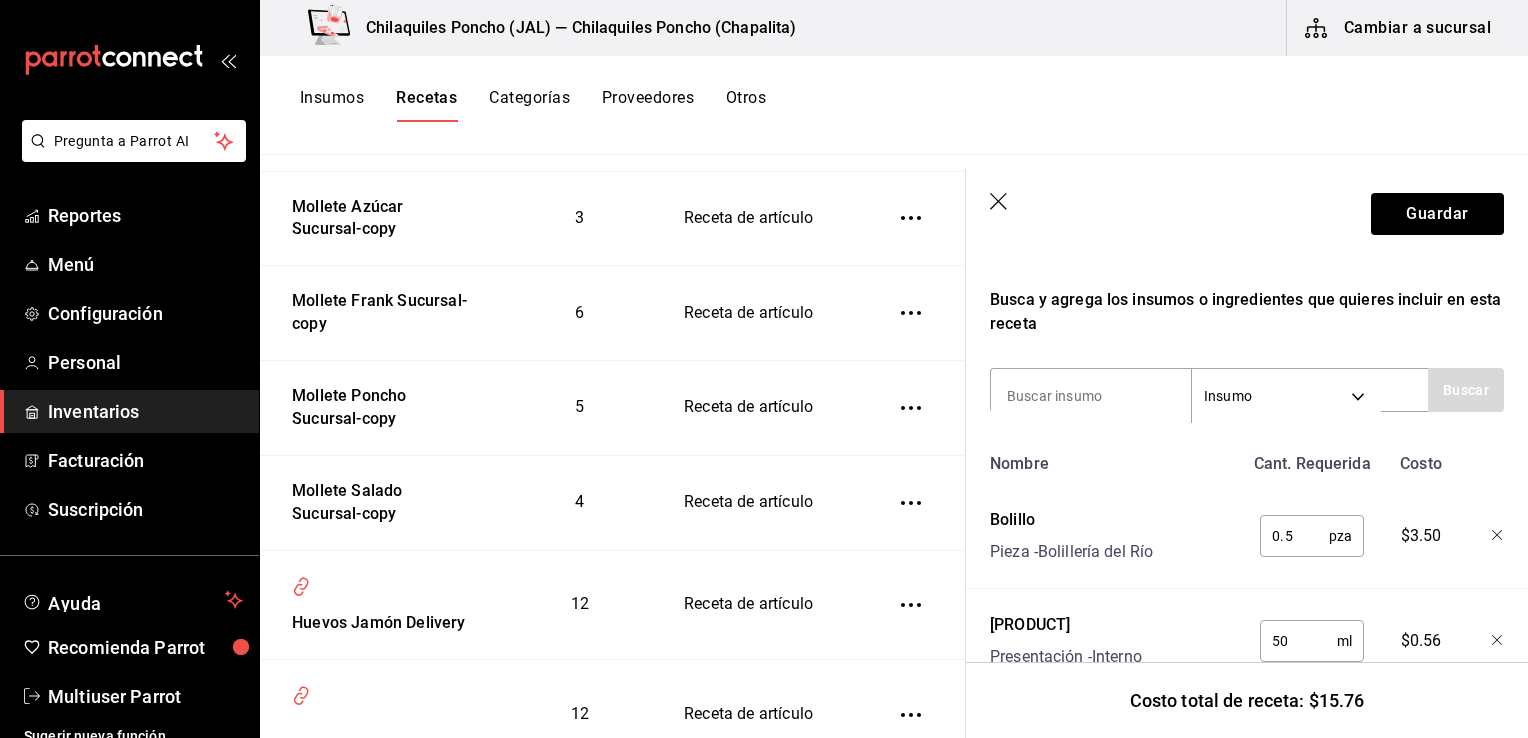 scroll, scrollTop: 355, scrollLeft: 0, axis: vertical 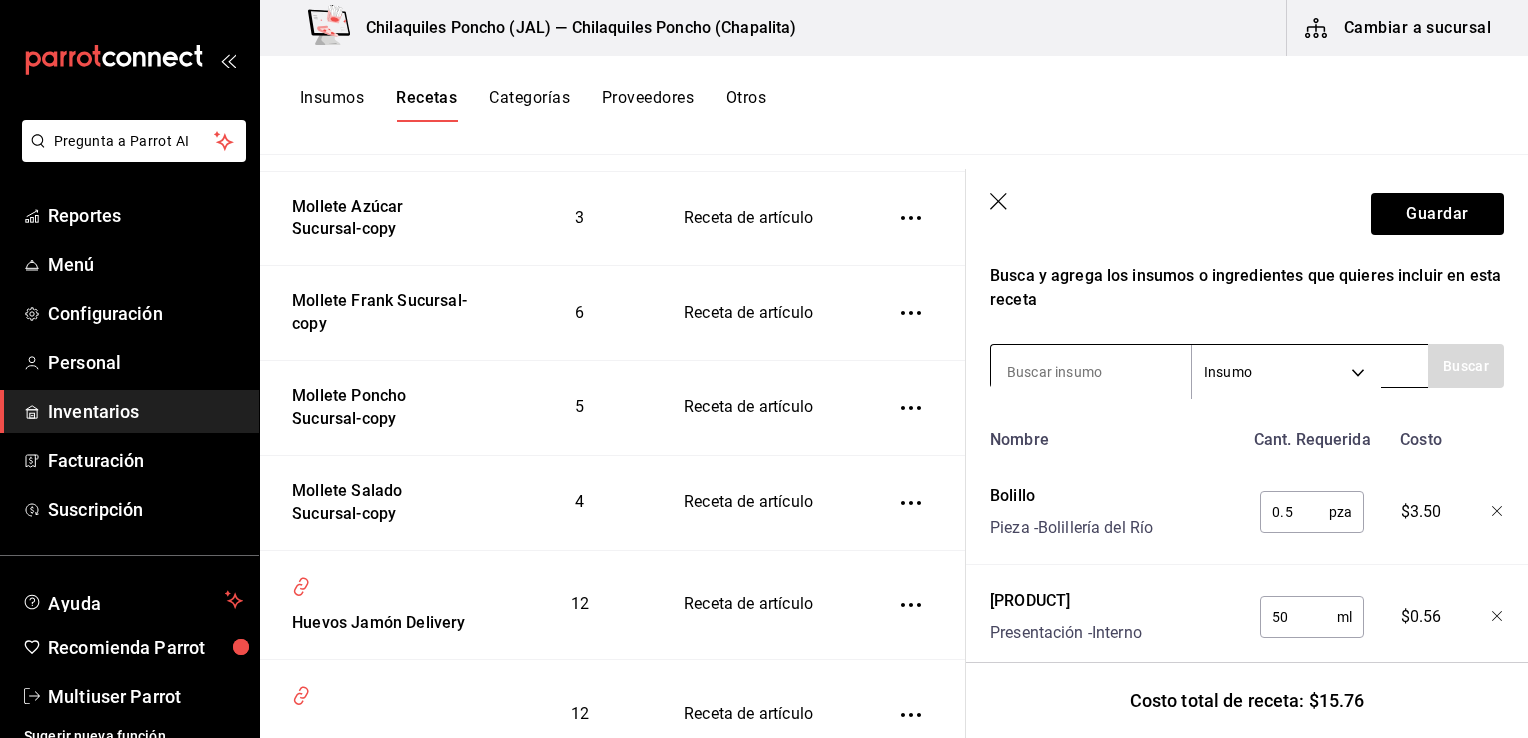 type on "Mollete Salado Delivery" 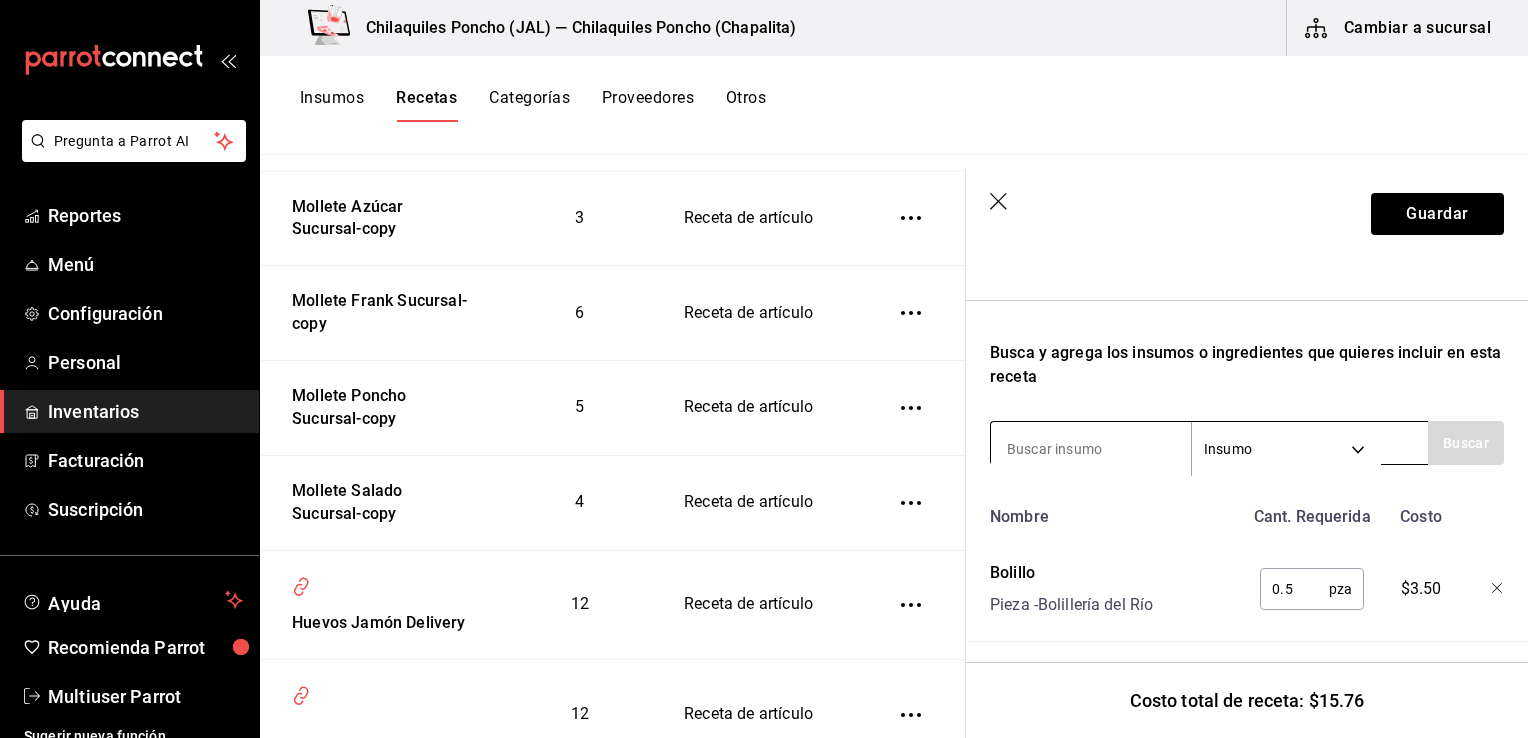 scroll, scrollTop: 287, scrollLeft: 0, axis: vertical 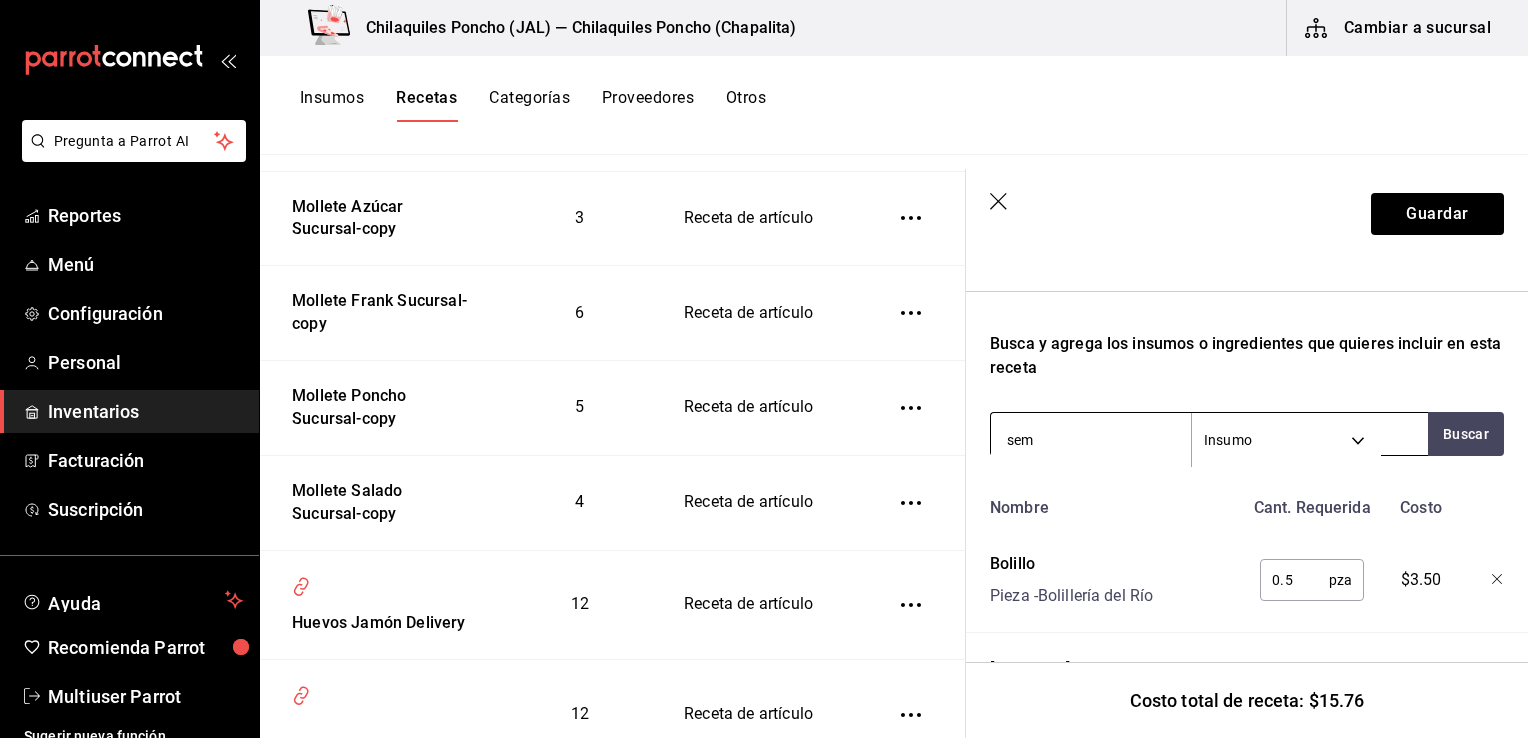 type on "semi" 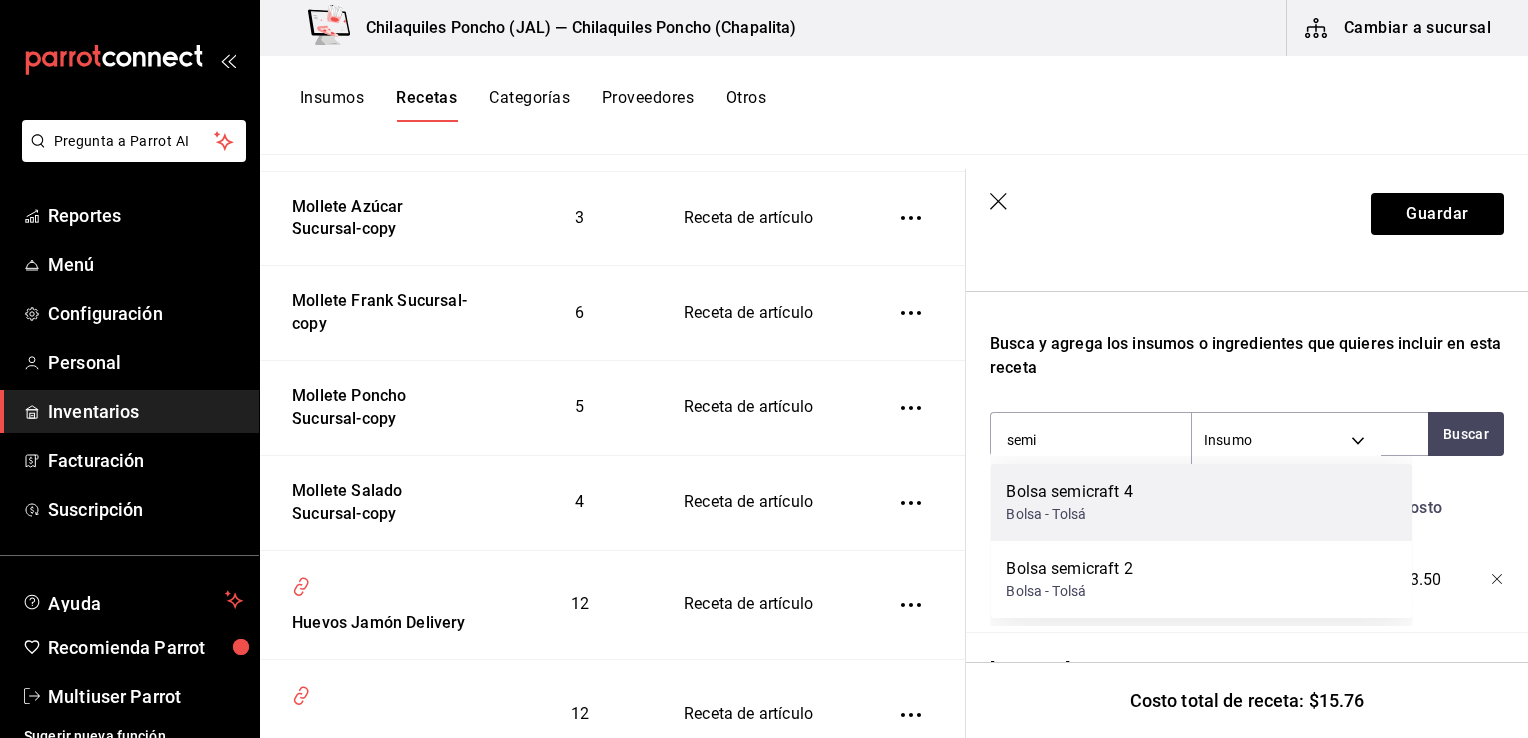 click on "Bolsa semicraft 4 Bolsa - Tolsá" at bounding box center (1201, 502) 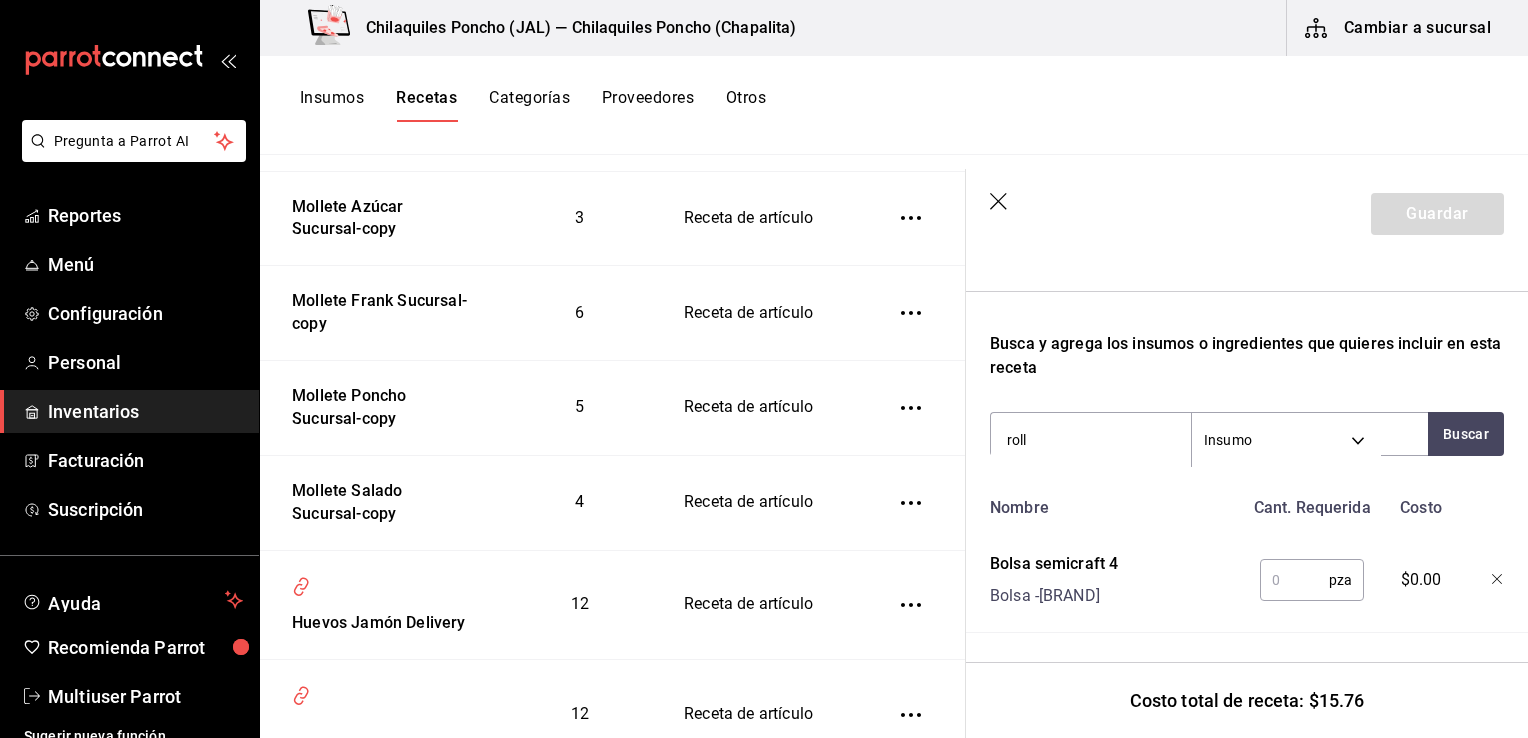 type on "rollo" 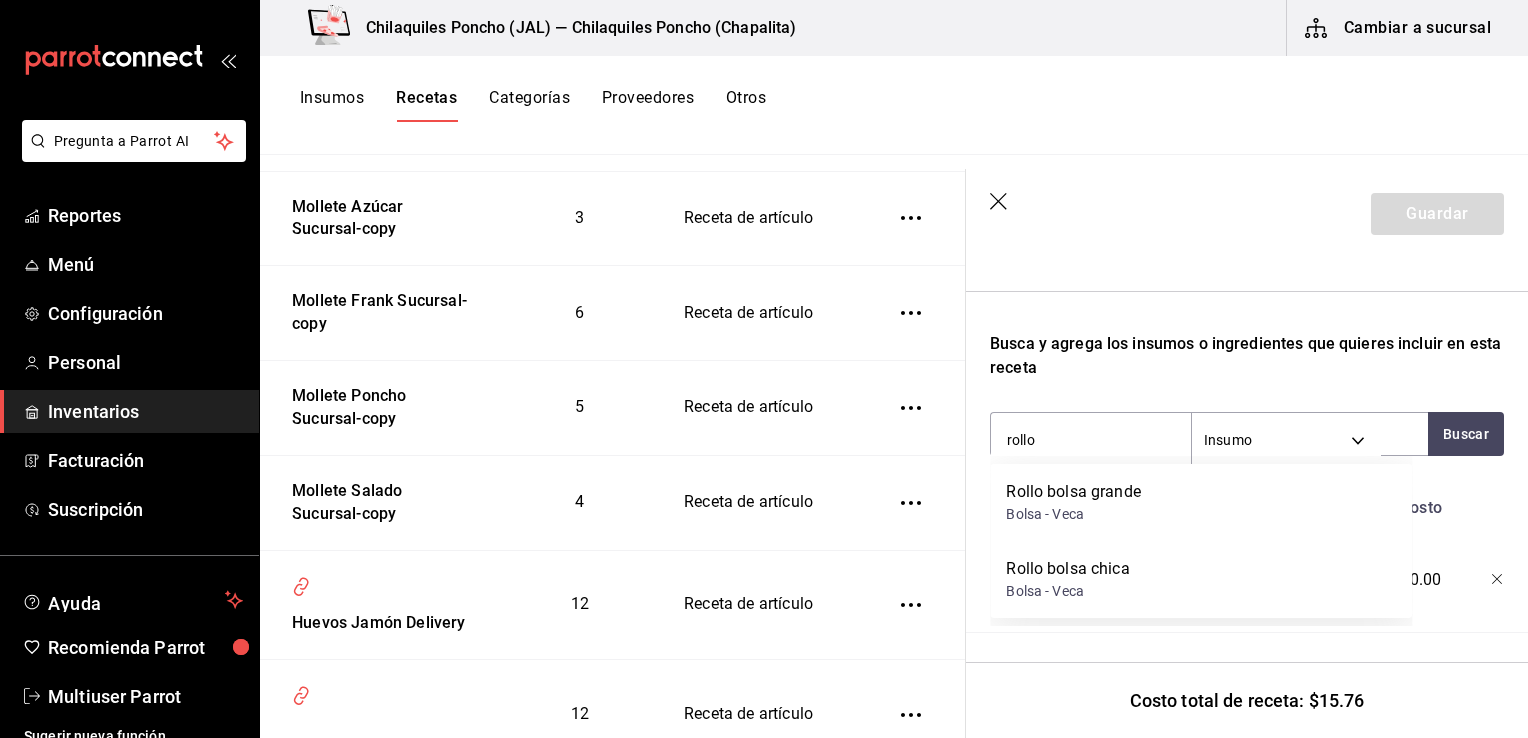click on "Bolsa - Veca" at bounding box center (1067, 591) 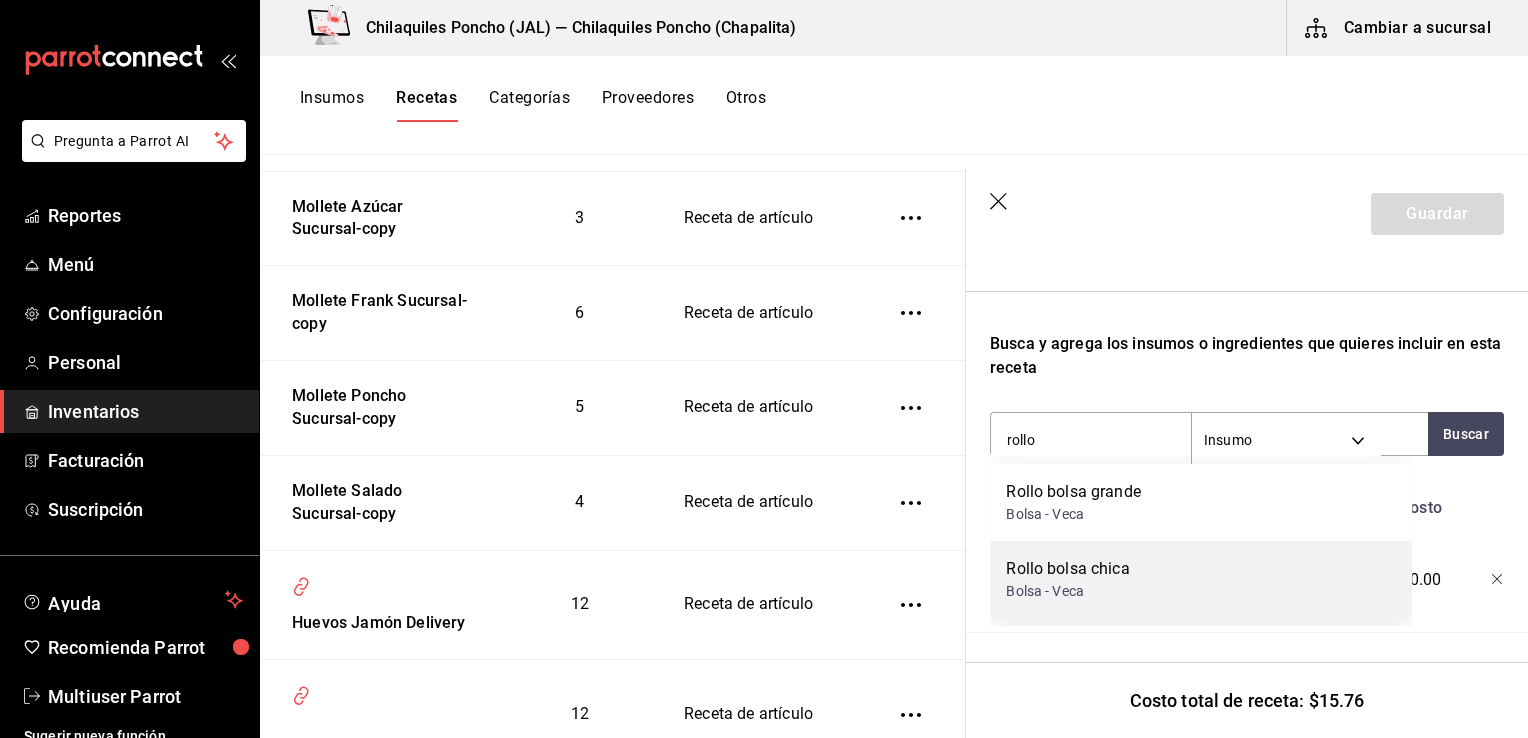 type 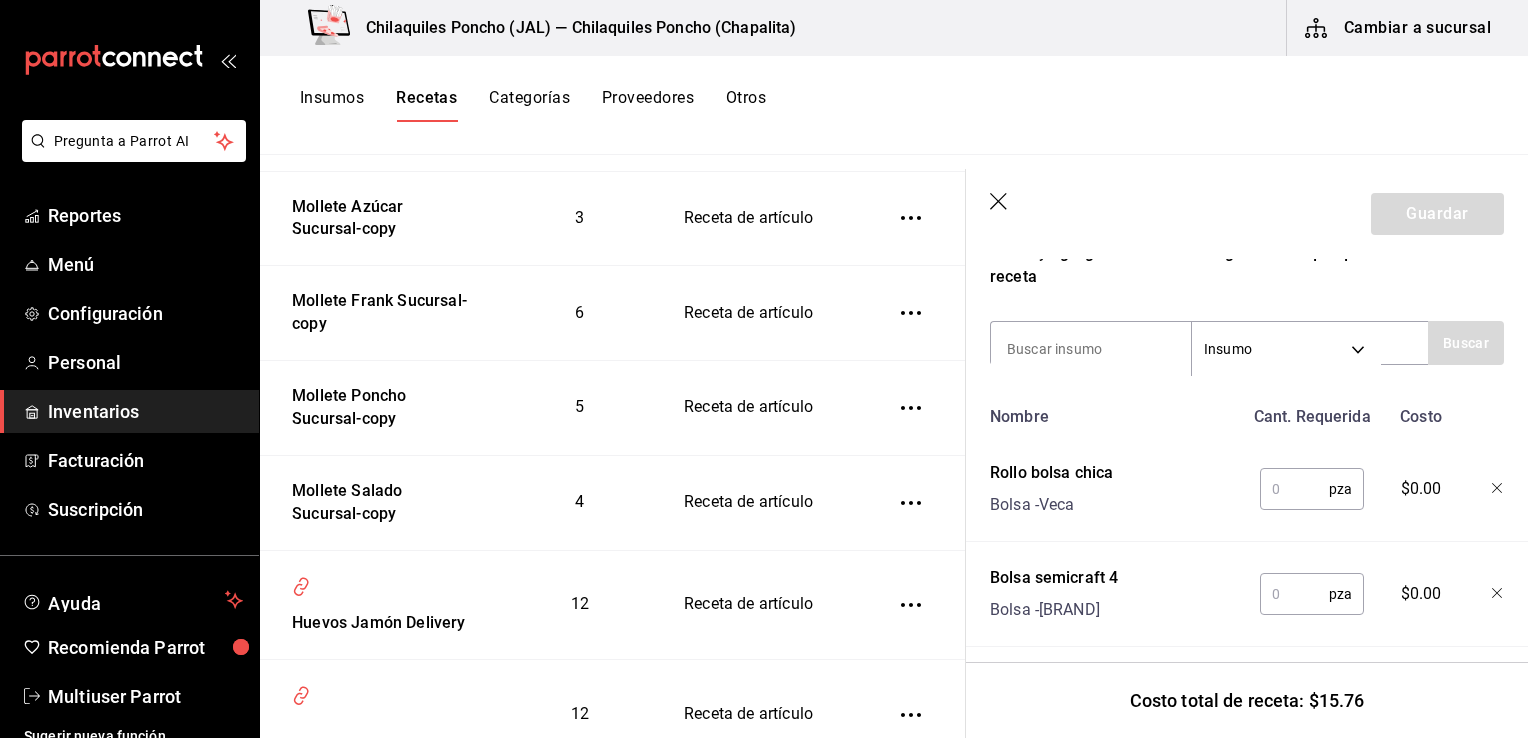 scroll, scrollTop: 429, scrollLeft: 0, axis: vertical 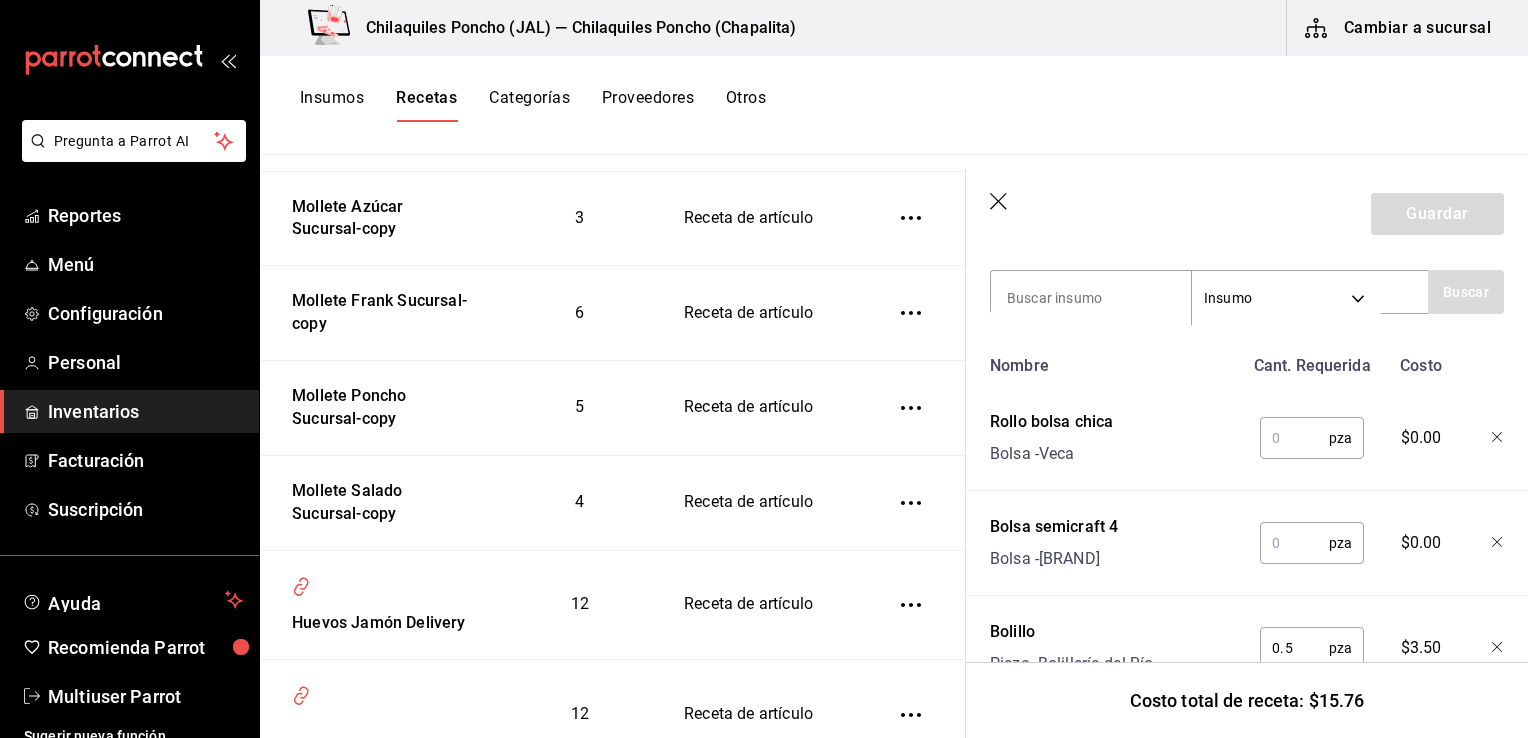 click at bounding box center [1294, 438] 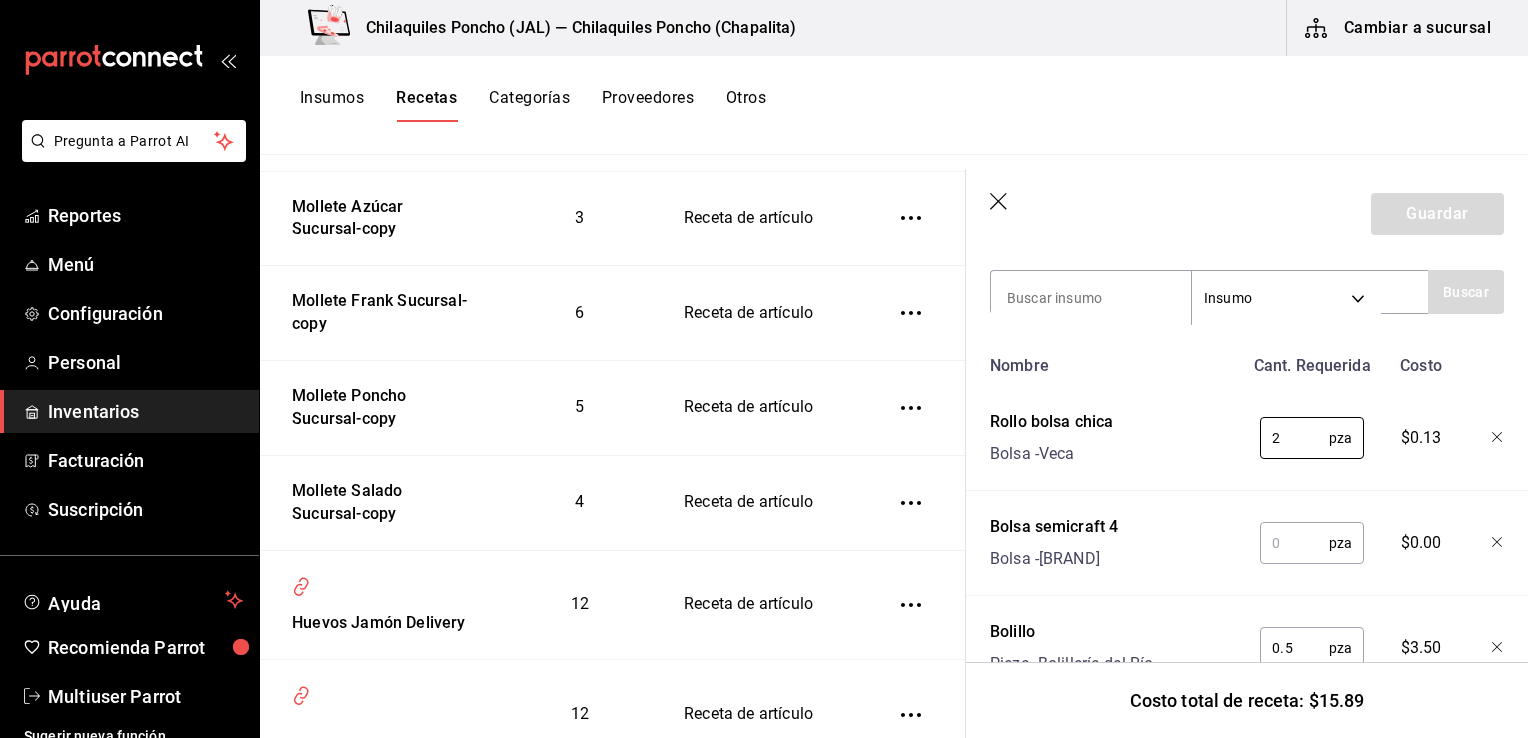 type on "2" 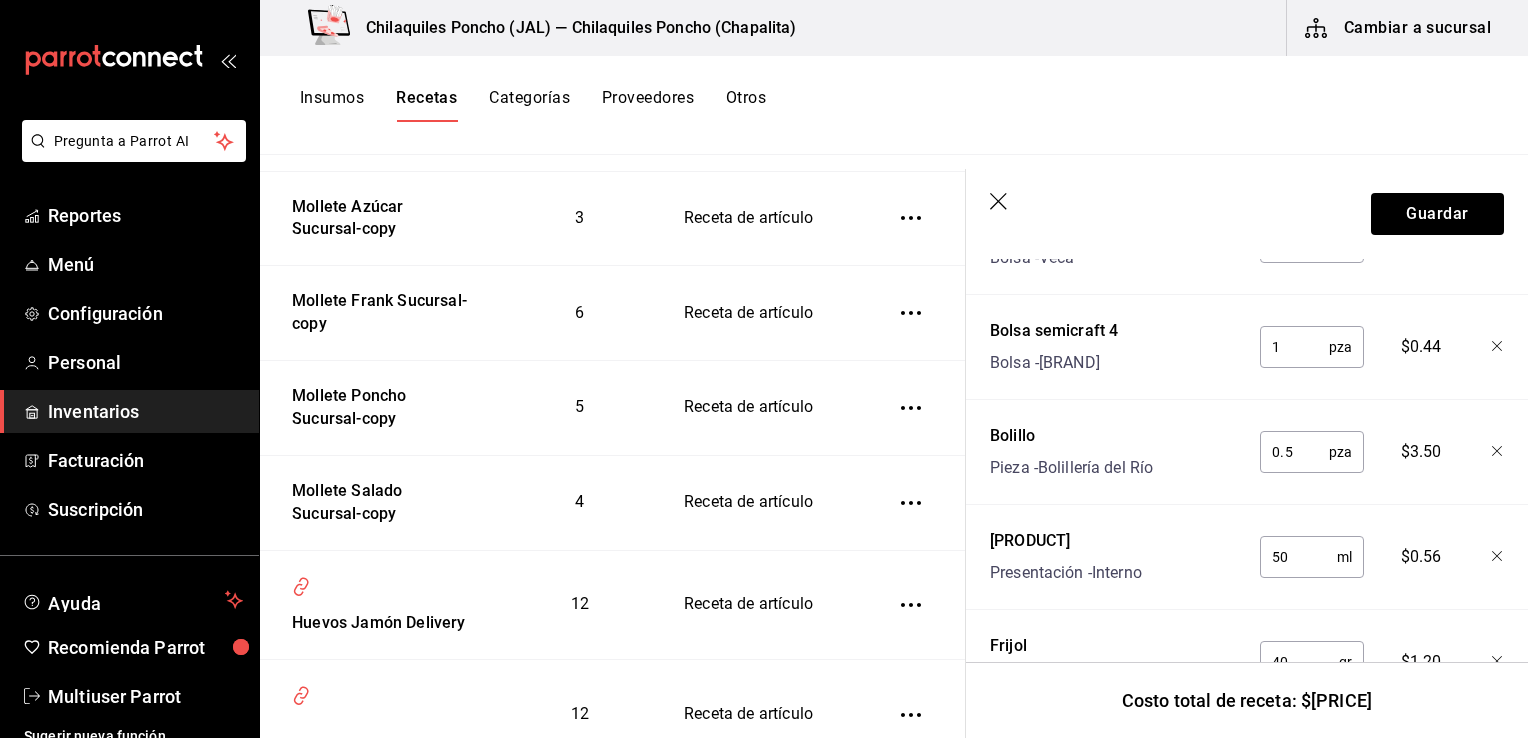 scroll, scrollTop: 625, scrollLeft: 0, axis: vertical 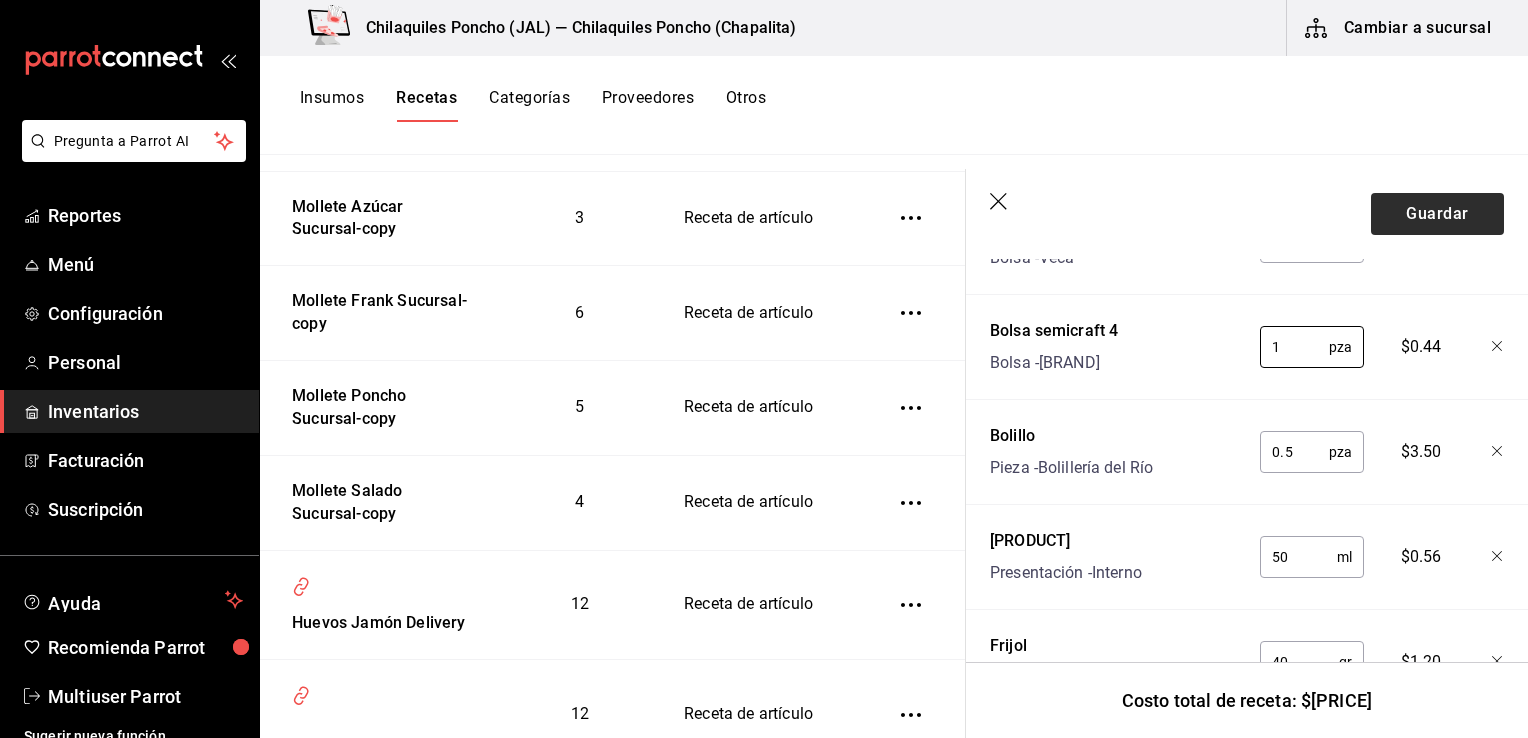 type on "1" 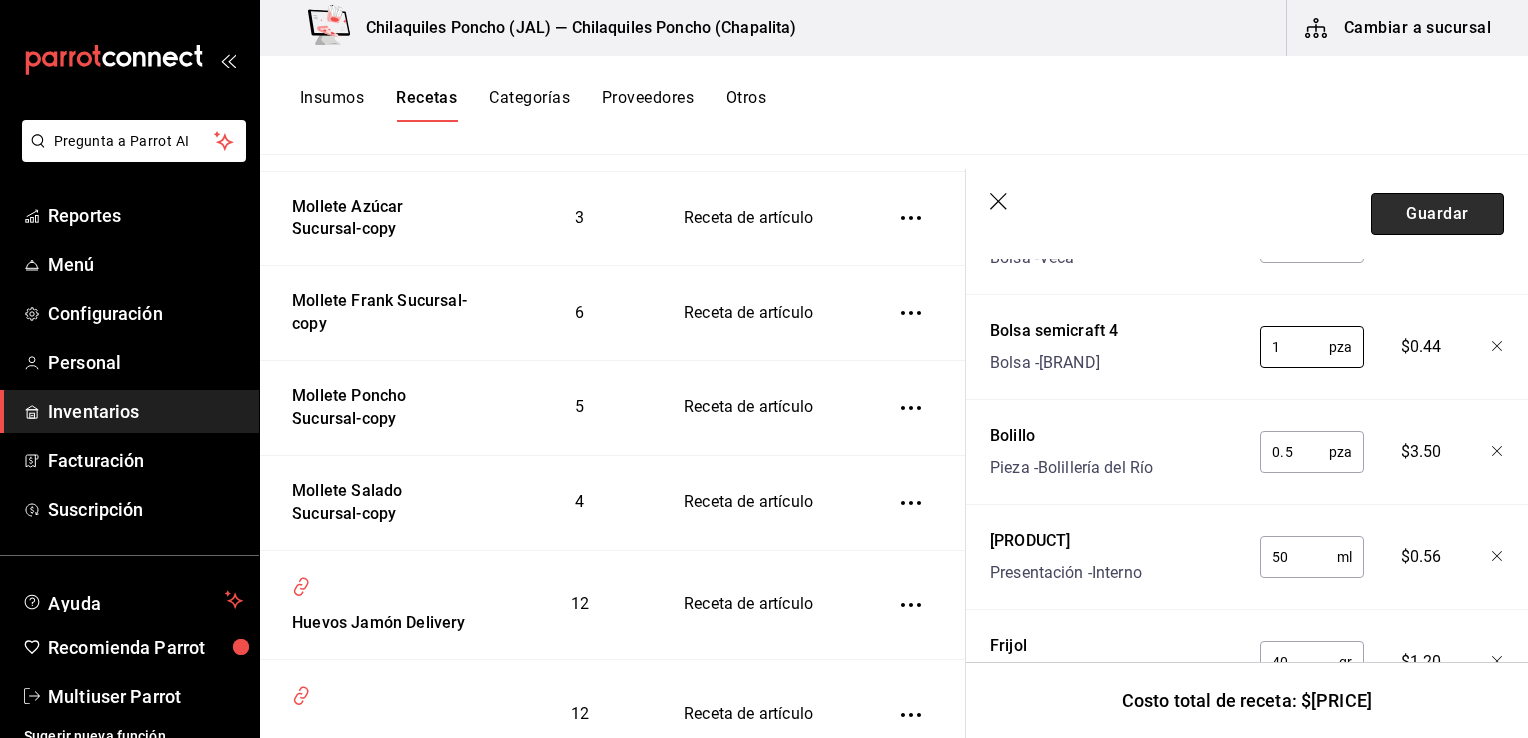 click on "Guardar" at bounding box center [1437, 214] 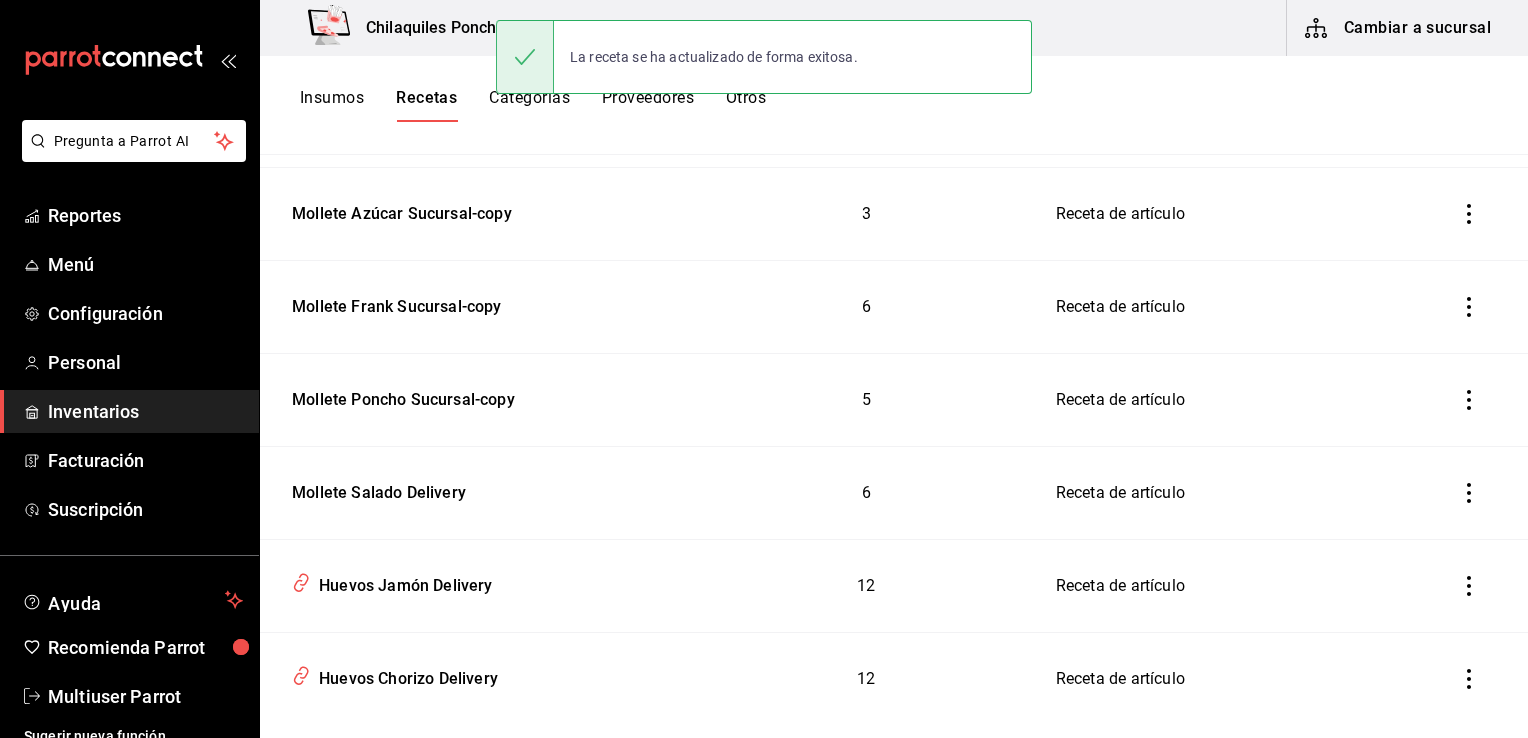 scroll, scrollTop: 0, scrollLeft: 0, axis: both 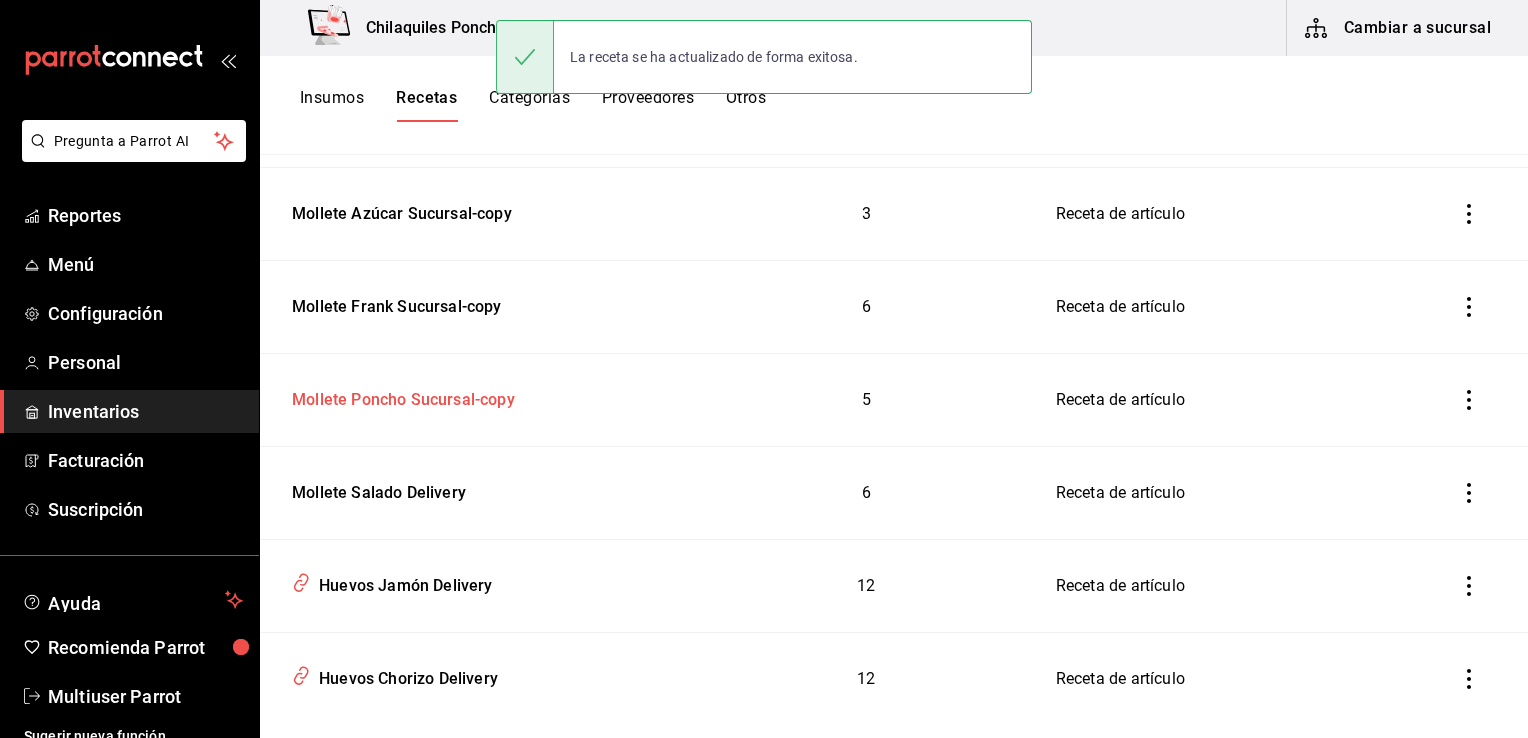 click on "Mollete Poncho Sucursal-copy" at bounding box center [399, 396] 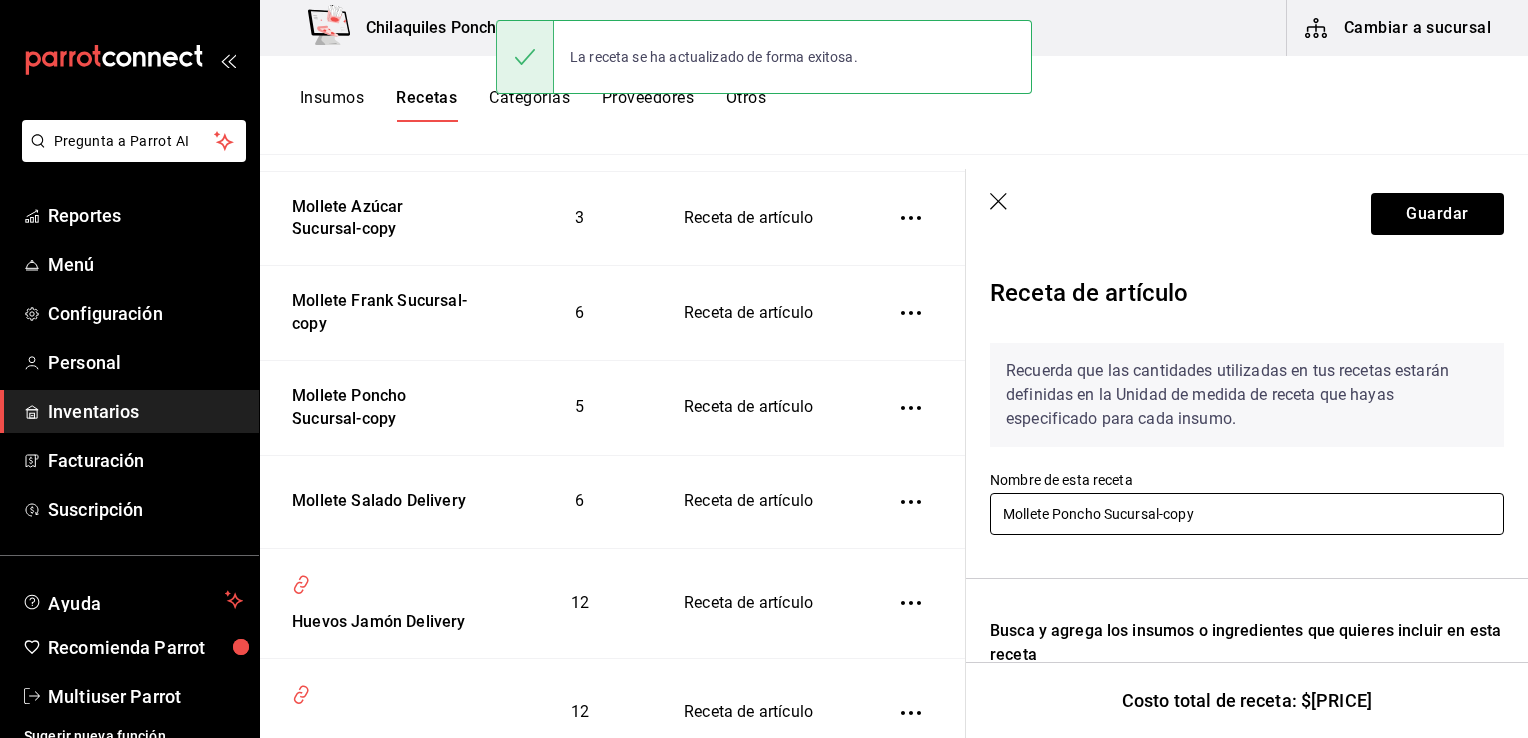 click on "Mollete Poncho Sucursal-copy" at bounding box center [1247, 514] 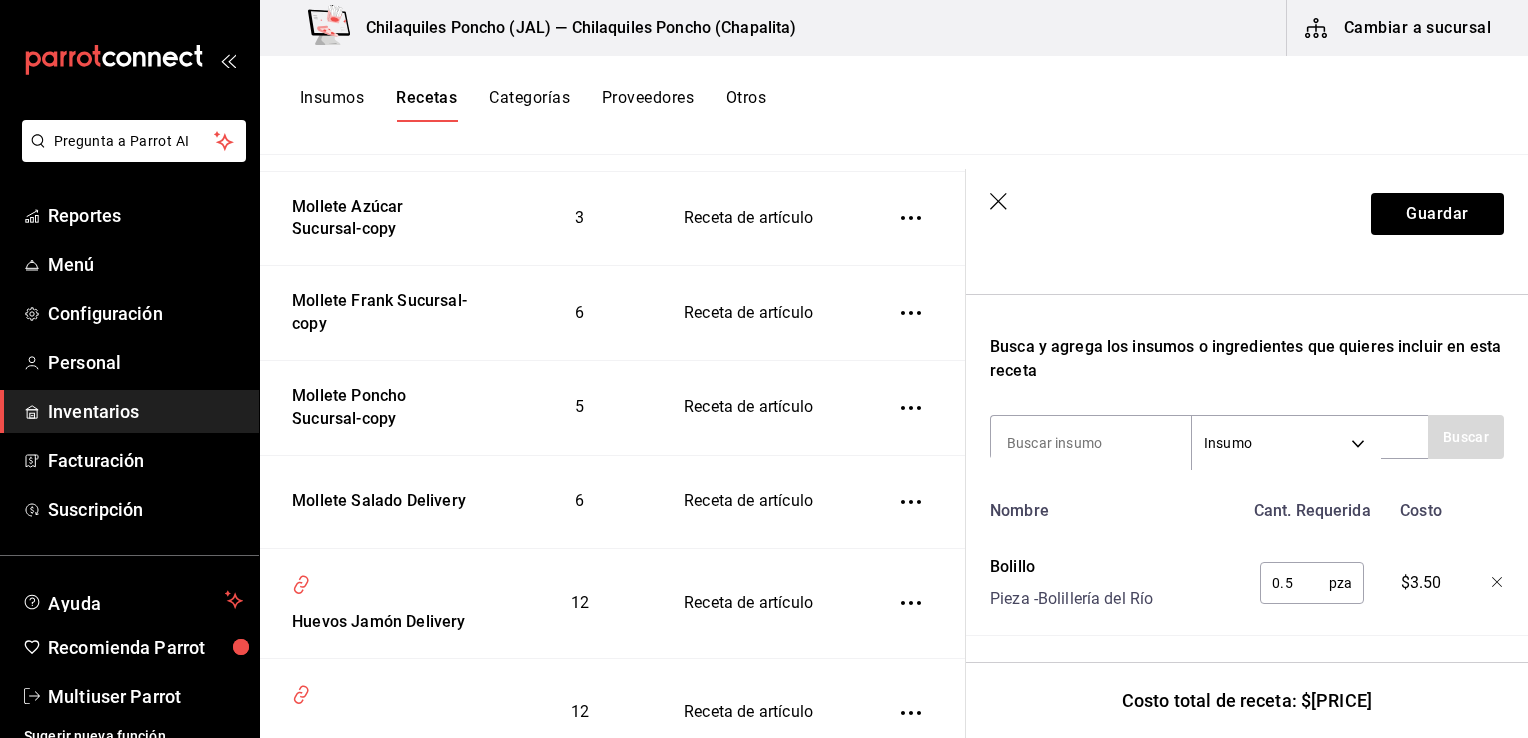 scroll, scrollTop: 293, scrollLeft: 0, axis: vertical 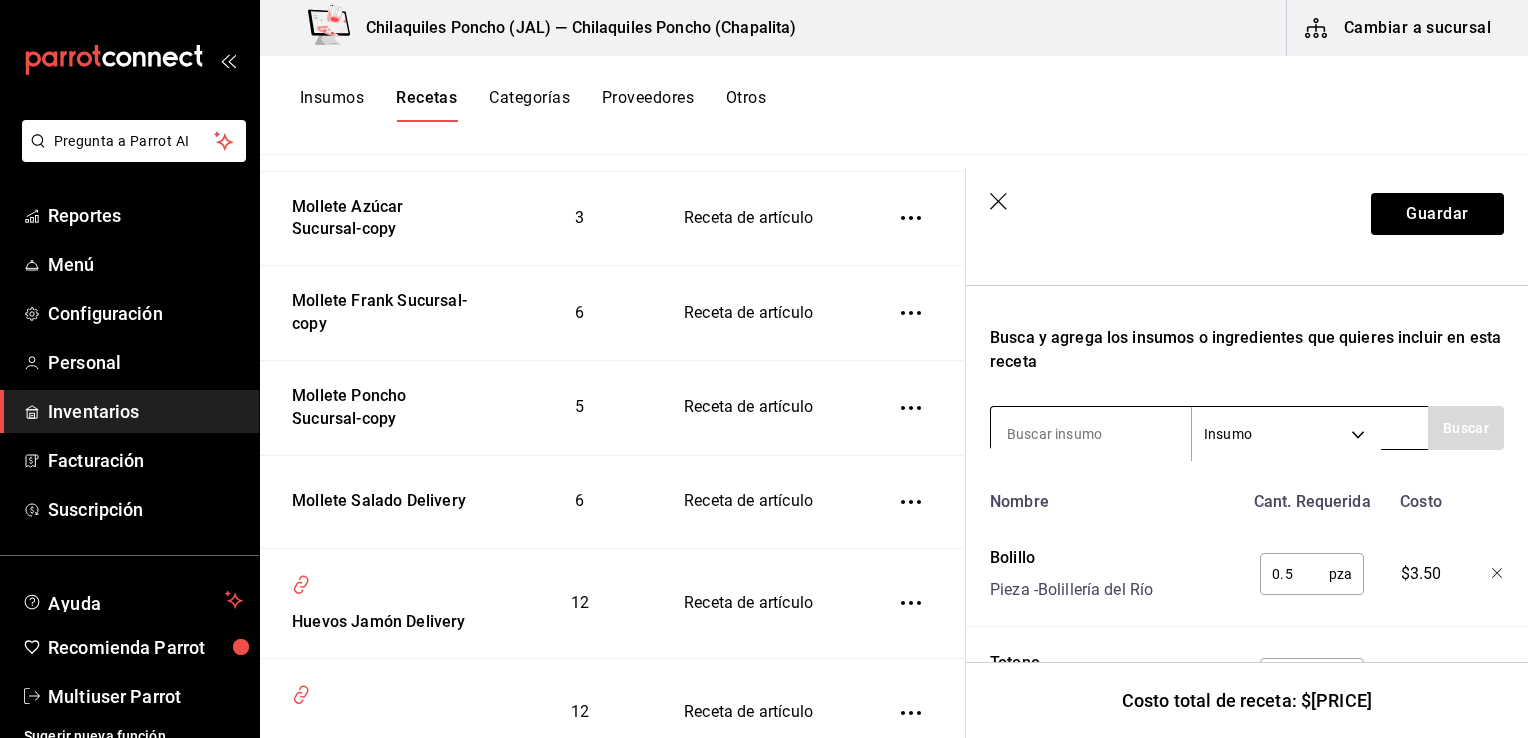 type on "Mollete Poncho Delivery" 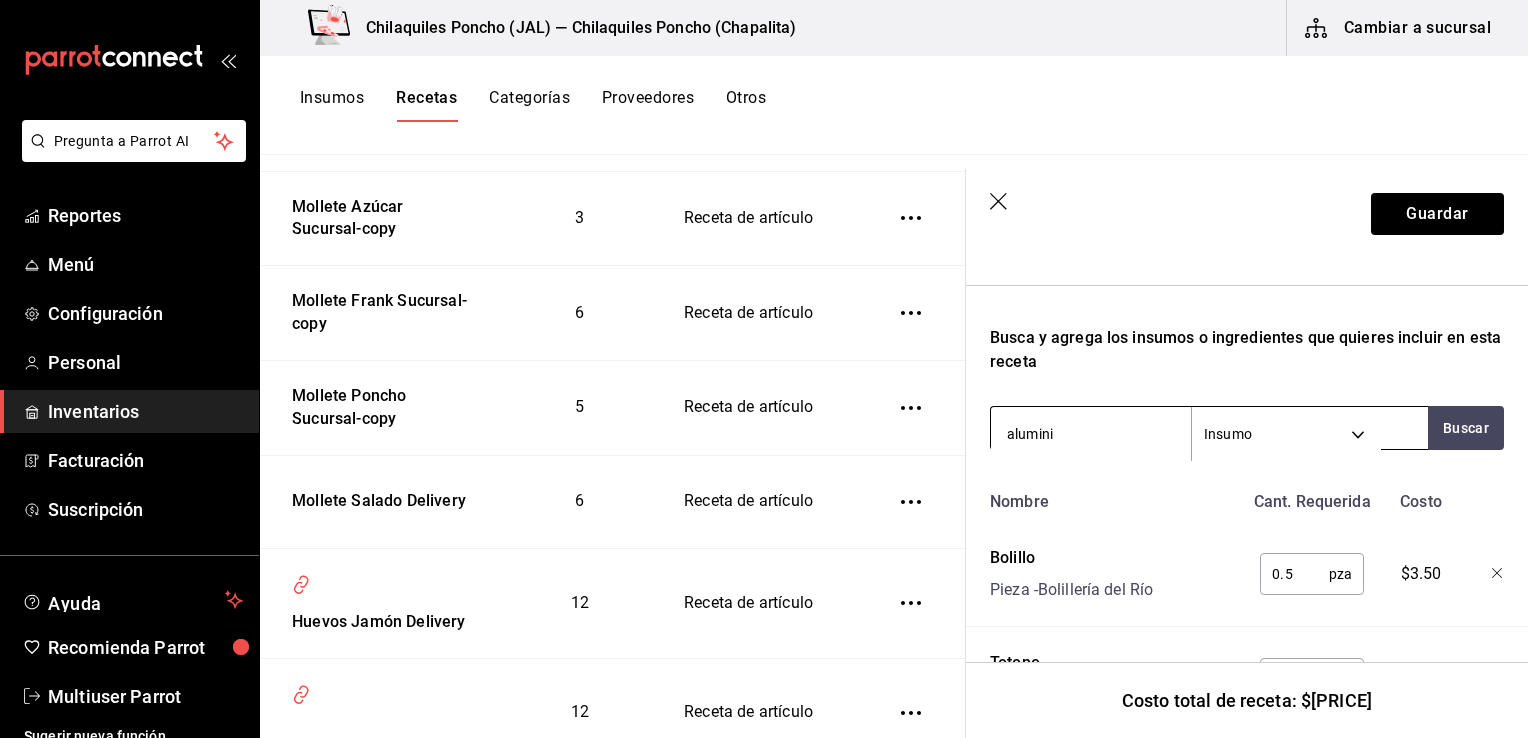 type on "aluminio" 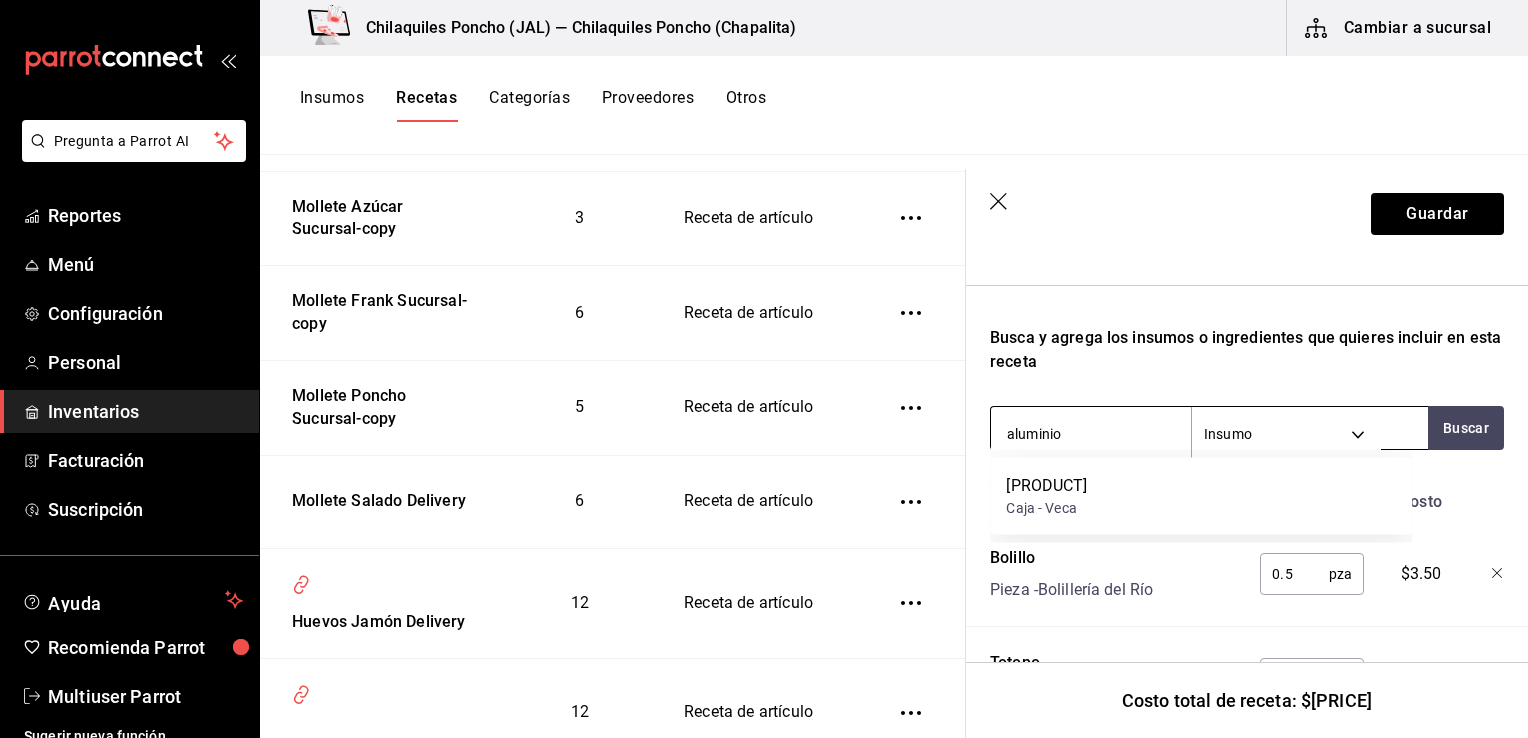 click on "Aluminio Caja - Veca" at bounding box center (1201, 496) 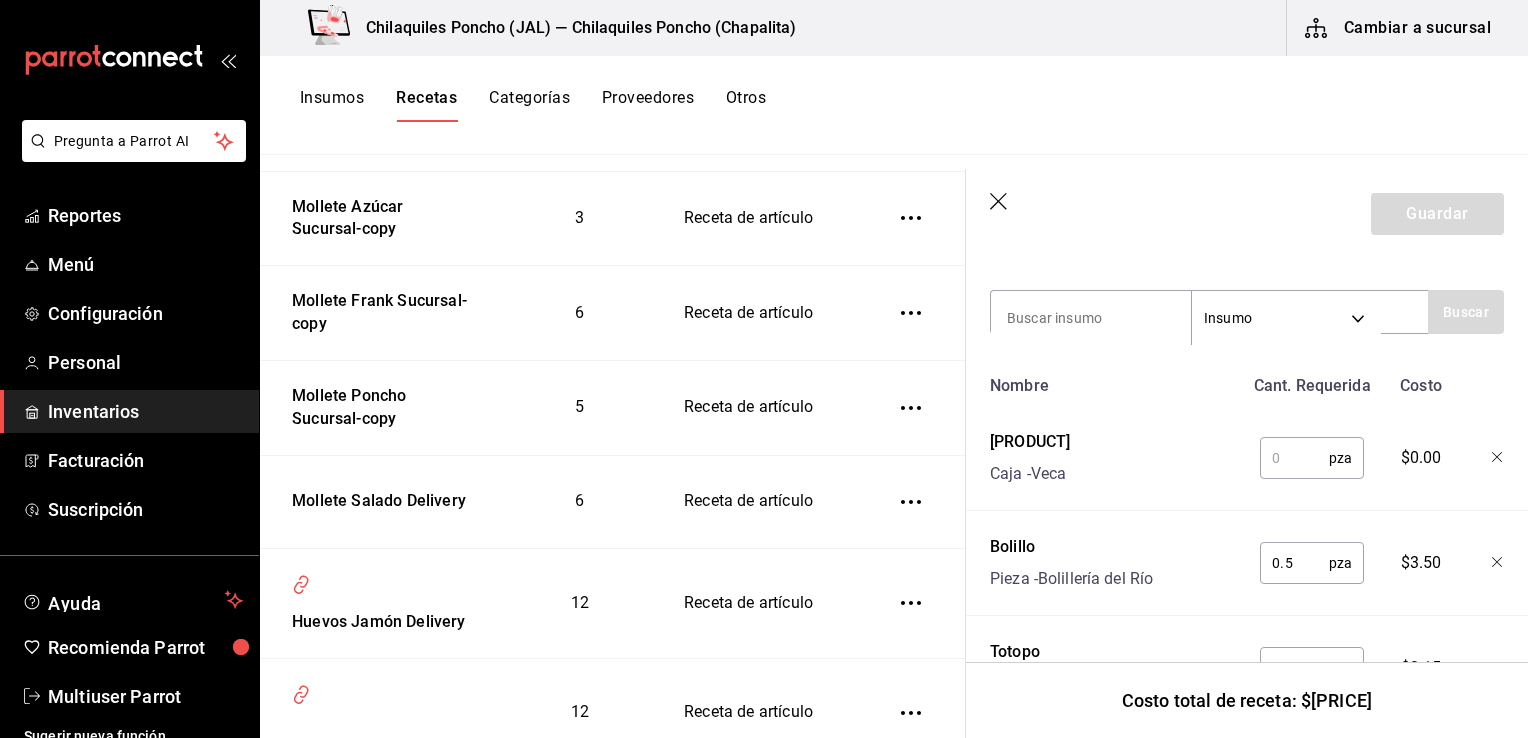 scroll, scrollTop: 405, scrollLeft: 0, axis: vertical 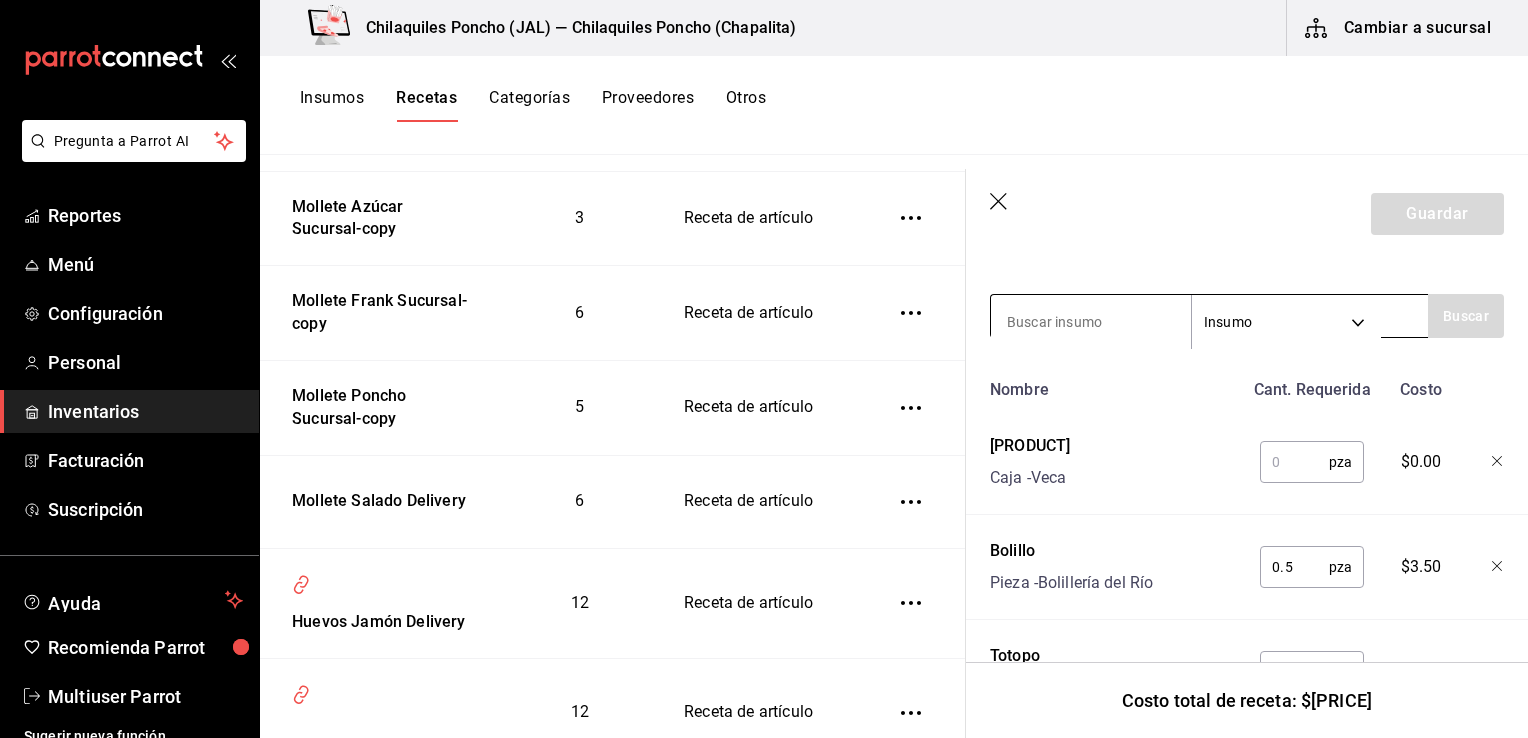 click at bounding box center [1091, 322] 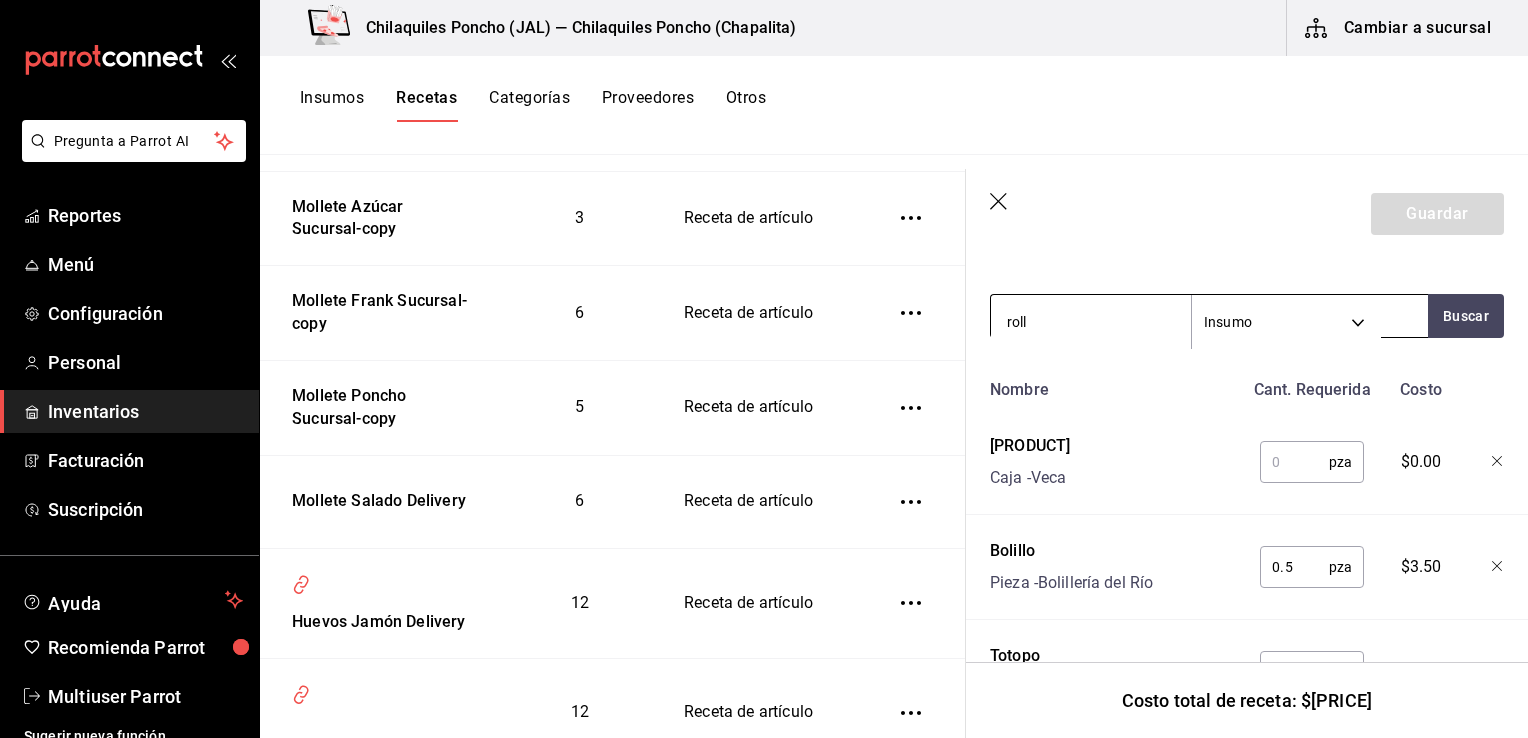 type on "rollo" 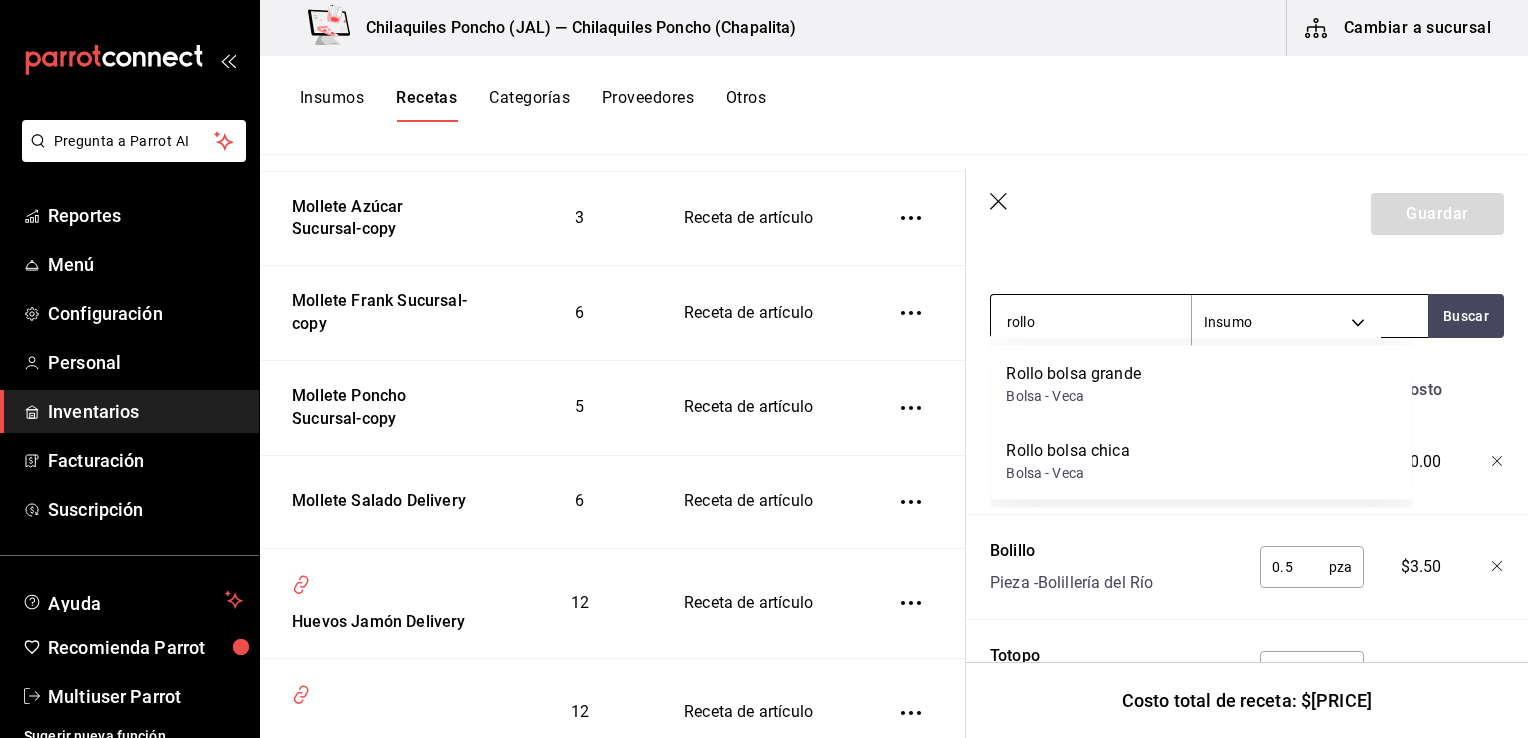 click on "Rollo bolsa chica Bolsa - Veca" at bounding box center (1201, 461) 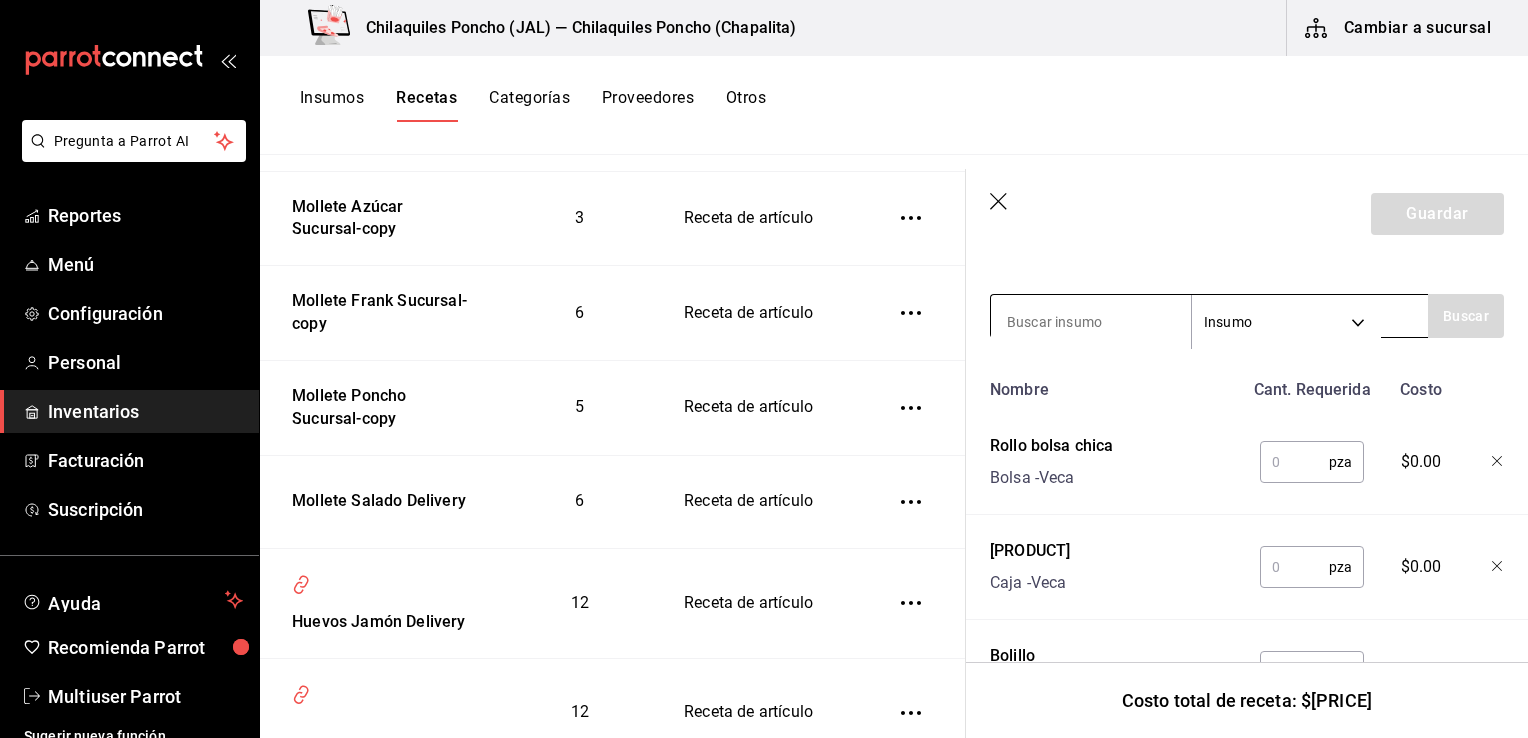 click at bounding box center (1091, 322) 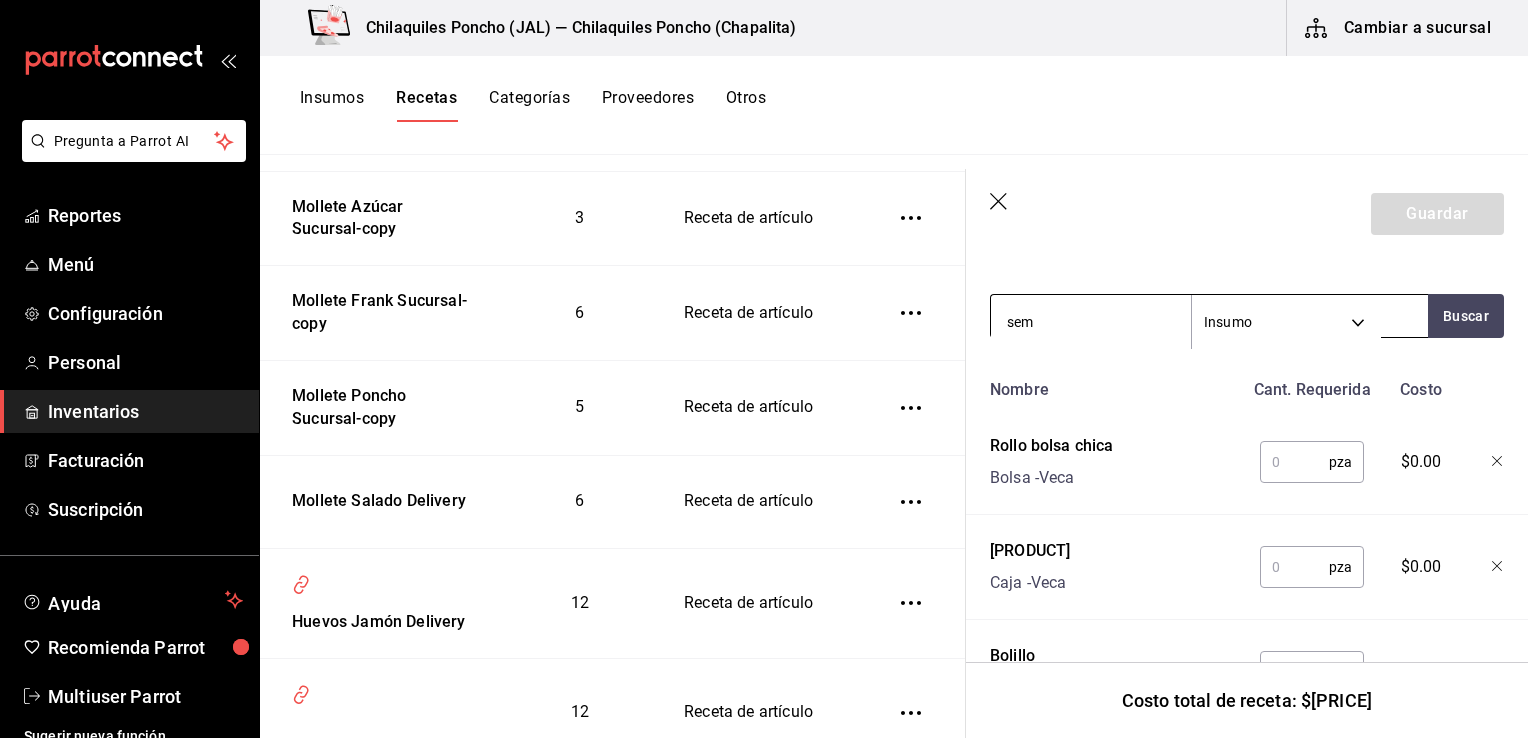 type on "semi" 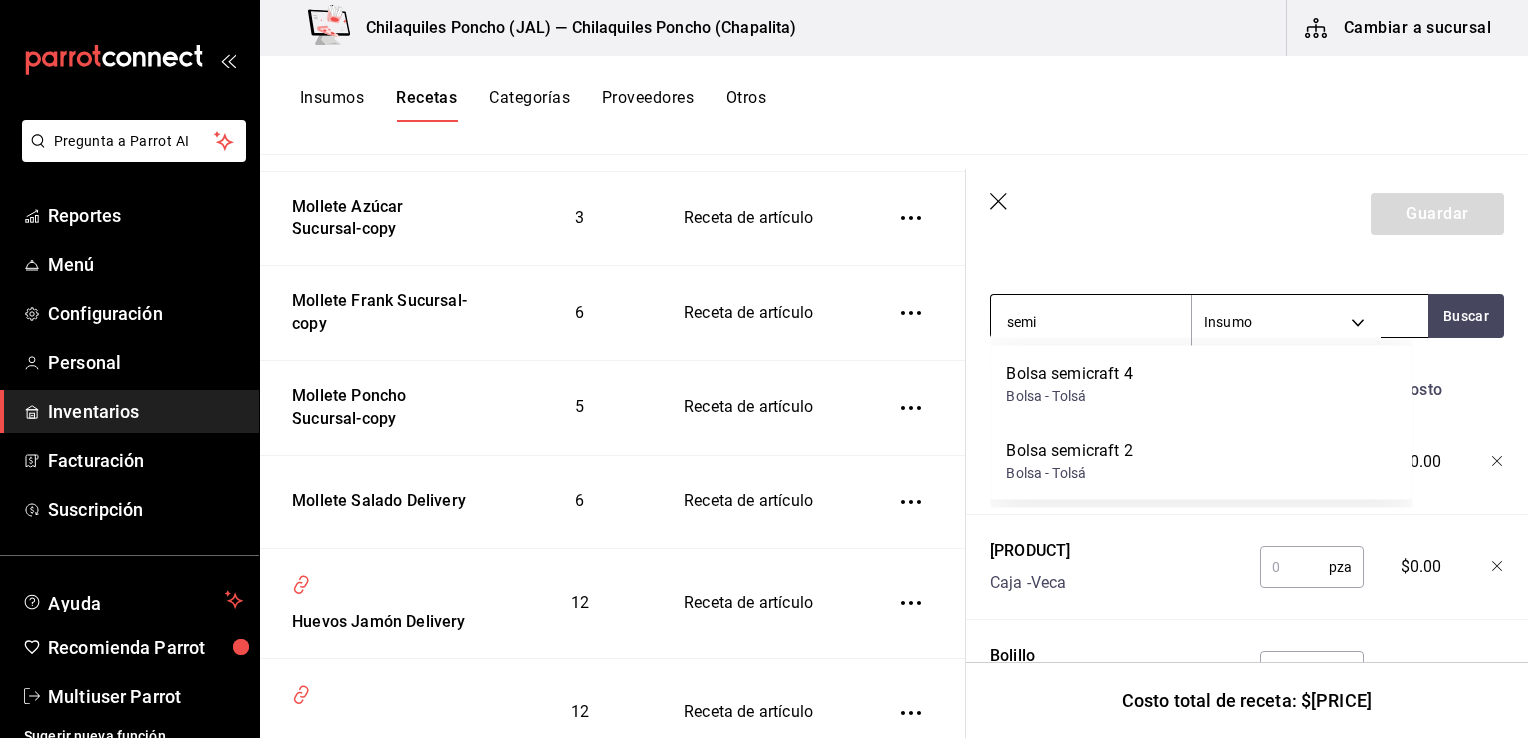 click on "Bolsa semicraft 4 Bolsa - Tolsá" at bounding box center [1201, 384] 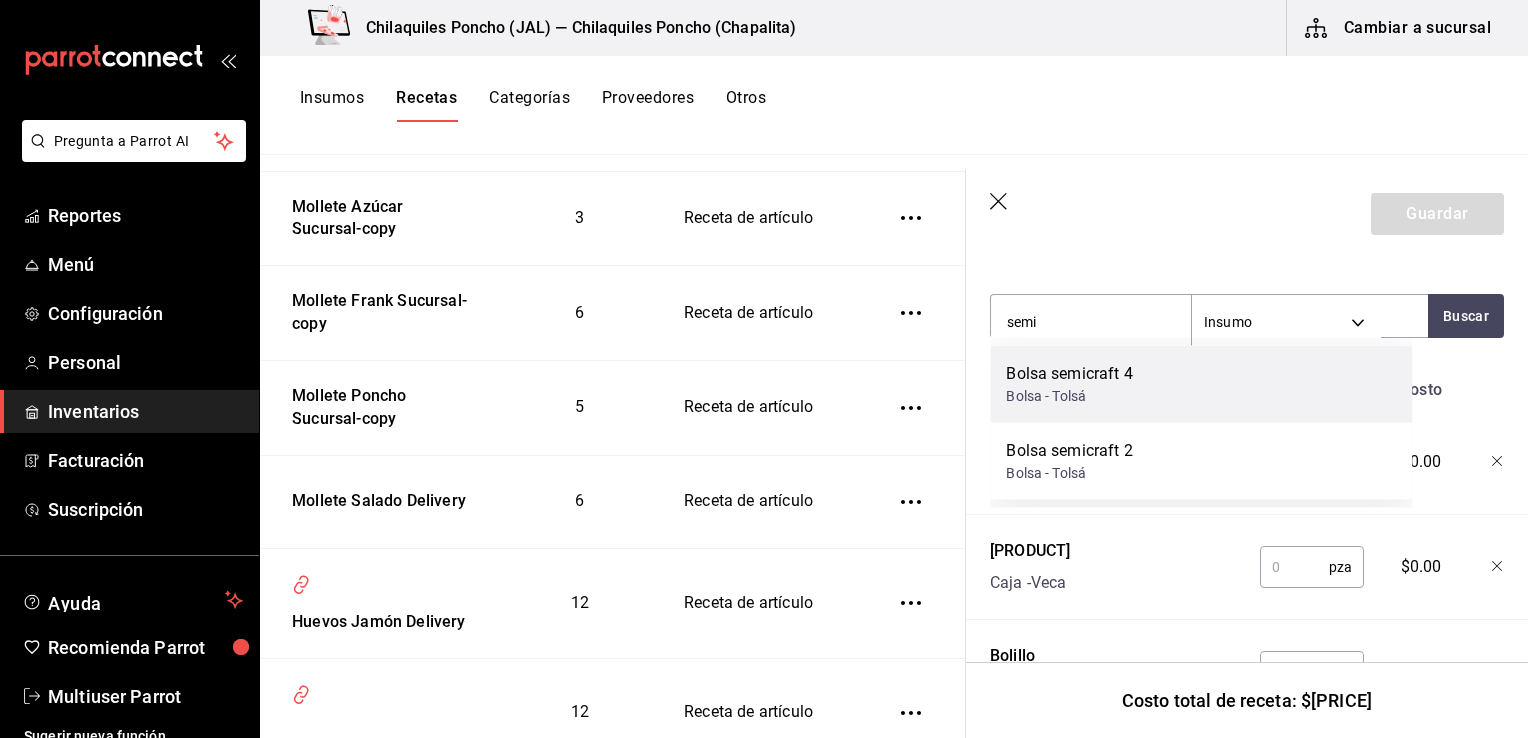 type 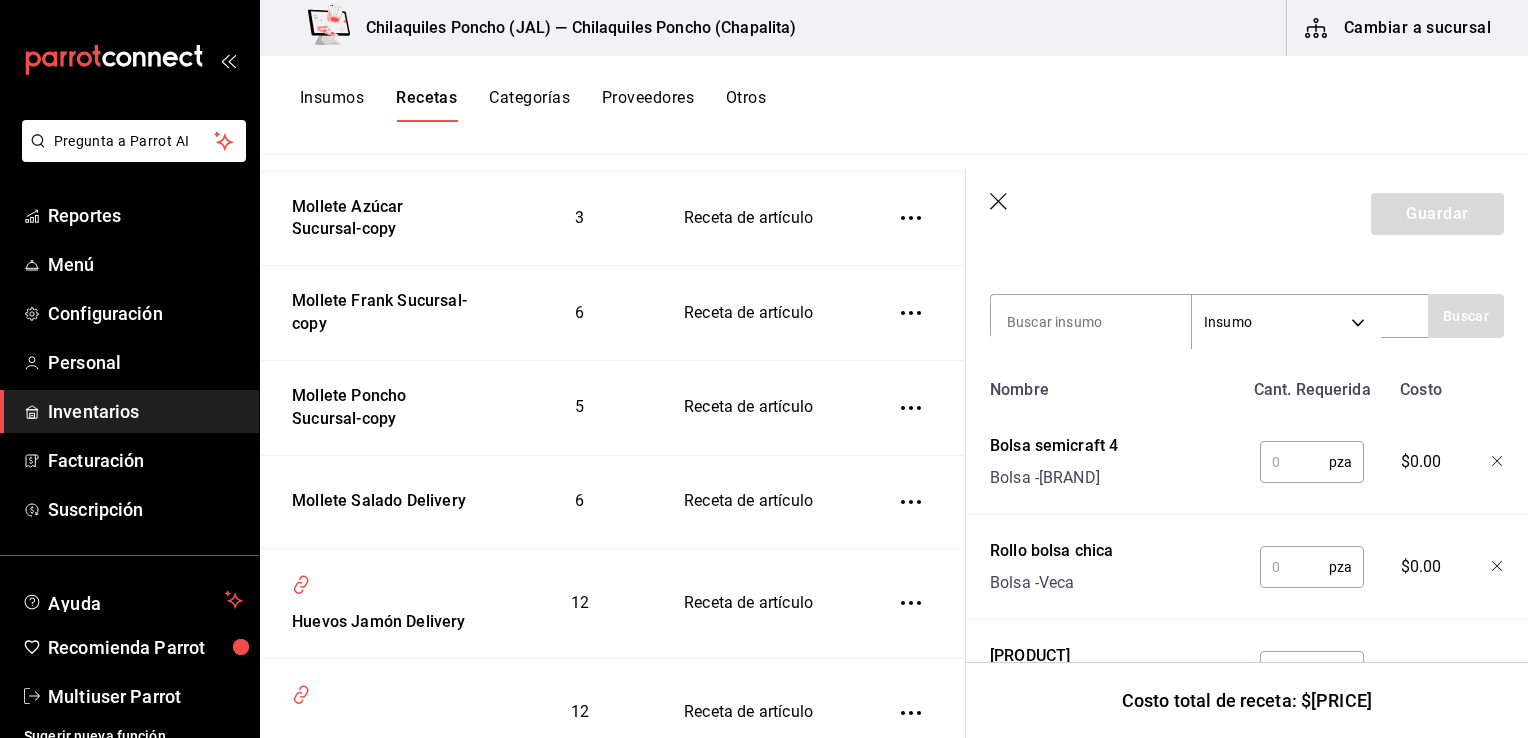 click at bounding box center [1294, 462] 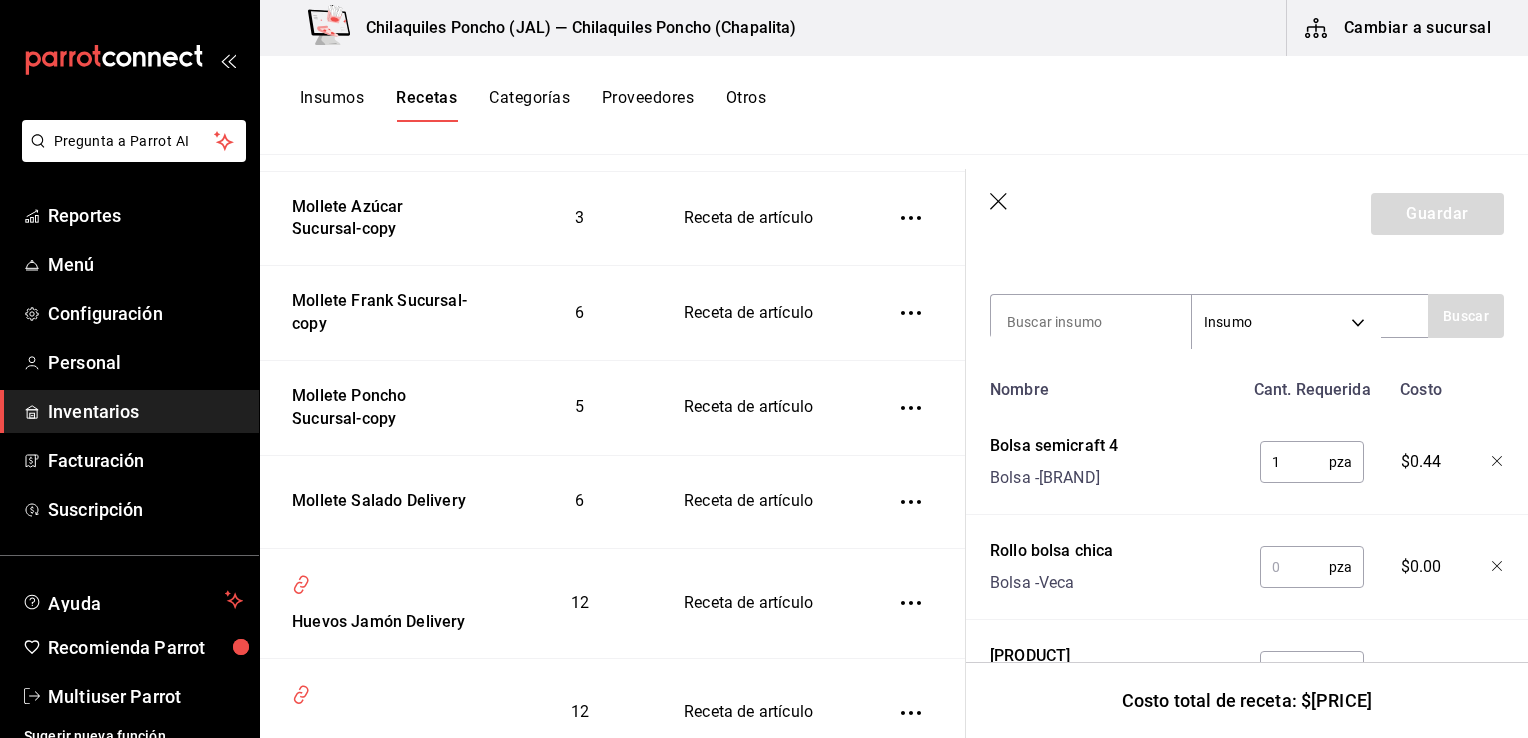 type on "1" 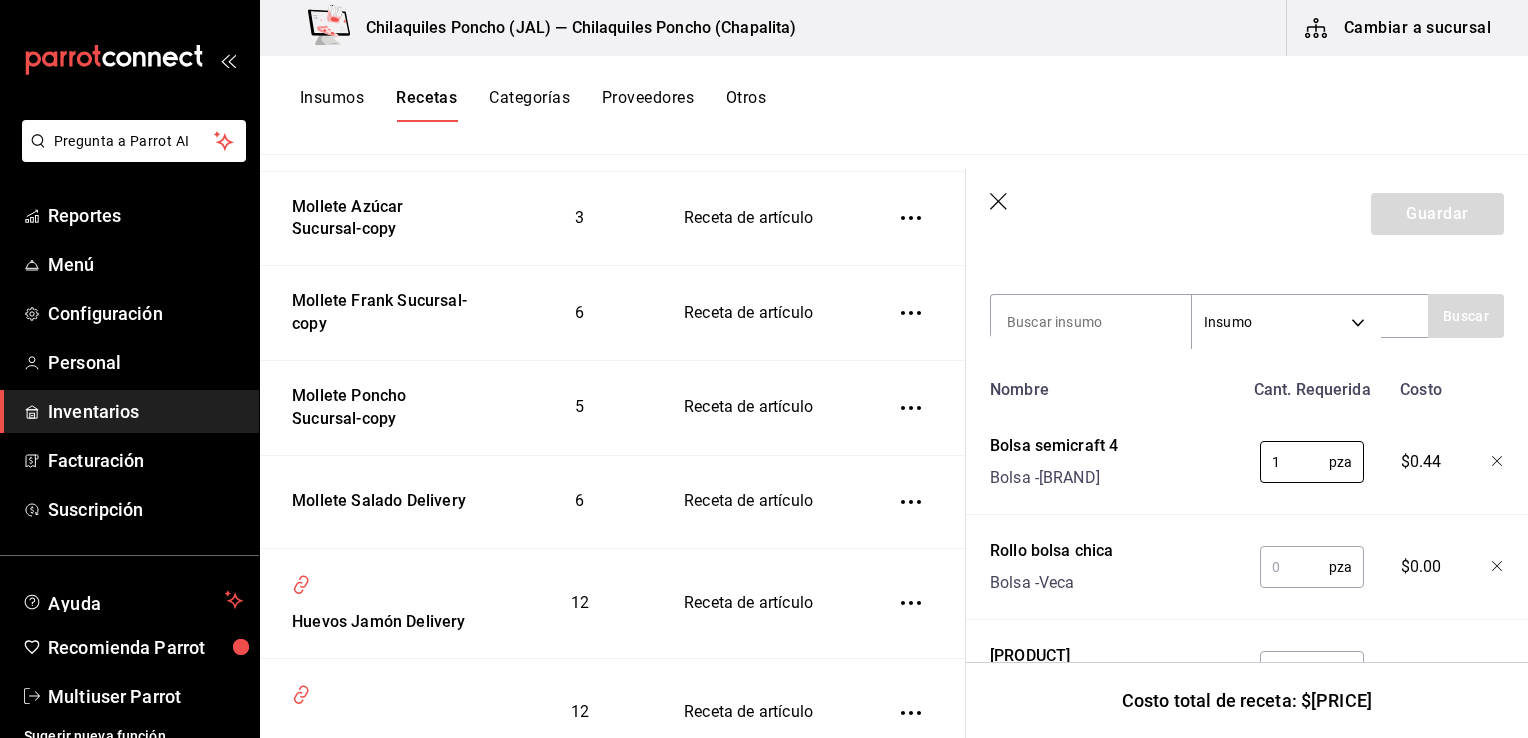 click at bounding box center [1294, 567] 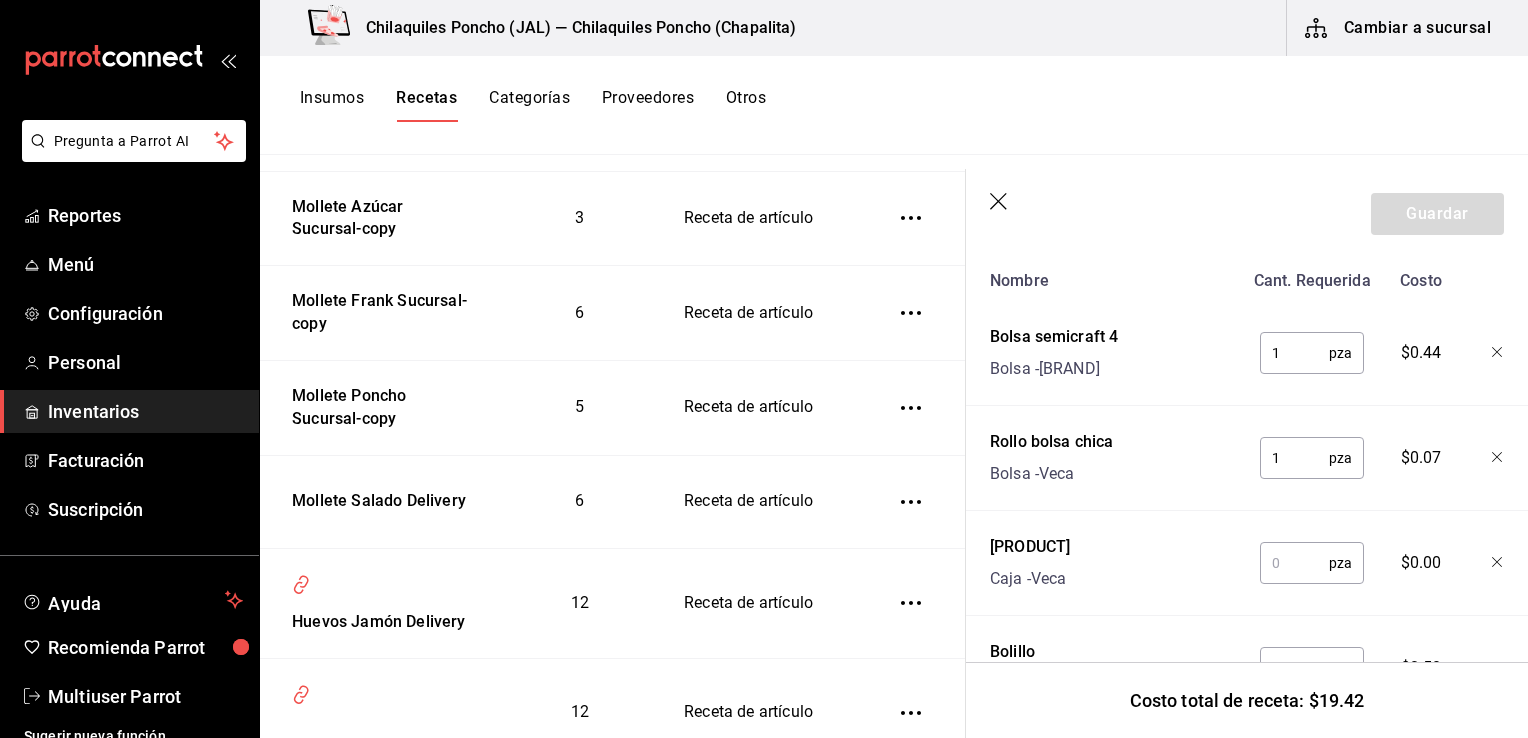 scroll, scrollTop: 536, scrollLeft: 0, axis: vertical 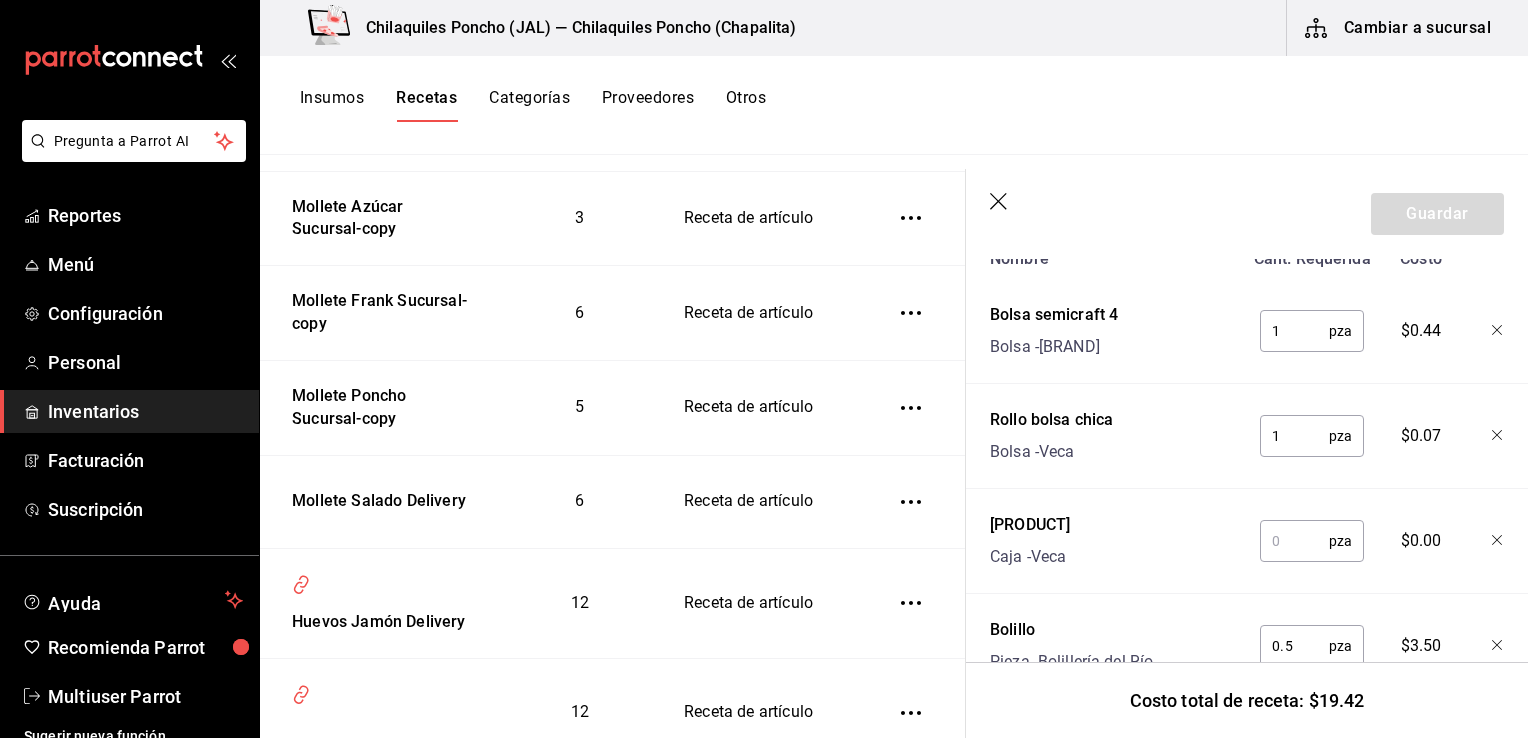 type on "1" 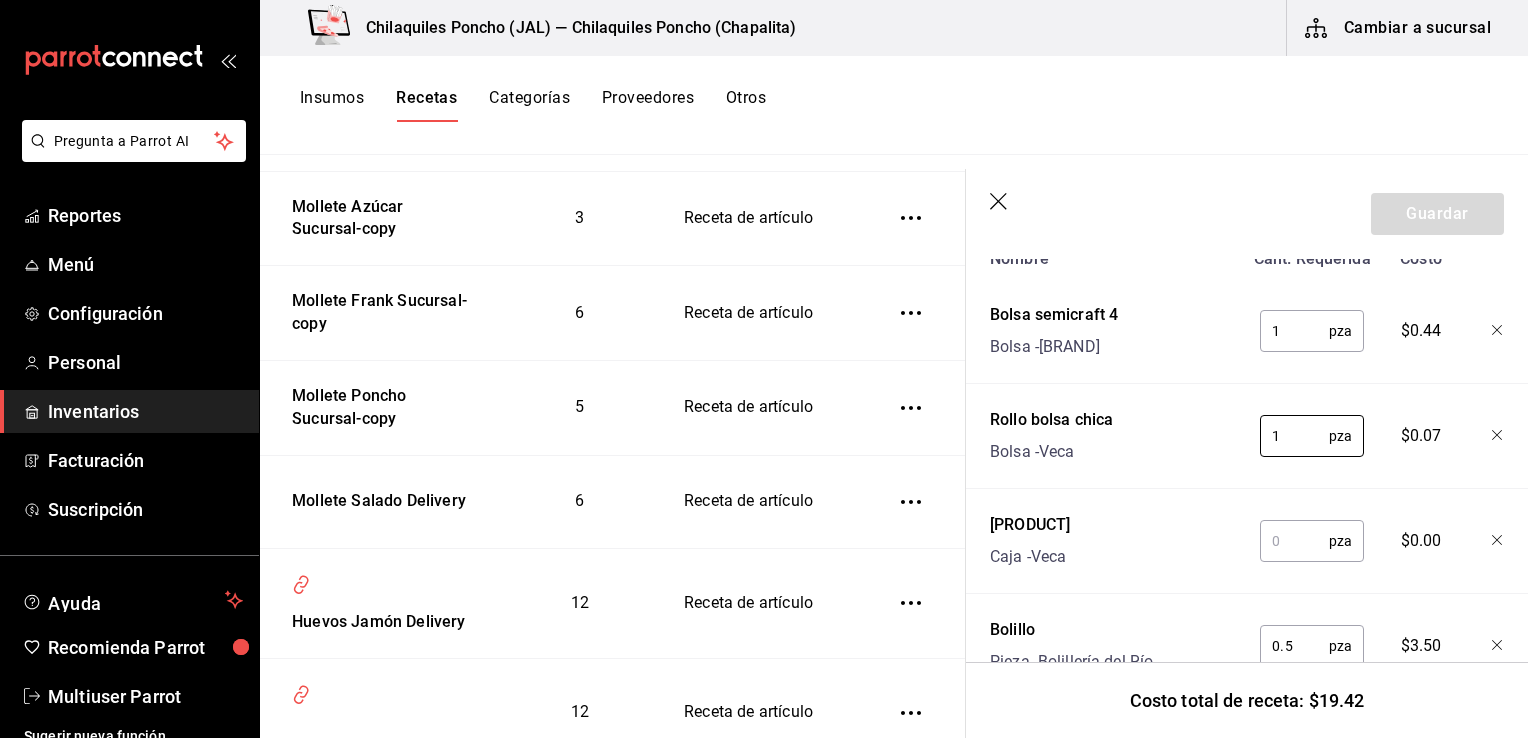 click at bounding box center (1294, 541) 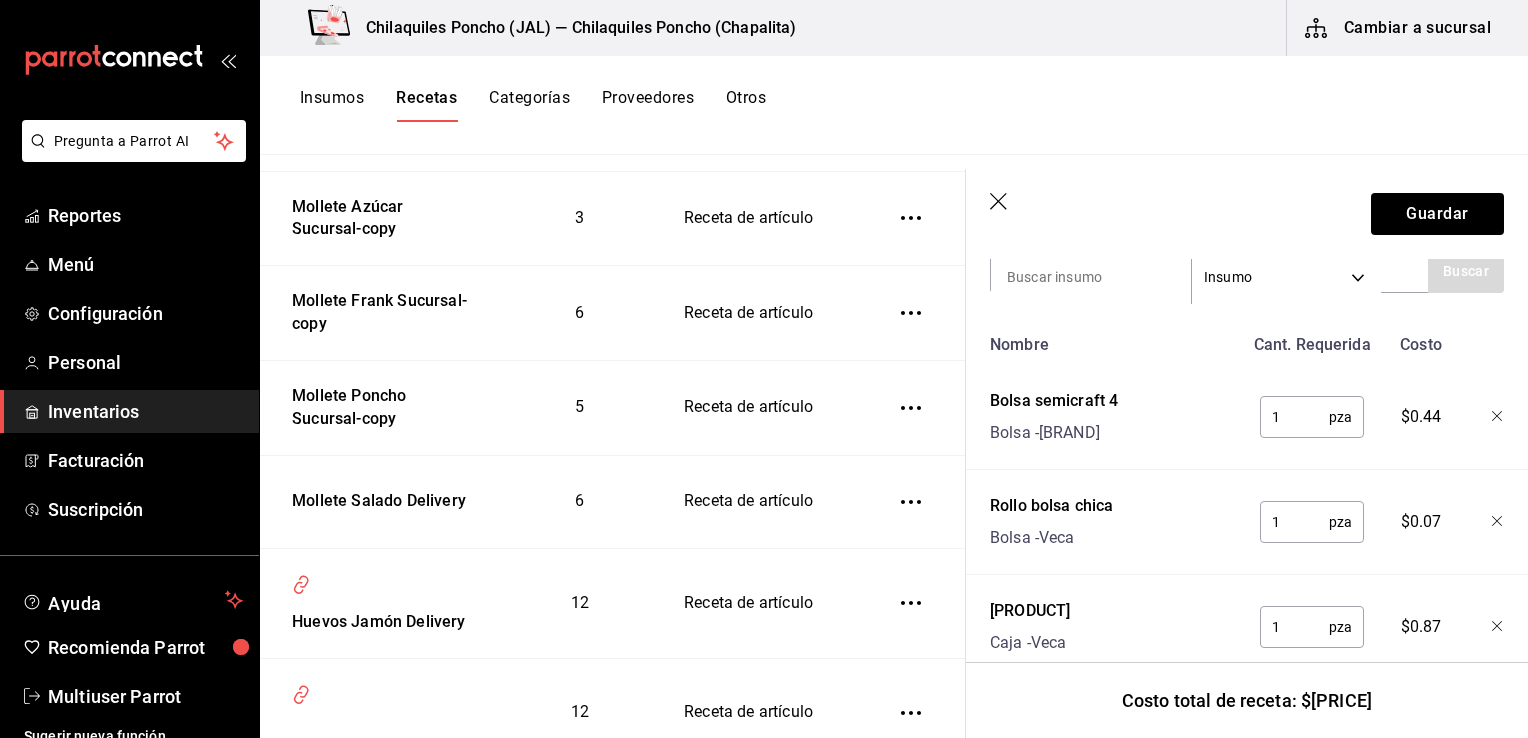 scroll, scrollTop: 271, scrollLeft: 0, axis: vertical 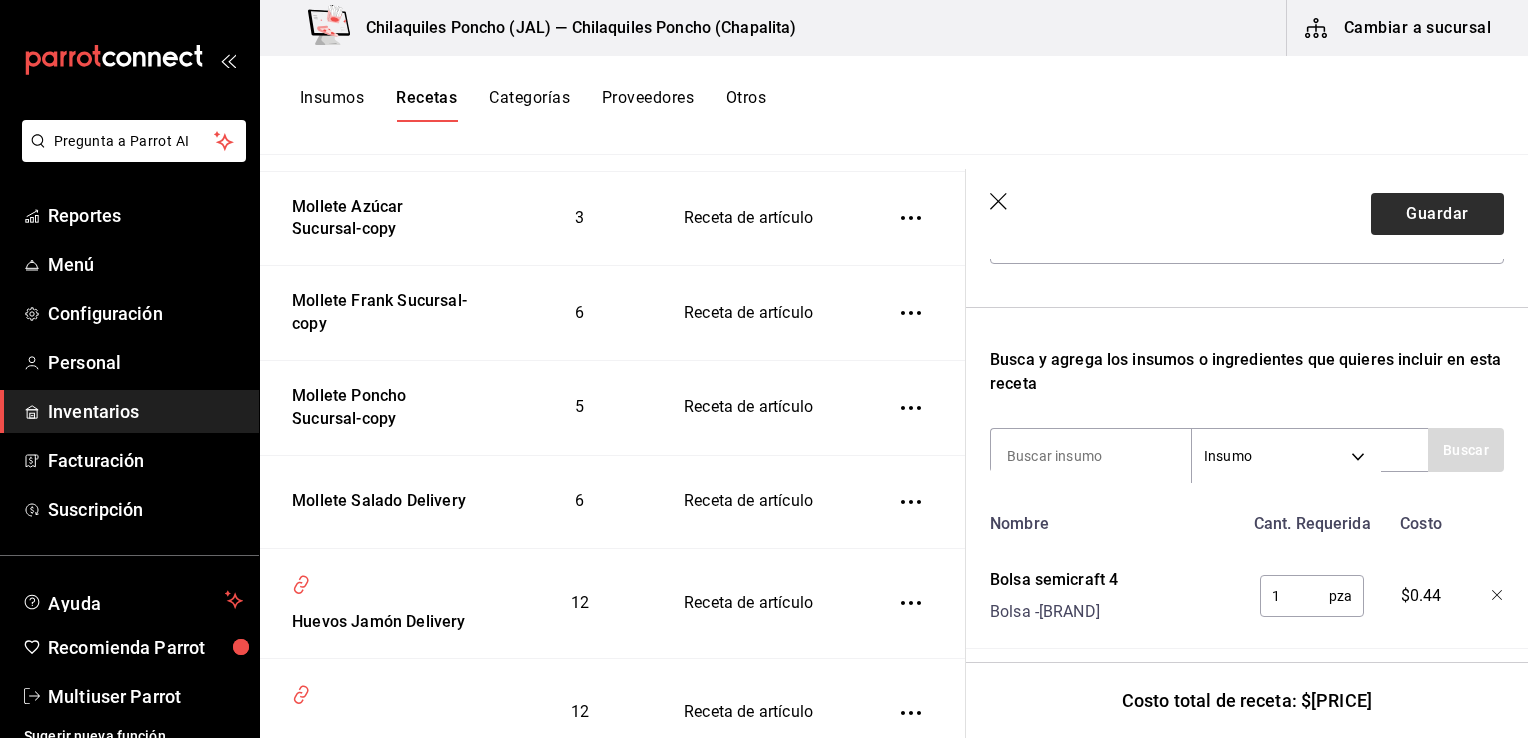 type on "1" 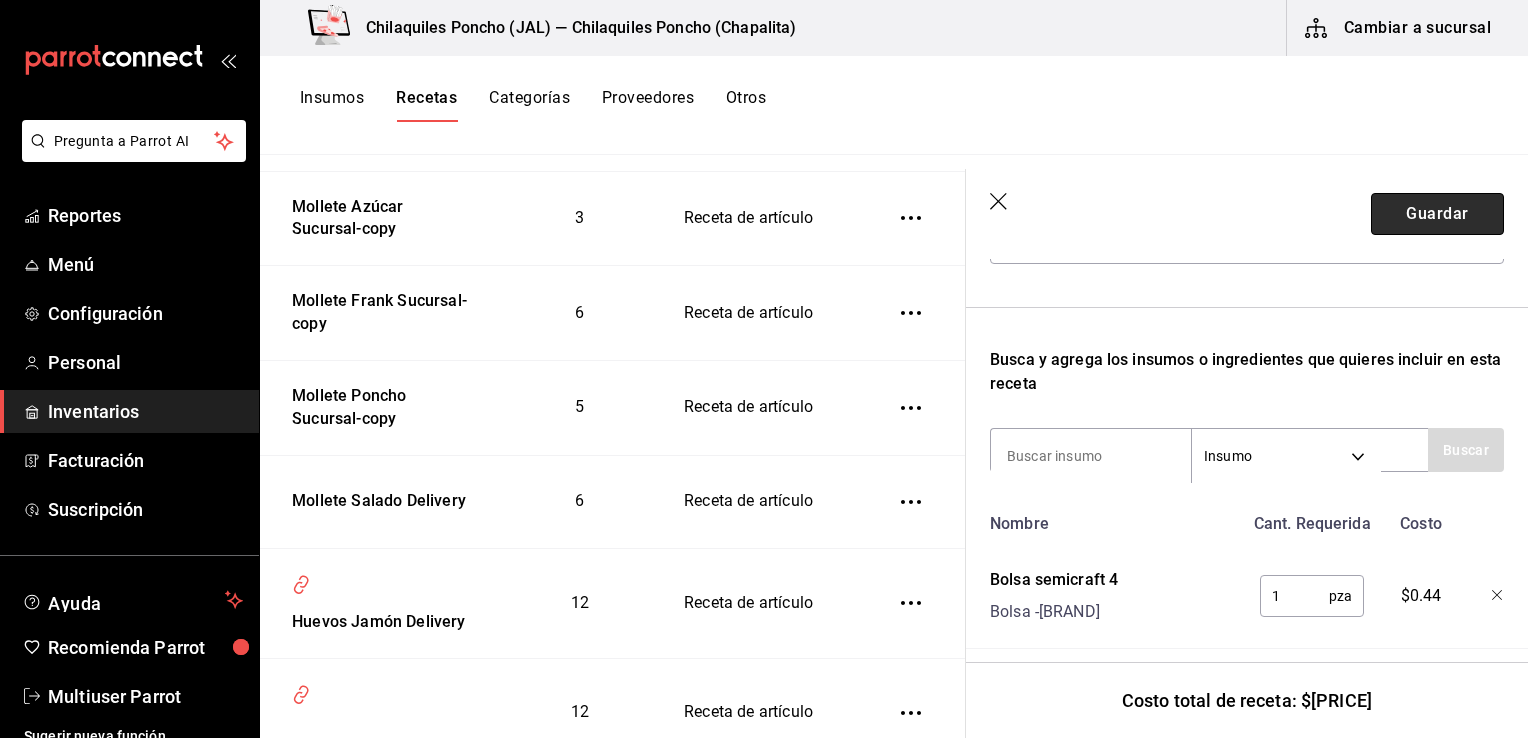 click on "Guardar" at bounding box center [1437, 214] 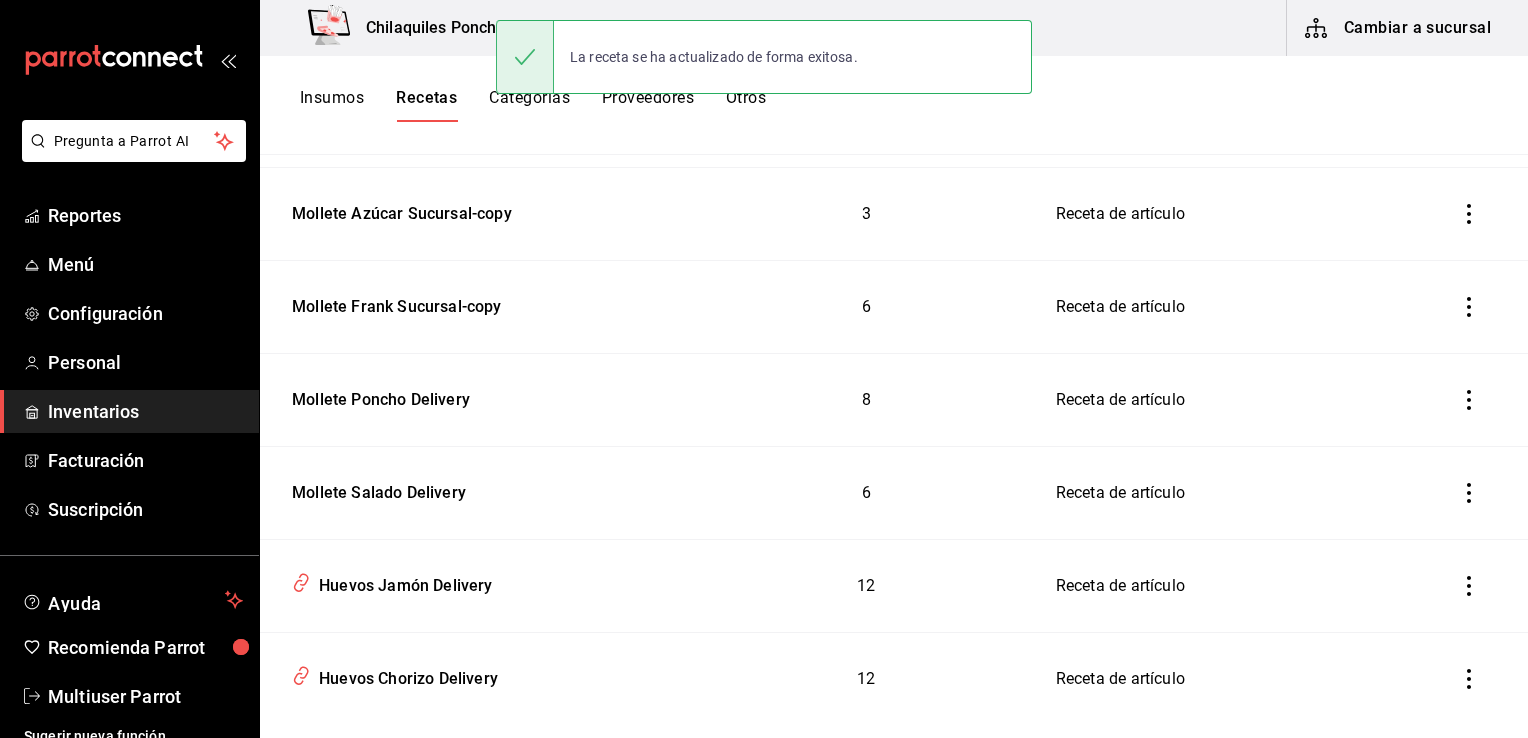 scroll, scrollTop: 0, scrollLeft: 0, axis: both 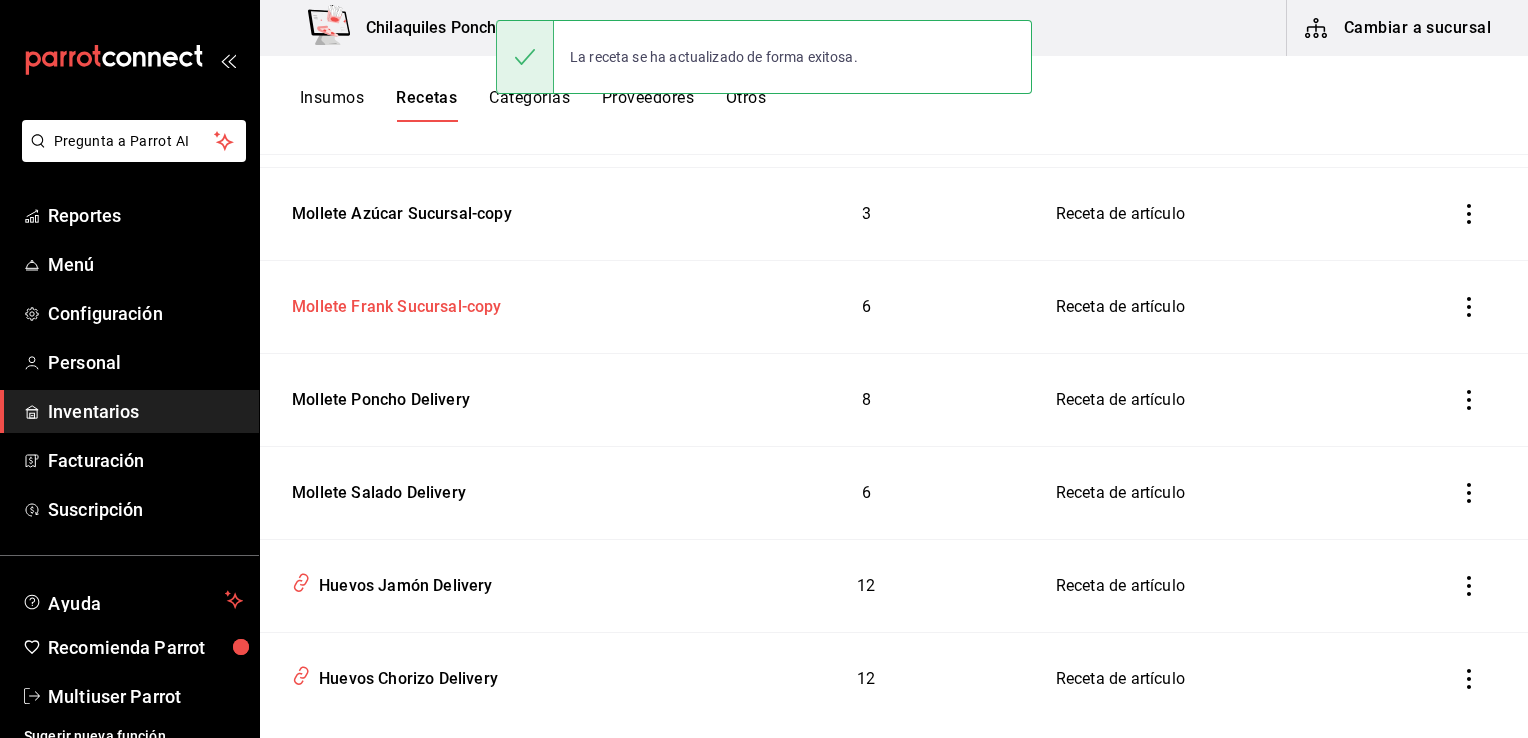click on "Mollete Frank Sucursal-copy" at bounding box center [393, 303] 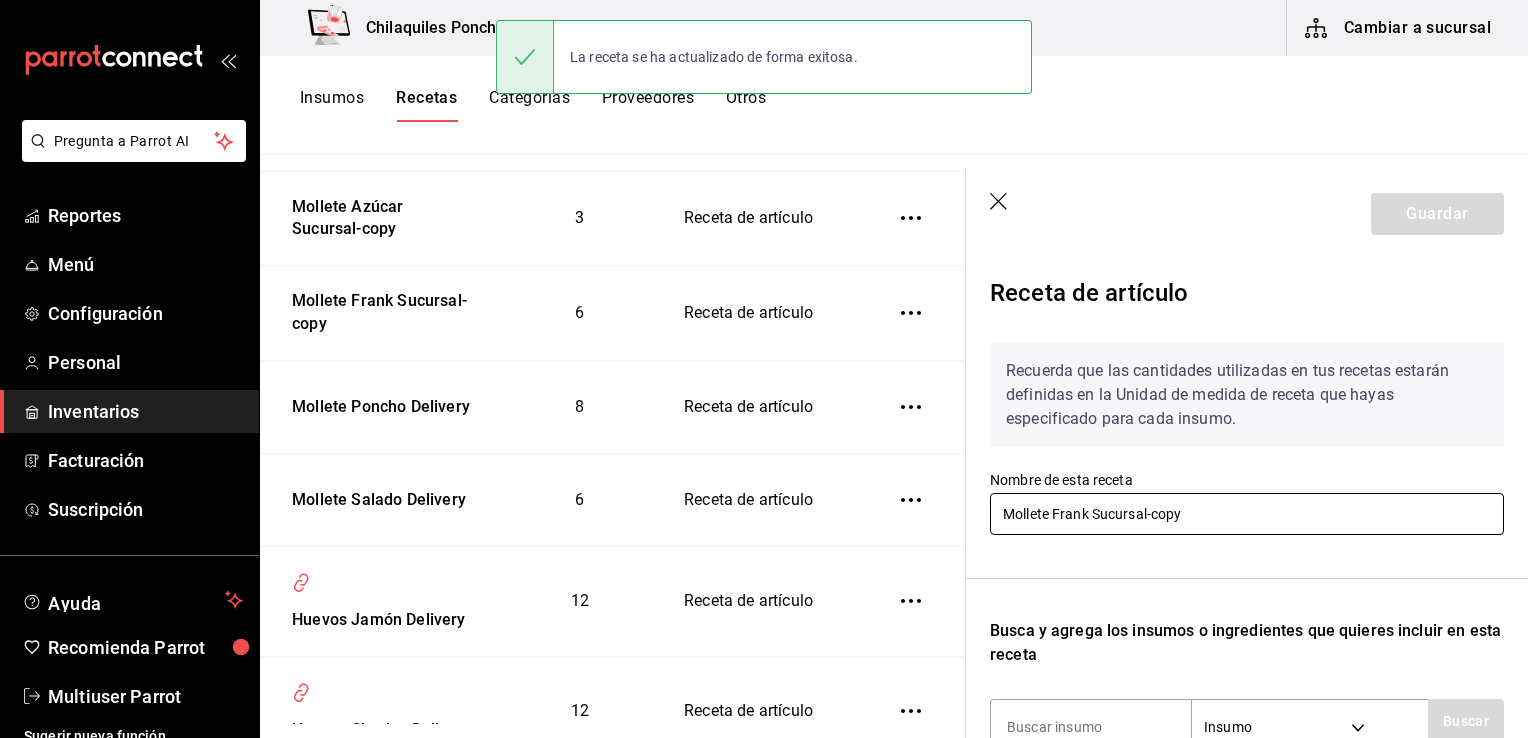 click on "Mollete Frank Sucursal-copy" at bounding box center [1247, 514] 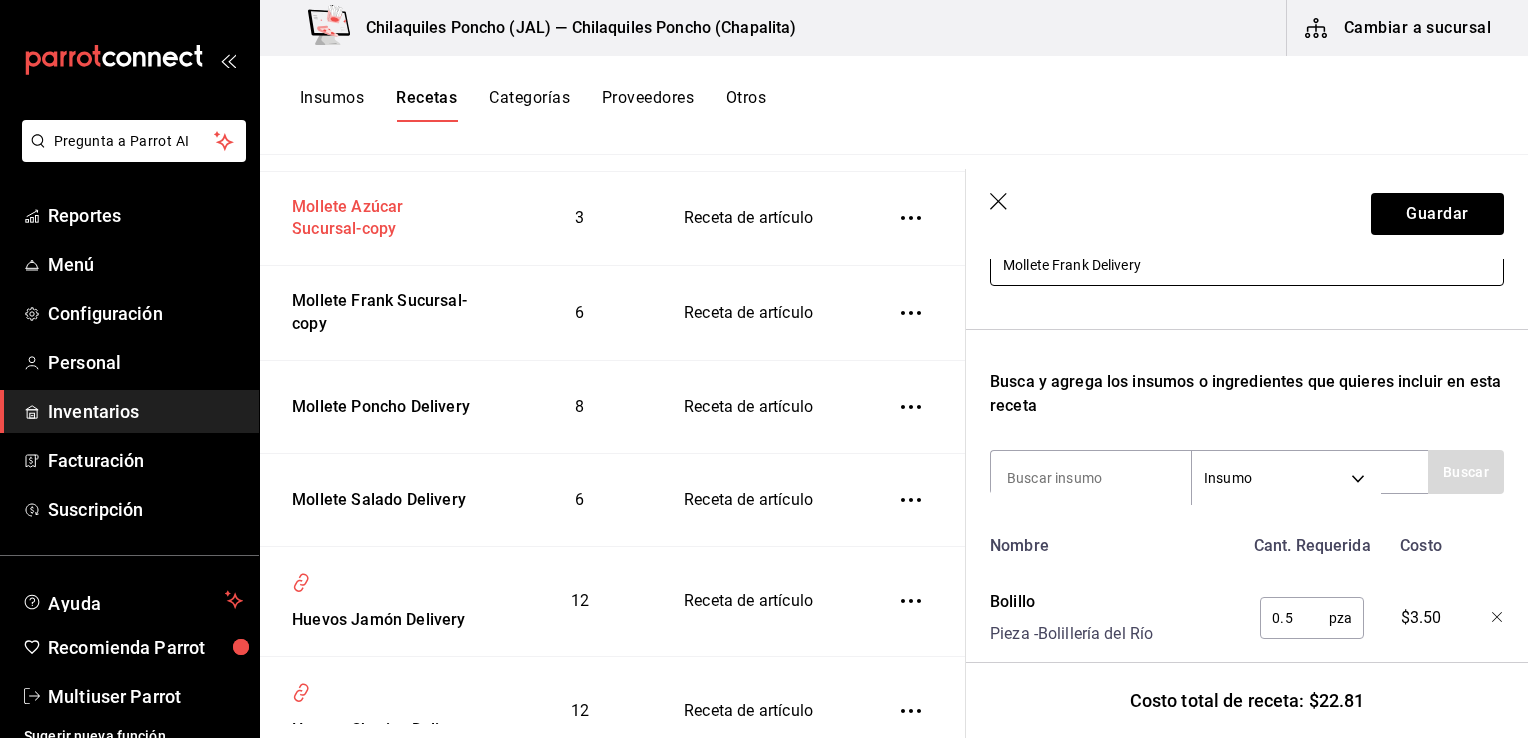 scroll, scrollTop: 250, scrollLeft: 0, axis: vertical 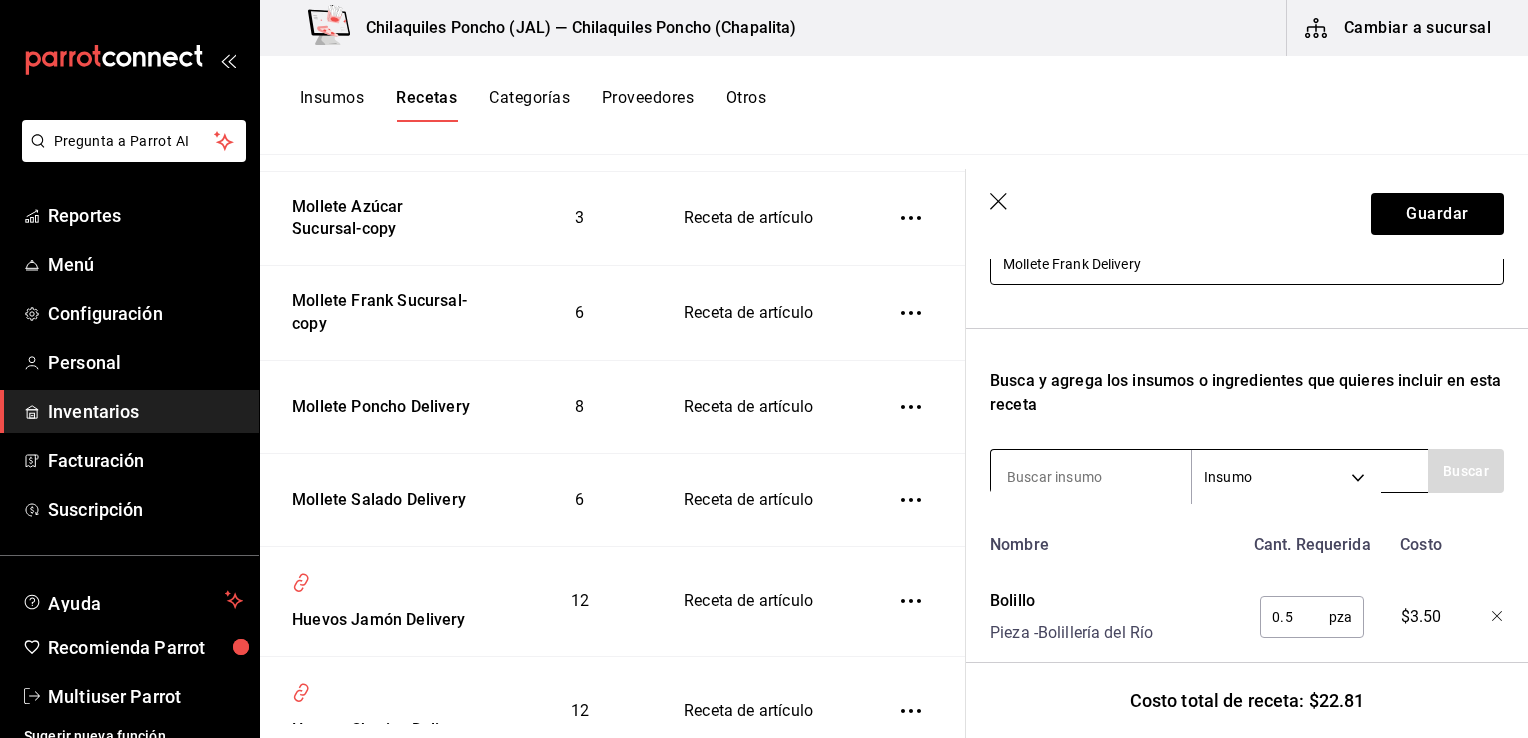 type on "Mollete Frank Delivery" 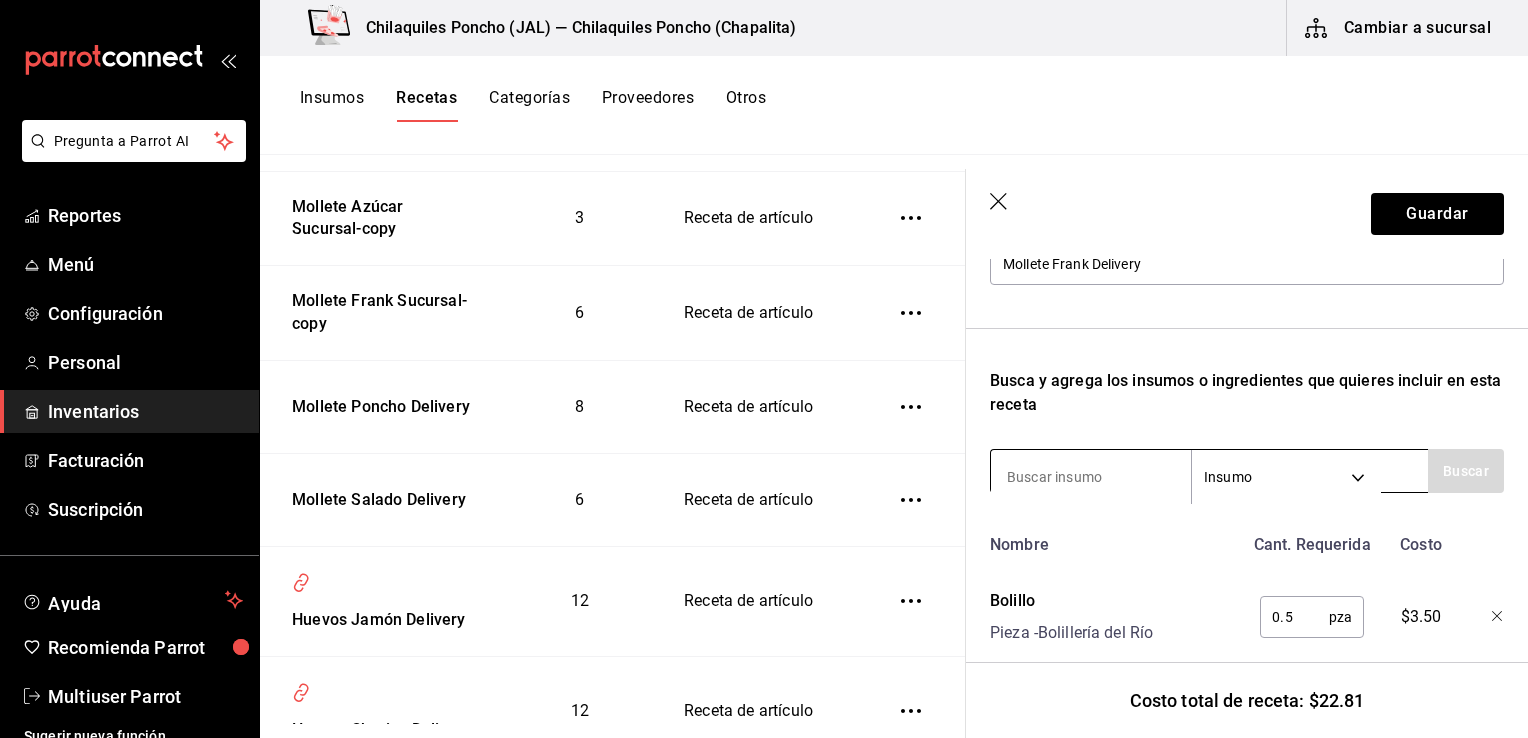 click at bounding box center [1091, 477] 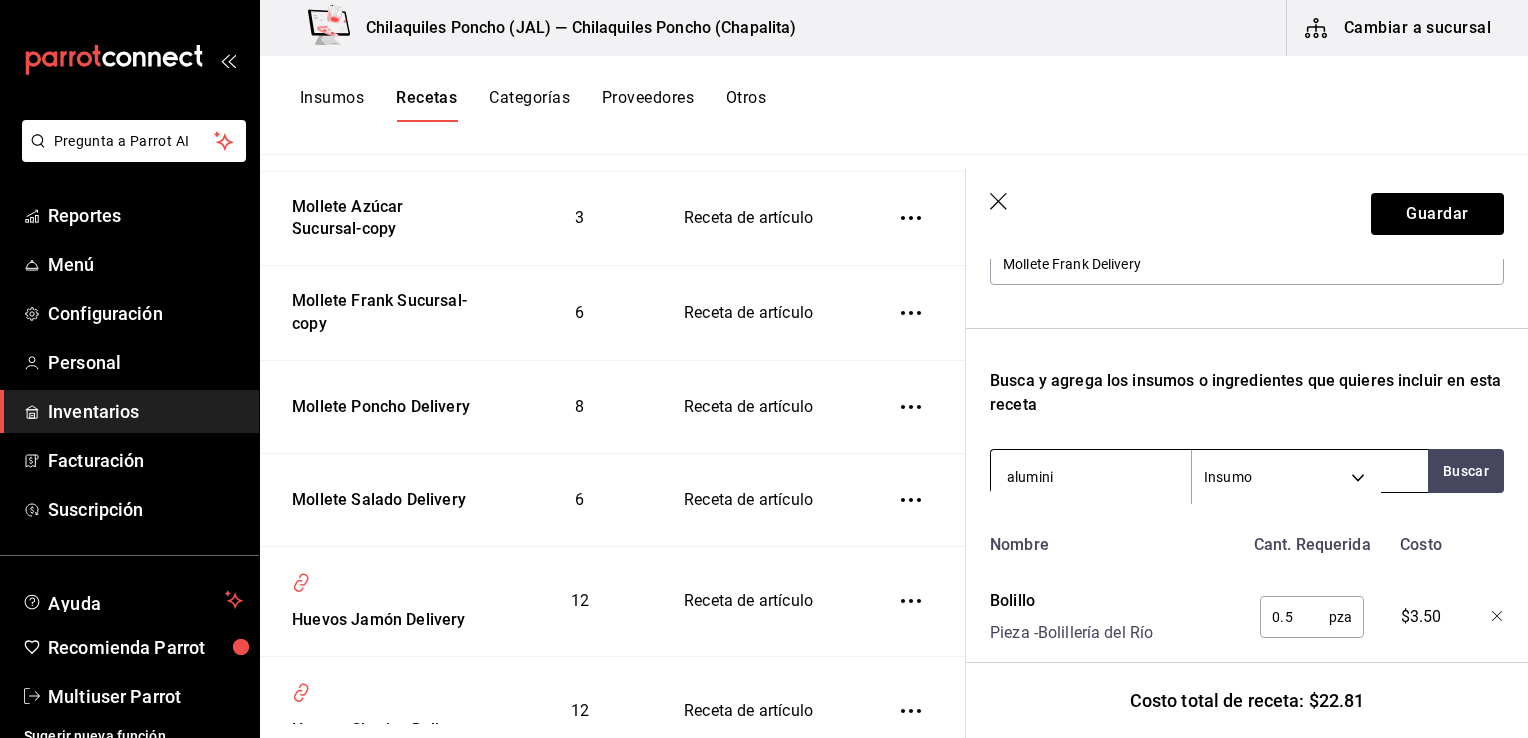 type on "aluminio" 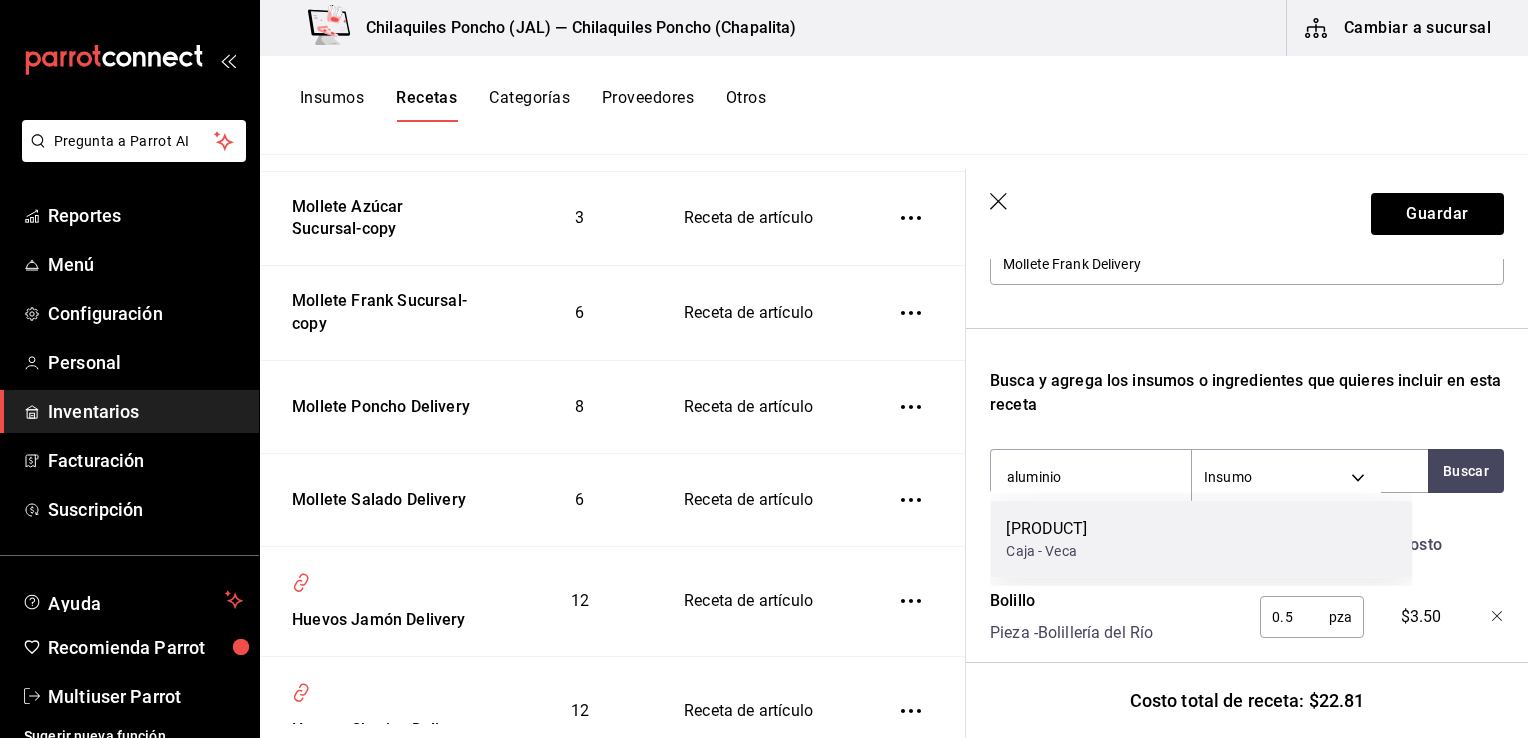 click on "Aluminio Caja - Veca" at bounding box center [1201, 539] 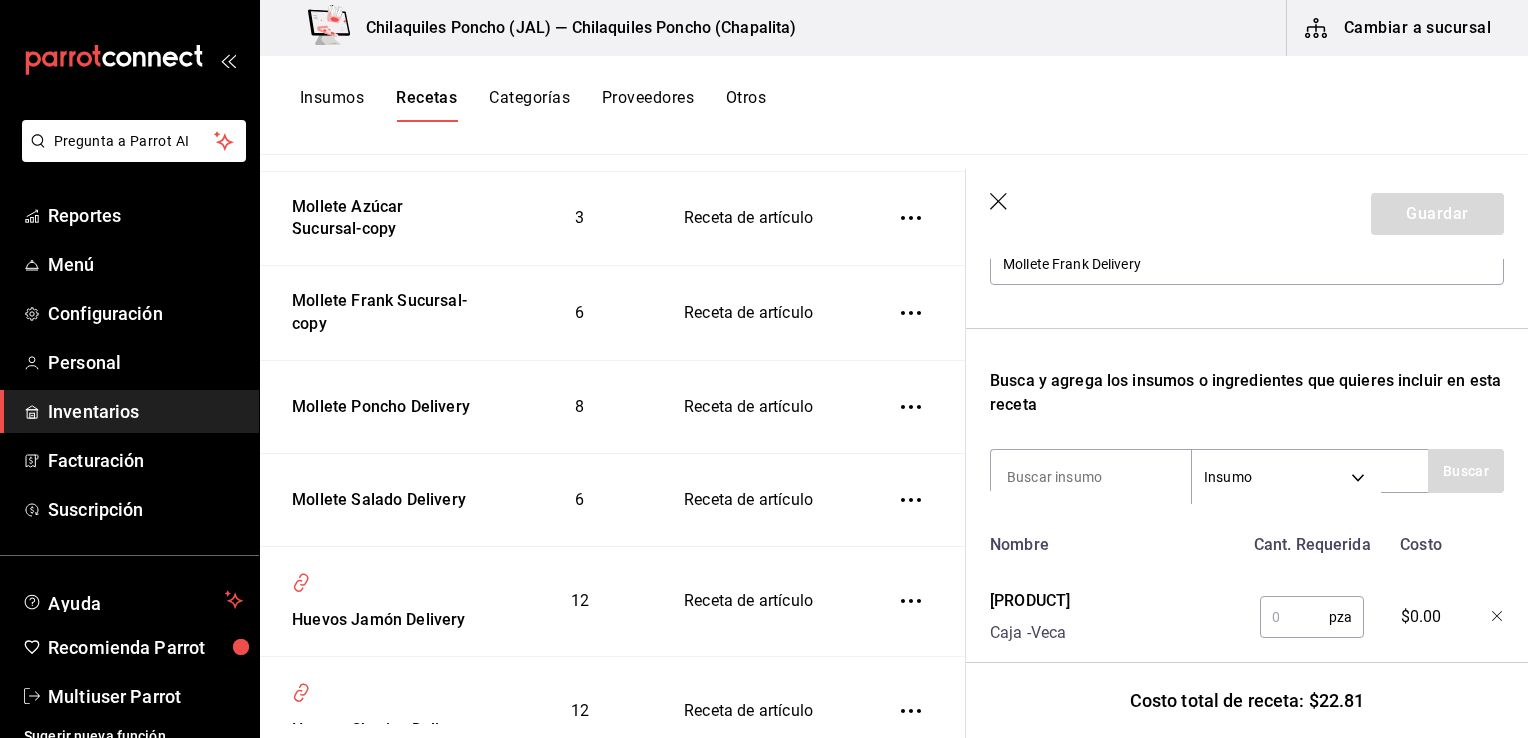 click at bounding box center [1091, 477] 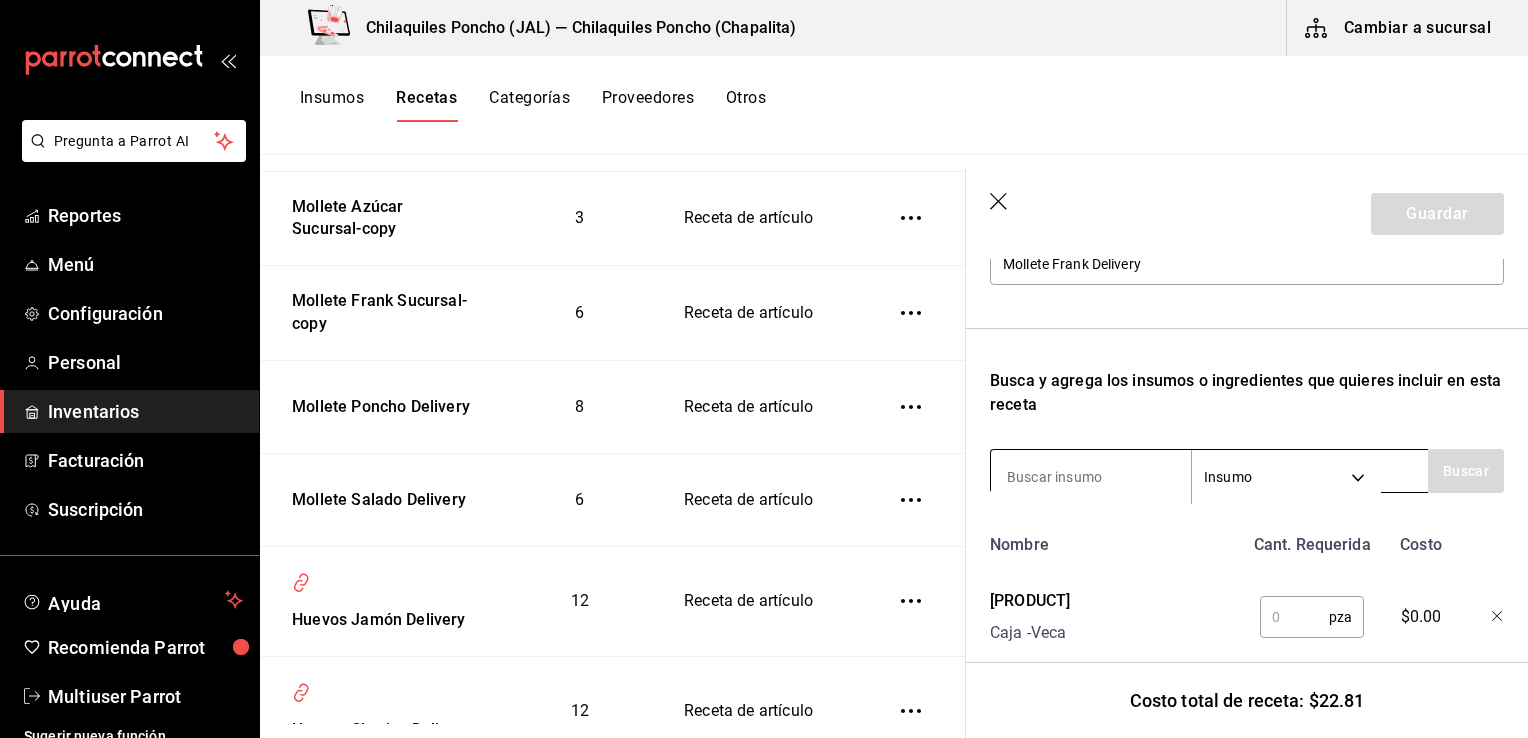 type on "c" 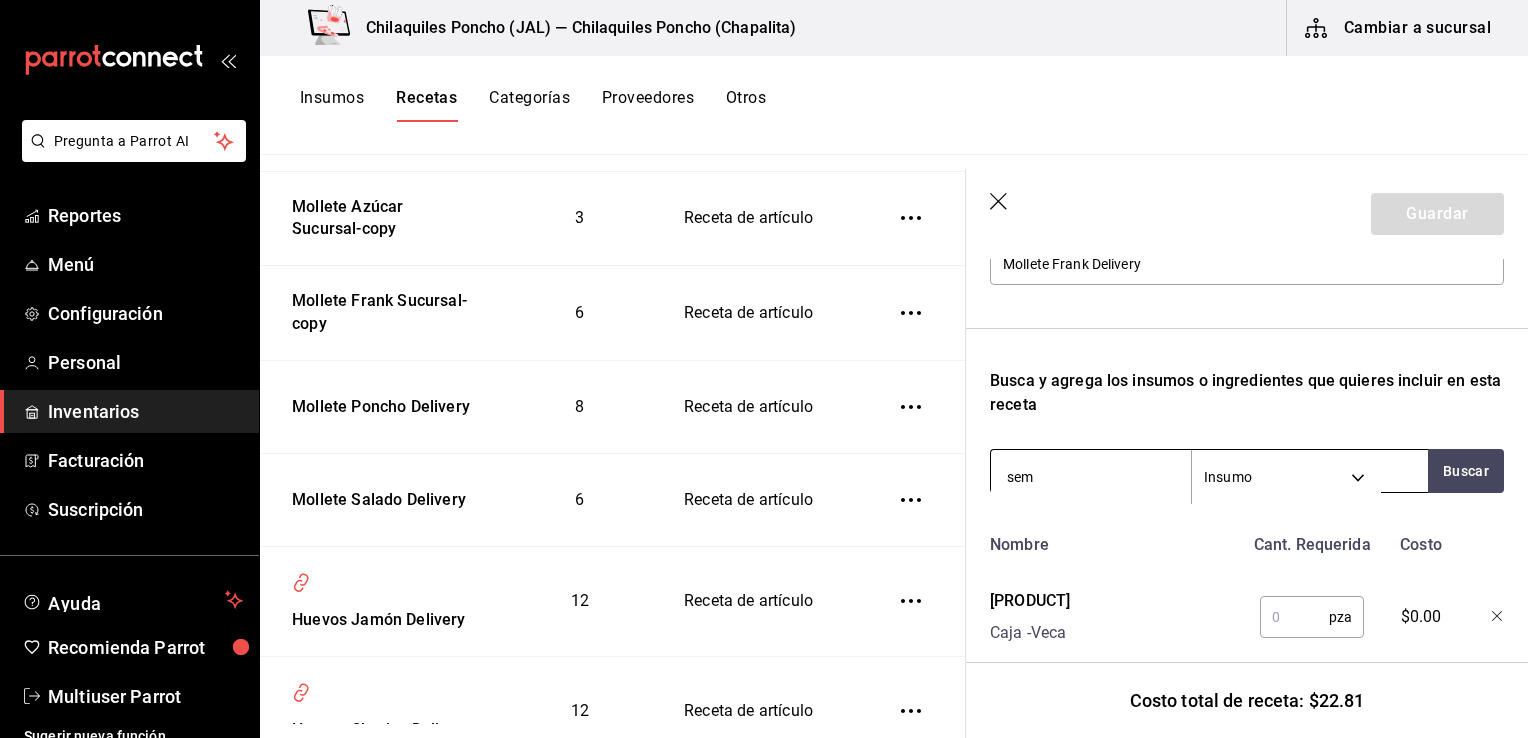 type on "semi" 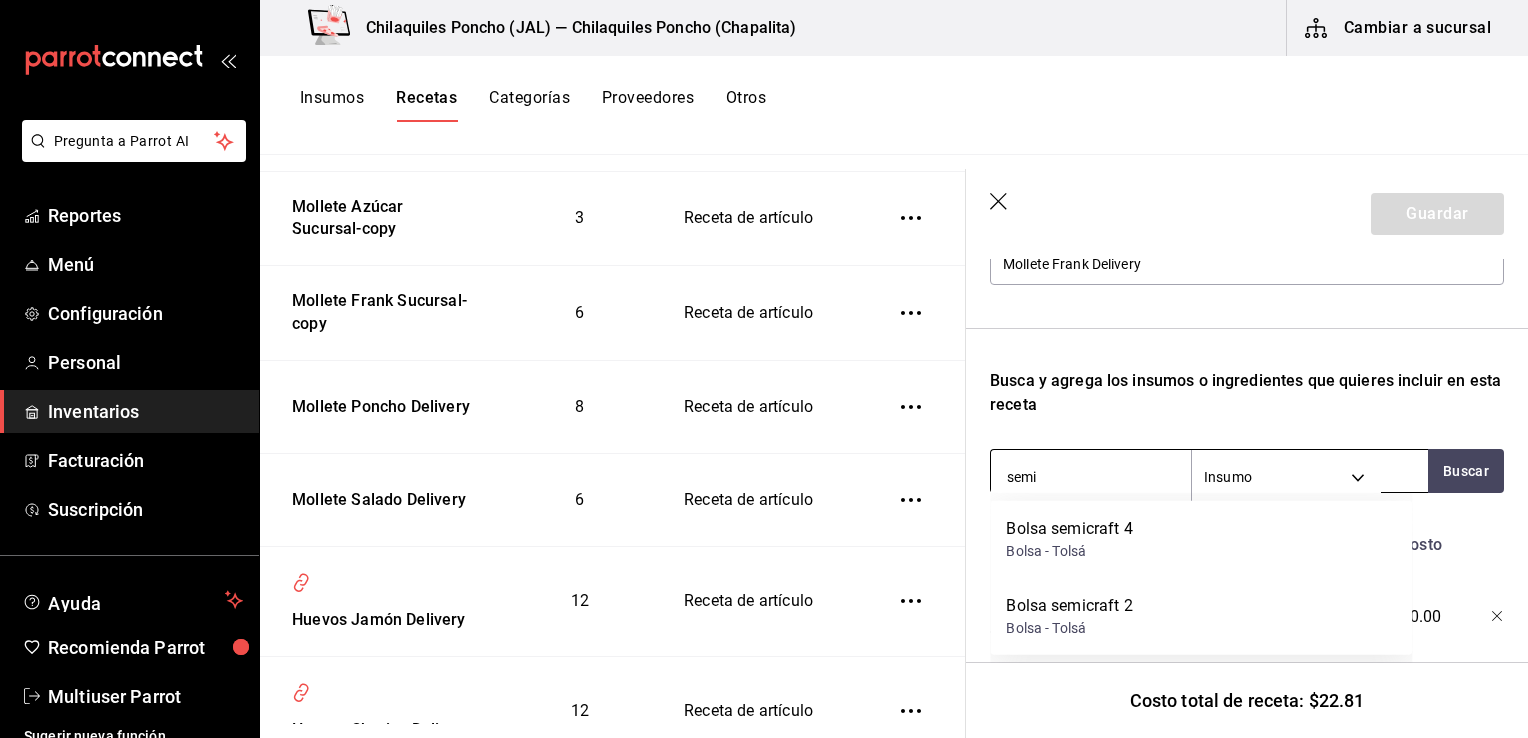 click on "Bolsa semicraft 4 Bolsa - Tolsá" at bounding box center (1201, 539) 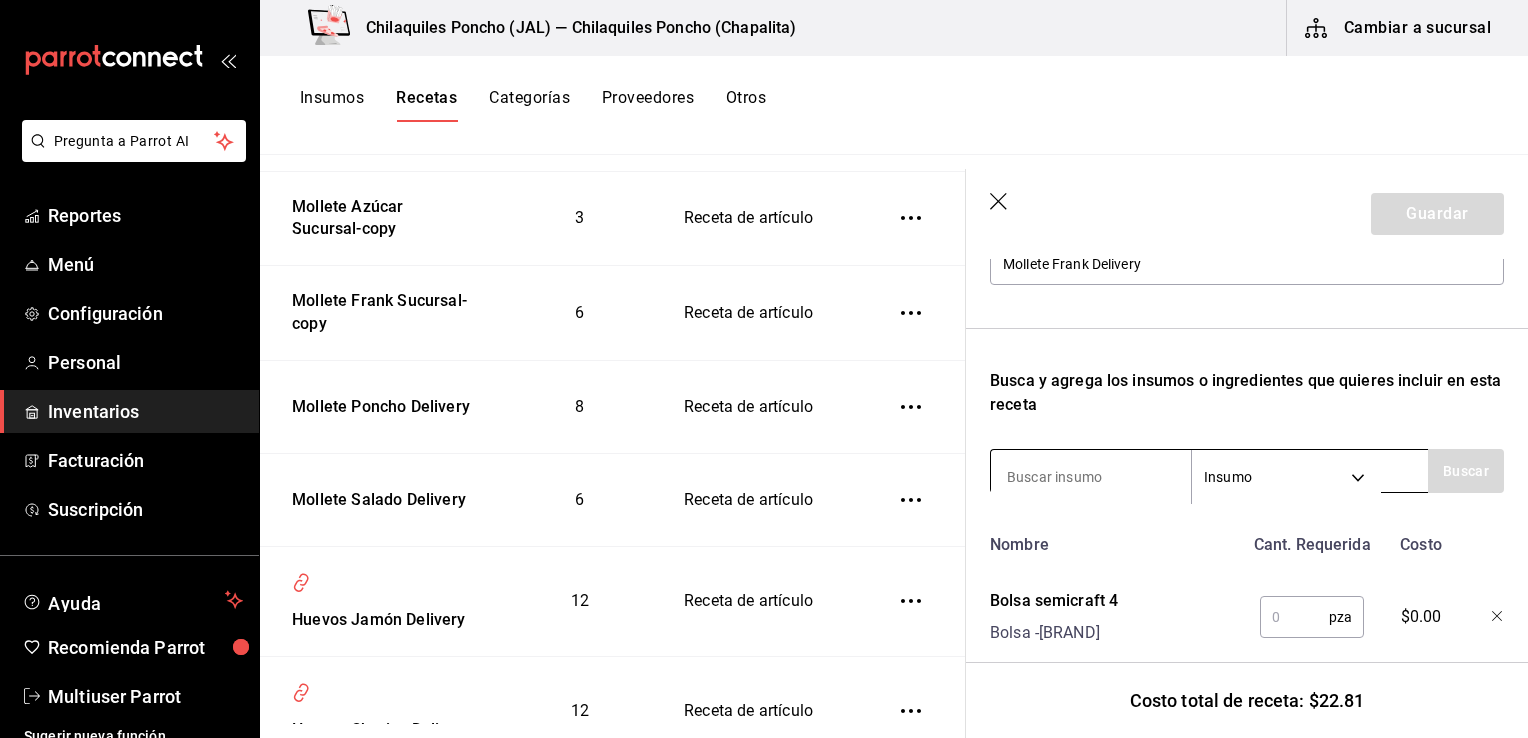 click at bounding box center [1091, 477] 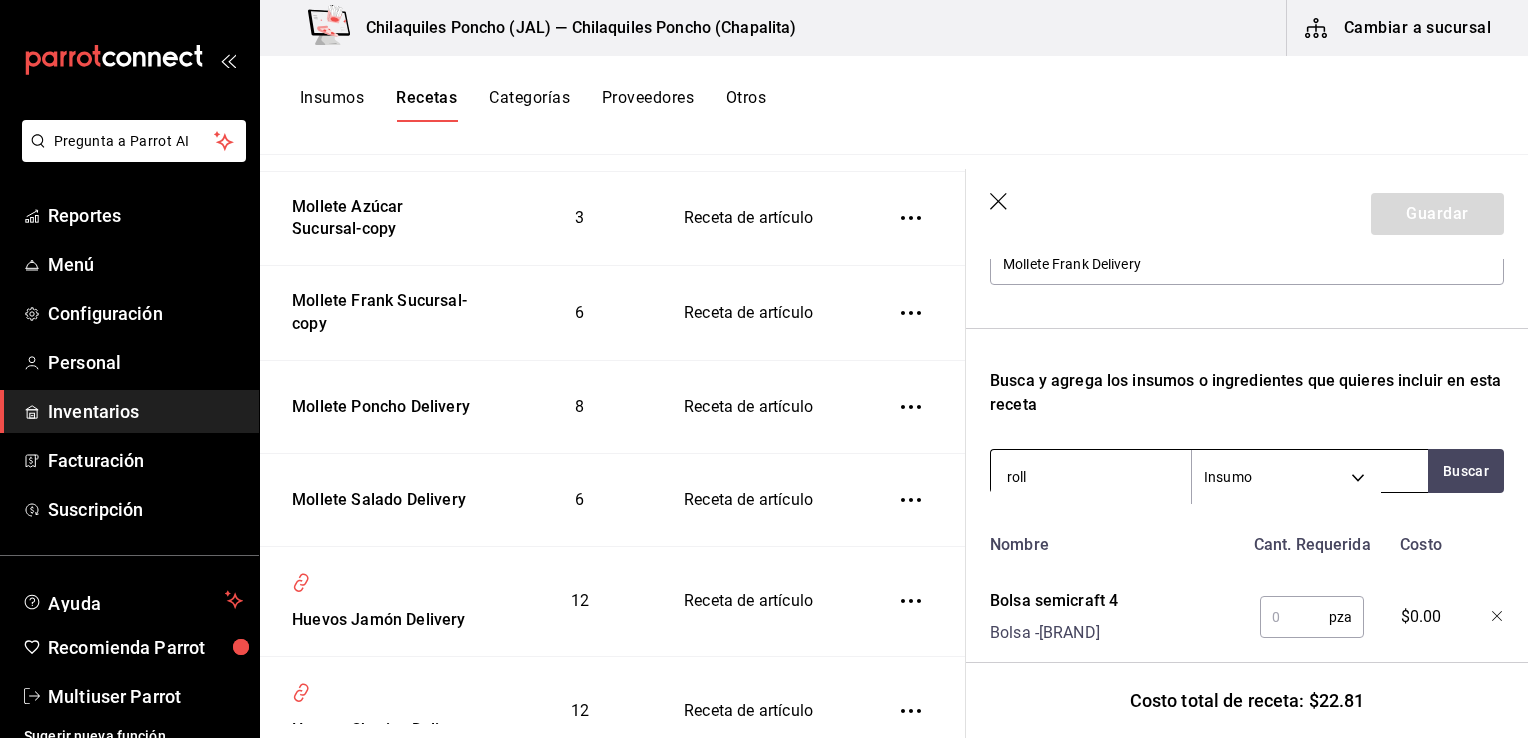 type on "rollo" 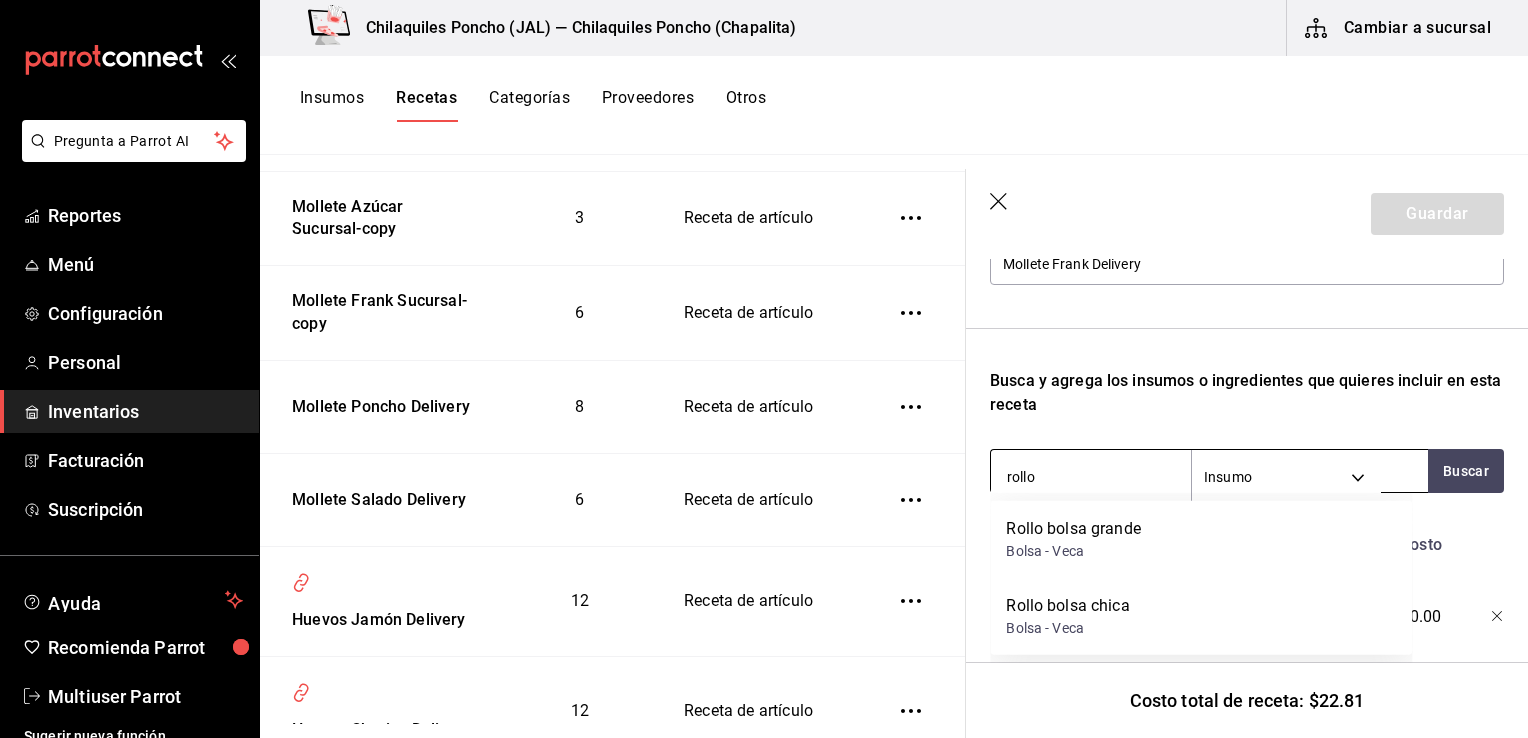 click on "Rollo bolsa chica" at bounding box center (1067, 606) 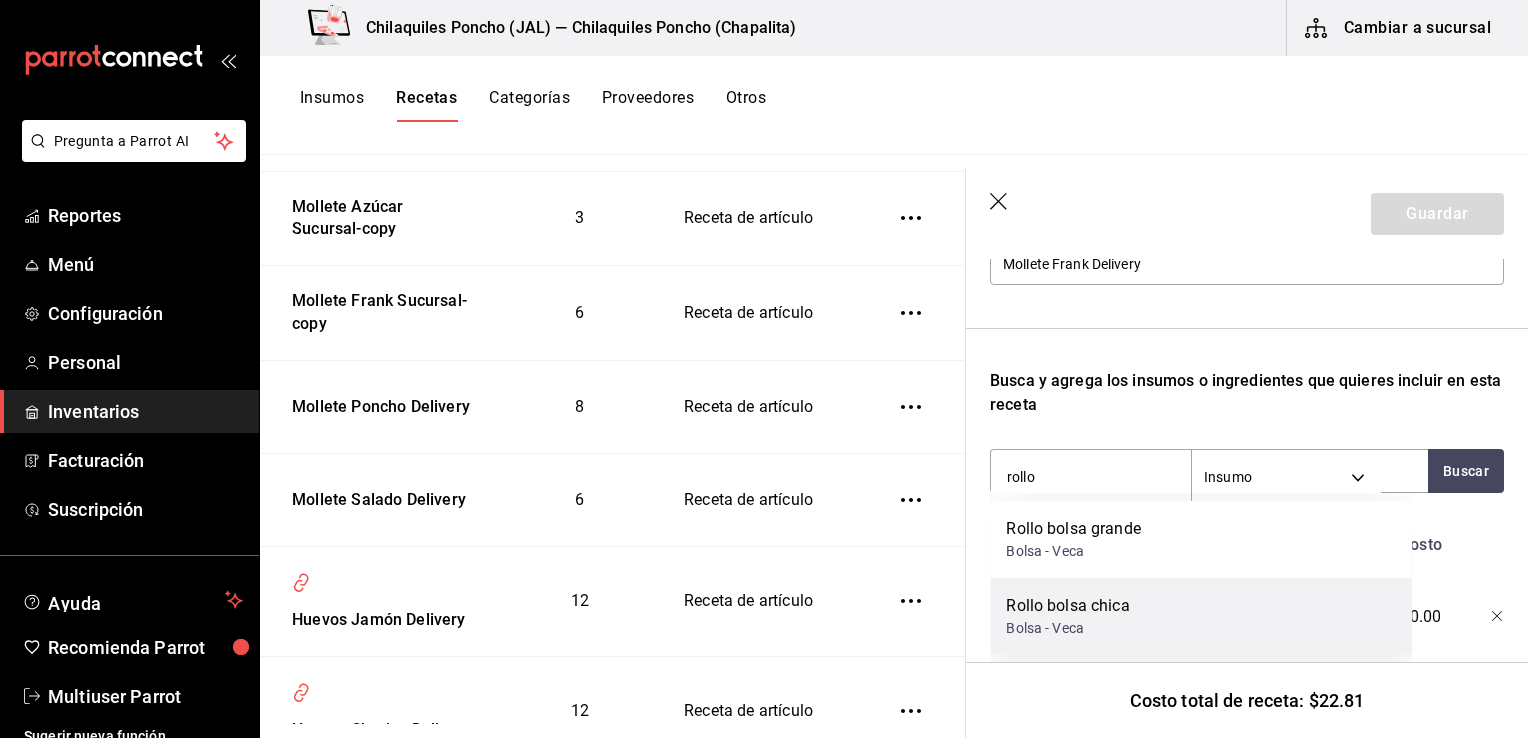 type 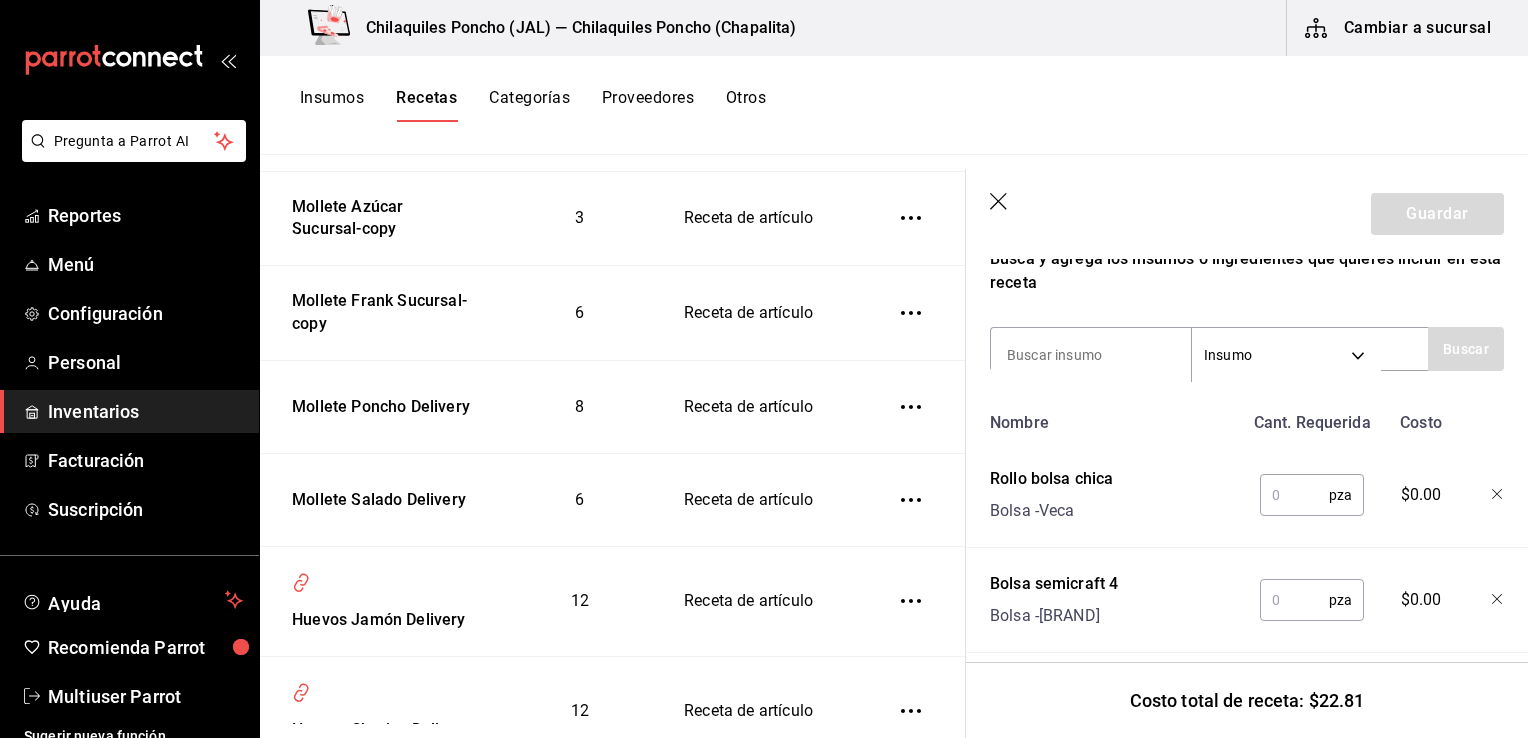scroll, scrollTop: 435, scrollLeft: 0, axis: vertical 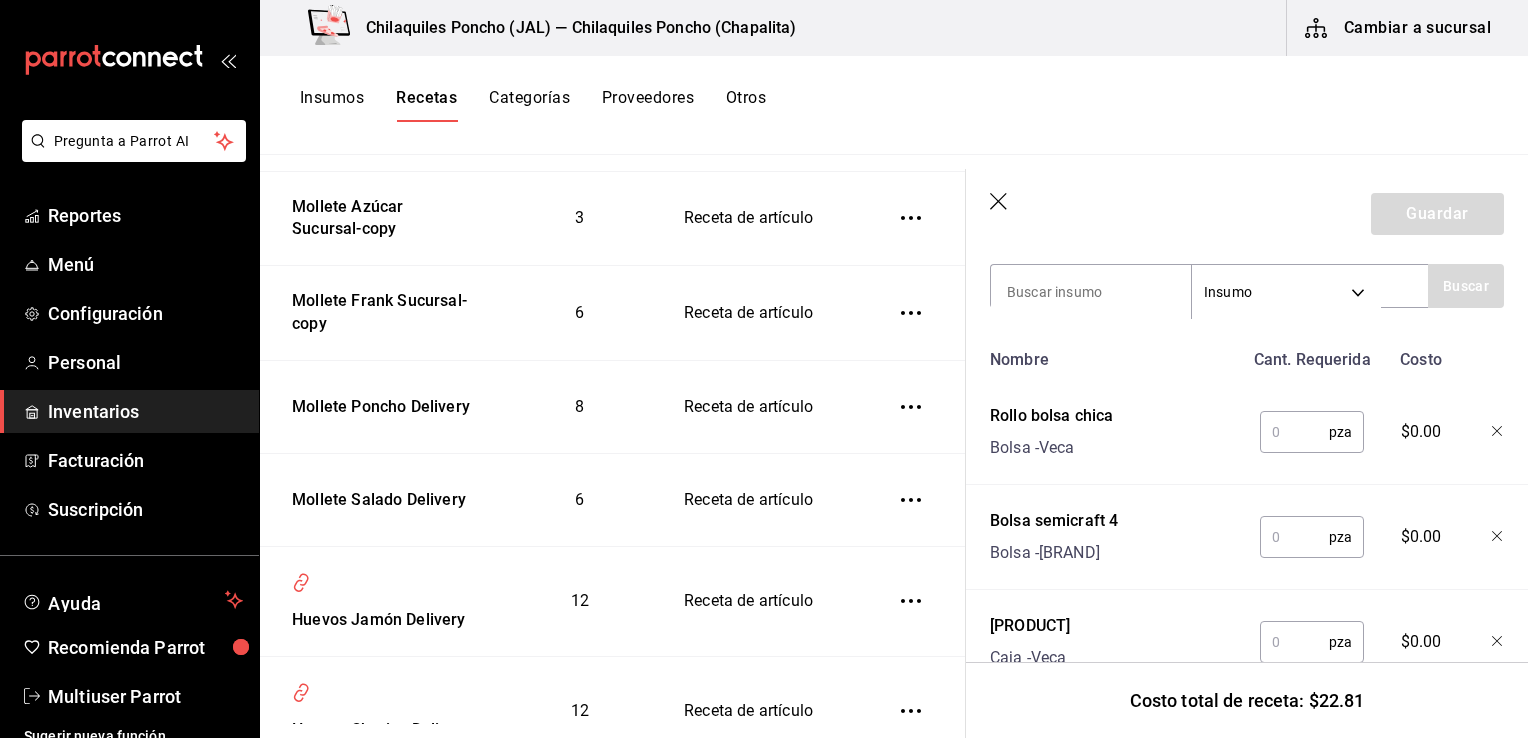 click at bounding box center [1294, 432] 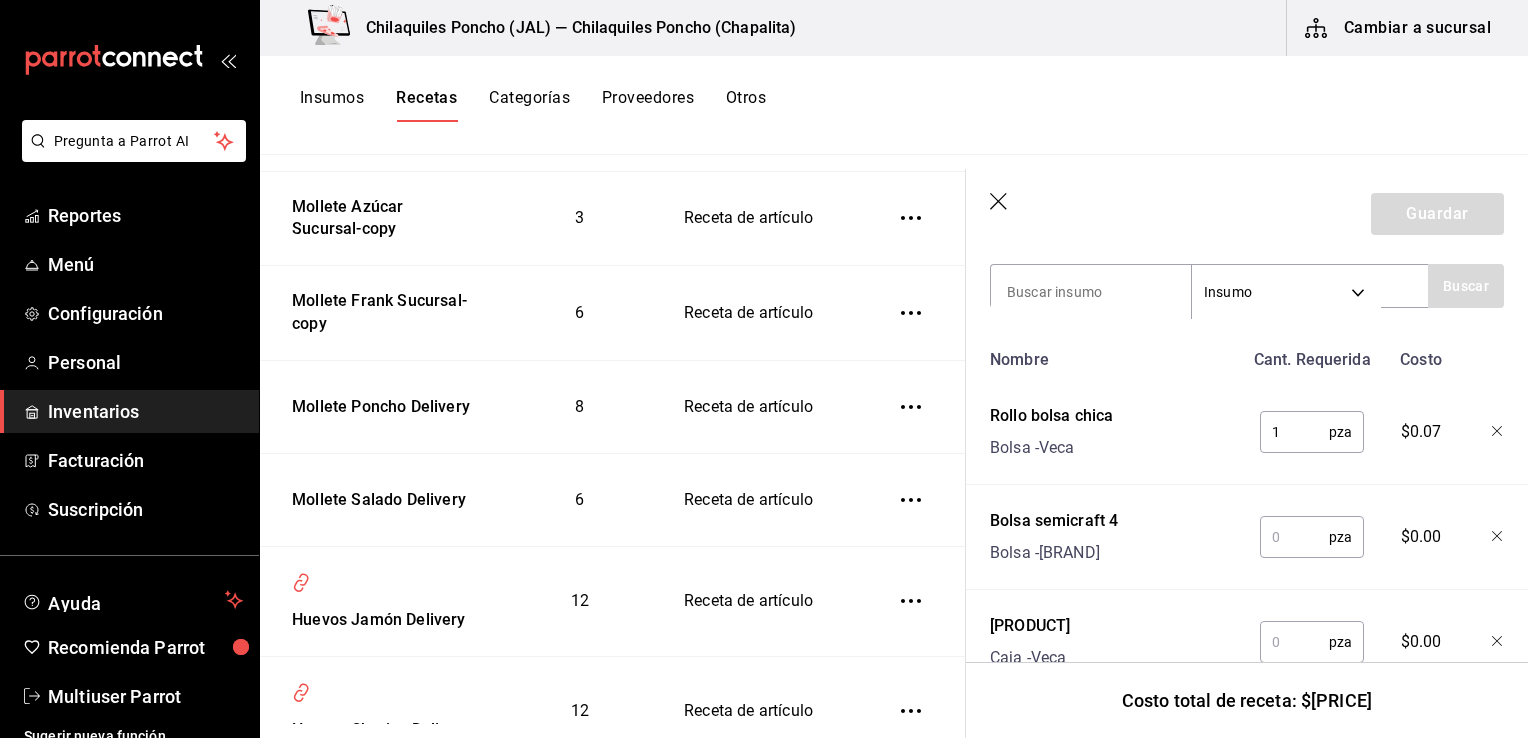type on "1" 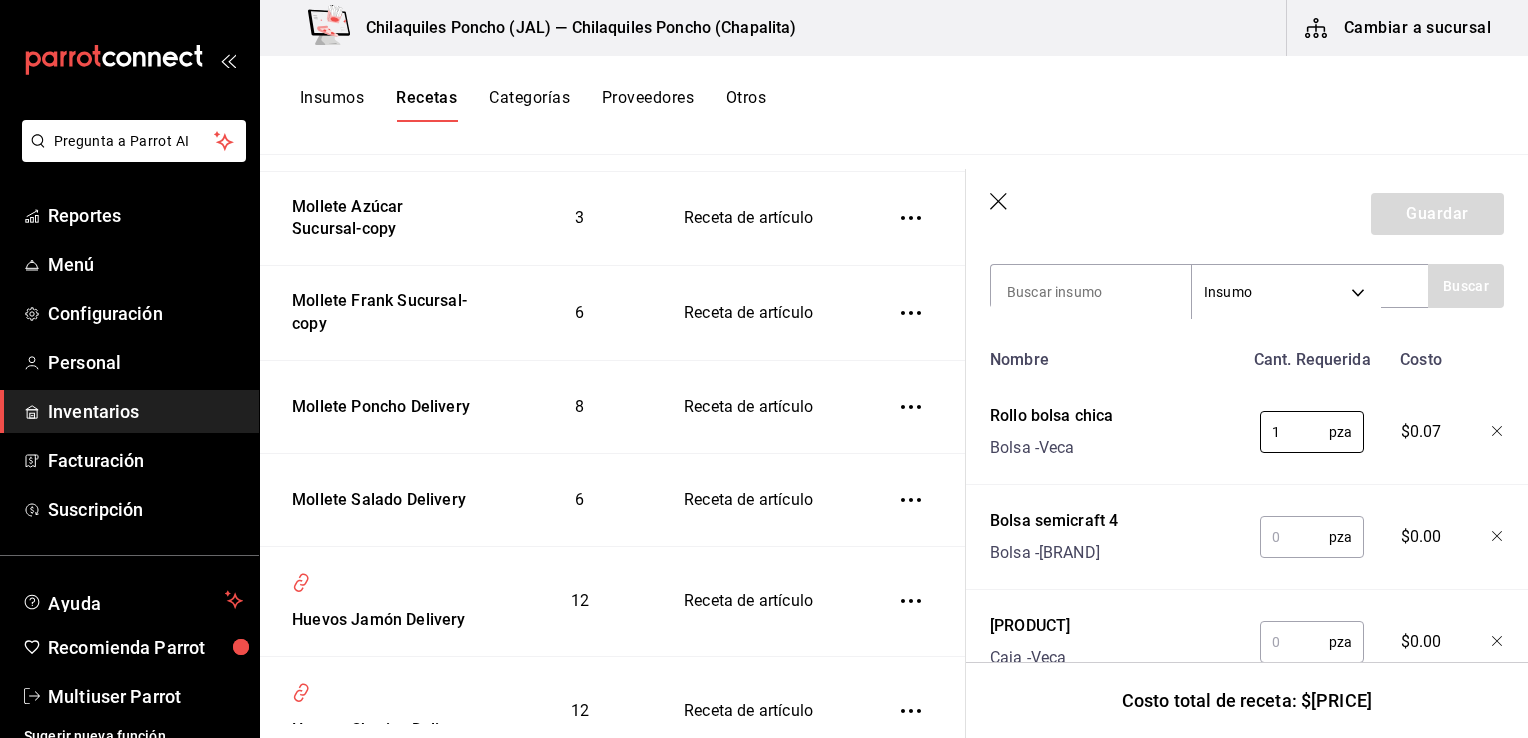 click at bounding box center [1294, 537] 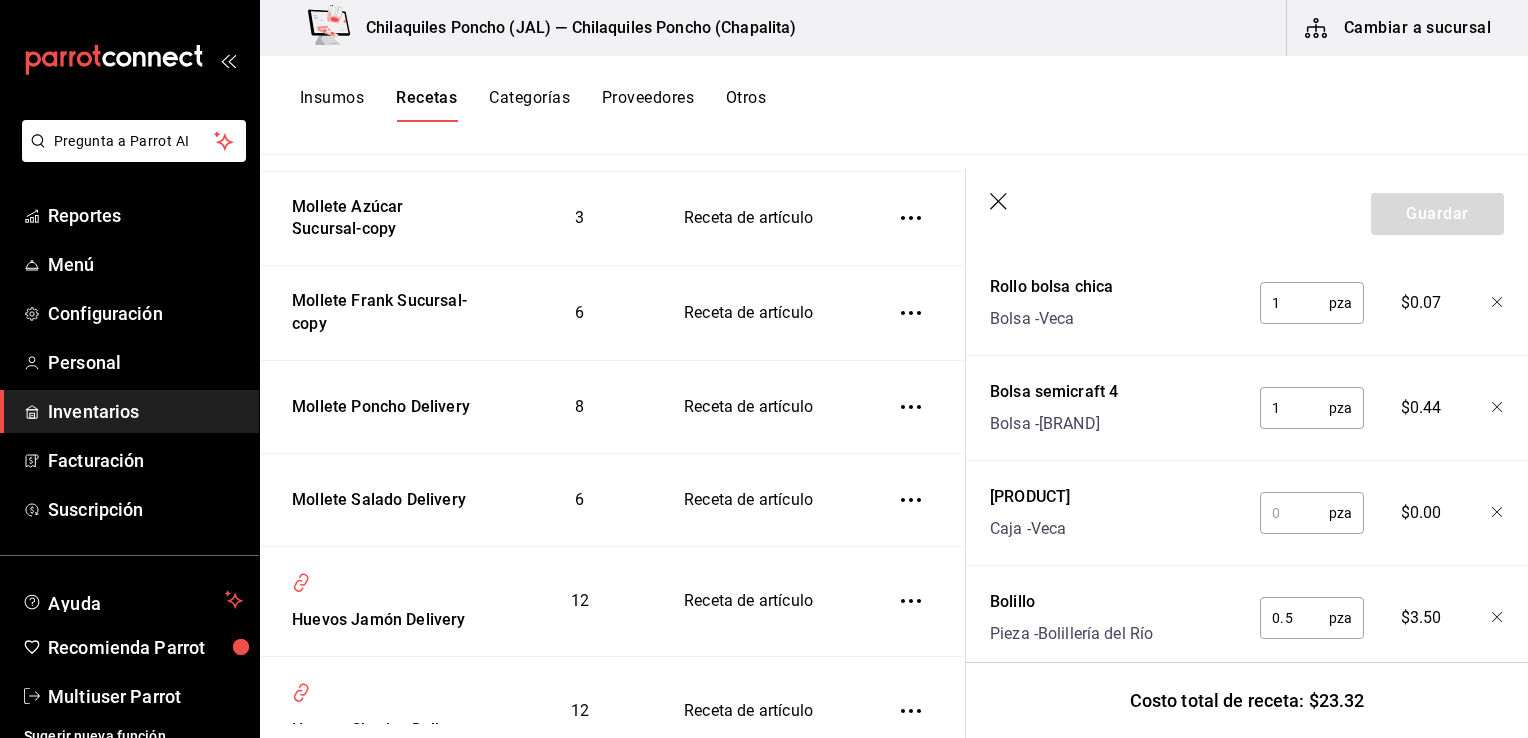 scroll, scrollTop: 603, scrollLeft: 0, axis: vertical 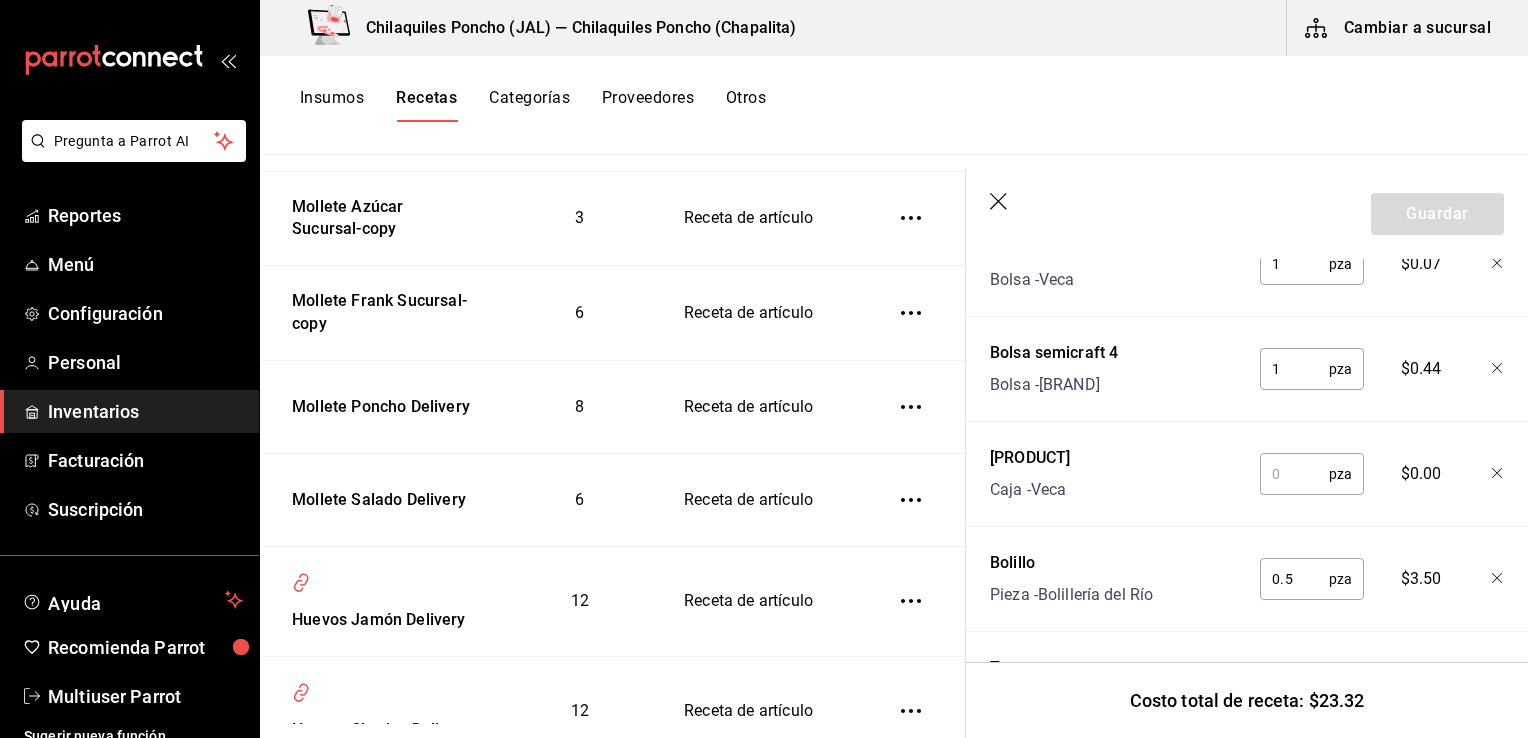 type on "1" 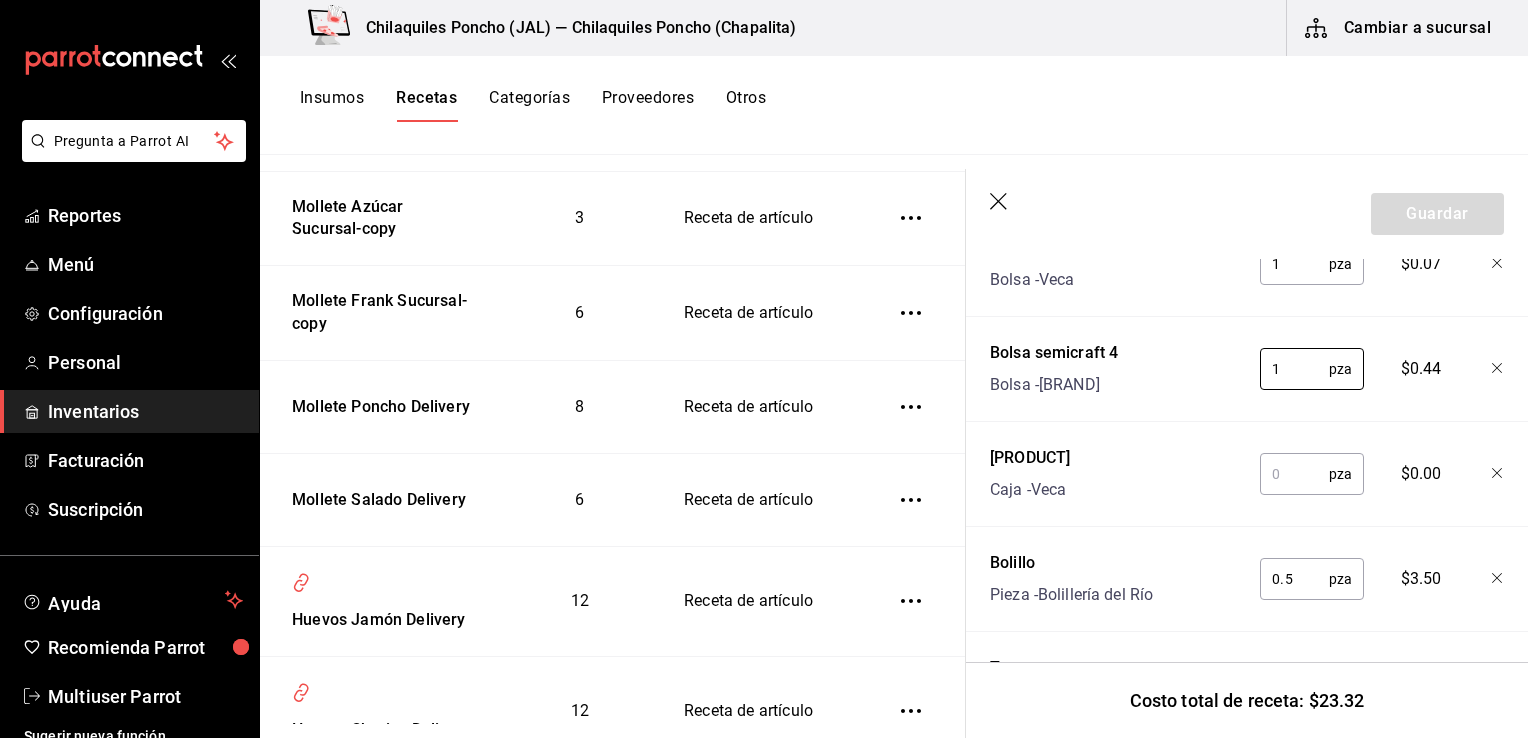 click at bounding box center [1294, 474] 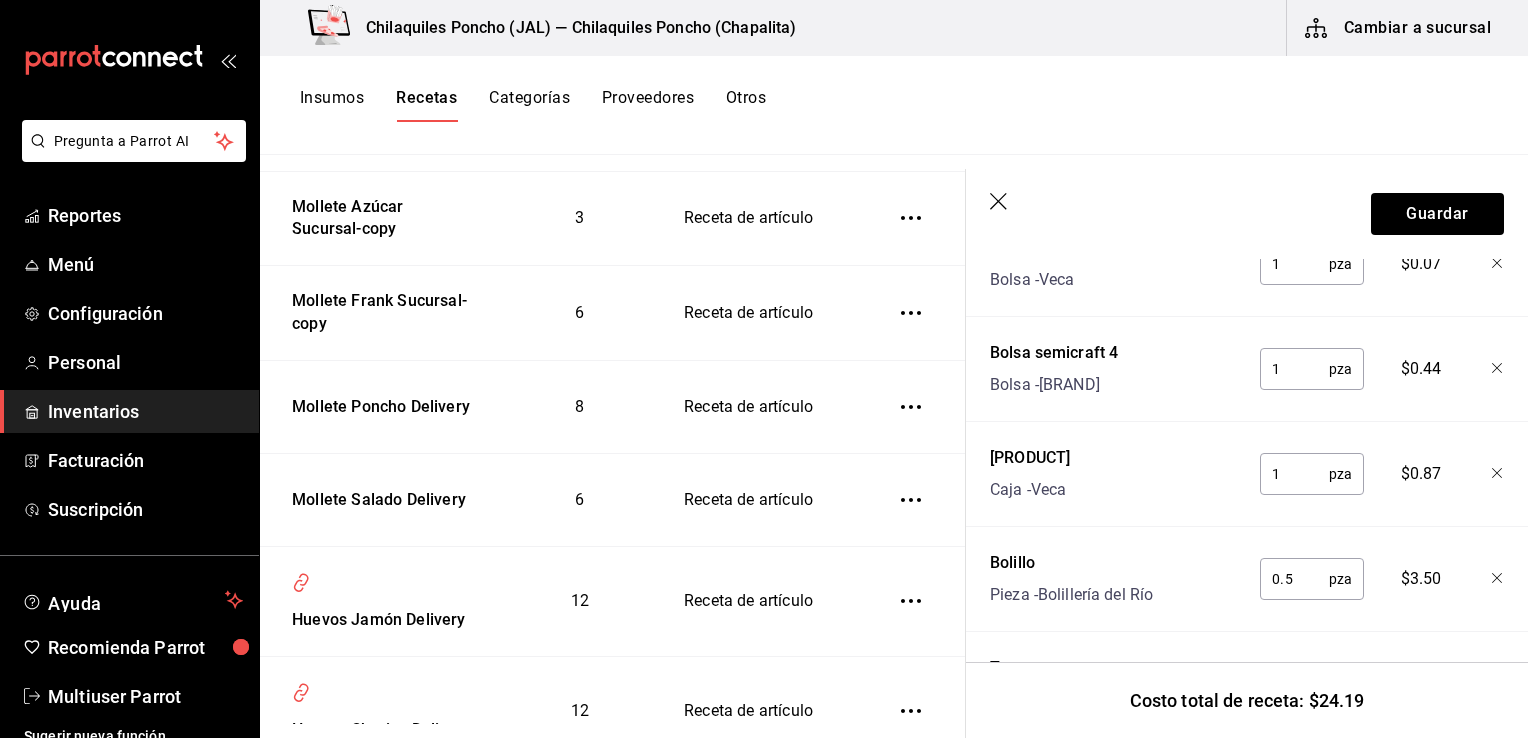 type on "1" 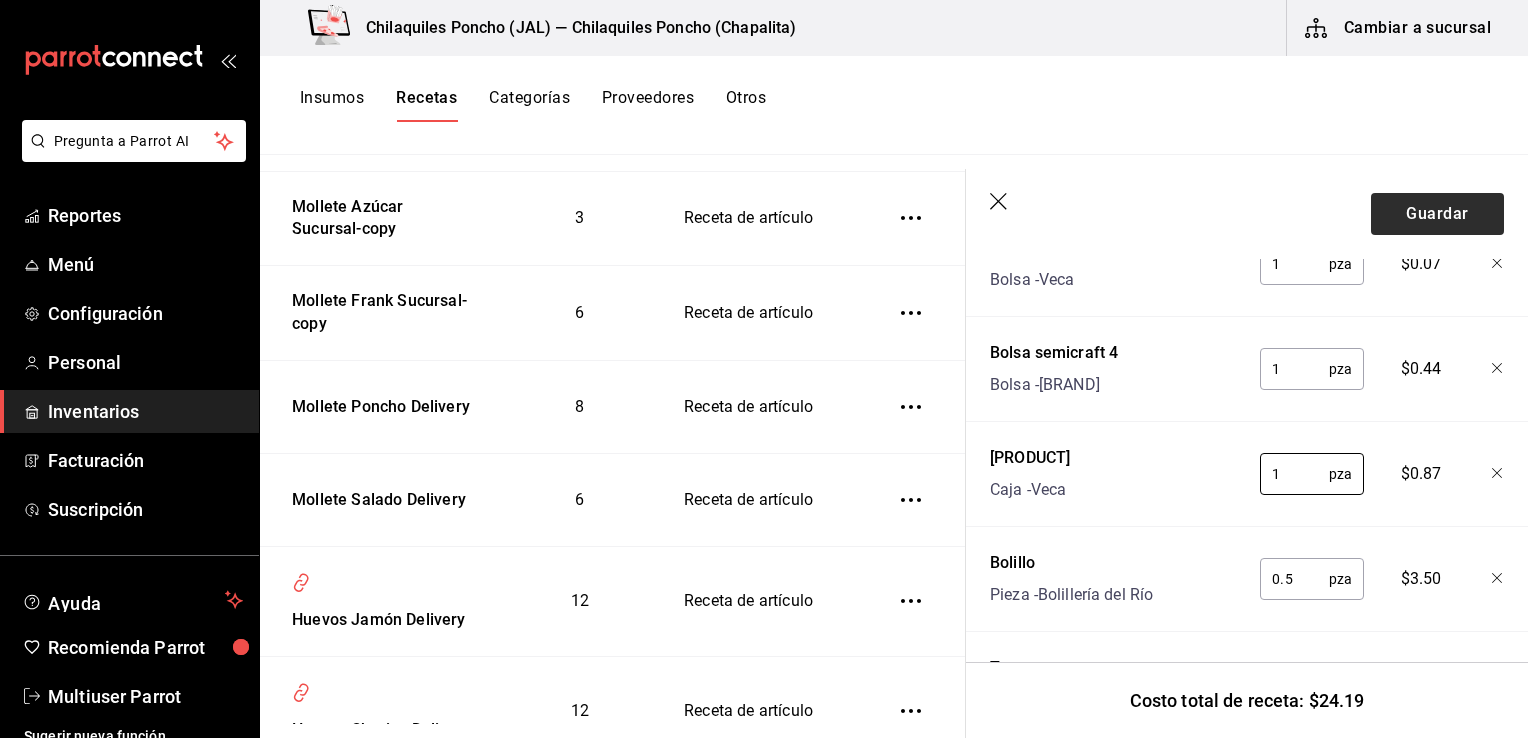 click on "Guardar" at bounding box center [1437, 214] 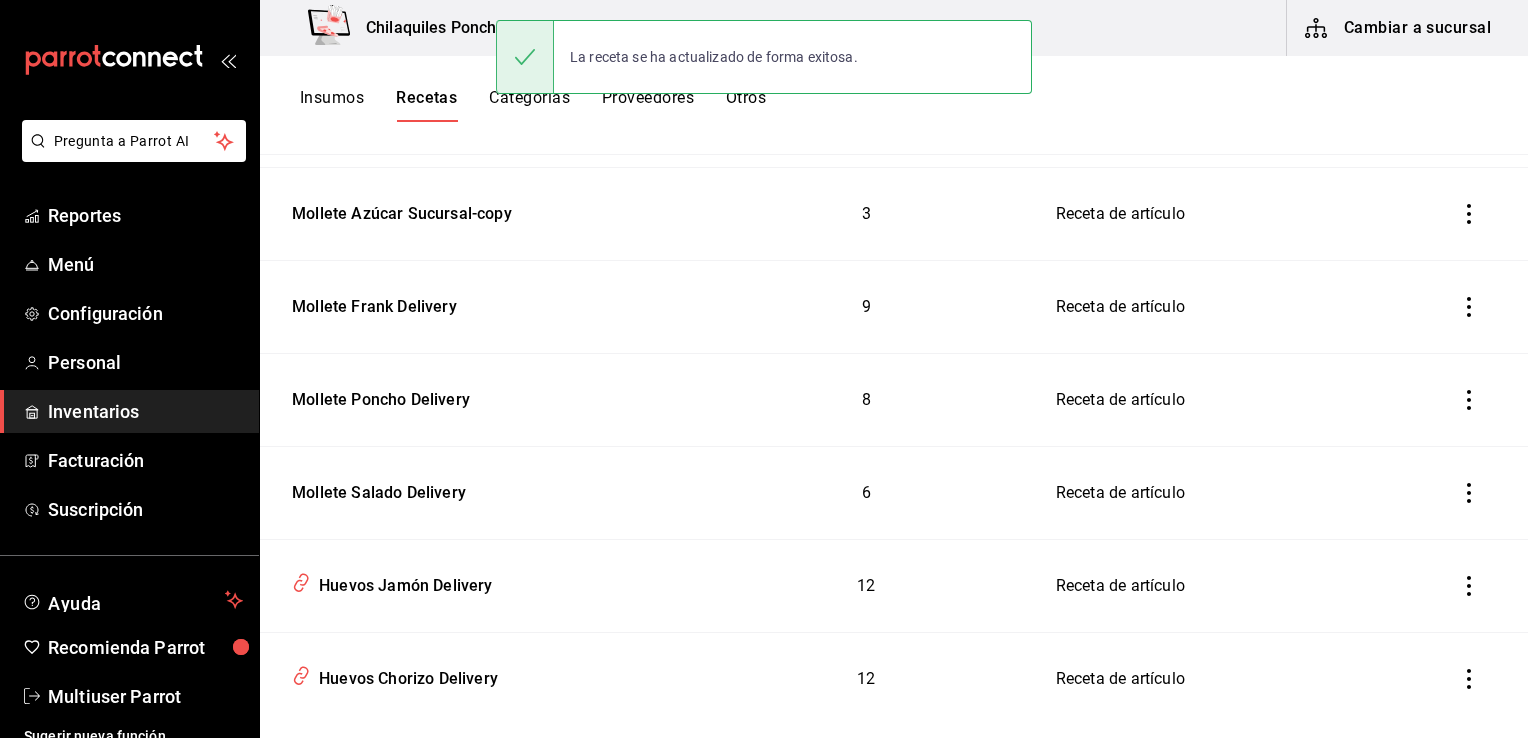 scroll, scrollTop: 0, scrollLeft: 0, axis: both 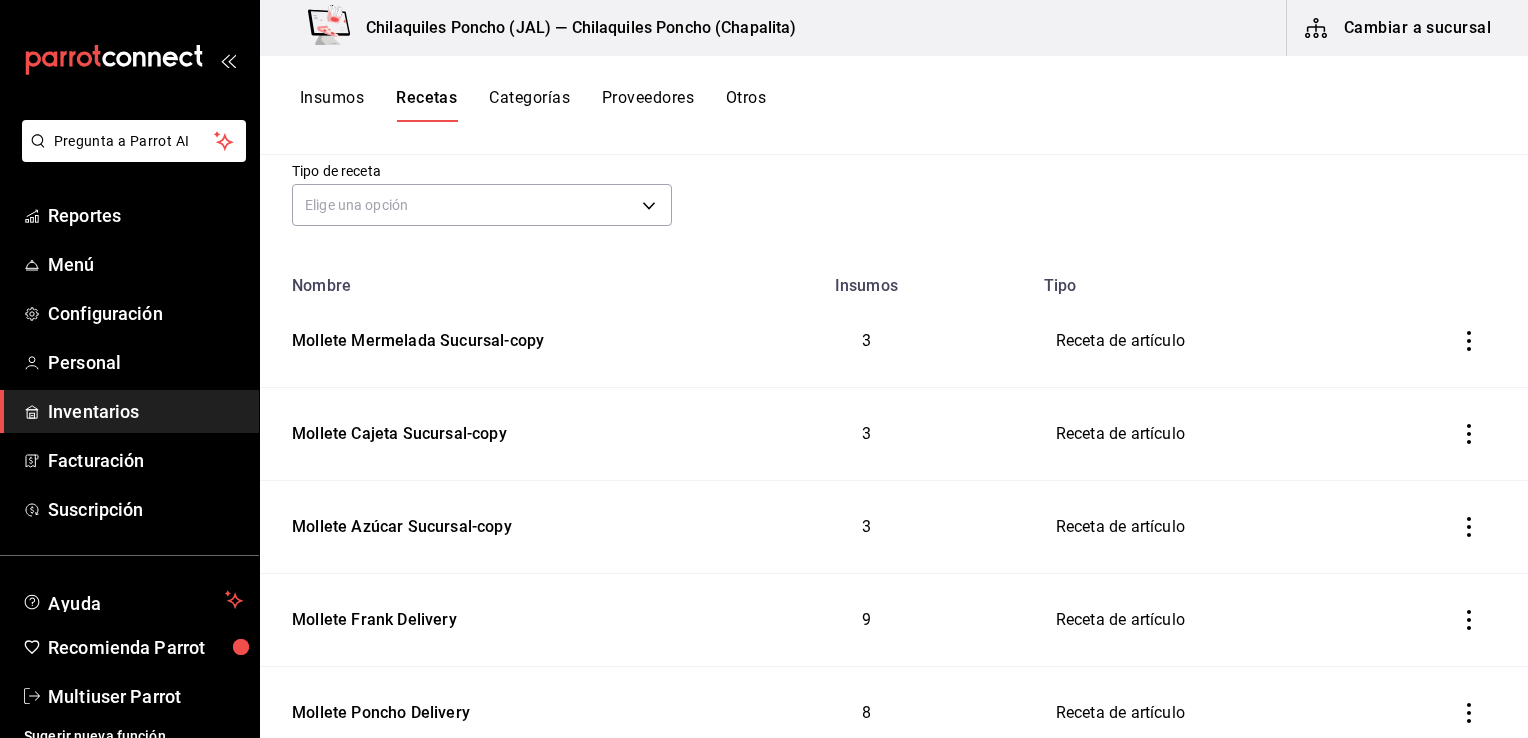 click on "Mollete Azúcar Sucursal-copy" at bounding box center [480, 527] 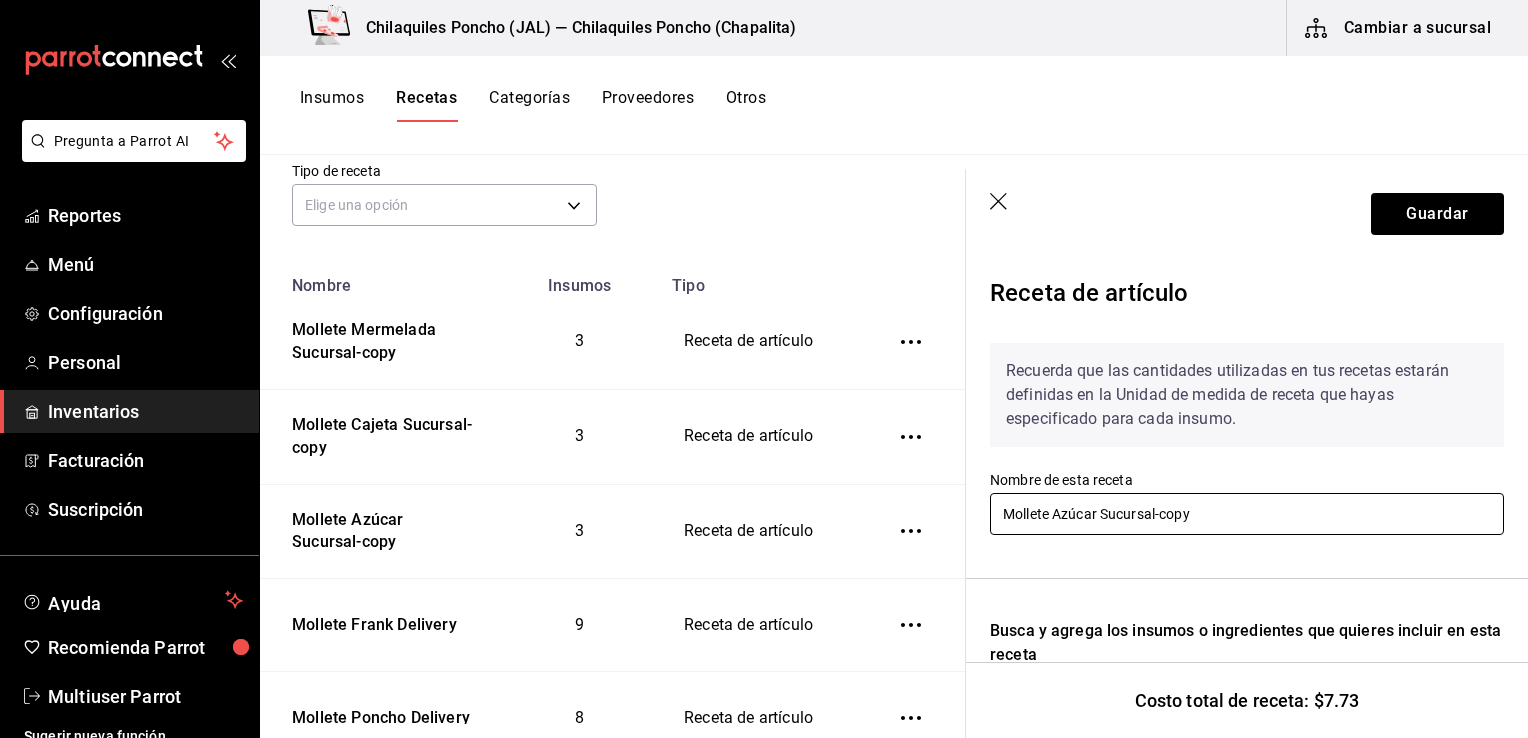 click on "Mollete Azúcar Sucursal-copy" at bounding box center (1247, 514) 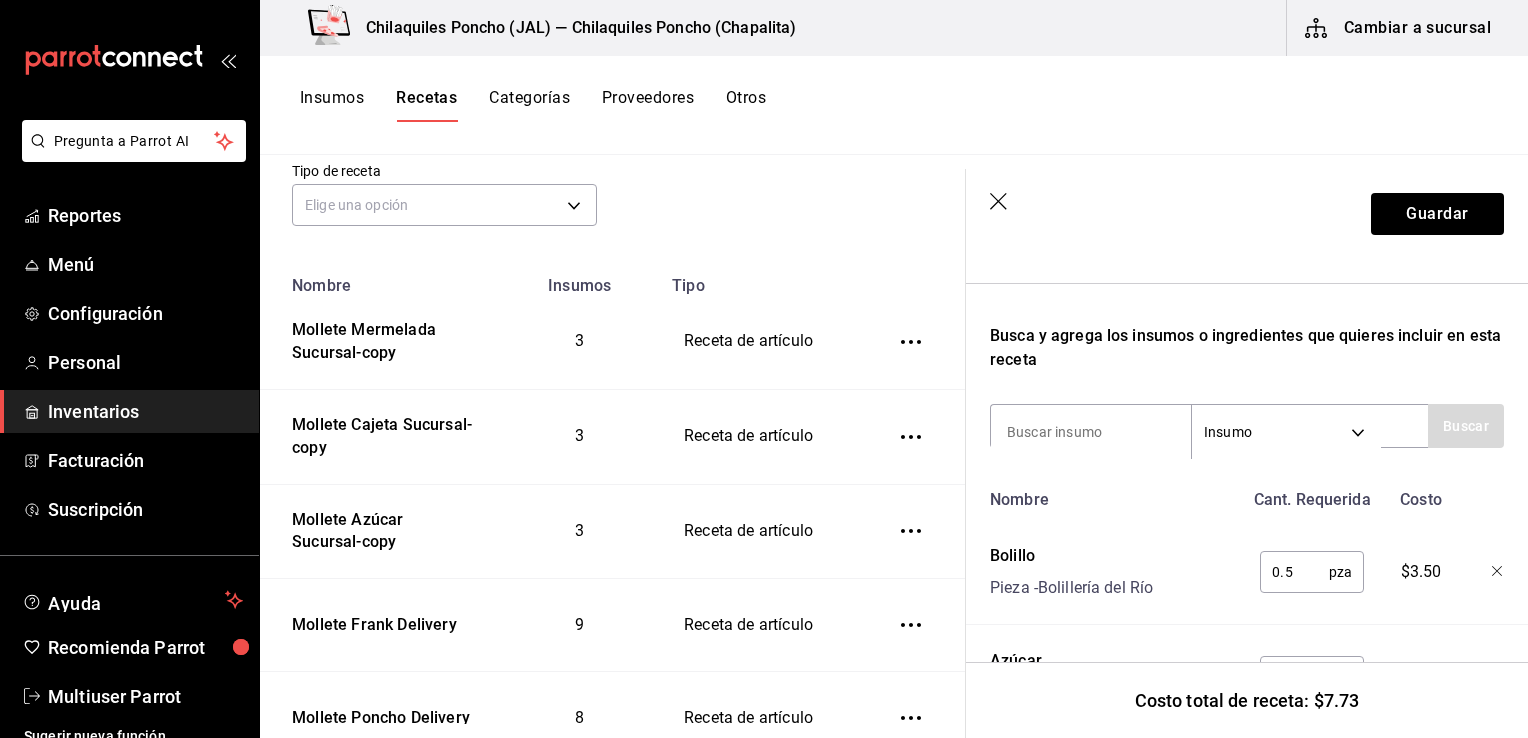 scroll, scrollTop: 302, scrollLeft: 0, axis: vertical 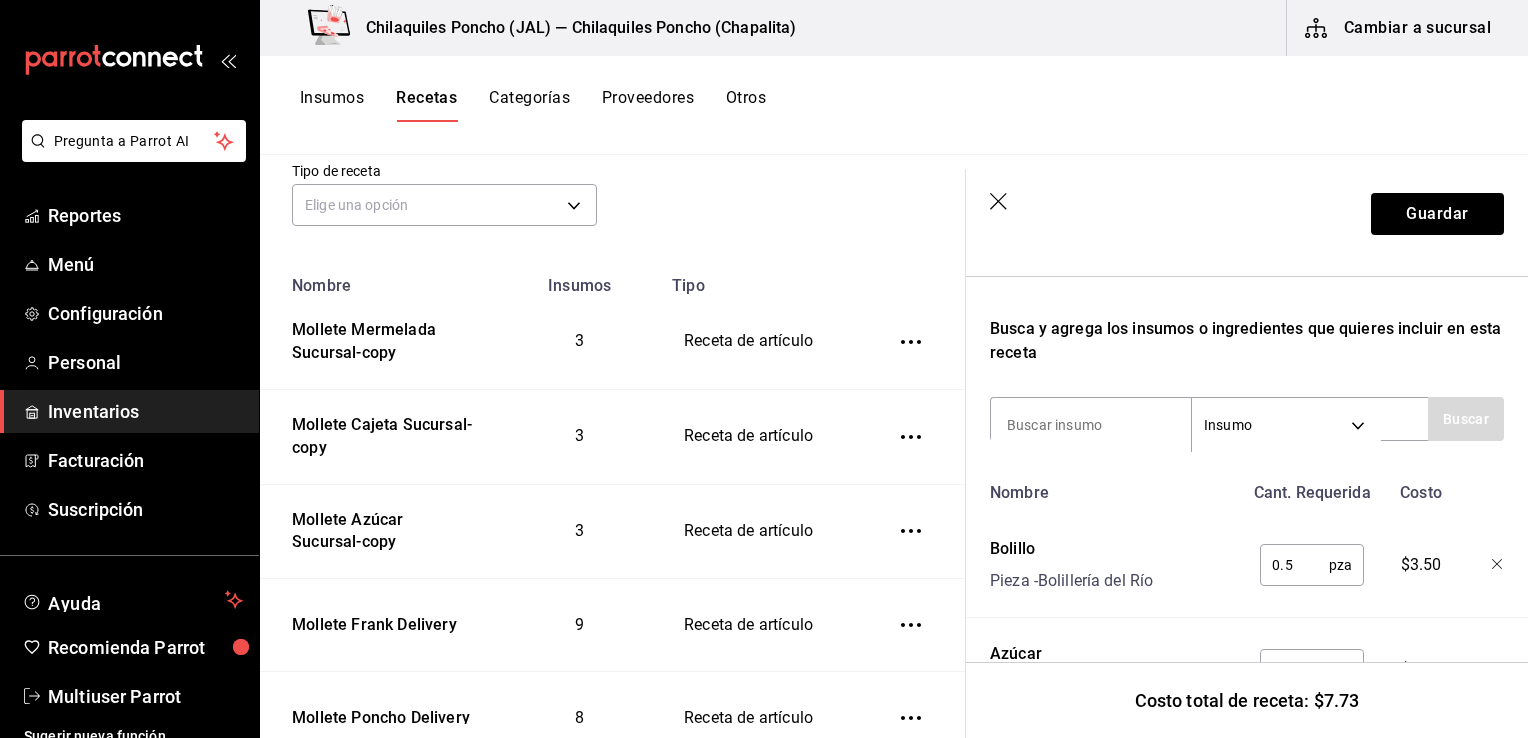 type on "Mollete Azúcar Delivery" 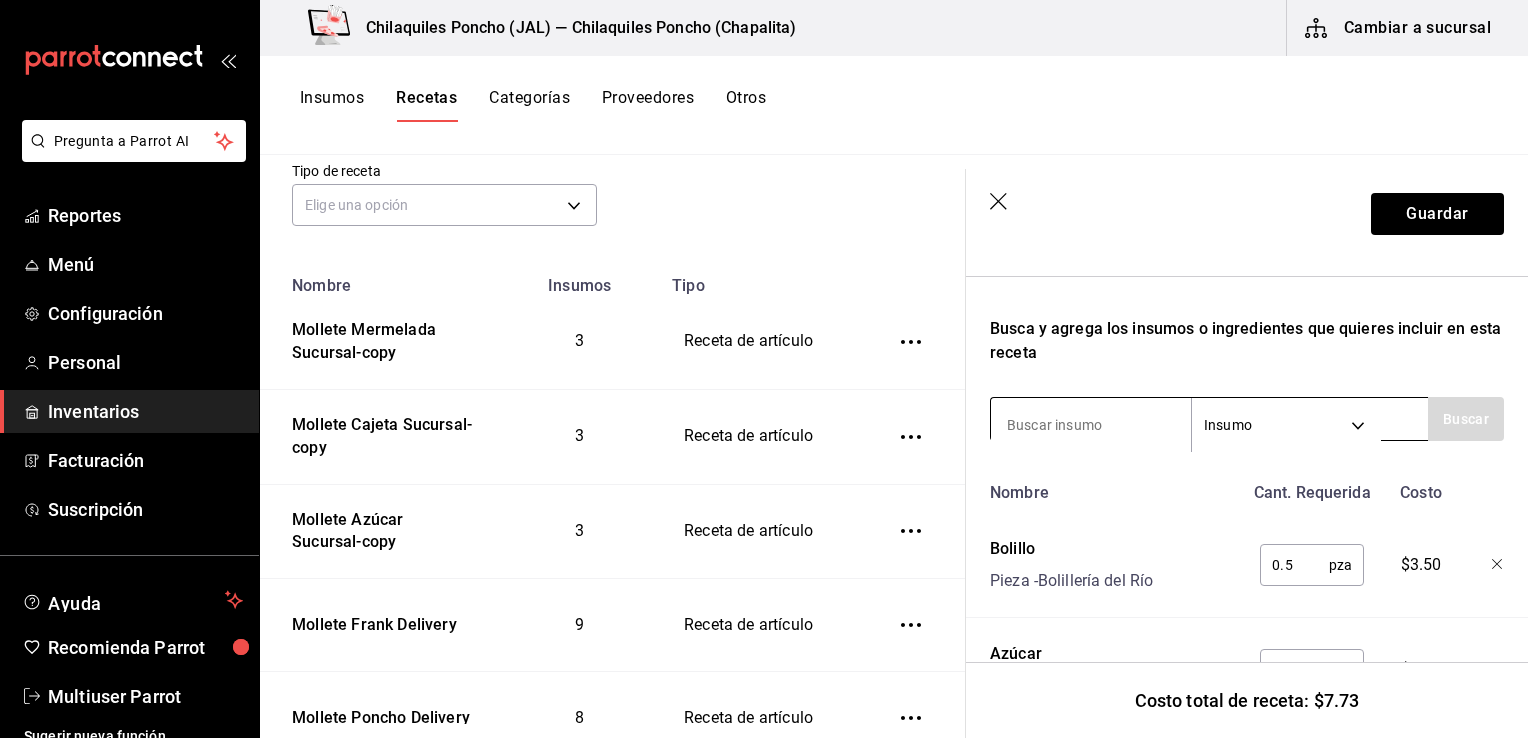click at bounding box center [1091, 425] 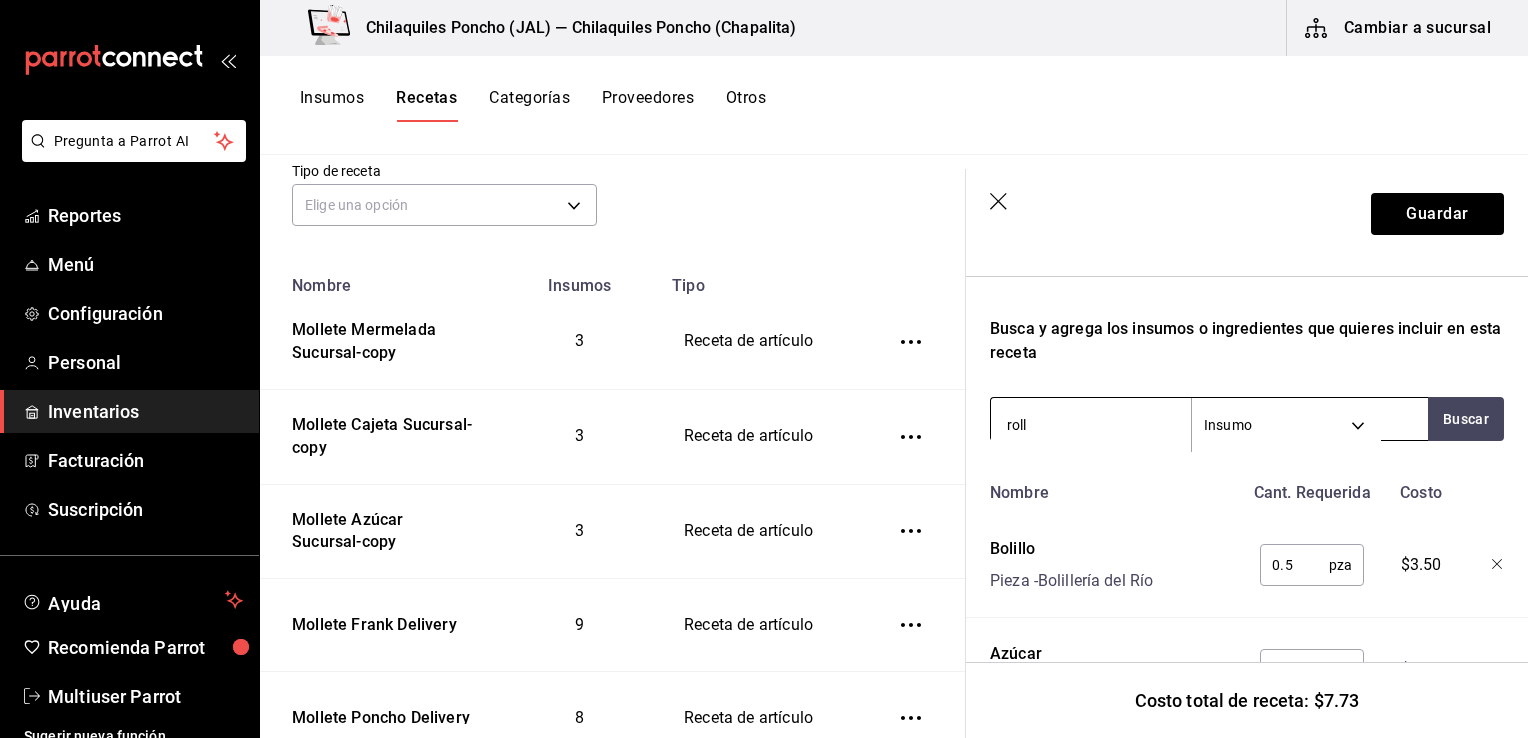 type on "rollo" 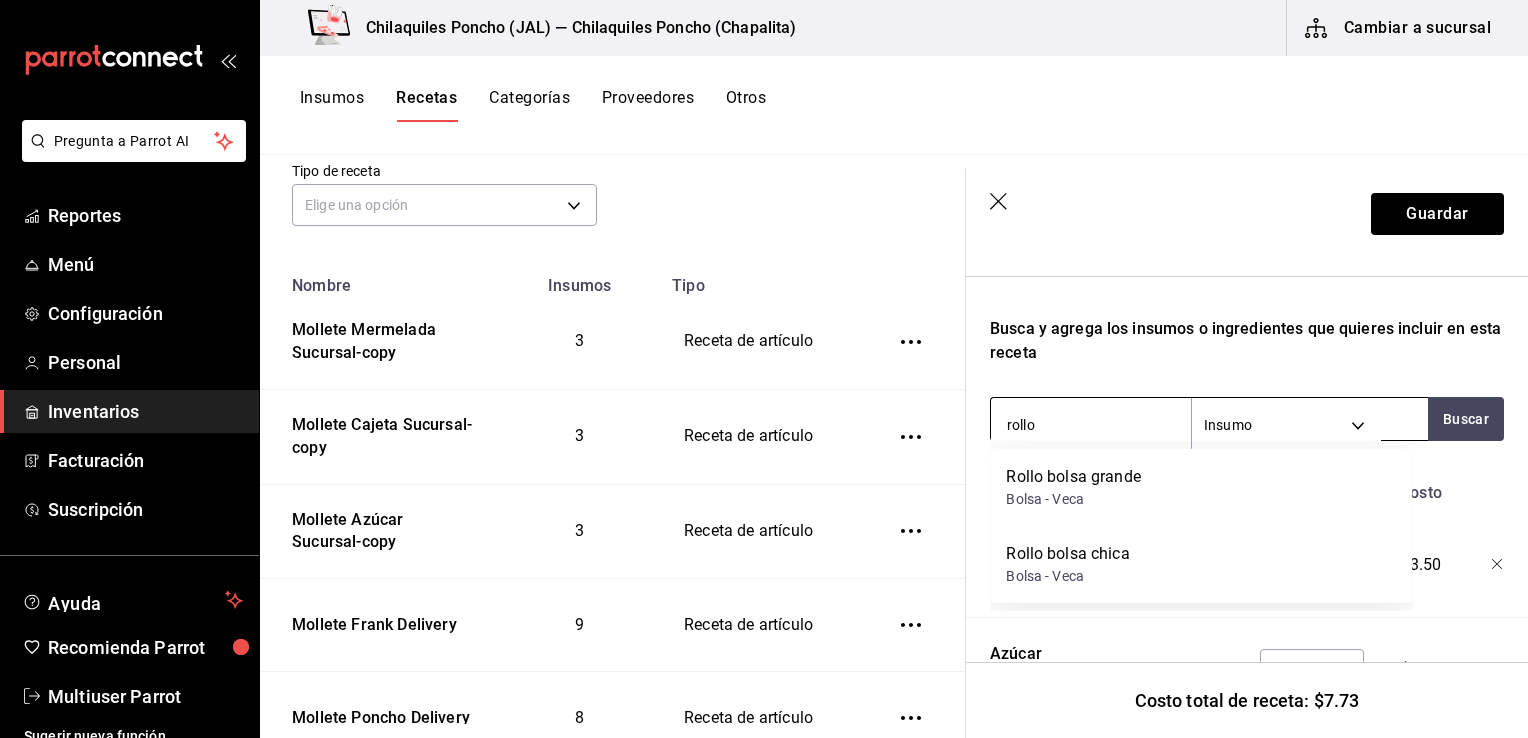 click on "Rollo bolsa chica Bolsa - Veca" at bounding box center (1201, 564) 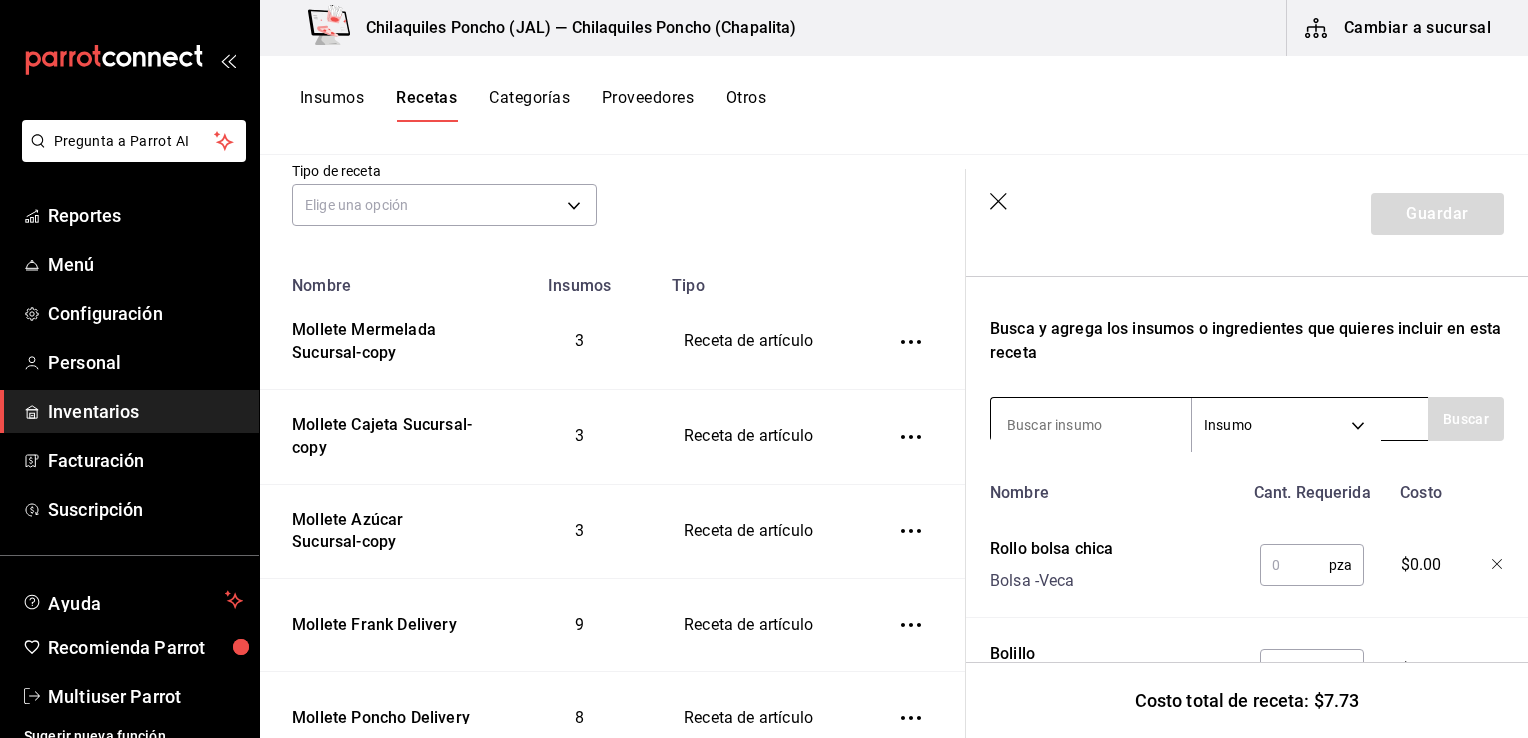 click at bounding box center (1091, 425) 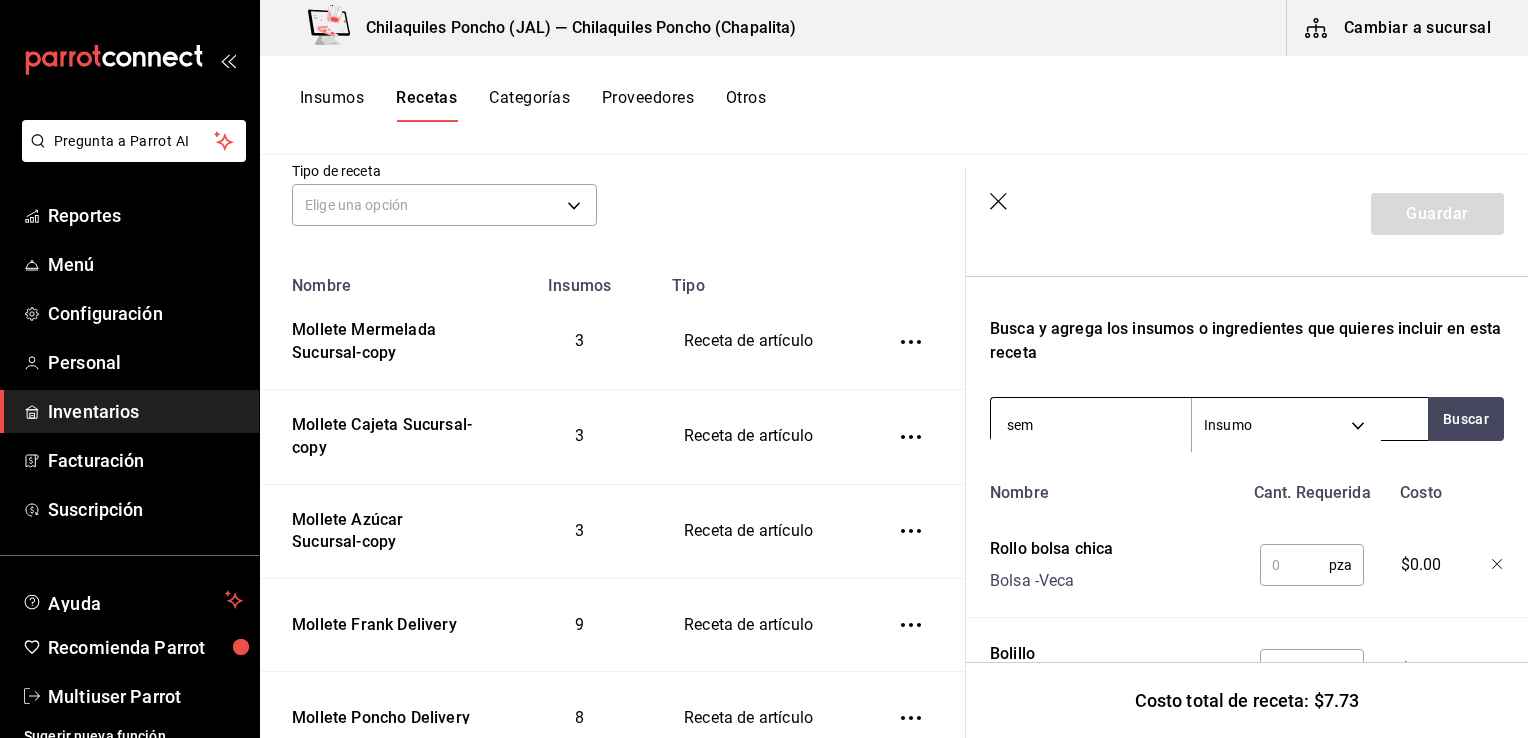 type on "semi" 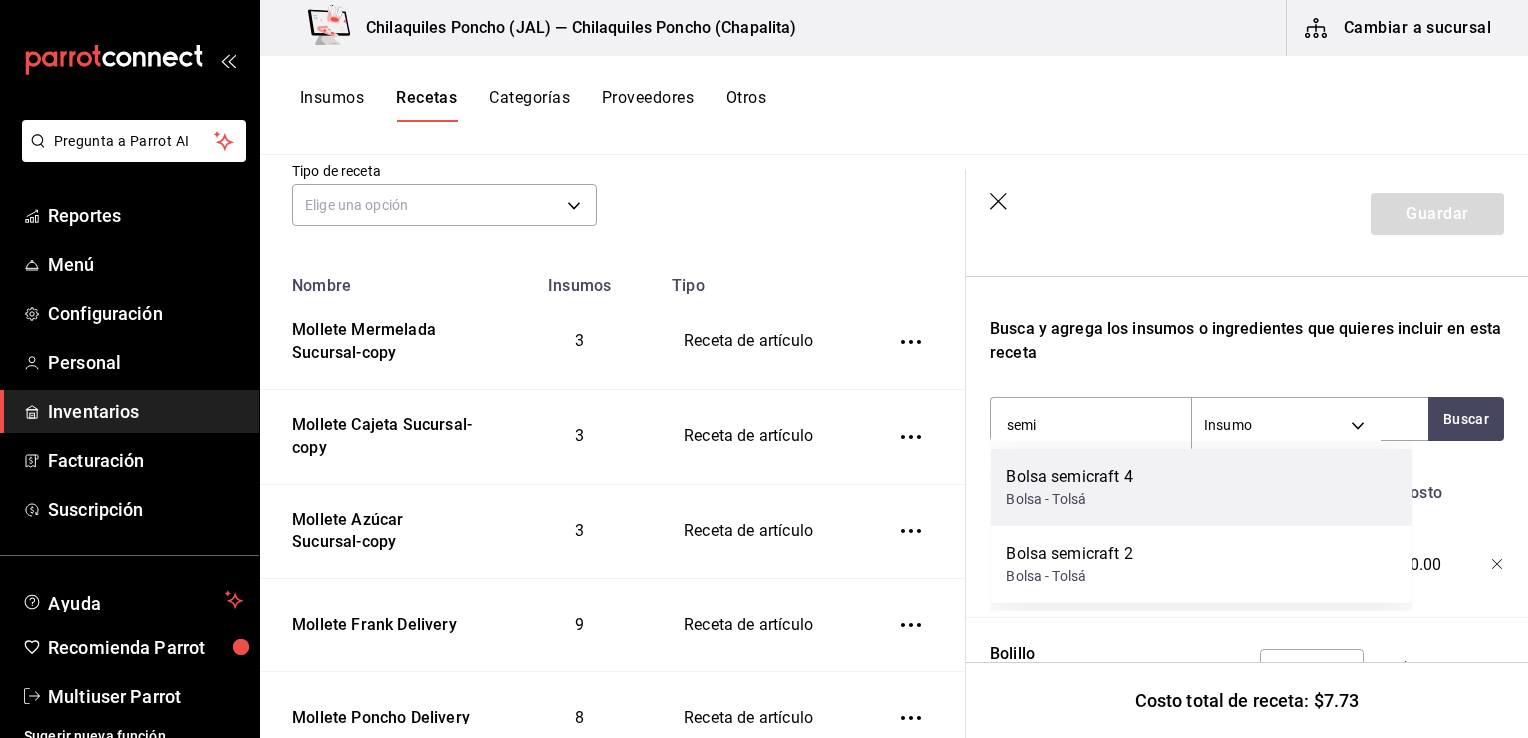 click on "Bolsa semicraft 4 Bolsa - Tolsá" at bounding box center (1201, 487) 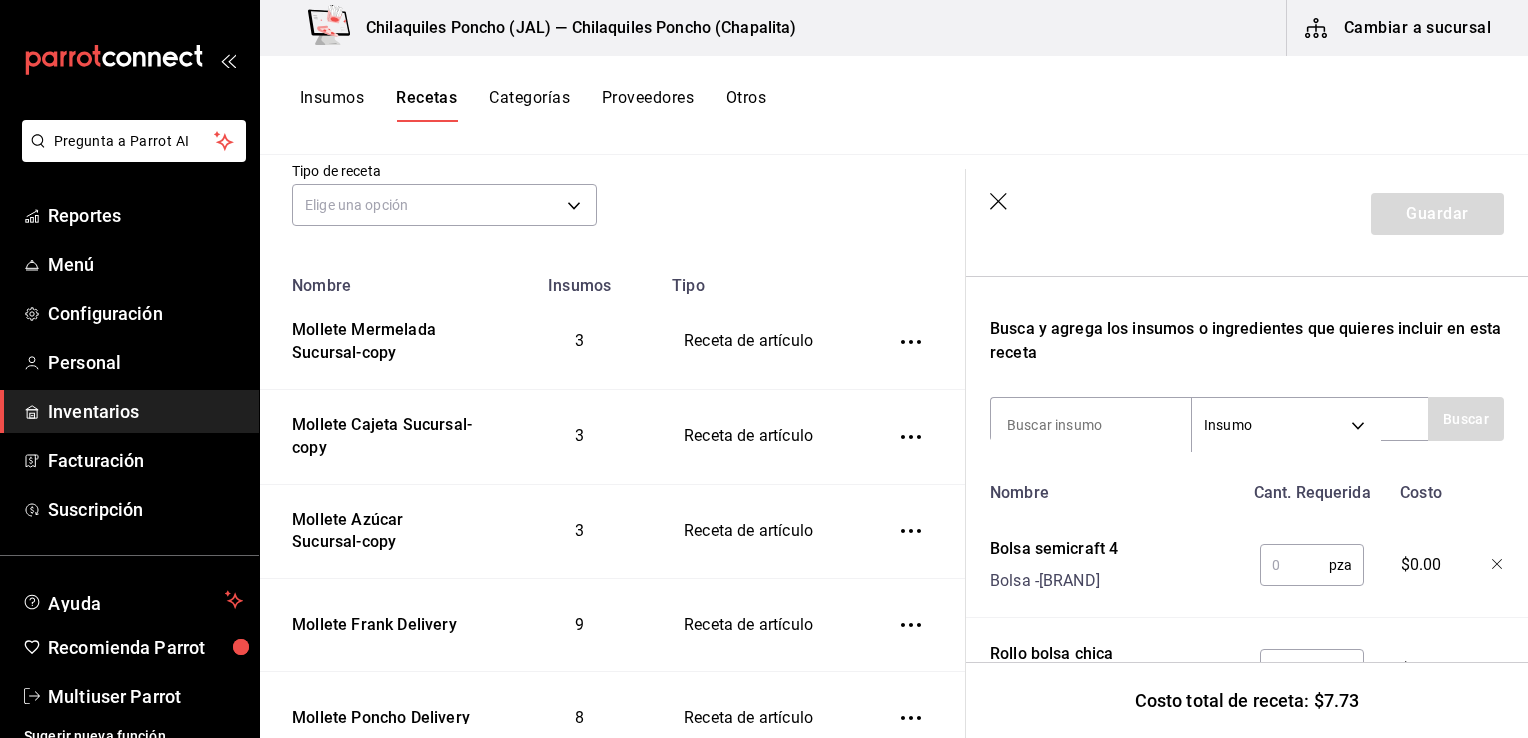 click at bounding box center [1294, 565] 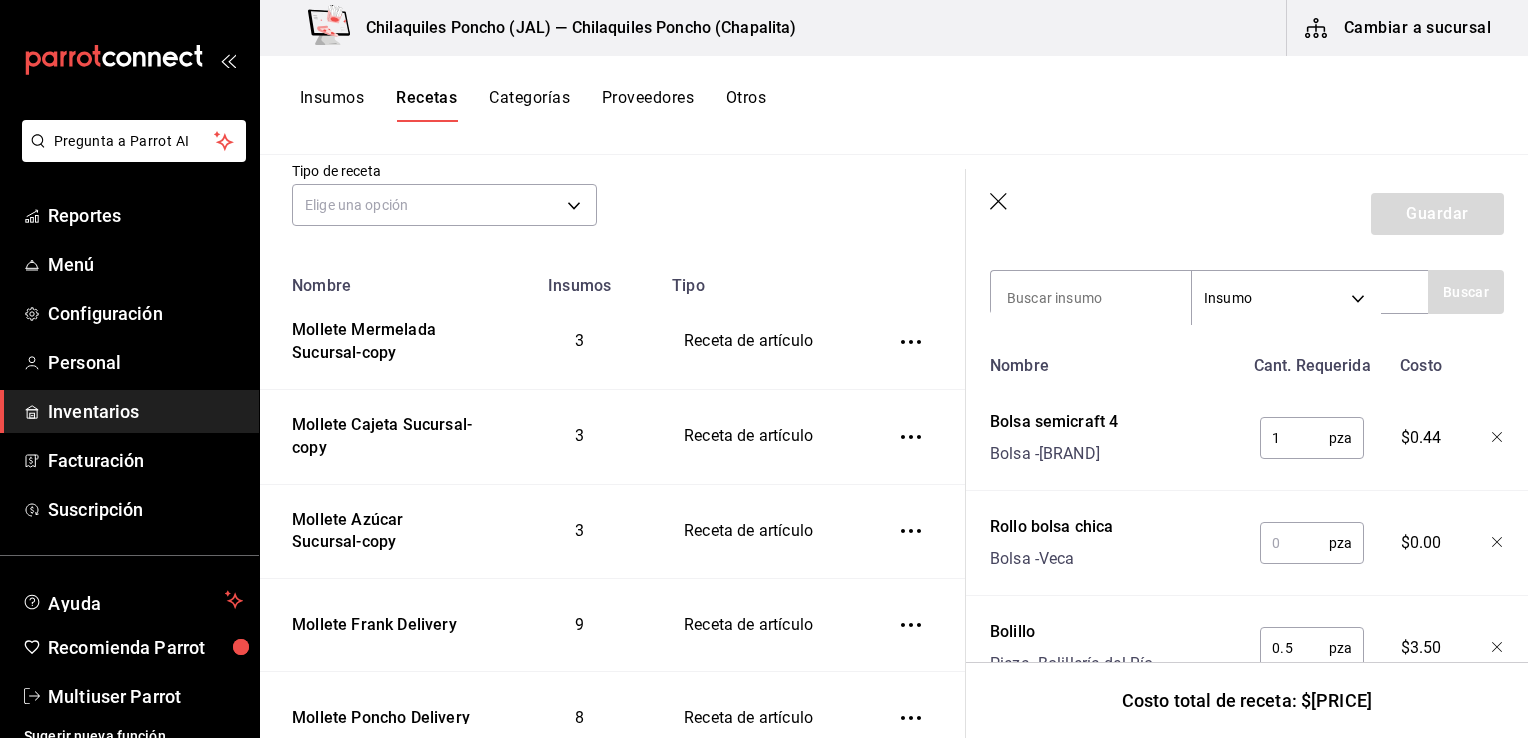scroll, scrollTop: 484, scrollLeft: 0, axis: vertical 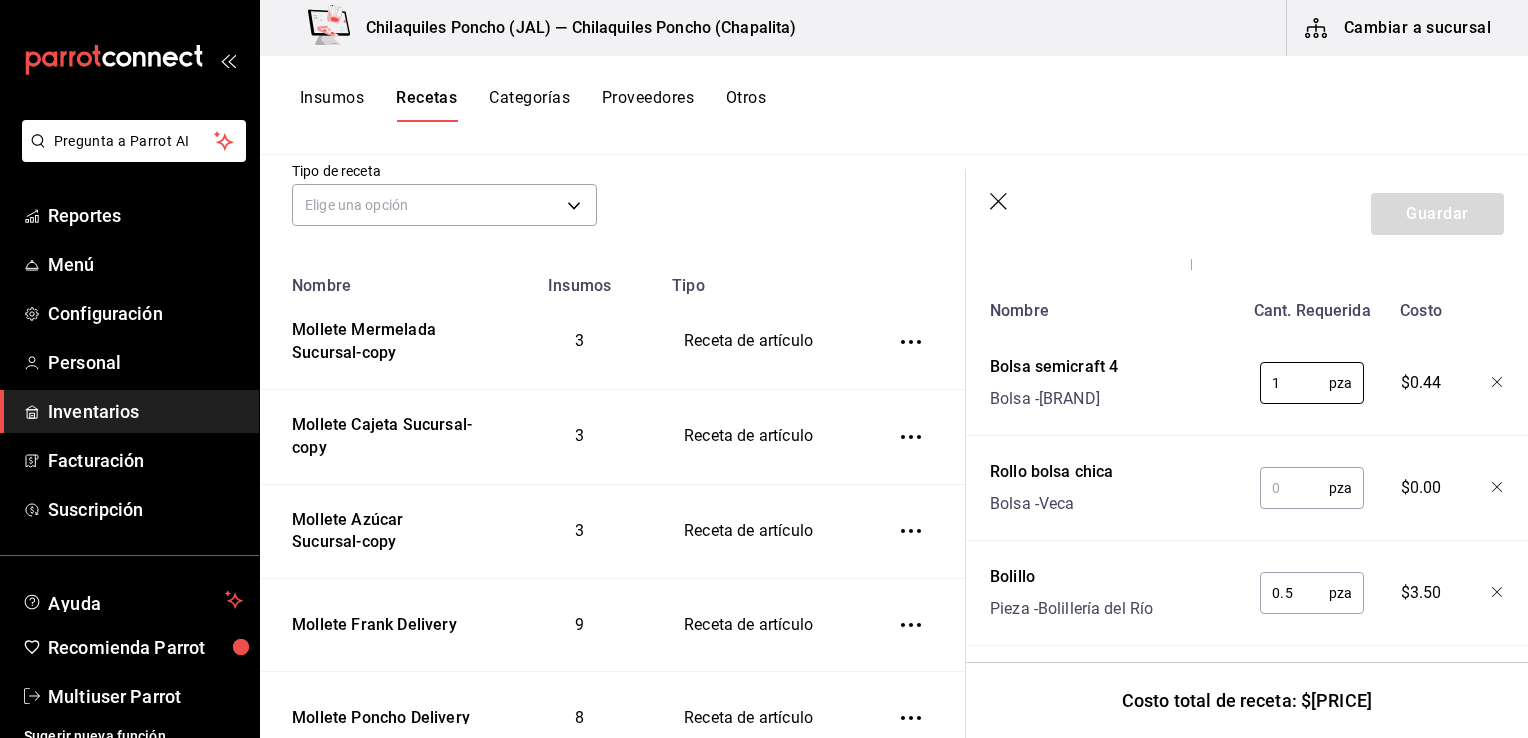 type on "1" 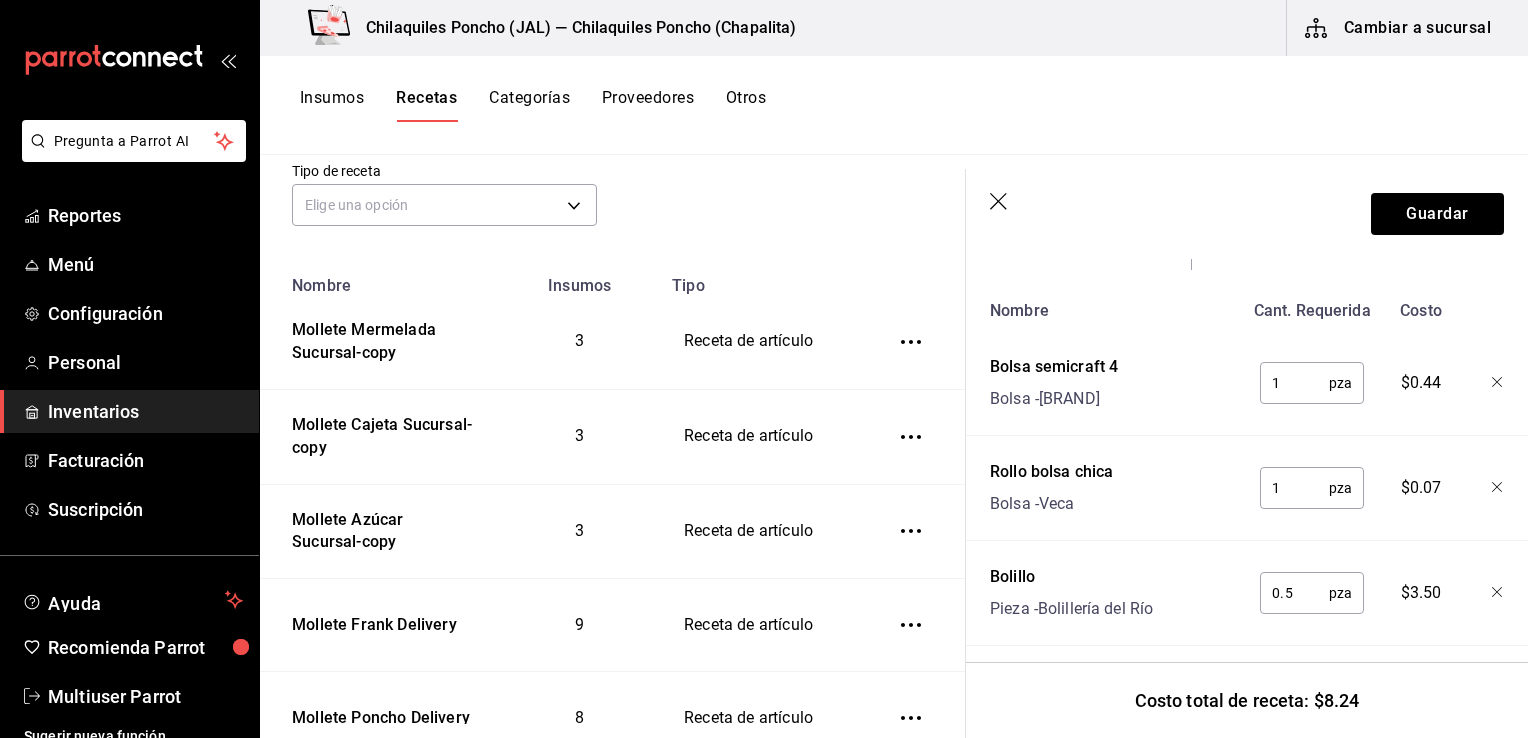 type on "1" 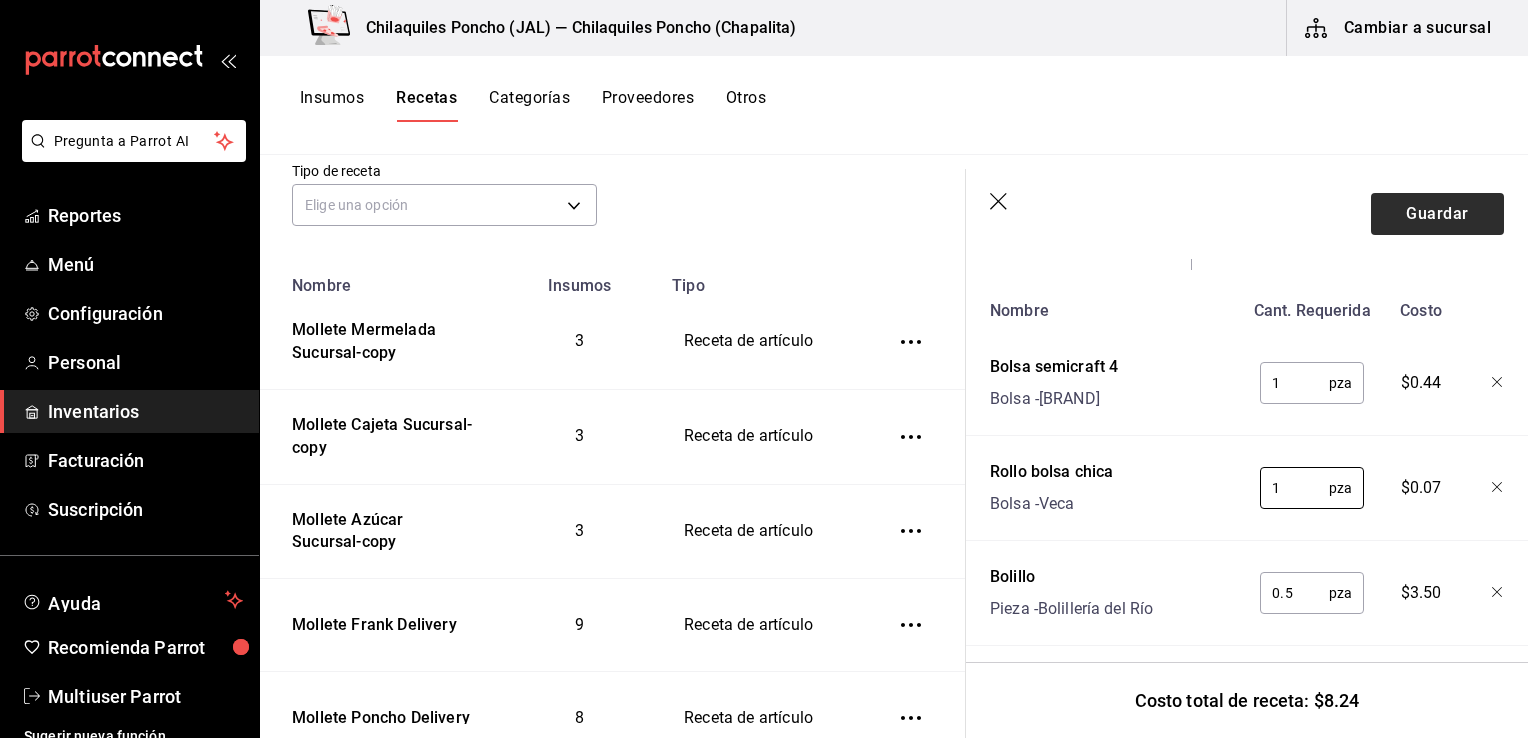 click on "Guardar" at bounding box center (1437, 214) 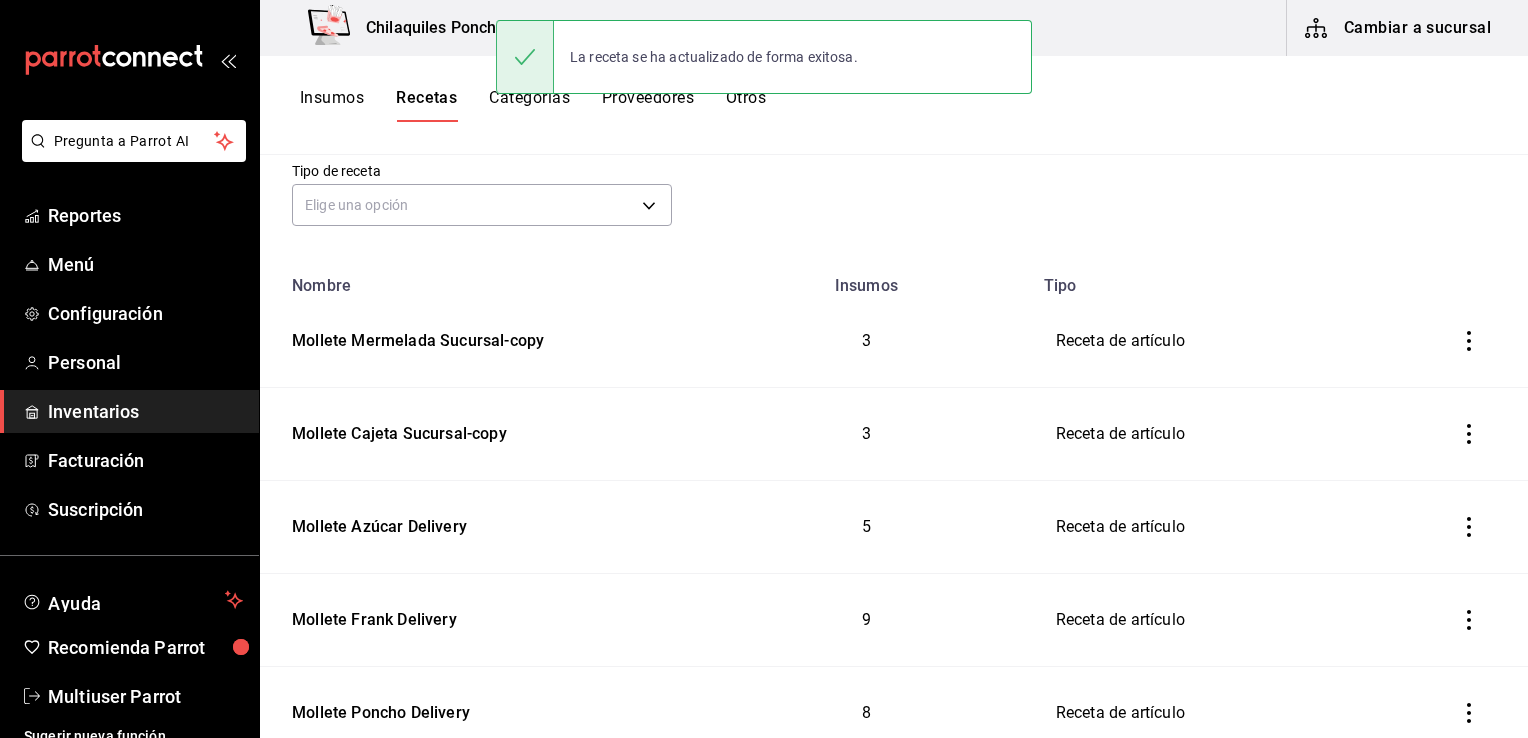 scroll, scrollTop: 0, scrollLeft: 0, axis: both 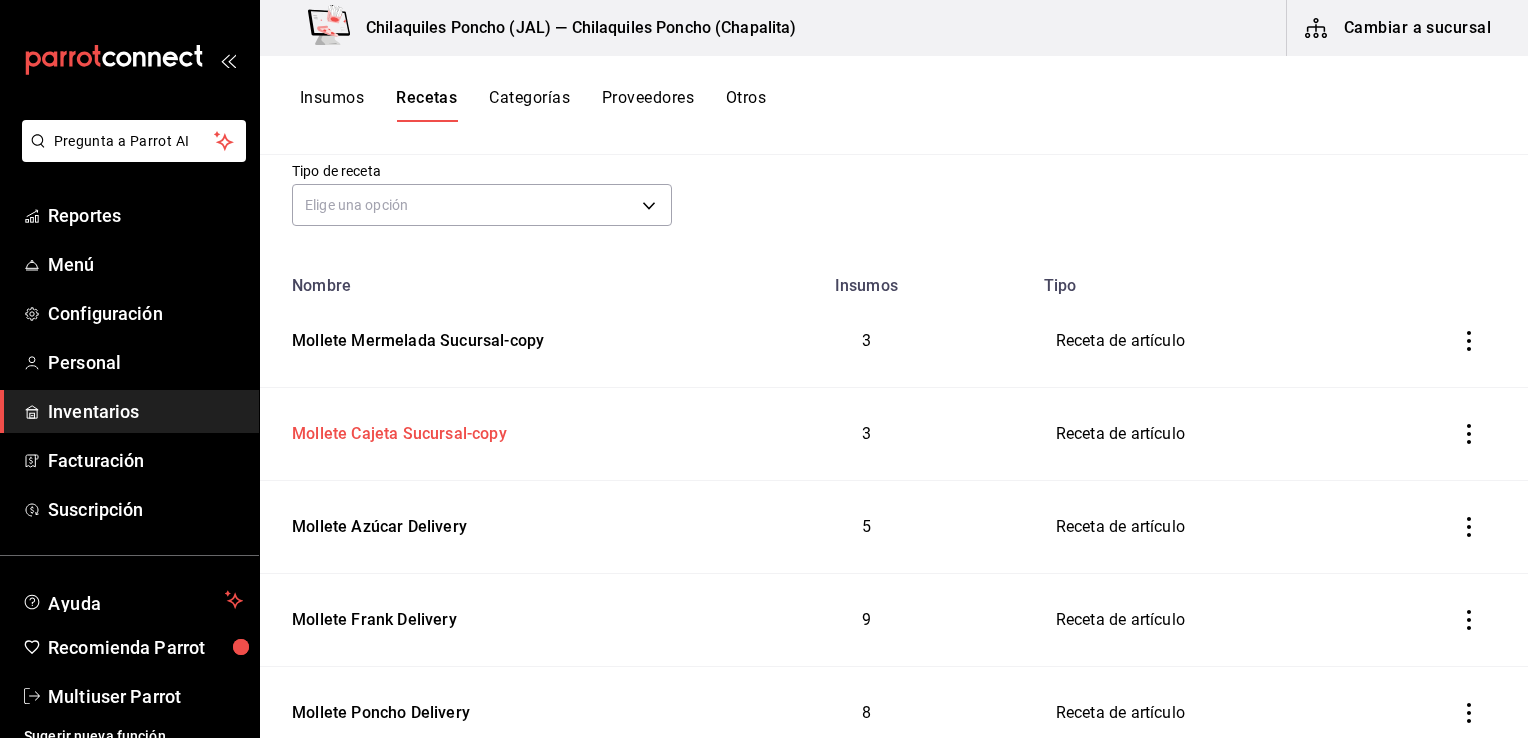 click on "Mollete Cajeta Sucursal-copy" at bounding box center (395, 430) 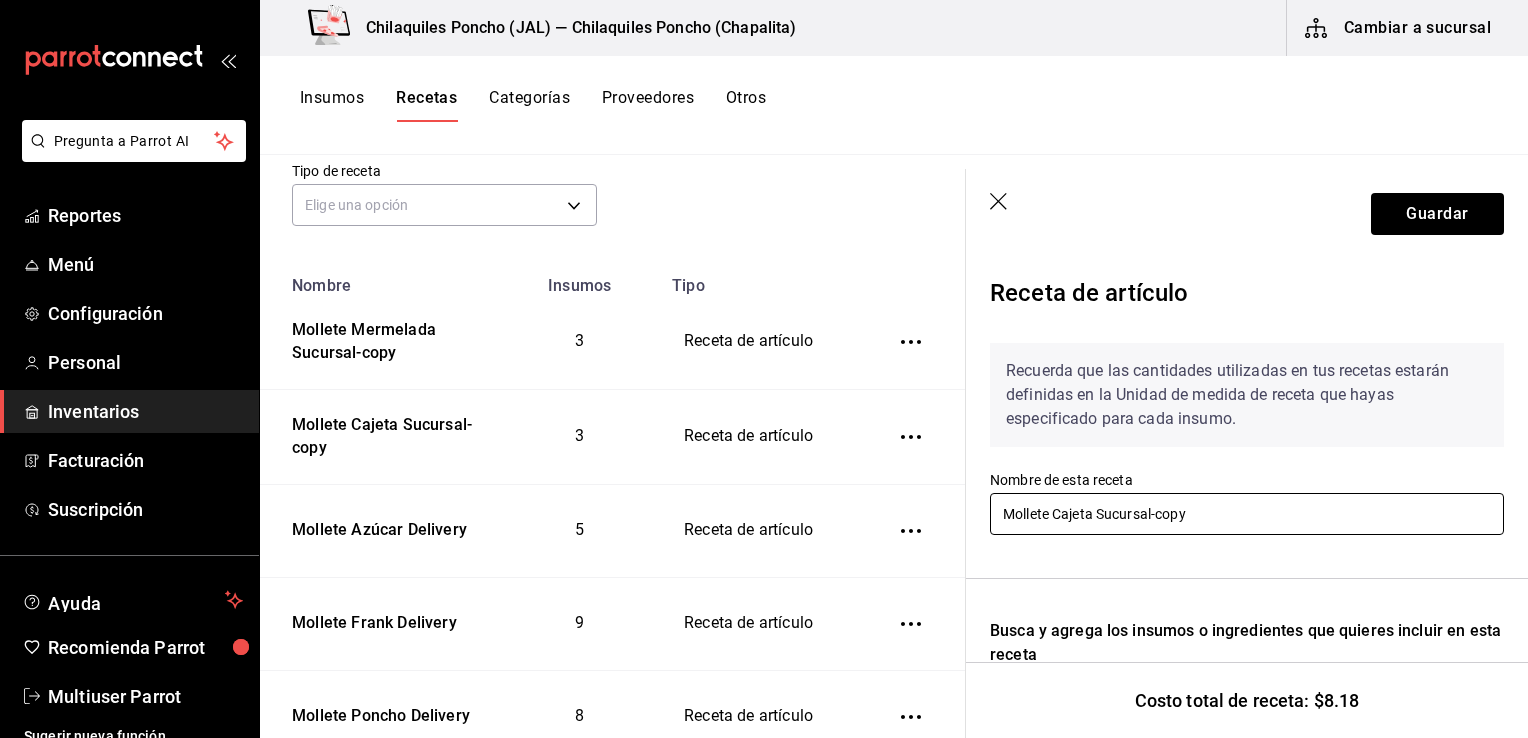 drag, startPoint x: 1244, startPoint y: 513, endPoint x: 1100, endPoint y: 501, distance: 144.49913 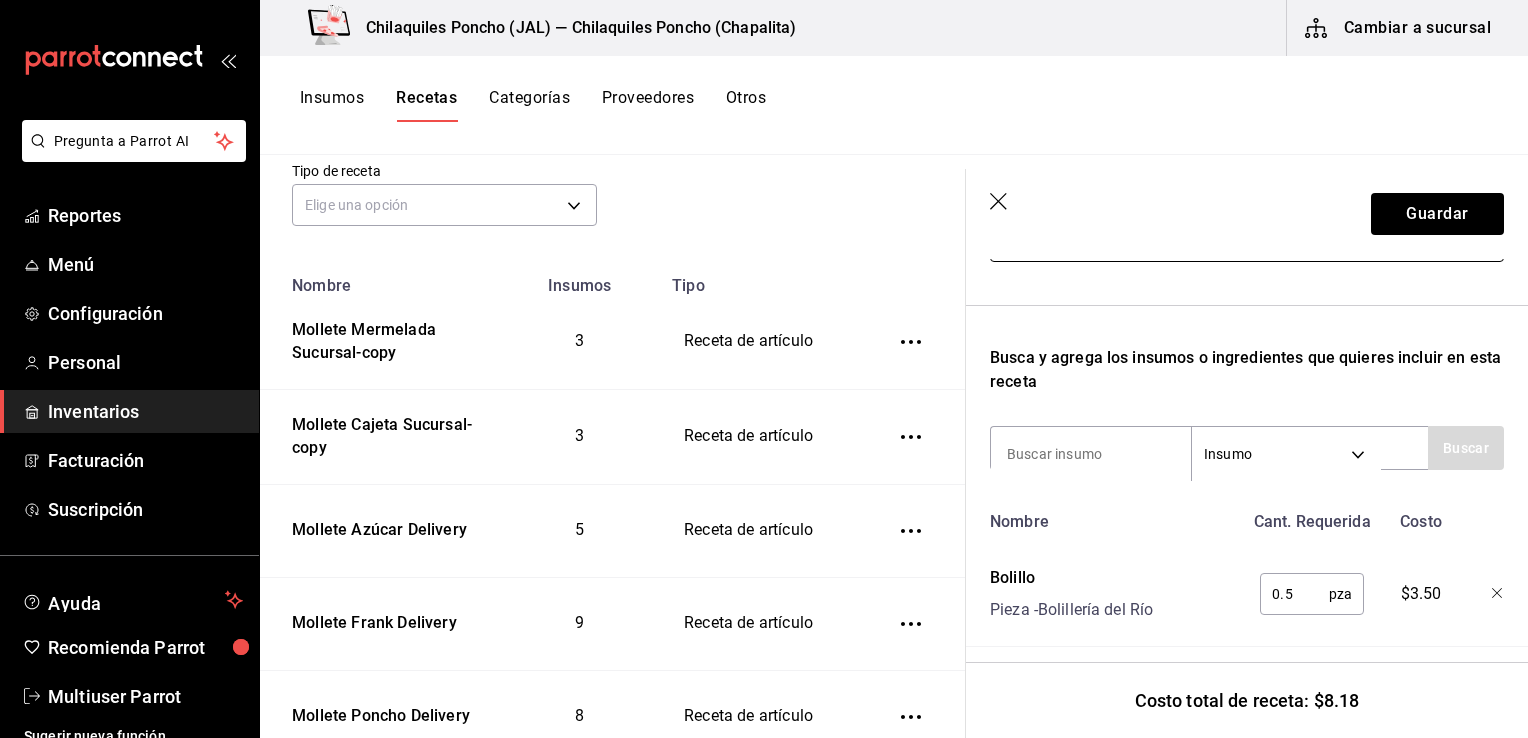 scroll, scrollTop: 275, scrollLeft: 0, axis: vertical 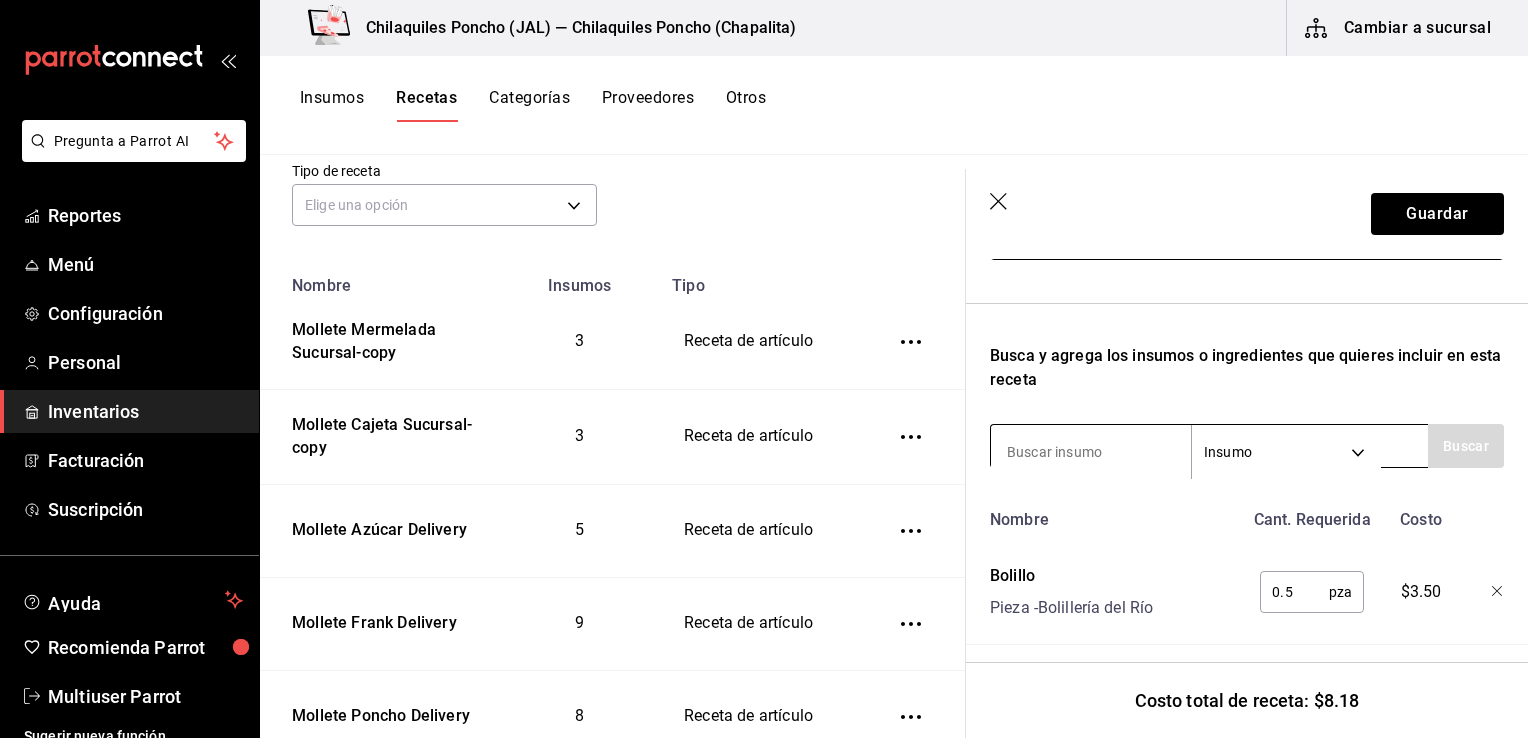 type on "Mollete Cajeta Delivery" 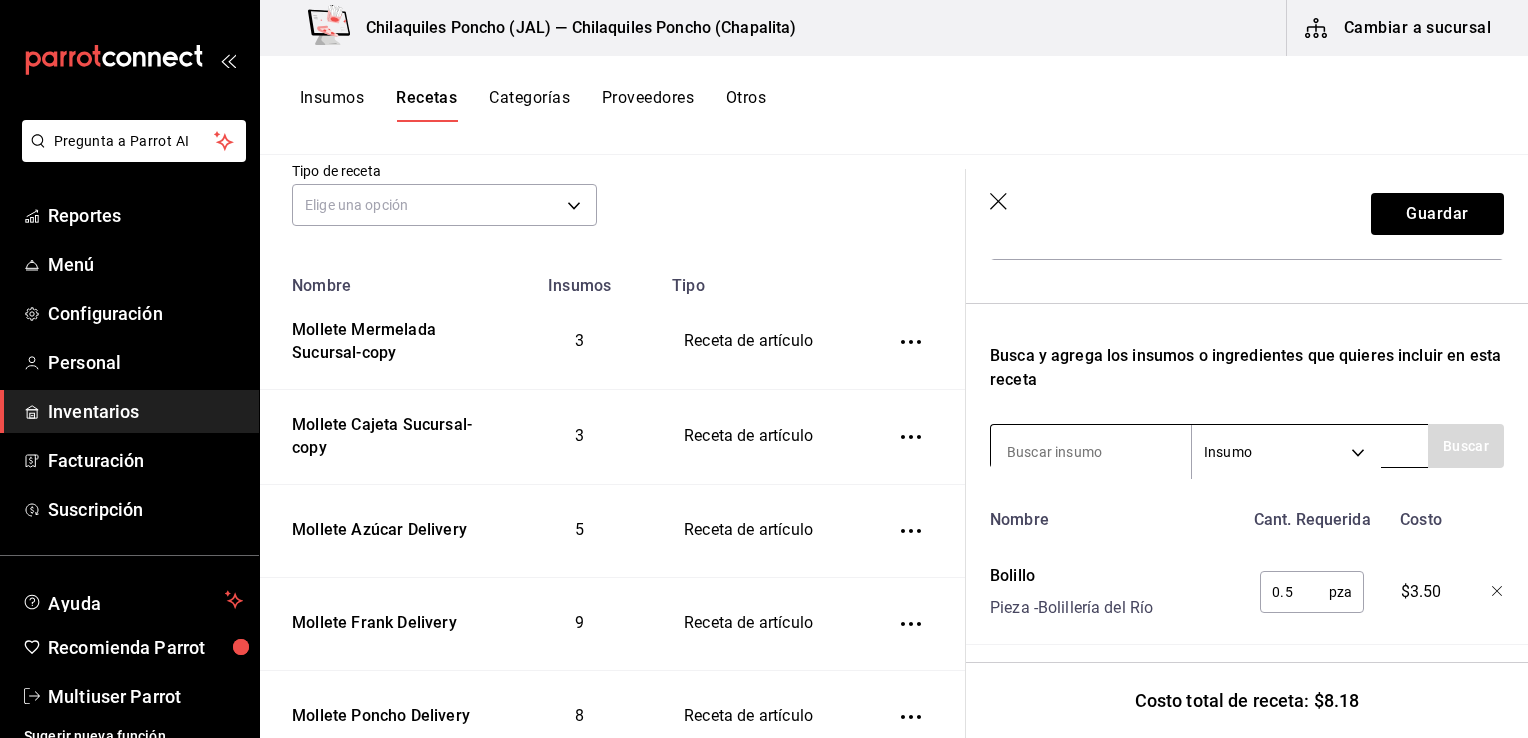 click at bounding box center (1091, 452) 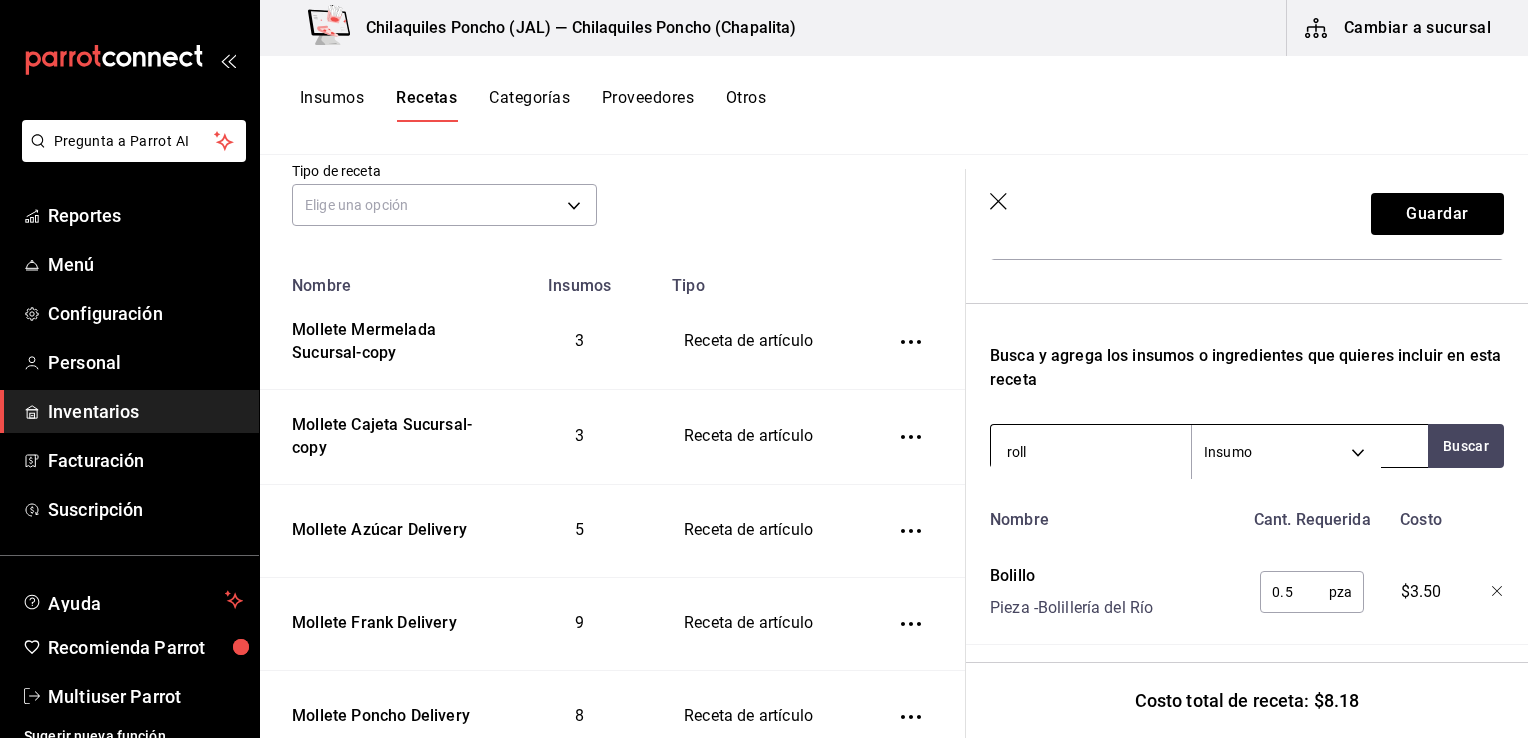 type on "rollo" 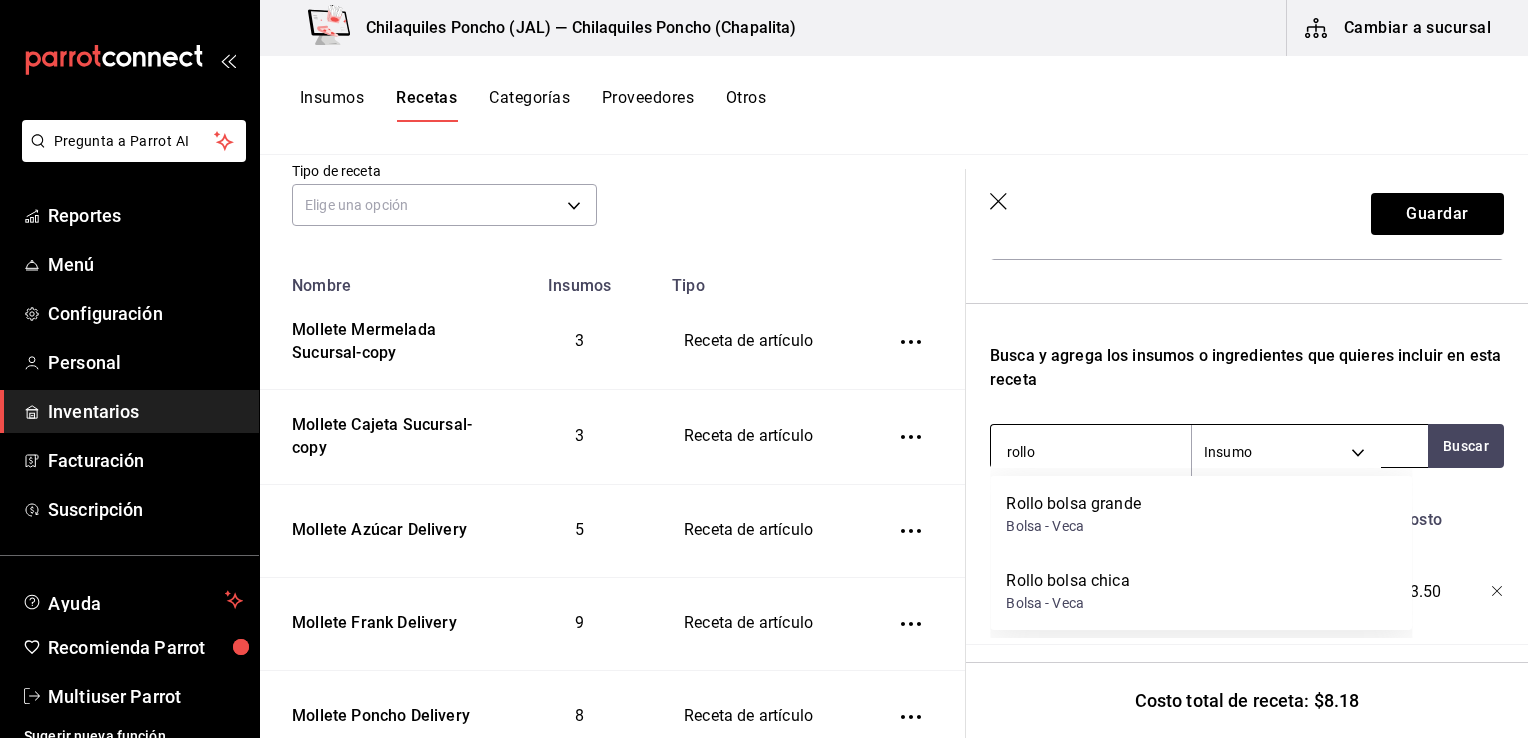 click on "Bolsa - Veca" at bounding box center (1067, 603) 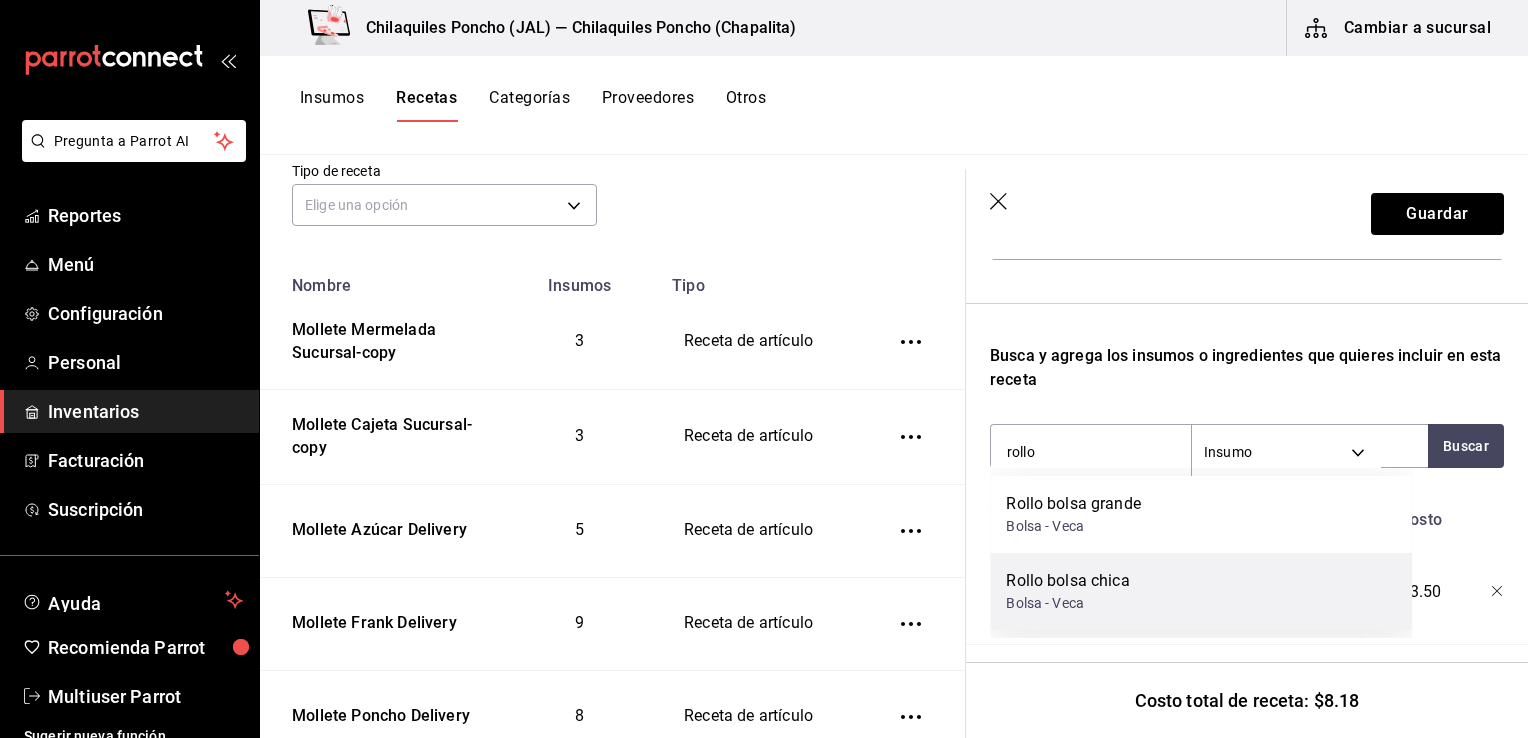 type 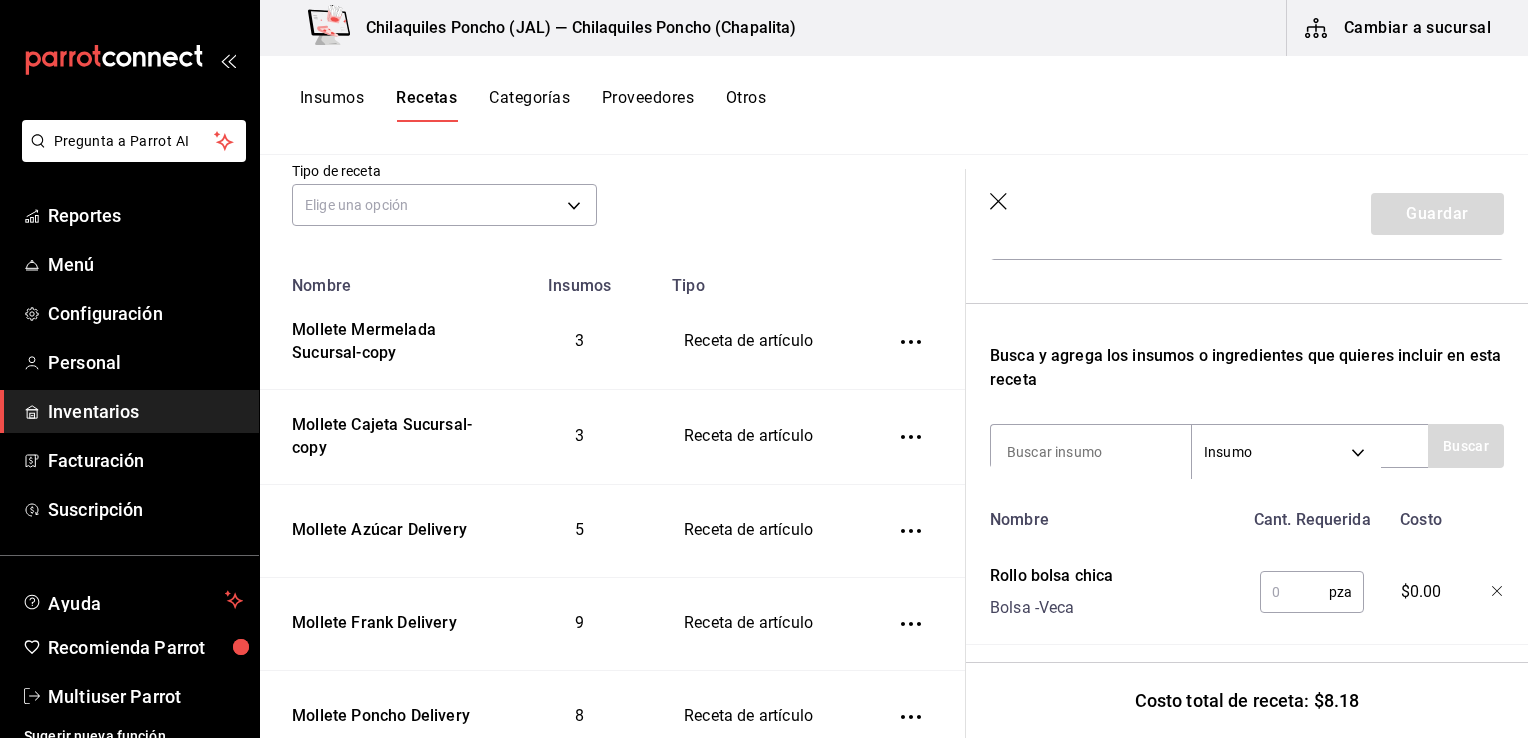 click at bounding box center (1294, 592) 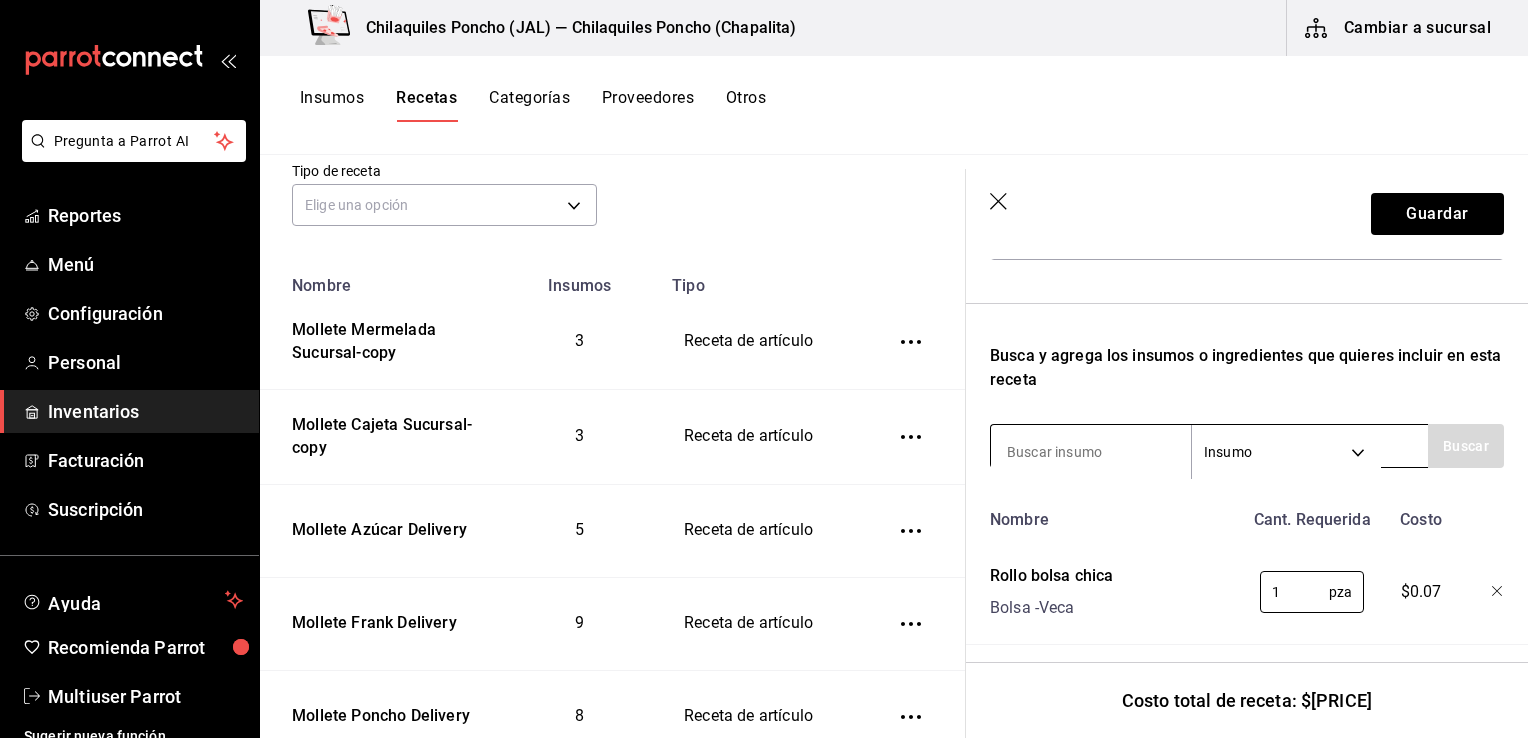 type on "1" 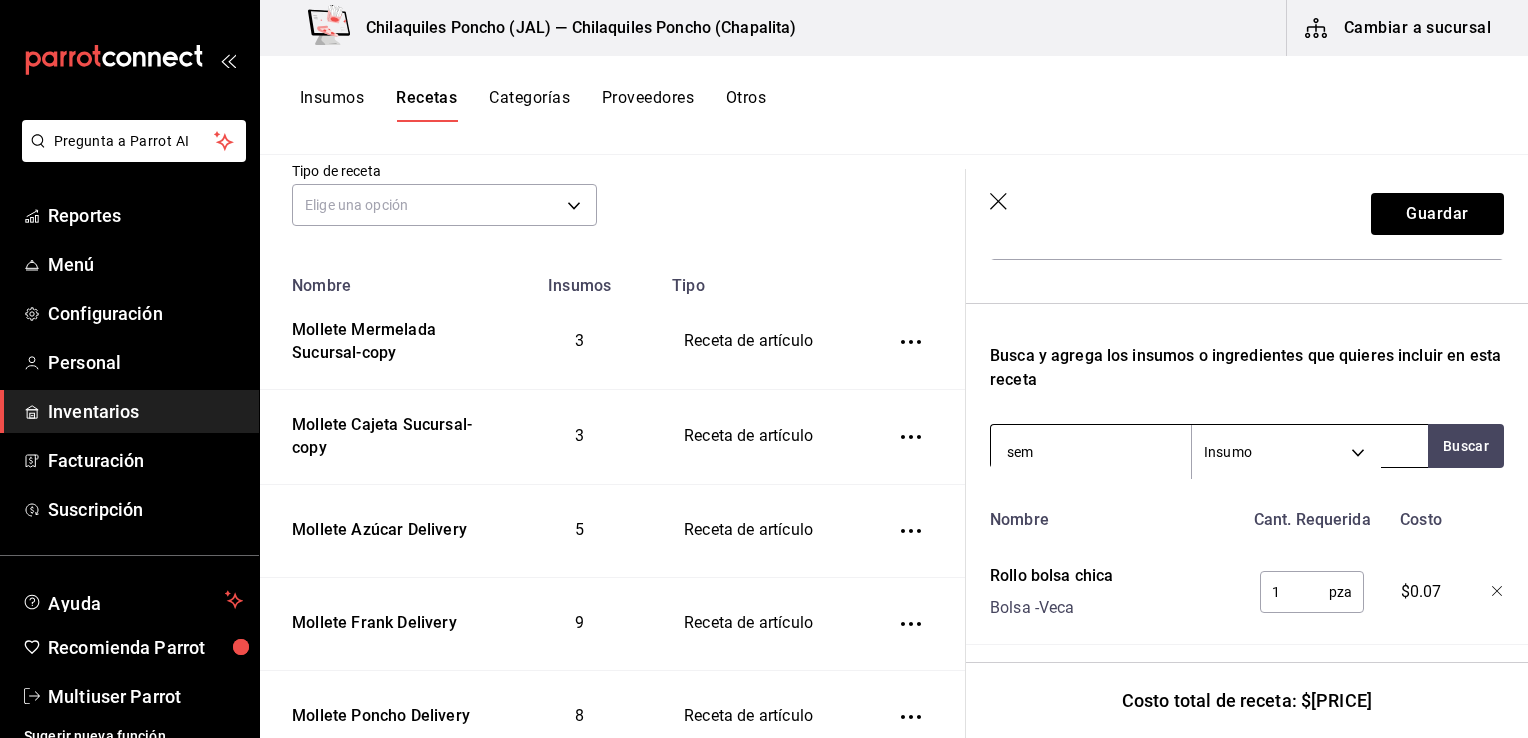 type on "semi" 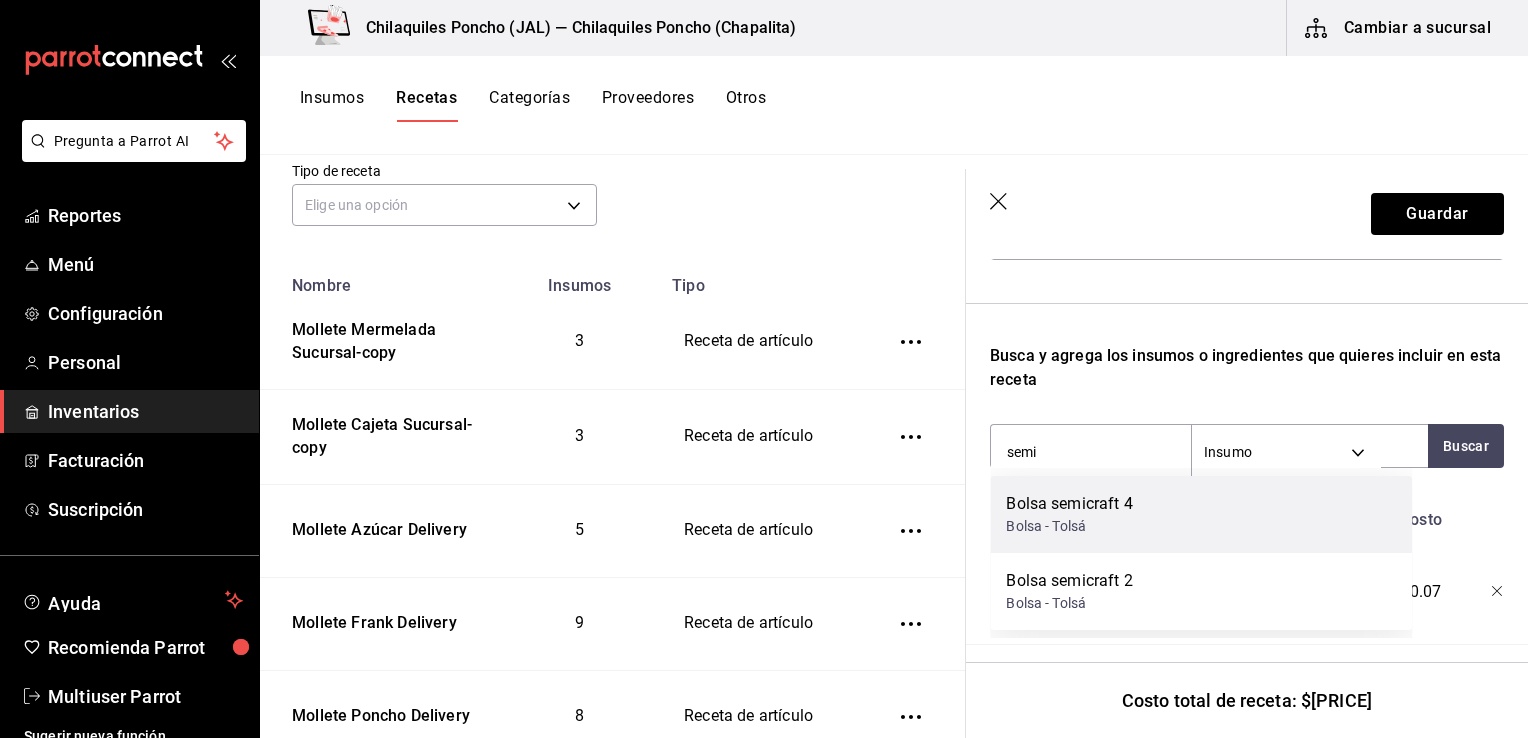 click on "Bolsa semicraft 4 Bolsa - Tolsá" at bounding box center (1201, 514) 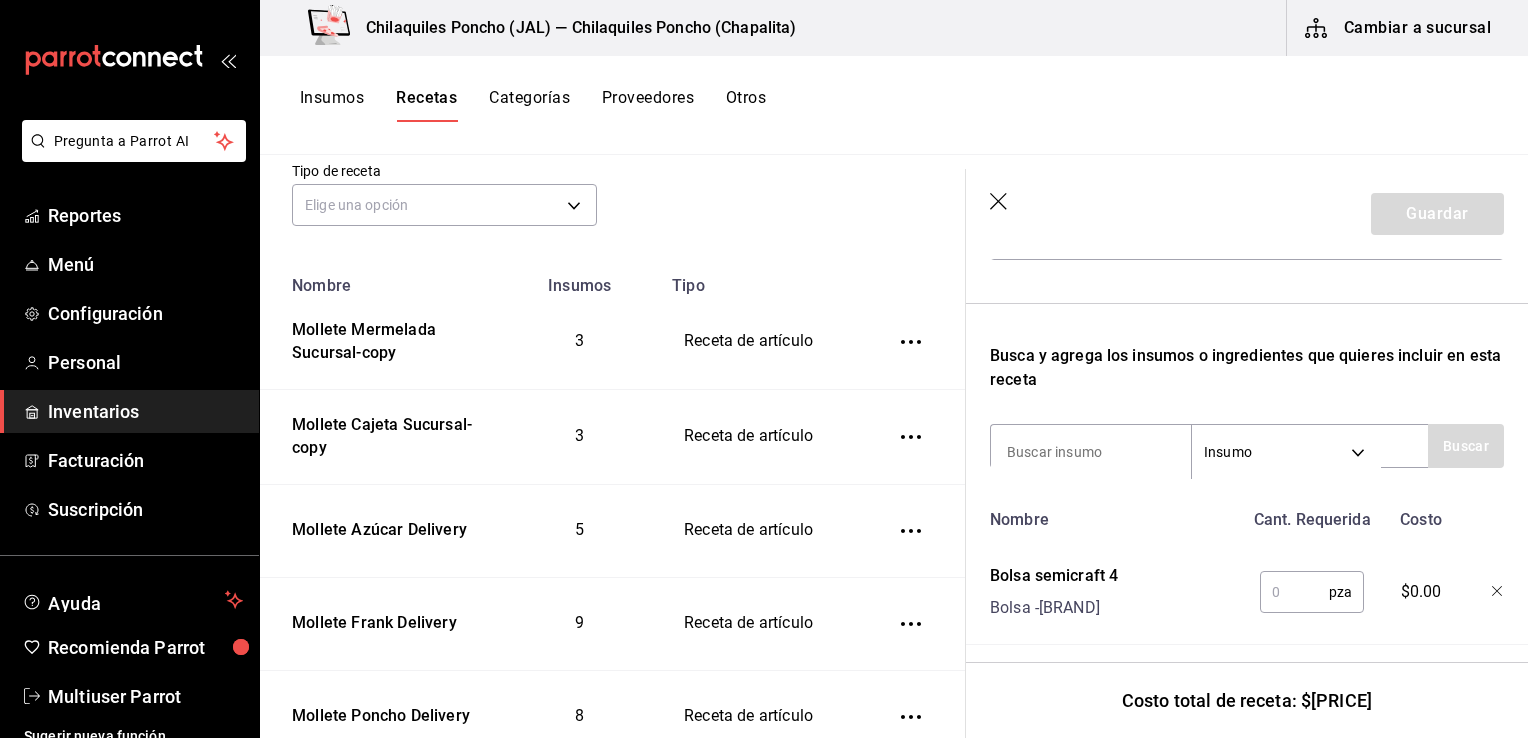 click at bounding box center [1294, 592] 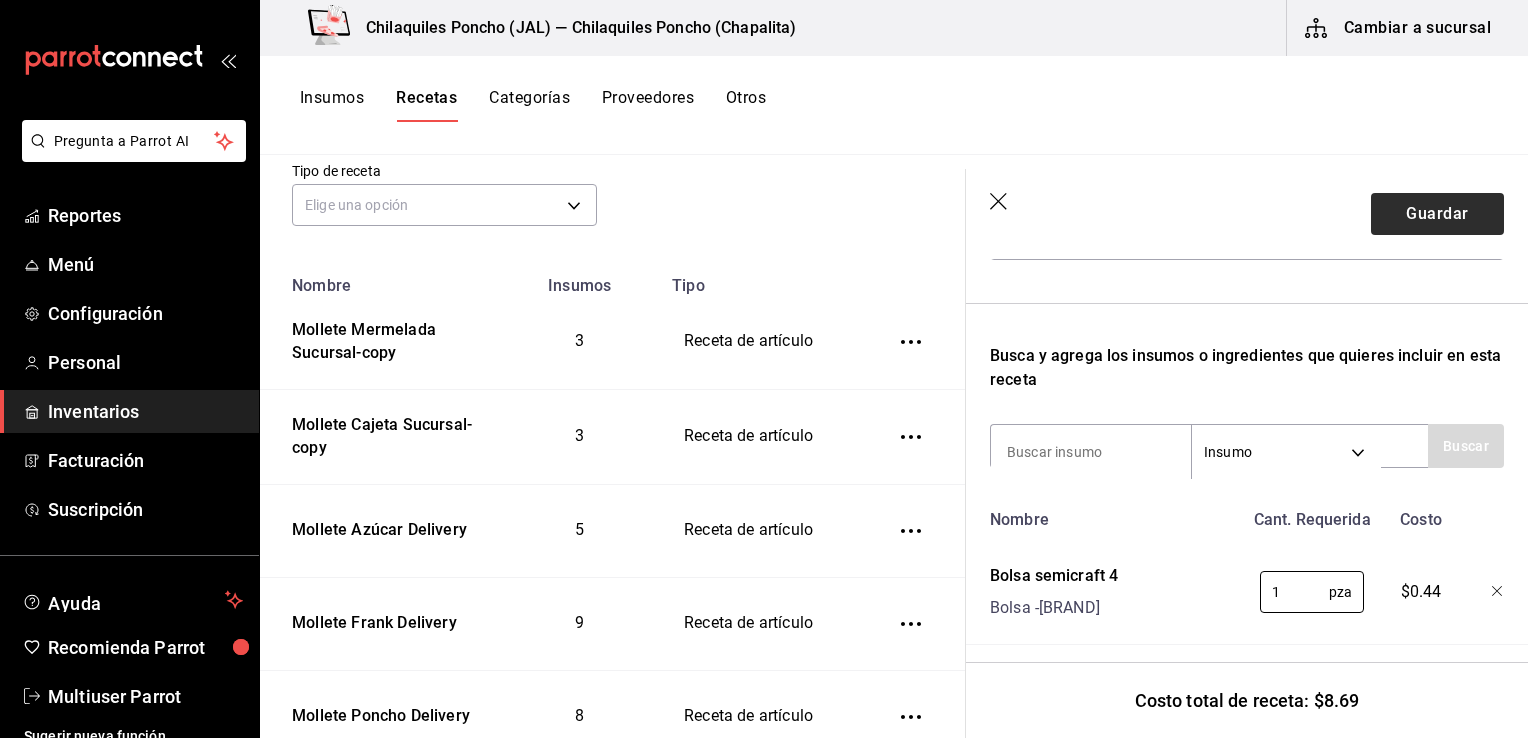 type on "1" 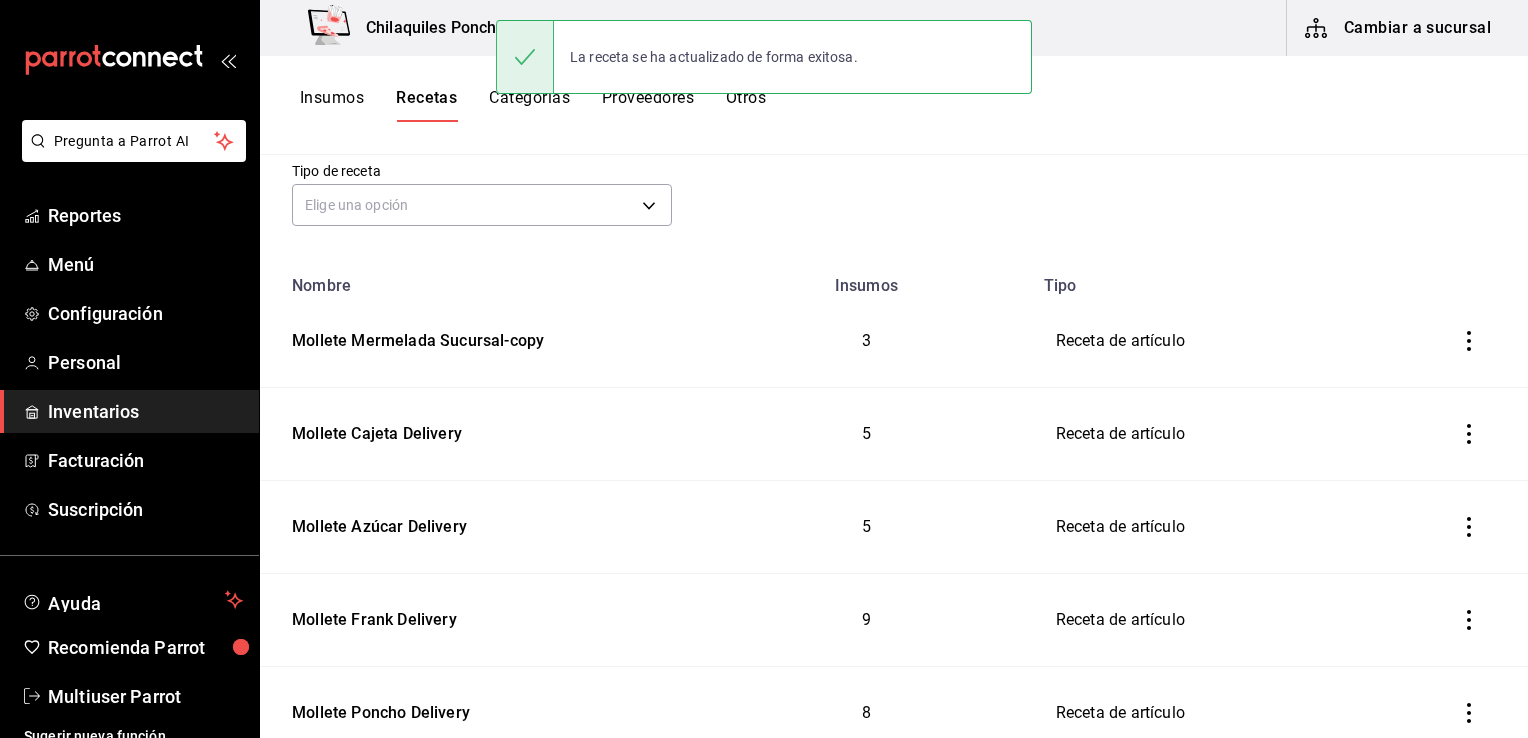 scroll, scrollTop: 0, scrollLeft: 0, axis: both 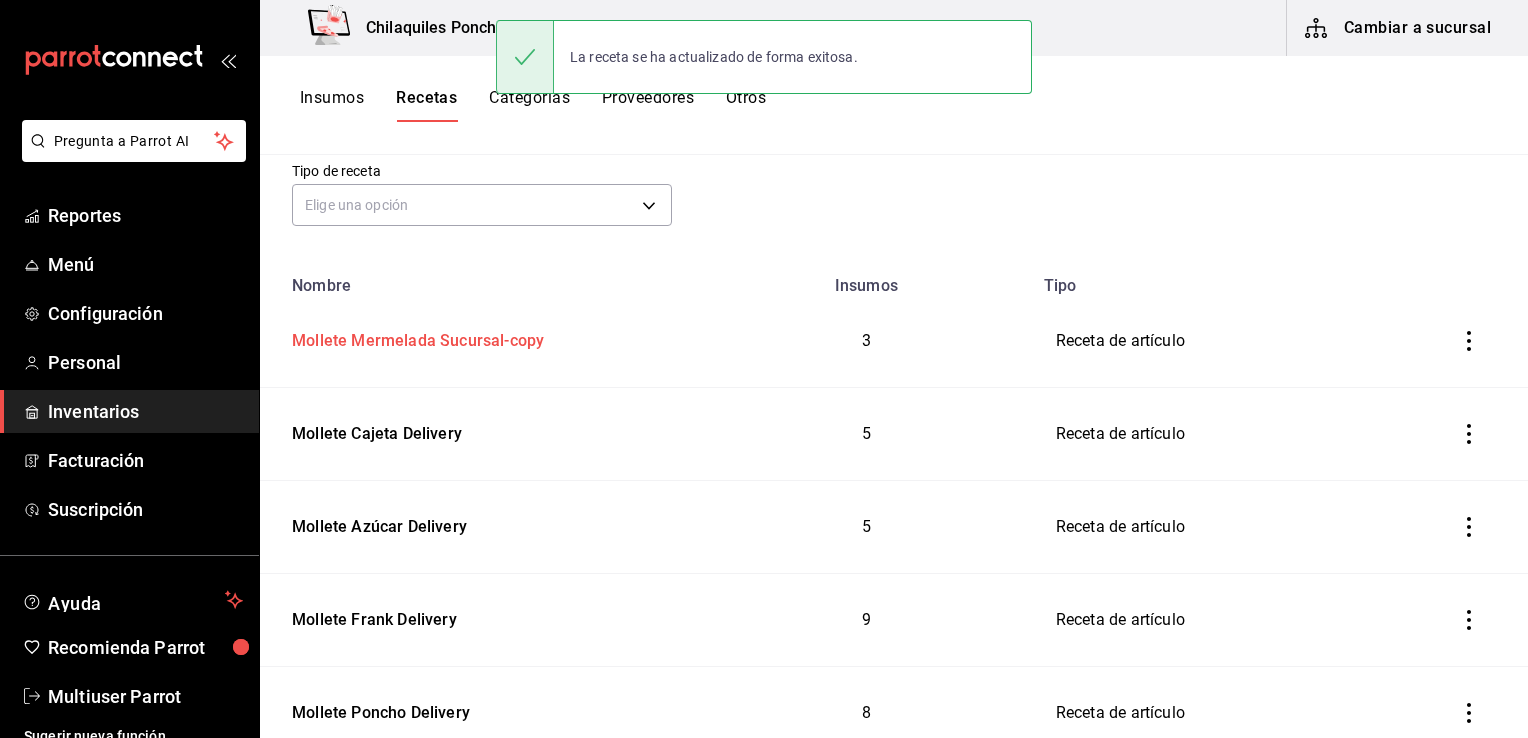 click on "[FOOD] [SWEETENER] Sucursal-copy" at bounding box center [414, 337] 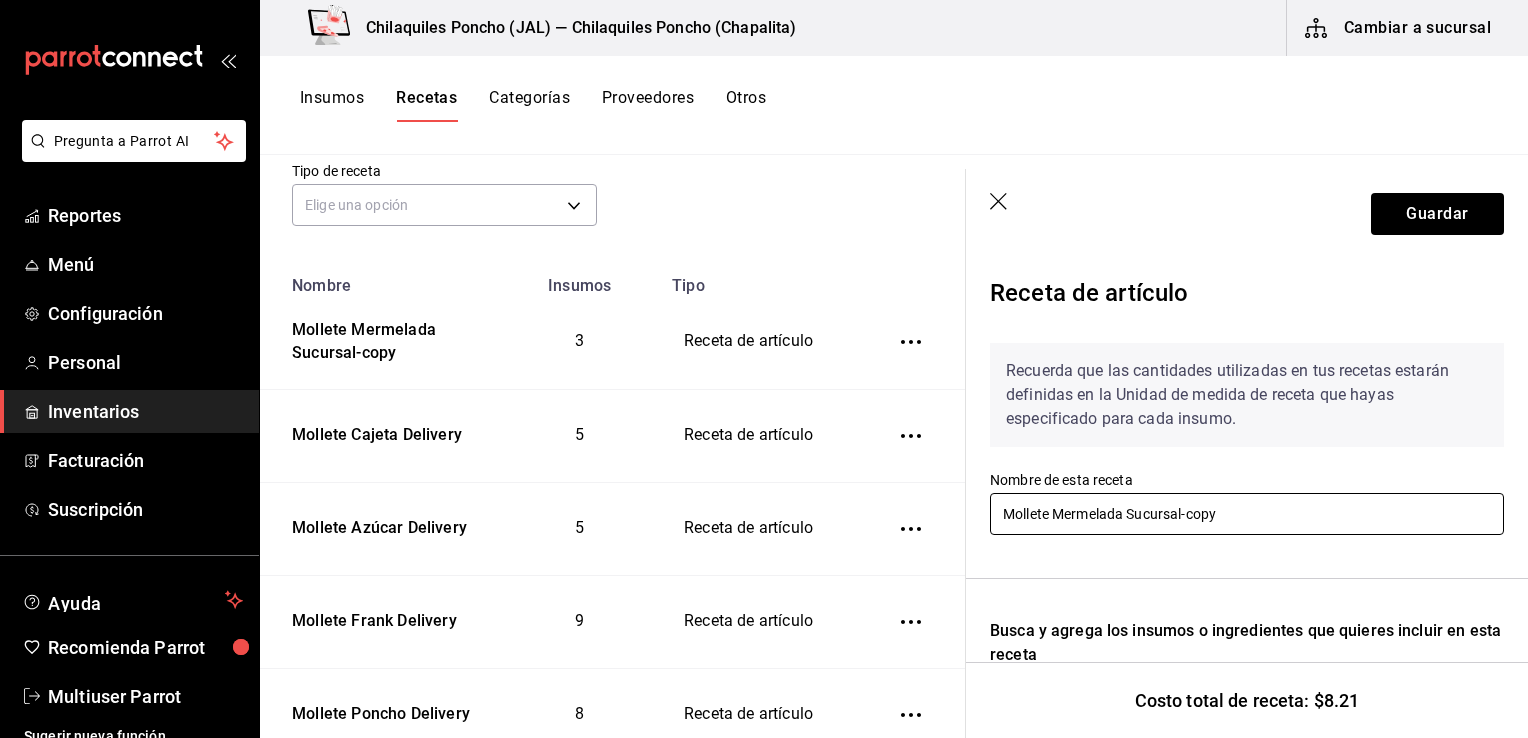drag, startPoint x: 1245, startPoint y: 503, endPoint x: 1129, endPoint y: 497, distance: 116.15507 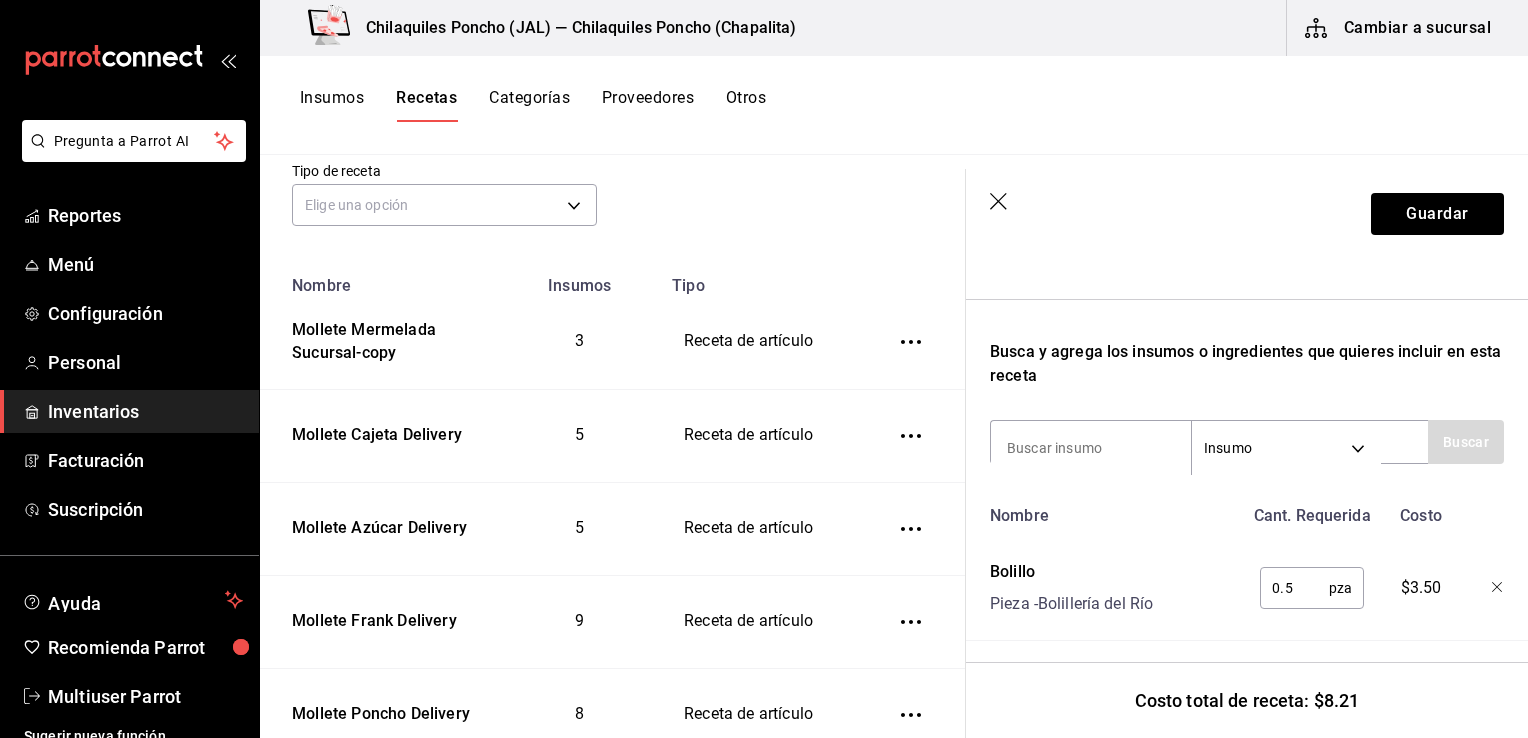 scroll, scrollTop: 291, scrollLeft: 0, axis: vertical 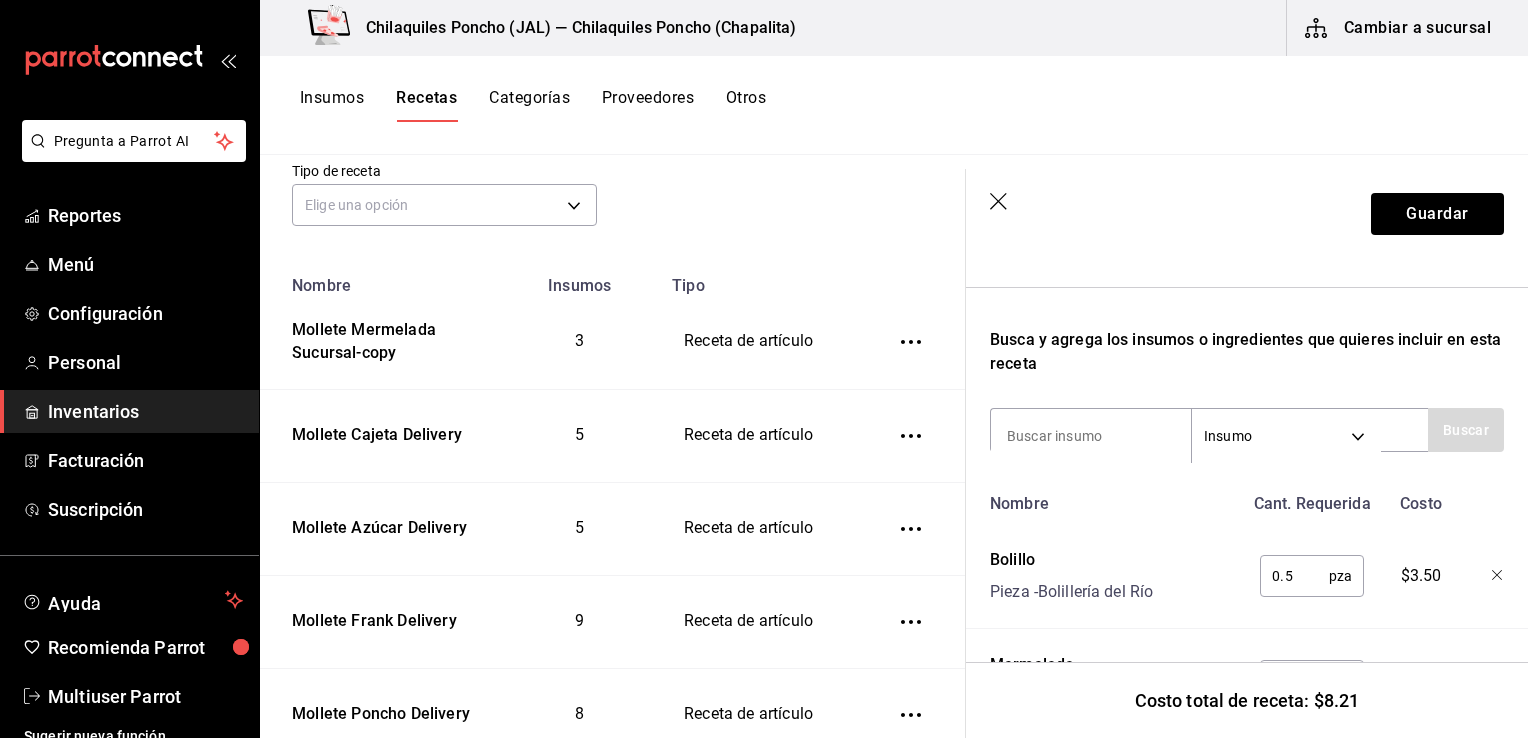 type on "Mollete Mermelada Delivery" 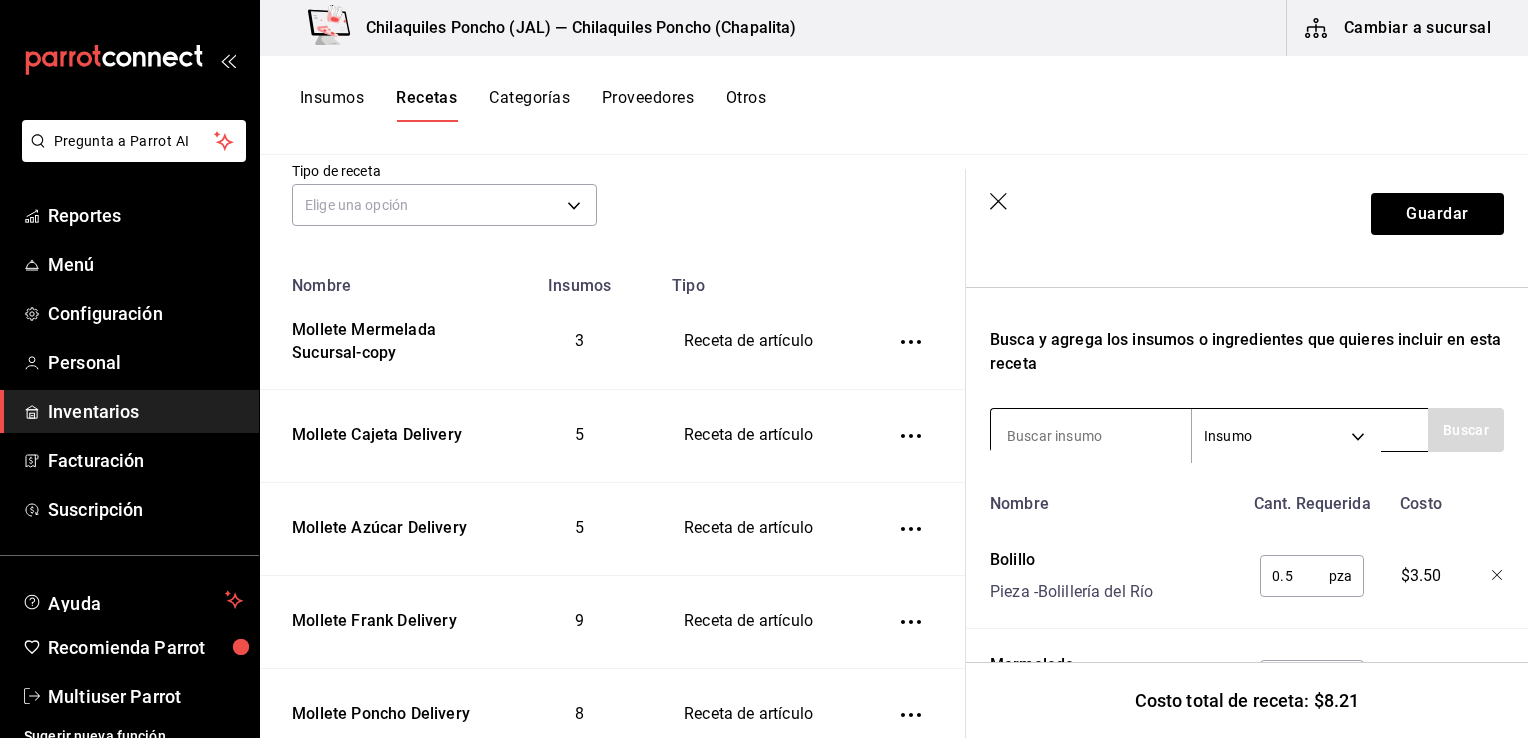 click at bounding box center [1091, 436] 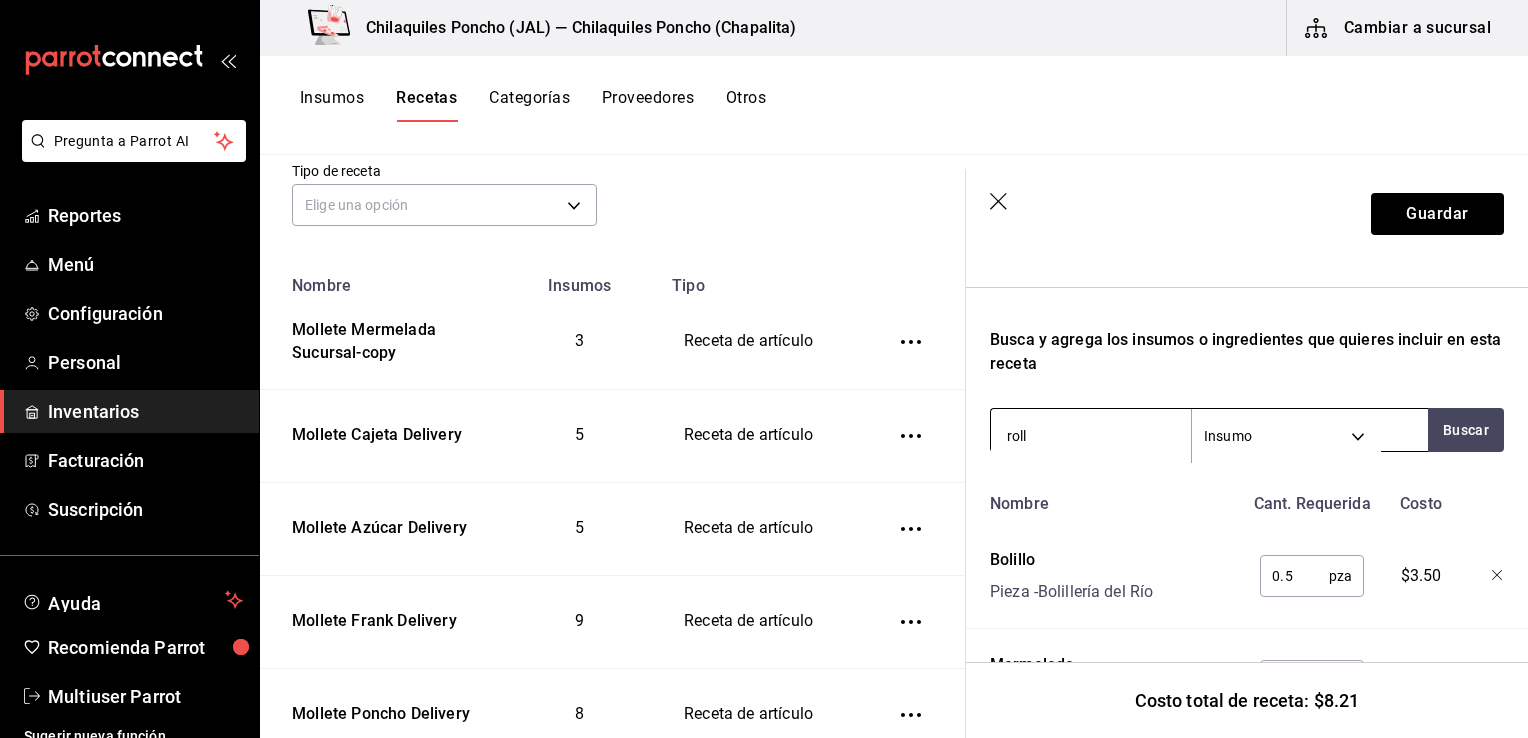 type on "rollo" 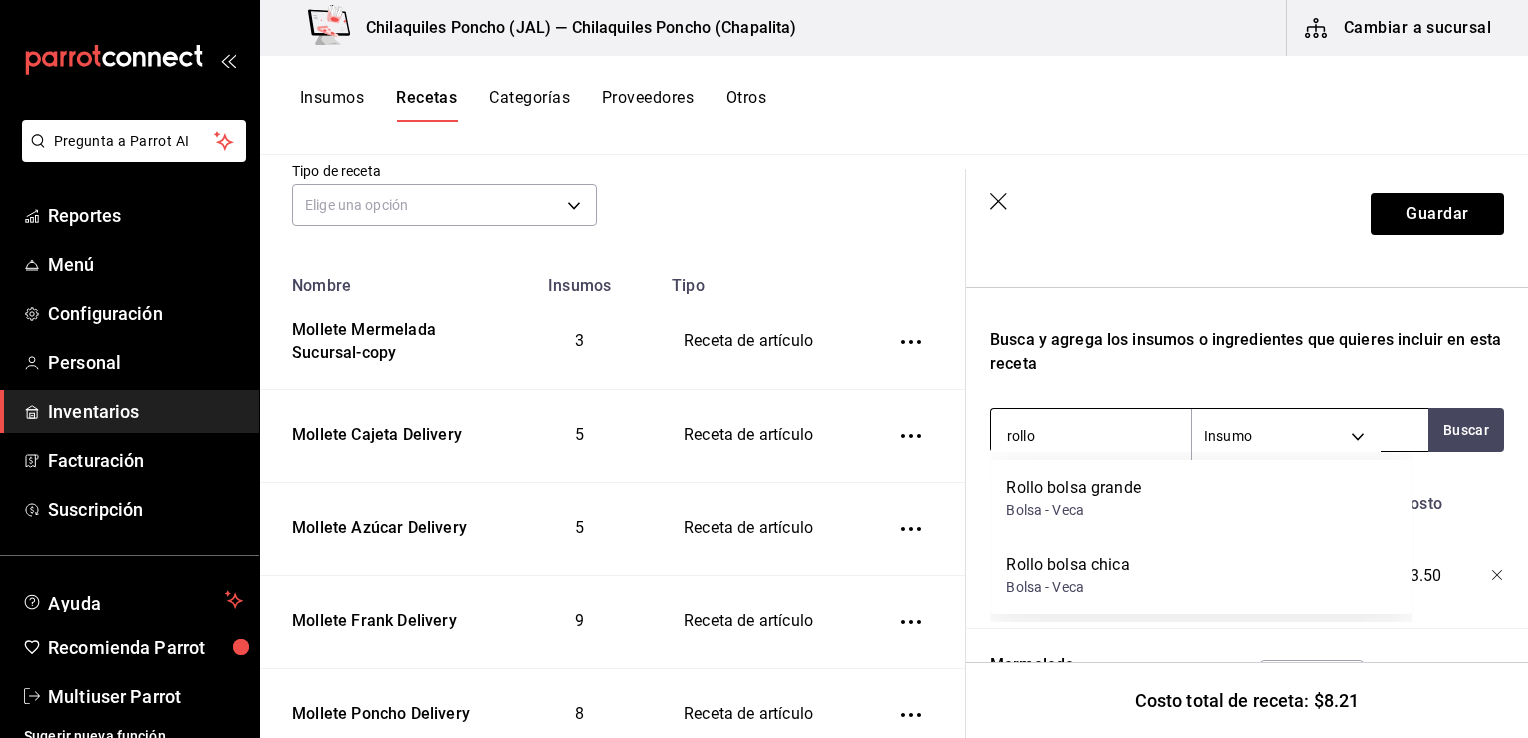 click on "Rollo bolsa chica Bolsa - Veca" at bounding box center (1201, 575) 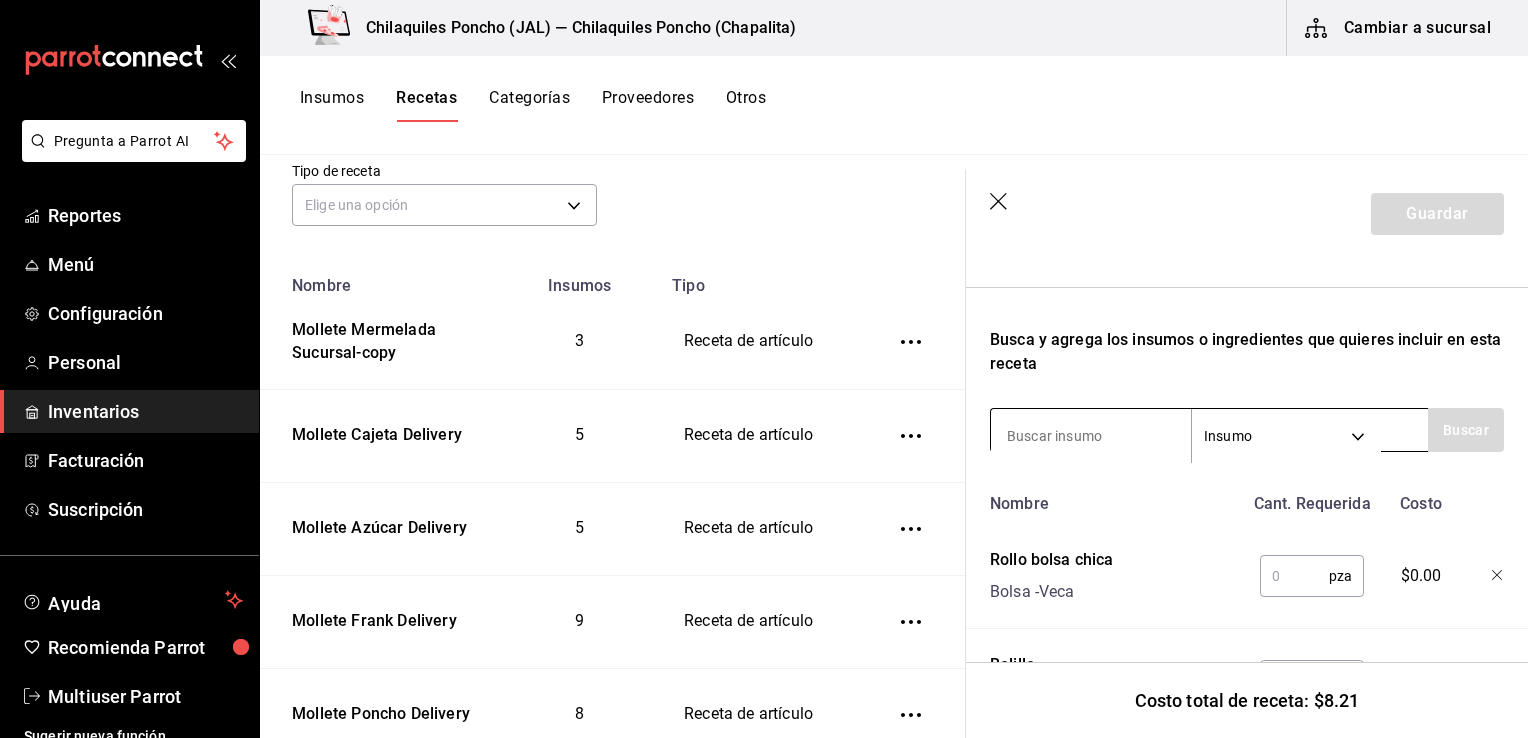 click at bounding box center (1091, 436) 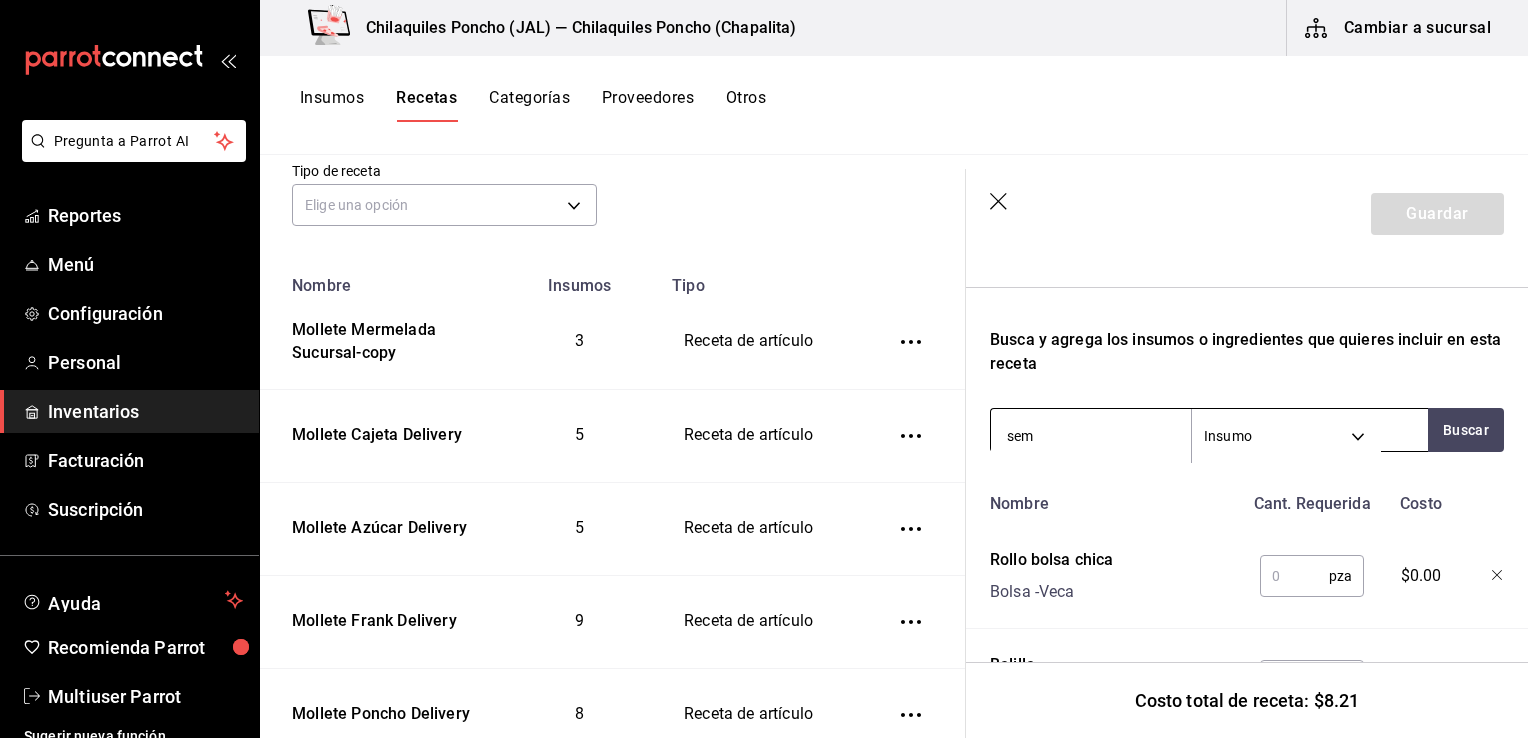 type on "semi" 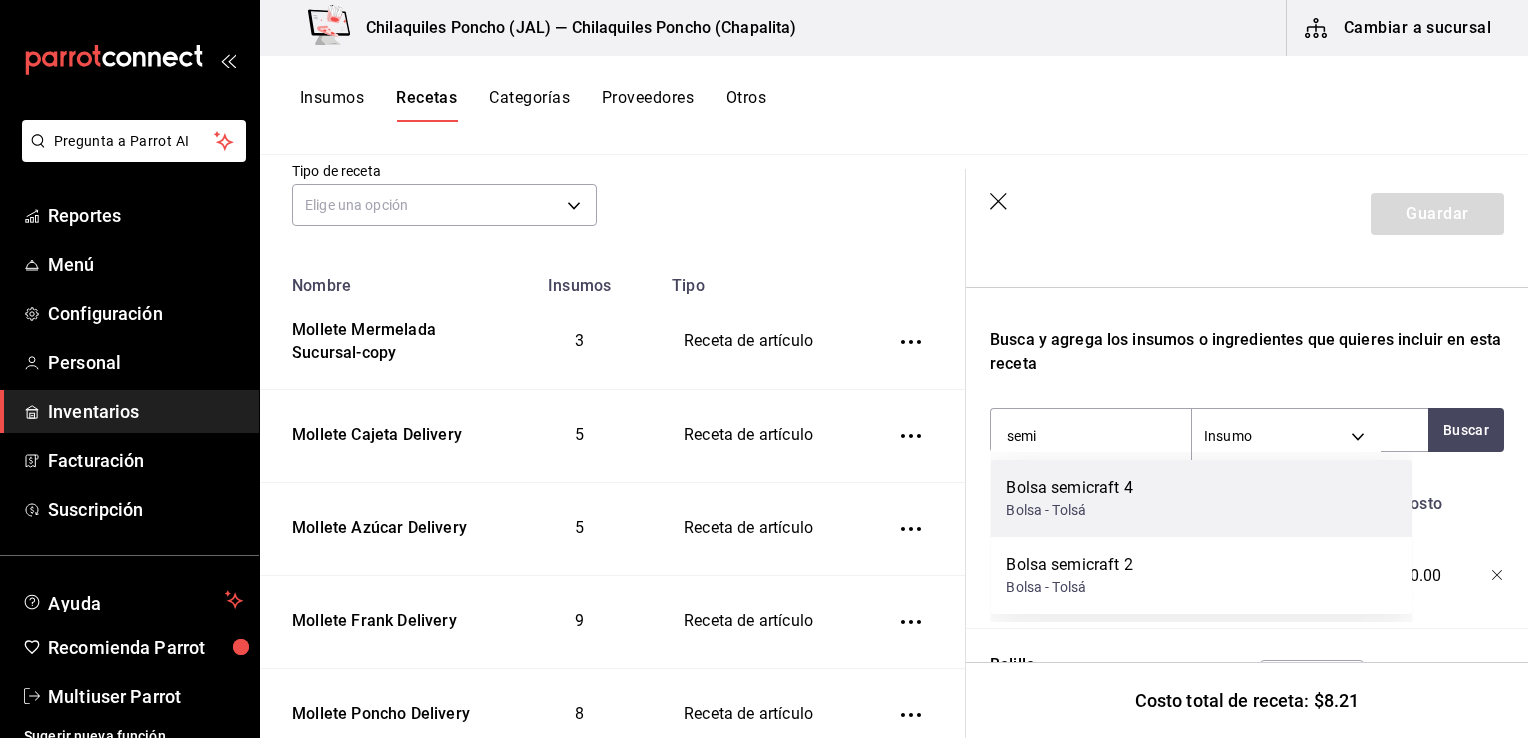 click on "Bolsa semicraft 4 Bolsa - Tolsá" at bounding box center [1201, 498] 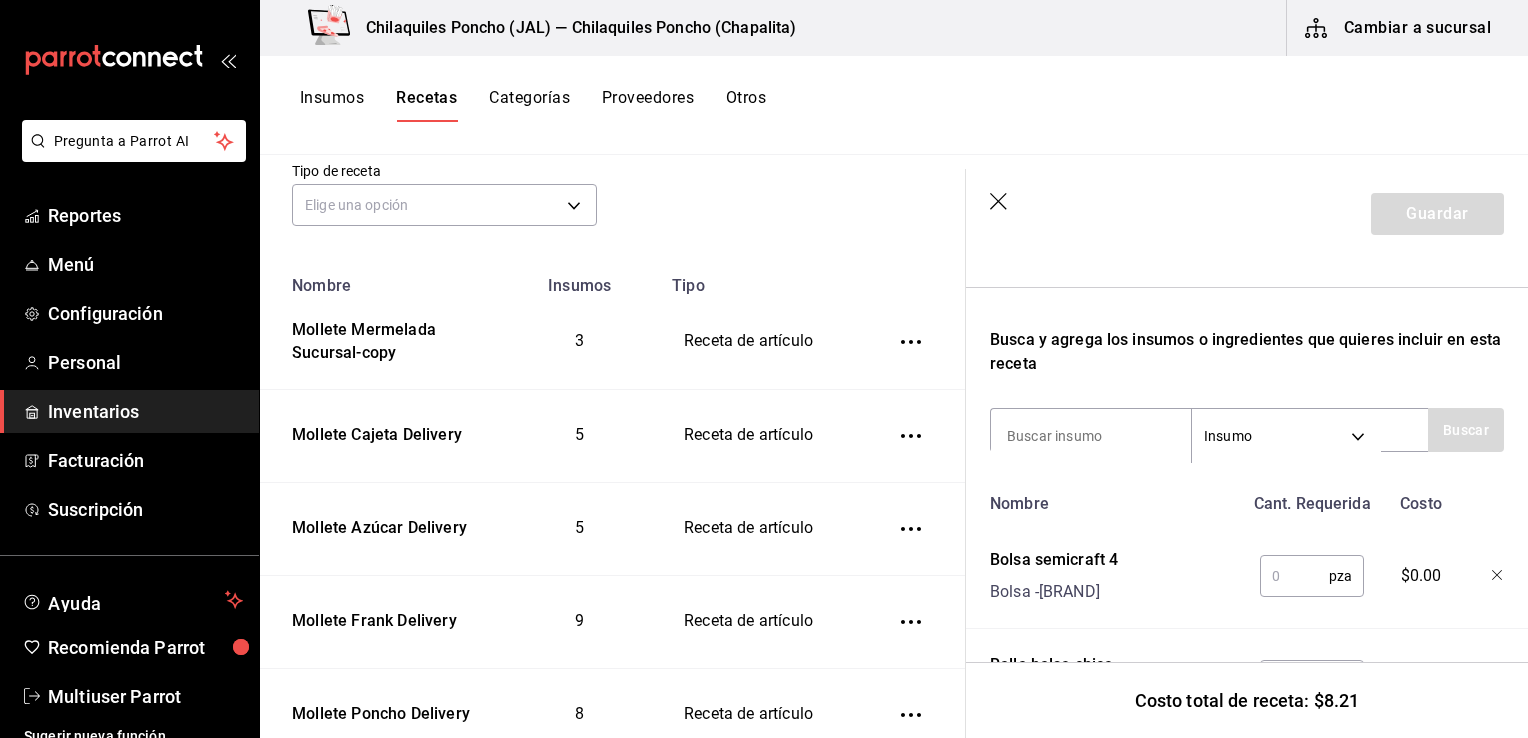 click at bounding box center (1294, 576) 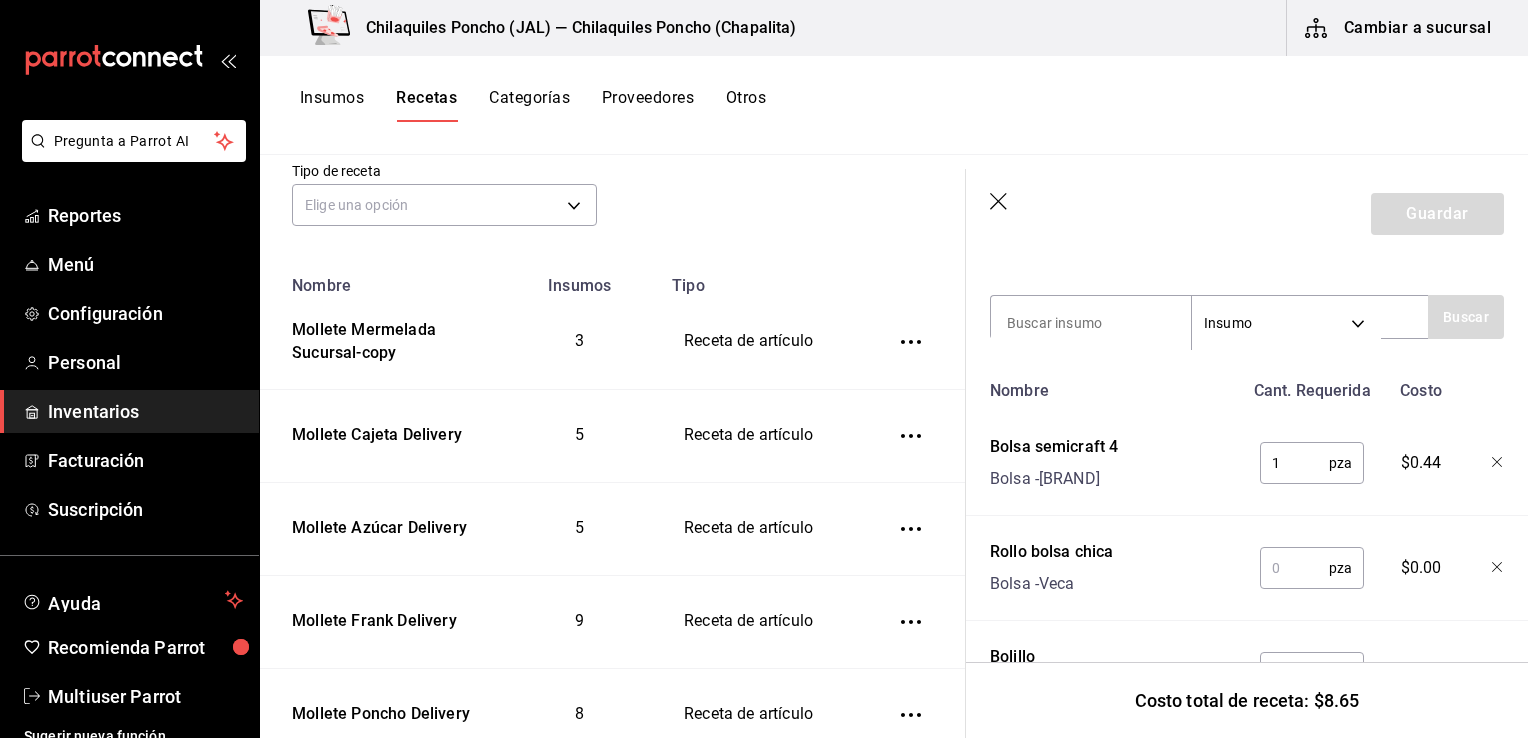 scroll, scrollTop: 465, scrollLeft: 0, axis: vertical 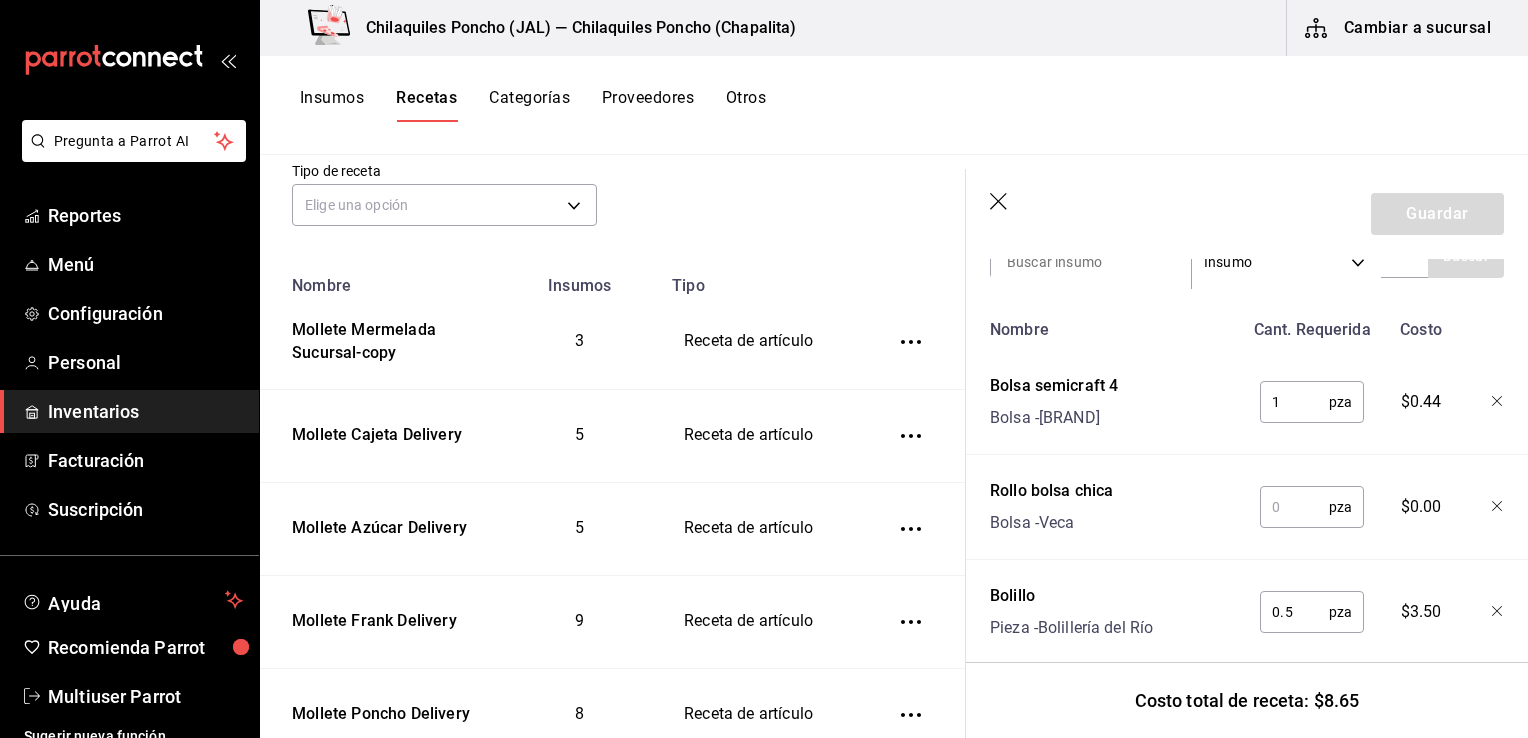 type on "1" 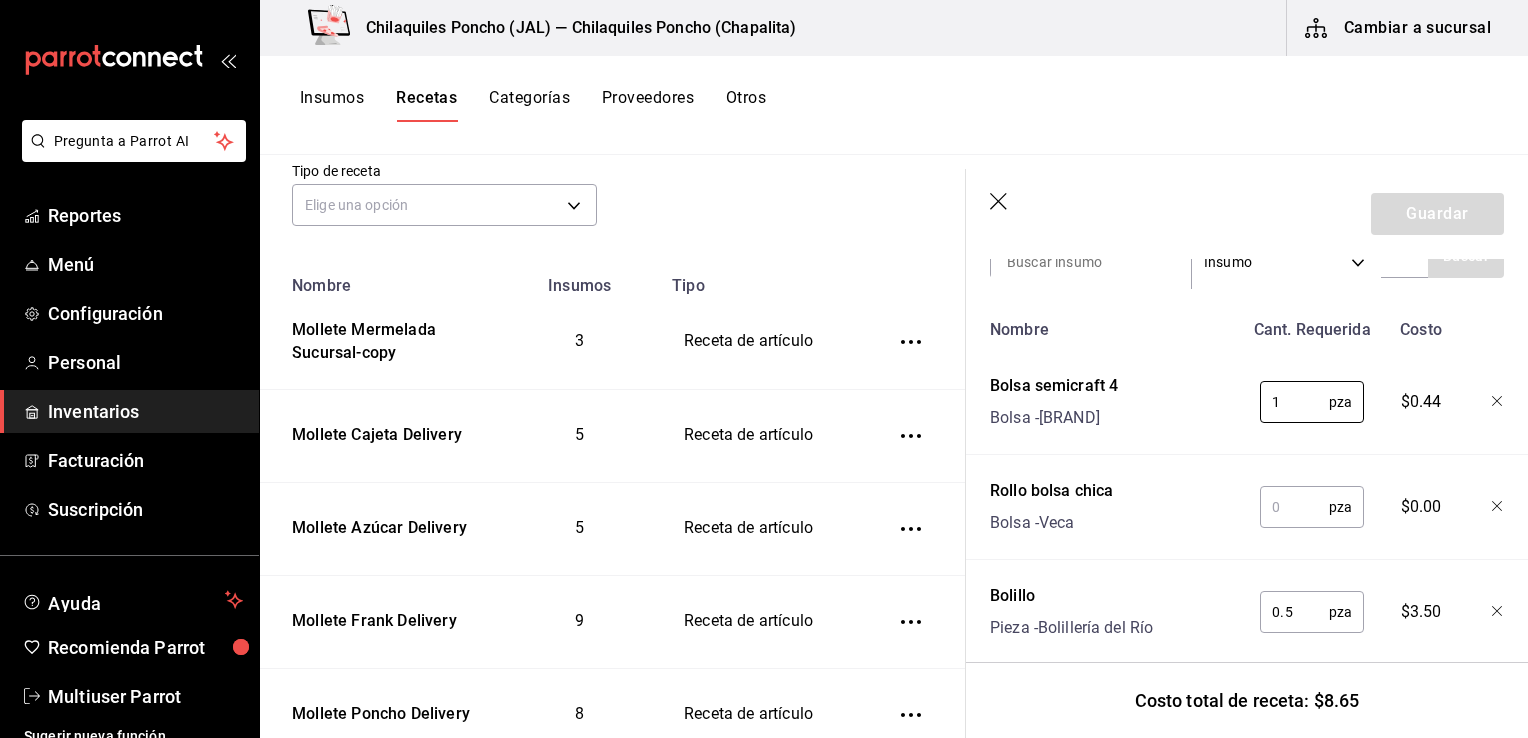 click at bounding box center (1294, 507) 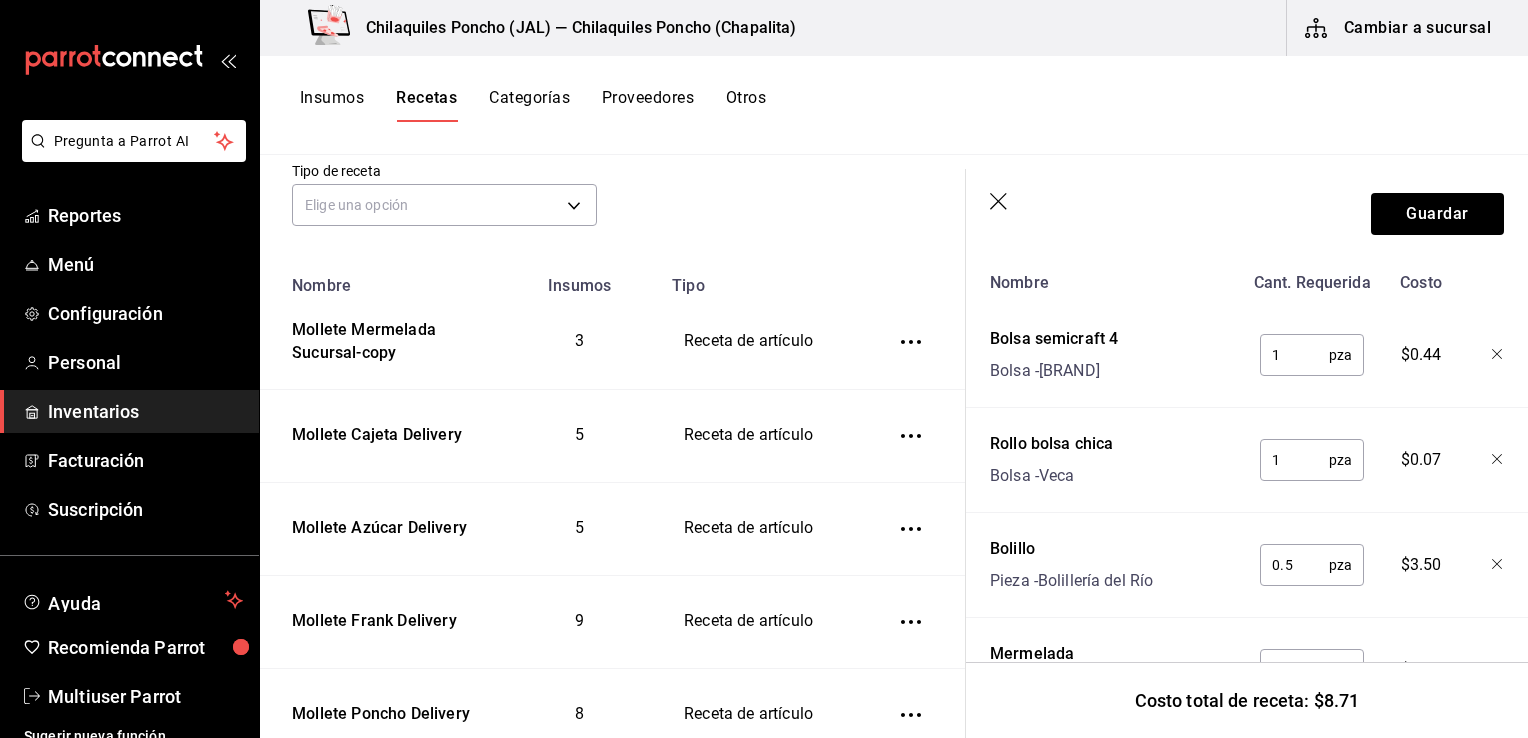 scroll, scrollTop: 518, scrollLeft: 0, axis: vertical 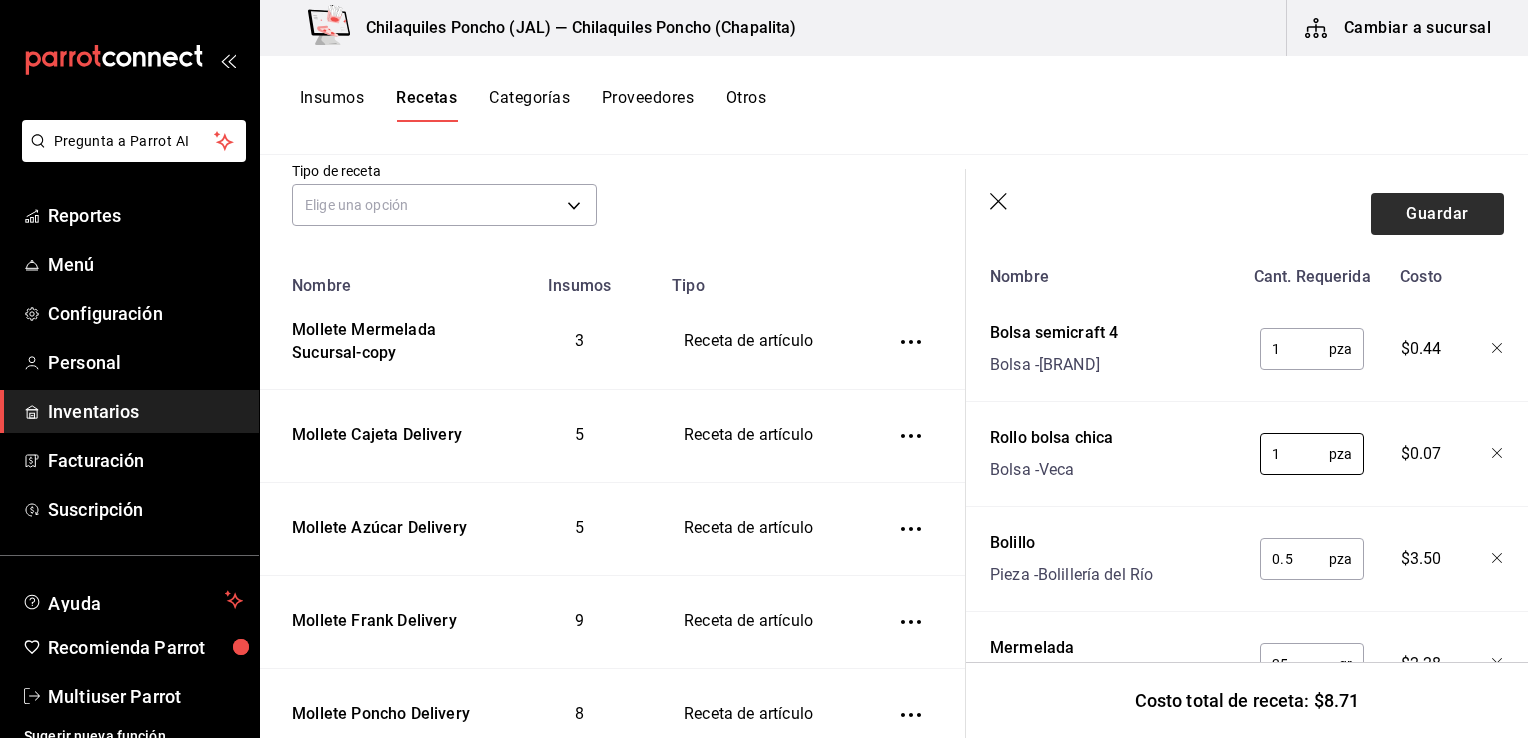 type on "1" 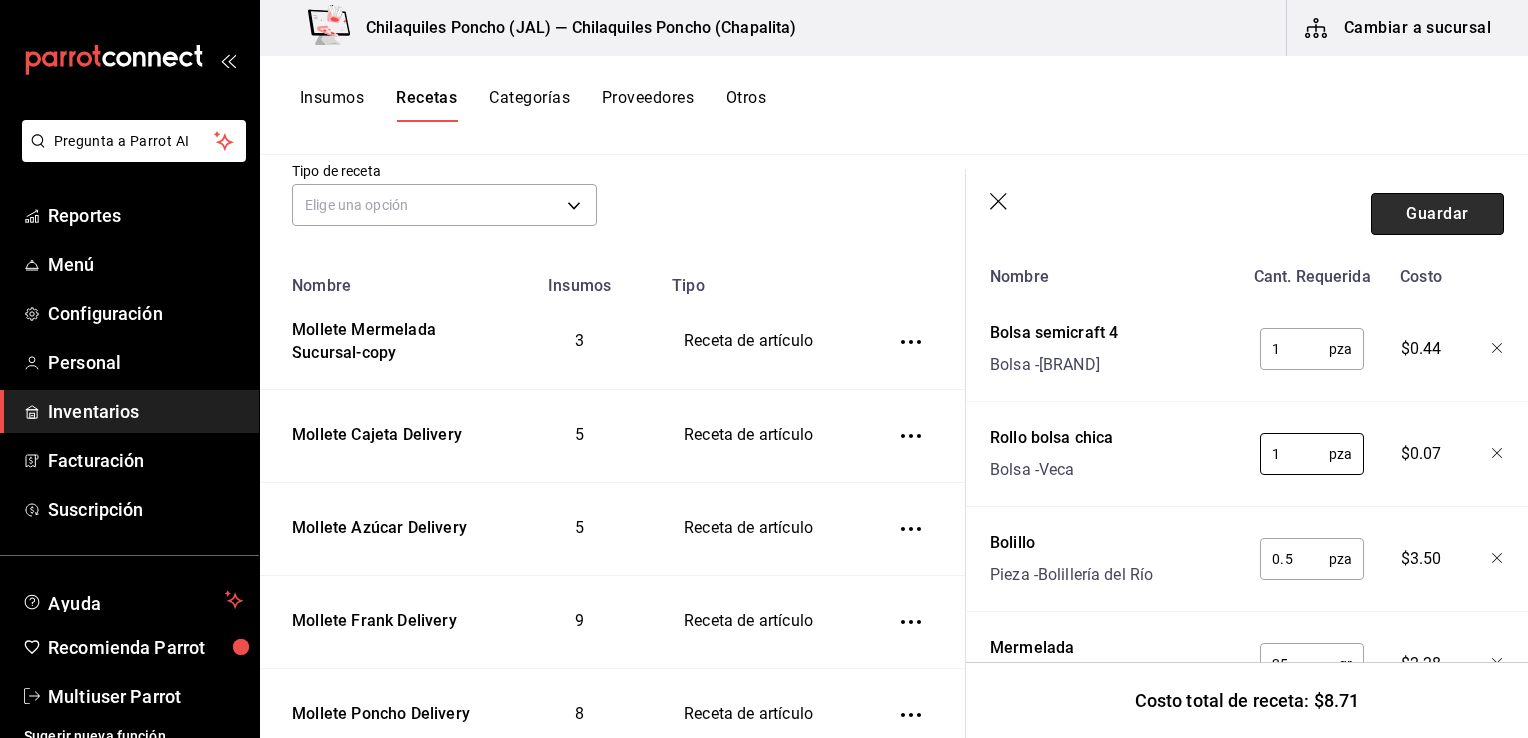 click on "Guardar" at bounding box center (1437, 214) 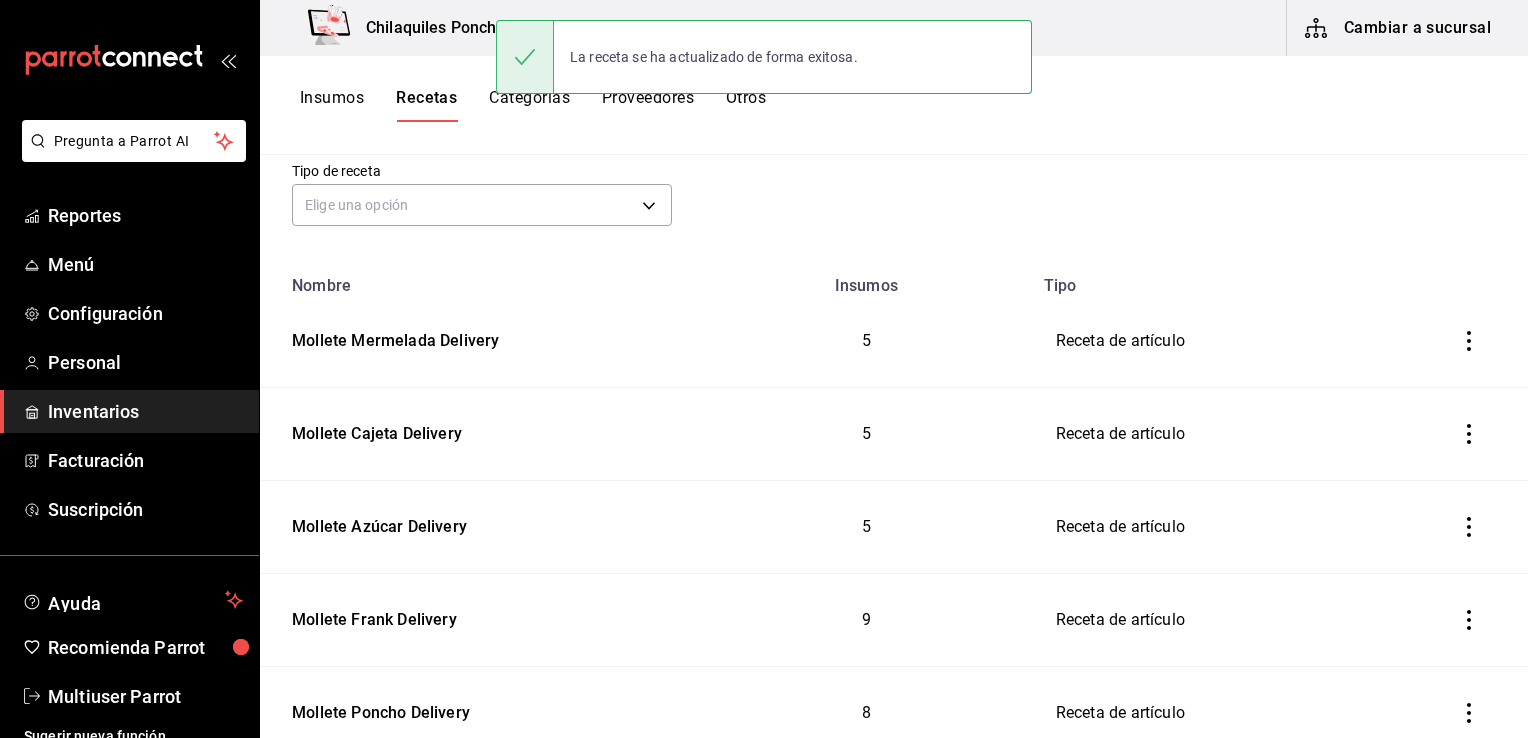 scroll, scrollTop: 0, scrollLeft: 0, axis: both 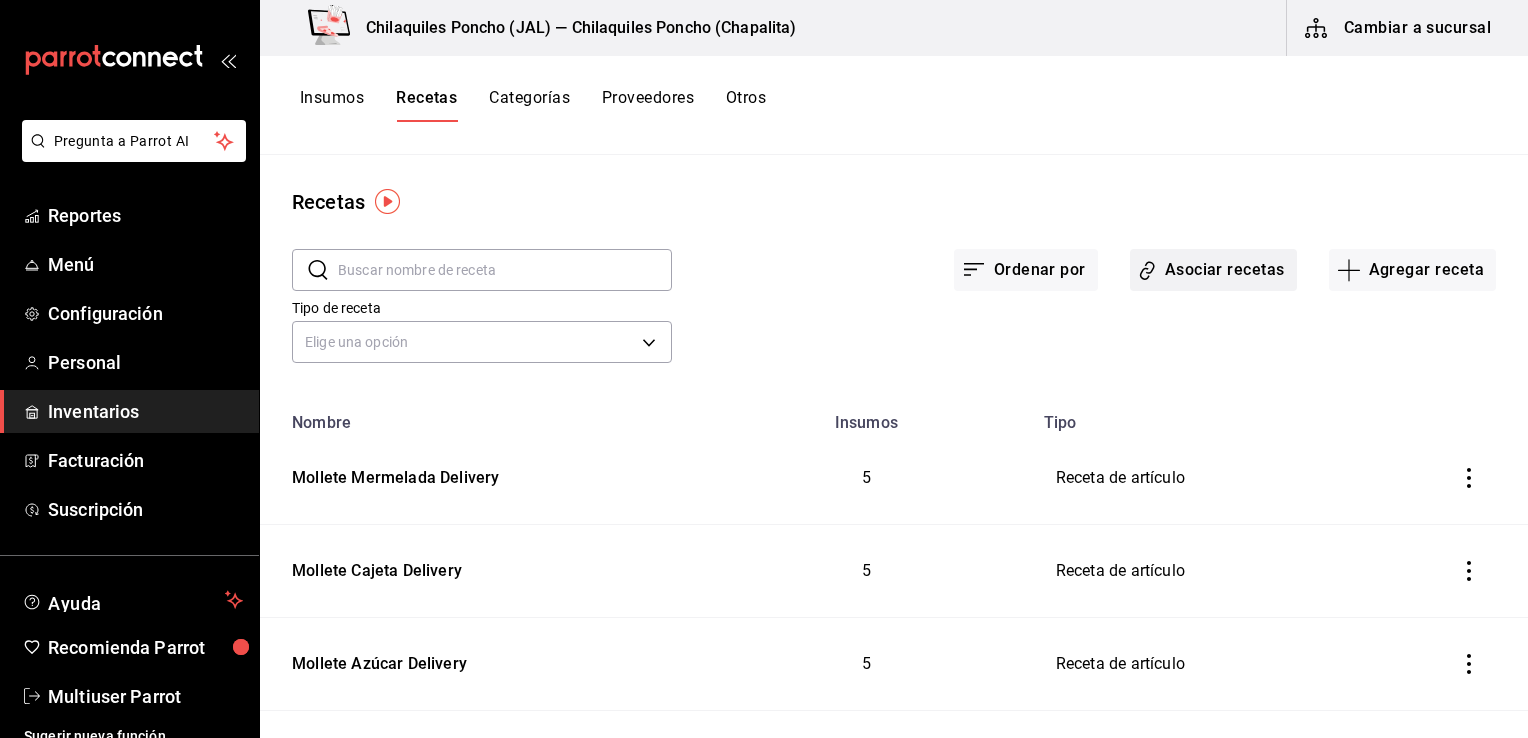 click on "Asociar recetas" at bounding box center (1213, 270) 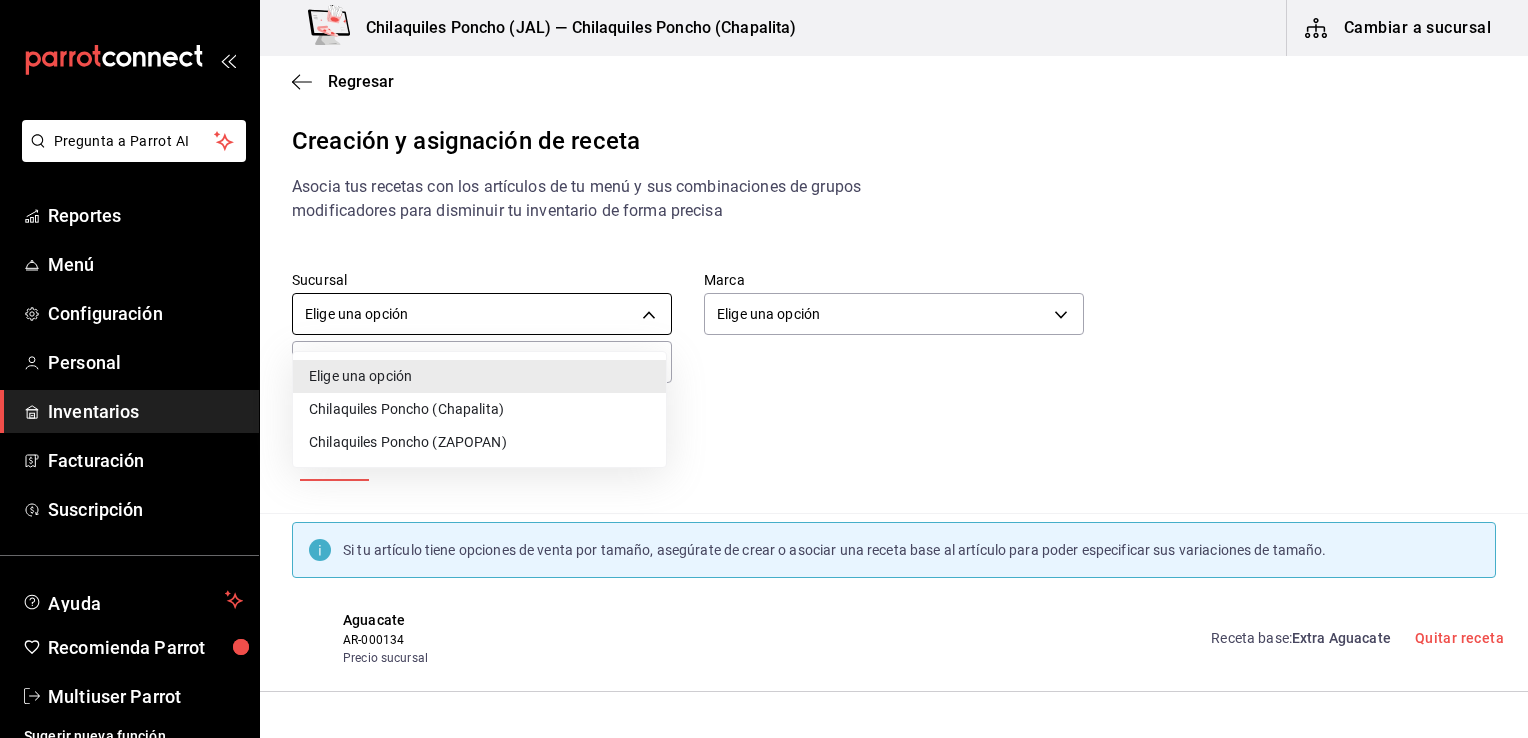 click on "Pregunta a Parrot AI Reportes   Menú   Configuración   Personal   Inventarios   Facturación   Suscripción   Ayuda Recomienda Parrot   Multiuser Parrot   Sugerir nueva función   Chilaquiles Poncho ([CITY]) — Chilaquiles Poncho ([CITY]) Cambiar a sucursal Regresar Creación y asignación de receta Asocia tus recetas con los artículos de tu menú y sus combinaciones de grupos modificadores para disminuir tu inventario de forma precisa Sucursal Elige una opción default Marca Elige una opción default ​ ​ Artículos Modificadores Si tu artículo tiene opciones de venta por tamaño, asegúrate de crear o asociar una receta base al artículo para poder especificar sus variaciones de tamaño. Aguacate AR-000134 Precio sucursal Receta base :  Extra Aguacate Quitar receta Bolillo AR-000143 Precio sucursal Receta base :  Extra Bolillo Quitar receta Chicharrón prensado AR-000141 Precio sucursal Receta base :  Extra Chicharrón Quitar receta Chilaquiles chipotle suc AR-000003 Precio sucursal Receta base :" at bounding box center [764, 352] 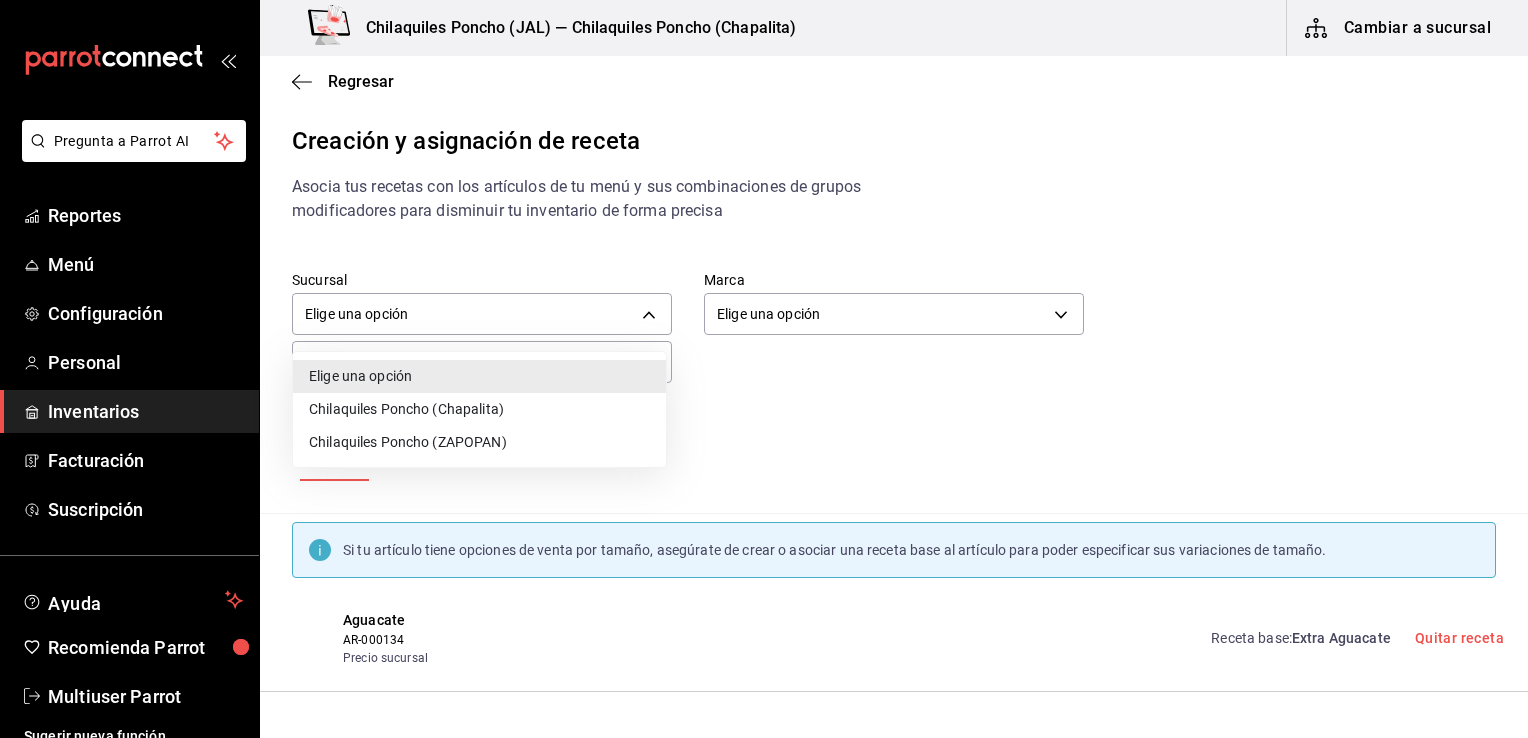 click on "Chilaquiles Poncho ([CITY])" at bounding box center [479, 409] 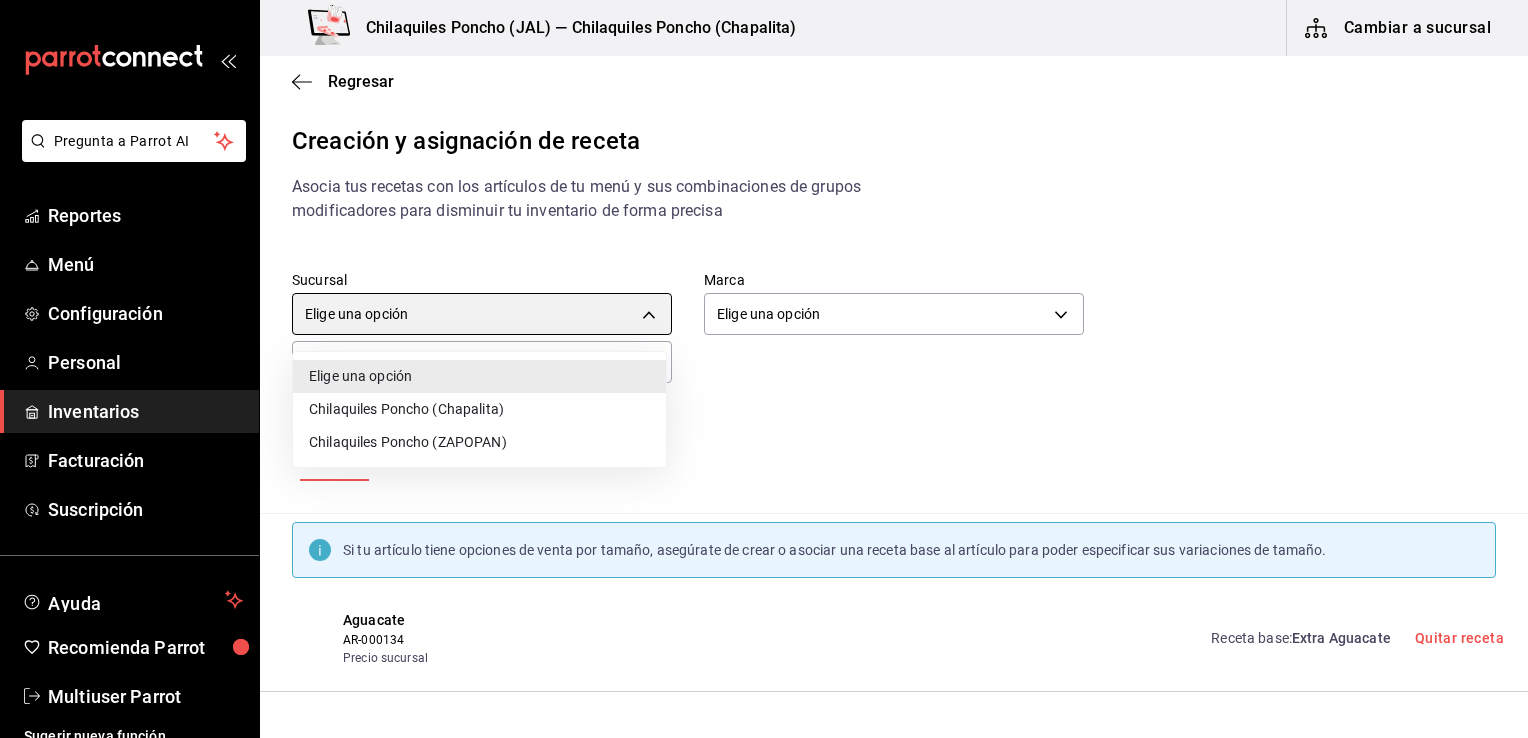 type on "1df14085-c053-4aad-8de6-2cf87344b7e4" 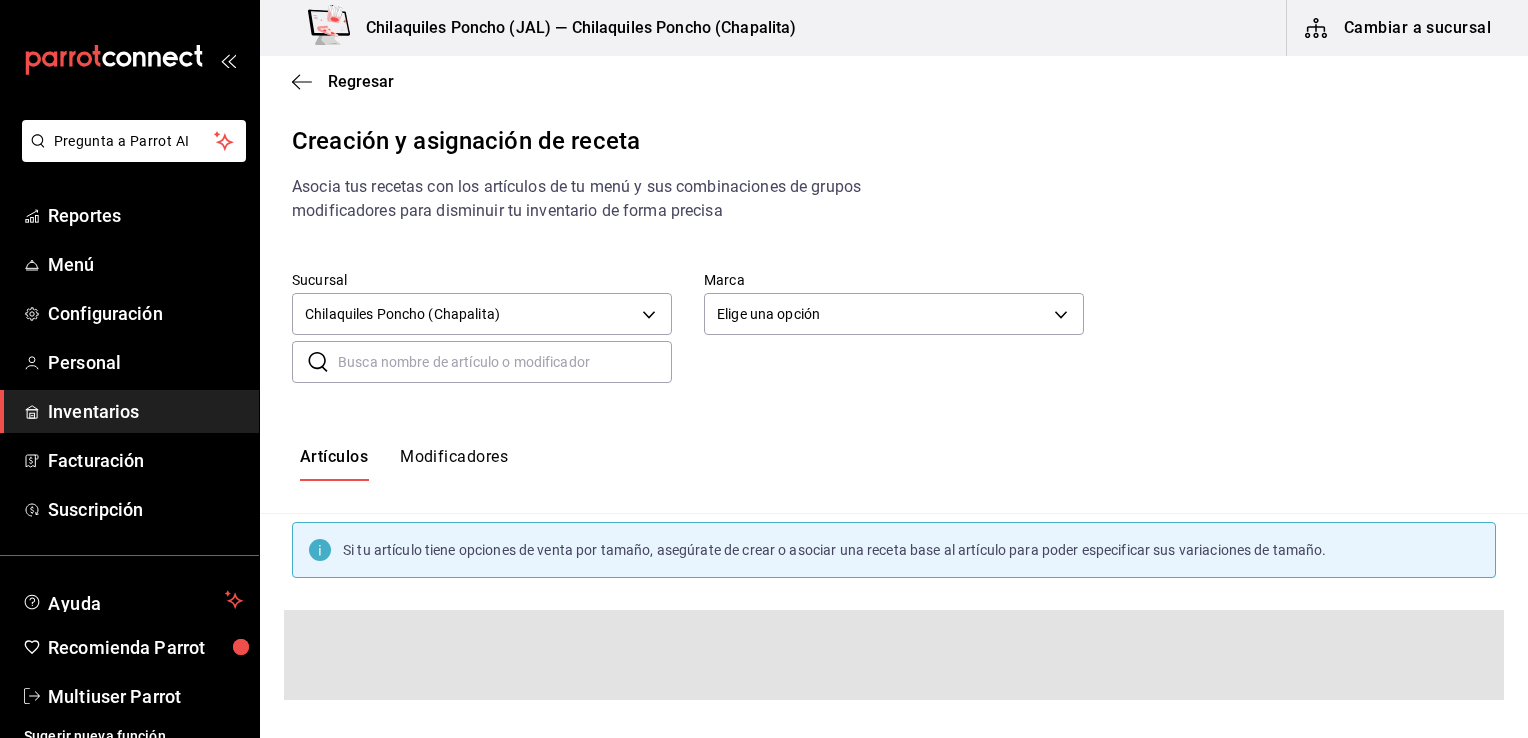 click at bounding box center (505, 362) 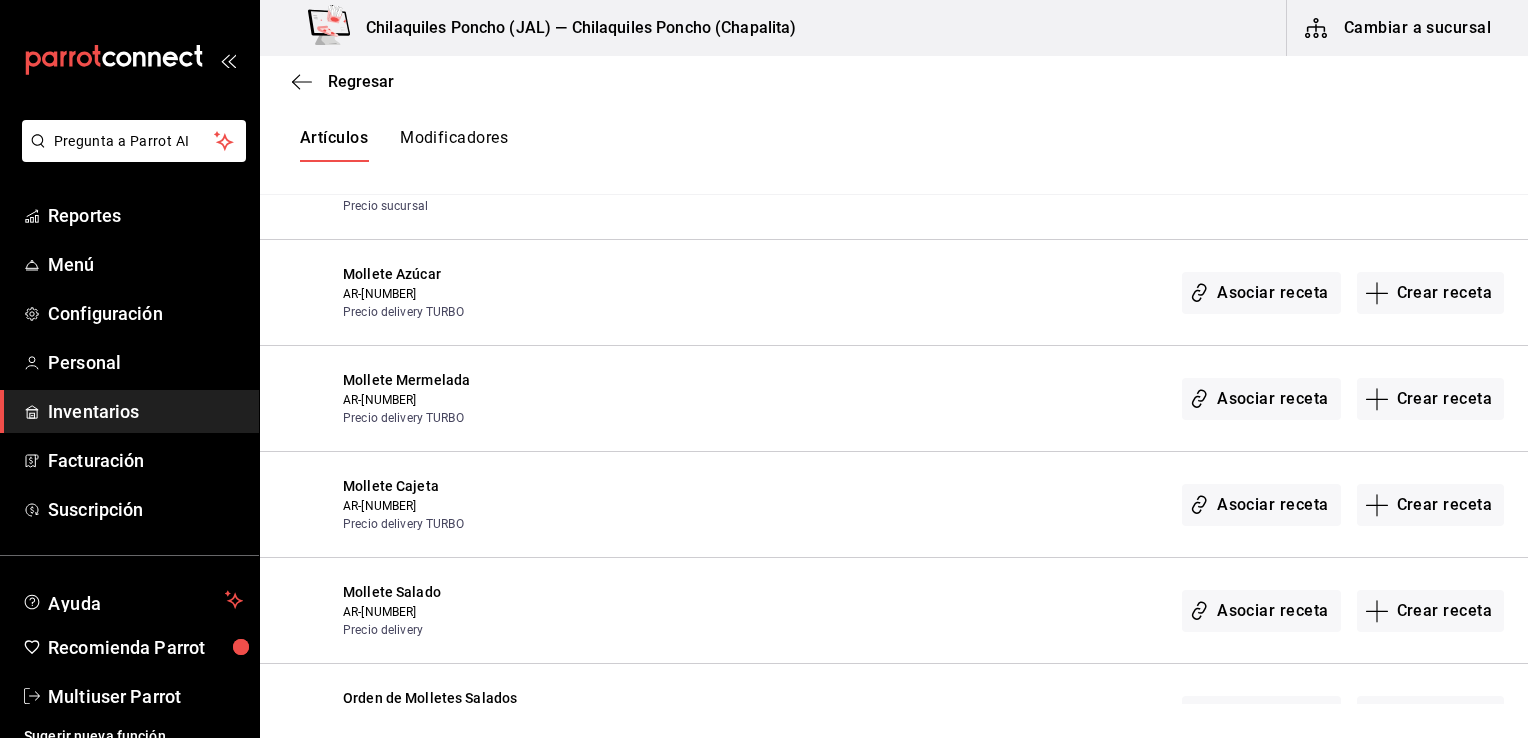 scroll, scrollTop: 1188, scrollLeft: 0, axis: vertical 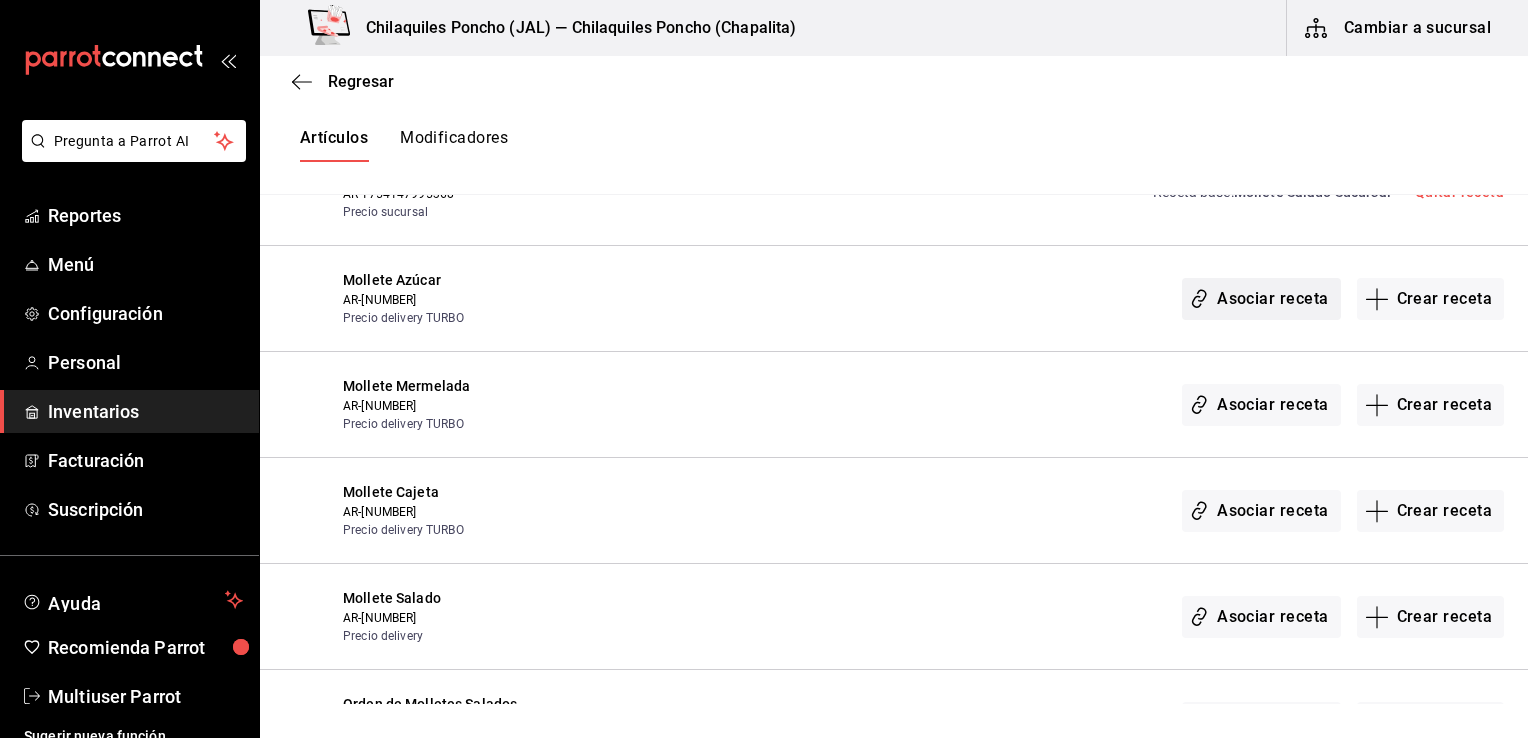 type on "mollete" 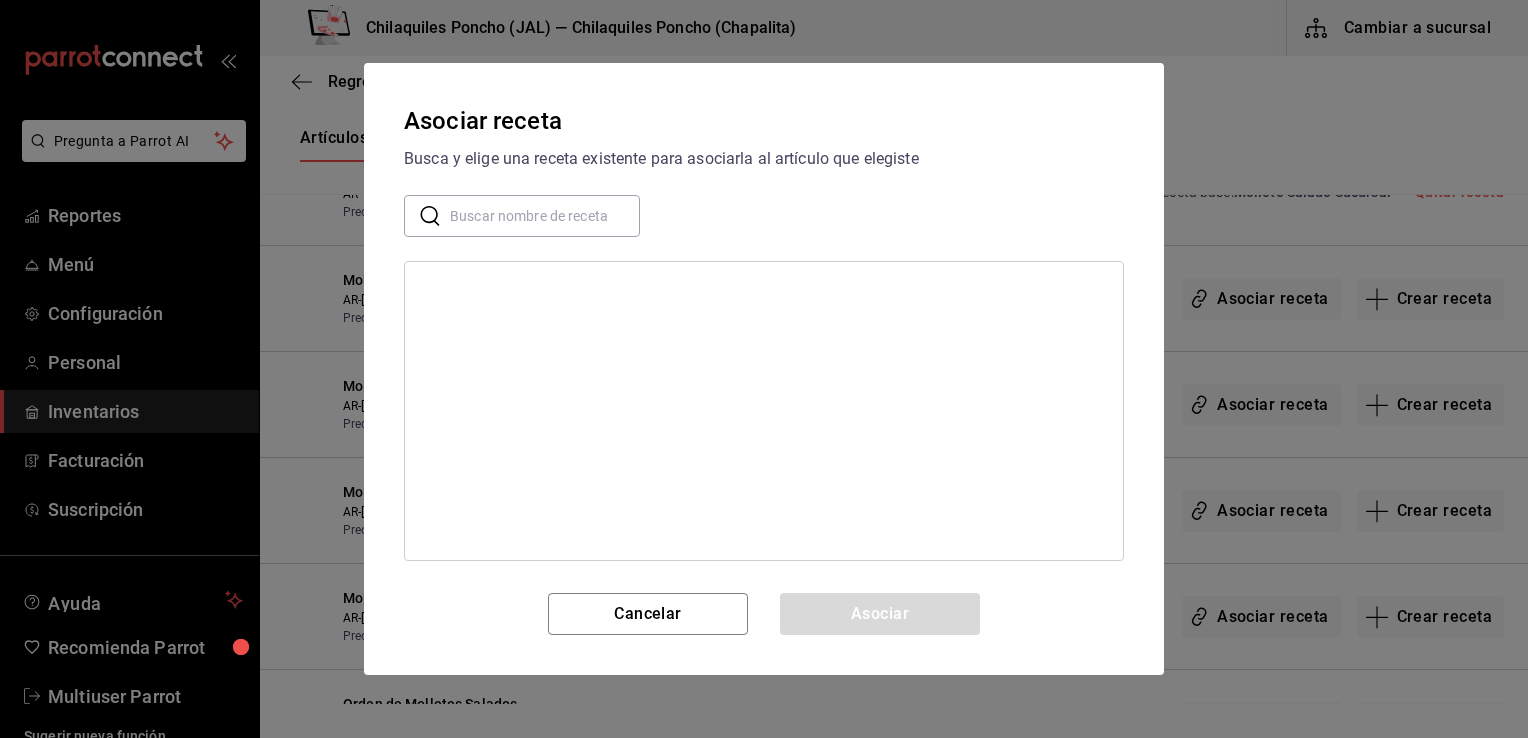 click 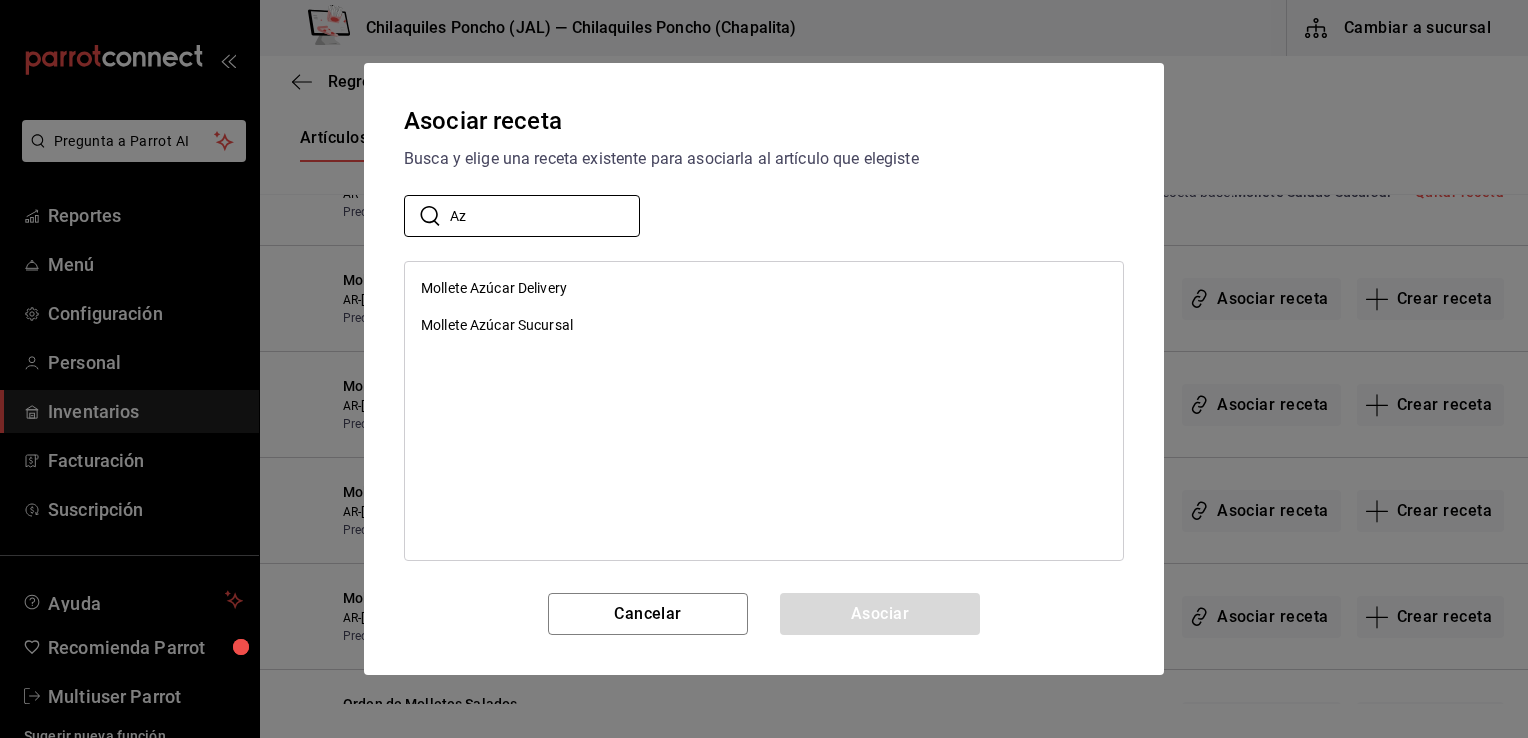type on "Az" 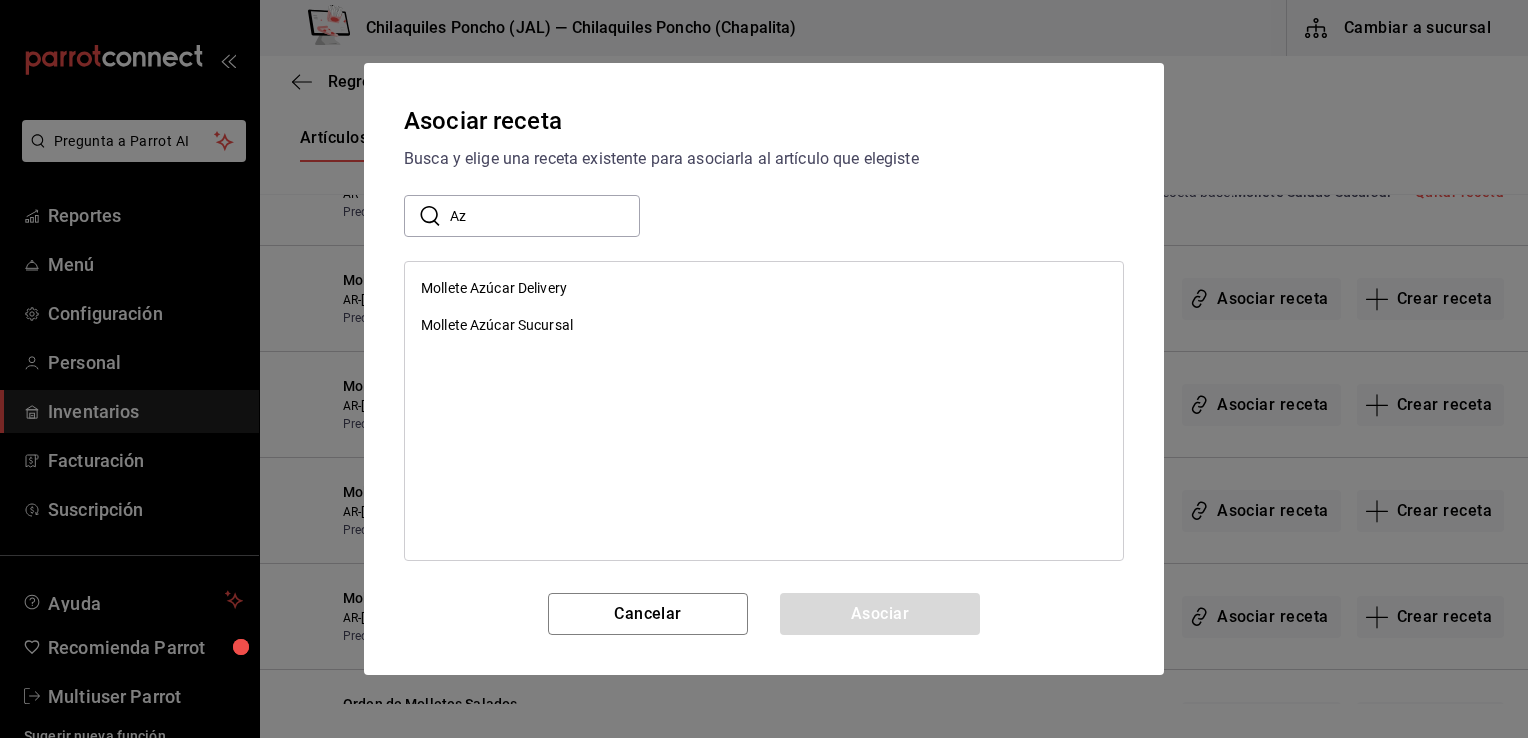 click on "​ Az ​" at bounding box center (764, 216) 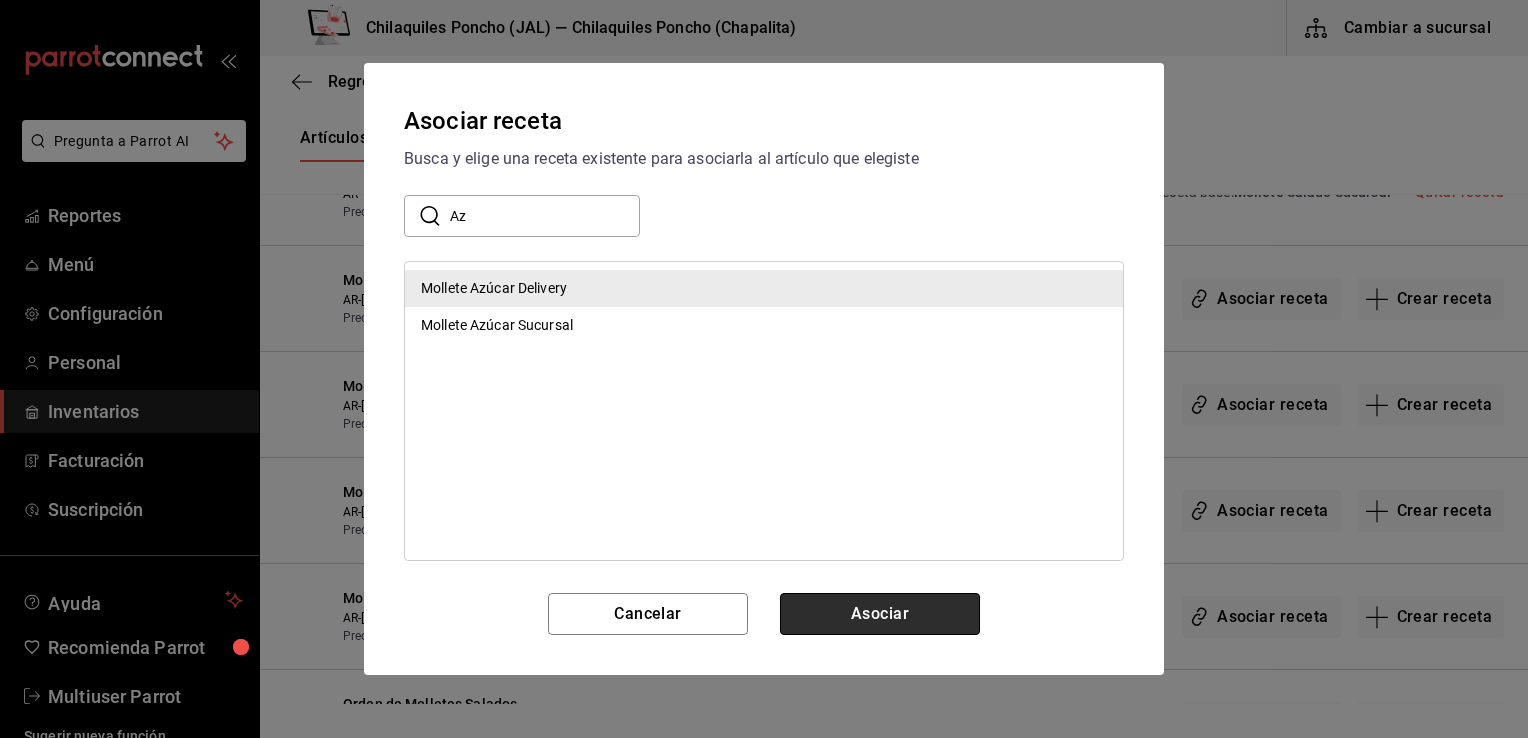 click on "Asociar" at bounding box center (880, 614) 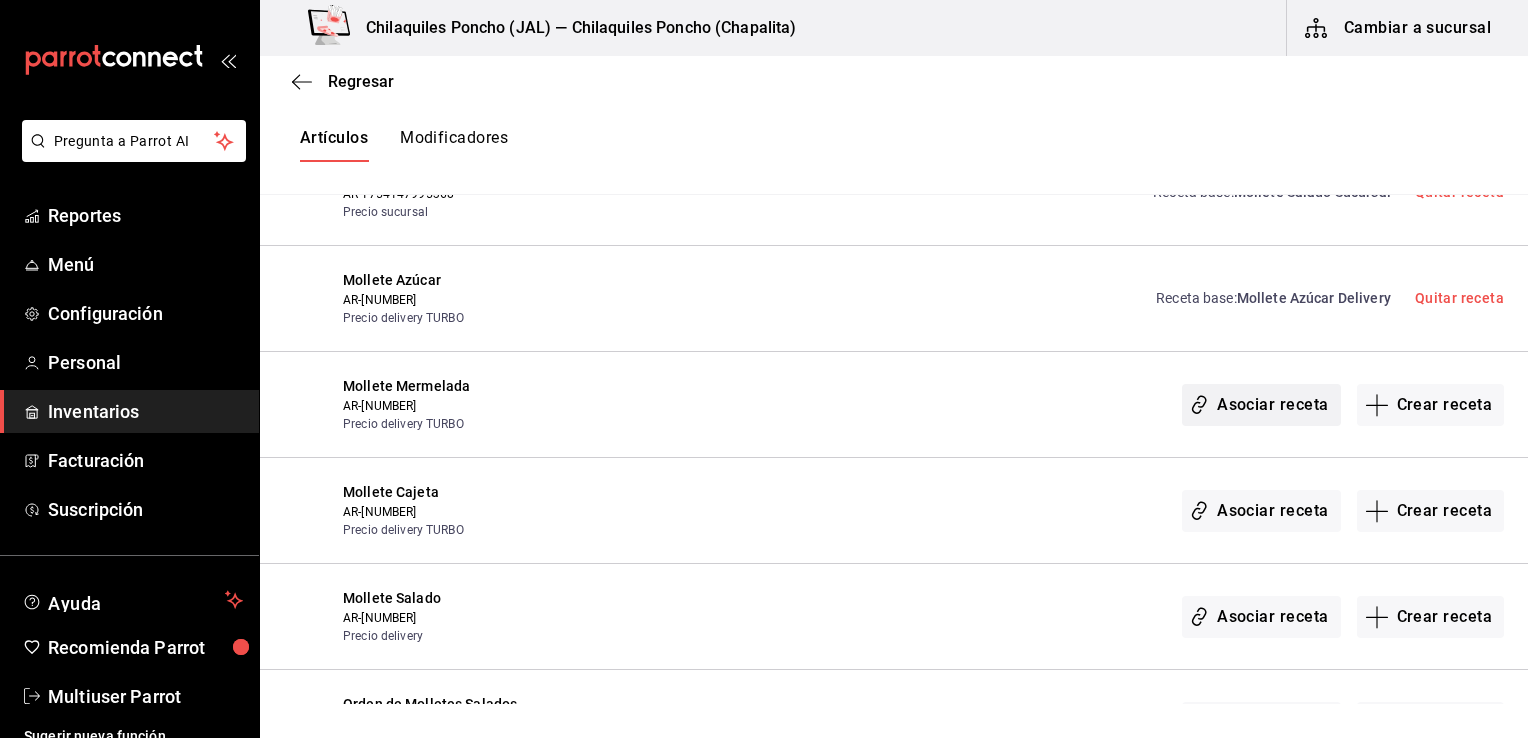 click on "Asociar receta" at bounding box center [1261, 405] 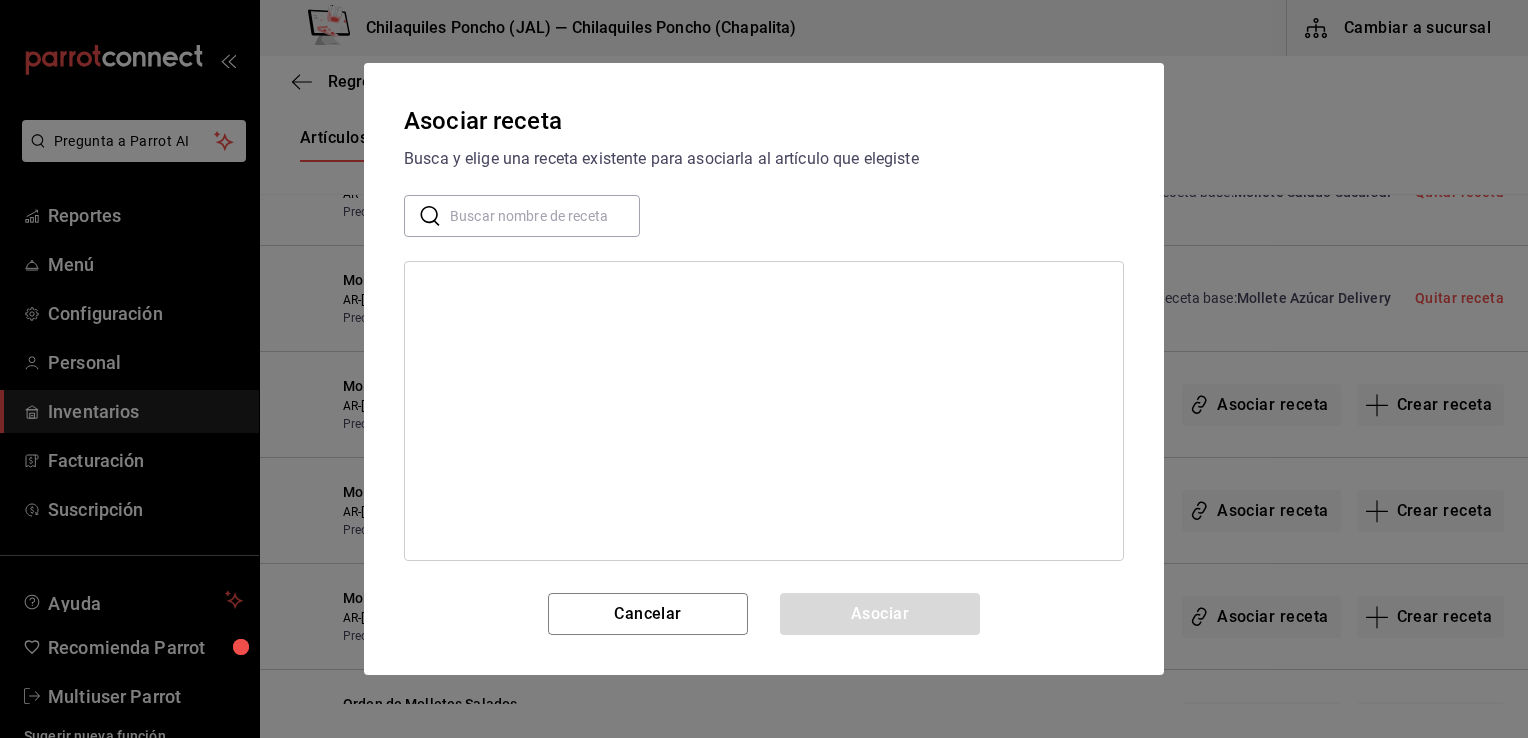 click at bounding box center [545, 216] 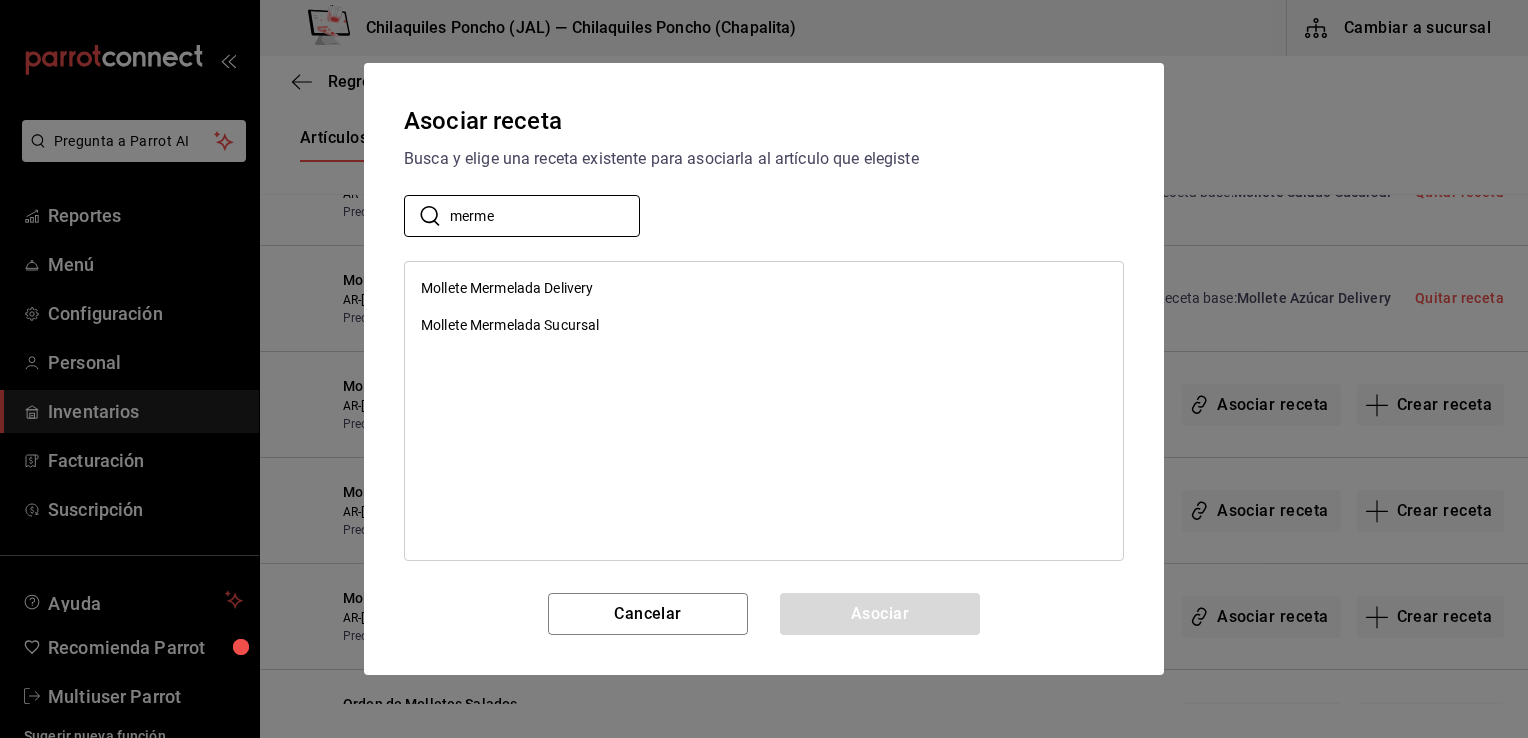 type on "merme" 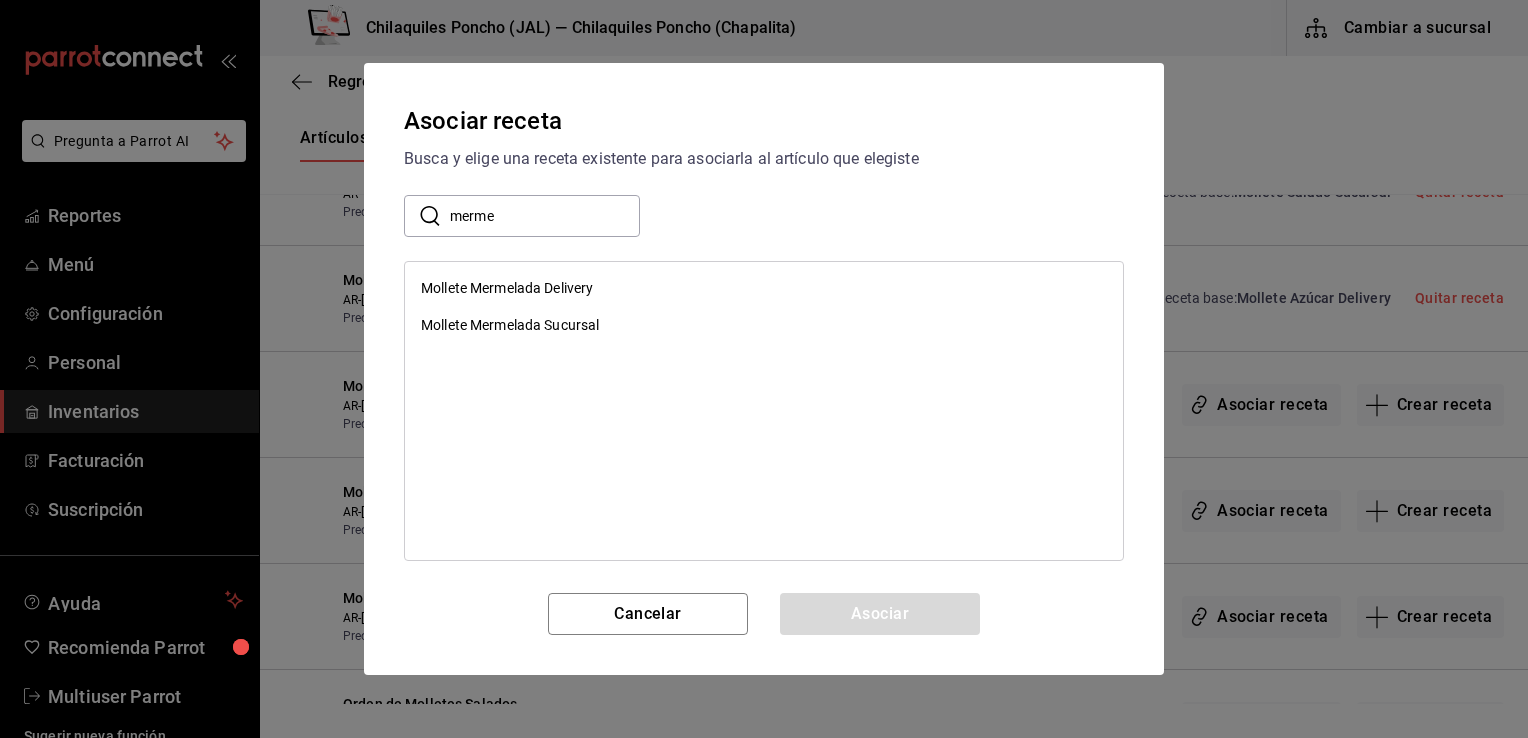 click on "Mollete Mermelada Delivery" at bounding box center (507, 288) 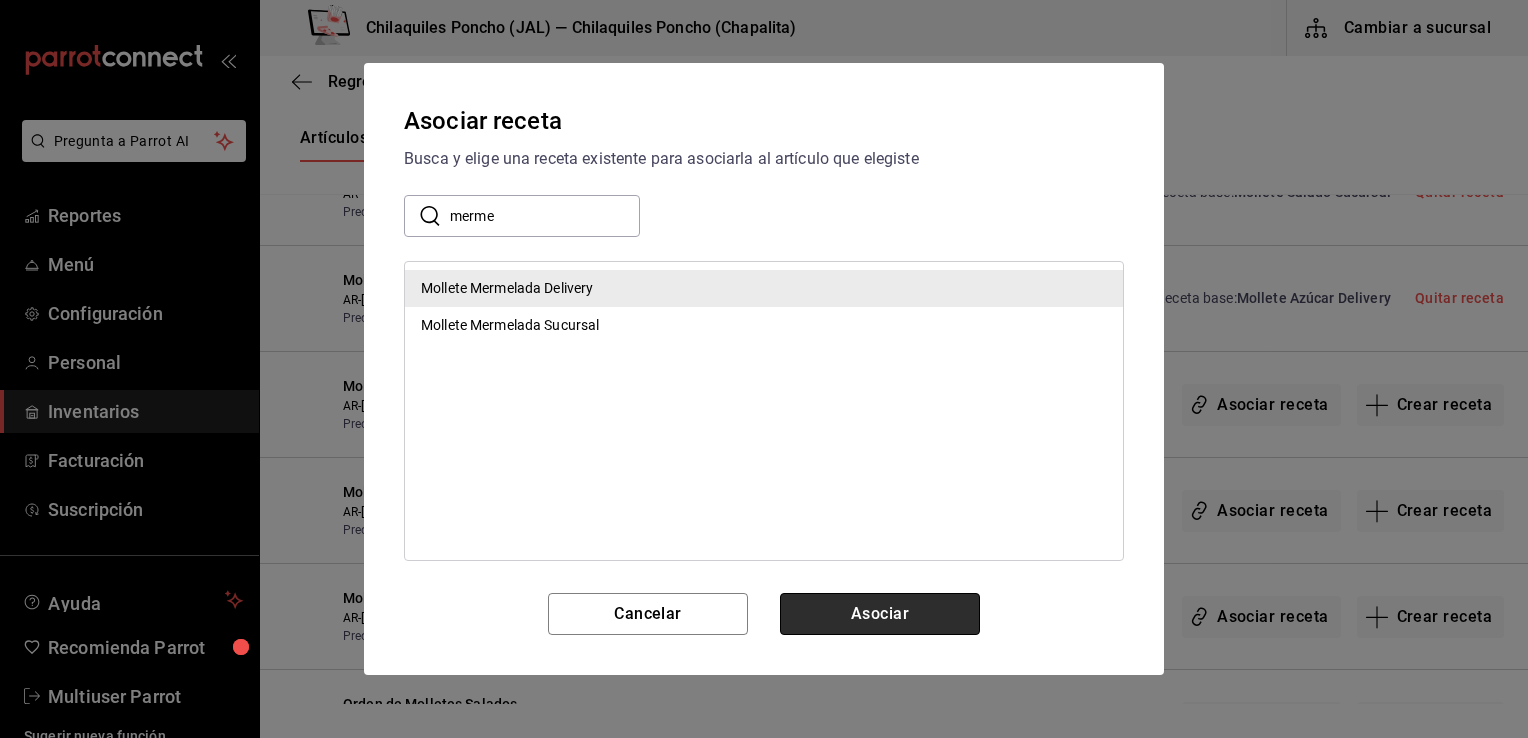 click on "Asociar" at bounding box center [880, 614] 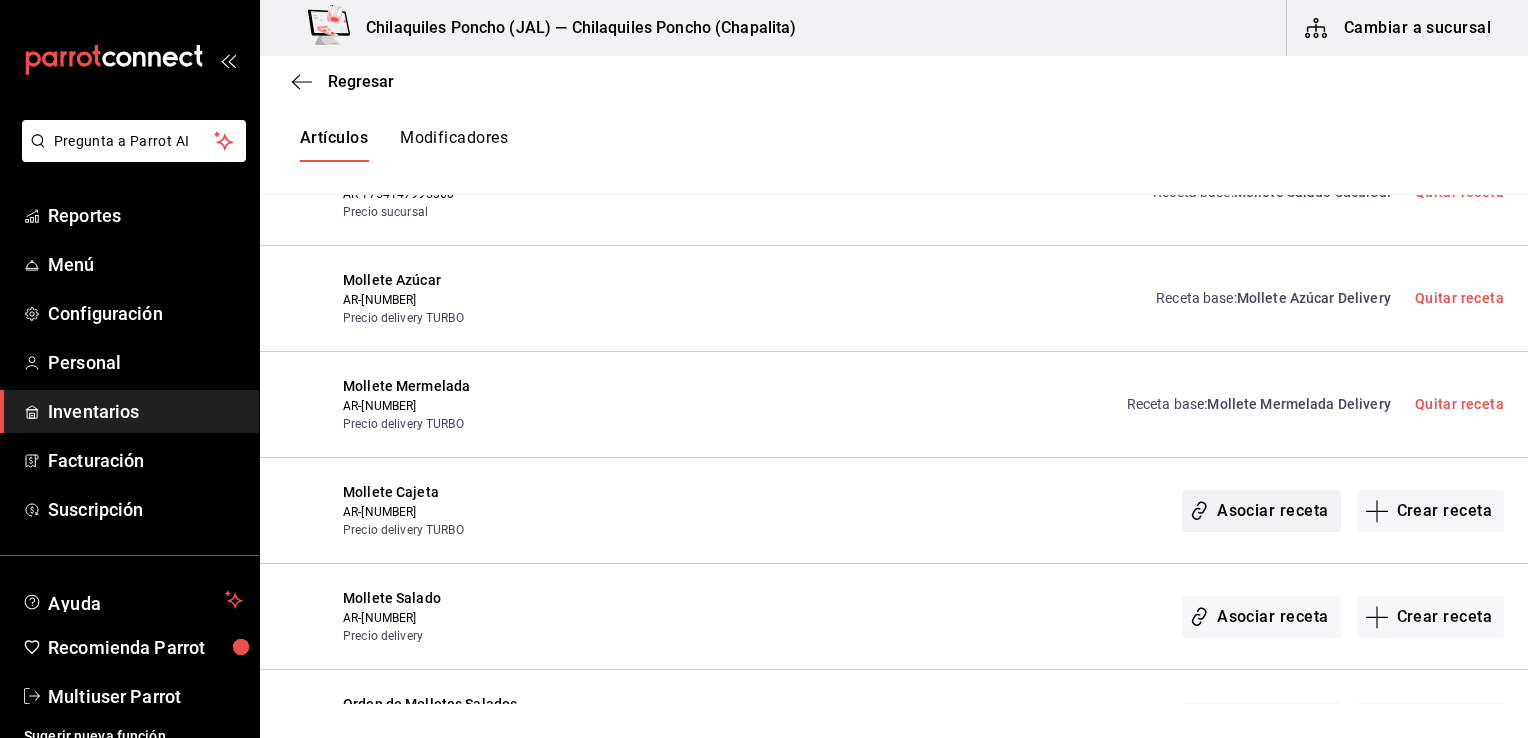 click on "Asociar receta" at bounding box center (1261, 511) 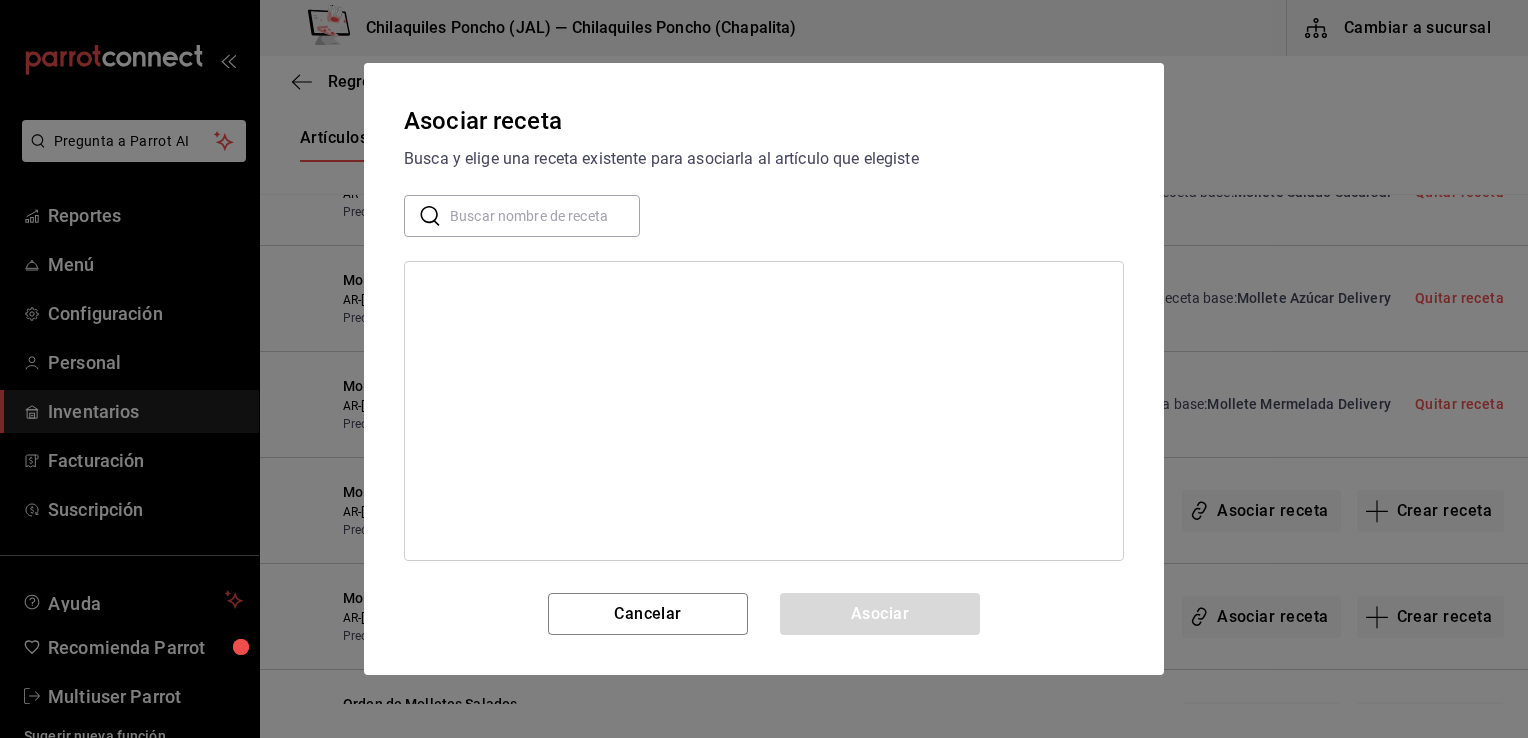 click at bounding box center [545, 216] 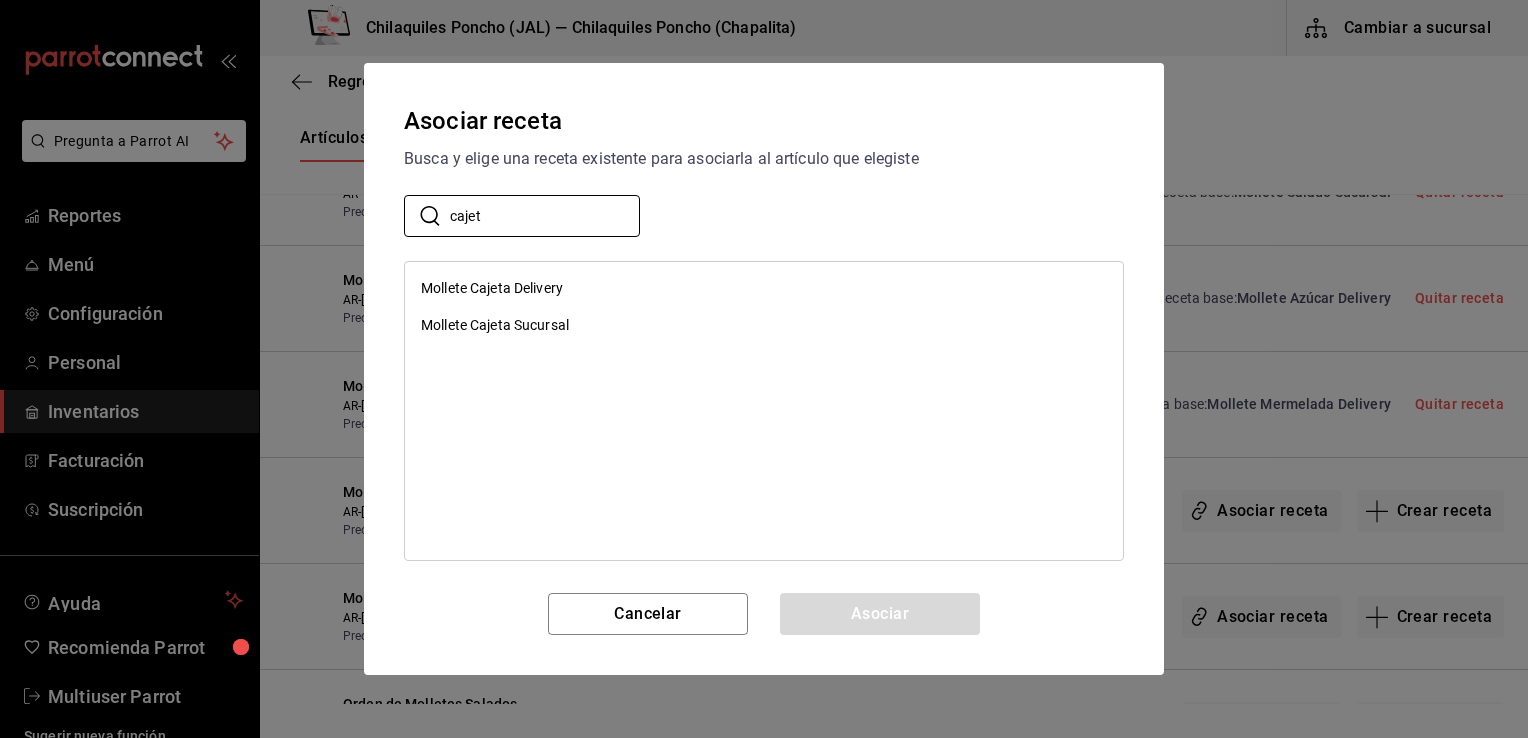 type on "cajet" 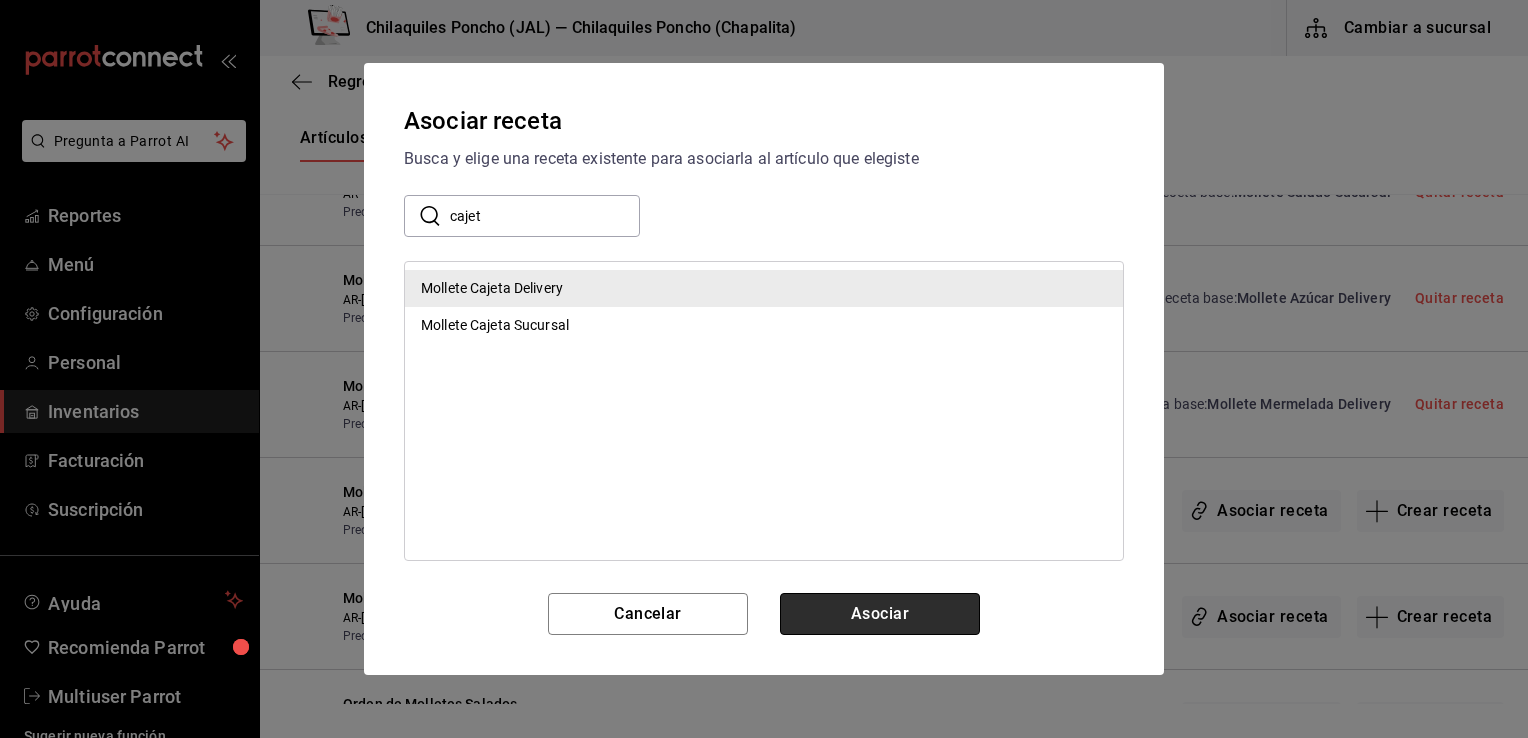click on "Asociar" at bounding box center [880, 614] 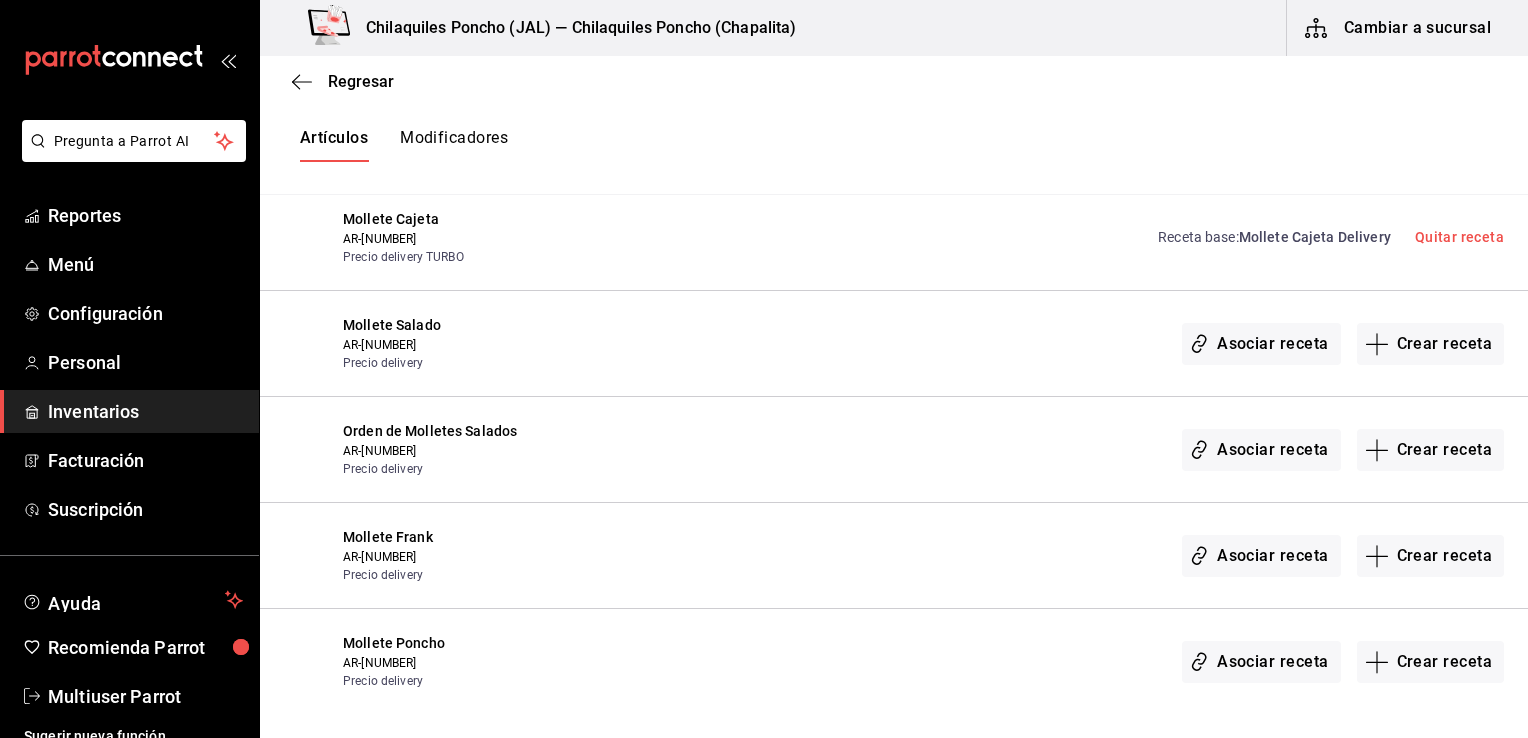 scroll, scrollTop: 1467, scrollLeft: 0, axis: vertical 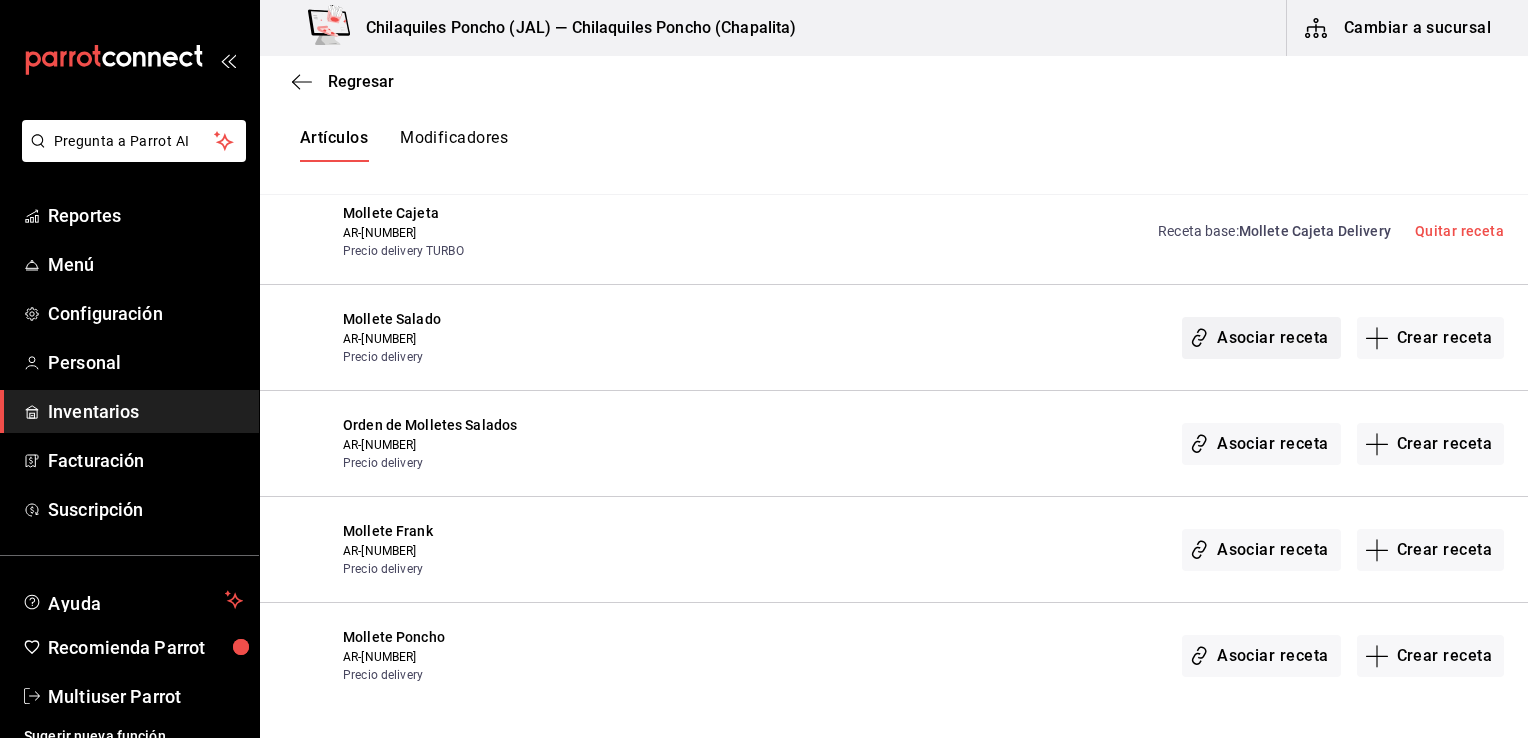 click on "Asociar receta" at bounding box center [1261, 338] 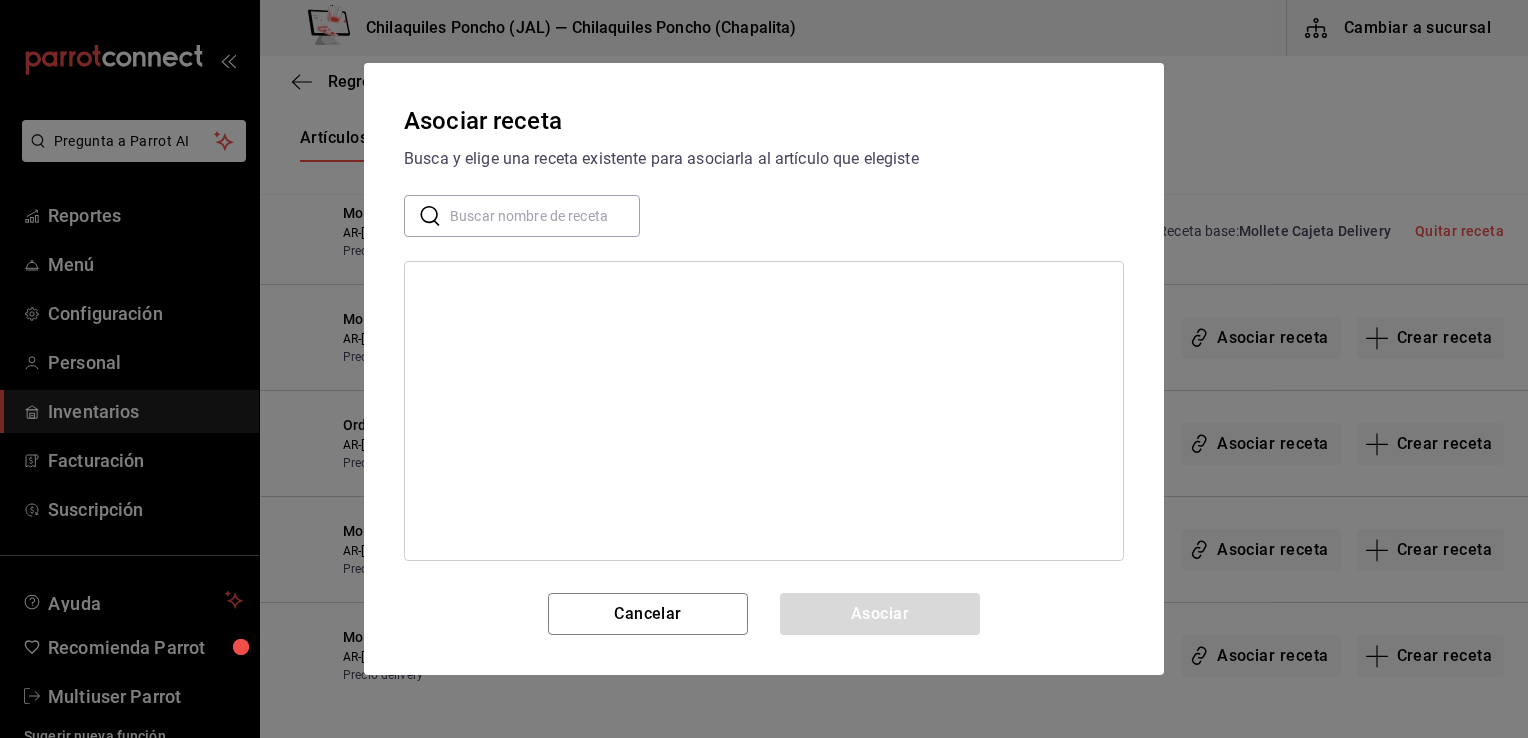 click at bounding box center [545, 216] 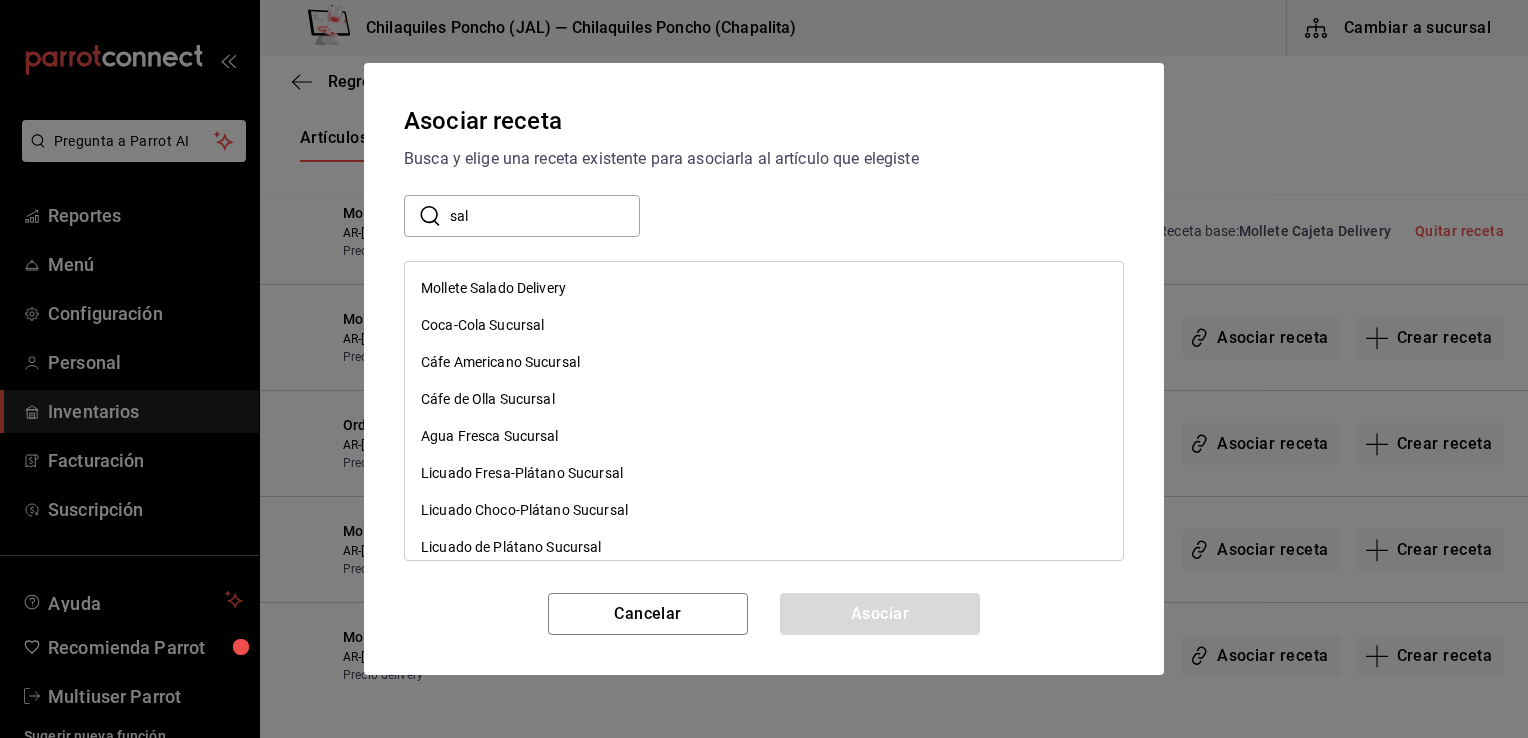 click on "sal" at bounding box center [545, 216] 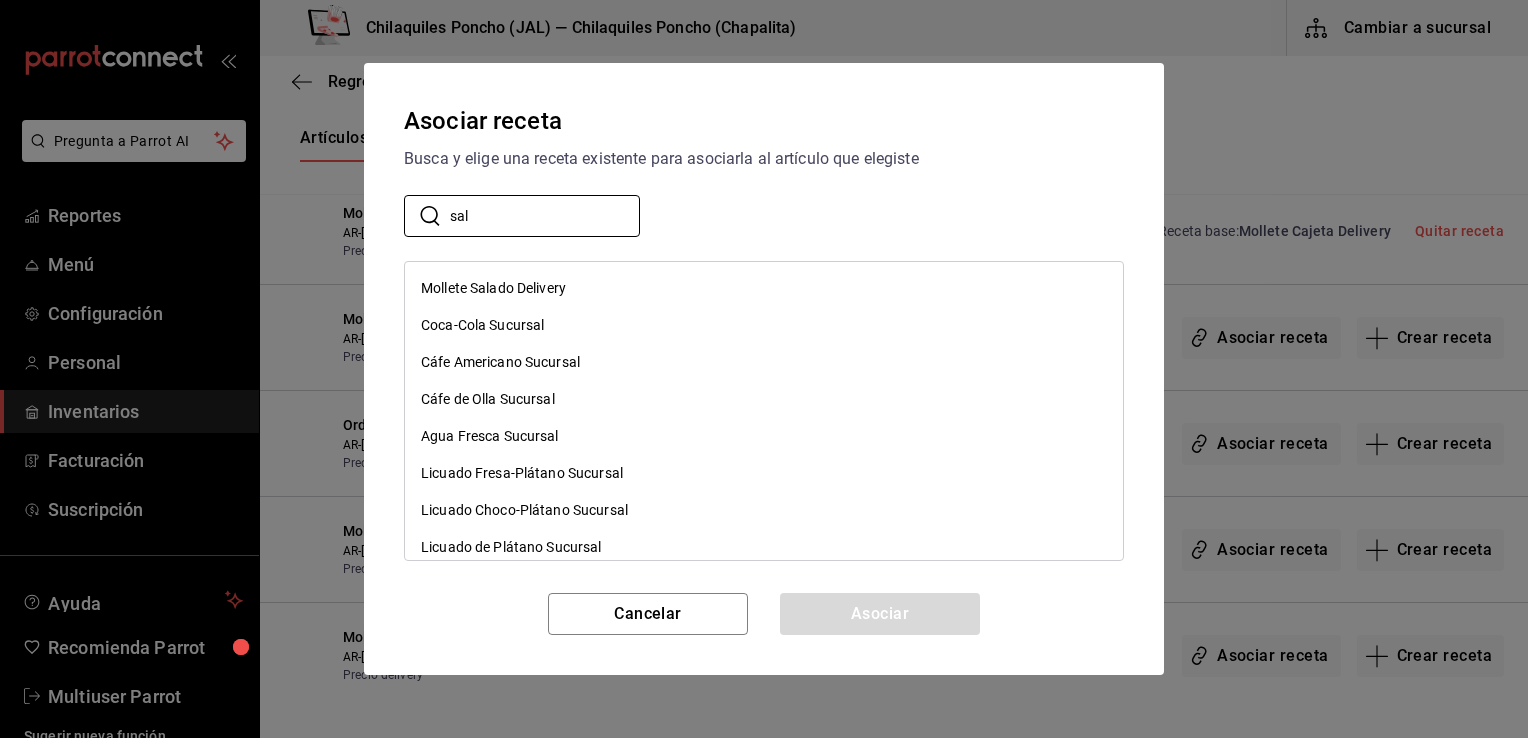 type on "sal" 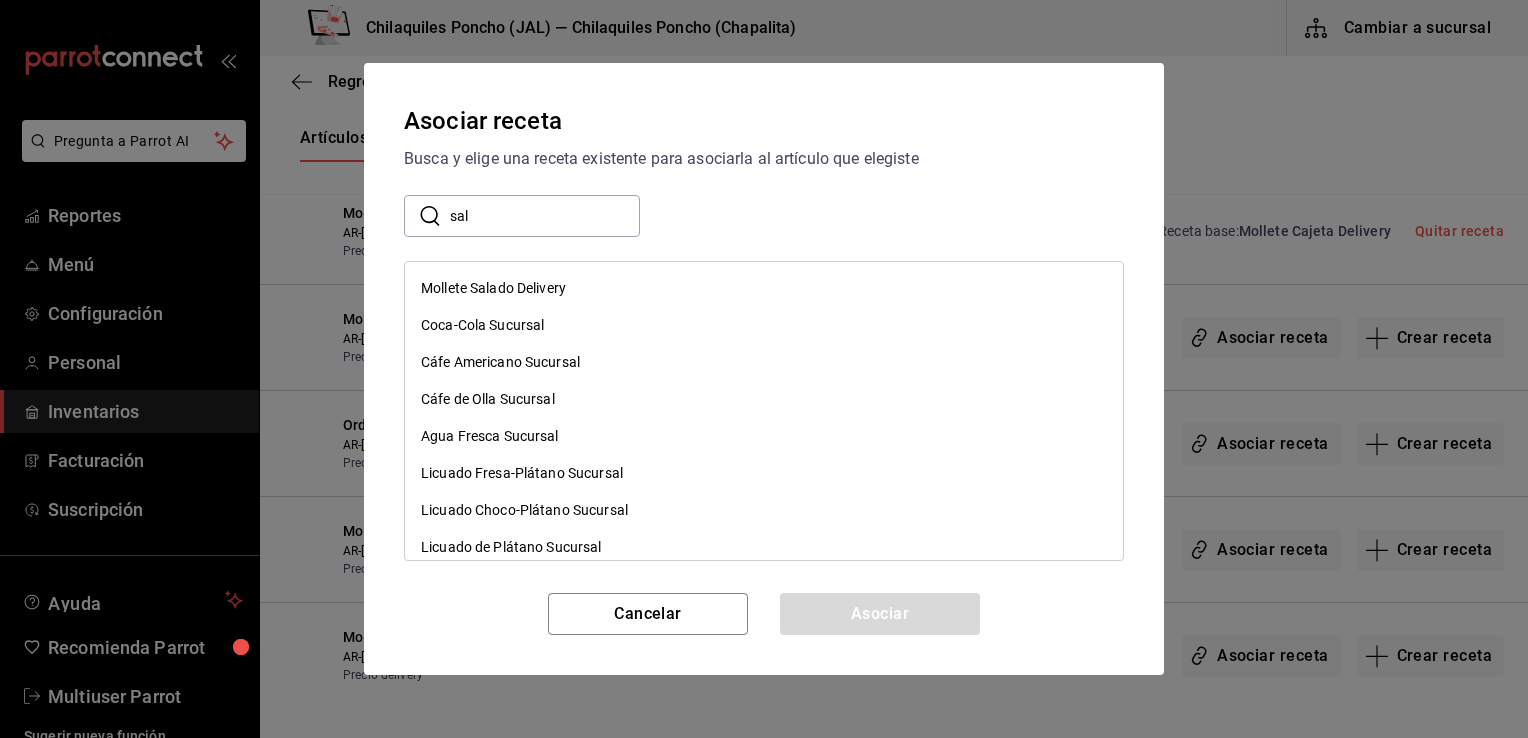 click on "​ sal ​" at bounding box center [764, 216] 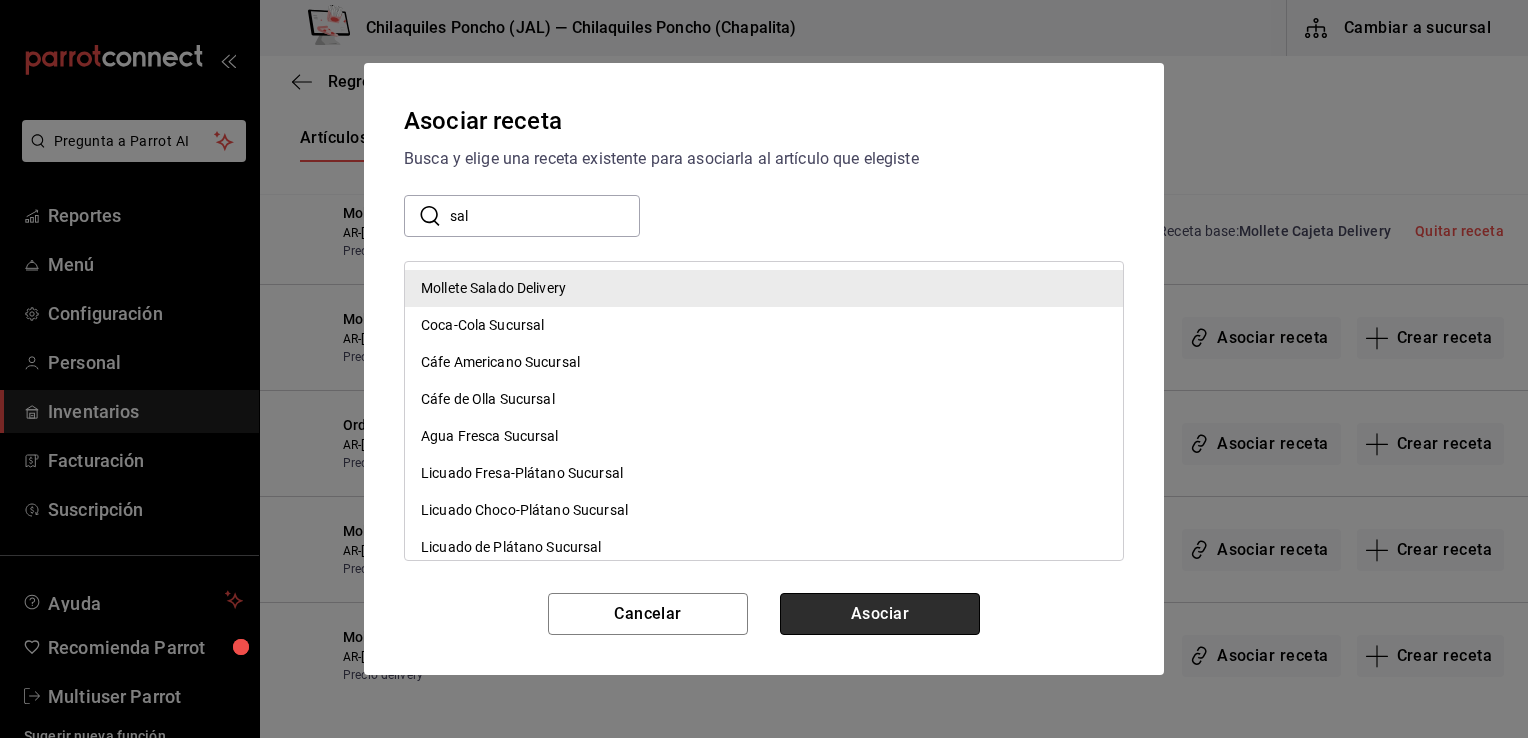 click on "Asociar" at bounding box center (880, 614) 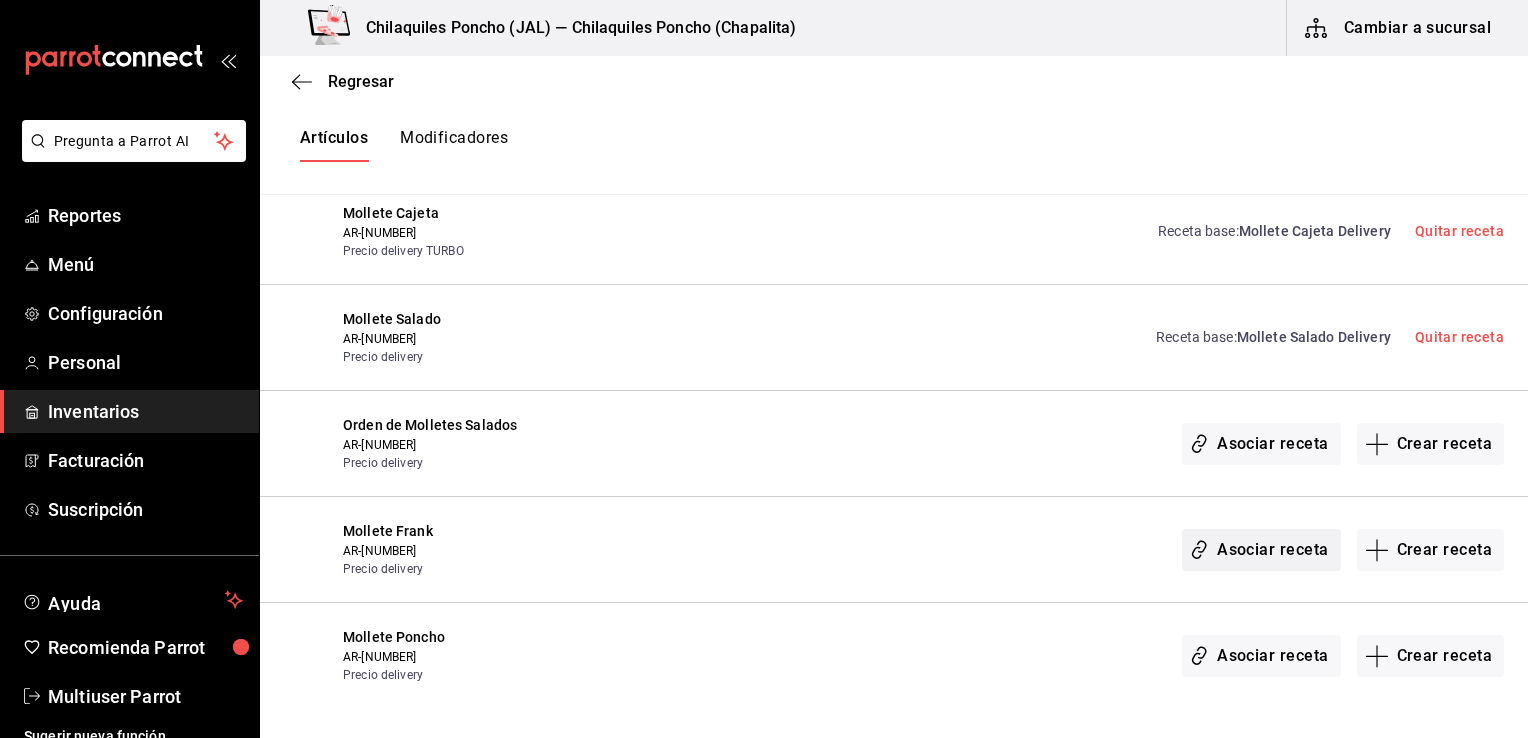 click on "Asociar receta" at bounding box center (1261, 550) 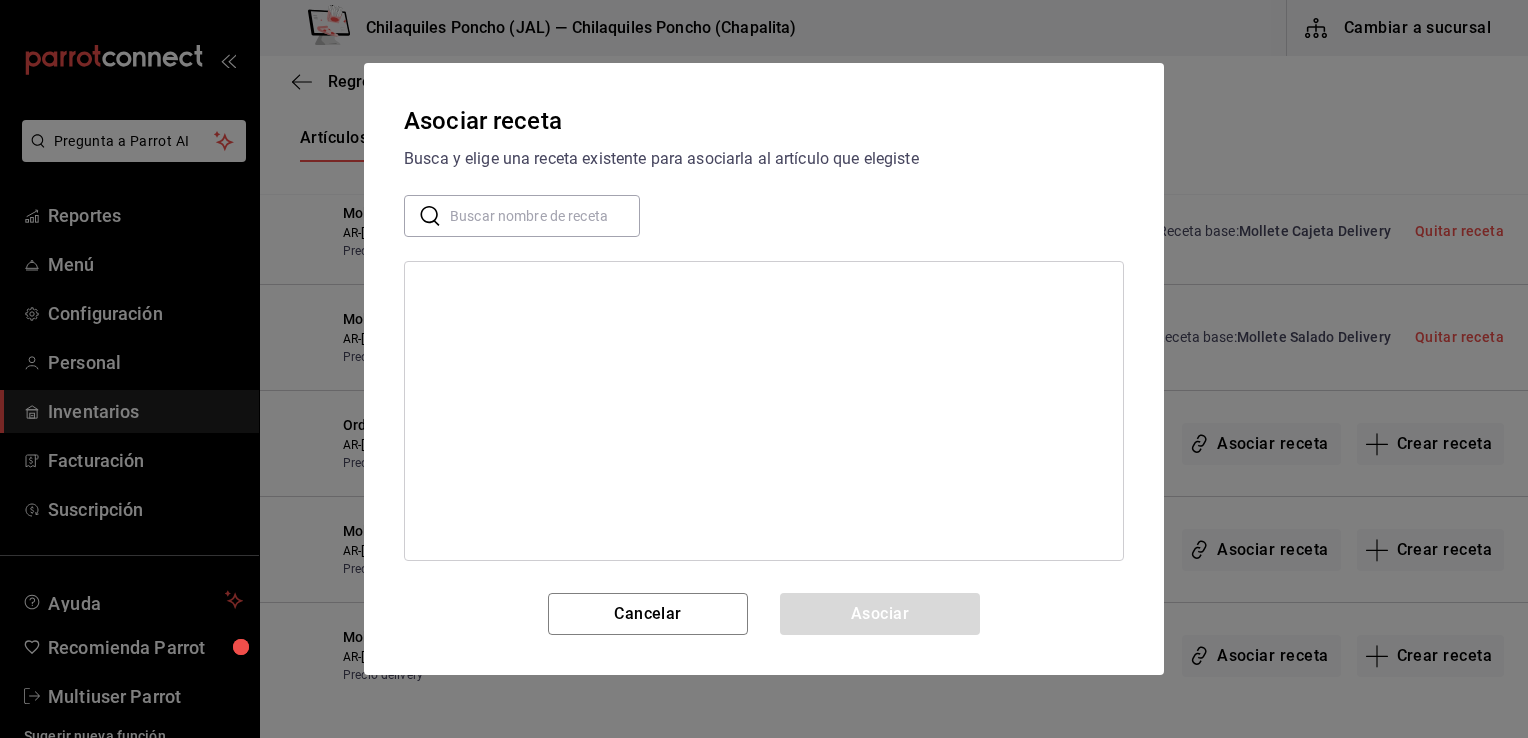 click at bounding box center [545, 216] 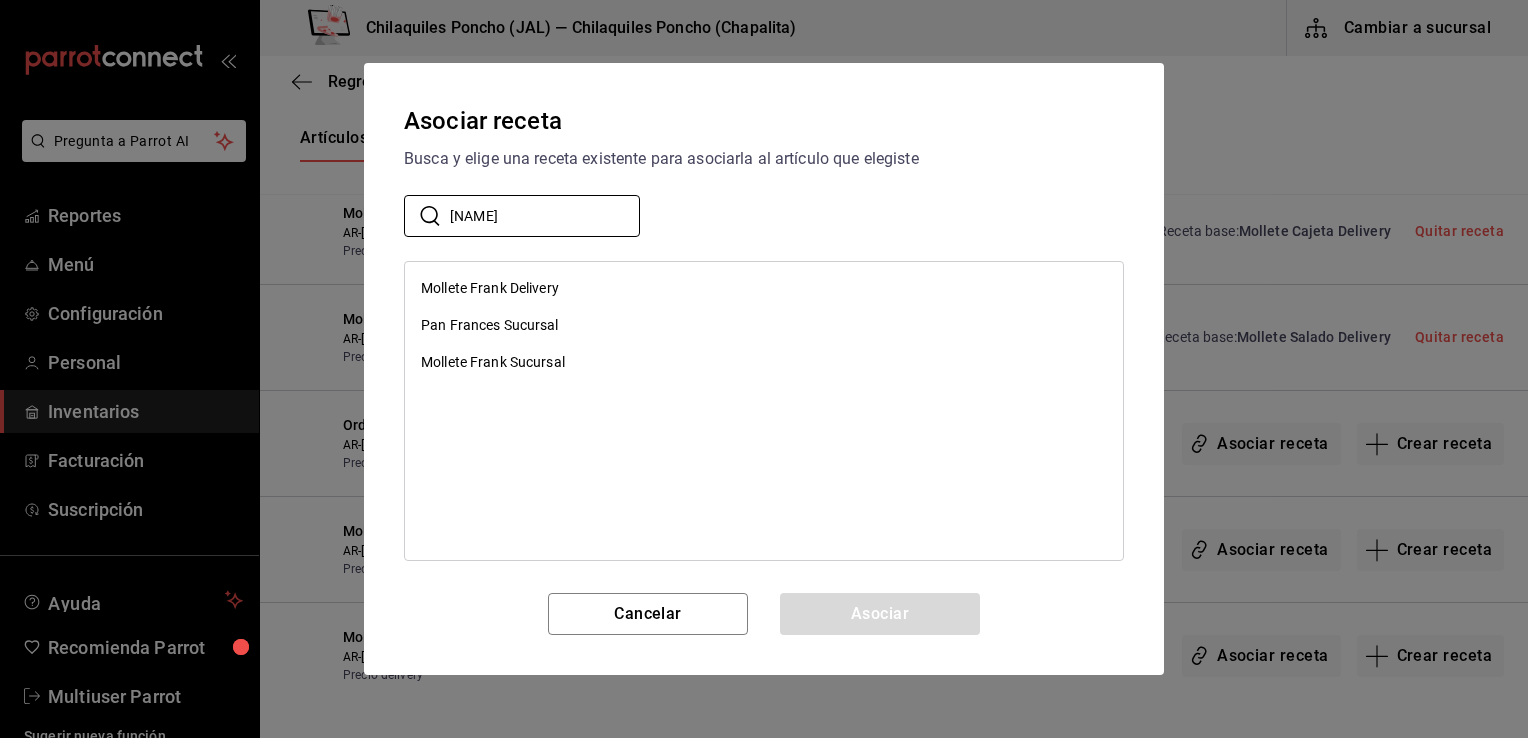 type on "frank" 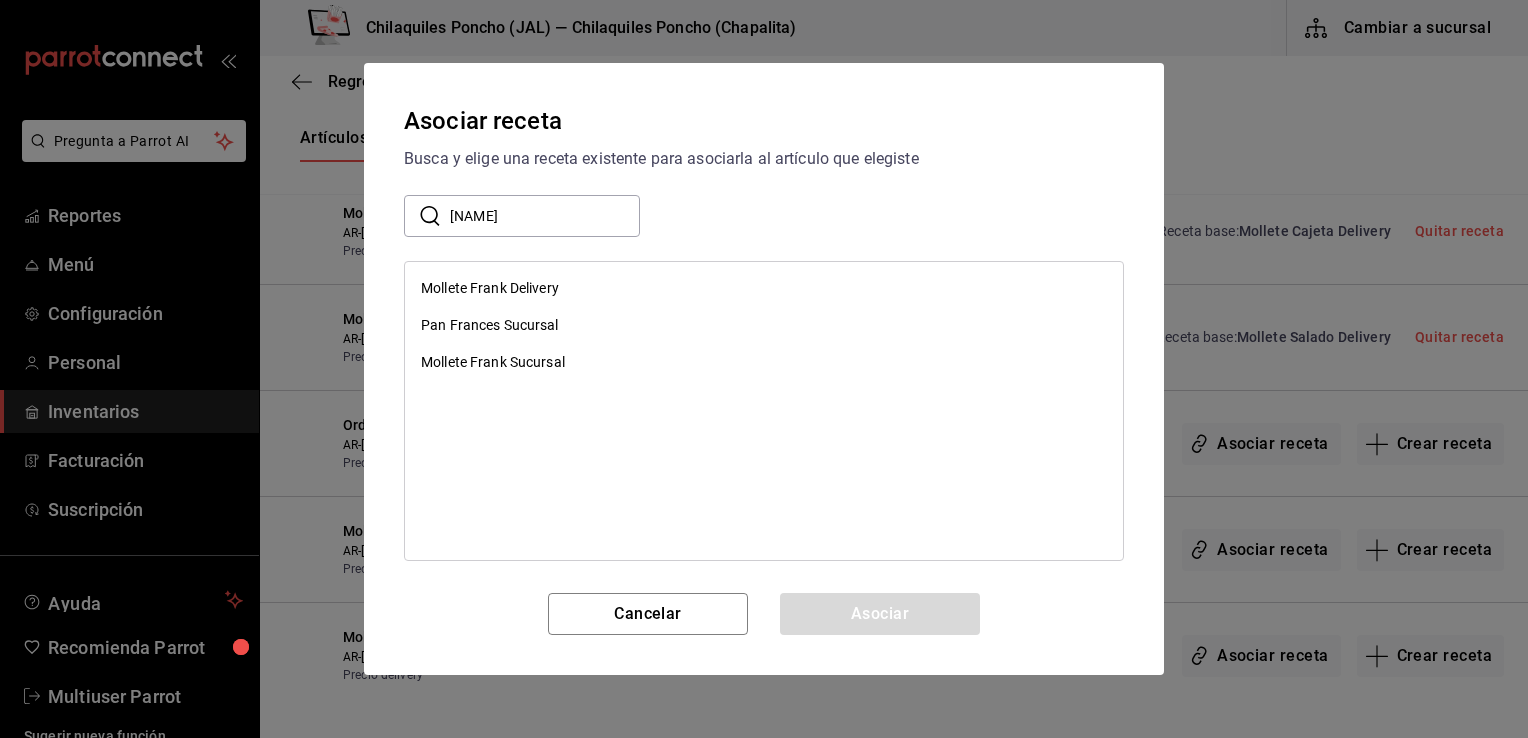 click on "Mollete Frank Delivery" at bounding box center [764, 288] 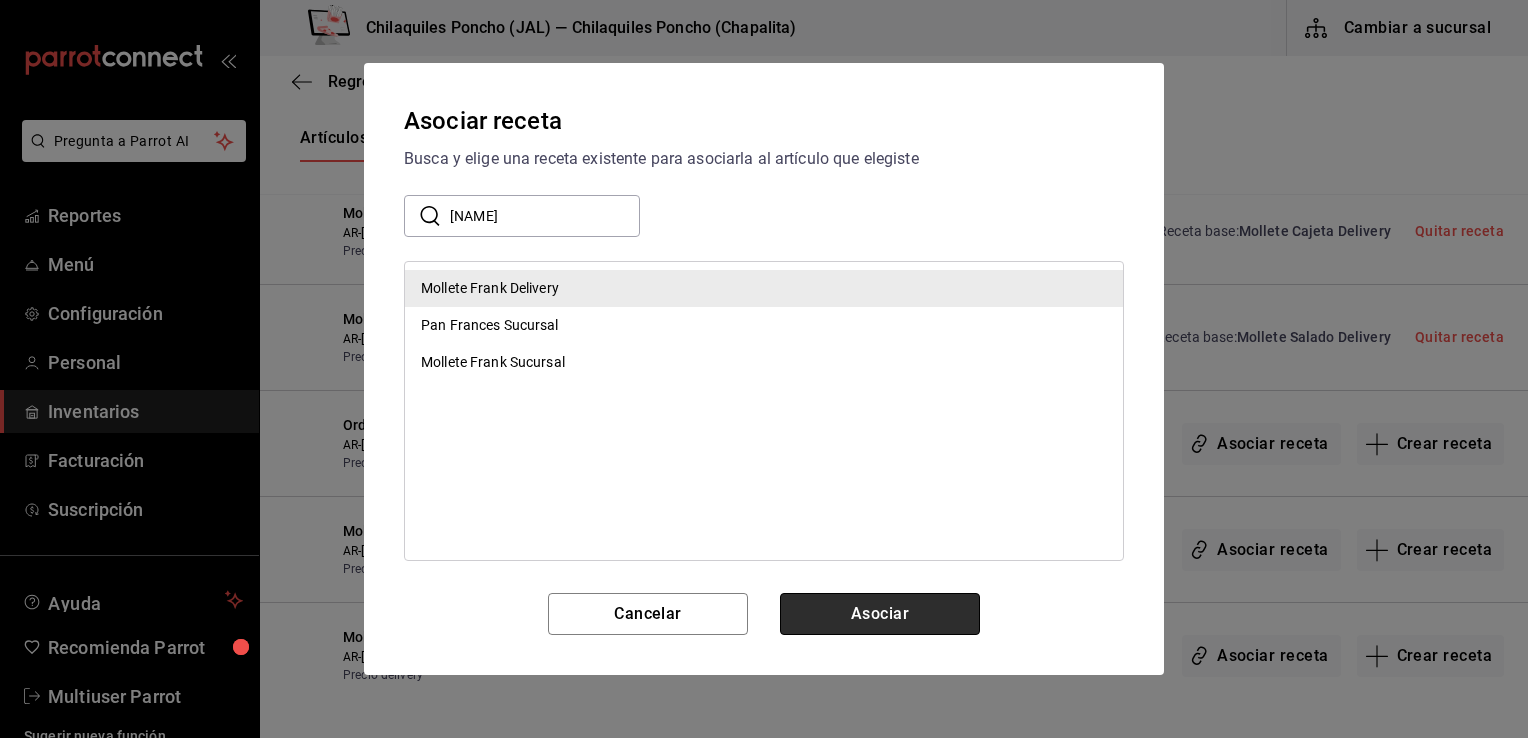 click on "Asociar" at bounding box center (880, 614) 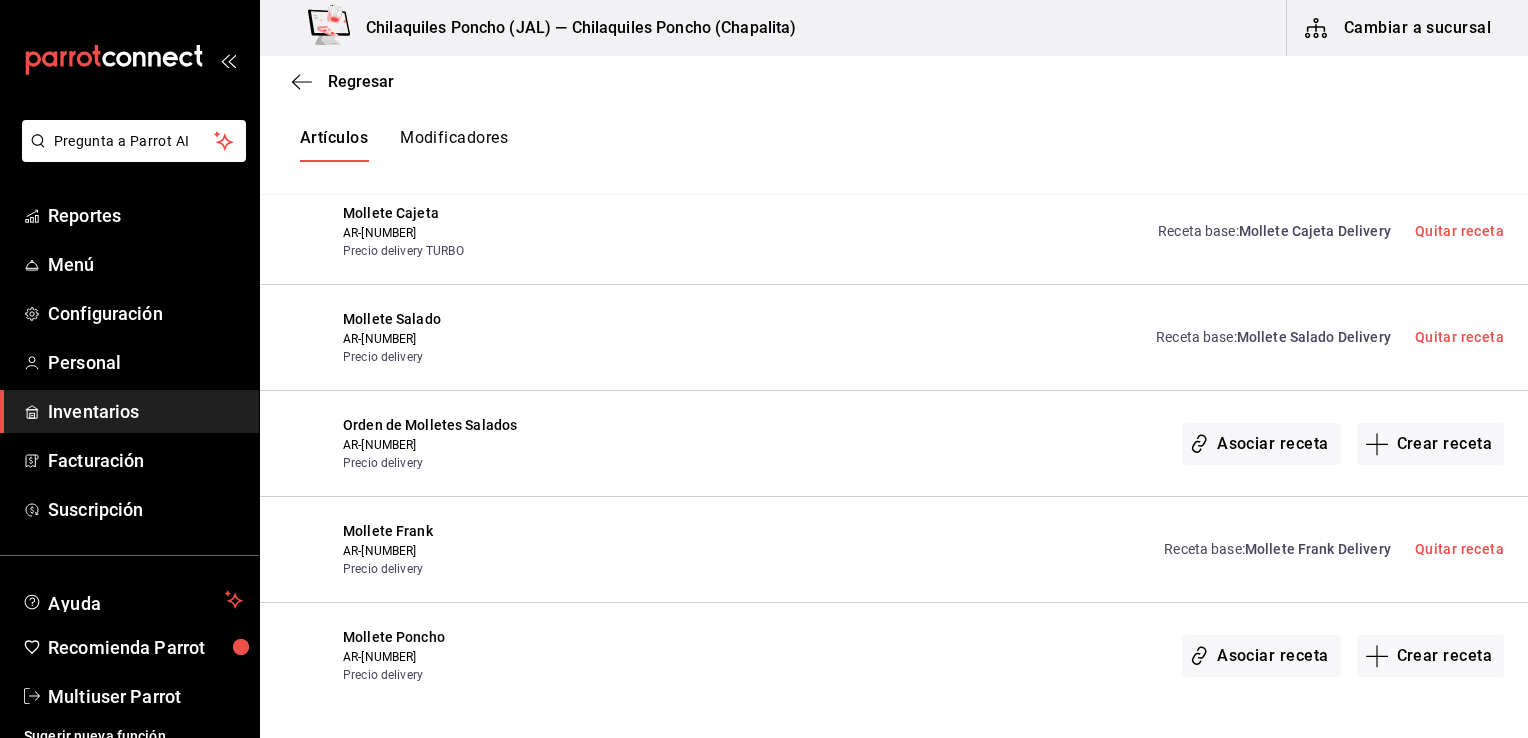 scroll, scrollTop: 1573, scrollLeft: 0, axis: vertical 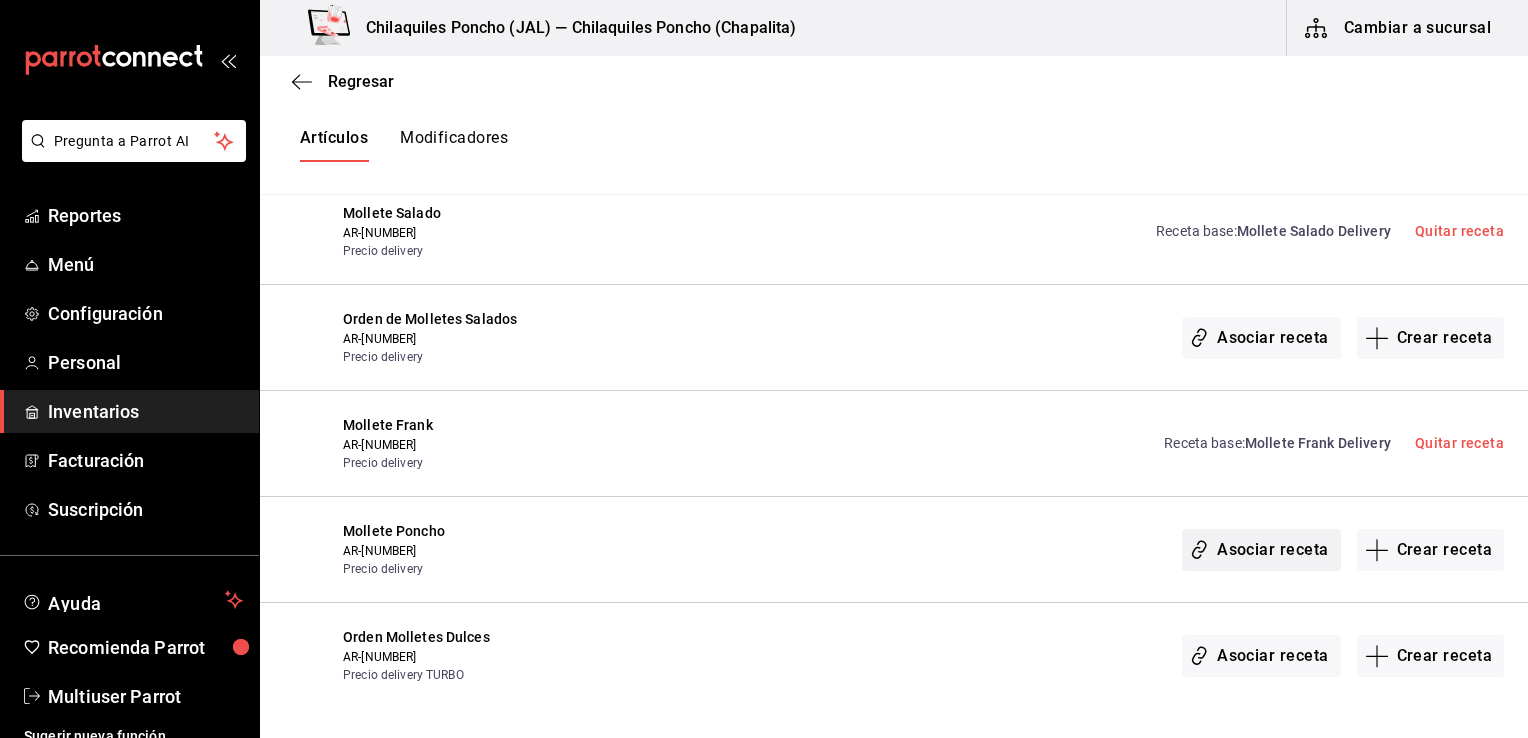 click on "Asociar receta" at bounding box center [1261, 550] 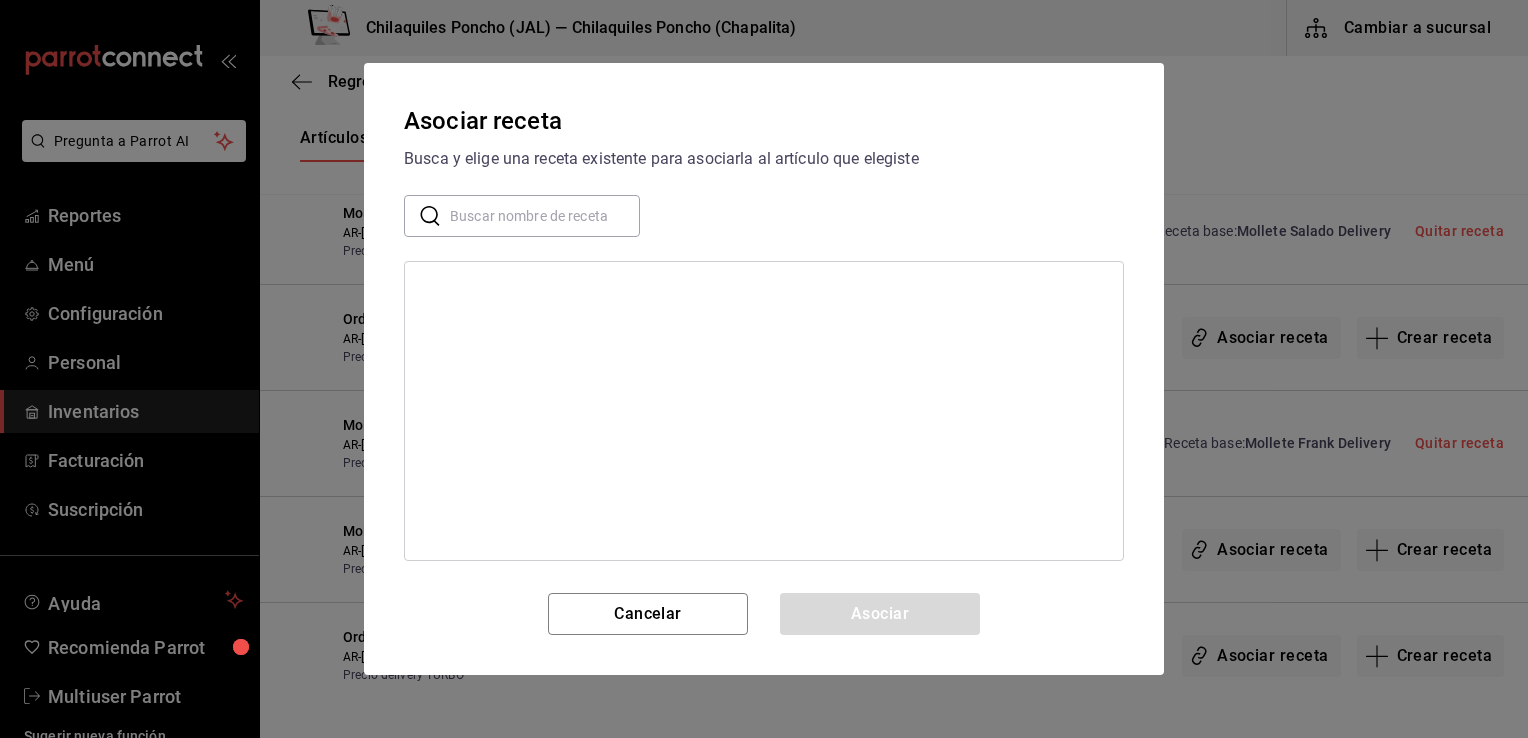 click on "Asociar receta Busca y elige una receta existente para asociarla al artículo que elegiste ​ ​ Cancelar Asociar" at bounding box center [764, 369] 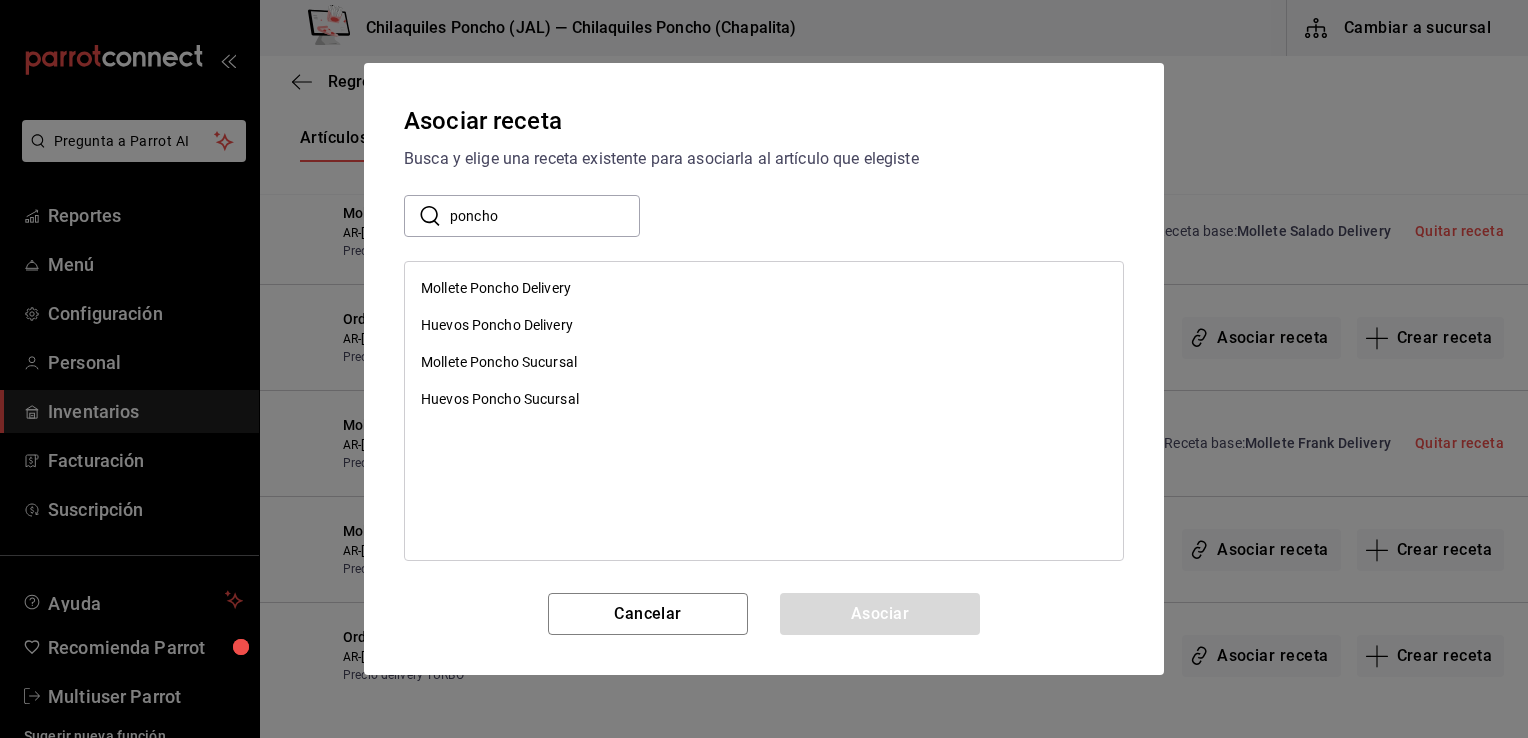 type on "poncho" 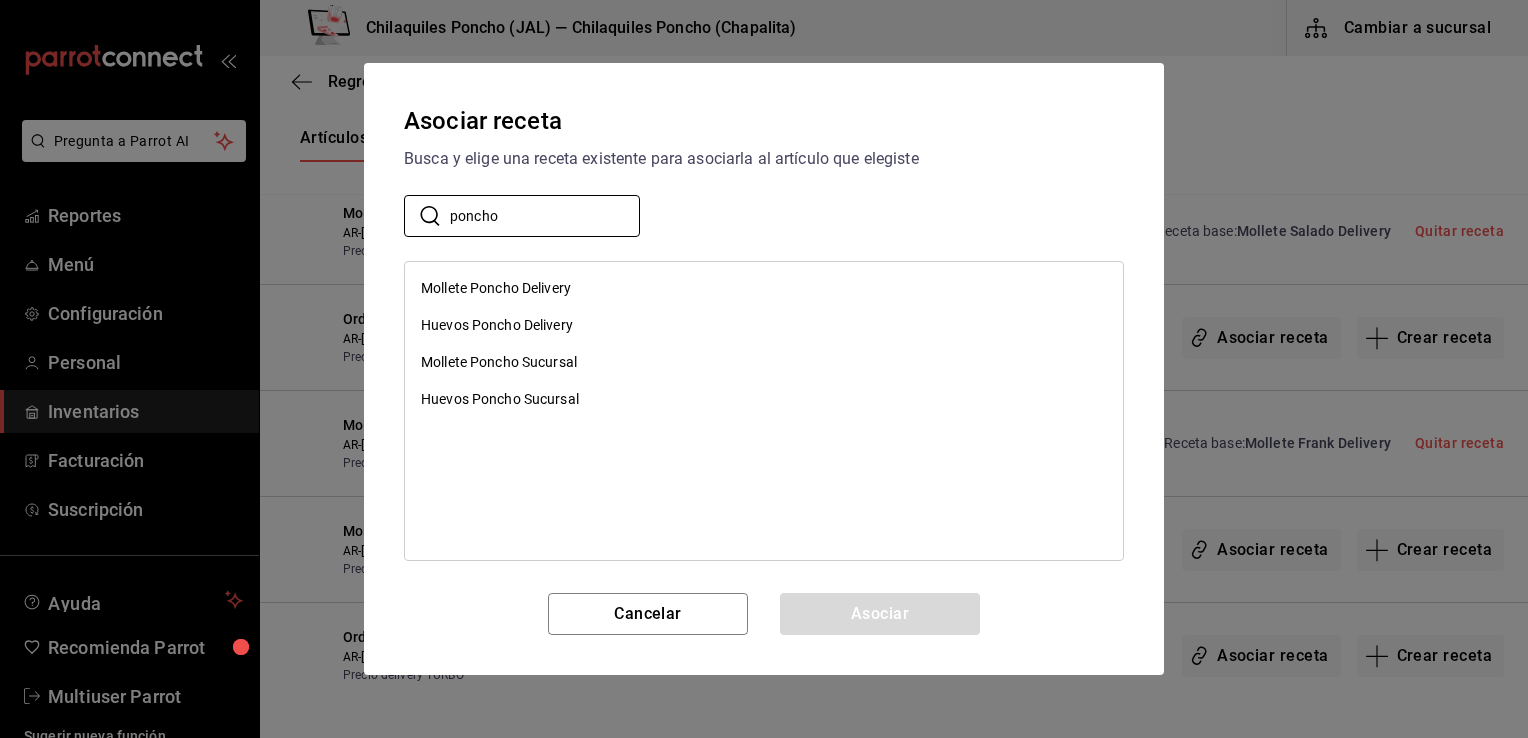 click on "Mollete Poncho Delivery" at bounding box center (764, 288) 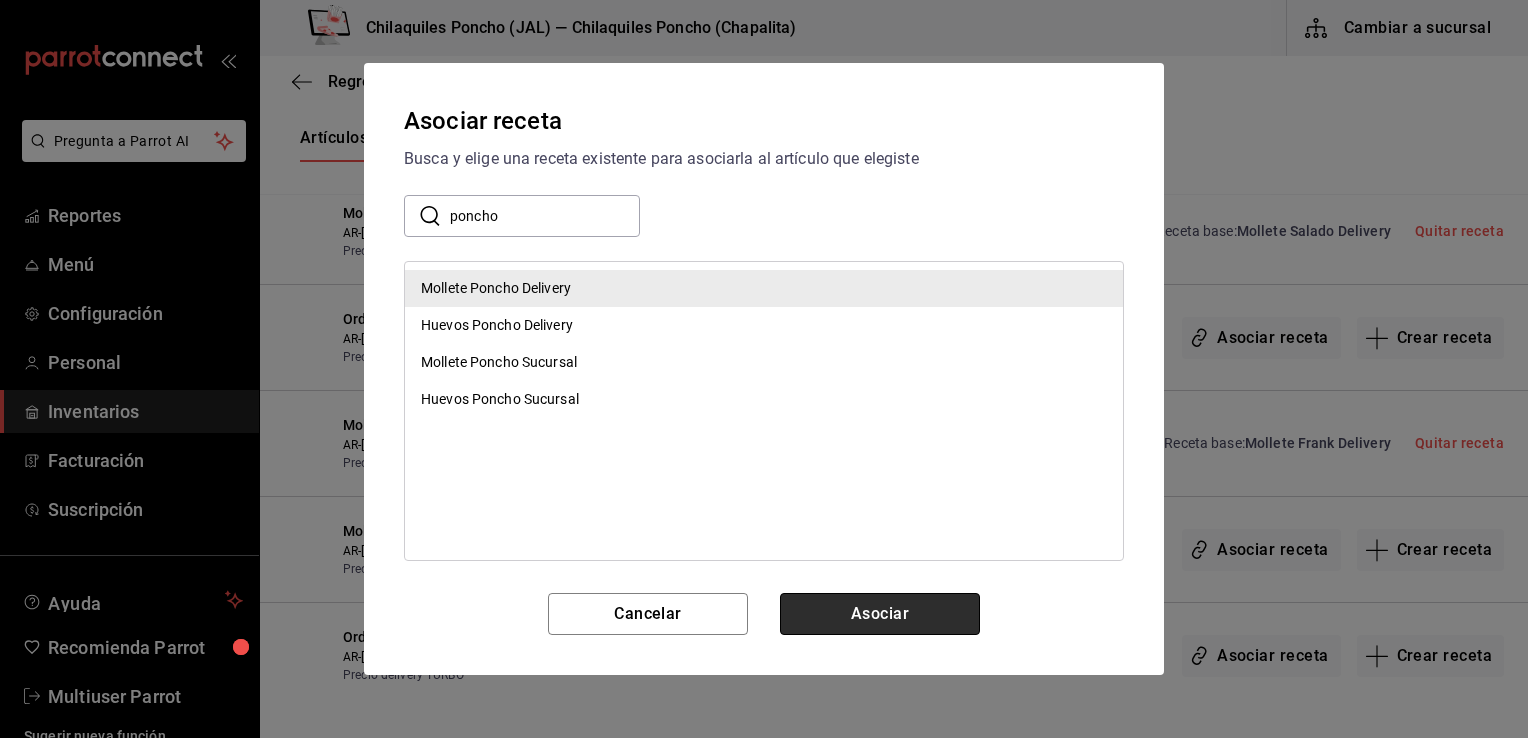 click on "Asociar" at bounding box center (880, 614) 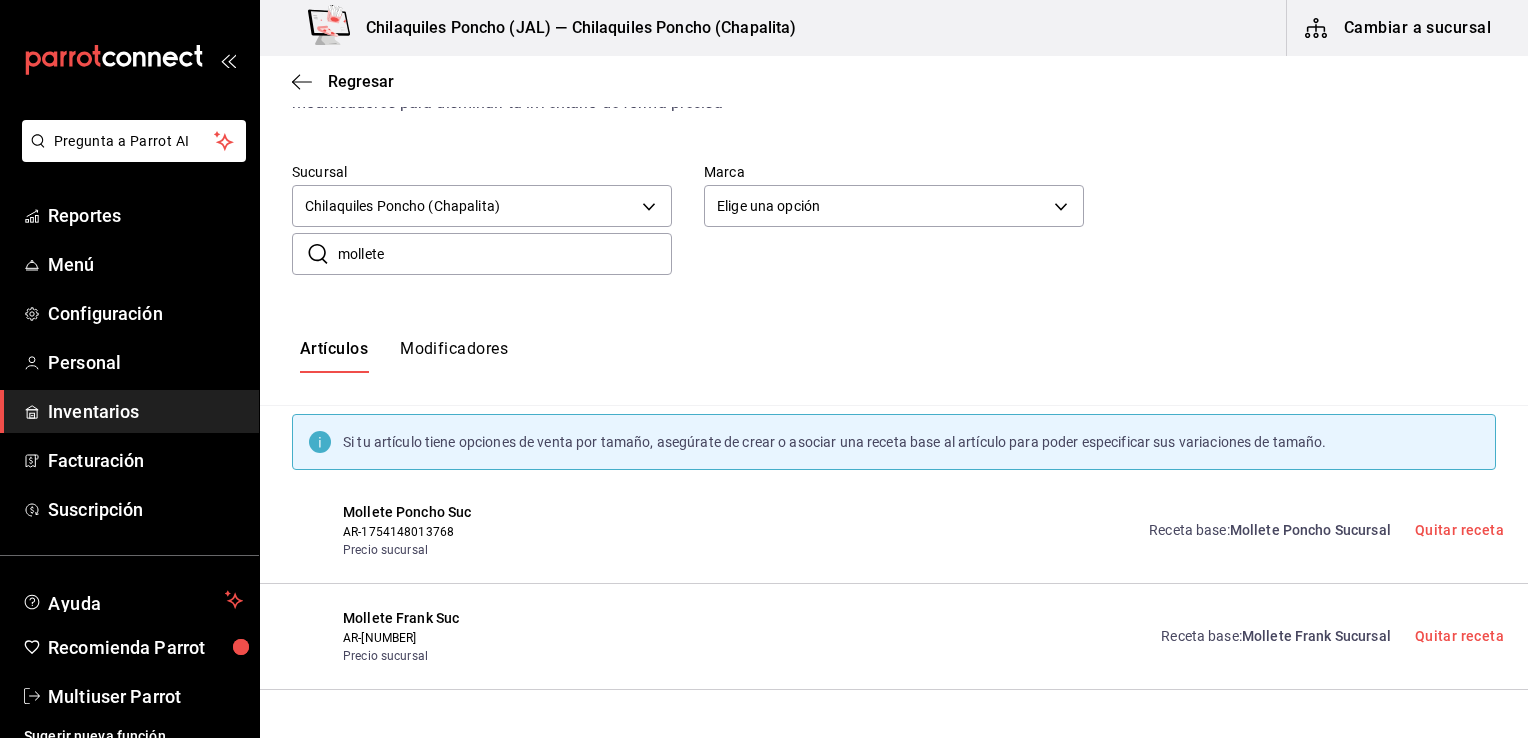scroll, scrollTop: 90, scrollLeft: 0, axis: vertical 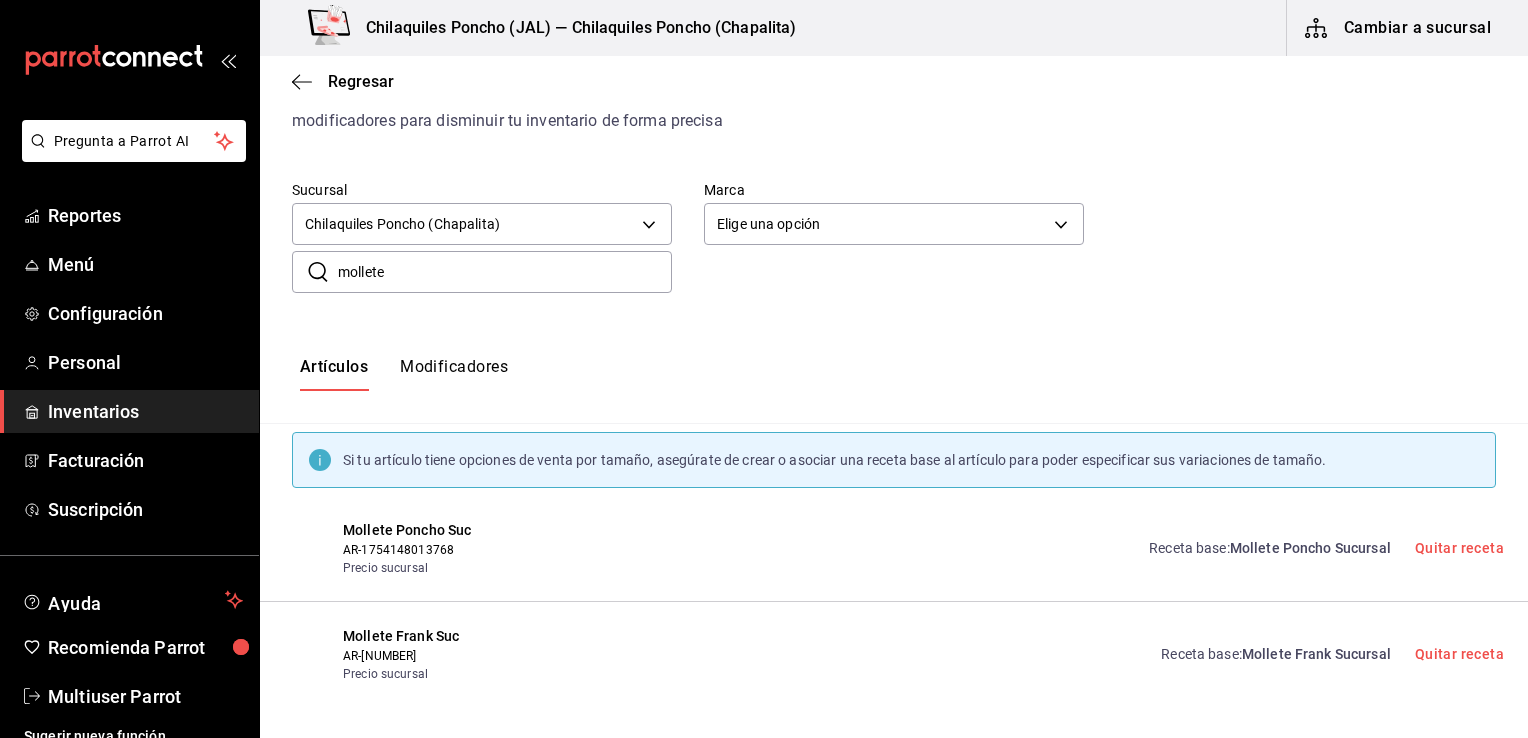 click on "Artículos Modificadores" at bounding box center [894, 374] 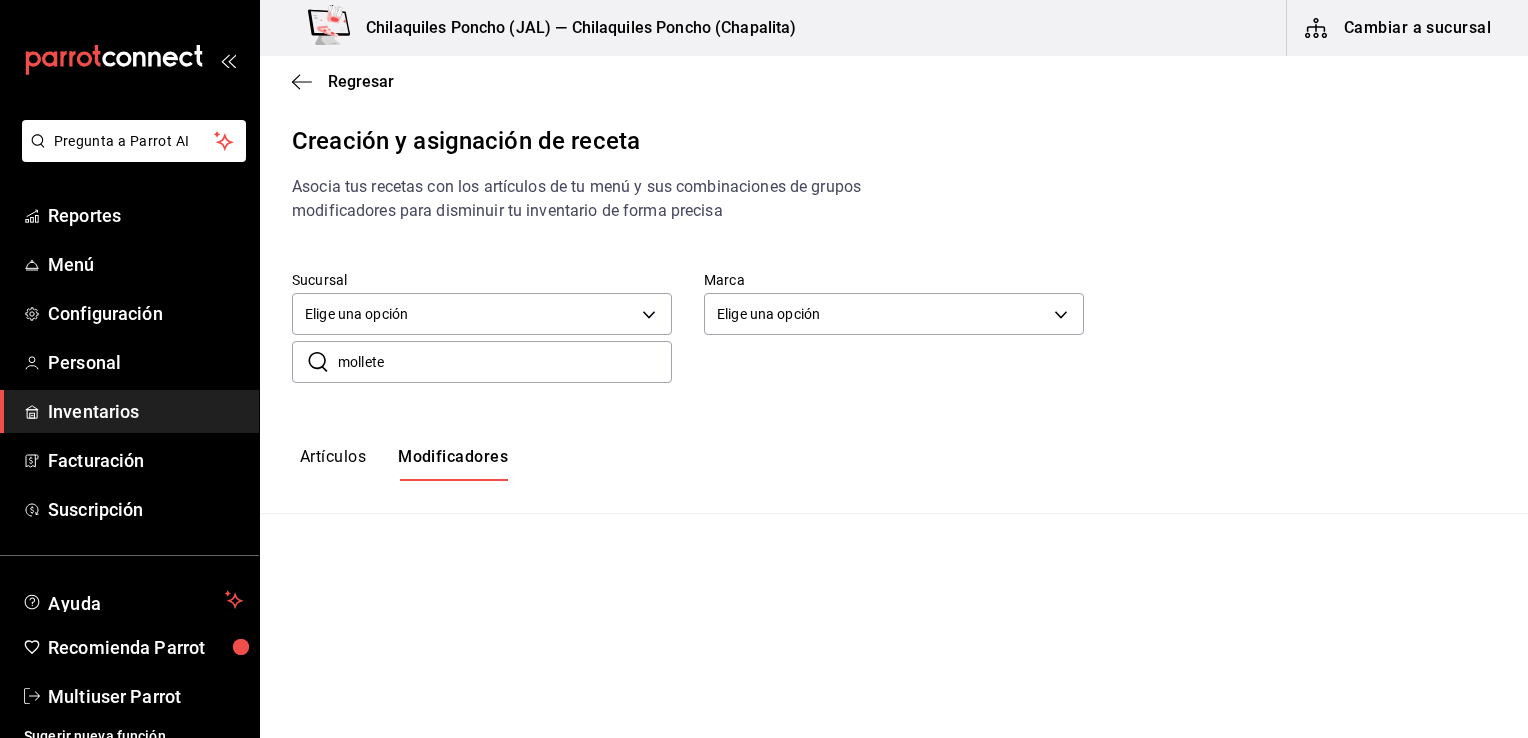 scroll, scrollTop: 0, scrollLeft: 0, axis: both 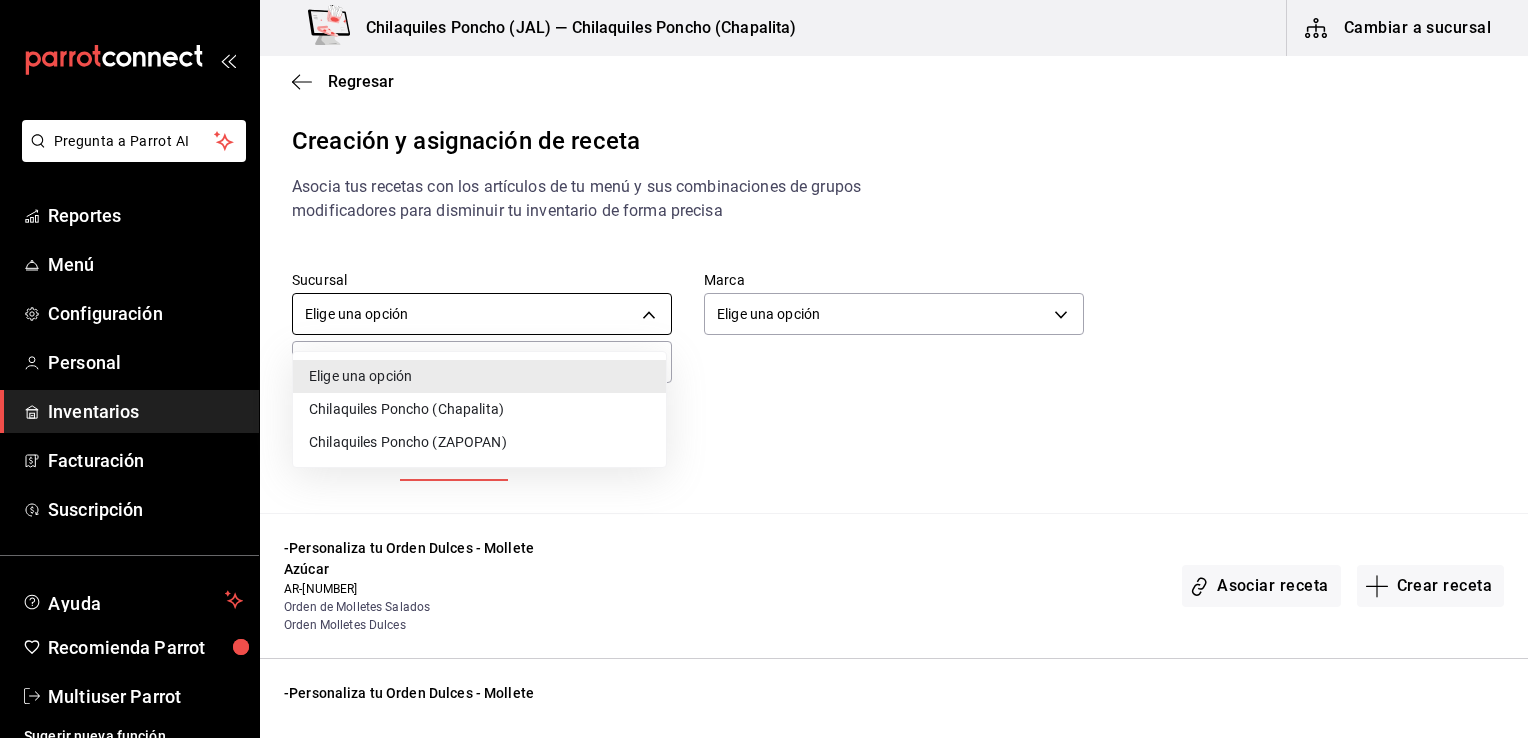 click on "Pregunta a Parrot AI Reportes   Menú   Configuración   Personal   Inventarios   Facturación   Suscripción   Ayuda Recomienda Parrot   Multiuser Parrot   Sugerir nueva función   Chilaquiles Poncho (JAL) — Chilaquiles Poncho (Chapalita) Cambiar a sucursal Regresar Creación y asignación de receta Asocia tus recetas con los artículos de tu menú y sus combinaciones de grupos modificadores para disminuir tu inventario de forma precisa Sucursal Elige una opción default Marca Elige una opción default ​ mollete ​ Artículos Modificadores -Personaliza tu Orden Dulces - Mollete Azúcar AR-1754154002748 Orden de Molletes Salados Orden Molletes Dulces Asociar receta Crear receta -Personaliza tu Orden Dulces - Mollete Cajeta AR-1754154047317 Orden de Molletes Salados Orden Molletes Dulces Asociar receta Crear receta -Personaliza tu Orden Dulces - Mollete Mermelada AR-1754154026018 Orden de Molletes Salados Orden Molletes Dulces Asociar receta Crear receta -Personaliza tu Orden - Mollete Salado Crear receta" at bounding box center (764, 352) 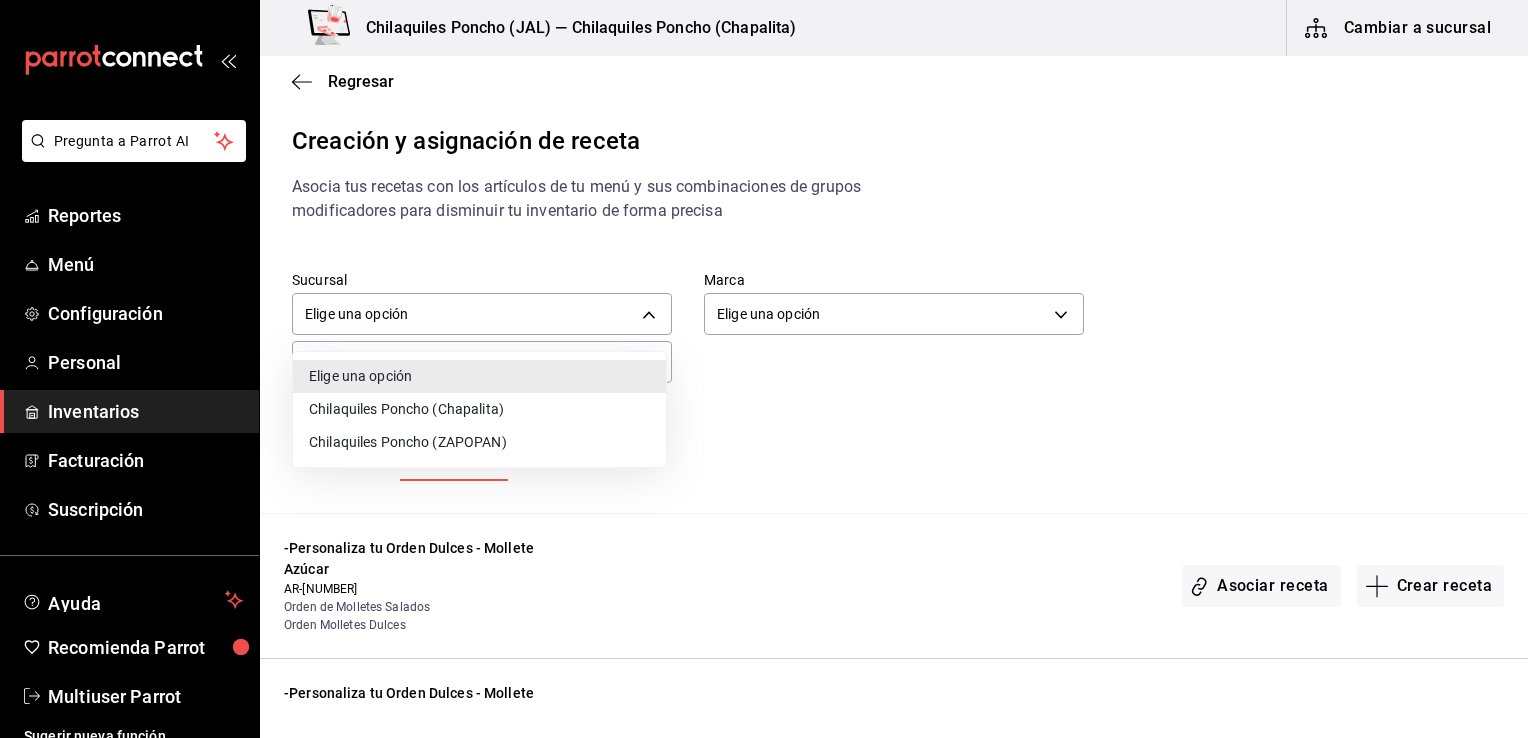 click on "Chilaquiles Poncho ([CITY])" at bounding box center (479, 409) 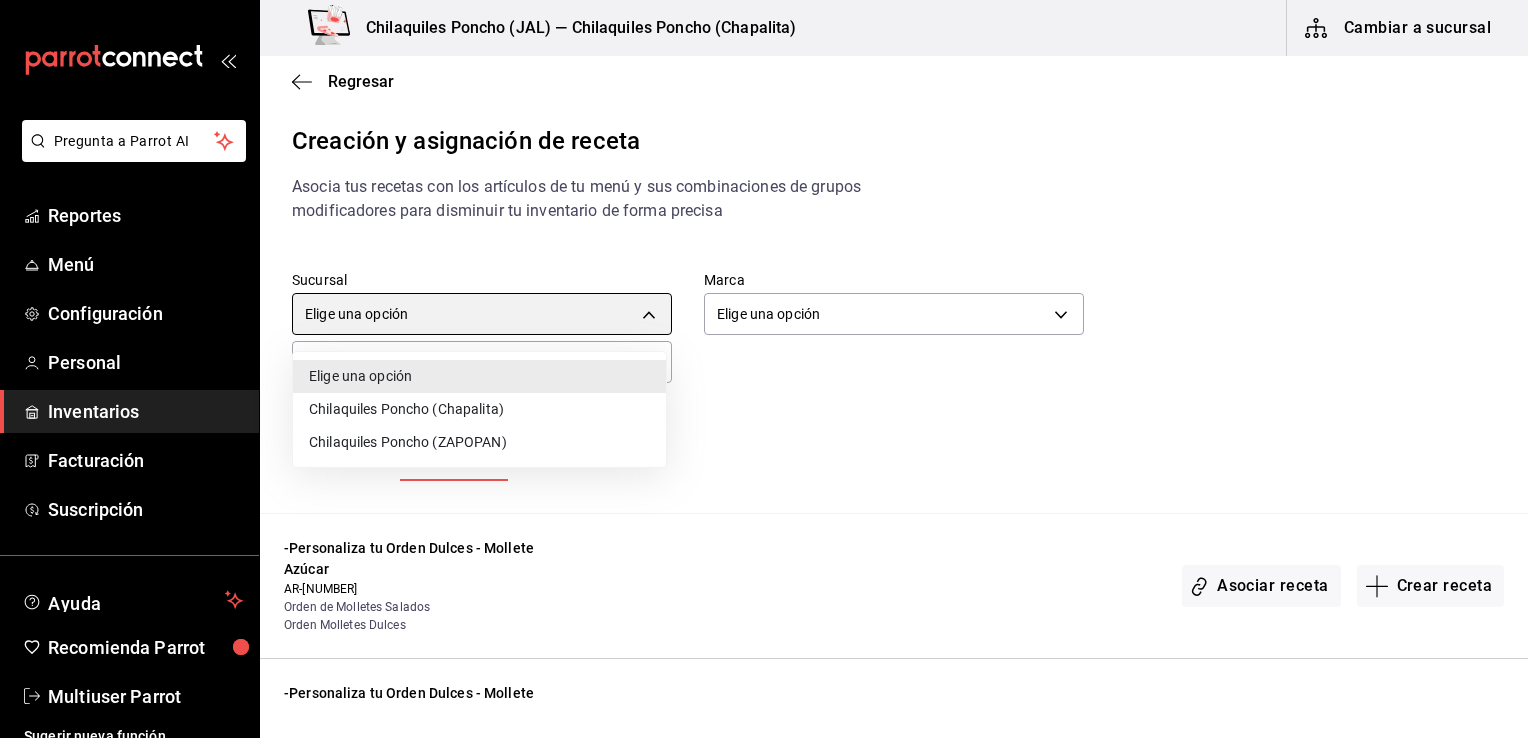 type on "1df14085-c053-4aad-8de6-2cf87344b7e4" 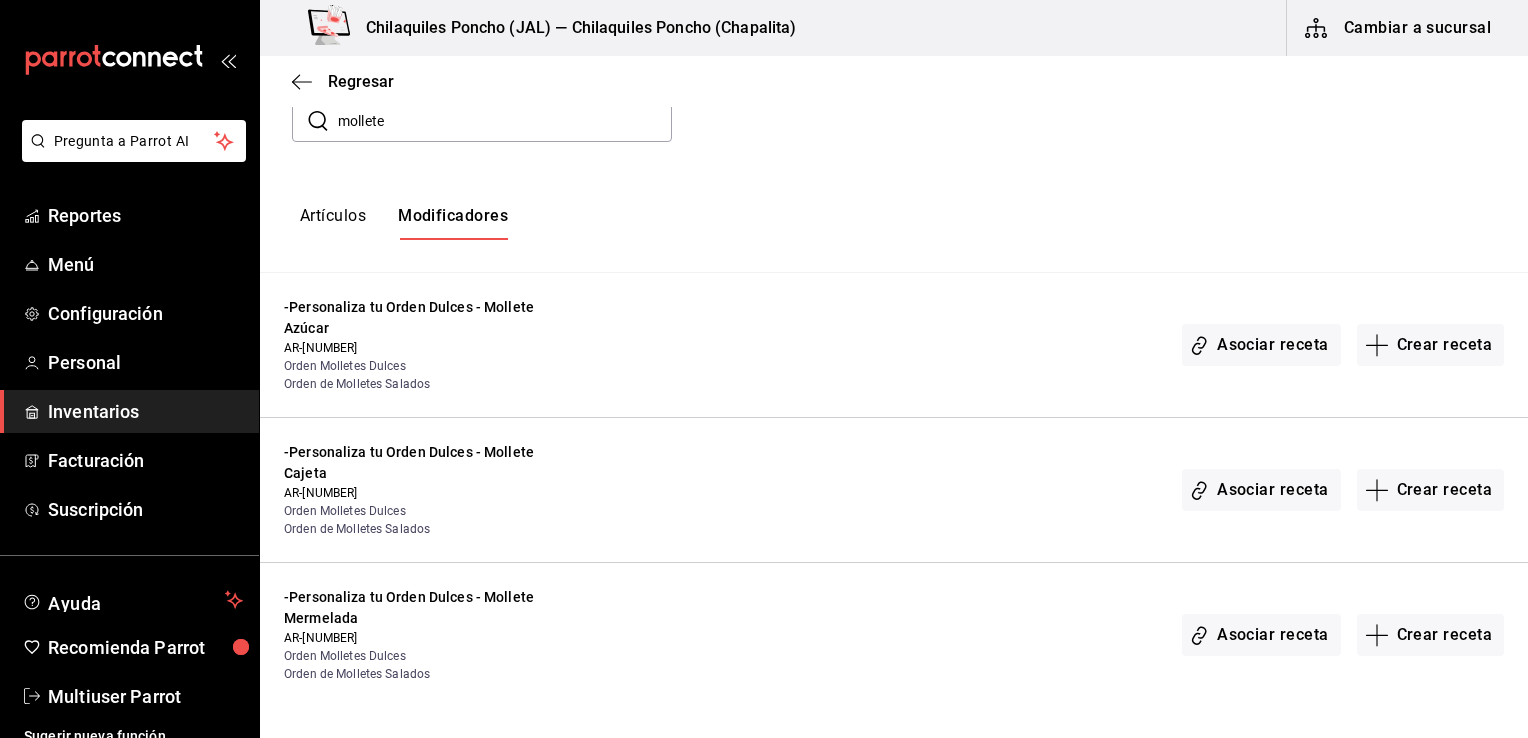 scroll, scrollTop: 243, scrollLeft: 0, axis: vertical 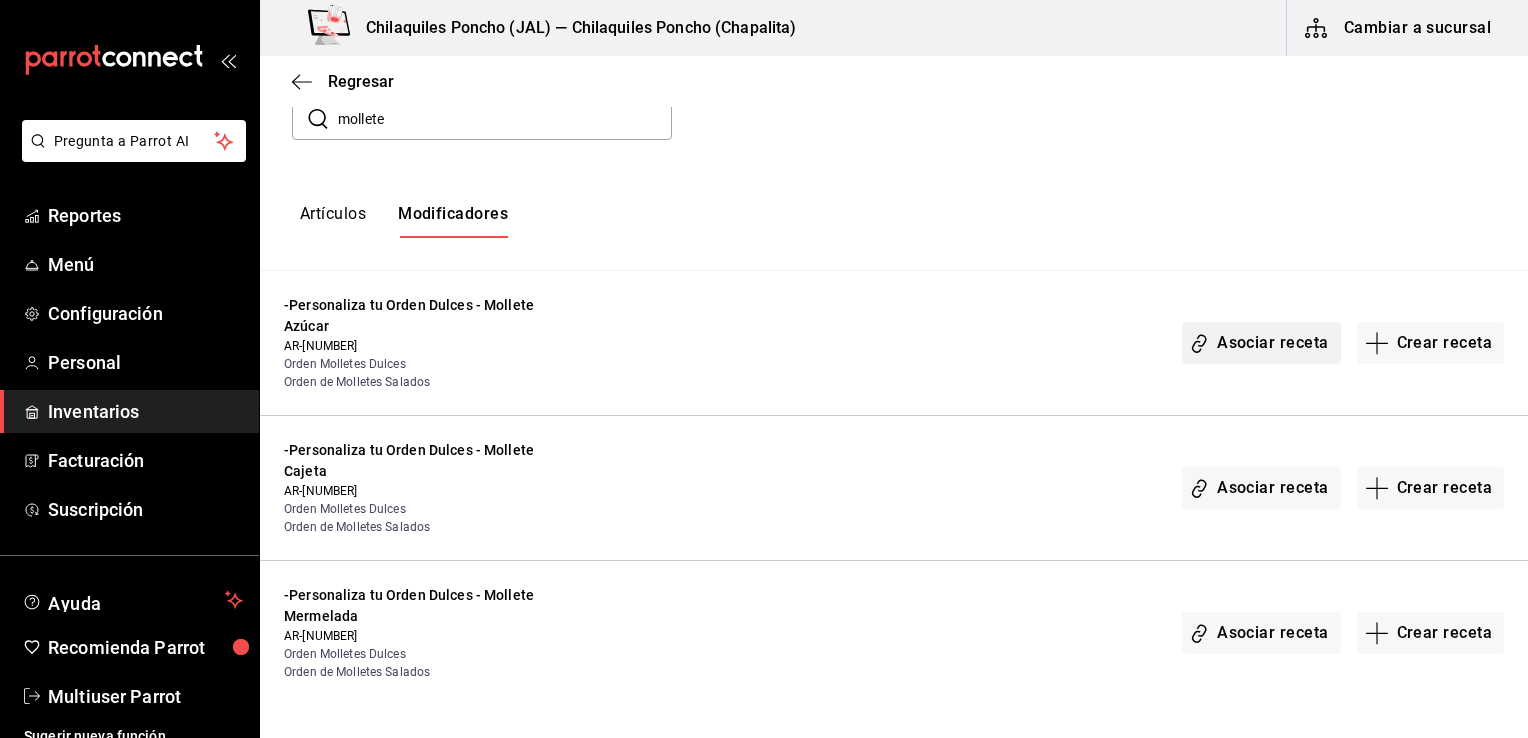 click on "Asociar receta" at bounding box center [1261, 343] 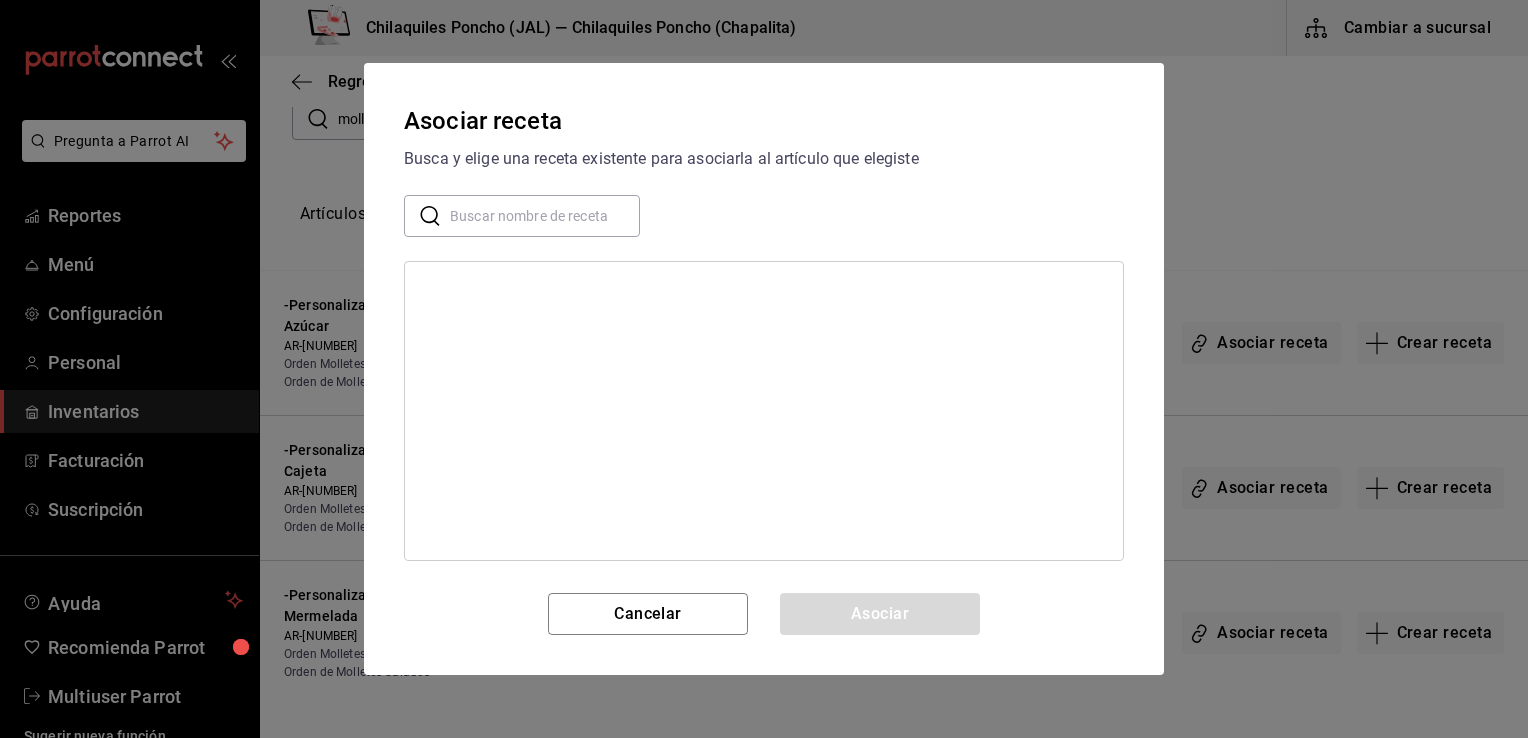 click on "Asociar receta Busca y elige una receta existente para asociarla al artículo que elegiste ​ ​ Cancelar Asociar" at bounding box center [764, 369] 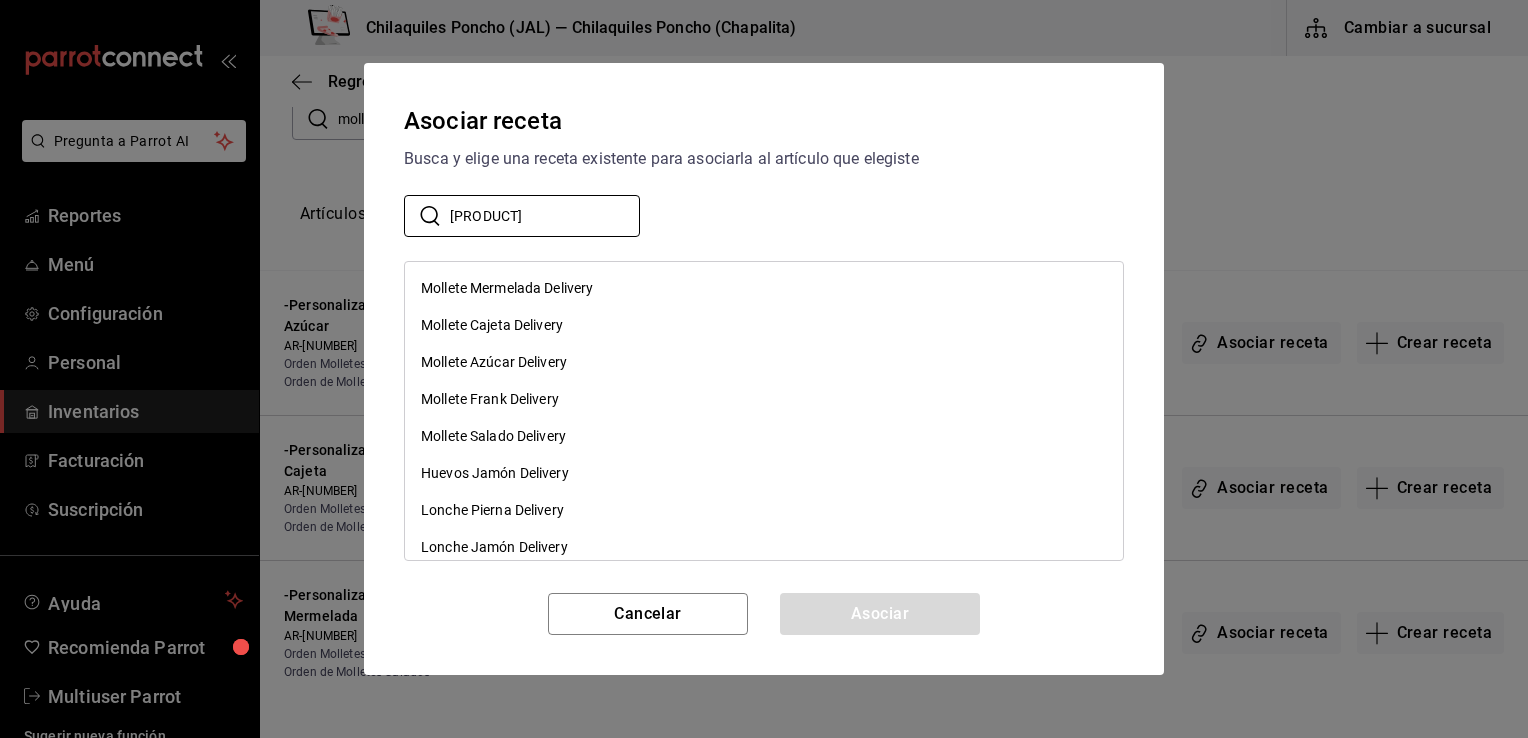 type on "az" 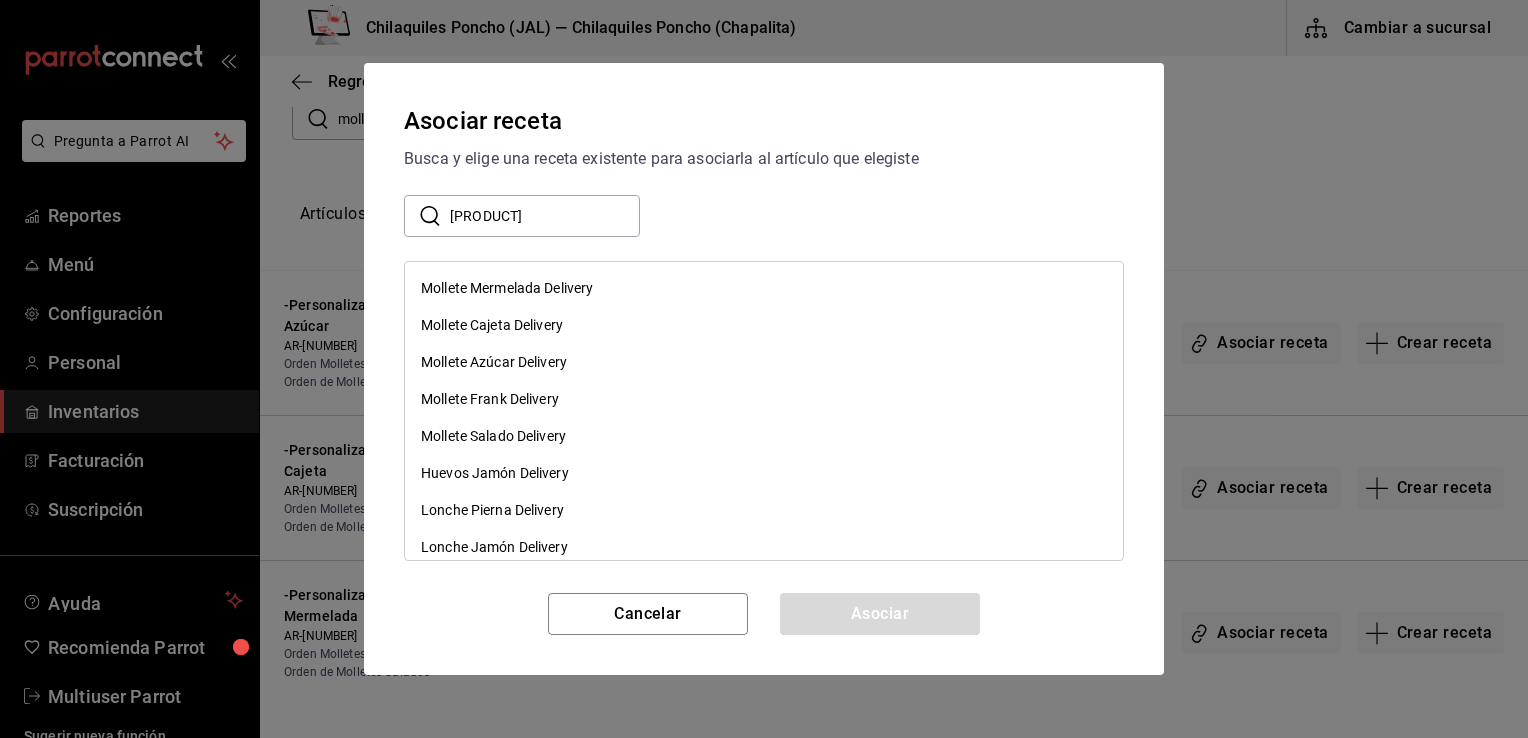 click on "Mollete Azúcar Delivery" at bounding box center (764, 362) 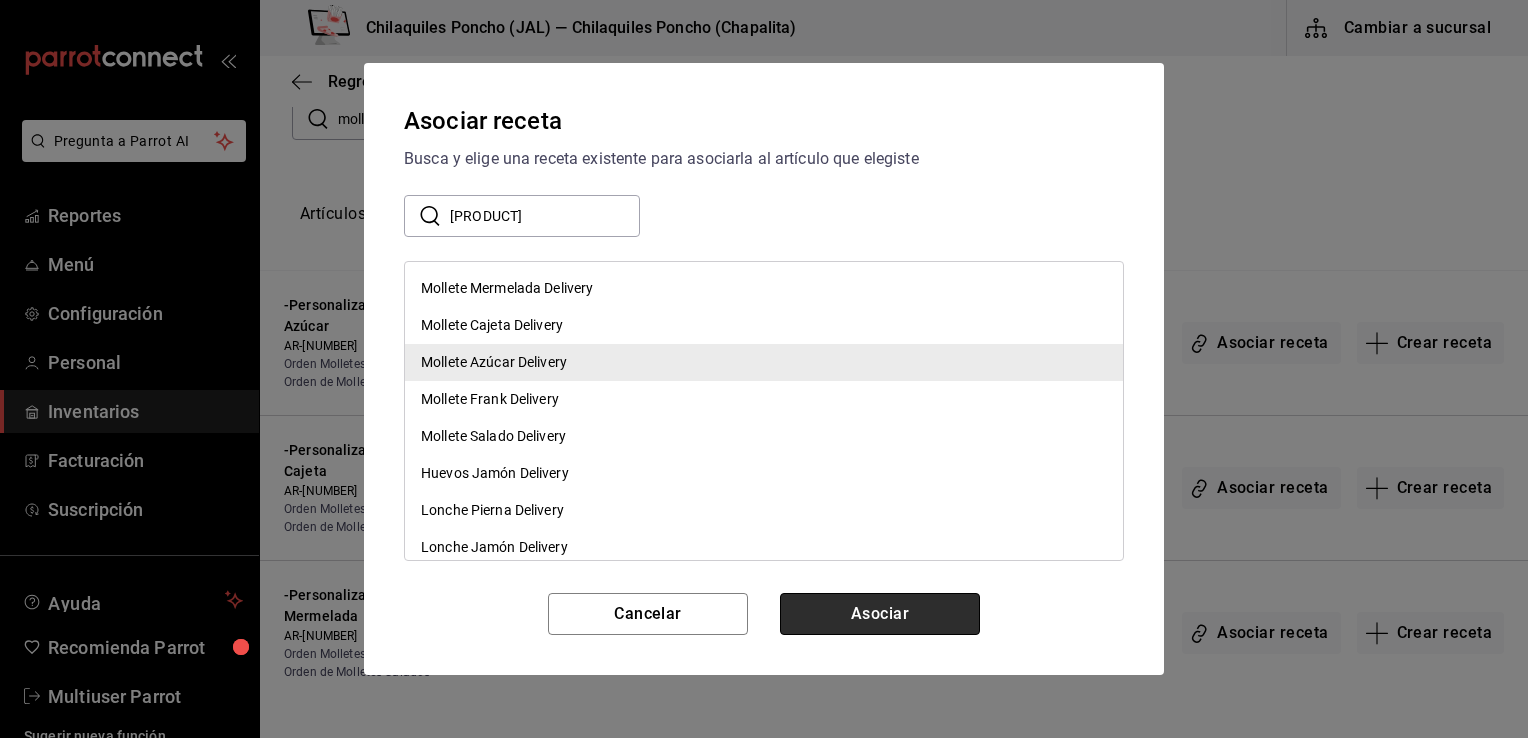 click on "Asociar" at bounding box center (880, 614) 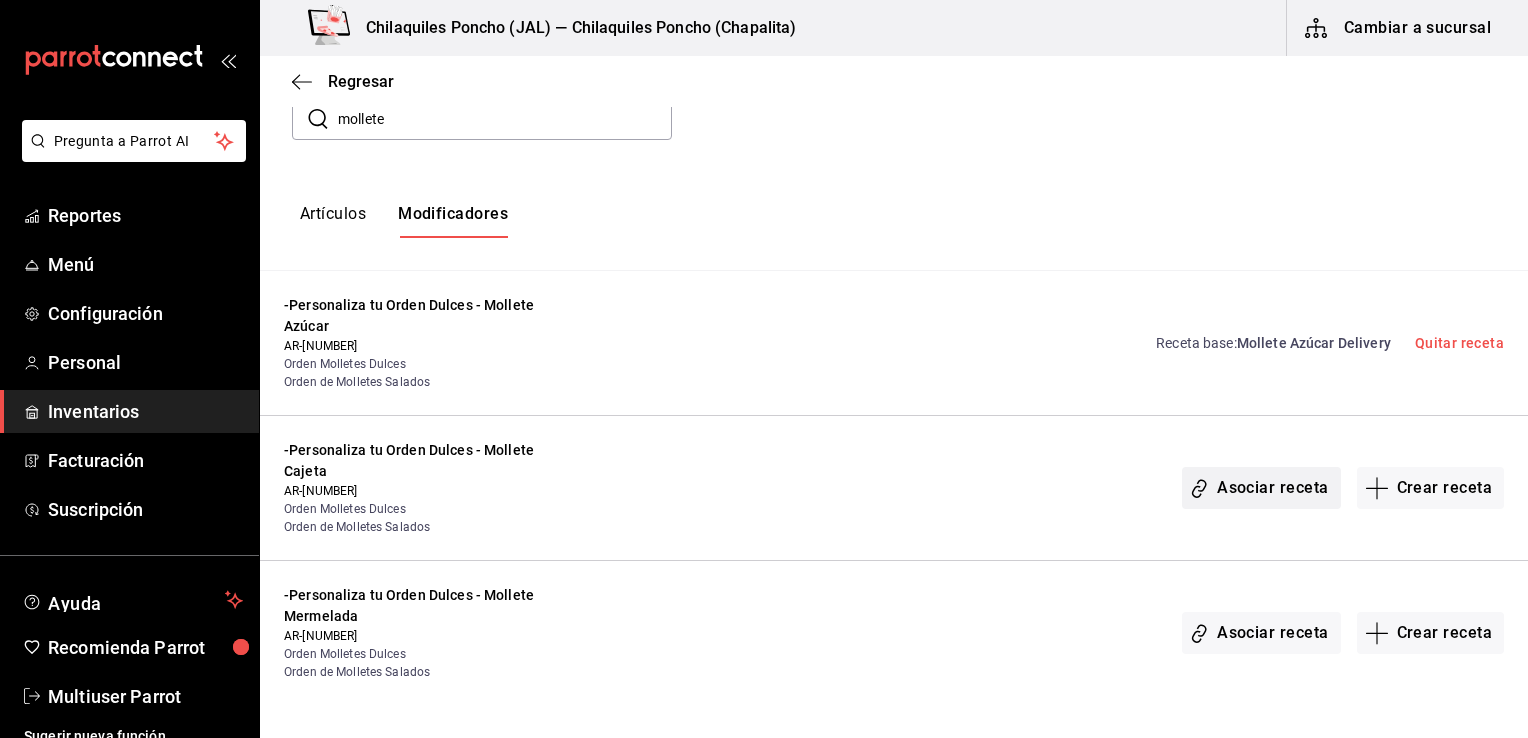 click on "Asociar receta" at bounding box center (1261, 488) 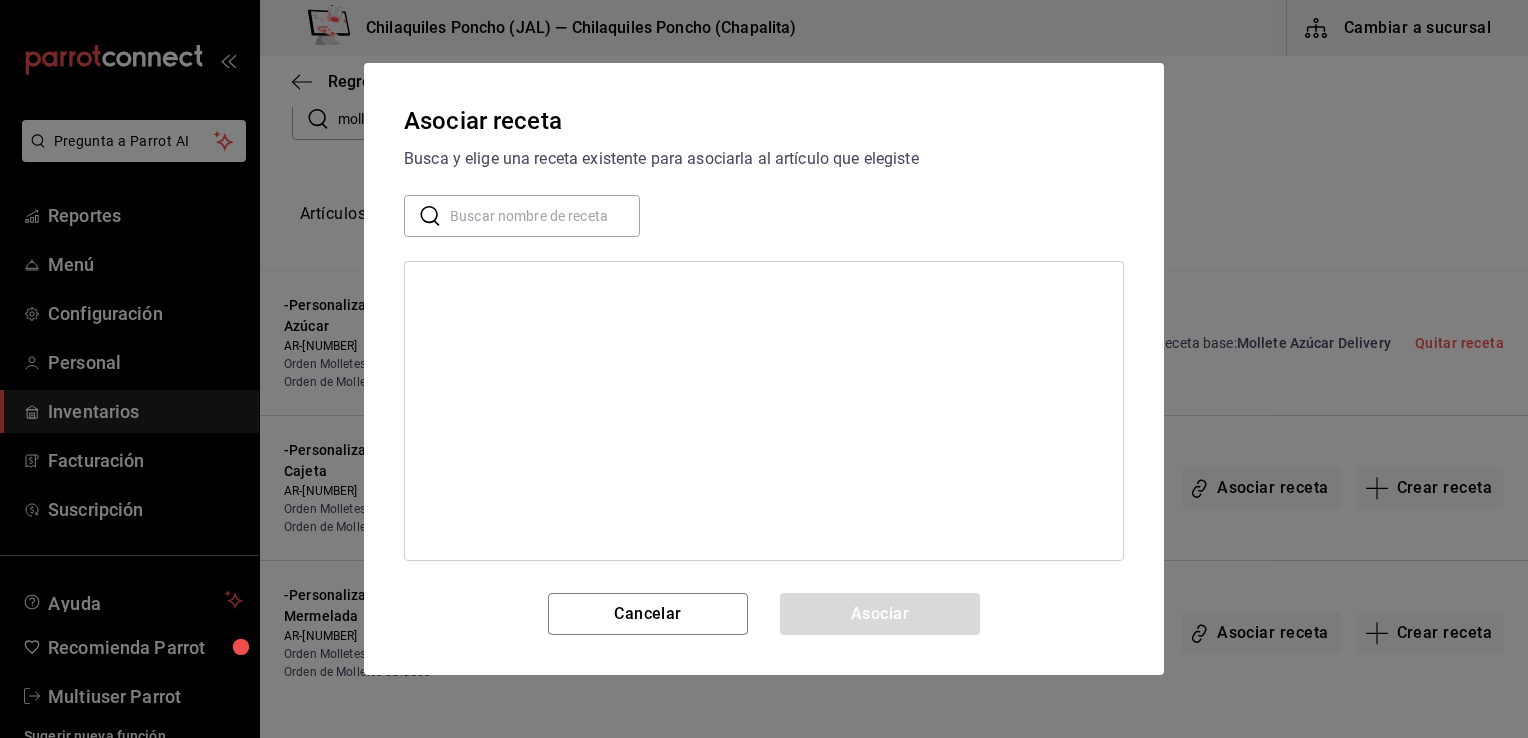 click at bounding box center (545, 216) 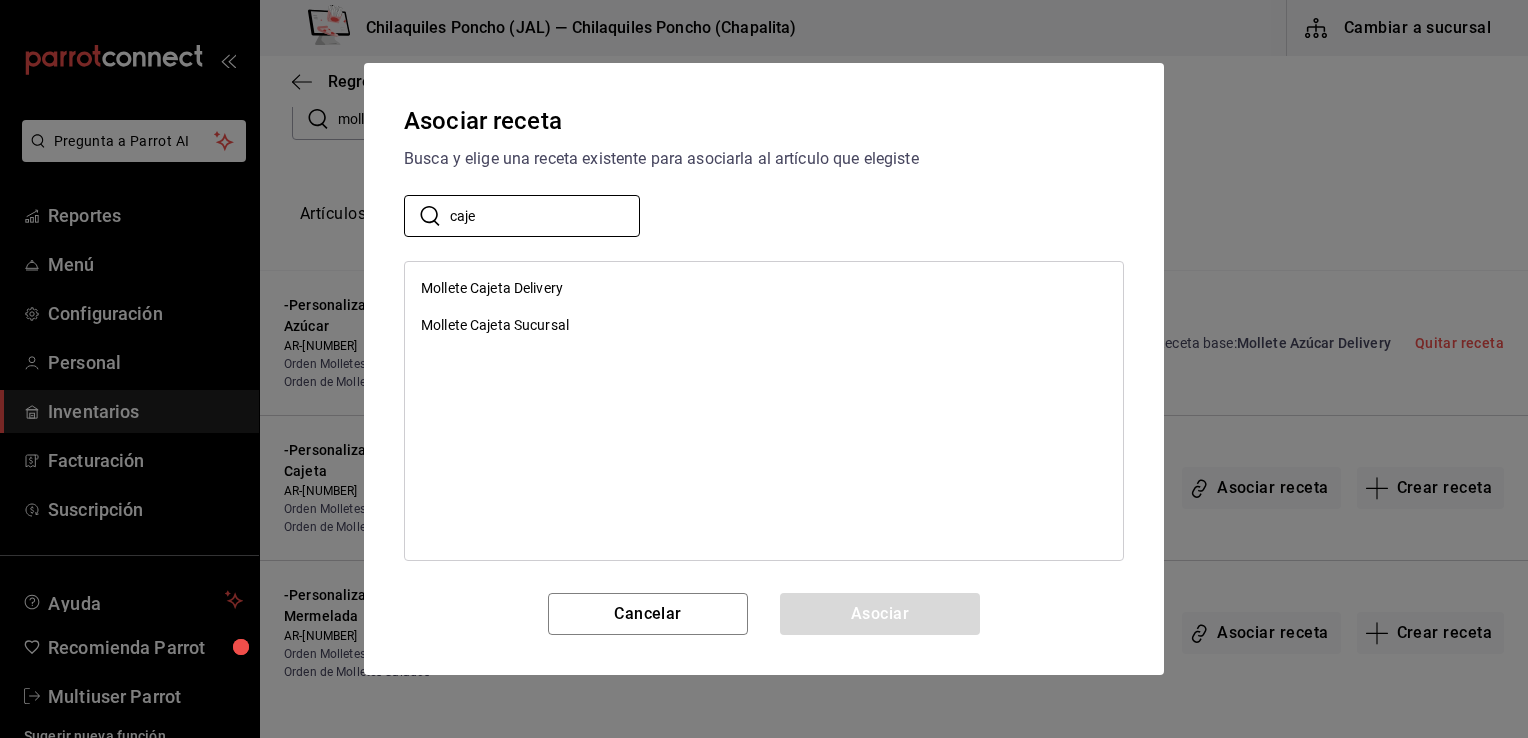 type on "caje" 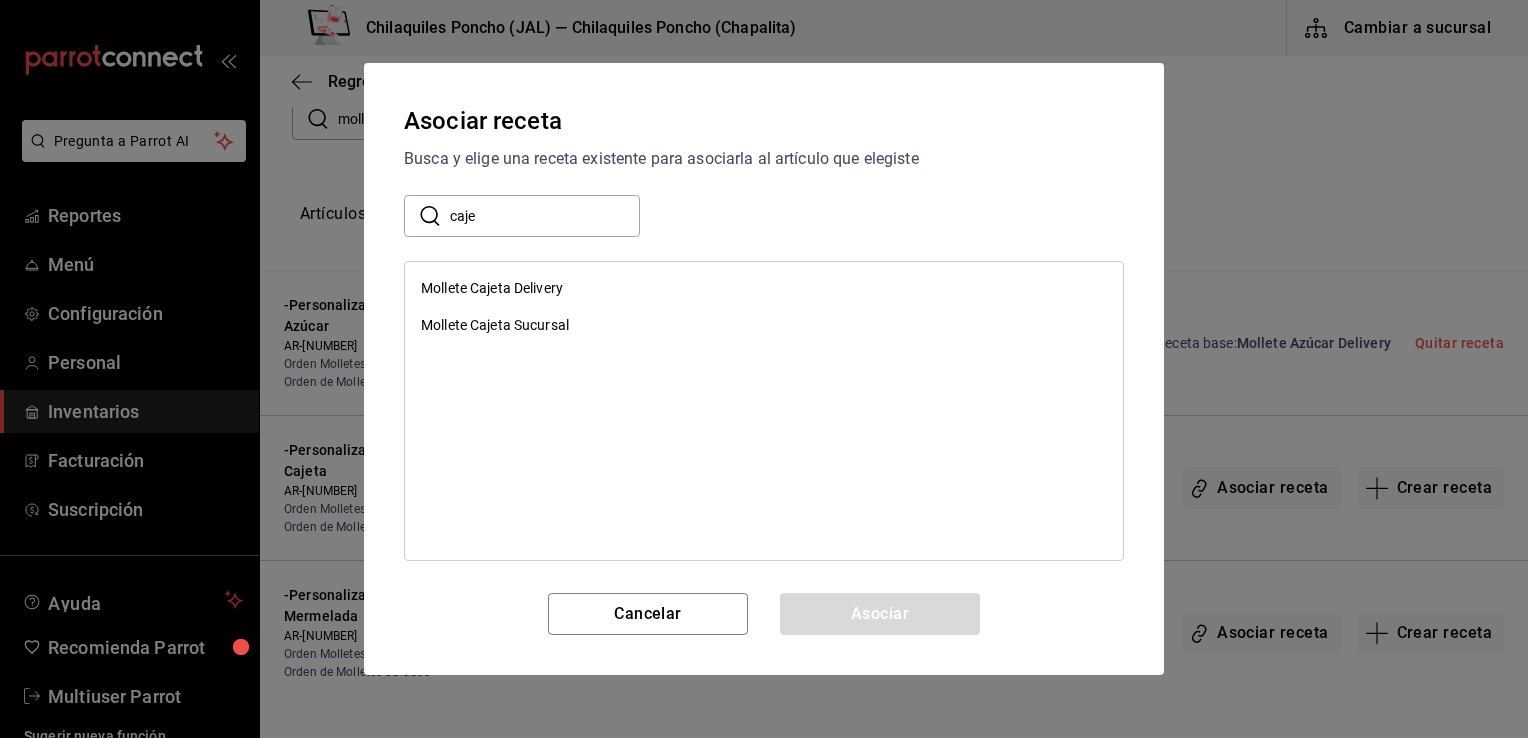 click on "Mollete Cajeta Delivery" at bounding box center [764, 288] 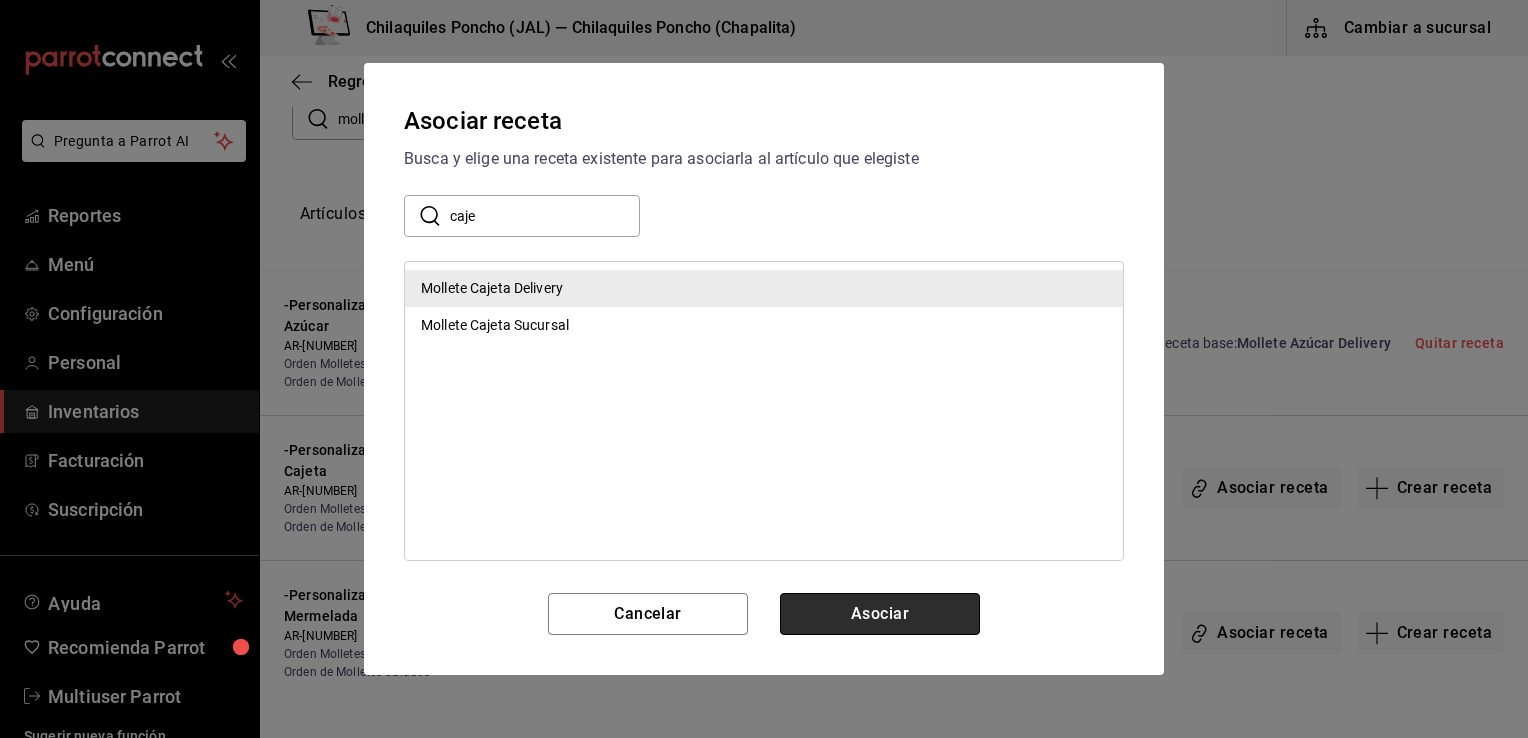 click on "Asociar" at bounding box center (880, 614) 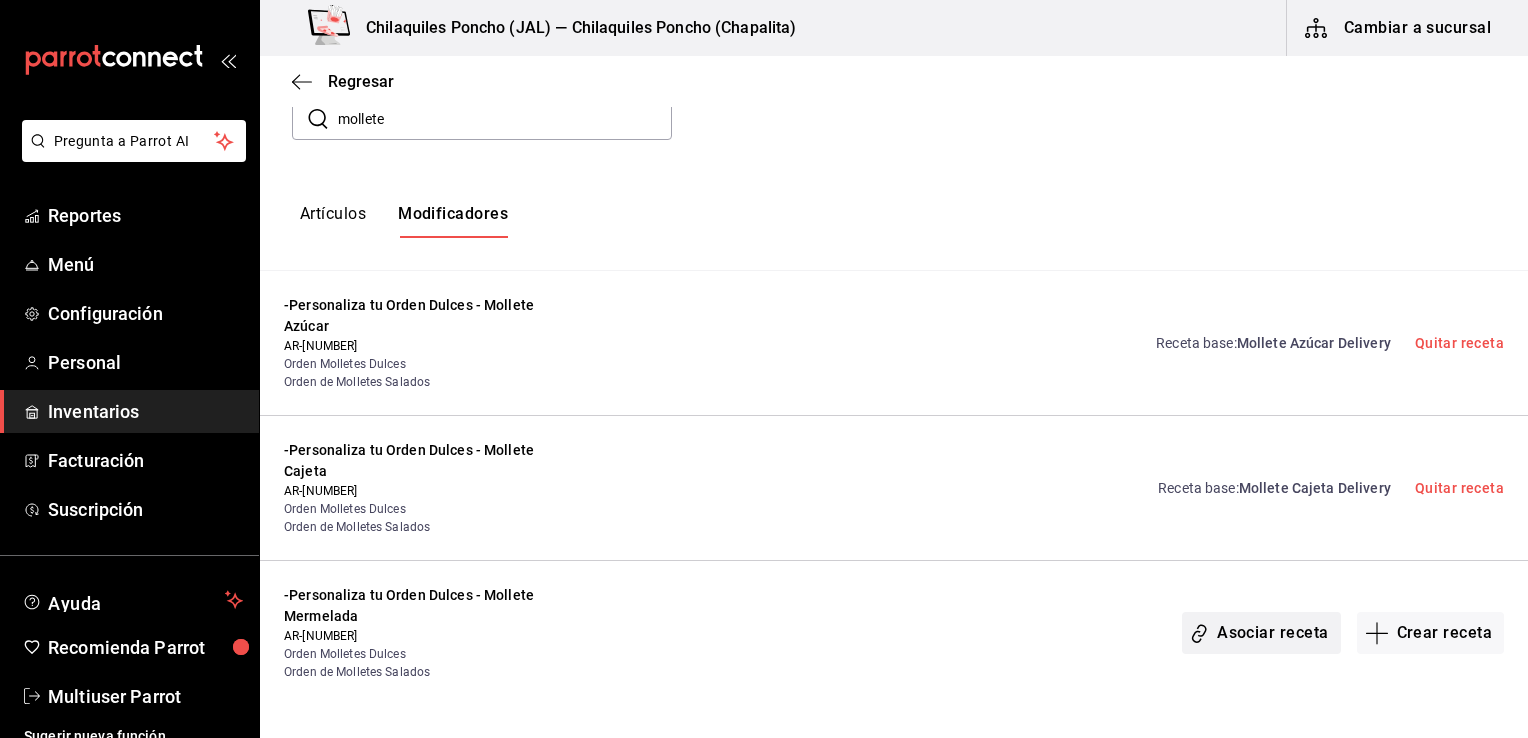 click on "Asociar receta" at bounding box center (1261, 633) 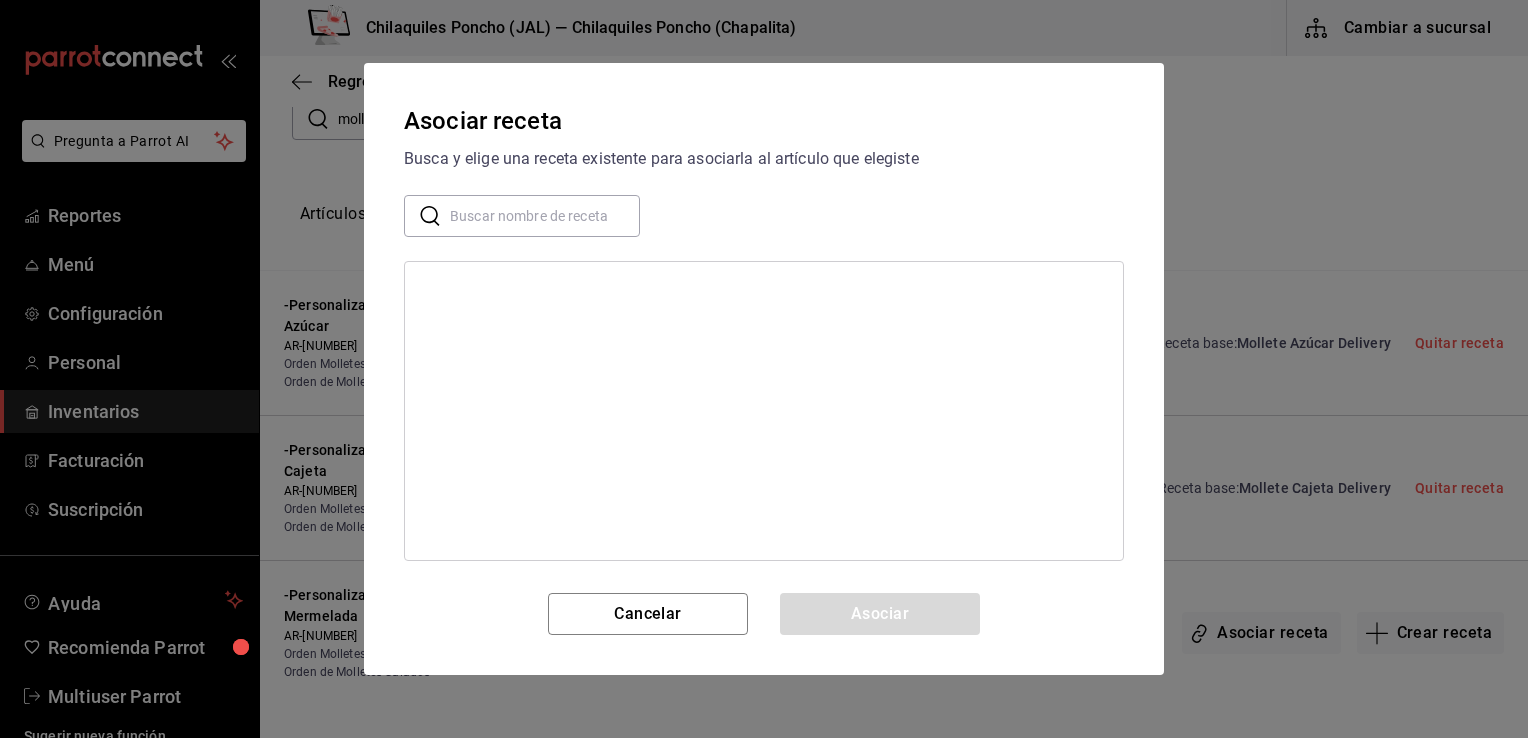 click at bounding box center (545, 216) 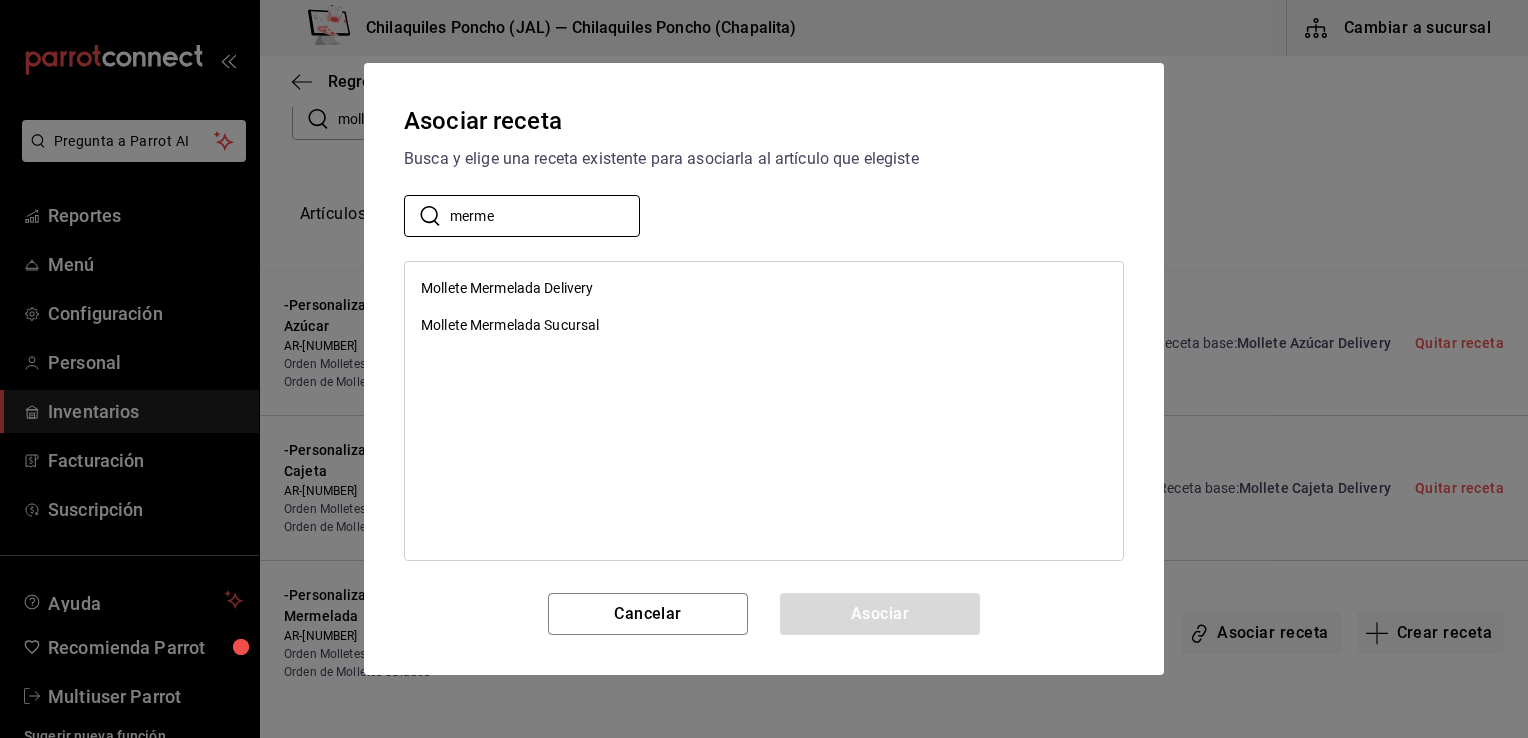 type on "merme" 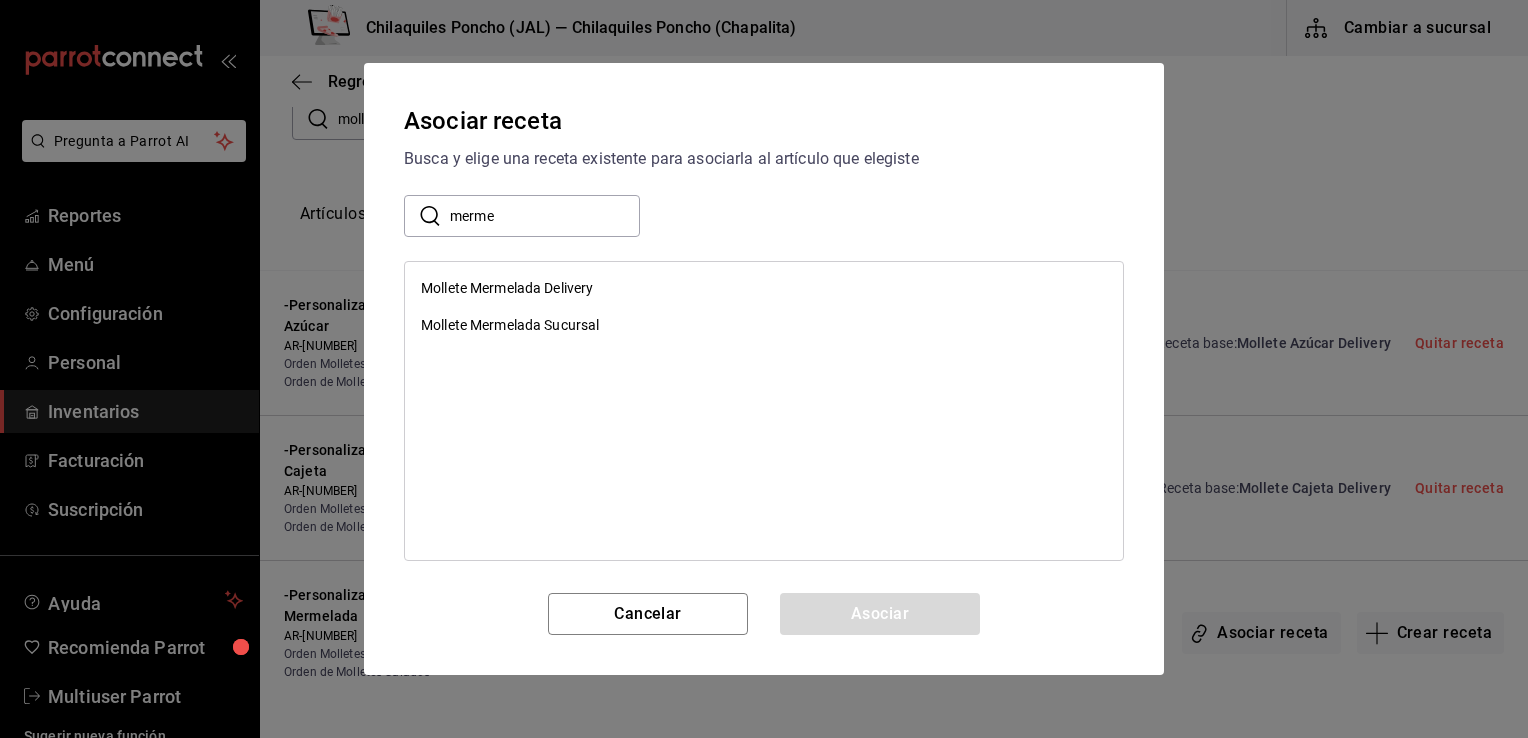 click on "Mollete Mermelada Delivery" at bounding box center [507, 288] 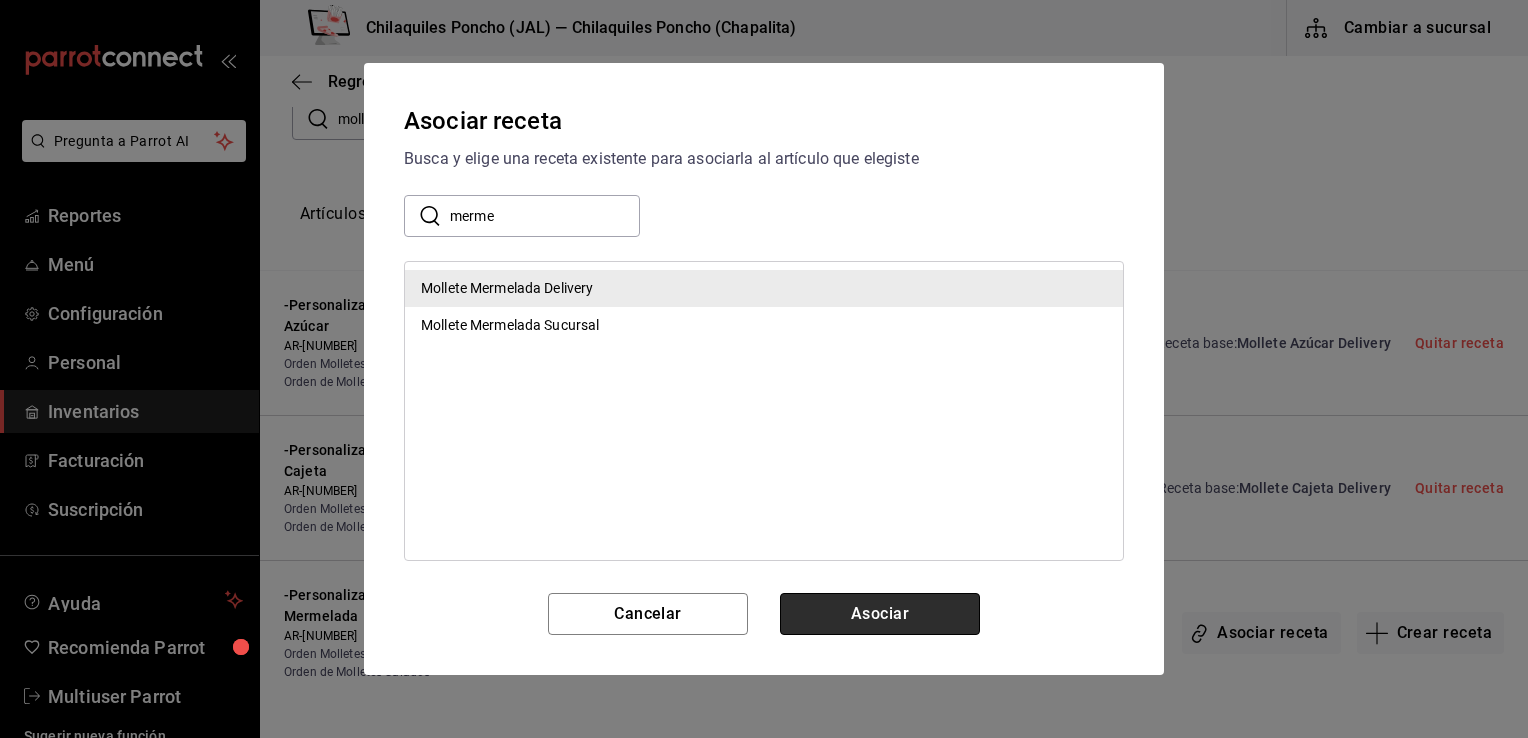click on "Asociar" at bounding box center [880, 614] 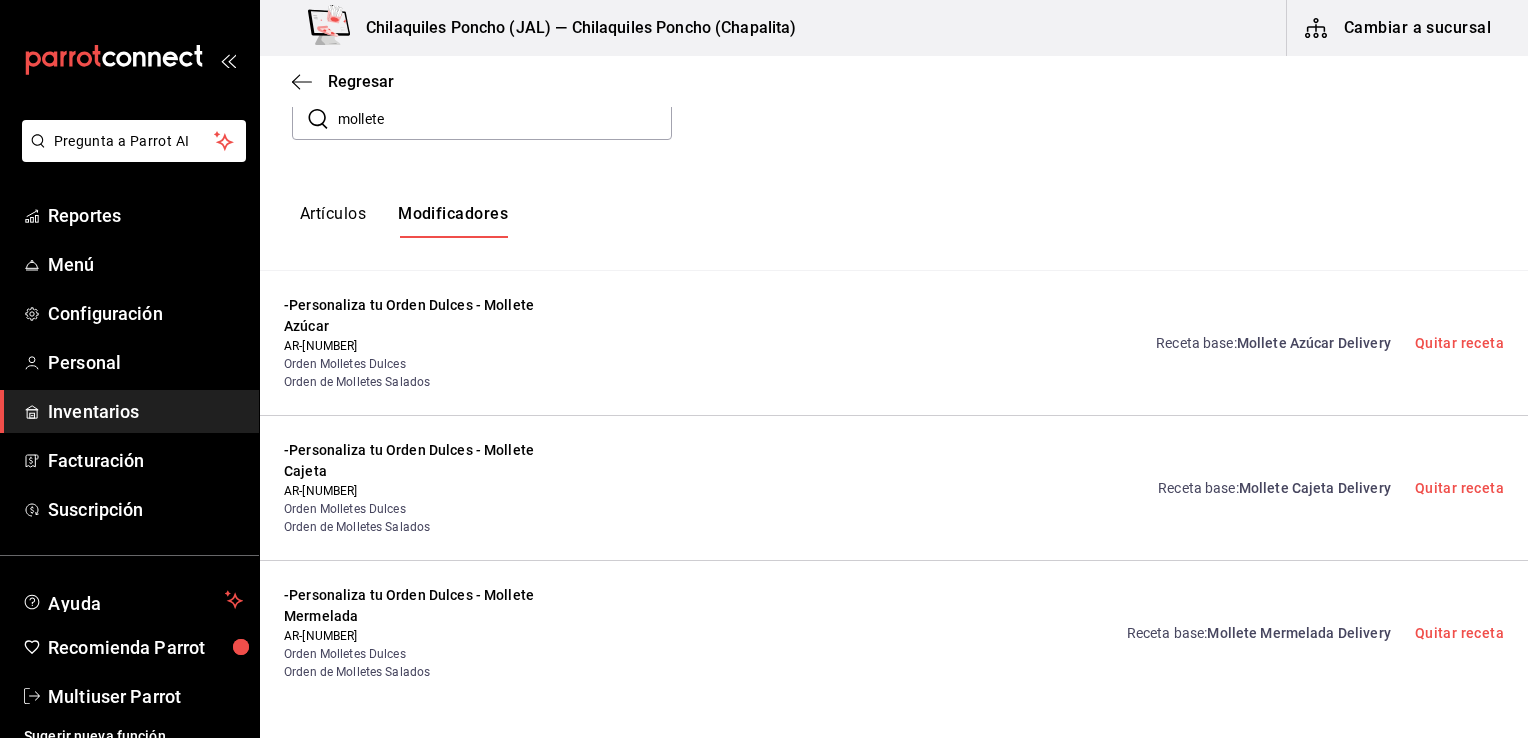scroll, scrollTop: 349, scrollLeft: 0, axis: vertical 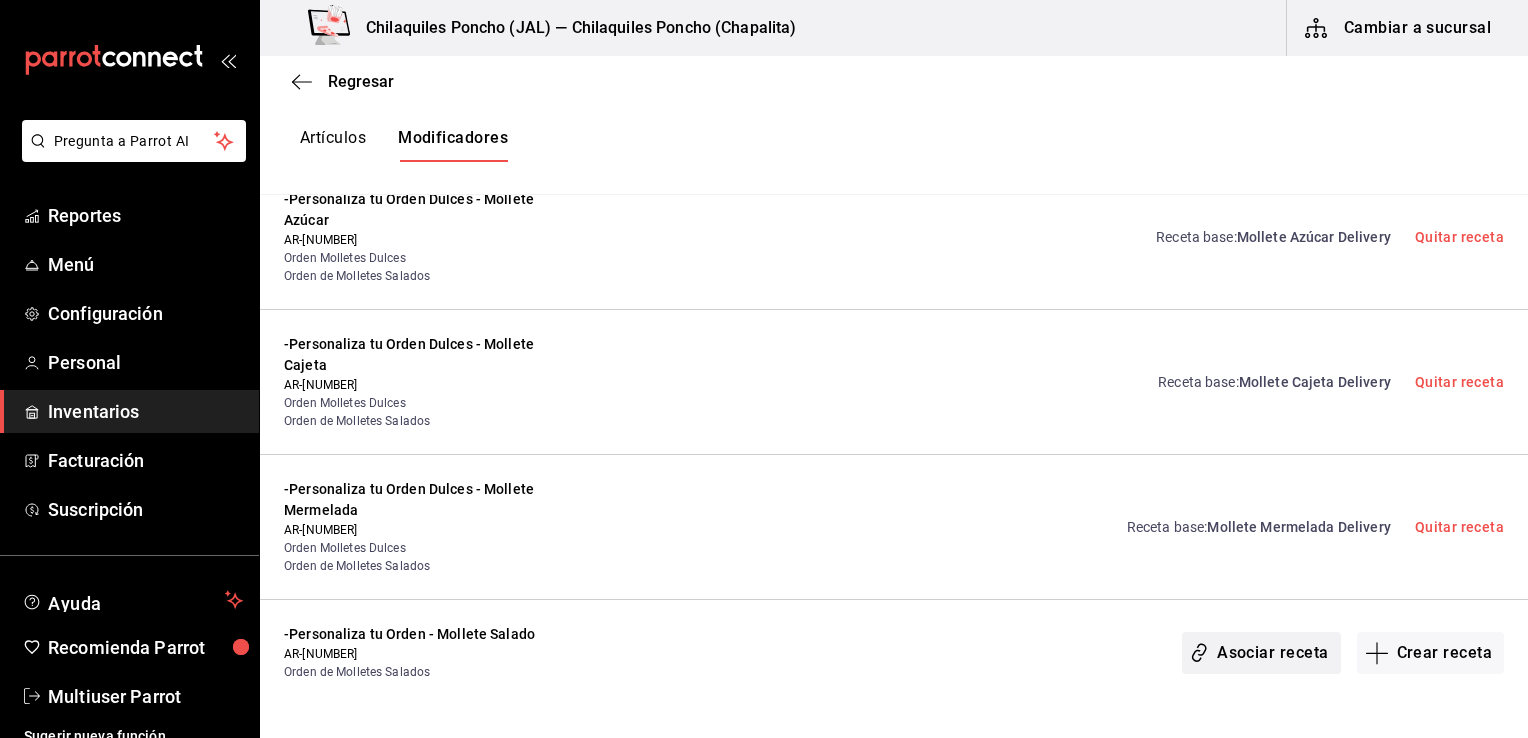 click on "Asociar receta" at bounding box center (1261, 653) 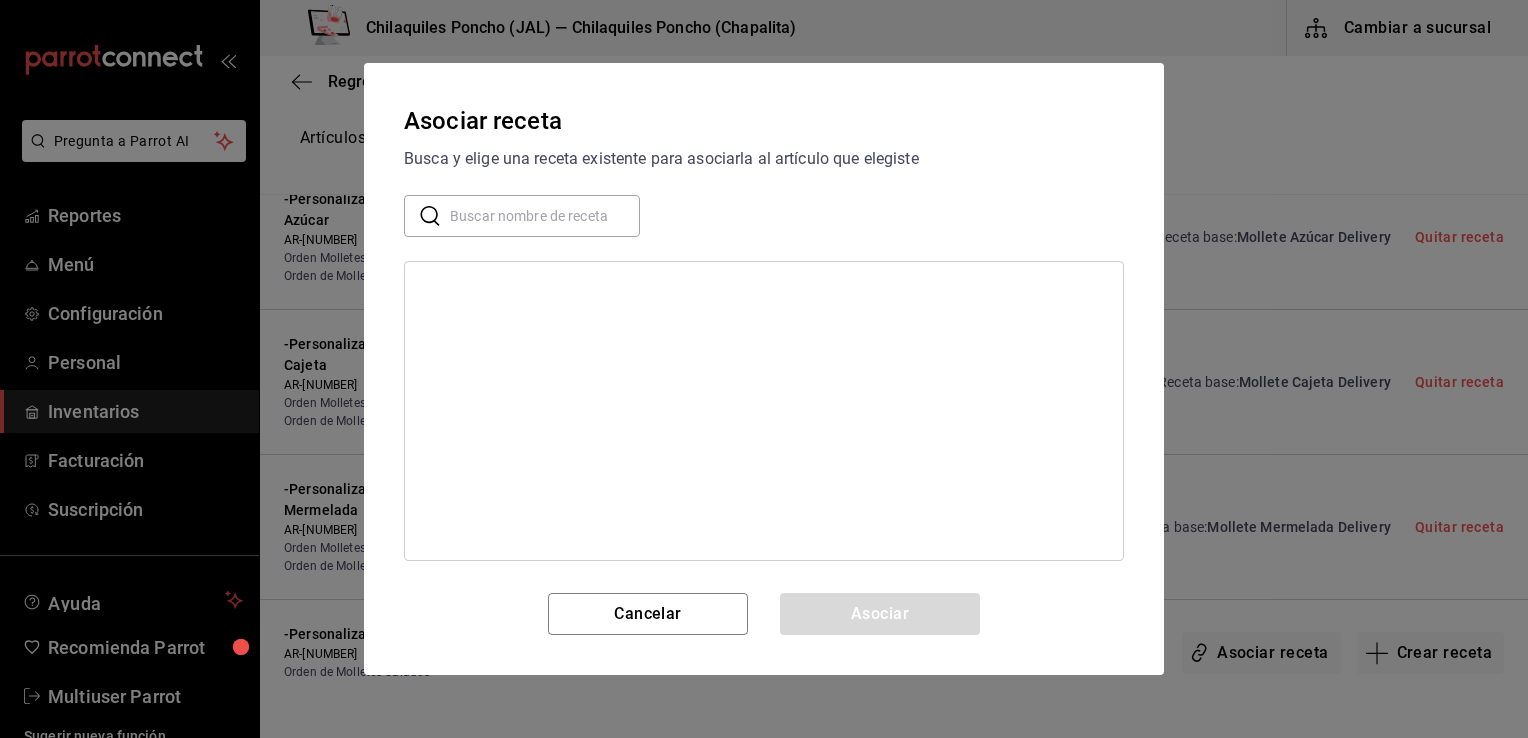 click at bounding box center (545, 216) 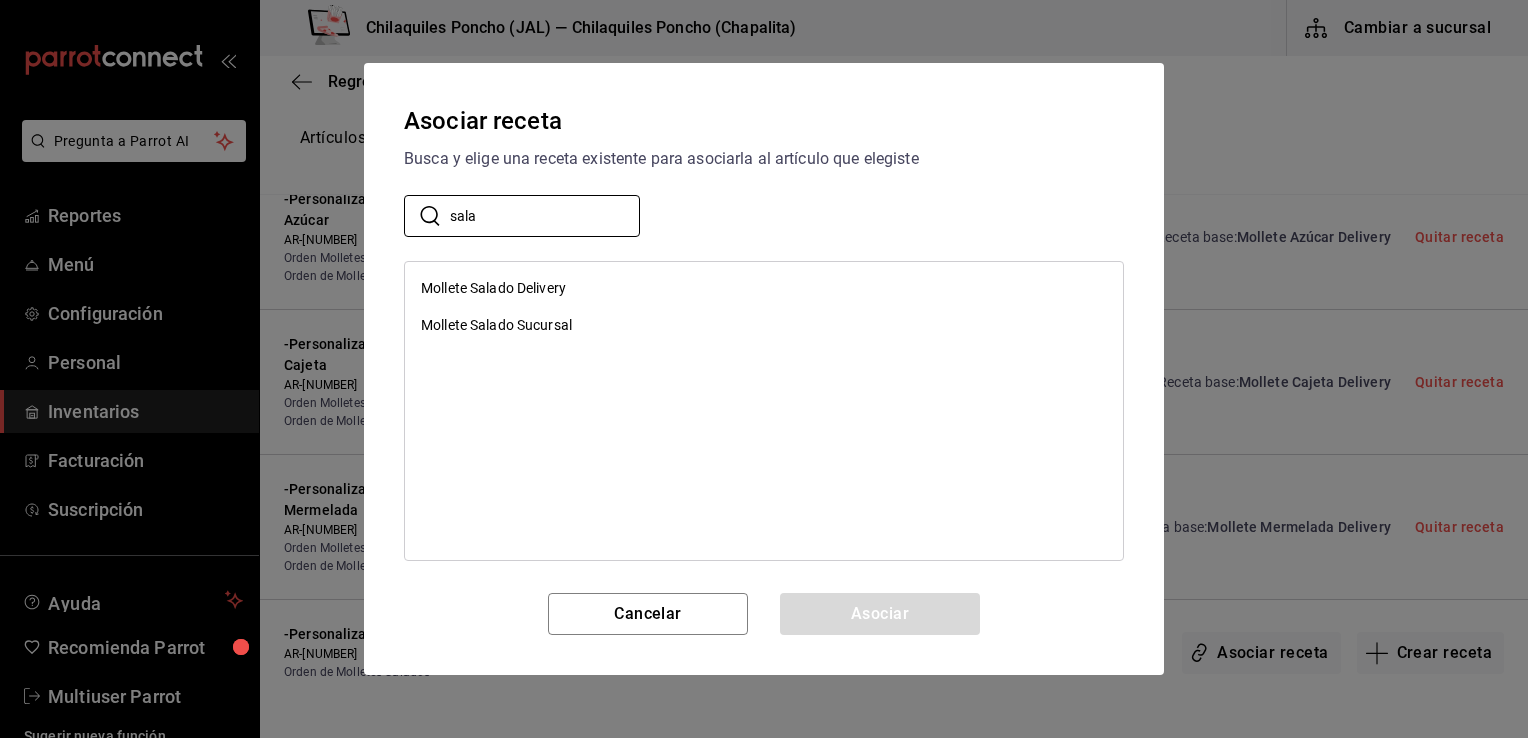 type on "sala" 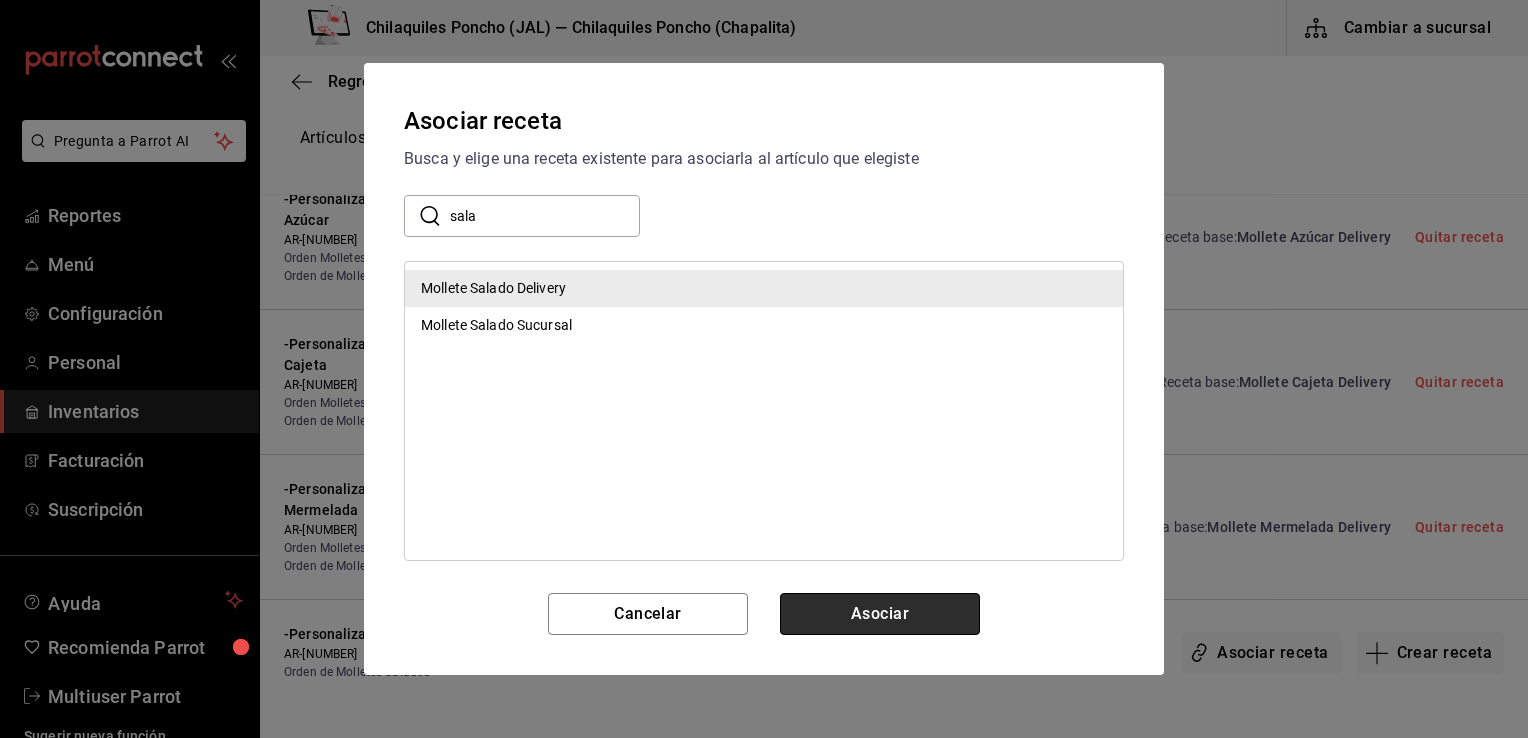 click on "Asociar" at bounding box center [880, 614] 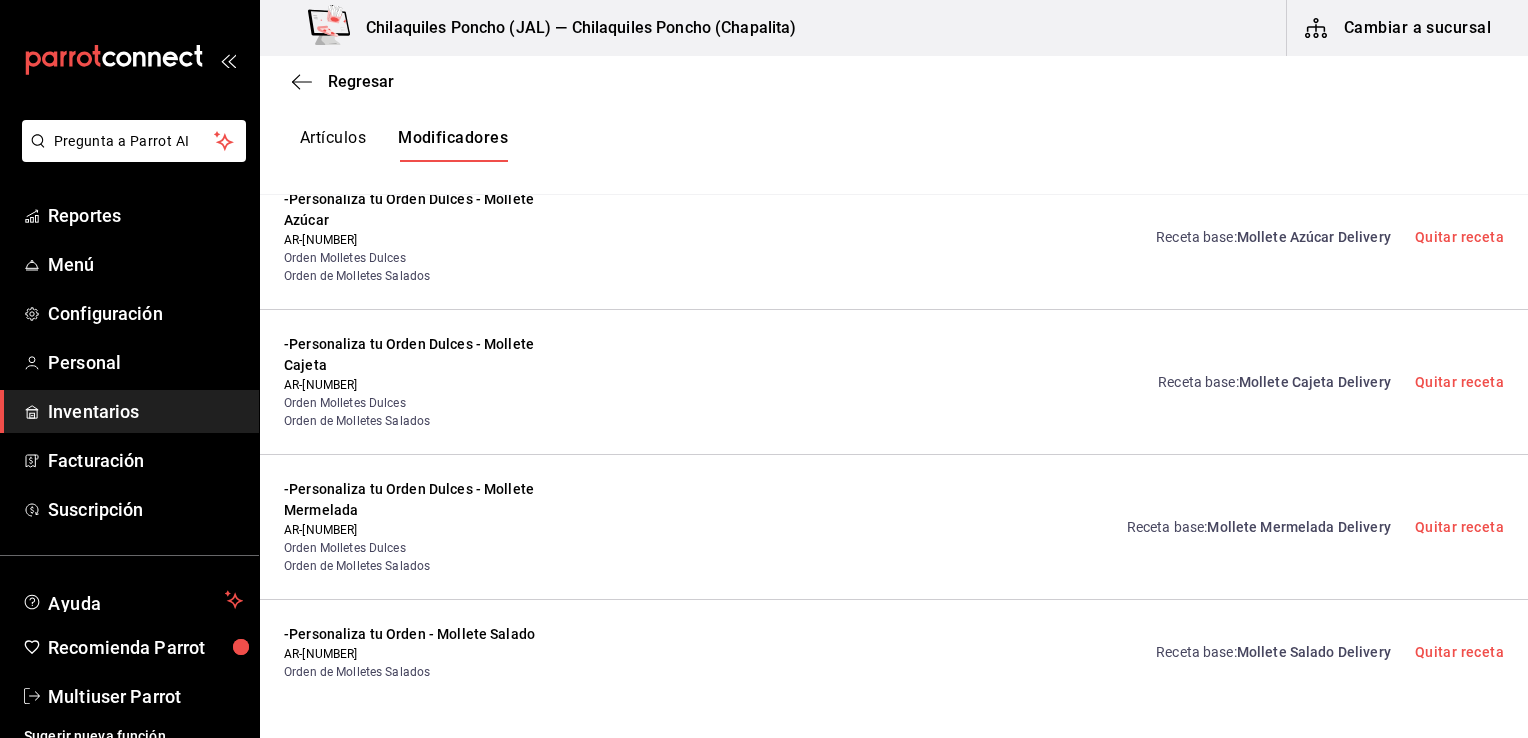 scroll, scrollTop: 0, scrollLeft: 0, axis: both 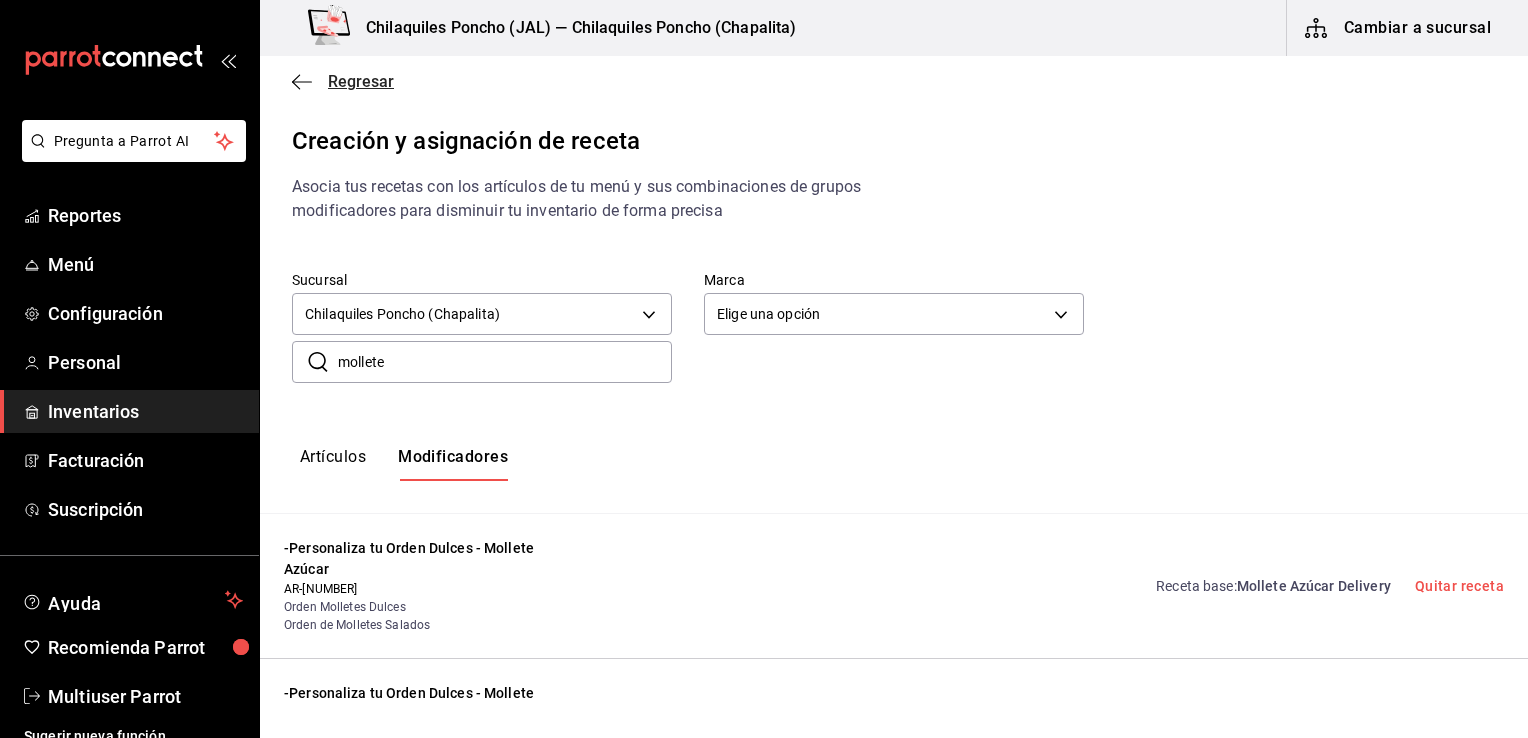 click on "Regresar" at bounding box center [361, 81] 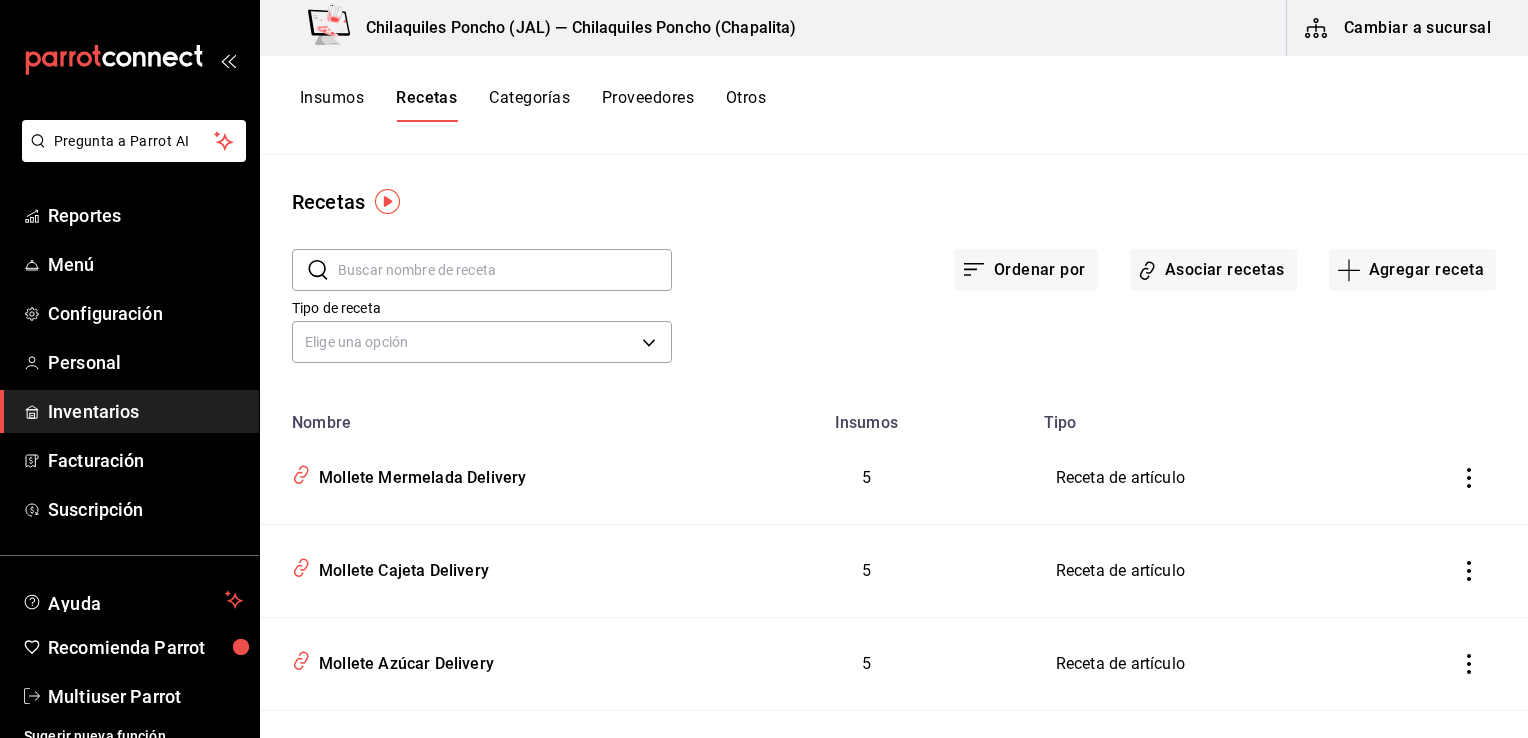 click at bounding box center [505, 270] 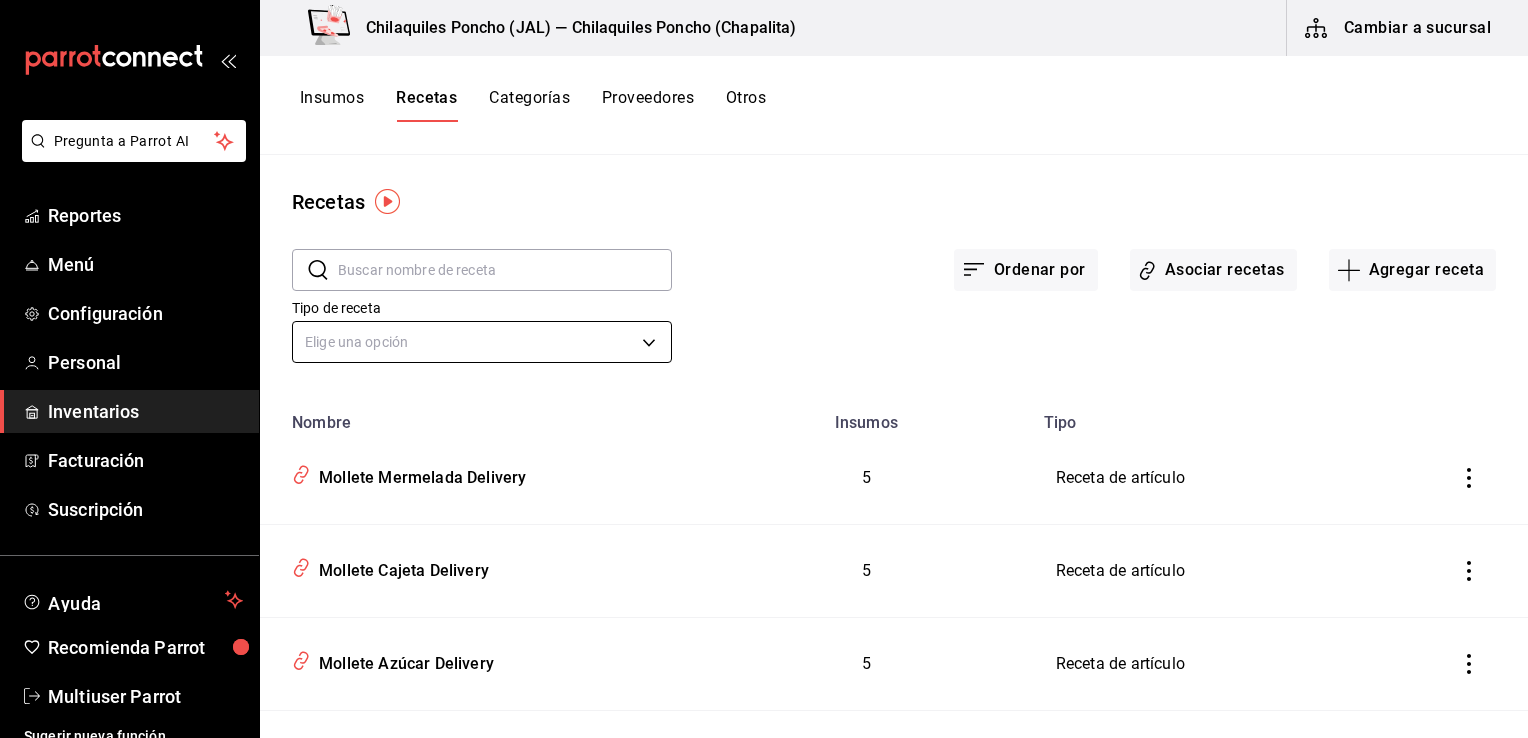 click on "Pregunta a Parrot AI Reportes   Menú   Configuración   Personal   Inventarios   Facturación   Suscripción   Ayuda Recomienda Parrot   Multiuser Parrot   Sugerir nueva función   Chilaquiles Poncho (JAL) — Chilaquiles Poncho (Chapalita) Cambiar a sucursal Insumos Recetas Categorías Proveedores Otros Recetas ​ ​ Ordenar por Asociar recetas Agregar receta Tipo de receta Elige una opción default Nombre Insumos Tipo Mollete Mermelada Delivery 5 Receta de artículo Mollete Cajeta Delivery 5 Receta de artículo Mollete Azúcar Delivery 5 Receta de artículo Mollete Frank Delivery 9 Receta de artículo Mollete Poncho Delivery 8 Receta de artículo Mollete Salado Delivery 6 Receta de artículo Huevos Jamón Delivery 12 Receta de artículo Huevos Chorizo Delivery 12 Receta de artículo Huevos Poncho Delivery 11 Receta de artículo Huevos Sencillos Delivery 11 Receta de artículo Lonche Pierna Delivery 11 Receta de artículo Lonche Jamón Delivery 10 Receta de artículo Lonche Huevo Delivery 7 7 7 7 10 11 11" at bounding box center (764, 362) 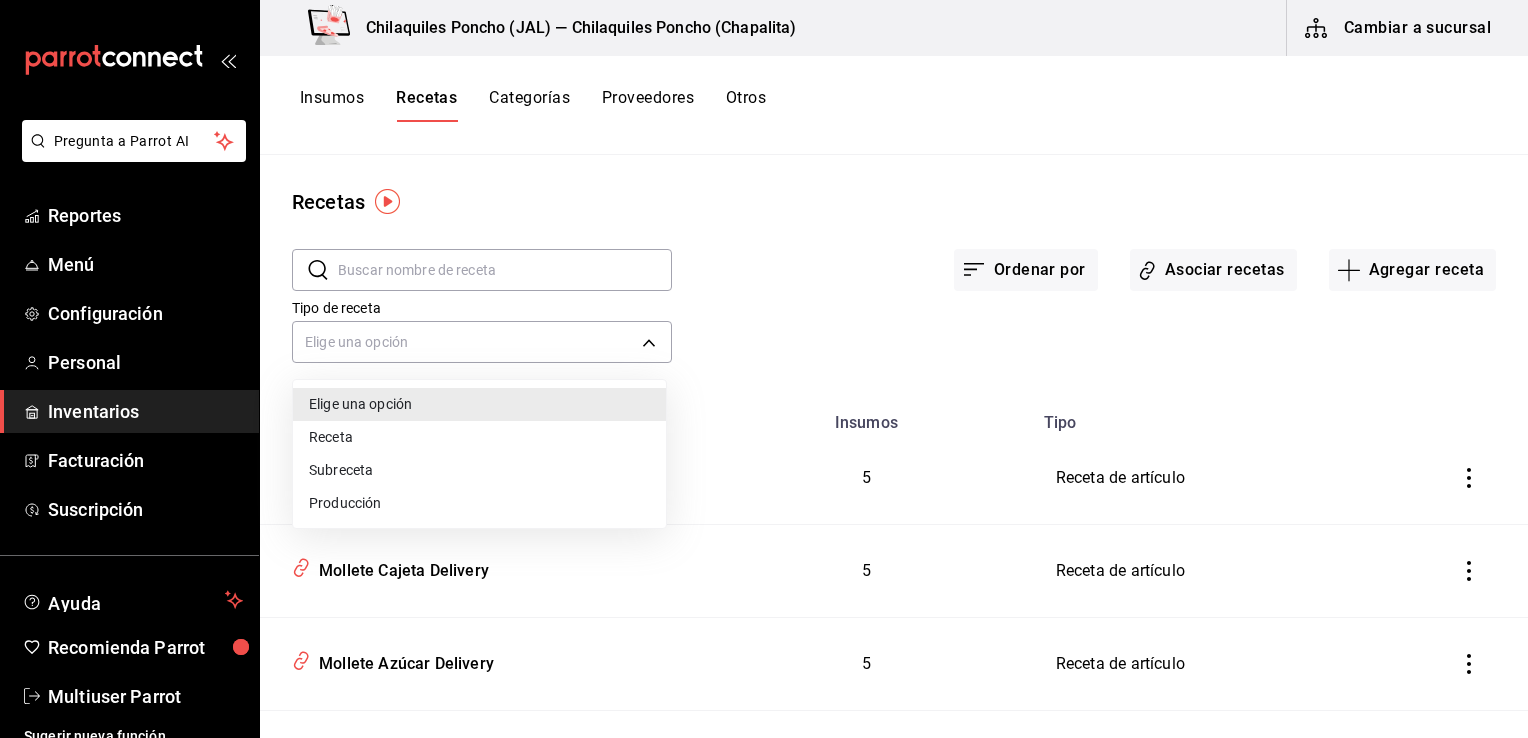 click at bounding box center (764, 369) 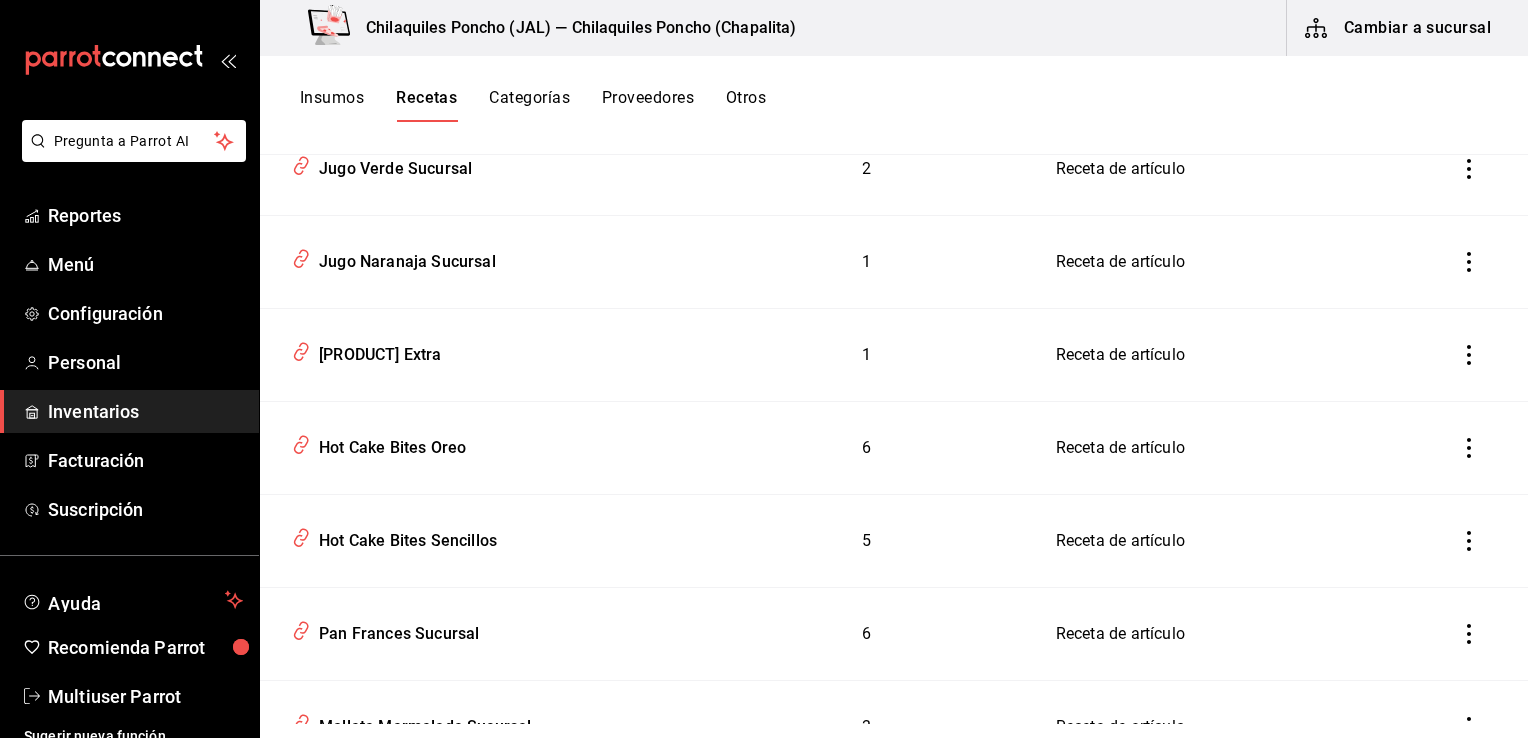 scroll, scrollTop: 3256, scrollLeft: 0, axis: vertical 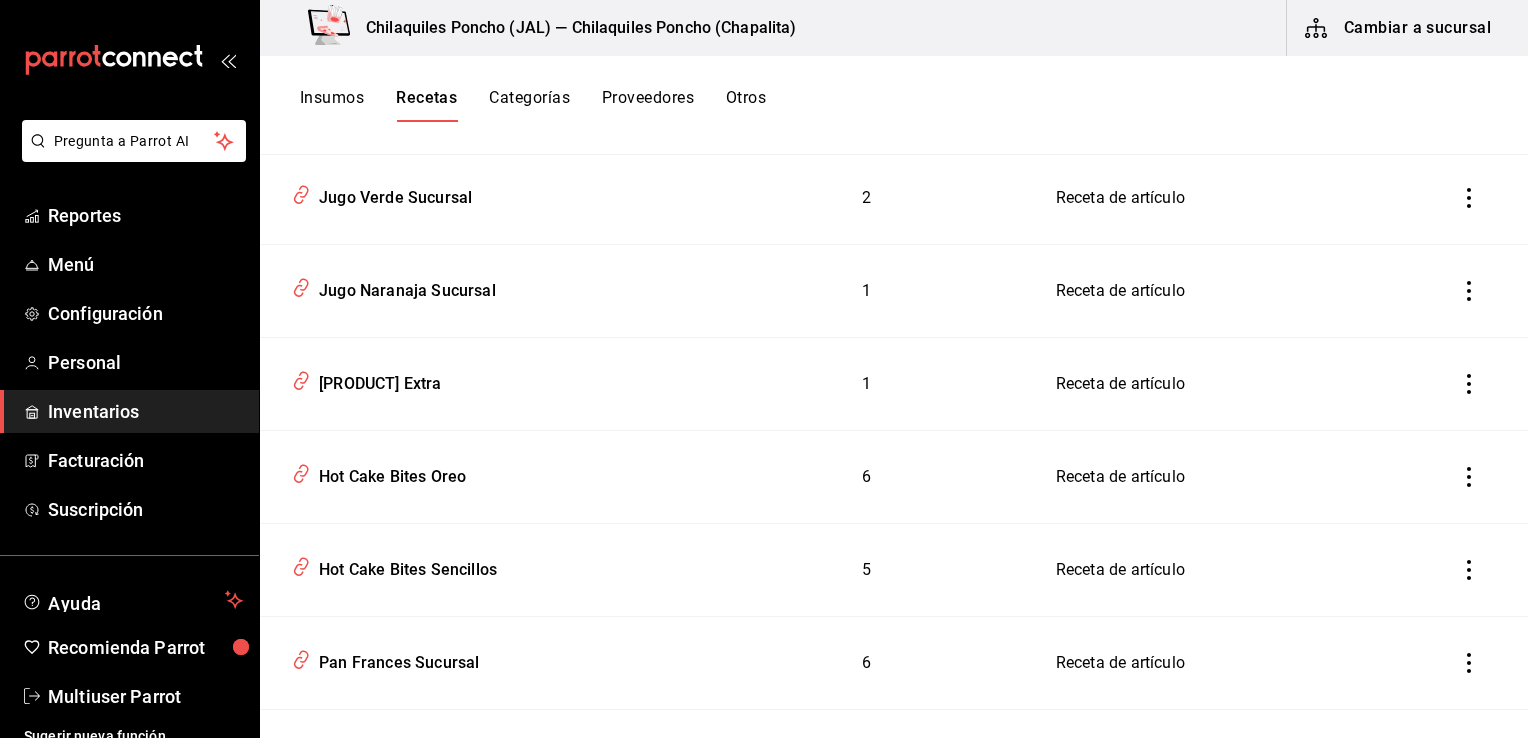click at bounding box center [1469, 663] 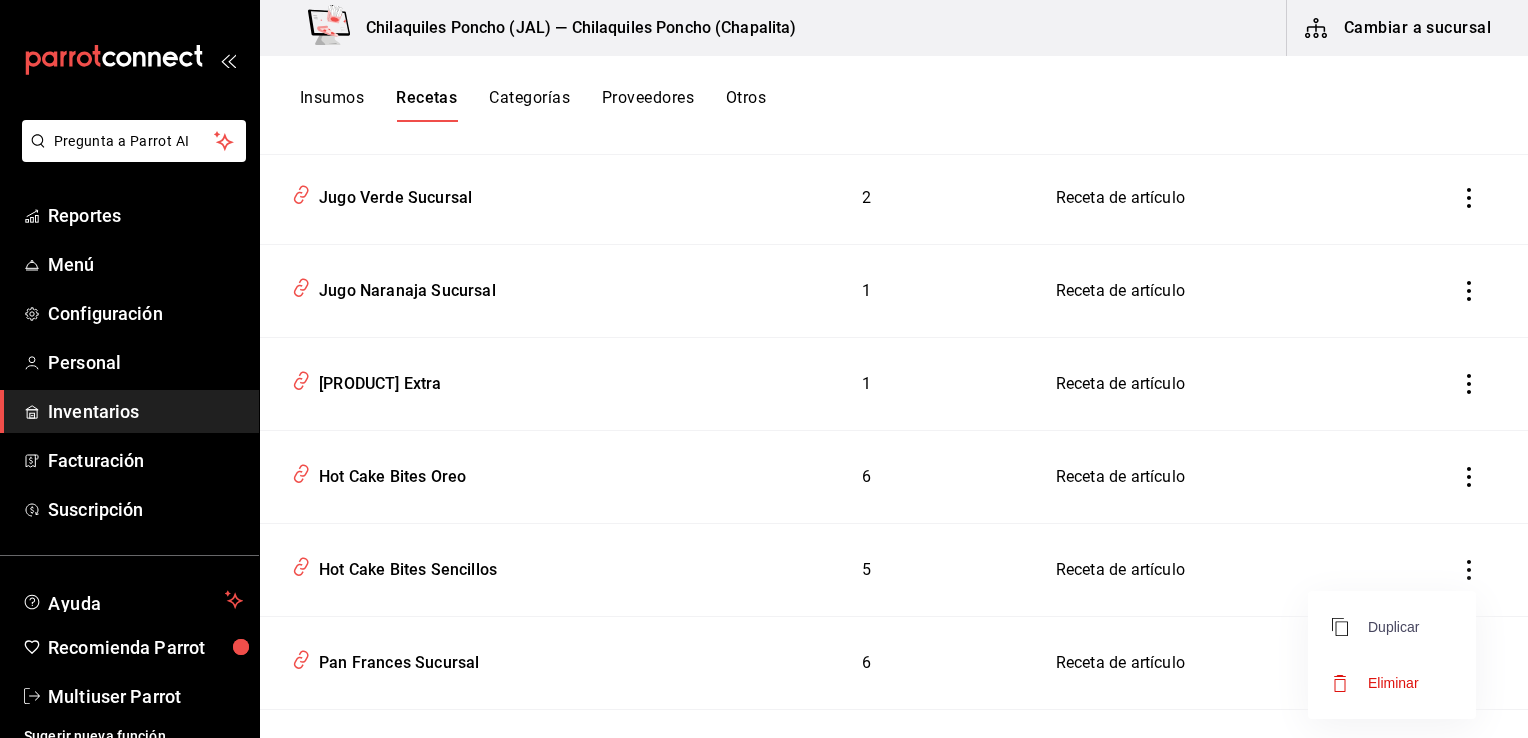 click on "Duplicar" at bounding box center [1375, 627] 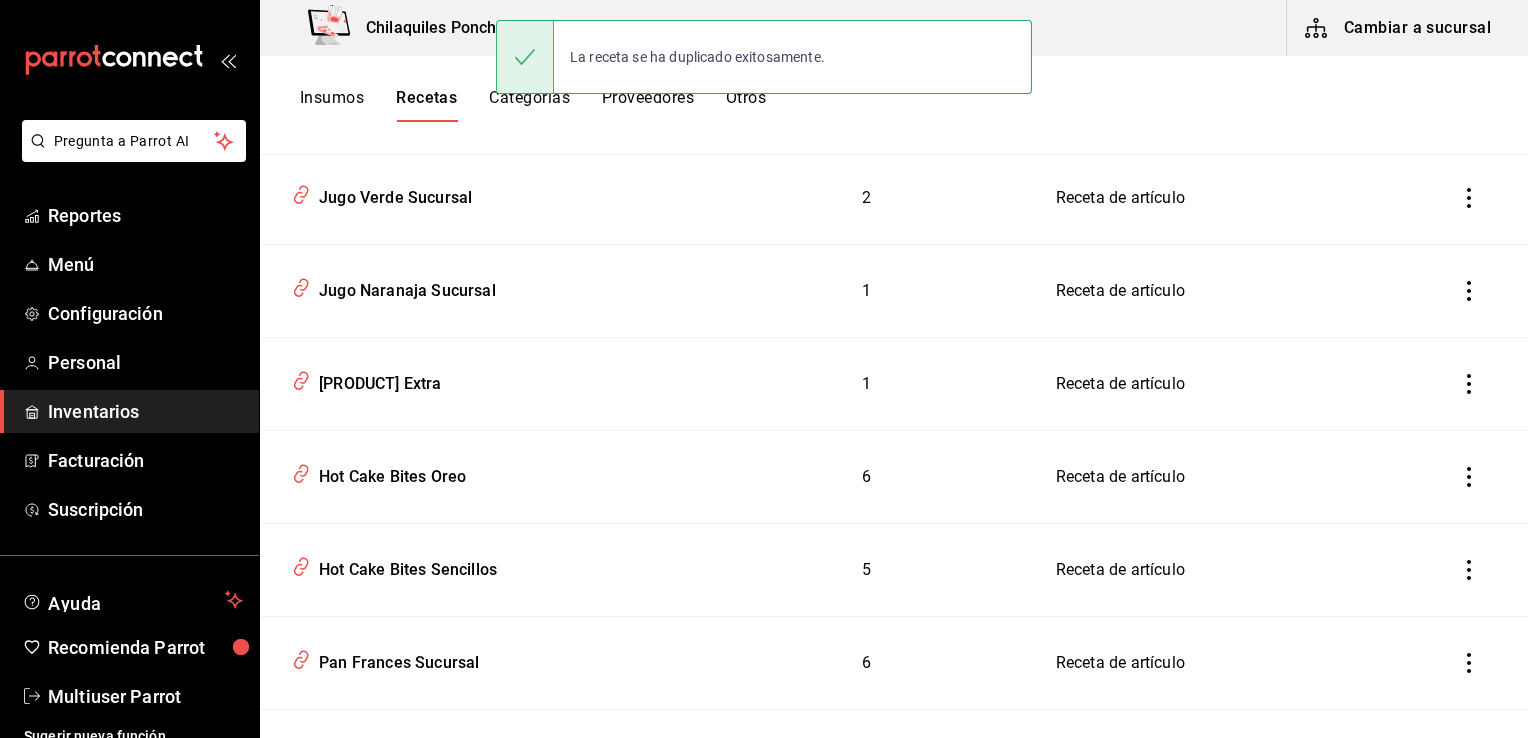 click 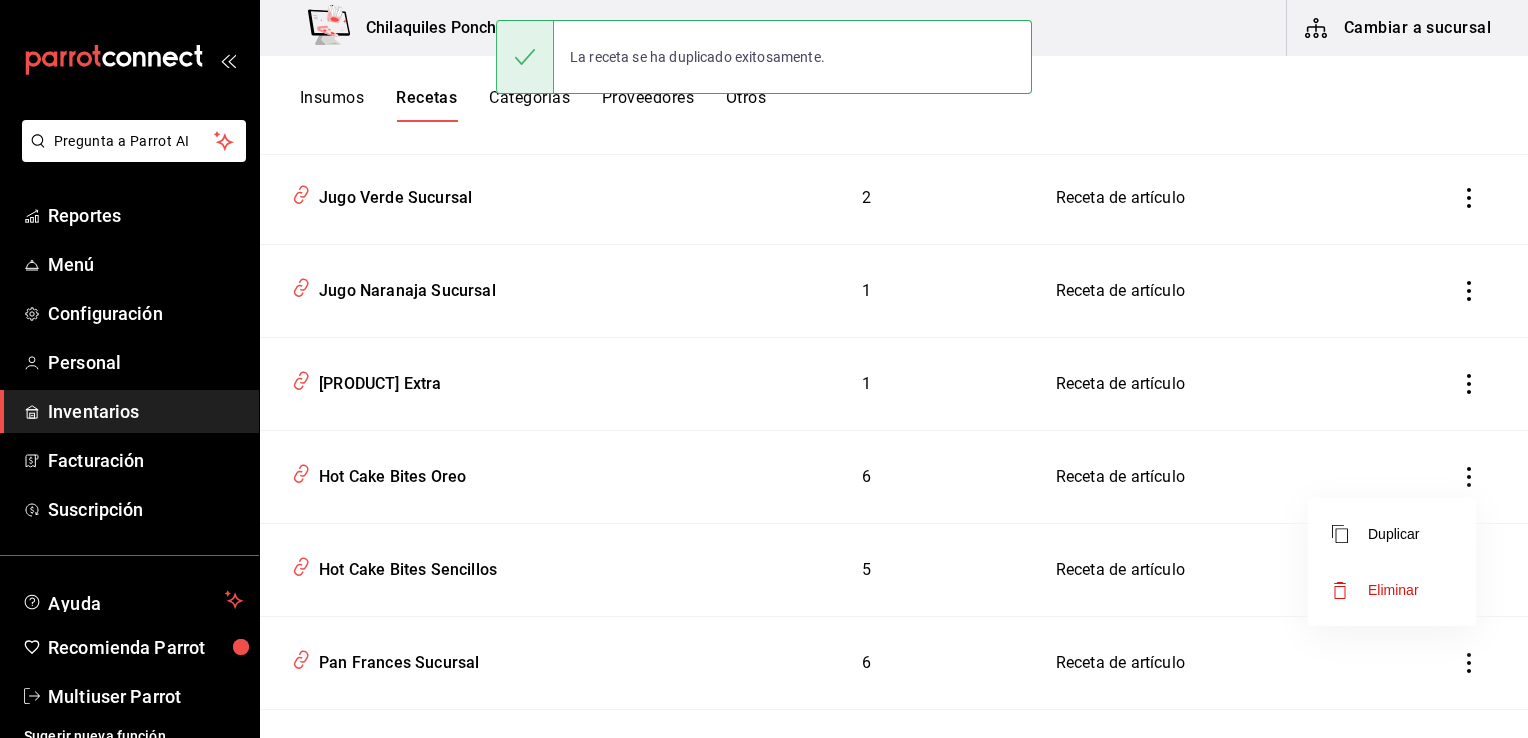 click on "Duplicar" at bounding box center (1392, 534) 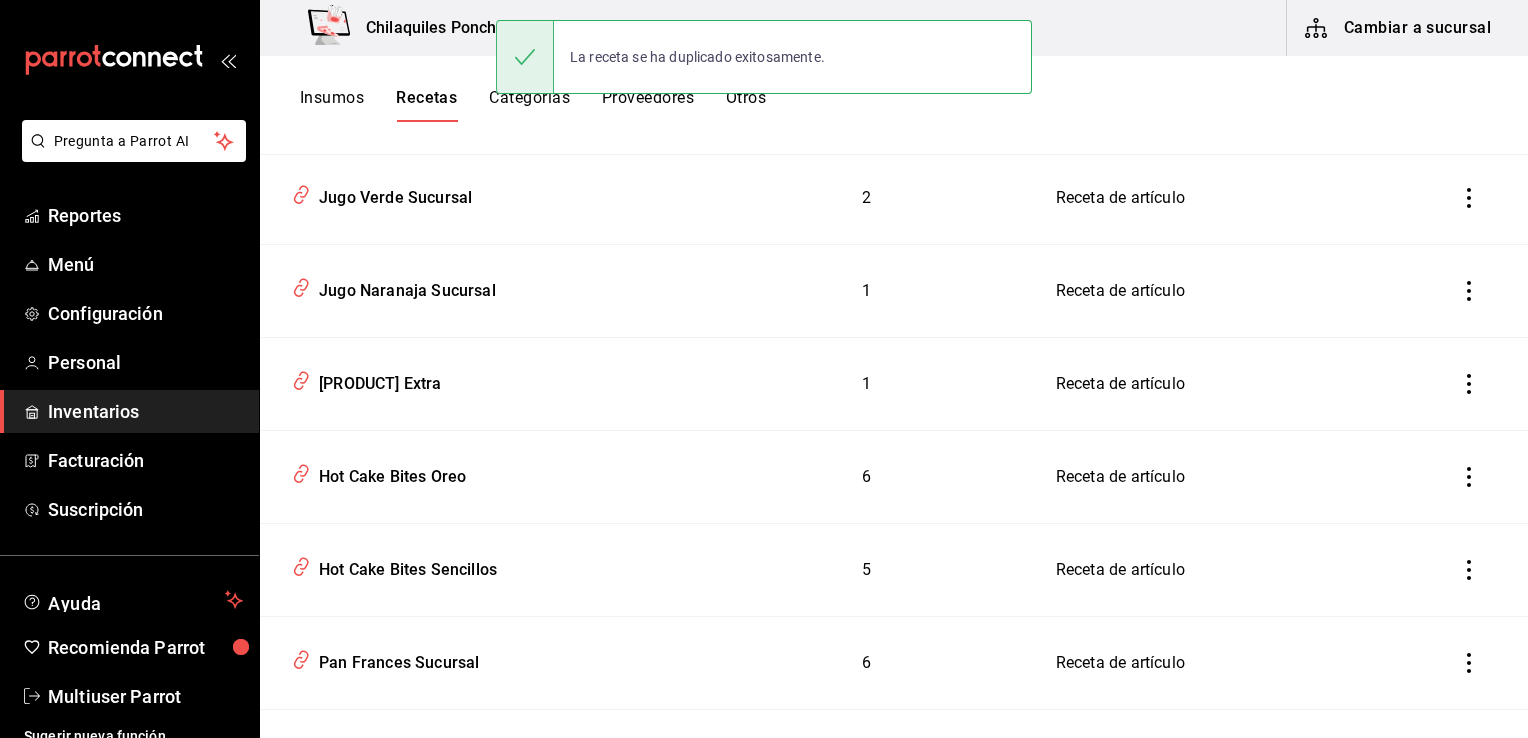 click 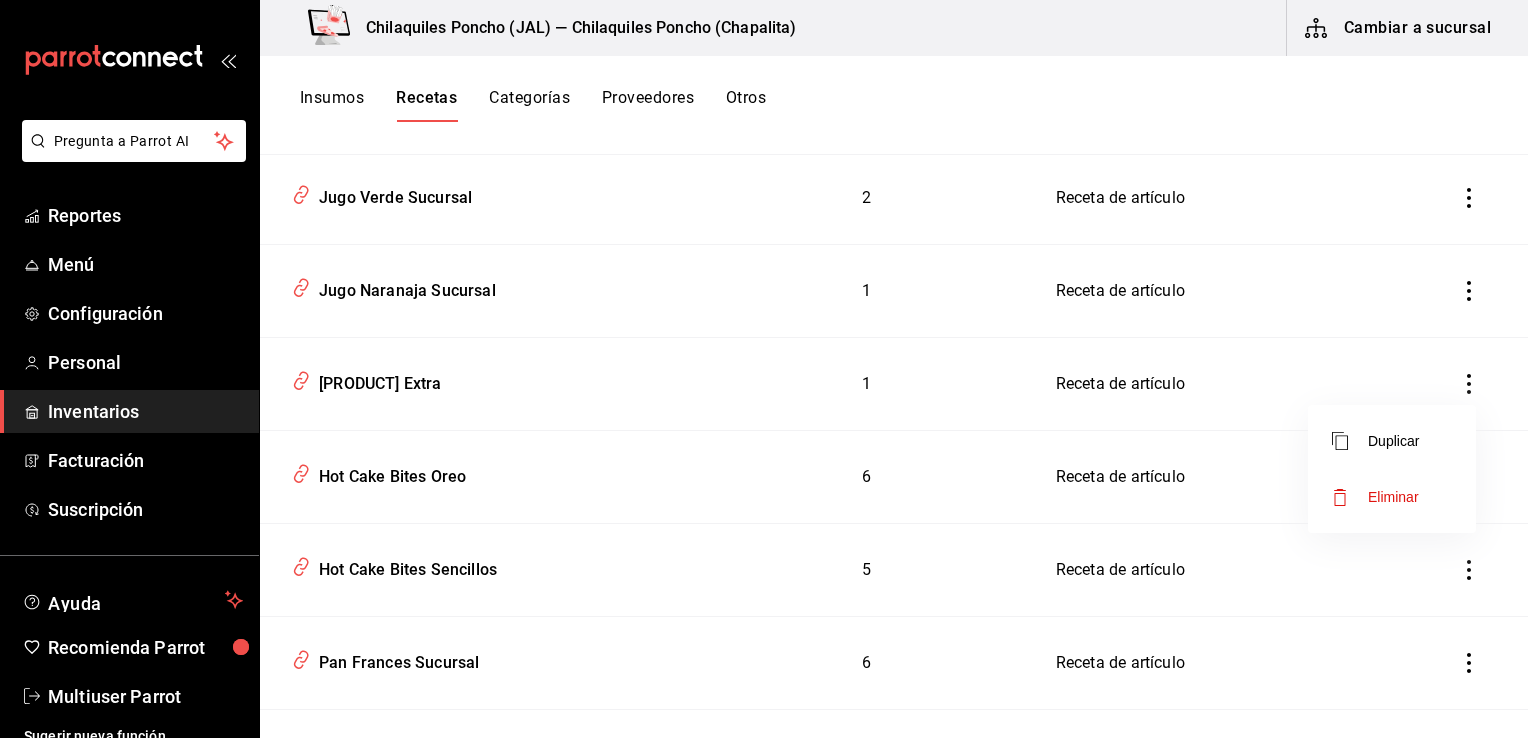 click on "Duplicar" at bounding box center (1392, 441) 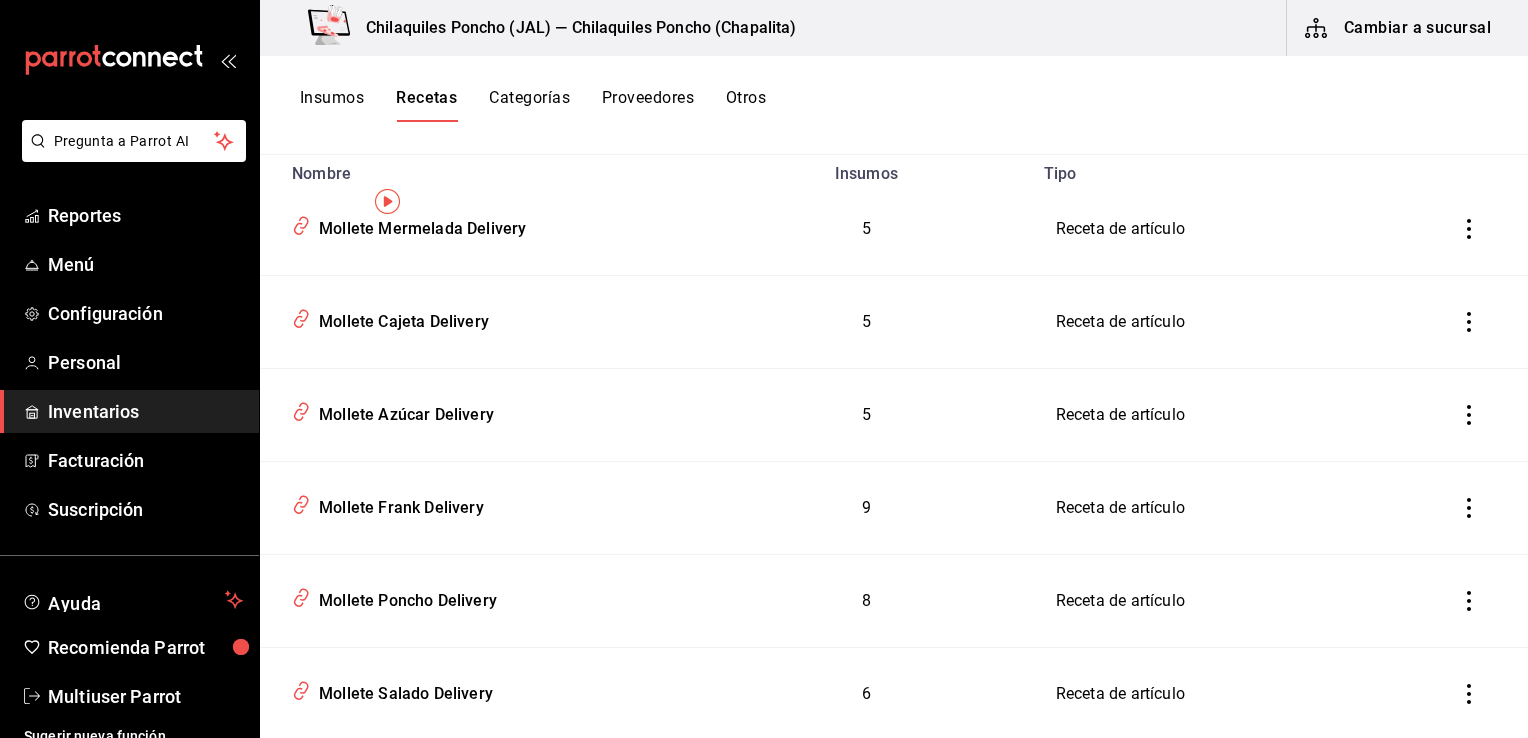 scroll, scrollTop: 0, scrollLeft: 0, axis: both 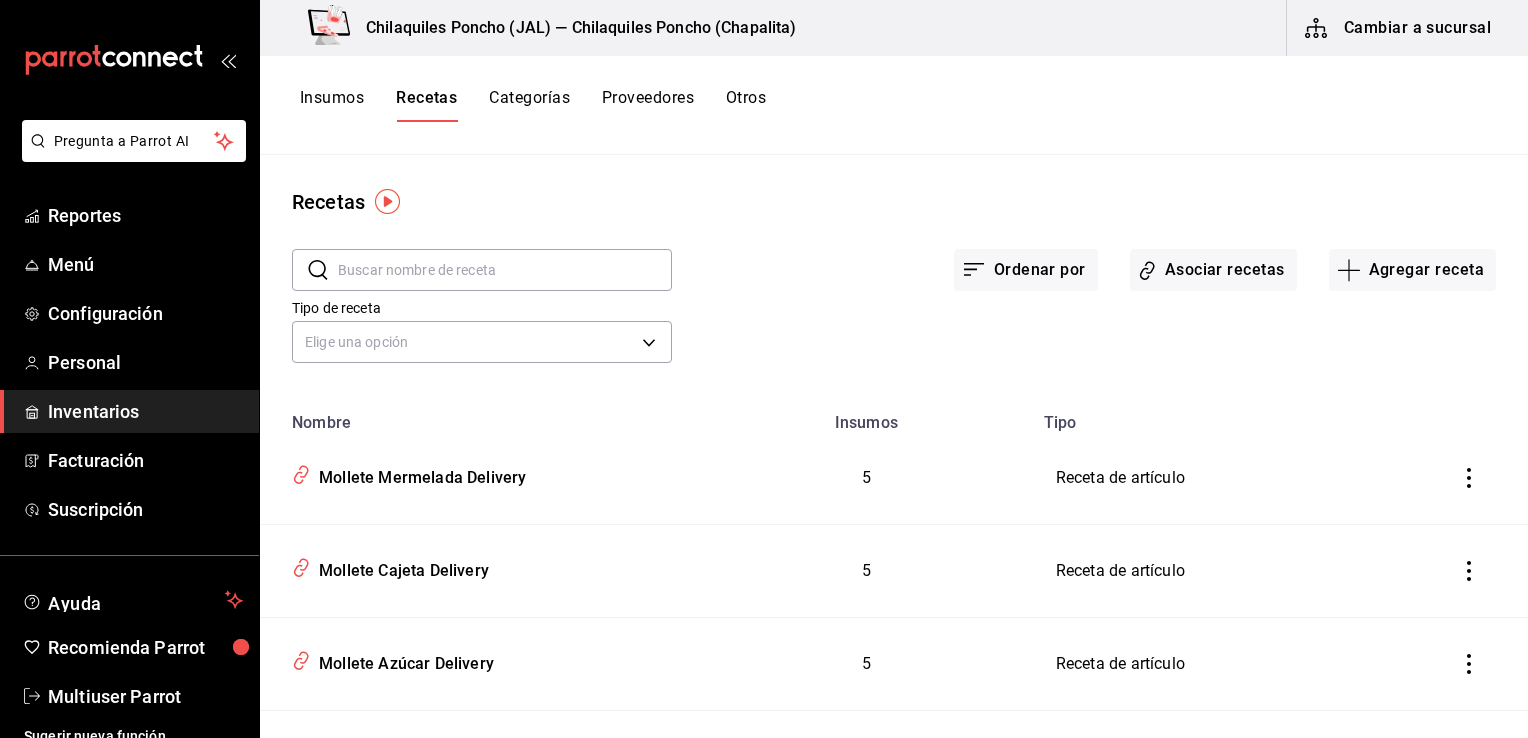 click at bounding box center (505, 270) 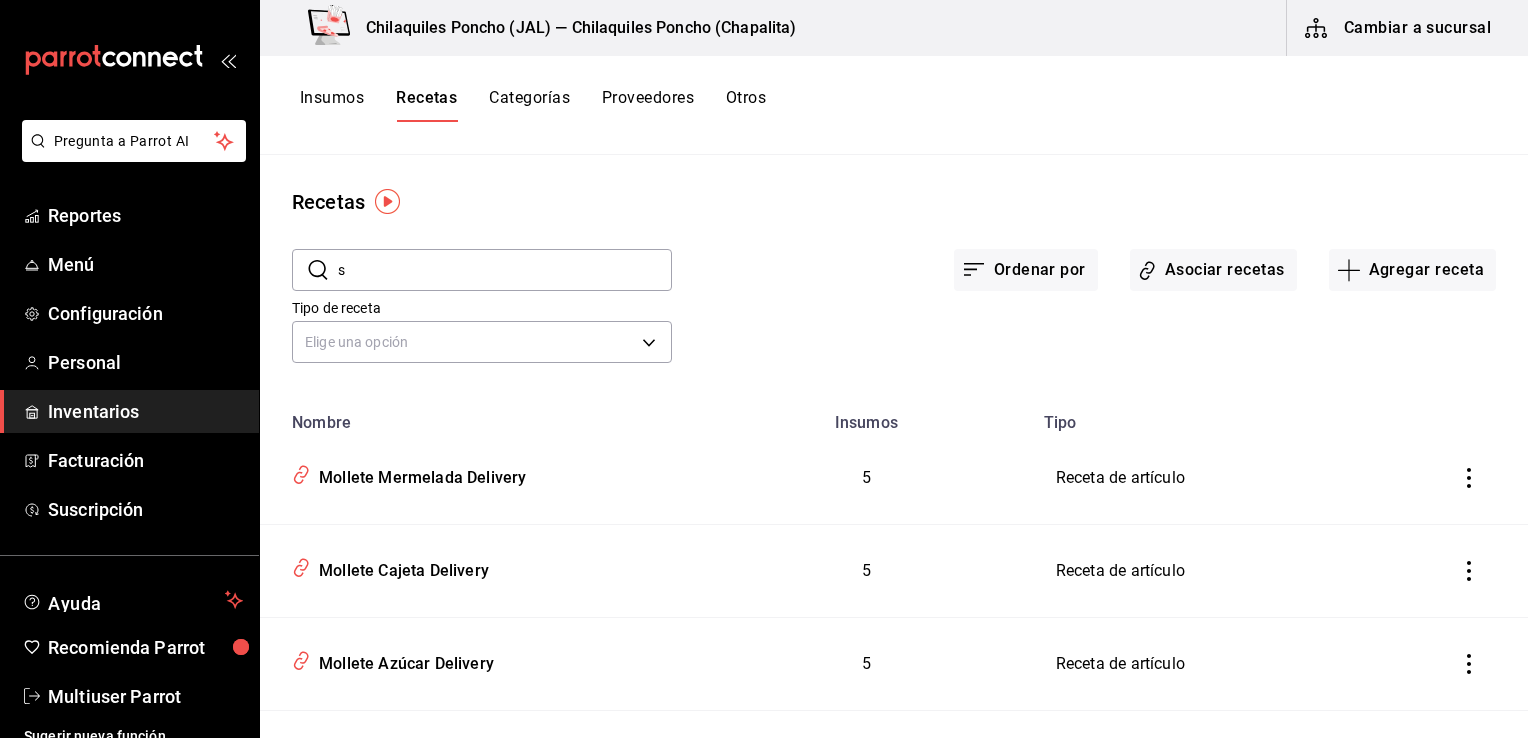 type 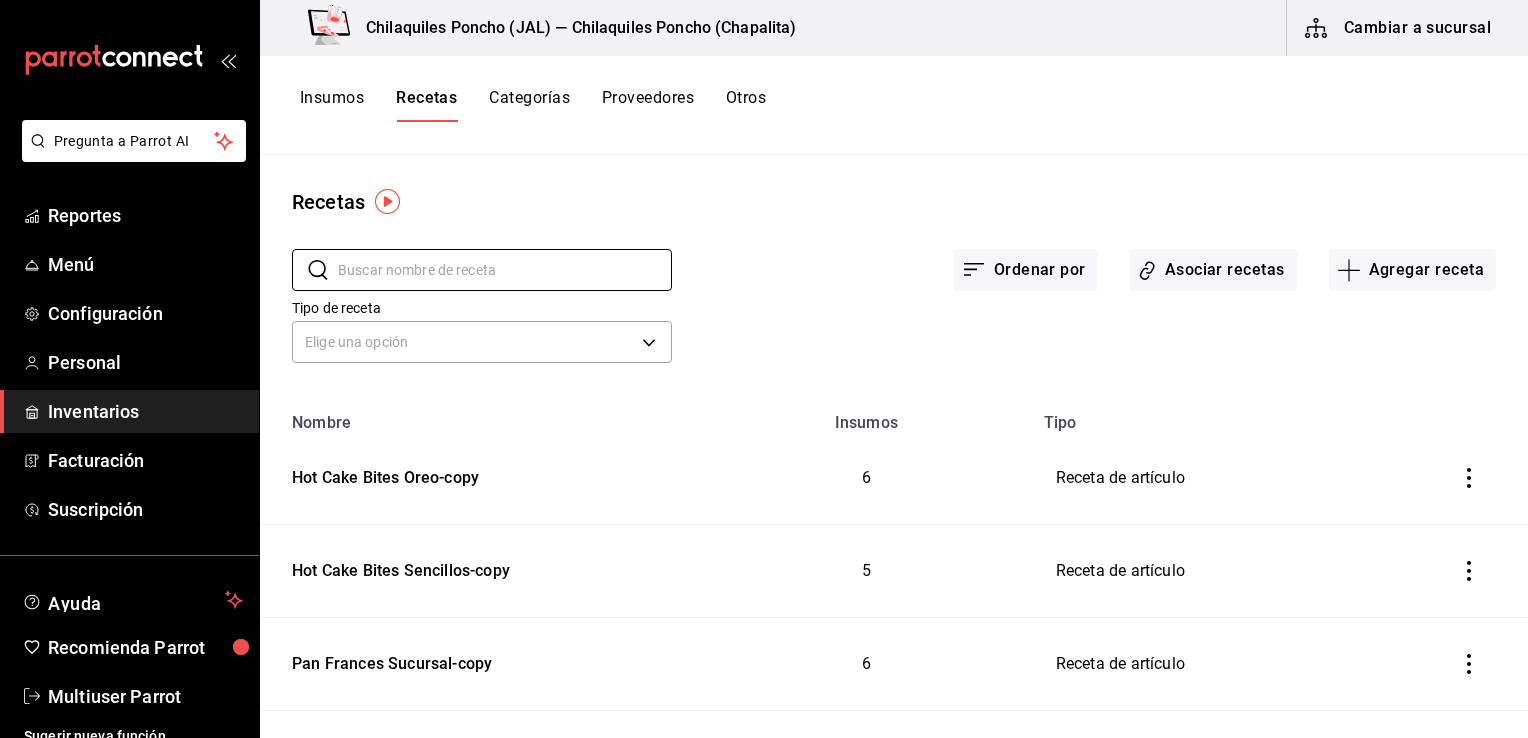 click on "Insumos" at bounding box center (332, 105) 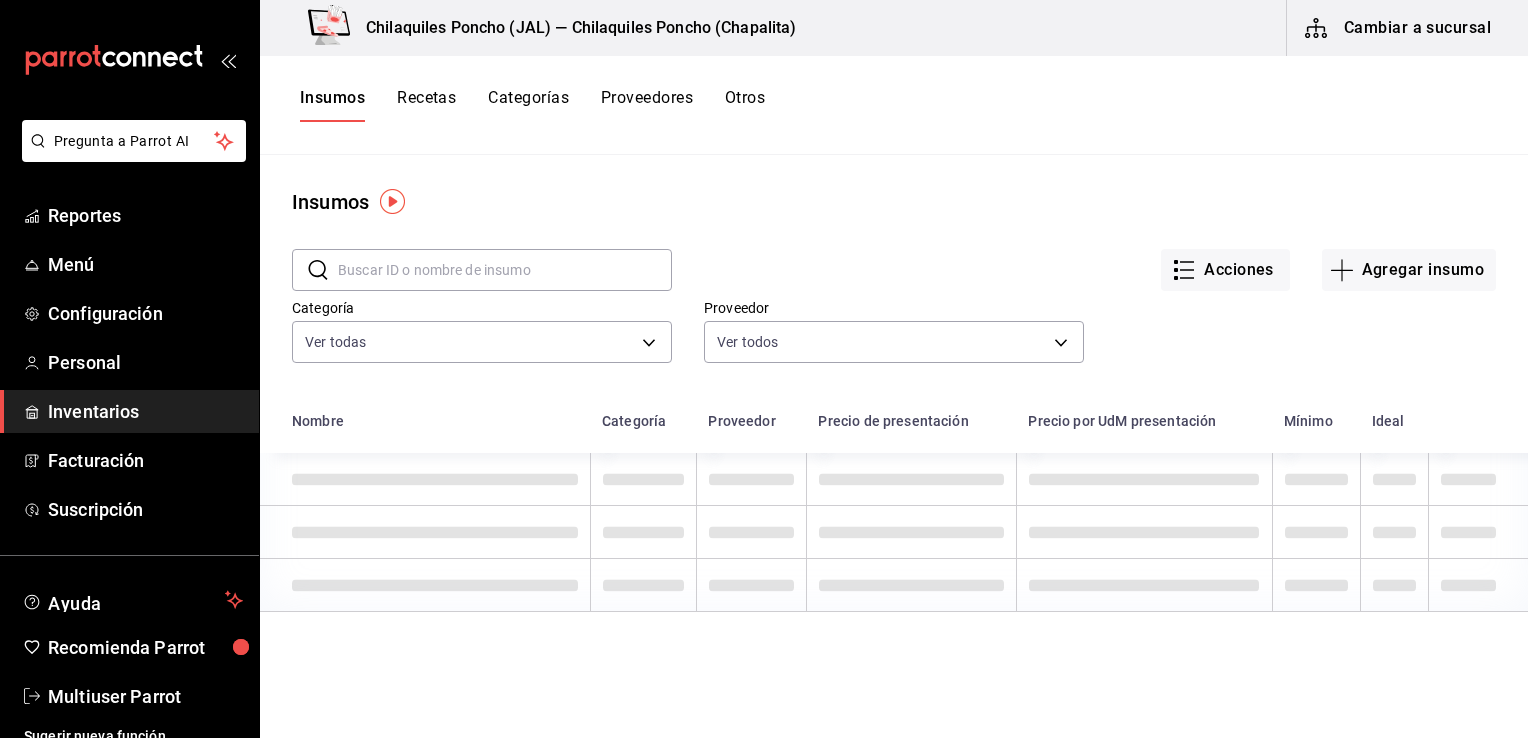 click on "Recetas" at bounding box center [426, 105] 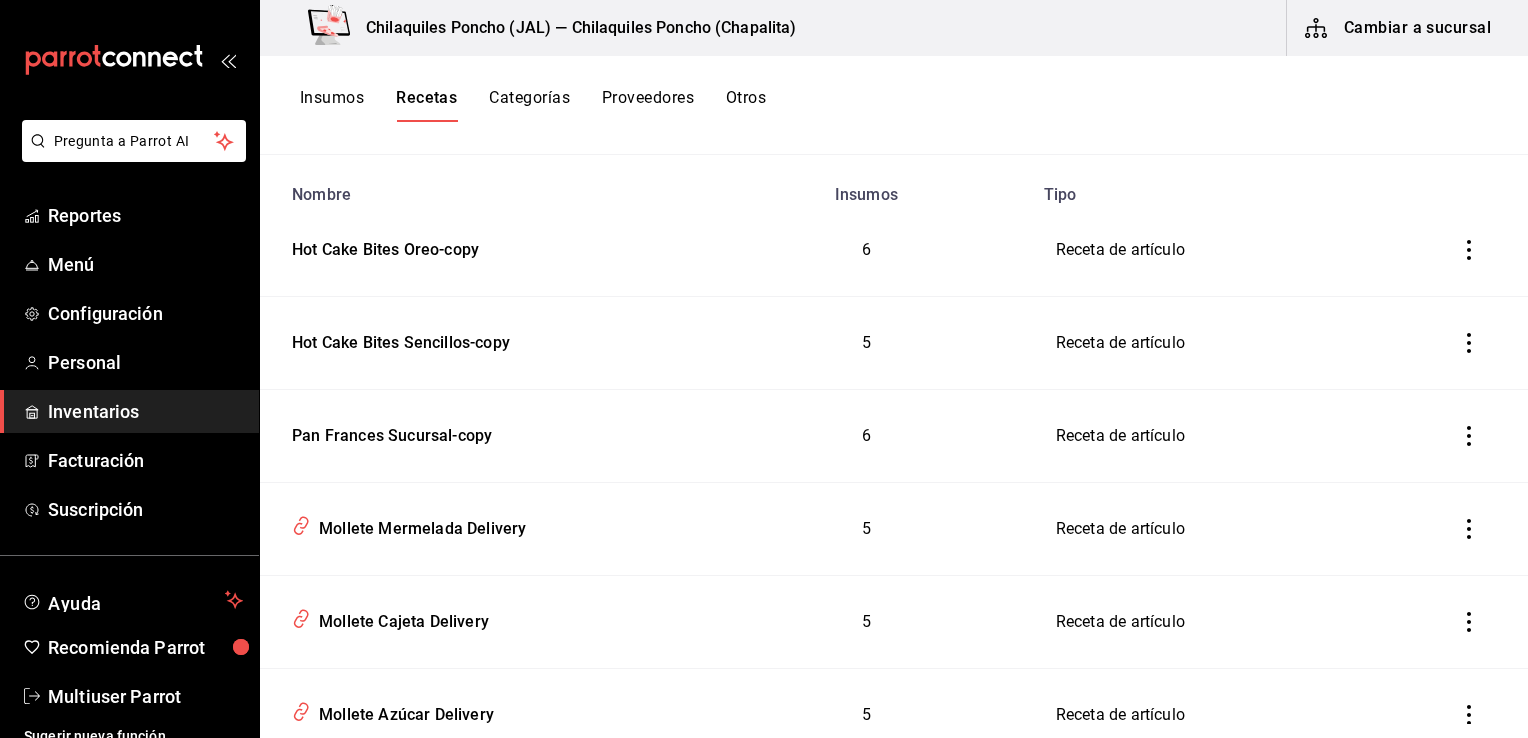 scroll, scrollTop: 154, scrollLeft: 0, axis: vertical 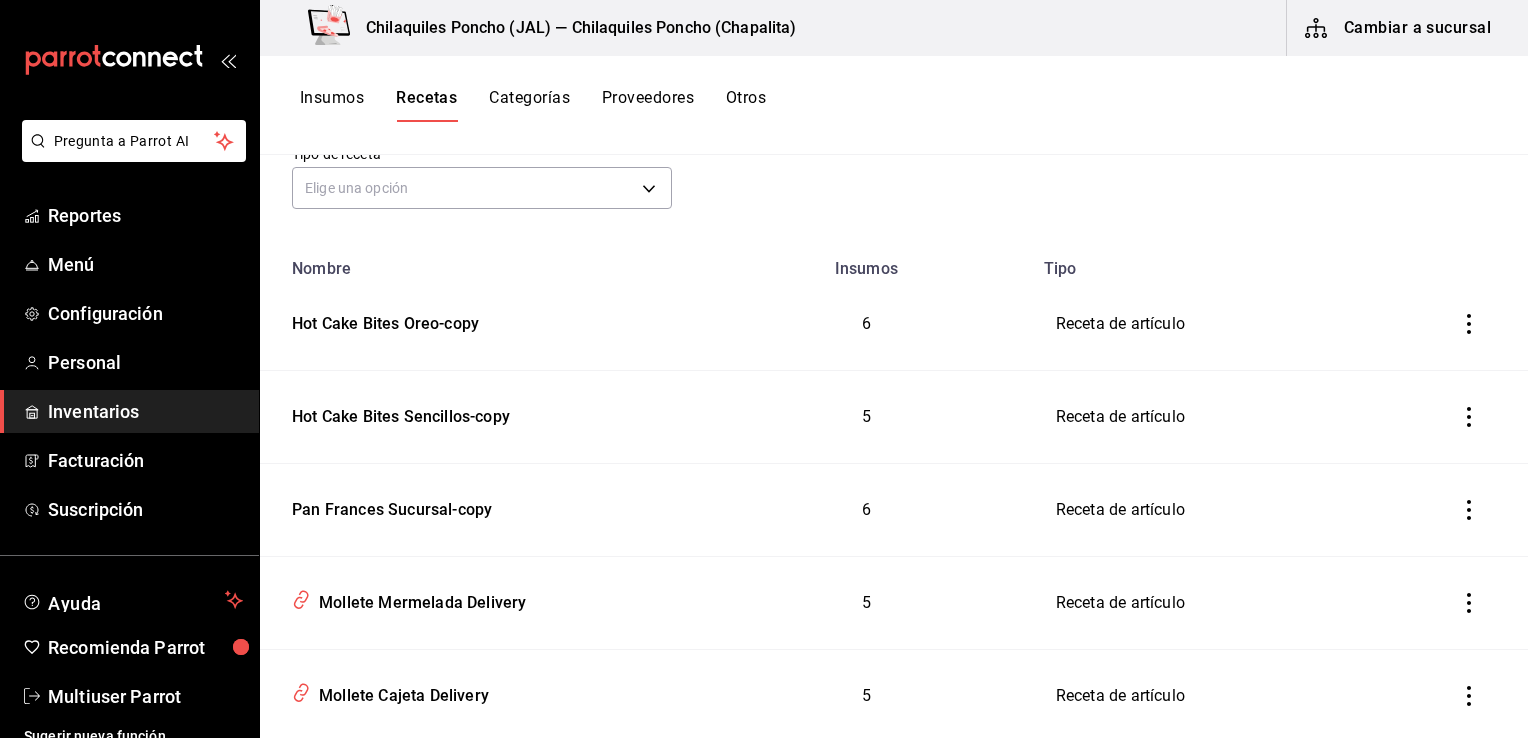 click 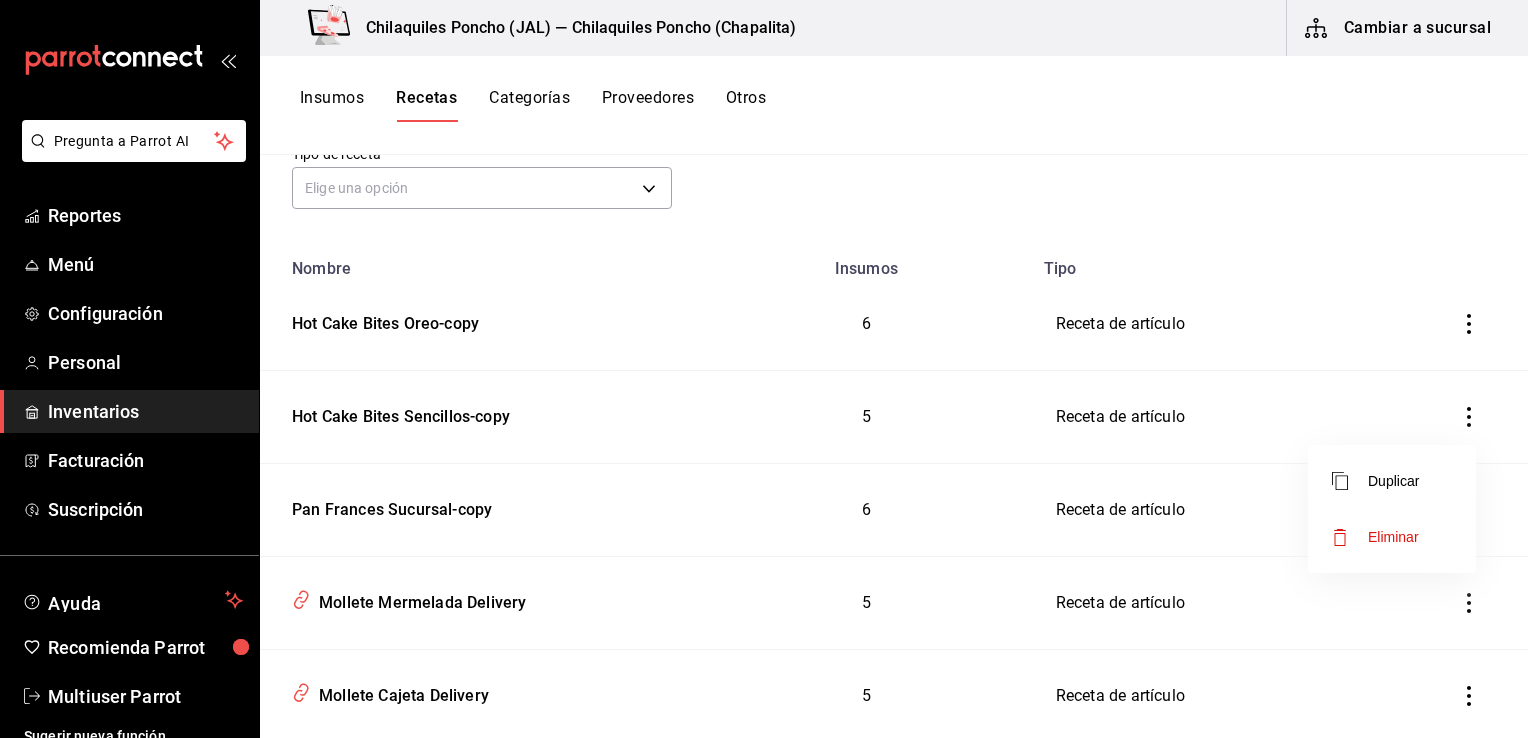 click at bounding box center (764, 369) 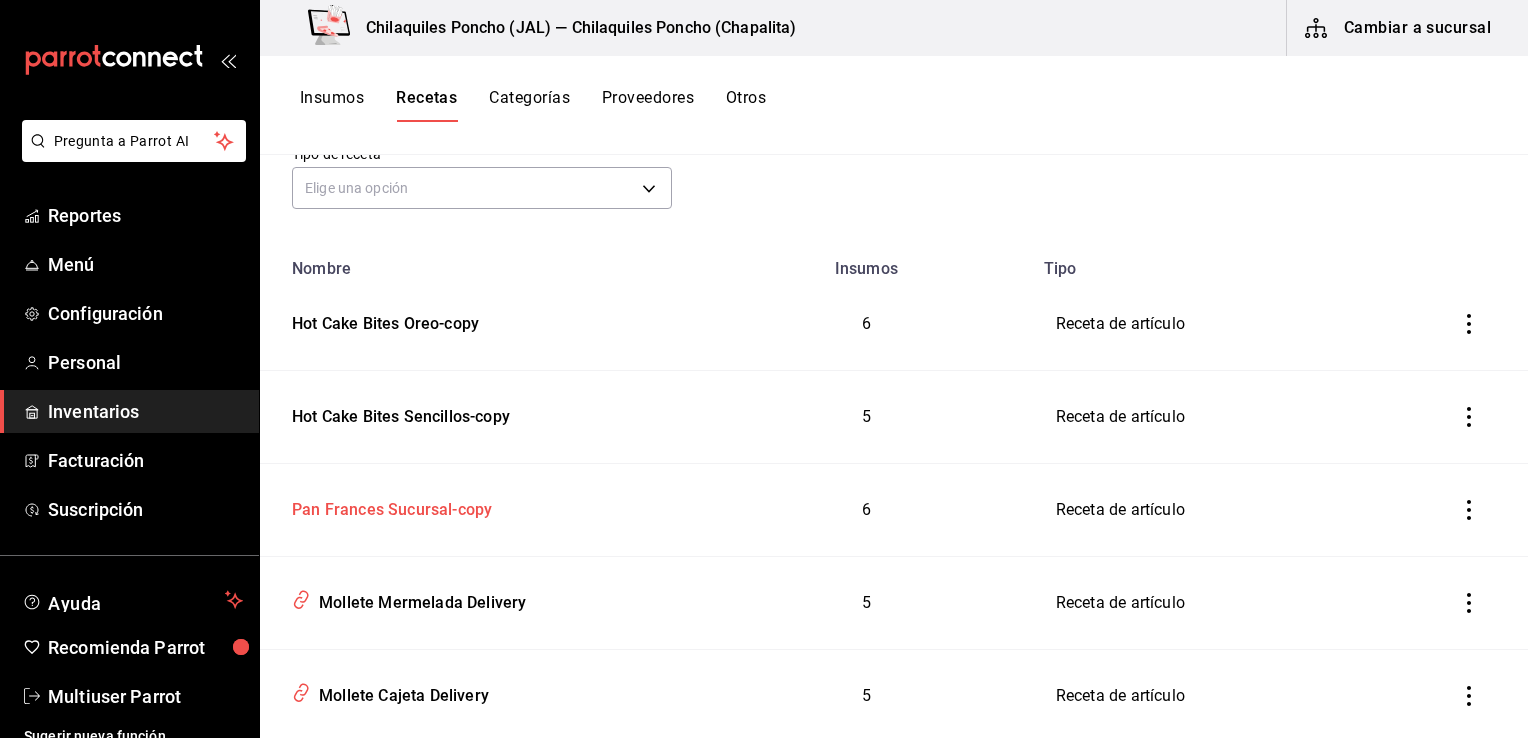 click on "Pan Frances Sucursal-copy" at bounding box center [388, 506] 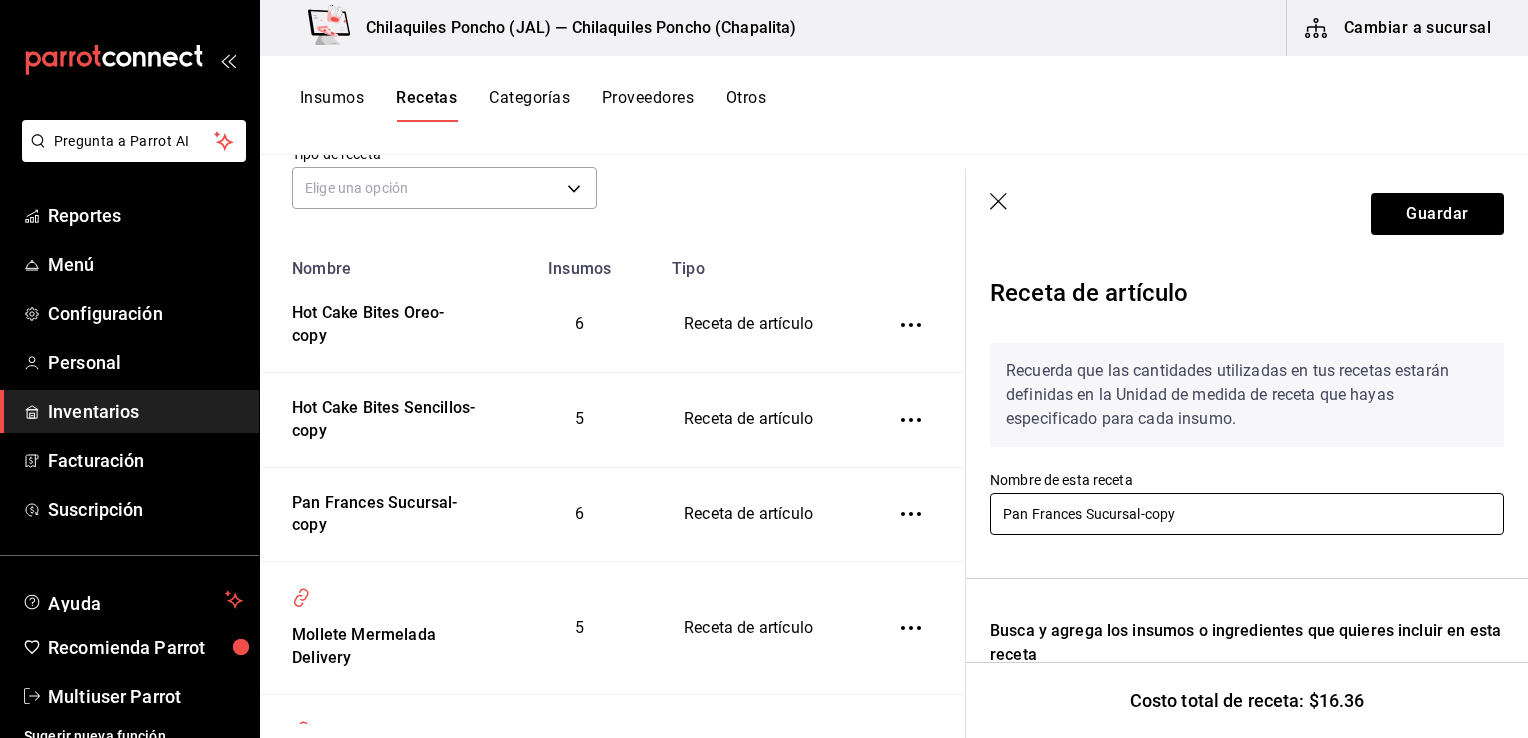 drag, startPoint x: 1178, startPoint y: 517, endPoint x: 1087, endPoint y: 515, distance: 91.02197 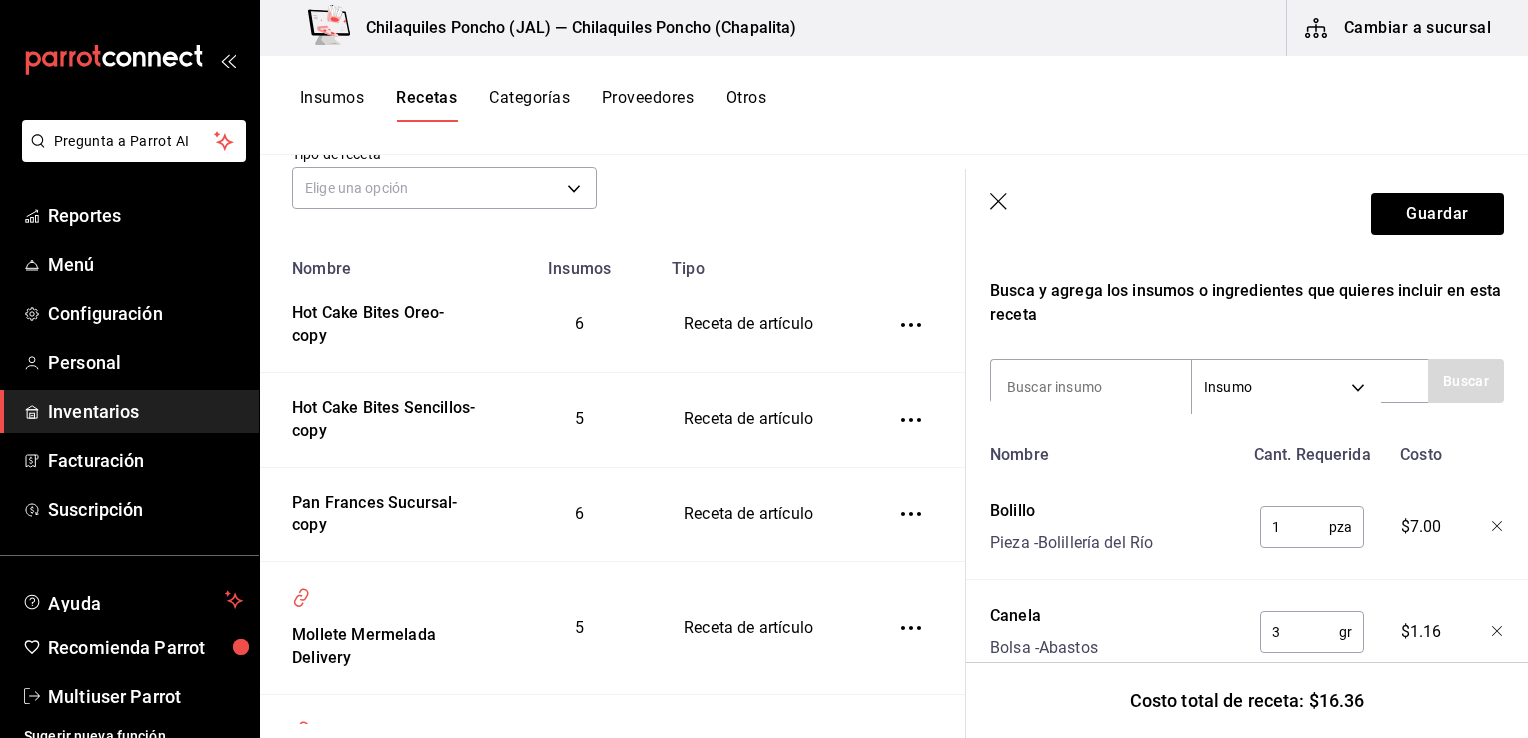 scroll, scrollTop: 344, scrollLeft: 0, axis: vertical 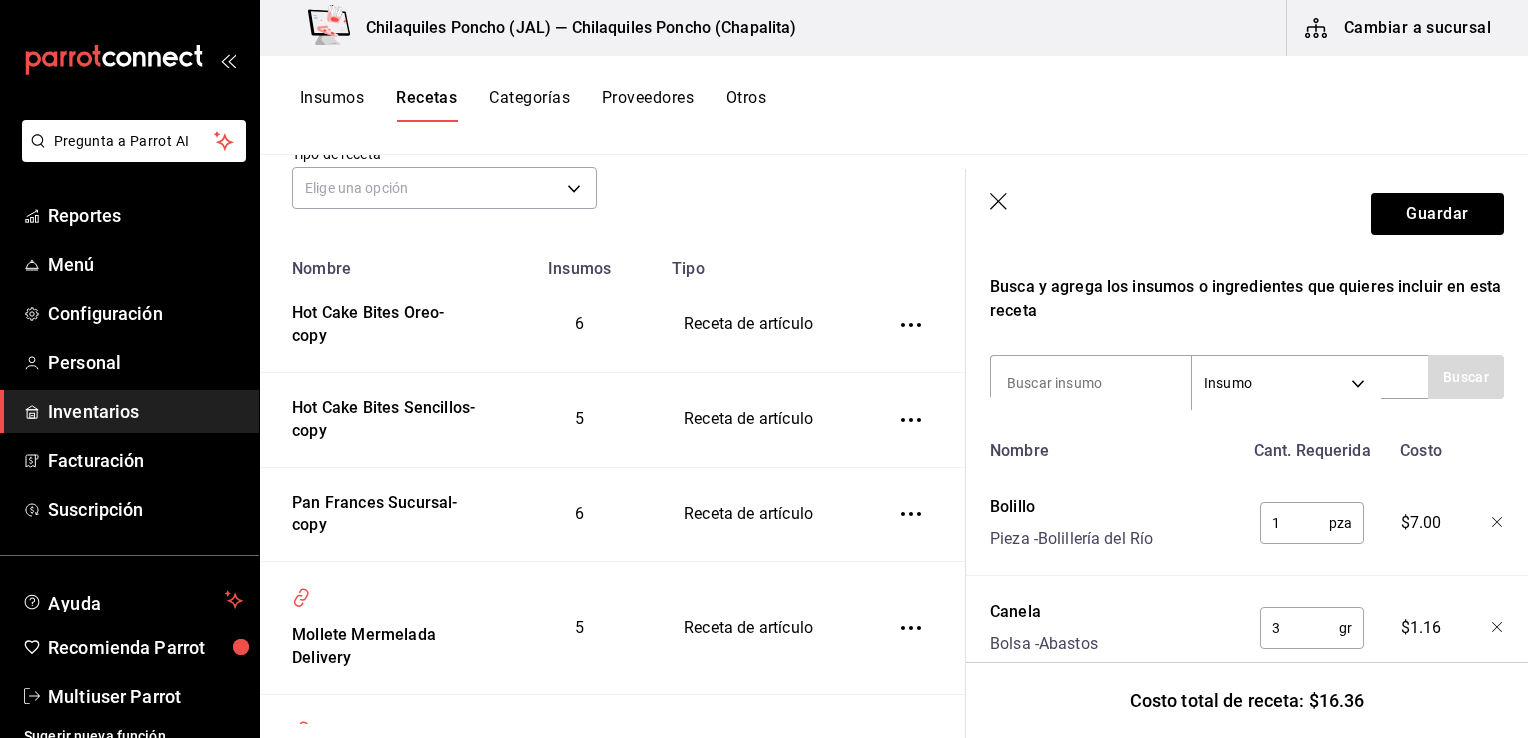 type on "Pan Frances Delivery" 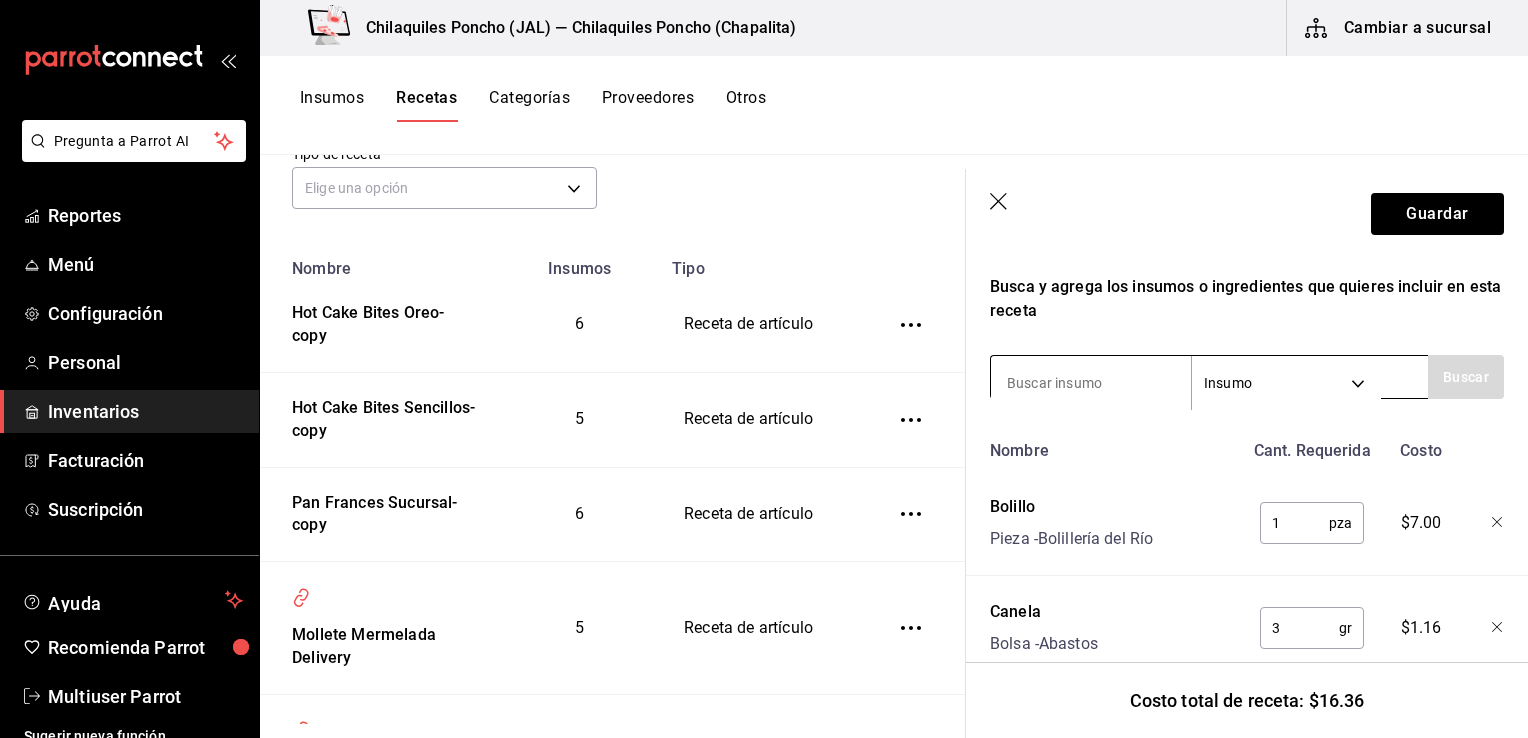 click at bounding box center [1091, 383] 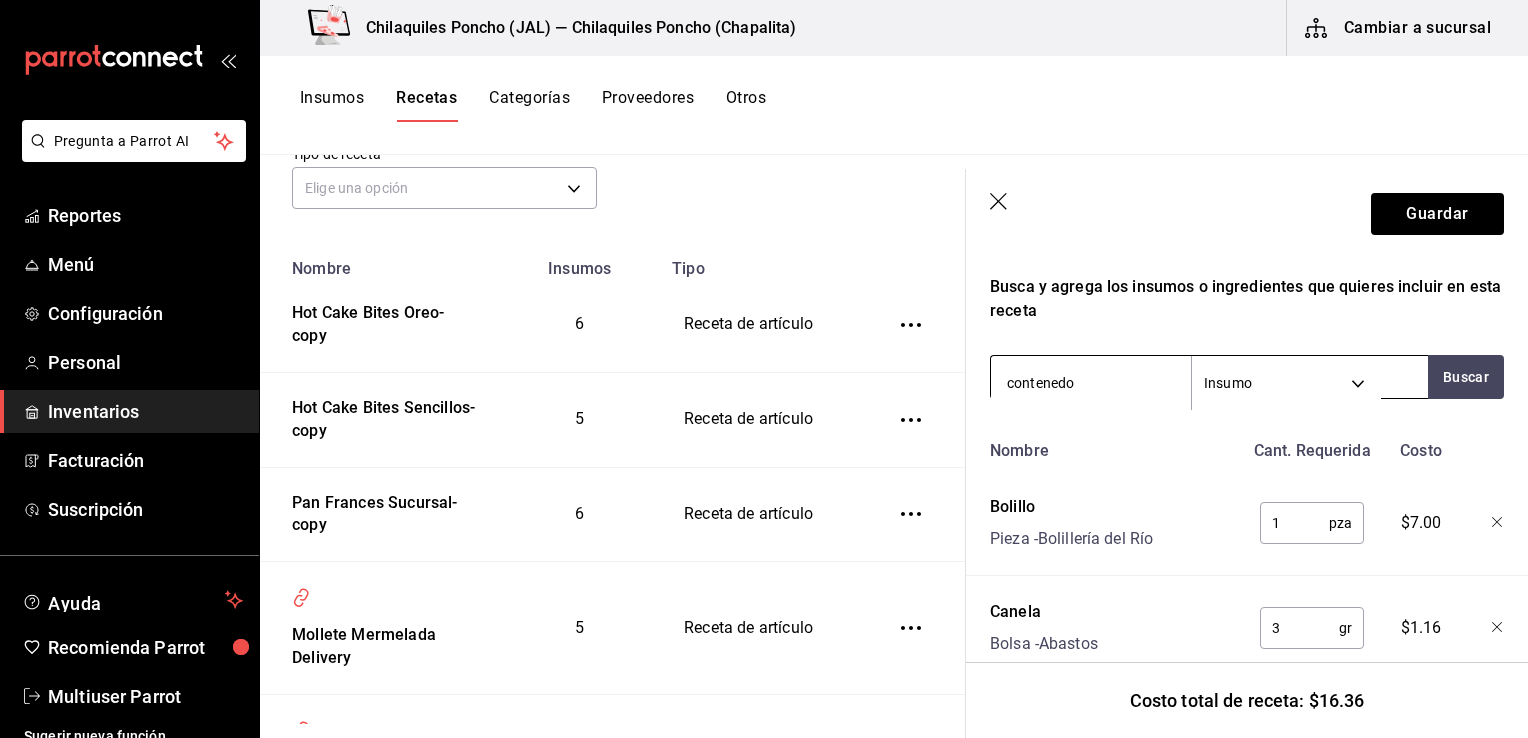 type on "contenedor" 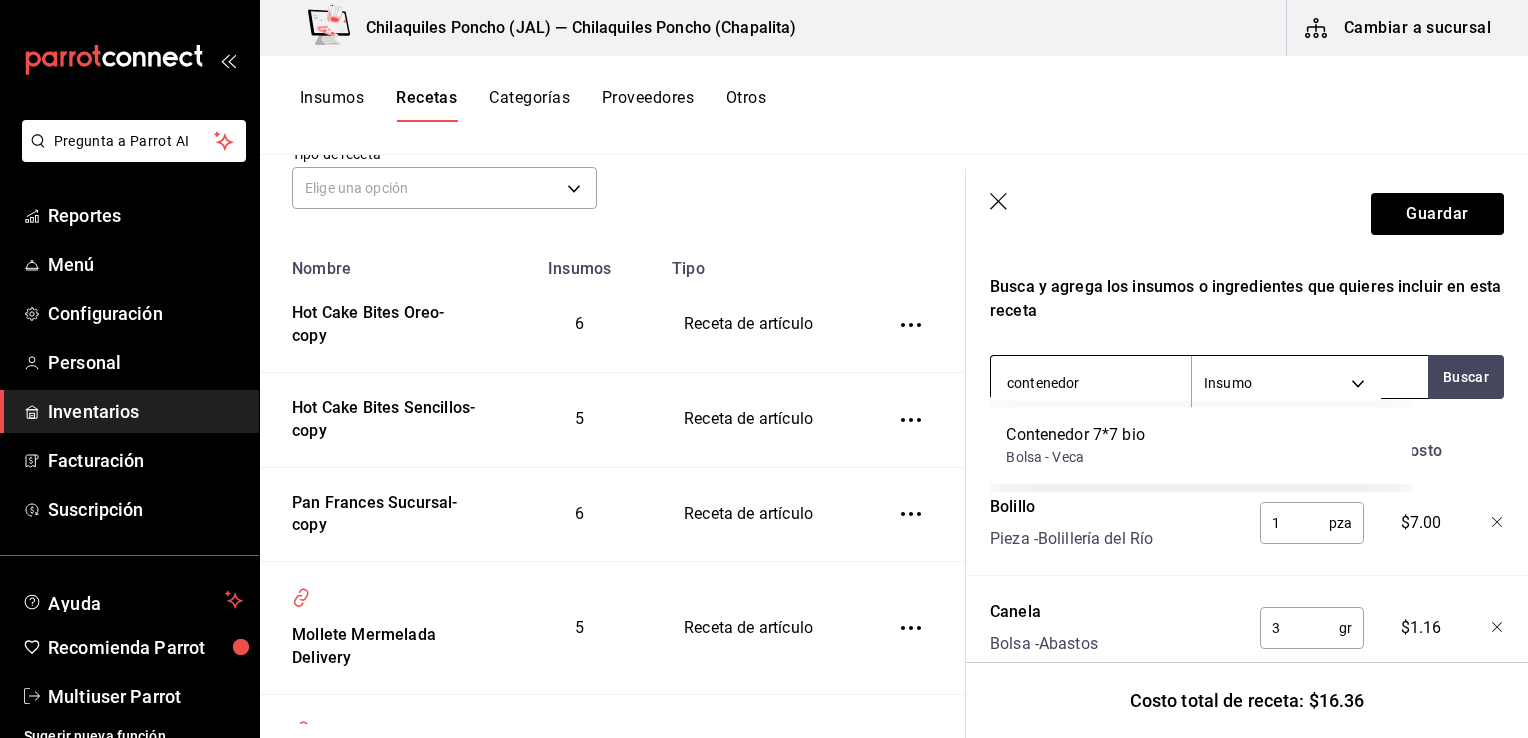 click on "Bolsa - Veca" at bounding box center (1075, 457) 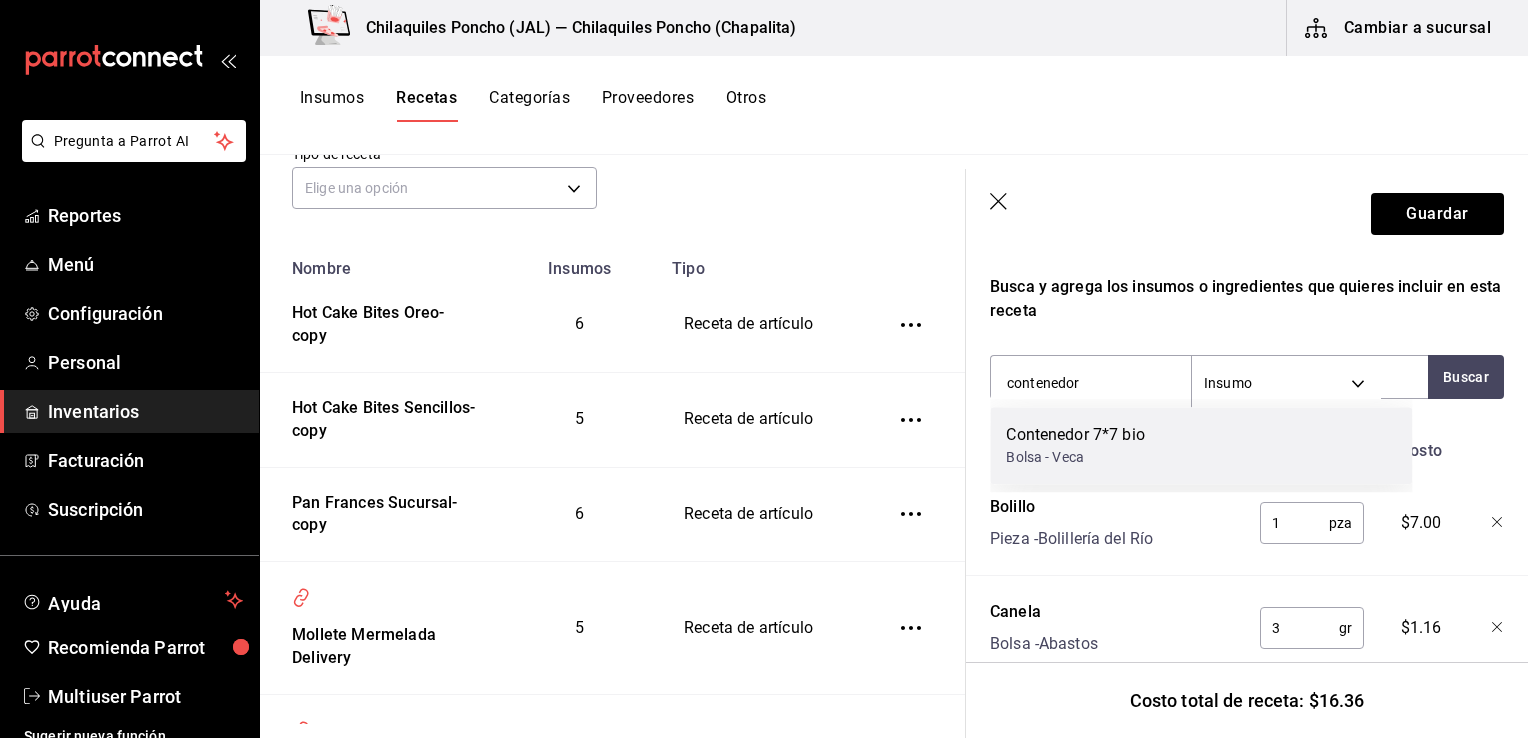 type 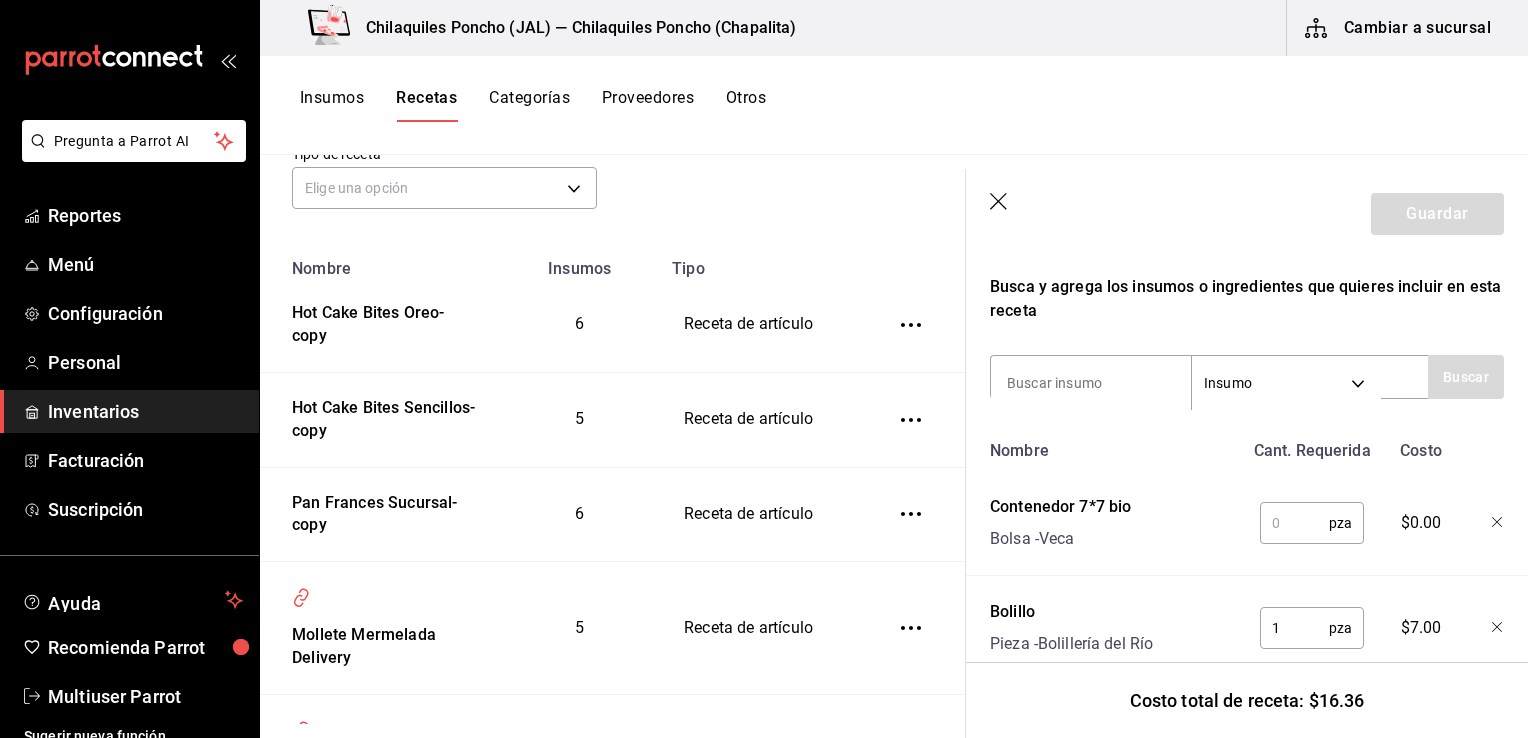 click at bounding box center (1294, 523) 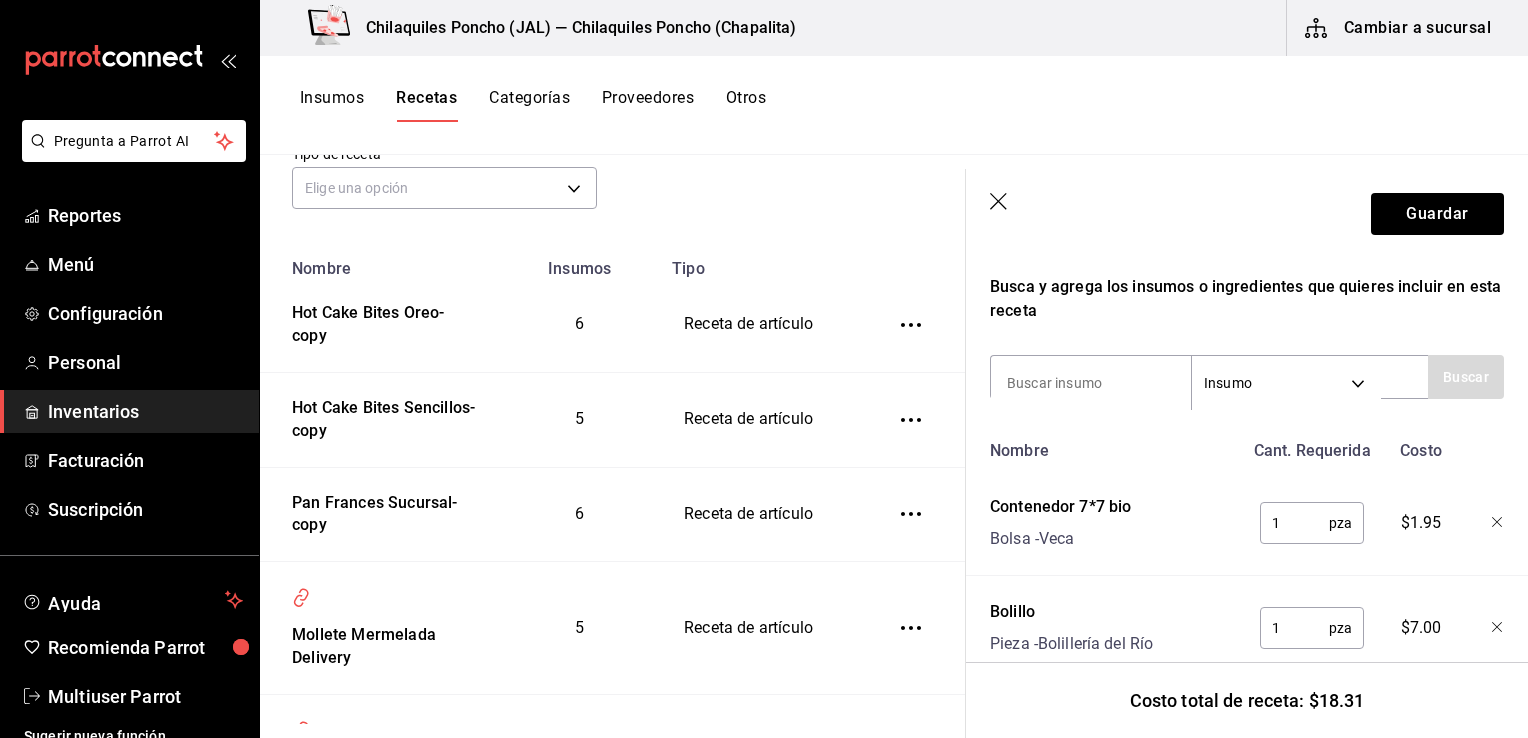 type on "1" 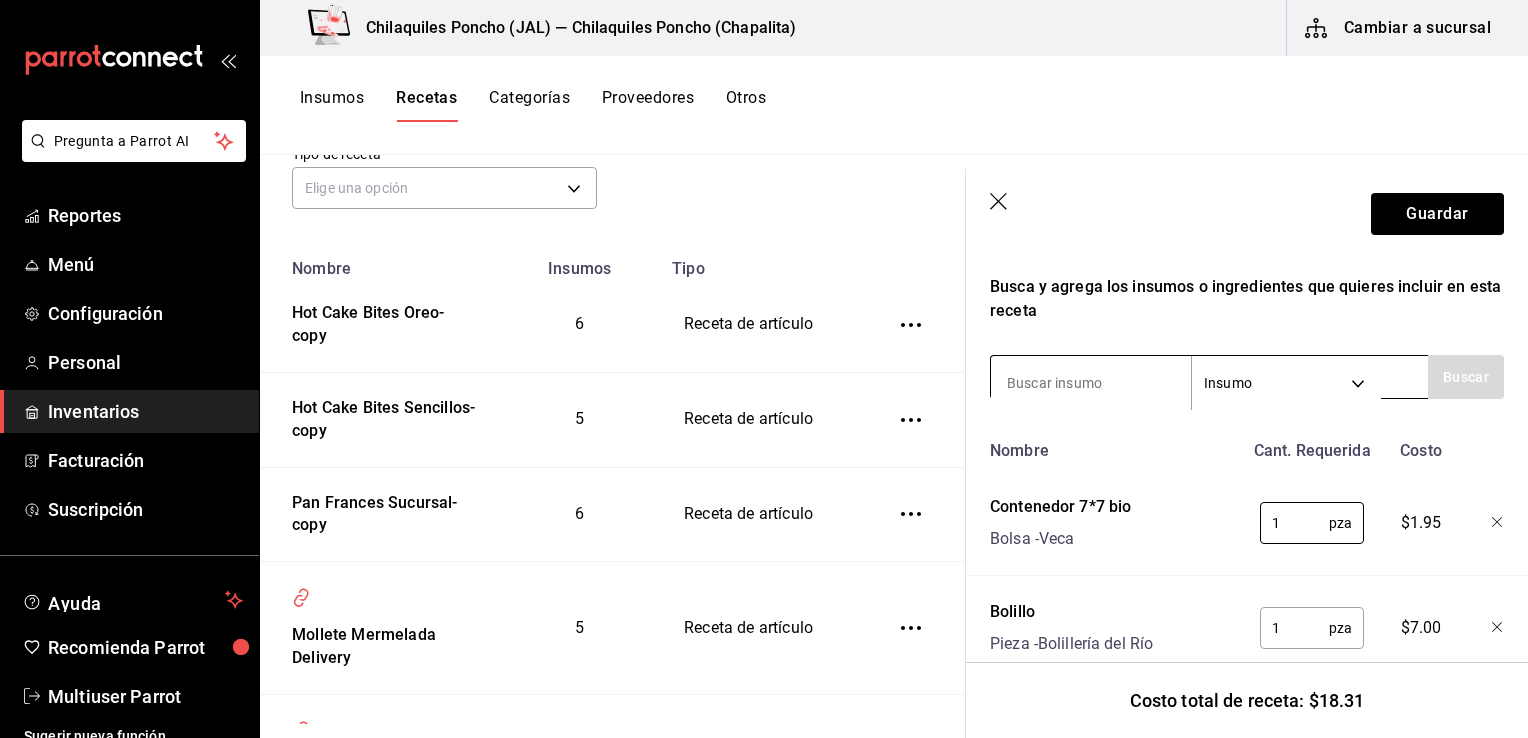 click at bounding box center (1091, 383) 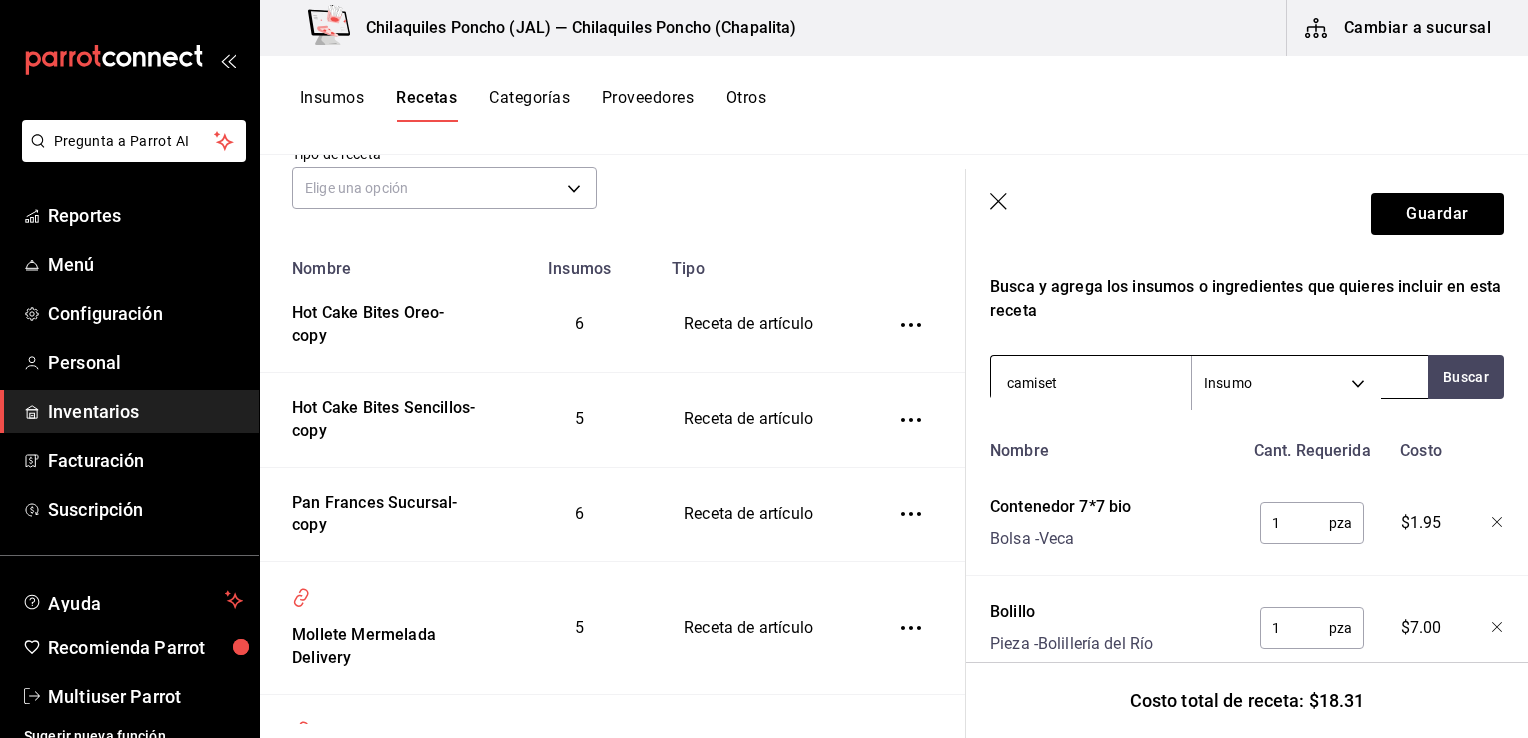 type on "camiseta" 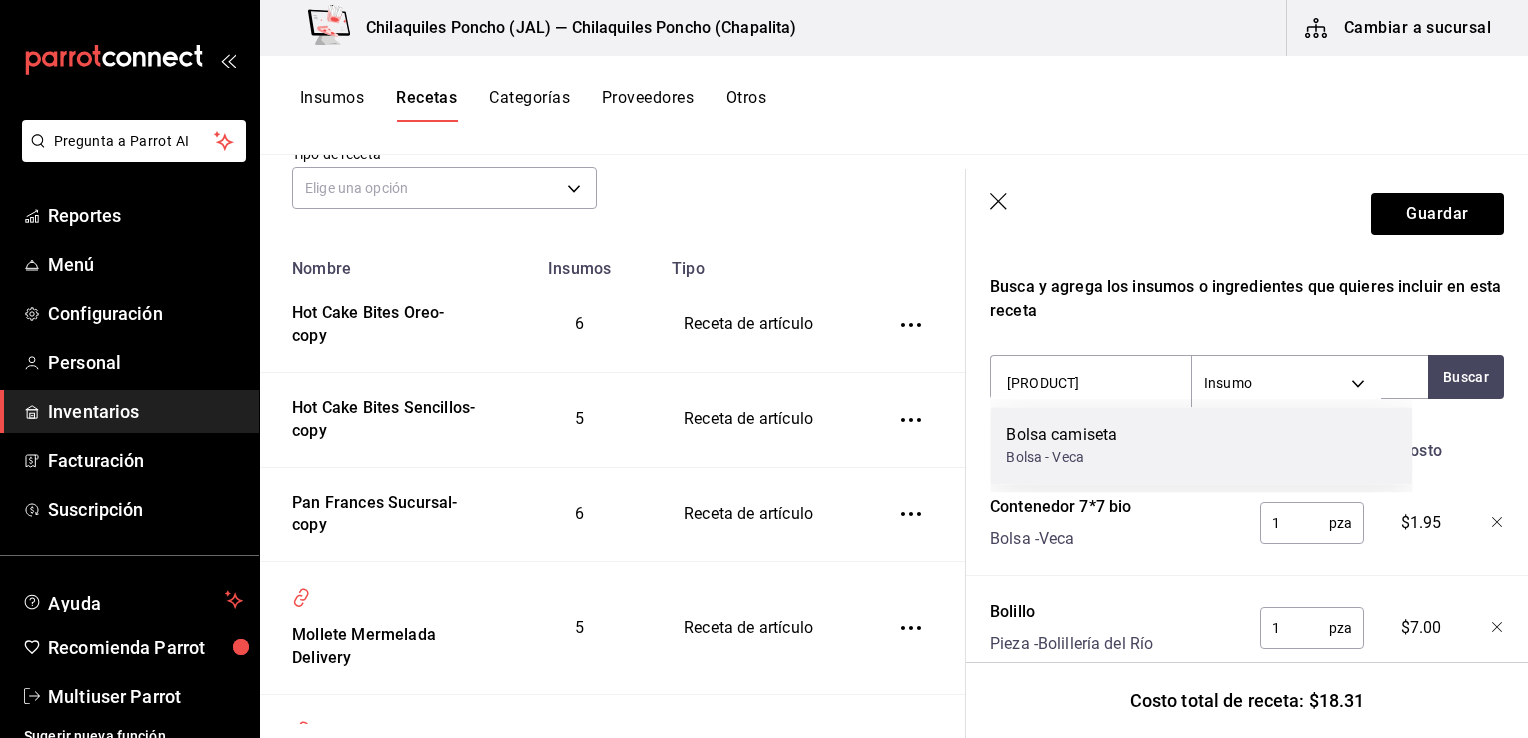 click on "Bolsa camiseta Bolsa - Tolsá" at bounding box center (1201, 445) 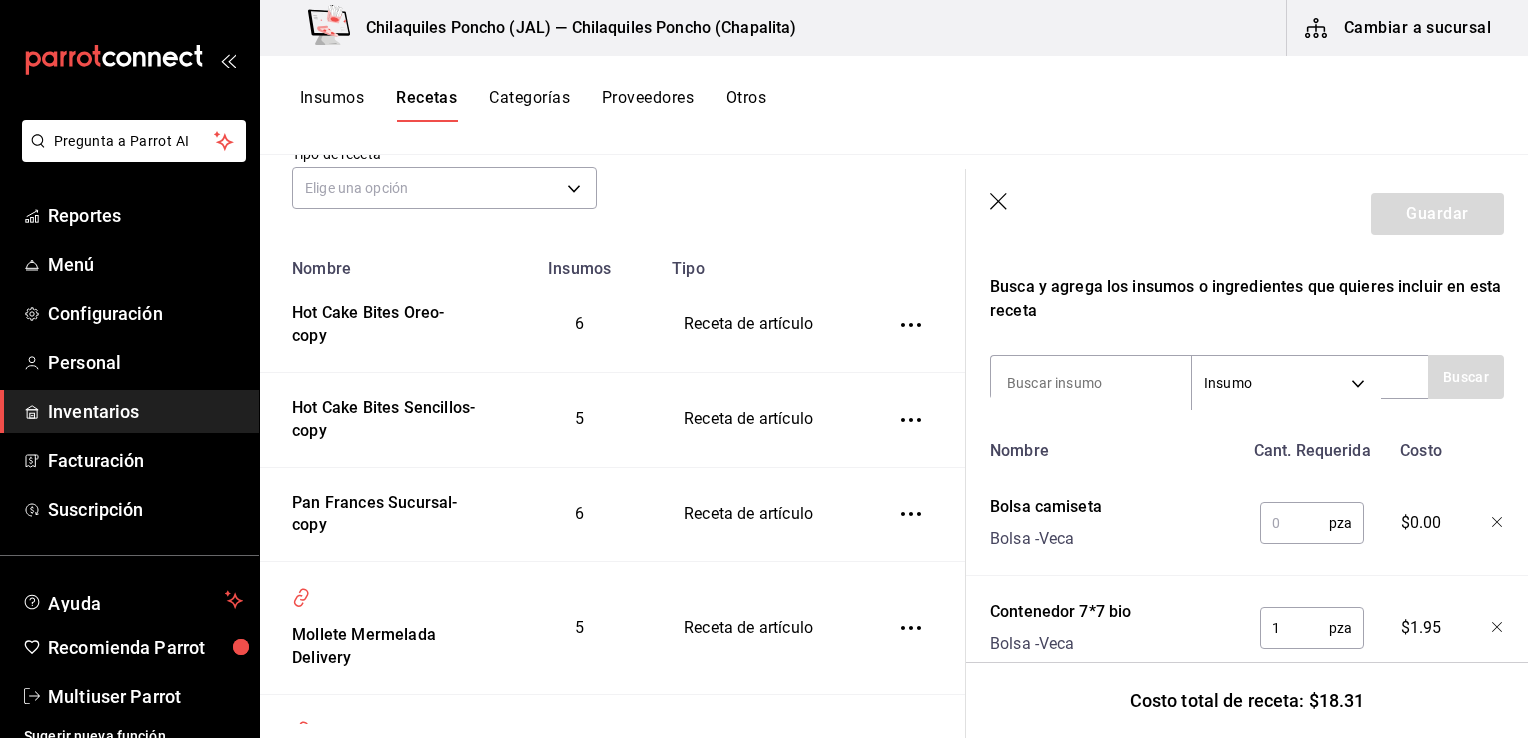 click at bounding box center (1294, 523) 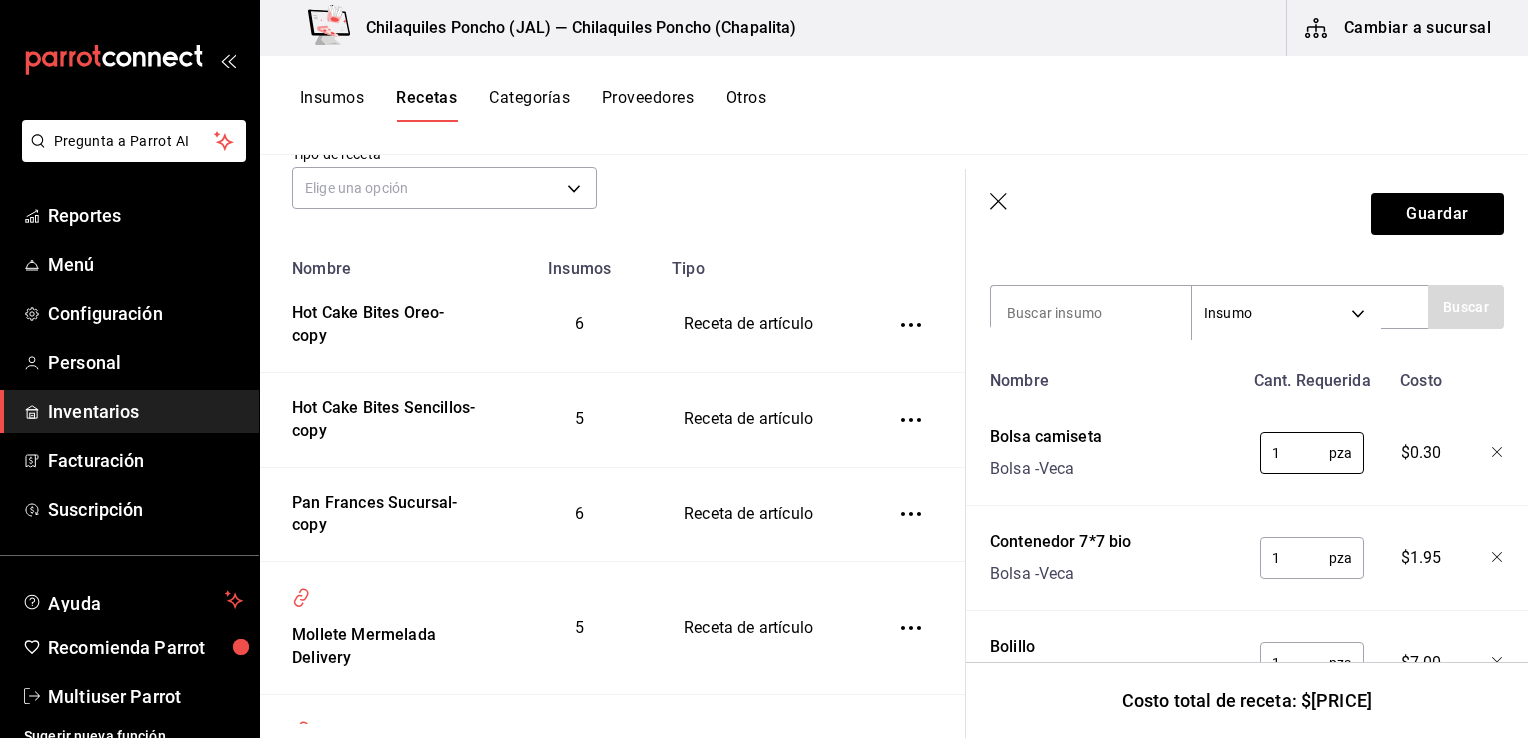 scroll, scrollTop: 429, scrollLeft: 0, axis: vertical 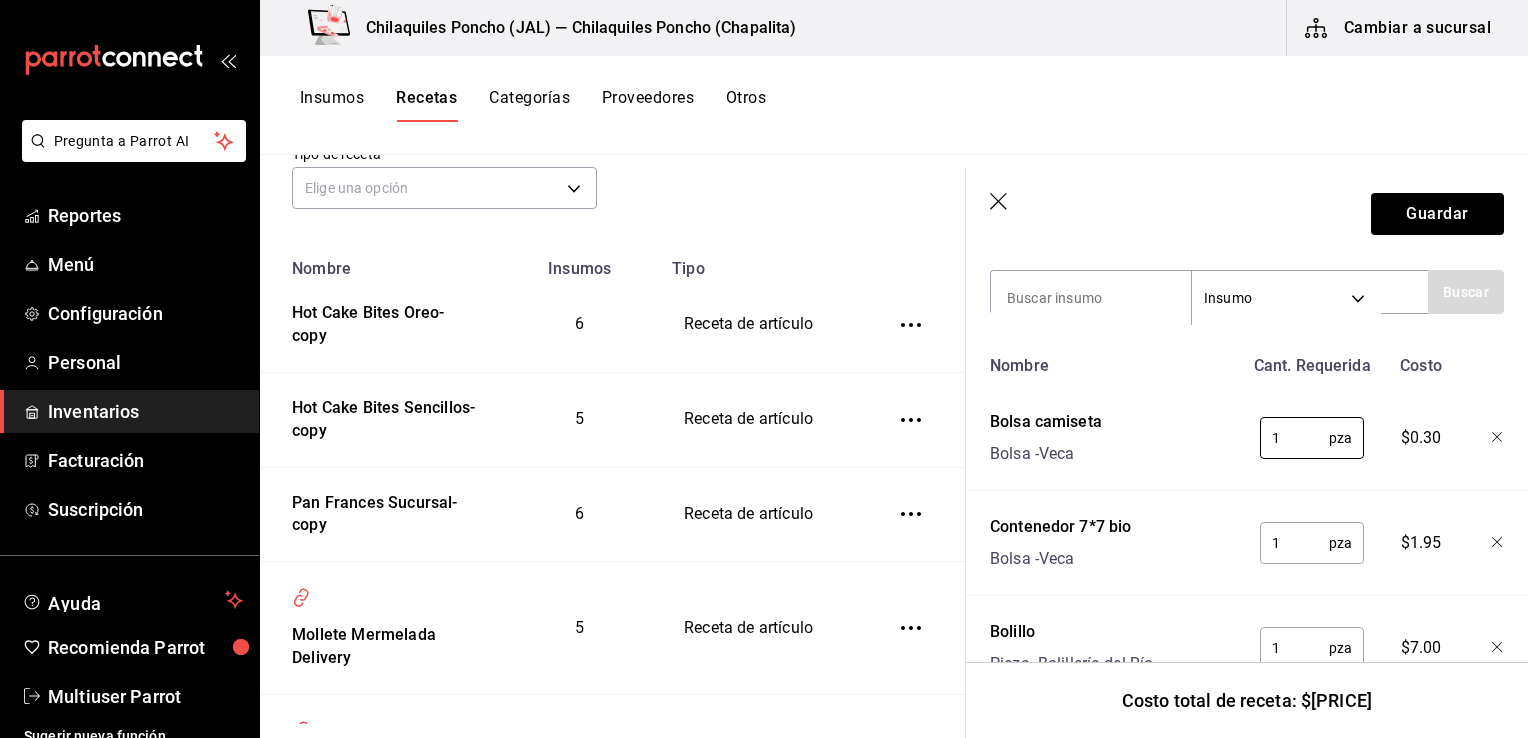type on "1" 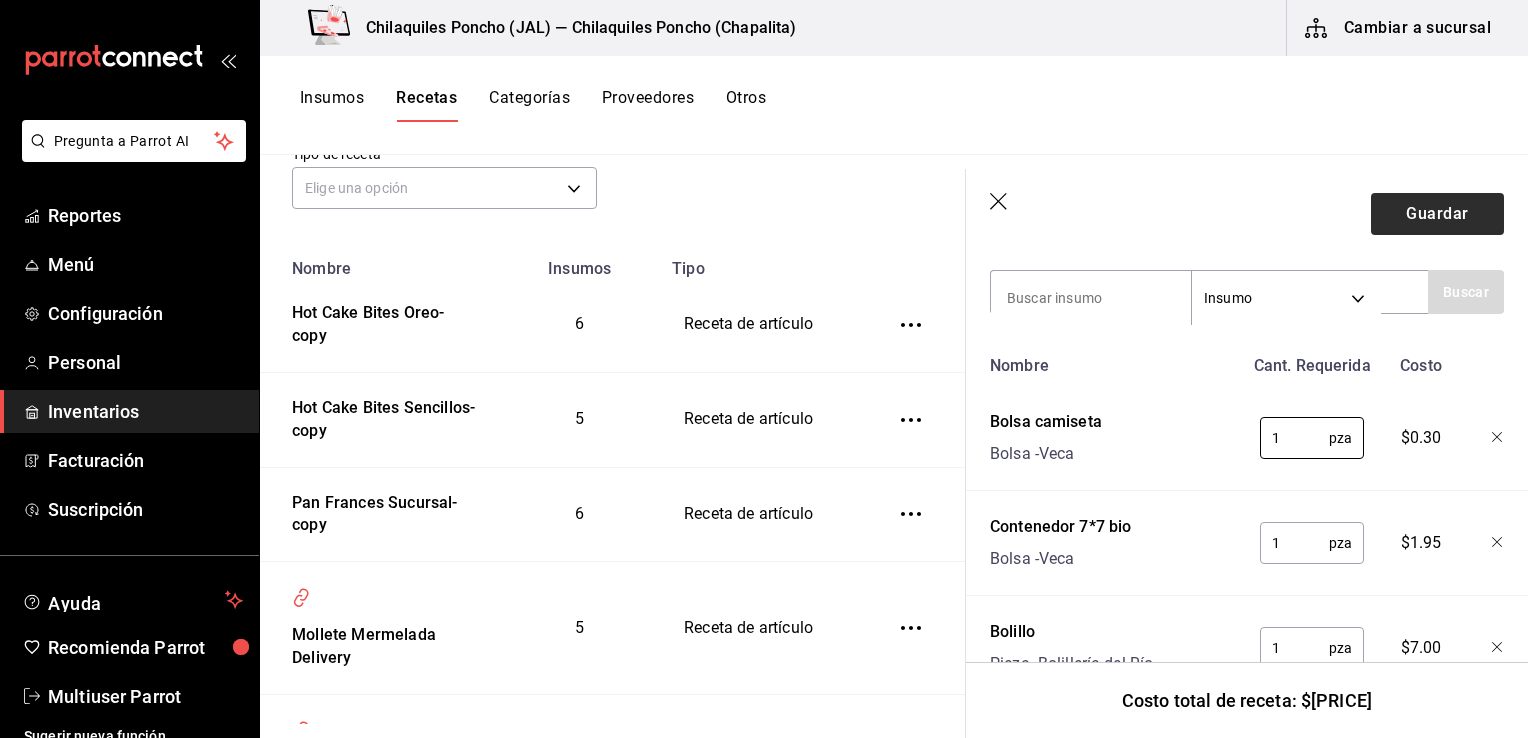 click on "Guardar" at bounding box center [1437, 214] 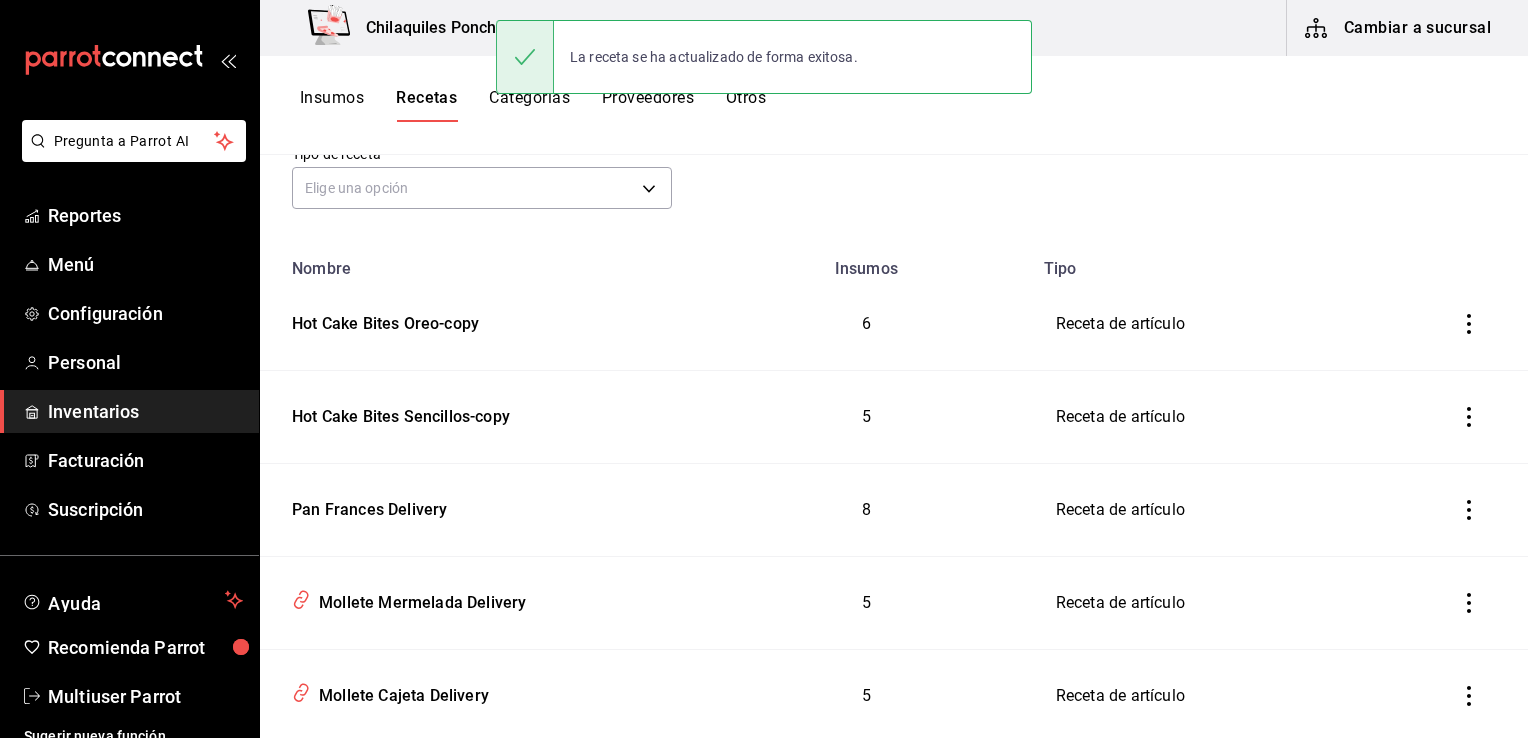 scroll, scrollTop: 0, scrollLeft: 0, axis: both 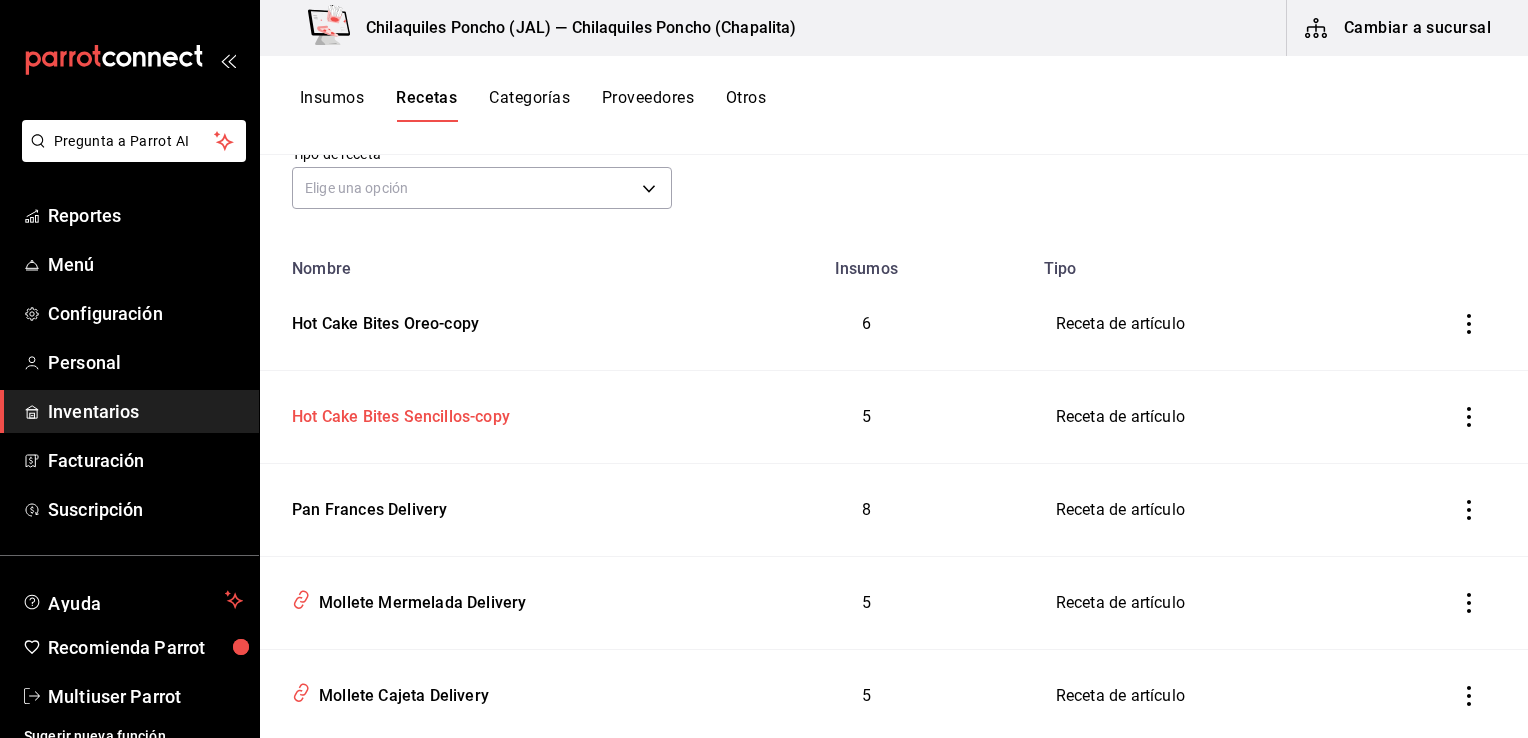 click on "Hot Cake Bites Sencillos-copy" at bounding box center [397, 413] 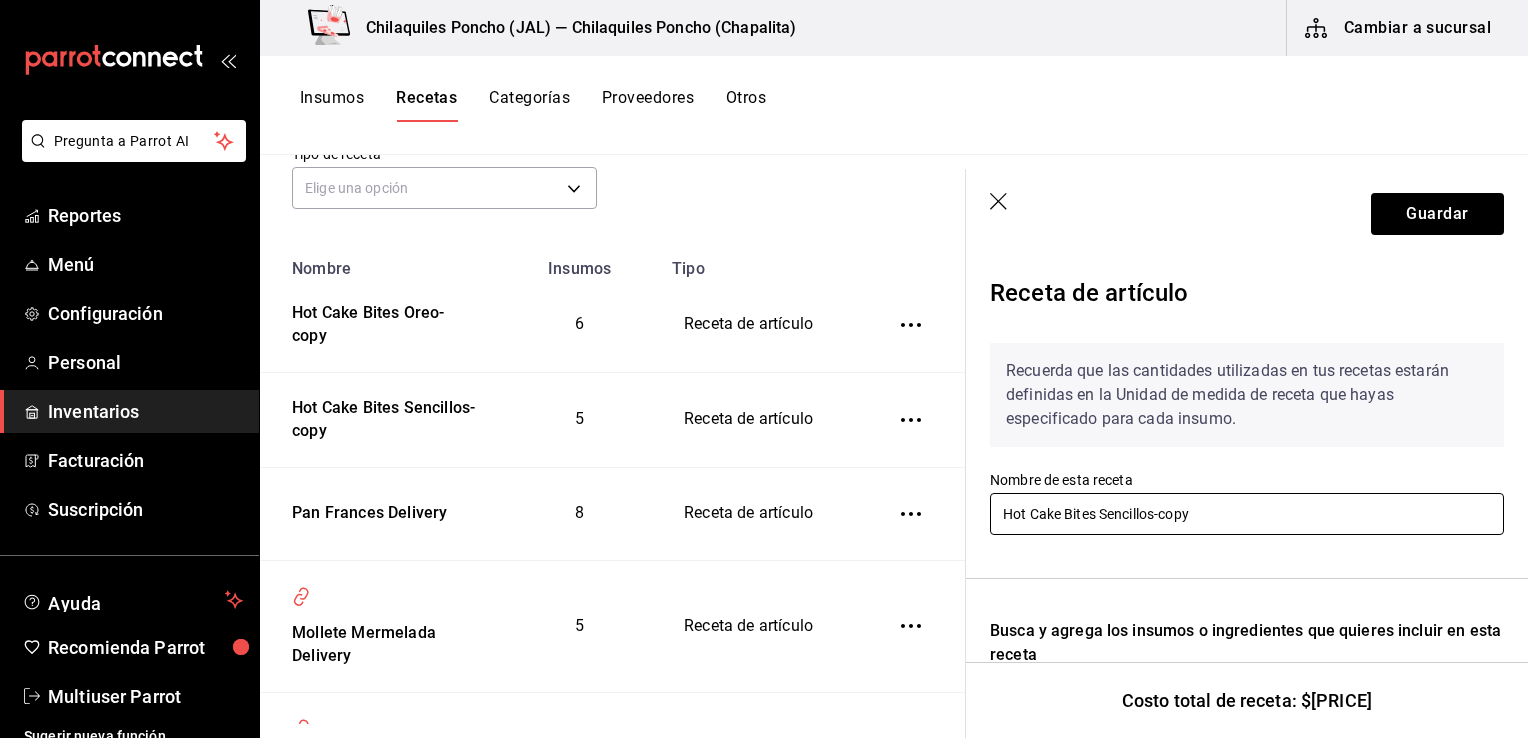 click on "Hot Cake Bites Sencillos-copy" at bounding box center (1247, 514) 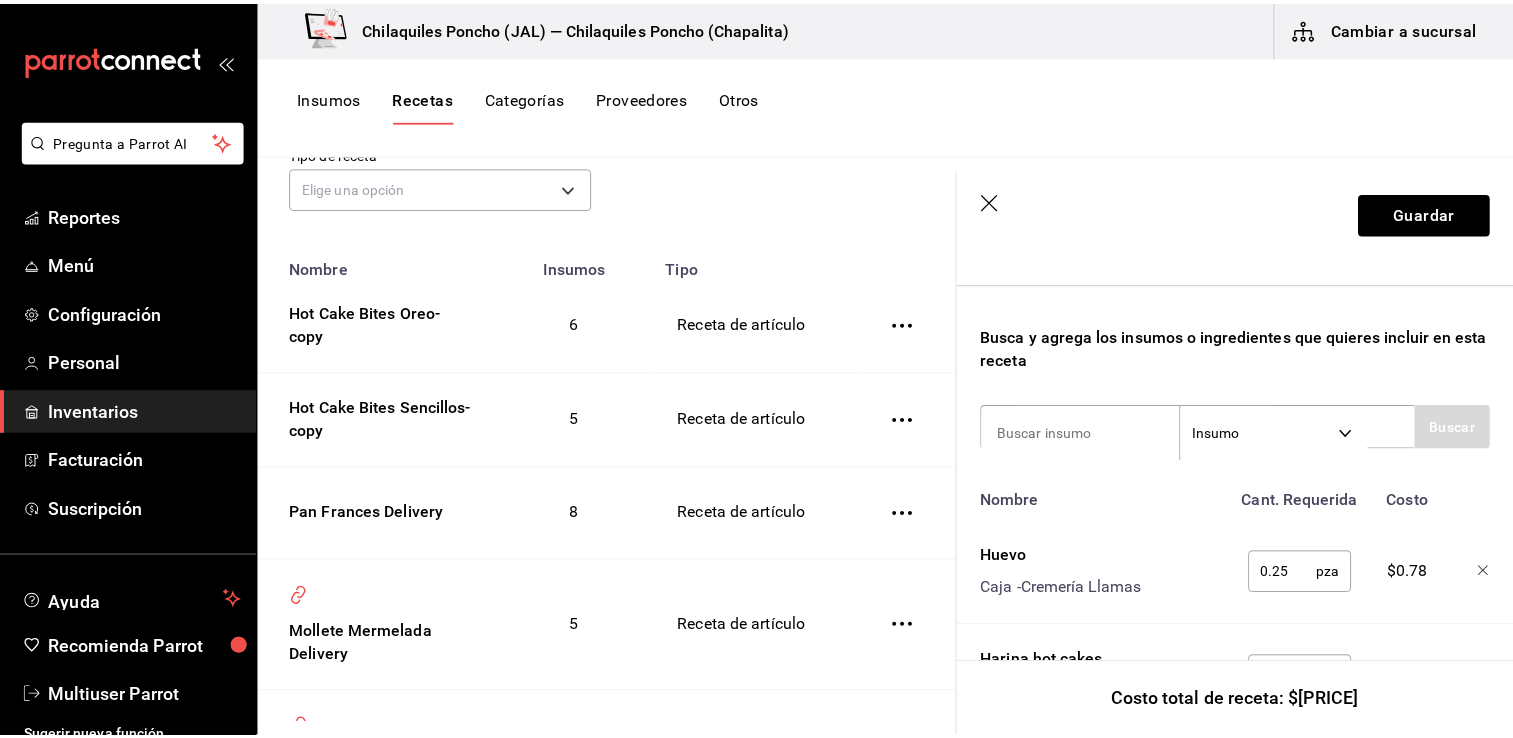 scroll, scrollTop: 295, scrollLeft: 0, axis: vertical 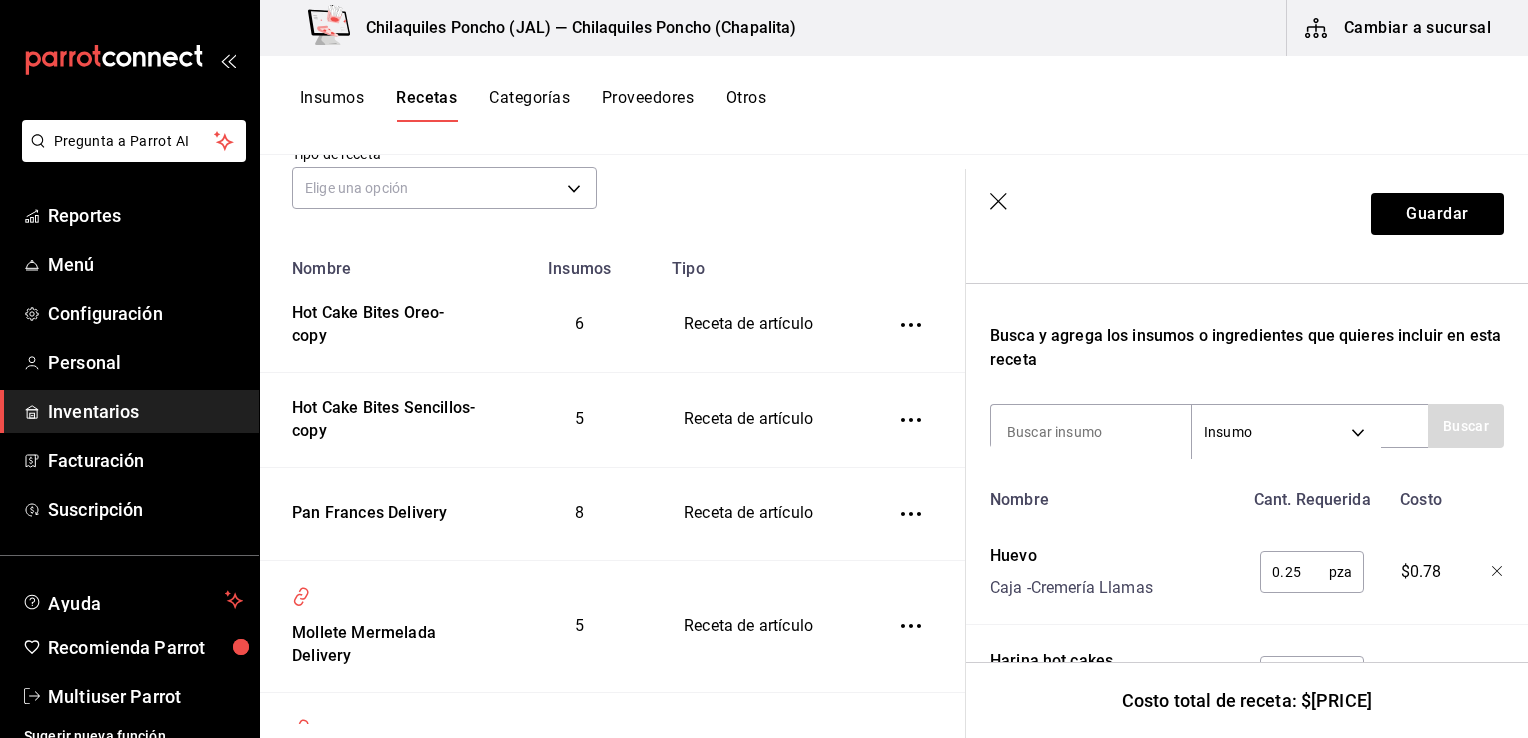 type on "Hot Cake Bites Sencillos Delivery" 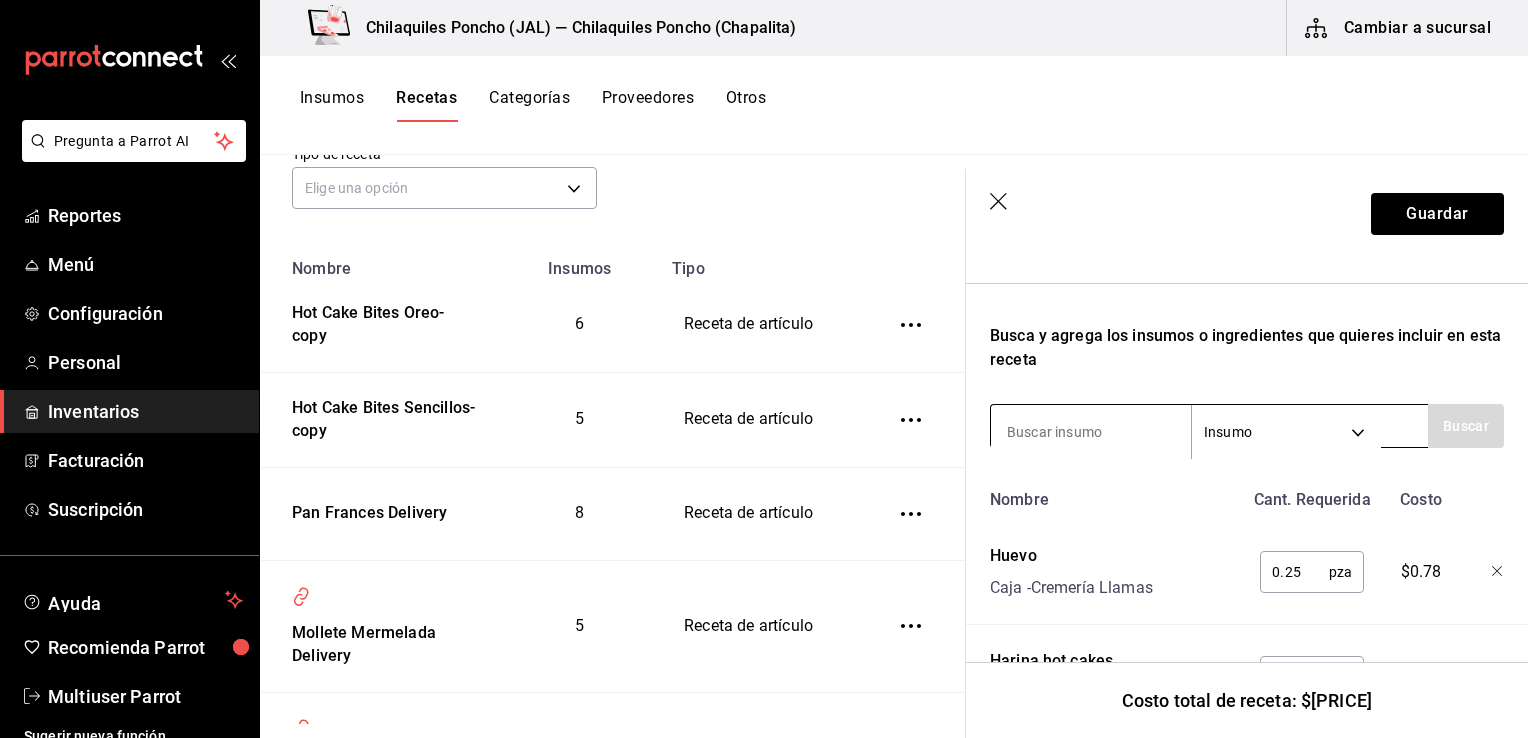 click at bounding box center [1091, 432] 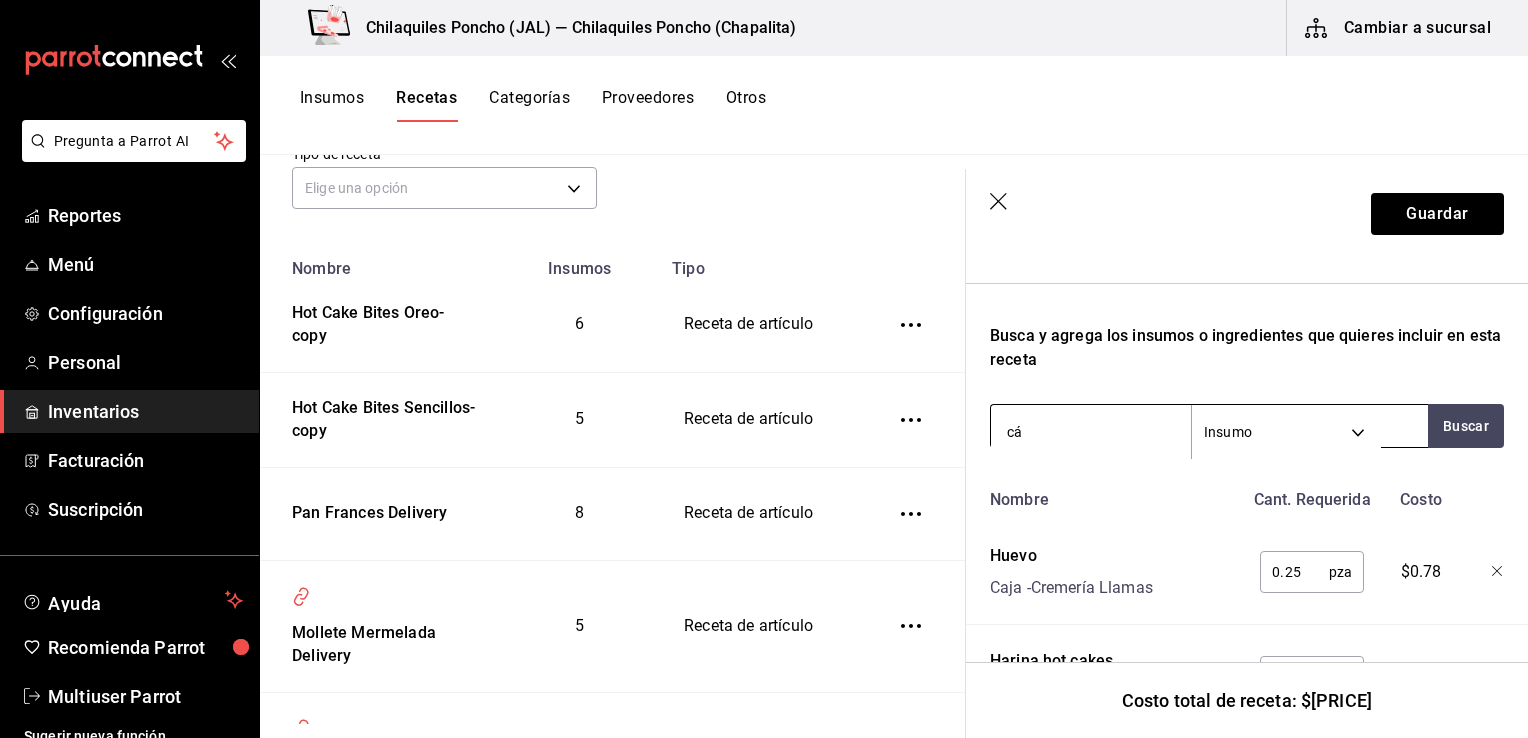 type on "c" 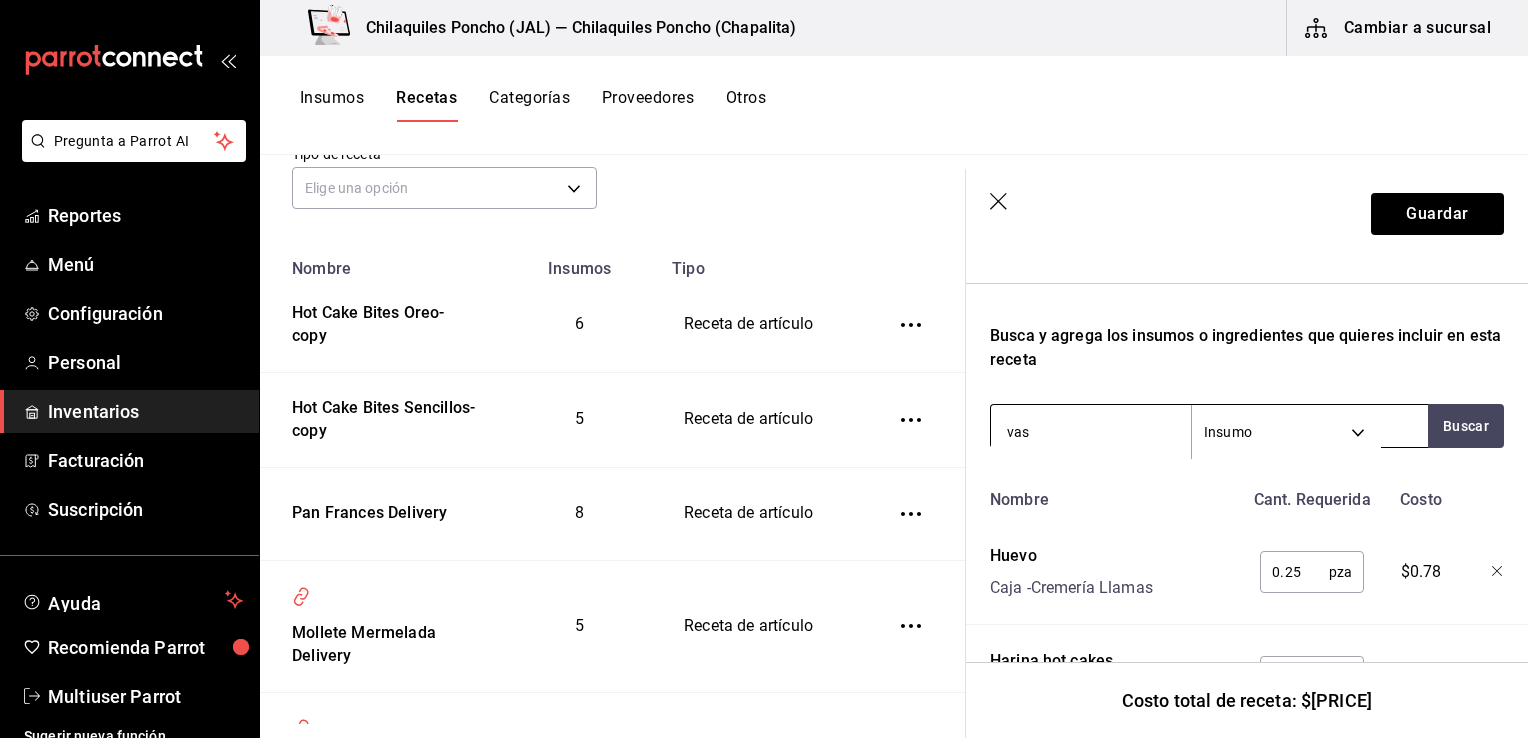 type on "vaso" 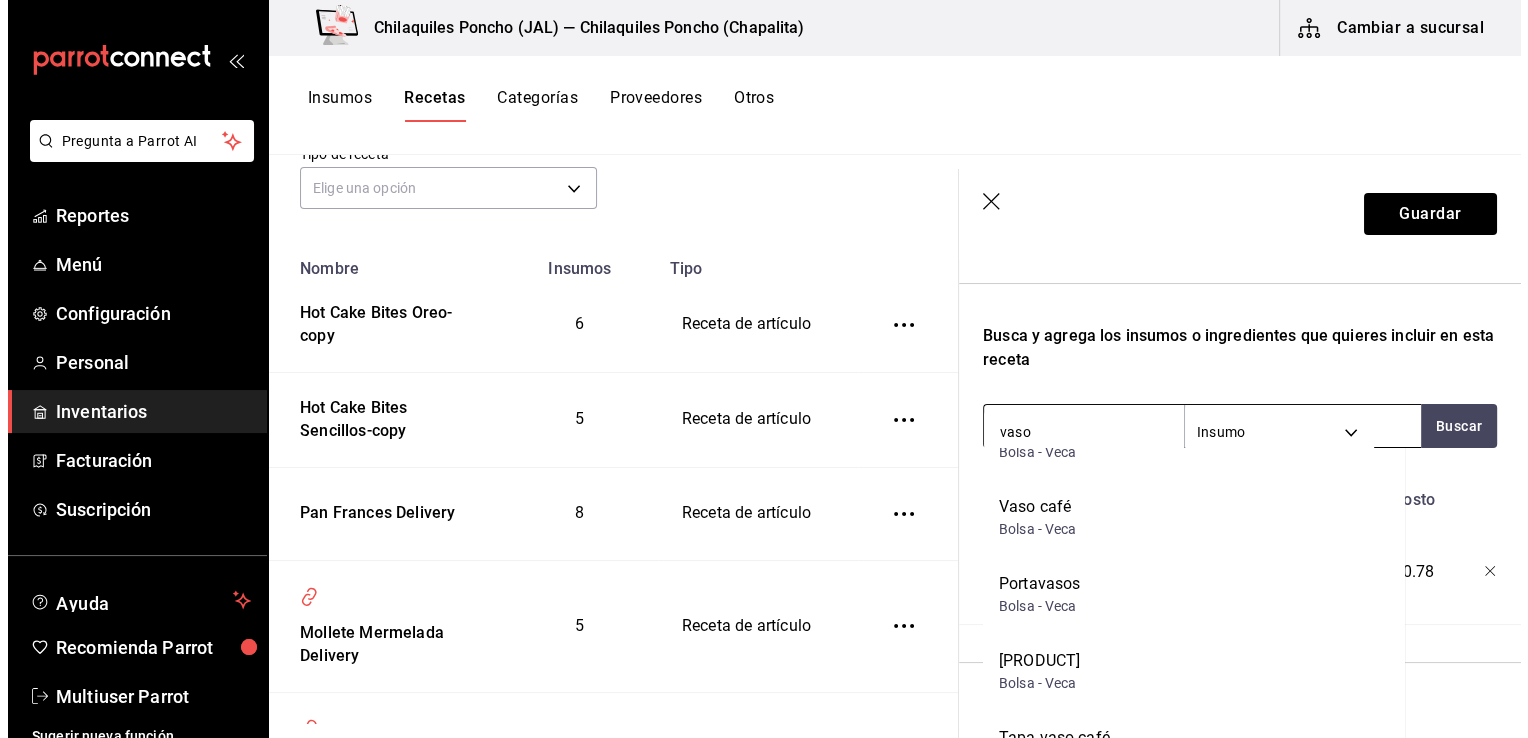 scroll, scrollTop: 55, scrollLeft: 0, axis: vertical 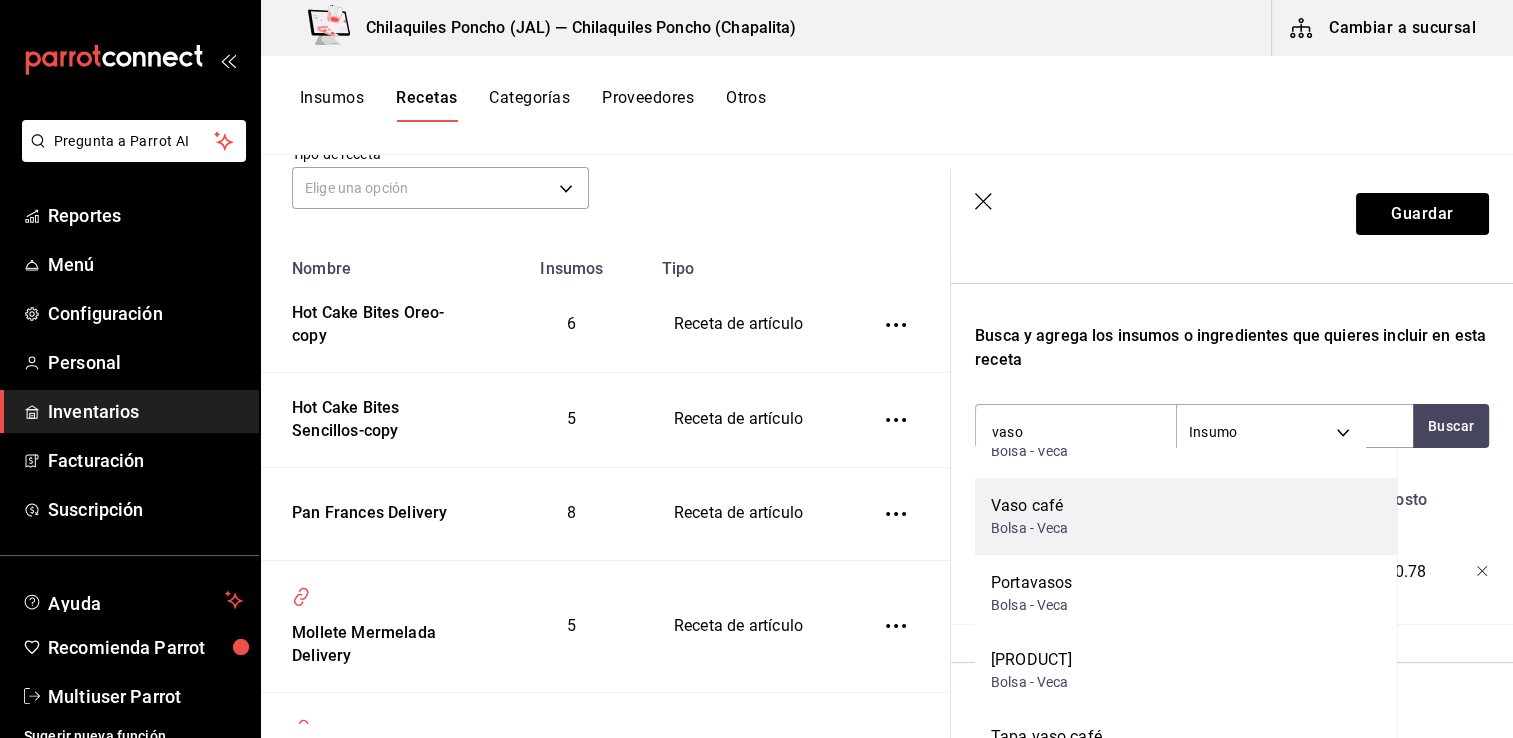 click on "Bolsa - Veca" at bounding box center [1030, 528] 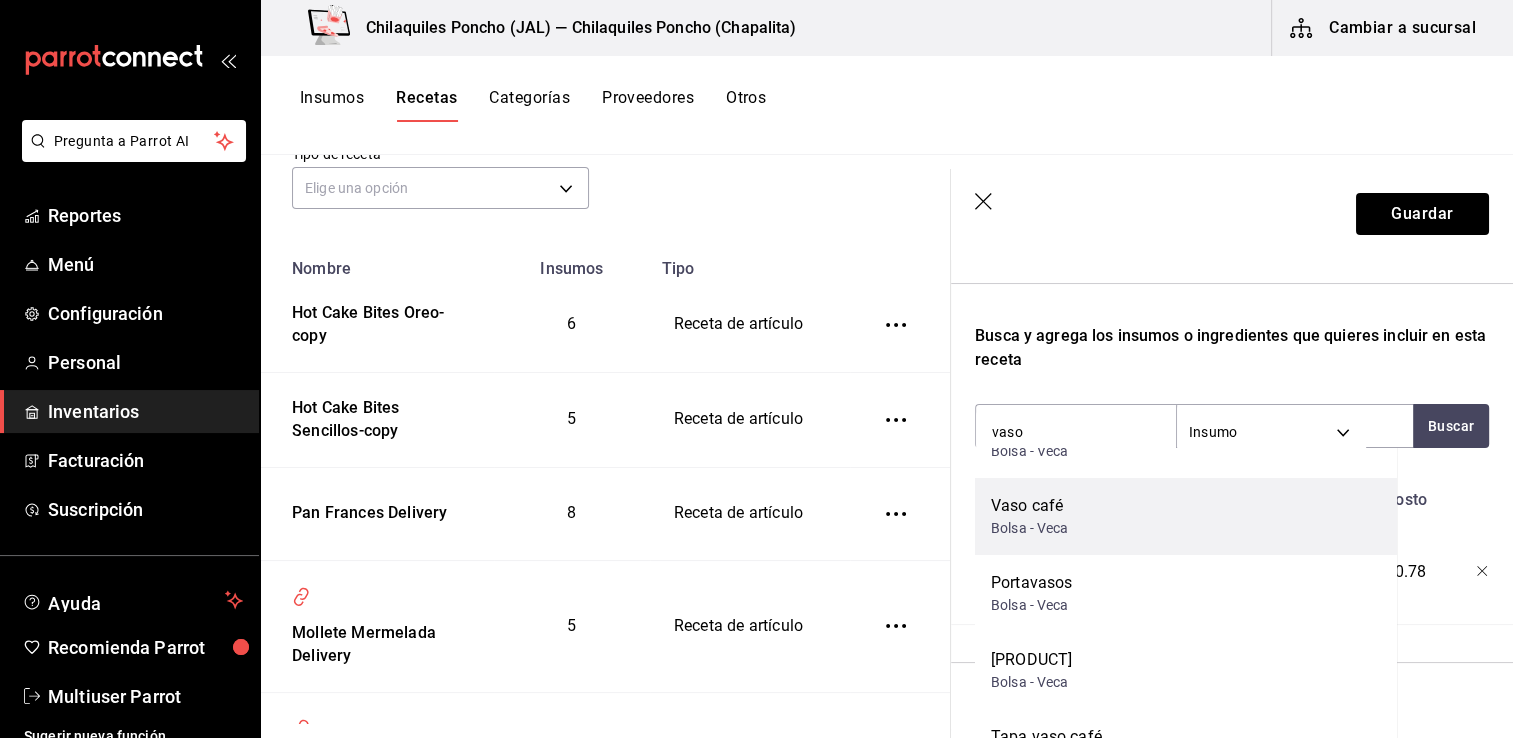 type 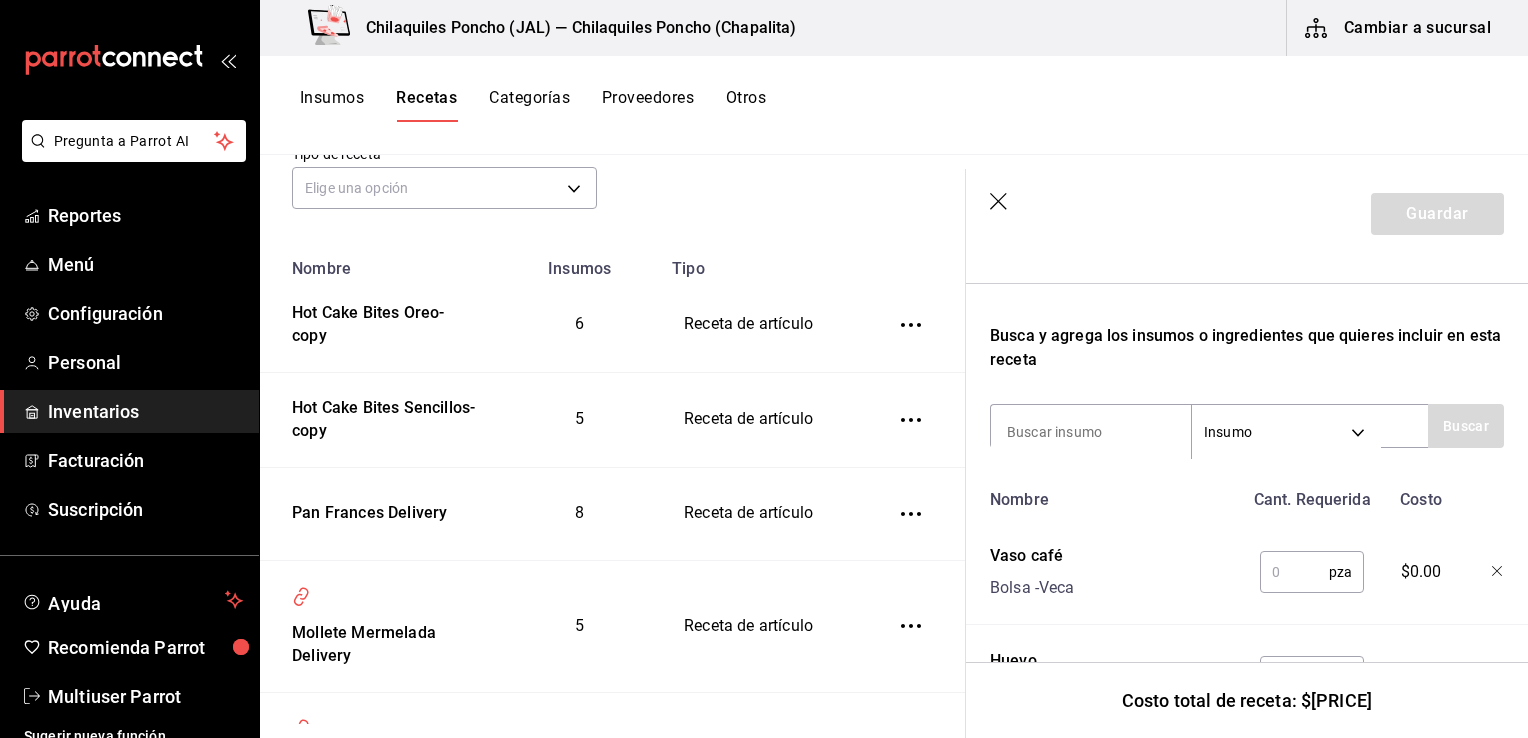 click at bounding box center (1294, 572) 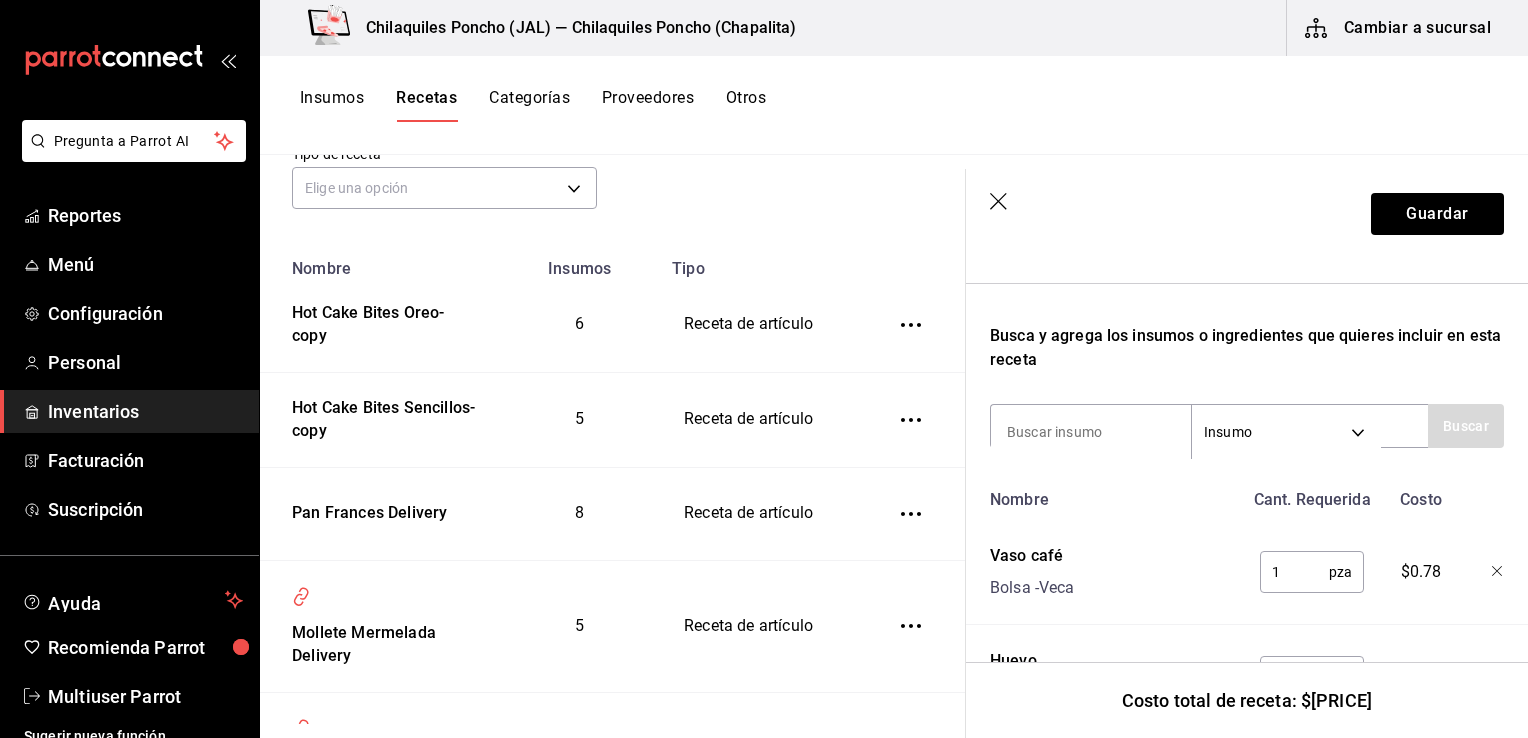 type on "1" 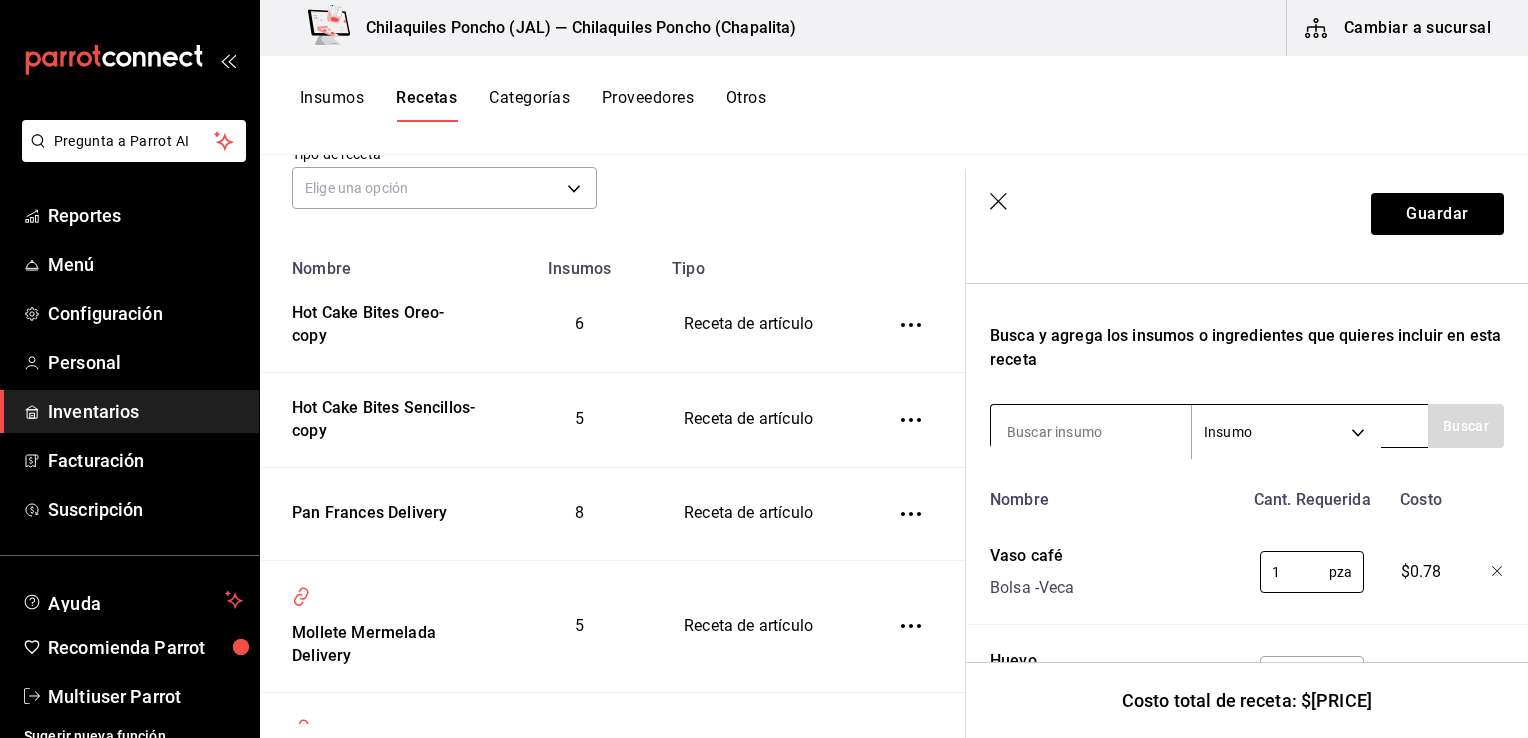 click at bounding box center [1091, 432] 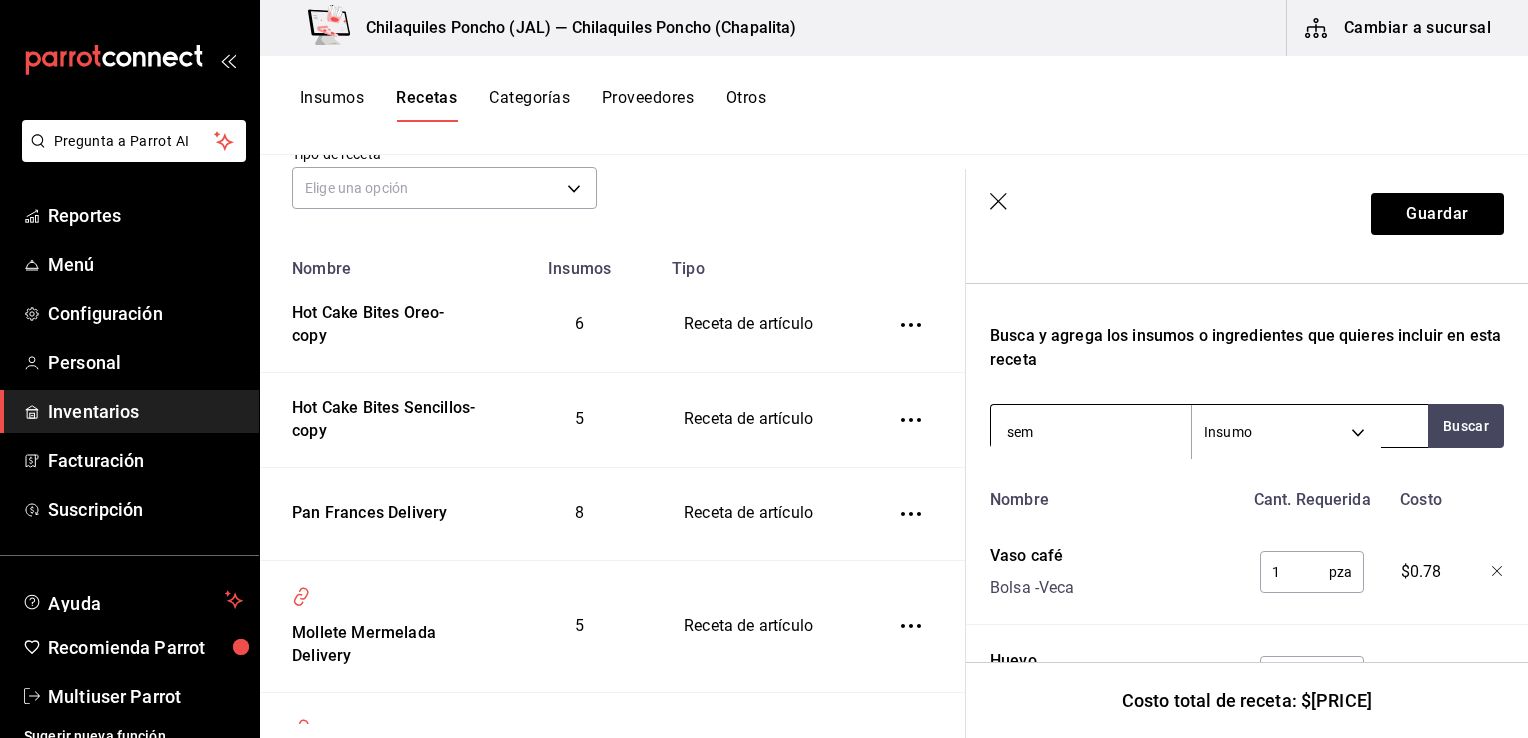 type on "semi" 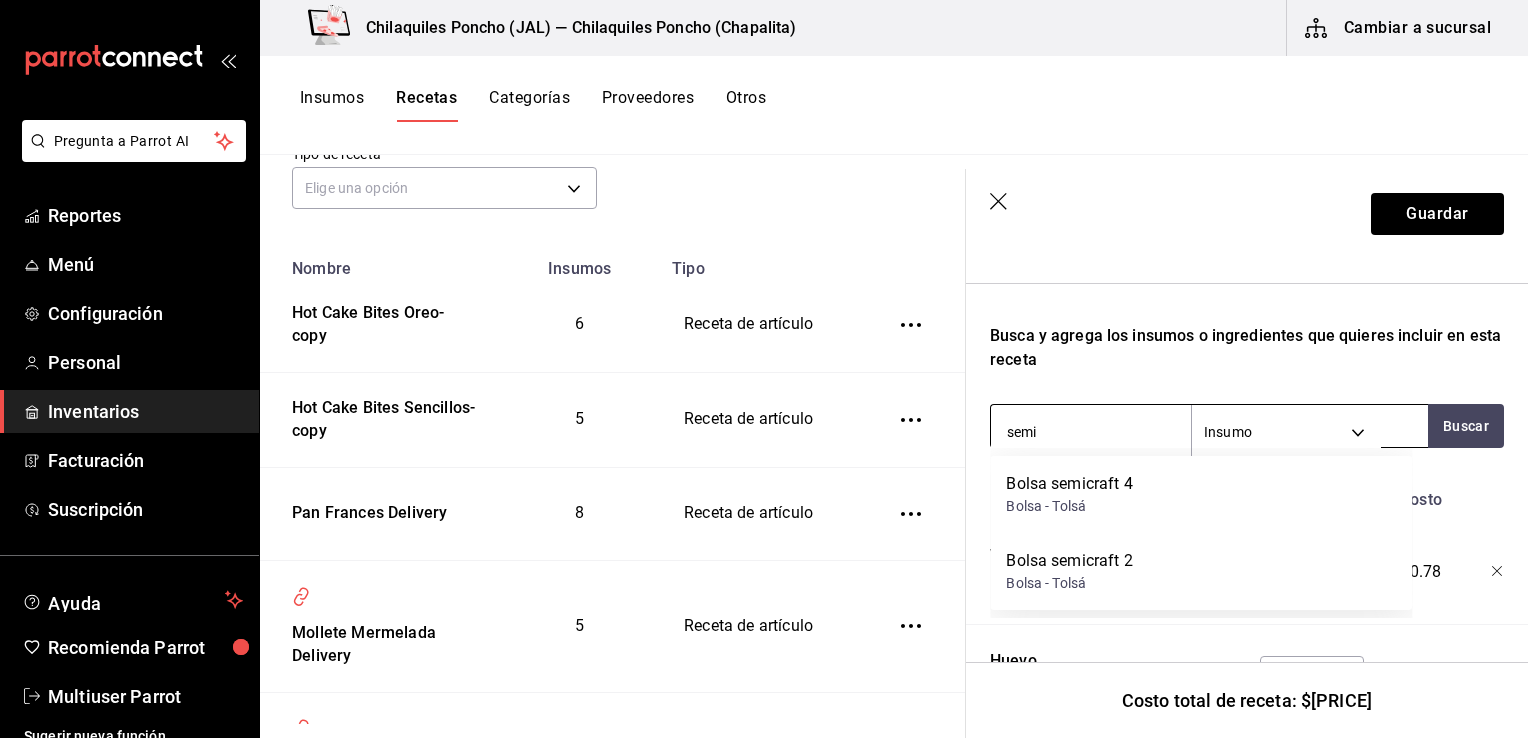 click on "Bolsa semicraft 2" at bounding box center (1069, 561) 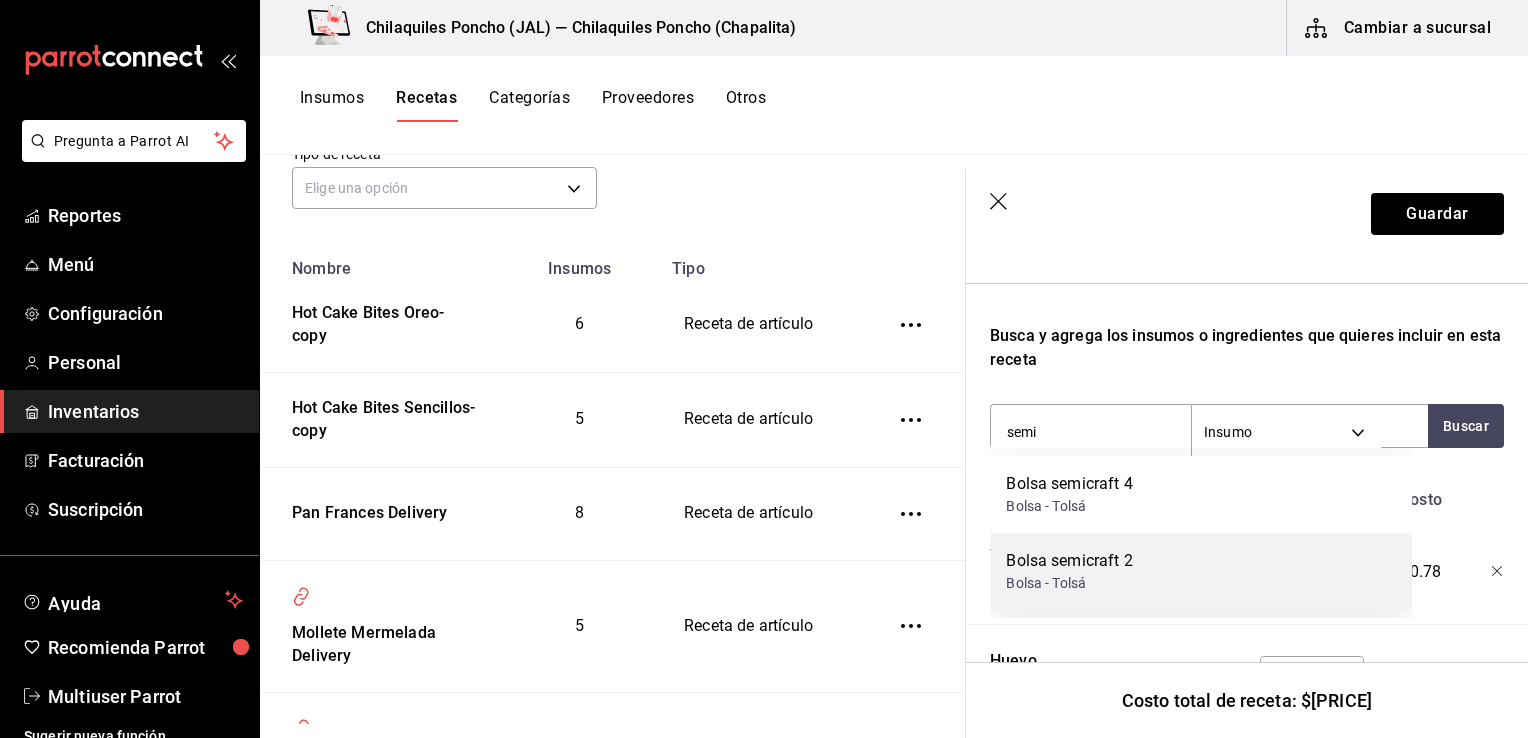 type 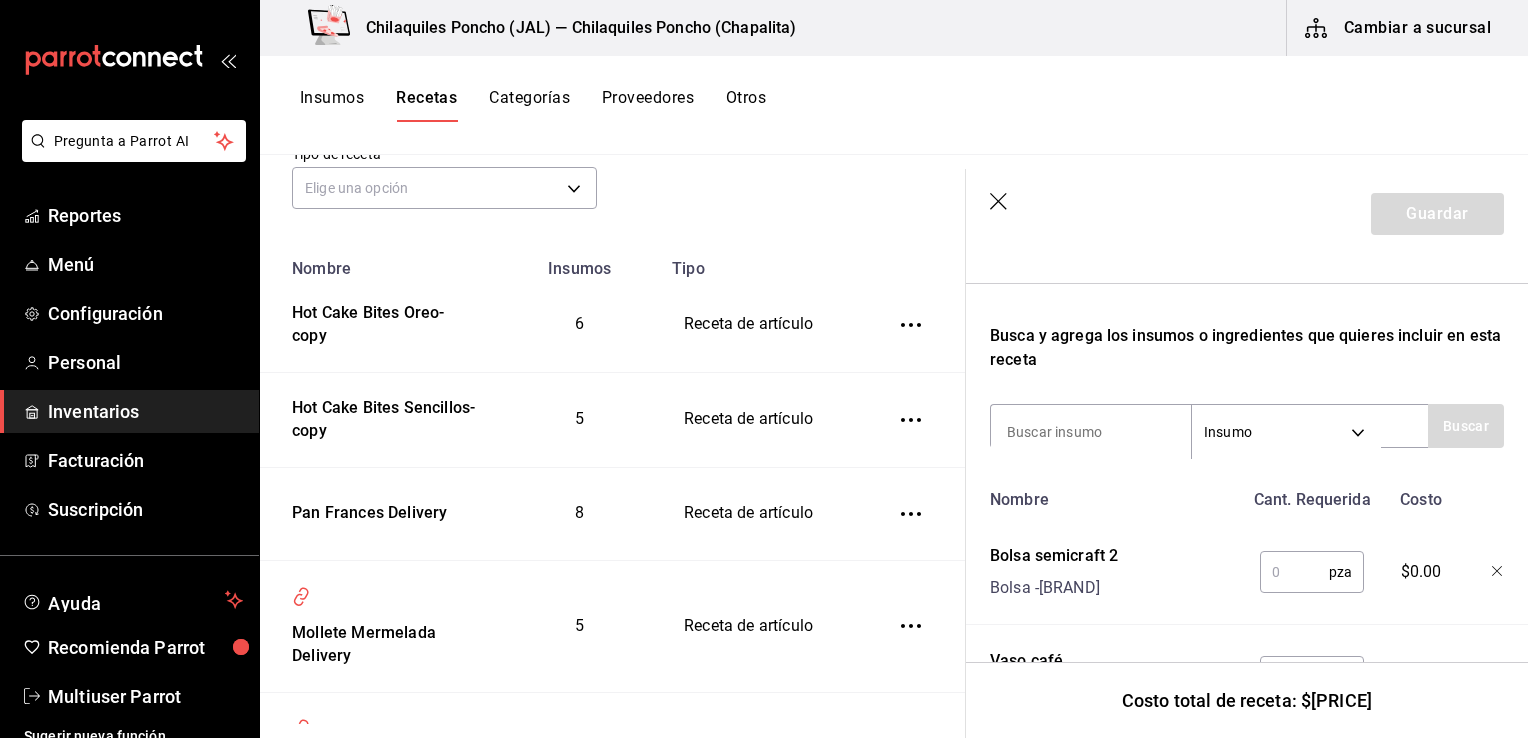 click at bounding box center (1294, 572) 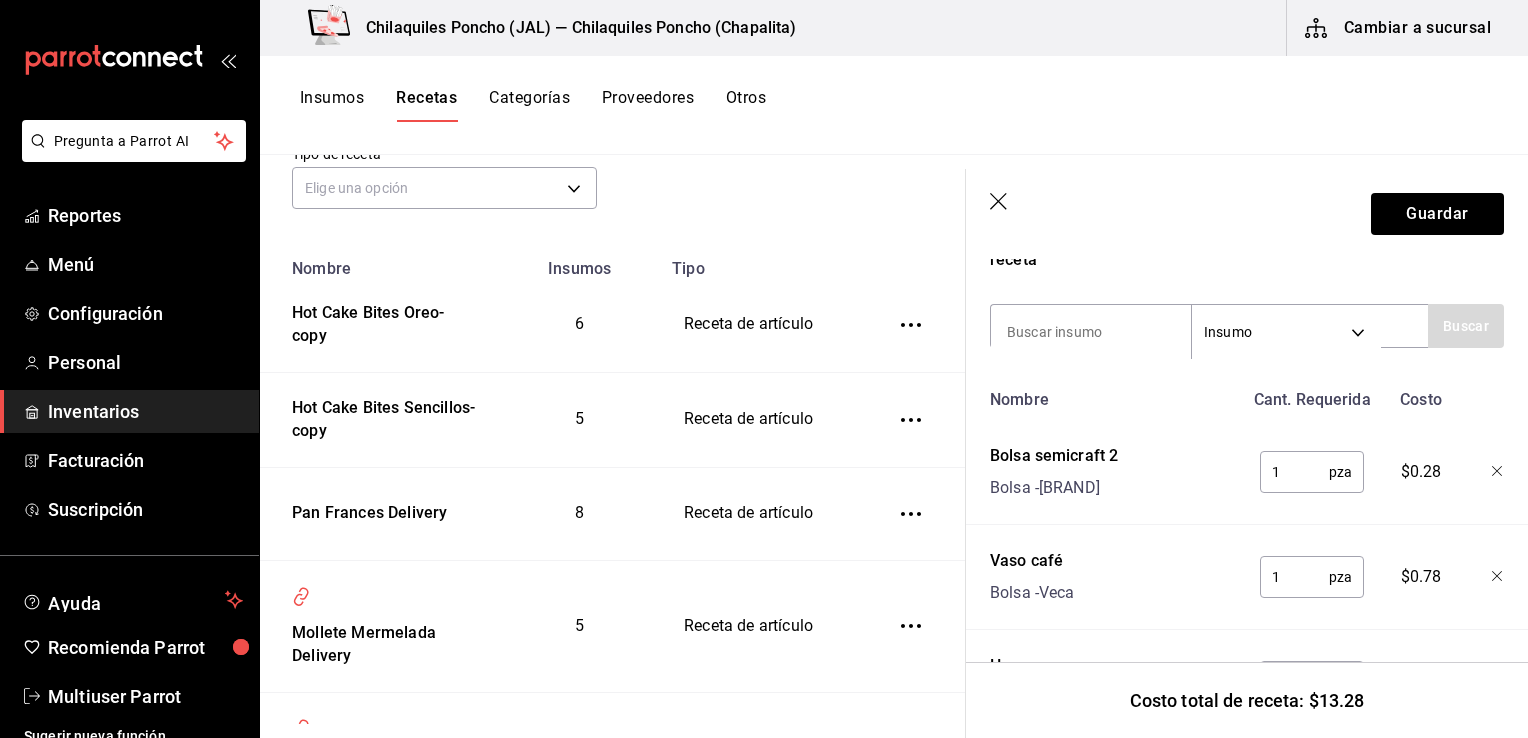 scroll, scrollTop: 406, scrollLeft: 0, axis: vertical 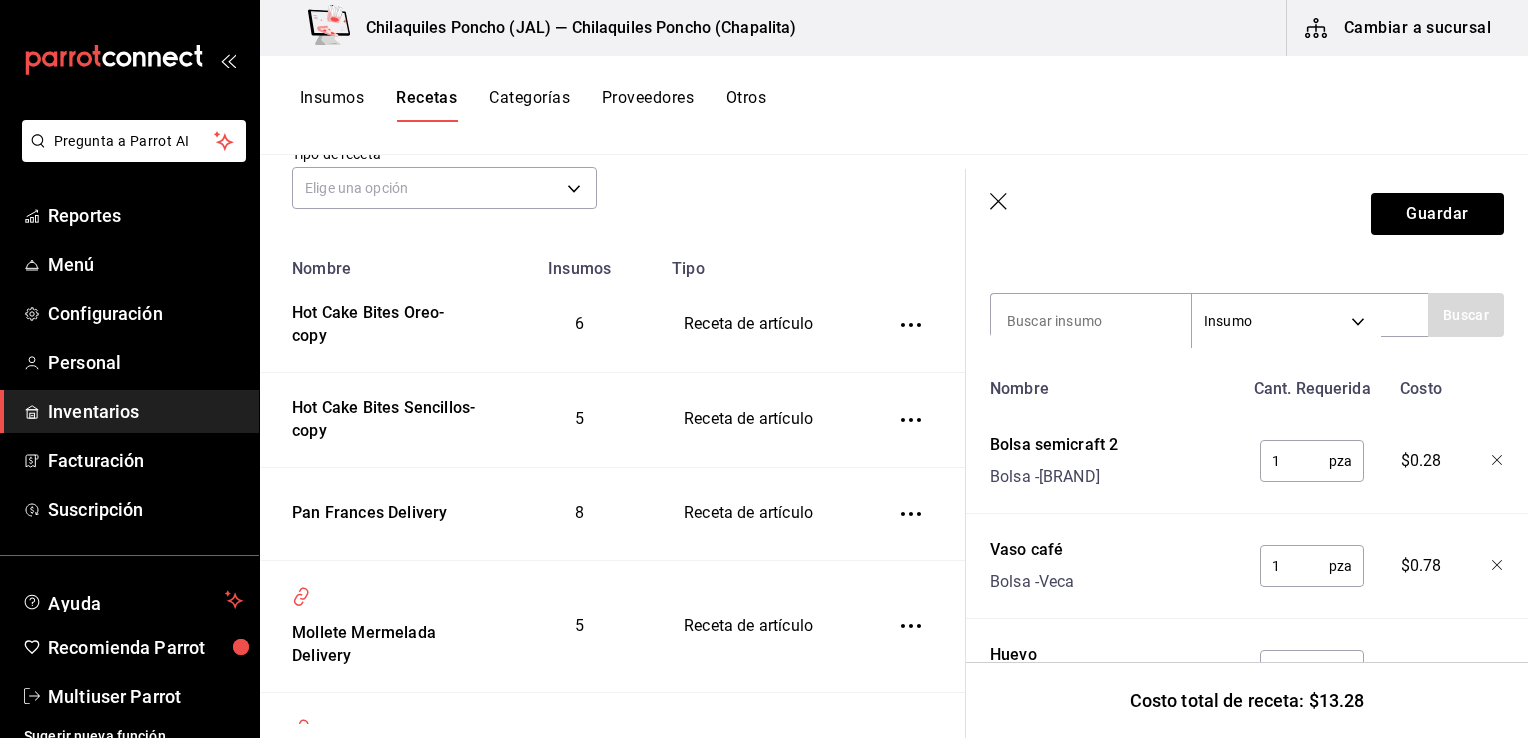 type on "1" 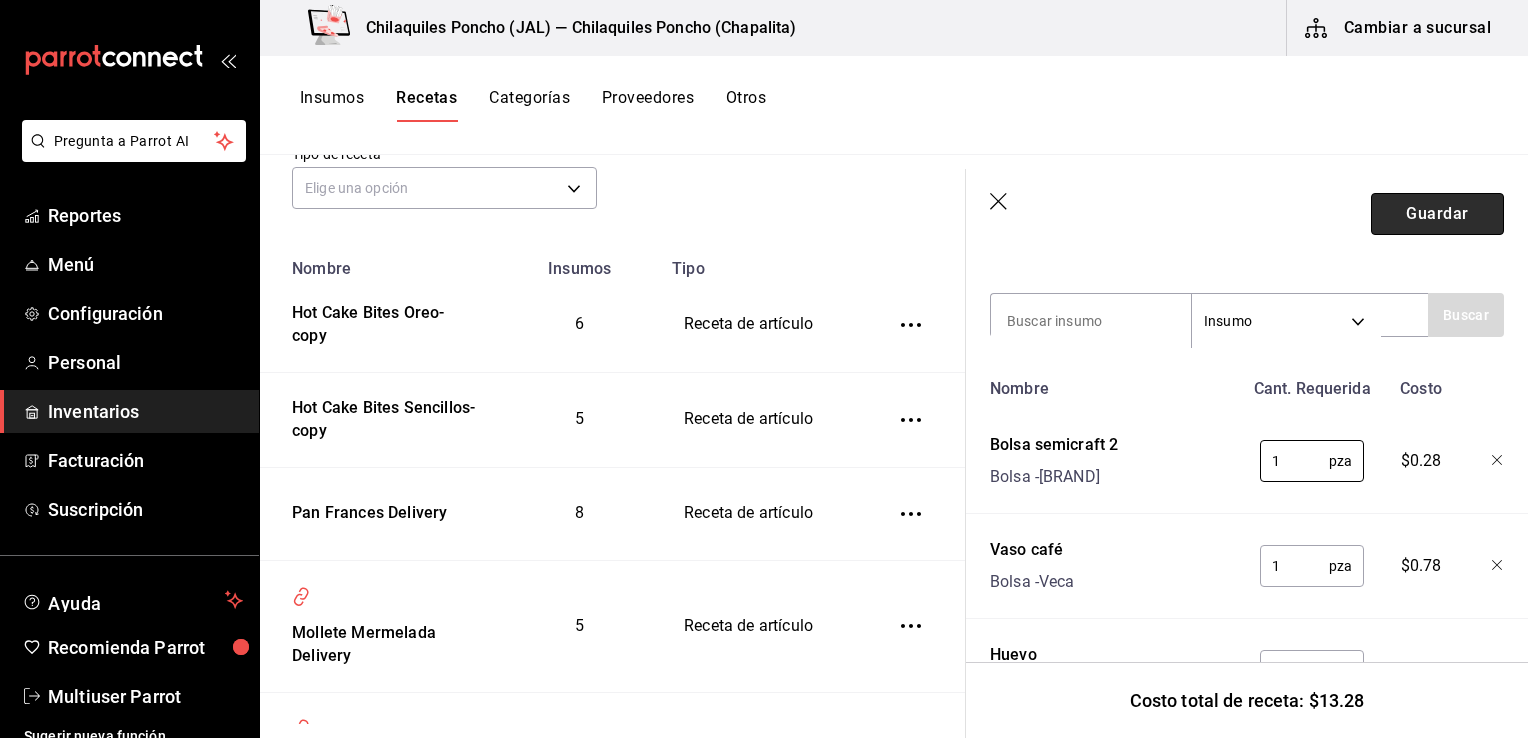 click on "Guardar" at bounding box center [1437, 214] 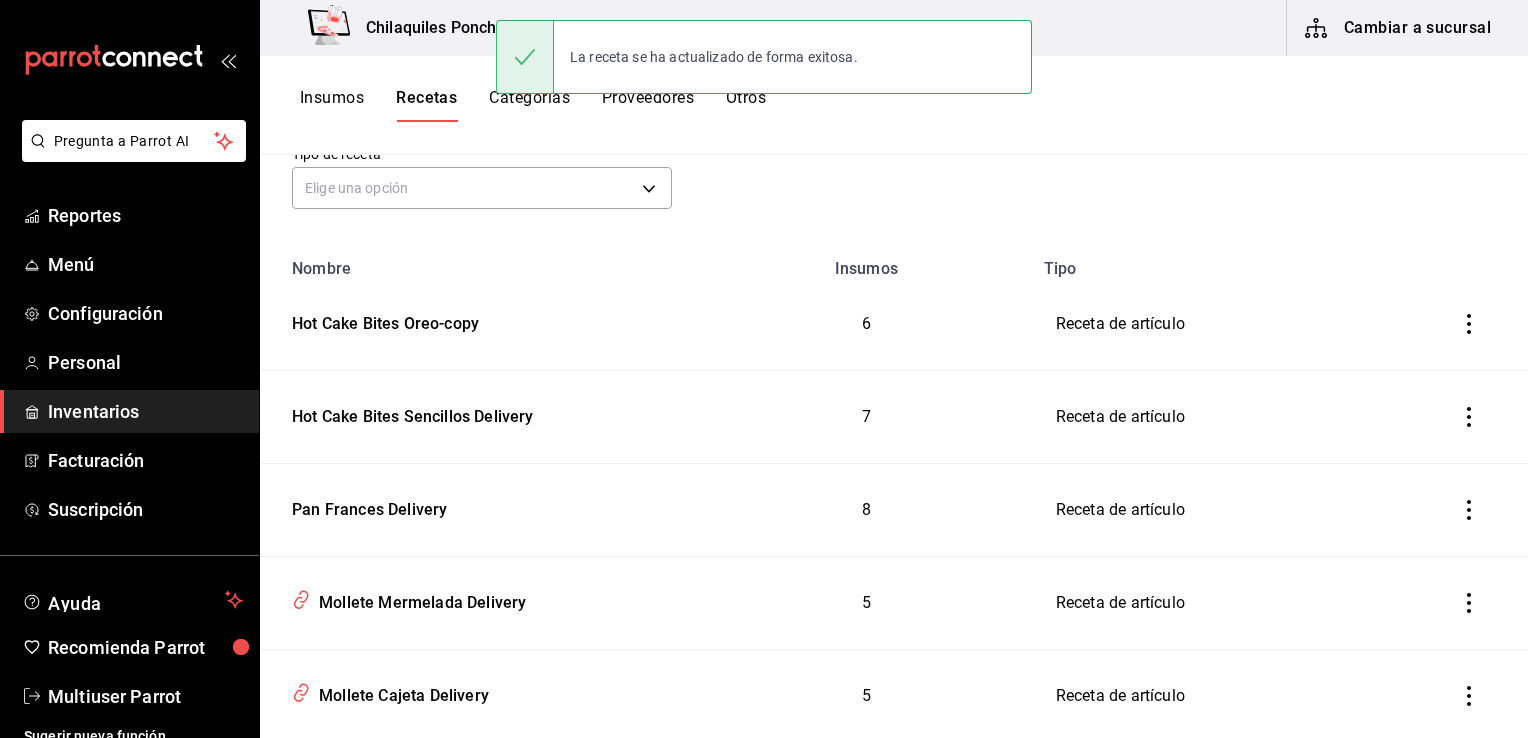 scroll, scrollTop: 0, scrollLeft: 0, axis: both 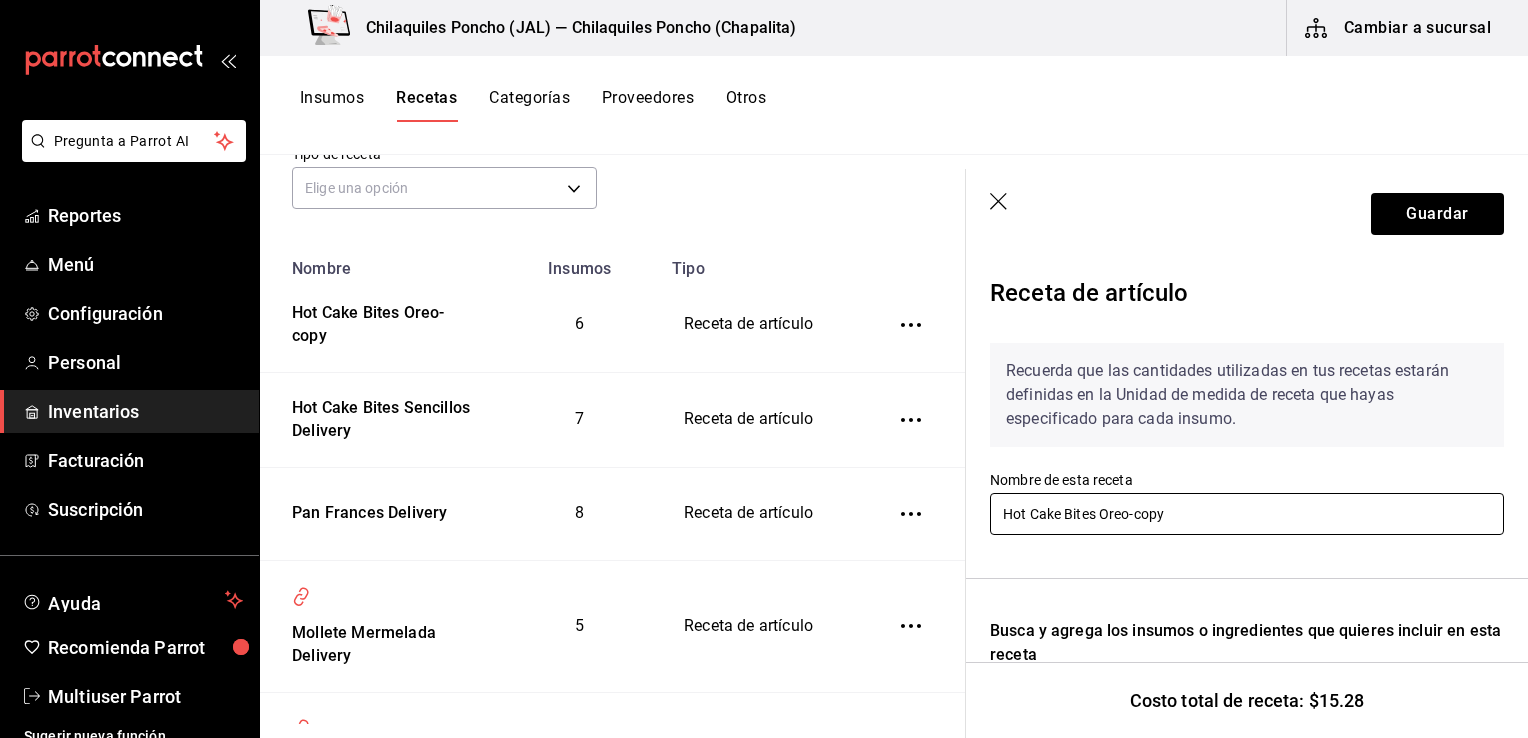 click on "Hot Cake Bites Oreo-copy" at bounding box center [1247, 514] 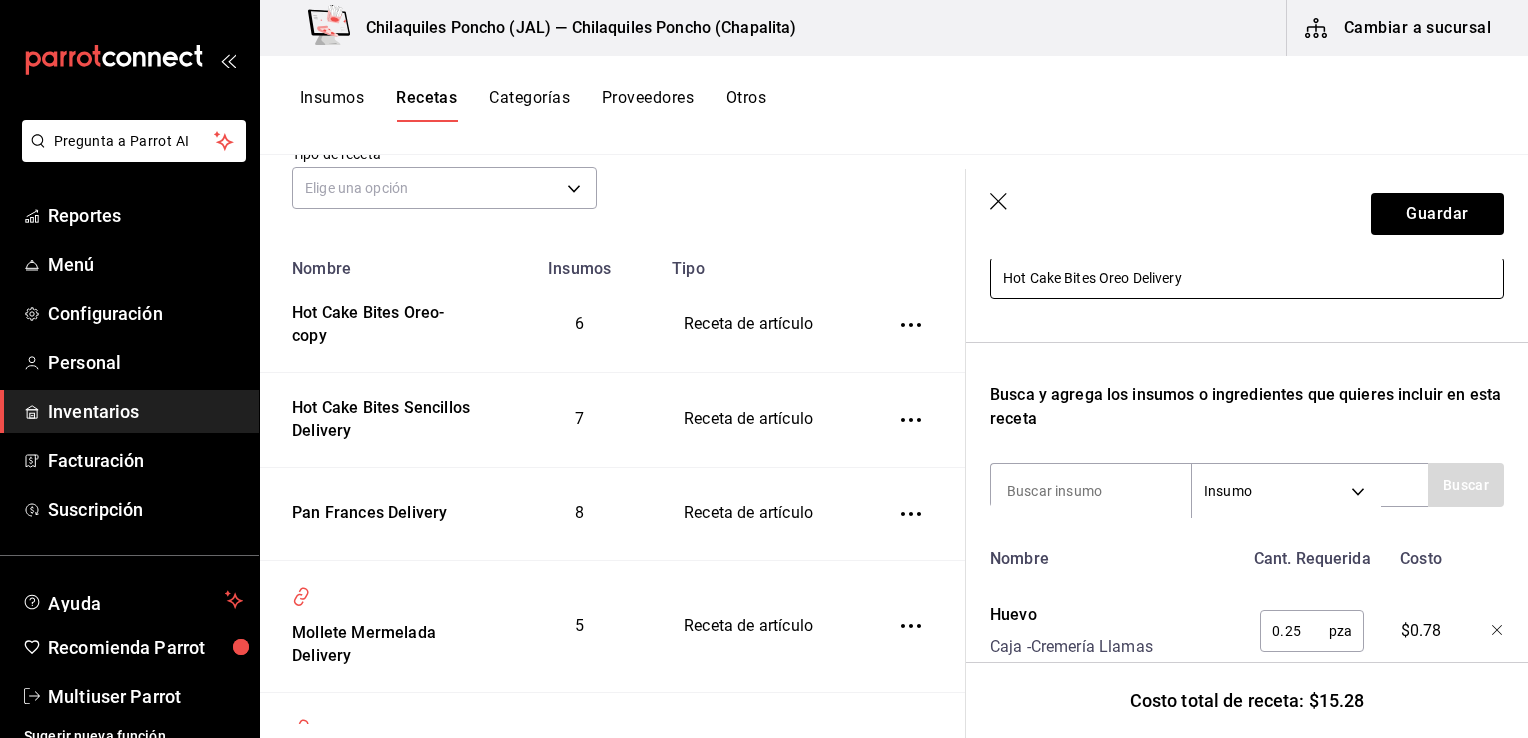 scroll, scrollTop: 240, scrollLeft: 0, axis: vertical 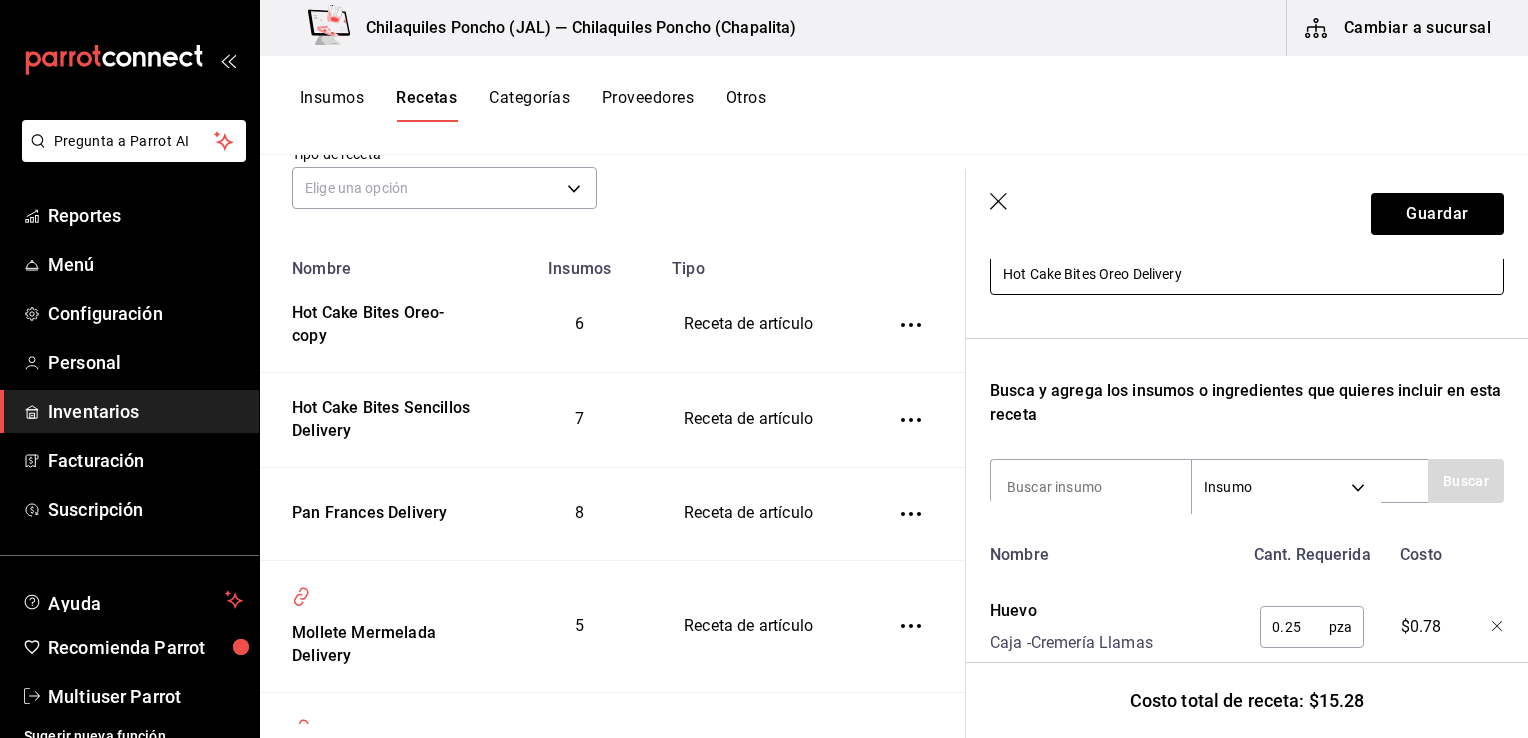 type on "Hot Cake Bites Oreo Delivery" 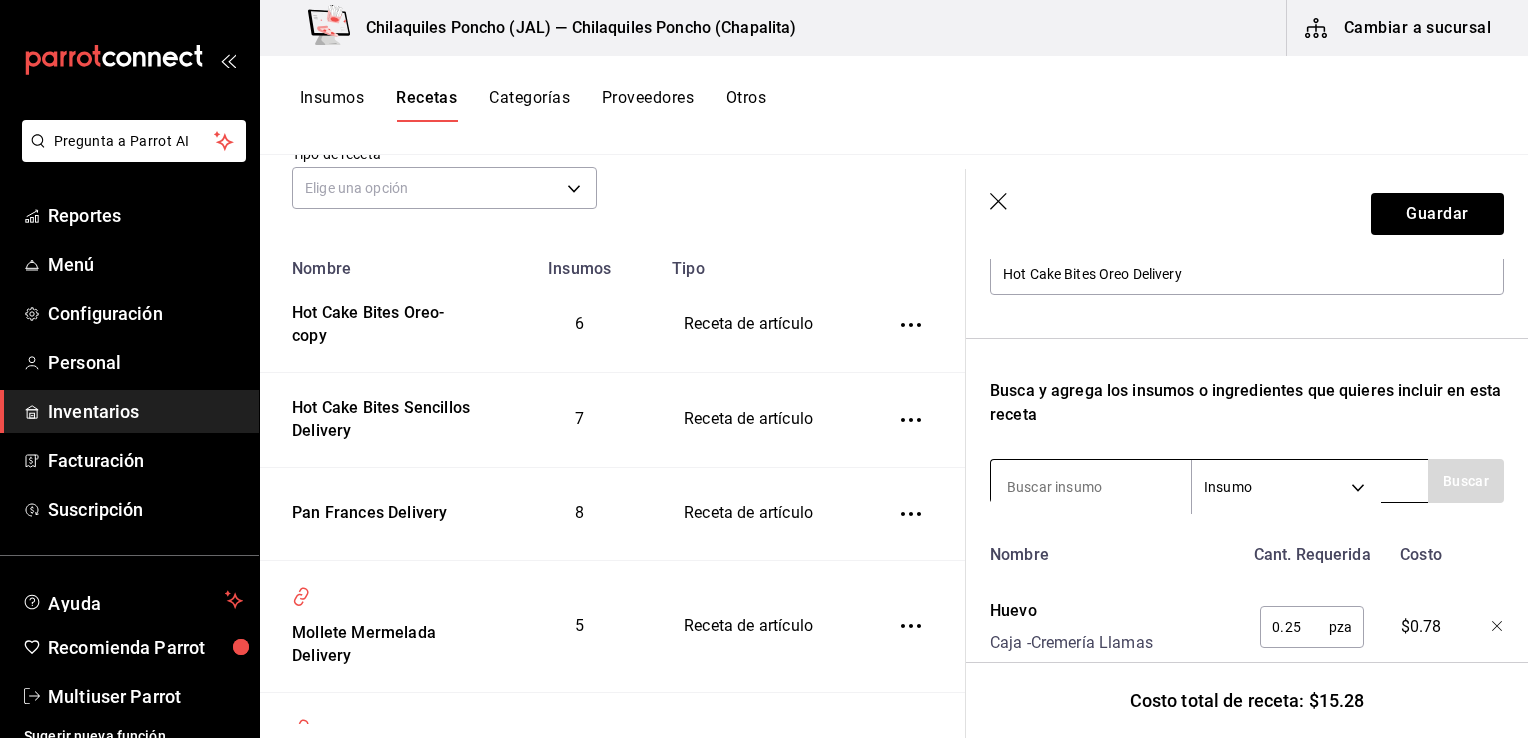 click at bounding box center (1091, 487) 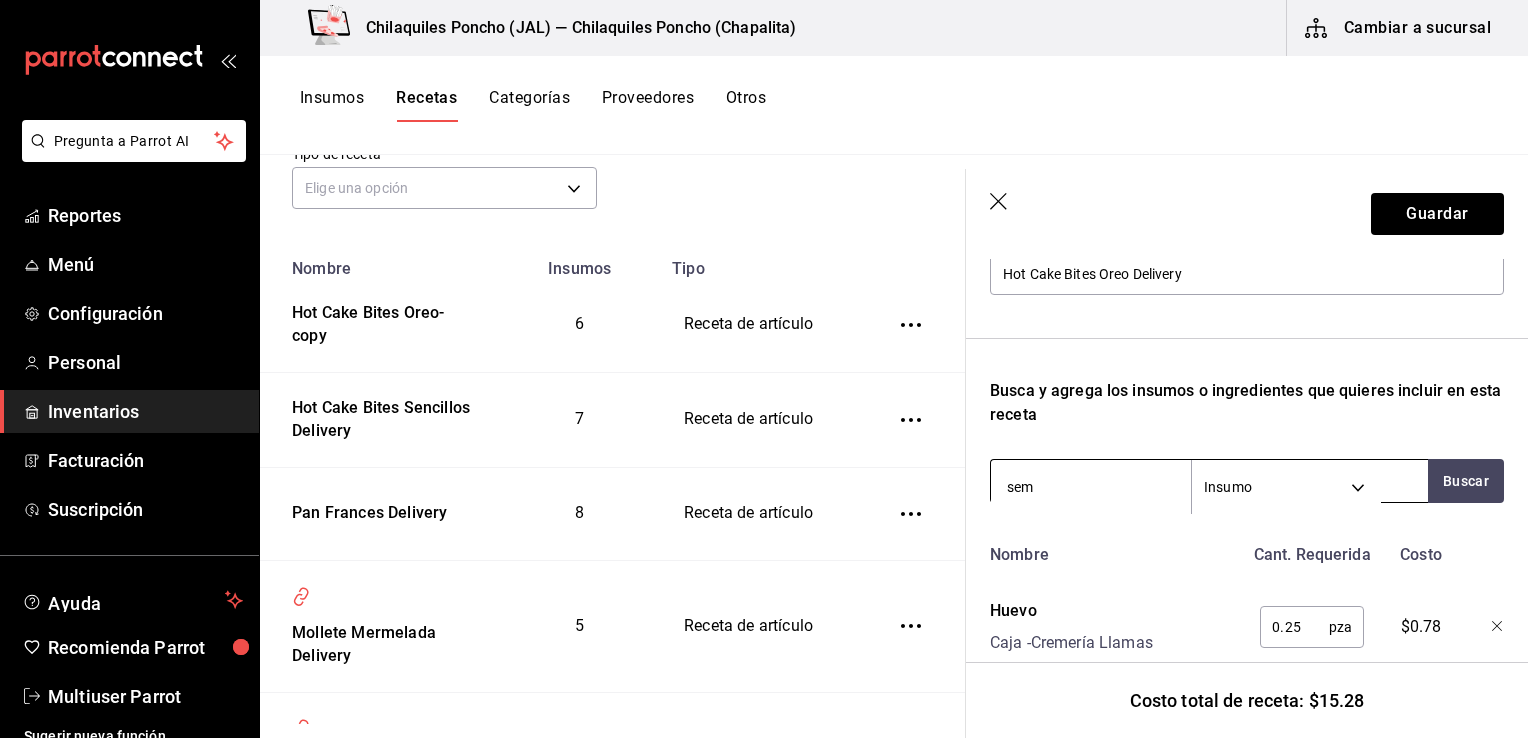 type on "semi" 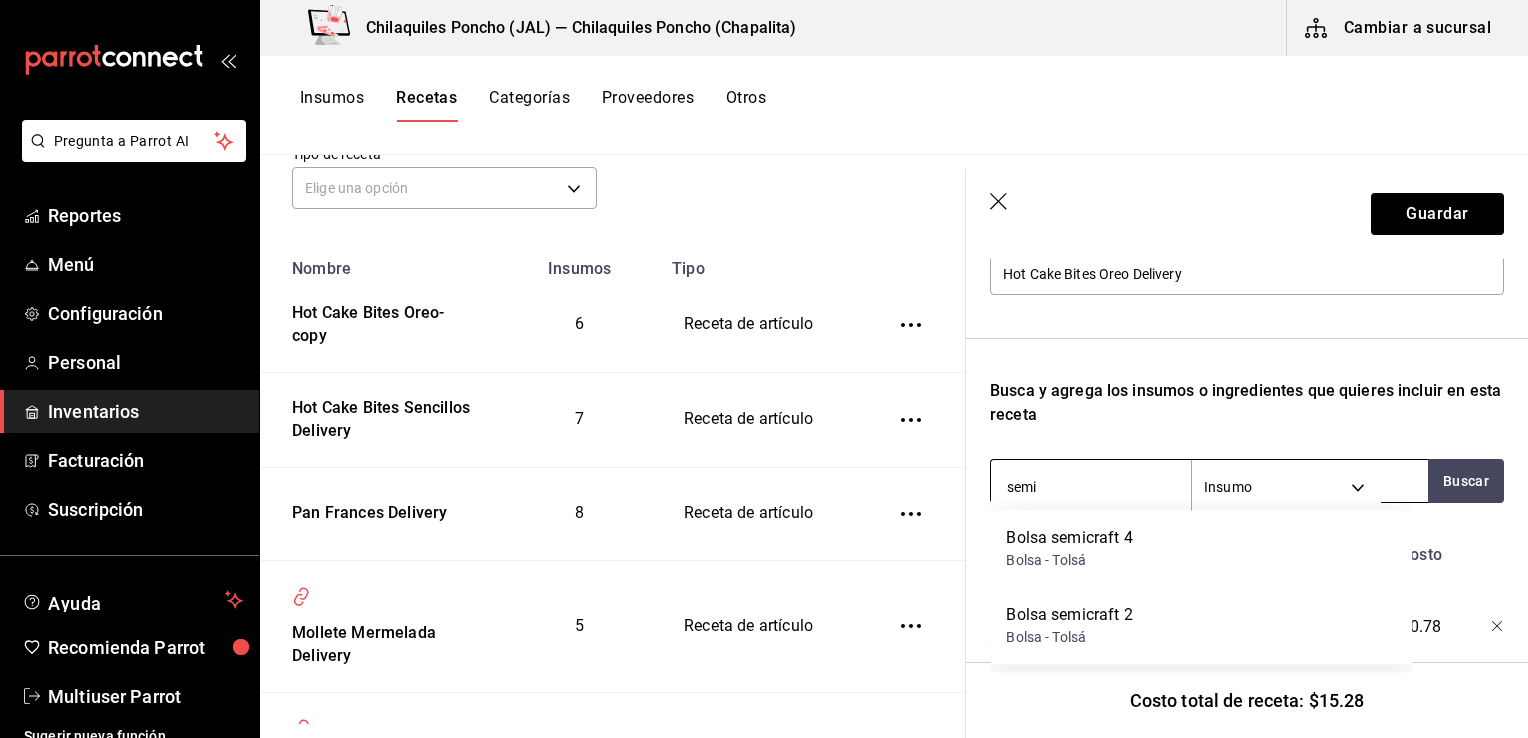 click on "Bolsa - Tolsá" at bounding box center [1069, 637] 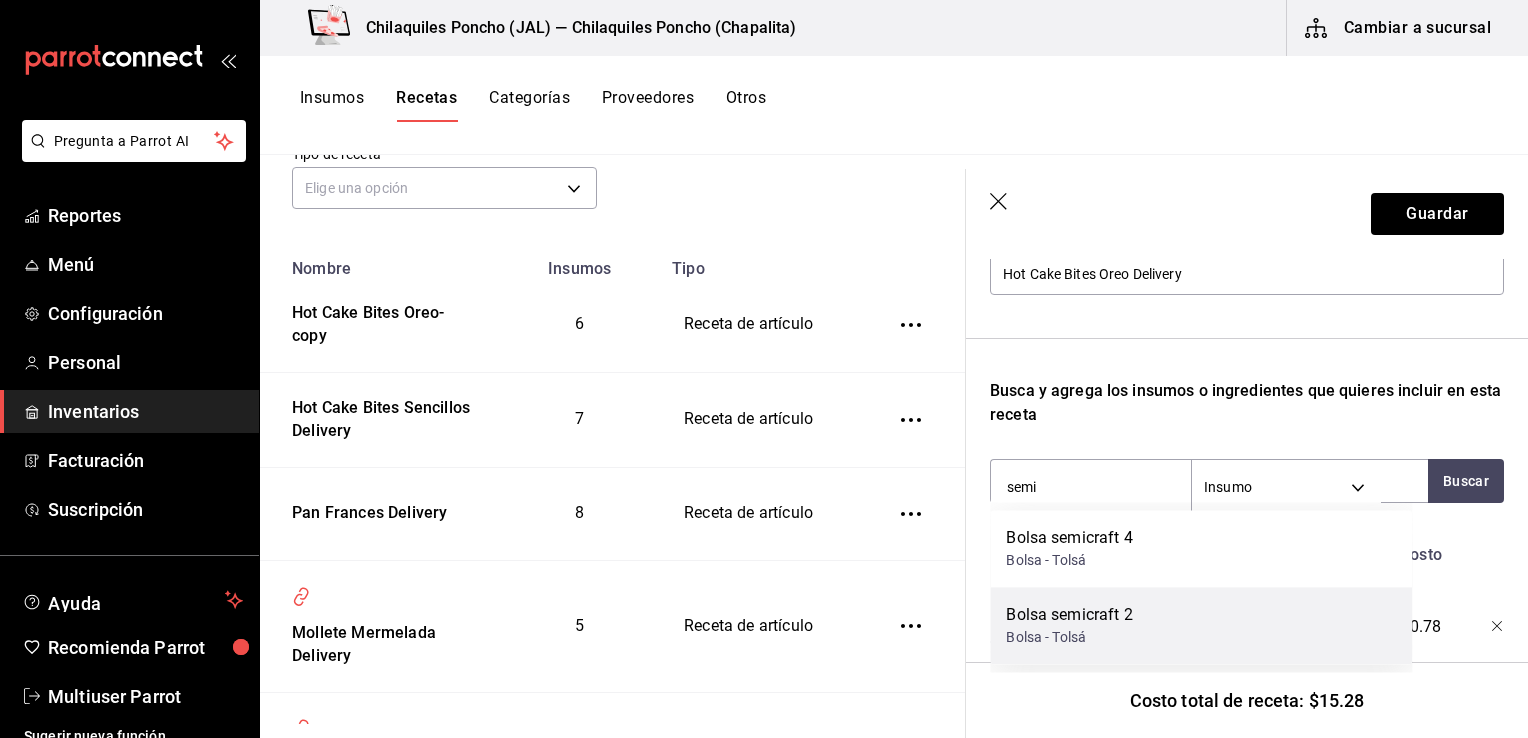 type 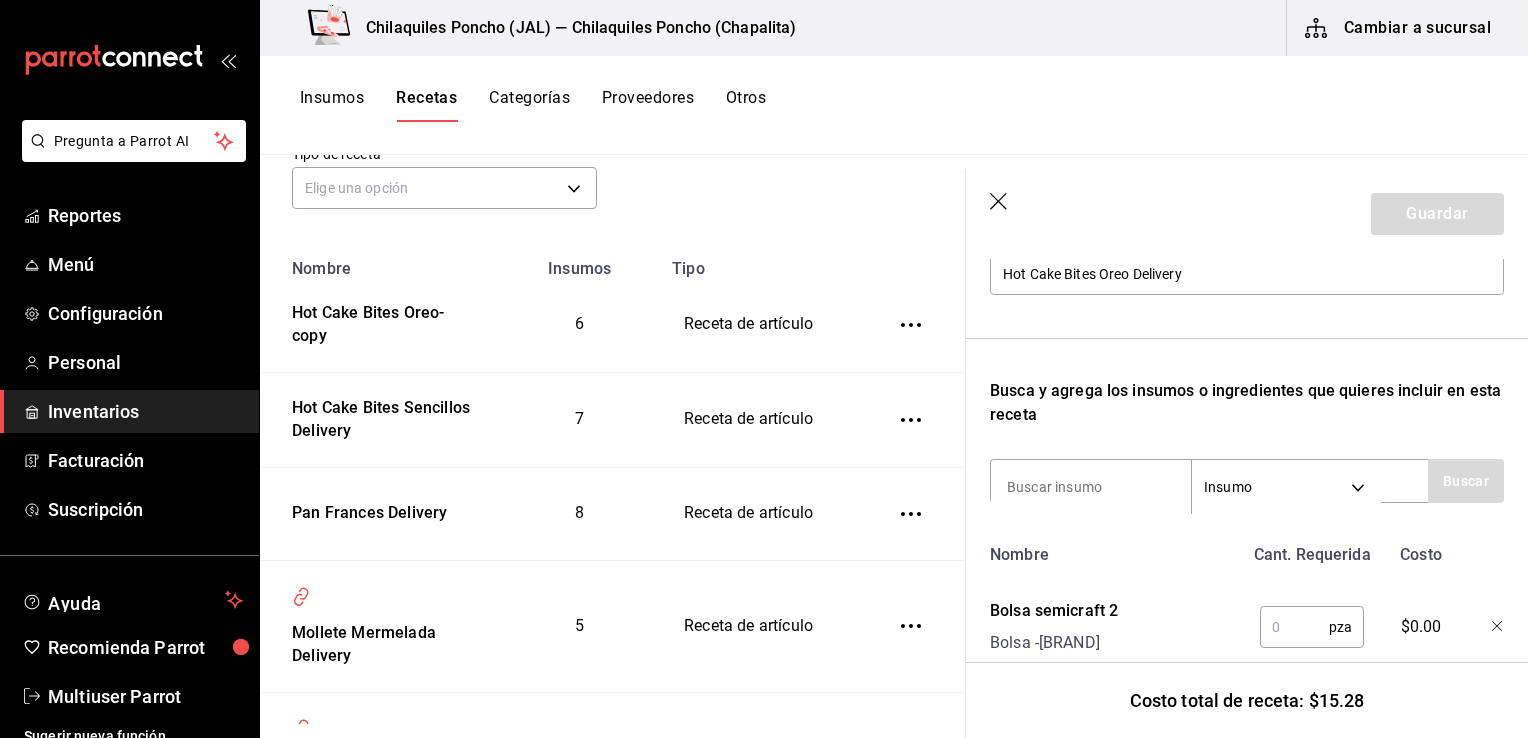 click at bounding box center [1294, 627] 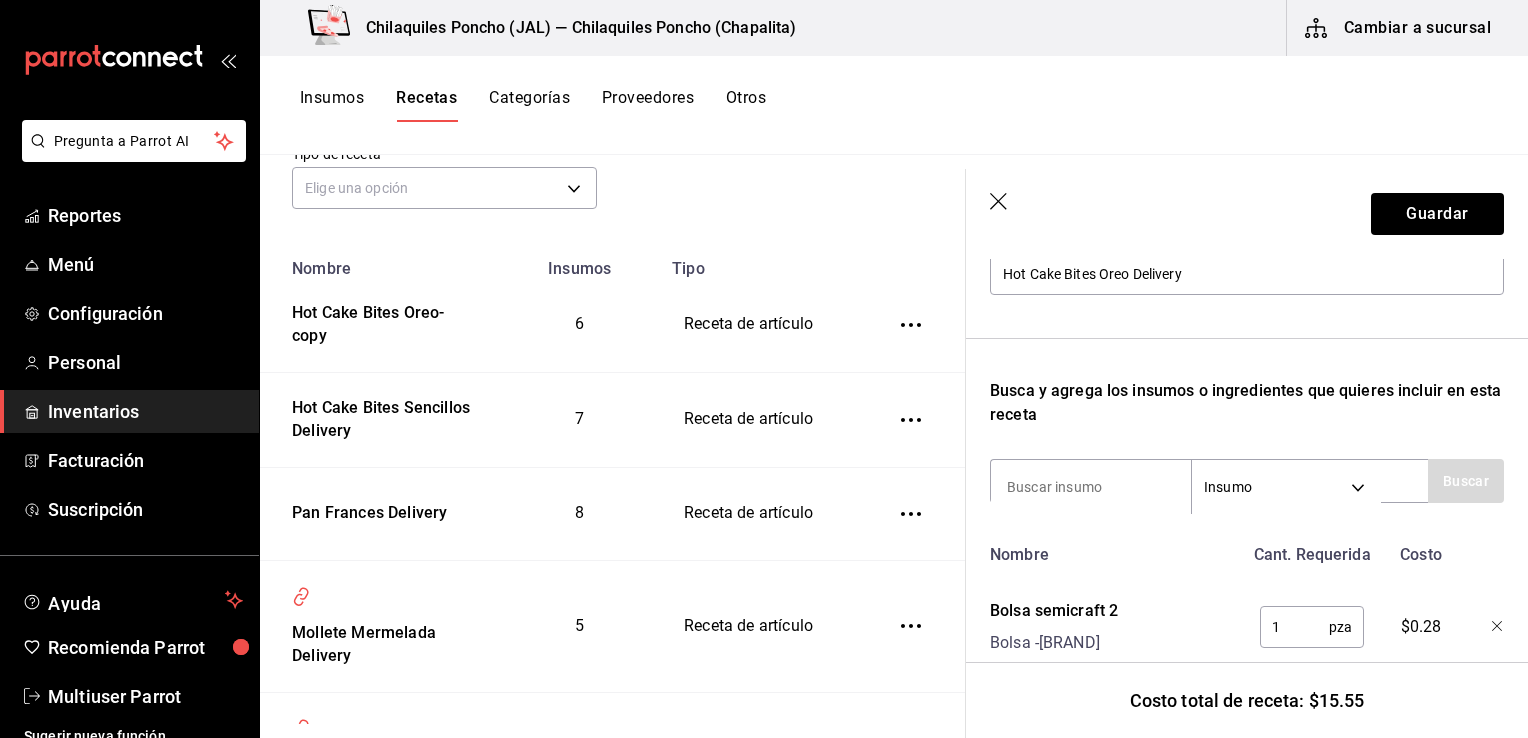 type on "1" 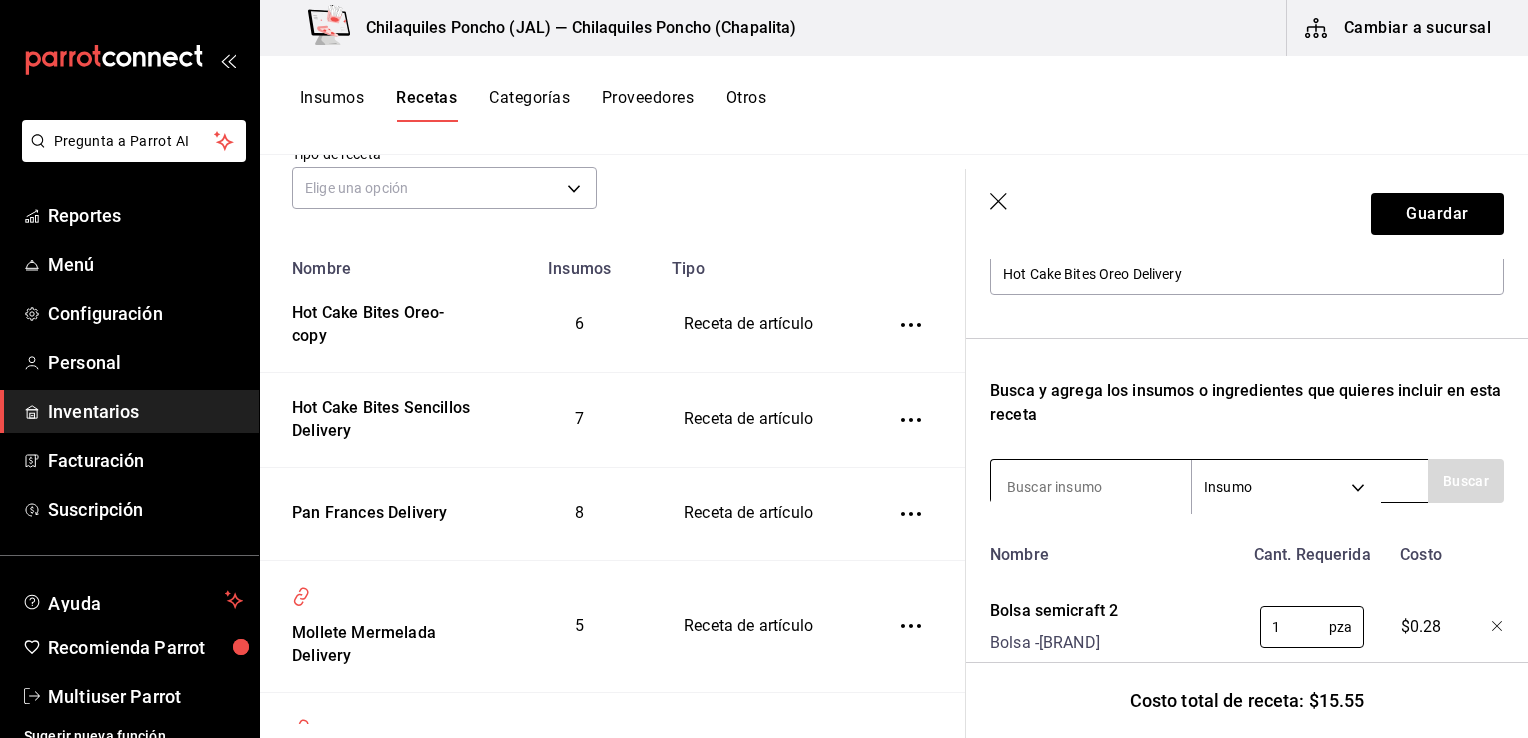 click at bounding box center [1091, 487] 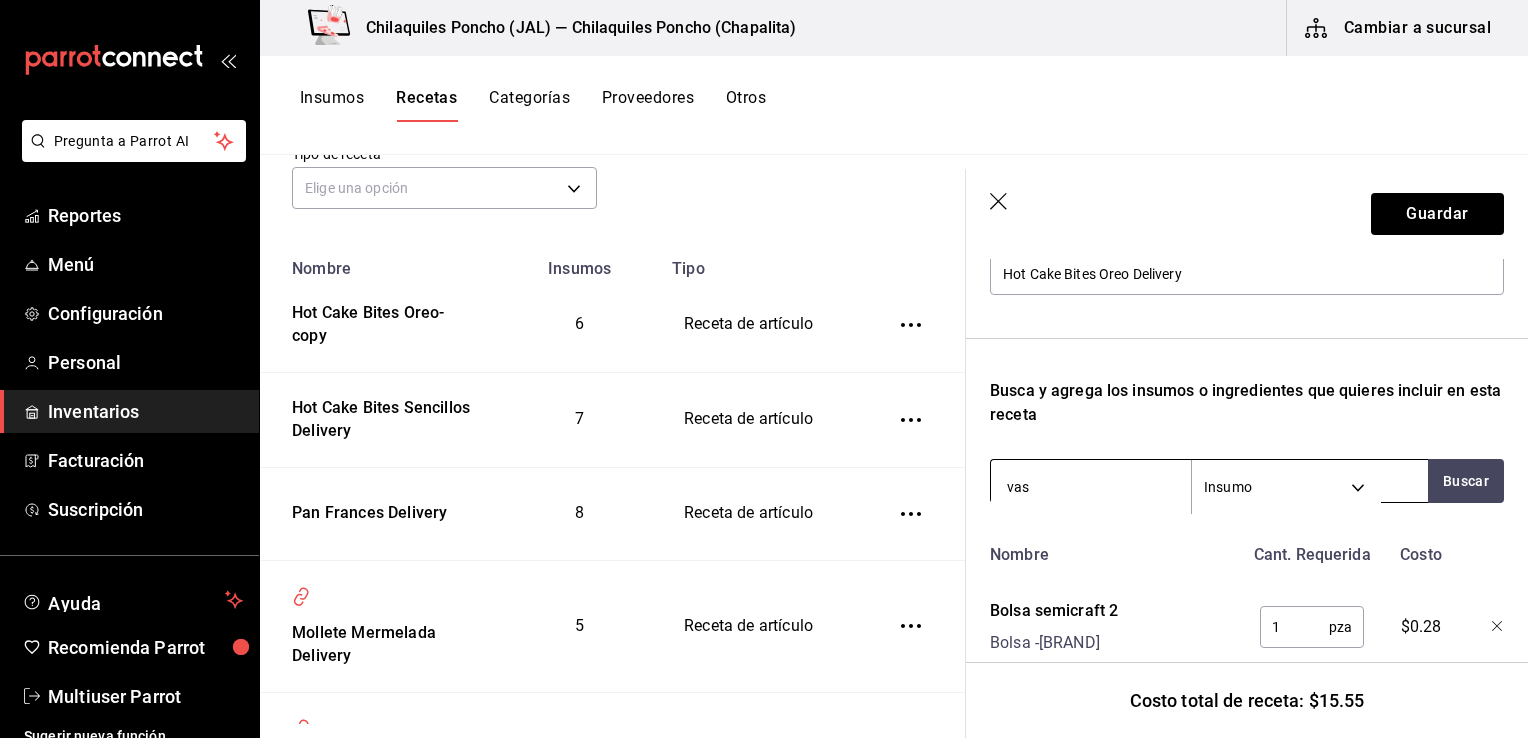 type on "vaso" 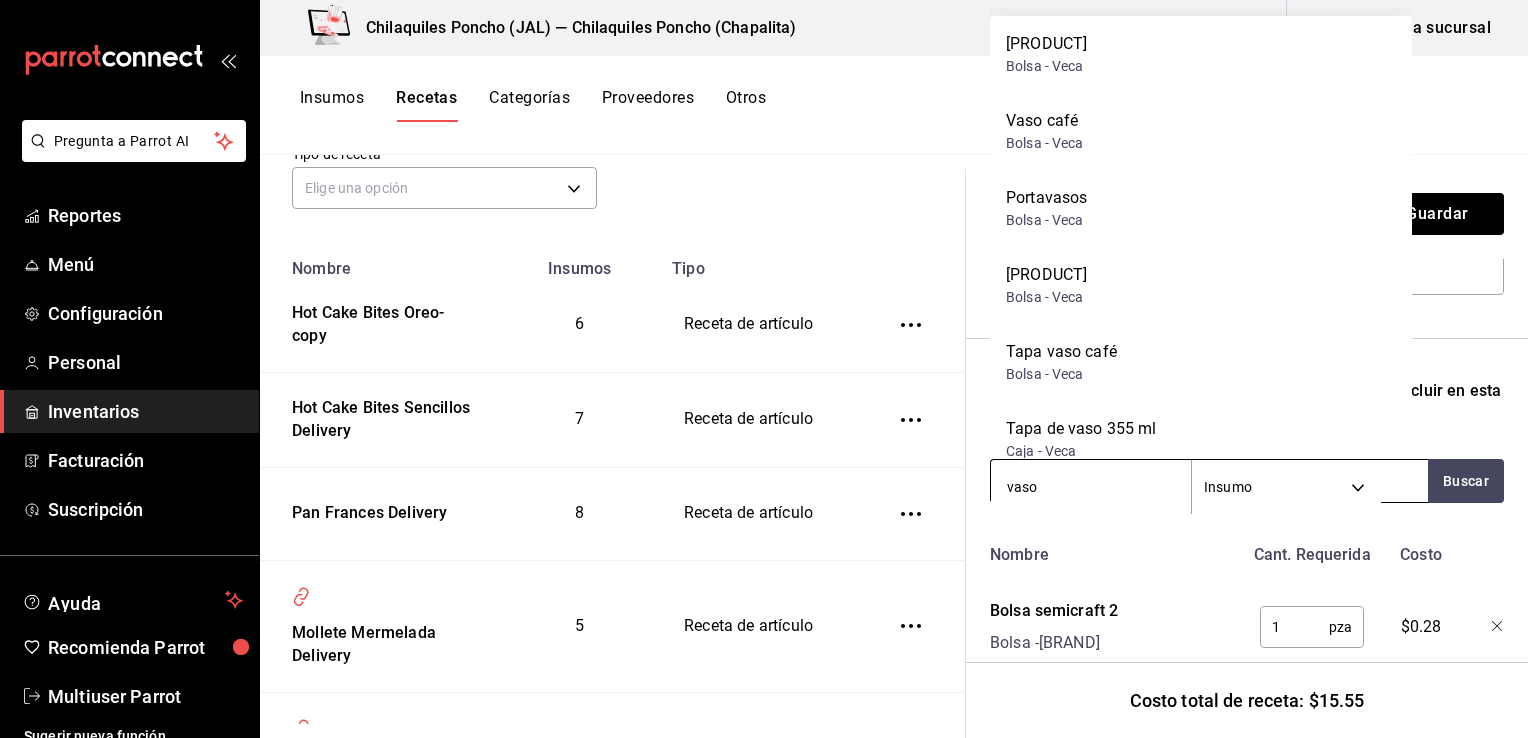 click on "Vaso café Bolsa - Veca" at bounding box center (1201, 131) 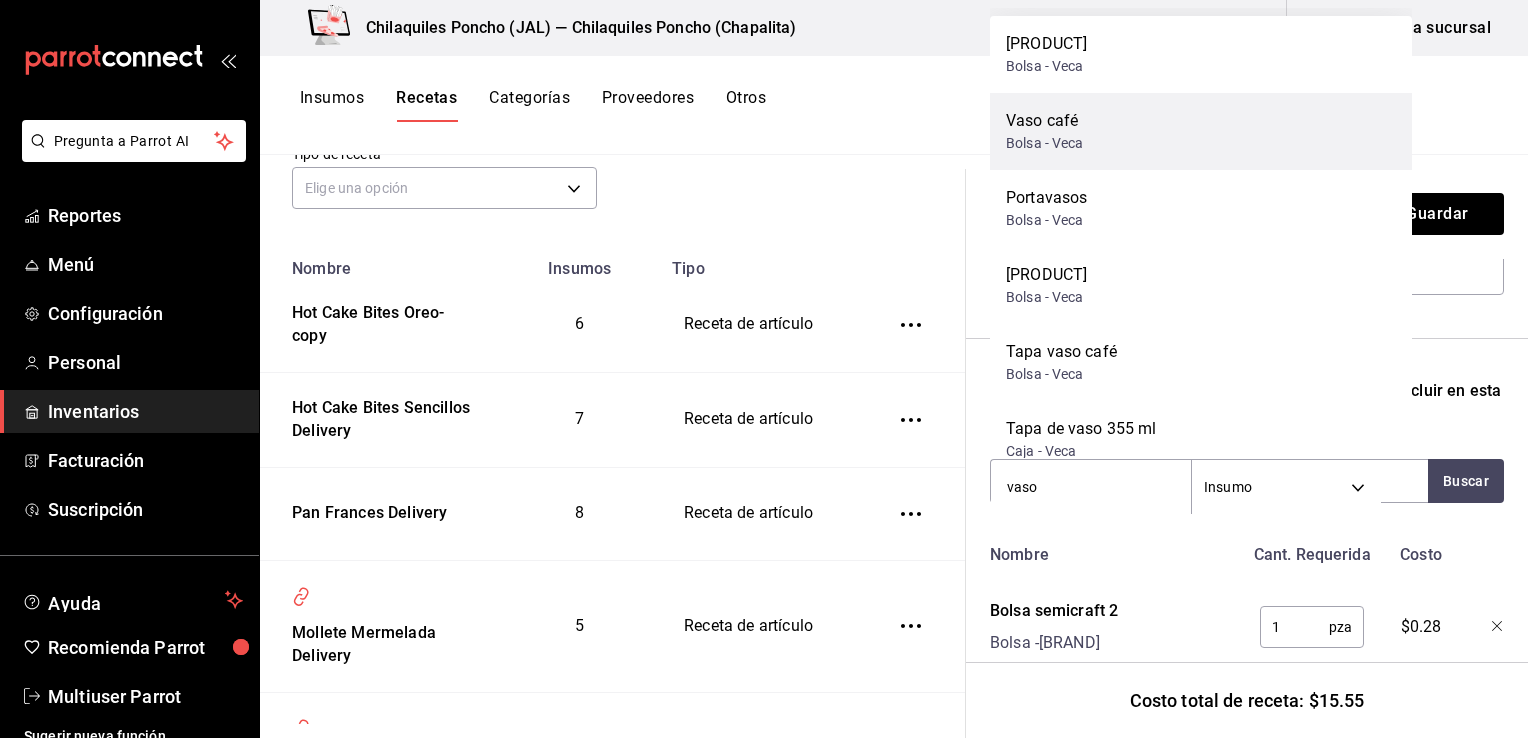 type 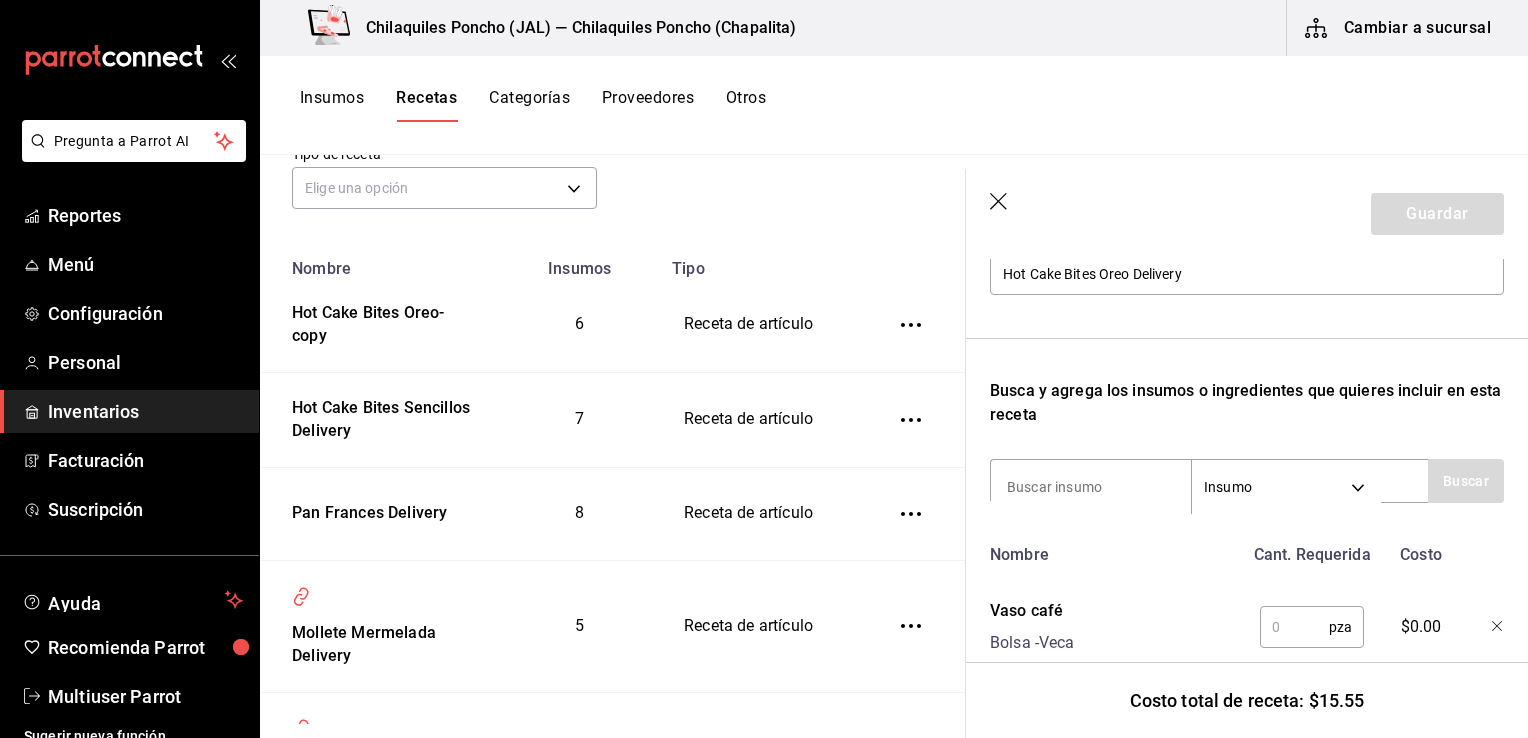 click at bounding box center [1294, 627] 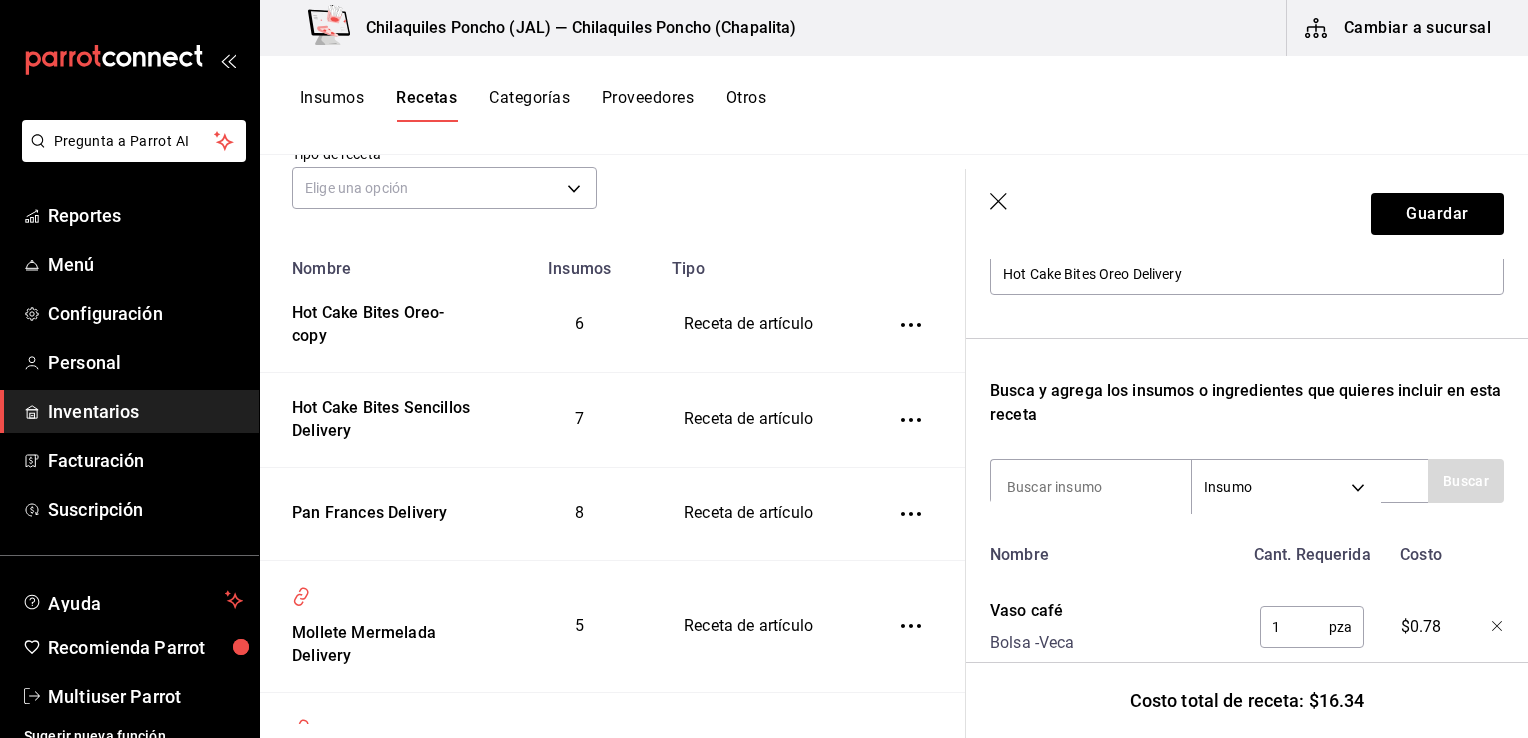 type on "1" 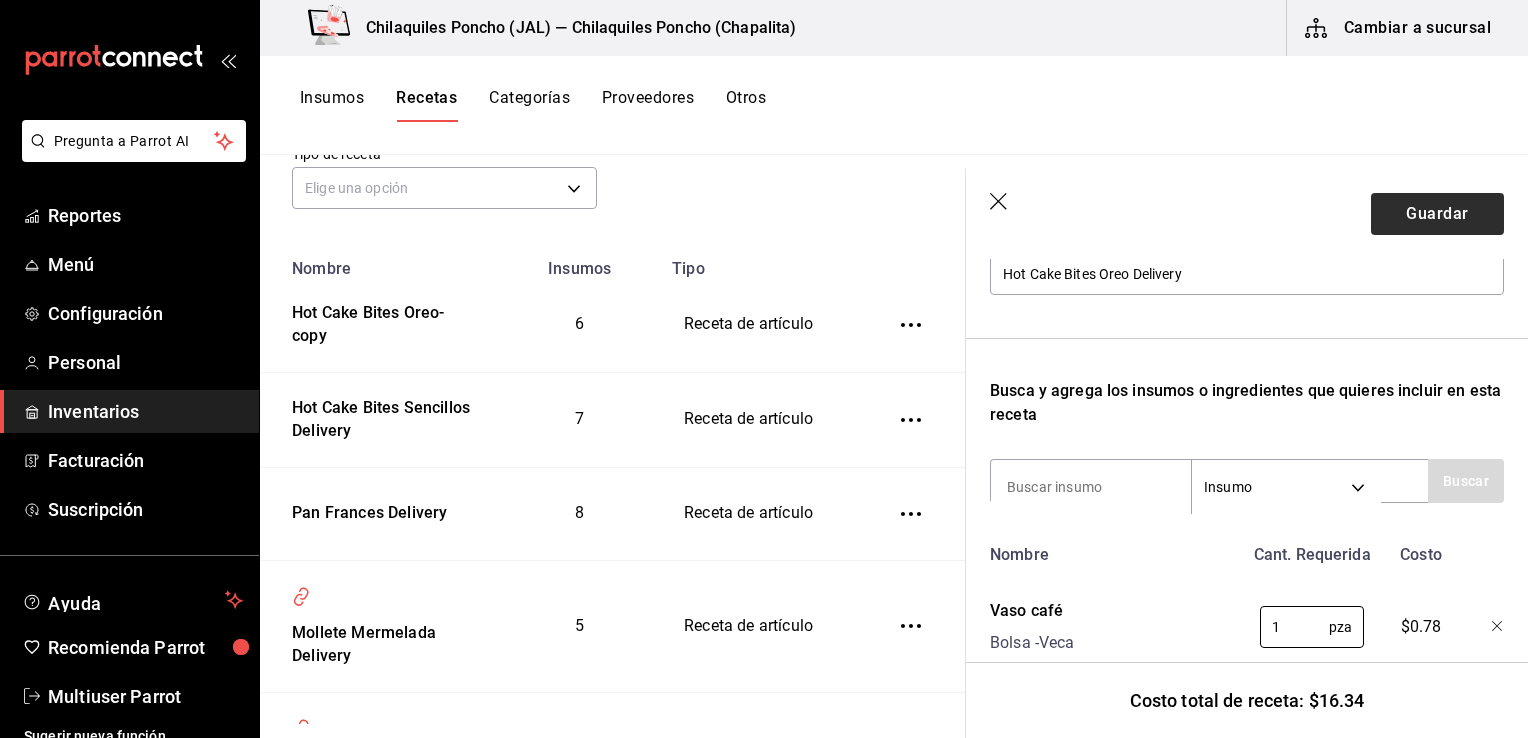 click on "Guardar" at bounding box center [1437, 214] 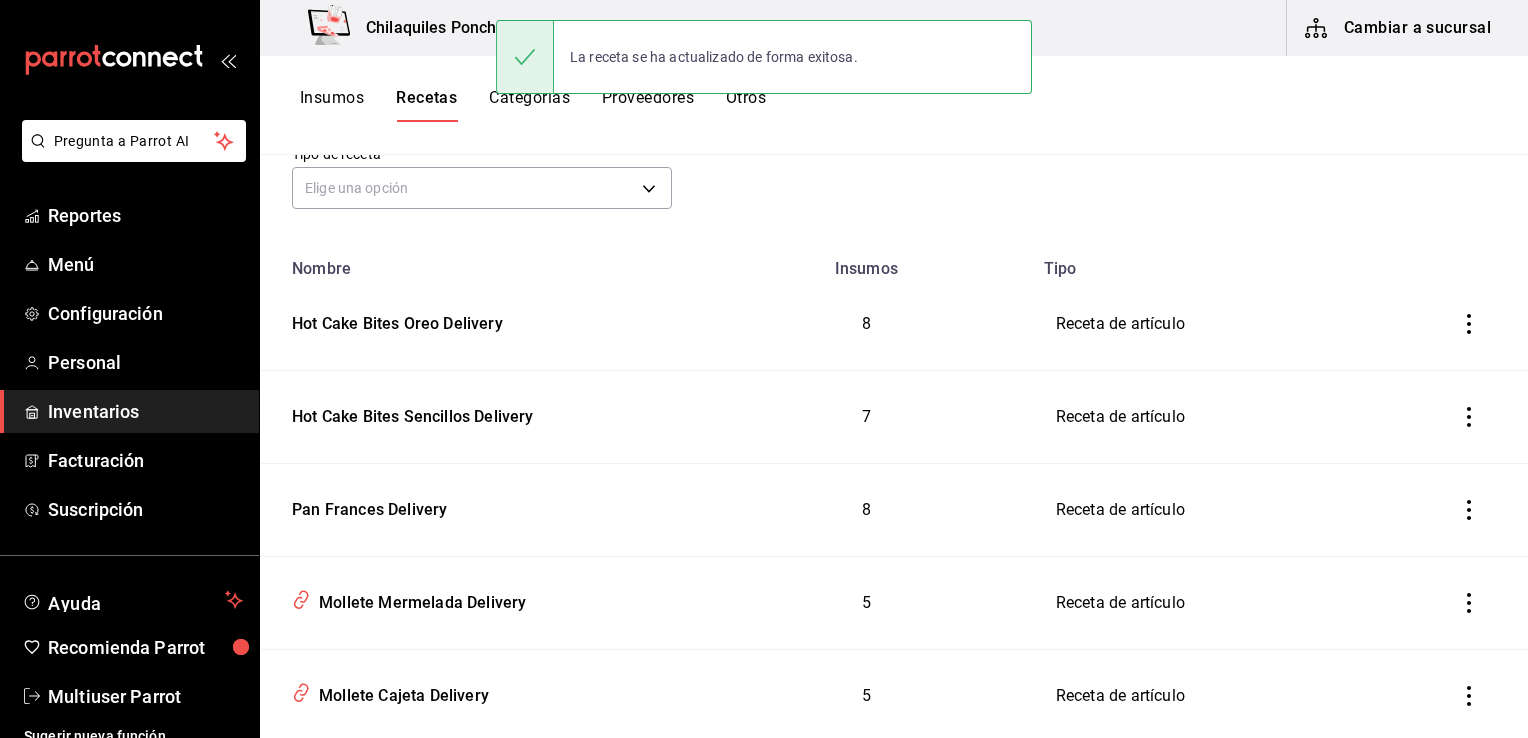 scroll, scrollTop: 0, scrollLeft: 0, axis: both 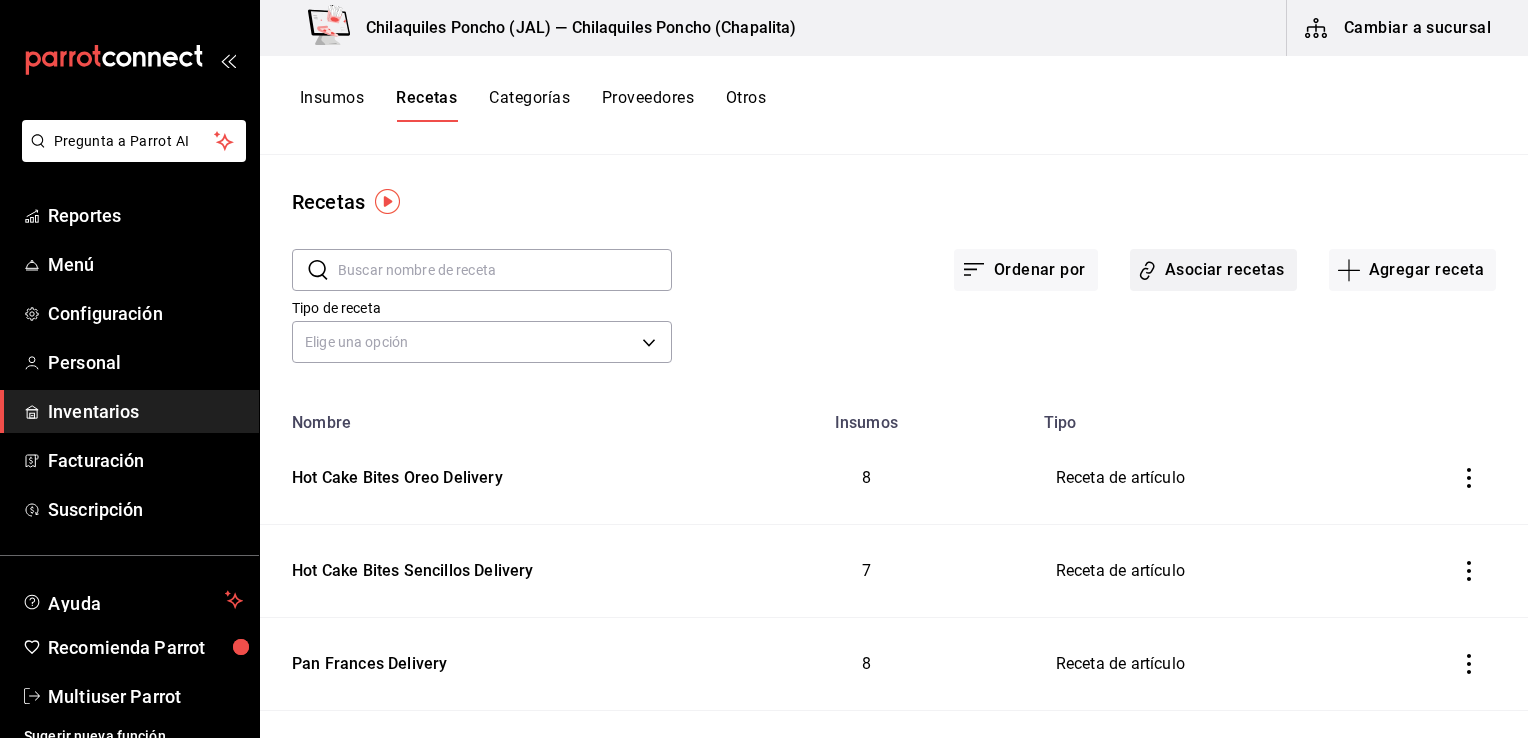 click on "Asociar recetas" at bounding box center (1213, 270) 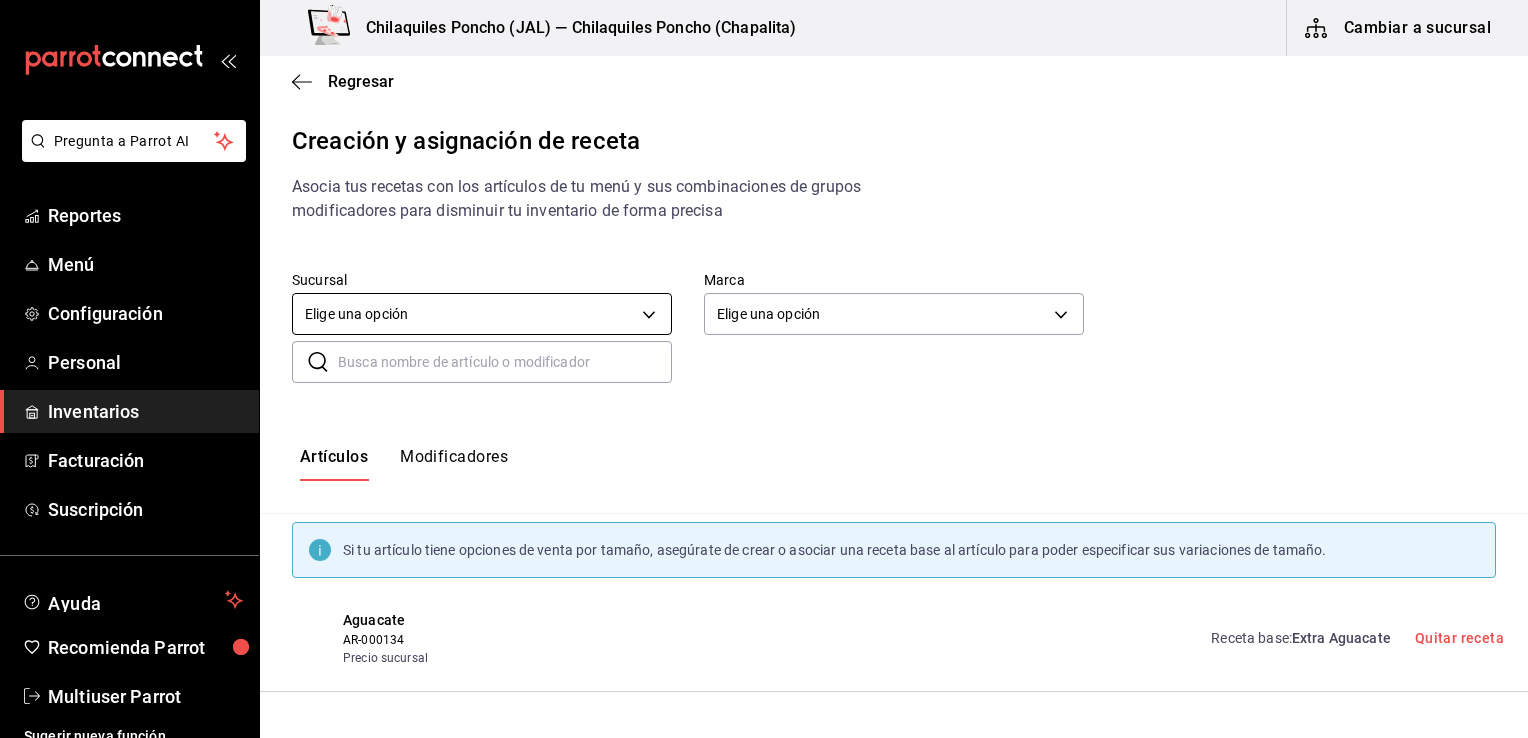 click on "Pregunta a Parrot AI Reportes   Menú   Configuración   Personal   Inventarios   Facturación   Suscripción   Ayuda Recomienda Parrot   Multiuser Parrot   Sugerir nueva función   Chilaquiles Poncho ([CITY]) — Chilaquiles Poncho ([CITY]) Cambiar a sucursal Regresar Creación y asignación de receta Asocia tus recetas con los artículos de tu menú y sus combinaciones de grupos modificadores para disminuir tu inventario de forma precisa Sucursal Elige una opción default Marca Elige una opción default ​ ​ Artículos Modificadores Si tu artículo tiene opciones de venta por tamaño, asegúrate de crear o asociar una receta base al artículo para poder especificar sus variaciones de tamaño. Aguacate AR-000134 Precio sucursal Receta base :  Extra Aguacate Quitar receta Bolillo AR-000143 Precio sucursal Receta base :  Extra Bolillo Quitar receta Chicharrón prensado AR-000141 Precio sucursal Receta base :  Extra Chicharrón Quitar receta Chilaquiles chipotle suc AR-000003 Precio sucursal Receta base :" at bounding box center [764, 352] 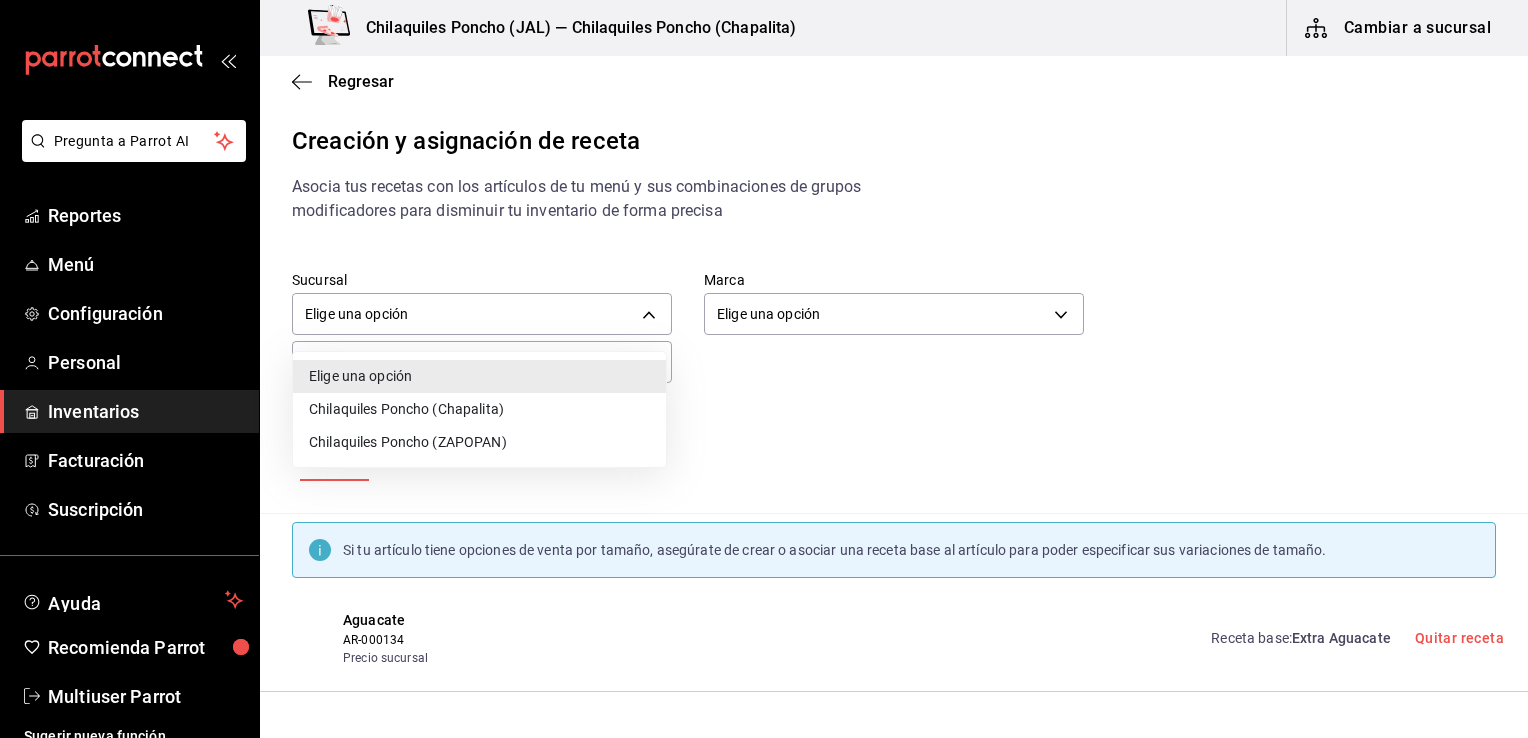 click on "Chilaquiles Poncho ([CITY])" at bounding box center [479, 409] 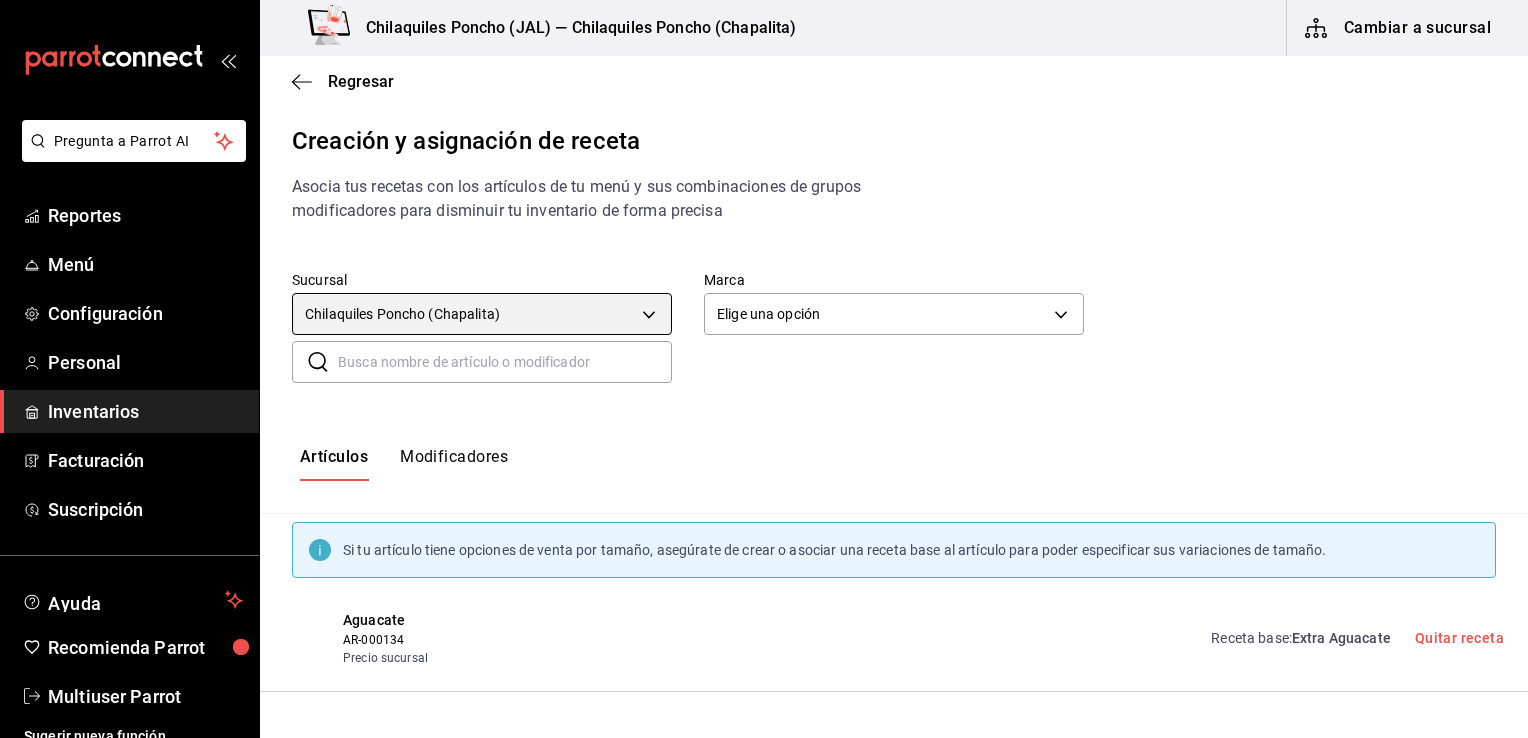 type on "1df14085-c053-4aad-8de6-2cf87344b7e4" 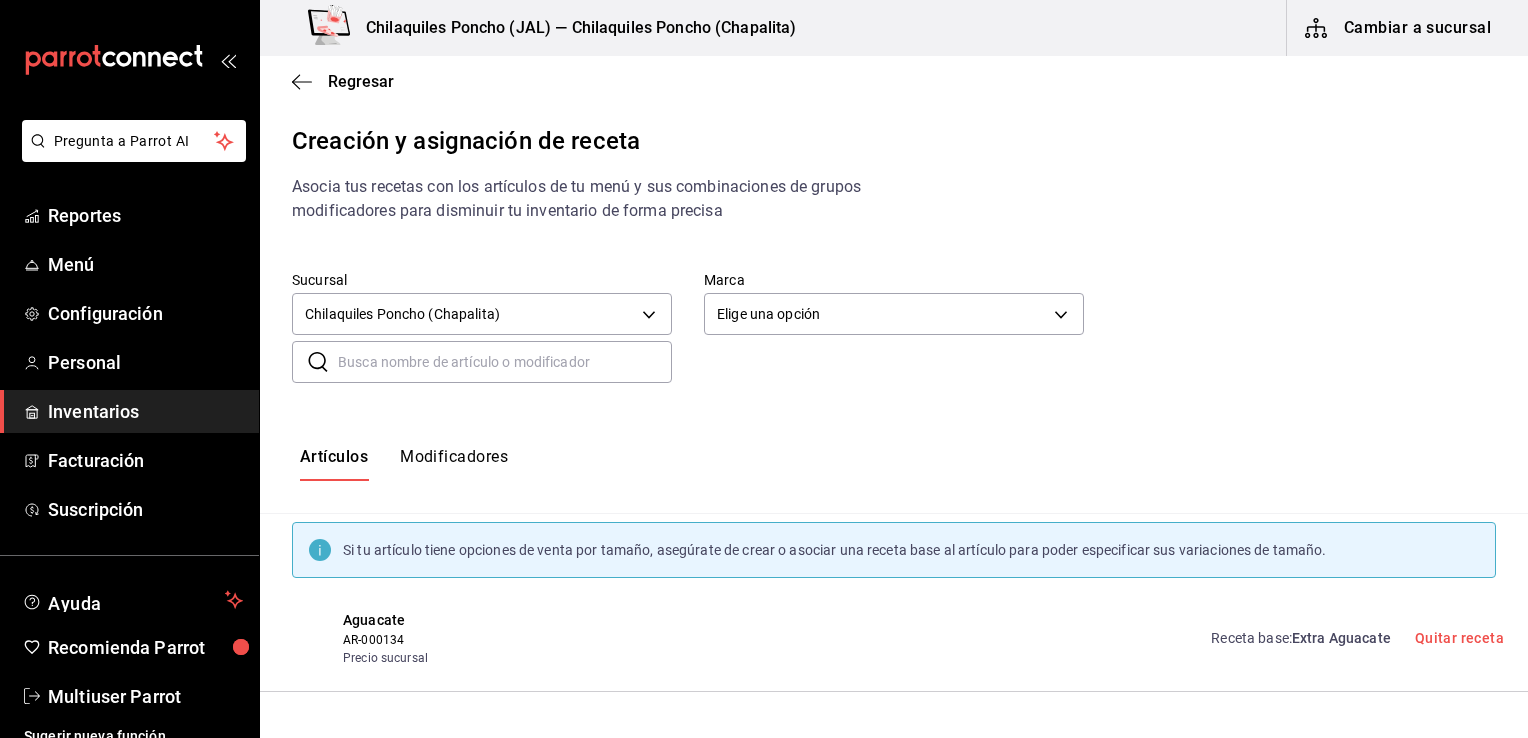 click at bounding box center (505, 362) 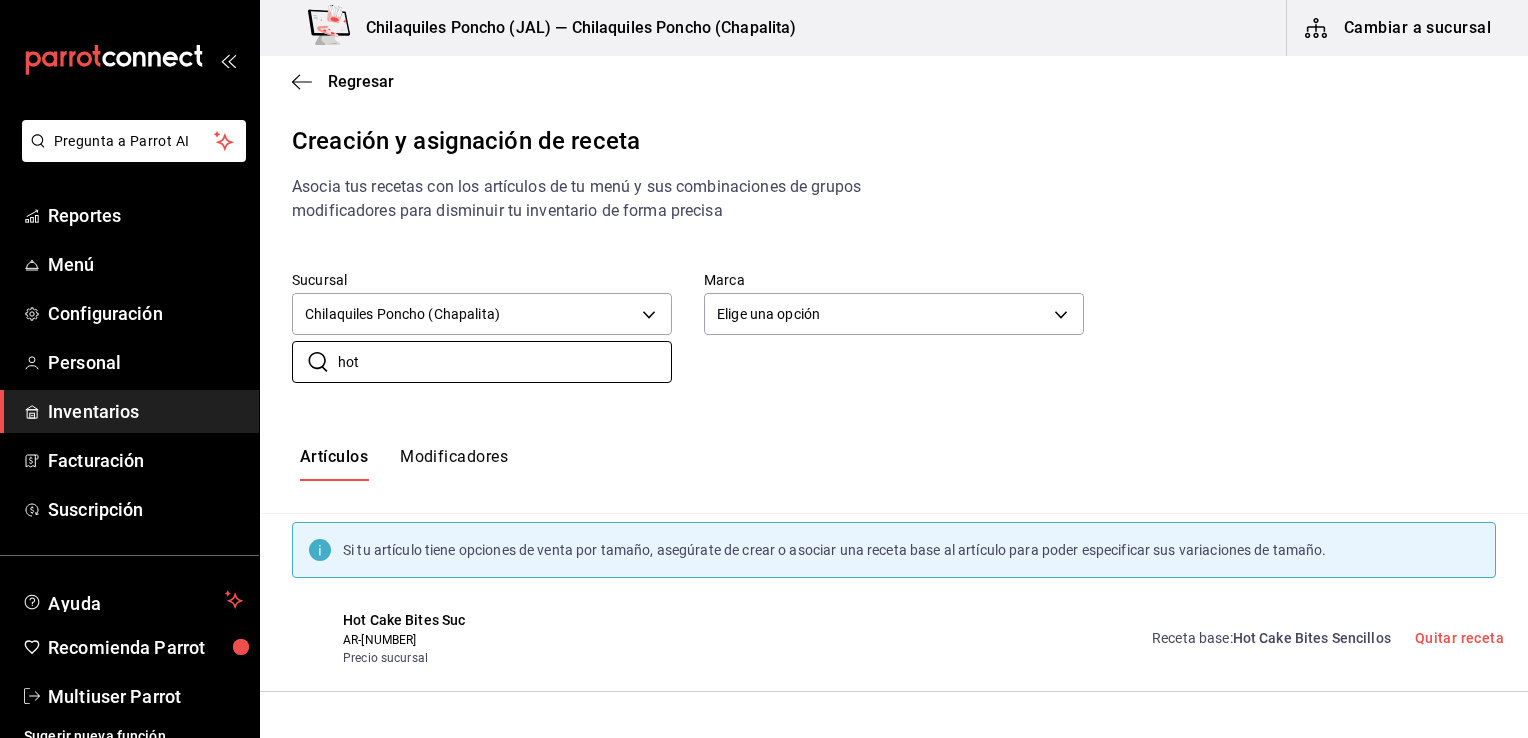 type on "hot" 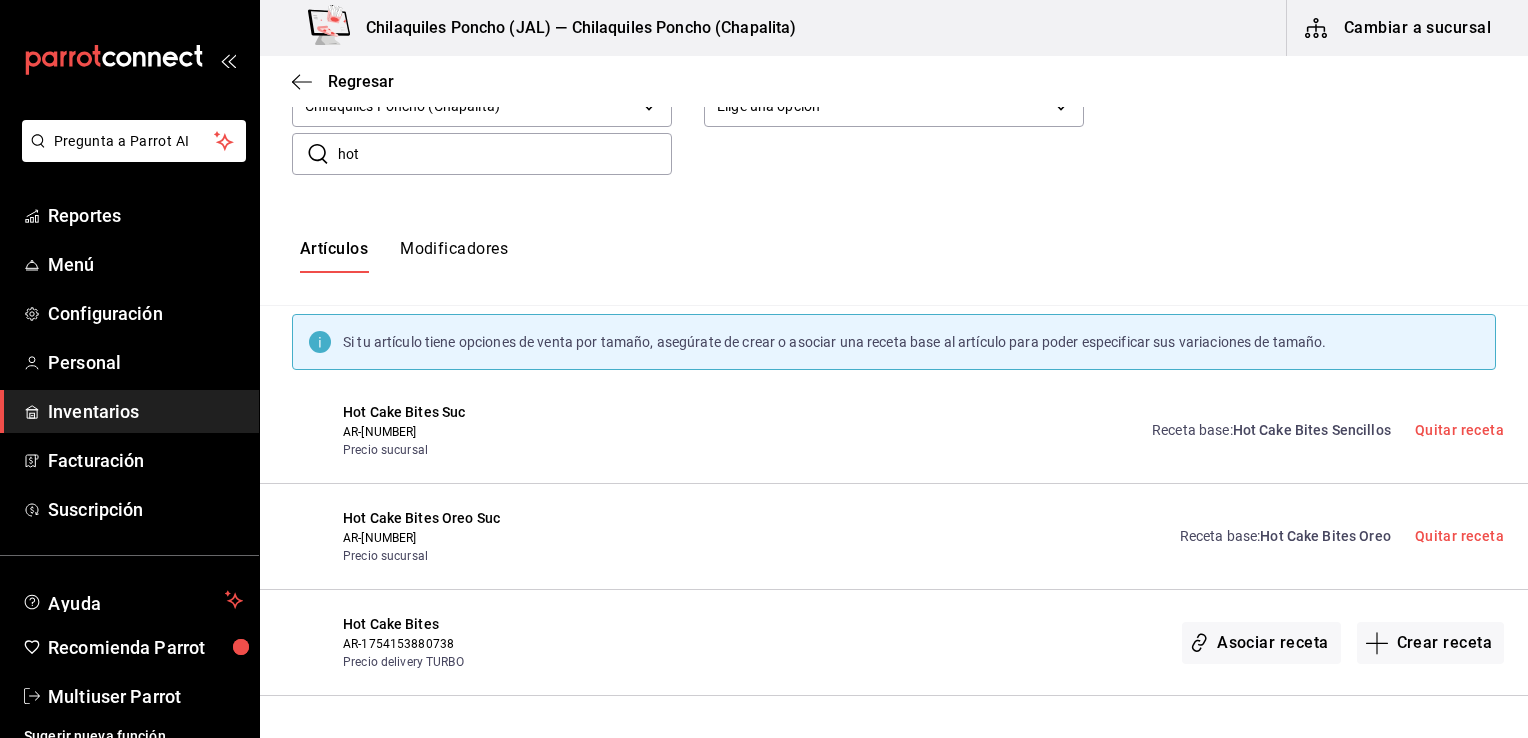 scroll, scrollTop: 304, scrollLeft: 0, axis: vertical 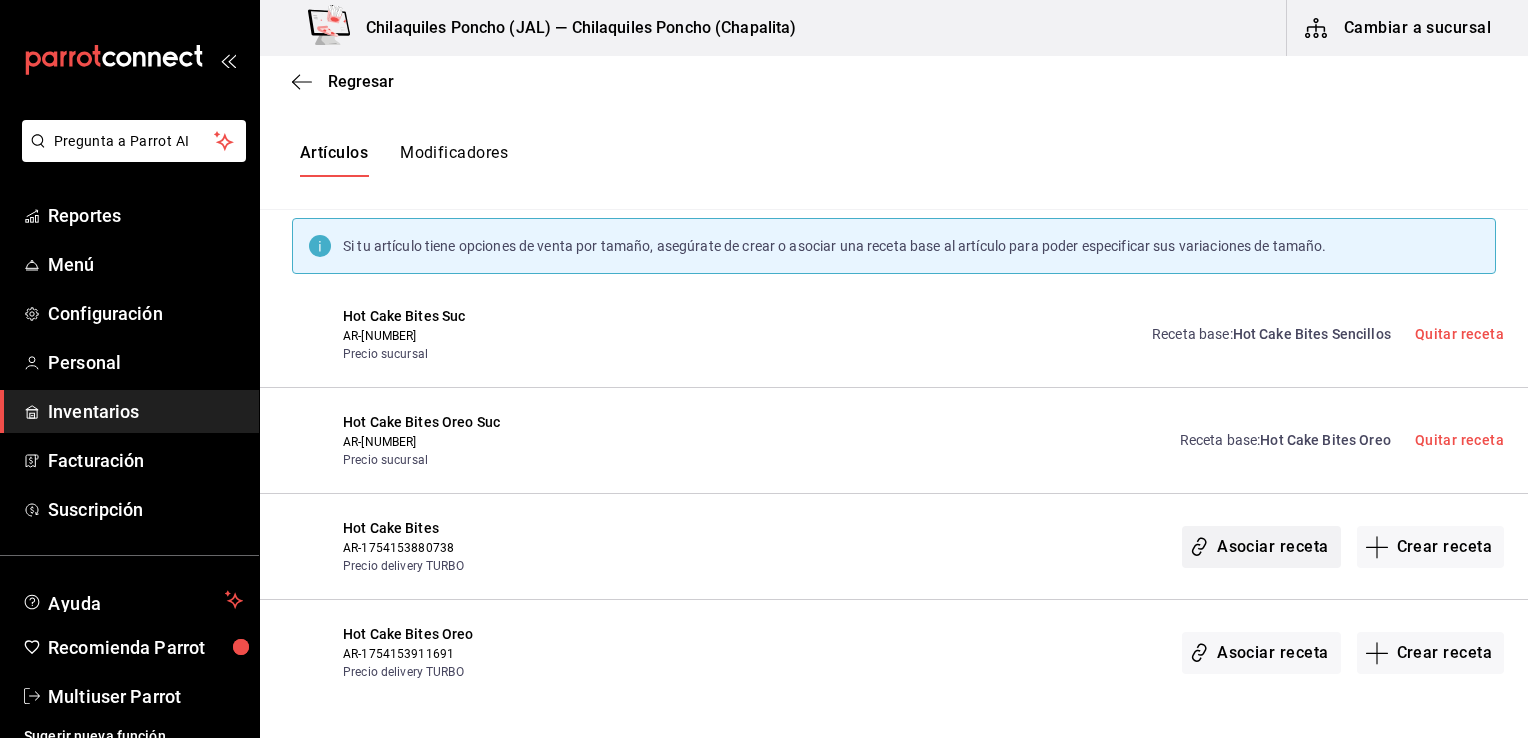 click on "Asociar receta" at bounding box center (1261, 547) 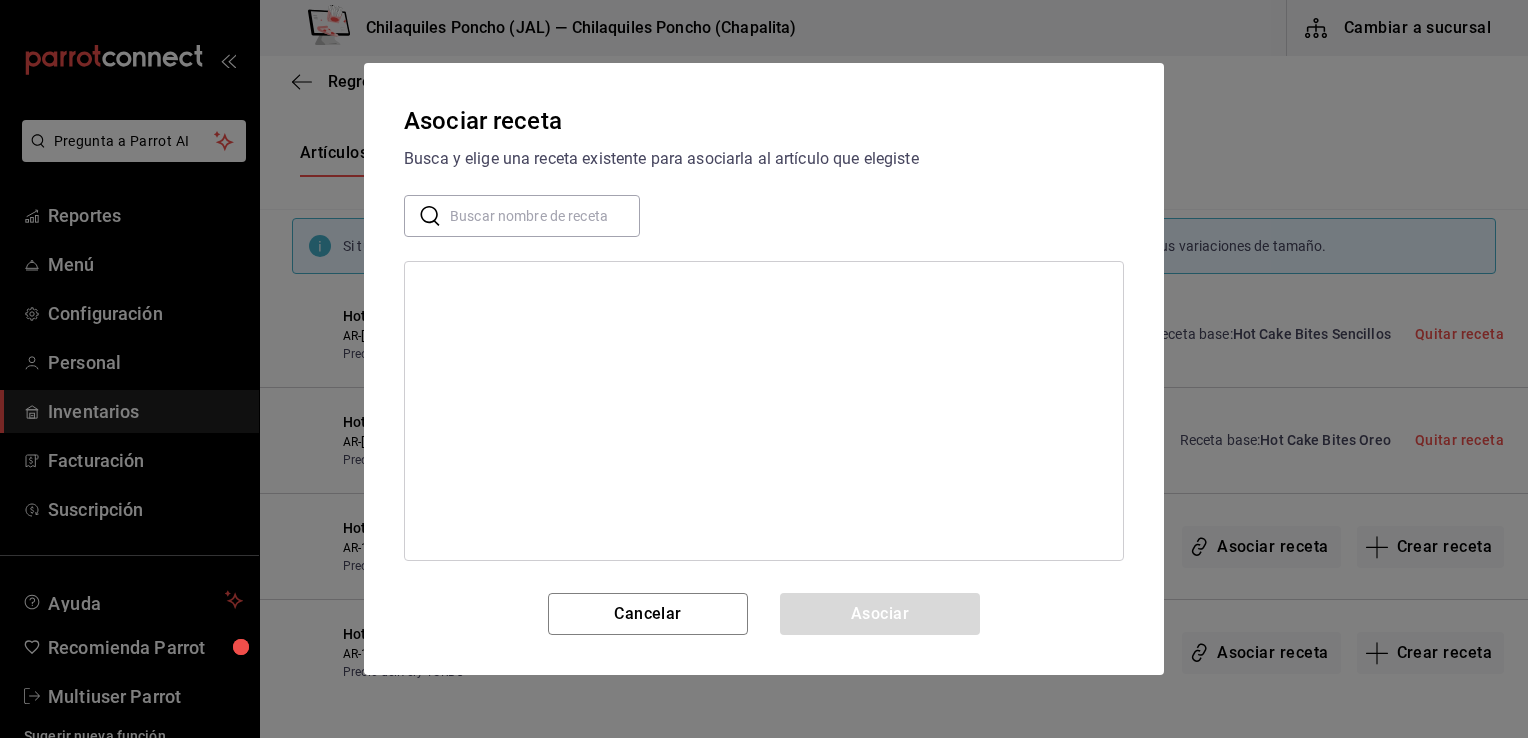 click at bounding box center [545, 216] 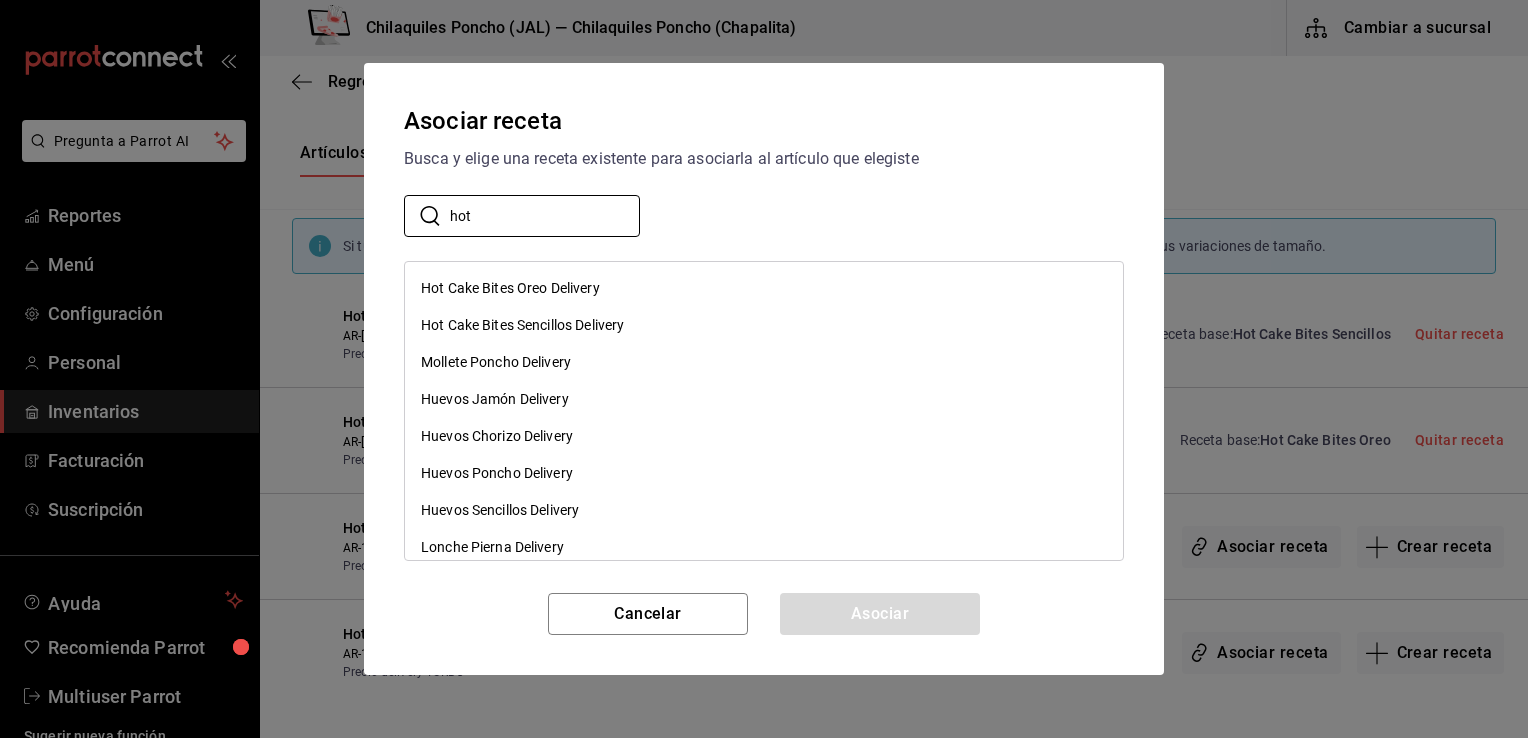 type on "hot" 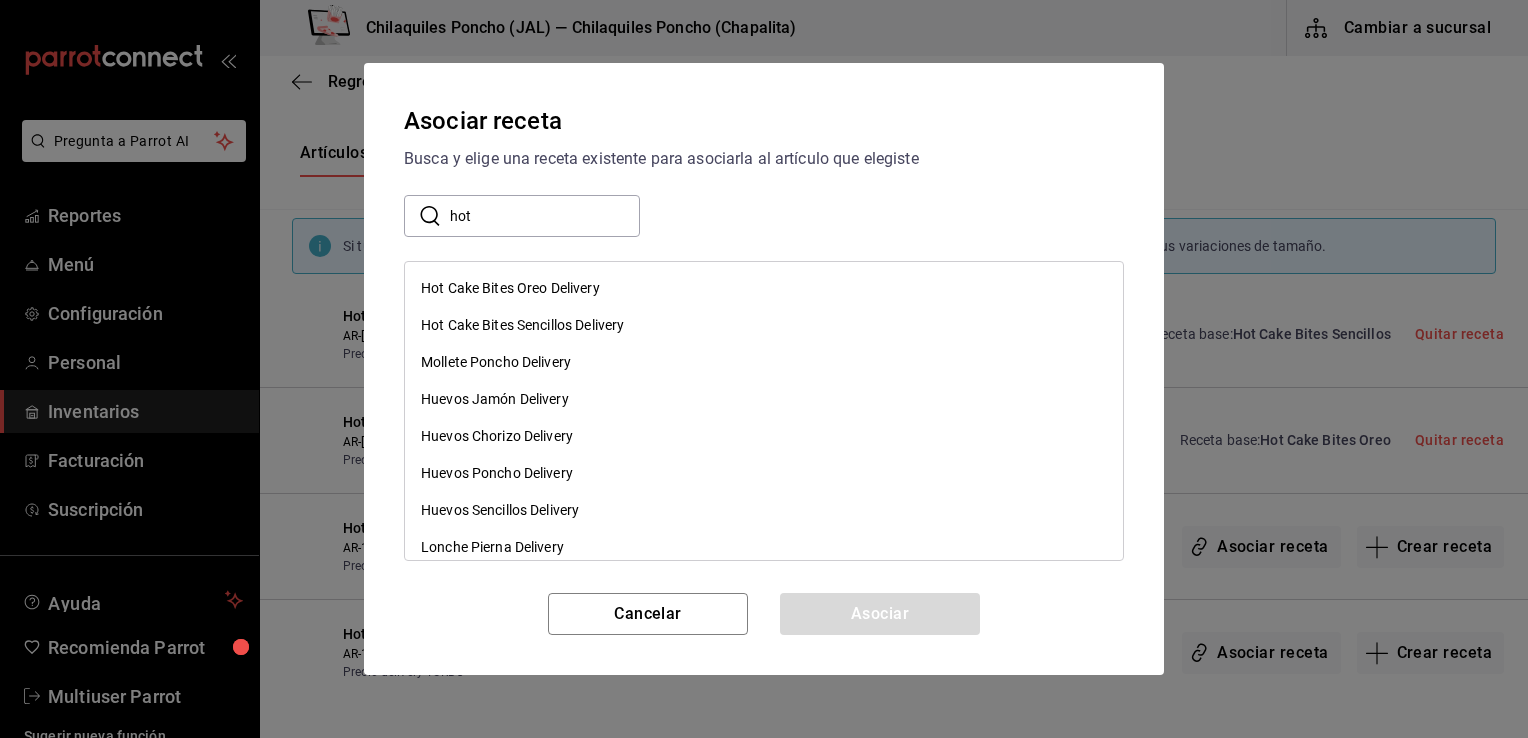 click on "Hot Cake Bites Sencillos Delivery" at bounding box center (522, 325) 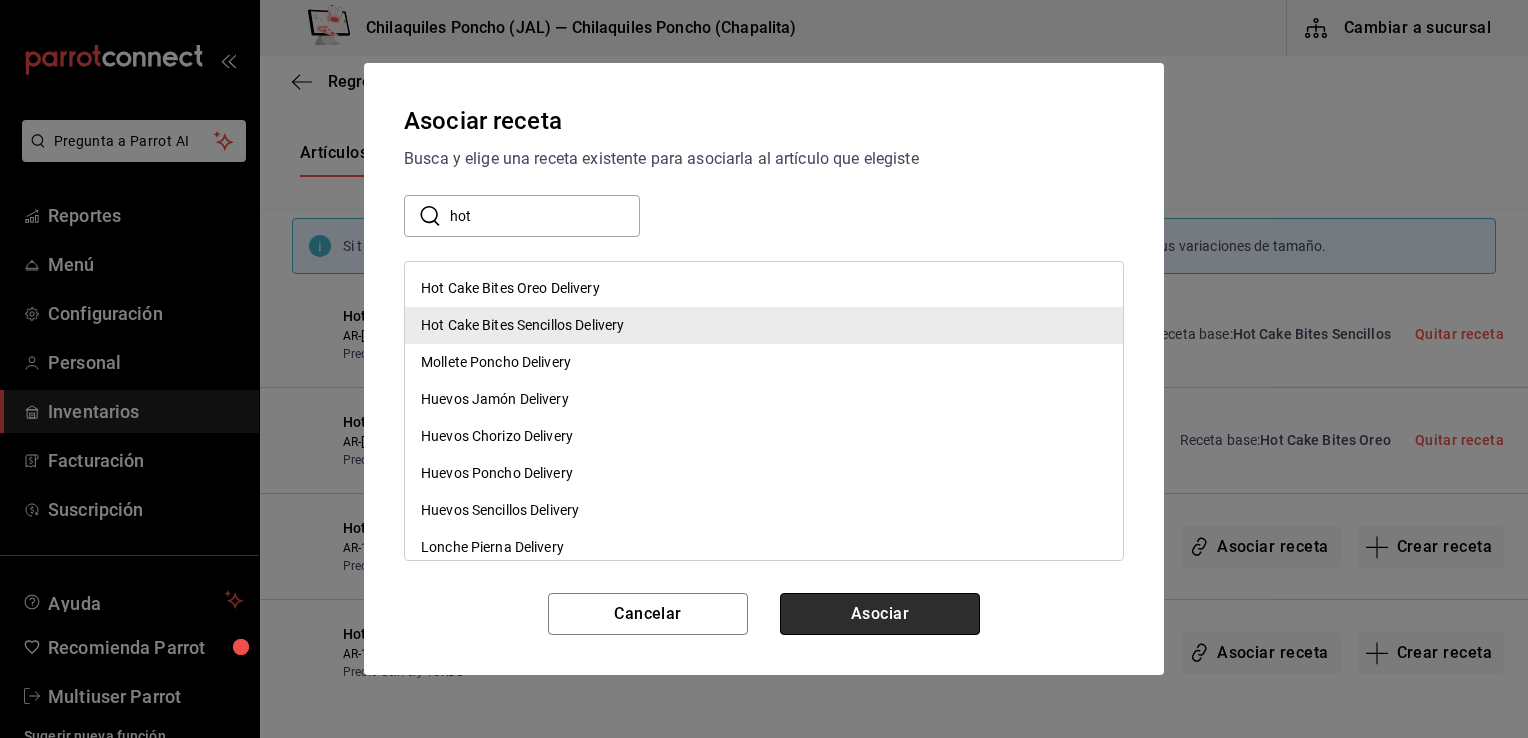 click on "Asociar" at bounding box center [880, 614] 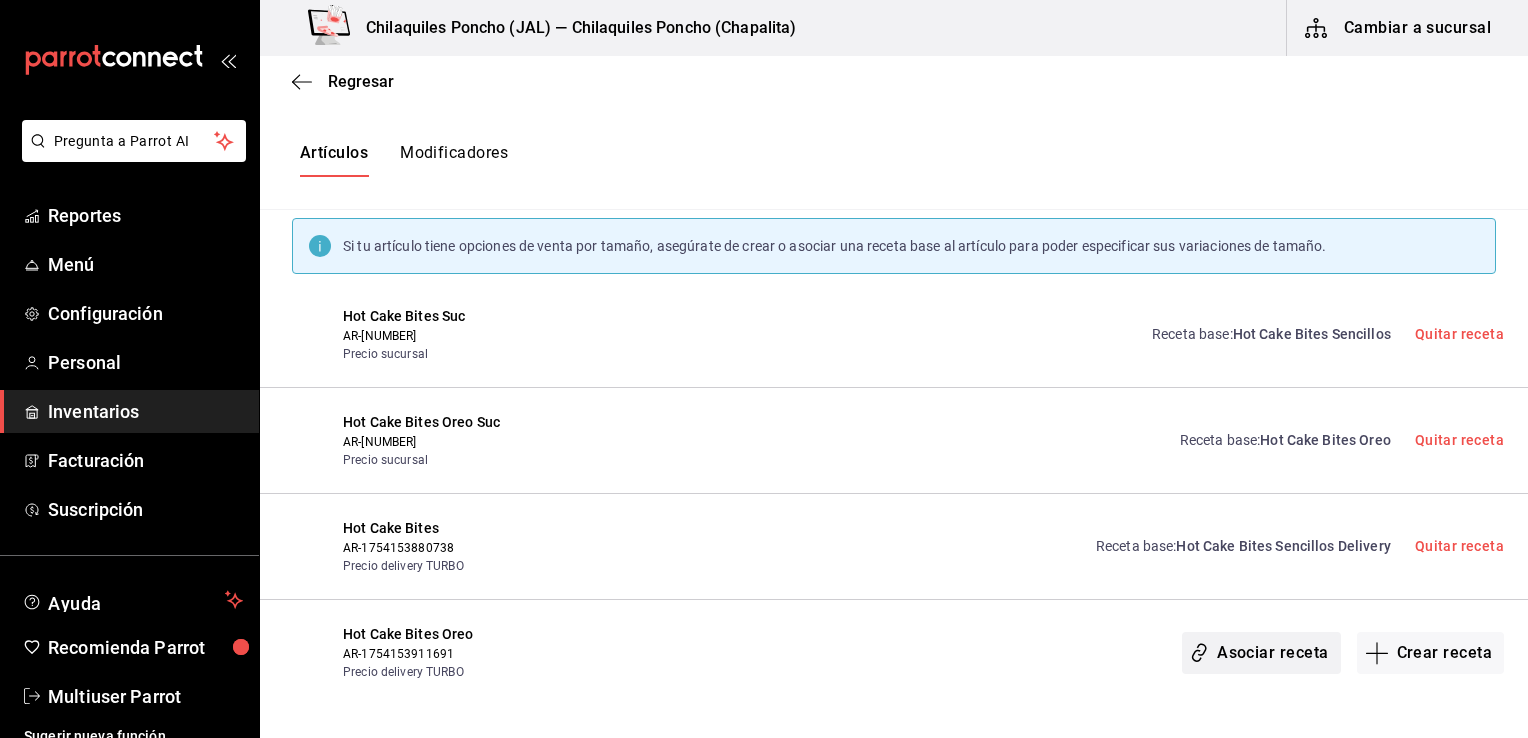 click on "Asociar receta" at bounding box center [1261, 653] 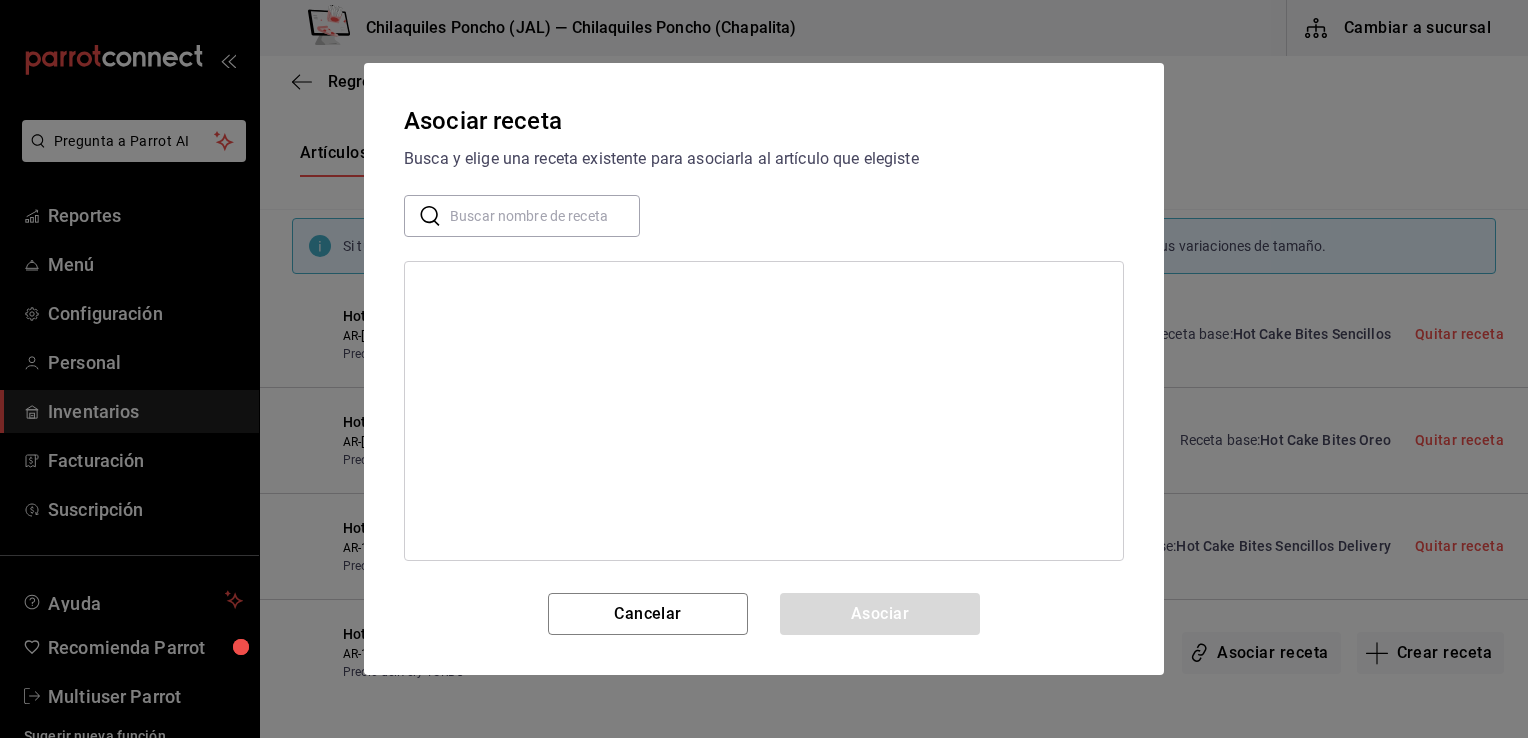 click at bounding box center (545, 216) 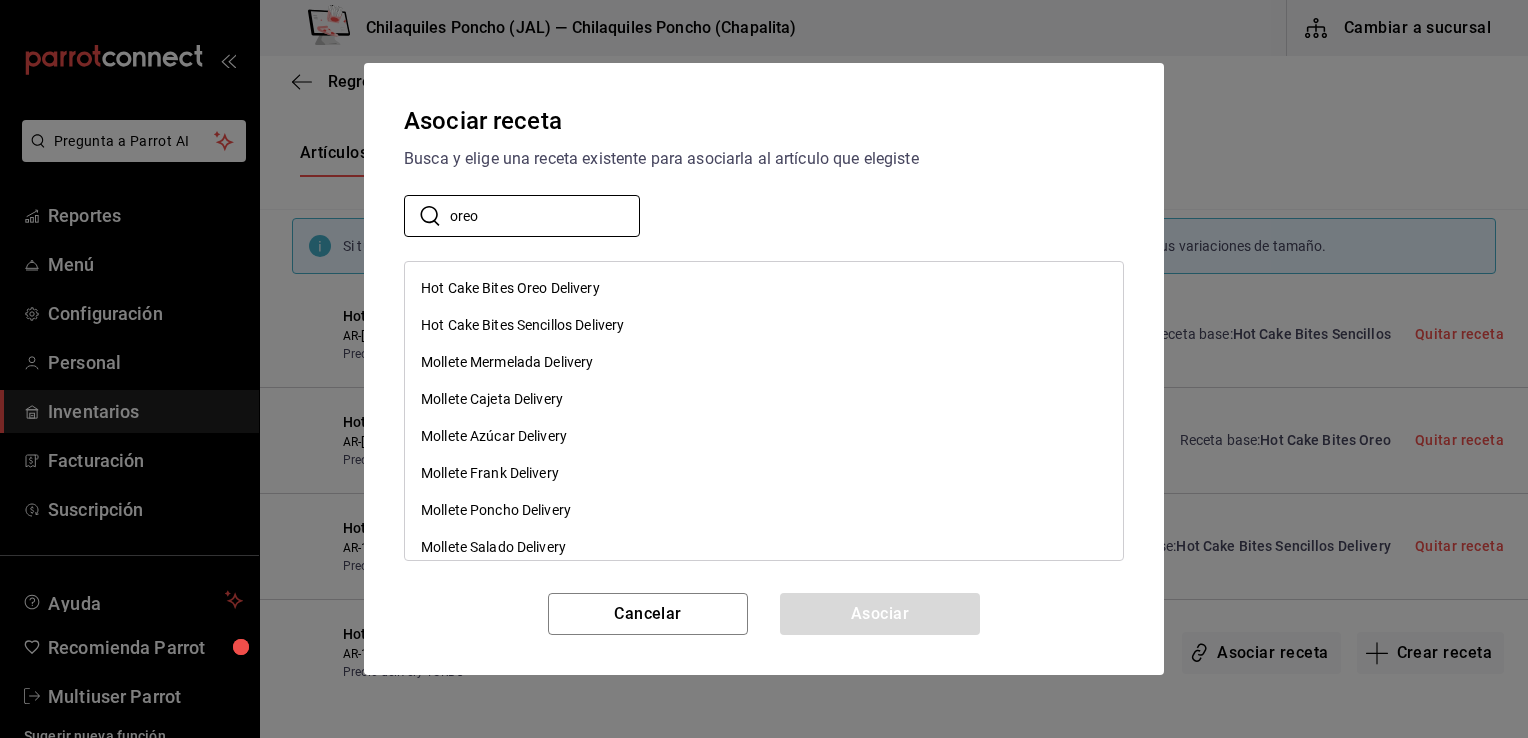 type on "oreo" 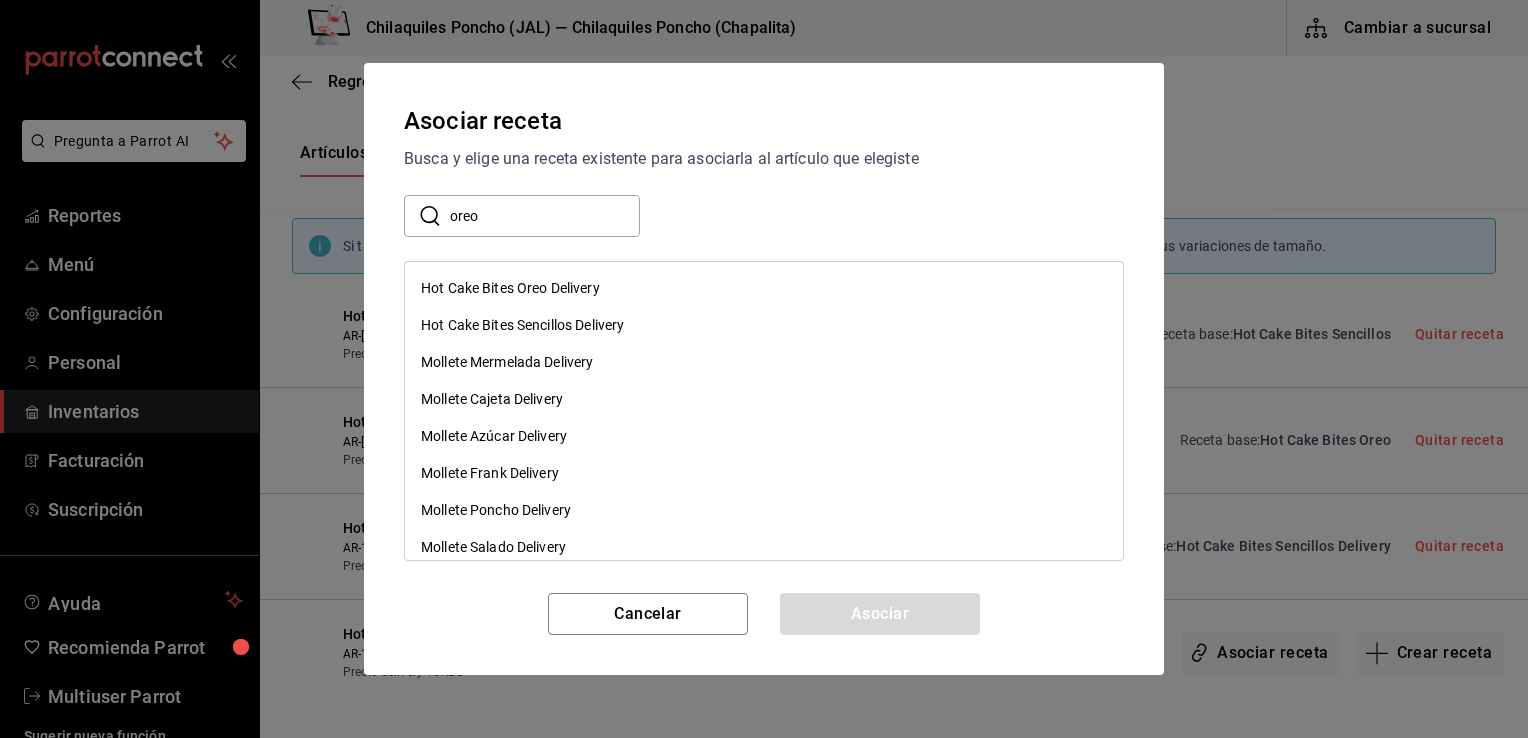 click on "Hot Cake Bites Oreo Delivery" at bounding box center [510, 288] 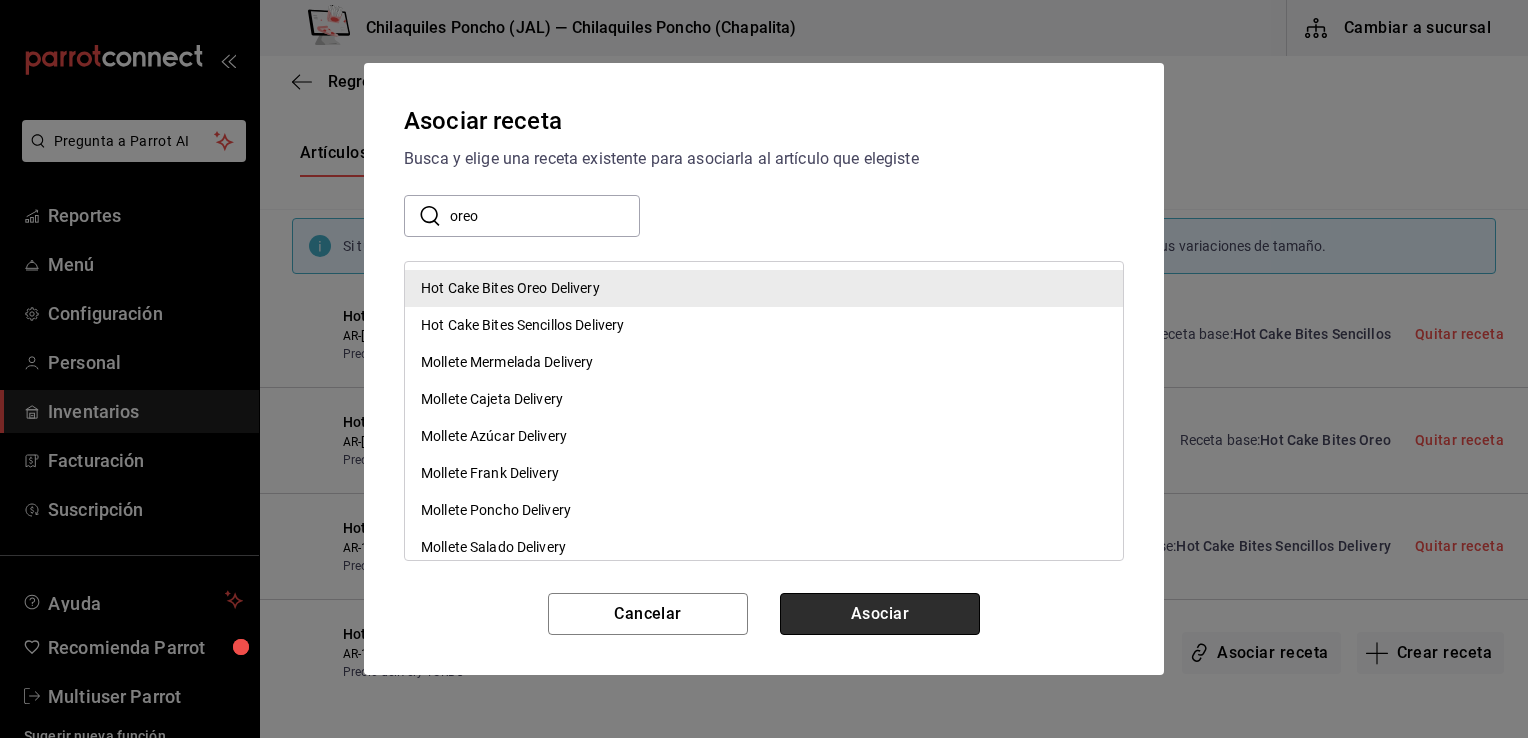 click on "Asociar" at bounding box center [880, 614] 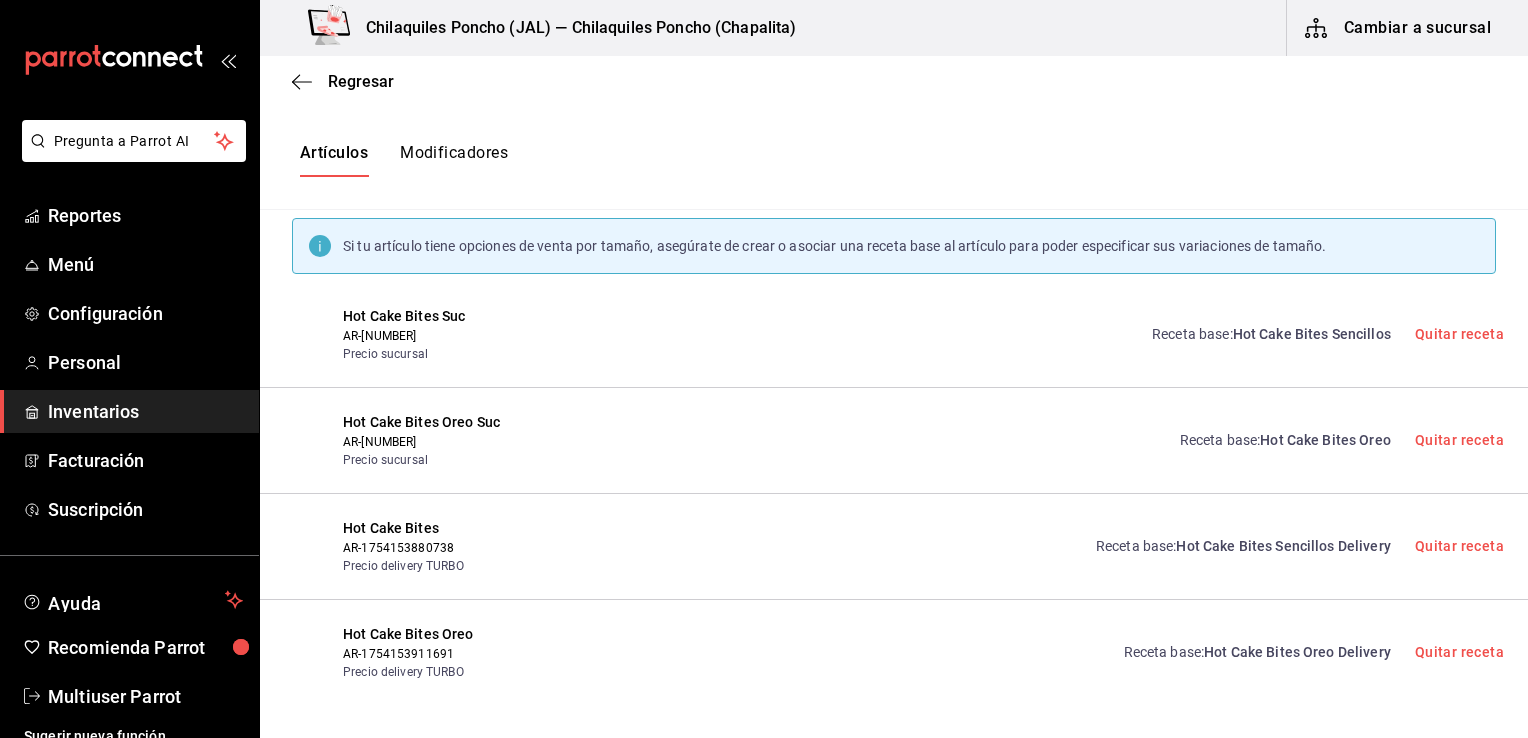scroll, scrollTop: 0, scrollLeft: 0, axis: both 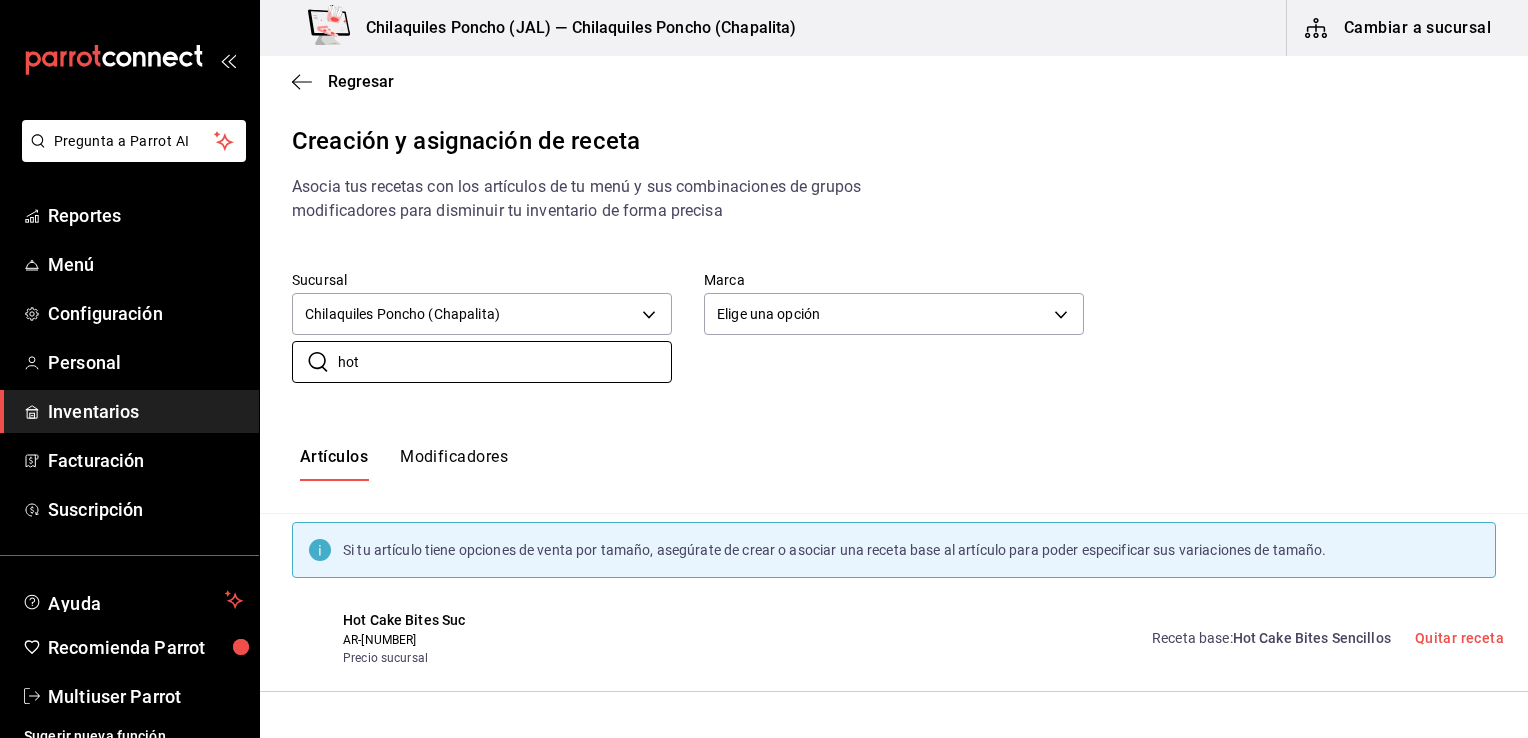drag, startPoint x: 494, startPoint y: 366, endPoint x: -4, endPoint y: 346, distance: 498.40146 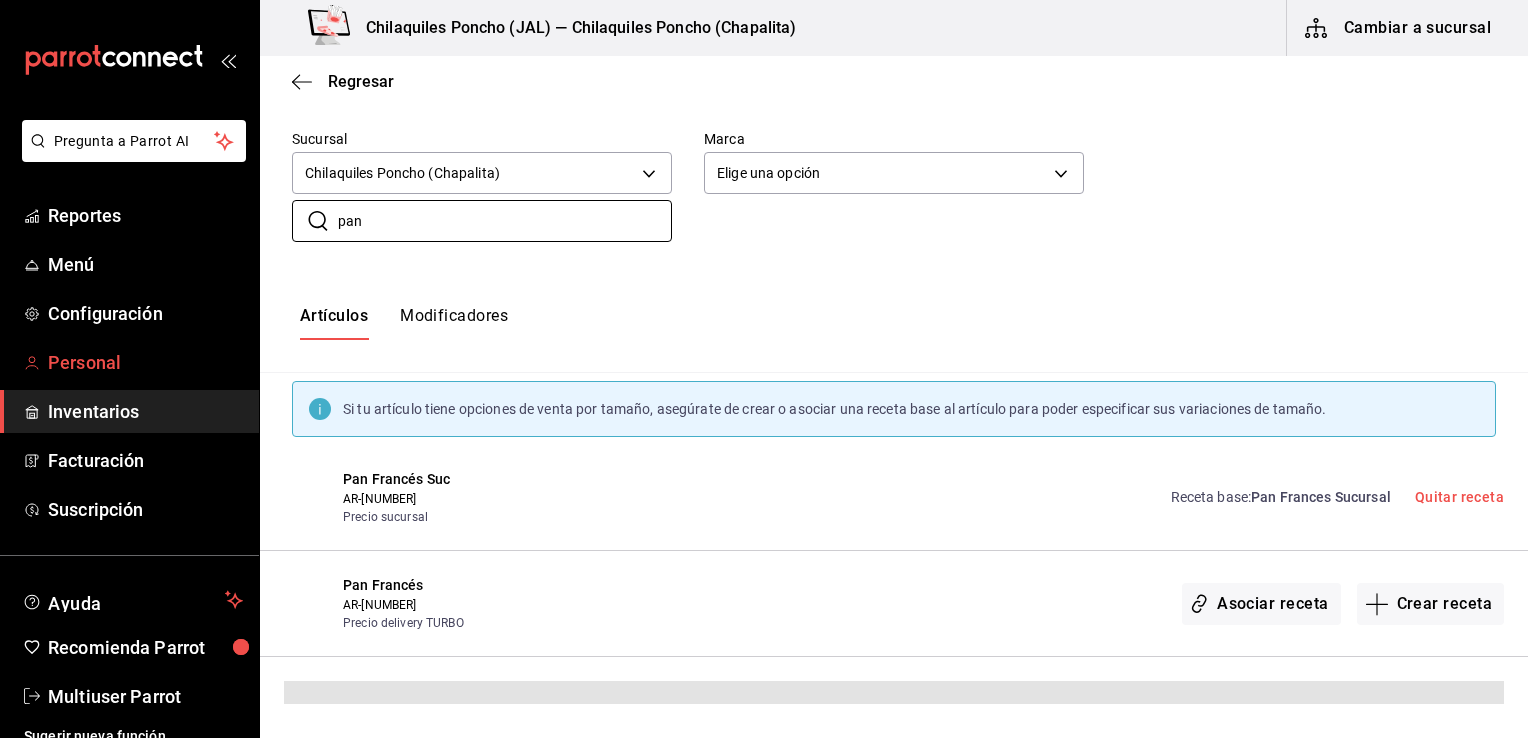 scroll, scrollTop: 92, scrollLeft: 0, axis: vertical 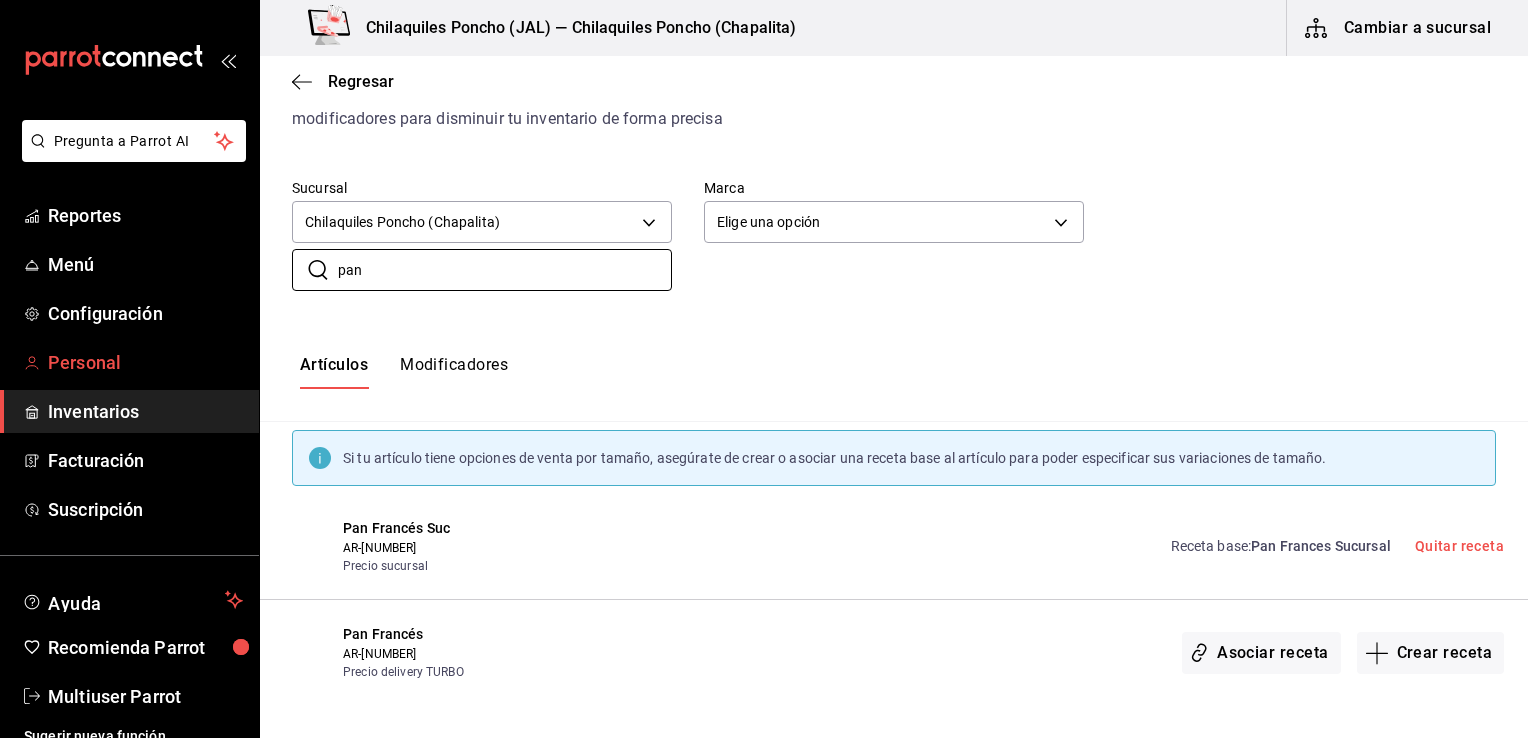 type on "pan" 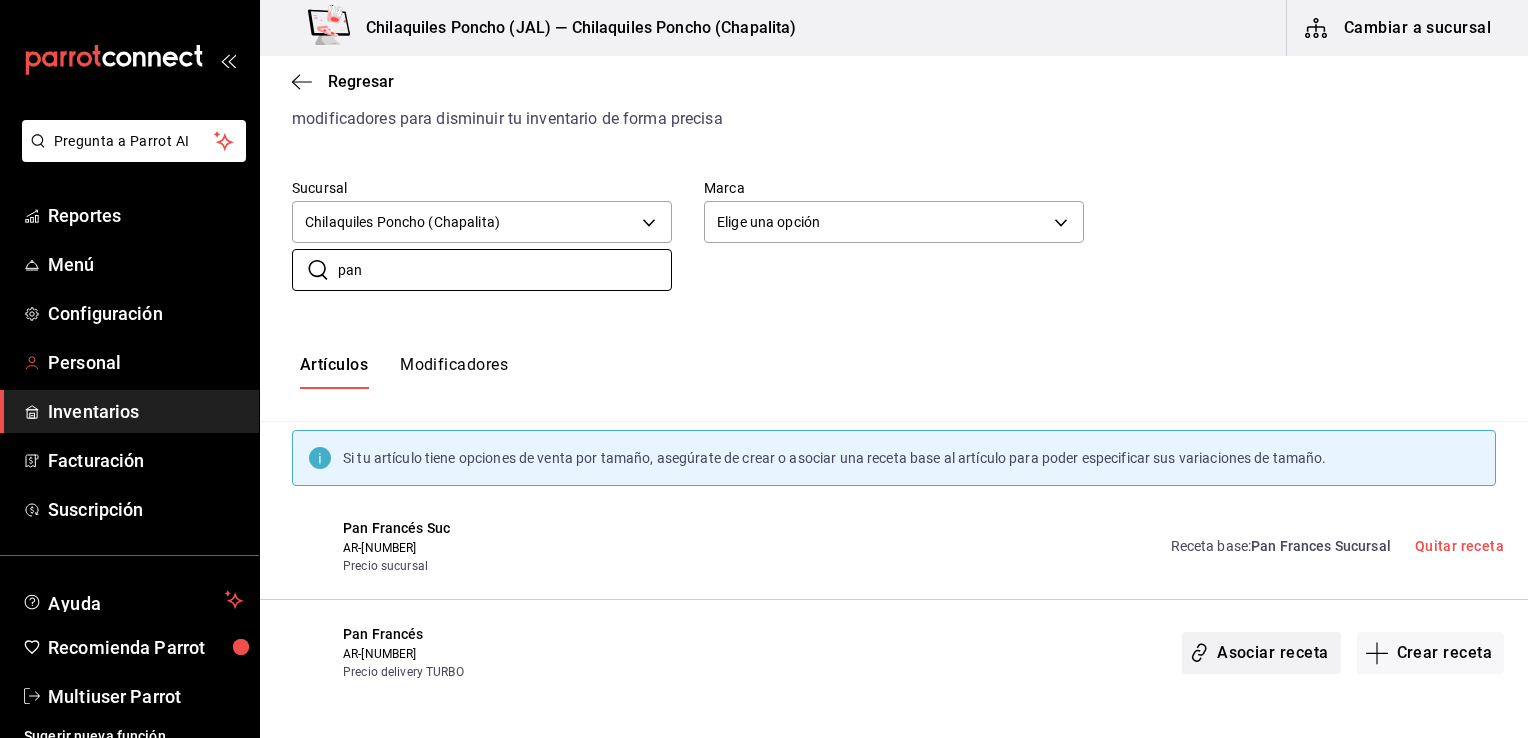 click on "Asociar receta" at bounding box center [1261, 653] 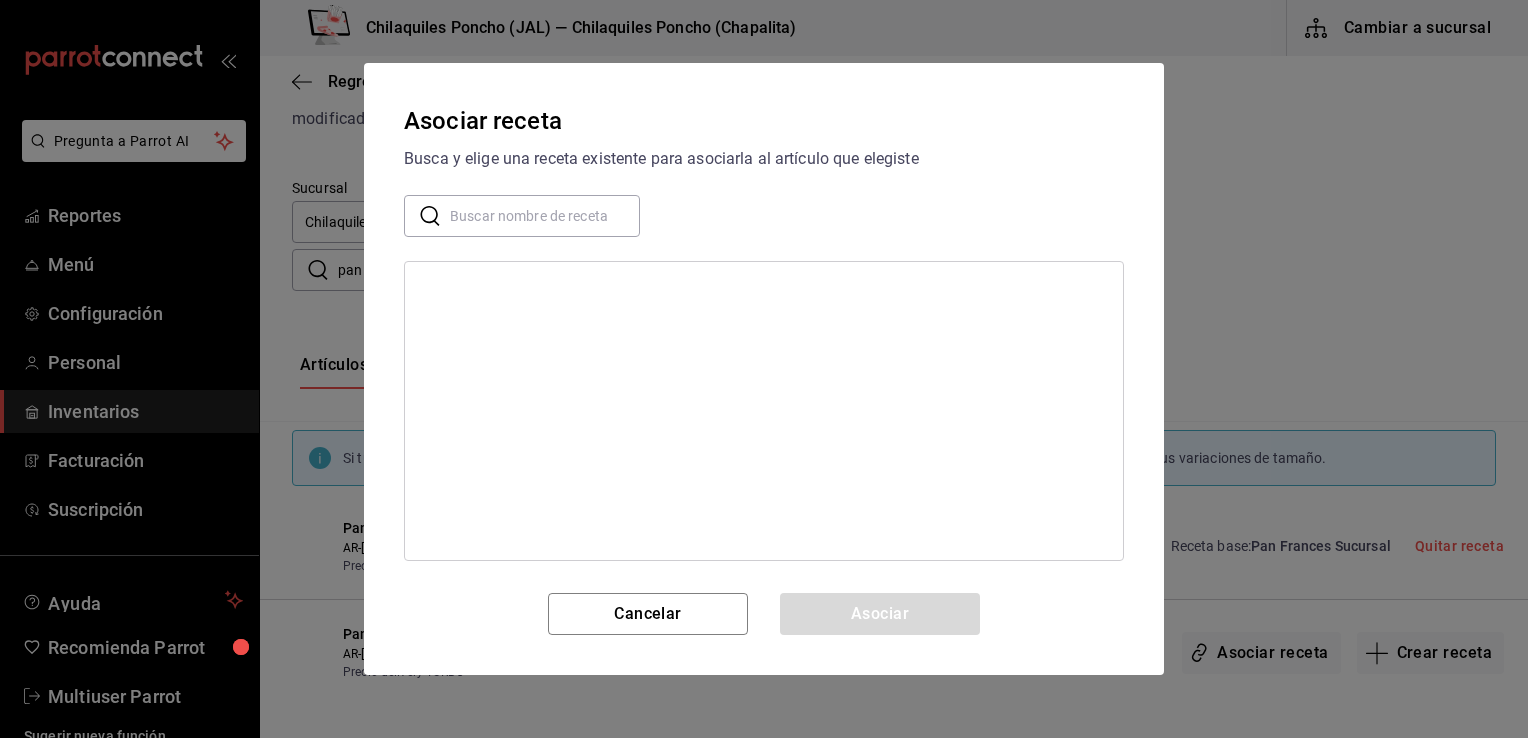 click at bounding box center (545, 216) 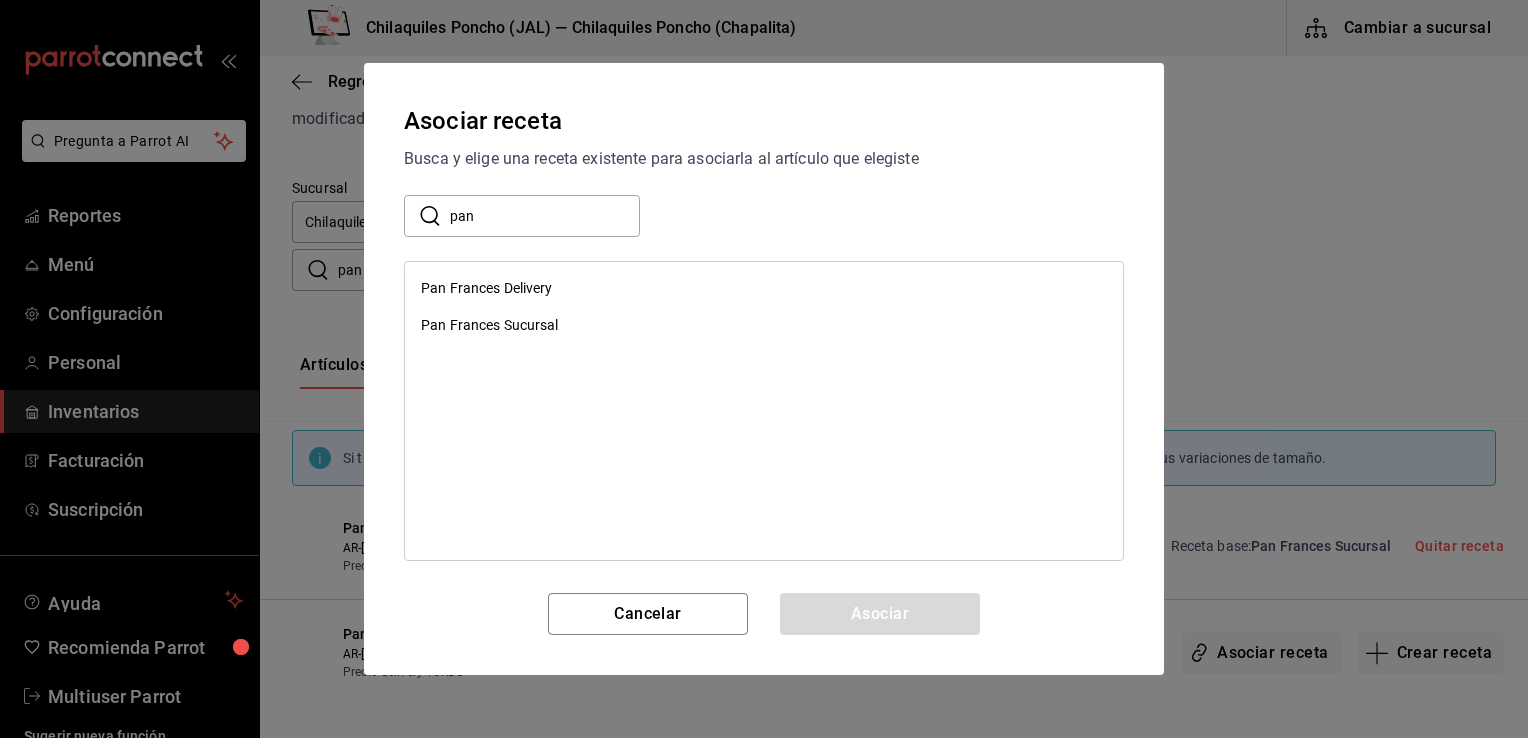 type on "pan" 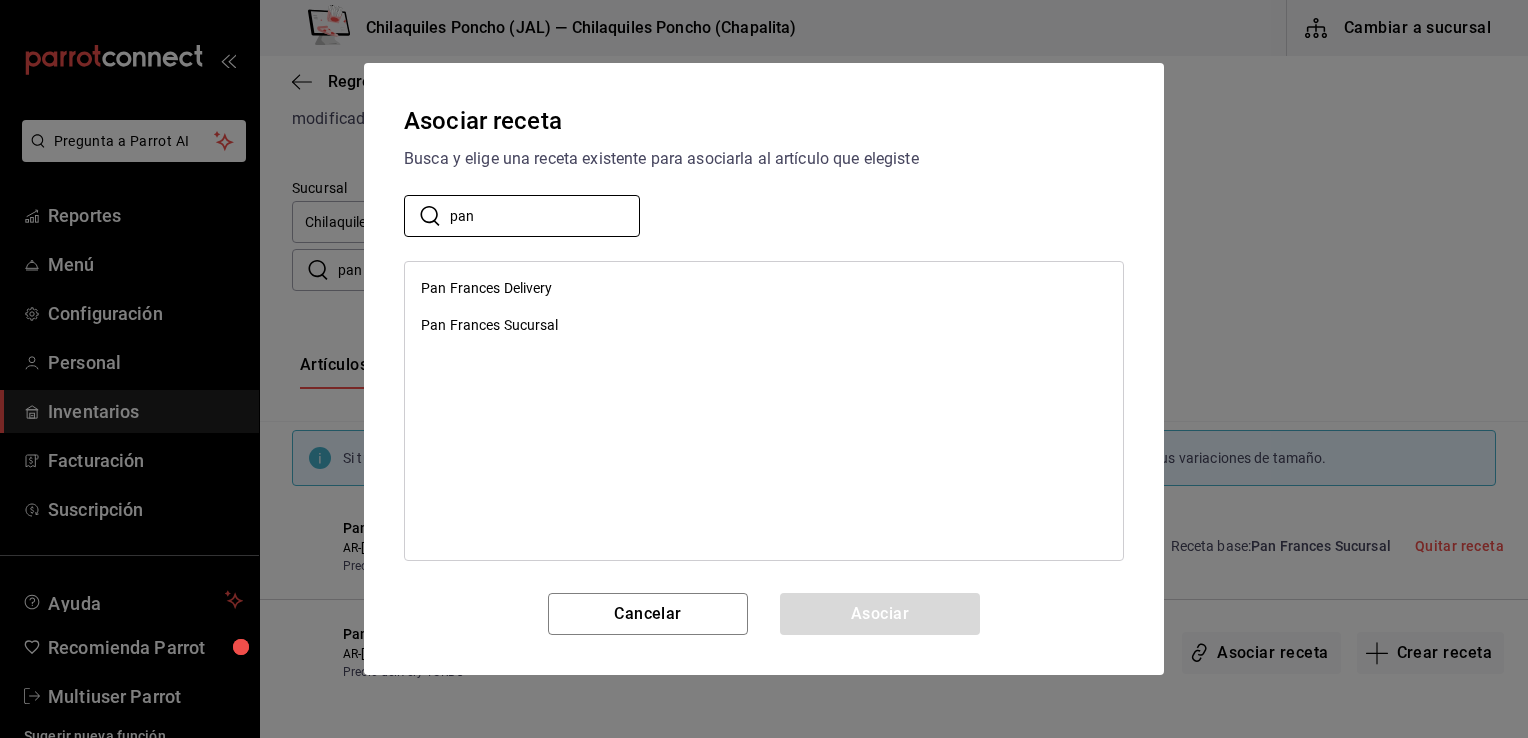 click on "Pan Frances Delivery" at bounding box center (487, 288) 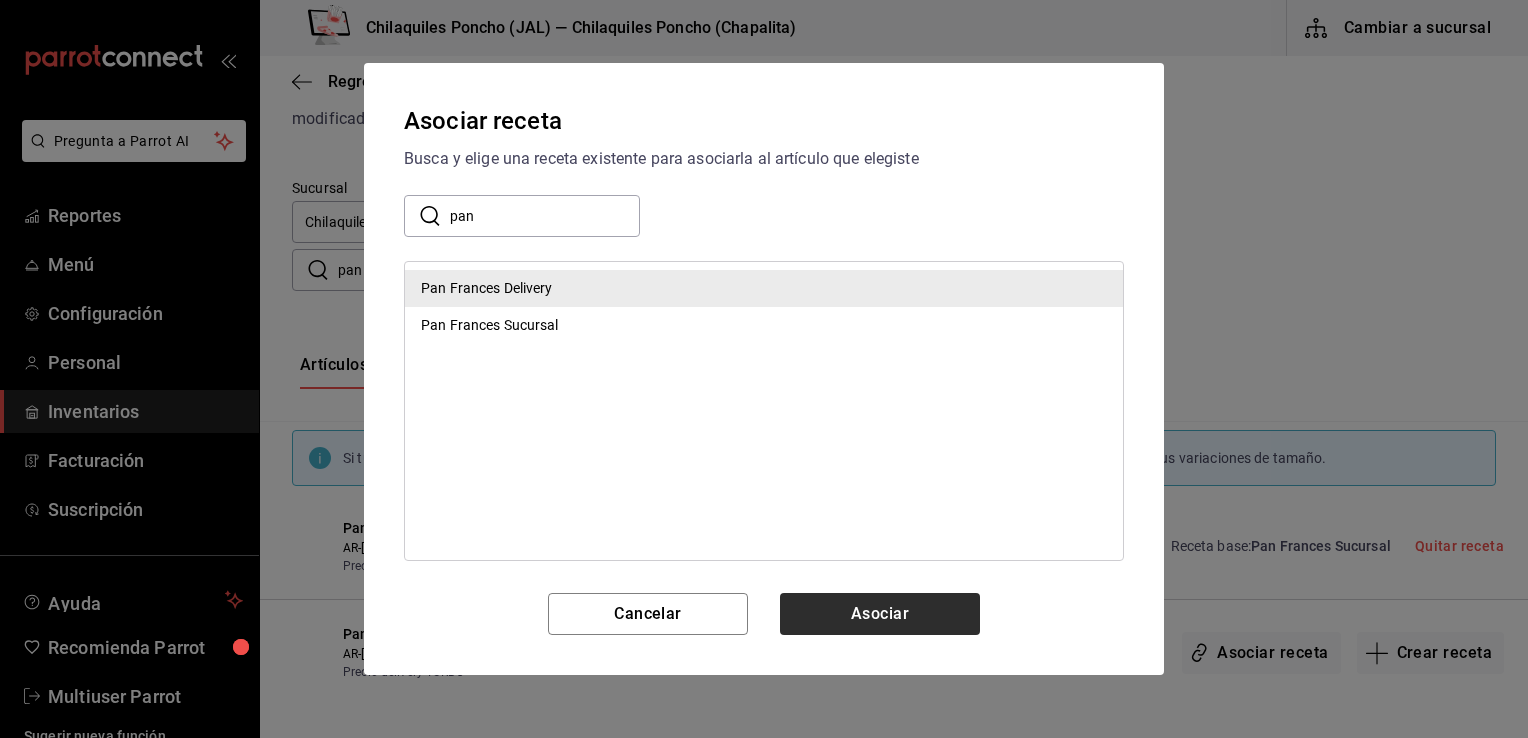click on "Asociar" at bounding box center [880, 614] 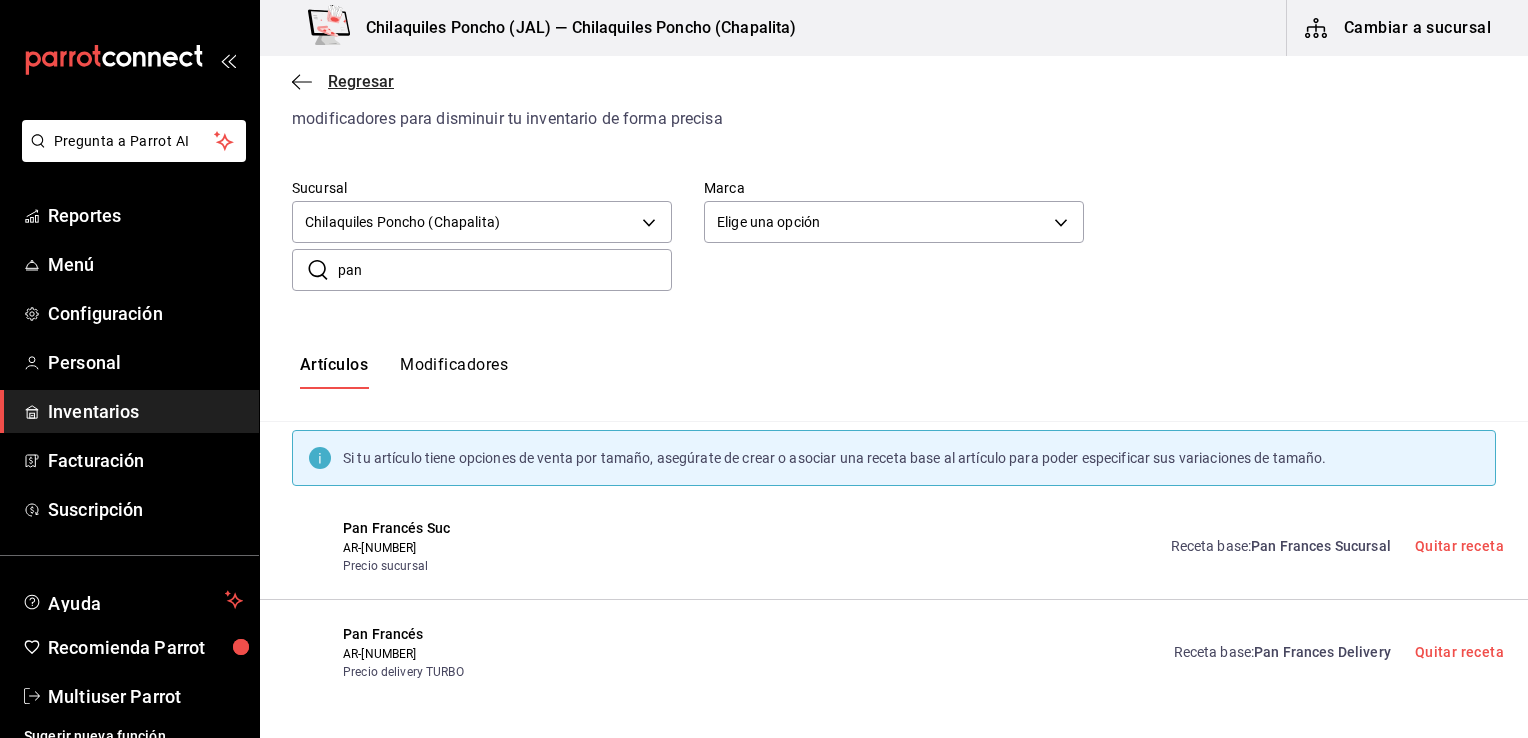 click on "Regresar" at bounding box center (361, 81) 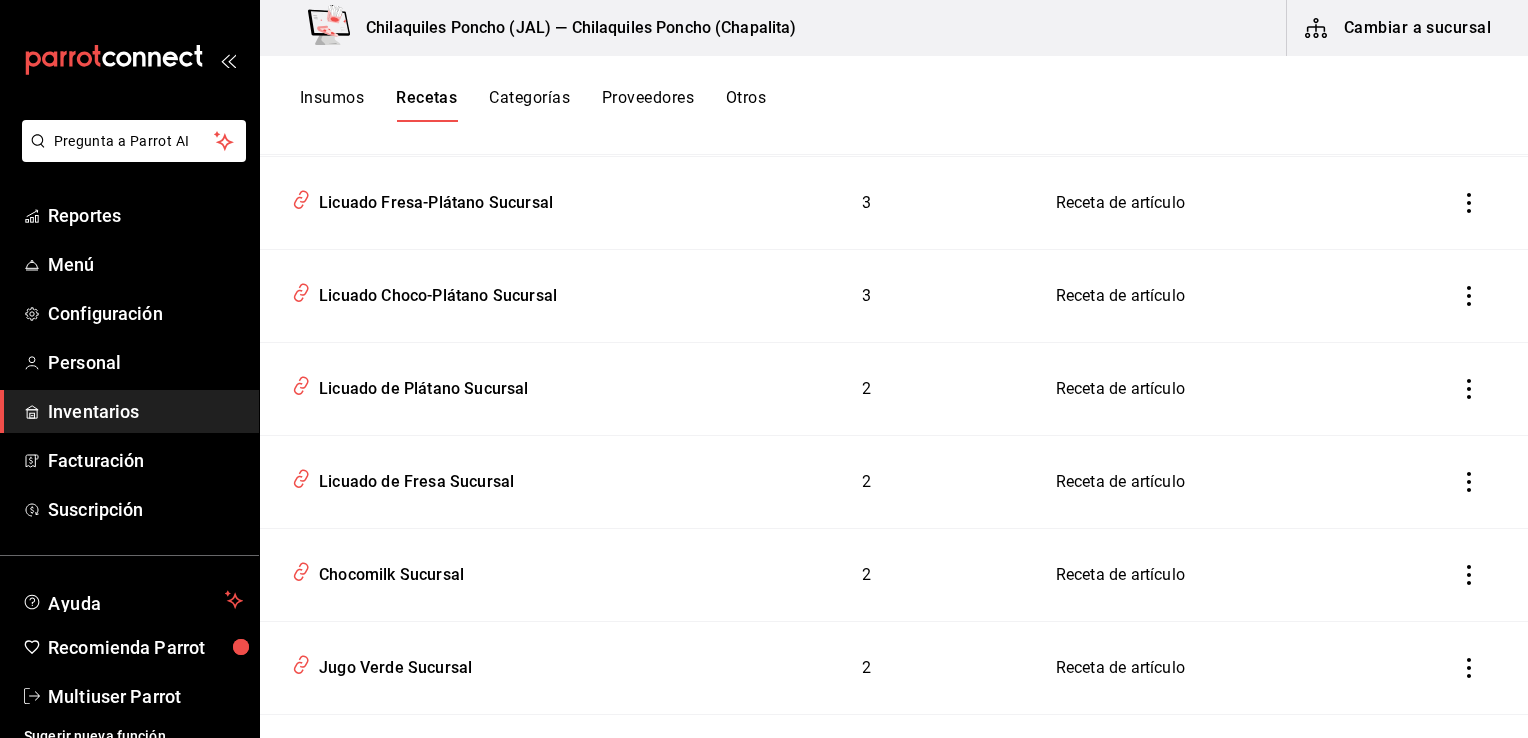 scroll, scrollTop: 3212, scrollLeft: 0, axis: vertical 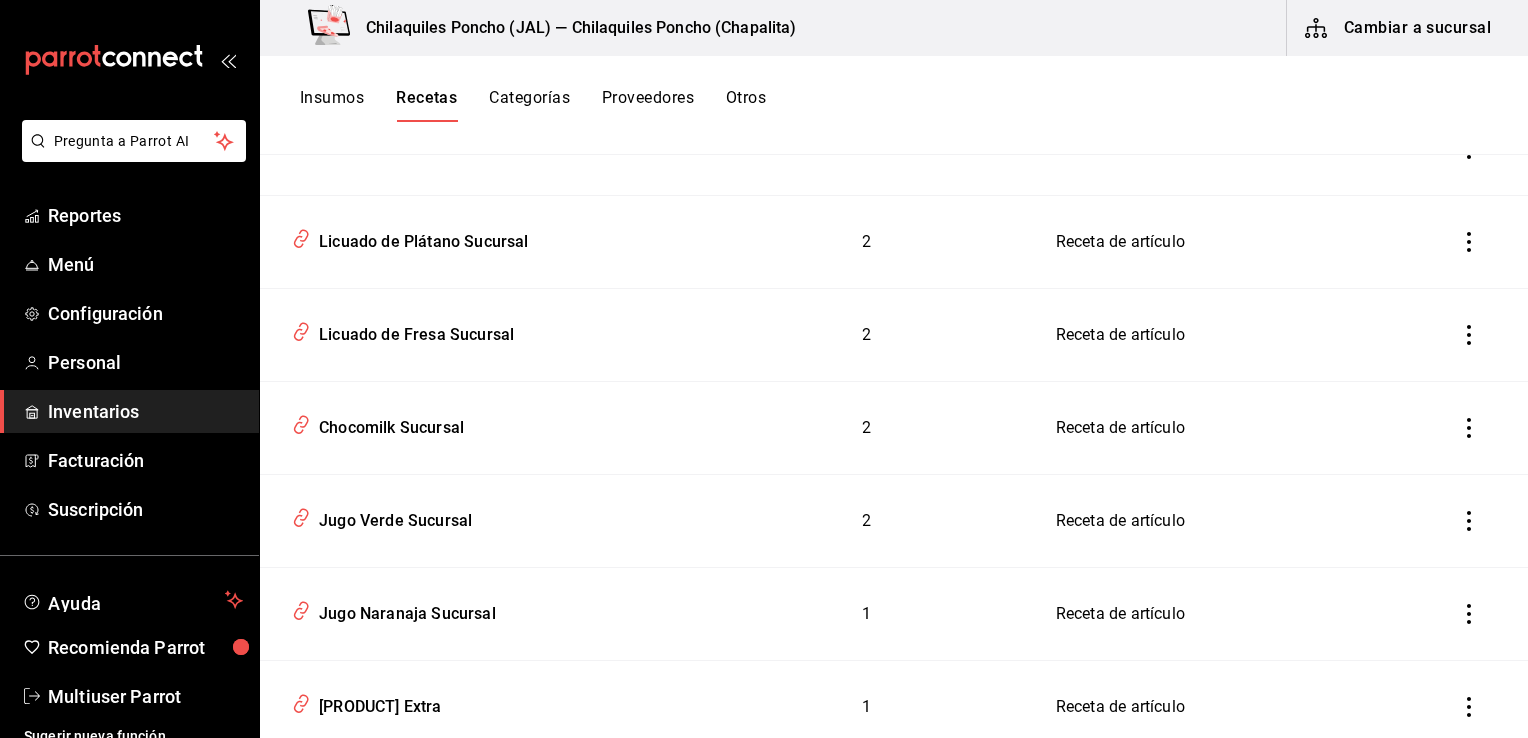 click 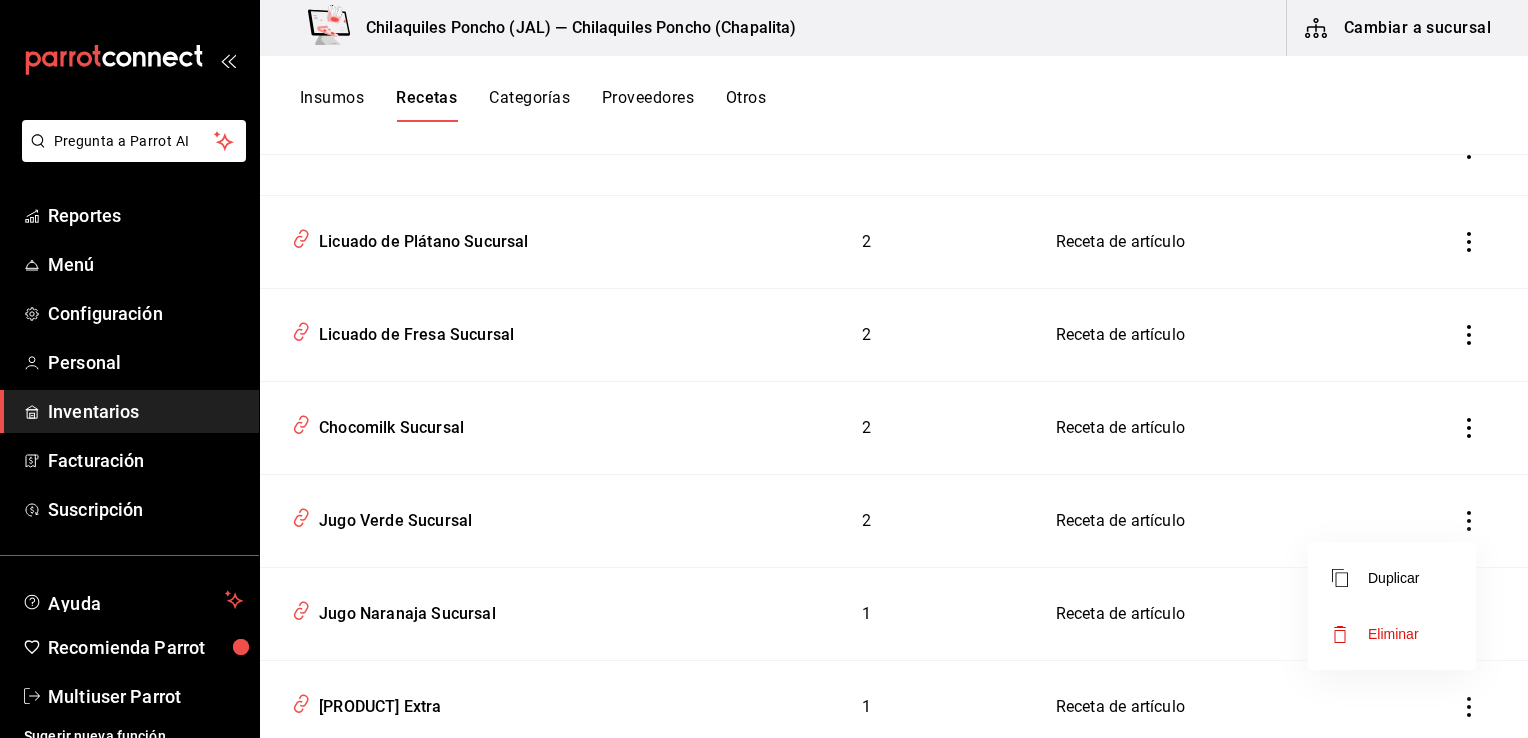 click on "Duplicar" at bounding box center (1392, 578) 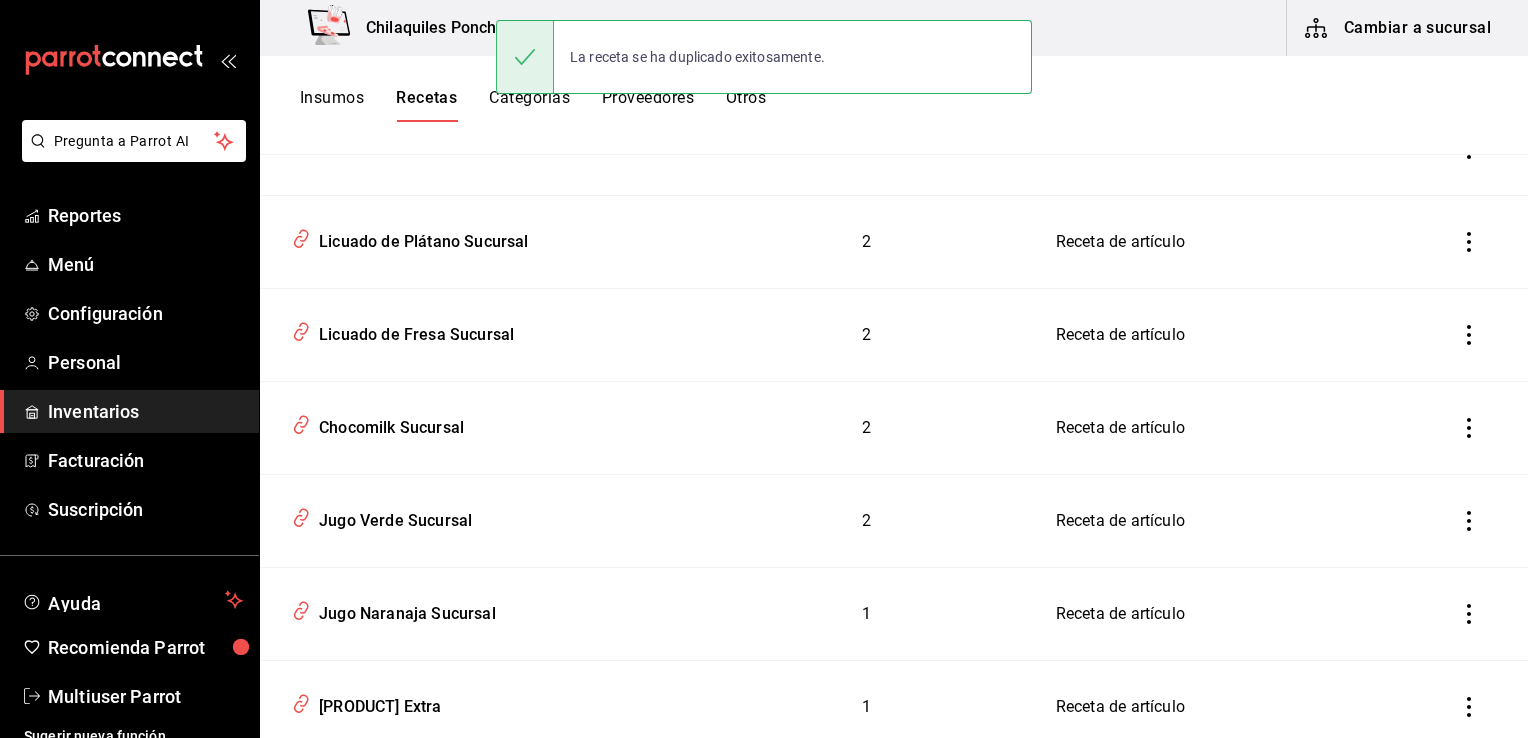 click 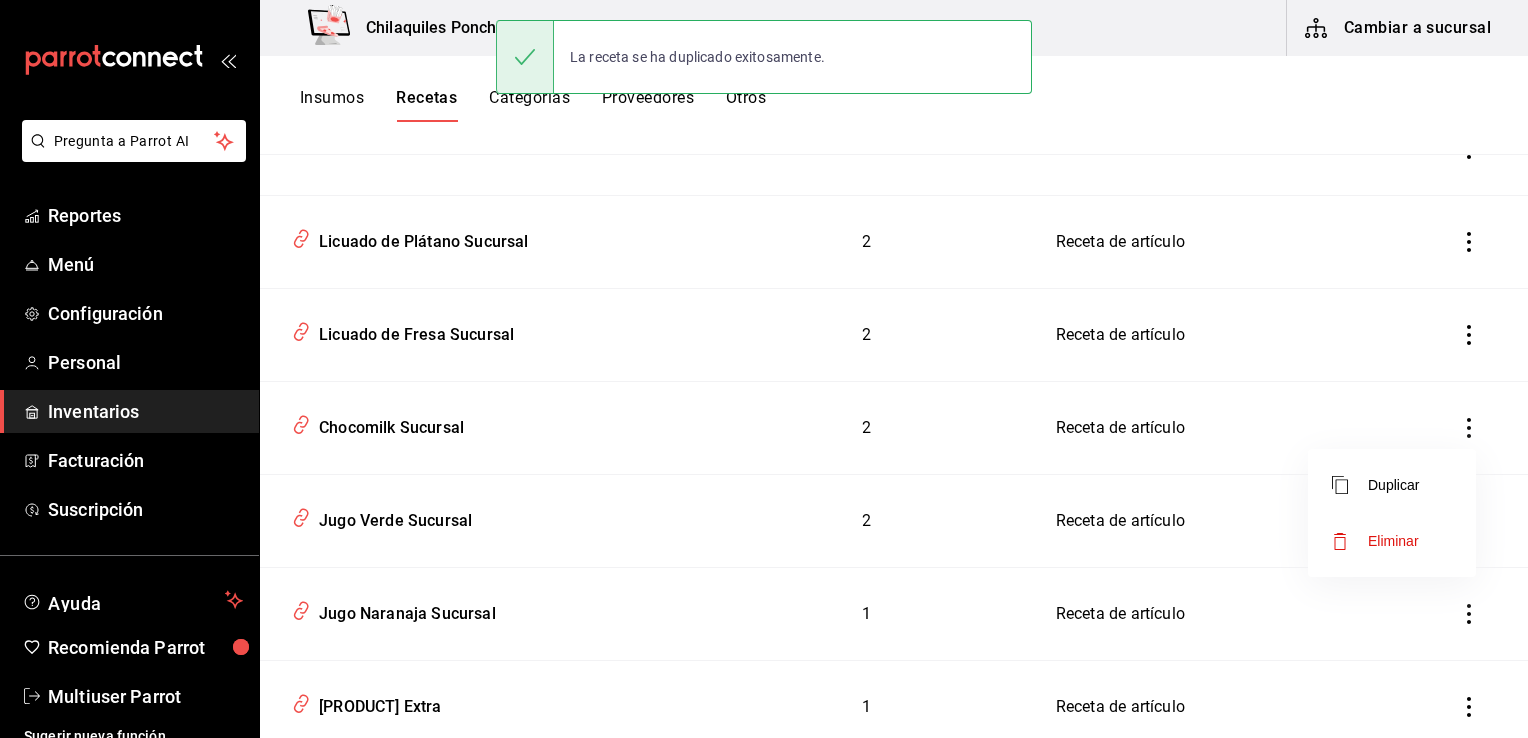 click on "Duplicar" at bounding box center [1392, 485] 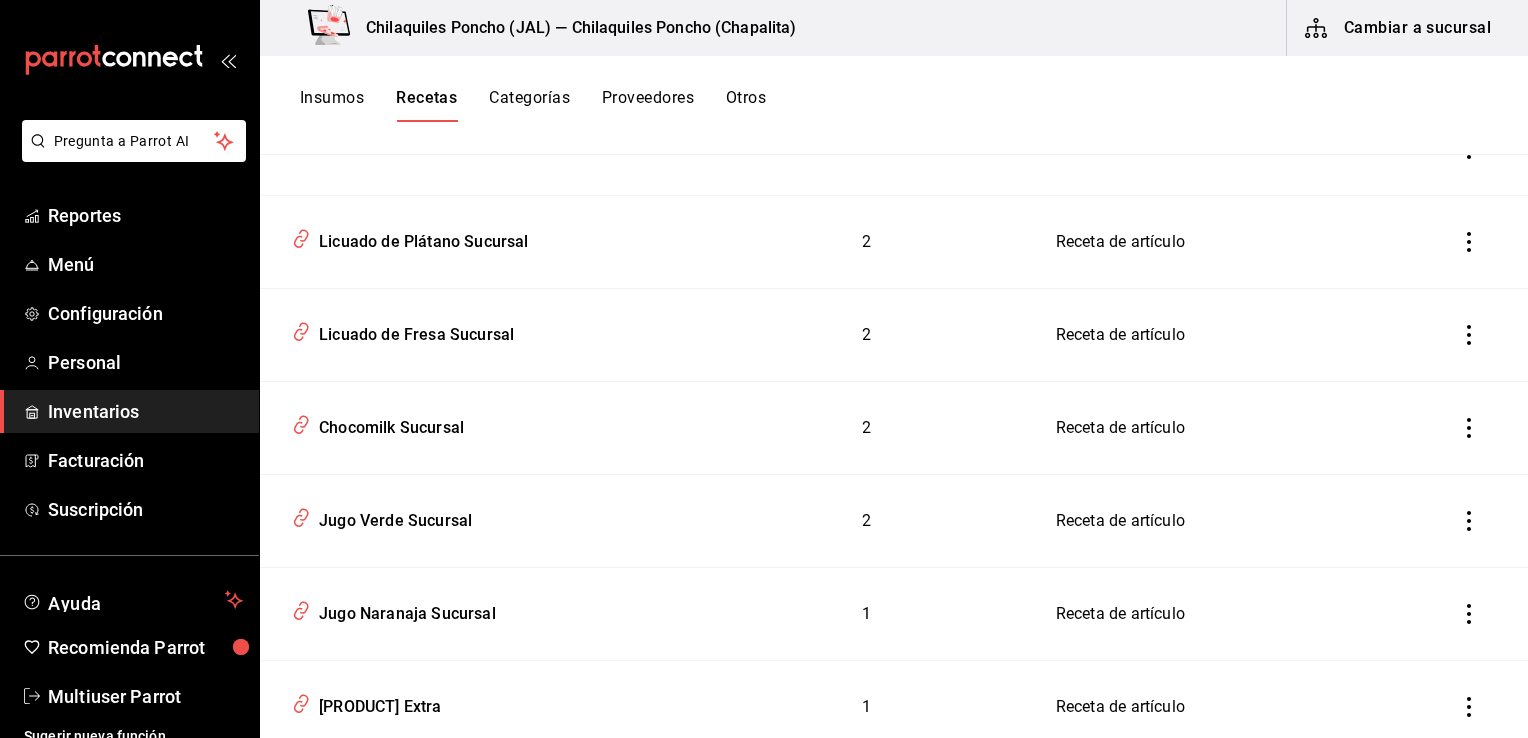 click 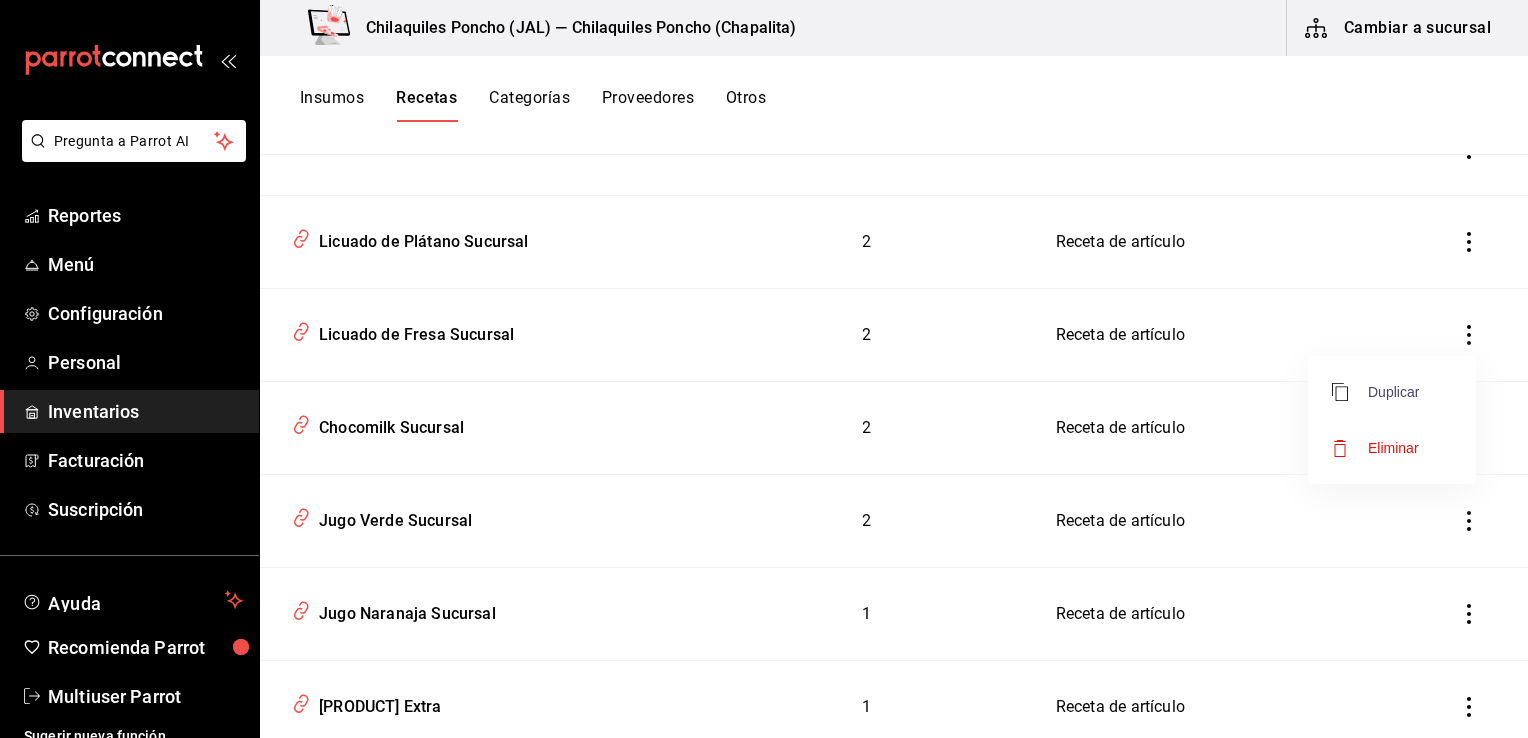 click on "Duplicar" at bounding box center [1375, 392] 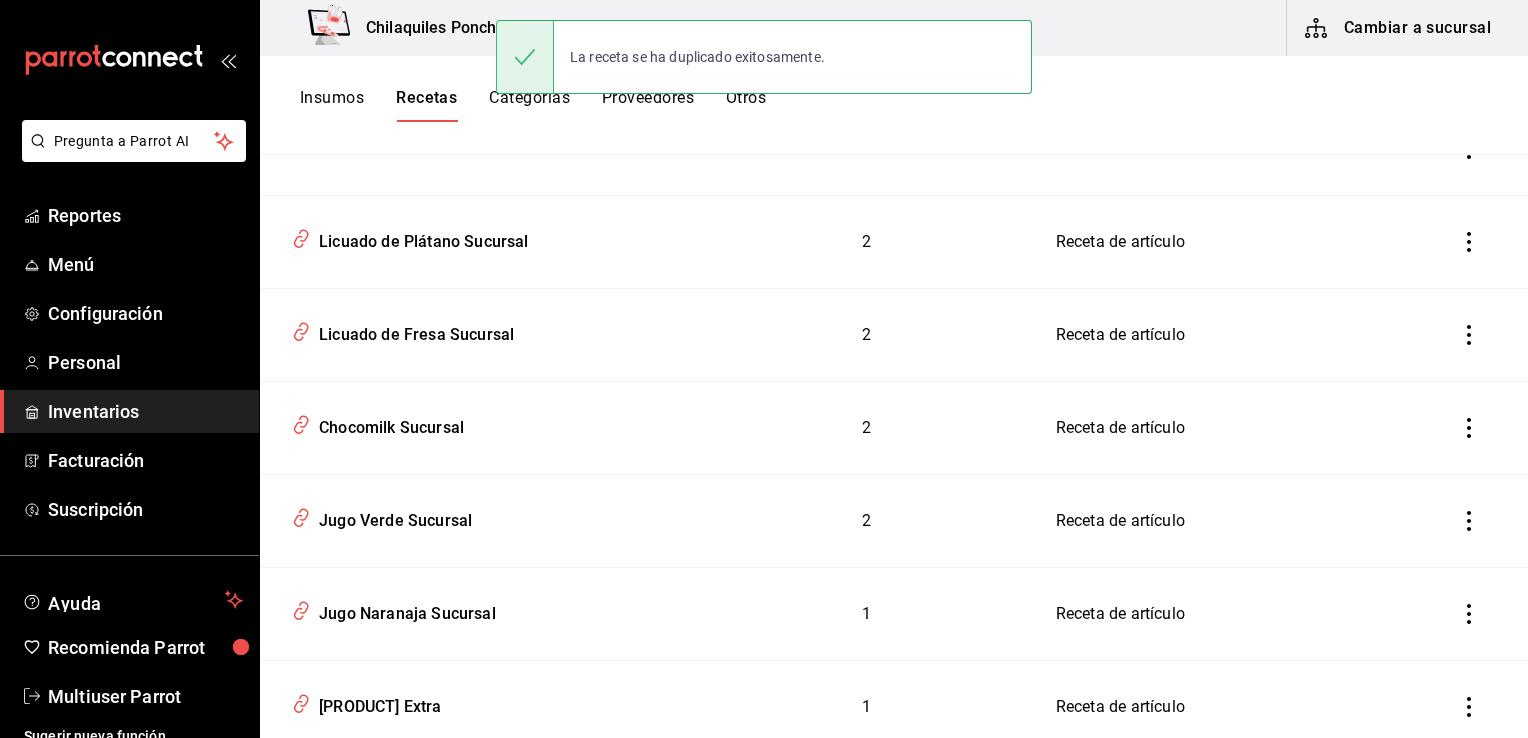 click 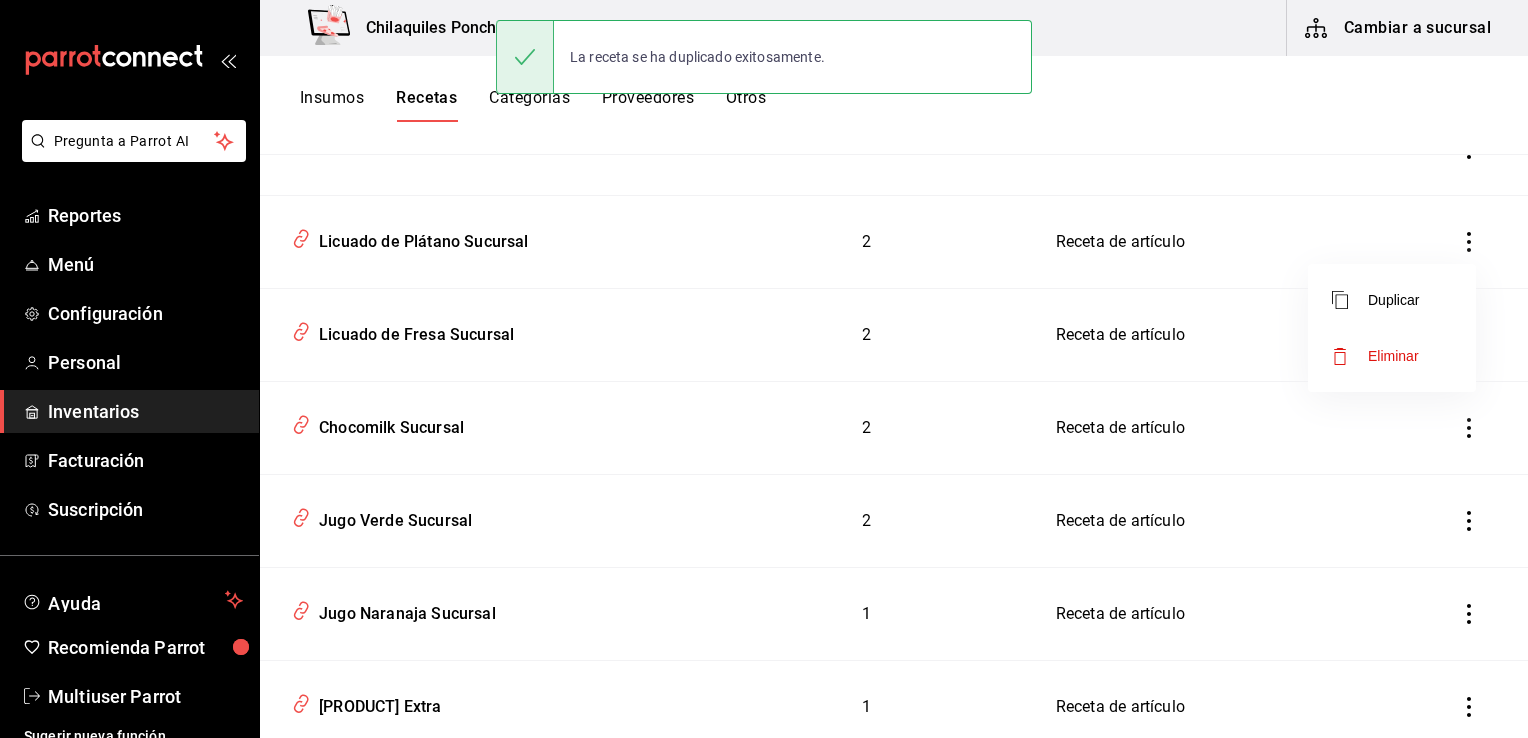 click on "Duplicar" at bounding box center [1392, 300] 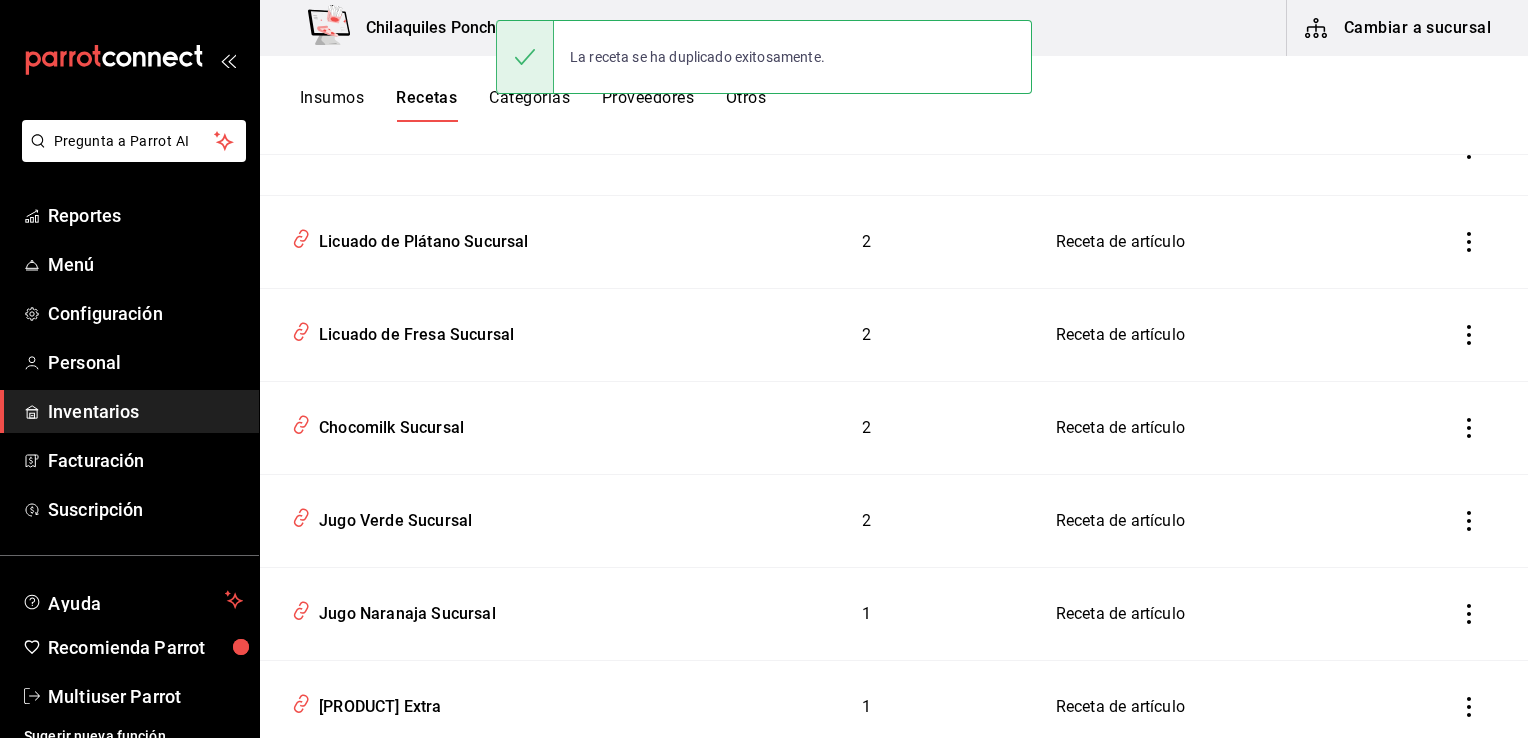 click 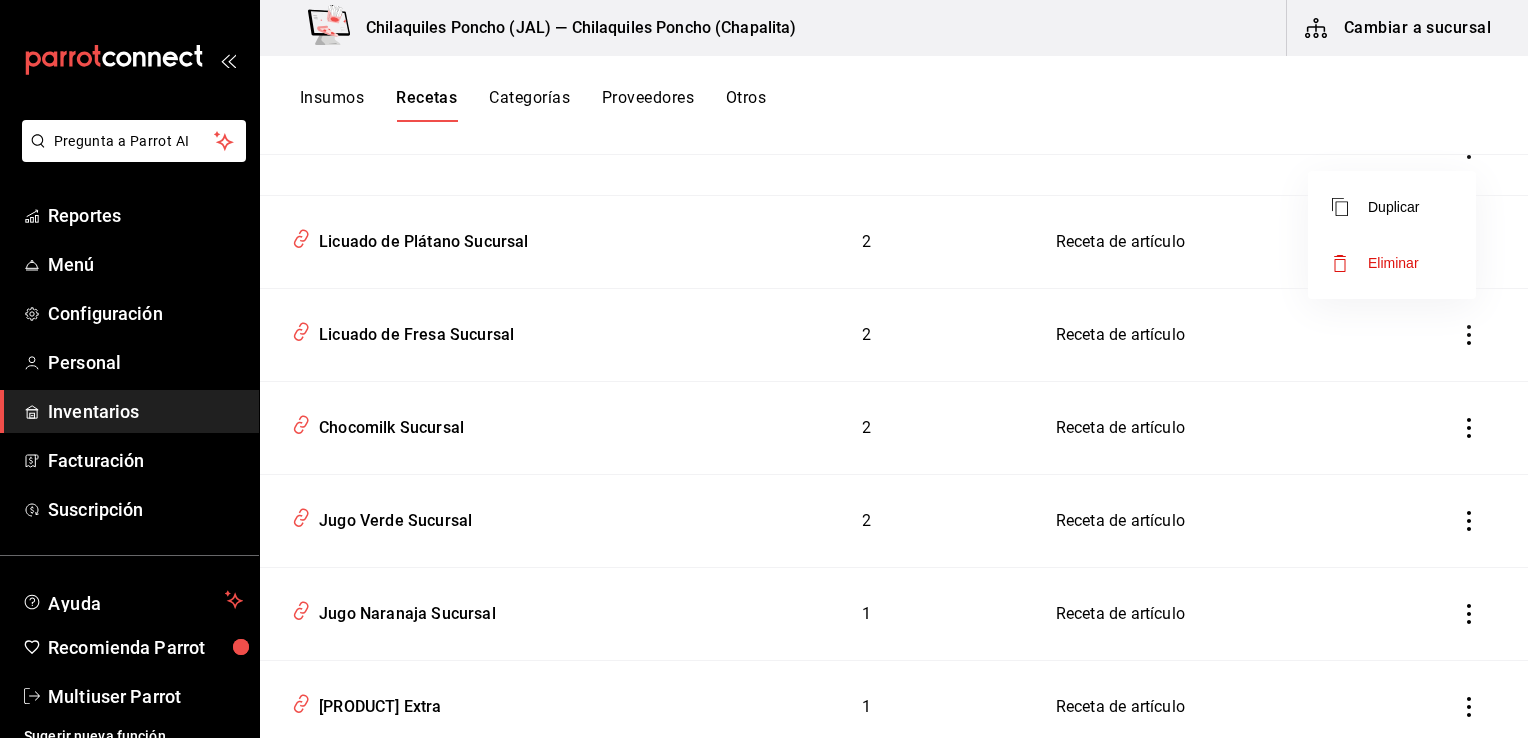 click on "Duplicar" at bounding box center (1392, 207) 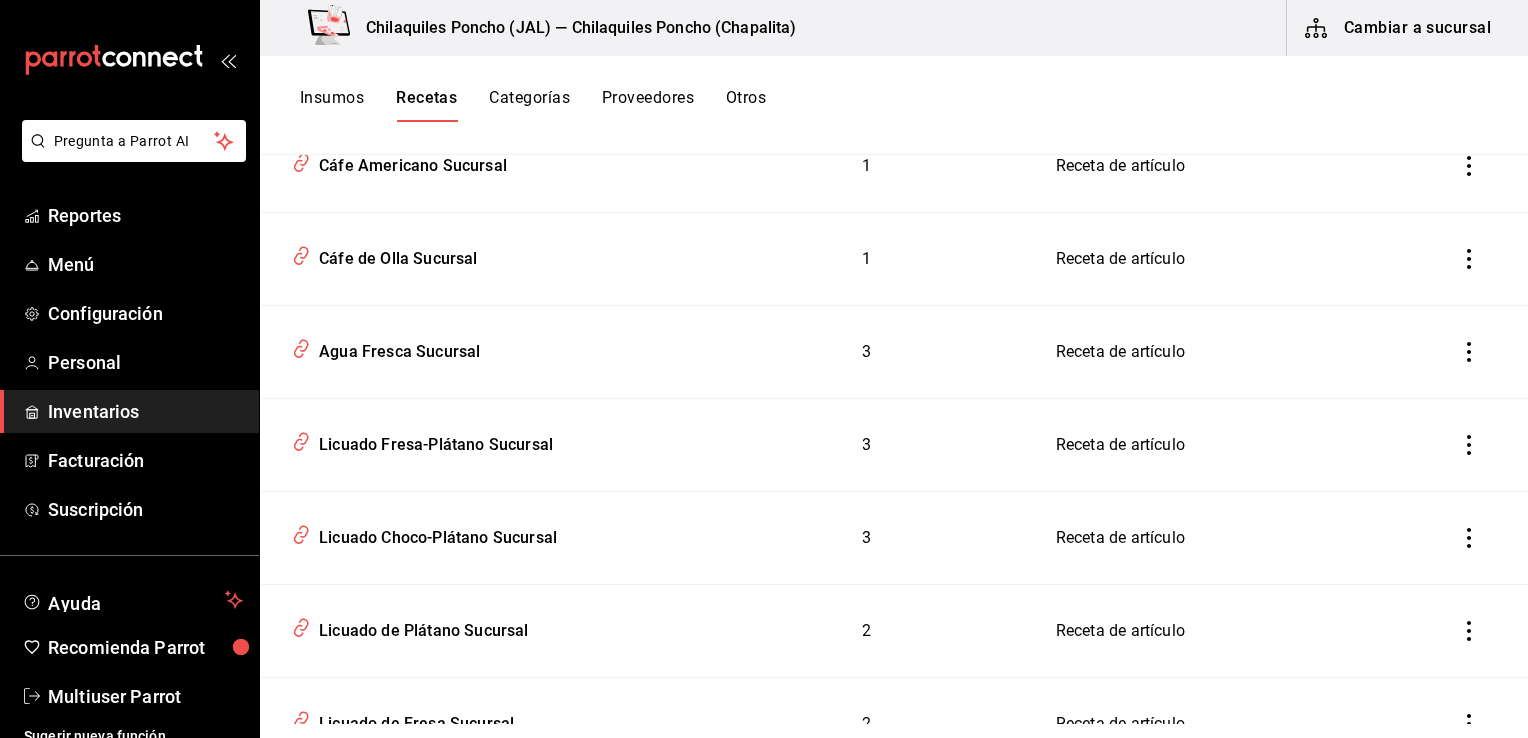 scroll, scrollTop: 2793, scrollLeft: 0, axis: vertical 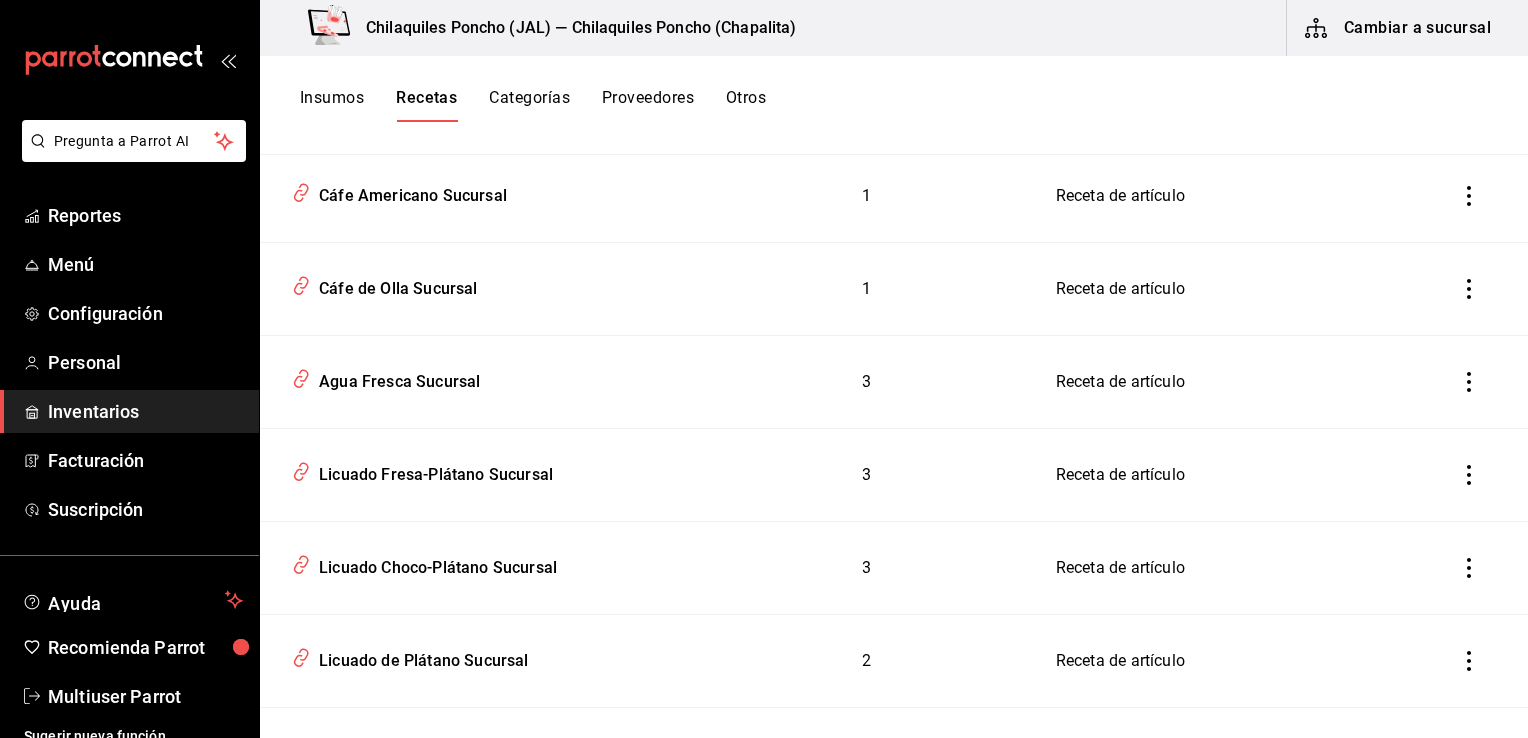click 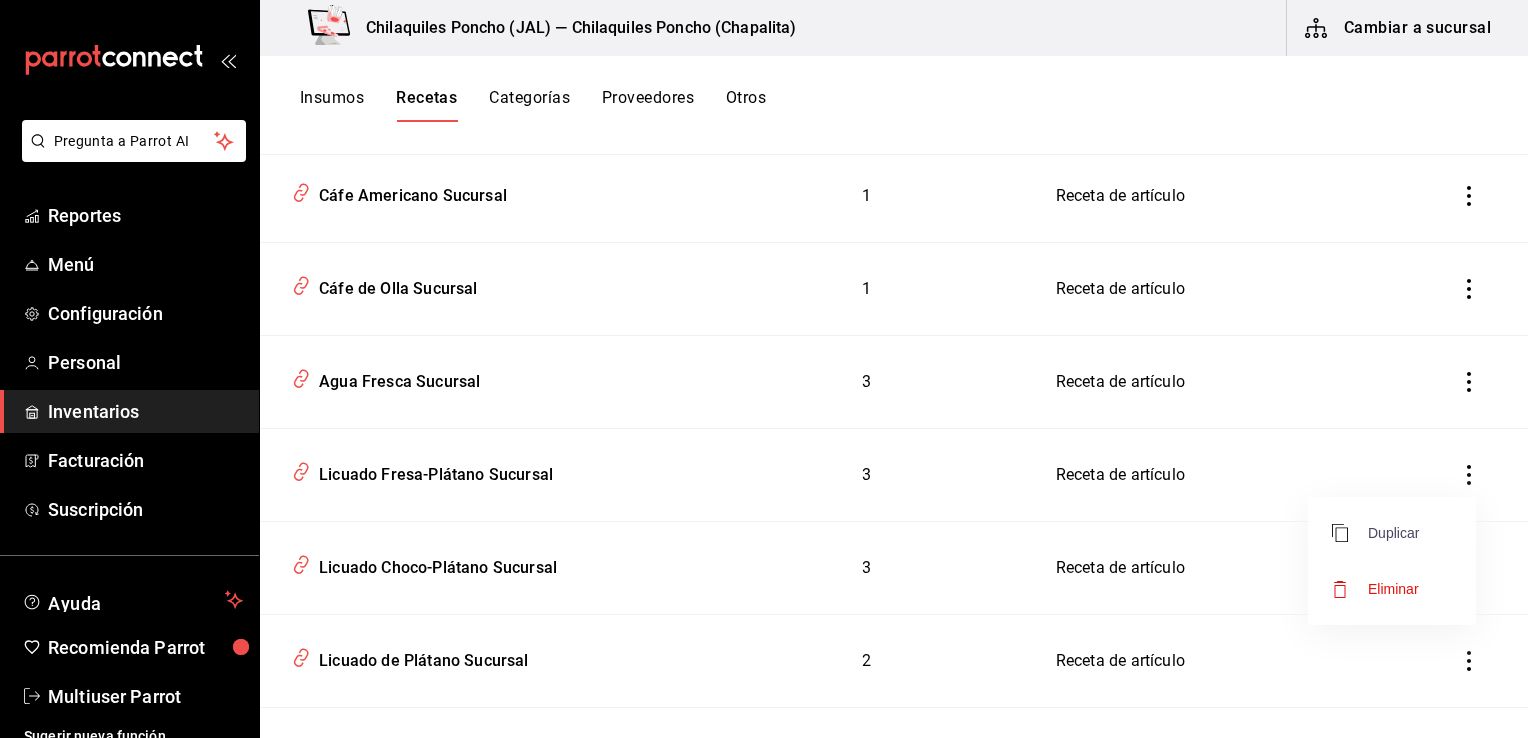 click on "Duplicar" at bounding box center [1375, 533] 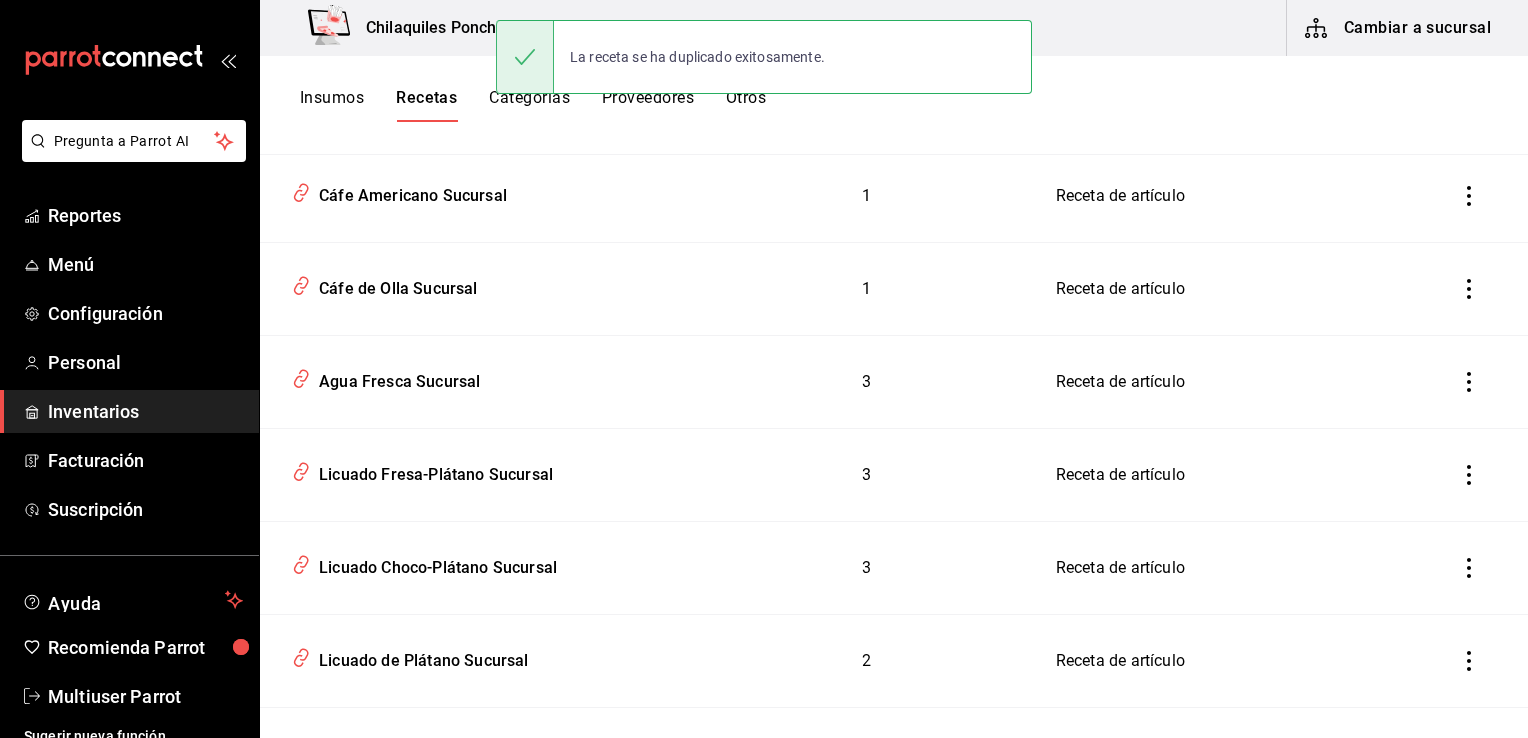click 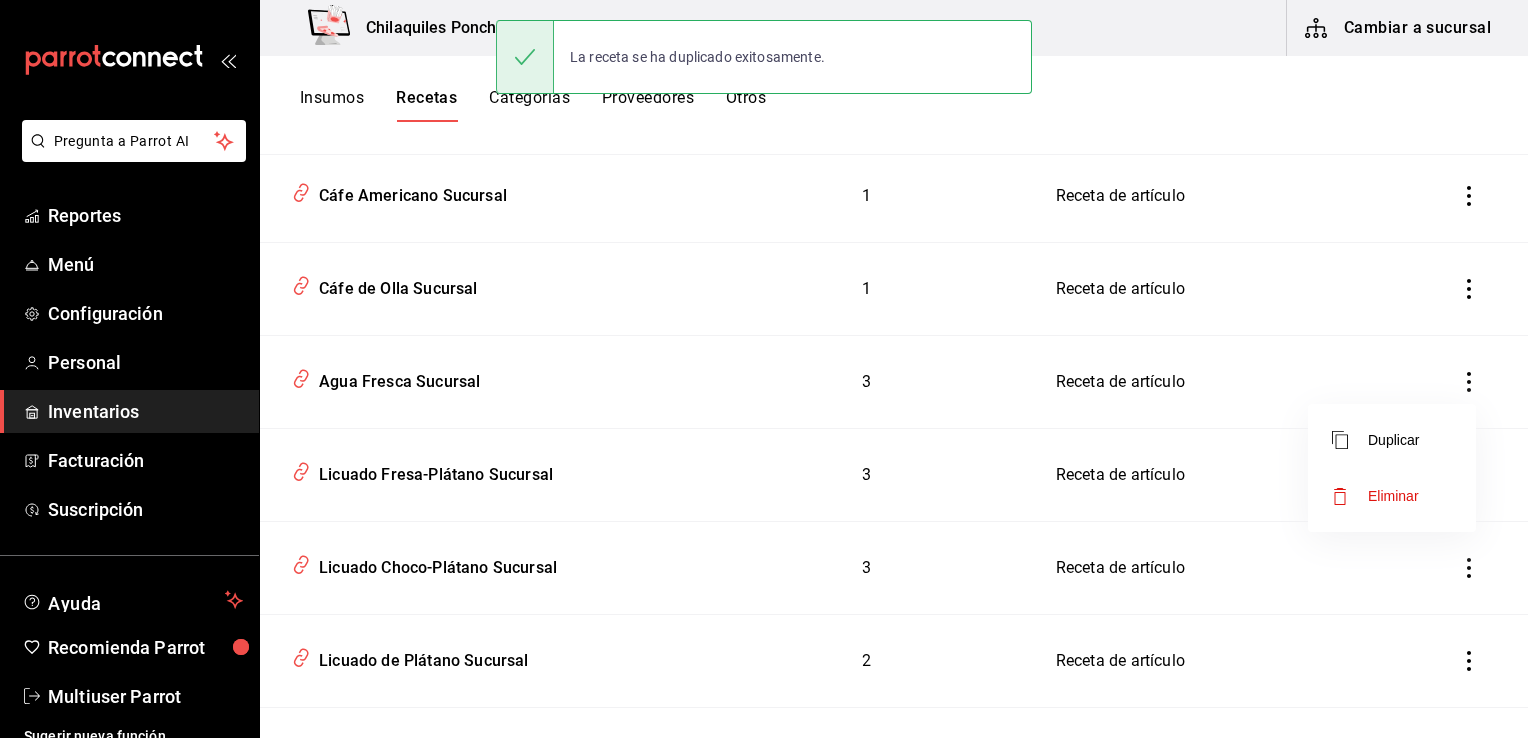 click on "Duplicar" at bounding box center (1392, 440) 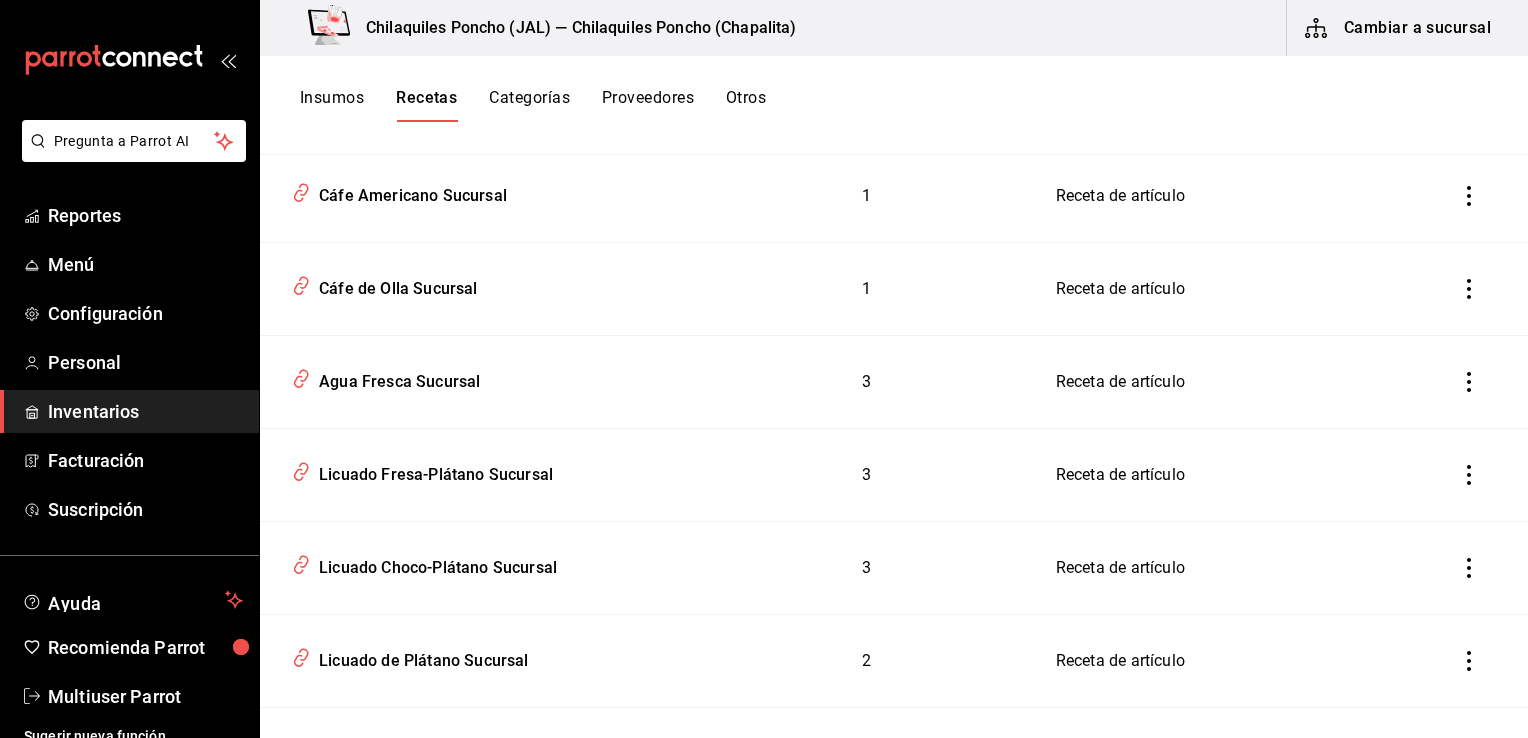 click 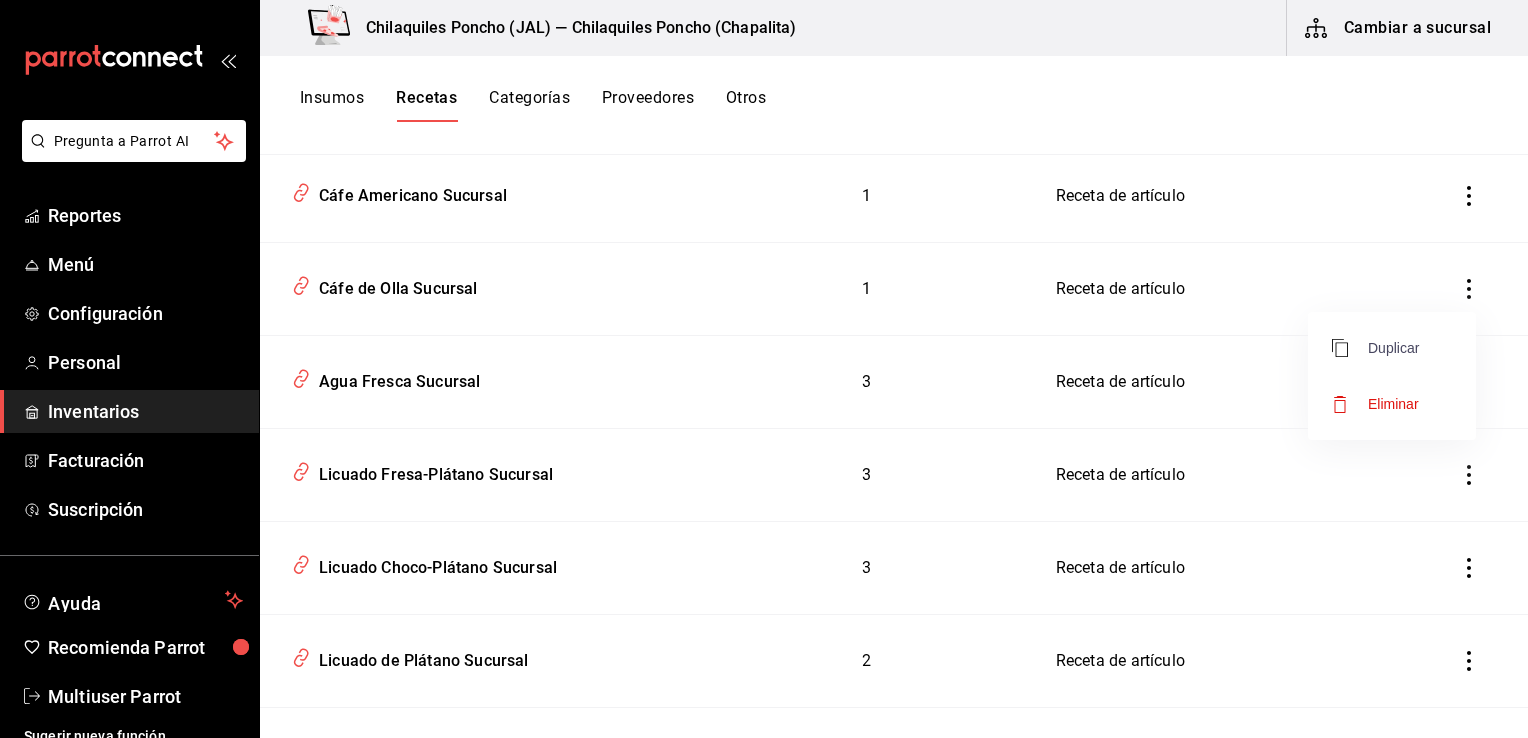 click on "Duplicar" at bounding box center (1375, 348) 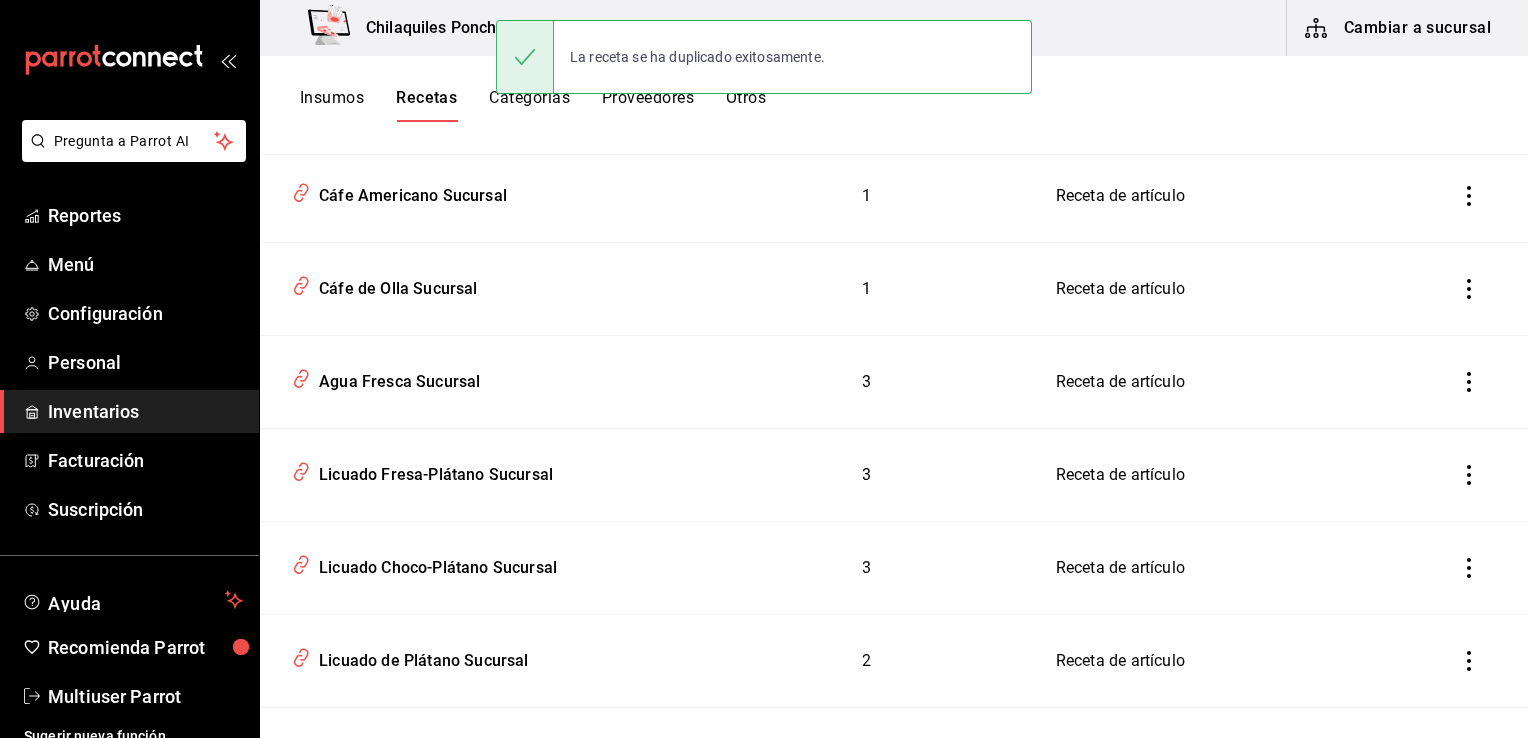 click 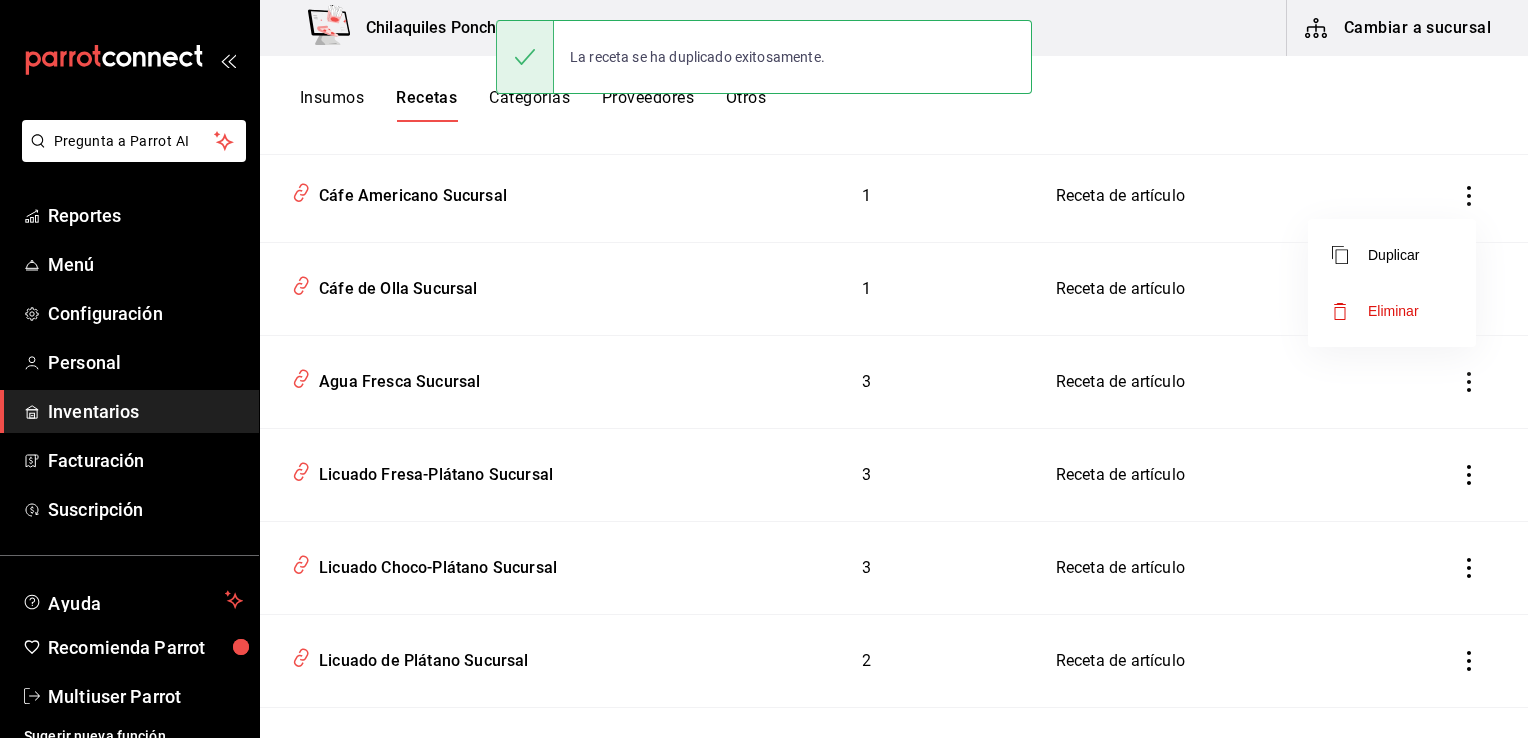 click on "Duplicar" at bounding box center (1392, 255) 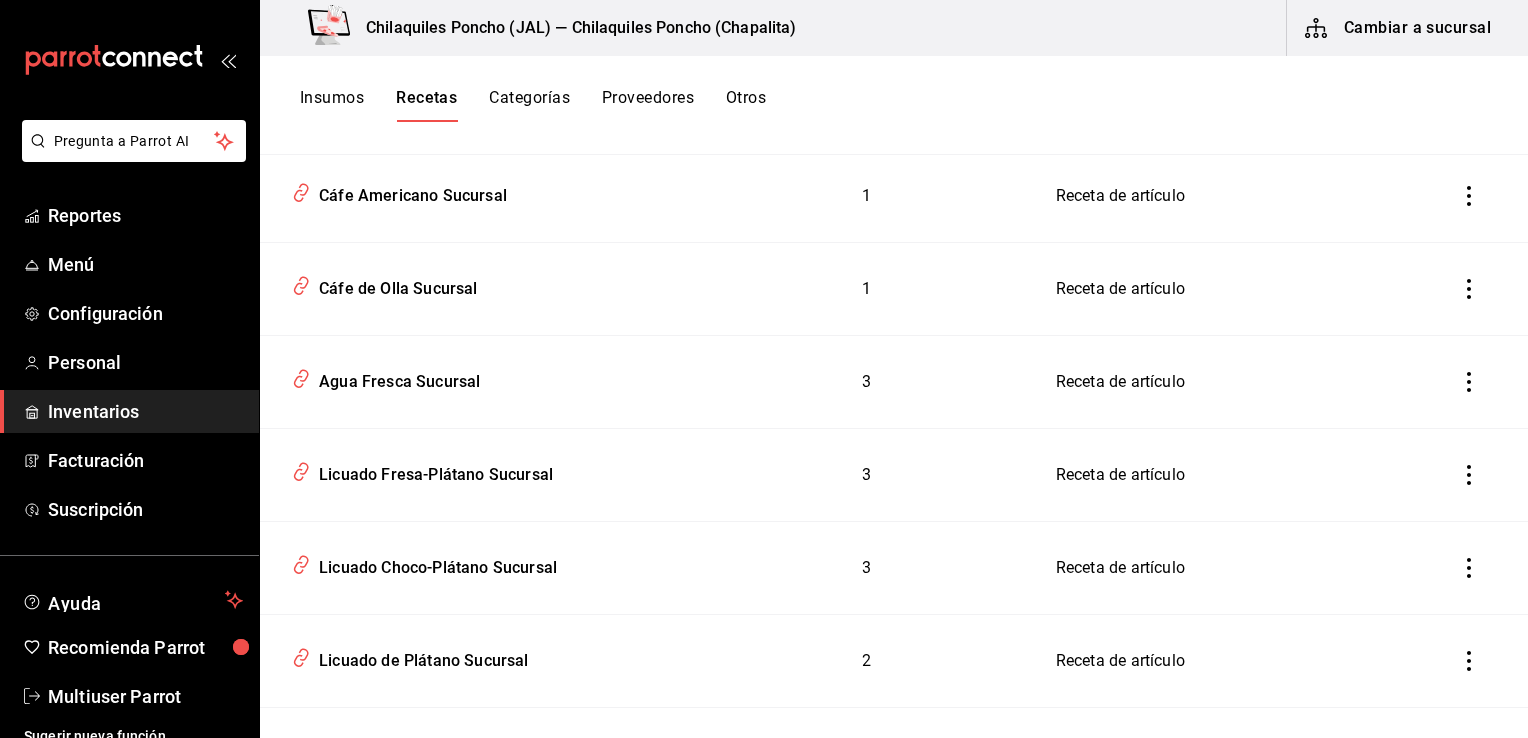 click 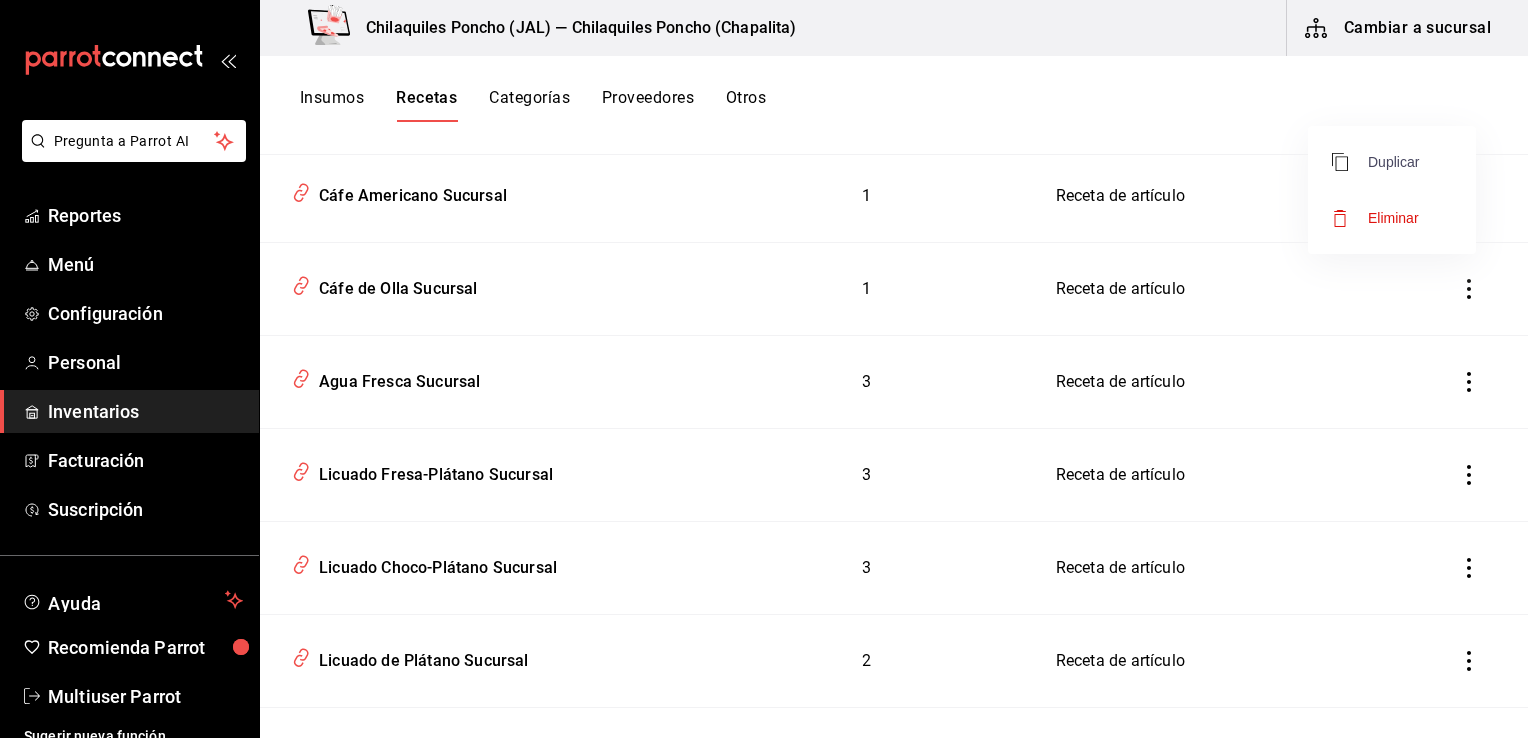 click on "Duplicar" at bounding box center (1375, 162) 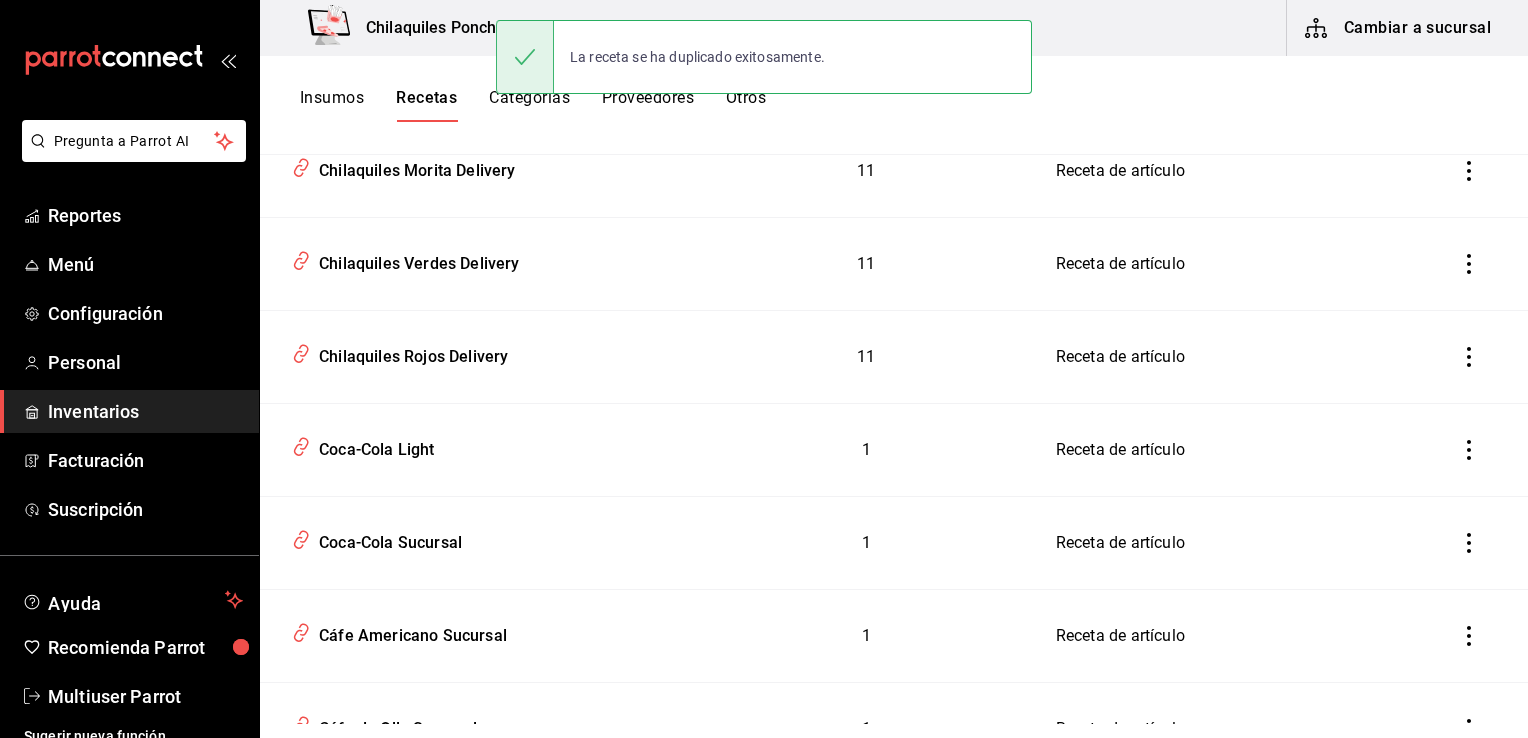scroll, scrollTop: 2313, scrollLeft: 0, axis: vertical 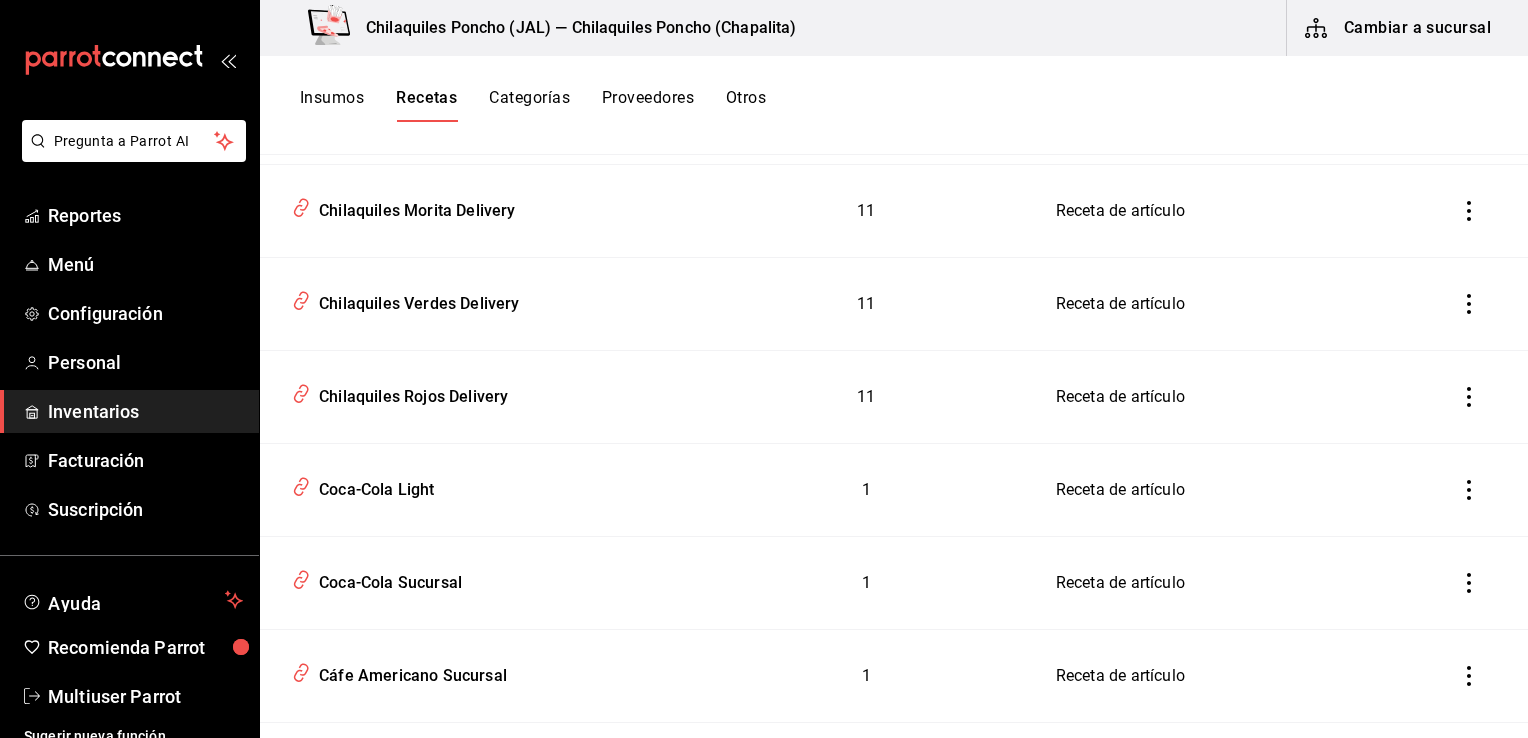 click 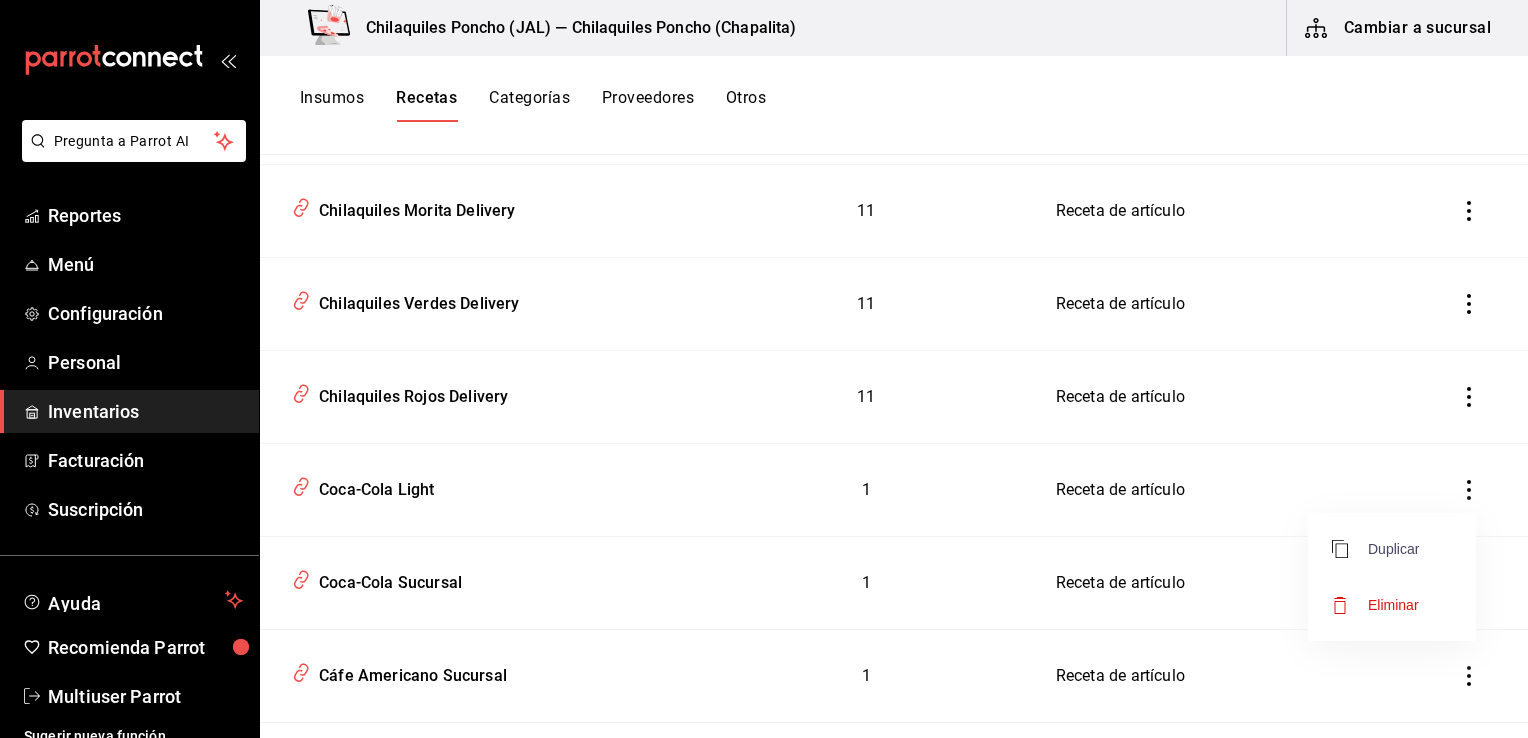 click on "Duplicar" at bounding box center (1375, 549) 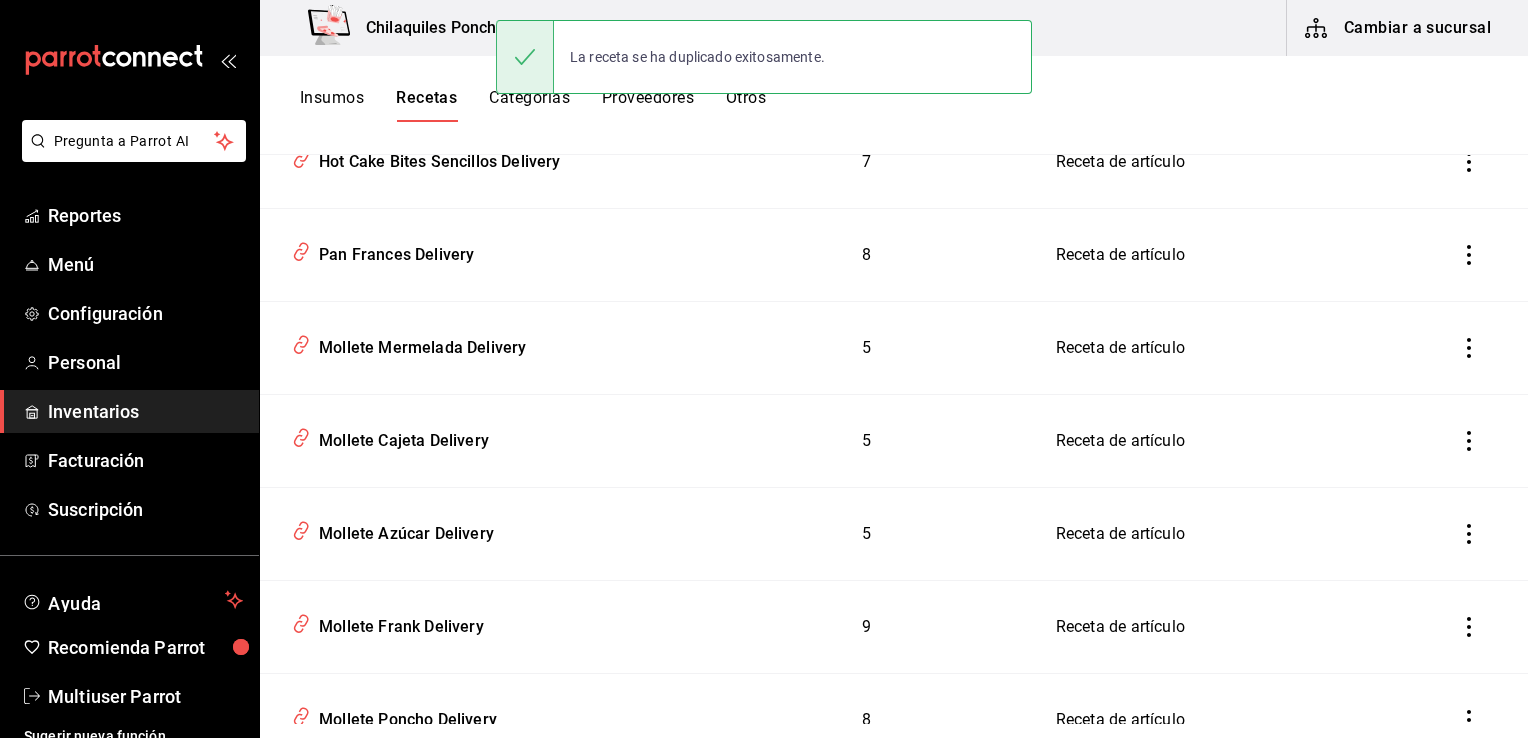 scroll, scrollTop: 0, scrollLeft: 0, axis: both 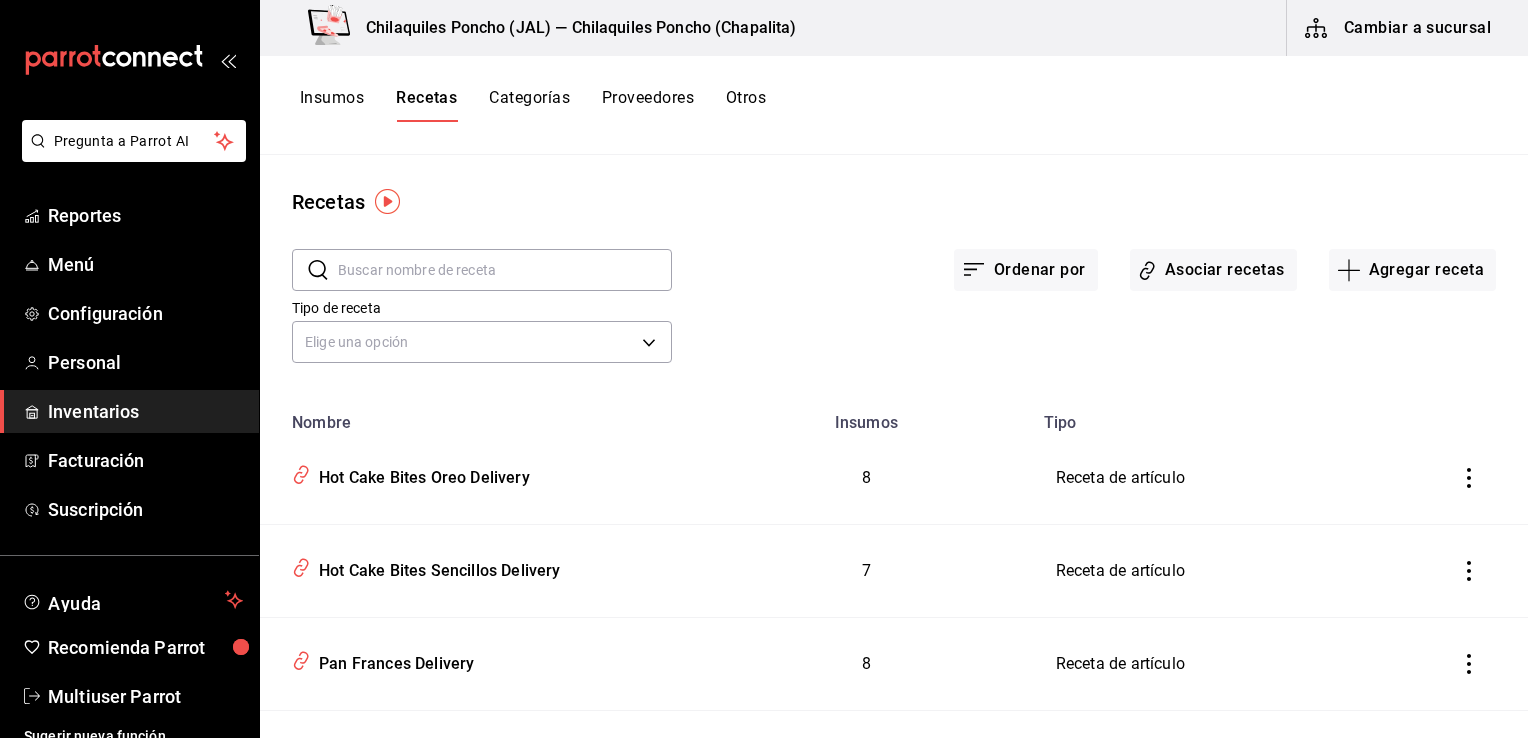 click on "Categorías" at bounding box center [529, 105] 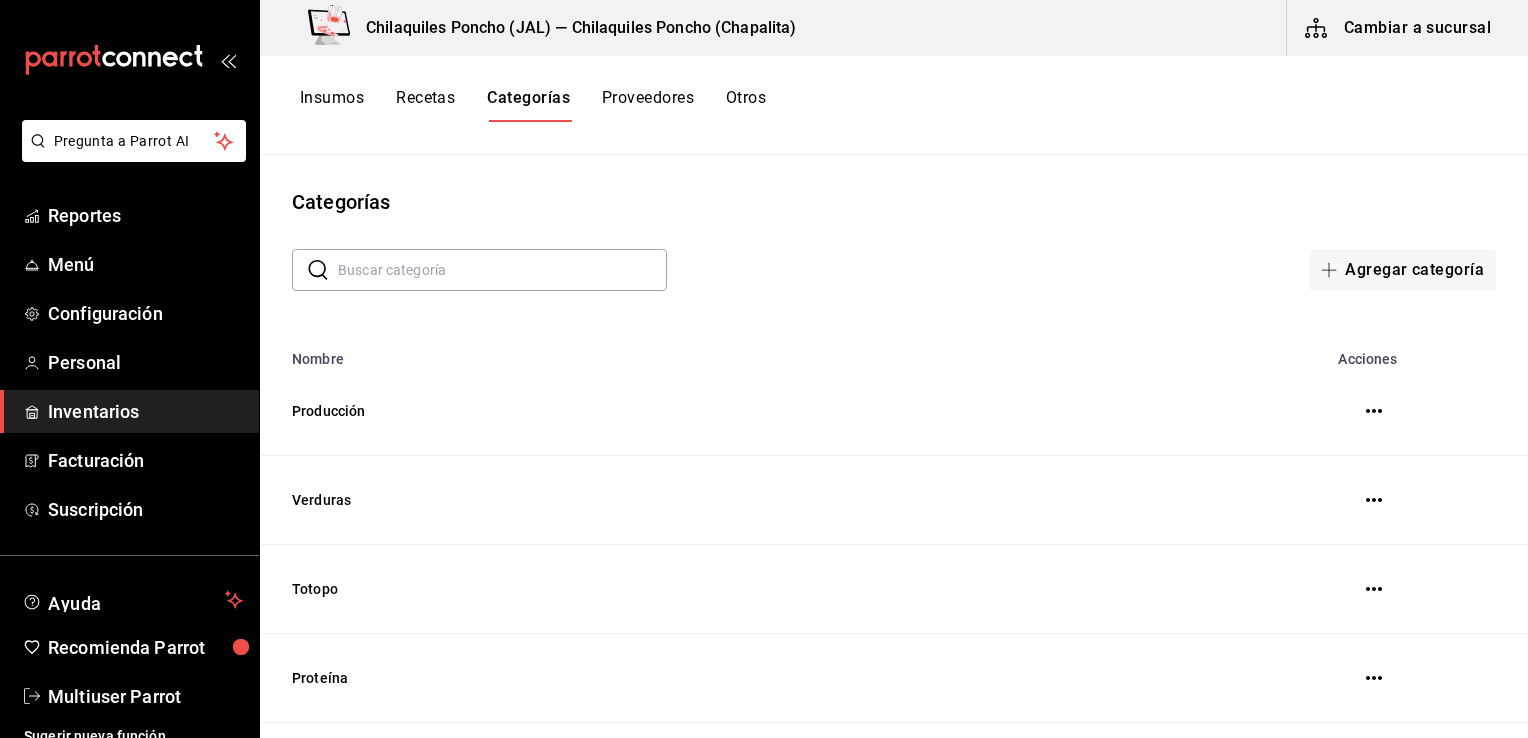 click on "Recetas" at bounding box center (425, 105) 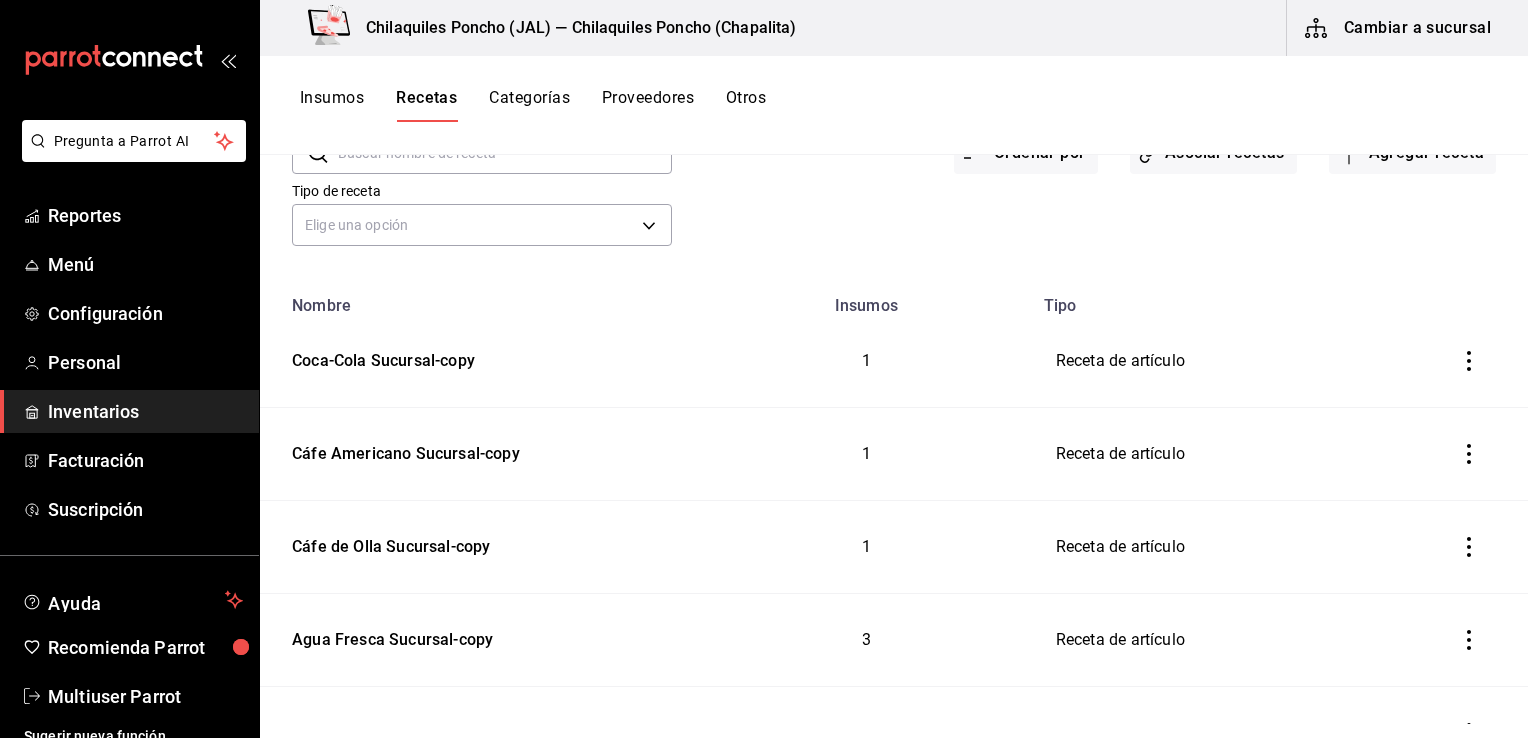 scroll, scrollTop: 124, scrollLeft: 0, axis: vertical 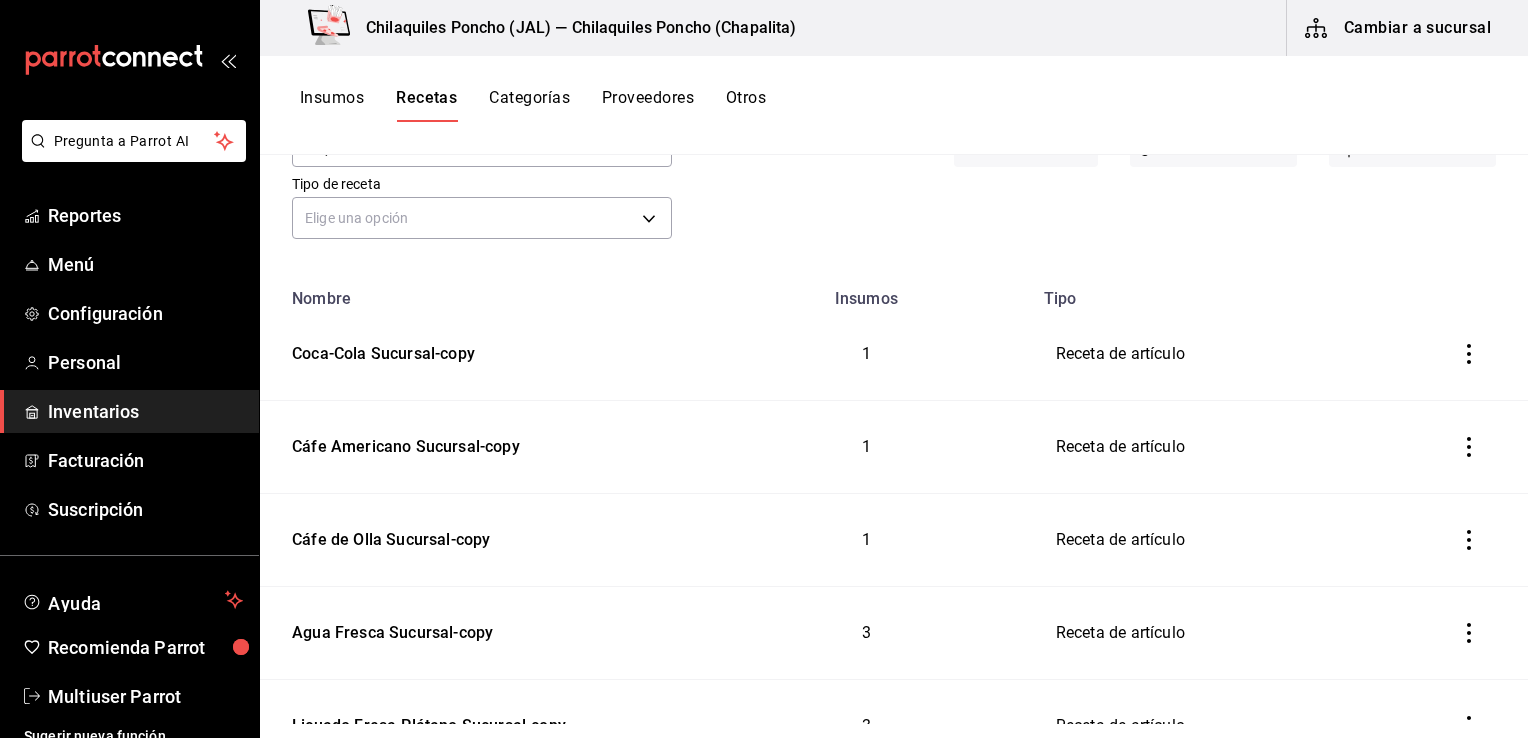 click 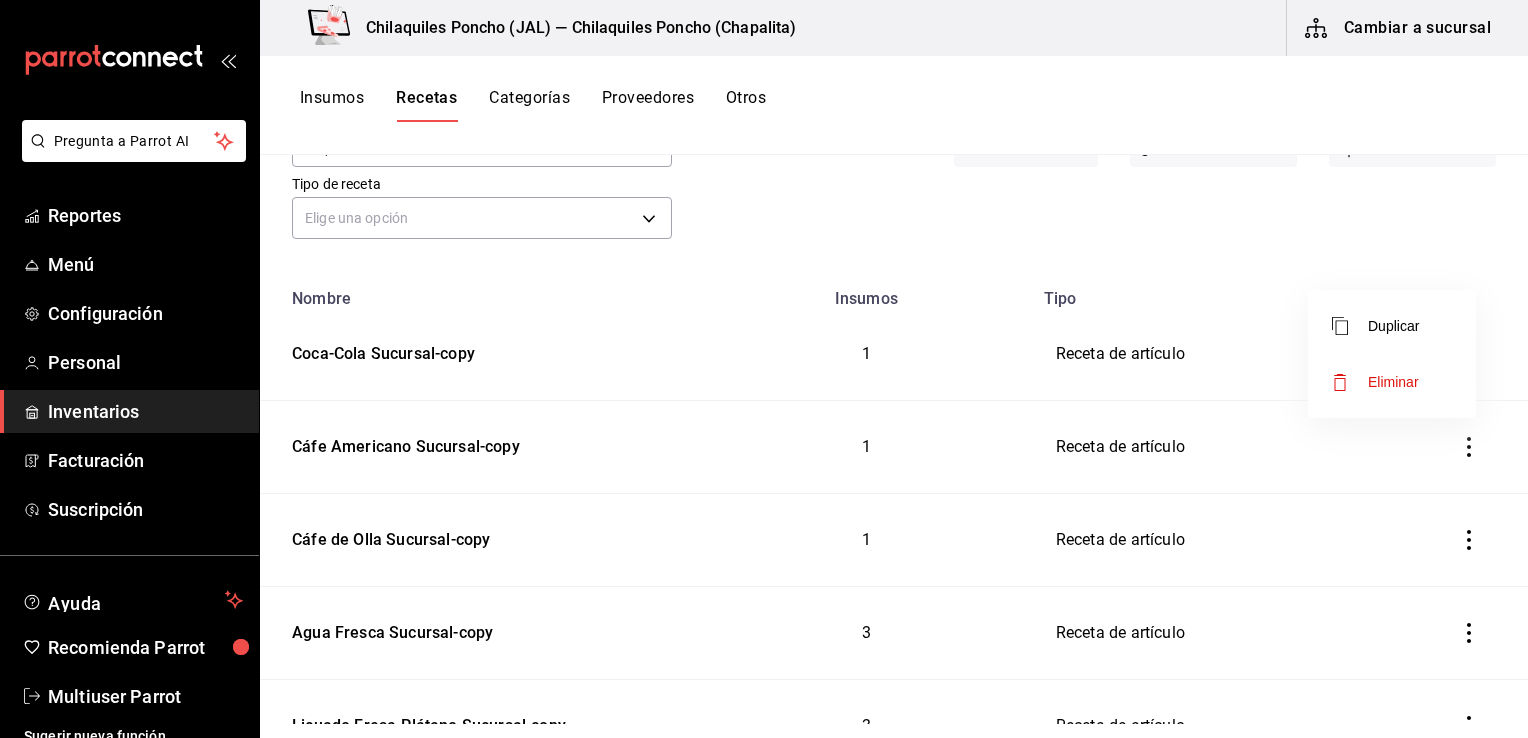 click at bounding box center (764, 369) 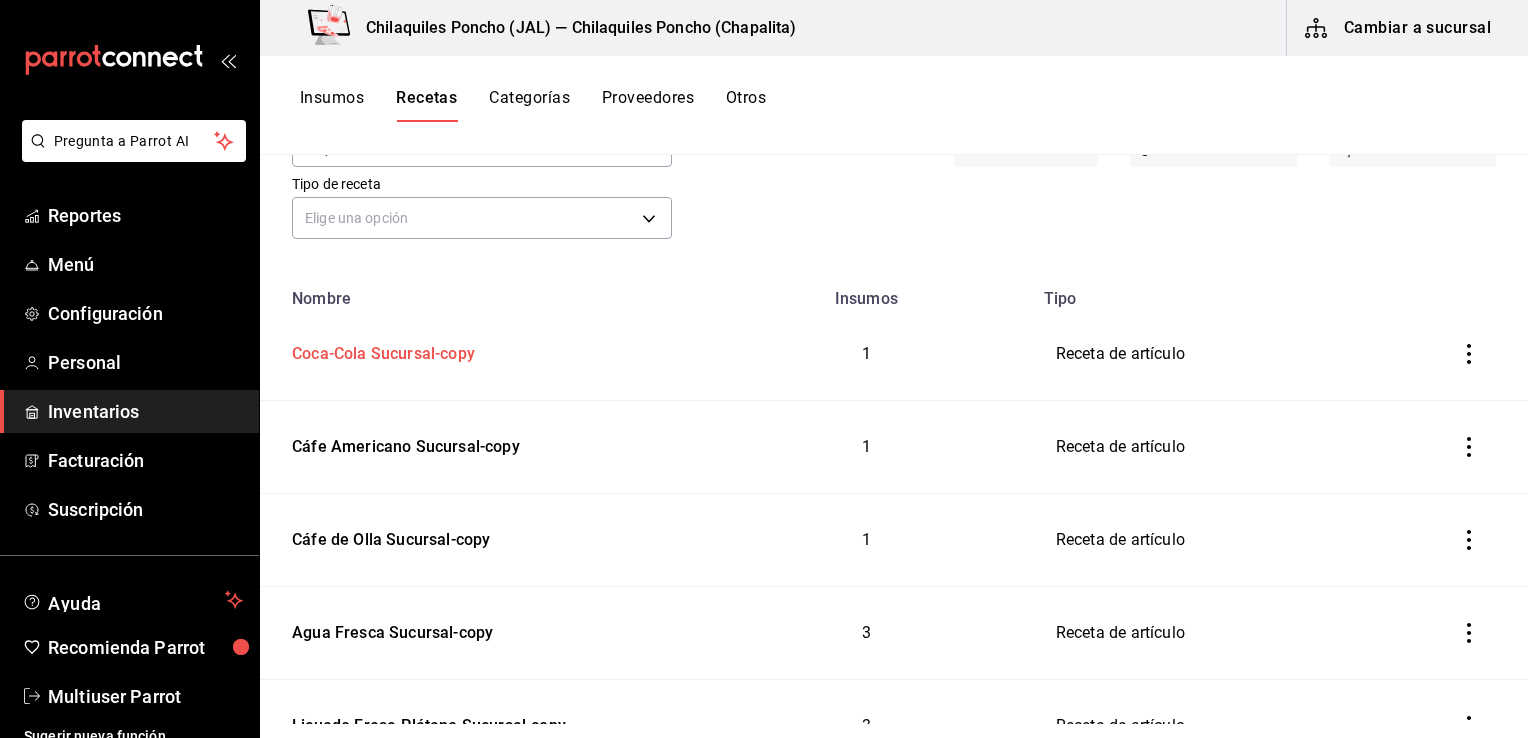 click on "Coca-Cola Sucursal-copy" at bounding box center [480, 354] 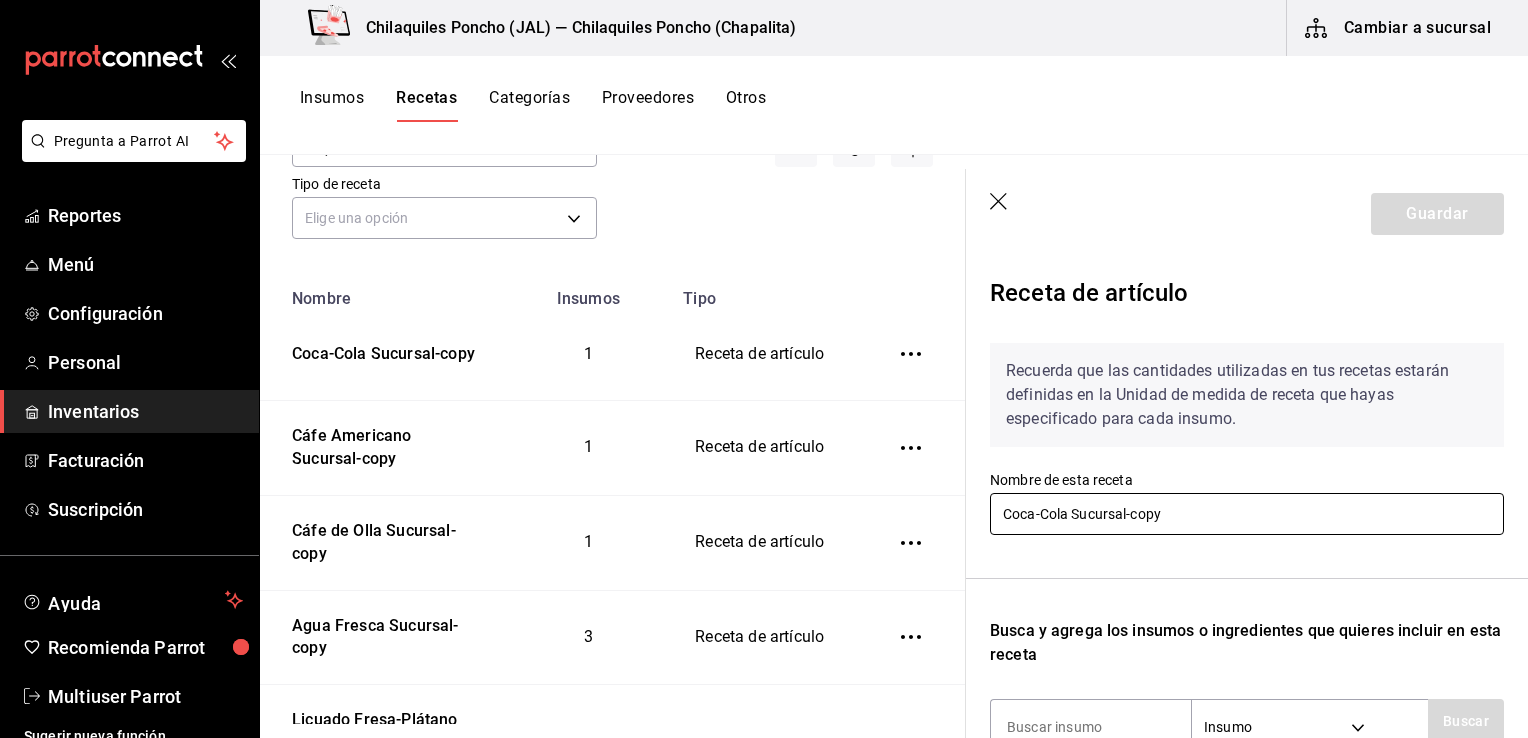 click on "Coca-Cola Sucursal-copy" at bounding box center [1247, 514] 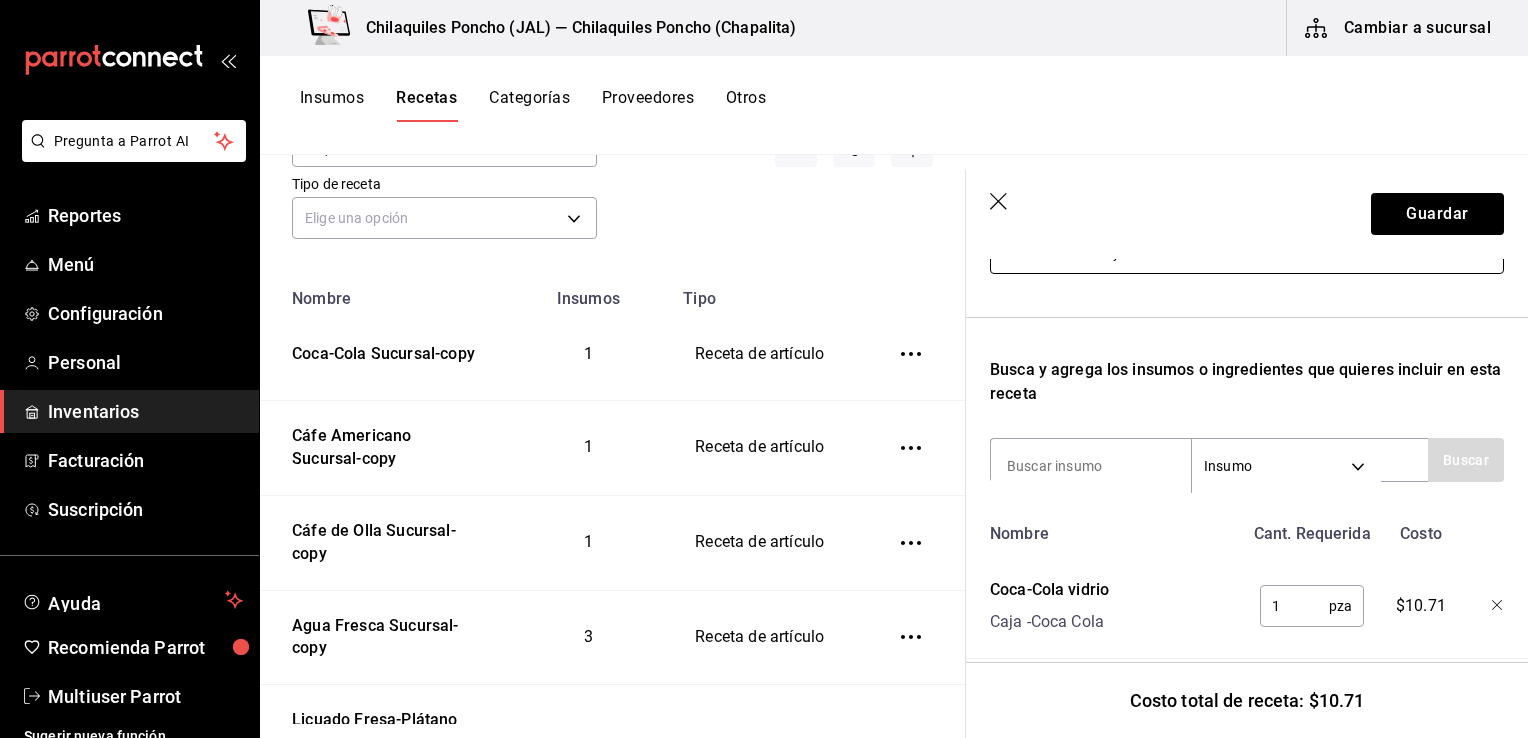 scroll, scrollTop: 300, scrollLeft: 0, axis: vertical 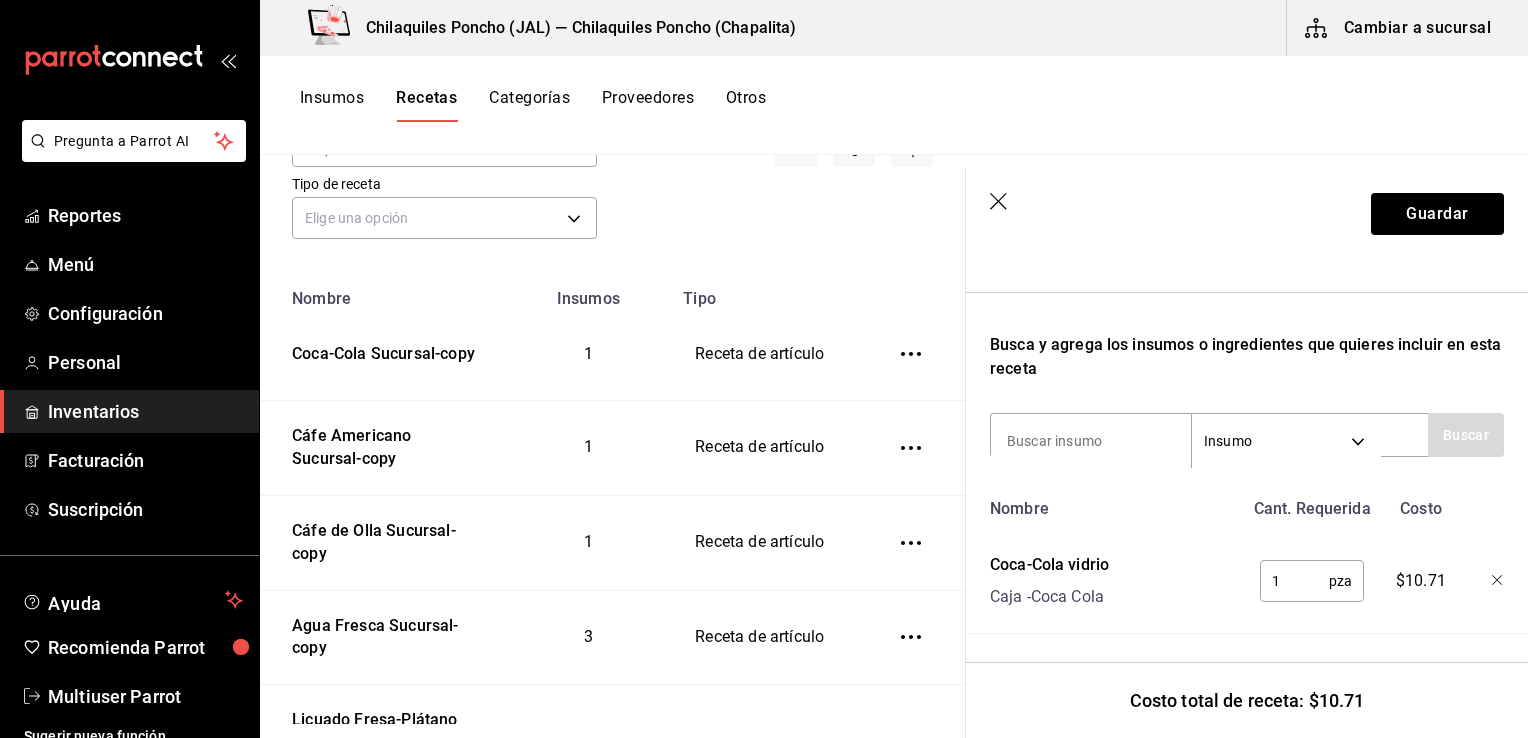 type on "Coca-Cola Delivery" 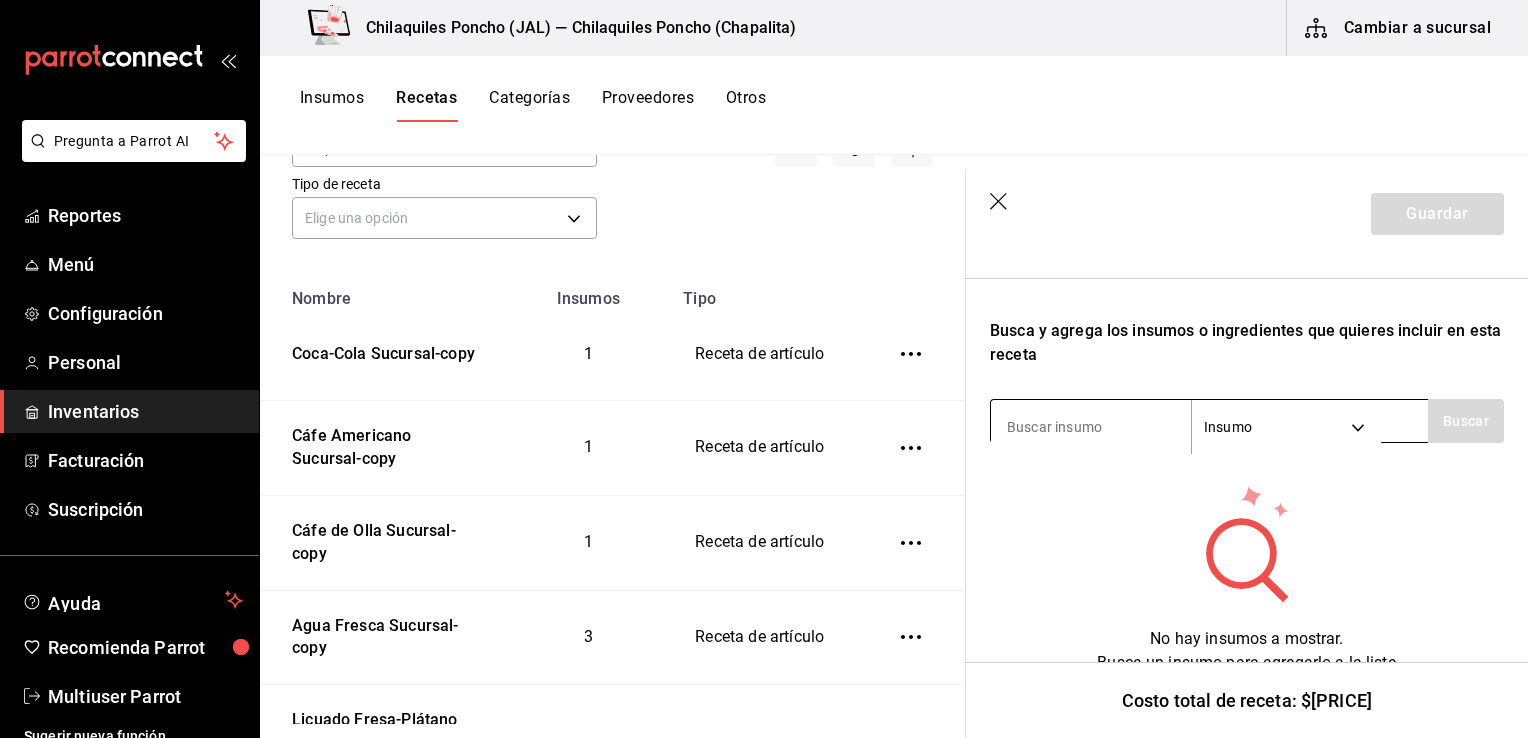 click at bounding box center [1091, 427] 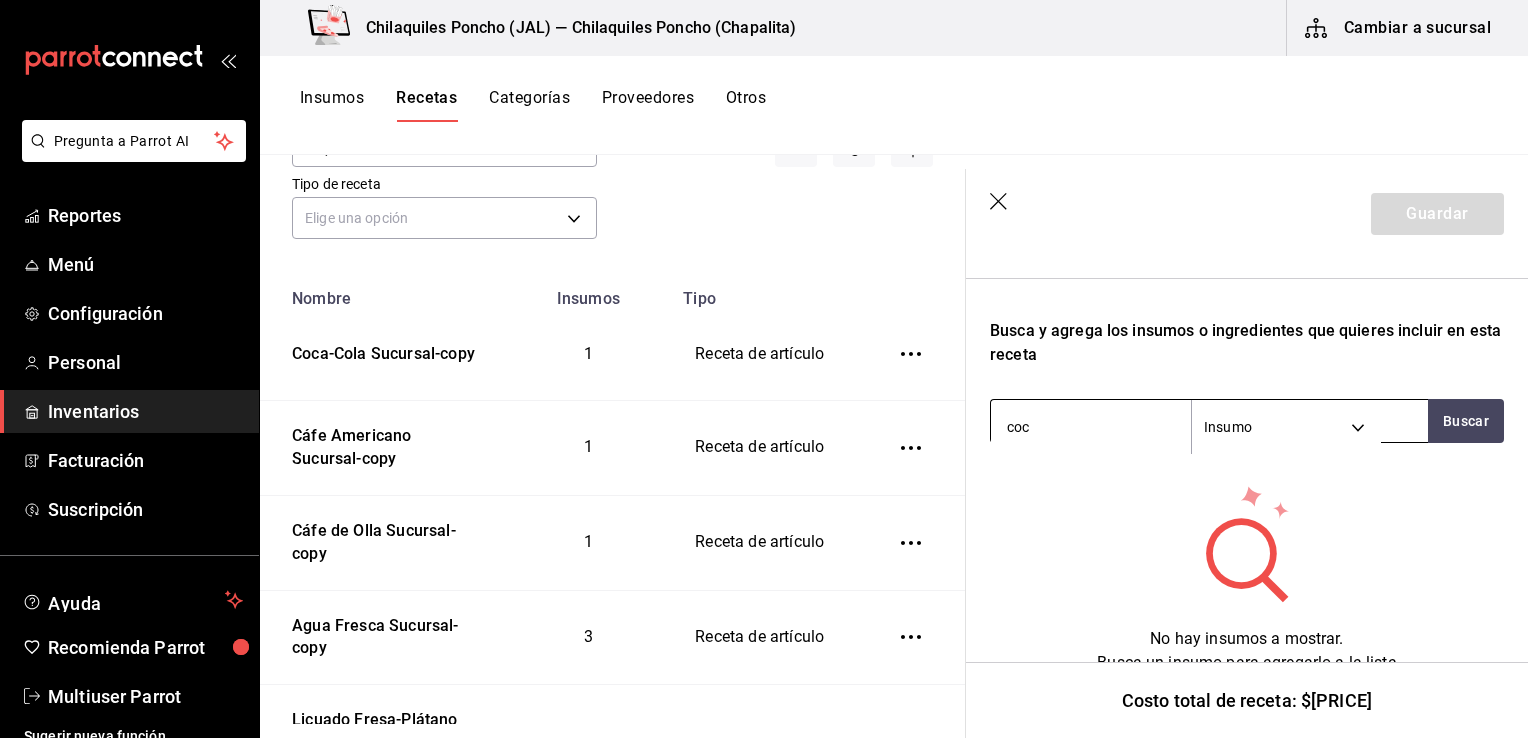 type on "coca" 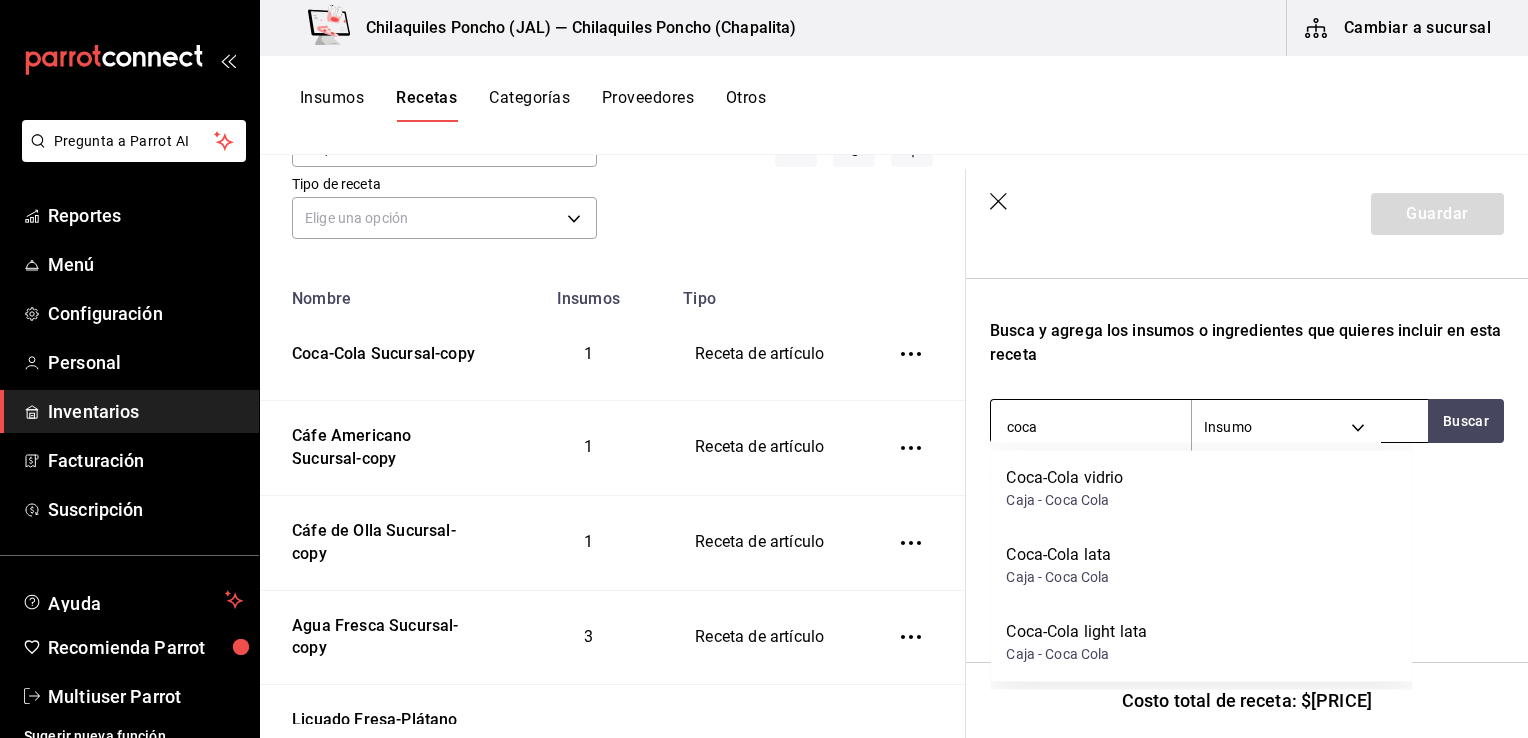 click on "Caja - Coca Cola" at bounding box center [1058, 577] 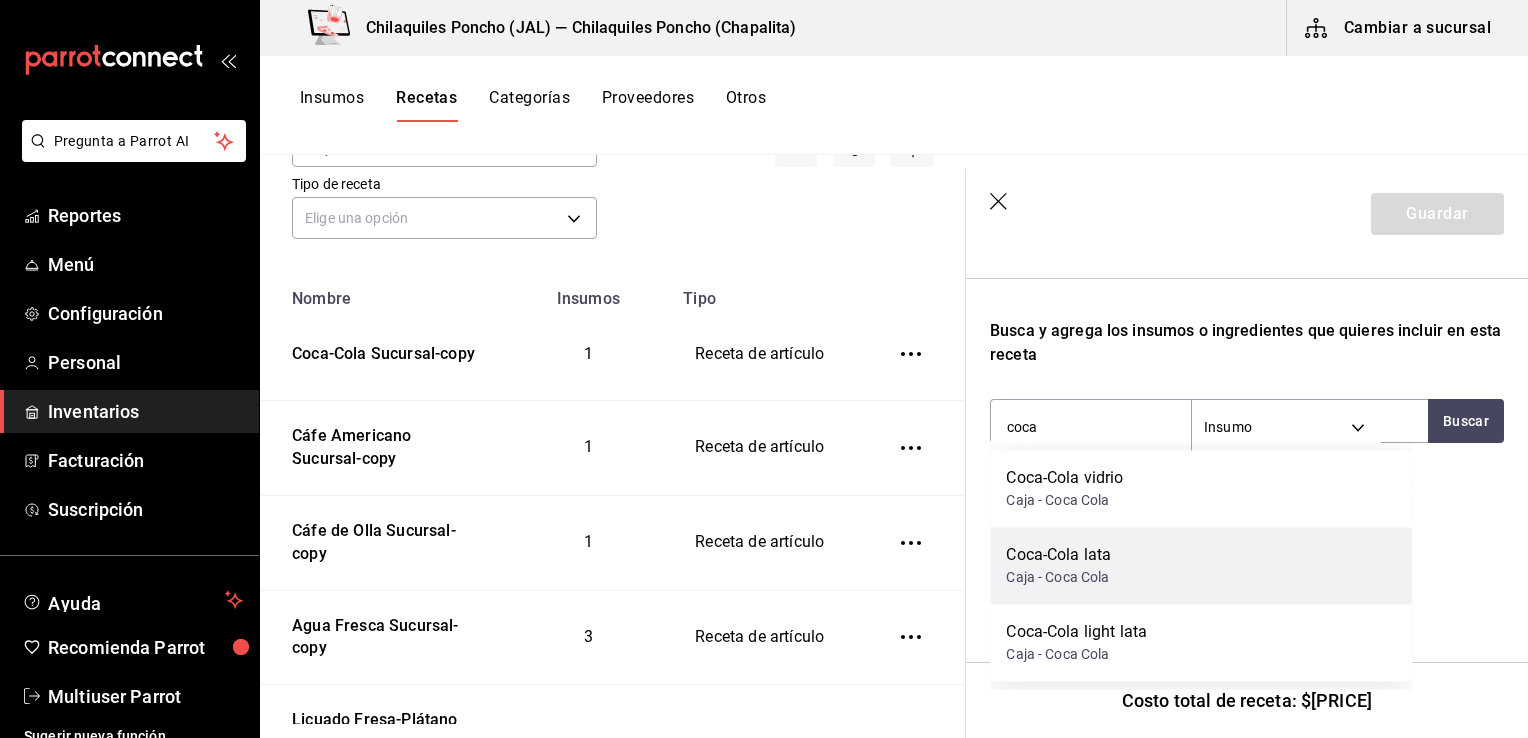 type 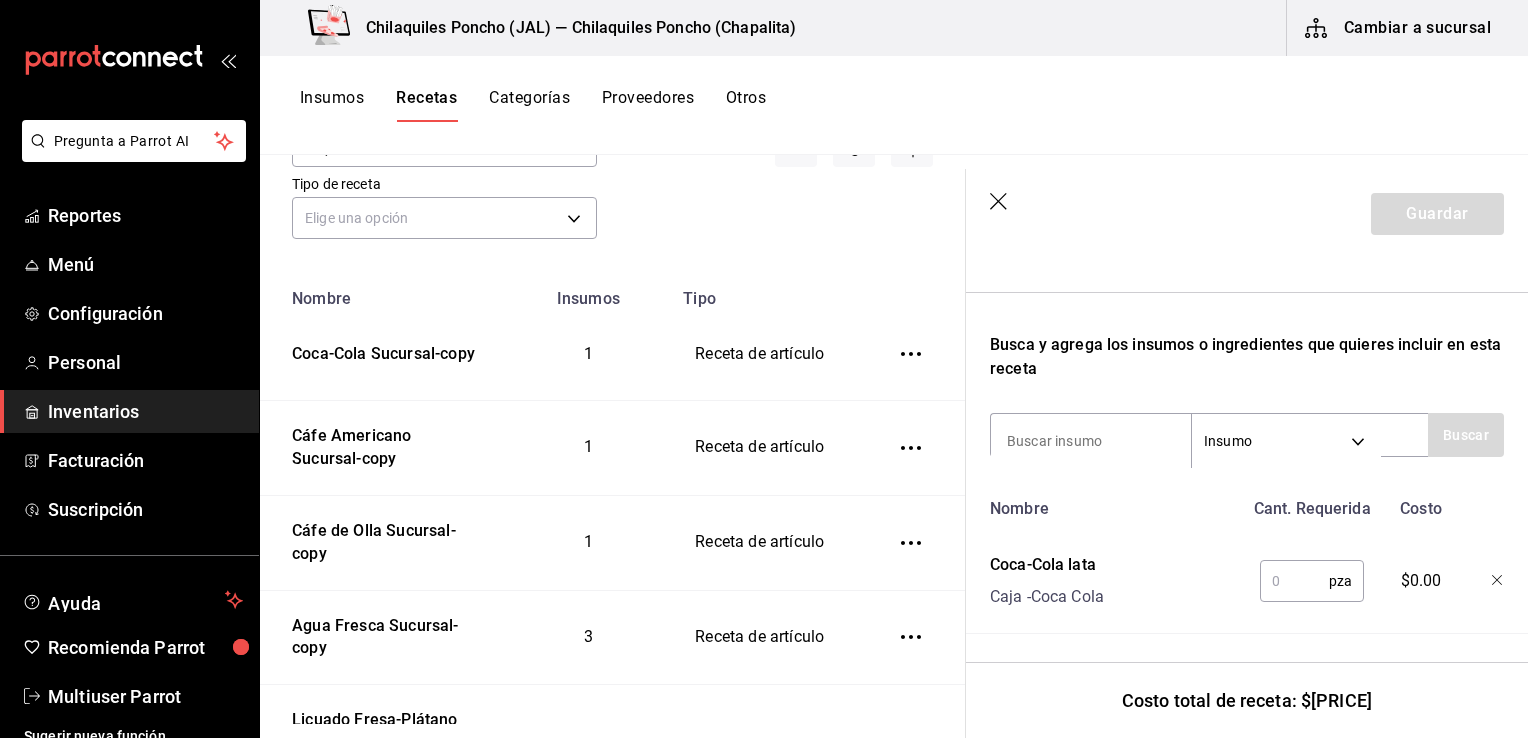 click at bounding box center (1294, 581) 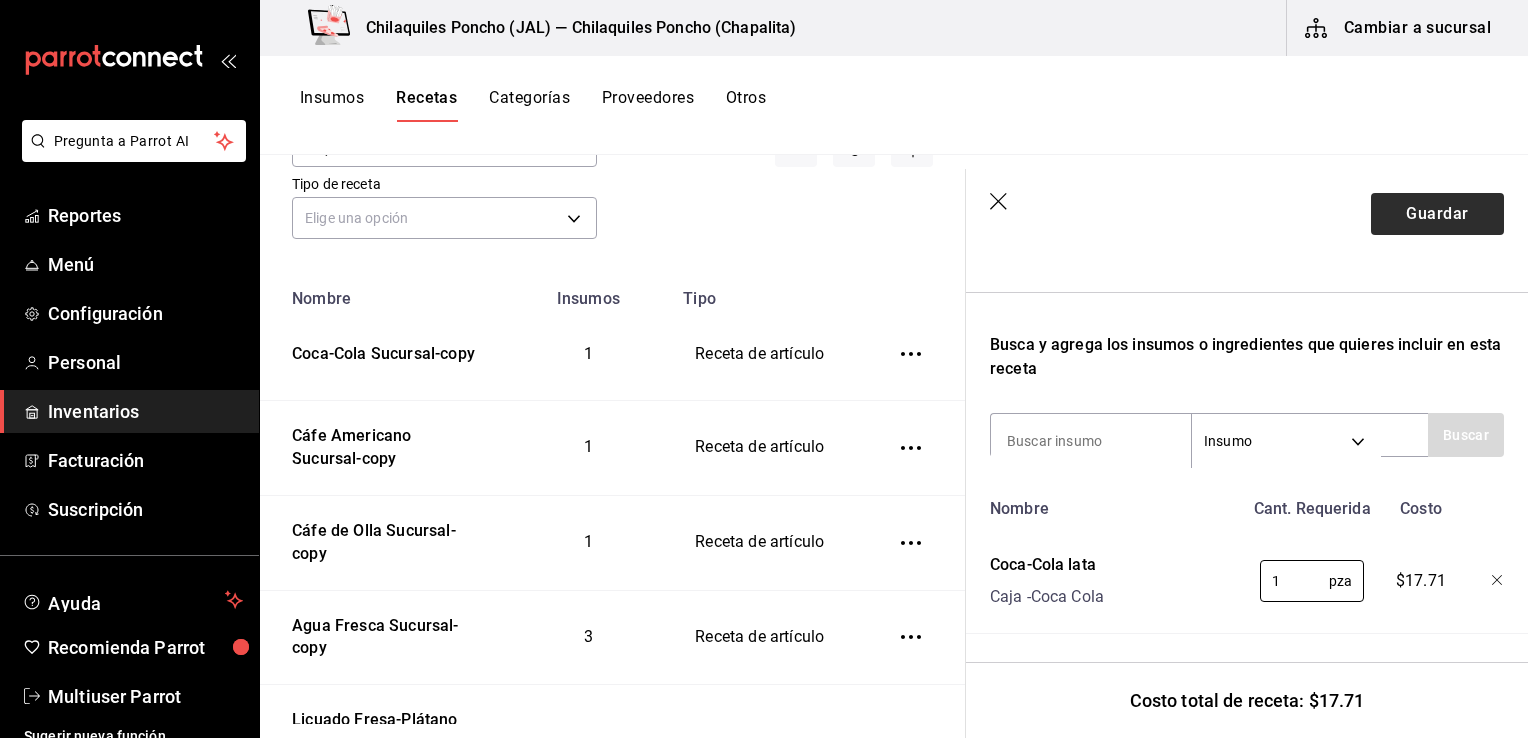 type on "1" 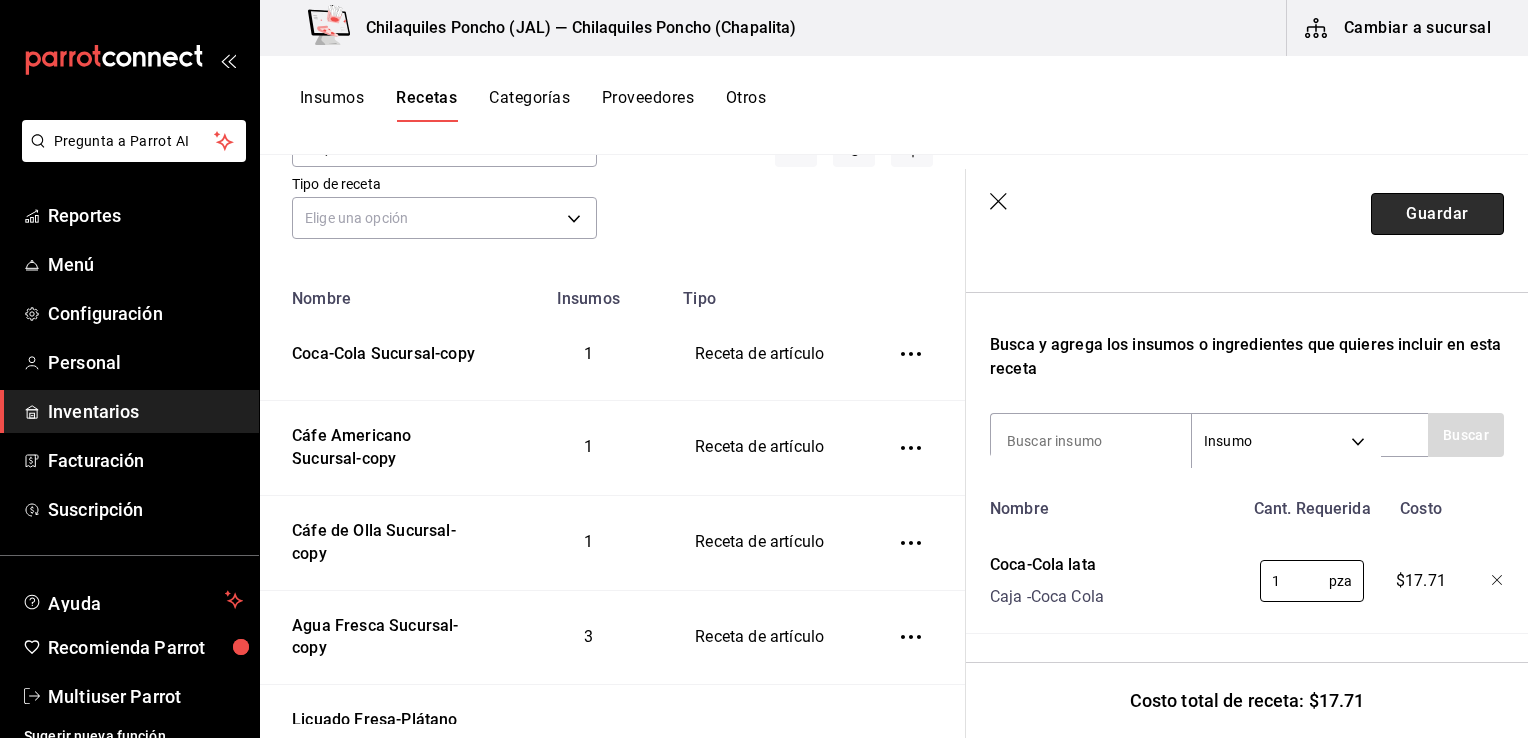 click on "Guardar" at bounding box center (1437, 214) 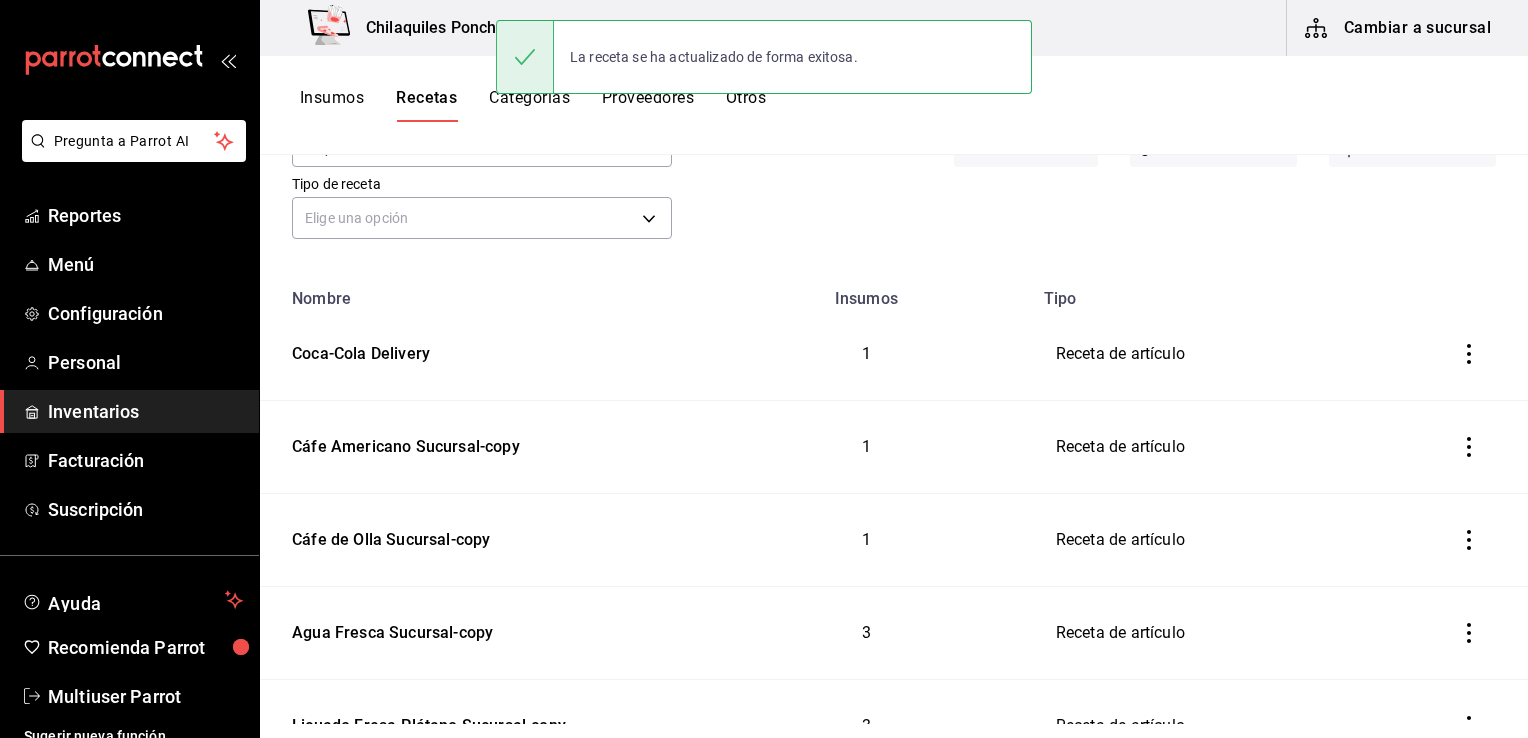scroll, scrollTop: 0, scrollLeft: 0, axis: both 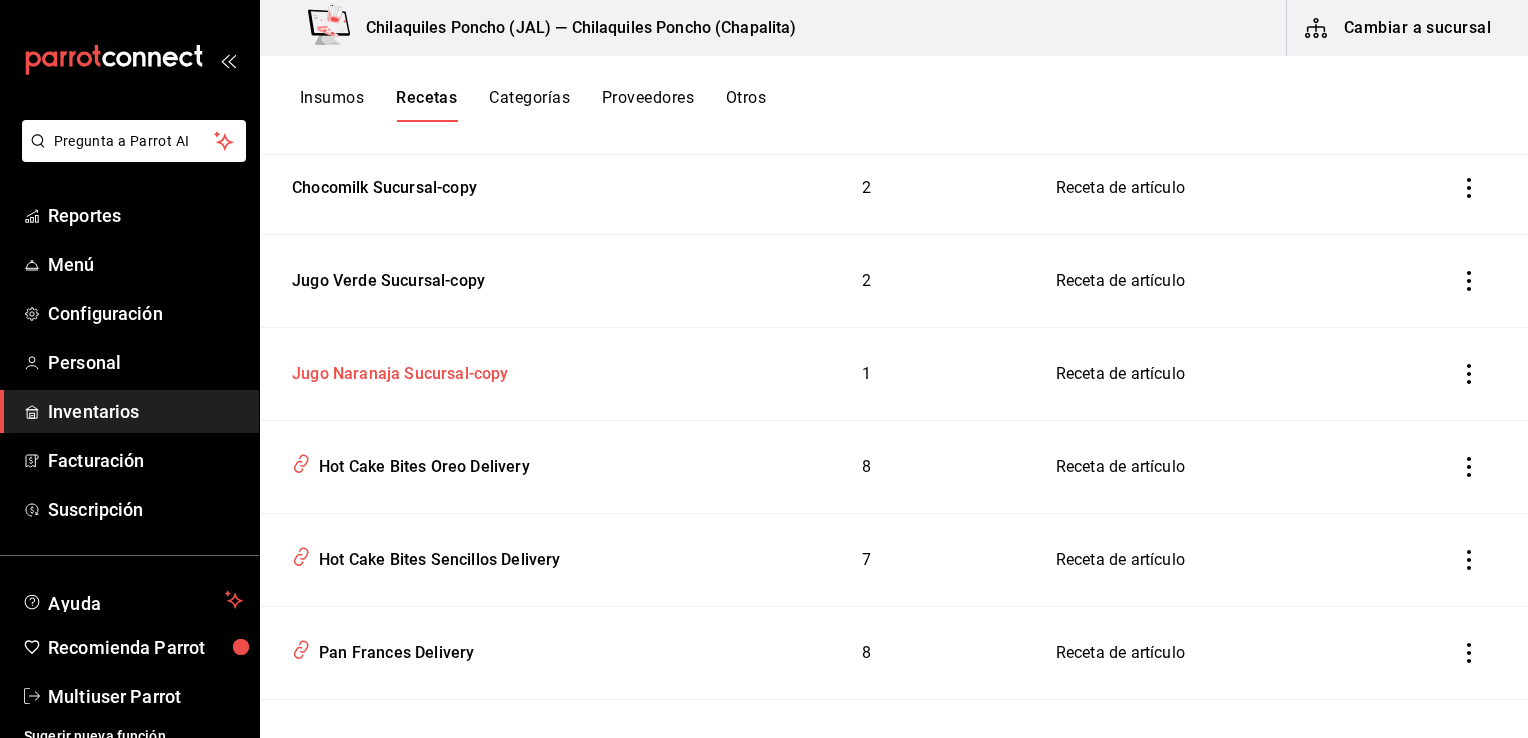 click on "Jugo Naranaja Sucursal-copy" at bounding box center [396, 370] 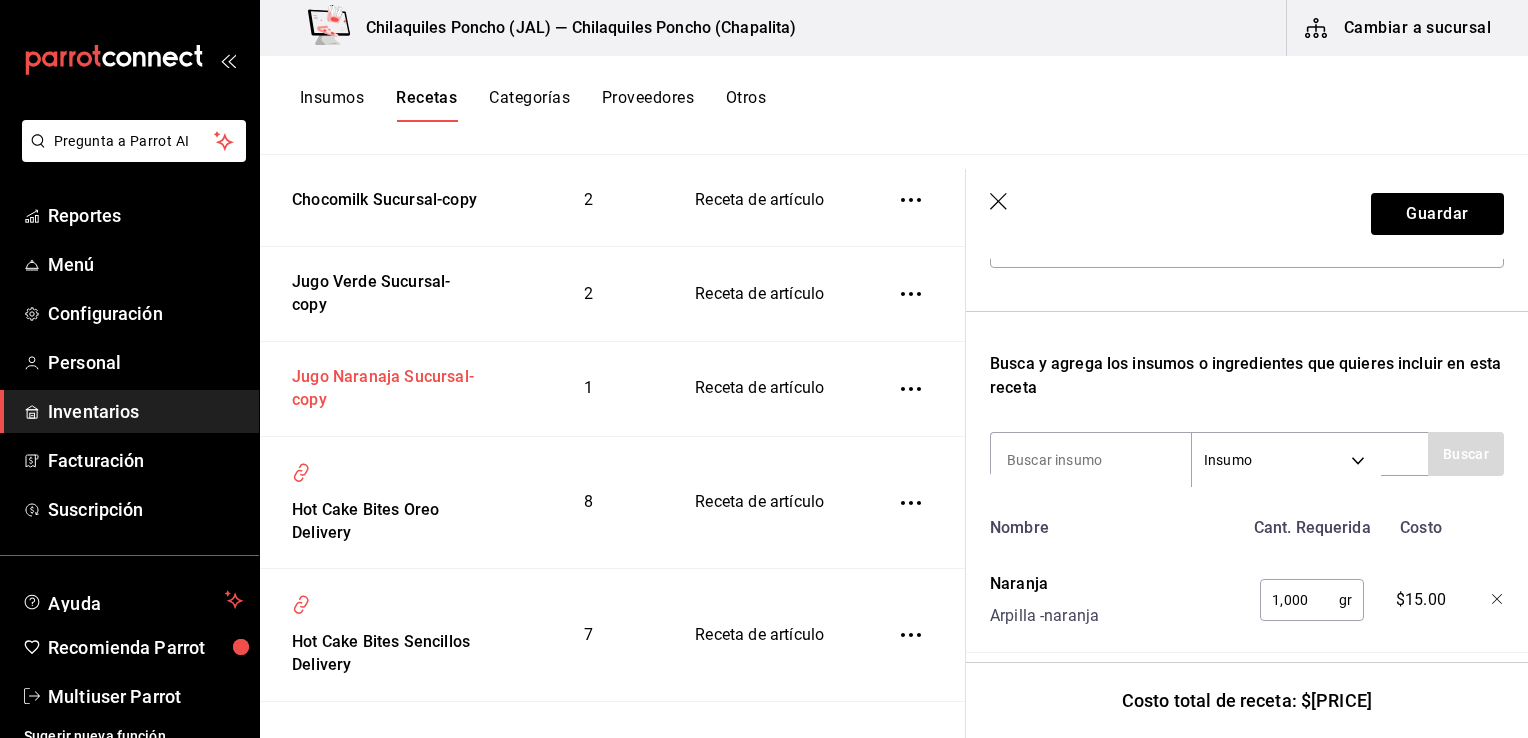 scroll, scrollTop: 300, scrollLeft: 0, axis: vertical 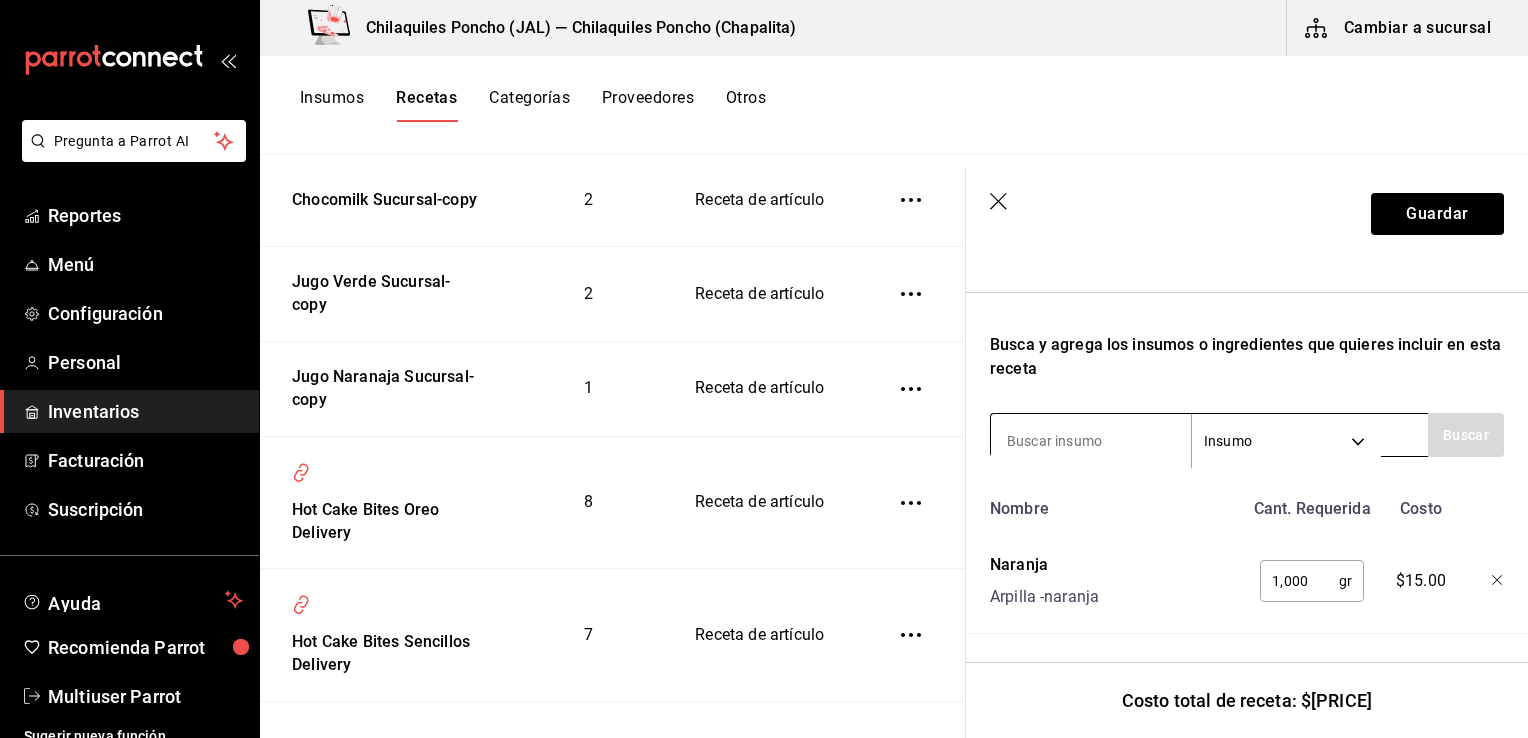 click at bounding box center [1091, 441] 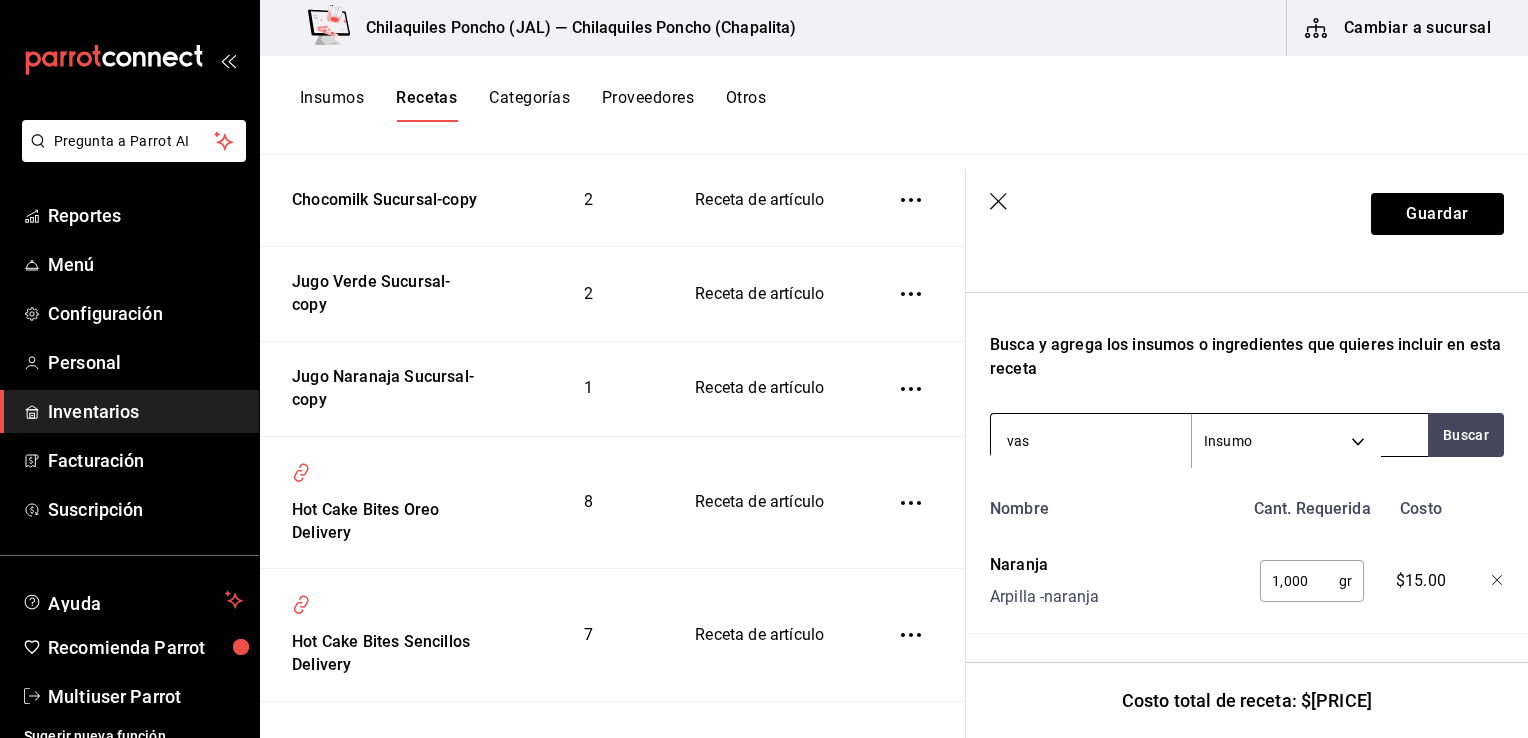 type on "vaso" 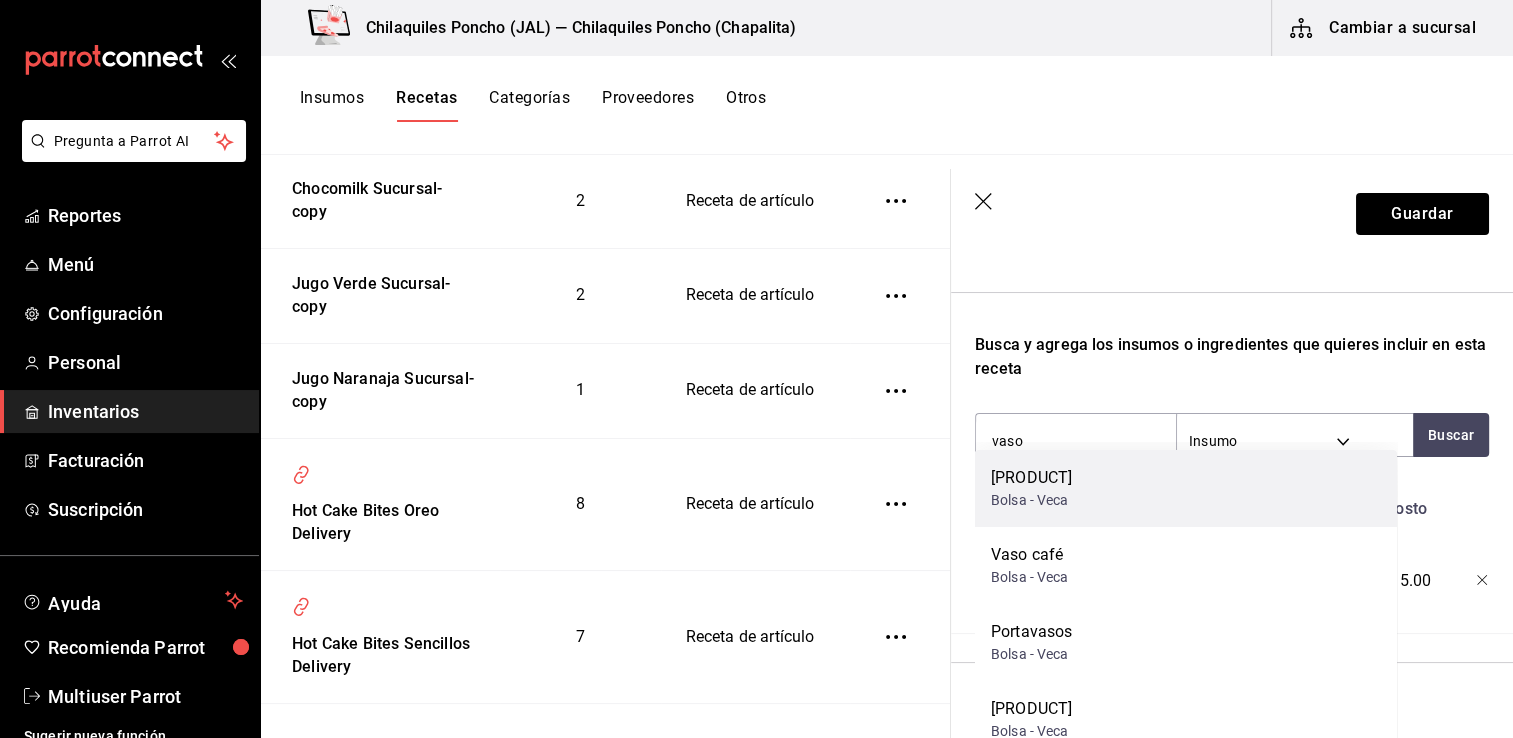 click on "Vaso desechable L.16" at bounding box center (1031, 478) 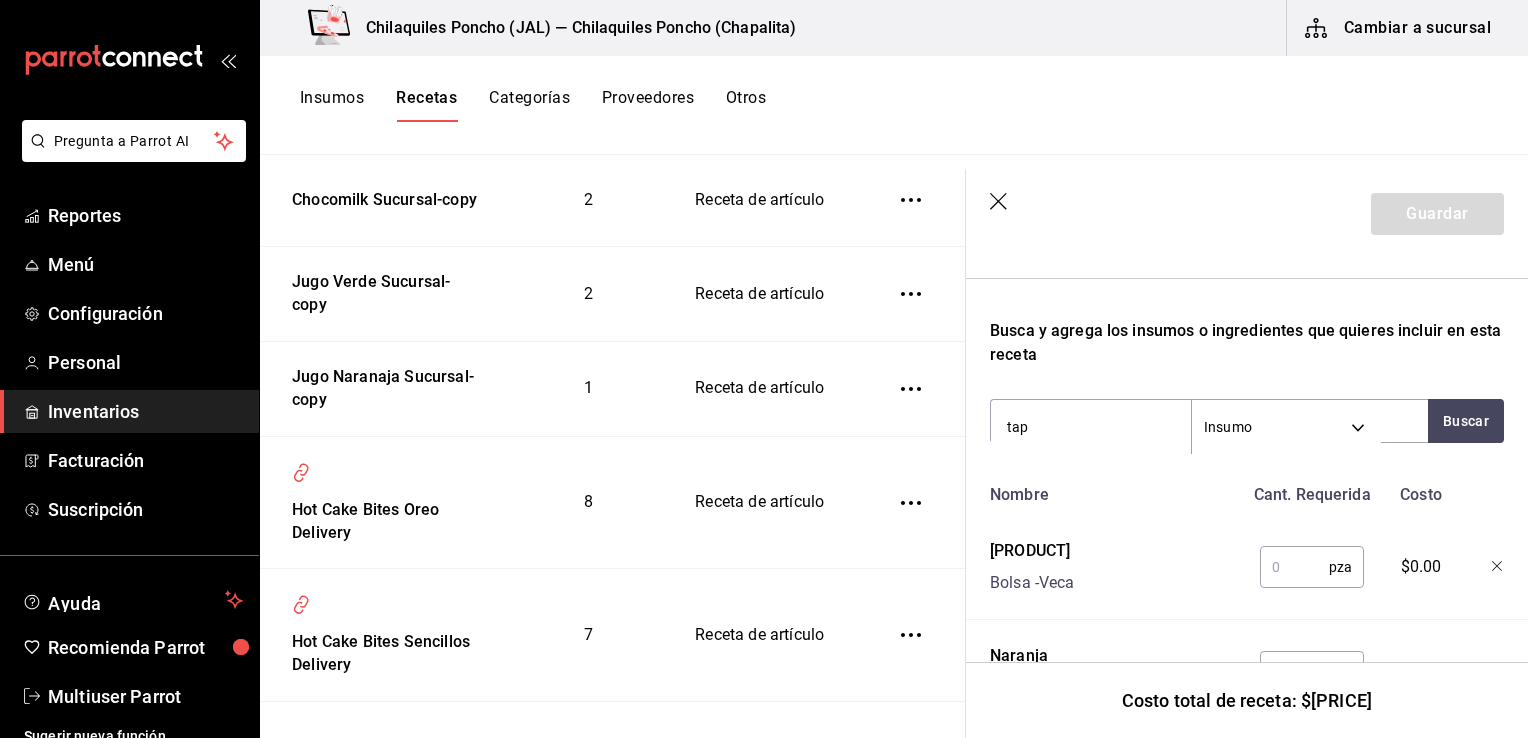 type on "tapa" 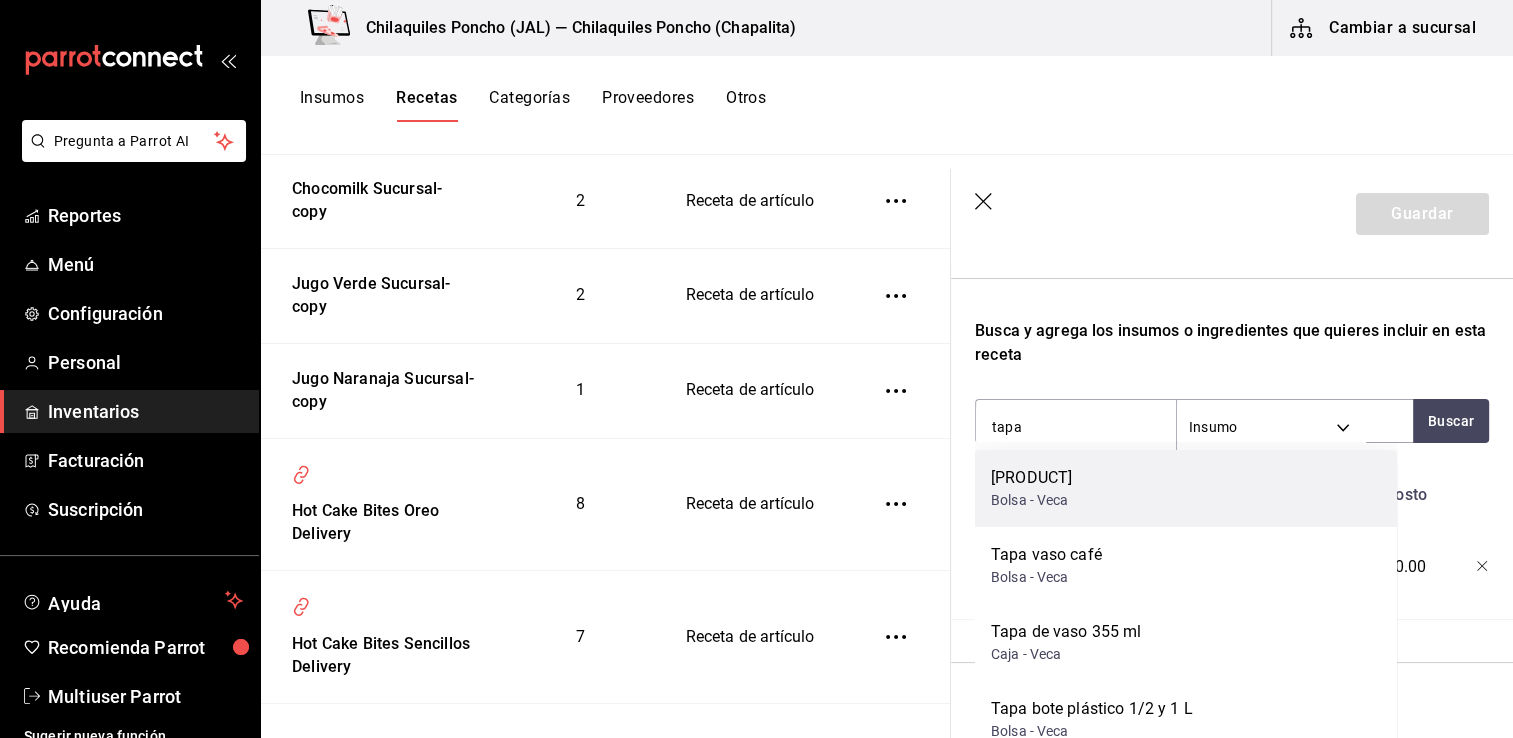 click on "Tapa de vaso L.16 Bolsa - Veca" at bounding box center (1186, 488) 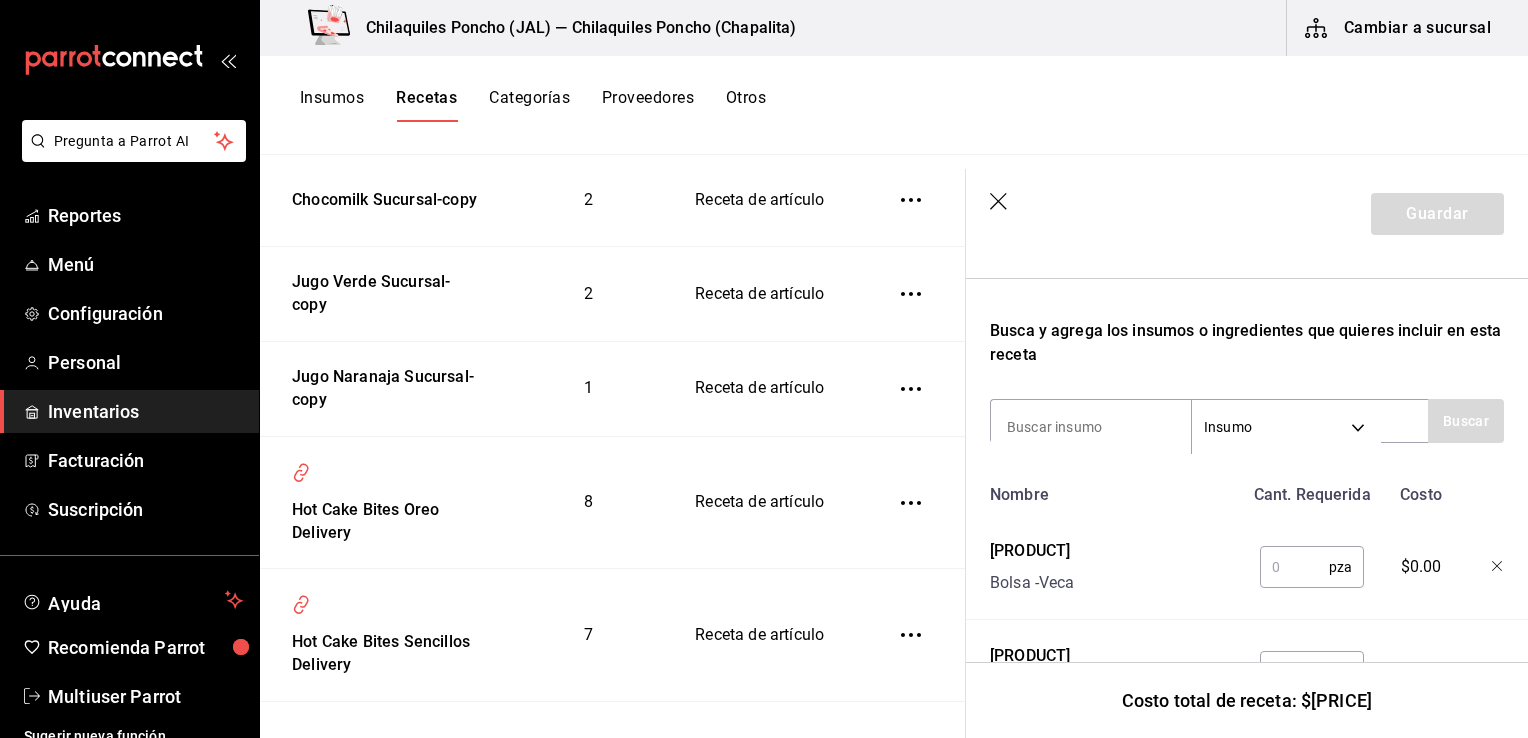 click at bounding box center (1091, 427) 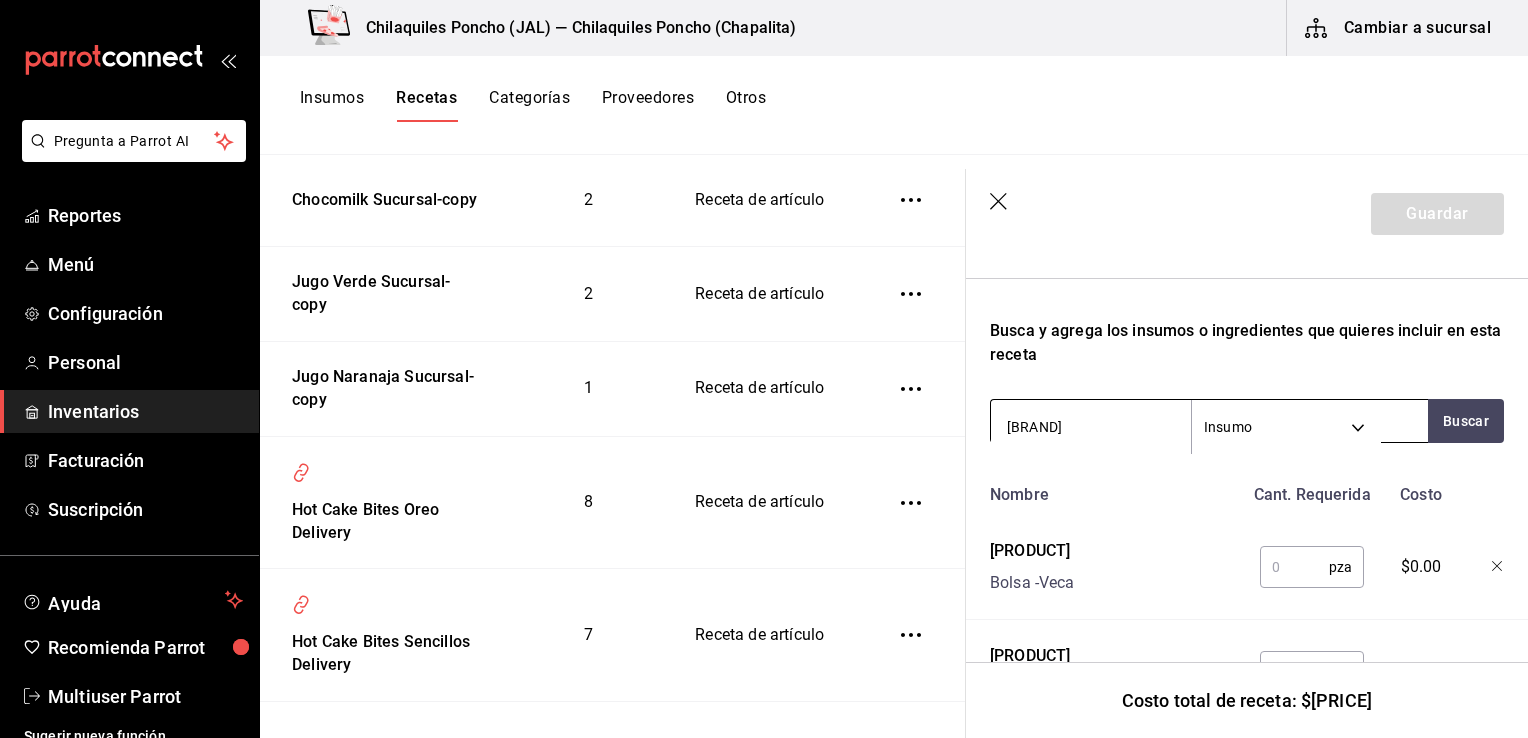 type on "vitafil" 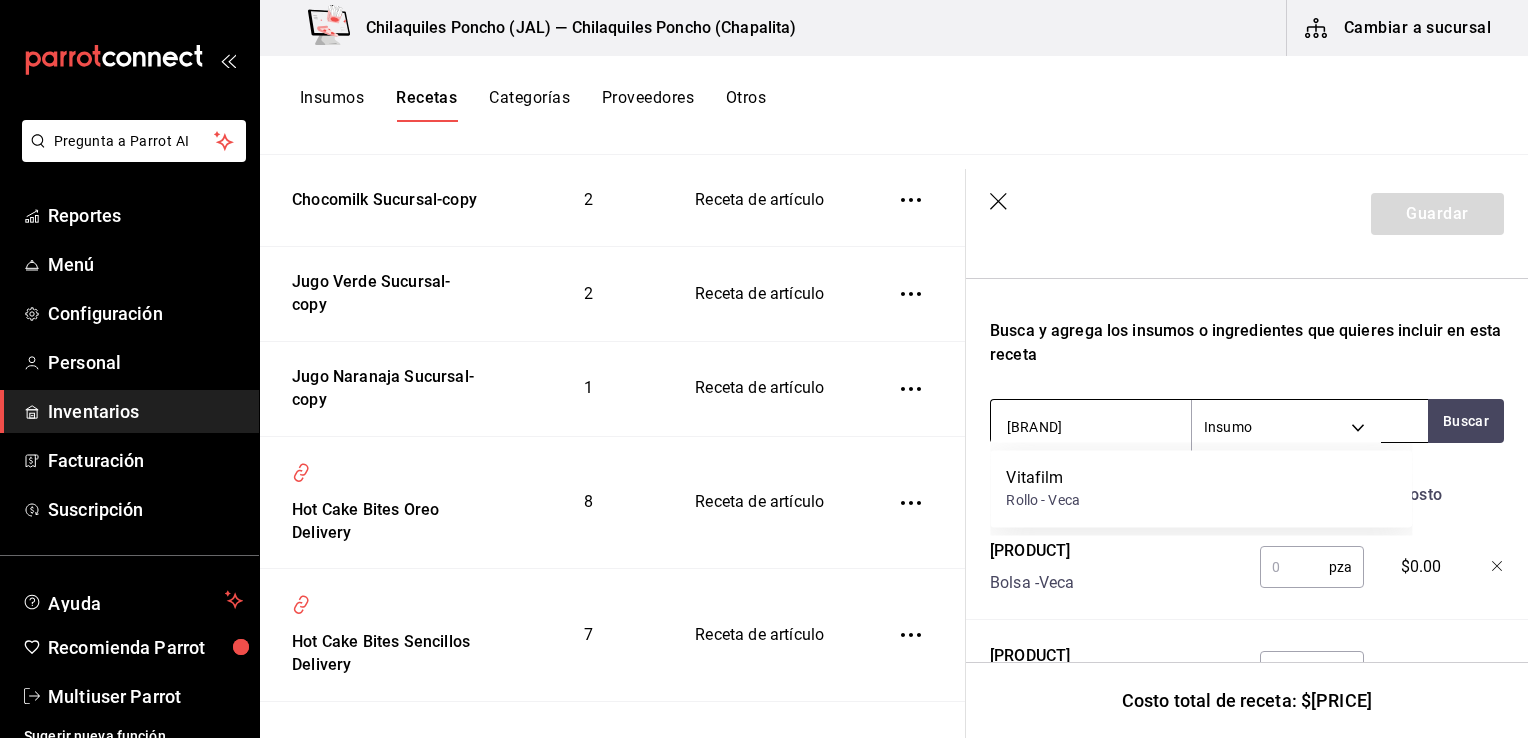 click on "Vitafilm Rollo - Veca" at bounding box center [1201, 488] 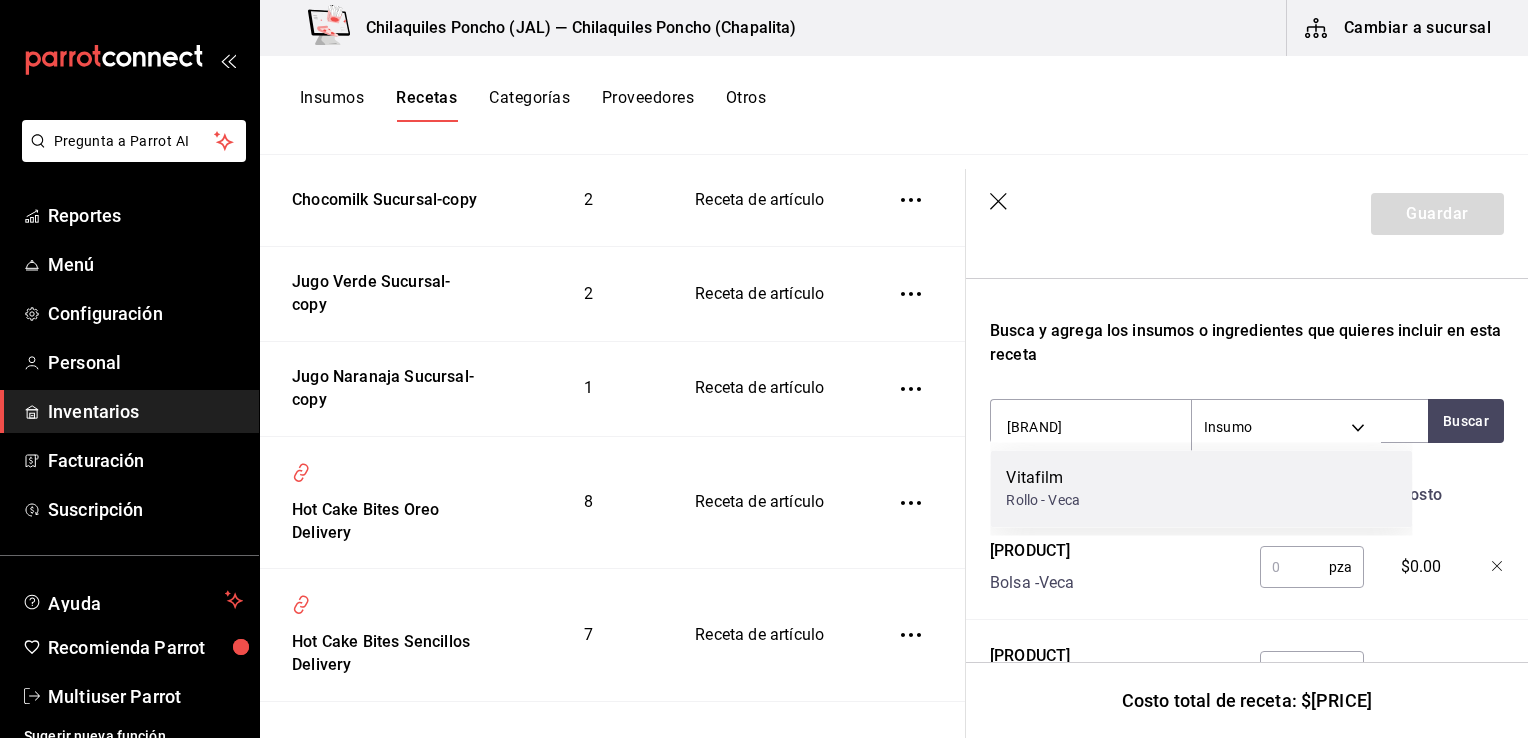 type 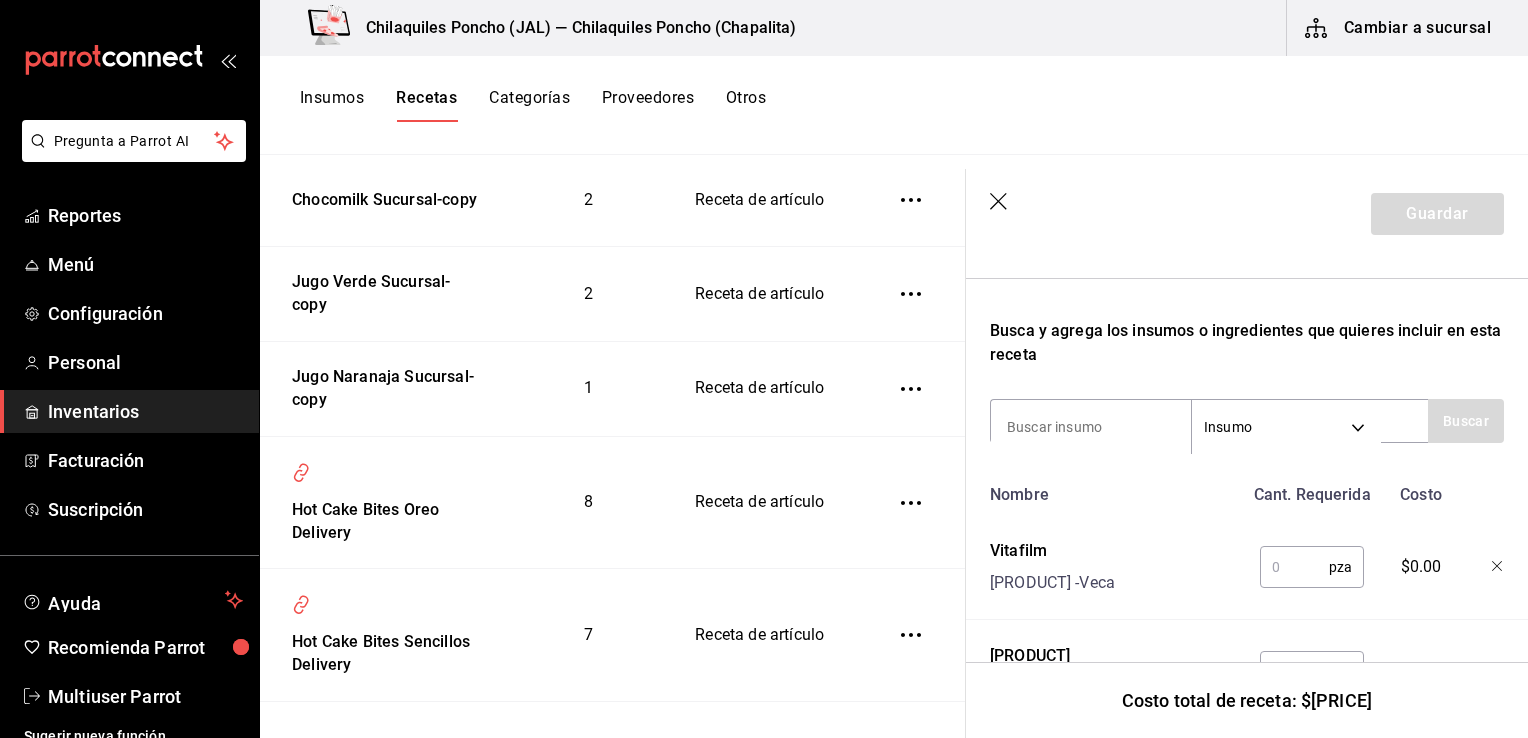 click at bounding box center [1294, 567] 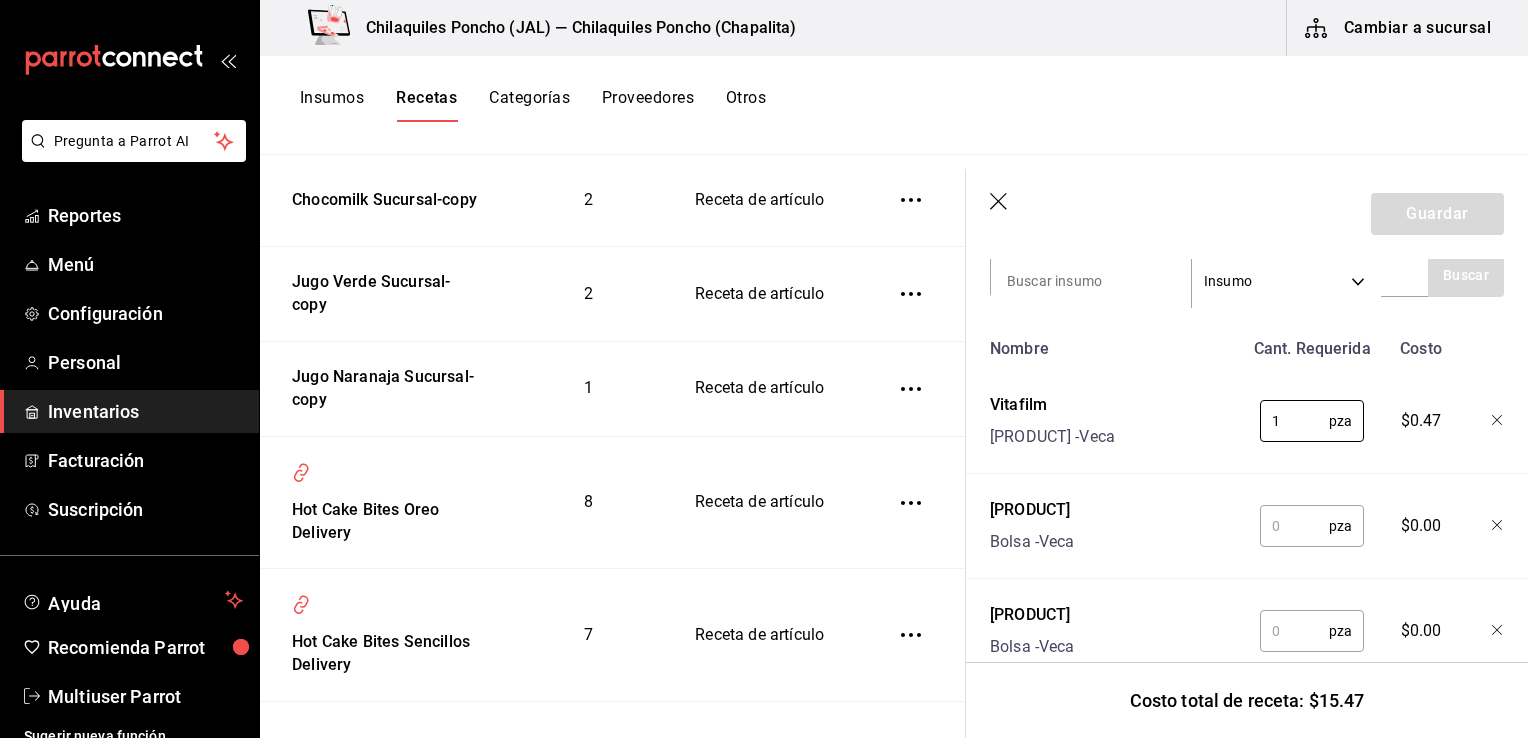 type on "1" 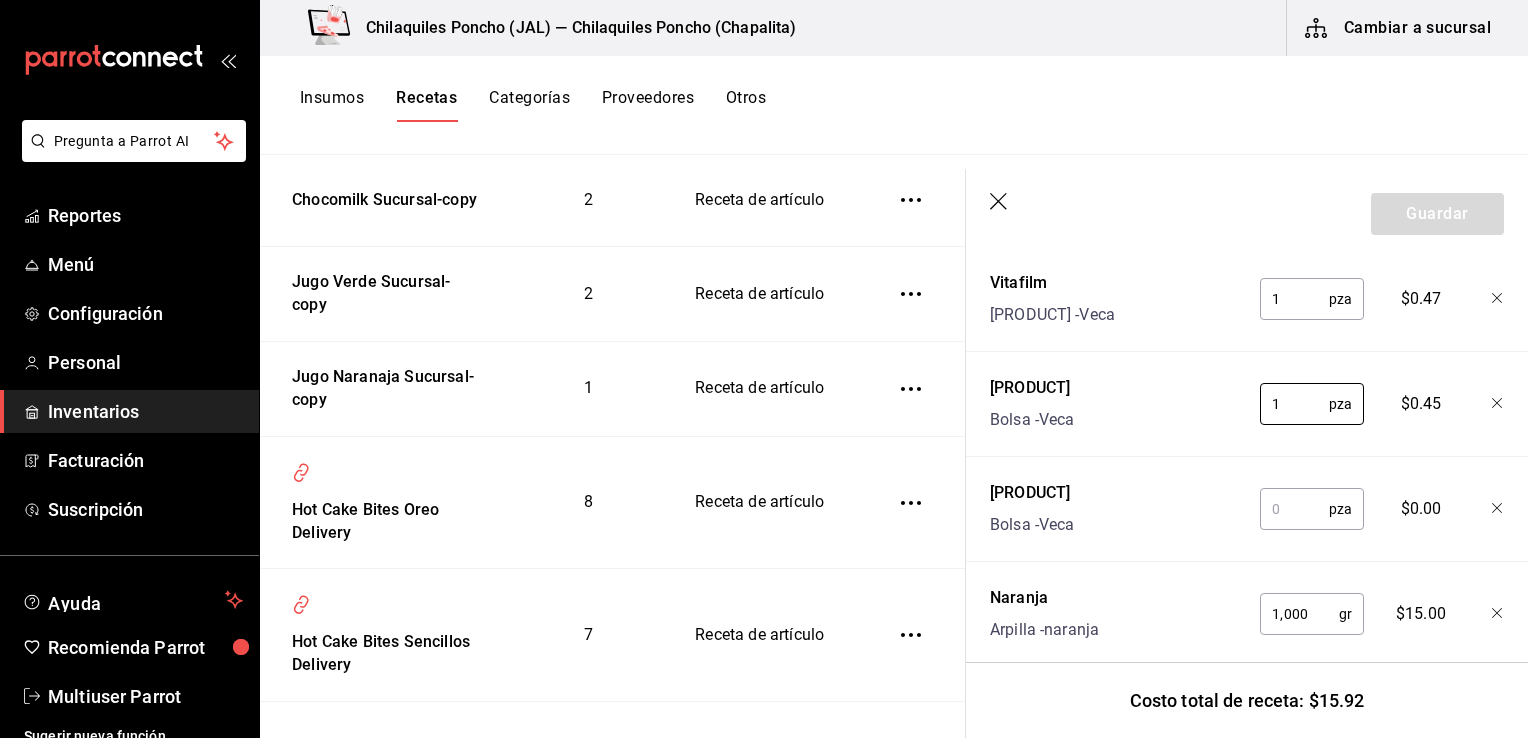 type on "1" 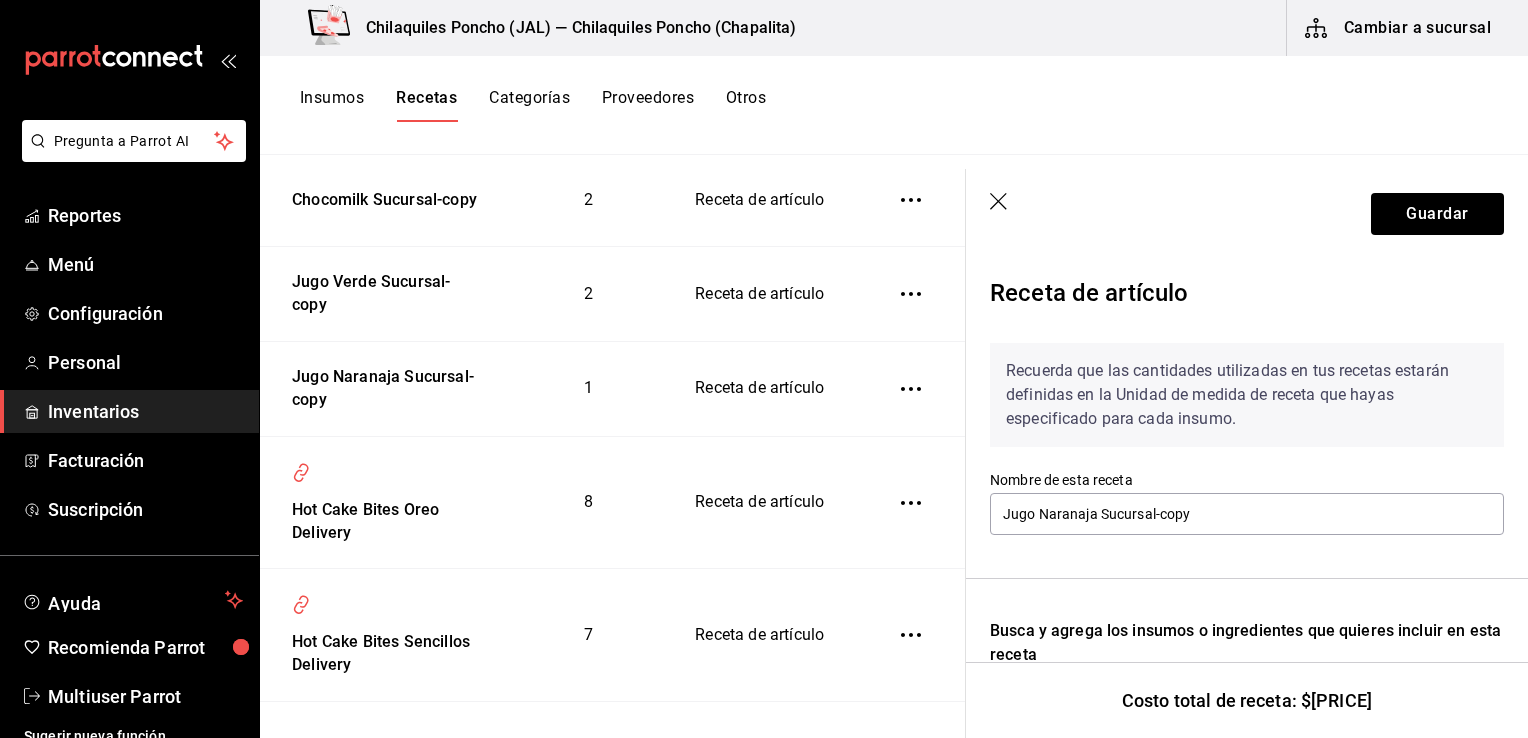 scroll, scrollTop: 0, scrollLeft: 0, axis: both 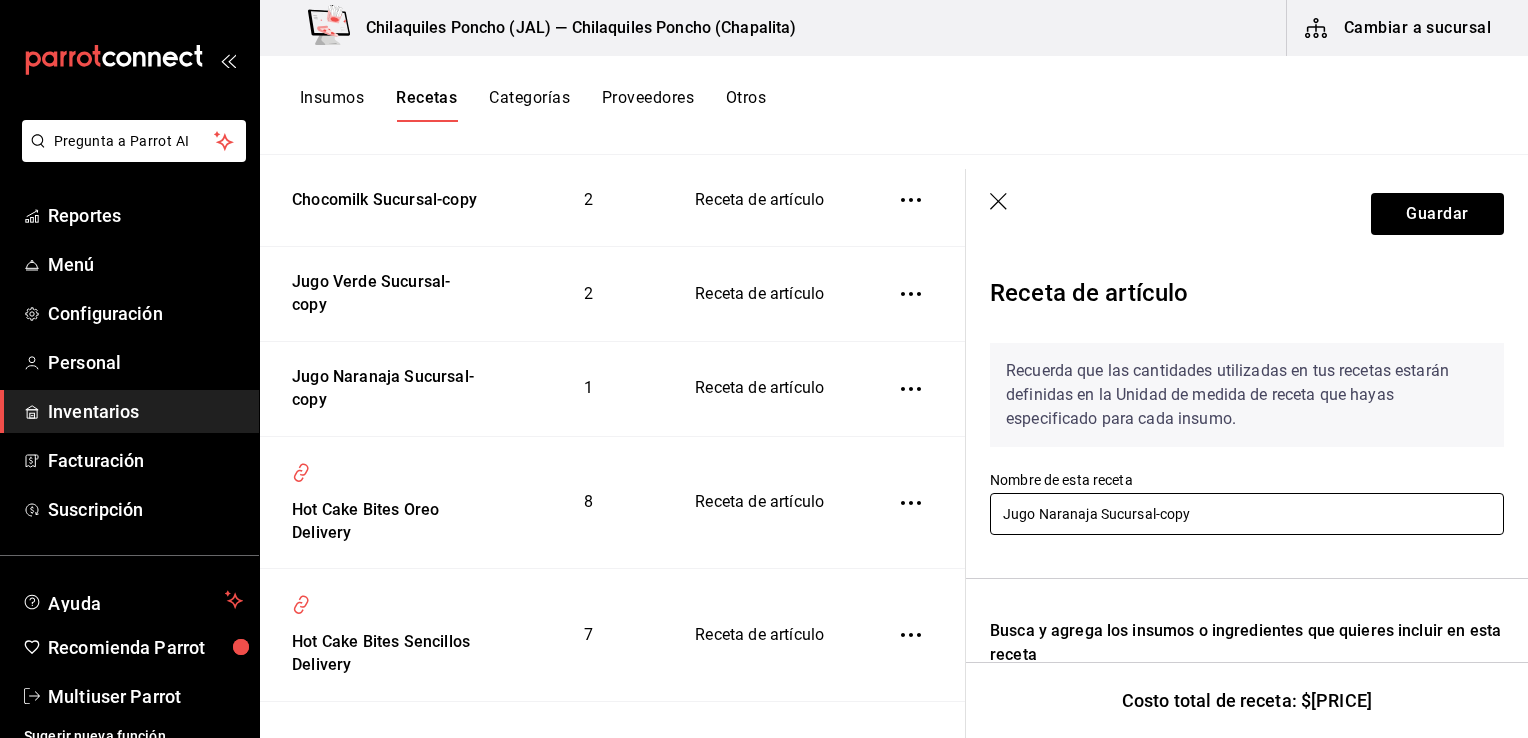 click on "Jugo Naranaja Sucursal-copy" at bounding box center (1247, 514) 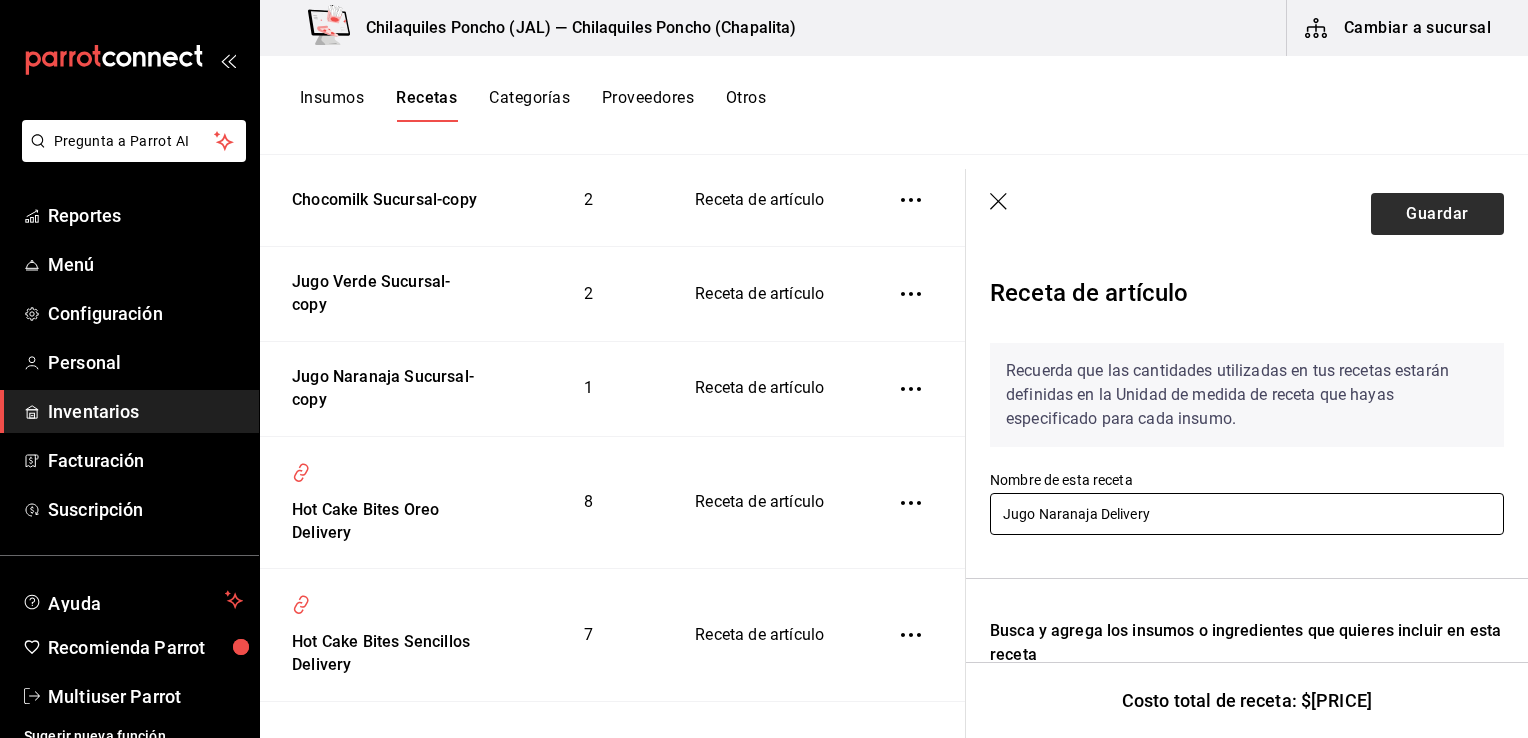 type on "Jugo Naranaja Delivery" 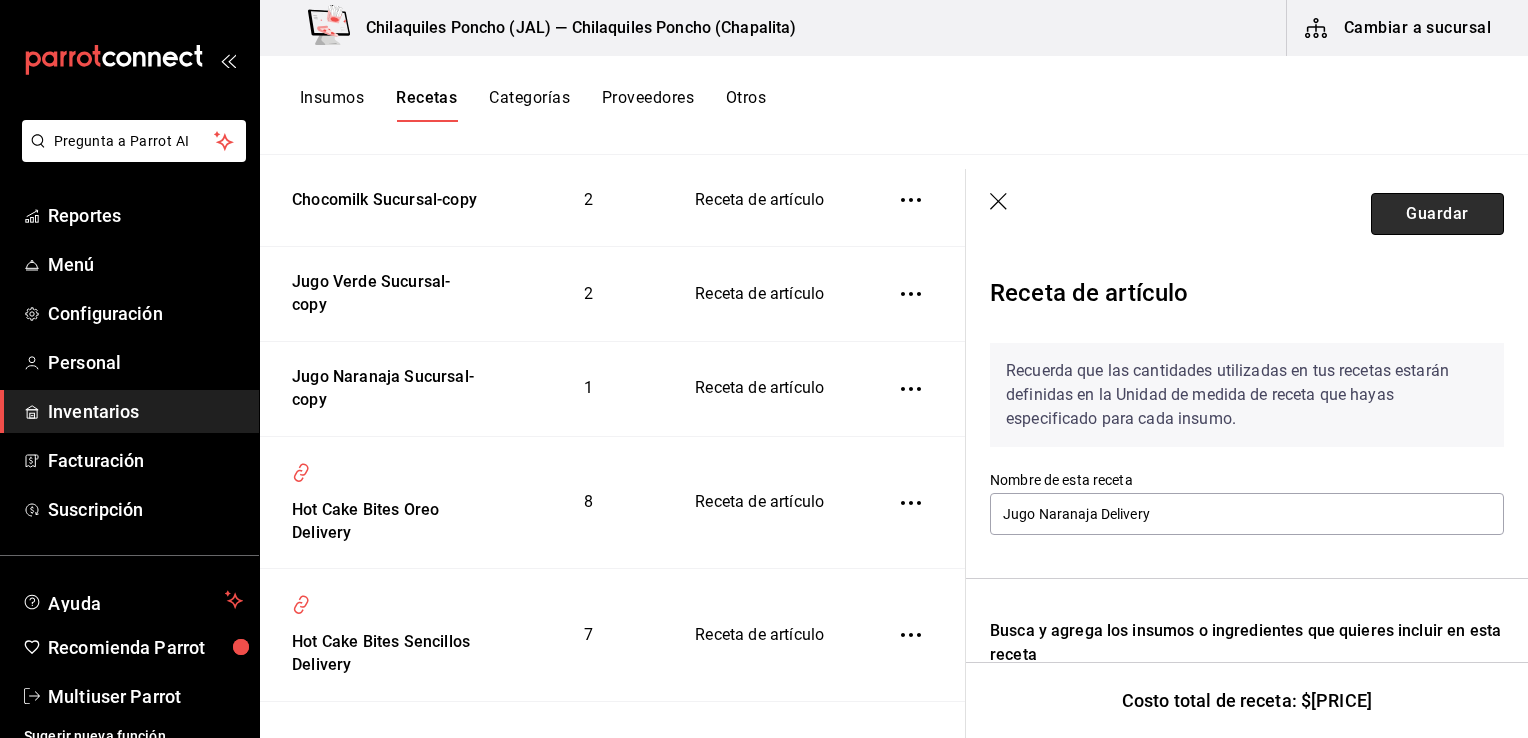 click on "Guardar" at bounding box center [1437, 214] 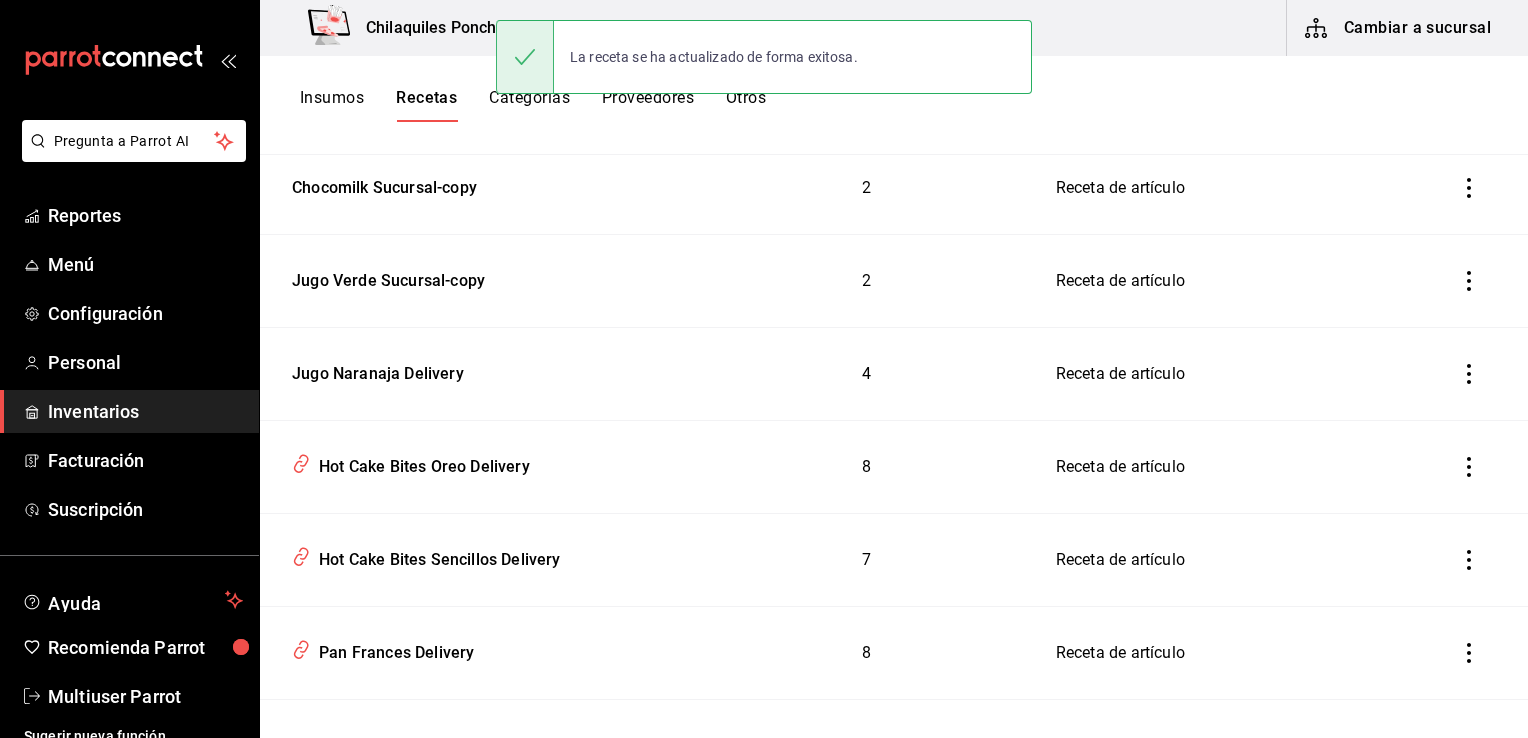 scroll, scrollTop: 0, scrollLeft: 0, axis: both 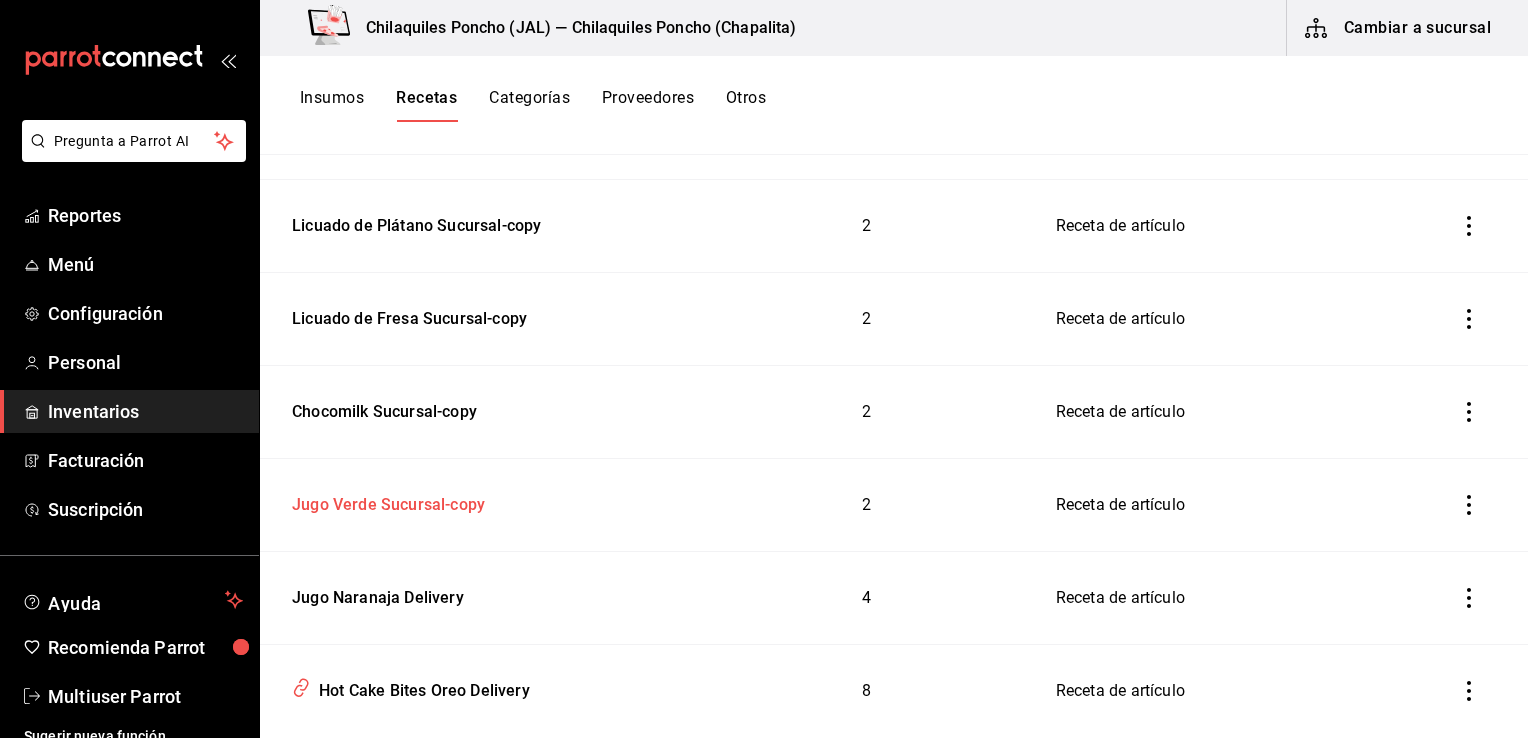 click on "Jugo Verde Sucursal-copy" at bounding box center (384, 501) 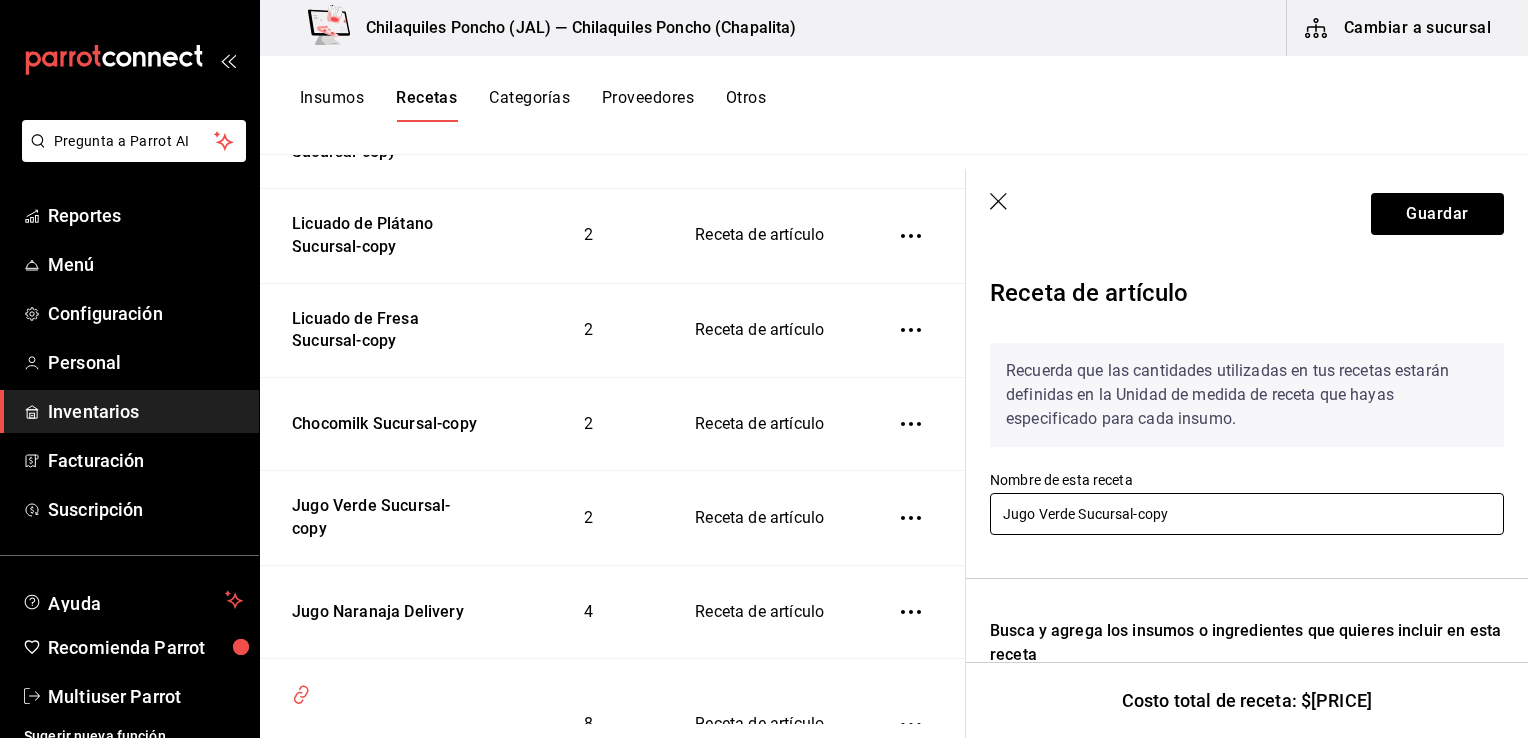 click on "Jugo Verde Sucursal-copy" at bounding box center [1247, 514] 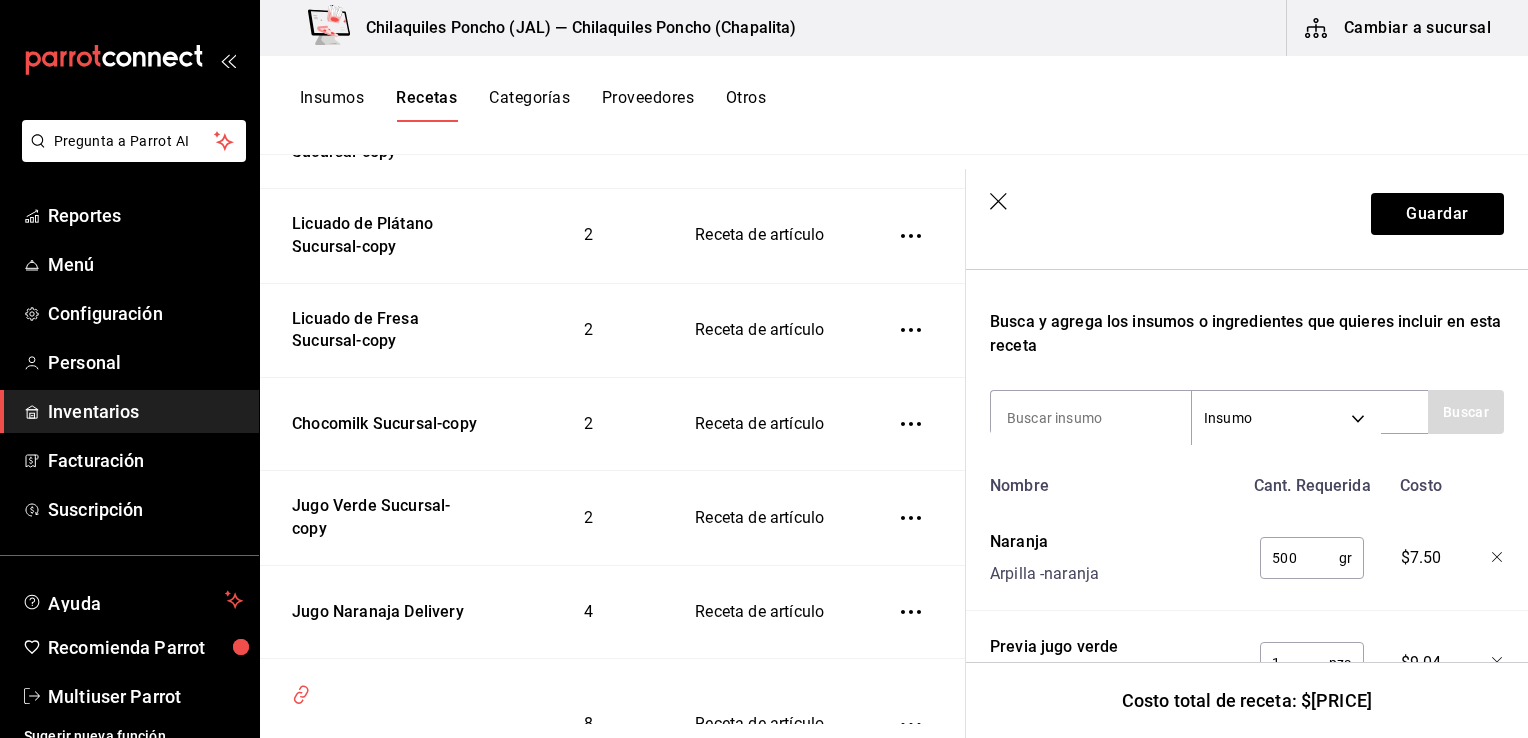 scroll, scrollTop: 324, scrollLeft: 0, axis: vertical 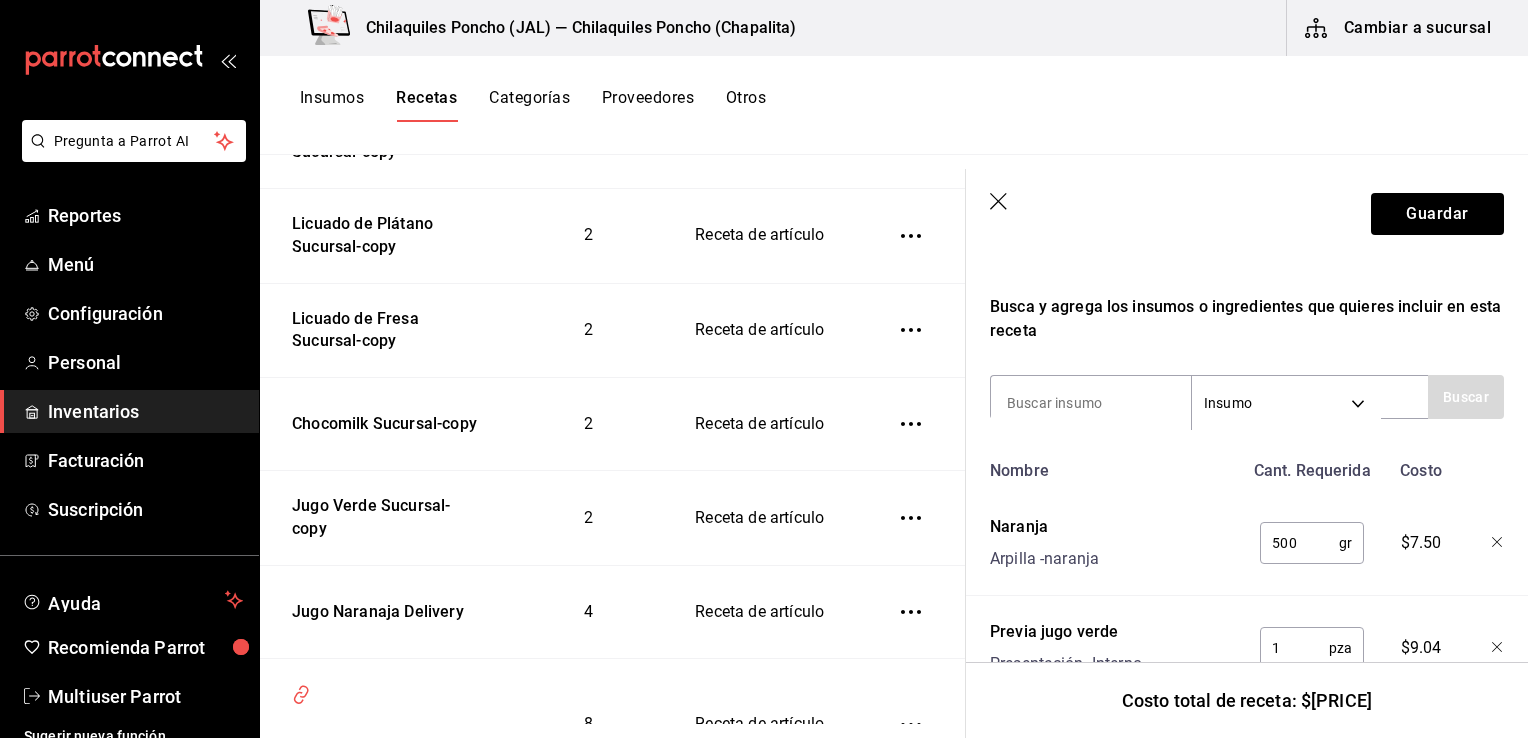 type on "Jugo Verde Delivery" 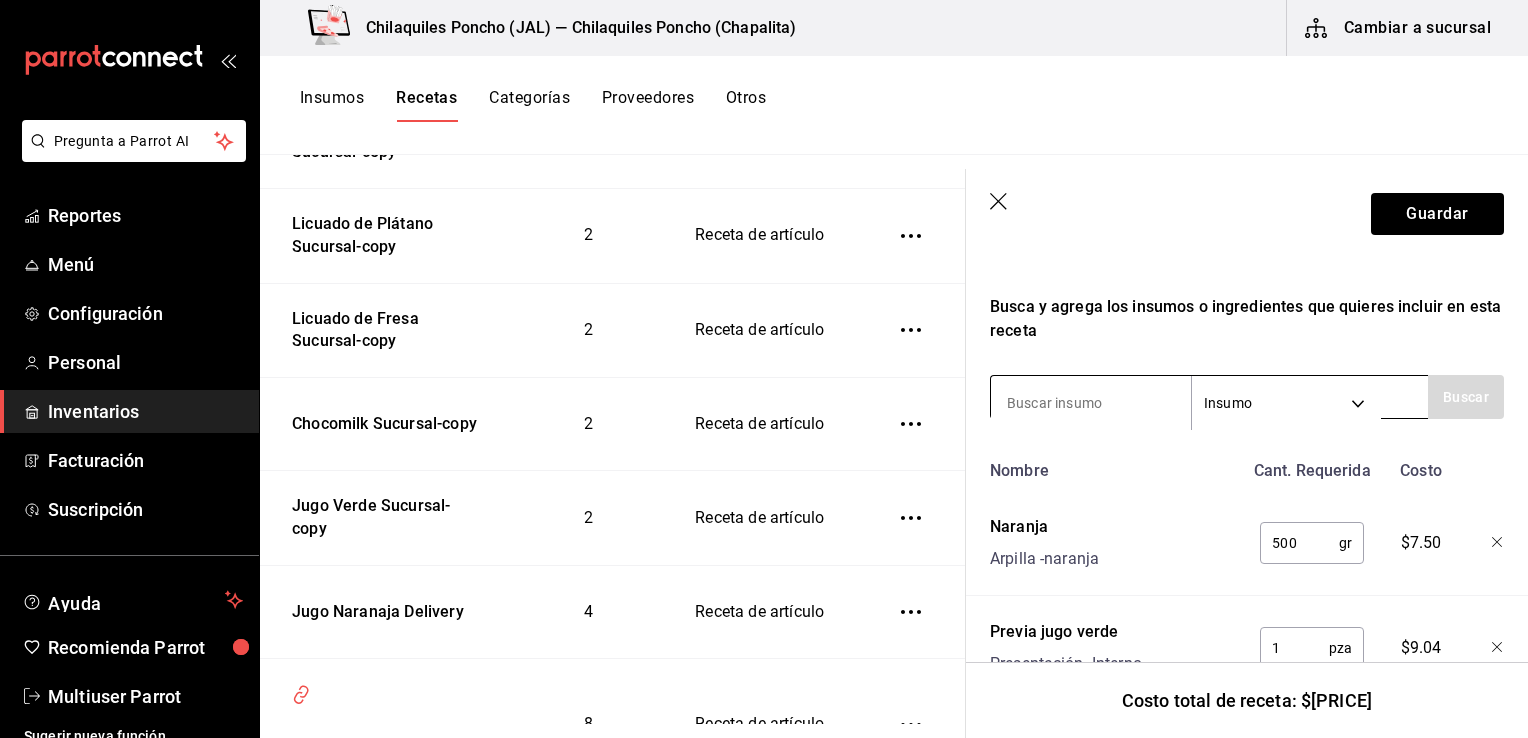 click at bounding box center [1091, 403] 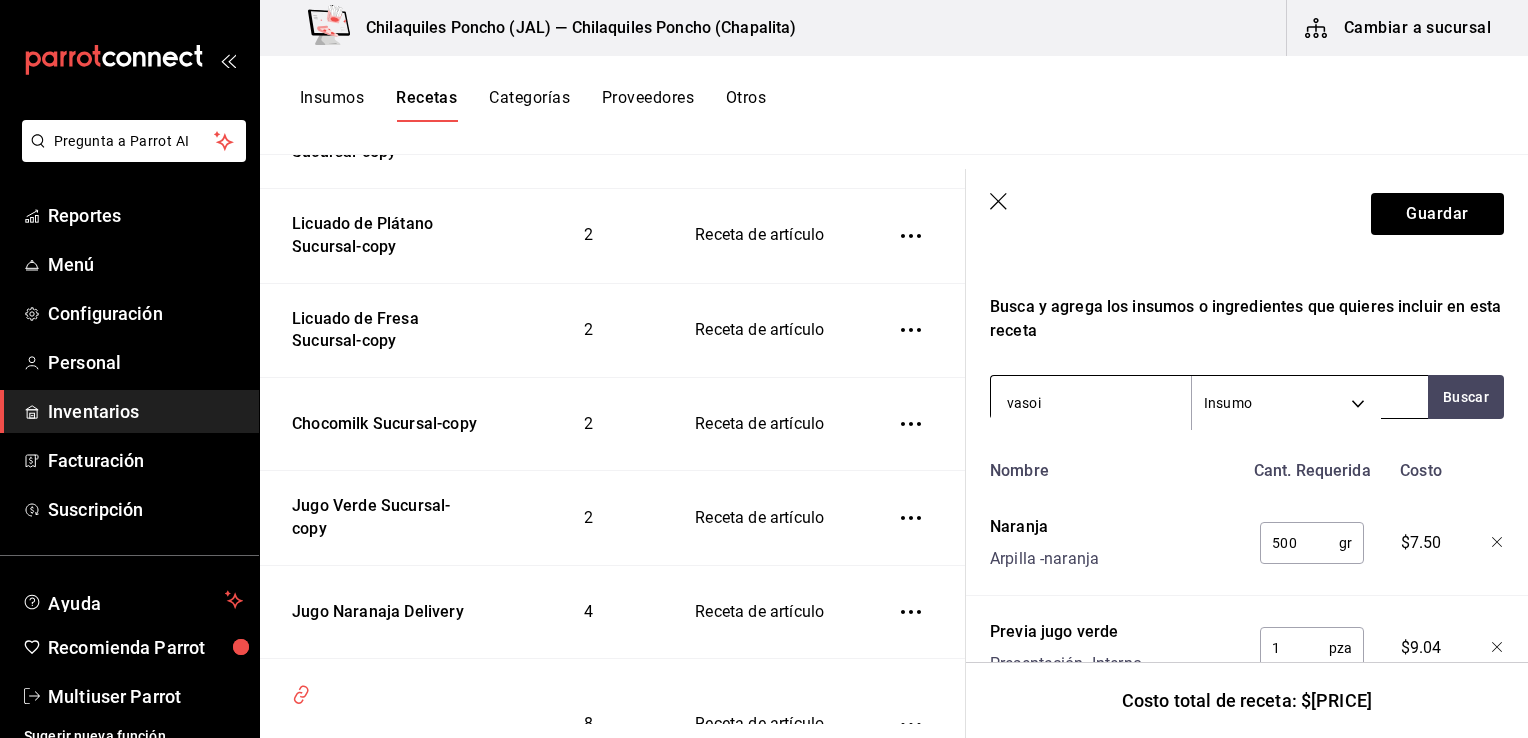 type on "vaso" 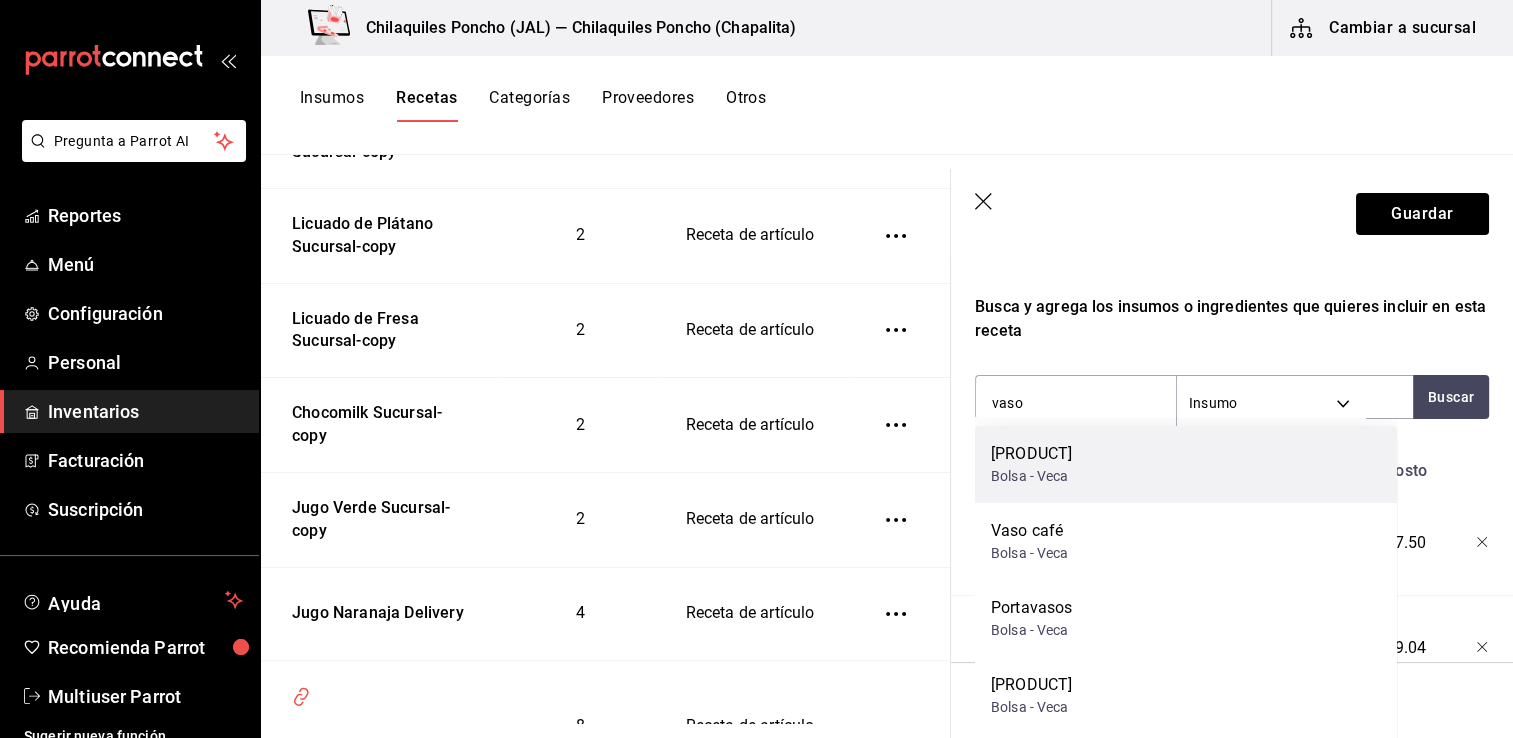 click on "Vaso desechable L.16" at bounding box center [1031, 454] 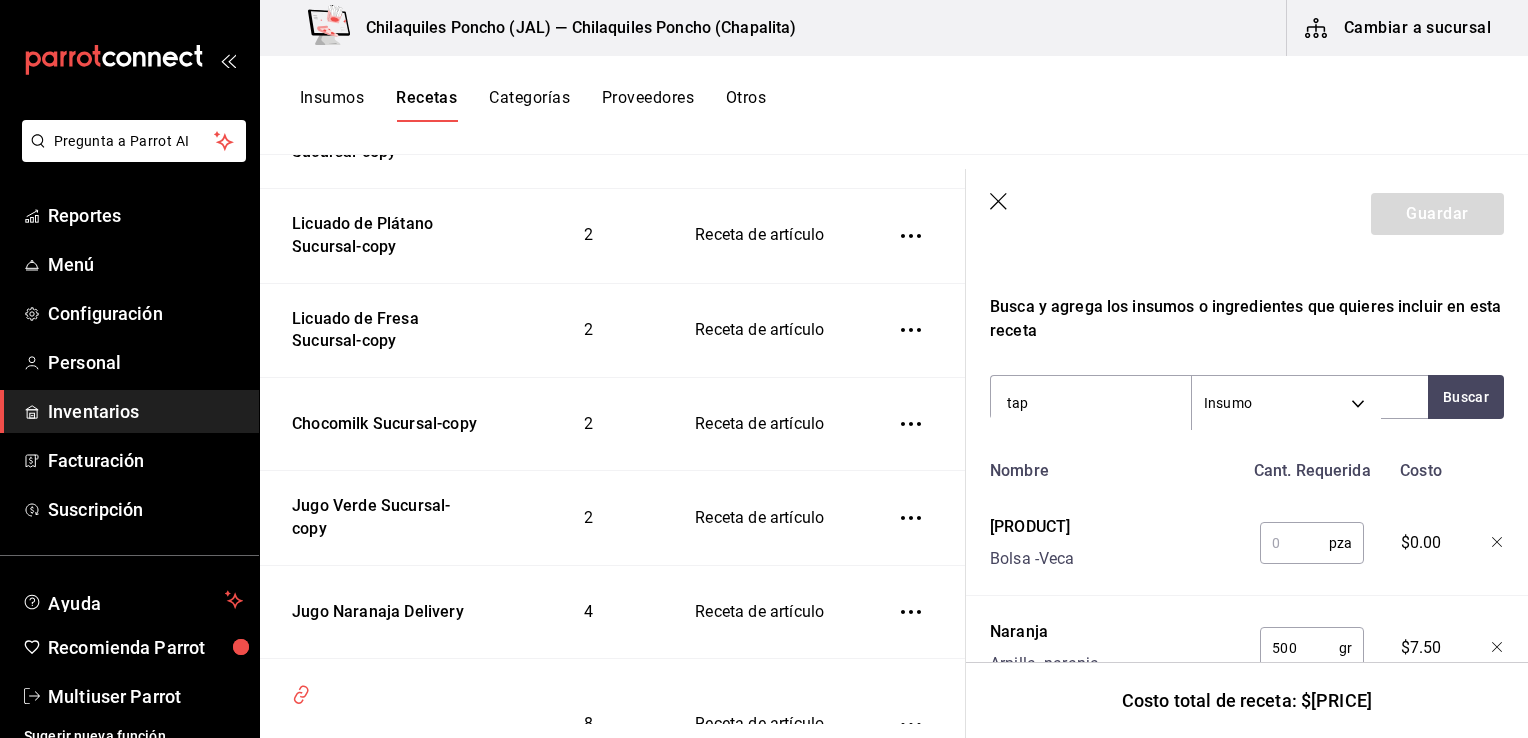 type on "tapa" 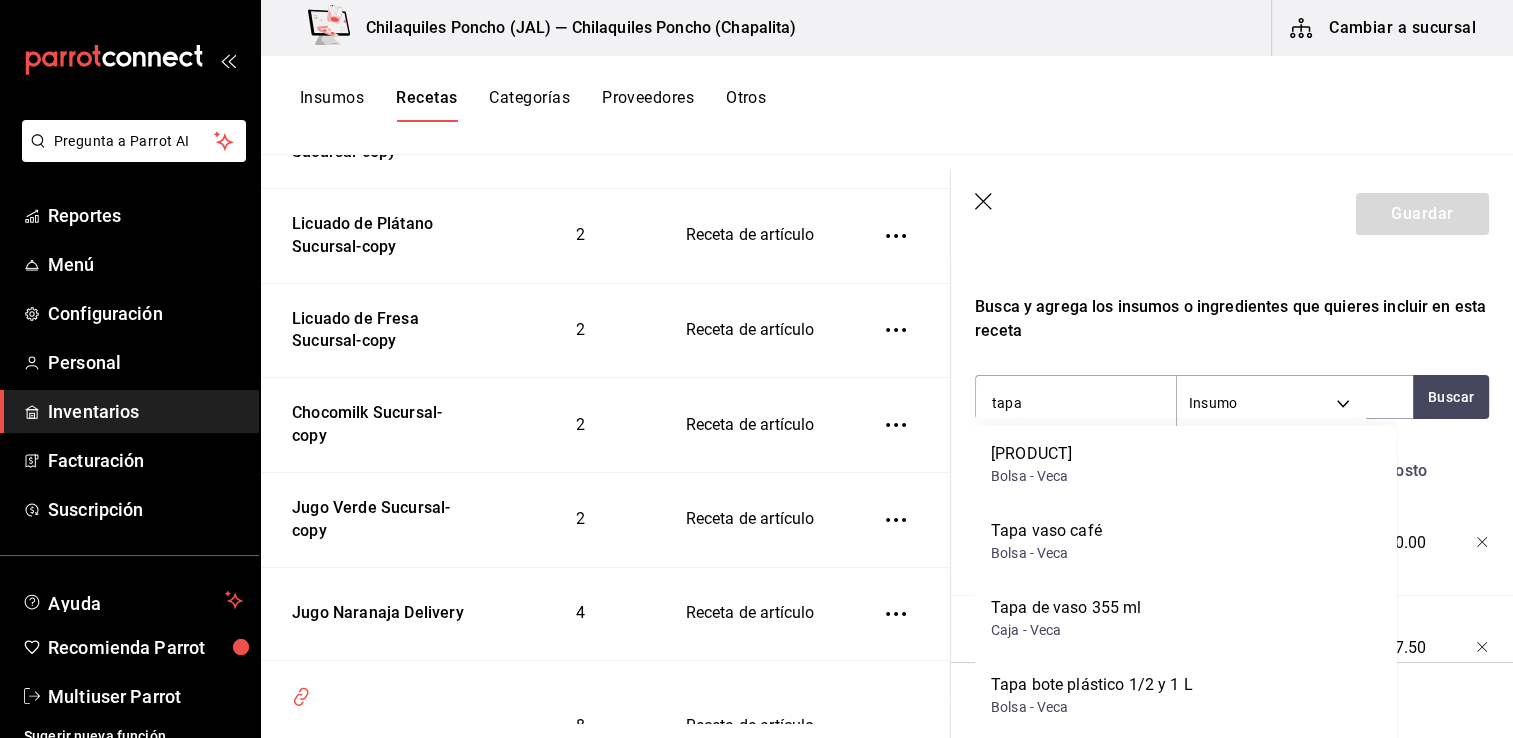 click on "Tapa de vaso L.16 Bolsa - Veca" at bounding box center [1186, 464] 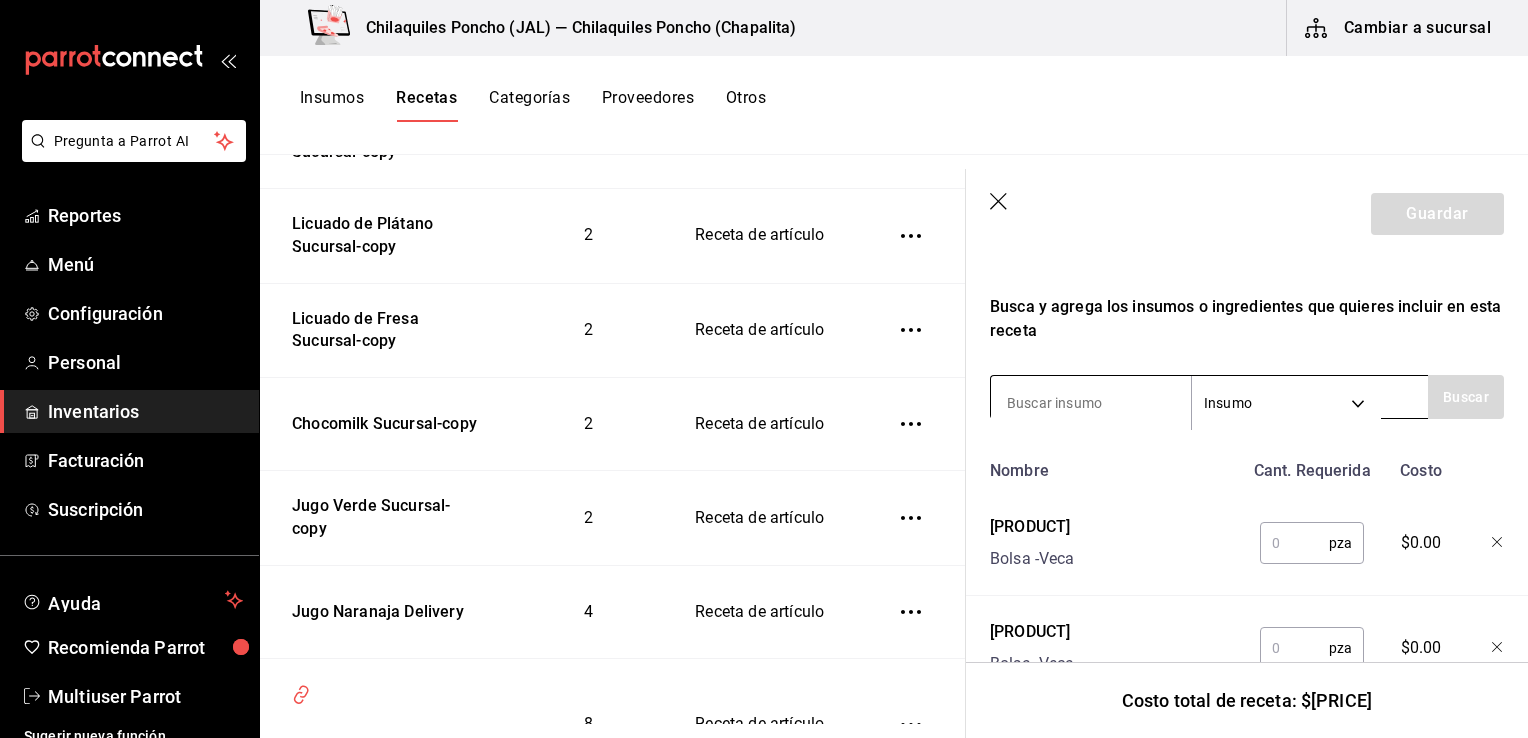 click at bounding box center (1091, 403) 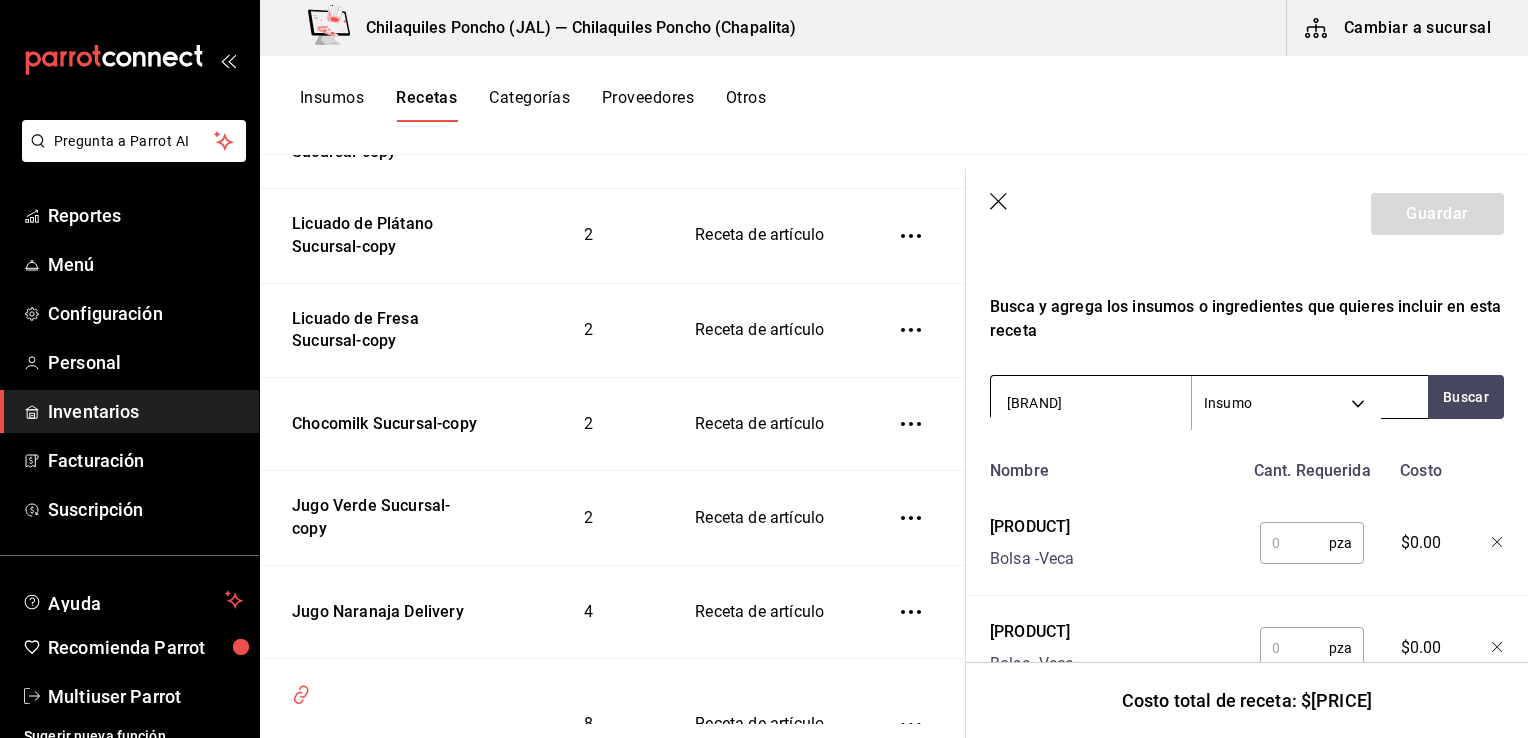type on "vitafil" 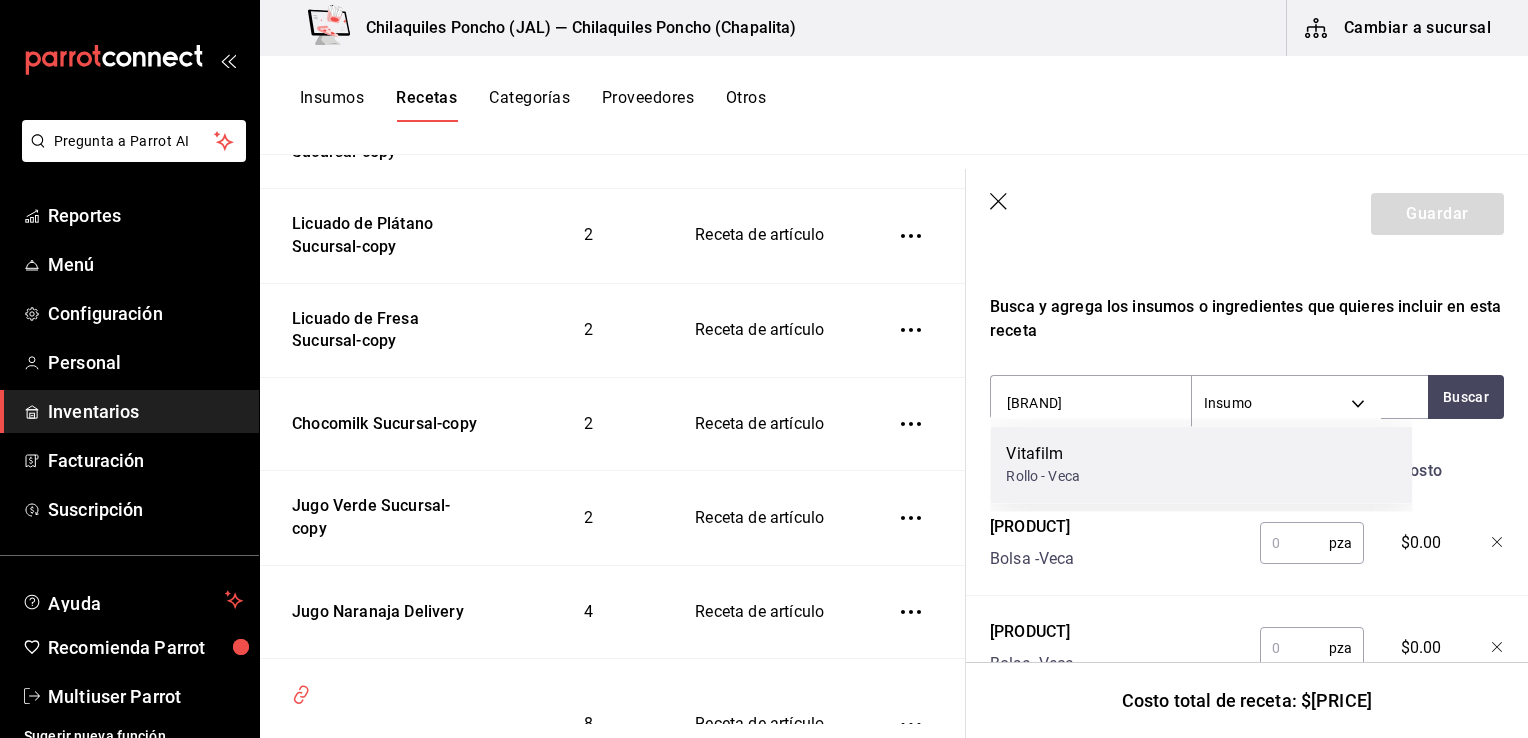 click on "Vitafilm Rollo - Veca" at bounding box center [1201, 464] 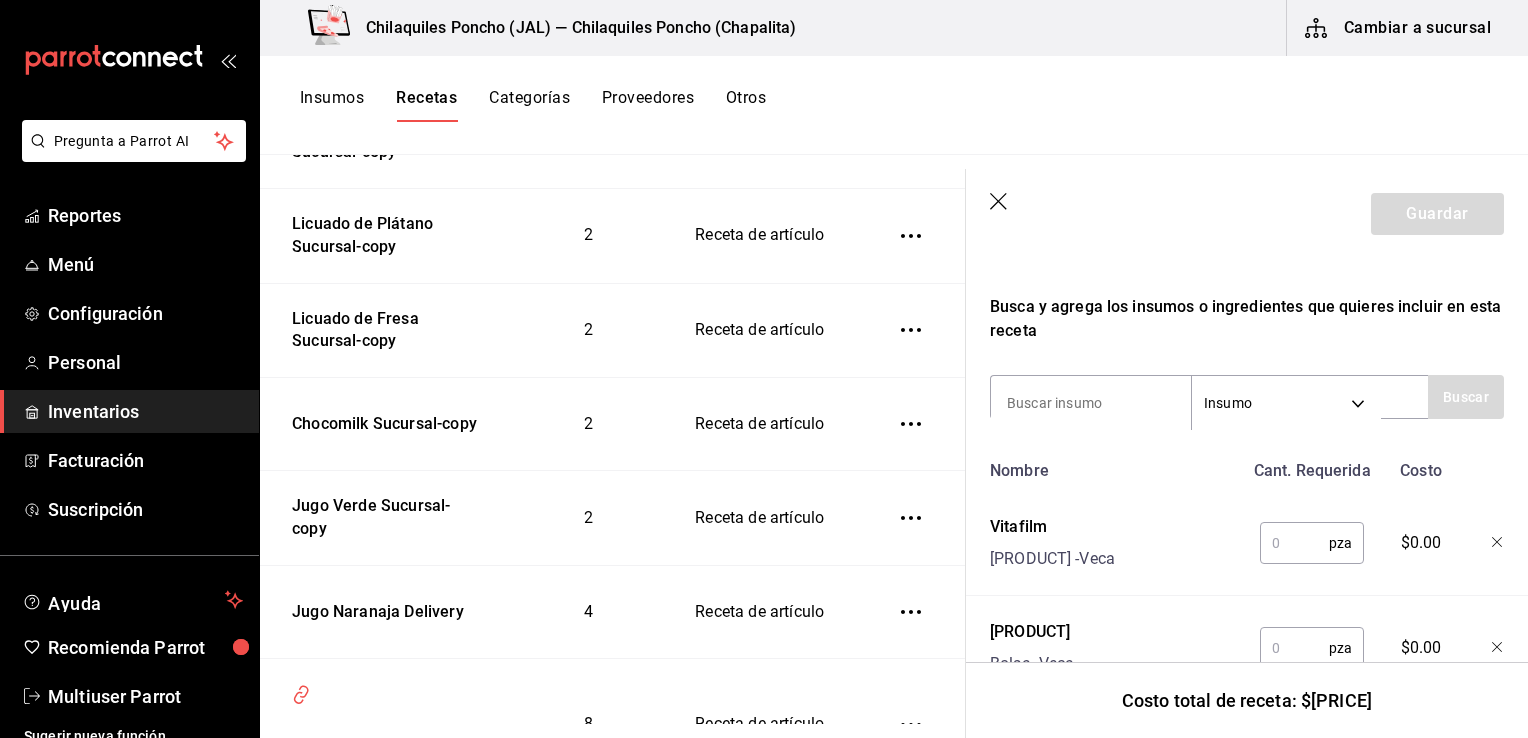 click at bounding box center (1294, 543) 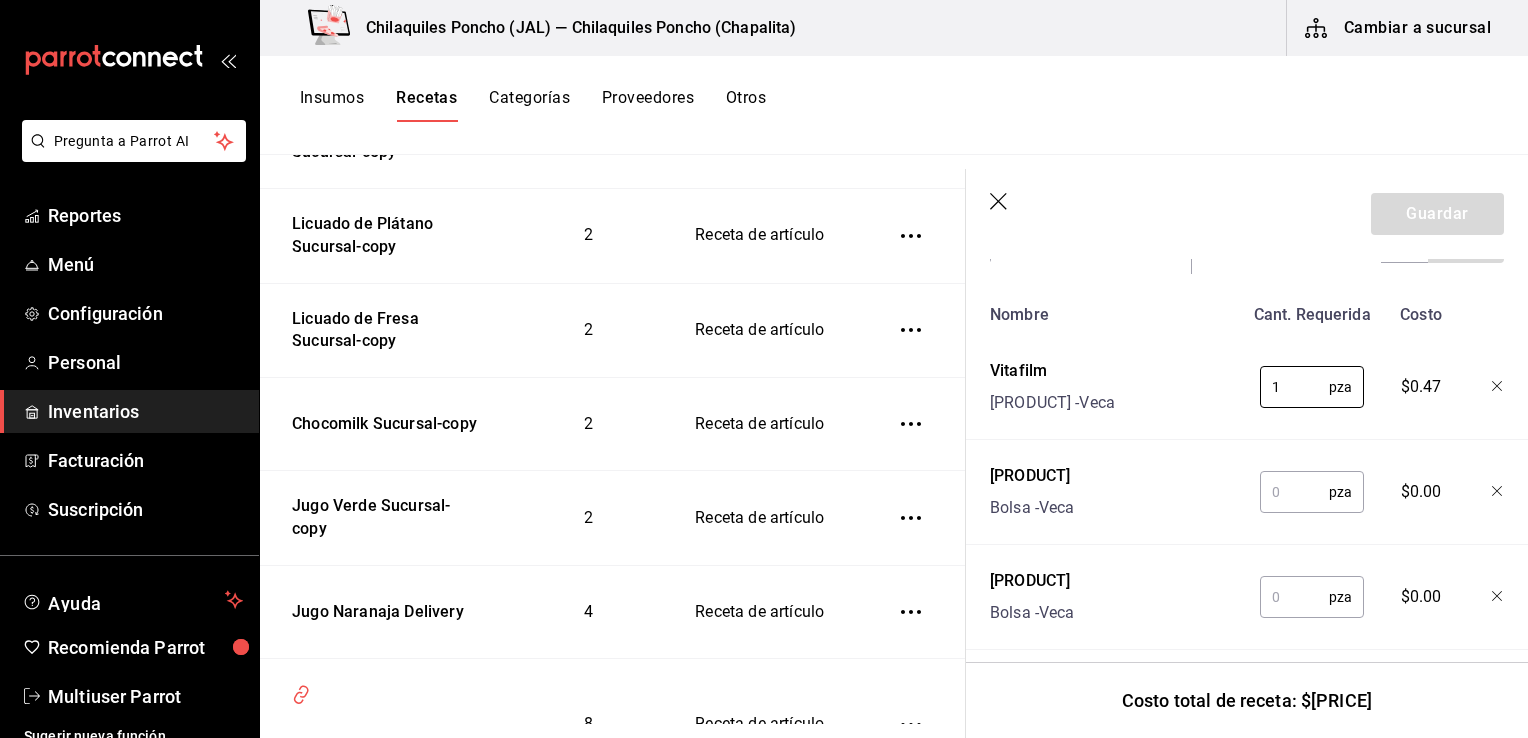 type on "1" 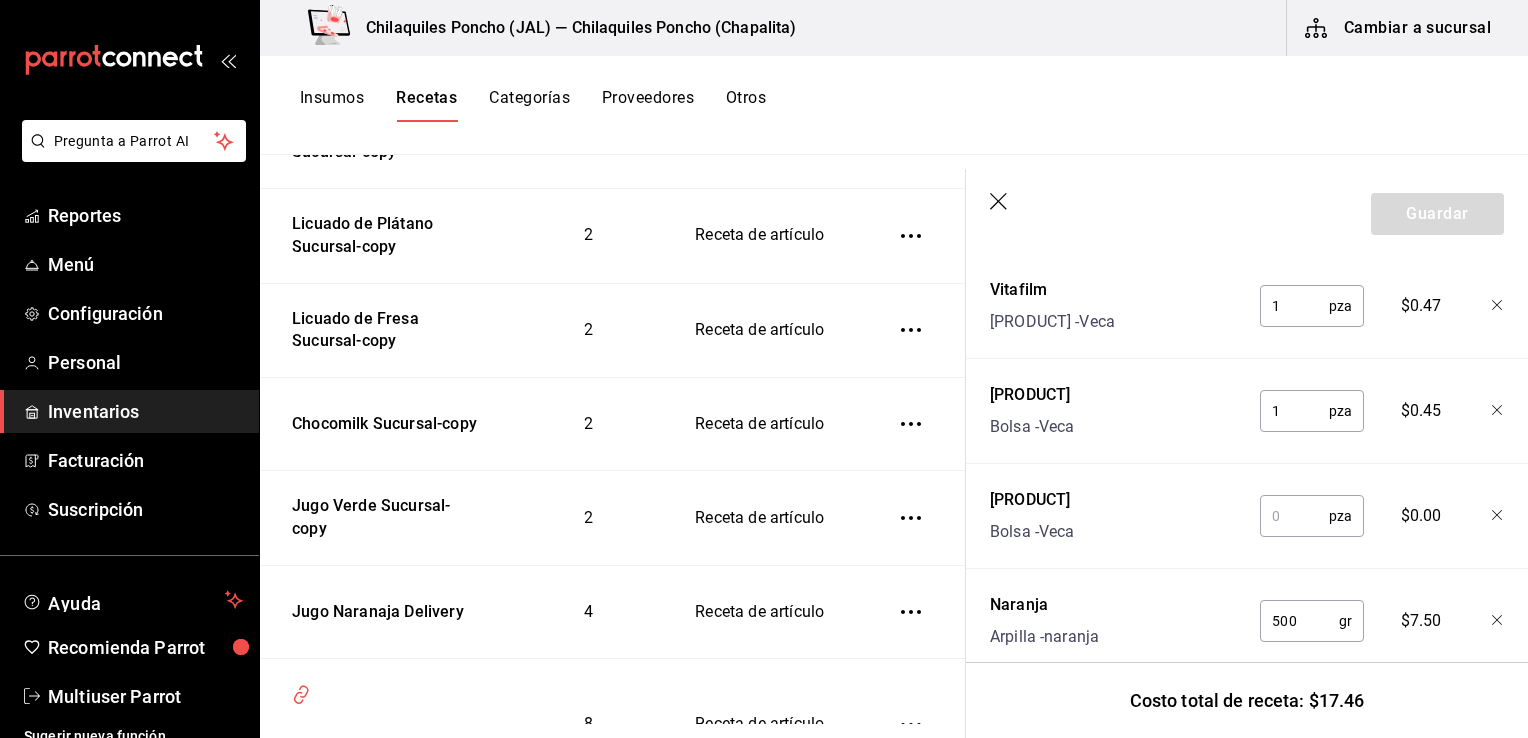 scroll, scrollTop: 569, scrollLeft: 0, axis: vertical 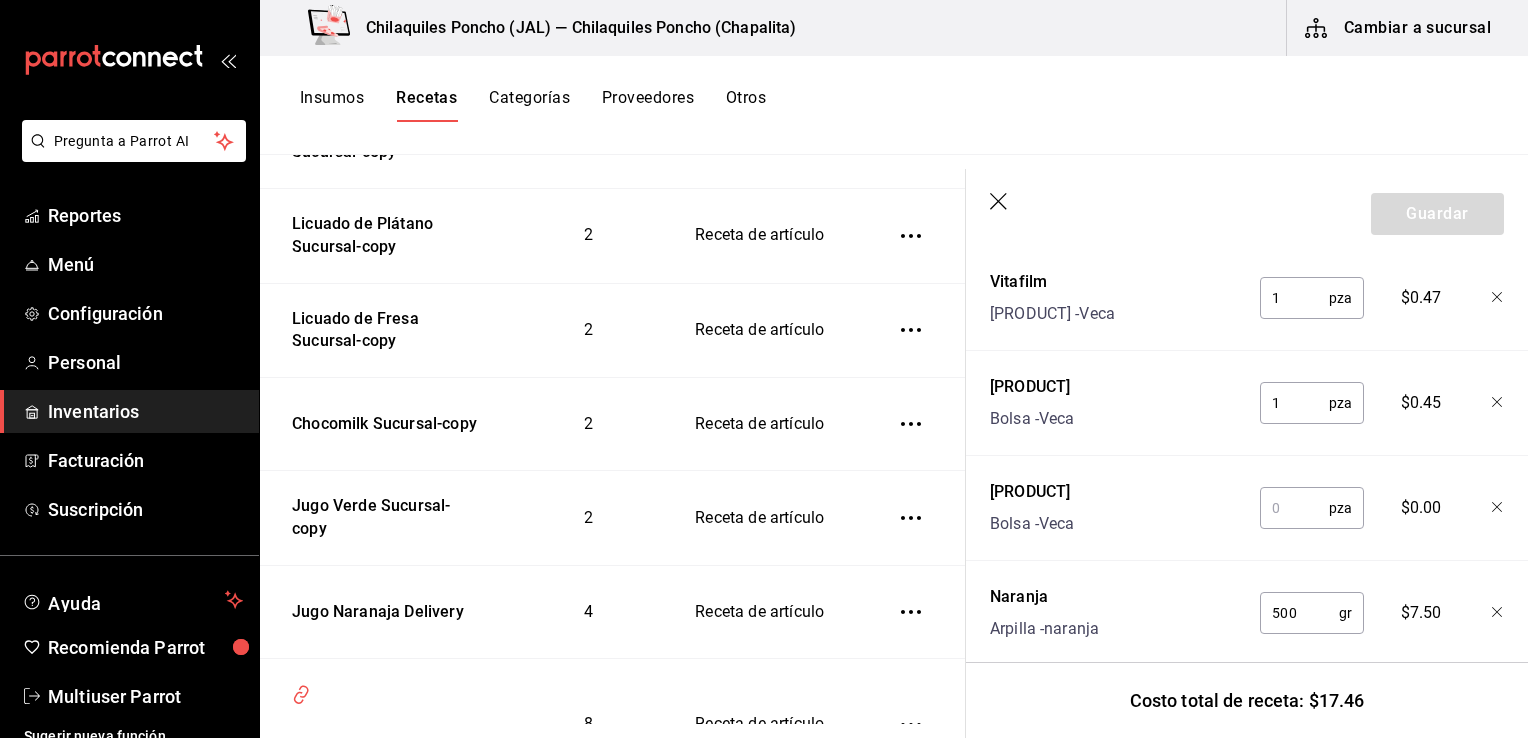 type on "1" 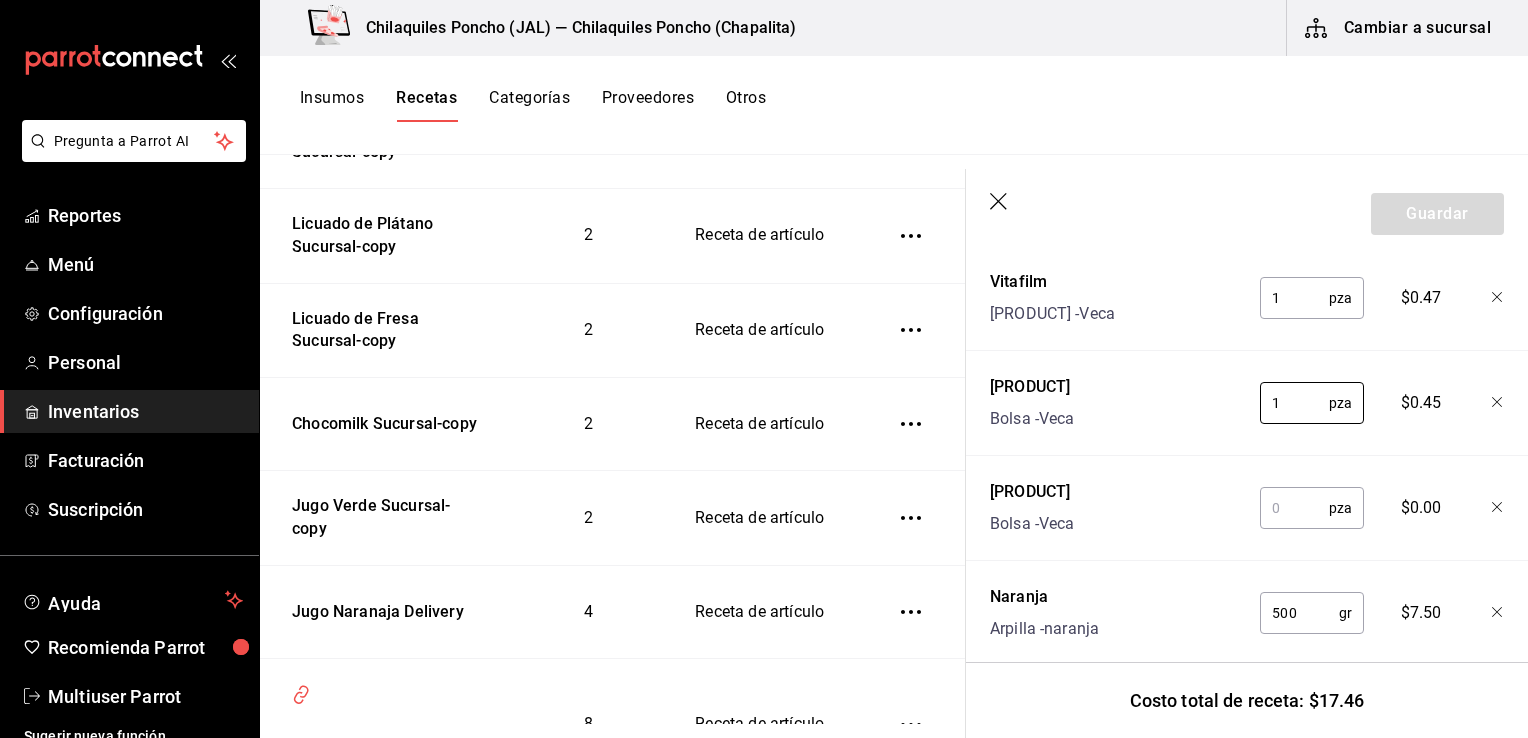 click at bounding box center [1294, 508] 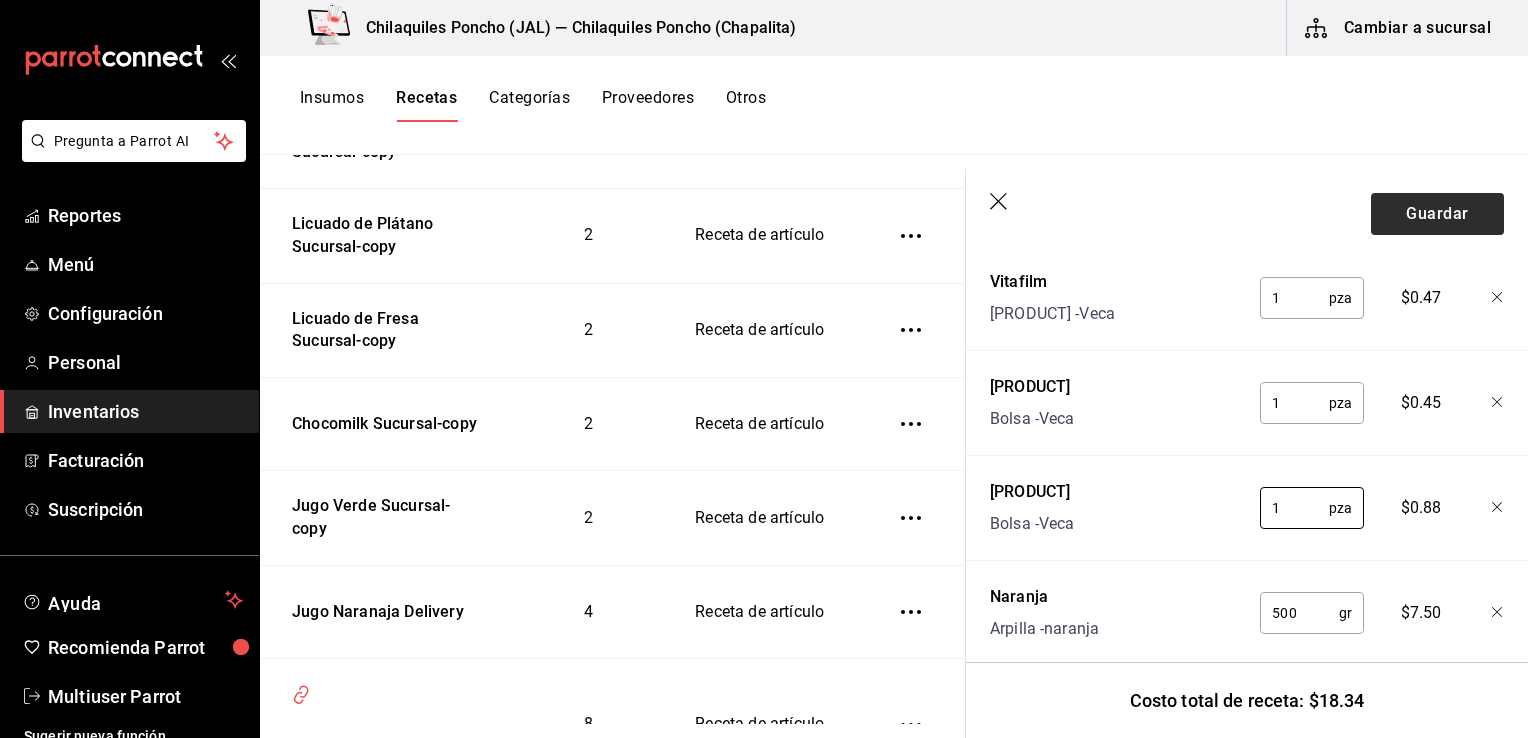type on "1" 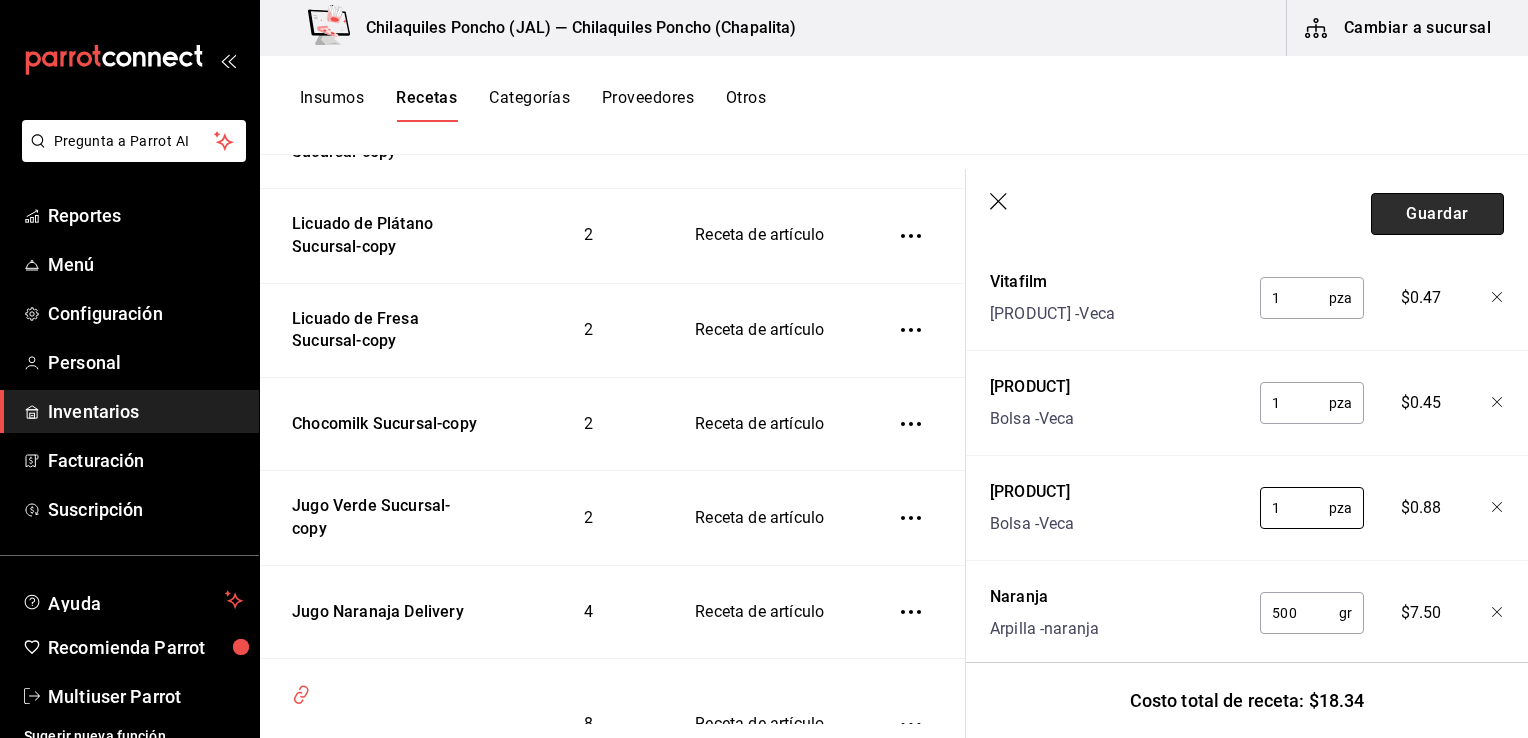 click on "Guardar" at bounding box center [1437, 214] 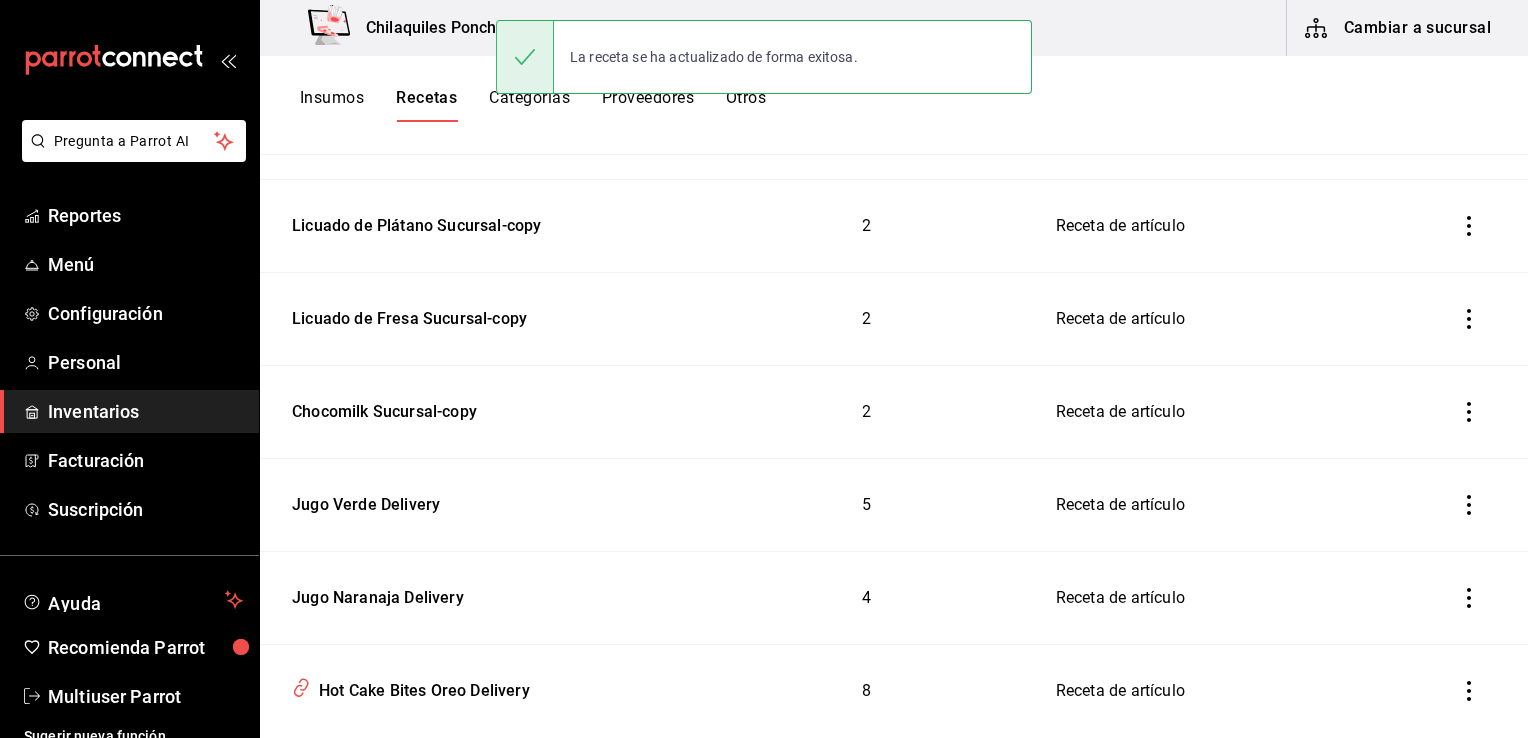 scroll, scrollTop: 0, scrollLeft: 0, axis: both 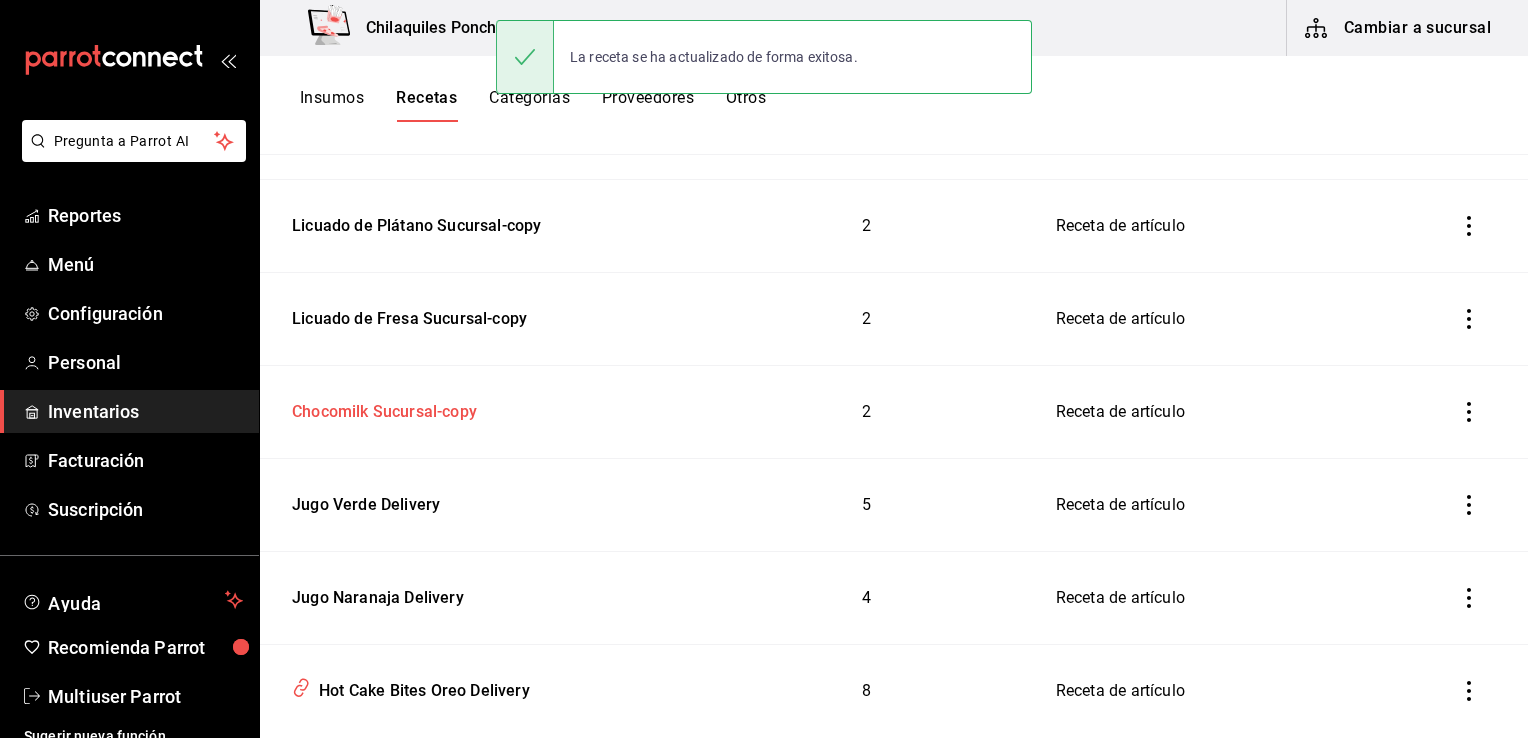 click on "Chocomilk Sucursal-copy" at bounding box center (380, 408) 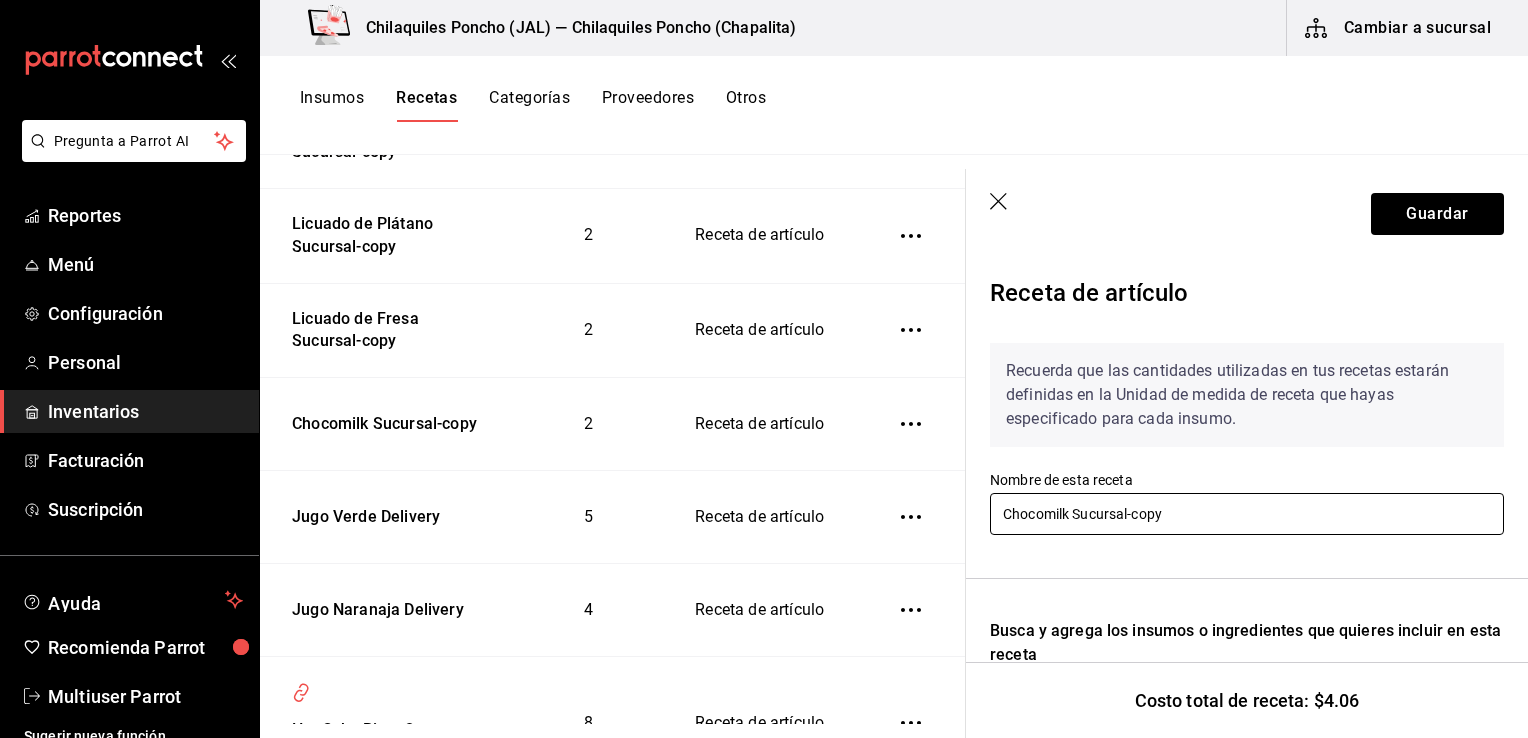 click on "Chocomilk Sucursal-copy" at bounding box center [1247, 514] 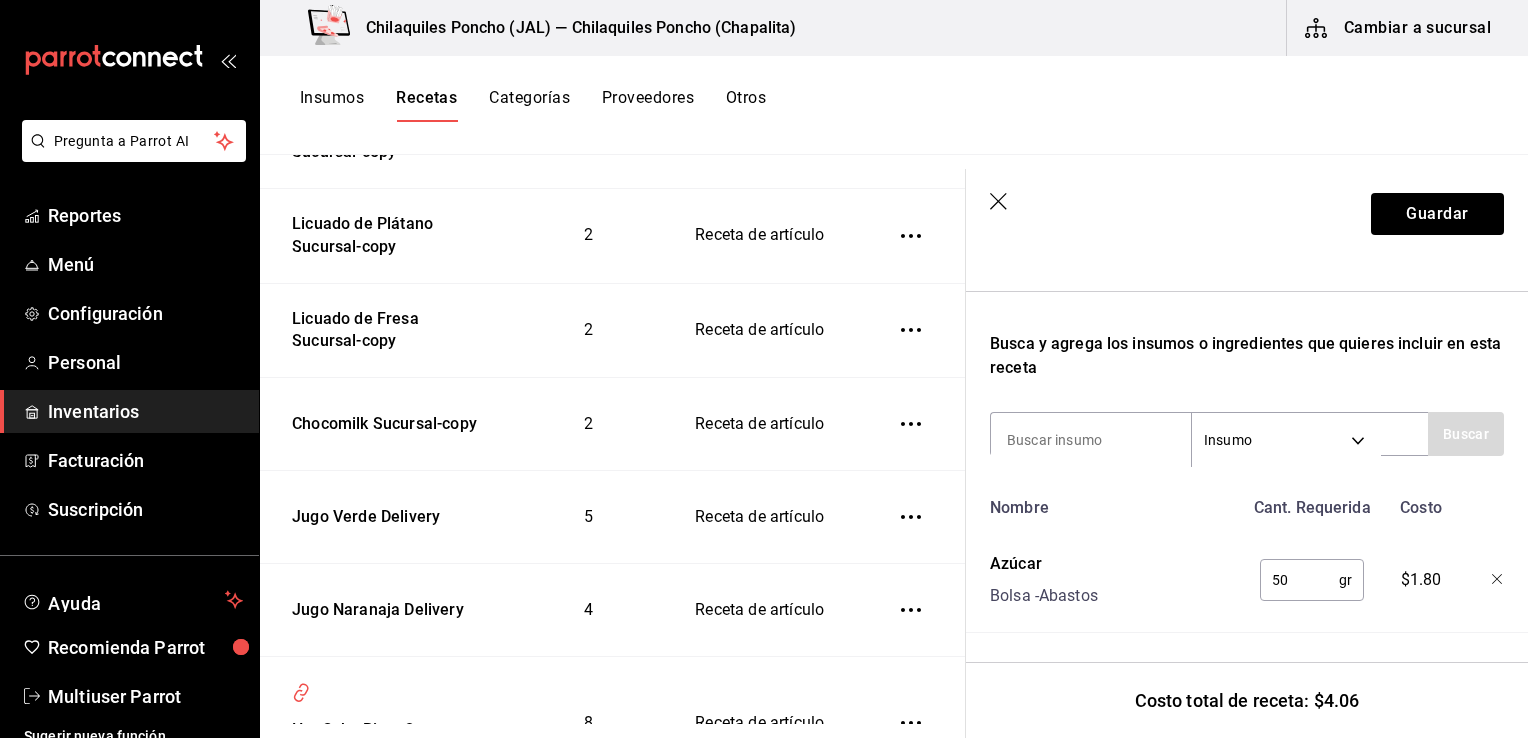 scroll, scrollTop: 290, scrollLeft: 0, axis: vertical 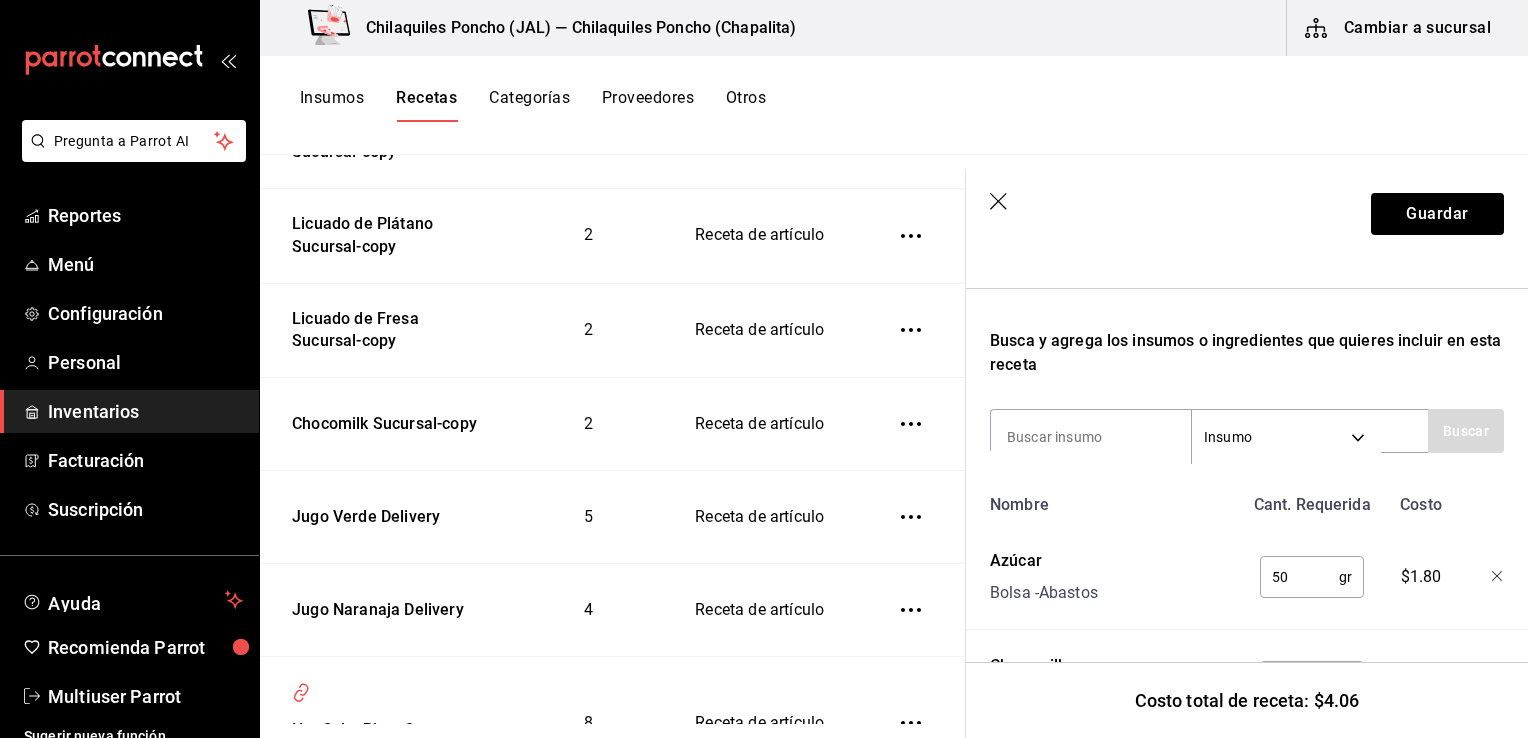 type on "Chocomilk Delivery" 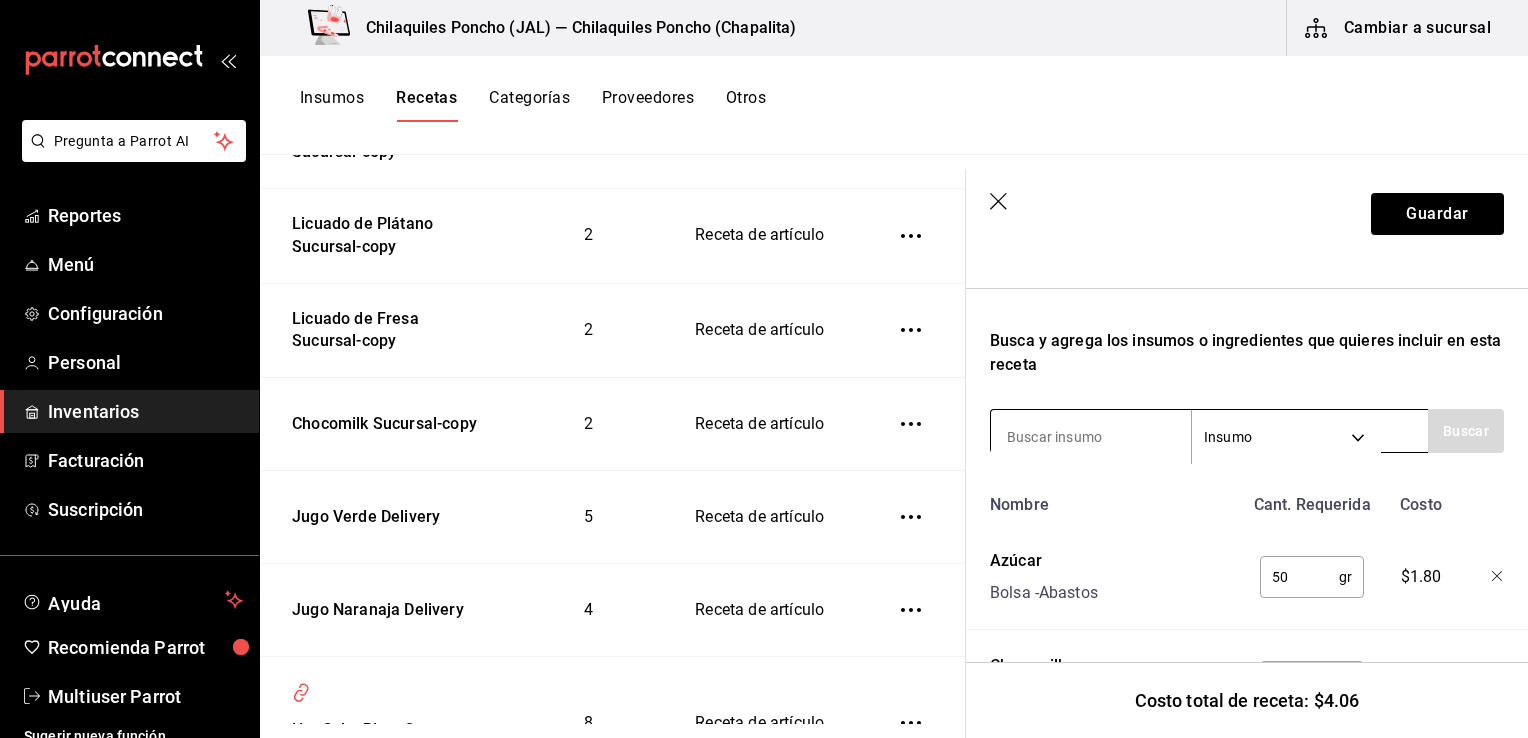 click at bounding box center [1091, 437] 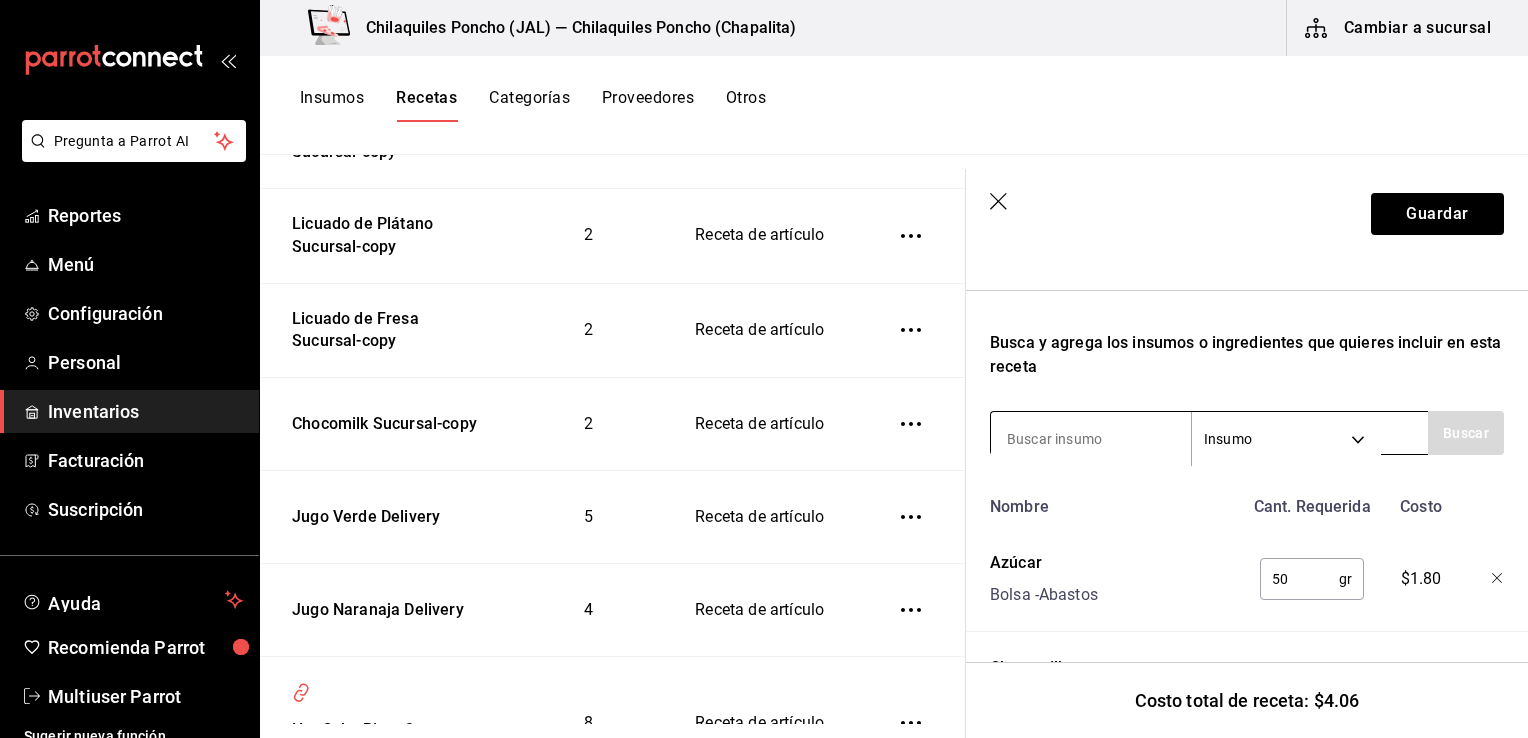 scroll, scrollTop: 261, scrollLeft: 0, axis: vertical 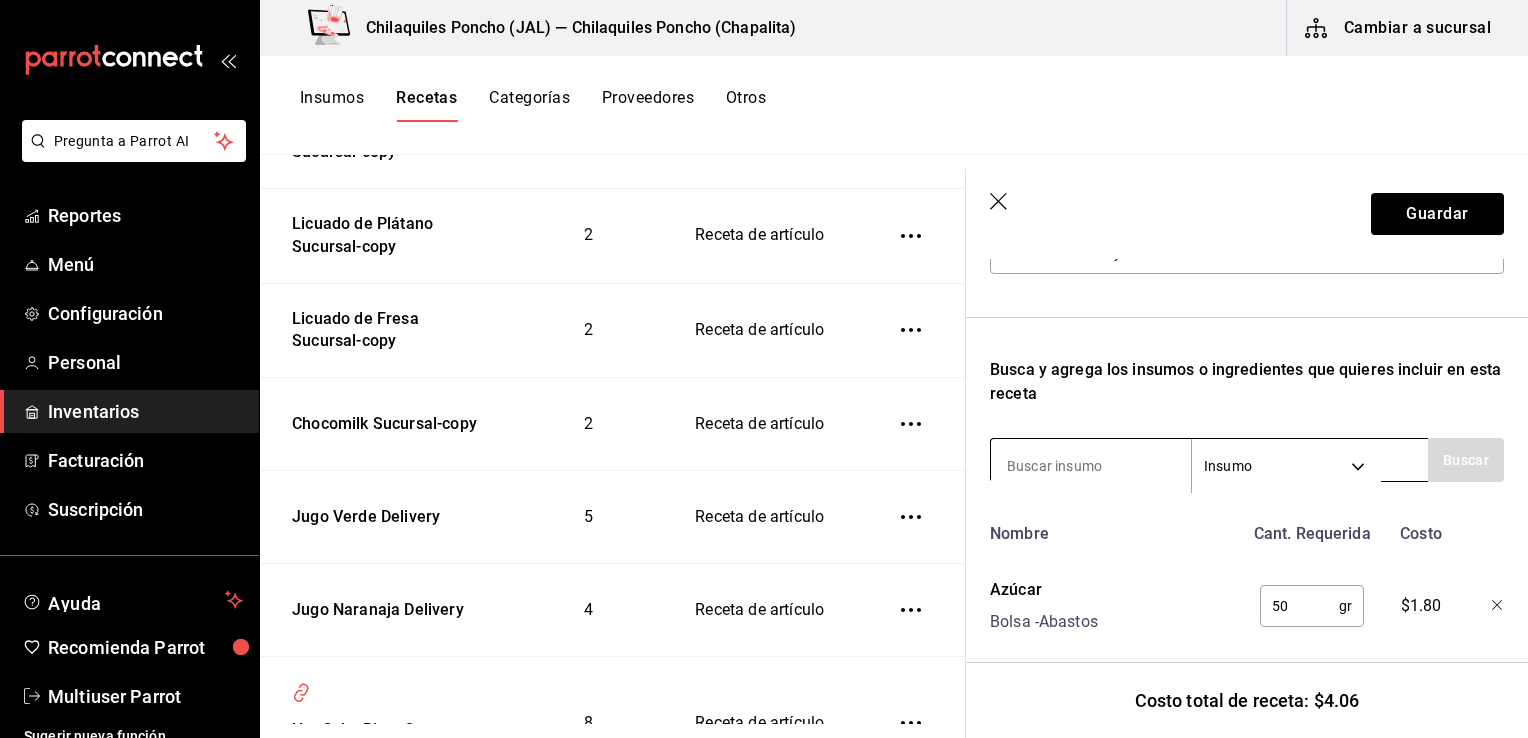 click at bounding box center [1091, 466] 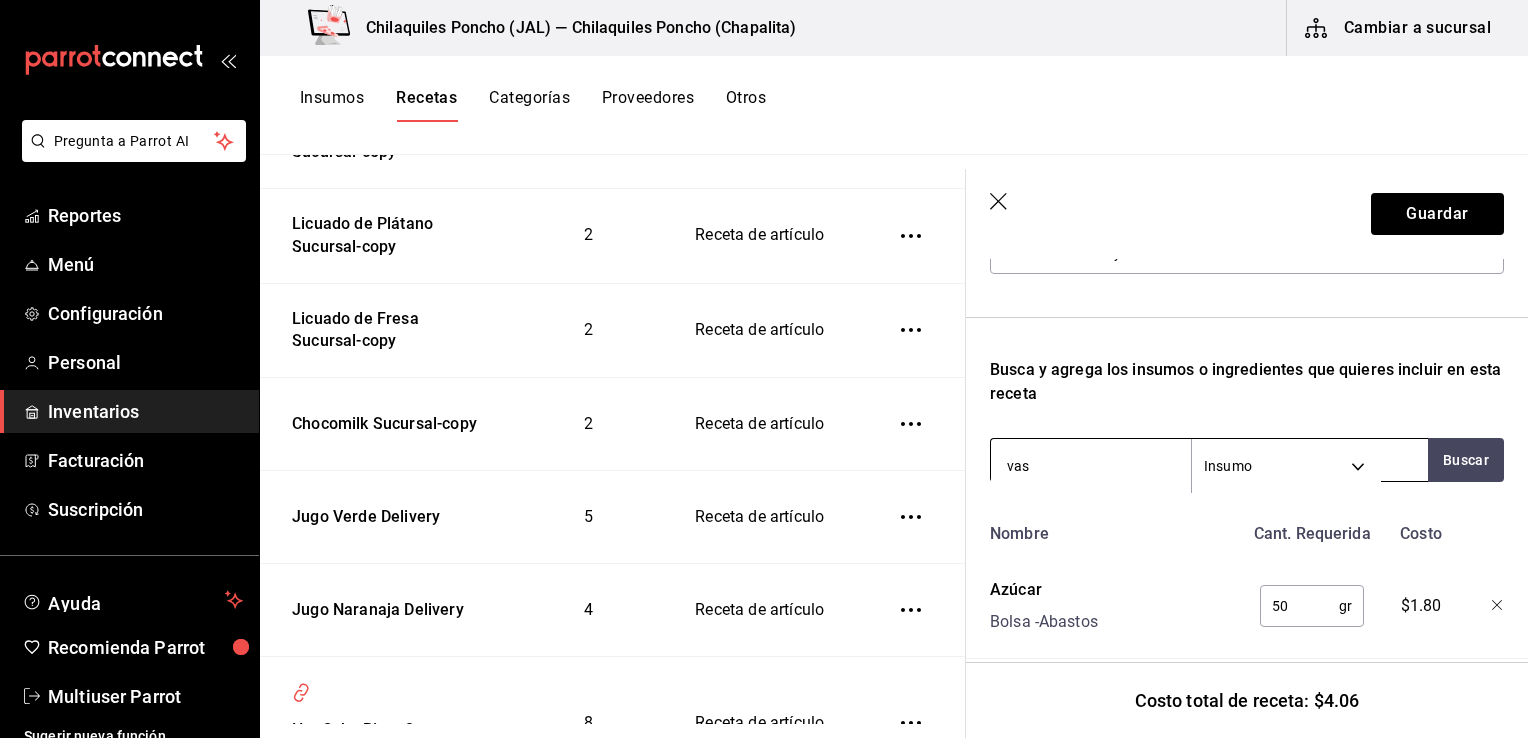 type on "vaso" 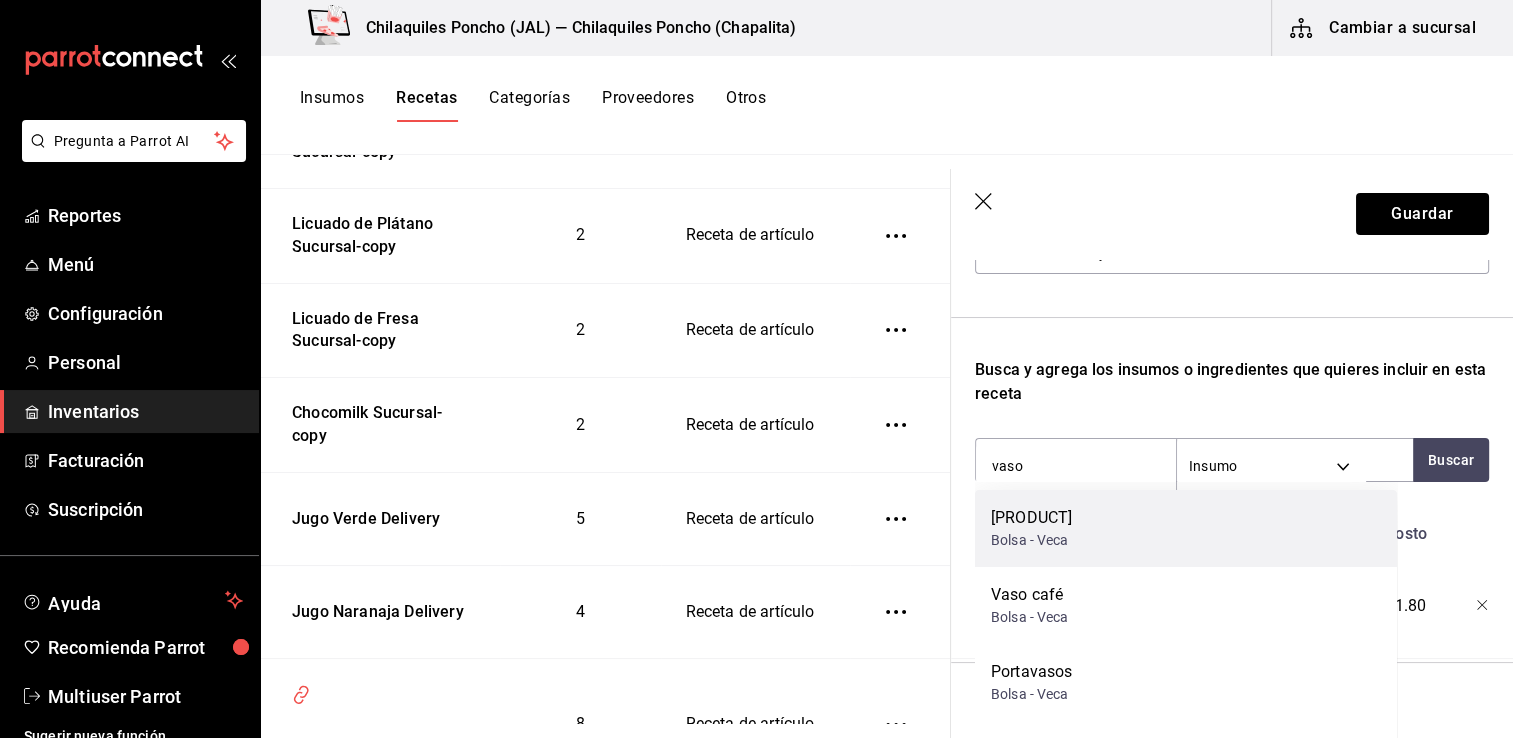 click on "Vaso desechable L.16" at bounding box center (1031, 518) 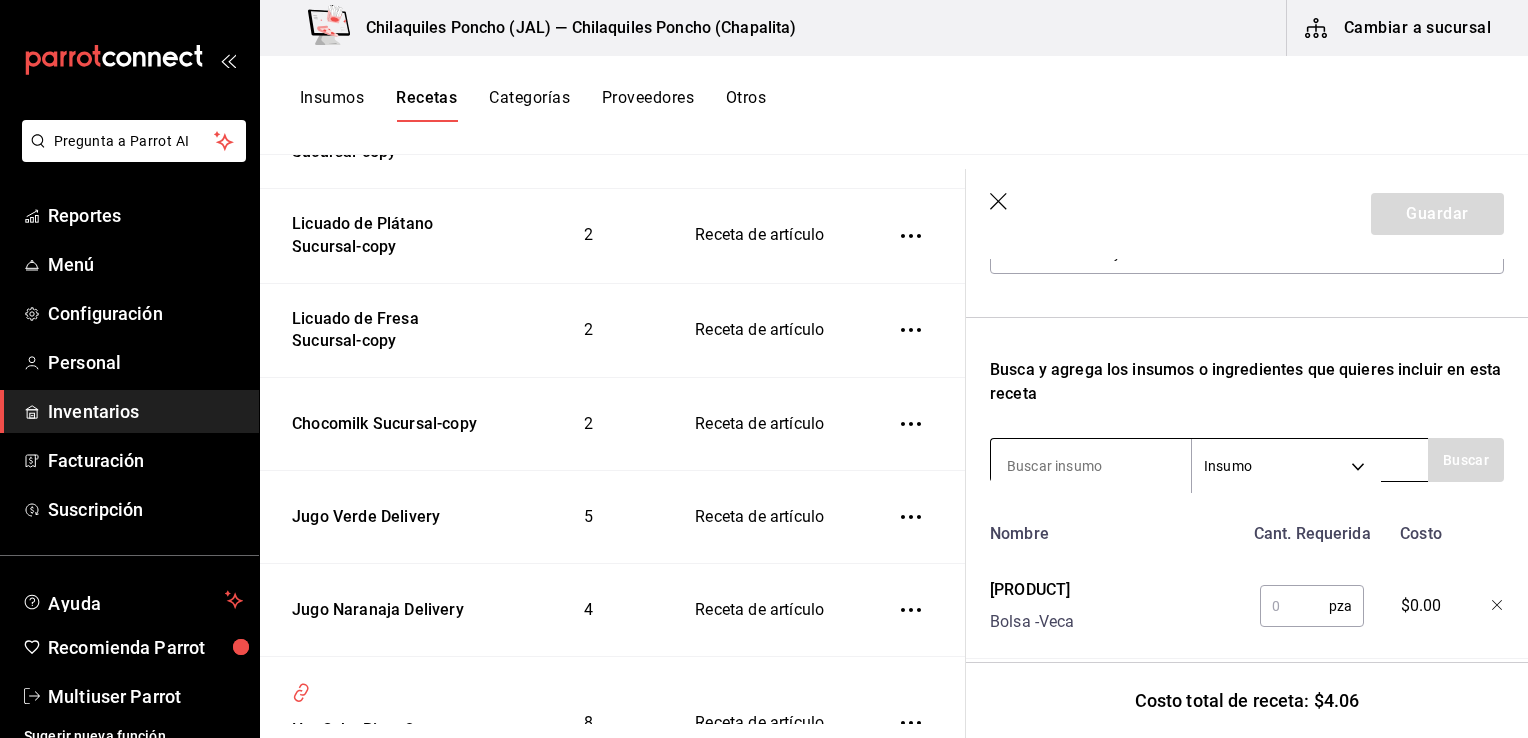 click at bounding box center [1091, 466] 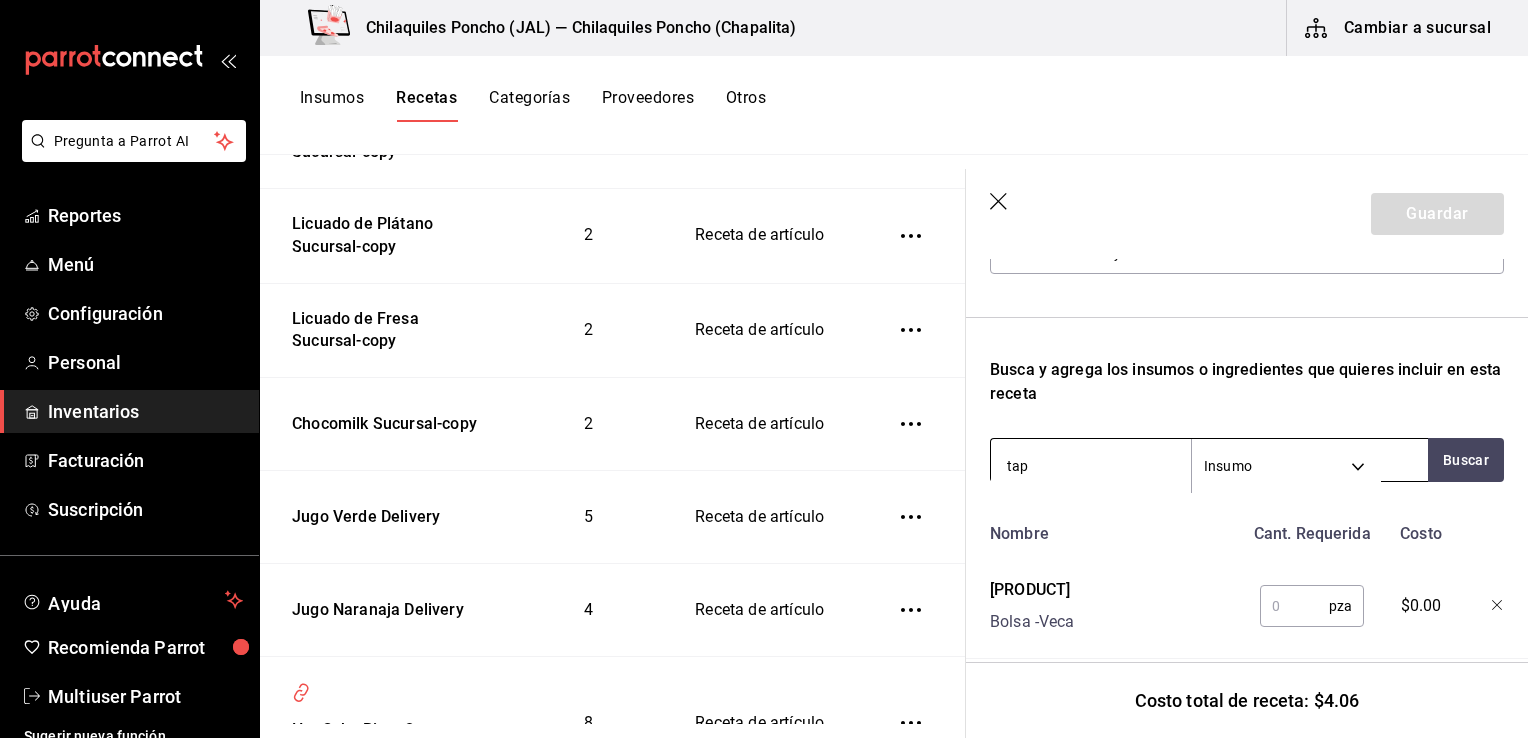 type on "tapa" 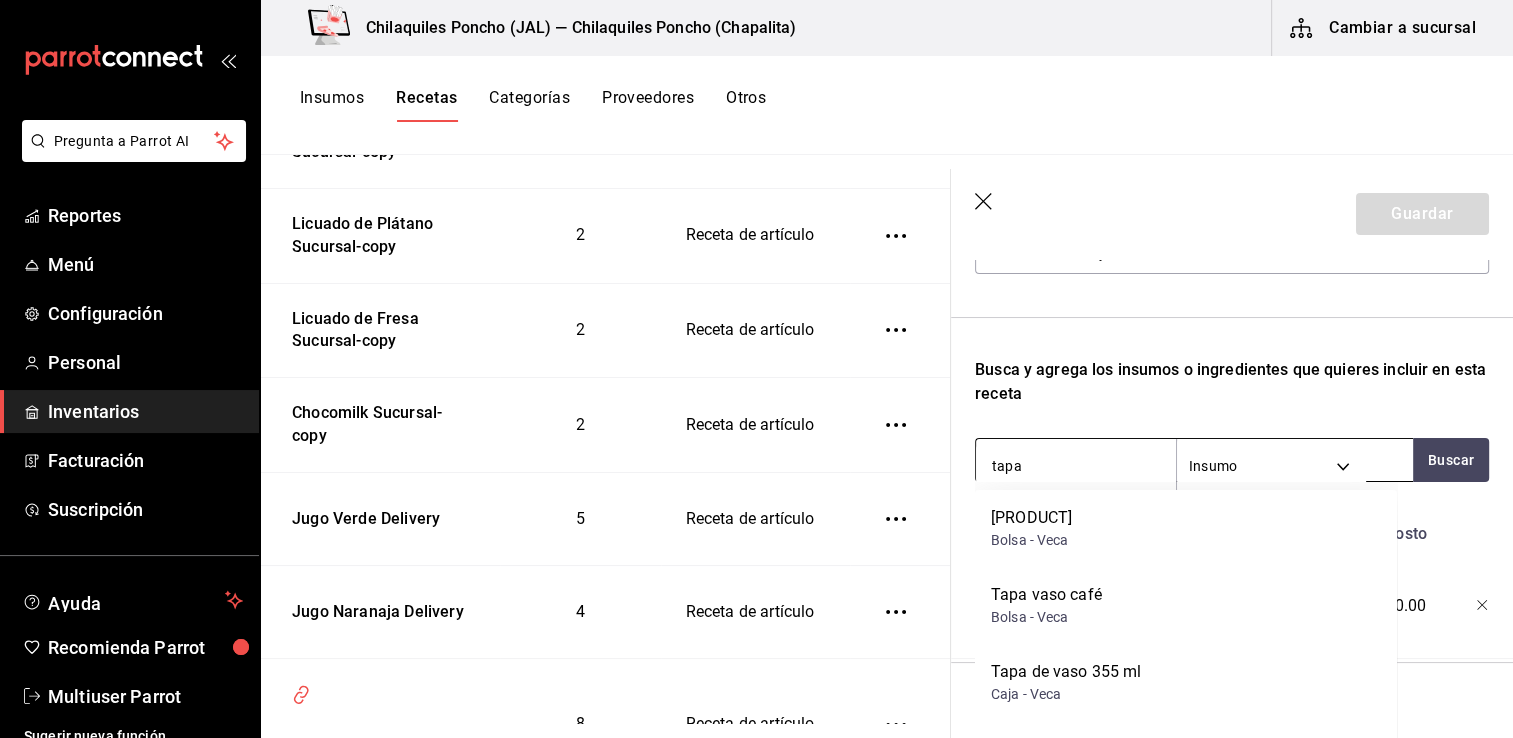 click on "Bolsa - Veca" at bounding box center [1031, 540] 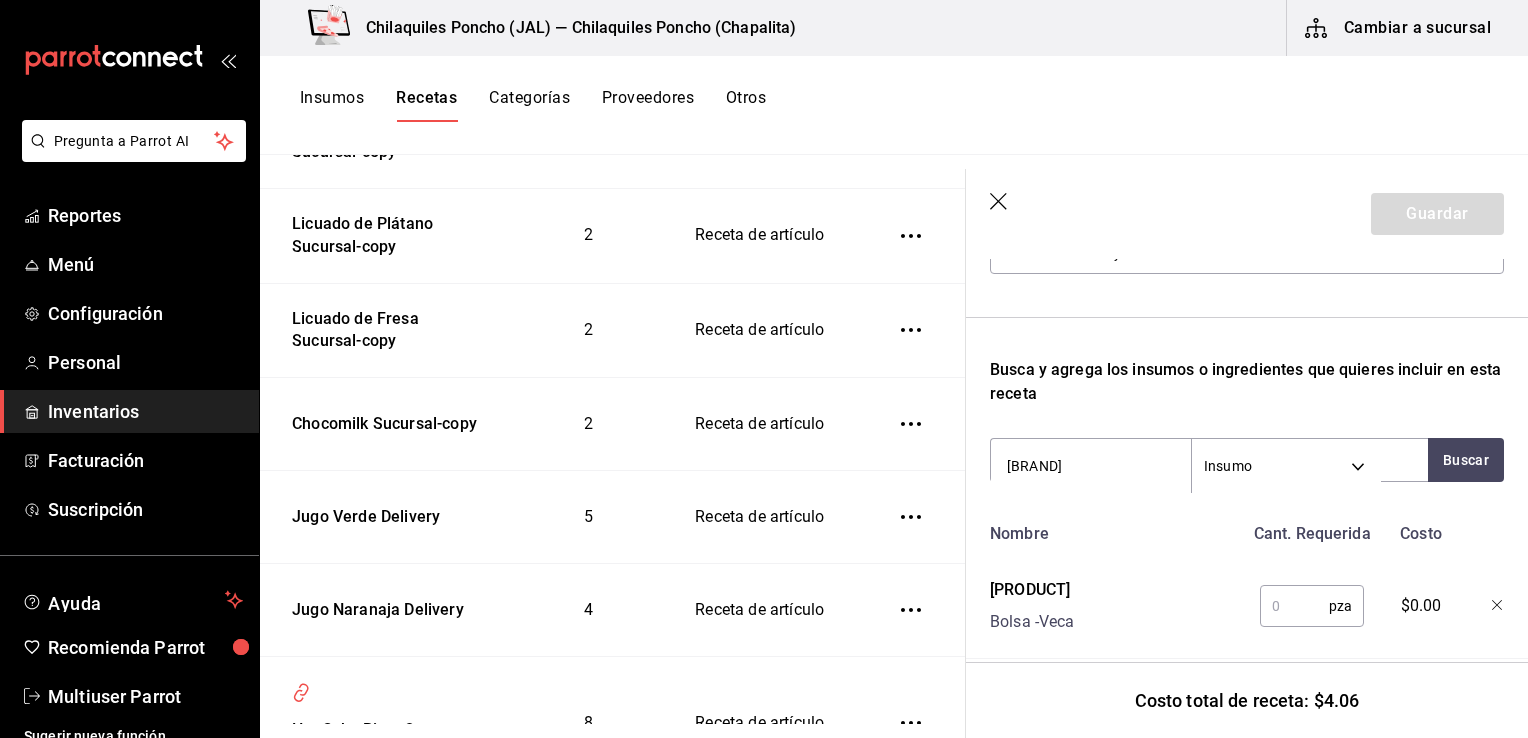 type on "vitafil" 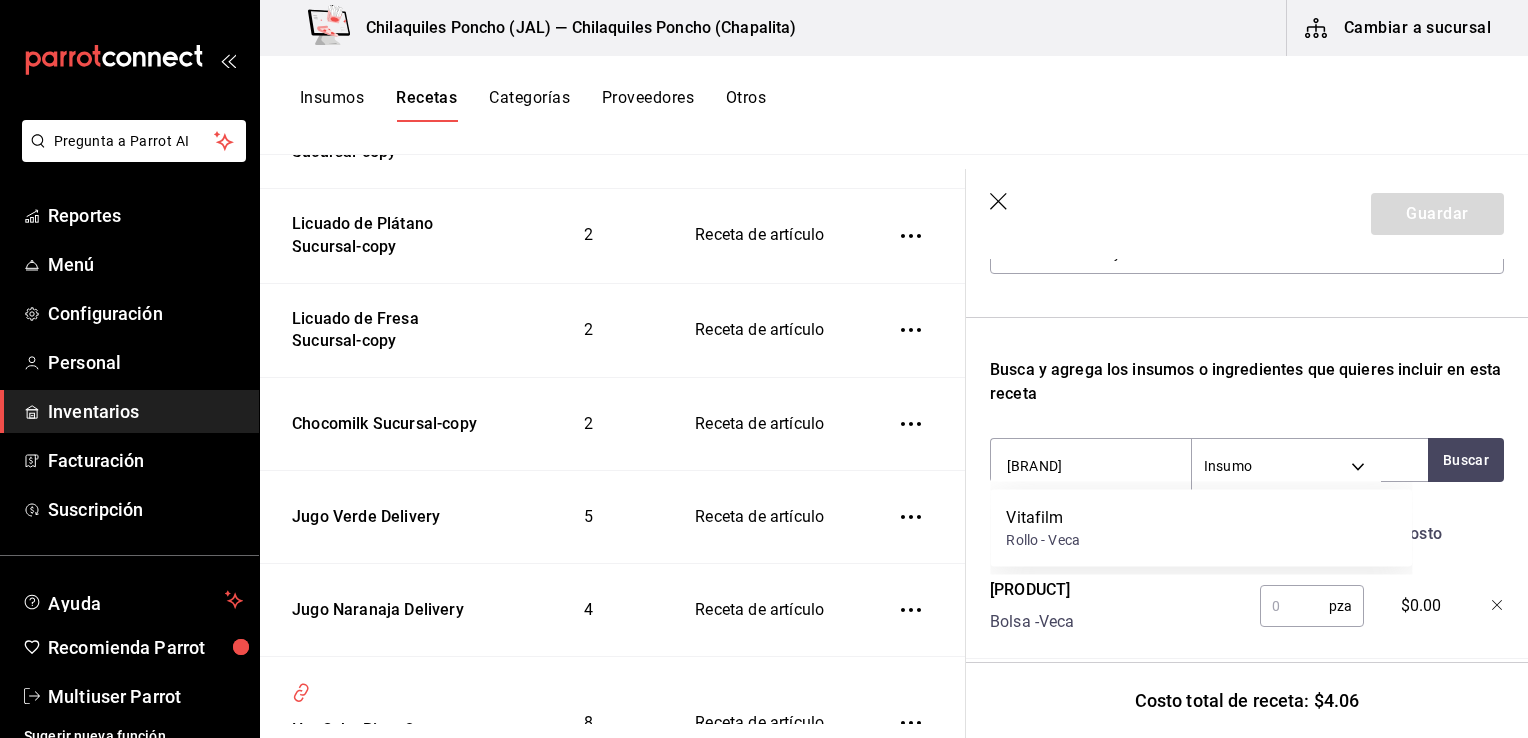 click on "Vitafilm Rollo - Veca" at bounding box center (1201, 528) 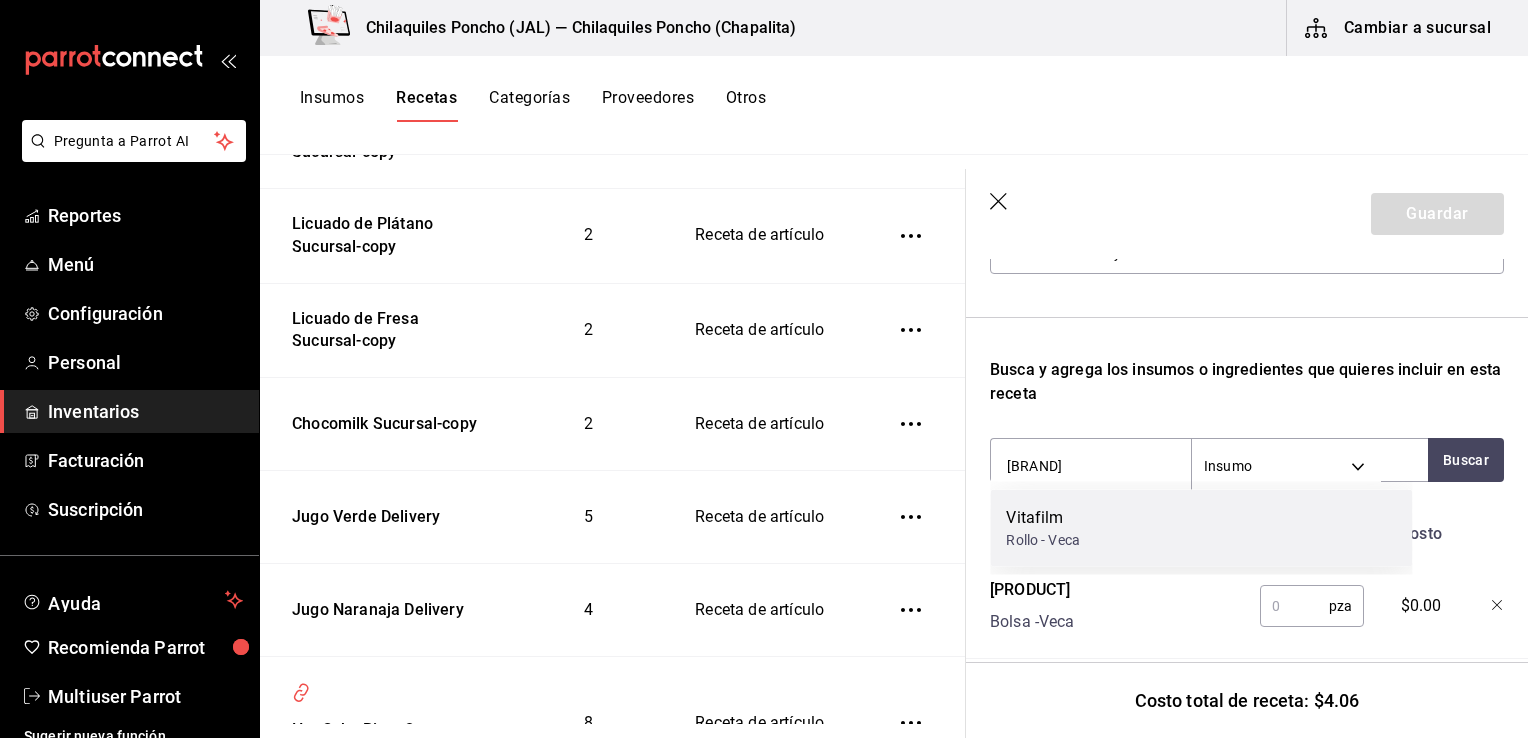 type 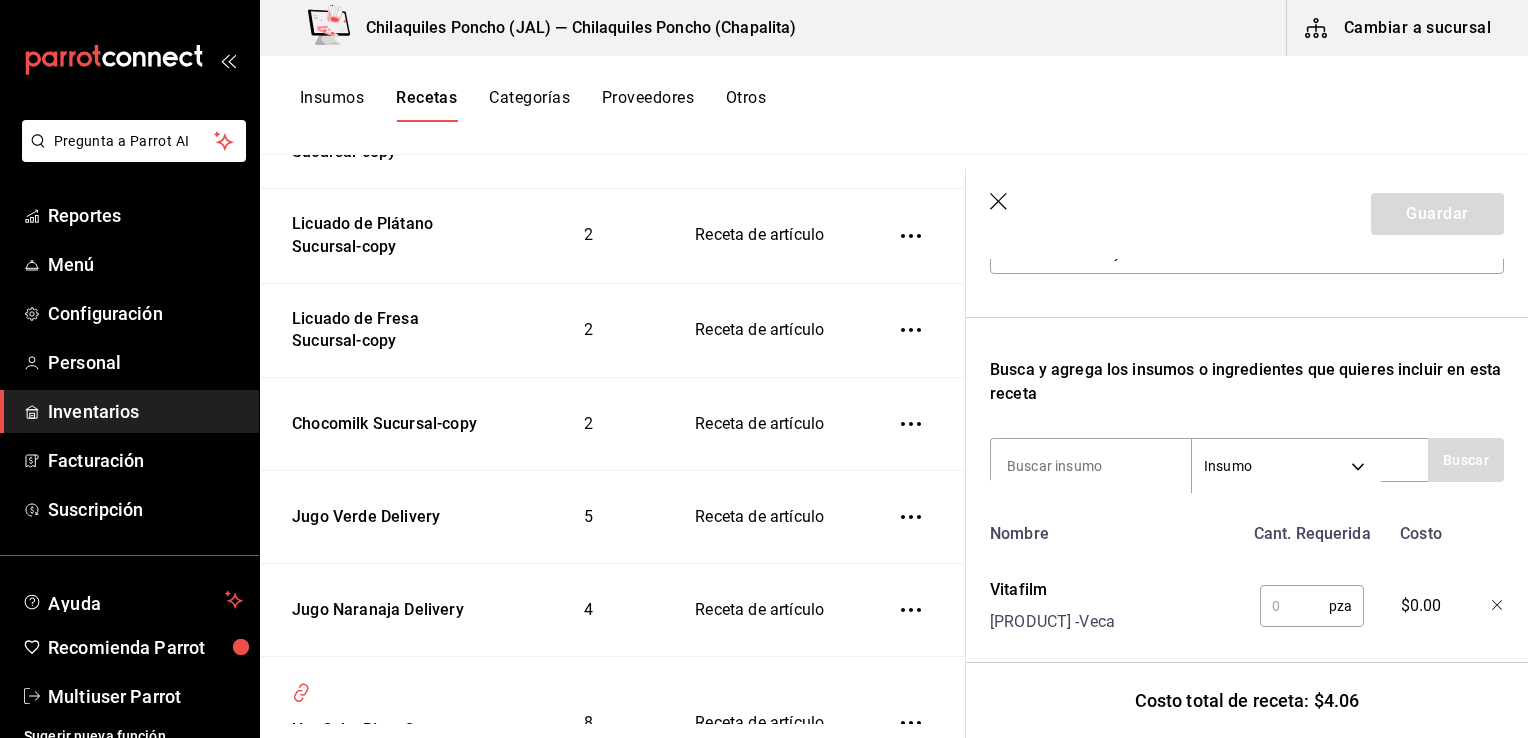 click at bounding box center (1294, 606) 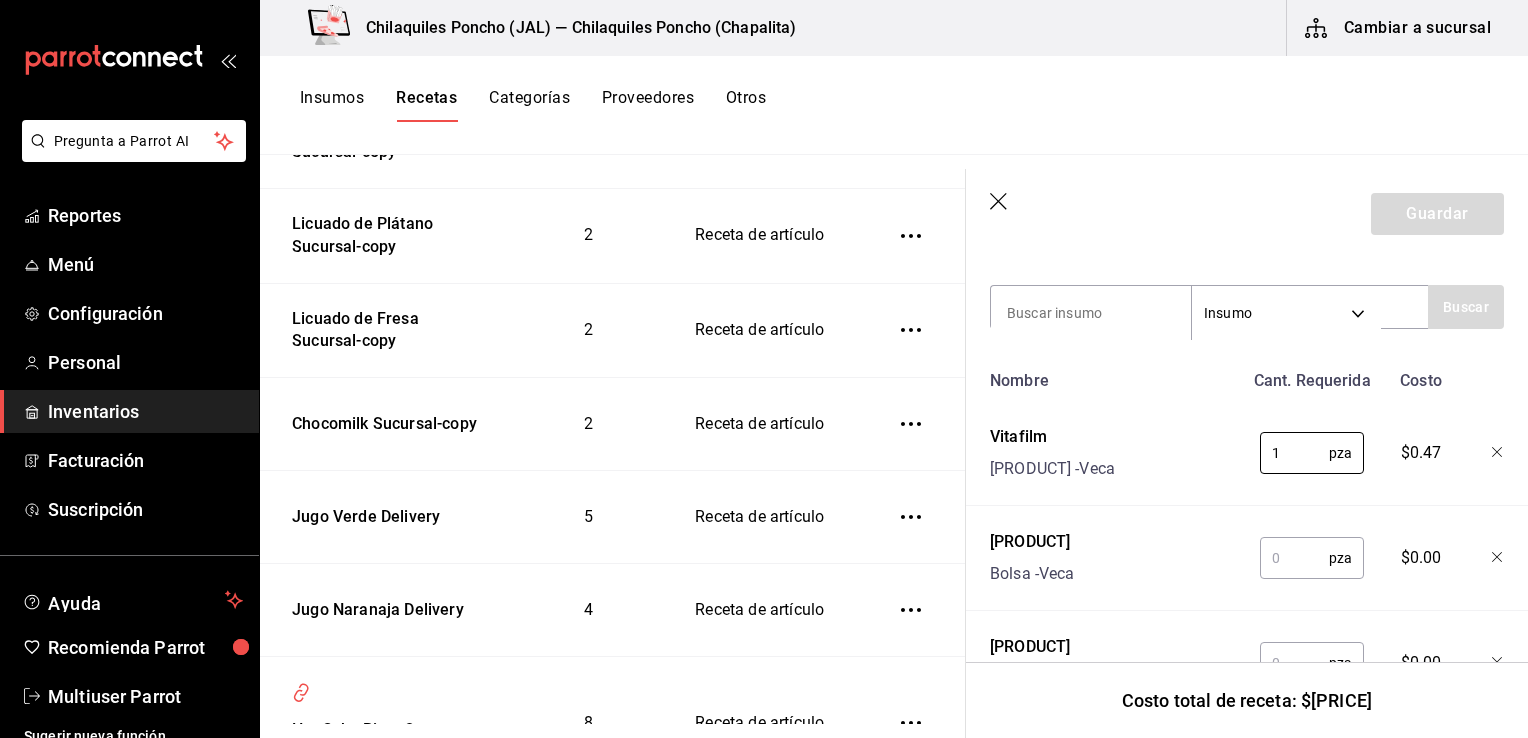 type on "1" 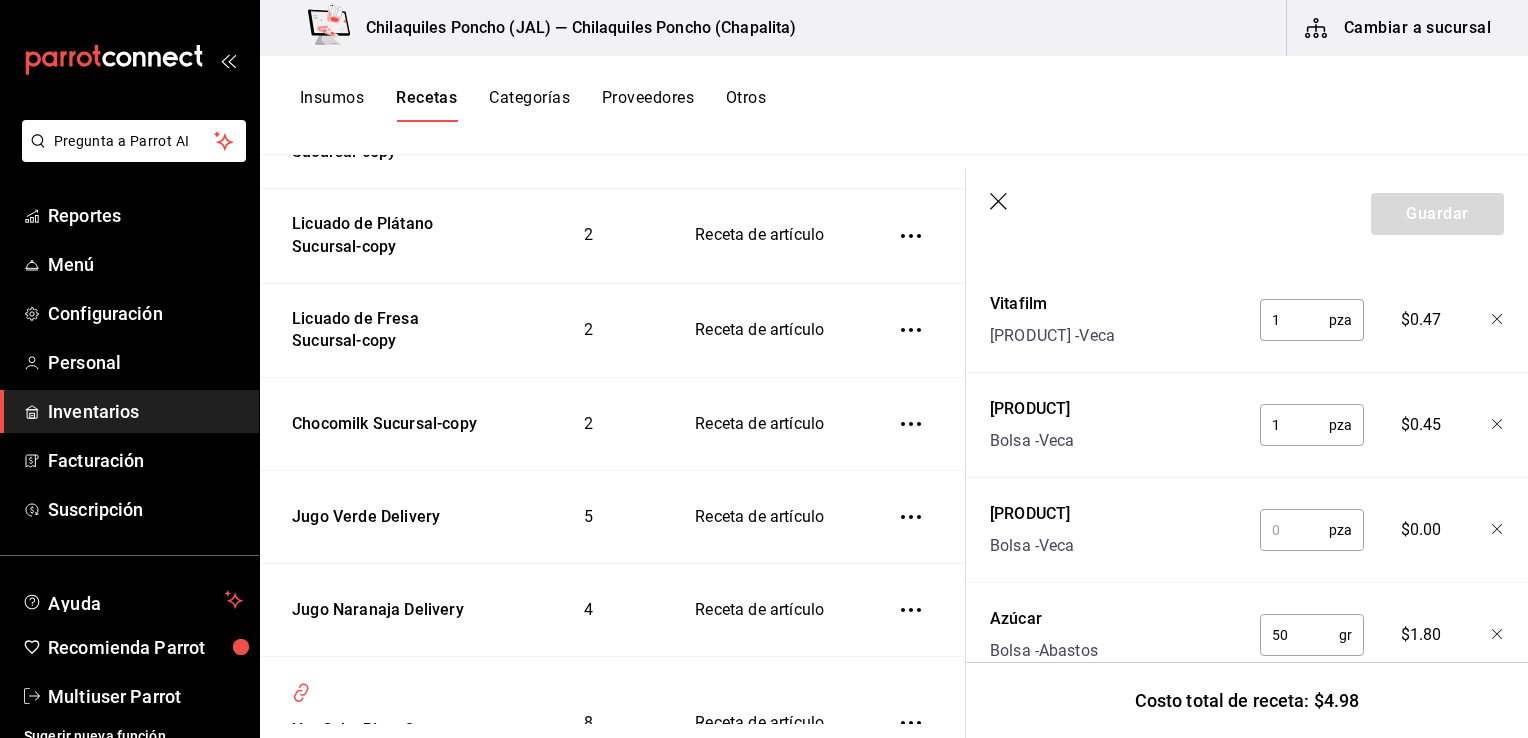 scroll, scrollTop: 580, scrollLeft: 0, axis: vertical 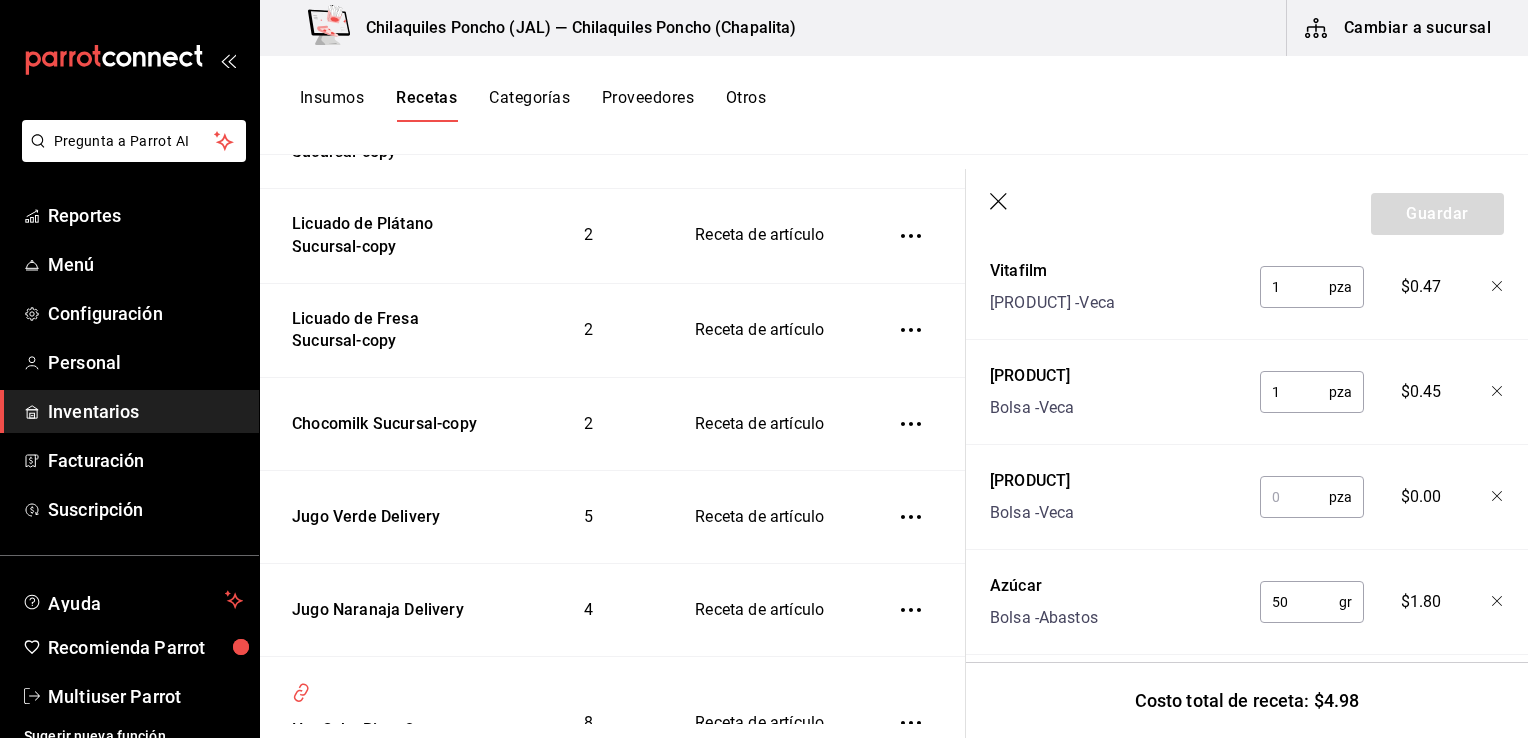 type on "1" 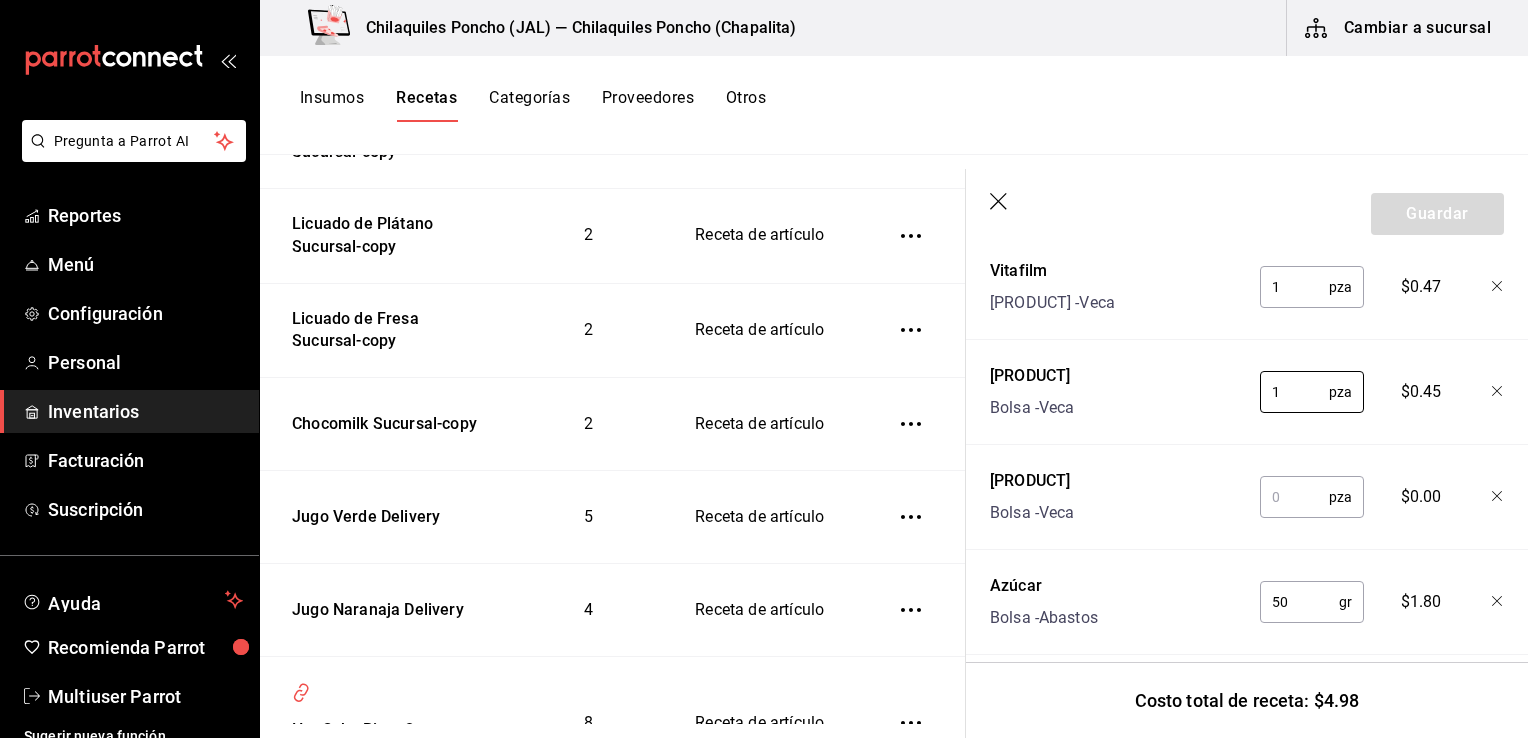 click at bounding box center [1294, 497] 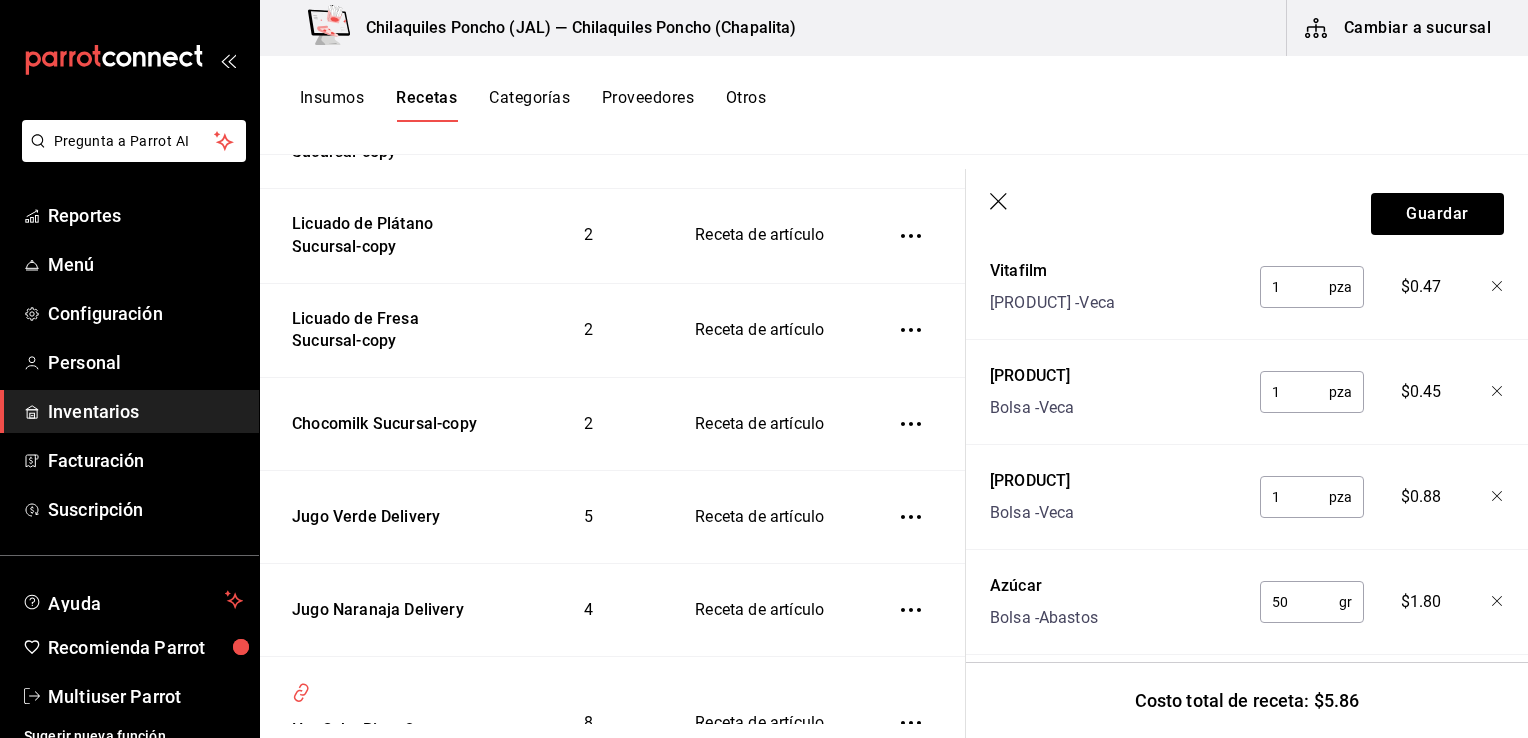 type on "1" 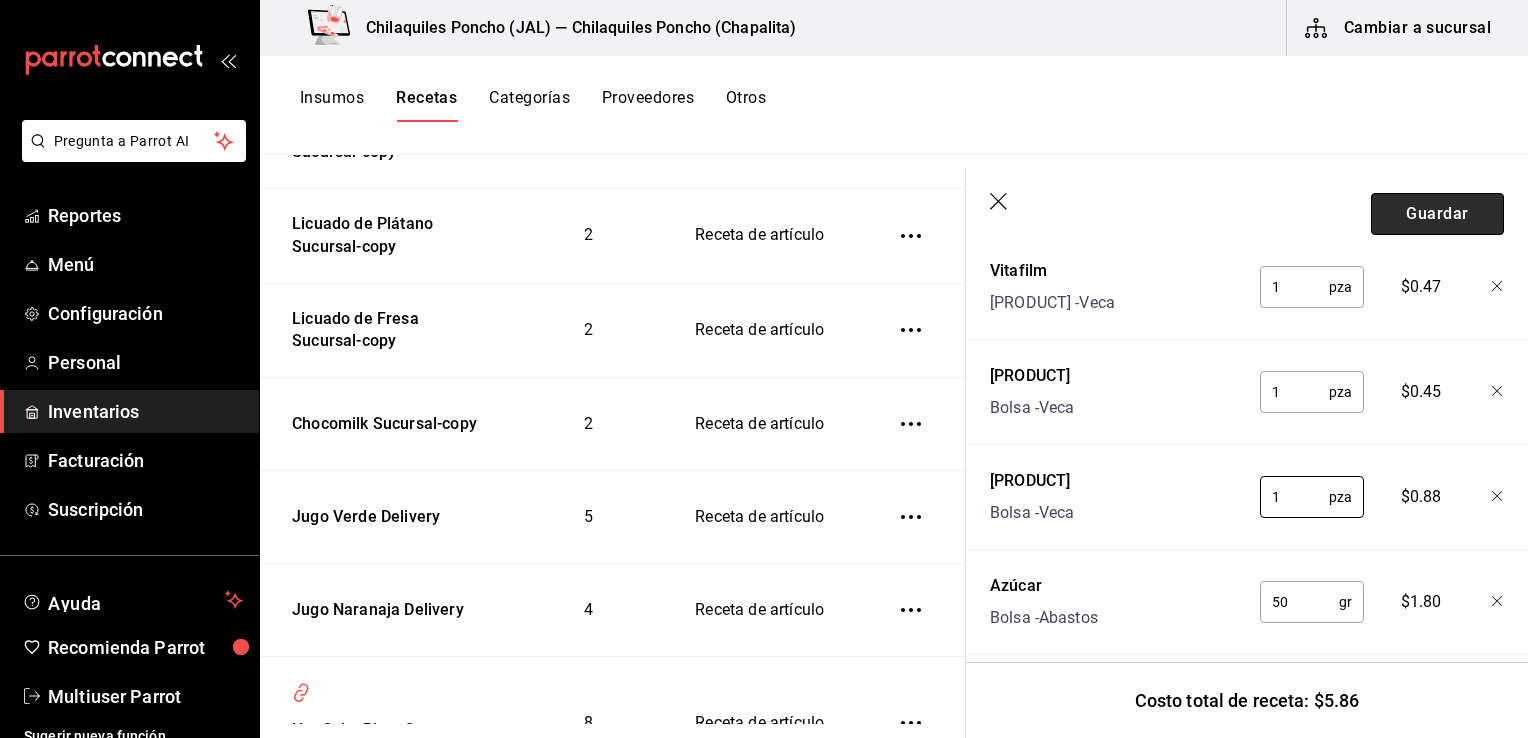 click on "Guardar" at bounding box center (1437, 214) 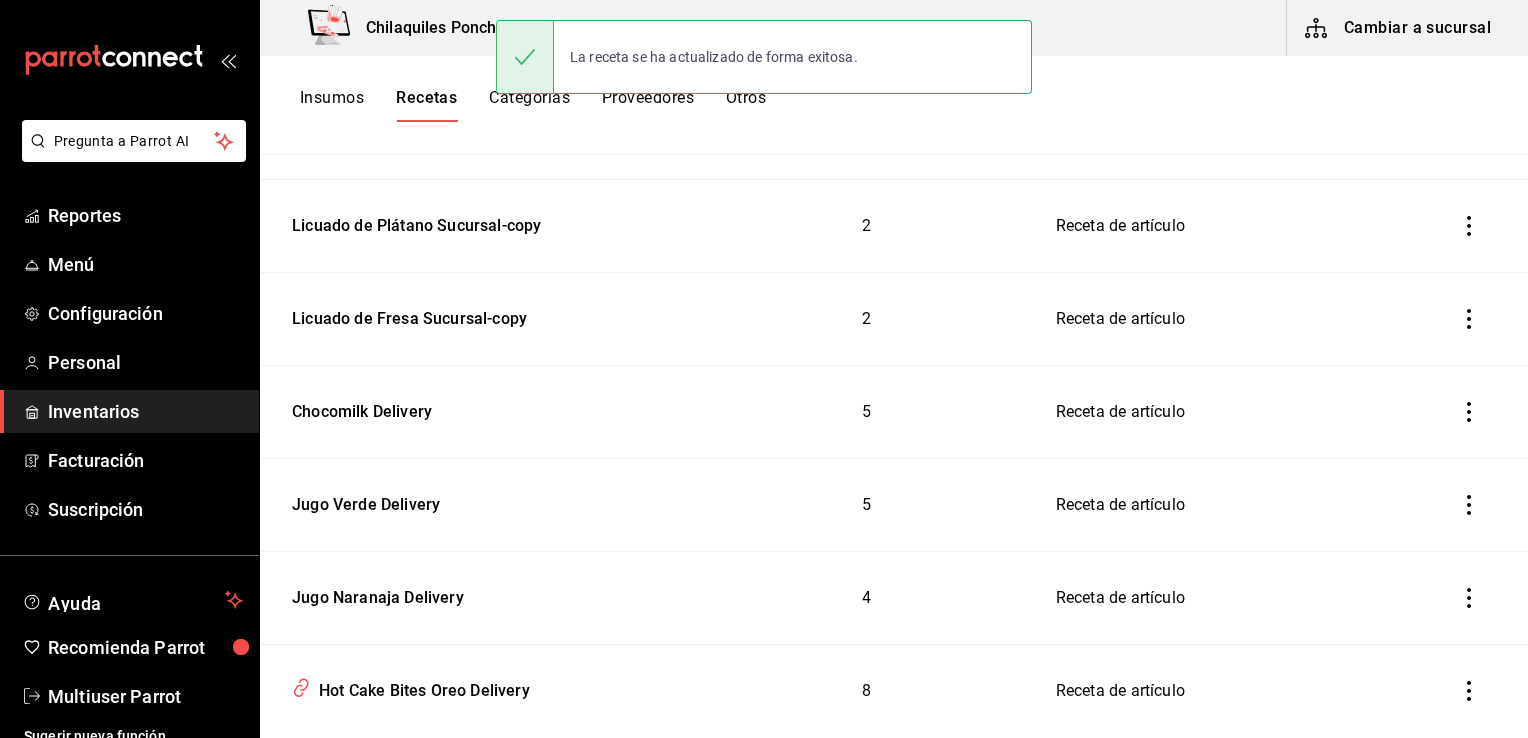 scroll, scrollTop: 0, scrollLeft: 0, axis: both 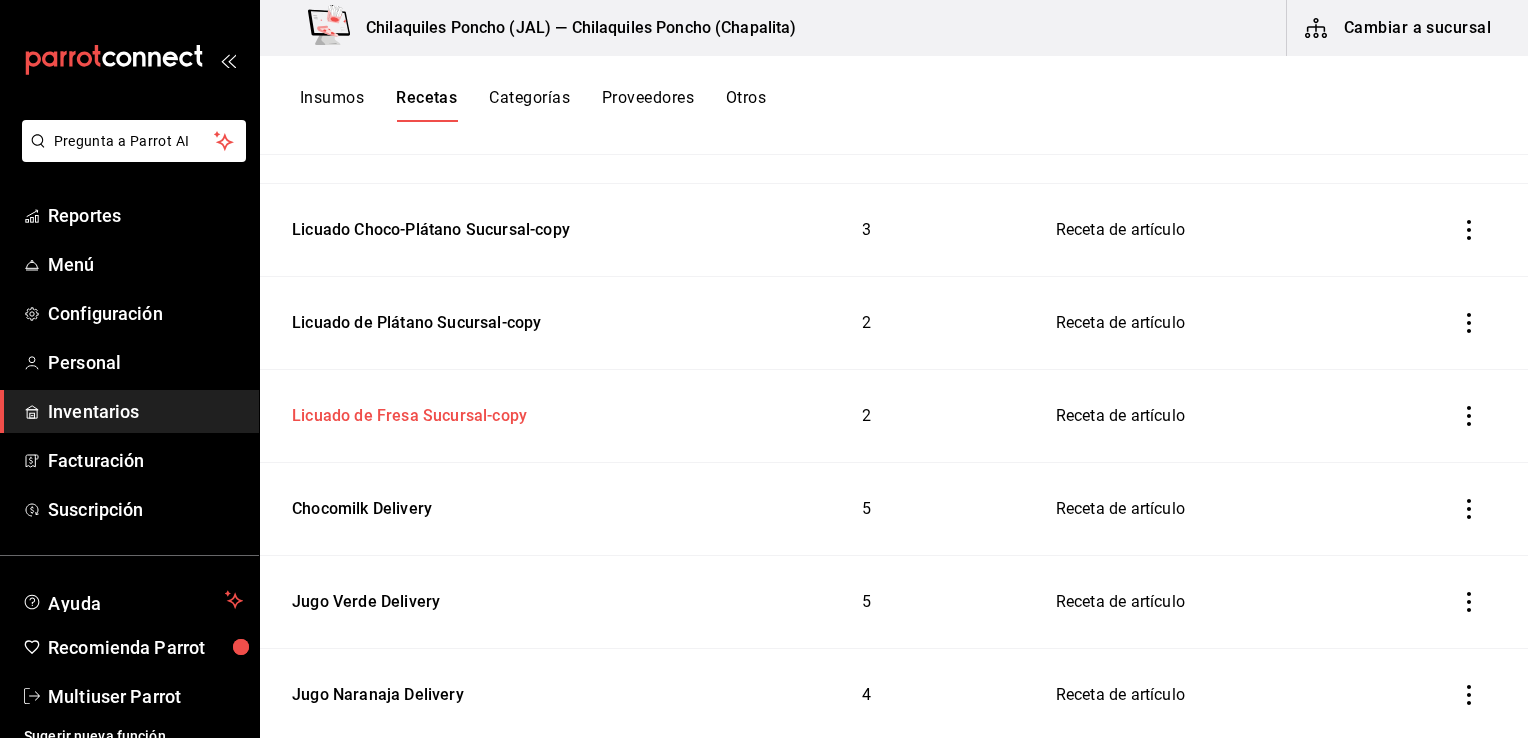 click on "Licuado de Fresa Sucursal-copy" at bounding box center (405, 412) 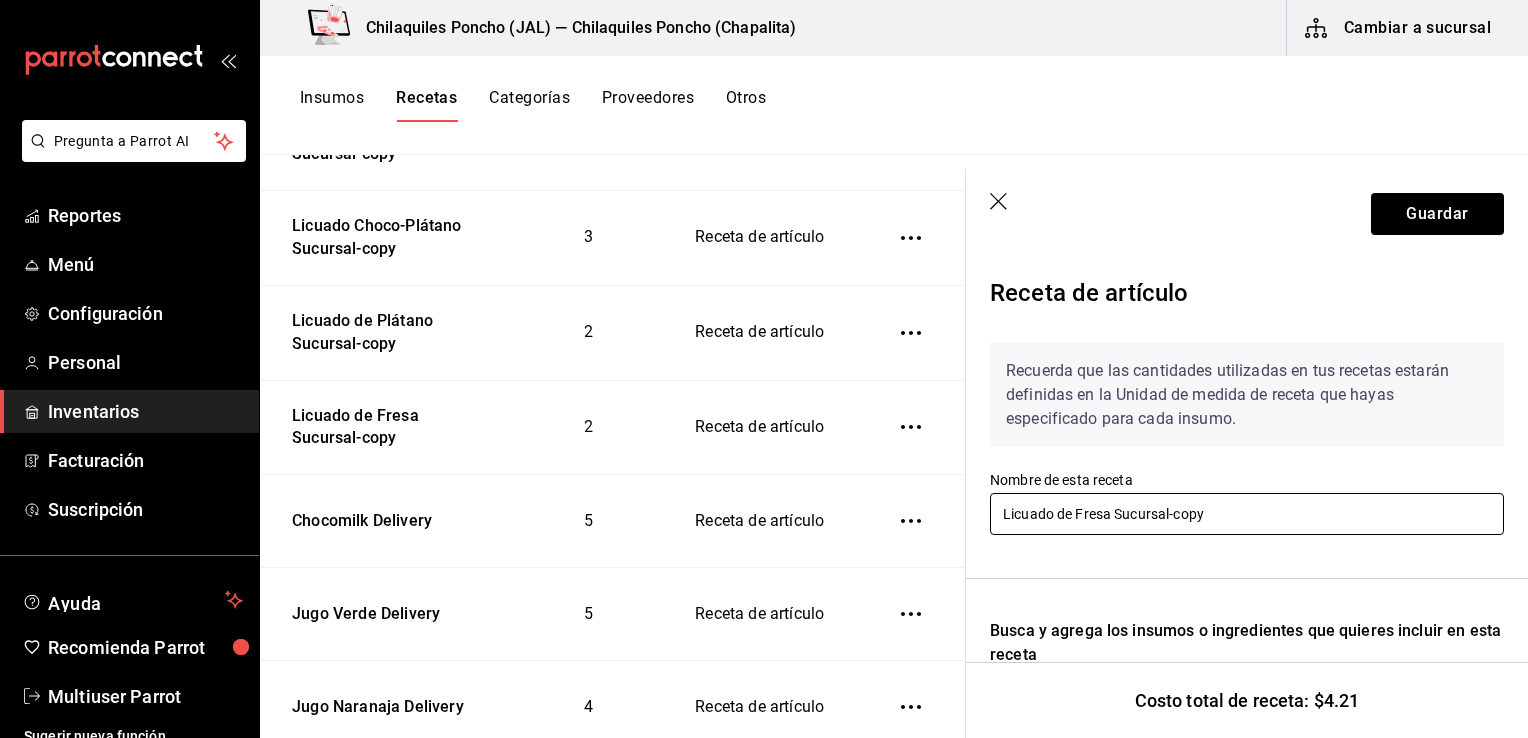 click on "Licuado de Fresa Sucursal-copy" at bounding box center [1247, 514] 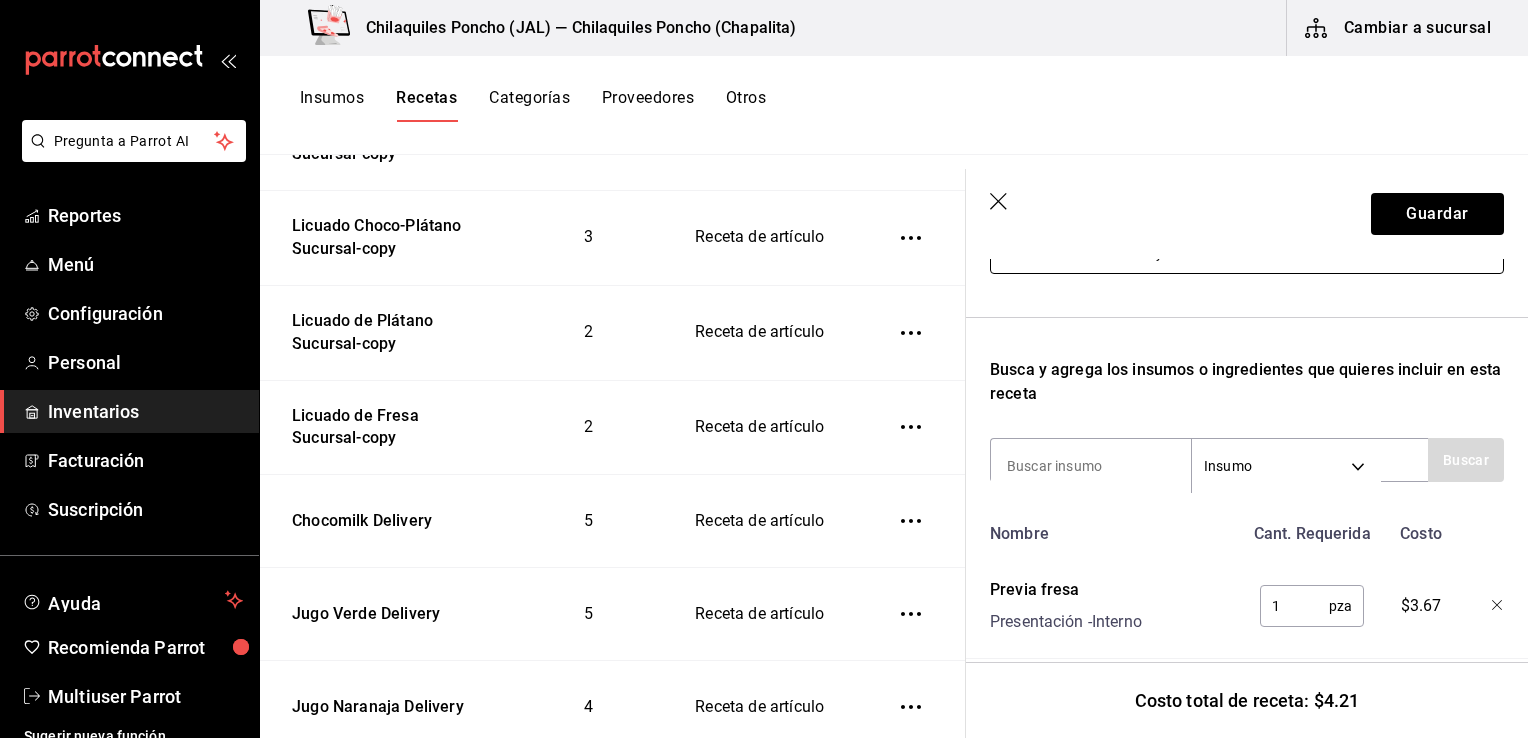 scroll, scrollTop: 262, scrollLeft: 0, axis: vertical 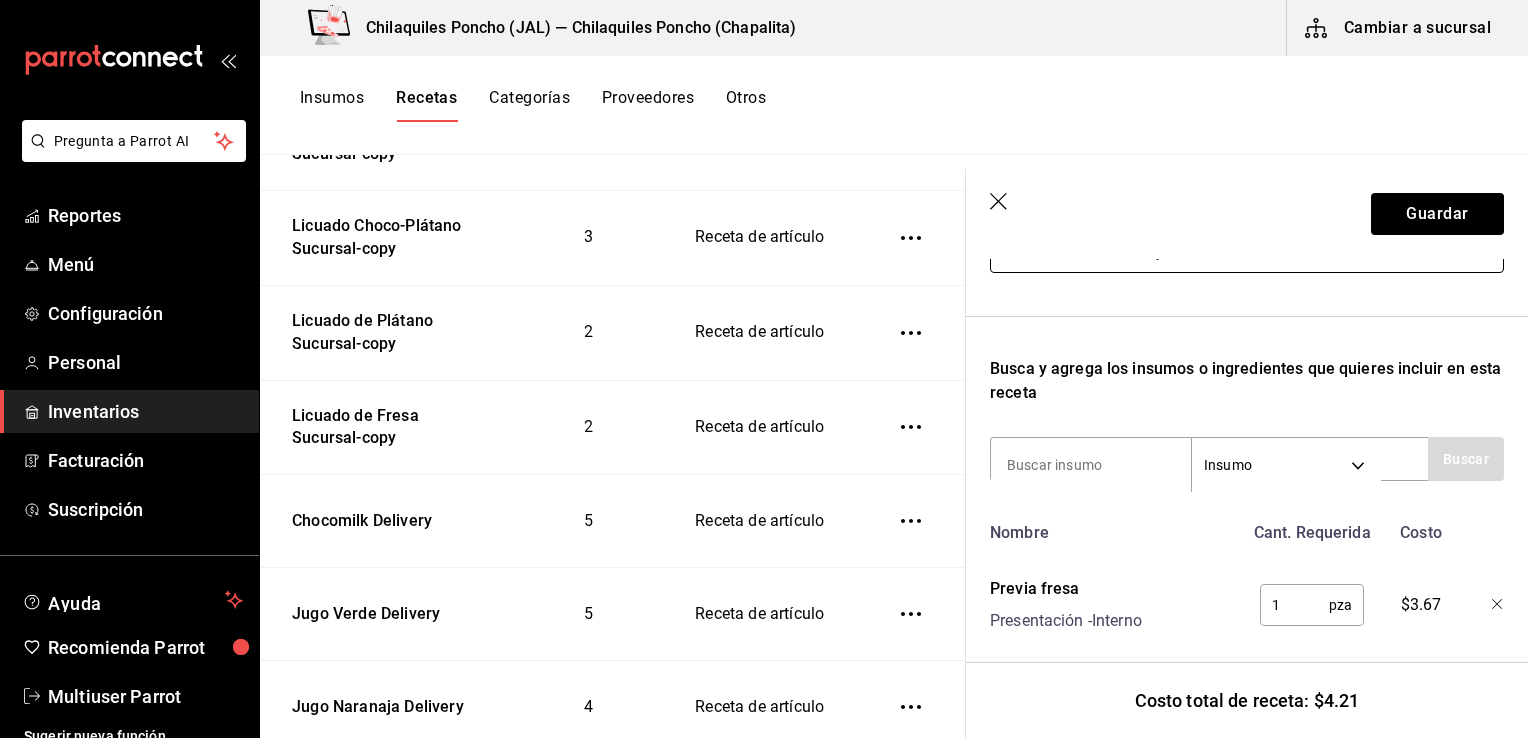 type on "Licuado de Fresa Delivery" 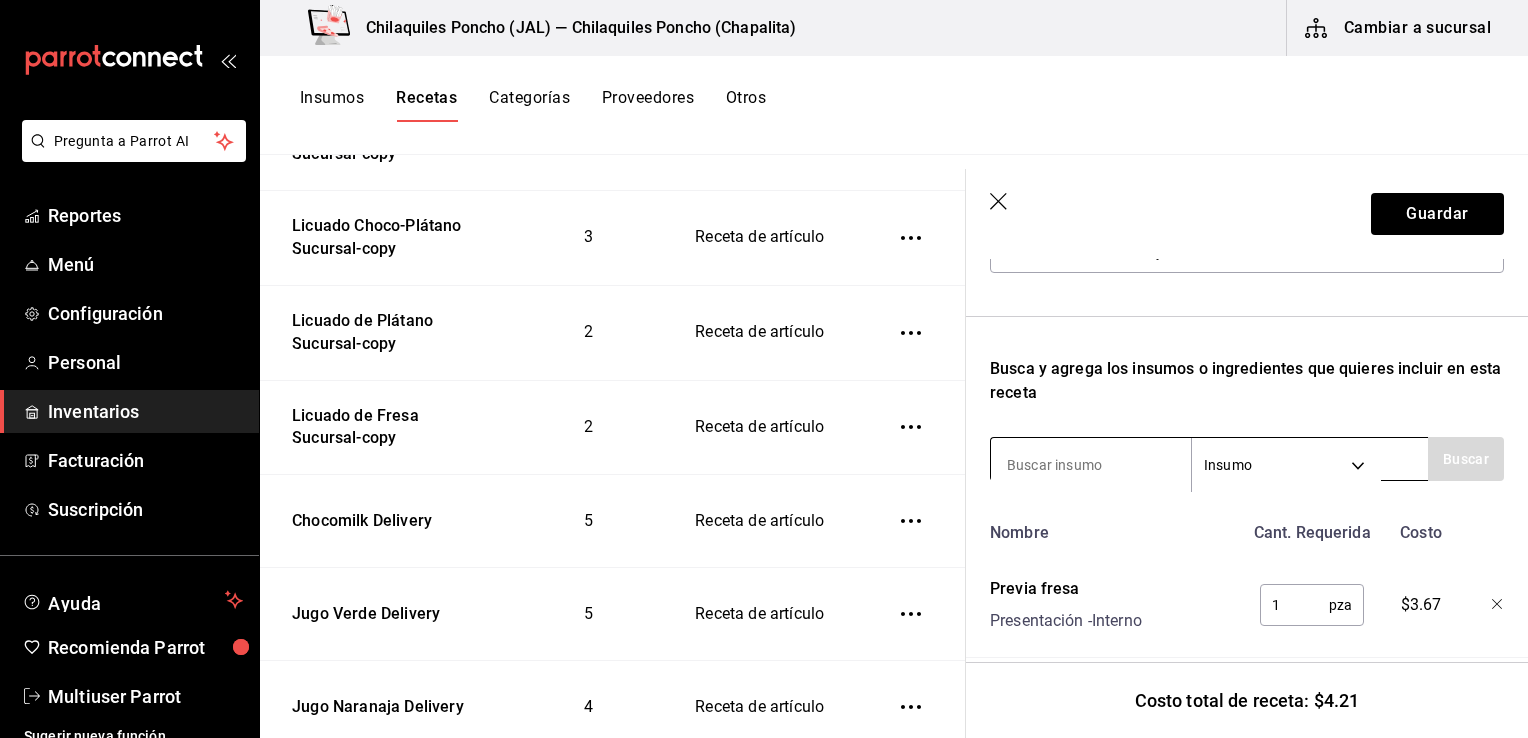 click at bounding box center [1091, 465] 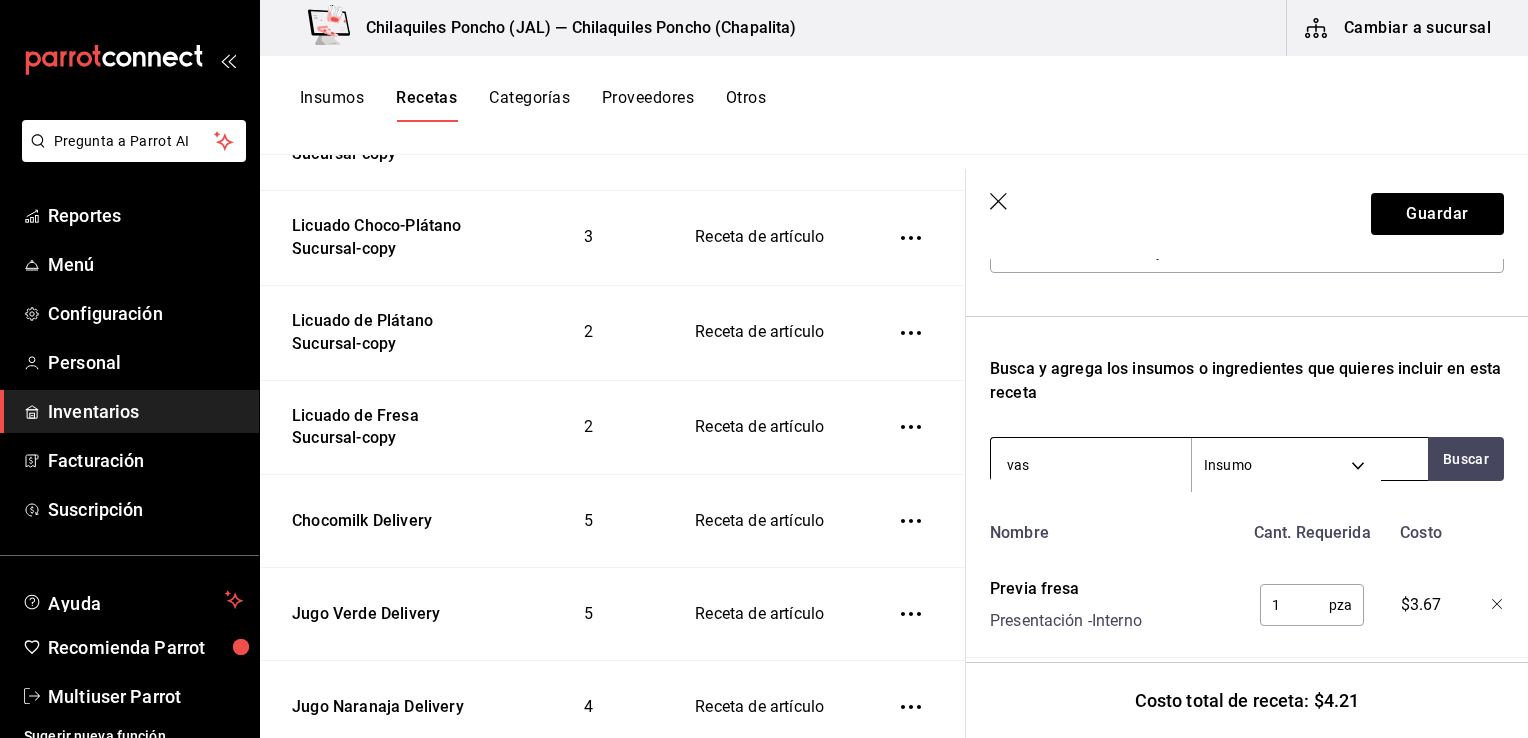 type on "vaso" 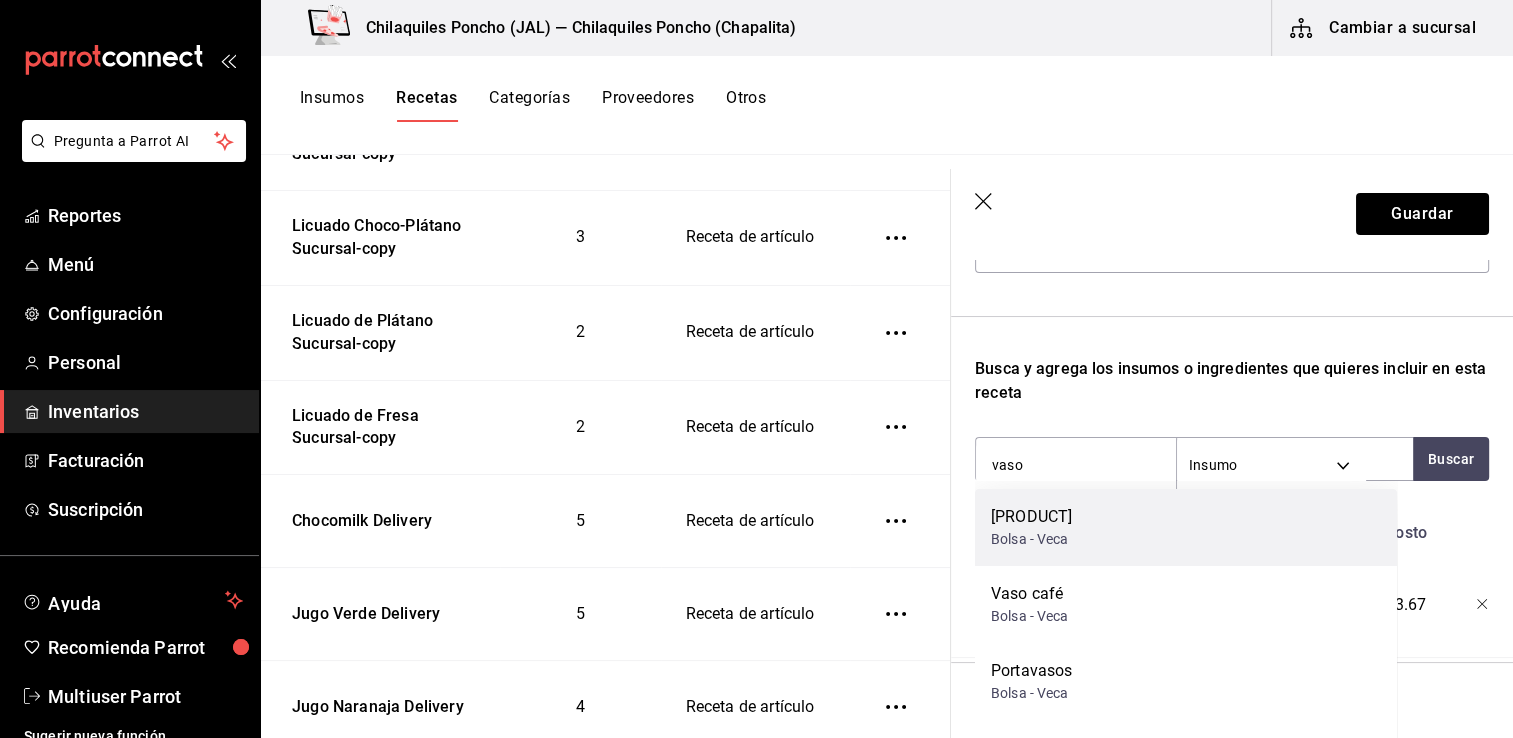 click on "Bolsa - Veca" at bounding box center [1031, 539] 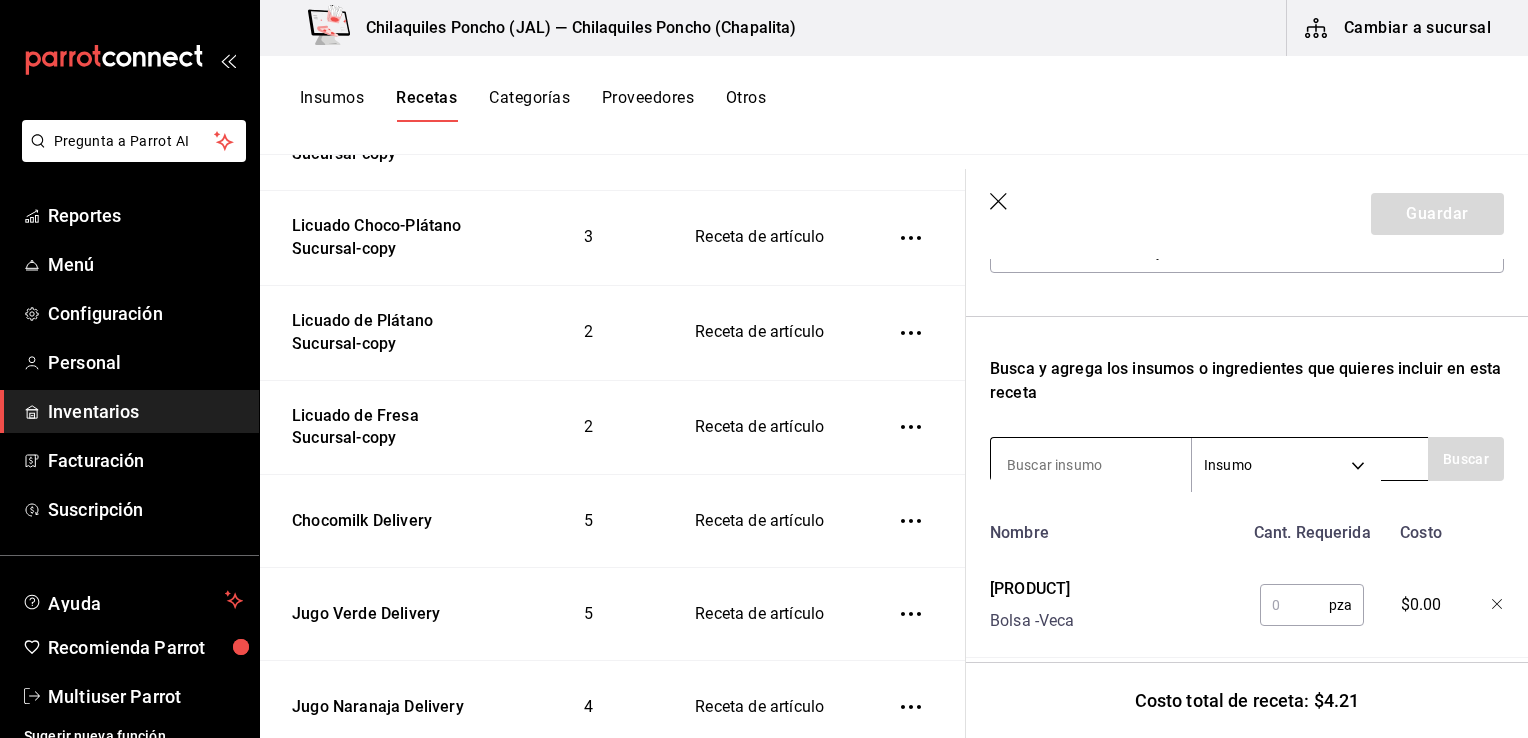 click at bounding box center (1091, 465) 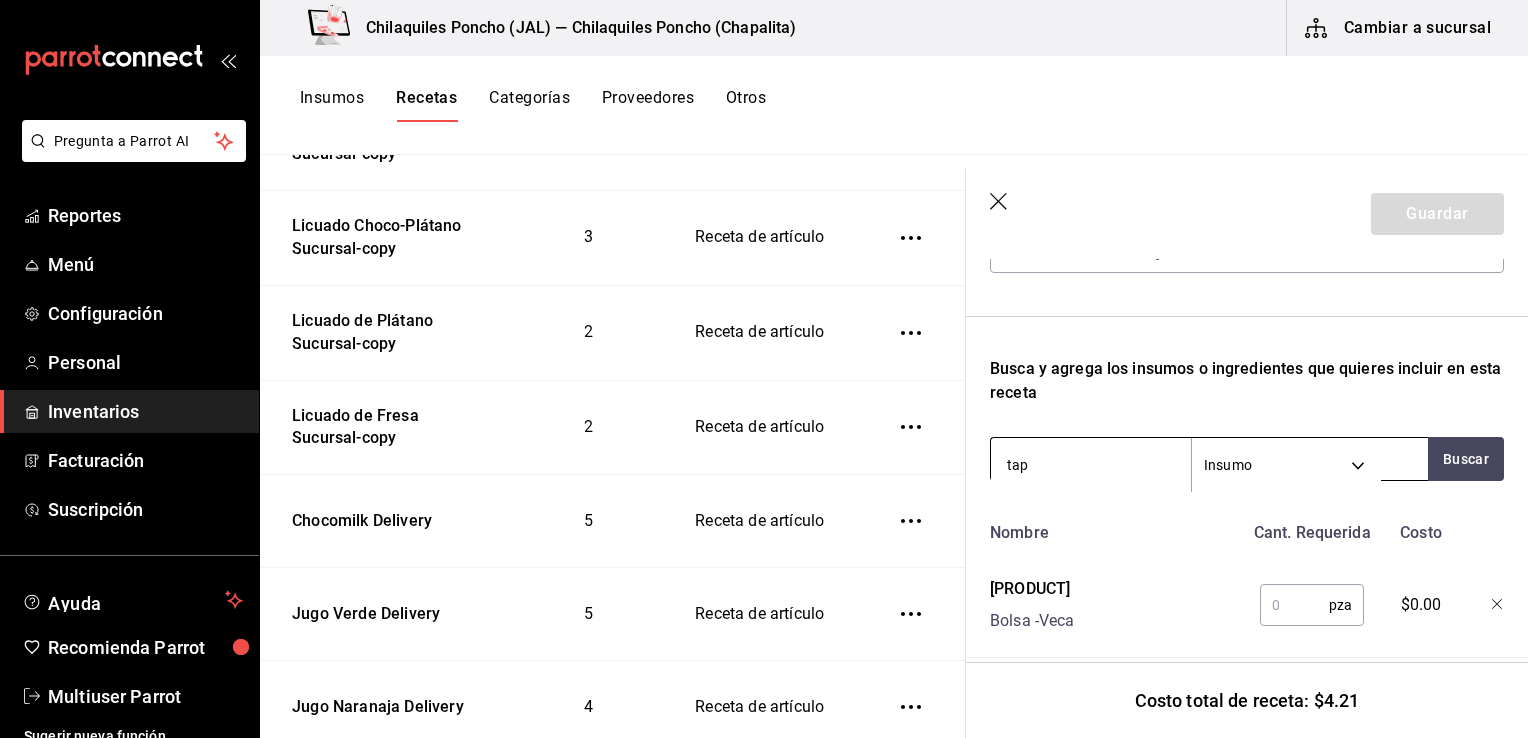 type on "tapa" 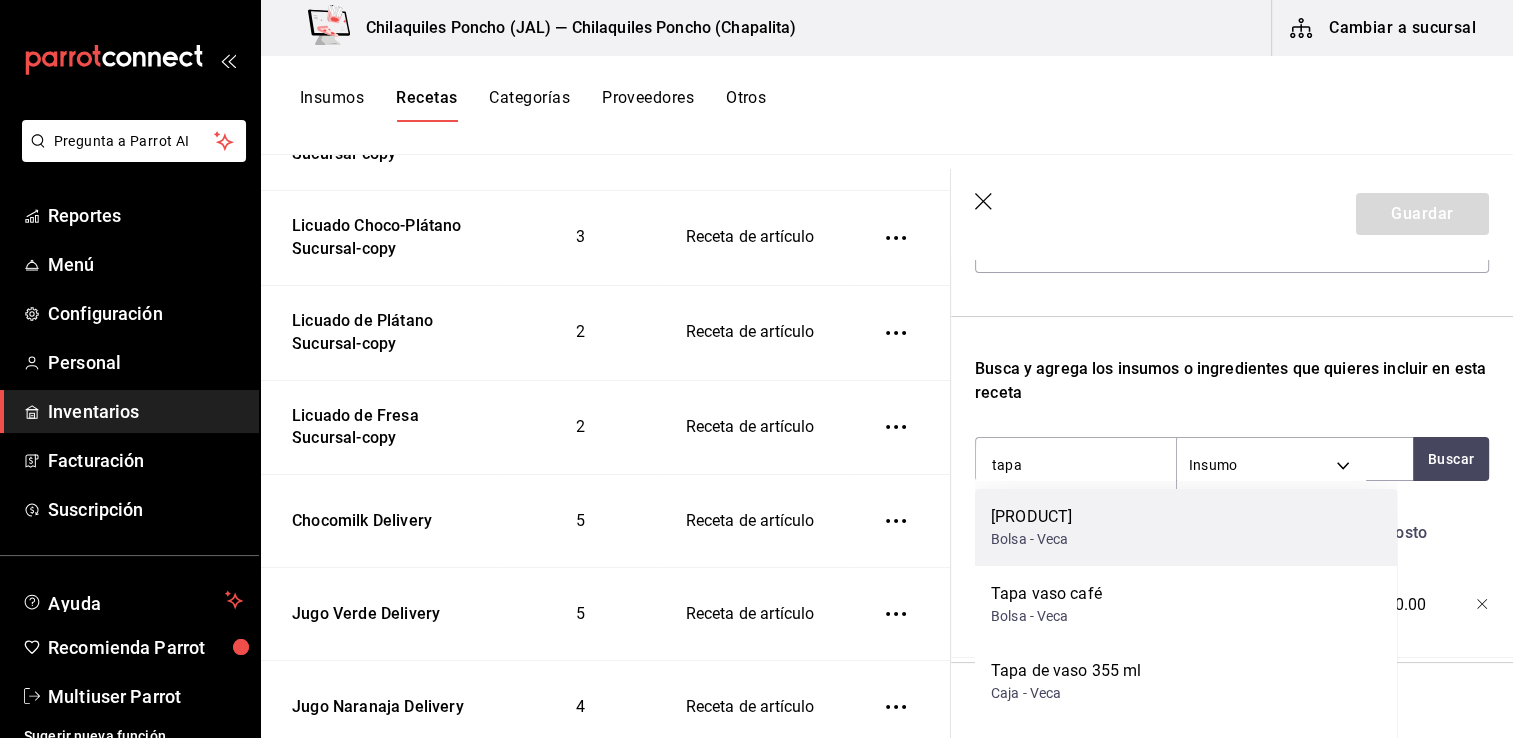 click on "Bolsa - Veca" at bounding box center [1031, 539] 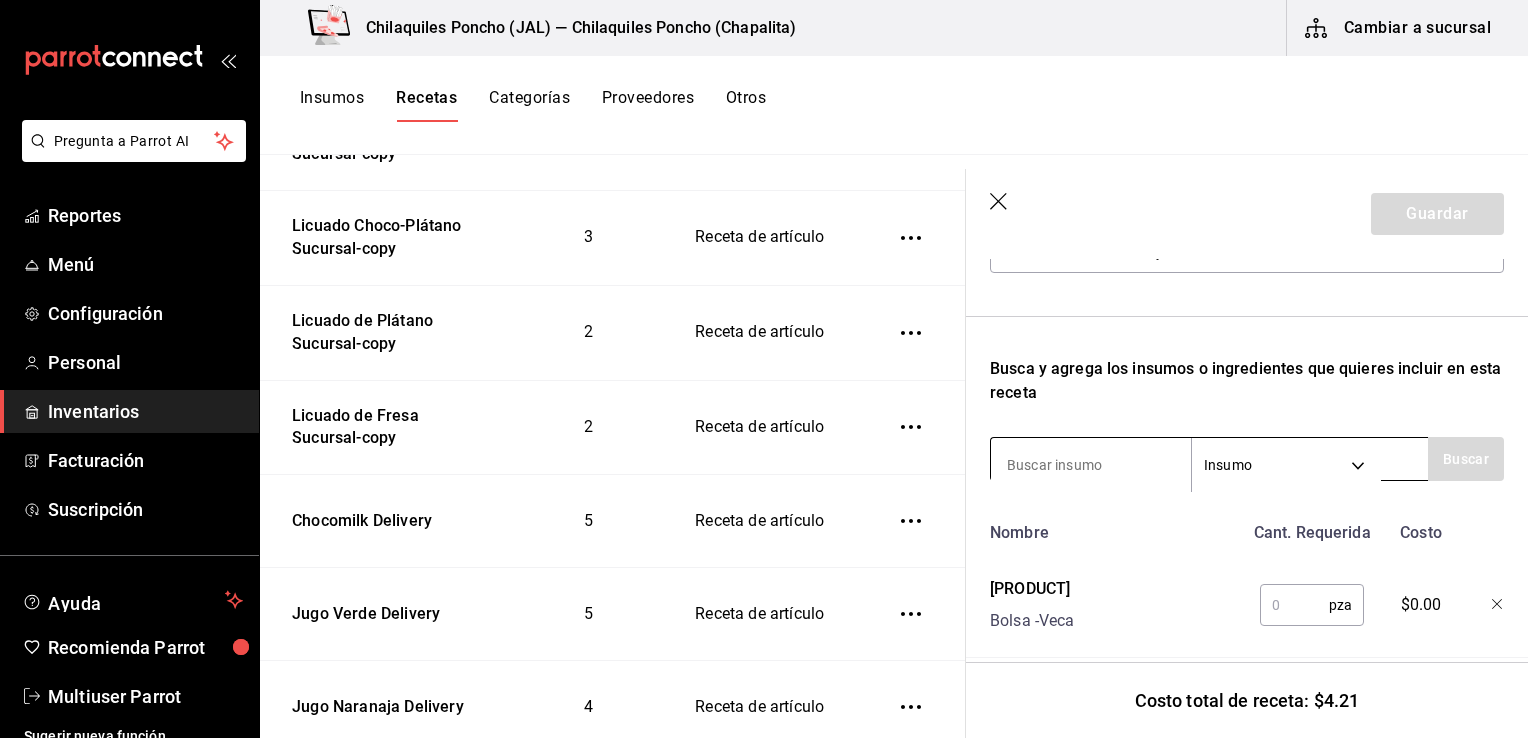click at bounding box center [1091, 465] 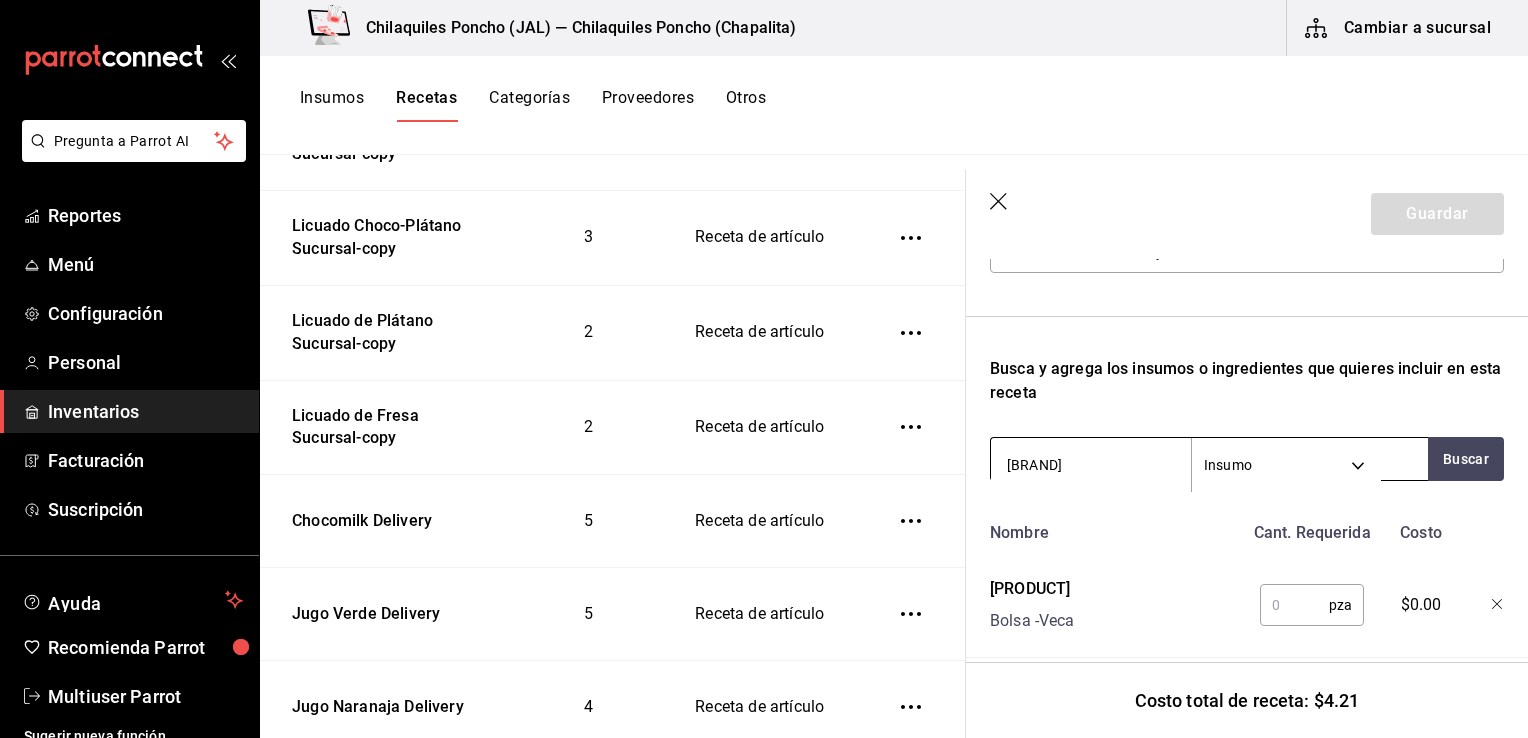 type on "vitafil" 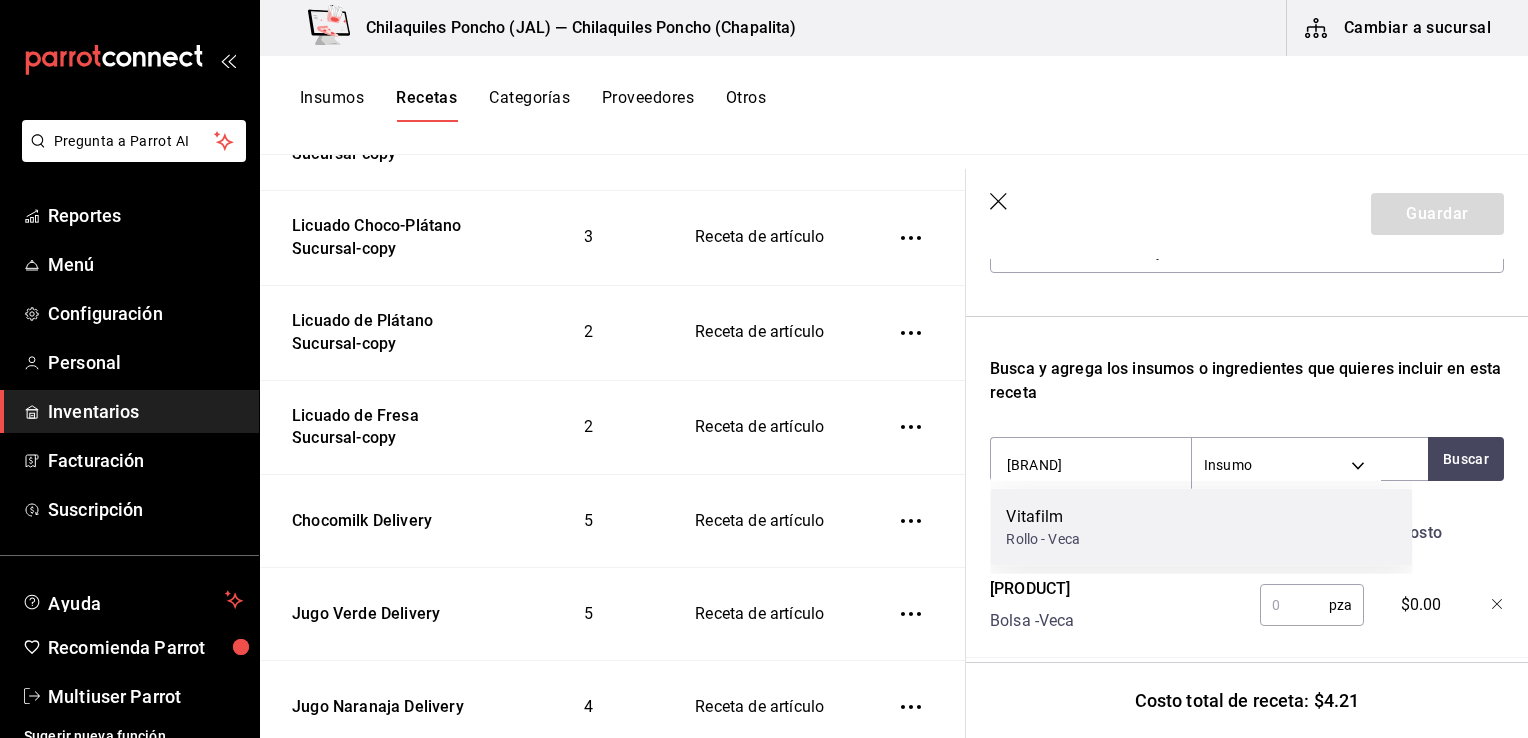 click on "Vitafilm Rollo - Veca" at bounding box center (1201, 527) 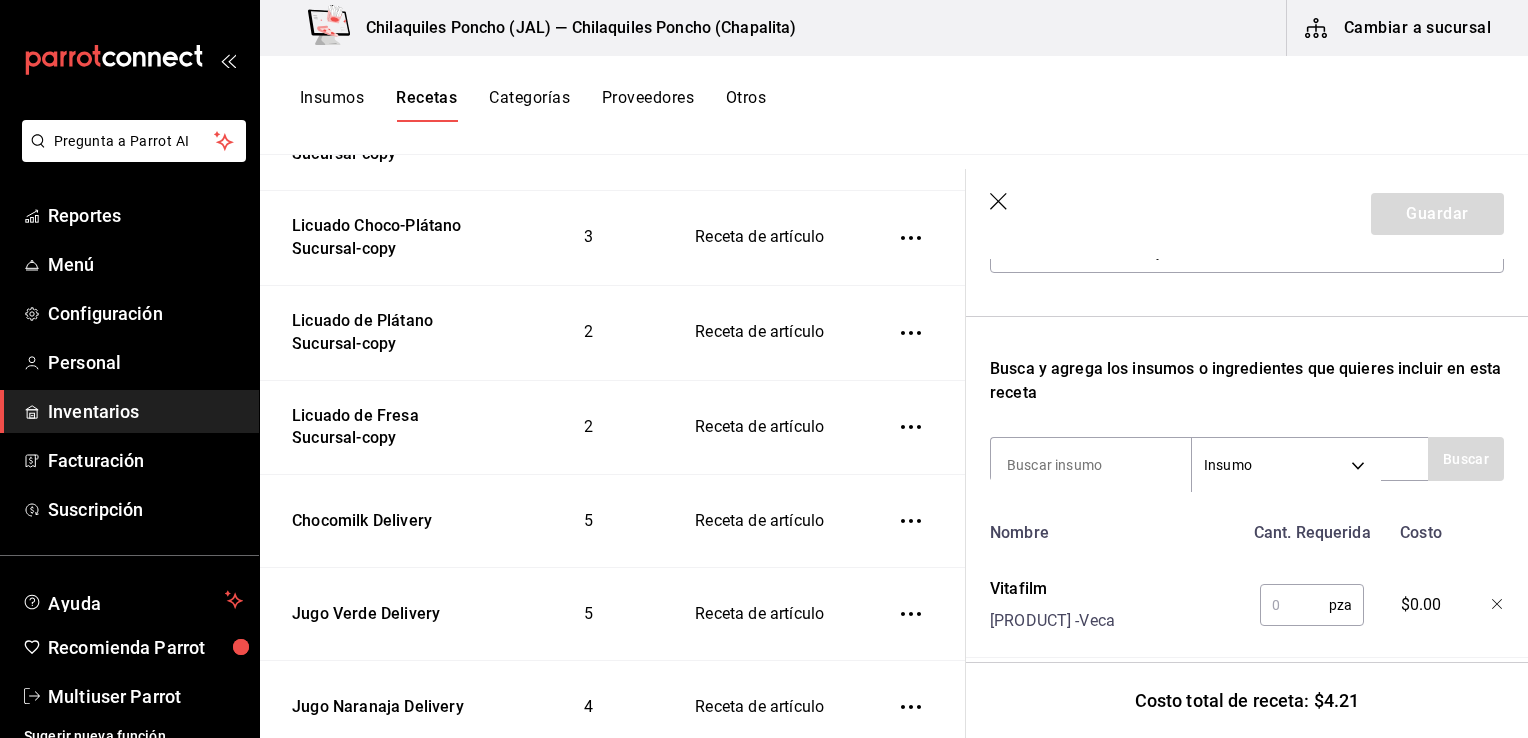 click at bounding box center (1294, 605) 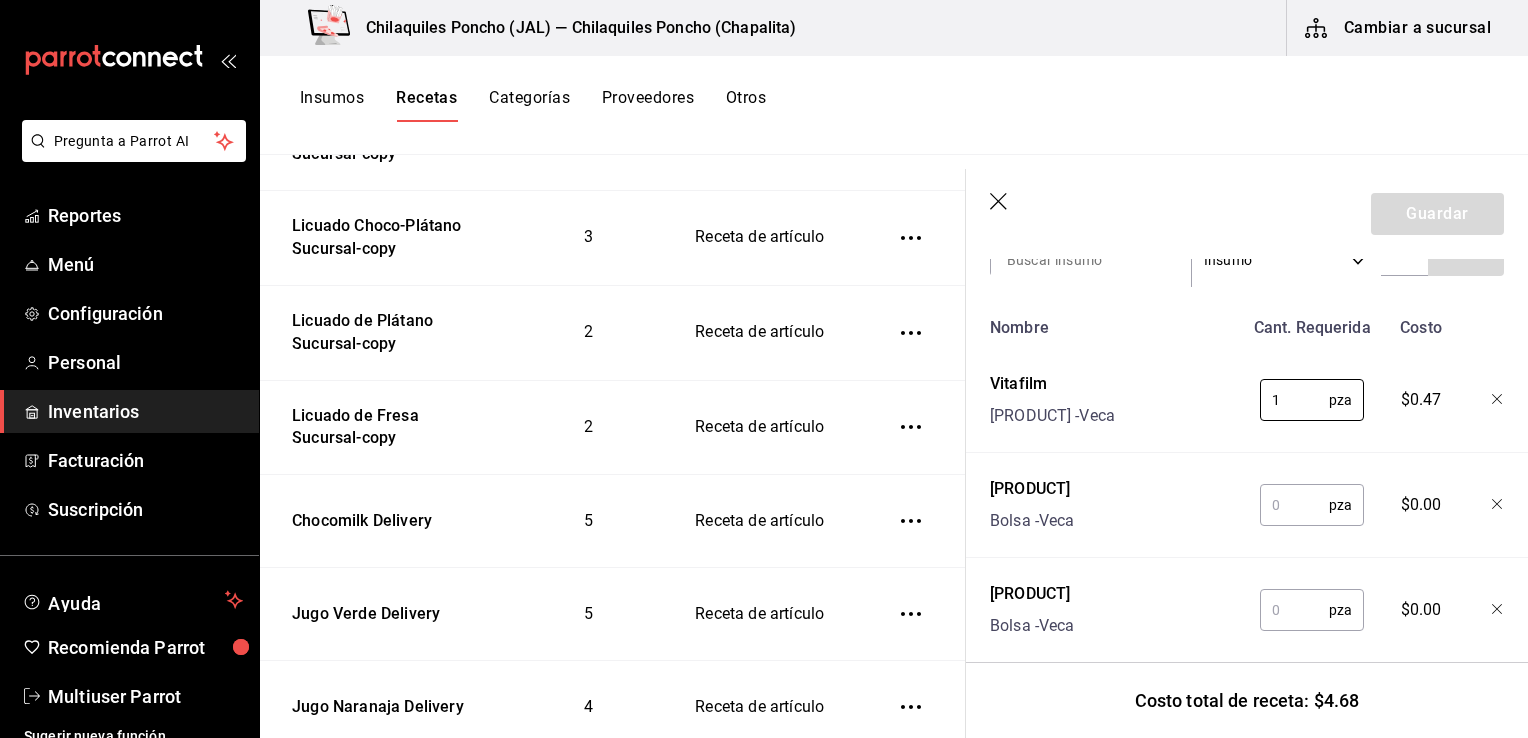 type on "1" 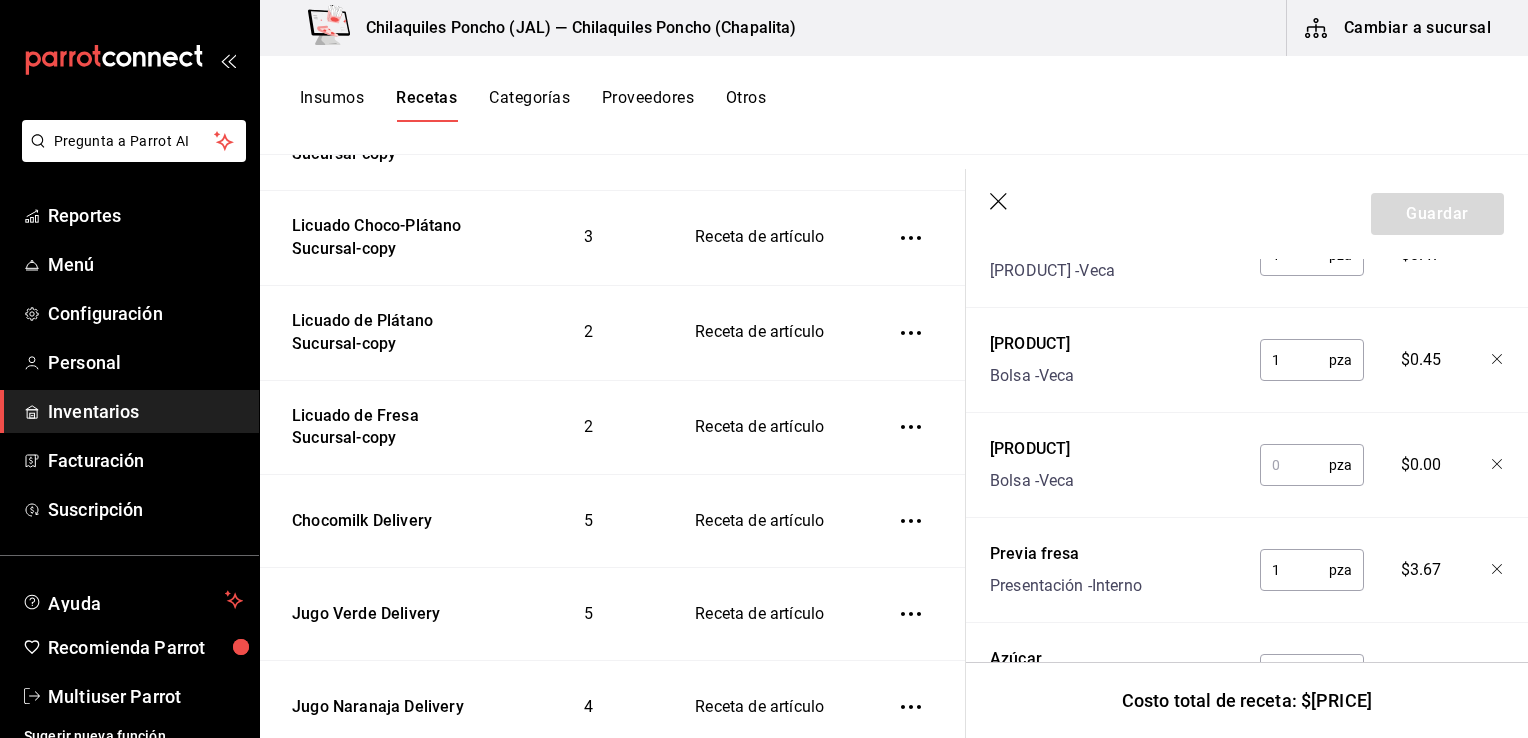 type on "1" 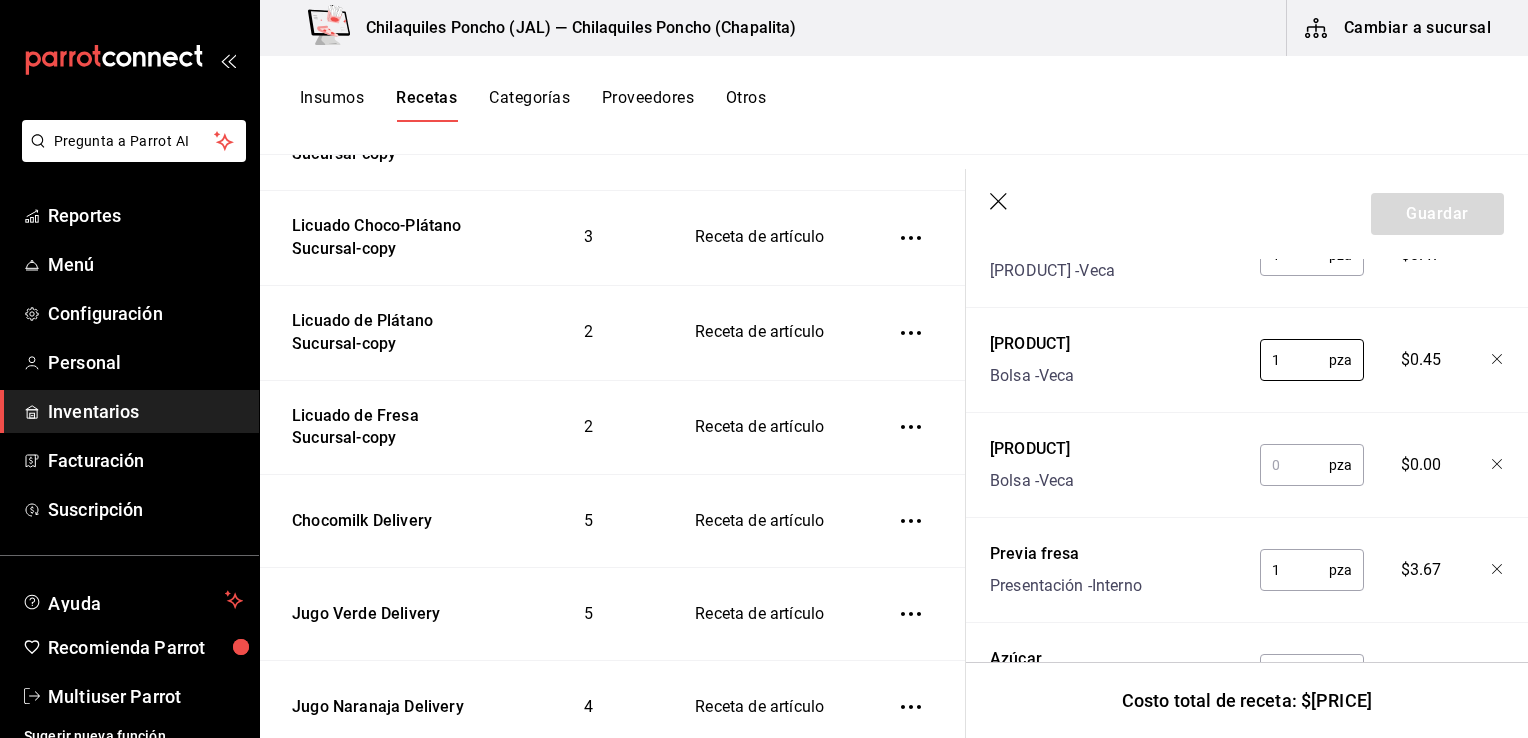 click at bounding box center [1294, 465] 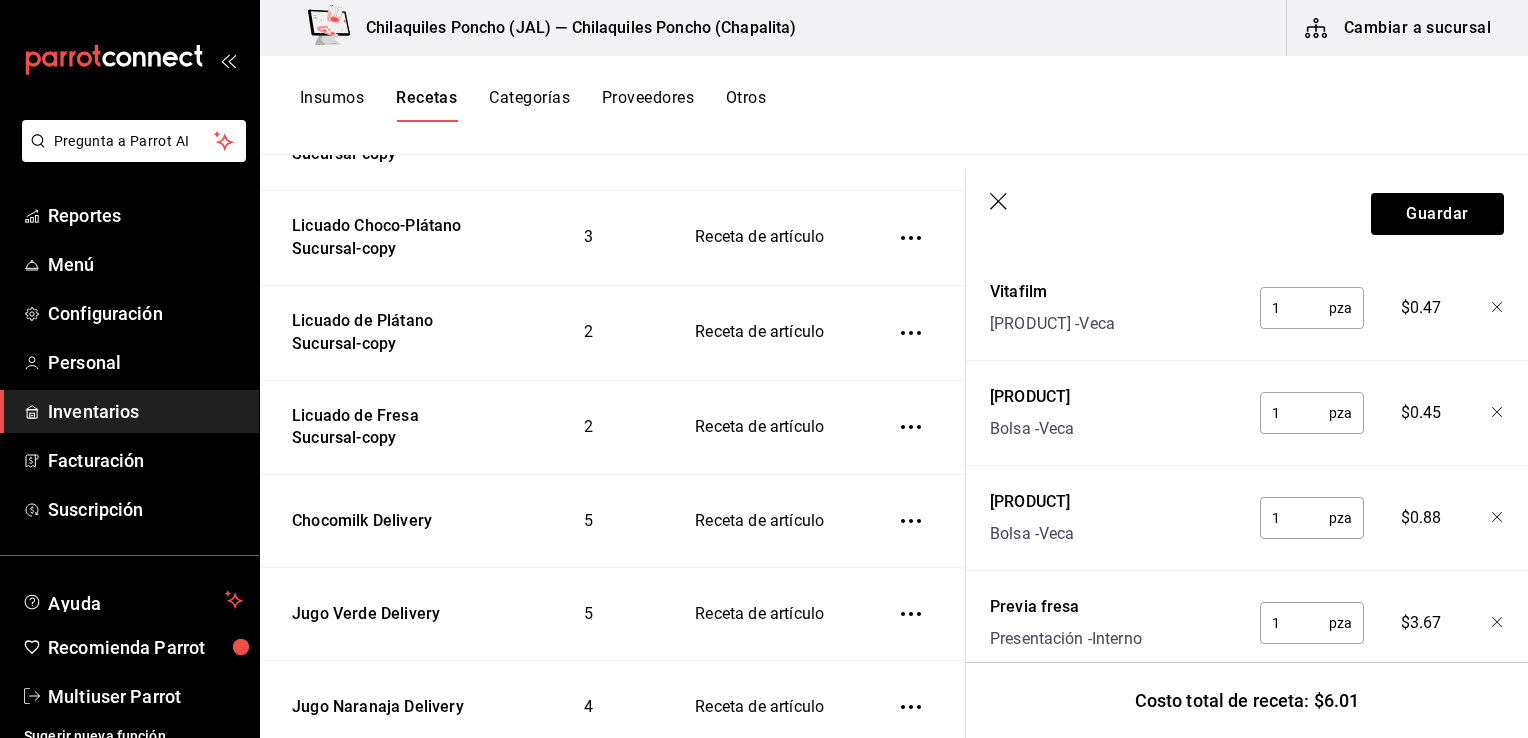 scroll, scrollTop: 476, scrollLeft: 0, axis: vertical 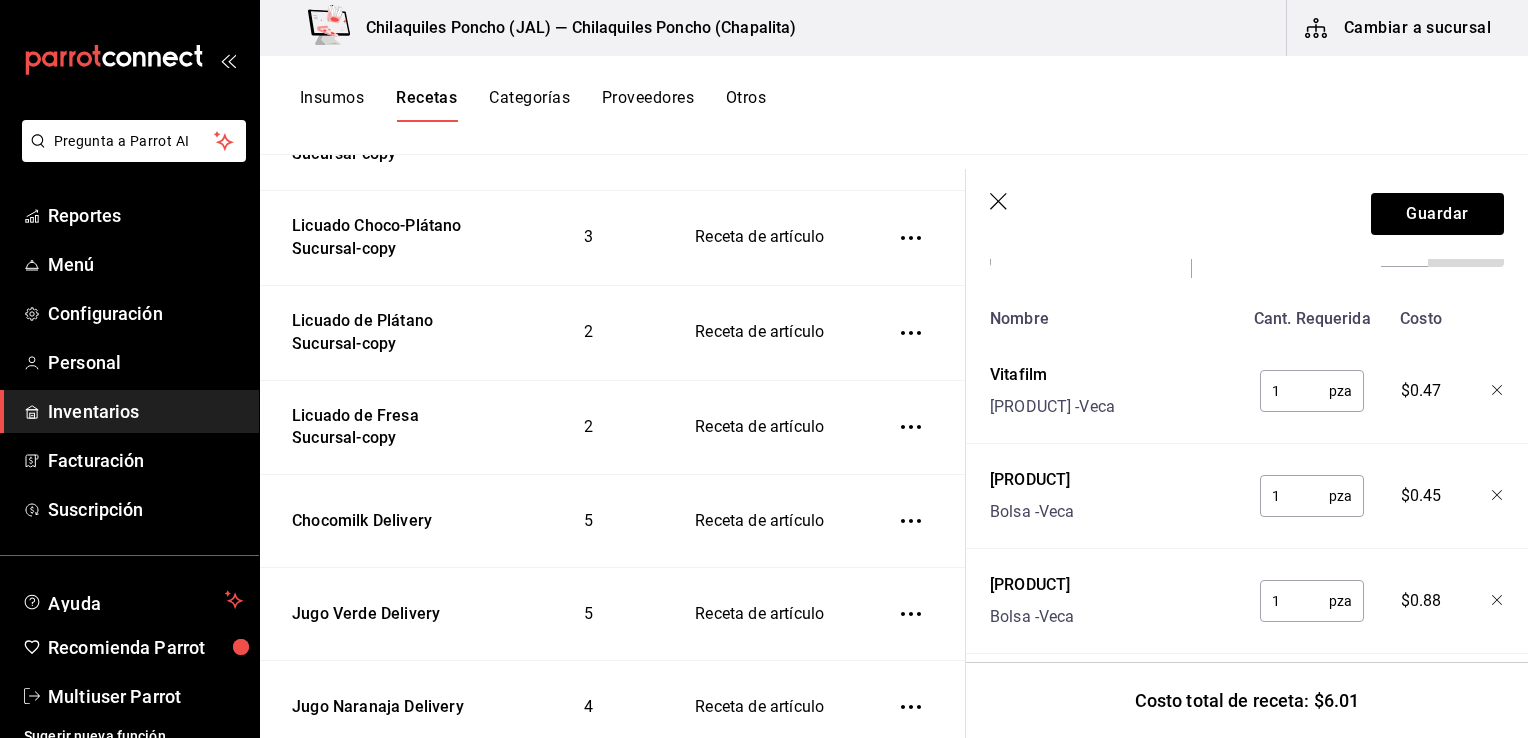 type on "1" 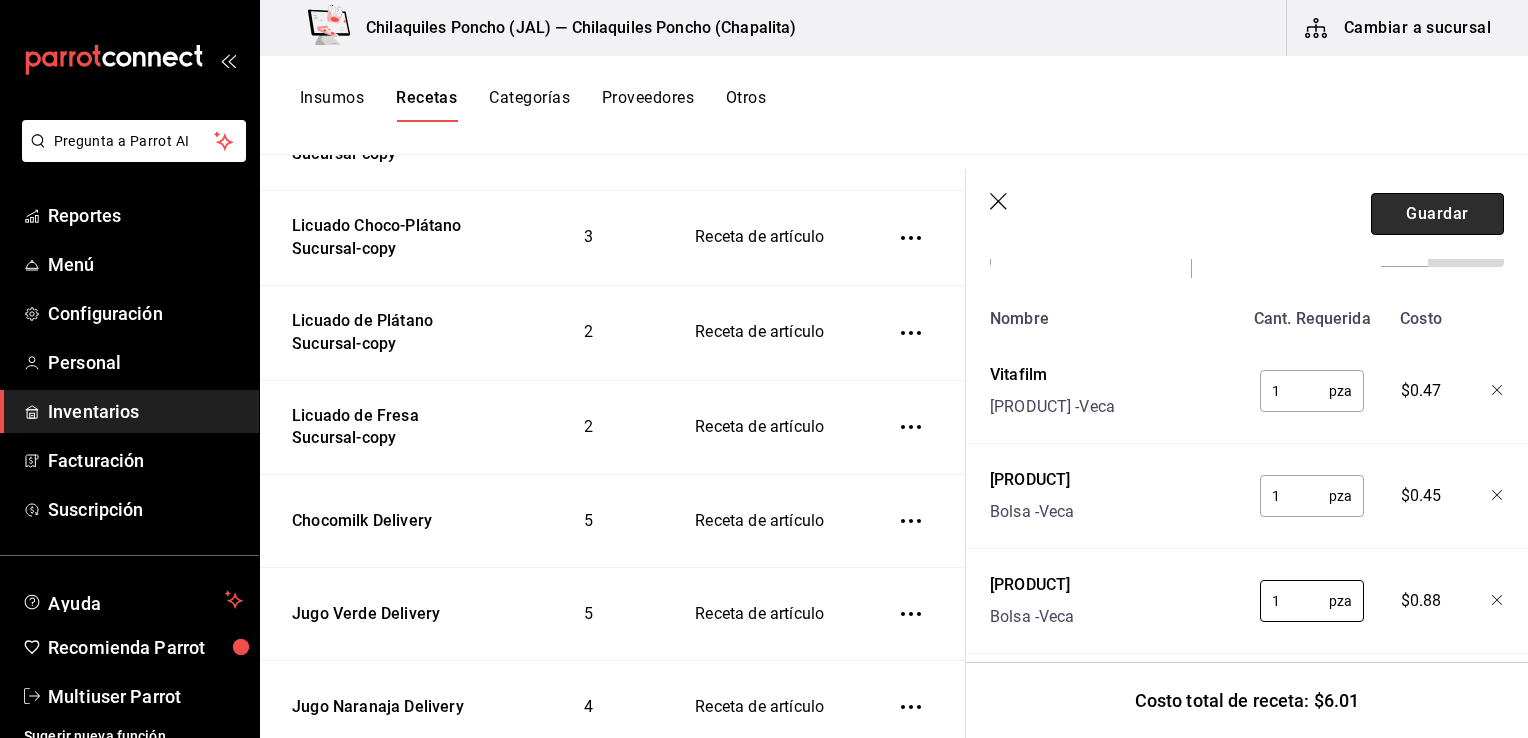 click on "Guardar" at bounding box center [1437, 214] 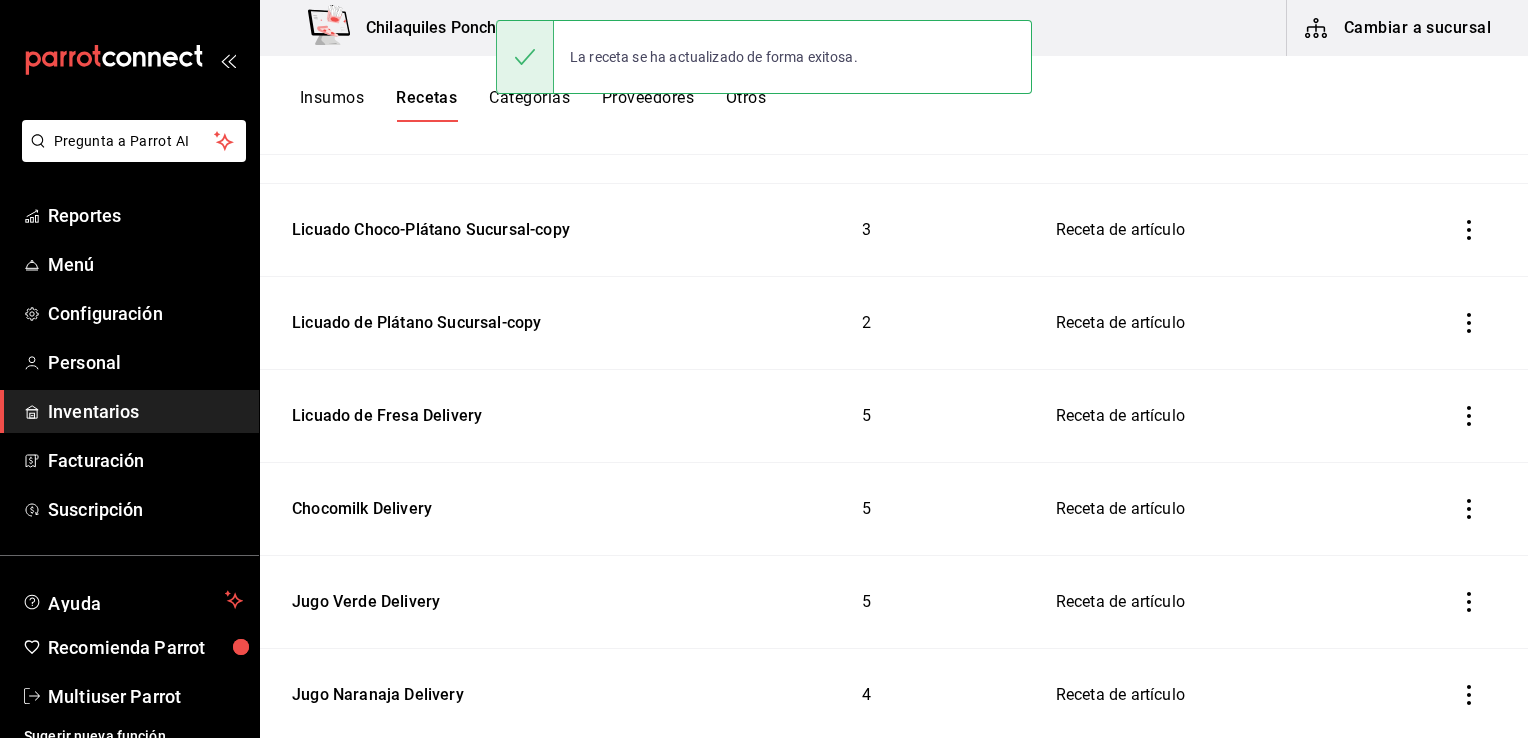 scroll, scrollTop: 0, scrollLeft: 0, axis: both 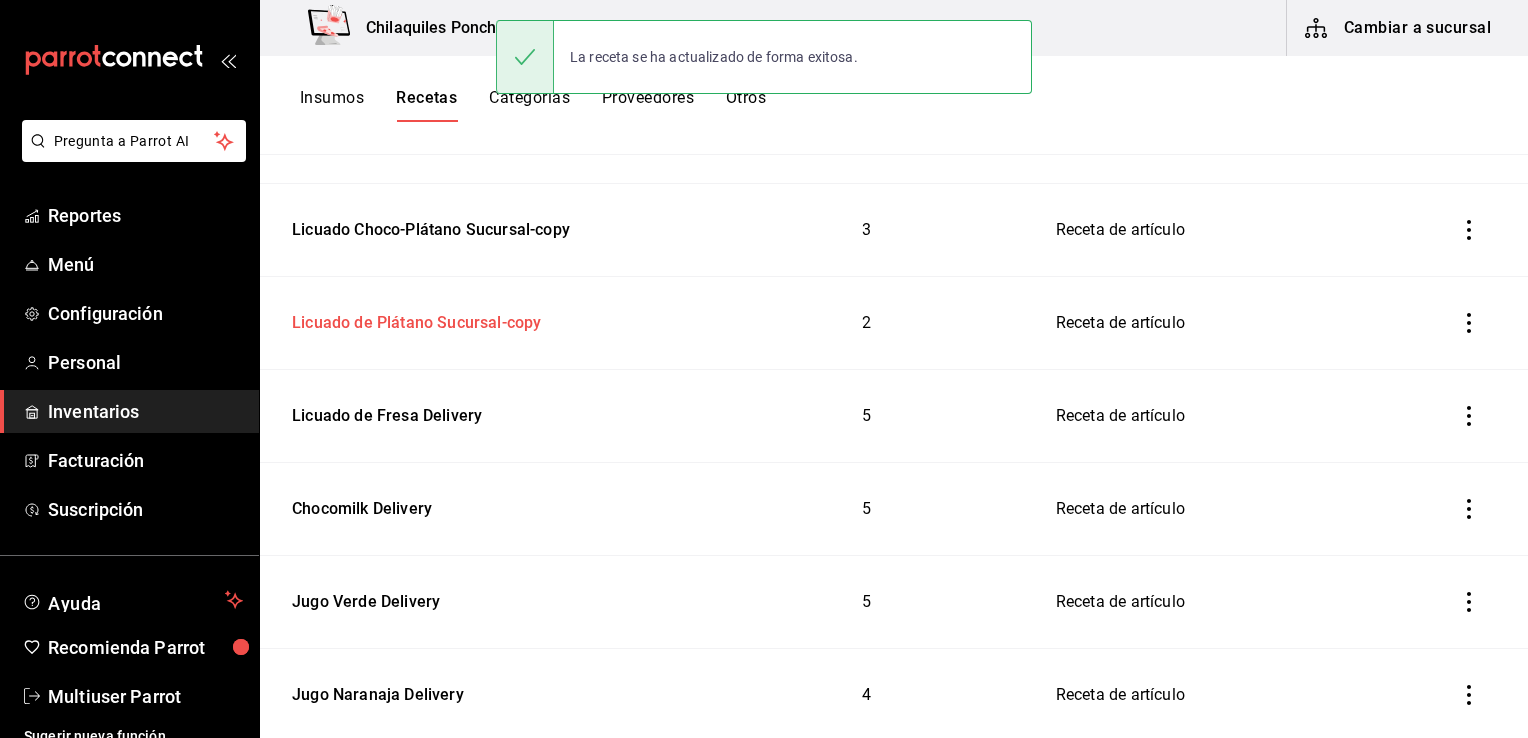click on "Licuado de Plátano Sucursal-copy" at bounding box center (412, 319) 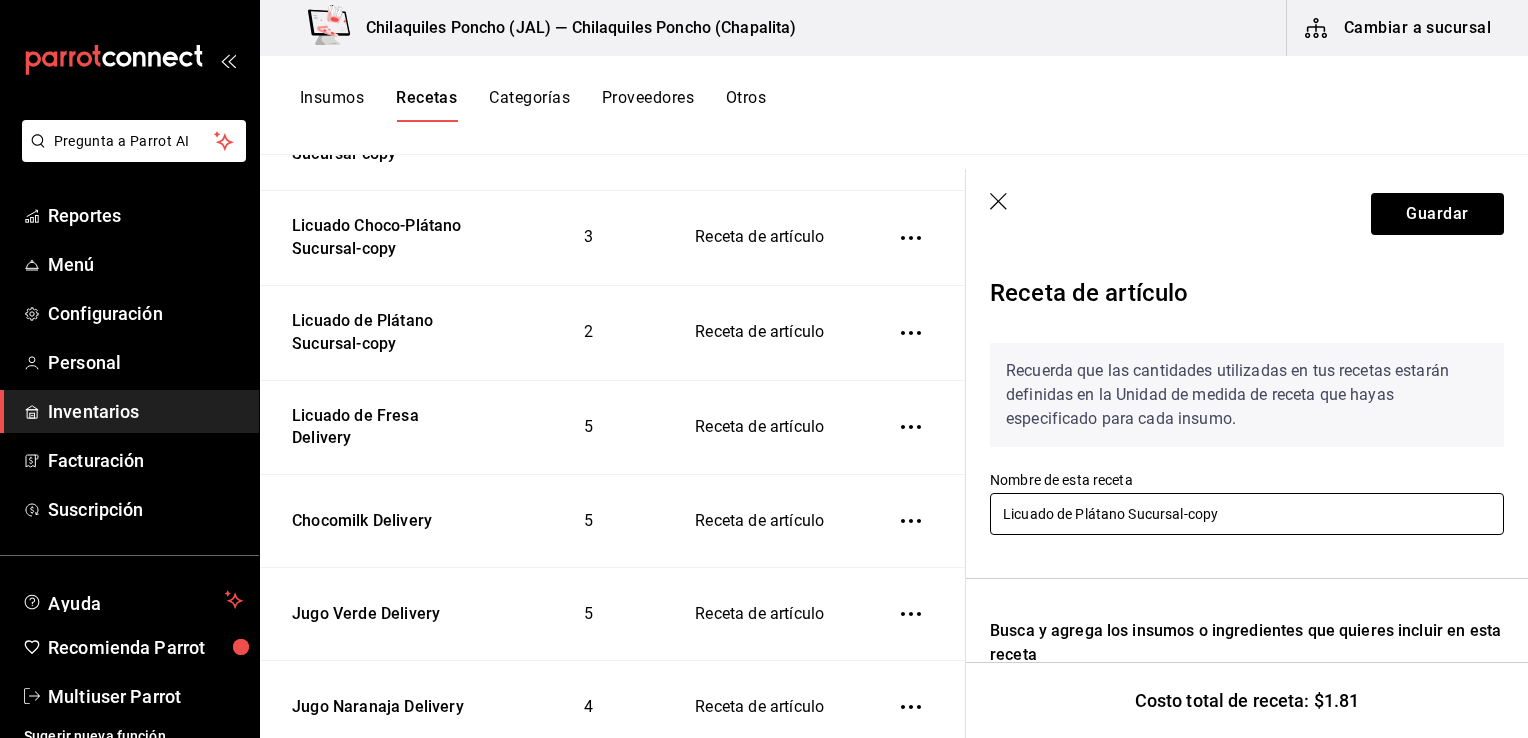 drag, startPoint x: 1226, startPoint y: 518, endPoint x: 1129, endPoint y: 502, distance: 98.31073 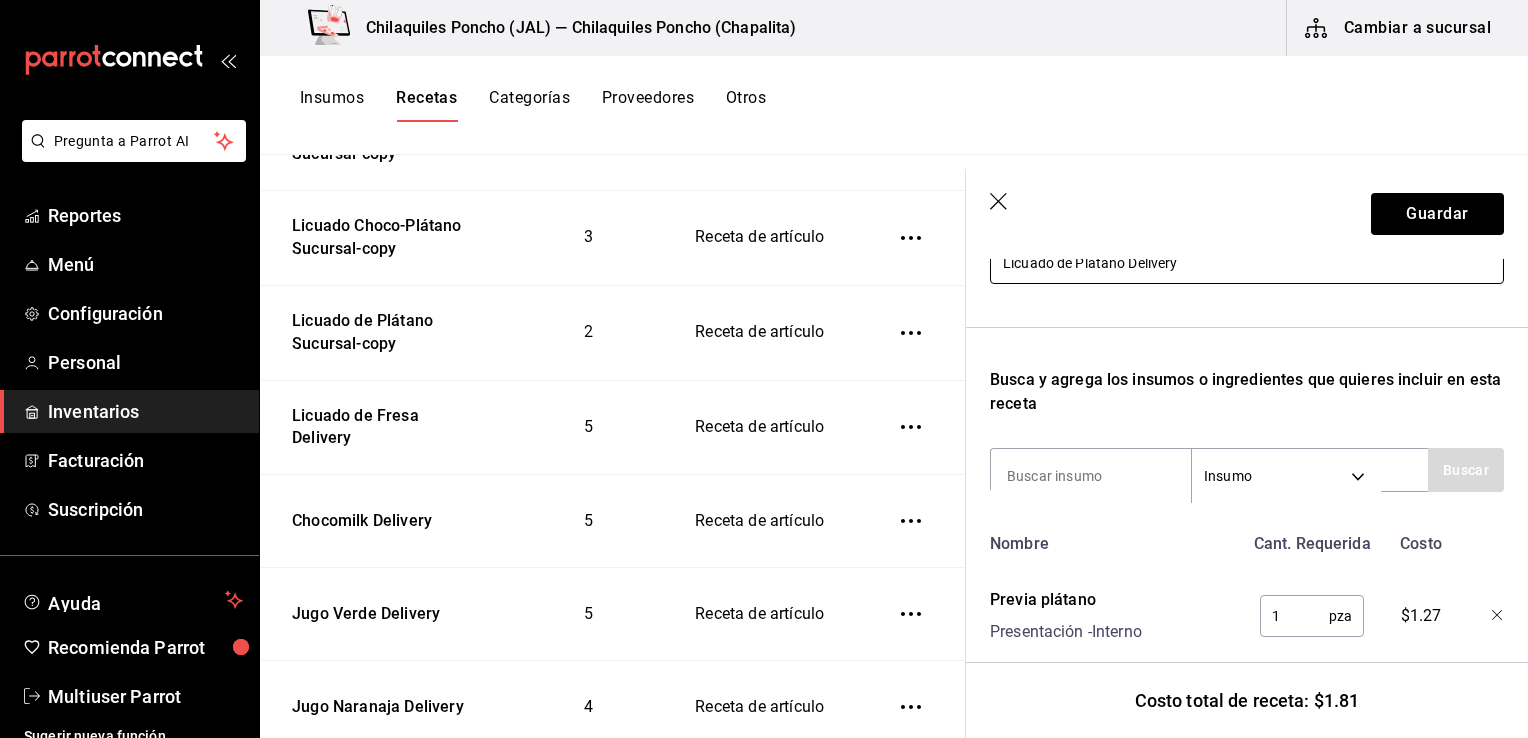 scroll, scrollTop: 252, scrollLeft: 0, axis: vertical 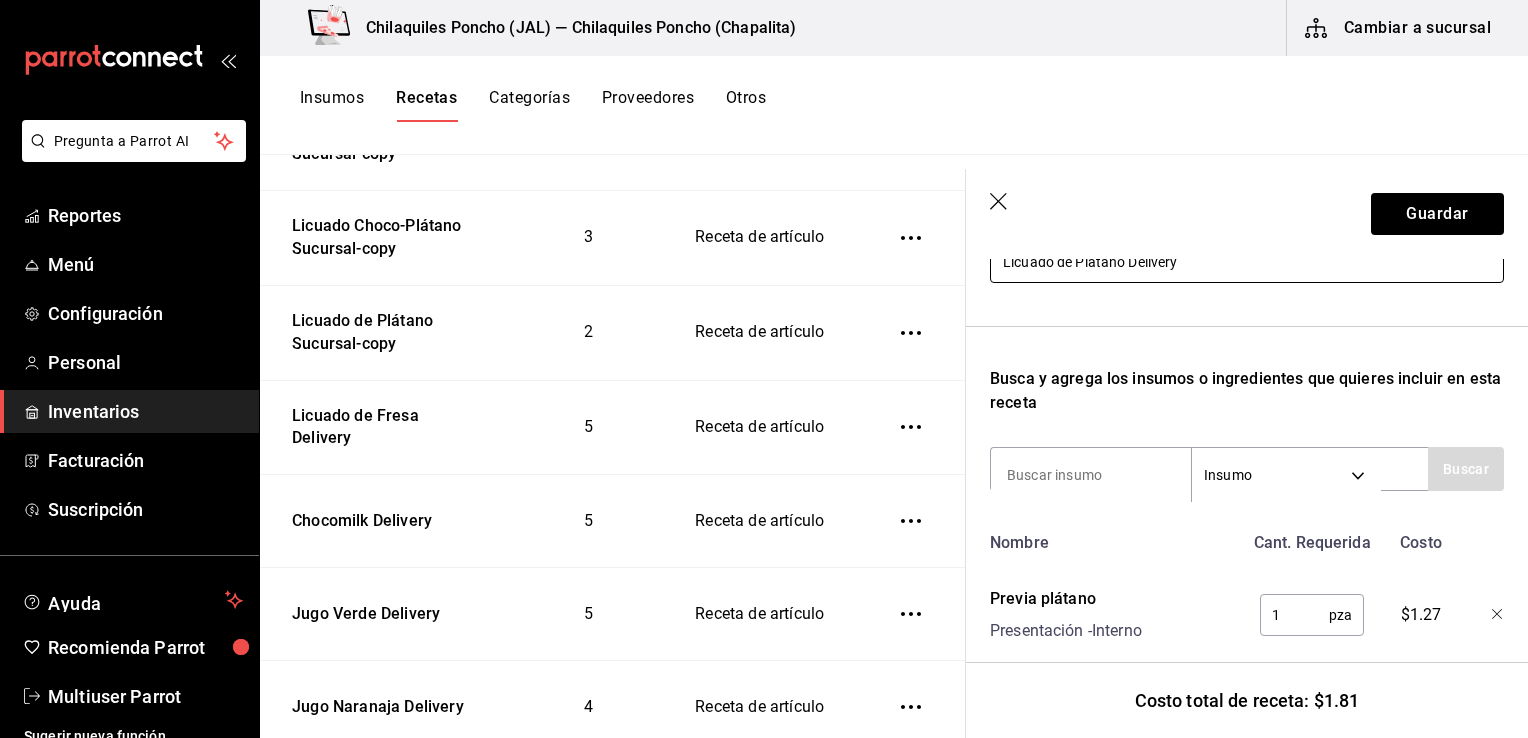 type on "Licuado de Plátano Delivery" 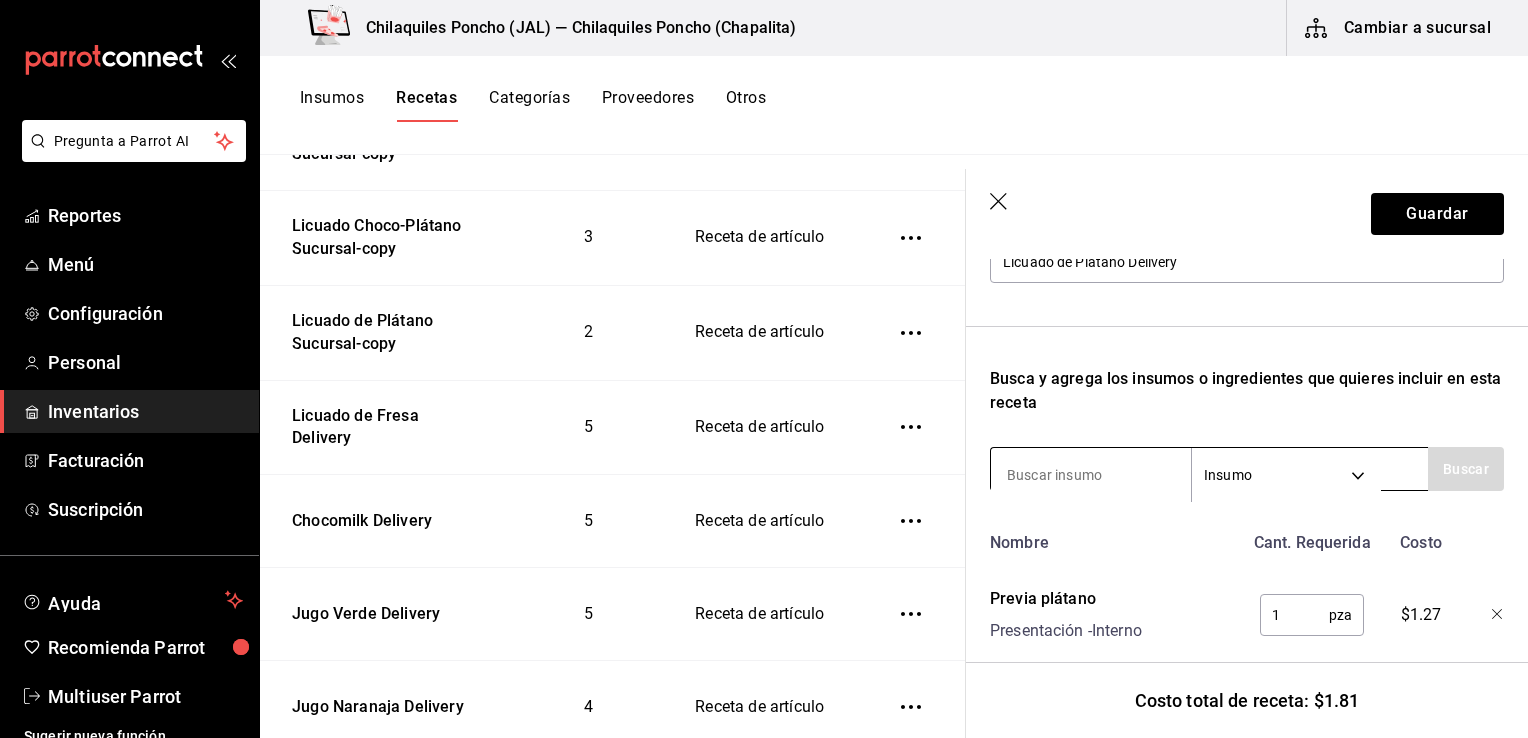 click at bounding box center [1091, 475] 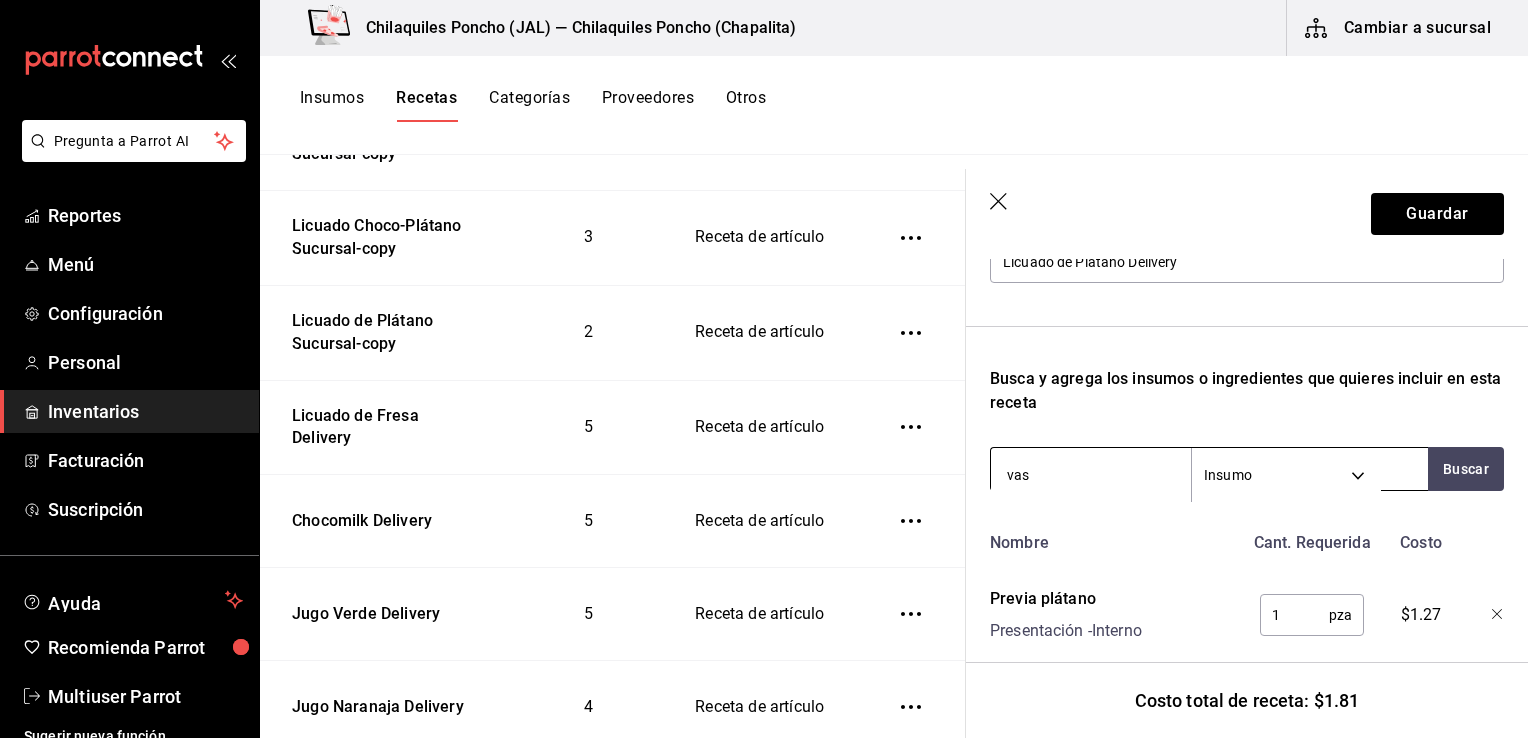 type on "vaso" 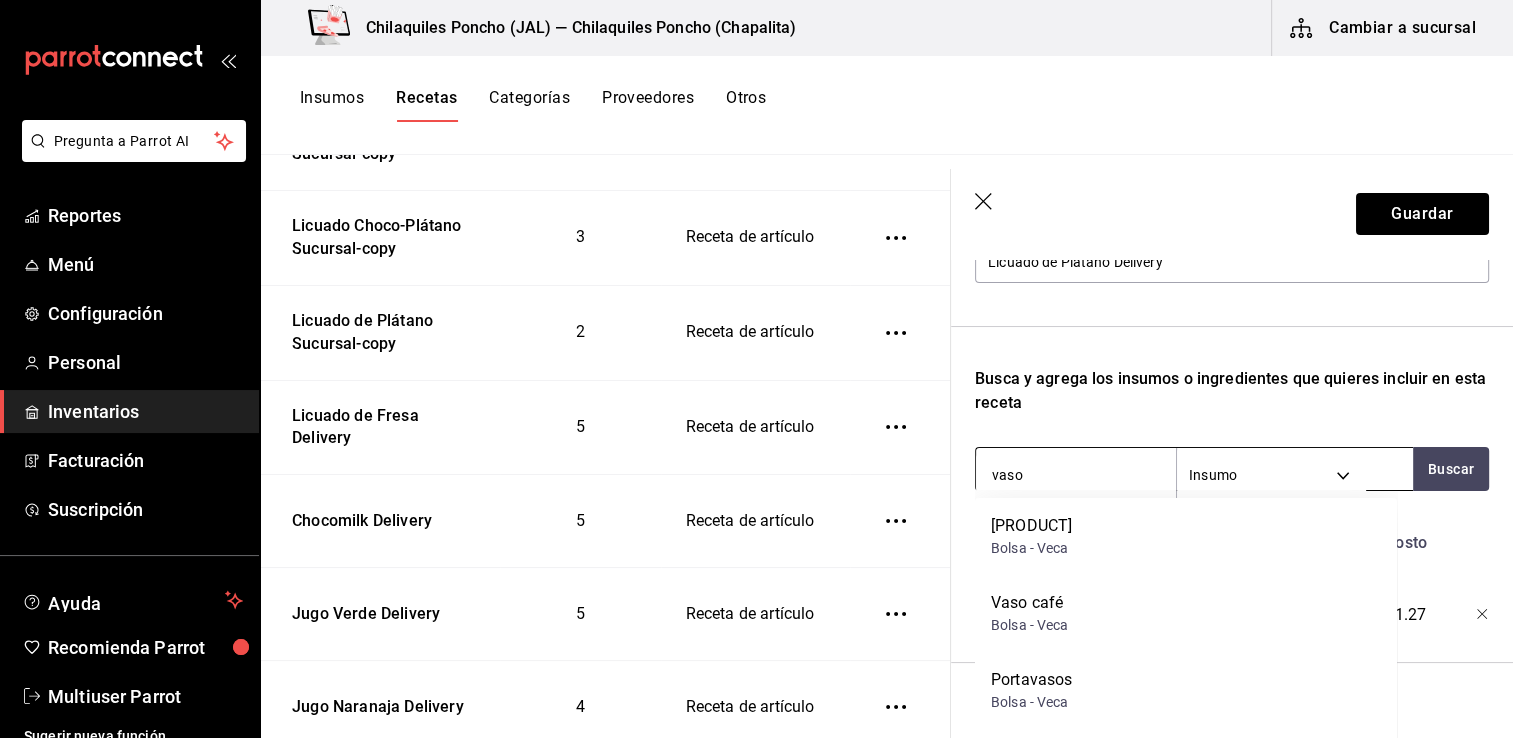 click on "Bolsa - Veca" at bounding box center [1031, 548] 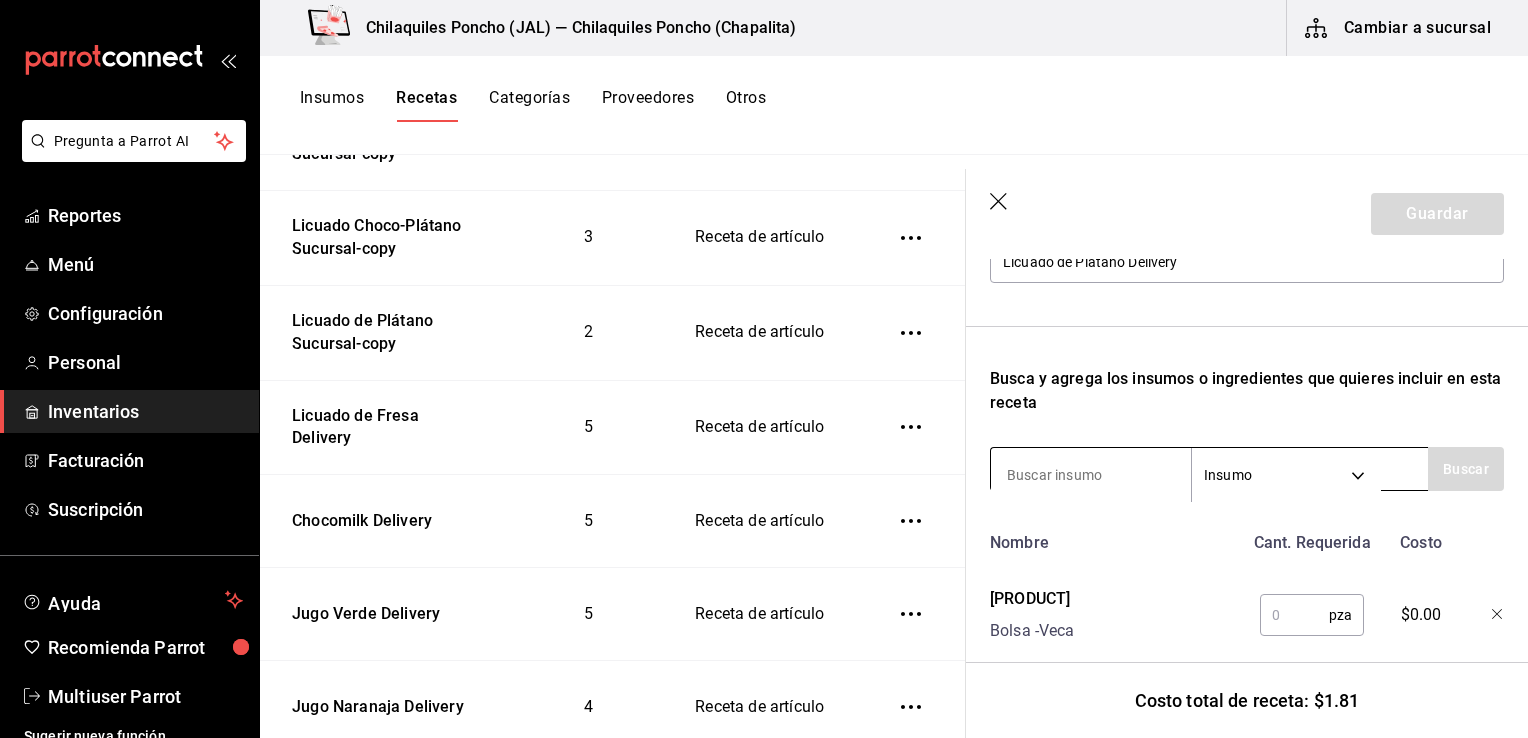 click at bounding box center [1091, 475] 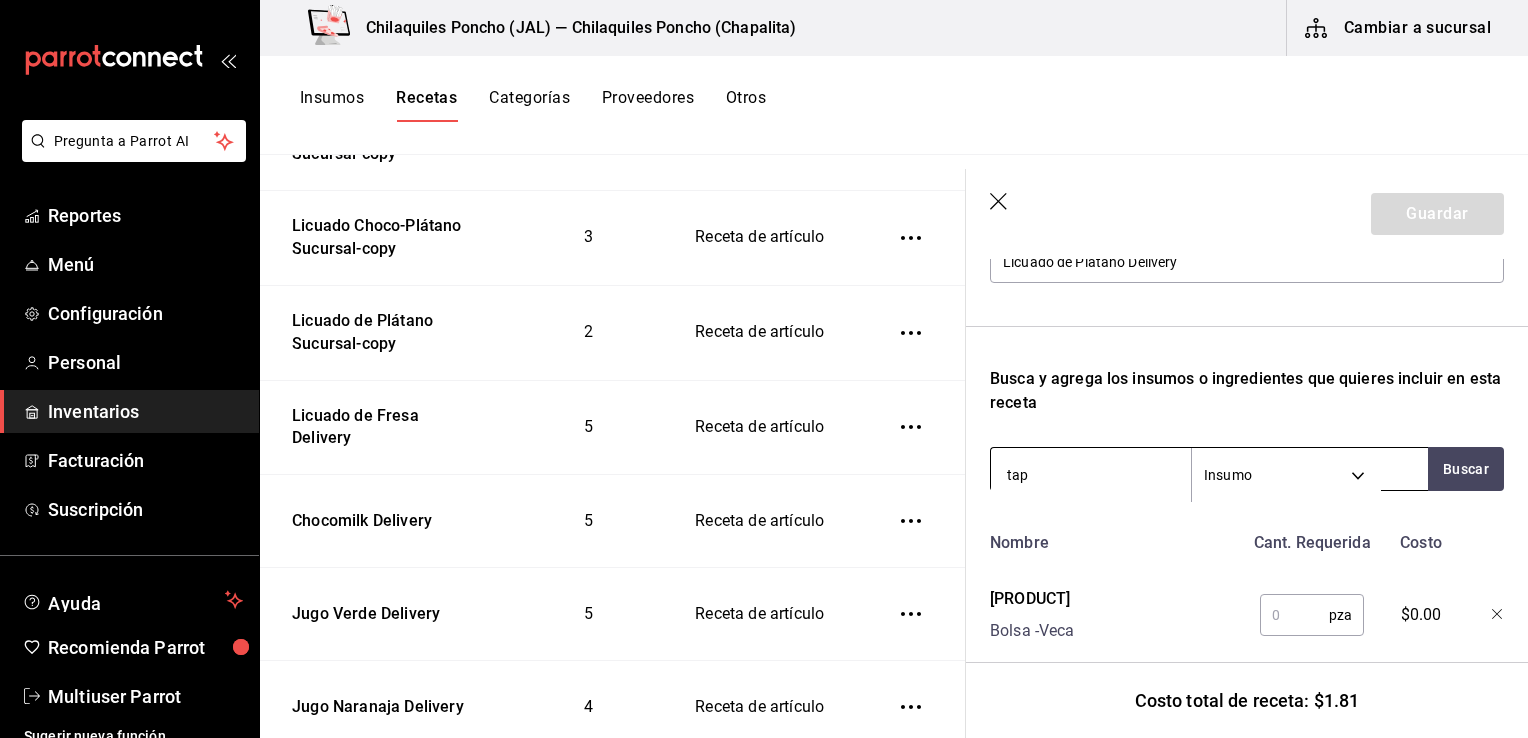 type on "tapa" 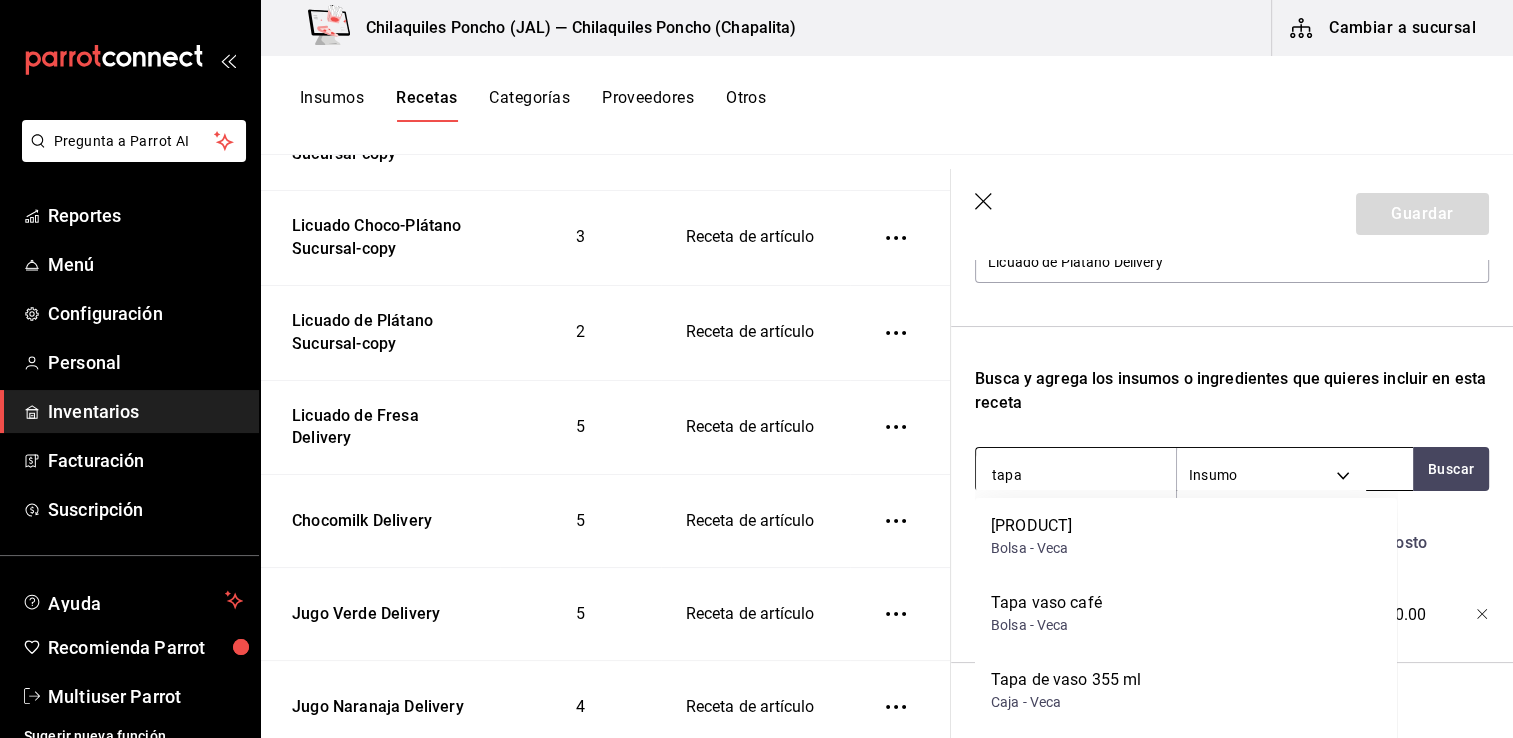 click on "Tapa de vaso L.16 Bolsa - Veca" at bounding box center [1186, 536] 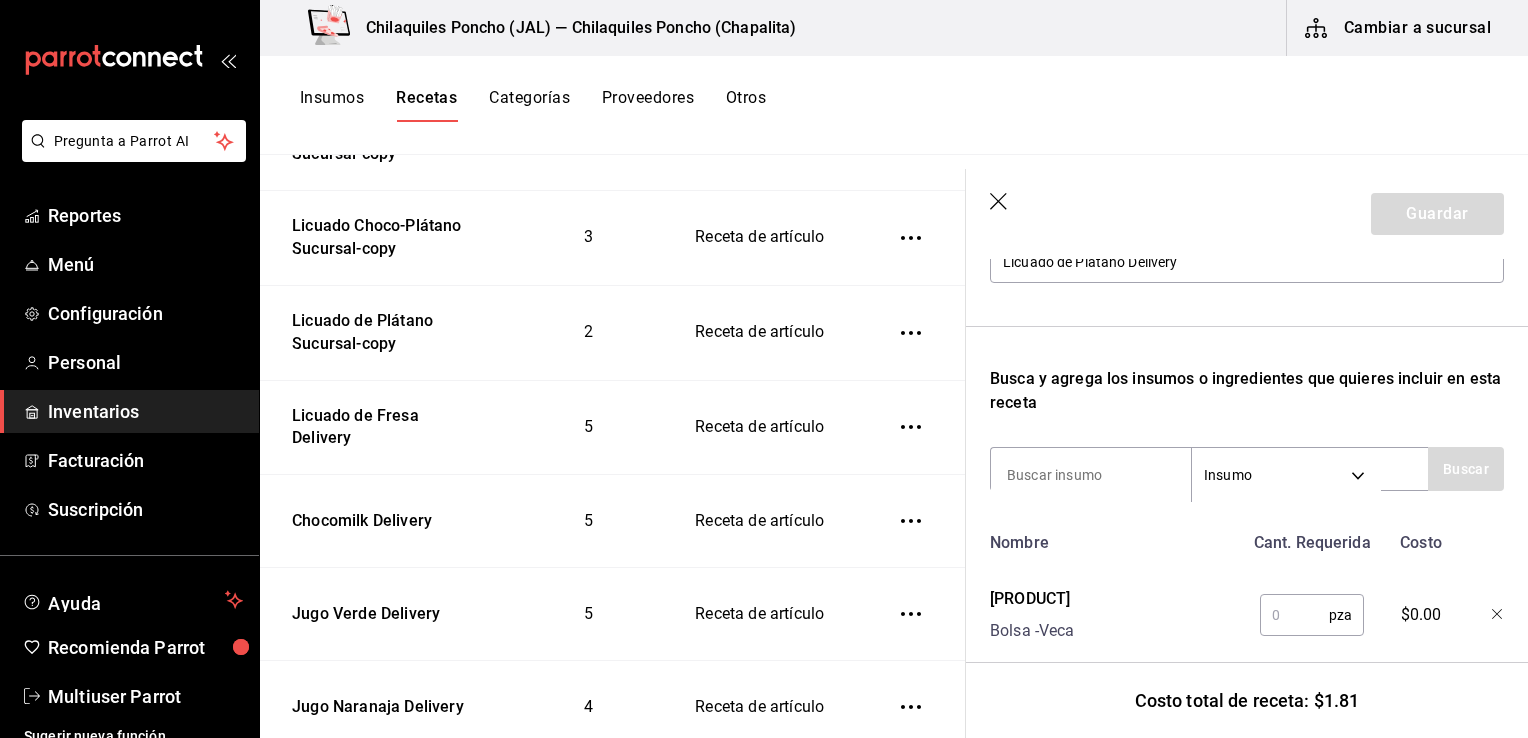click at bounding box center (1091, 475) 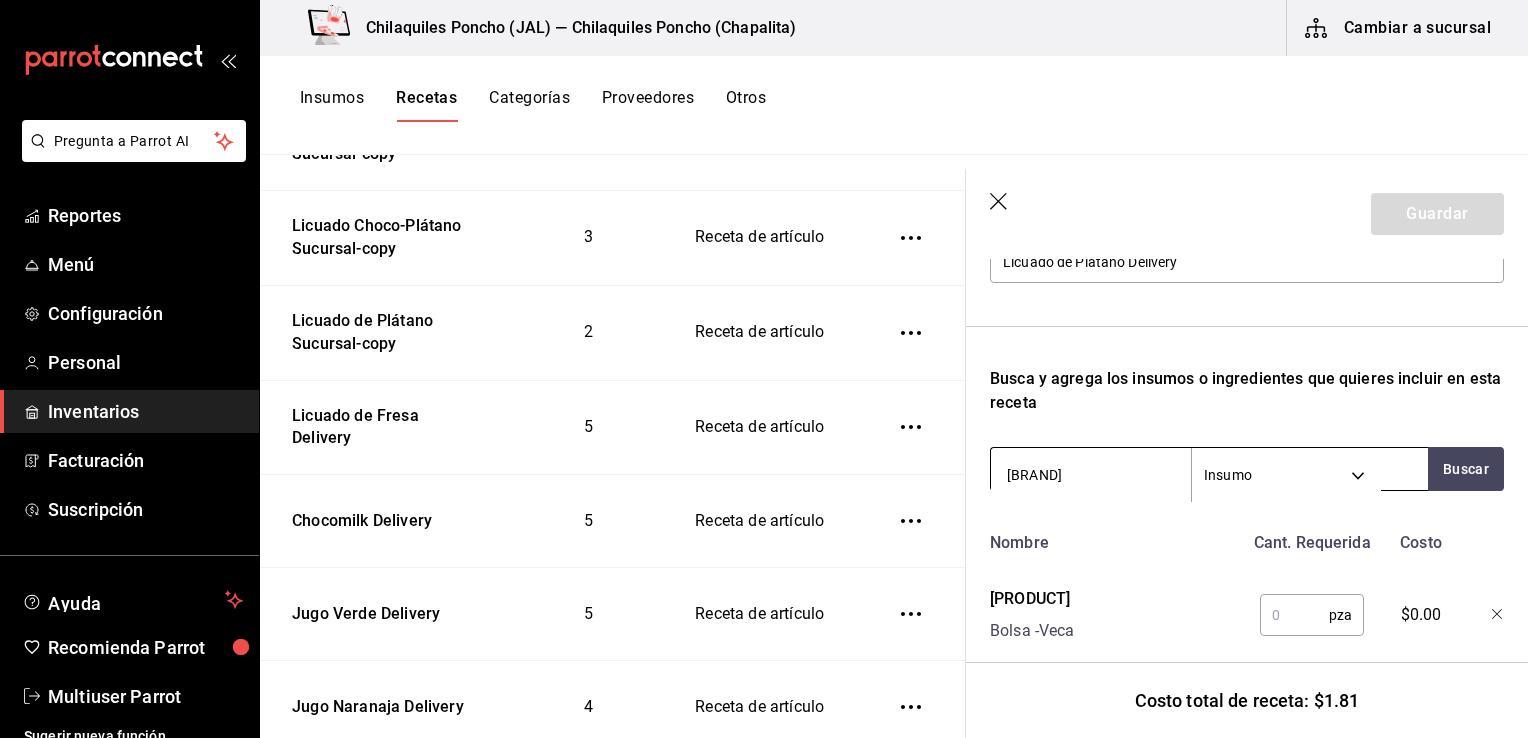type on "vitafil" 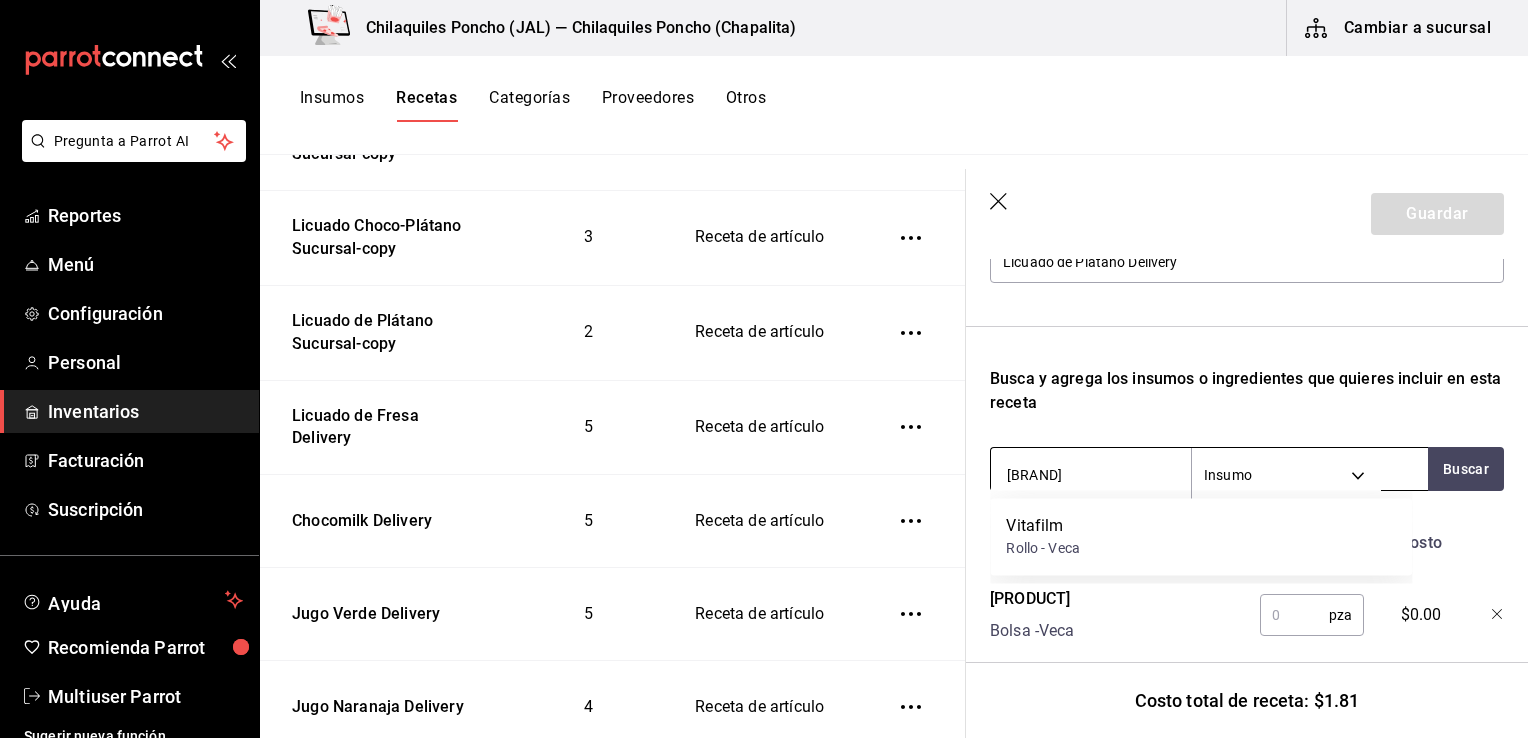 click on "Vitafilm Rollo - Veca" at bounding box center (1201, 536) 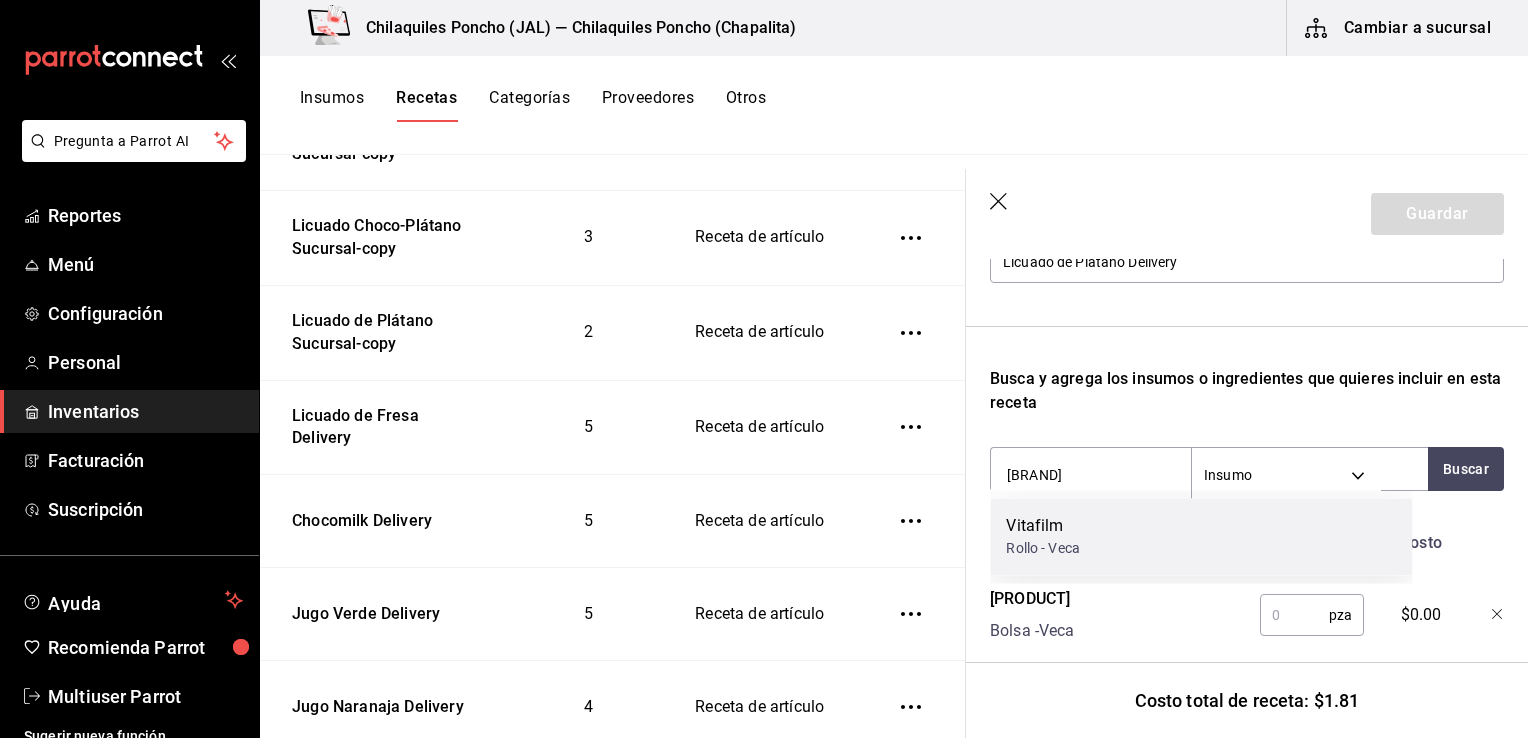 type 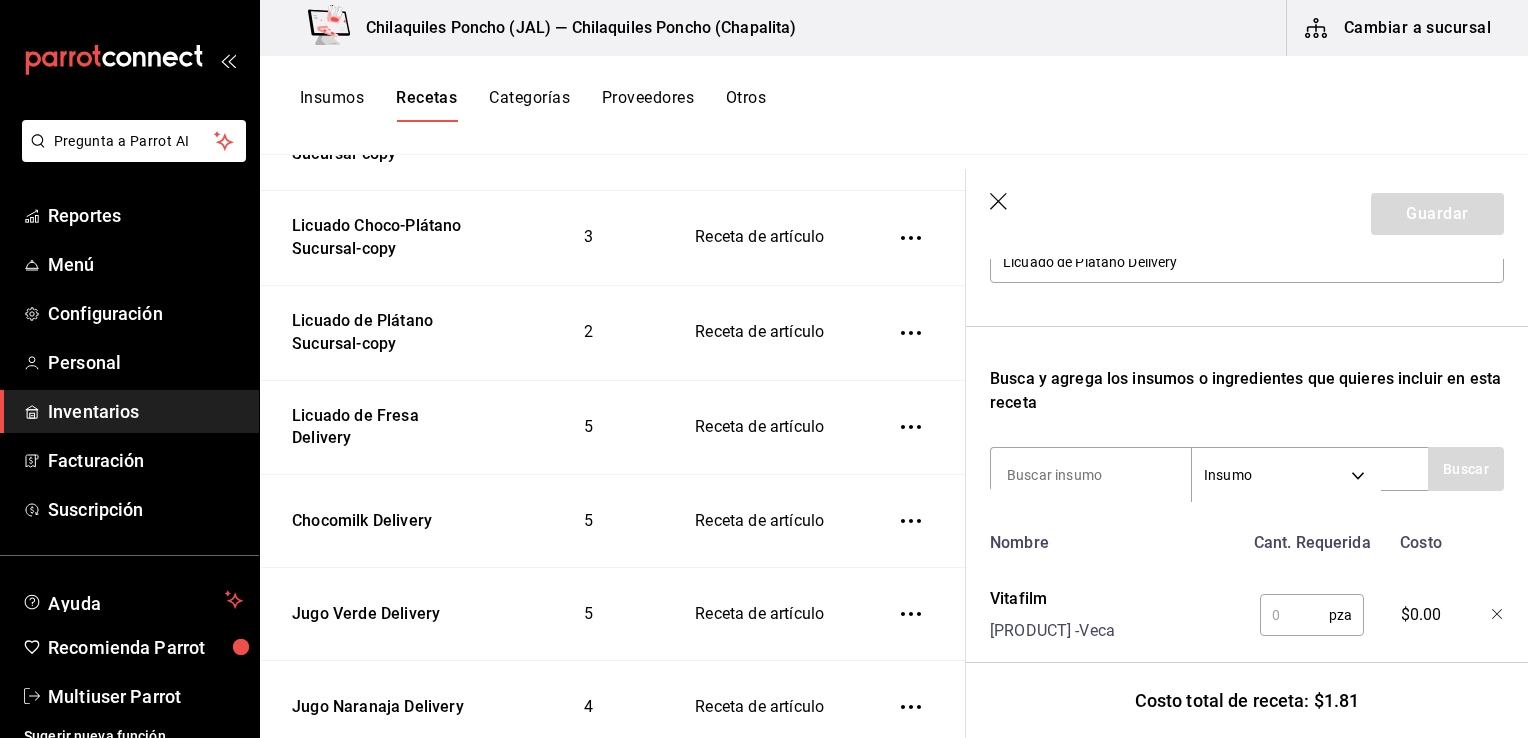 click at bounding box center [1294, 615] 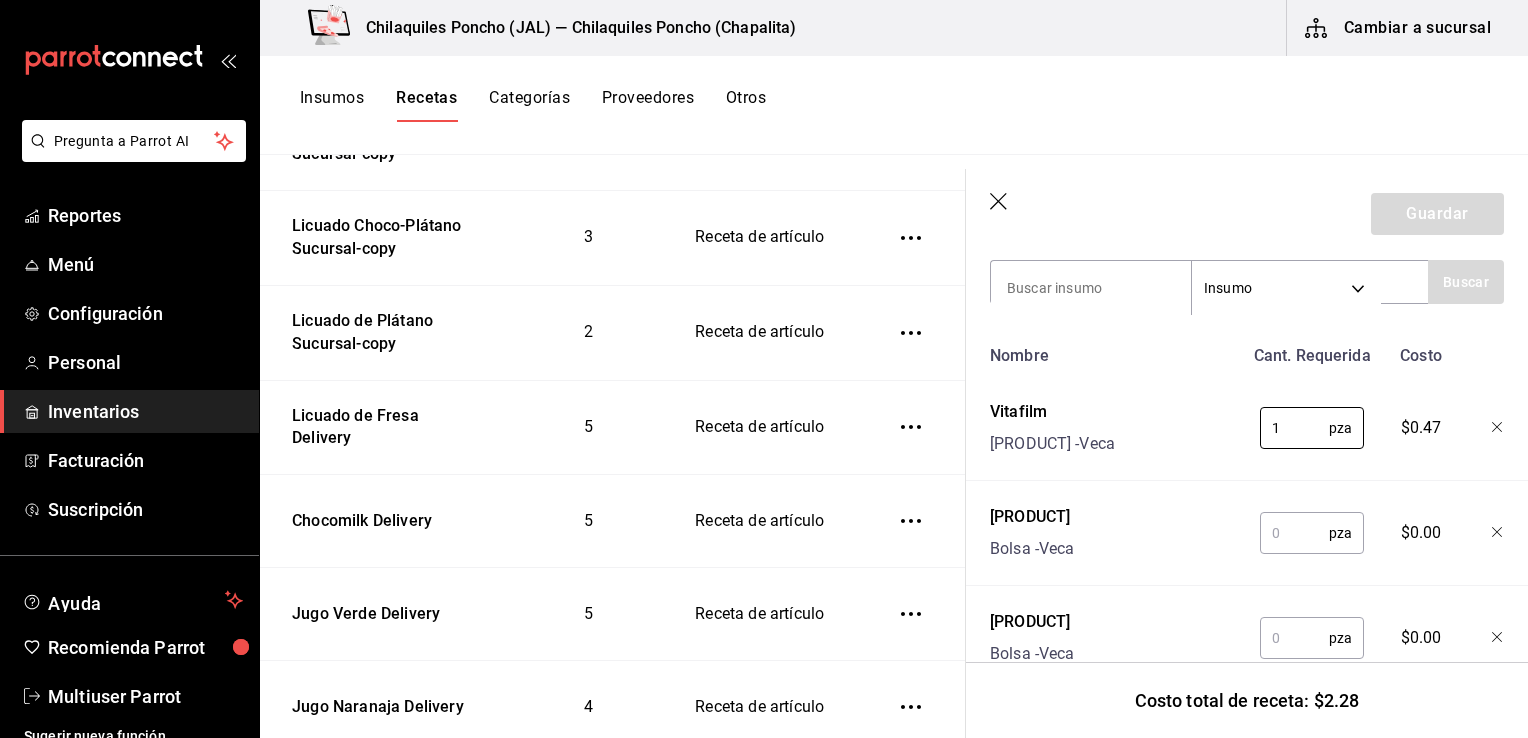 type on "1" 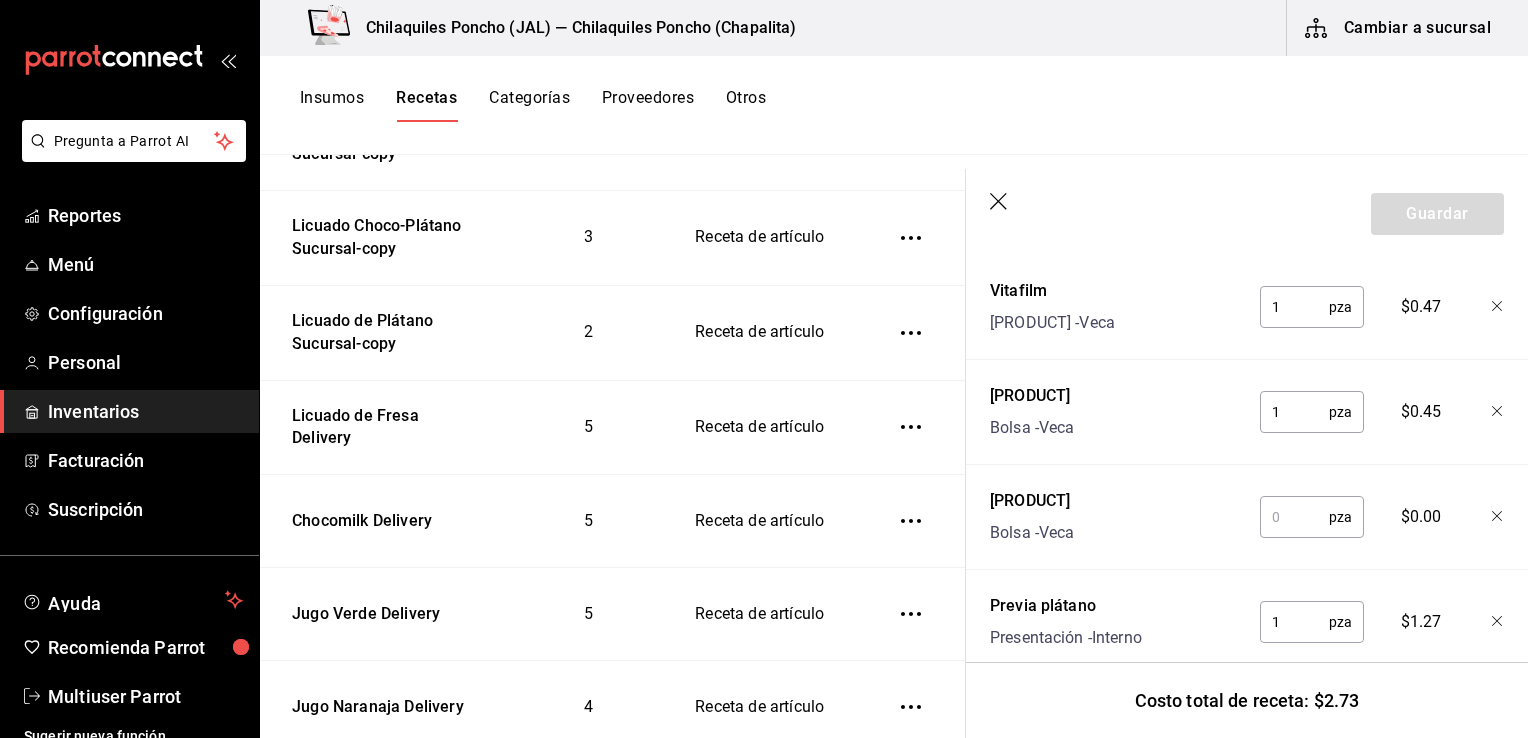 scroll, scrollTop: 575, scrollLeft: 0, axis: vertical 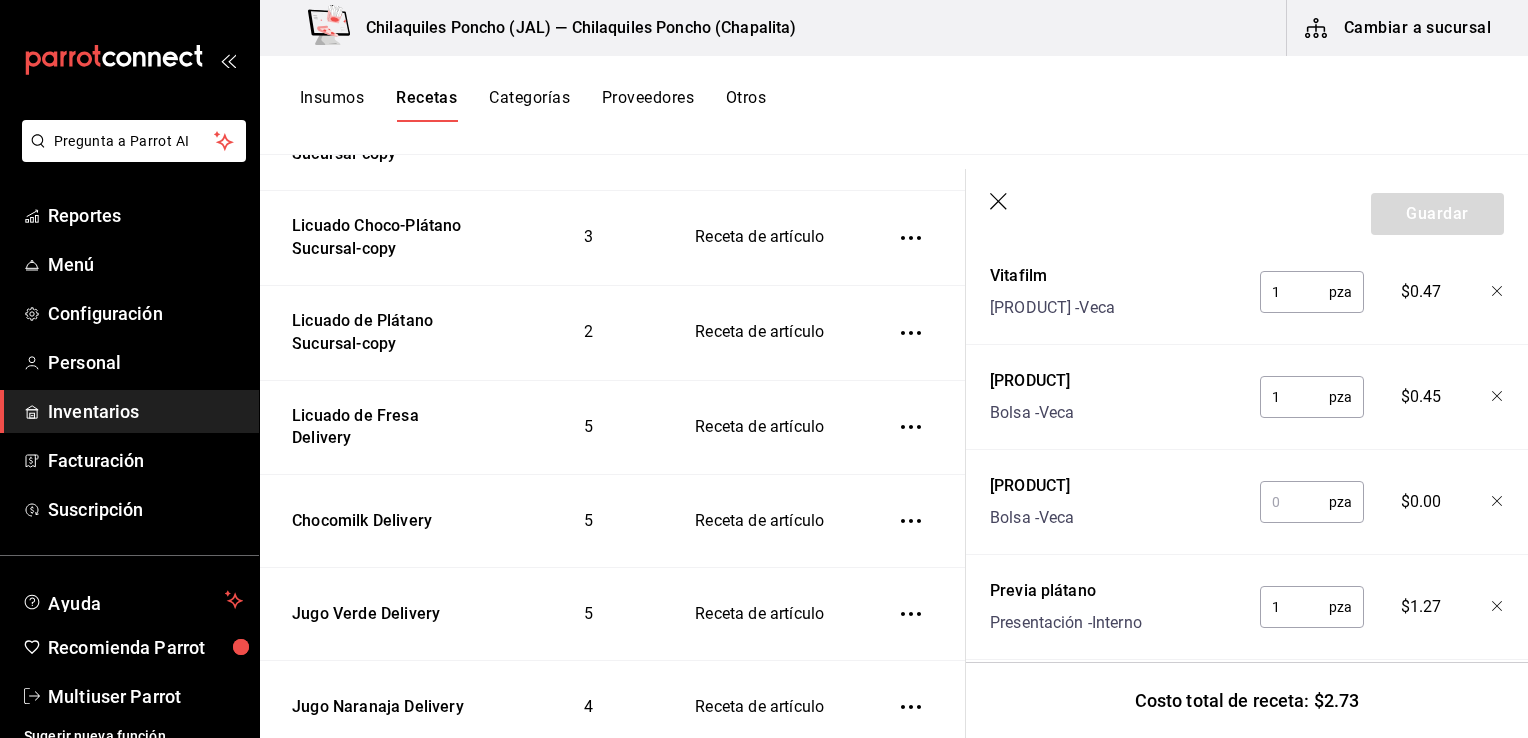 type on "1" 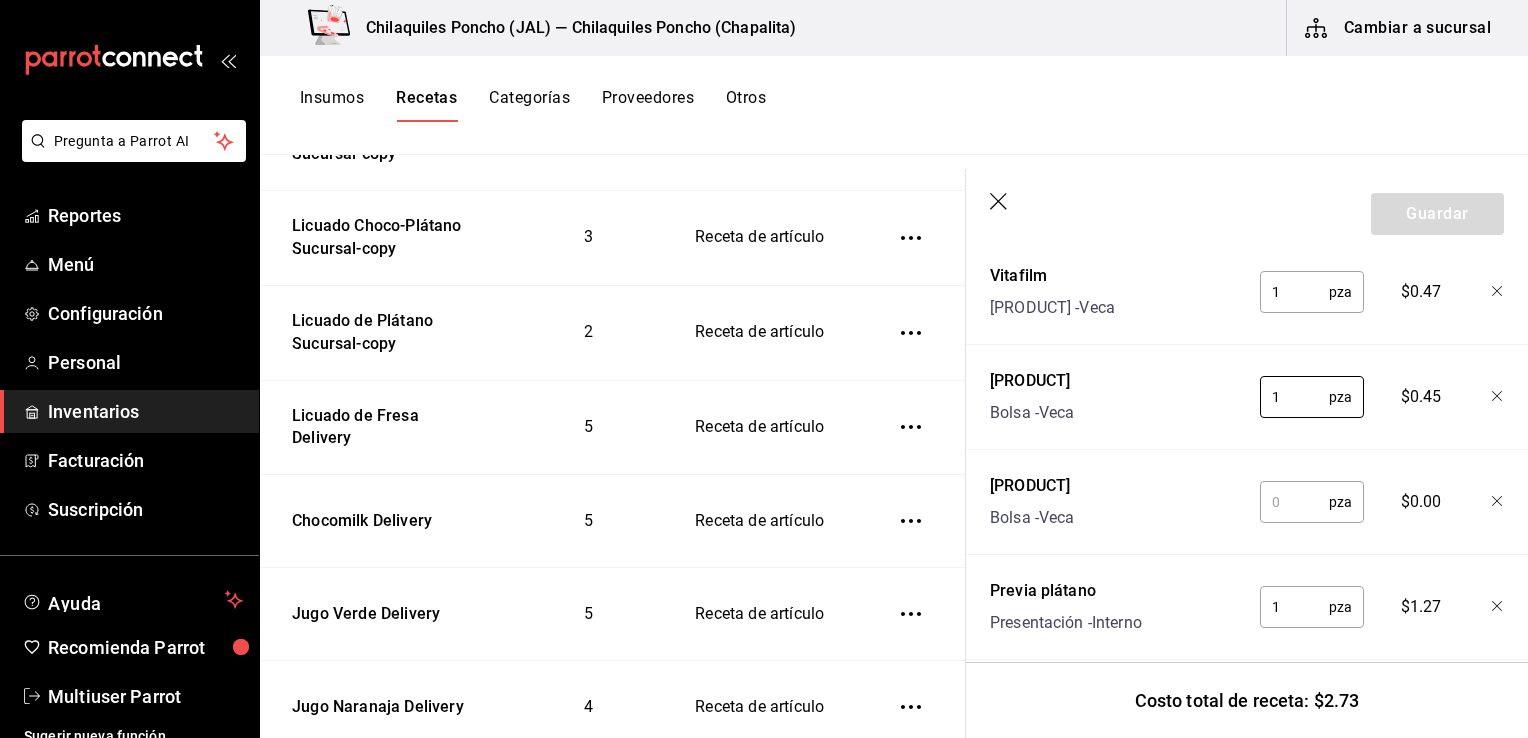 click at bounding box center [1294, 502] 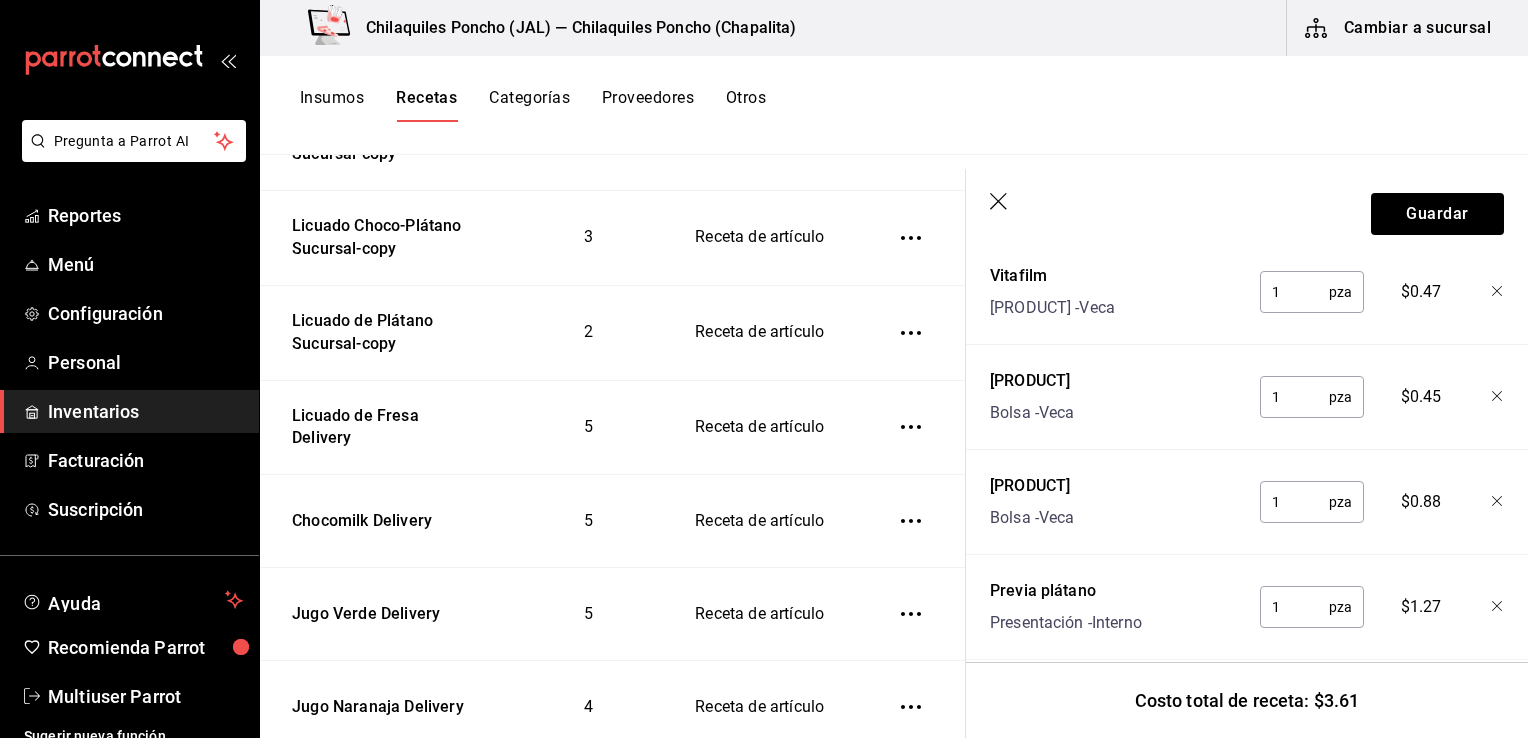 type on "1" 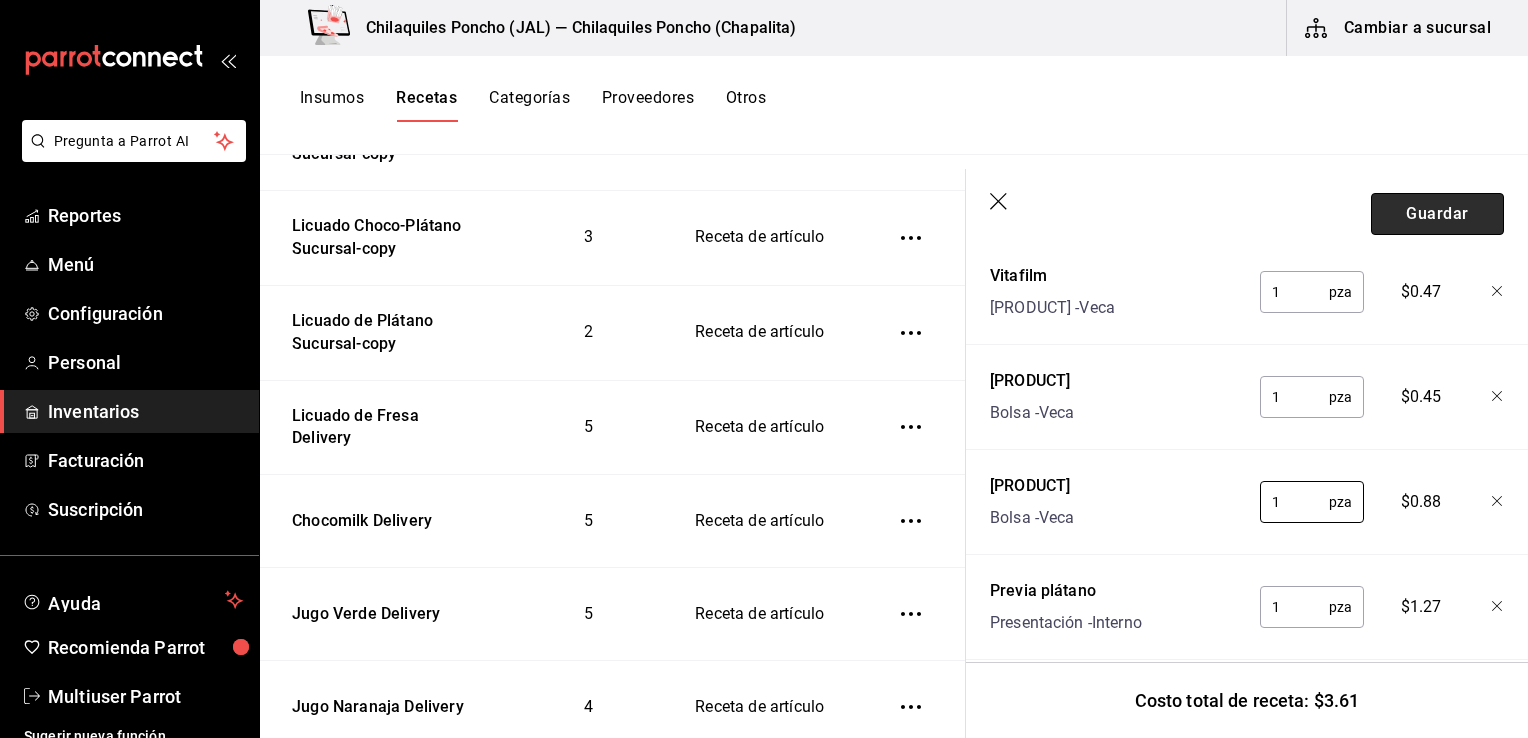 click on "Guardar" at bounding box center [1437, 214] 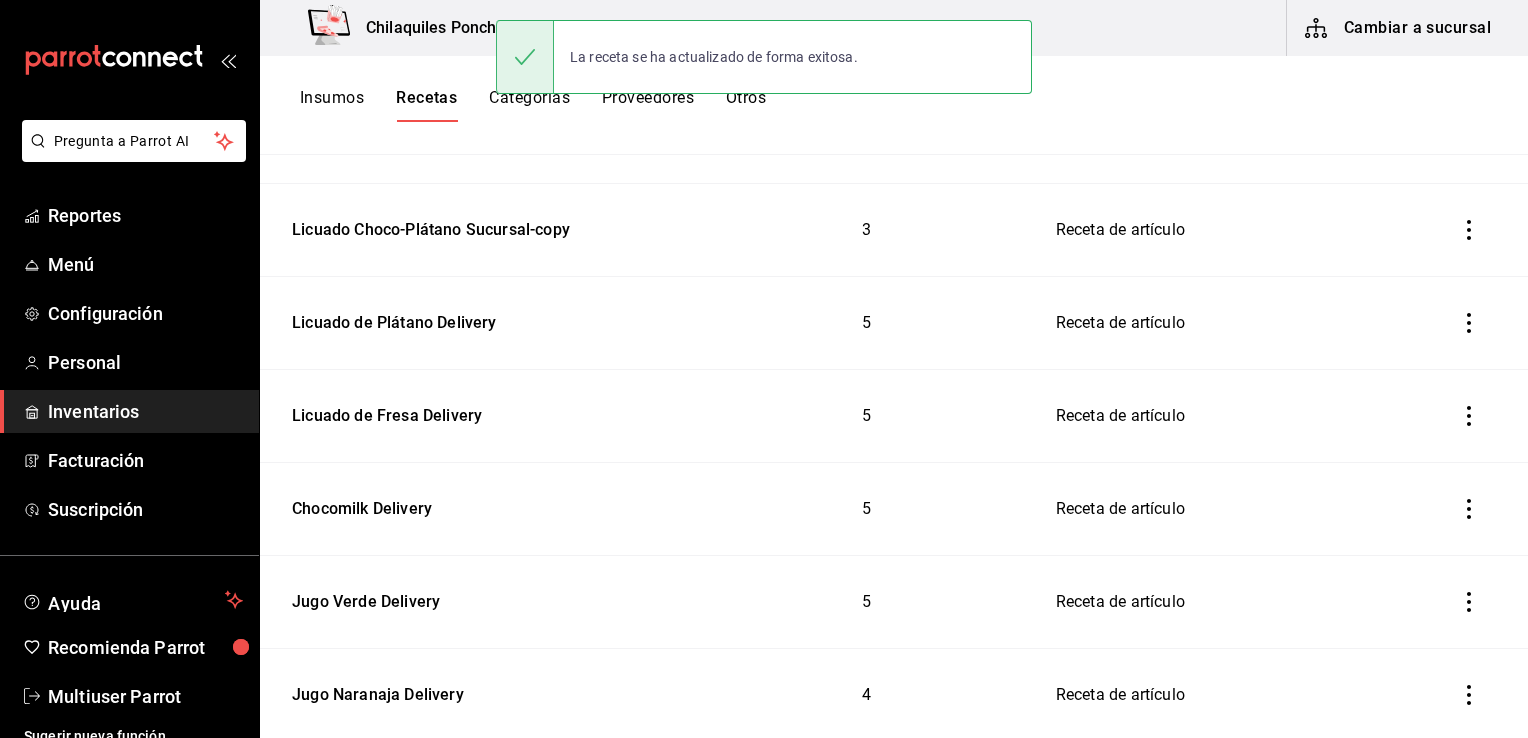 scroll, scrollTop: 0, scrollLeft: 0, axis: both 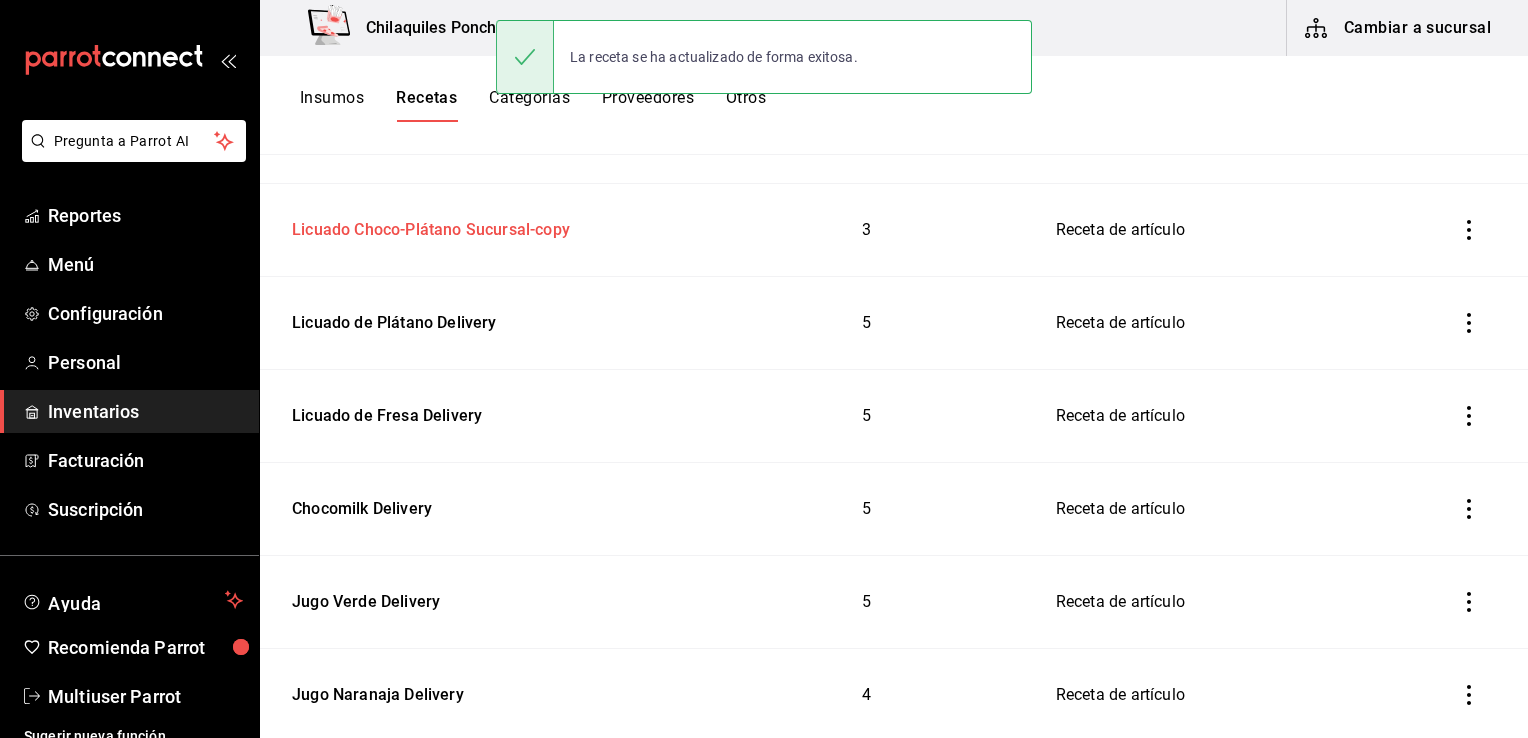 click on "Licuado Choco-Plátano Sucursal-copy" at bounding box center [480, 230] 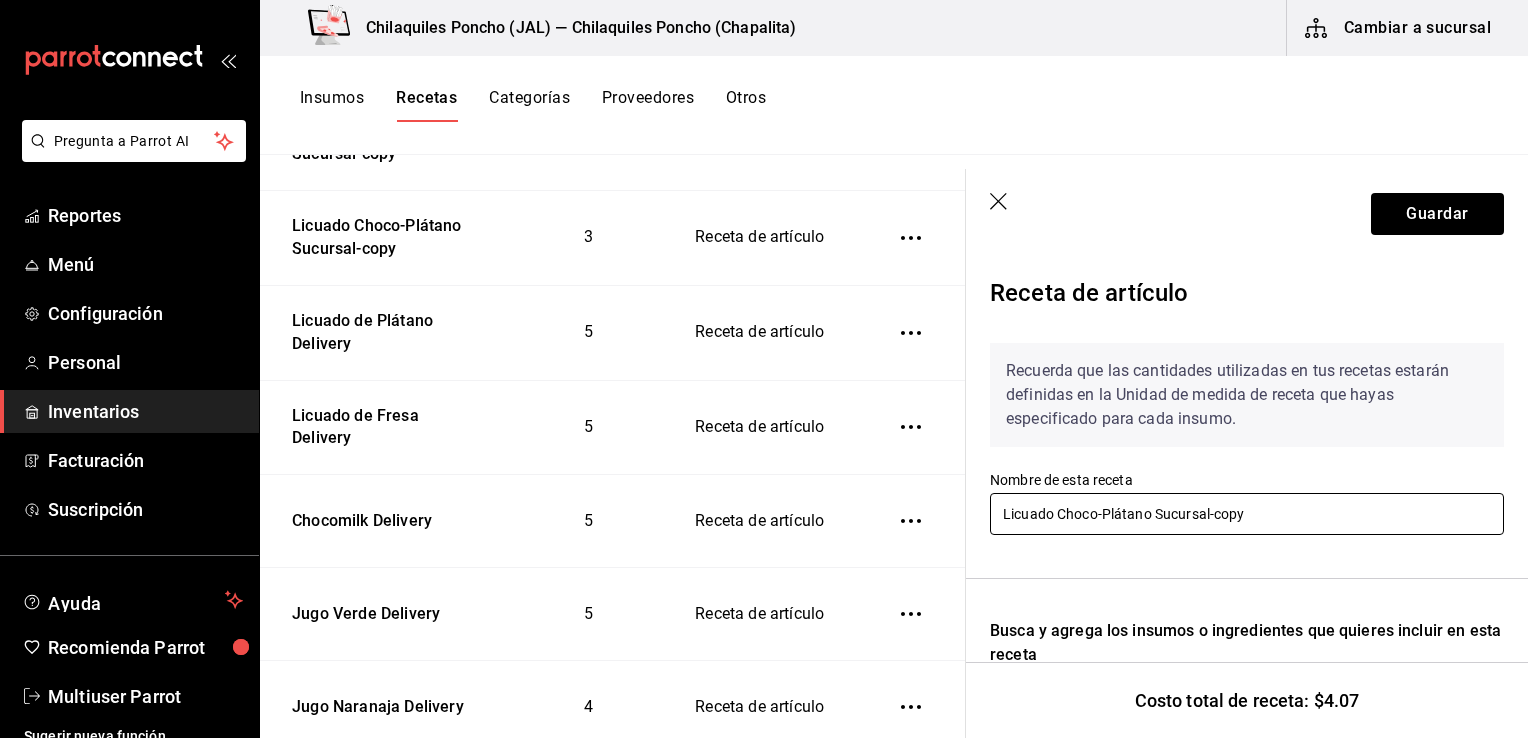 drag, startPoint x: 1266, startPoint y: 510, endPoint x: 1157, endPoint y: 525, distance: 110.02727 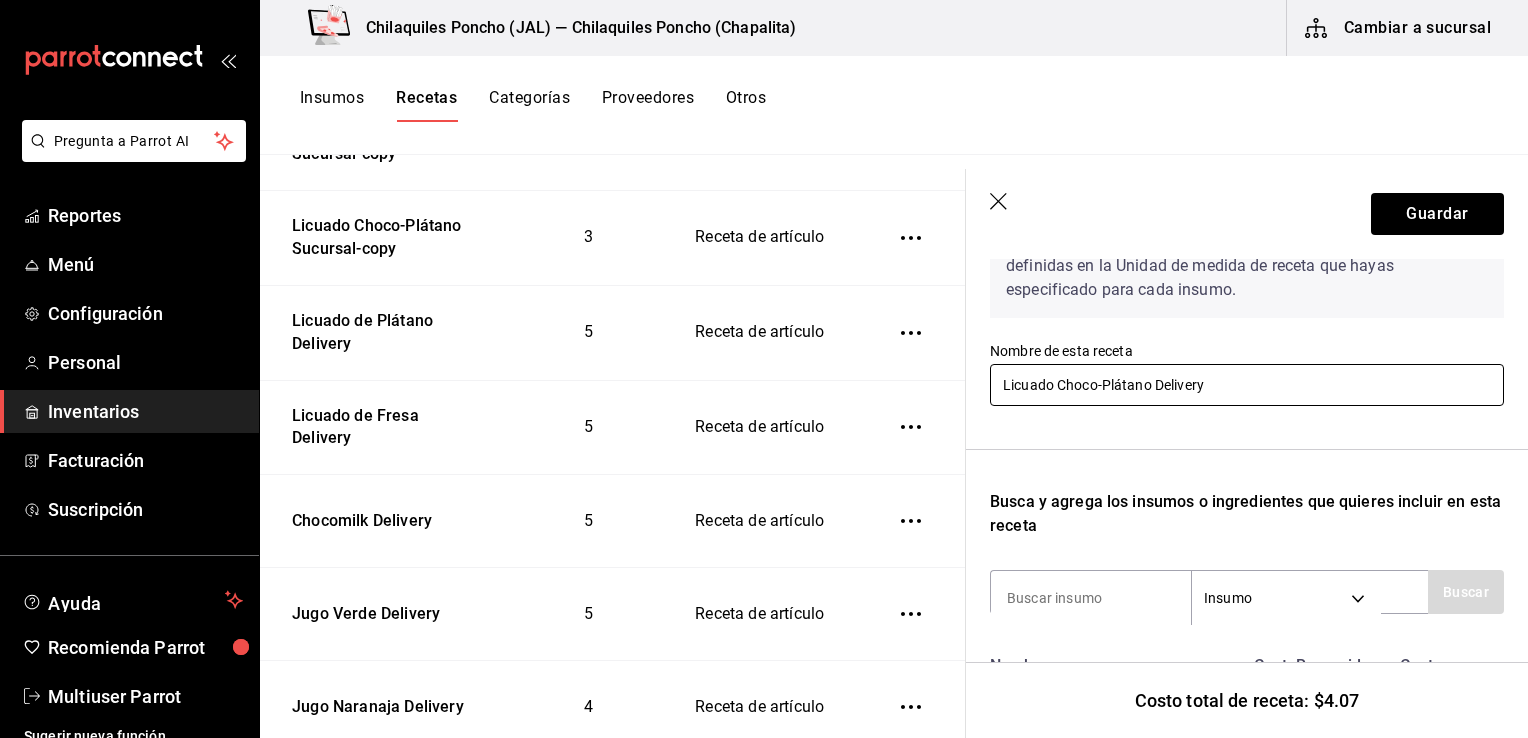 scroll, scrollTop: 296, scrollLeft: 0, axis: vertical 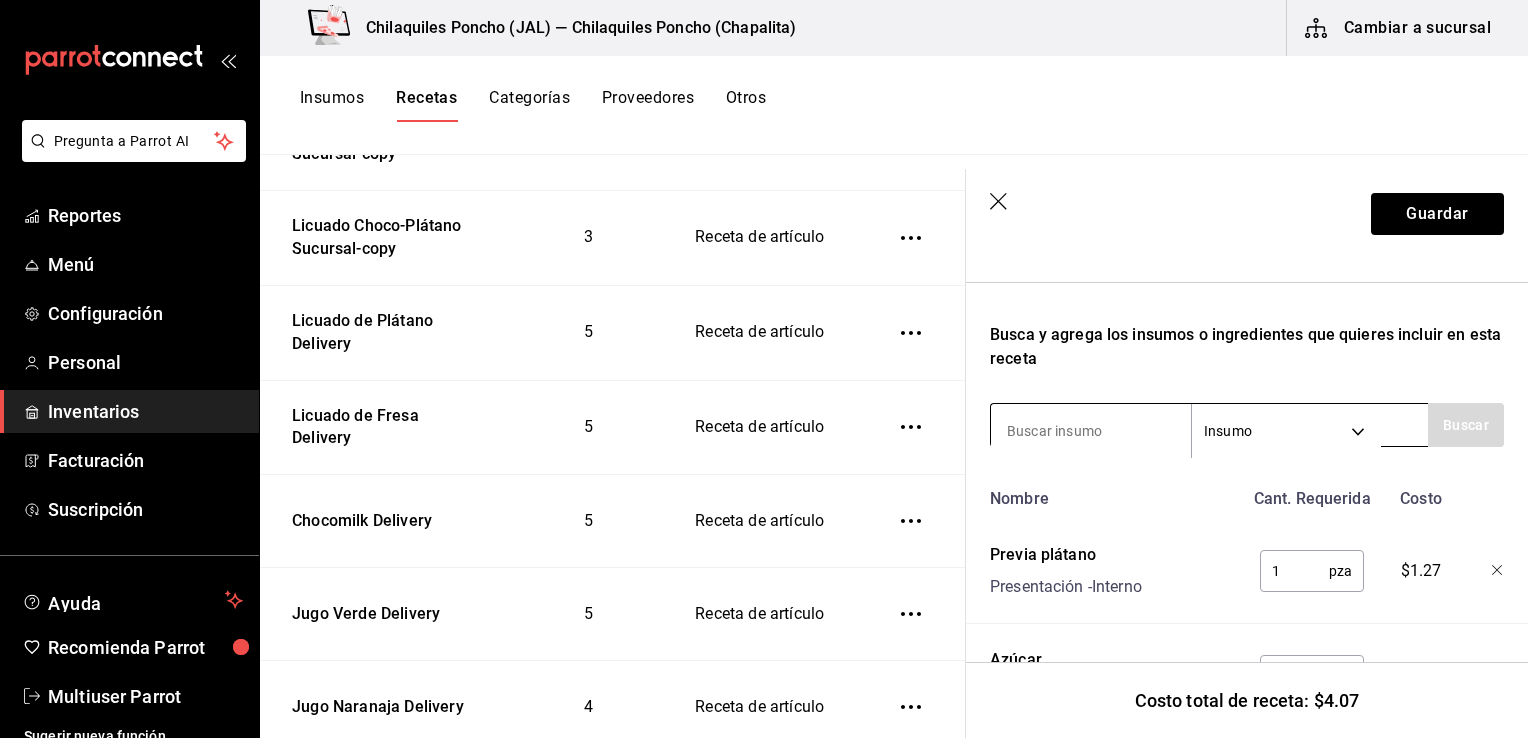 type on "Licuado Choco-Plátano Delivery" 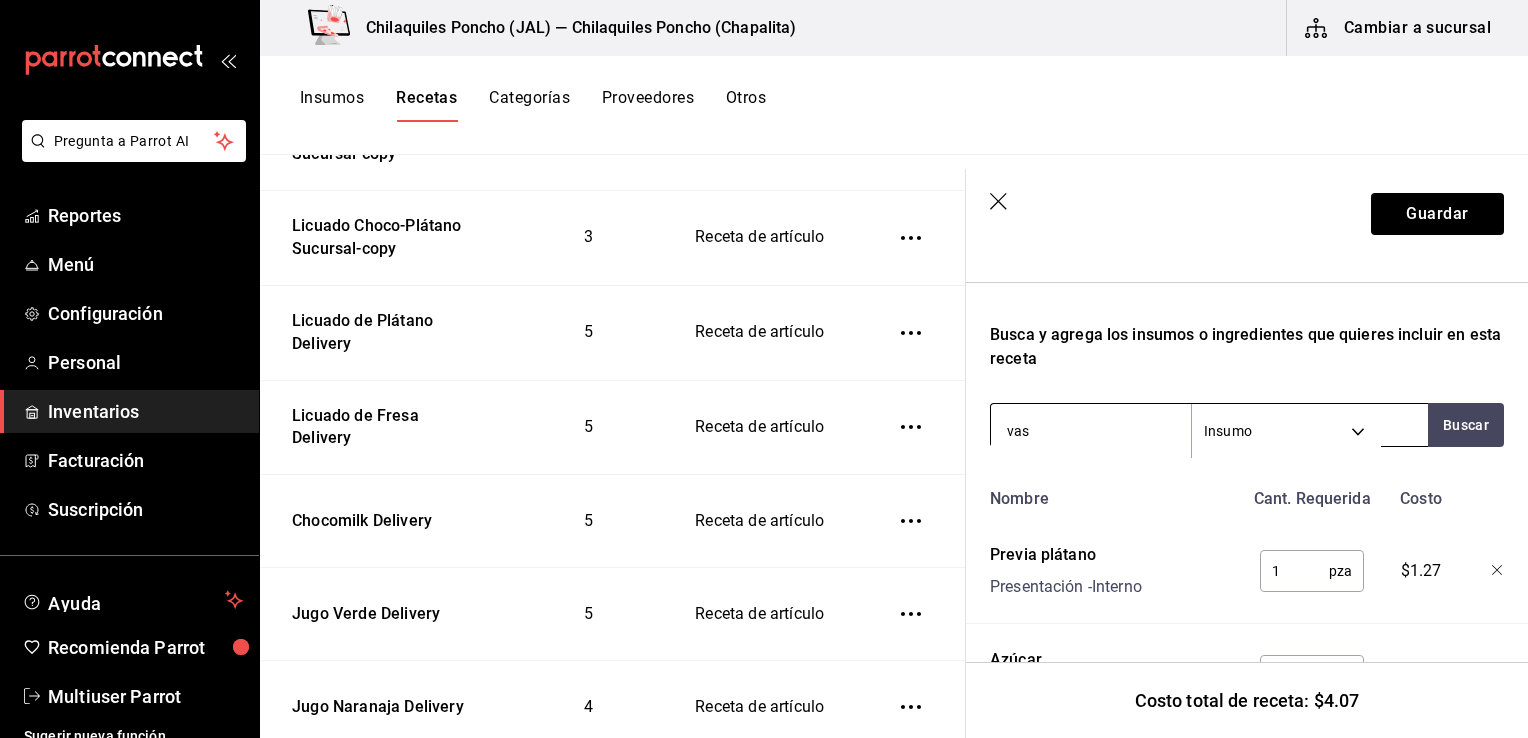 type on "vaso" 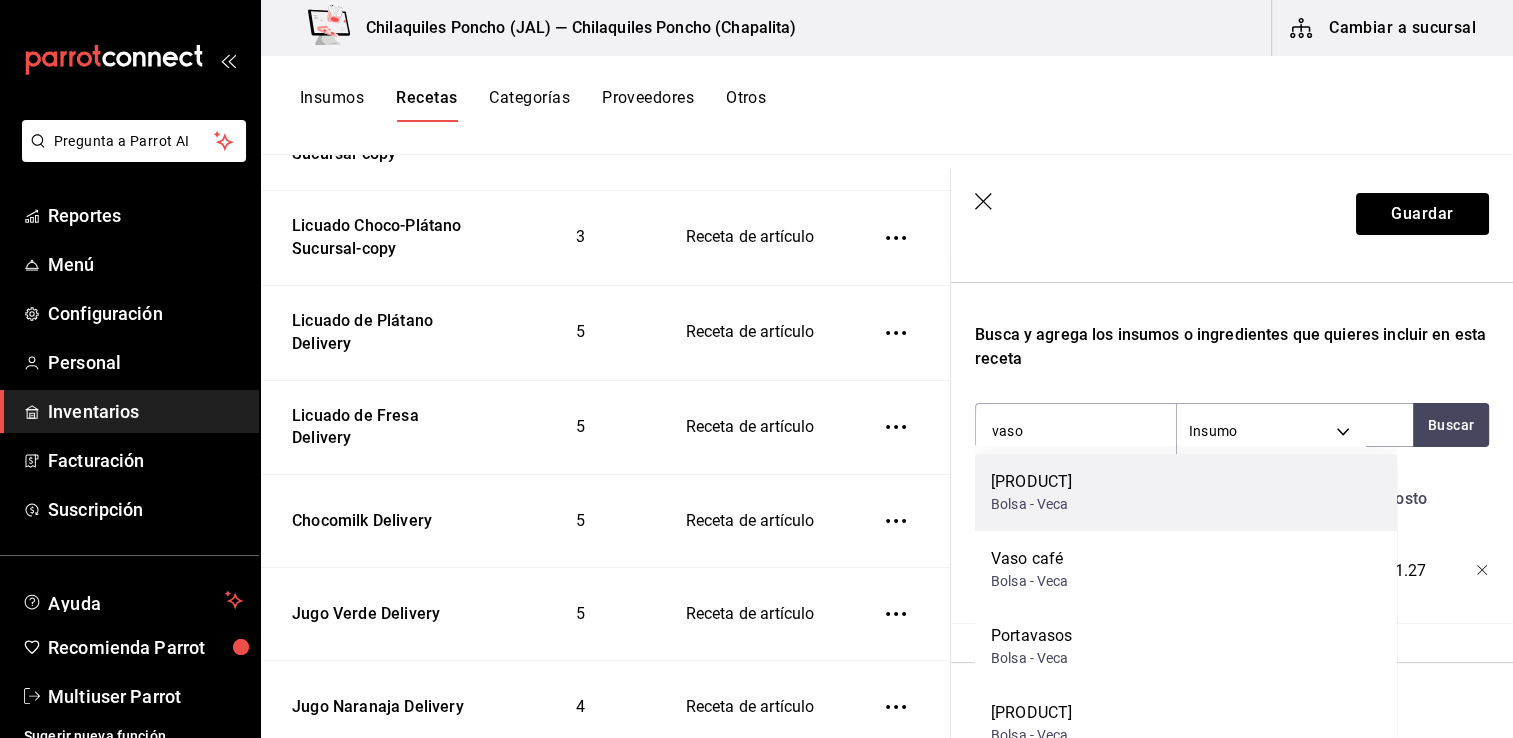 click on "Vaso desechable L.16" at bounding box center [1031, 482] 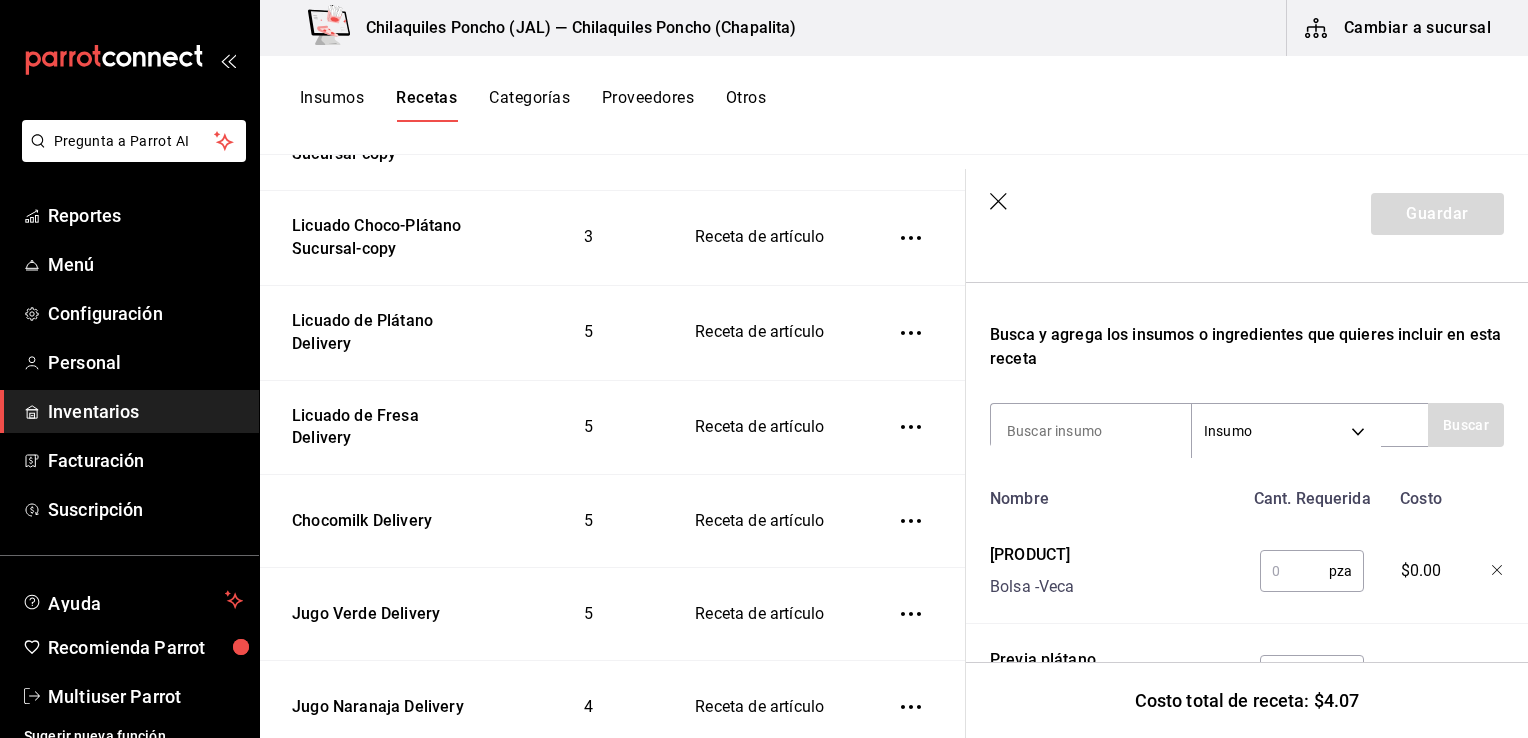 click at bounding box center (1091, 431) 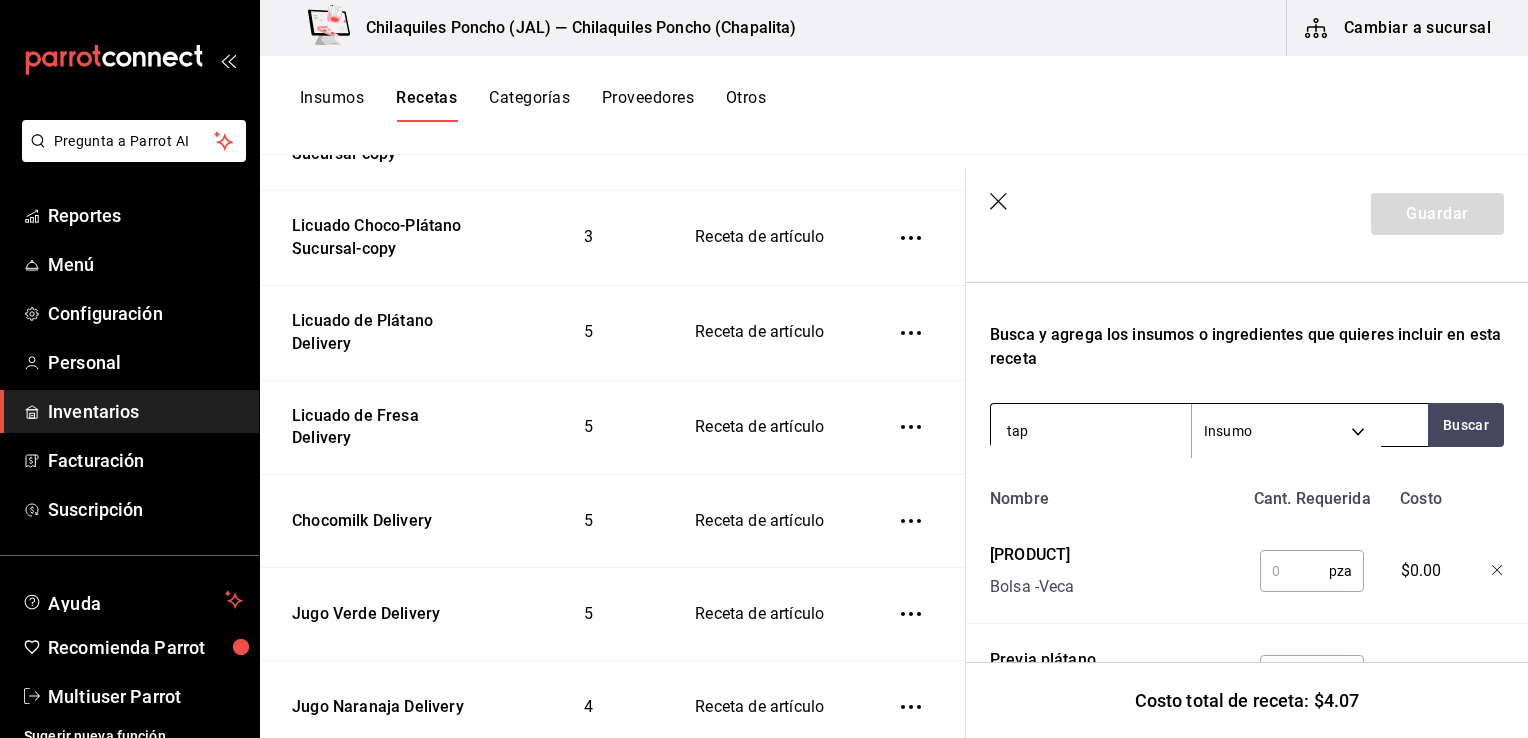 type on "tapa" 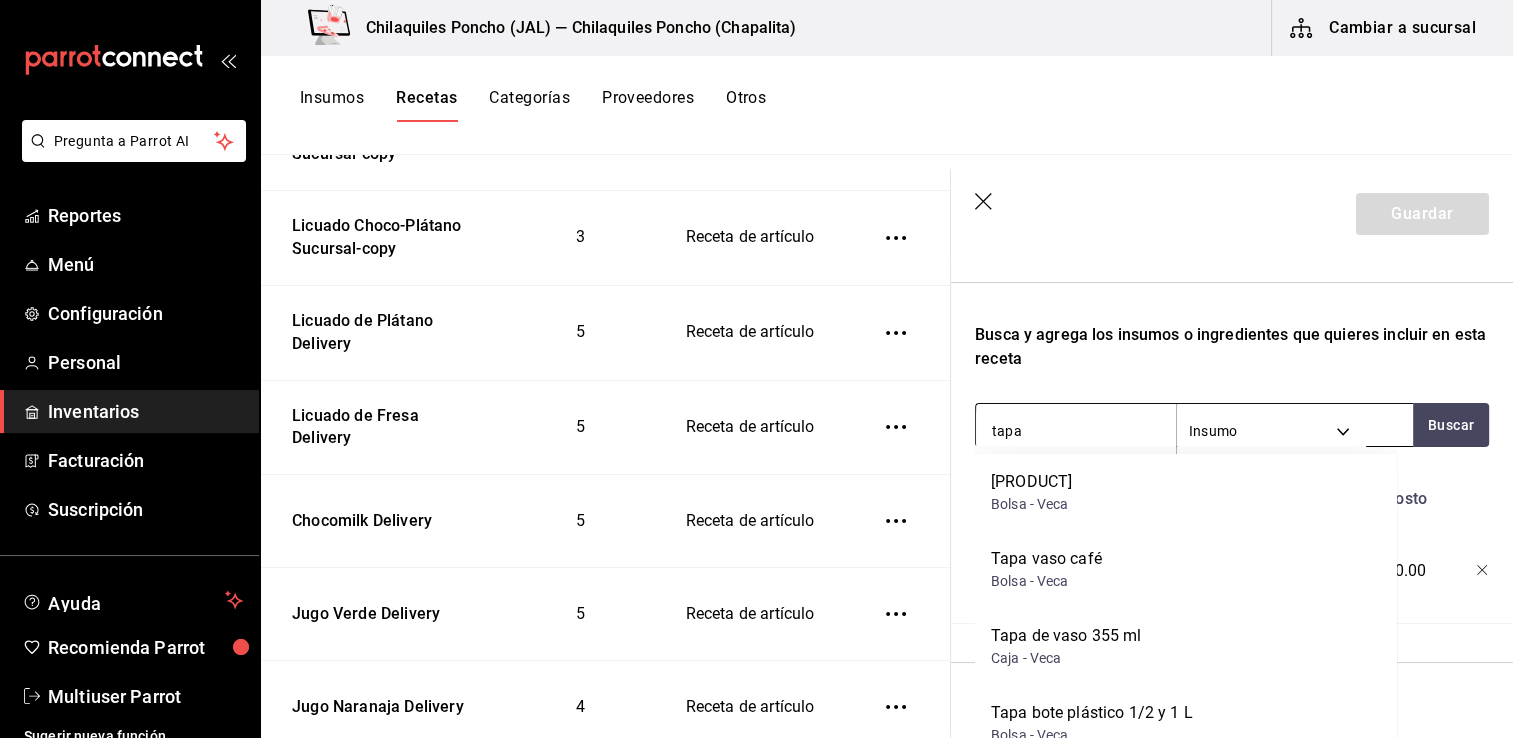 click on "Tapa de vaso L.16 Bolsa - Veca" at bounding box center [1186, 492] 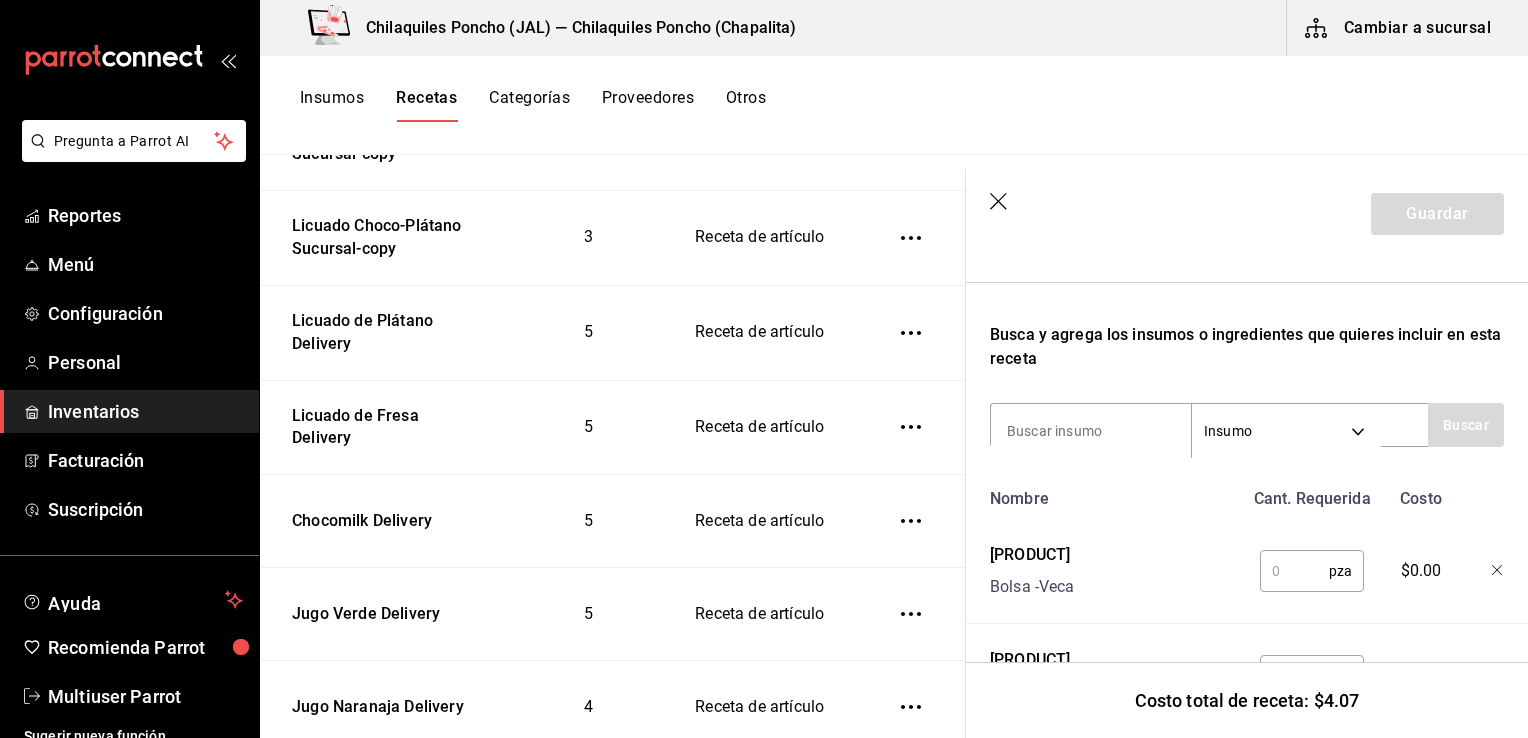 click at bounding box center [1091, 431] 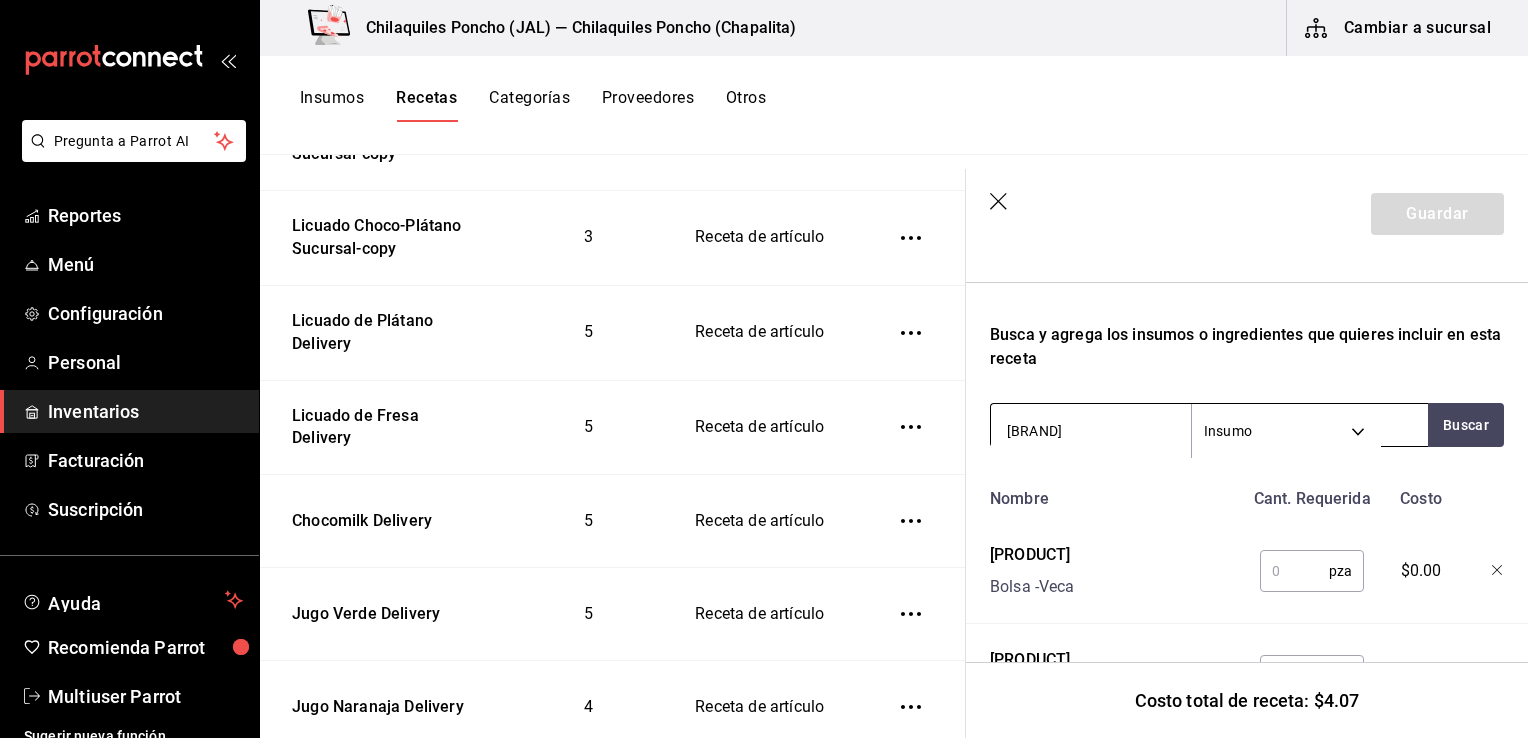 type on "vitafil" 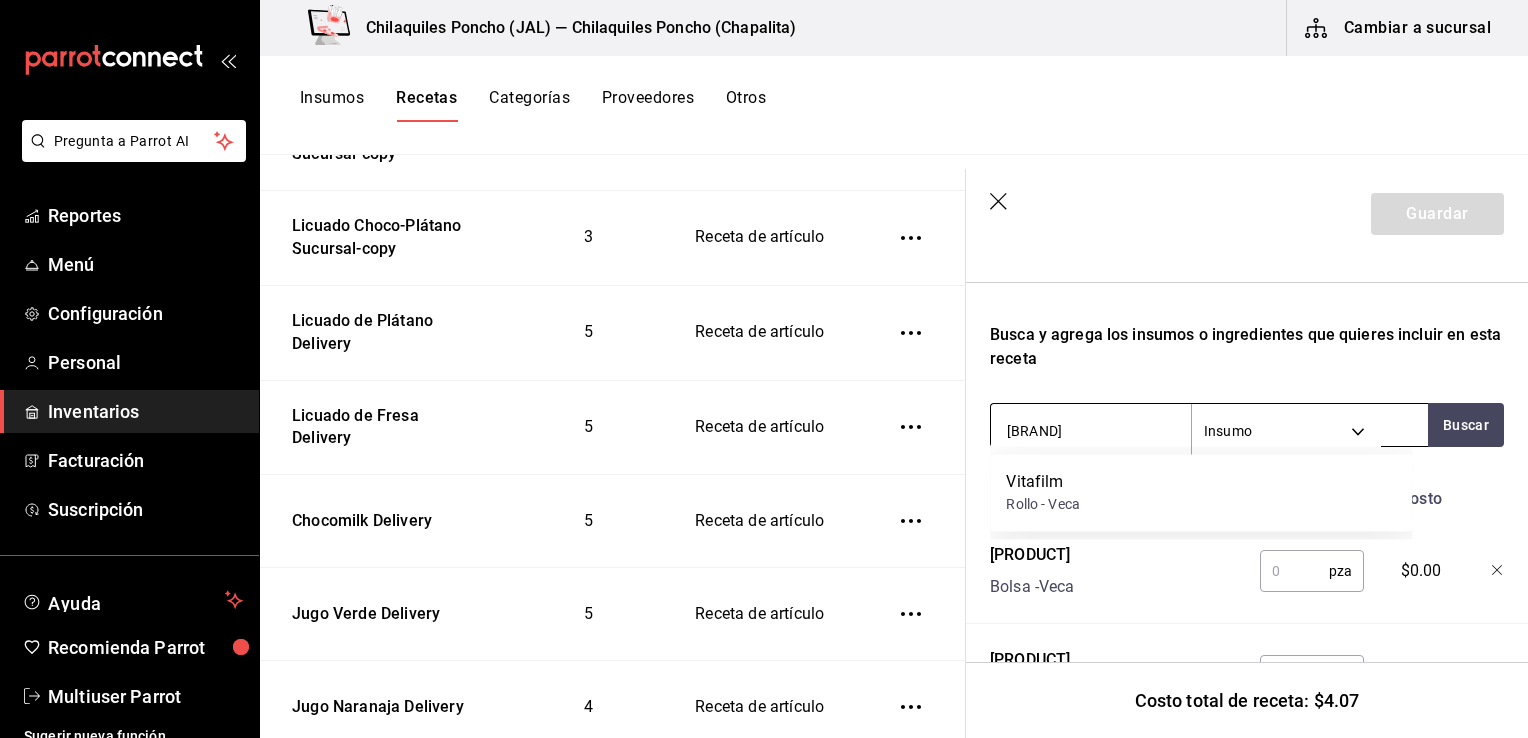 click on "Vitafilm Rollo - Veca" at bounding box center [1201, 492] 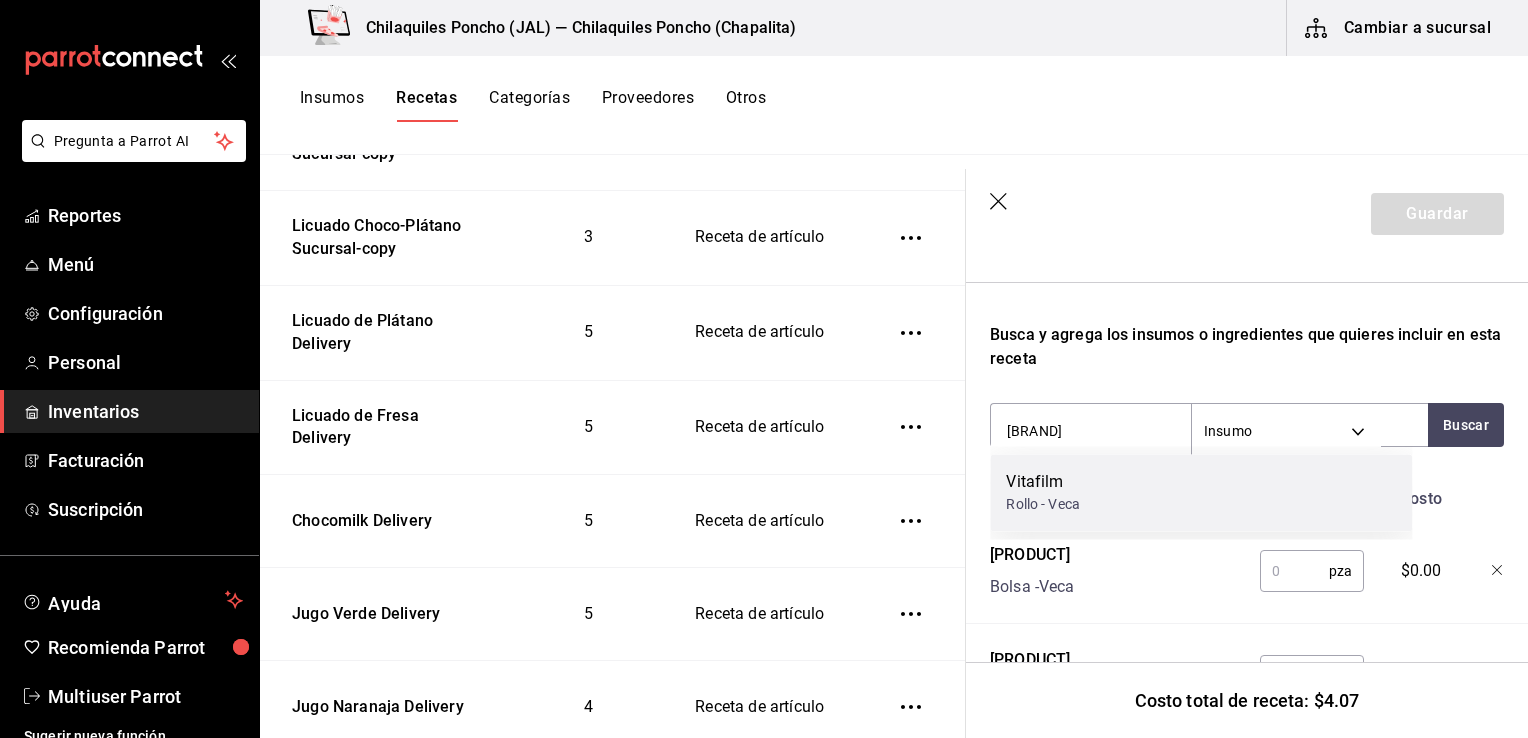 type 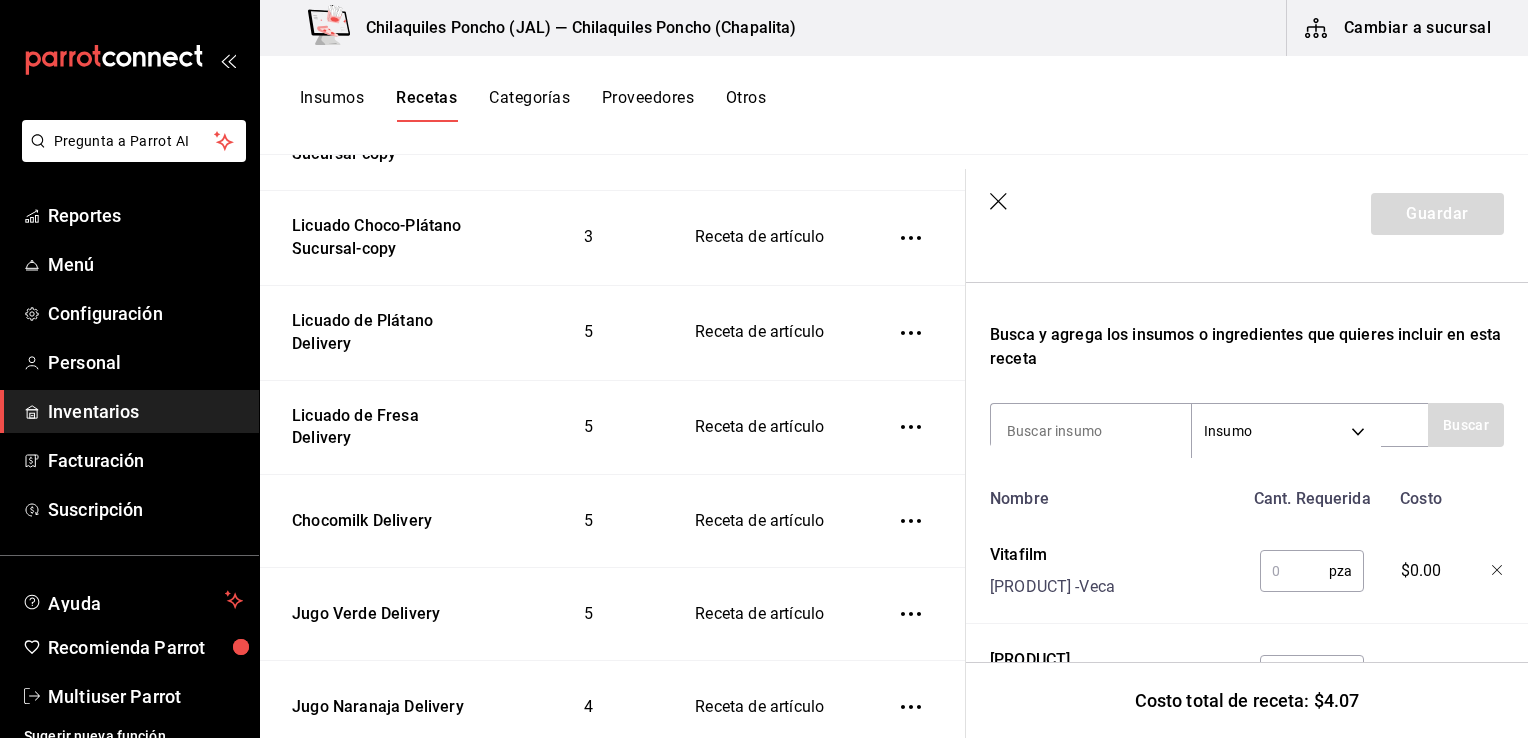 click at bounding box center [1294, 571] 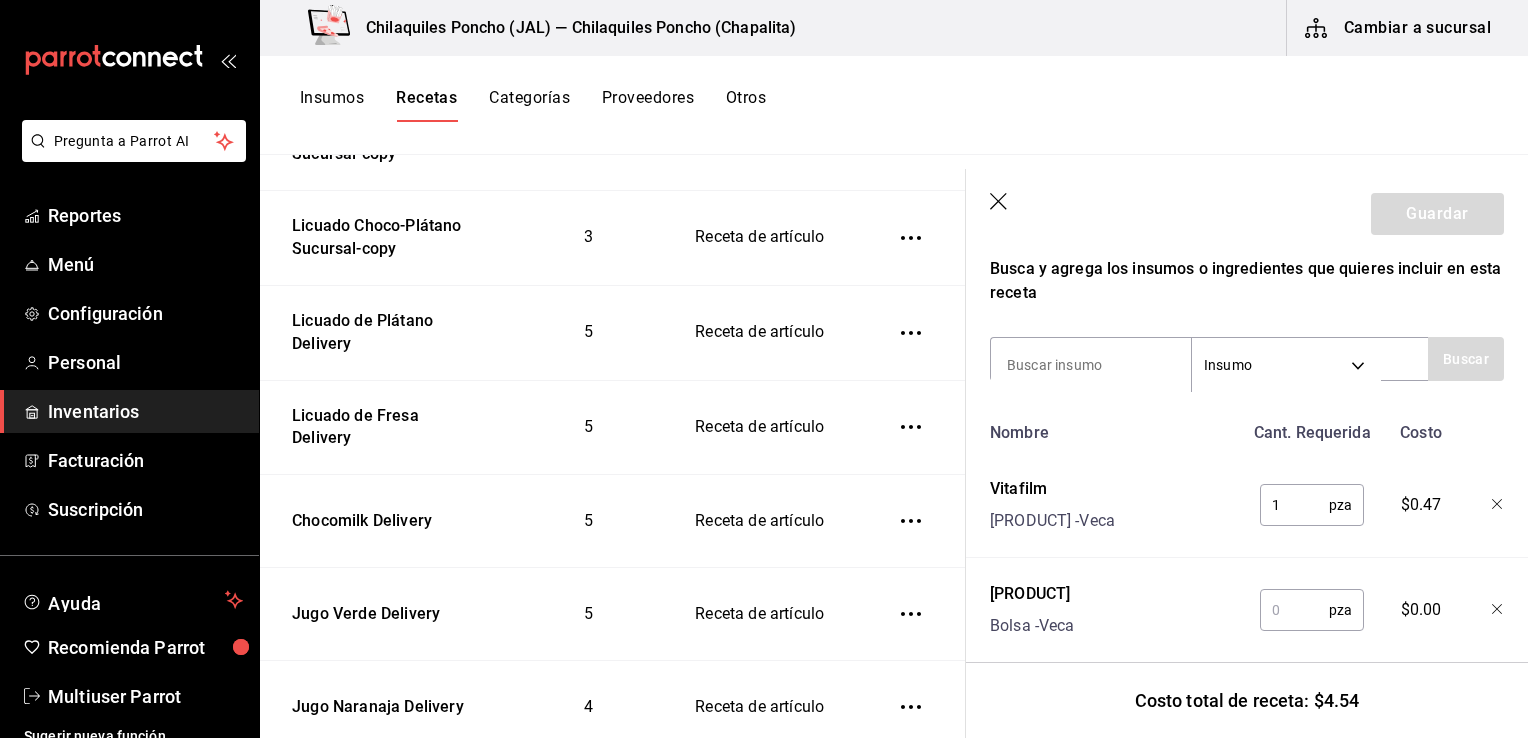 scroll, scrollTop: 478, scrollLeft: 0, axis: vertical 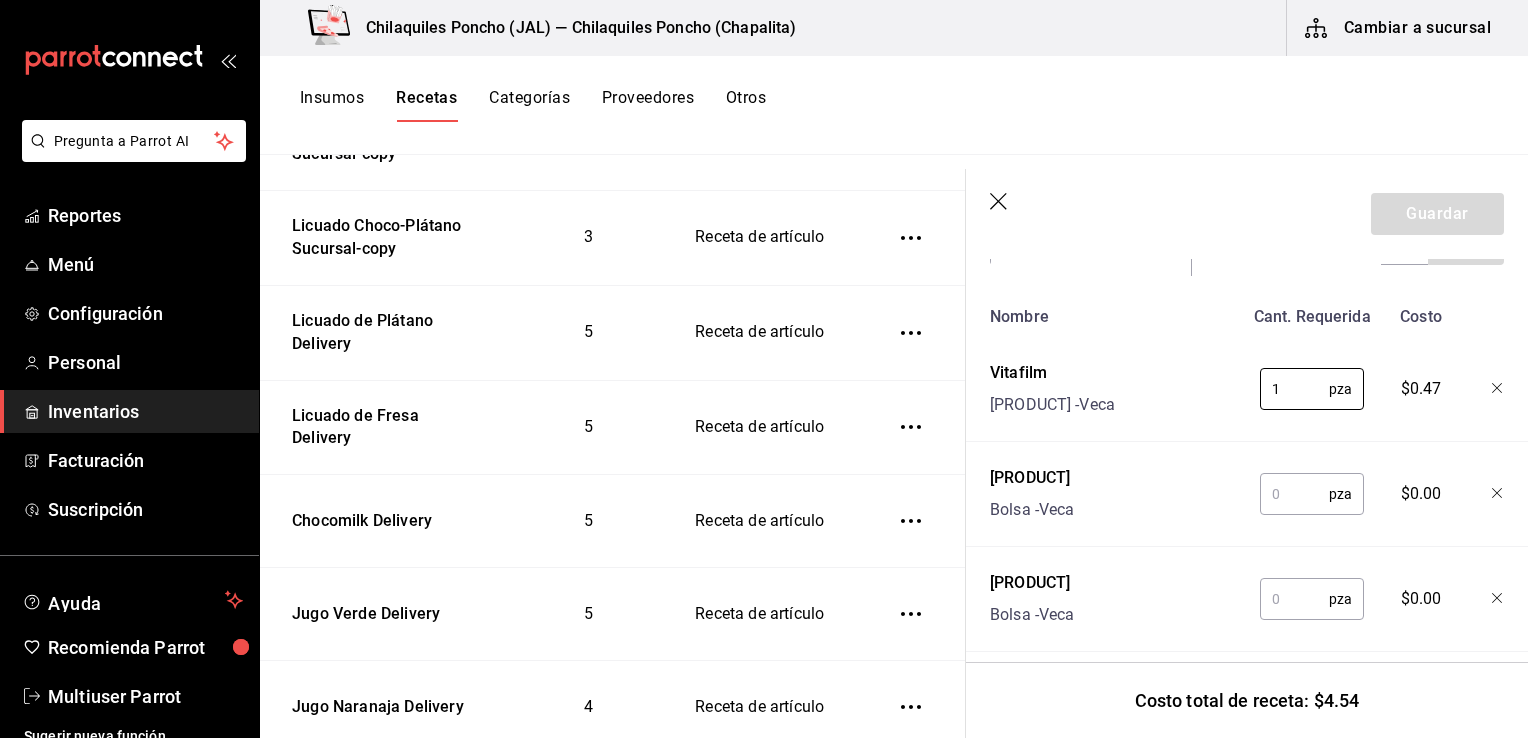 type on "1" 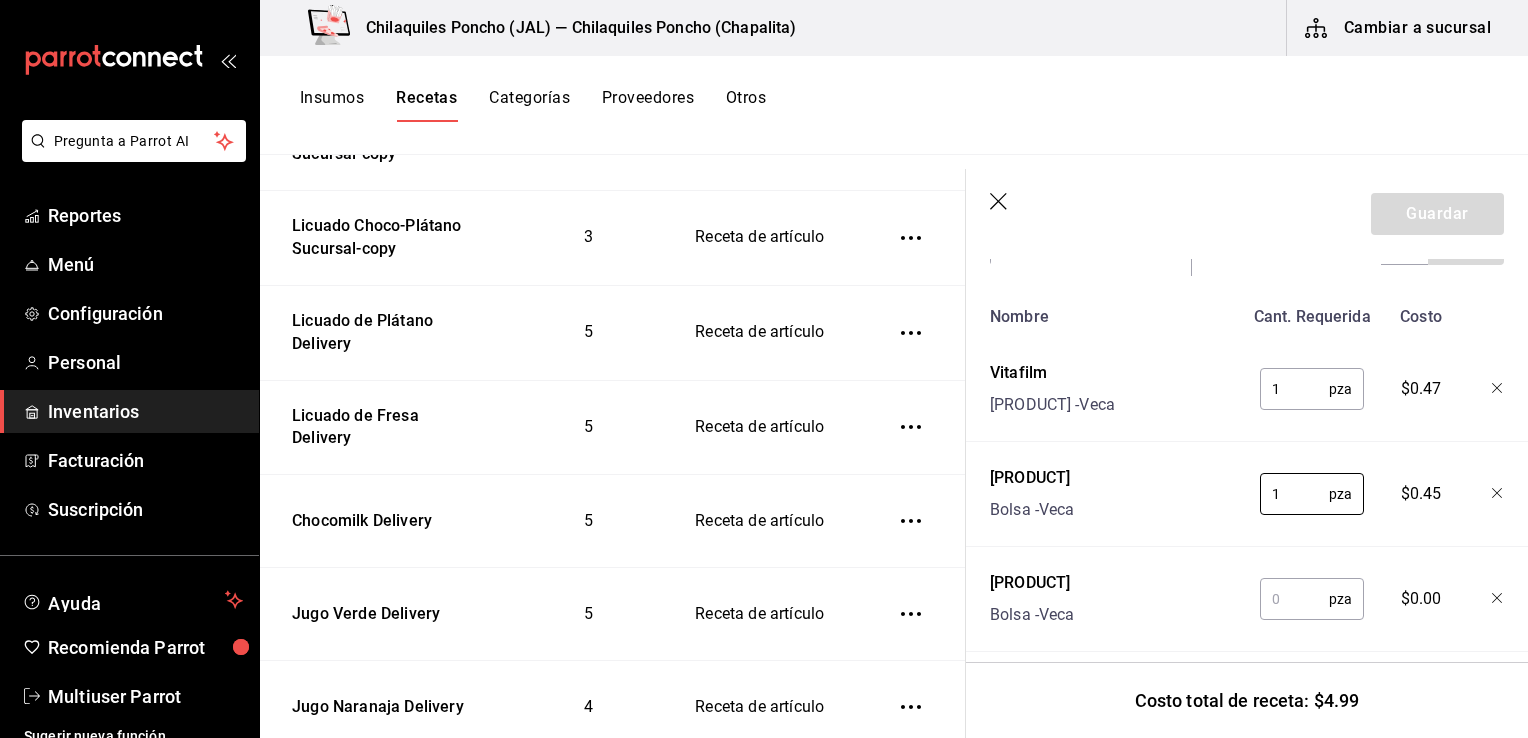 type on "1" 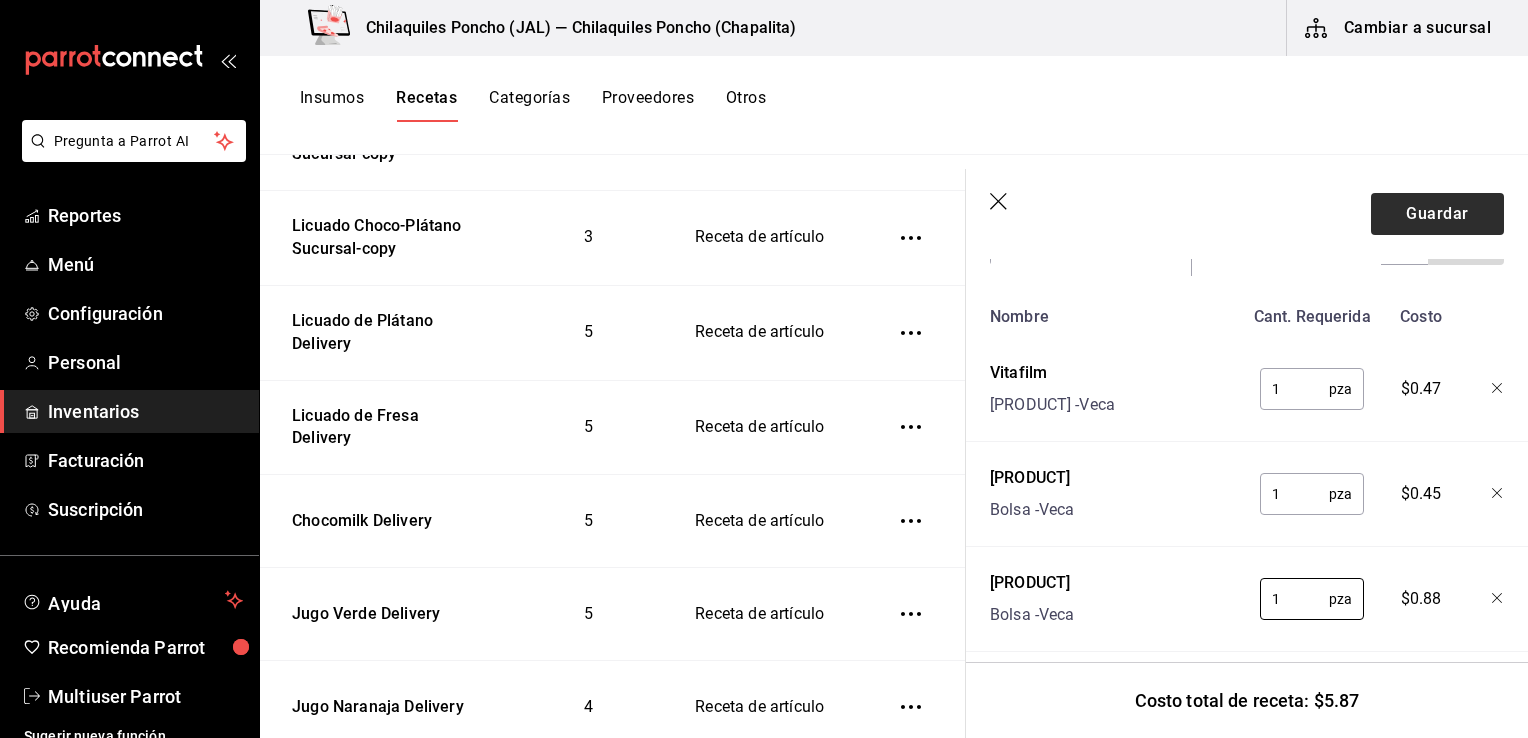 type on "1" 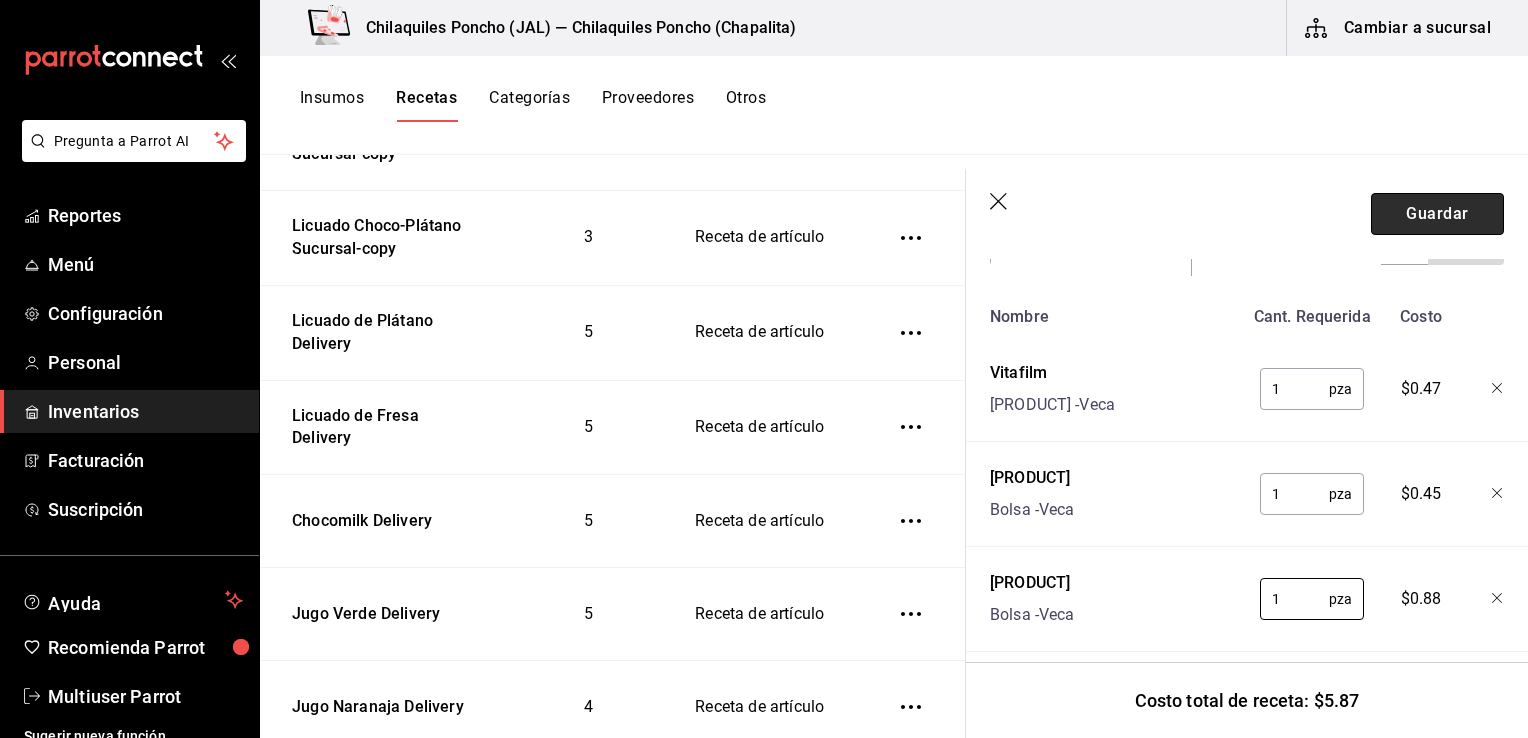click on "Guardar" at bounding box center (1437, 214) 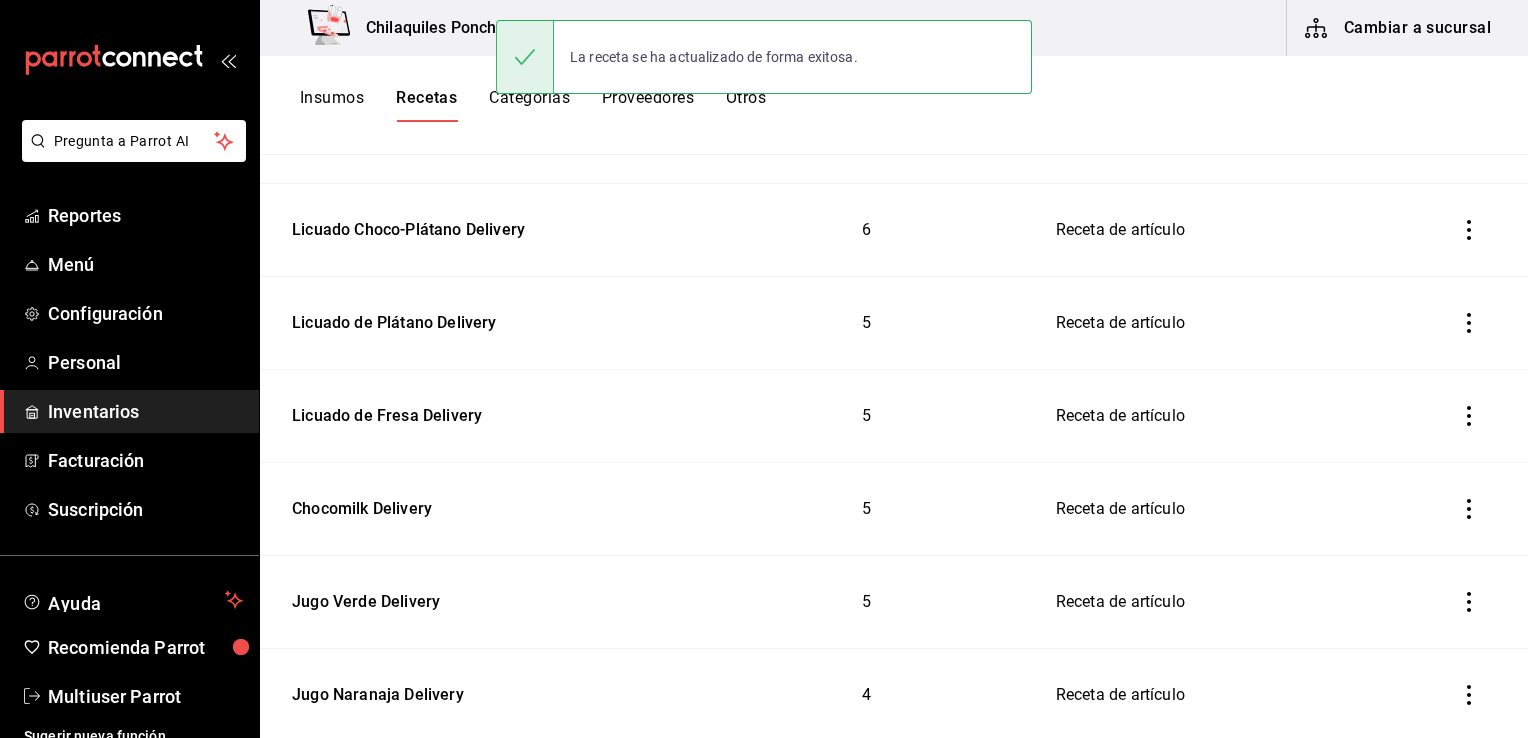 scroll, scrollTop: 0, scrollLeft: 0, axis: both 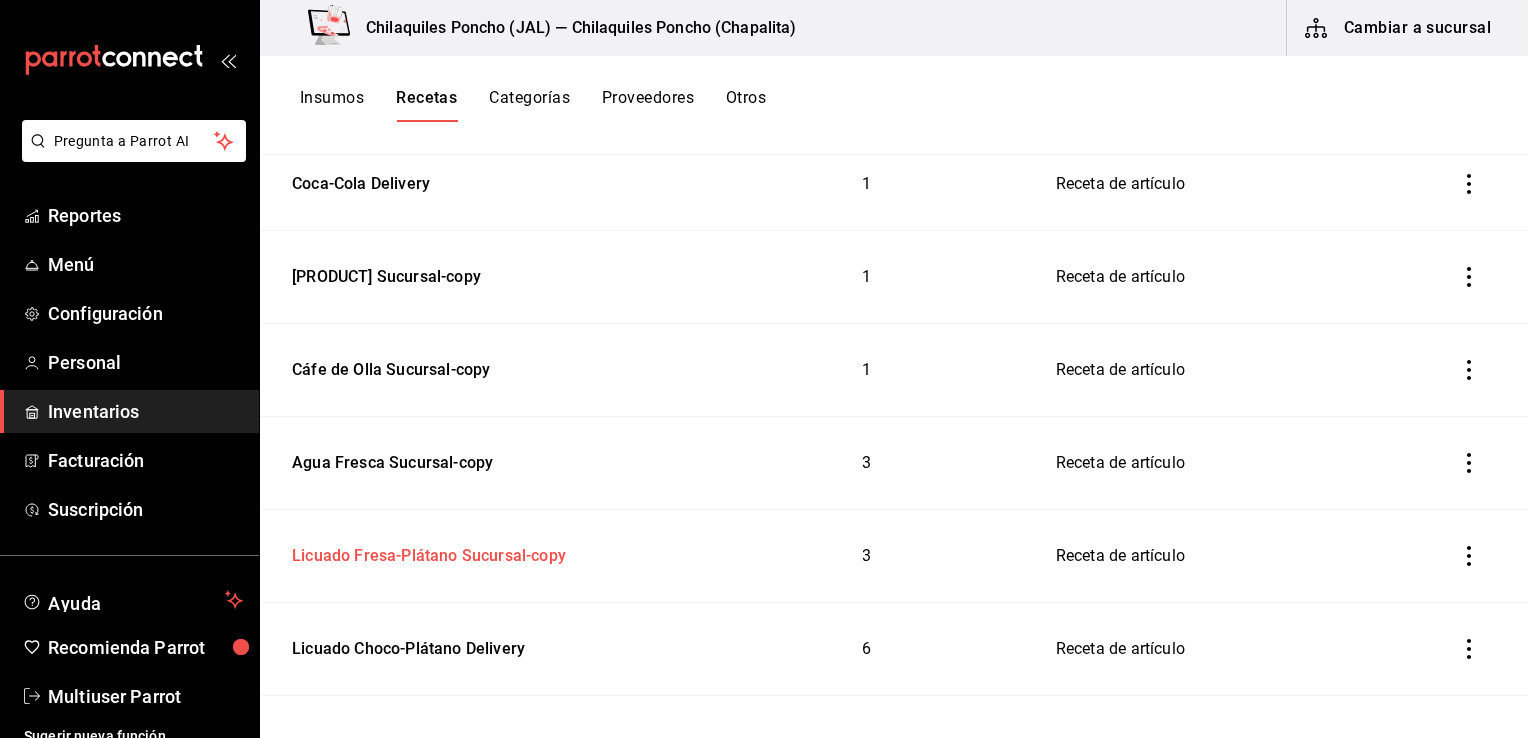 click on "Licuado Fresa-Plátano Sucursal-copy" at bounding box center (425, 552) 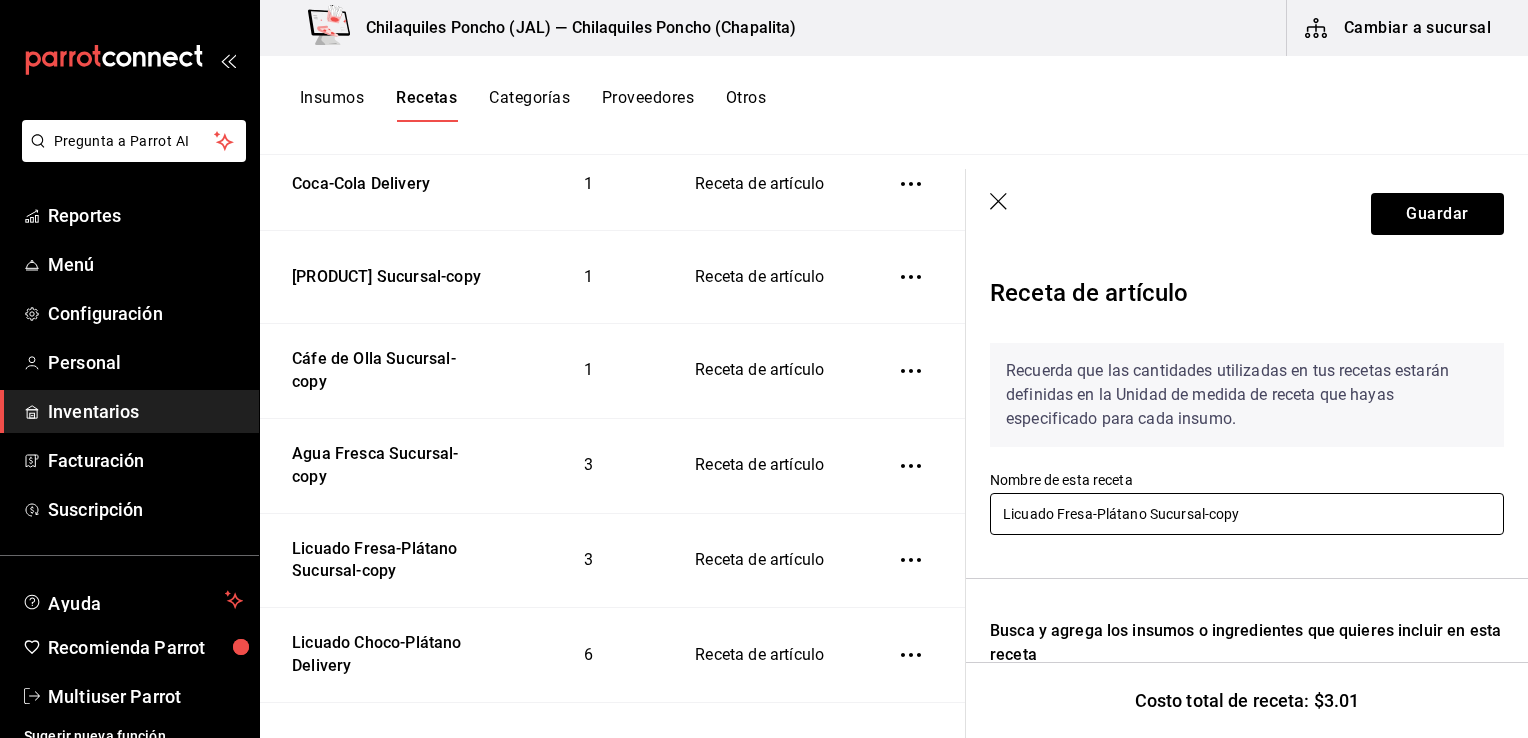 drag, startPoint x: 1256, startPoint y: 519, endPoint x: 1148, endPoint y: 514, distance: 108.11568 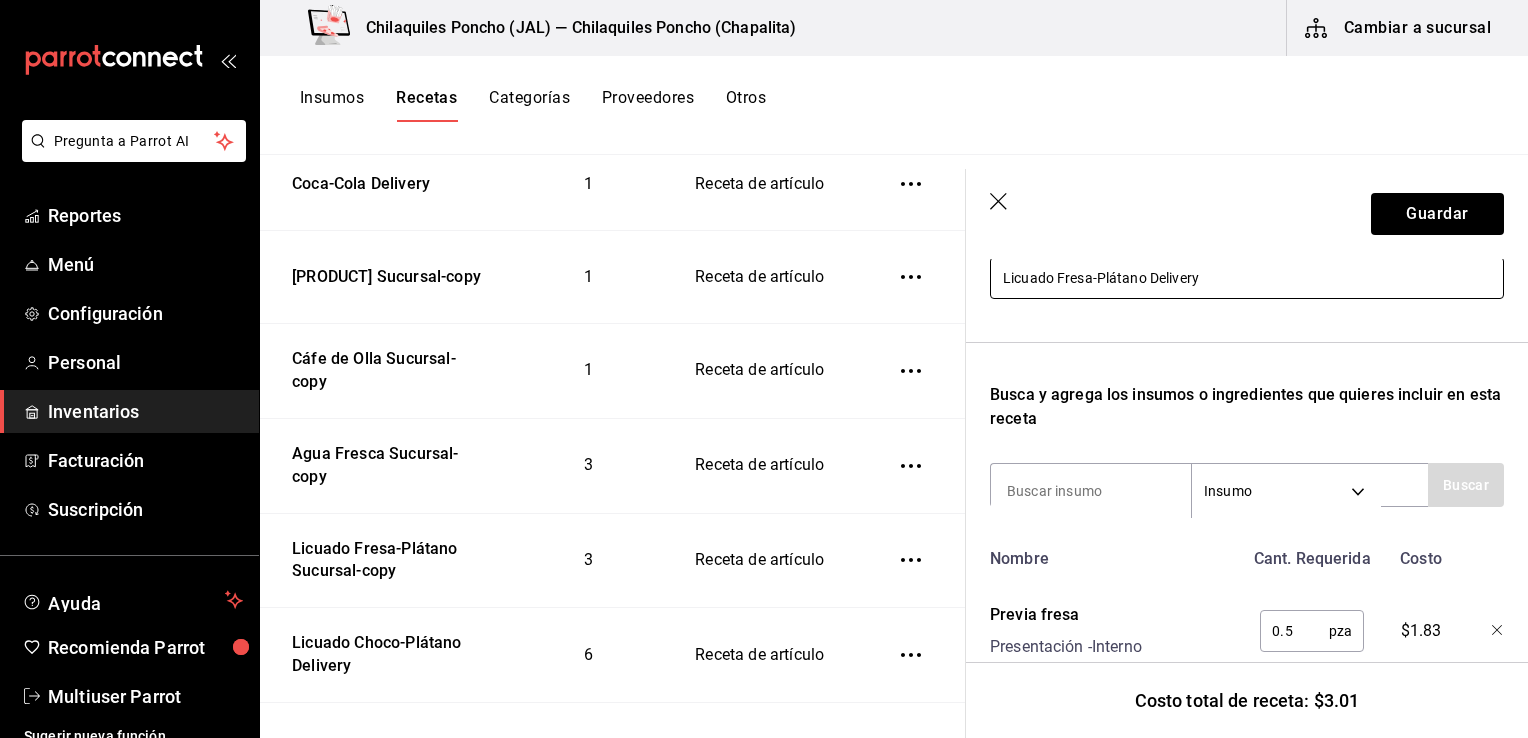 scroll, scrollTop: 236, scrollLeft: 0, axis: vertical 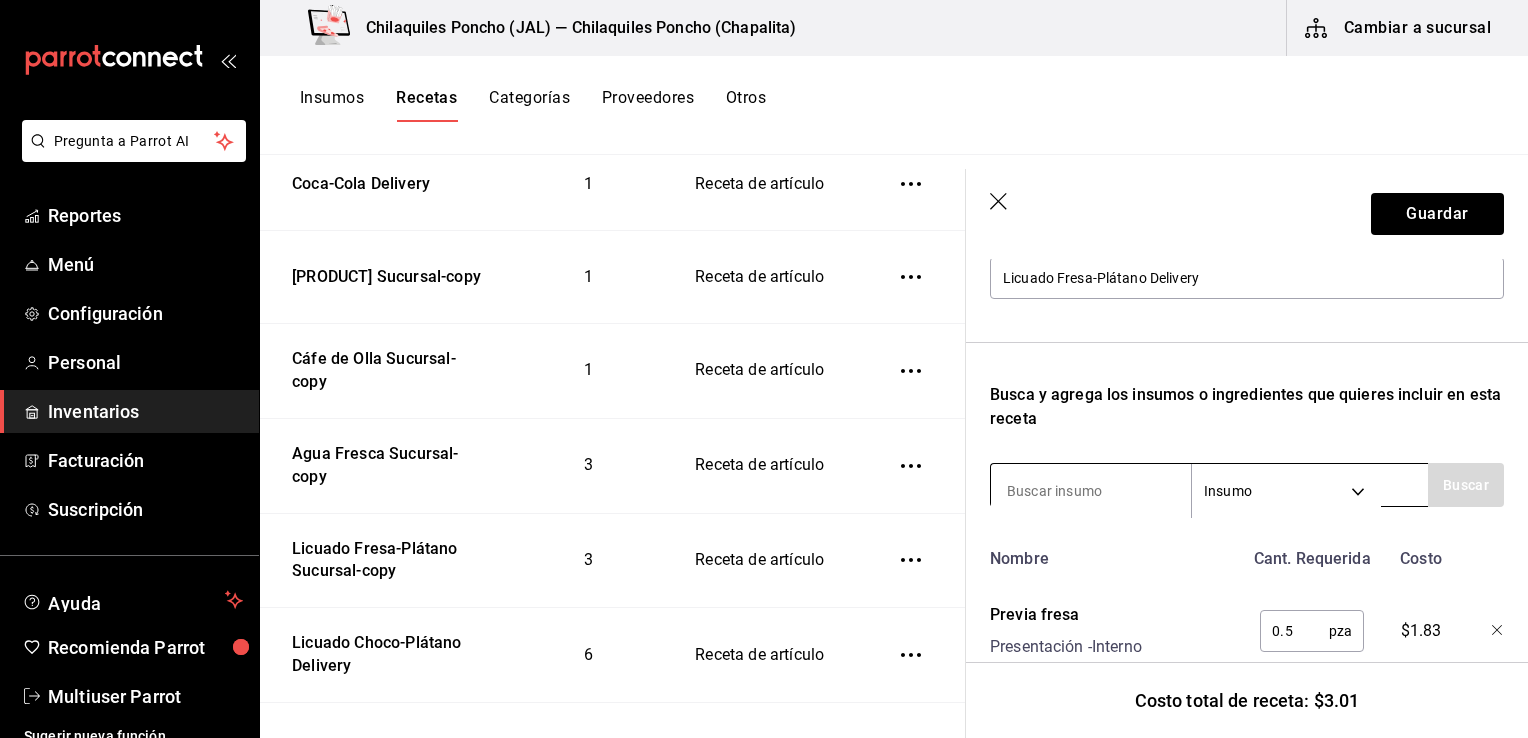 click at bounding box center [1091, 491] 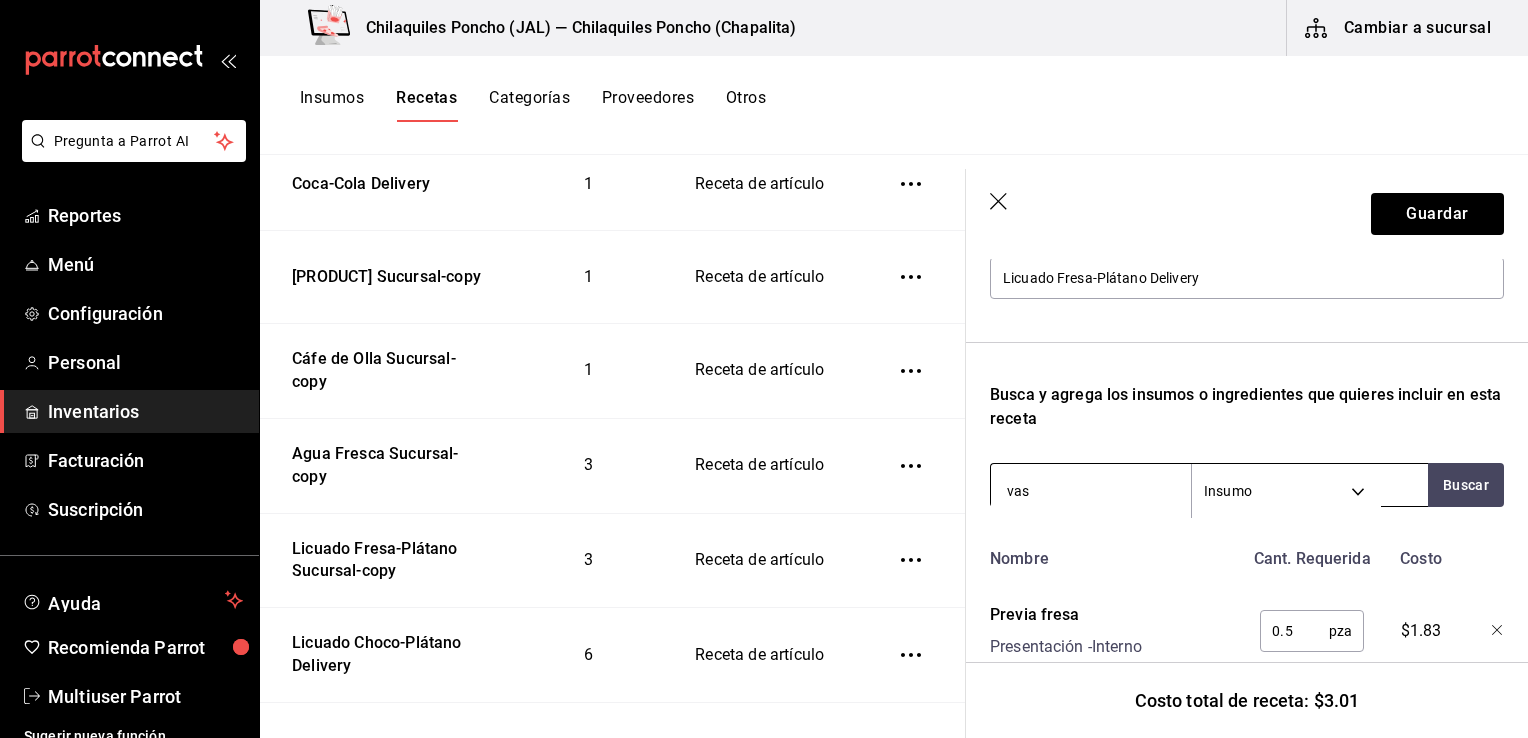 type on "vaso" 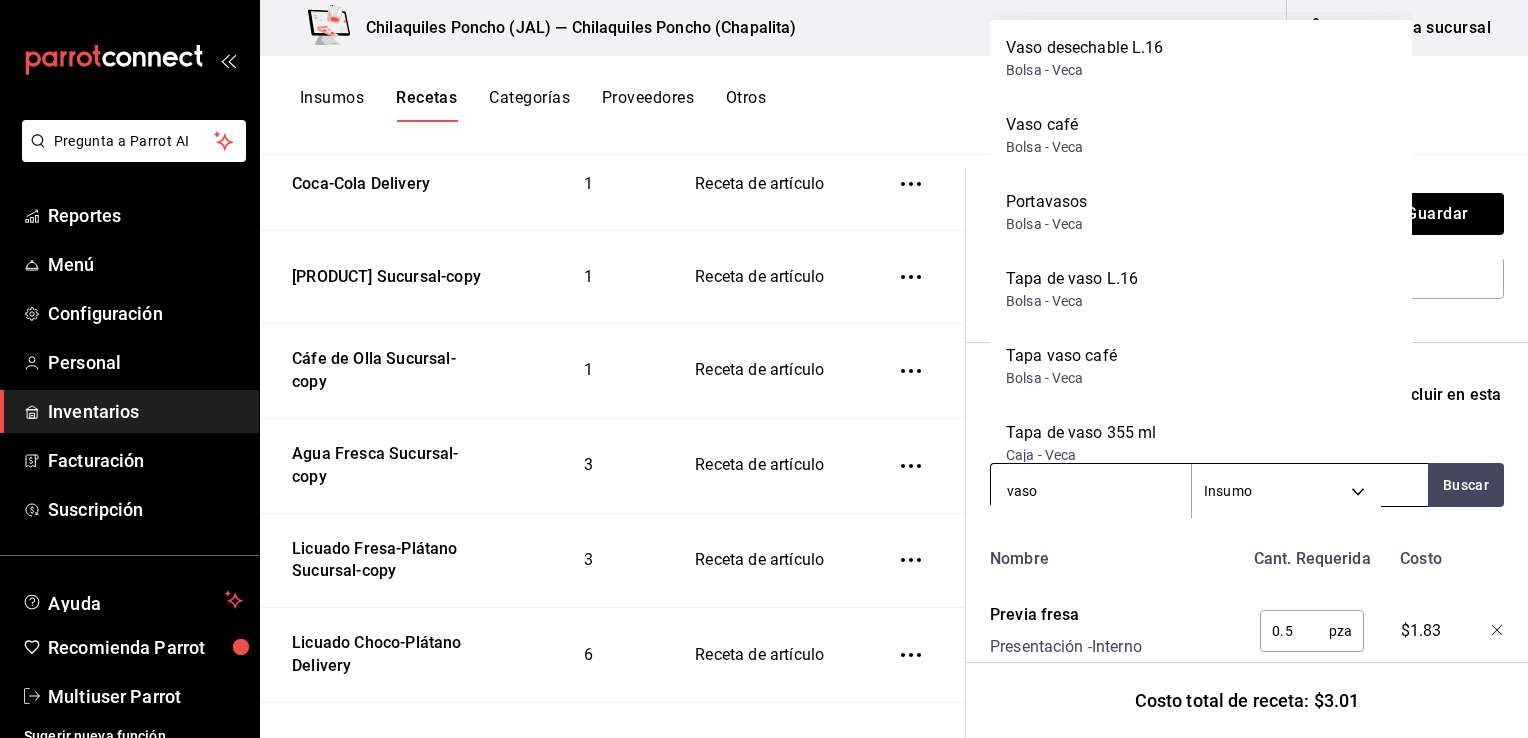 click on "Bolsa - Veca" at bounding box center [1085, 70] 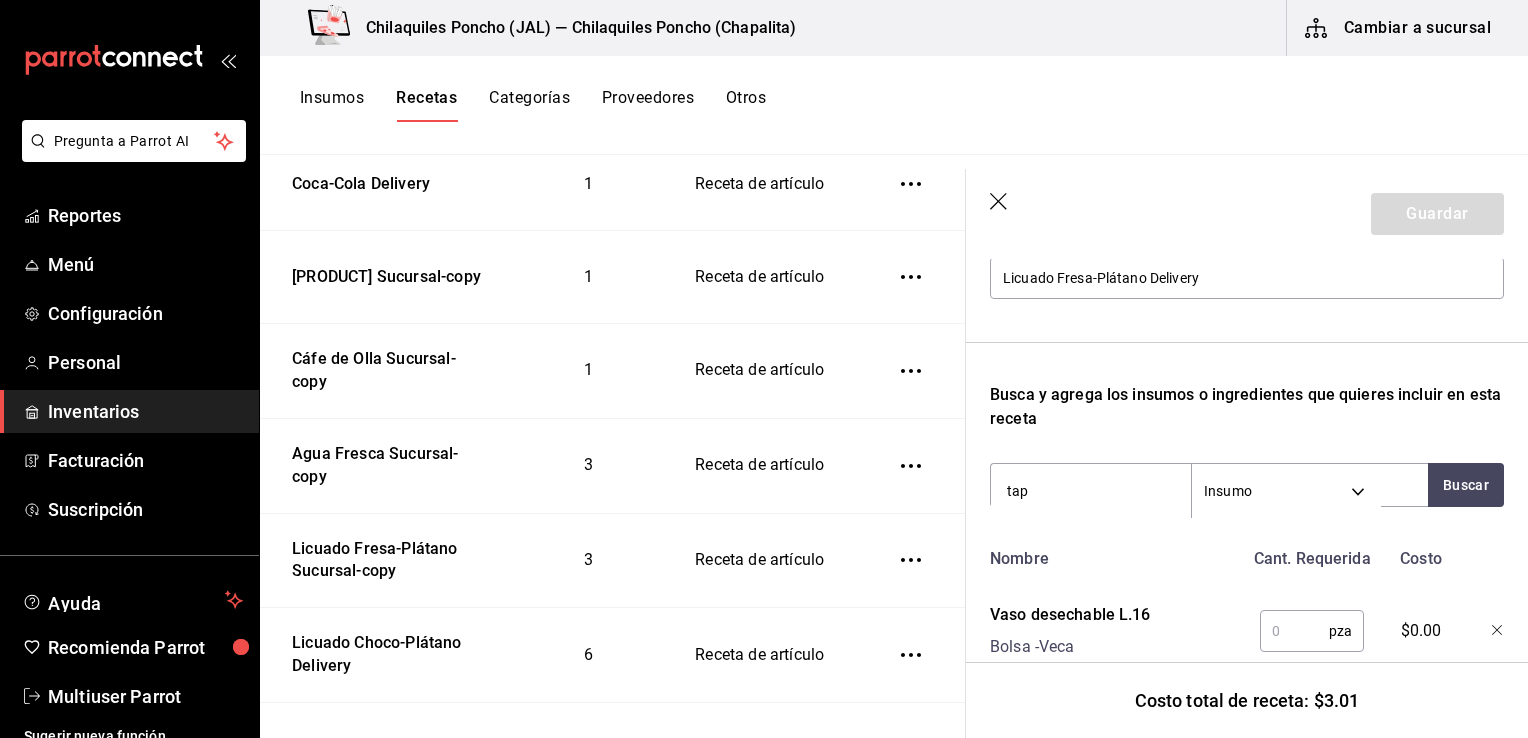 type on "tapa" 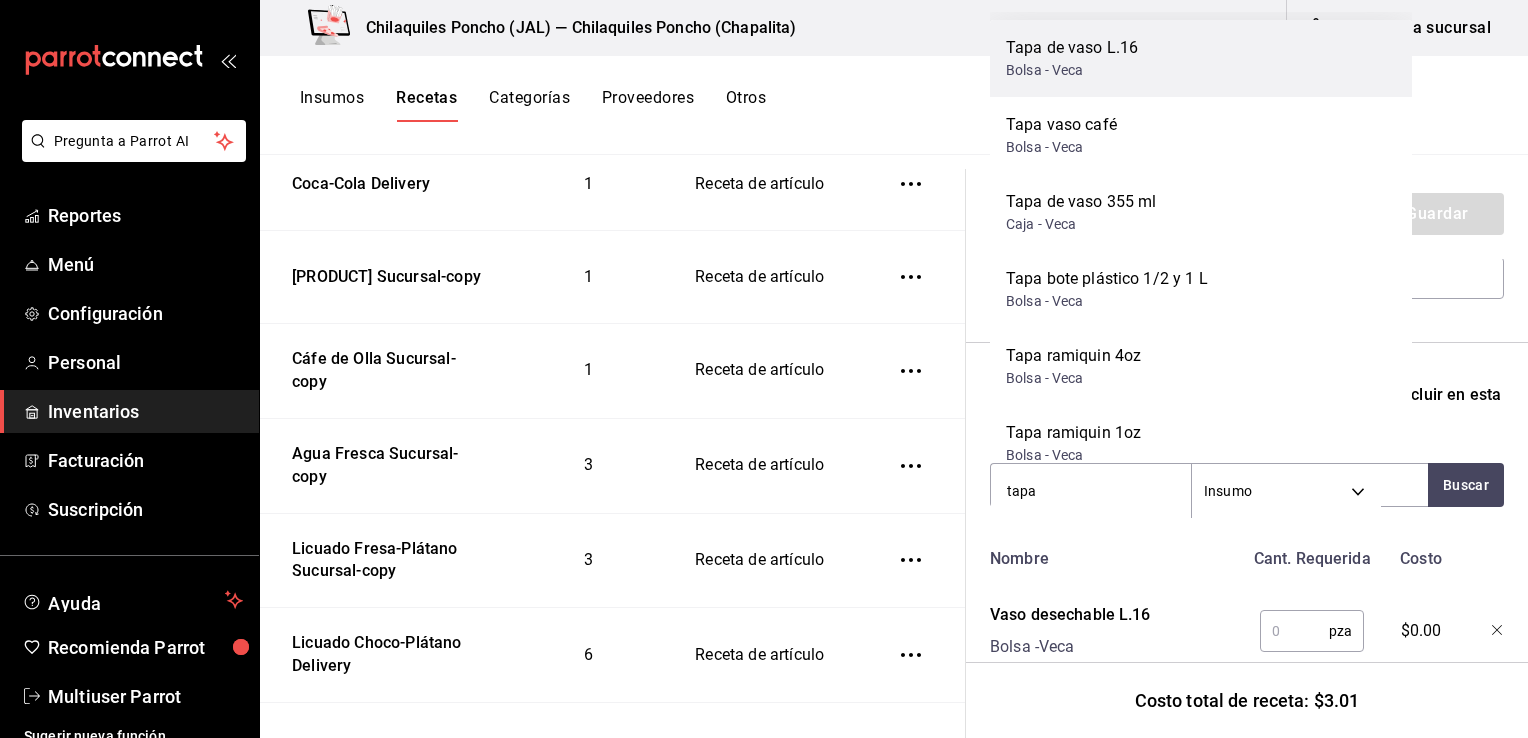 click on "Bolsa - Veca" at bounding box center [1072, 70] 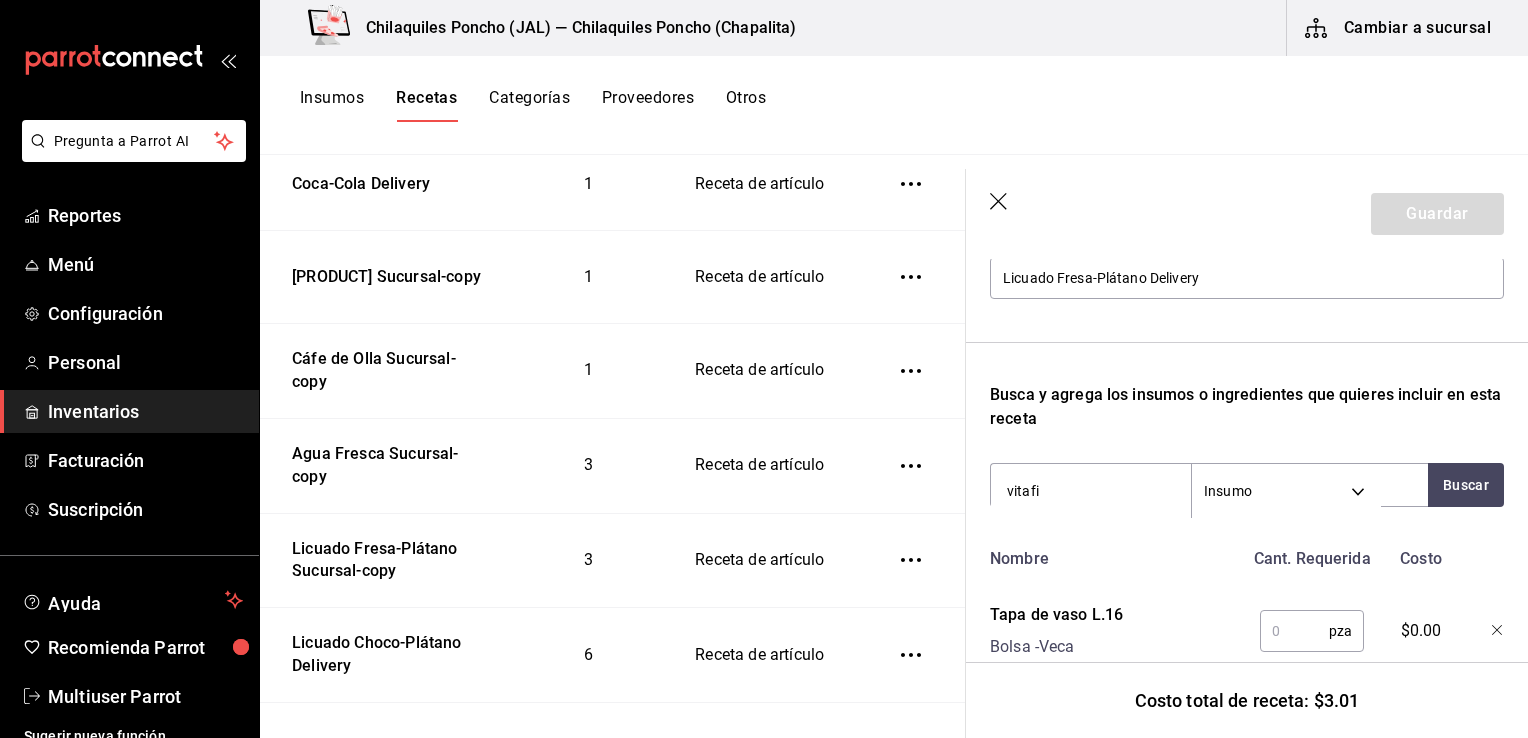 type on "[BRAND]" 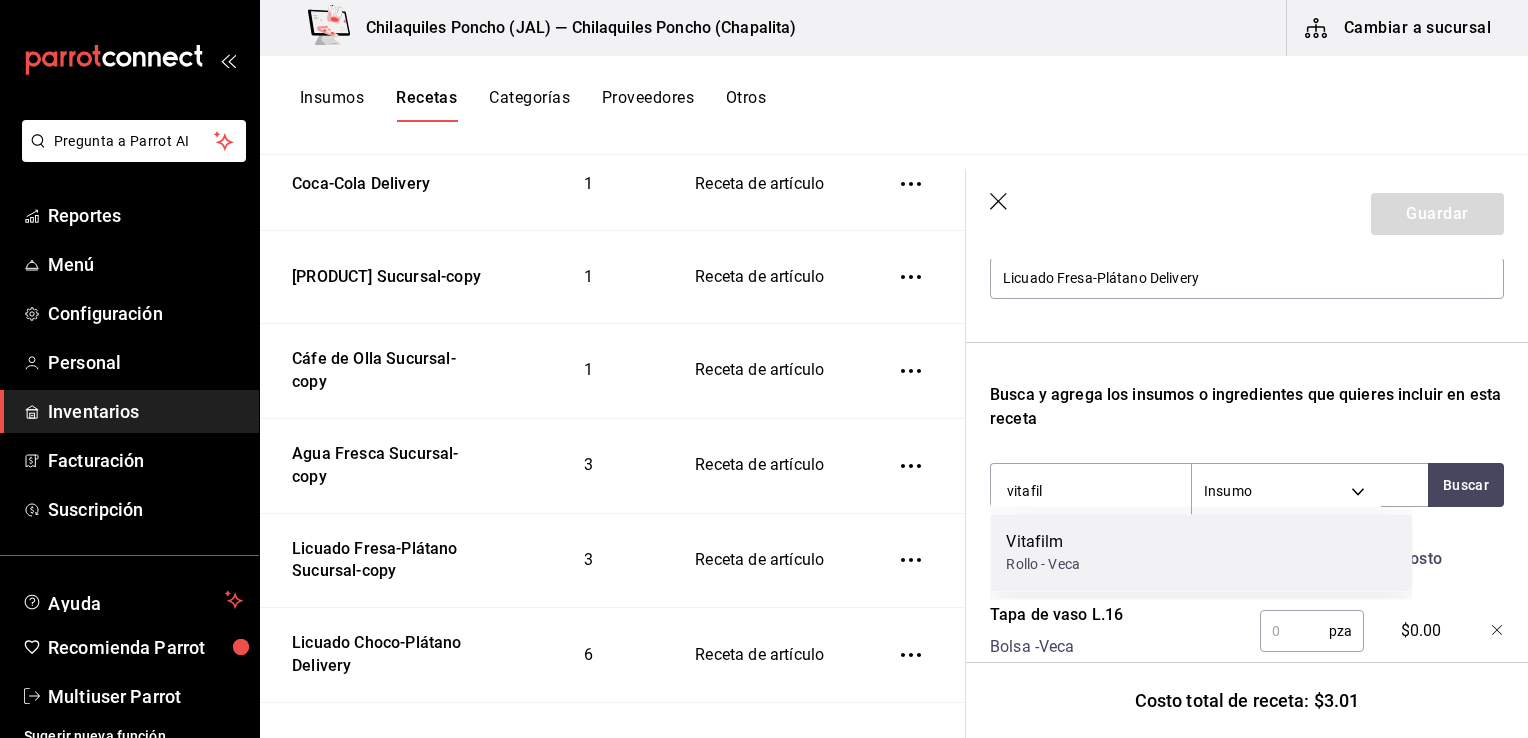 click on "[PRODUCT] Rollo - [BRAND]" at bounding box center (1201, 552) 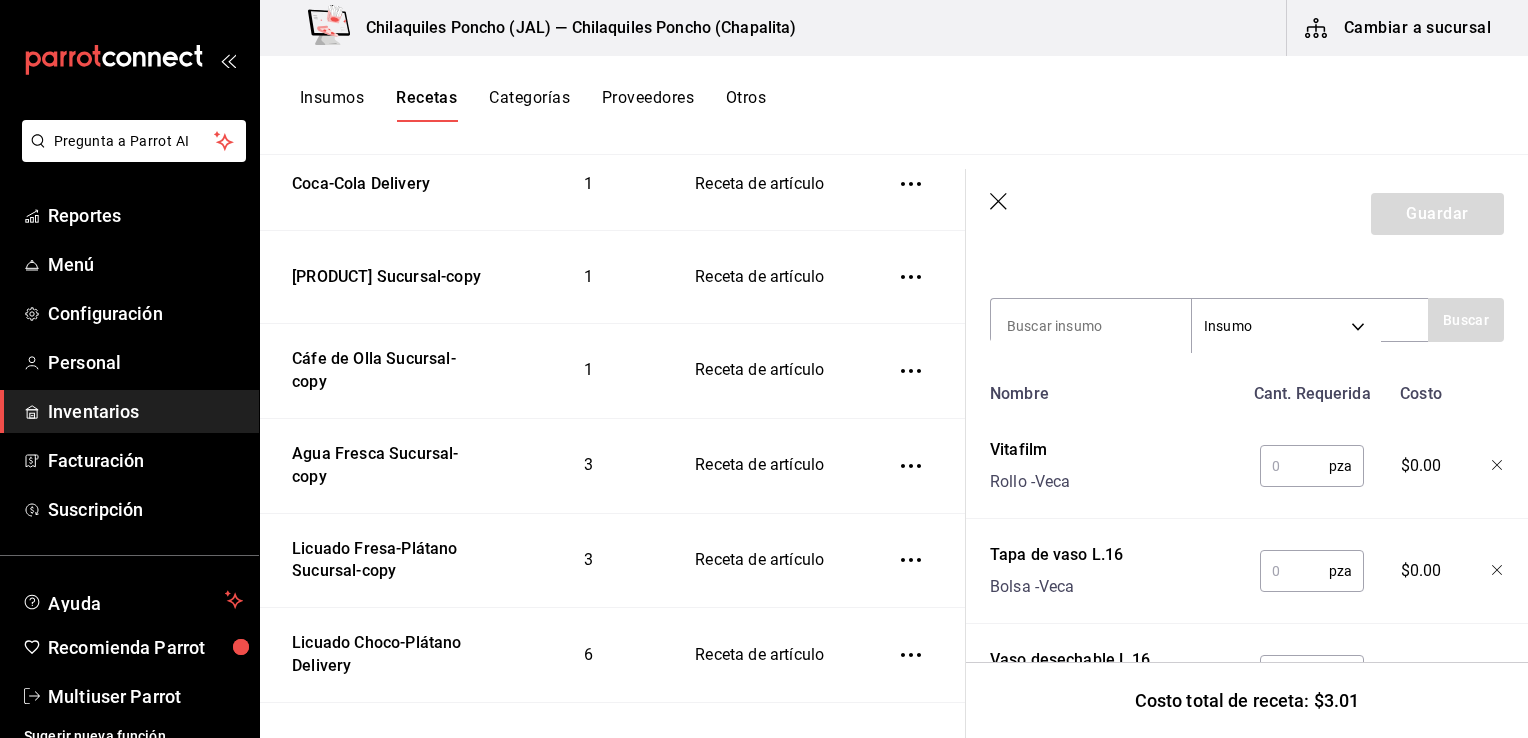 scroll, scrollTop: 508, scrollLeft: 0, axis: vertical 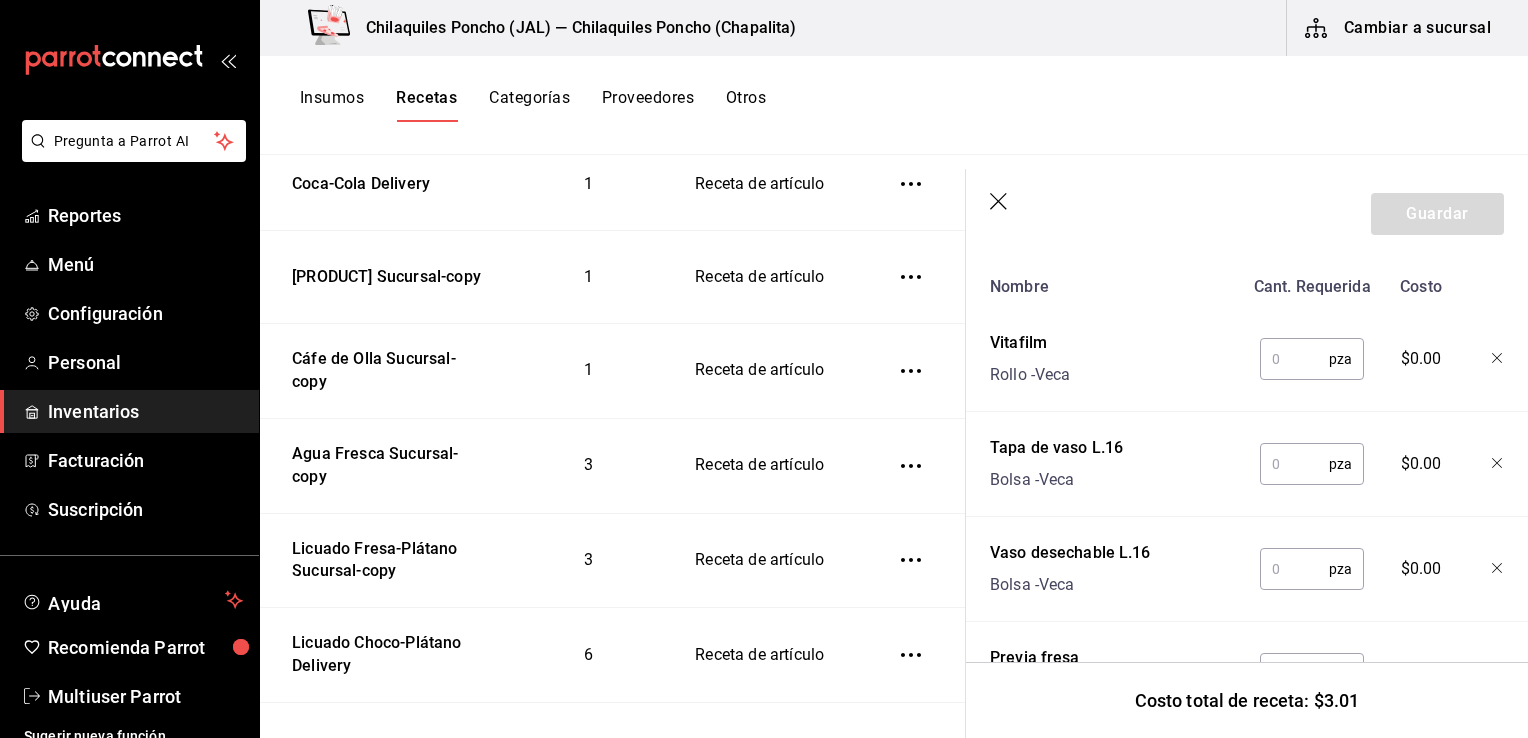 click at bounding box center (1294, 359) 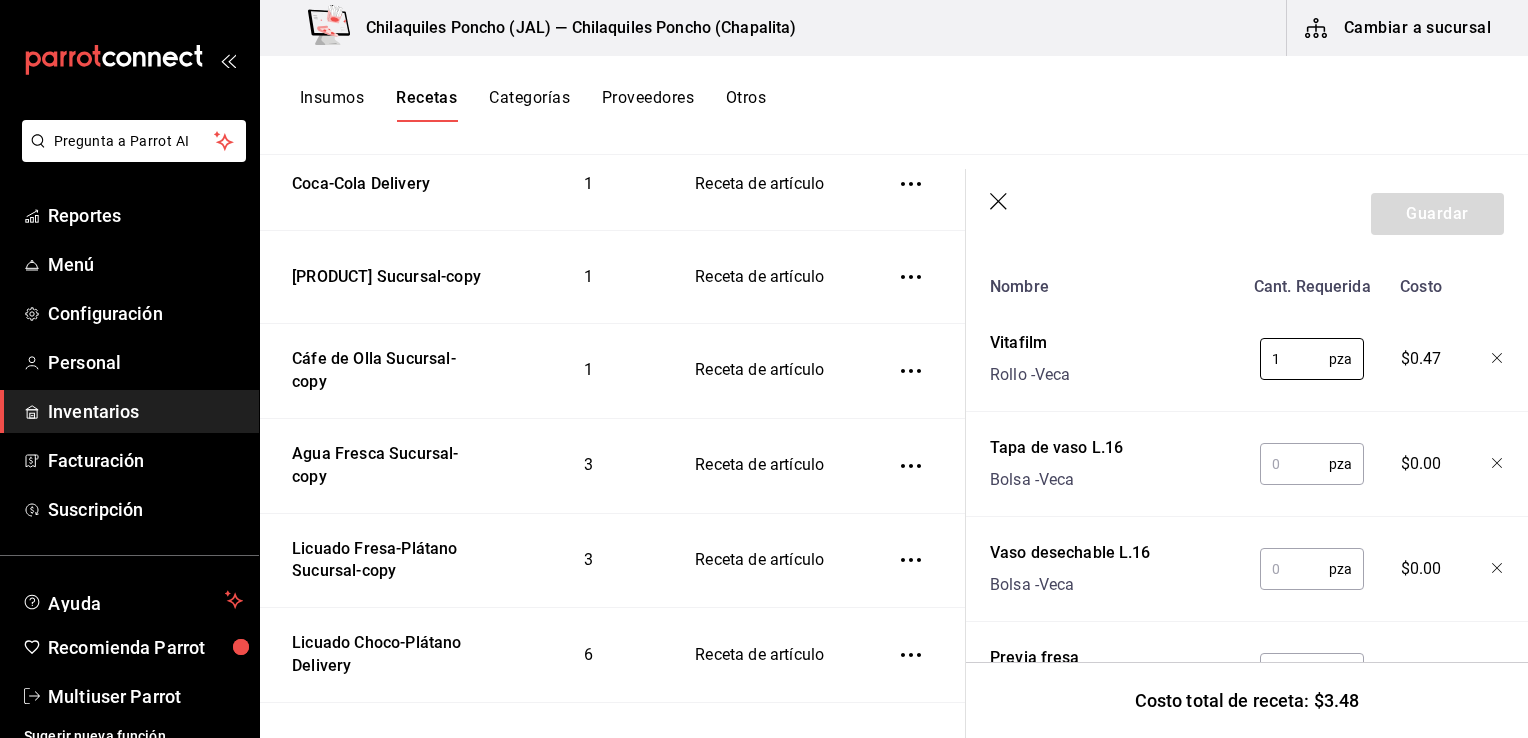 type on "1" 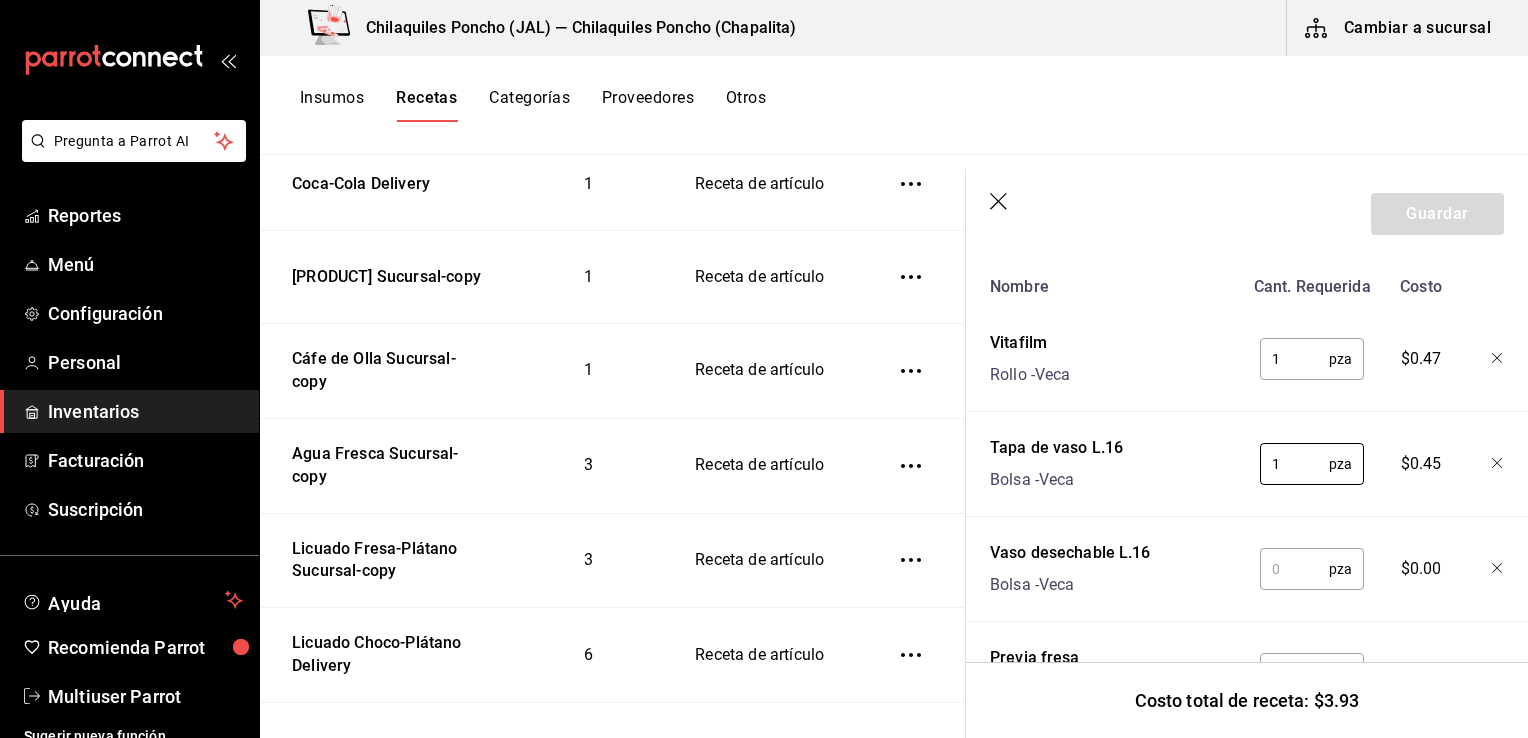 type on "1" 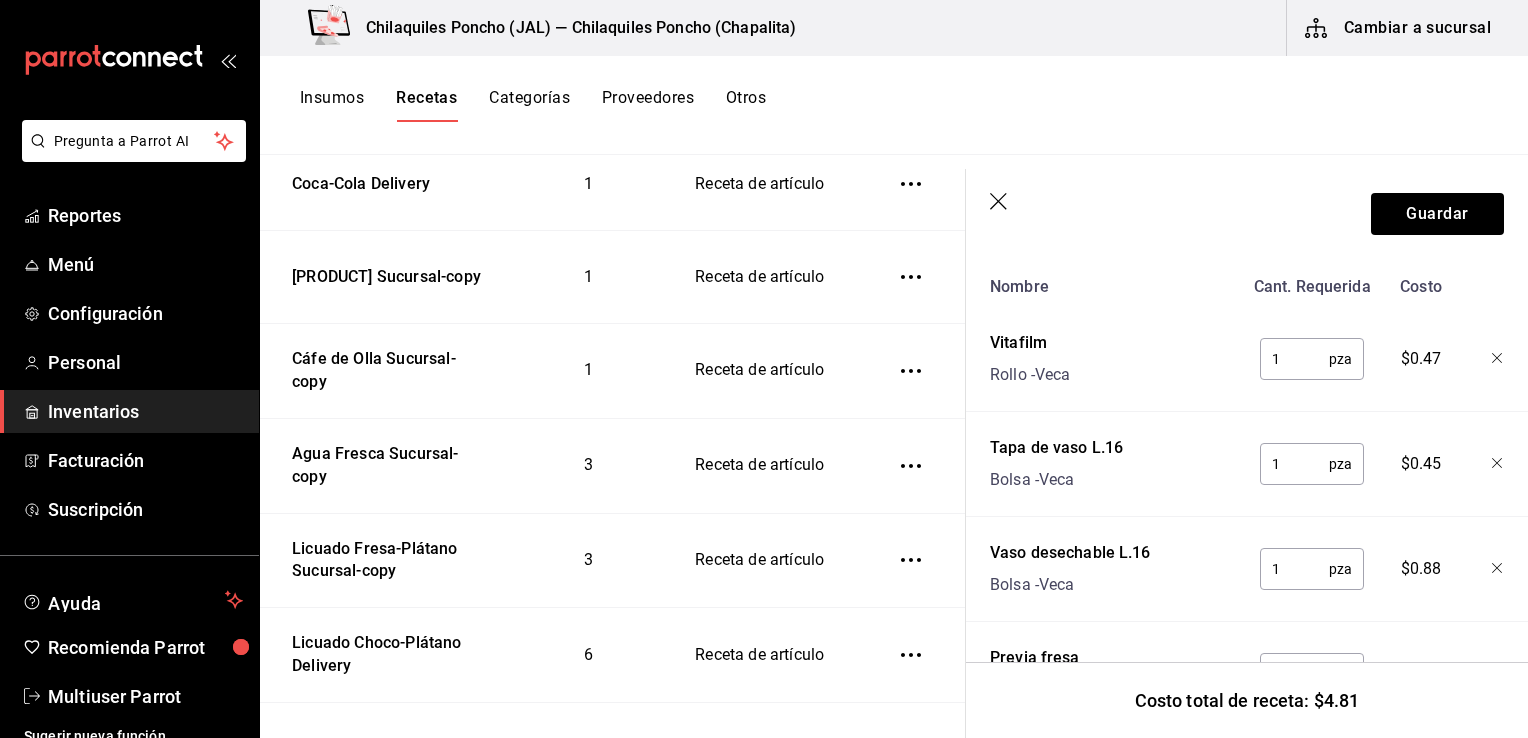 type on "1" 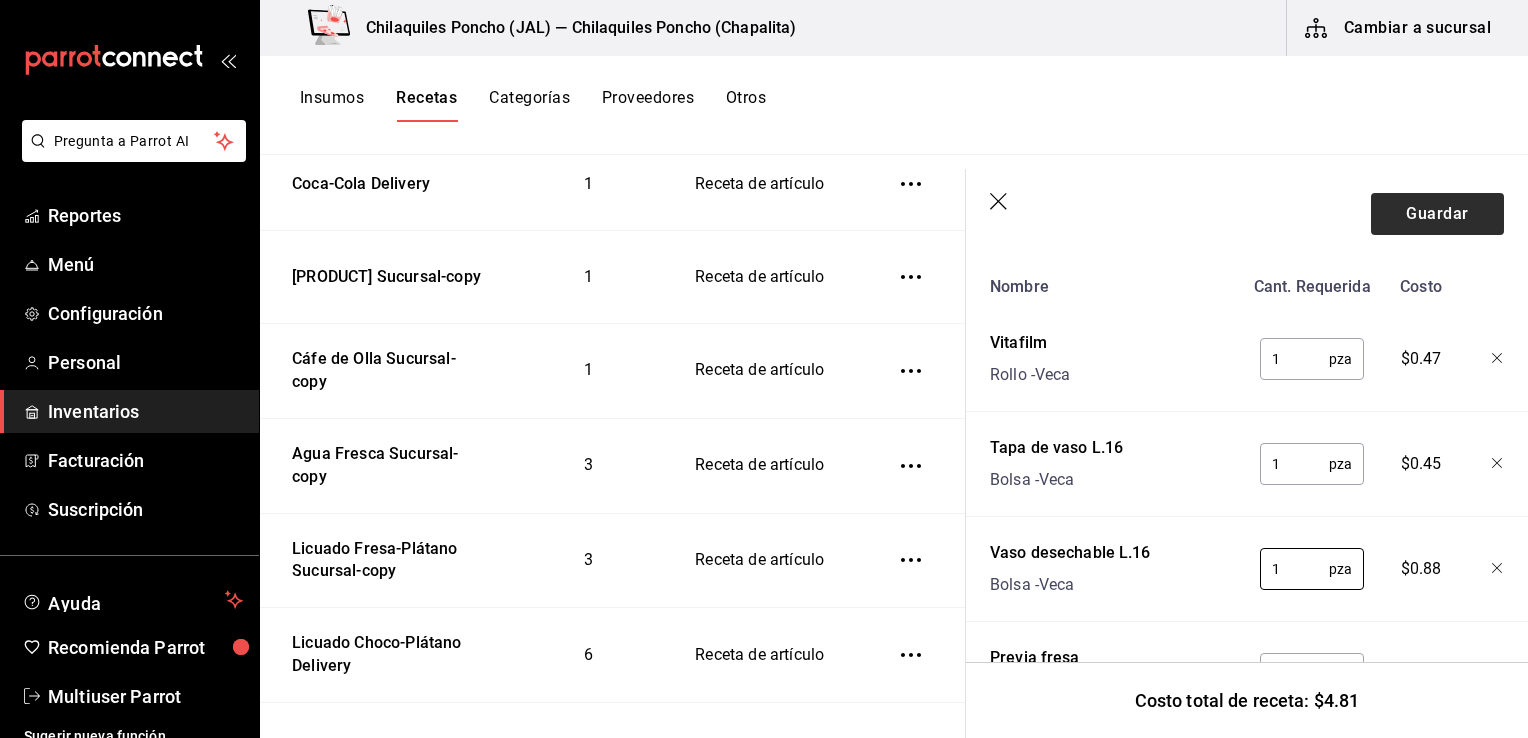 click on "Guardar" at bounding box center (1437, 214) 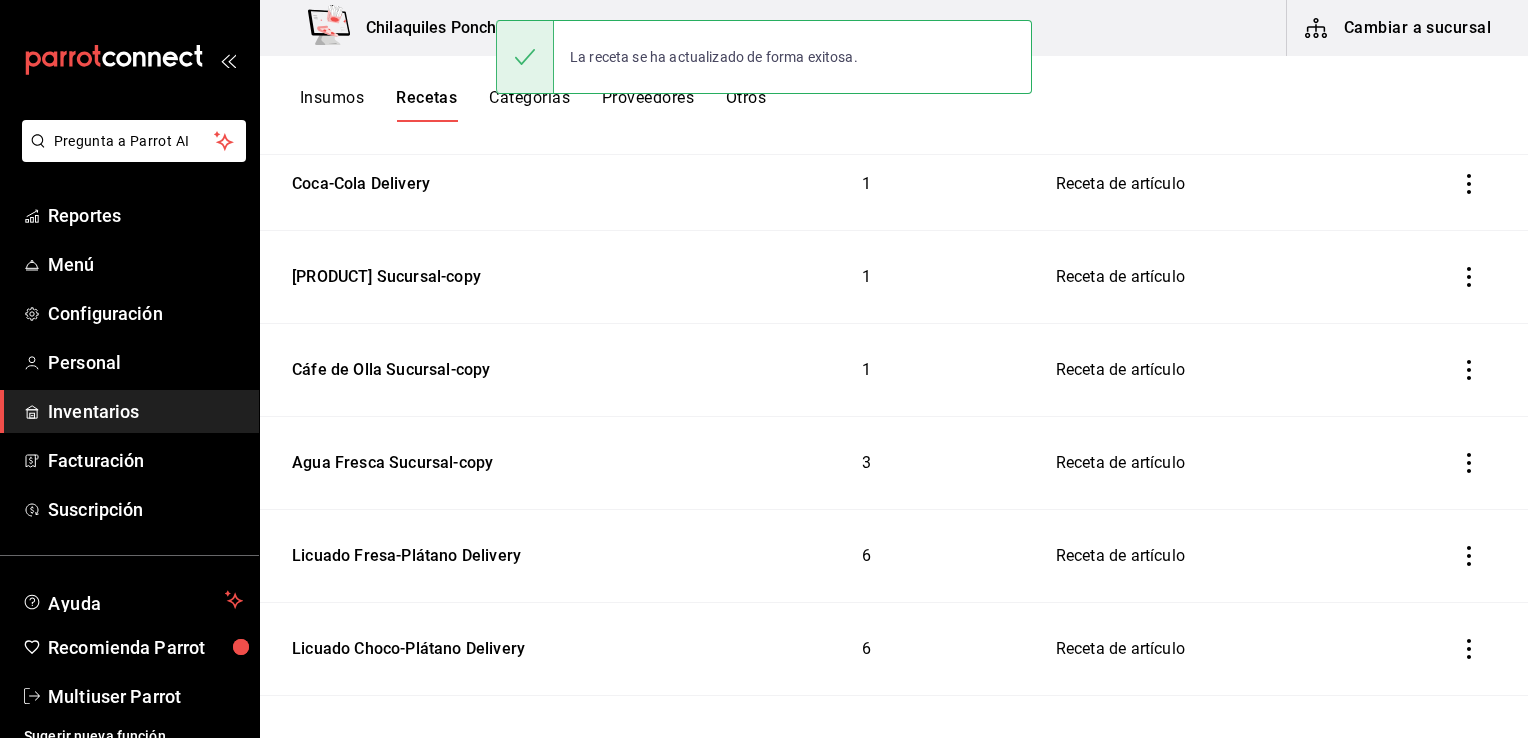 scroll, scrollTop: 0, scrollLeft: 0, axis: both 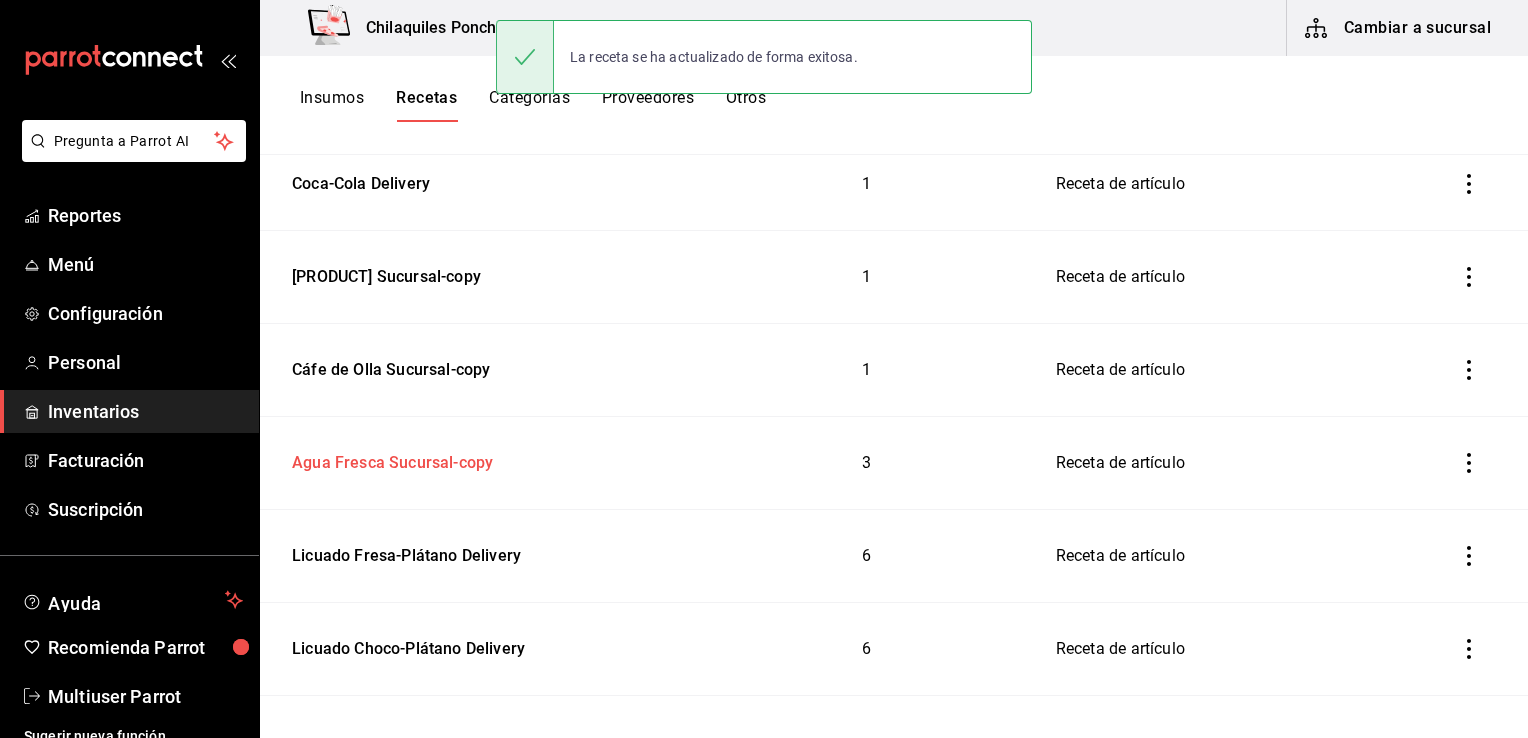 click on "Agua Fresca Sucursal-copy" at bounding box center [388, 459] 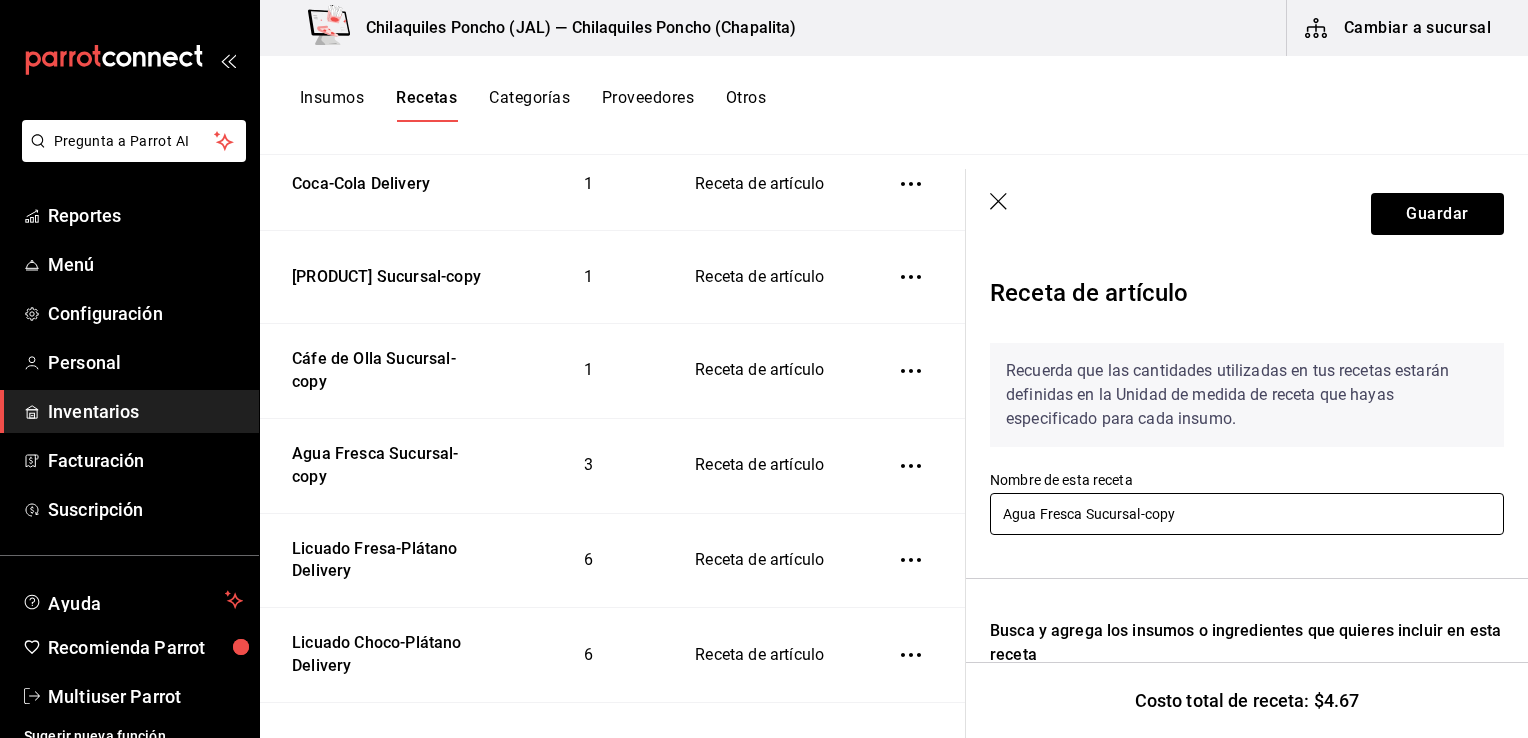 drag, startPoint x: 1213, startPoint y: 513, endPoint x: 1086, endPoint y: 502, distance: 127.47549 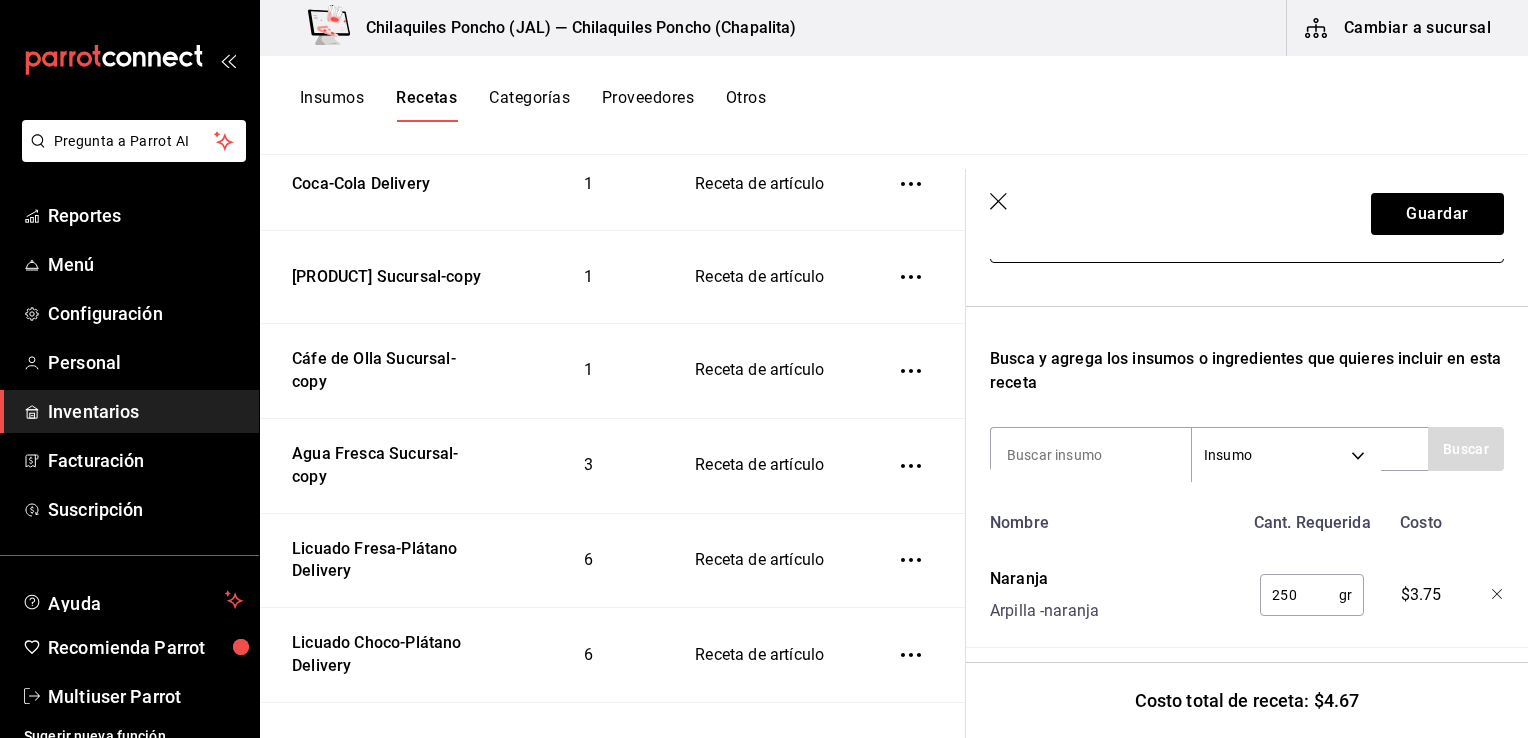 scroll, scrollTop: 282, scrollLeft: 0, axis: vertical 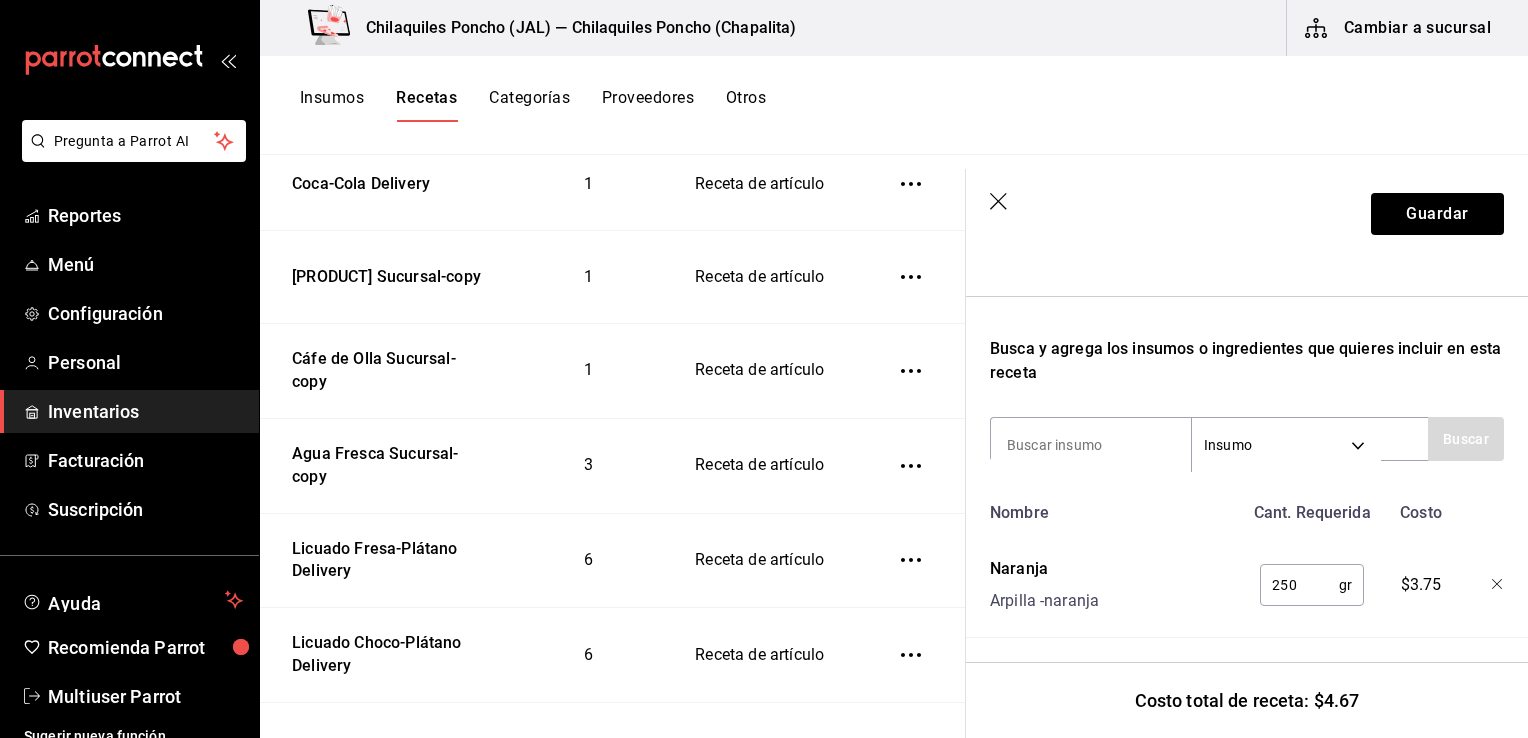 type on "Agua Fresca Delivery" 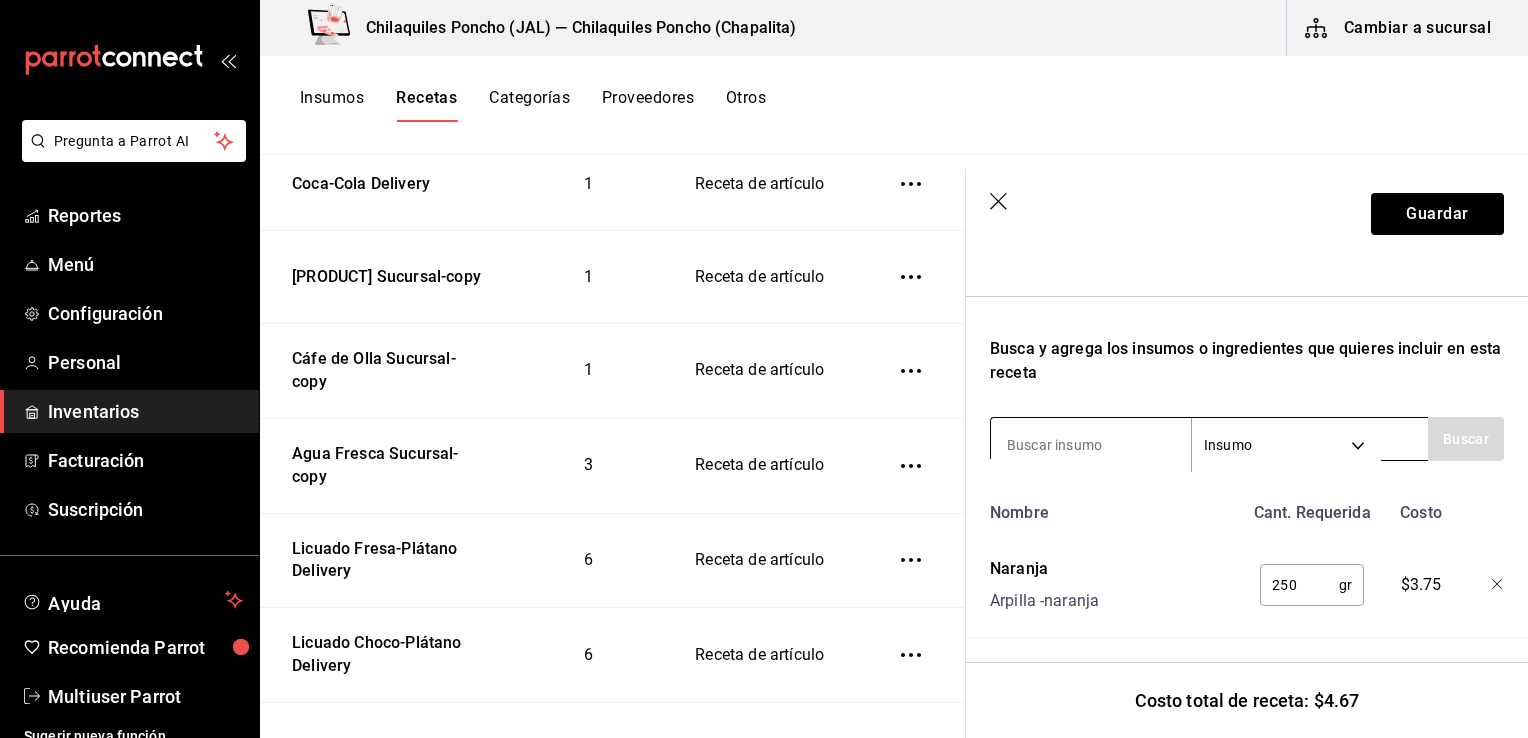 click at bounding box center [1091, 445] 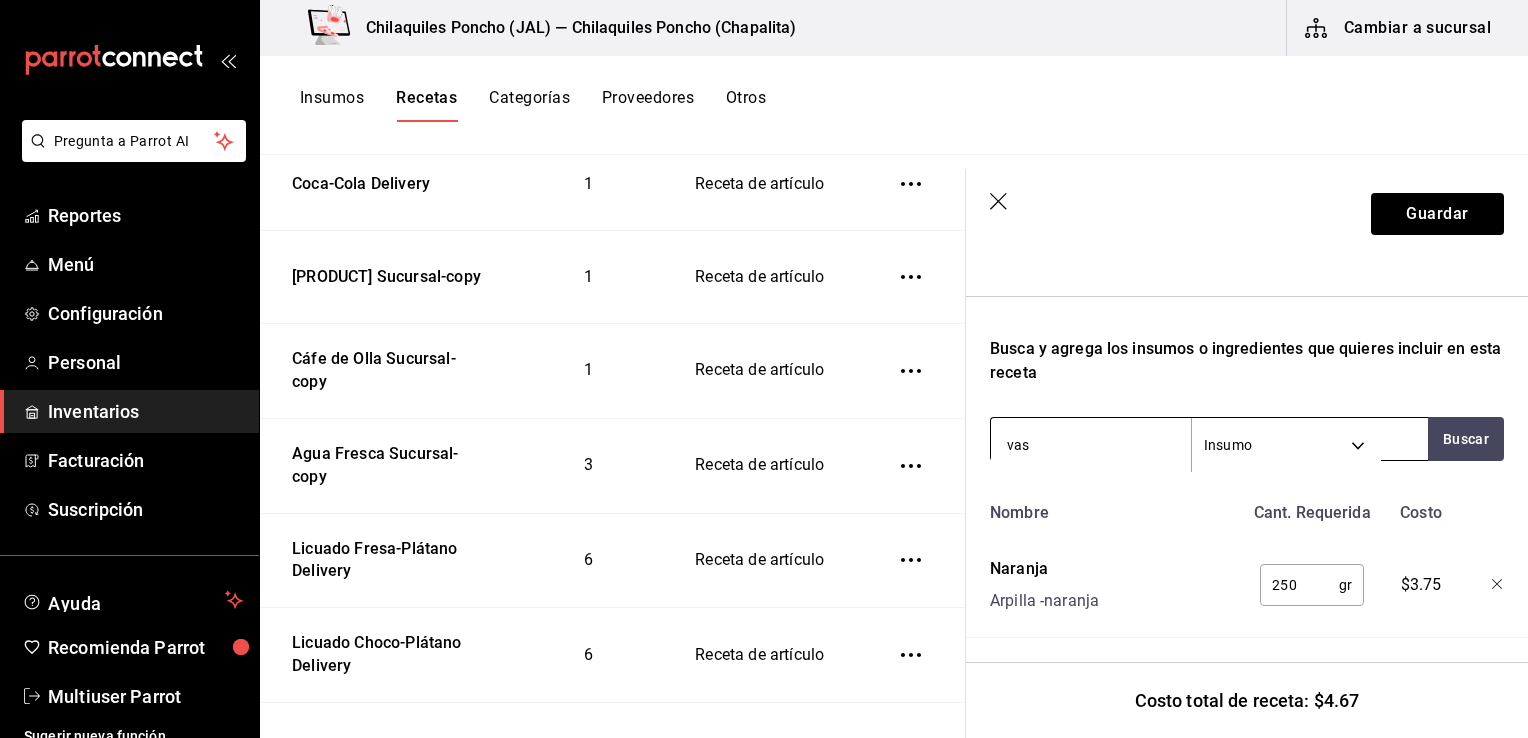 type on "vaso" 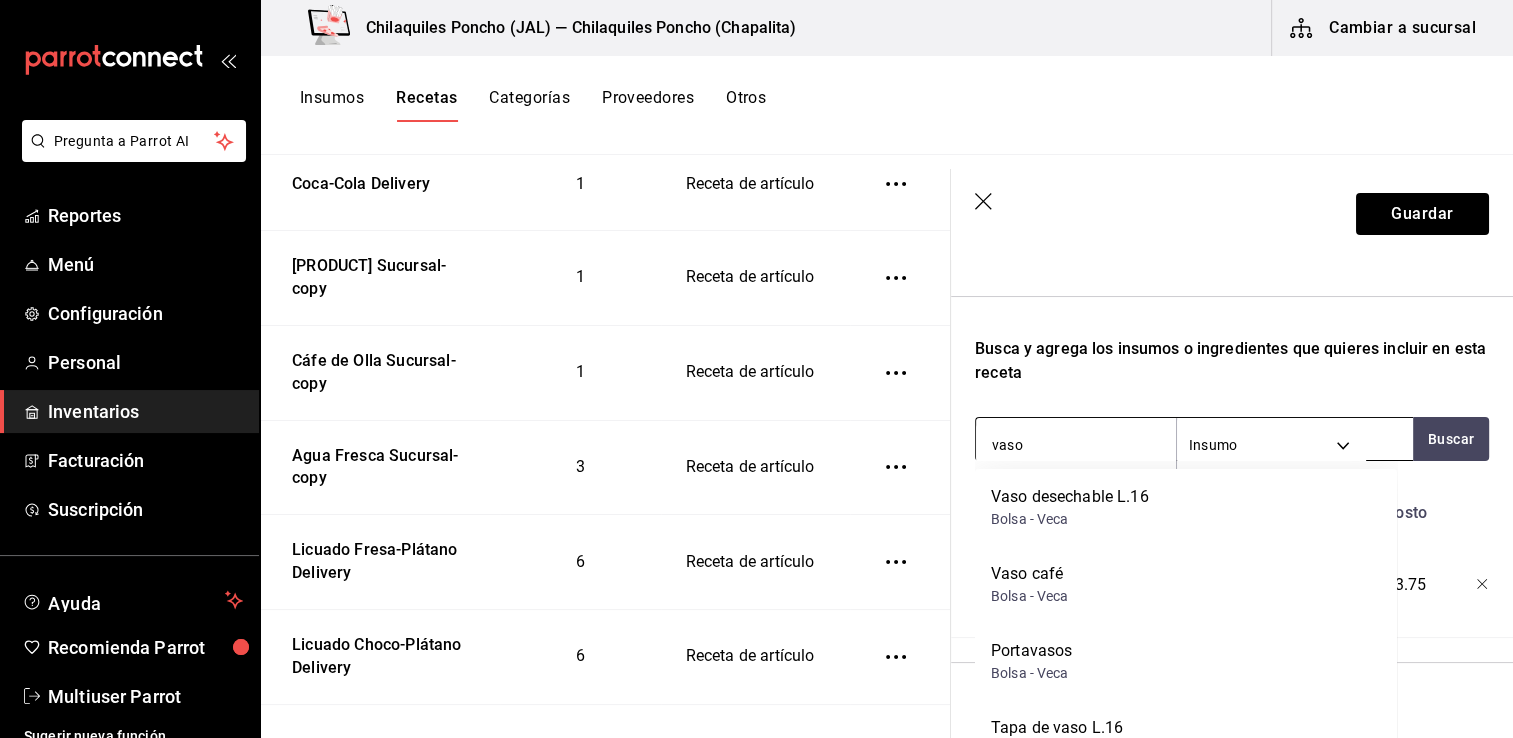 click on "Vaso desechable L.16" at bounding box center [1070, 497] 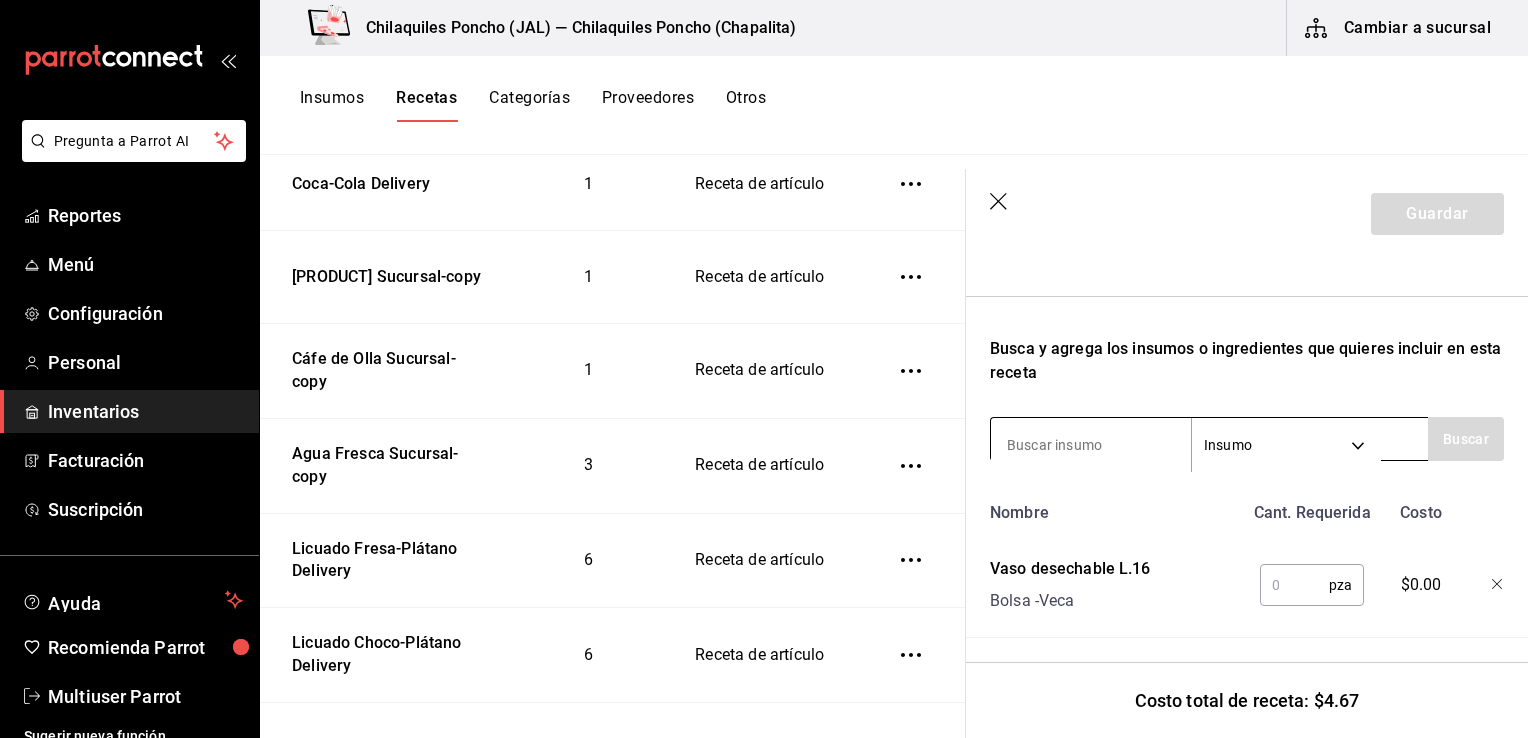 click at bounding box center [1091, 445] 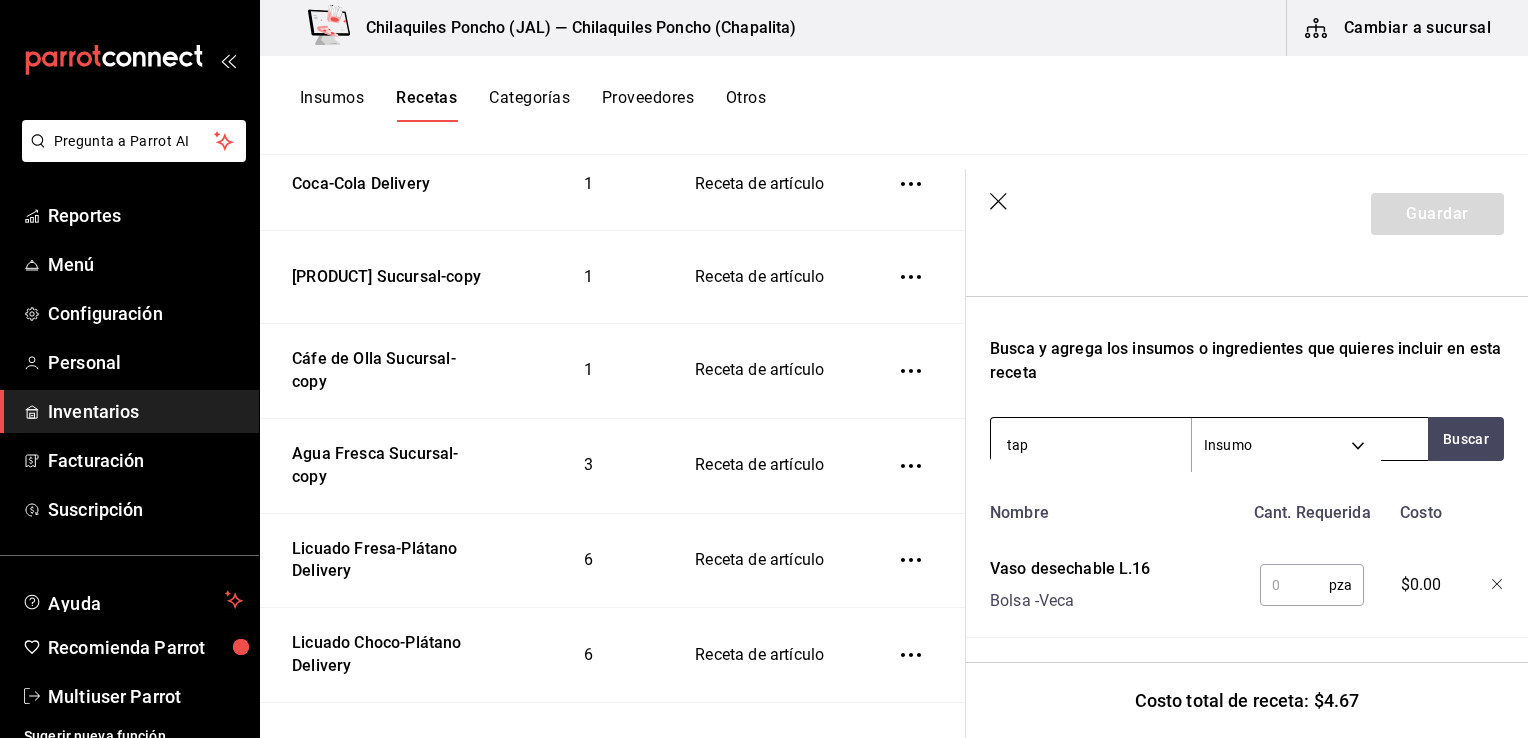 type on "tapa" 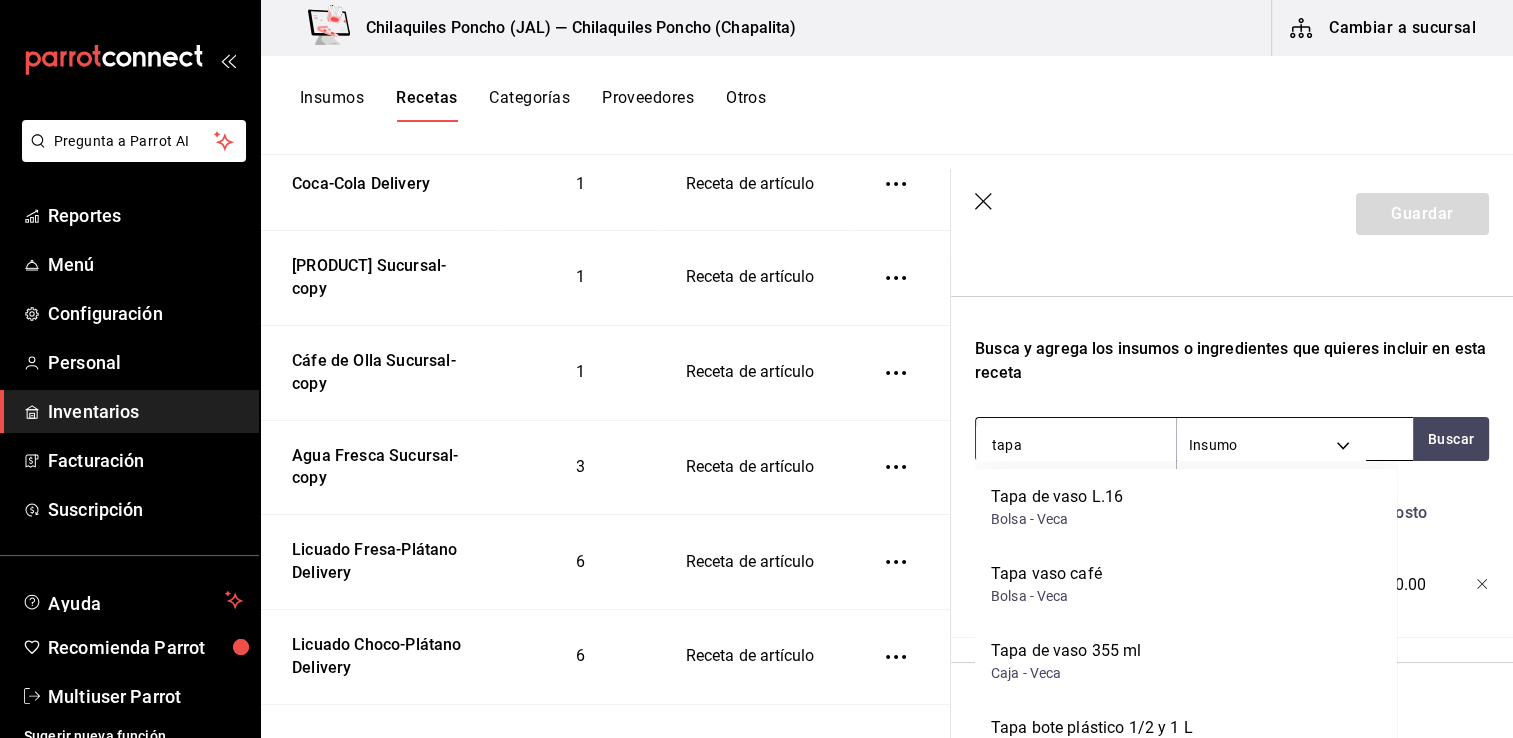 click on "Tapa de vaso L.16 Bolsa - Veca" at bounding box center [1186, 507] 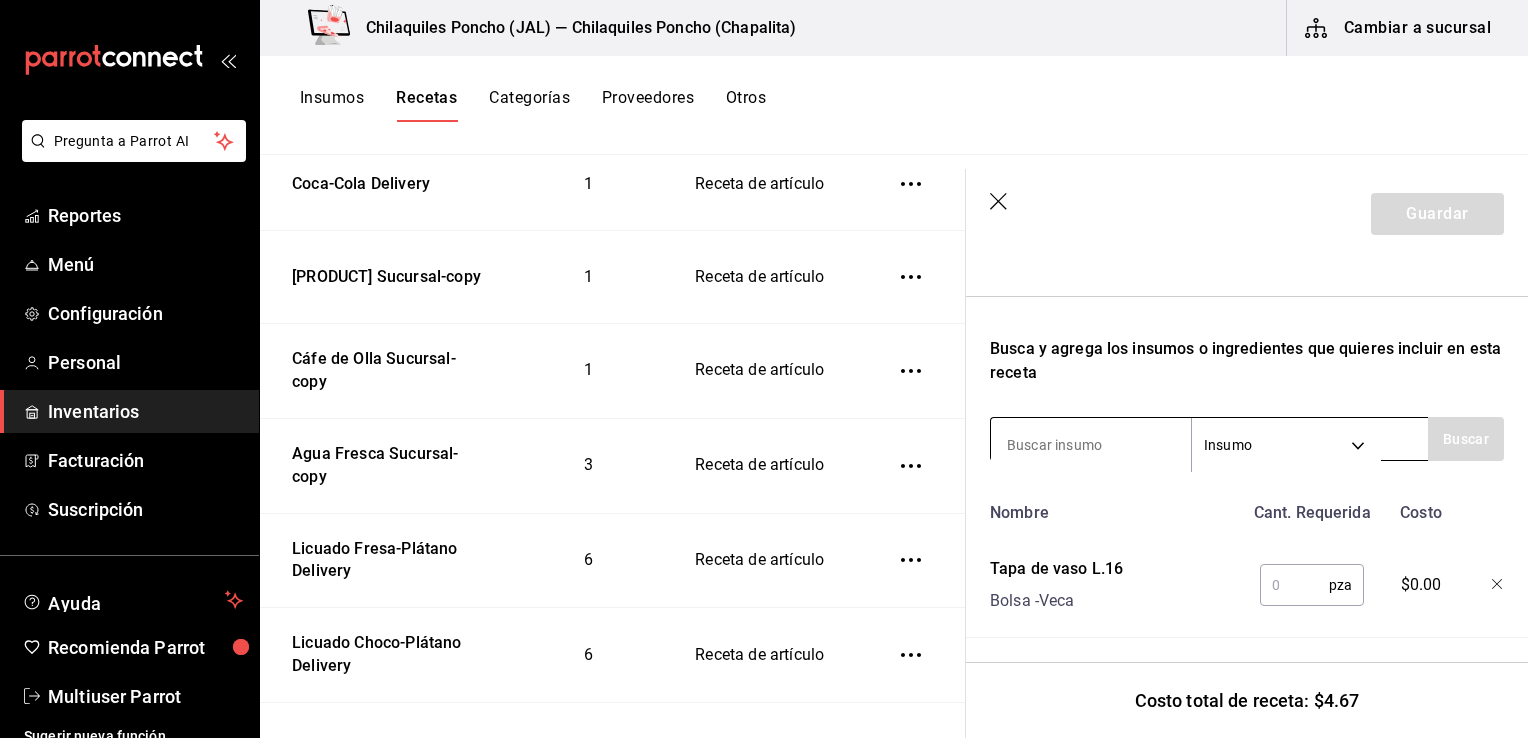 click at bounding box center (1091, 445) 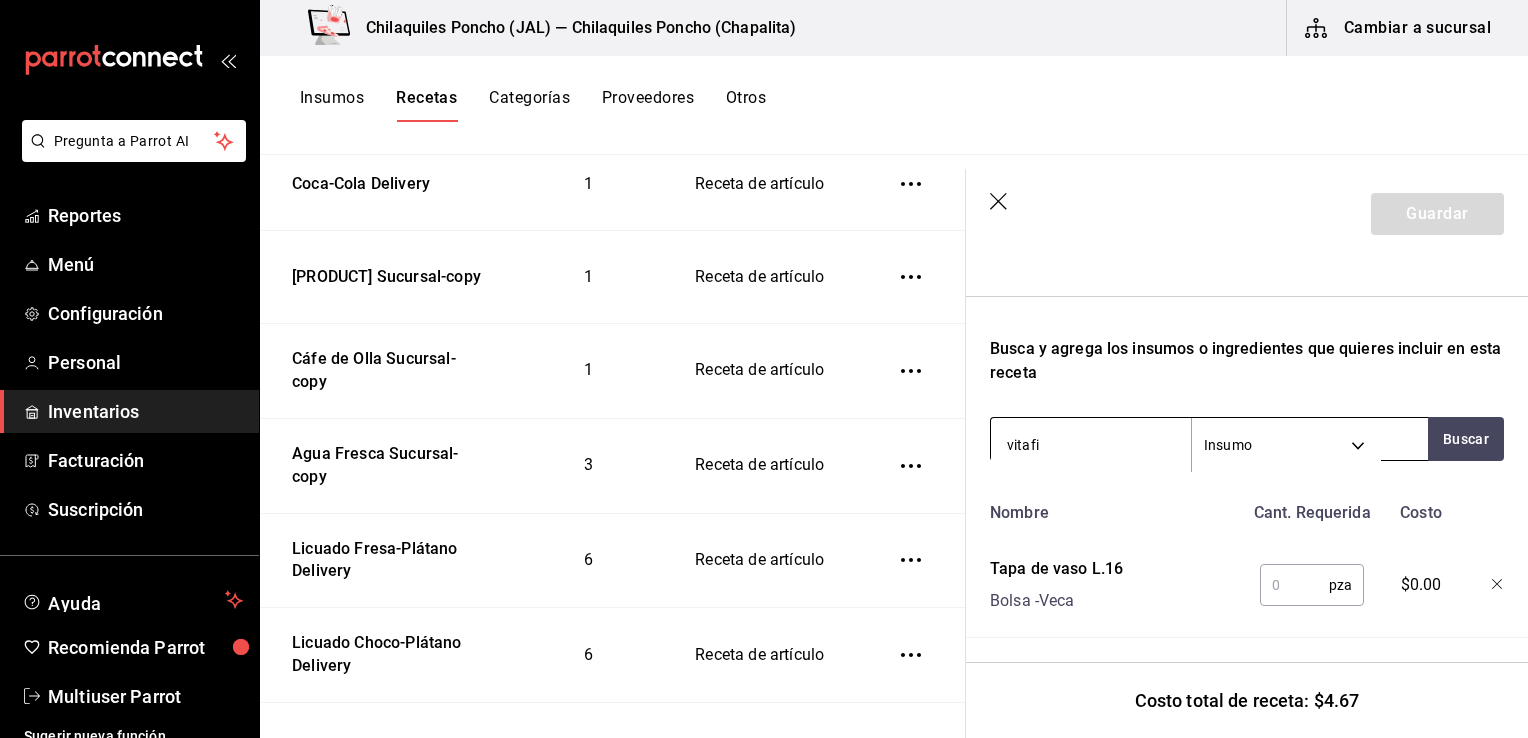 type on "vitafil" 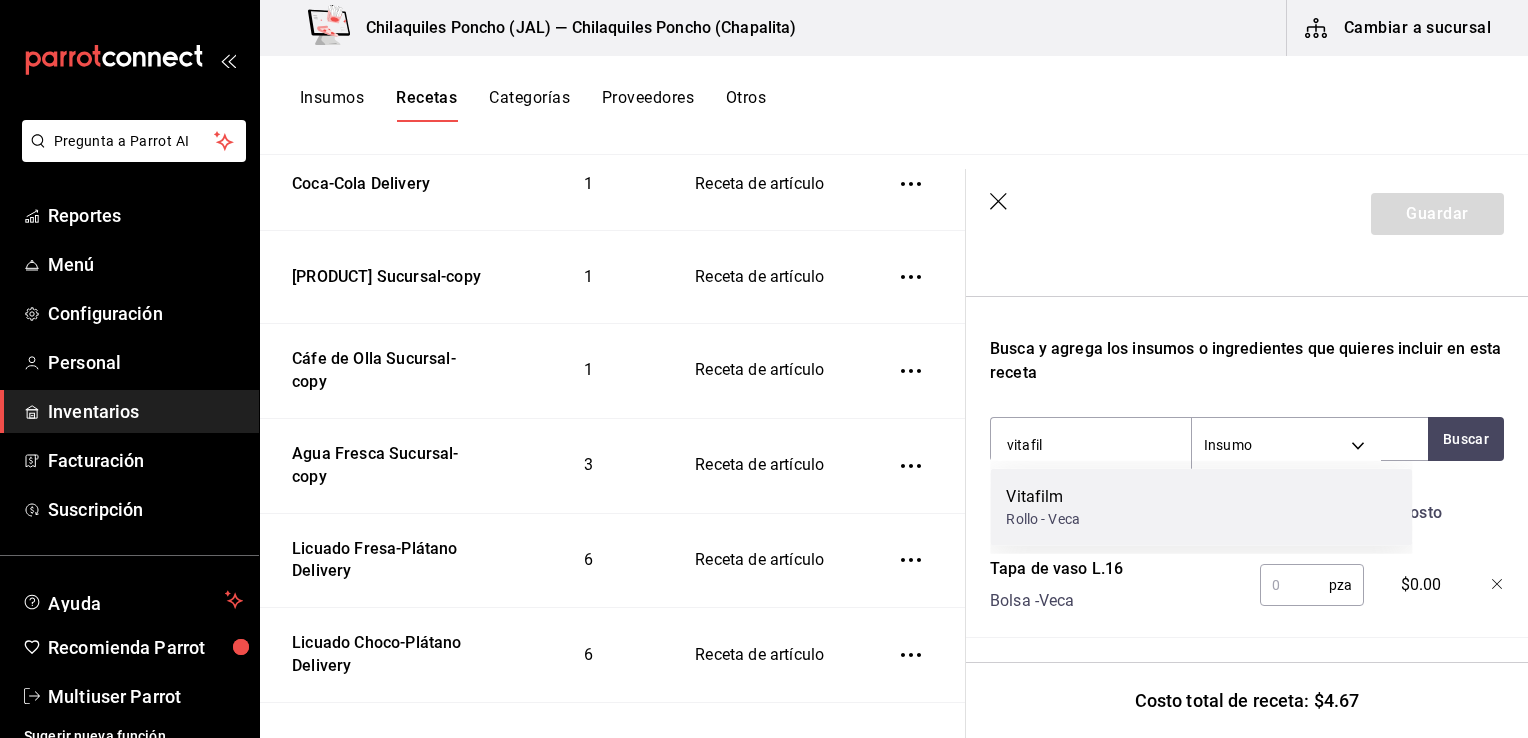 click on "Vitafilm Rollo - Veca" at bounding box center (1201, 507) 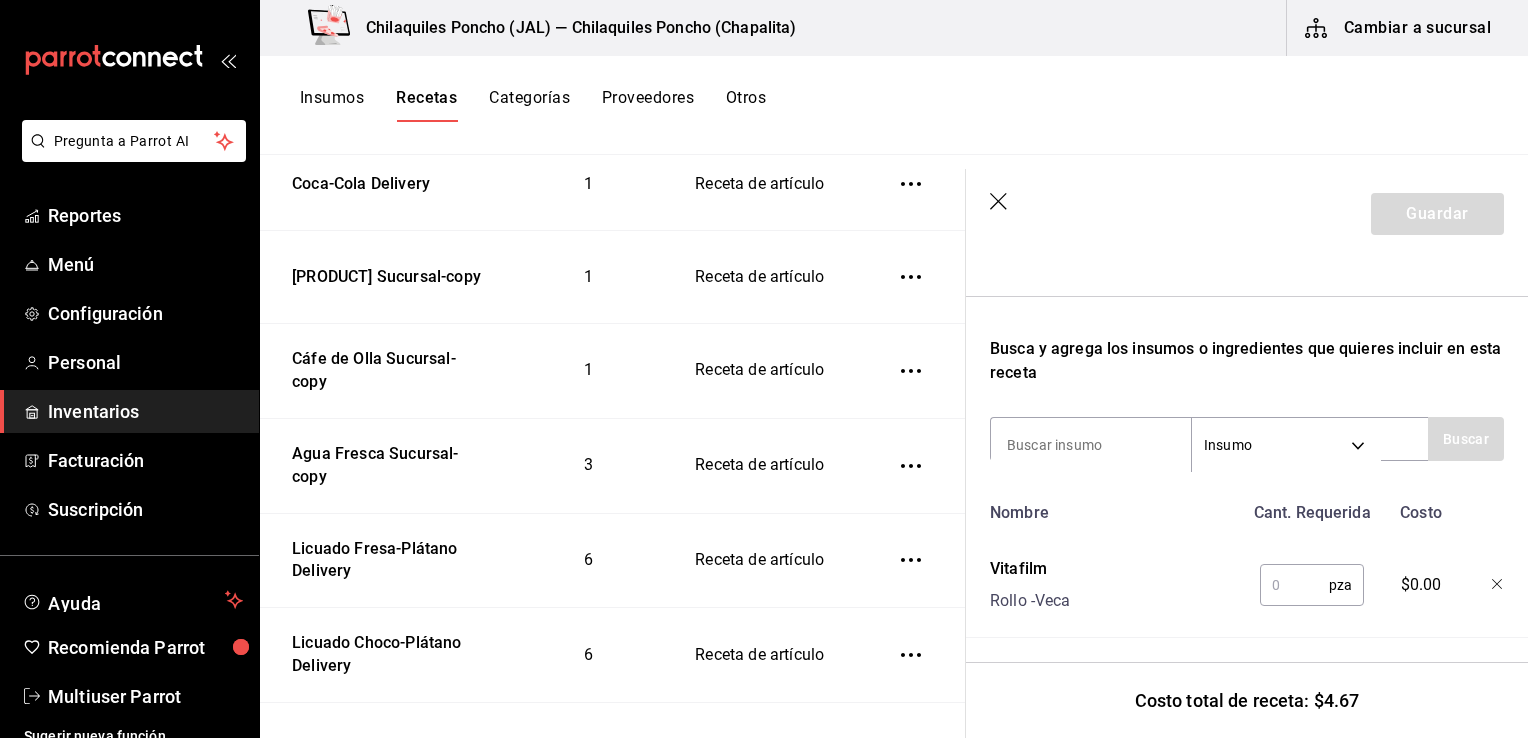 click at bounding box center [1294, 585] 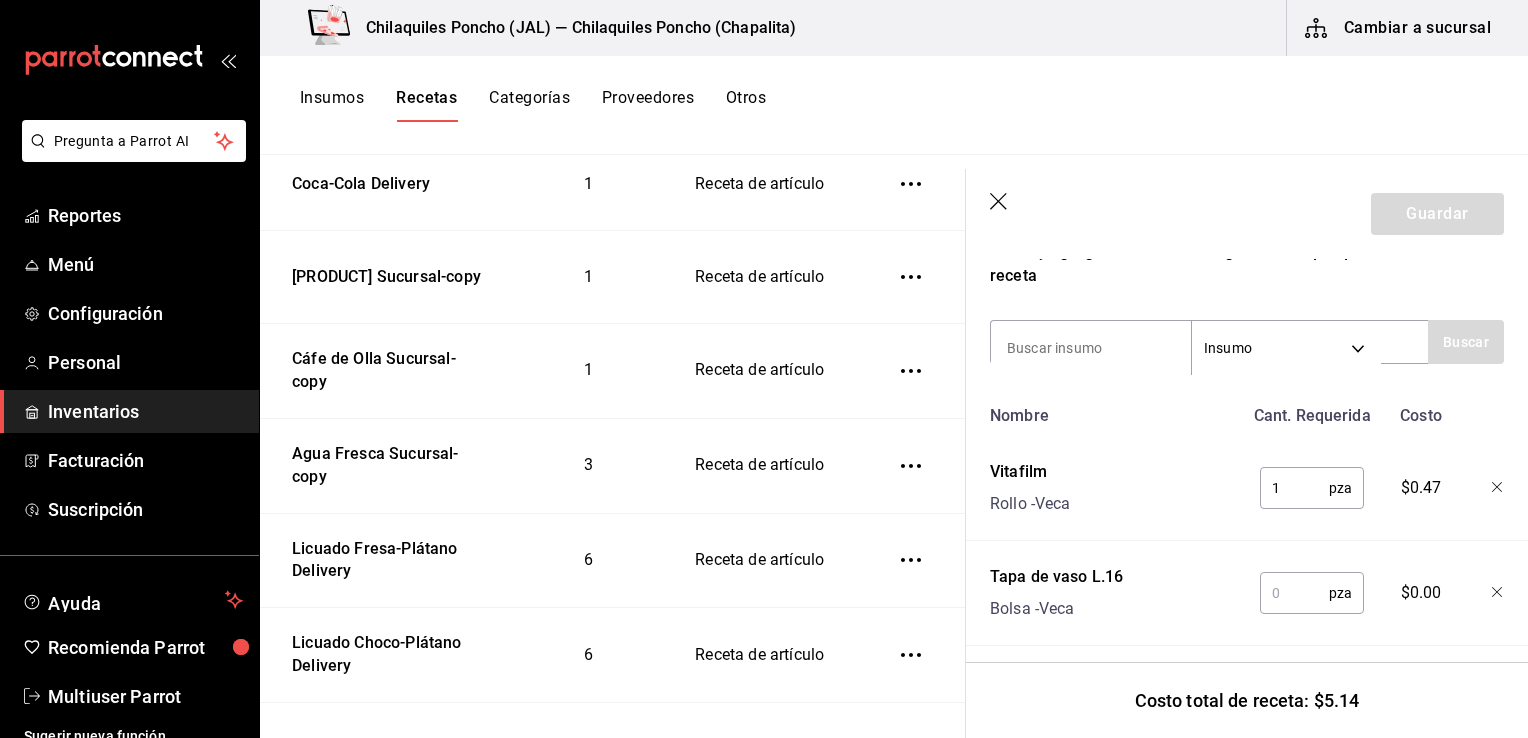 scroll, scrollTop: 456, scrollLeft: 0, axis: vertical 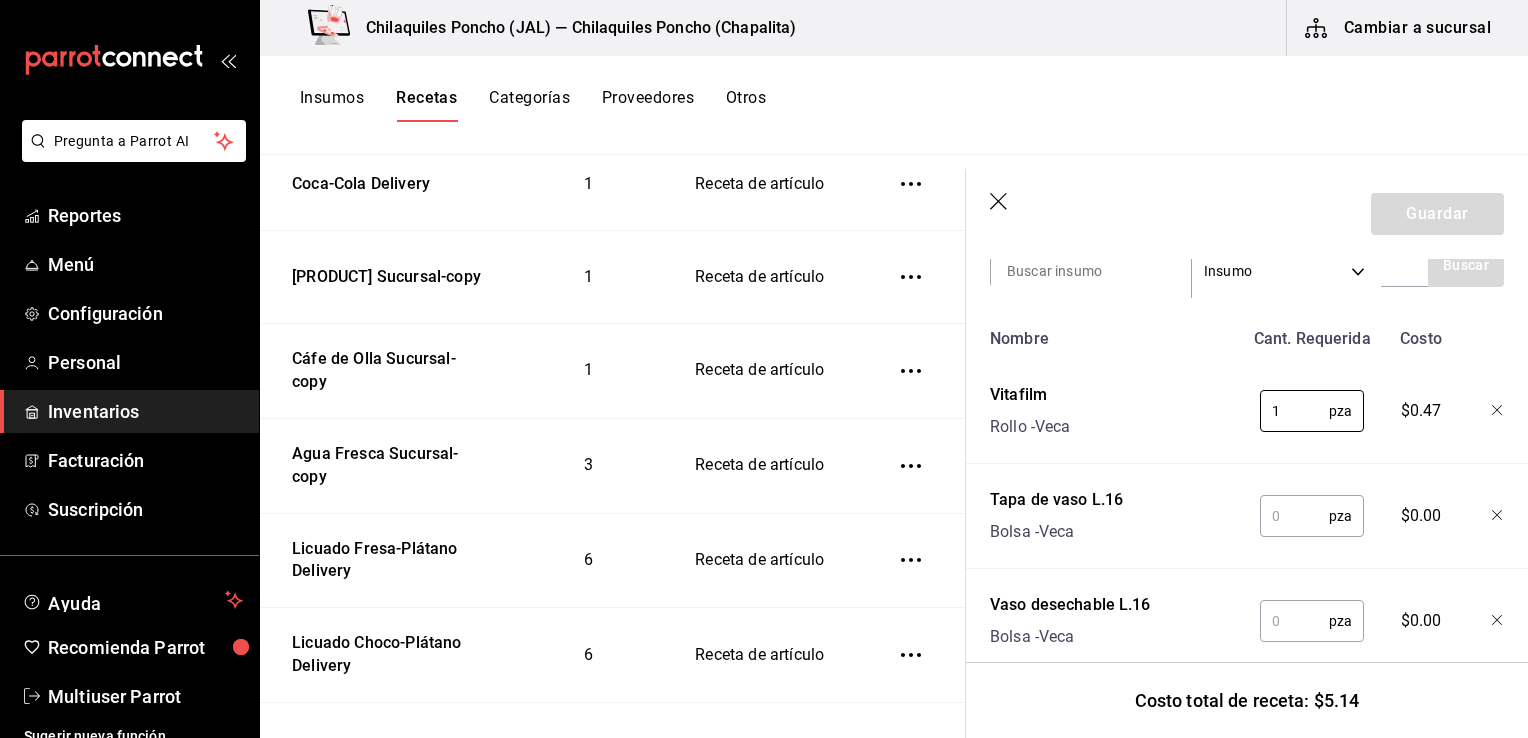 type on "1" 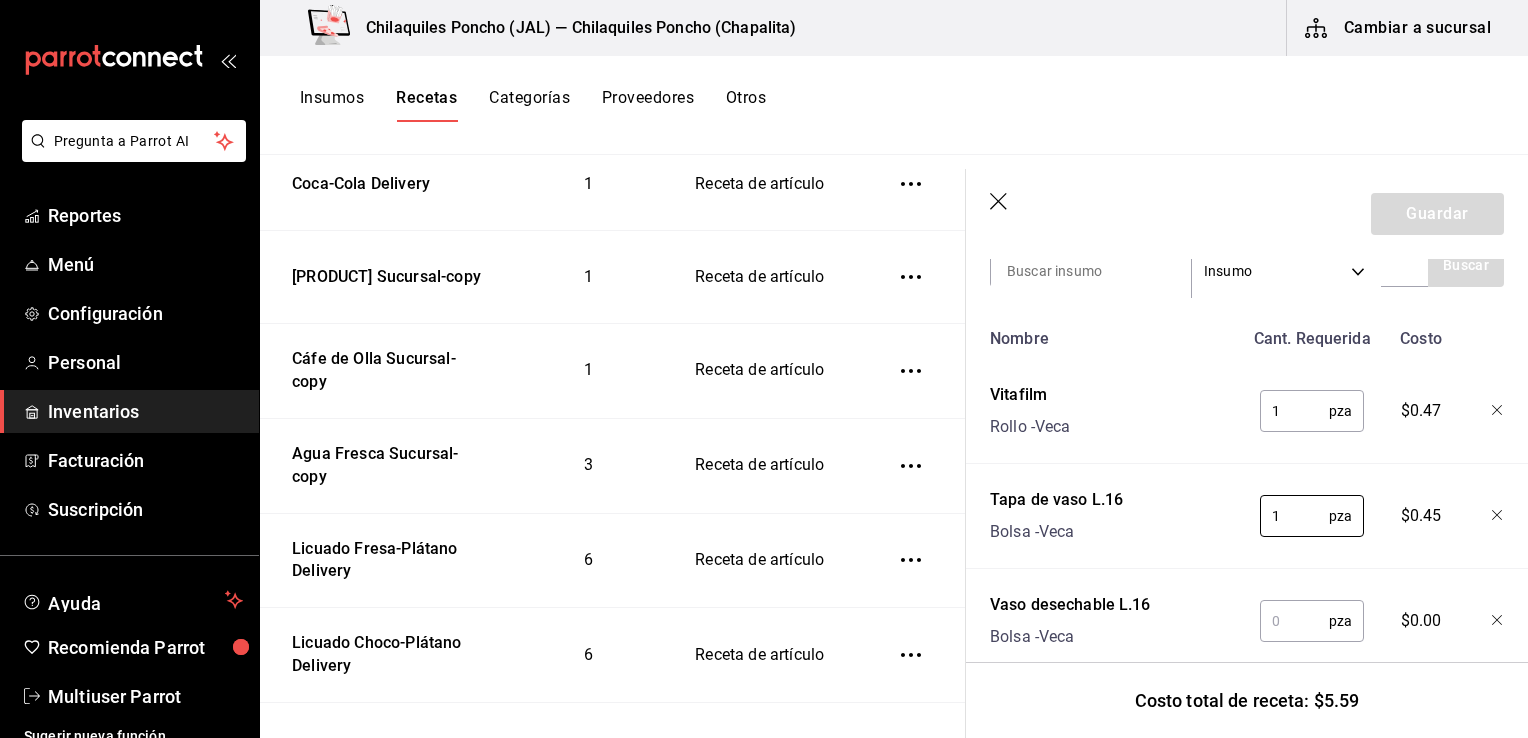 type on "1" 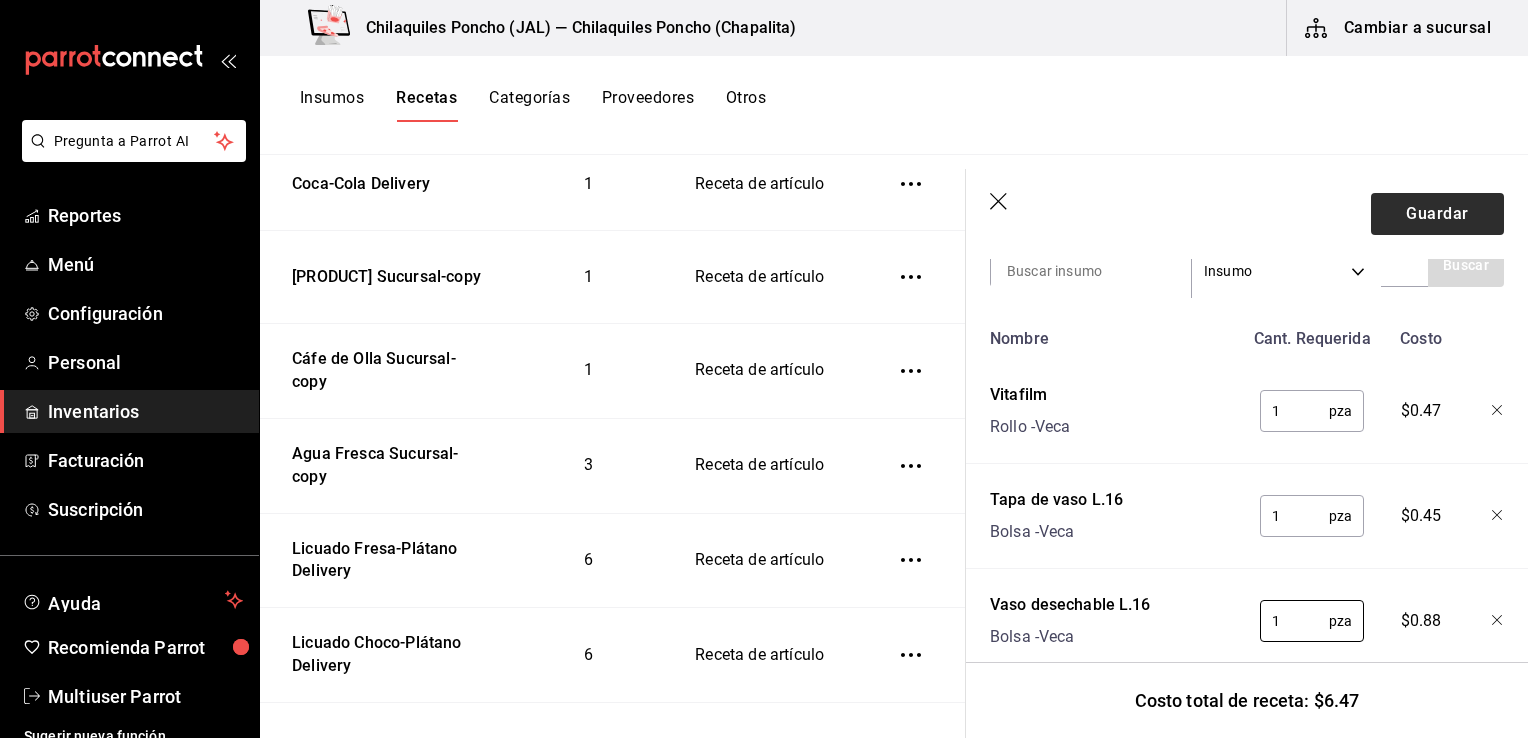 type on "1" 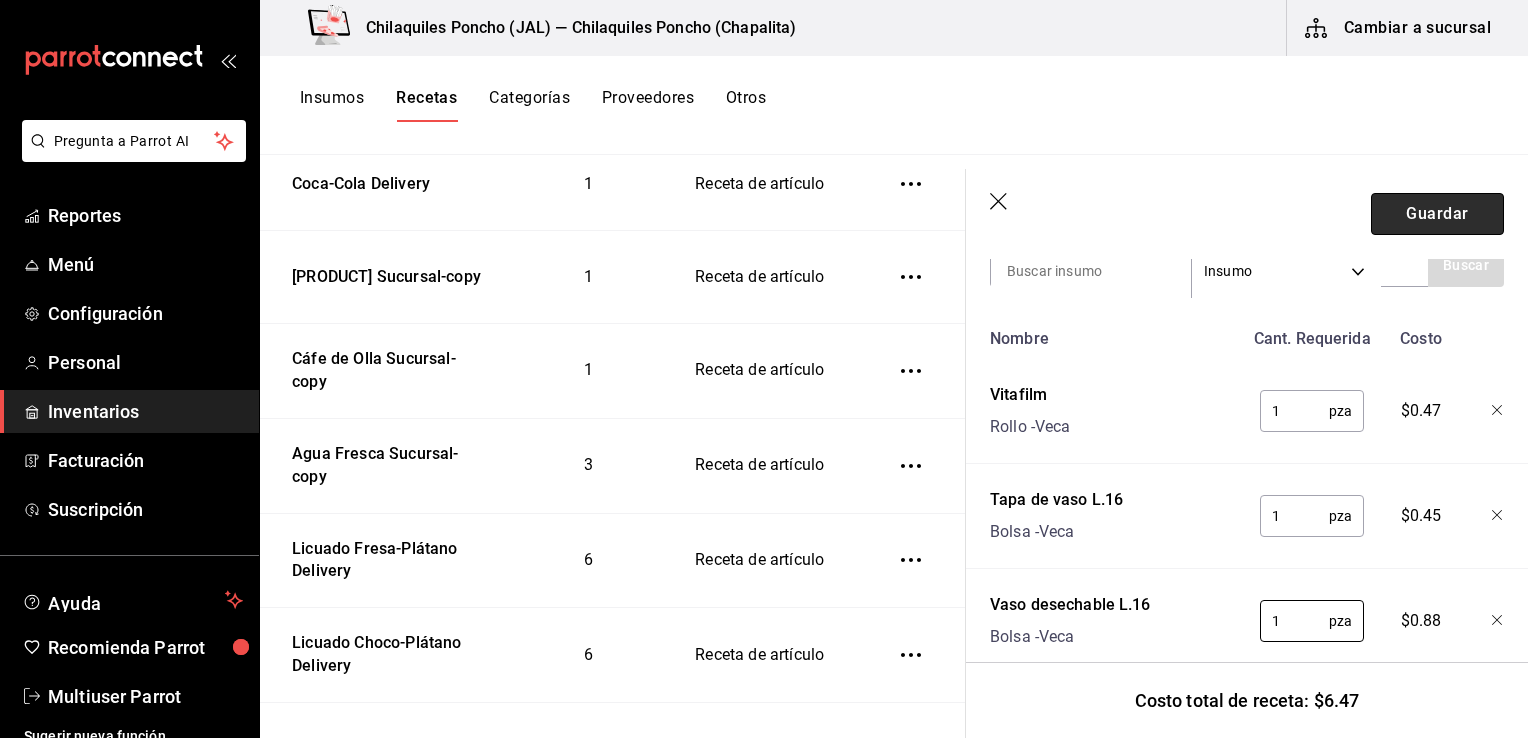 click on "Guardar" at bounding box center (1437, 214) 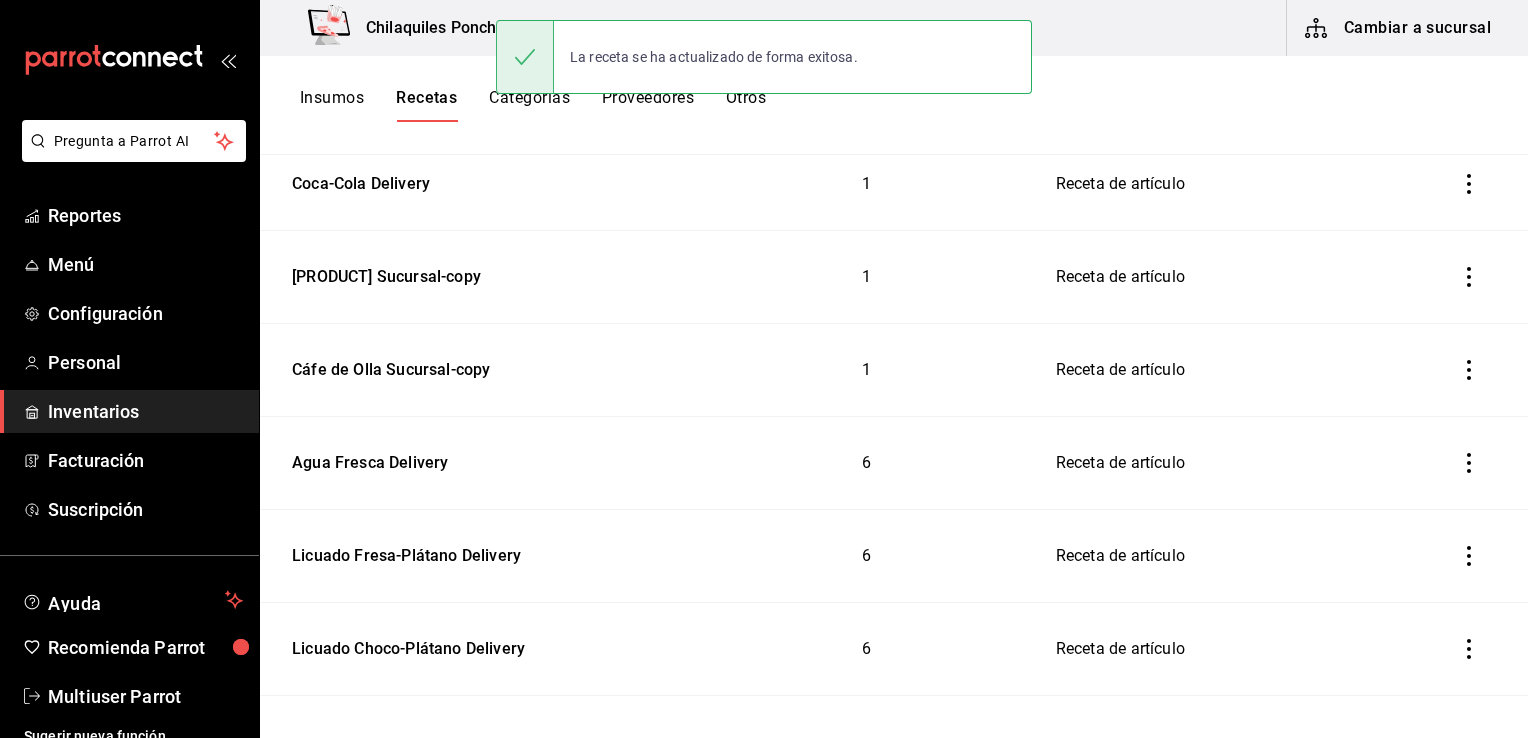 scroll, scrollTop: 0, scrollLeft: 0, axis: both 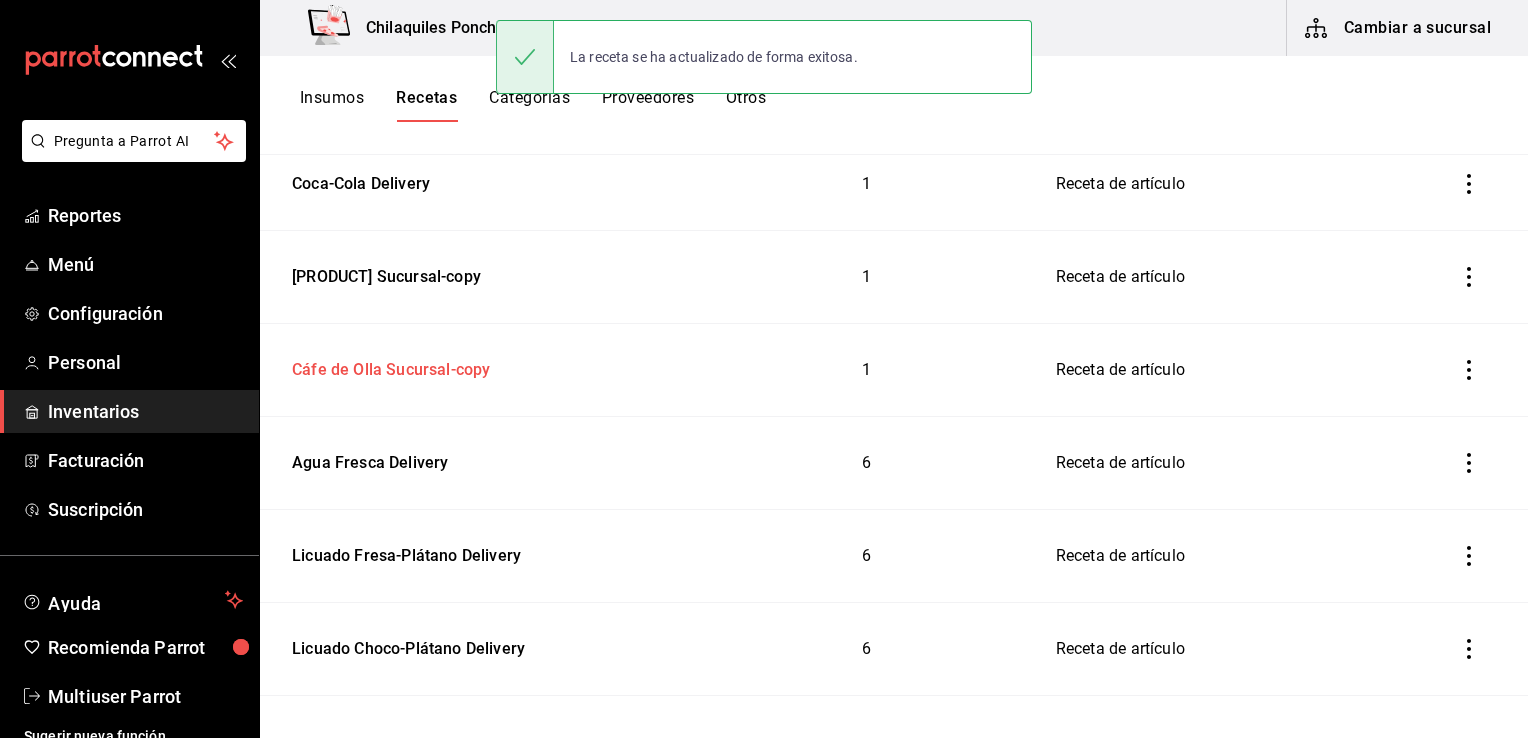 click on "Cáfe de Olla Sucursal-copy" at bounding box center (387, 366) 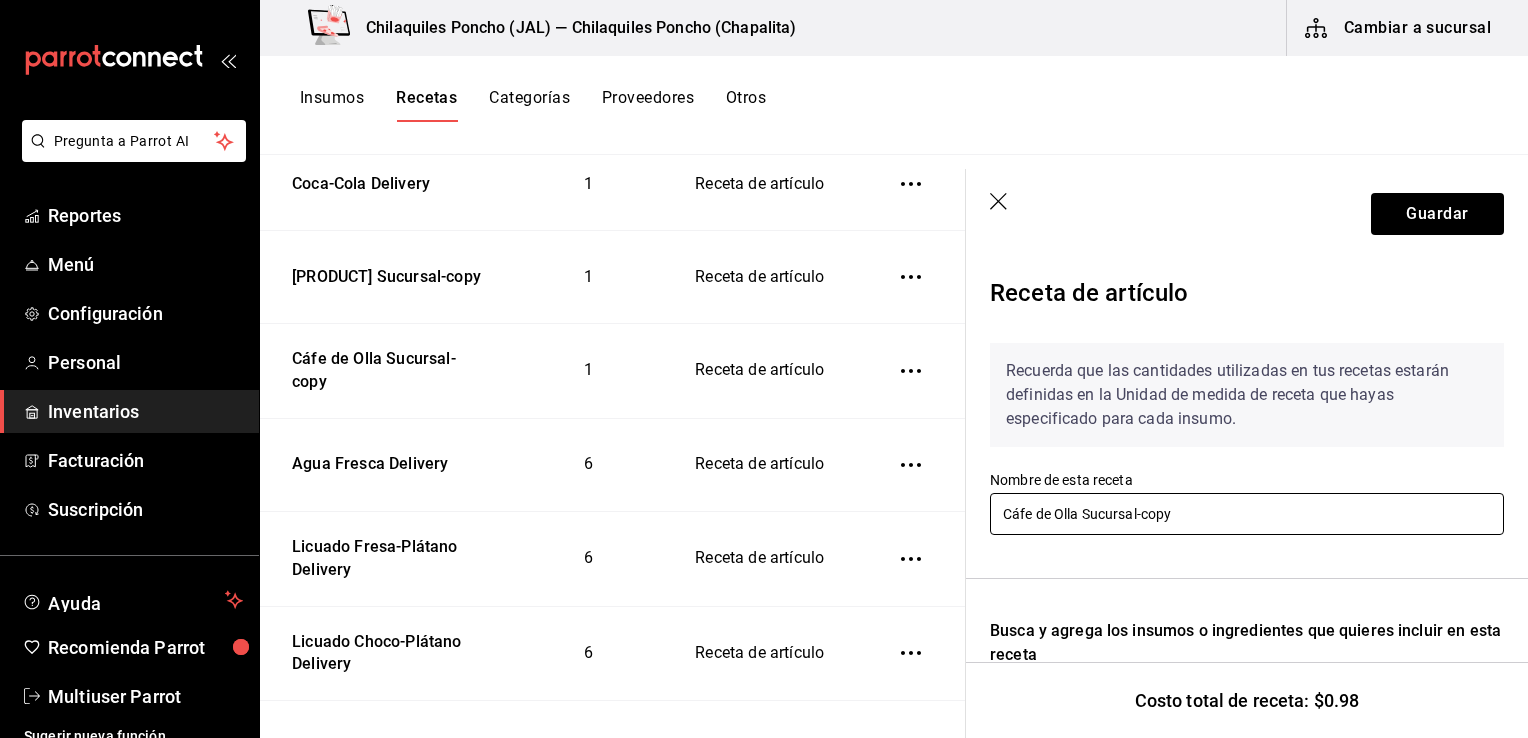 drag, startPoint x: 1185, startPoint y: 499, endPoint x: 1084, endPoint y: 508, distance: 101.4002 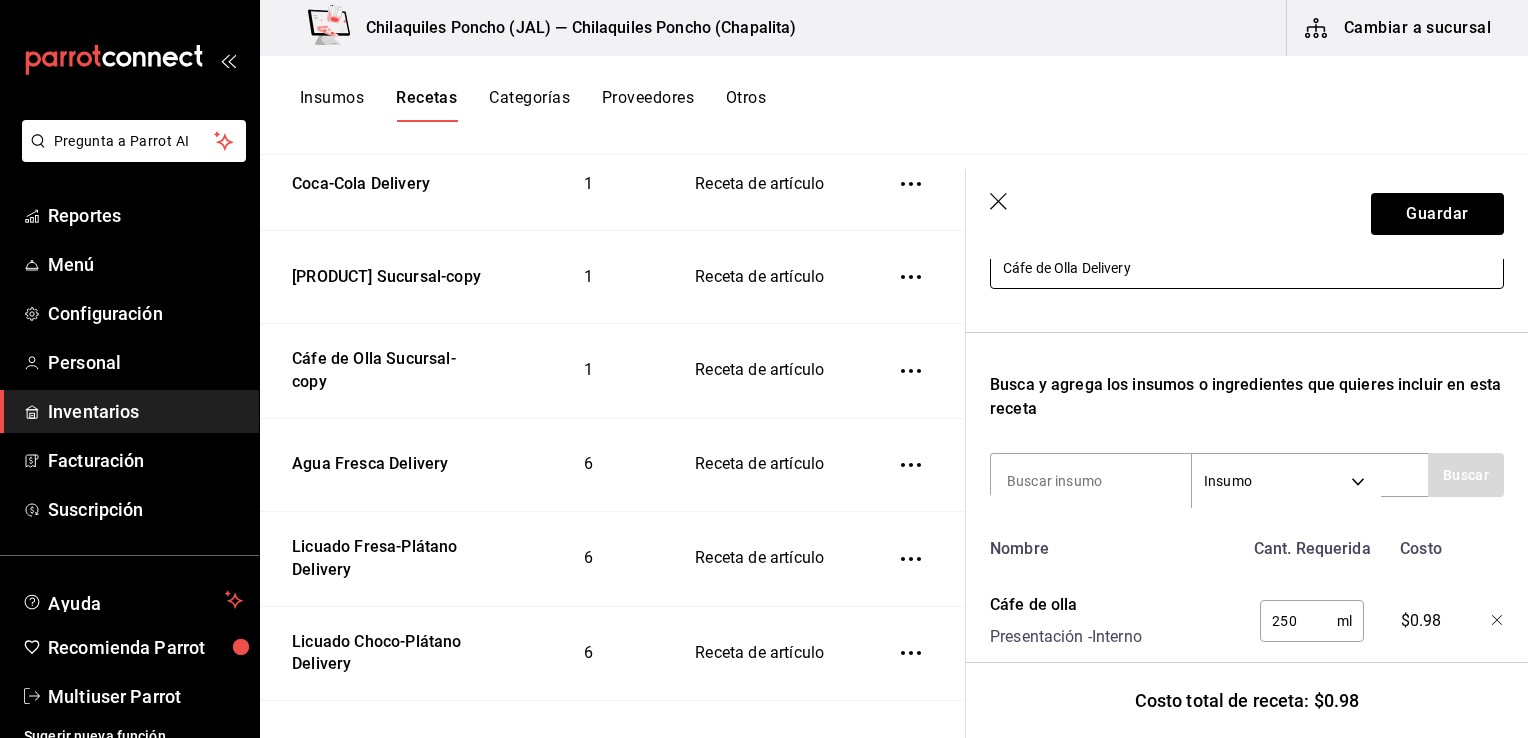scroll, scrollTop: 300, scrollLeft: 0, axis: vertical 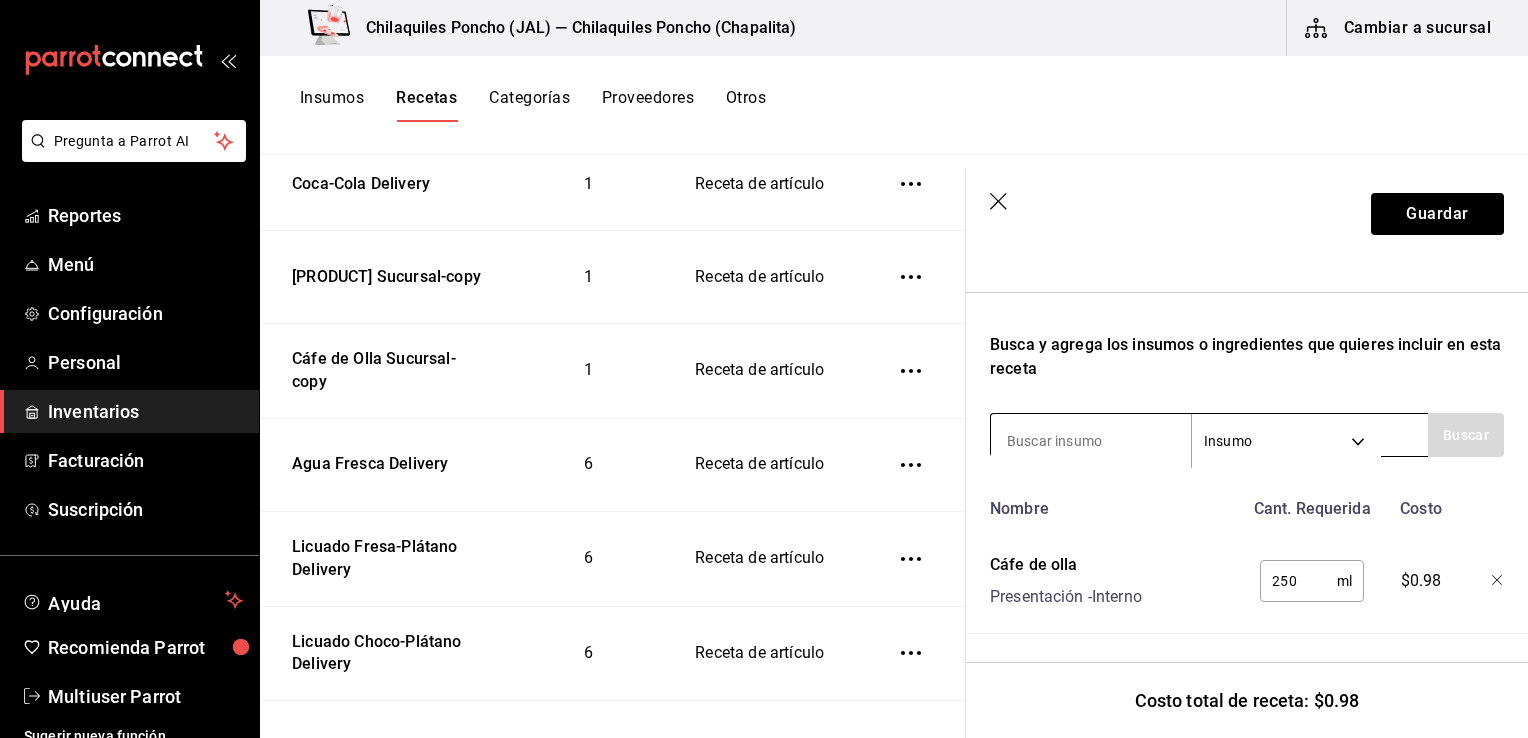 type on "Cáfe de Olla Delivery" 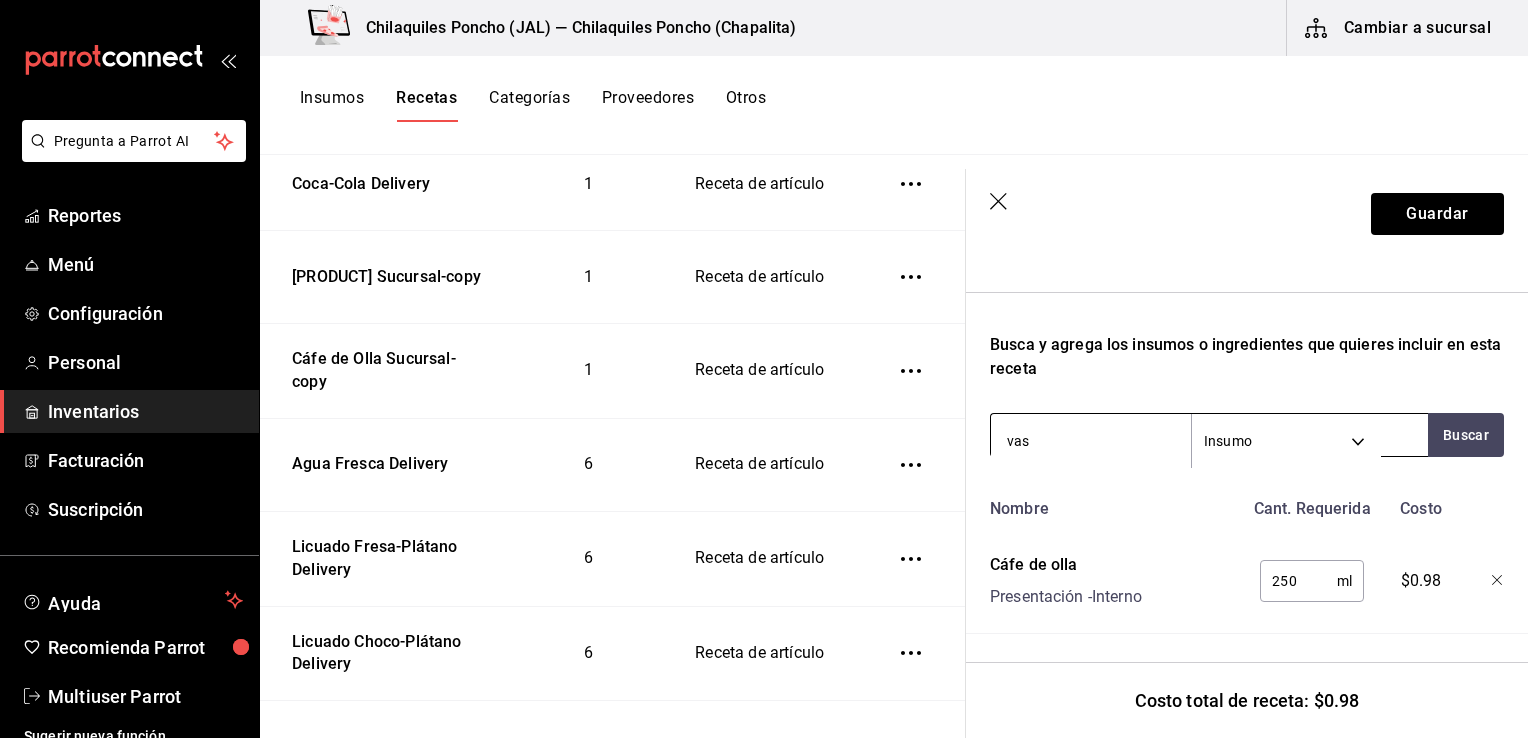 type on "vaso" 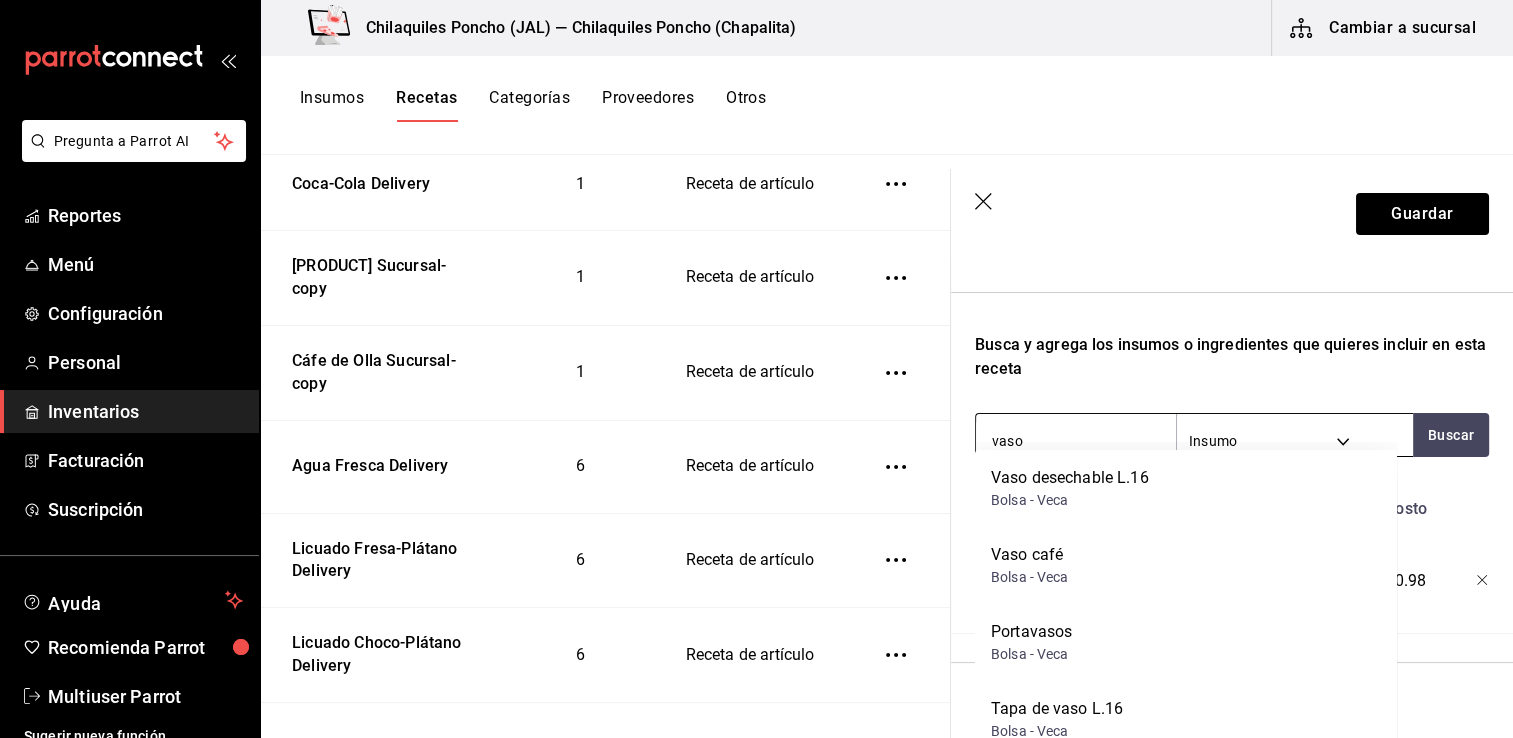 click on "Bolsa - Veca" at bounding box center (1030, 577) 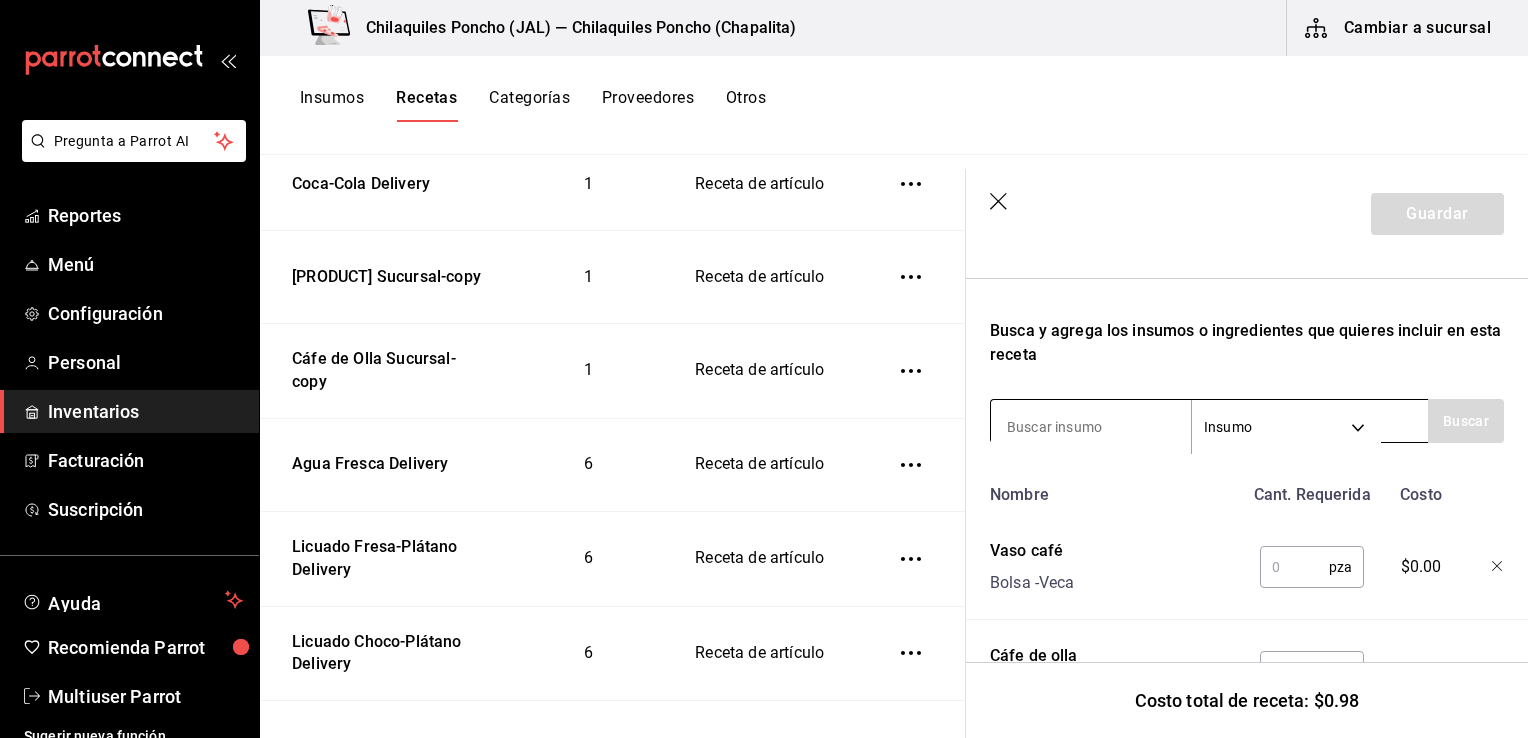 click at bounding box center (1091, 427) 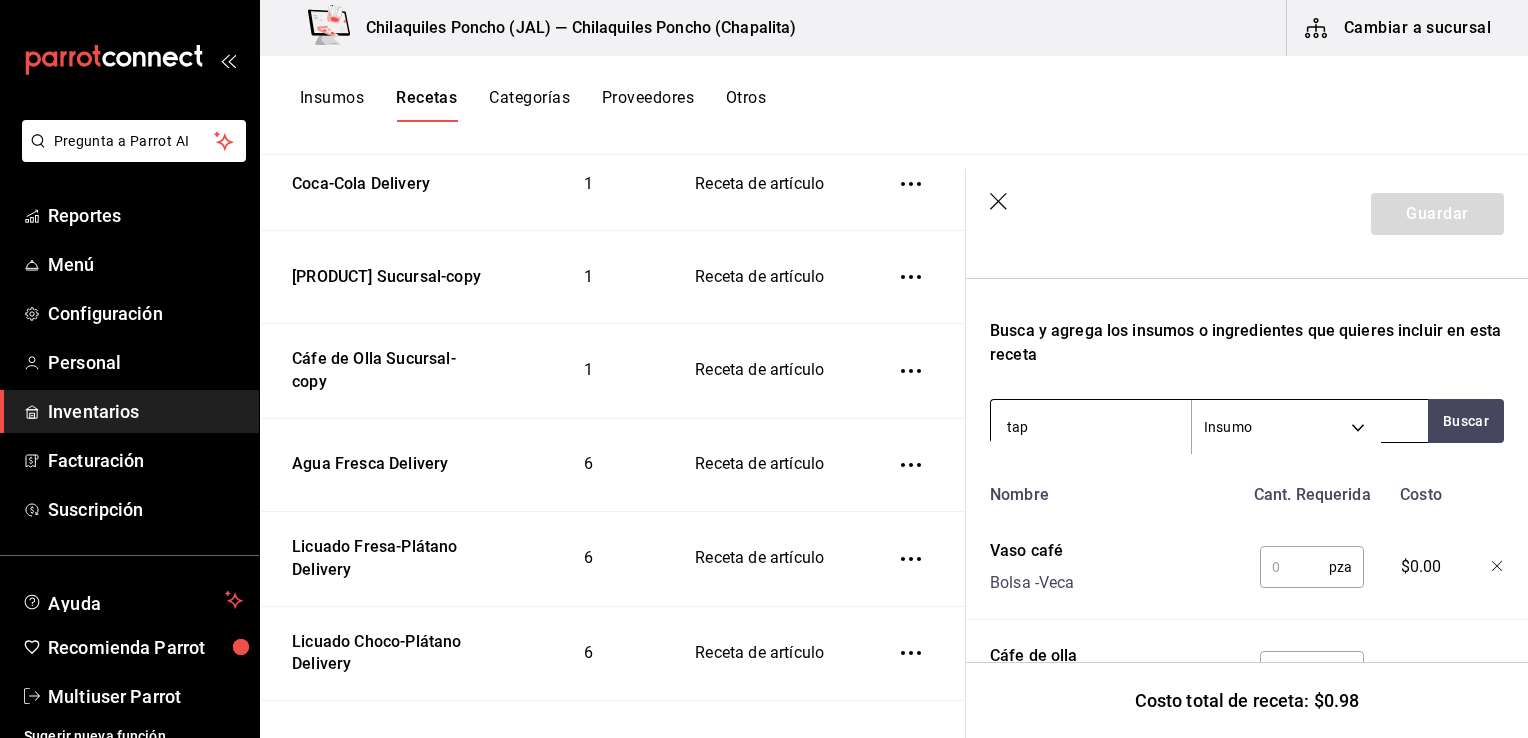 type on "tapa" 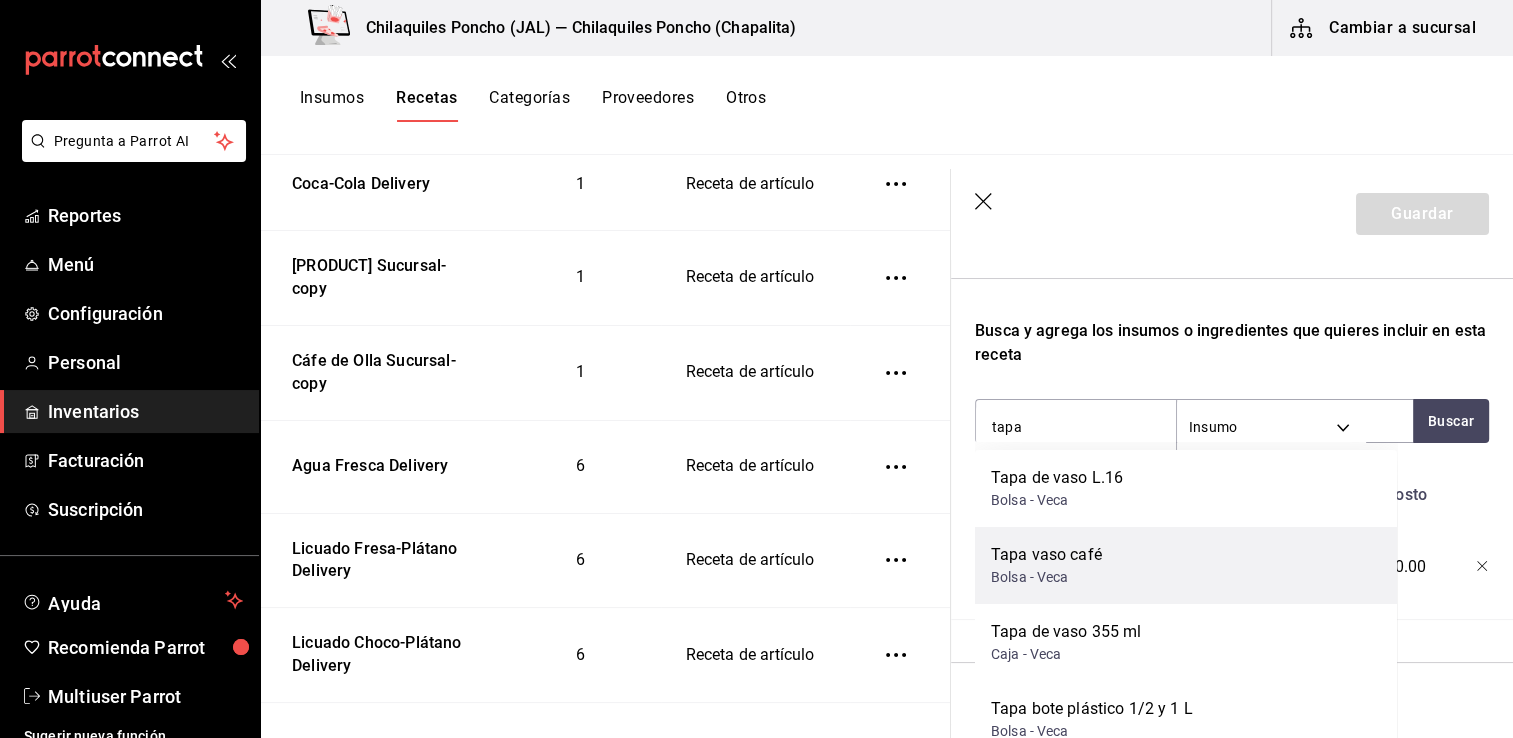 click on "Tapa vaso café Bolsa - Veca" at bounding box center [1186, 565] 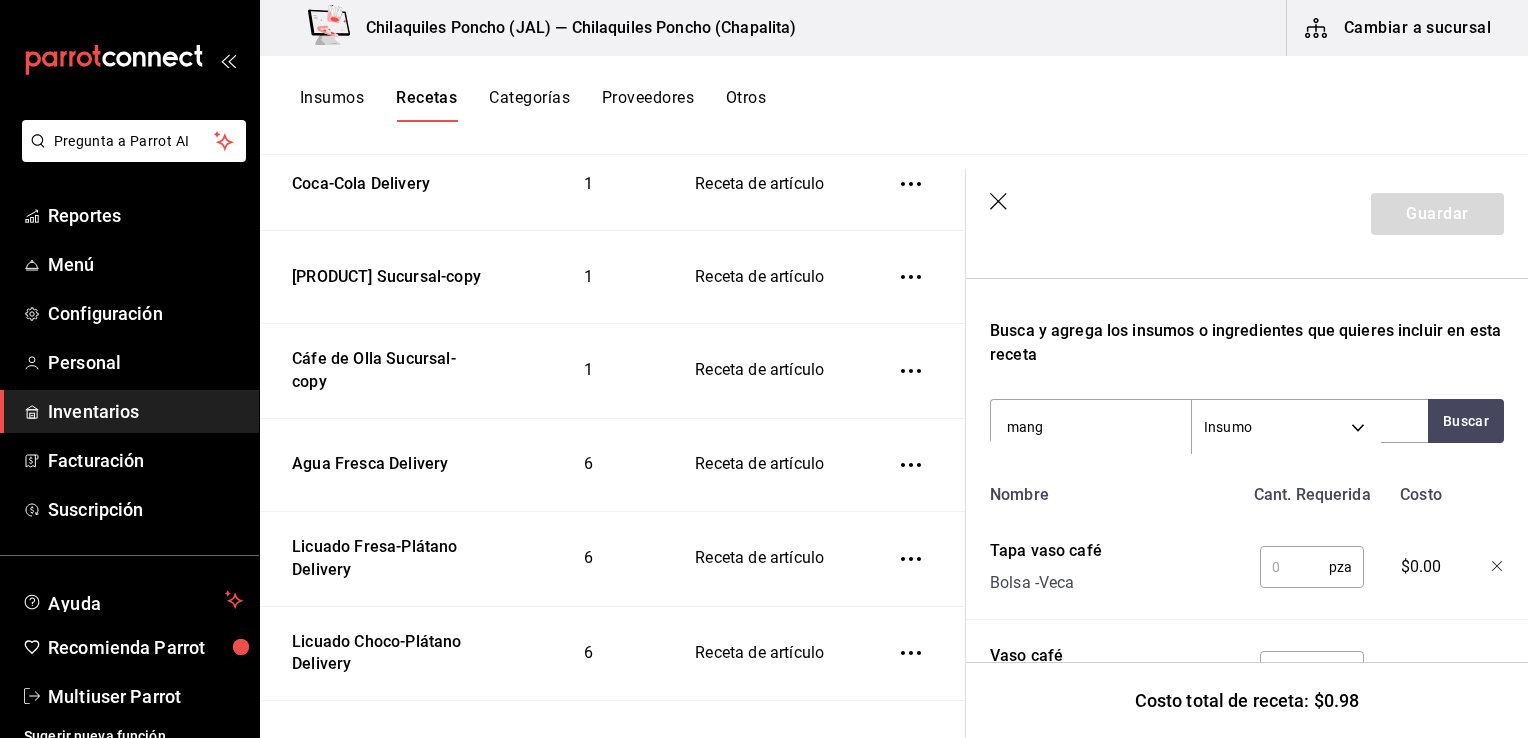 type on "manga" 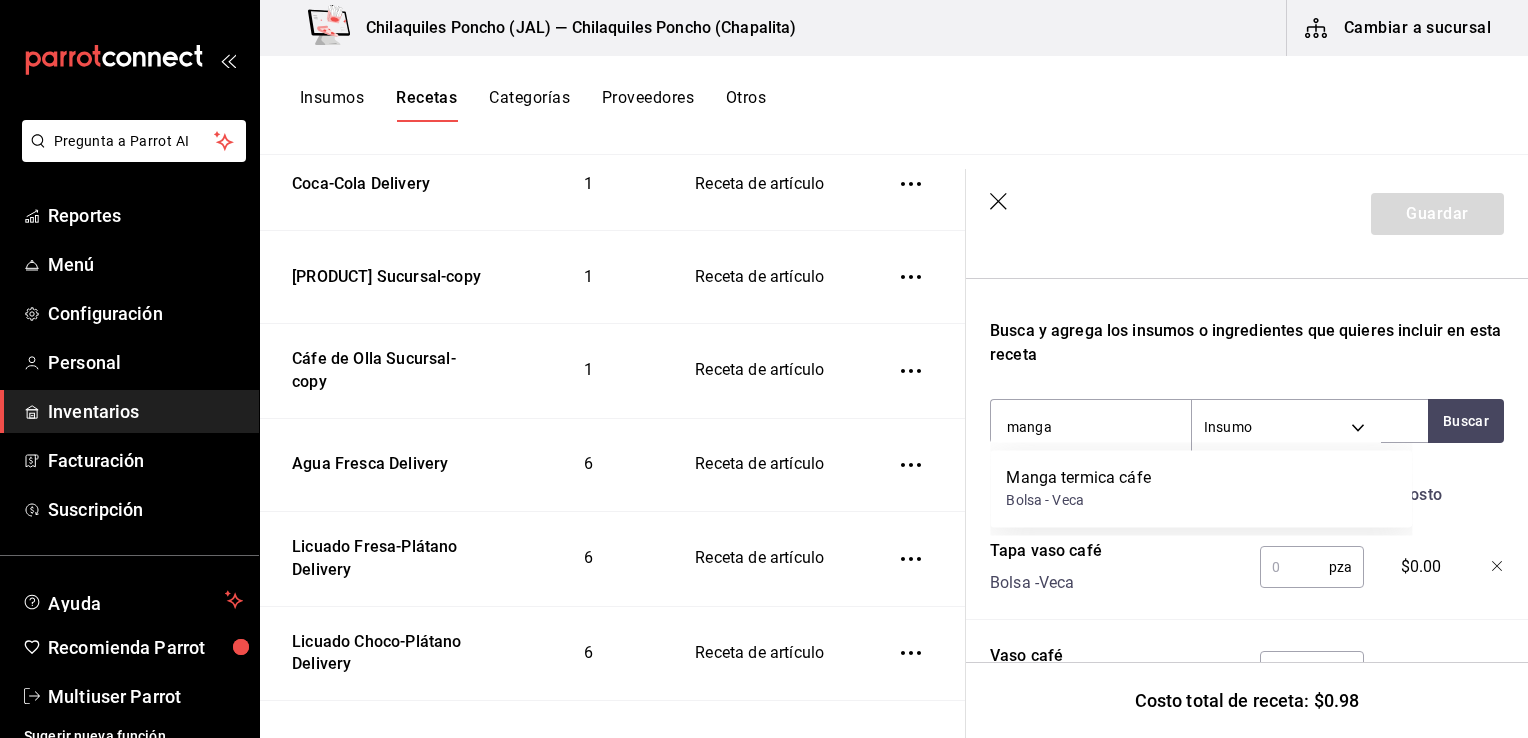 click on "Manga termica cáfe" at bounding box center (1078, 478) 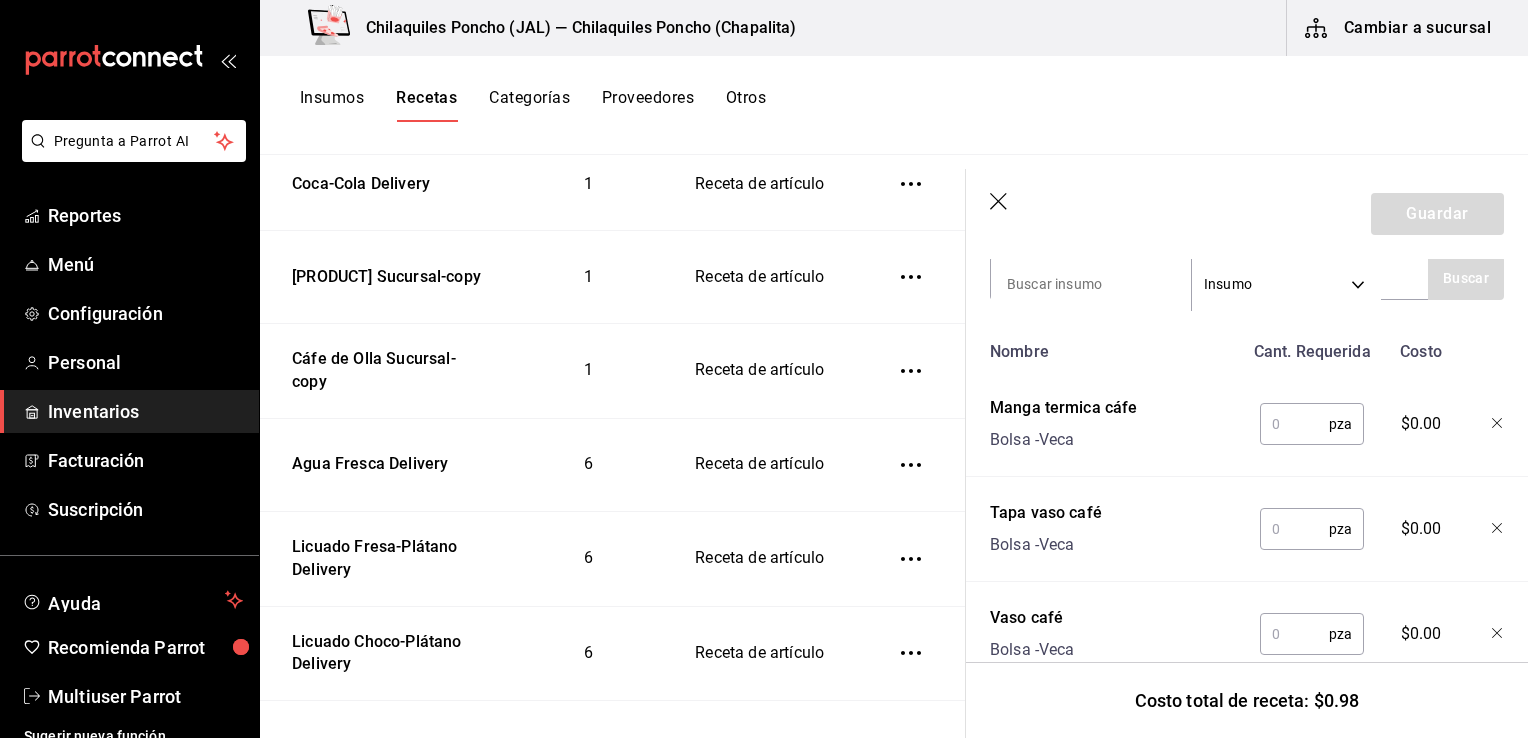 scroll, scrollTop: 442, scrollLeft: 0, axis: vertical 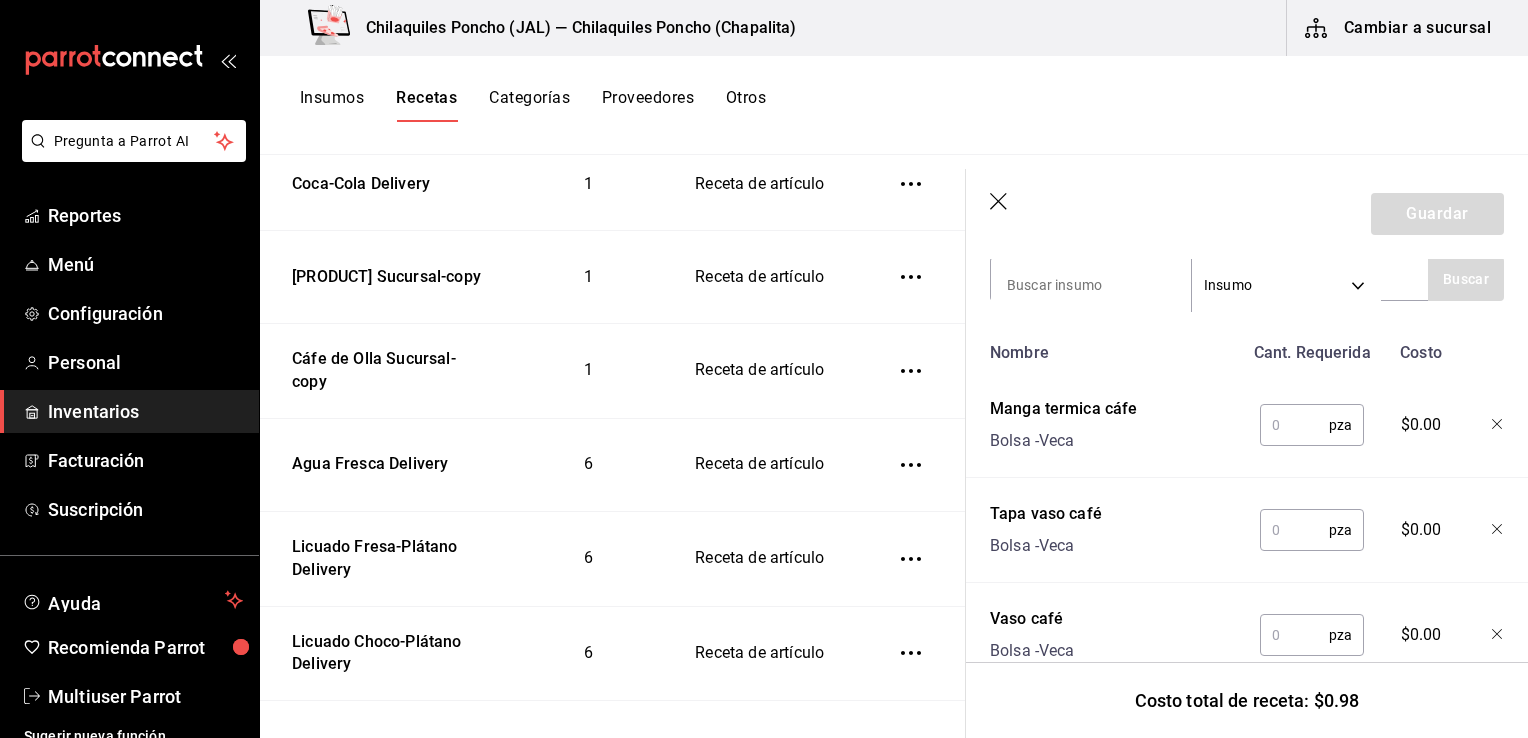 click at bounding box center (1294, 425) 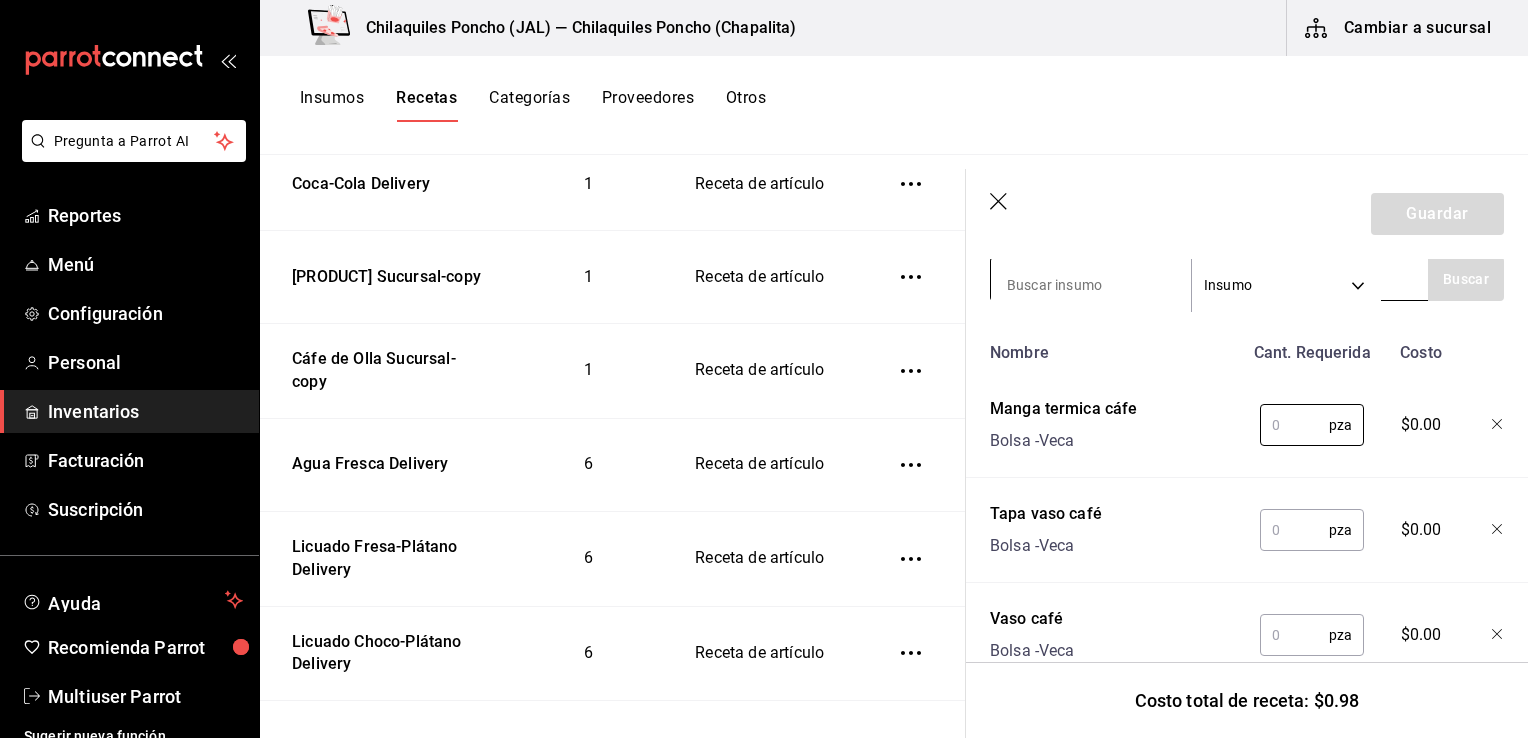 click at bounding box center [1091, 285] 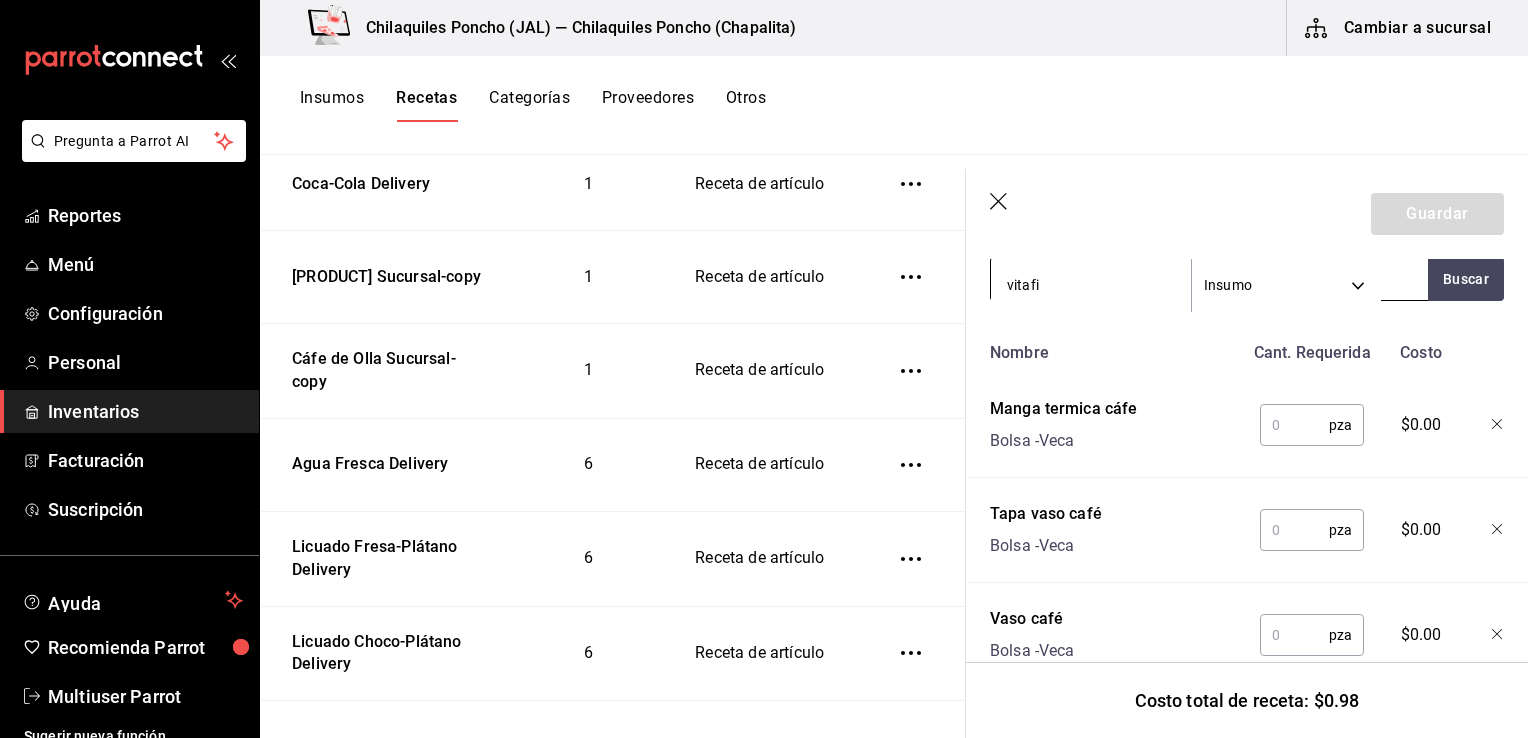 type on "vitafil" 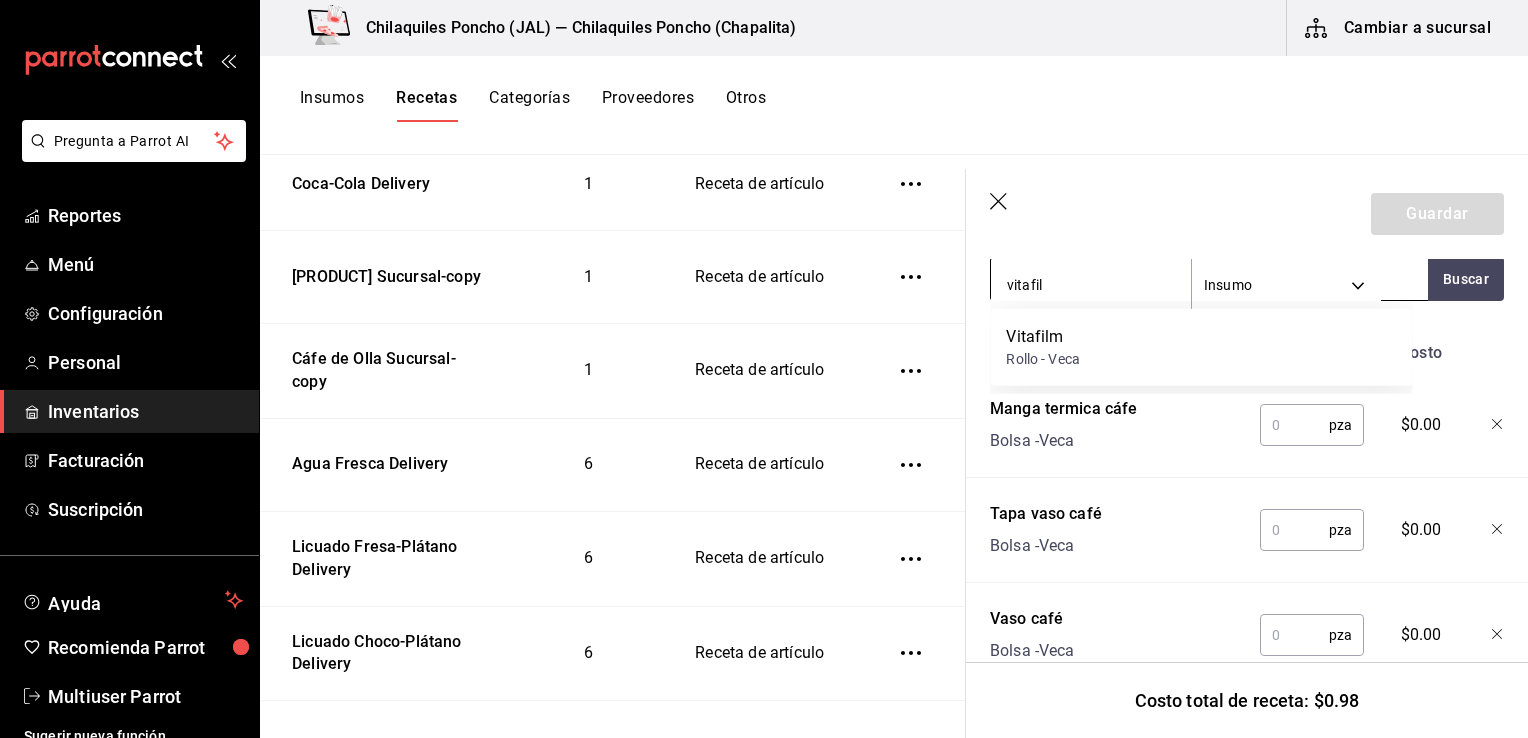 click on "Vitafilm Rollo - Veca" at bounding box center (1201, 347) 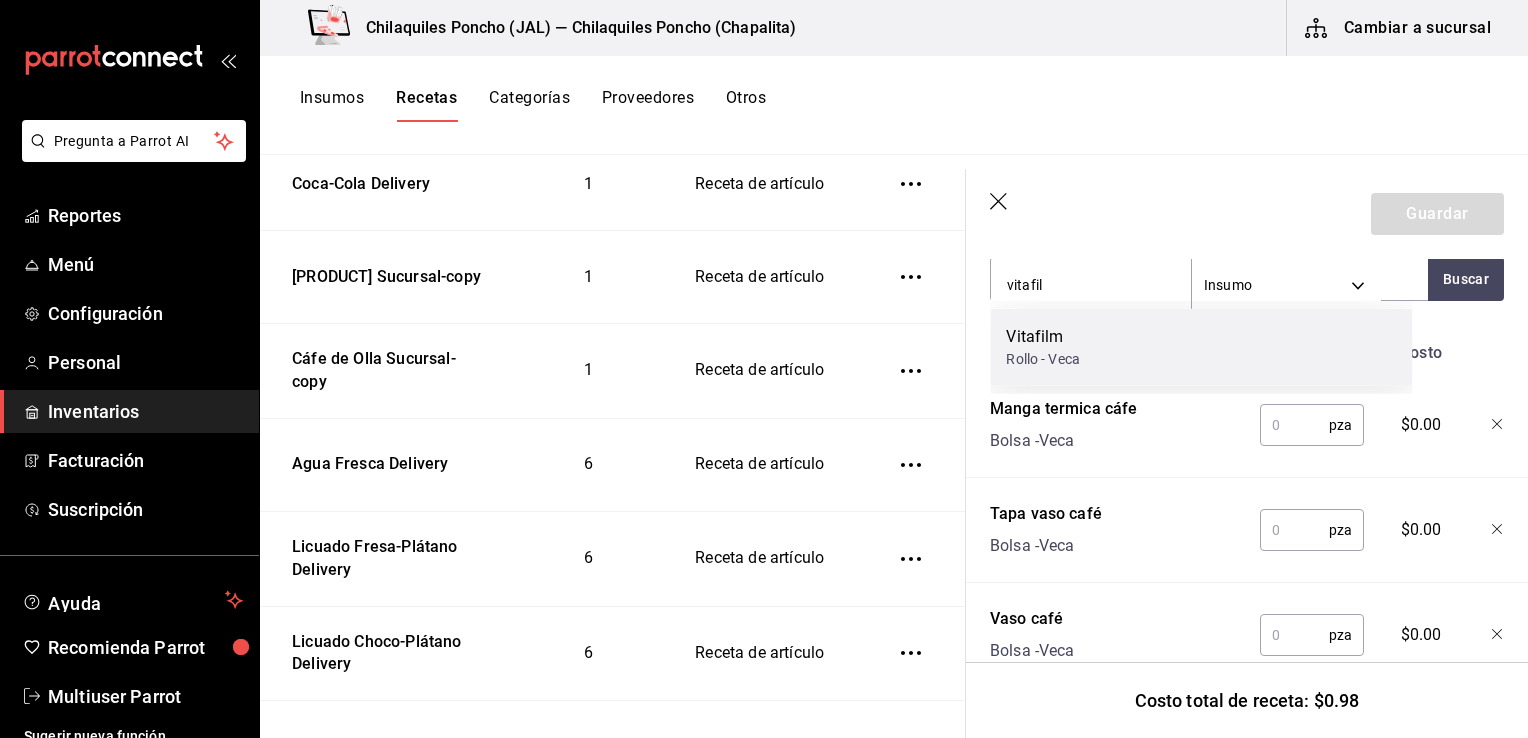 type 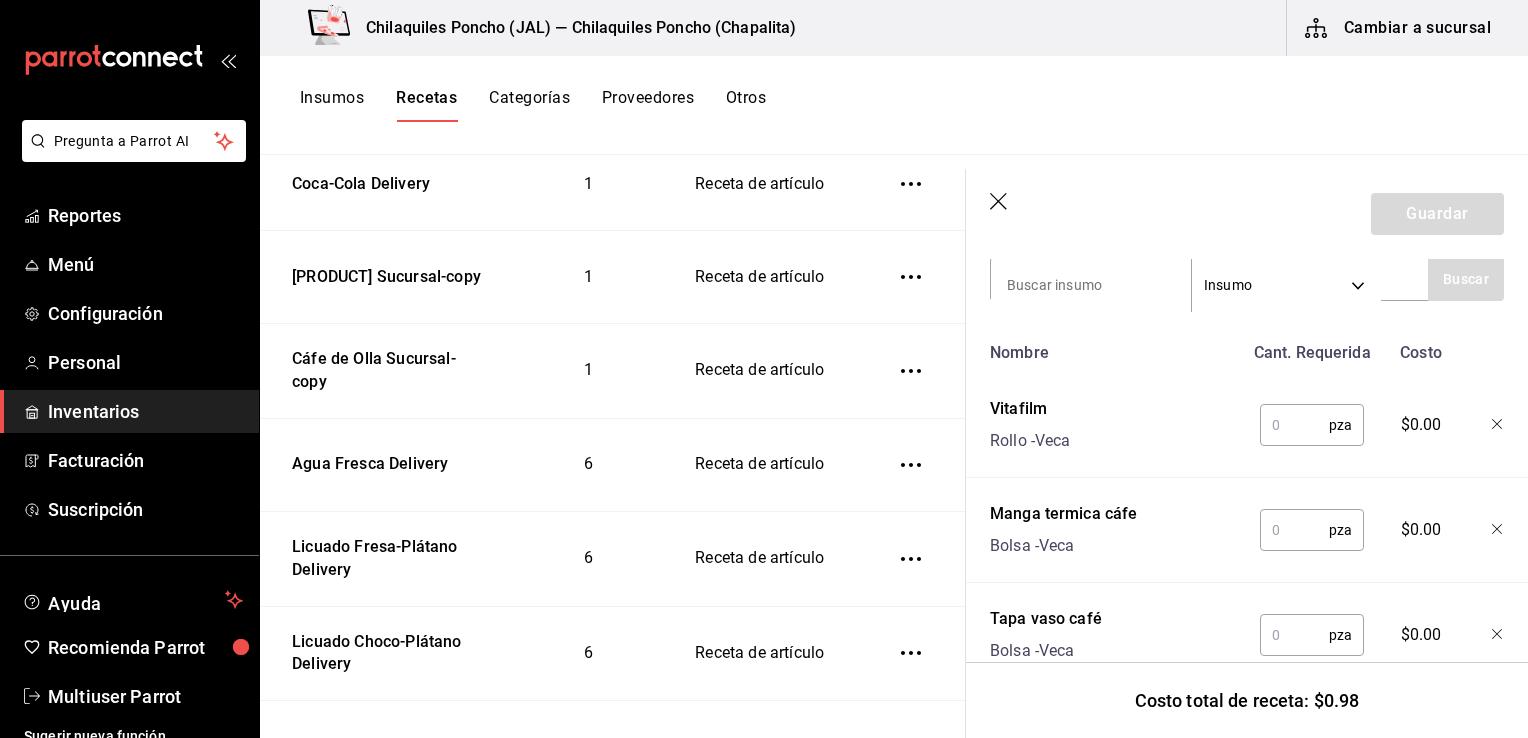 click at bounding box center [1294, 425] 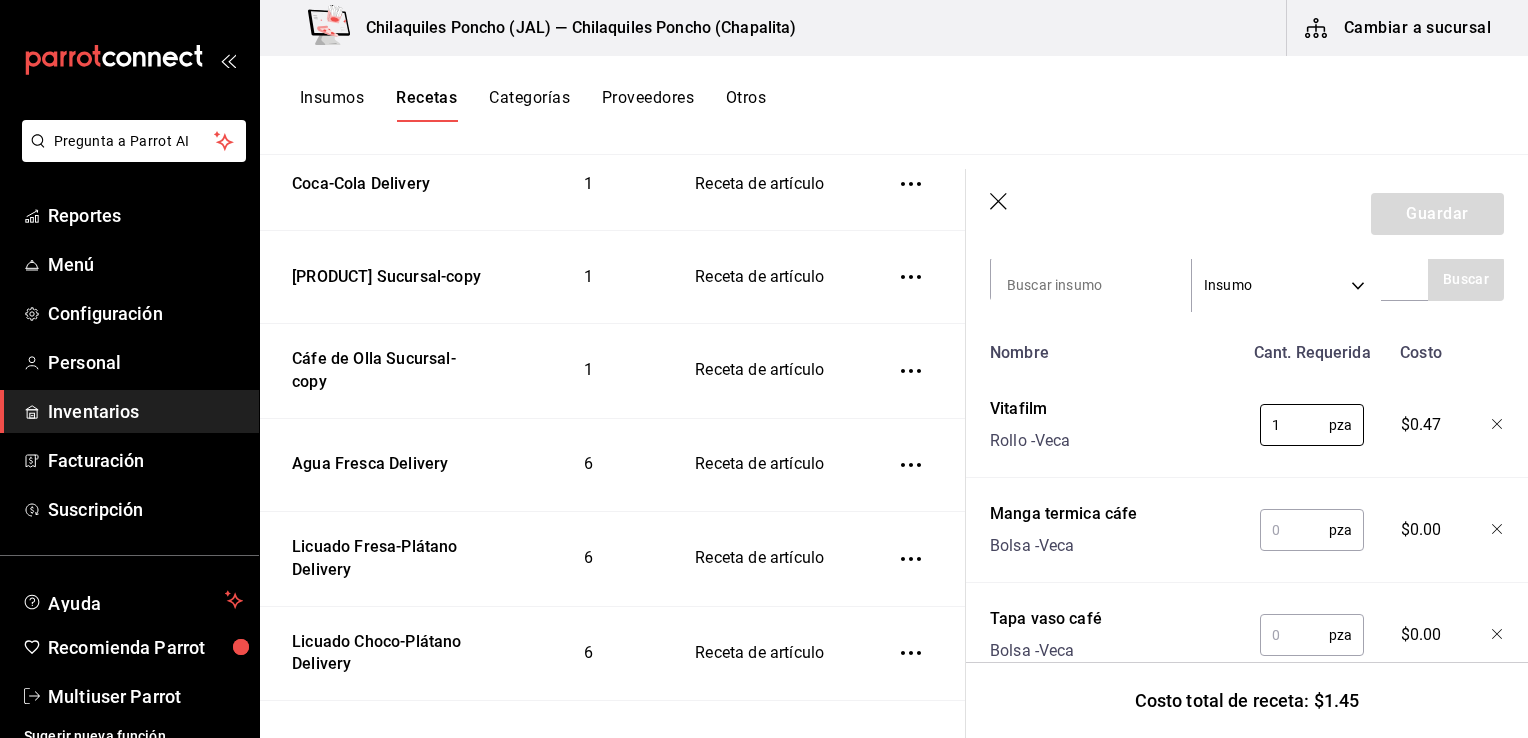 type on "1" 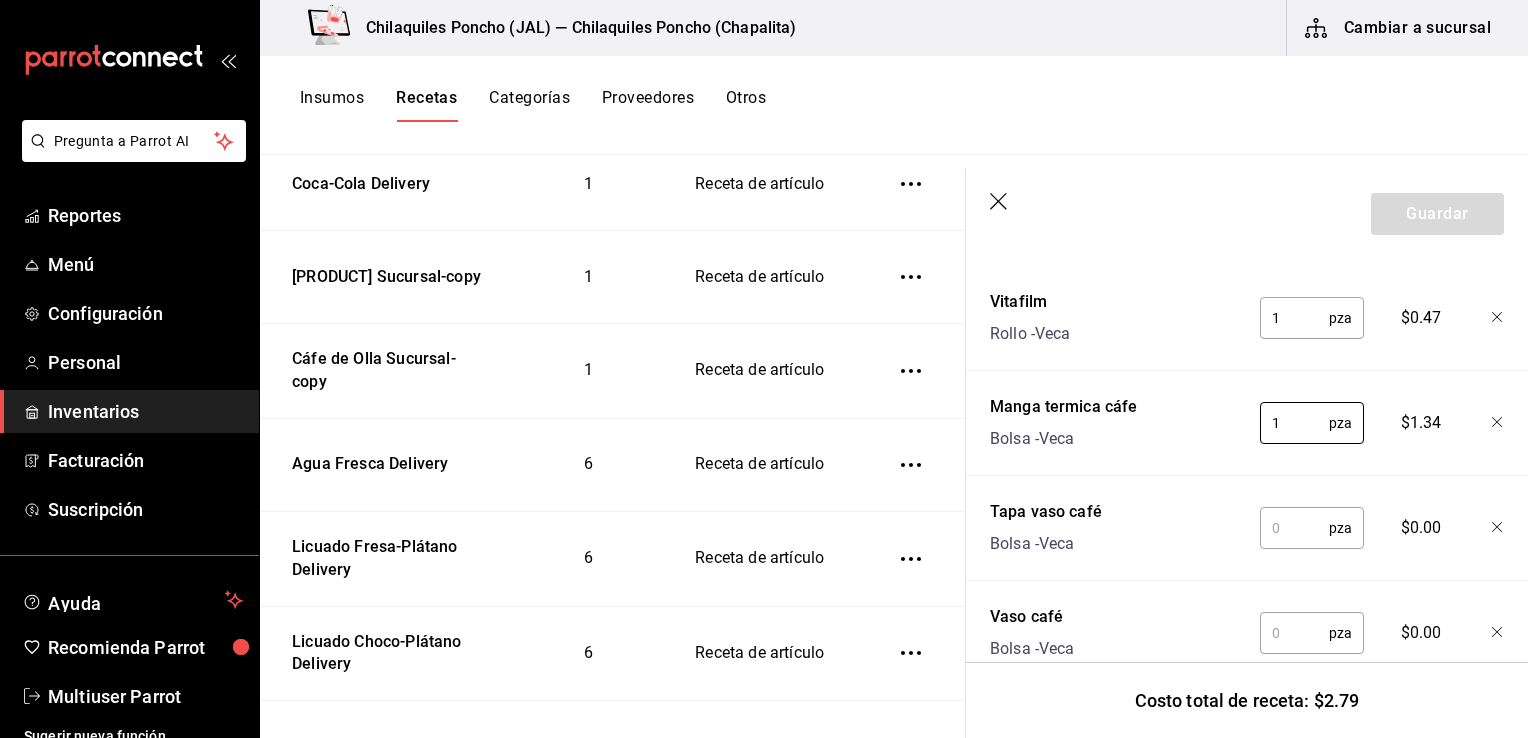 type on "1" 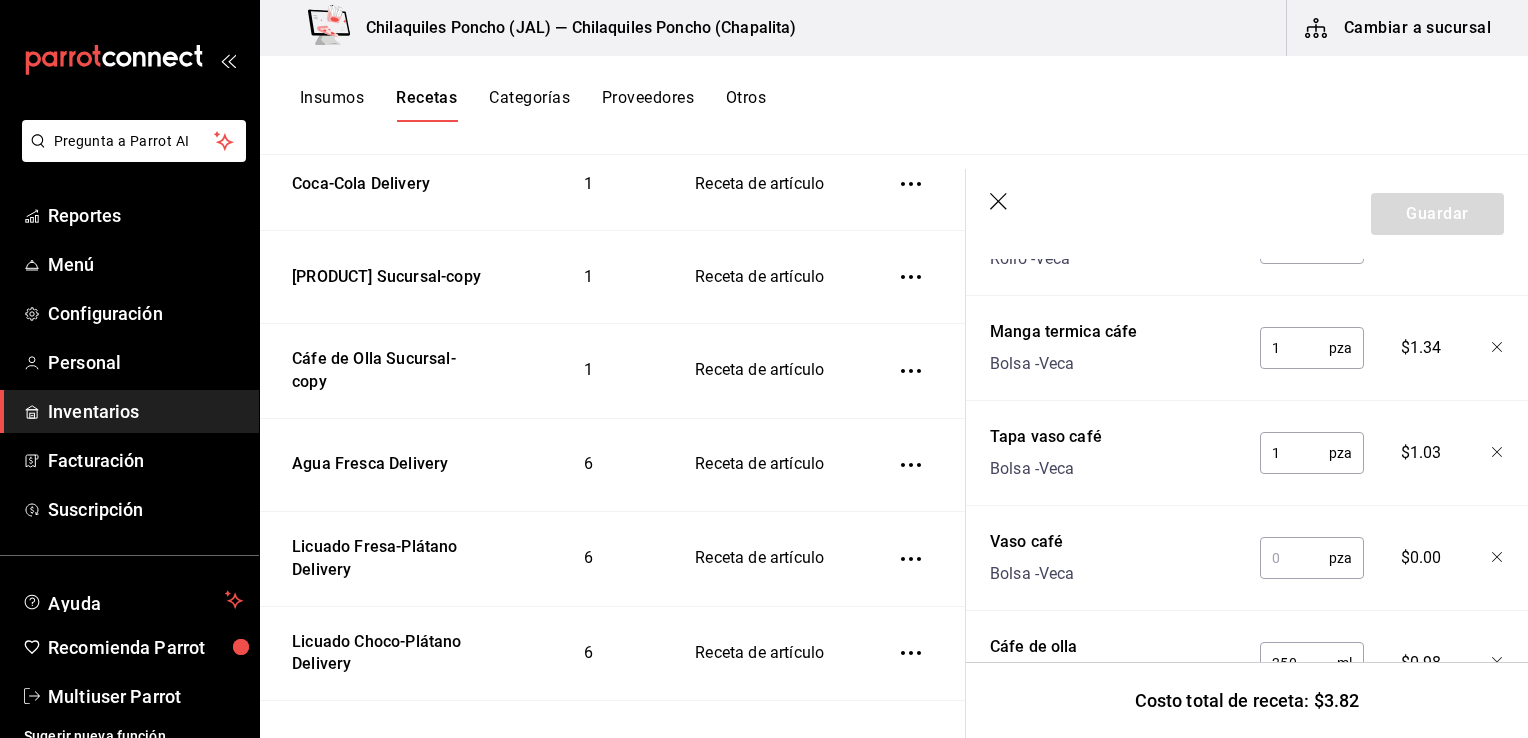 scroll, scrollTop: 634, scrollLeft: 0, axis: vertical 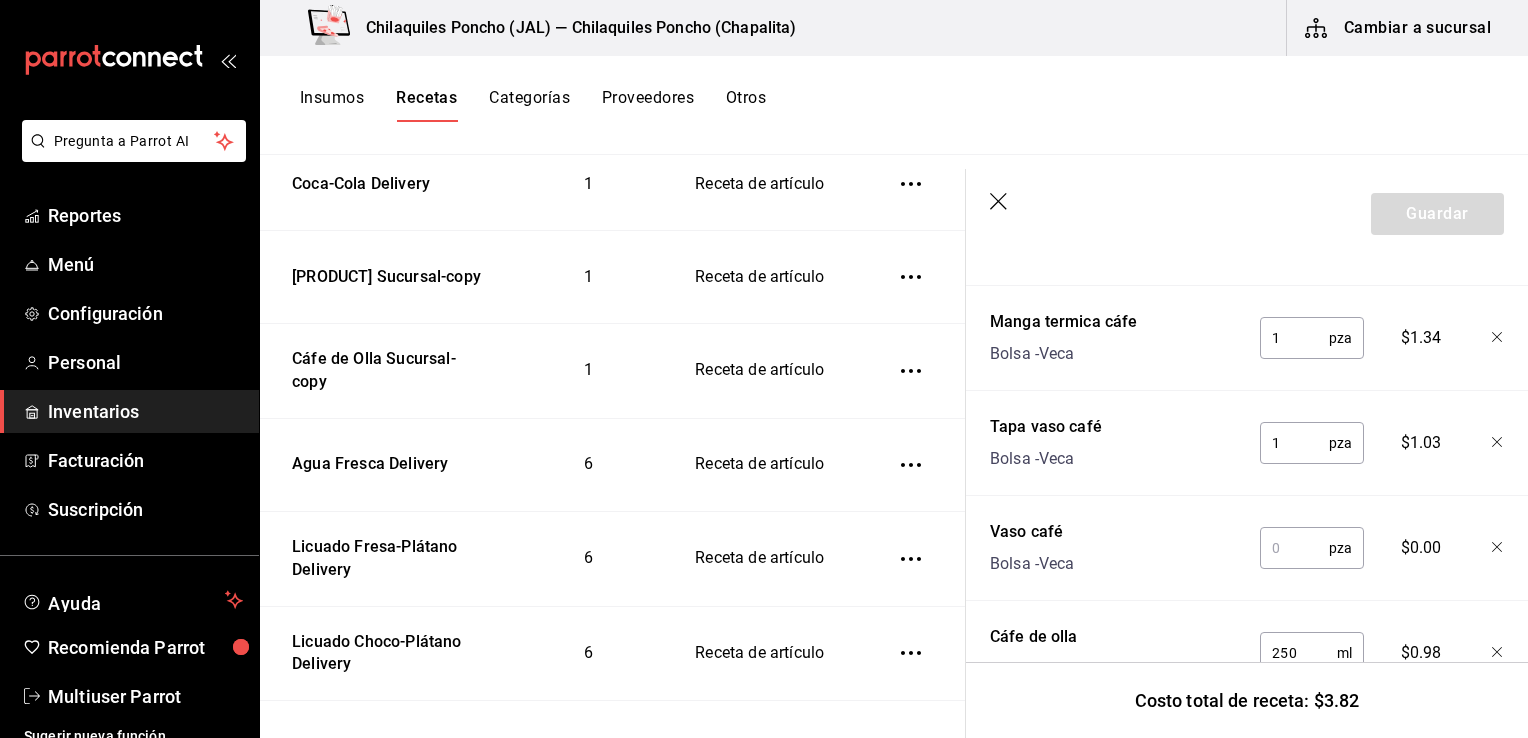 type on "1" 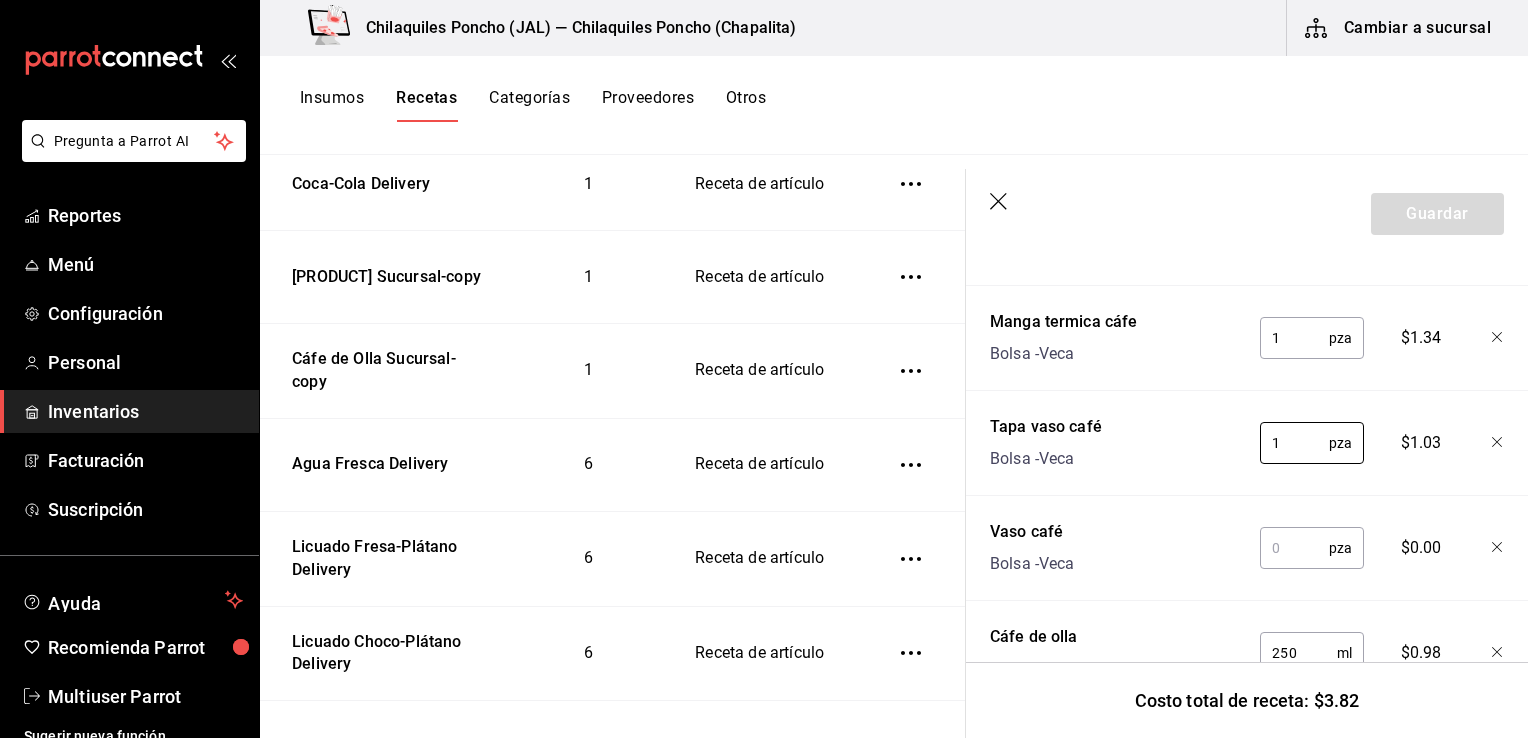 click at bounding box center [1294, 548] 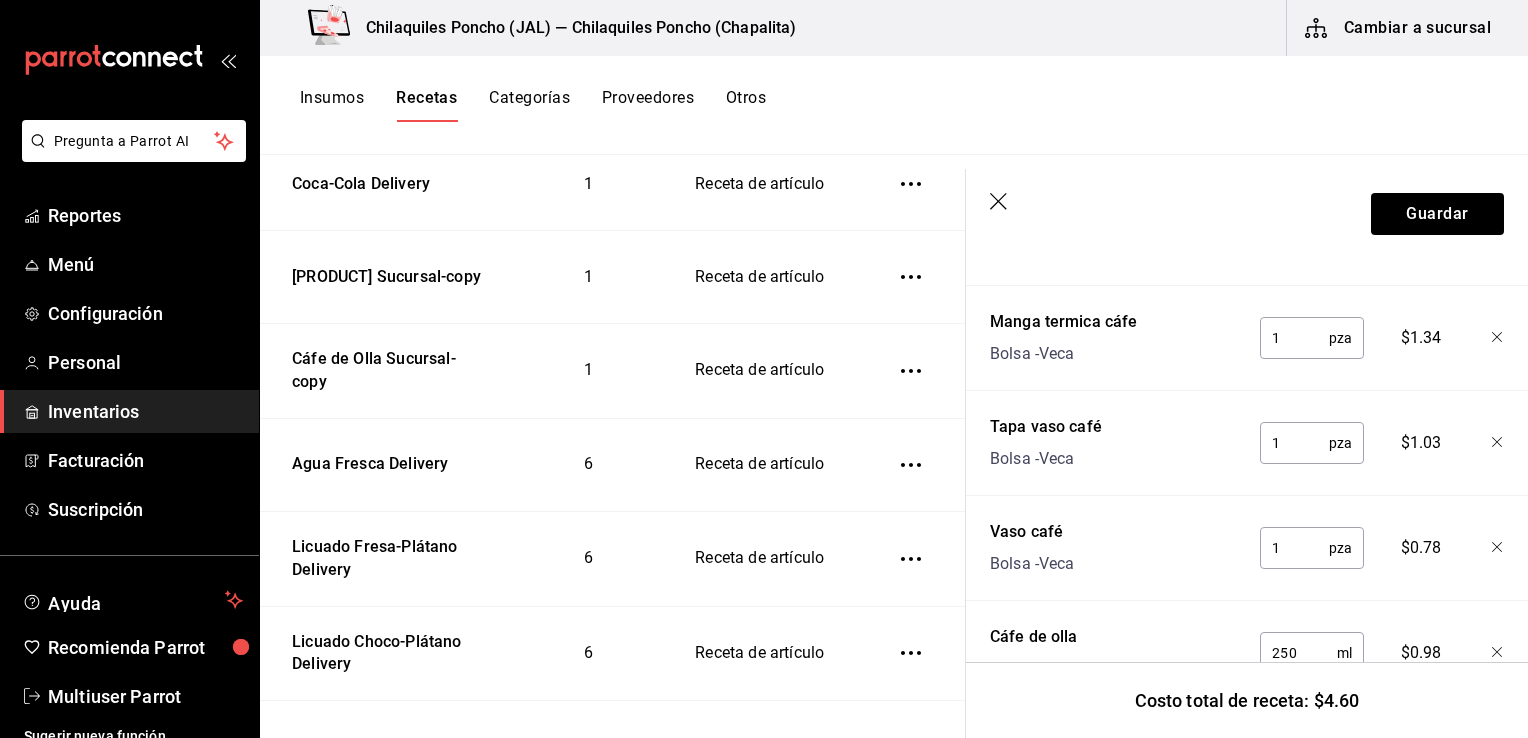type on "1" 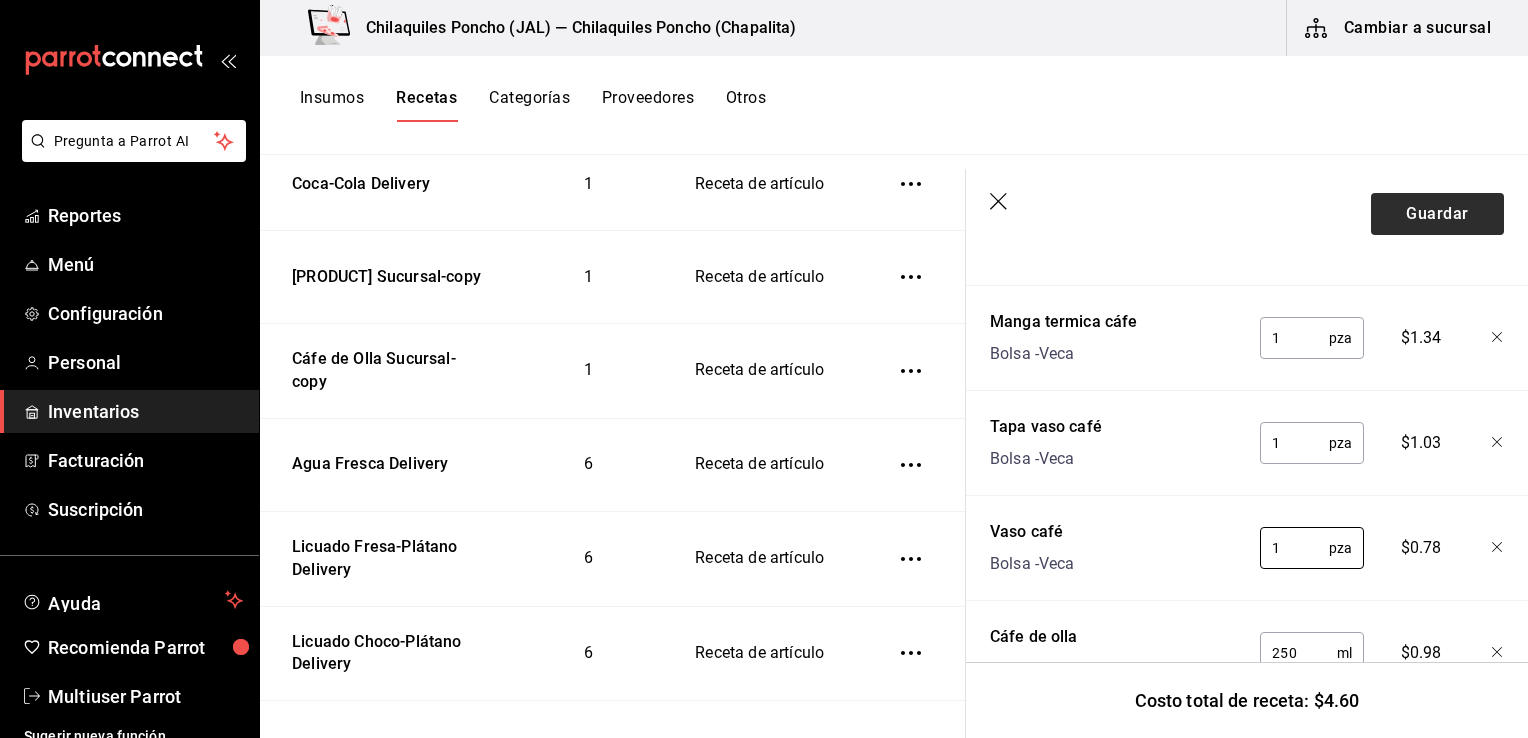 click on "Guardar" at bounding box center (1437, 214) 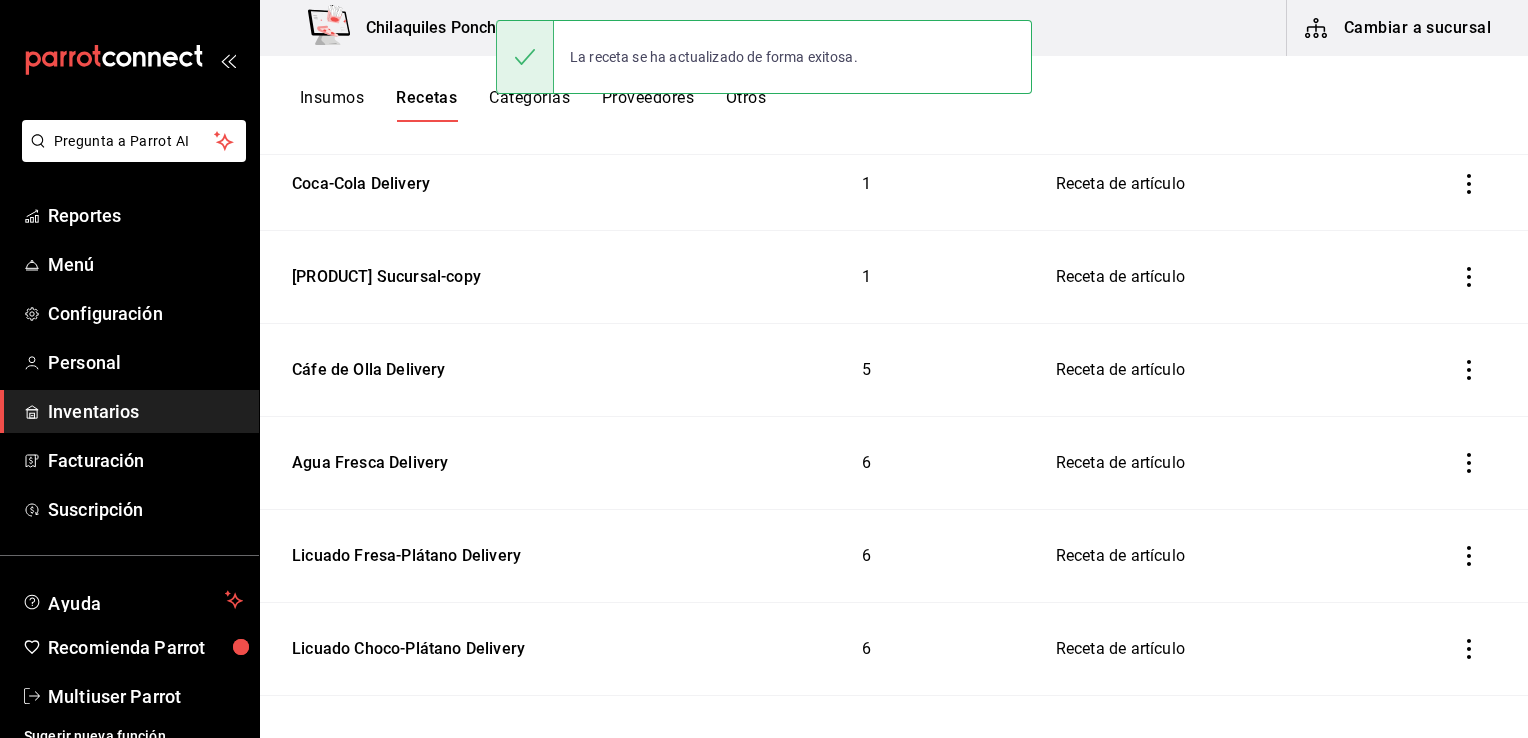 scroll, scrollTop: 0, scrollLeft: 0, axis: both 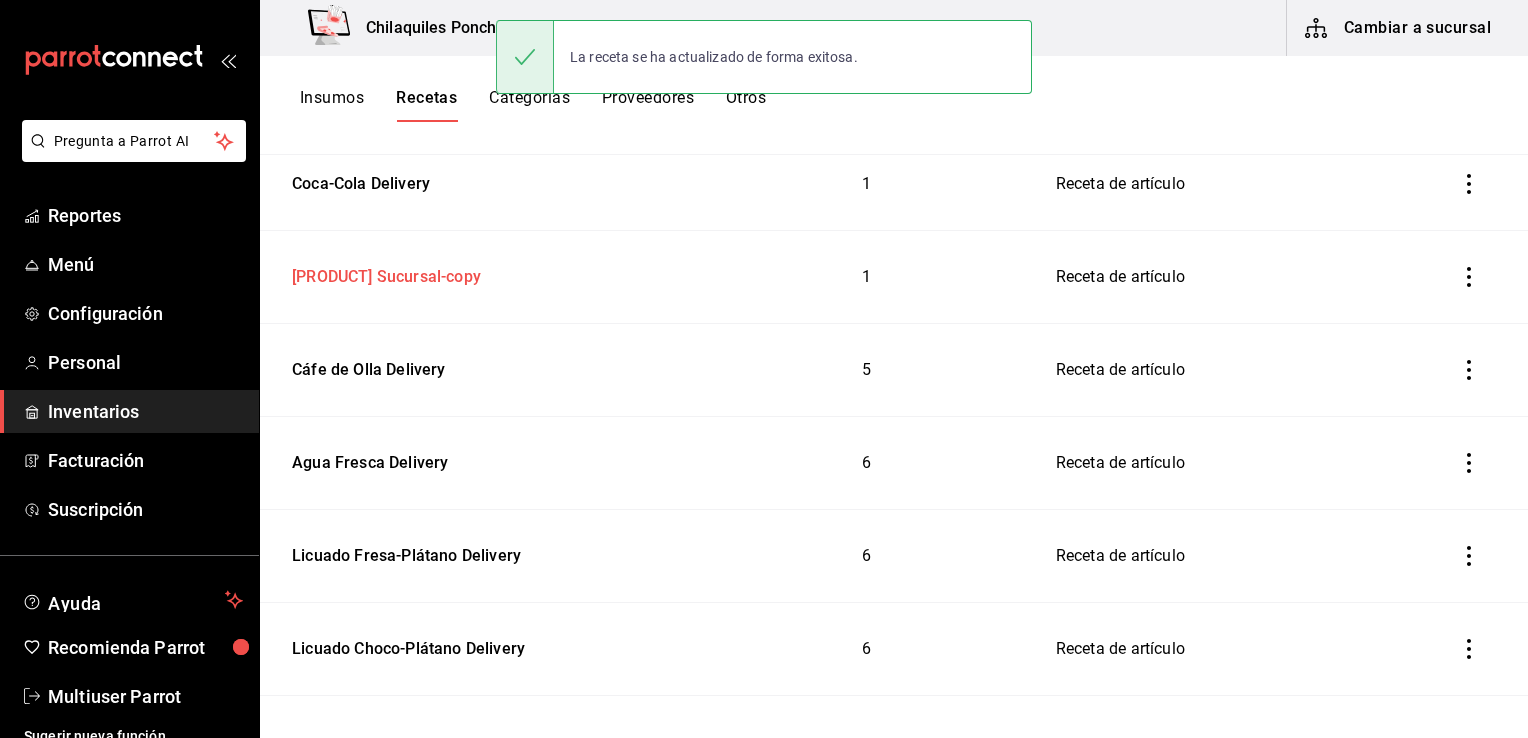 click on "Cáfe Americano Sucursal-copy" at bounding box center (382, 273) 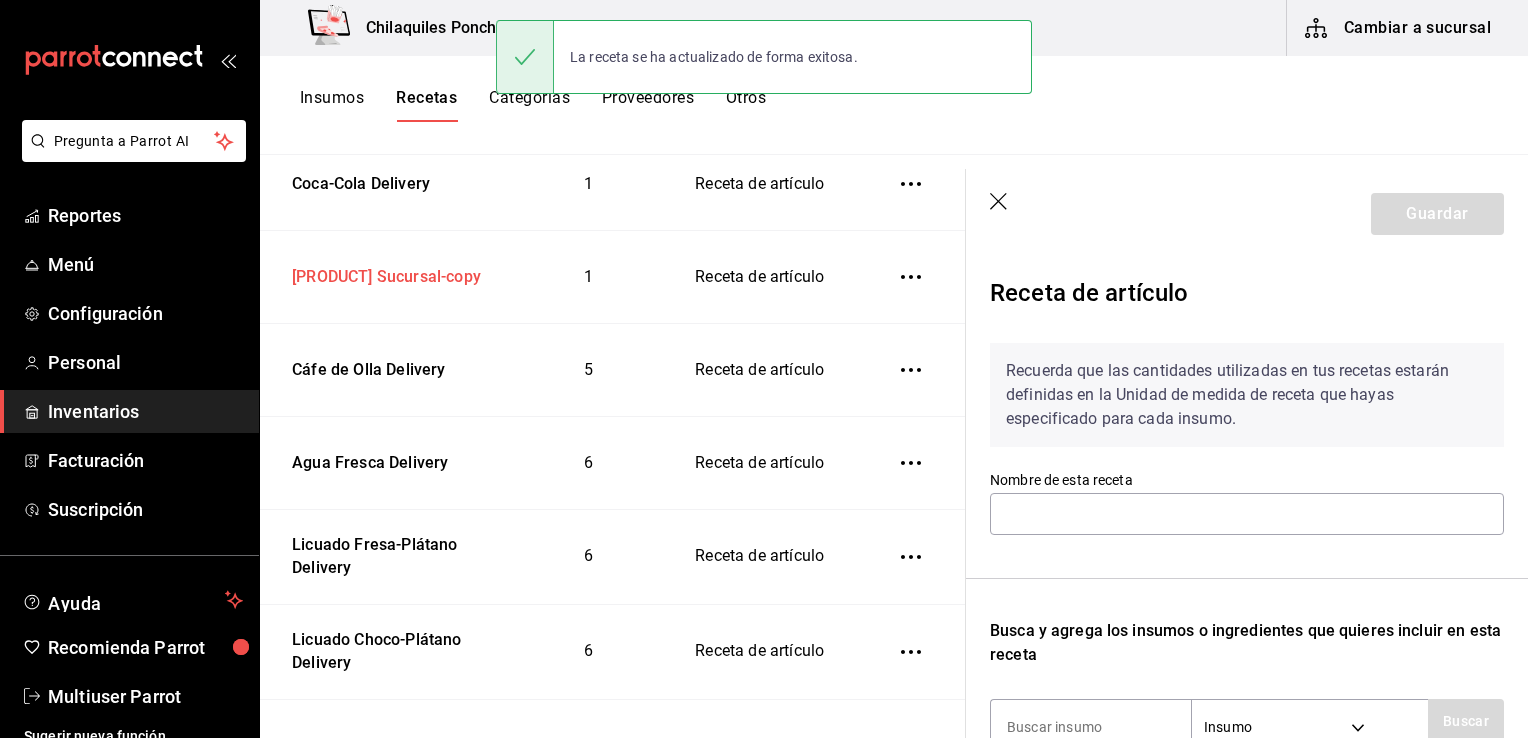type on "Cáfe Americano Sucursal-copy" 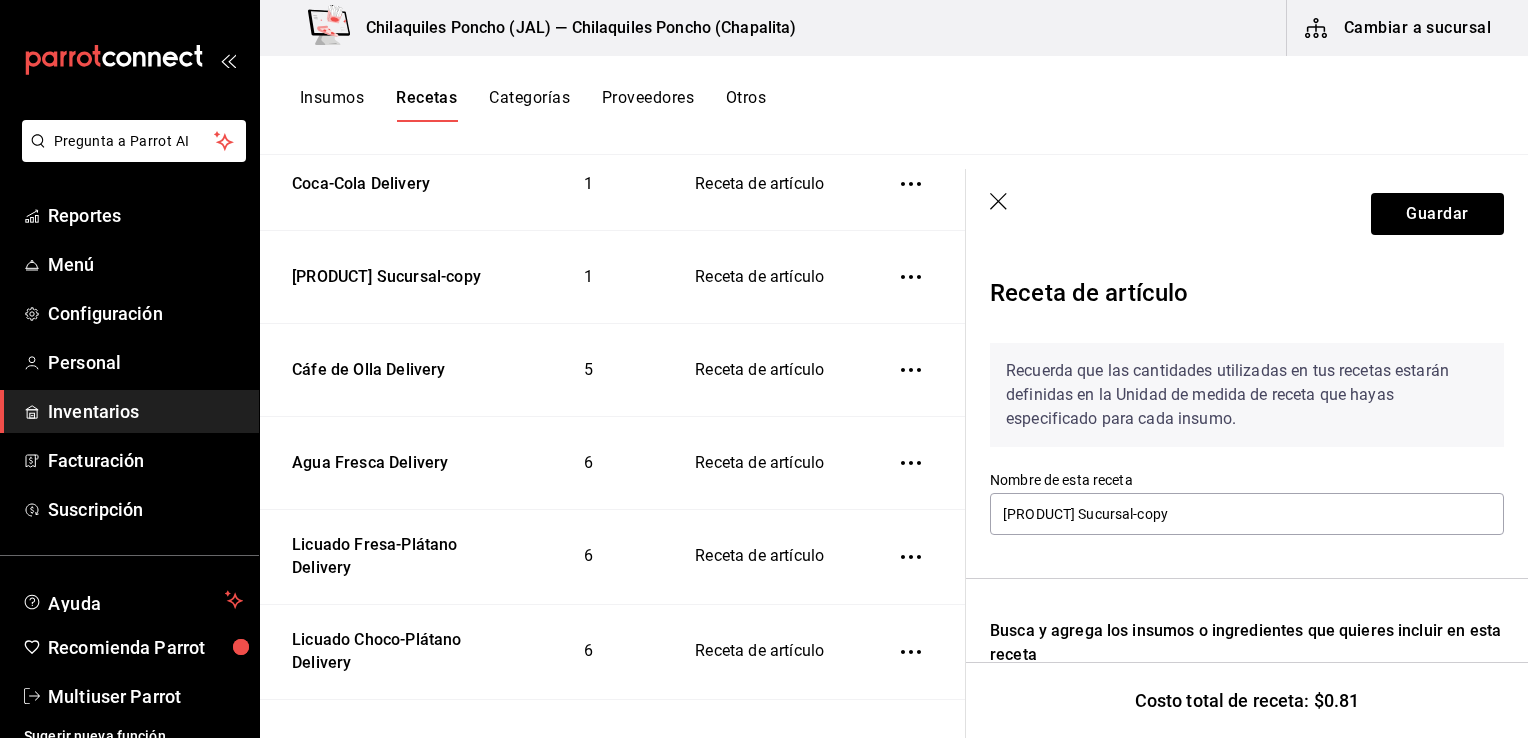 scroll, scrollTop: 300, scrollLeft: 0, axis: vertical 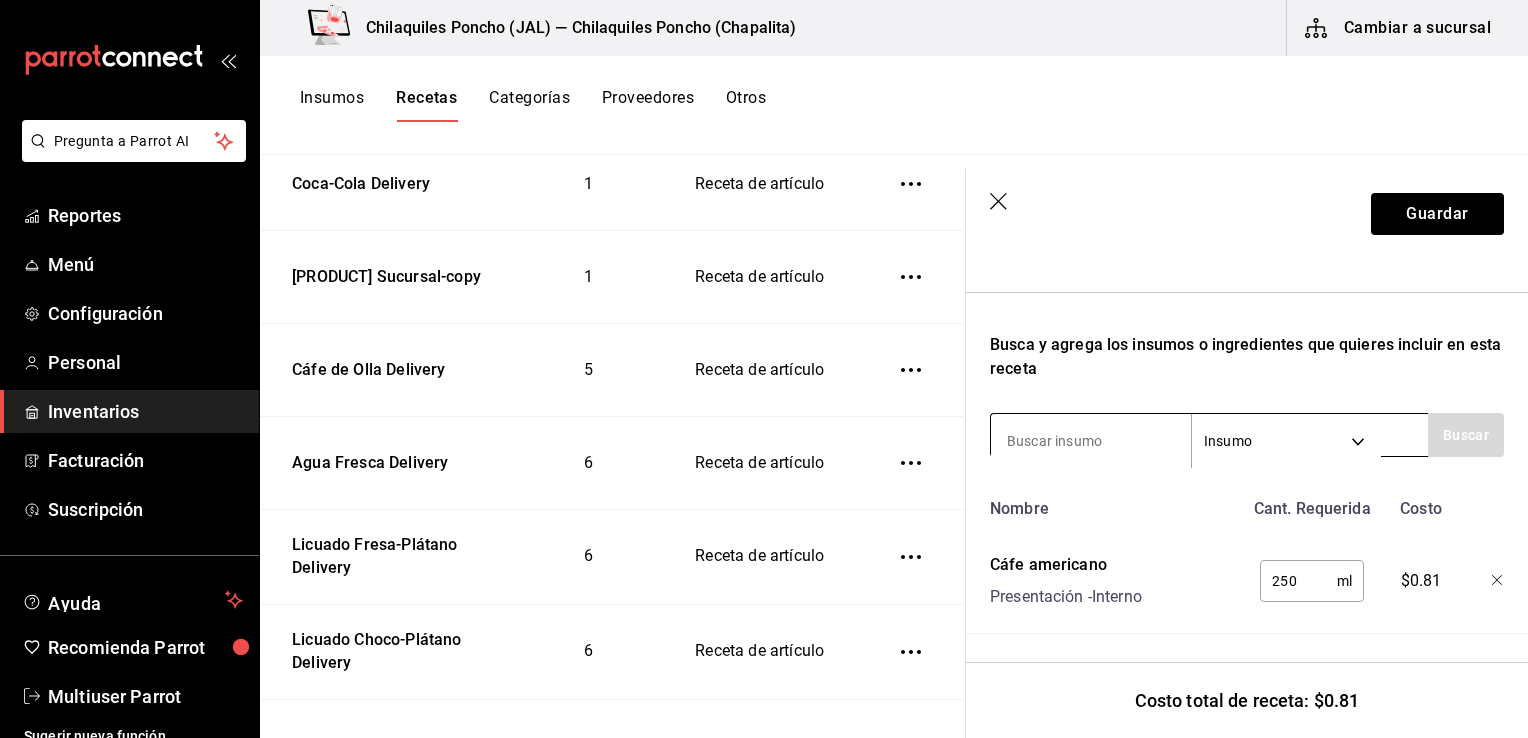 click on "Insumo SUPPLY" at bounding box center (1209, 435) 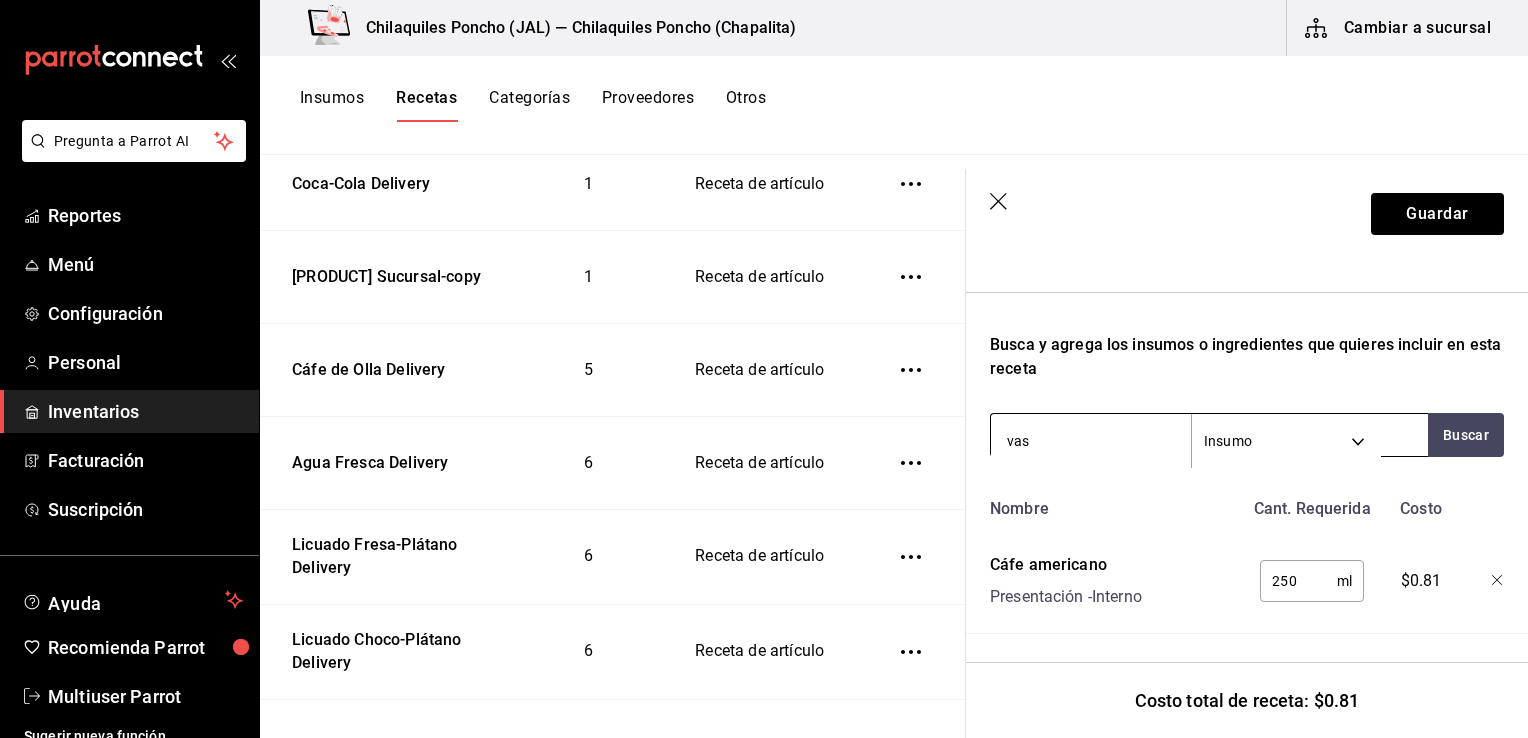 type on "vaso" 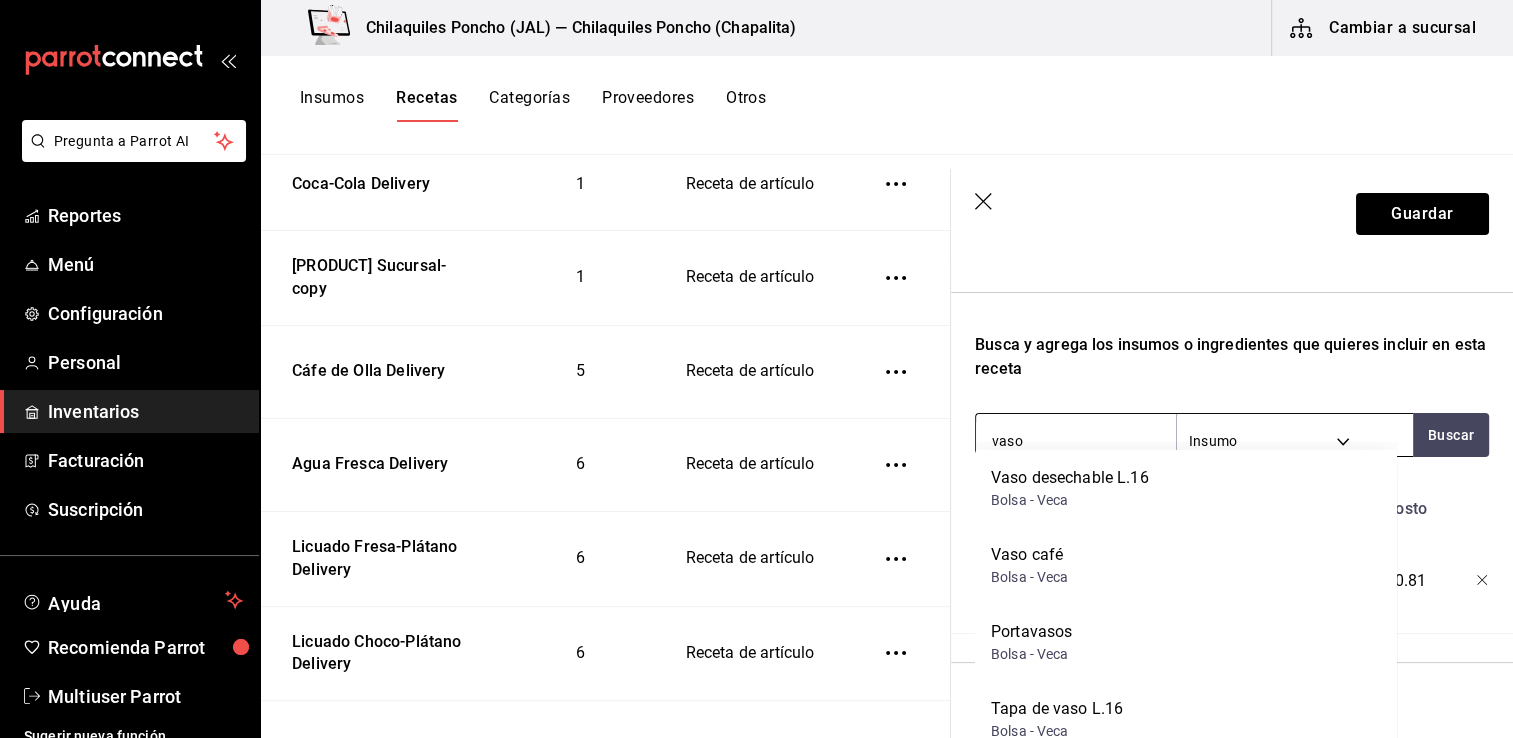 click on "Vaso café Bolsa - Veca" at bounding box center (1186, 565) 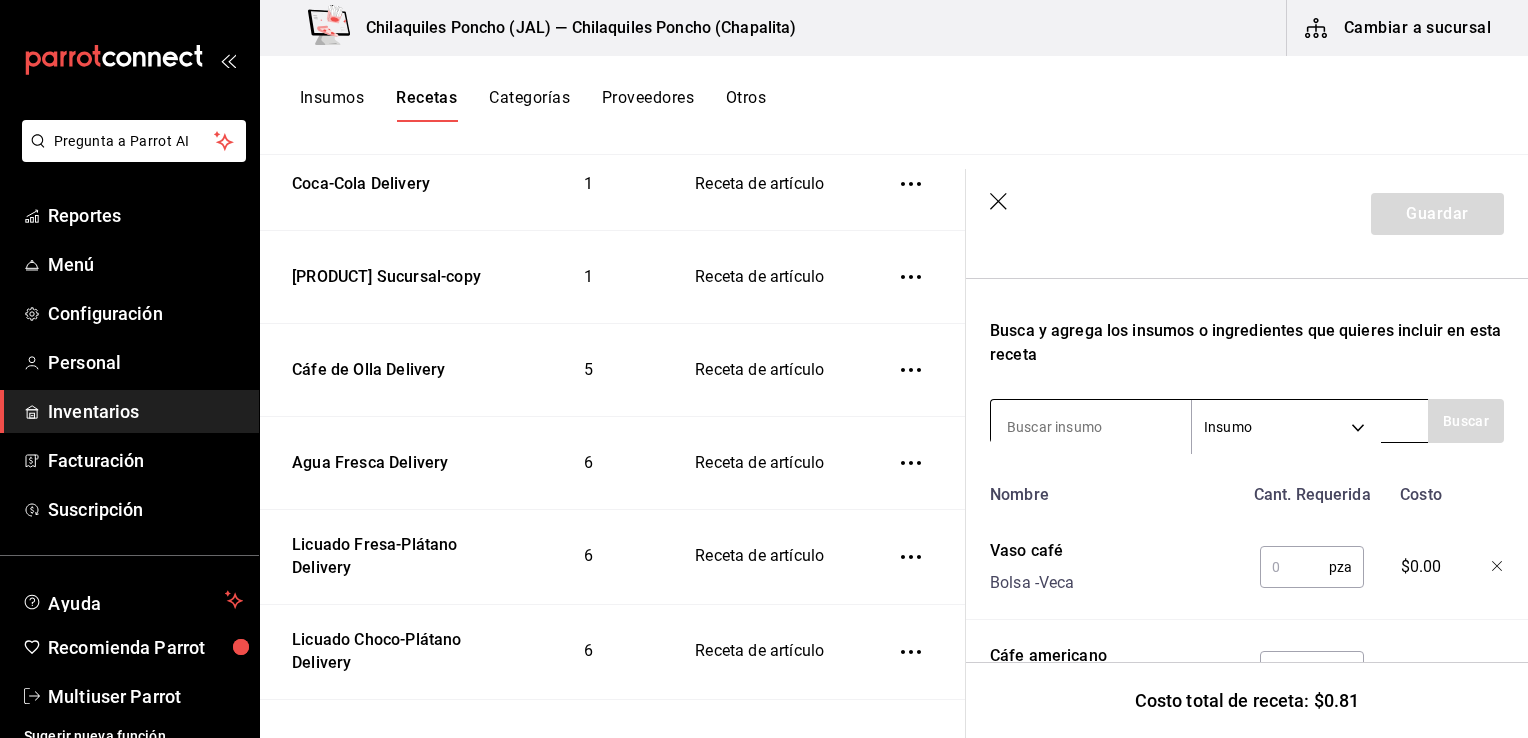 click at bounding box center (1091, 427) 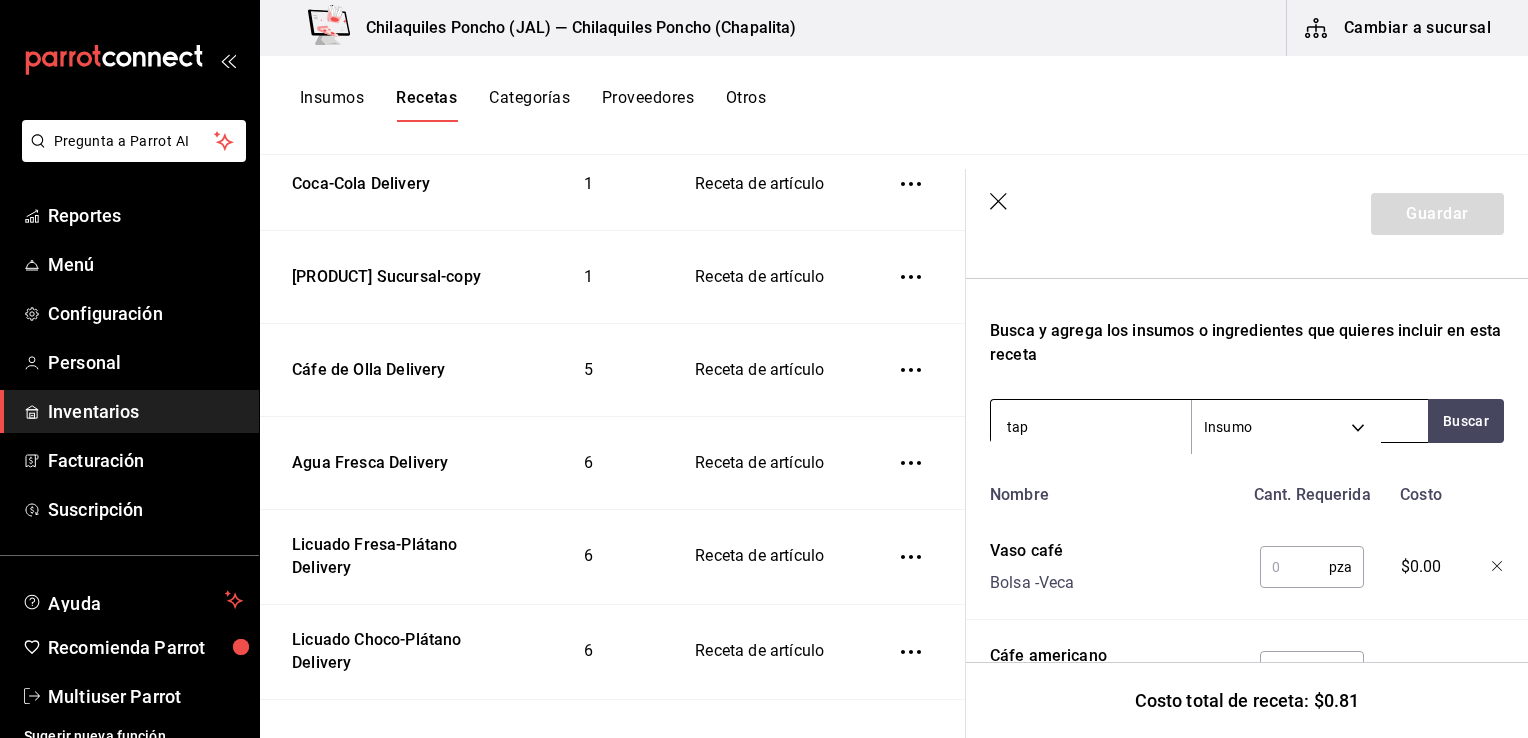 type on "tapa" 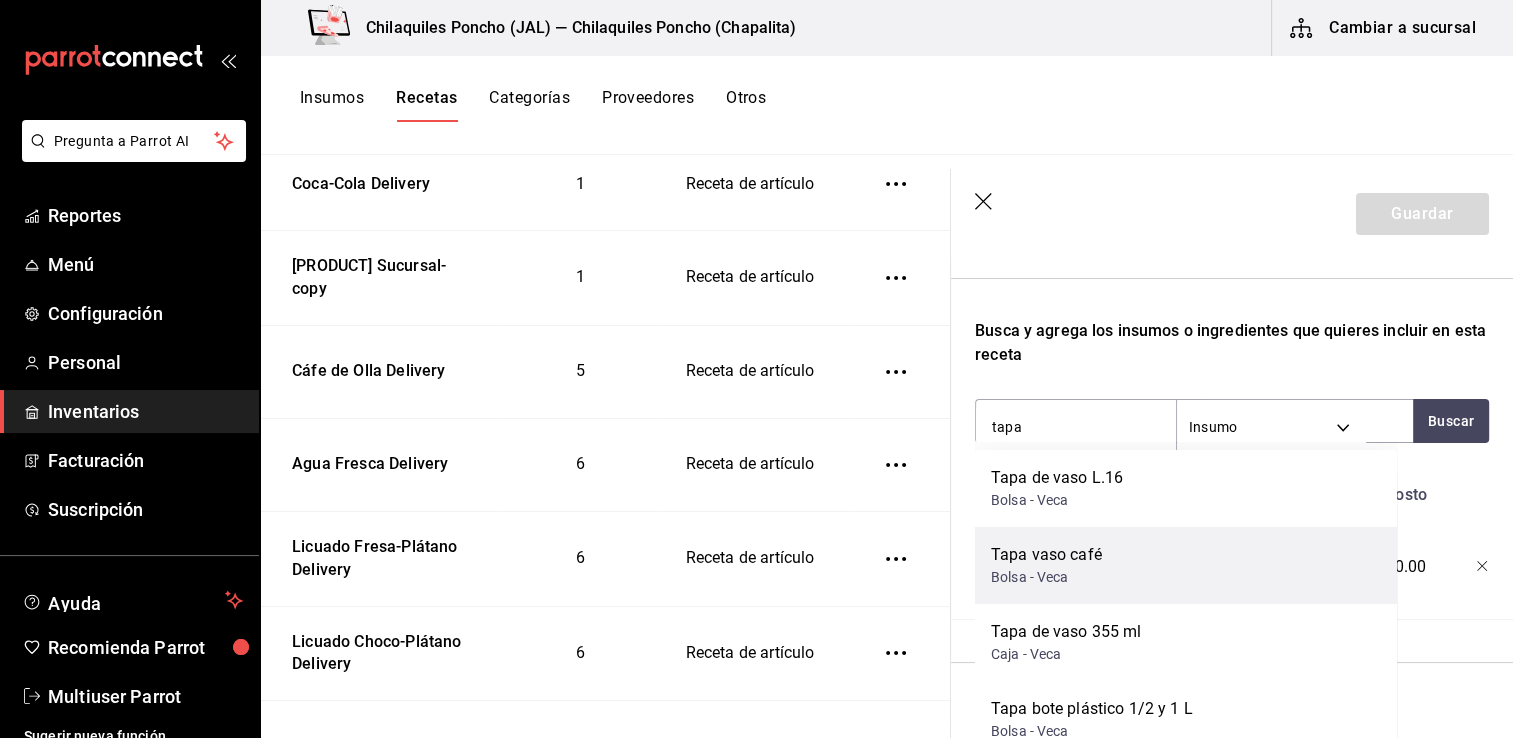 click on "Tapa vaso café Bolsa - Veca" at bounding box center (1186, 565) 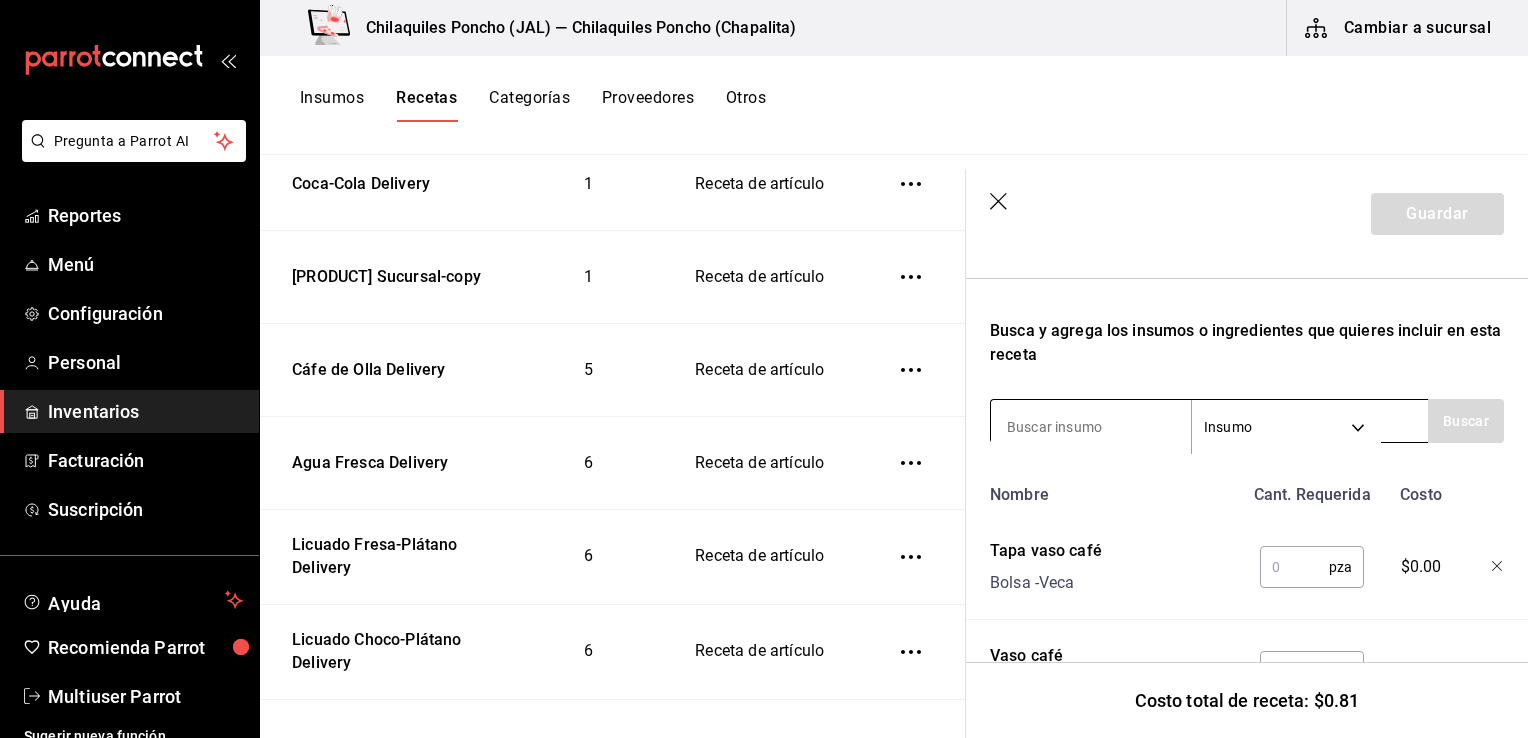 click at bounding box center (1091, 427) 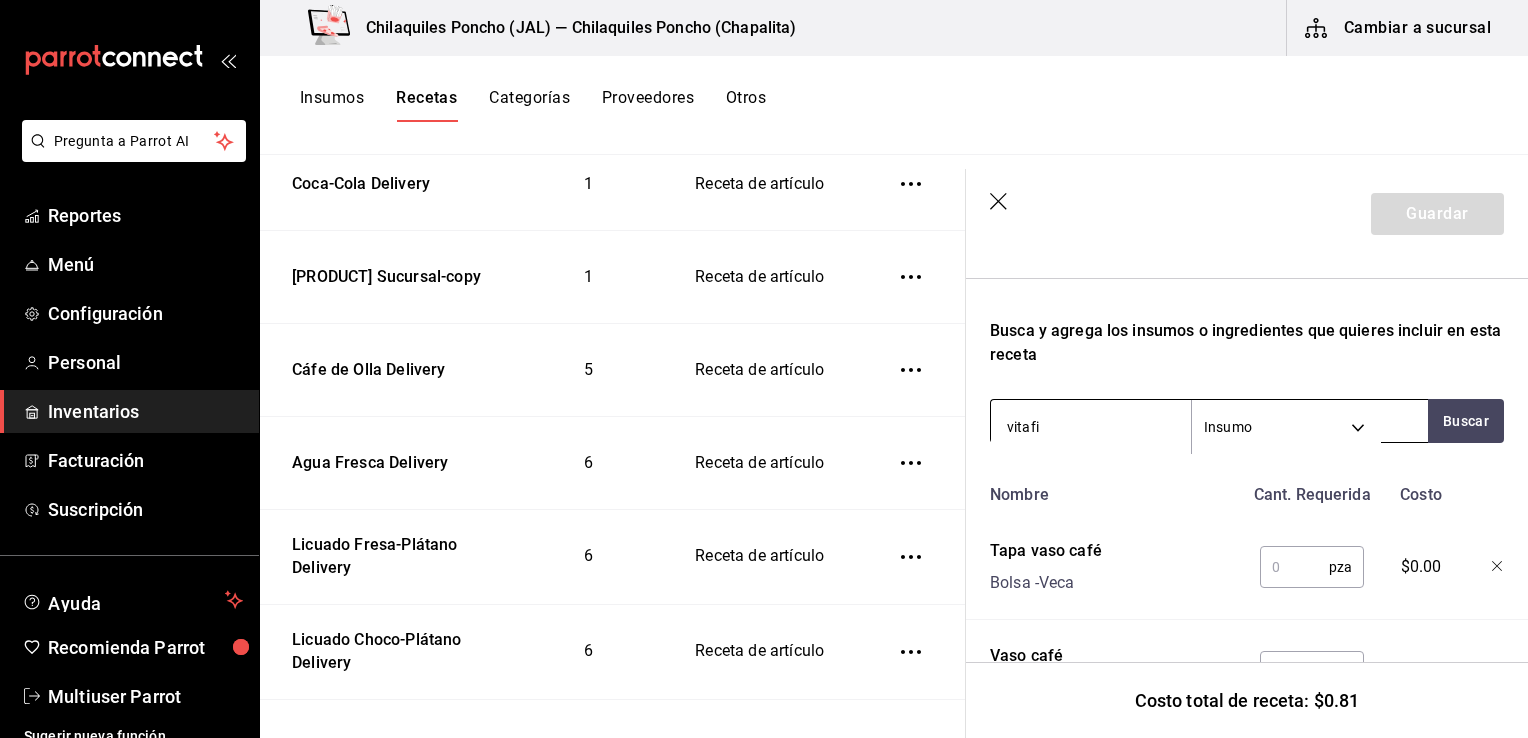 type on "vitafil" 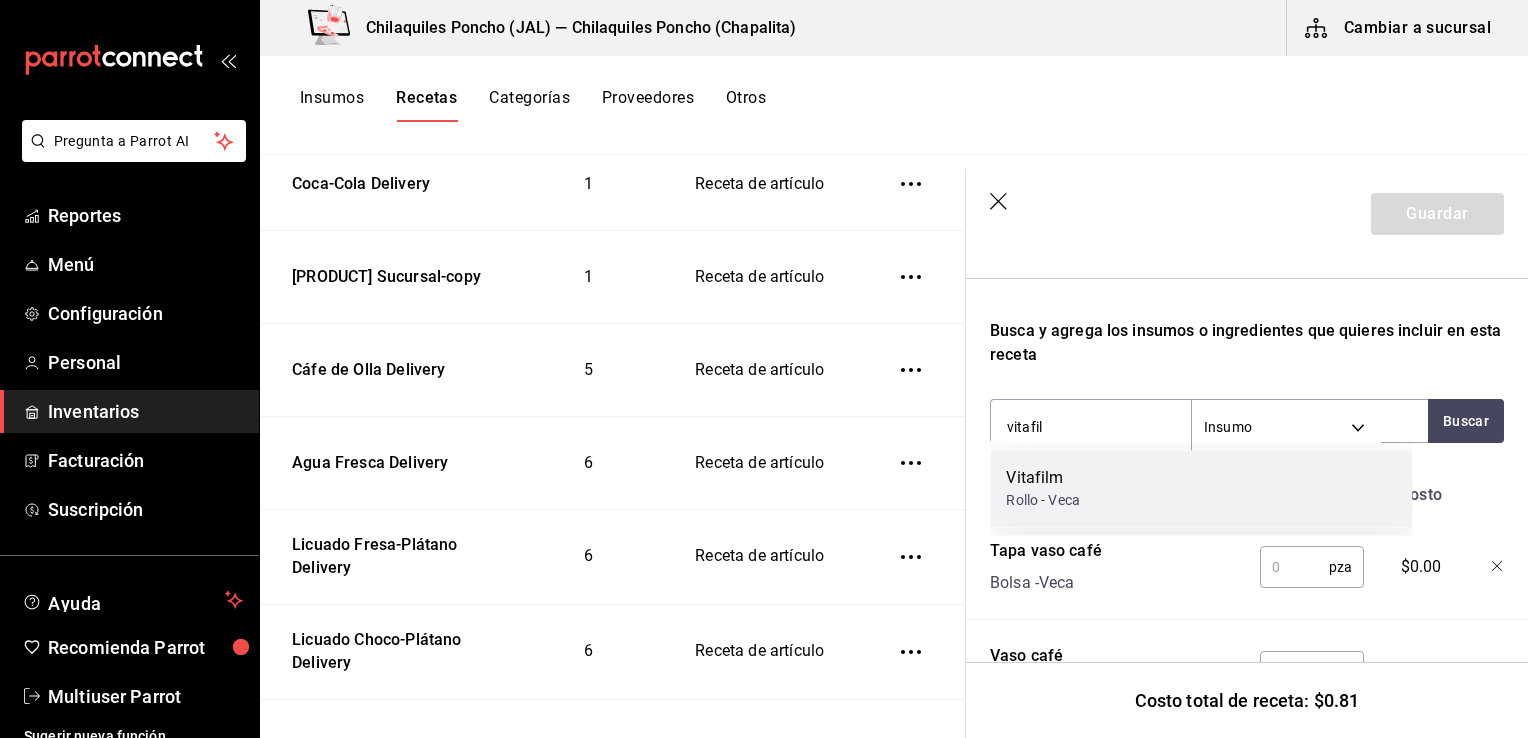 click on "Vitafilm Rollo - Veca" at bounding box center [1201, 488] 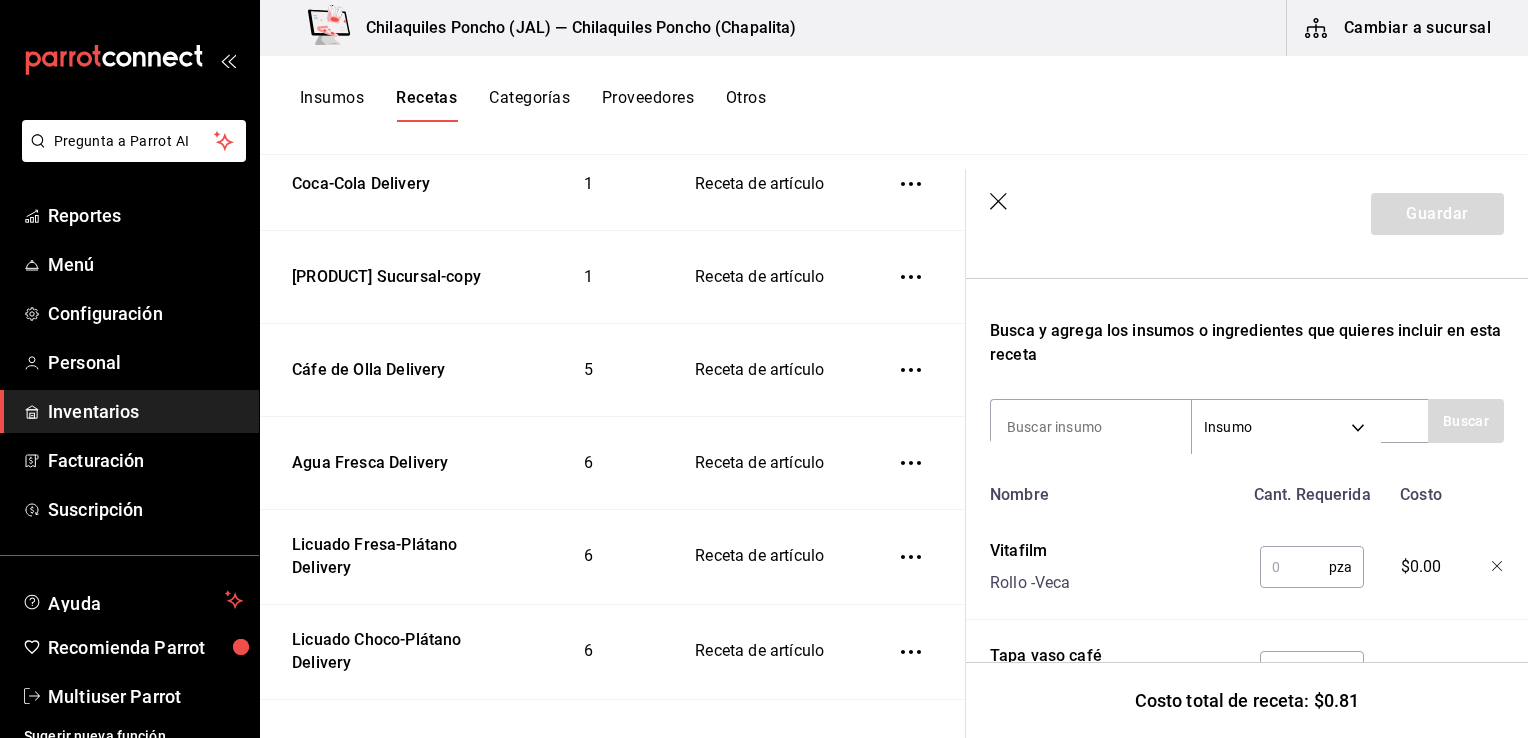click at bounding box center (1294, 567) 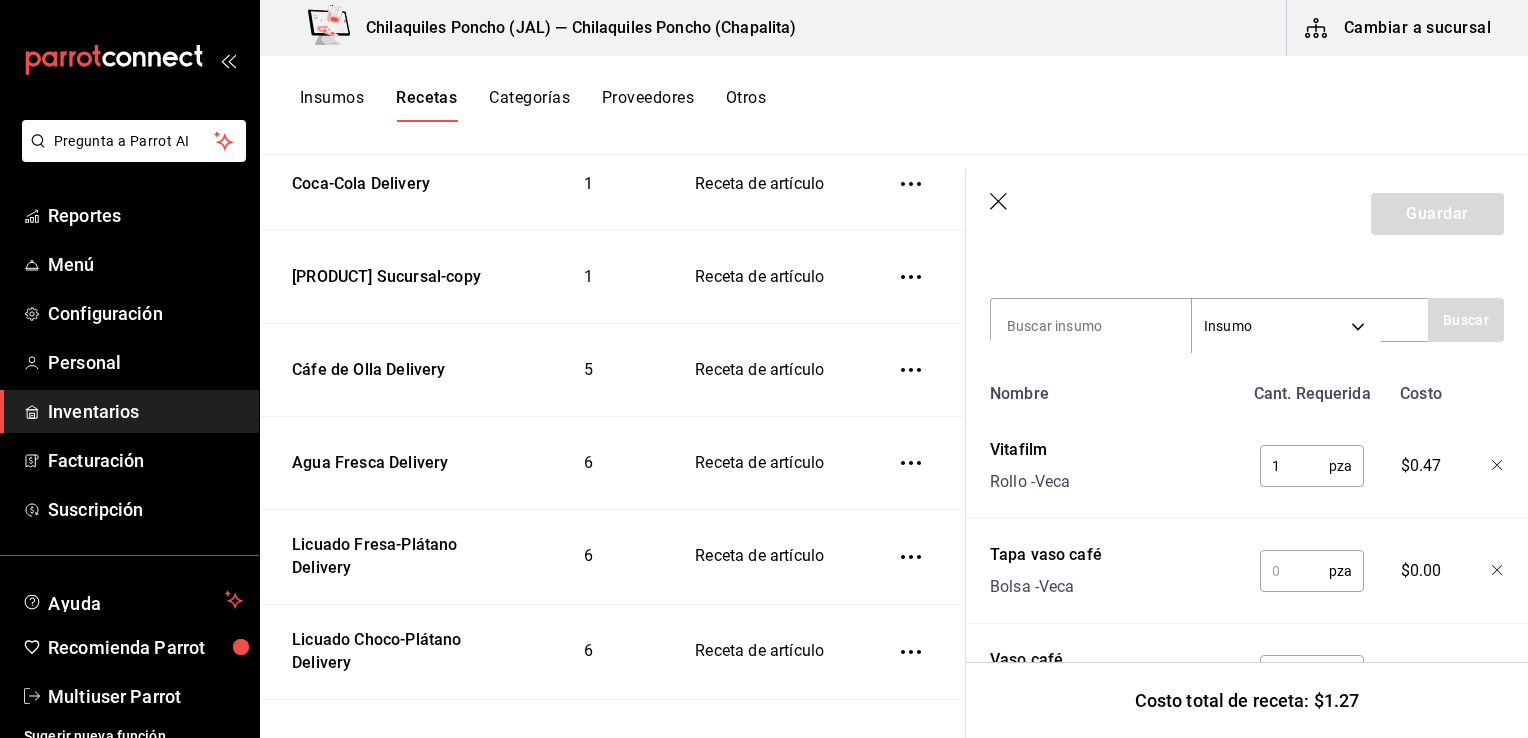 type on "1" 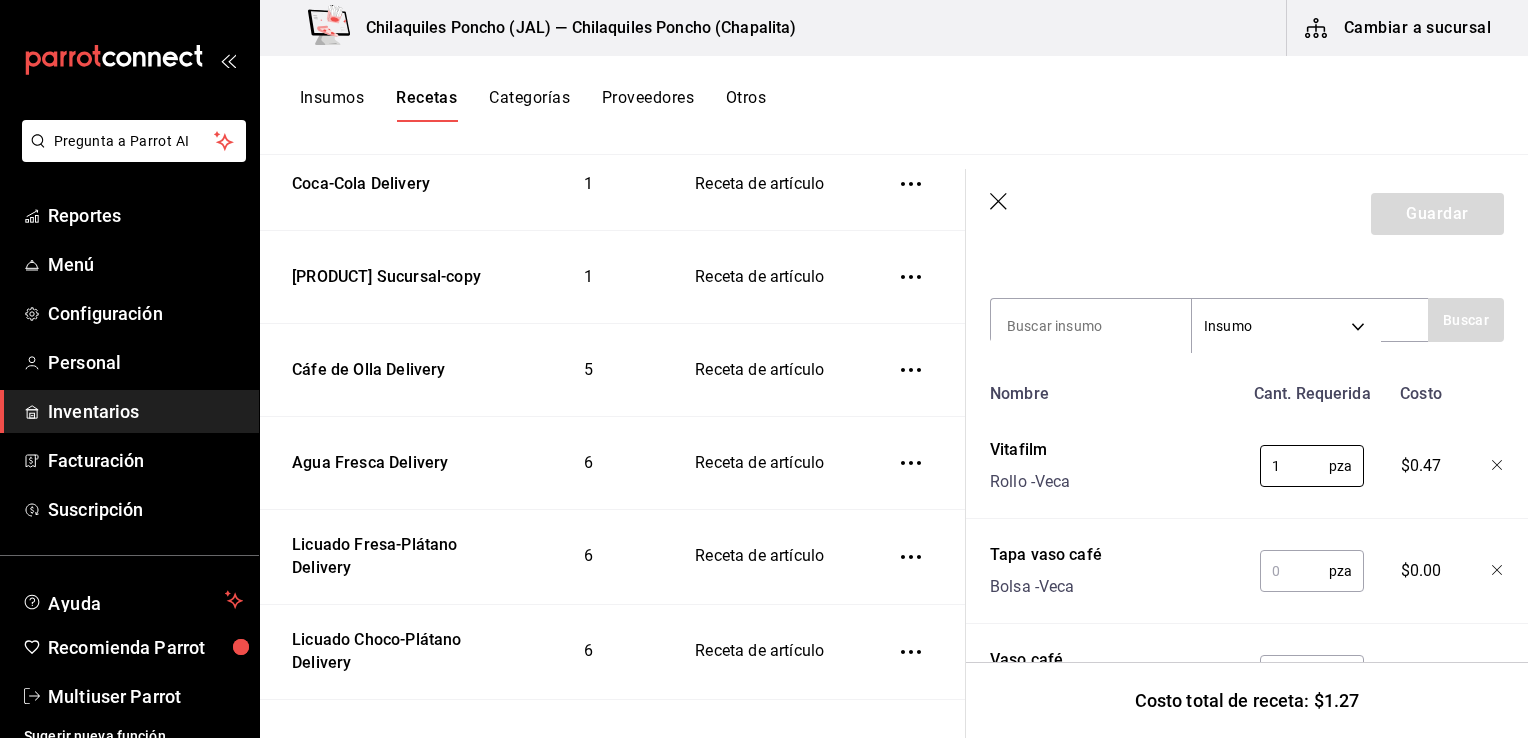 click at bounding box center (1294, 571) 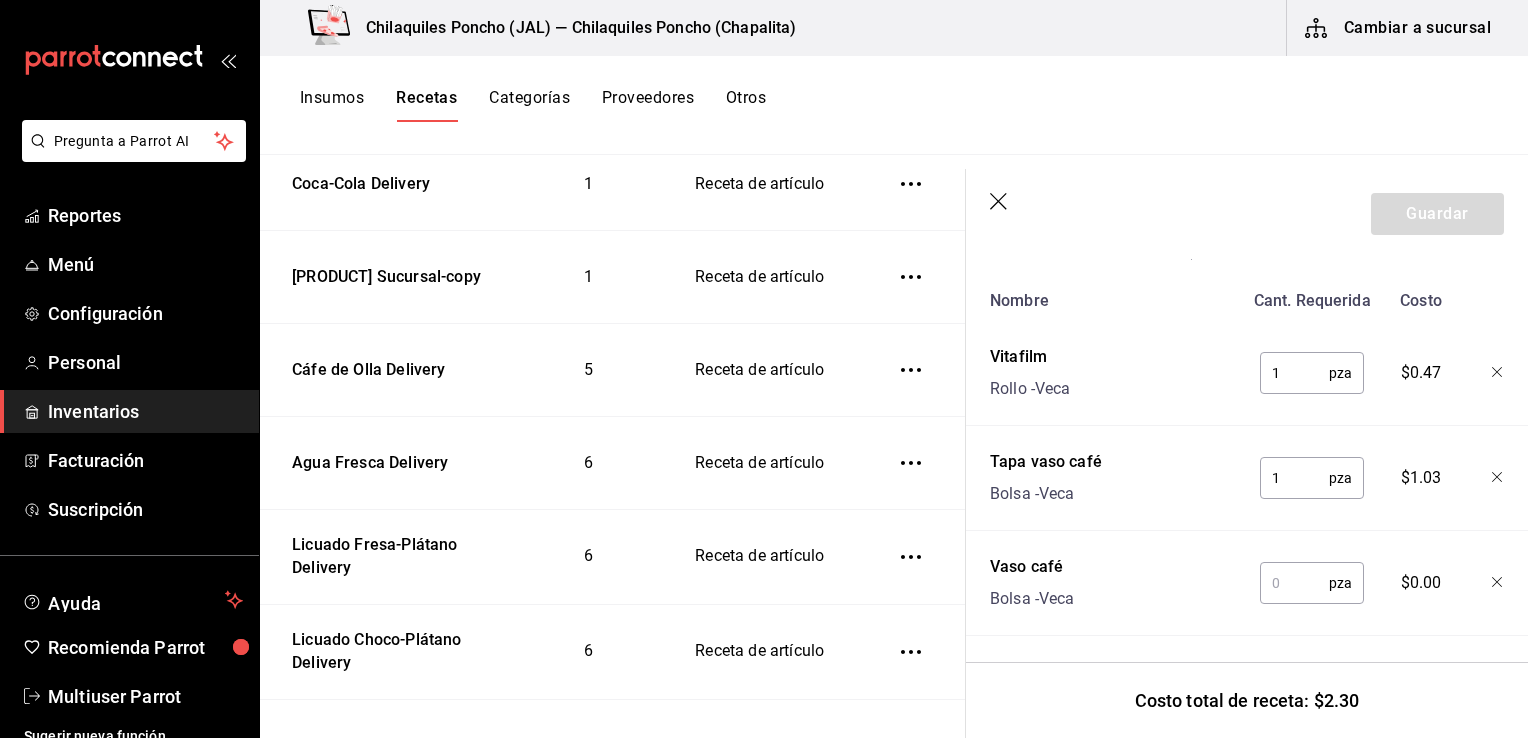 scroll, scrollTop: 559, scrollLeft: 0, axis: vertical 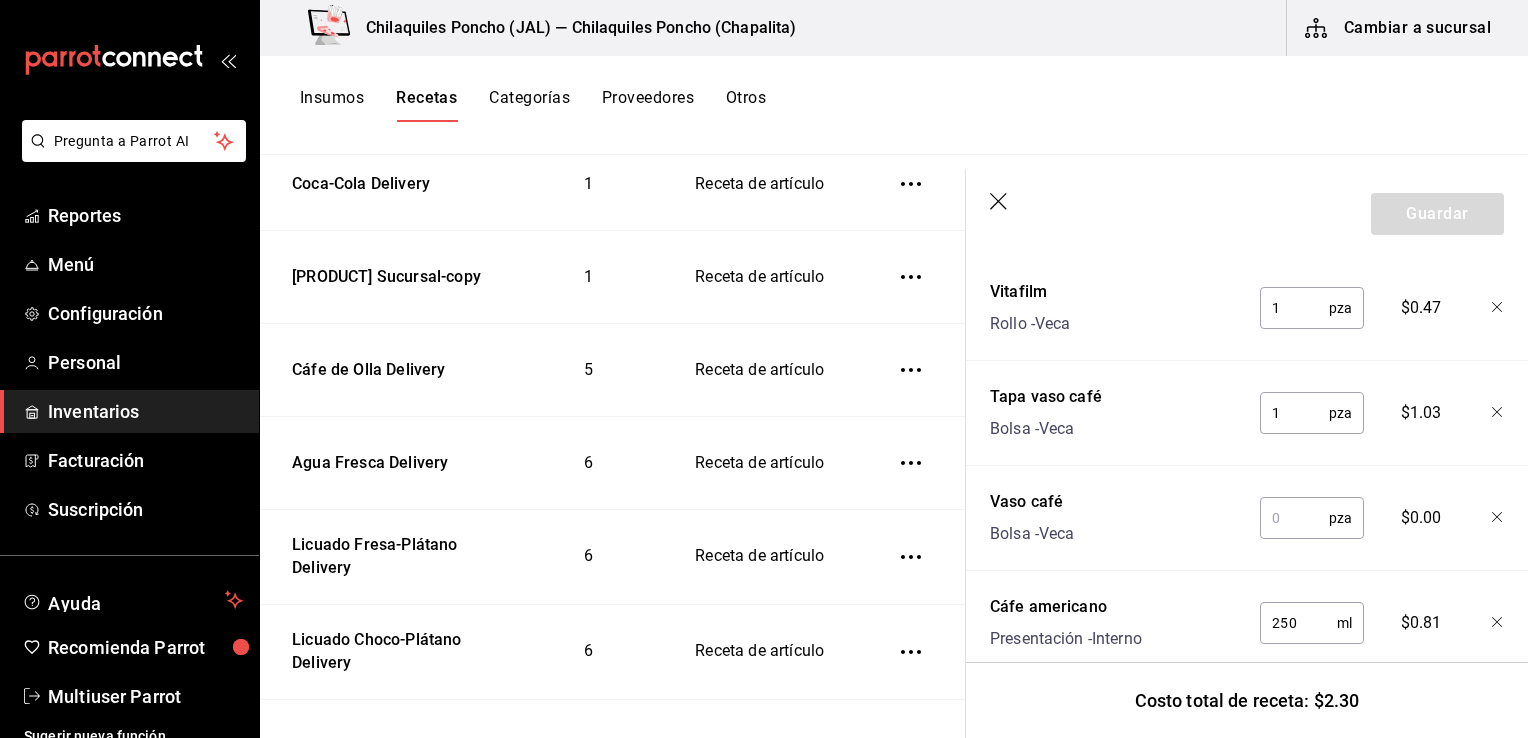 type on "1" 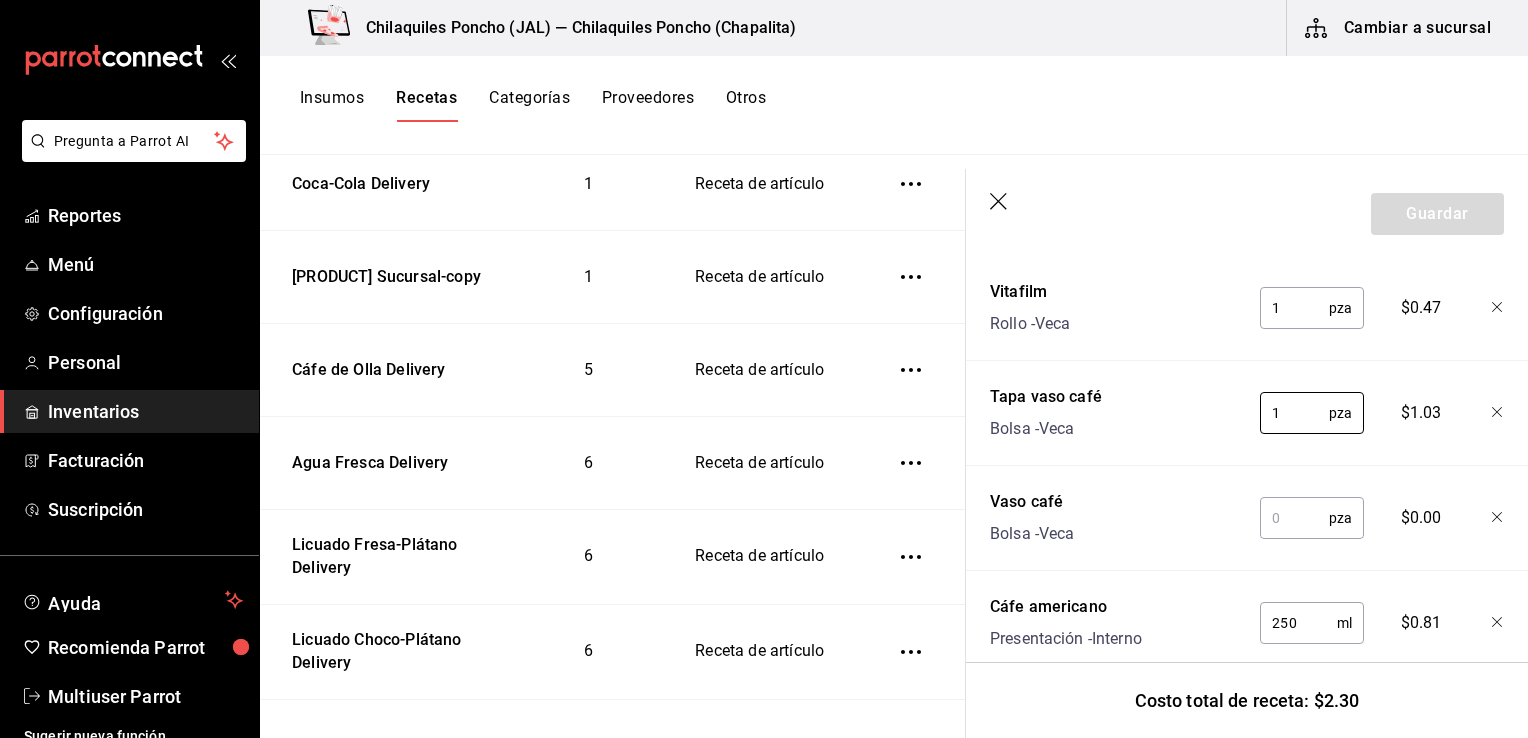 click at bounding box center (1294, 518) 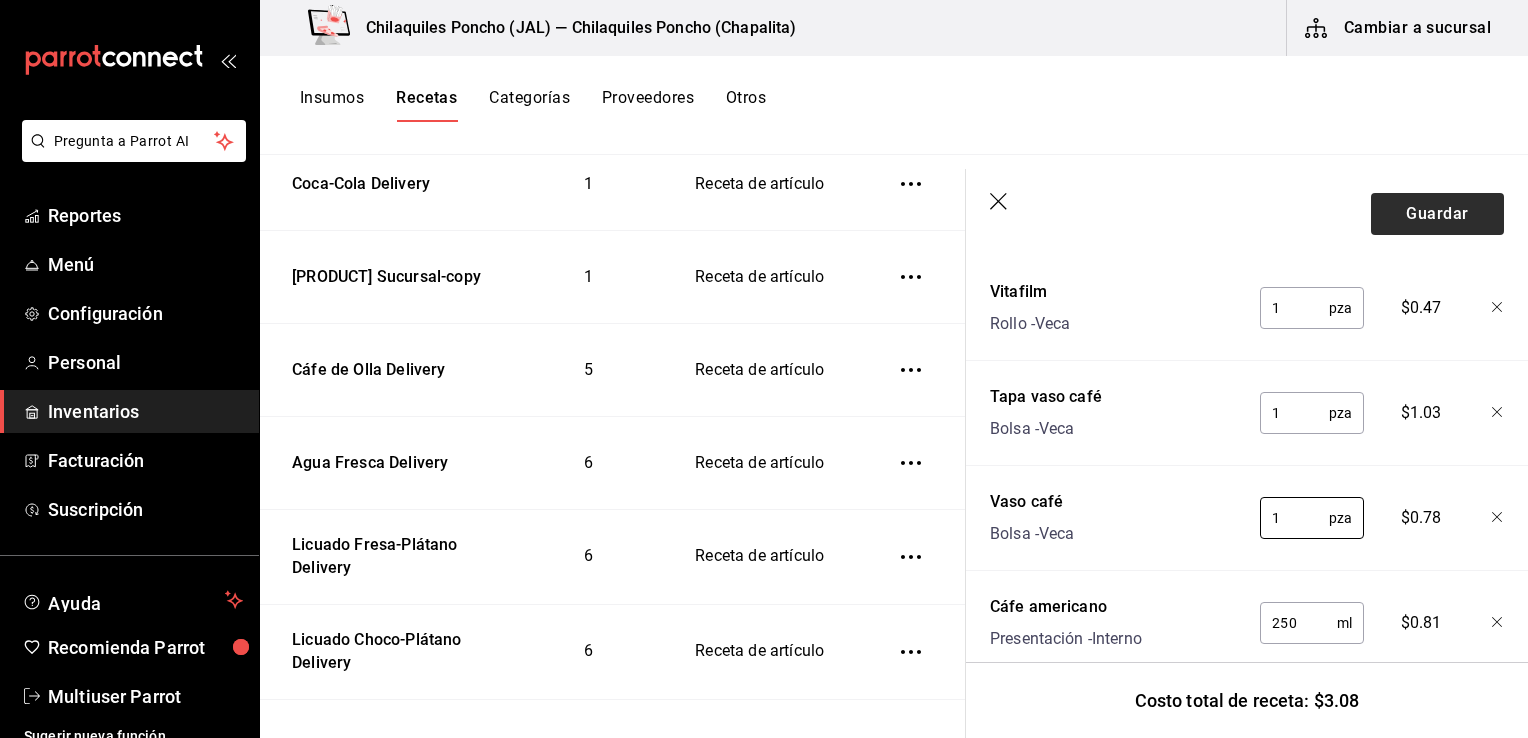 type on "1" 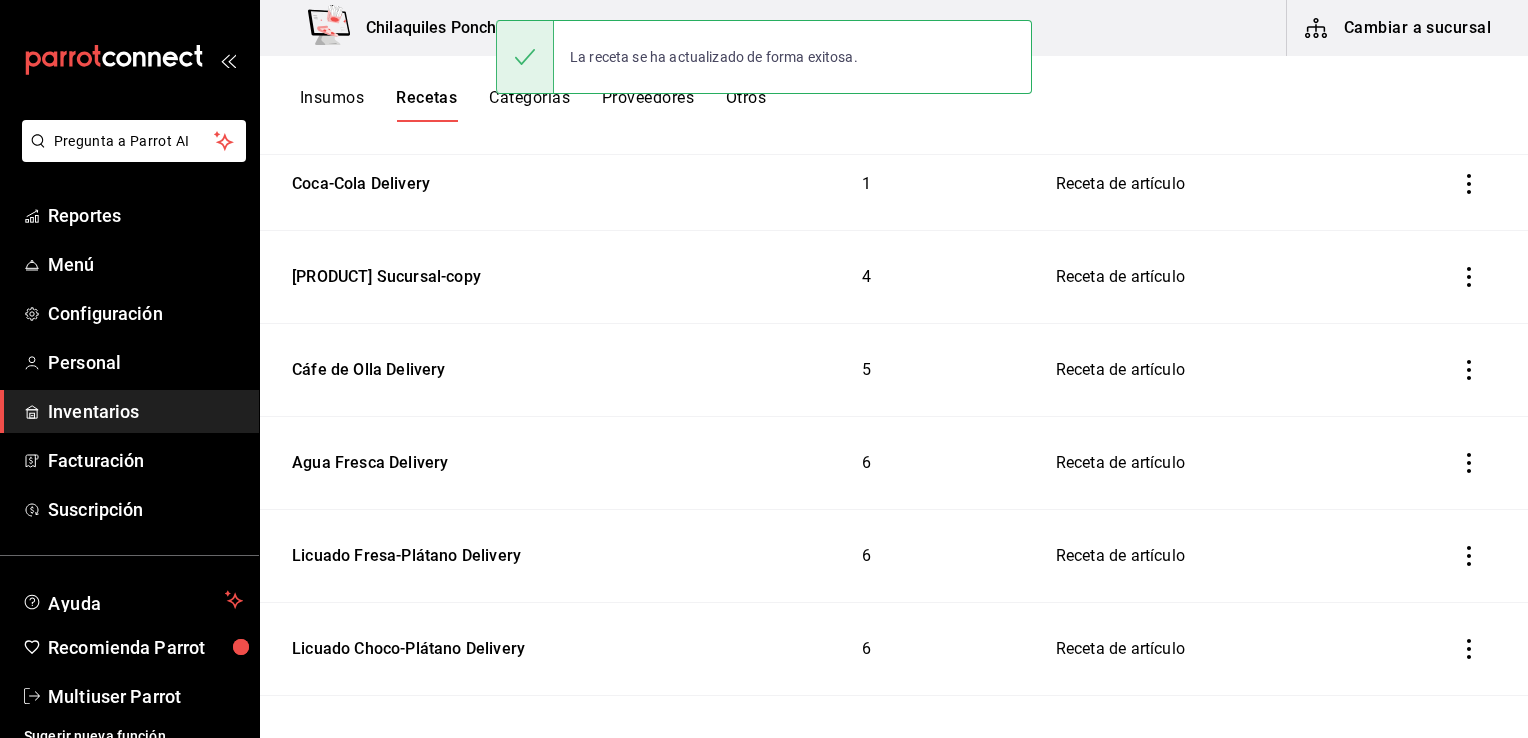 scroll, scrollTop: 0, scrollLeft: 0, axis: both 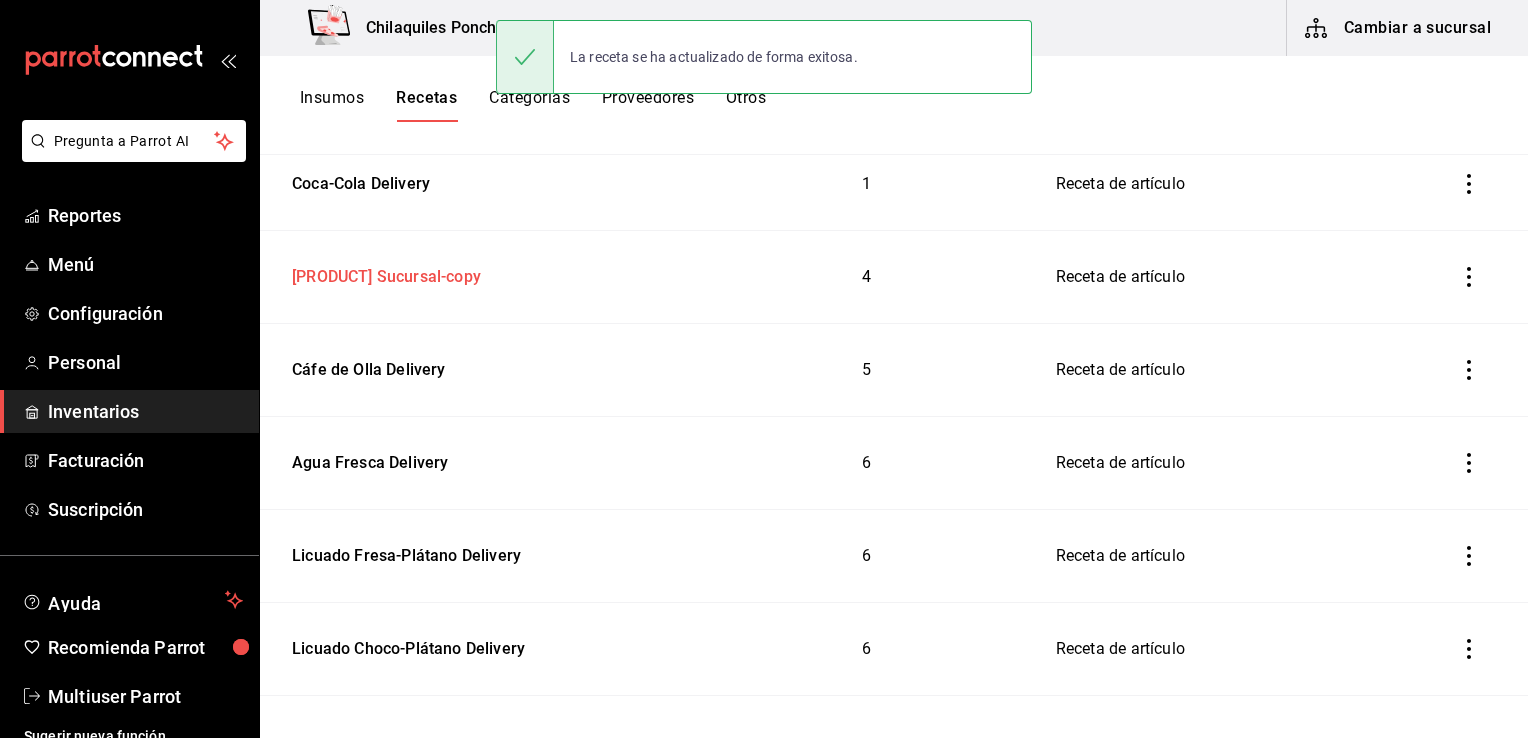 click on "Cáfe Americano Sucursal-copy" at bounding box center [382, 273] 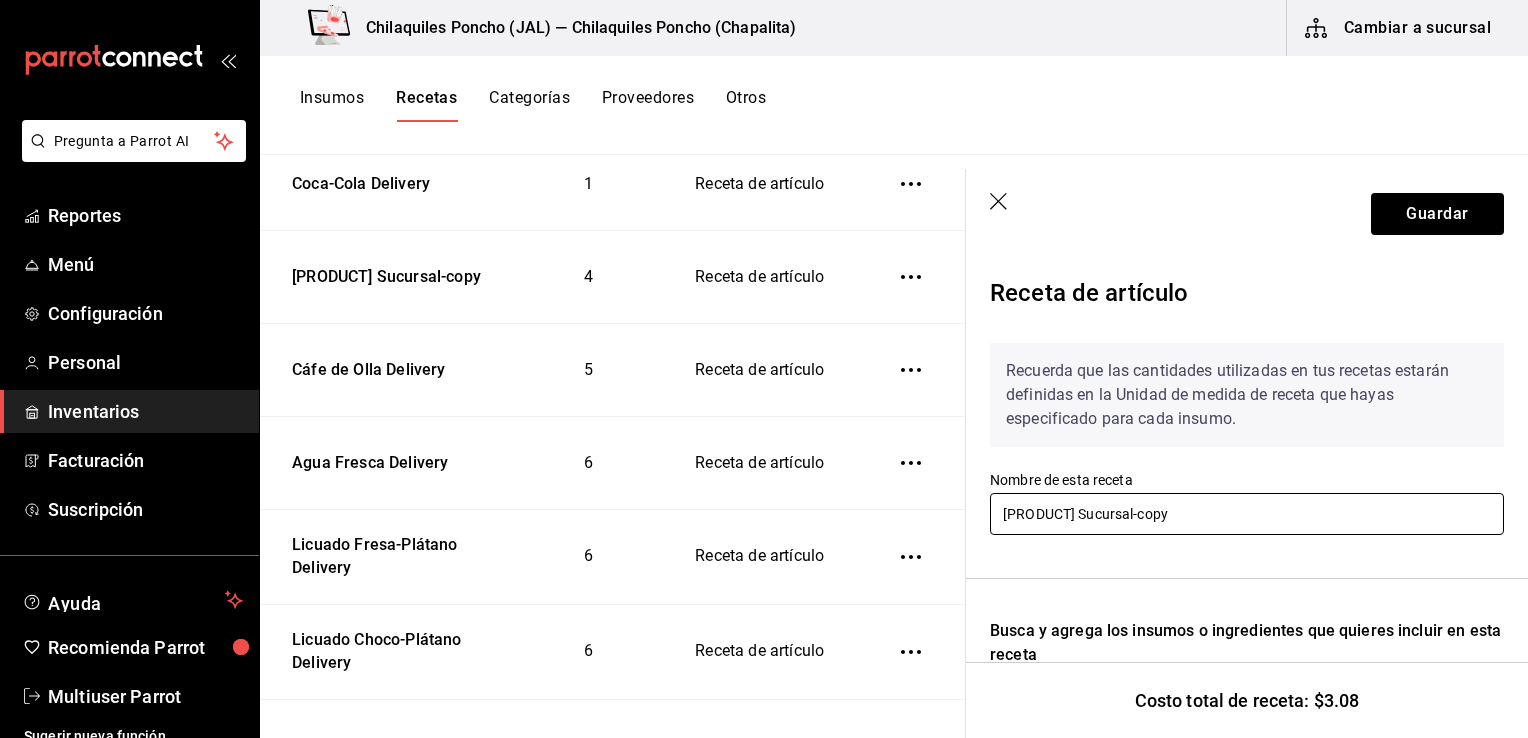 drag, startPoint x: 1209, startPoint y: 519, endPoint x: 1108, endPoint y: 509, distance: 101.49384 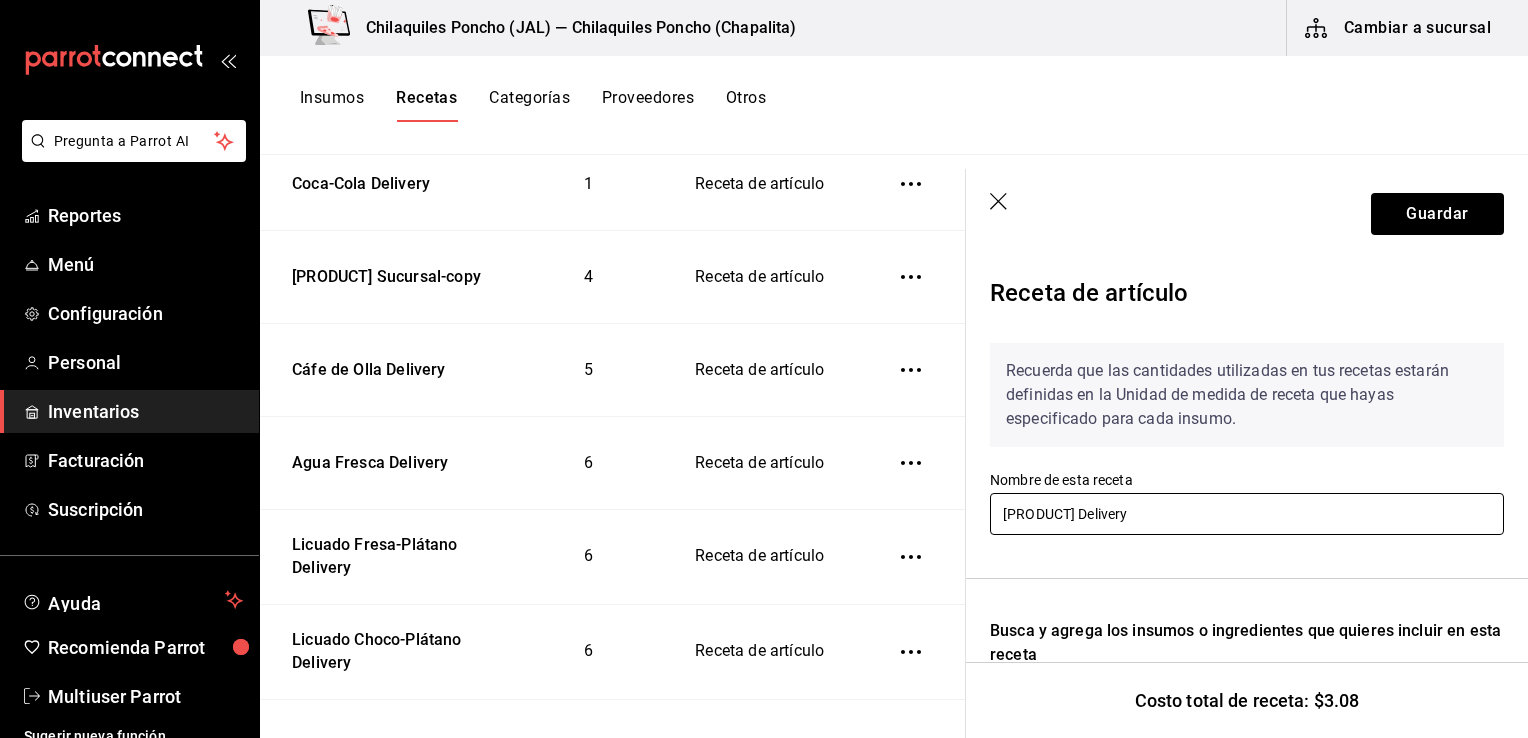 type on "Cáfe Americano Delivery" 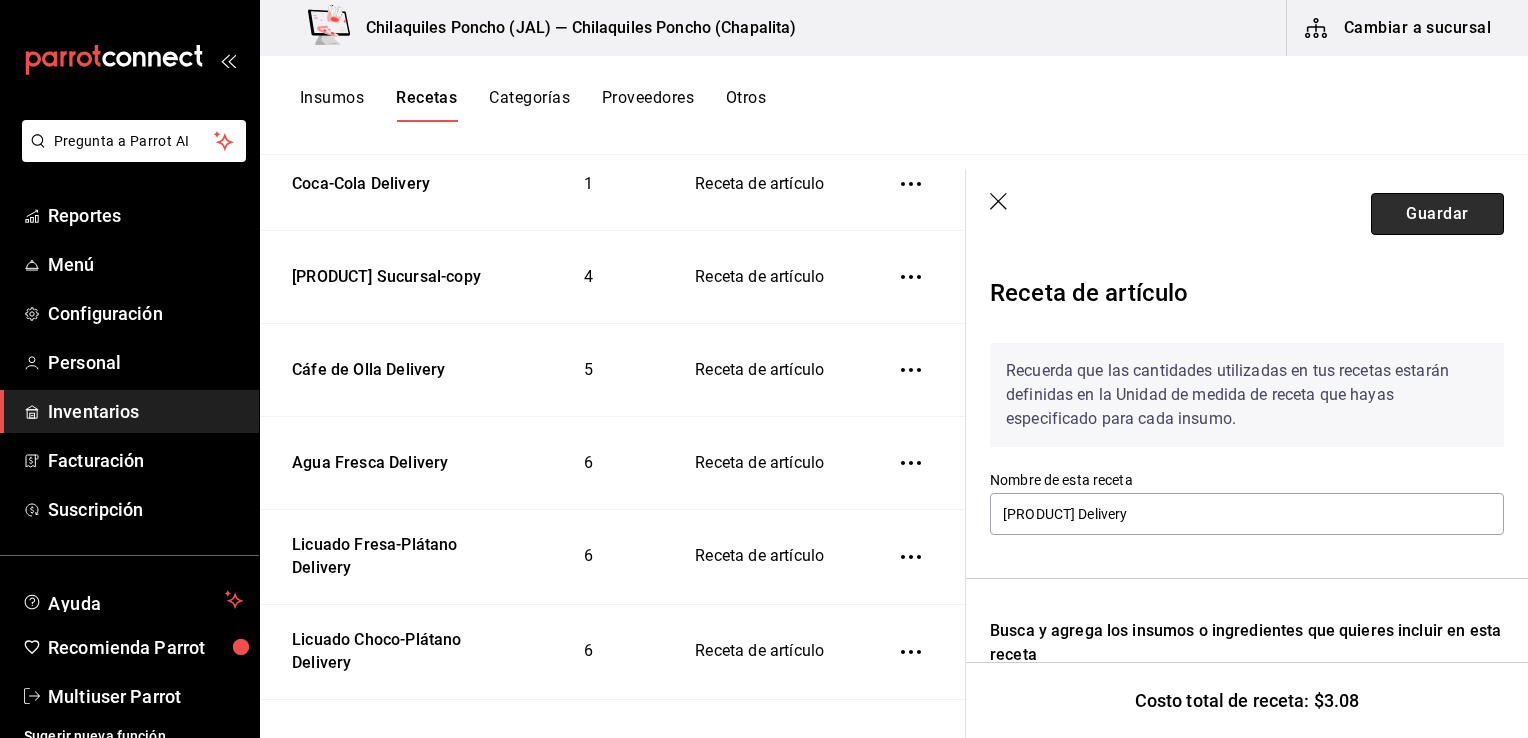 click on "Guardar" at bounding box center [1437, 214] 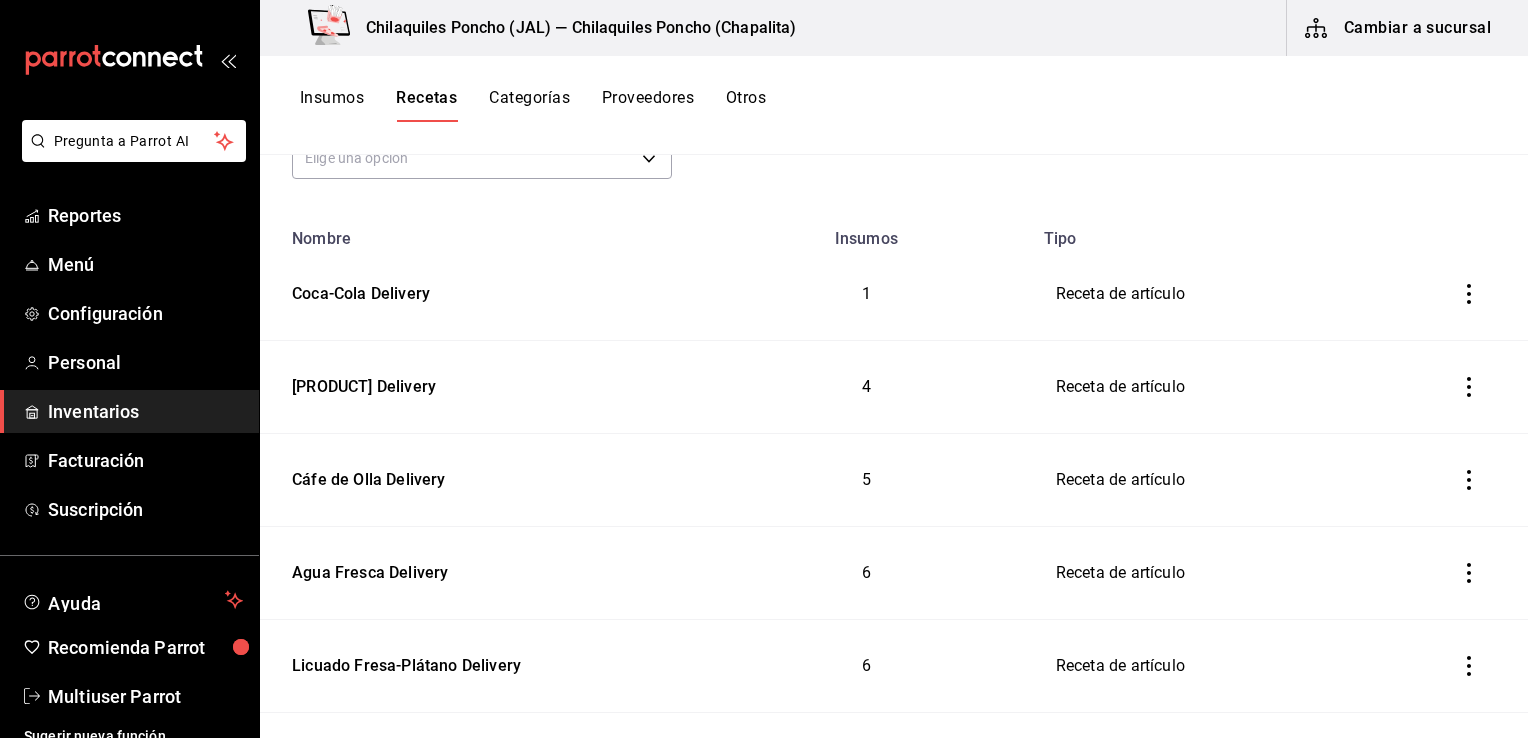 scroll, scrollTop: 0, scrollLeft: 0, axis: both 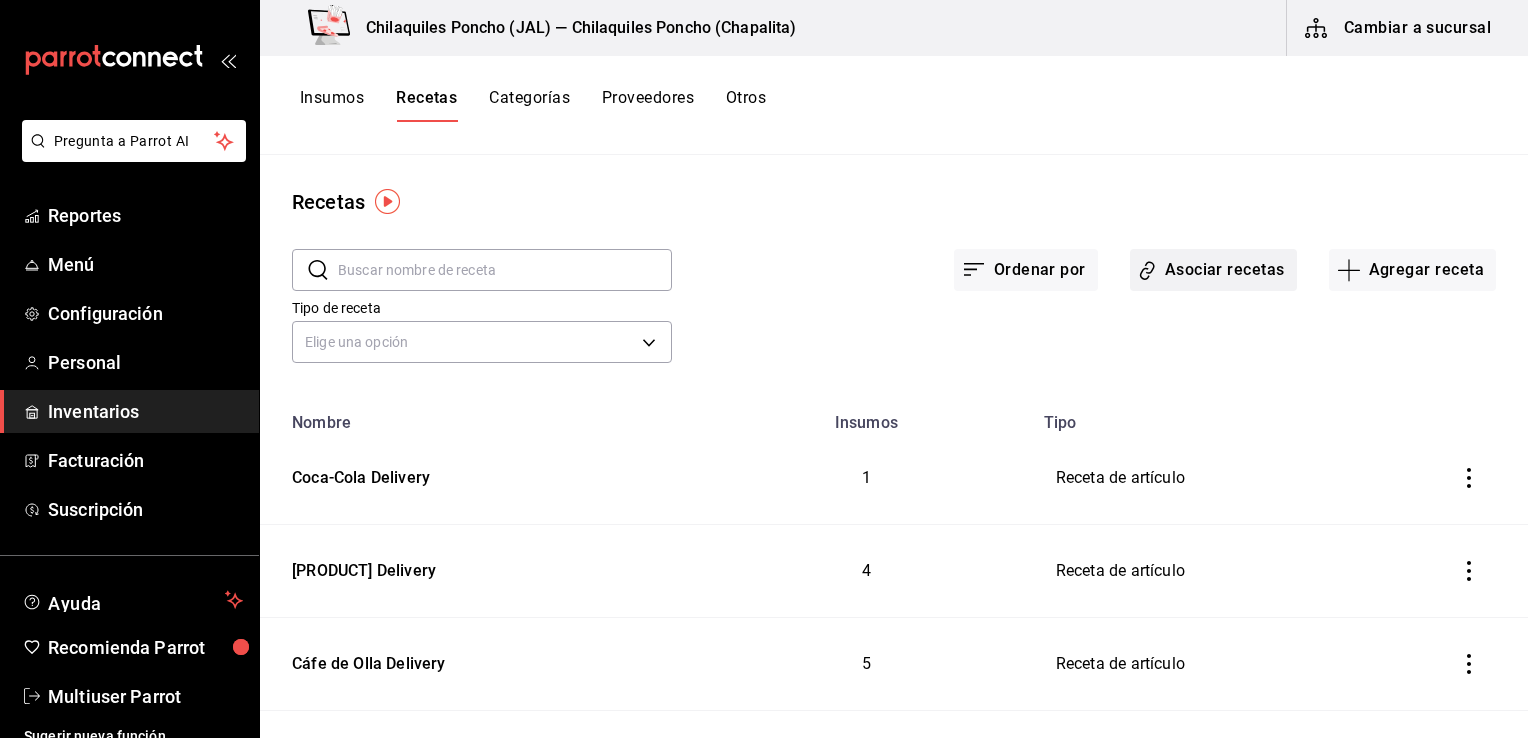 click on "Asociar recetas" at bounding box center [1213, 270] 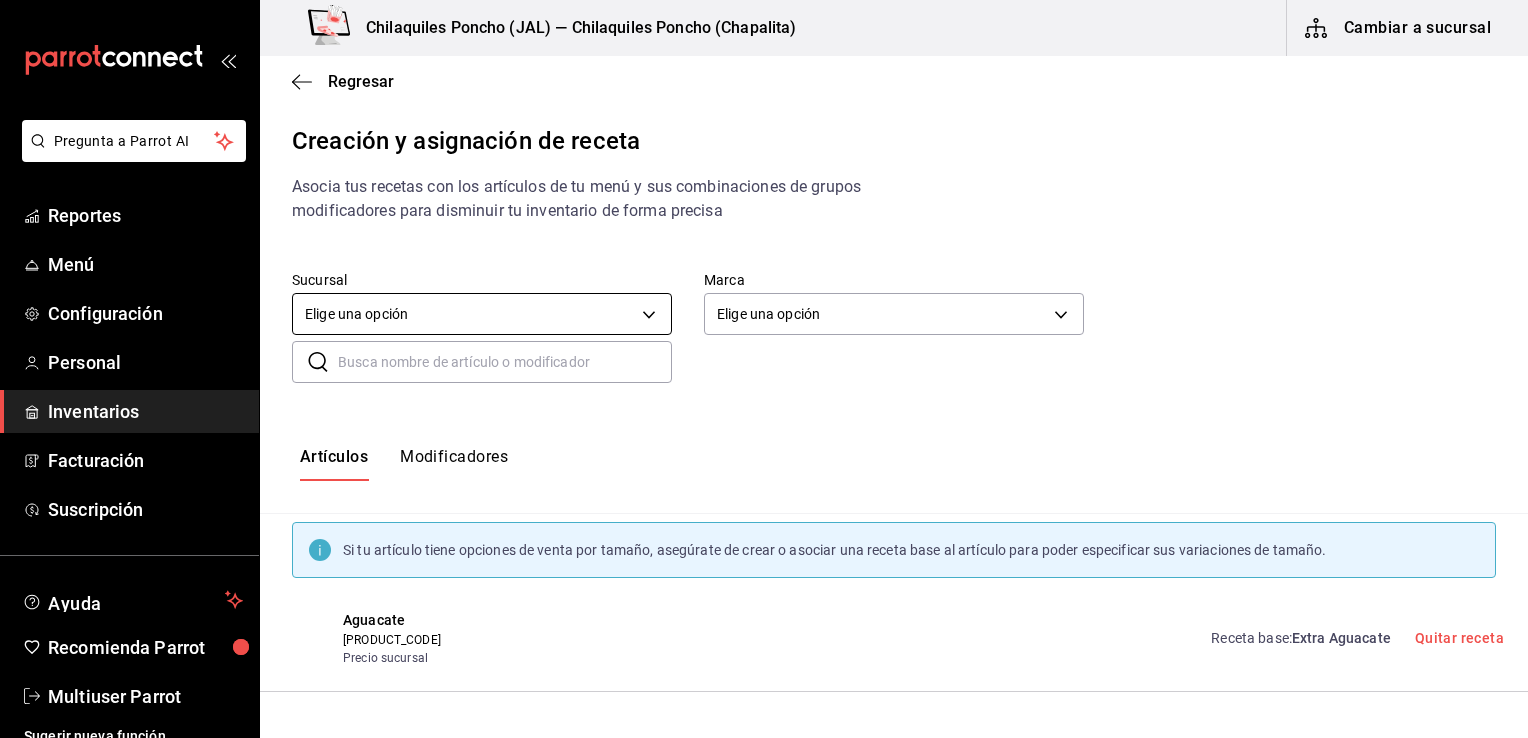 click on "Pregunta a Parrot AI Reportes   Menú   Configuración   Personal   Inventarios   Facturación   Suscripción   Ayuda Recomienda Parrot   Multiuser Parrot   Sugerir nueva función   Chilaquiles Poncho ([CITY]) — Chilaquiles Poncho ([CITY]) Cambiar a sucursal Regresar Creación y asignación de receta Asocia tus recetas con los artículos de tu menú y sus combinaciones de grupos modificadores para disminuir tu inventario de forma precisa Sucursal Elige una opción default Marca Elige una opción default ​ ​ Artículos Modificadores Si tu artículo tiene opciones de venta por tamaño, asegúrate de crear o asociar una receta base al artículo para poder especificar sus variaciones de tamaño. Aguacate AR-000134 Precio sucursal Receta base :  Extra Aguacate Quitar receta Bolillo AR-000143 Precio sucursal Receta base :  Extra Bolillo Quitar receta Chicharrón prensado AR-000141 Precio sucursal Receta base :  Extra Chicharrón Quitar receta Chilaquiles chipotle suc AR-000003 Precio sucursal Receta base :" at bounding box center [764, 352] 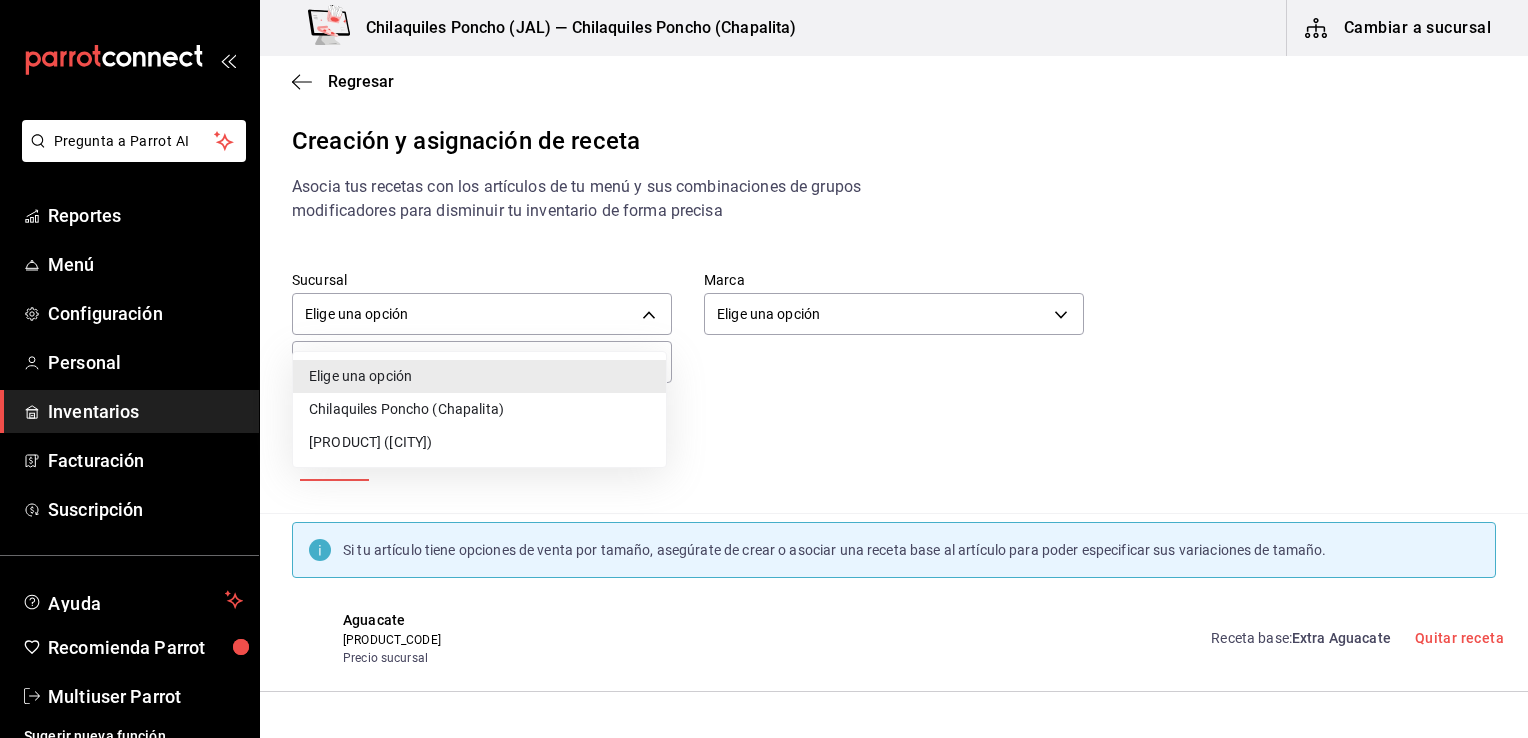 click on "Chilaquiles Poncho ([CITY])" at bounding box center (479, 409) 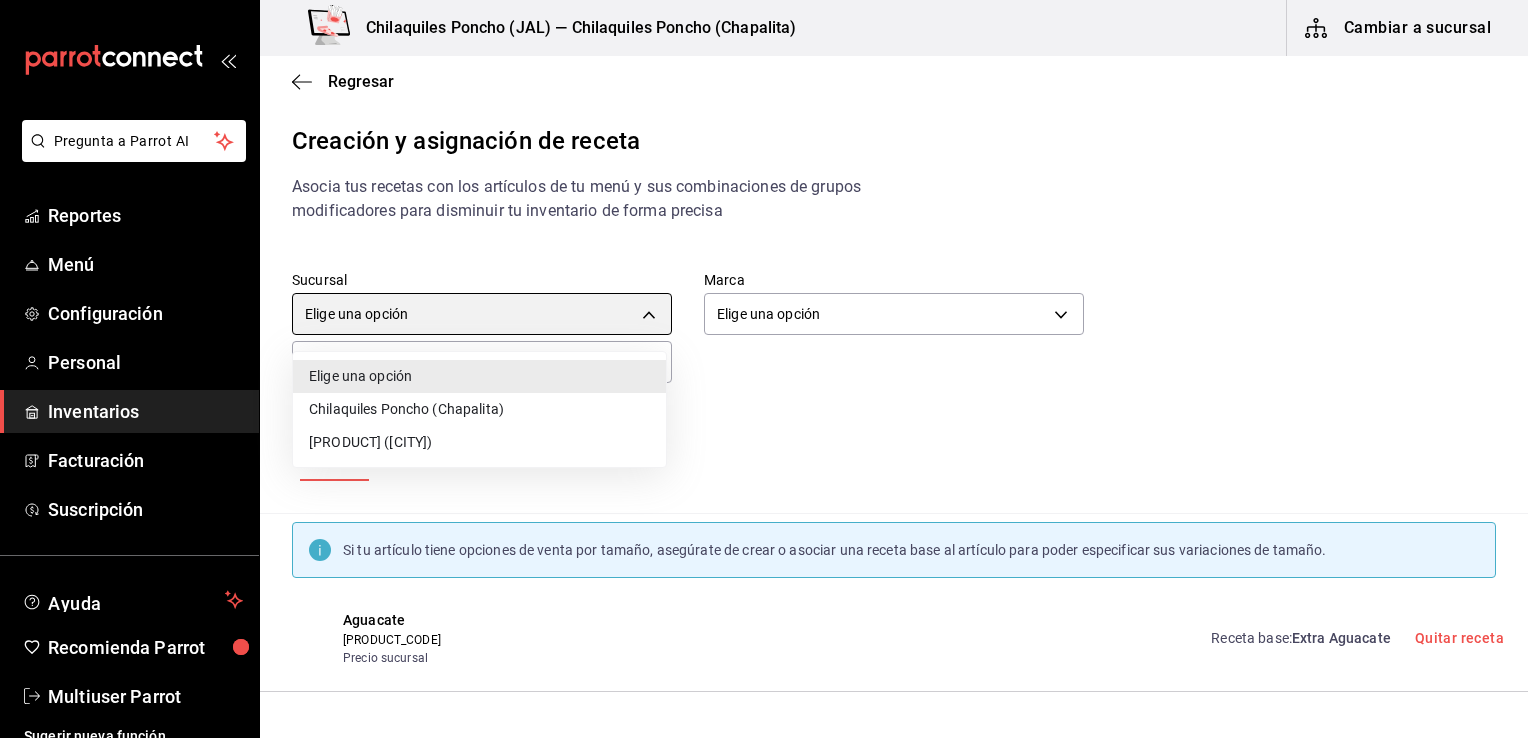 type on "1df14085-c053-4aad-8de6-2cf87344b7e4" 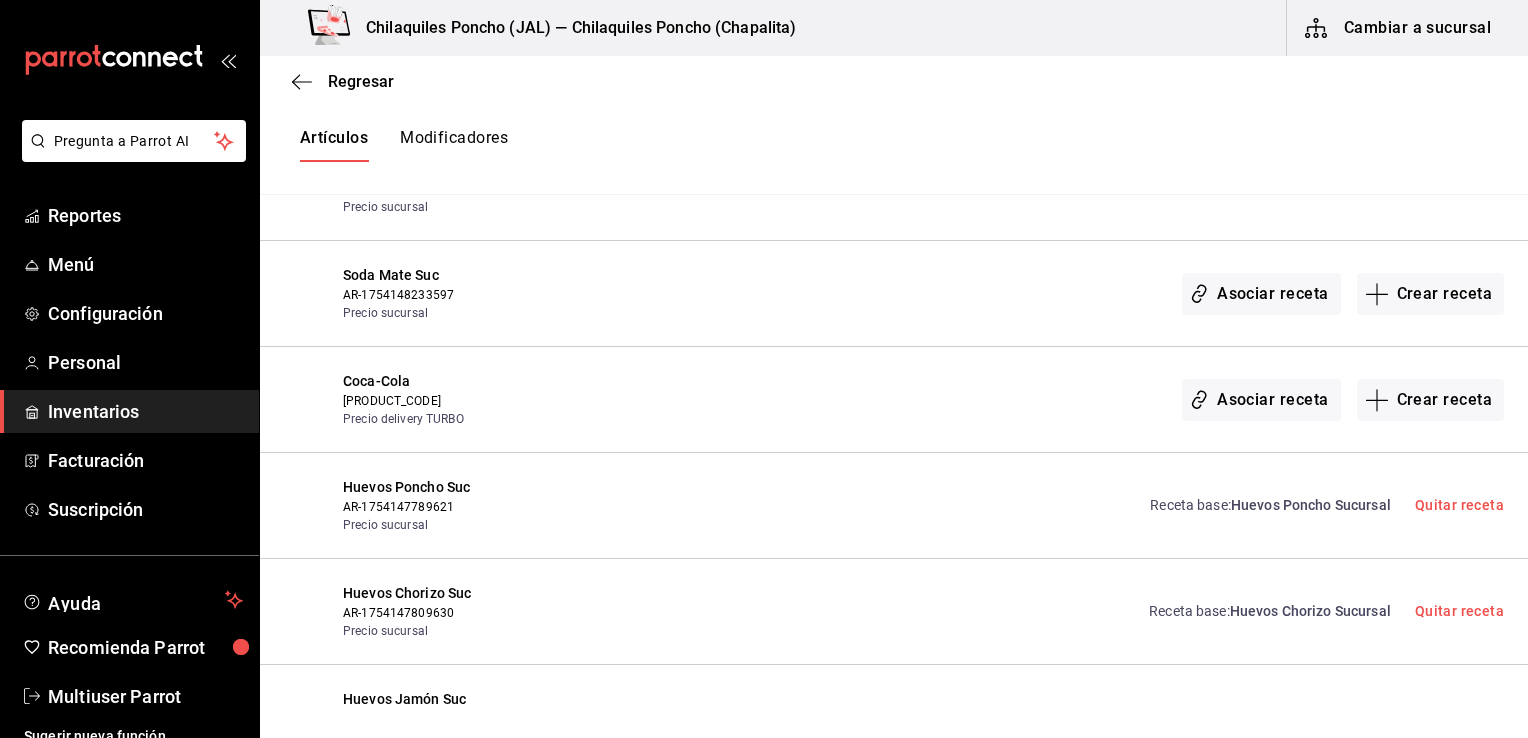 scroll, scrollTop: 3813, scrollLeft: 0, axis: vertical 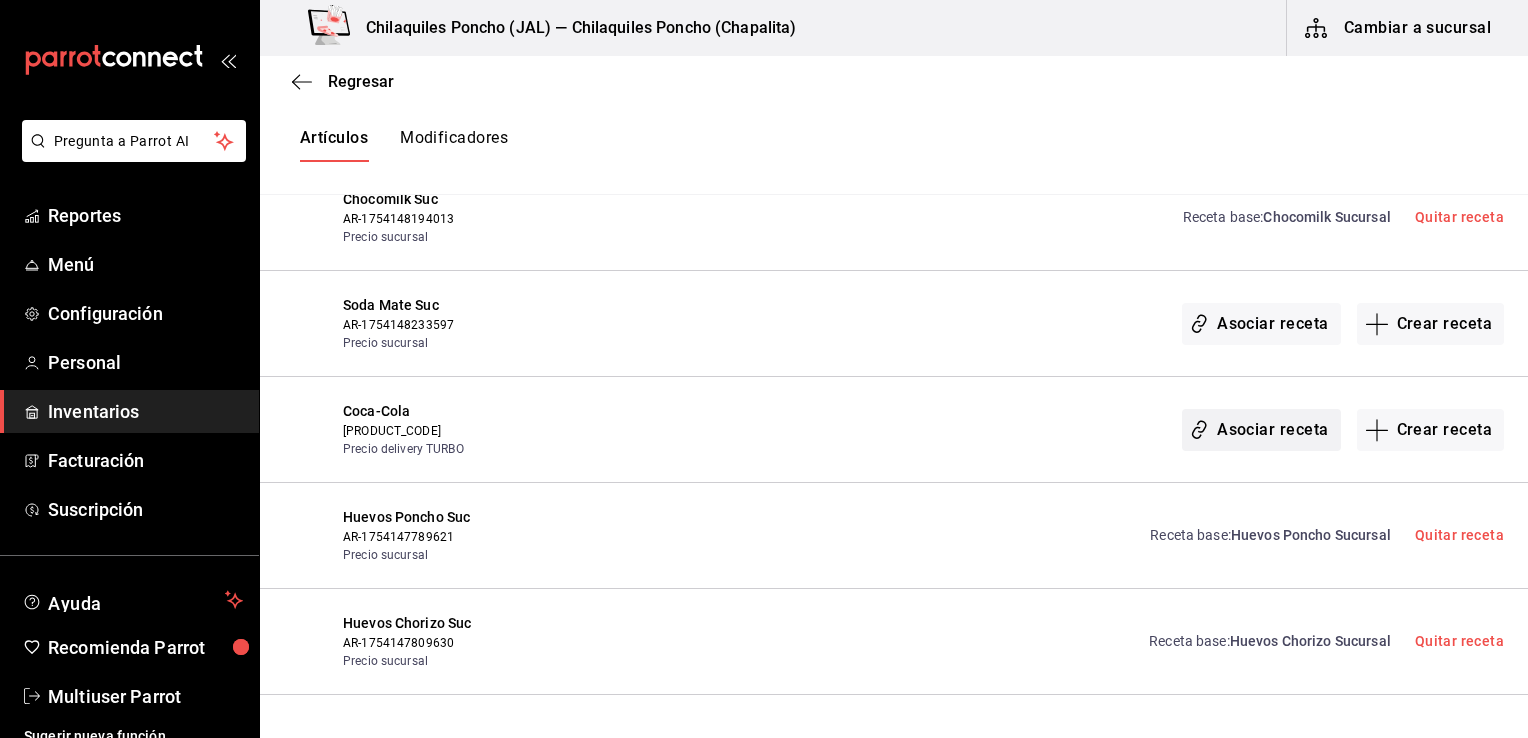 click 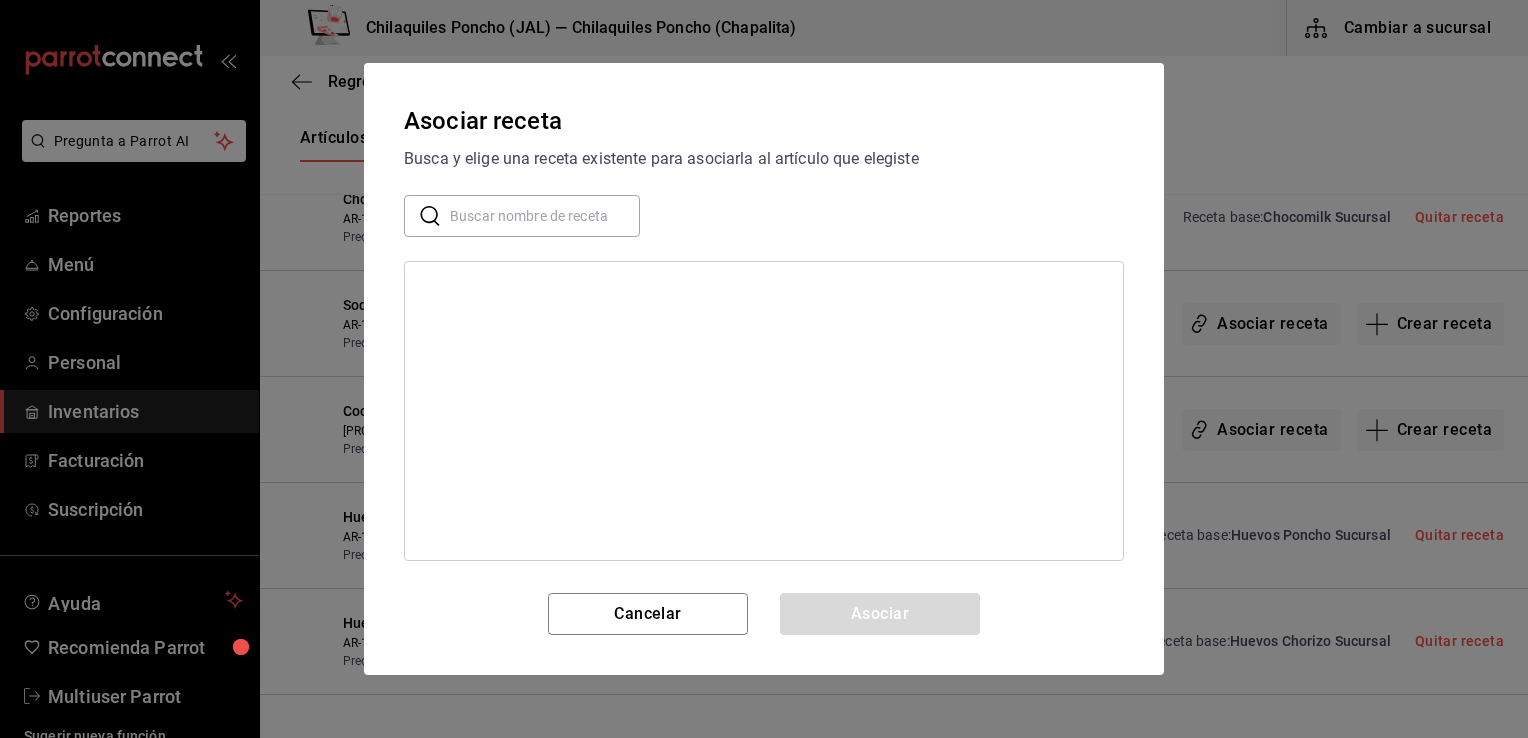 click at bounding box center (545, 216) 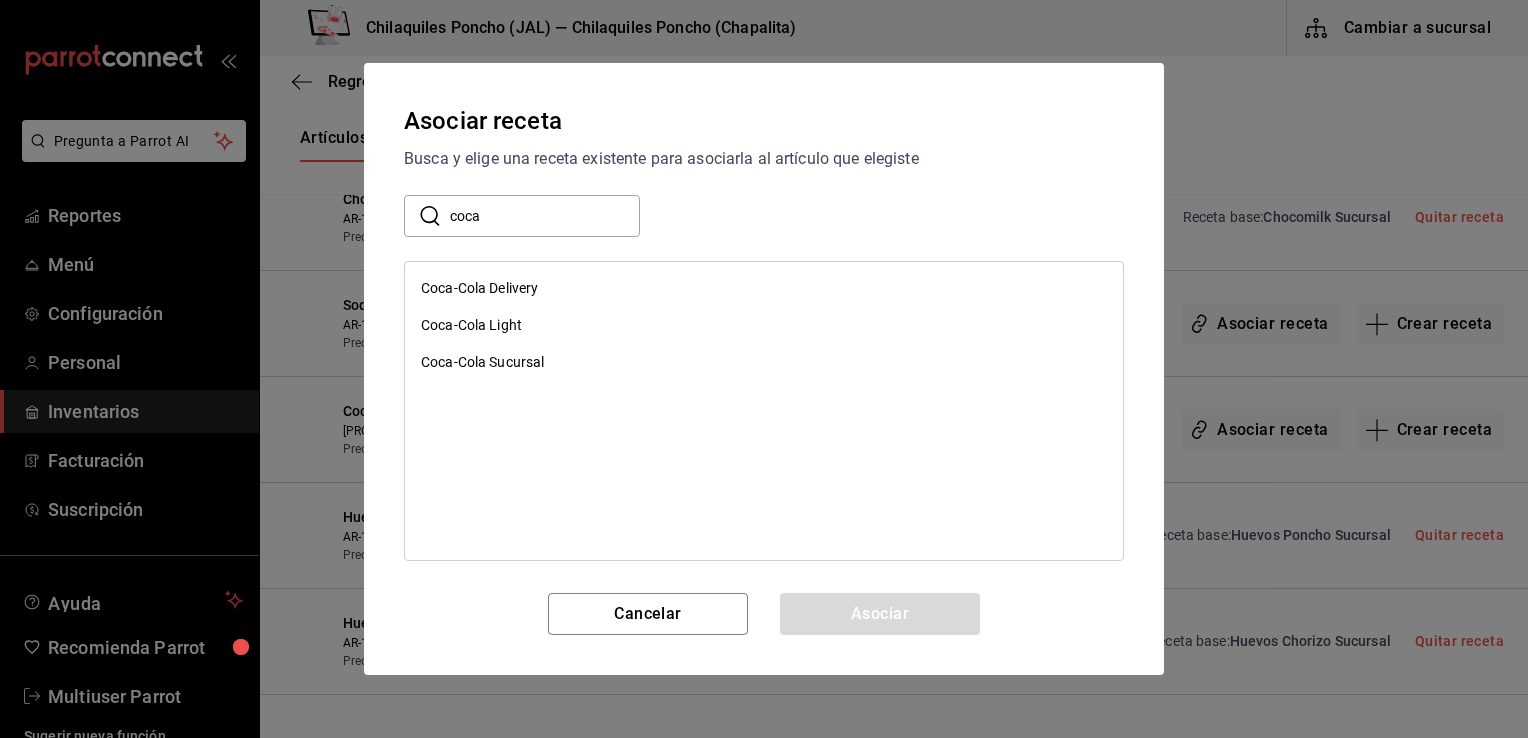type on "coca" 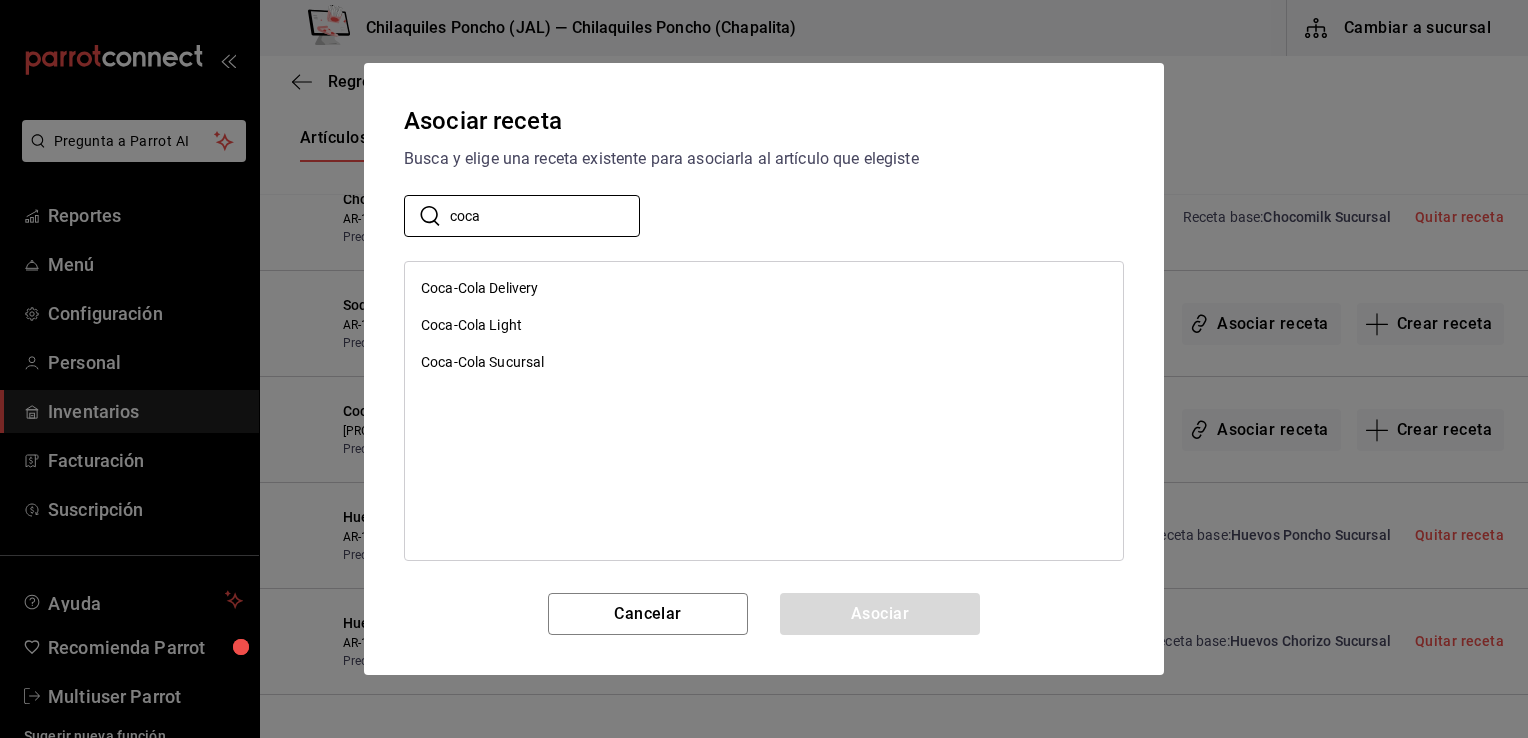click on "Coca-Cola Delivery" at bounding box center (479, 288) 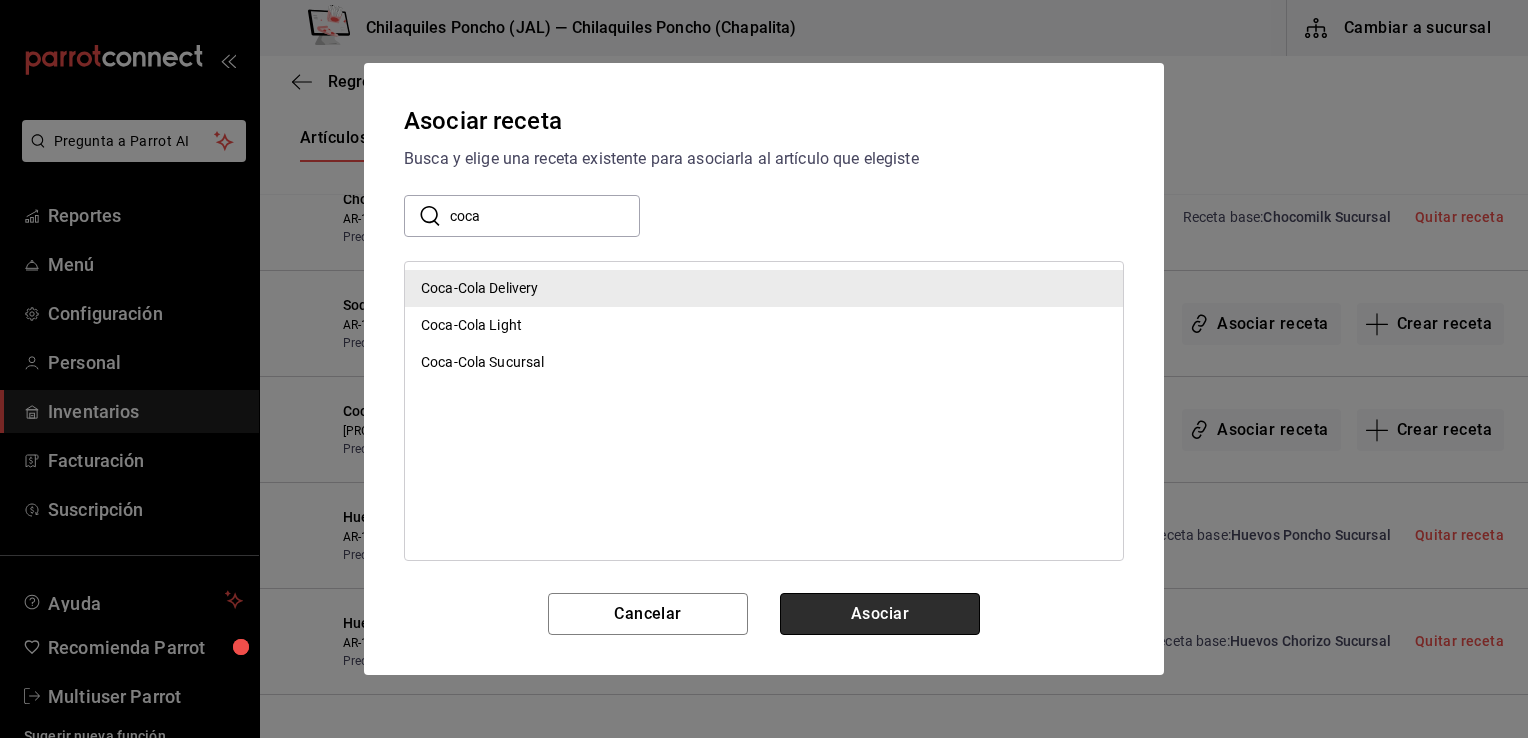 click on "Asociar" at bounding box center [880, 614] 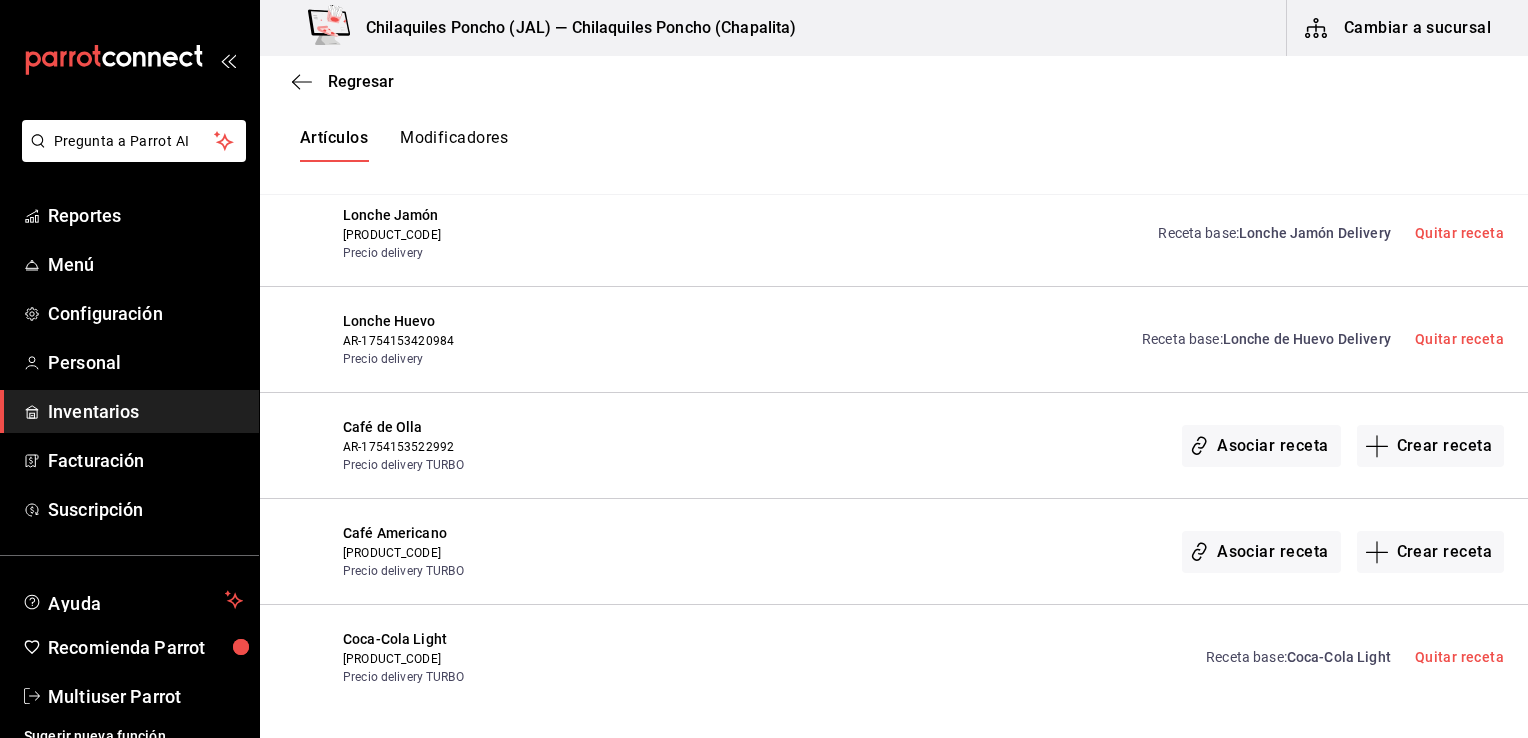 scroll, scrollTop: 7828, scrollLeft: 0, axis: vertical 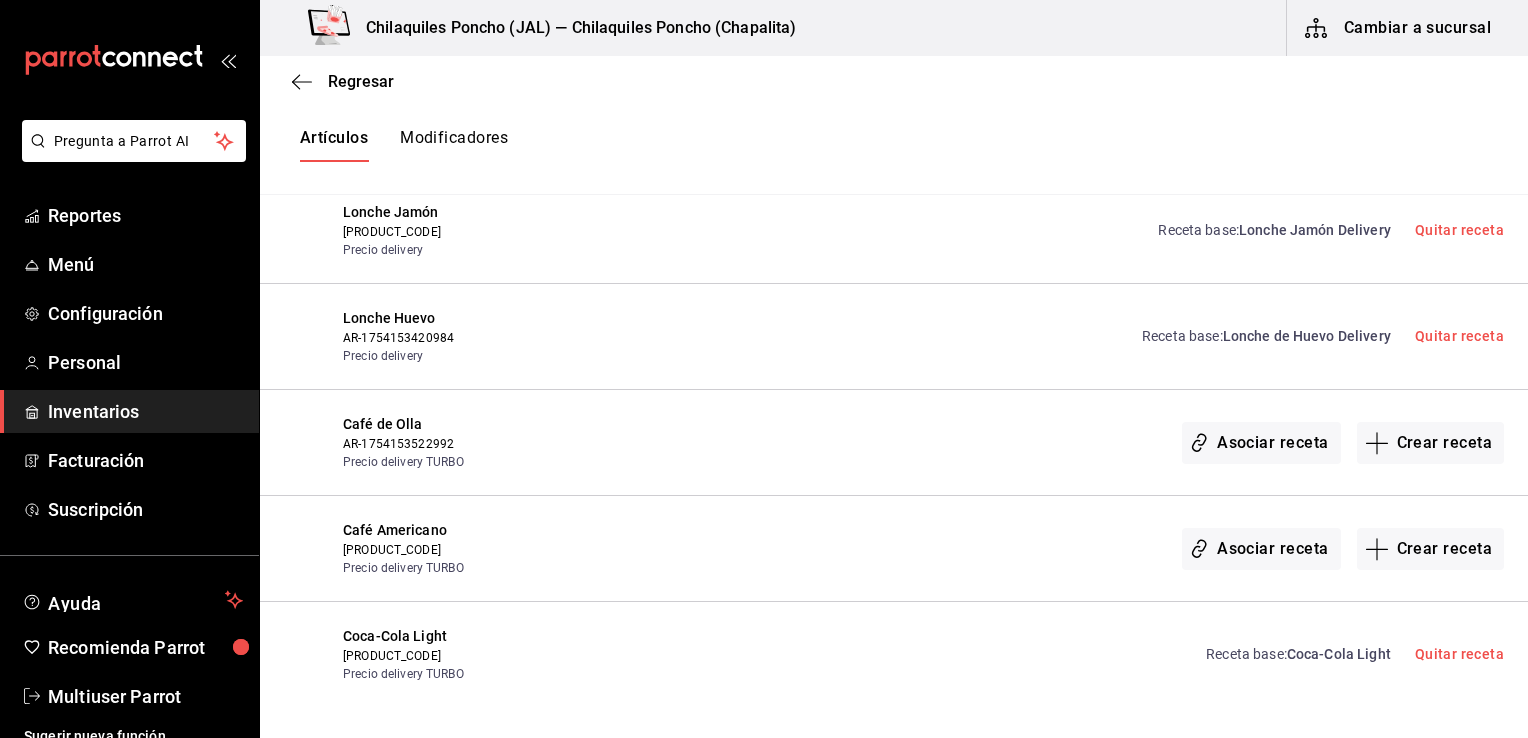 click on "Asociar receta" at bounding box center [1261, 443] 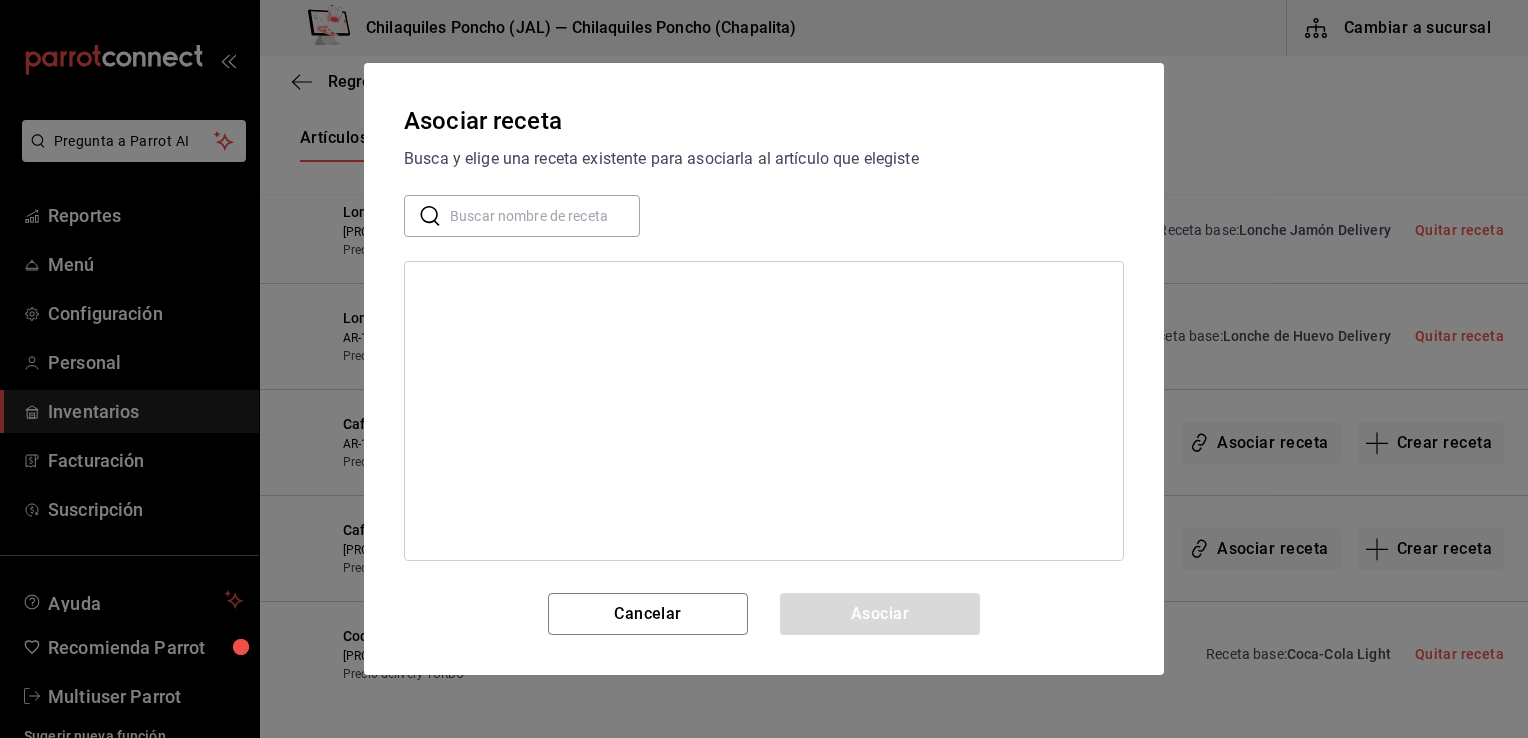 click at bounding box center (545, 216) 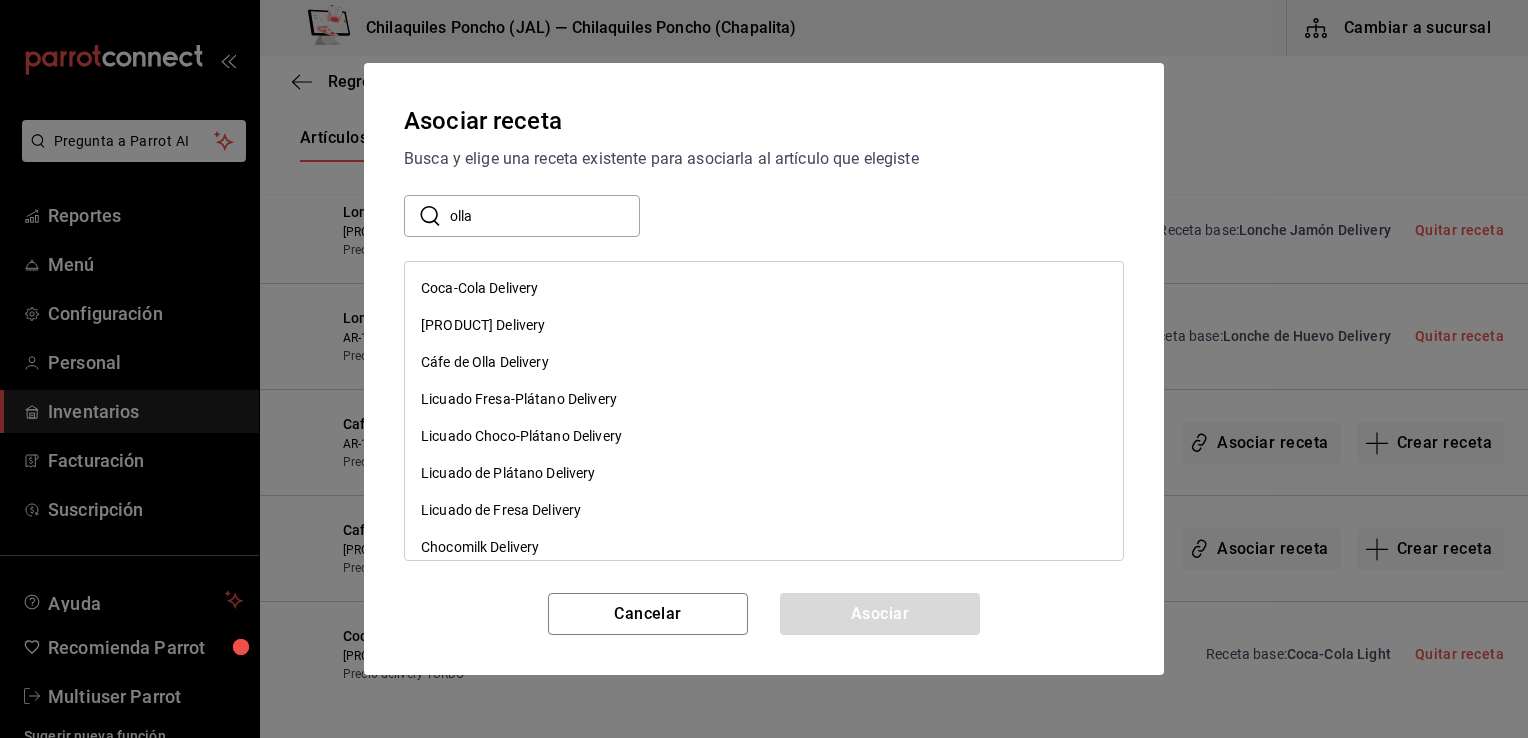 type on "olla" 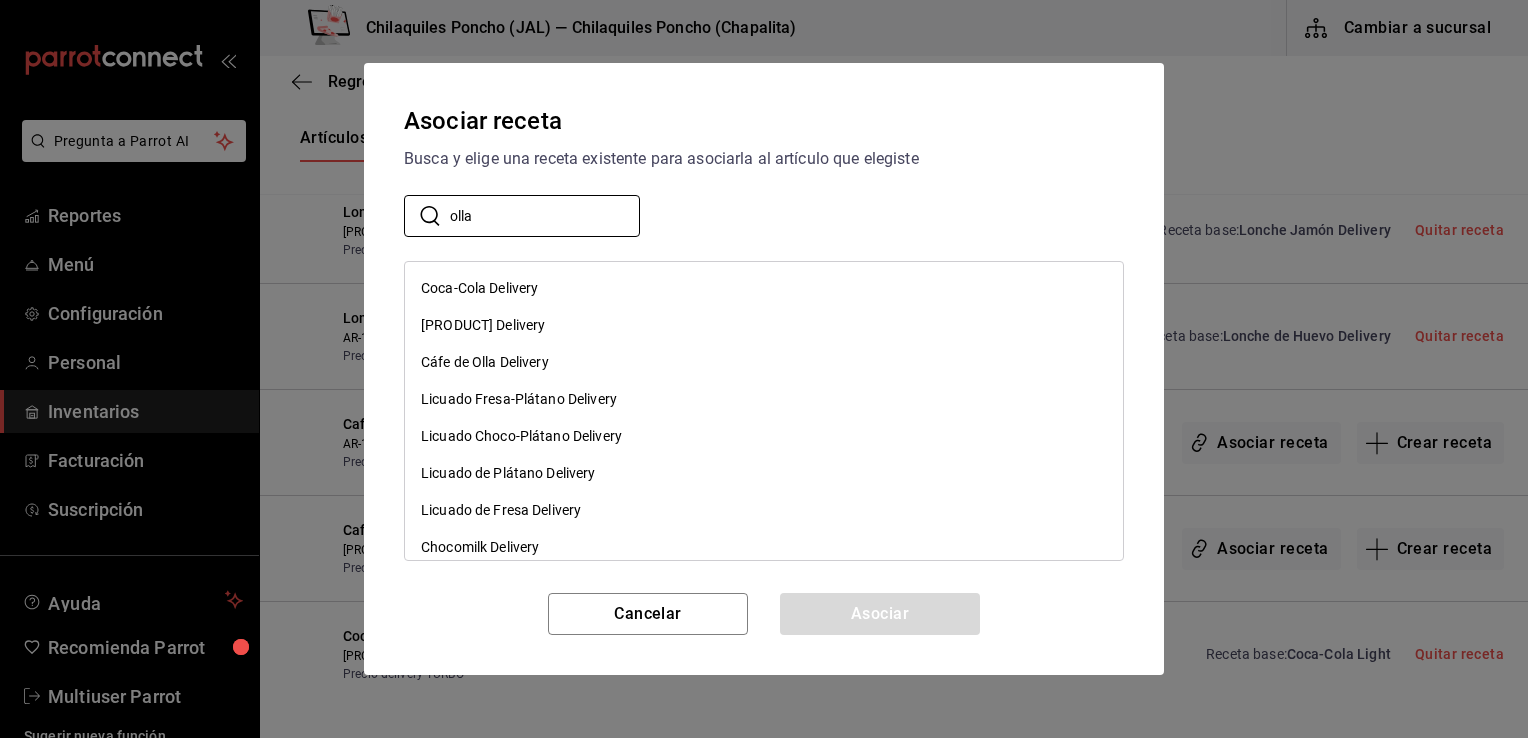 click on "Cáfe de Olla Delivery" at bounding box center [485, 362] 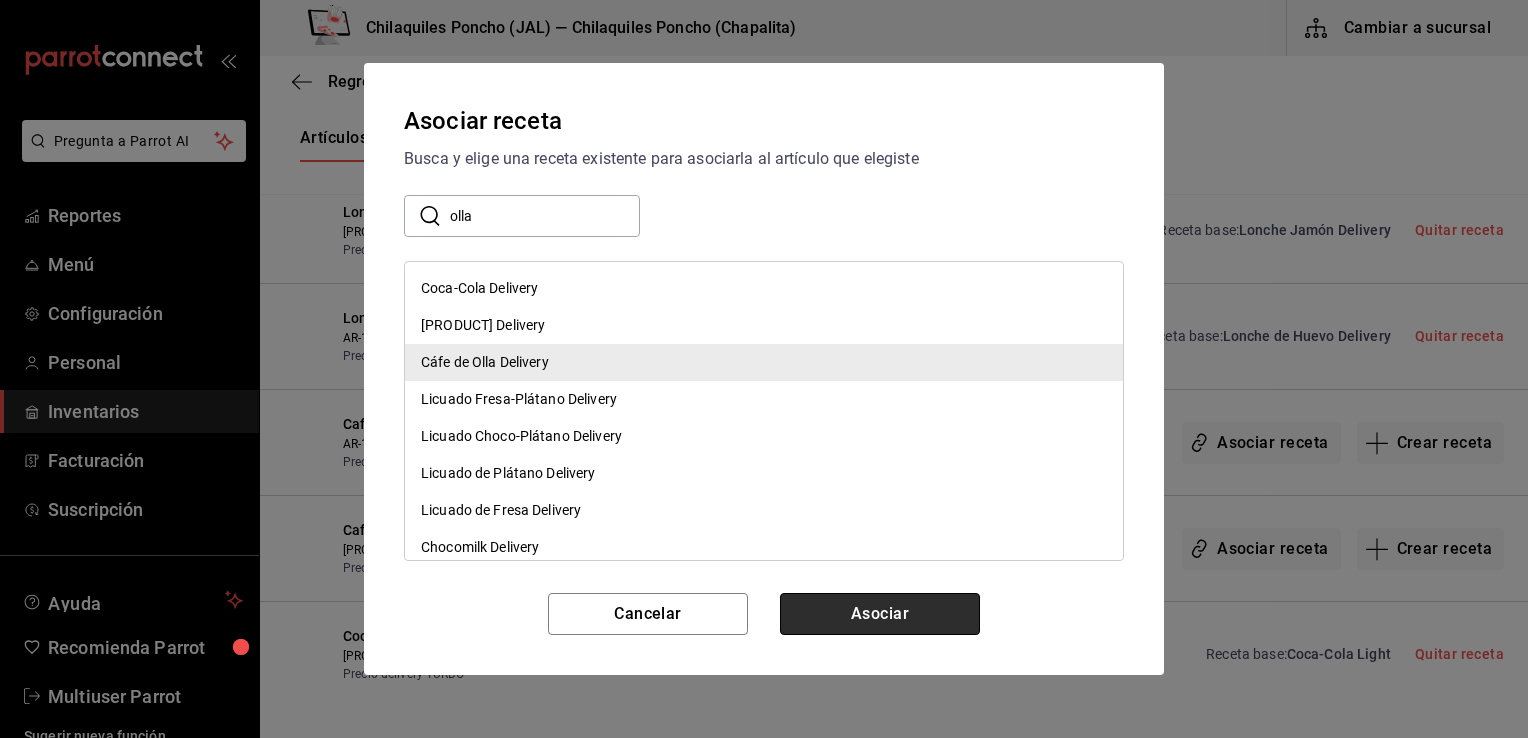 click on "Asociar" at bounding box center [880, 614] 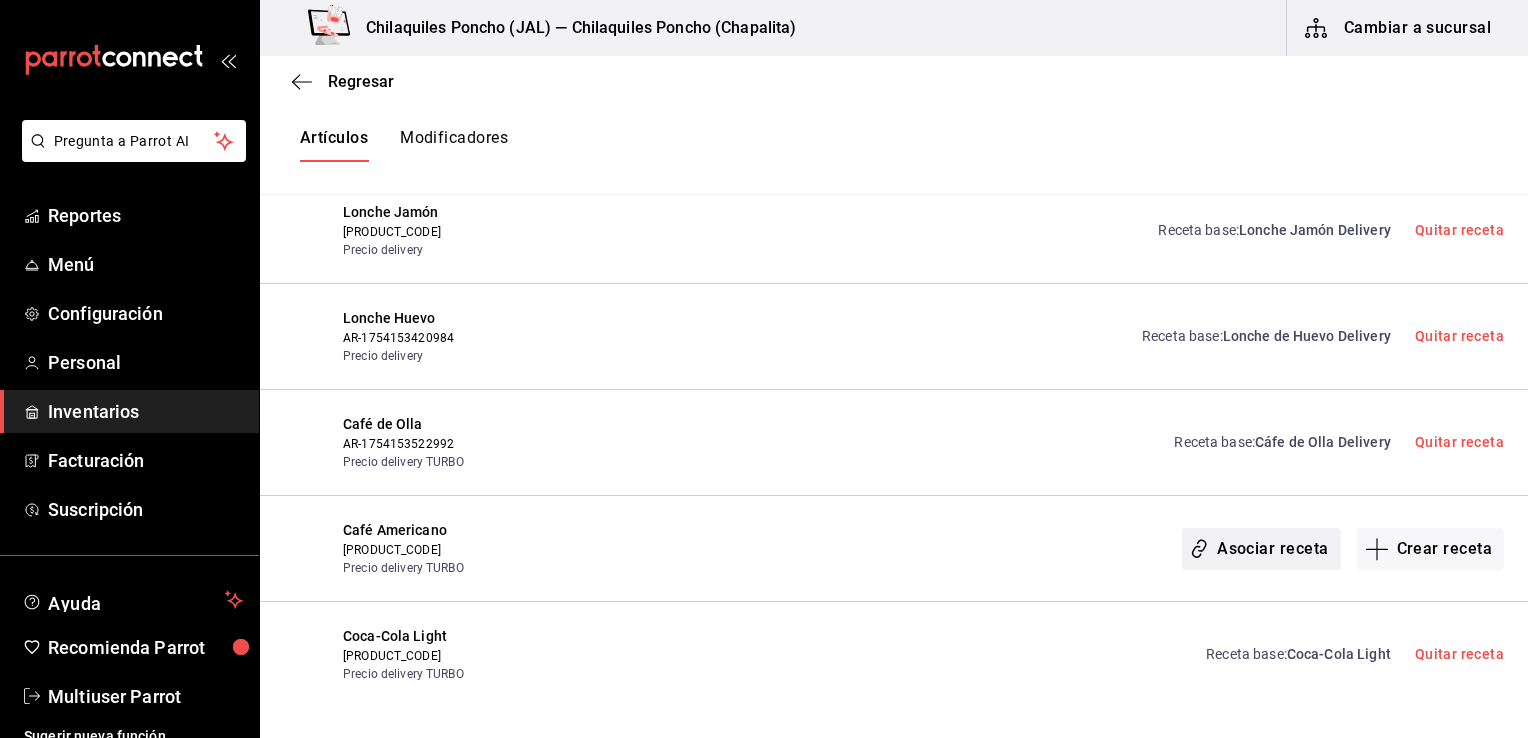 click on "Asociar receta" at bounding box center (1261, 549) 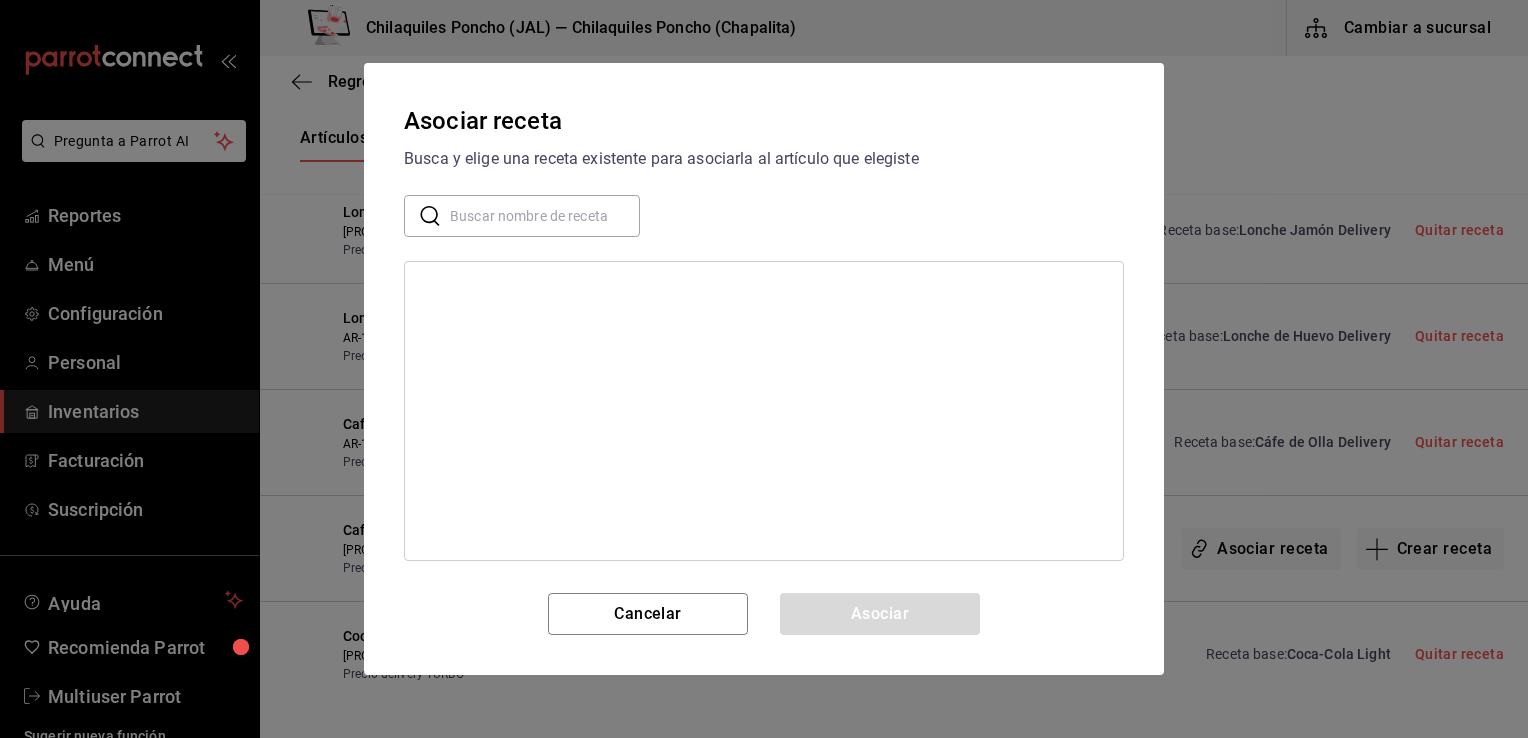 click at bounding box center (545, 216) 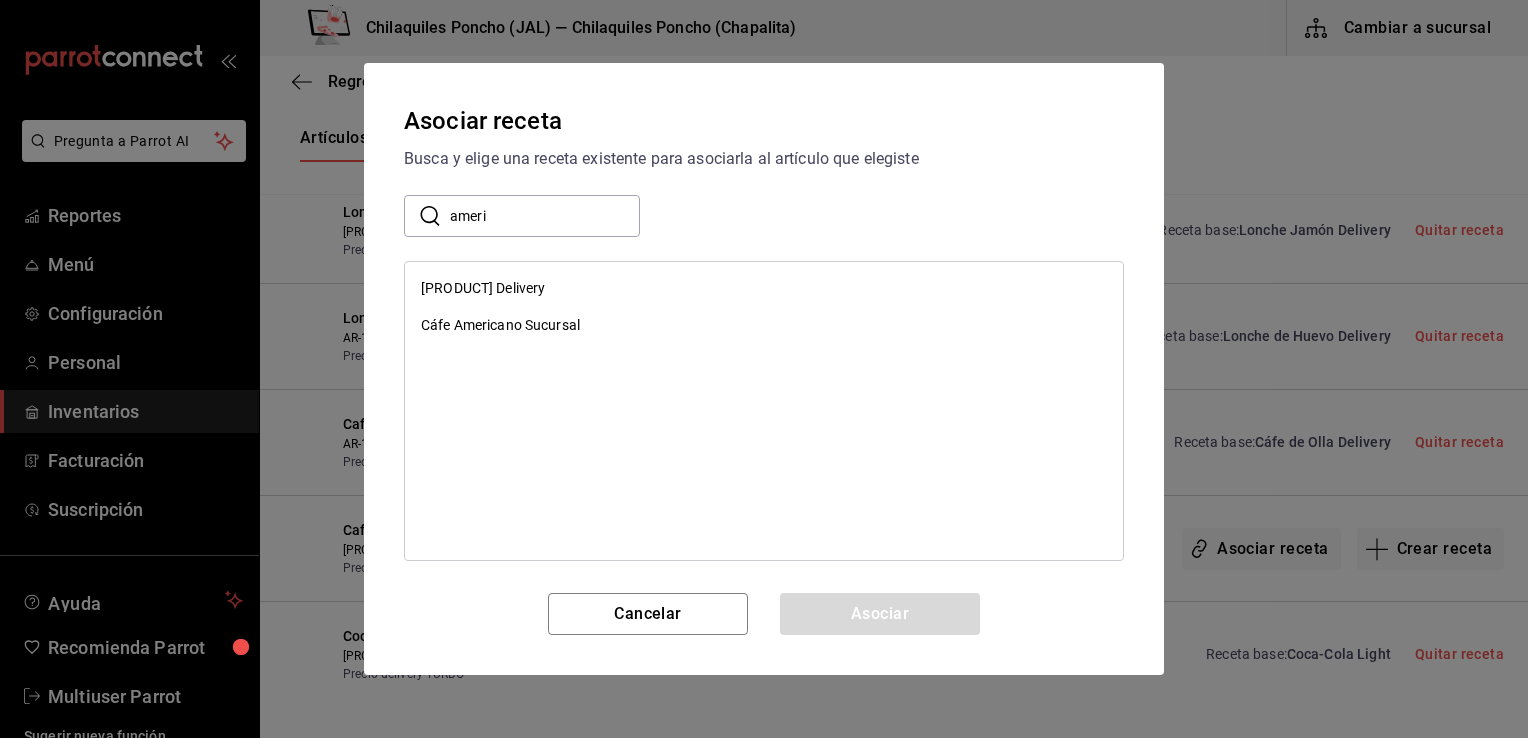 type on "ameri" 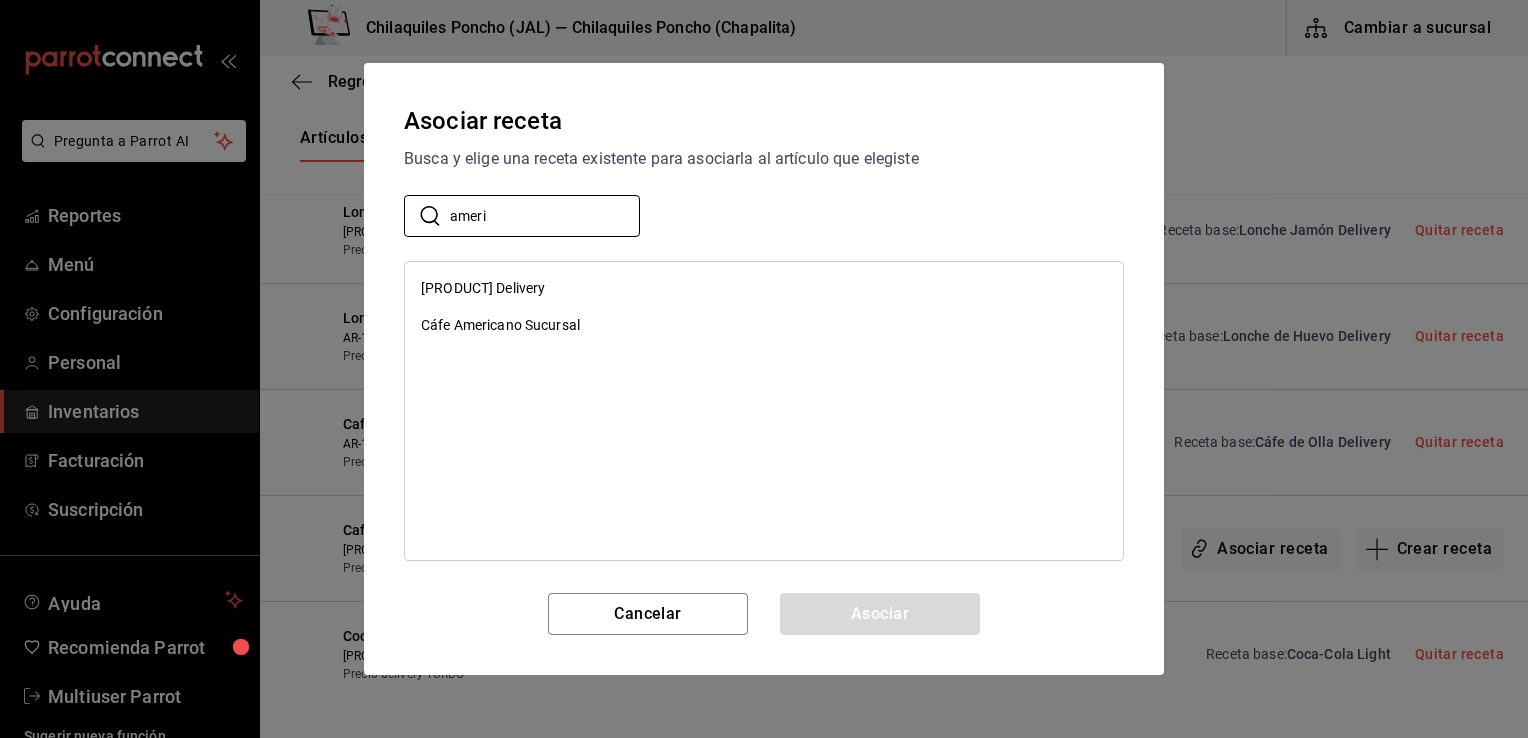 click on "Cáfe Americano Delivery" at bounding box center (764, 288) 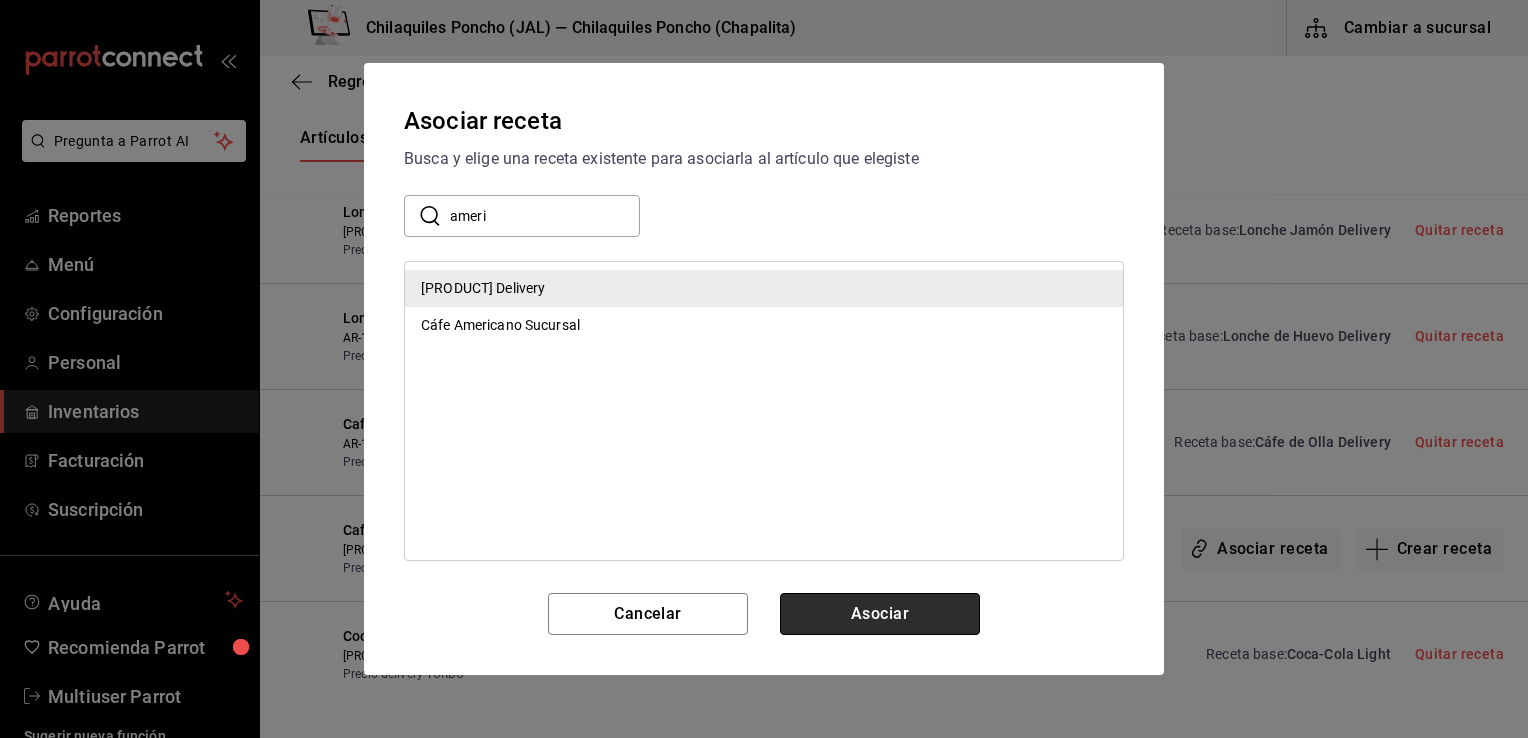 click on "Asociar" at bounding box center (880, 614) 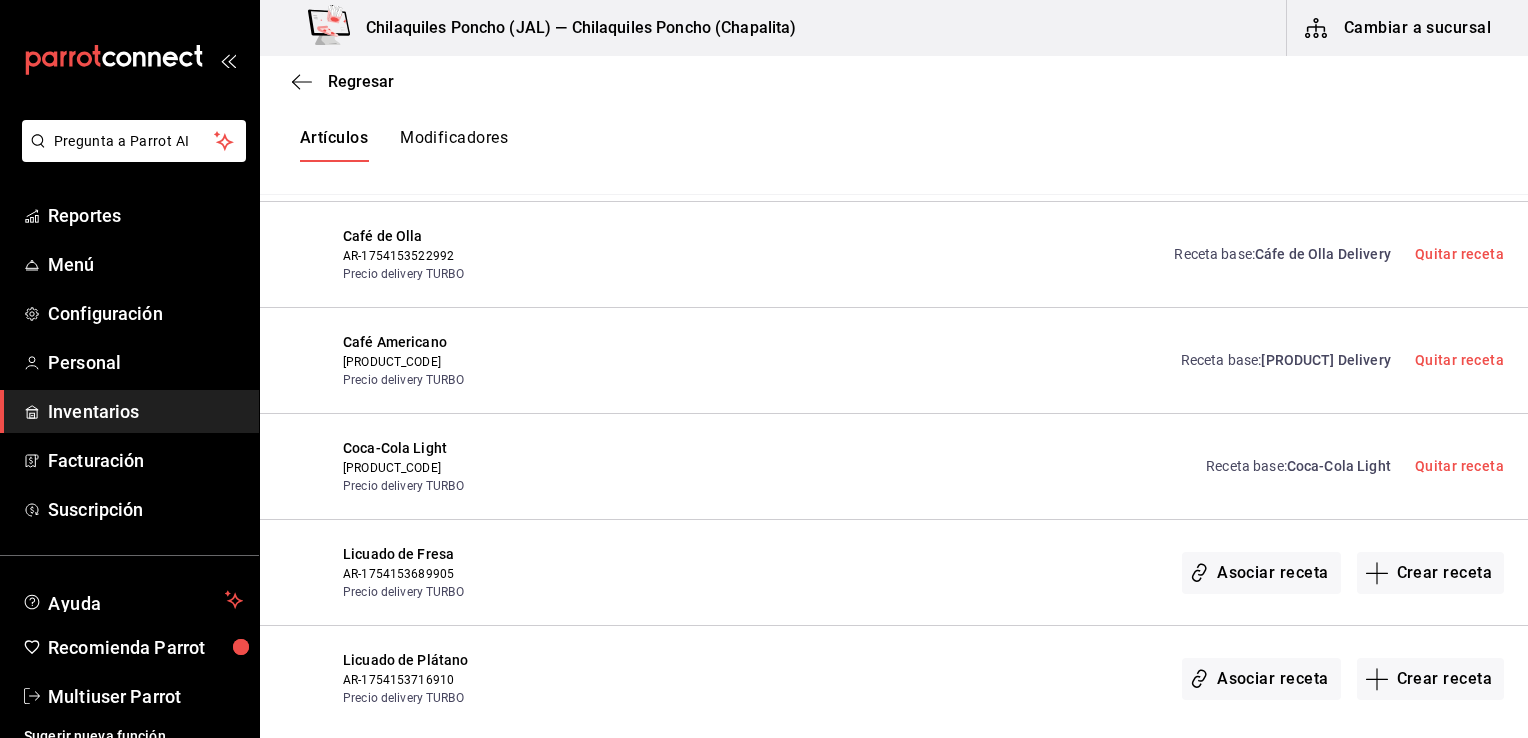 scroll, scrollTop: 8018, scrollLeft: 0, axis: vertical 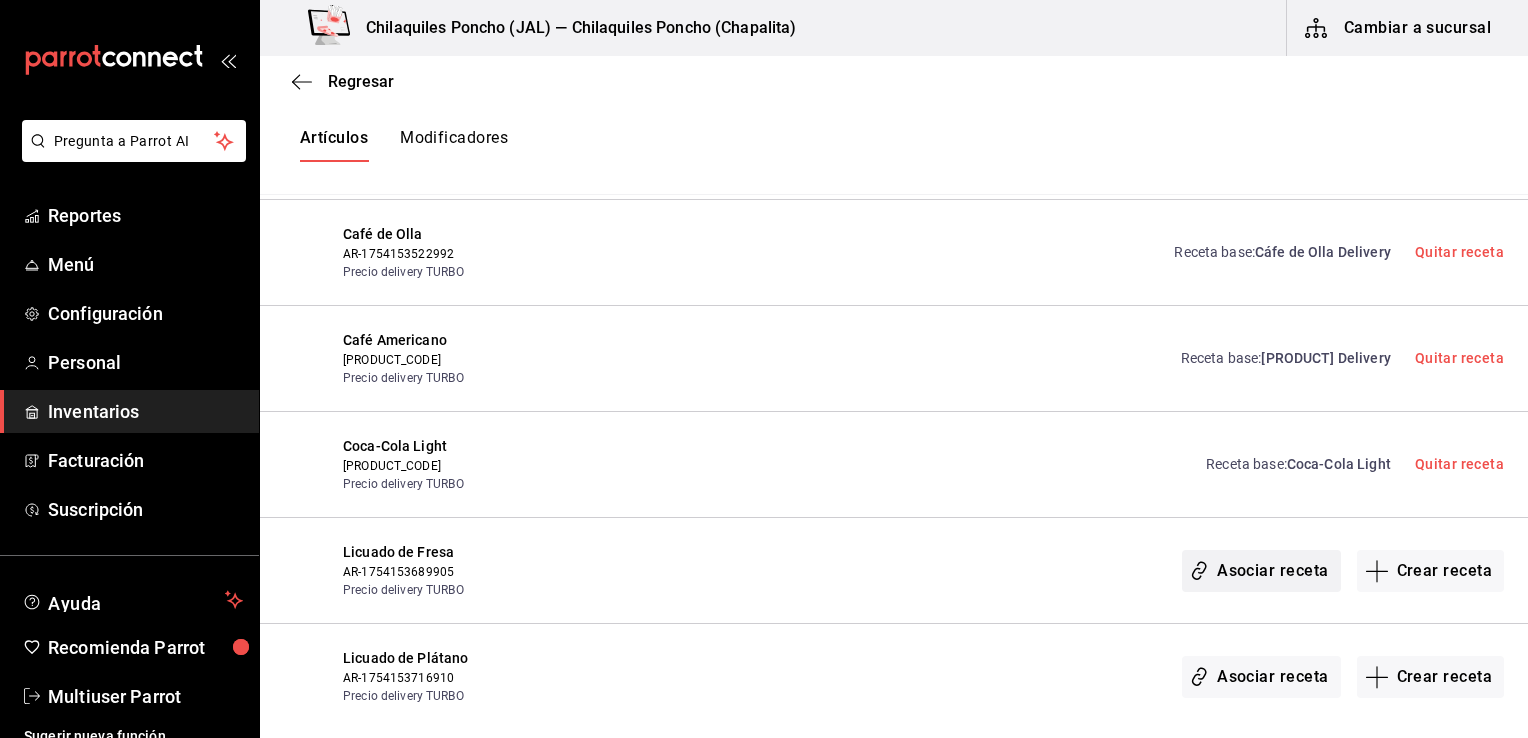click on "Asociar receta" at bounding box center (1261, 571) 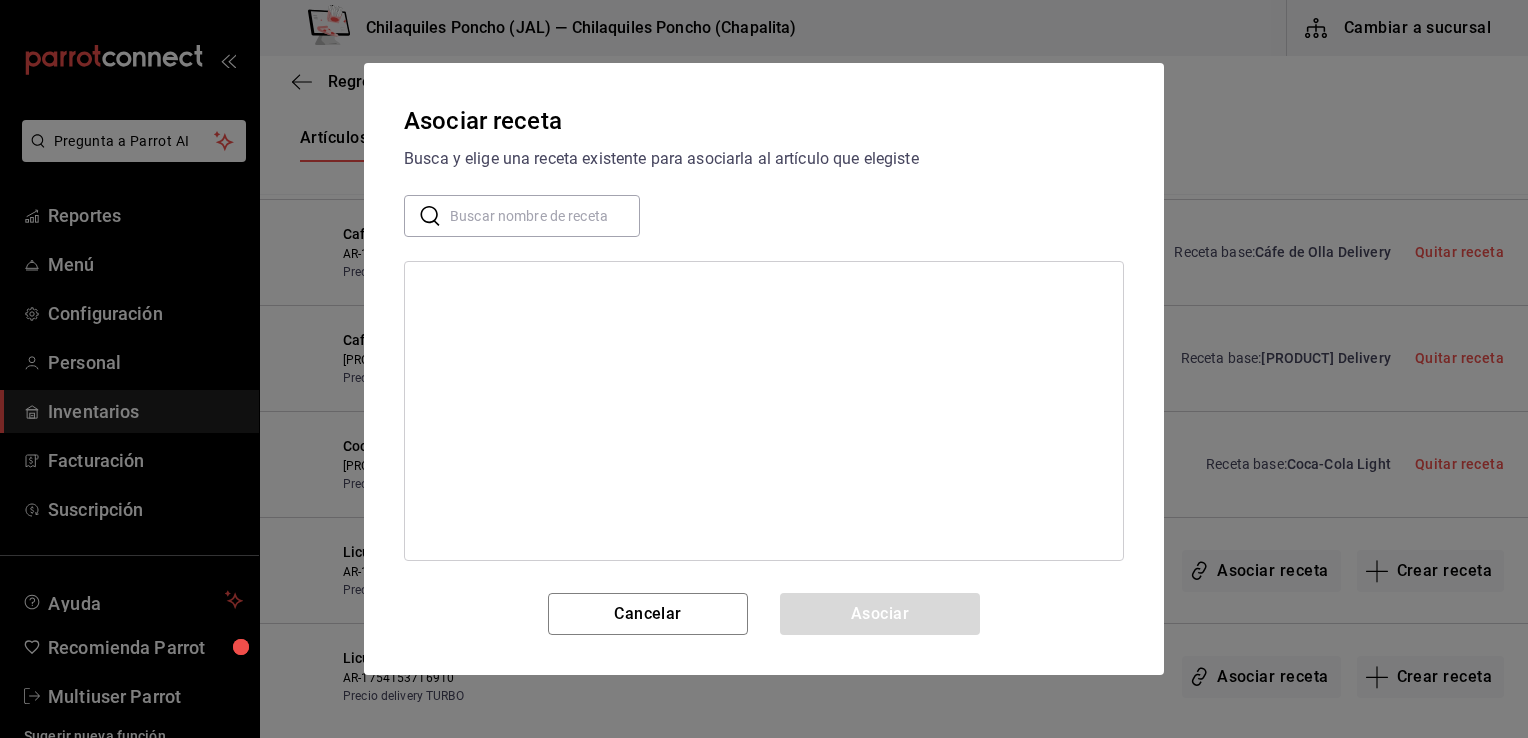 click at bounding box center (545, 216) 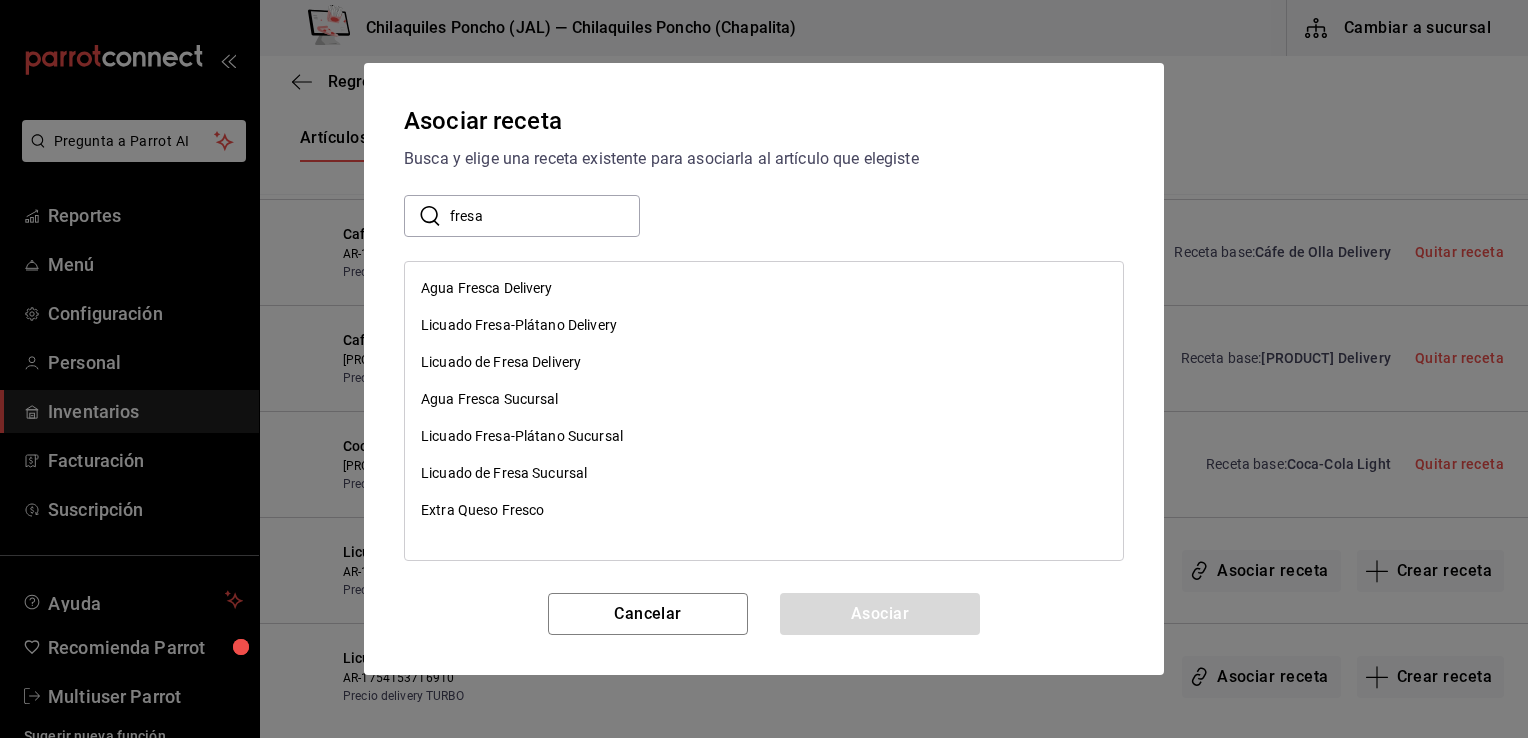 type on "fresa" 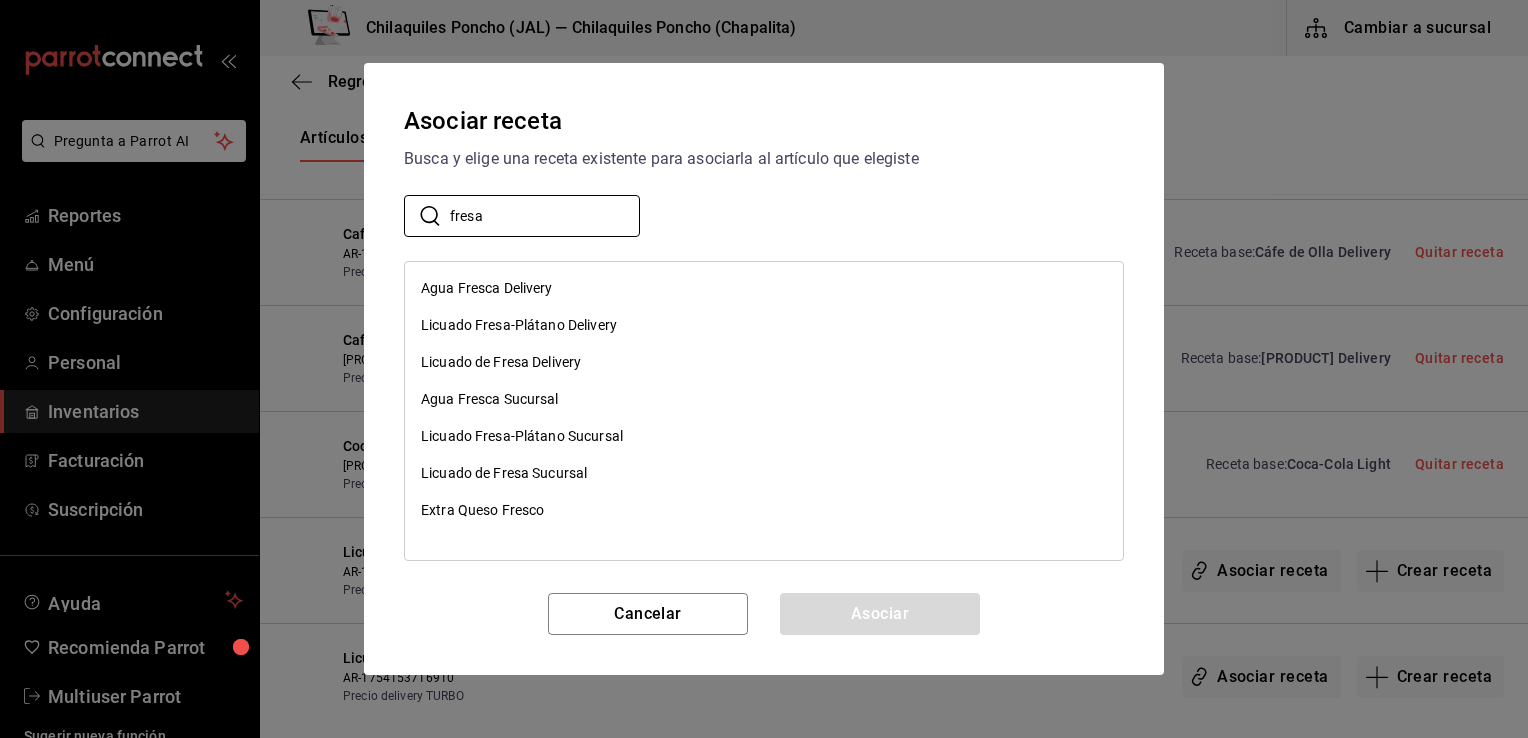 click on "Agua Fresca Delivery" at bounding box center [487, 288] 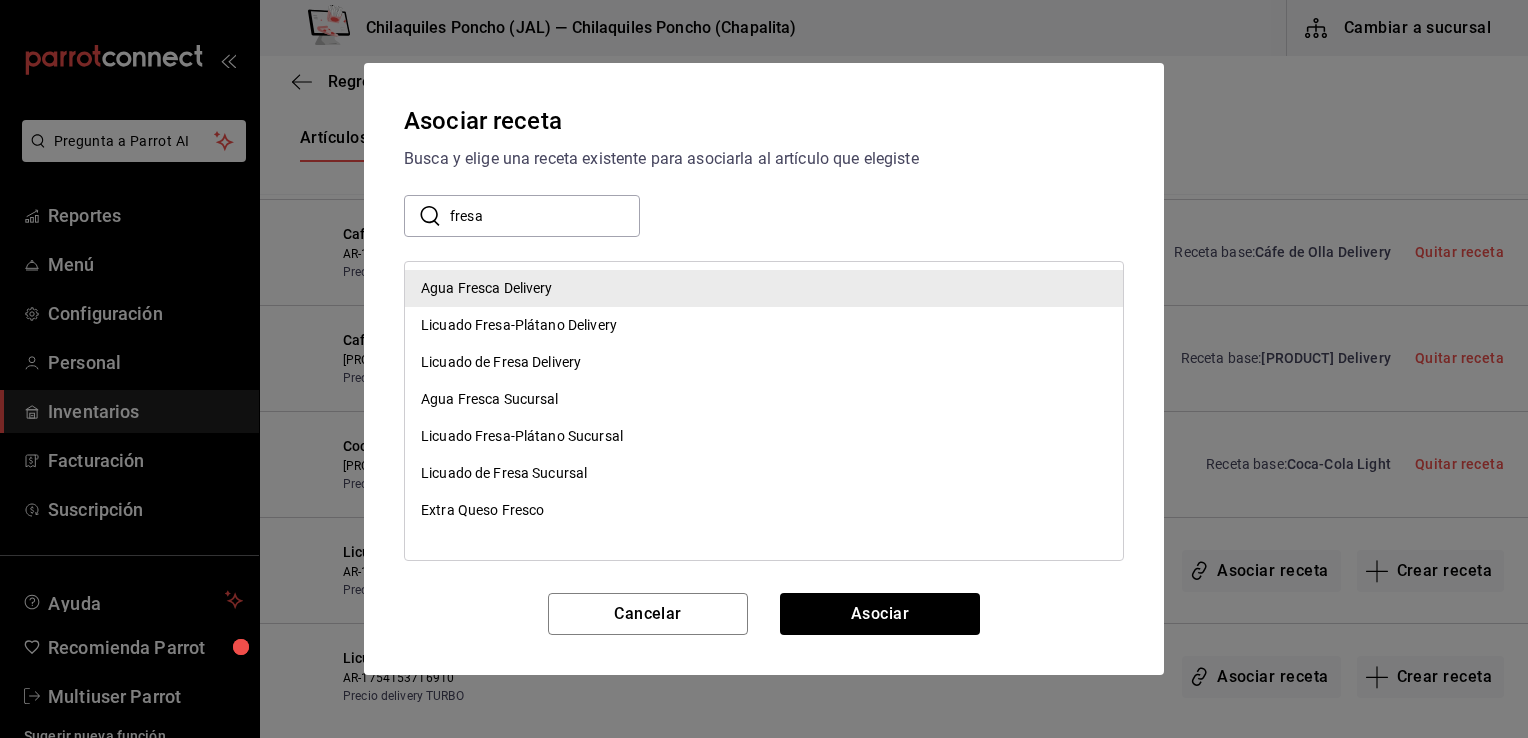 click on "Licuado de Fresa Delivery" at bounding box center (501, 362) 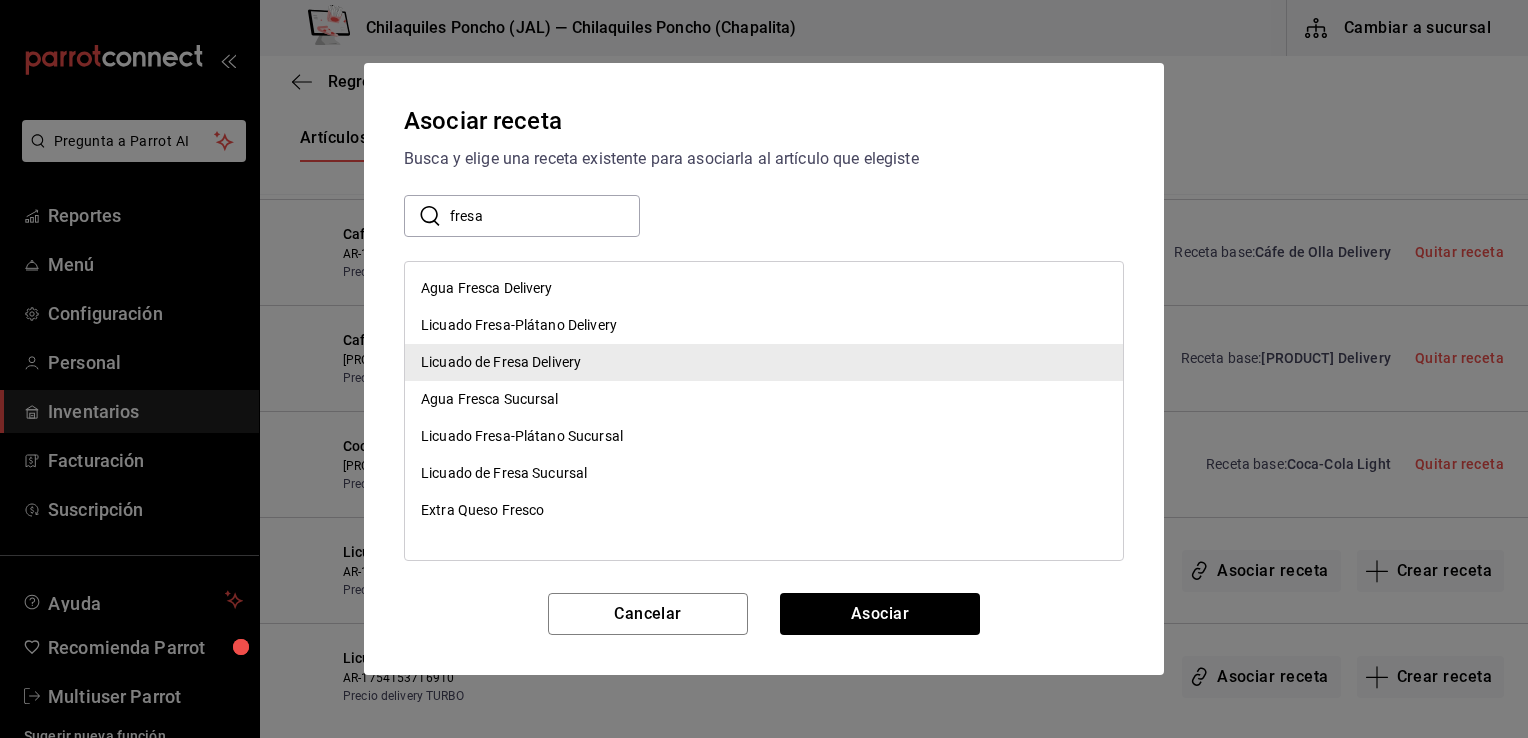 click on "Asociar" at bounding box center (880, 614) 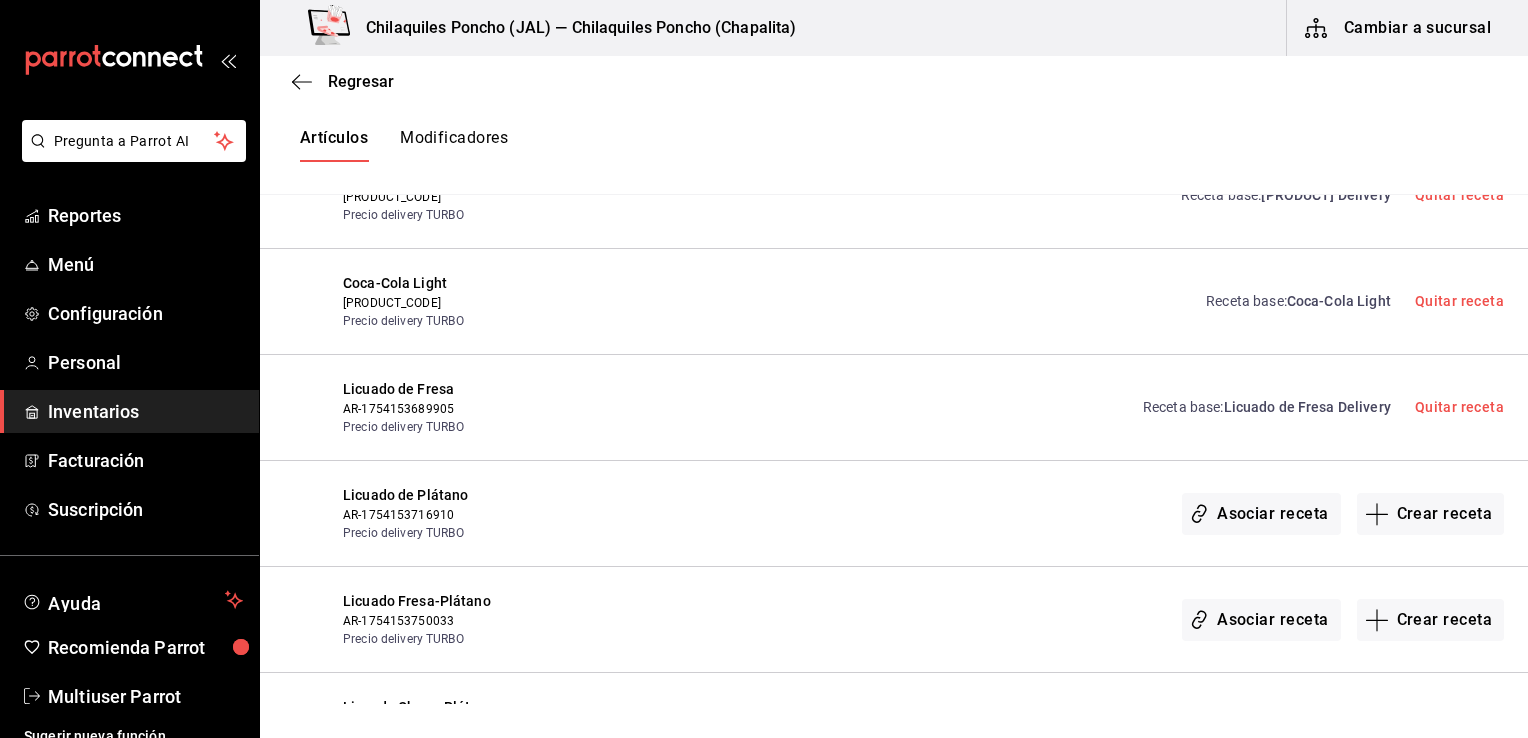 scroll, scrollTop: 8333, scrollLeft: 0, axis: vertical 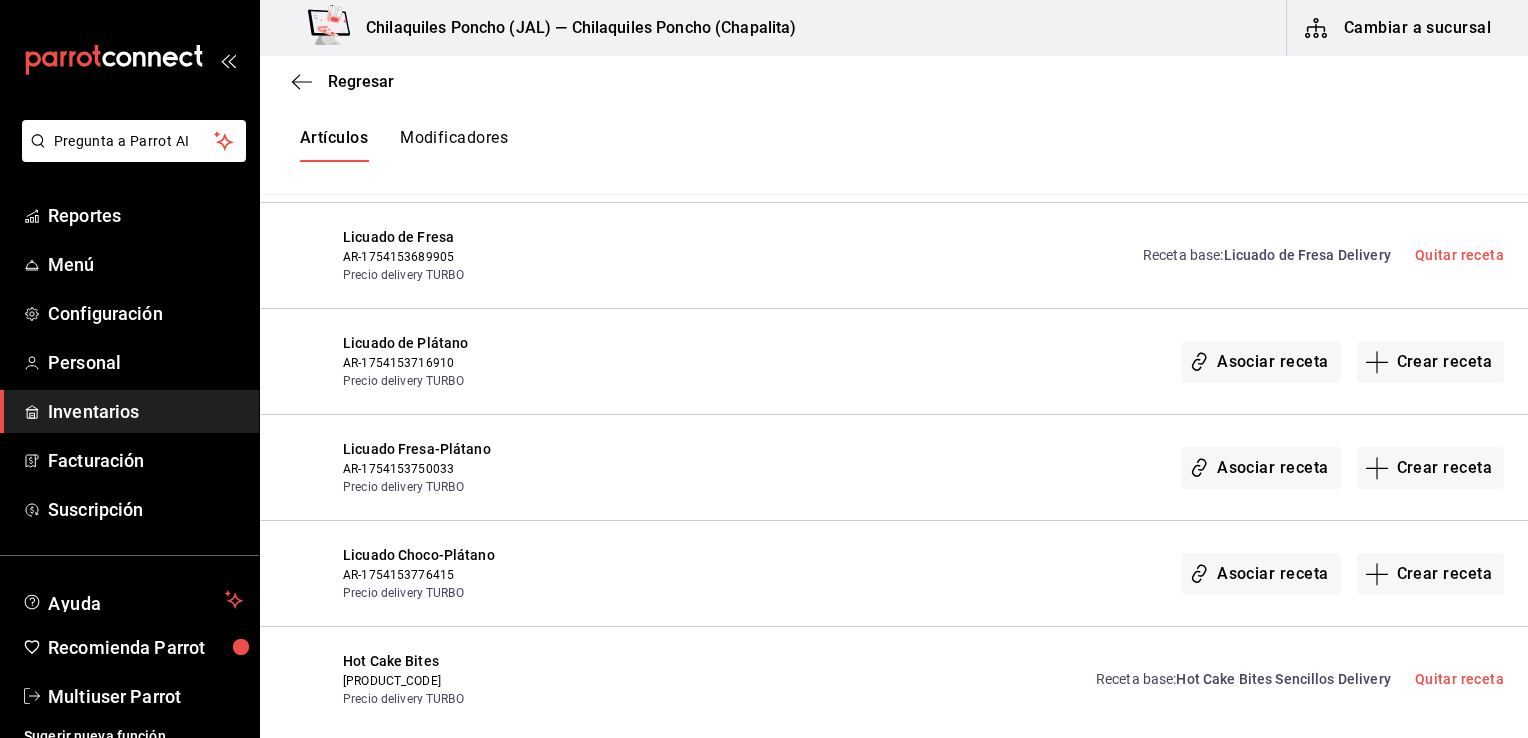 click on "Asociar receta" at bounding box center (1261, 362) 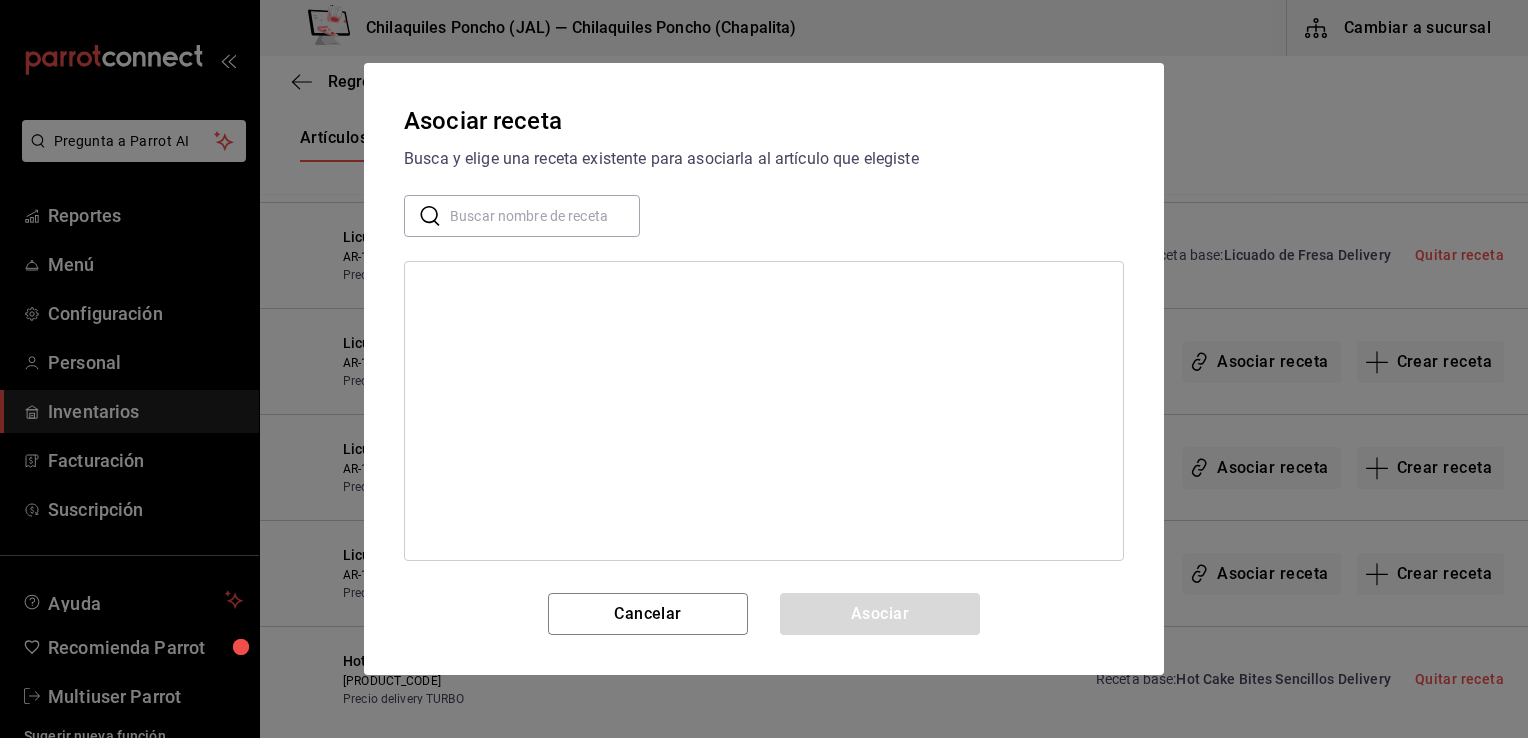 click at bounding box center (545, 216) 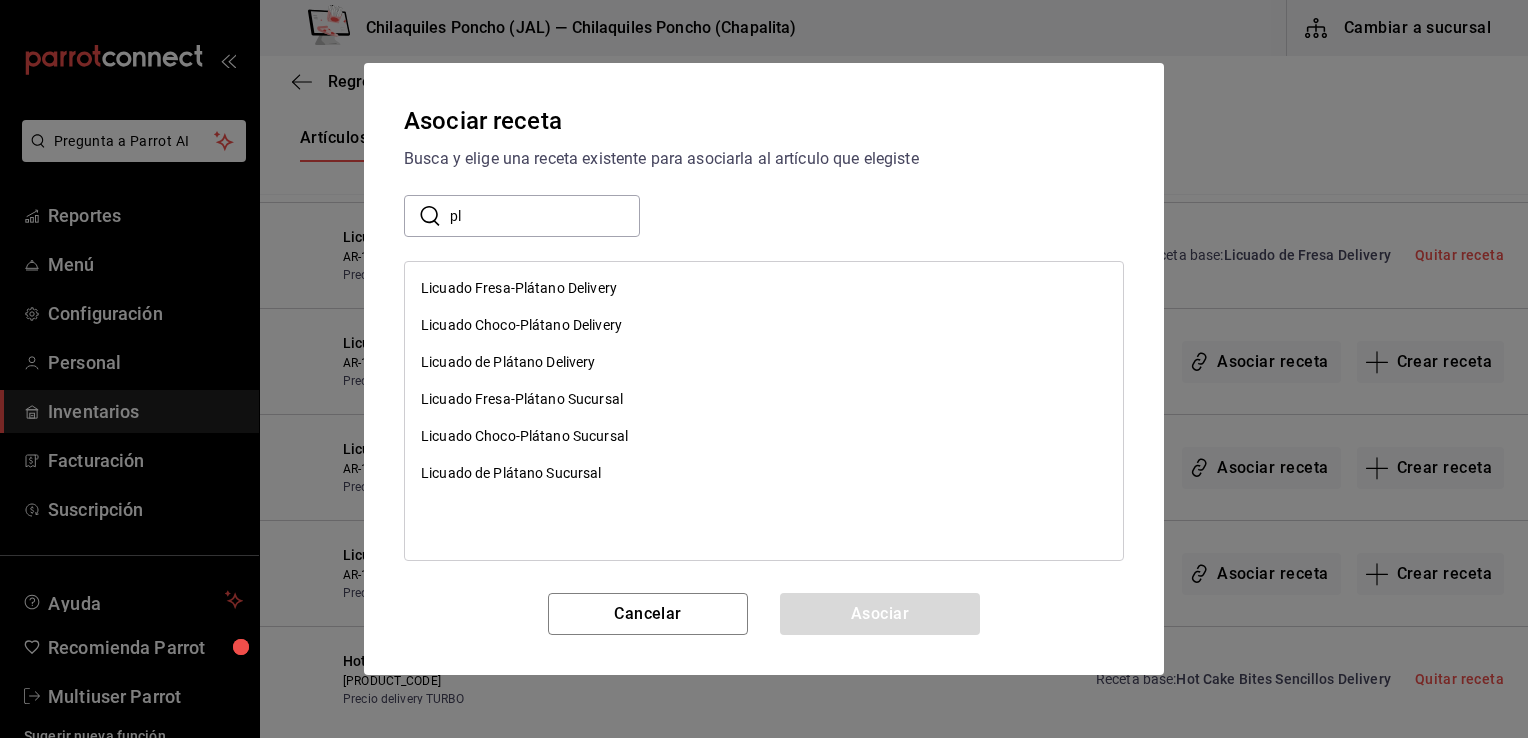 type on "pl" 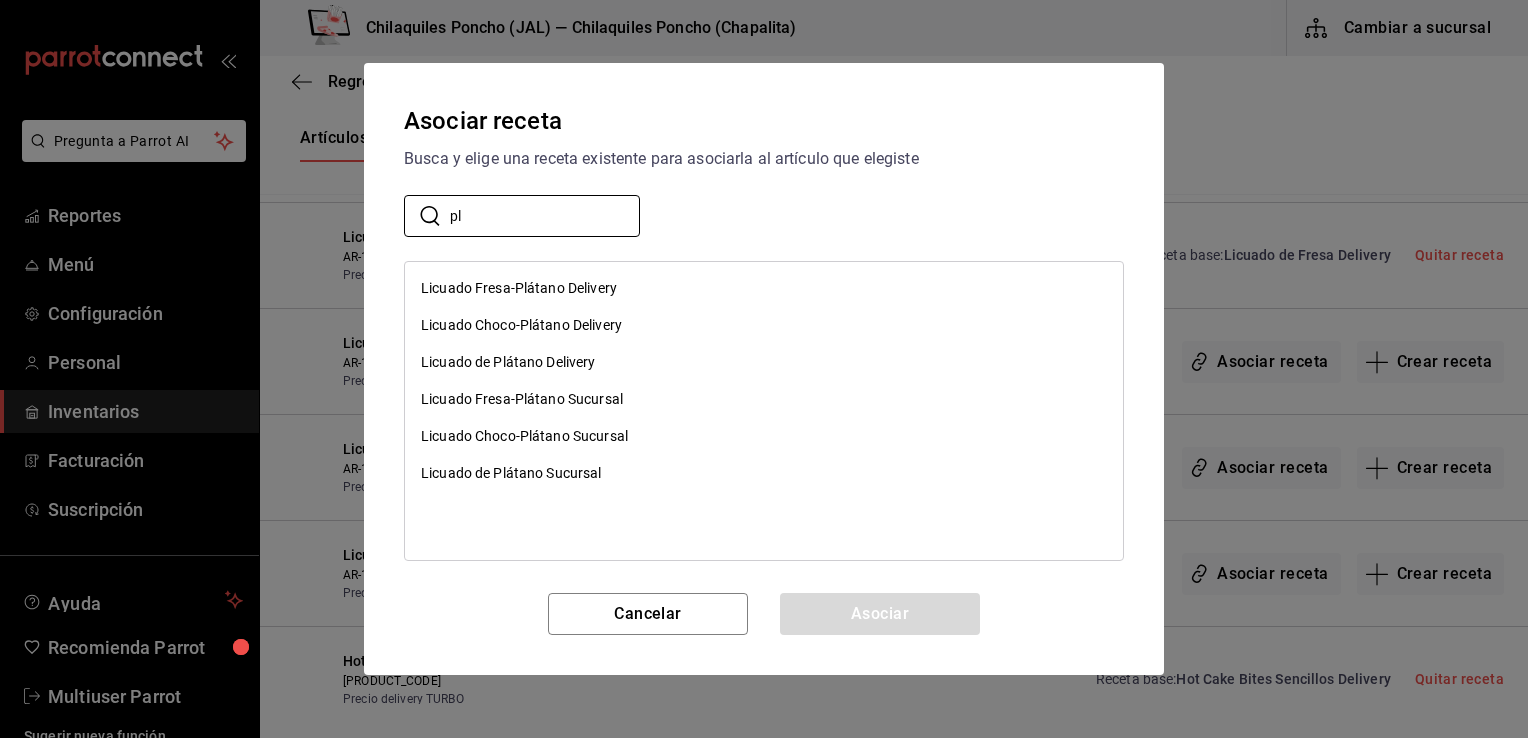 click on "​ pl ​" at bounding box center [764, 216] 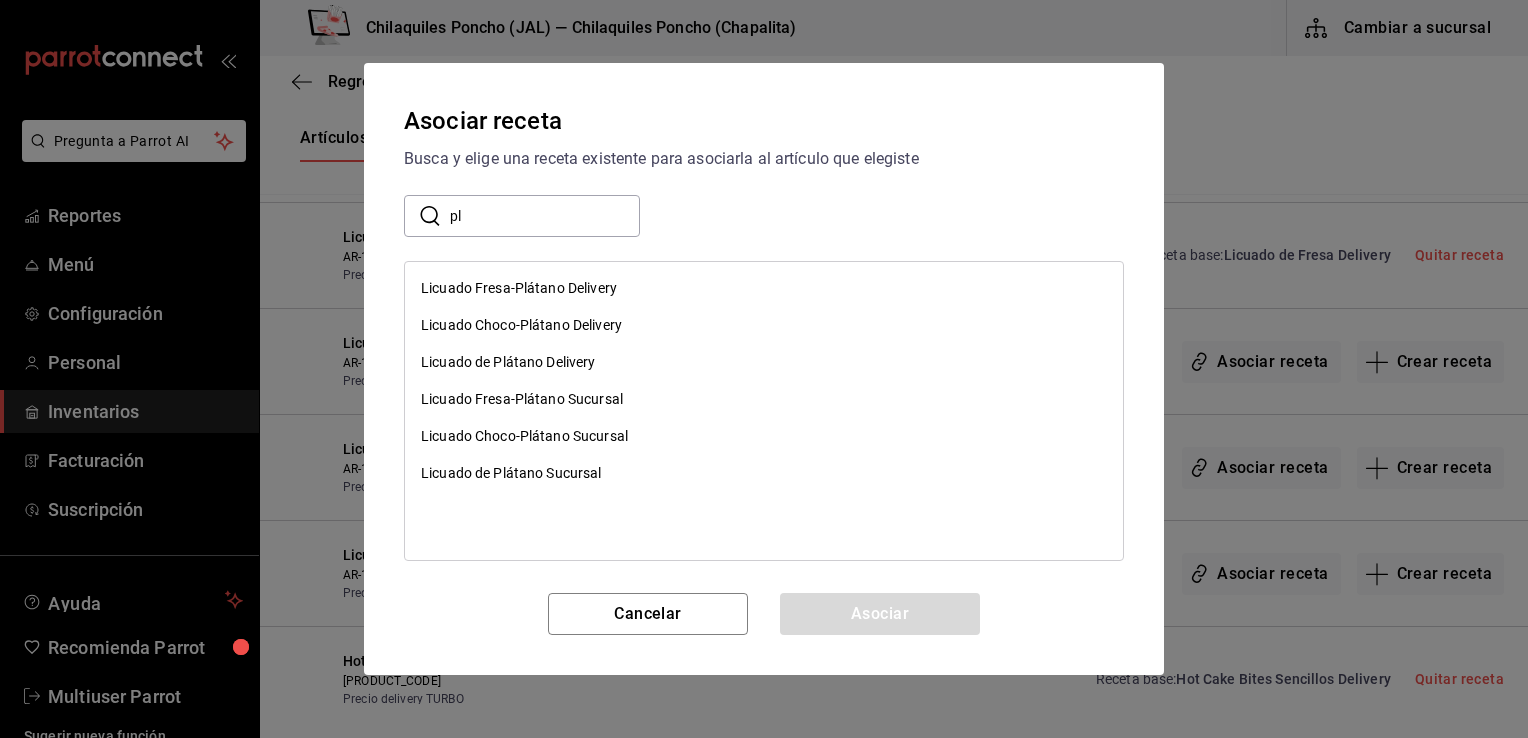 click on "Licuado de Plátano Delivery" at bounding box center (508, 362) 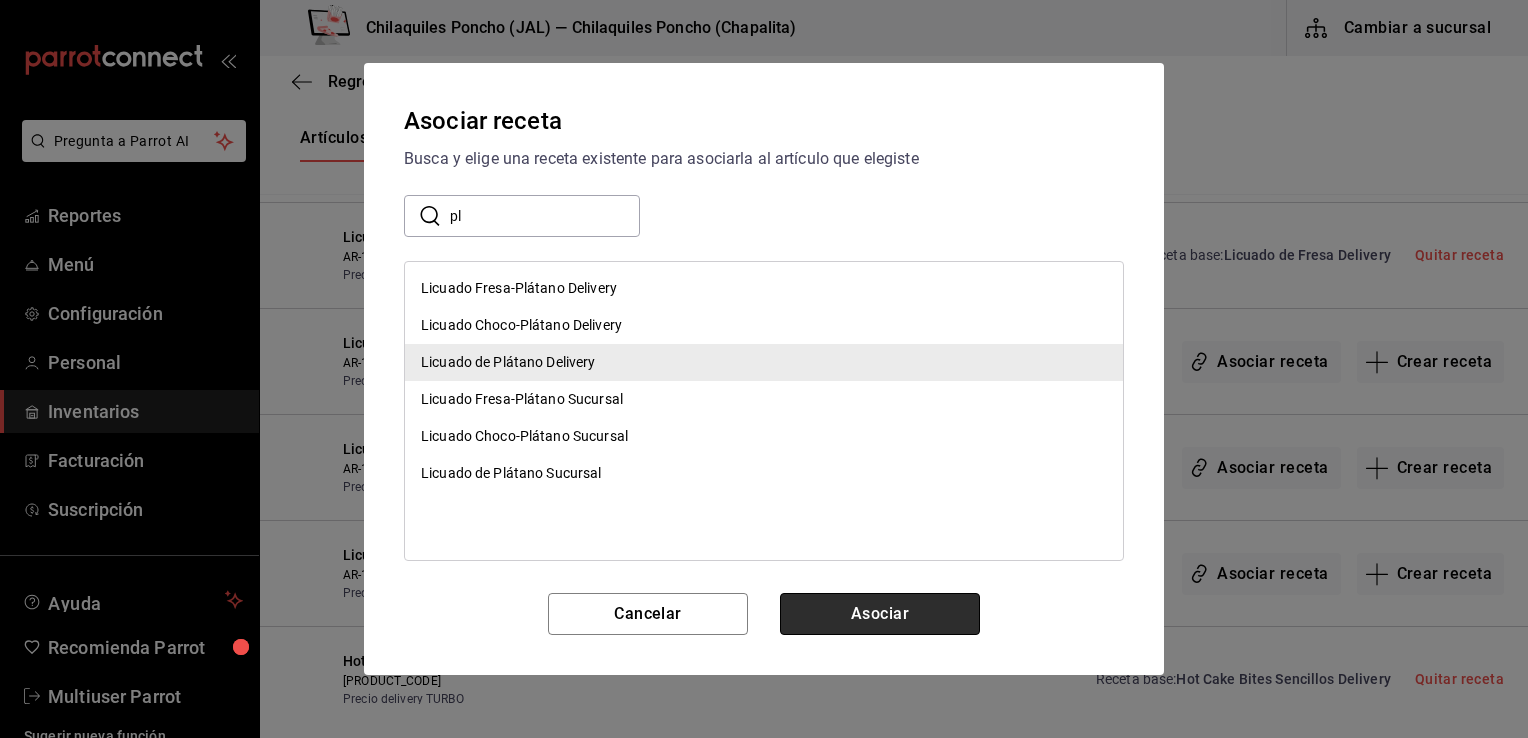 click on "Asociar" at bounding box center (880, 614) 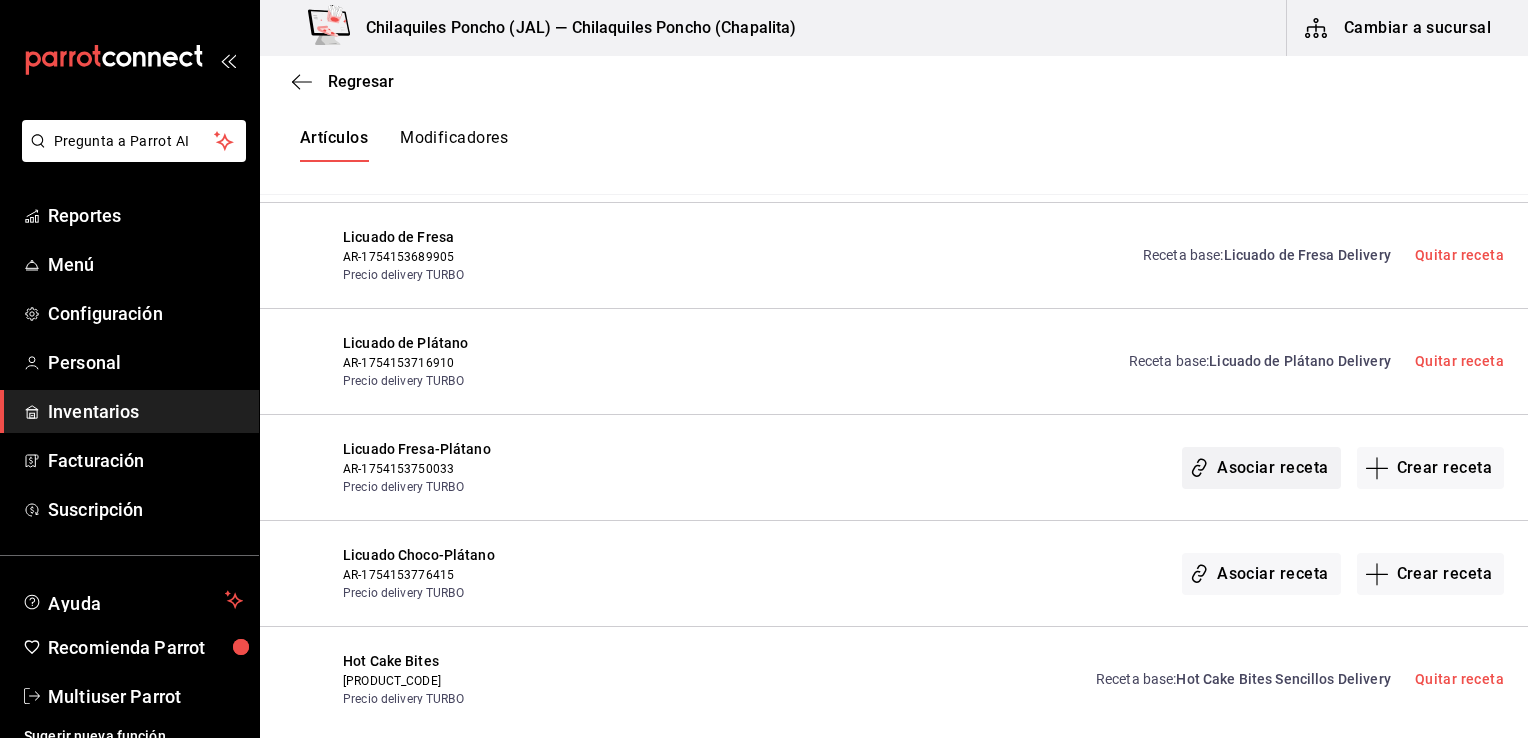 click on "Asociar receta" at bounding box center (1261, 468) 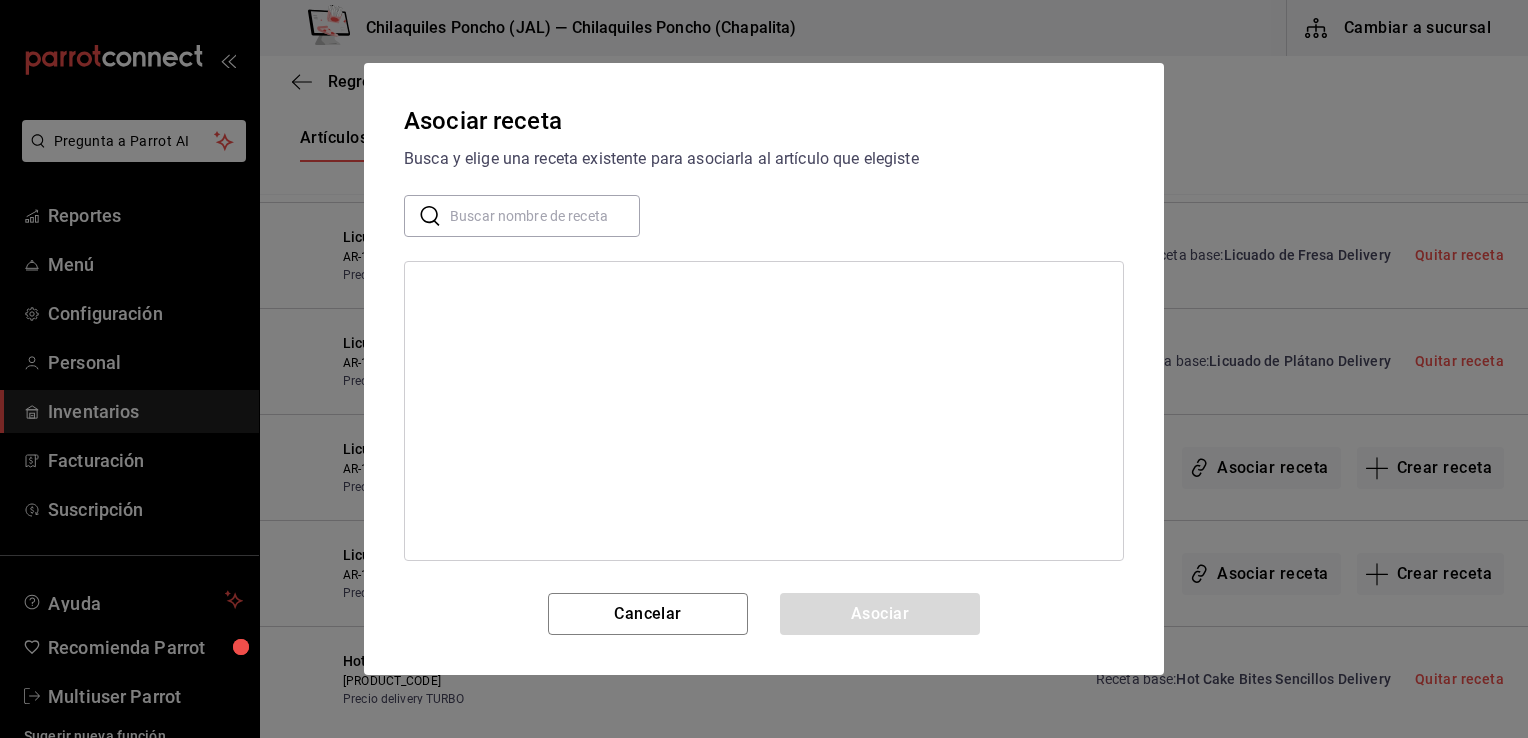 click at bounding box center [545, 216] 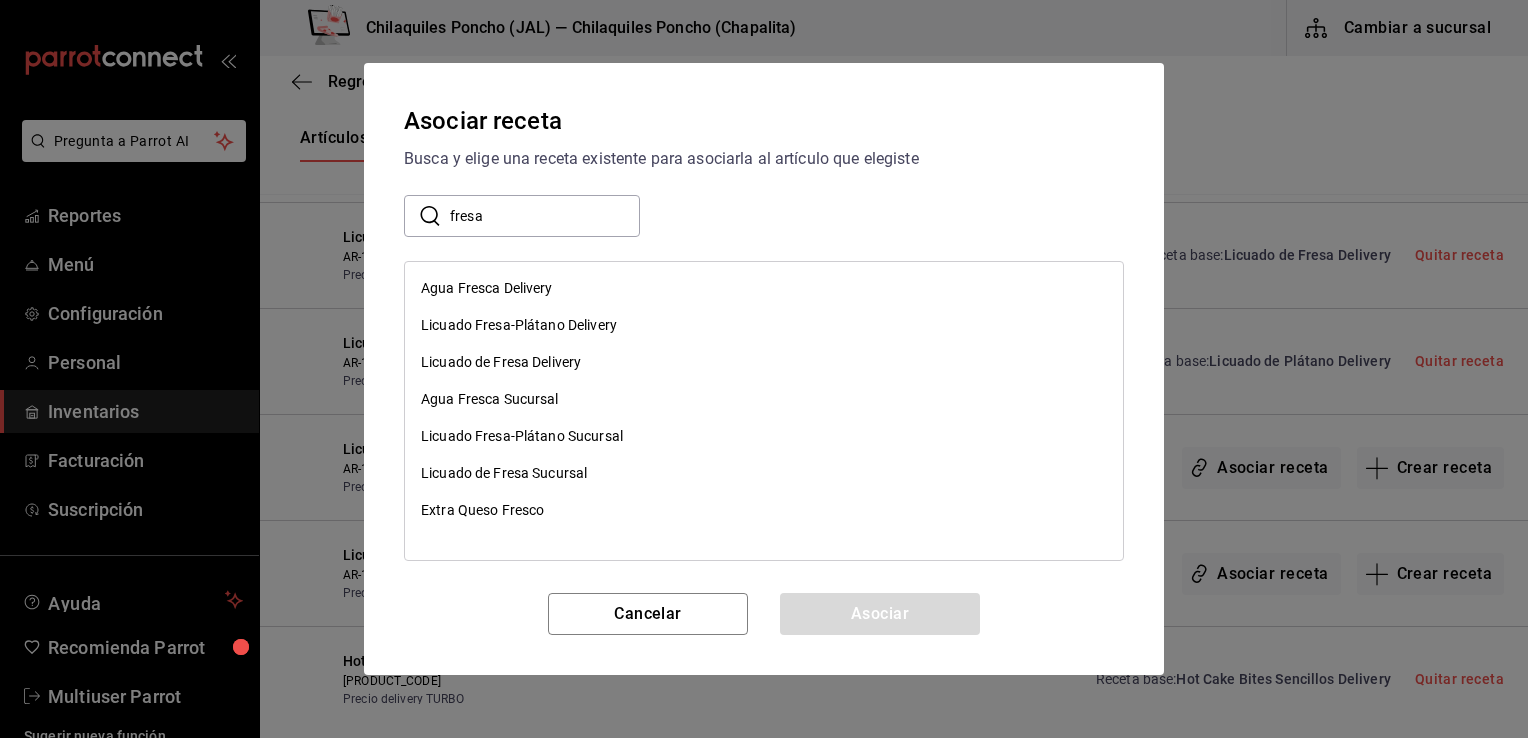 type on "fresa" 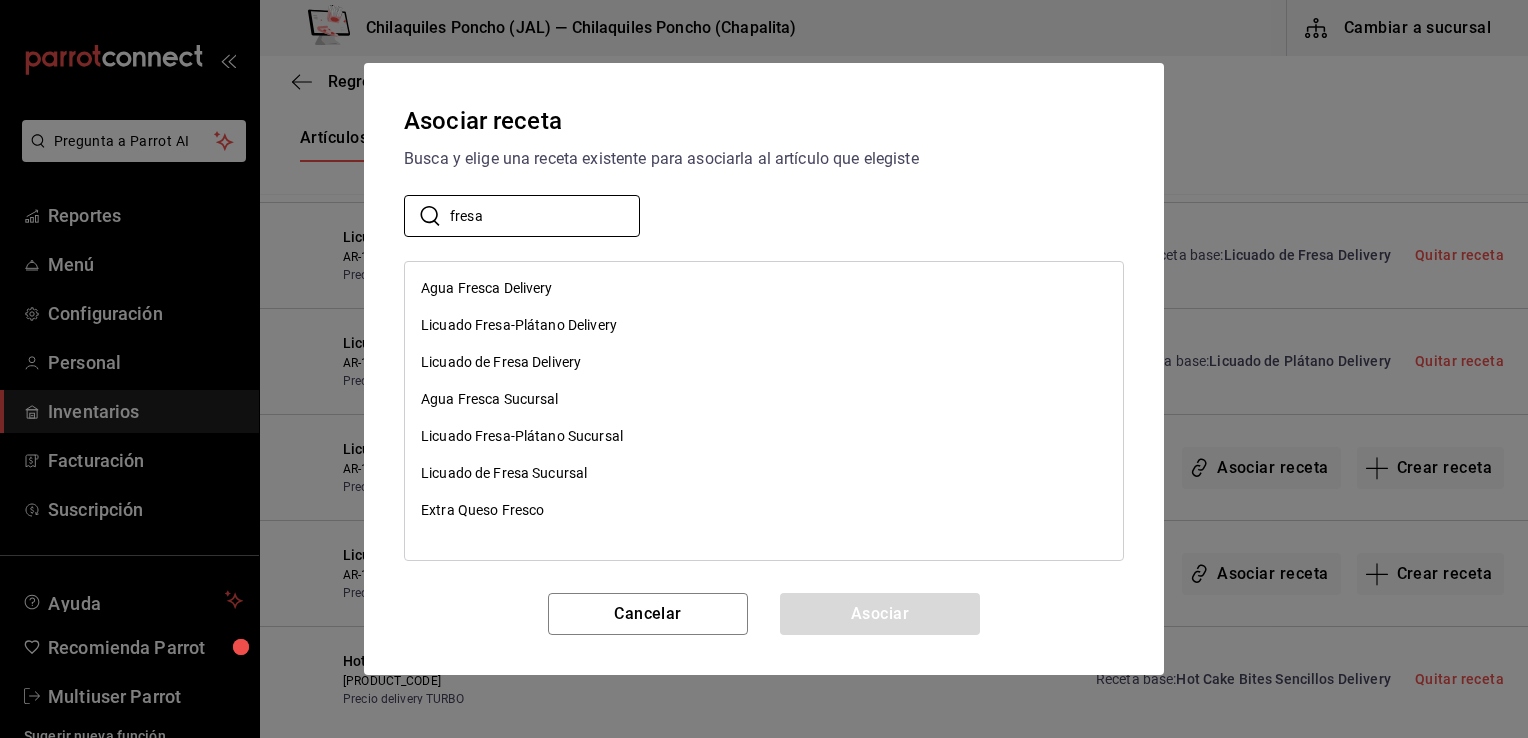 click on "Licuado de Fresa Delivery" at bounding box center [764, 362] 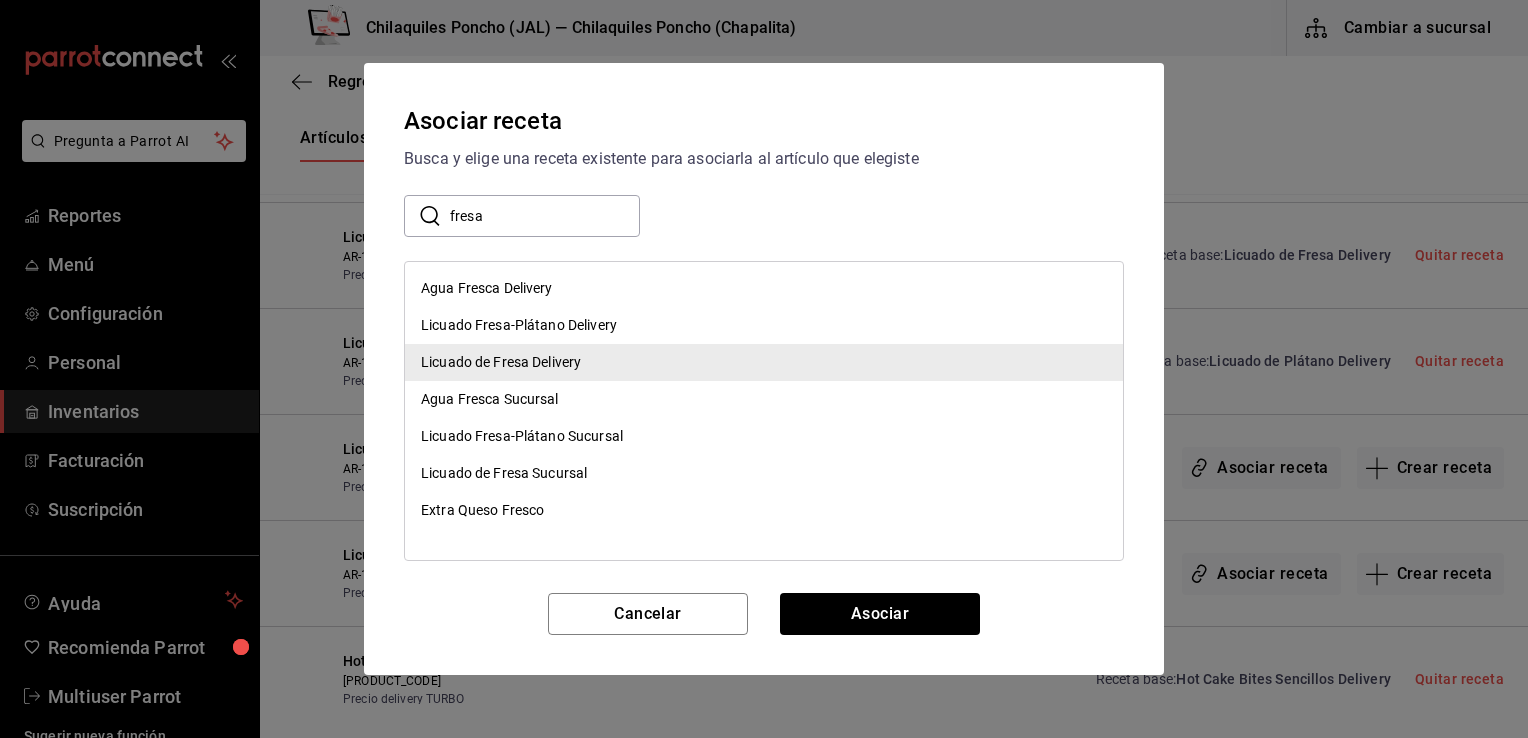 click on "Licuado Fresa-Plátano Delivery" at bounding box center (519, 325) 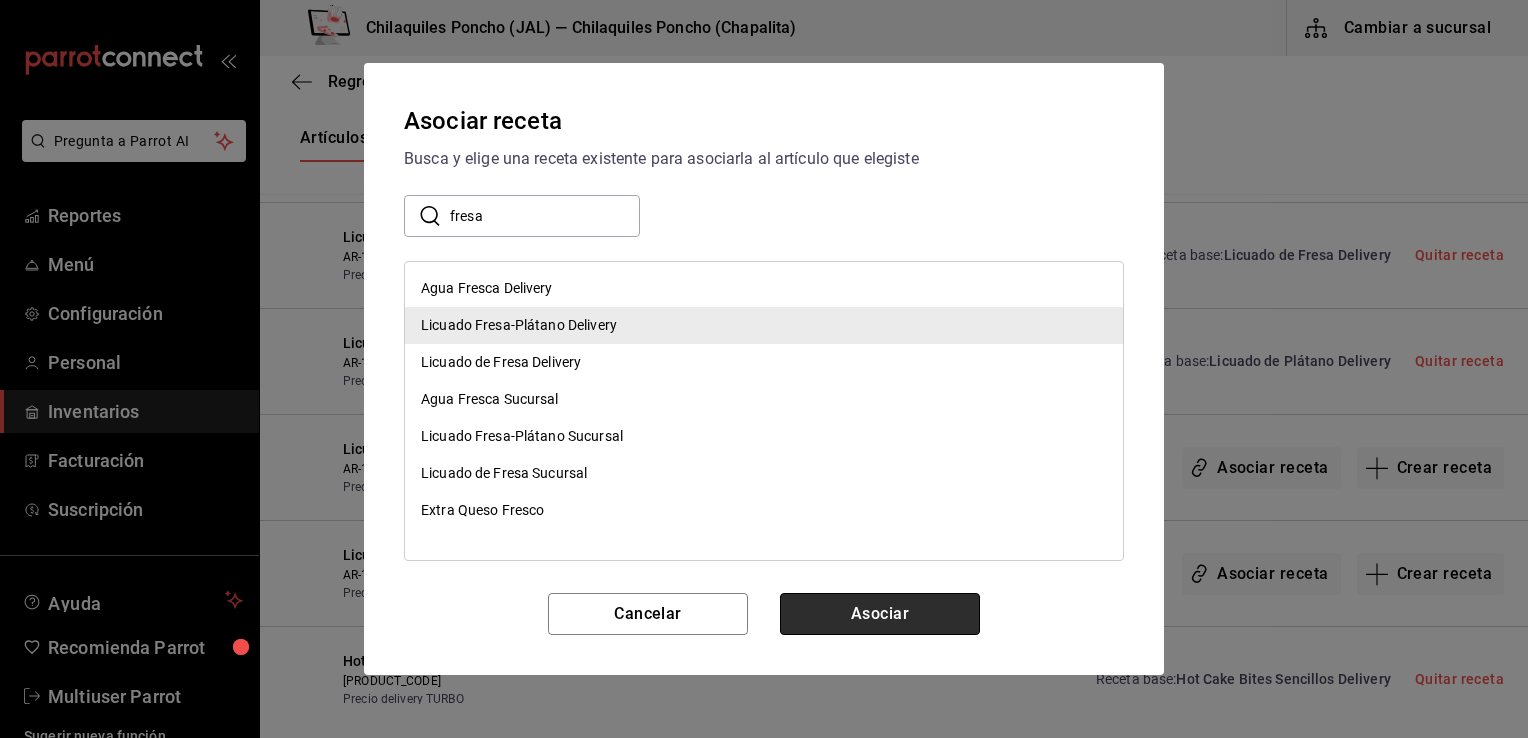 click on "Asociar" at bounding box center [880, 614] 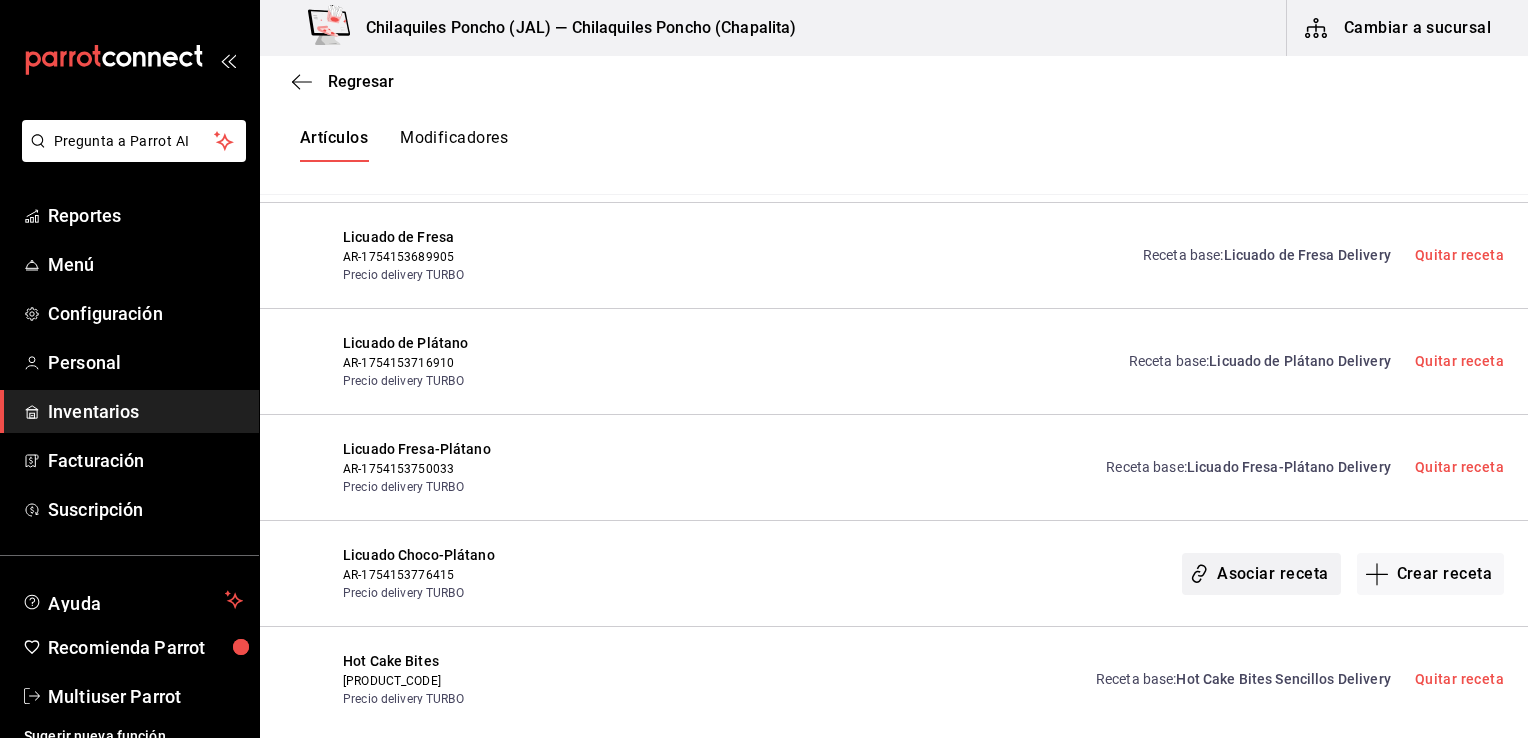 click on "Asociar receta" at bounding box center [1261, 574] 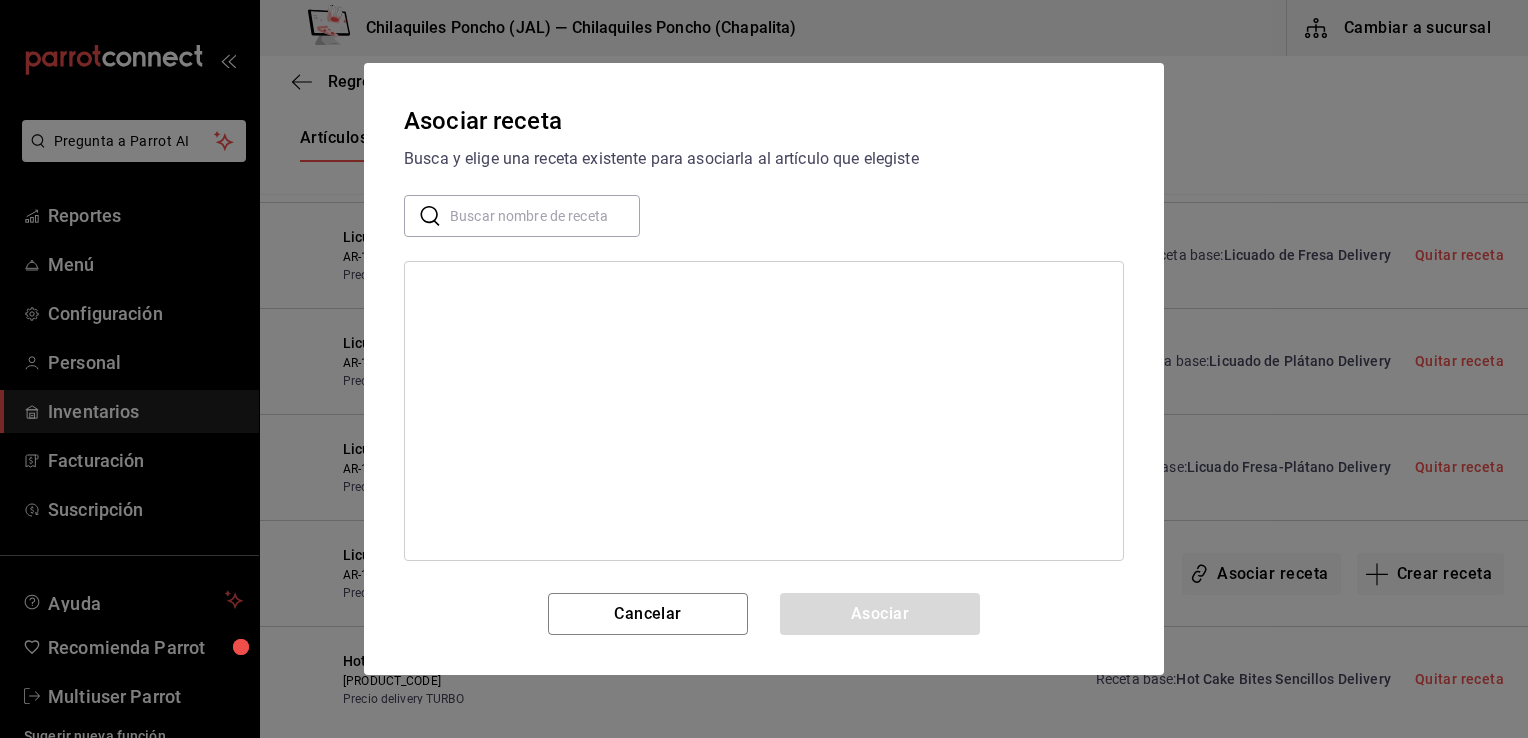 click at bounding box center (545, 216) 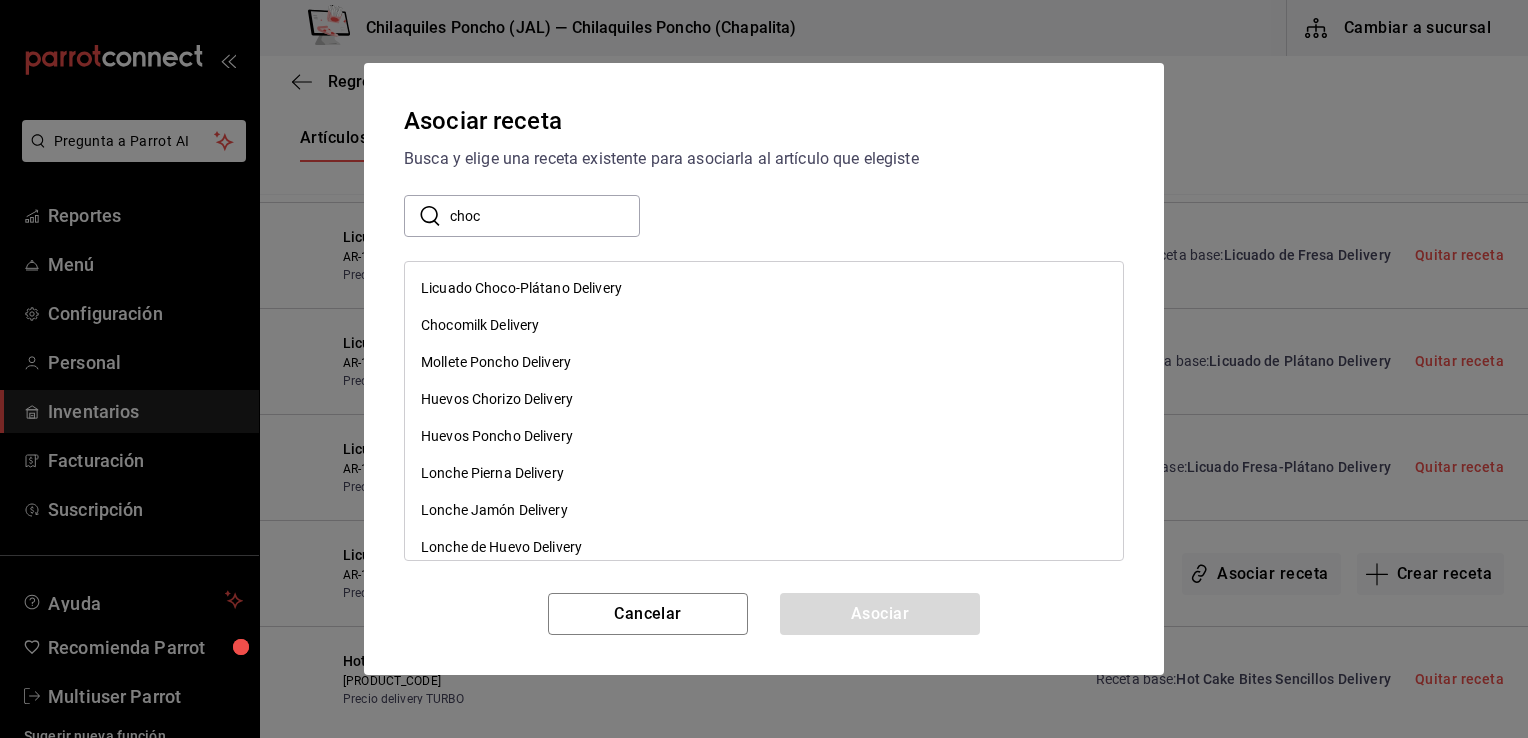 type on "choc" 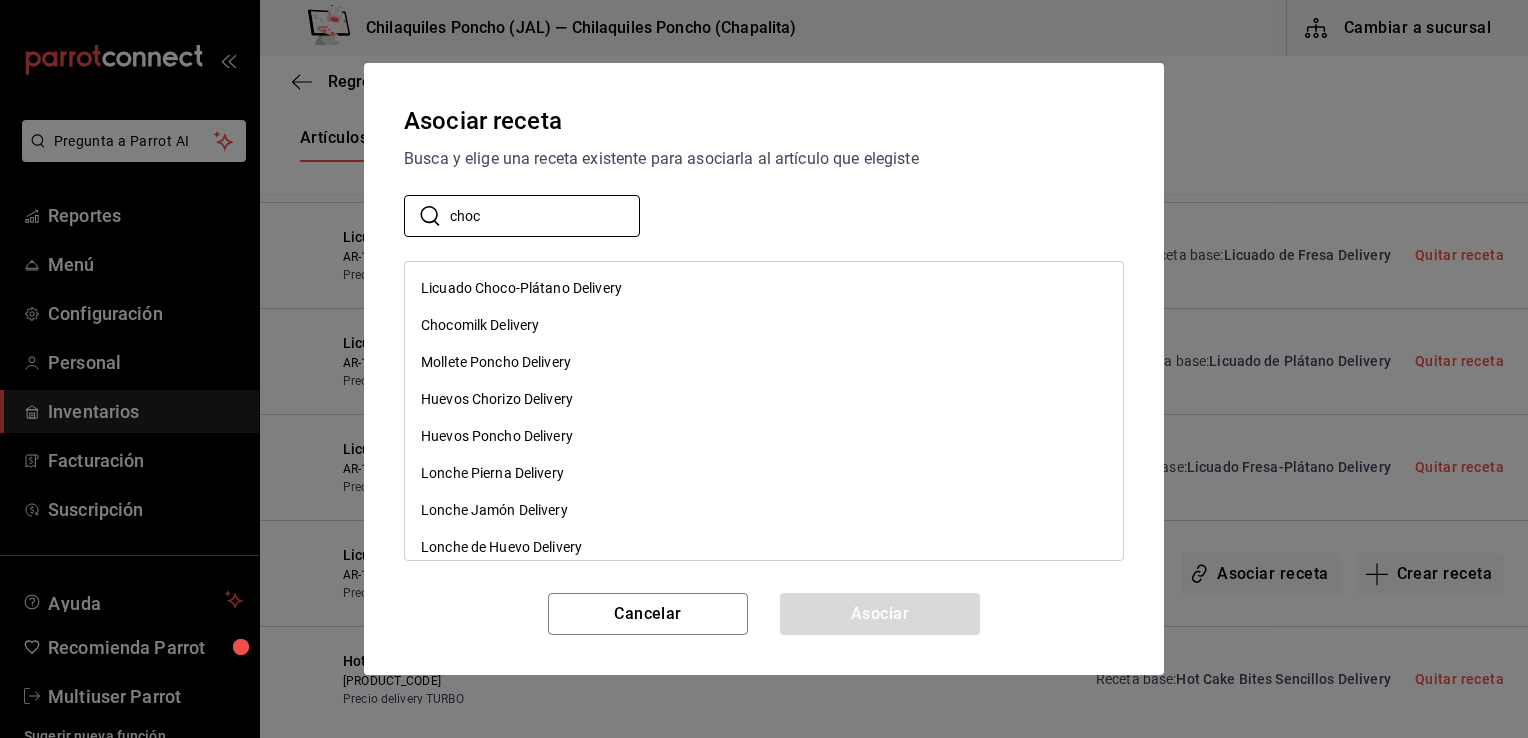 click on "​ choc ​" at bounding box center (764, 216) 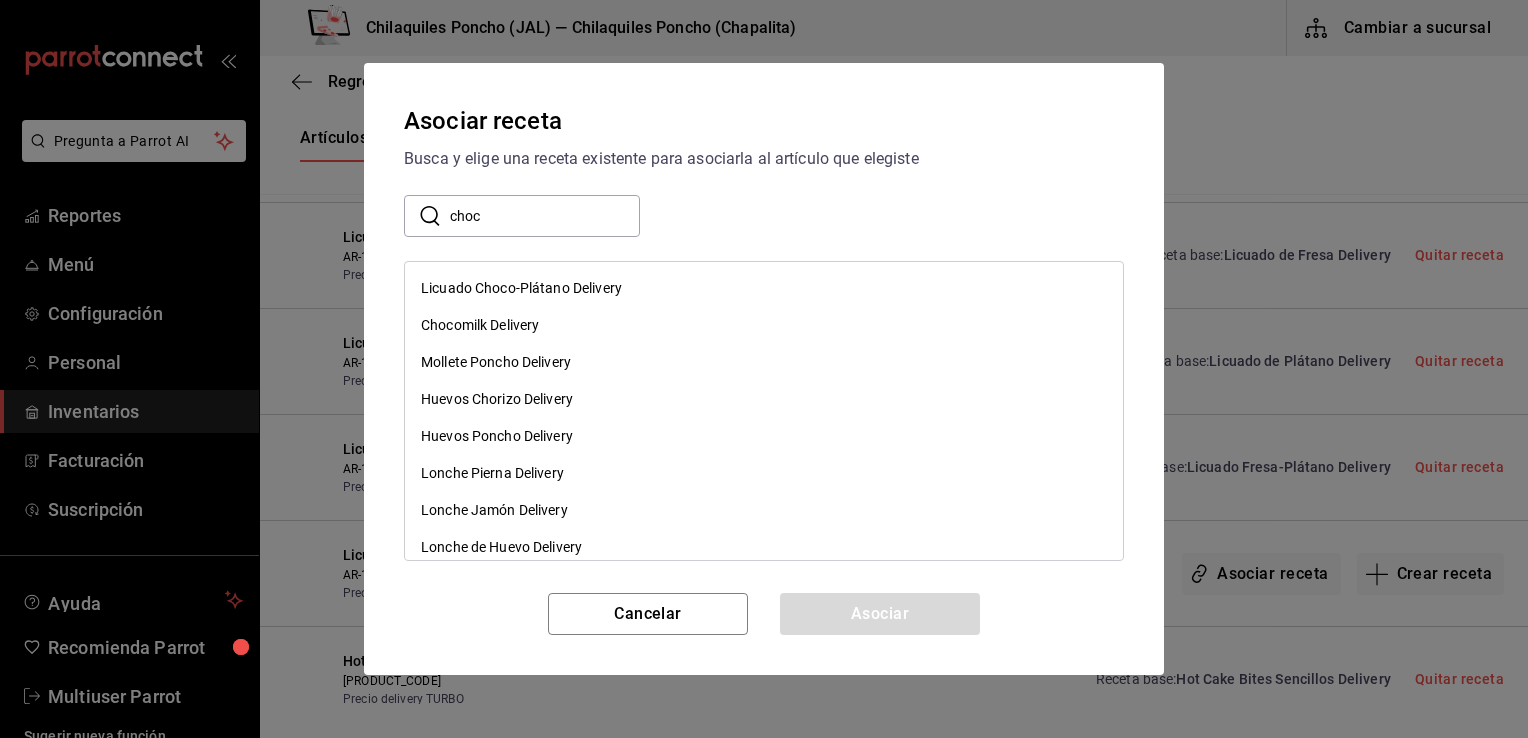click on "Licuado Choco-Plátano Delivery" at bounding box center [521, 288] 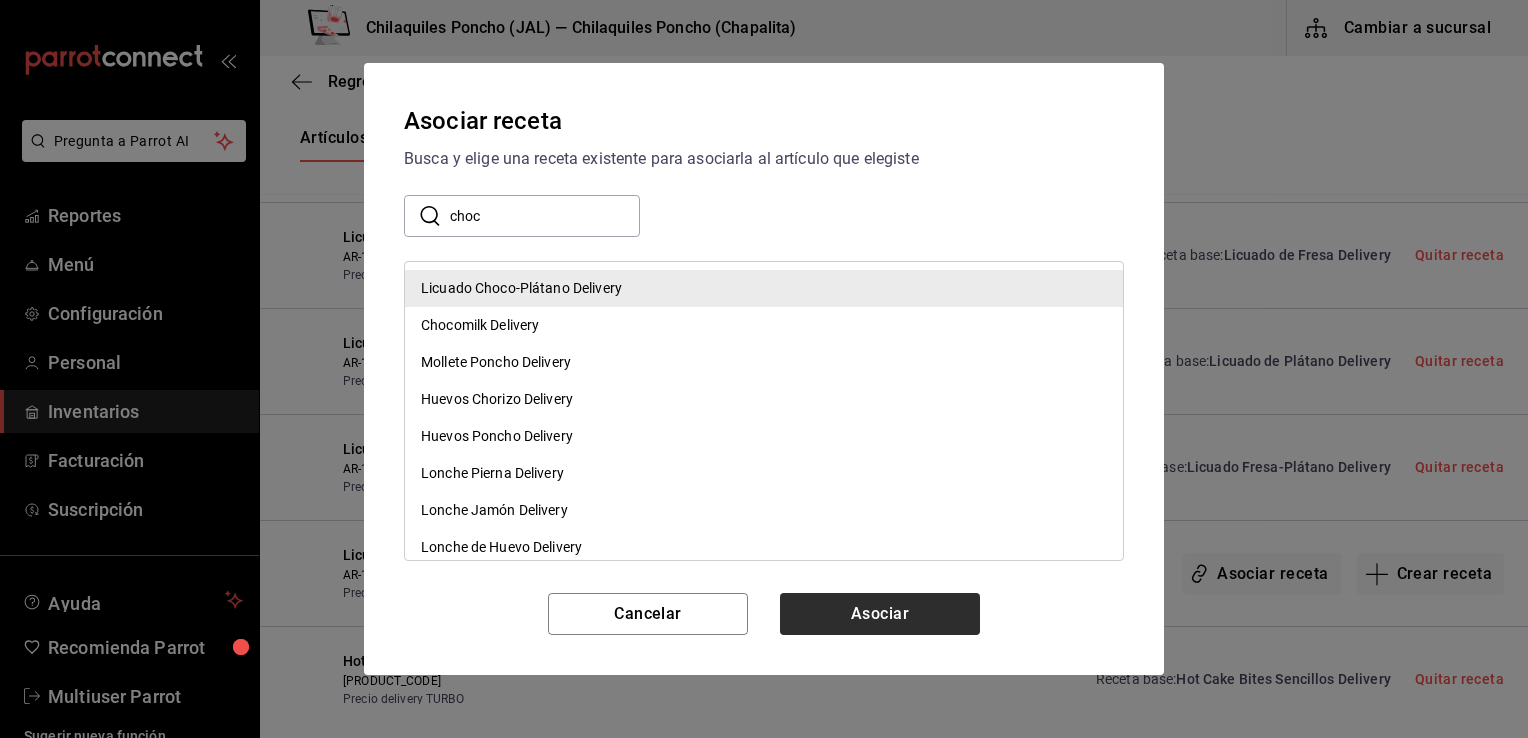 click on "Asociar" at bounding box center [880, 614] 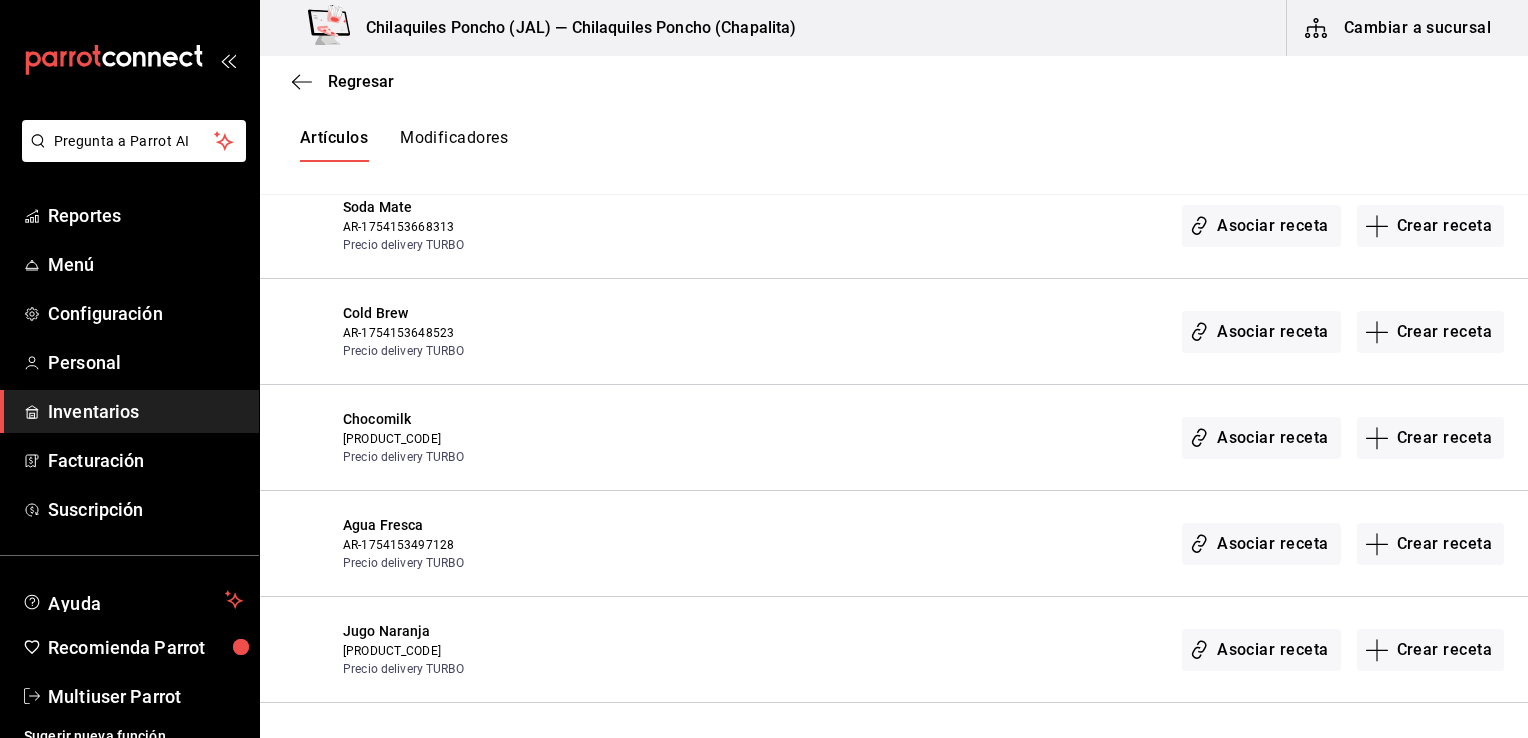 scroll, scrollTop: 9850, scrollLeft: 0, axis: vertical 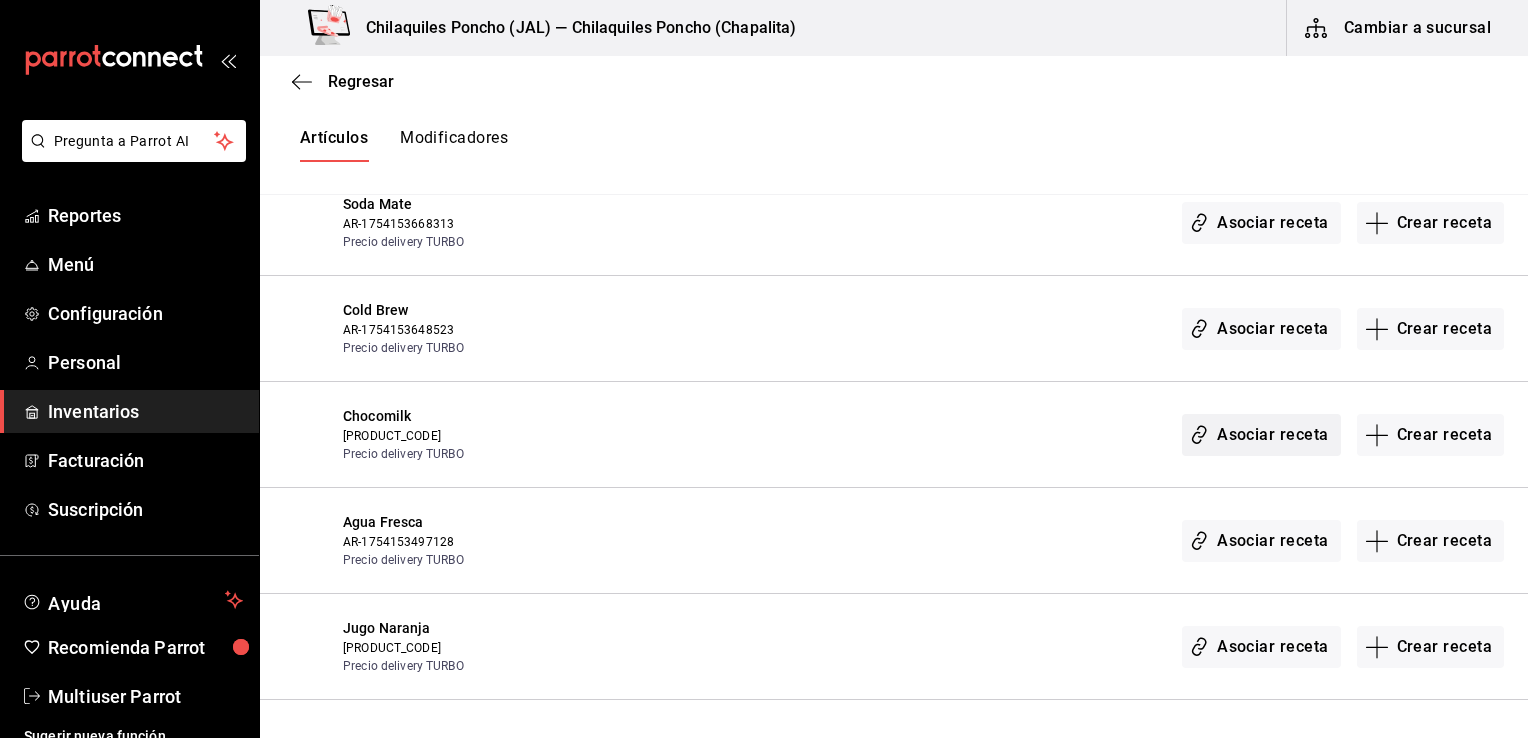 click on "Asociar receta" at bounding box center [1261, 435] 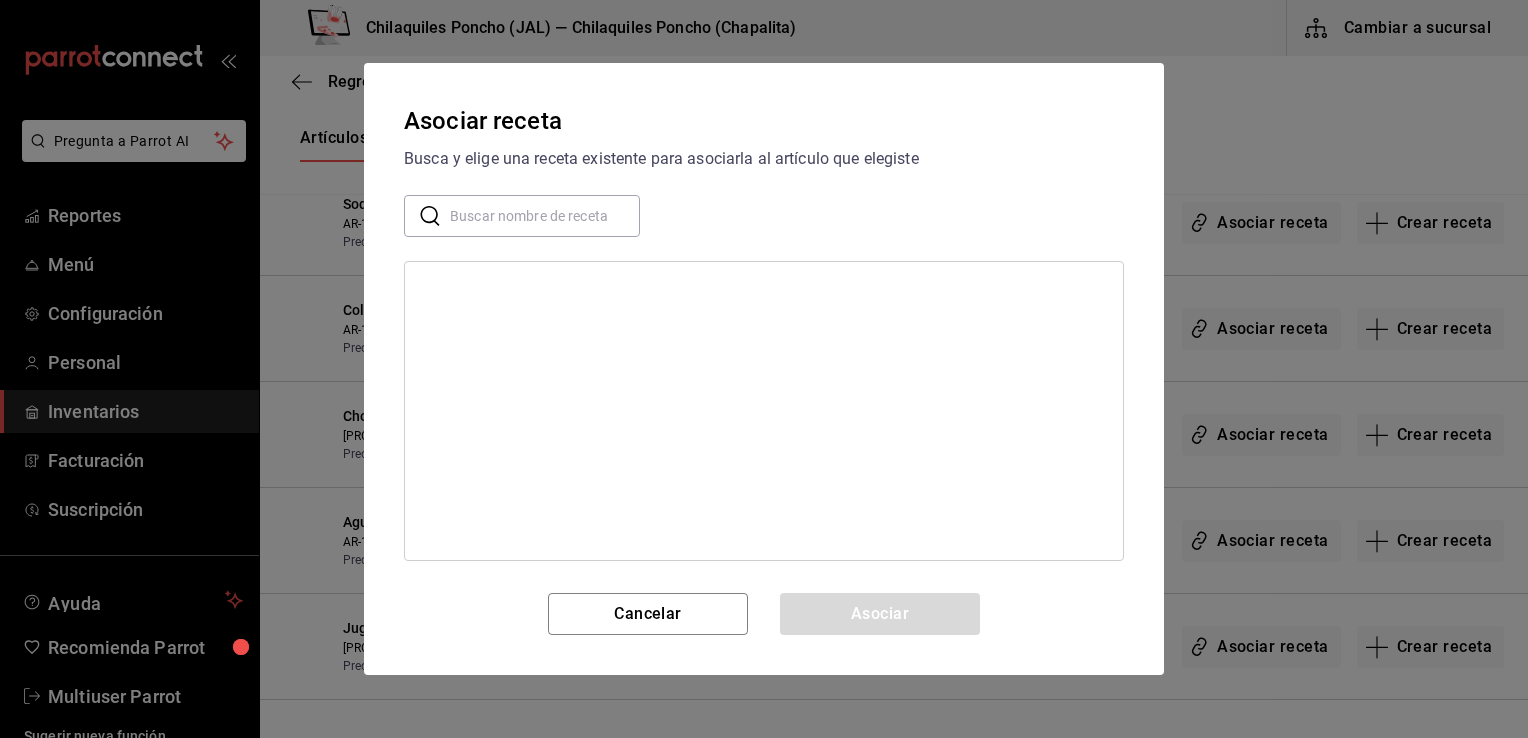 click at bounding box center (545, 216) 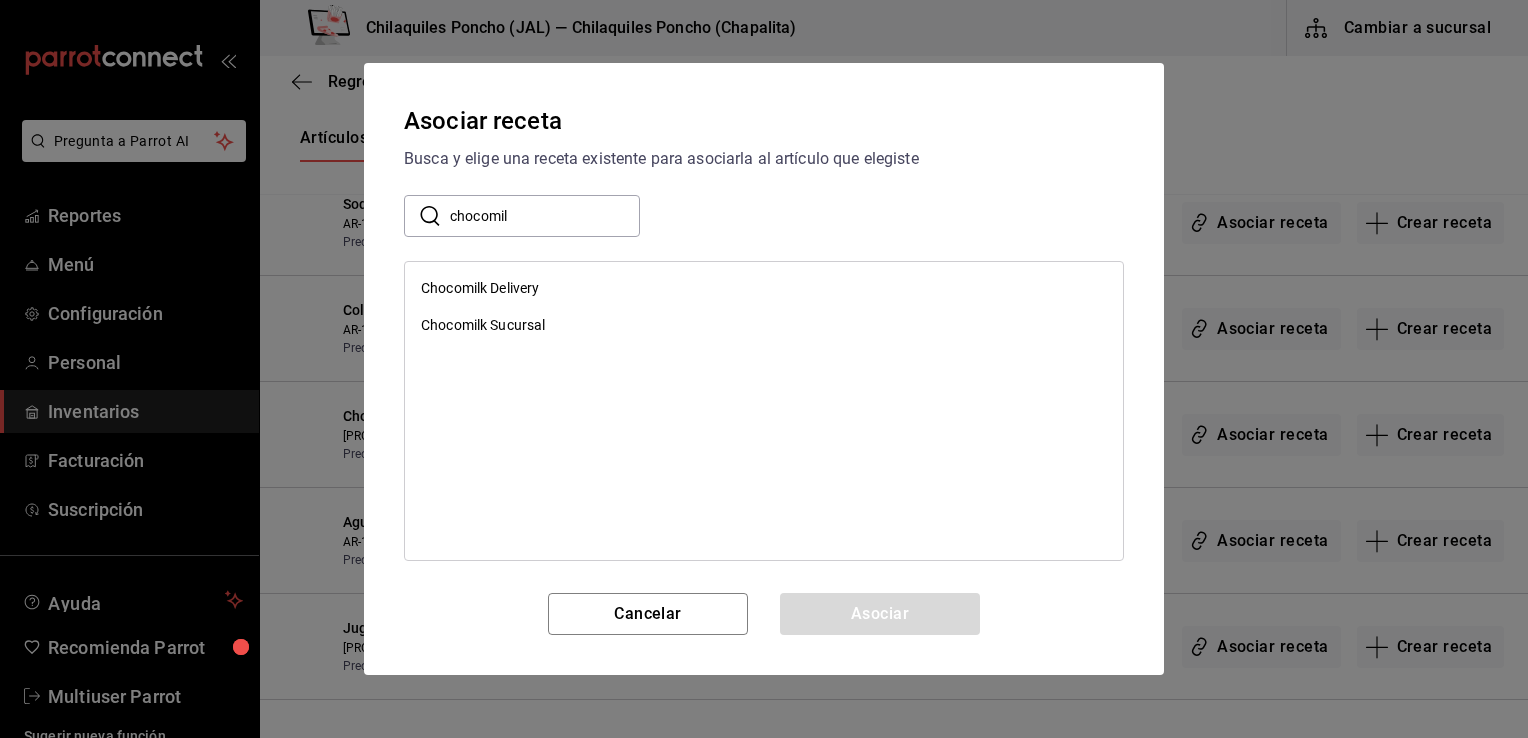 type on "chocomil" 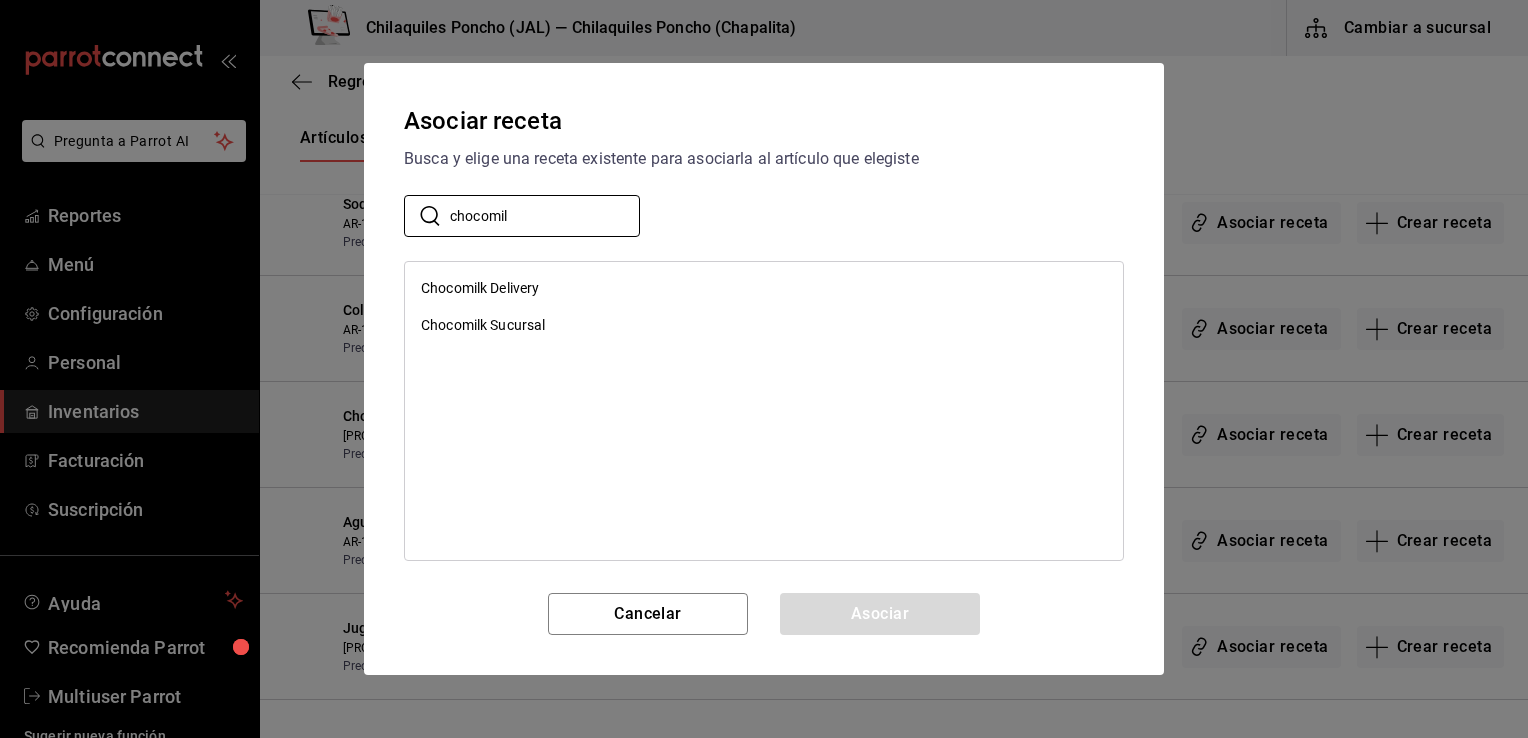 click on "Chocomilk Delivery" at bounding box center (480, 288) 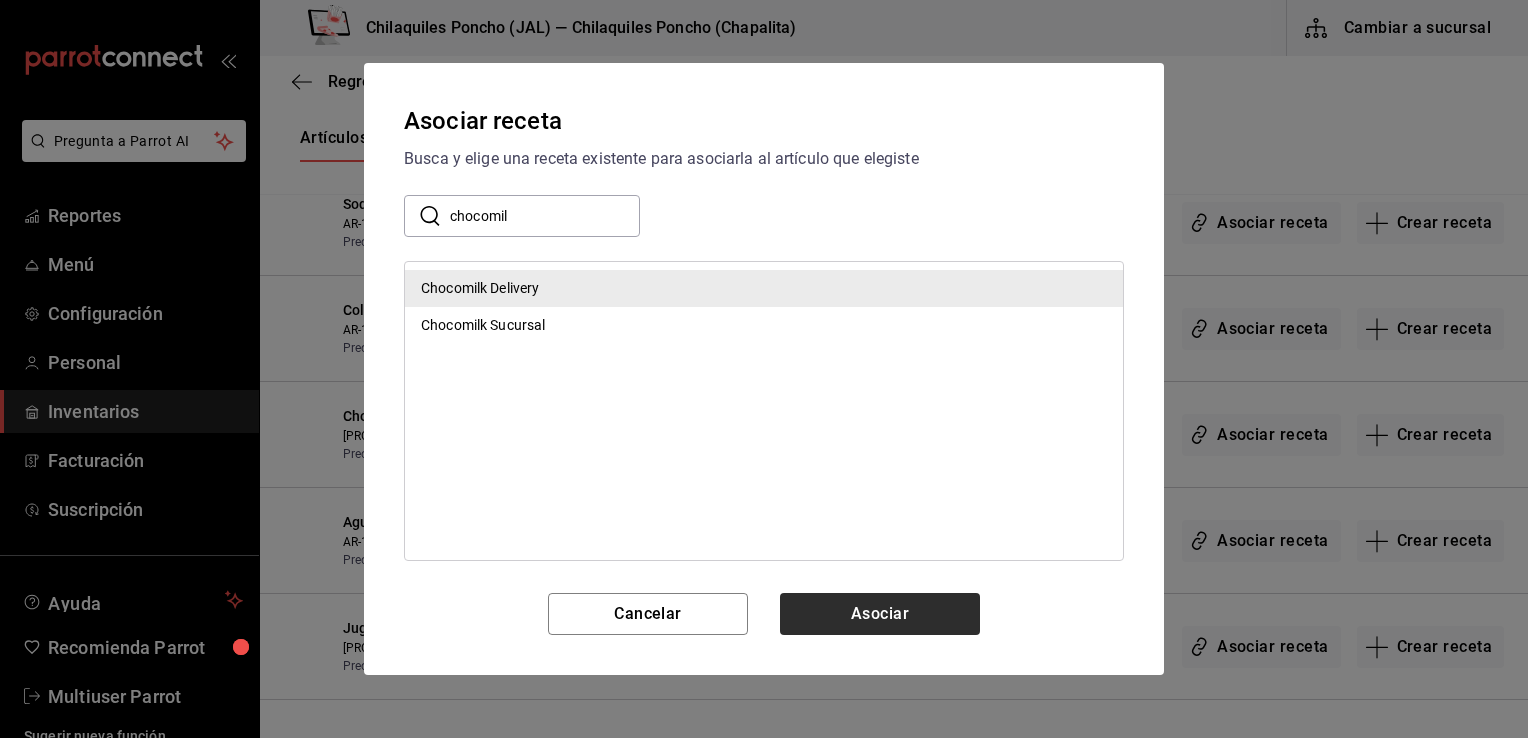 click on "Asociar" at bounding box center (880, 614) 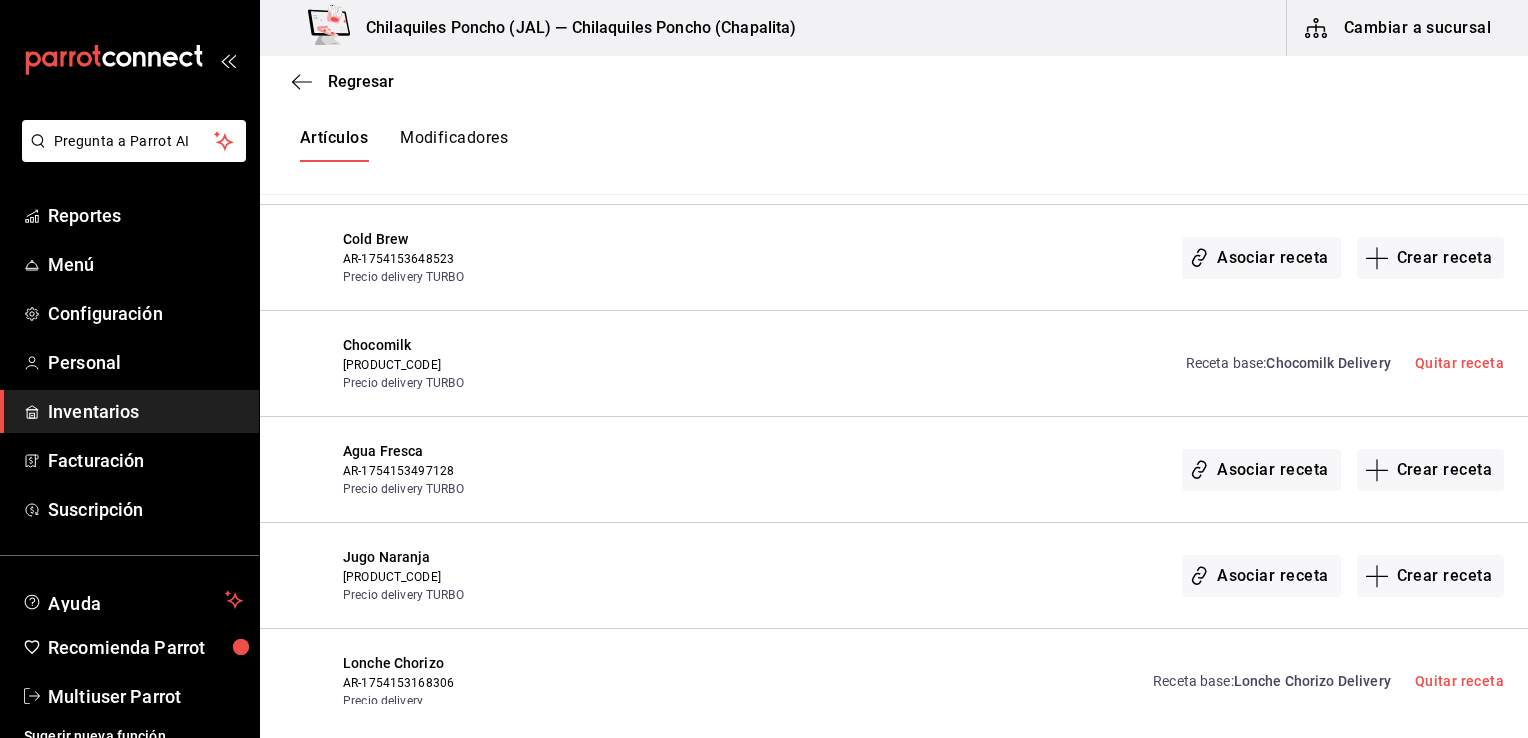 scroll, scrollTop: 9942, scrollLeft: 0, axis: vertical 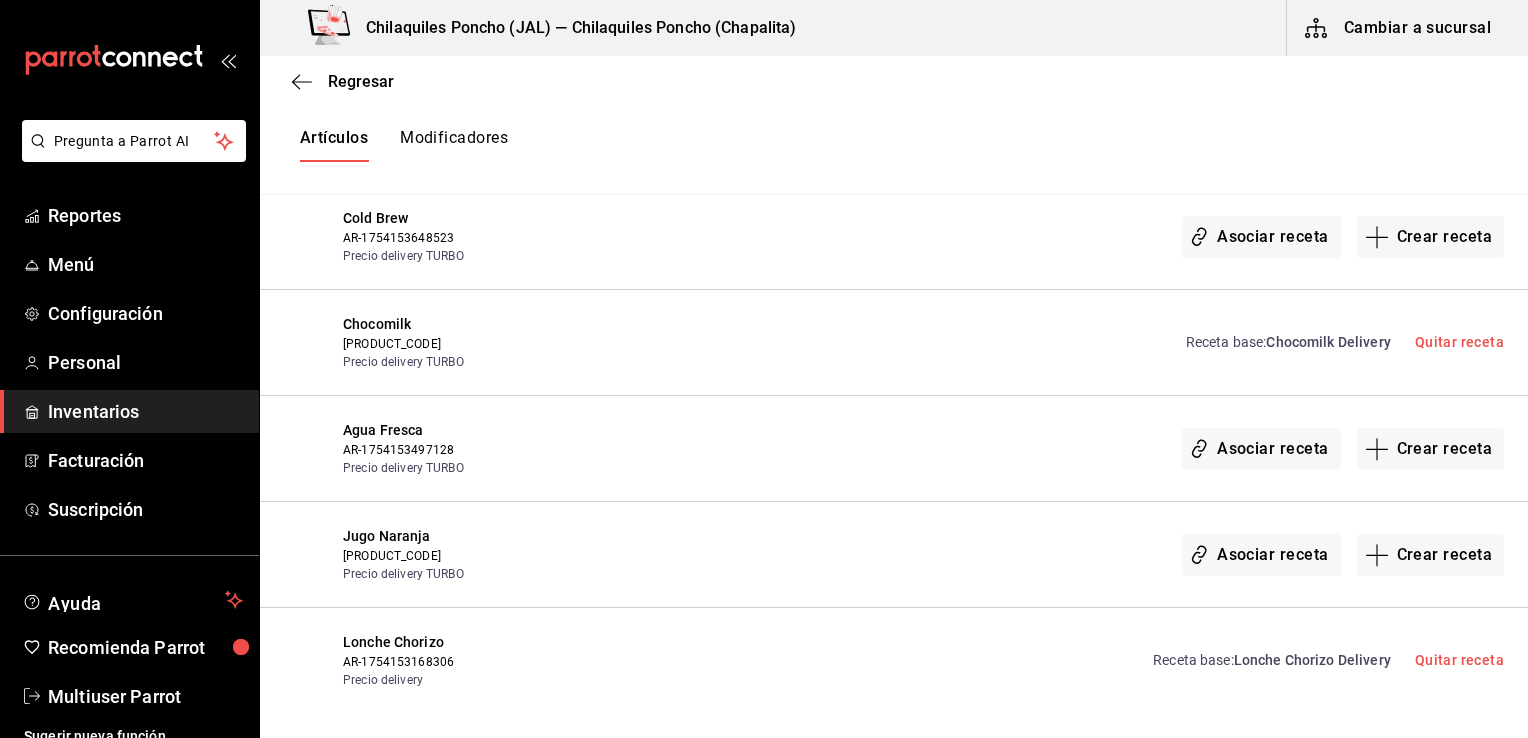 click on "Asociar receta" at bounding box center (1261, 449) 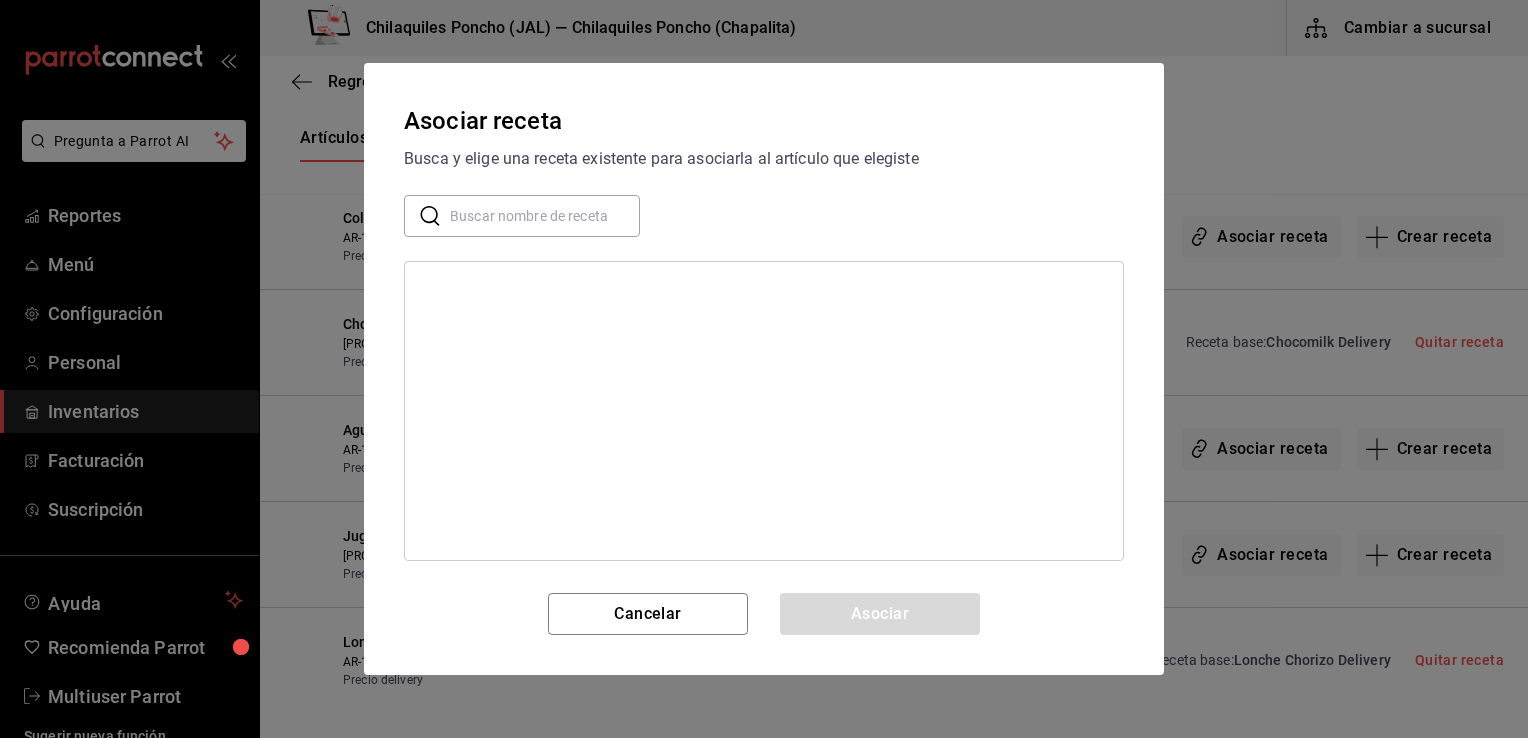 click at bounding box center (545, 216) 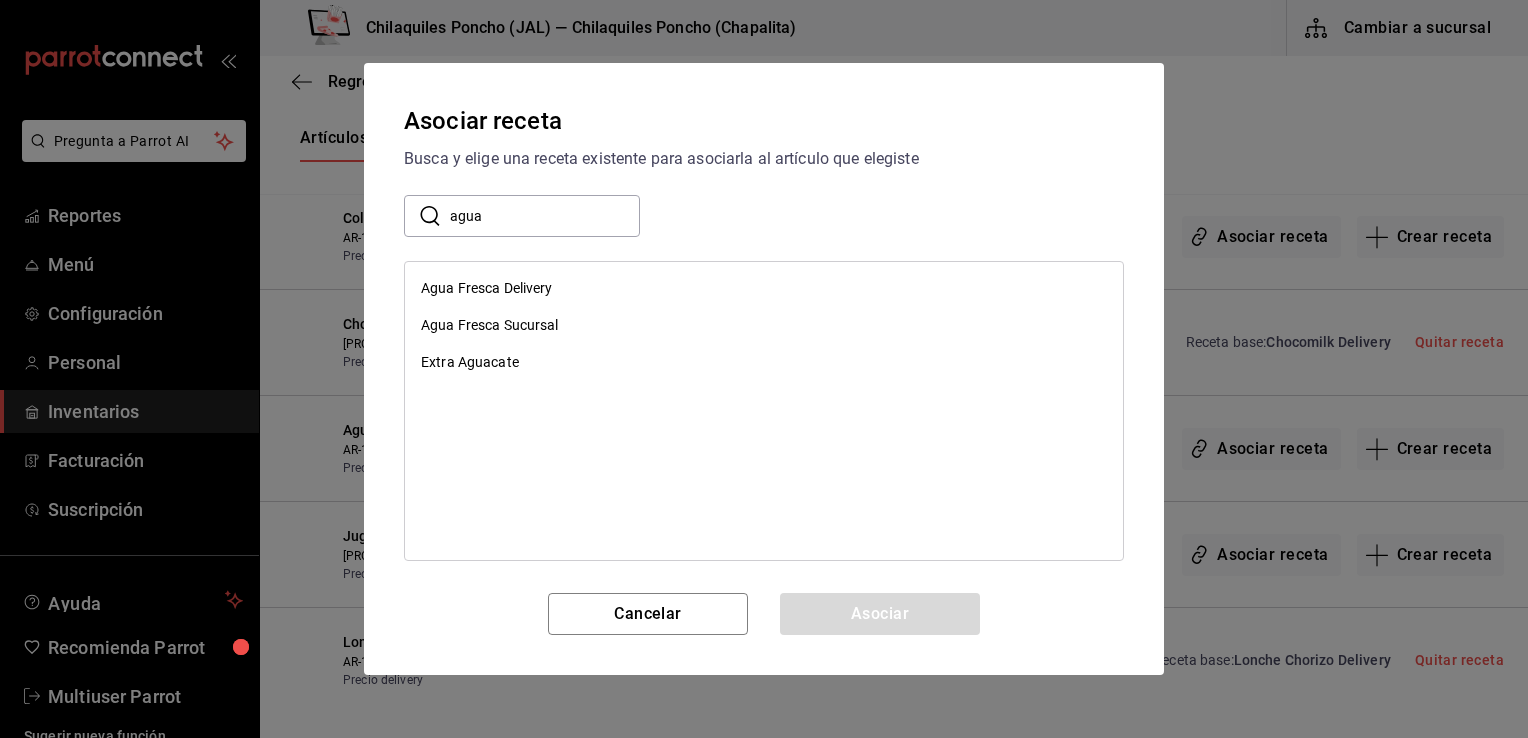 type on "agua" 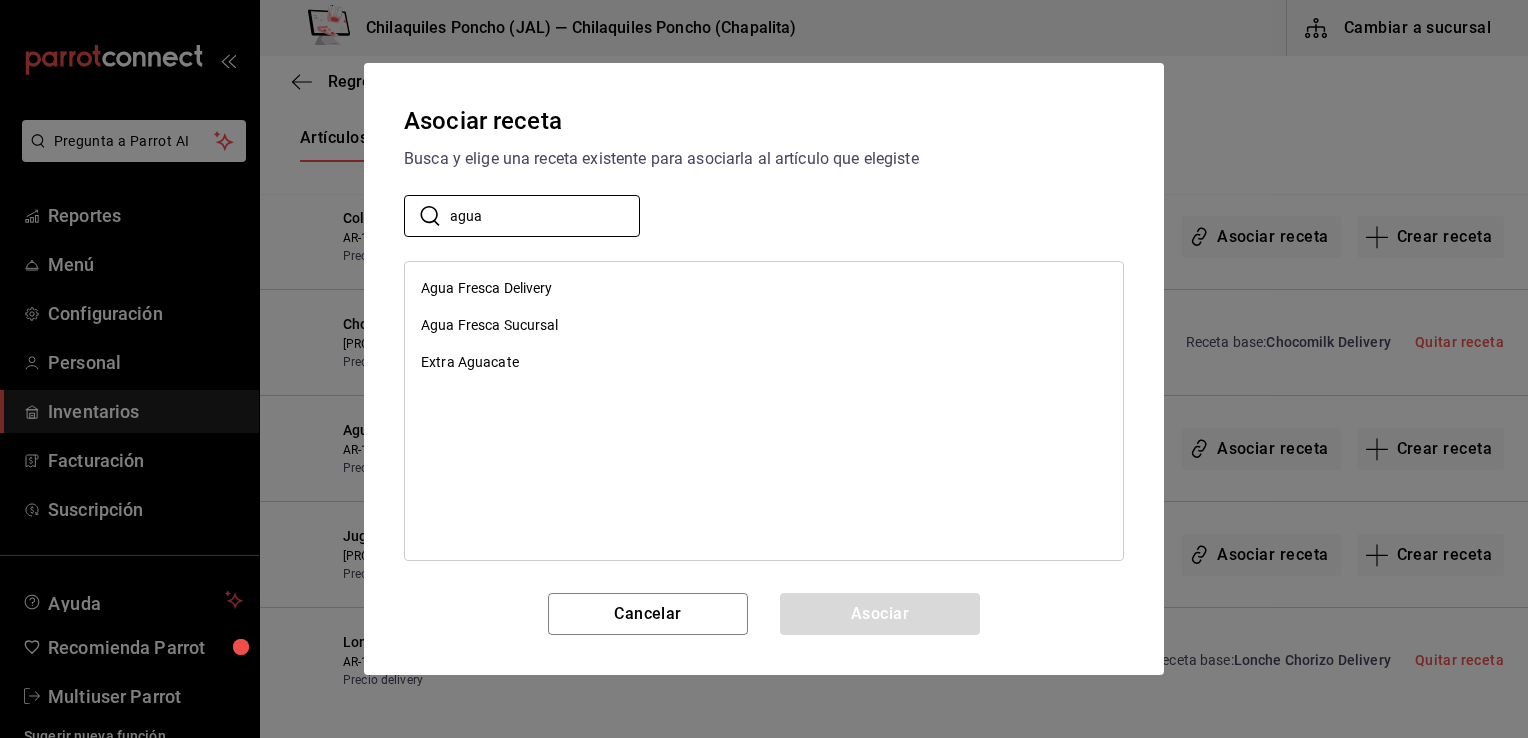 click on "Agua Fresca Delivery" at bounding box center (764, 288) 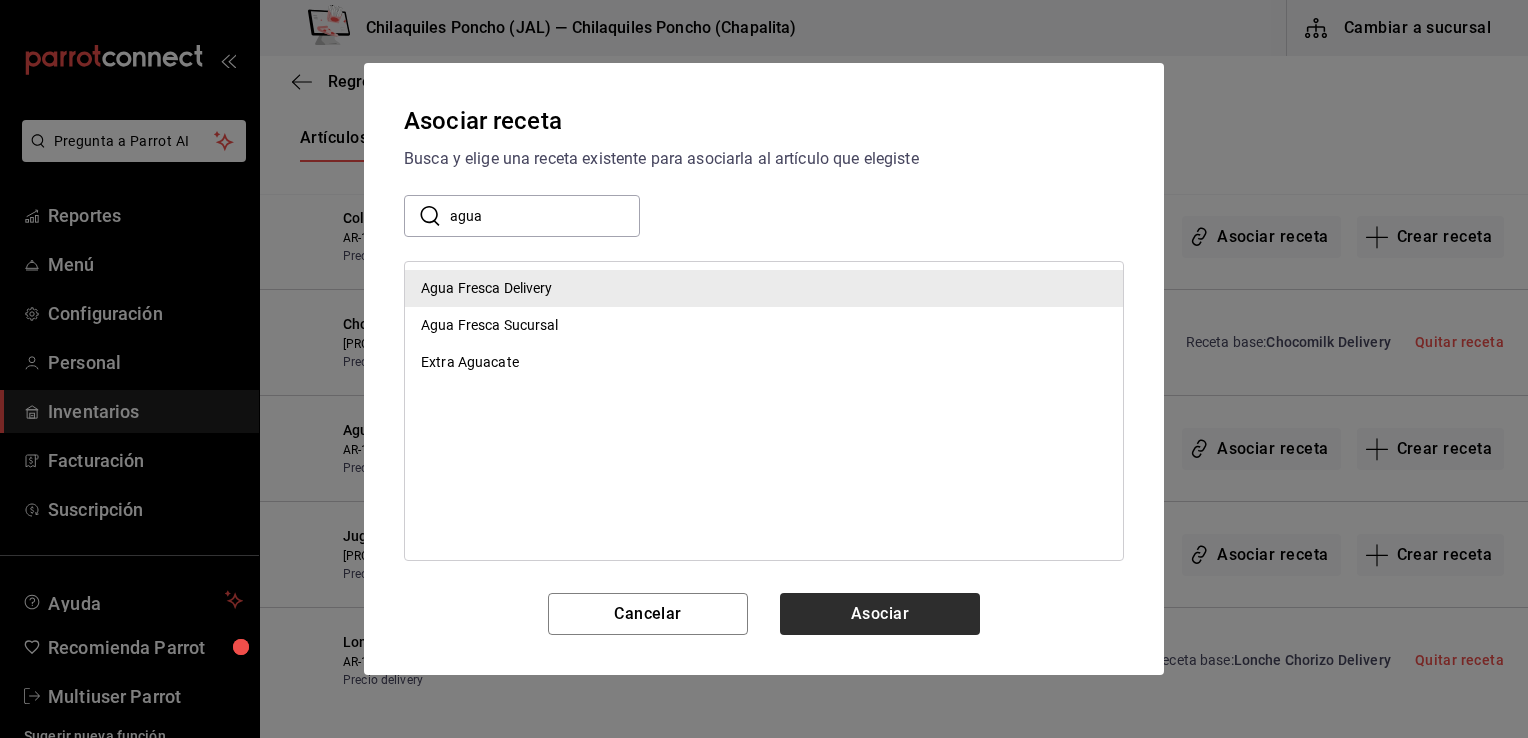 click on "Asociar" at bounding box center [880, 614] 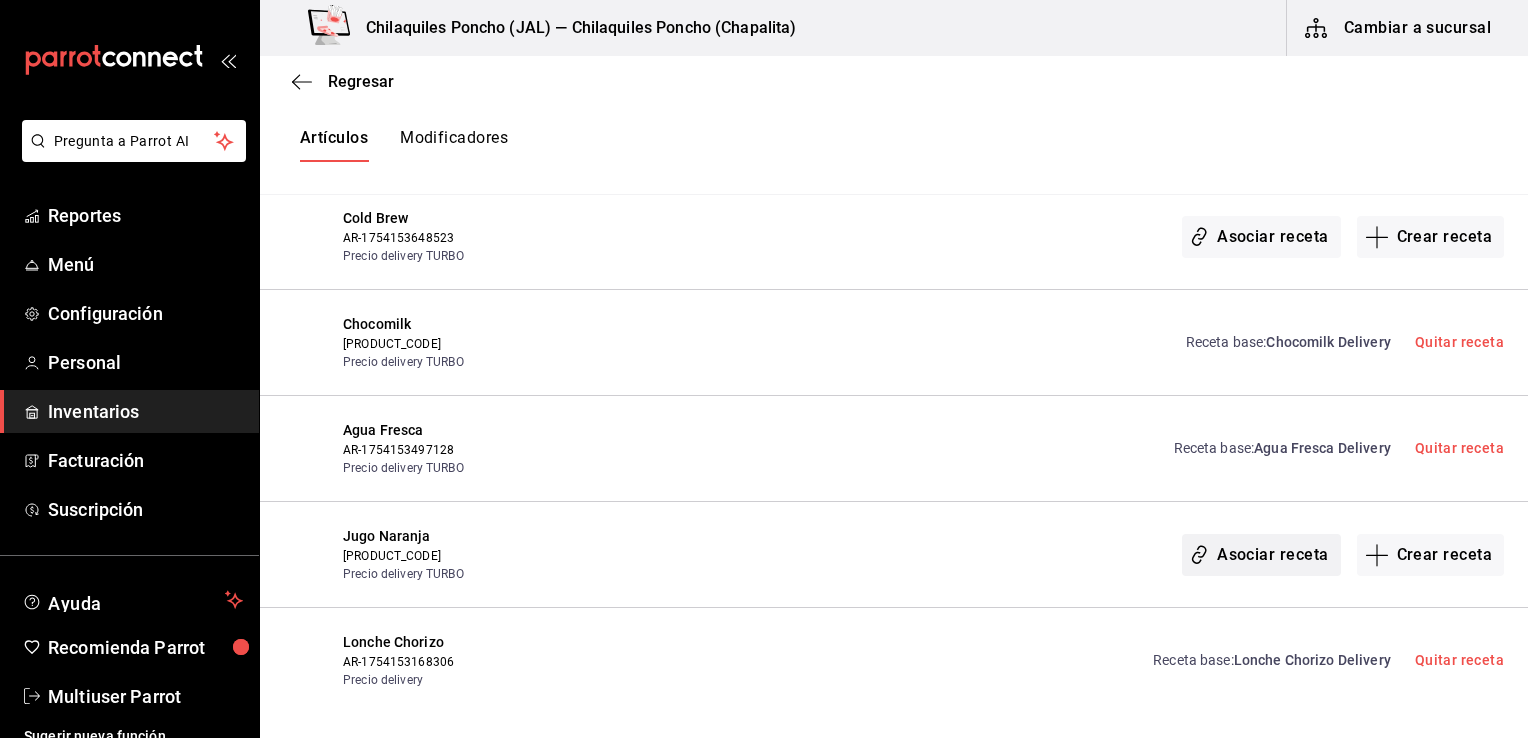 click on "Asociar receta" at bounding box center (1261, 555) 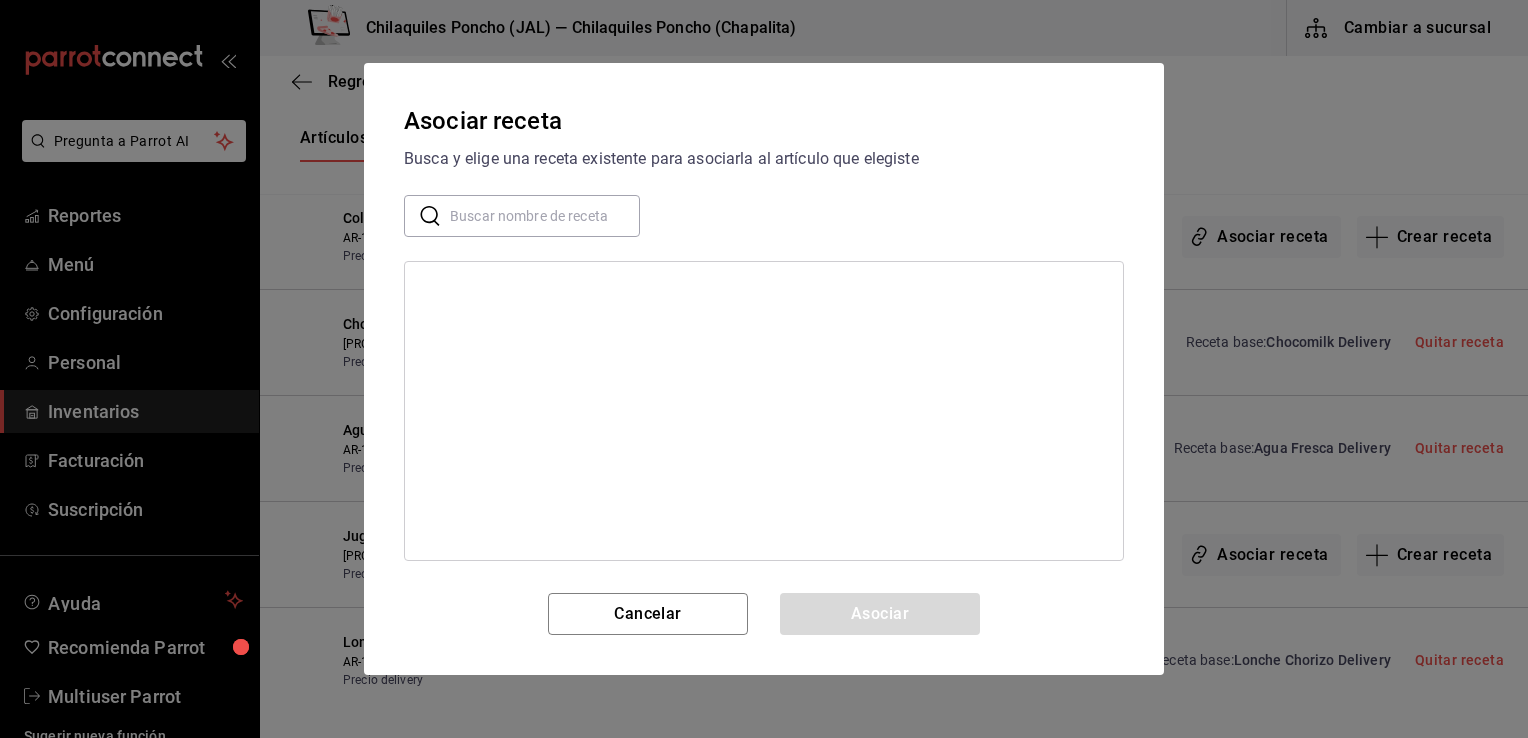 click at bounding box center (545, 216) 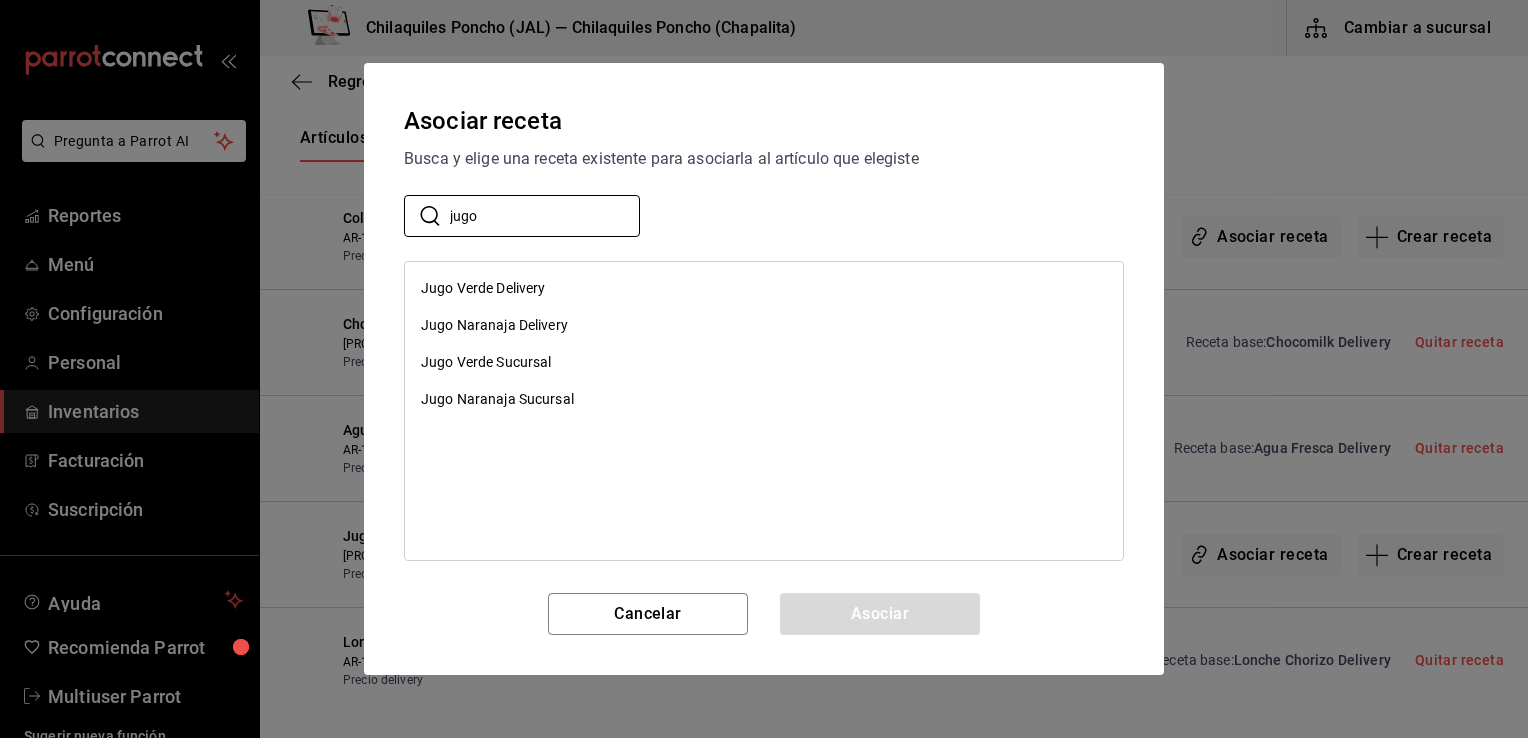 type on "jugo" 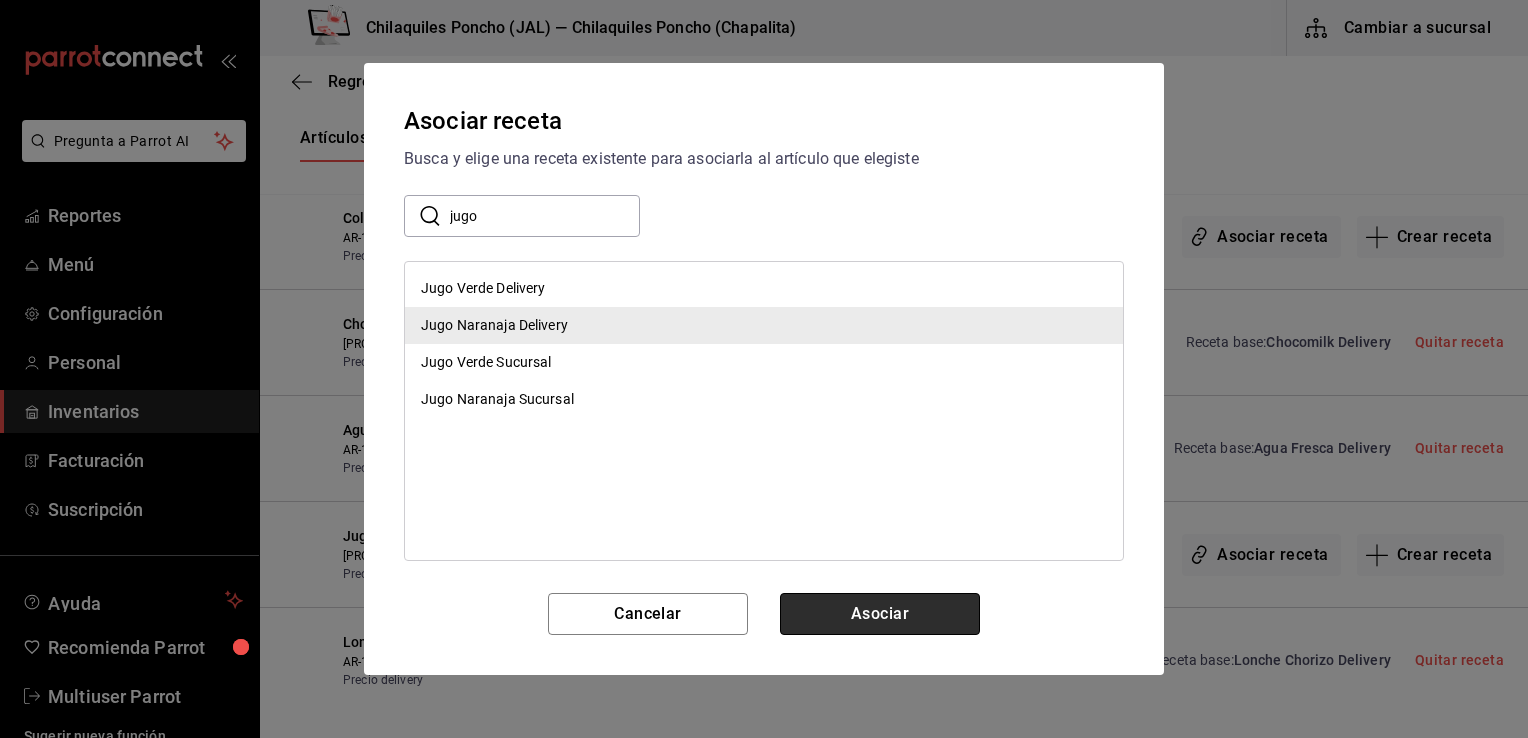 click on "Asociar" at bounding box center (880, 614) 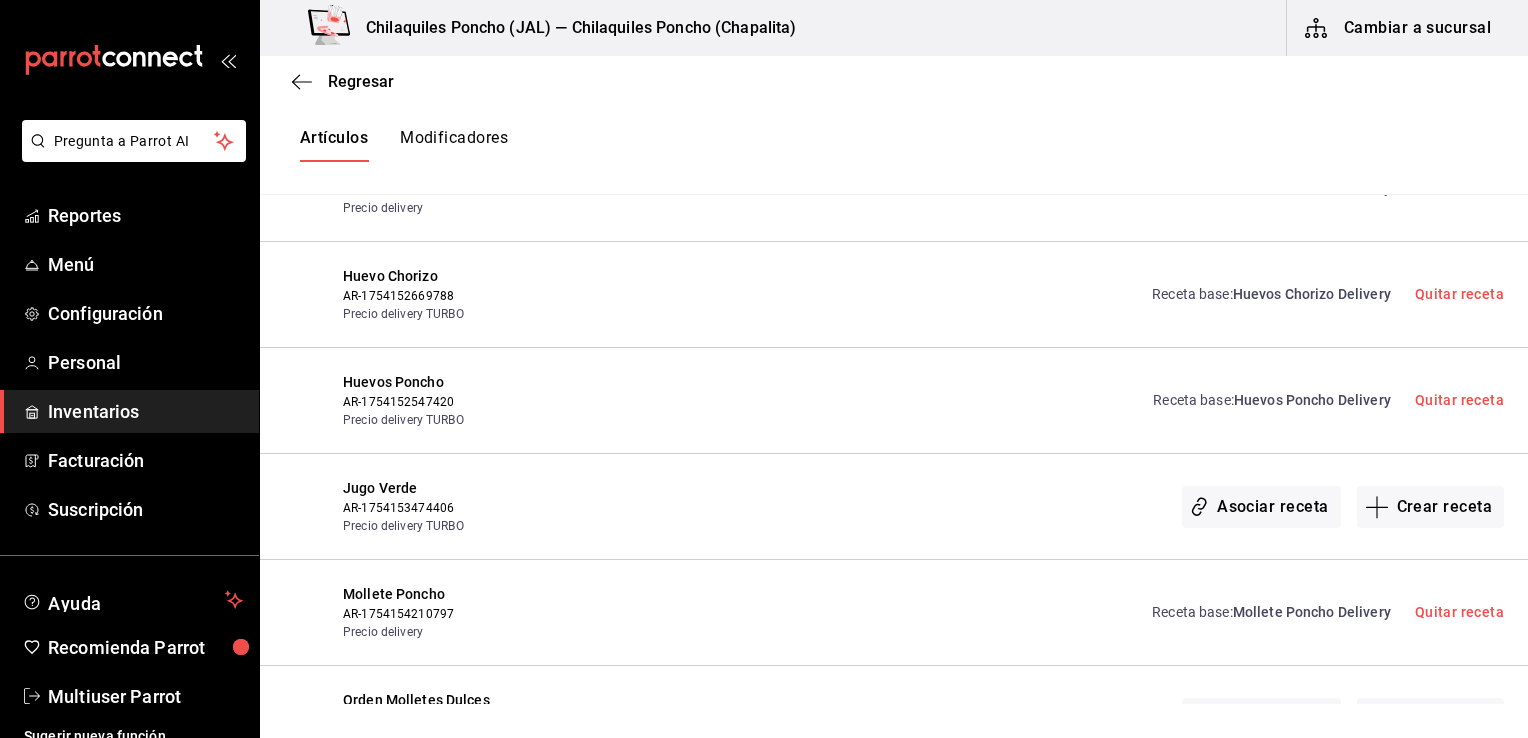 scroll, scrollTop: 10439, scrollLeft: 0, axis: vertical 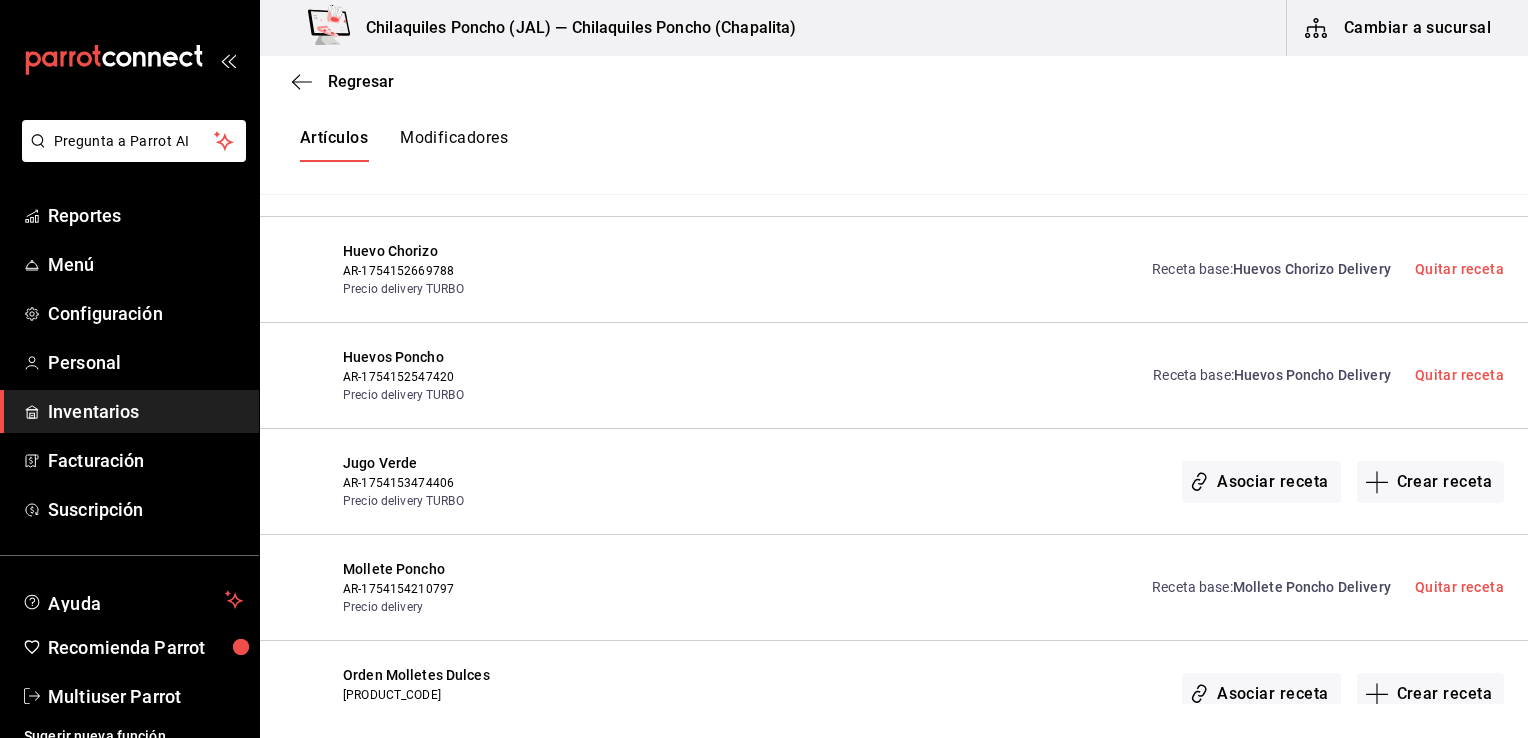 click on "Asociar receta" at bounding box center (1261, 482) 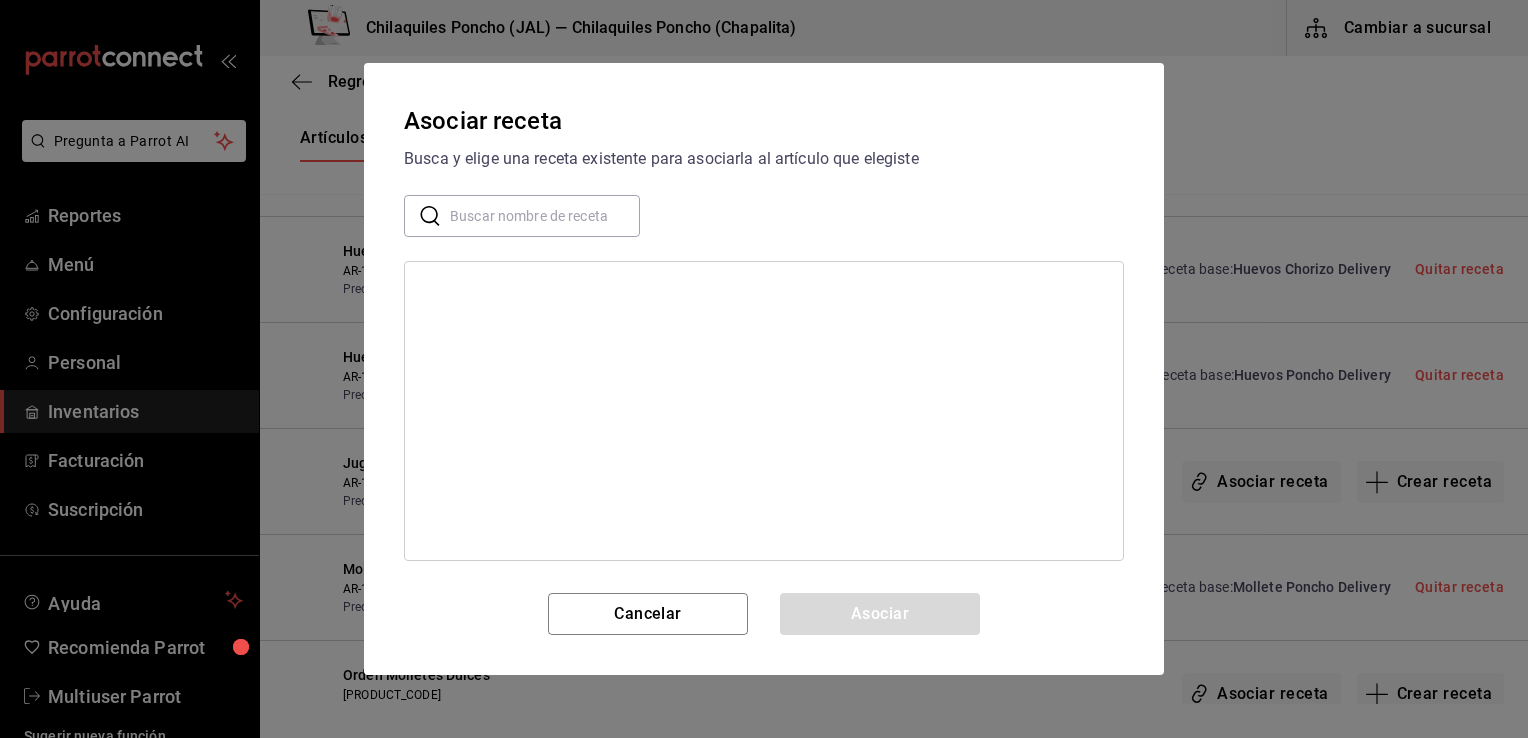 click at bounding box center (545, 216) 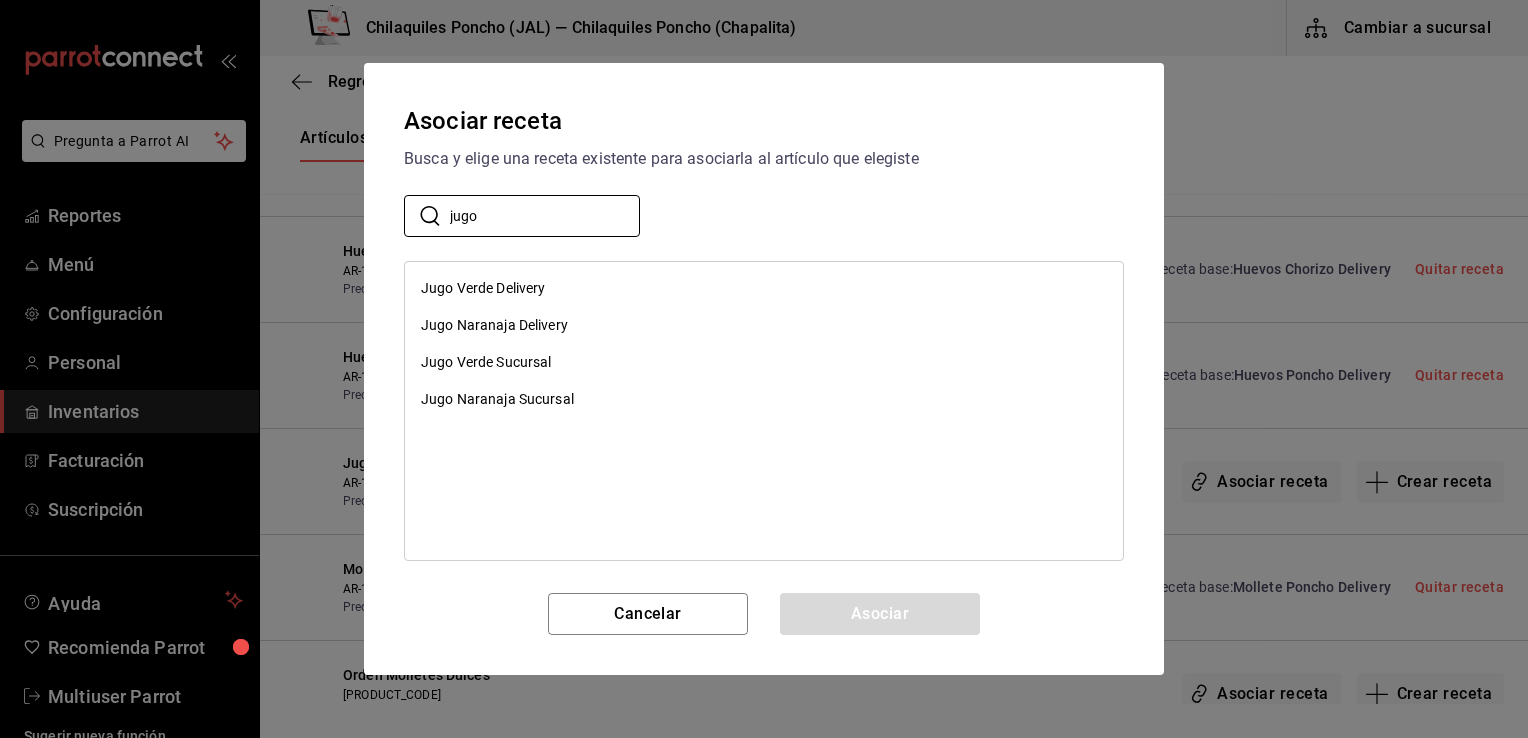 type on "jugo" 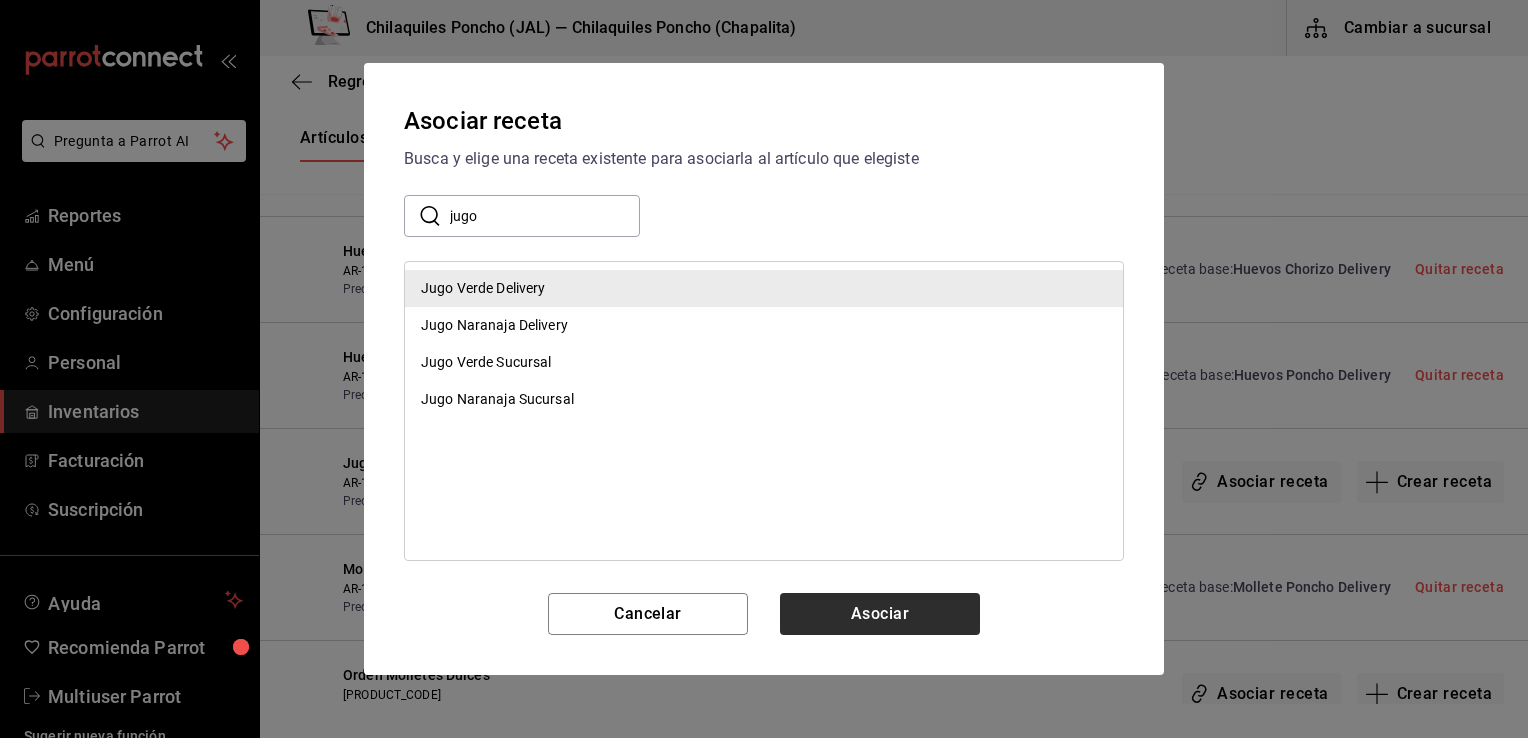 click on "Asociar" at bounding box center (880, 614) 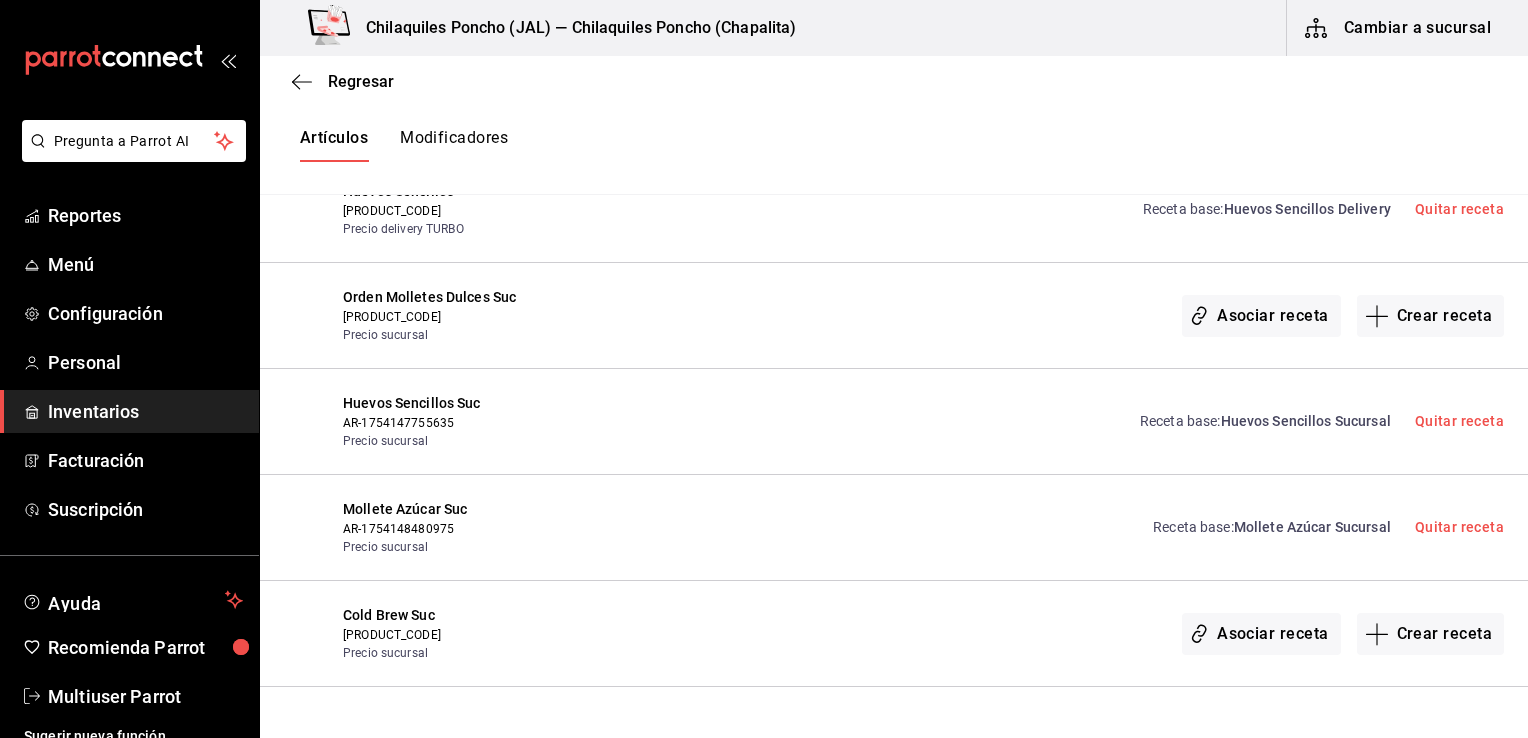 scroll, scrollTop: 6430, scrollLeft: 0, axis: vertical 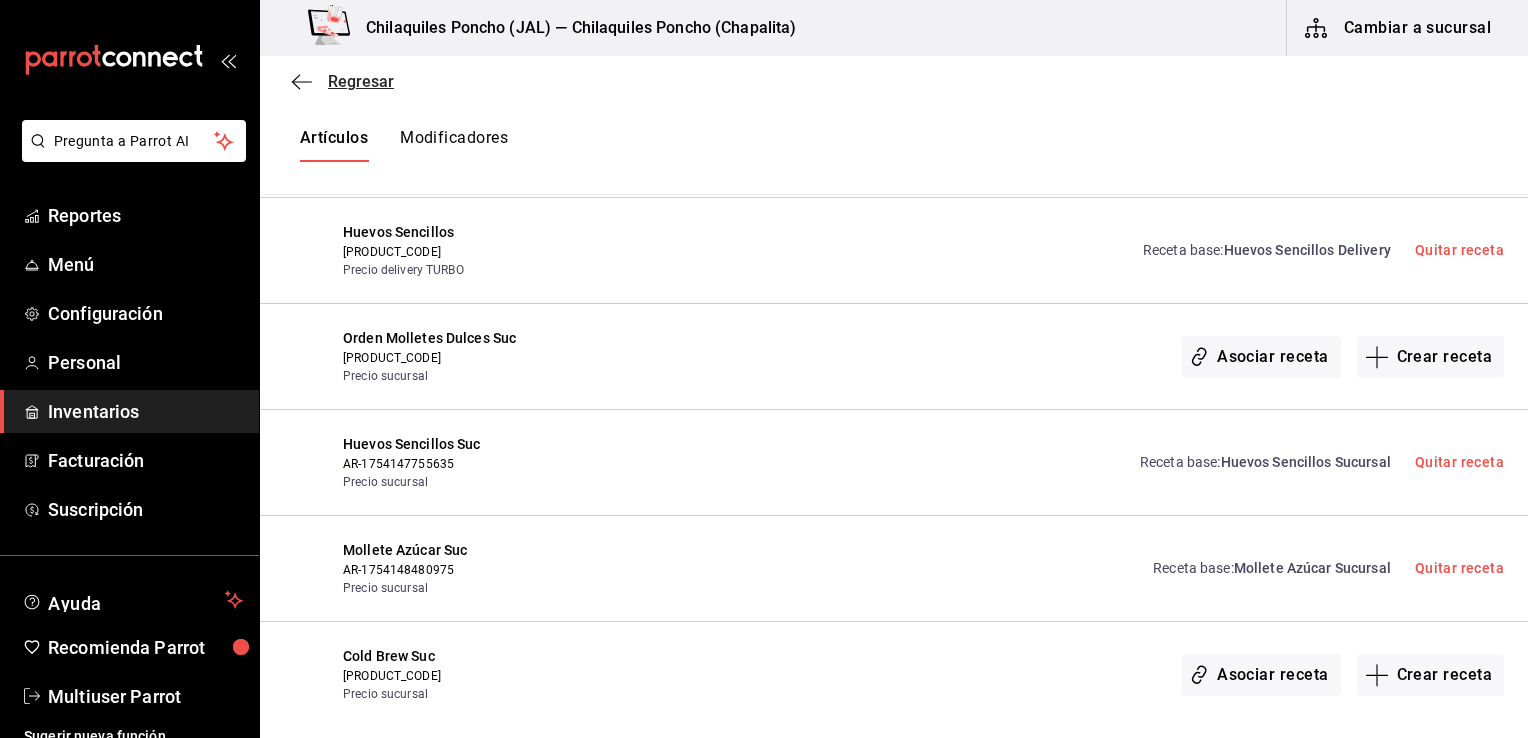 click on "Regresar" at bounding box center (361, 81) 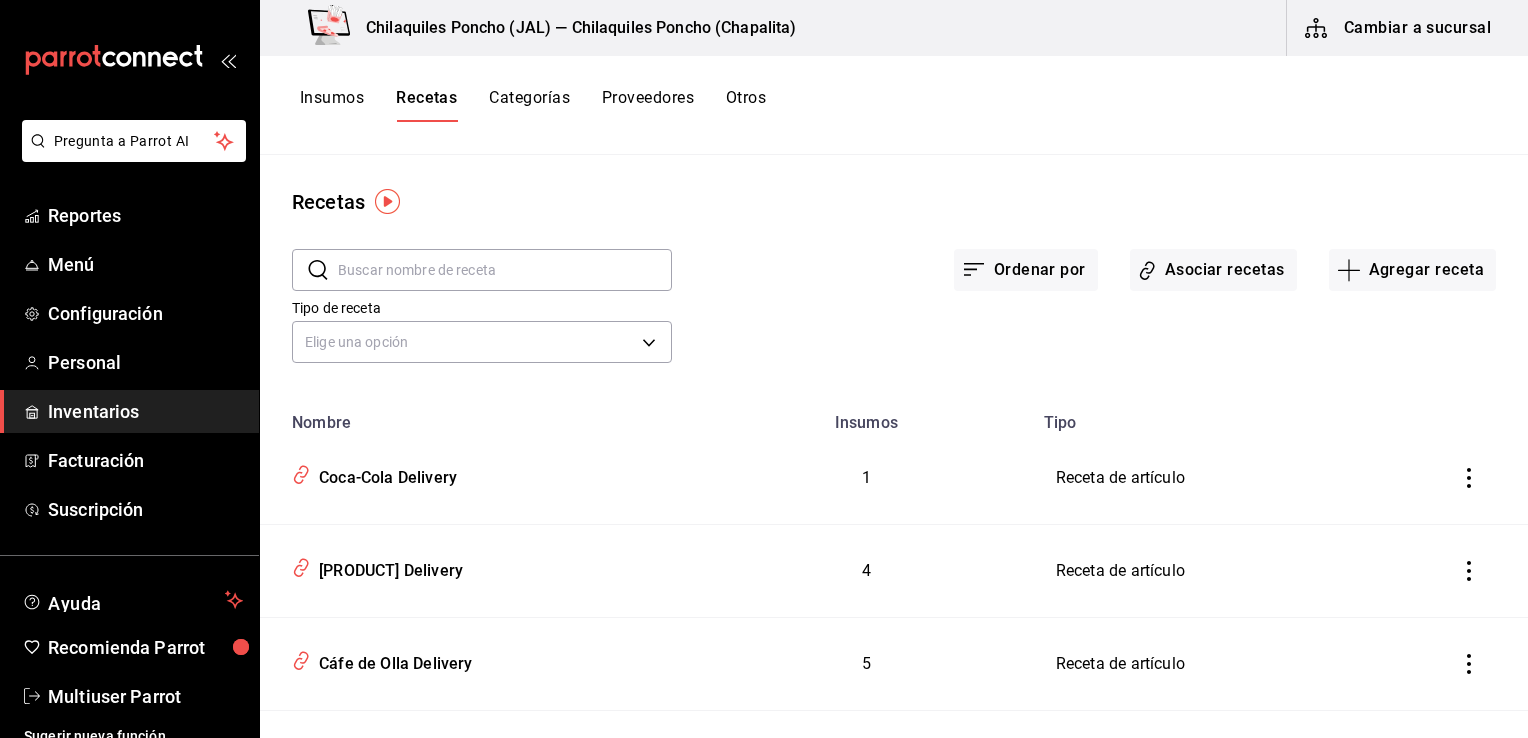 click on "Insumos" at bounding box center [332, 105] 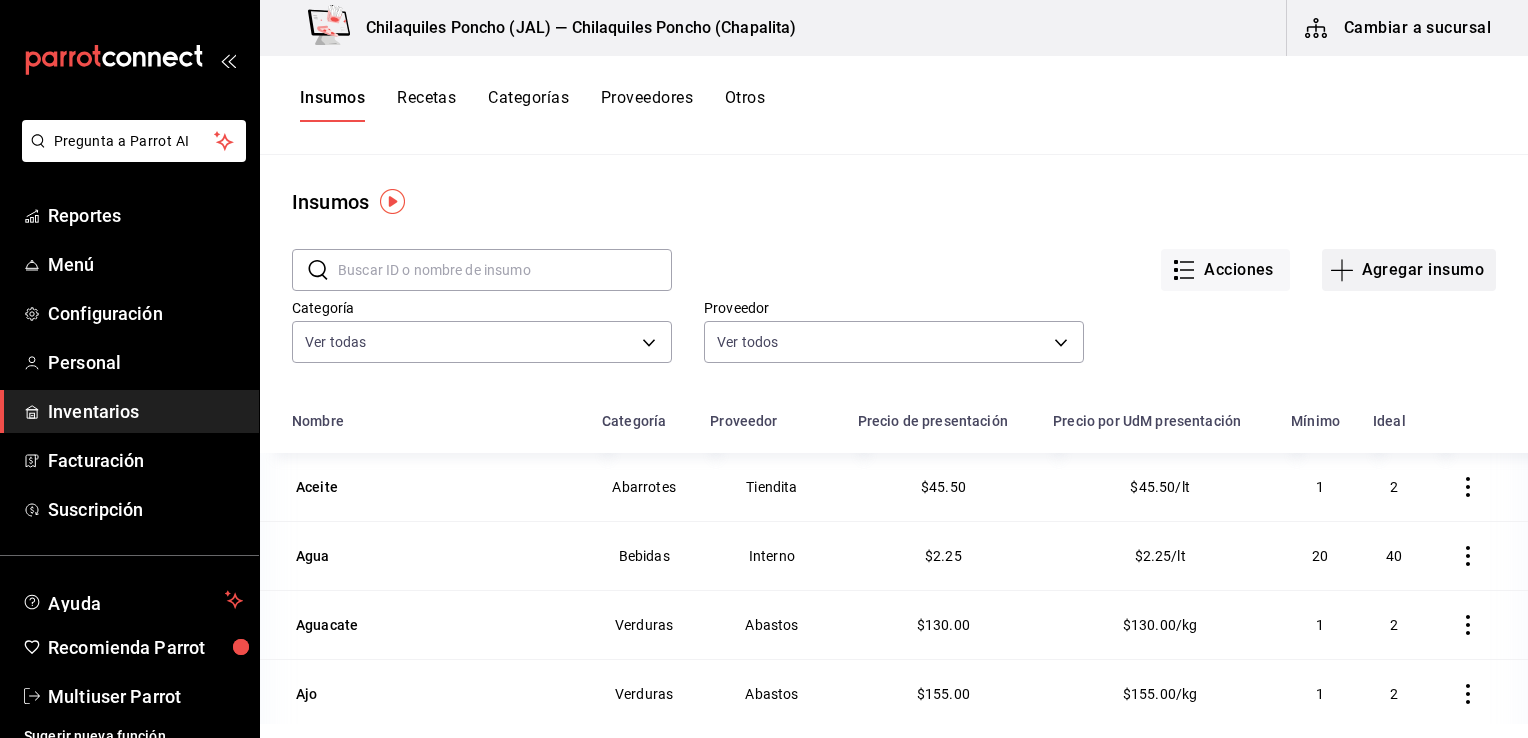 click on "Agregar insumo" at bounding box center (1409, 270) 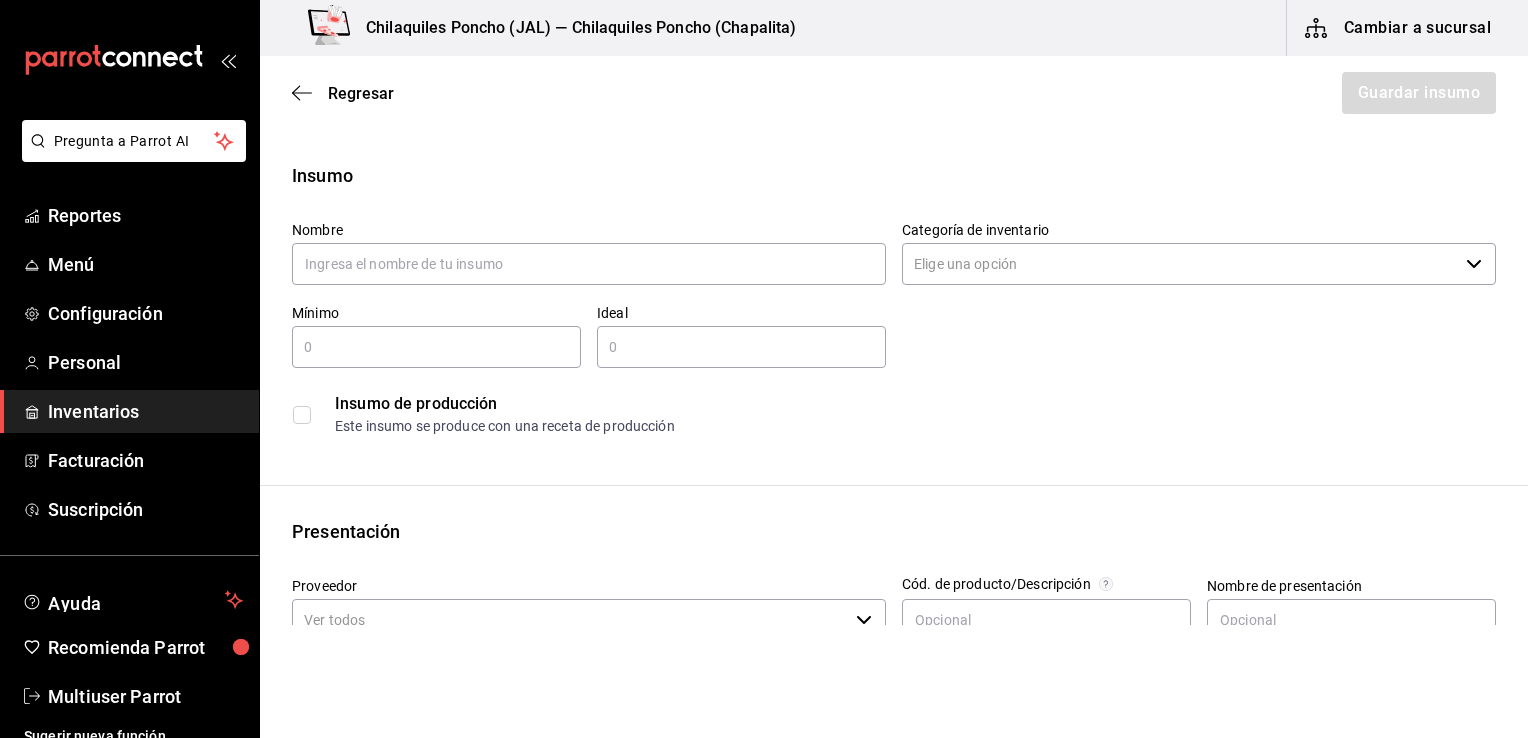click at bounding box center [589, 264] 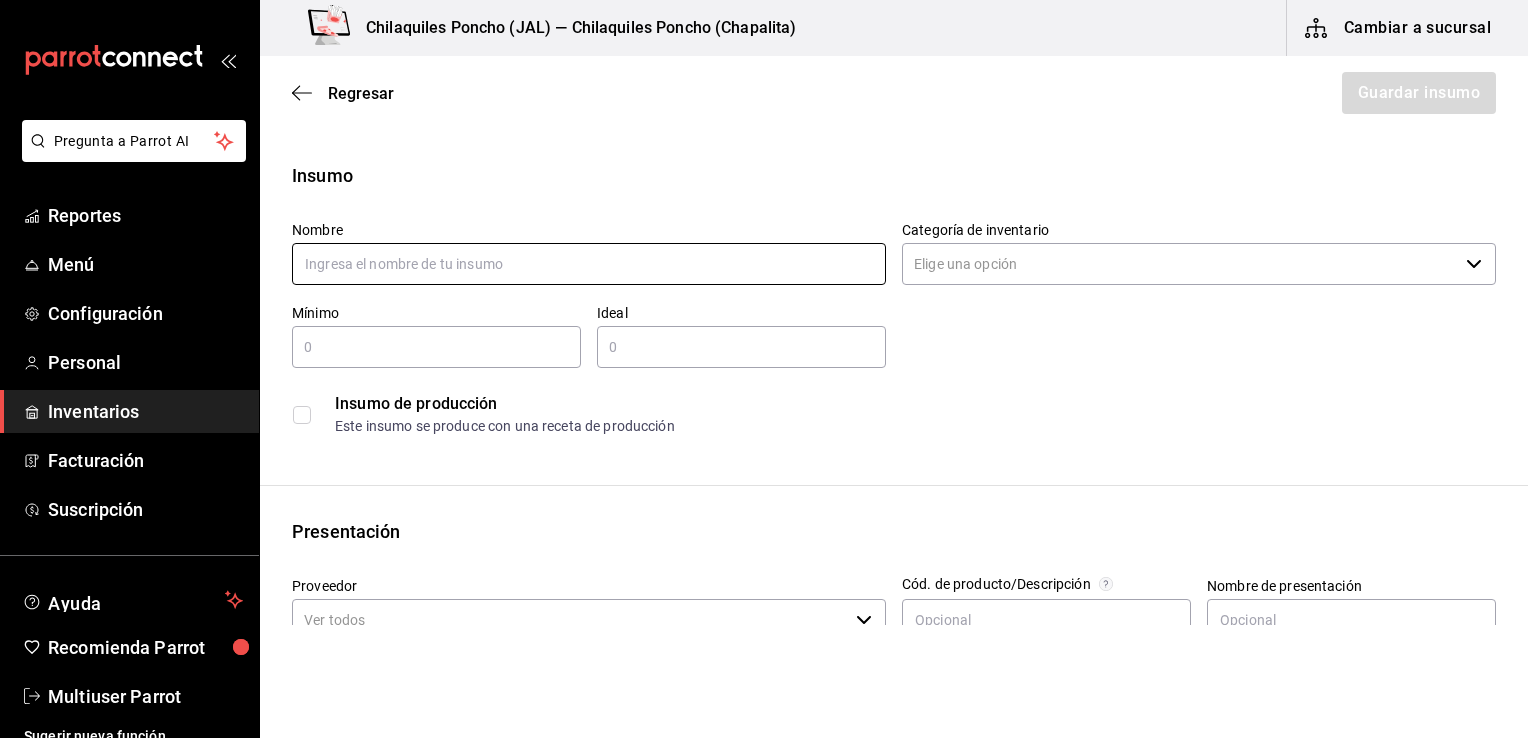 type on "D" 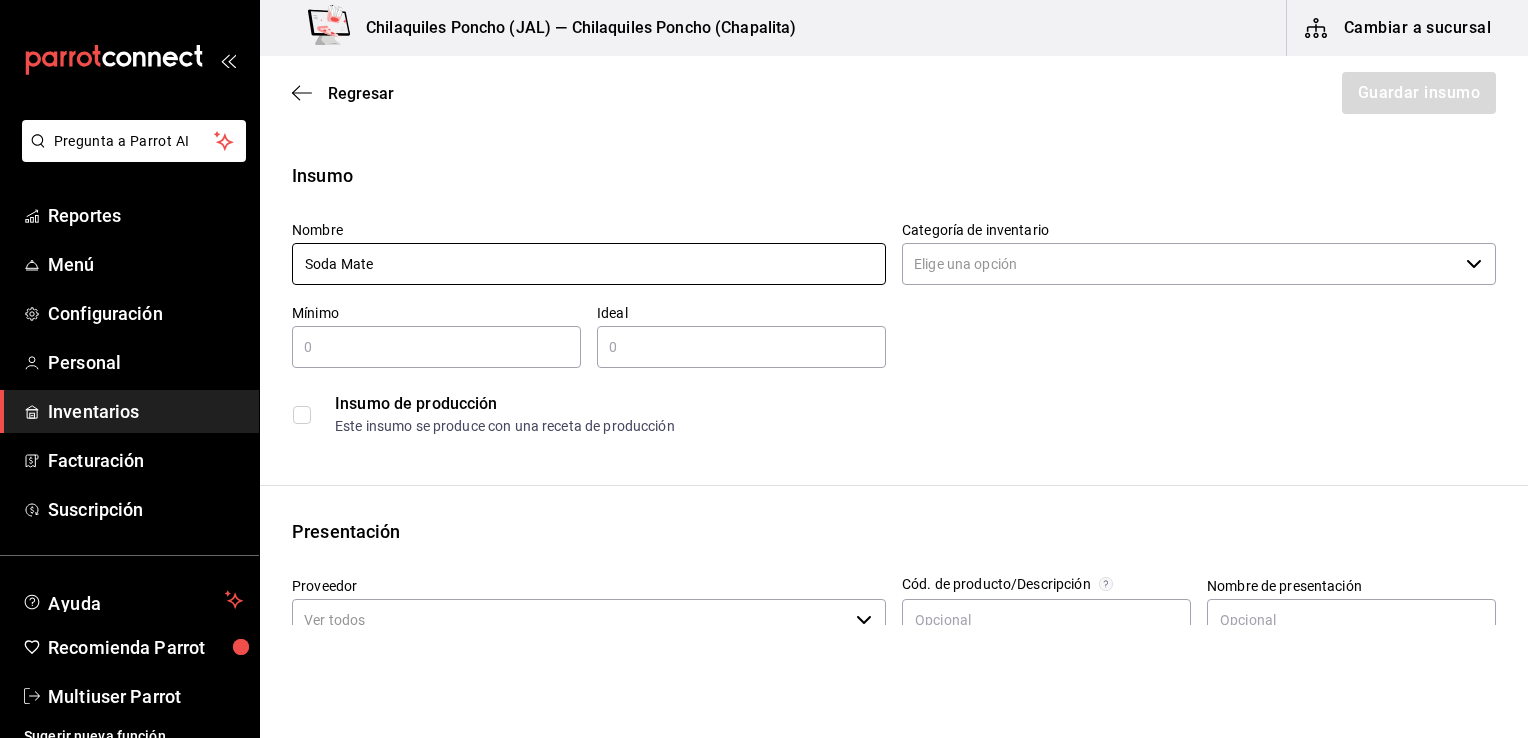 type on "Soda Mate" 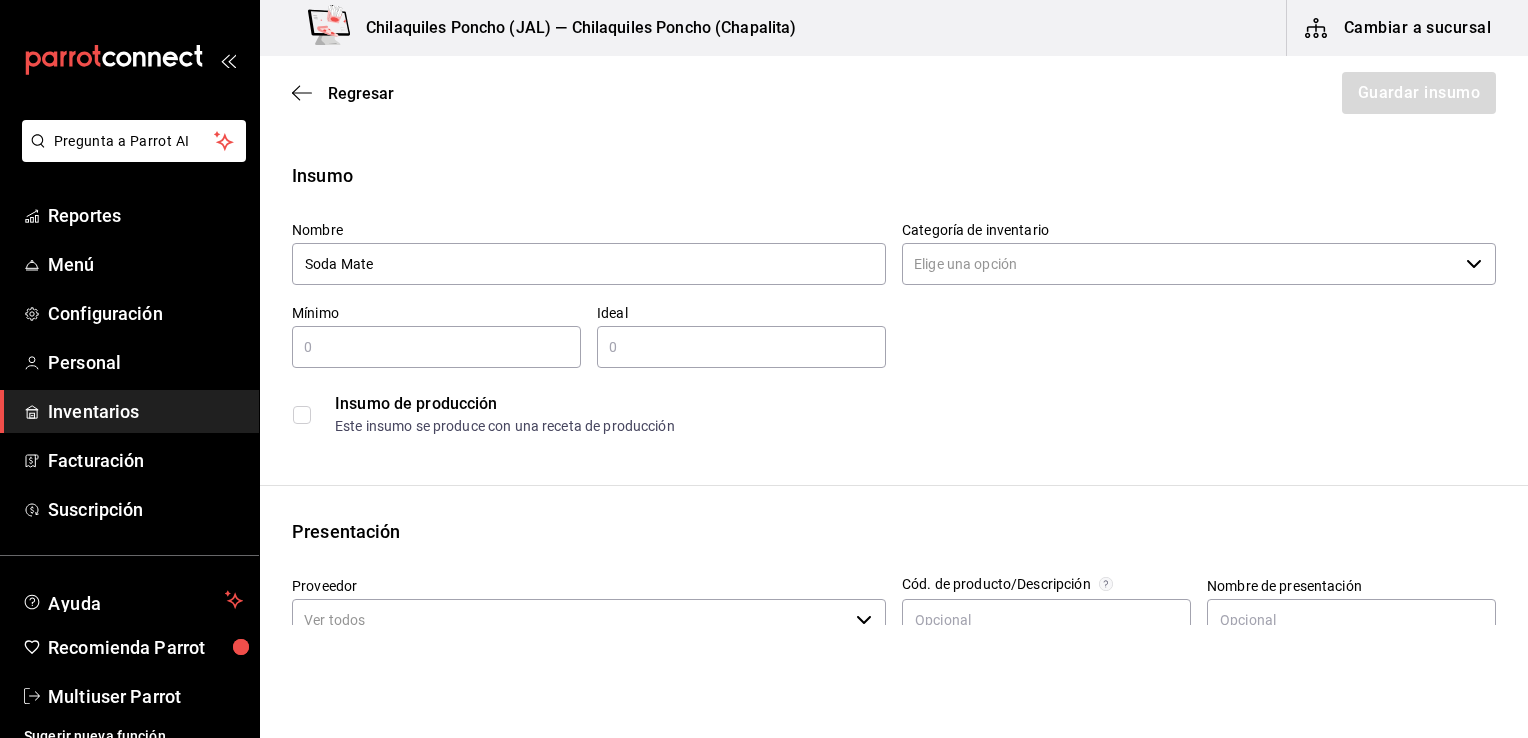 click at bounding box center (436, 347) 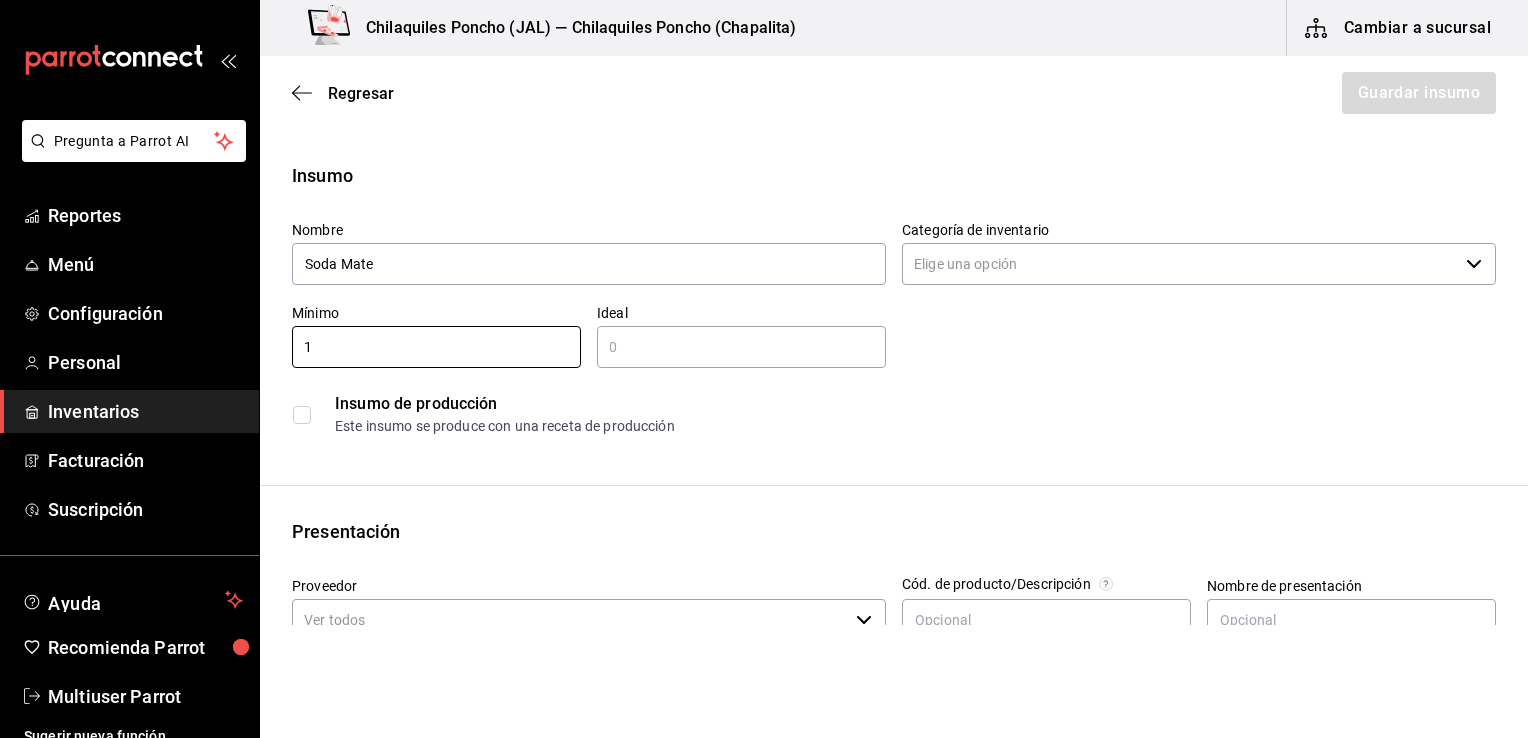type on "1" 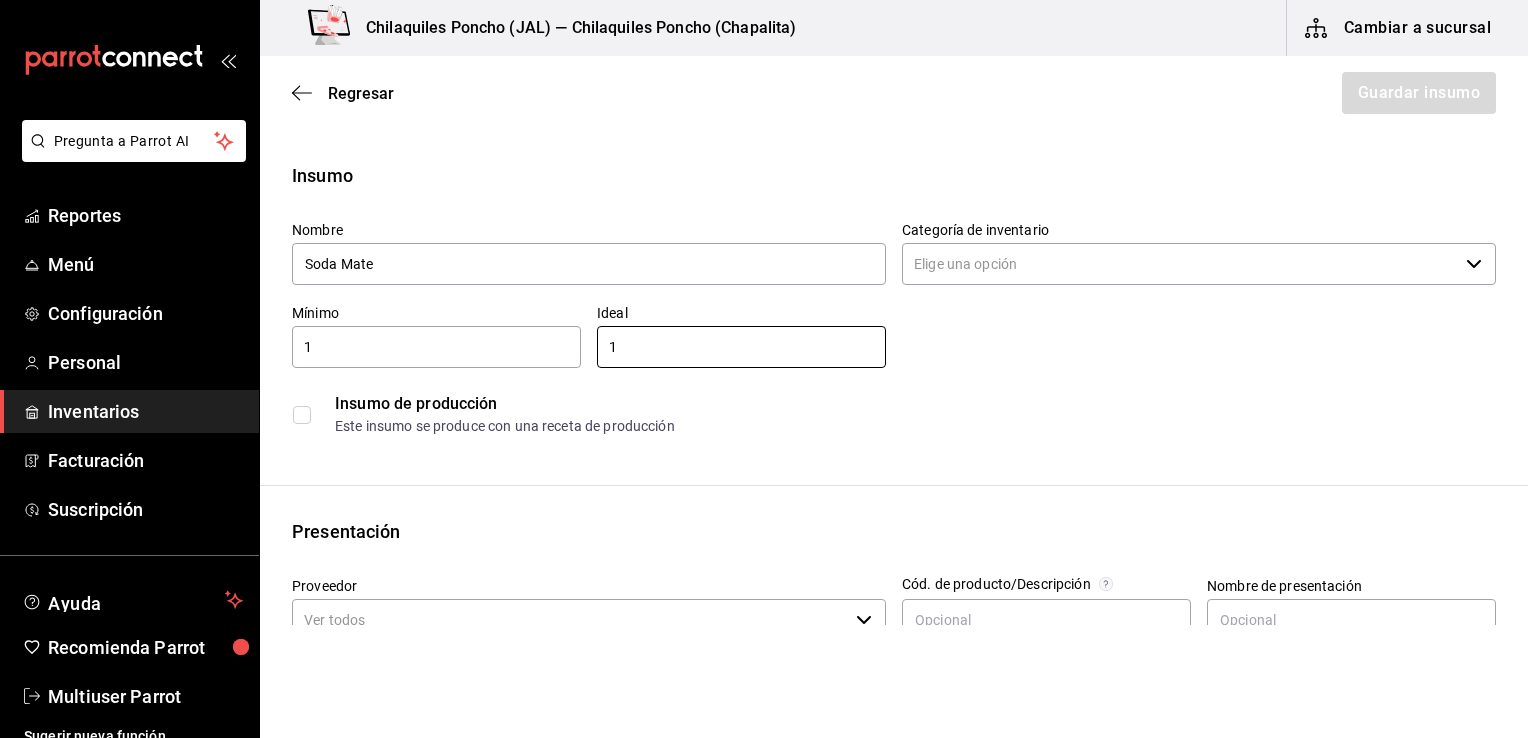 type on "1" 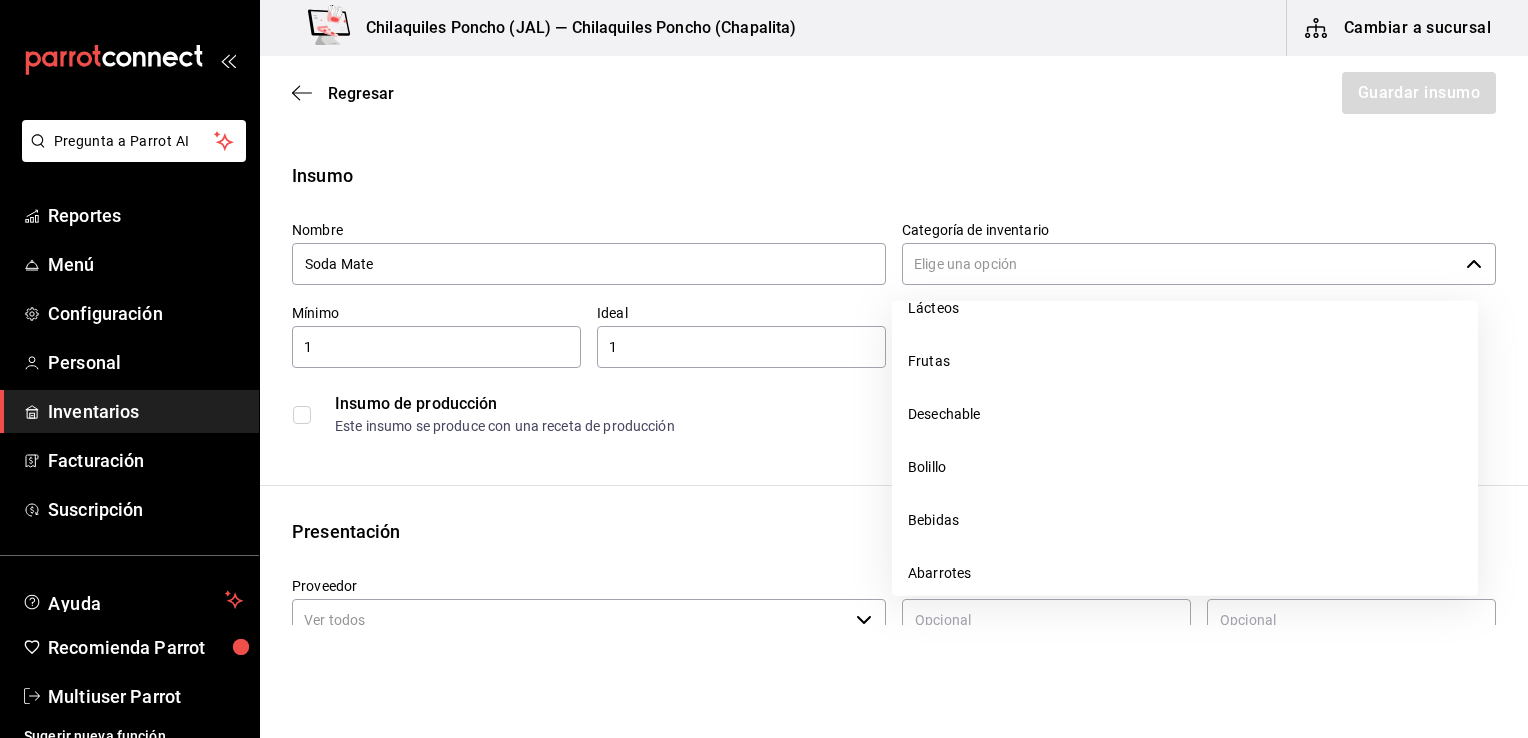 scroll, scrollTop: 267, scrollLeft: 0, axis: vertical 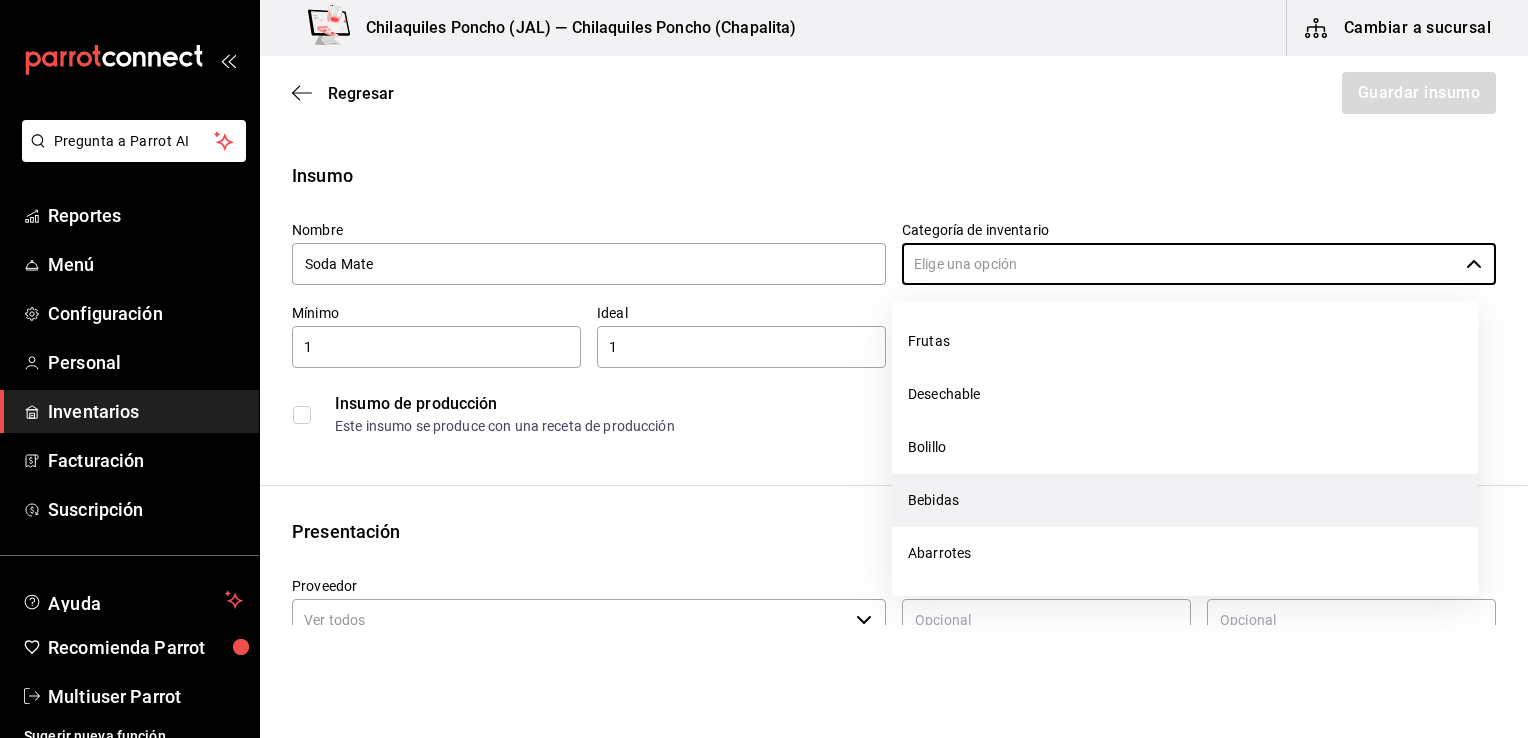 click on "Bebidas" at bounding box center (1185, 500) 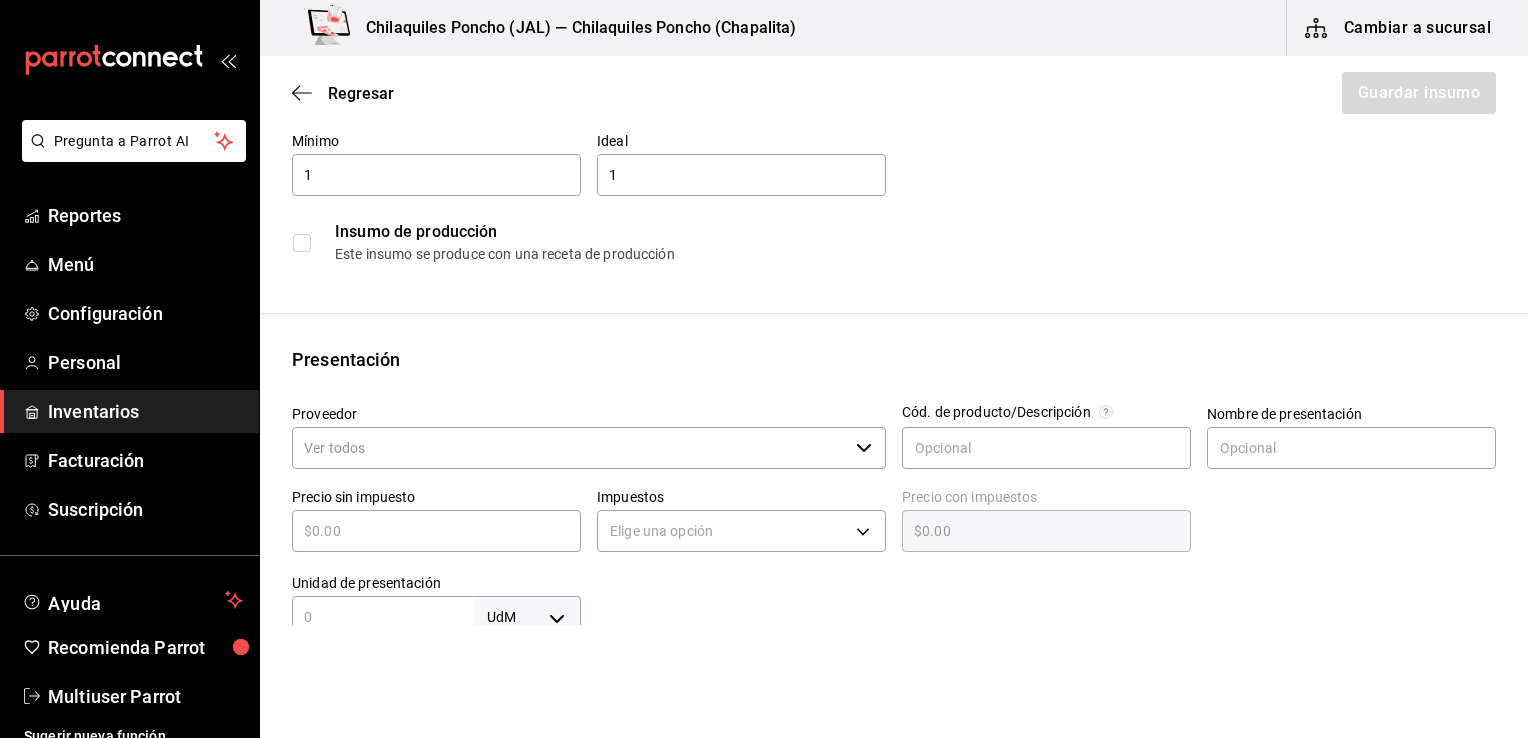 scroll, scrollTop: 172, scrollLeft: 0, axis: vertical 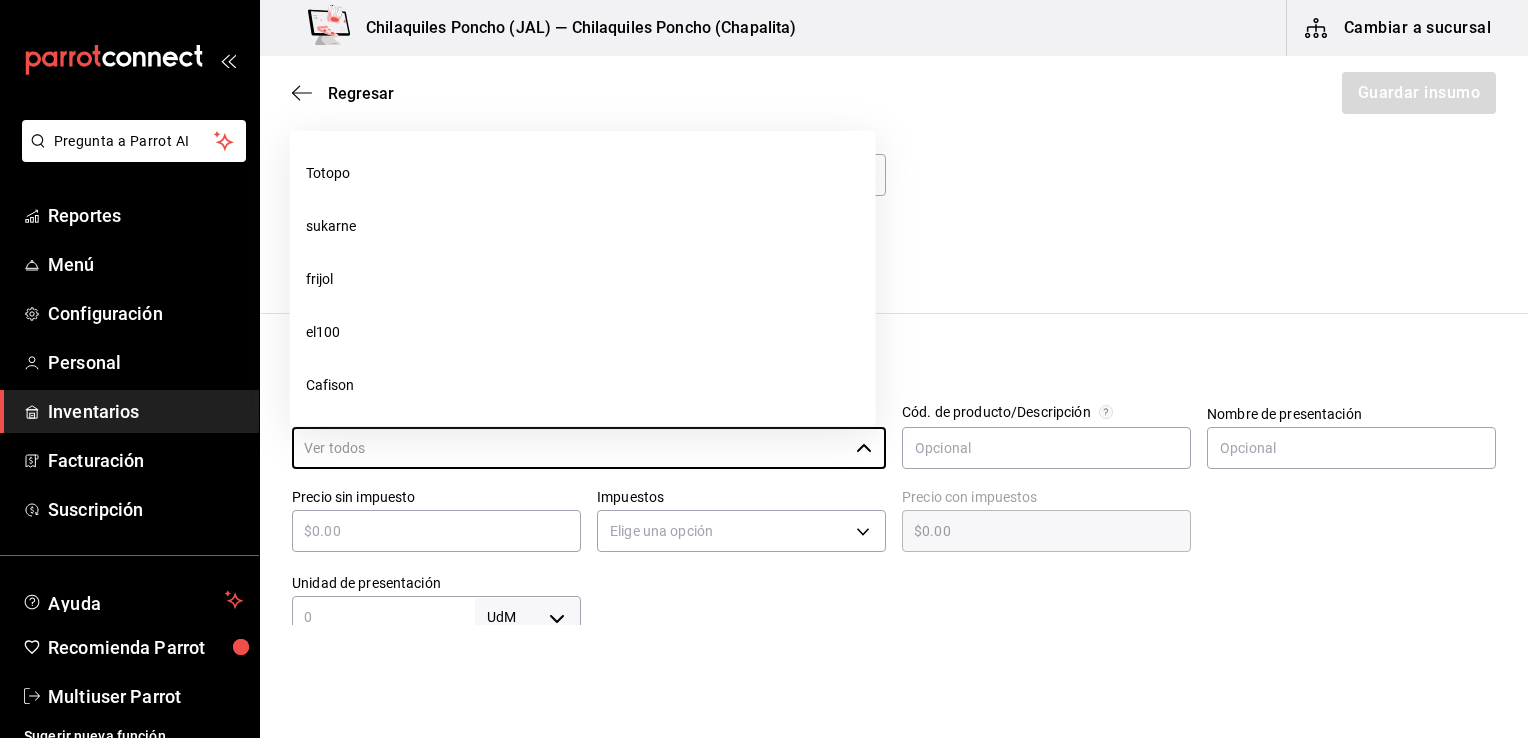 click on "Insumo Nombre Soda Mate Categoría de inventario Bebidas ​ Mínimo 1 ​ Ideal 1 ​ Insumo de producción Este insumo se produce con una receta de producción Presentación Proveedor ​ Cód. de producto/Descripción Nombre de presentación Precio sin impuesto ​ Impuestos Elige una opción Precio con impuestos $0.00 ​ Unidad de presentación UdM ​ Receta Unidad de receta Elige una opción Factor de conversión ​ Ver ayuda de conversiones ¿La presentación  viene en otra caja? Si No Presentaciones por caja ​ Sin definir Unidades de conteo" at bounding box center (894, 584) 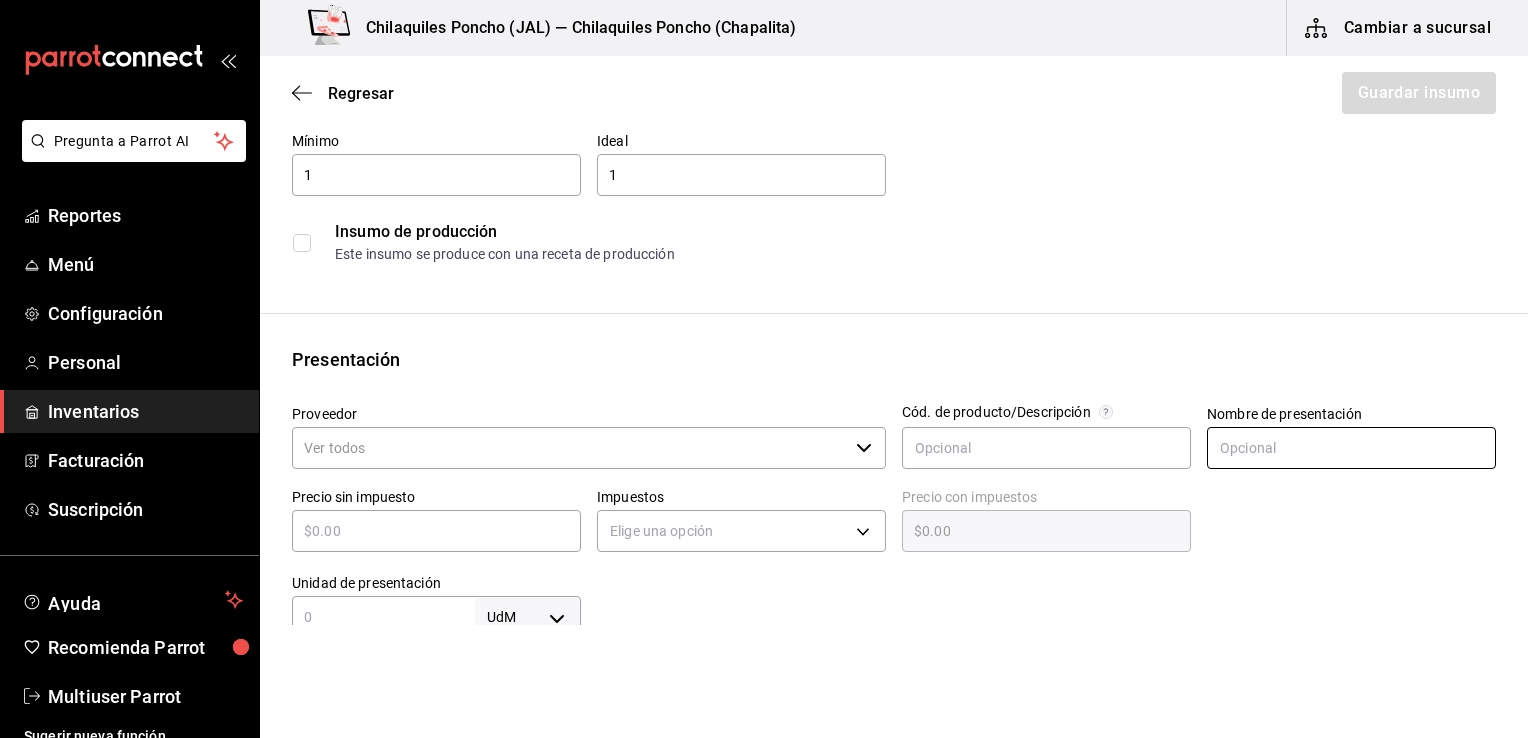 click at bounding box center [1351, 448] 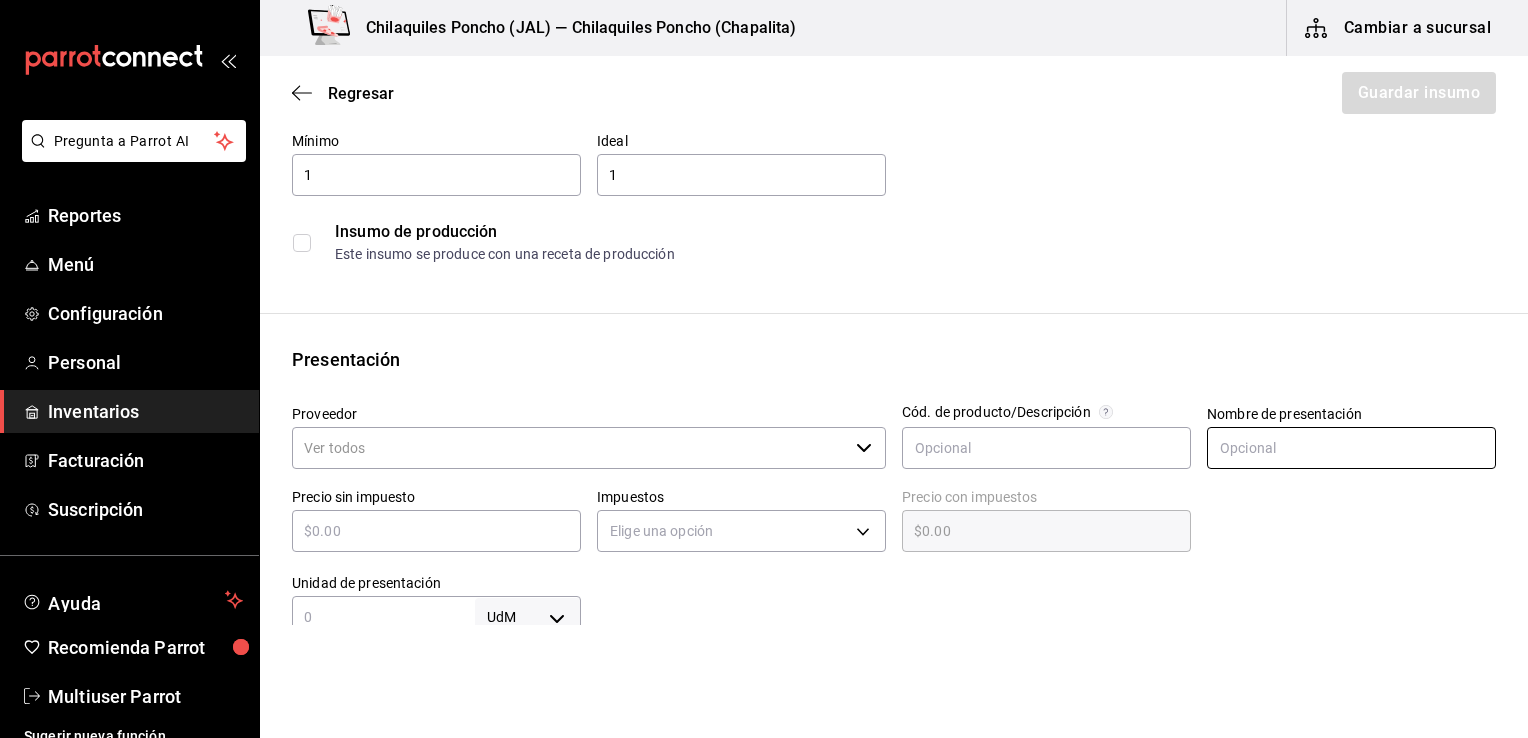 type on "Caja" 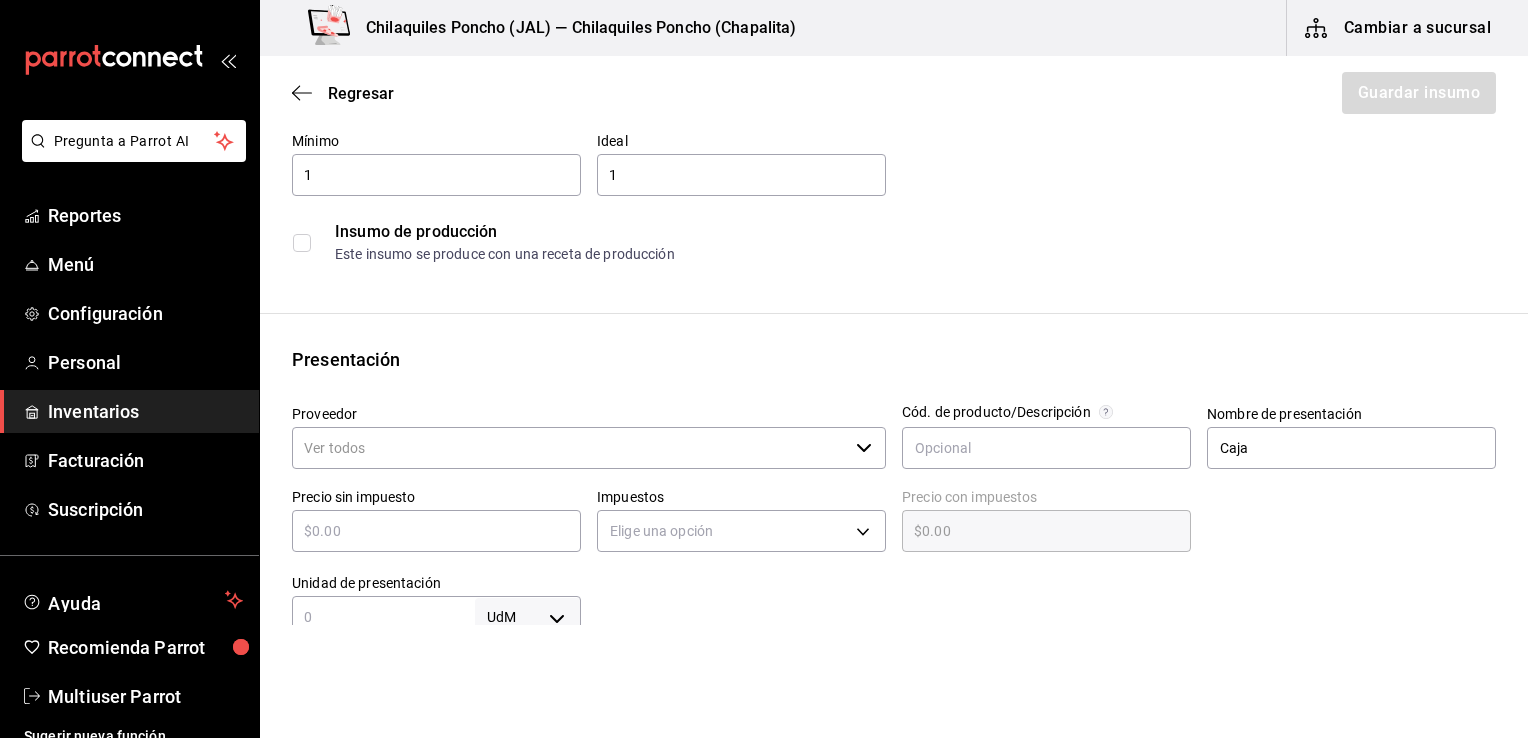 click at bounding box center (436, 531) 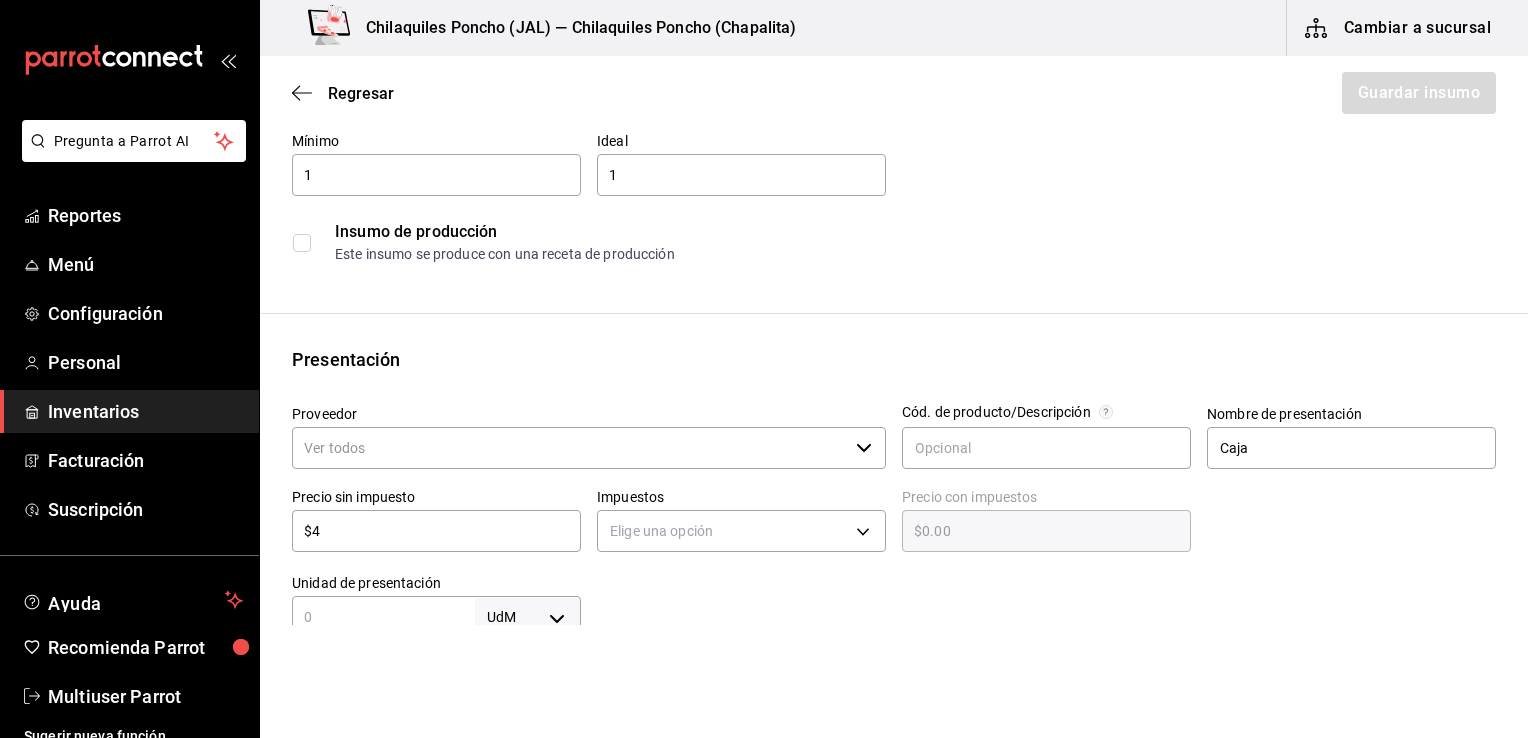 type on "$4.00" 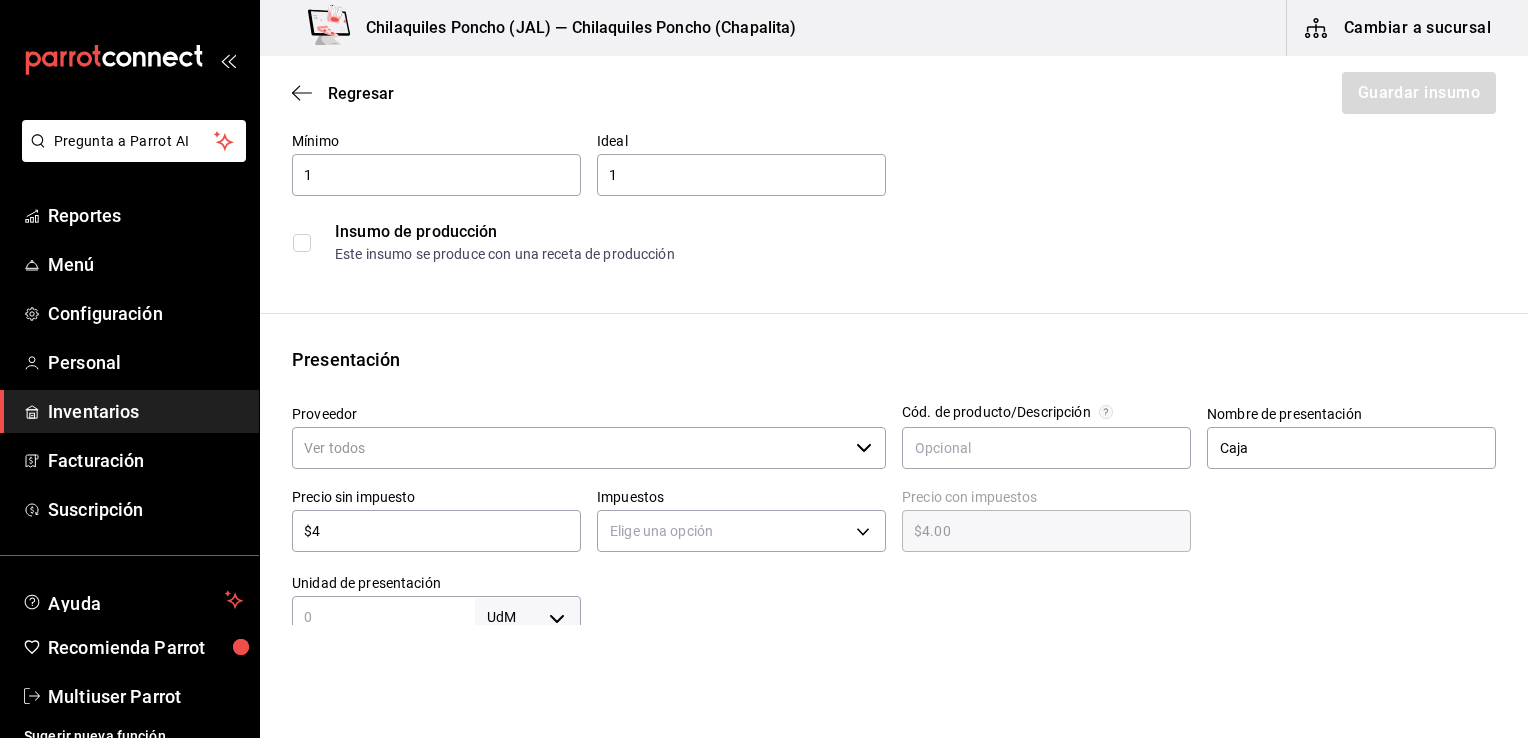 type on "$40" 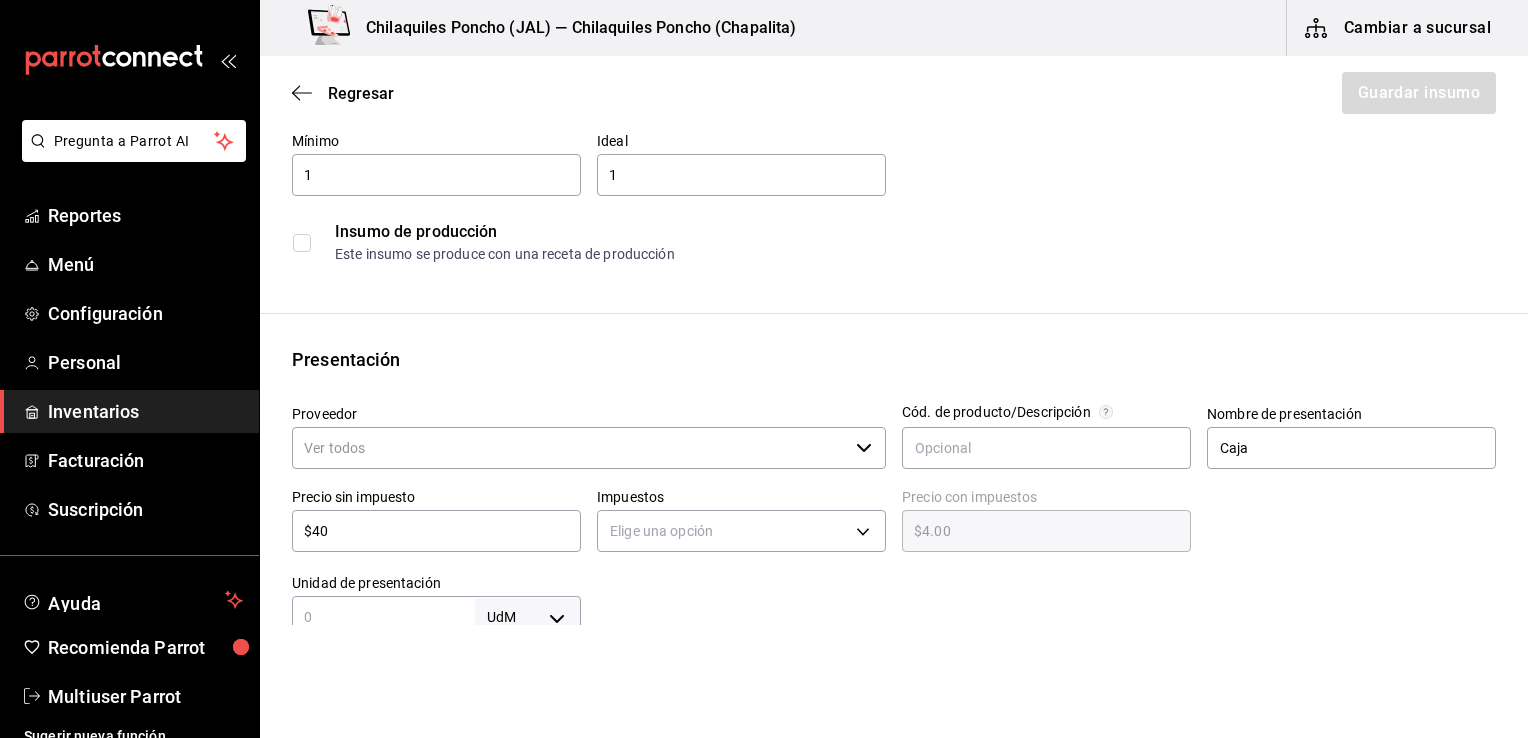 type on "$40.00" 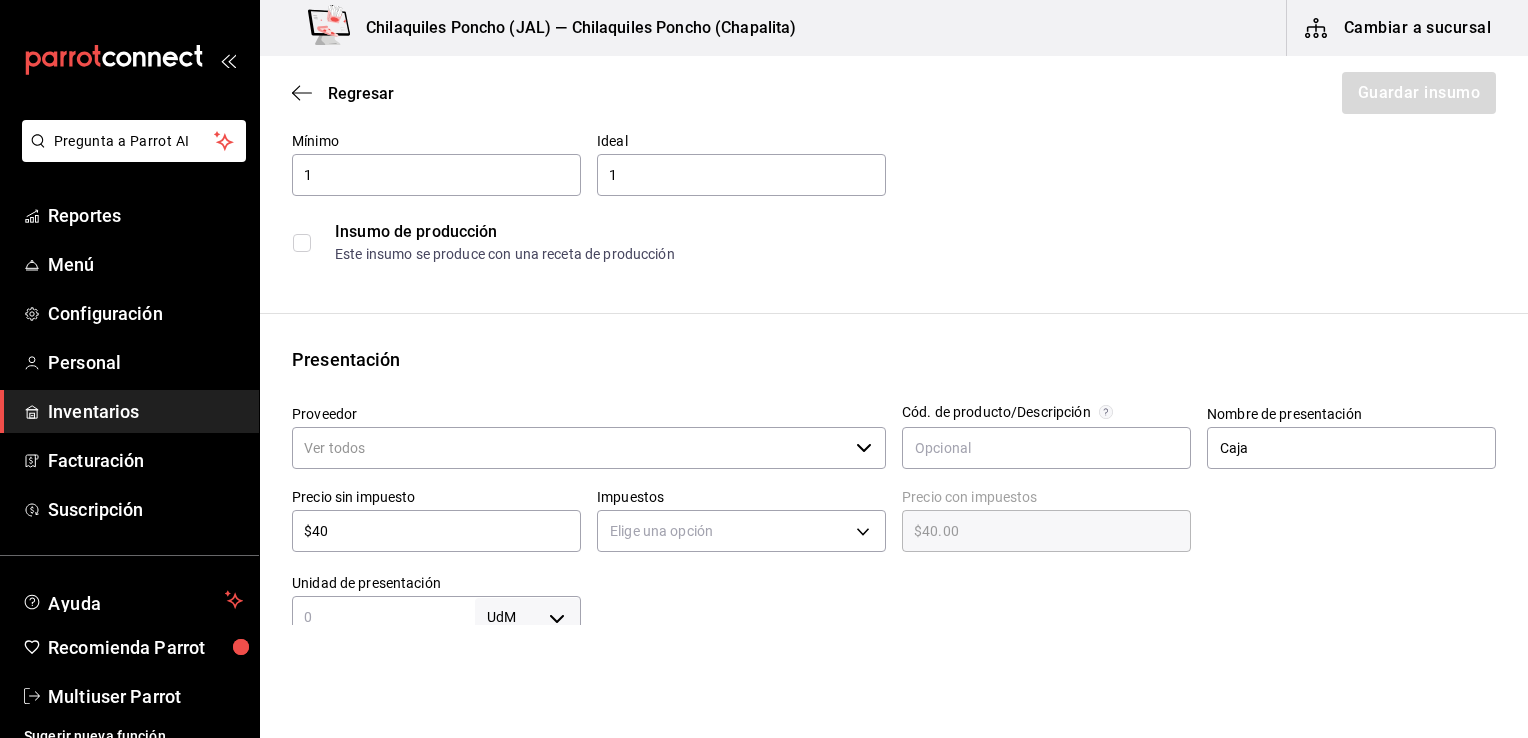 type on "$408" 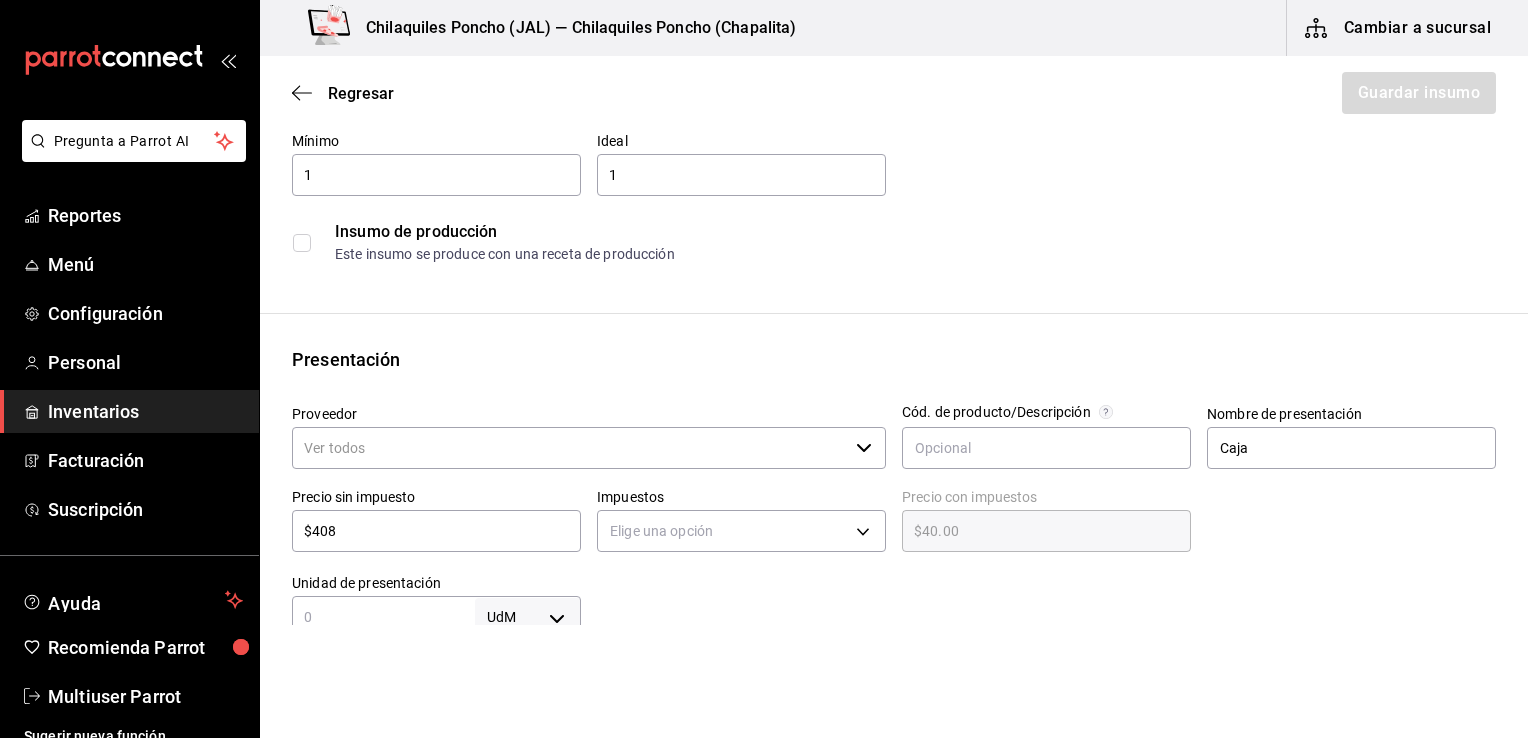 type on "$408.00" 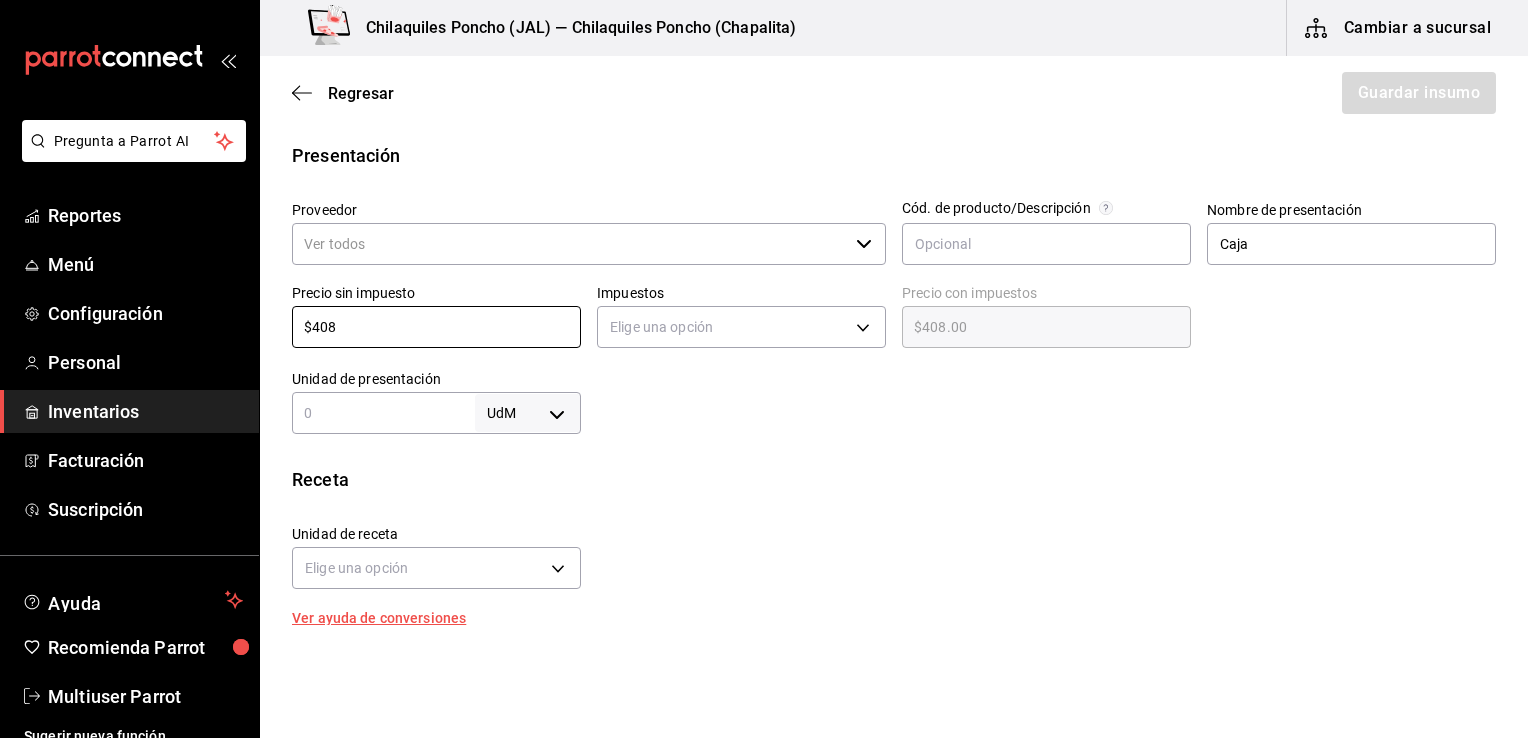 scroll, scrollTop: 377, scrollLeft: 0, axis: vertical 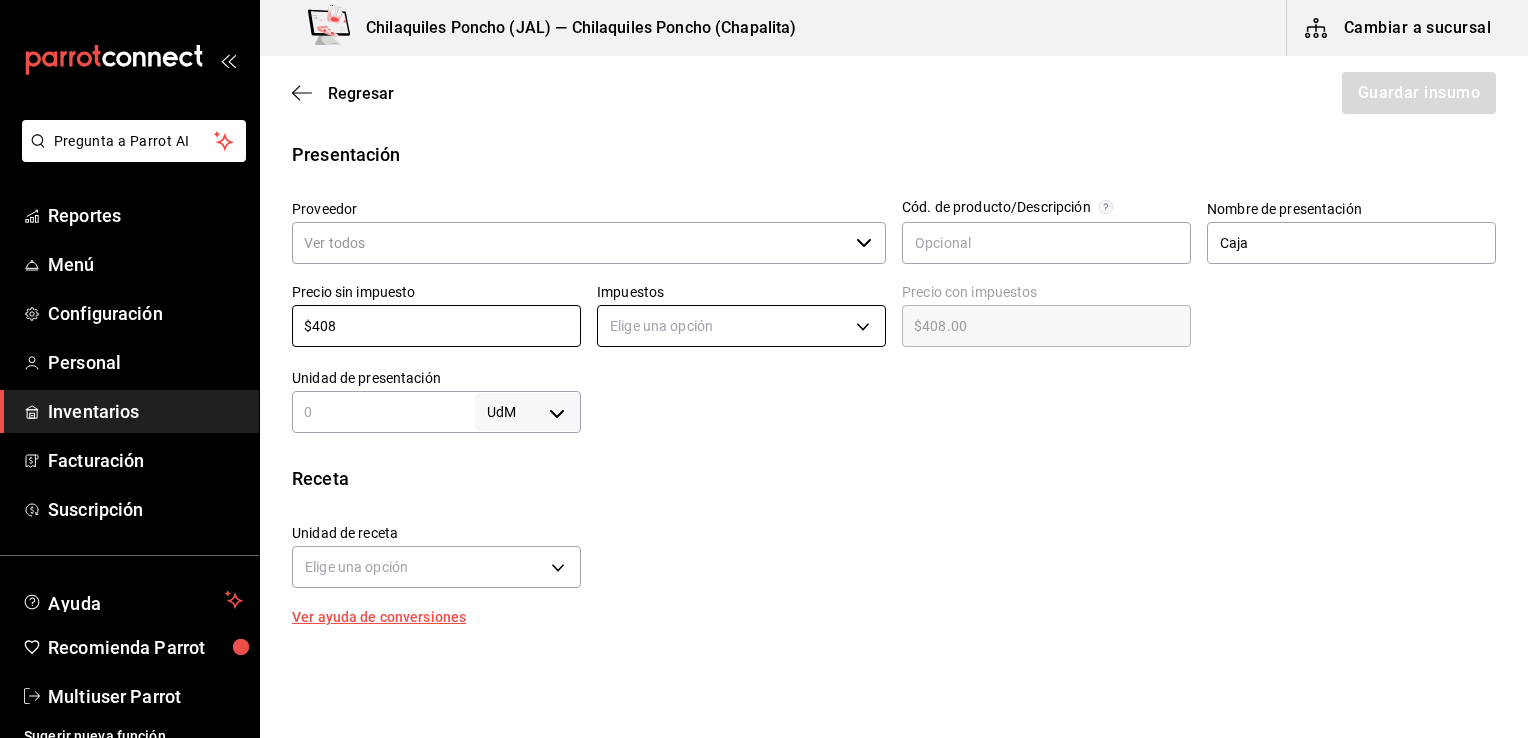 type on "$408" 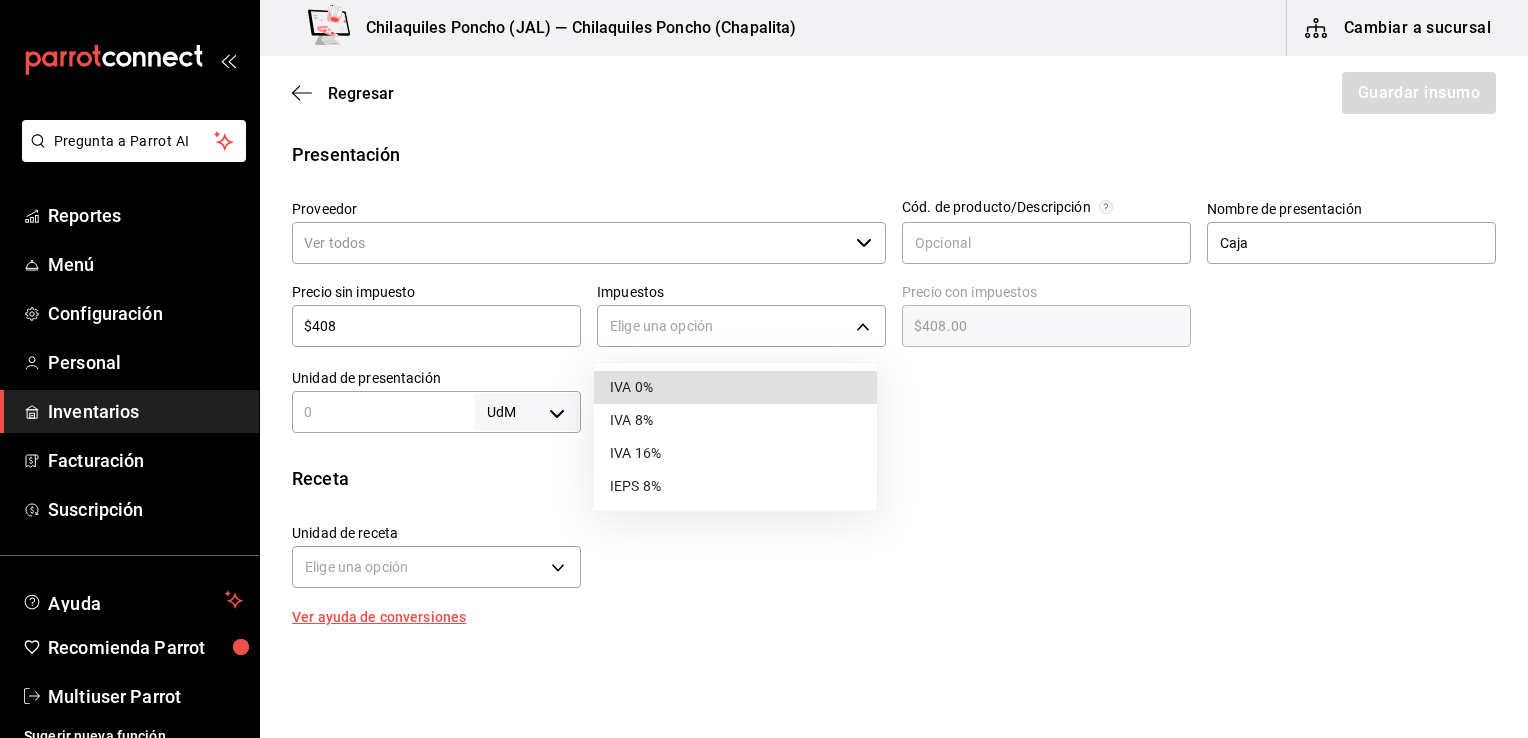 click on "IVA 16%" at bounding box center (735, 453) 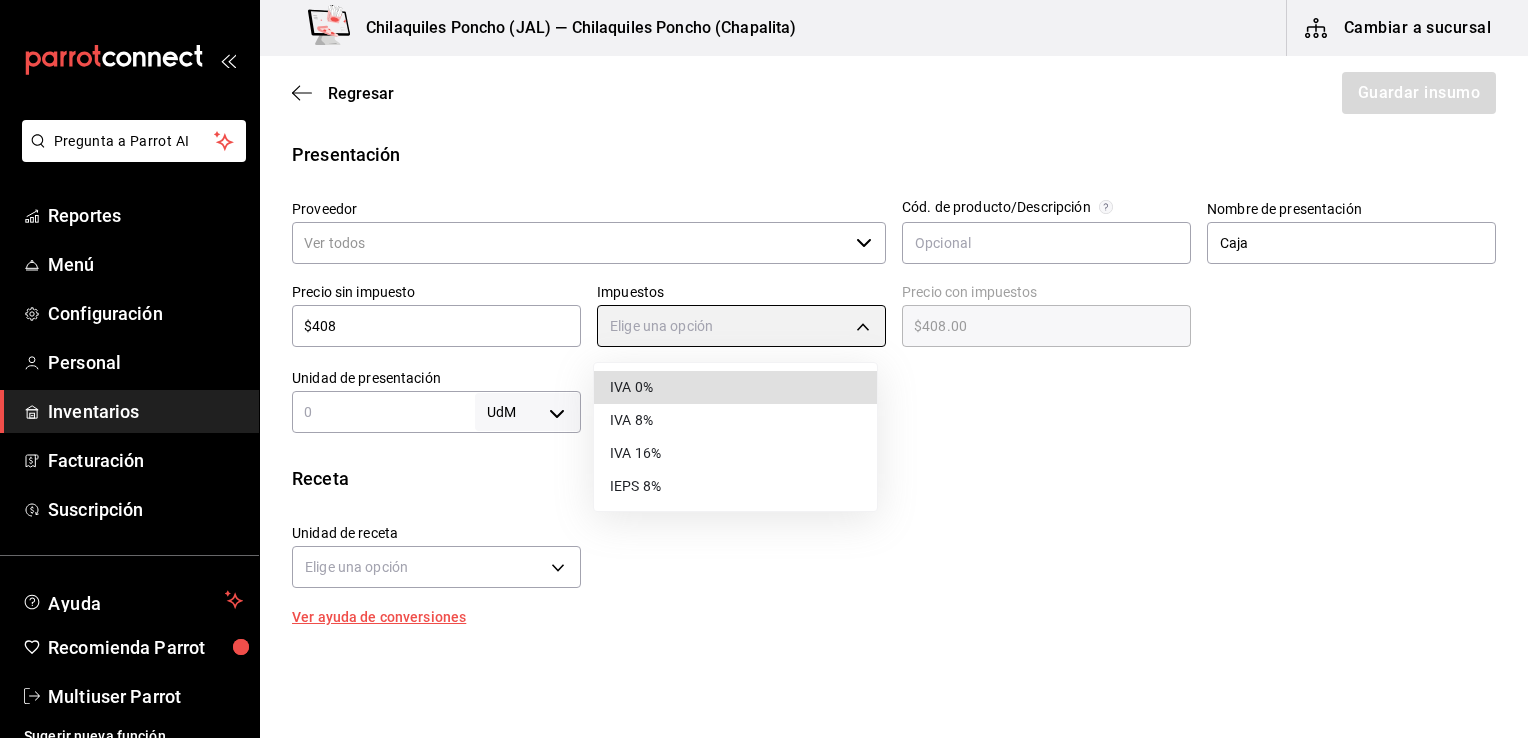 type on "IVA_16" 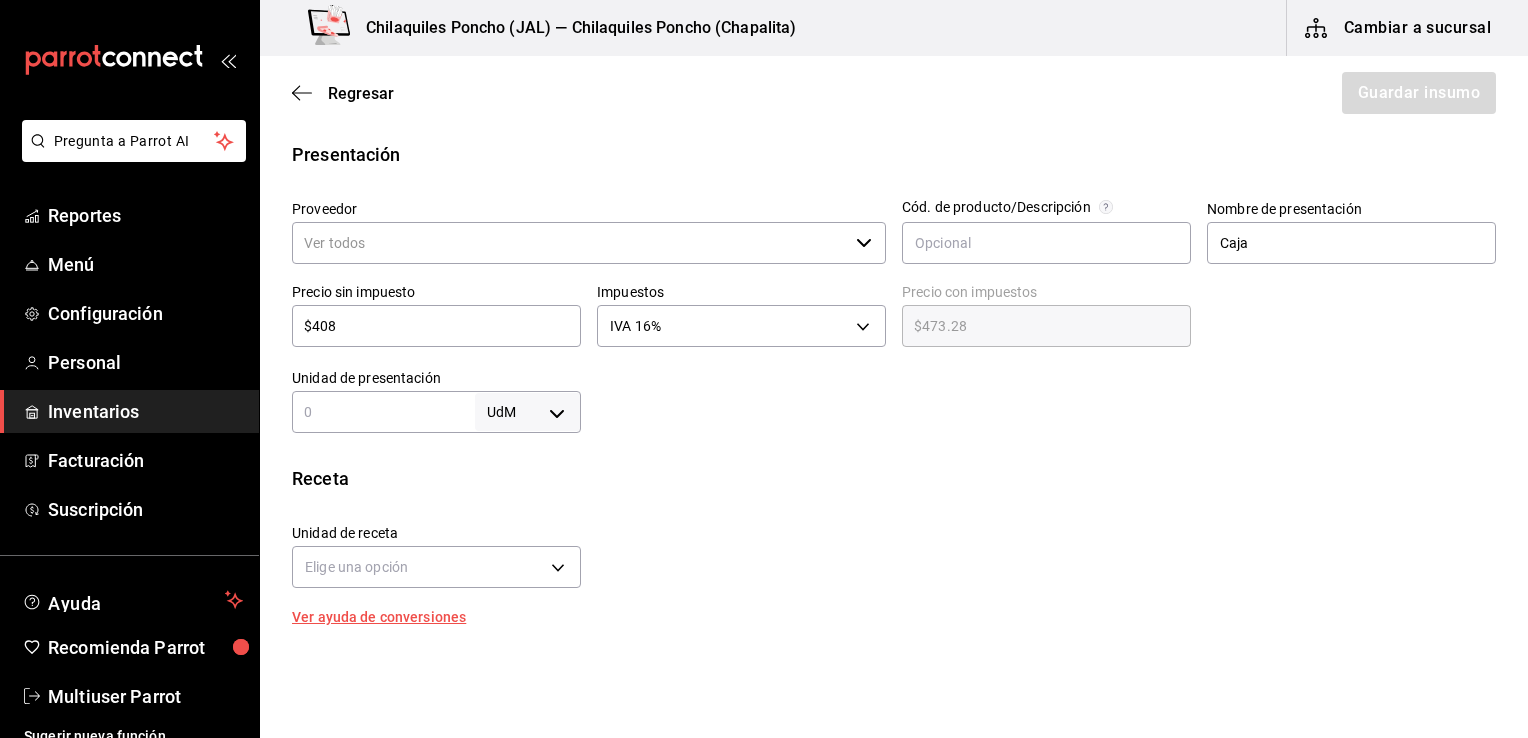 click at bounding box center (383, 412) 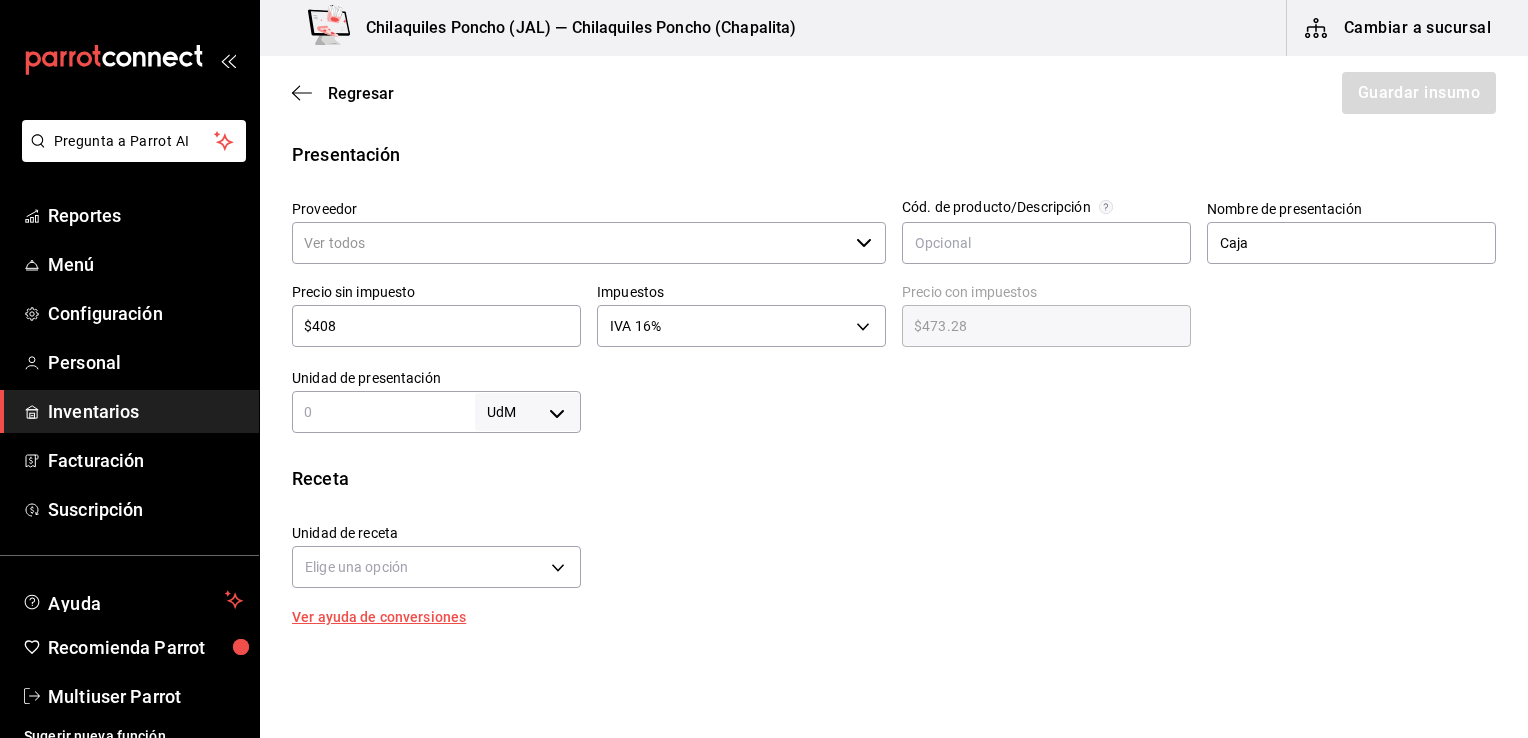 click on "Pregunta a Parrot AI Reportes   Menú   Configuración   Personal   Inventarios   Facturación   Suscripción   Ayuda Recomienda Parrot   Multiuser Parrot   Sugerir nueva función   Chilaquiles Poncho (JAL) — Chilaquiles Poncho (Chapalita) Cambiar a sucursal Regresar Guardar insumo Insumo Nombre Soda Mate Categoría de inventario Bebidas ​ Mínimo 1 ​ Ideal 1 ​ Insumo de producción Este insumo se produce con una receta de producción Presentación Proveedor ​ Cód. de producto/Descripción Nombre de presentación Caja Precio sin impuesto $408 ​ Impuestos IVA 16% IVA_16 Precio con impuestos $473.28 ​ Unidad de presentación UdM ​ Receta Unidad de receta Elige una opción Factor de conversión ​ Ver ayuda de conversiones ¿La presentación (Caja) viene en otra caja? Si No Presentaciones por caja ​ Sin definir Unidades de conteo GANA 1 MES GRATIS EN TU SUSCRIPCIÓN AQUÍ Ver video tutorial Ir a video Ver video tutorial Ir a video Pregunta a Parrot AI Reportes   Menú   Configuración" at bounding box center (764, 312) 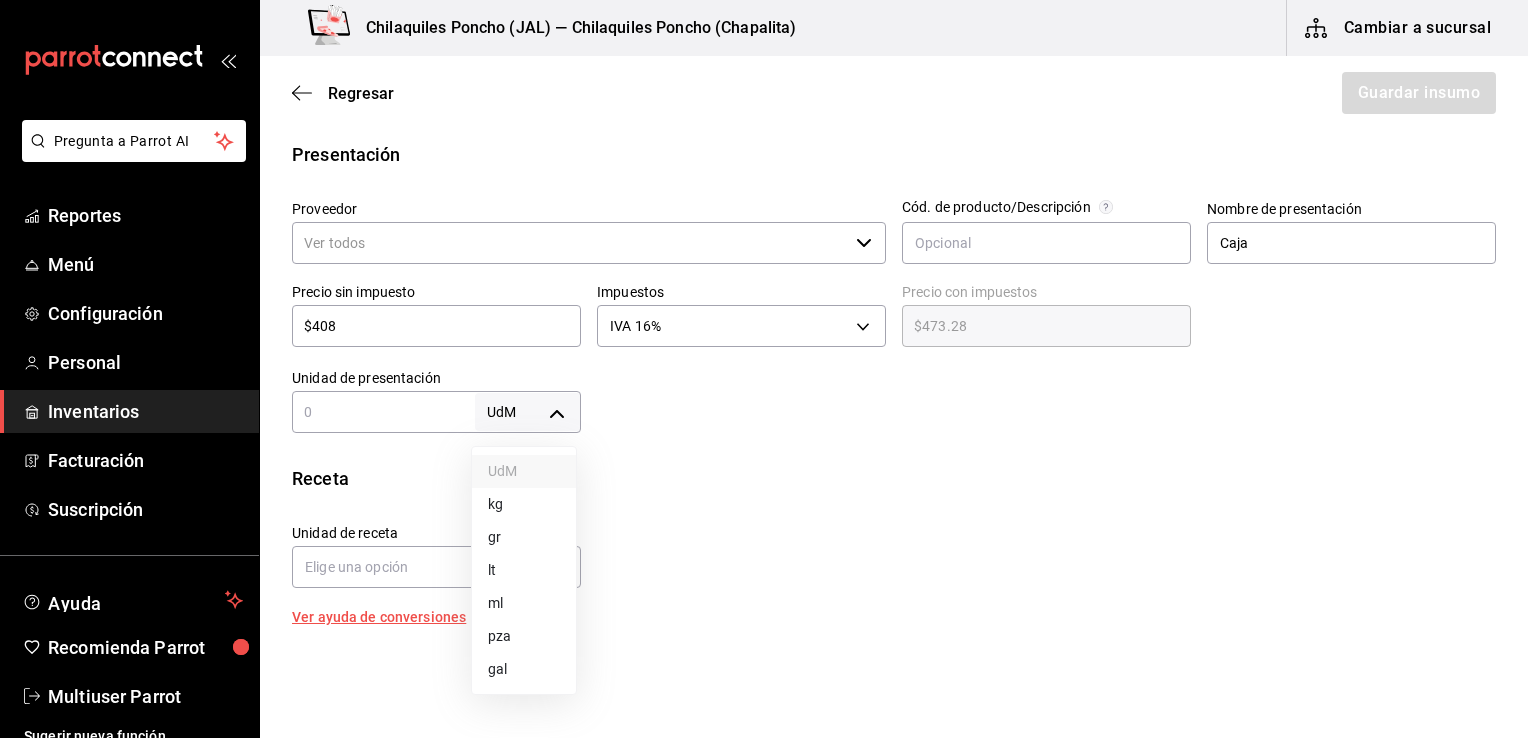 click on "pza" at bounding box center [524, 636] 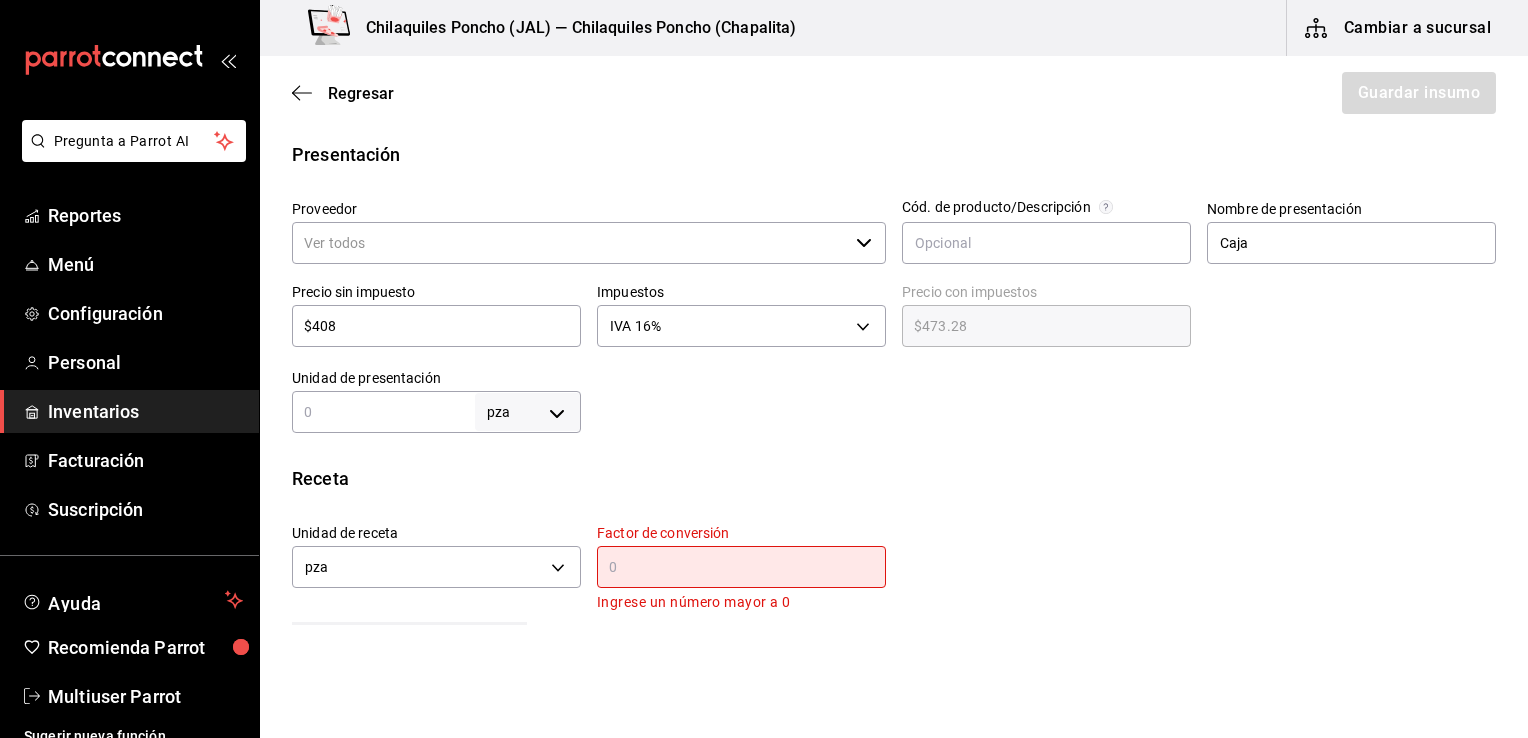 click at bounding box center [741, 567] 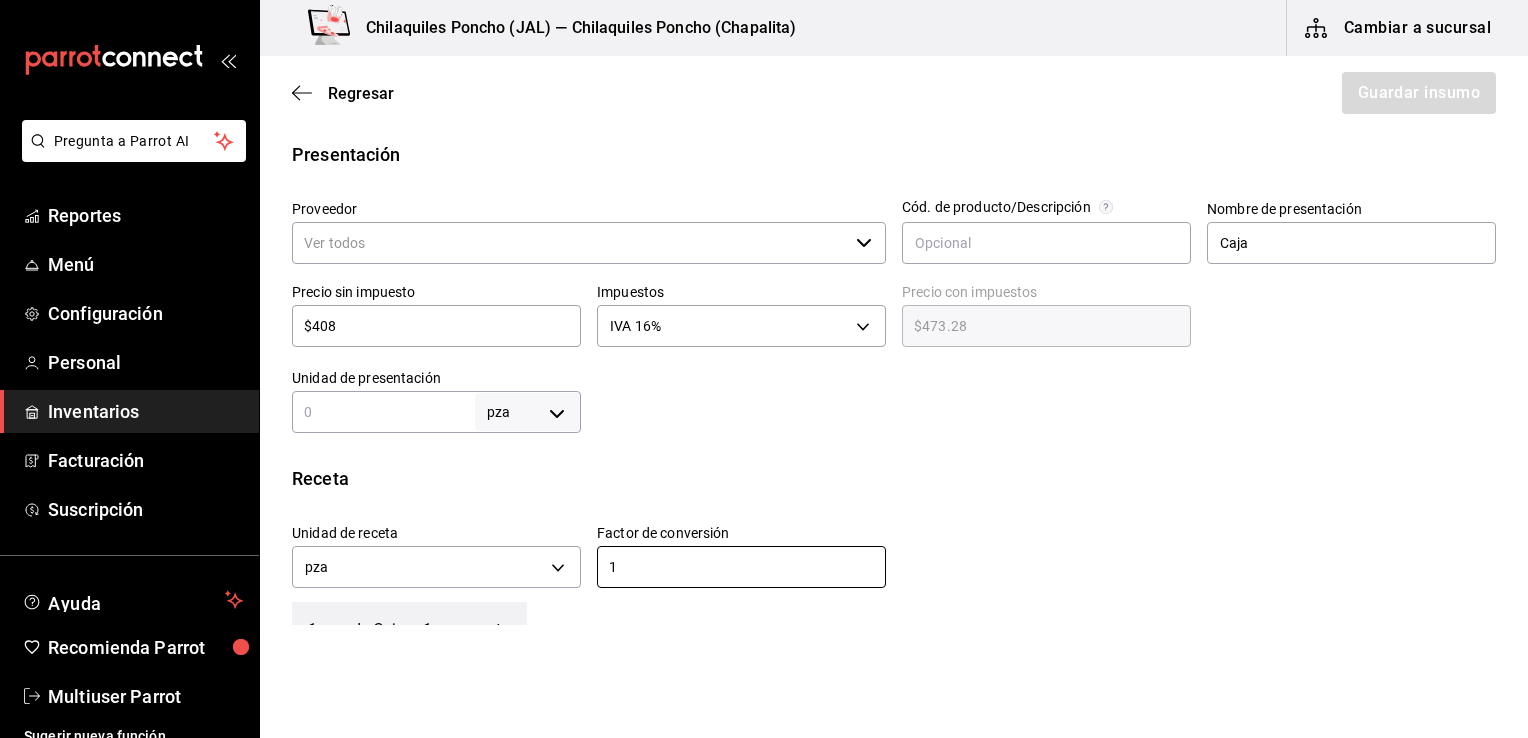 type on "1" 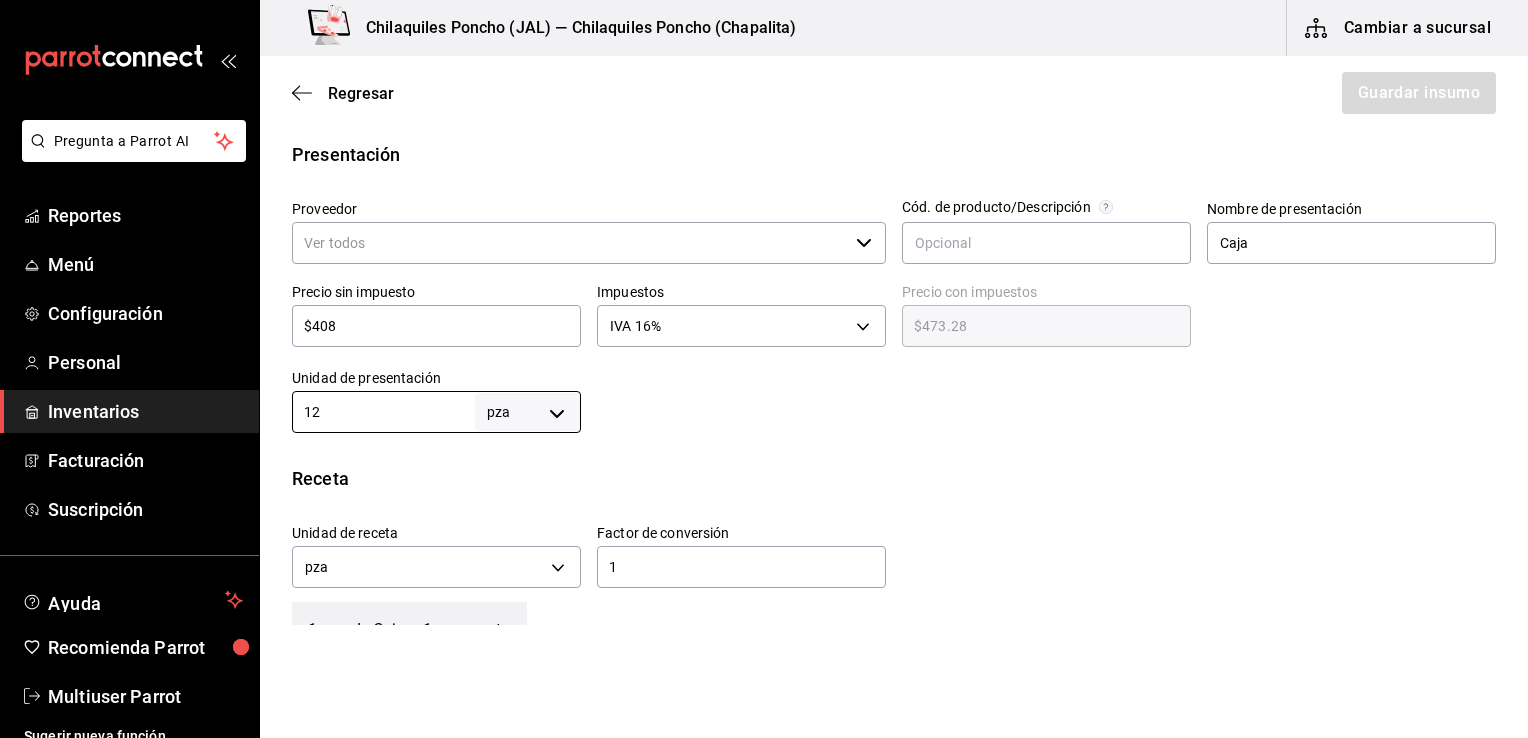 type on "12" 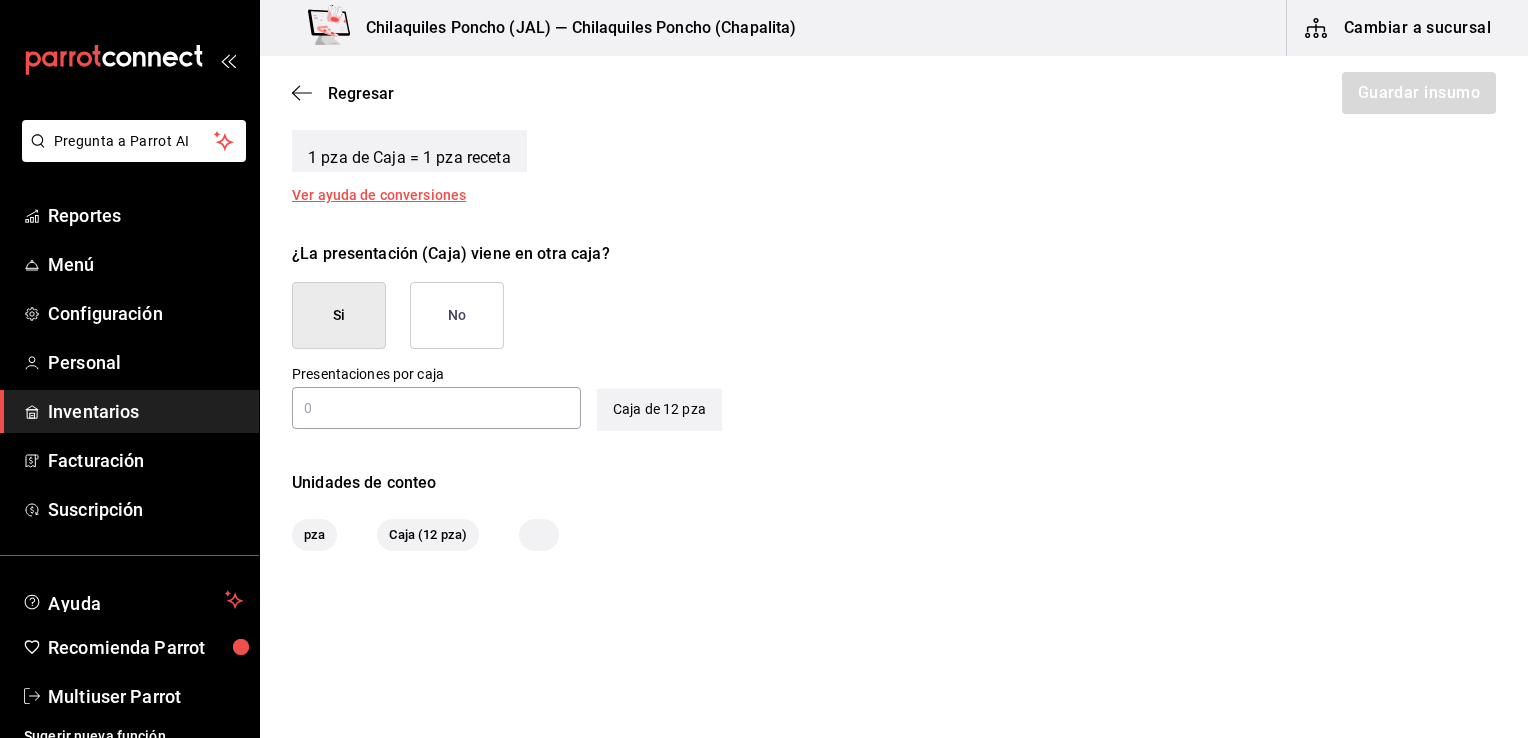 scroll, scrollTop: 866, scrollLeft: 0, axis: vertical 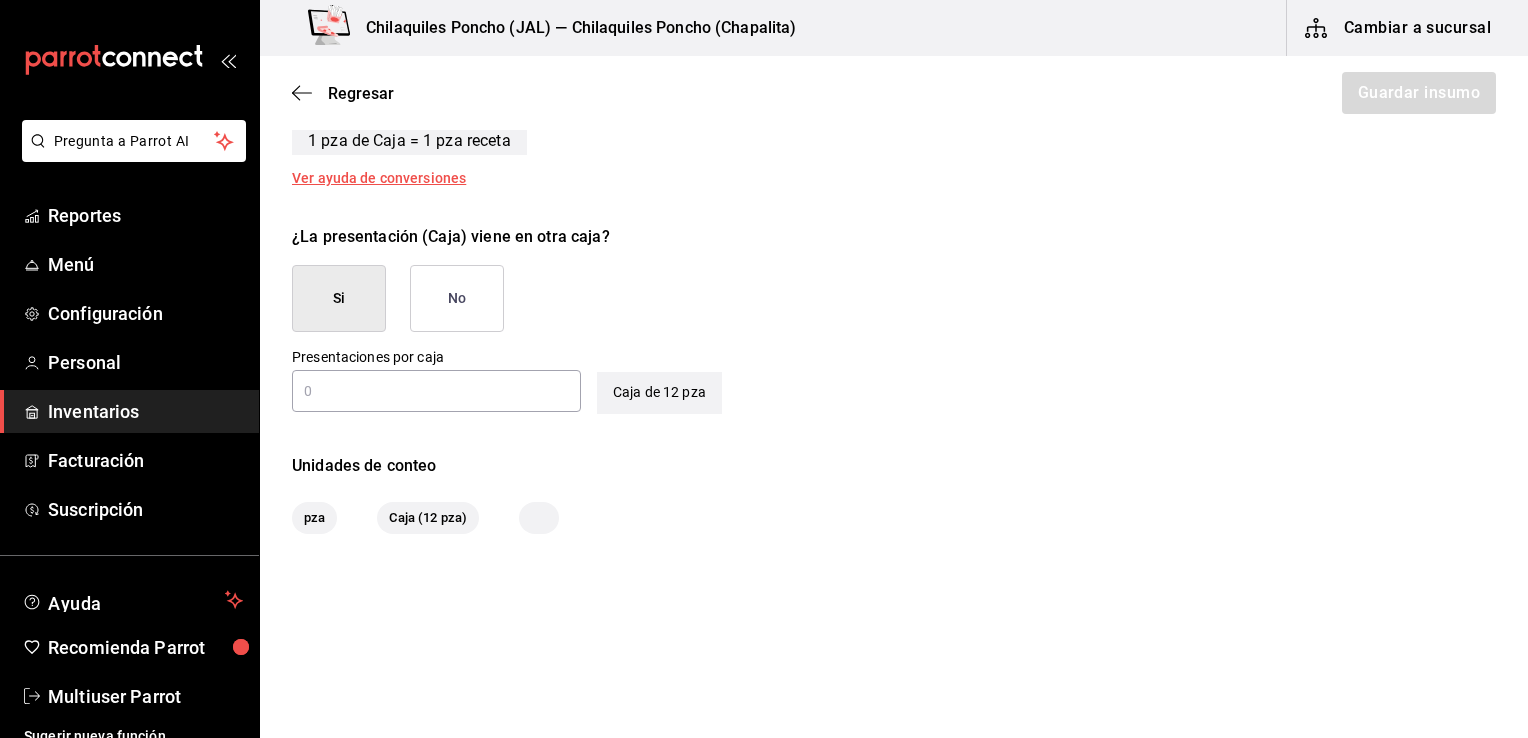 click on "No" at bounding box center [457, 298] 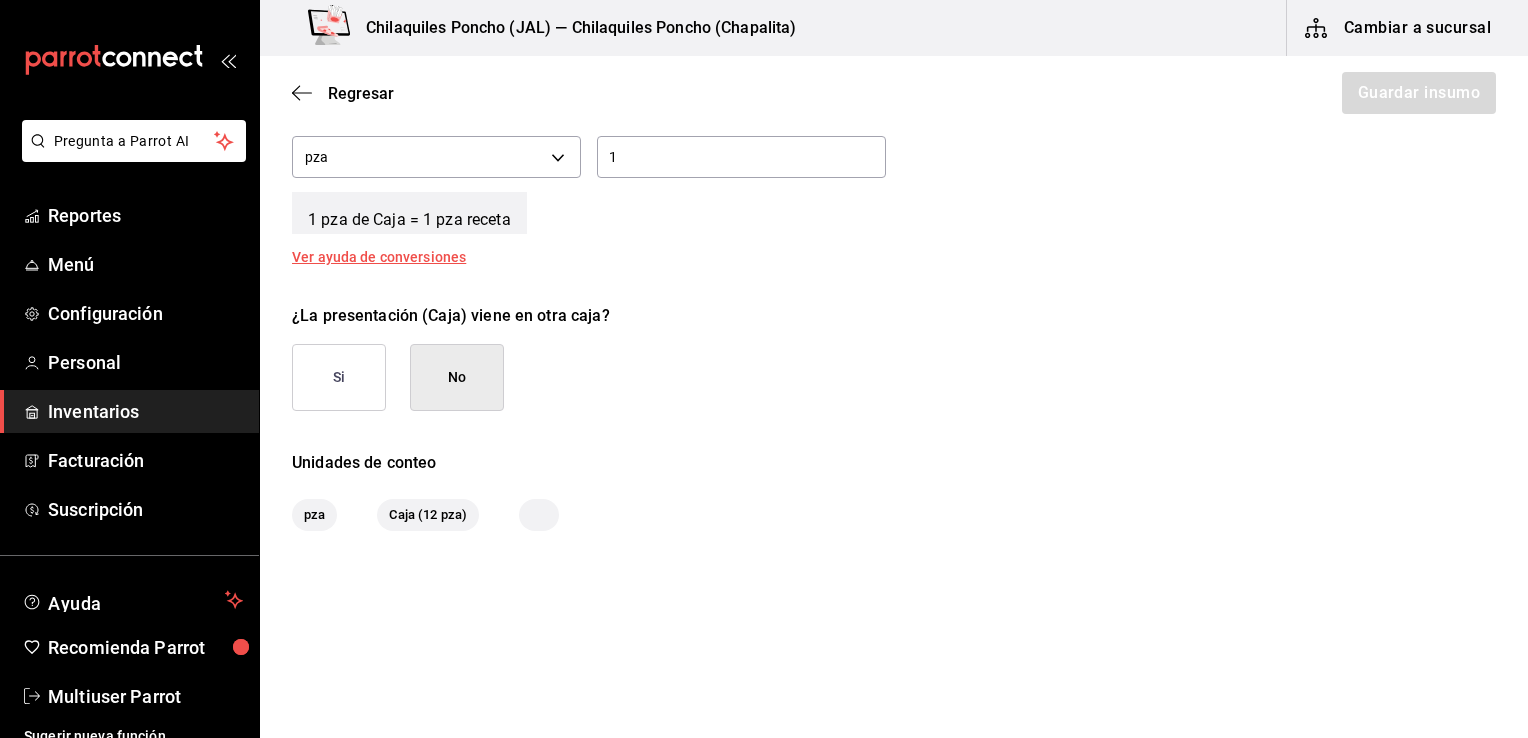 click on "Regresar Guardar insumo Insumo Nombre Soda Mate Categoría de inventario Bebidas ​ Mínimo 1 ​ Ideal 1 ​ Insumo de producción Este insumo se produce con una receta de producción Presentación Proveedor ​ Cód. de producto/Descripción Nombre de presentación Caja Precio sin impuesto $408 ​ Impuestos IVA 16% IVA_16 Precio con impuestos $473.28 ​ Unidad de presentación 12 pza UNIT ​ Receta Unidad de receta pza UNIT Factor de conversión 1 ​ 1 pza de Caja = 1 pza receta Ver ayuda de conversiones ¿La presentación (Caja) viene en otra caja? Si No Unidades de conteo pza Caja (12 pza)" at bounding box center (894, -52) 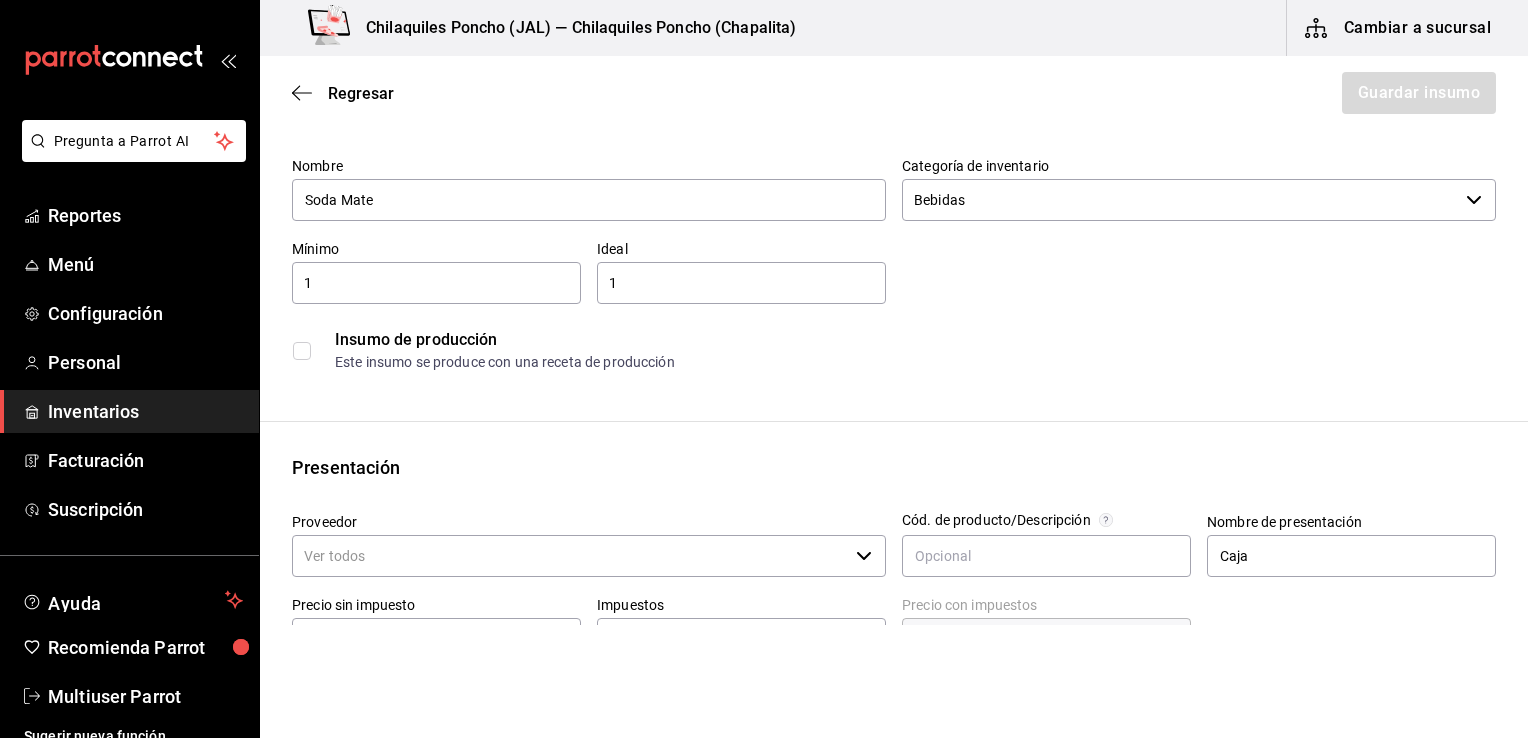 scroll, scrollTop: 62, scrollLeft: 0, axis: vertical 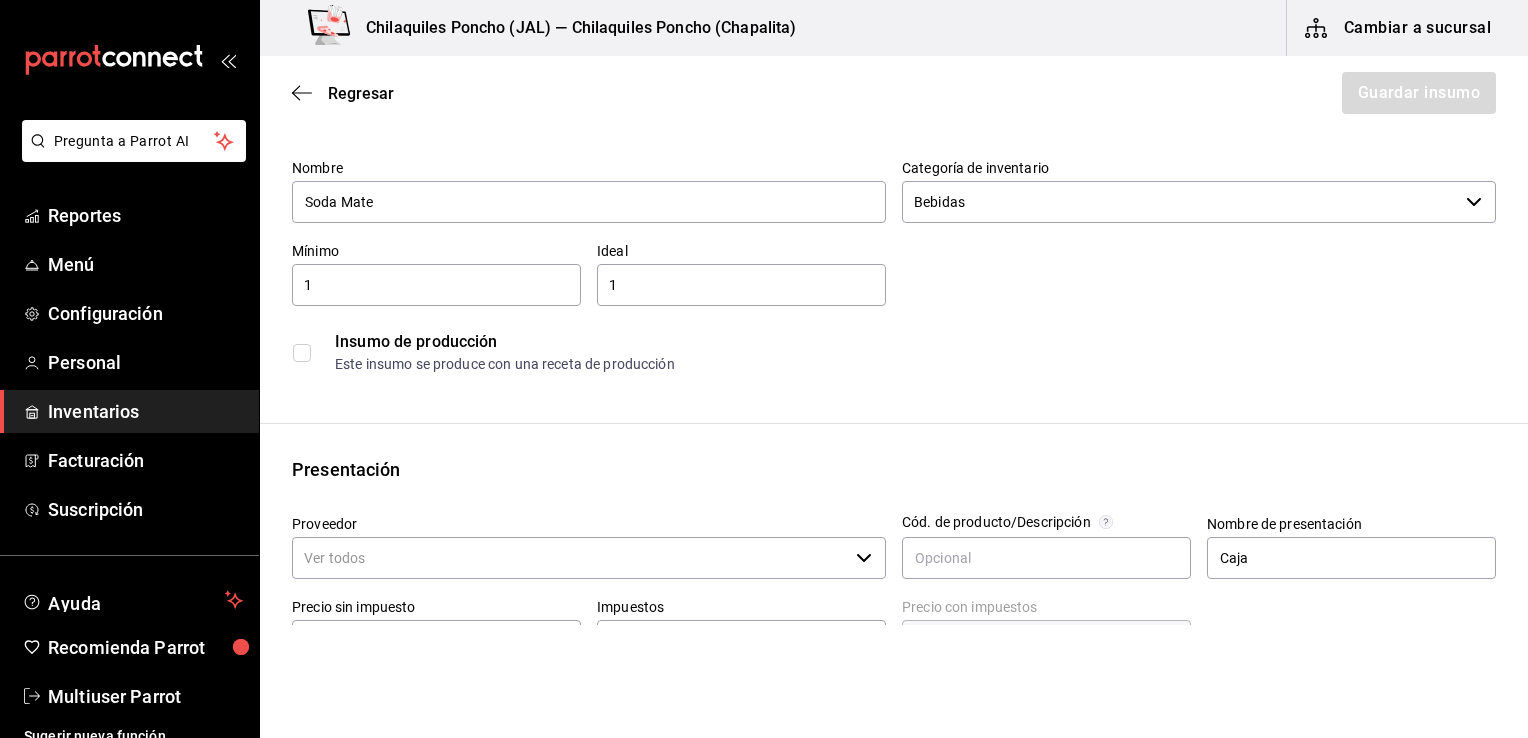 click 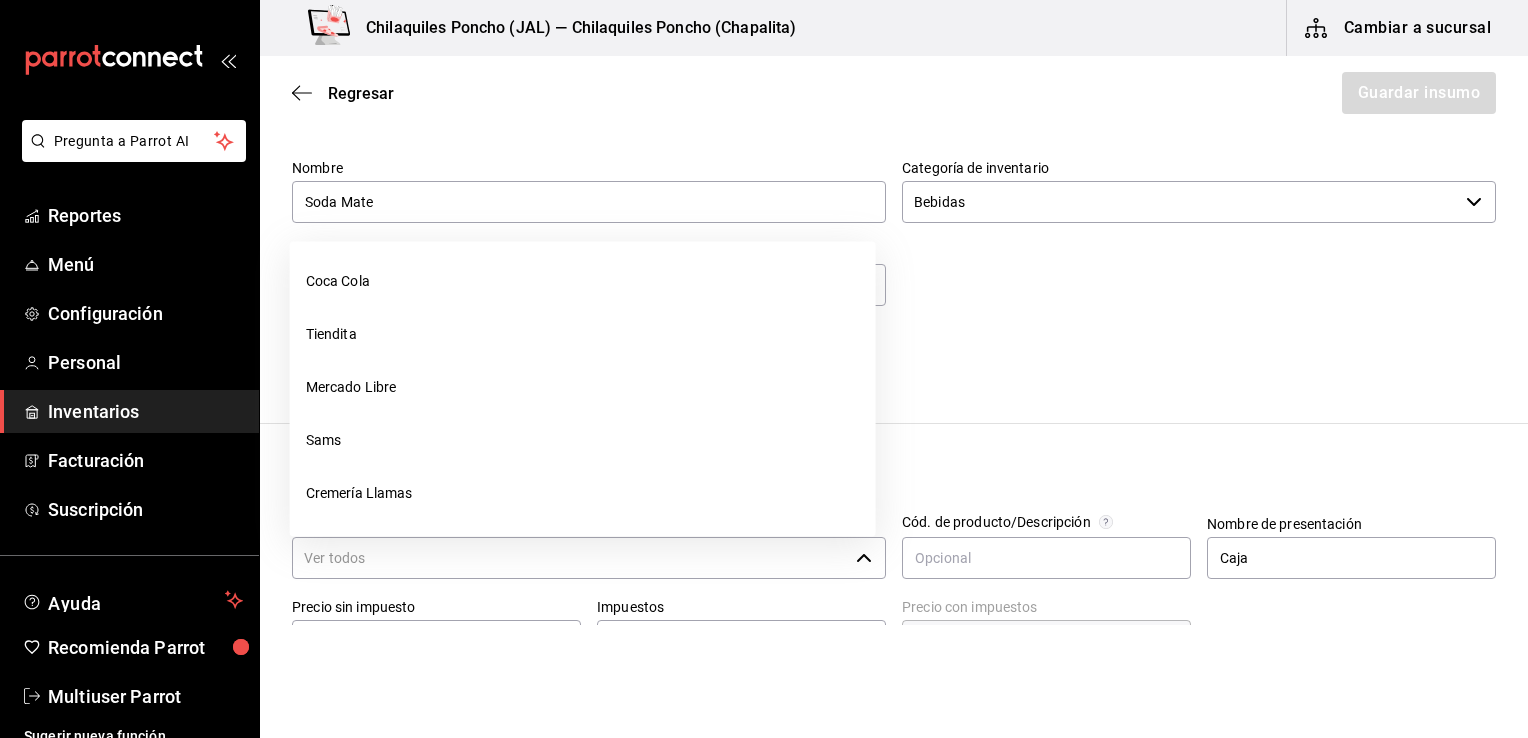 scroll, scrollTop: 562, scrollLeft: 0, axis: vertical 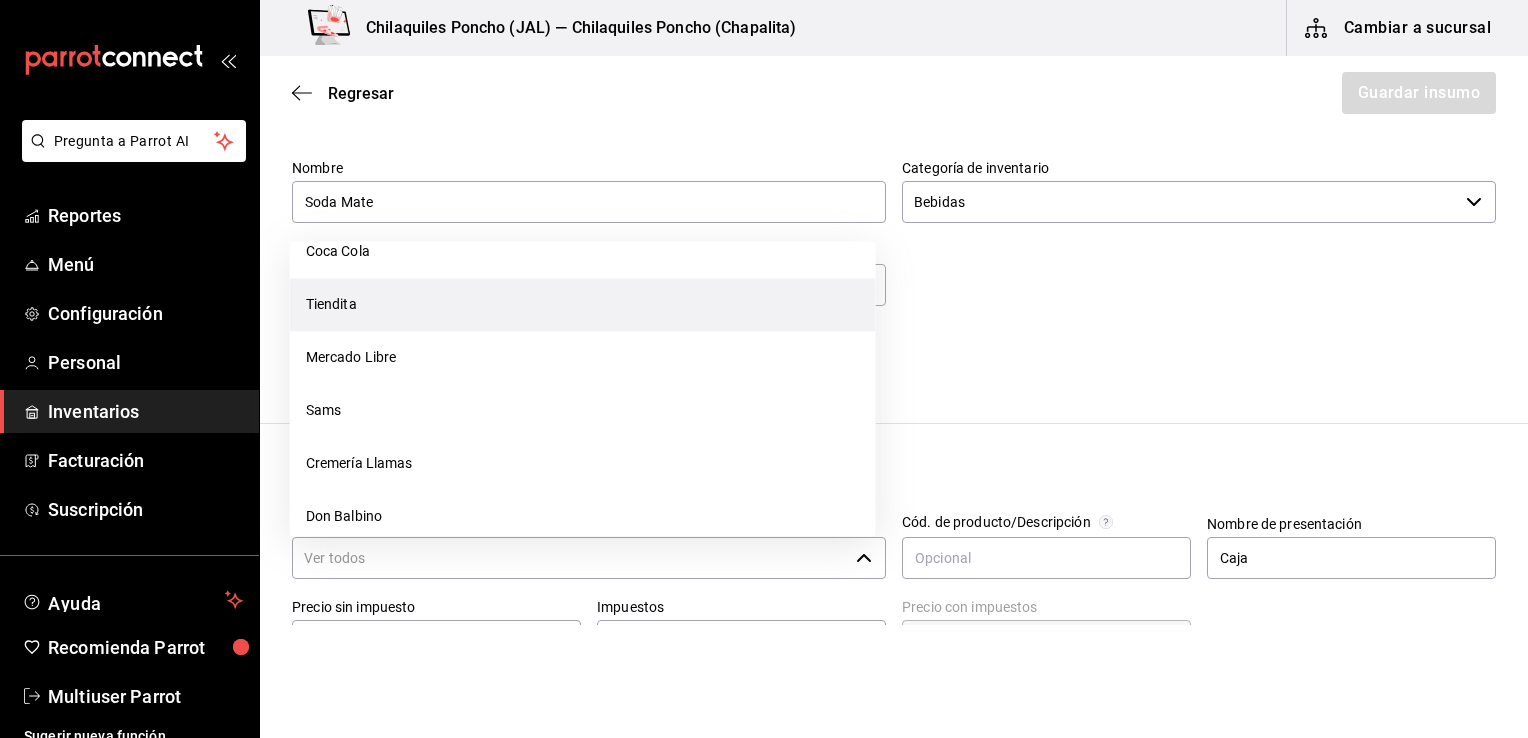 click on "Tiendita" at bounding box center [583, 304] 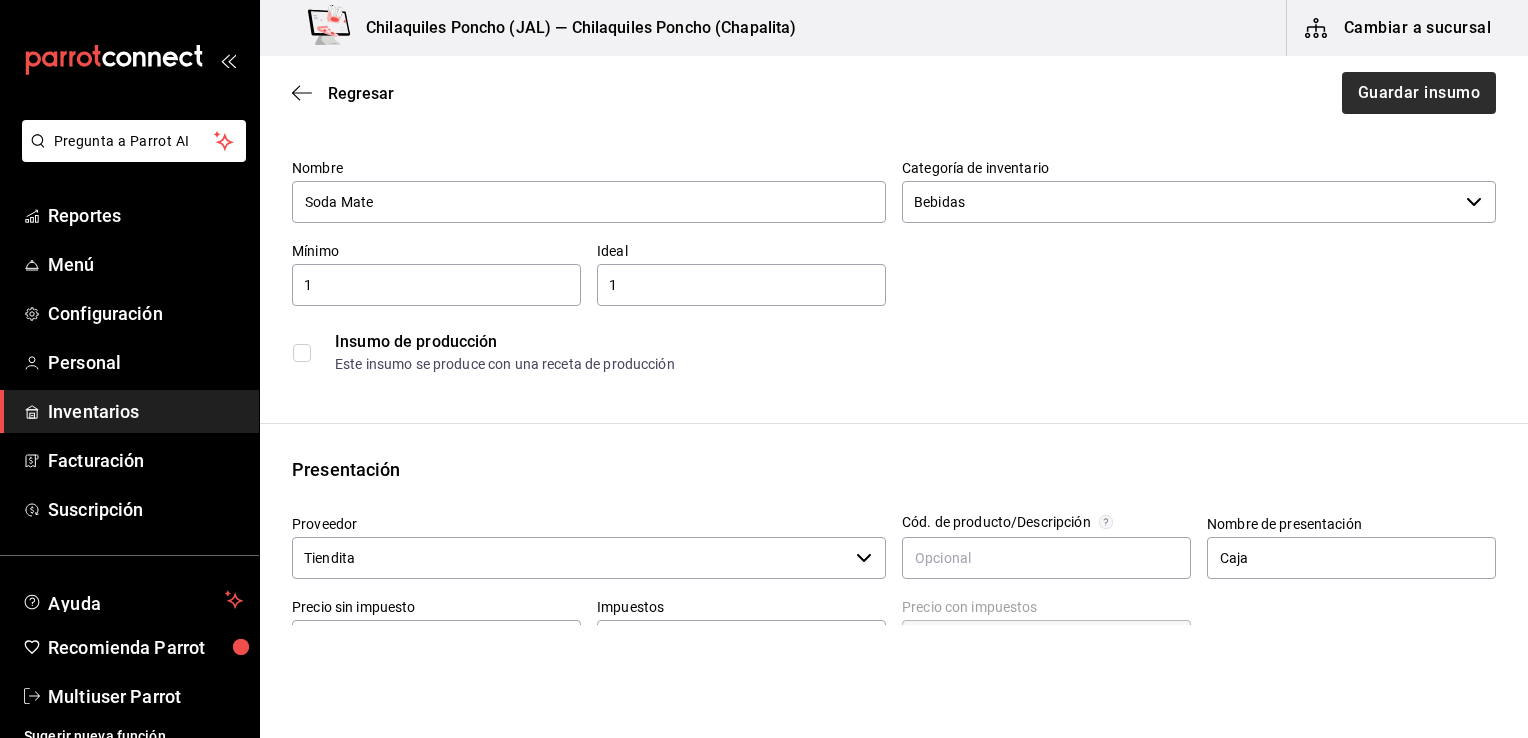 click on "Guardar insumo" at bounding box center (1419, 93) 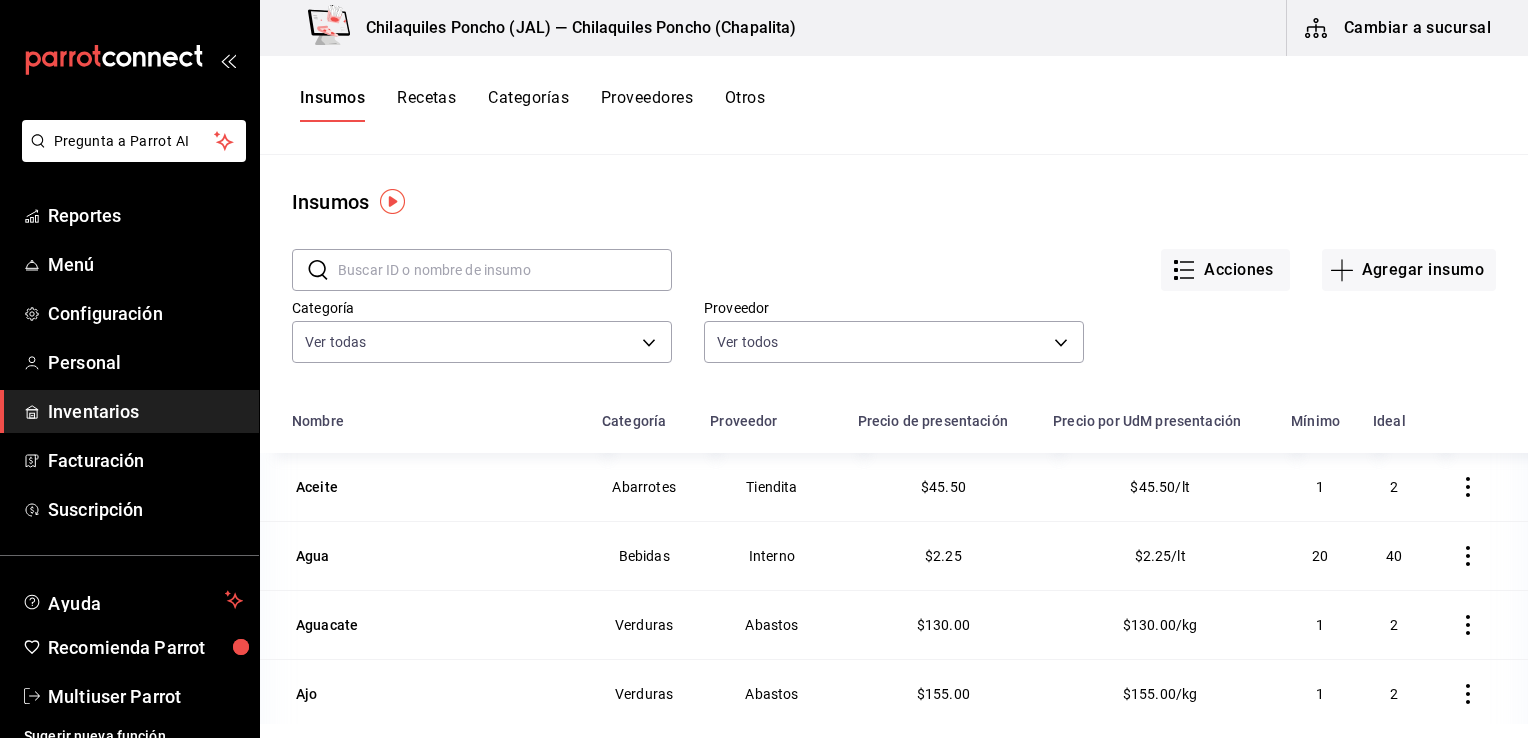 click at bounding box center [505, 270] 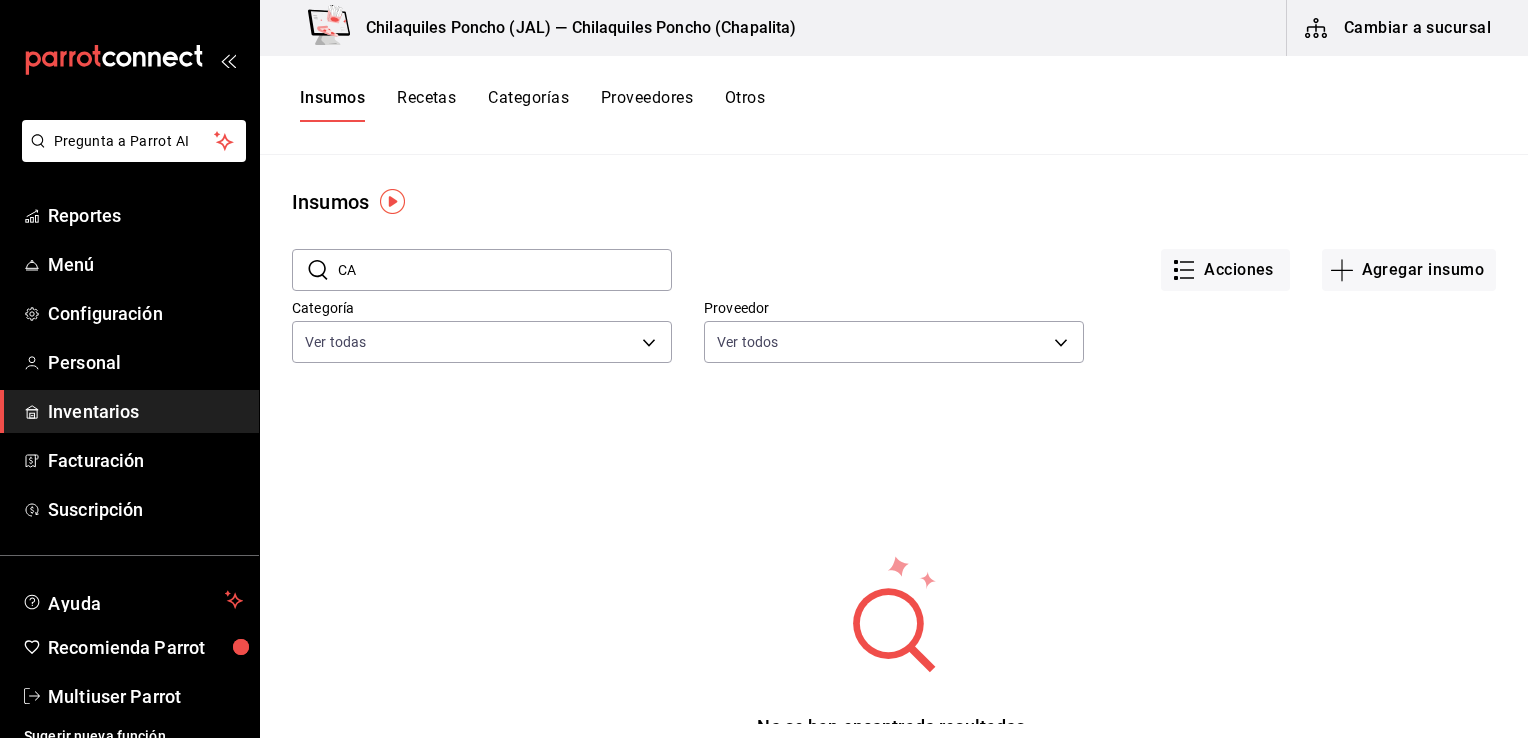 type on "C" 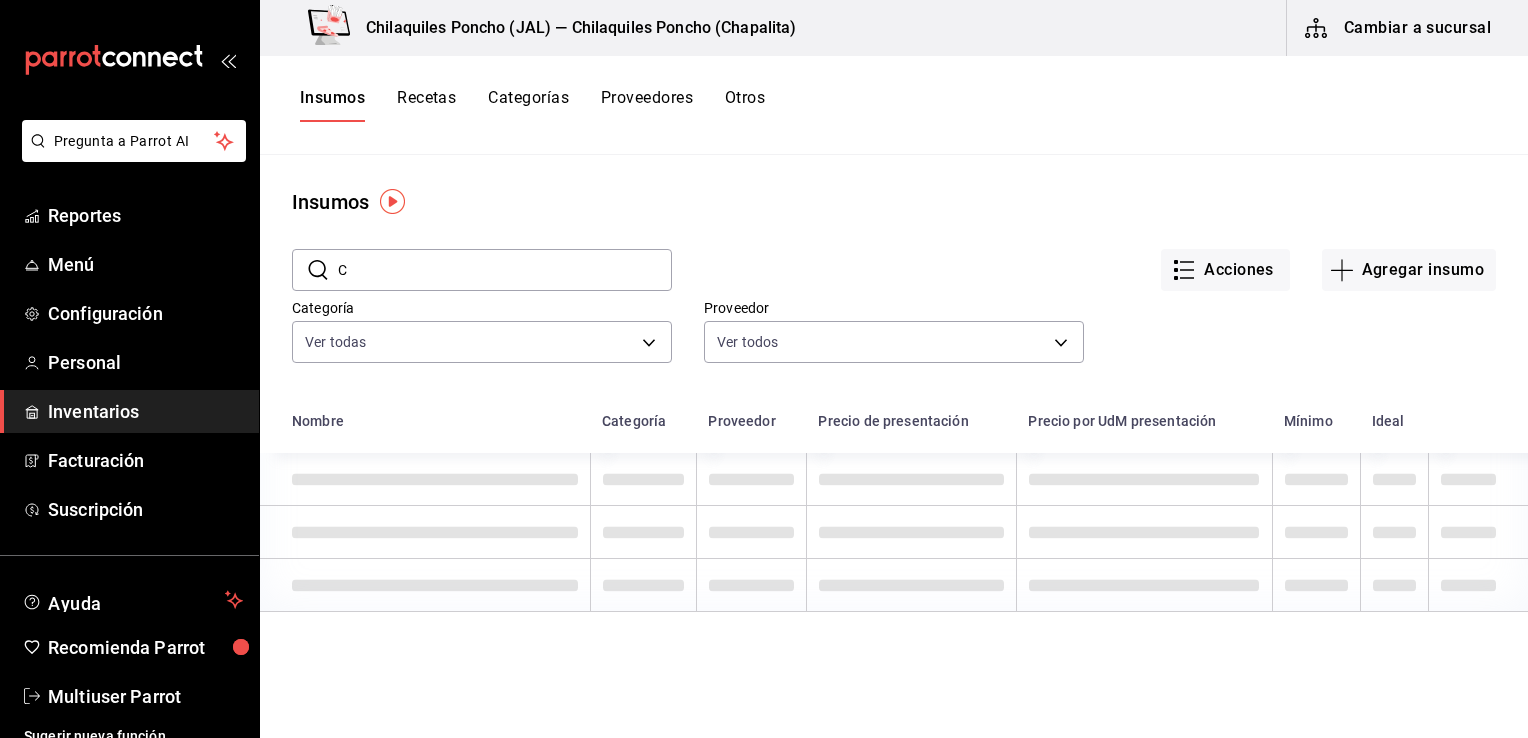 type 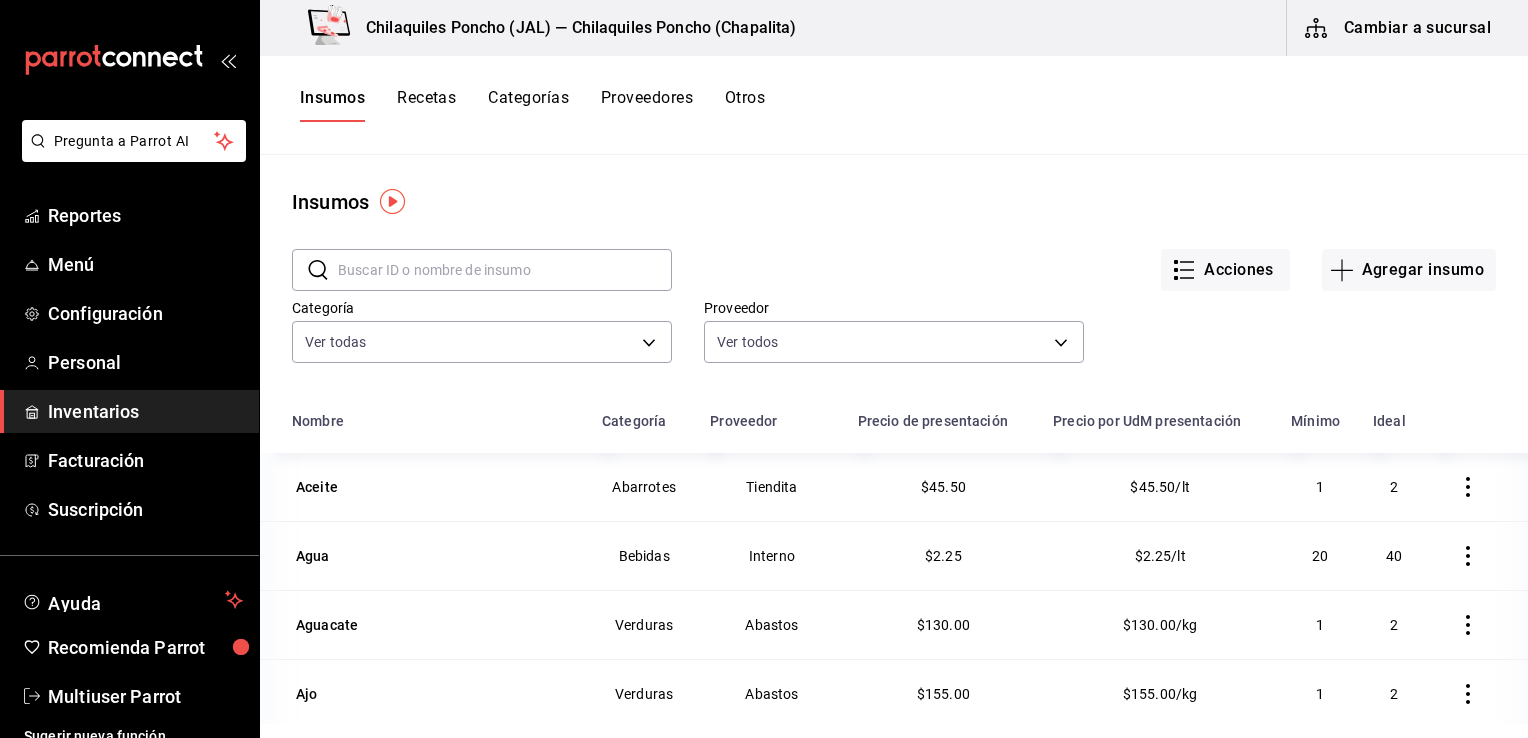 click at bounding box center [505, 270] 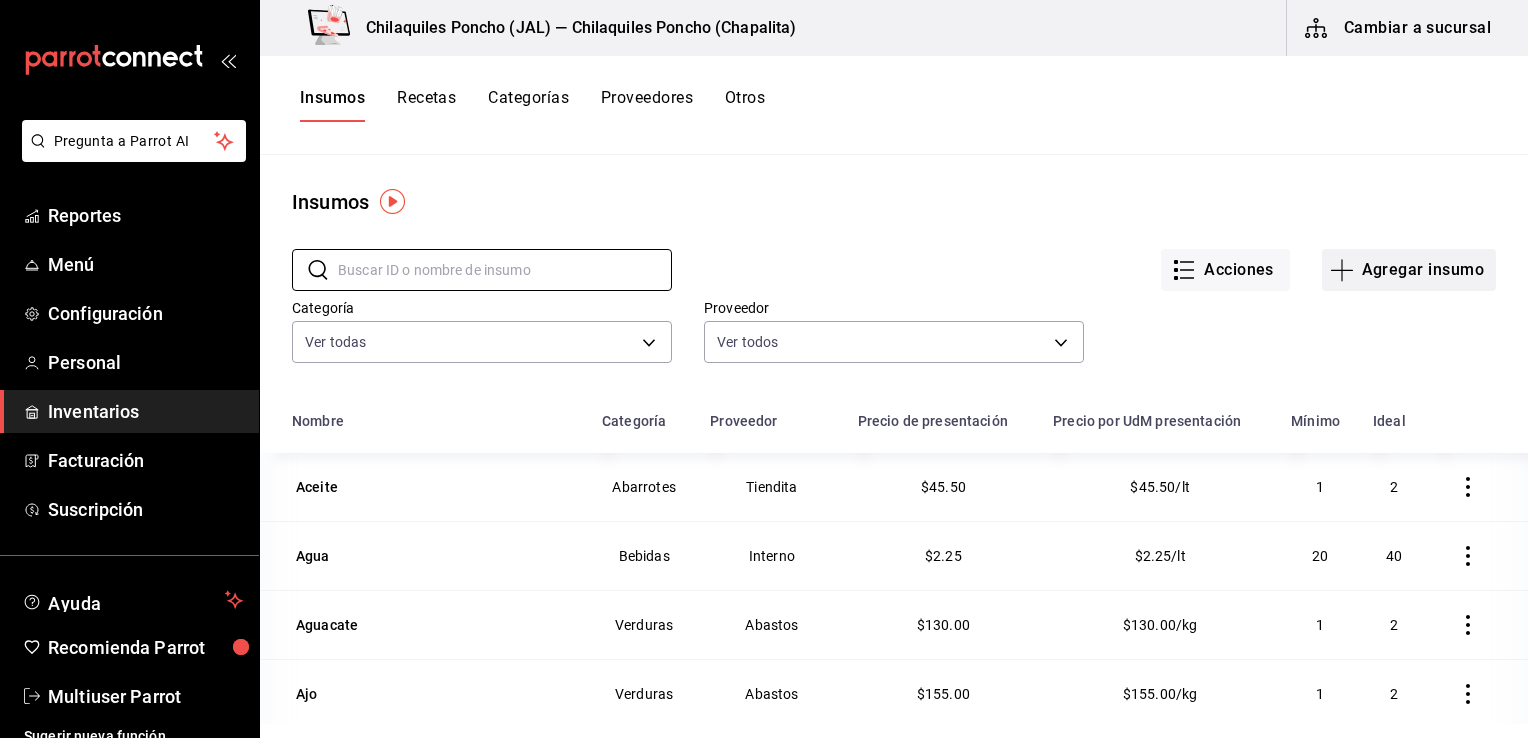 click on "Agregar insumo" at bounding box center [1409, 270] 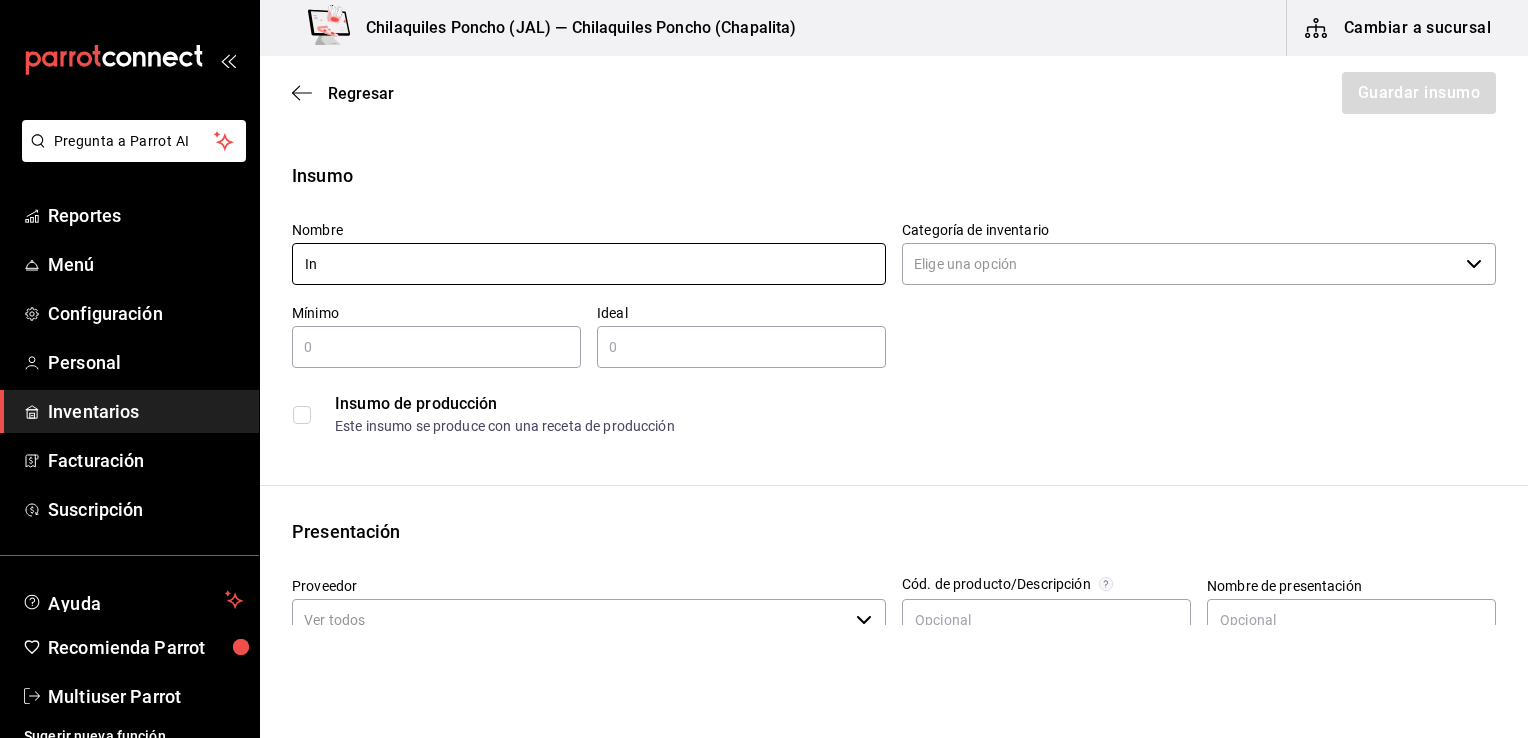 type on "I" 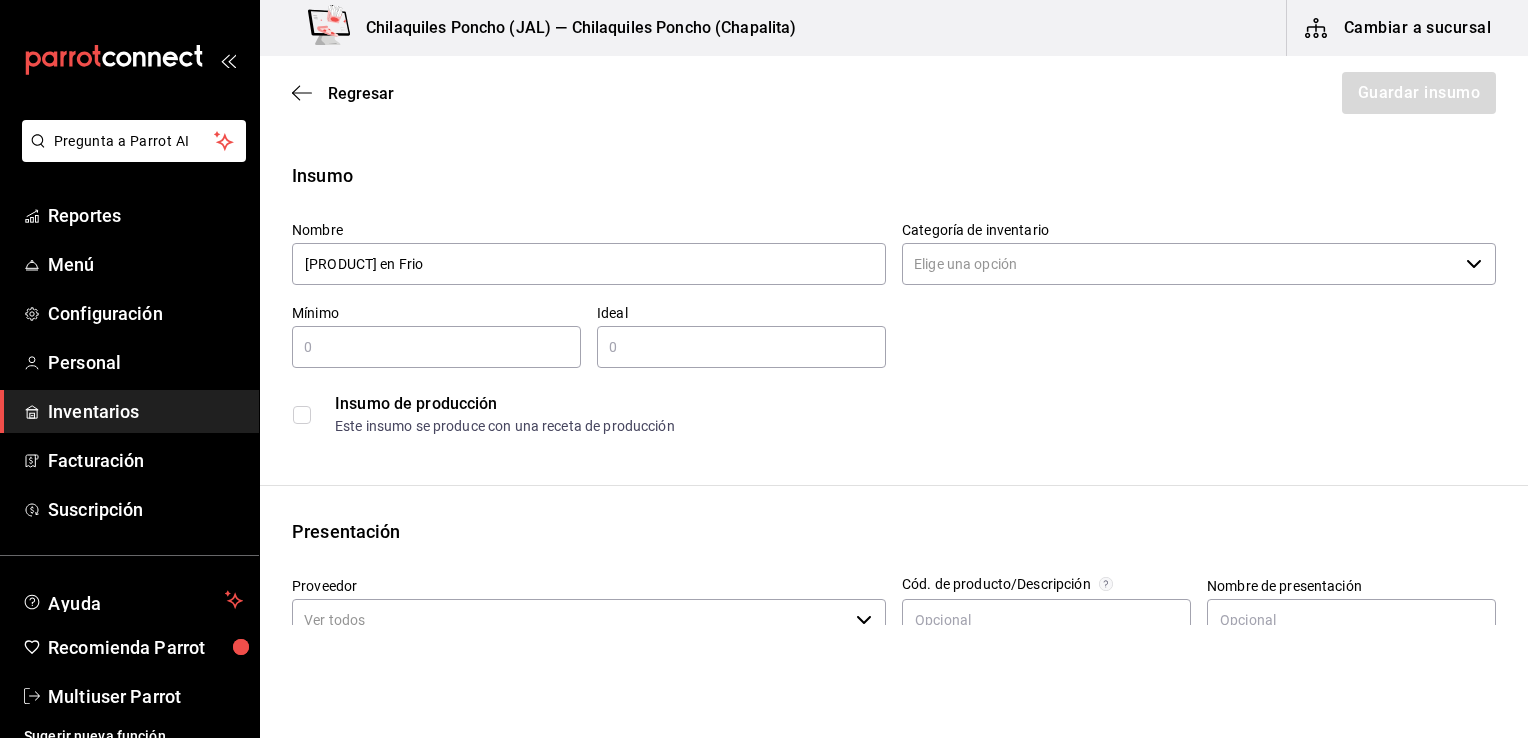 type on "Cáfe Infusionado en Frio" 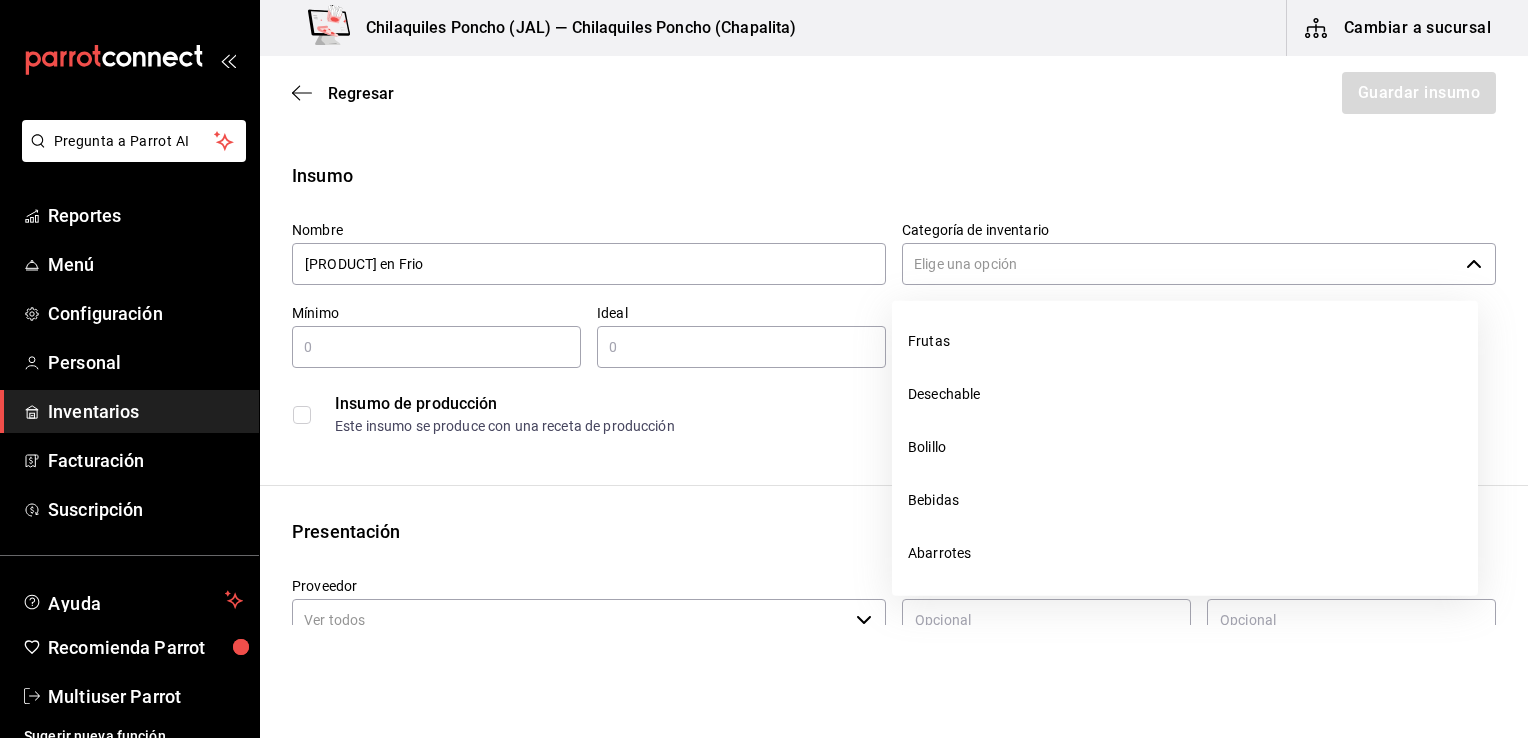 scroll, scrollTop: 264, scrollLeft: 0, axis: vertical 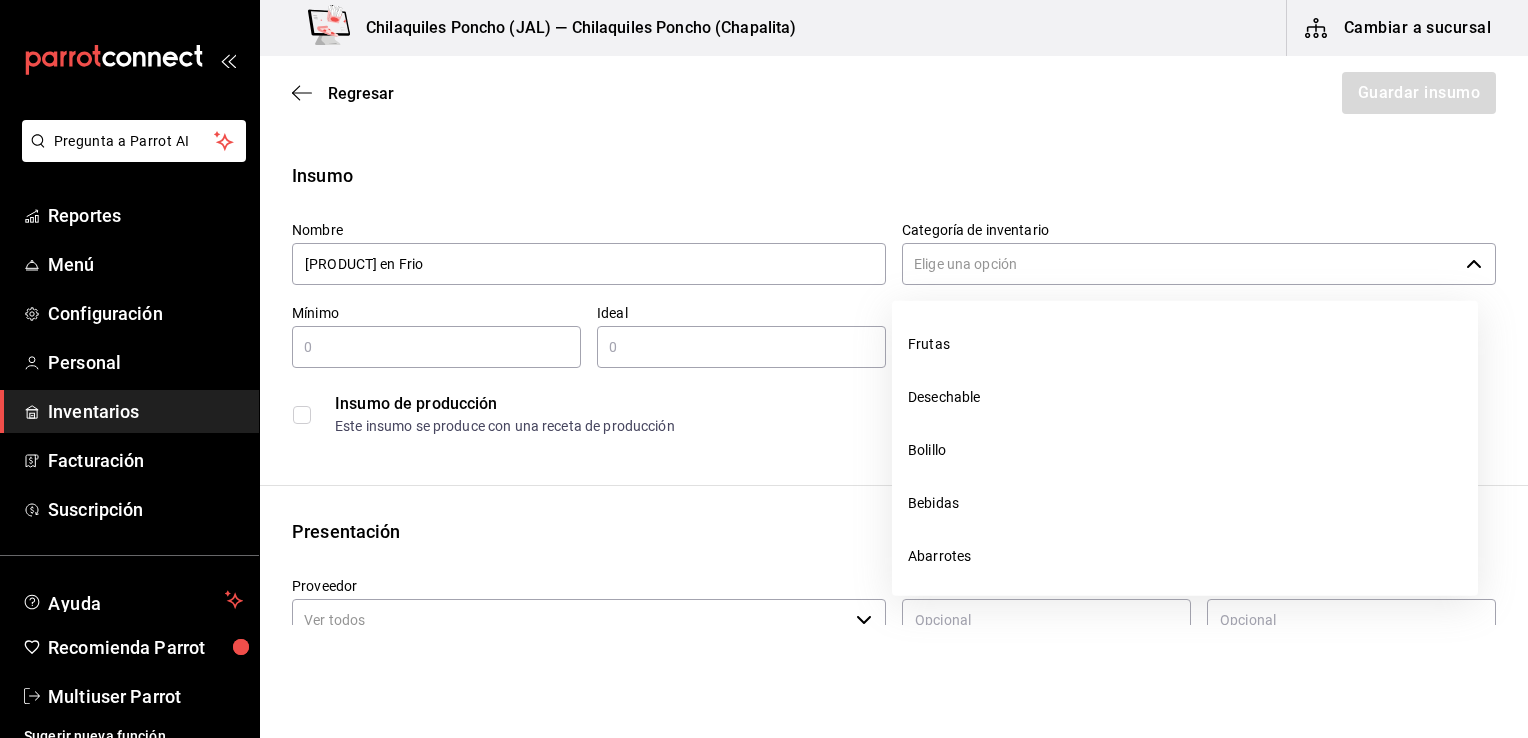 click on "Bebidas" at bounding box center [1185, 503] 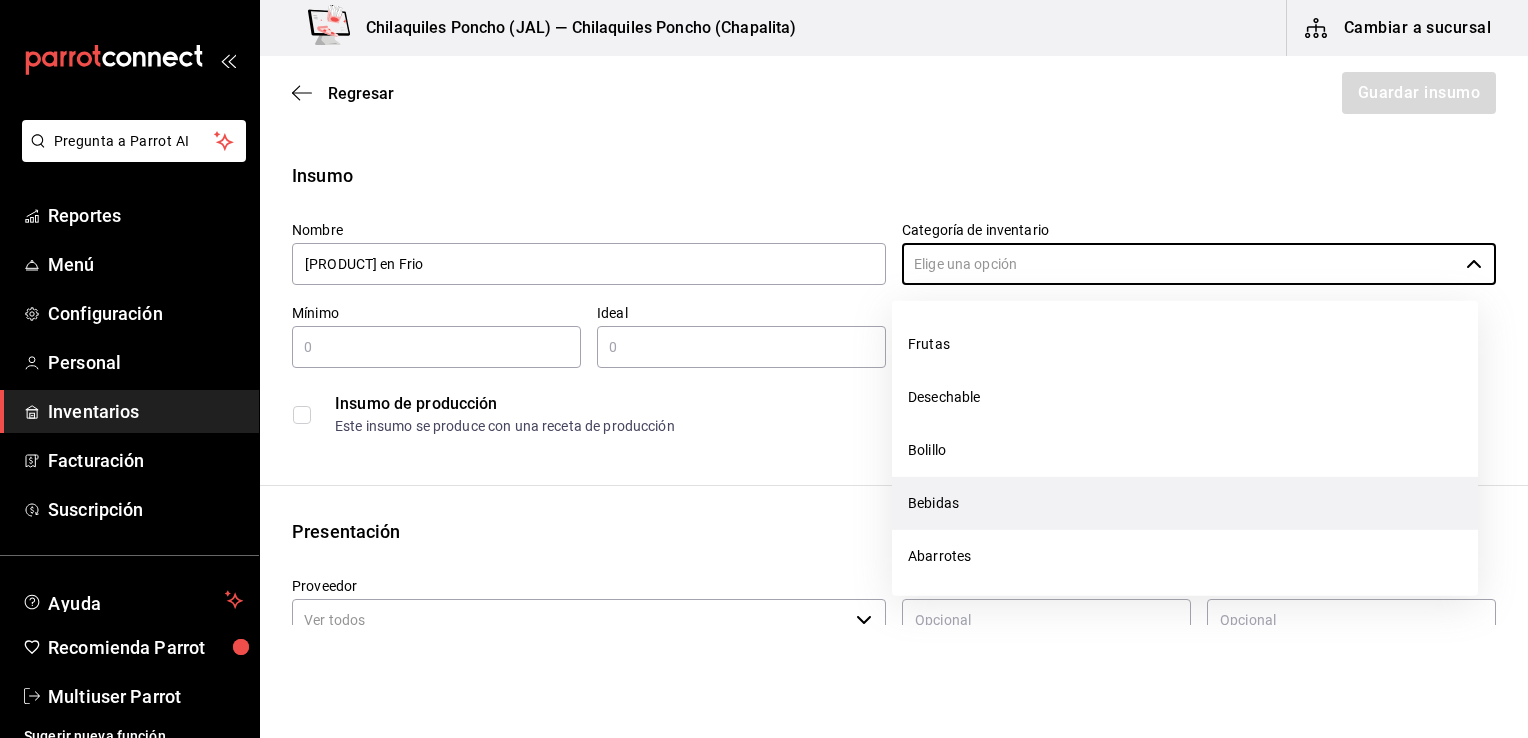 type on "Bebidas" 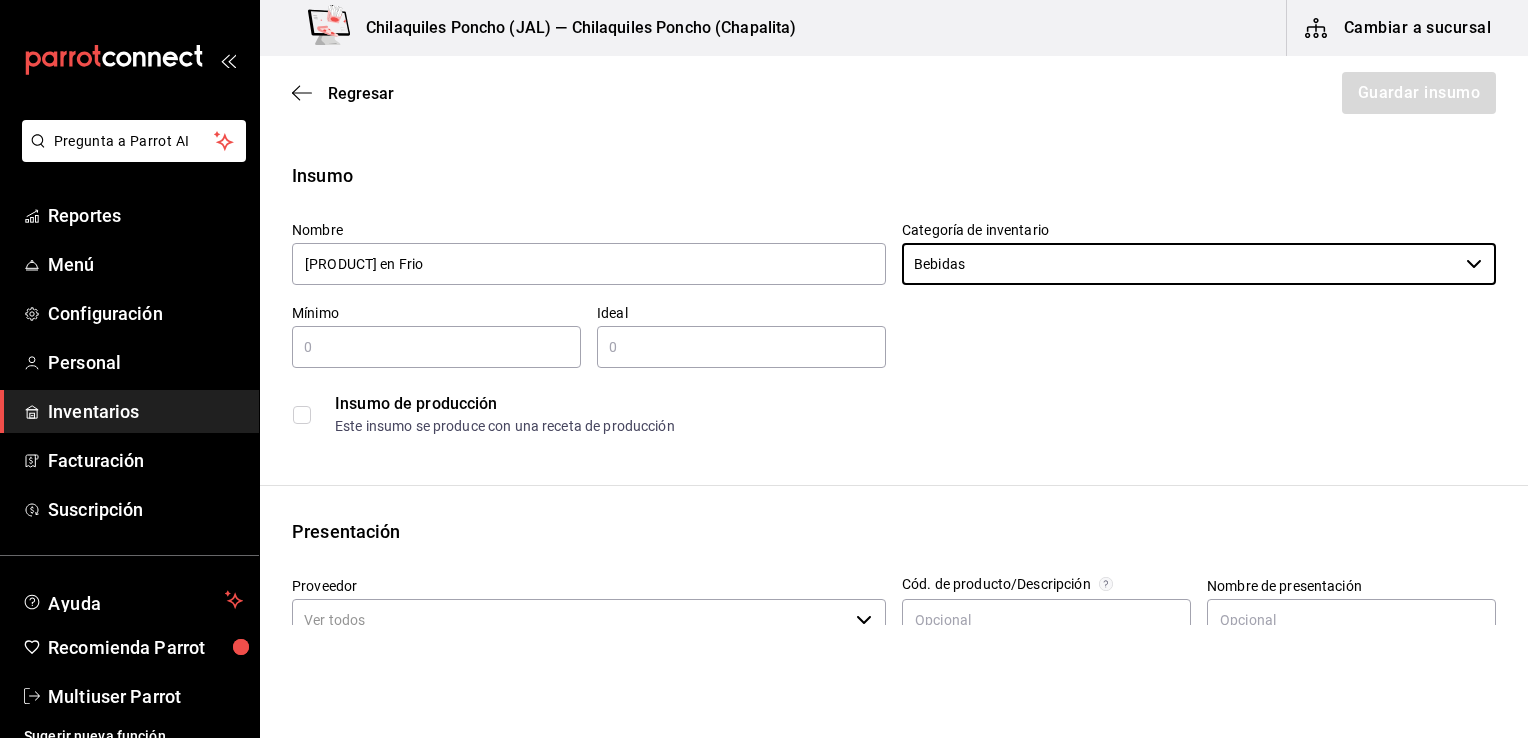 click at bounding box center [302, 415] 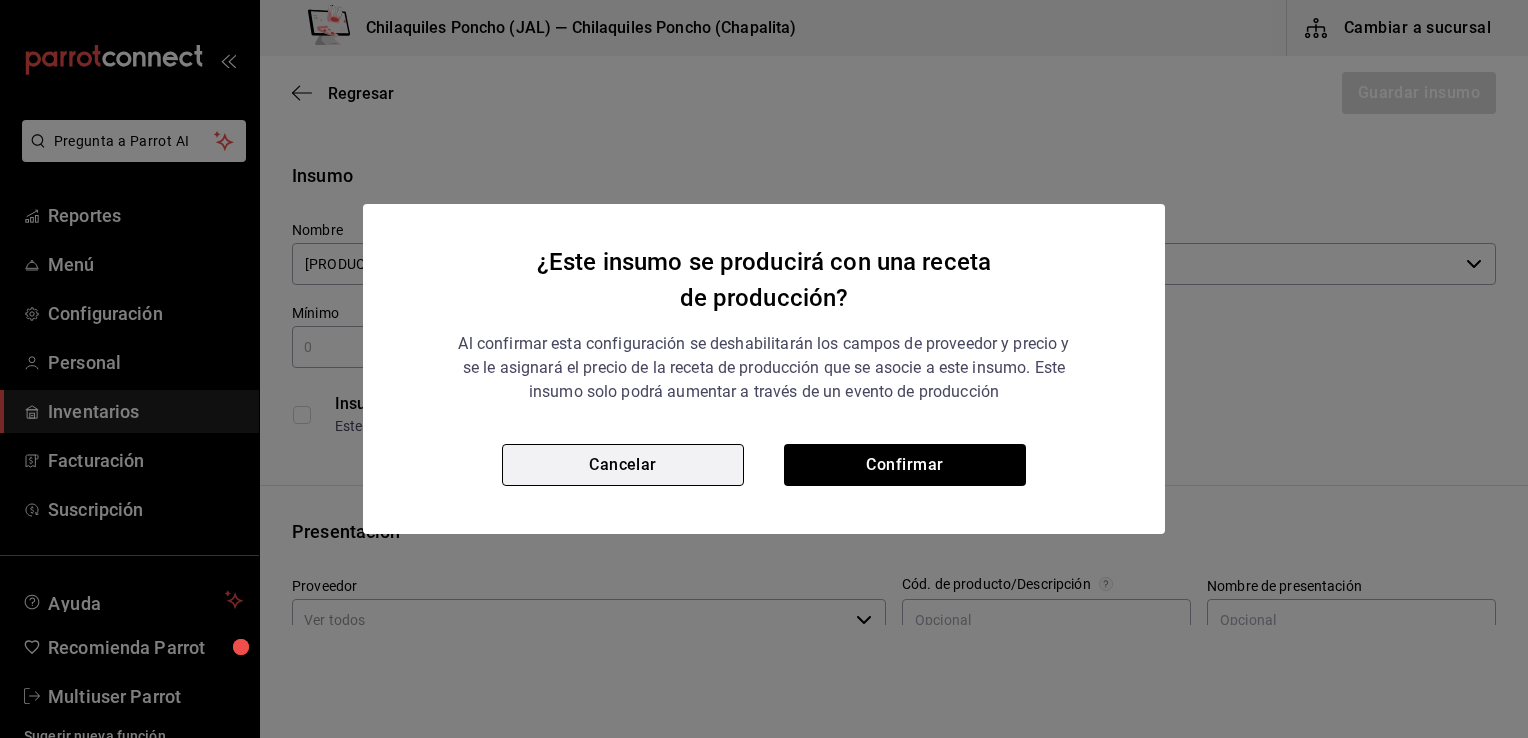 click on "Cancelar" at bounding box center (623, 465) 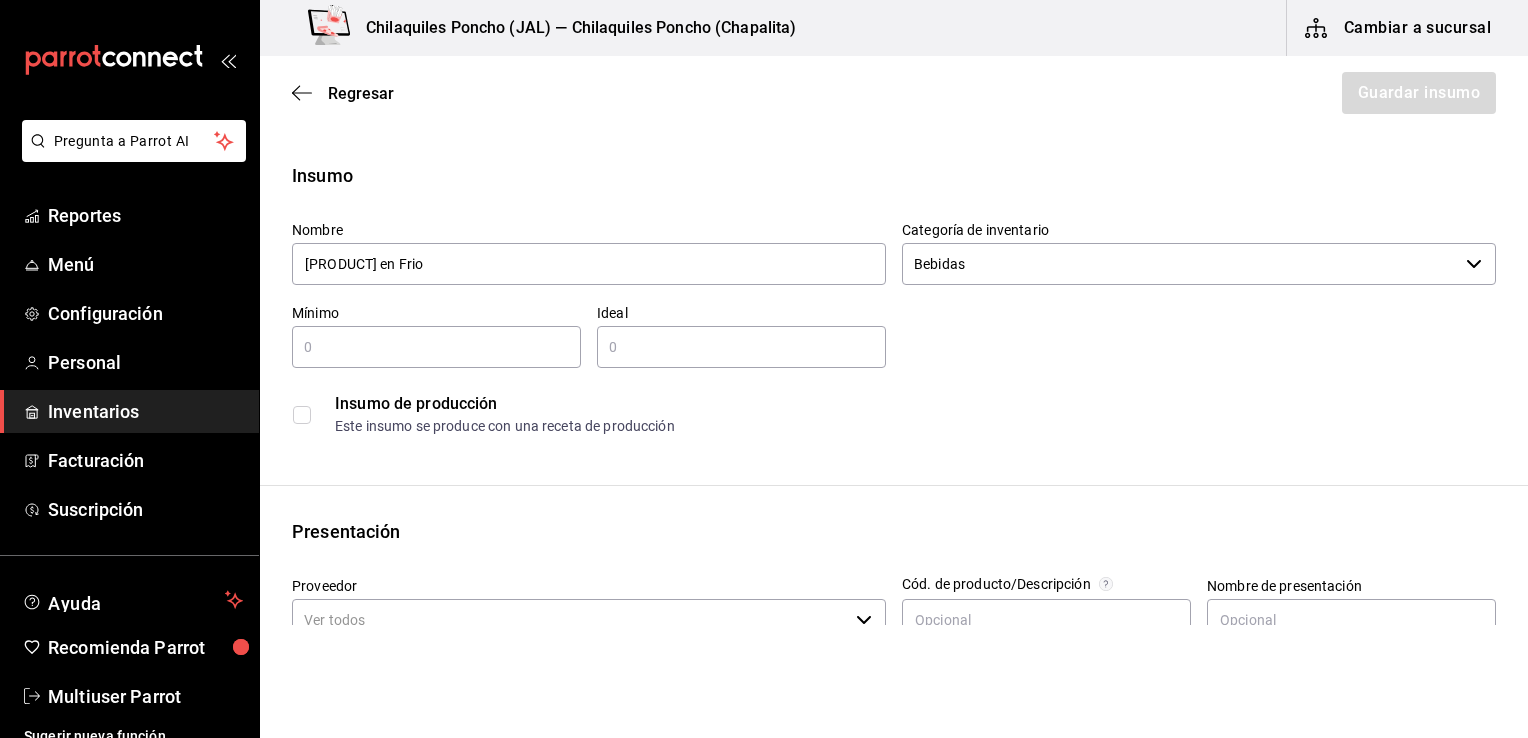 type 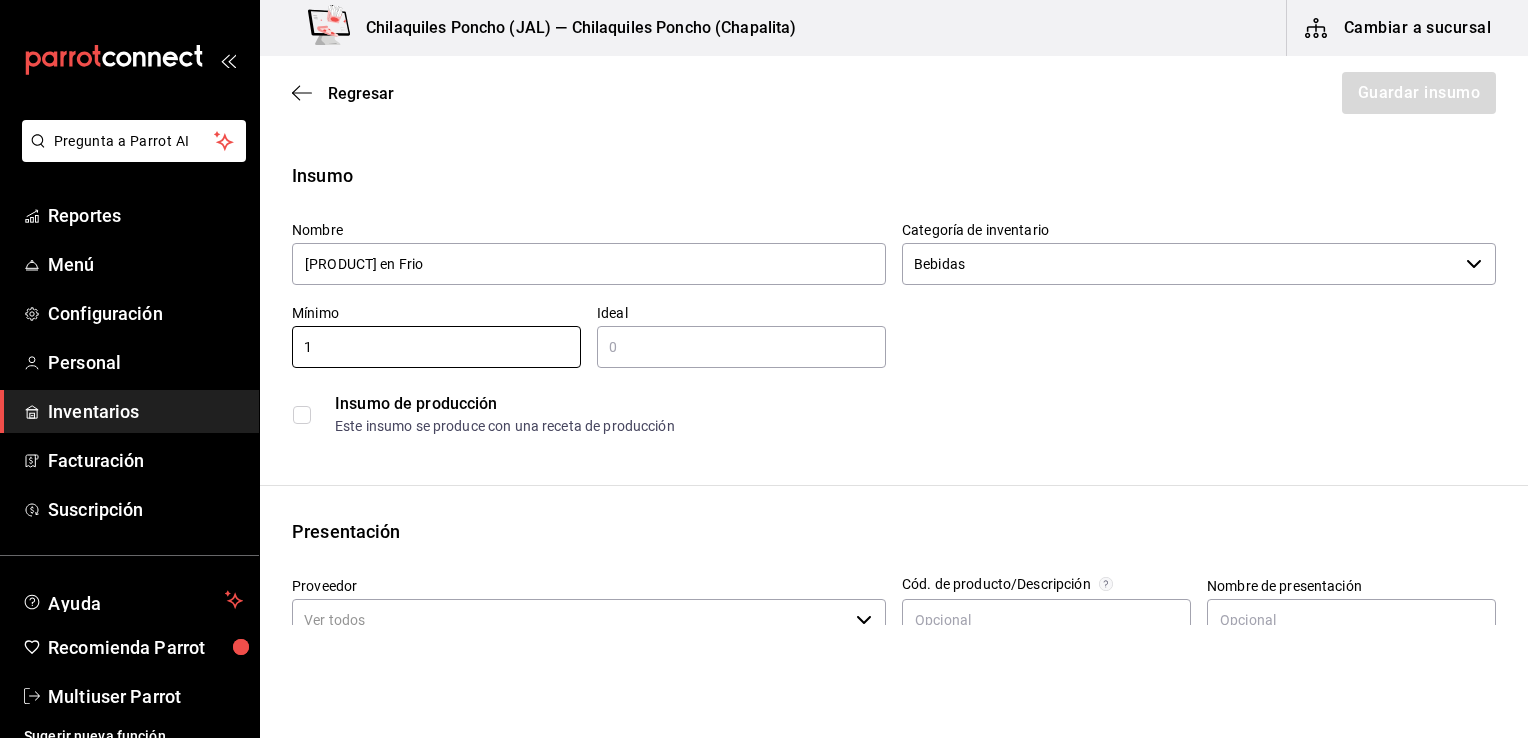 type on "1" 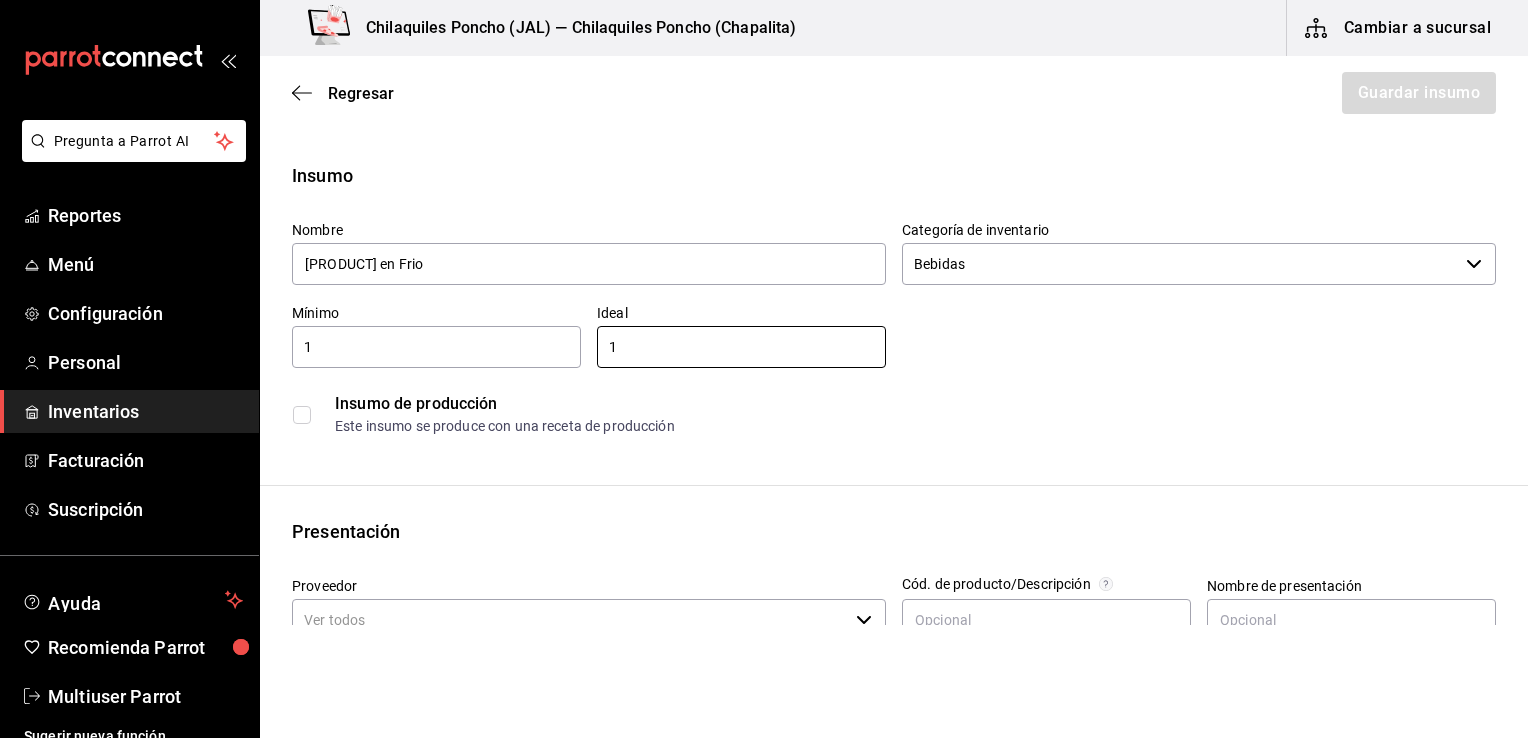 type on "1" 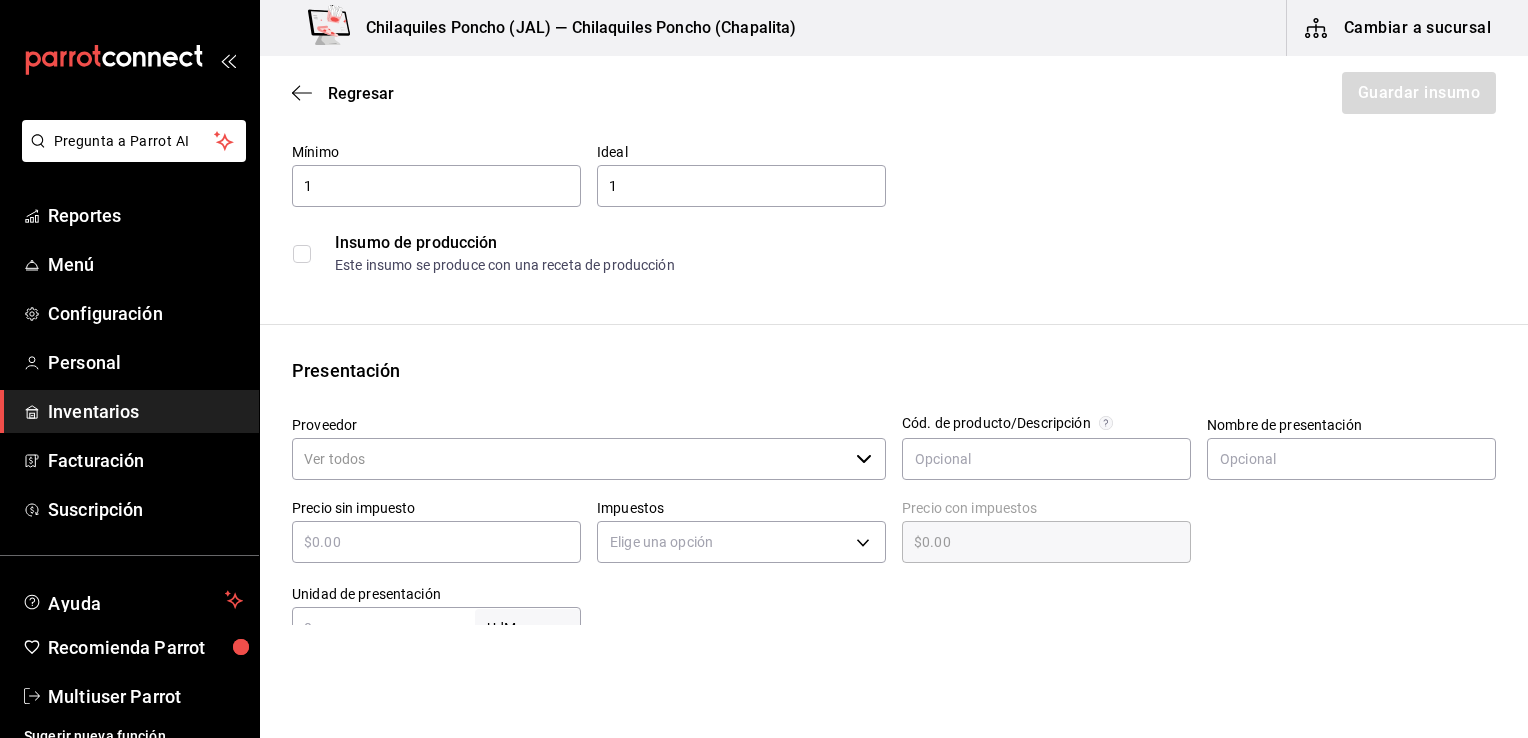 scroll, scrollTop: 171, scrollLeft: 0, axis: vertical 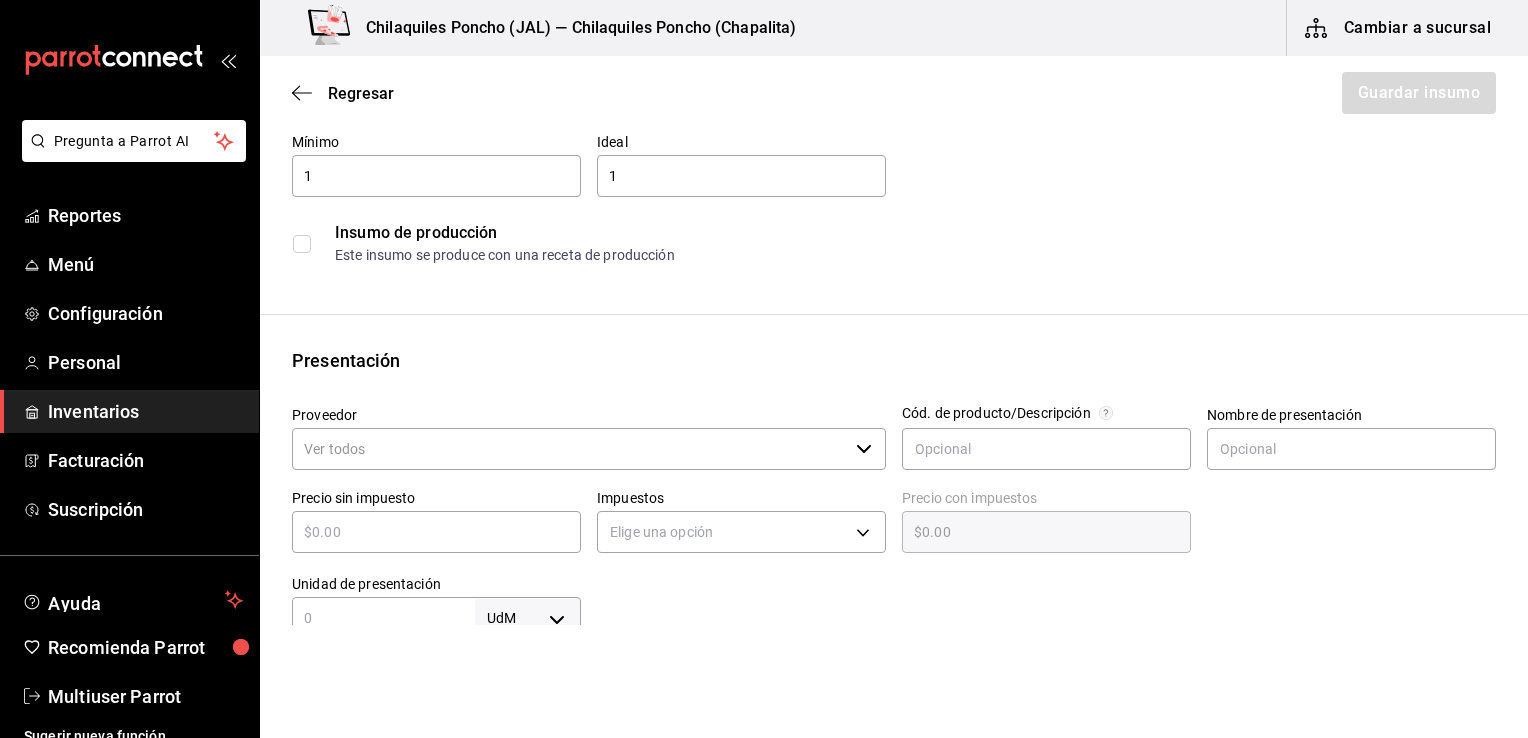 click on "Proveedor" at bounding box center [570, 449] 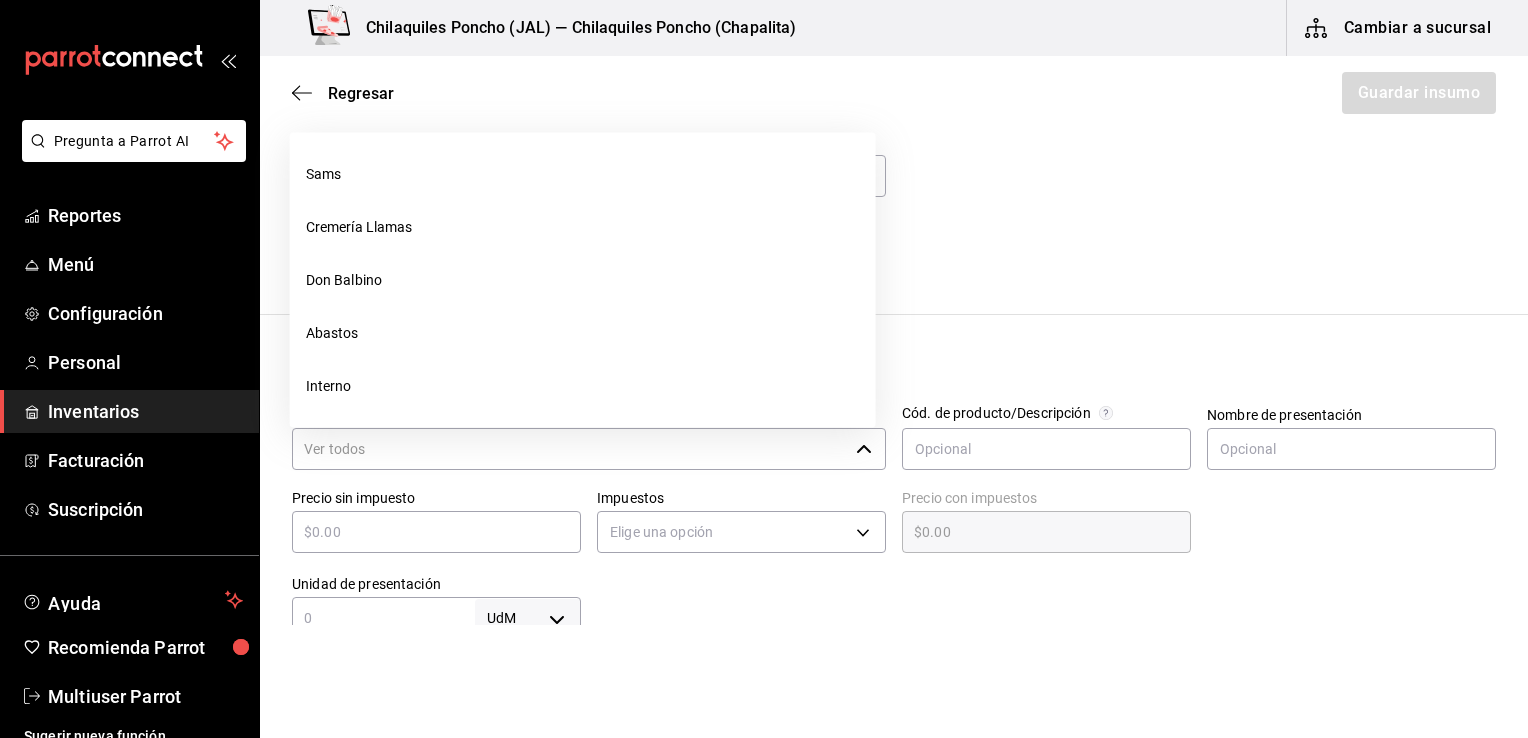 scroll, scrollTop: 689, scrollLeft: 0, axis: vertical 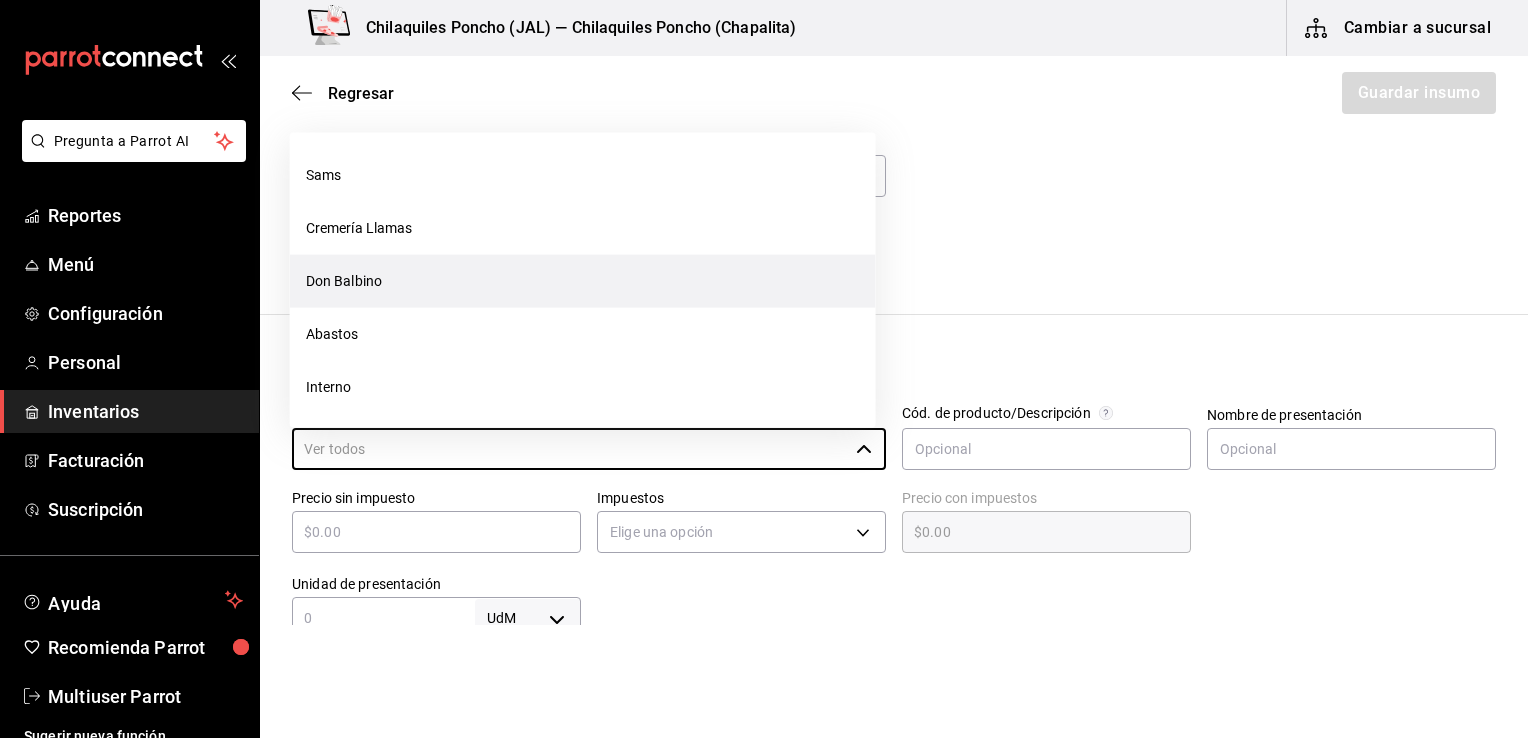 click on "Don Balbino" at bounding box center (583, 280) 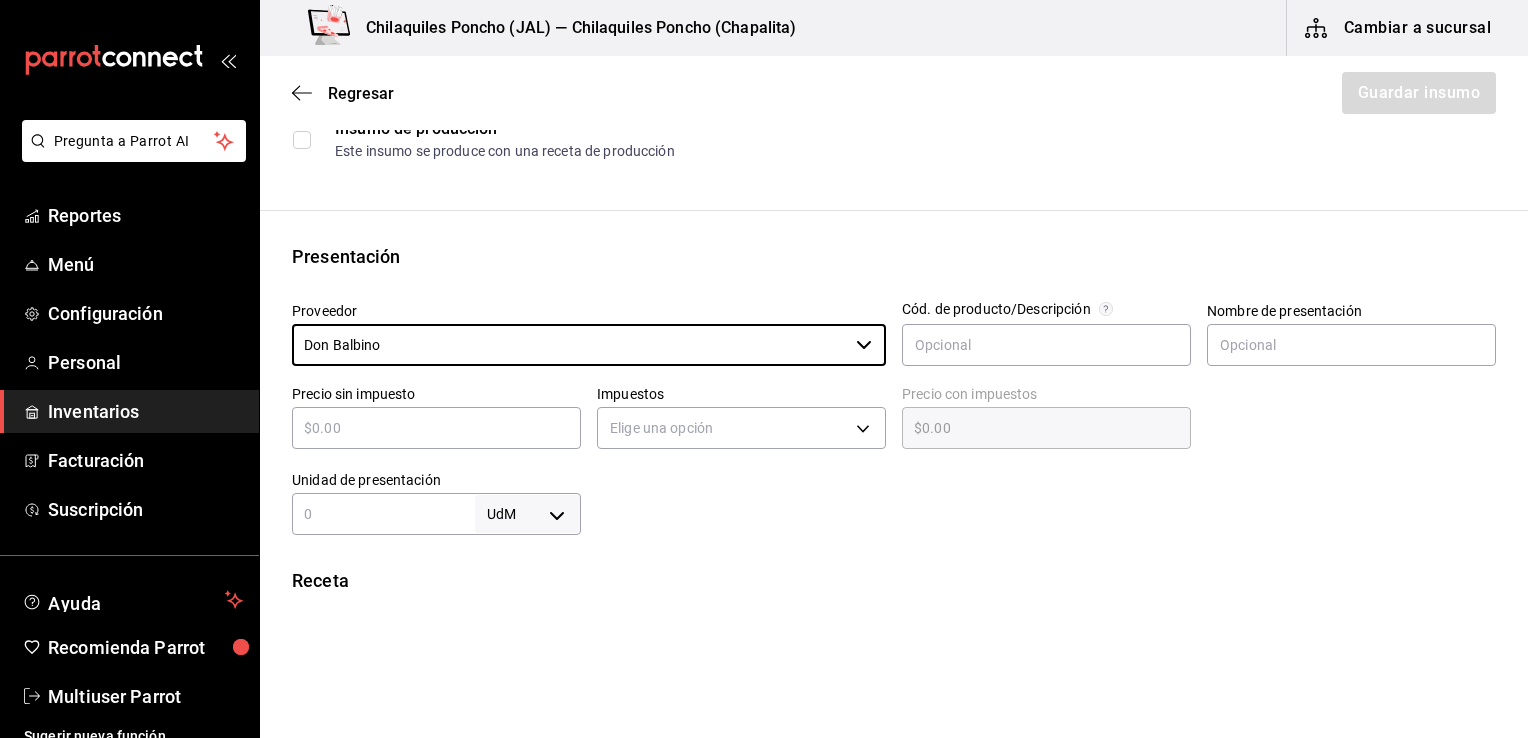 scroll, scrollTop: 317, scrollLeft: 0, axis: vertical 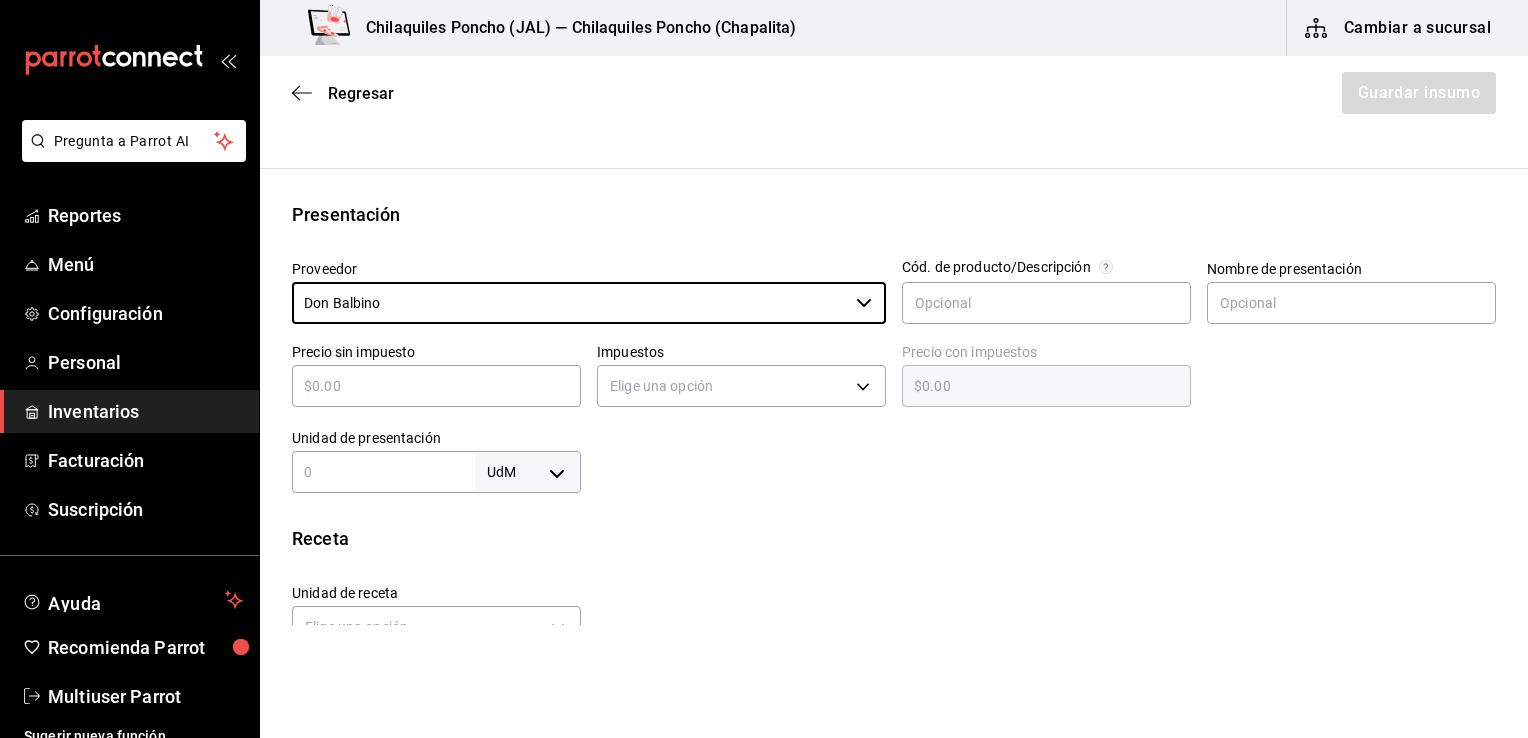 click at bounding box center (436, 386) 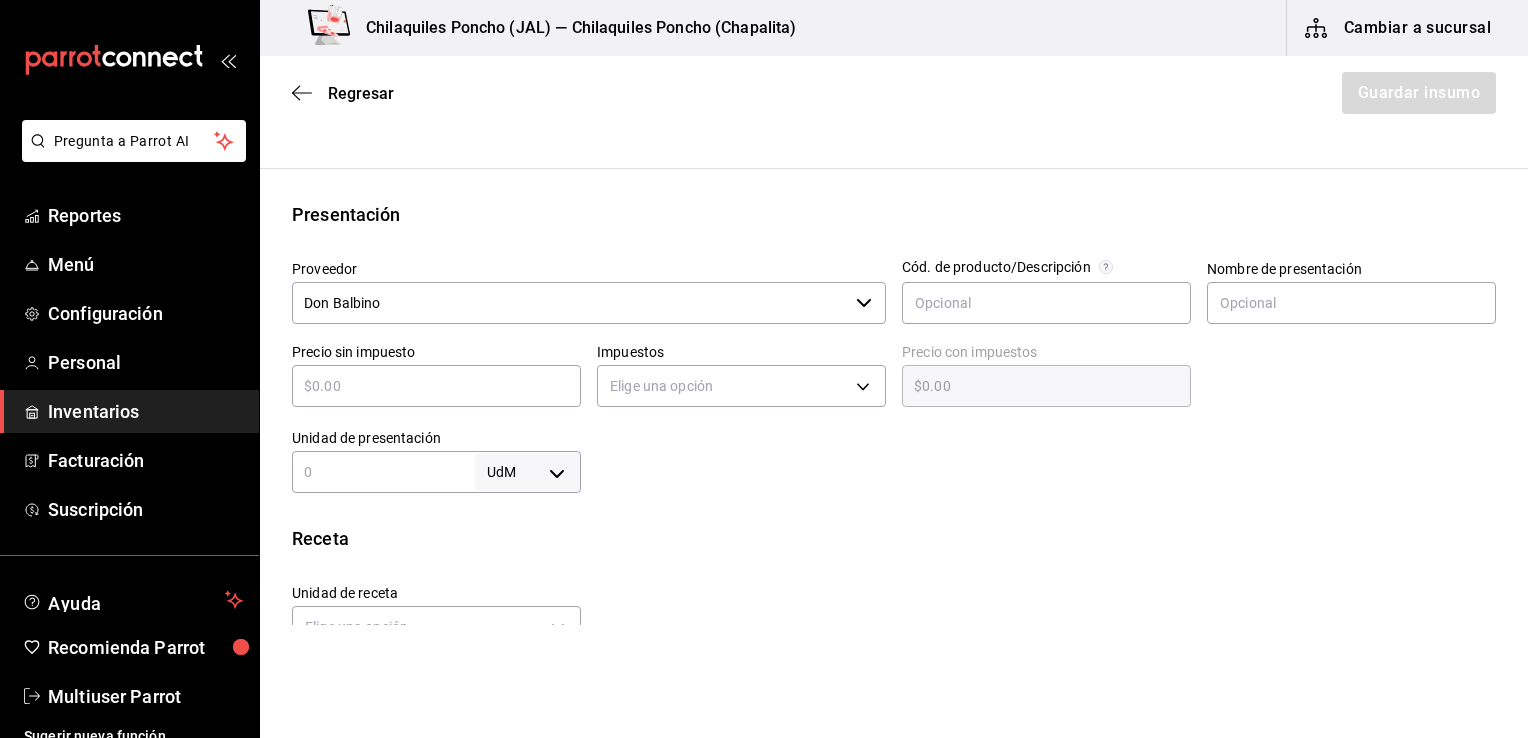 type on "$2" 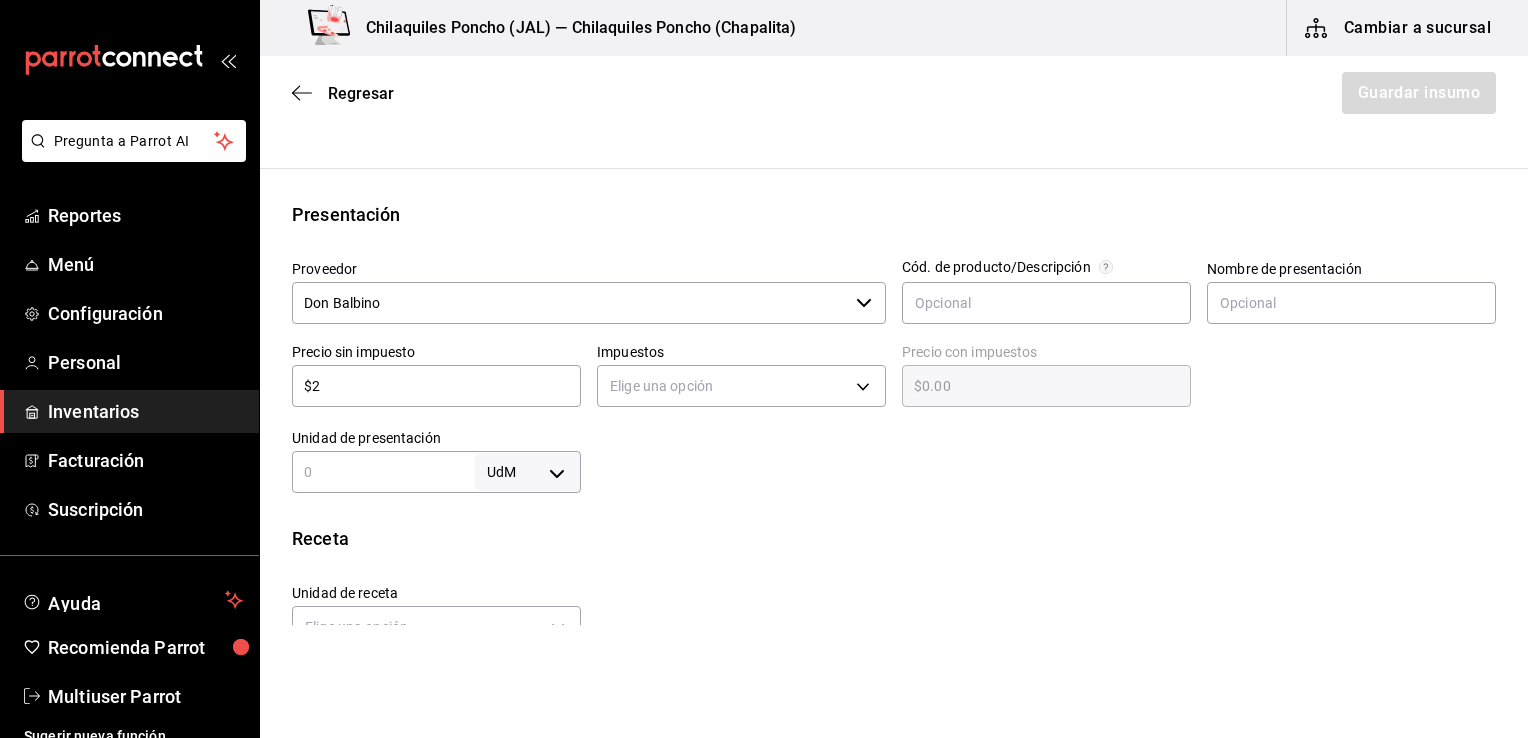 type on "$2.00" 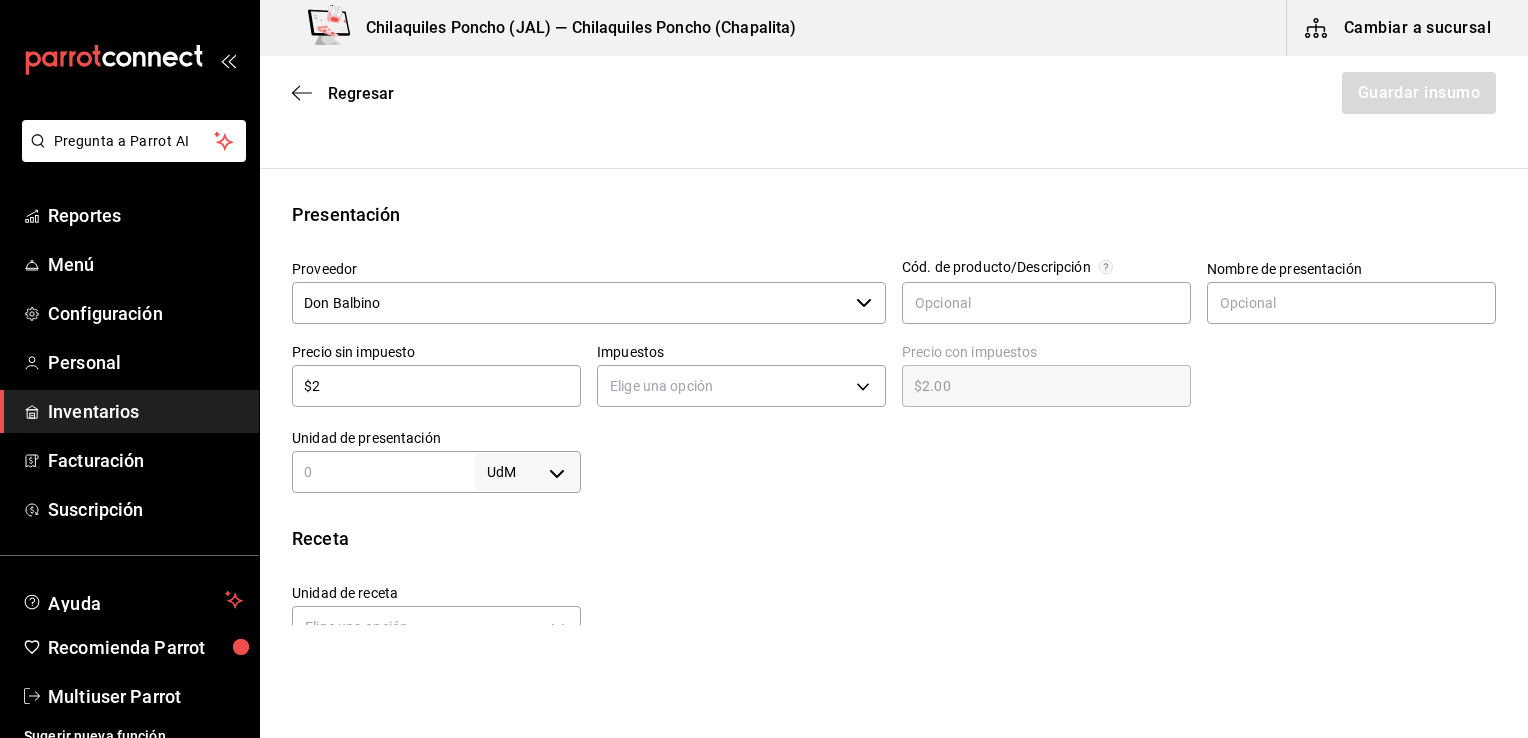 type on "$27" 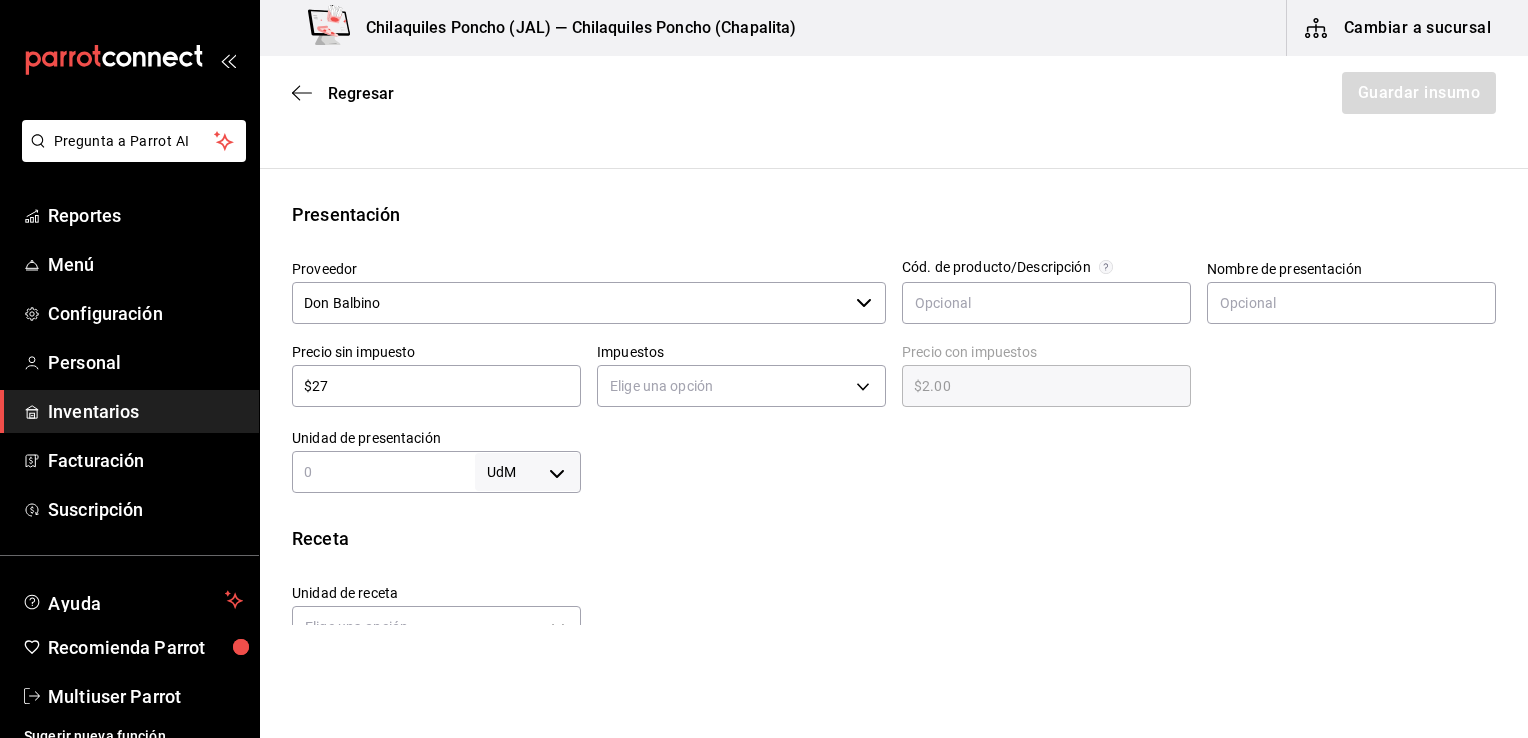type on "$27.00" 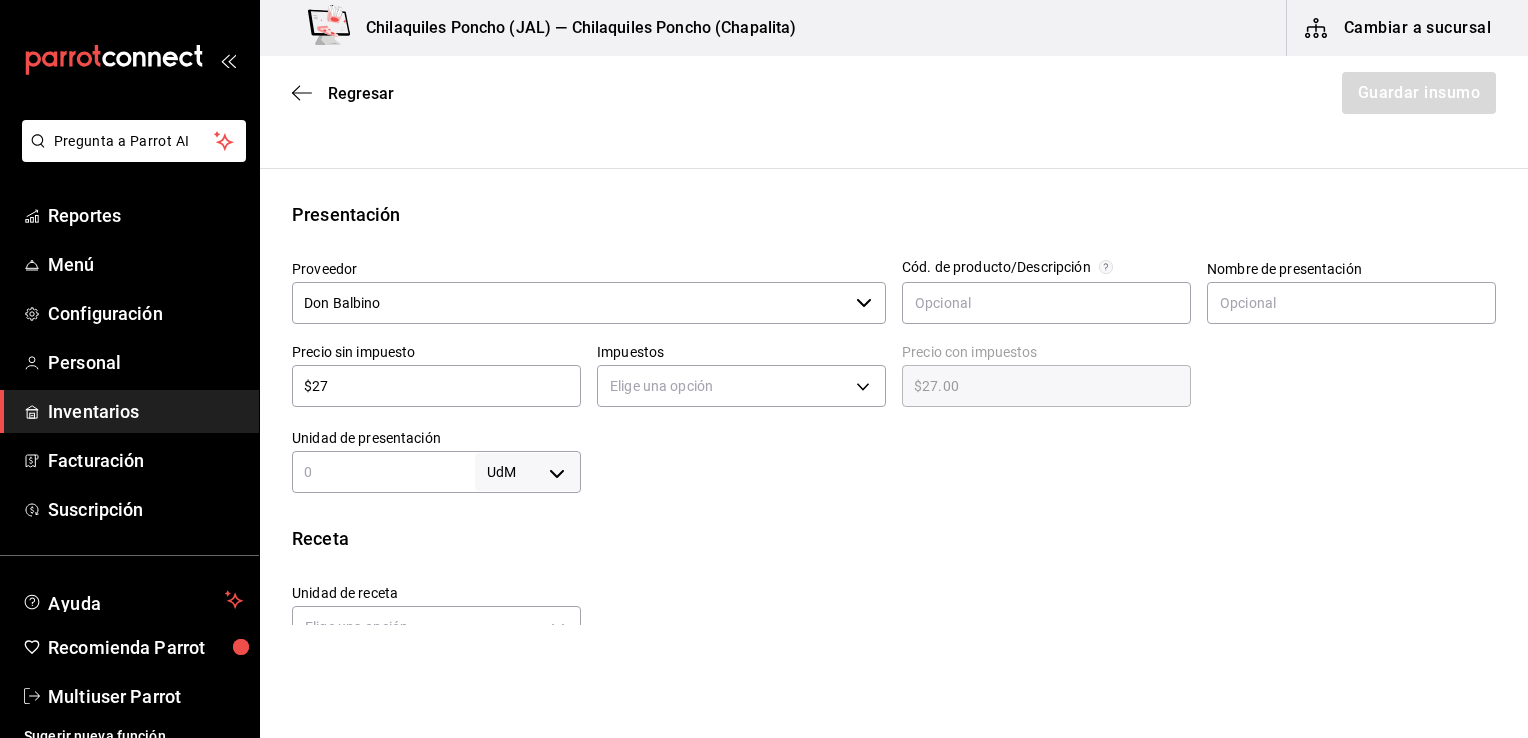type on "$273" 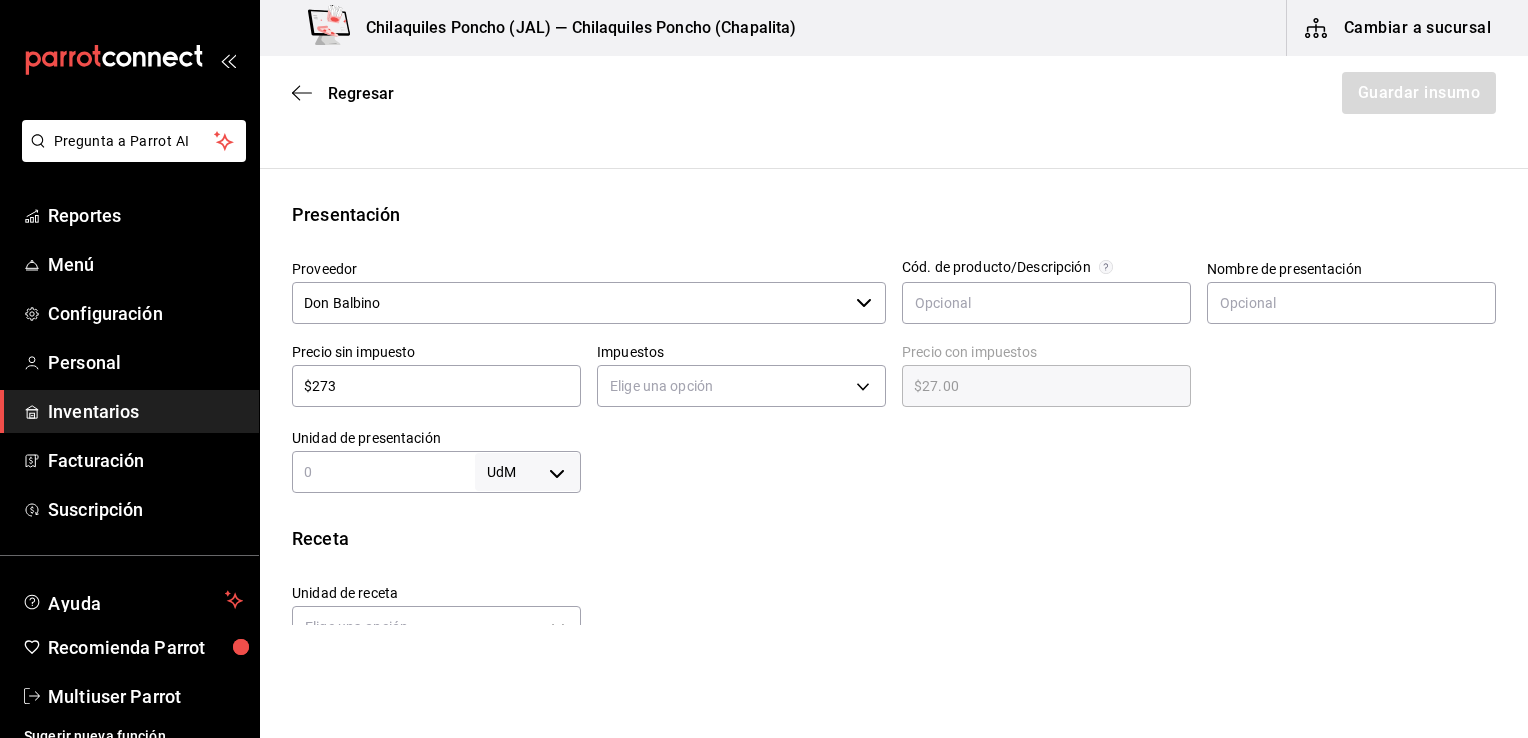 type on "$273.00" 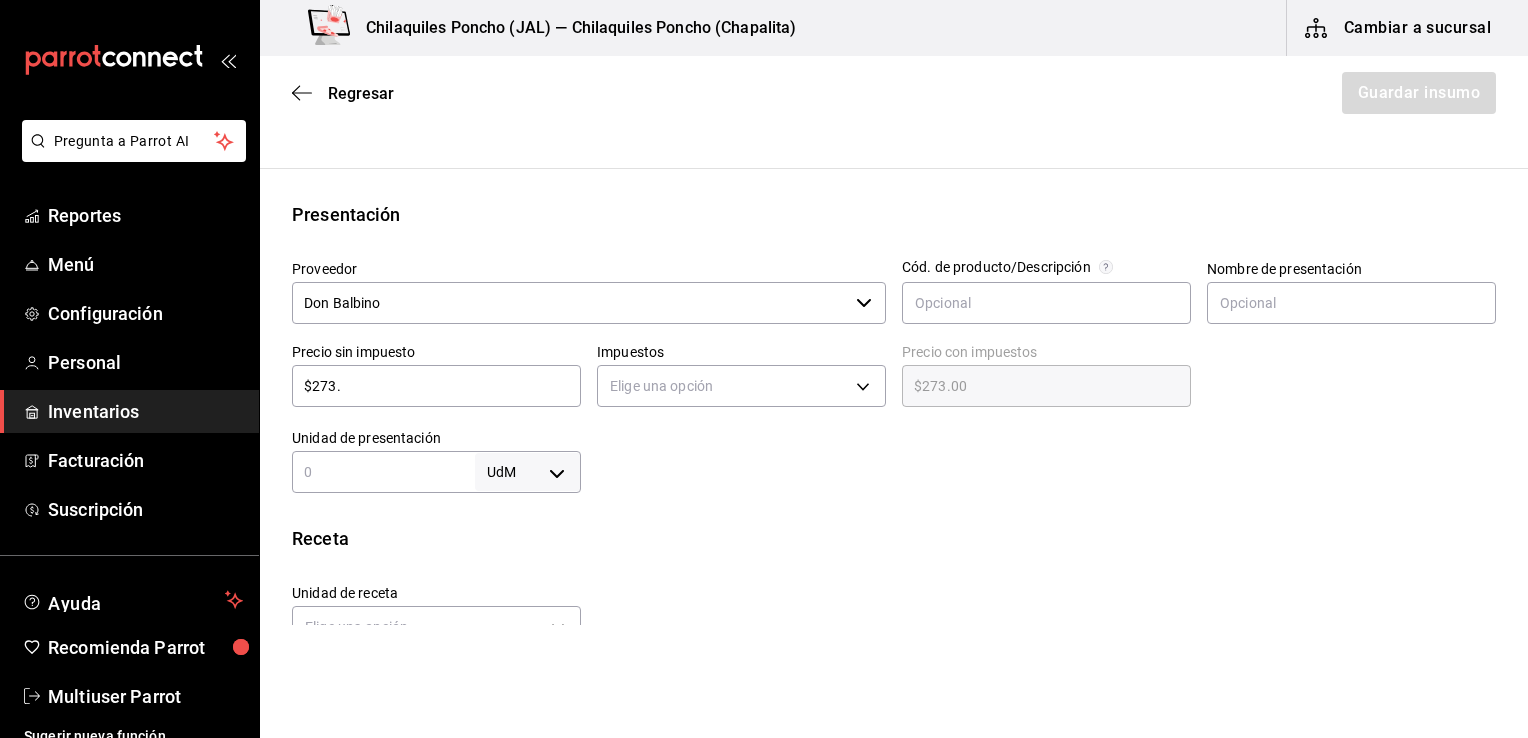type on "$273.1" 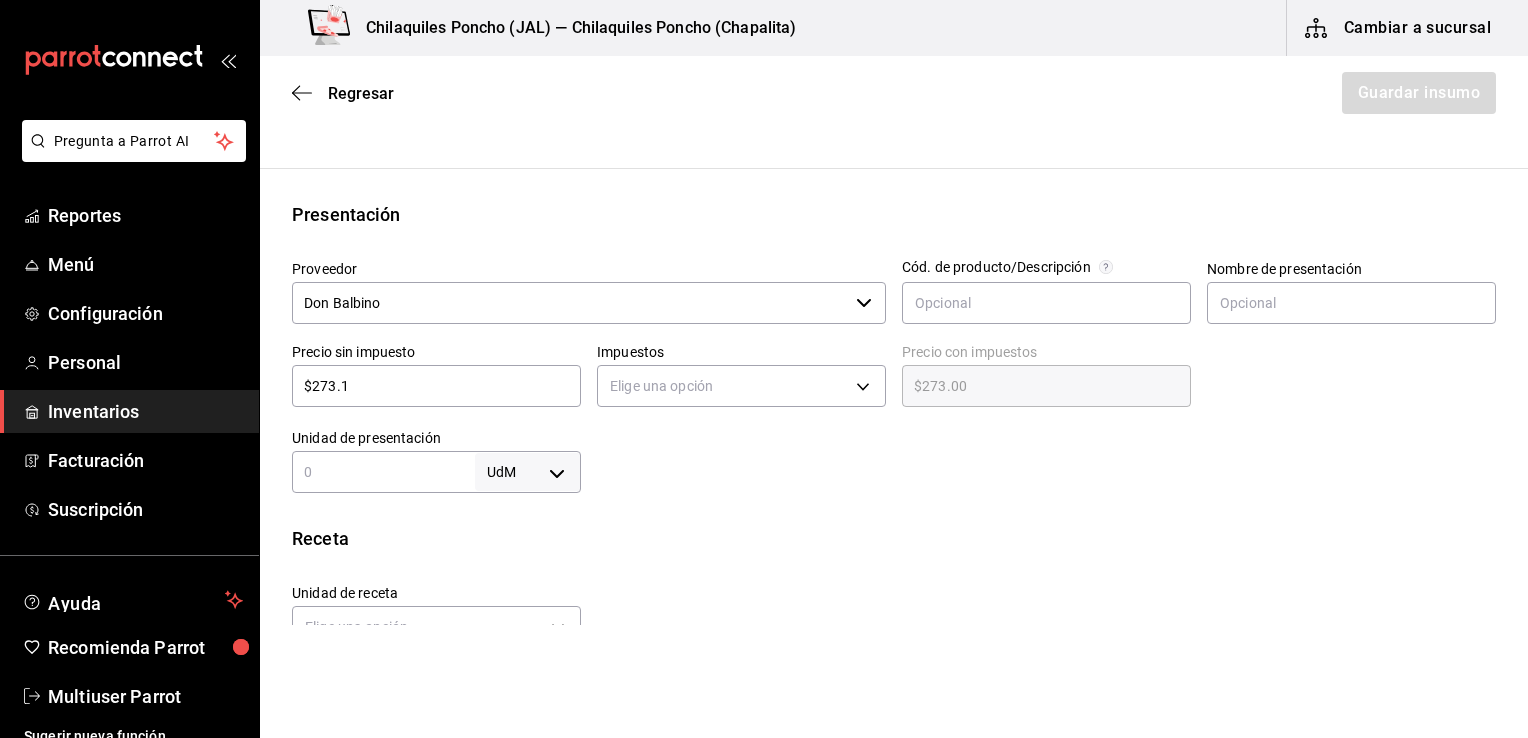 type on "$273.10" 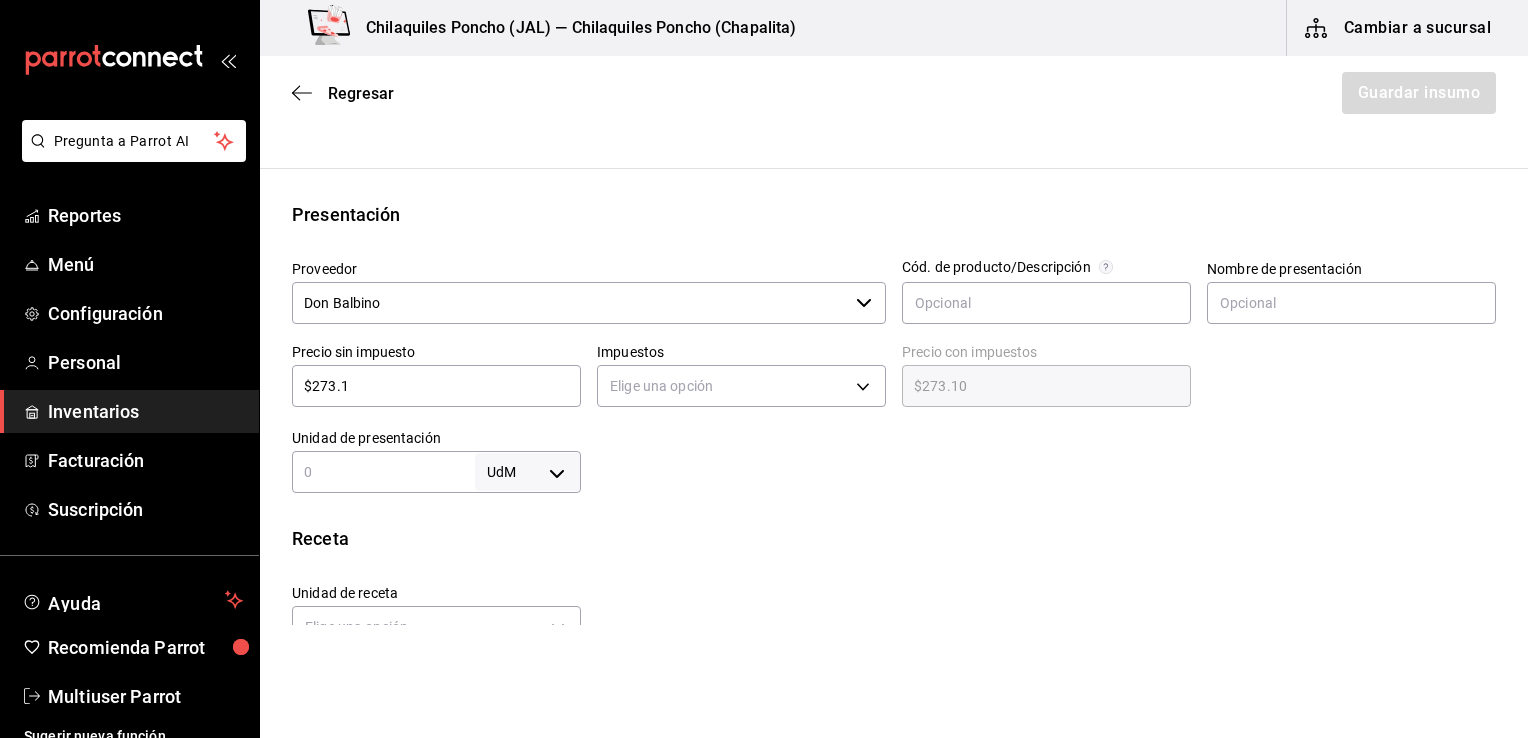 type on "$273.18" 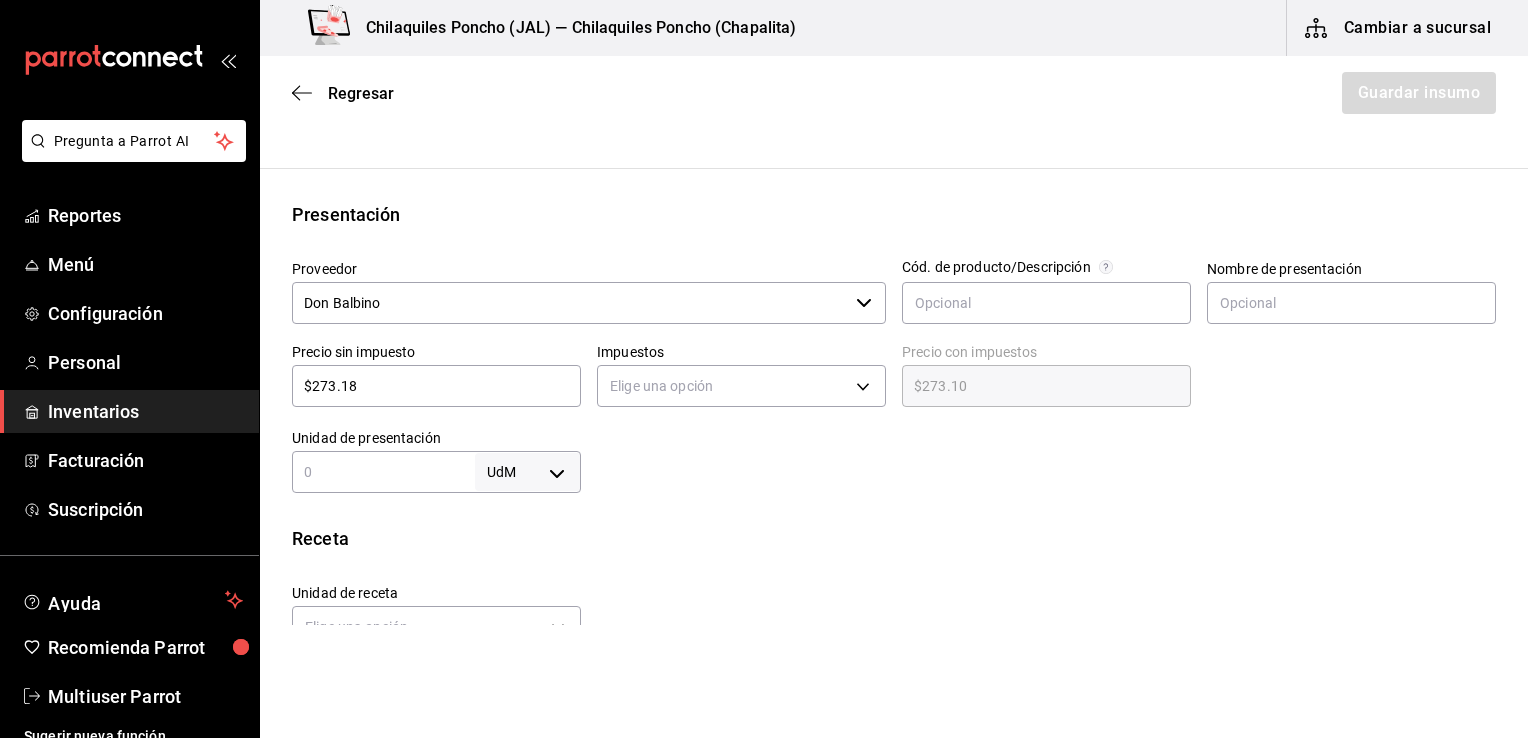 type on "$273.18" 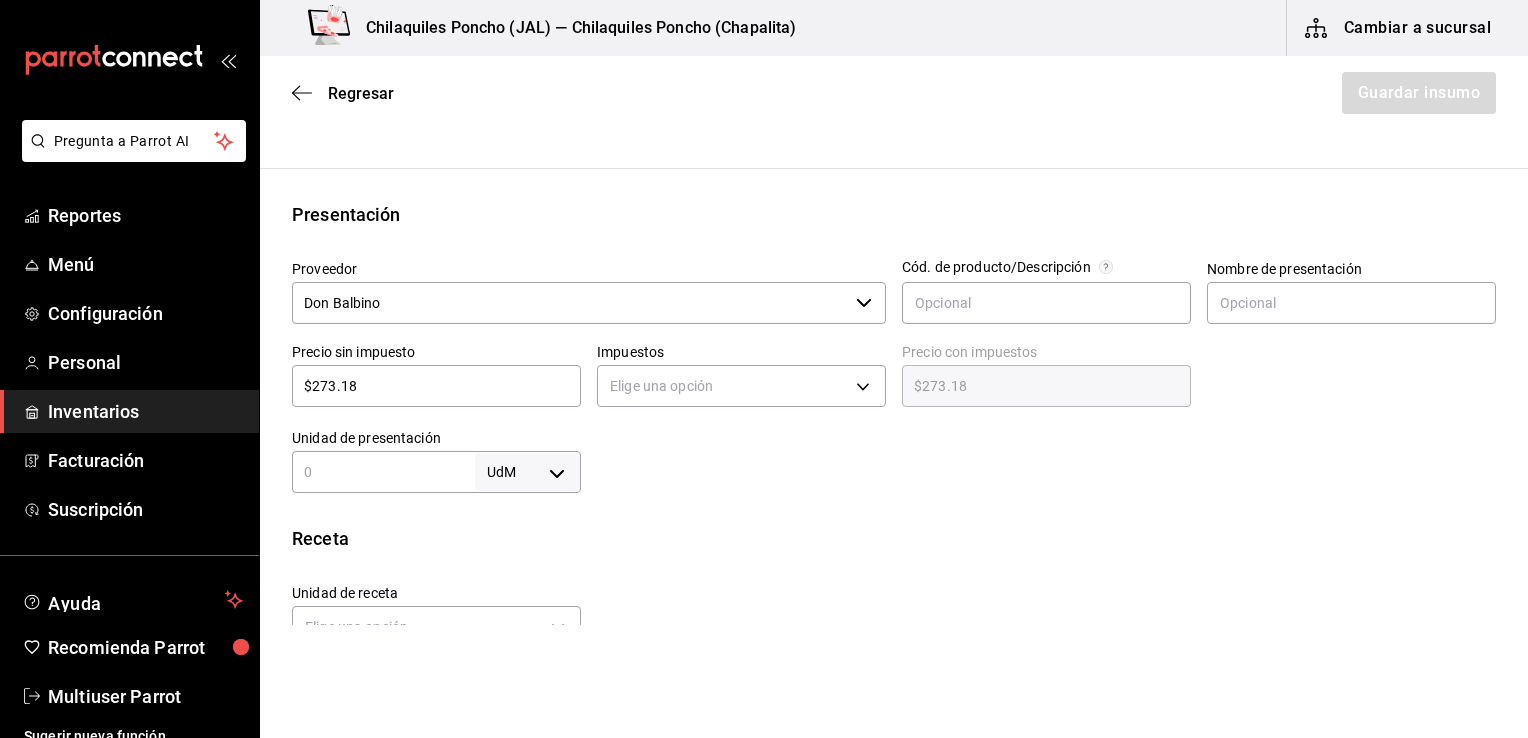 type on "$273.18" 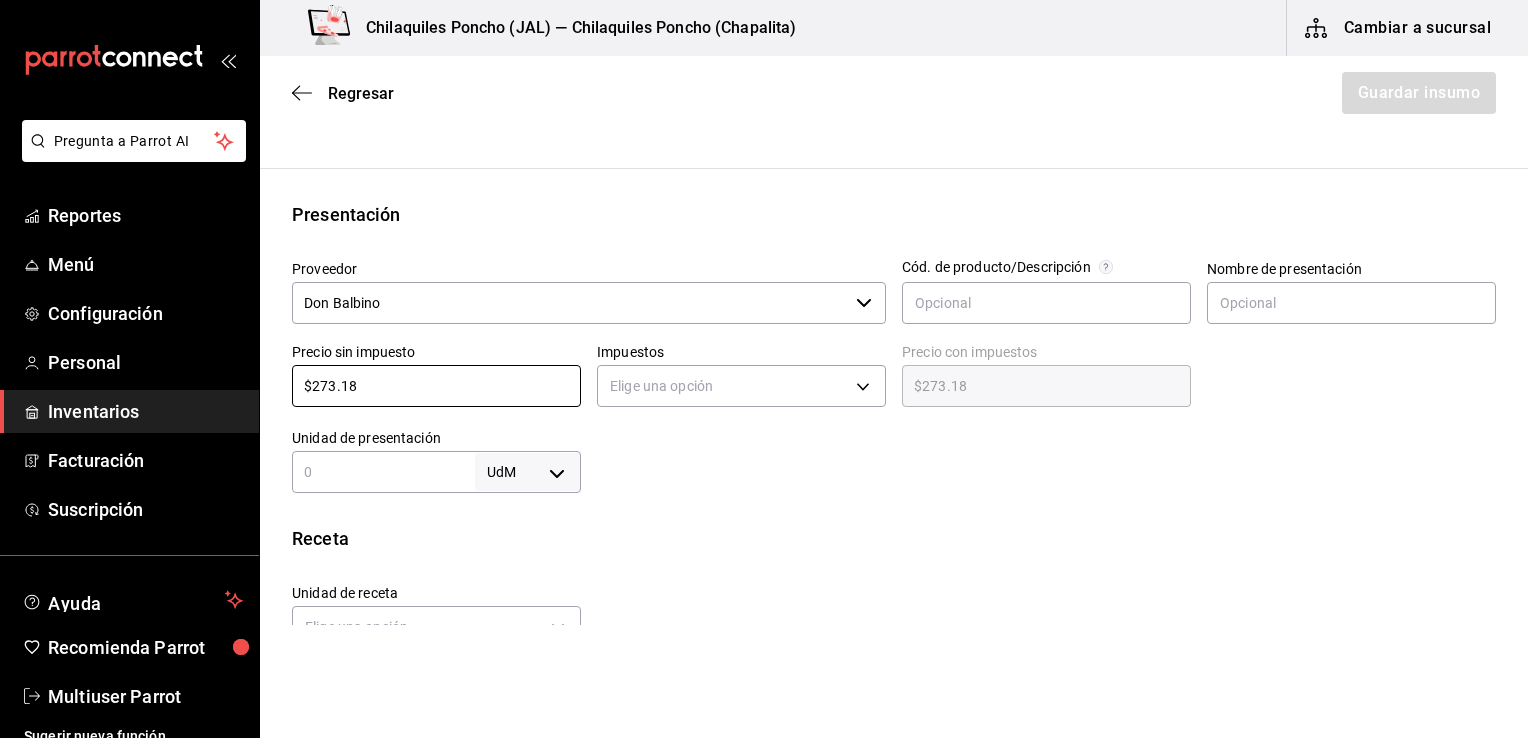 click on "Pregunta a Parrot AI Reportes   Menú   Configuración   Personal   Inventarios   Facturación   Suscripción   Ayuda Recomienda Parrot   Multiuser Parrot   Sugerir nueva función   Chilaquiles Poncho (JAL) — Chilaquiles Poncho (Chapalita) Cambiar a sucursal Regresar Guardar insumo Insumo Nombre Cáfe Infusionado en Frio Categoría de inventario Bebidas ​ Mínimo 1 ​ Ideal 1 ​ Insumo de producción Este insumo se produce con una receta de producción Presentación Proveedor Don Balbino ​ Cód. de producto/Descripción Nombre de presentación Precio sin impuesto $273.18 ​ Impuestos Elige una opción Precio con impuestos $273.18 ​ Unidad de presentación UdM ​ Receta Unidad de receta Elige una opción Factor de conversión ​ Ver ayuda de conversiones ¿La presentación  viene en otra caja? Si No Presentaciones por caja ​ Sin definir Unidades de conteo GANA 1 MES GRATIS EN TU SUSCRIPCIÓN AQUÍ Pregunta a Parrot AI Reportes   Menú   Configuración   Personal   Inventarios   Facturación" at bounding box center [764, 312] 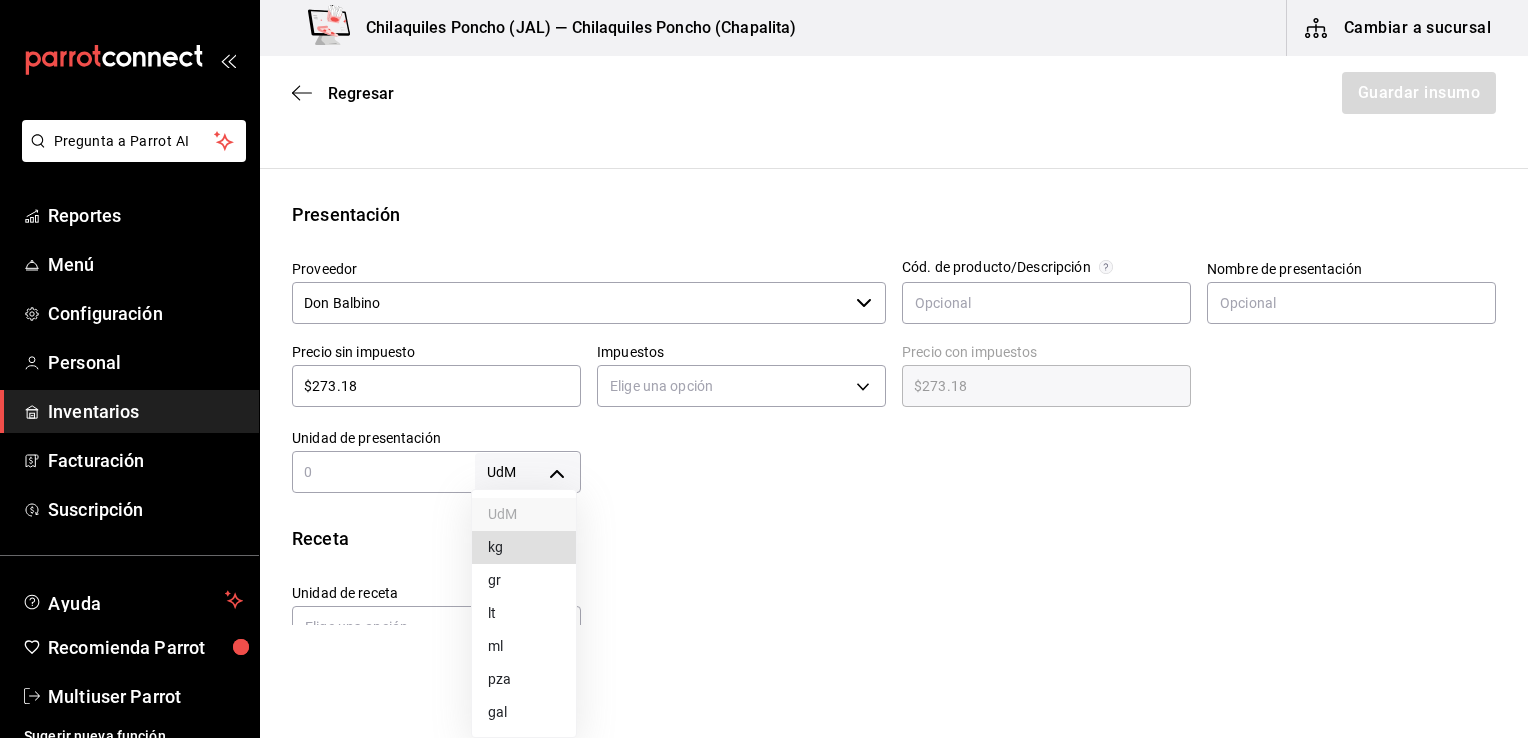click on "lt" at bounding box center (524, 613) 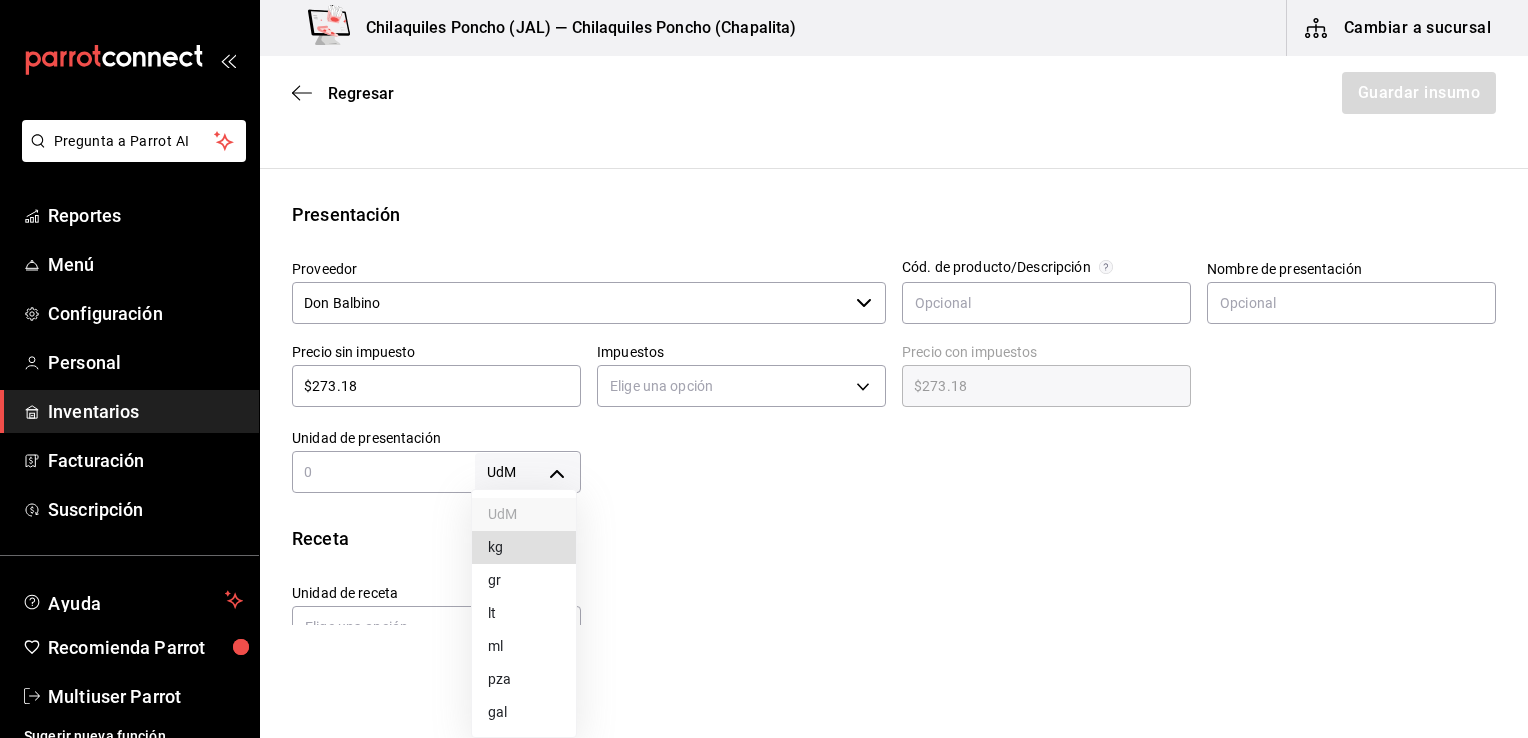 type on "LITER" 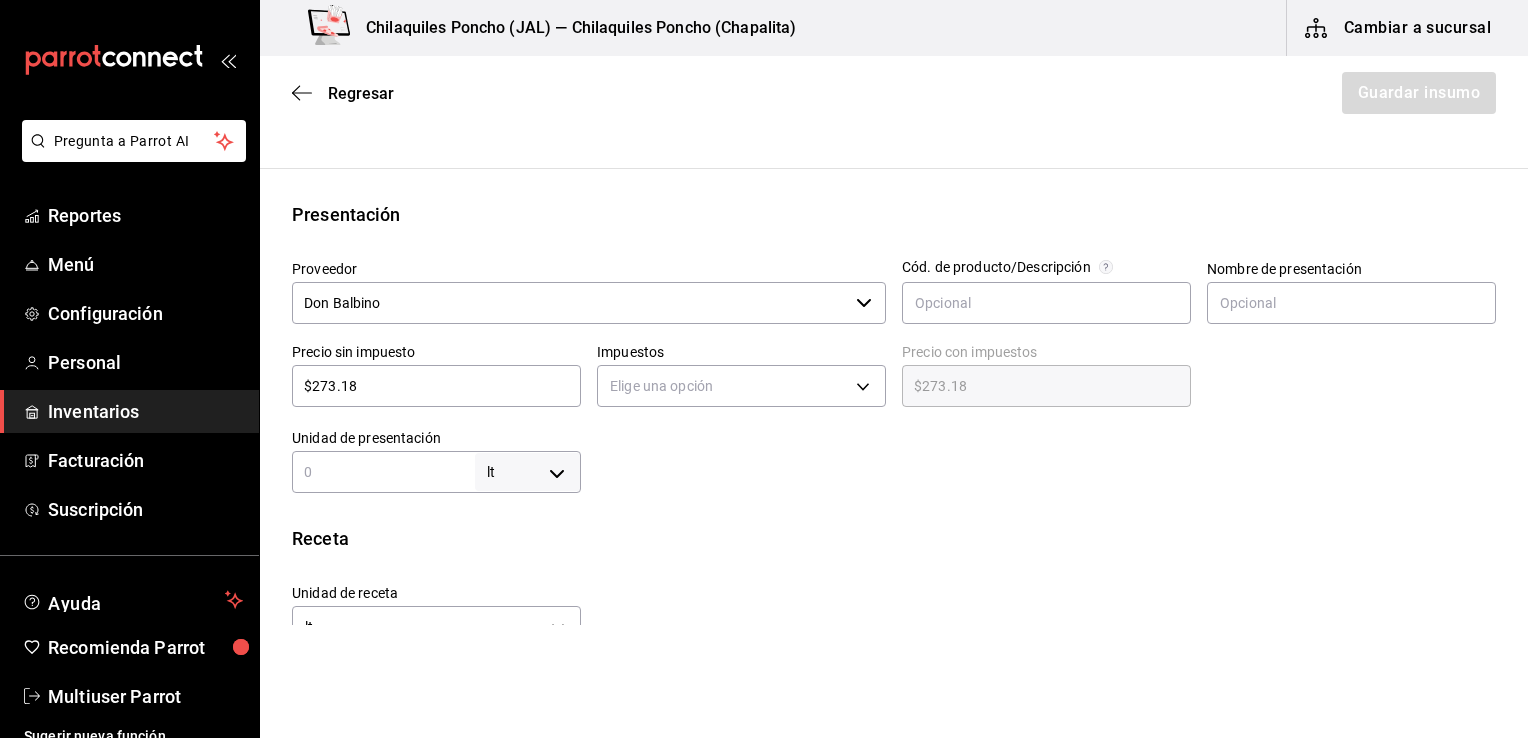 click at bounding box center [383, 472] 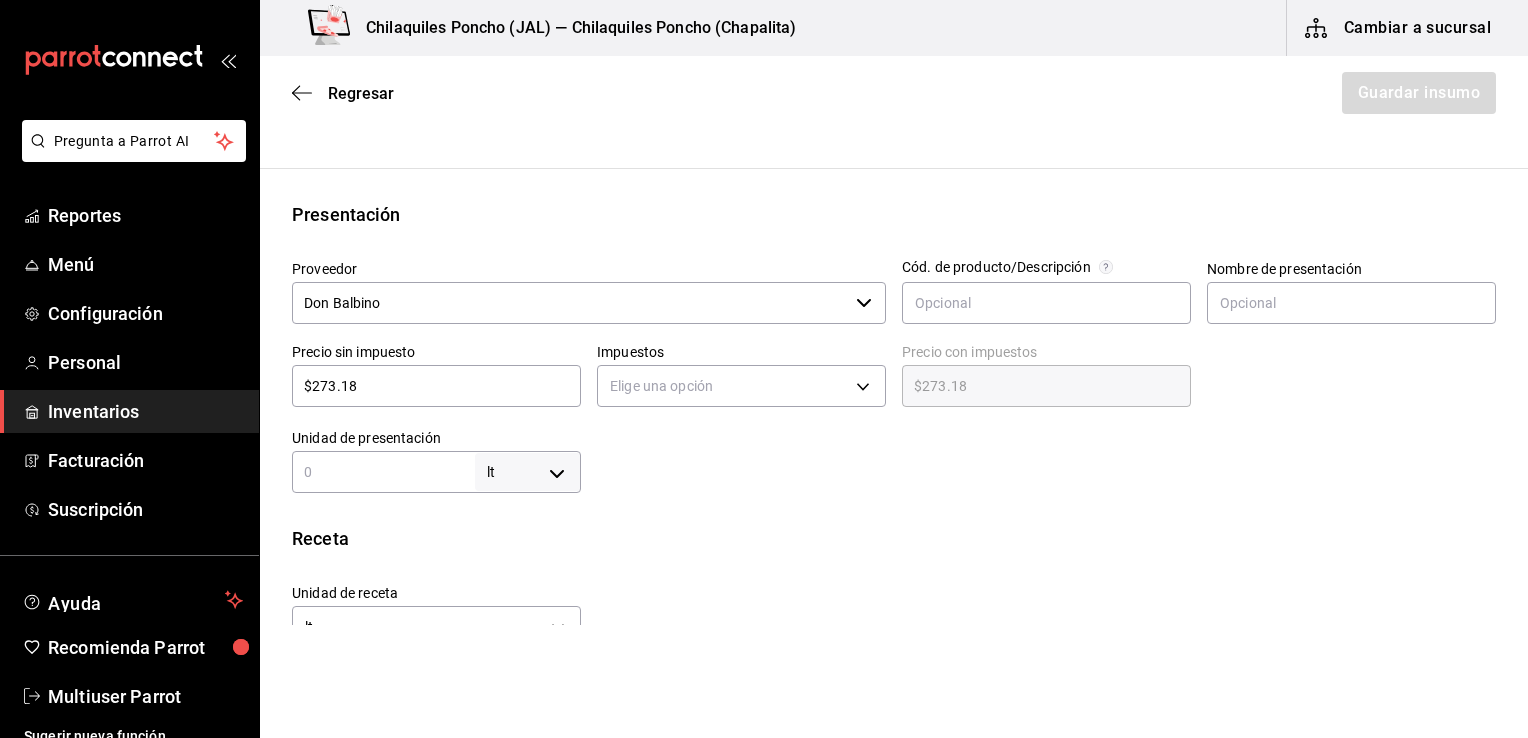 type on "1" 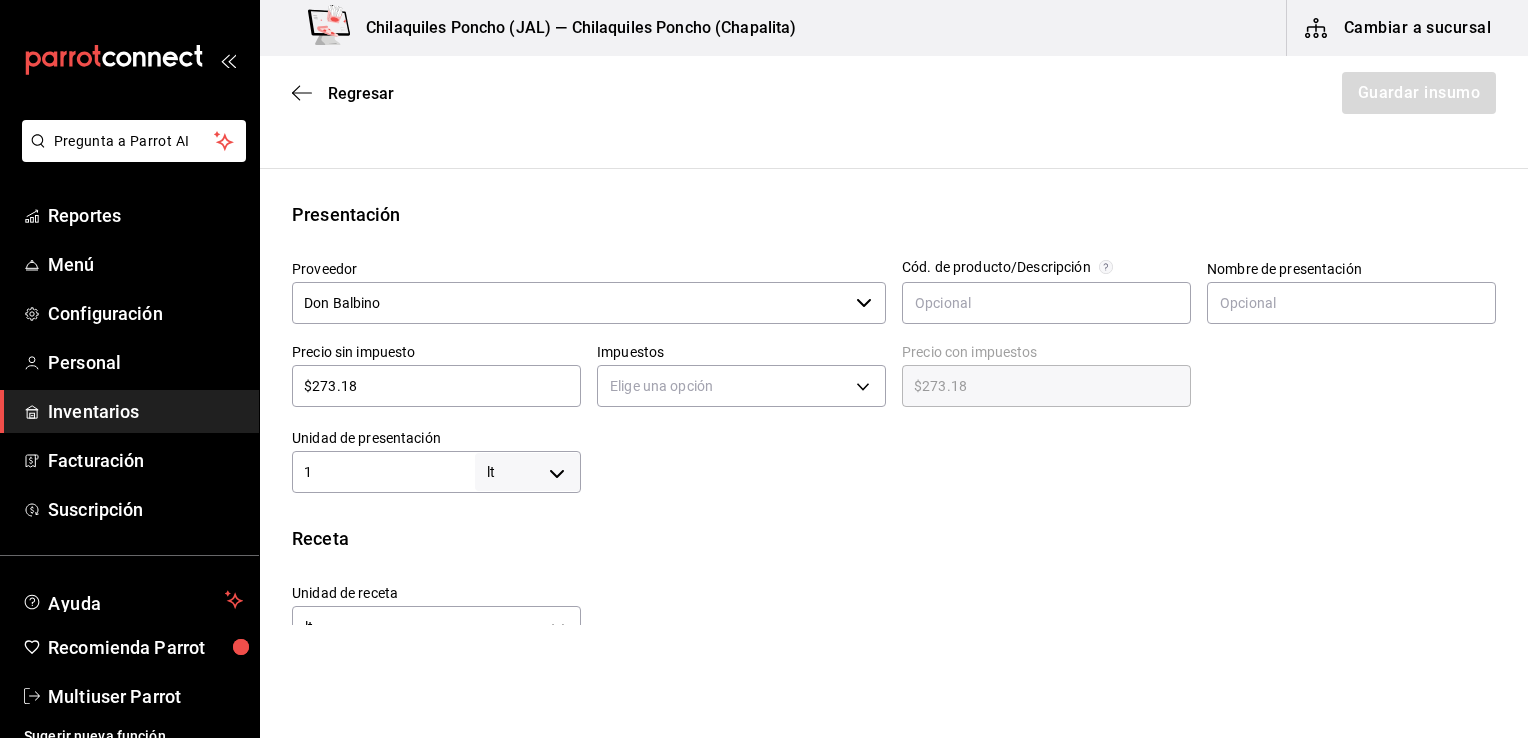 type on "1" 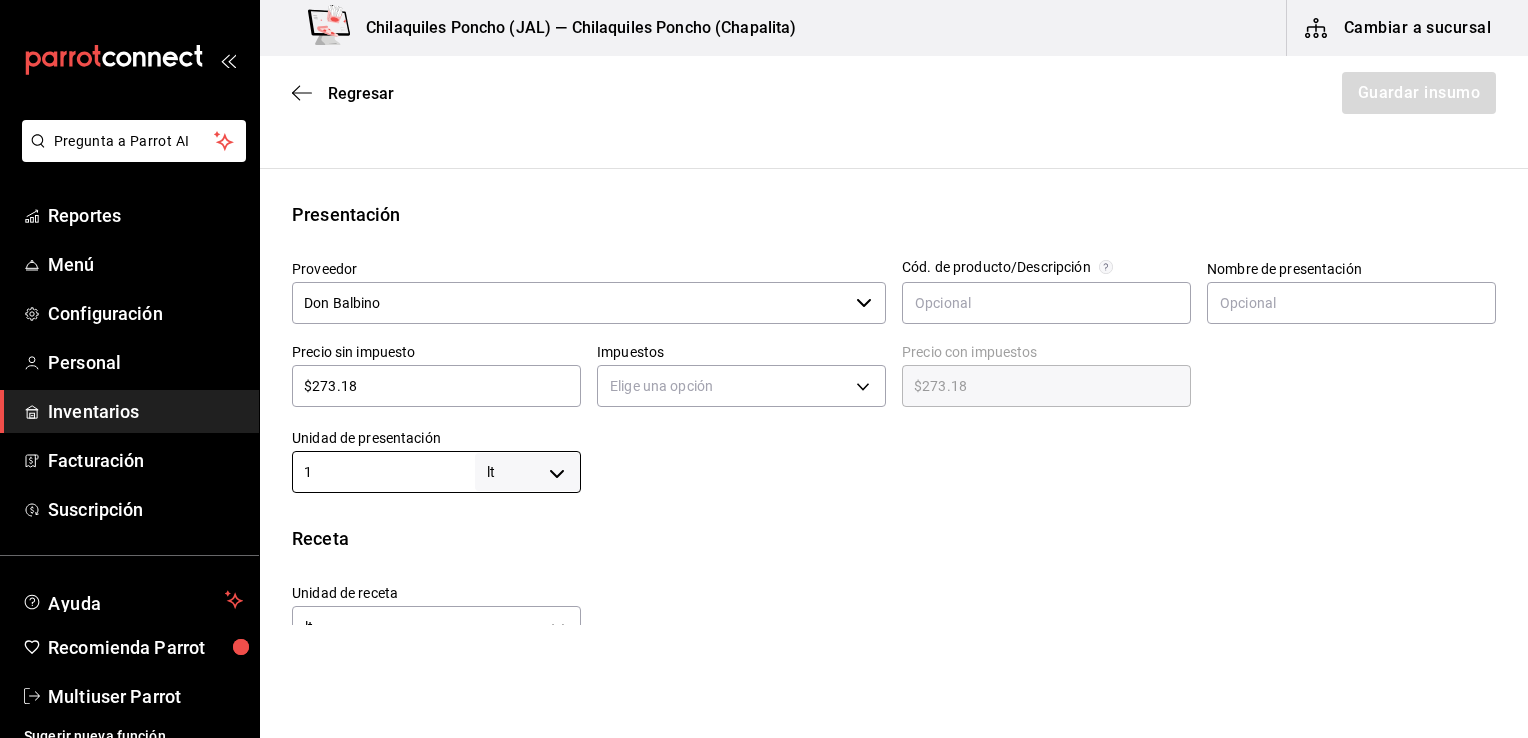type on "1" 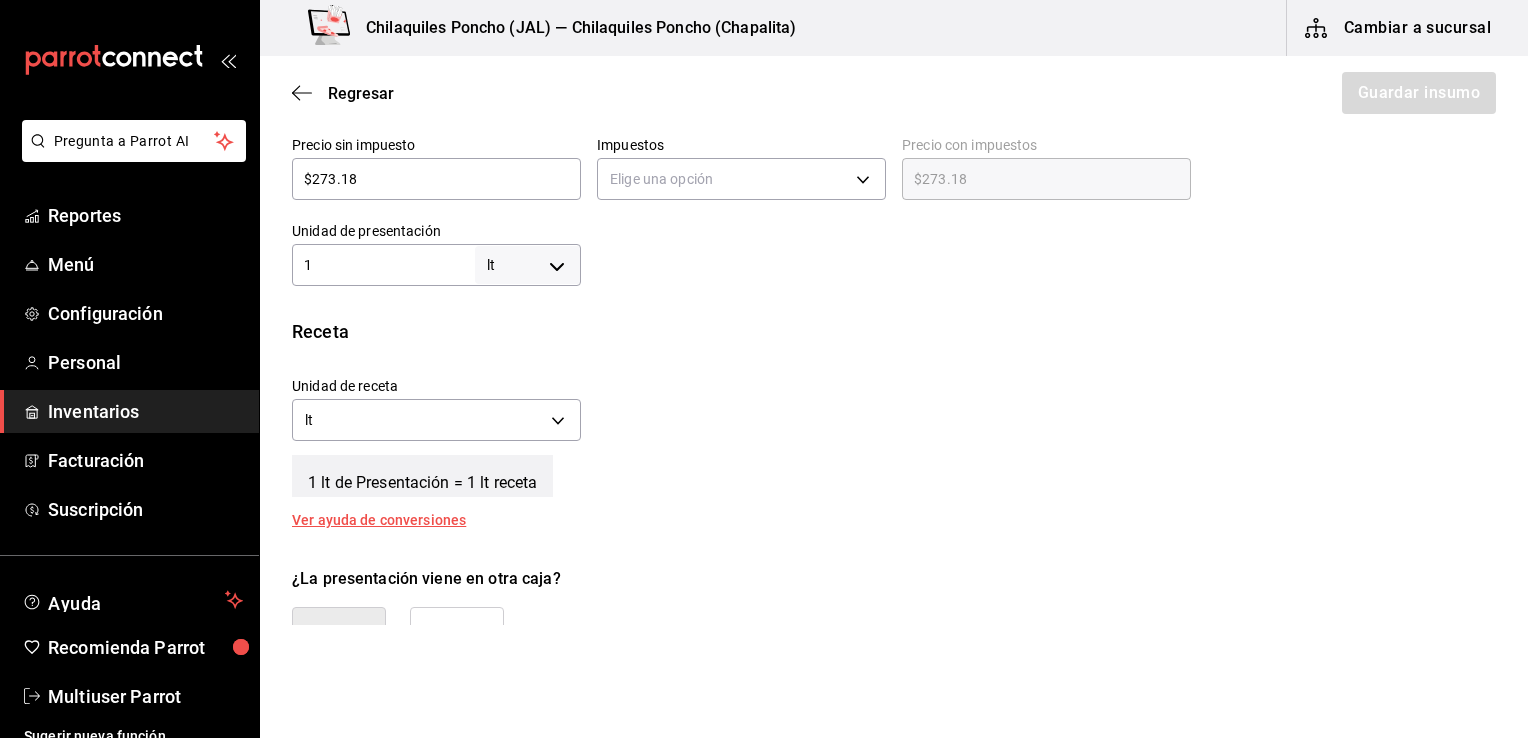 scroll, scrollTop: 534, scrollLeft: 0, axis: vertical 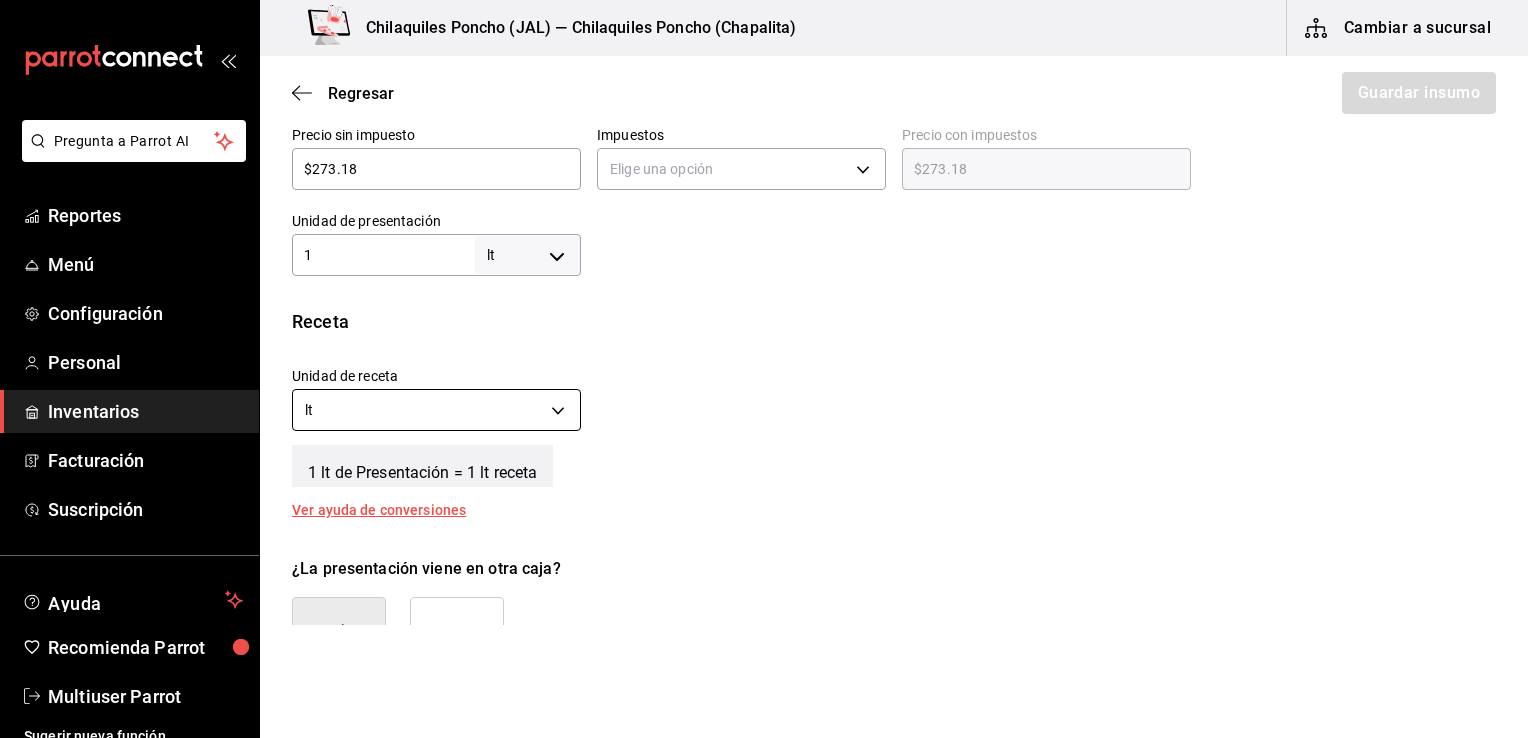 click on "Pregunta a Parrot AI Reportes   Menú   Configuración   Personal   Inventarios   Facturación   Suscripción   Ayuda Recomienda Parrot   Multiuser Parrot   Sugerir nueva función   Chilaquiles Poncho (JAL) — Chilaquiles Poncho (Chapalita) Cambiar a sucursal Regresar Guardar insumo Insumo Nombre Cáfe Infusionado en Frio Categoría de inventario Bebidas ​ Mínimo 1 ​ Ideal 1 ​ Insumo de producción Este insumo se produce con una receta de producción Presentación Proveedor Don Balbino ​ Cód. de producto/Descripción Nombre de presentación Precio sin impuesto $273.18 ​ Impuestos Elige una opción Precio con impuestos $273.18 ​ Unidad de presentación 1 lt LITER ​ Receta Unidad de receta lt LITER Factor de conversión 1 ​ 1 lt de Presentación = 1 lt receta Ver ayuda de conversiones ¿La presentación  viene en otra caja? Si No Presentaciones por caja ​   de 1 lt Unidades de conteo lt Presentación (1 lt) GANA 1 MES GRATIS EN TU SUSCRIPCIÓN AQUÍ Pregunta a Parrot AI Reportes   Menú" at bounding box center [764, 312] 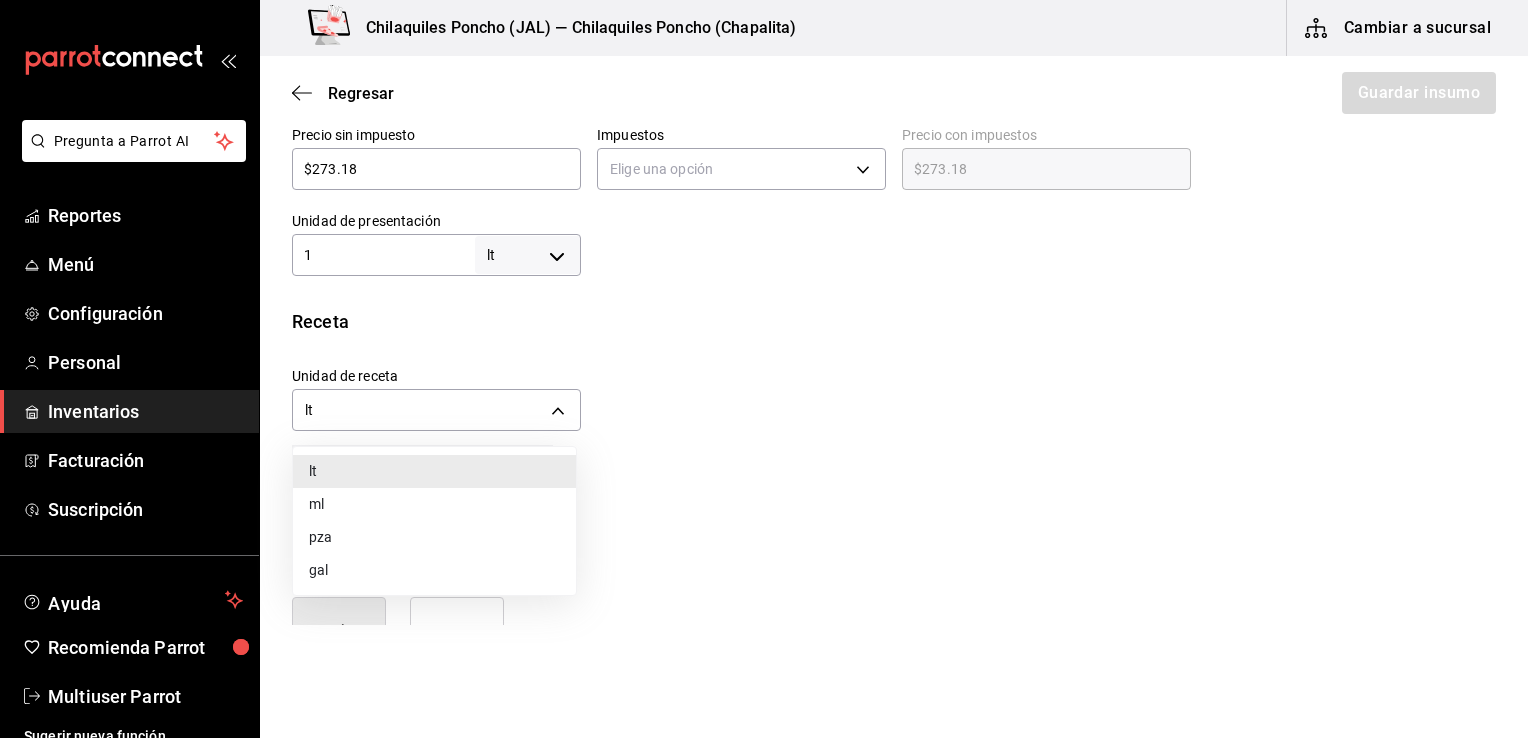 click on "ml" at bounding box center [434, 504] 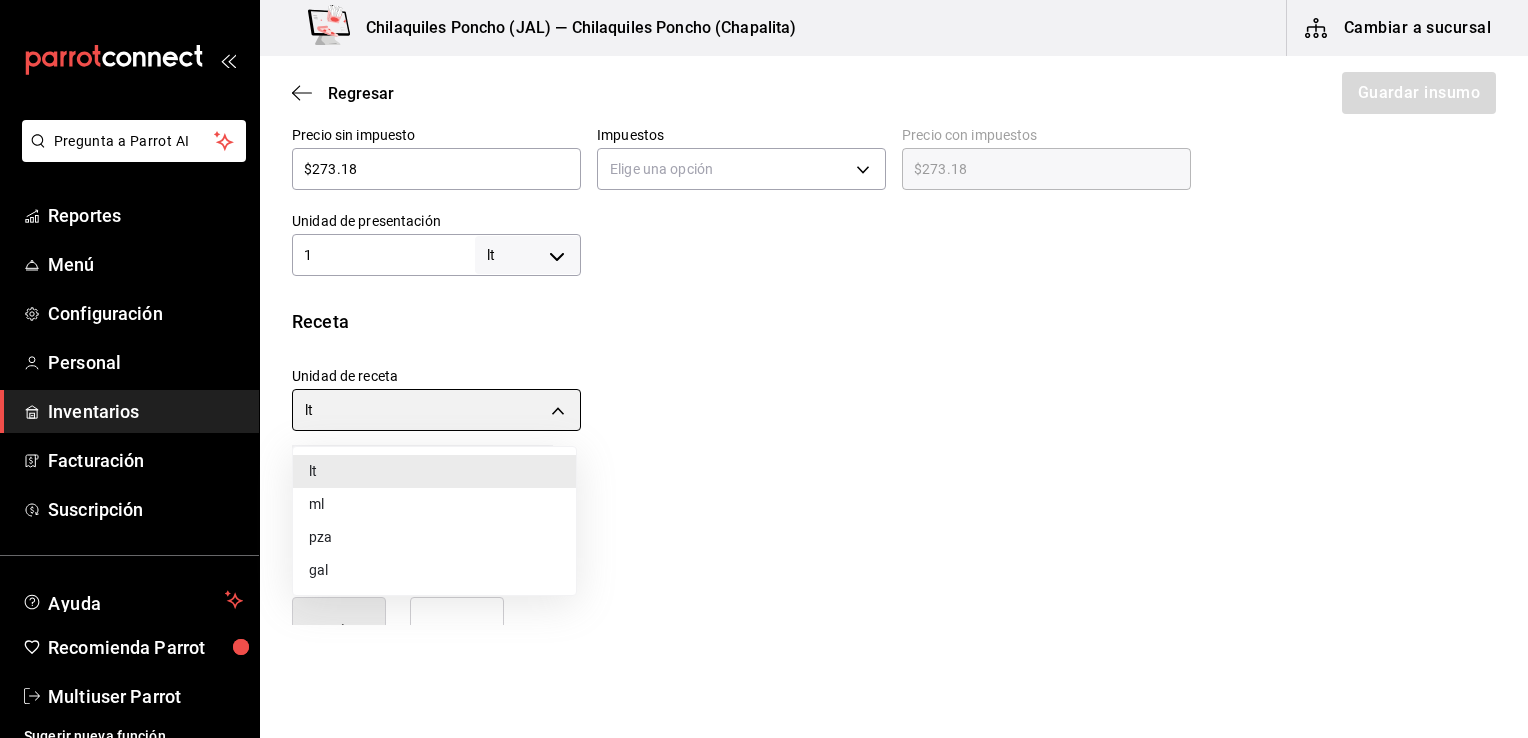 type on "MILLILITER" 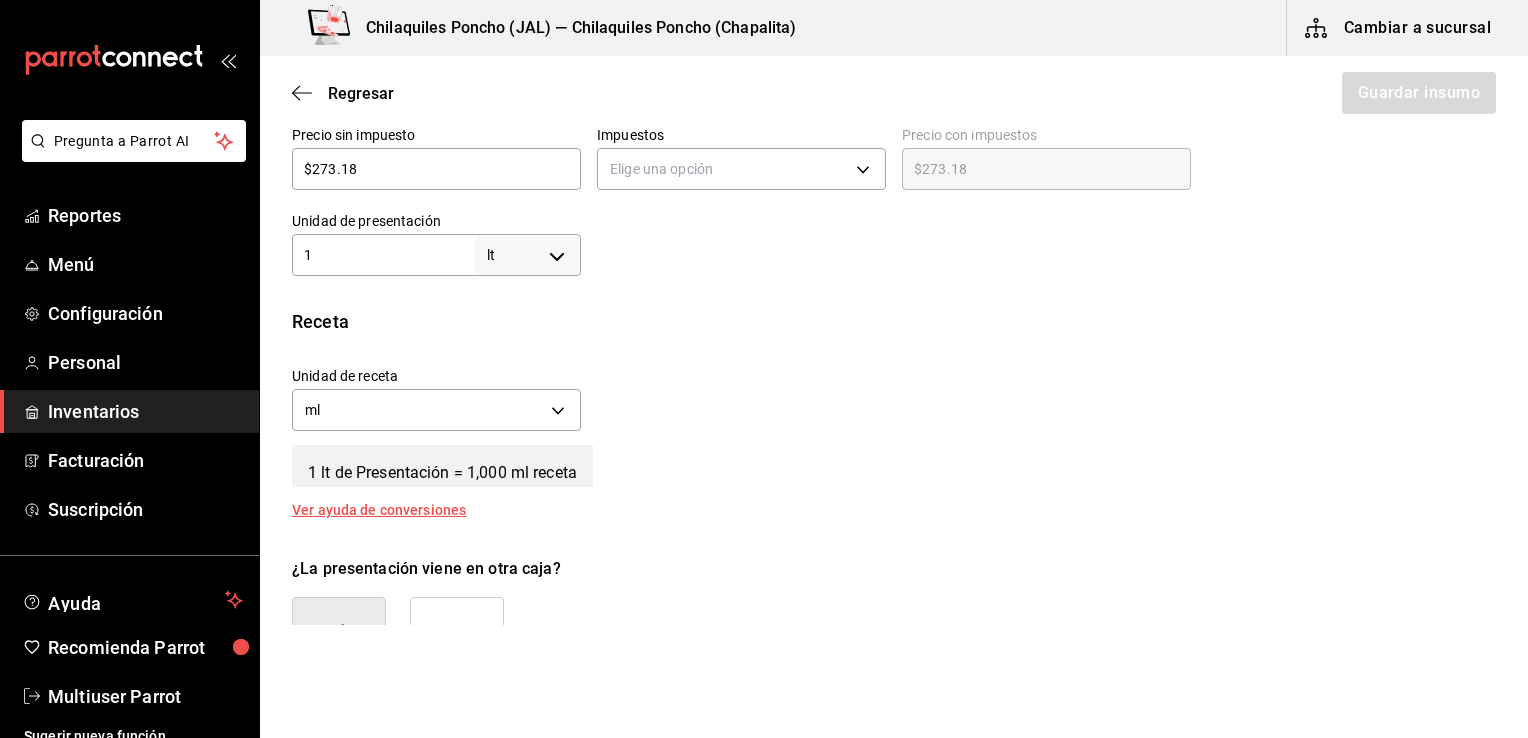 click on "1 lt de Presentación = 1,000 ml receta" at bounding box center [894, 462] 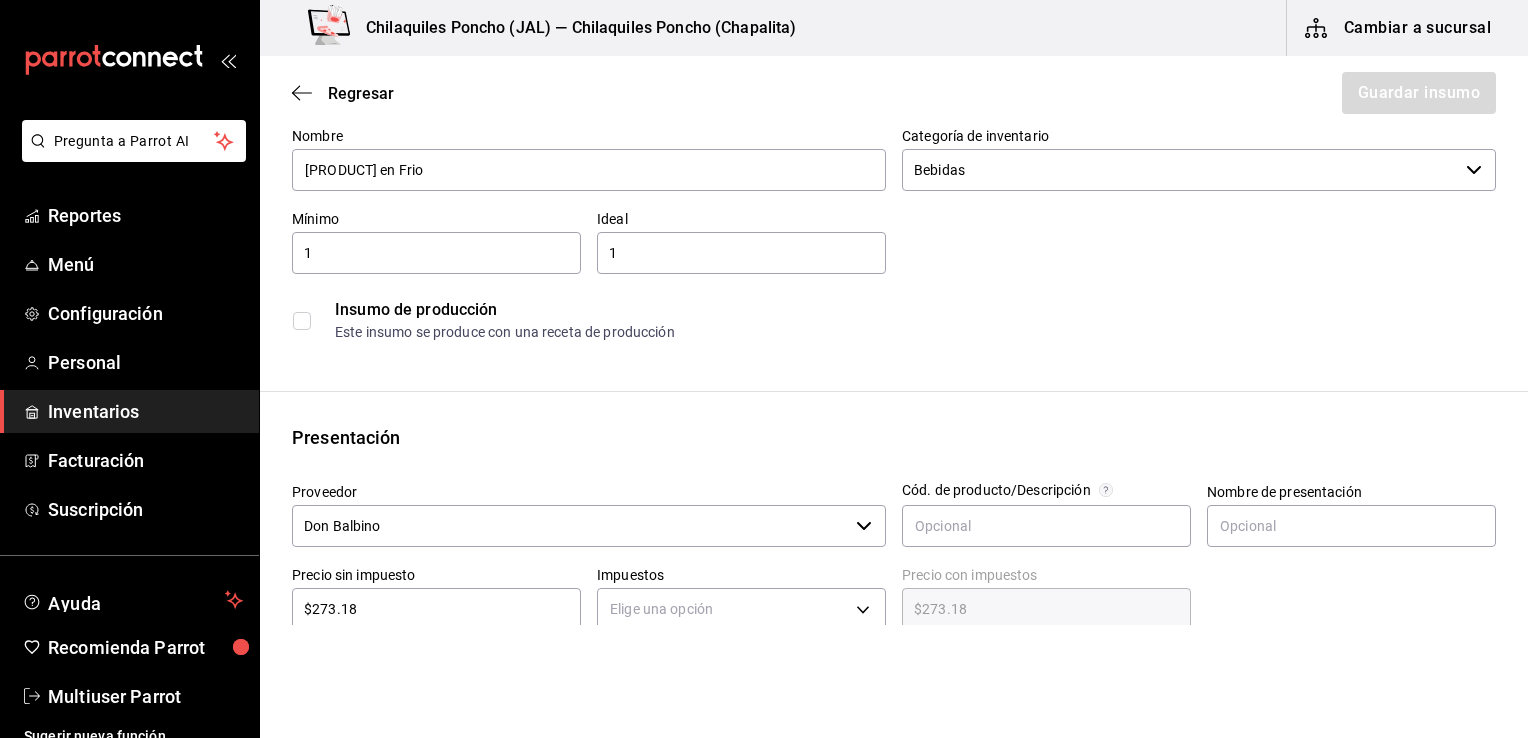 scroll, scrollTop: 0, scrollLeft: 0, axis: both 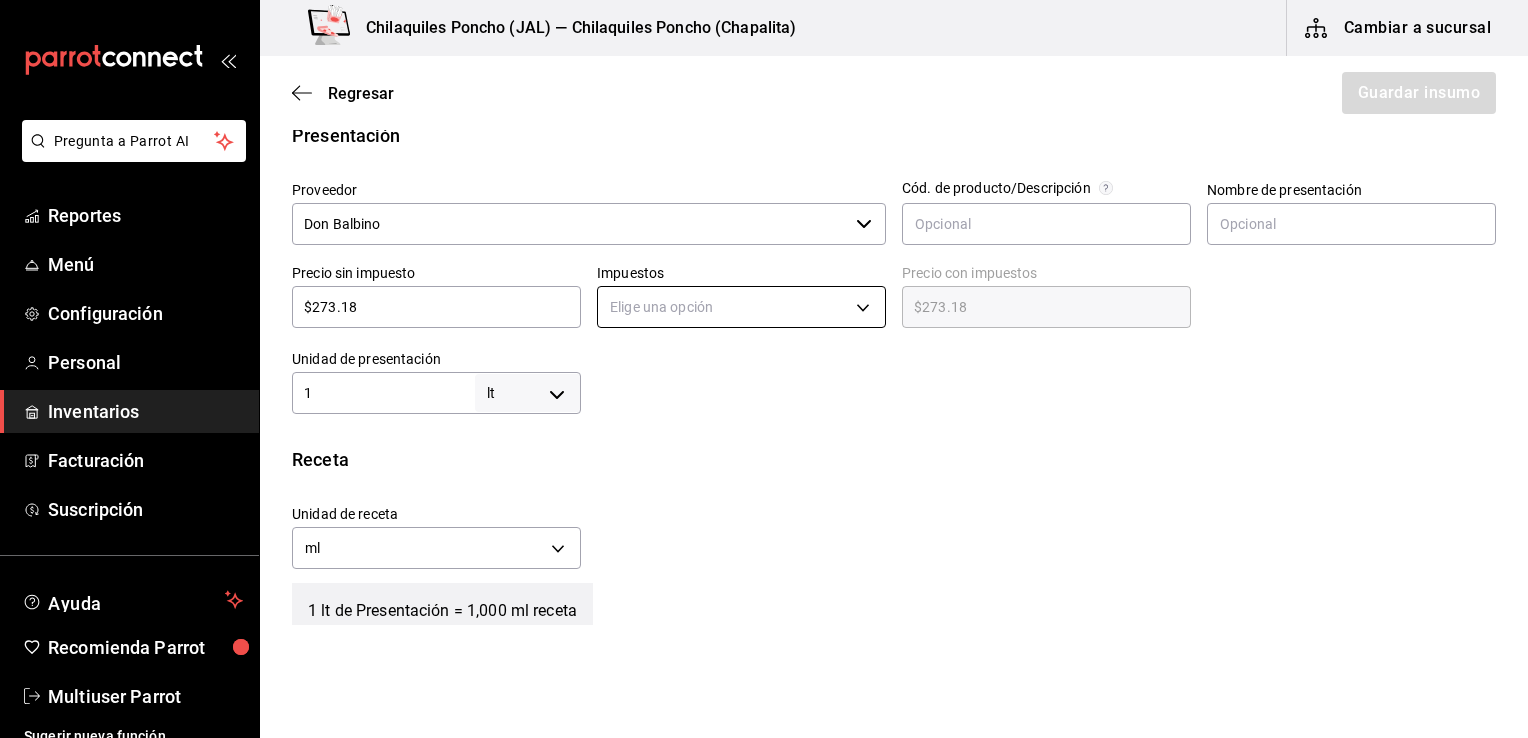 click on "Pregunta a Parrot AI Reportes   Menú   Configuración   Personal   Inventarios   Facturación   Suscripción   Ayuda Recomienda Parrot   Multiuser Parrot   Sugerir nueva función   Chilaquiles Poncho (JAL) — Chilaquiles Poncho (Chapalita) Cambiar a sucursal Regresar Guardar insumo Insumo Nombre Cáfe Infusionado en Frio Categoría de inventario Bebidas ​ Mínimo 1 ​ Ideal 1 ​ Insumo de producción Este insumo se produce con una receta de producción Presentación Proveedor Don Balbino ​ Cód. de producto/Descripción Nombre de presentación Precio sin impuesto $273.18 ​ Impuestos Elige una opción Precio con impuestos $273.18 ​ Unidad de presentación 1 lt LITER ​ Receta Unidad de receta ml MILLILITER Factor de conversión 1,000 ​ 1 lt de Presentación = 1,000 ml receta Ver ayuda de conversiones ¿La presentación  viene en otra caja? Si No Unidades de conteo lt Presentación (1 lt) GANA 1 MES GRATIS EN TU SUSCRIPCIÓN AQUÍ Pregunta a Parrot AI Reportes   Menú   Configuración   Personal" at bounding box center [764, 312] 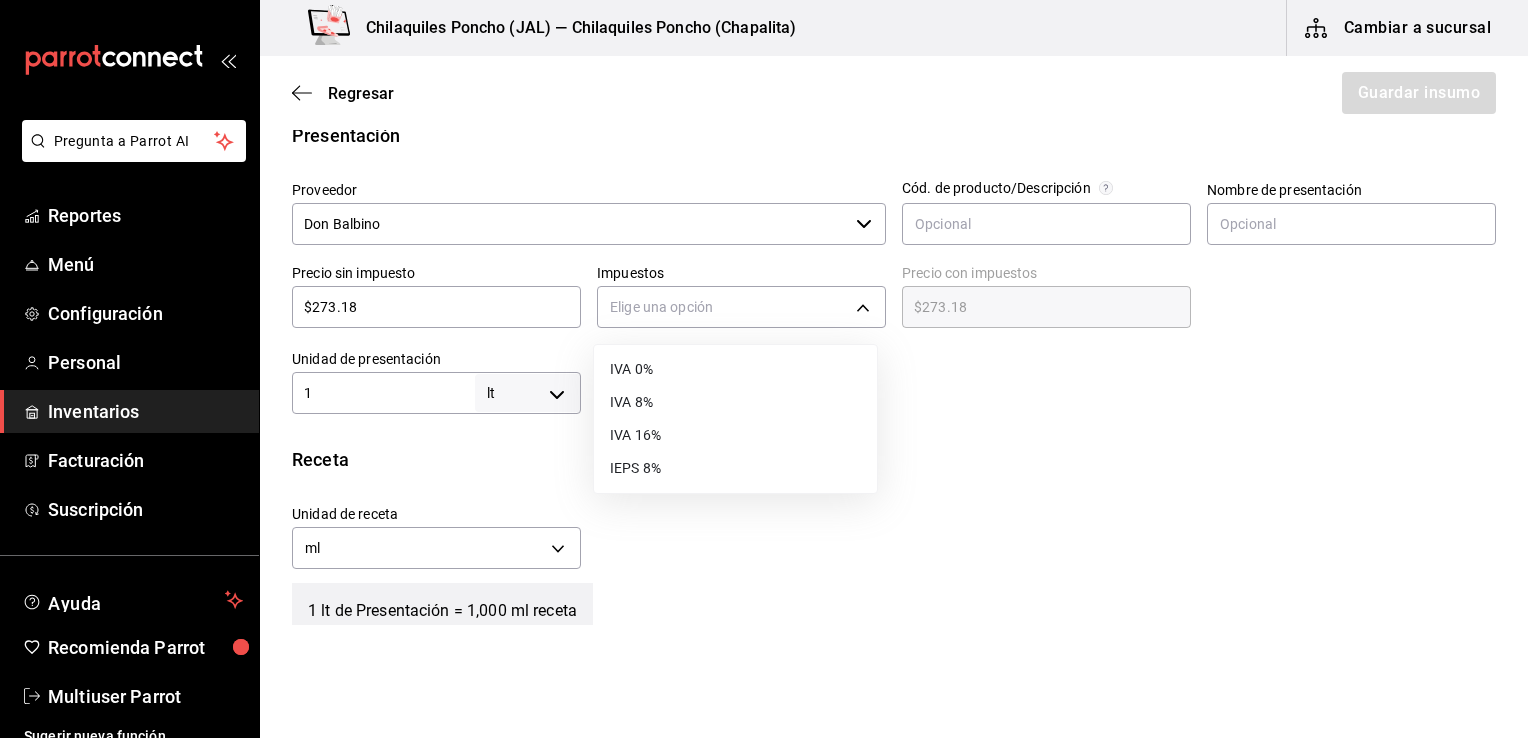 click on "IVA 16%" at bounding box center (735, 435) 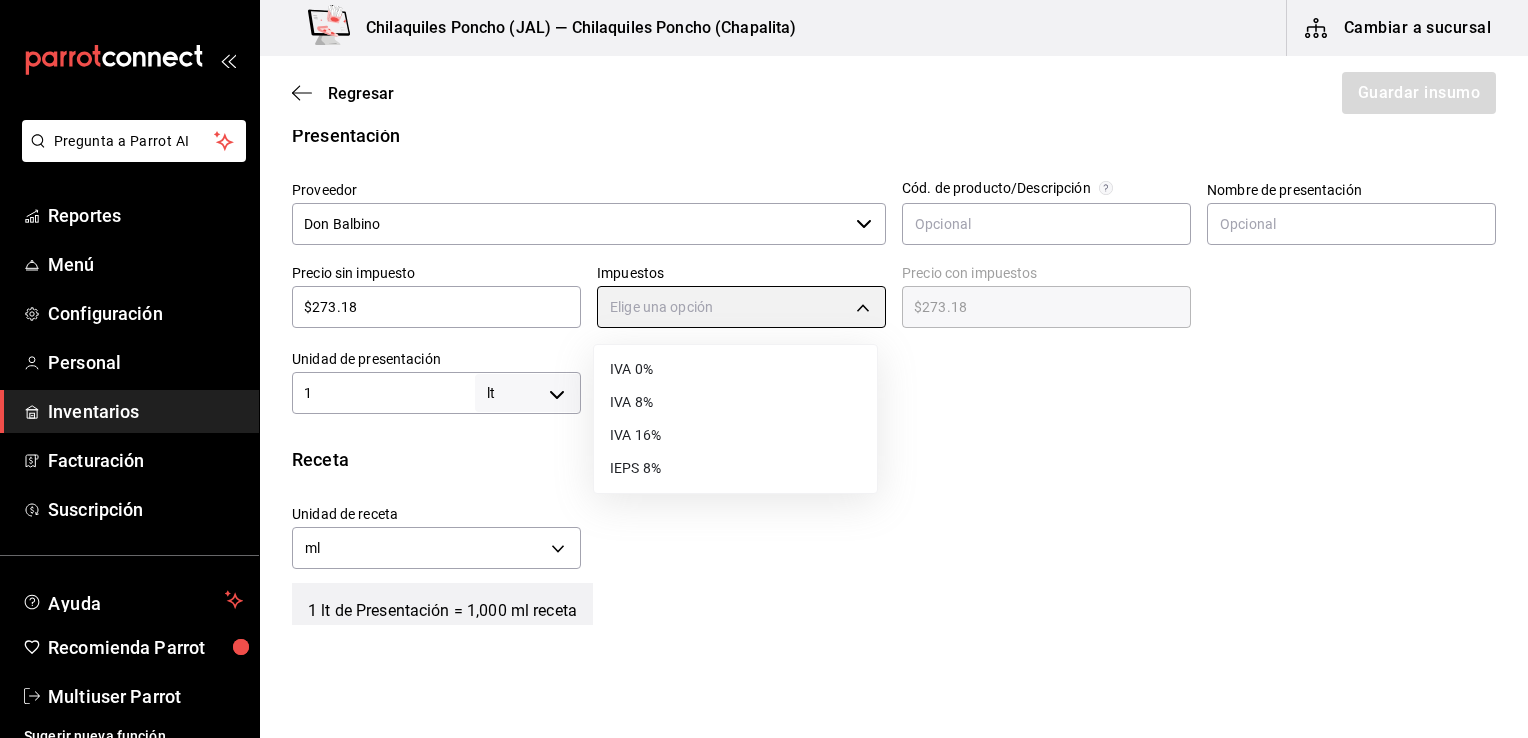 type on "IVA_16" 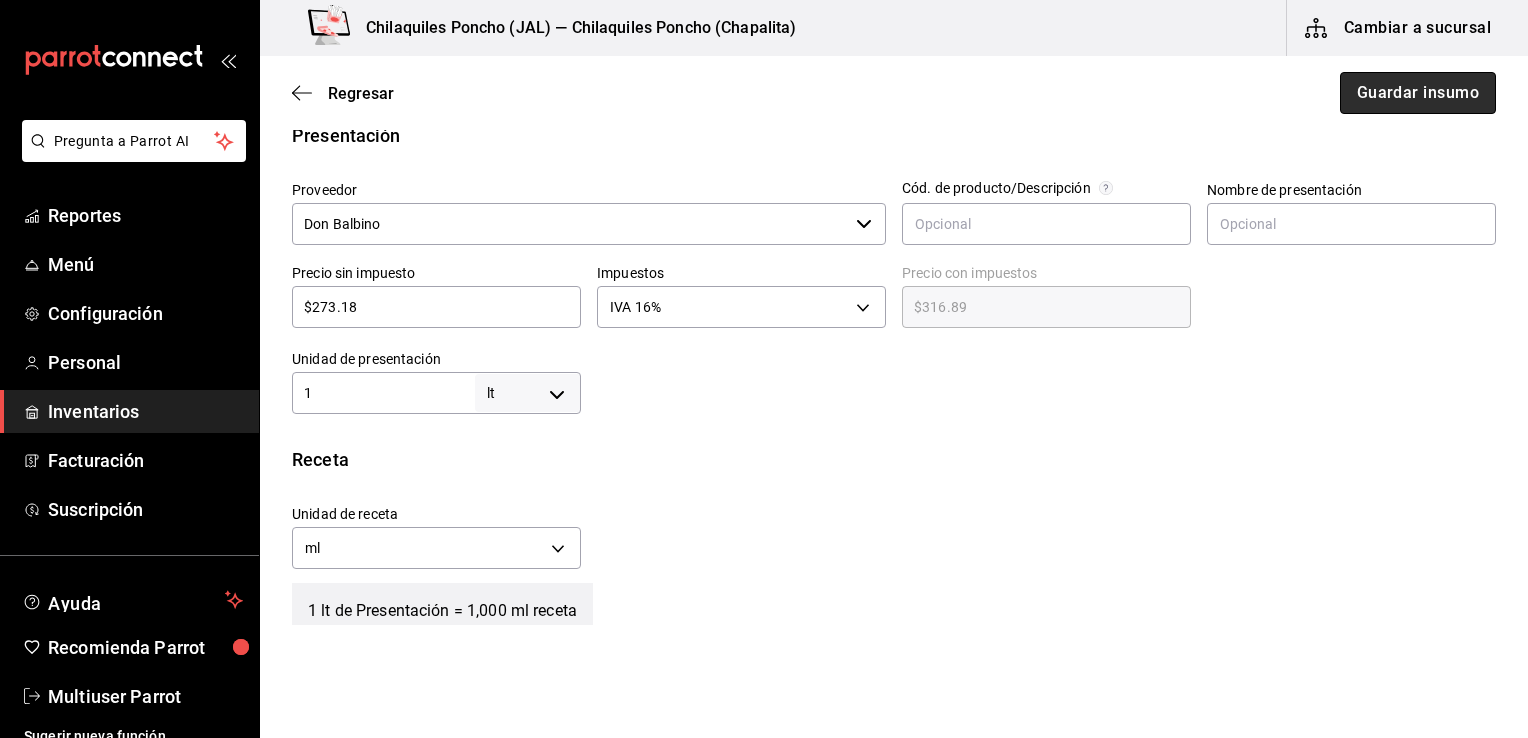 click on "Guardar insumo" at bounding box center [1418, 93] 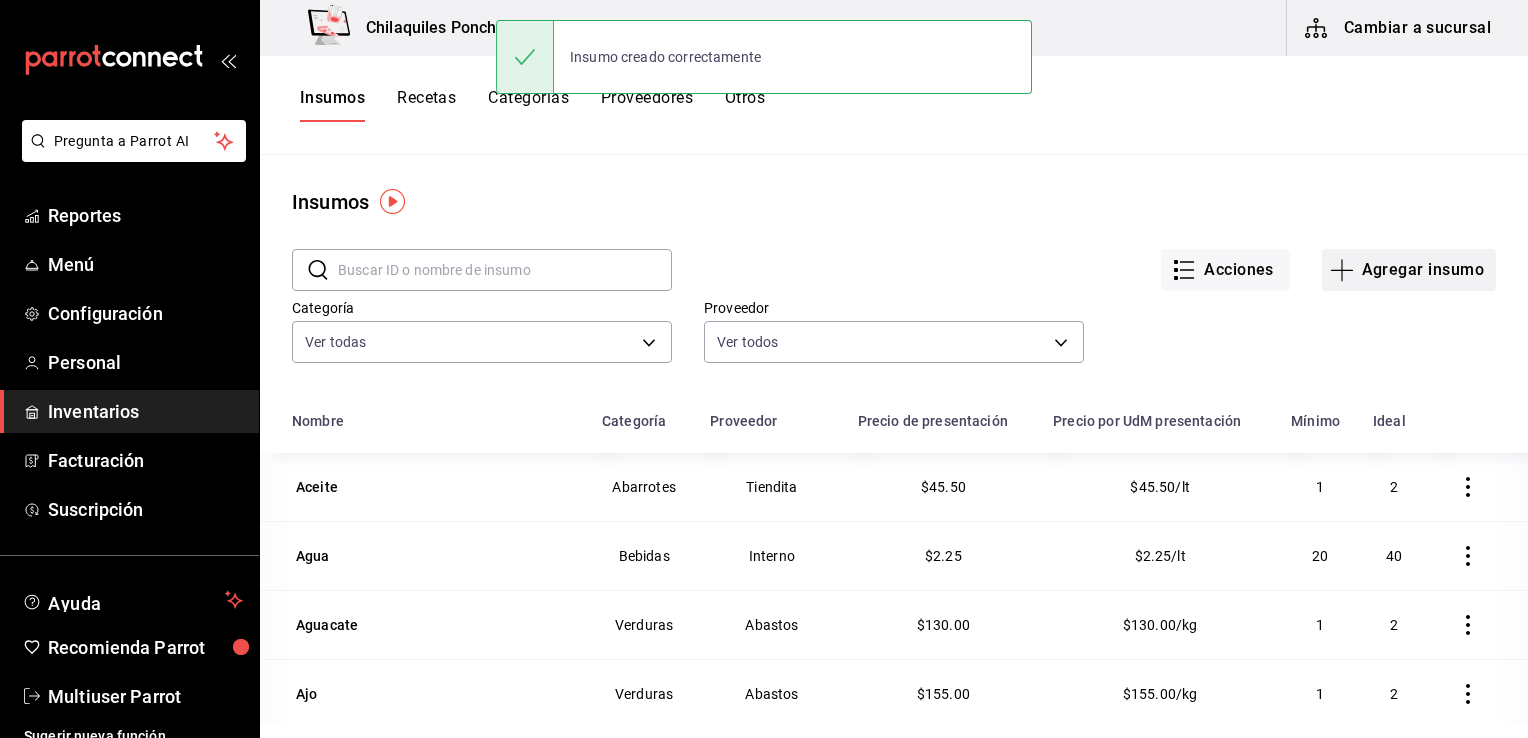 click on "Agregar insumo" at bounding box center (1409, 270) 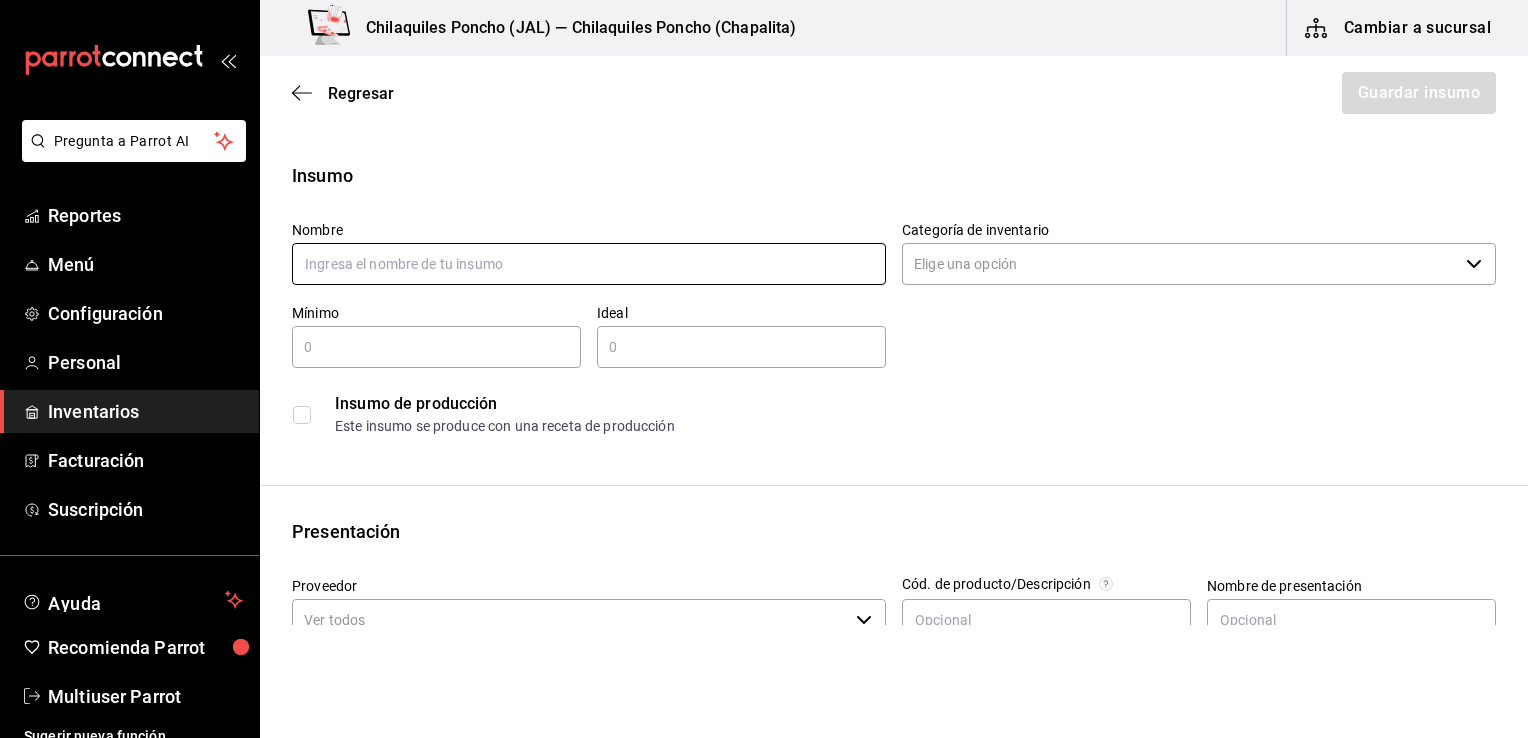 click at bounding box center (589, 264) 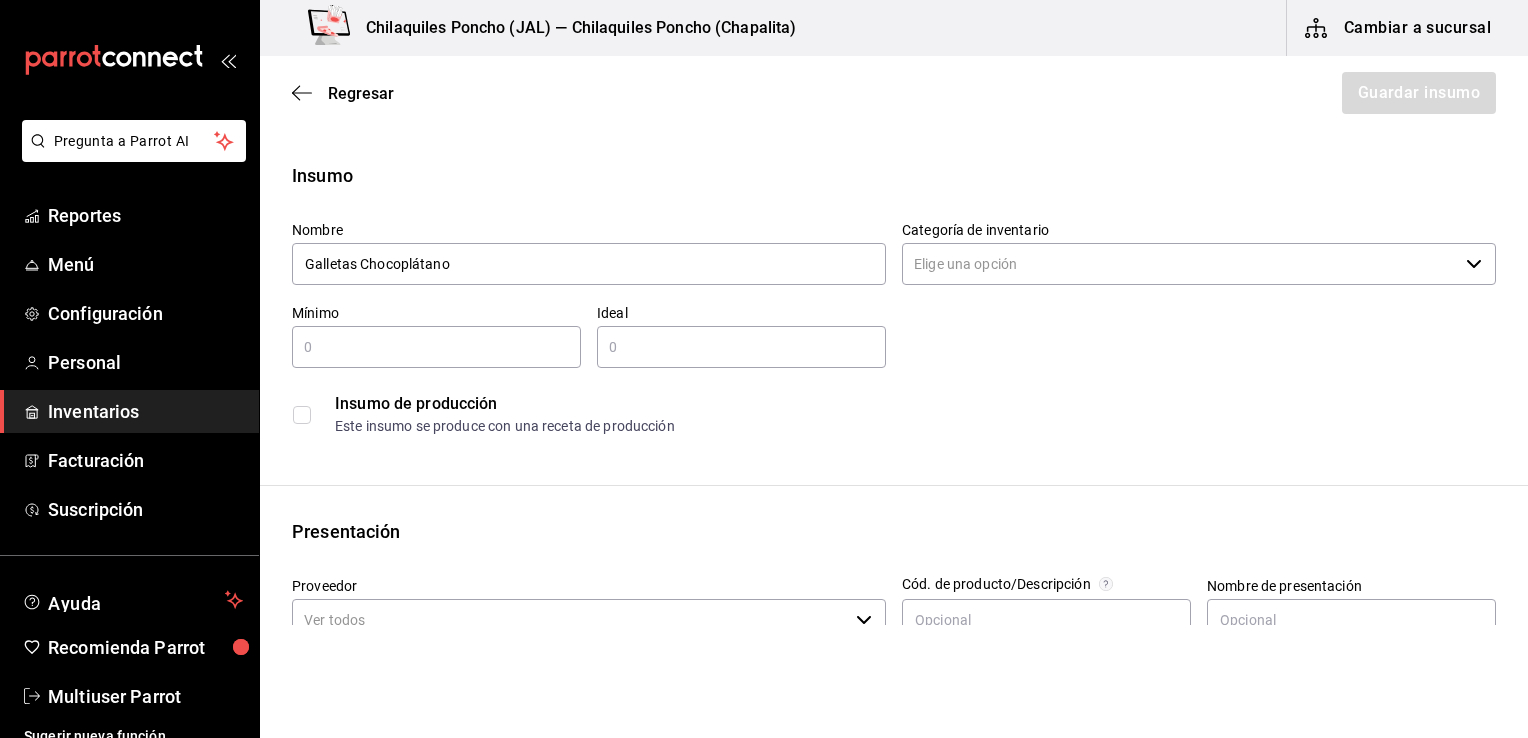 type on "Galletas Chocoplátano" 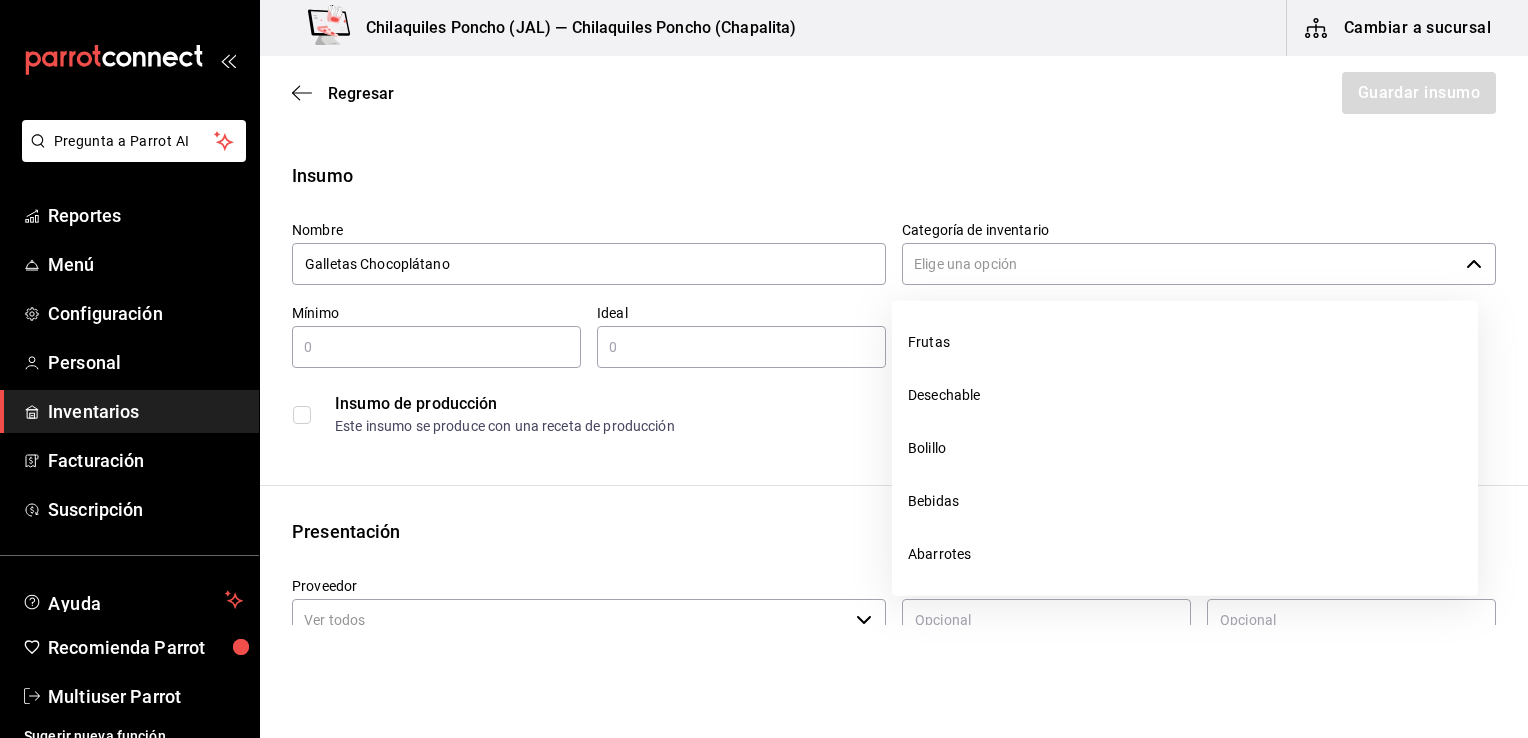 scroll, scrollTop: 267, scrollLeft: 0, axis: vertical 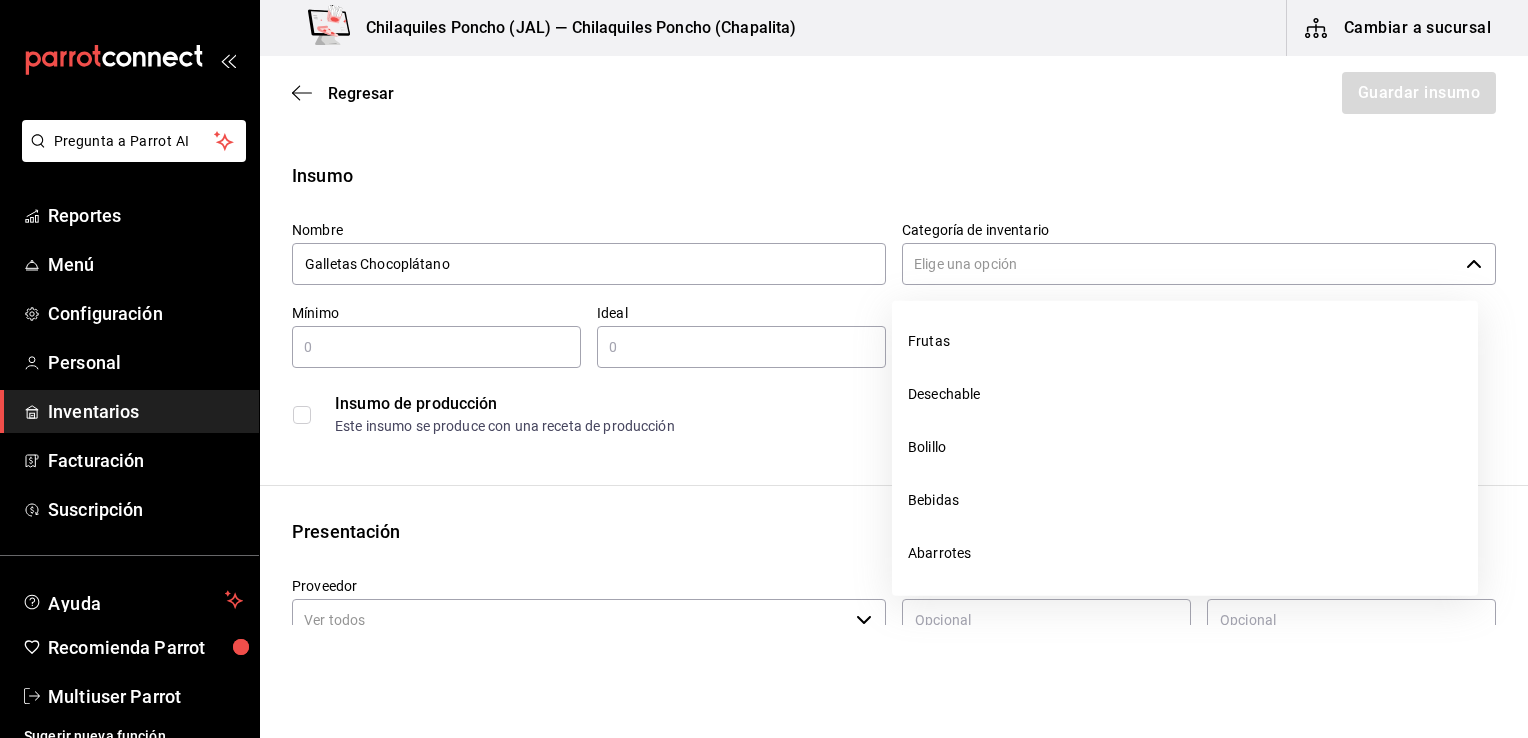 click on "Abarrotes" at bounding box center [1185, 553] 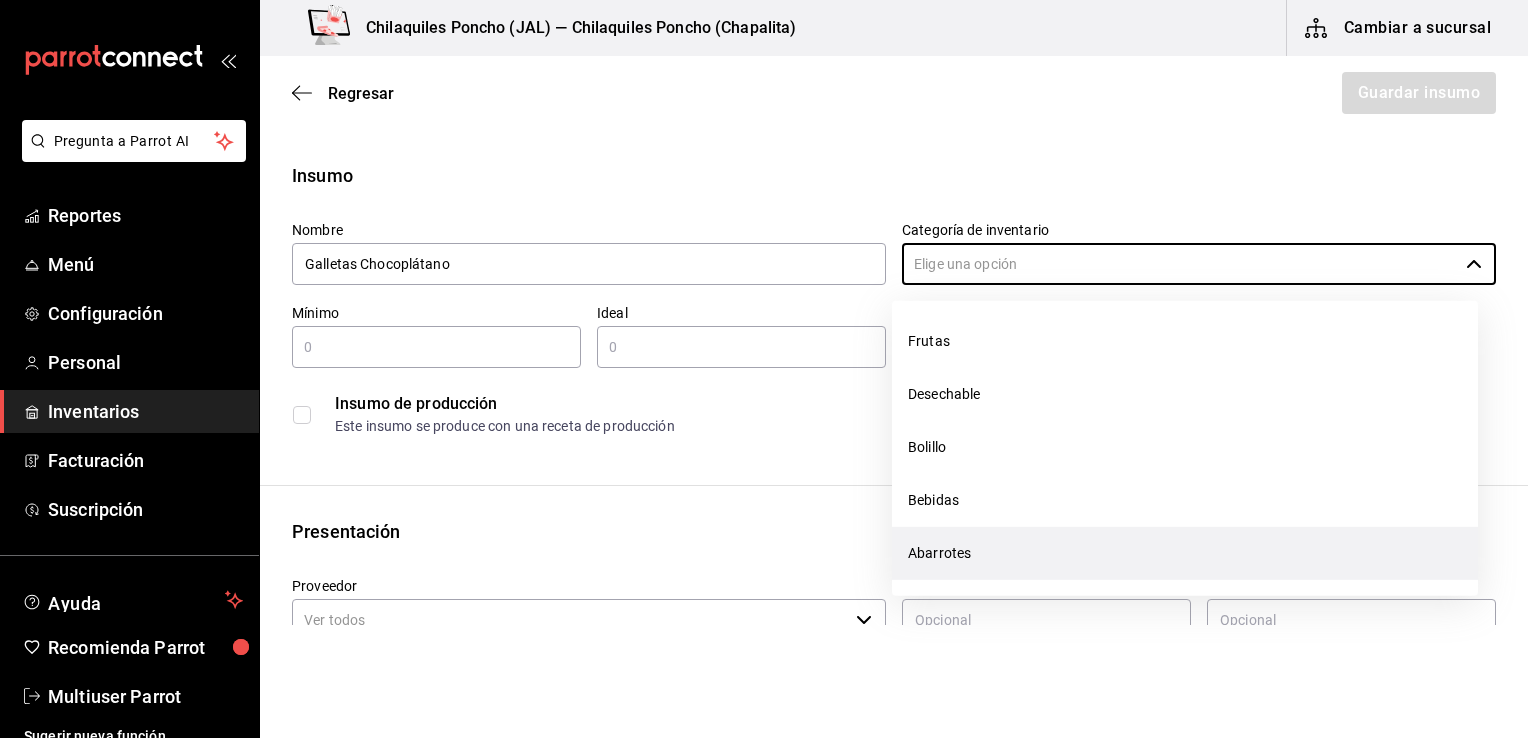 type on "Abarrotes" 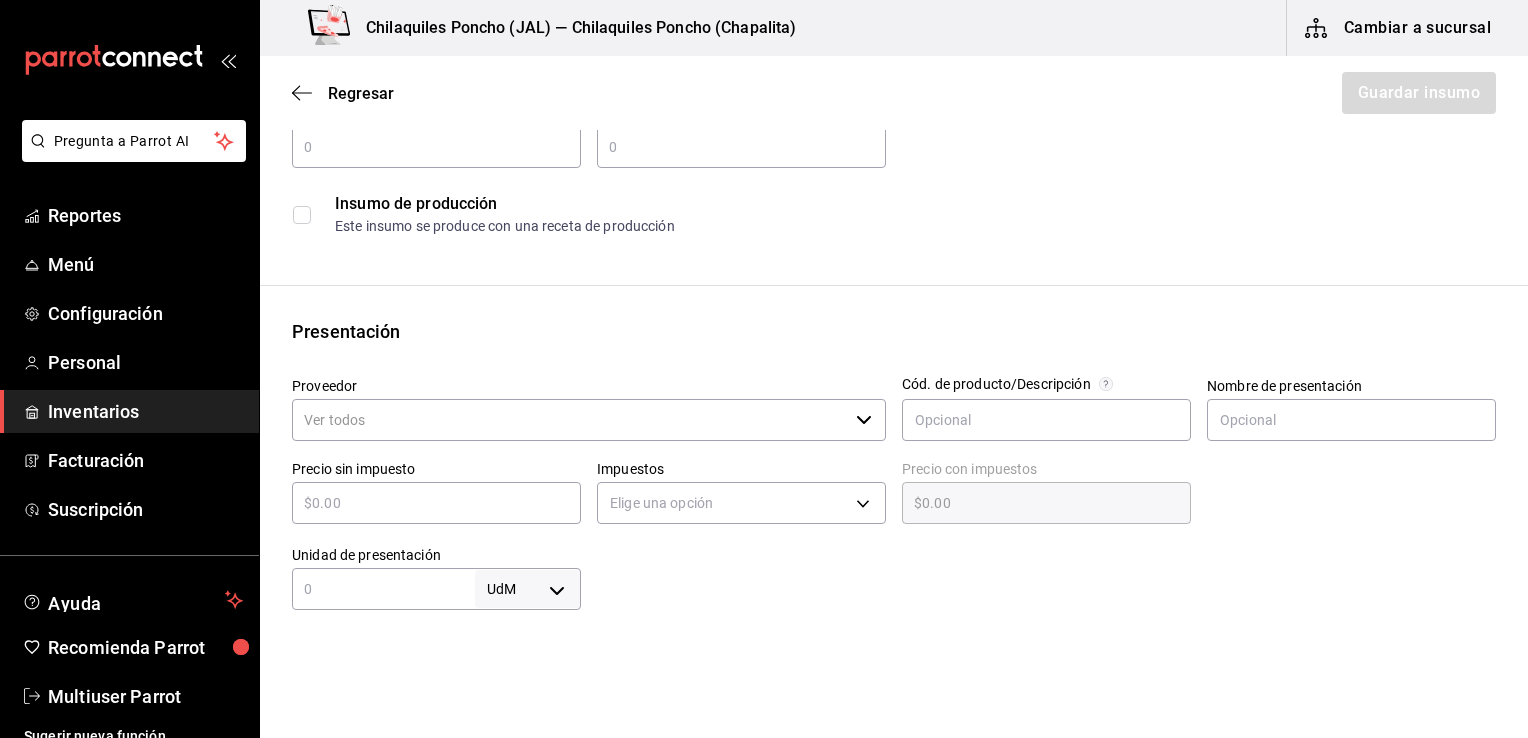 scroll, scrollTop: 224, scrollLeft: 0, axis: vertical 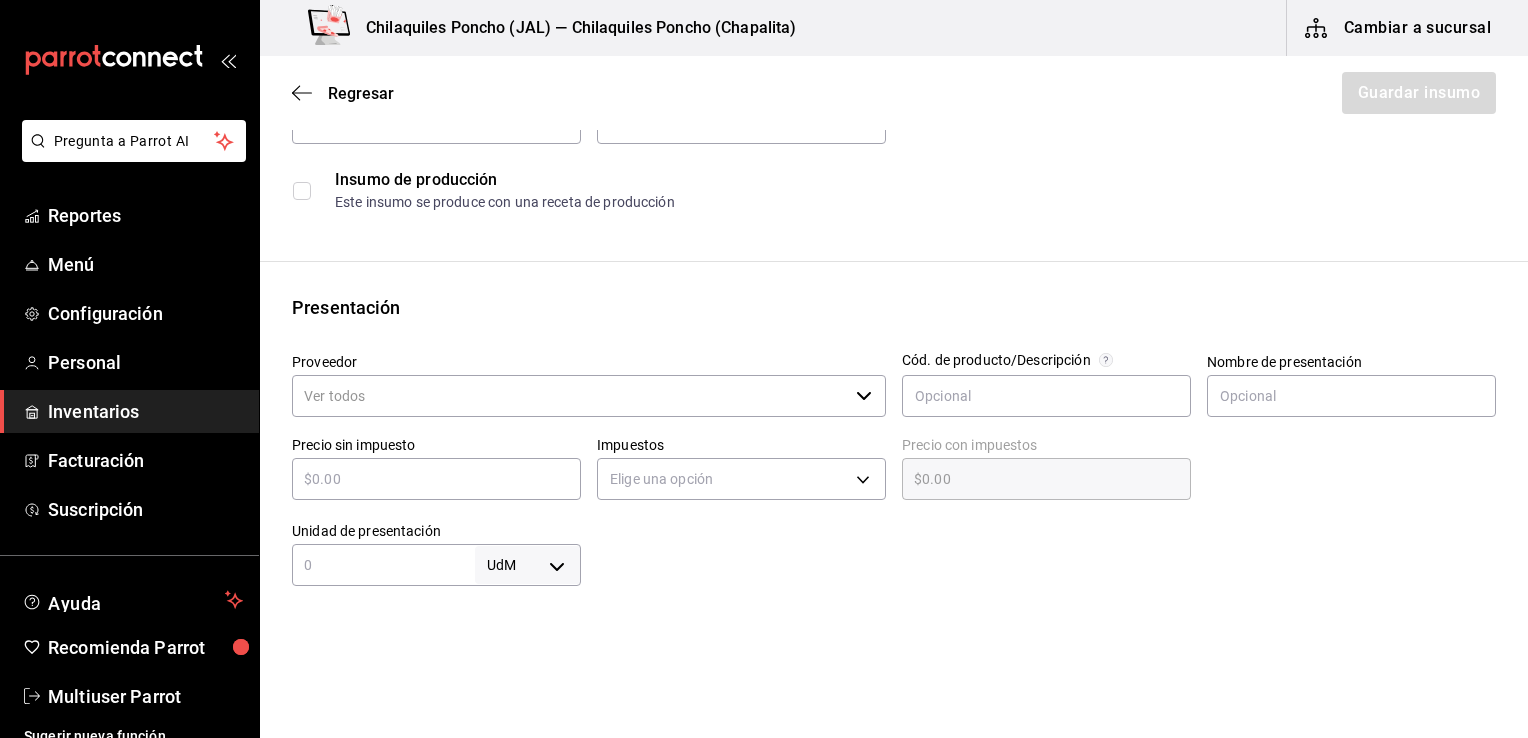 click on "Proveedor" at bounding box center [570, 396] 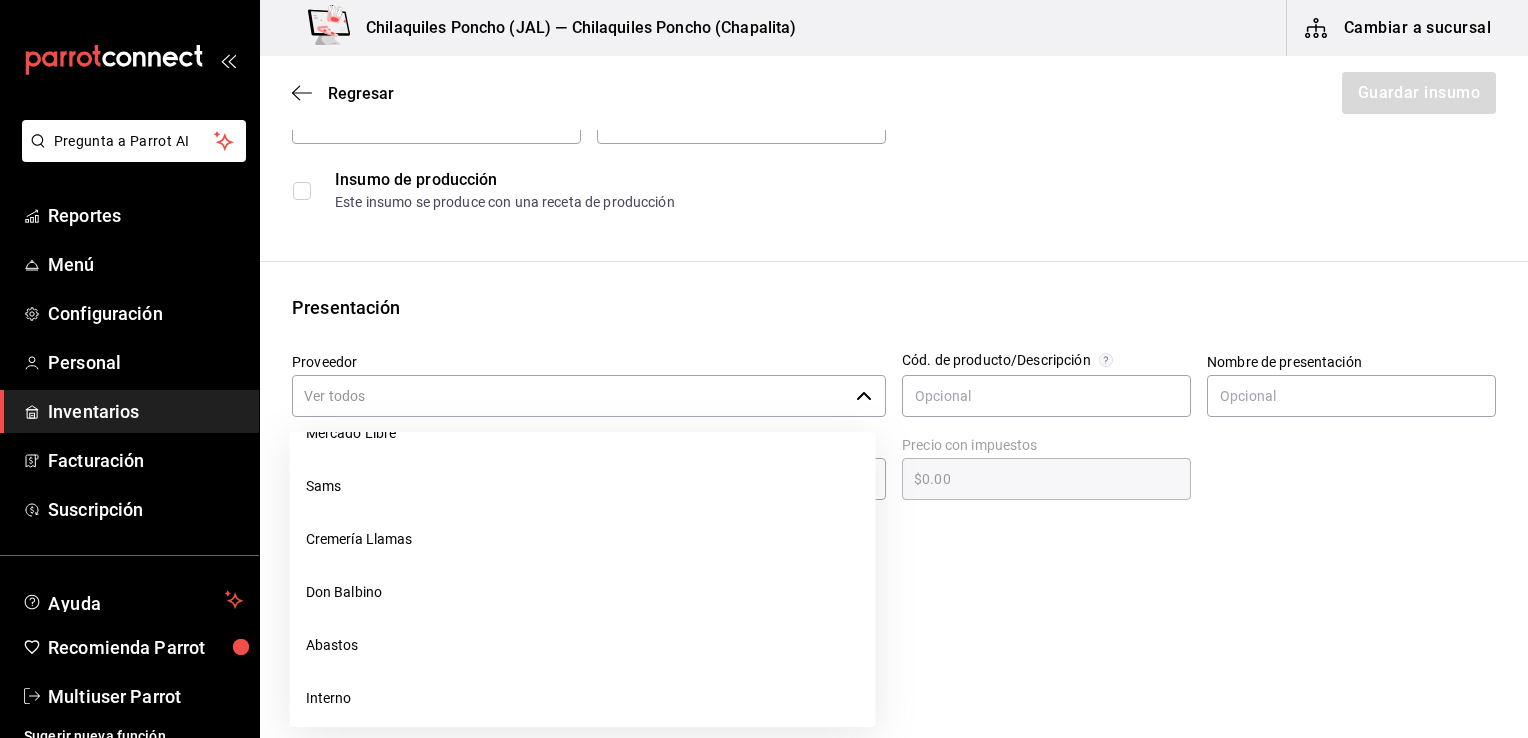 scroll, scrollTop: 691, scrollLeft: 0, axis: vertical 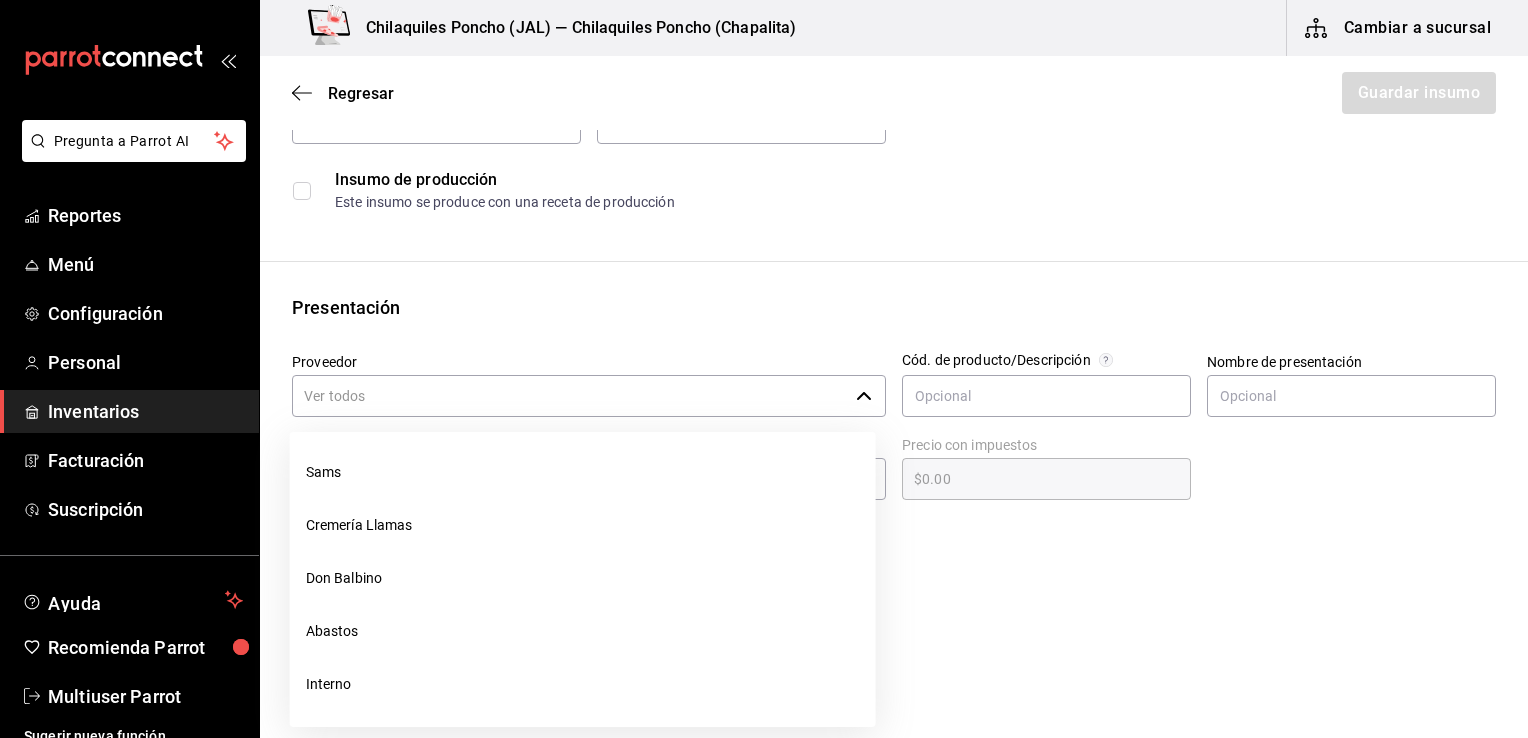click on "Interno" at bounding box center (583, 684) 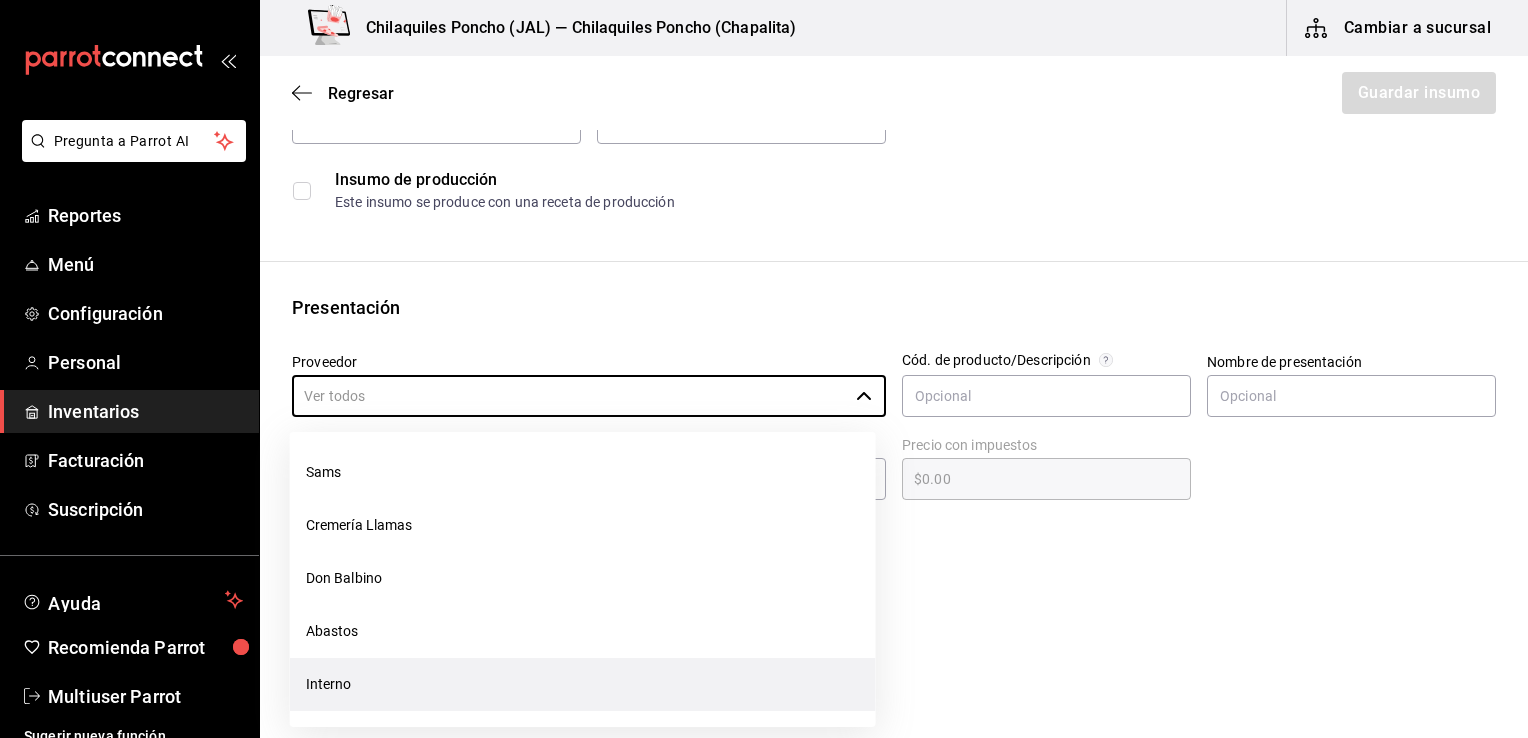 type on "Interno" 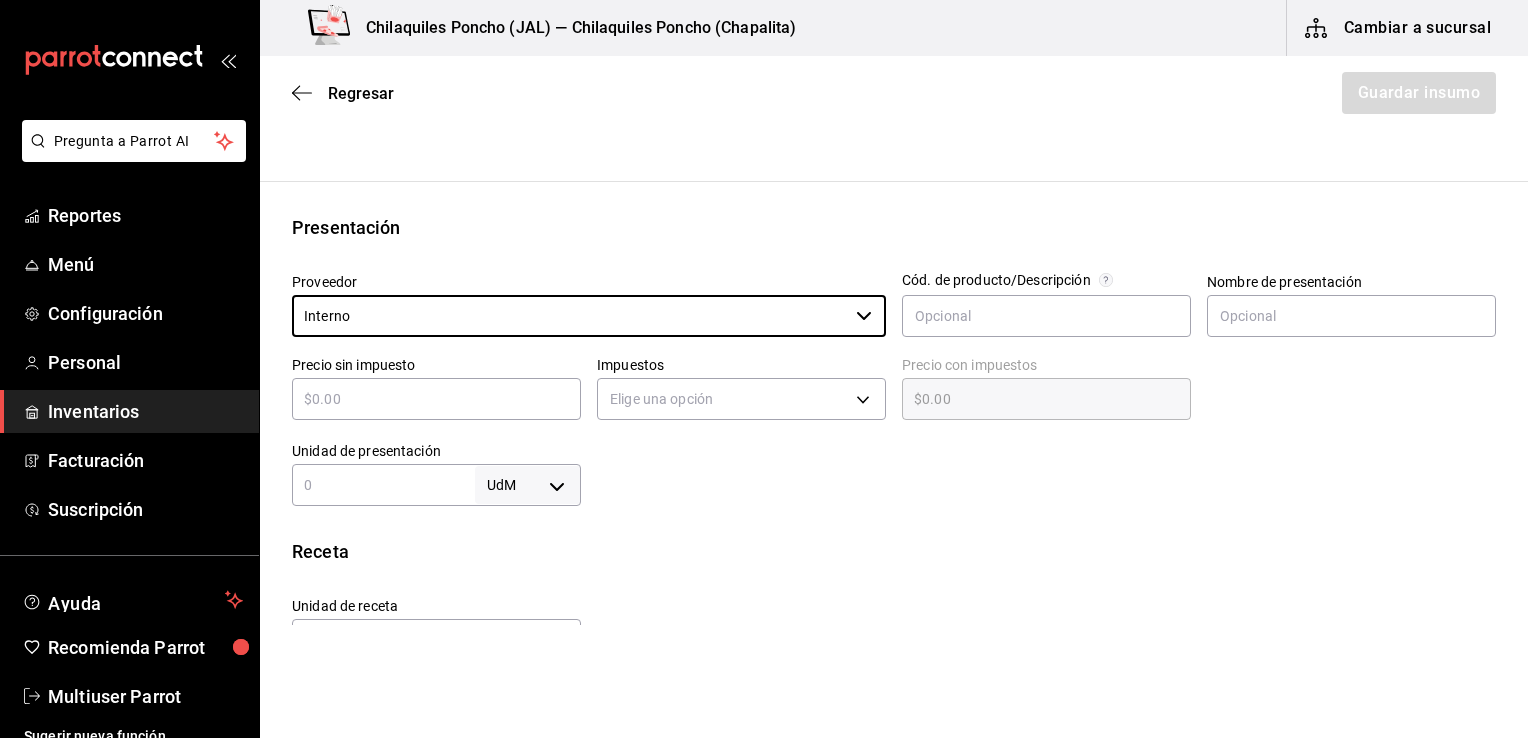 scroll, scrollTop: 315, scrollLeft: 0, axis: vertical 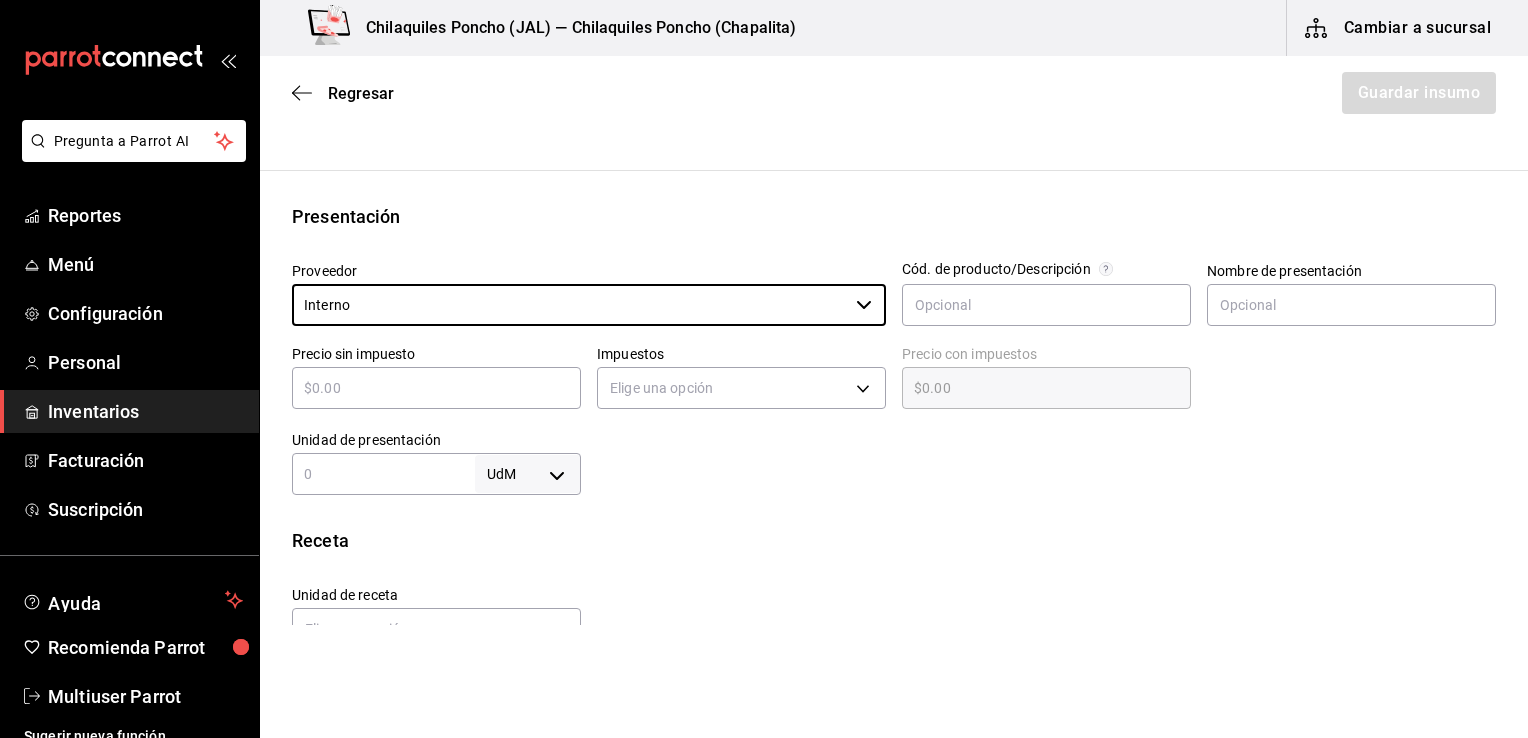 click at bounding box center [436, 388] 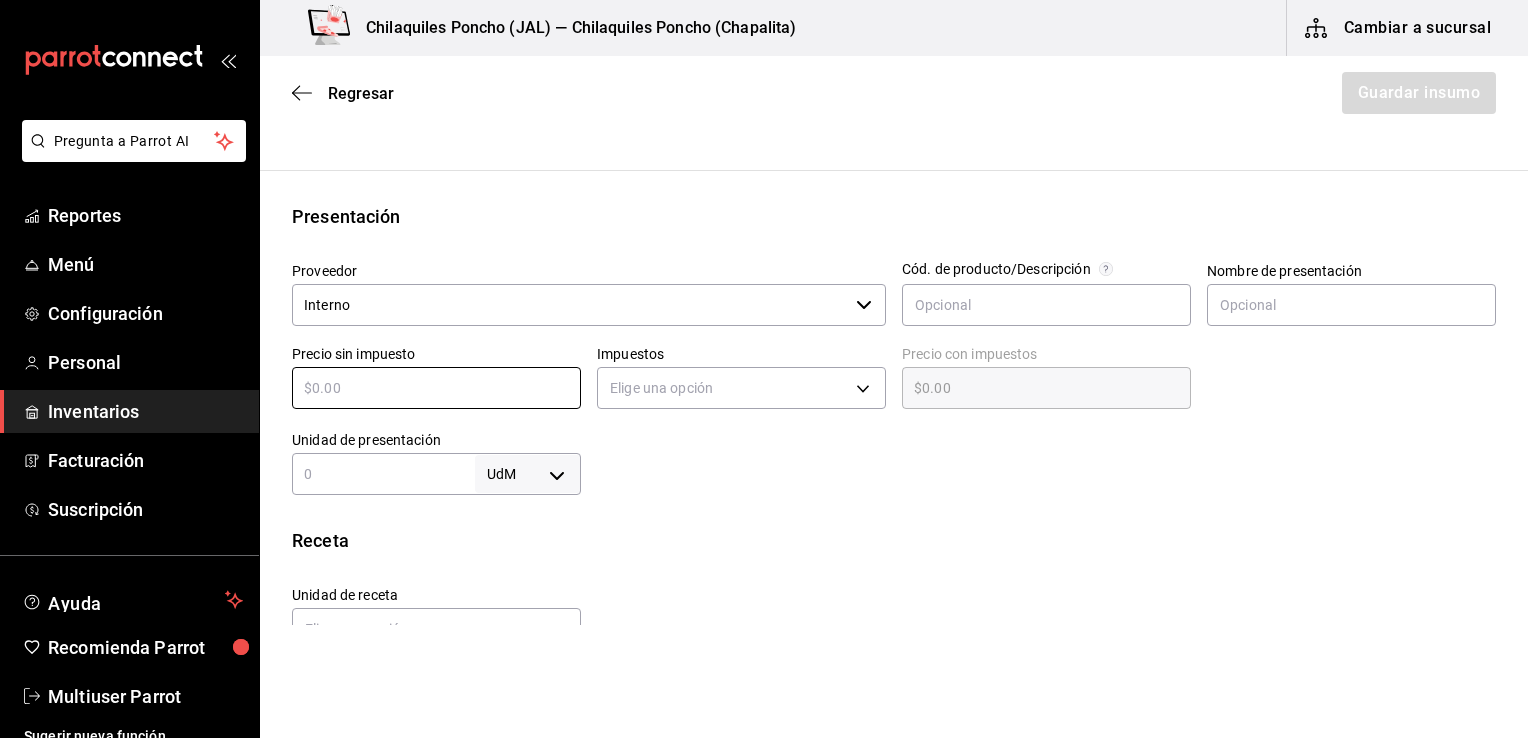 type on "$2" 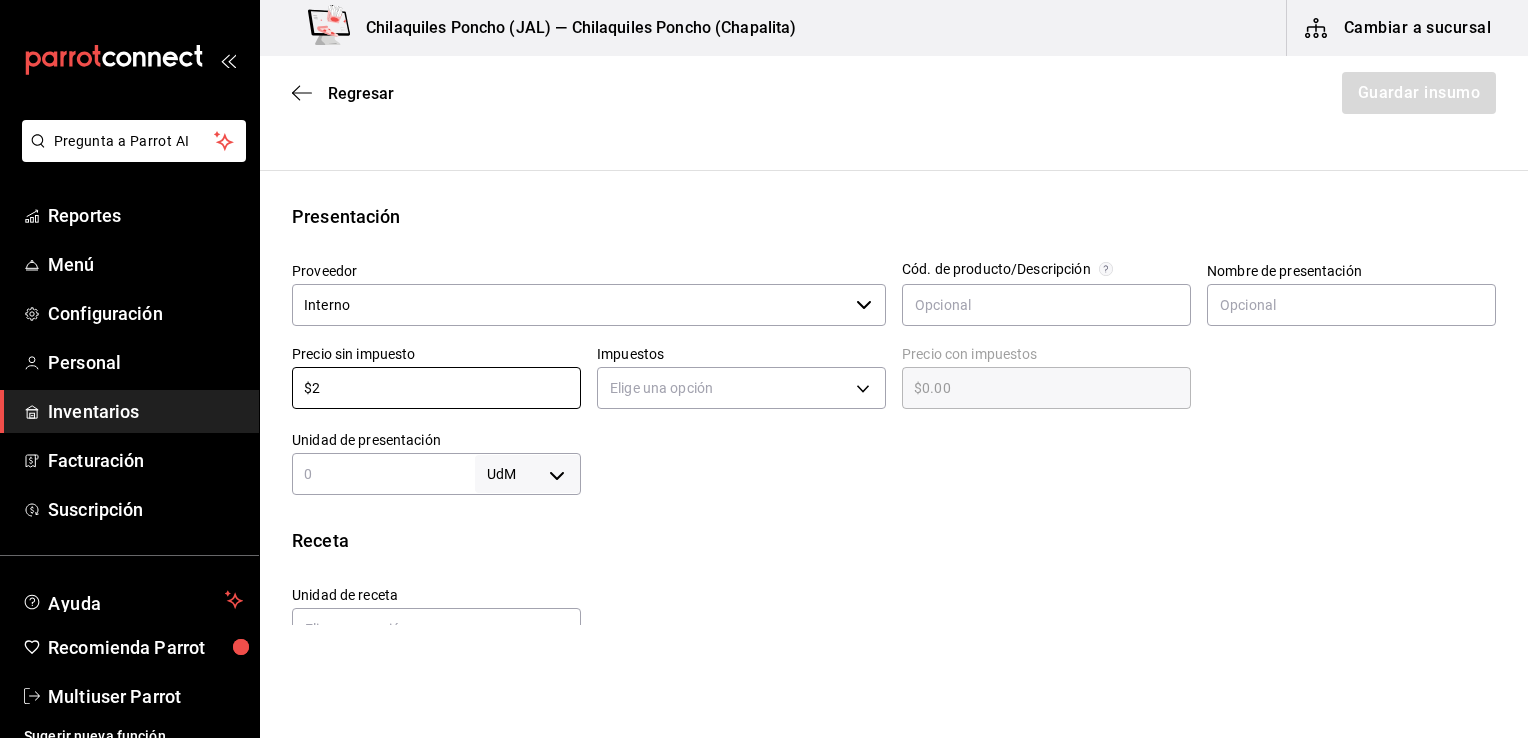 type on "$2.00" 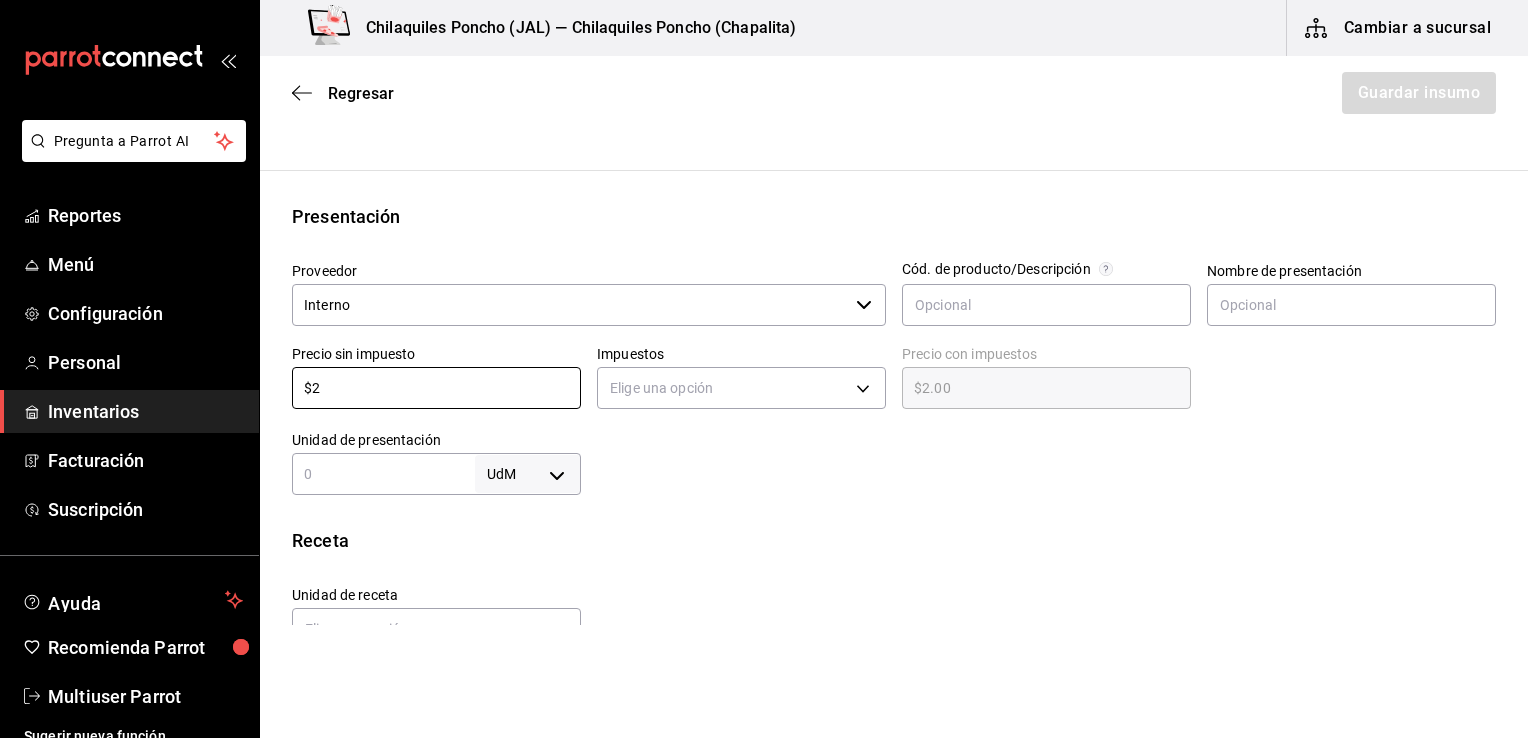 type on "$20" 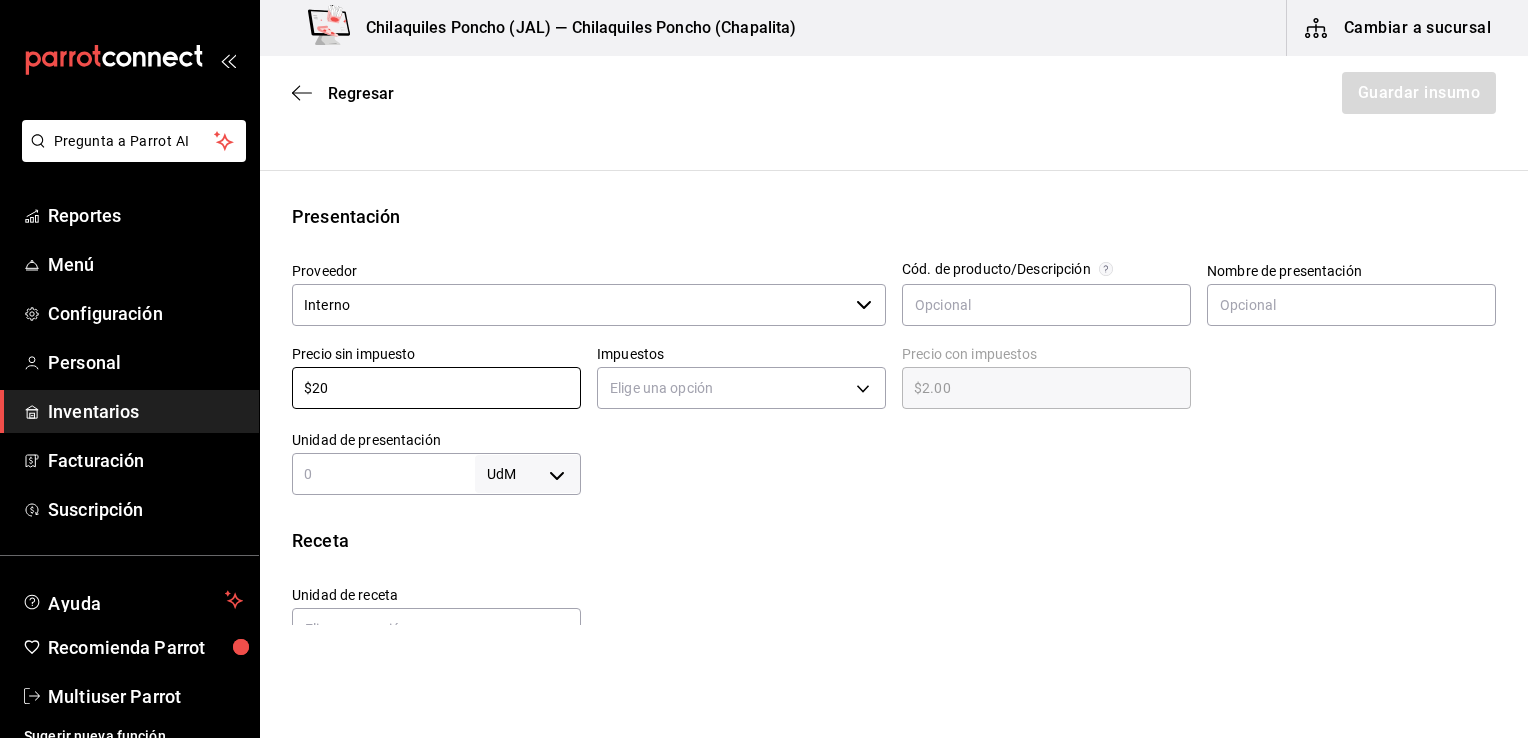 type on "$20.00" 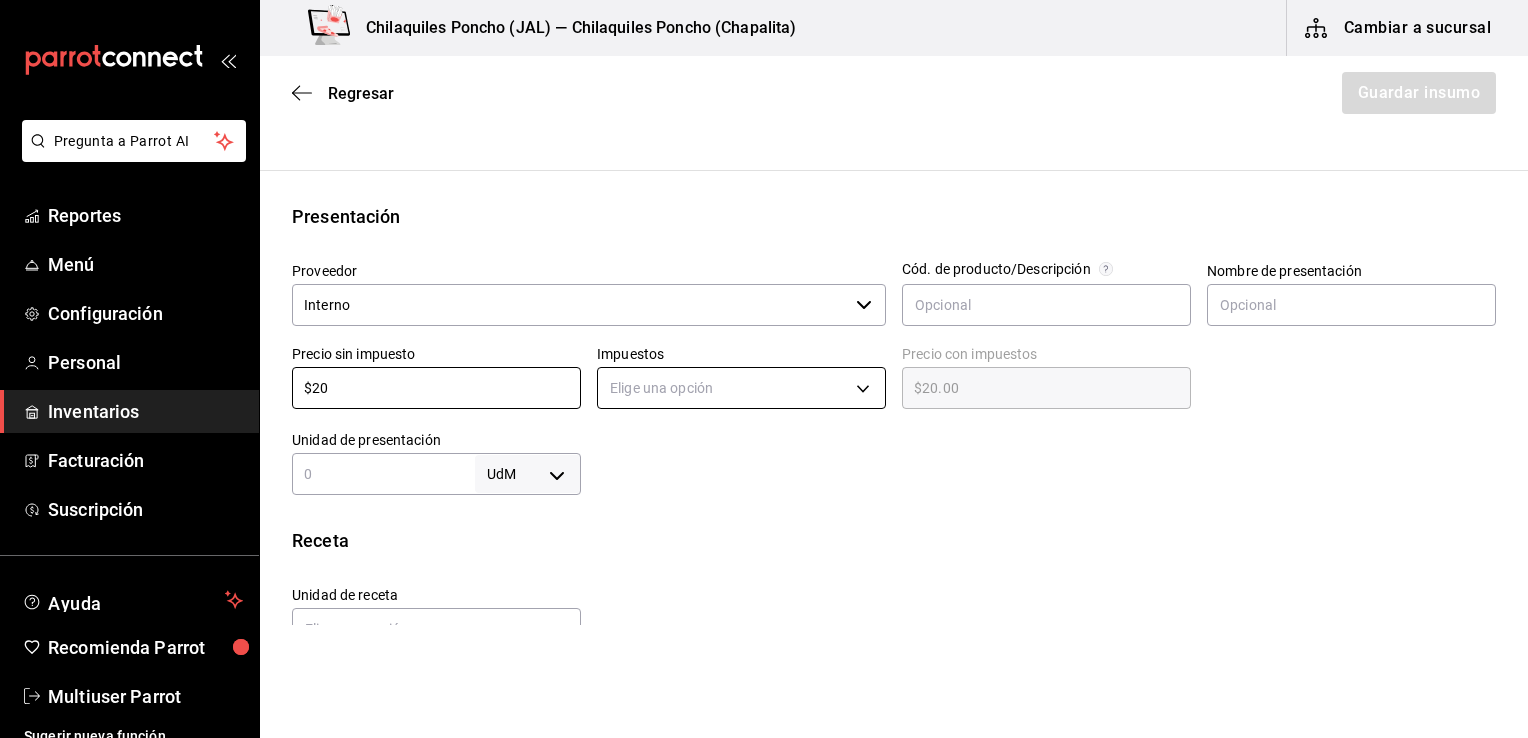 type on "$20" 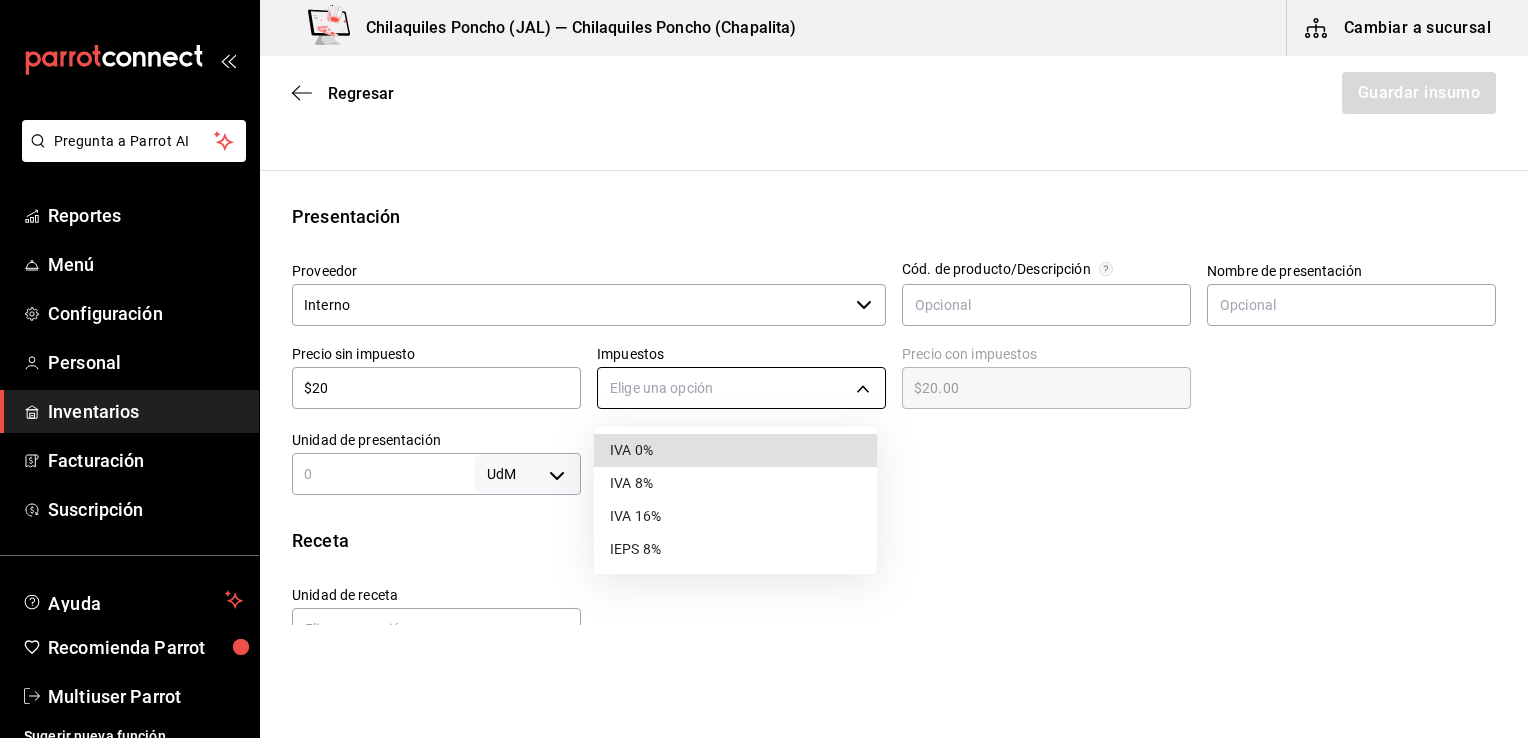 click on "Pregunta a Parrot AI Reportes   Menú   Configuración   Personal   Inventarios   Facturación   Suscripción   Ayuda Recomienda Parrot   Multiuser Parrot   Sugerir nueva función   Chilaquiles Poncho (JAL) — Chilaquiles Poncho (Chapalita) Cambiar a sucursal Regresar Guardar insumo Insumo Nombre Galletas Chocoplátano Categoría de inventario Abarrotes ​ Mínimo ​ Ideal ​ Insumo de producción Este insumo se produce con una receta de producción Presentación Proveedor Interno ​ Cód. de producto/Descripción Nombre de presentación Precio sin impuesto $20 ​ Impuestos Elige una opción Precio con impuestos $20.00 ​ Unidad de presentación UdM ​ Receta Unidad de receta Elige una opción Factor de conversión ​ Ver ayuda de conversiones ¿La presentación  viene en otra caja? Si No Presentaciones por caja ​ Sin definir Unidades de conteo GANA 1 MES GRATIS EN TU SUSCRIPCIÓN AQUÍ Pregunta a Parrot AI Reportes   Menú   Configuración   Personal   Inventarios   Facturación   Suscripción" at bounding box center (764, 312) 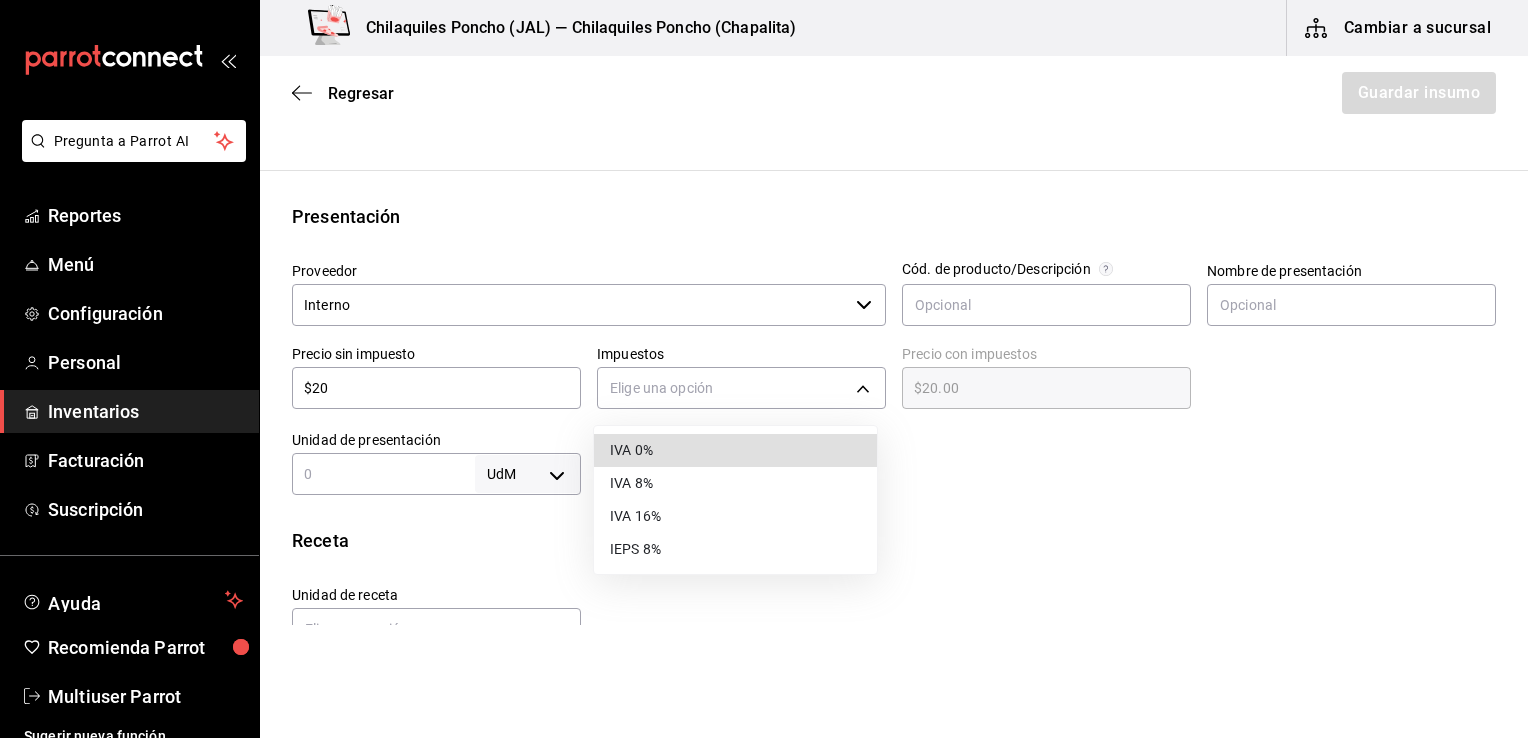 click on "IVA 0%" at bounding box center (735, 450) 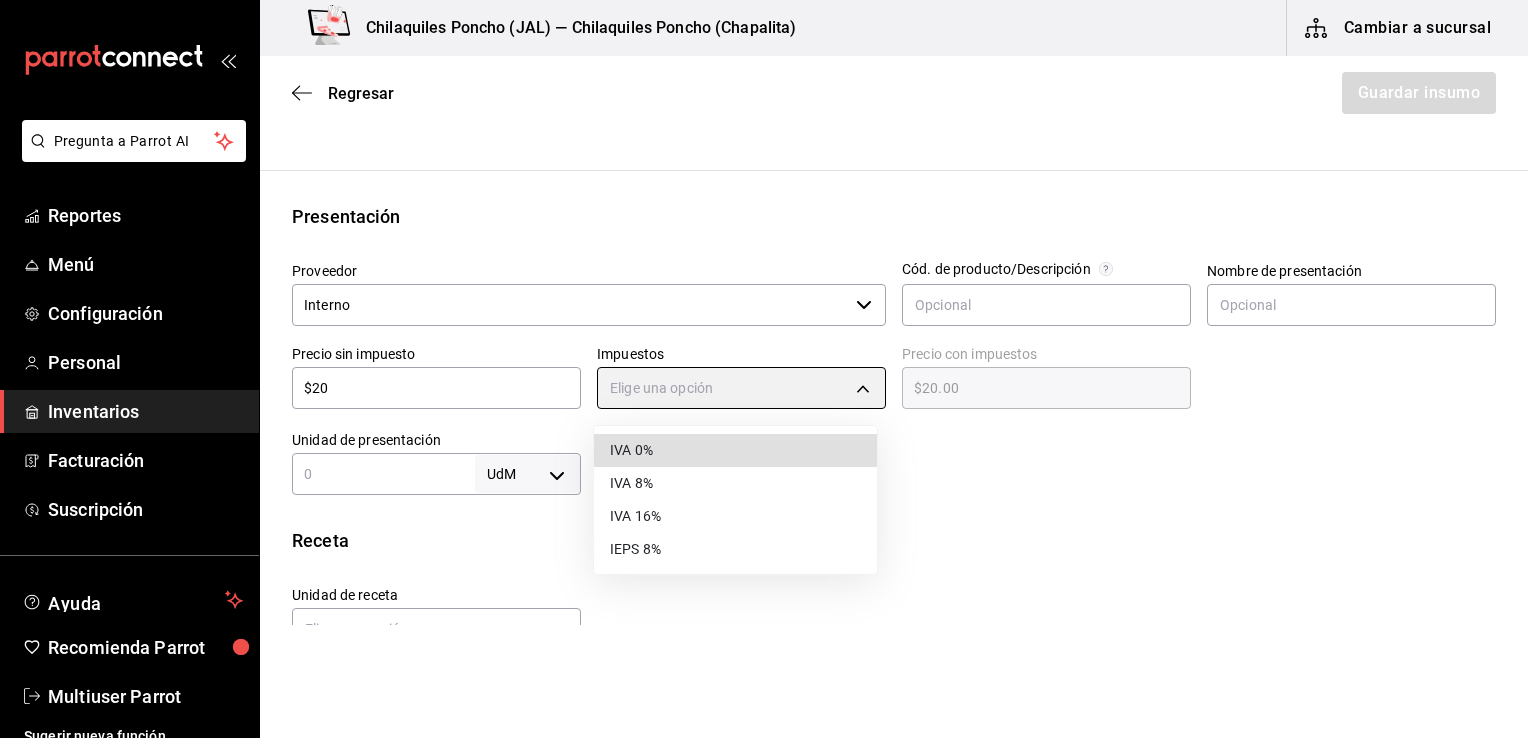 type on "IVA_0" 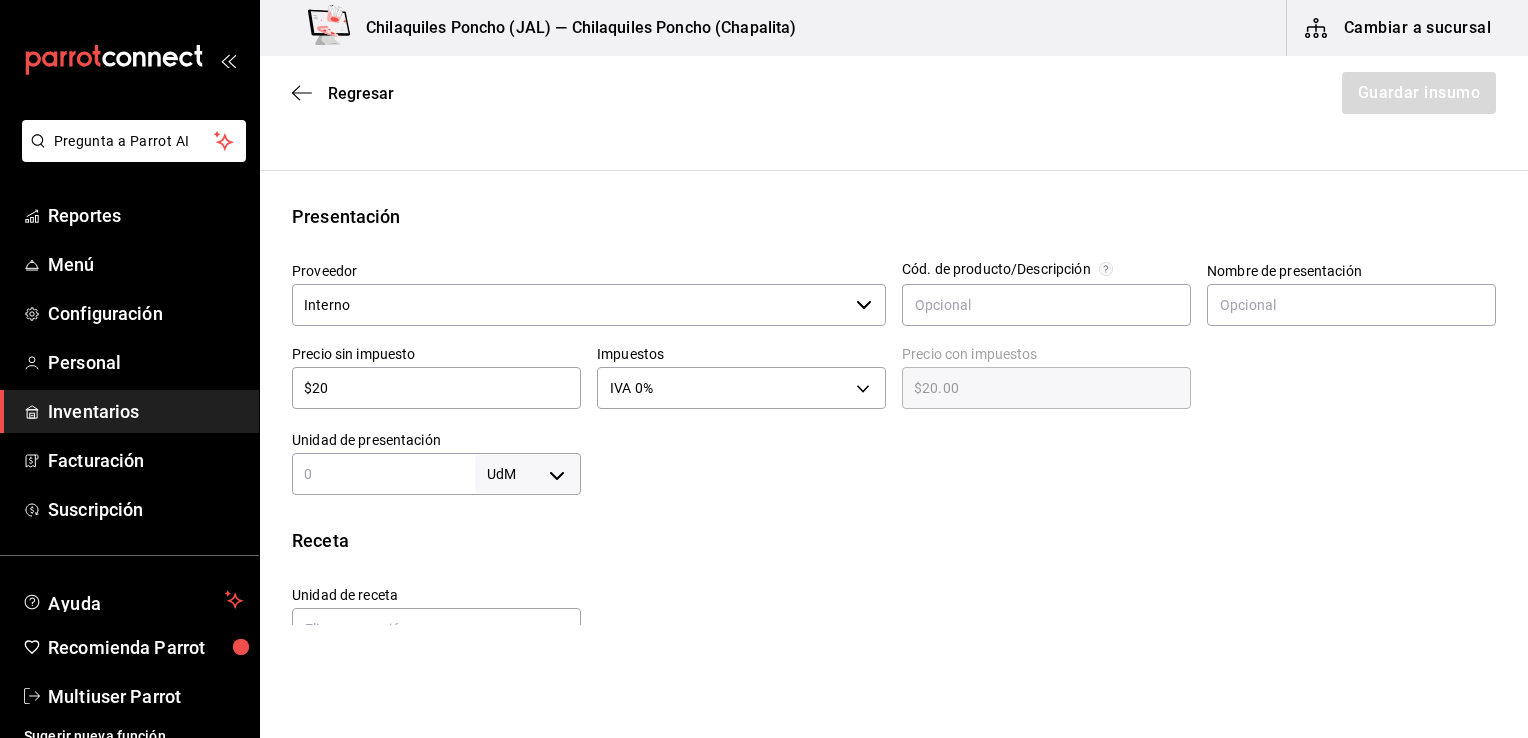 click at bounding box center (383, 474) 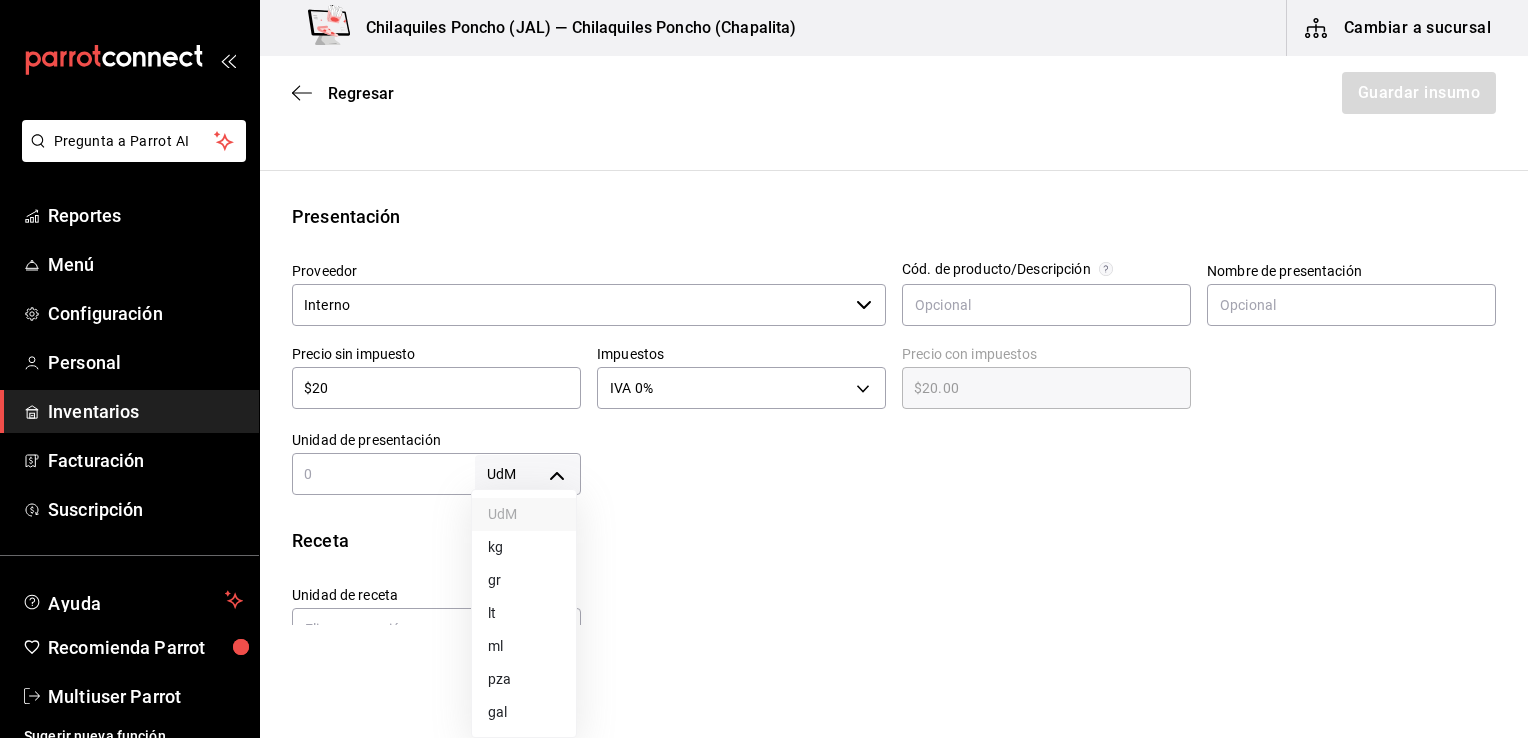 click on "pza" at bounding box center (524, 679) 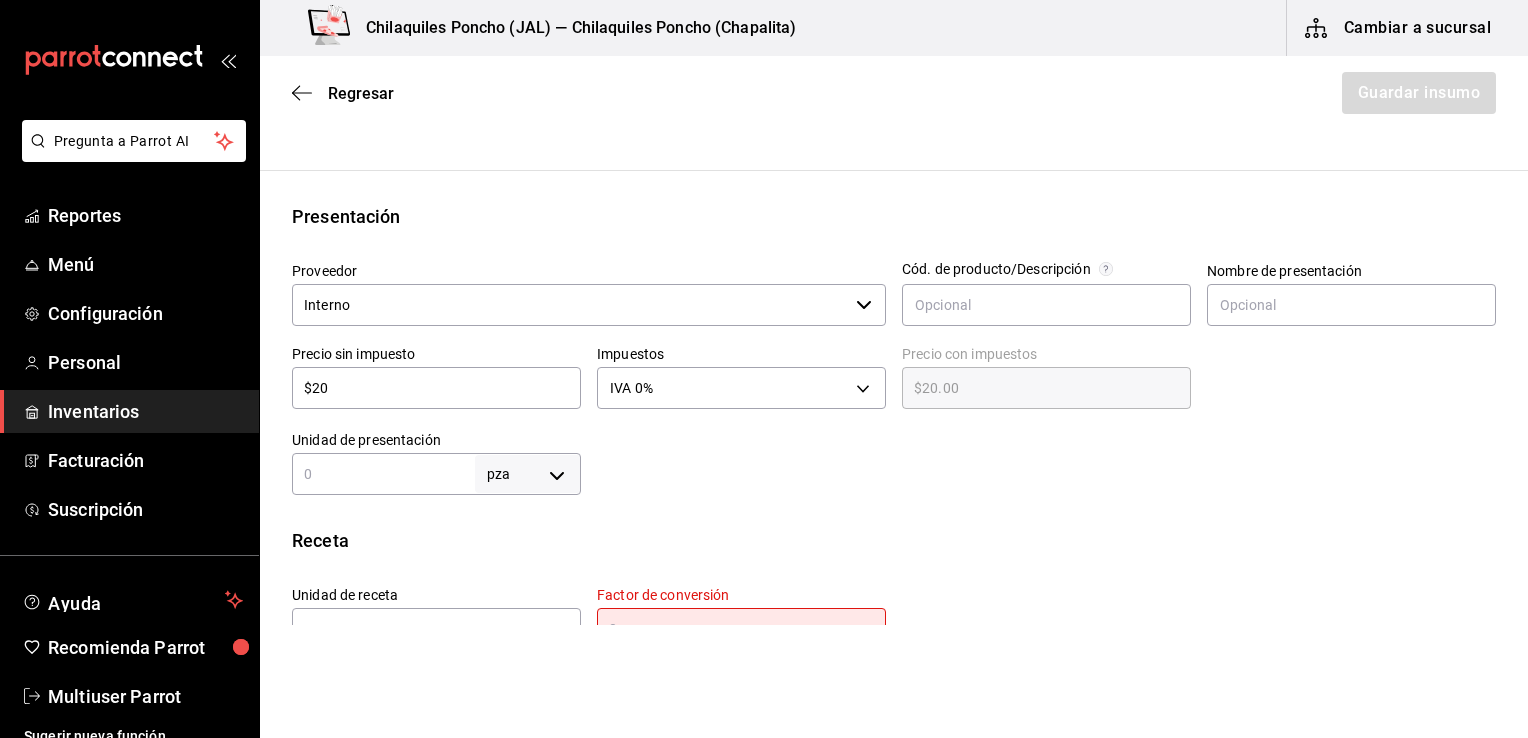 click at bounding box center (383, 474) 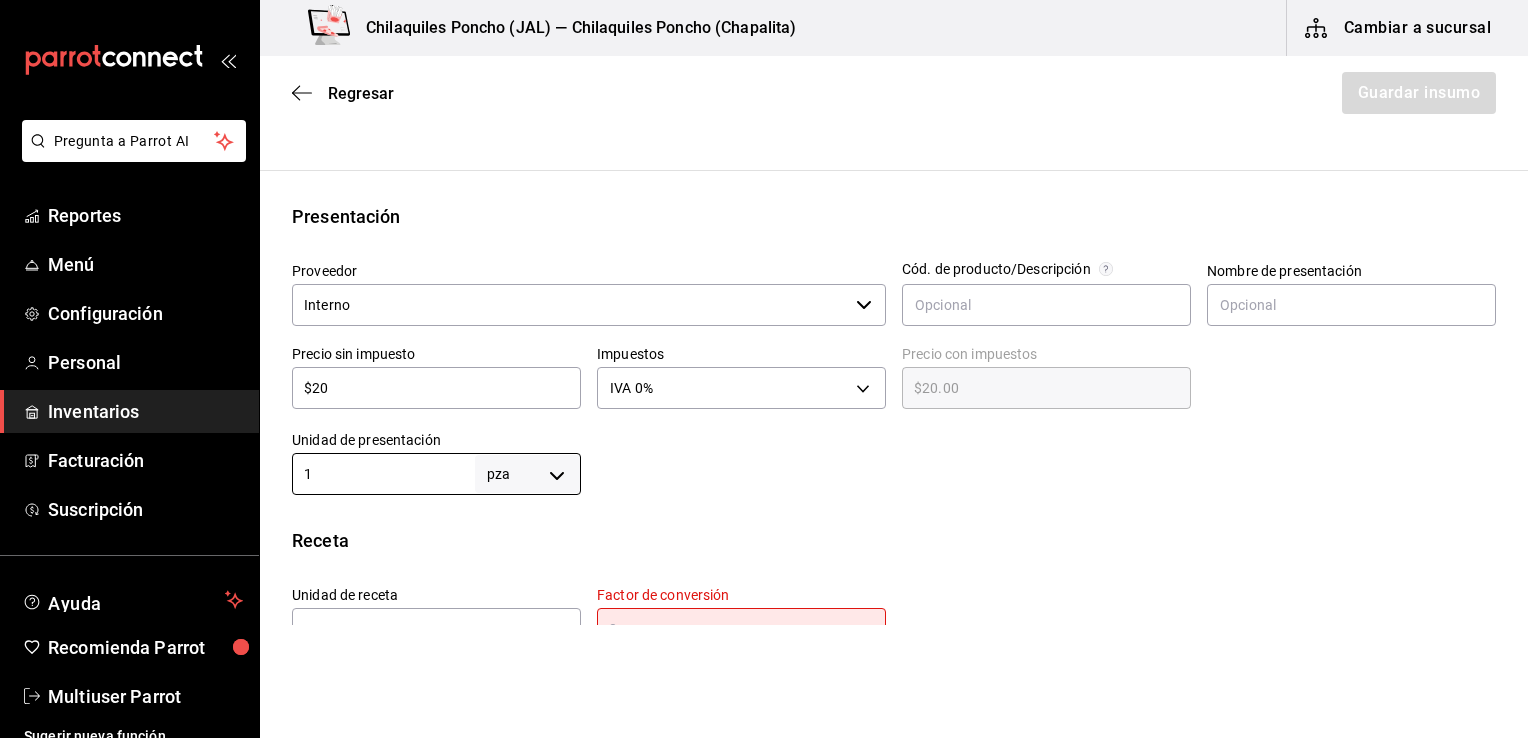 type on "1" 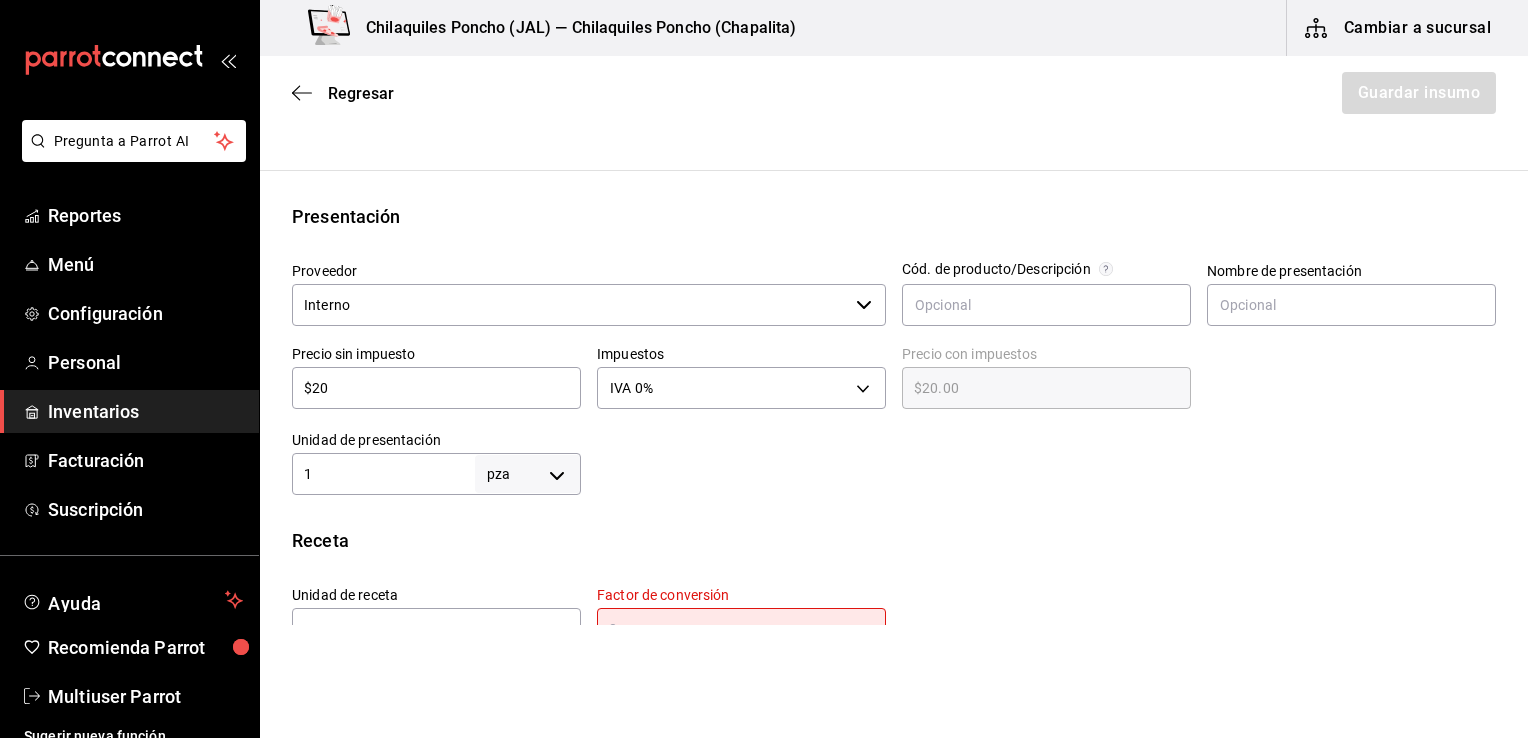click at bounding box center (1038, 455) 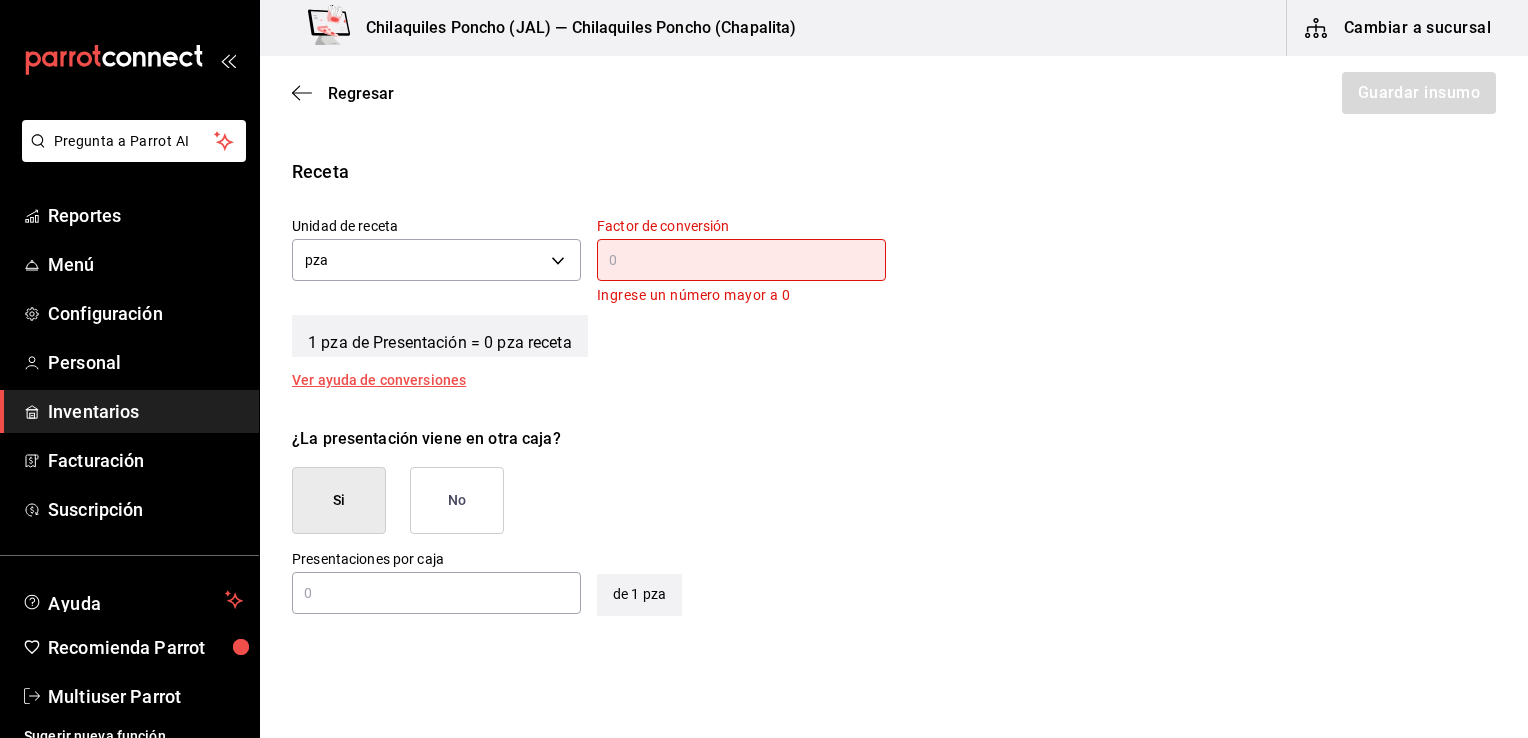 scroll, scrollTop: 676, scrollLeft: 0, axis: vertical 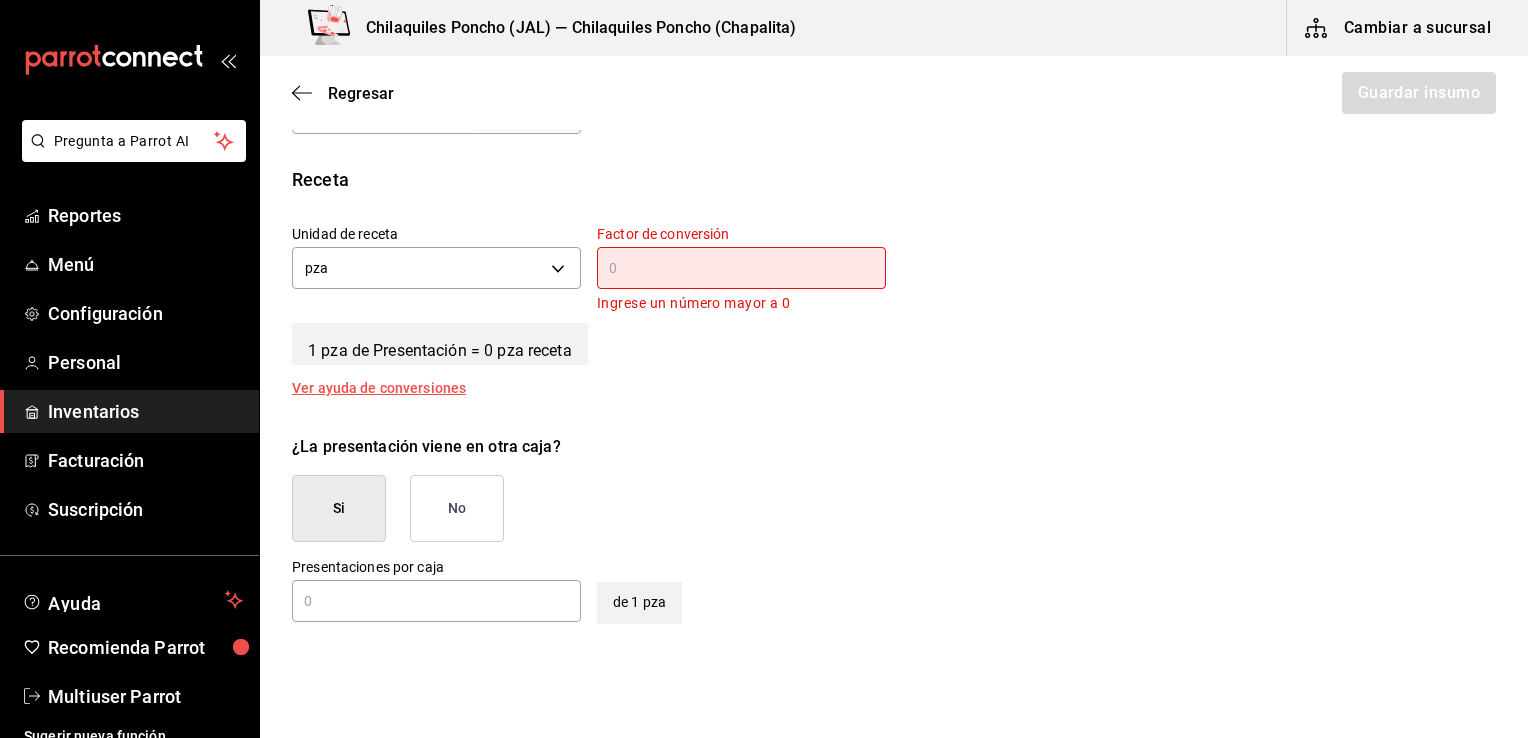 click at bounding box center (741, 268) 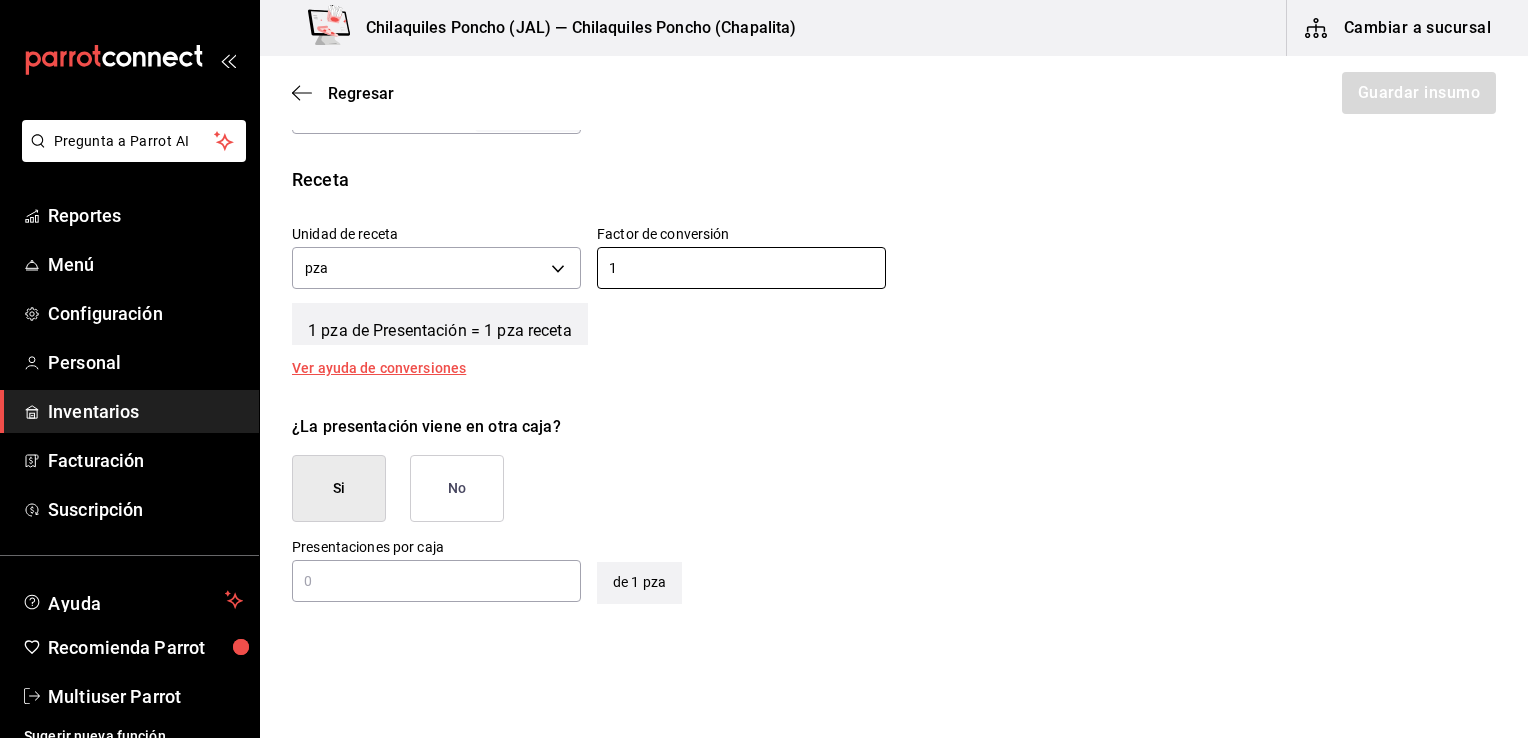 type on "1" 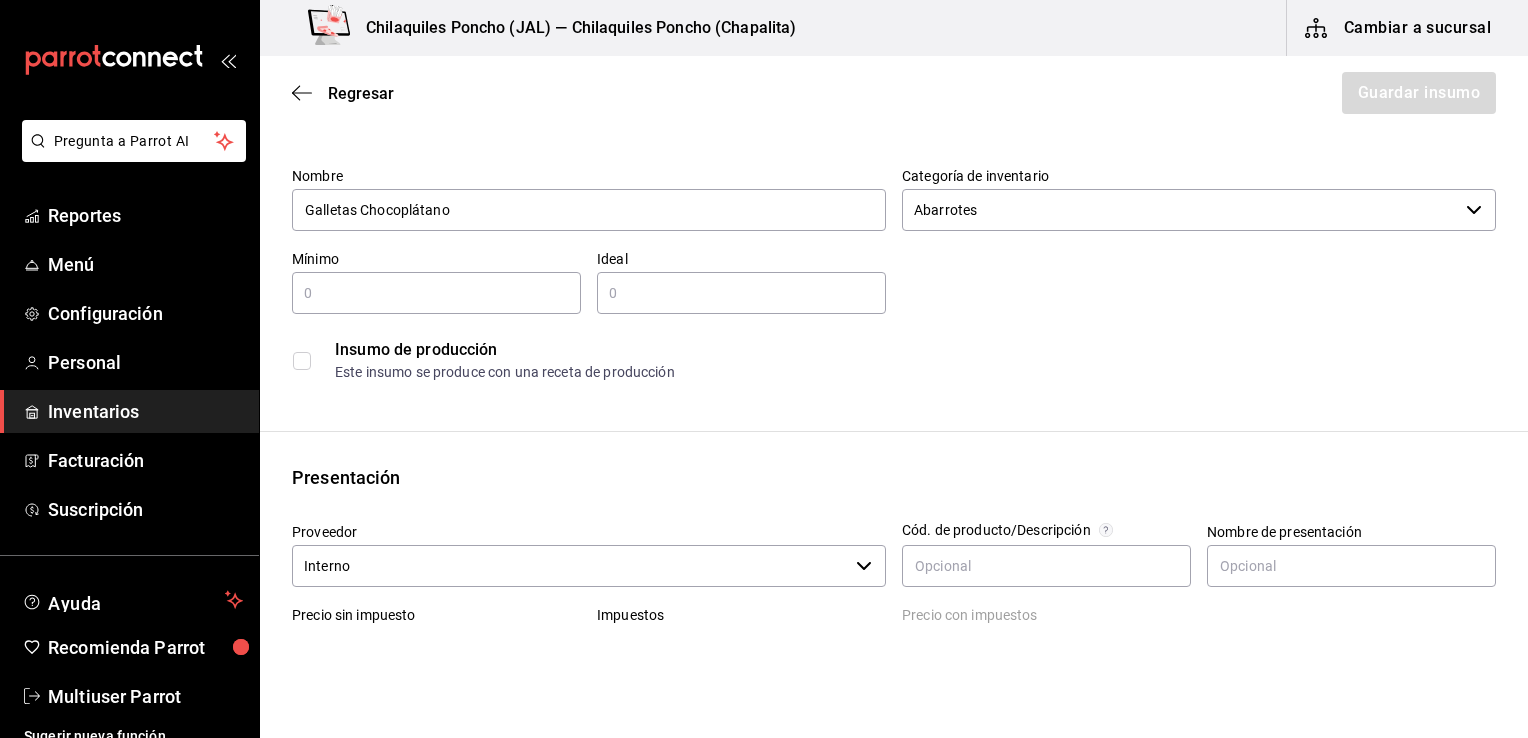 scroll, scrollTop: 47, scrollLeft: 0, axis: vertical 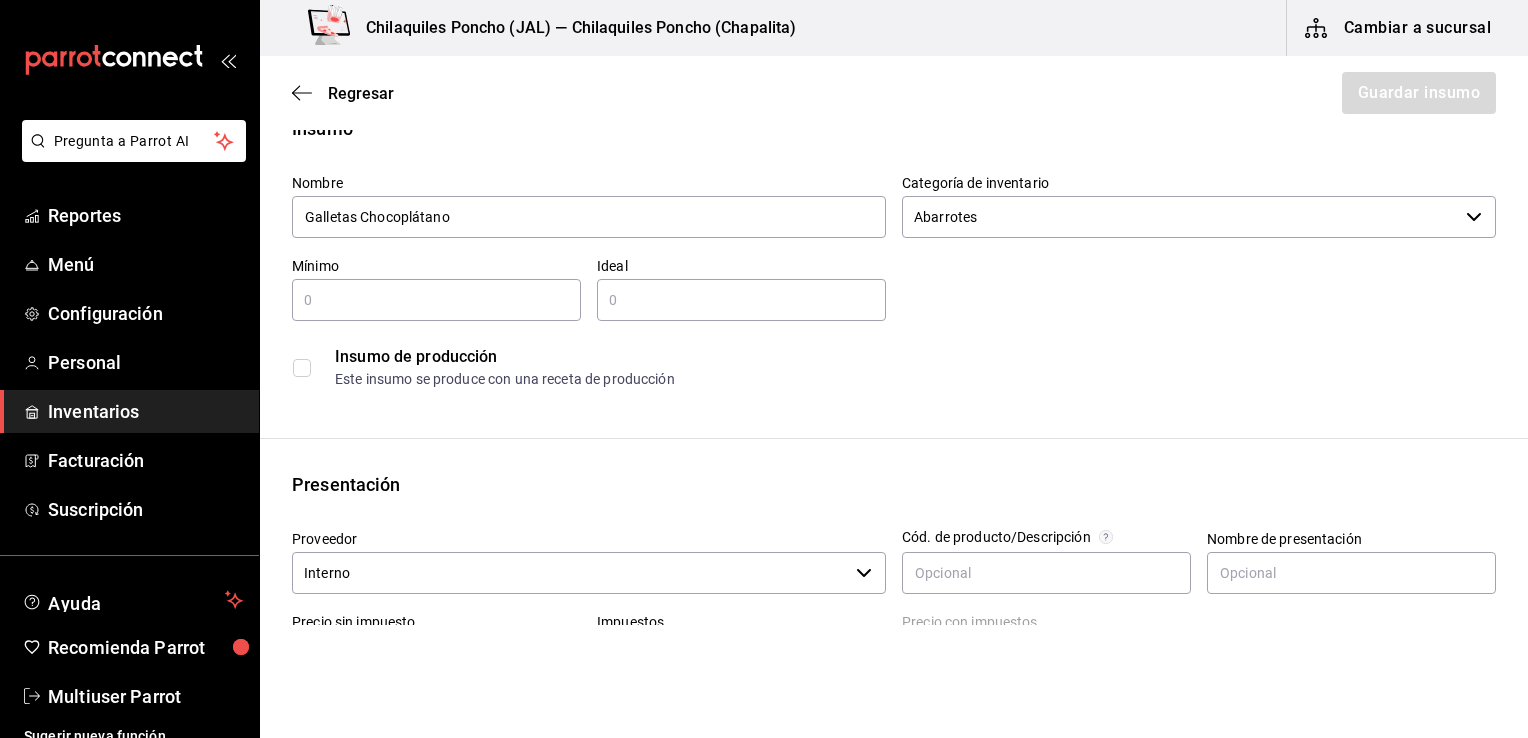 click on "Insumo de producción Este insumo se produce con una receta de producción" at bounding box center [886, 359] 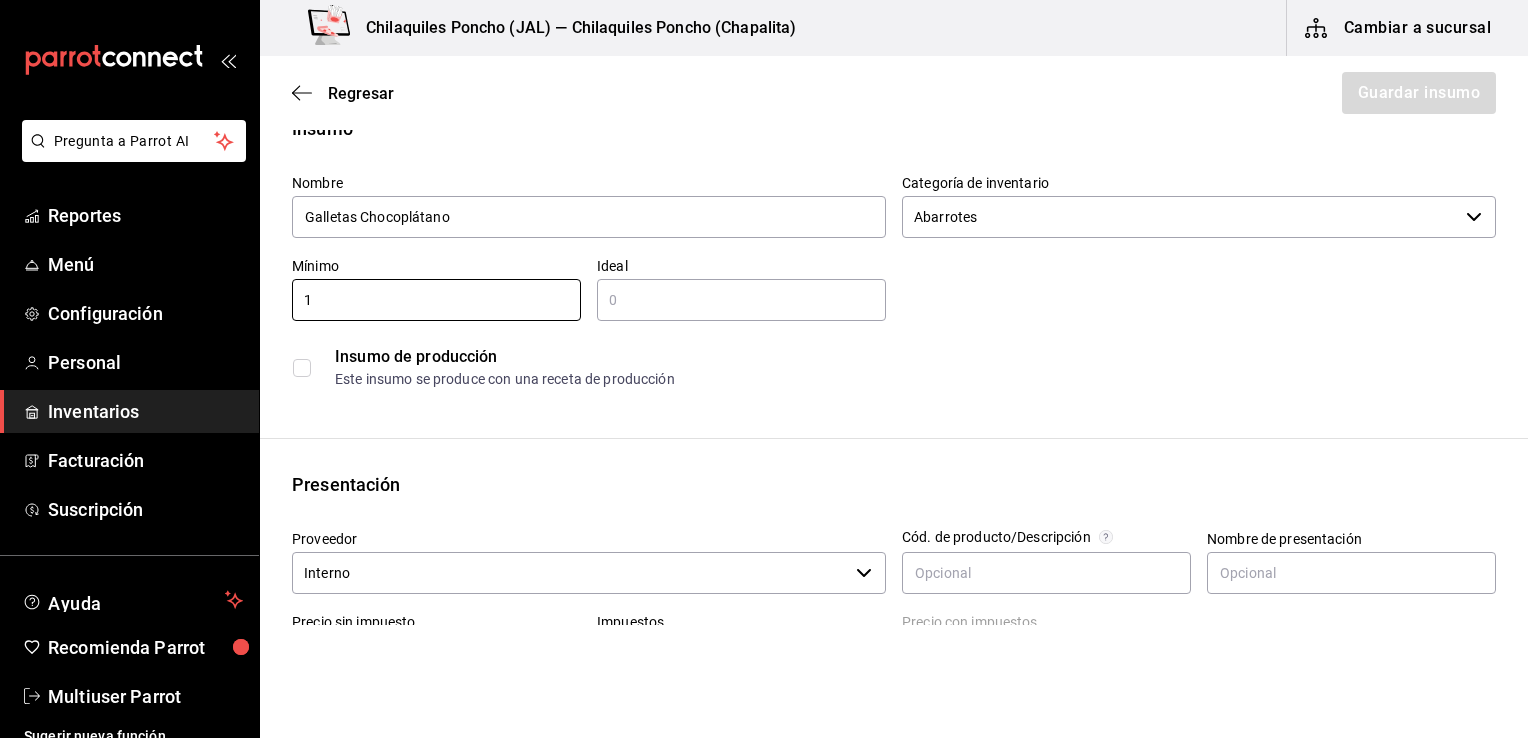 type on "1" 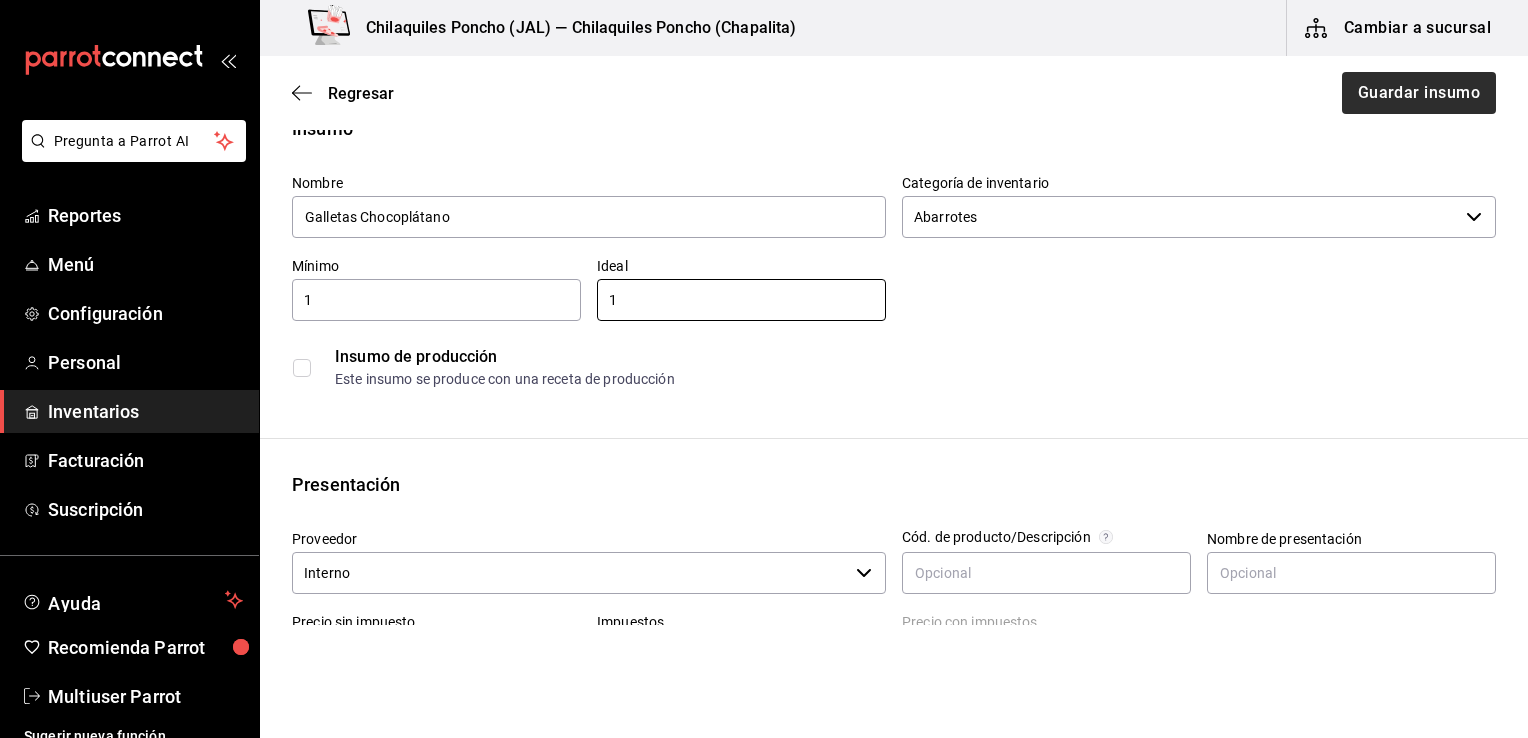 type on "1" 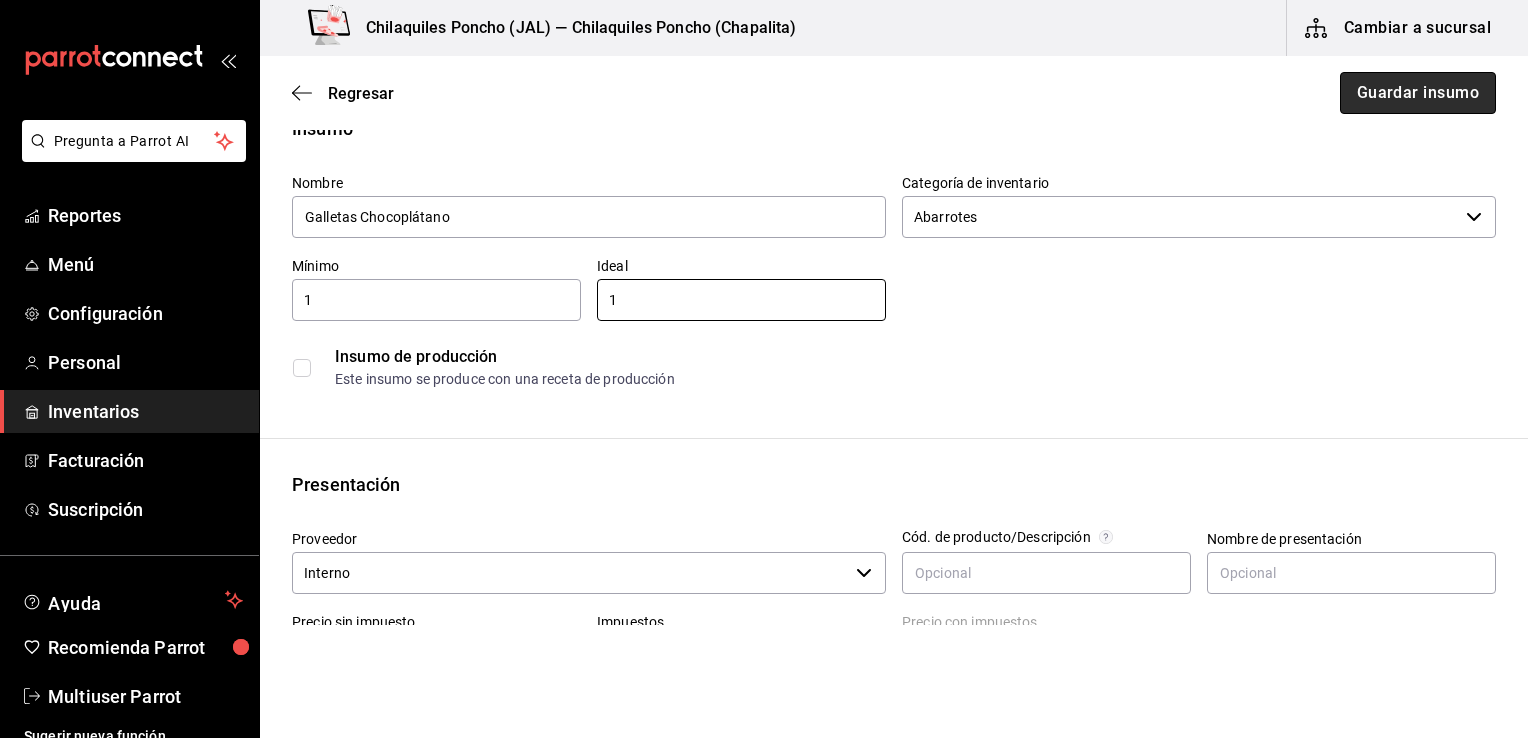 click on "Guardar insumo" at bounding box center (1418, 93) 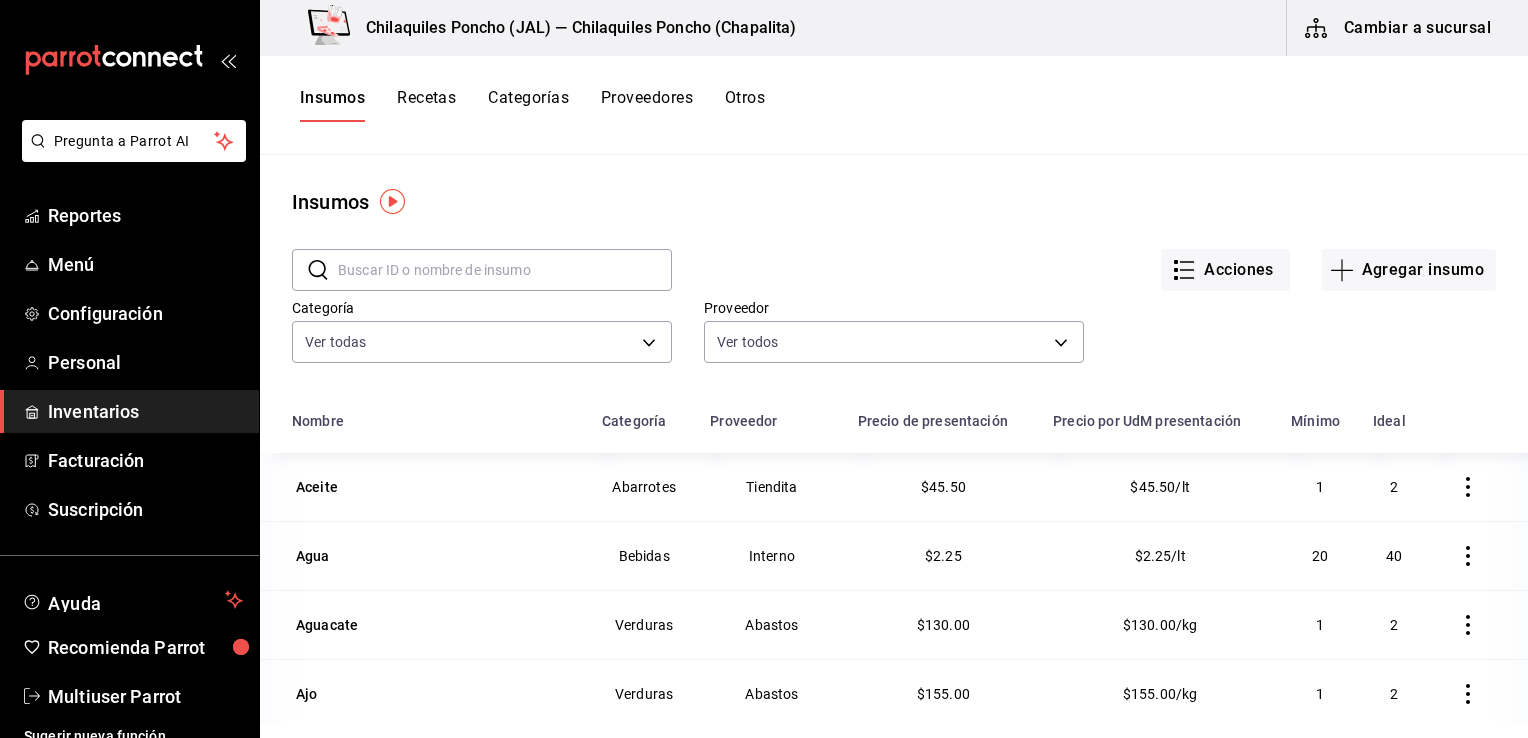 click on "Recetas" at bounding box center [426, 105] 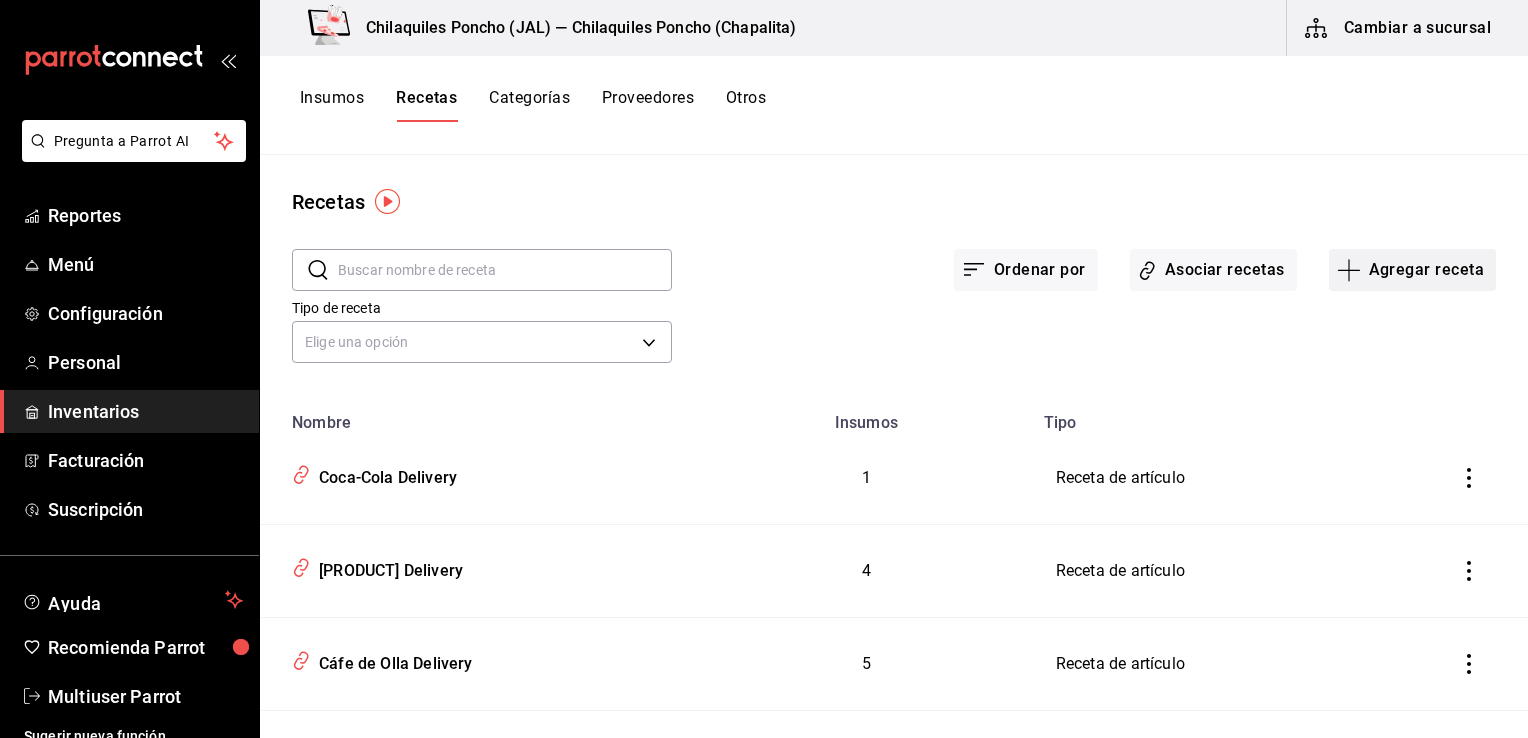 click on "Agregar receta" at bounding box center [1412, 270] 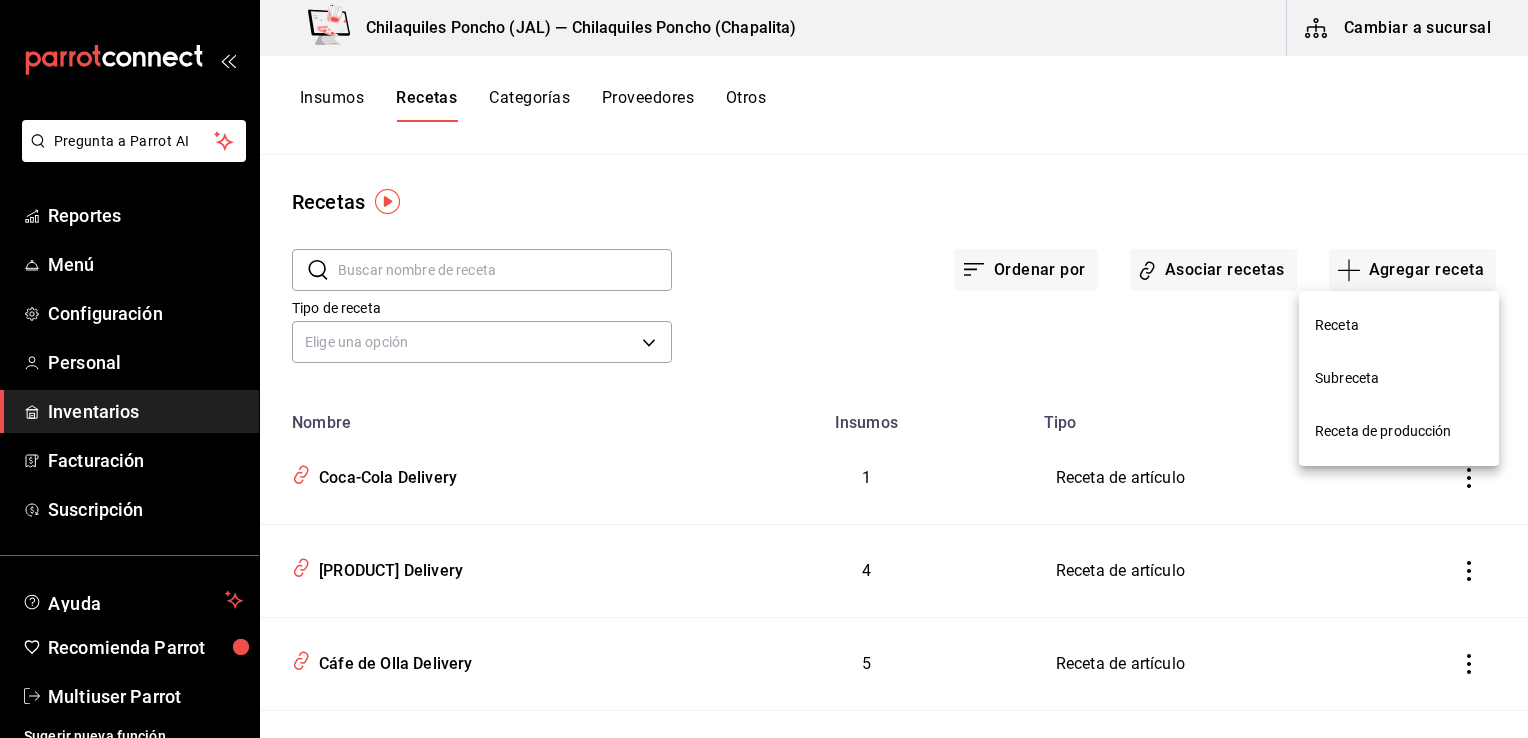 click on "Receta" at bounding box center [1399, 325] 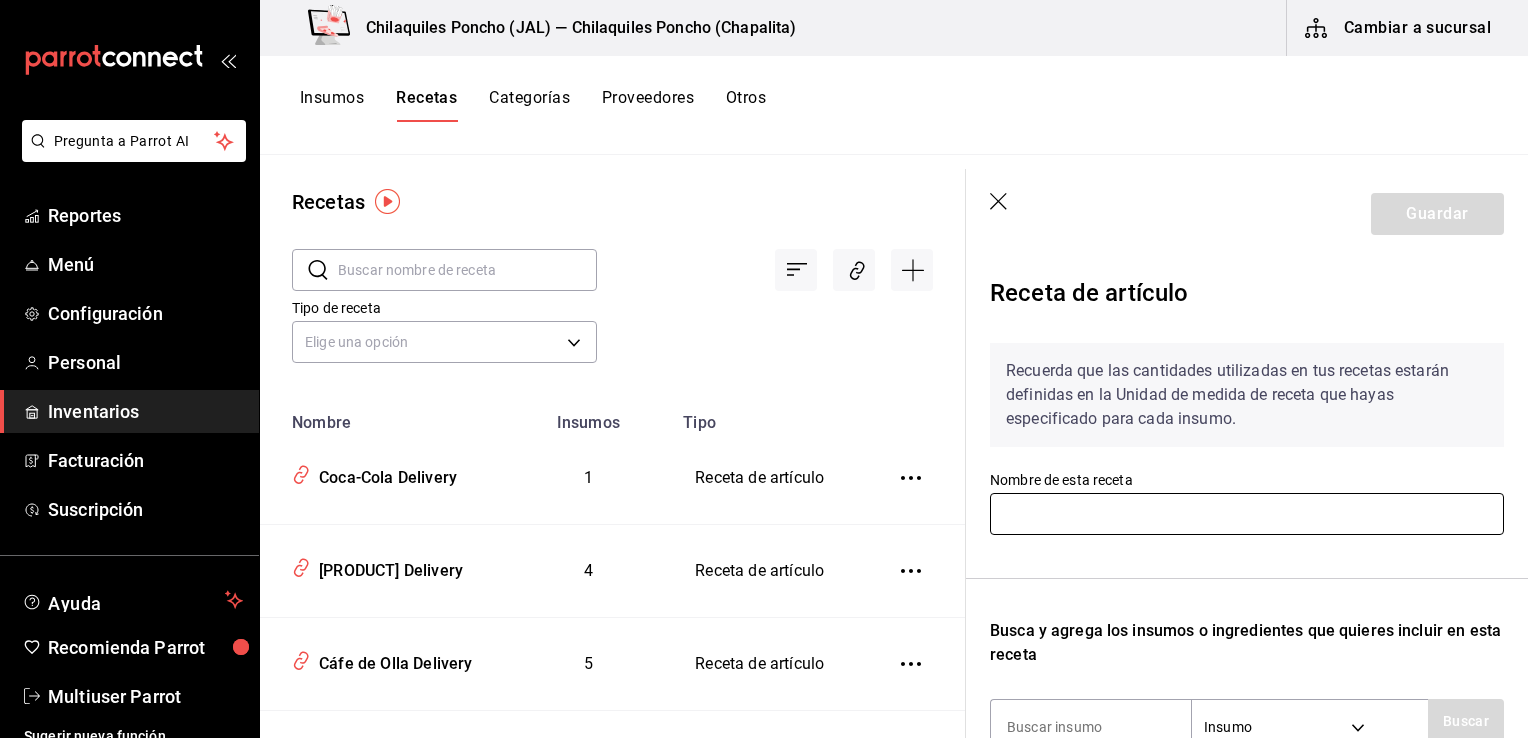 click at bounding box center [1247, 514] 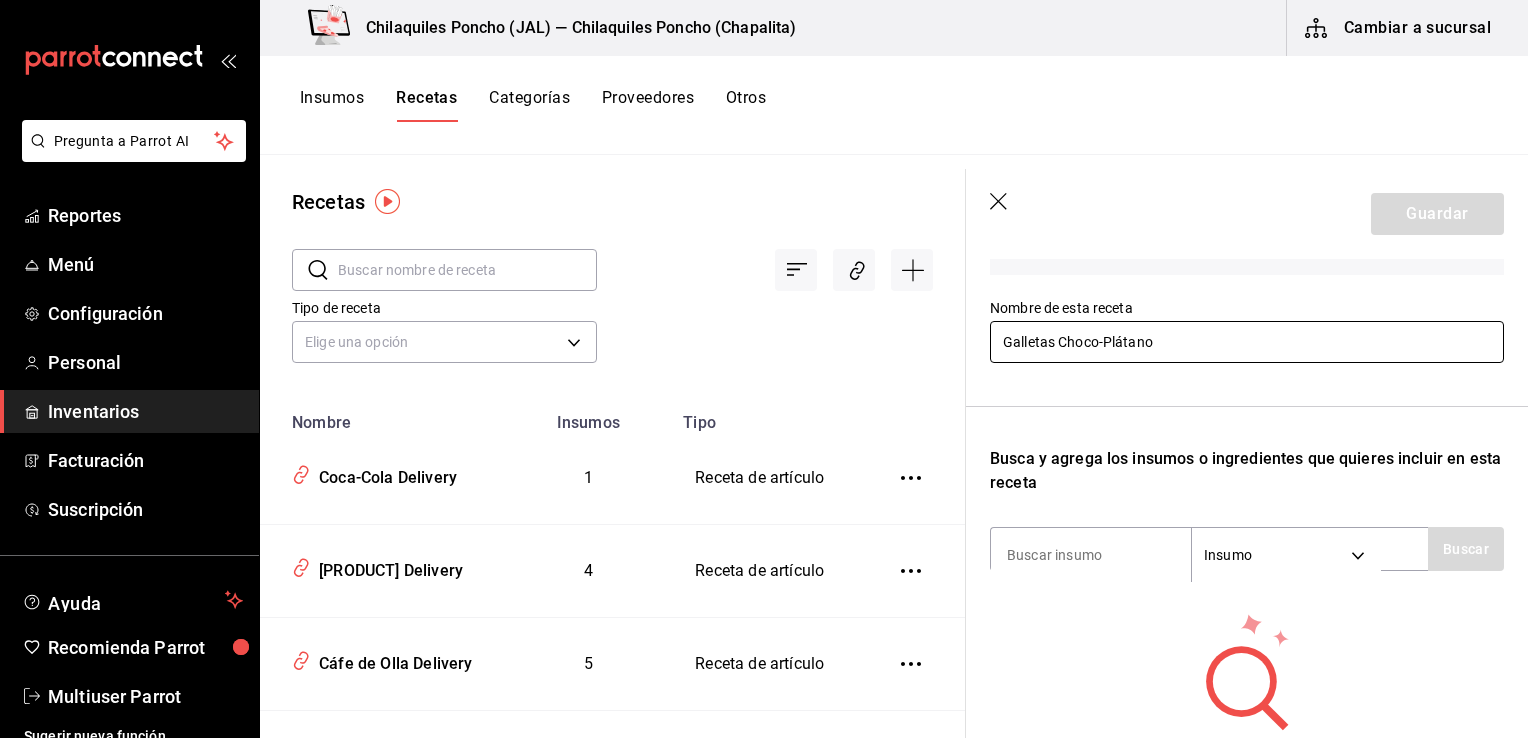 scroll, scrollTop: 193, scrollLeft: 0, axis: vertical 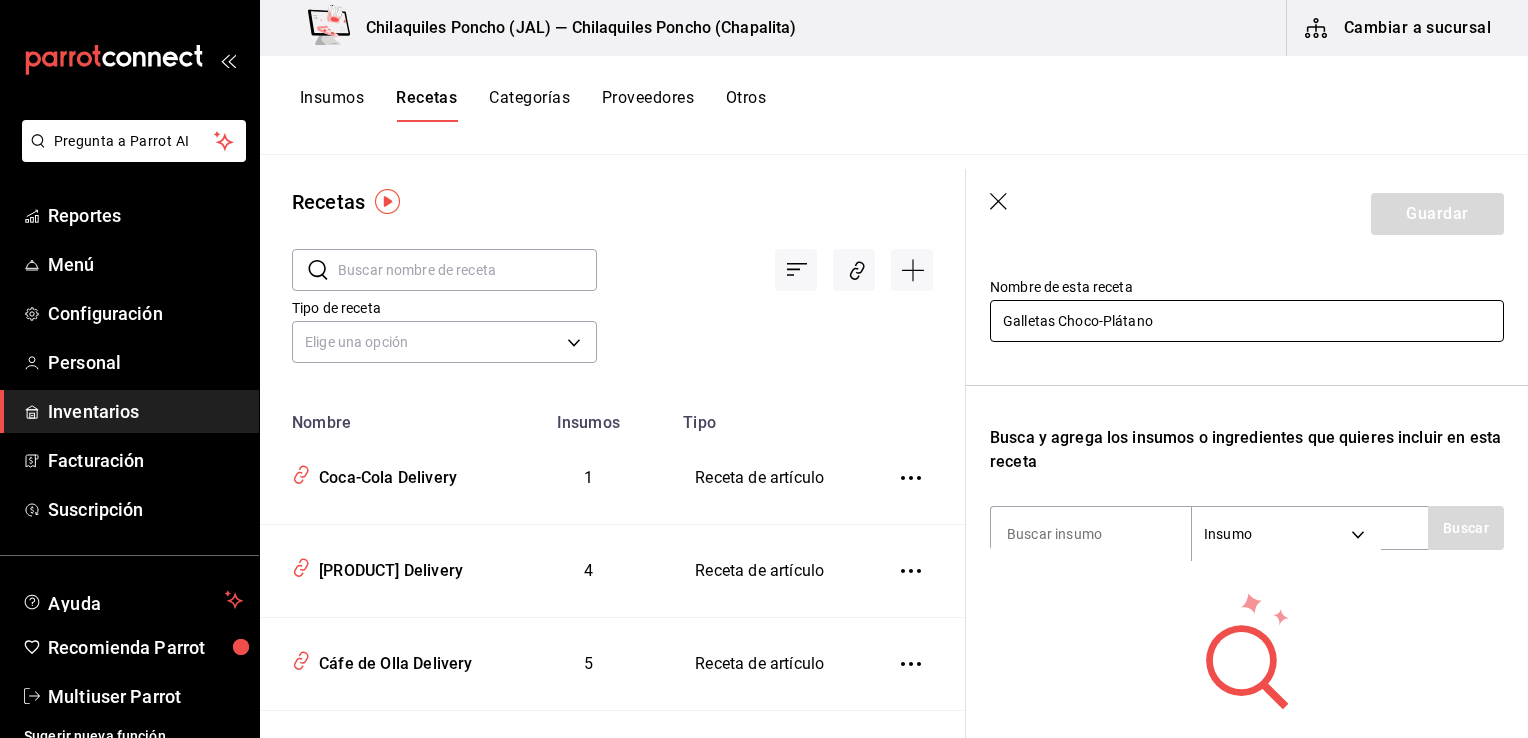 type on "Galletas Choco-Plátano" 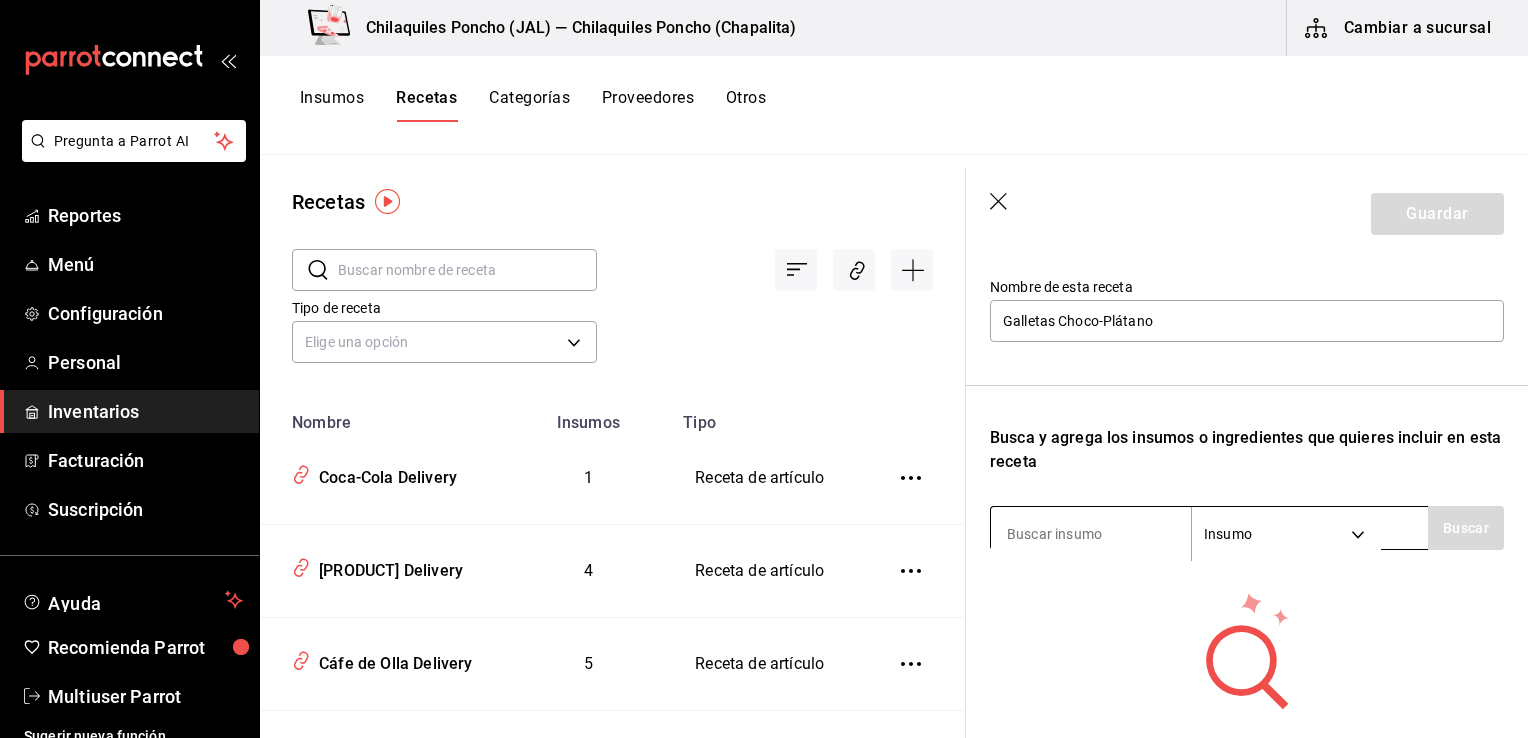 click at bounding box center (1091, 534) 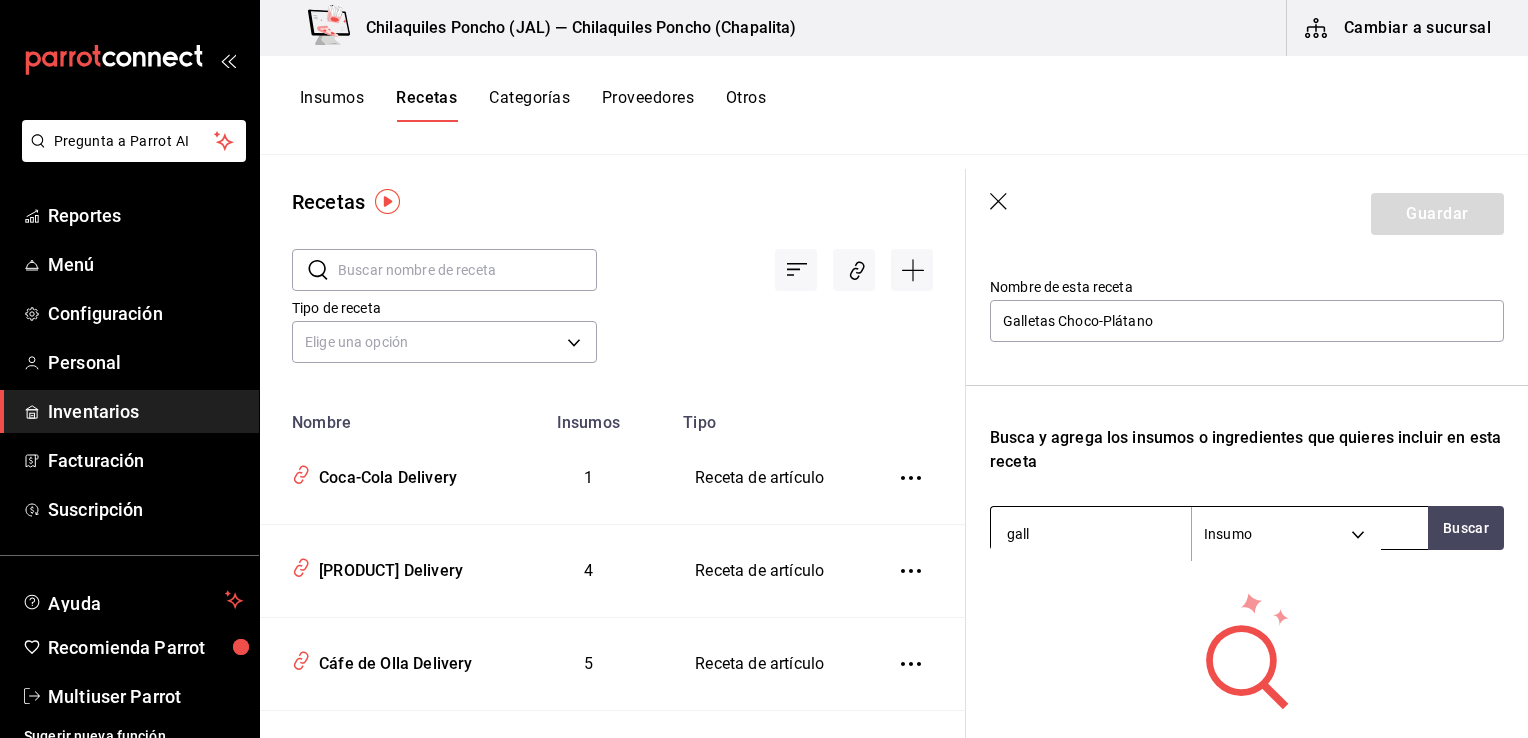 type on "galle" 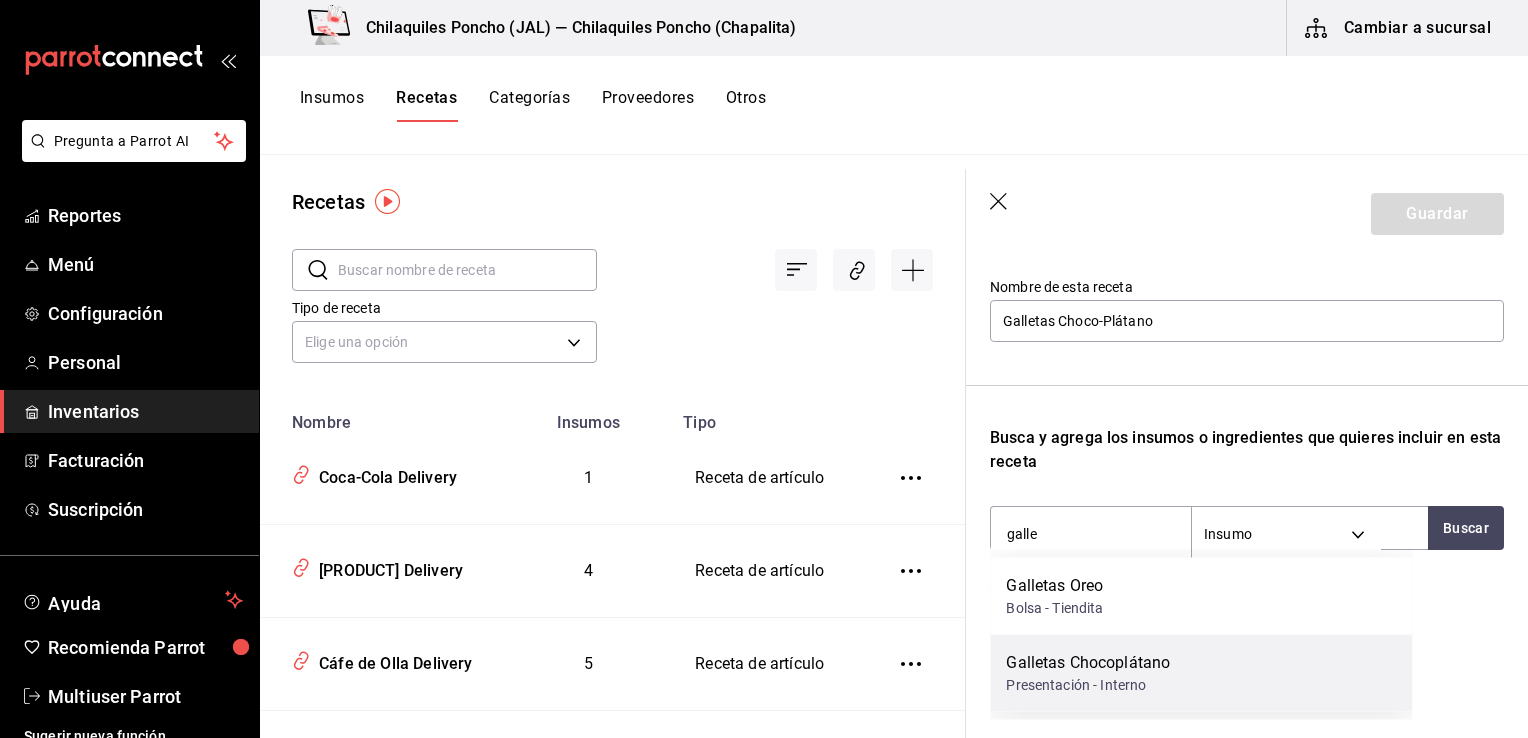 click on "Galletas Chocoplátano Presentación - Interno" at bounding box center (1201, 673) 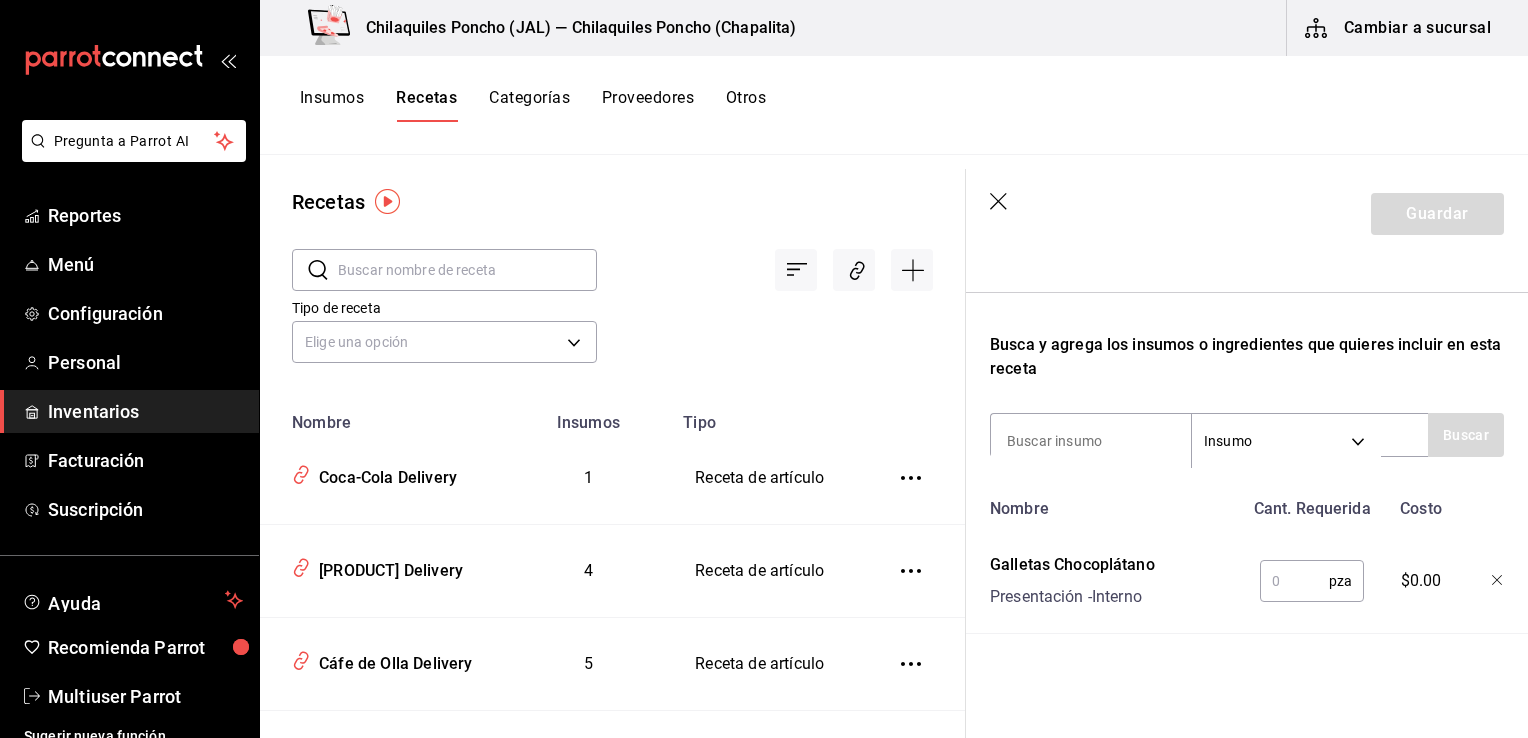 scroll, scrollTop: 300, scrollLeft: 0, axis: vertical 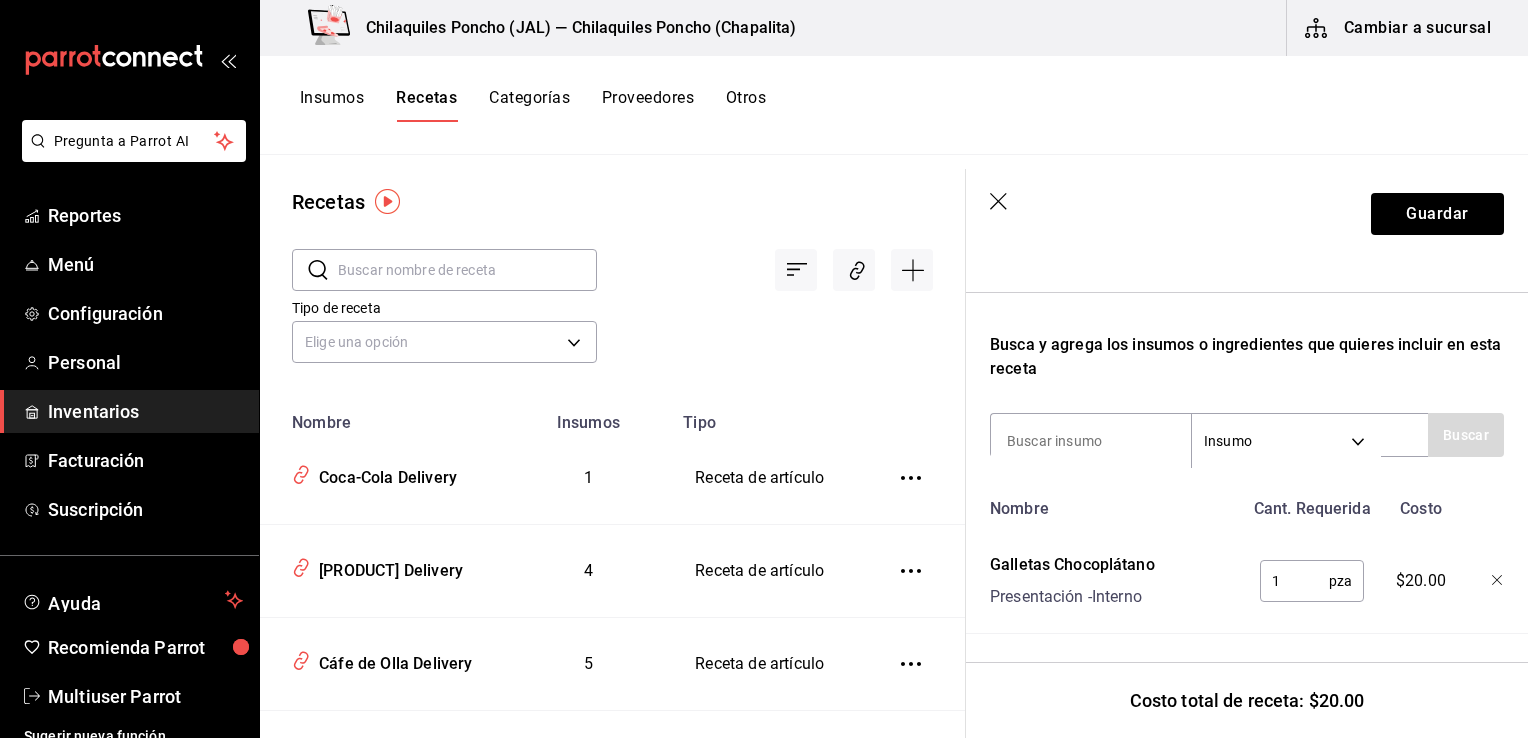 type on "1" 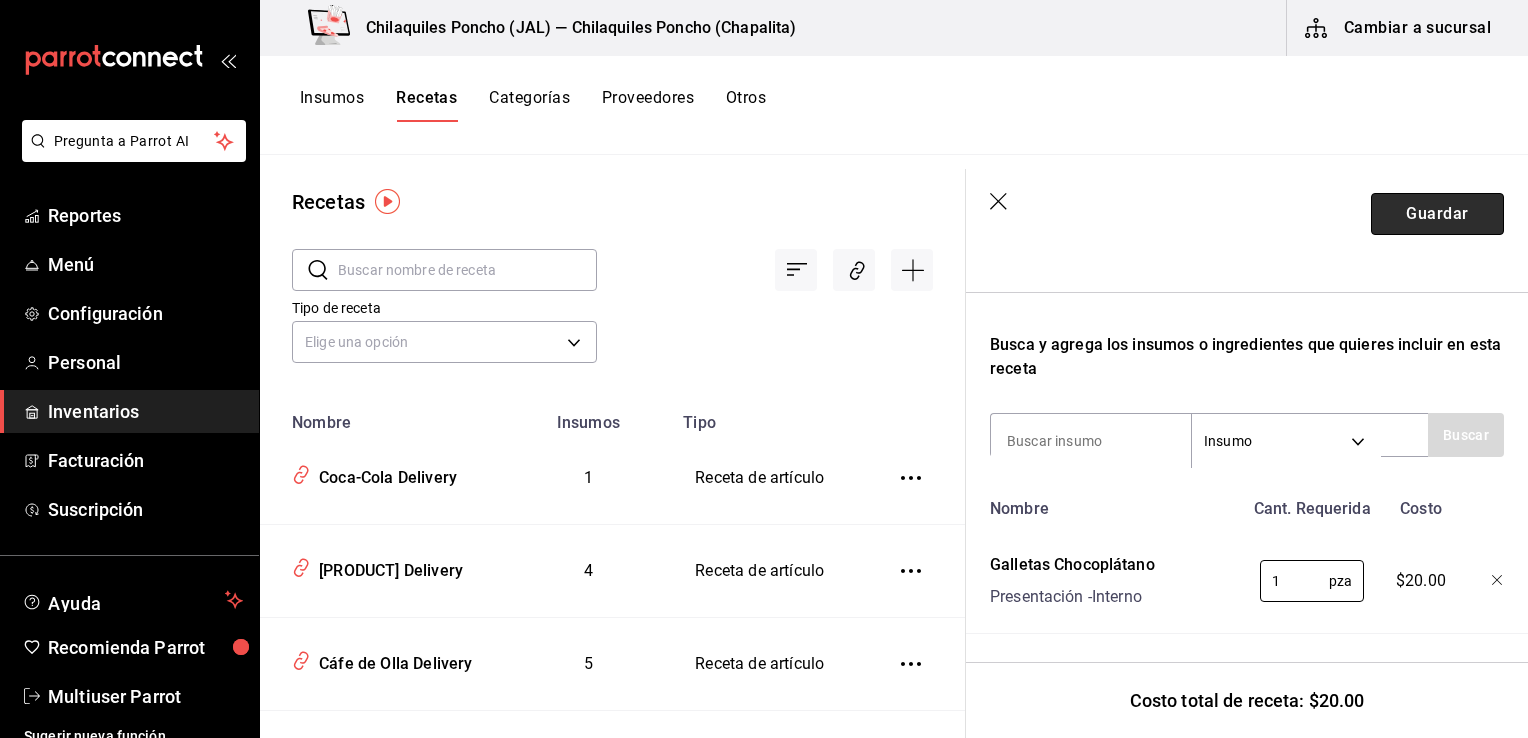 click on "Guardar" at bounding box center [1437, 214] 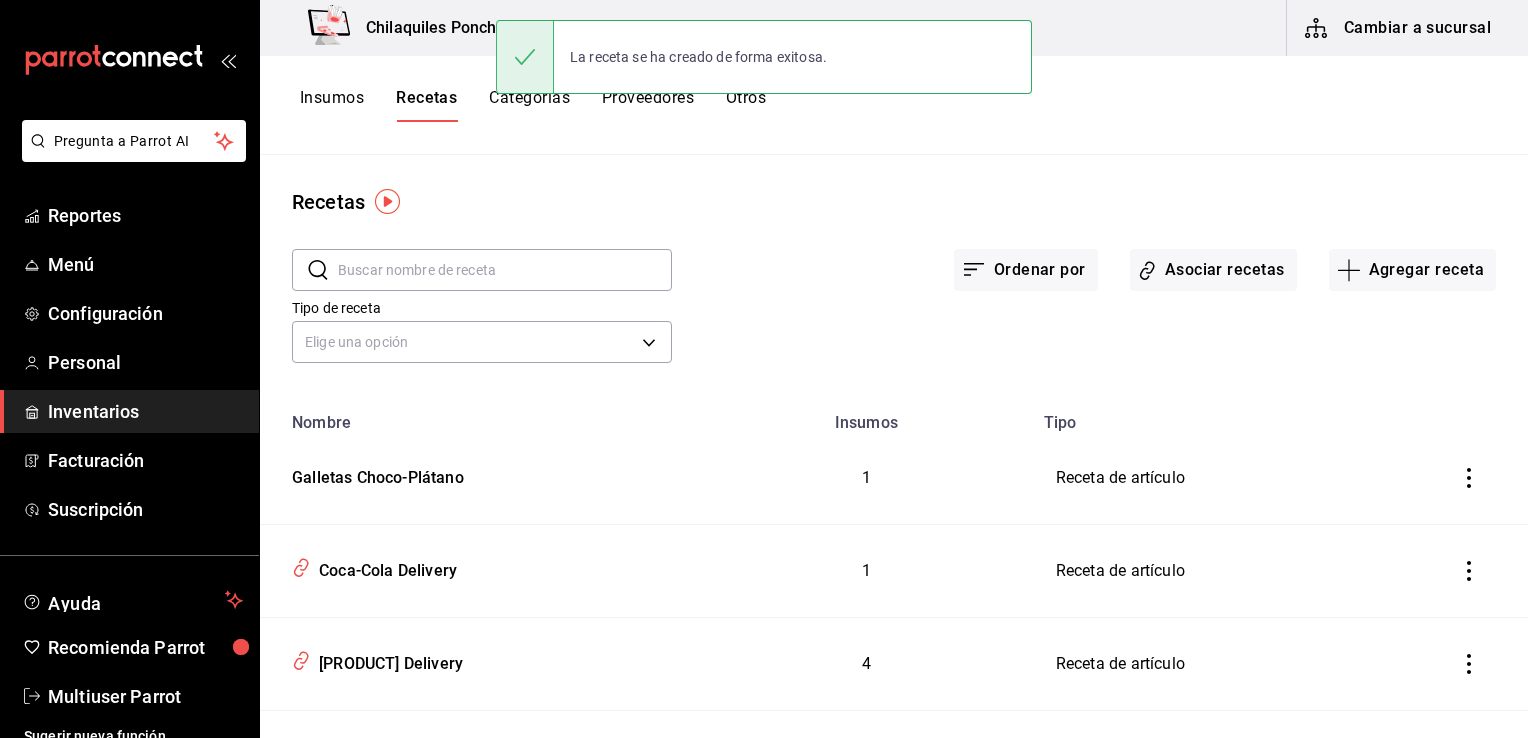 scroll, scrollTop: 0, scrollLeft: 0, axis: both 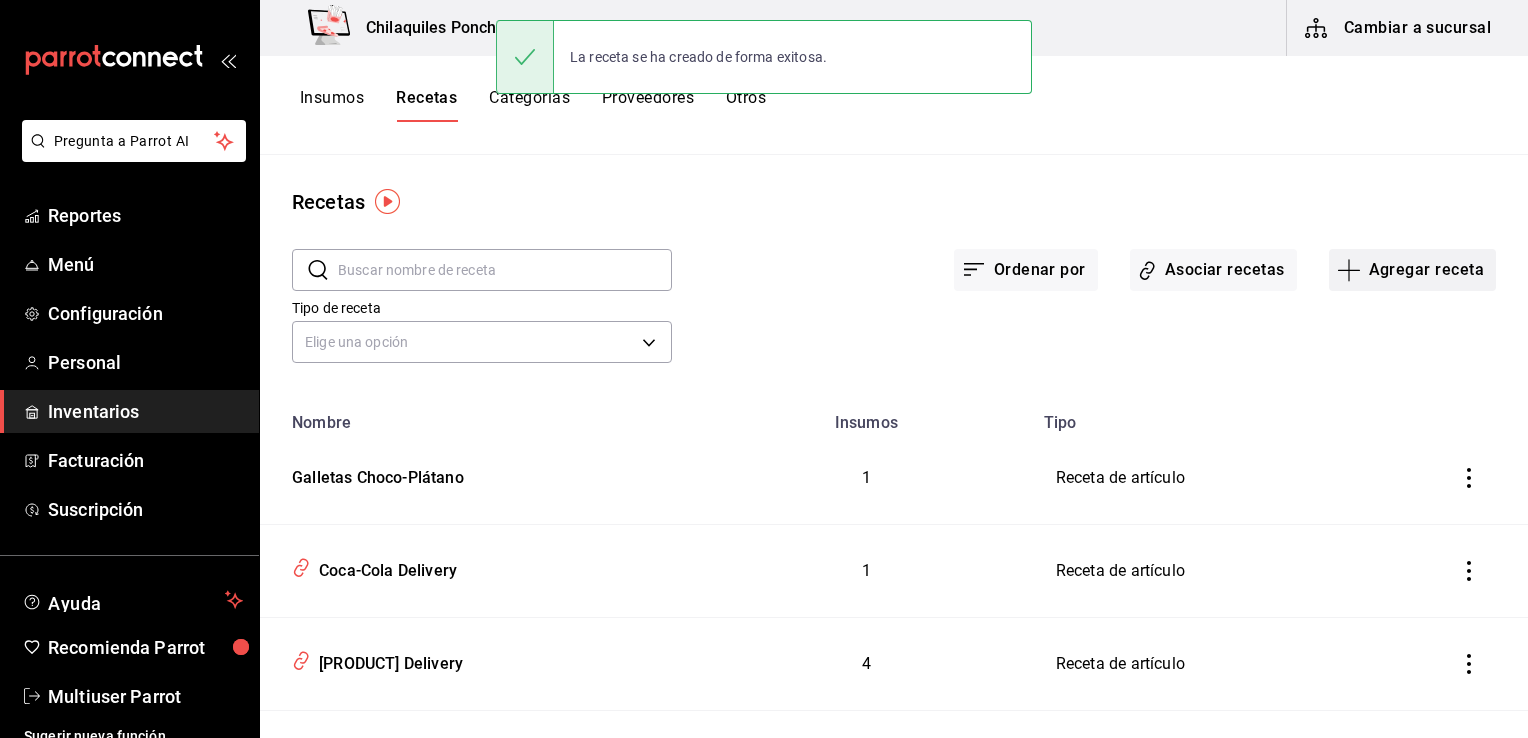 click on "Agregar receta" at bounding box center (1412, 270) 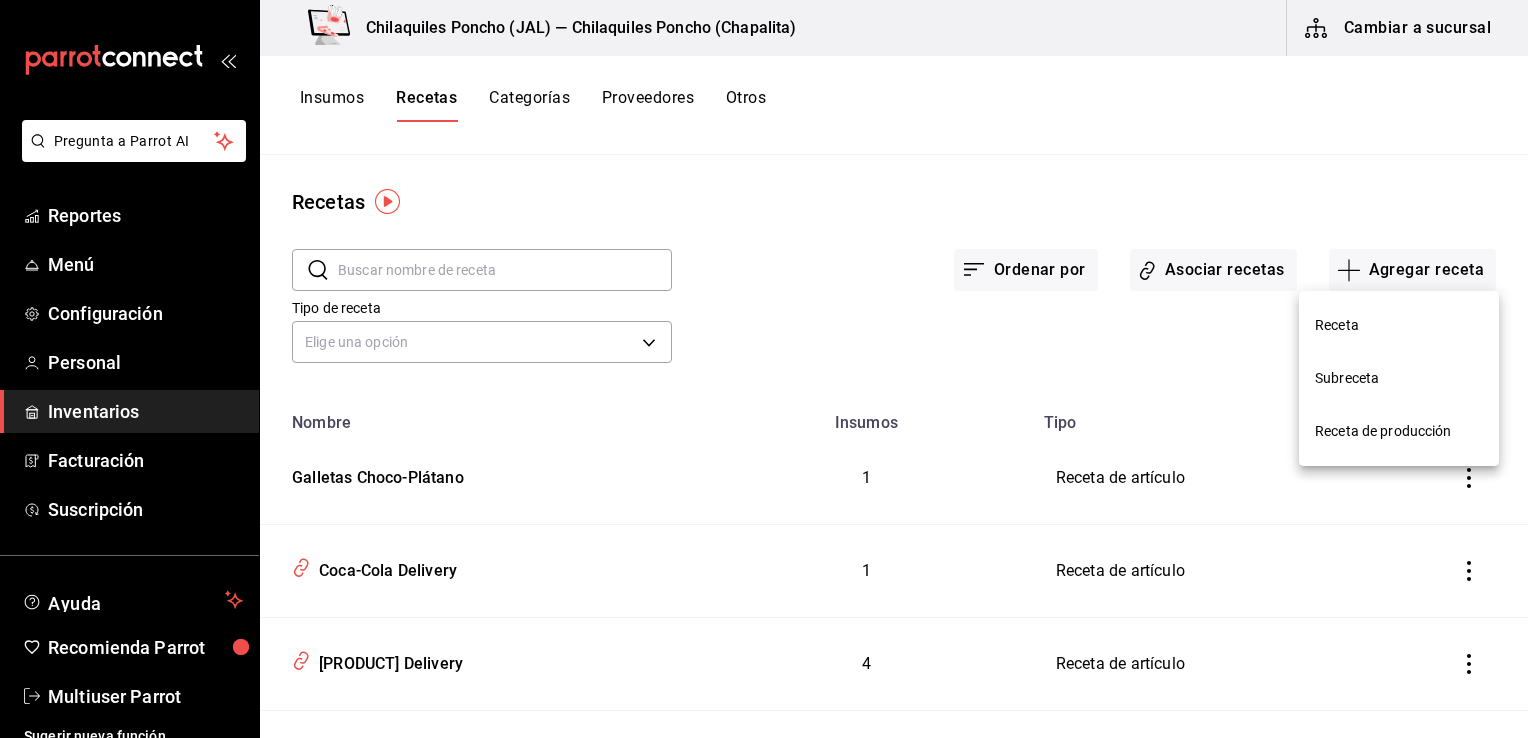 click on "Receta" at bounding box center [1399, 325] 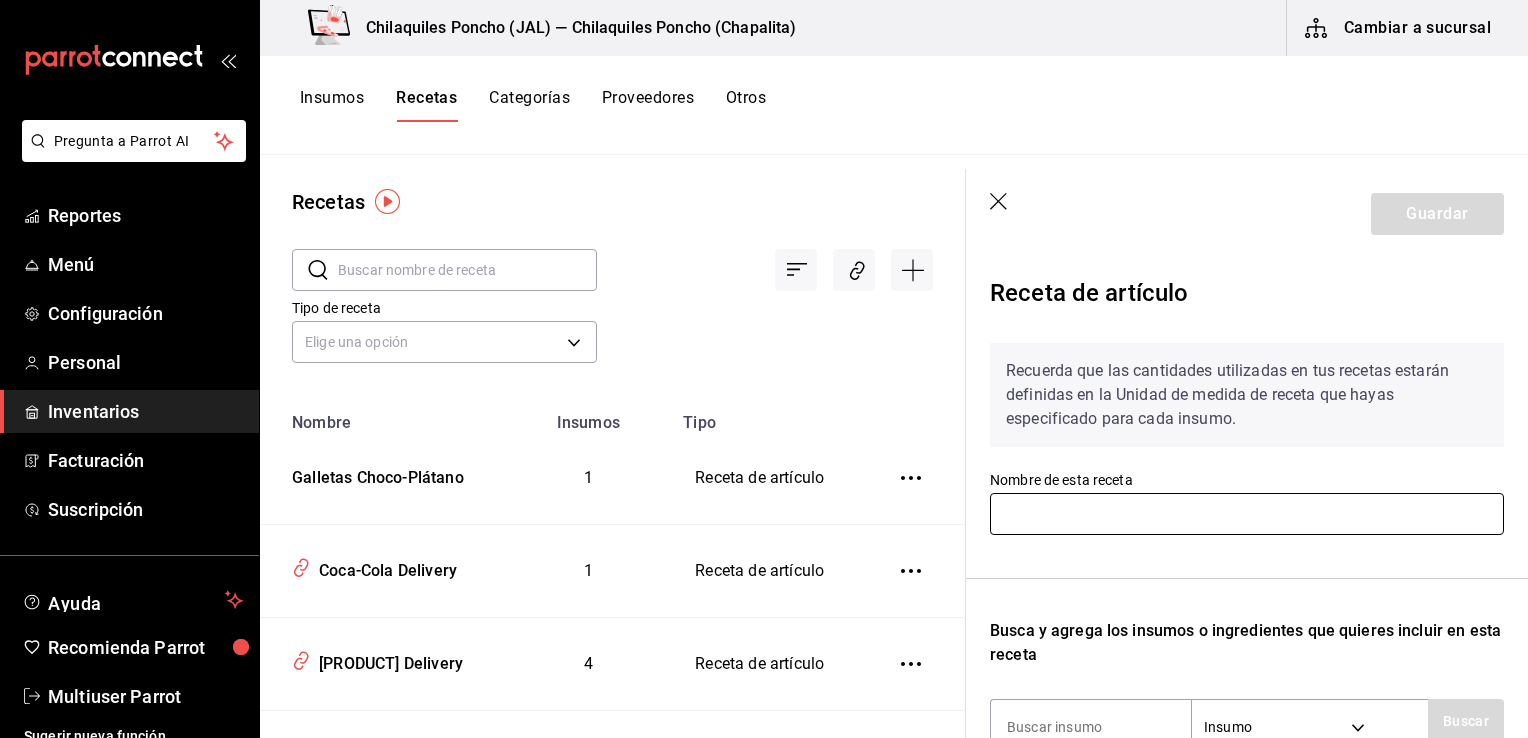 click at bounding box center (1247, 514) 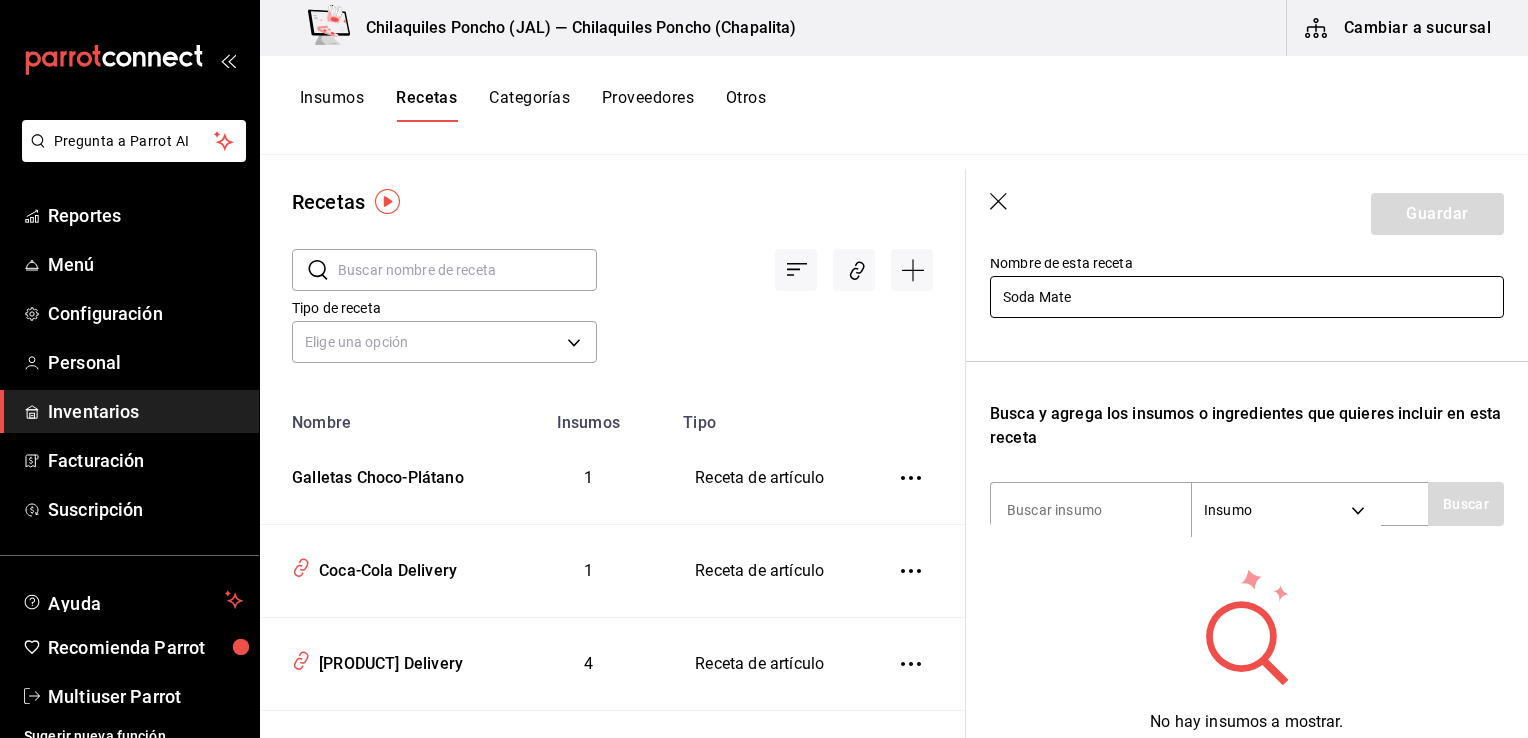 scroll, scrollTop: 224, scrollLeft: 0, axis: vertical 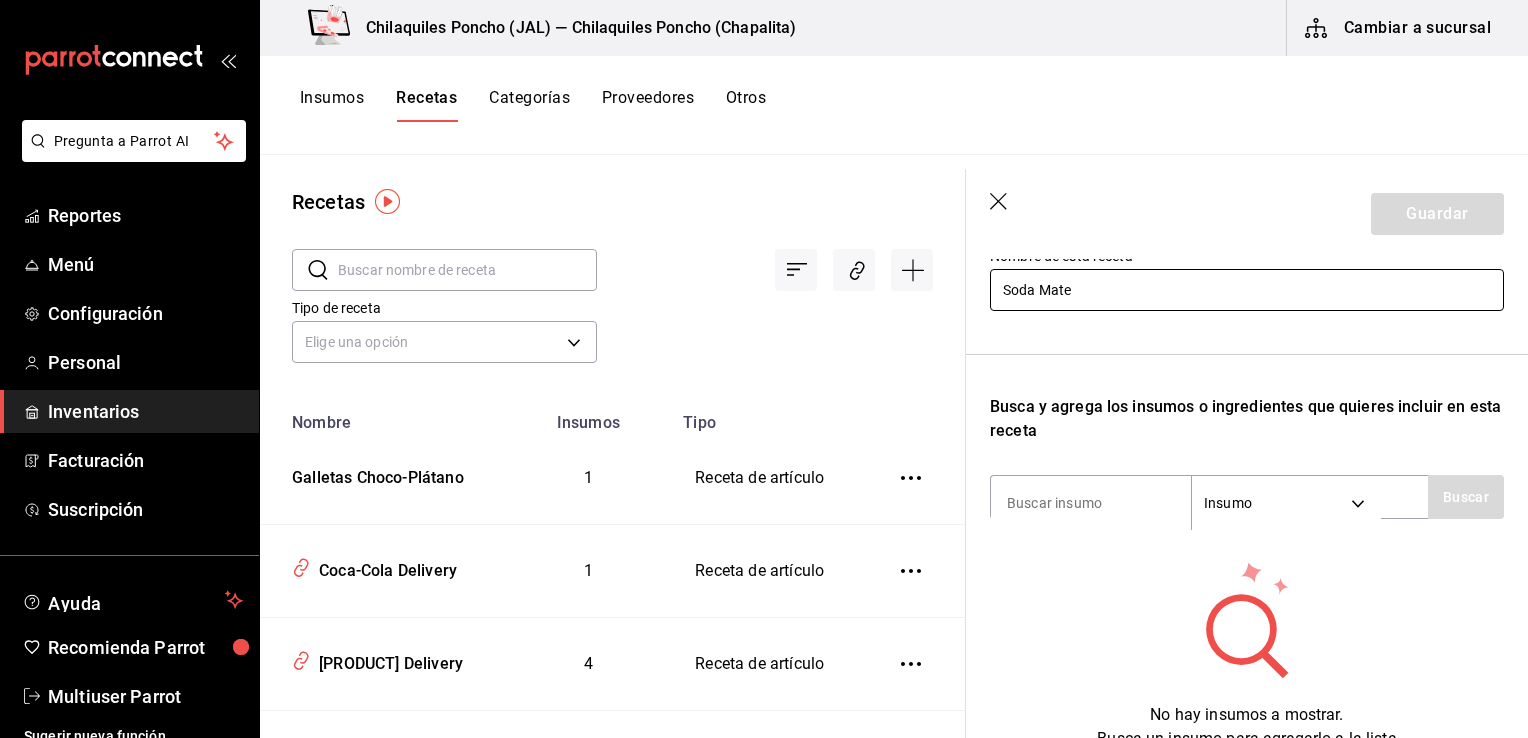 type on "Soda Mate" 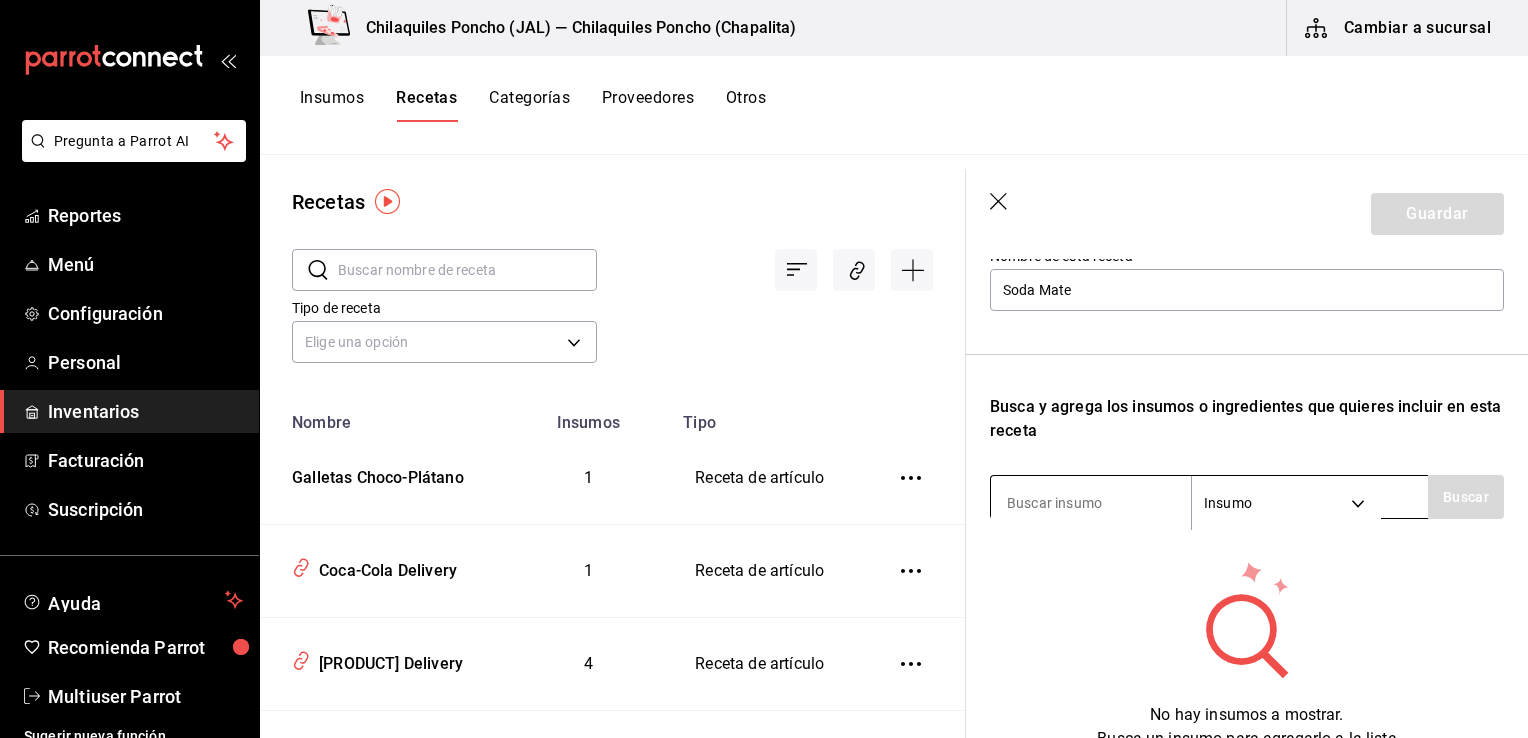 click at bounding box center (1091, 503) 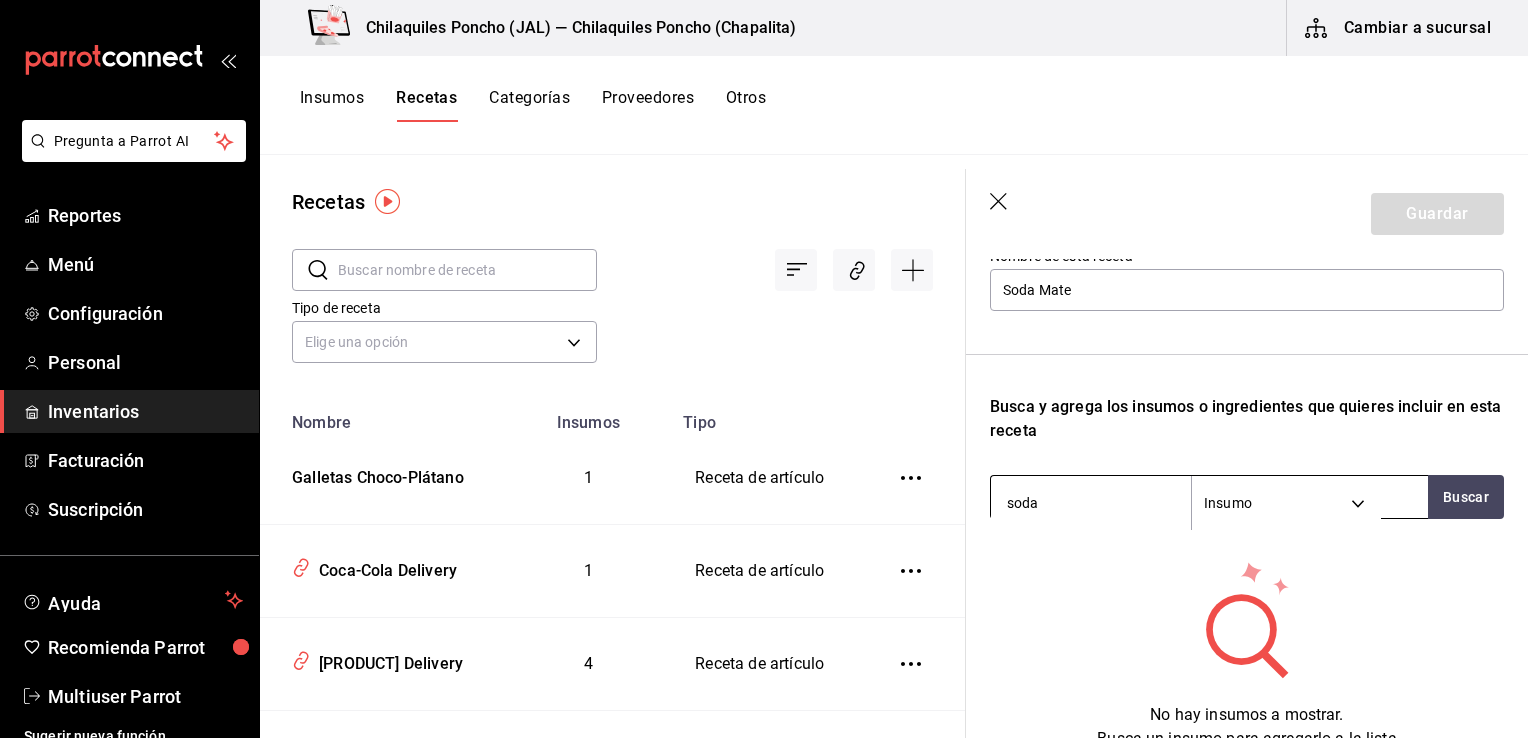 type on "soda" 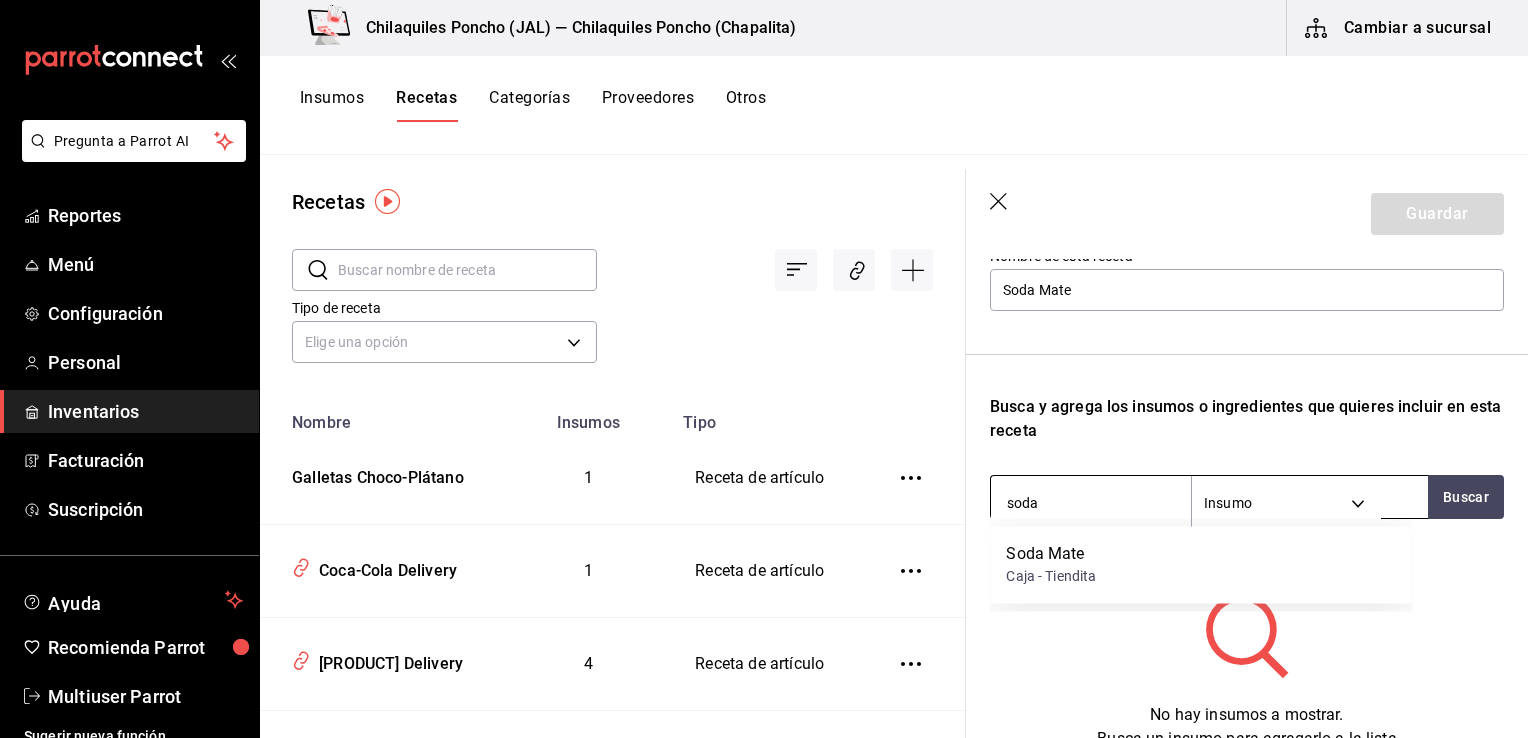 click on "Soda Mate" at bounding box center (1051, 554) 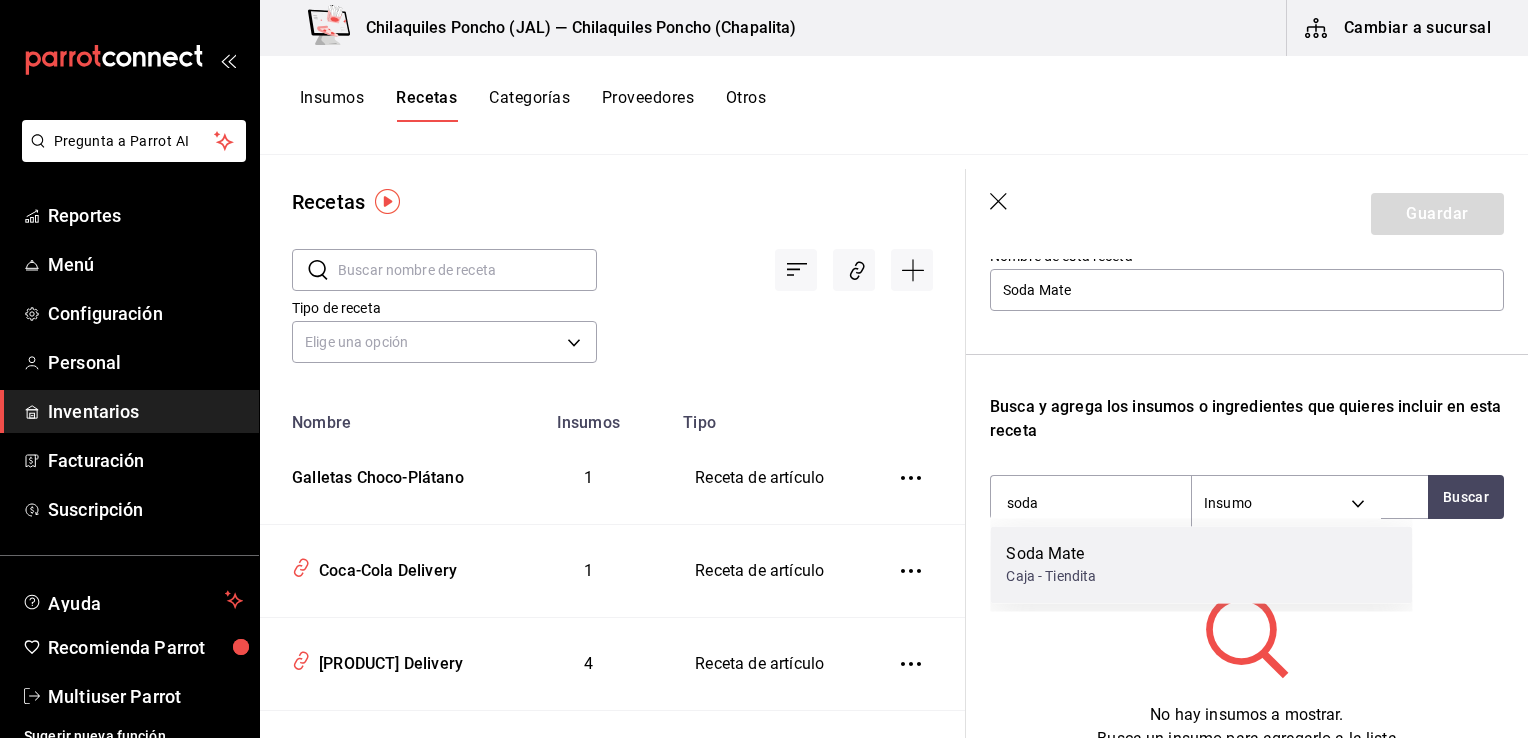 type 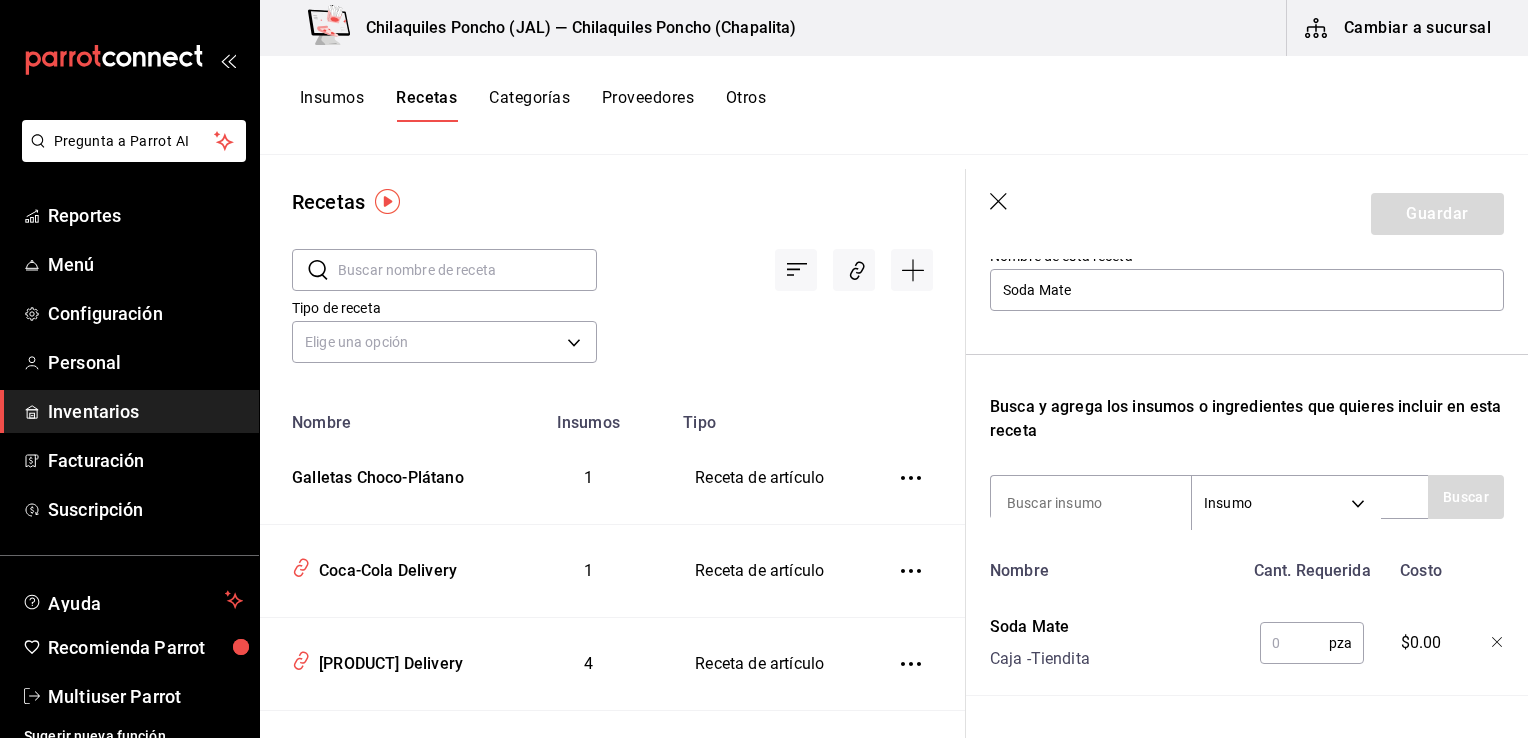 scroll, scrollTop: 300, scrollLeft: 0, axis: vertical 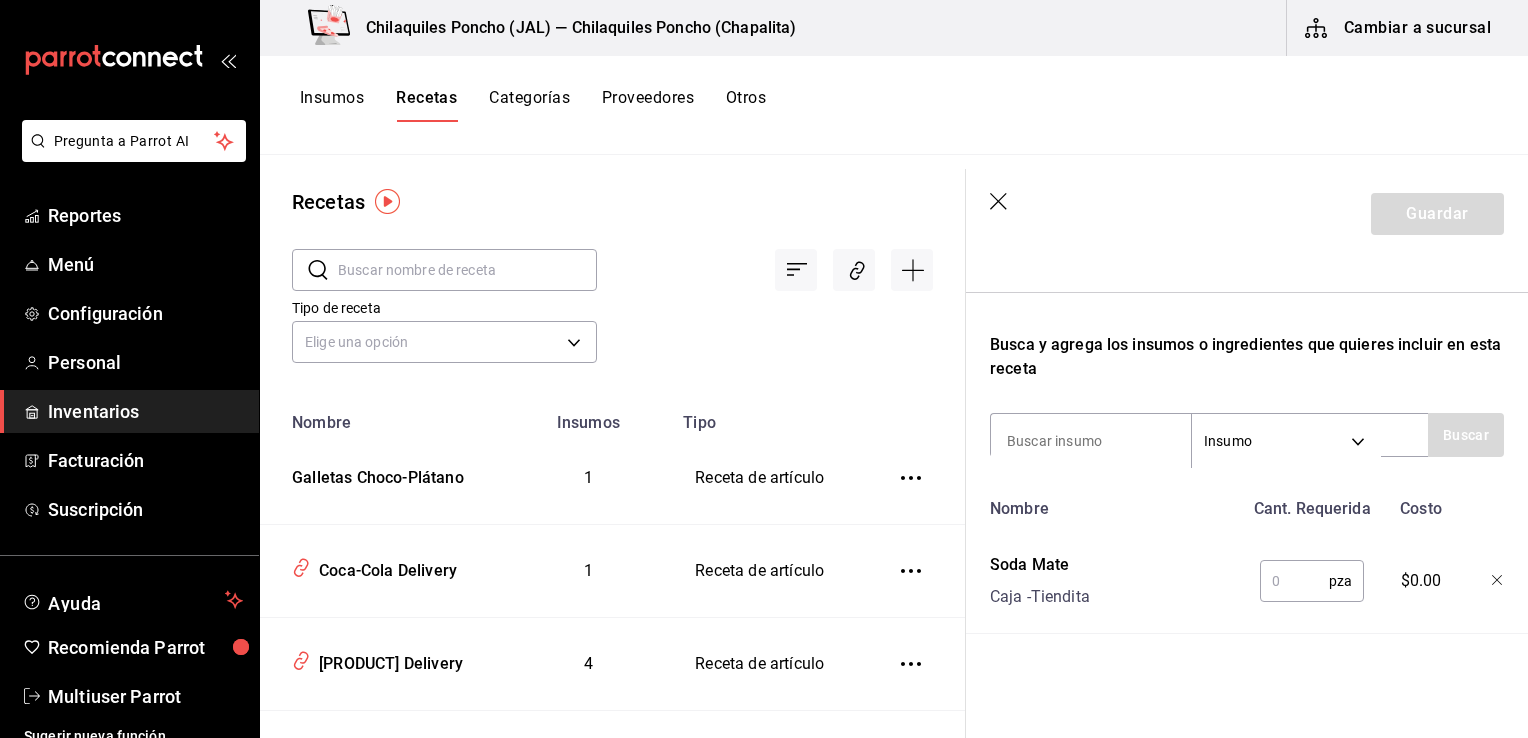 click at bounding box center (1294, 581) 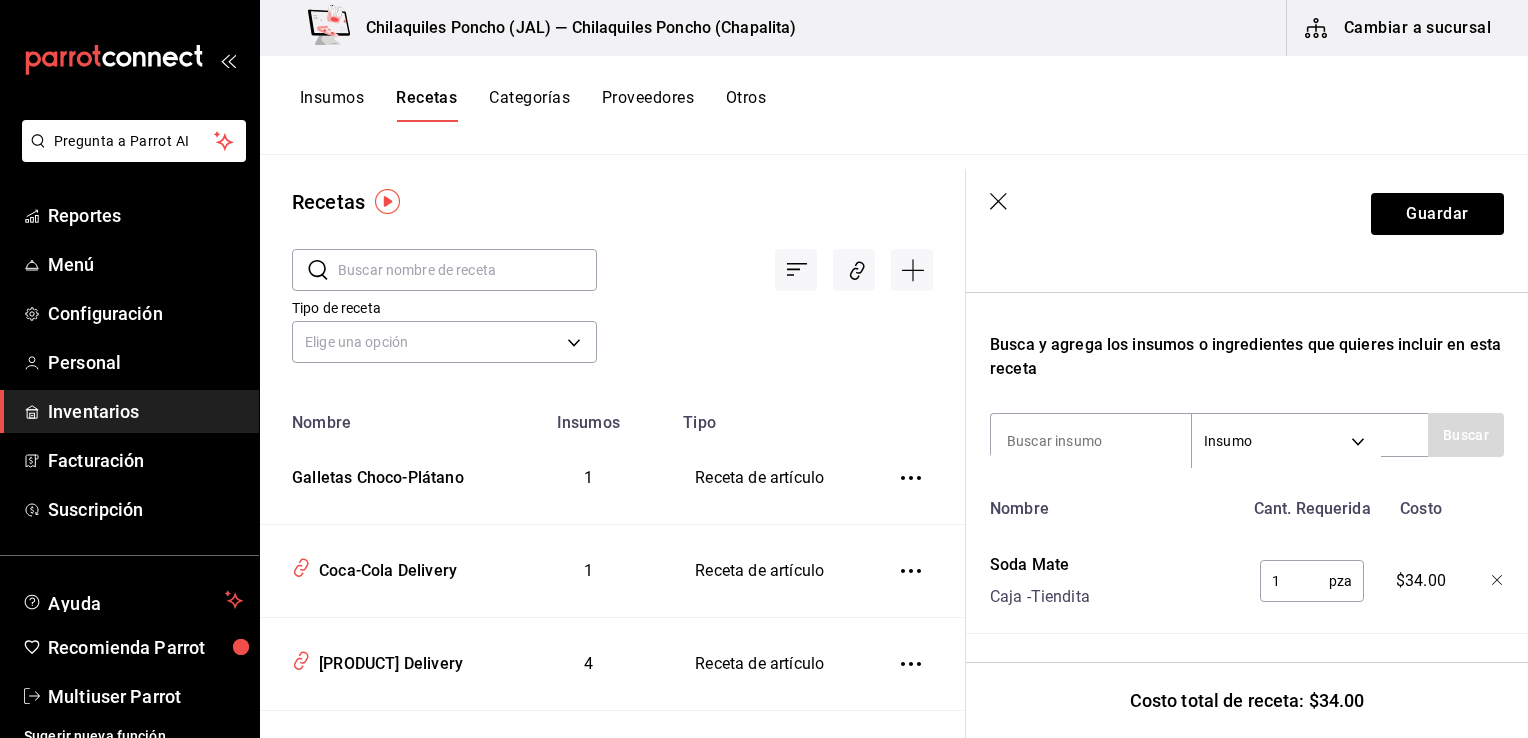 type on "1" 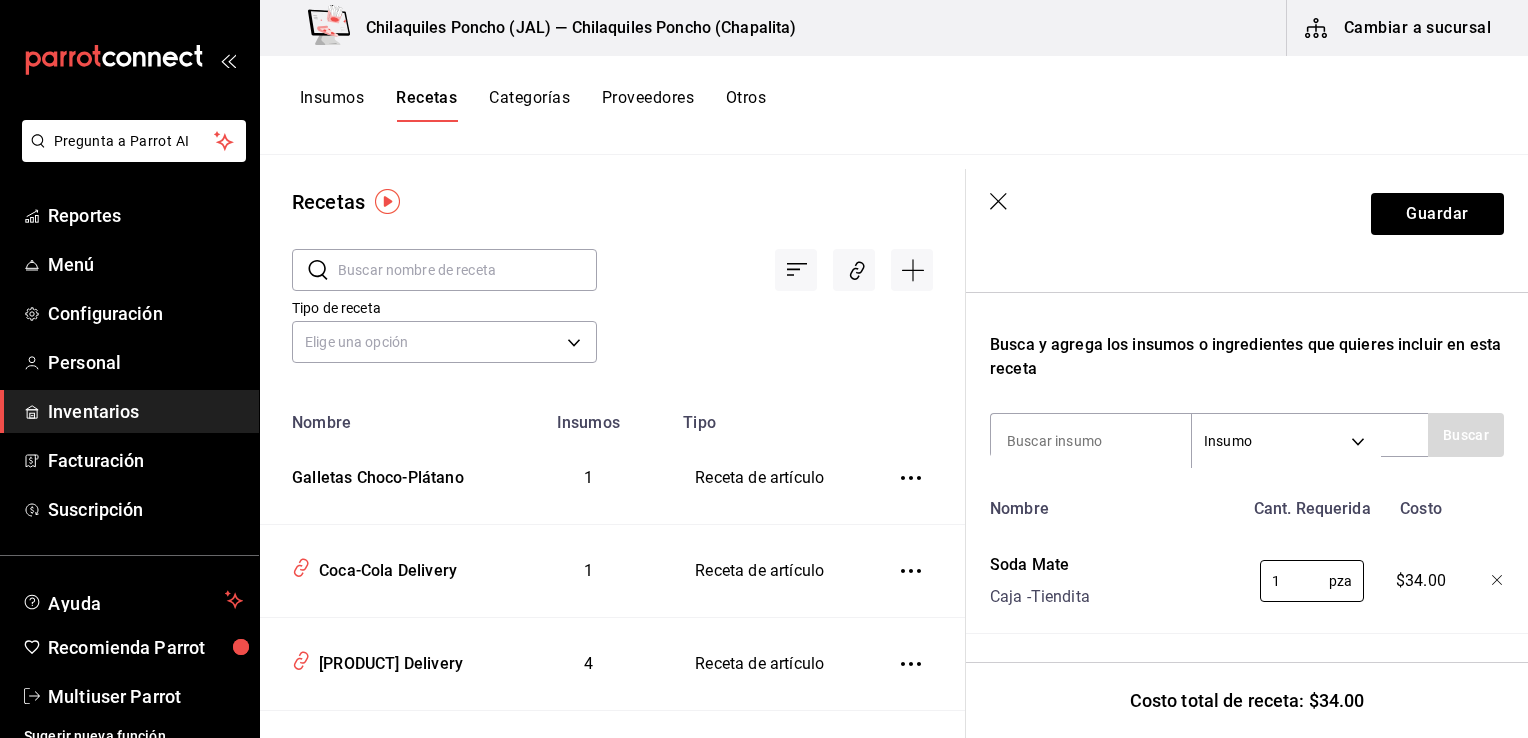 click on "Receta de artículo  Recuerda que las cantidades utilizadas en tus recetas estarán definidas en la Unidad de medida de receta que hayas especificado para cada insumo. Nombre de esta receta Soda Mate Busca y agrega los insumos o ingredientes que quieres incluir en esta receta Insumo SUPPLY Buscar Nombre Cant. Requerida Costo Soda Mate Caja -  Tiendita 1 pza ​ $34.00" at bounding box center [1247, 355] 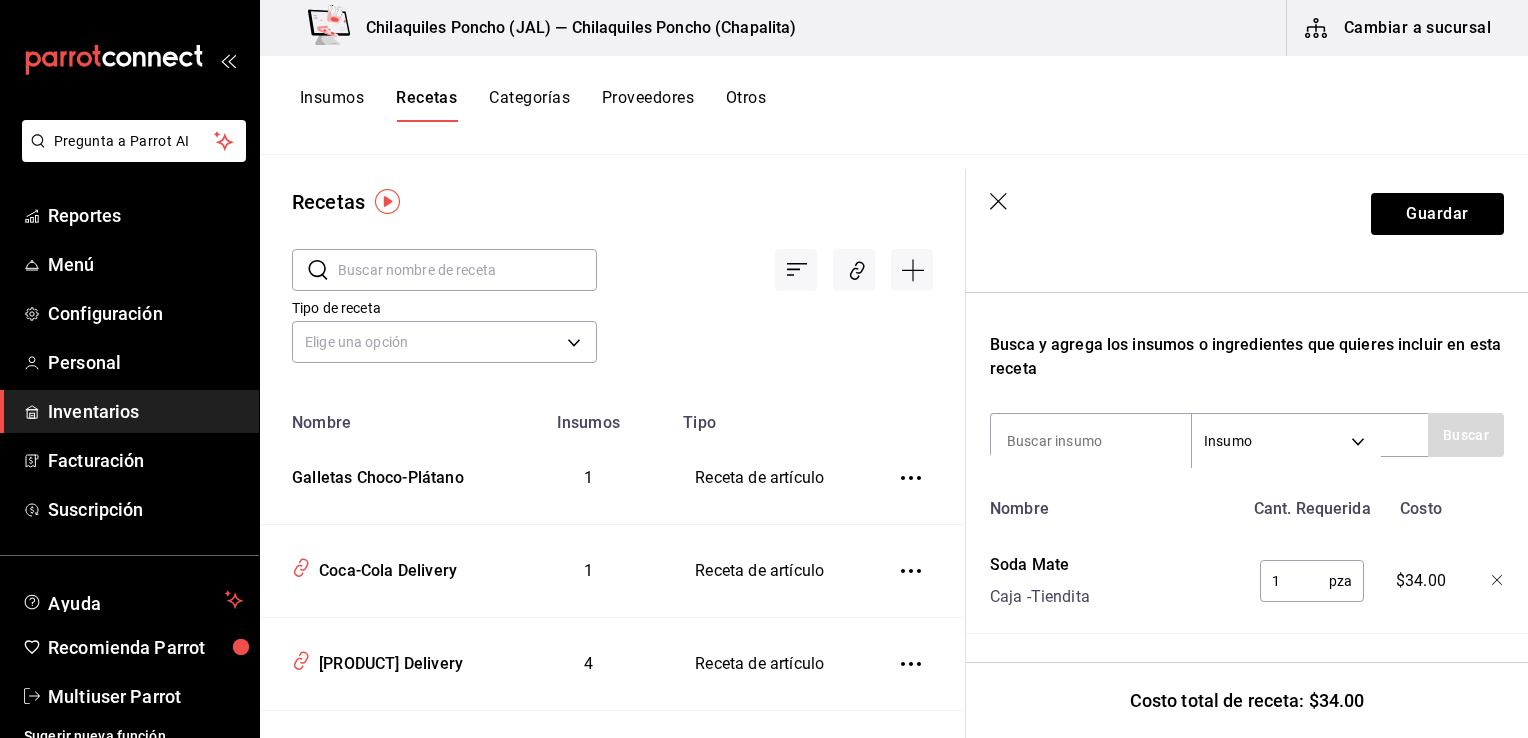 click on "Guardar" at bounding box center (1437, 214) 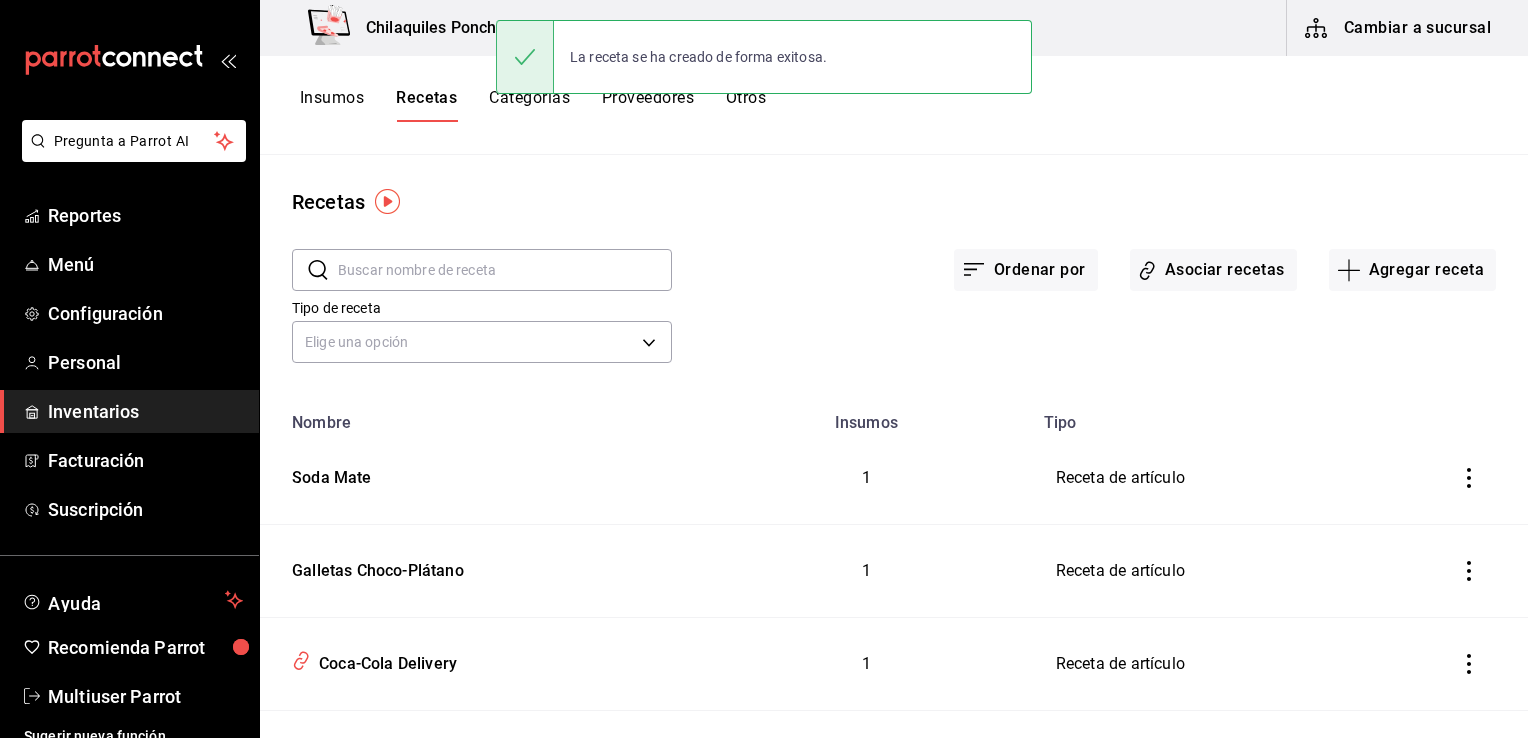 scroll, scrollTop: 0, scrollLeft: 0, axis: both 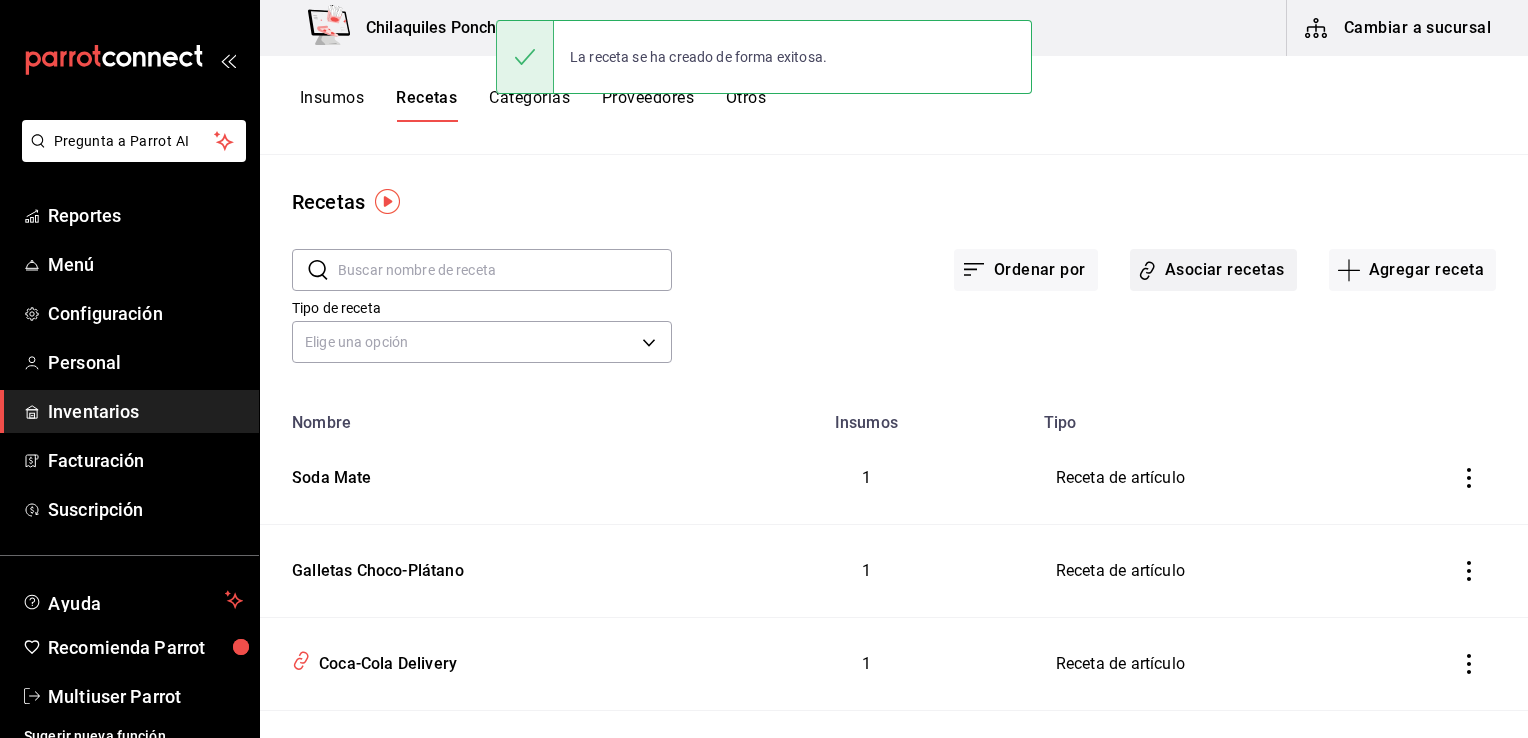click on "Asociar recetas" at bounding box center [1213, 270] 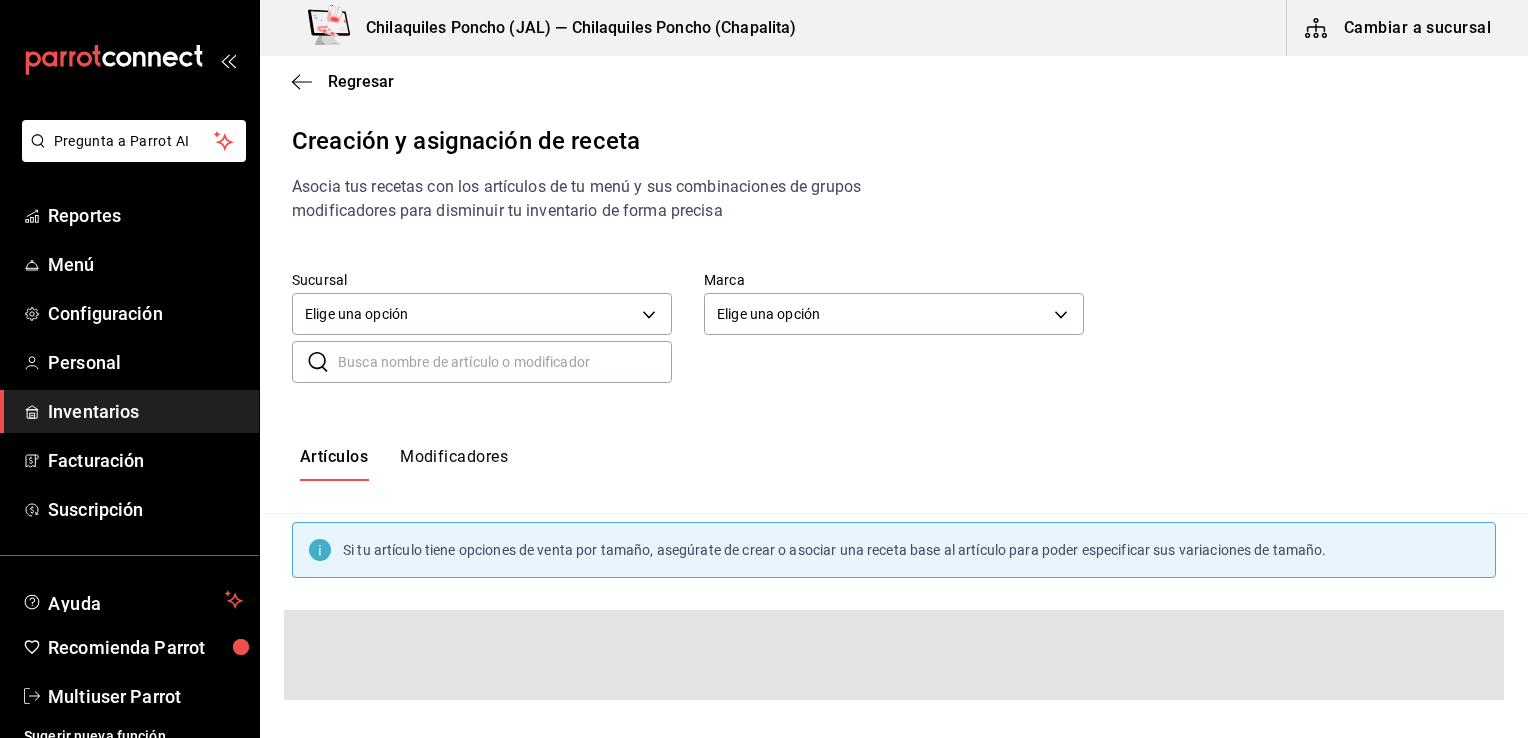 click at bounding box center [505, 362] 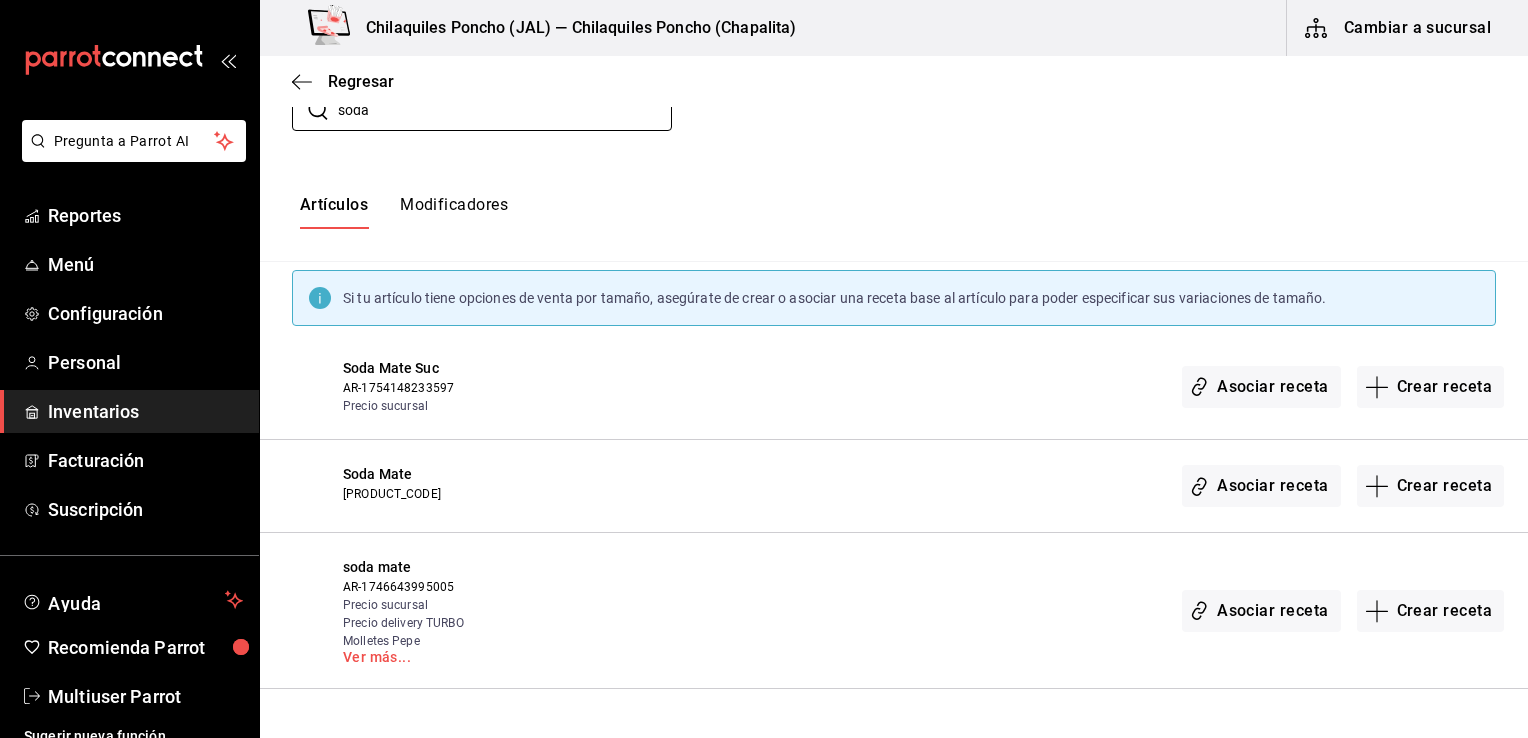 scroll, scrollTop: 0, scrollLeft: 0, axis: both 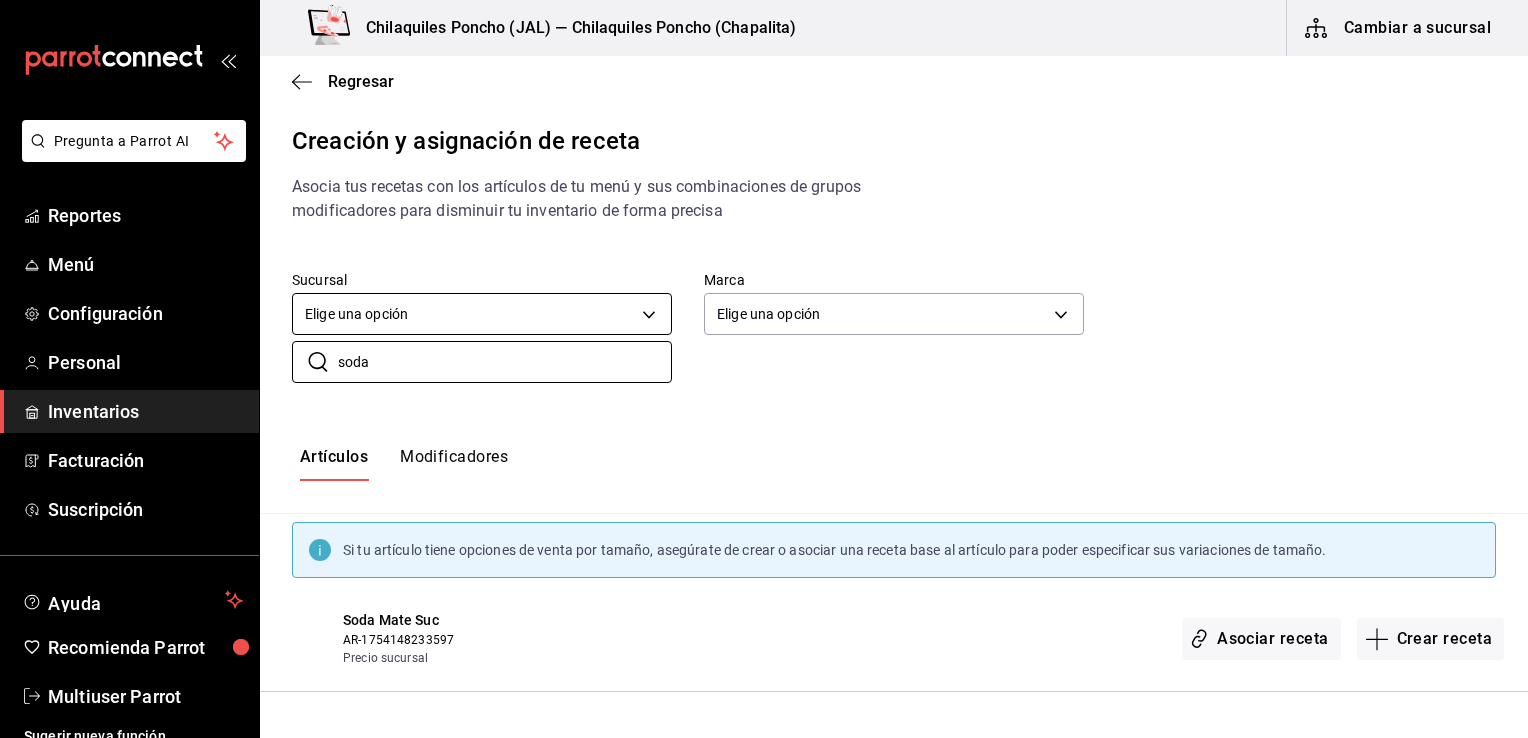 type on "soda" 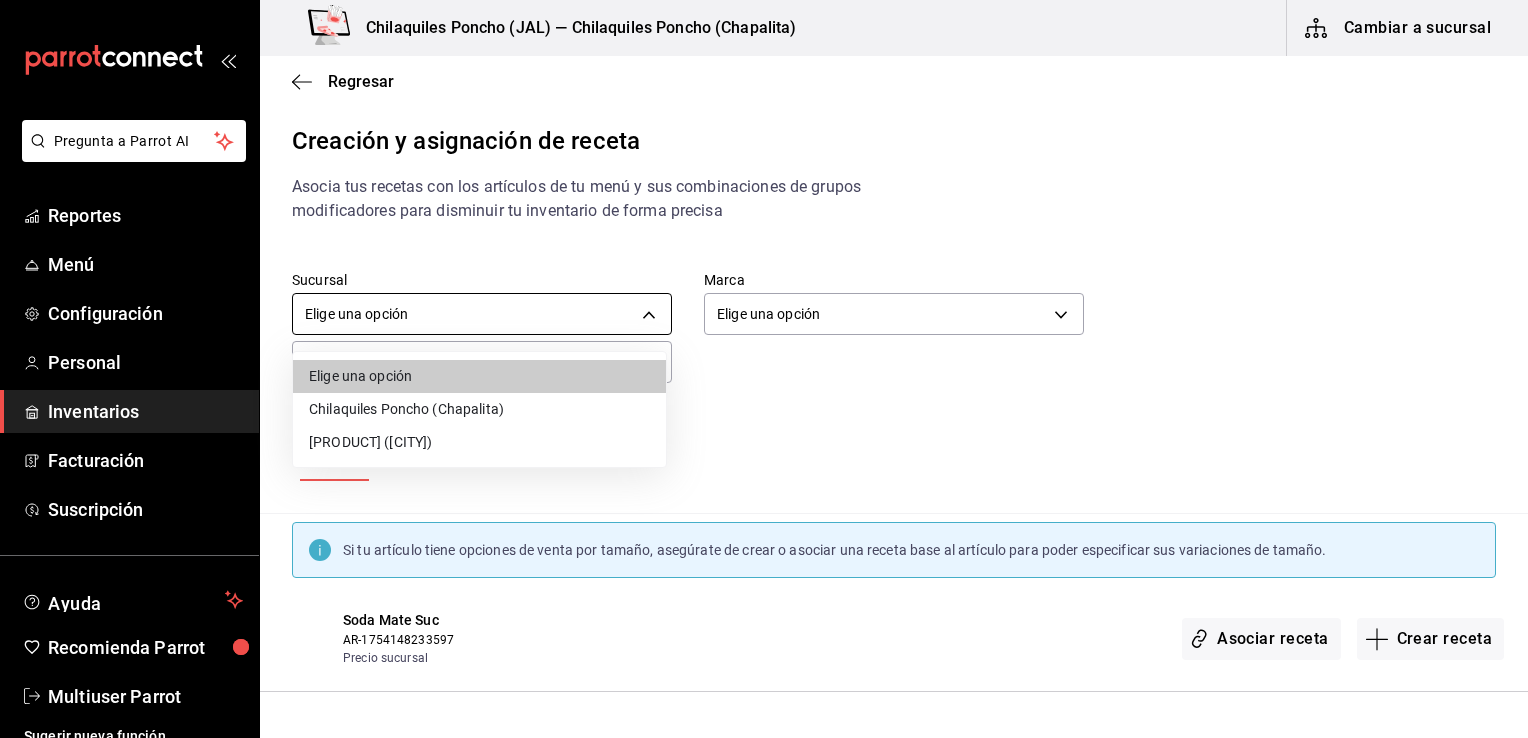 click on "Pregunta a Parrot AI Reportes   Menú   Configuración   Personal   Inventarios   Facturación   Suscripción   Ayuda Recomienda Parrot   Multiuser Parrot   Sugerir nueva función   Chilaquiles Poncho (JAL) — Chilaquiles Poncho (Chapalita) Cambiar a sucursal Regresar Creación y asignación de receta Asocia tus recetas con los artículos de tu menú y sus combinaciones de grupos modificadores para disminuir tu inventario de forma precisa Sucursal Elige una opción default Marca Elige una opción default ​ soda ​ Artículos Modificadores Si tu artículo tiene opciones de venta por tamaño, asegúrate de crear o asociar una receta base al artículo para poder especificar sus variaciones de tamaño. Soda Mate Suc AR-1754148233597 Precio sucursal Asociar receta Crear receta Soda Mate AR-1746644103259 Asociar receta Crear receta soda mate AR-1746643995005 Precio sucursal Precio delivery  TURBO Molletes Pepe Ver más... Asociar receta Crear receta Soda Mate AR-1754153668313 Precio delivery  TURBO Crear receta" at bounding box center [764, 352] 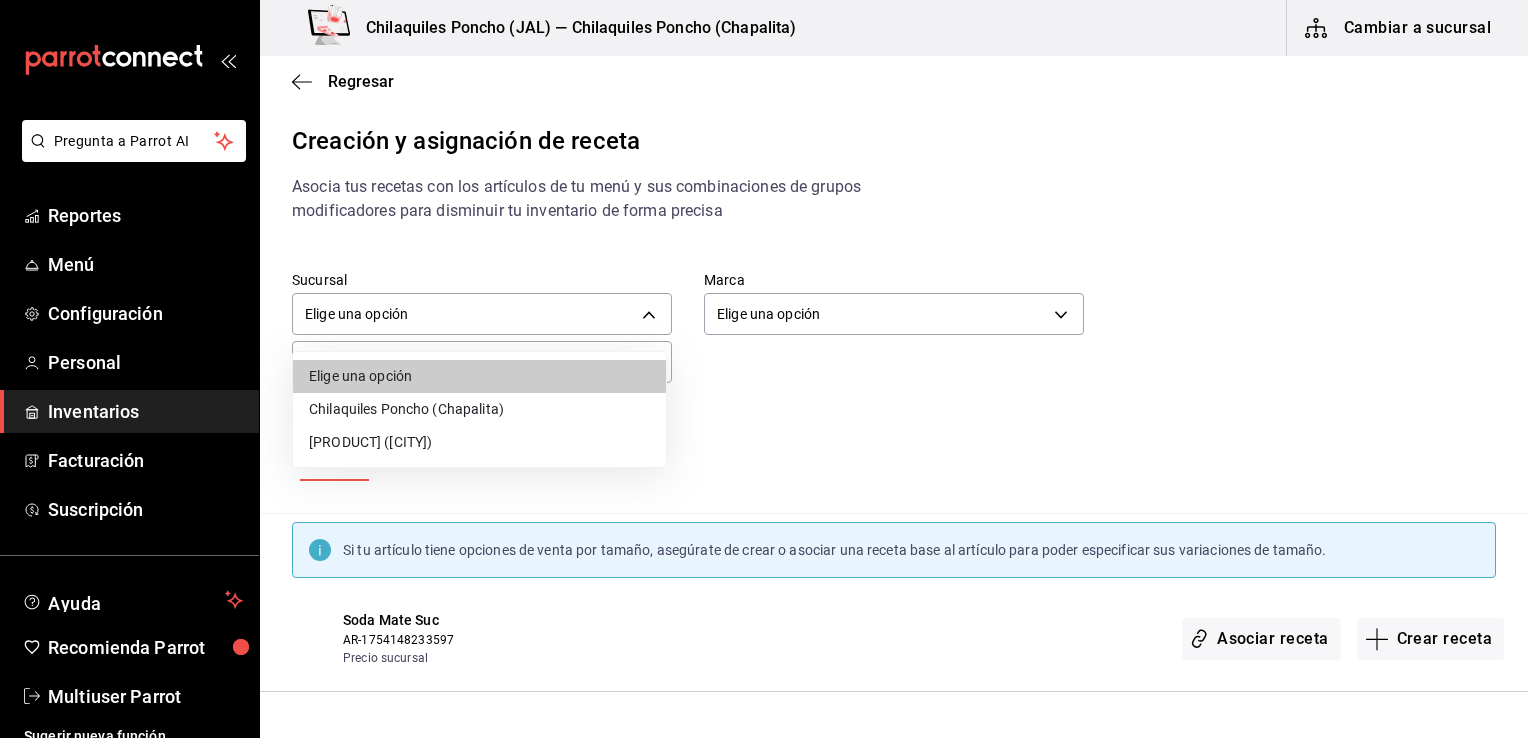 click on "Chilaquiles Poncho ([CITY])" at bounding box center (479, 409) 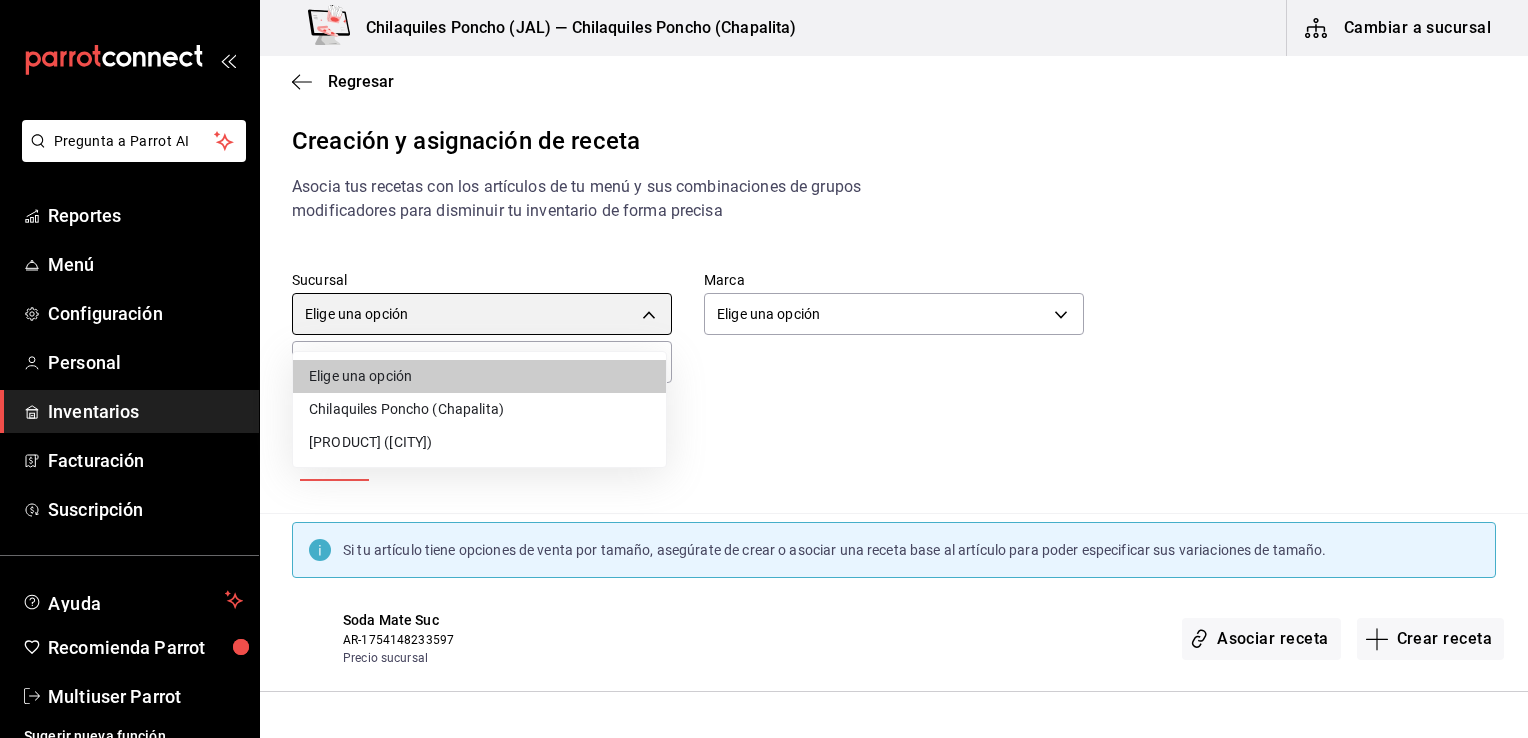 type on "1df14085-c053-4aad-8de6-2cf87344b7e4" 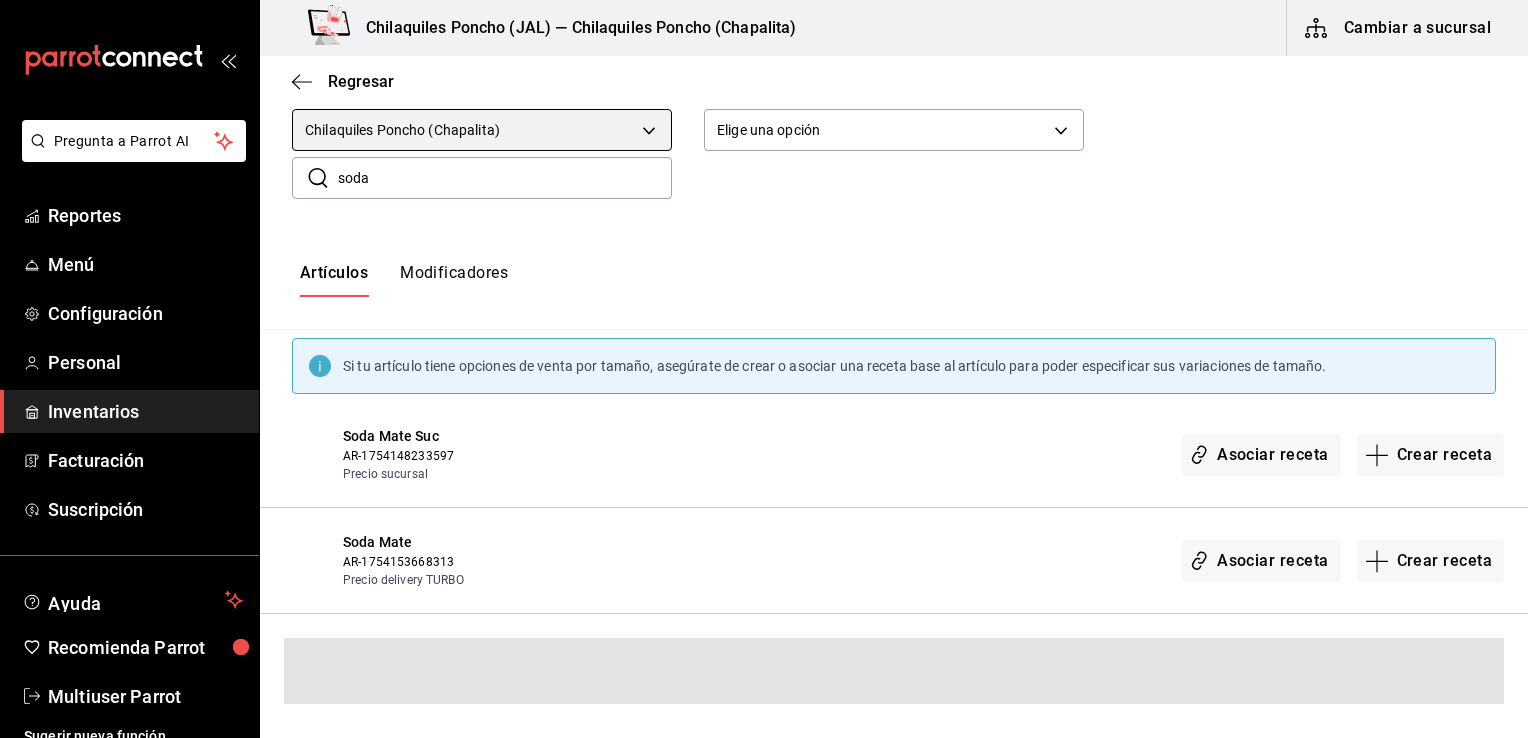 scroll, scrollTop: 92, scrollLeft: 0, axis: vertical 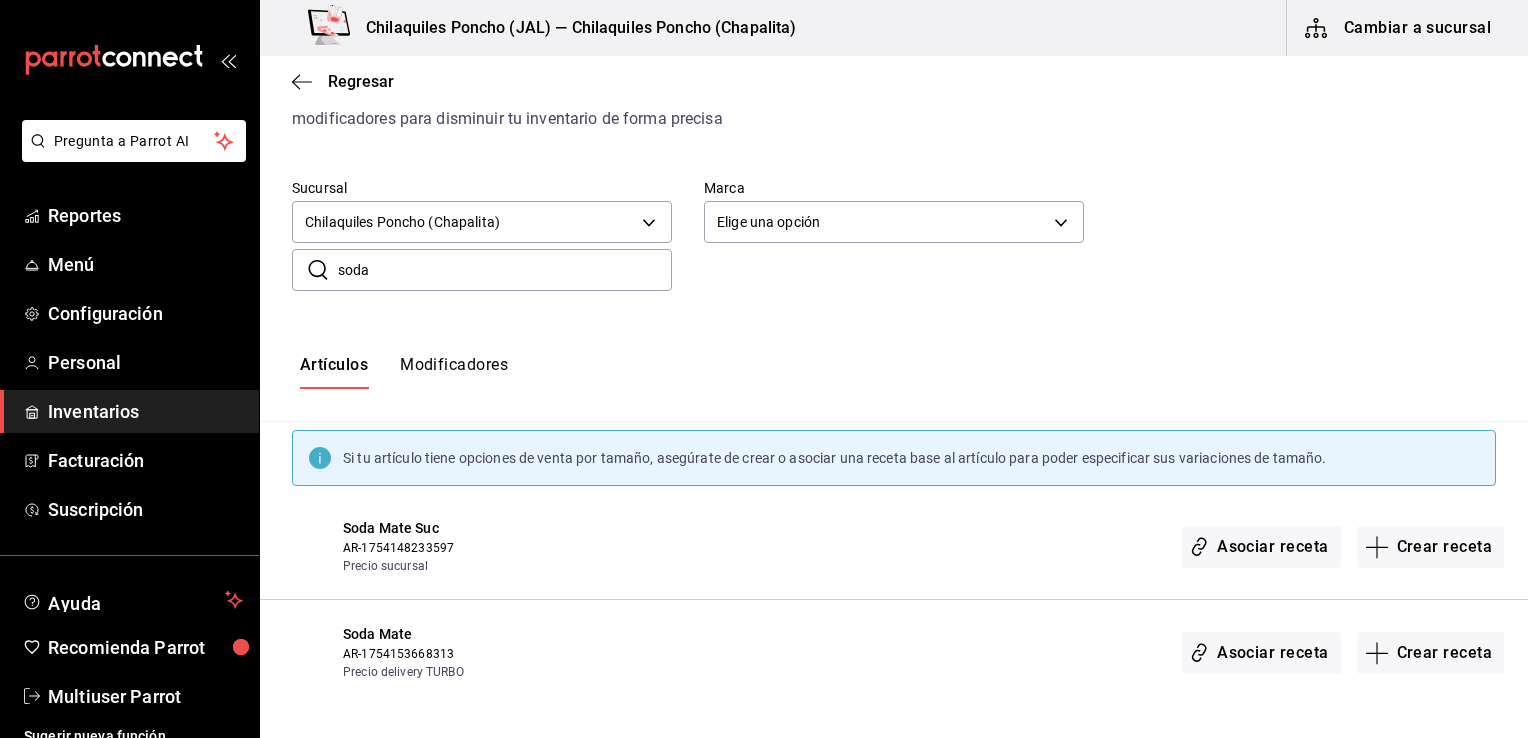 click on "Asociar receta Crear receta" at bounding box center (1343, 546) 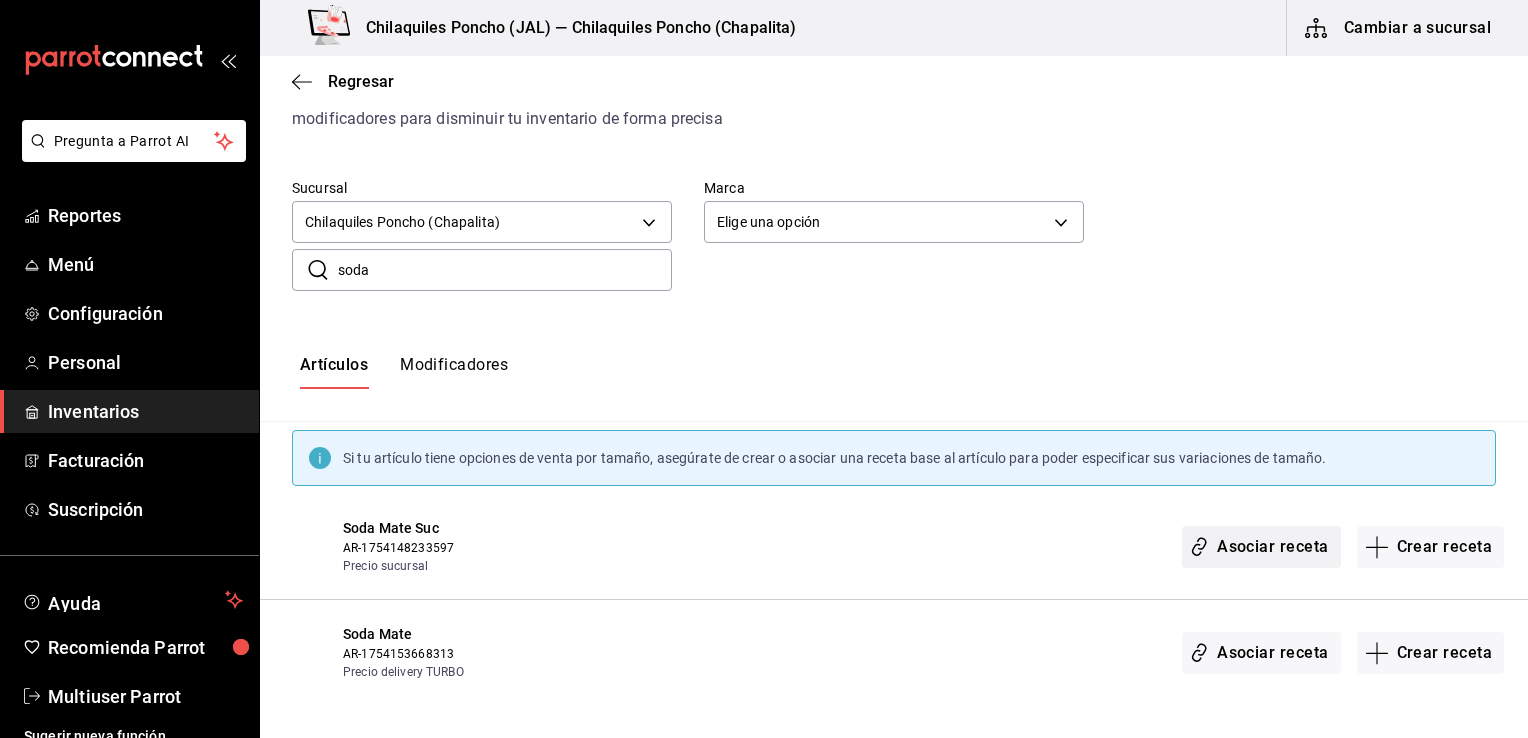 click on "Asociar receta" at bounding box center (1261, 547) 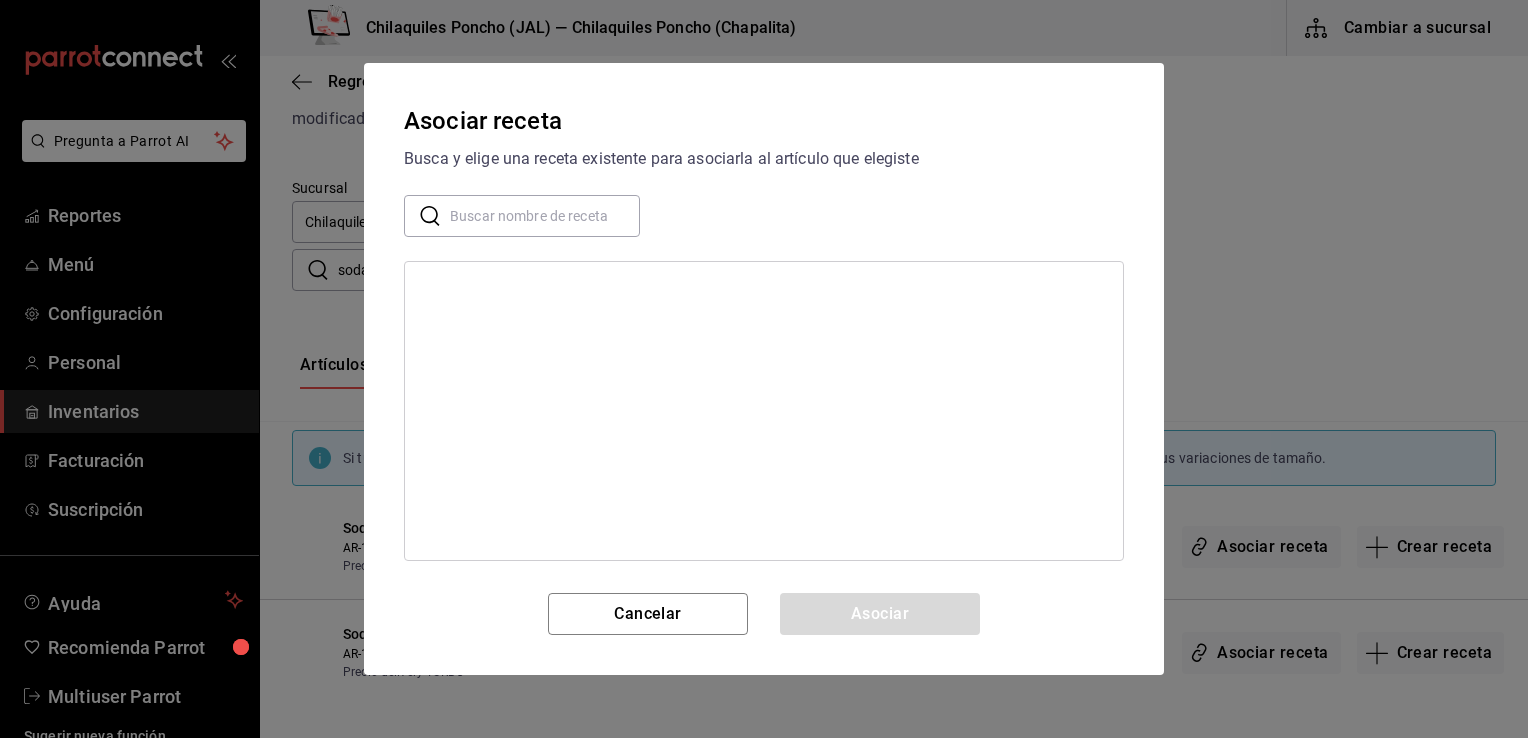 click at bounding box center [545, 216] 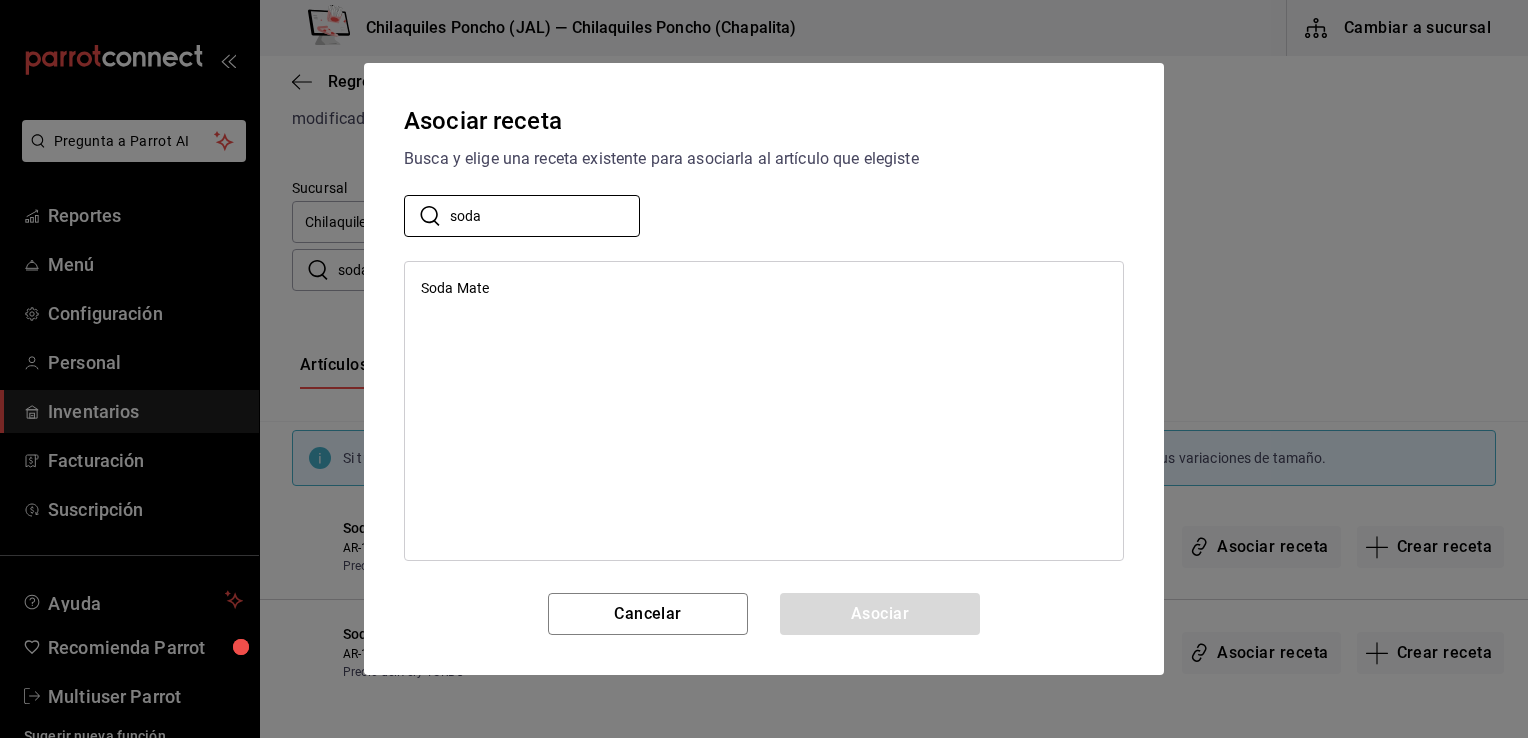 type on "soda" 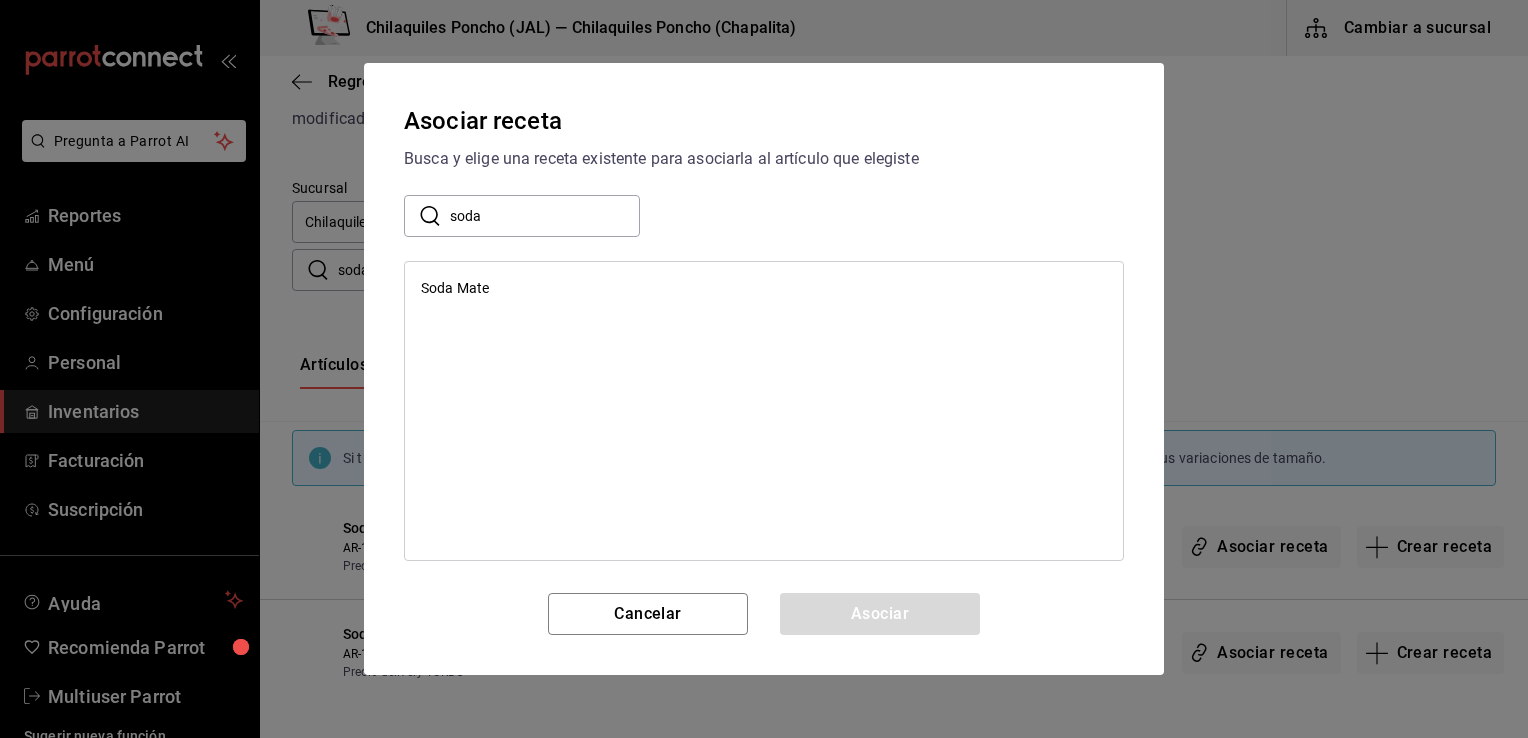 click on "Soda Mate" at bounding box center (764, 288) 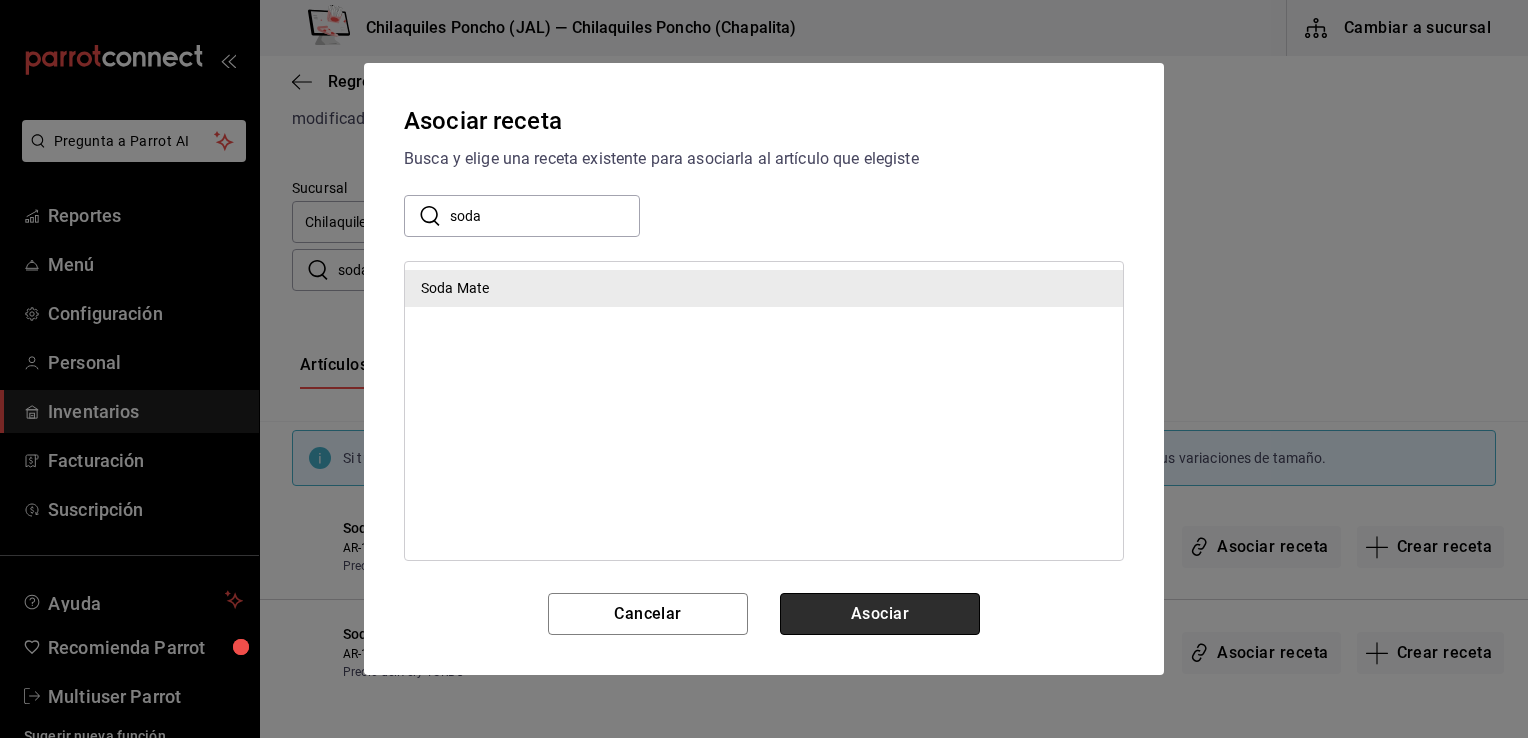 click on "Asociar" at bounding box center (880, 614) 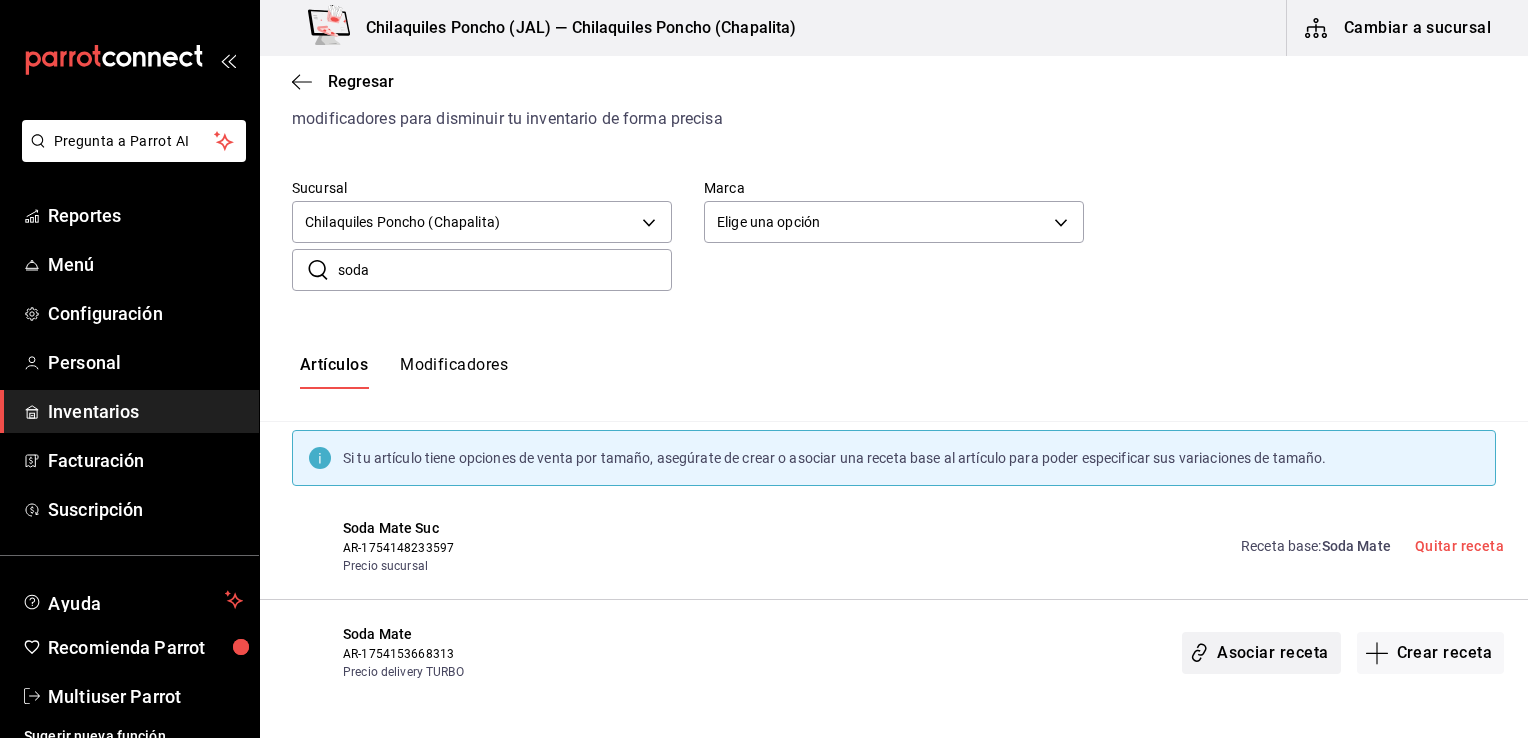 click on "Asociar receta" at bounding box center (1261, 653) 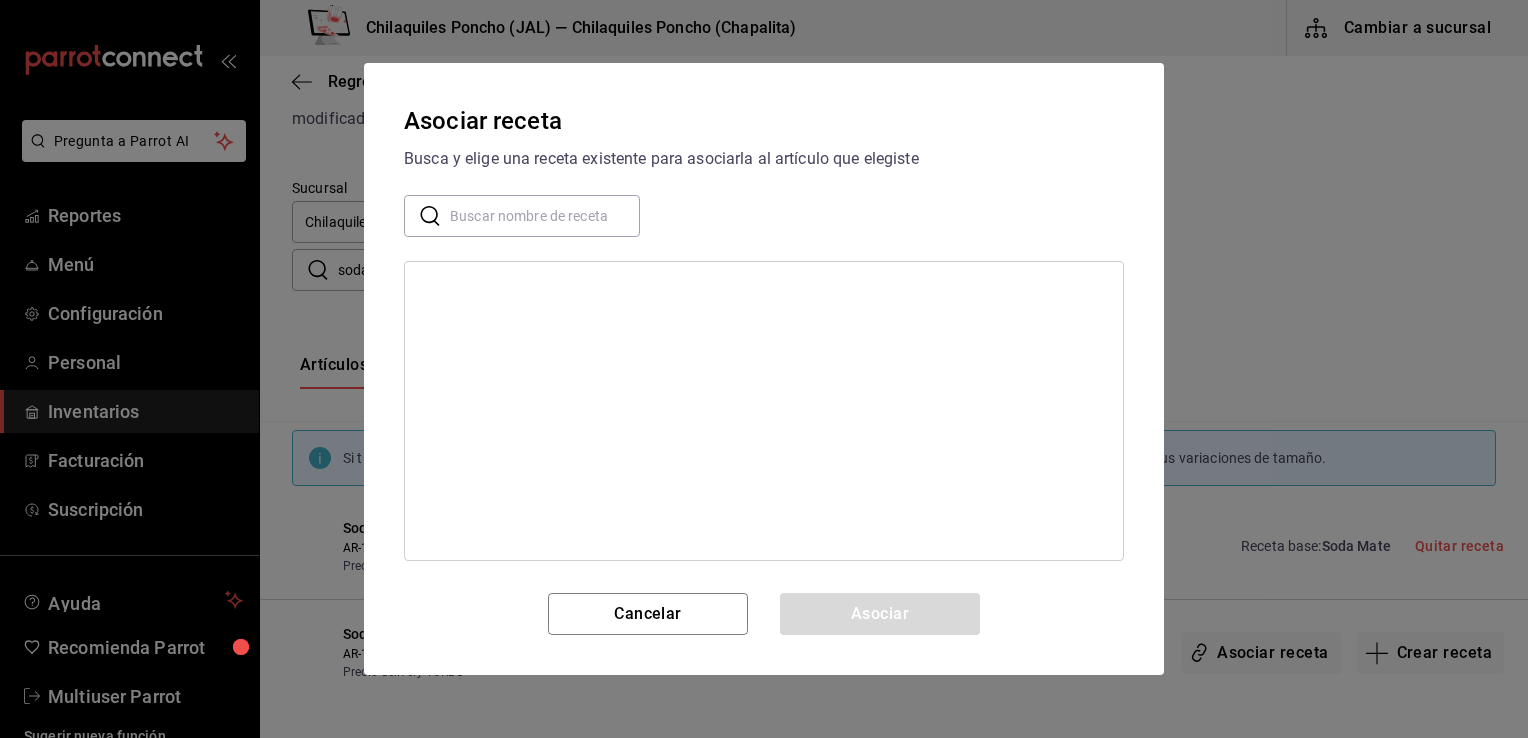 click at bounding box center [545, 216] 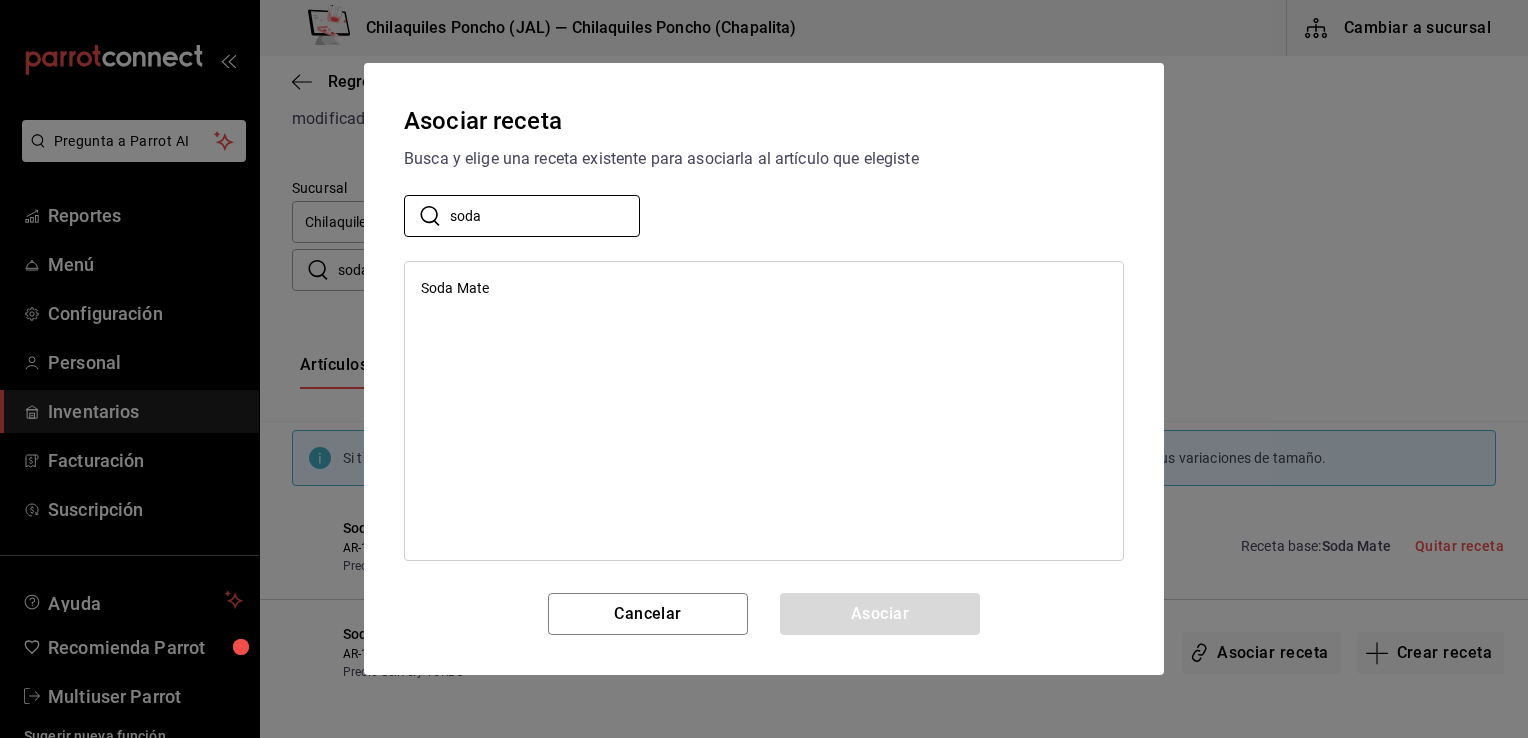 type on "soda" 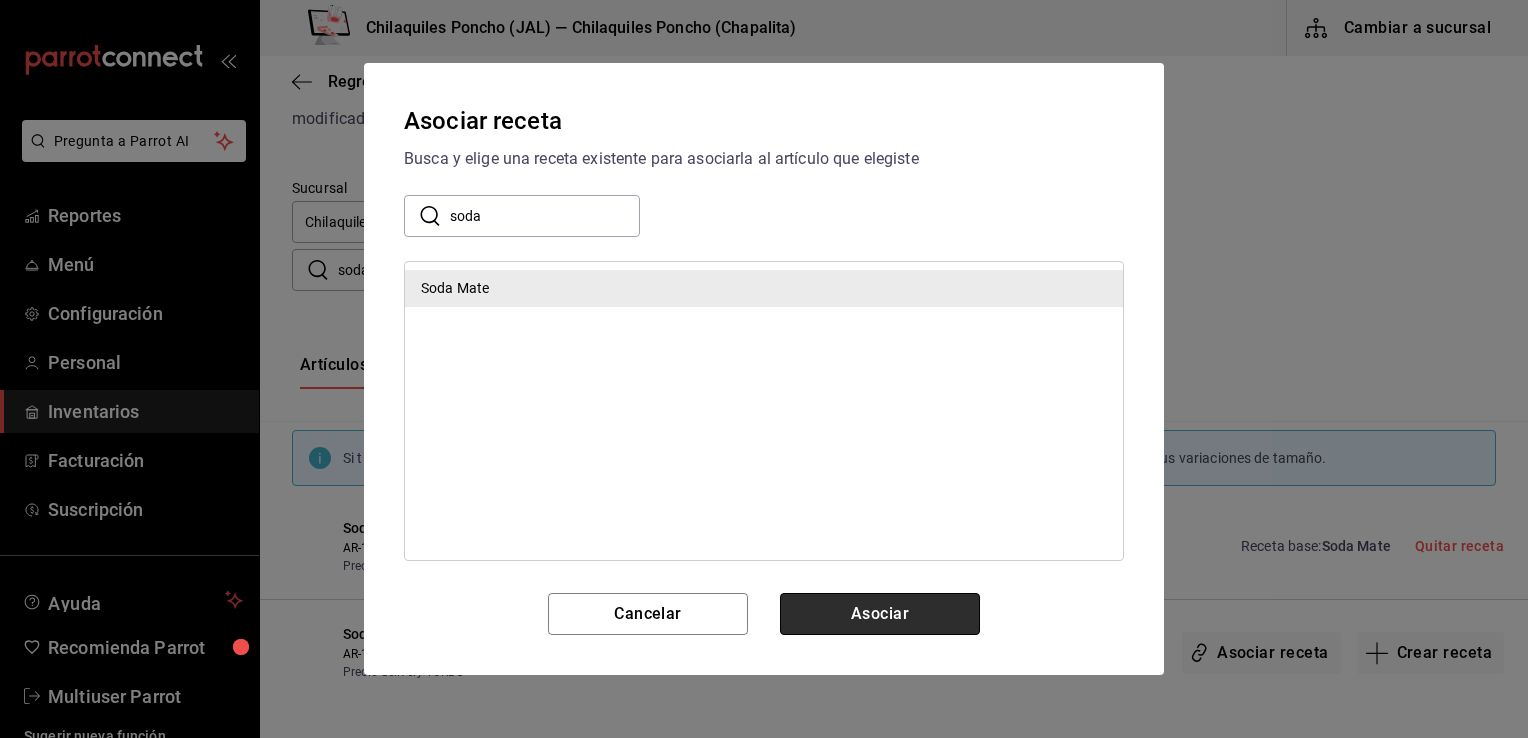 click on "Asociar" at bounding box center [880, 614] 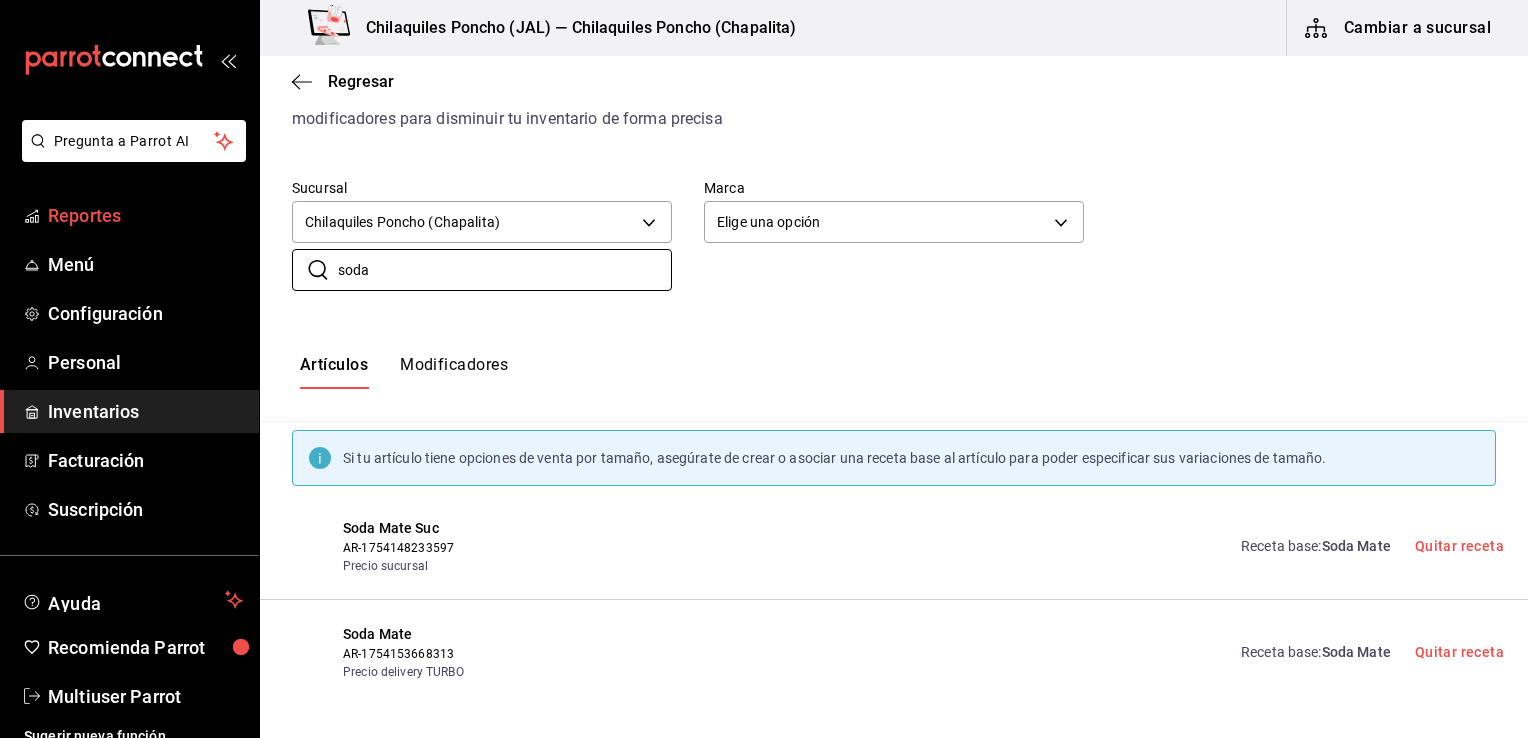 drag, startPoint x: 406, startPoint y: 273, endPoint x: 0, endPoint y: 220, distance: 409.44473 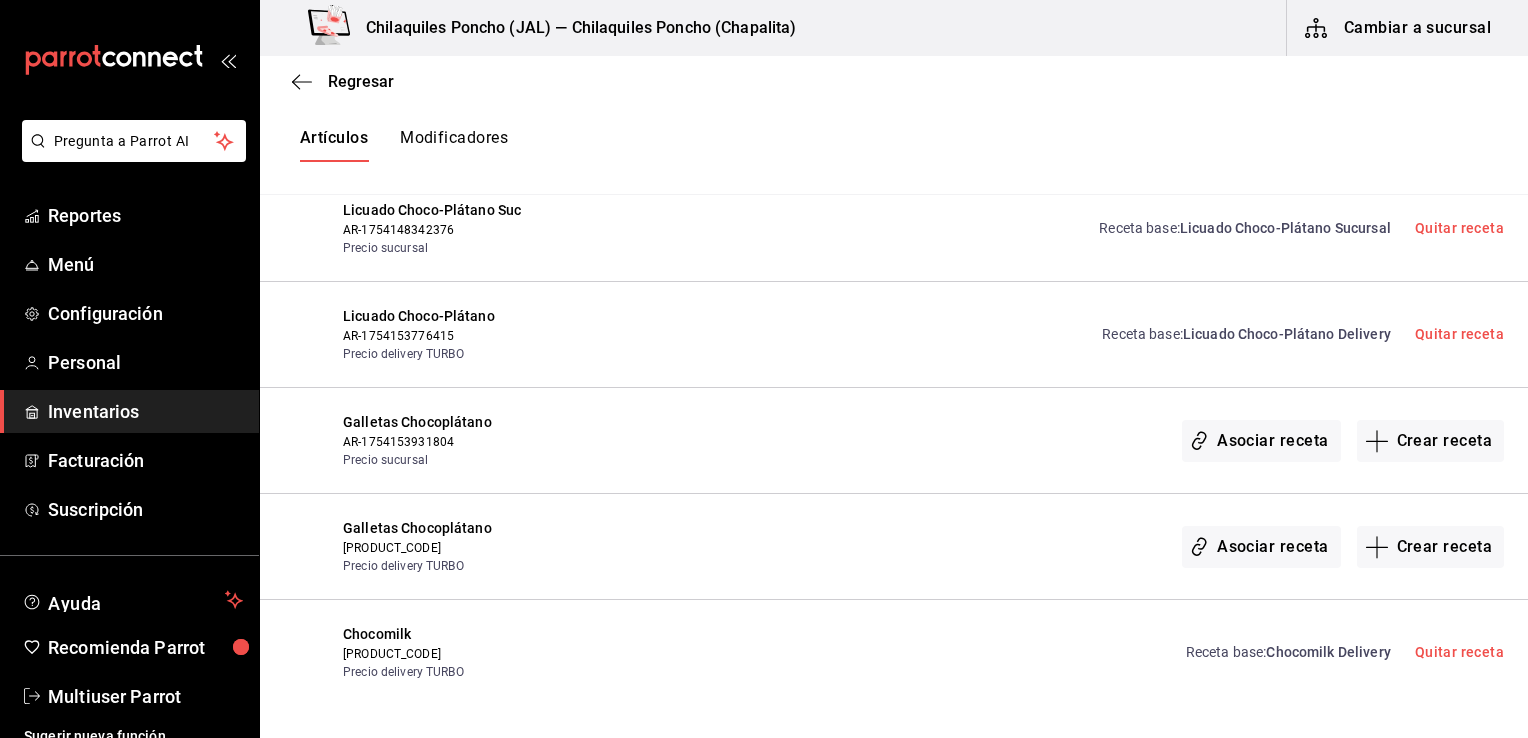 scroll, scrollTop: 513, scrollLeft: 0, axis: vertical 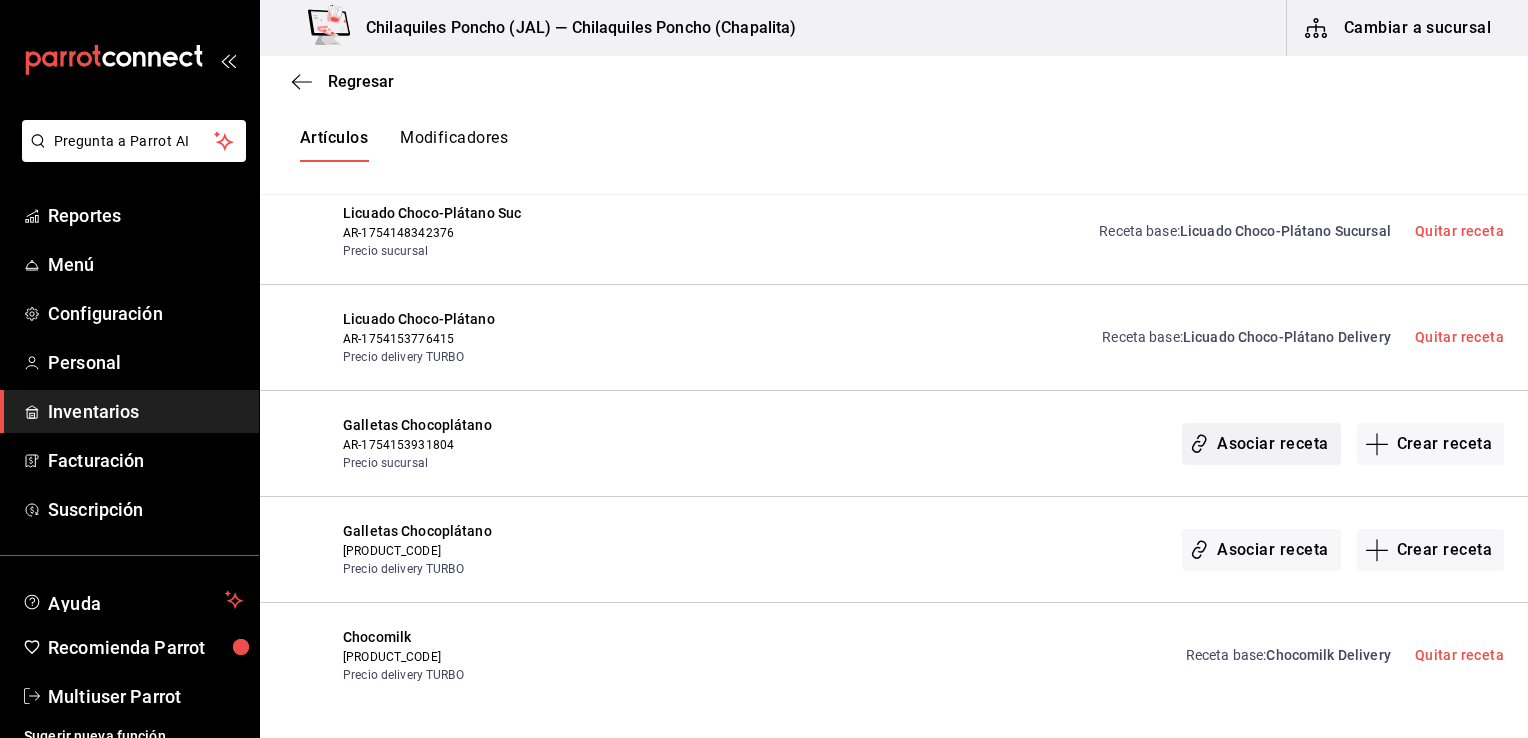 type on "choco" 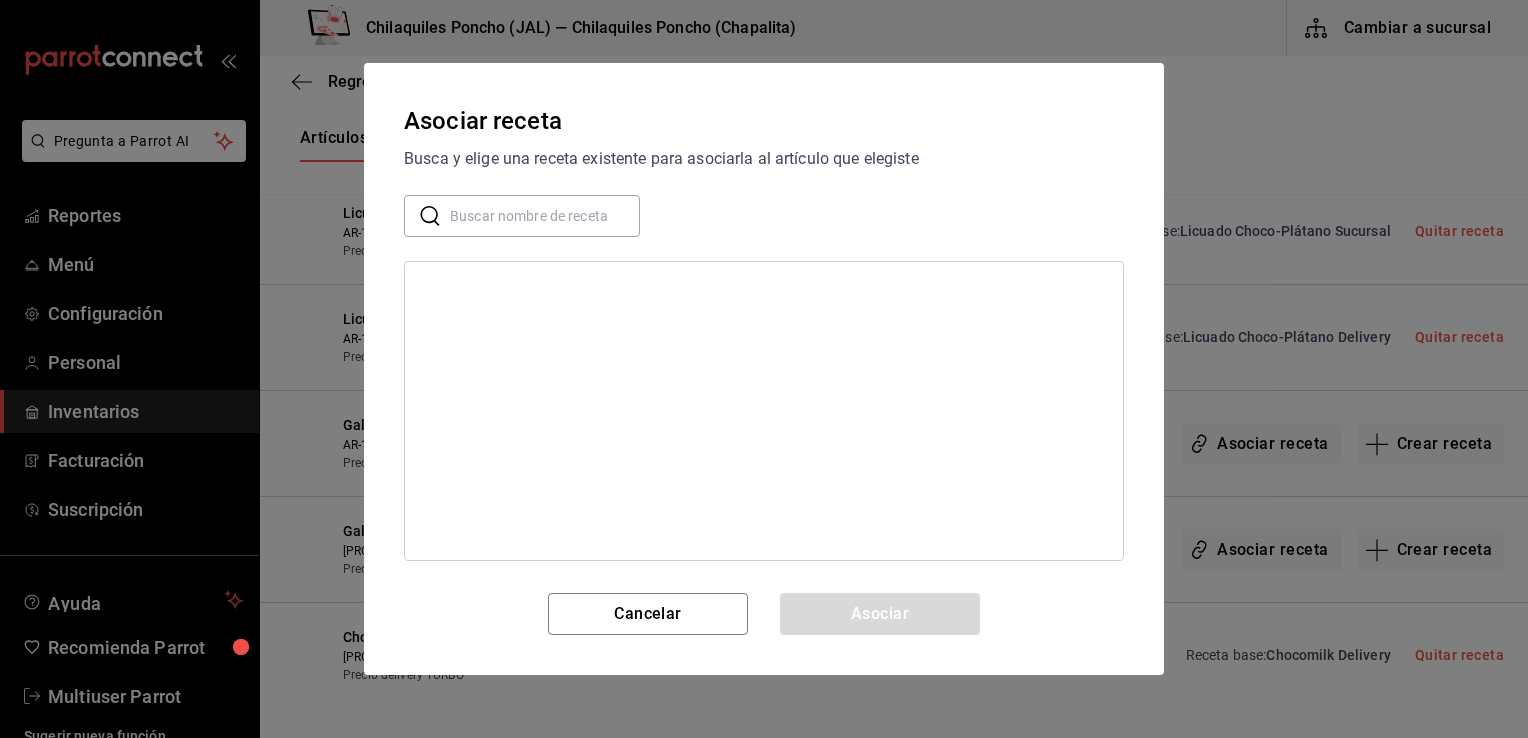 click at bounding box center (545, 216) 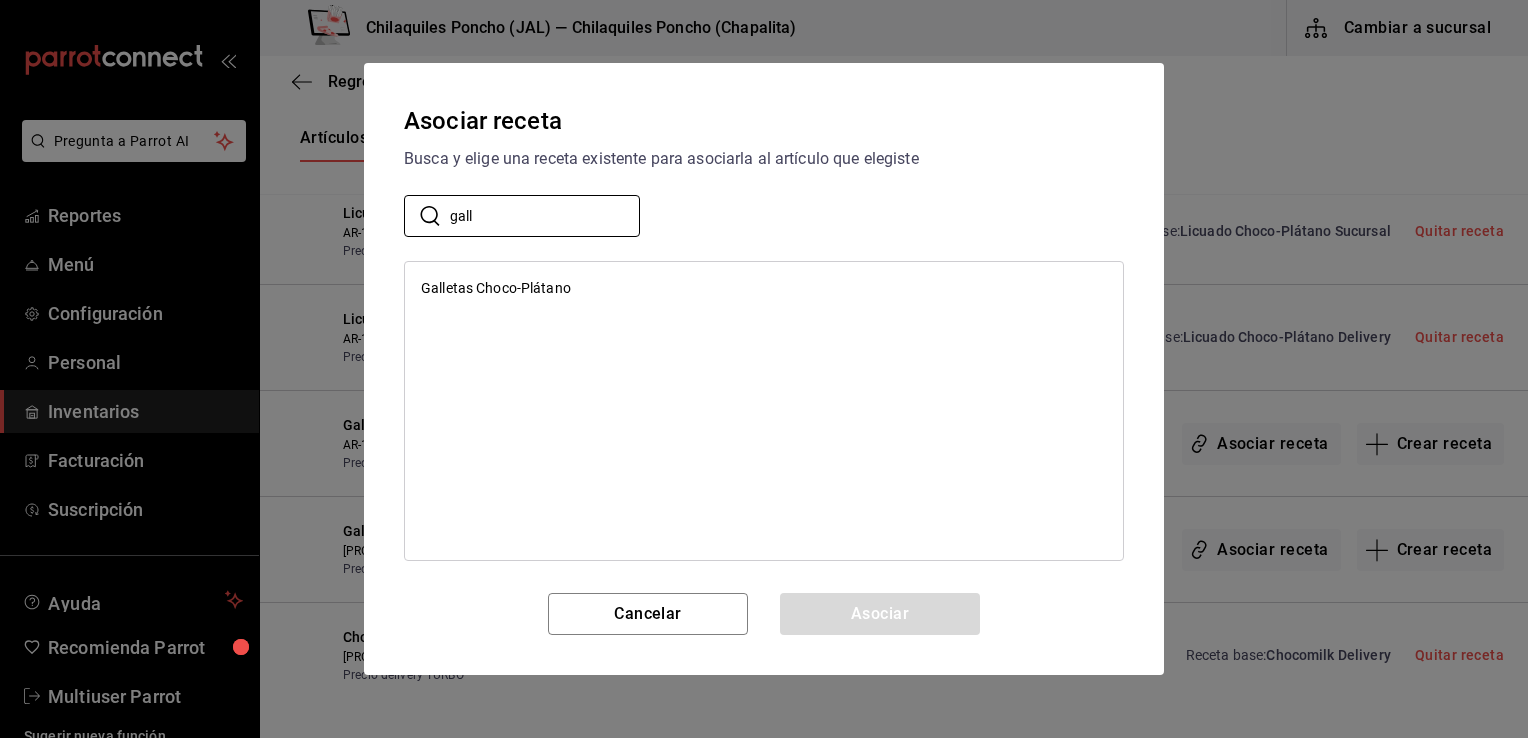 type on "gall" 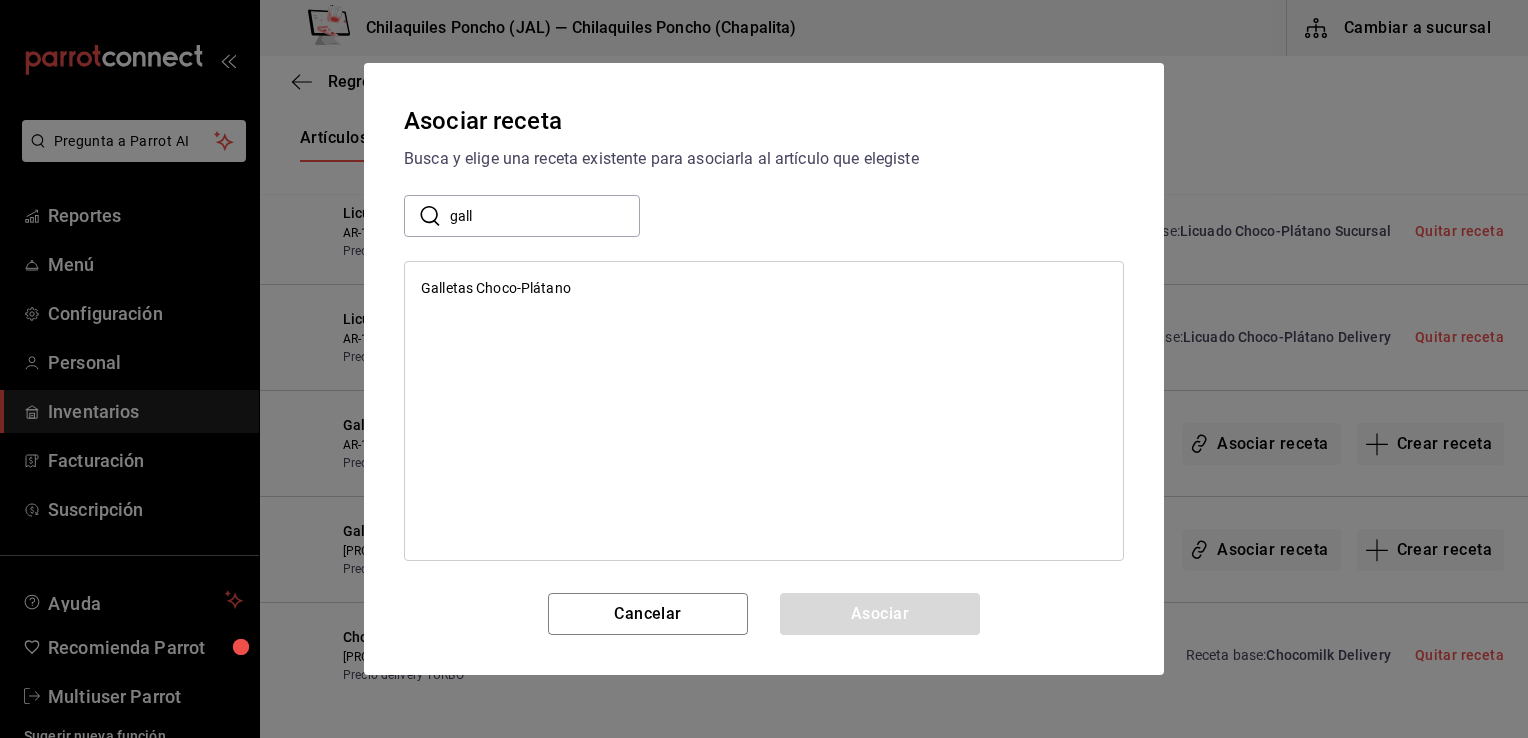 click on "Galletas Choco-Plátano" at bounding box center (764, 288) 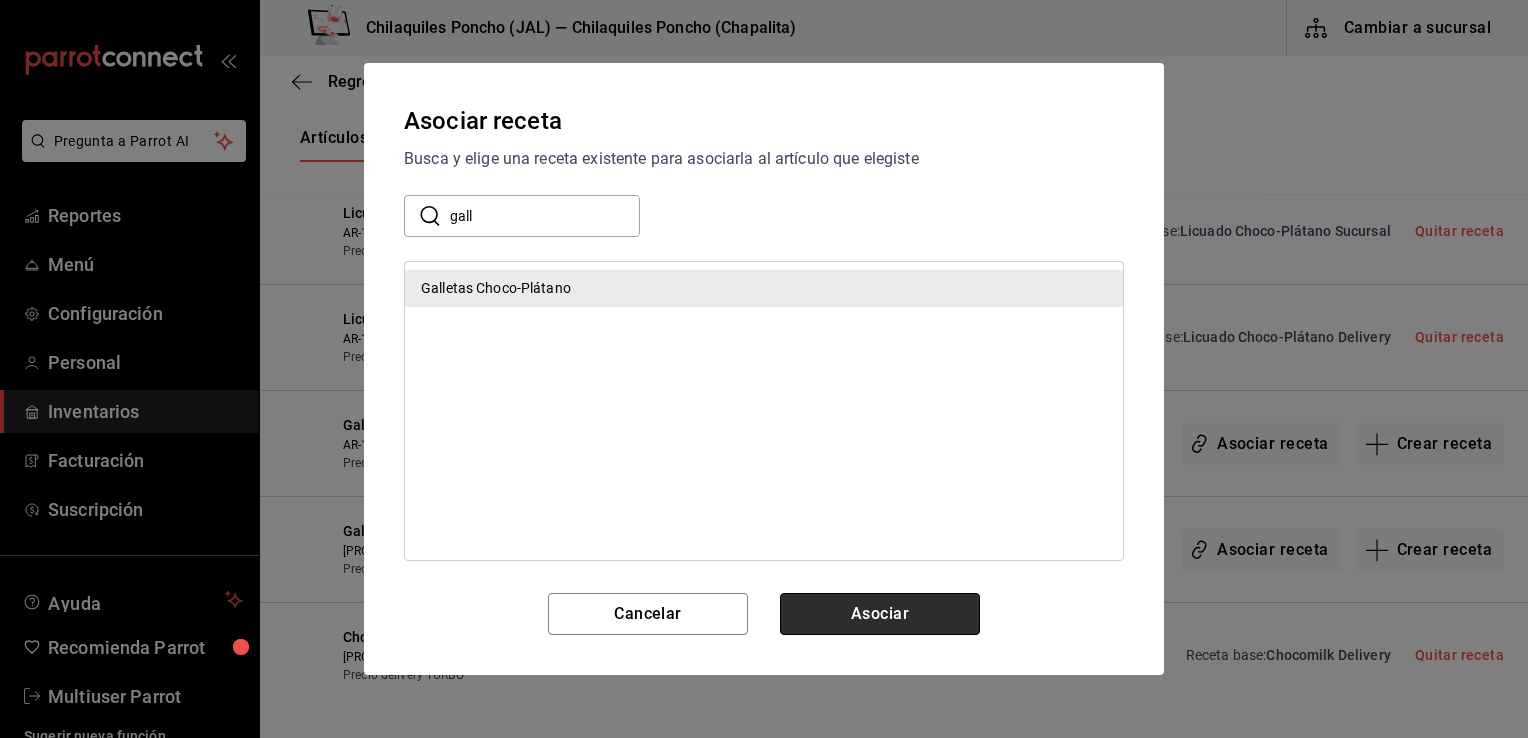 click on "Asociar" at bounding box center [880, 614] 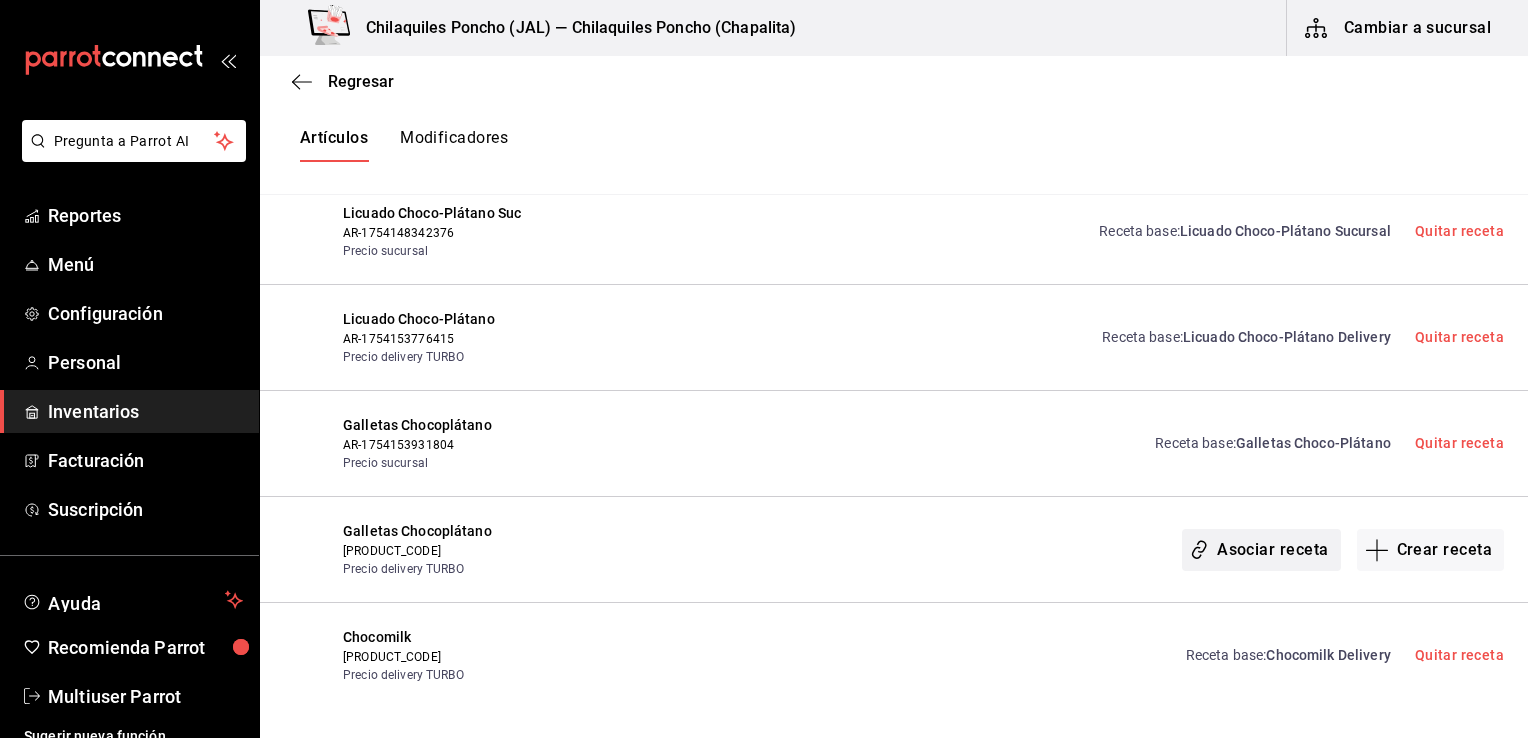 click on "Asociar receta" at bounding box center [1261, 550] 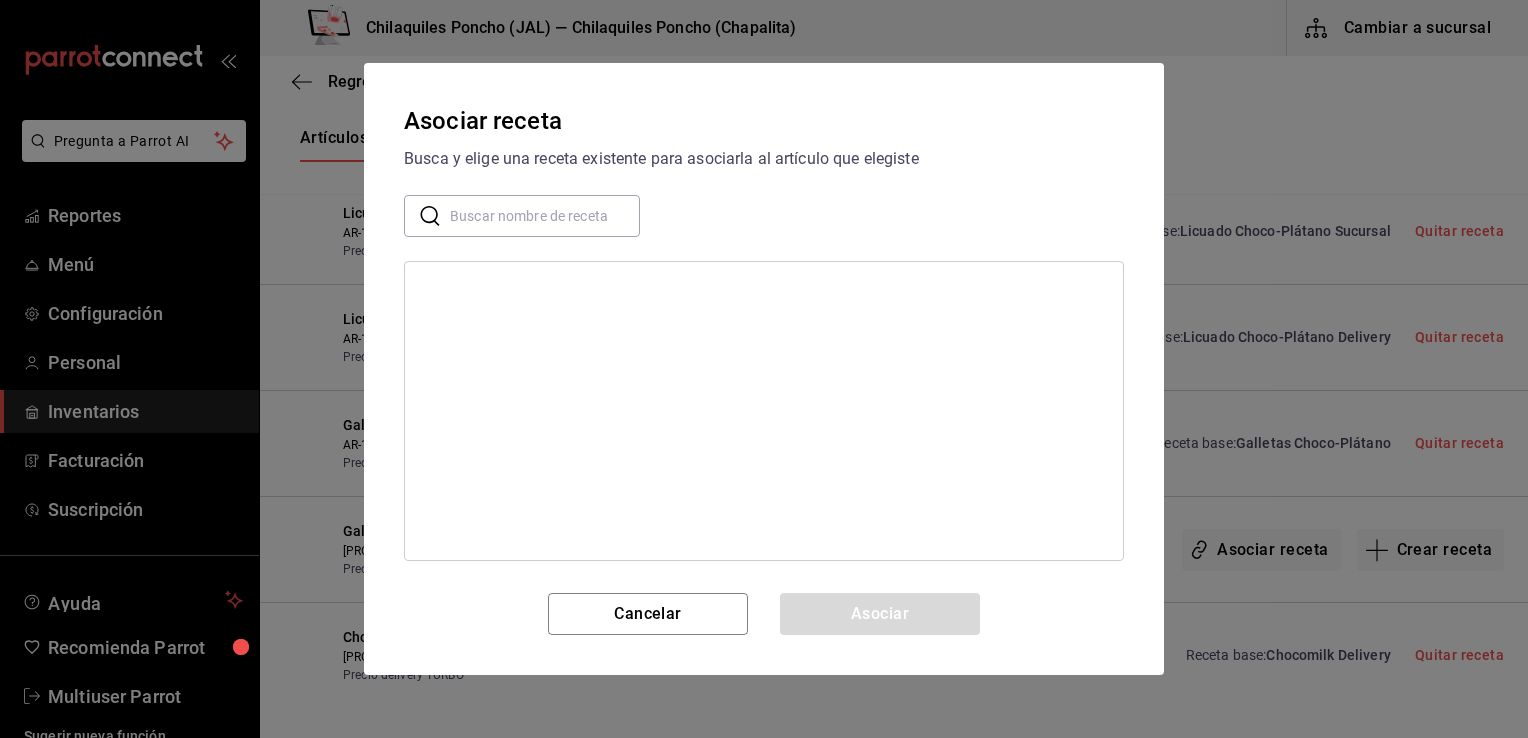 click at bounding box center (545, 216) 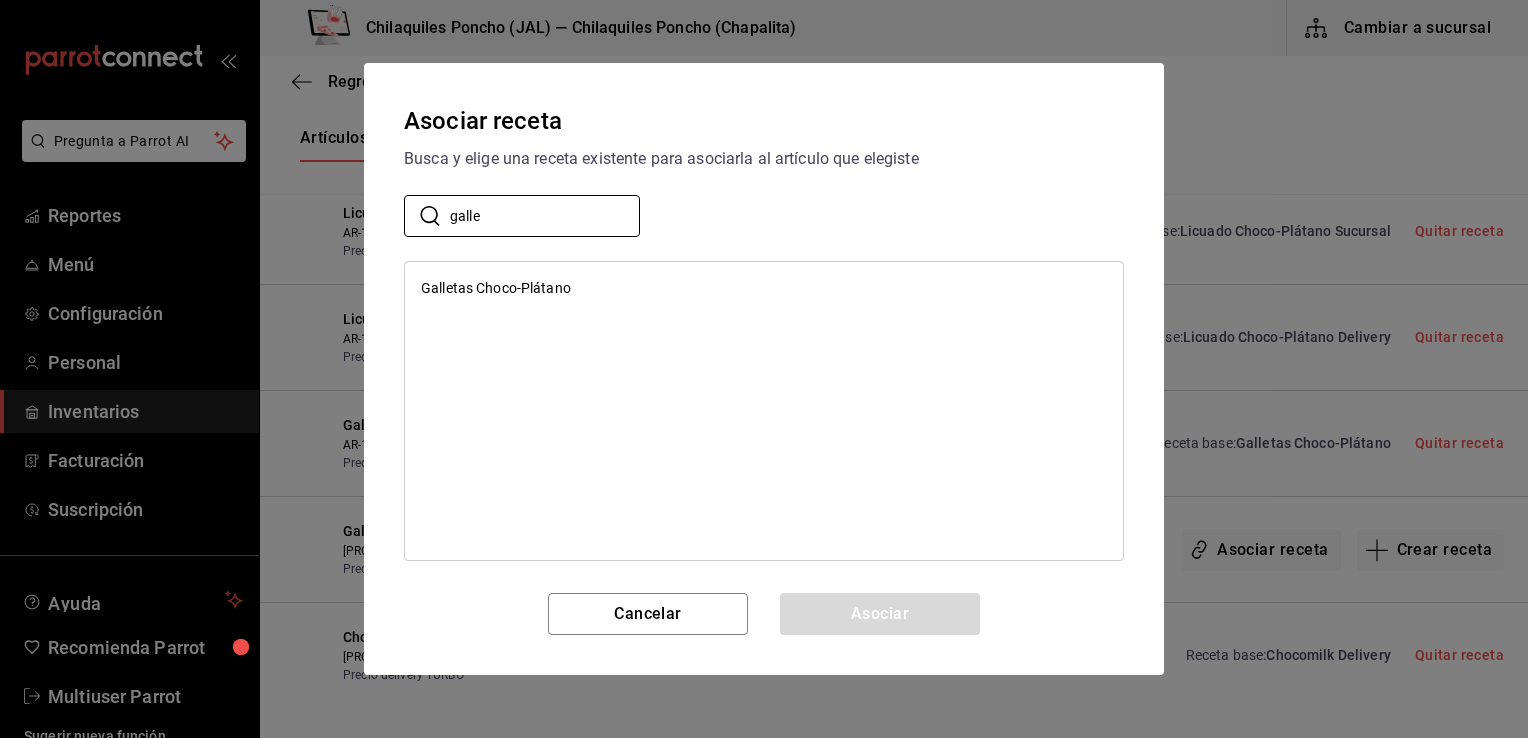 type on "galle" 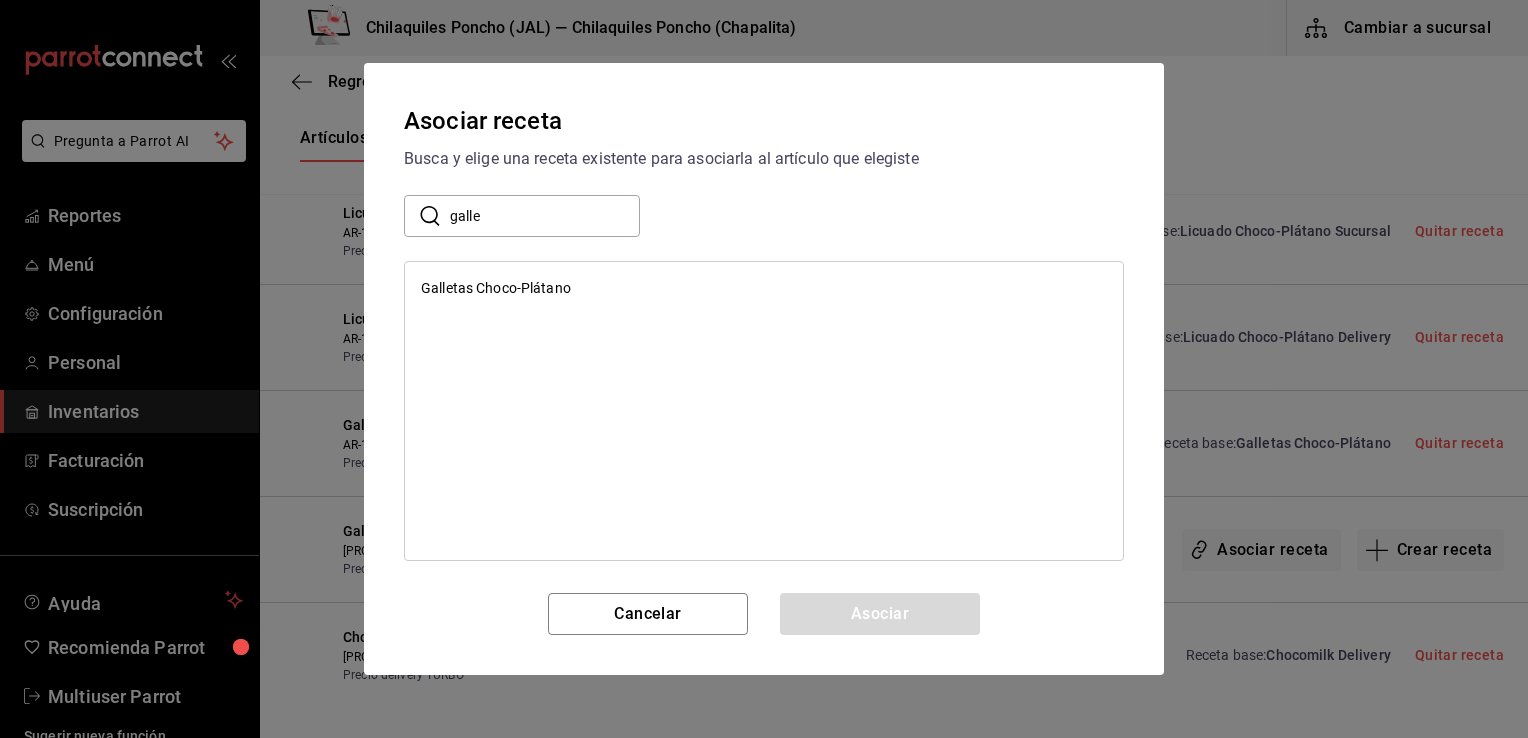 click on "Galletas Choco-Plátano" at bounding box center (496, 288) 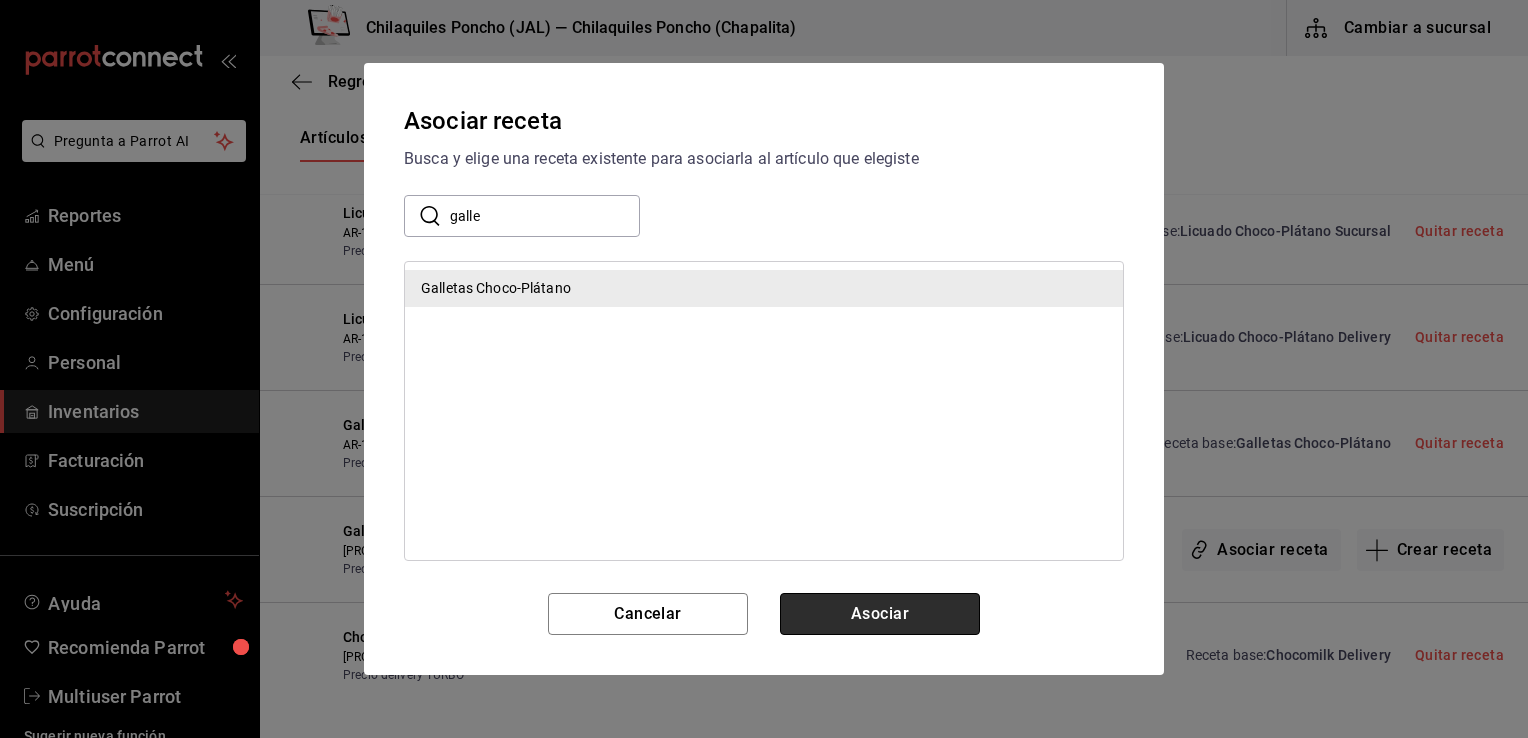 click on "Asociar" at bounding box center (880, 614) 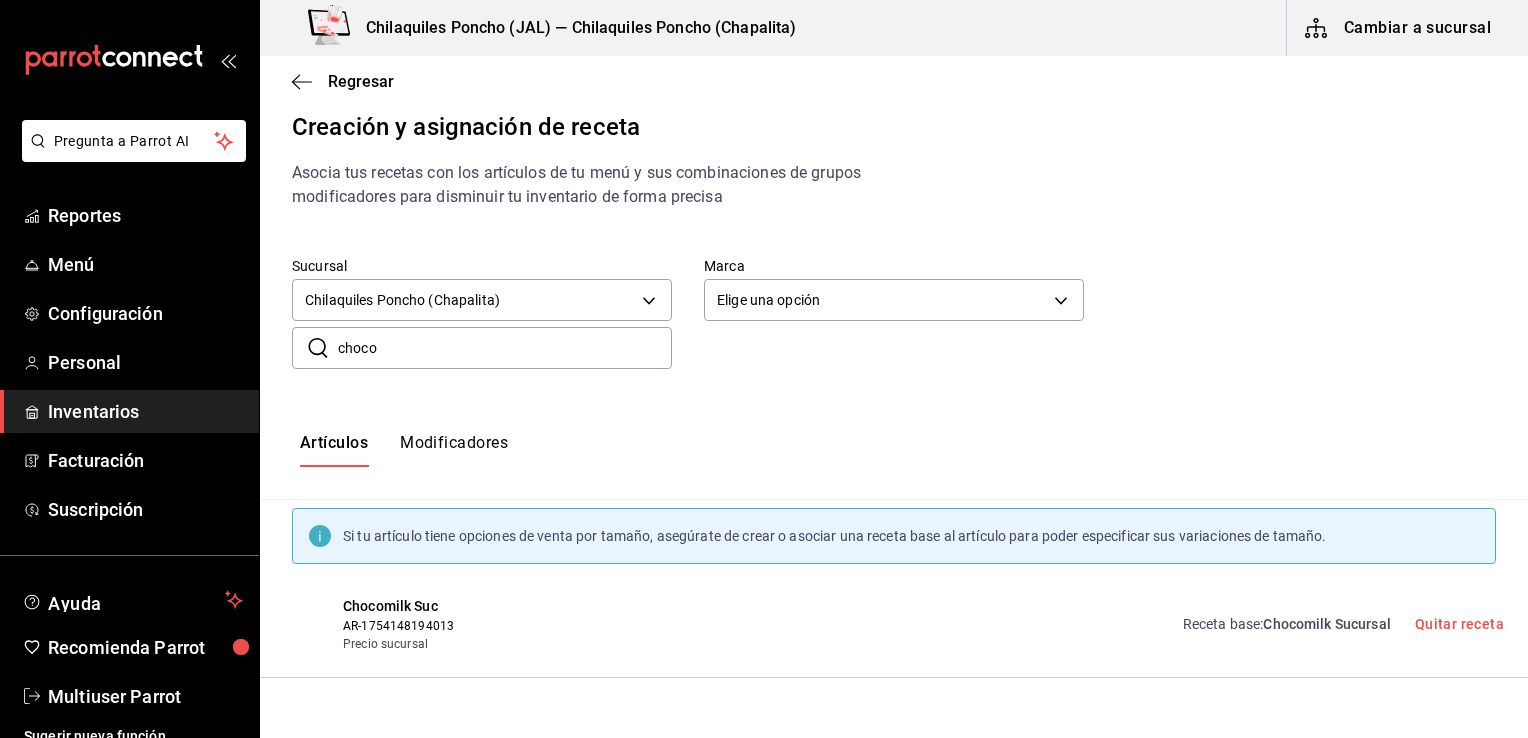 scroll, scrollTop: 0, scrollLeft: 0, axis: both 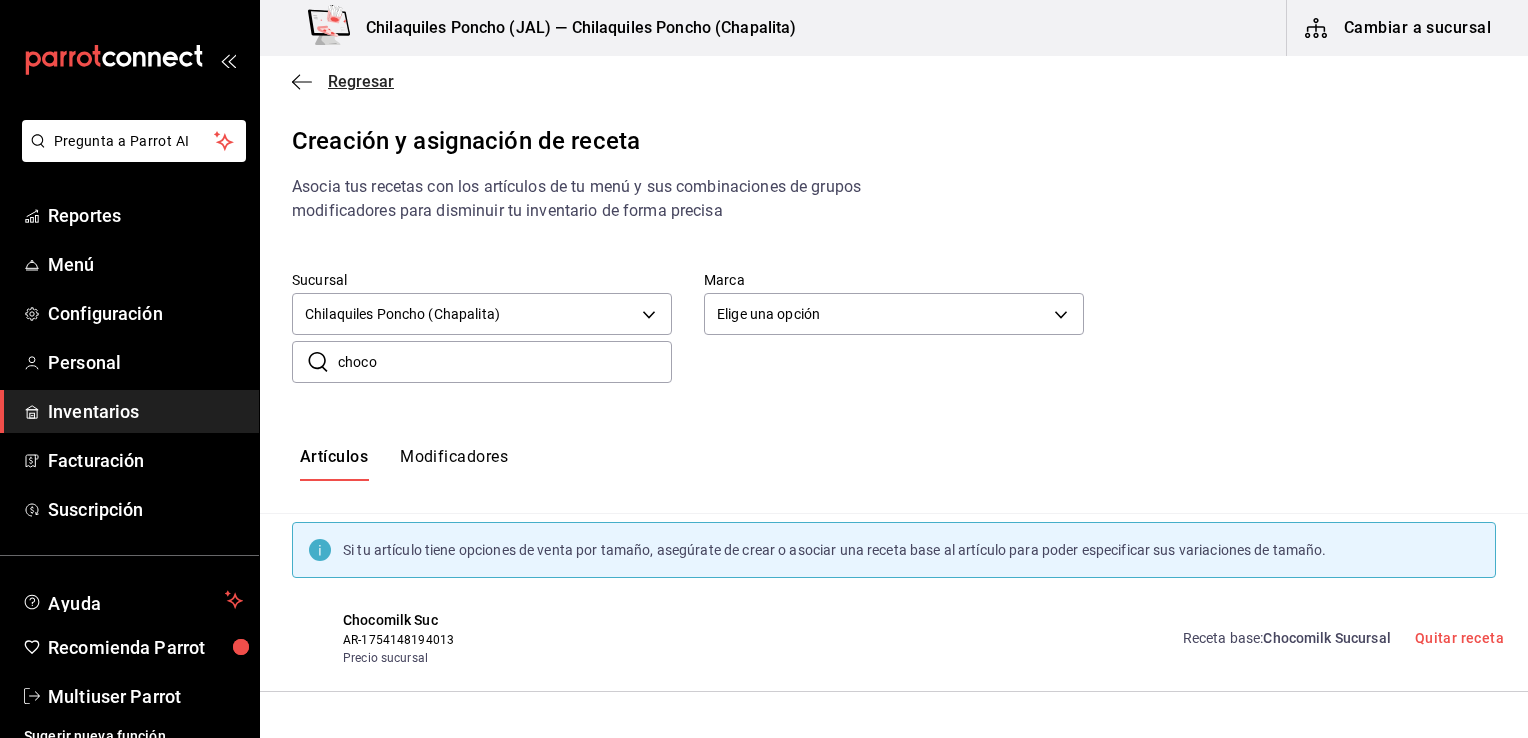 click on "Regresar" at bounding box center [361, 81] 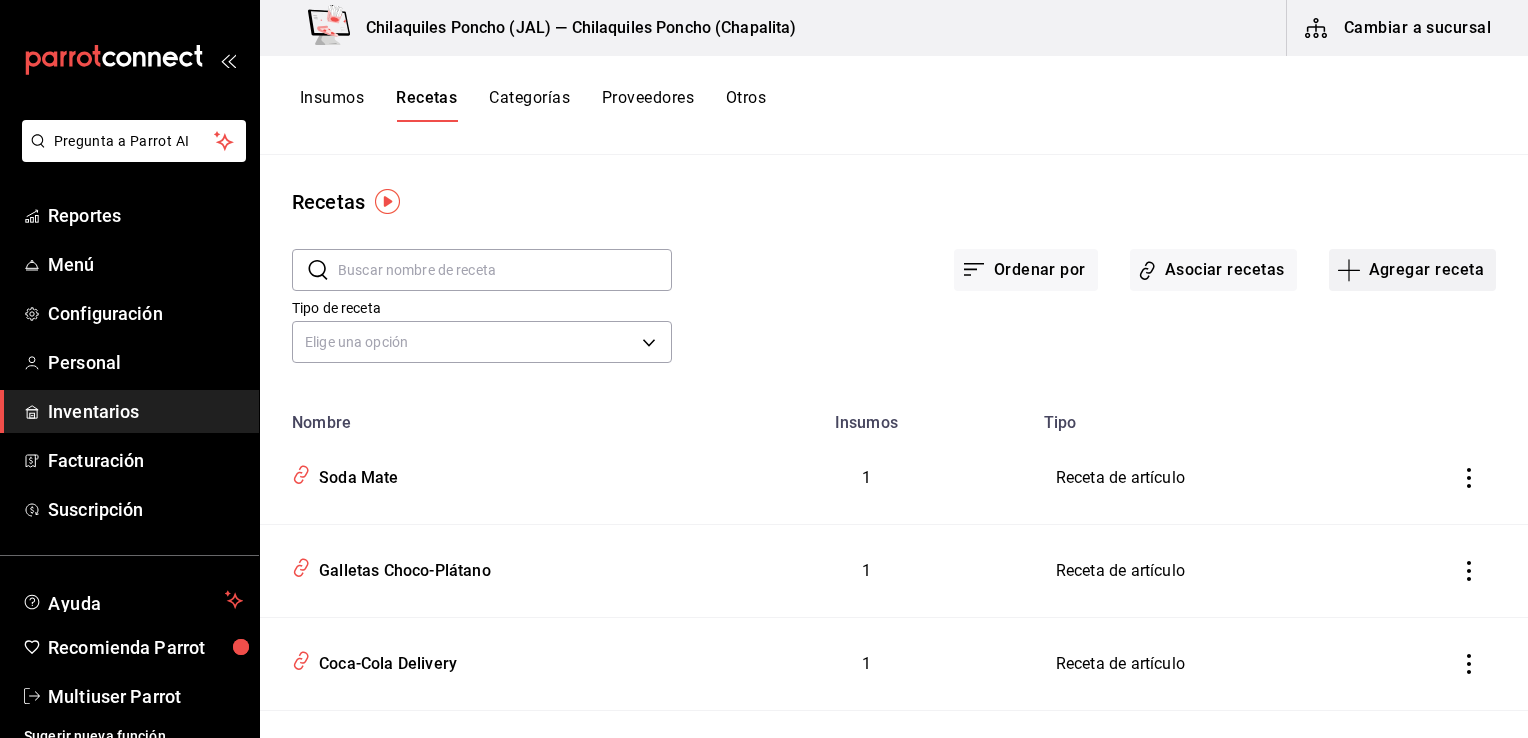 click on "Agregar receta" at bounding box center (1412, 270) 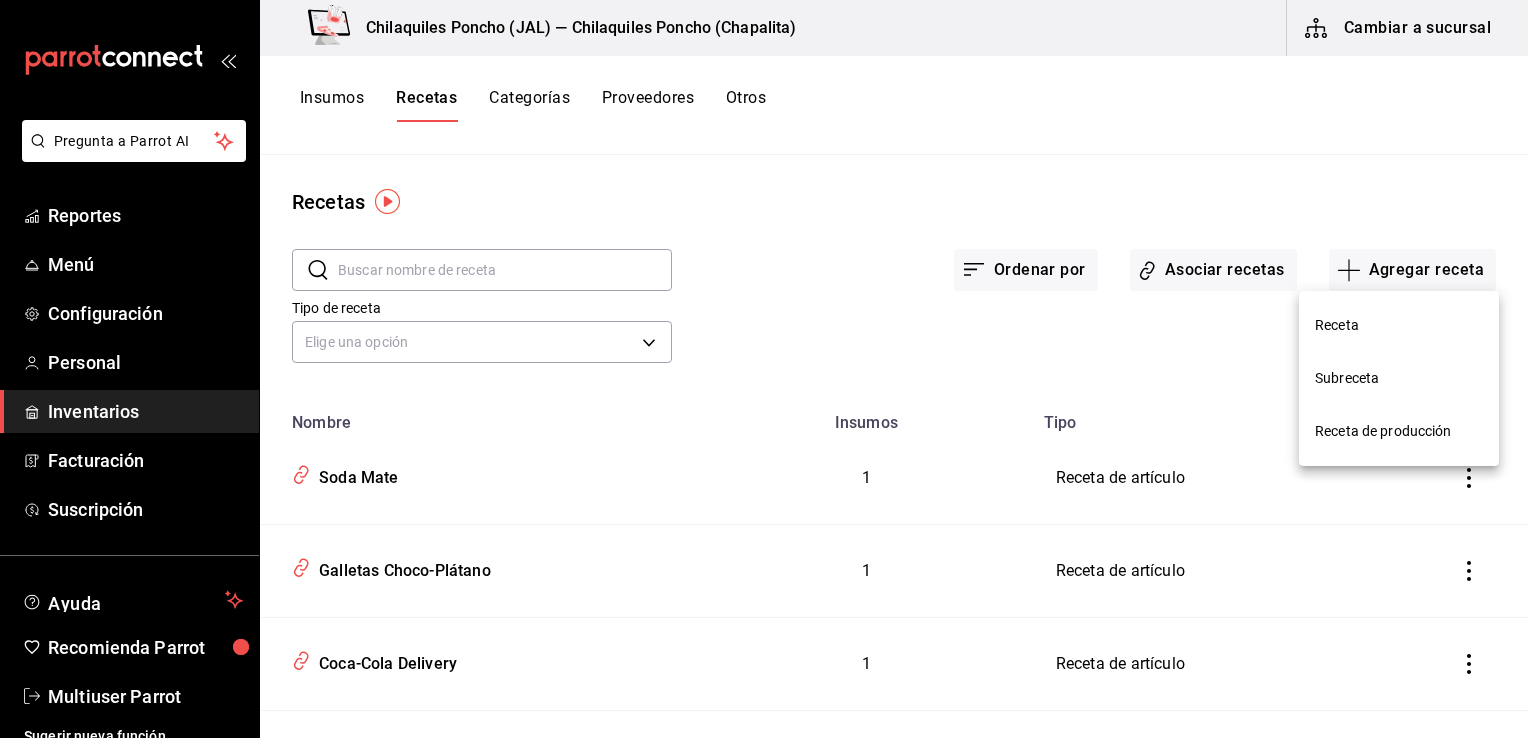 click on "Receta" at bounding box center [1399, 325] 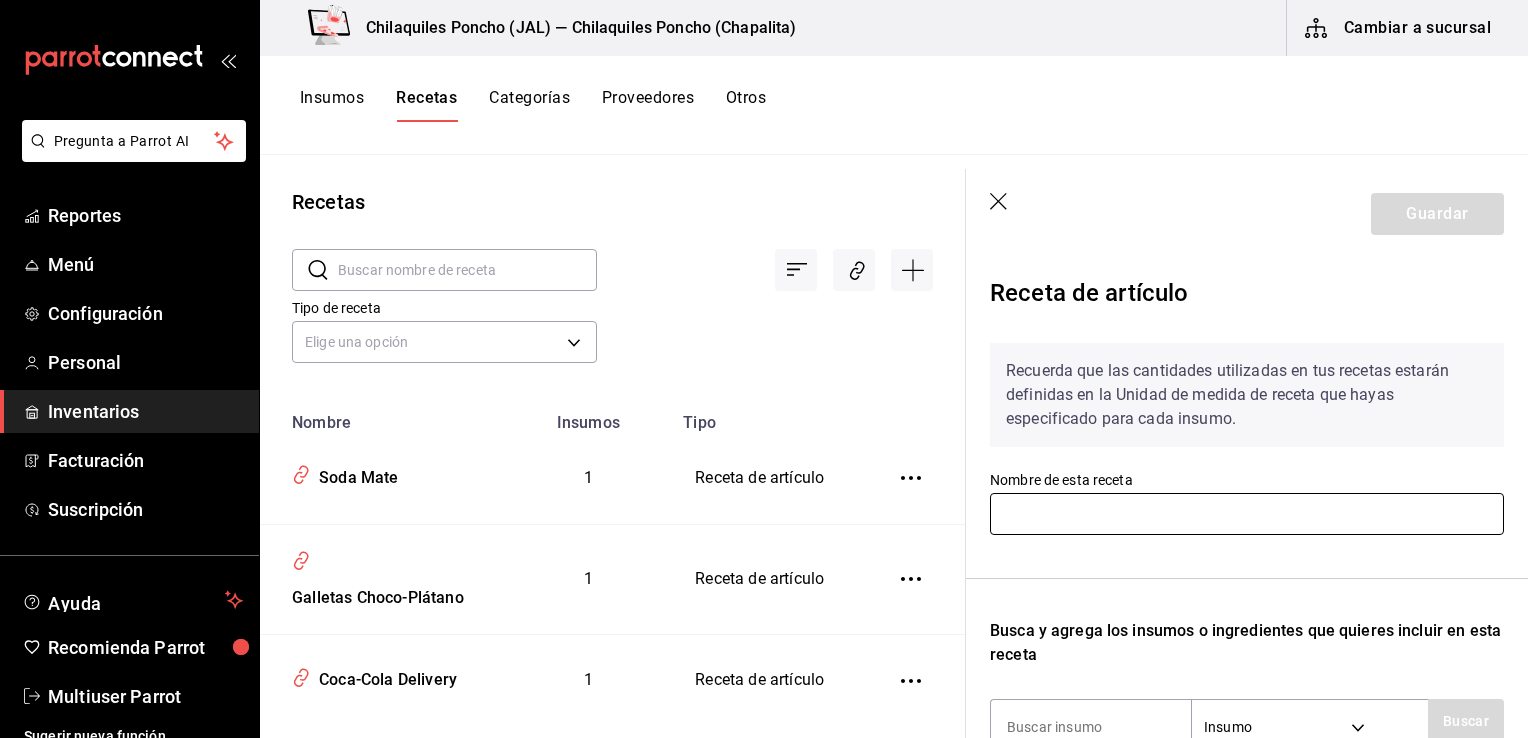 click at bounding box center (1247, 514) 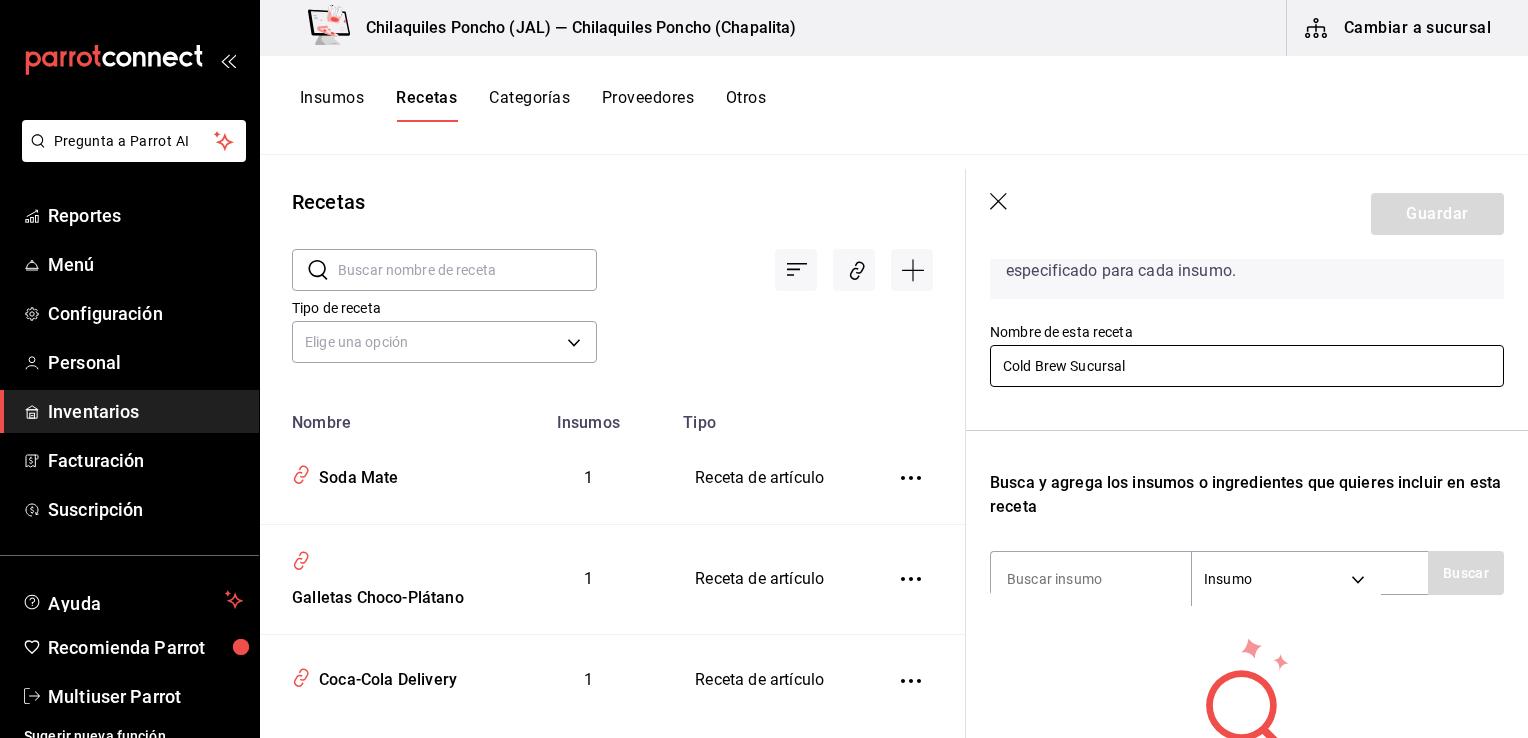 scroll, scrollTop: 165, scrollLeft: 0, axis: vertical 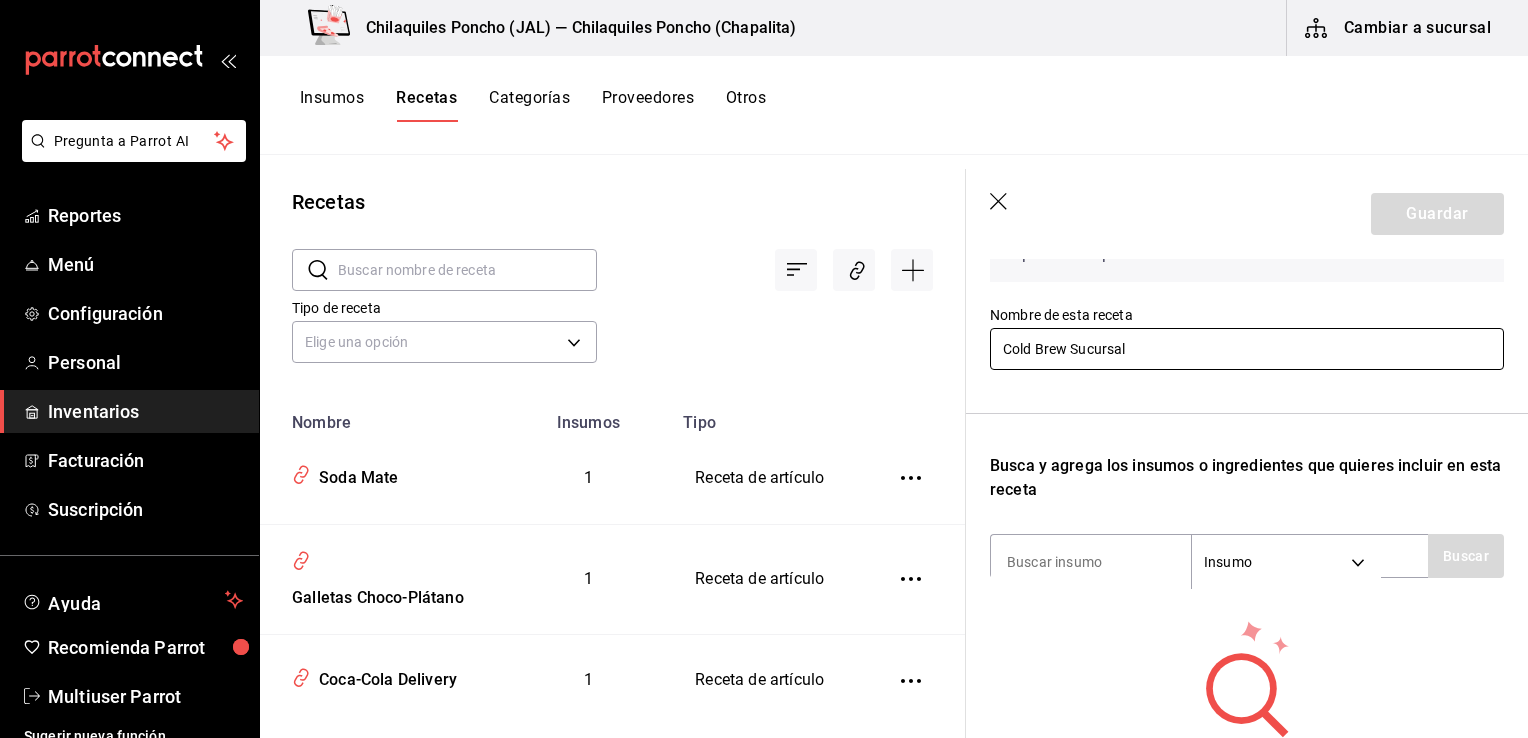 type on "Cold Brew Sucursal" 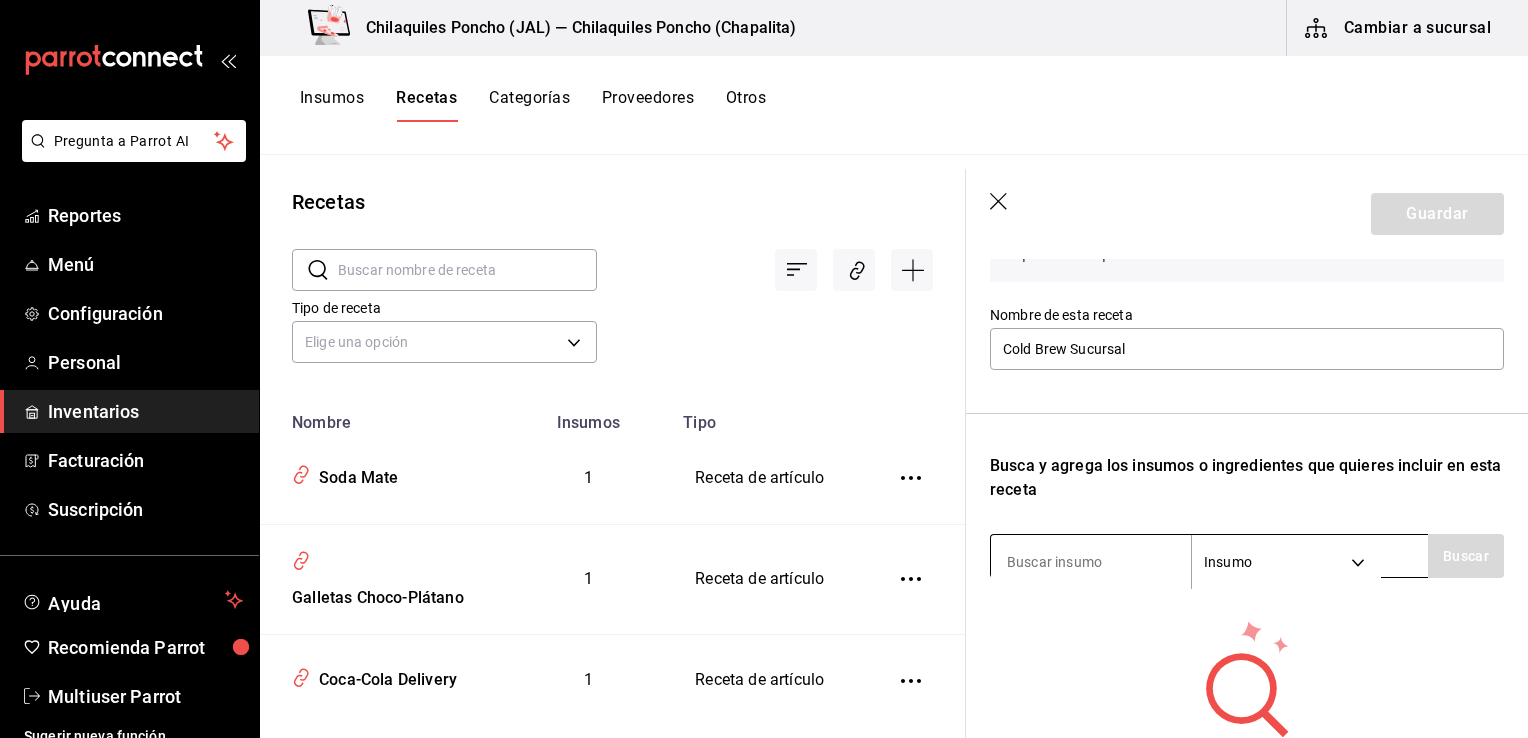 click at bounding box center [1091, 562] 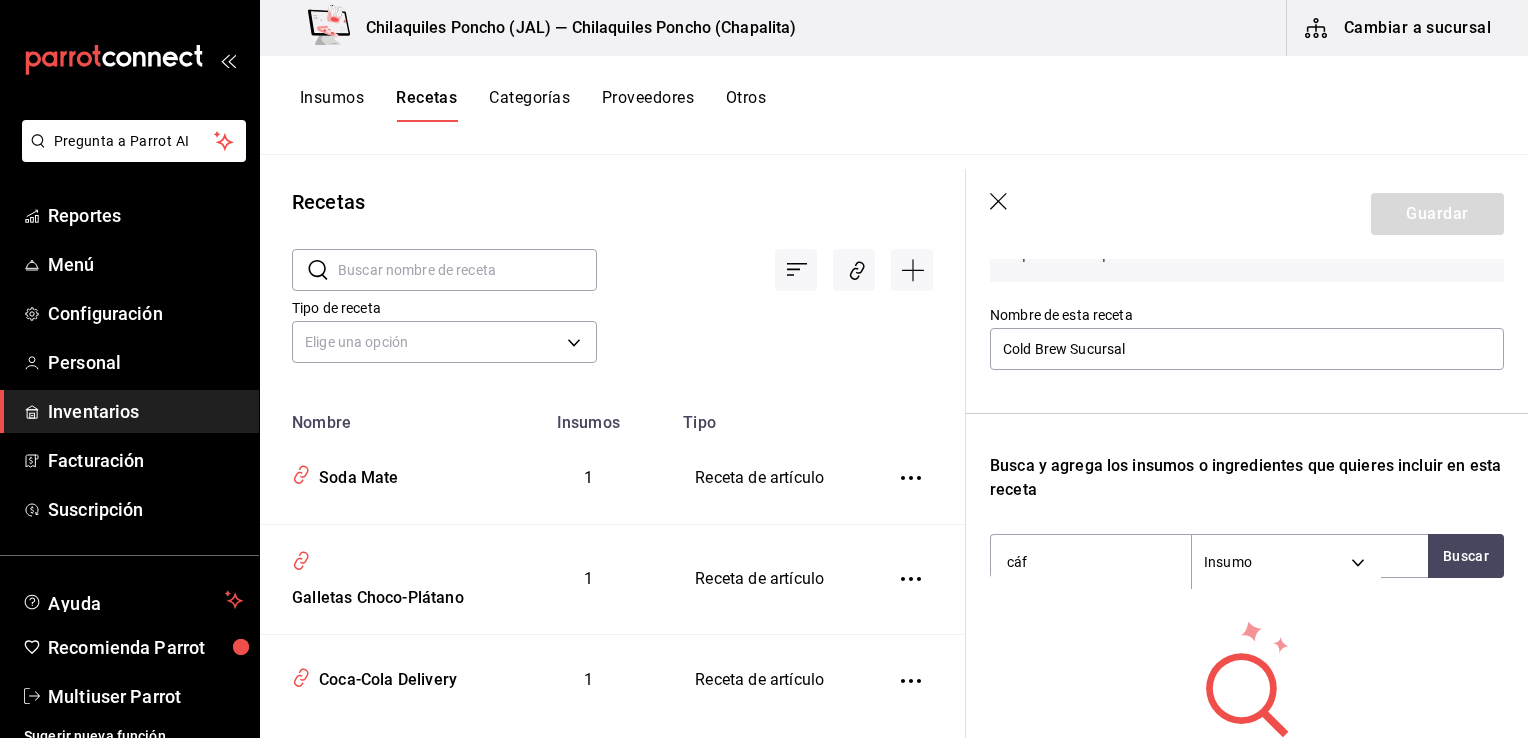 type on "cáfe" 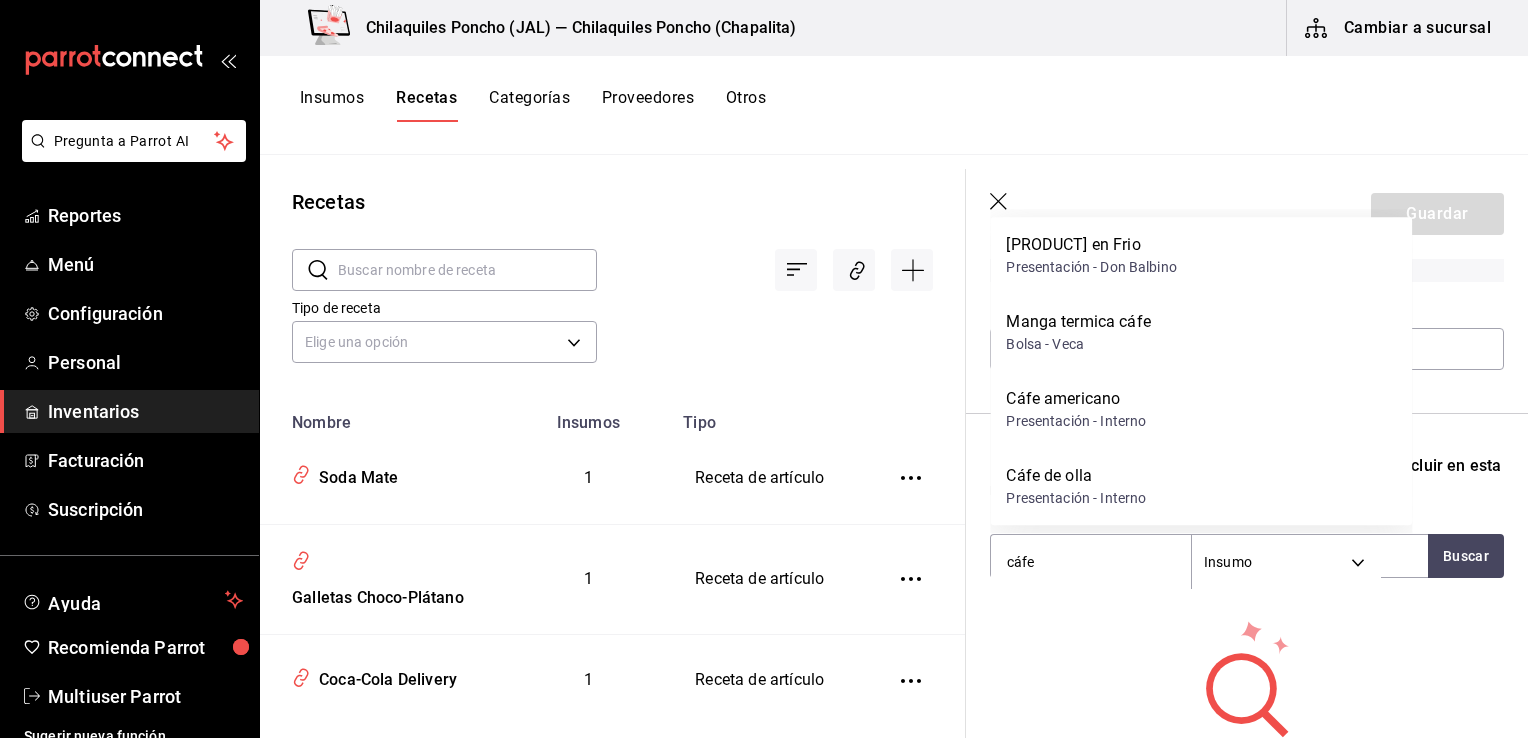click on "Cáfe Infusionado en Frio Presentación - Don Balbino" at bounding box center [1201, 255] 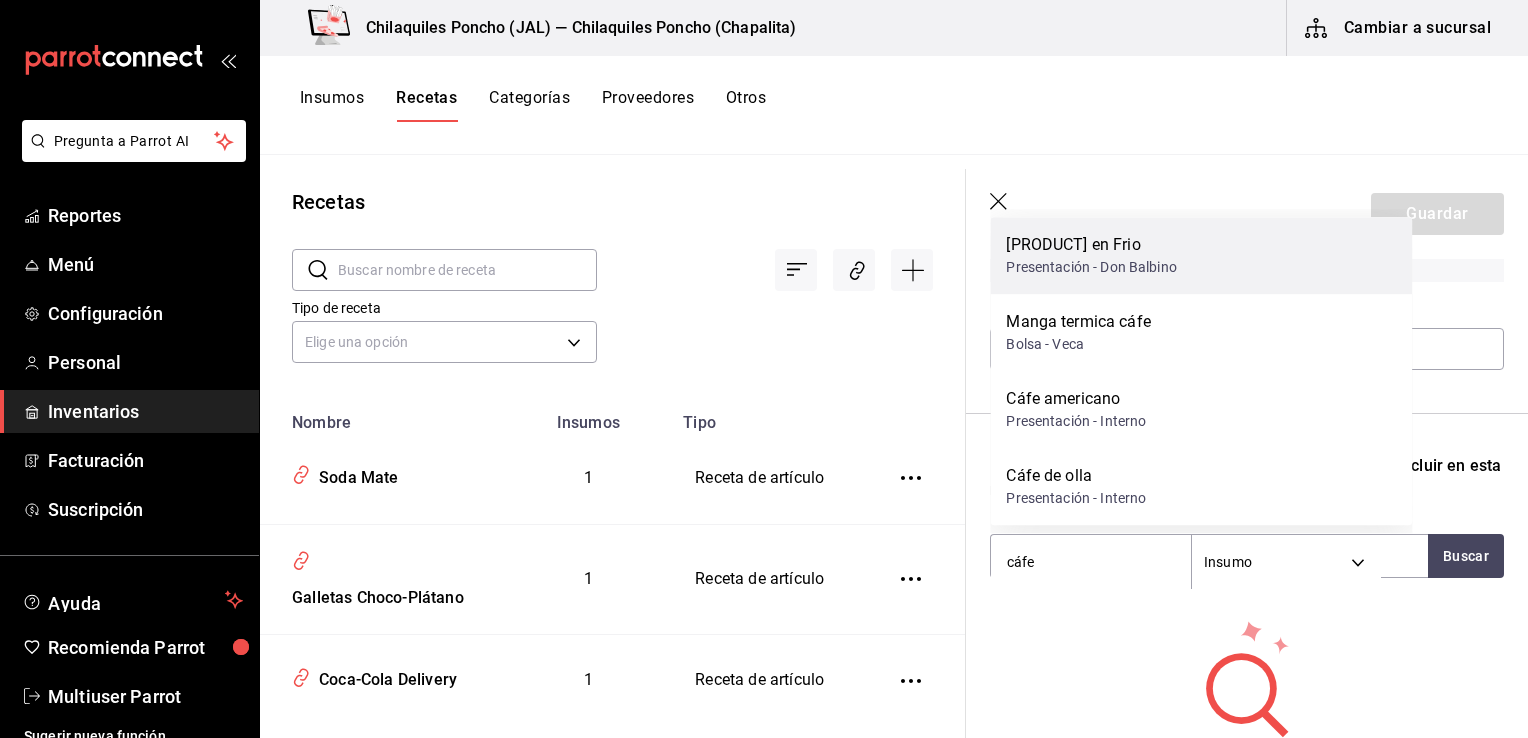 type 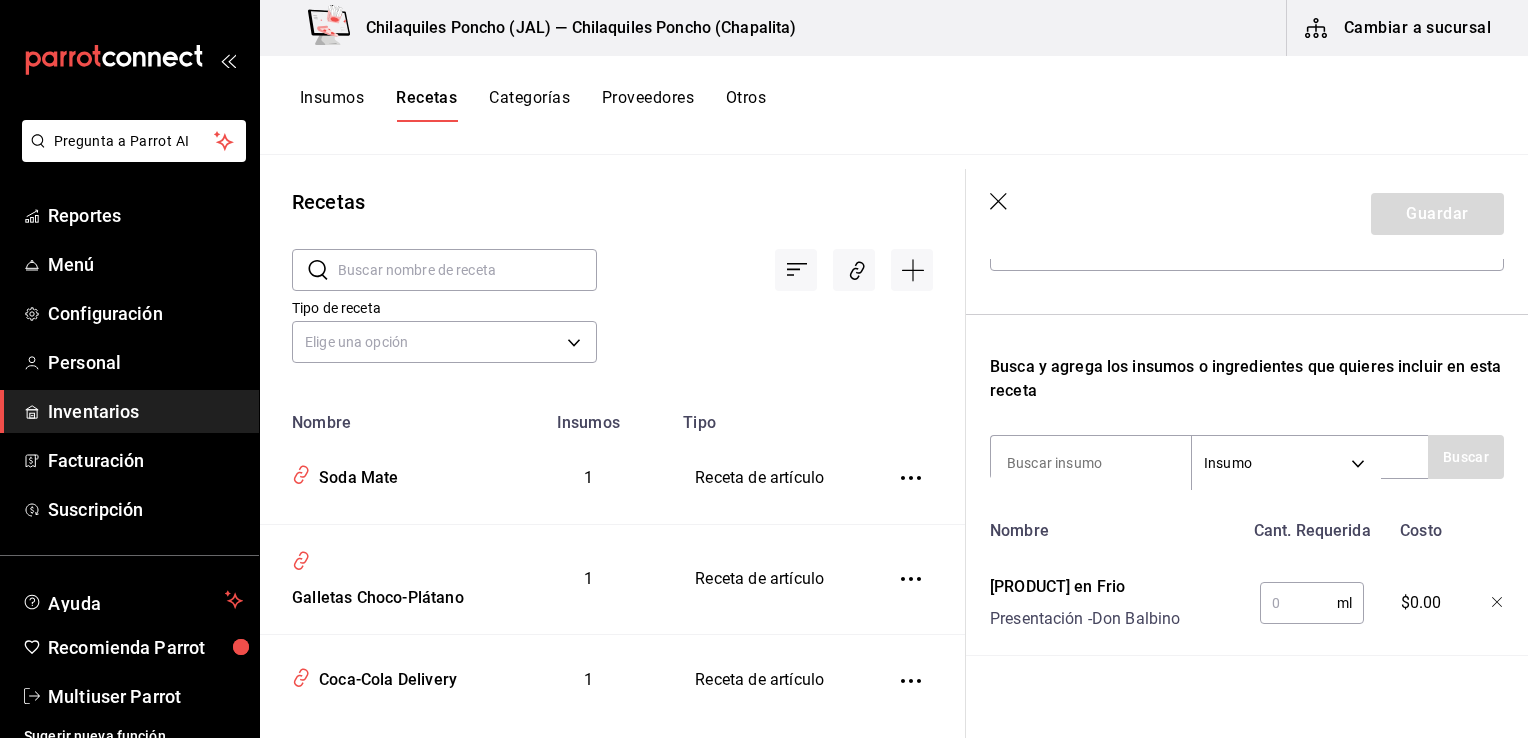 scroll, scrollTop: 300, scrollLeft: 0, axis: vertical 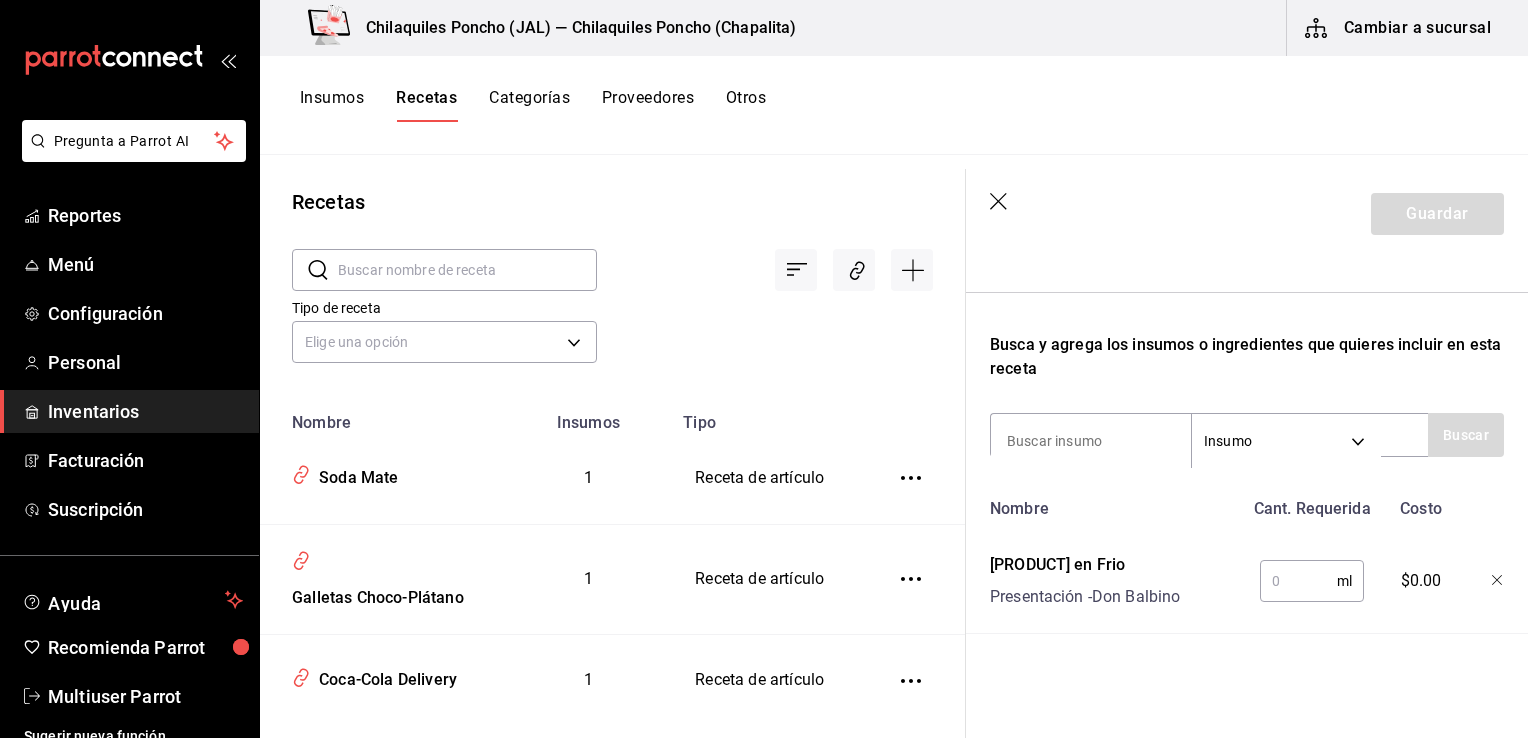 click at bounding box center [1298, 581] 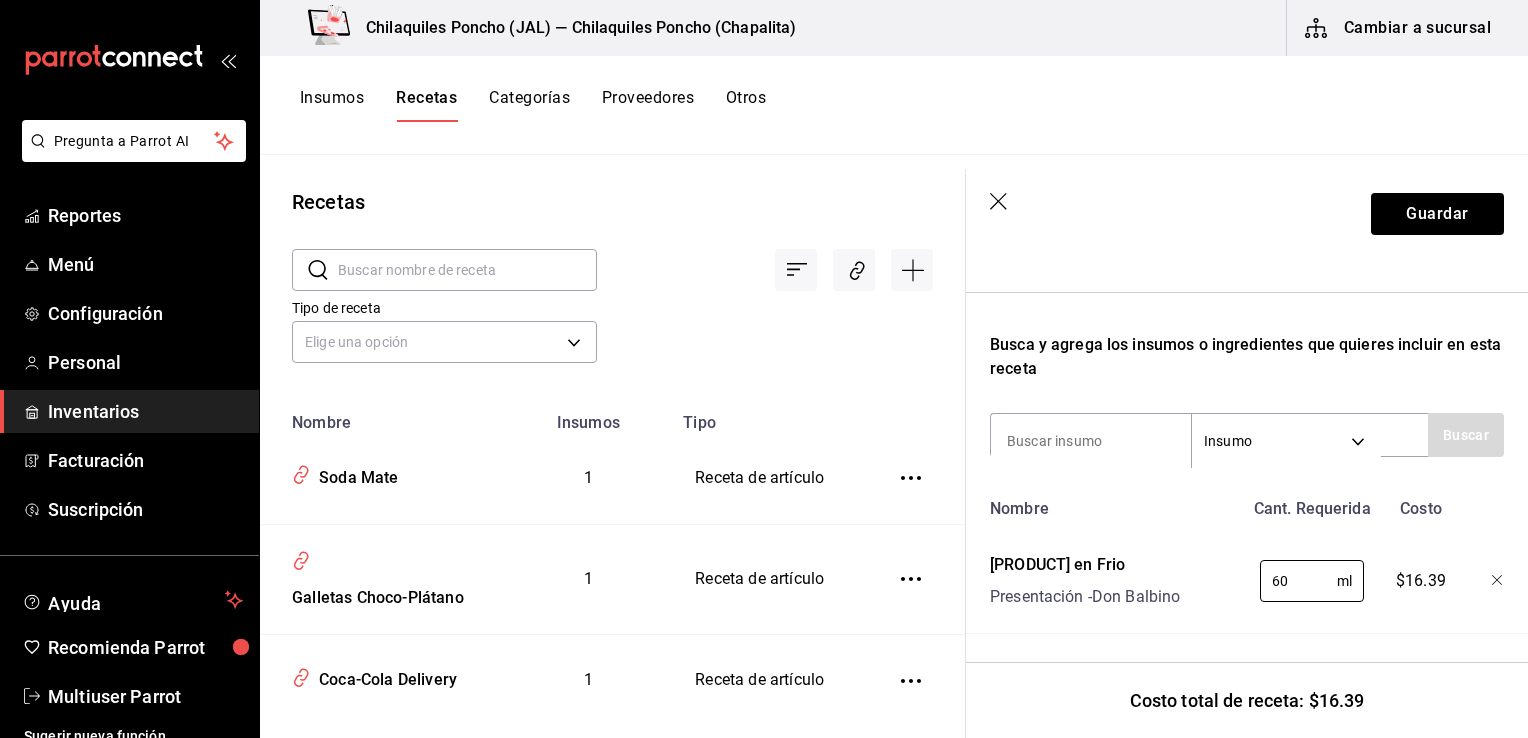 type on "60" 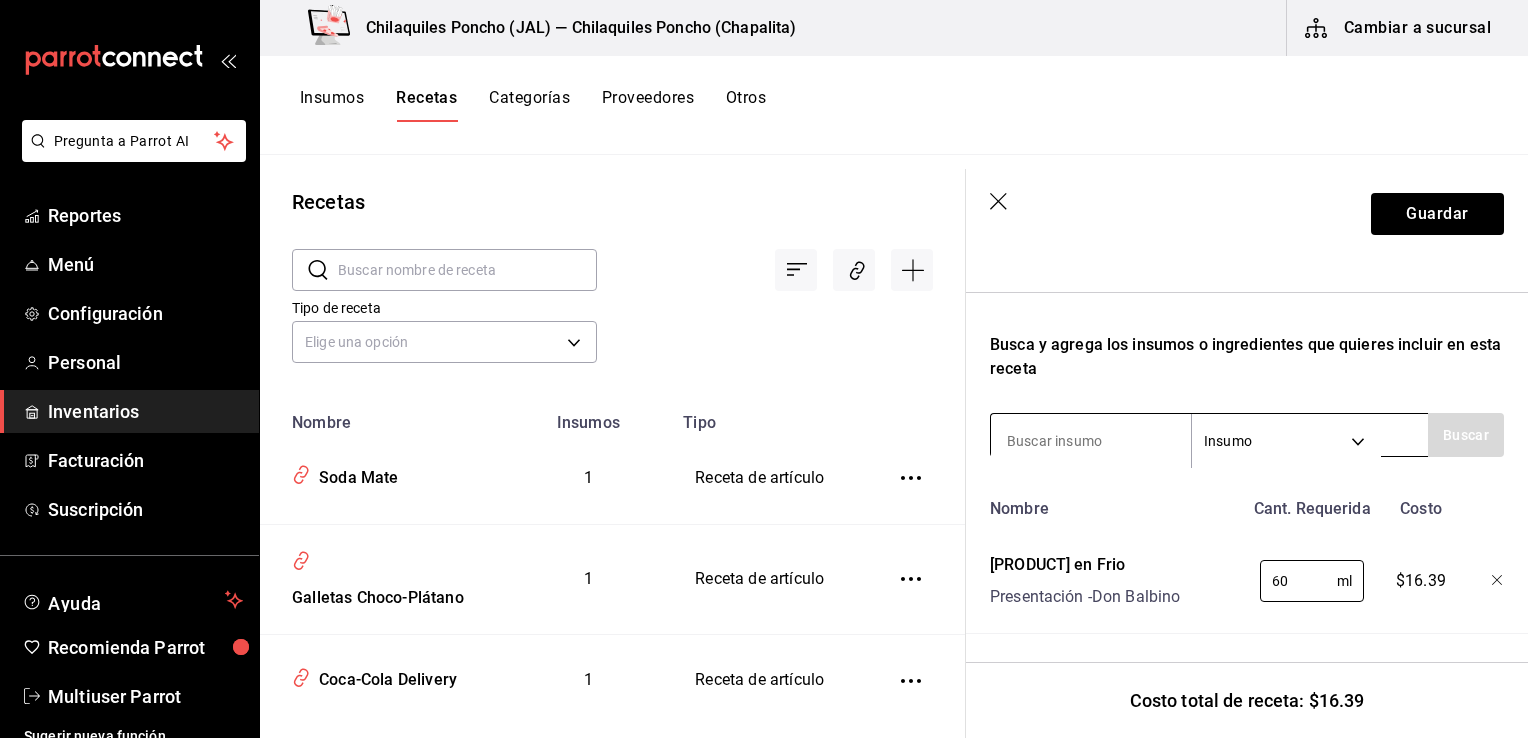 click at bounding box center (1091, 441) 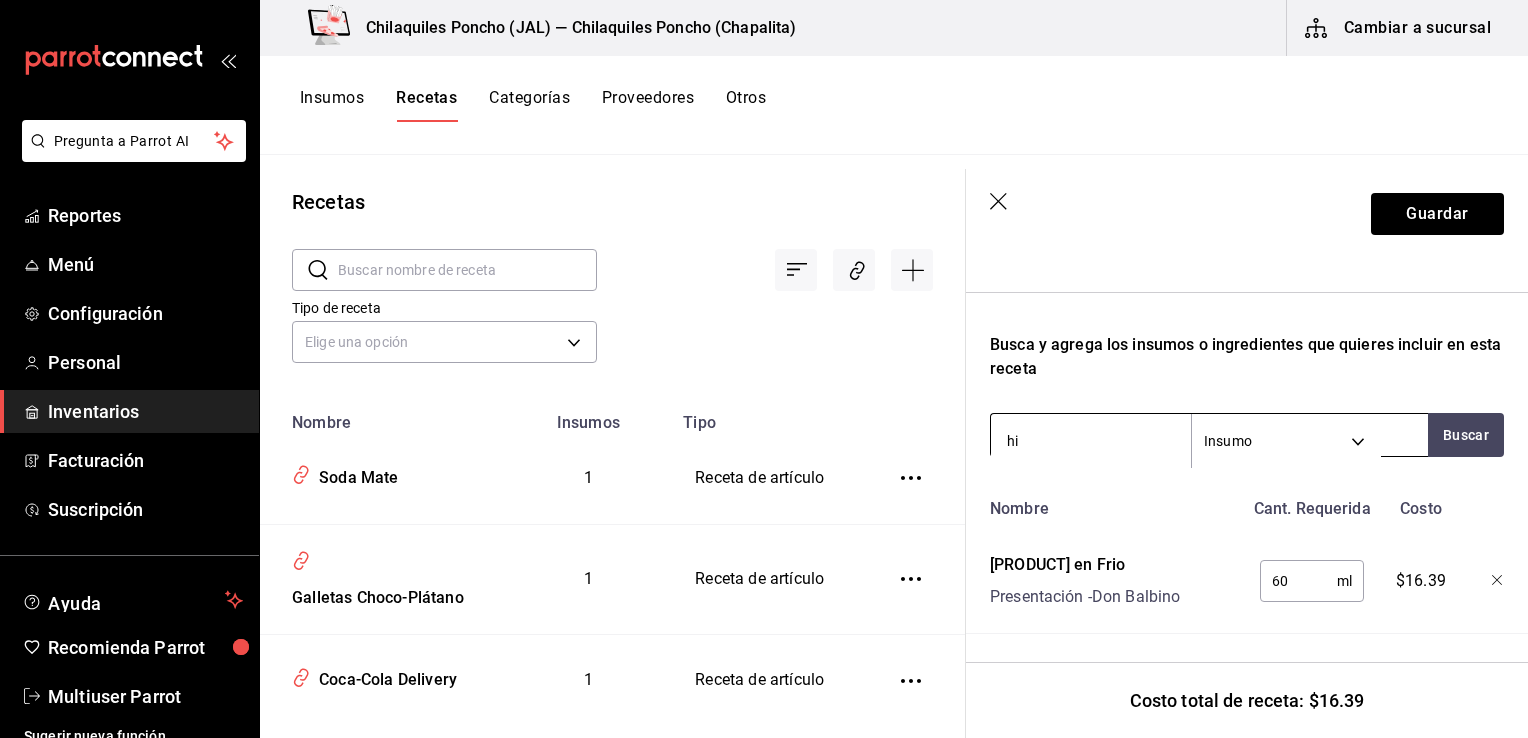 type on "h" 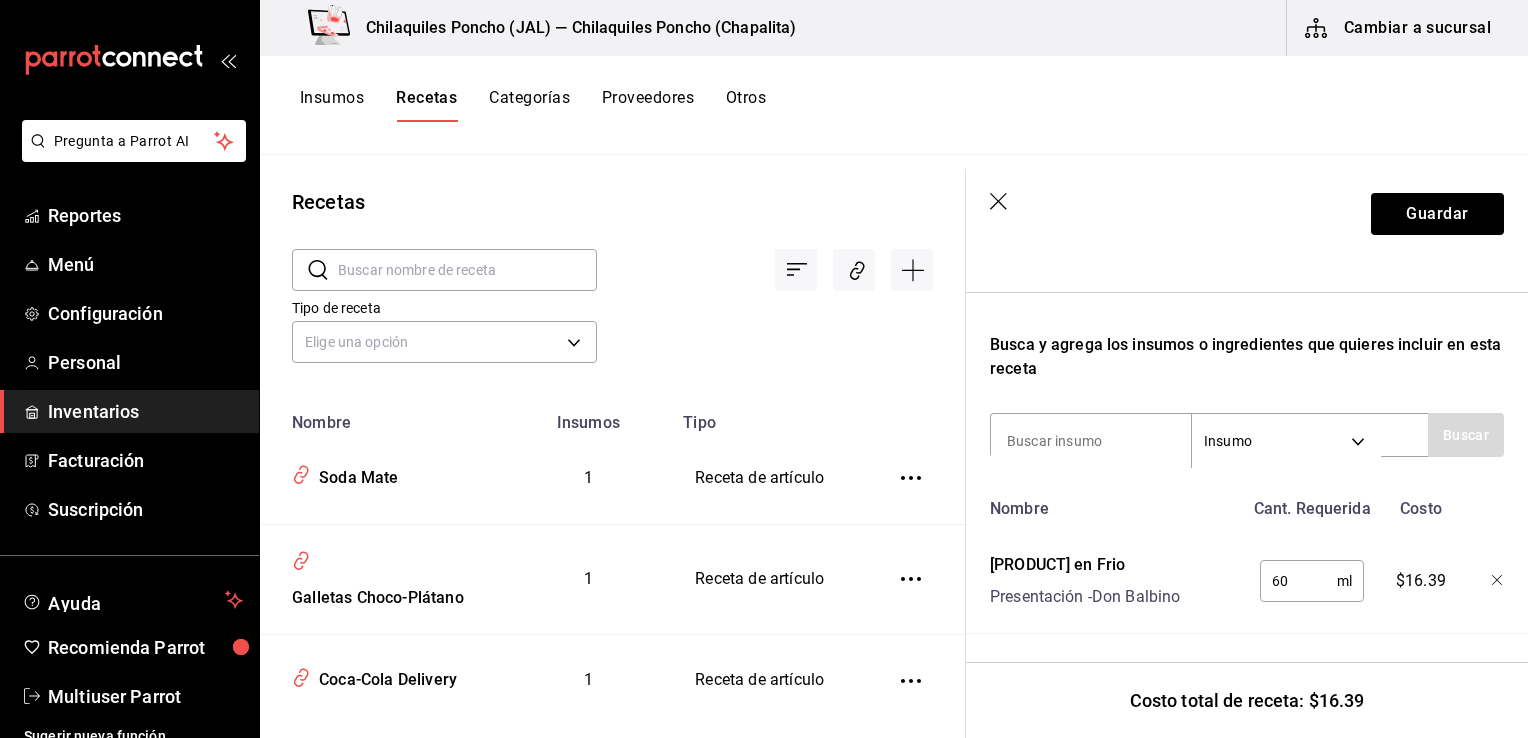 click 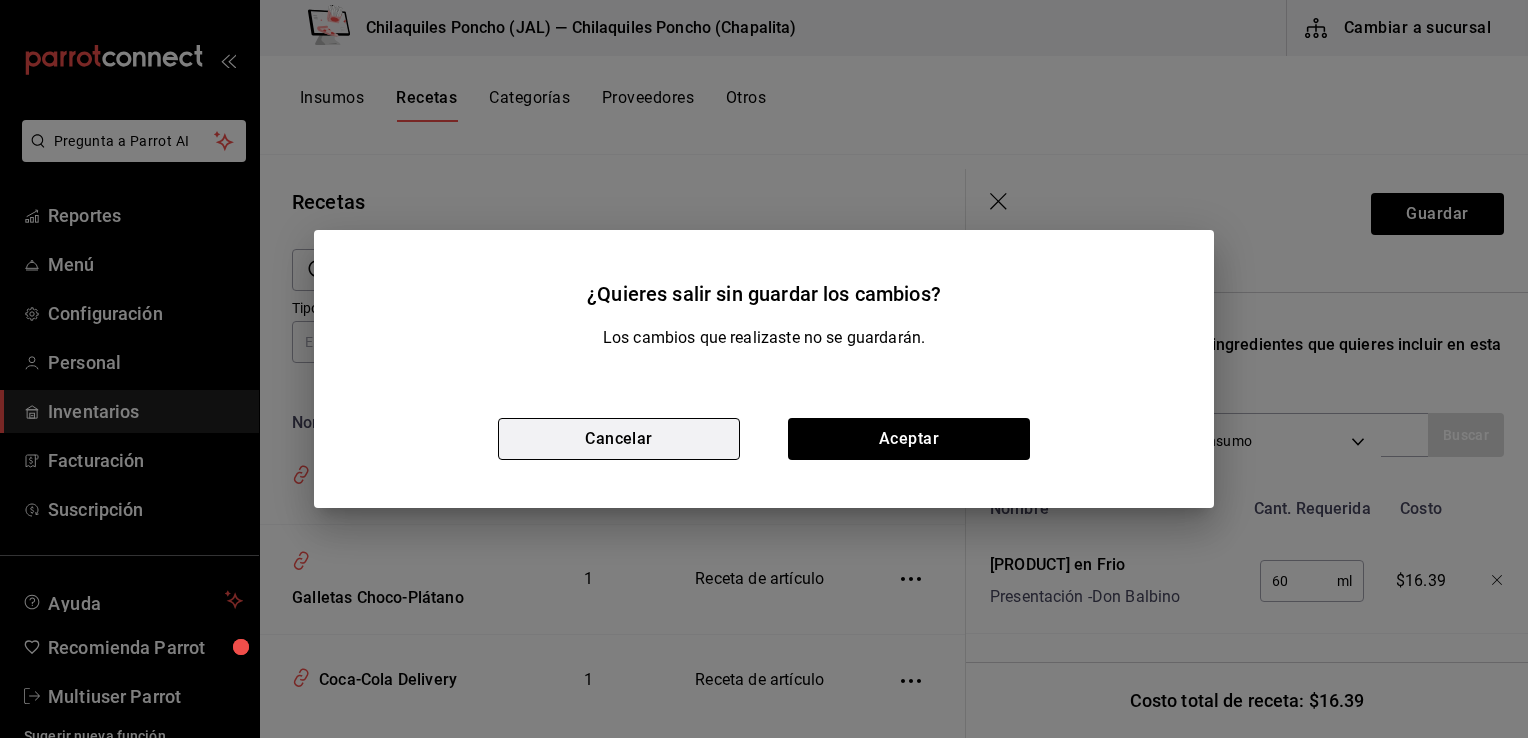 click on "Cancelar" at bounding box center (619, 439) 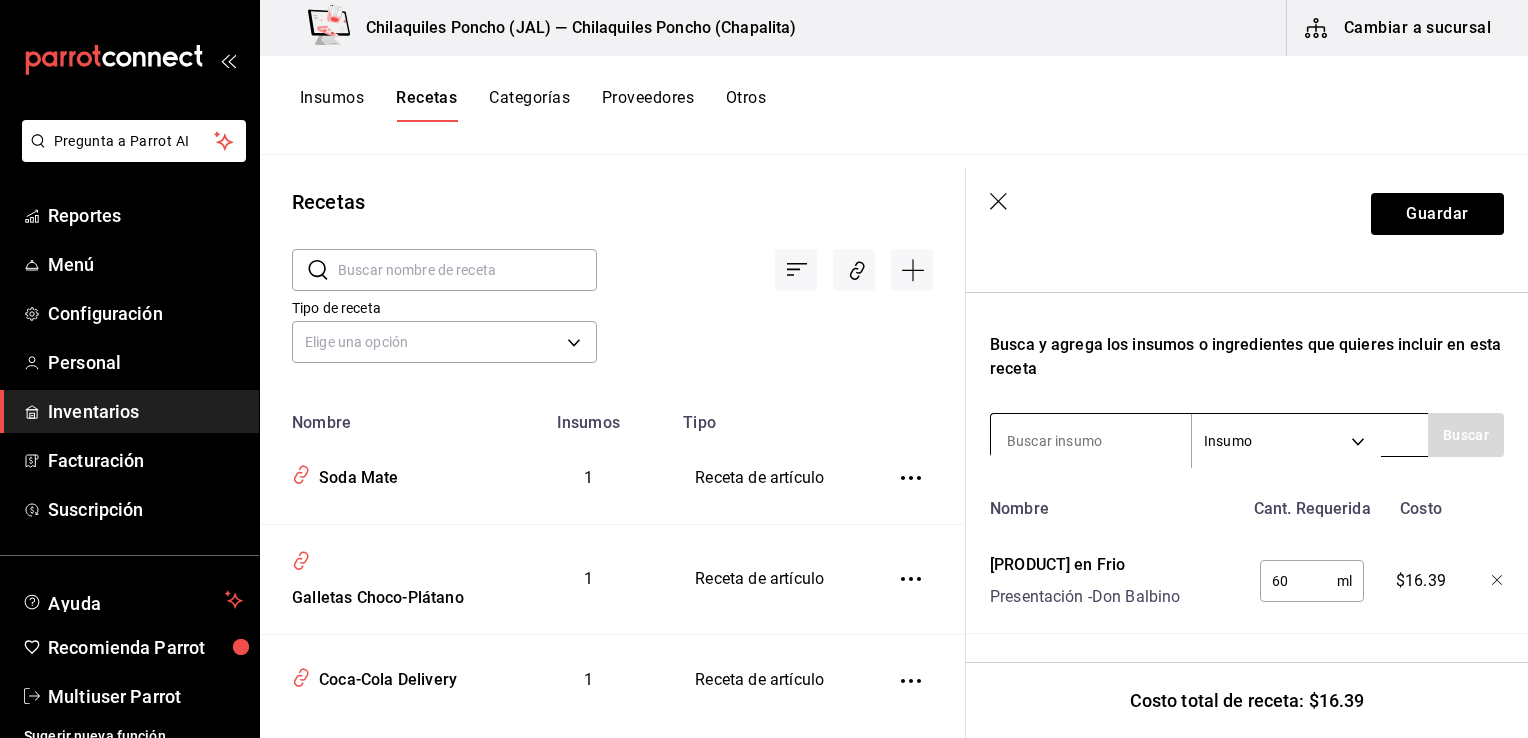 click at bounding box center (1091, 441) 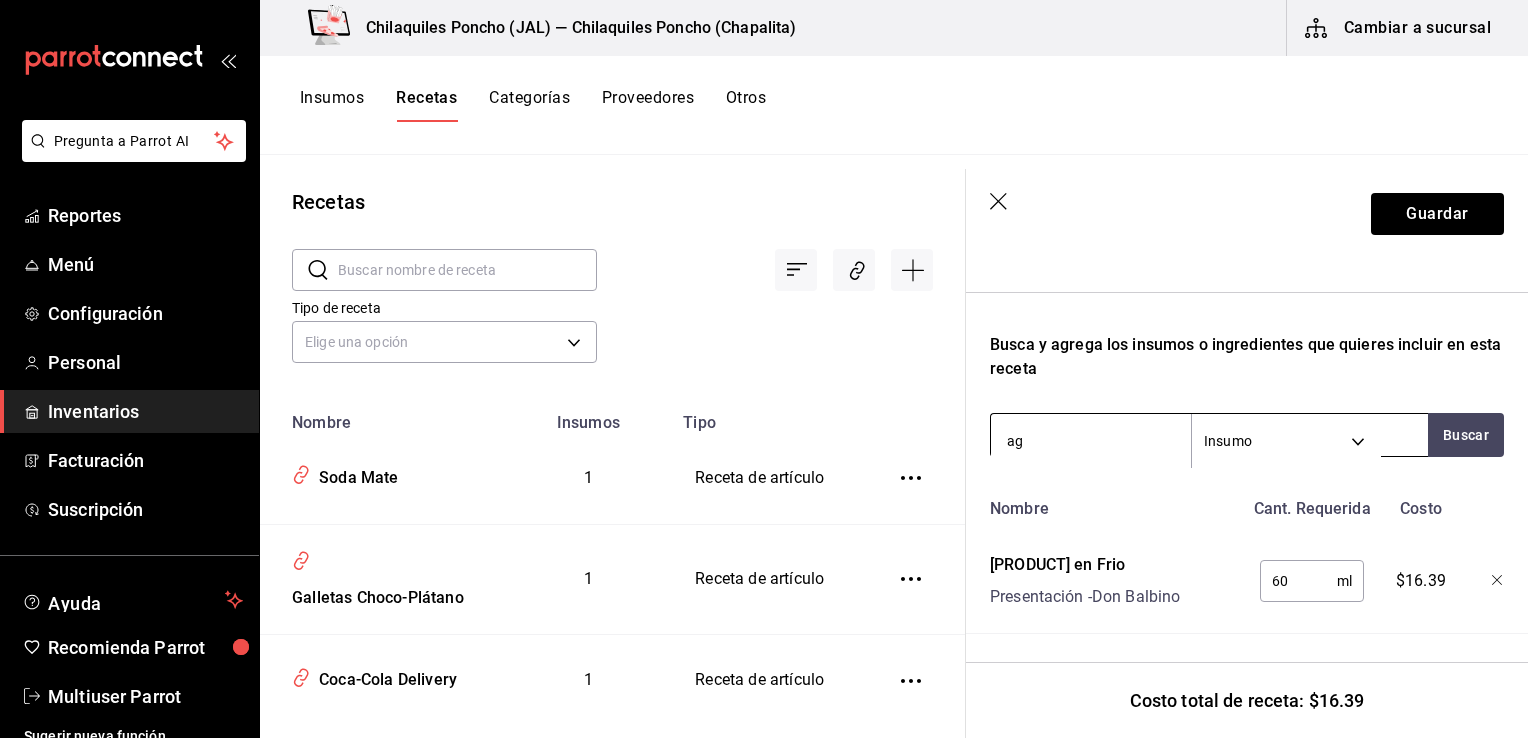 type on "a" 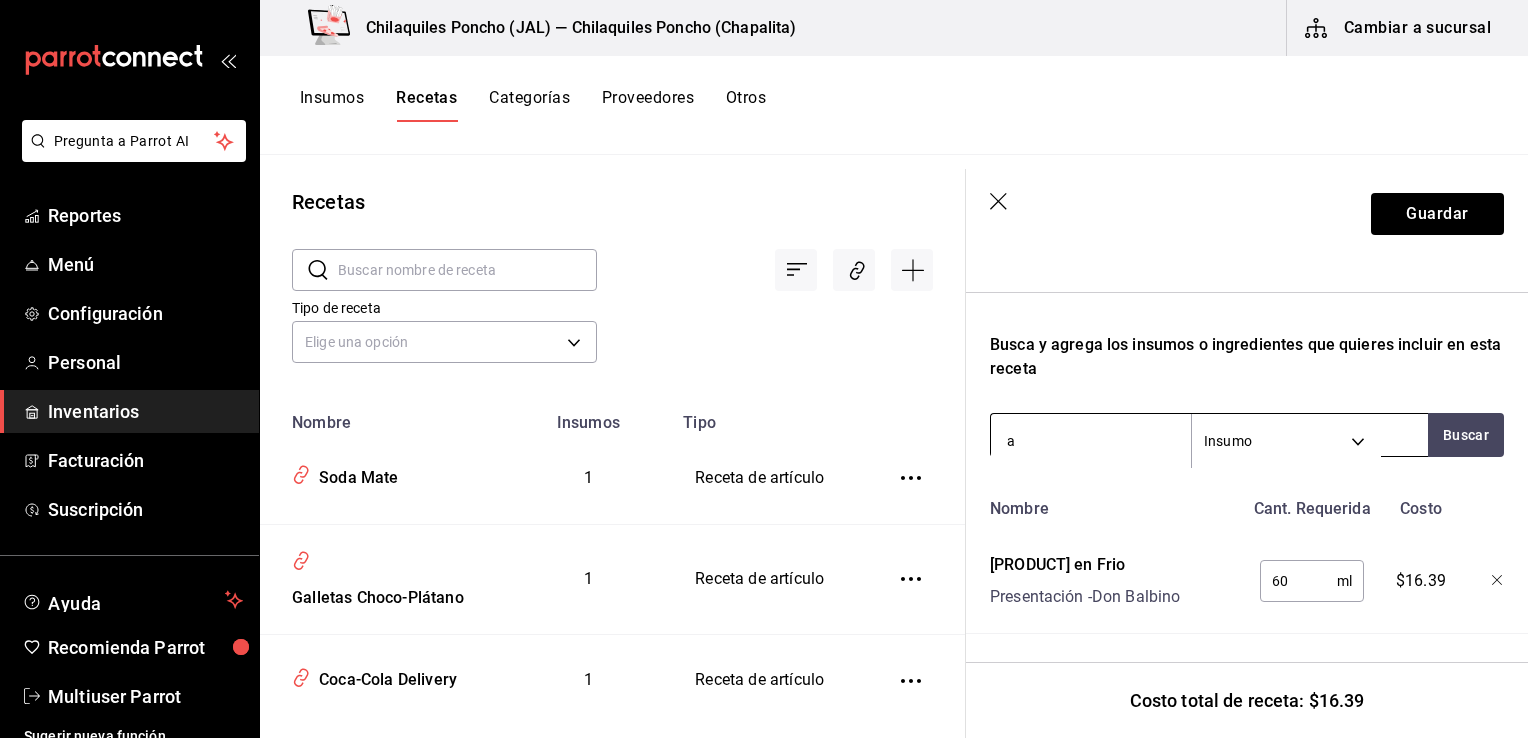 type 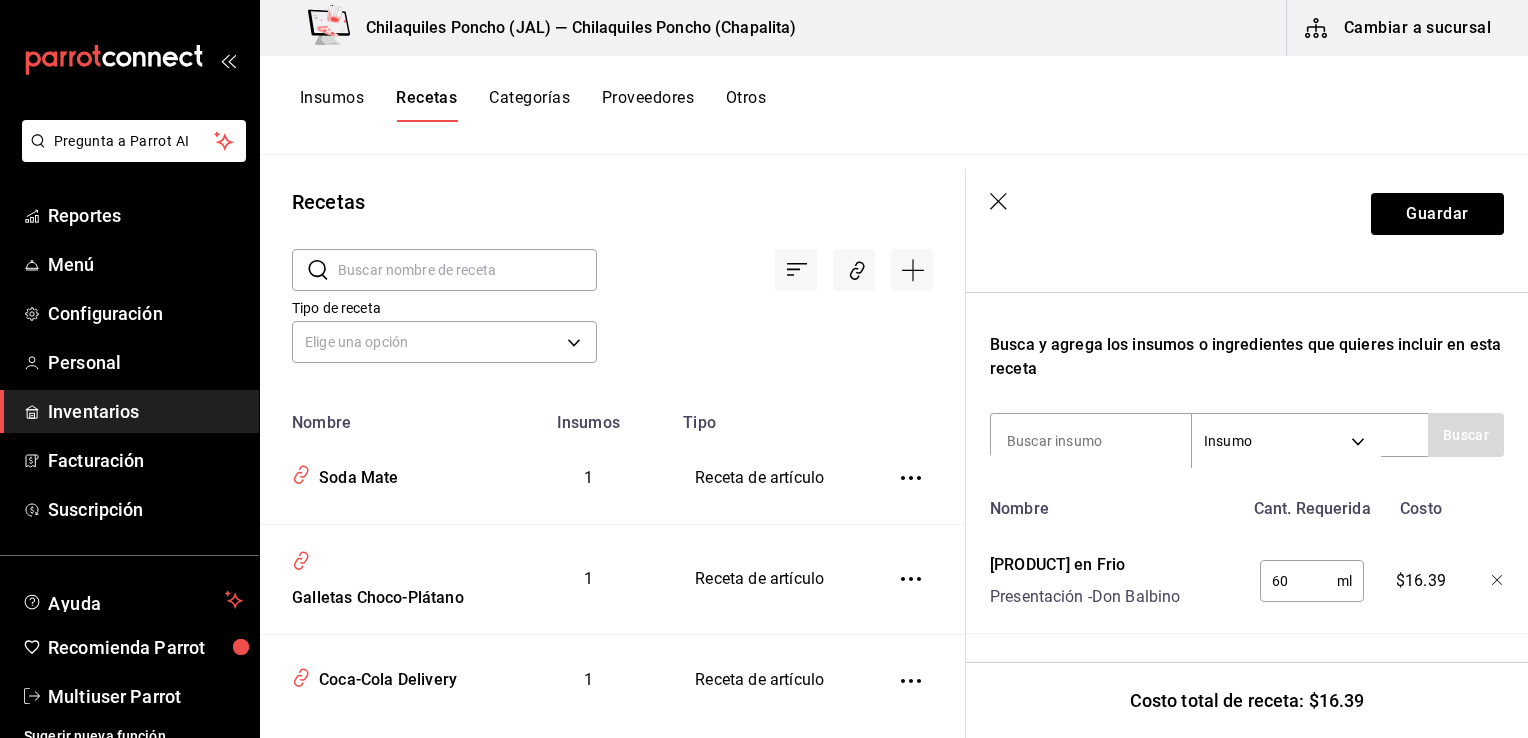 click on "Guardar" at bounding box center (1247, 214) 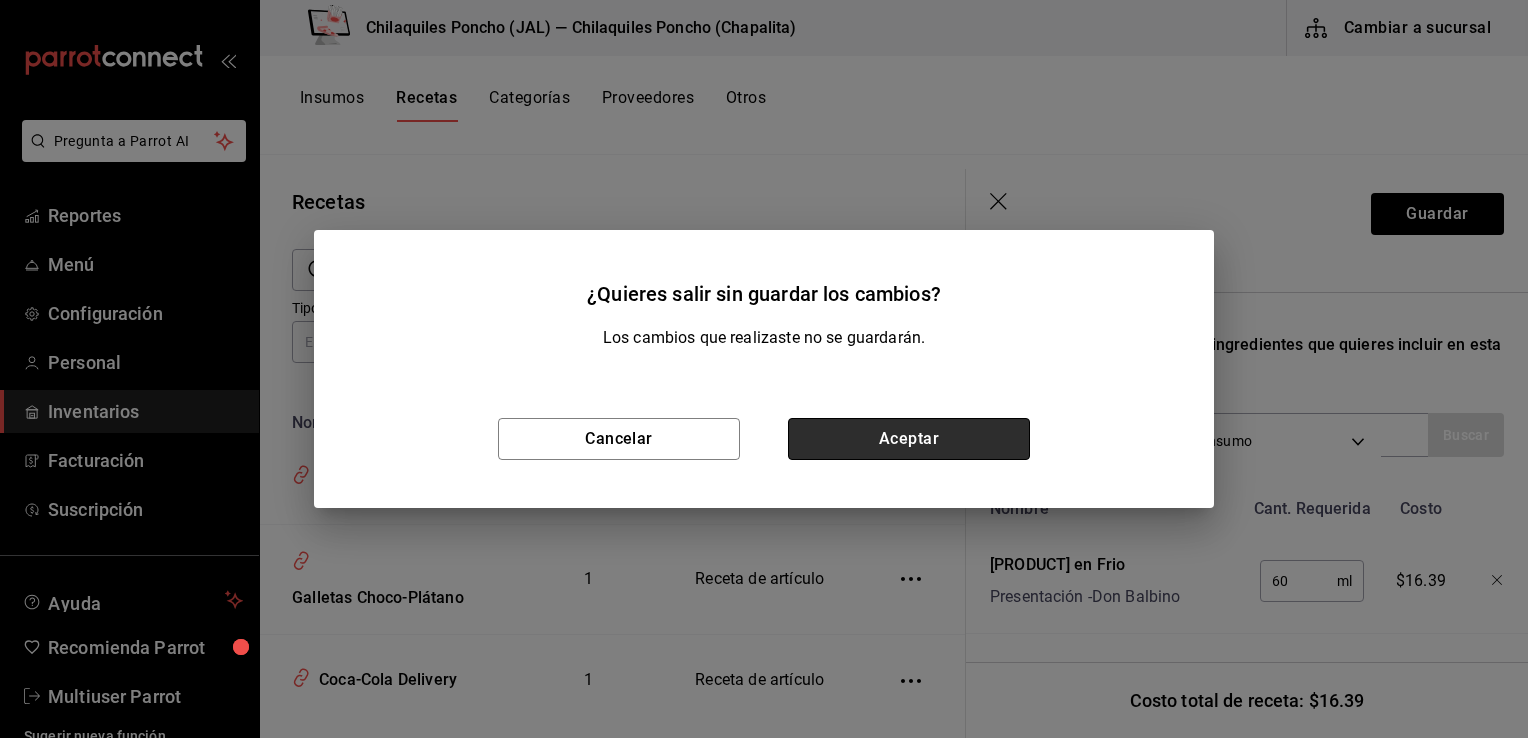 click on "Aceptar" at bounding box center [909, 439] 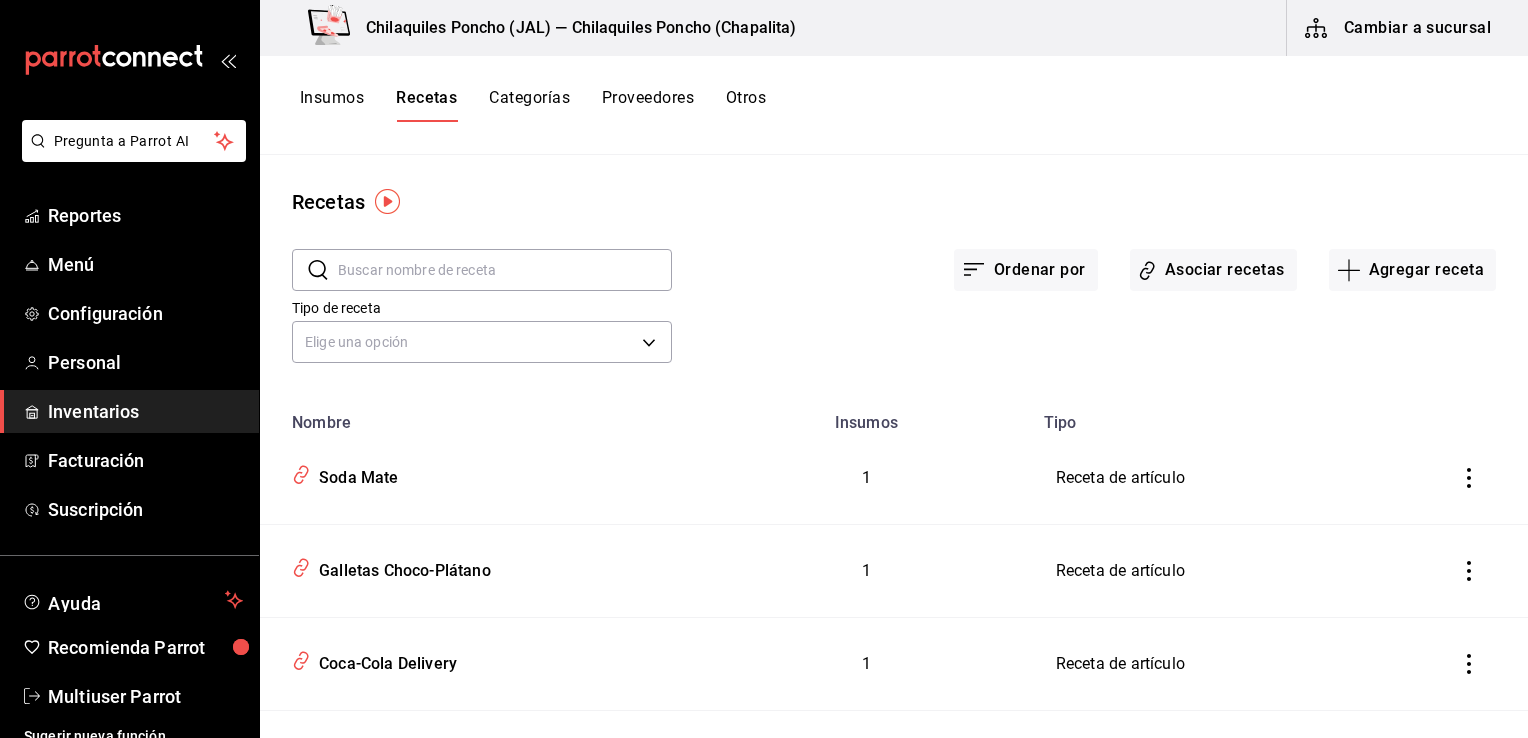 scroll, scrollTop: 0, scrollLeft: 0, axis: both 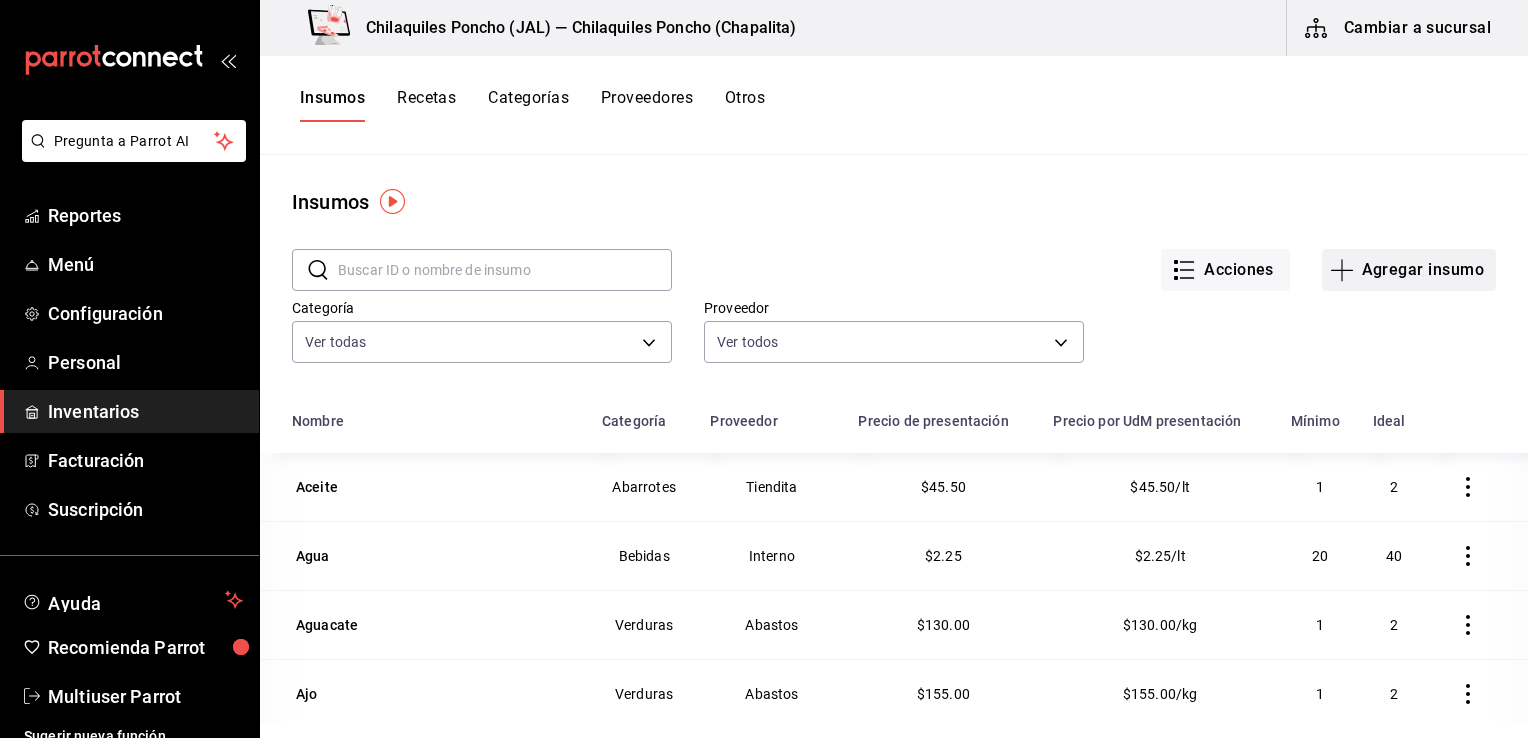 click on "Agregar insumo" at bounding box center (1409, 270) 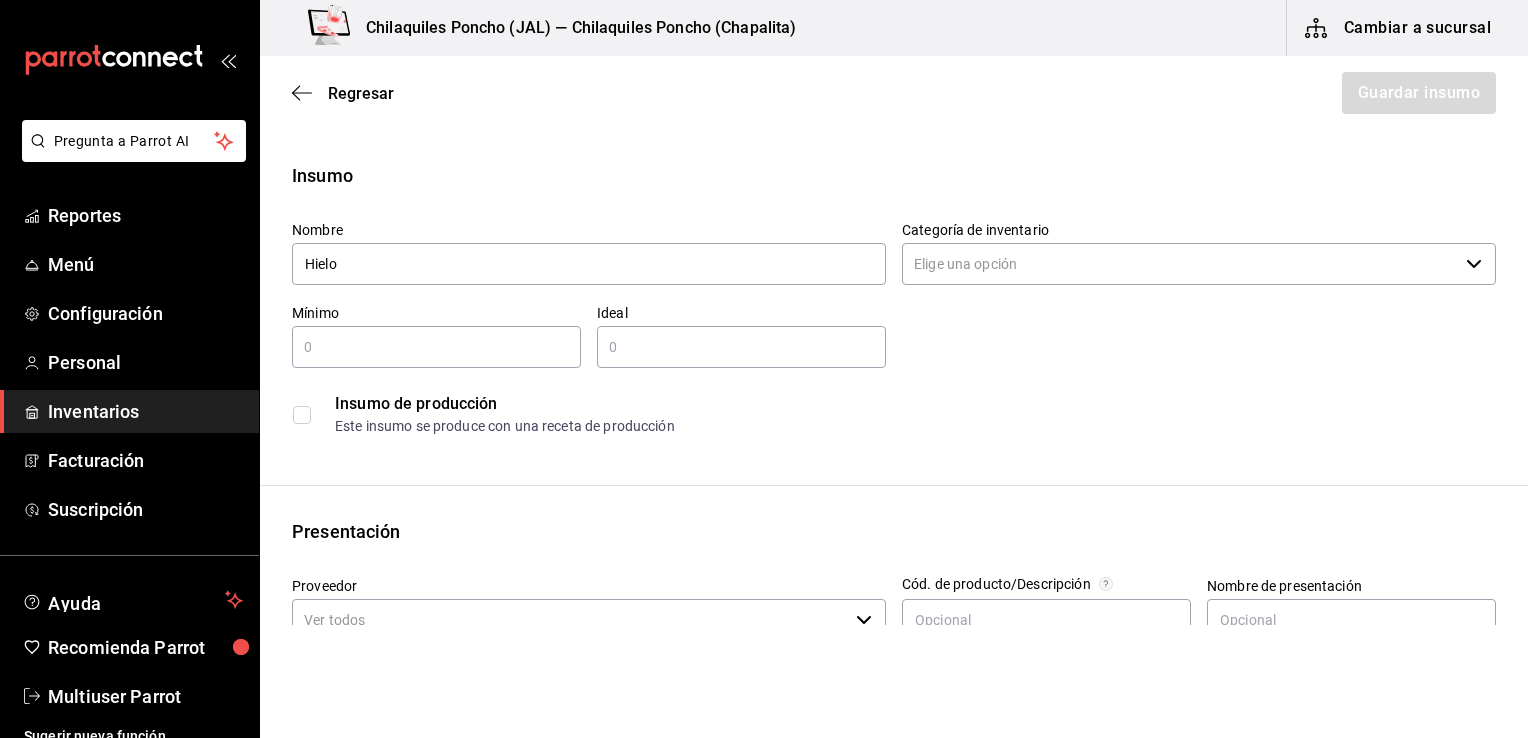 type on "Hielo" 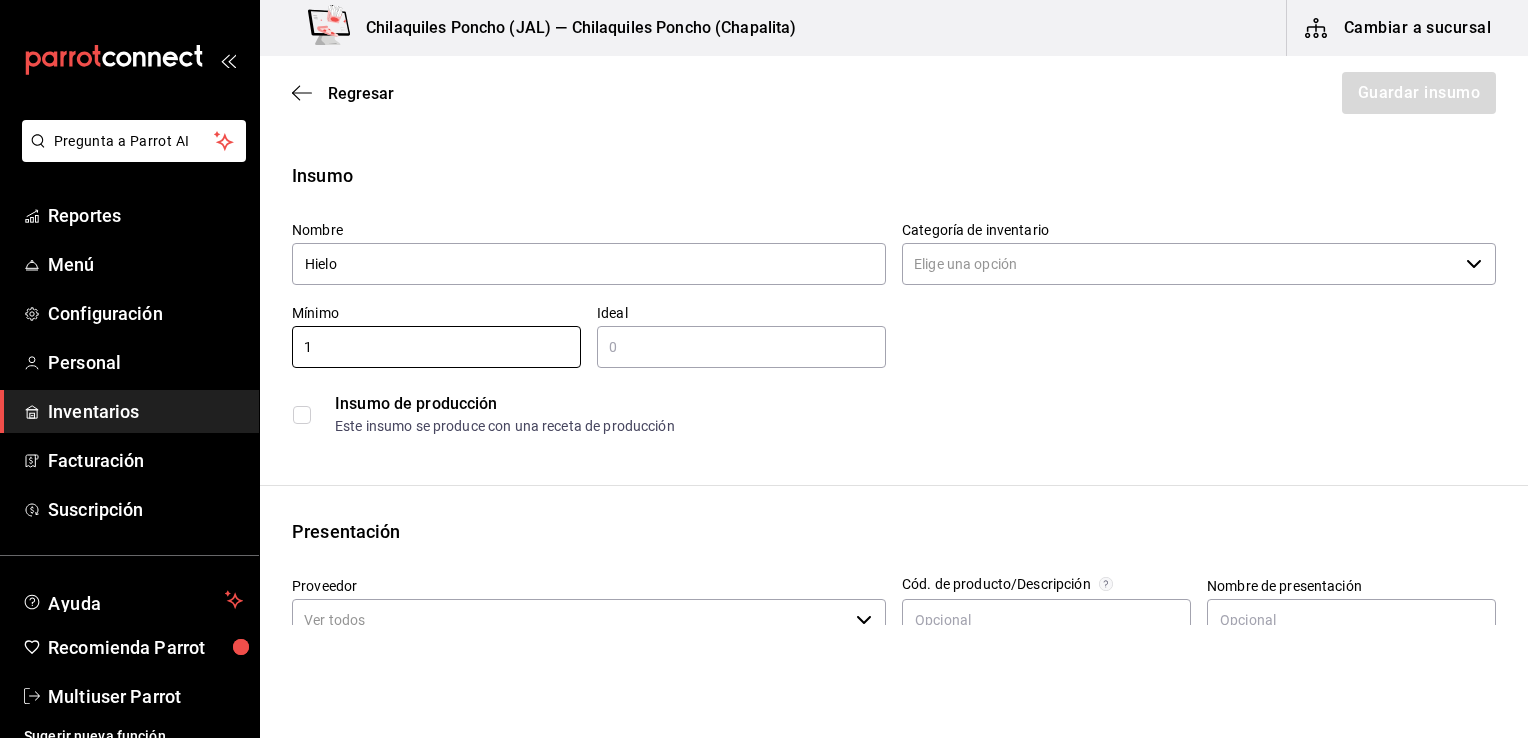 type on "1" 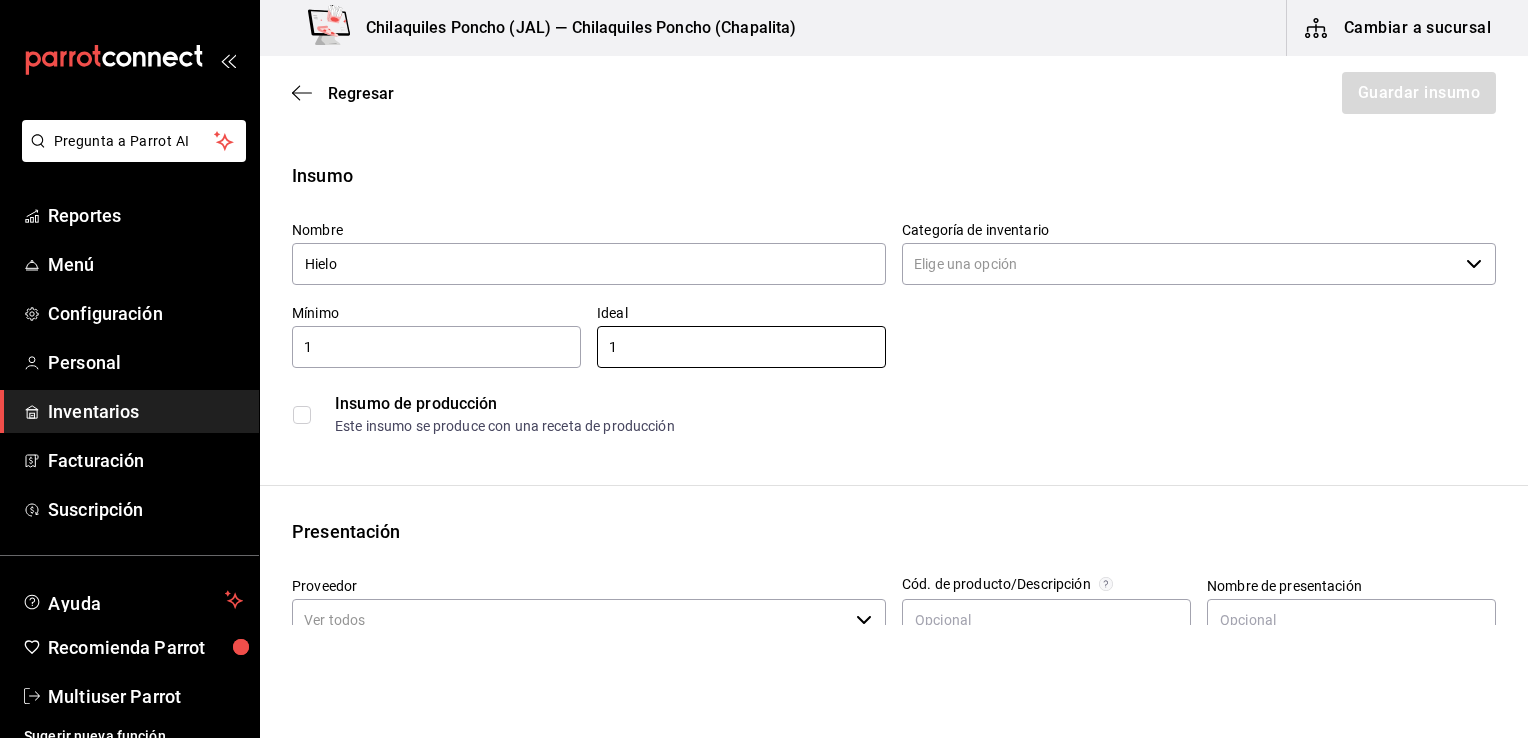 type on "1" 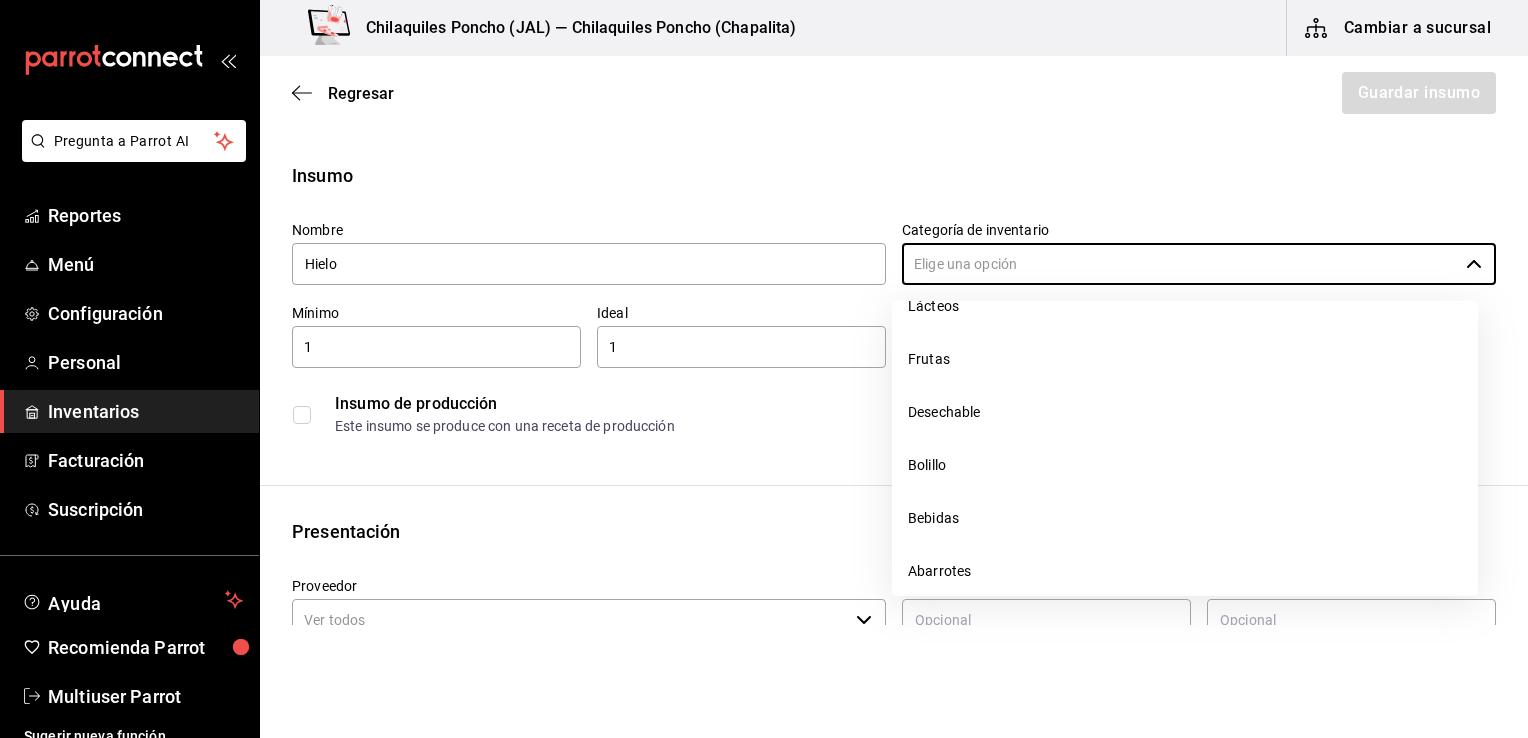 scroll, scrollTop: 265, scrollLeft: 0, axis: vertical 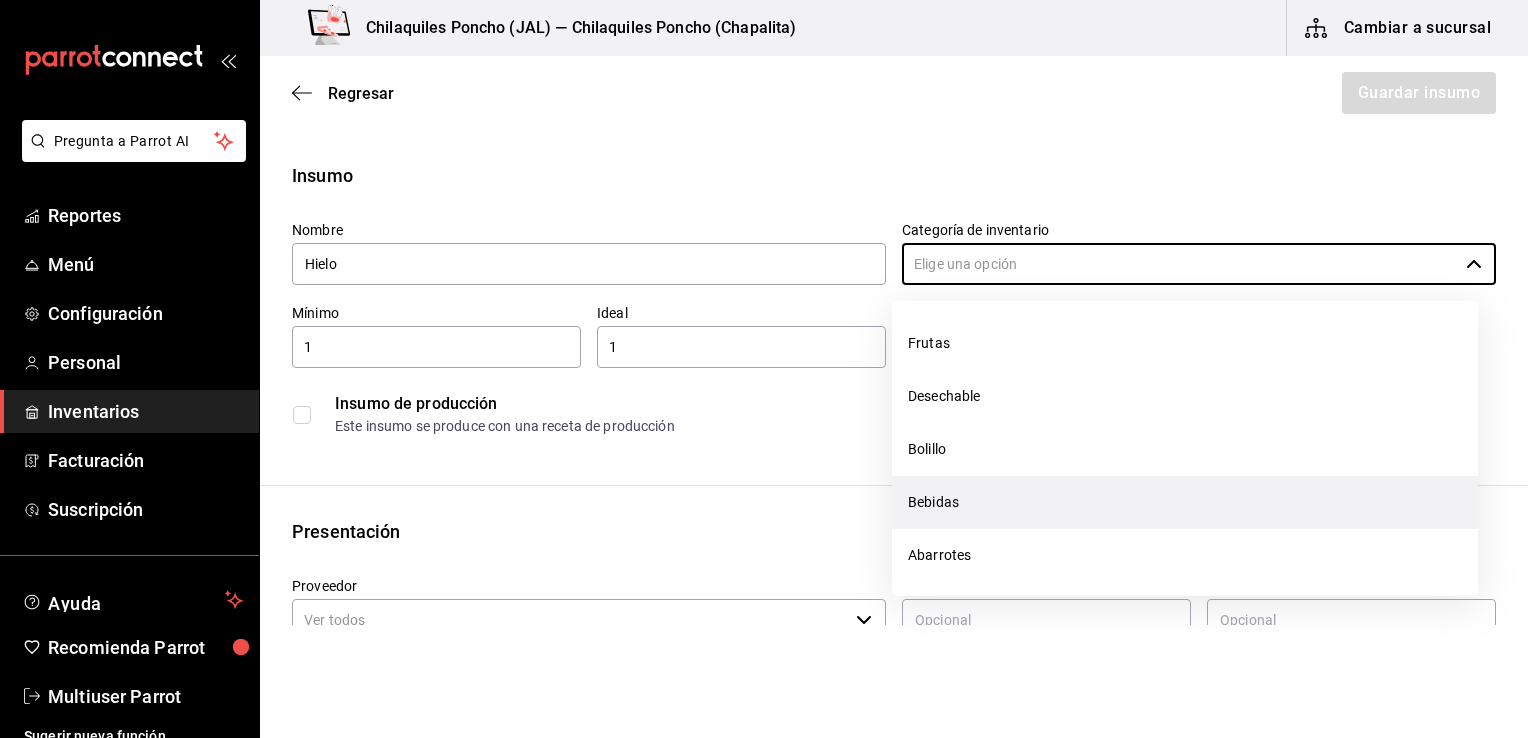 click on "Bebidas" at bounding box center [1185, 502] 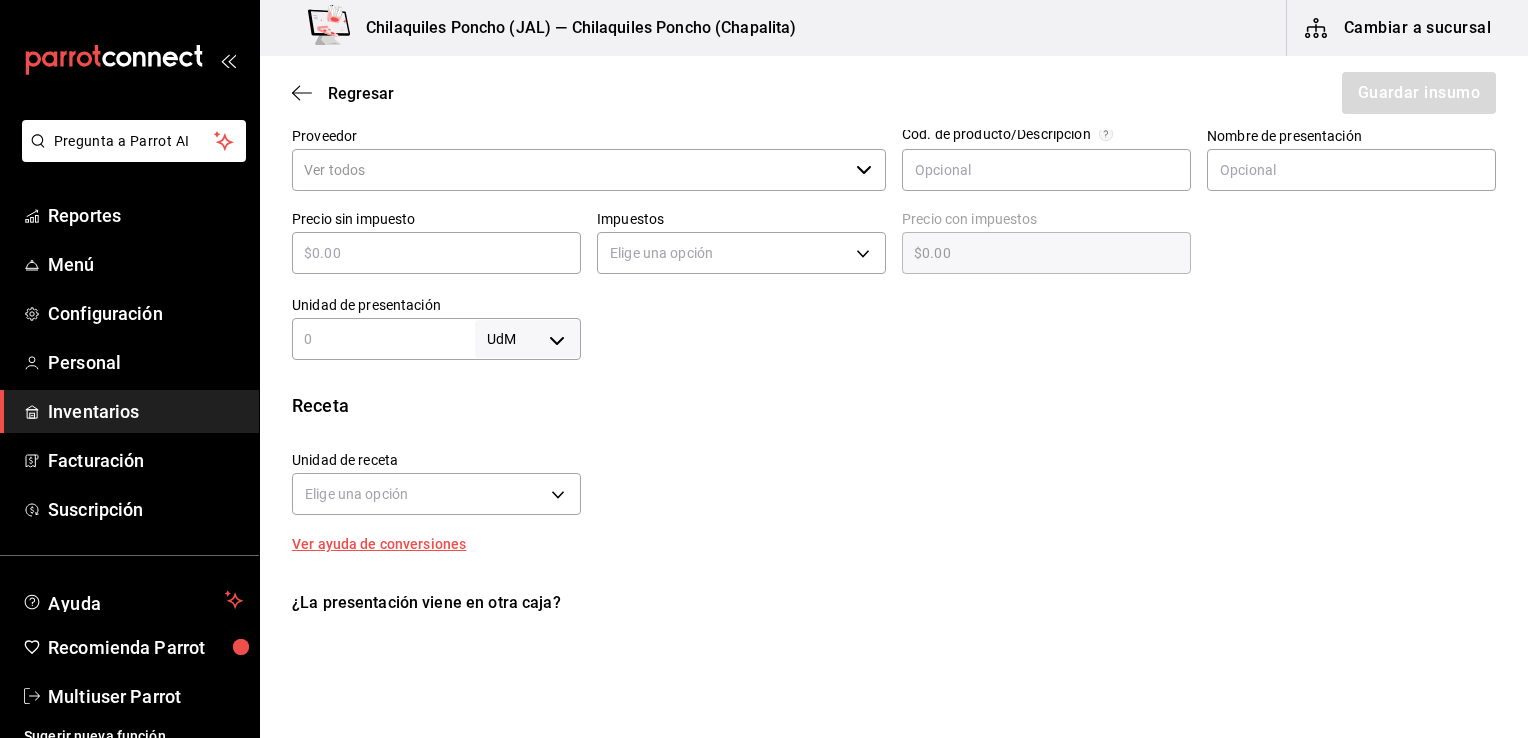 scroll, scrollTop: 422, scrollLeft: 0, axis: vertical 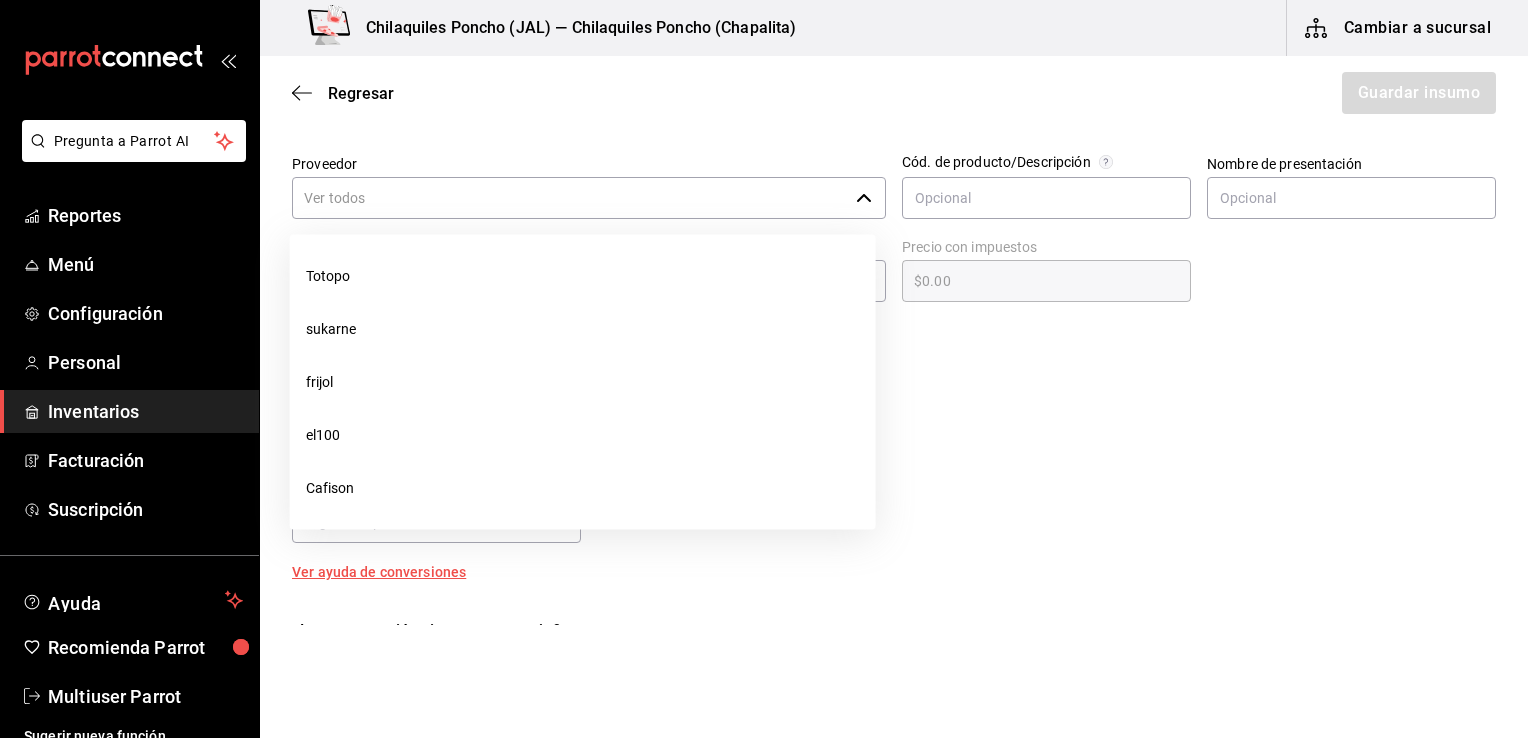 click on "Proveedor" at bounding box center (570, 198) 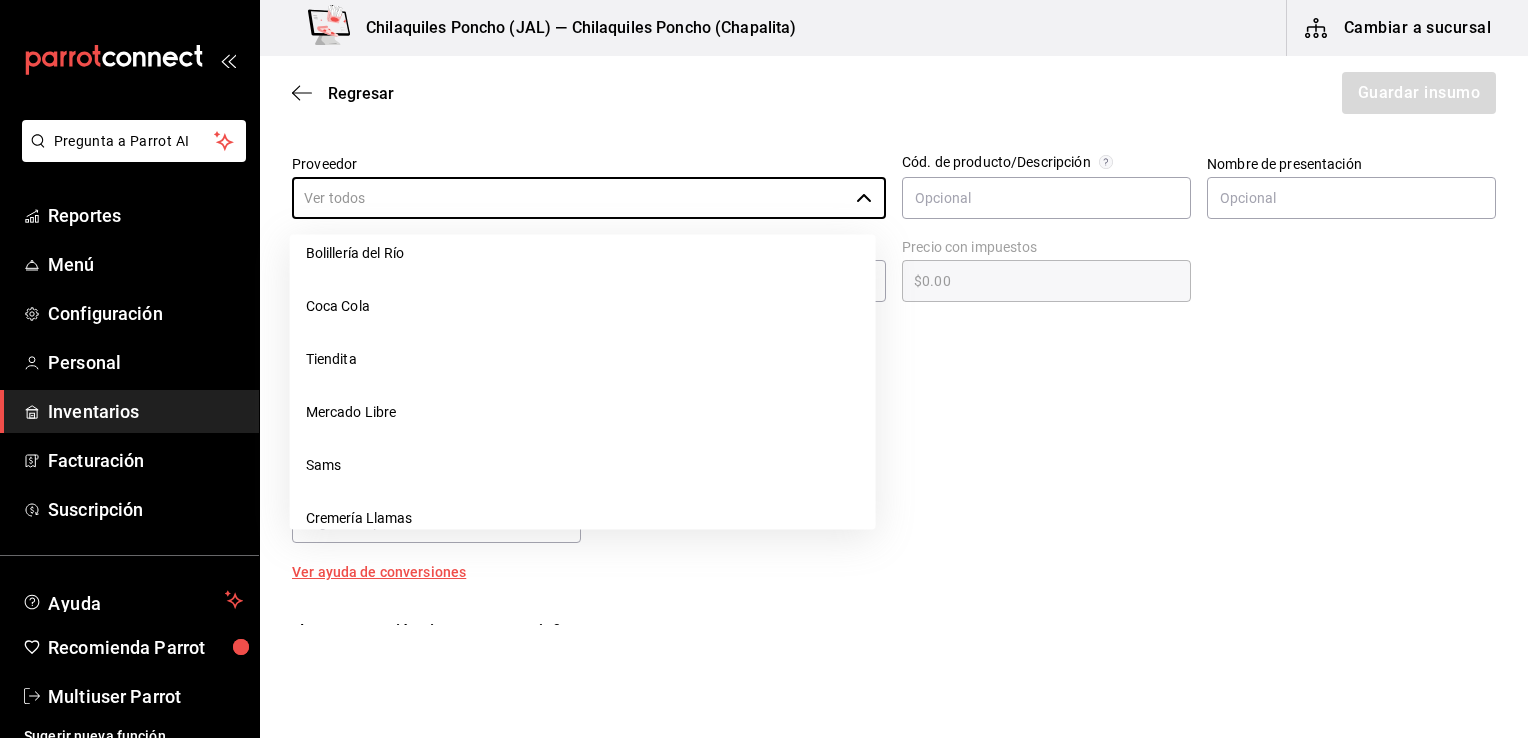 scroll, scrollTop: 510, scrollLeft: 0, axis: vertical 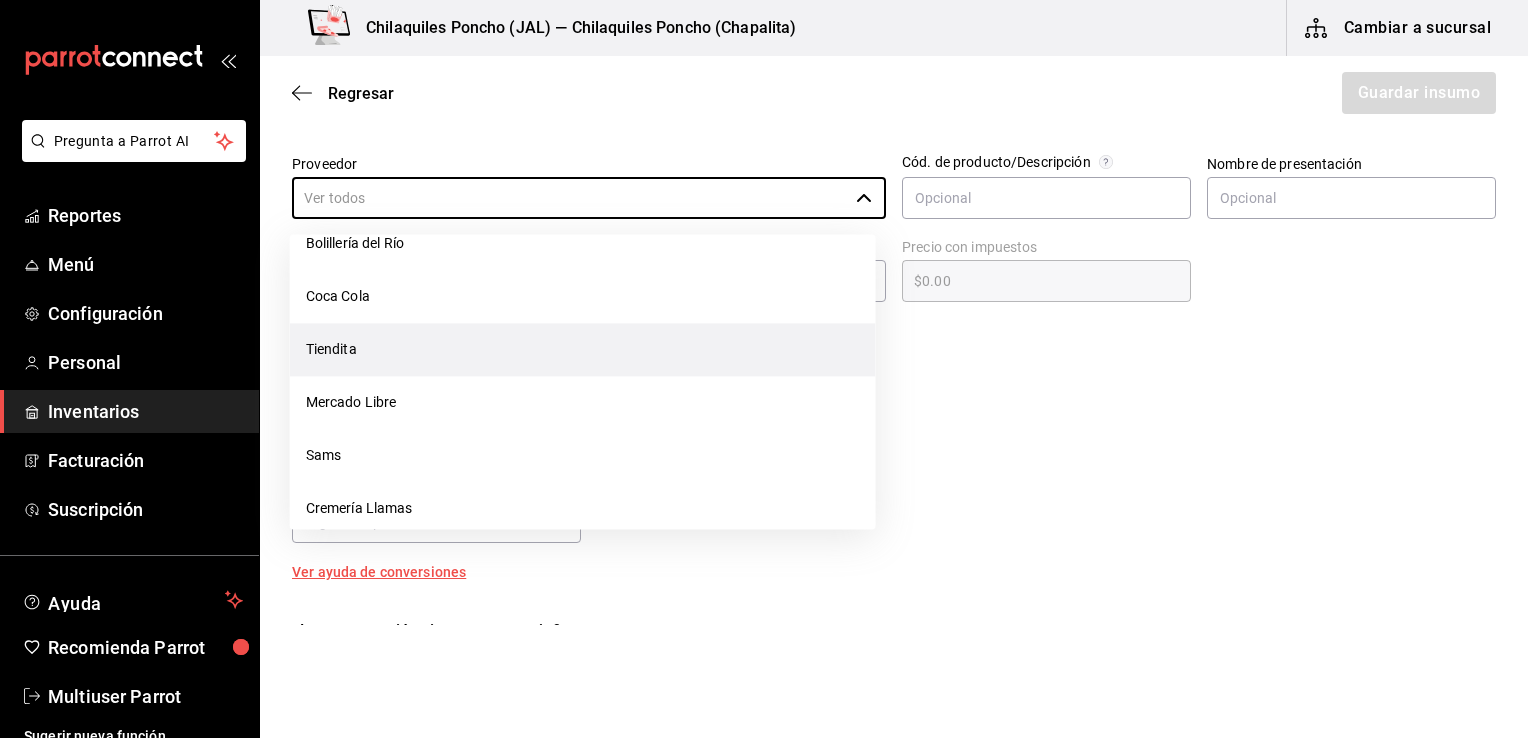 click on "Tiendita" at bounding box center (583, 349) 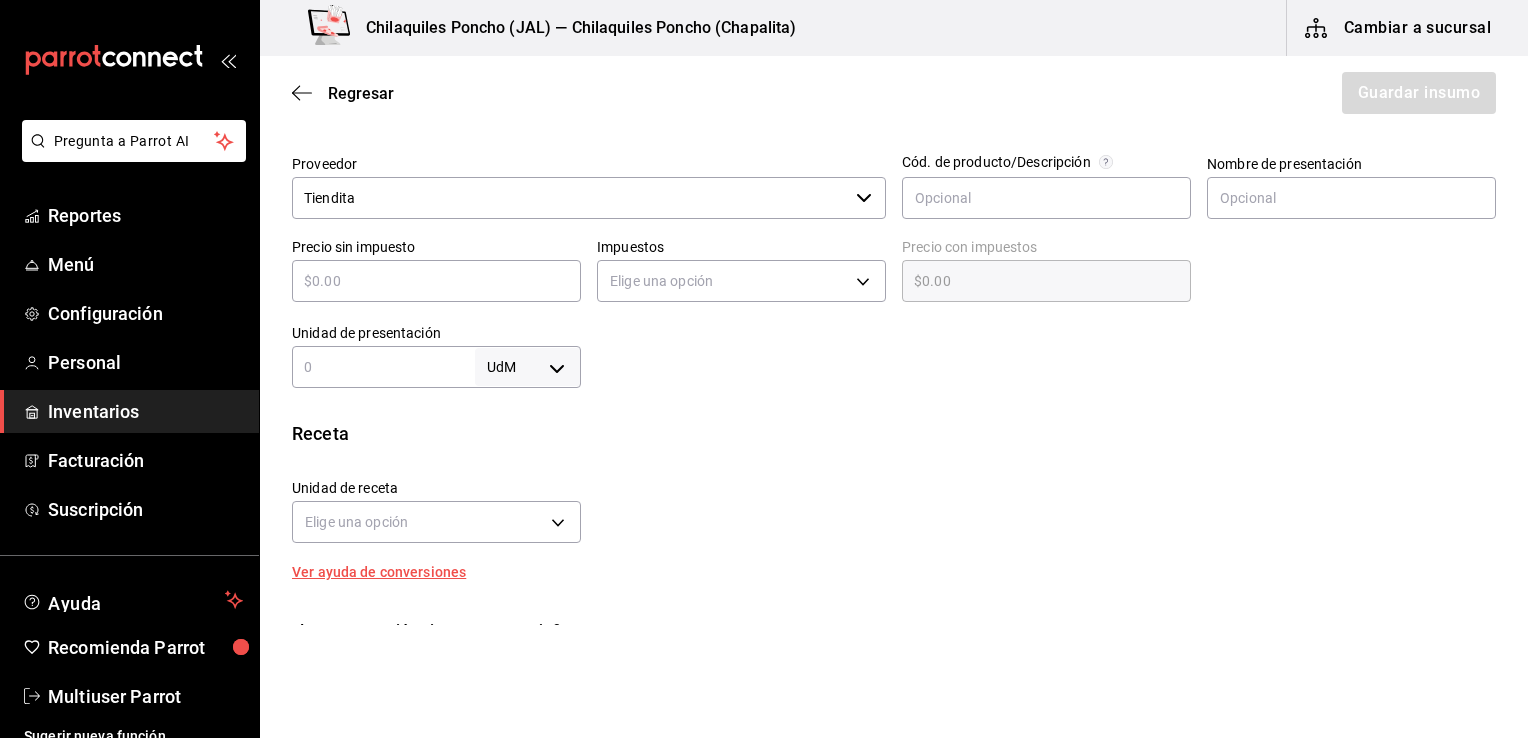 click on "​" at bounding box center [436, 281] 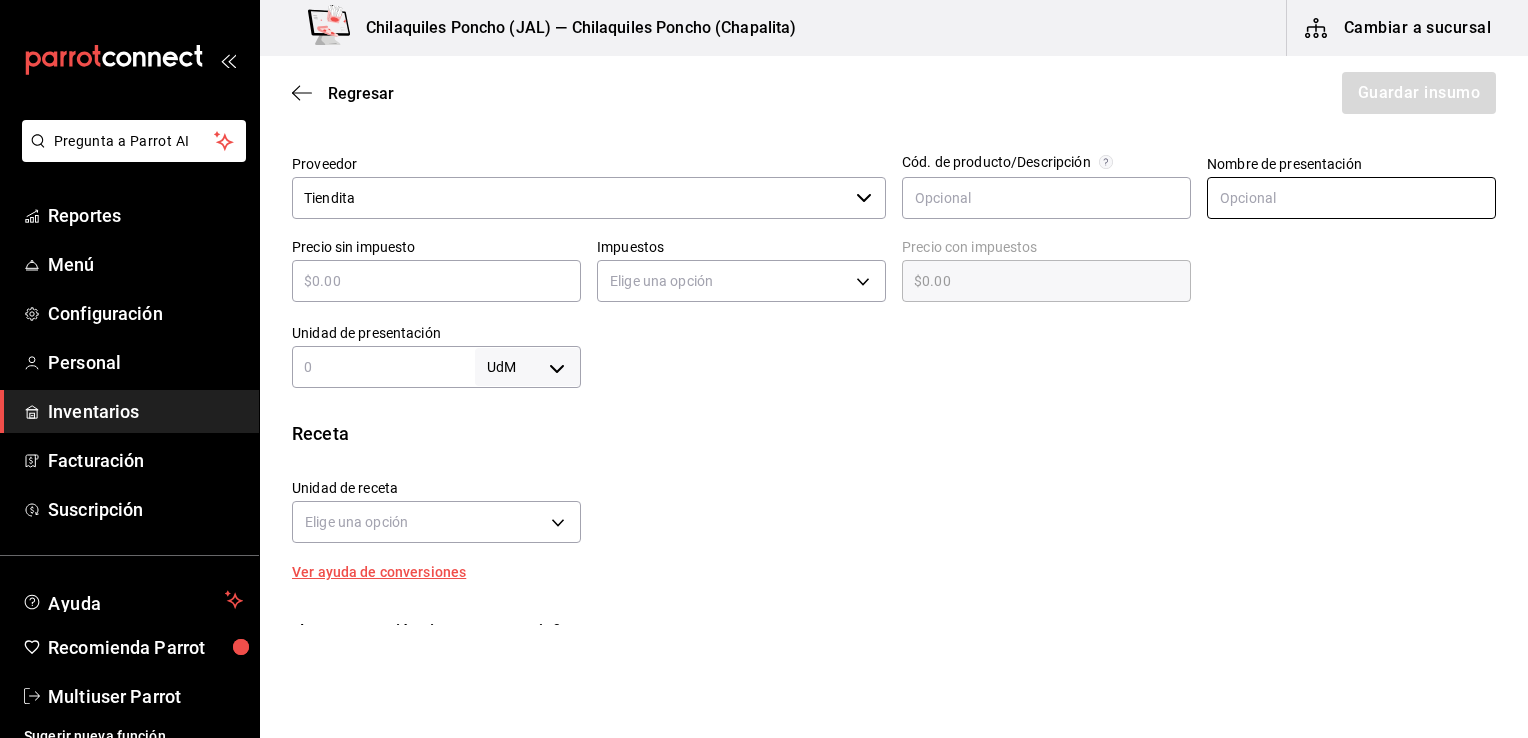 click at bounding box center [1351, 198] 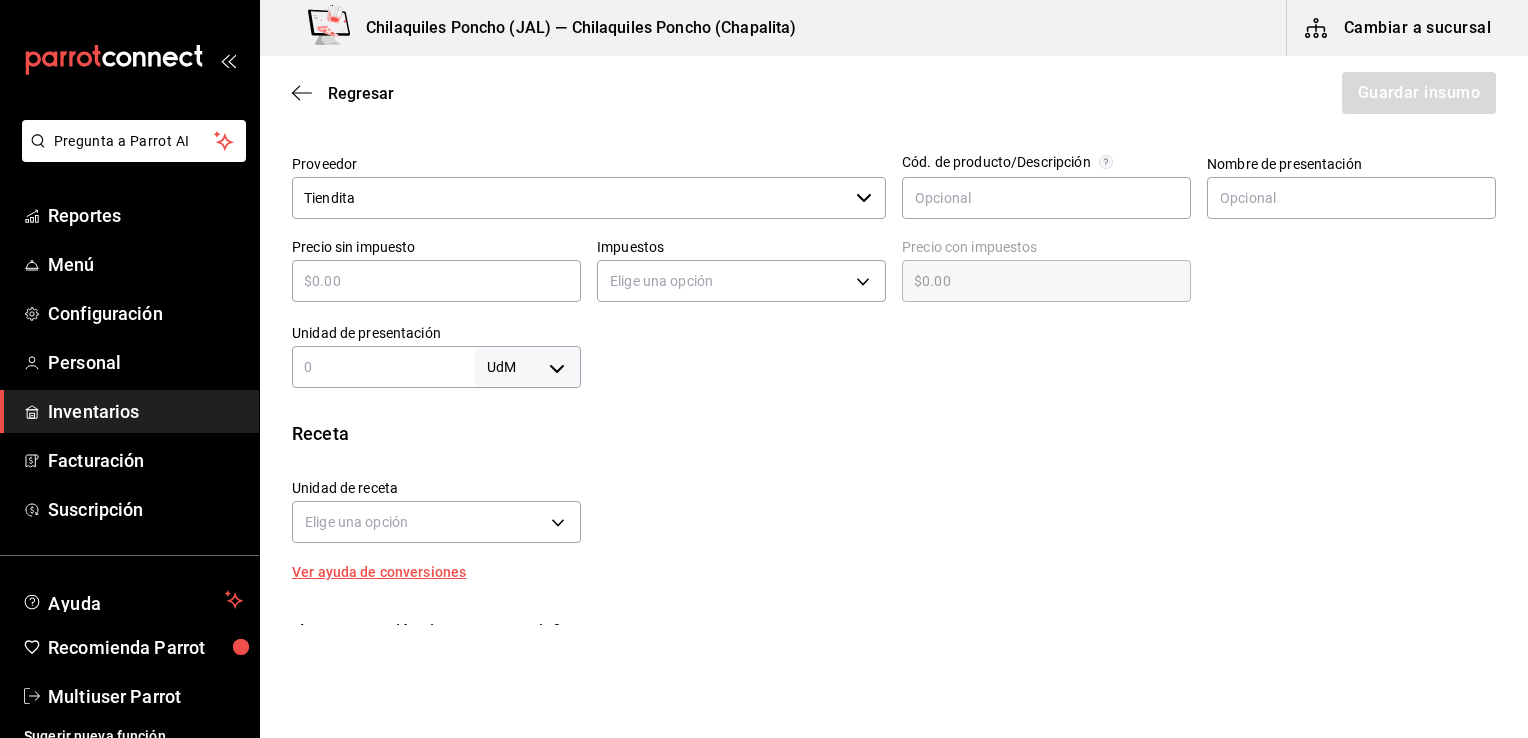 click at bounding box center [436, 281] 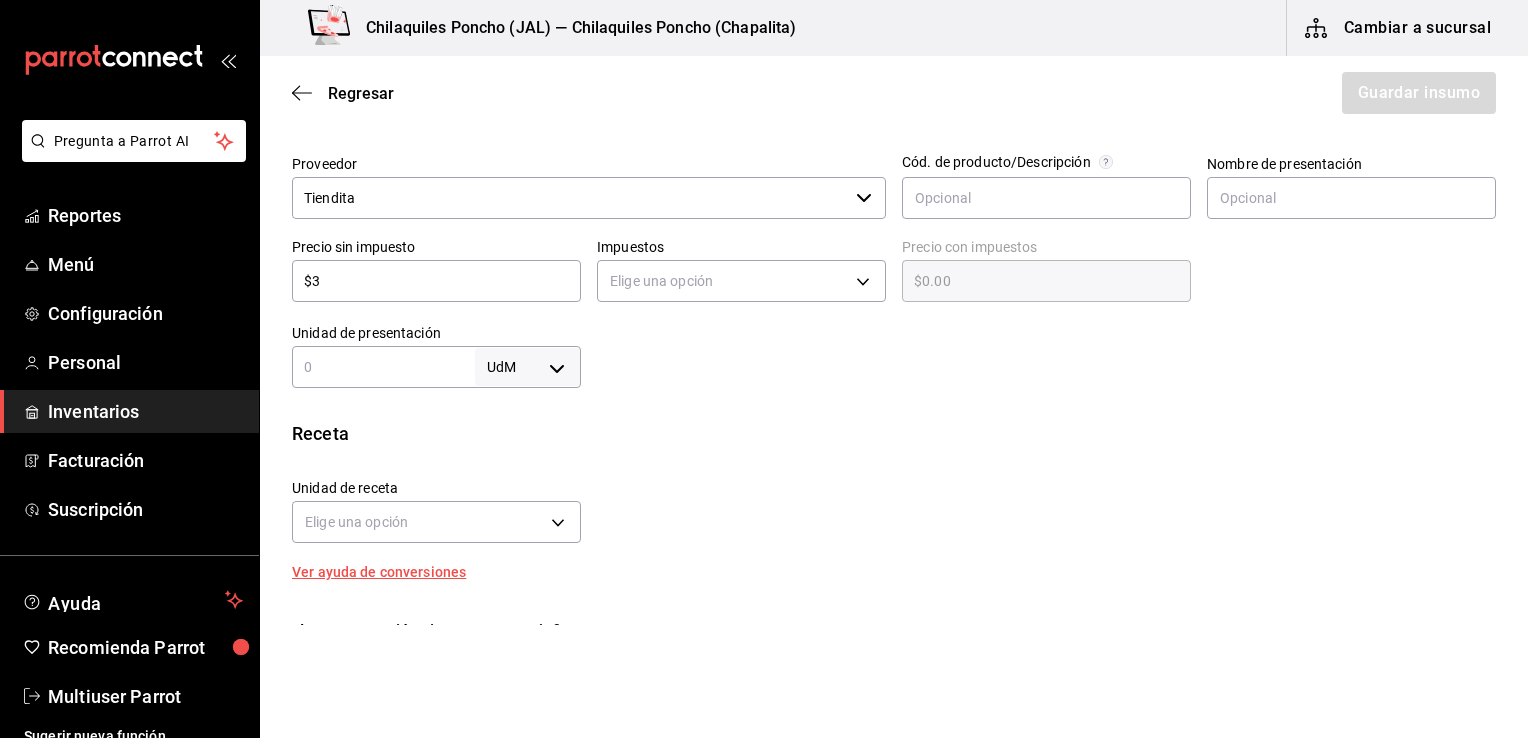 type on "$3.00" 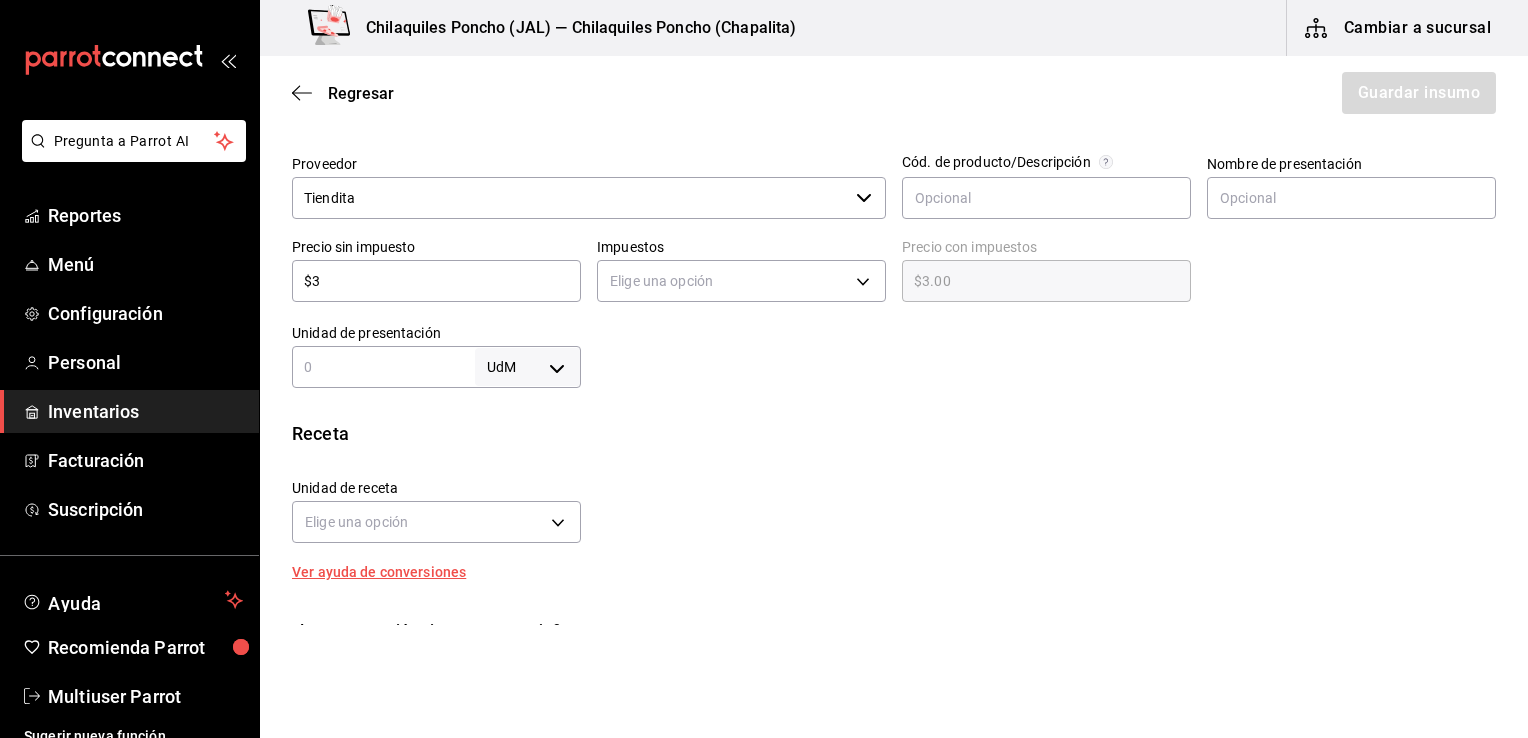 type on "$30" 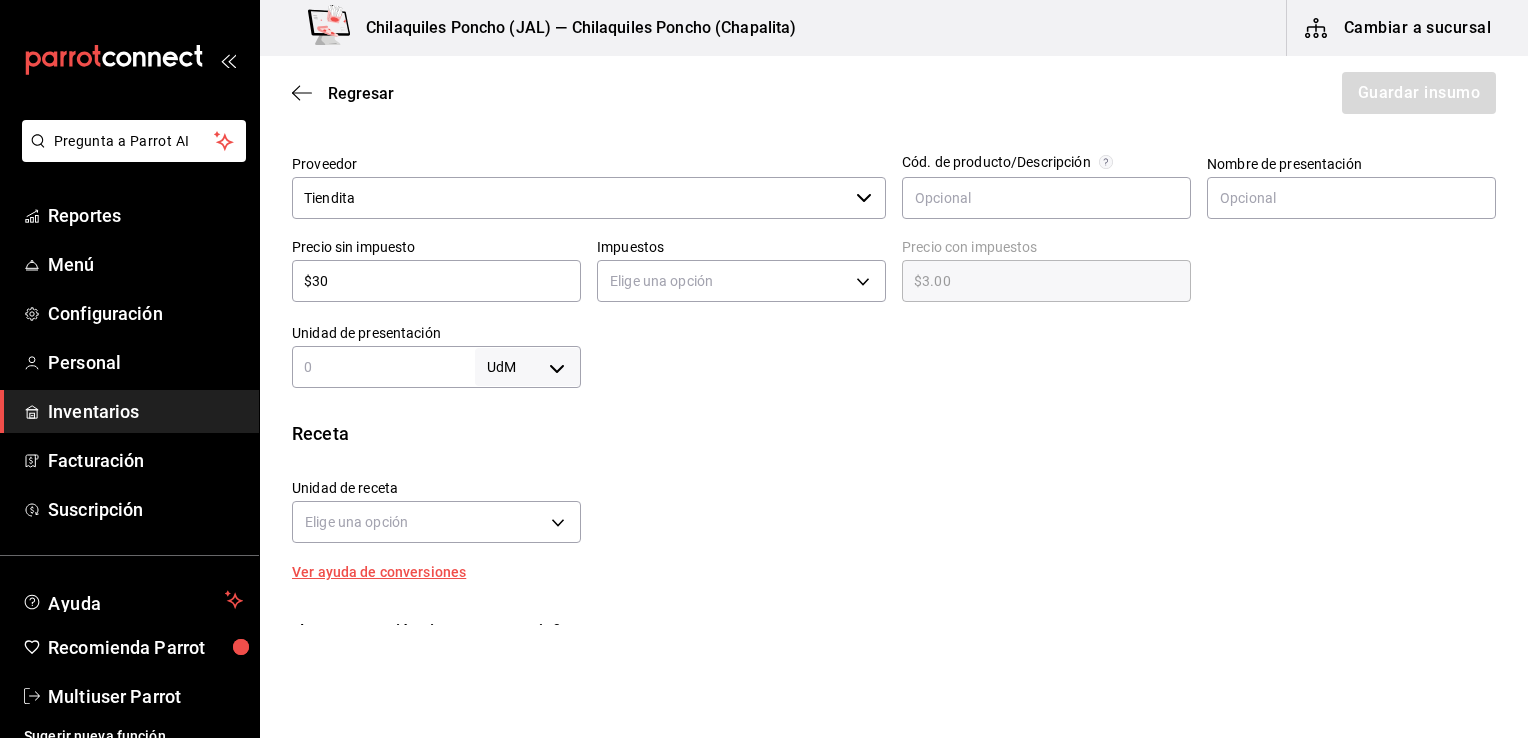 type on "$30.00" 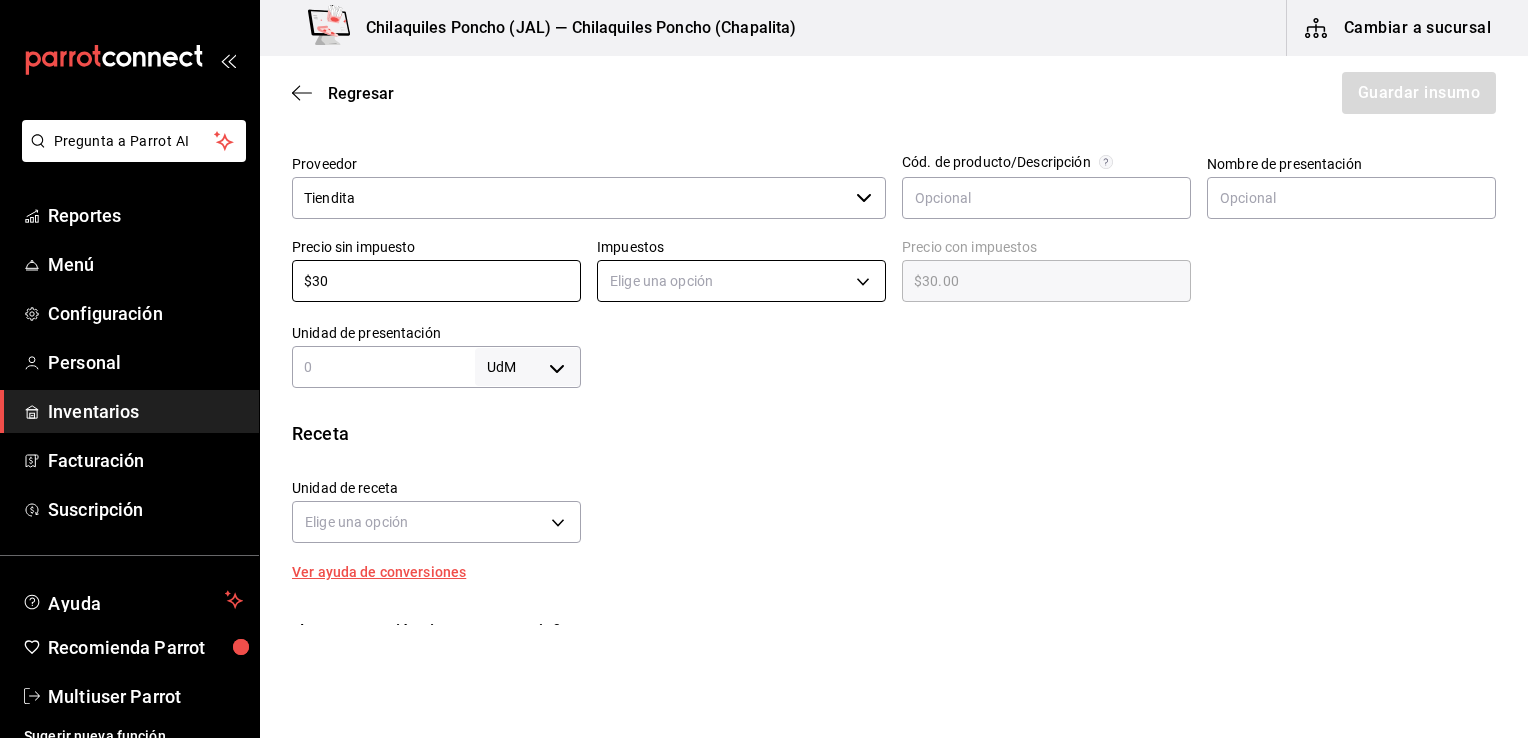 type on "$30" 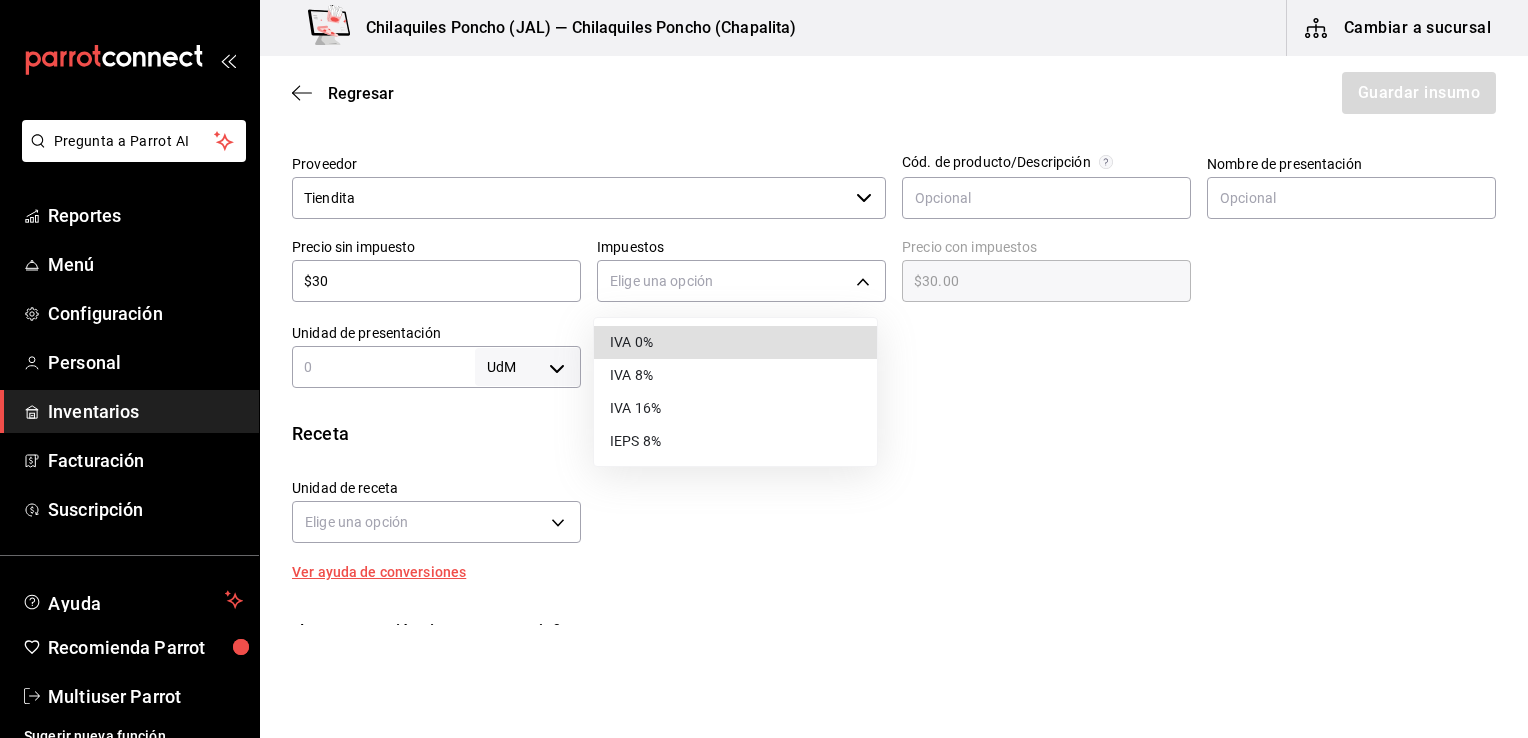 click on "IVA 0%" at bounding box center (735, 342) 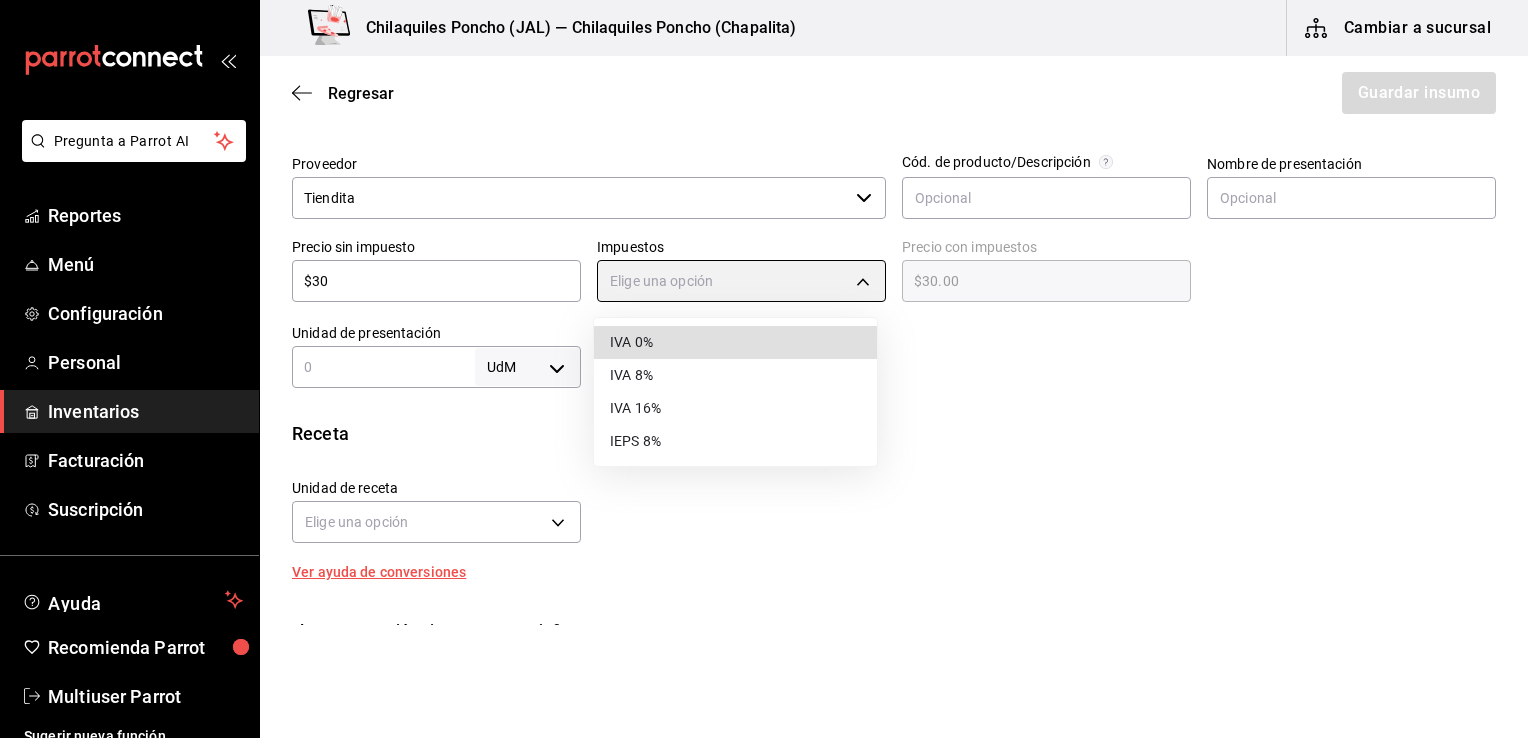 type on "IVA_0" 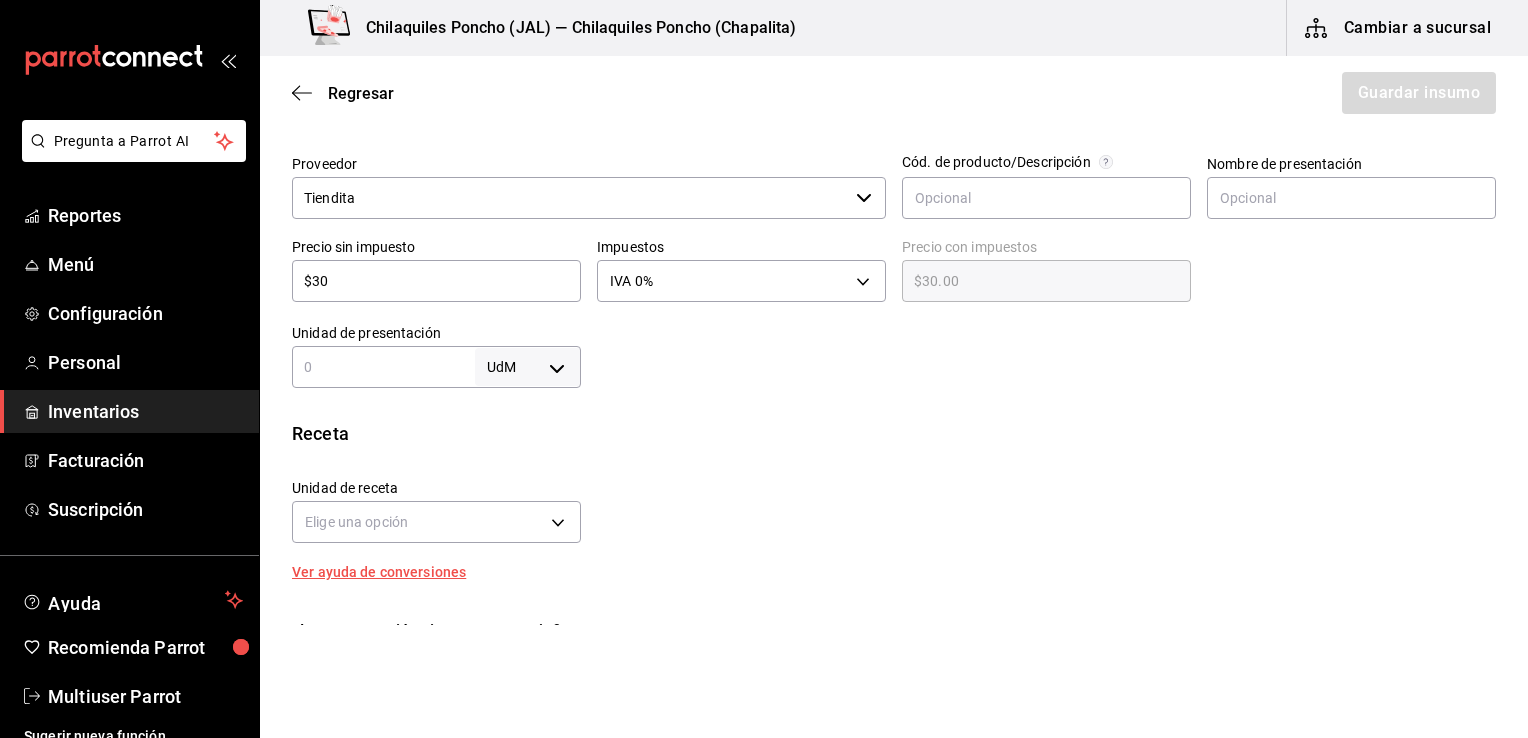 click on "UdM ​" at bounding box center [436, 367] 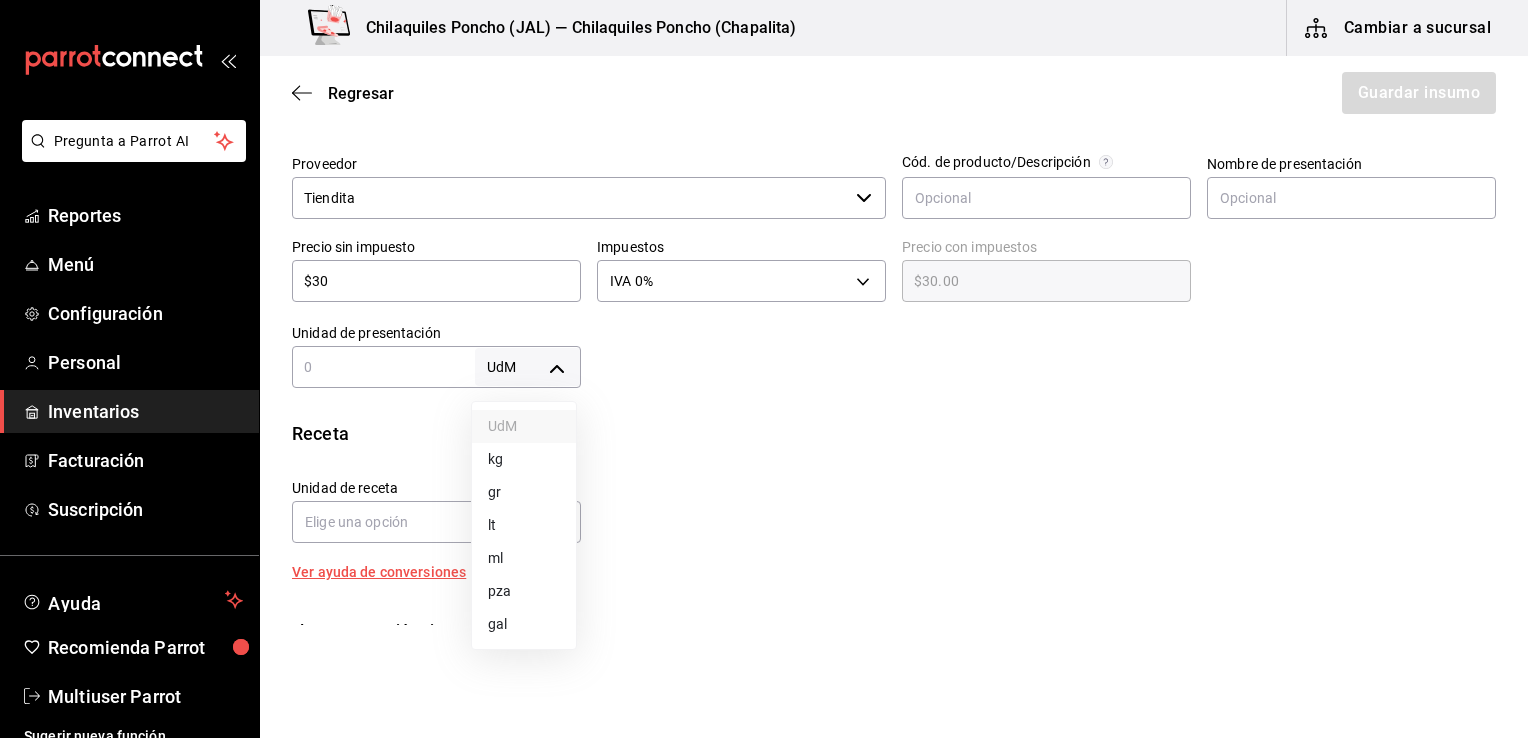 click on "Pregunta a Parrot AI Reportes   Menú   Configuración   Personal   Inventarios   Facturación   Suscripción   Ayuda Recomienda Parrot   Multiuser Parrot   Sugerir nueva función   Chilaquiles Poncho (JAL) — Chilaquiles Poncho (Chapalita) Cambiar a sucursal Regresar Guardar insumo Insumo Nombre Hielo Categoría de inventario Bebidas ​ Mínimo 1 ​ Ideal 1 ​ Insumo de producción Este insumo se produce con una receta de producción Presentación Proveedor Tiendita ​ Cód. de producto/Descripción Nombre de presentación Precio sin impuesto $30 ​ Impuestos IVA 0% IVA_0 Precio con impuestos $30.00 ​ Unidad de presentación UdM ​ Receta Unidad de receta Elige una opción Factor de conversión ​ Ver ayuda de conversiones ¿La presentación  viene en otra caja? Si No Presentaciones por caja ​ Sin definir Unidades de conteo GANA 1 MES GRATIS EN TU SUSCRIPCIÓN AQUÍ Ver video tutorial Ir a video Pregunta a Parrot AI Reportes   Menú   Configuración   Personal   Inventarios   Facturación" at bounding box center [764, 312] 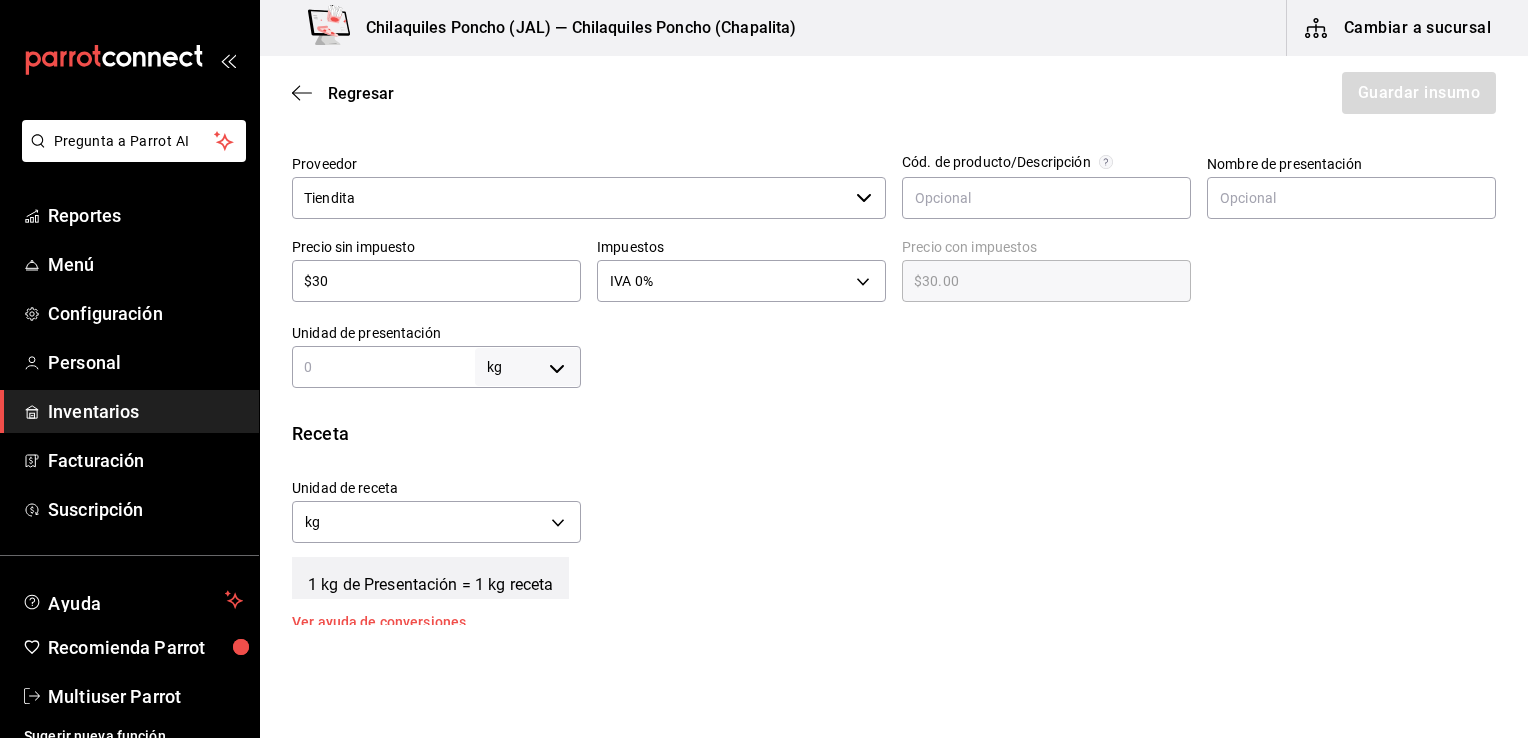 click at bounding box center (383, 367) 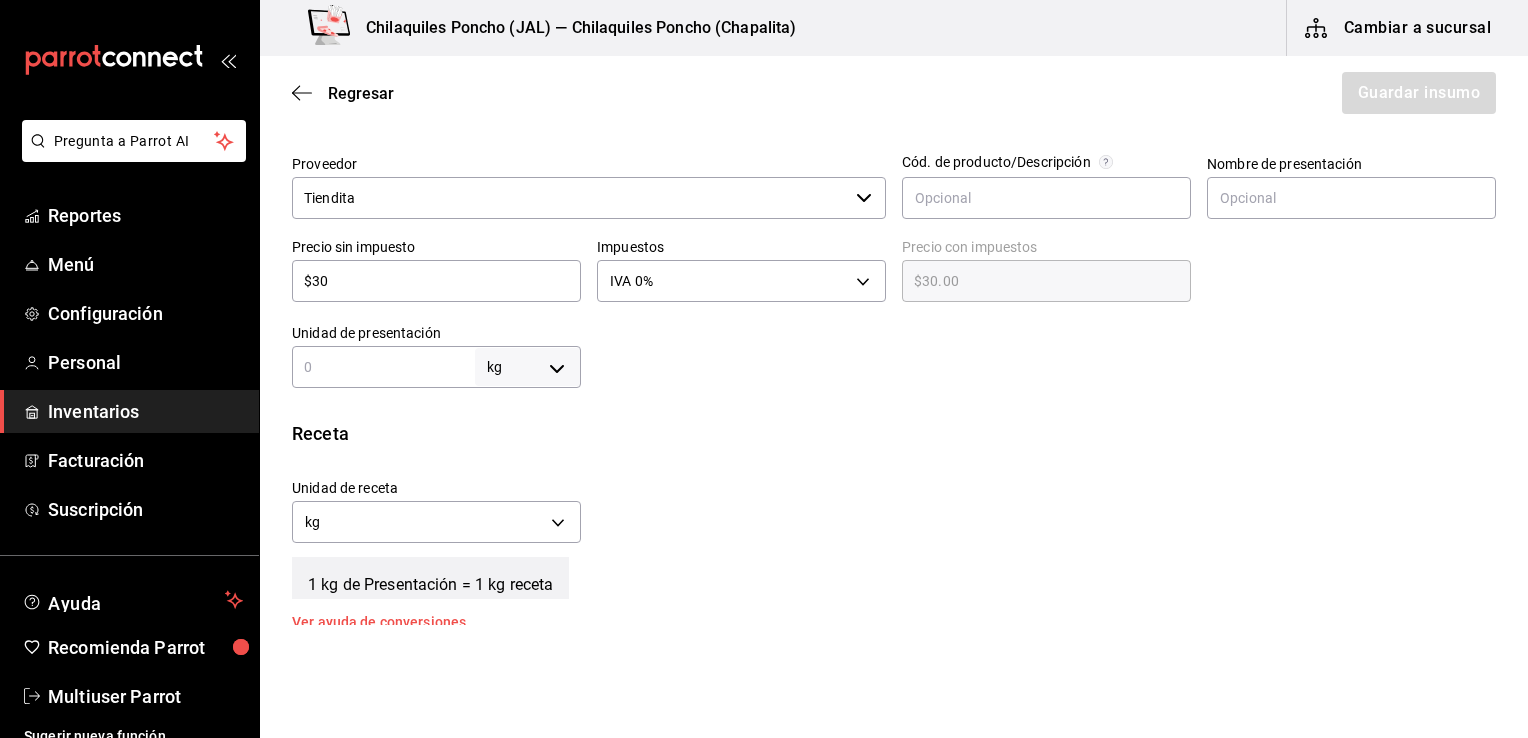 type on "5" 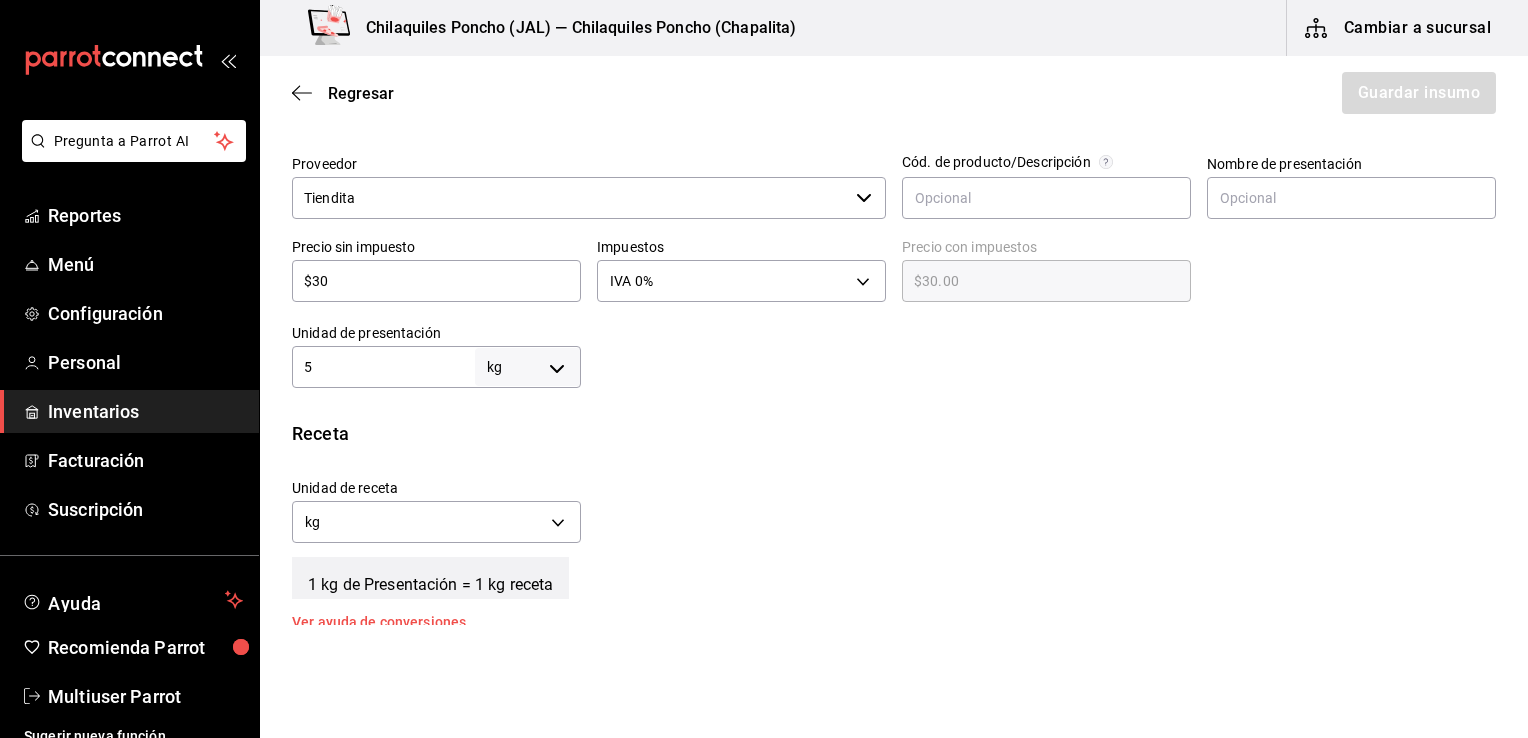 type on "5" 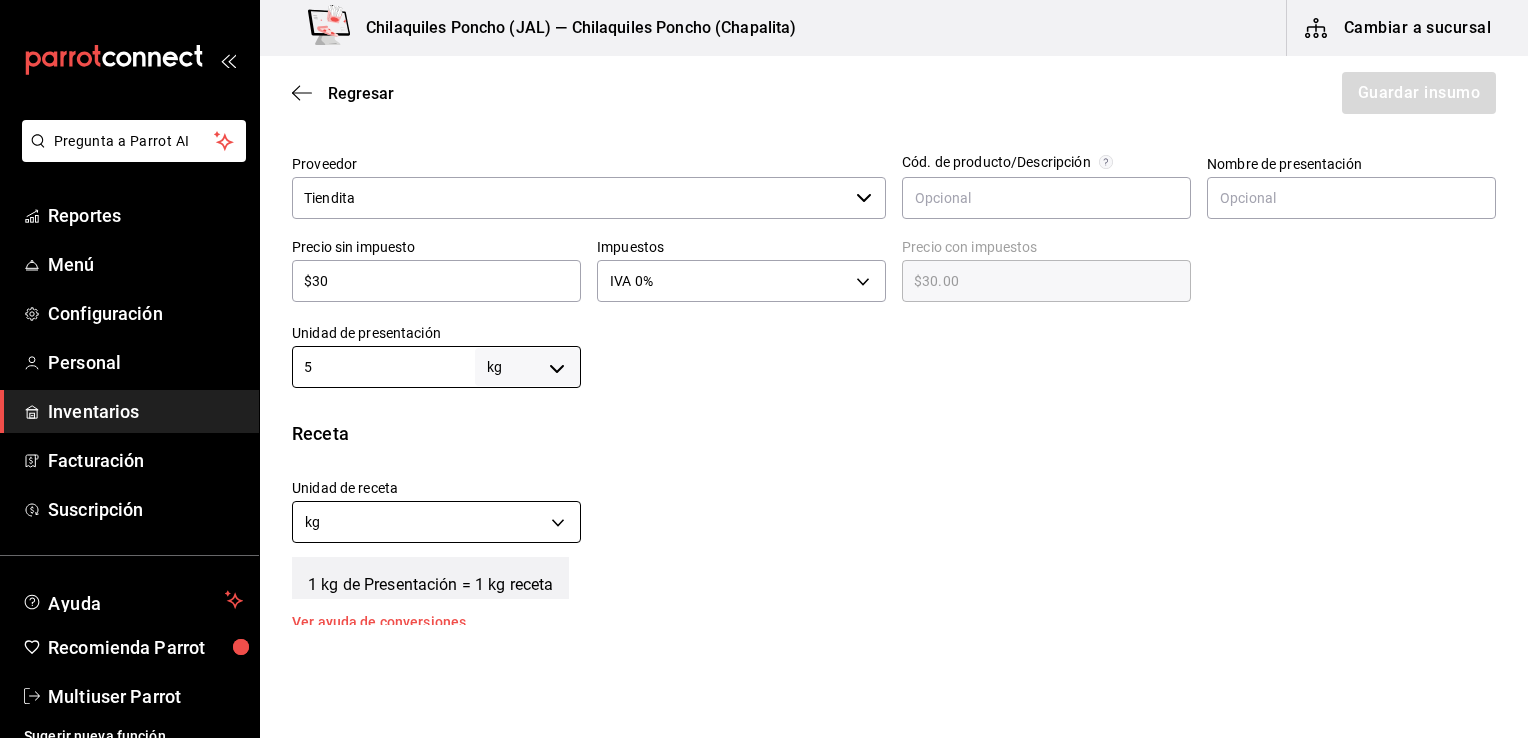 type on "5" 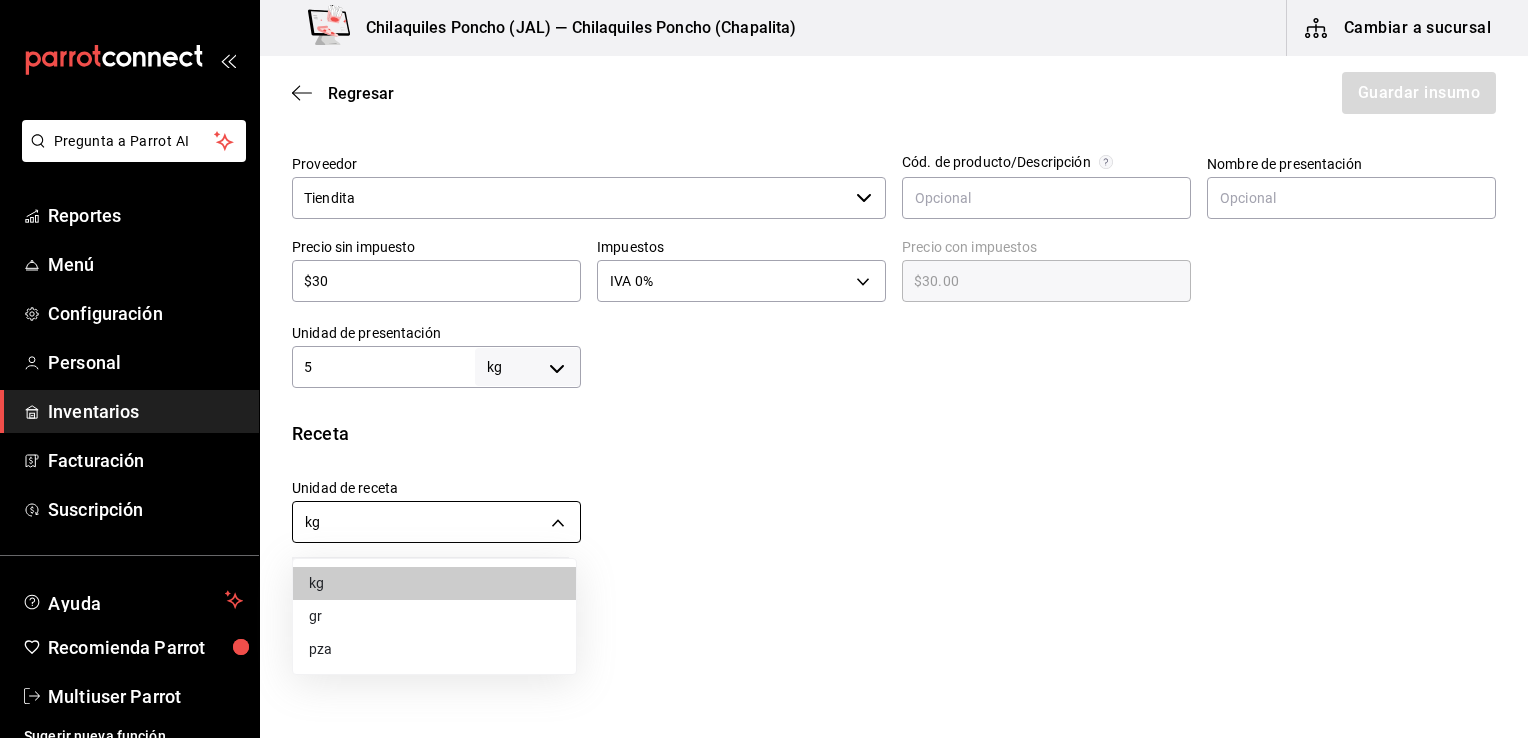 click on "Pregunta a Parrot AI Reportes   Menú   Configuración   Personal   Inventarios   Facturación   Suscripción   Ayuda Recomienda Parrot   Multiuser Parrot   Sugerir nueva función   Chilaquiles Poncho (JAL) — Chilaquiles Poncho (Chapalita) Cambiar a sucursal Regresar Guardar insumo Insumo Nombre Hielo Categoría de inventario Bebidas ​ Mínimo 1 ​ Ideal 1 ​ Insumo de producción Este insumo se produce con una receta de producción Presentación Proveedor Tiendita ​ Cód. de producto/Descripción Nombre de presentación Precio sin impuesto $30 ​ Impuestos IVA 0% IVA_0 Precio con impuestos $30.00 ​ Unidad de presentación 5 kg KILOGRAM ​ Receta Unidad de receta kg KILOGRAM Factor de conversión 5 ​ 1 kg de Presentación = 1 kg receta Ver ayuda de conversiones ¿La presentación  viene en otra caja? Si No Presentaciones por caja ​   de 5 kg Unidades de conteo kg Presentaciones (5 kg) GANA 1 MES GRATIS EN TU SUSCRIPCIÓN AQUÍ Ver video tutorial Ir a video Pregunta a Parrot AI Reportes   Menú" at bounding box center [764, 312] 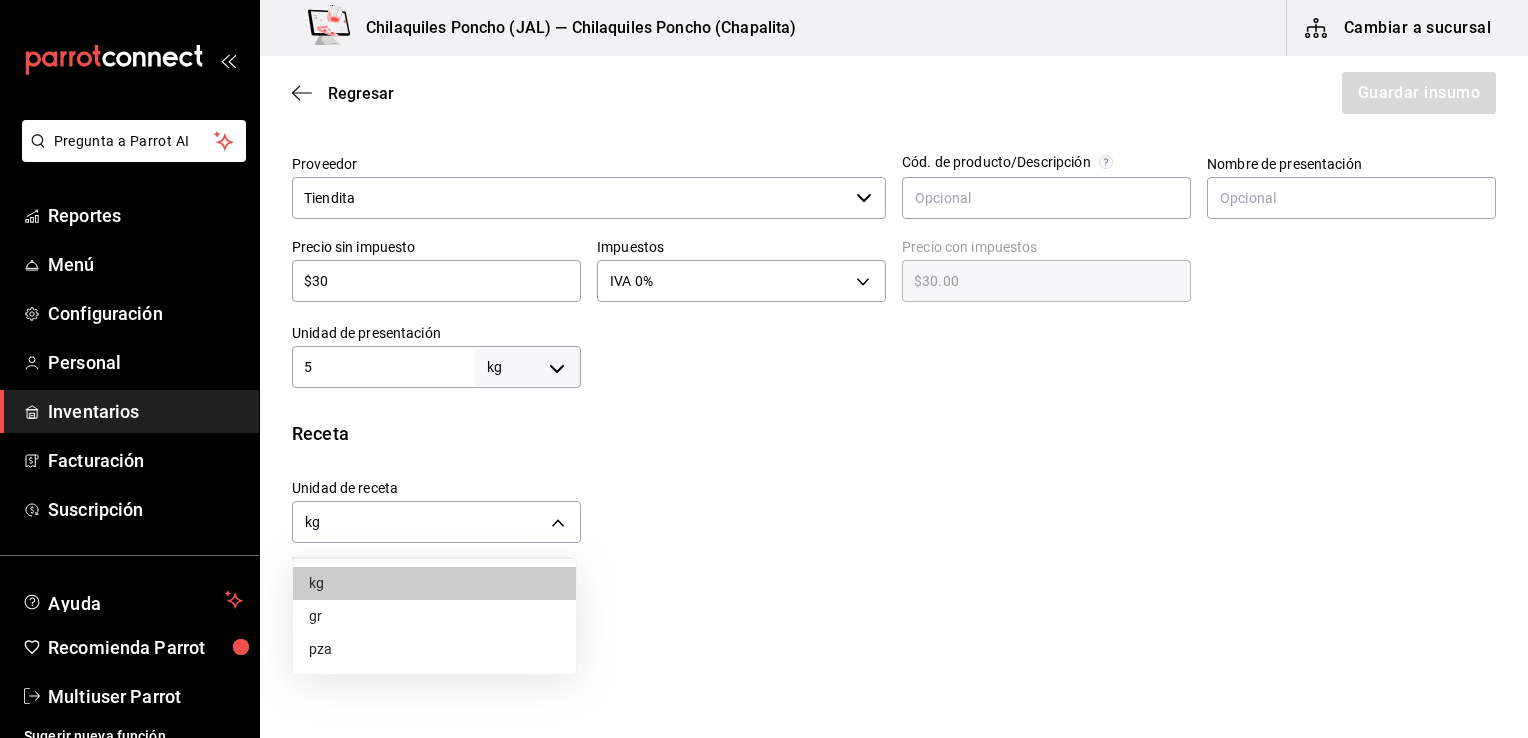click on "gr" at bounding box center (434, 616) 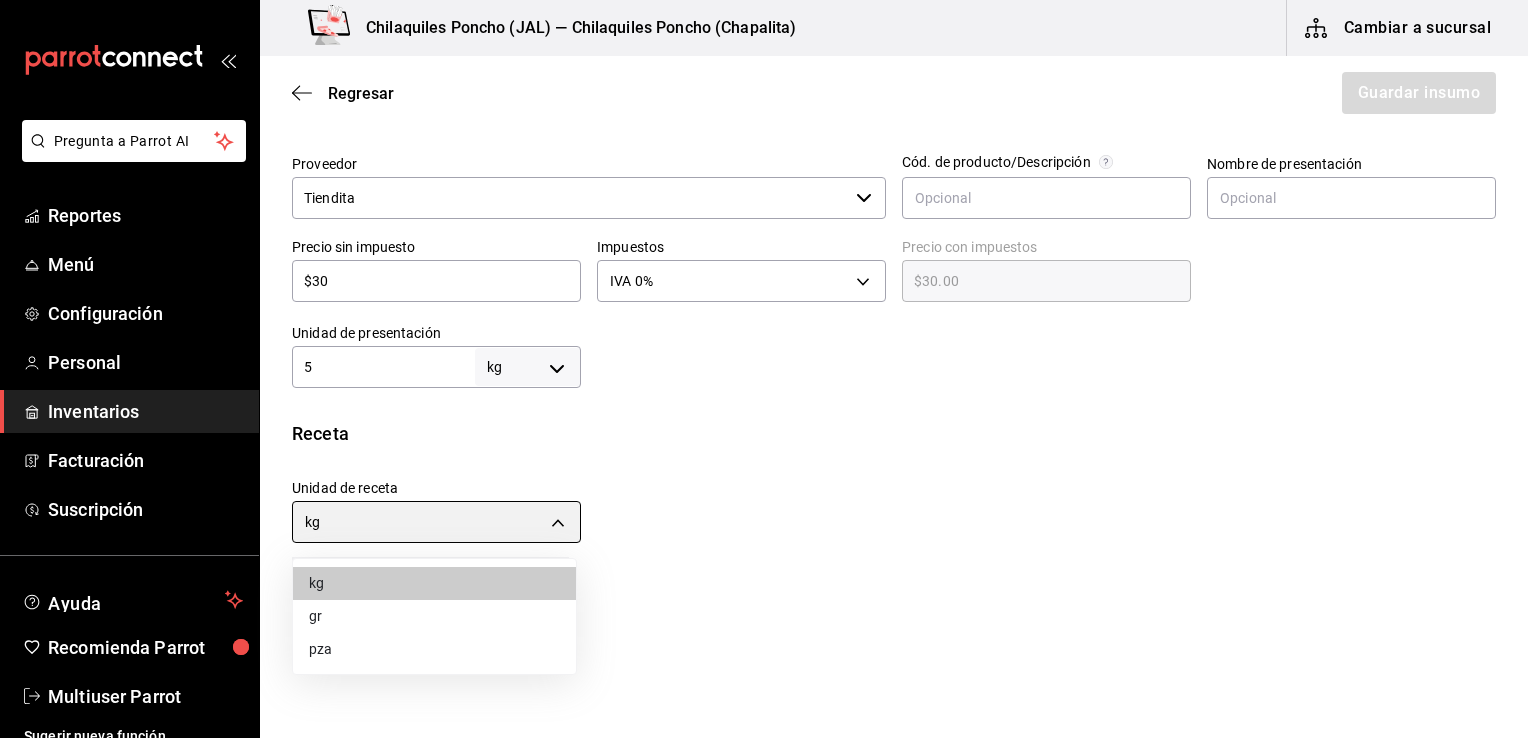 type on "GRAM" 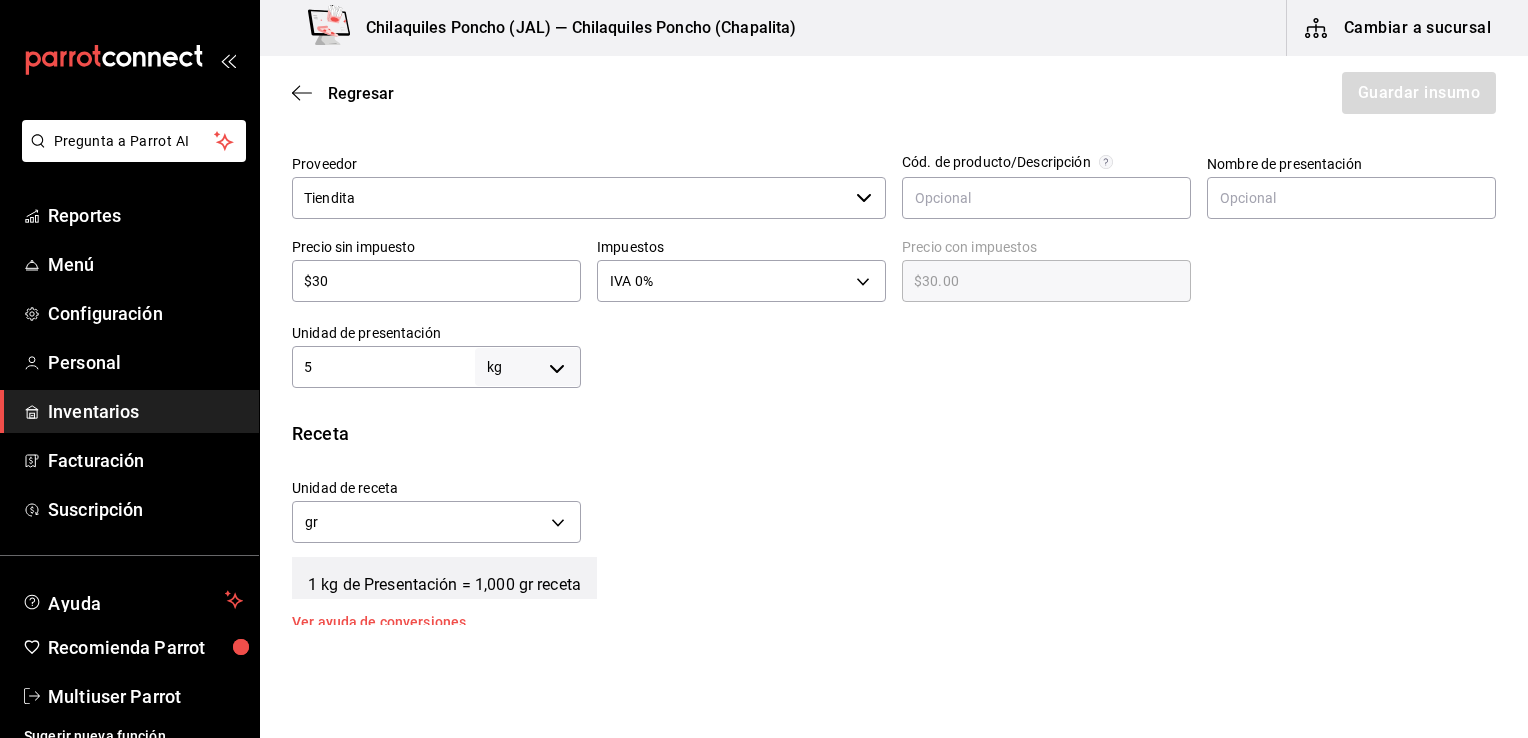 click on "Unidad de receta gr GRAM Factor de conversión 5,000 ​" at bounding box center [886, 506] 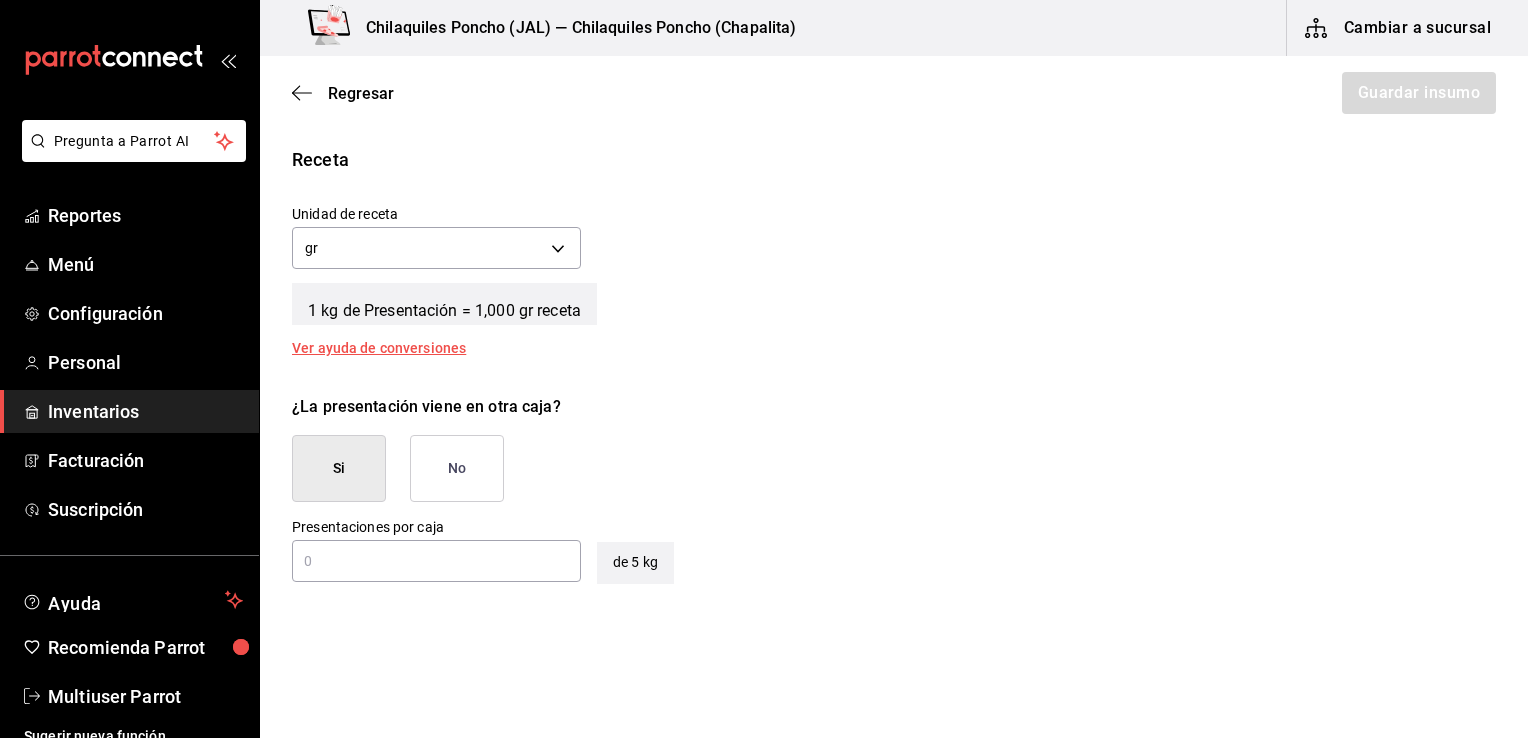 scroll, scrollTop: 869, scrollLeft: 0, axis: vertical 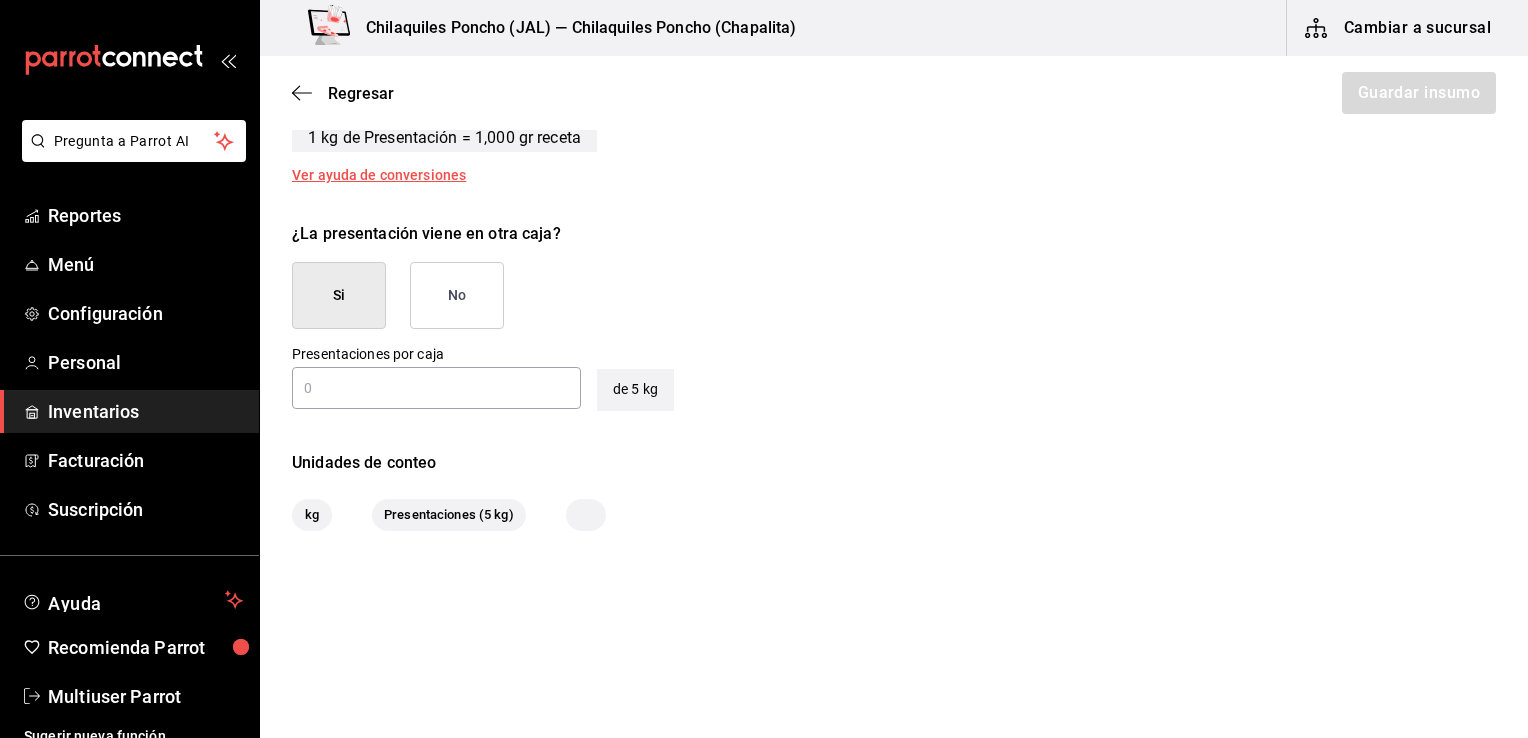 click on "No" at bounding box center [457, 295] 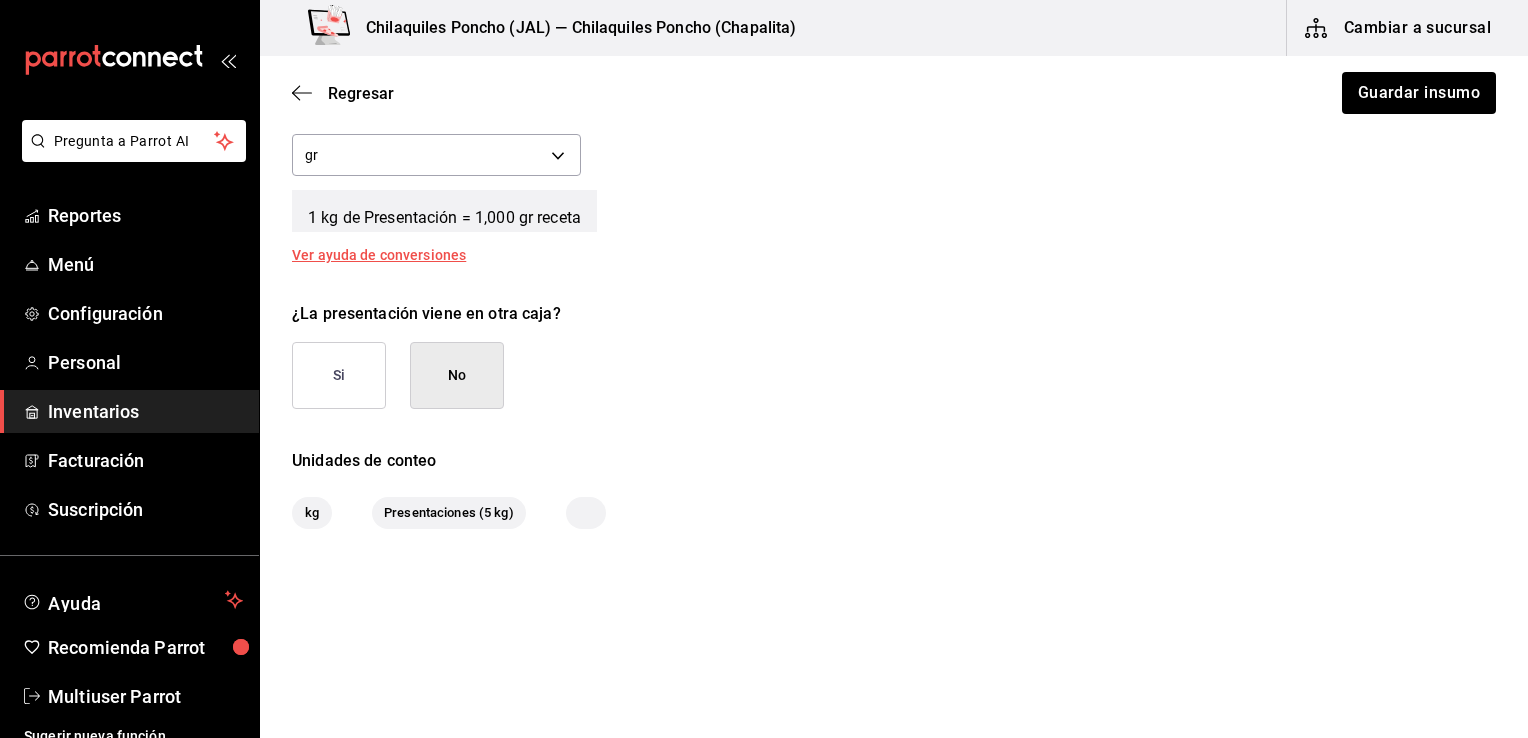 scroll, scrollTop: 787, scrollLeft: 0, axis: vertical 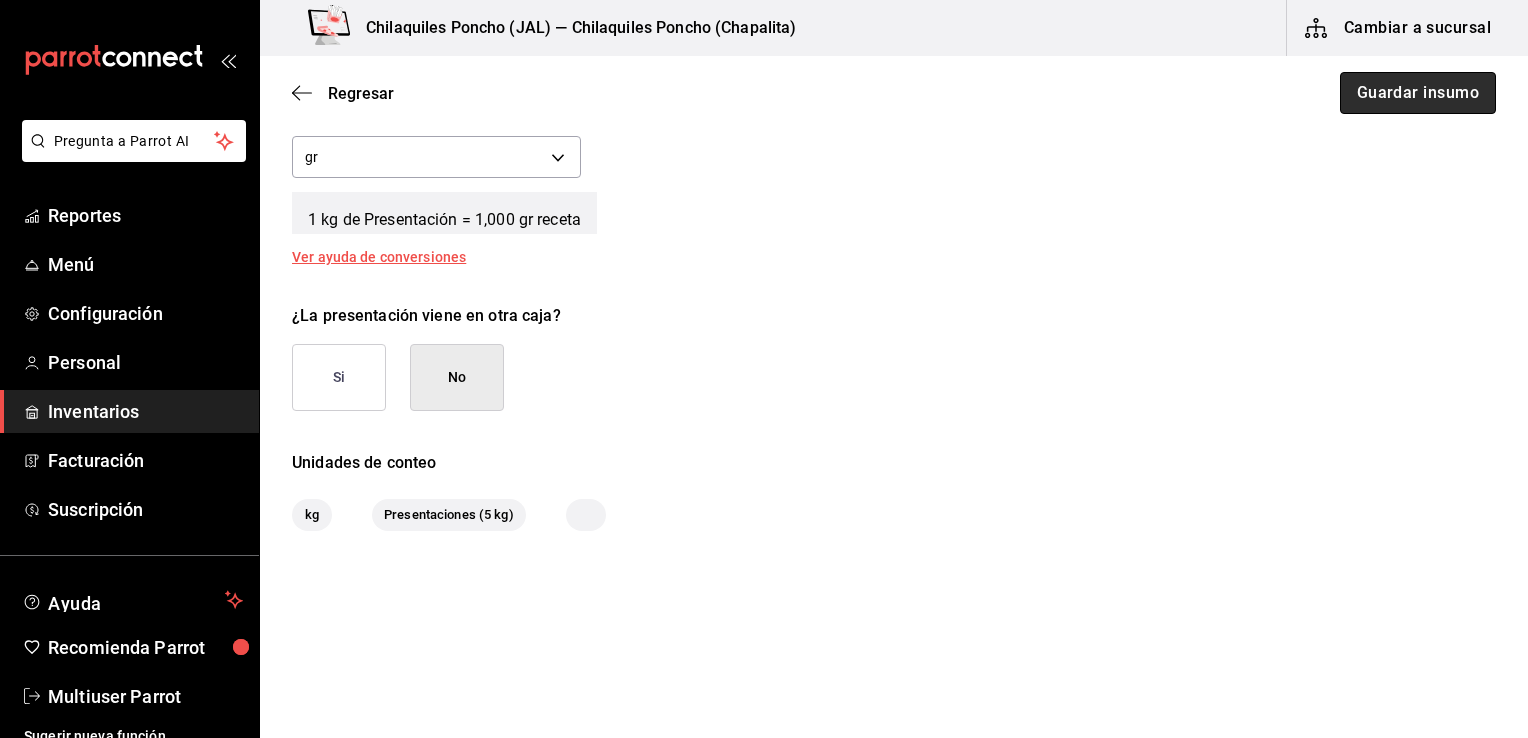 click on "Guardar insumo" at bounding box center (1418, 93) 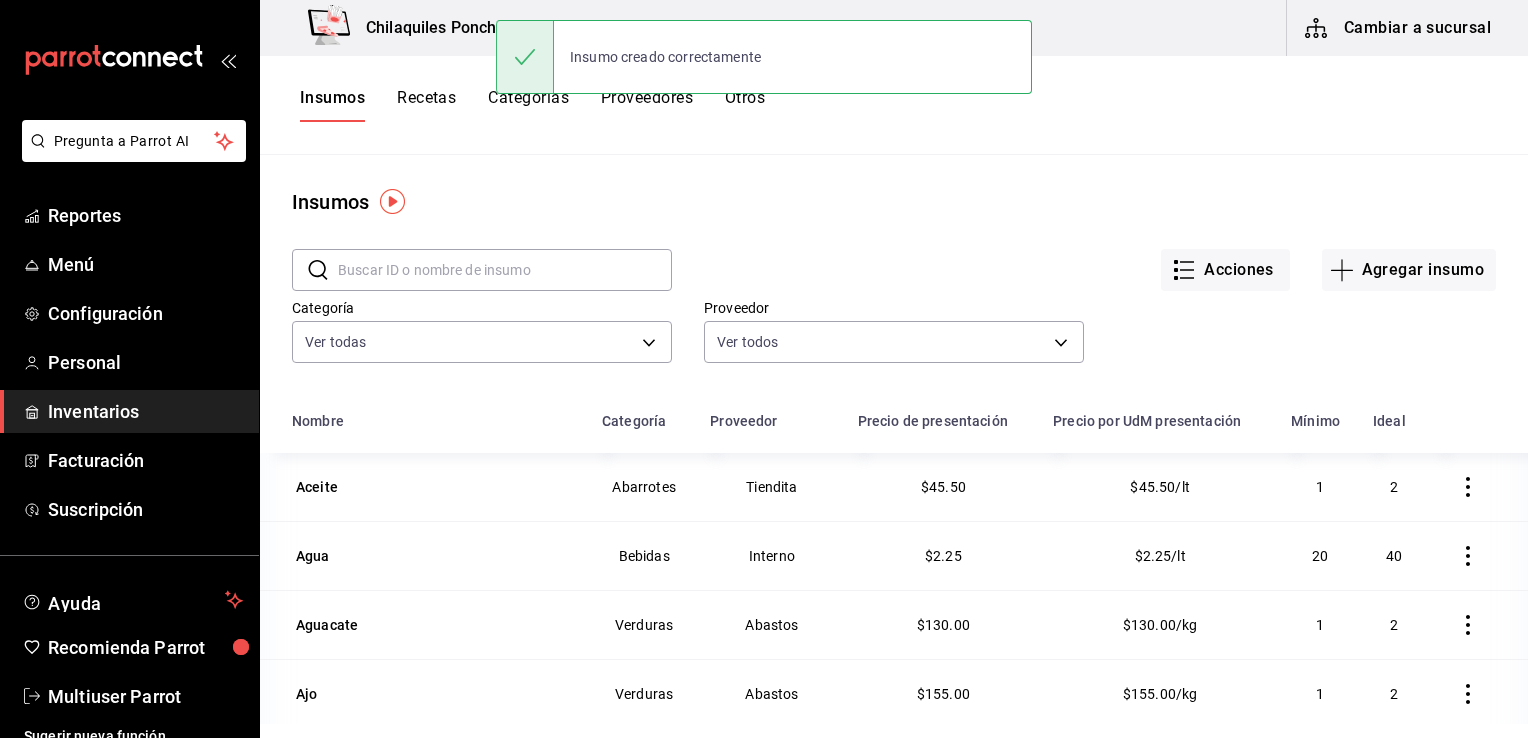 click at bounding box center (505, 270) 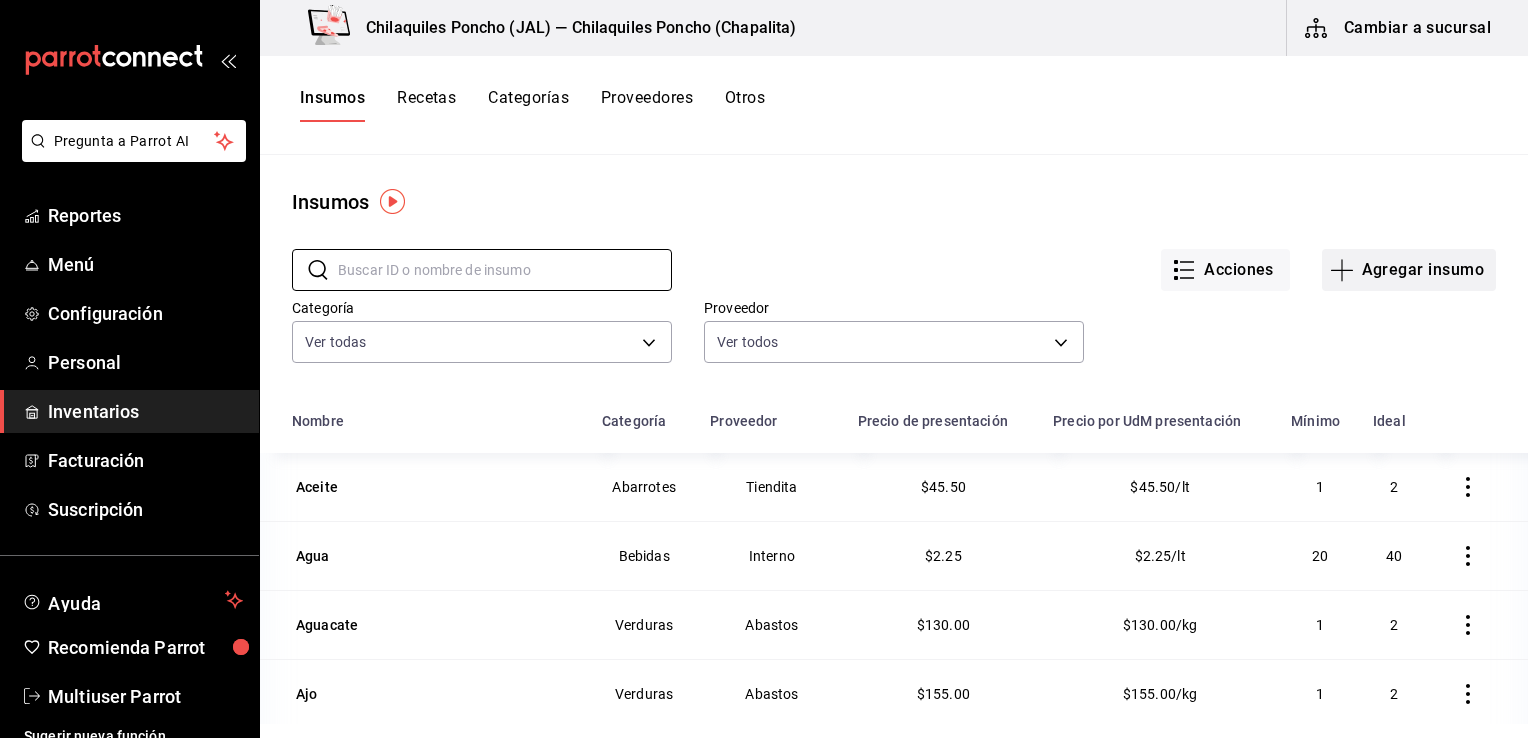 click on "Agregar insumo" at bounding box center (1409, 270) 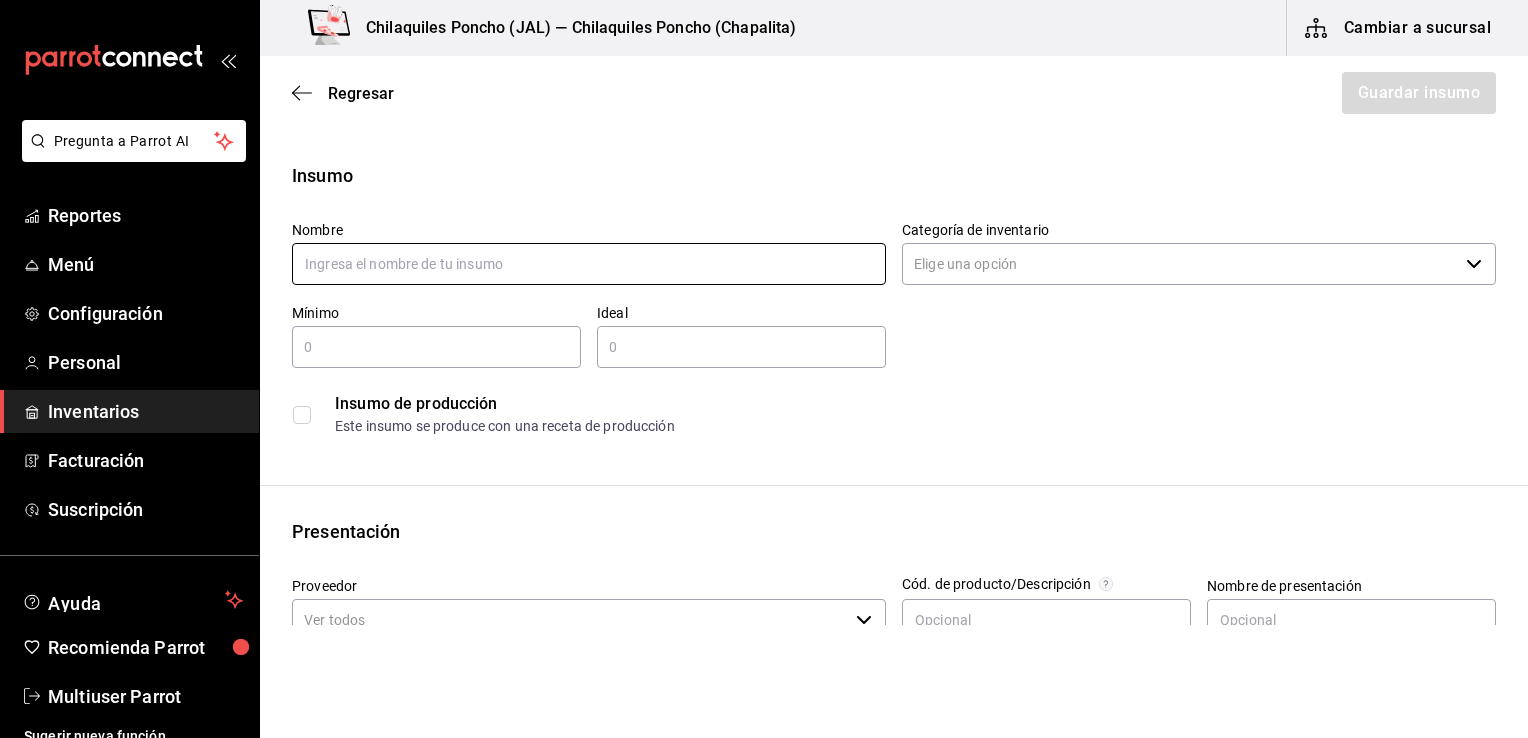 click at bounding box center (589, 264) 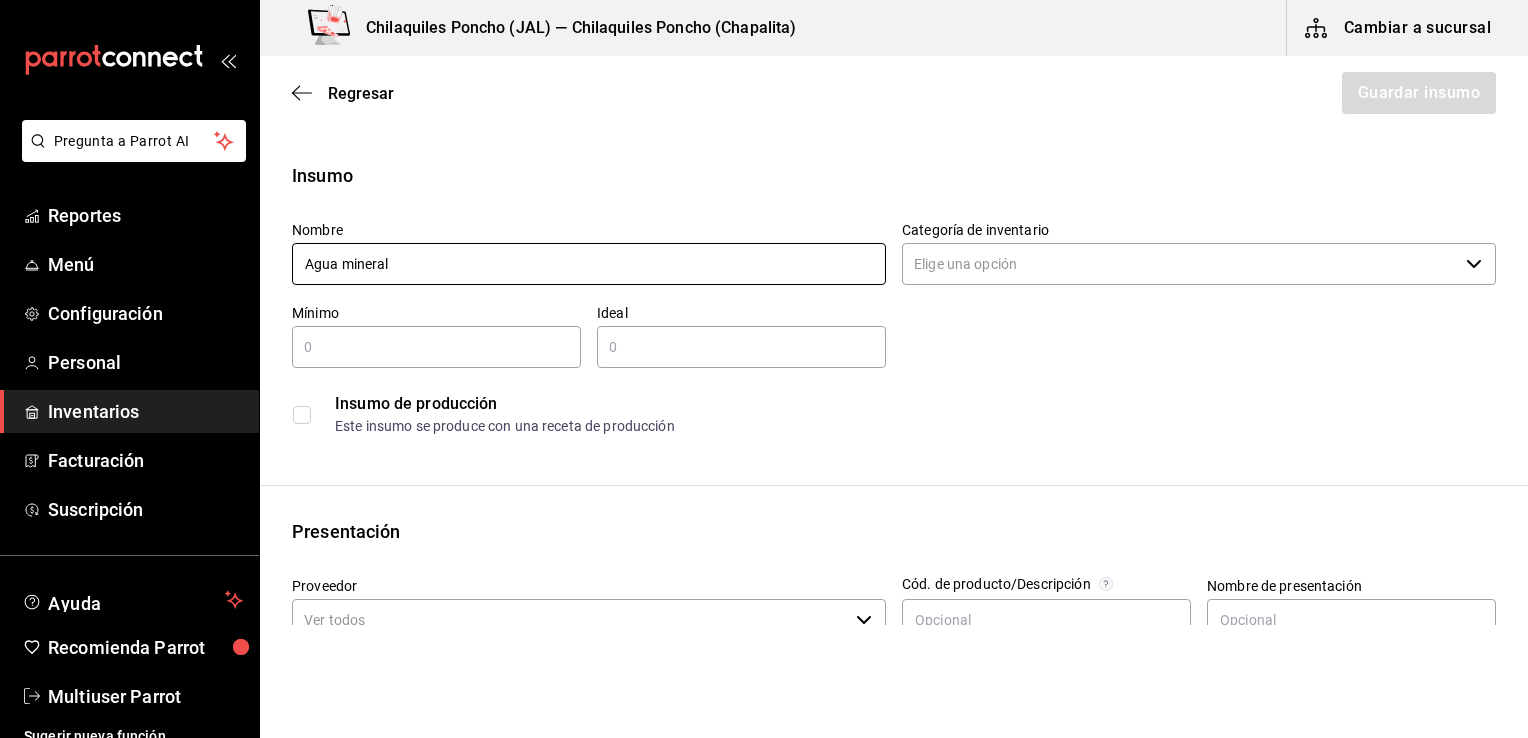type on "Agua mineral" 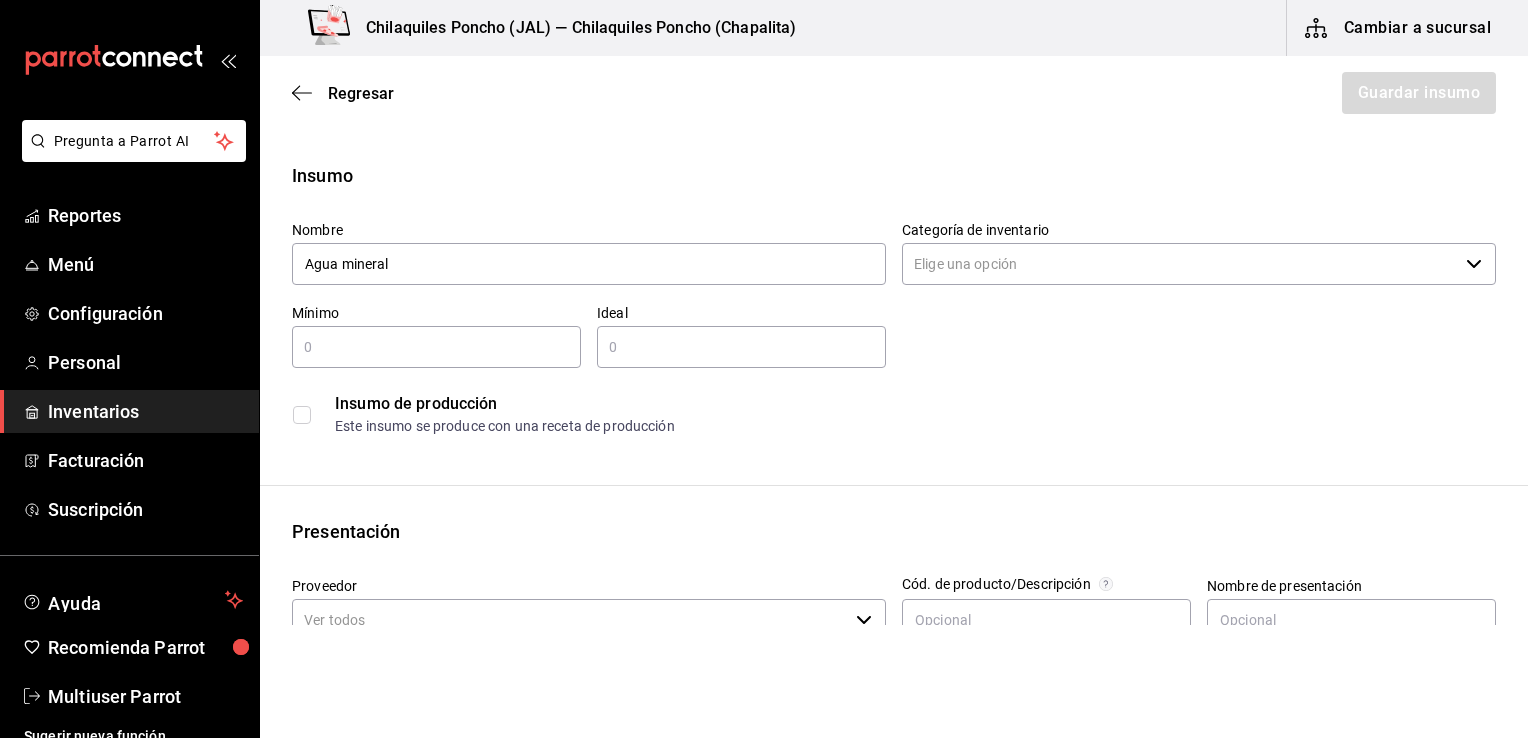 click on "​" at bounding box center [436, 347] 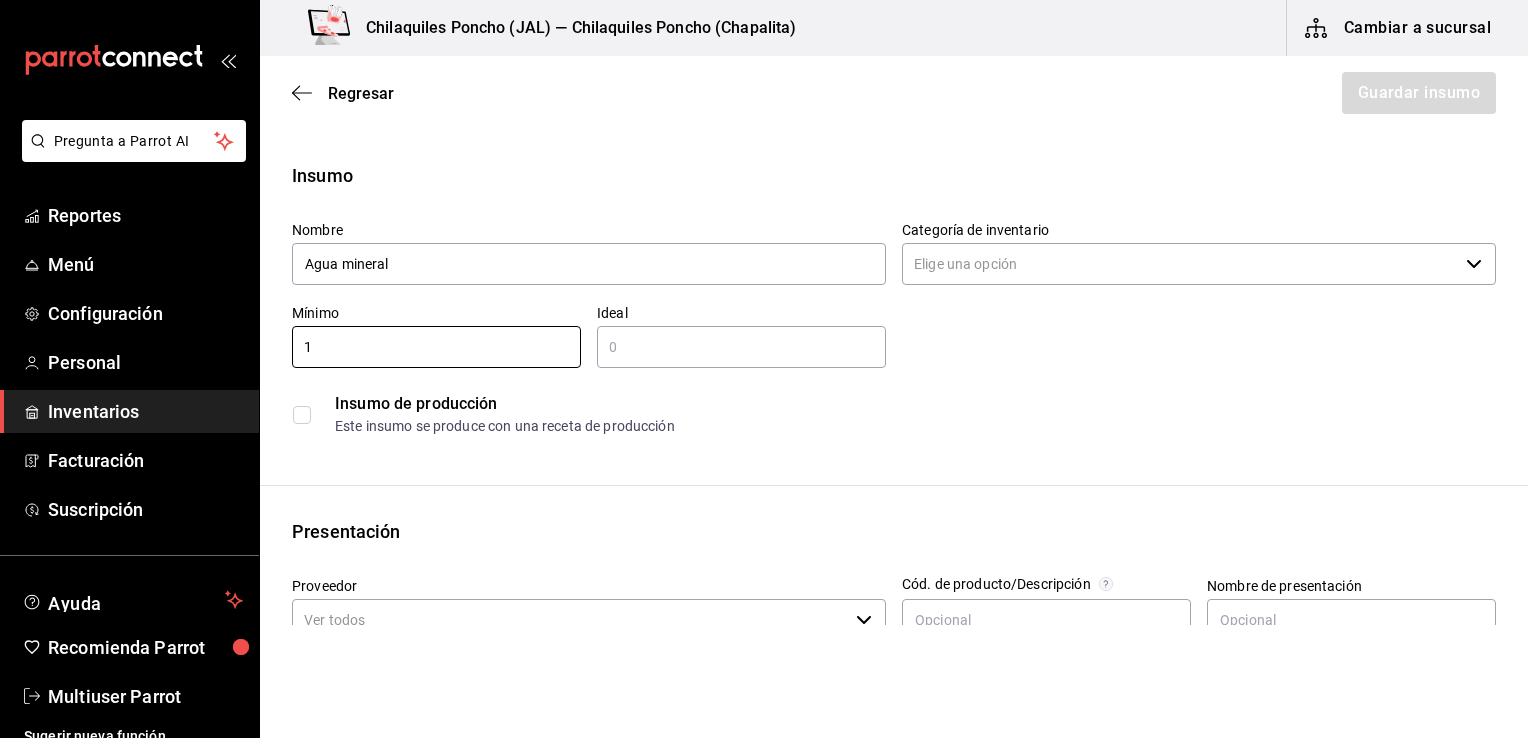 type on "1" 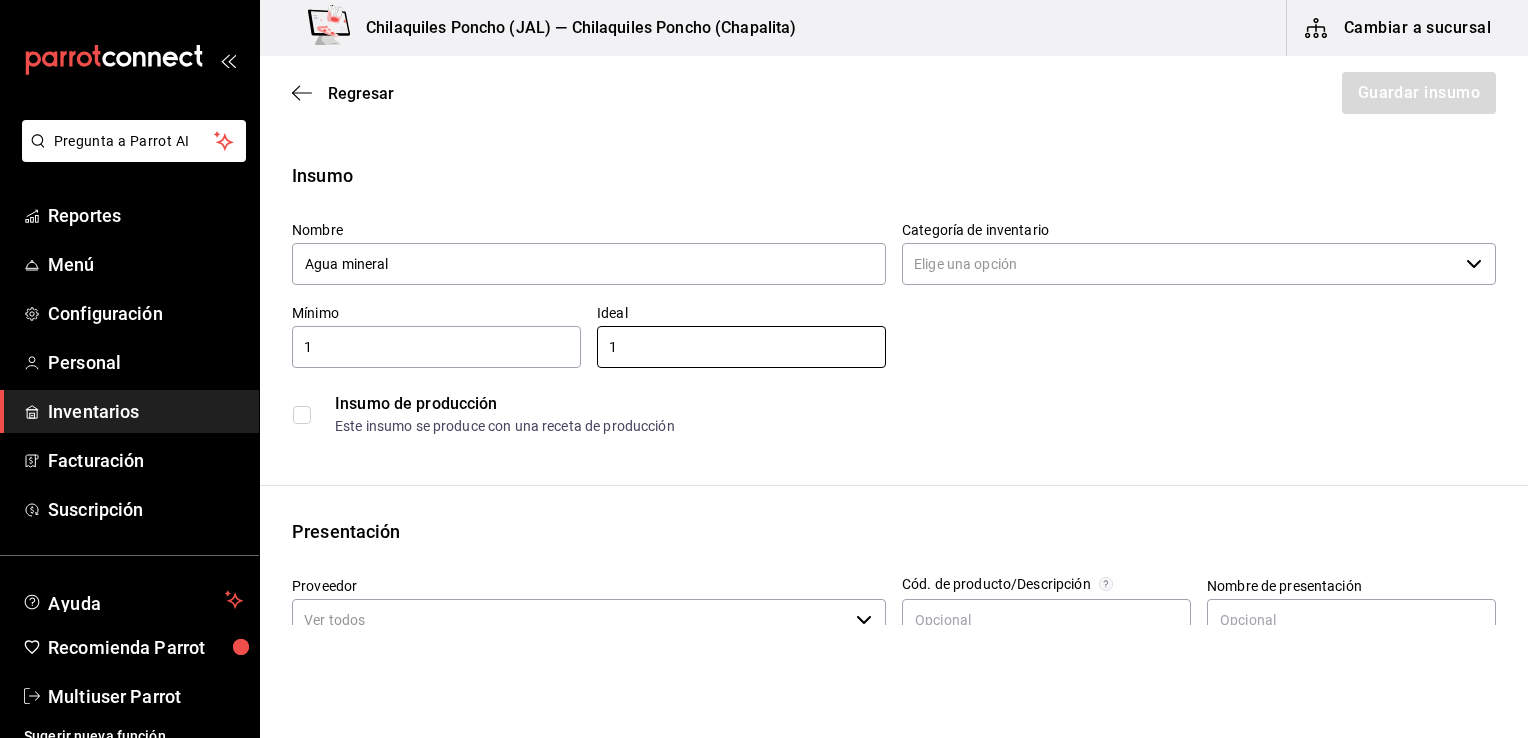 click on "Categoría de inventario" at bounding box center (1199, 230) 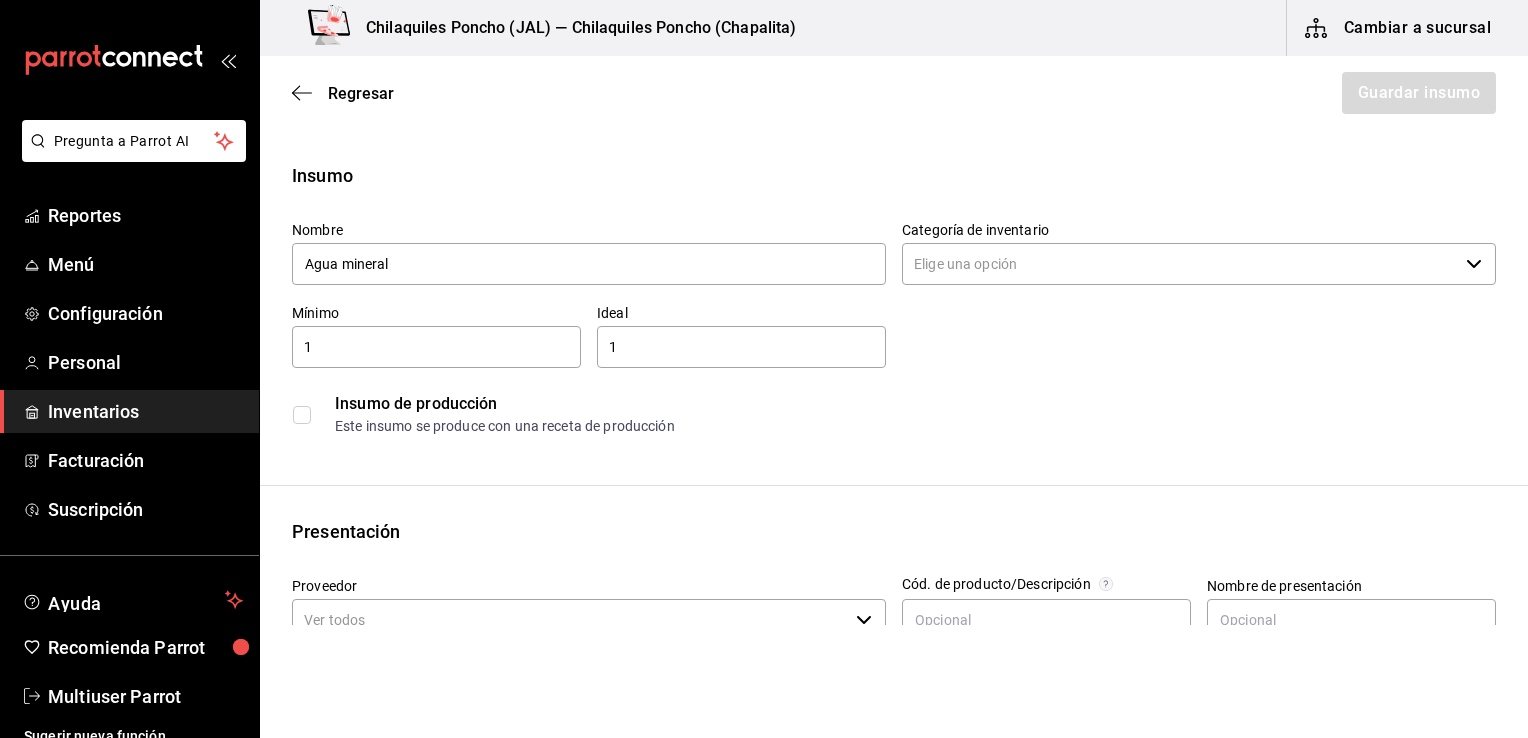 click on "Categoría de inventario" at bounding box center (1180, 264) 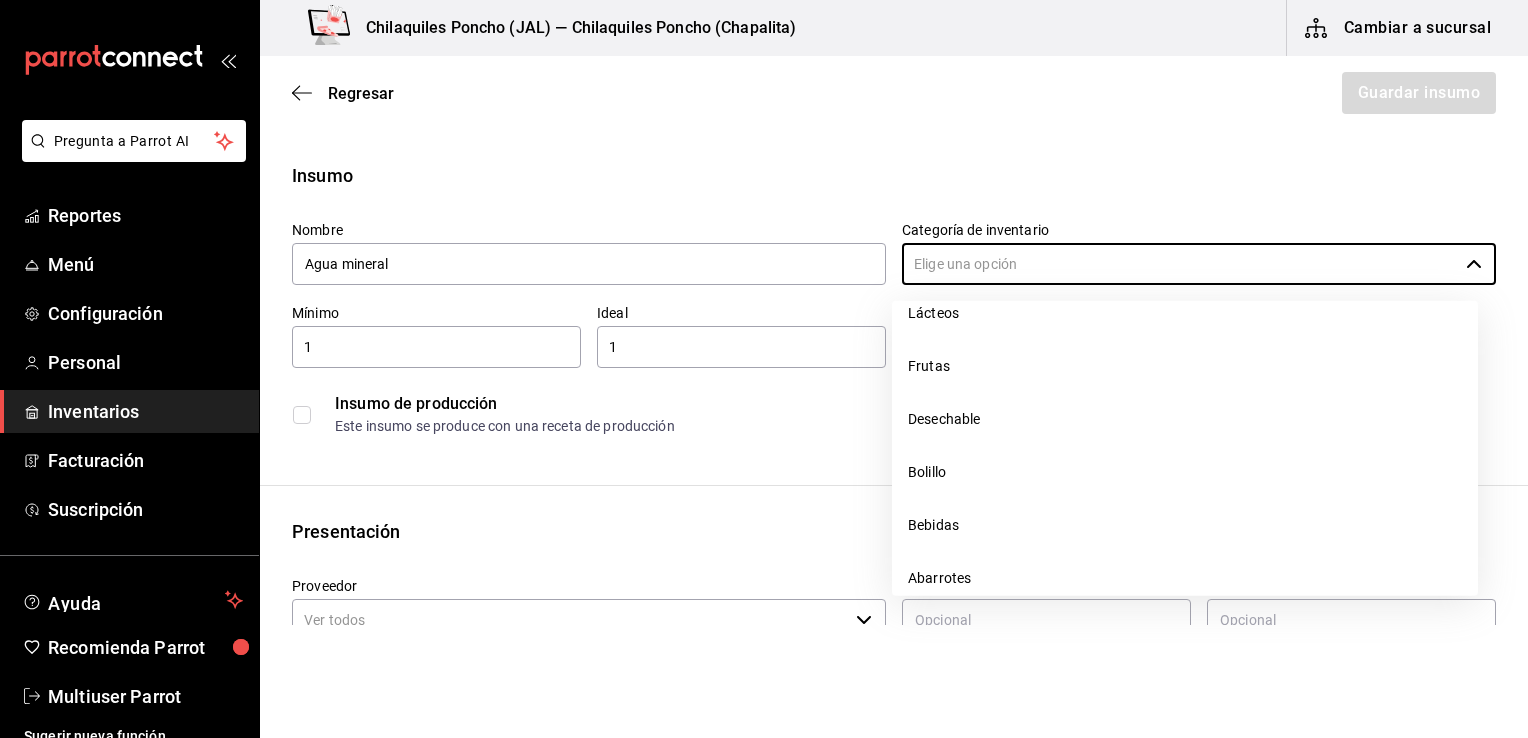 scroll, scrollTop: 267, scrollLeft: 0, axis: vertical 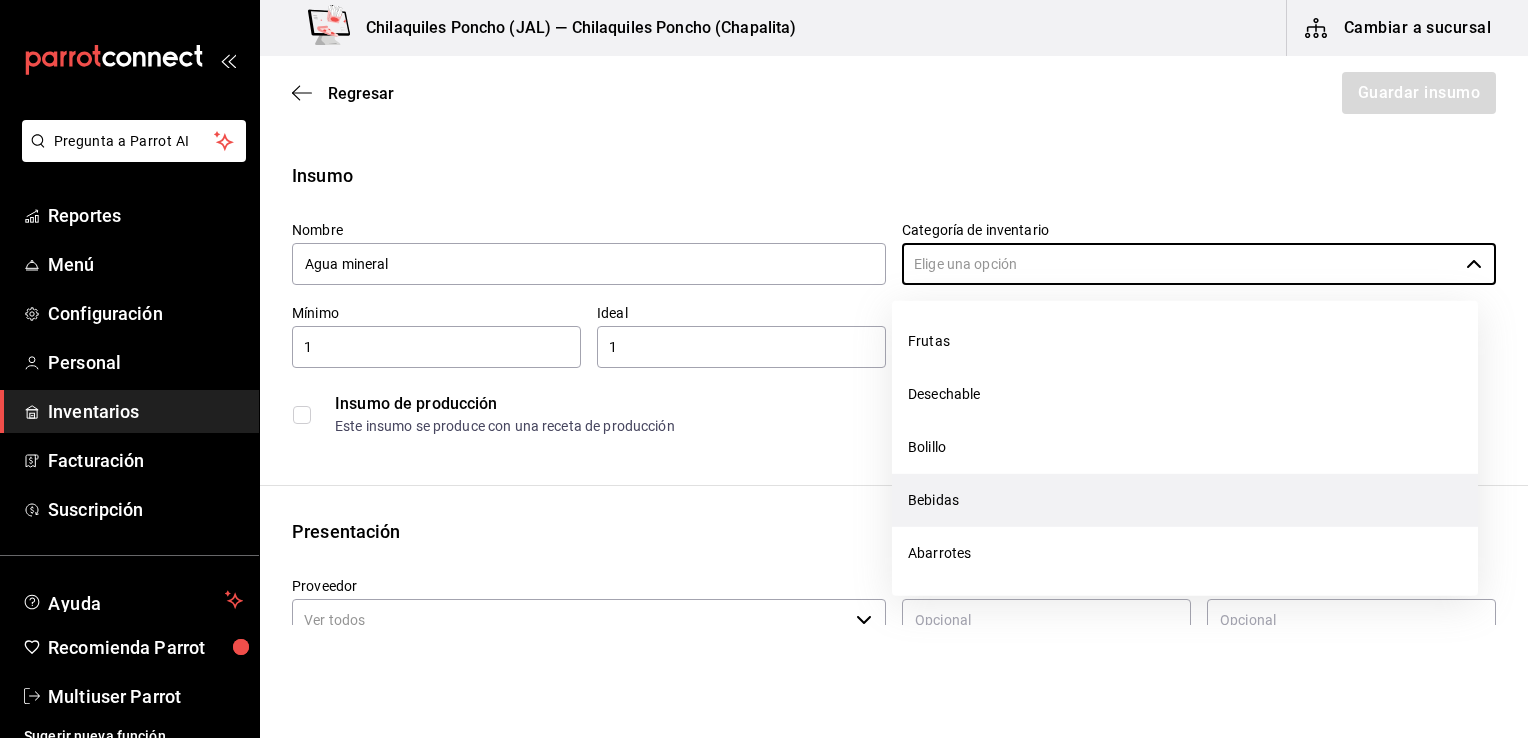 click on "Bebidas" at bounding box center (1185, 500) 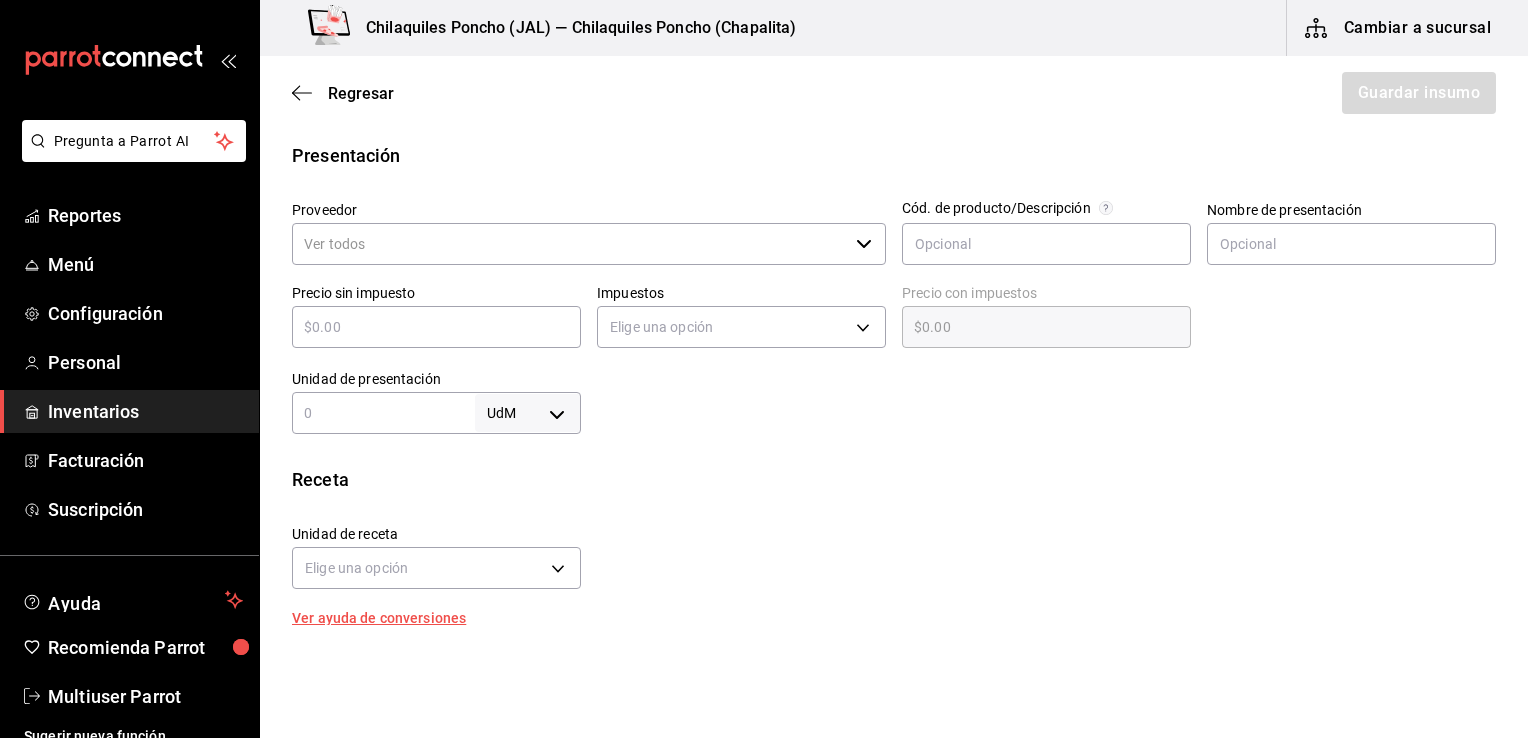 scroll, scrollTop: 373, scrollLeft: 0, axis: vertical 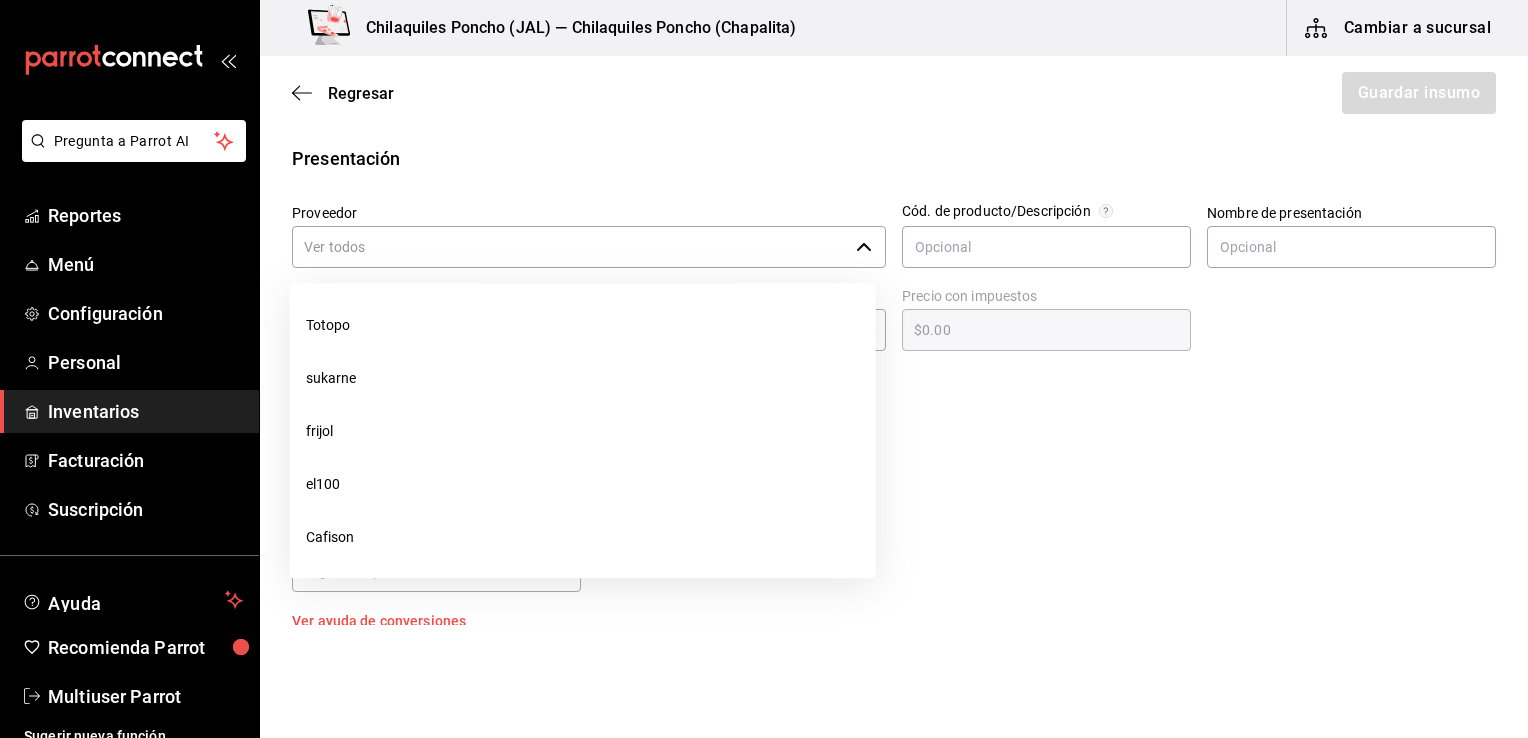click on "Proveedor" at bounding box center [570, 247] 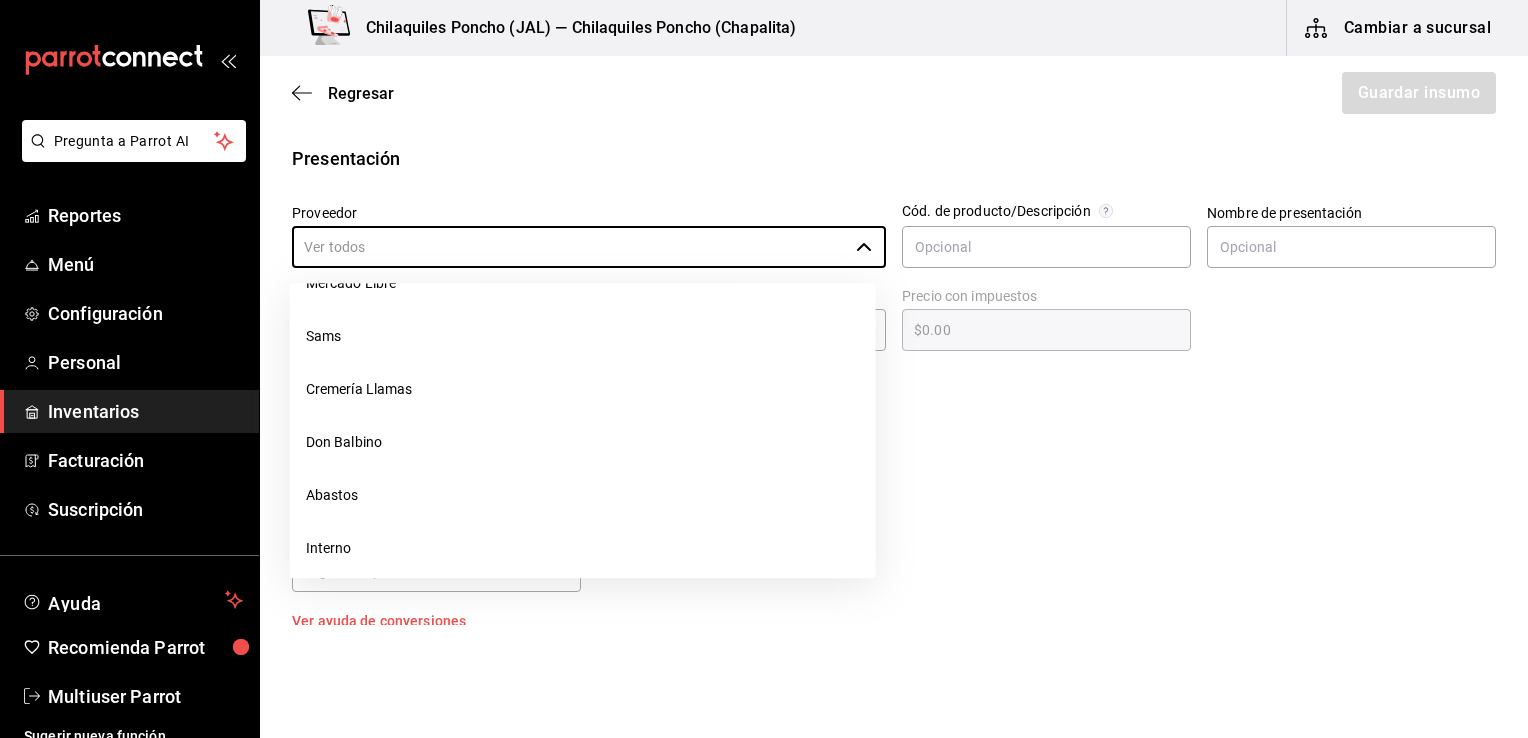 scroll, scrollTop: 691, scrollLeft: 0, axis: vertical 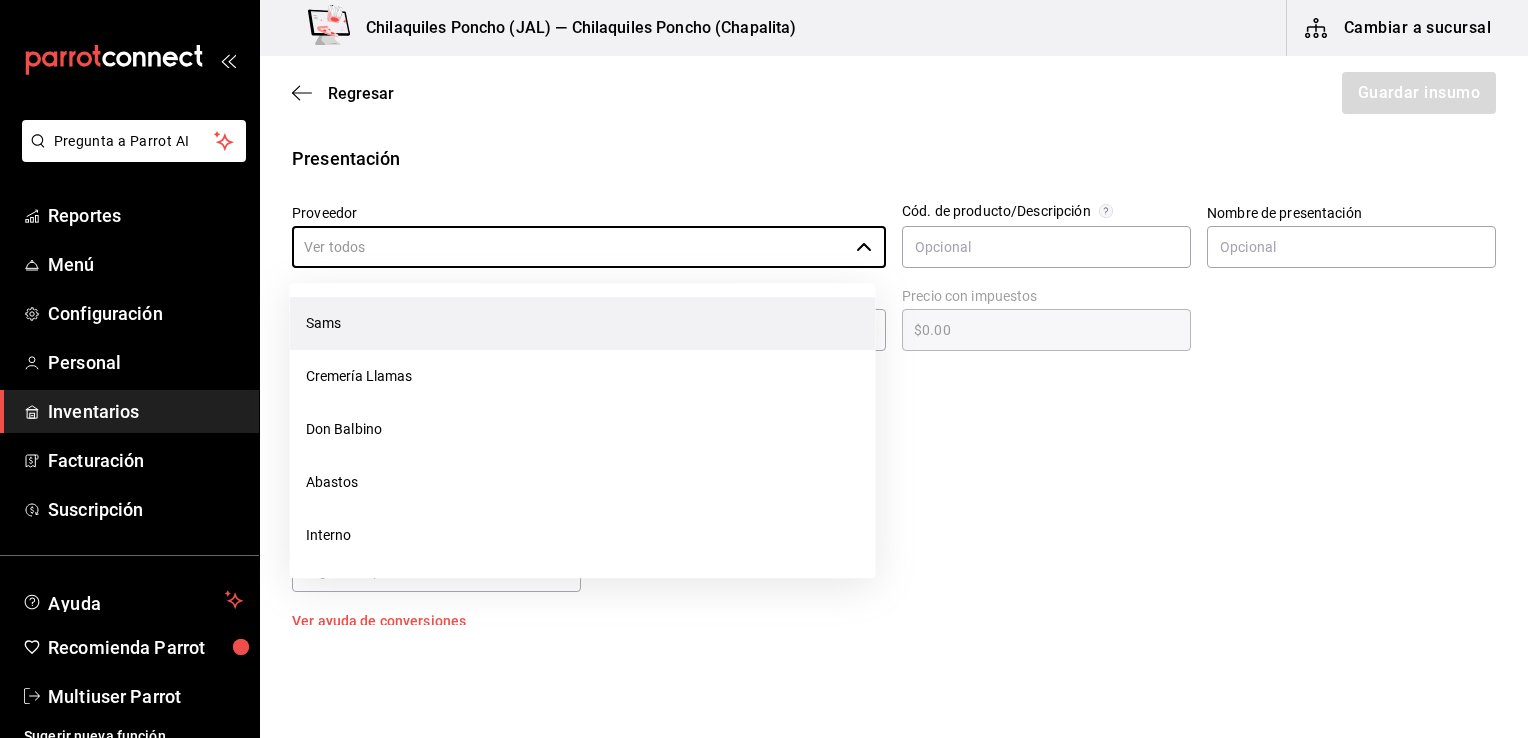 click on "Sams" at bounding box center [583, 323] 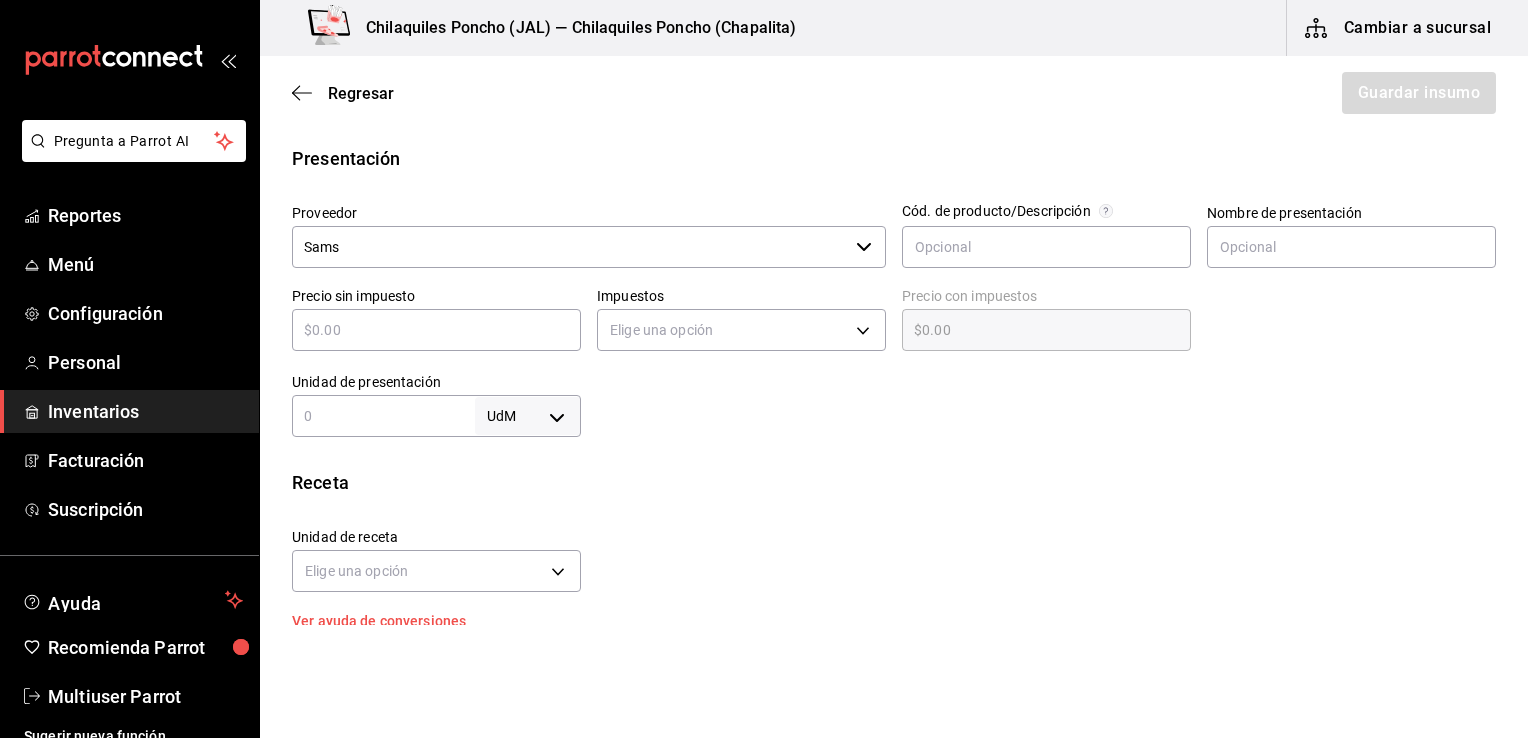 click on "​" at bounding box center (436, 330) 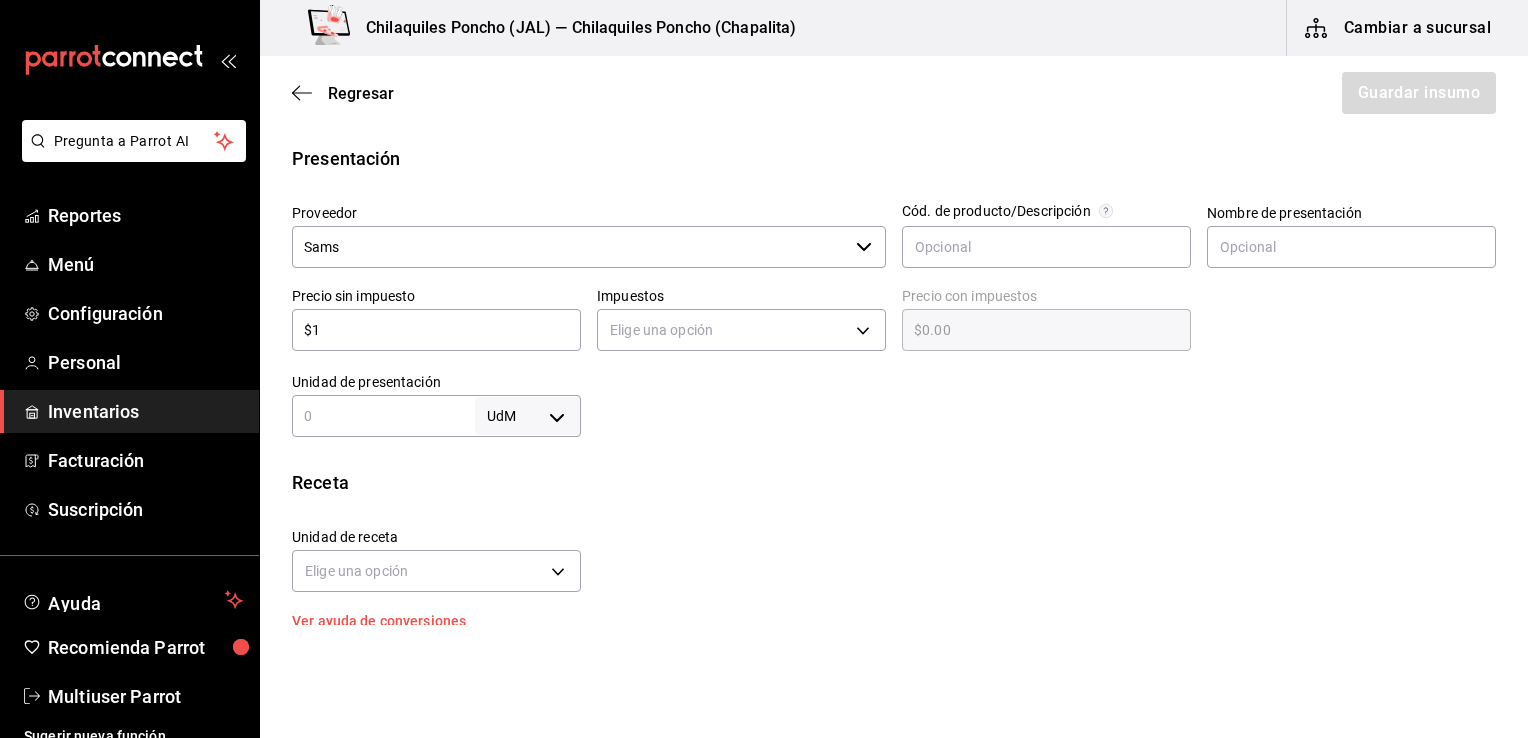 type on "$1.00" 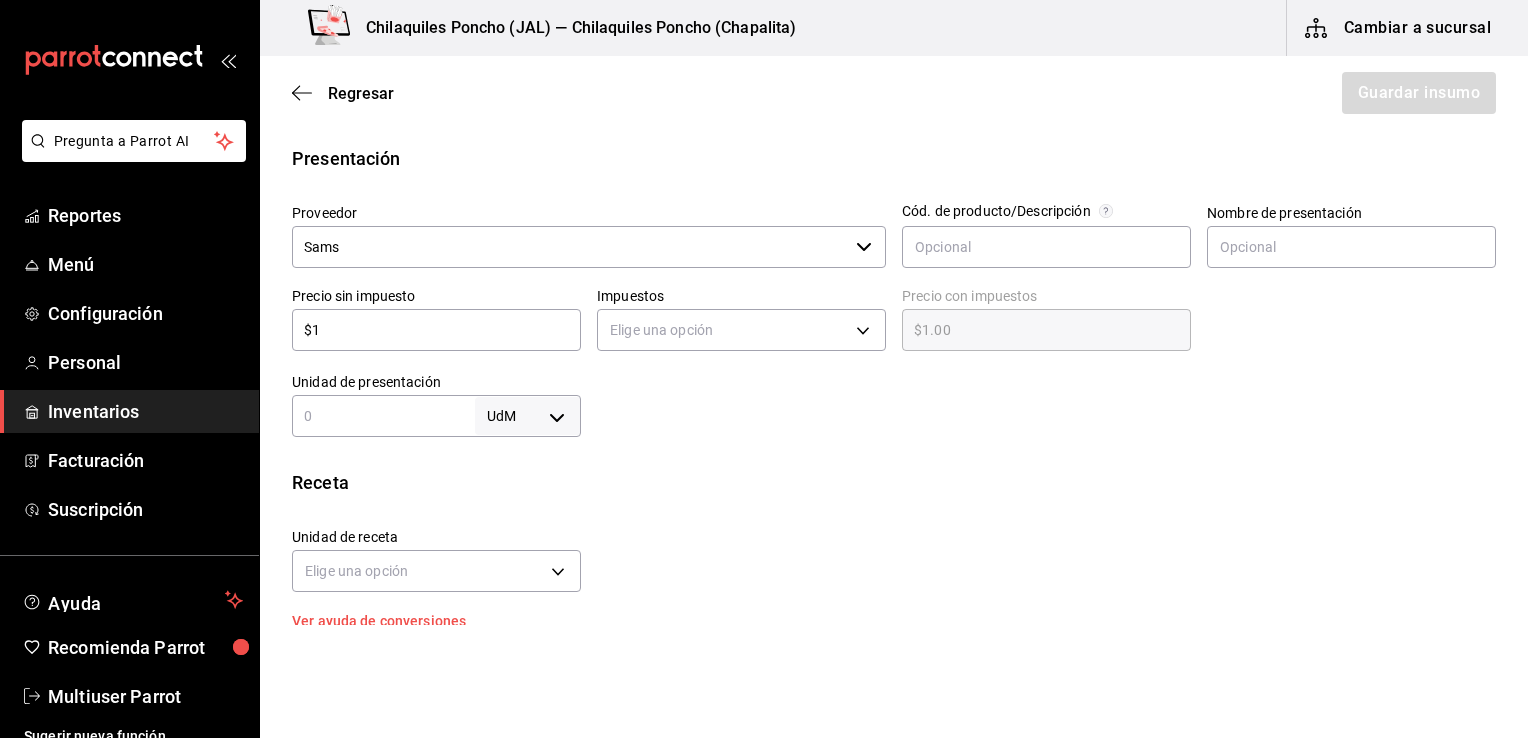 type on "$14" 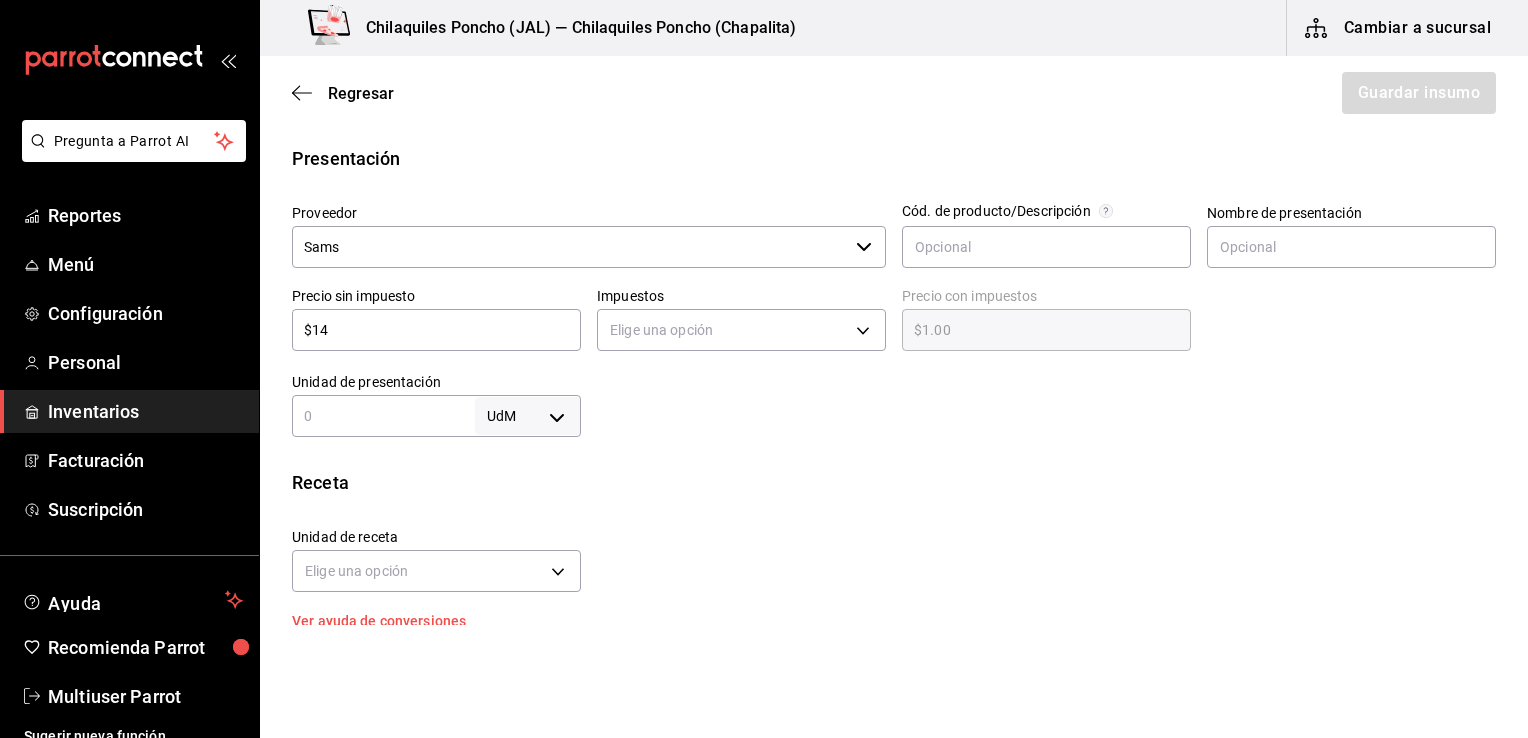 type on "$14.00" 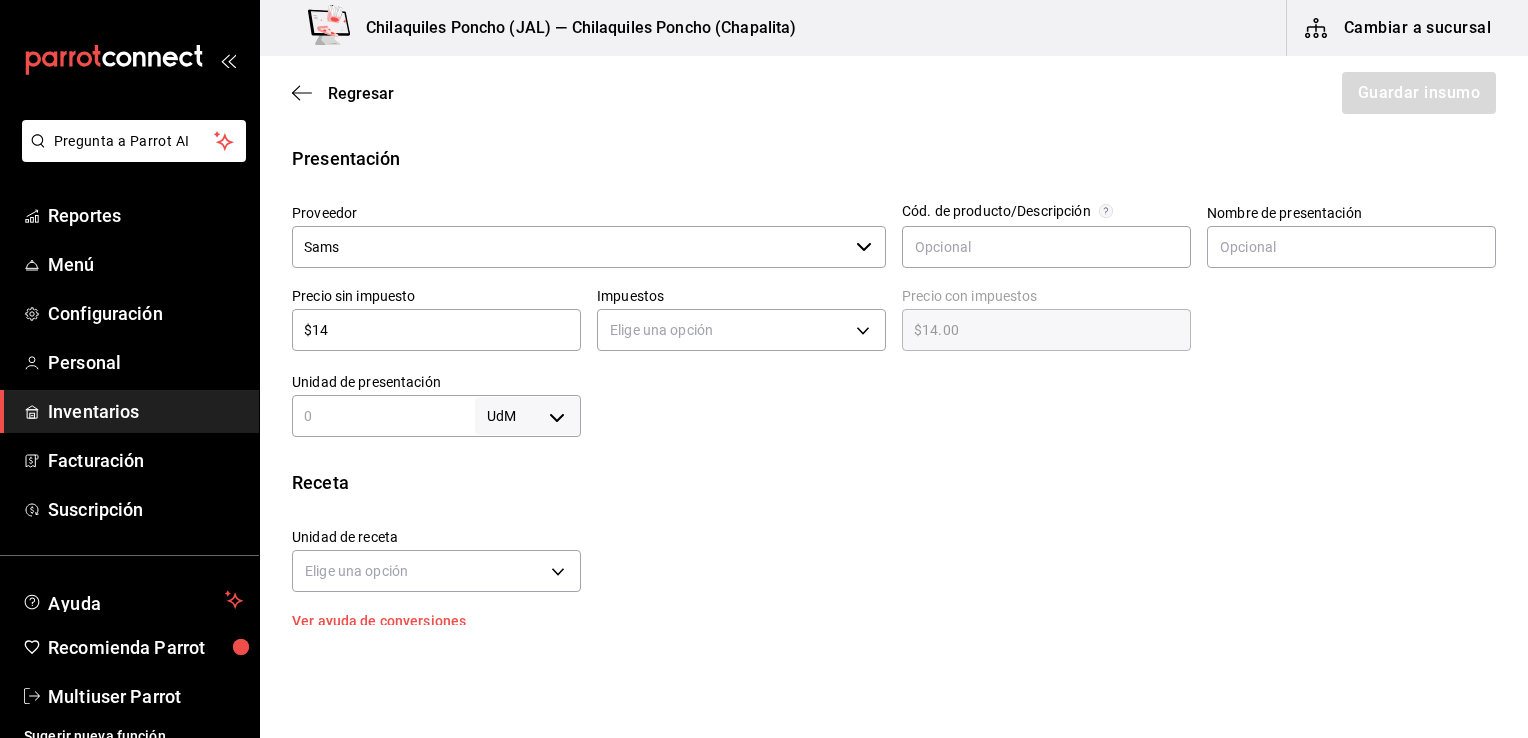 type on "$143" 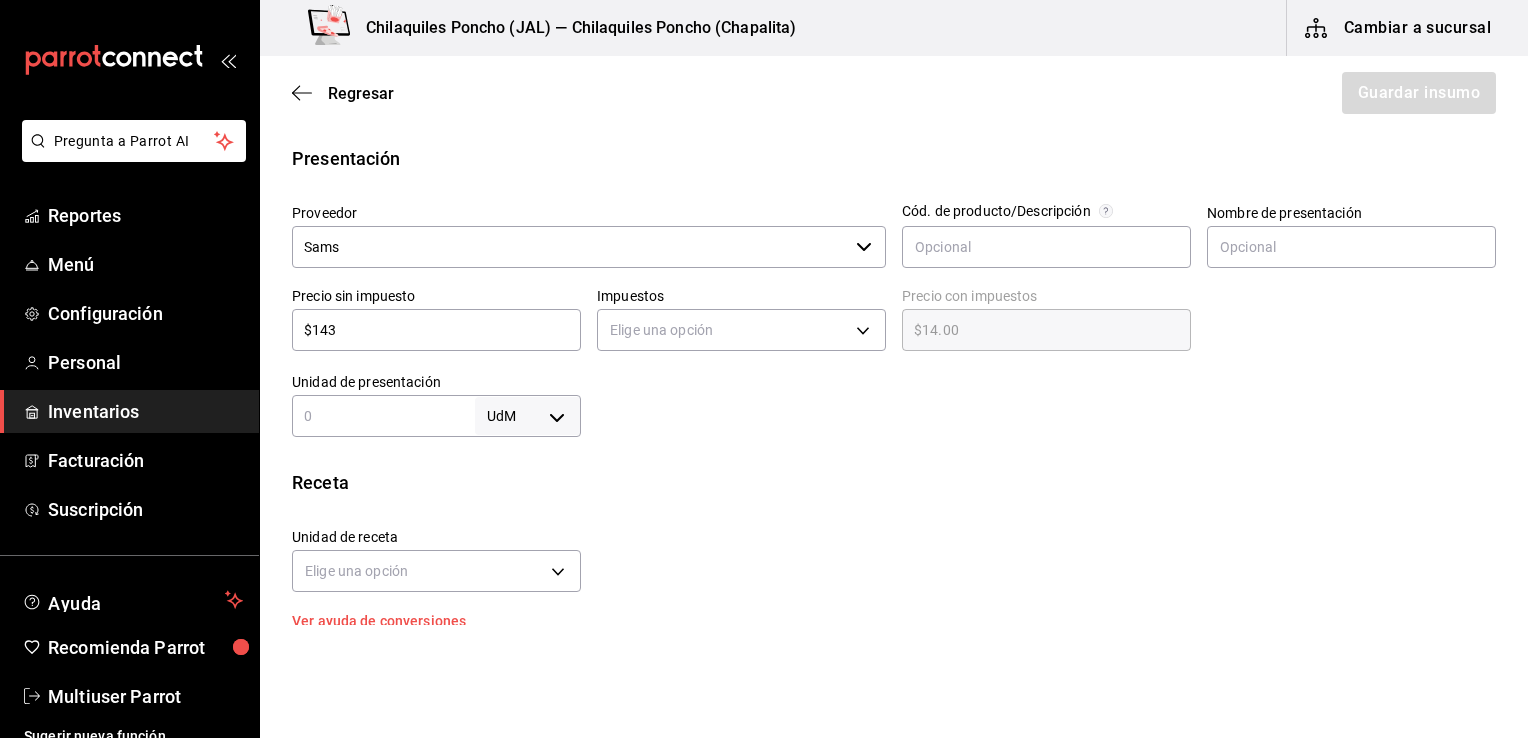 type on "$143.00" 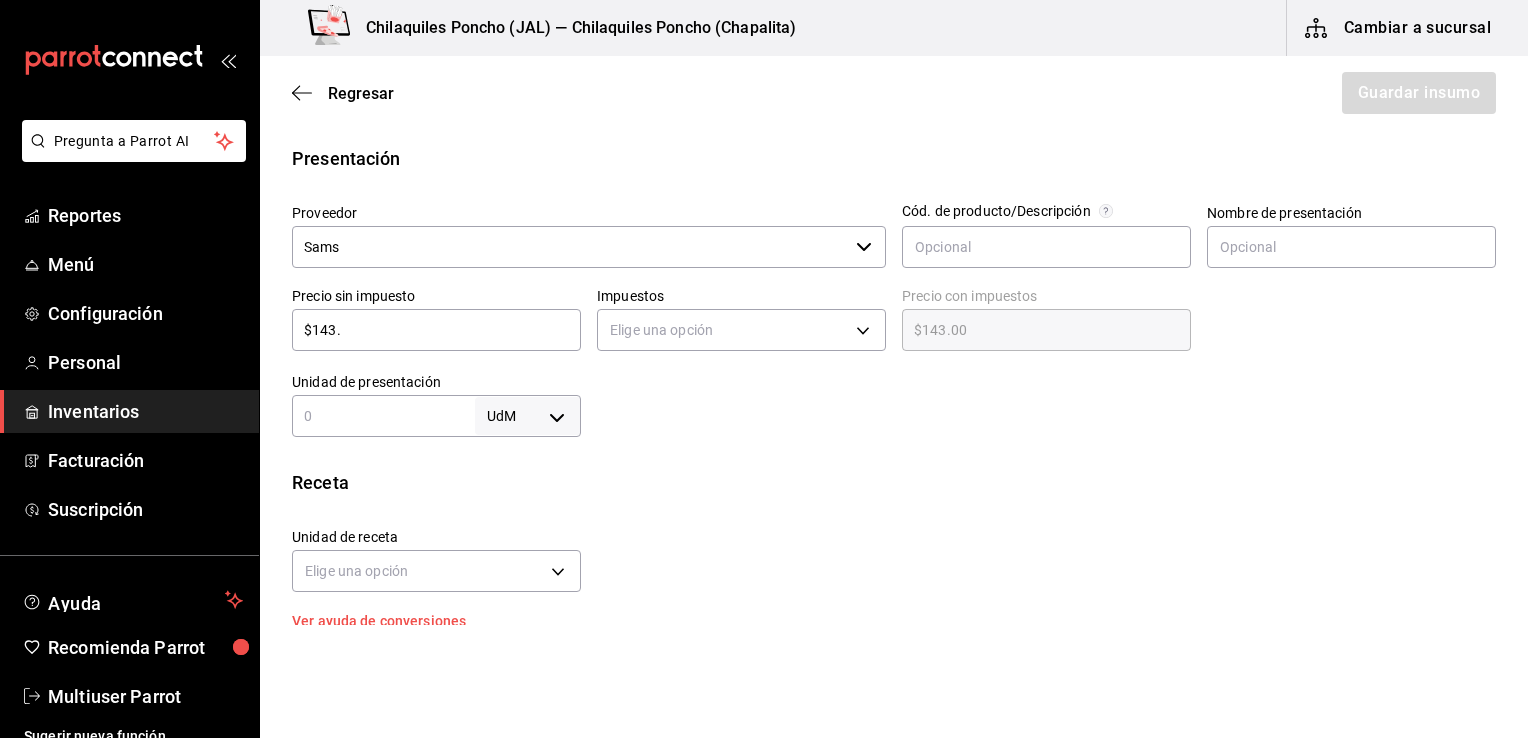 type on "$143.2" 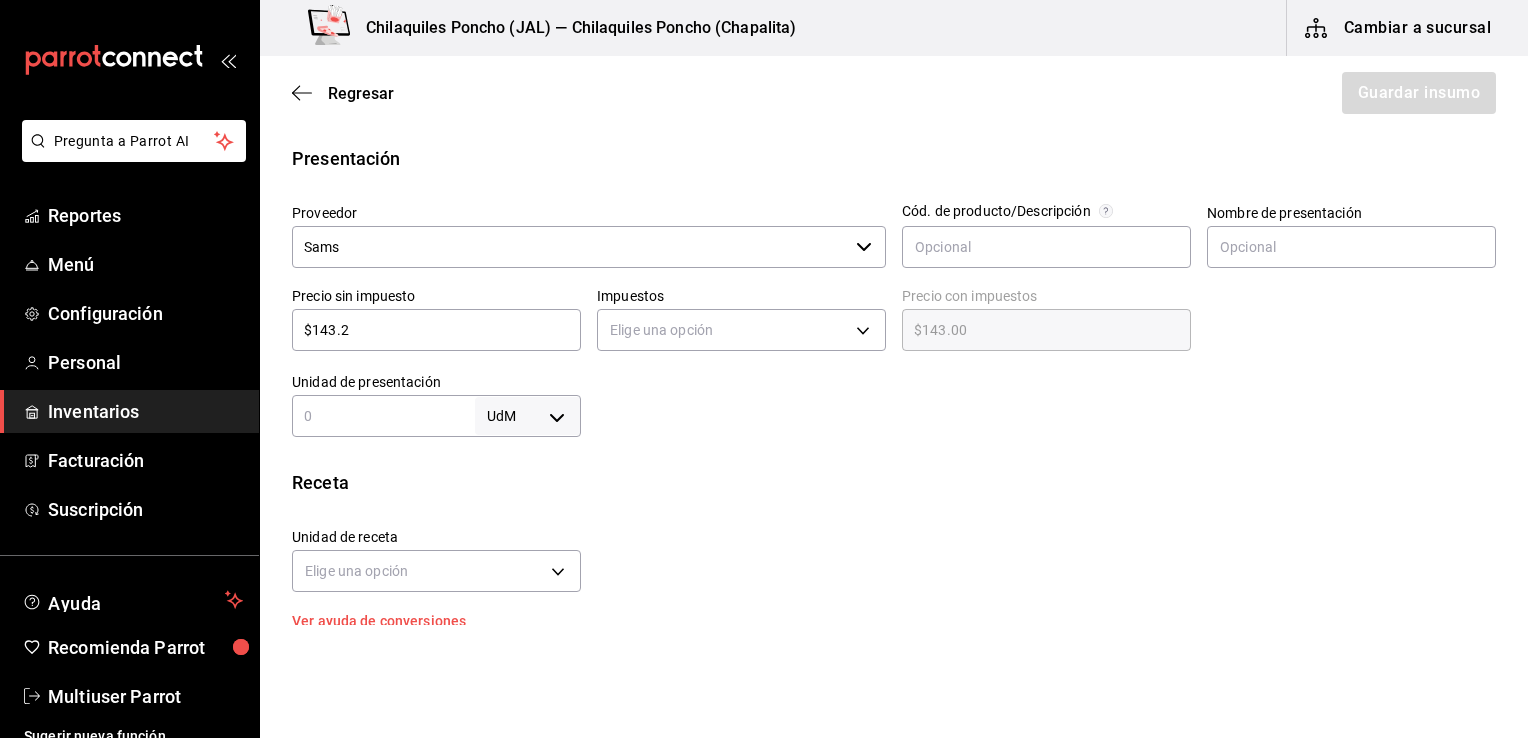 type on "$143.20" 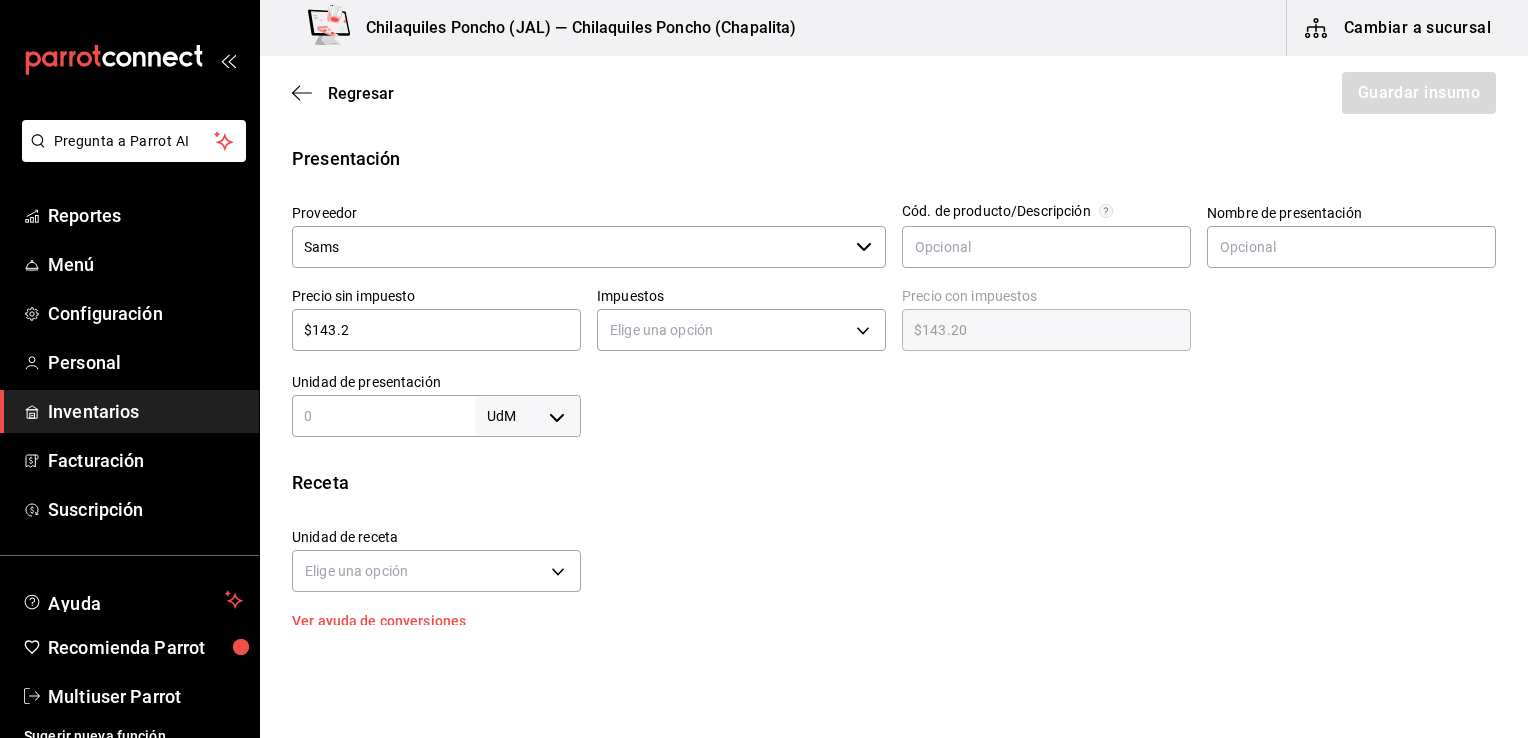 type on "$143.28" 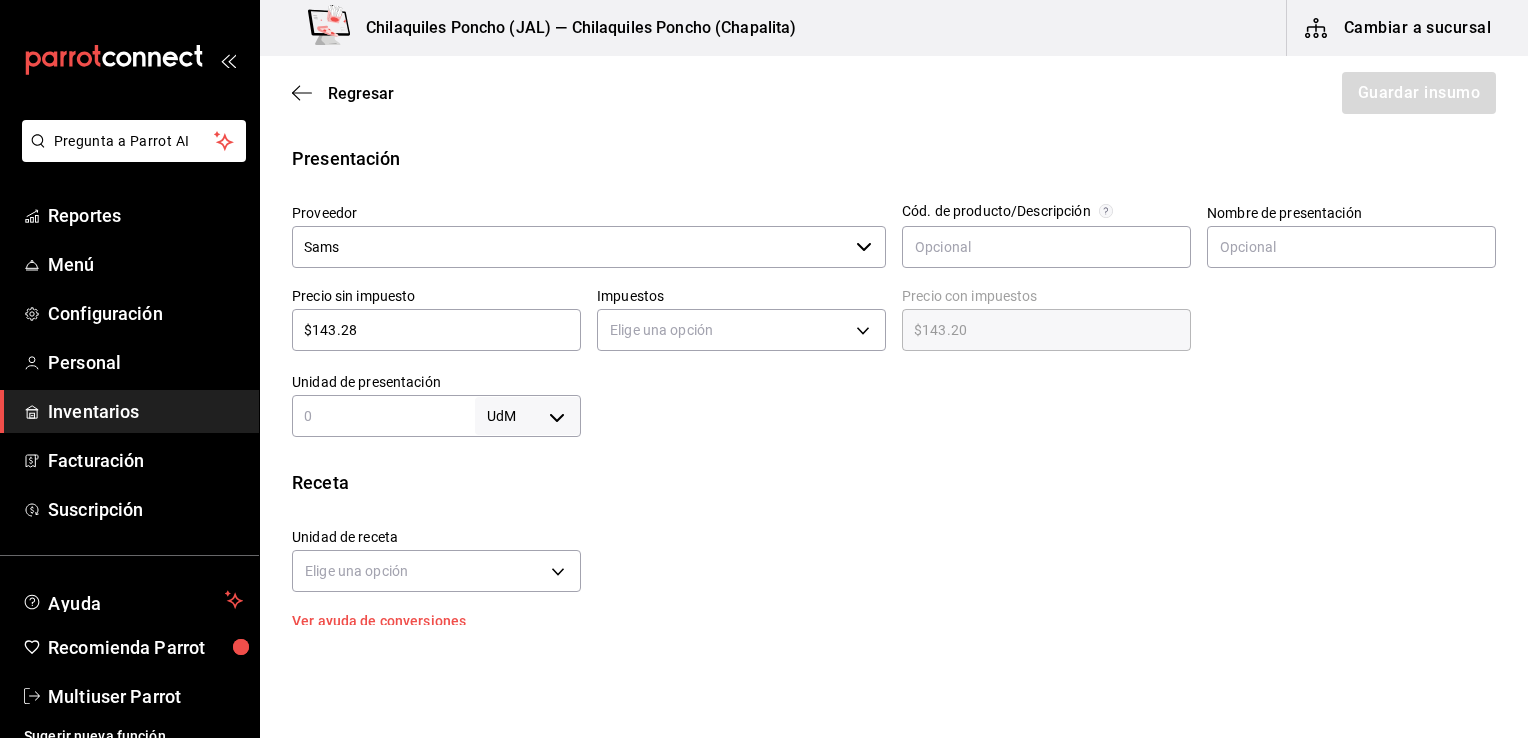 type on "$143.28" 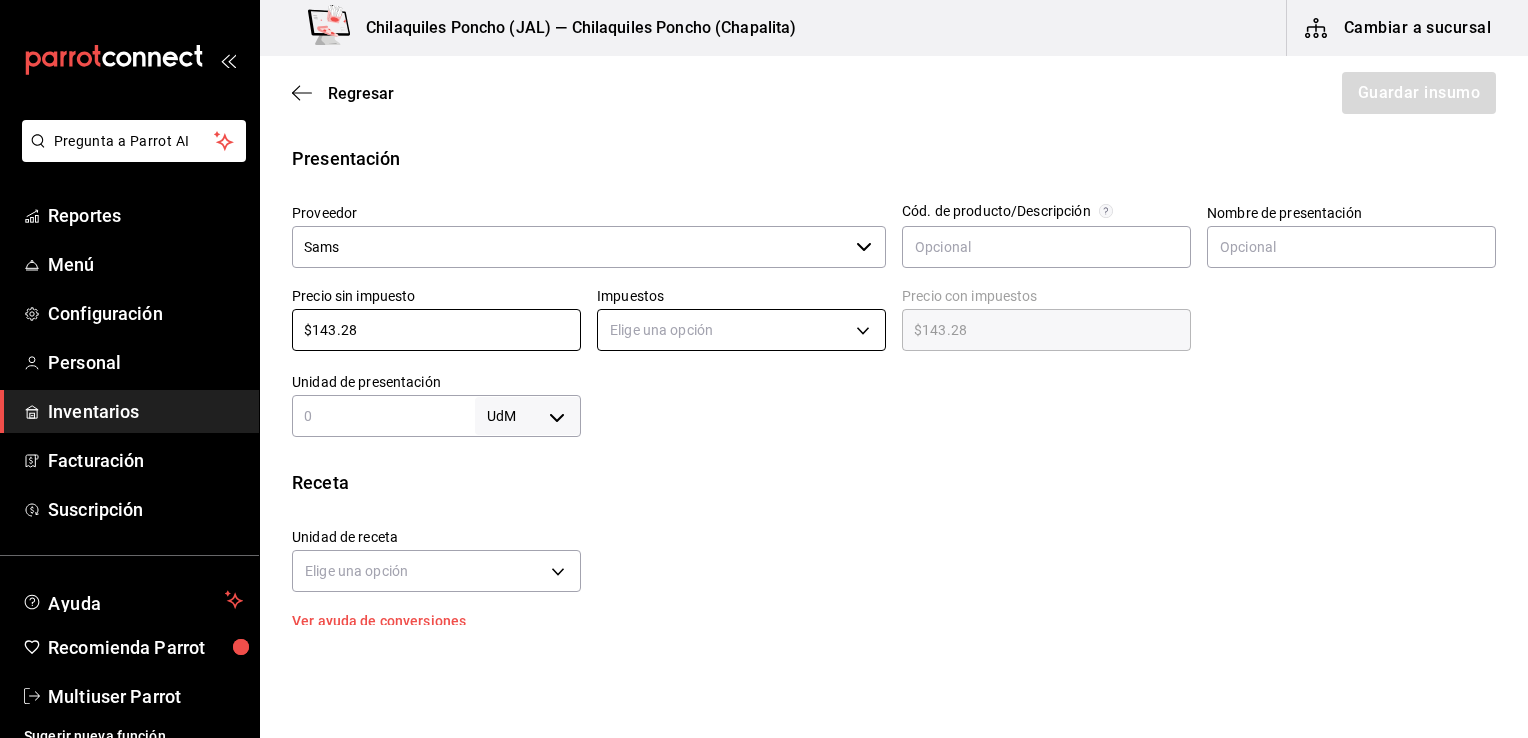 type on "$143.28" 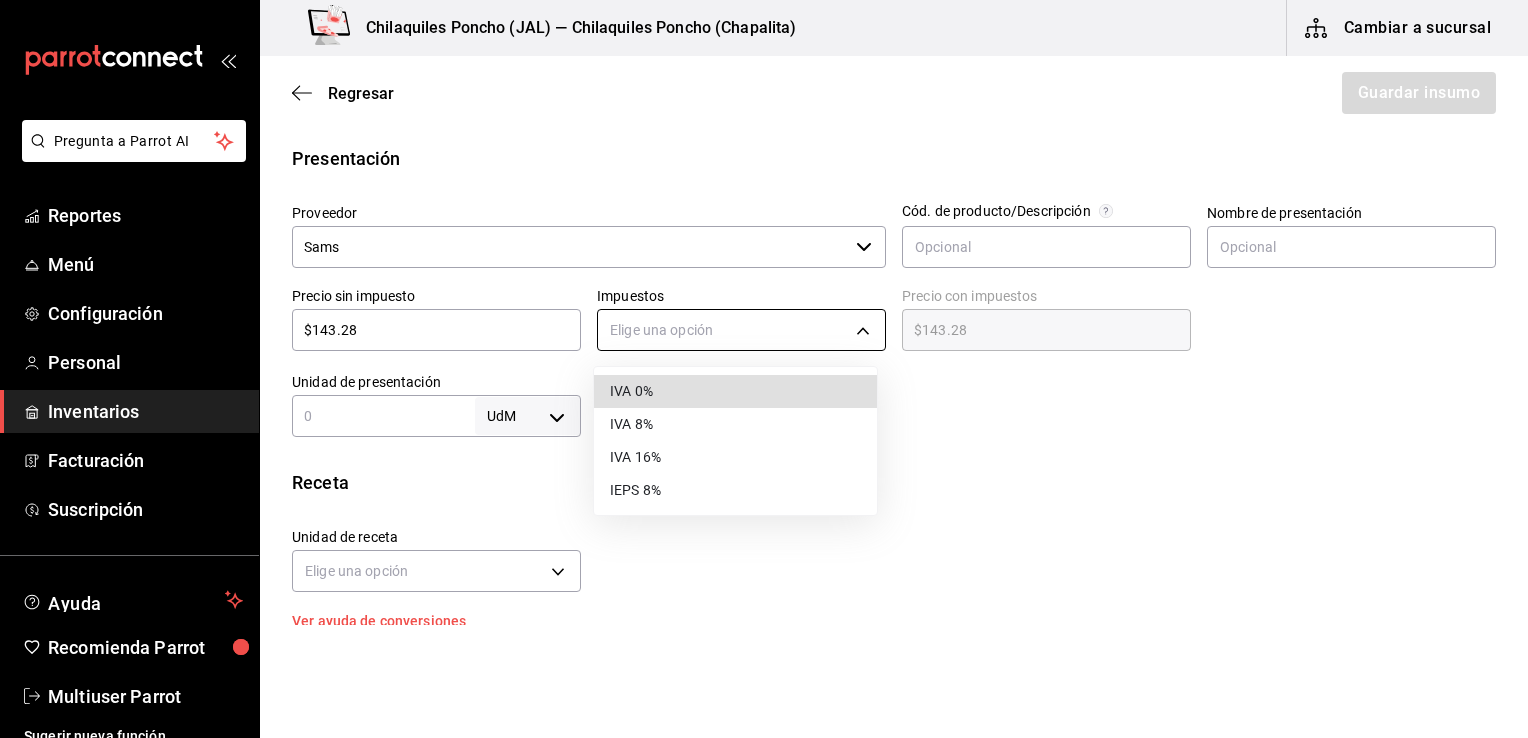 click on "Pregunta a Parrot AI Reportes   Menú   Configuración   Personal   Inventarios   Facturación   Suscripción   Ayuda Recomienda Parrot   Multiuser Parrot   Sugerir nueva función   Chilaquiles Poncho (JAL) — Chilaquiles Poncho (Chapalita) Cambiar a sucursal Regresar Guardar insumo Insumo Nombre Agua mineral Categoría de inventario Bebidas ​ Mínimo 1 ​ Ideal 1 ​ Insumo de producción Este insumo se produce con una receta de producción Presentación Proveedor Sams ​ Cód. de producto/Descripción Nombre de presentación Precio sin impuesto $143.28 ​ Impuestos Elige una opción Precio con impuestos $143.28 ​ Unidad de presentación UdM ​ Receta Unidad de receta Elige una opción Factor de conversión ​ Ver ayuda de conversiones ¿La presentación  viene en otra caja? Si No Presentaciones por caja ​ Sin definir Unidades de conteo GANA 1 MES GRATIS EN TU SUSCRIPCIÓN AQUÍ Pregunta a Parrot AI Reportes   Menú   Configuración   Personal   Inventarios   Facturación   Suscripción   Ayuda" at bounding box center [764, 312] 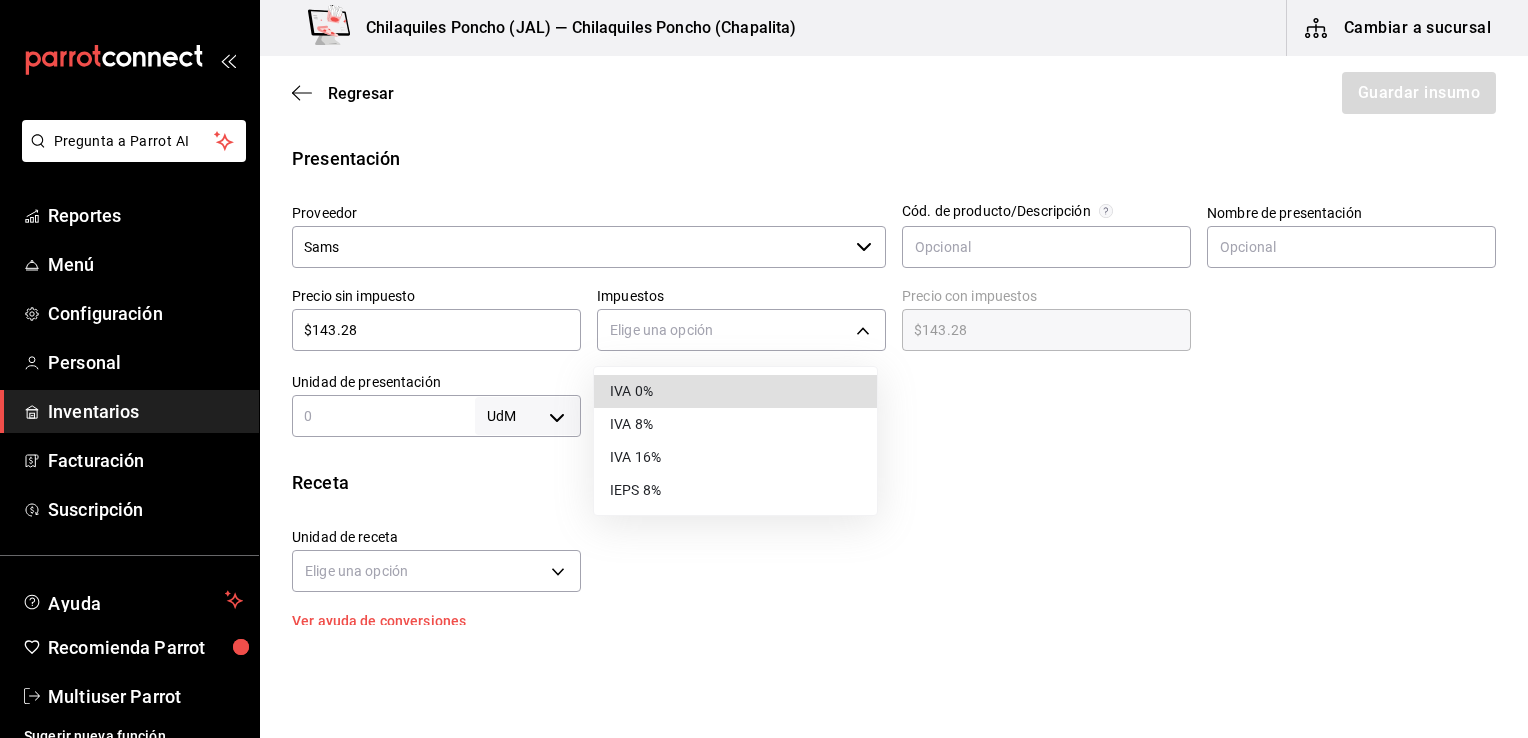 click on "IVA 16%" at bounding box center (735, 457) 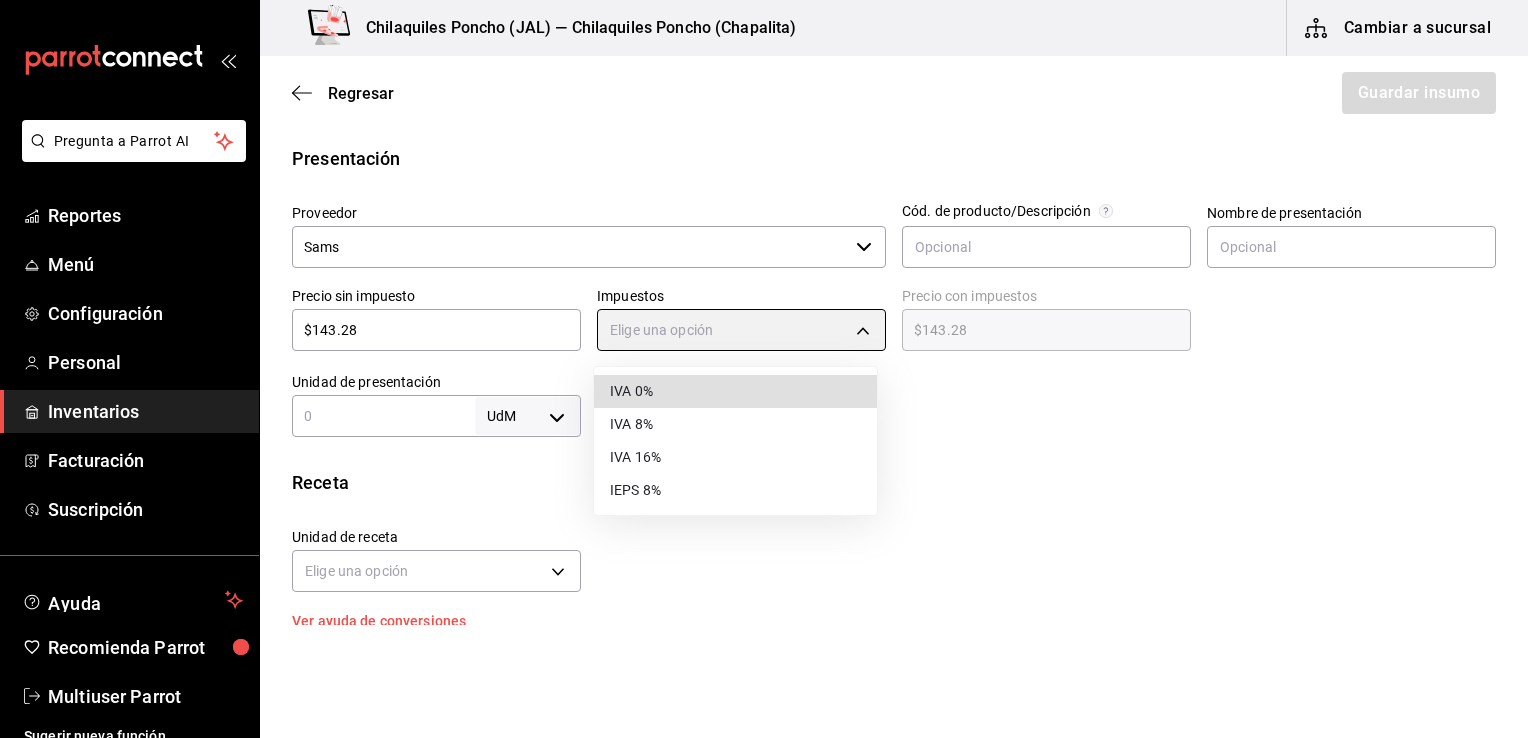 type on "IVA_16" 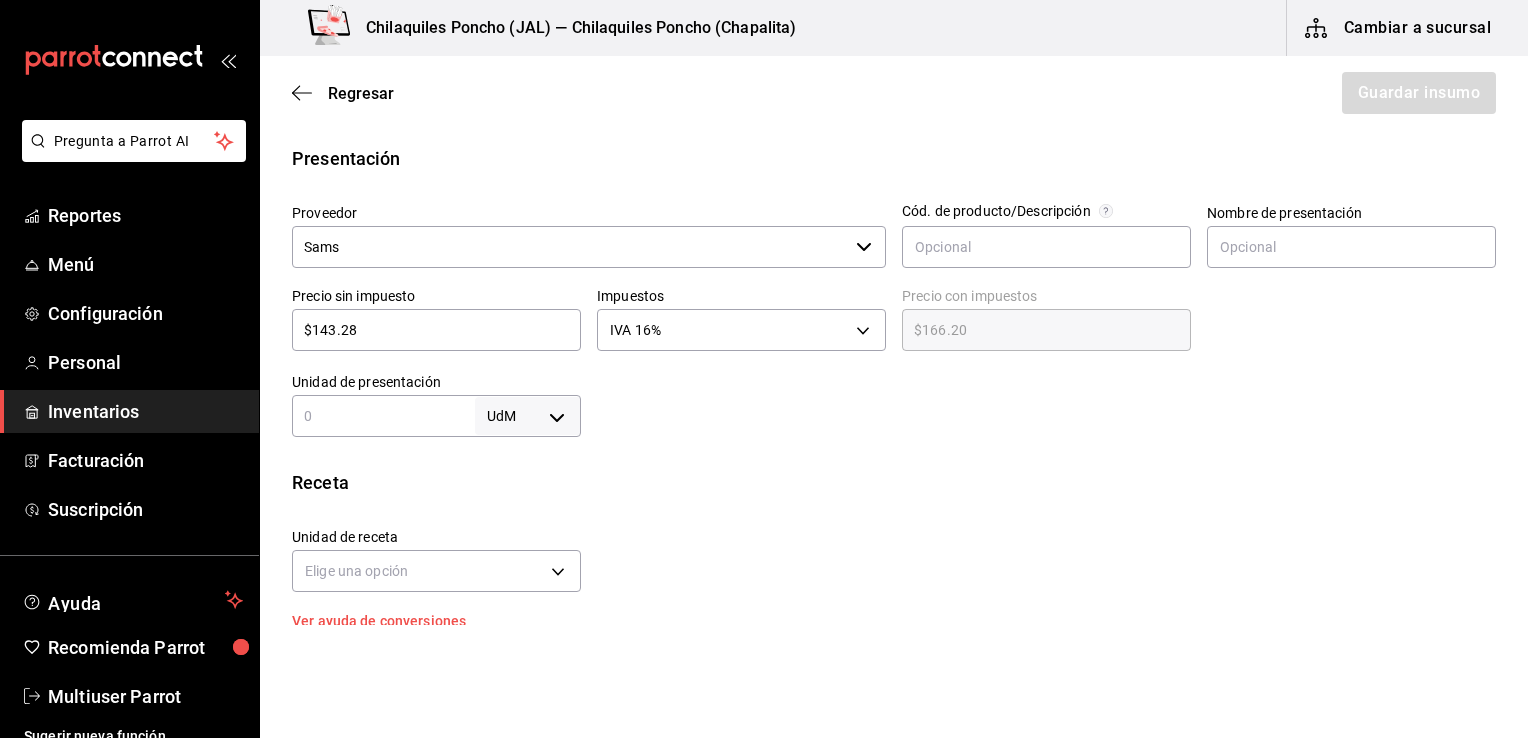 click at bounding box center (383, 416) 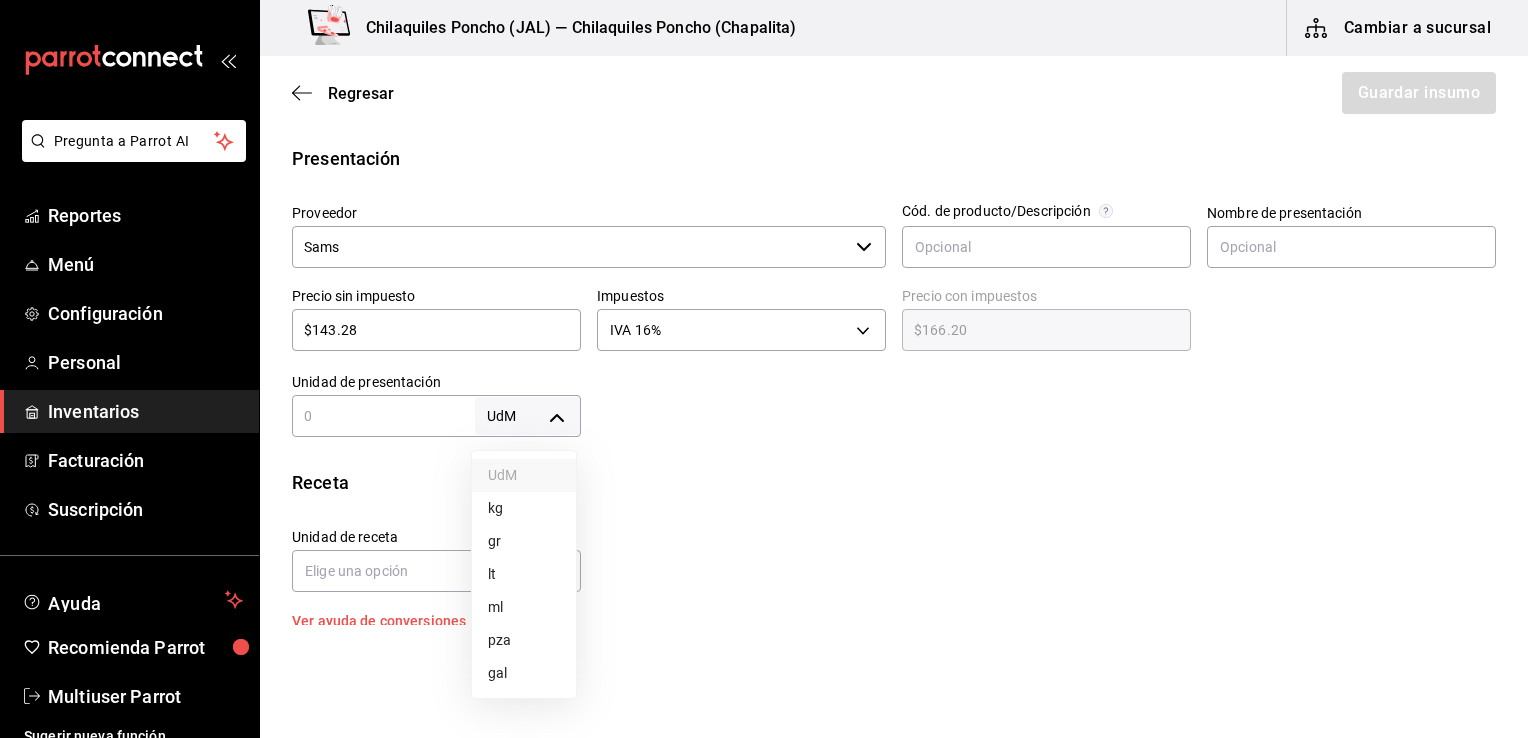 click on "pza" at bounding box center (524, 640) 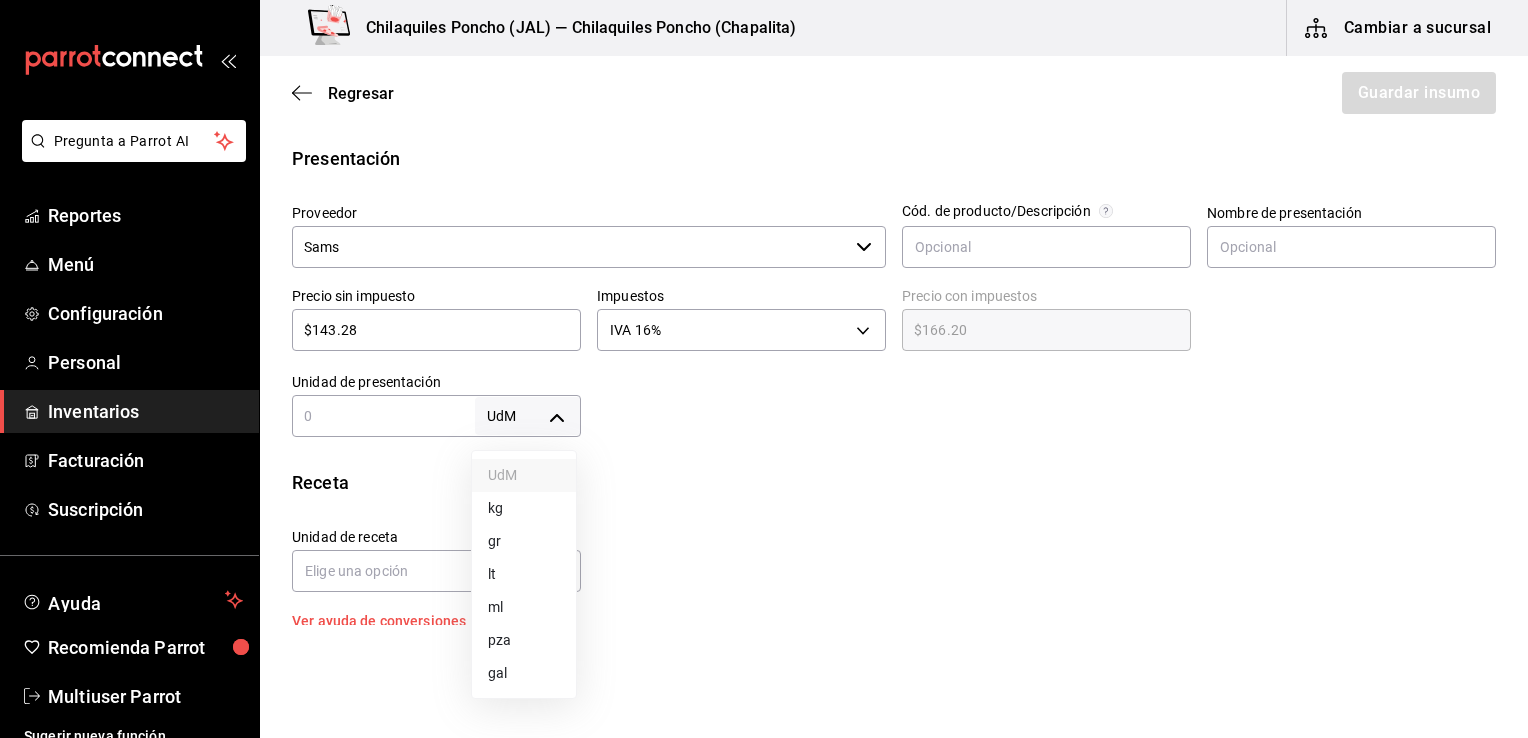 type on "UNIT" 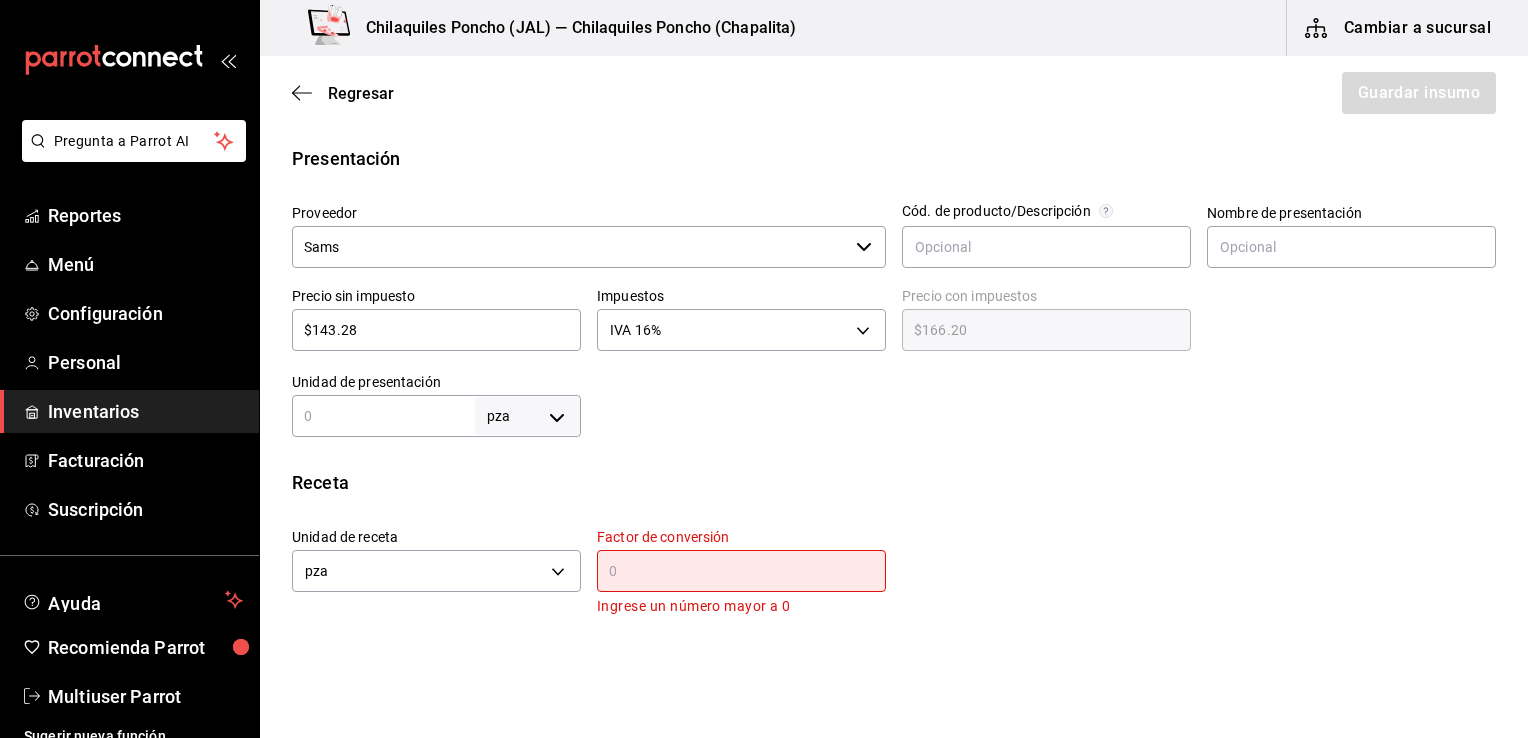click at bounding box center [383, 416] 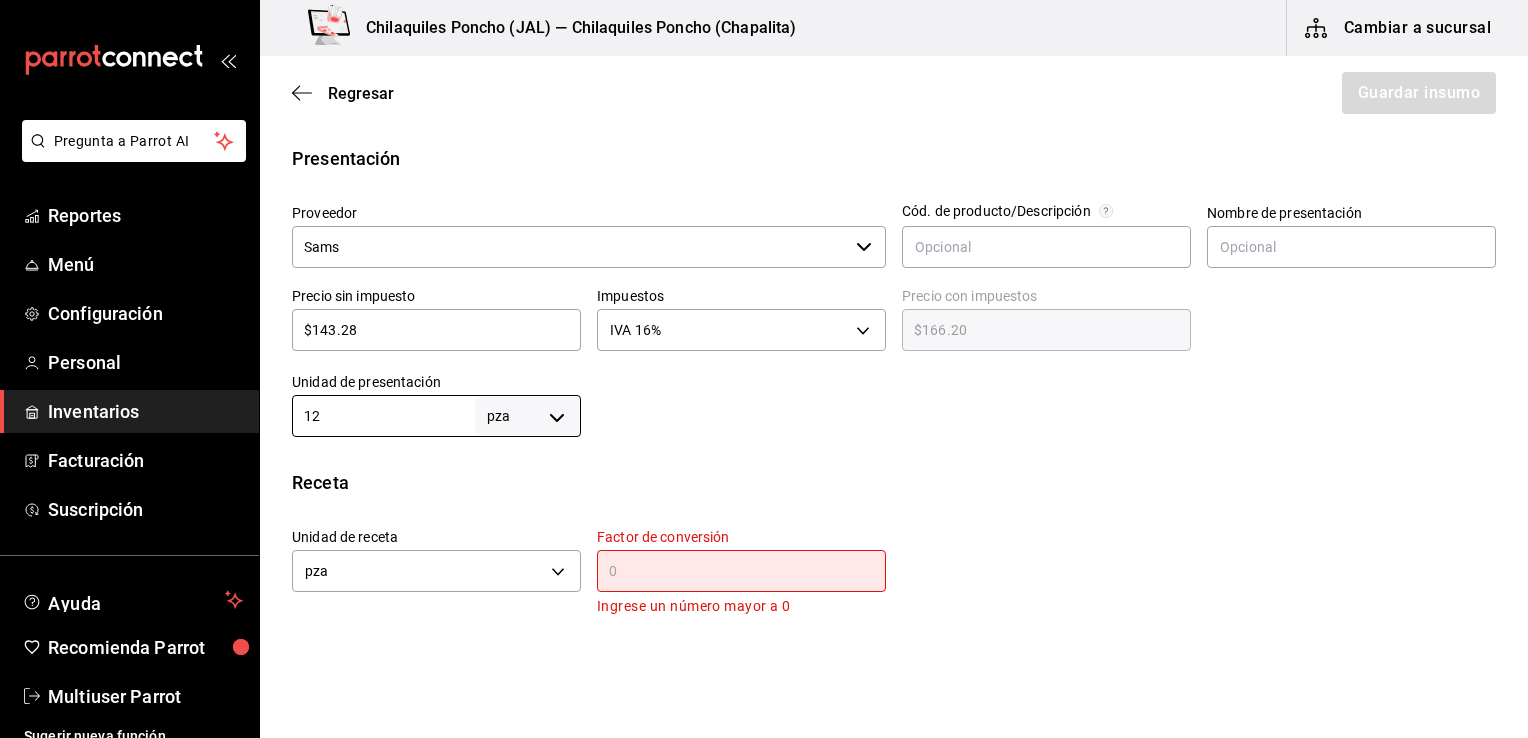 type on "12" 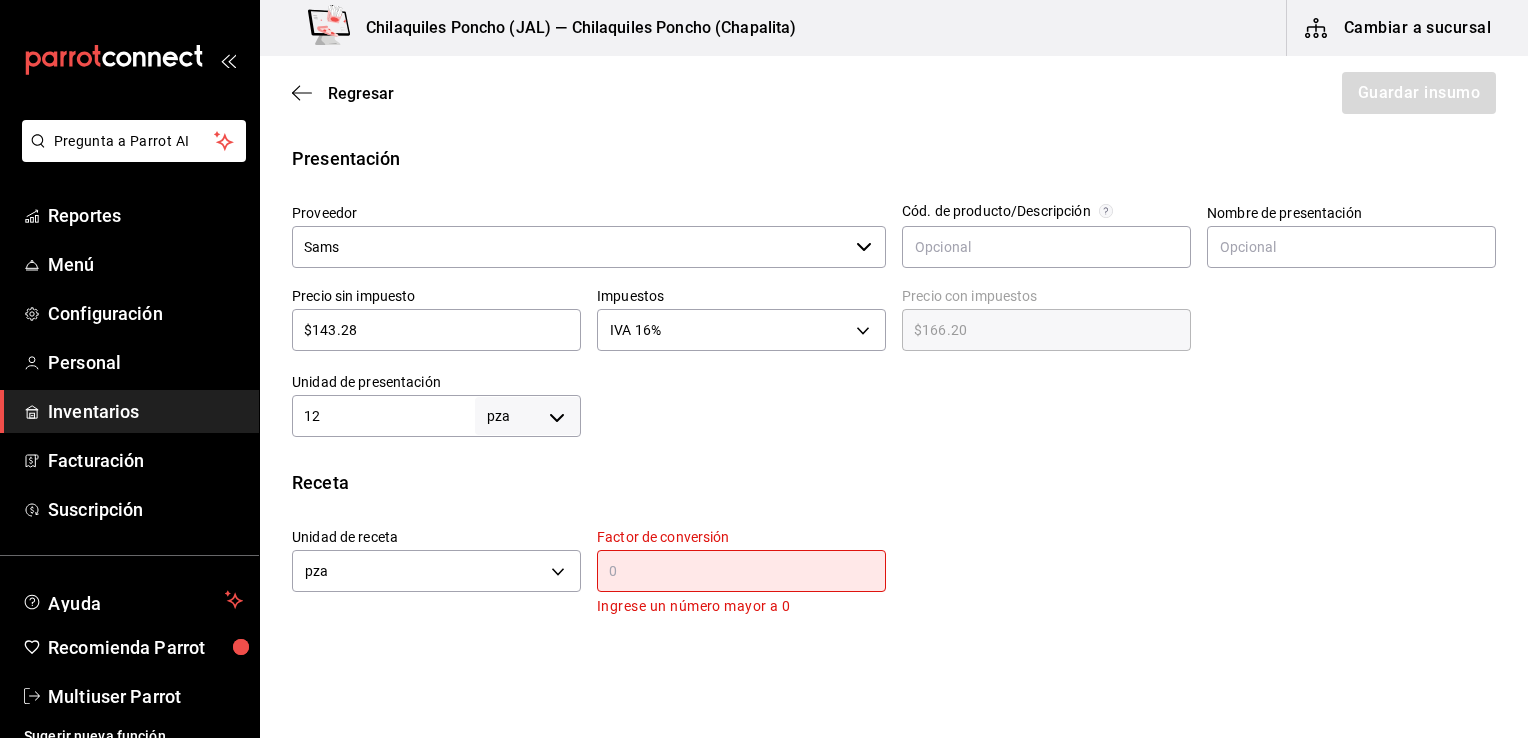 click at bounding box center (741, 571) 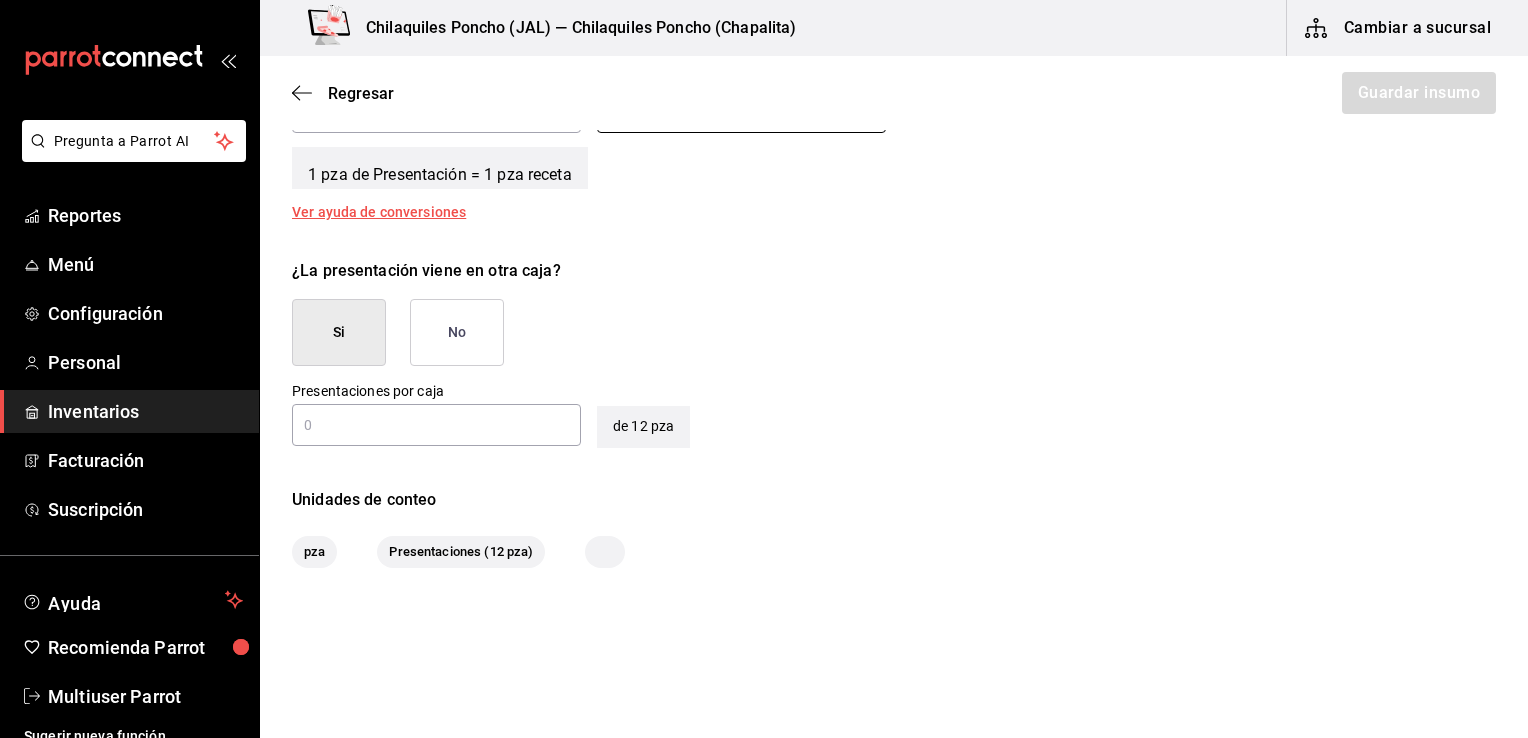 scroll, scrollTop: 869, scrollLeft: 0, axis: vertical 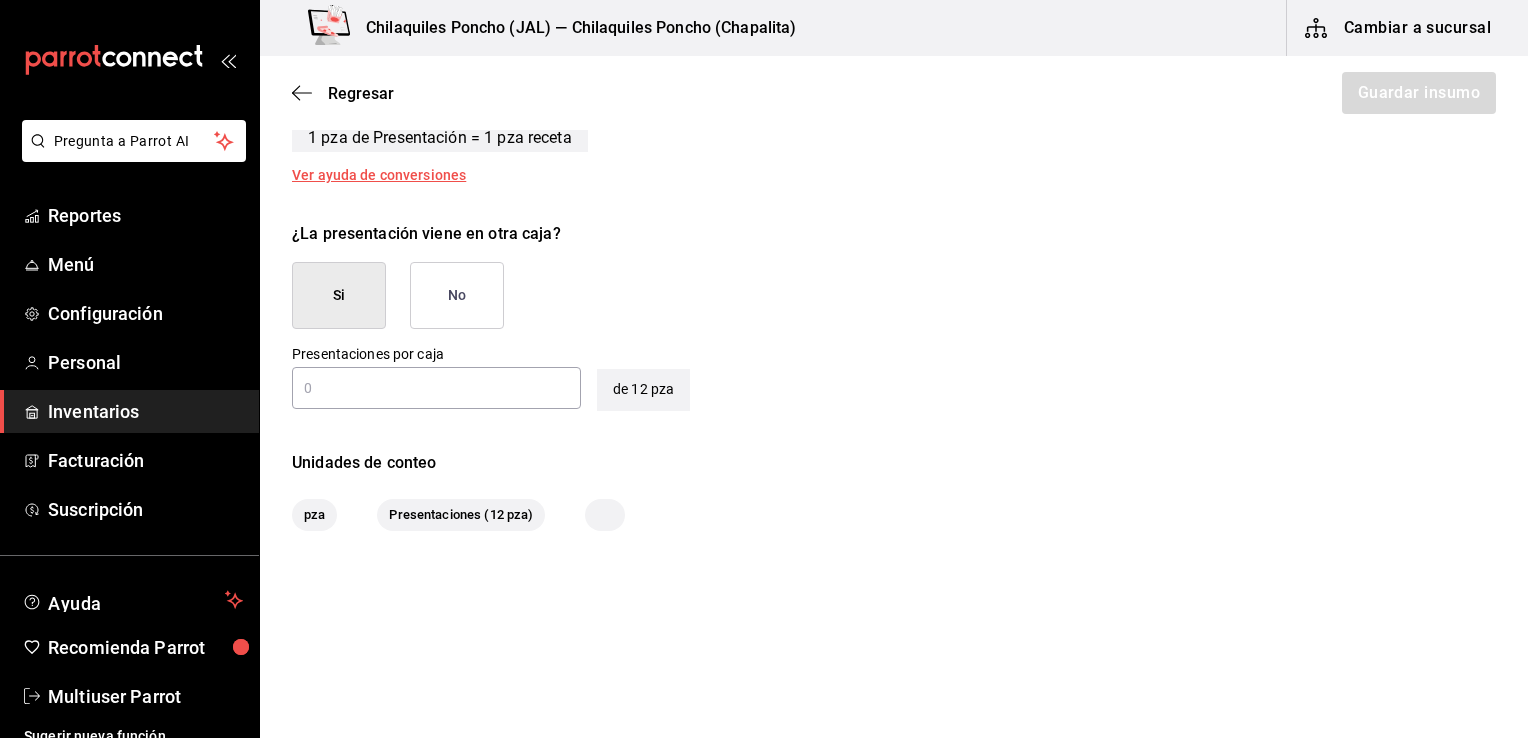 type on "1" 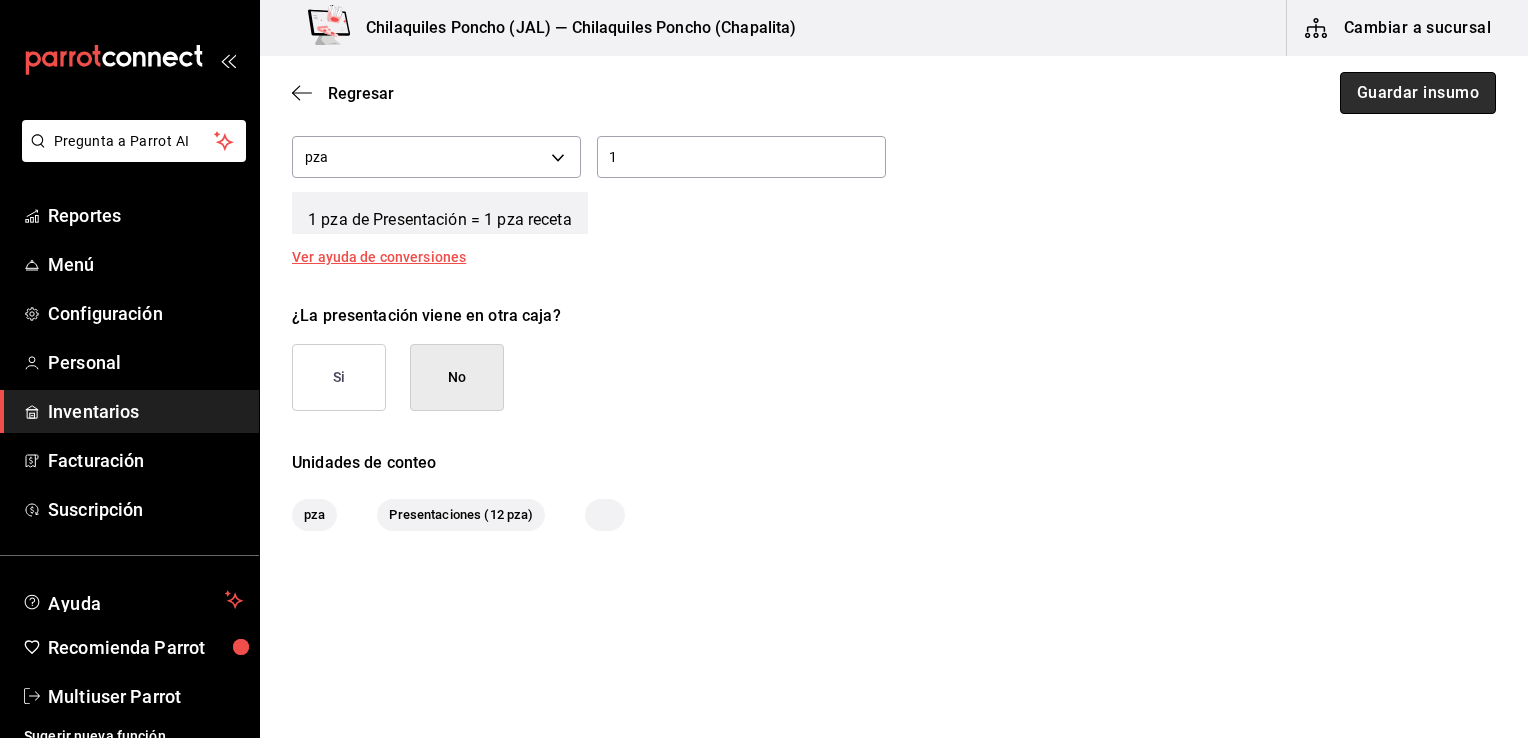 click on "Guardar insumo" at bounding box center [1418, 93] 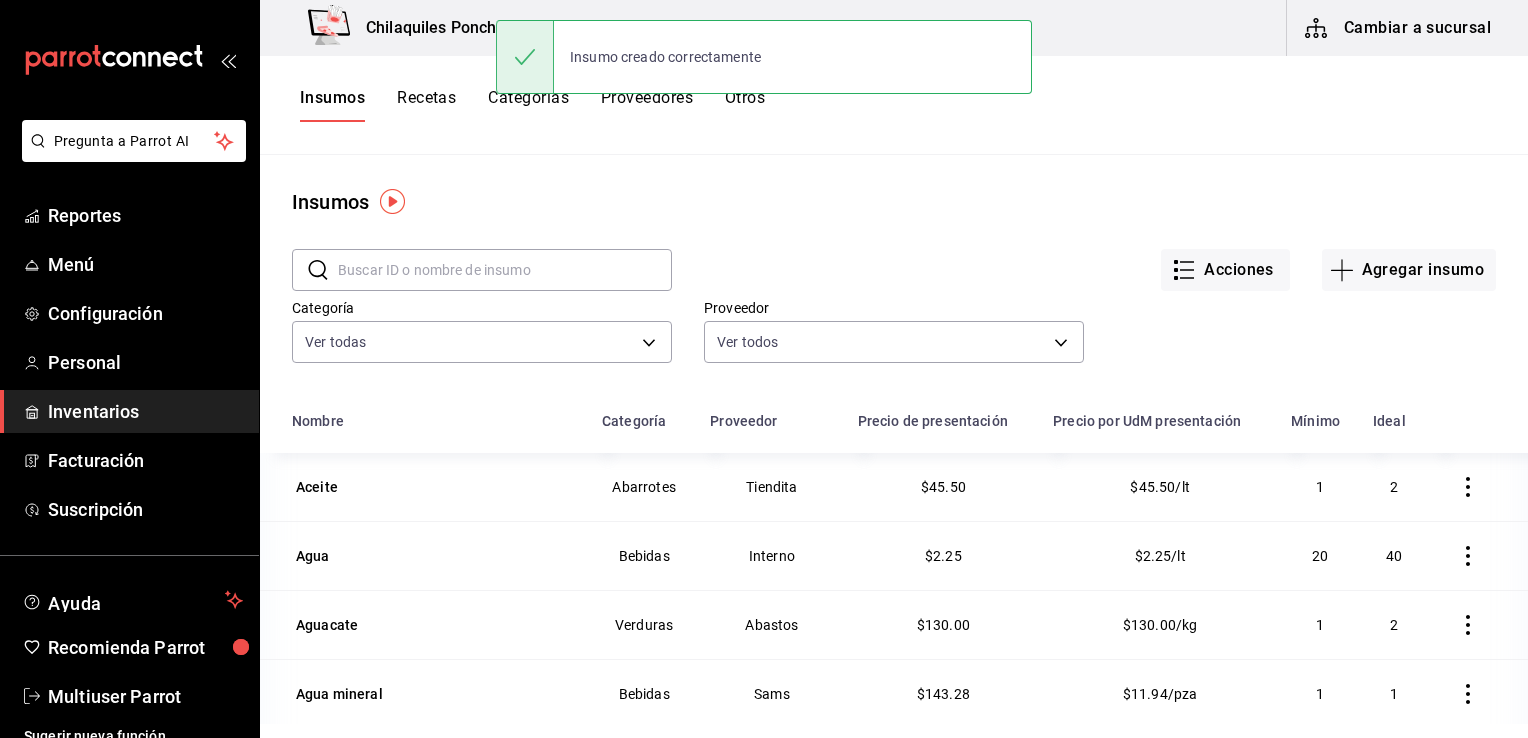 click on "Recetas" at bounding box center (426, 105) 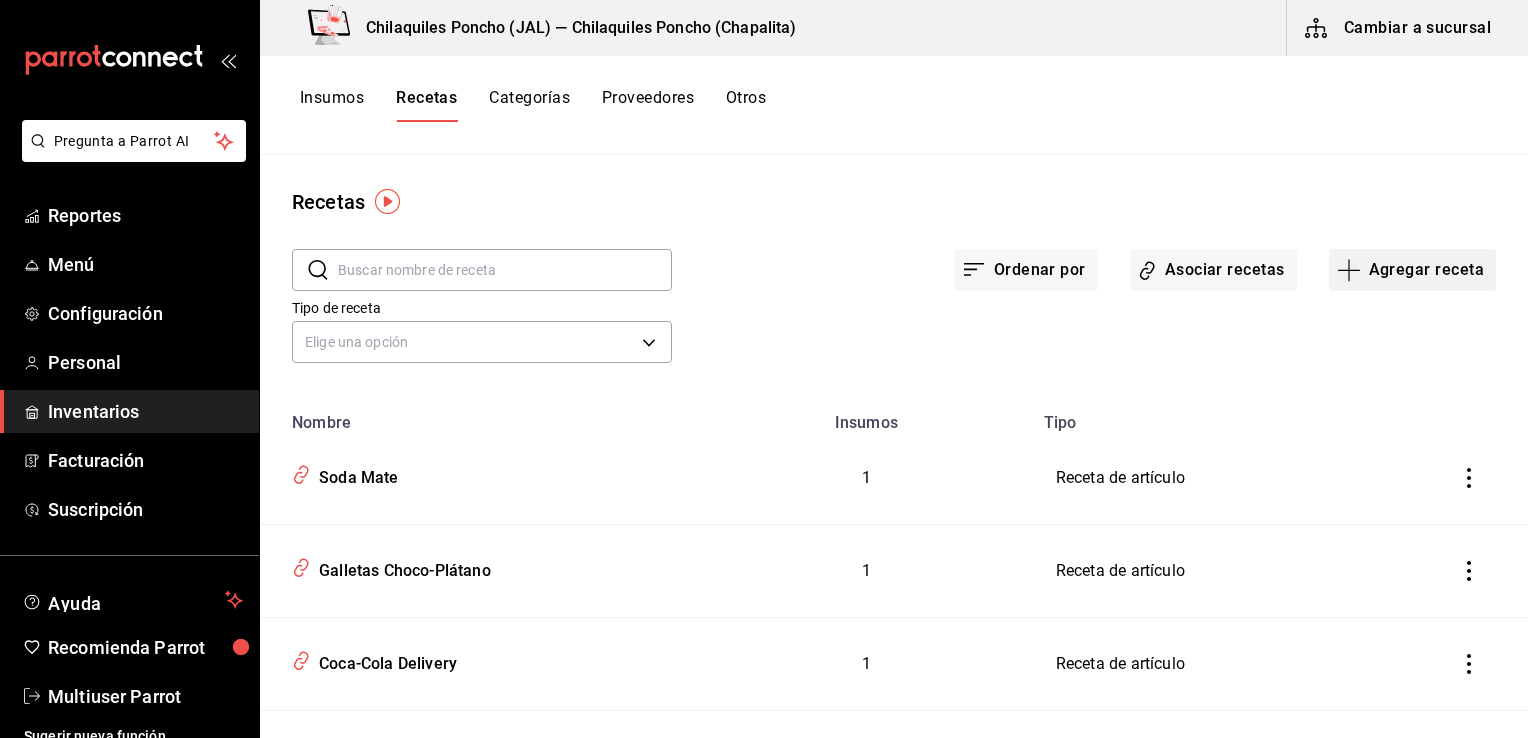 click on "Agregar receta" at bounding box center [1412, 270] 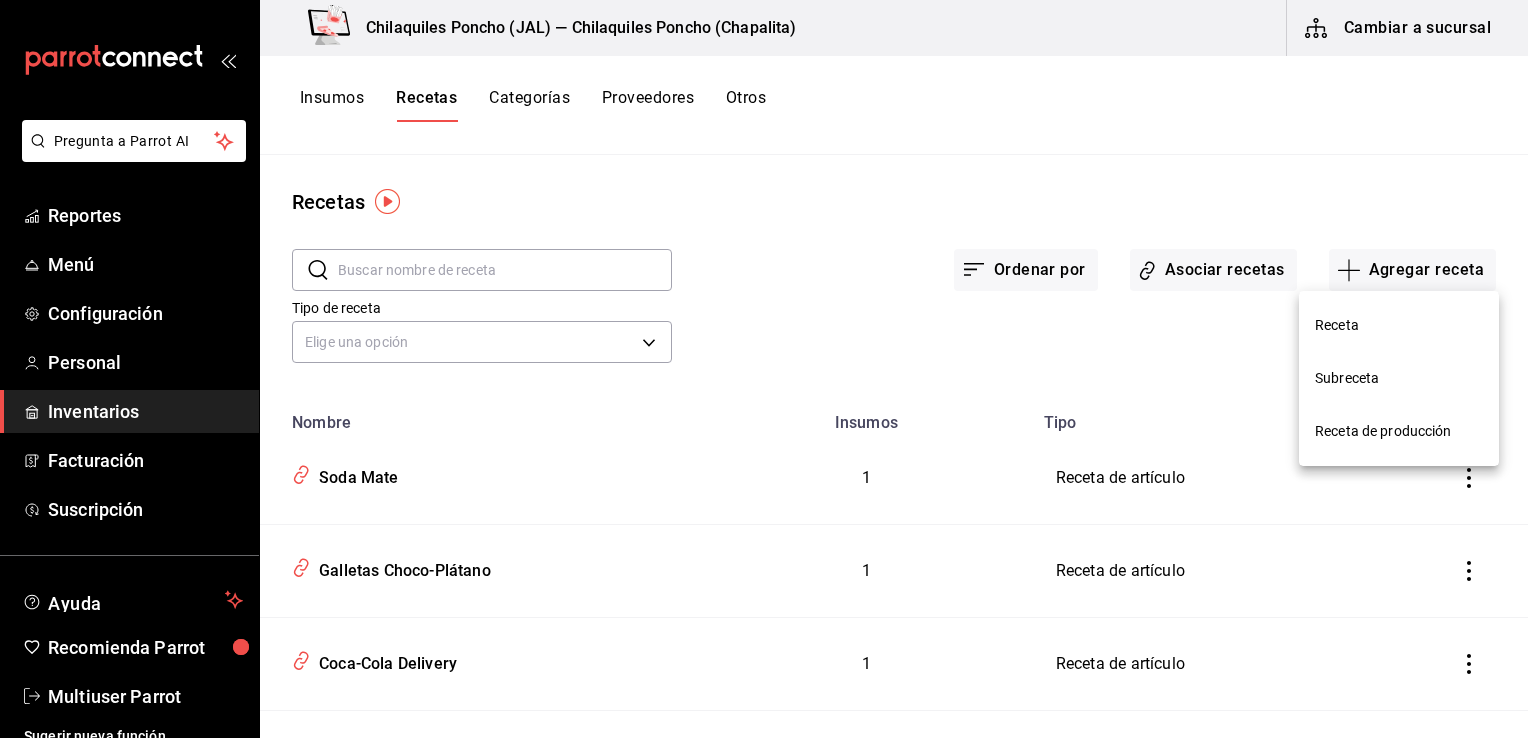 click on "Receta" at bounding box center (1399, 325) 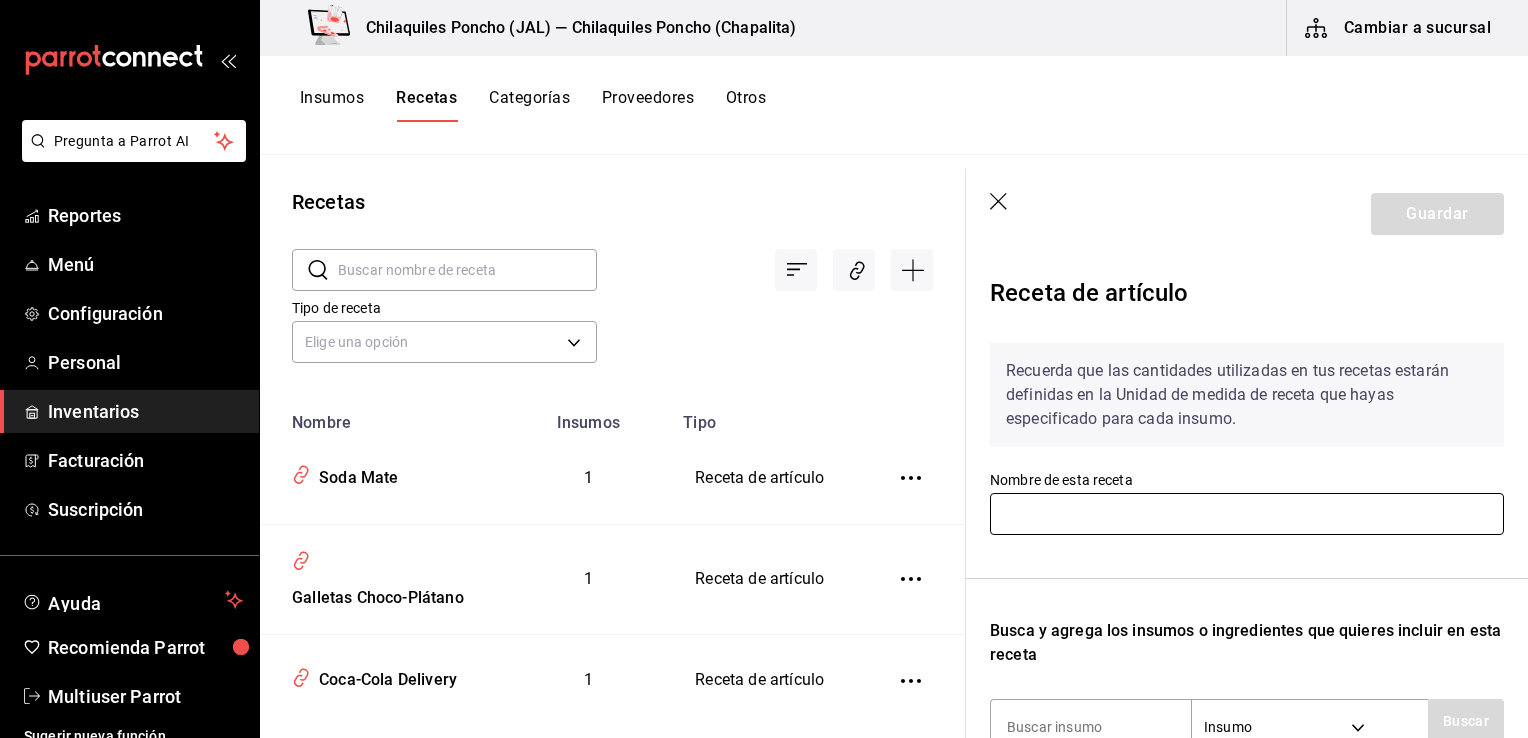 click at bounding box center [1247, 514] 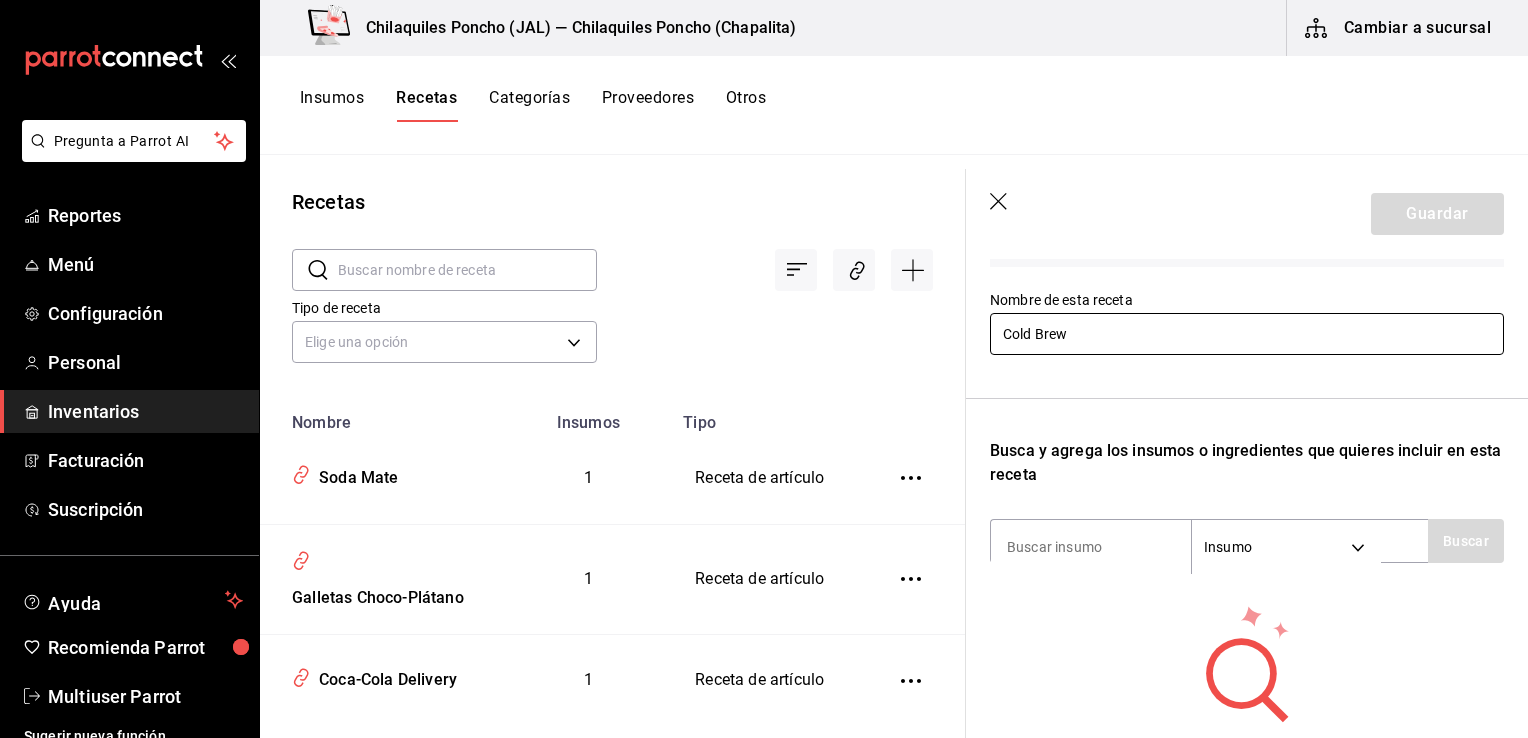 scroll, scrollTop: 183, scrollLeft: 0, axis: vertical 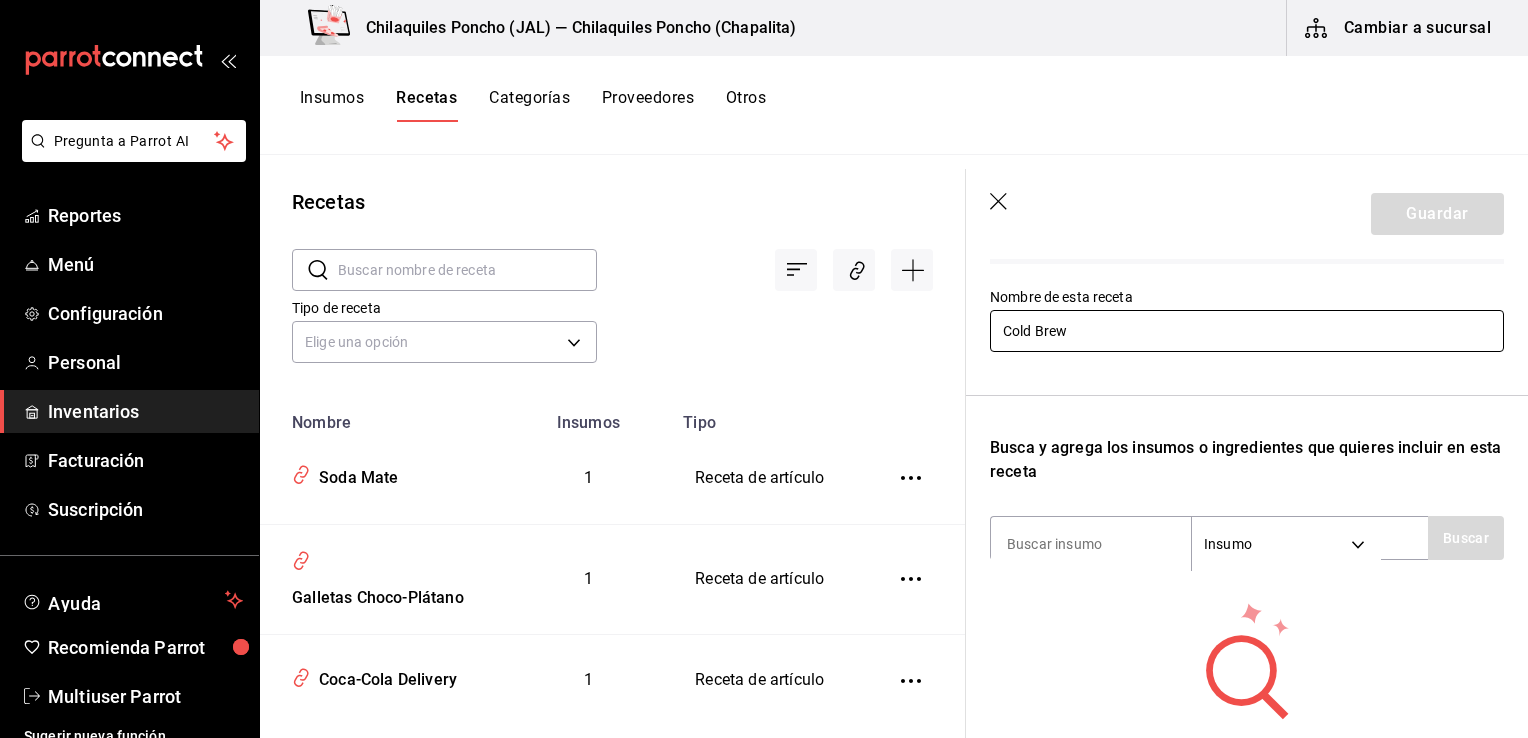 type on "Cold Brew" 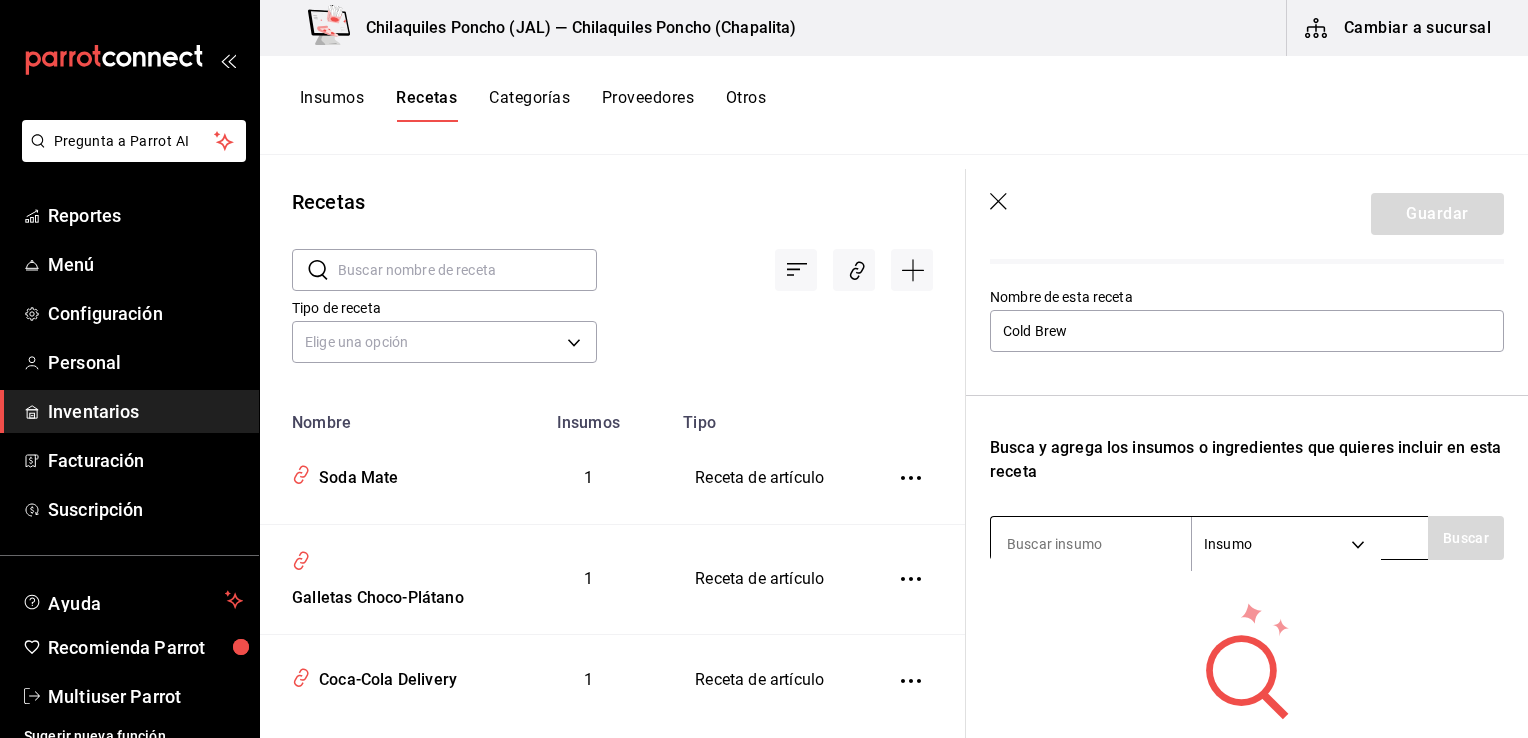 click at bounding box center [1091, 544] 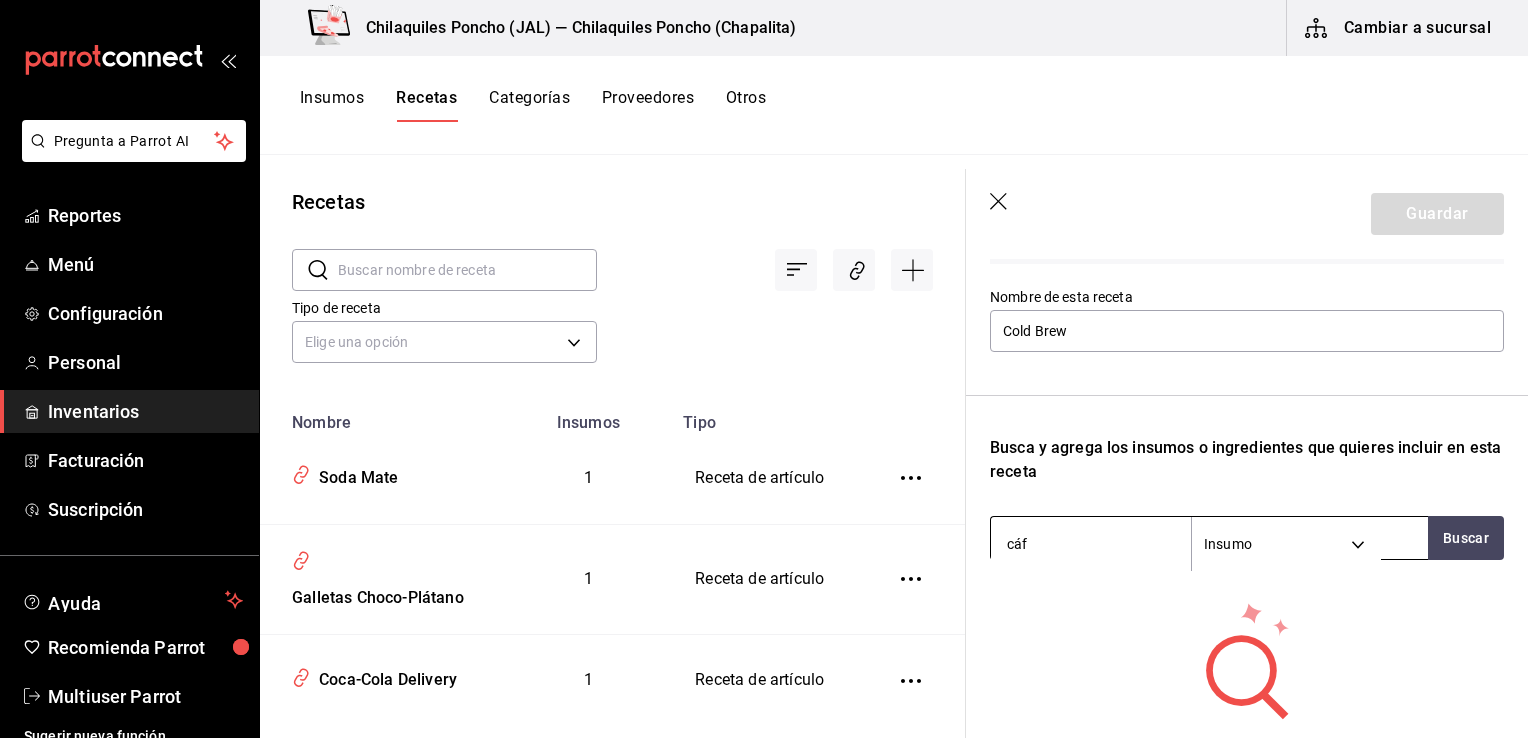 type on "cáfe" 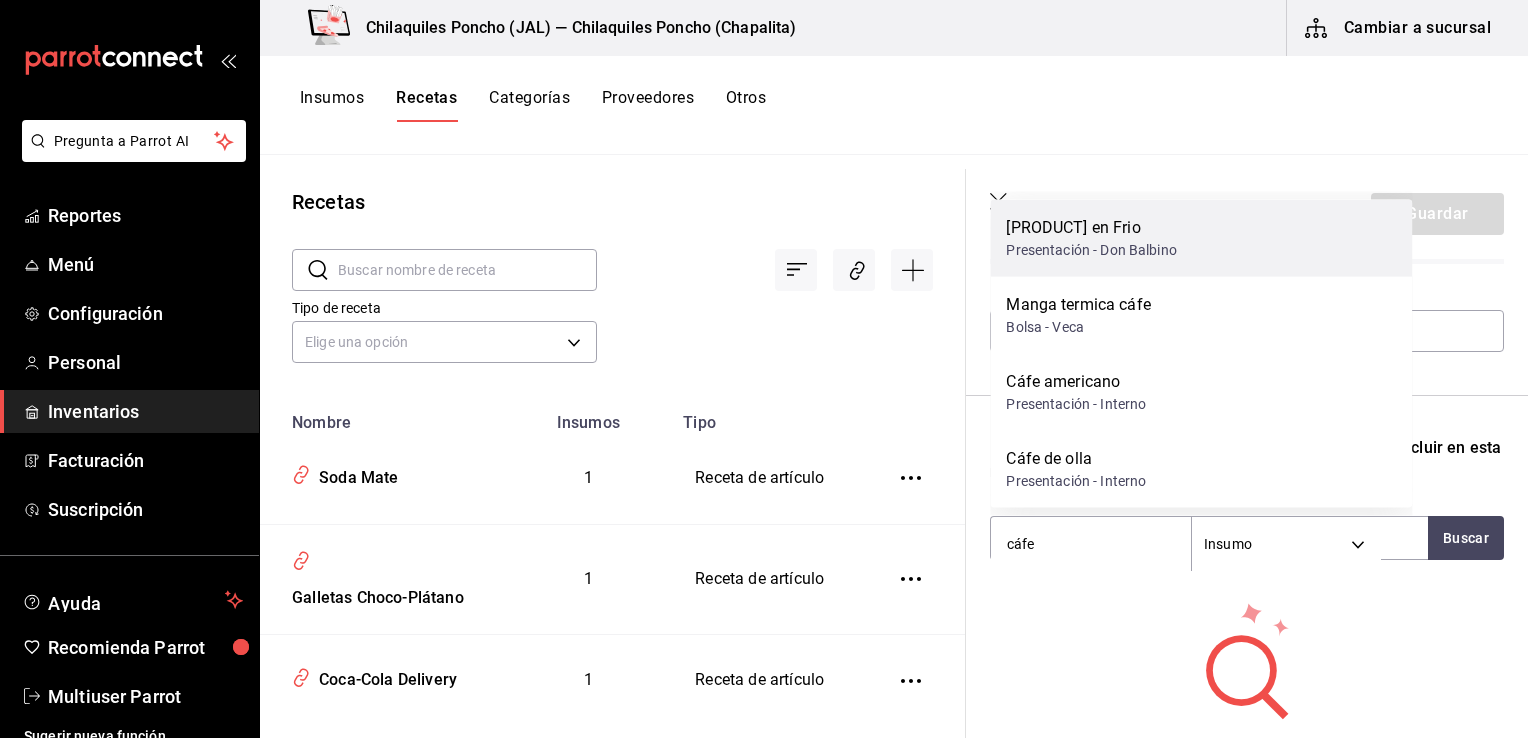 click on "Presentación - Don Balbino" at bounding box center [1091, 250] 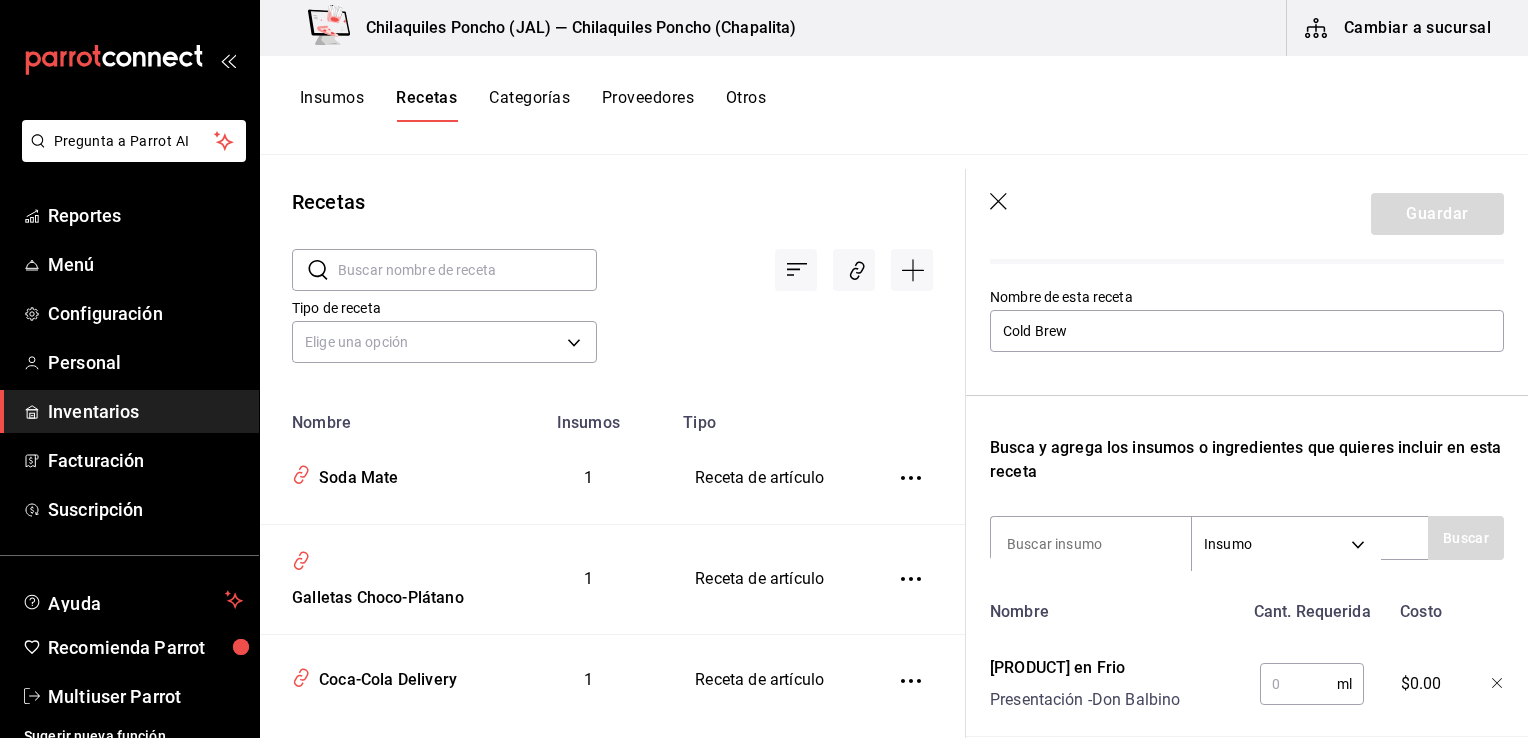 click at bounding box center (1298, 684) 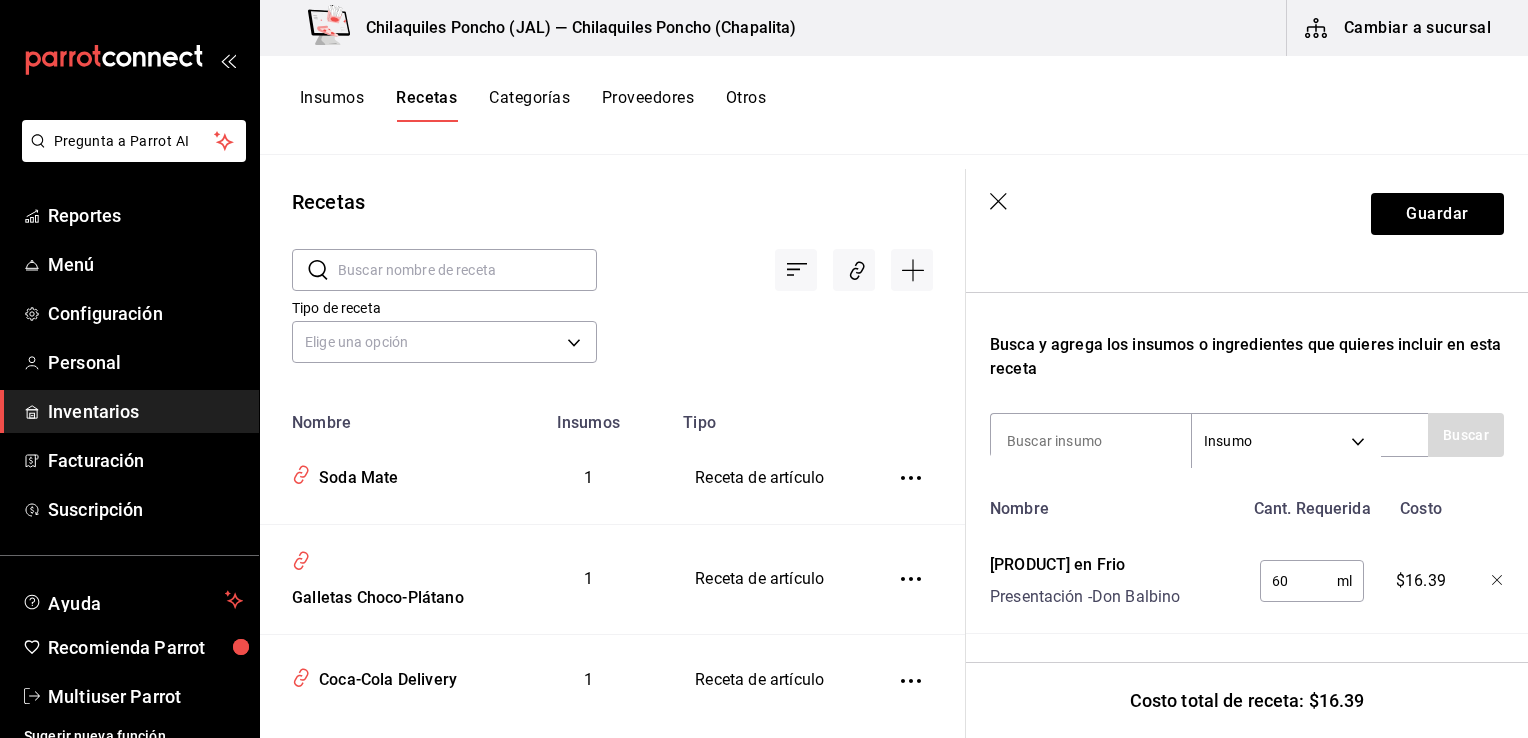 scroll, scrollTop: 300, scrollLeft: 0, axis: vertical 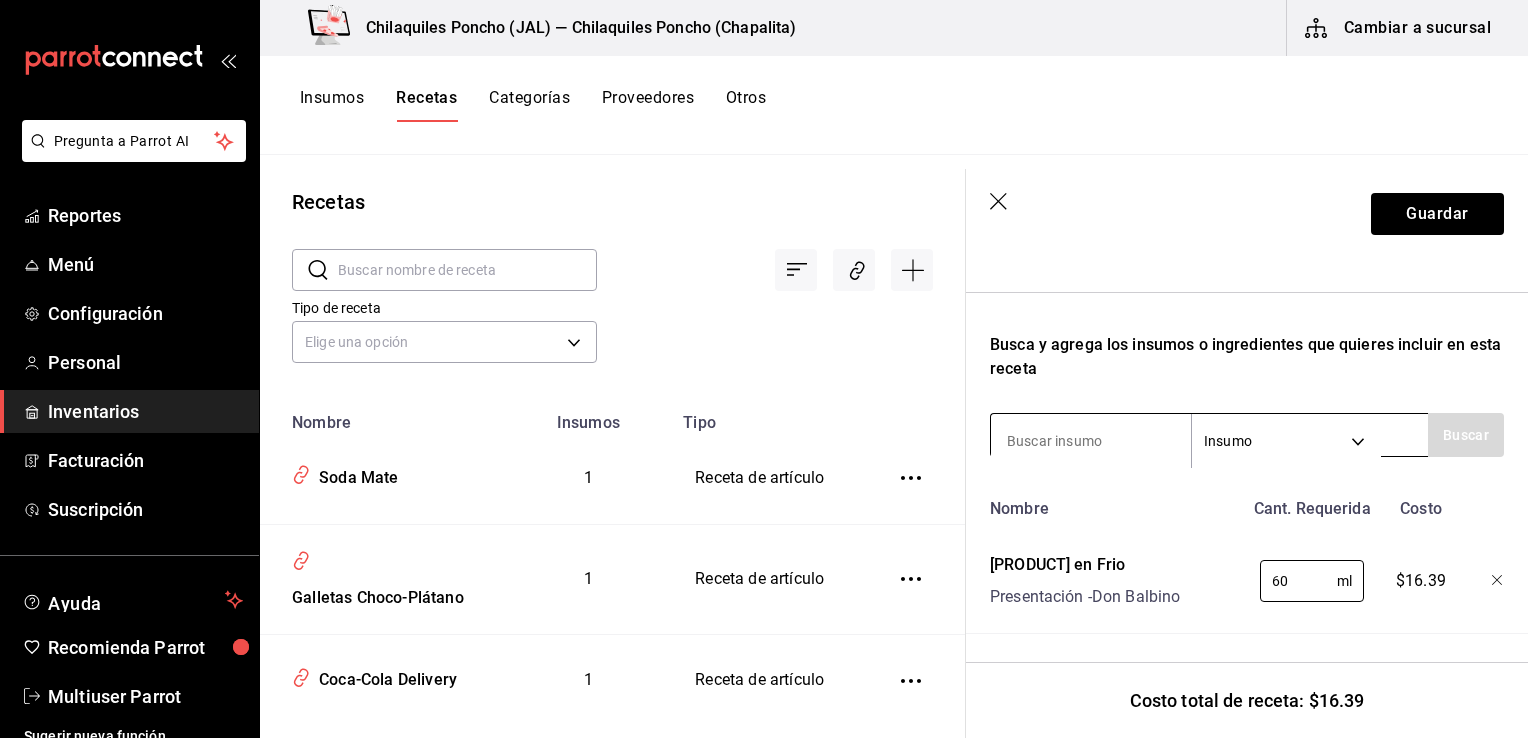 click at bounding box center [1091, 441] 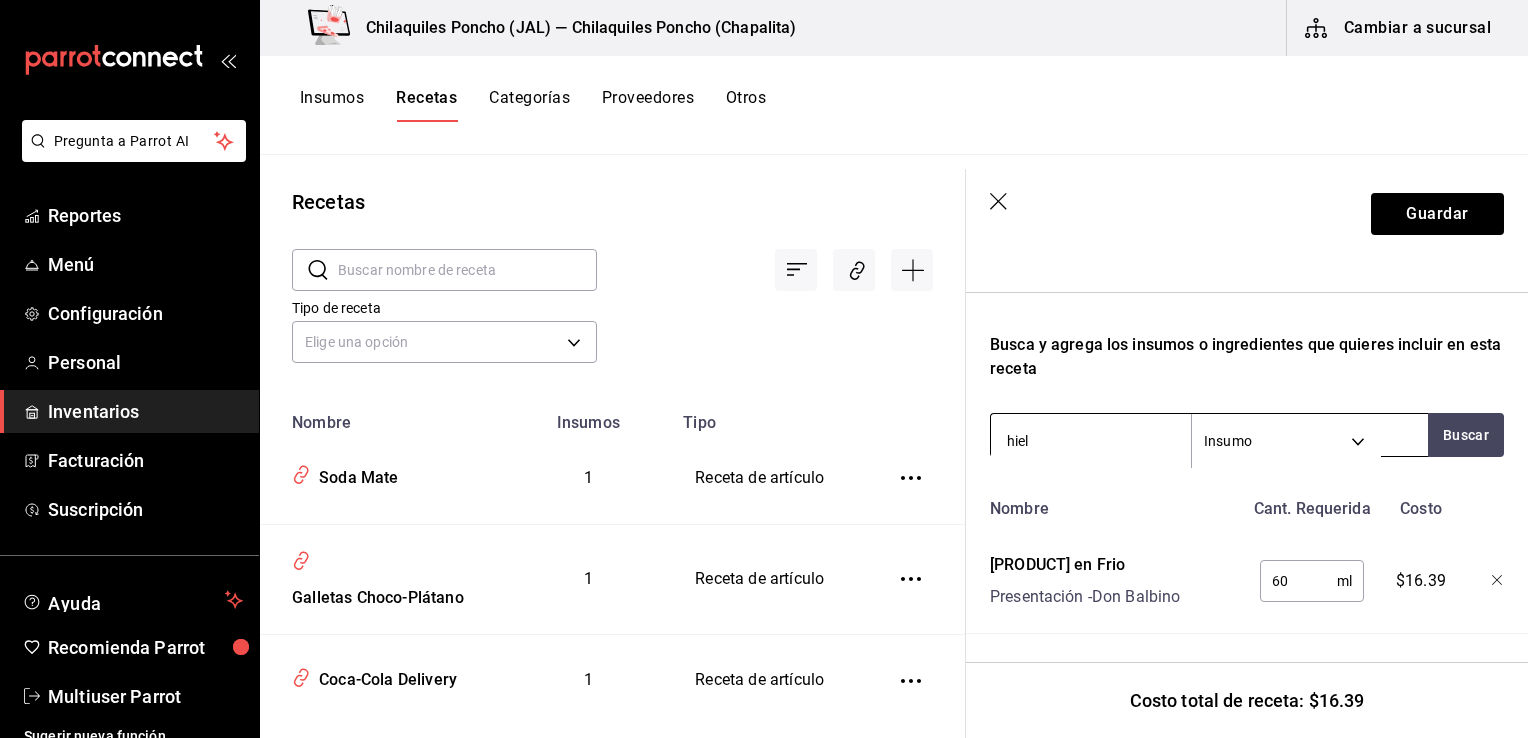 type on "hielo" 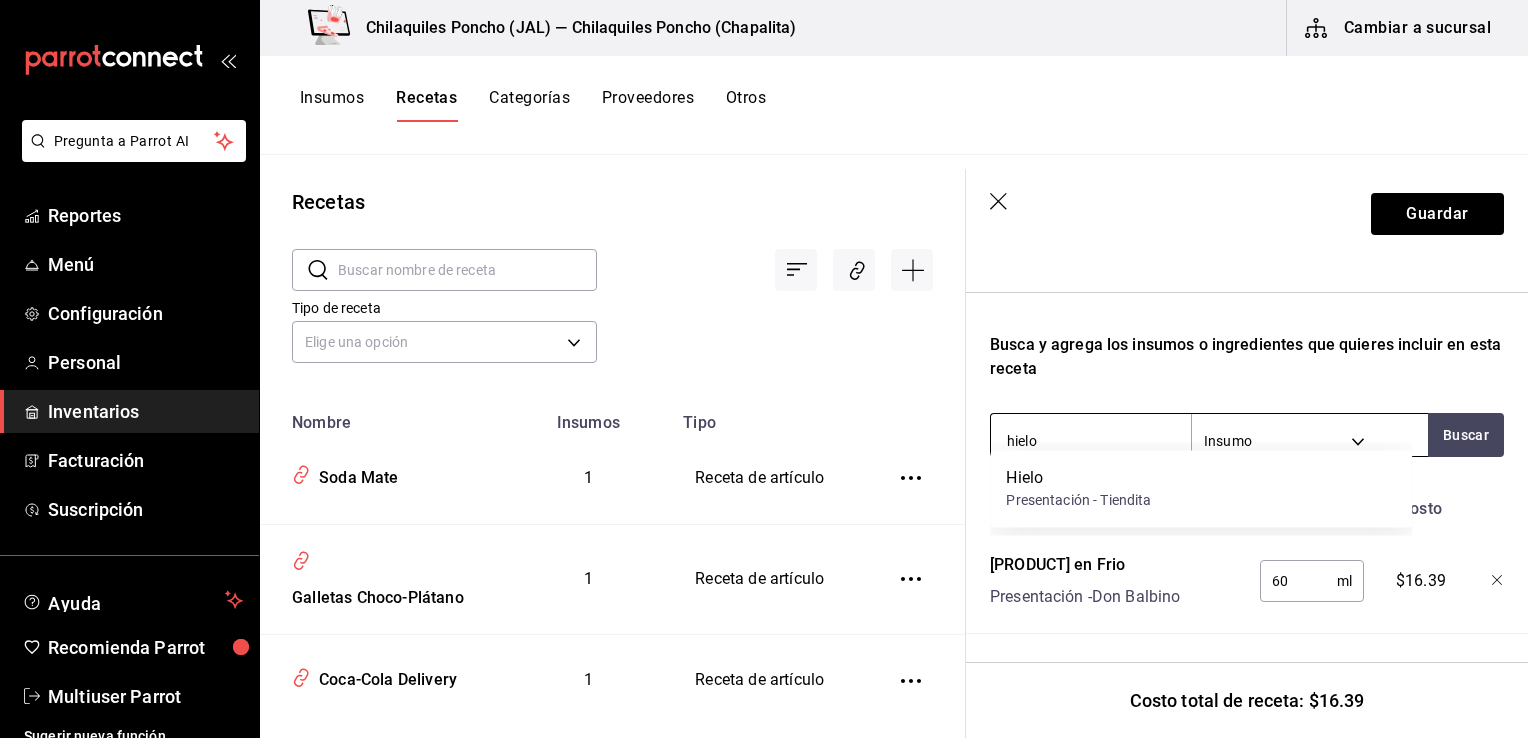 click on "Presentación - Tiendita" at bounding box center (1078, 500) 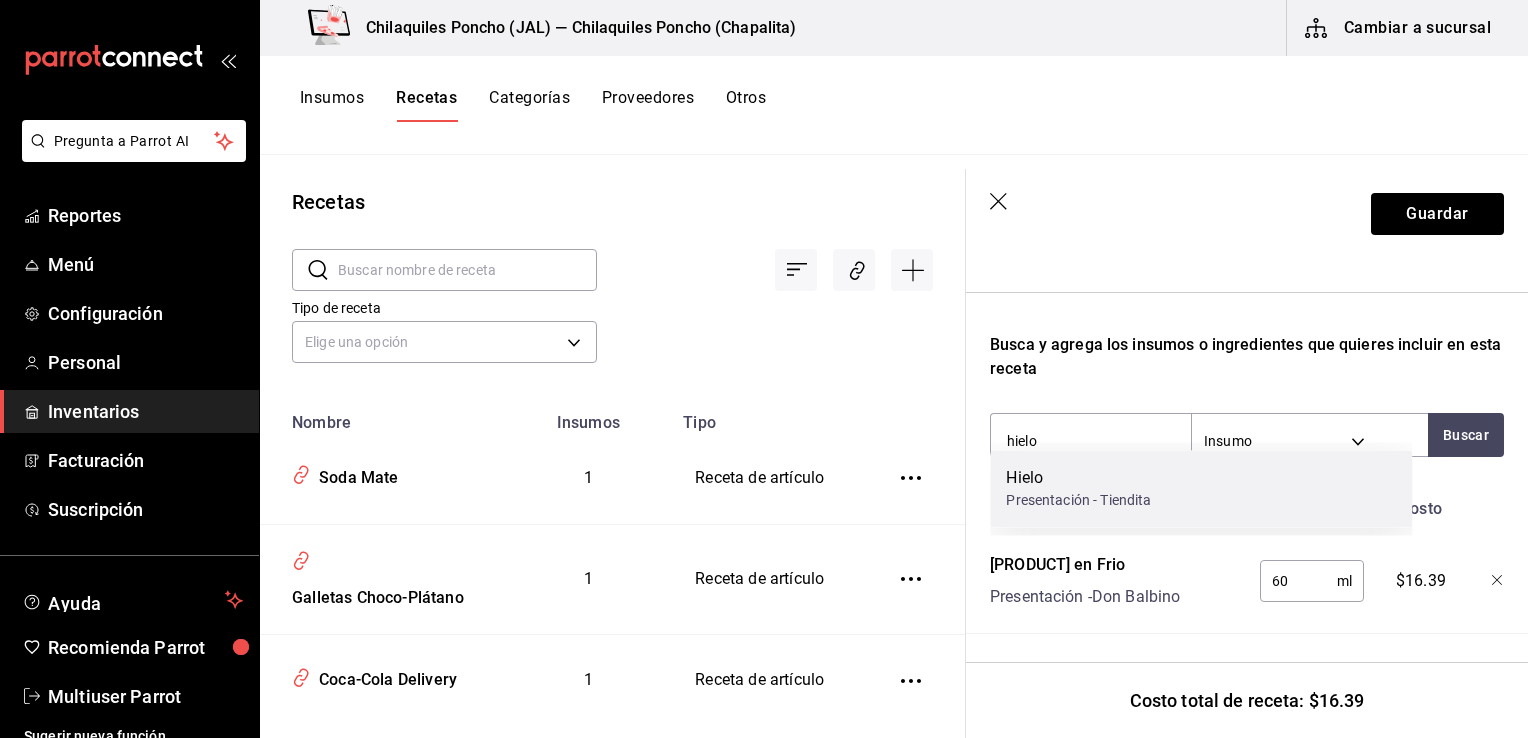 type 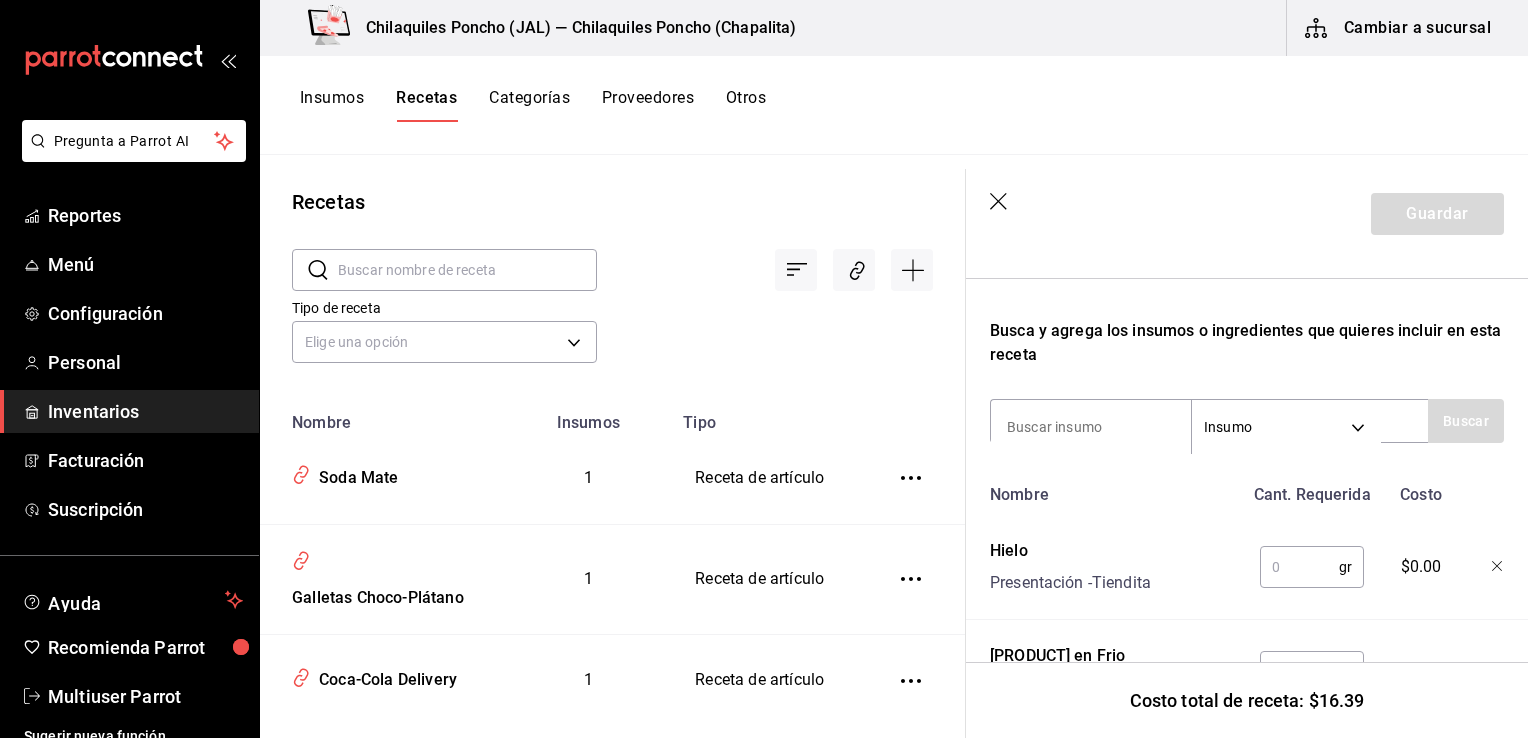 click at bounding box center [1299, 567] 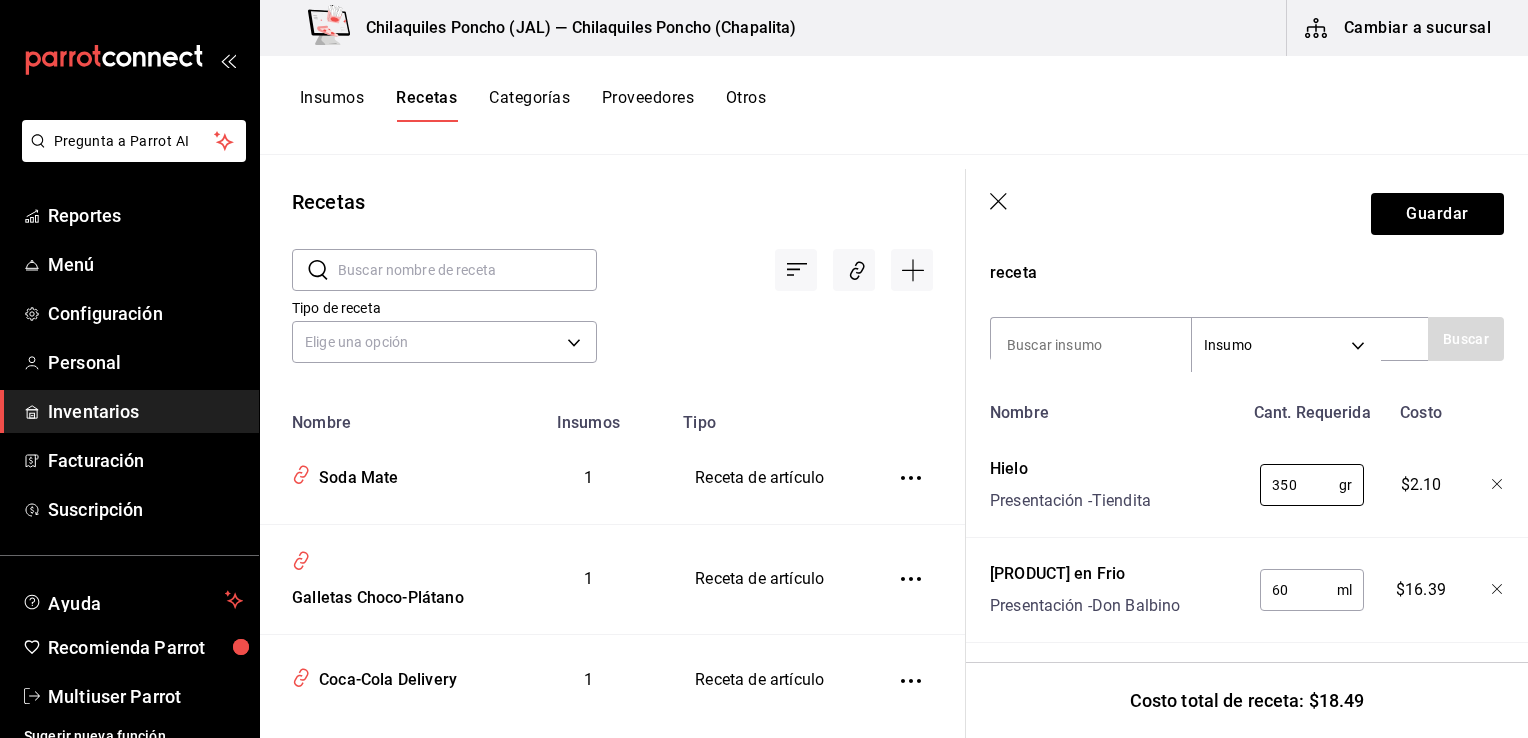 scroll, scrollTop: 405, scrollLeft: 0, axis: vertical 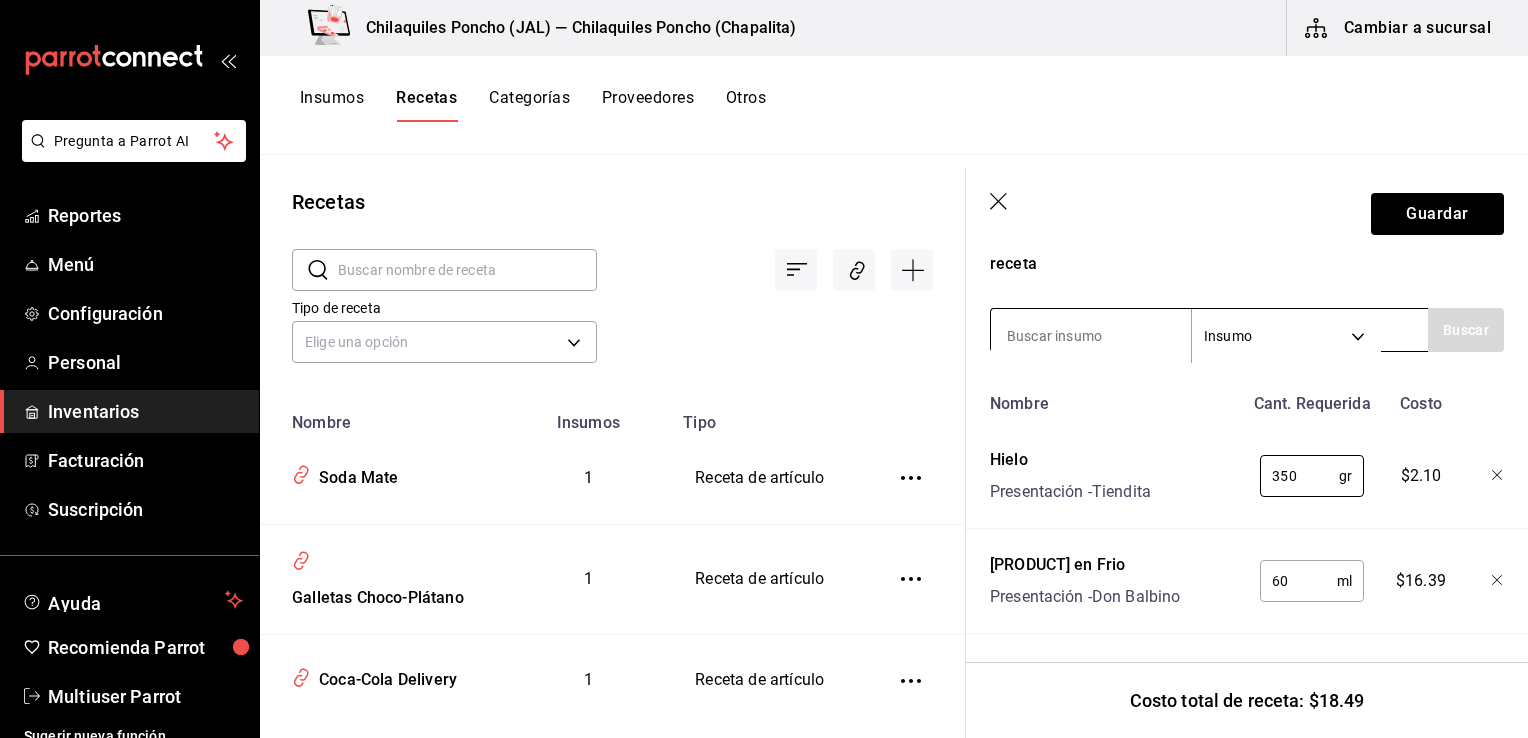 type on "350" 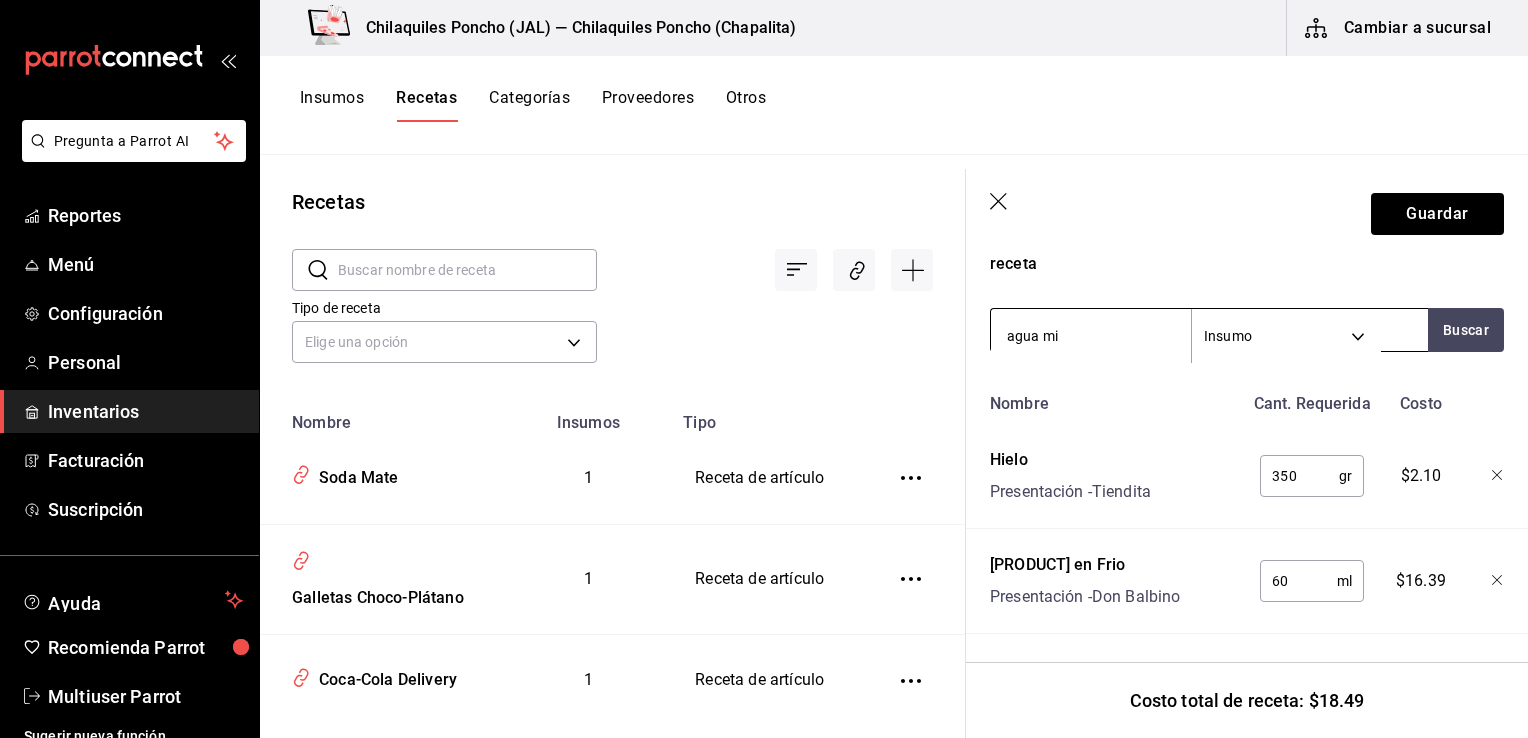 type on "agua min" 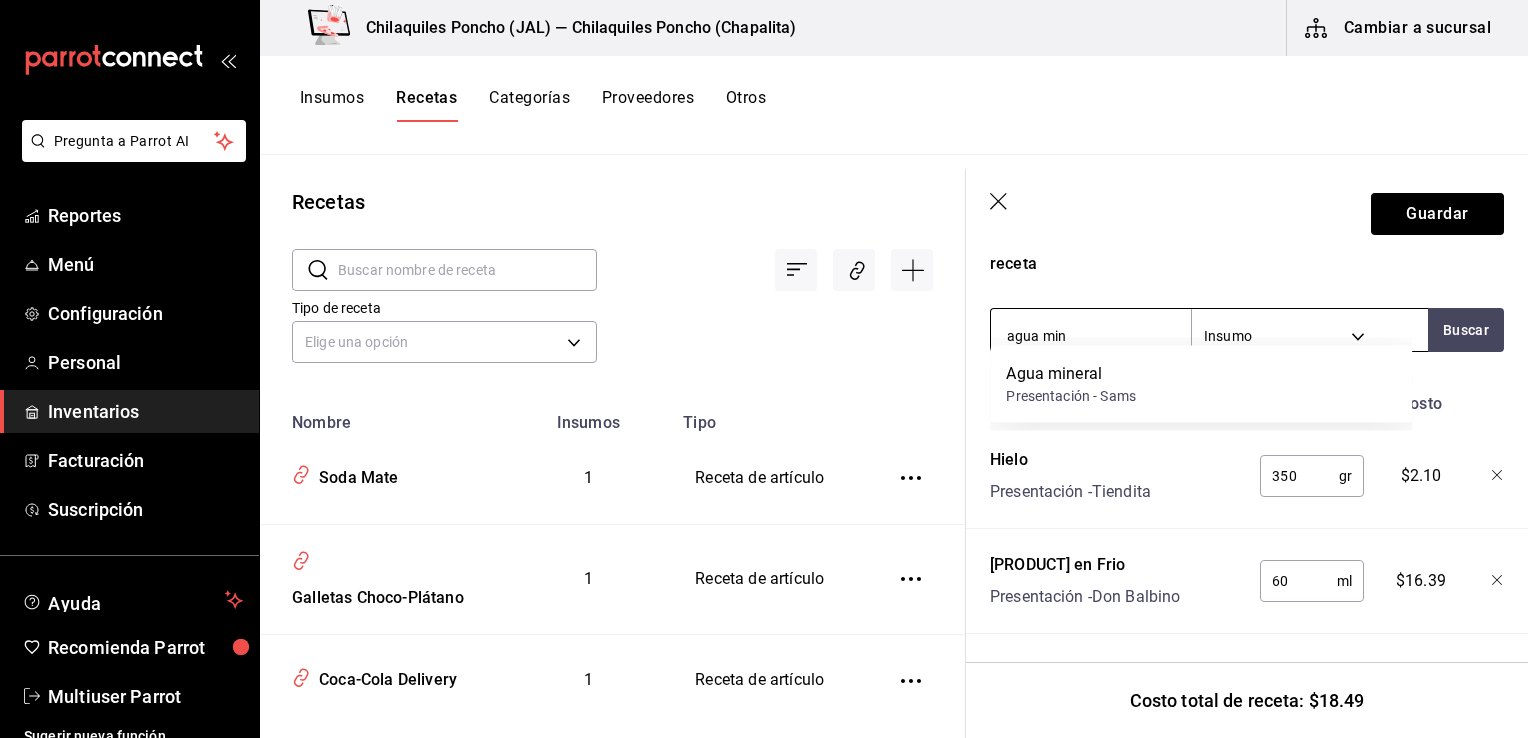click on "Agua mineral Presentación - Sams" at bounding box center (1201, 384) 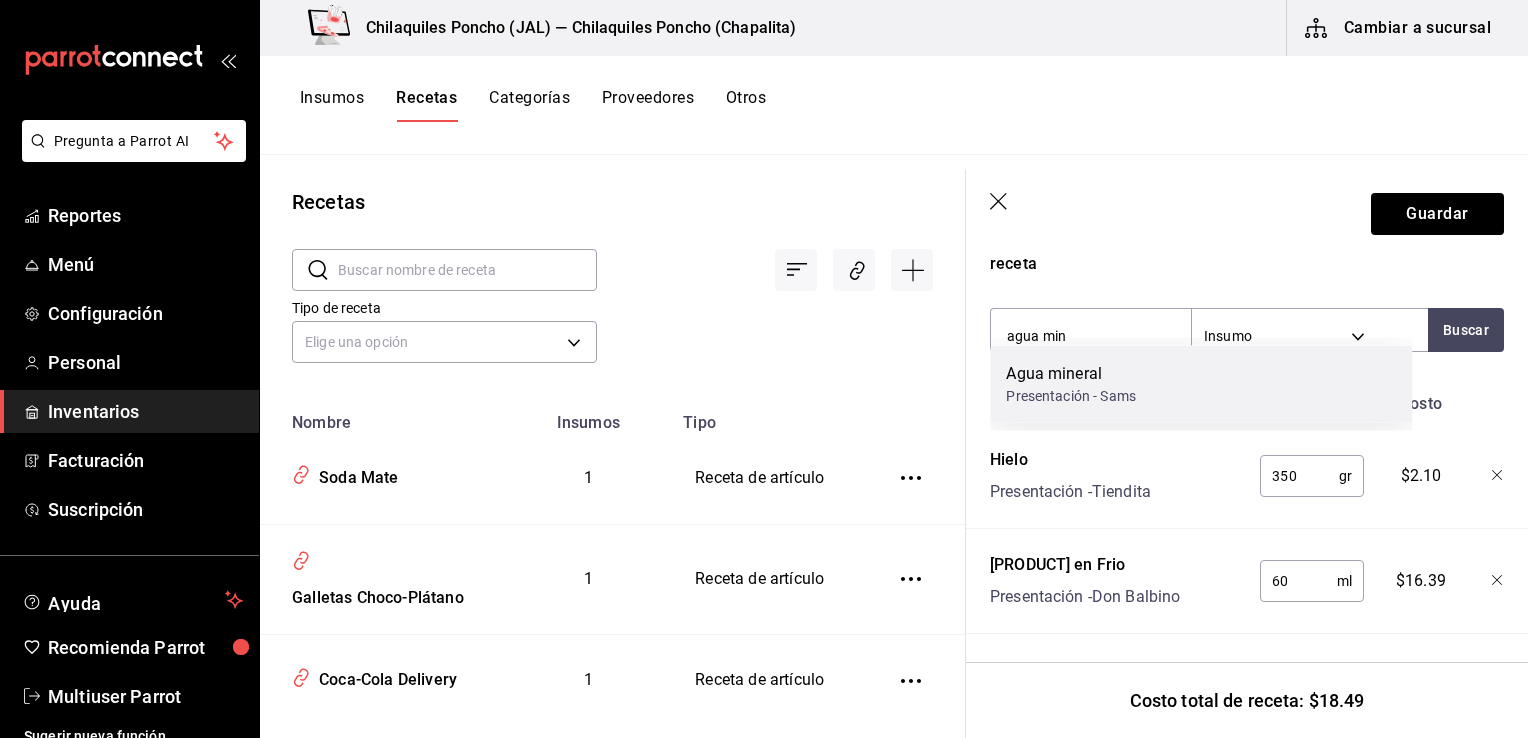 type 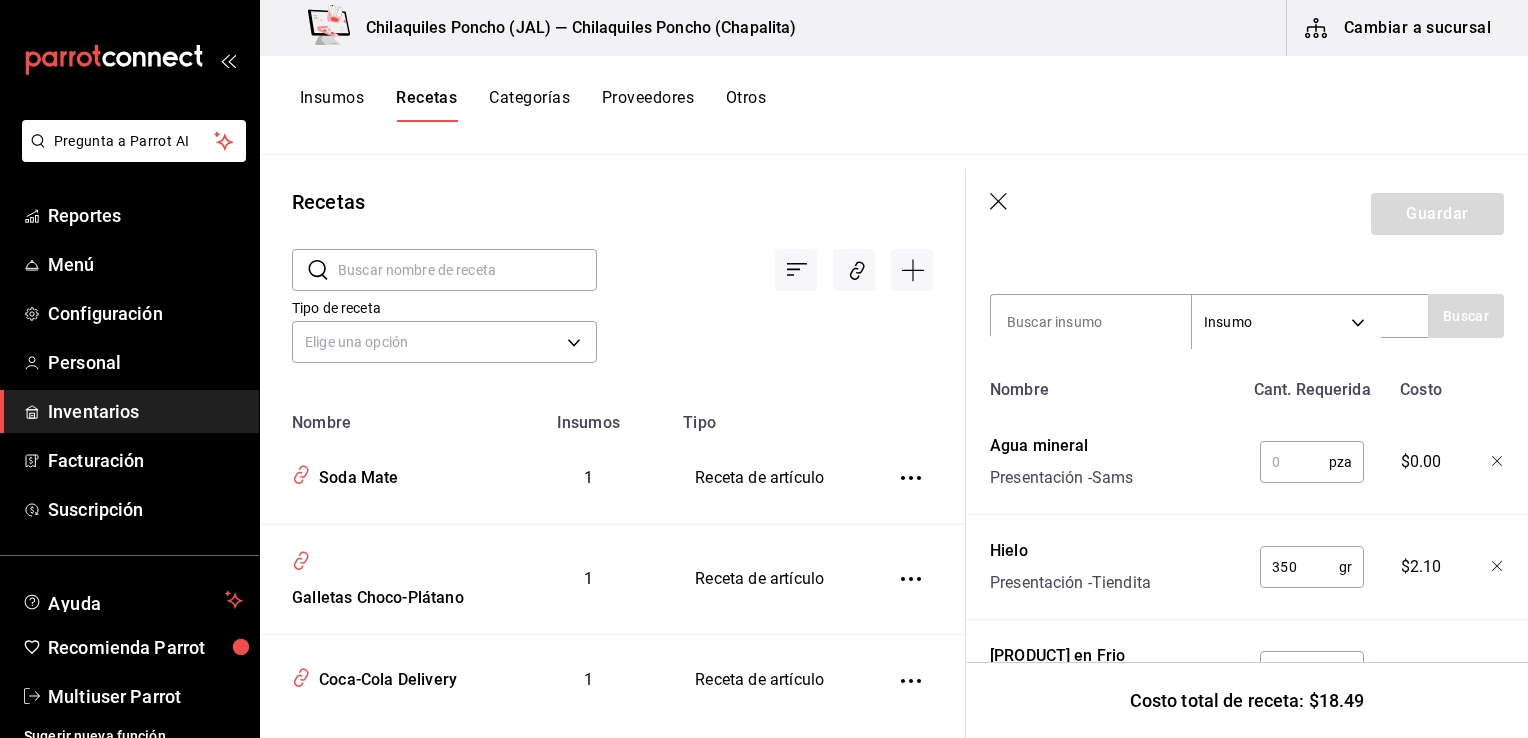 click at bounding box center (1294, 462) 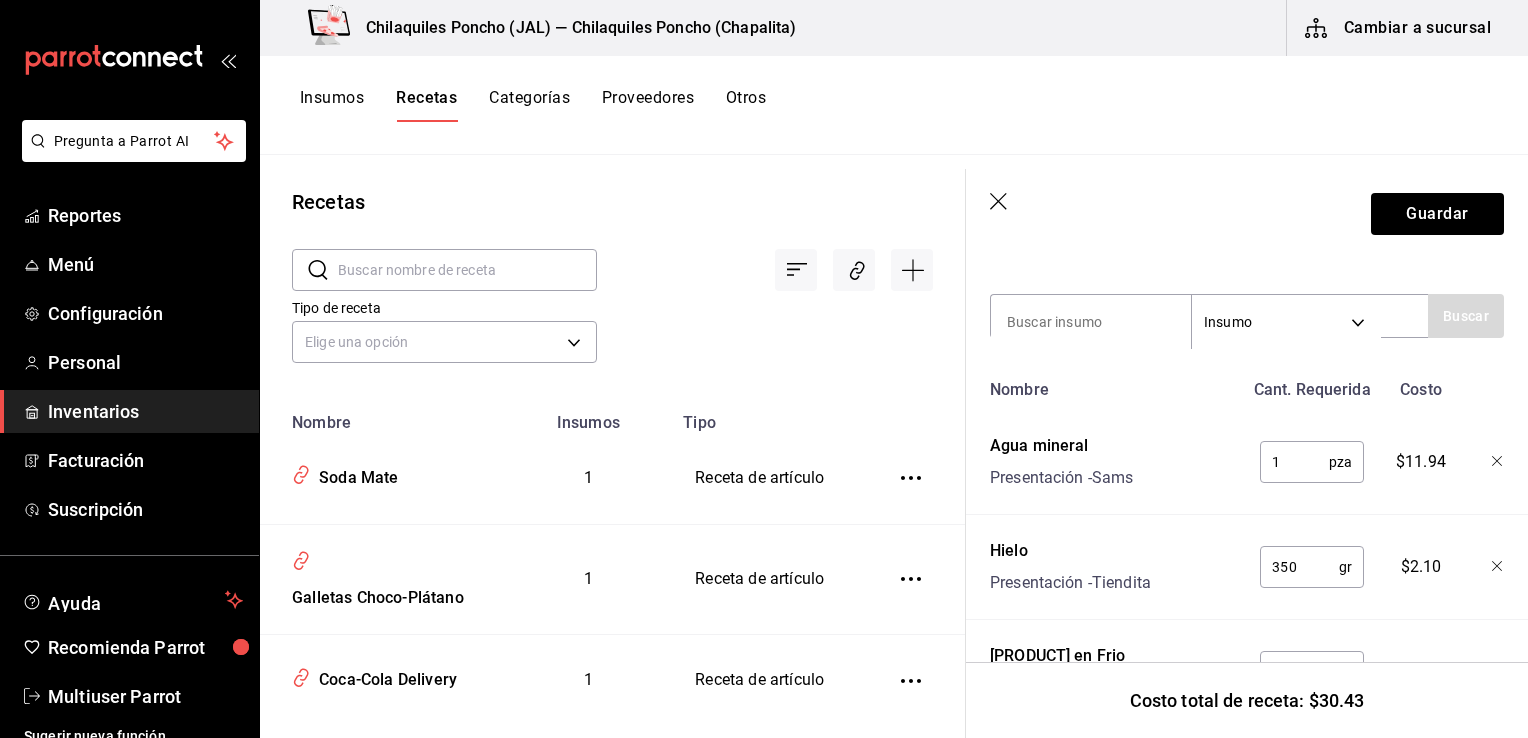 type on "1" 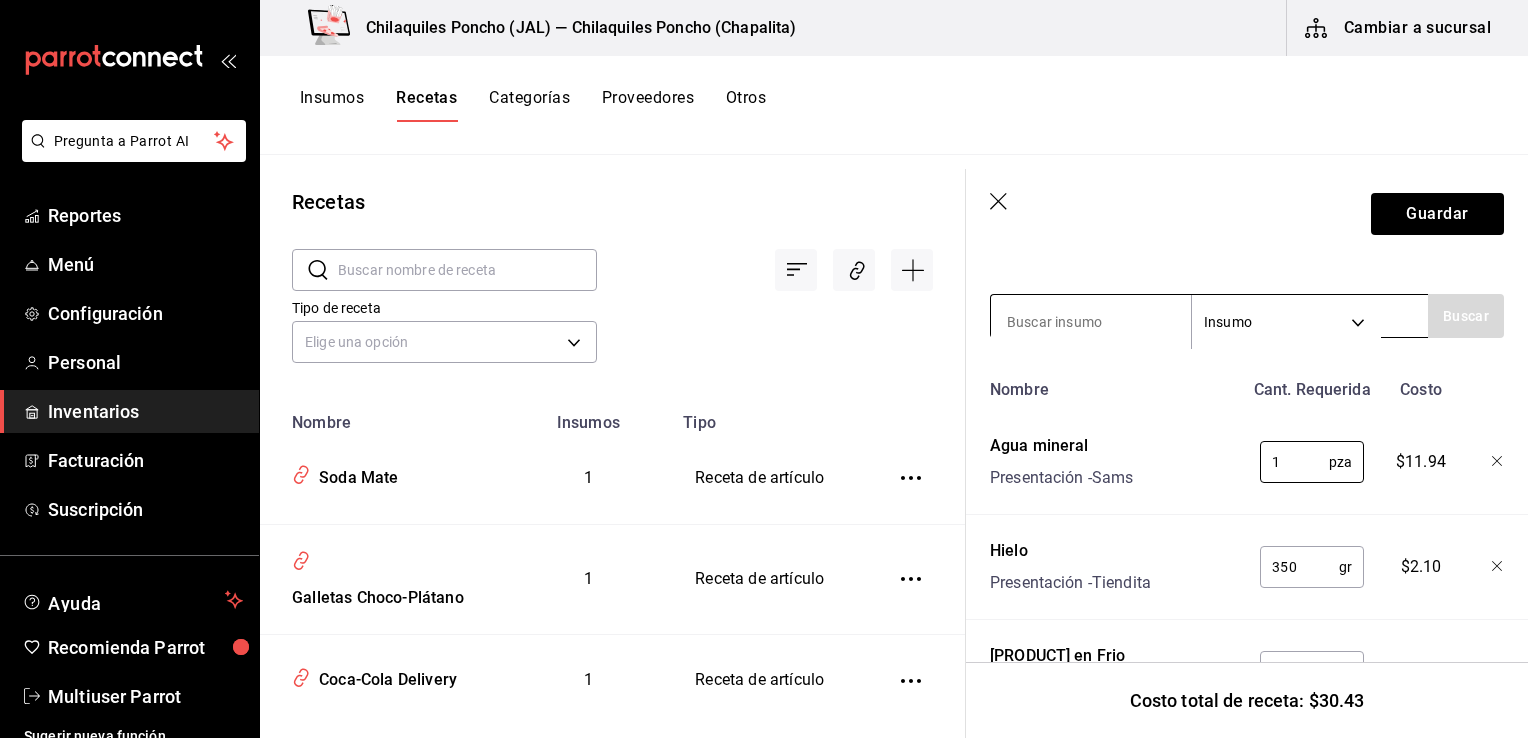 click at bounding box center (1091, 322) 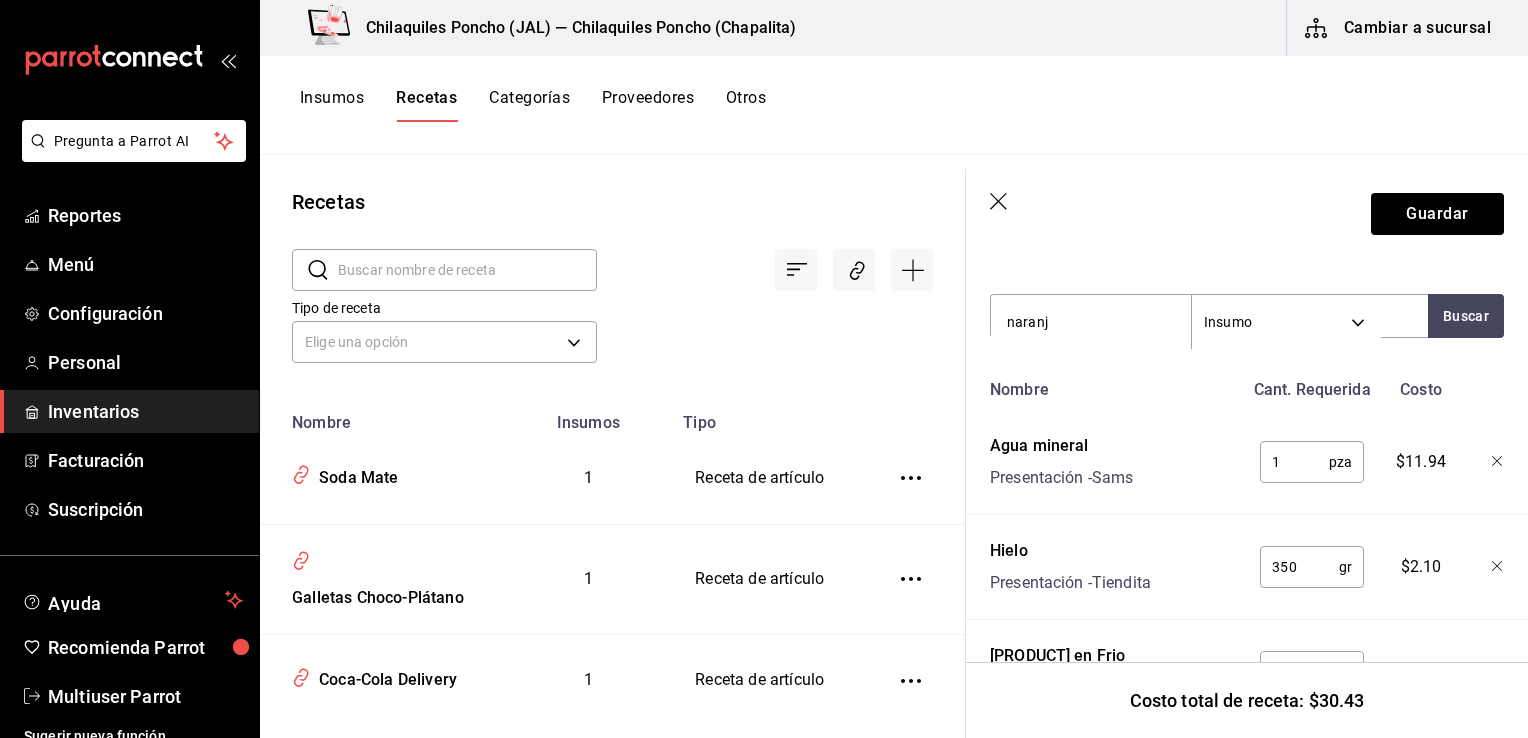 type on "naranja" 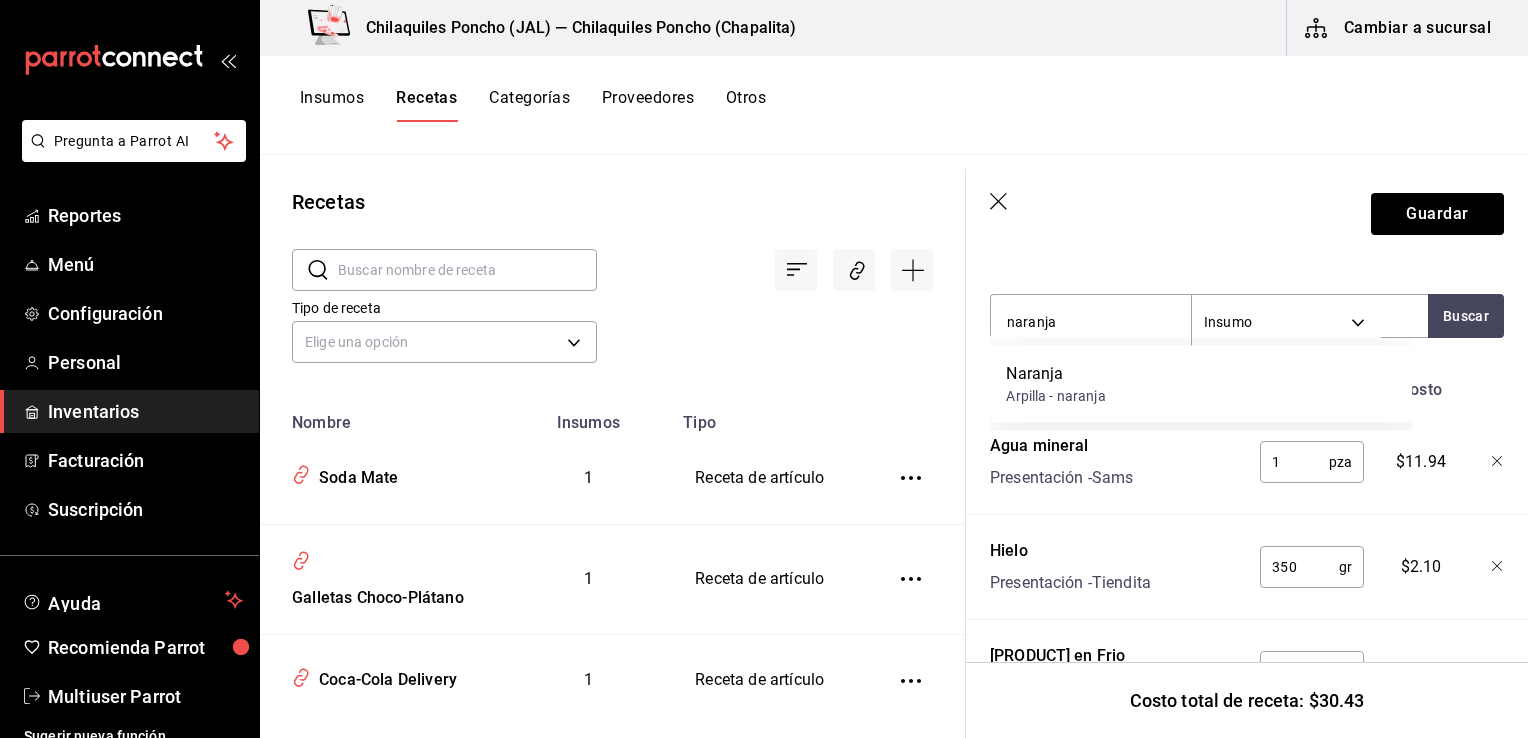 click on "Naranja" at bounding box center [1055, 374] 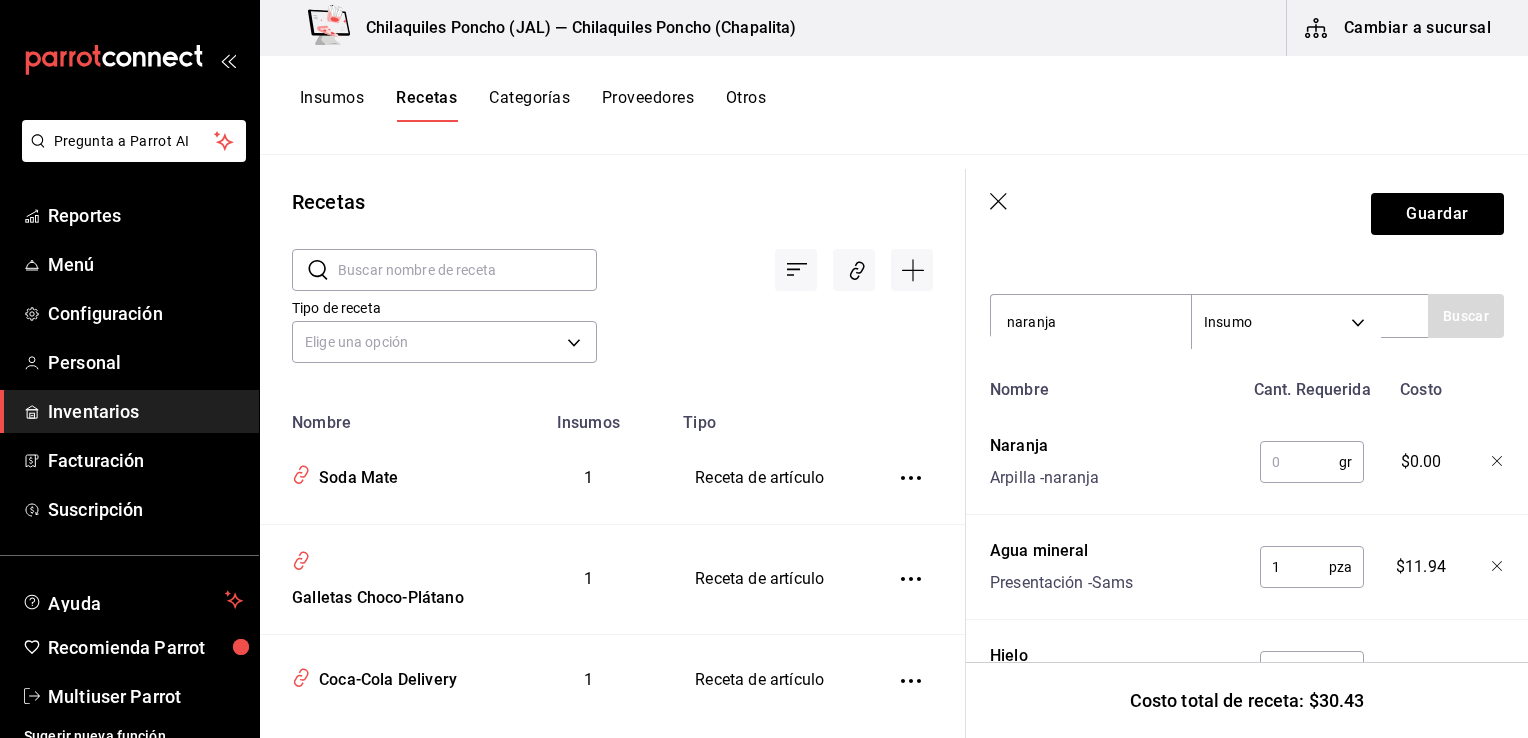 type 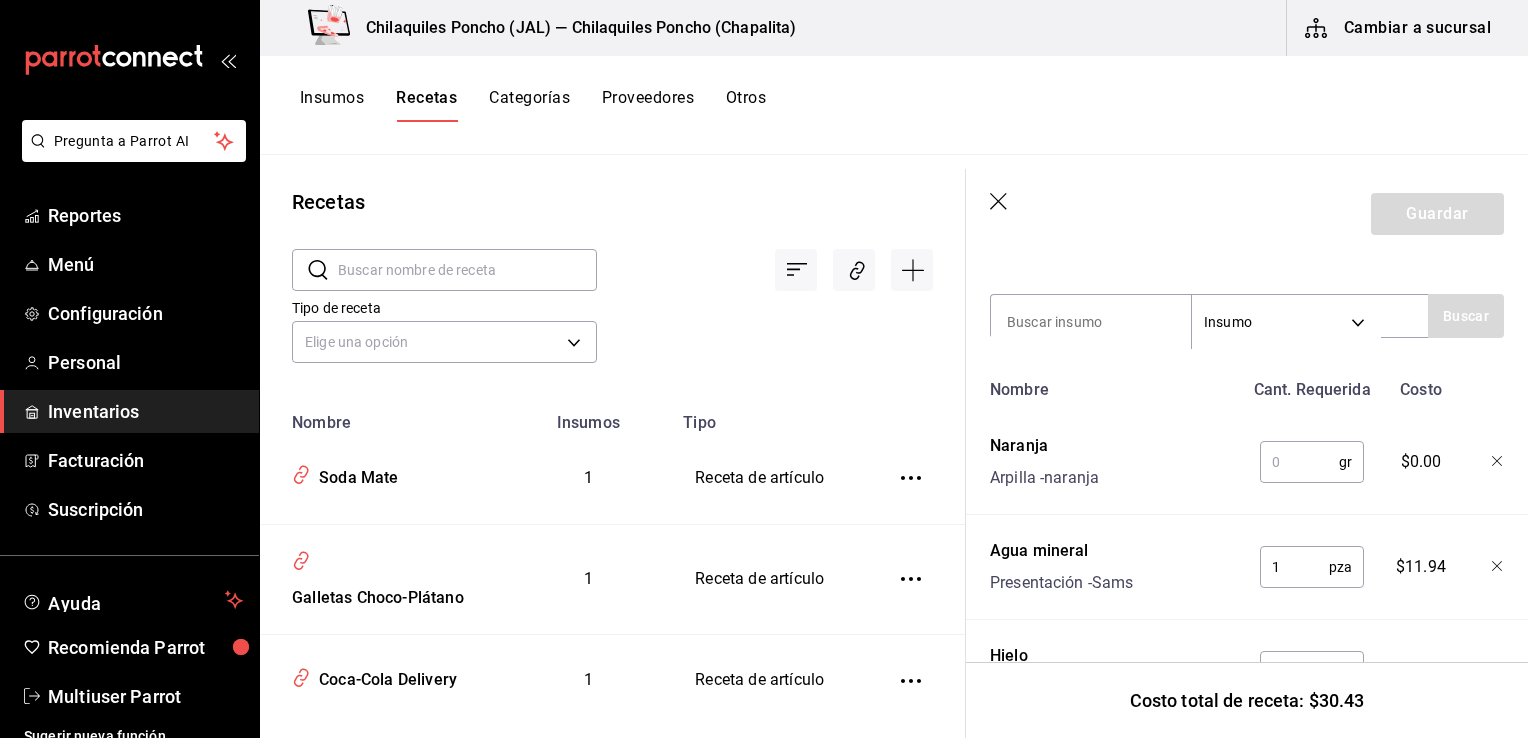 click at bounding box center [1299, 462] 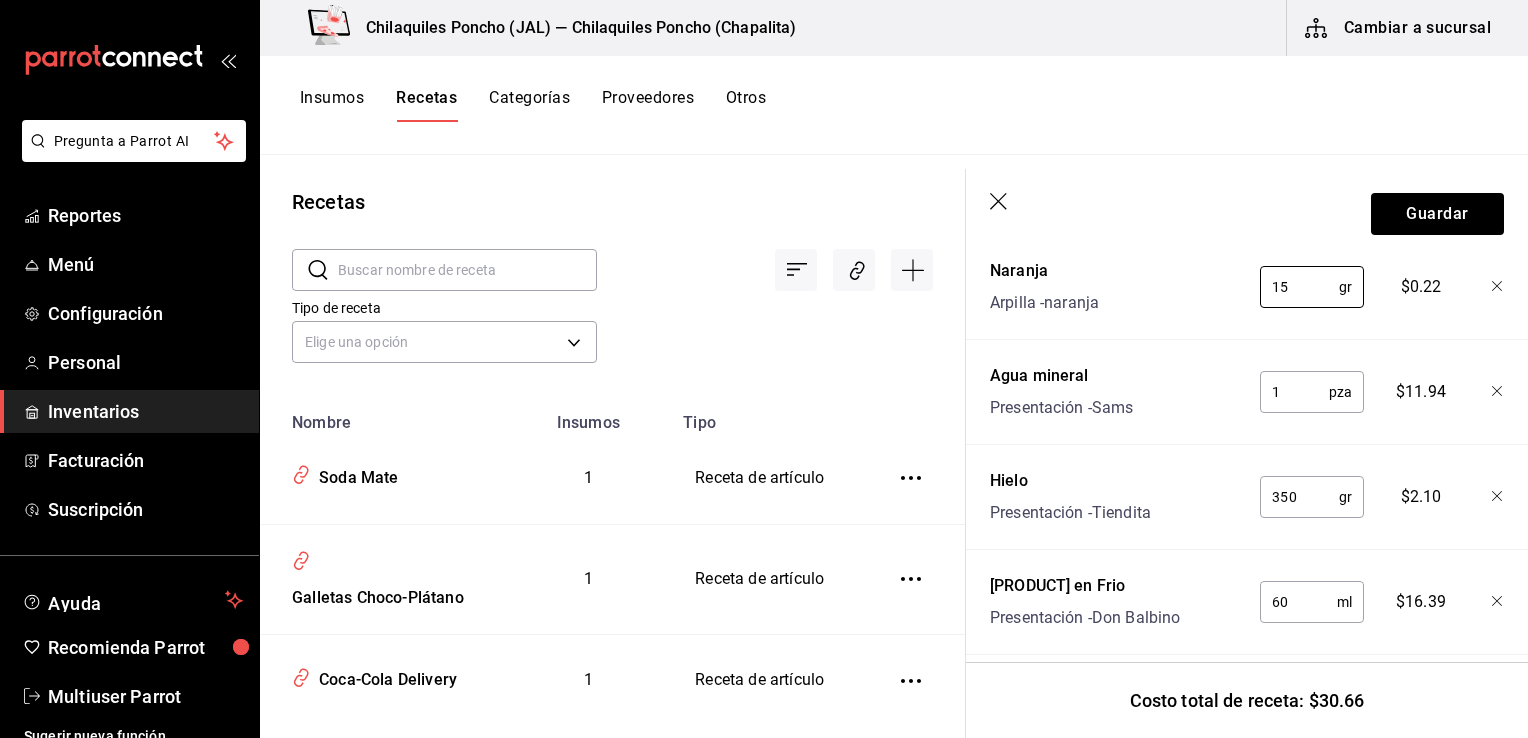 scroll, scrollTop: 616, scrollLeft: 0, axis: vertical 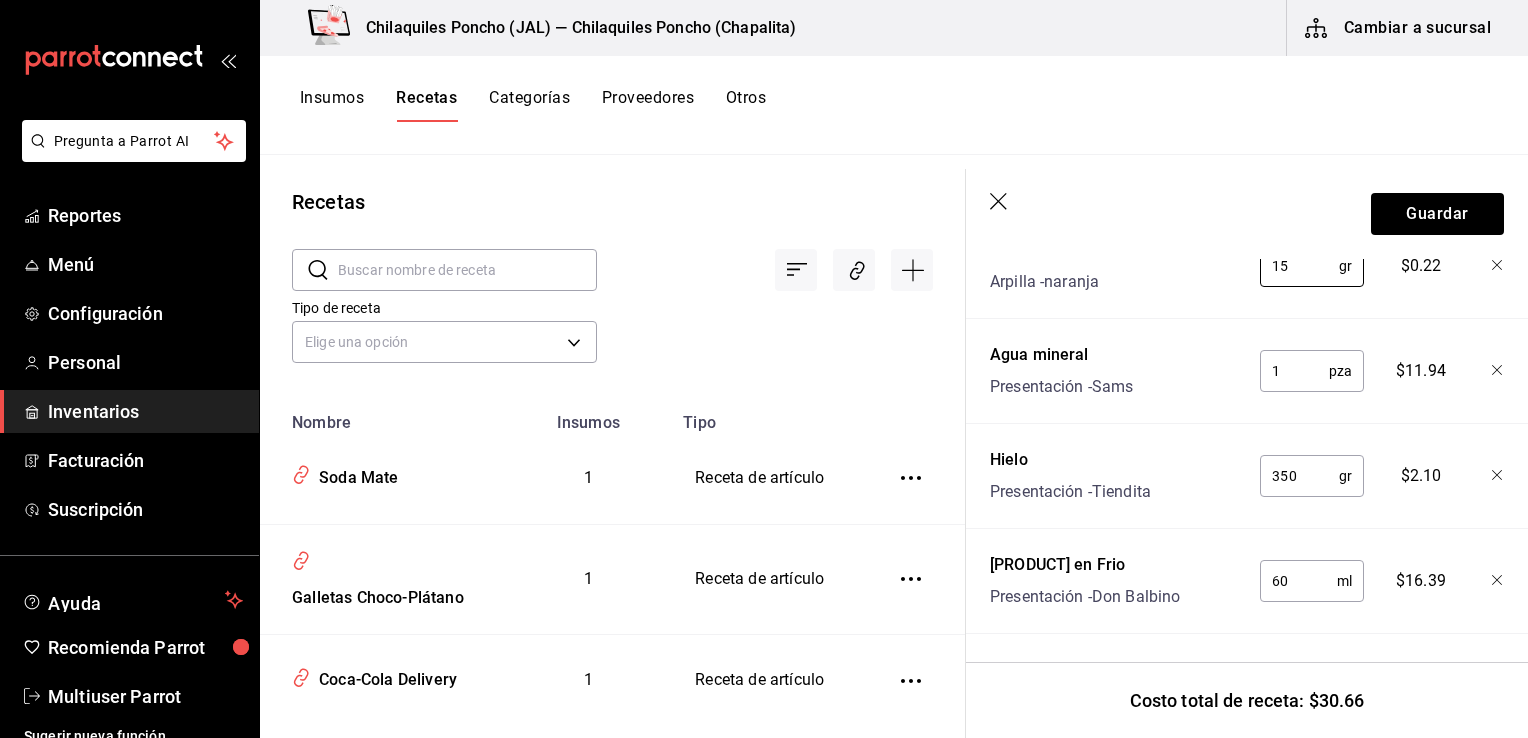 type on "15" 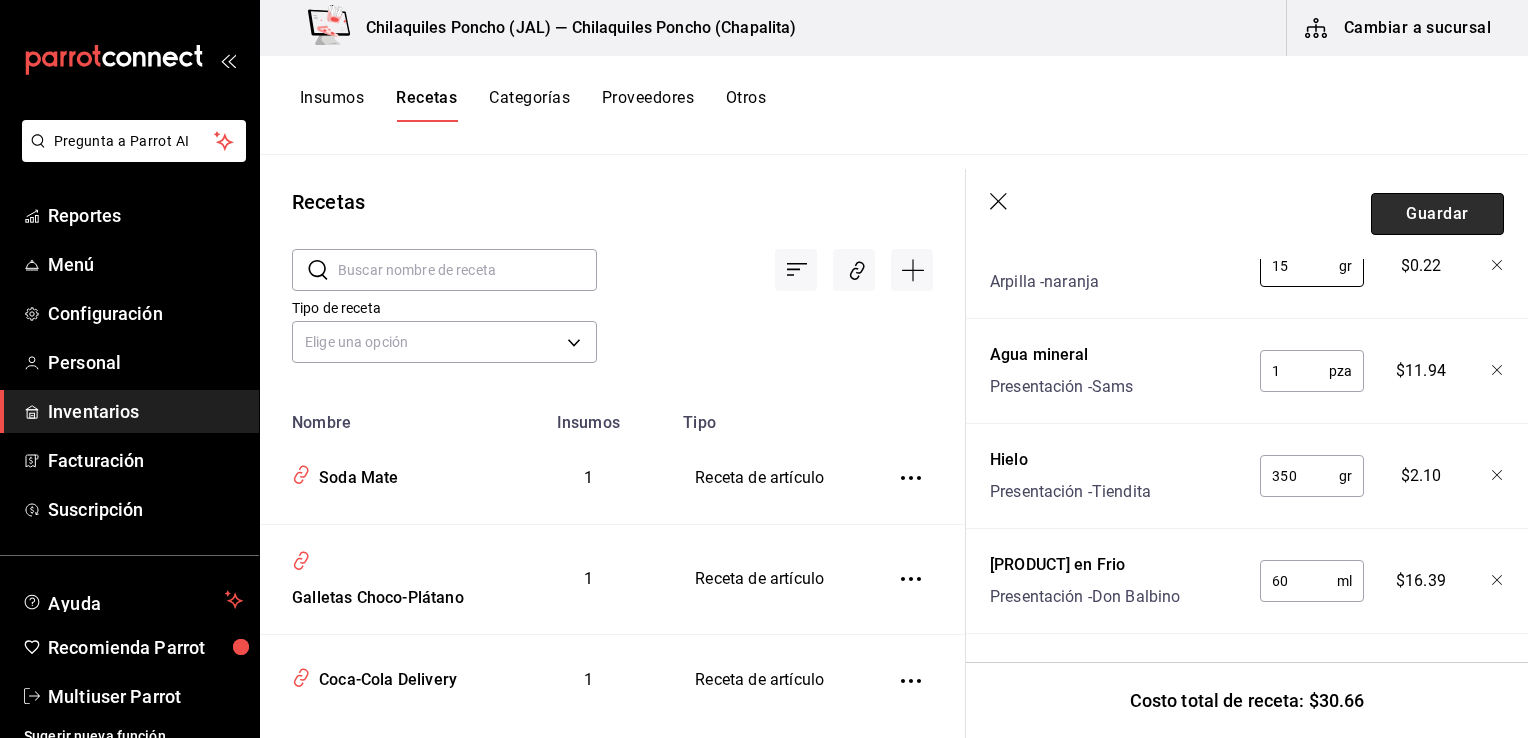 click on "Guardar" at bounding box center (1437, 214) 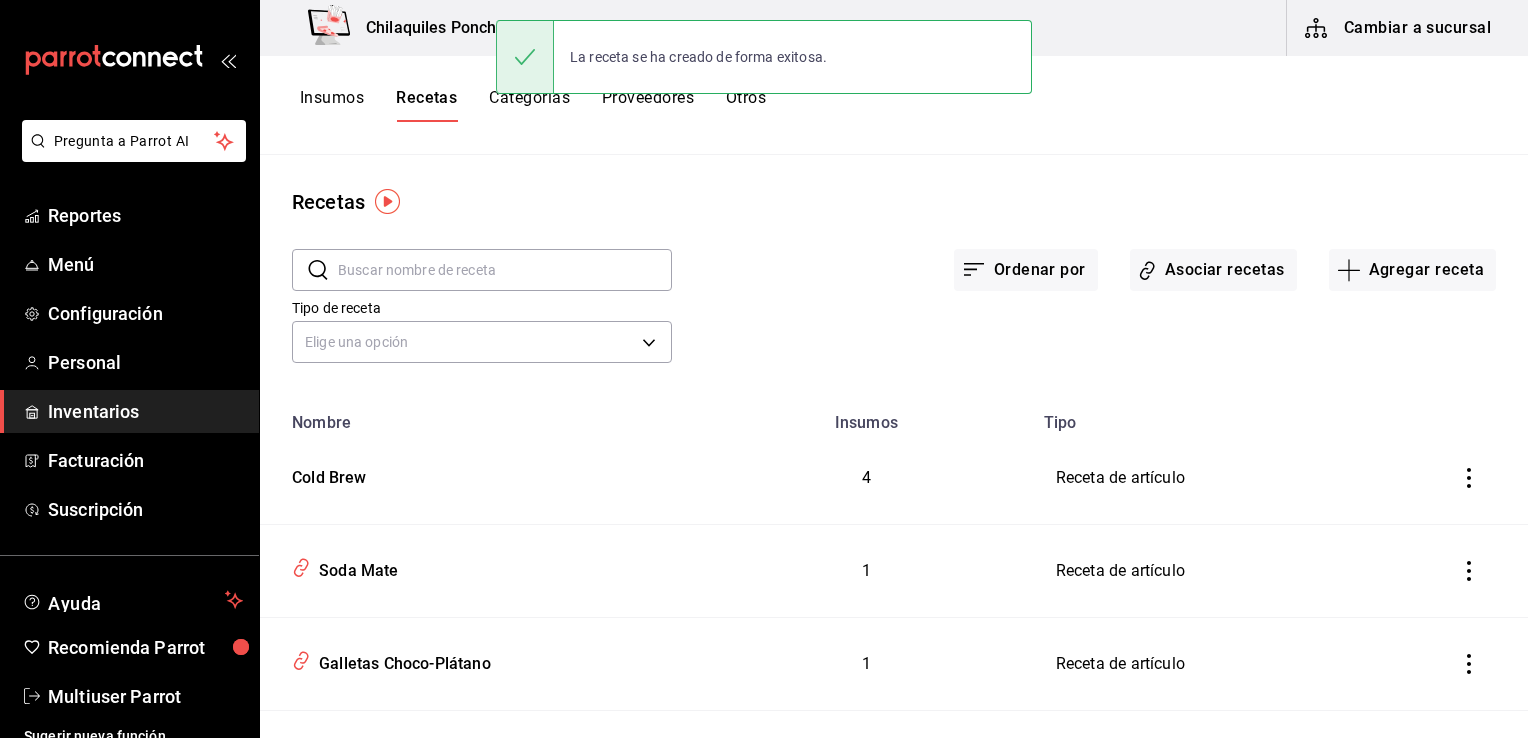 scroll, scrollTop: 0, scrollLeft: 0, axis: both 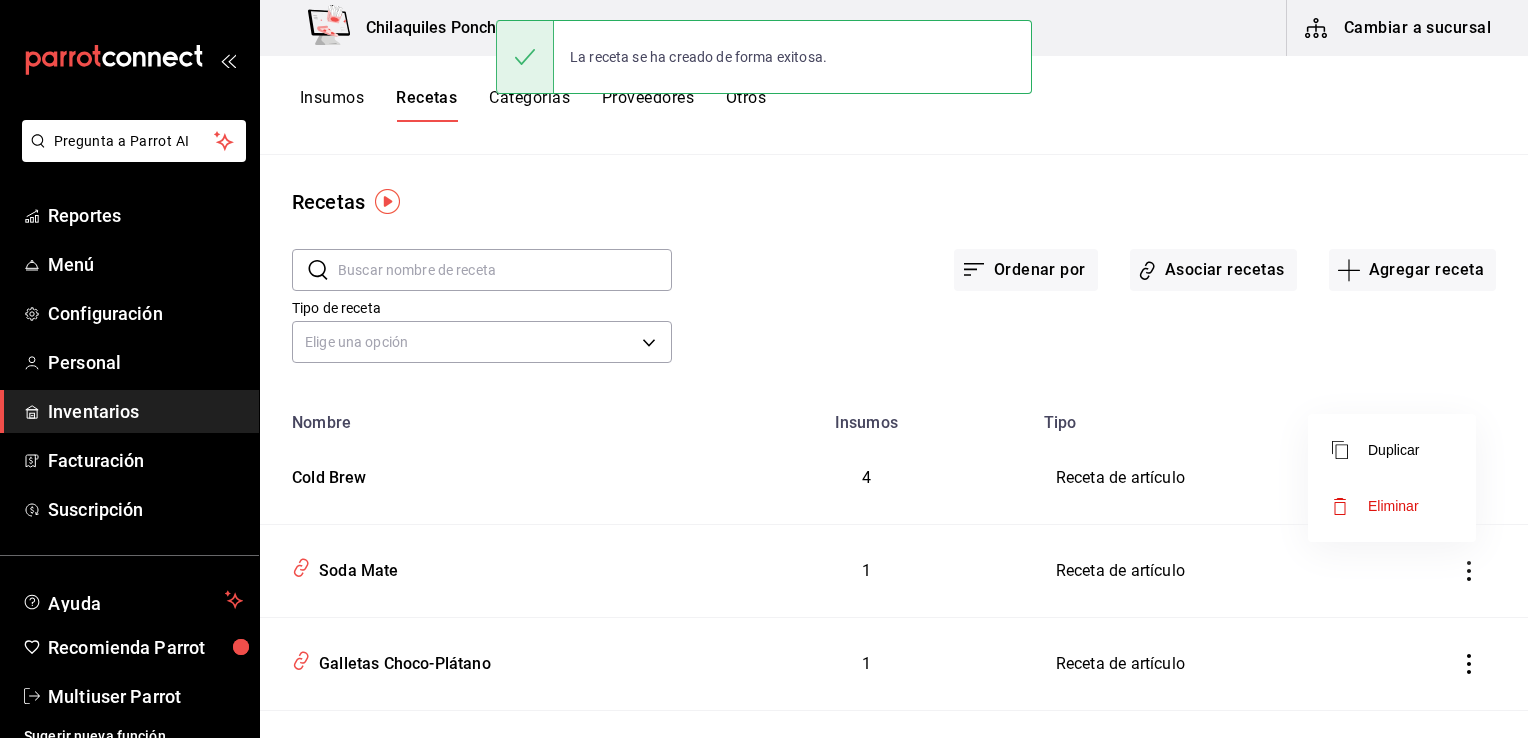 click on "Duplicar Eliminar" at bounding box center (1392, 478) 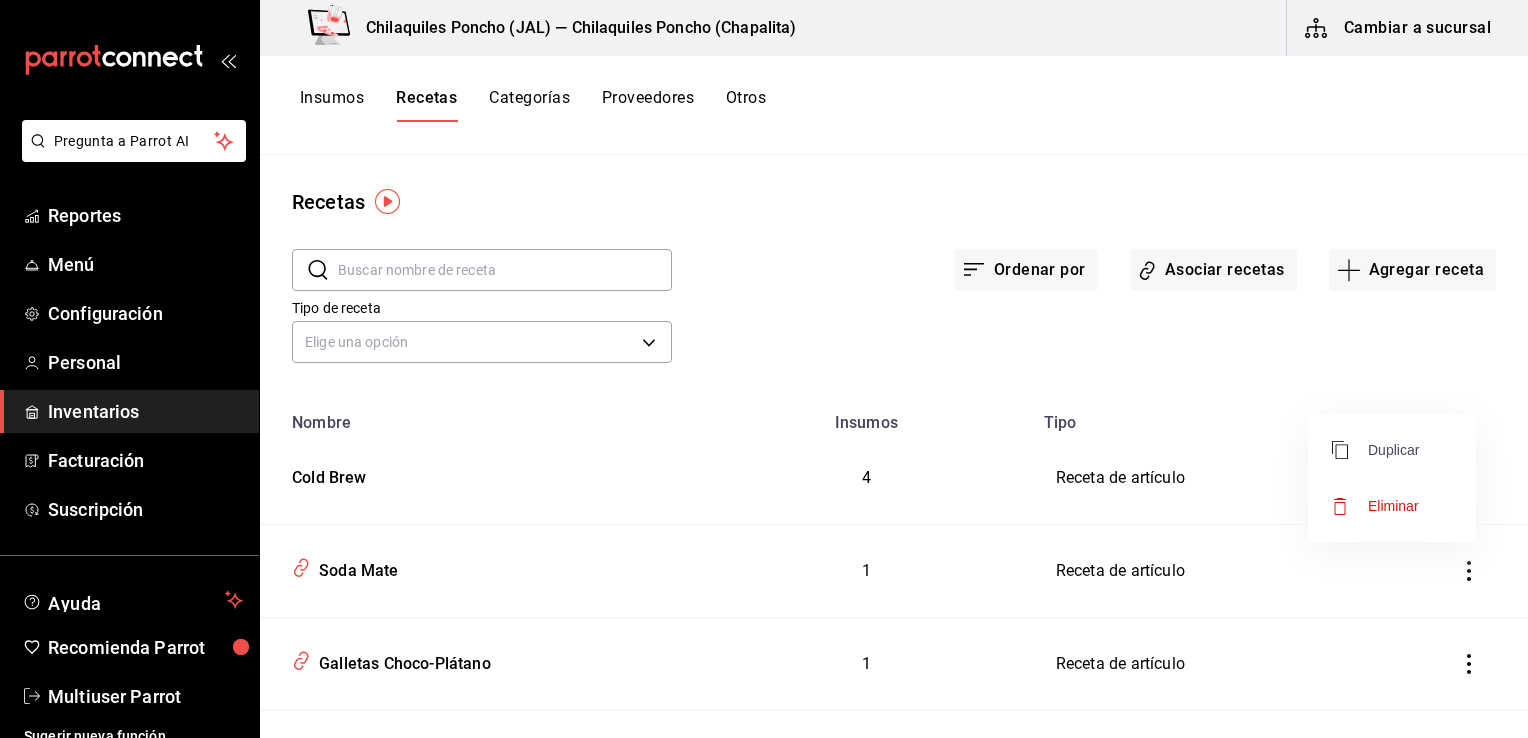 click on "Duplicar" at bounding box center [1375, 450] 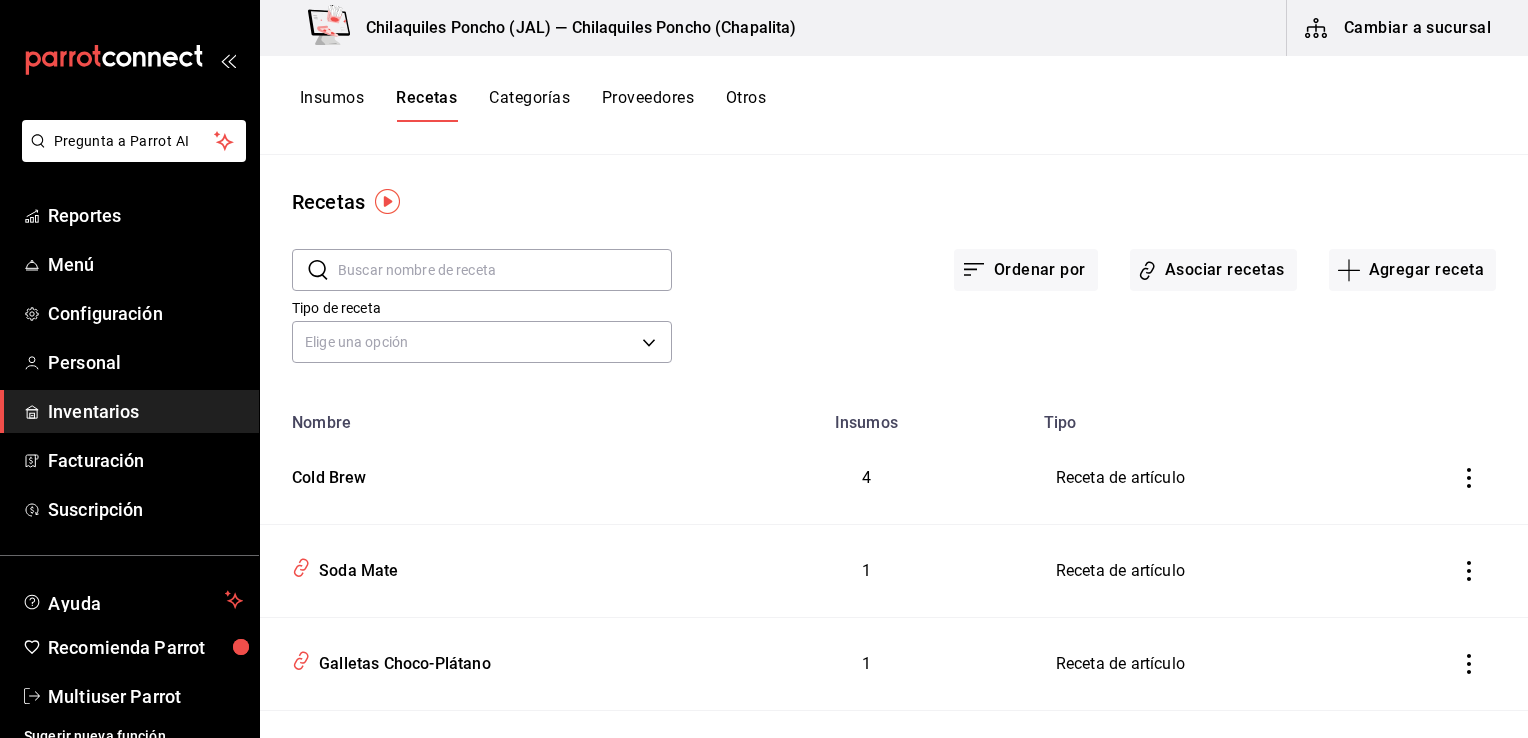 click on "Categorías" at bounding box center [529, 105] 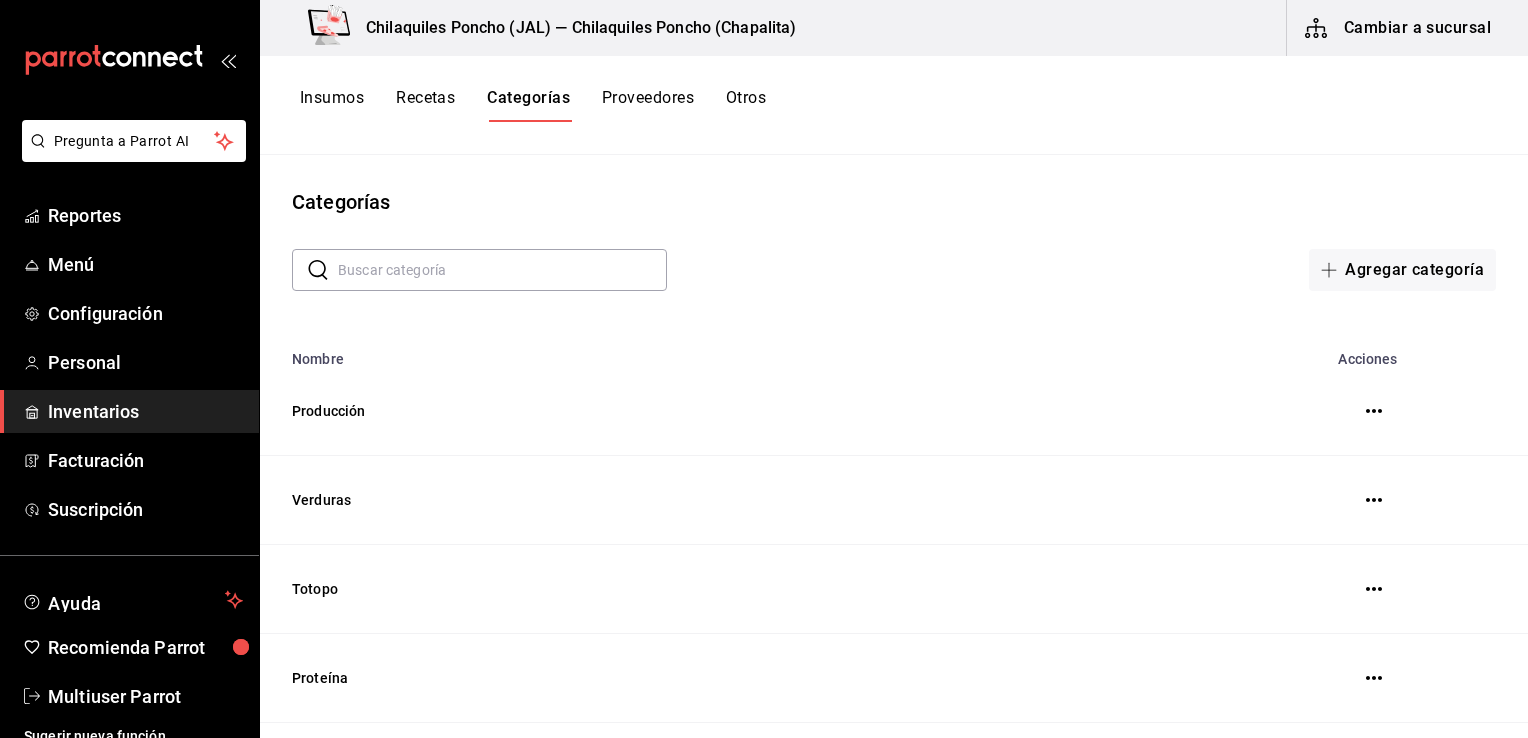 click on "Recetas" at bounding box center [425, 105] 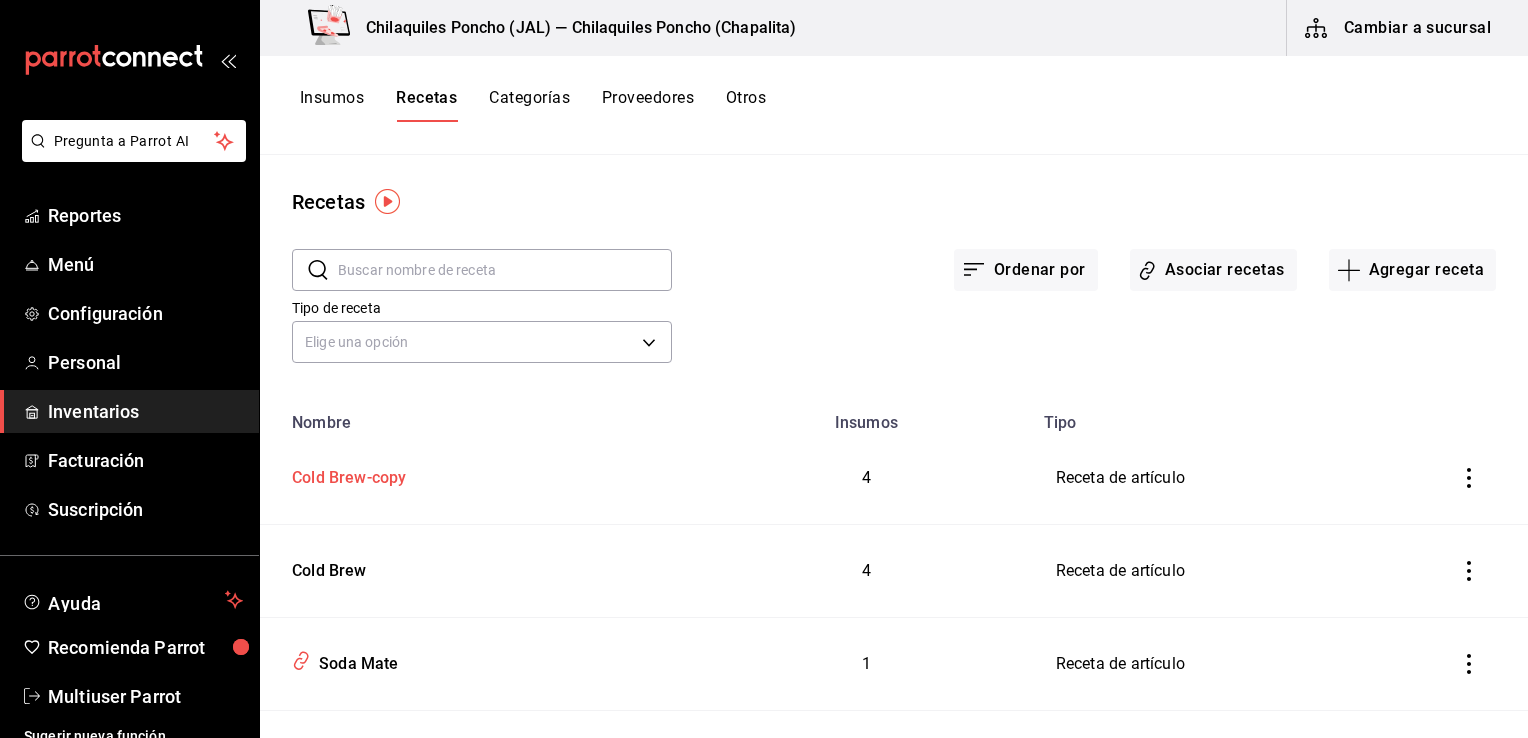 click on "Cold Brew-copy" at bounding box center [480, 478] 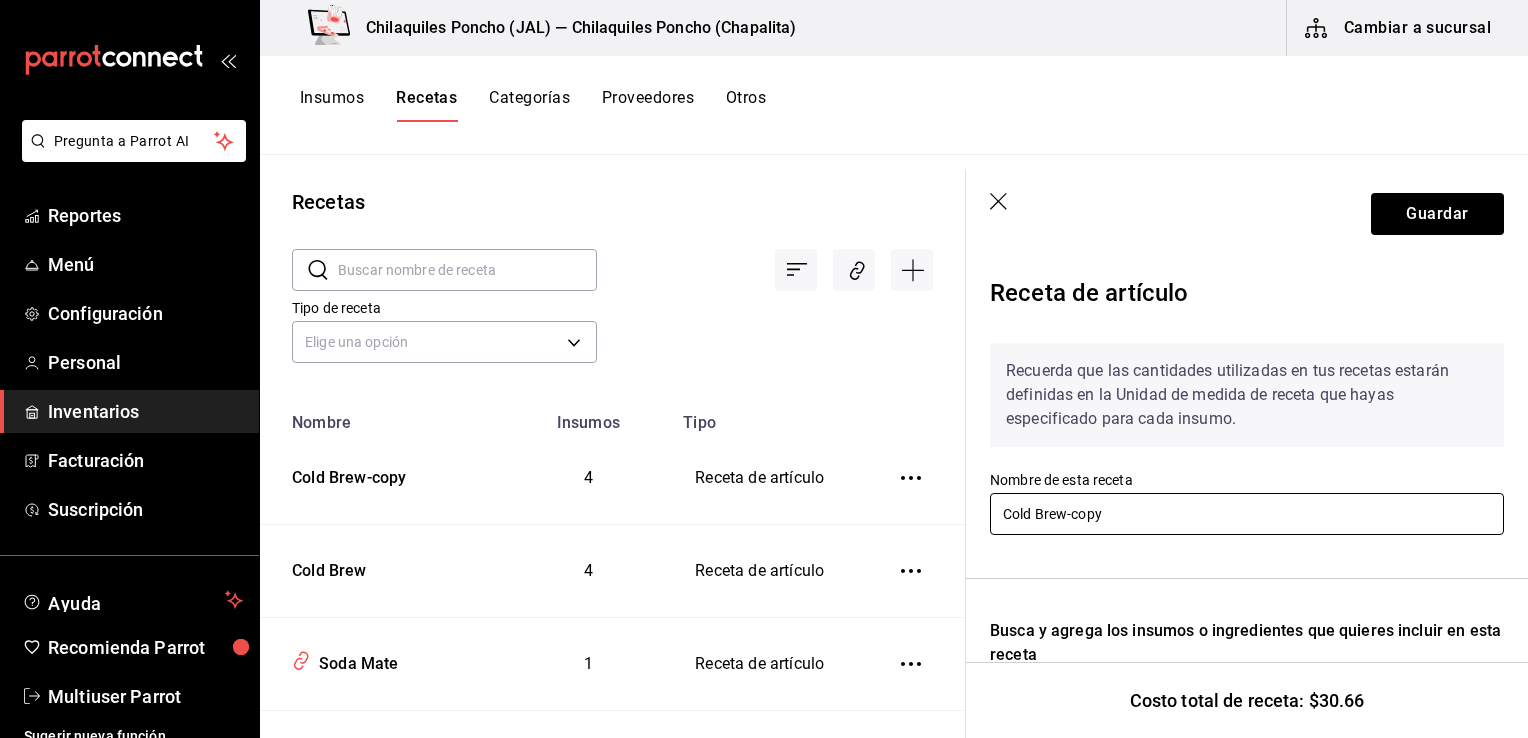 click on "Cold Brew-copy" at bounding box center (1247, 514) 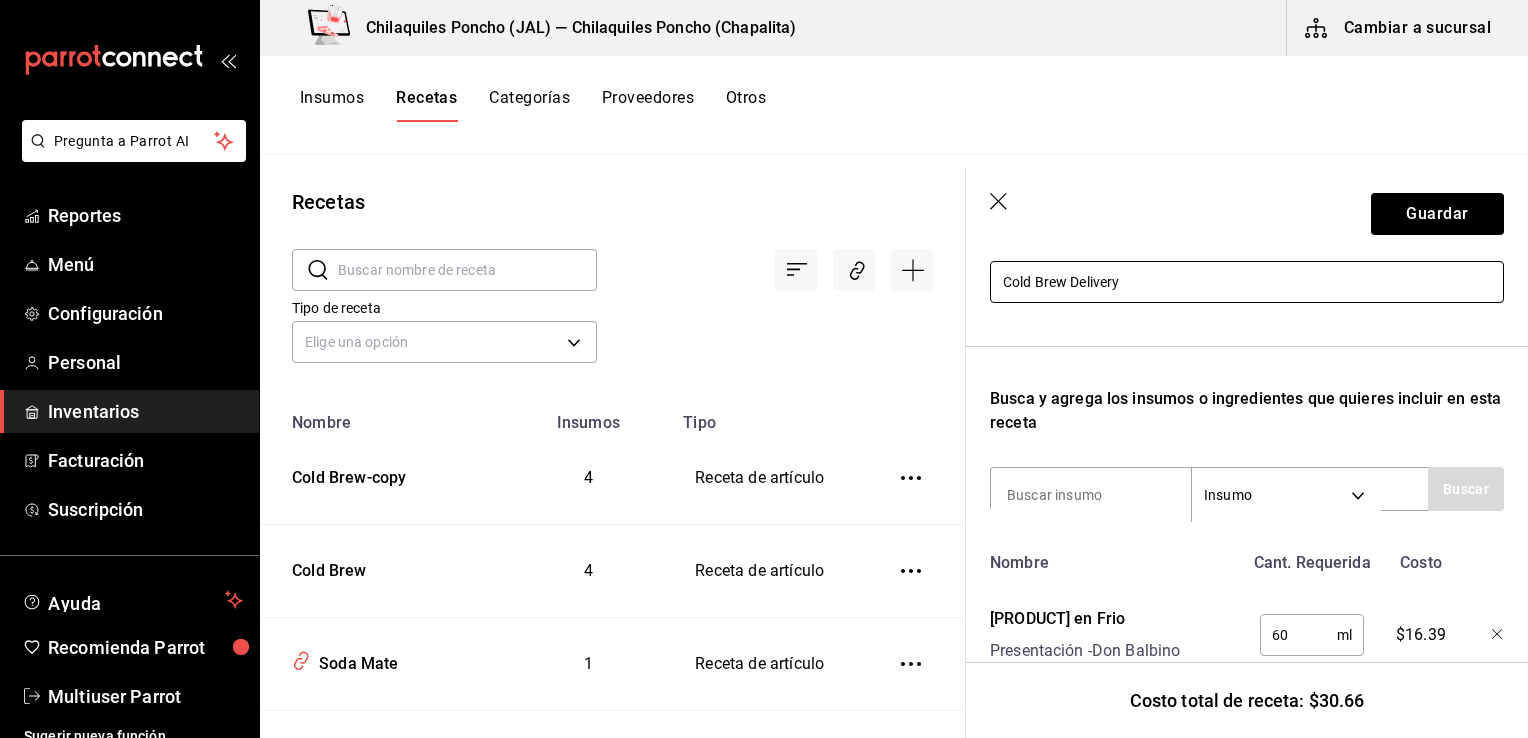 scroll, scrollTop: 271, scrollLeft: 0, axis: vertical 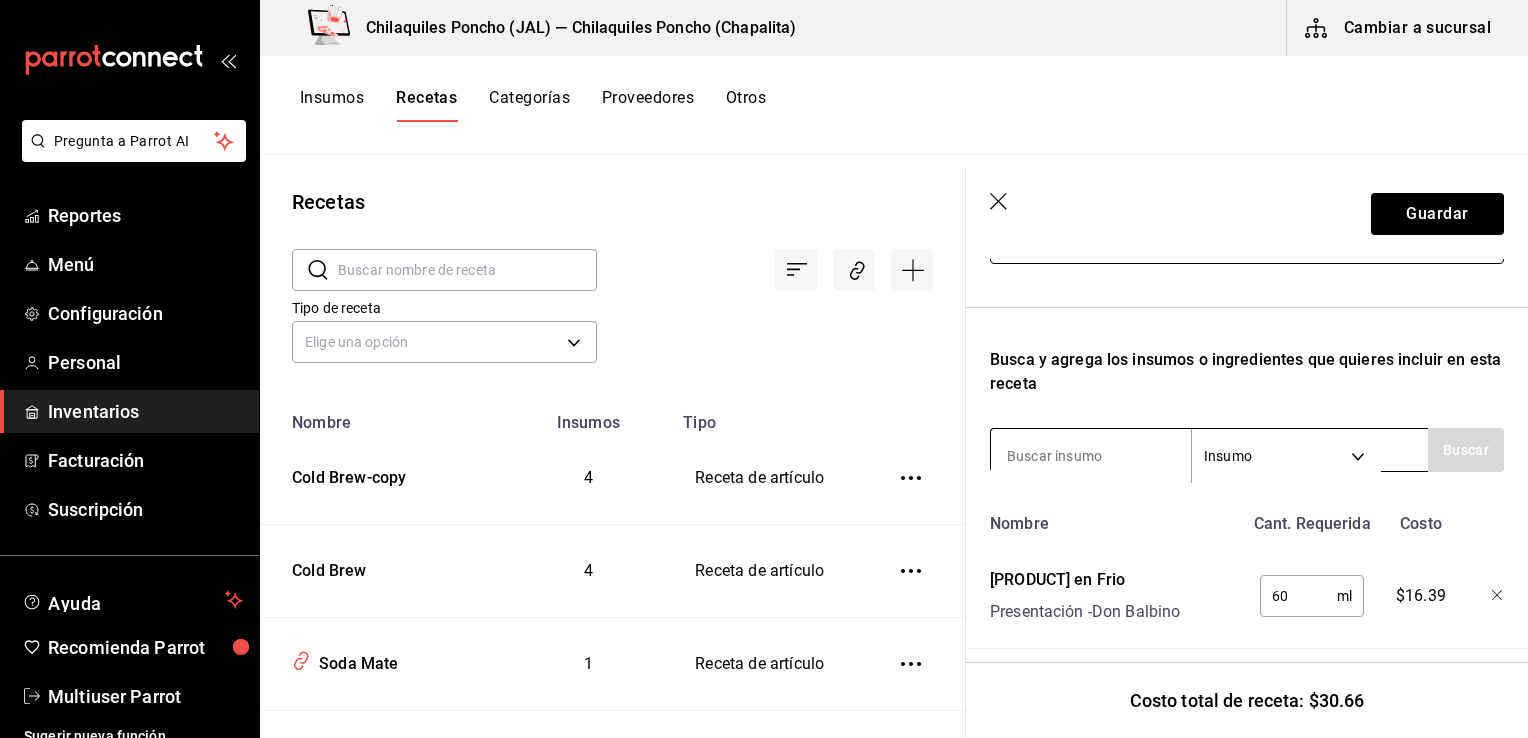 type on "Cold Brew Delivery" 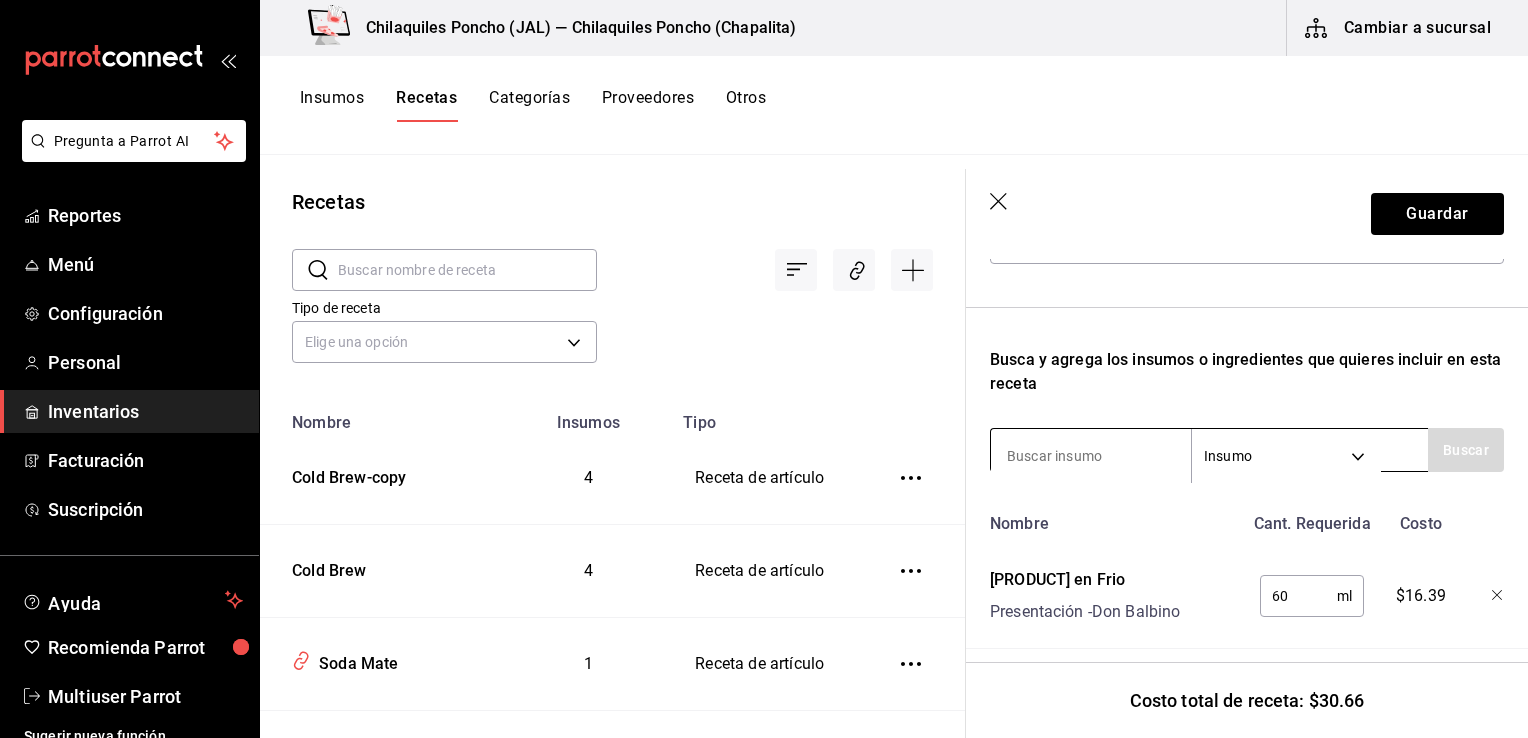 click at bounding box center [1091, 456] 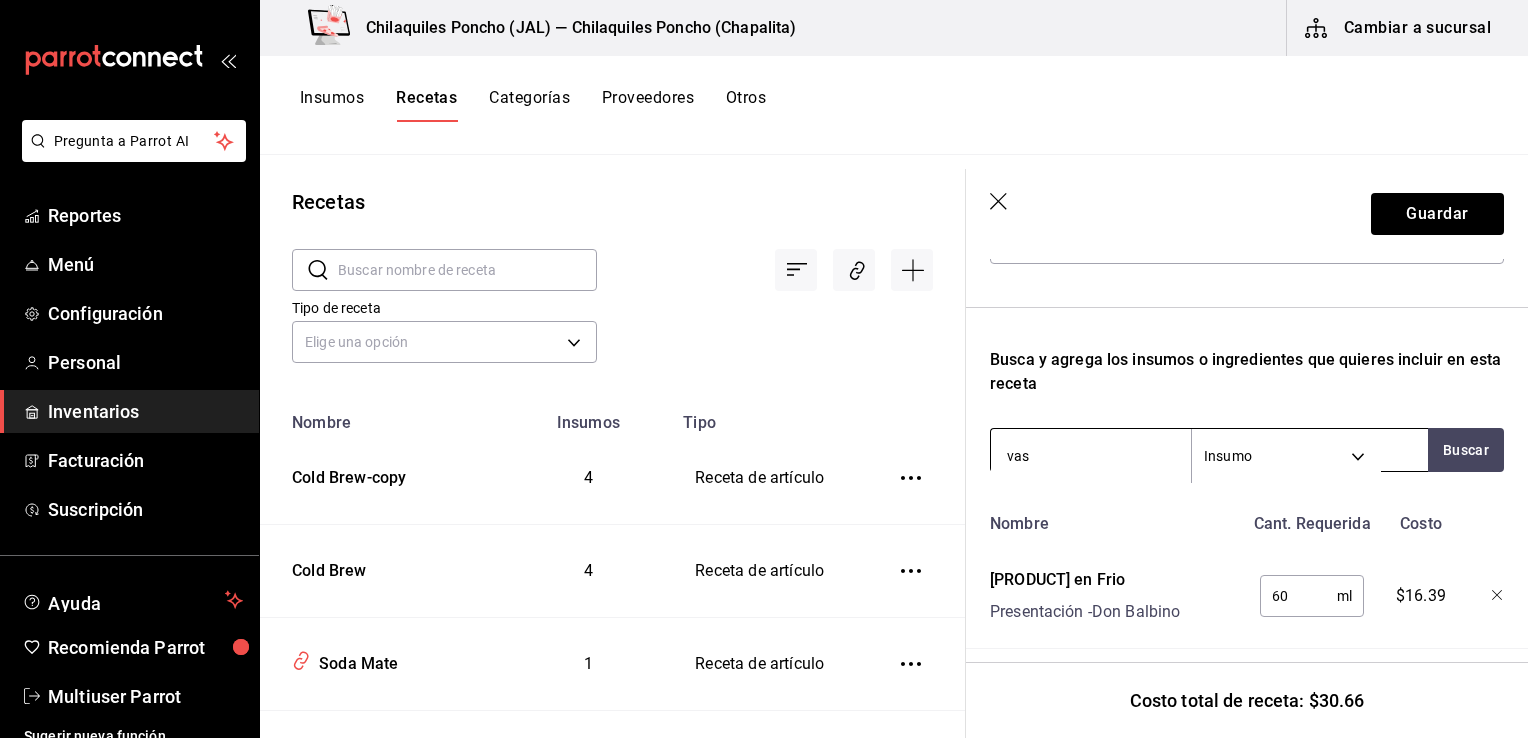 type on "vaso" 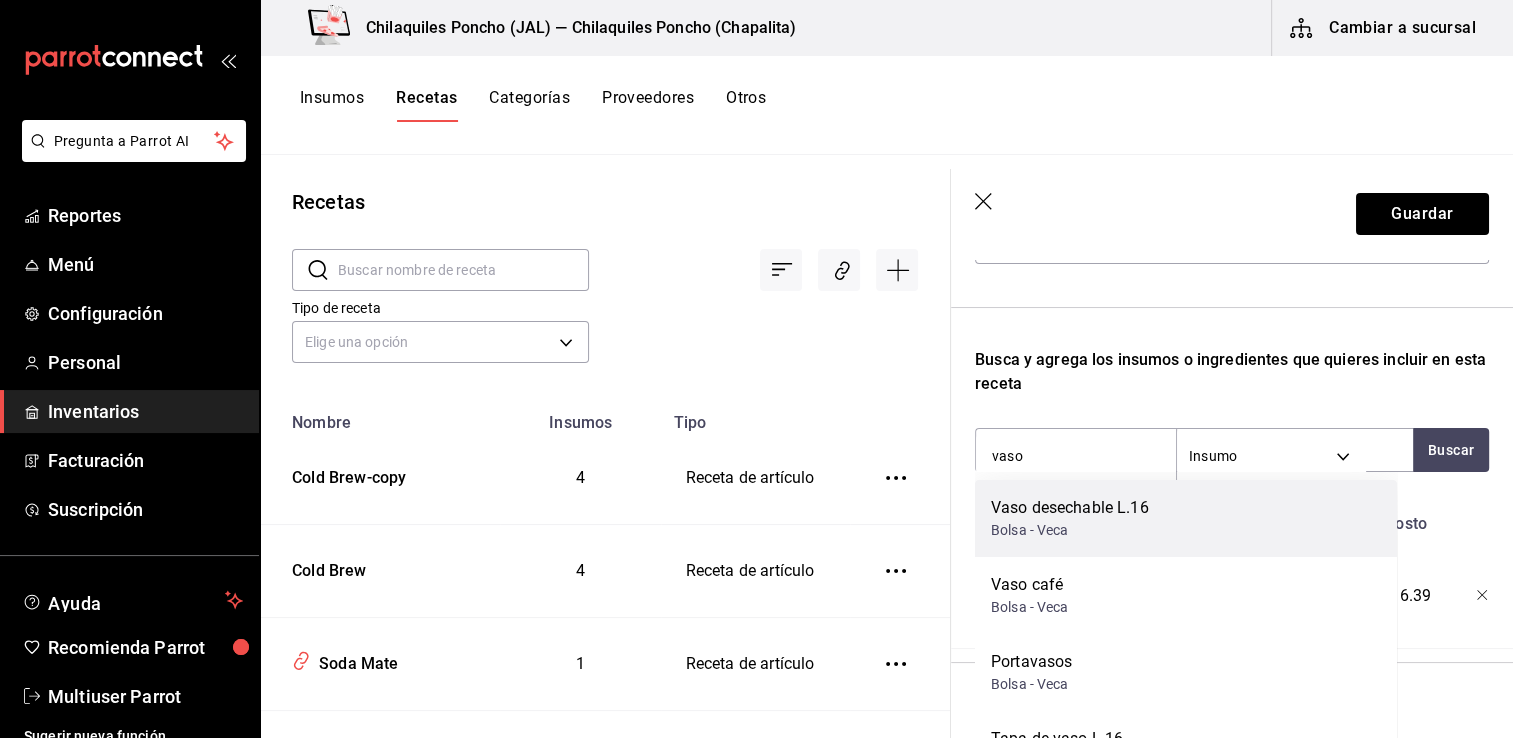 click on "Bolsa - Veca" at bounding box center (1070, 530) 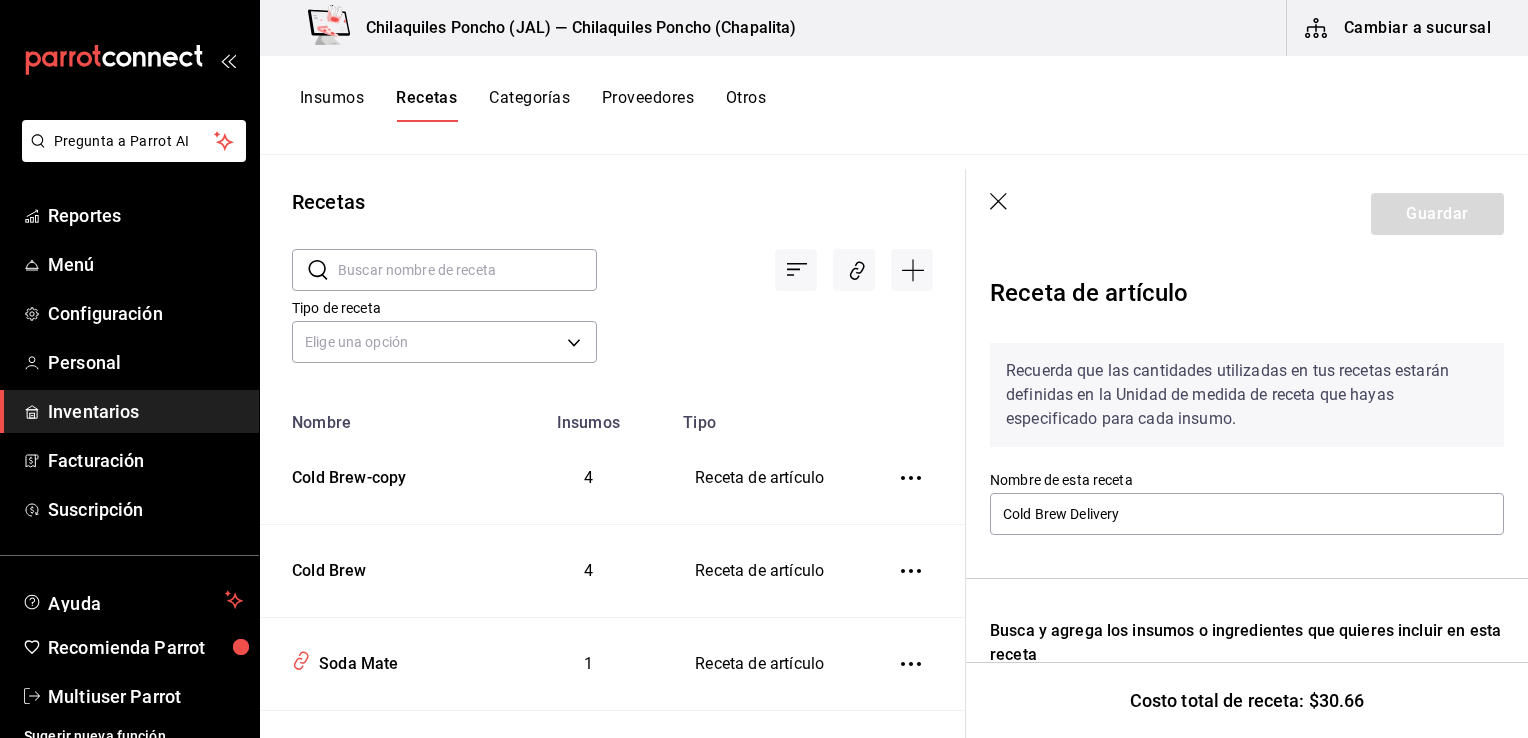scroll, scrollTop: 0, scrollLeft: 0, axis: both 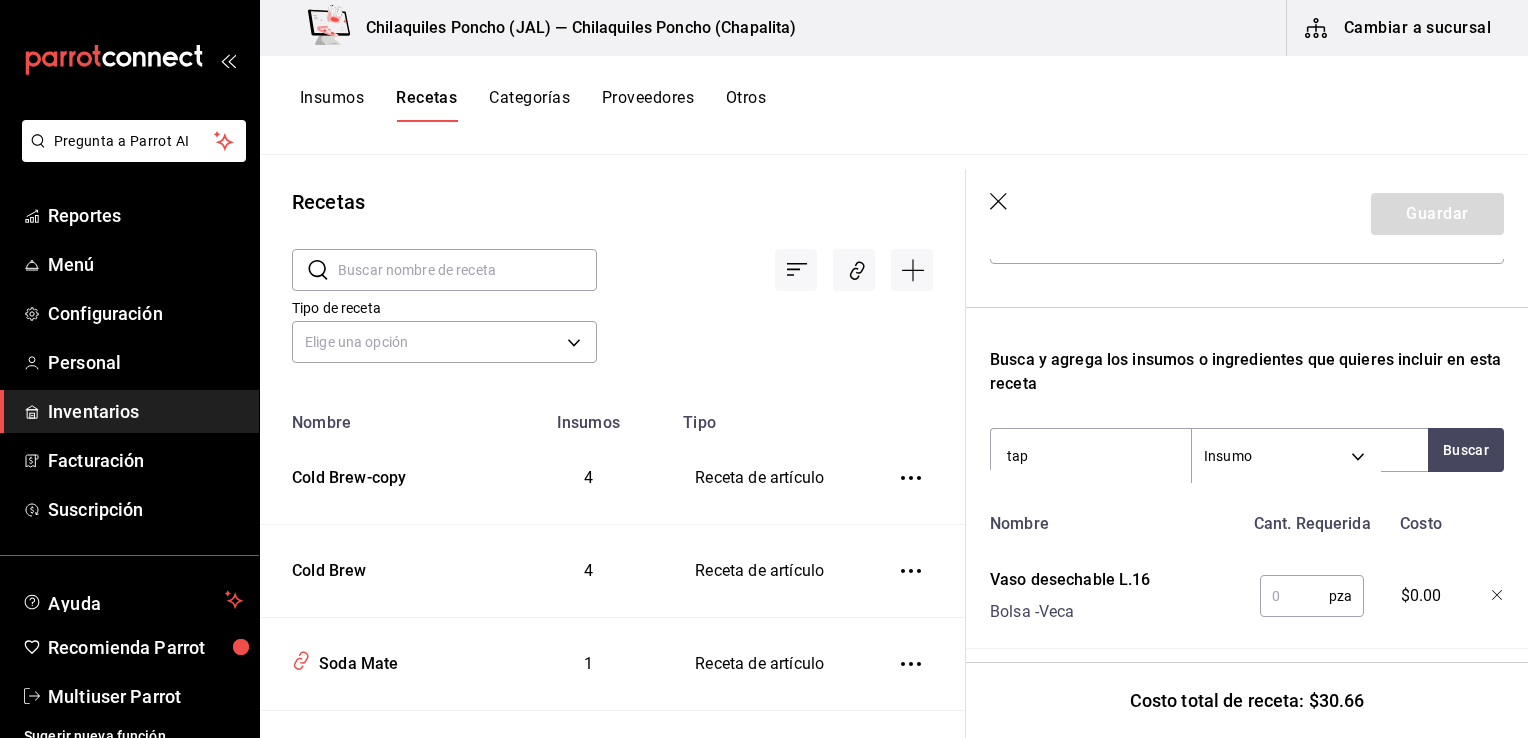type on "tapa" 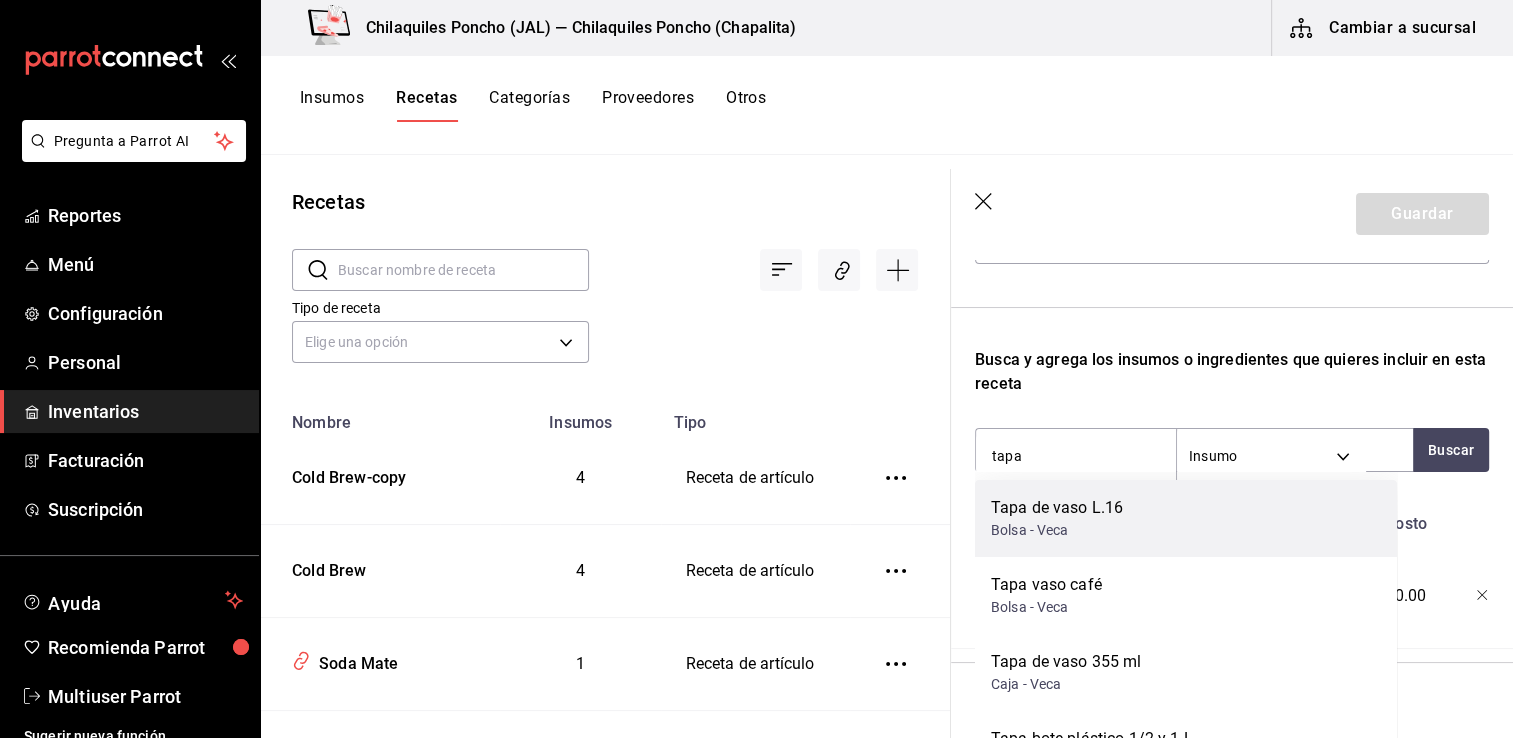 click on "Tapa de vaso L.16 Bolsa - Veca" at bounding box center (1186, 518) 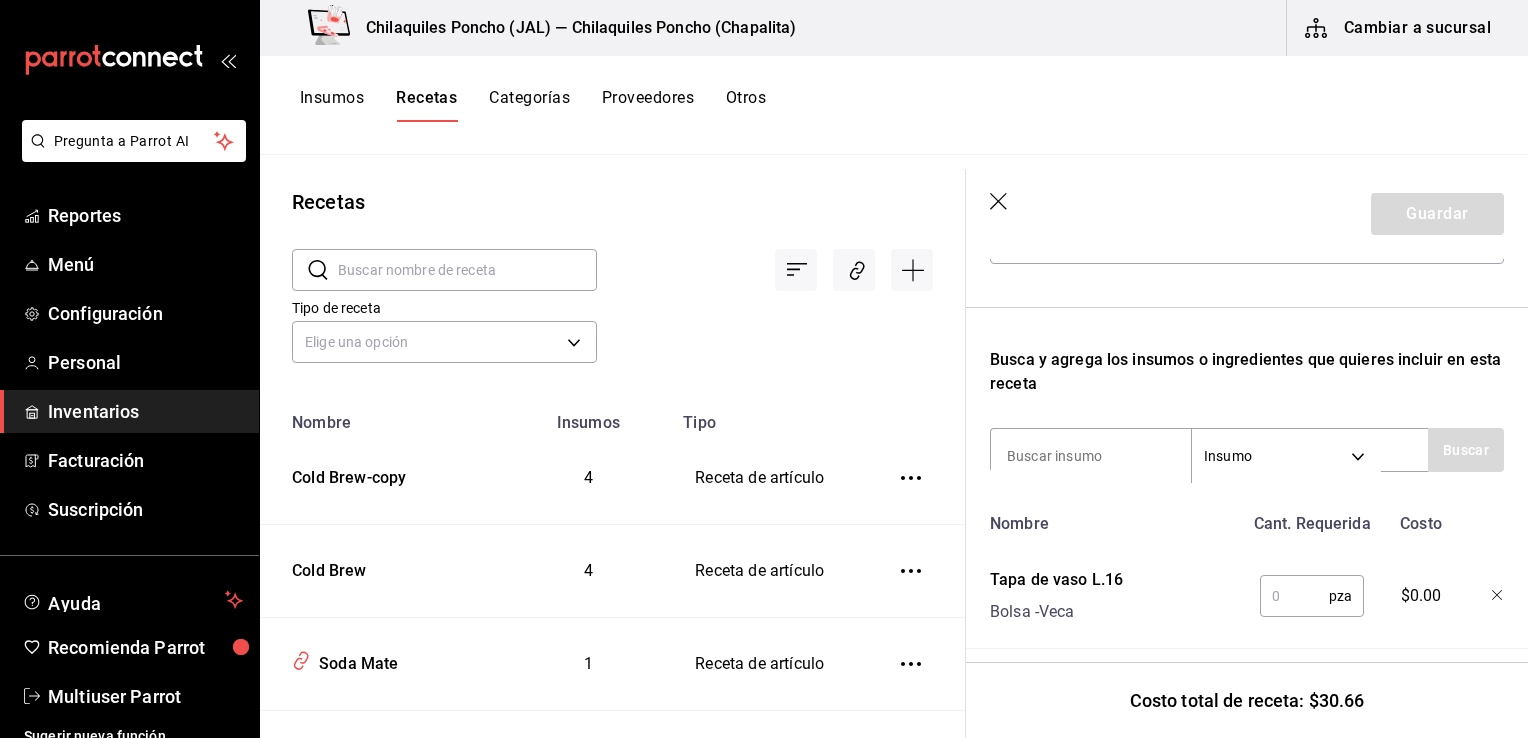click at bounding box center [1091, 456] 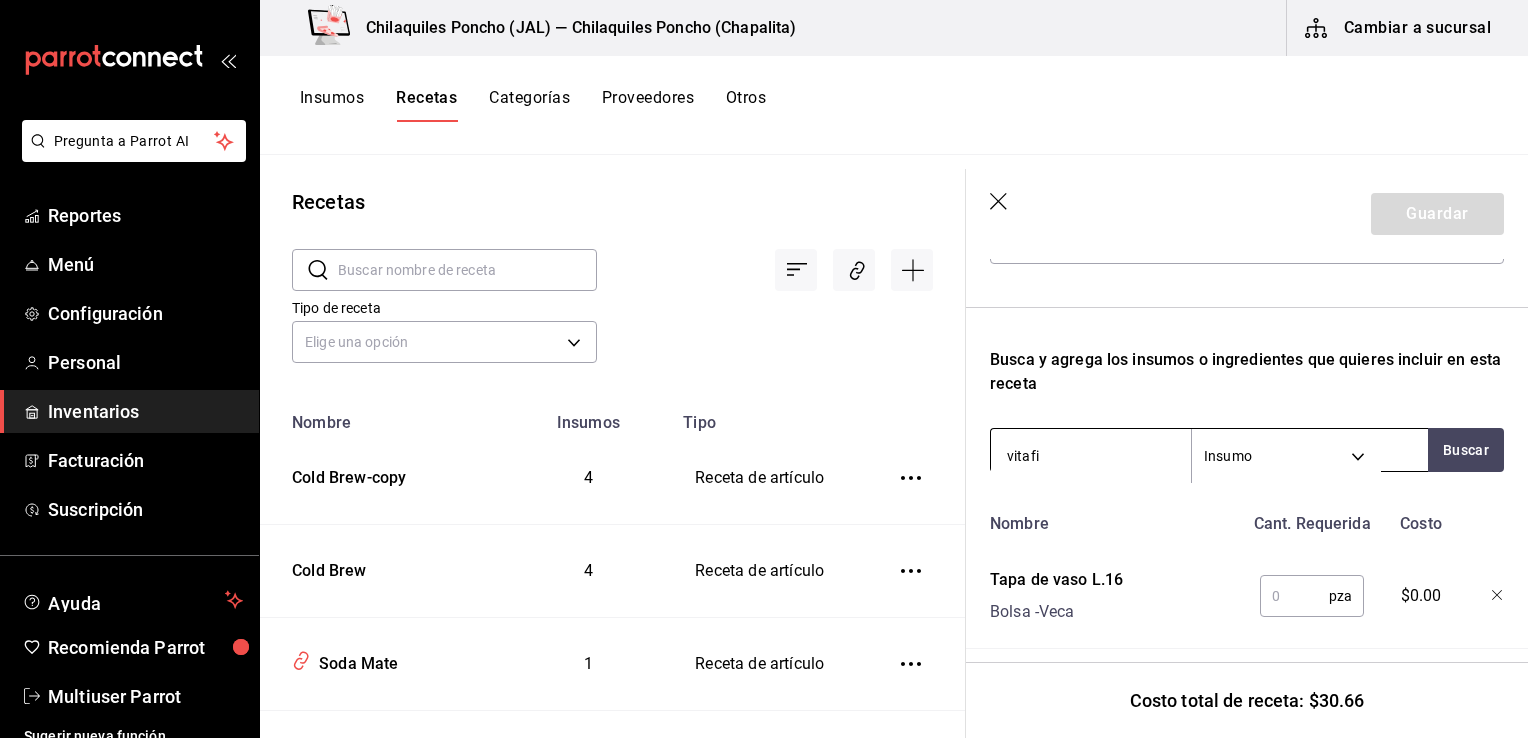 type on "vitafil" 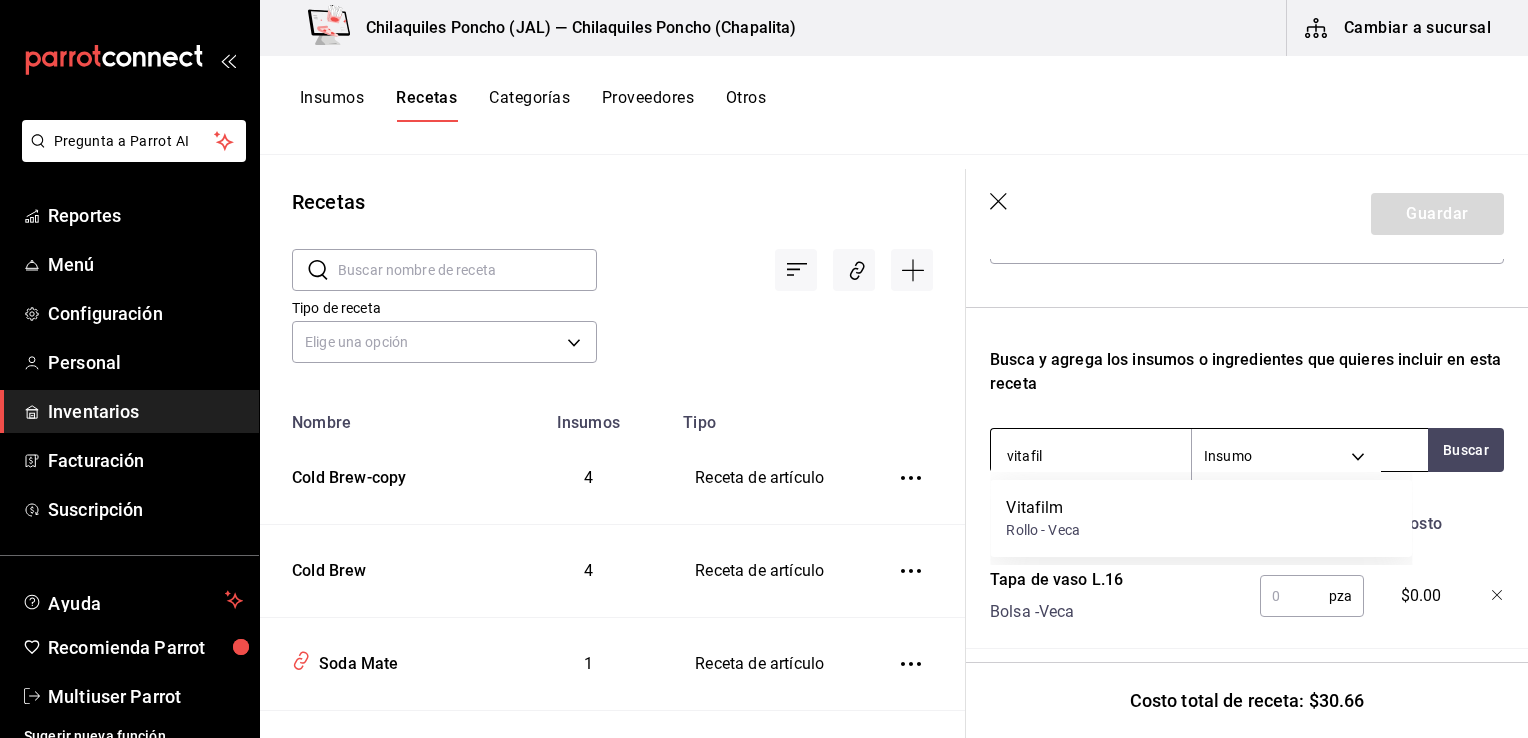 click on "Vitafilm Rollo - Veca" at bounding box center [1201, 518] 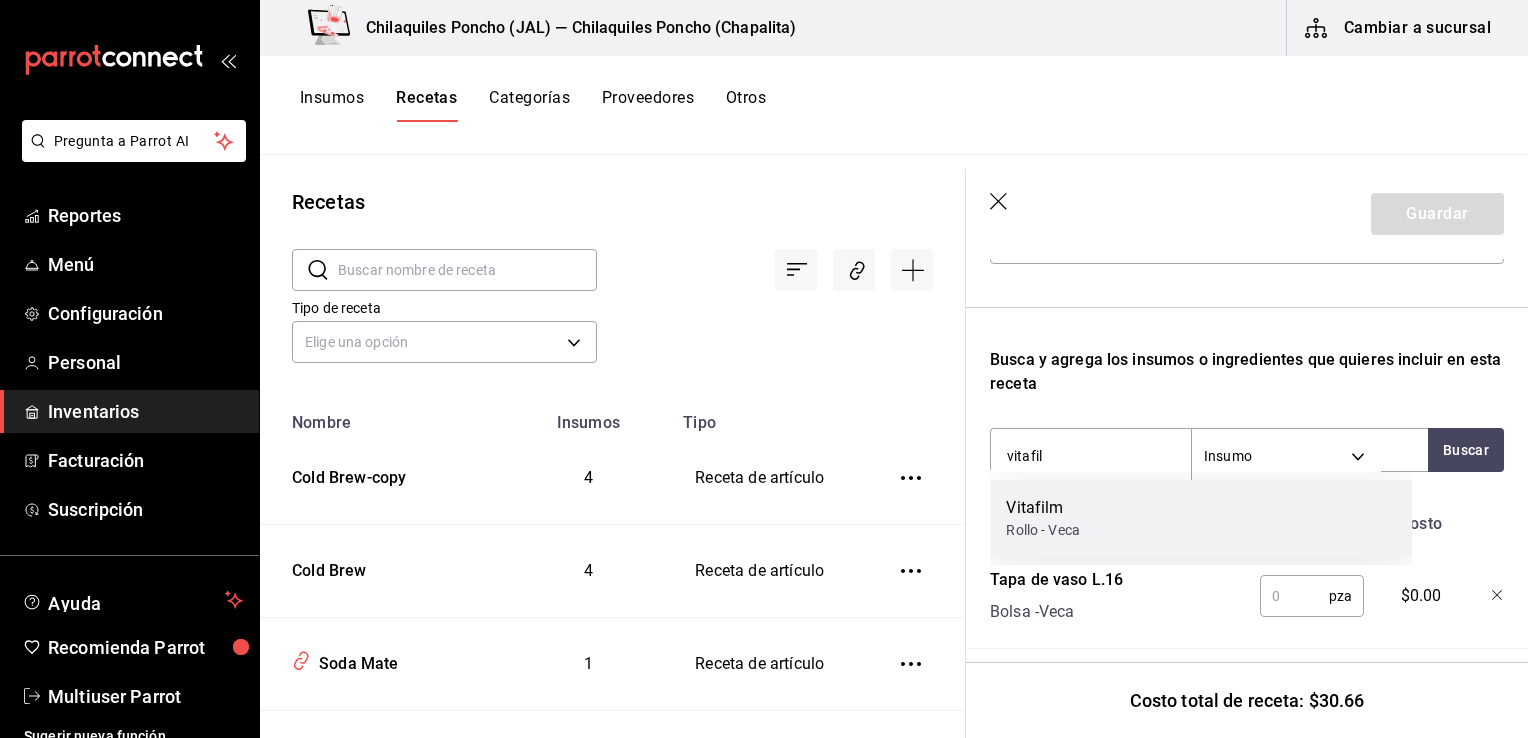 type 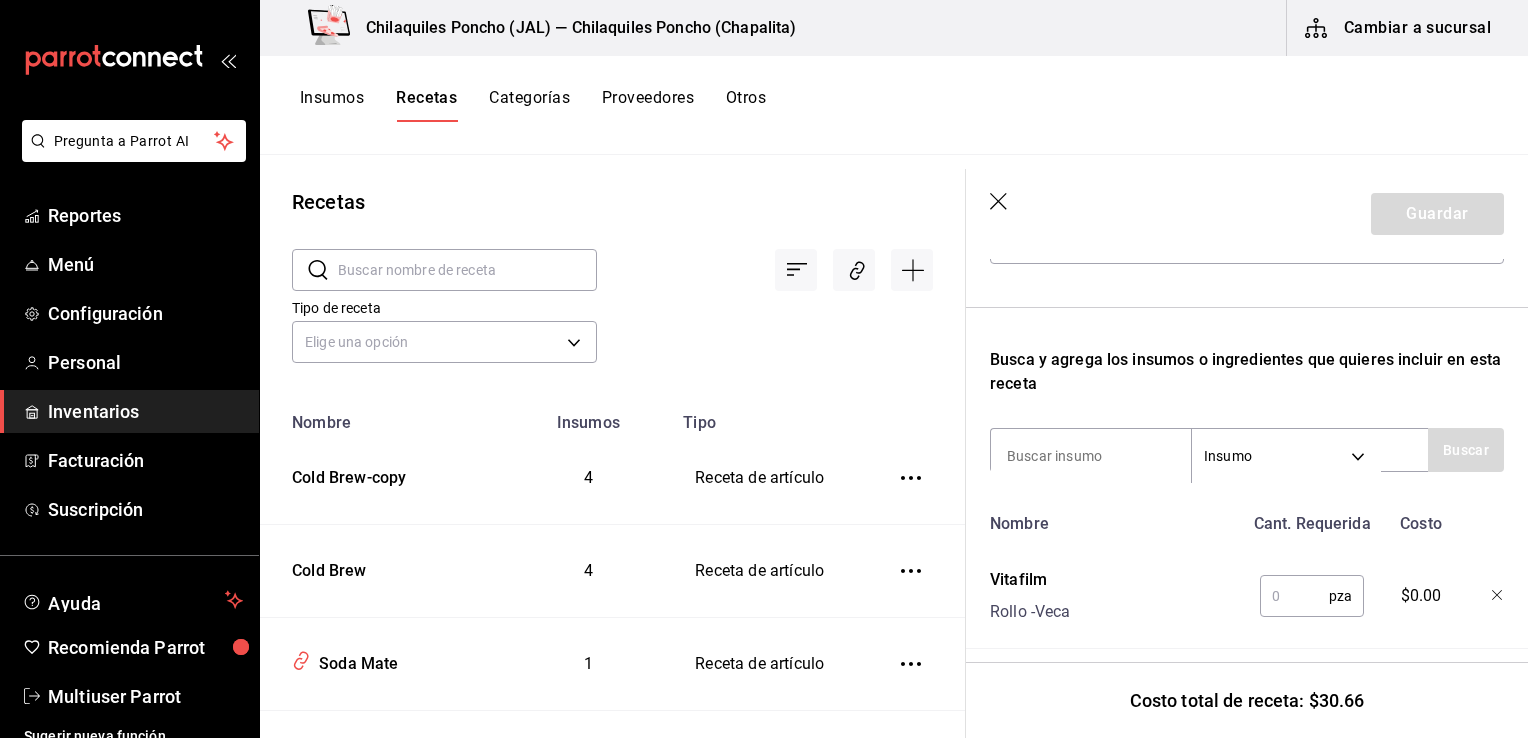 click at bounding box center [1294, 596] 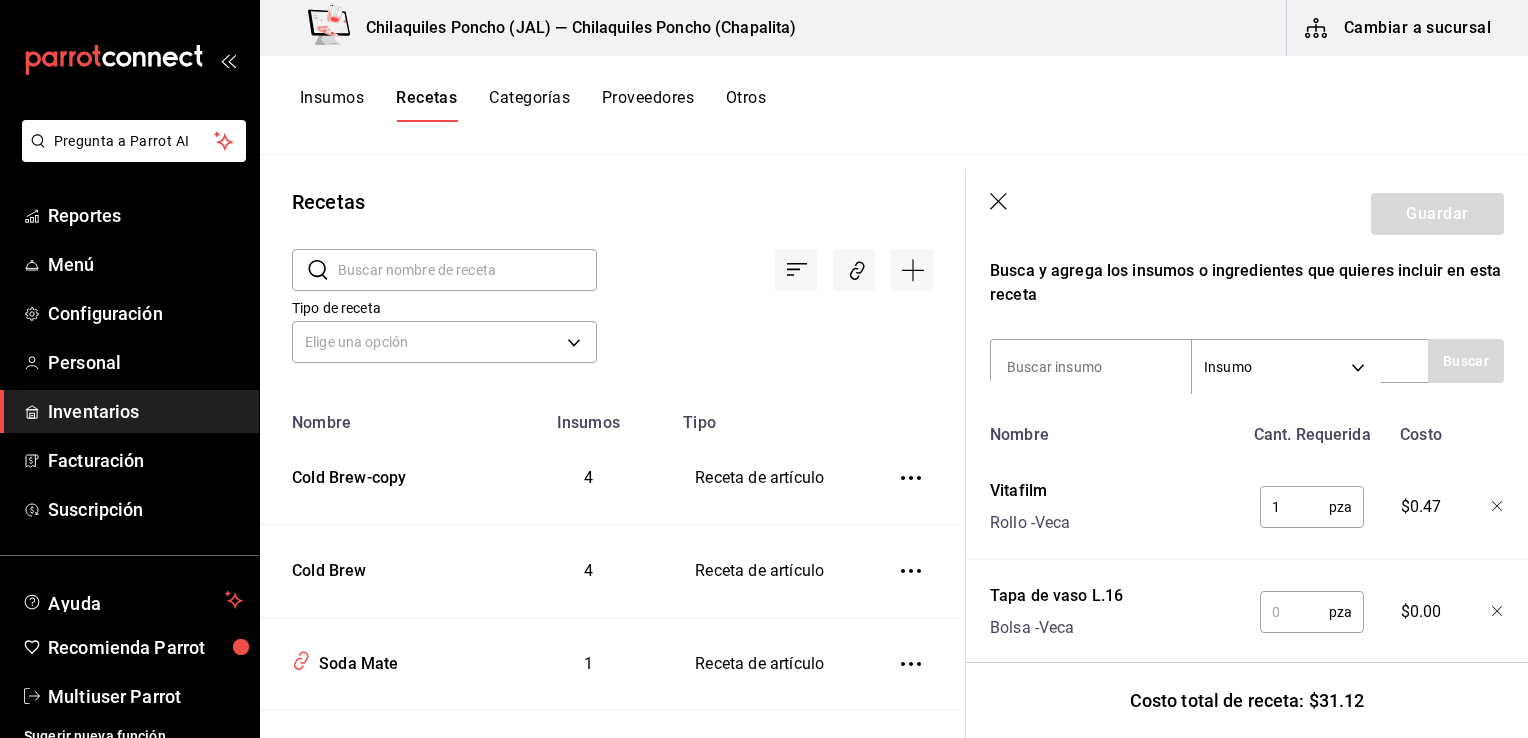 scroll, scrollTop: 467, scrollLeft: 0, axis: vertical 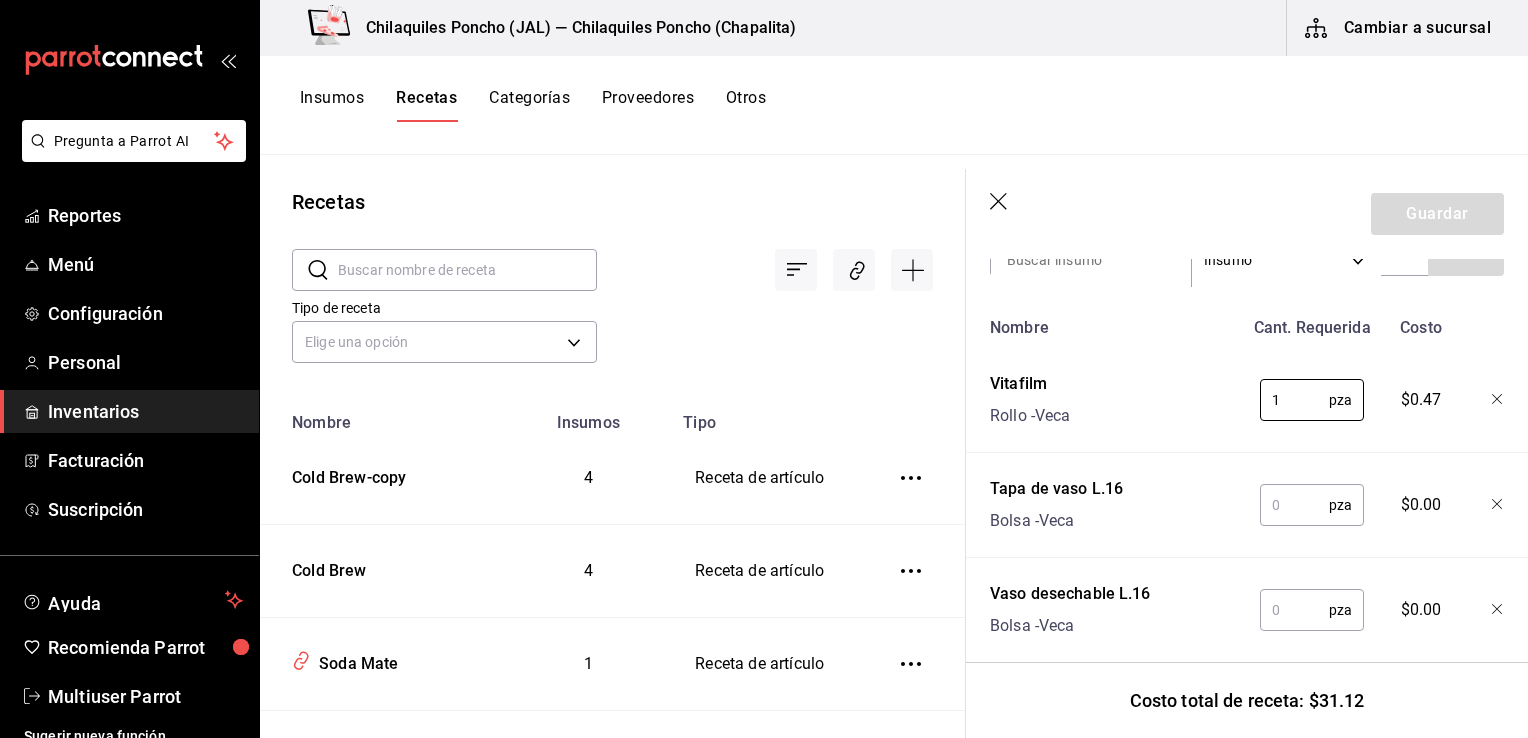 type on "1" 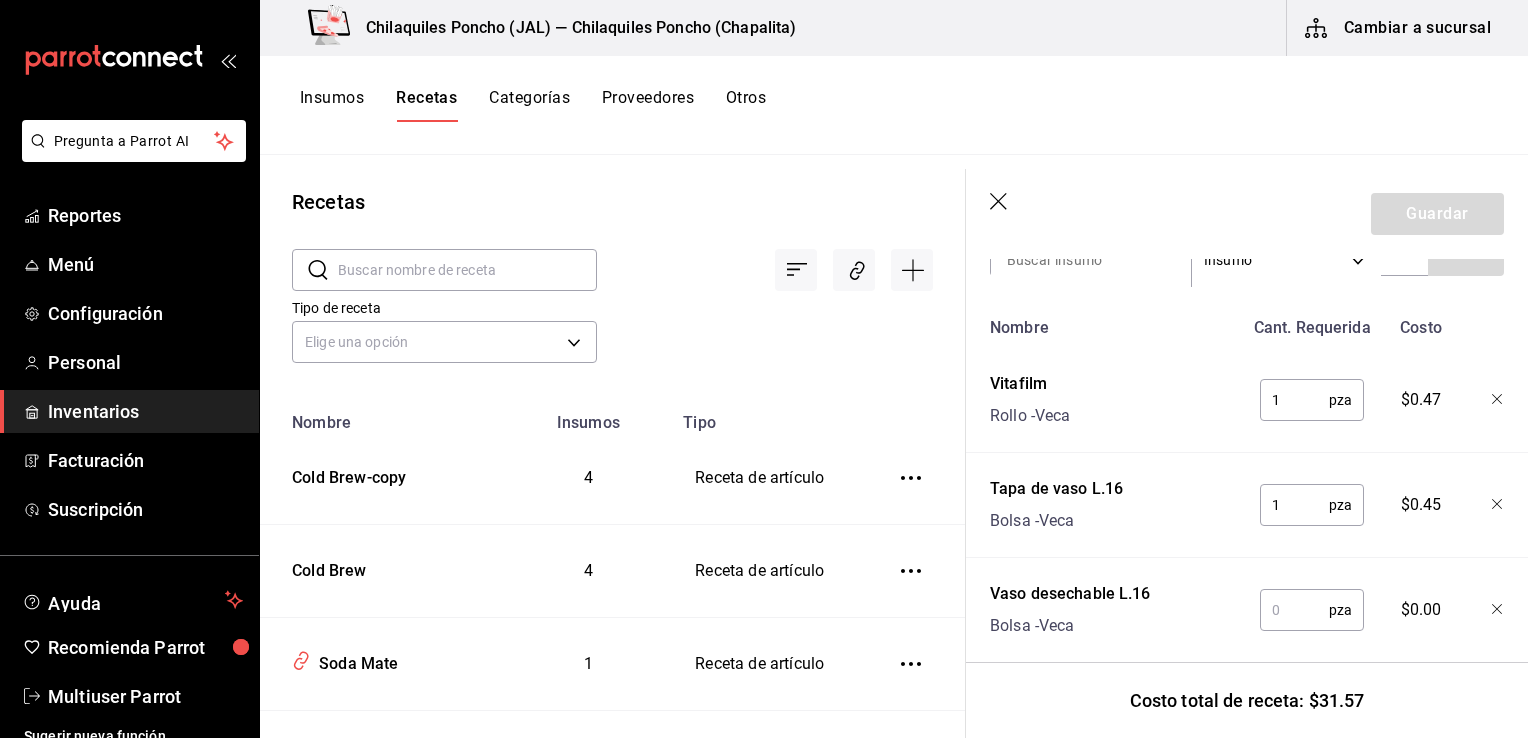 type on "1" 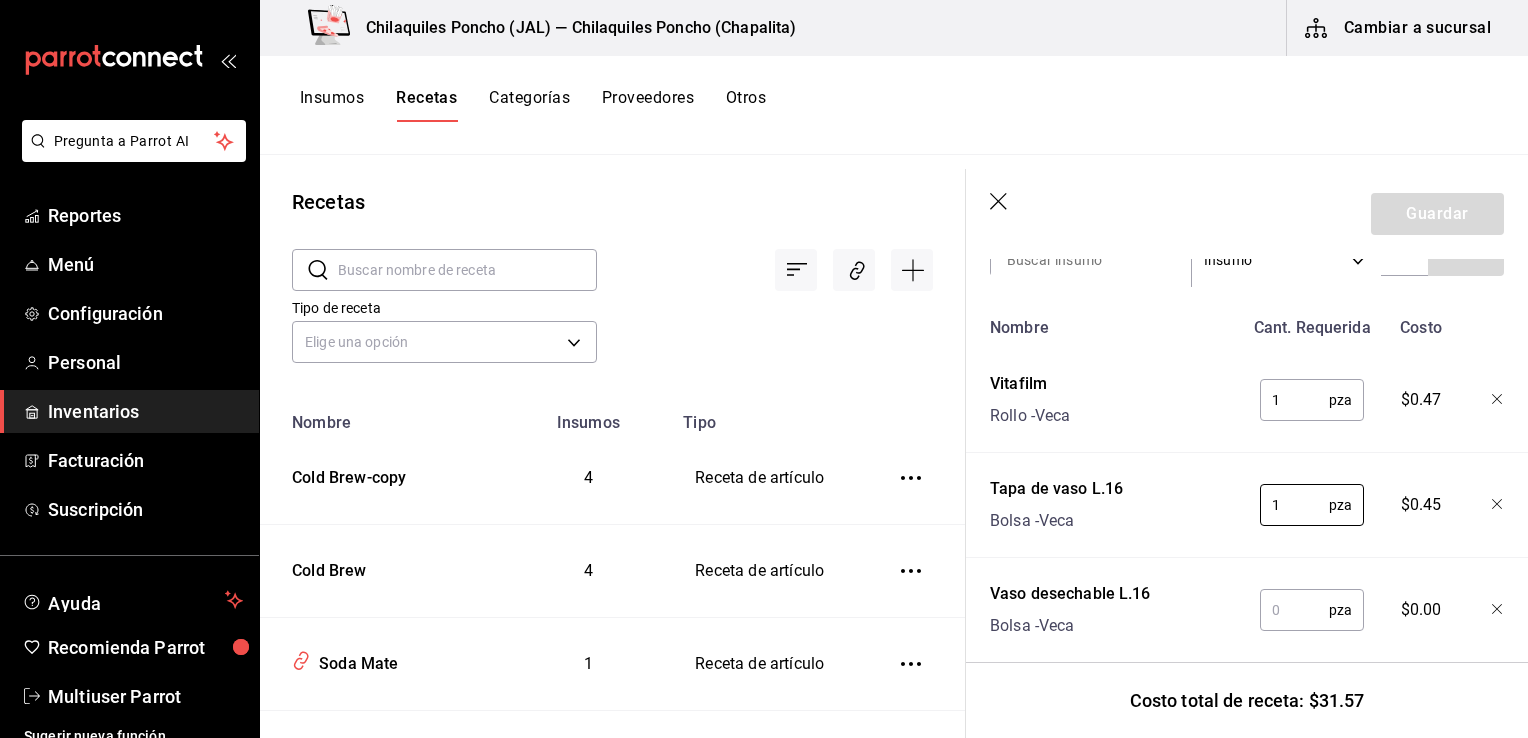 click at bounding box center [1294, 610] 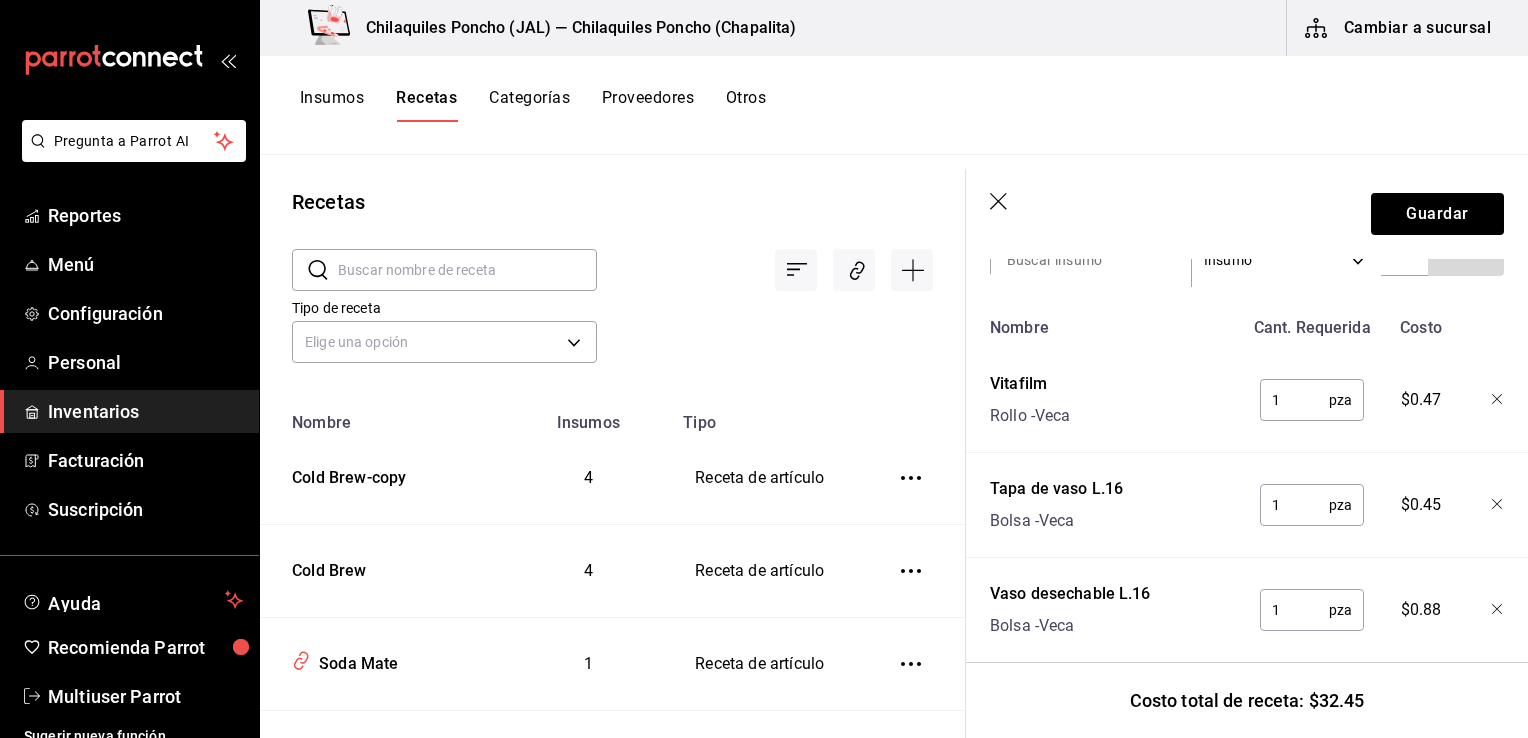 type on "1" 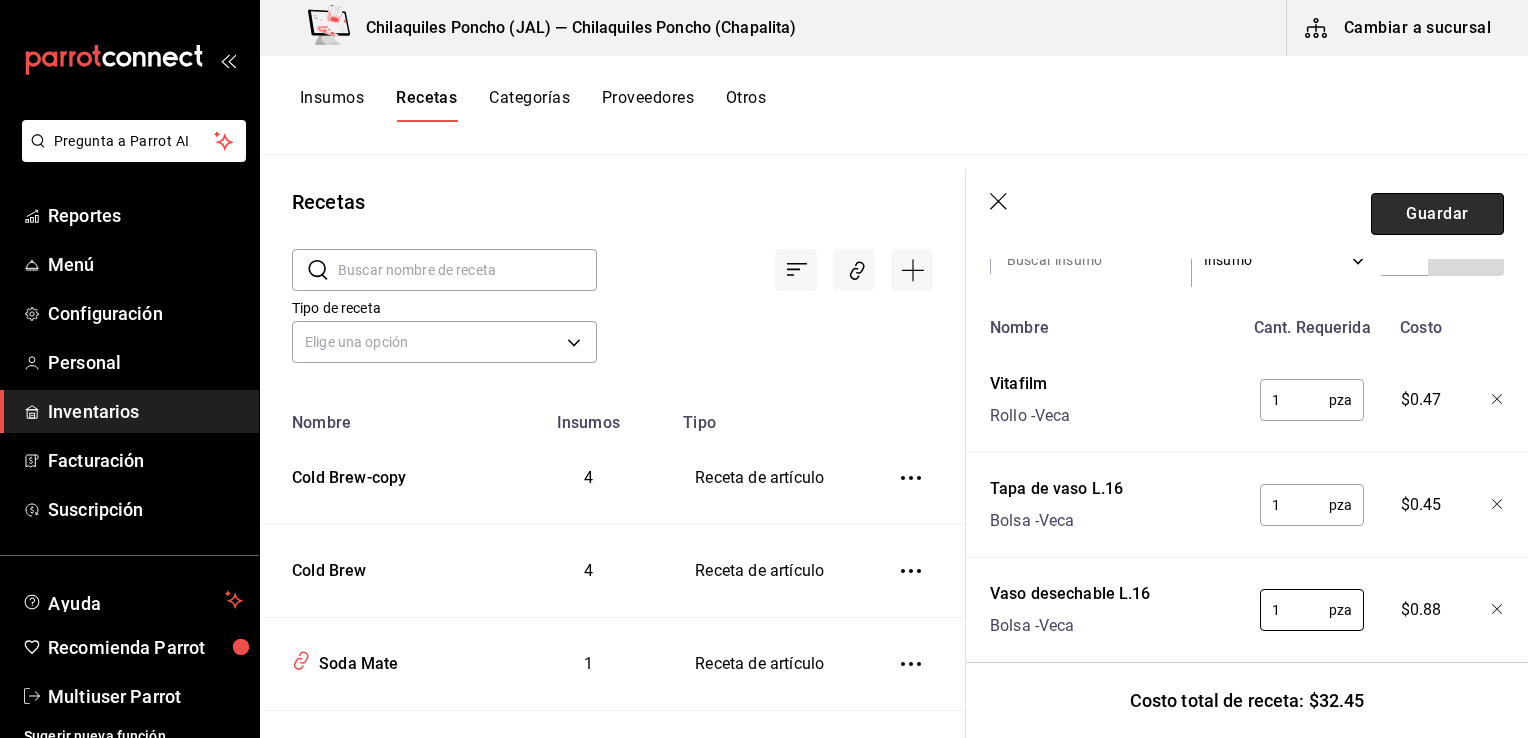 click on "Guardar" at bounding box center (1437, 214) 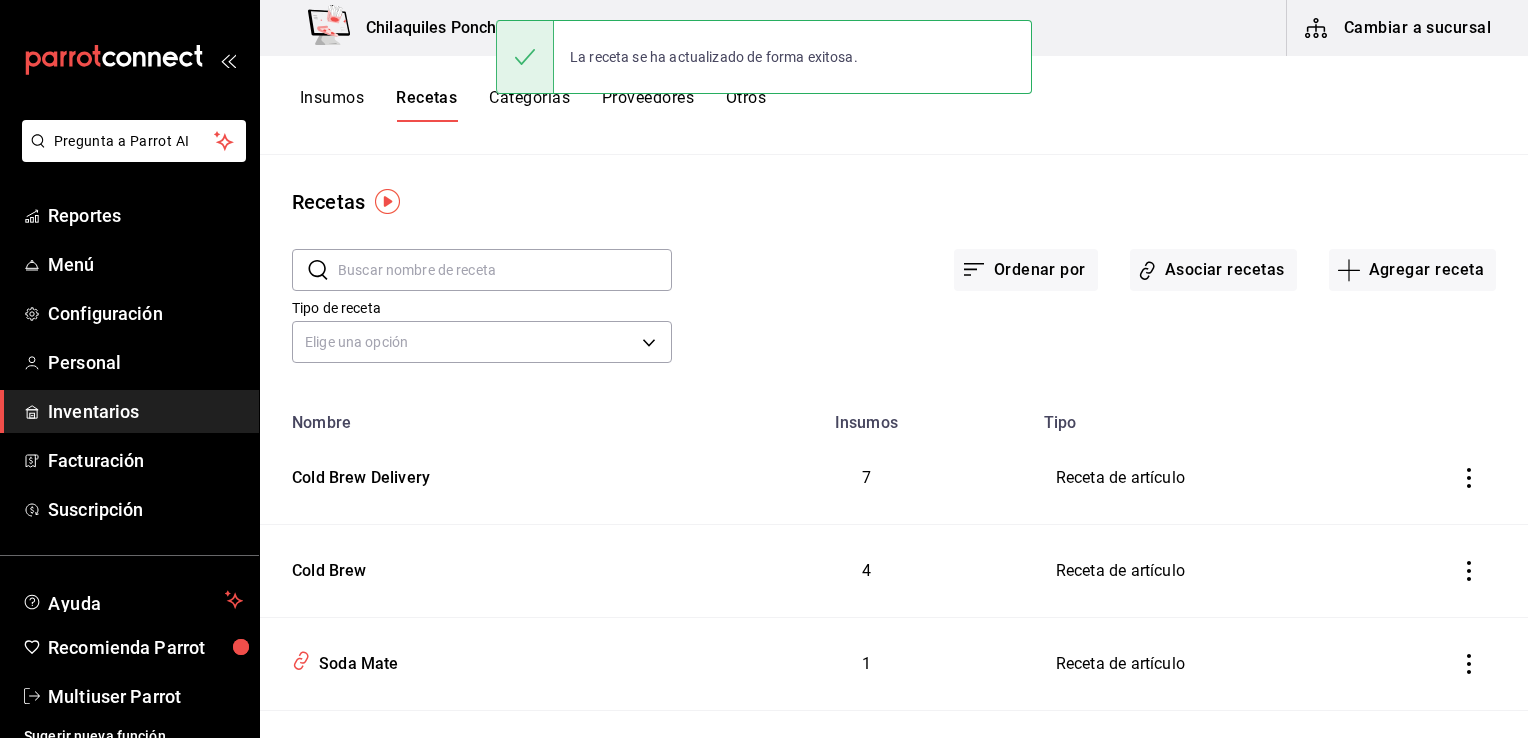 scroll, scrollTop: 0, scrollLeft: 0, axis: both 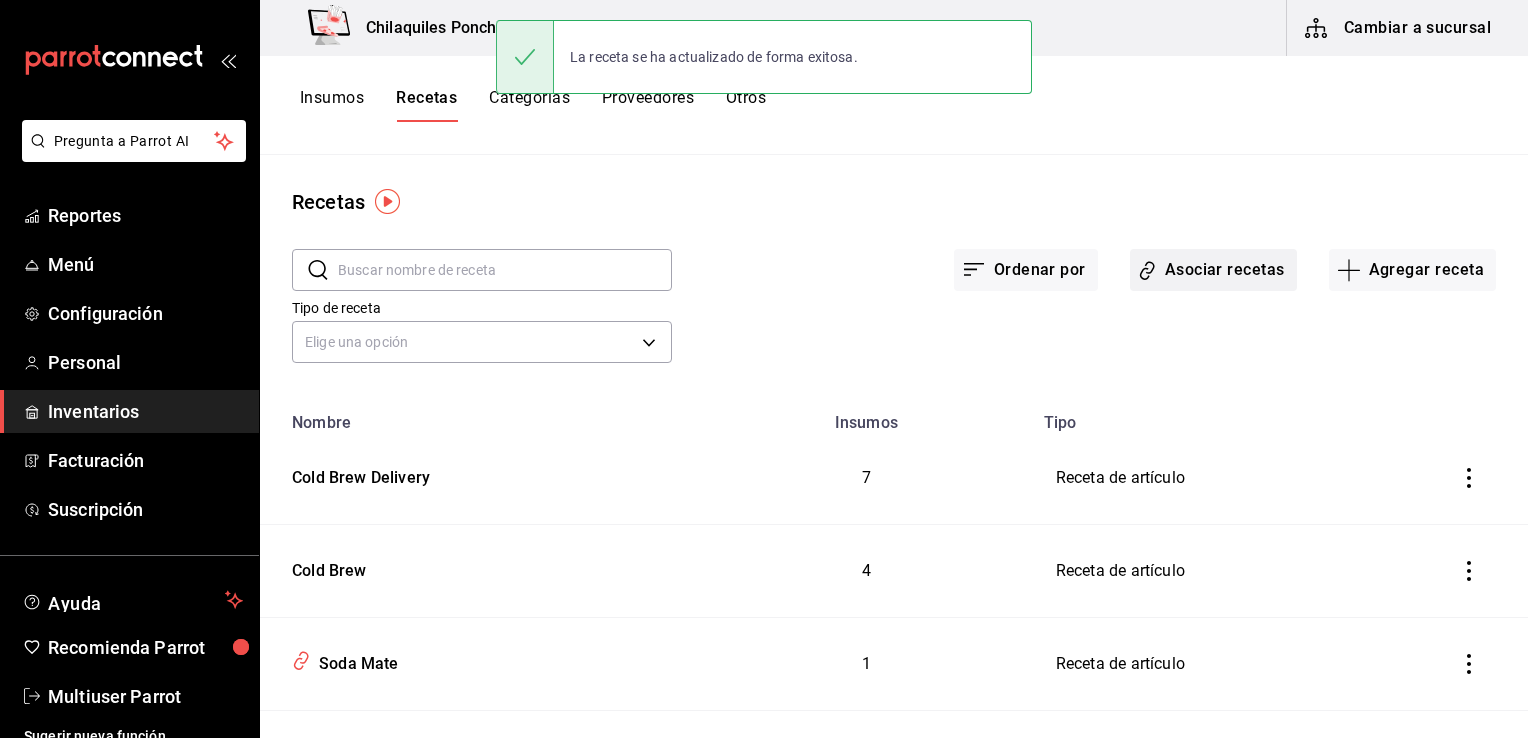 click on "Asociar recetas" at bounding box center [1213, 270] 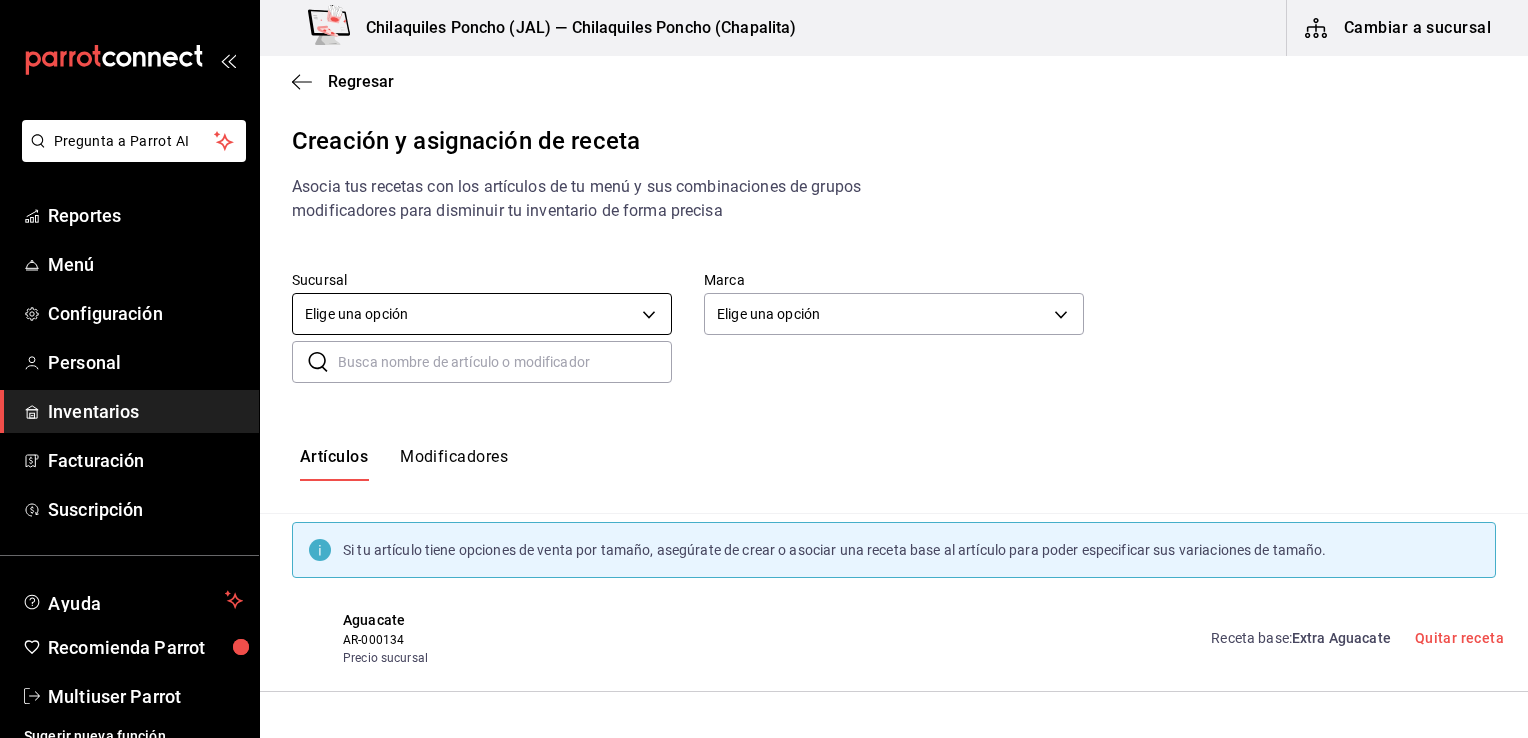 click on "Pregunta a Parrot AI Reportes   Menú   Configuración   Personal   Inventarios   Facturación   Suscripción   Ayuda Recomienda Parrot   Multiuser Parrot   Sugerir nueva función   Chilaquiles Poncho ([STATE]) — Chilaquiles Poncho ([NEIGHBORHOOD]) Cambiar a sucursal Regresar Creación y asignación de receta Asocia tus recetas con los artículos de tu menú y sus combinaciones de grupos modificadores para disminuir tu inventario de forma precisa Sucursal Elige una opción default Marca Elige una opción default ​ ​ Artículos Modificadores Si tu artículo tiene opciones de venta por tamaño, asegúrate de crear o asociar una receta base al artículo para poder especificar sus variaciones de tamaño. Aguacate AR-000134 Precio sucursal Receta base :  Extra Aguacate Quitar receta Bolillo AR-000143 Precio sucursal Receta base :  Extra Bolillo Quitar receta Chicharrón prensado AR-000141 Precio sucursal Receta base :  Extra Chicharrón Quitar receta Chilaquiles chipotle suc AR-000003 Precio sucursal Receta base :" at bounding box center (764, 352) 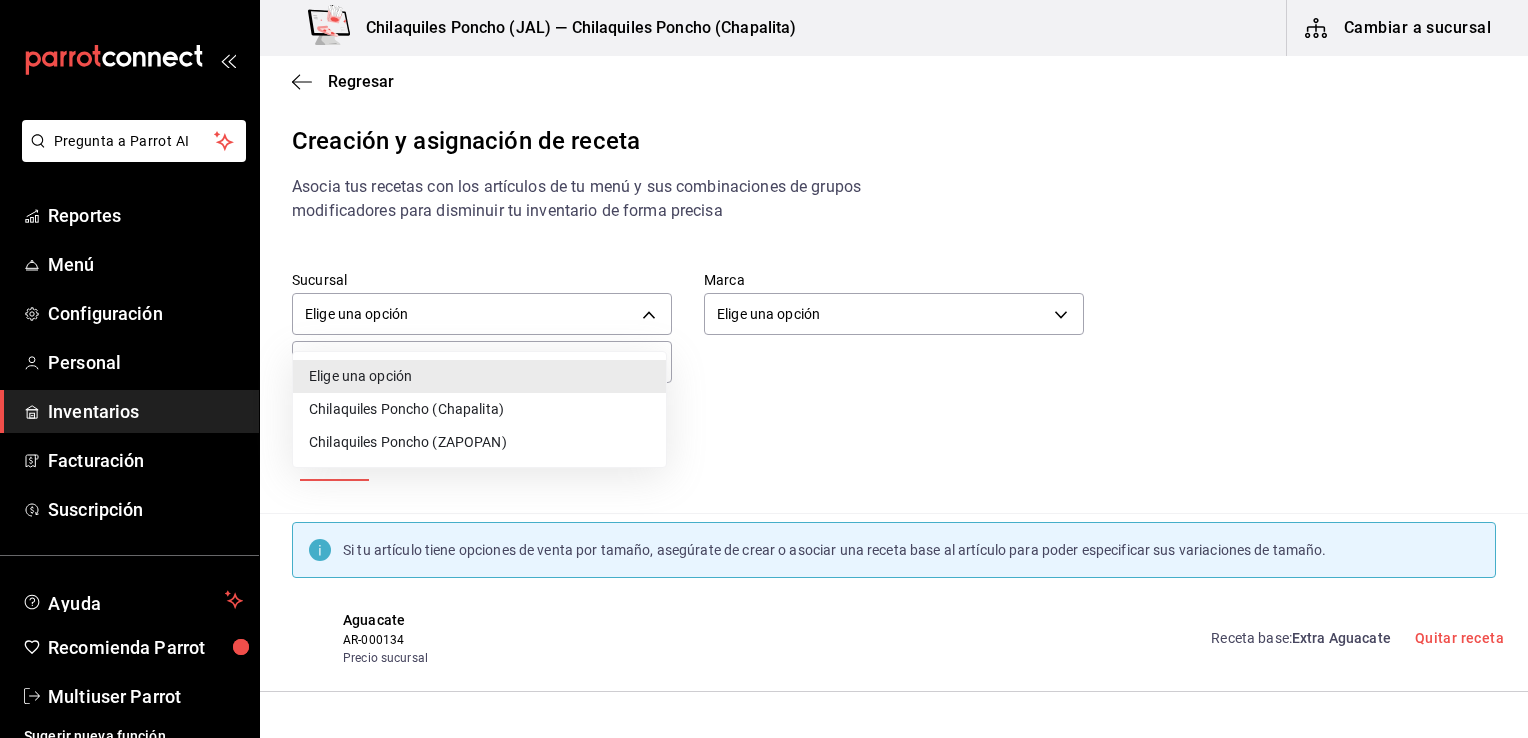 click on "Chilaquiles Poncho (Chapalita)" at bounding box center [479, 409] 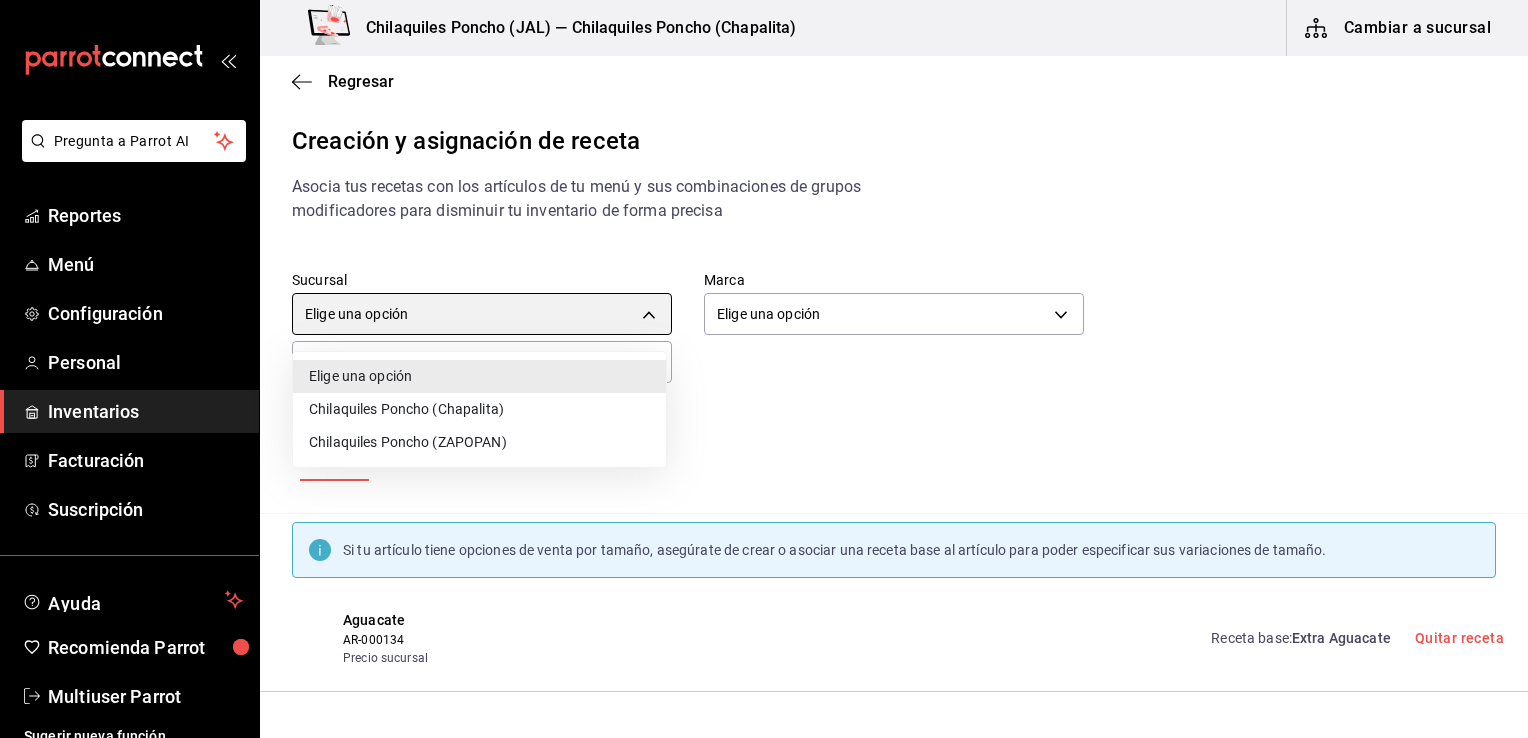 type on "1df14085-c053-4aad-8de6-2cf87344b7e4" 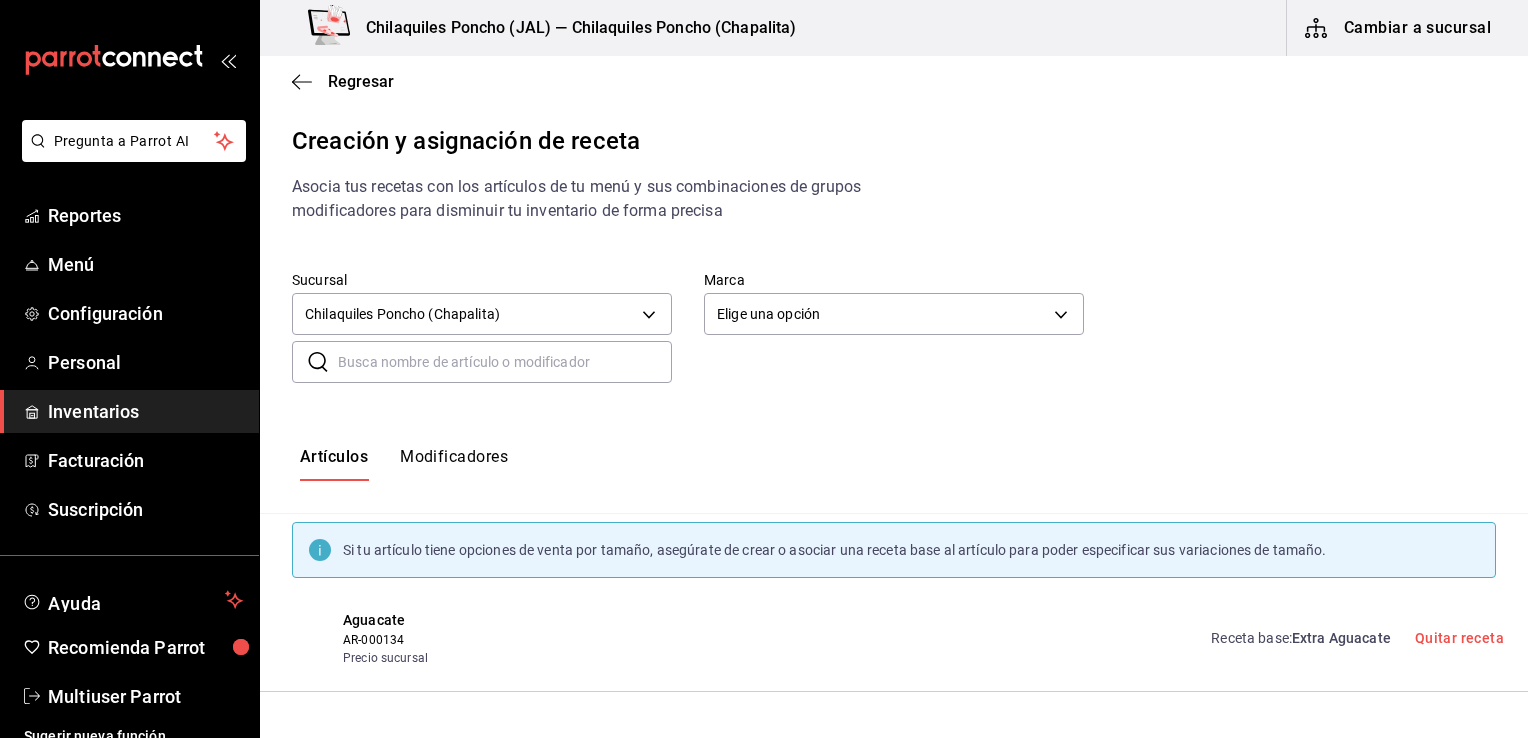 click at bounding box center [505, 362] 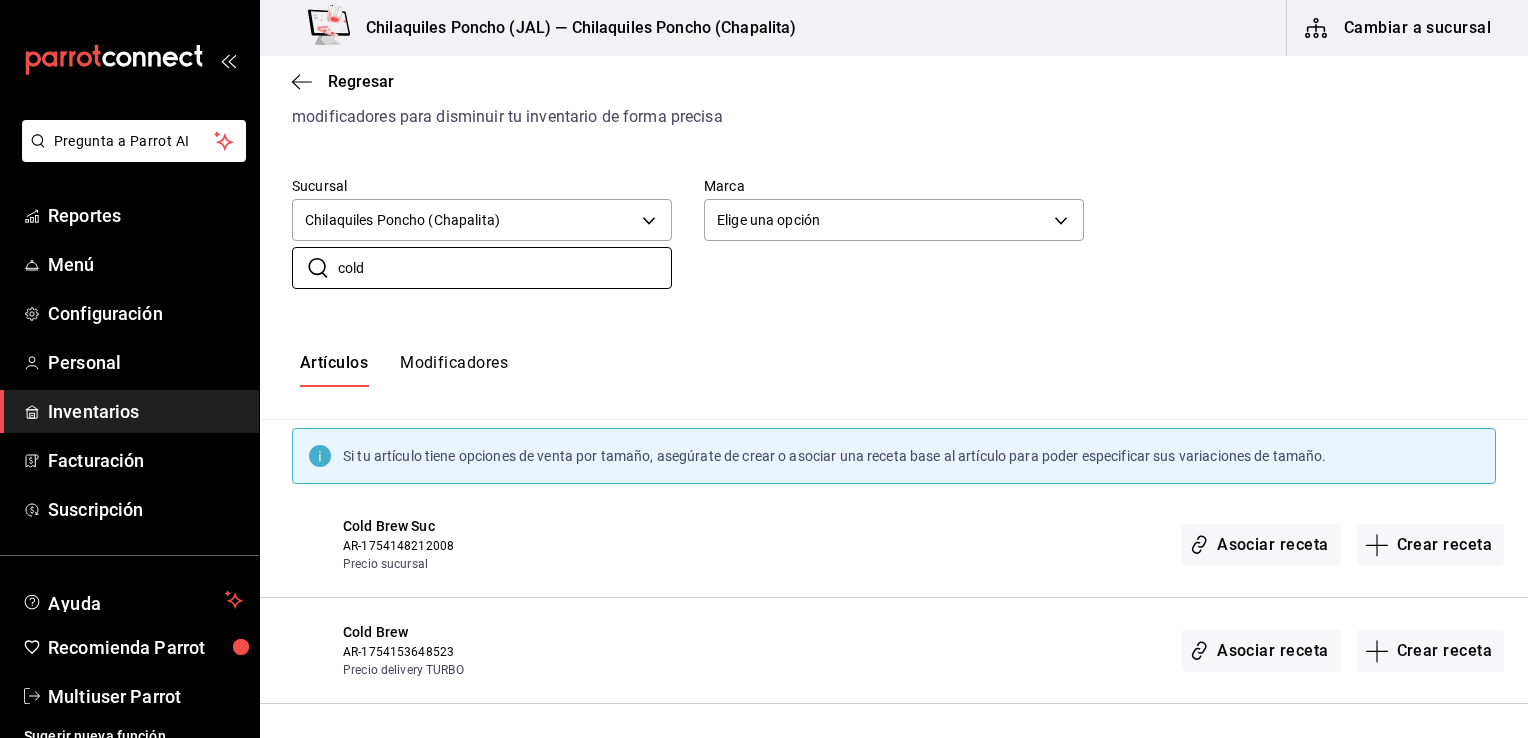 scroll, scrollTop: 92, scrollLeft: 0, axis: vertical 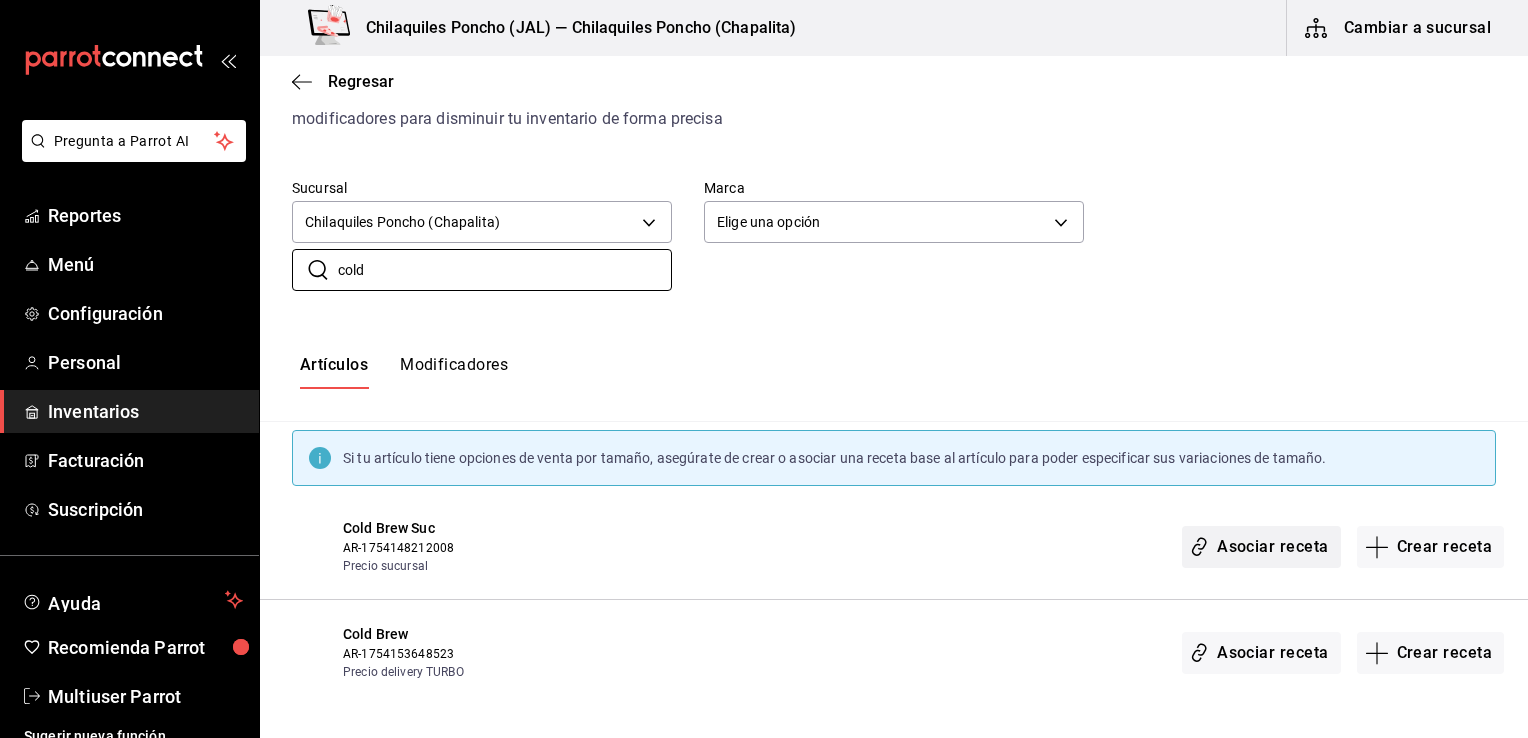 type on "cold" 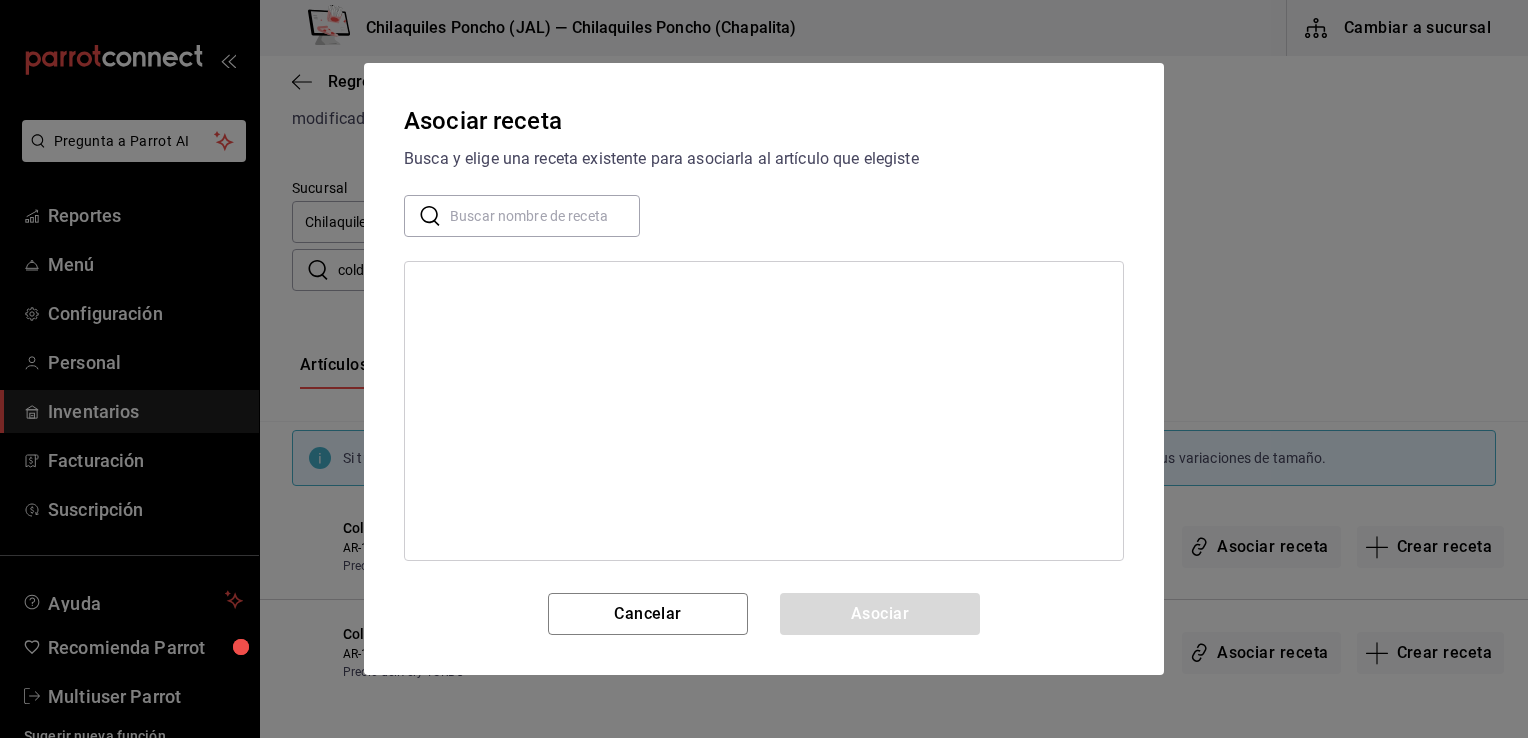 click at bounding box center [545, 216] 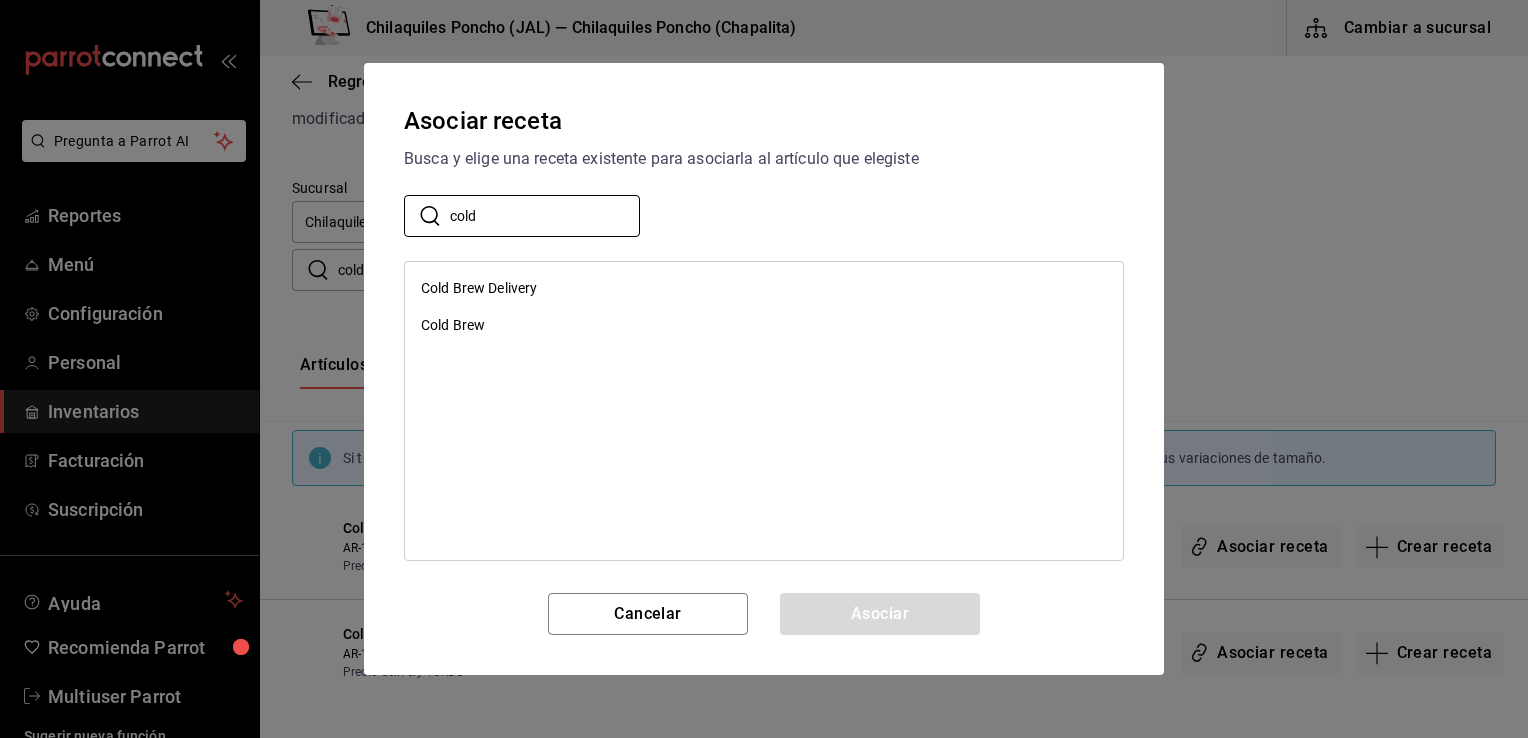 type on "cold" 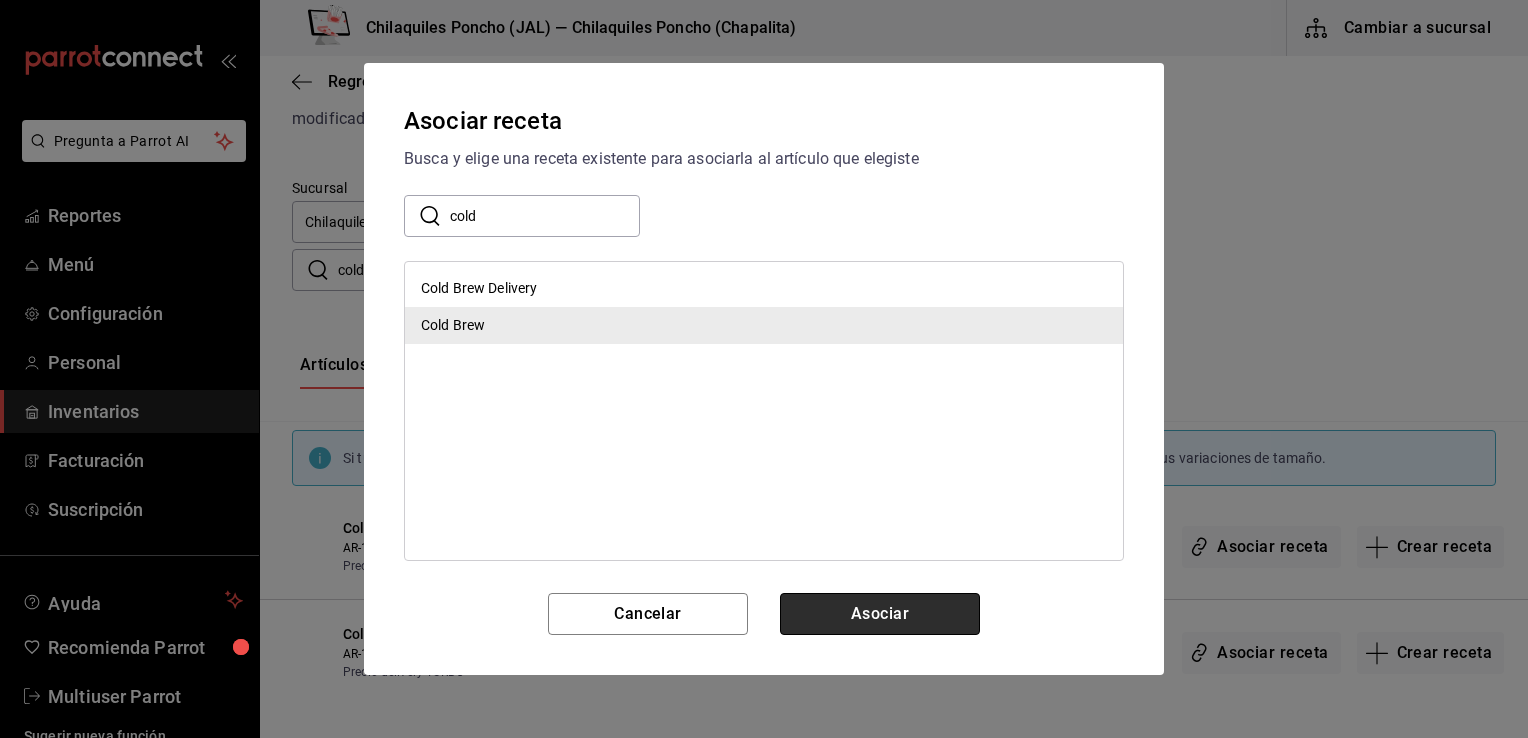 click on "Asociar" at bounding box center [880, 614] 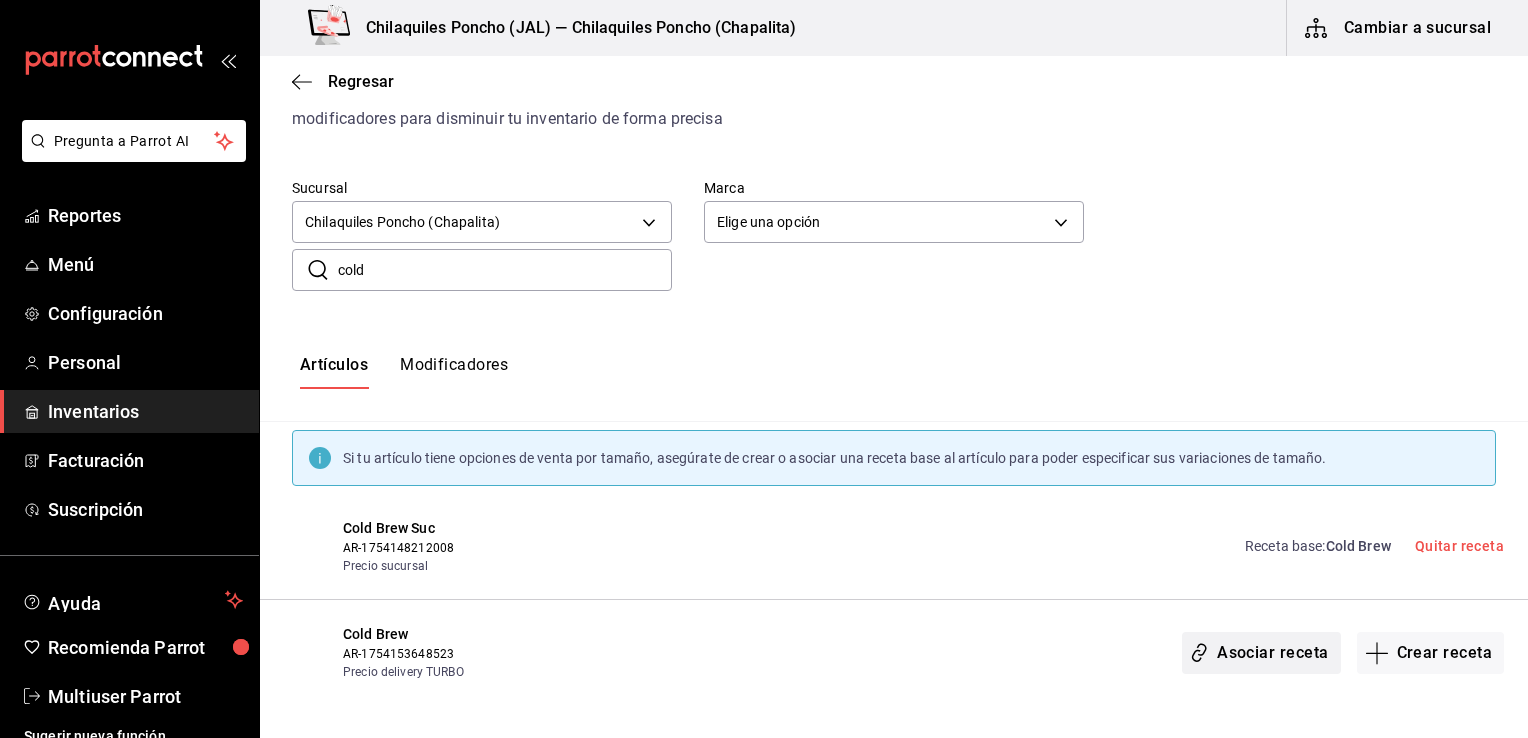 click on "Asociar receta" at bounding box center (1261, 653) 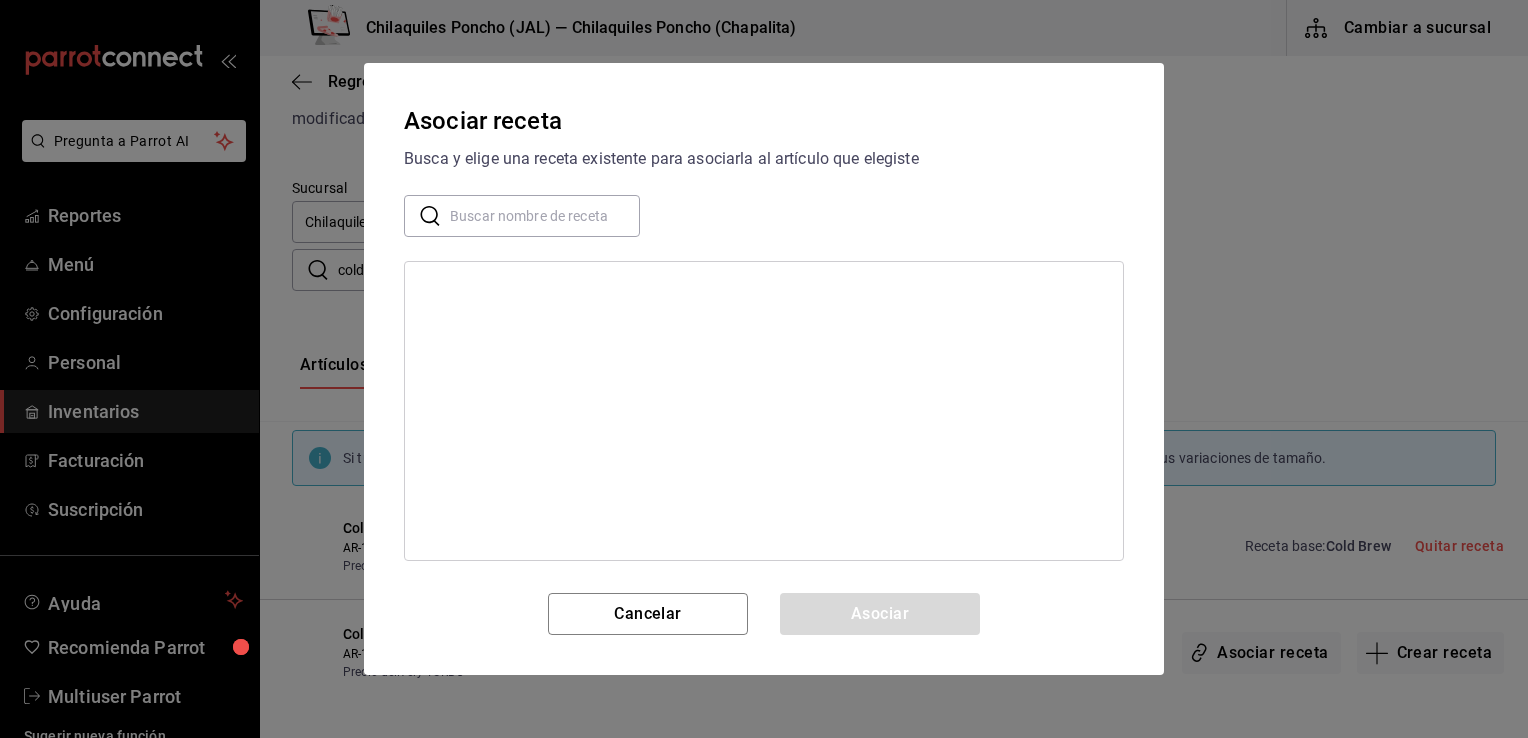 click on "​ ​" at bounding box center [522, 216] 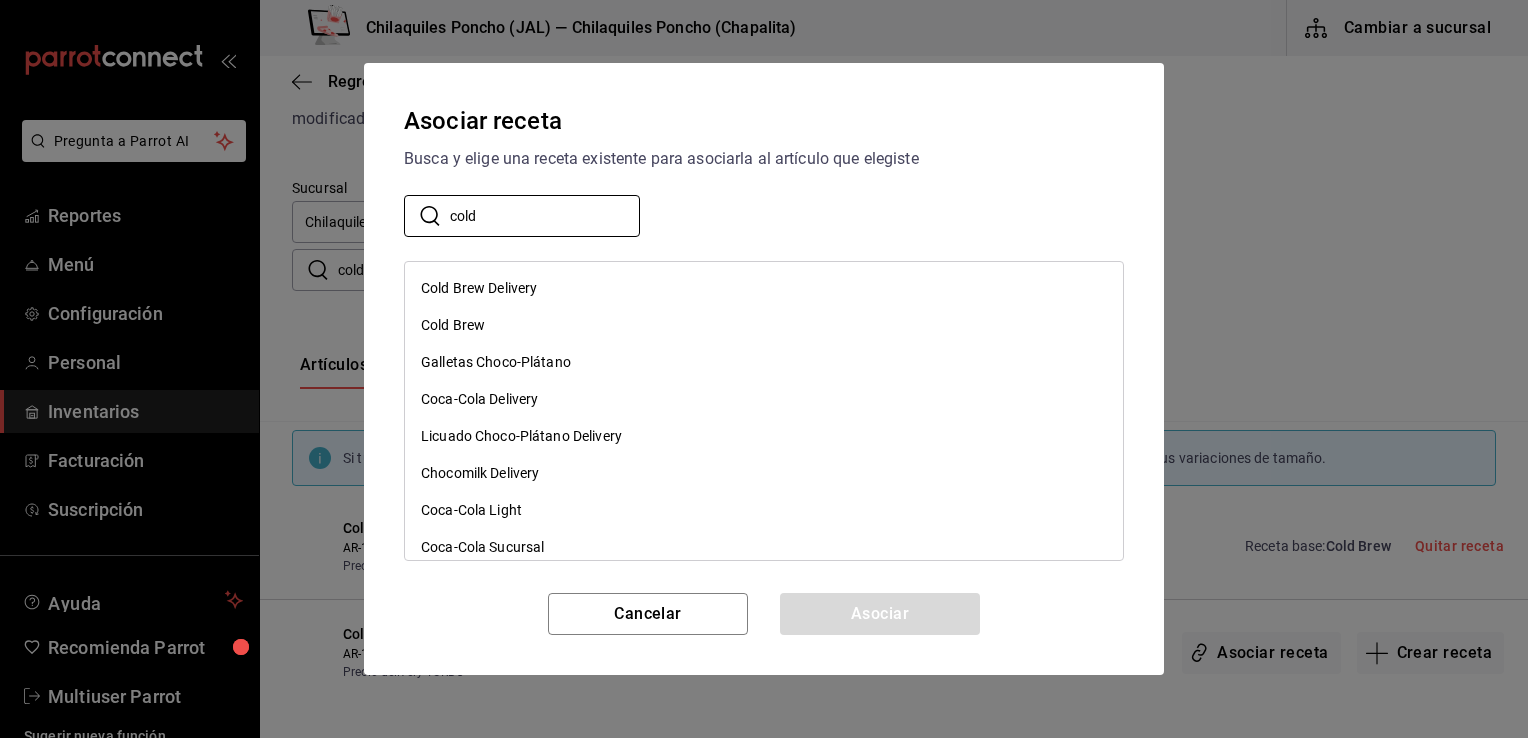 type on "cold" 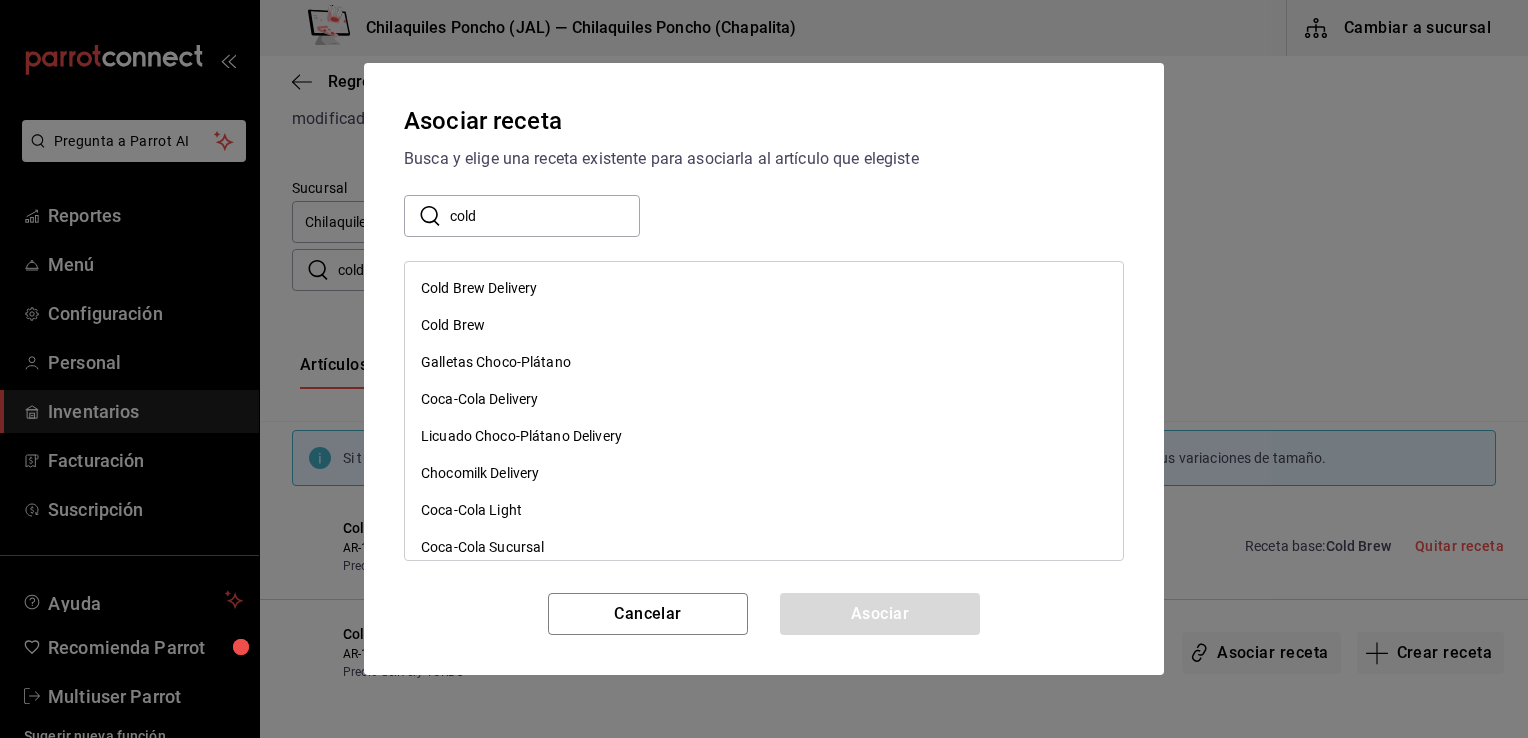 click on "Cold Brew Delivery" at bounding box center [764, 288] 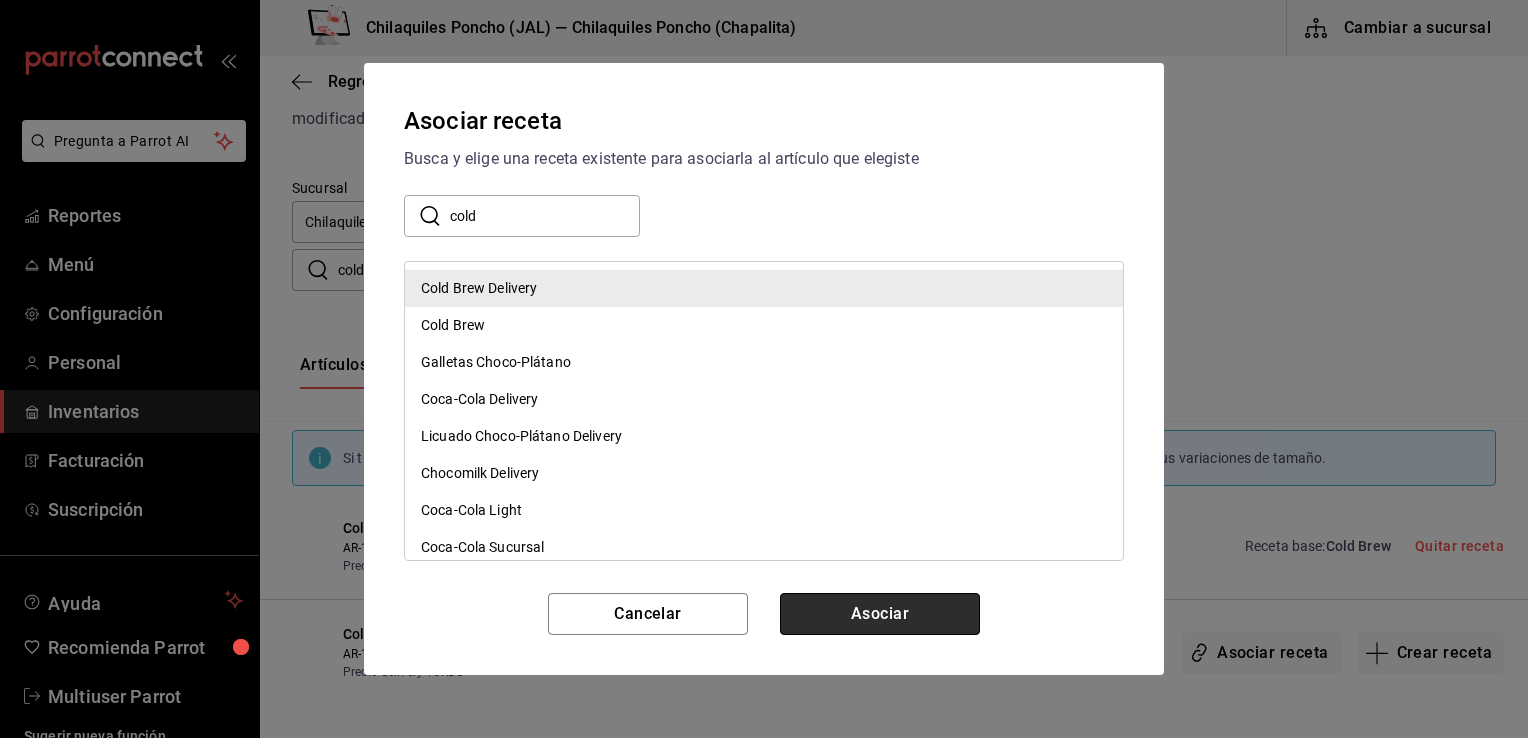 click on "Asociar" at bounding box center (880, 614) 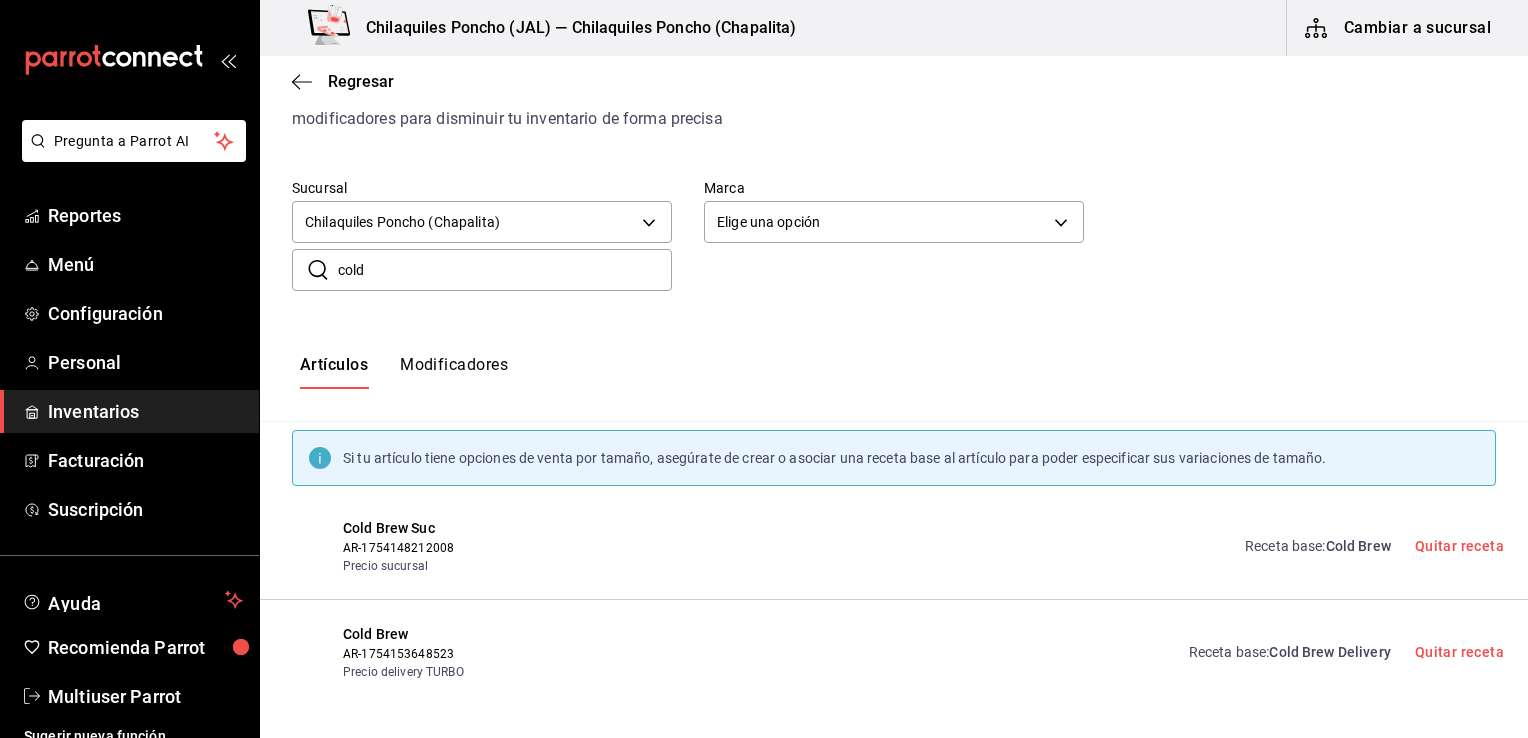 scroll, scrollTop: 0, scrollLeft: 0, axis: both 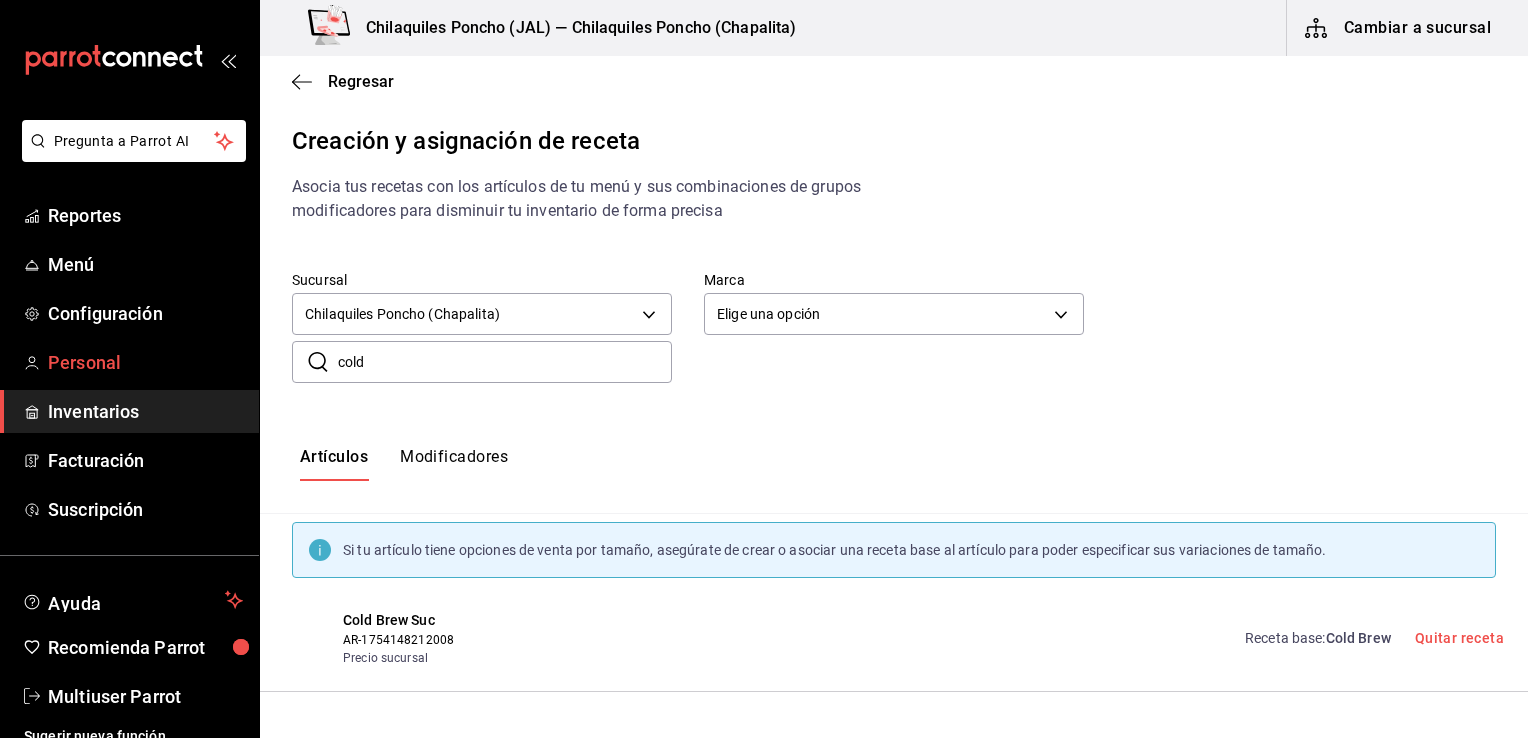 click on "Personal" at bounding box center (129, 362) 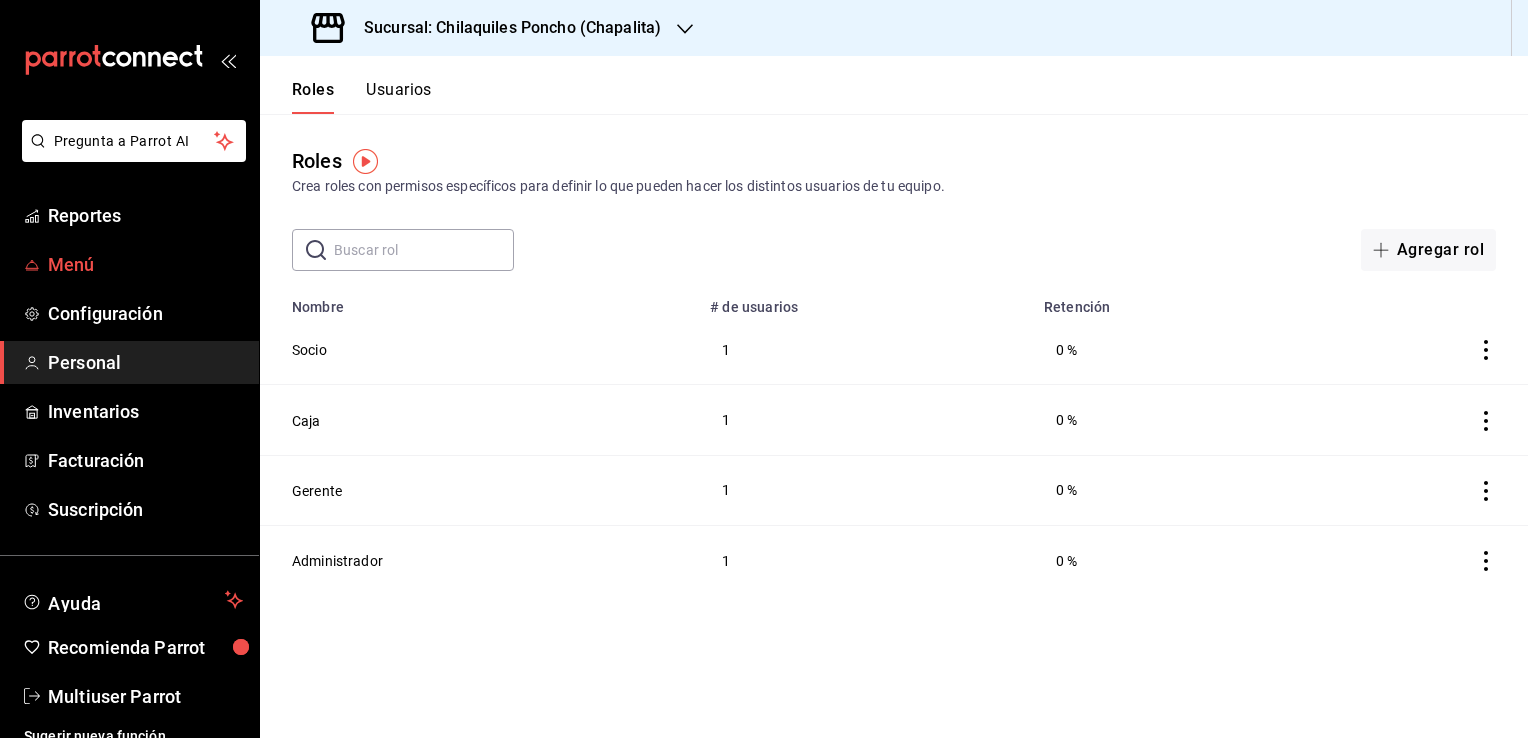 click on "Menú" at bounding box center [145, 264] 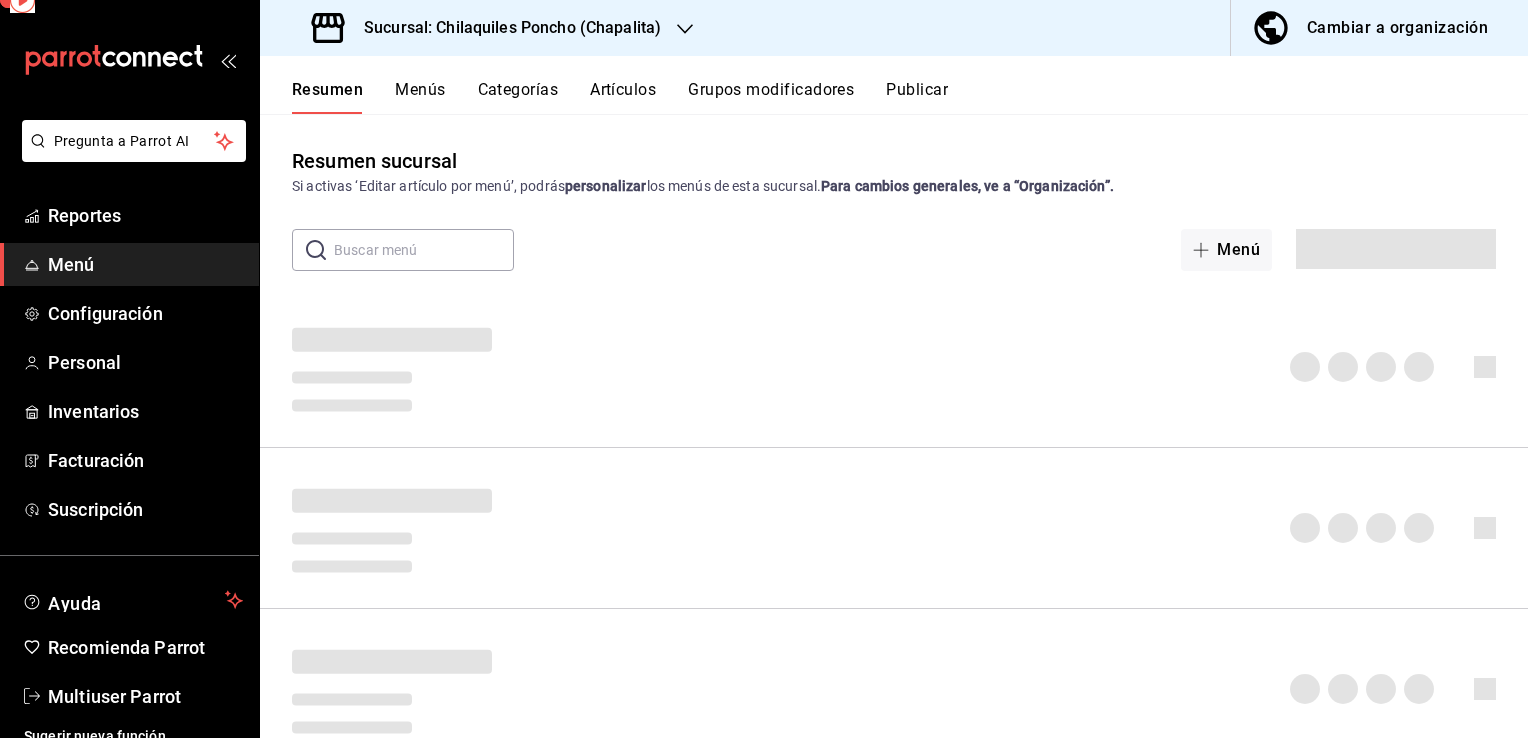 click on "Menú" at bounding box center [145, 264] 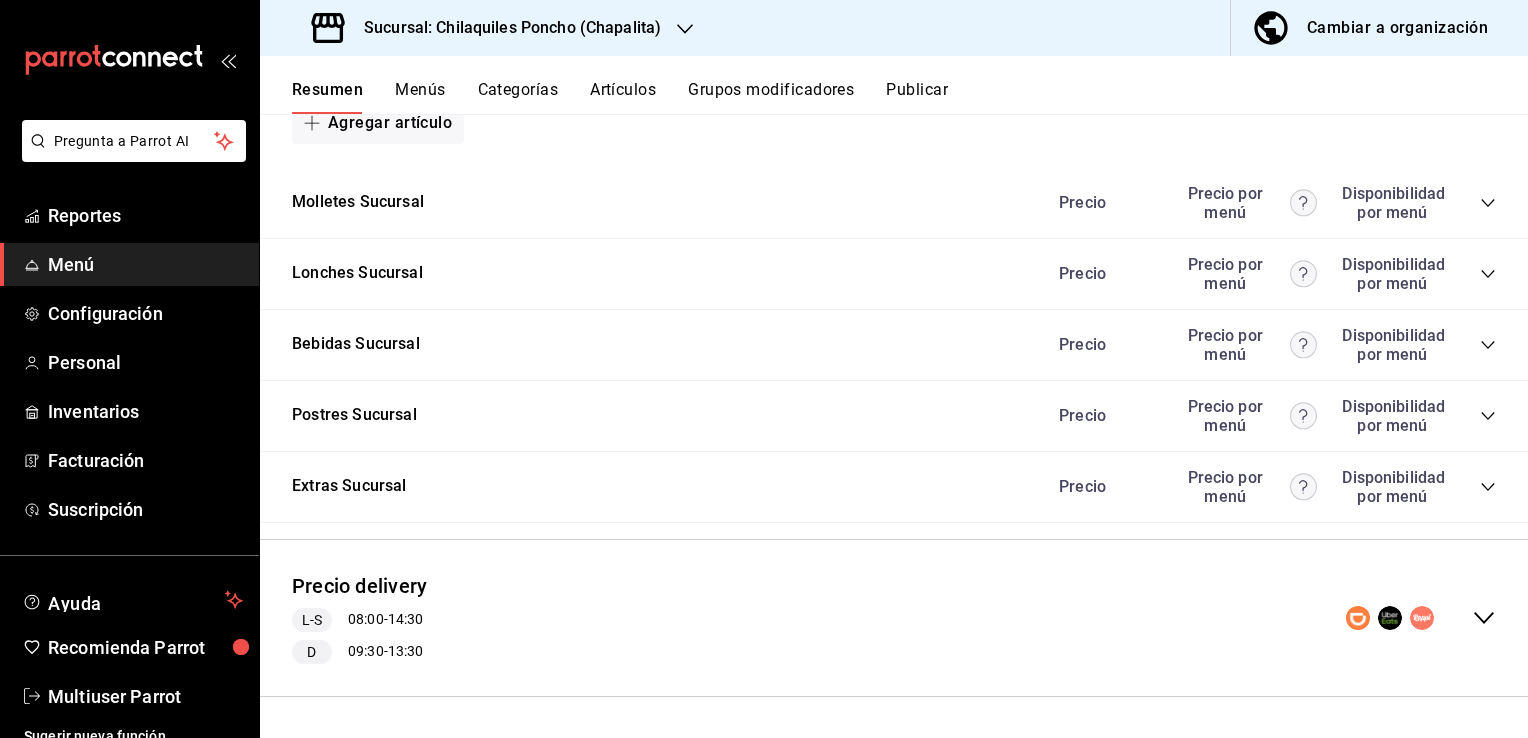 scroll, scrollTop: 0, scrollLeft: 0, axis: both 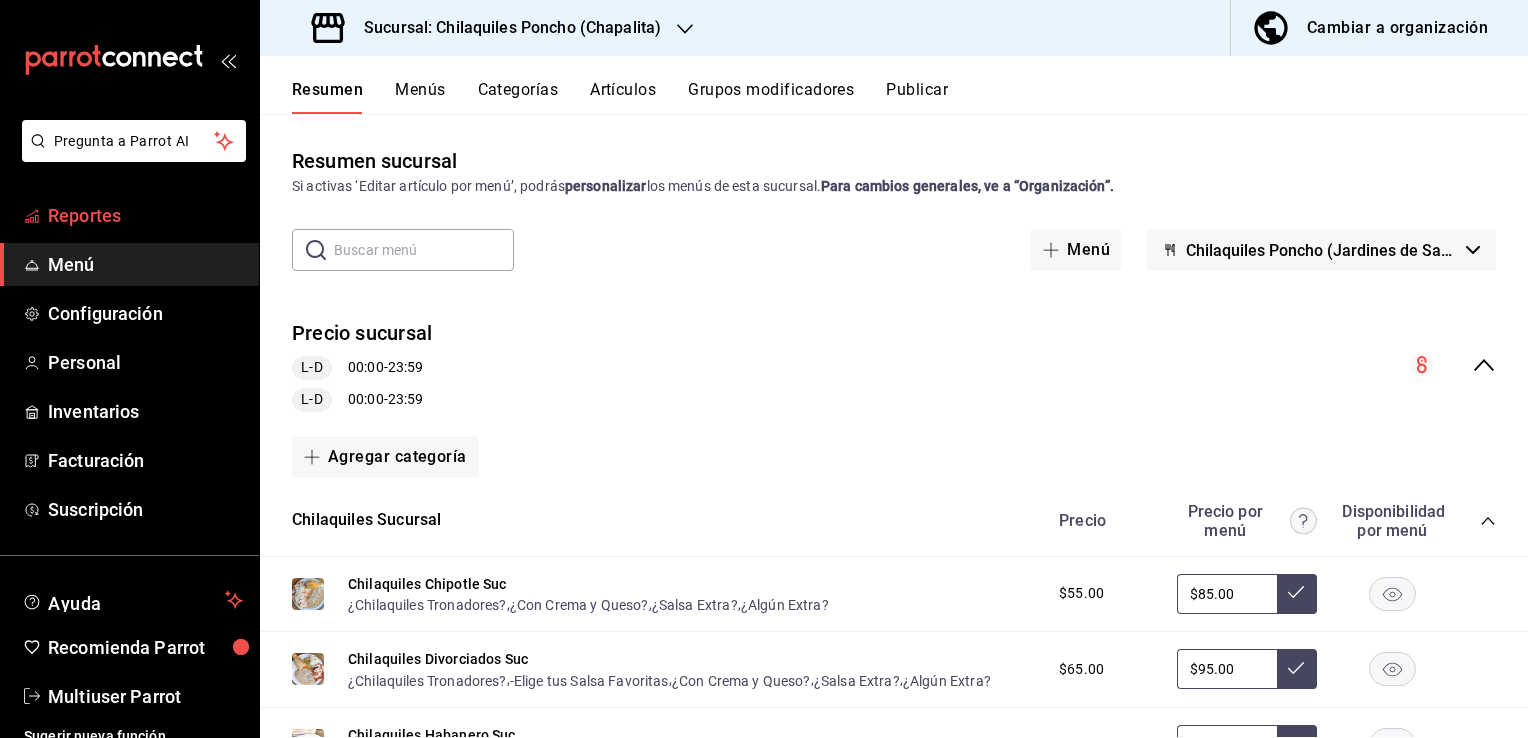 click on "Reportes" at bounding box center [145, 215] 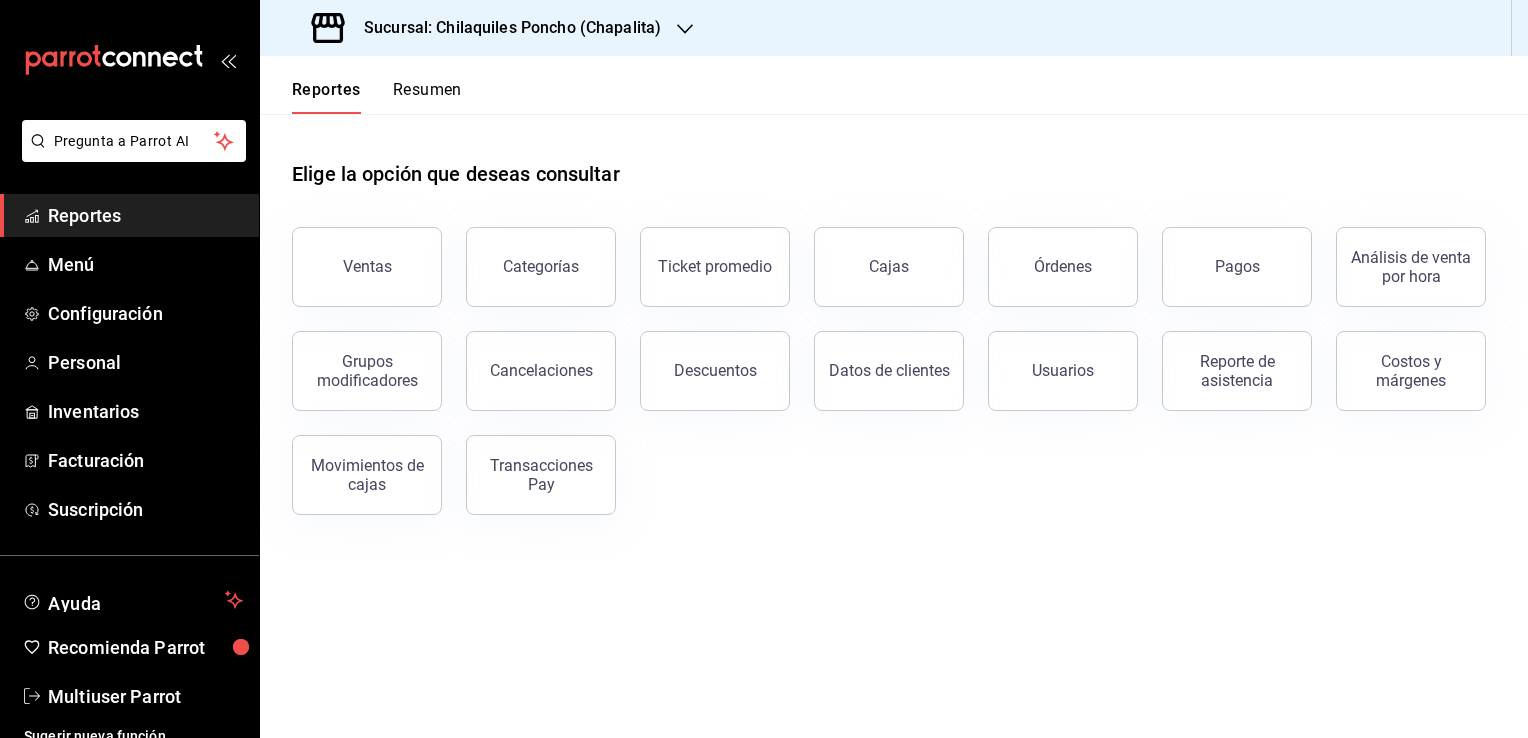 click on "Grupos modificadores" at bounding box center (355, 359) 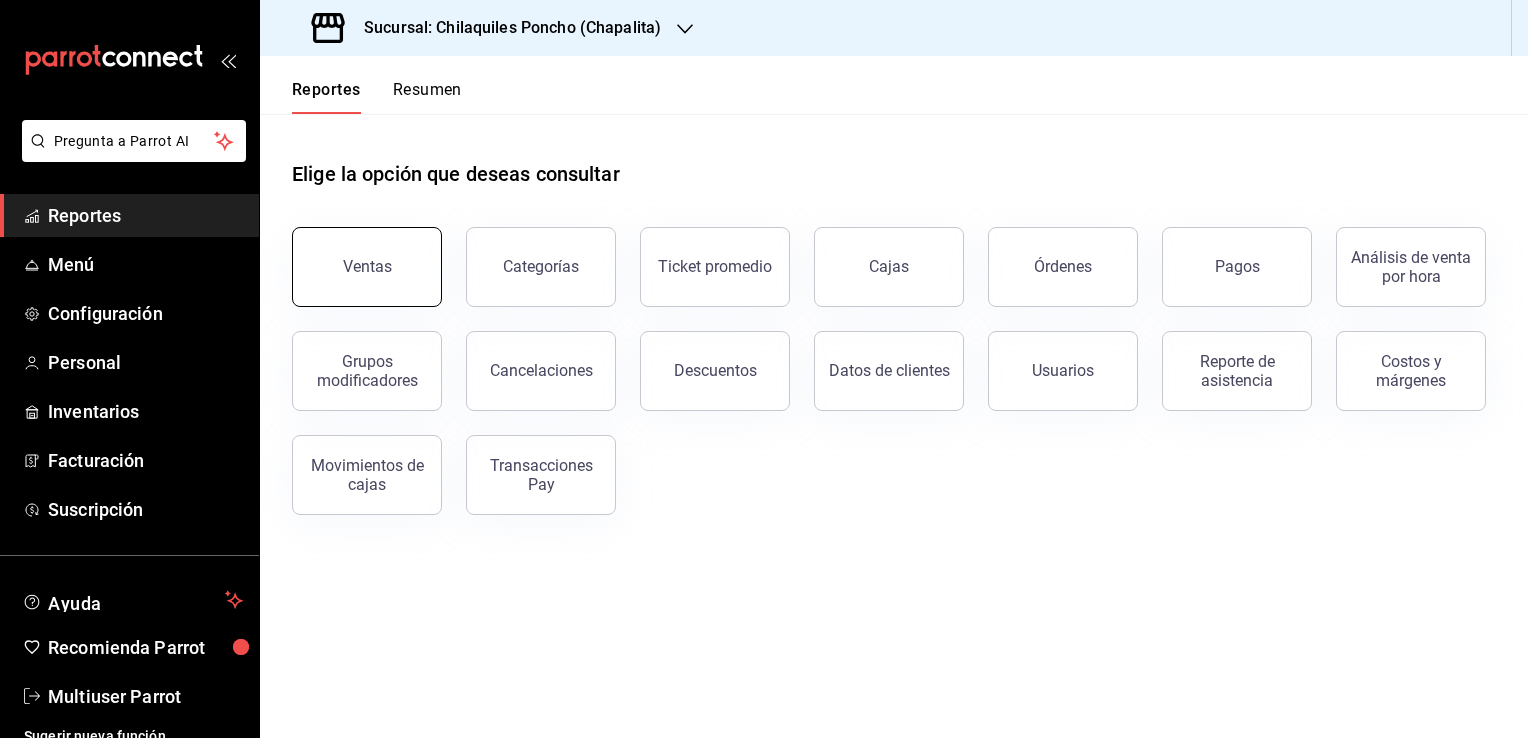click on "Ventas" at bounding box center [367, 267] 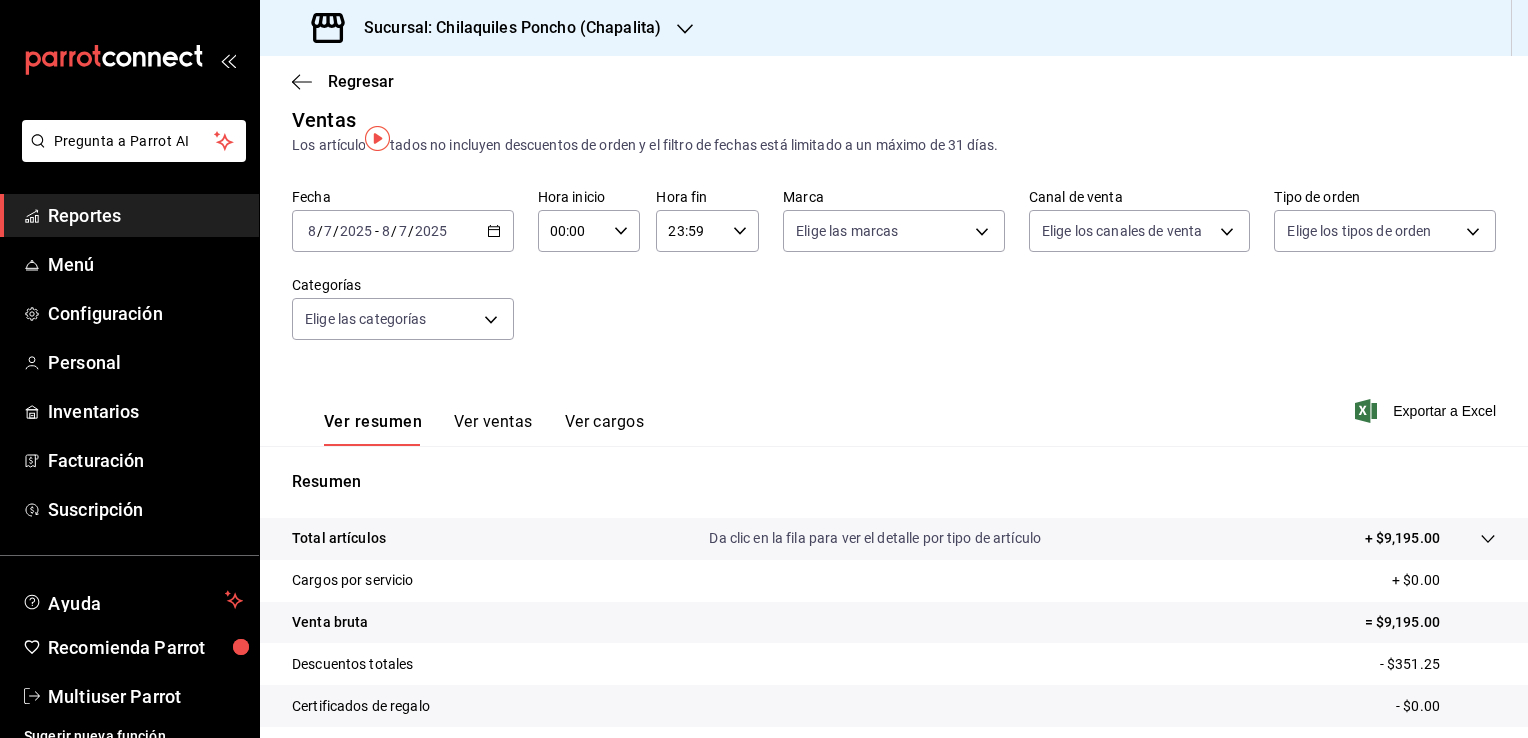 scroll, scrollTop: 0, scrollLeft: 0, axis: both 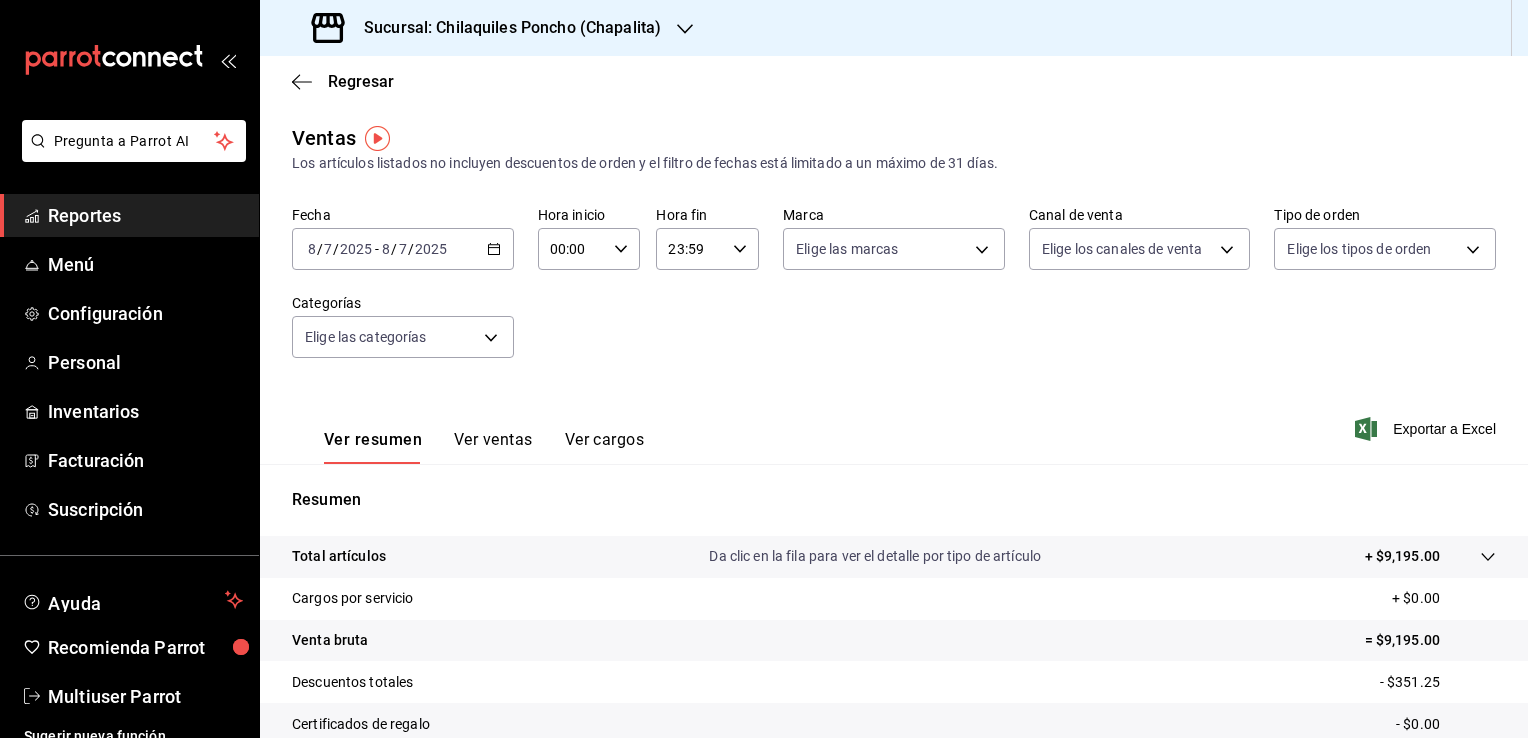 click on "Regresar" at bounding box center [894, 81] 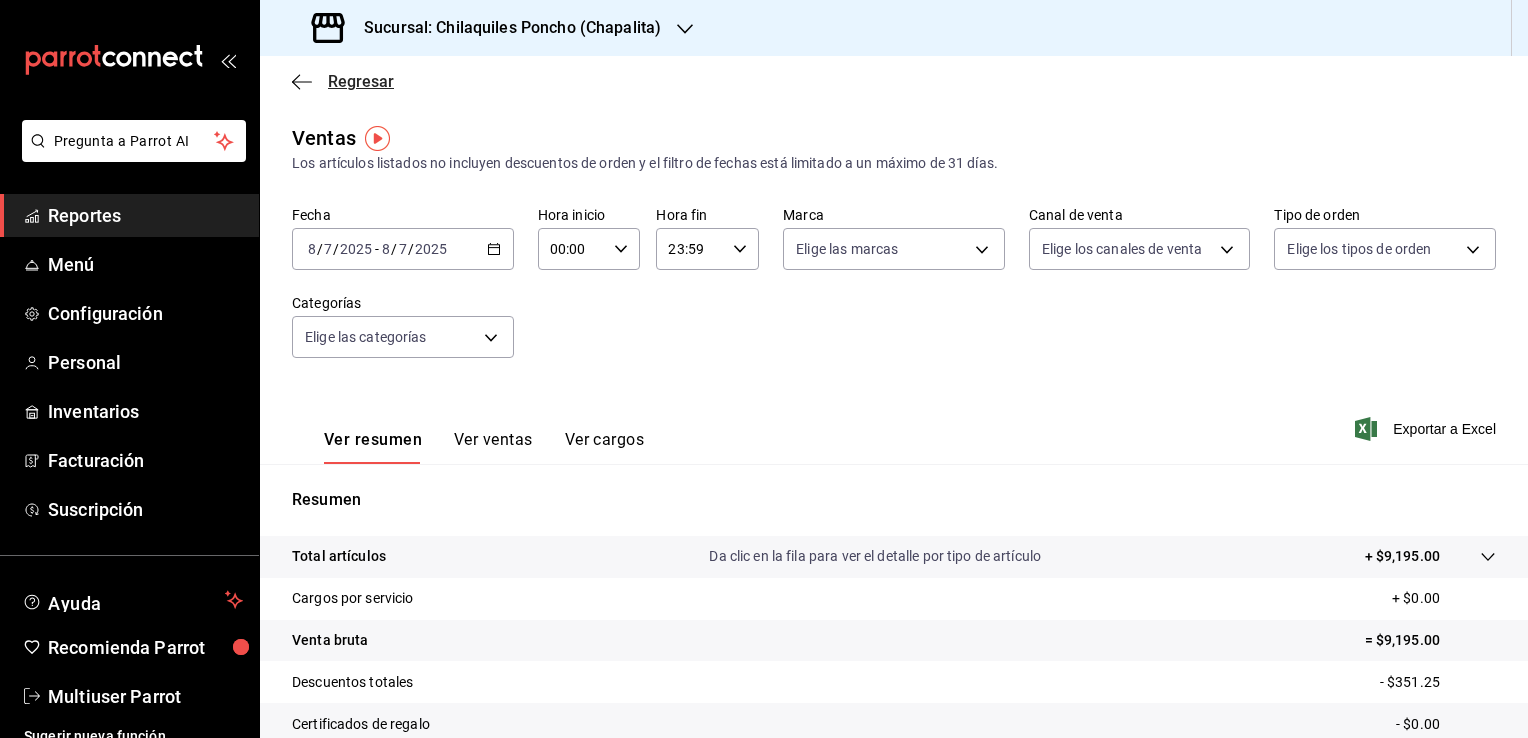 click on "Regresar" at bounding box center (361, 81) 